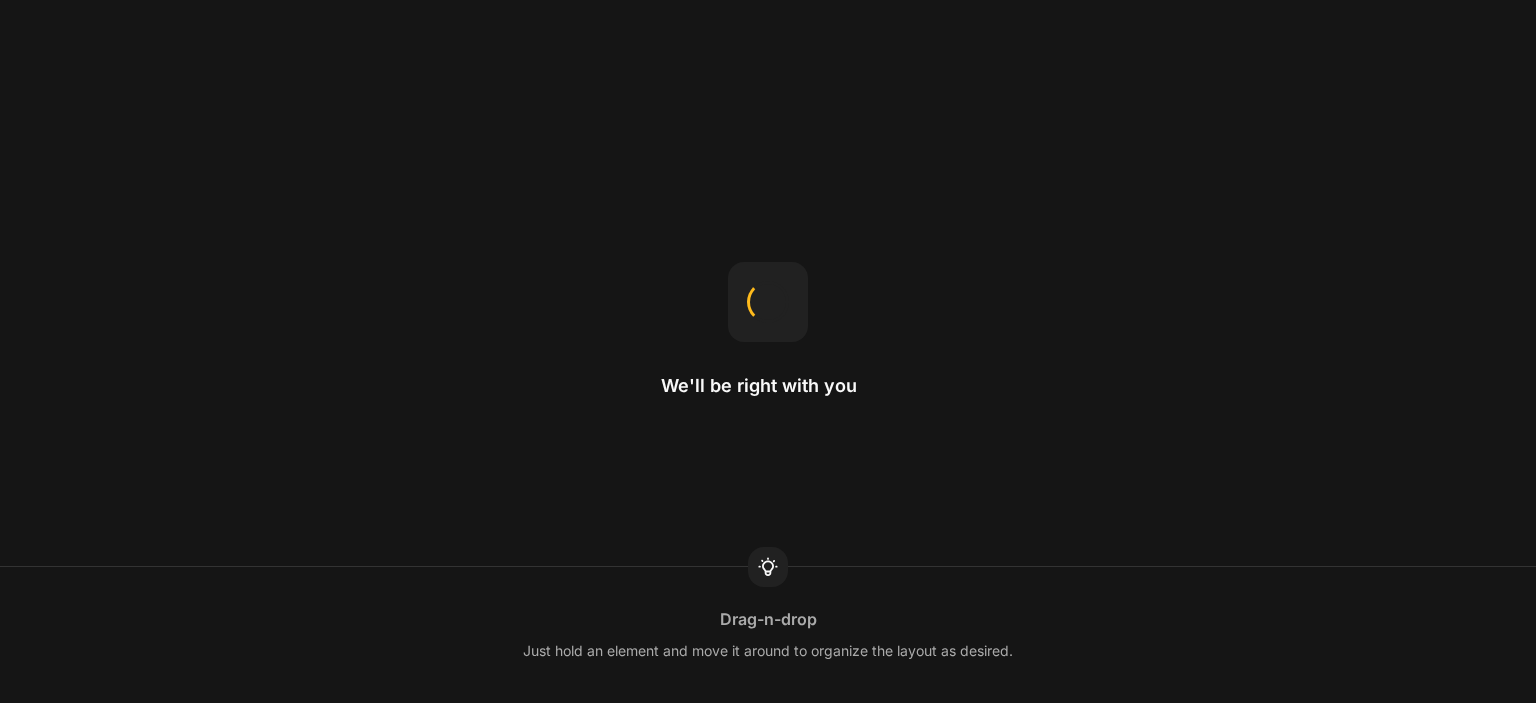 scroll, scrollTop: 0, scrollLeft: 0, axis: both 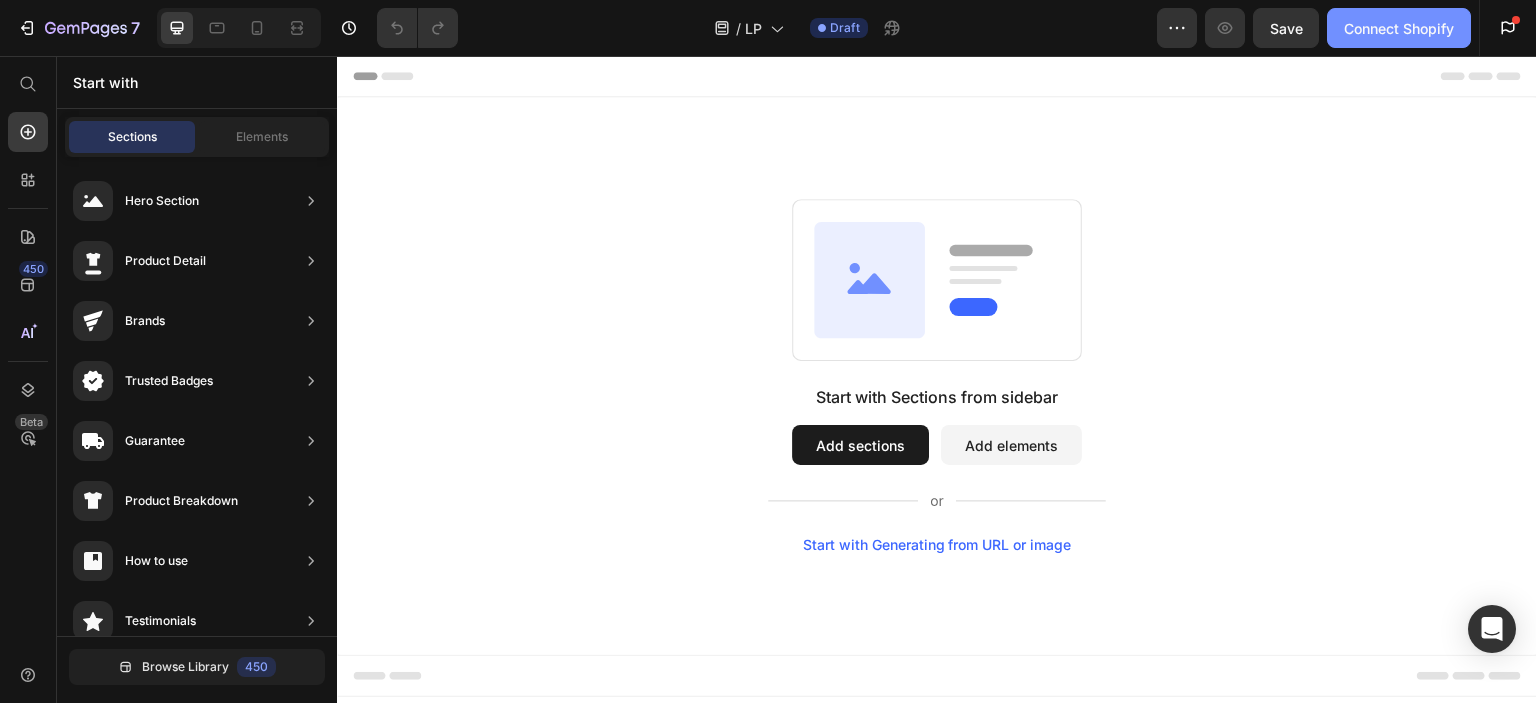click on "Connect Shopify" at bounding box center [1399, 28] 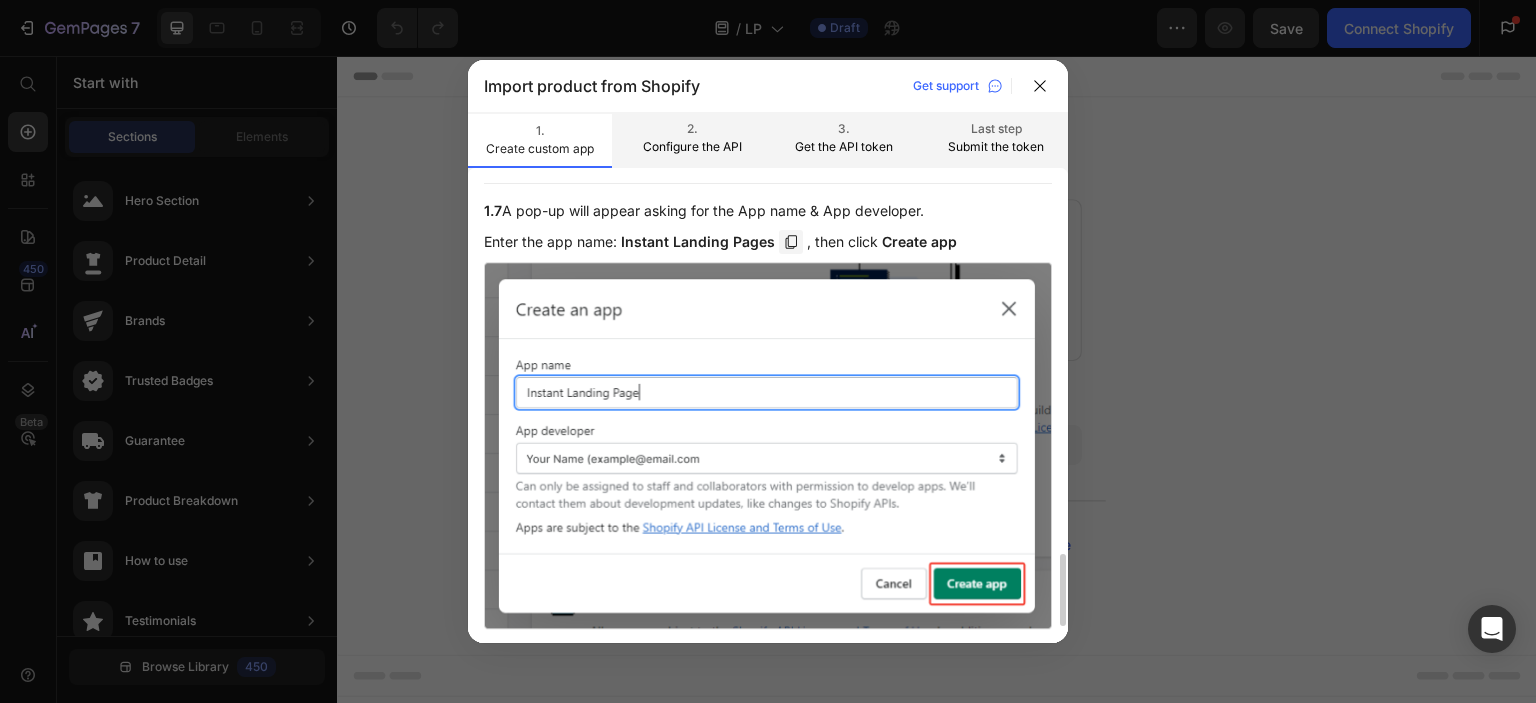 scroll, scrollTop: 2577, scrollLeft: 0, axis: vertical 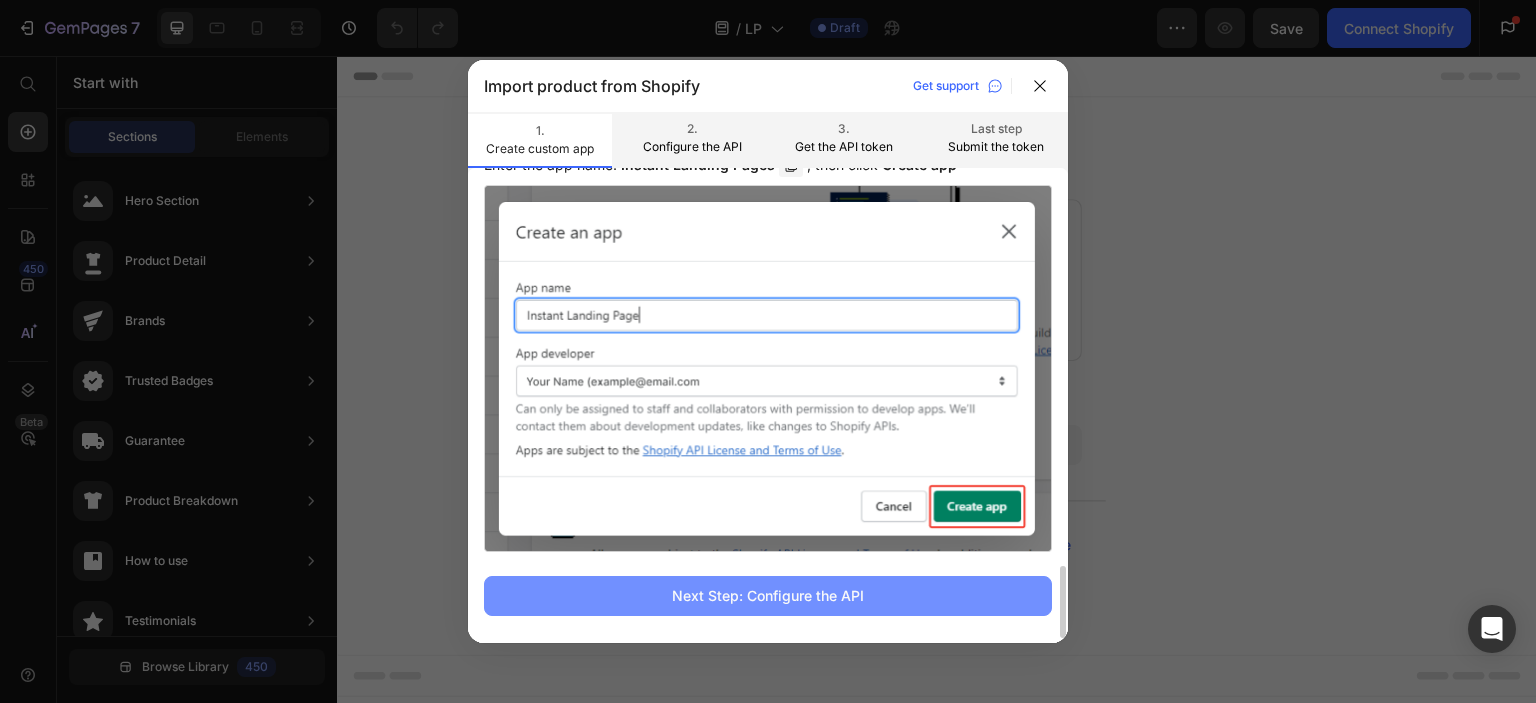 click on "Next Step: Configure the API" at bounding box center [768, 596] 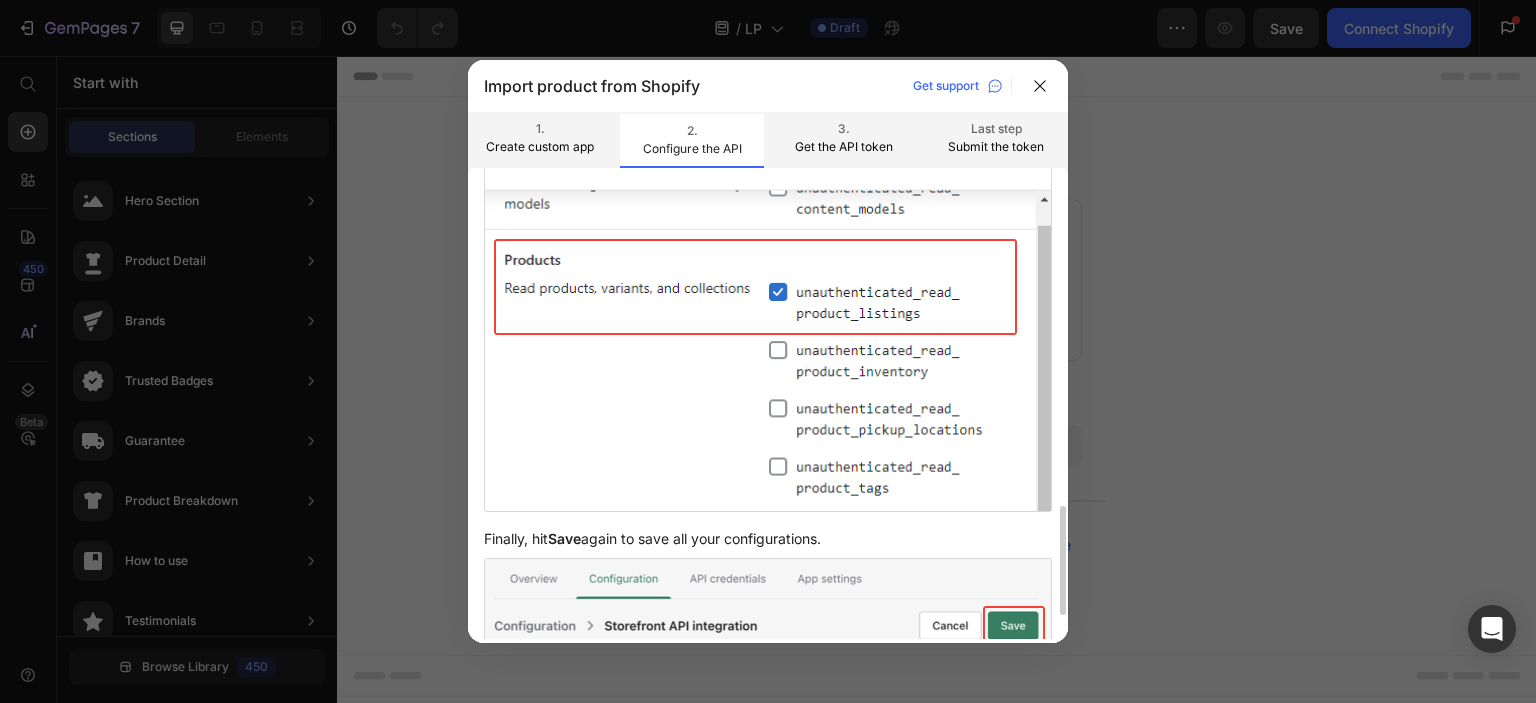 scroll, scrollTop: 1563, scrollLeft: 0, axis: vertical 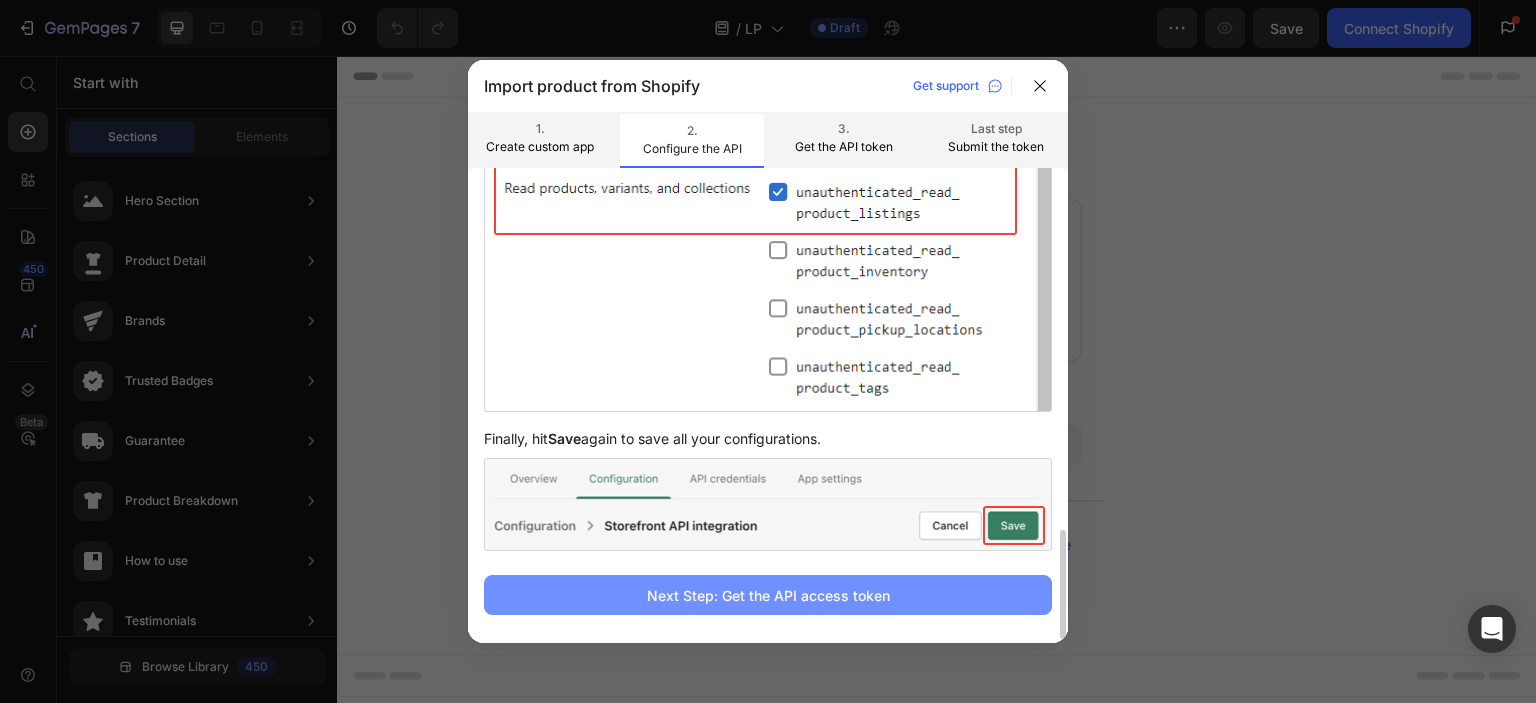 click on "Next Step: Get the API access token" at bounding box center [768, 595] 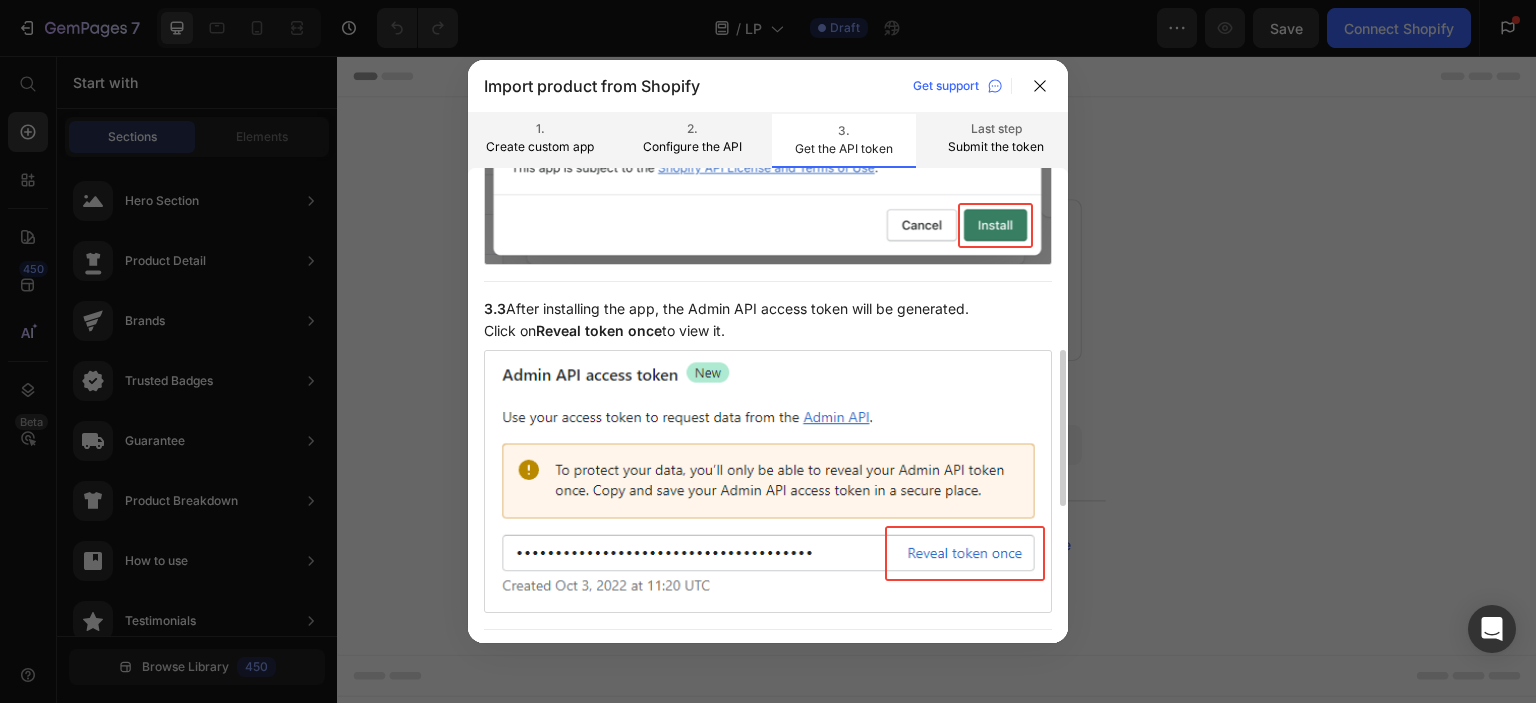 scroll, scrollTop: 949, scrollLeft: 0, axis: vertical 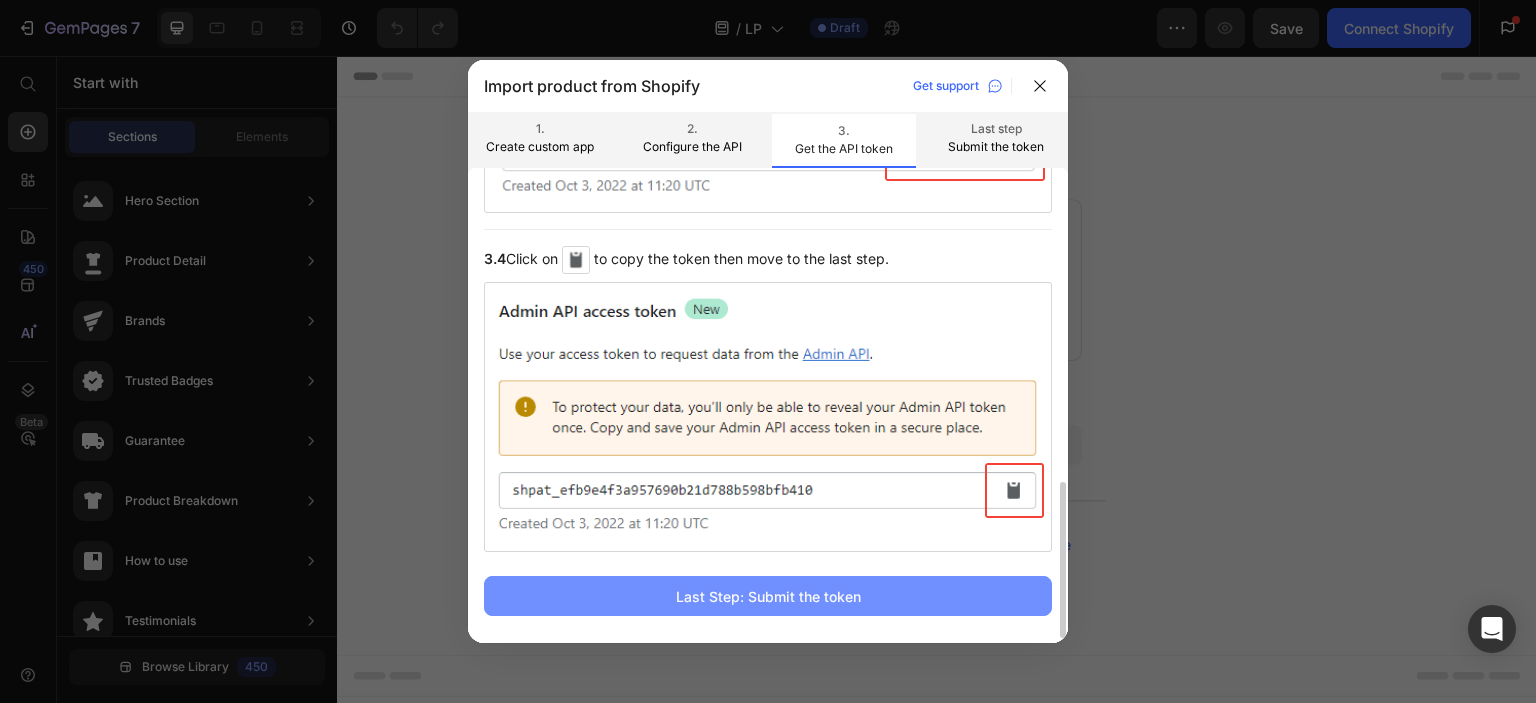 click on "Last Step: Submit the token" at bounding box center [768, 596] 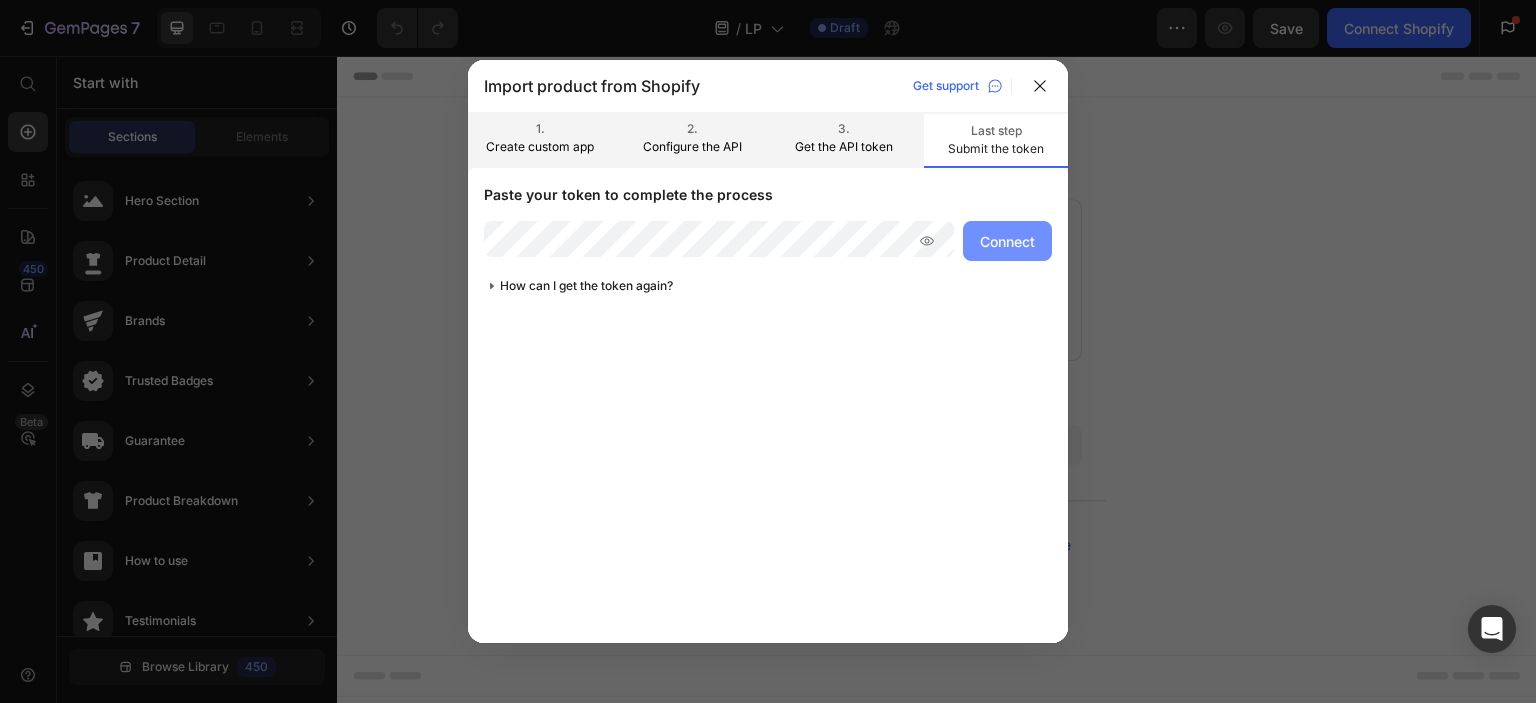 click on "Connect" at bounding box center [1007, 241] 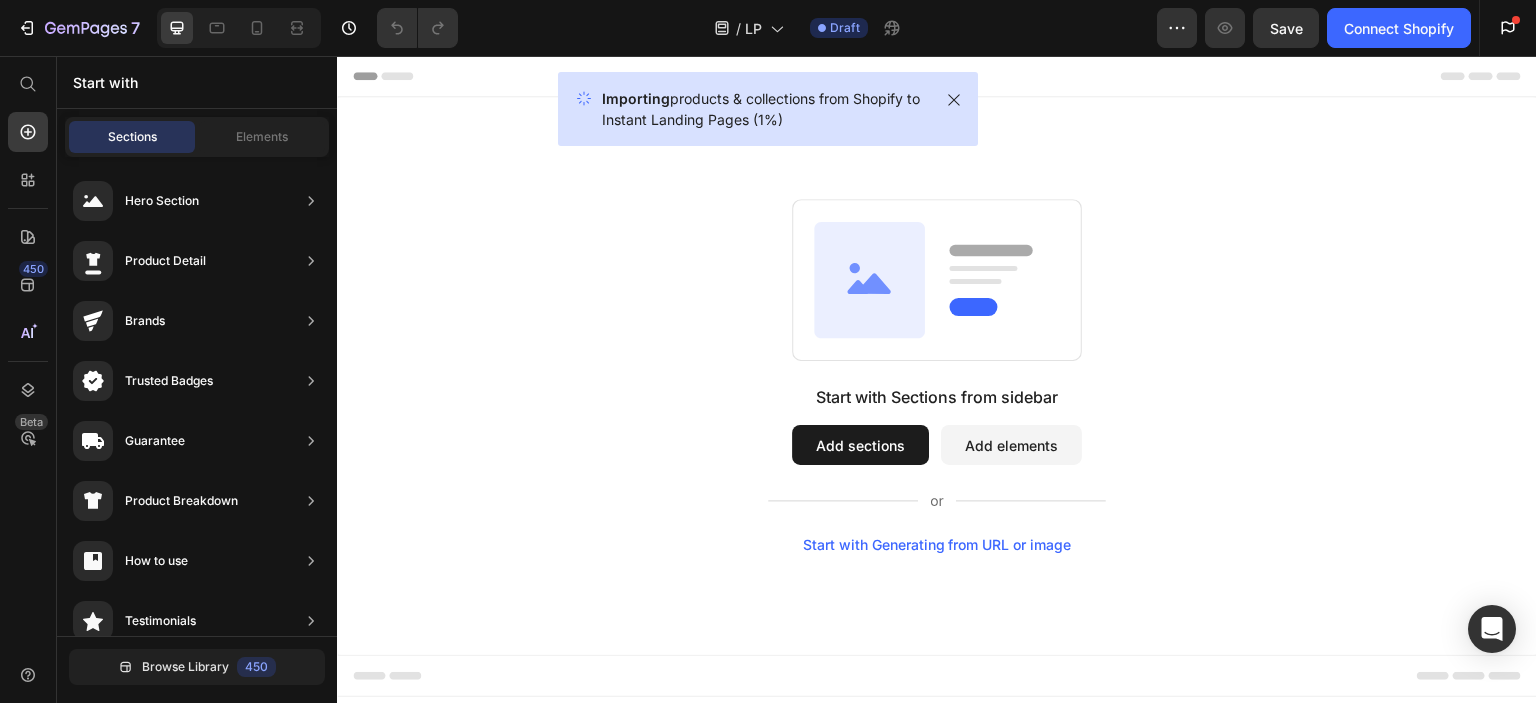 click on "Importing  products & collections from Shopify to Instant Landing Pages (1%)" at bounding box center (768, 109) 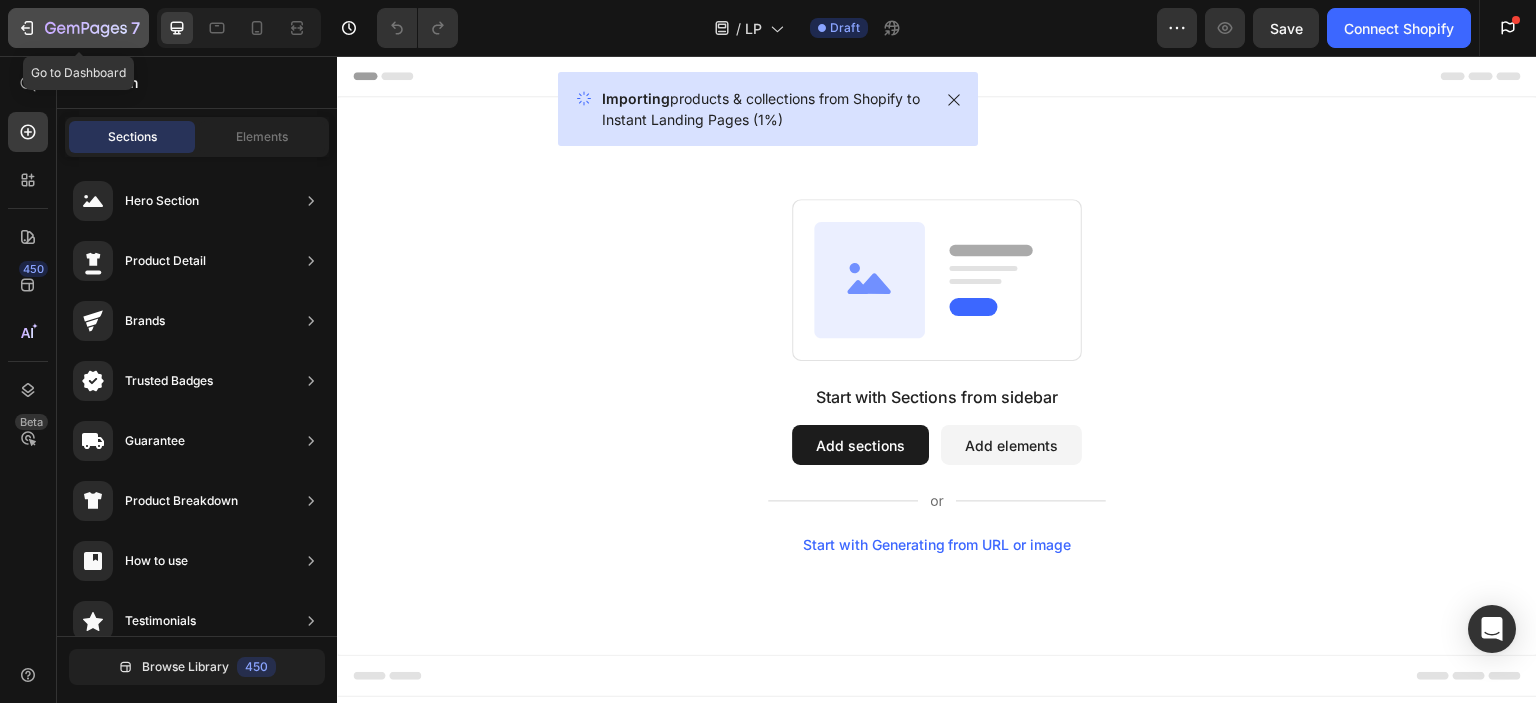 click 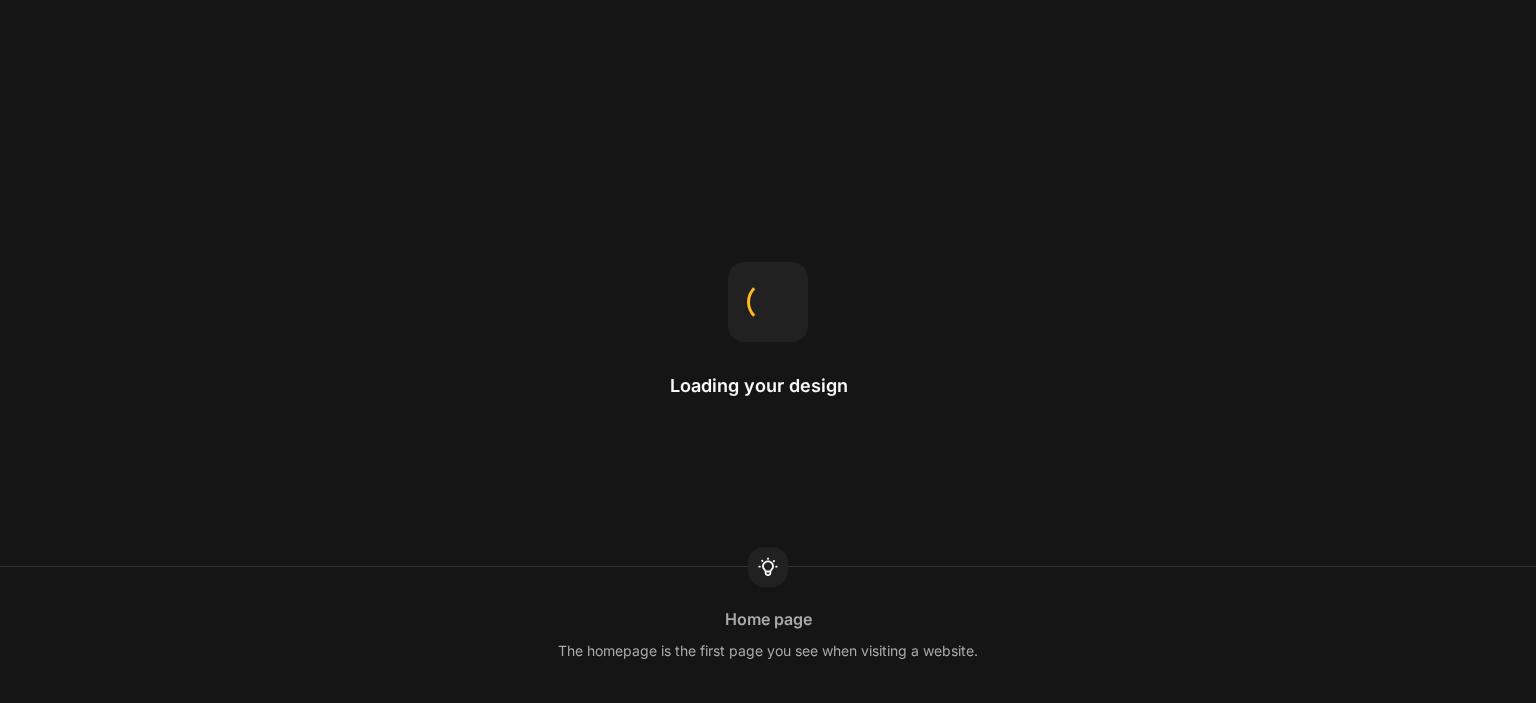 scroll, scrollTop: 0, scrollLeft: 0, axis: both 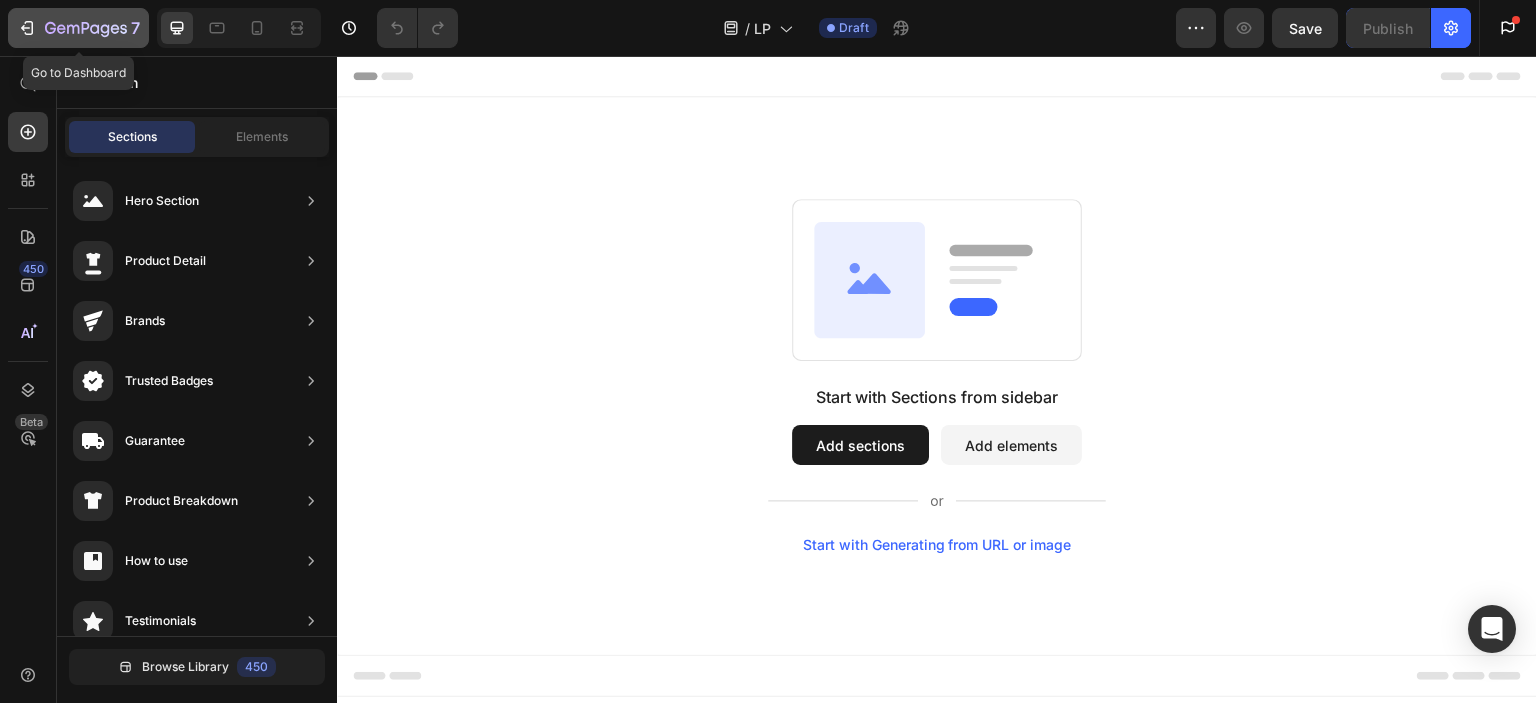 click on "7" at bounding box center [78, 28] 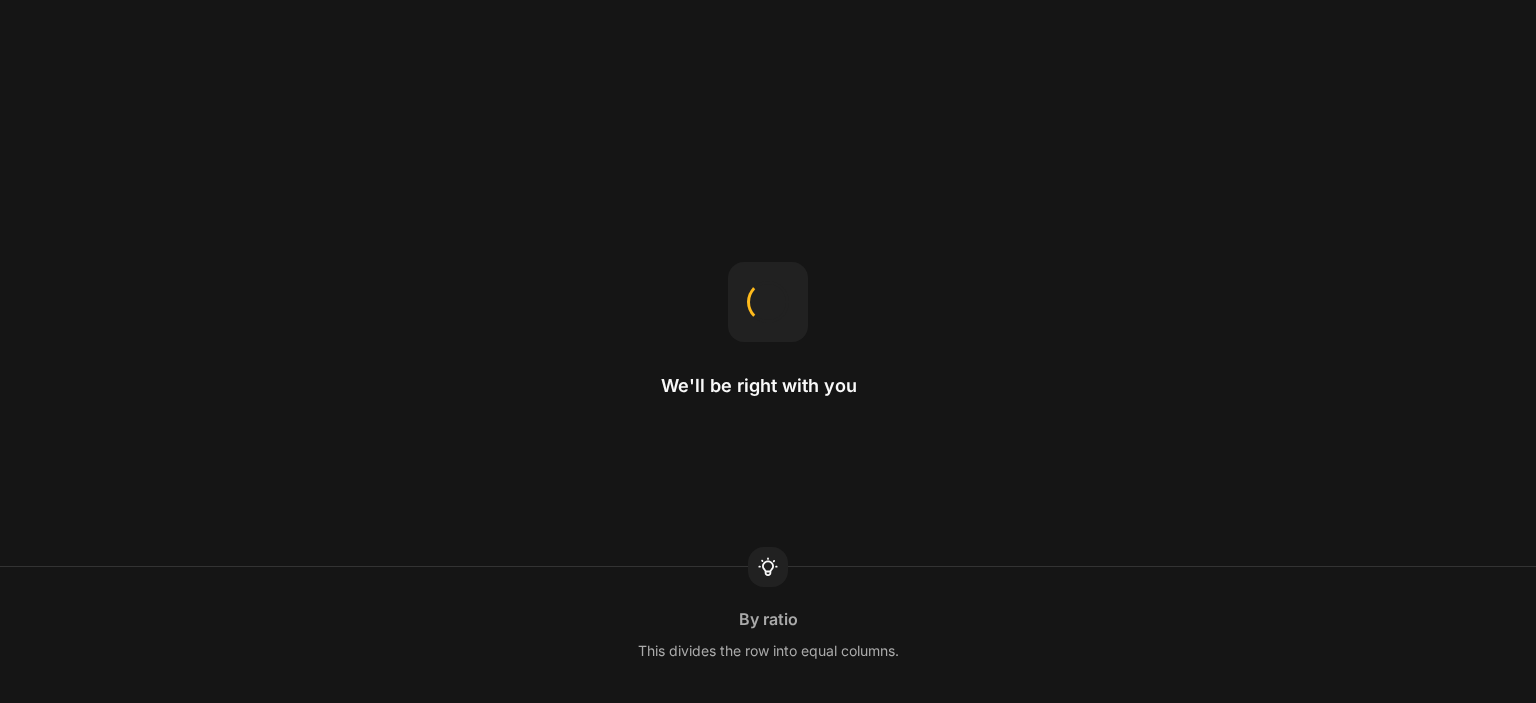 scroll, scrollTop: 0, scrollLeft: 0, axis: both 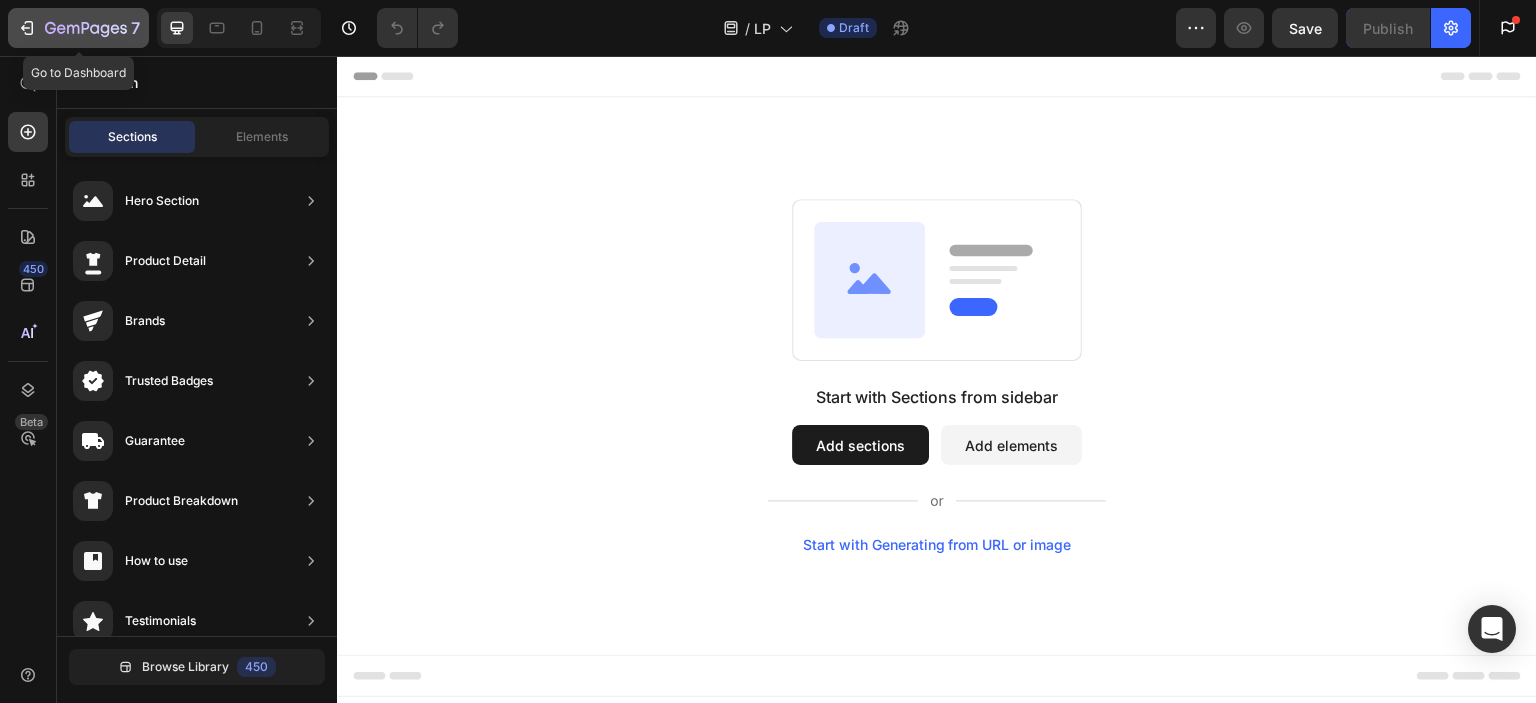 click 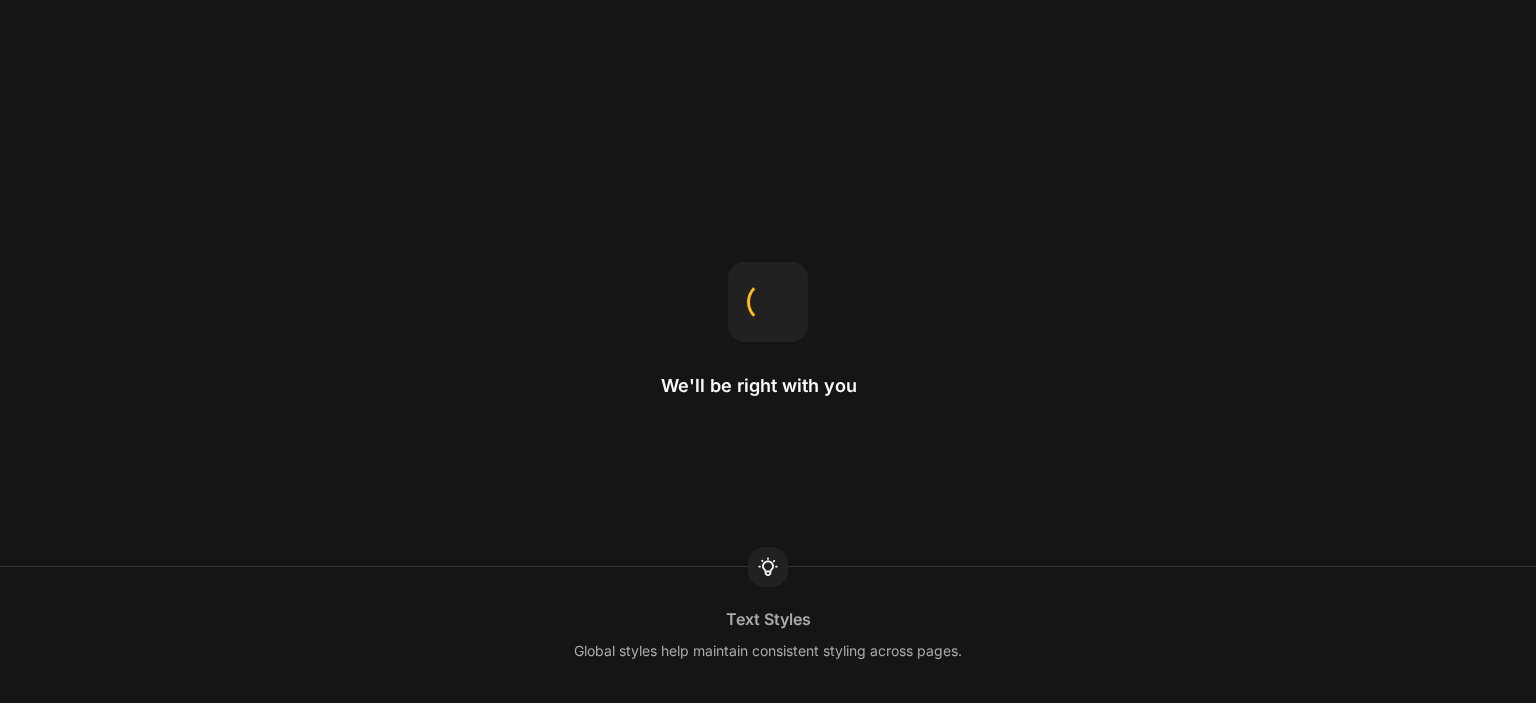 scroll, scrollTop: 0, scrollLeft: 0, axis: both 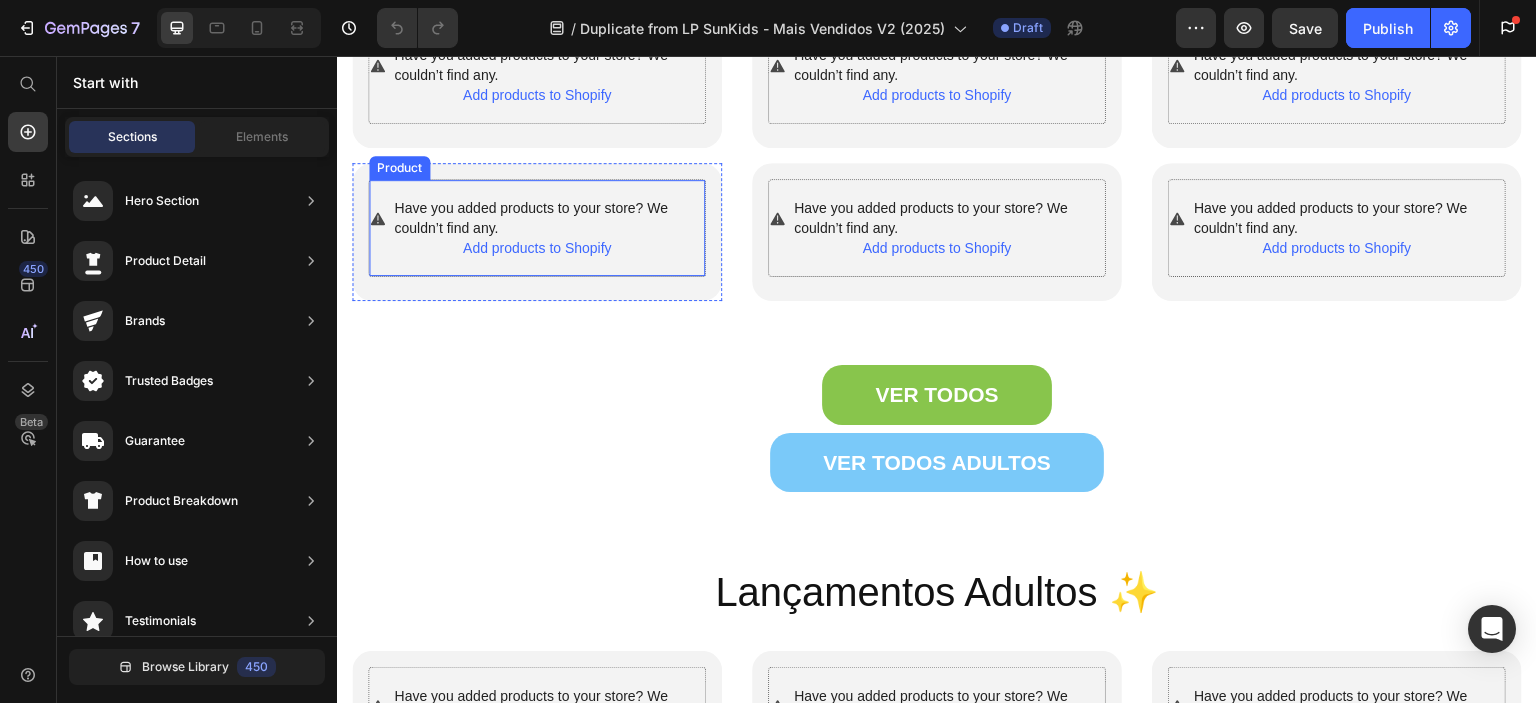 click on "Add products to Shopify" at bounding box center [537, 248] 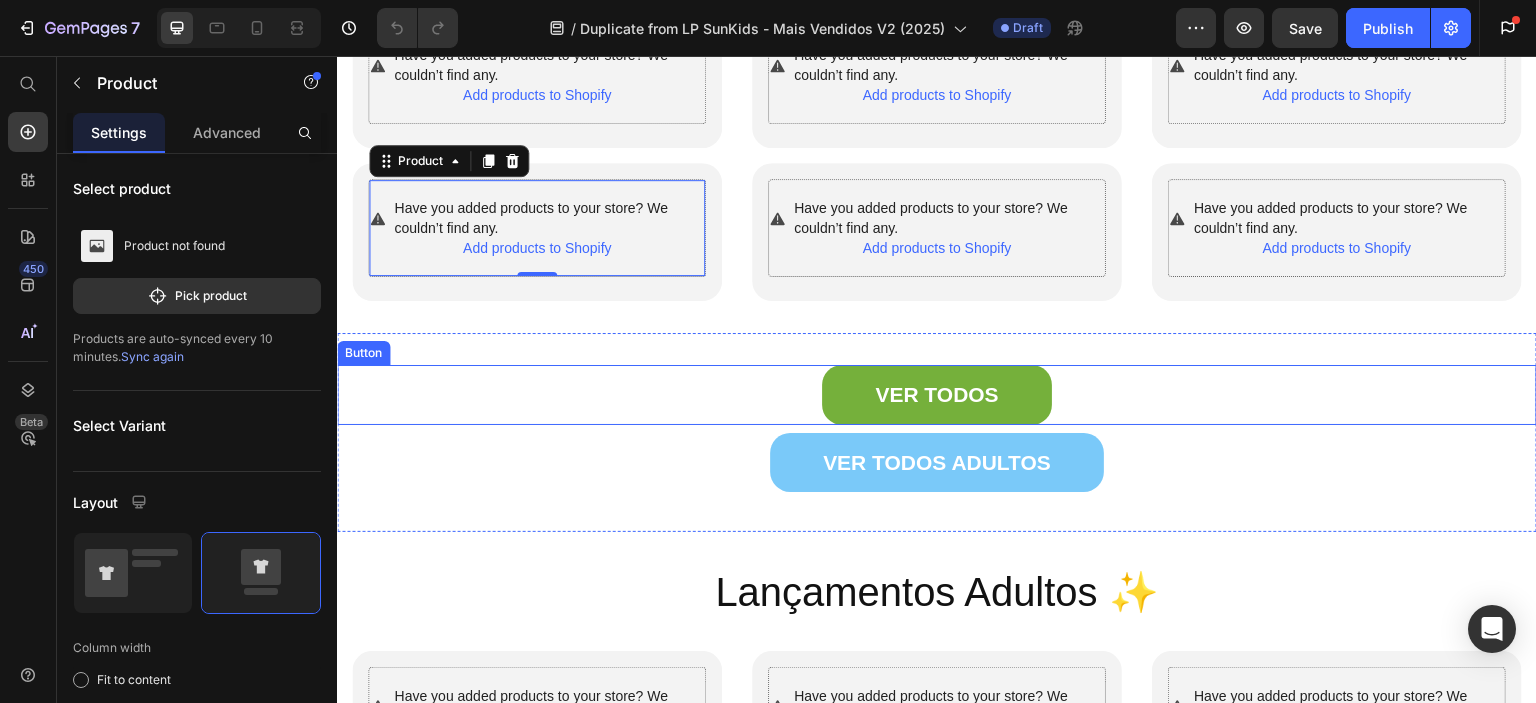 scroll, scrollTop: 3000, scrollLeft: 0, axis: vertical 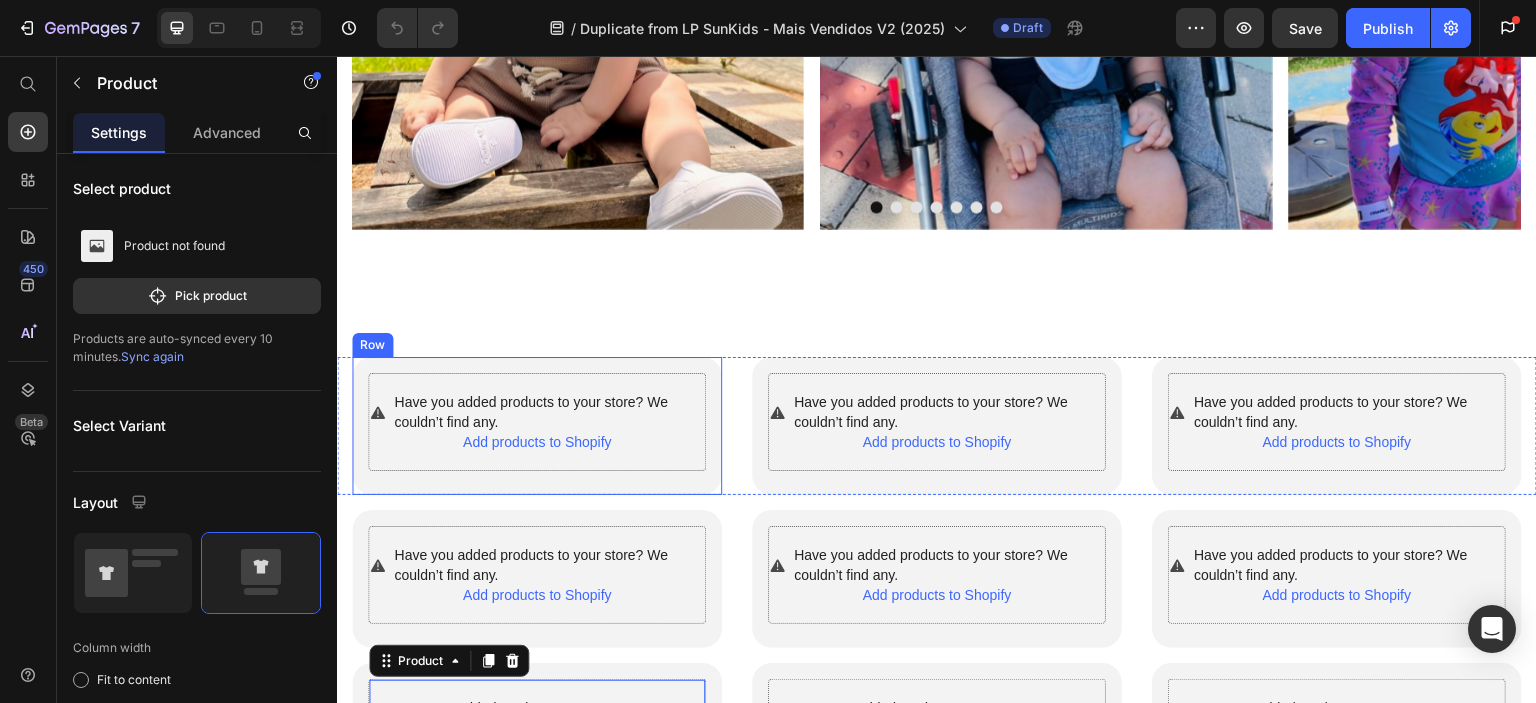 click on "Have you added products to your store? We couldn’t find any. Add products to Shopify Product Row" at bounding box center (537, 426) 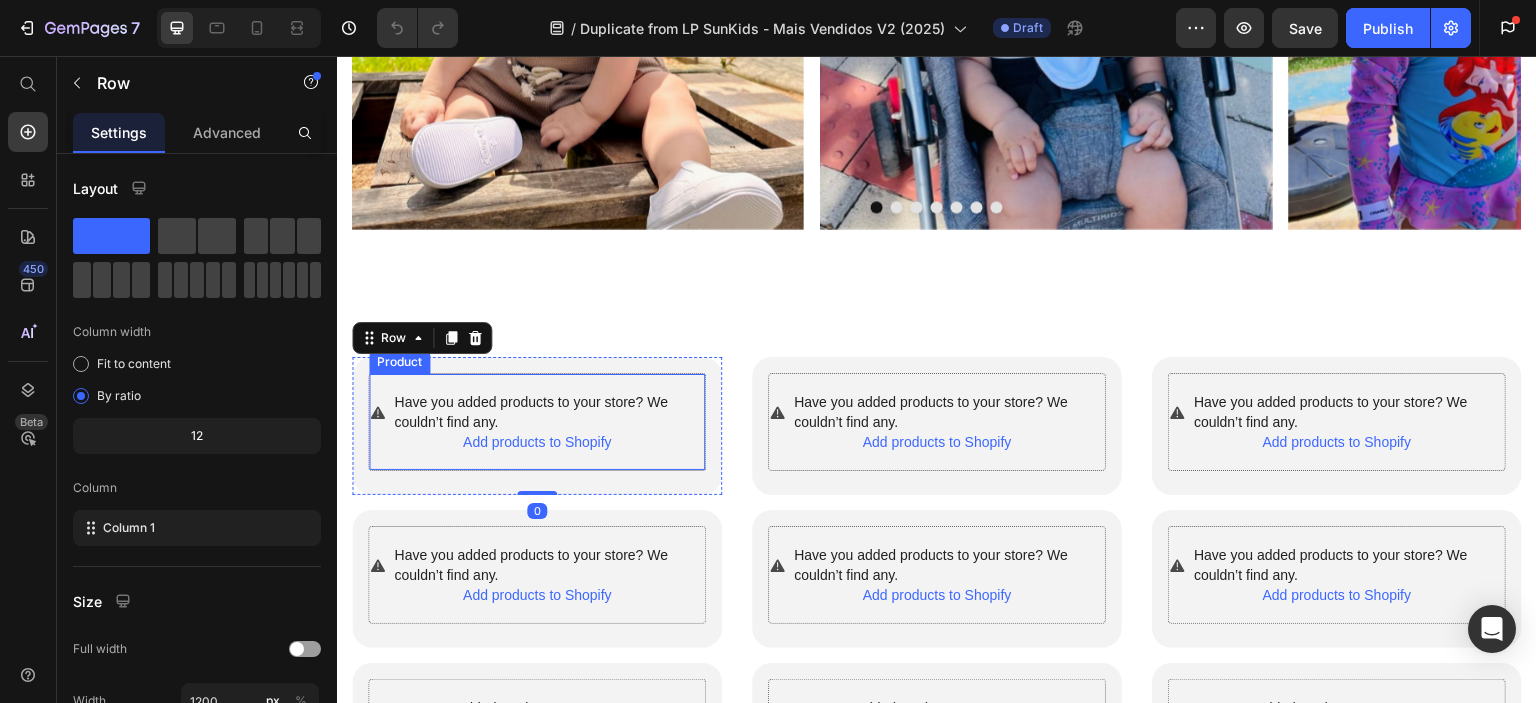 click on "Have you added products to your store? We couldn’t find any." at bounding box center (549, 412) 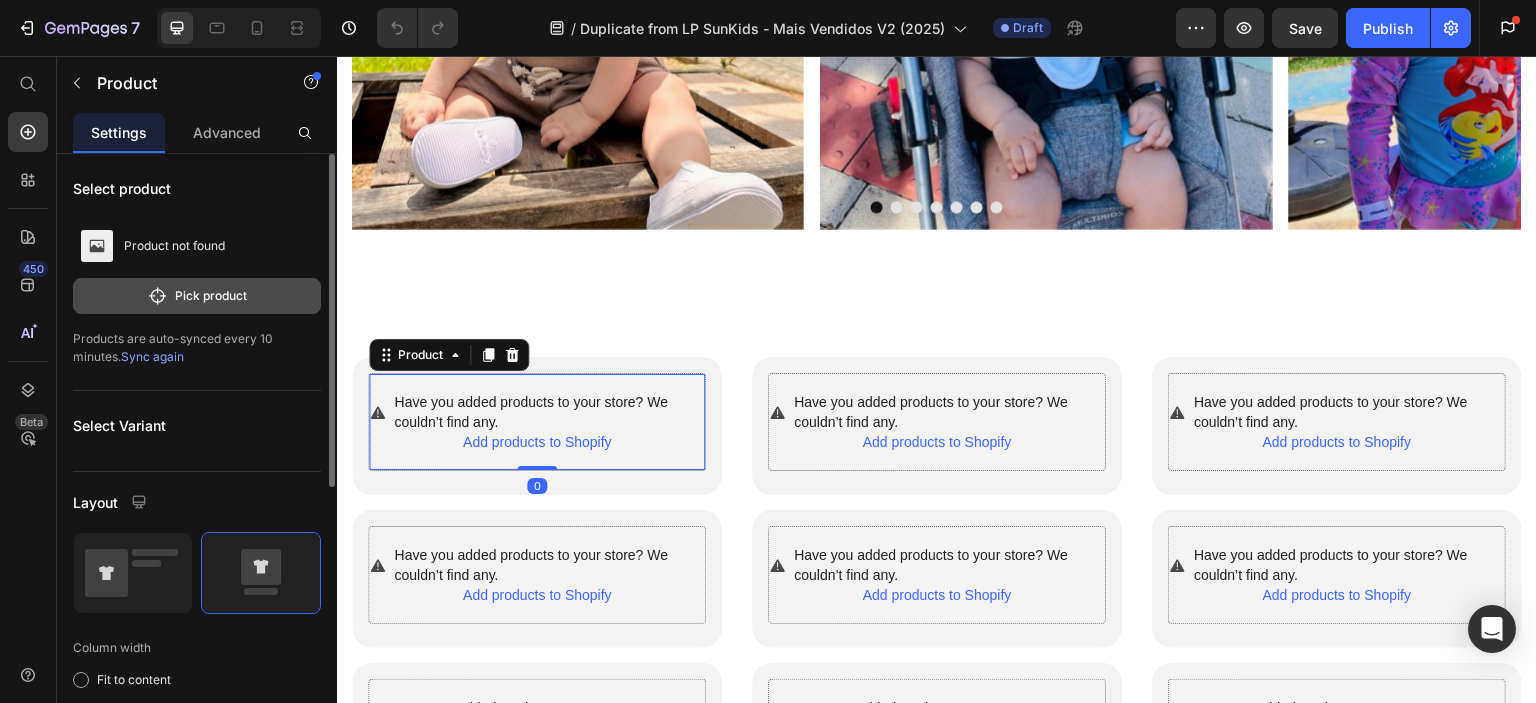 click on "Pick product" at bounding box center (197, 296) 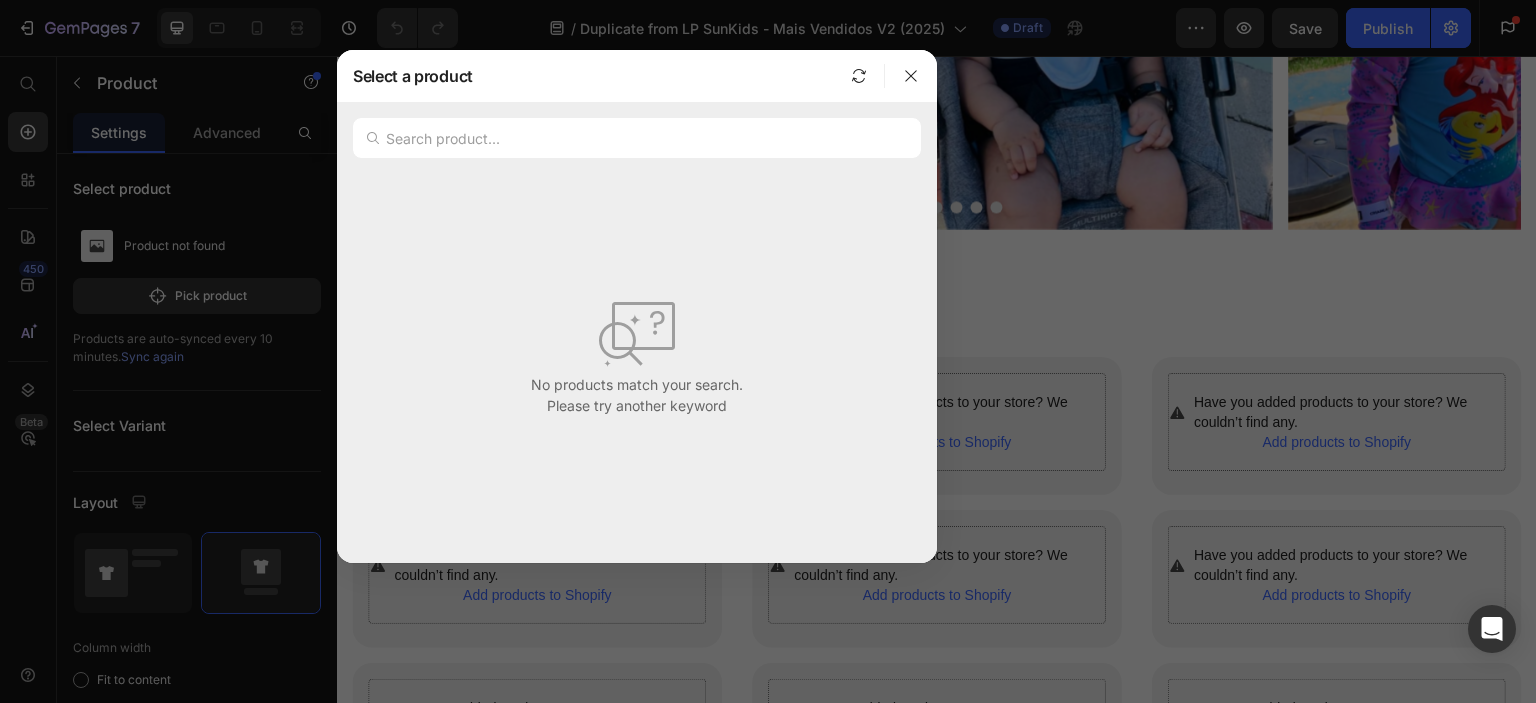 click on "No products match your search. Please try another keyword" at bounding box center (637, 355) 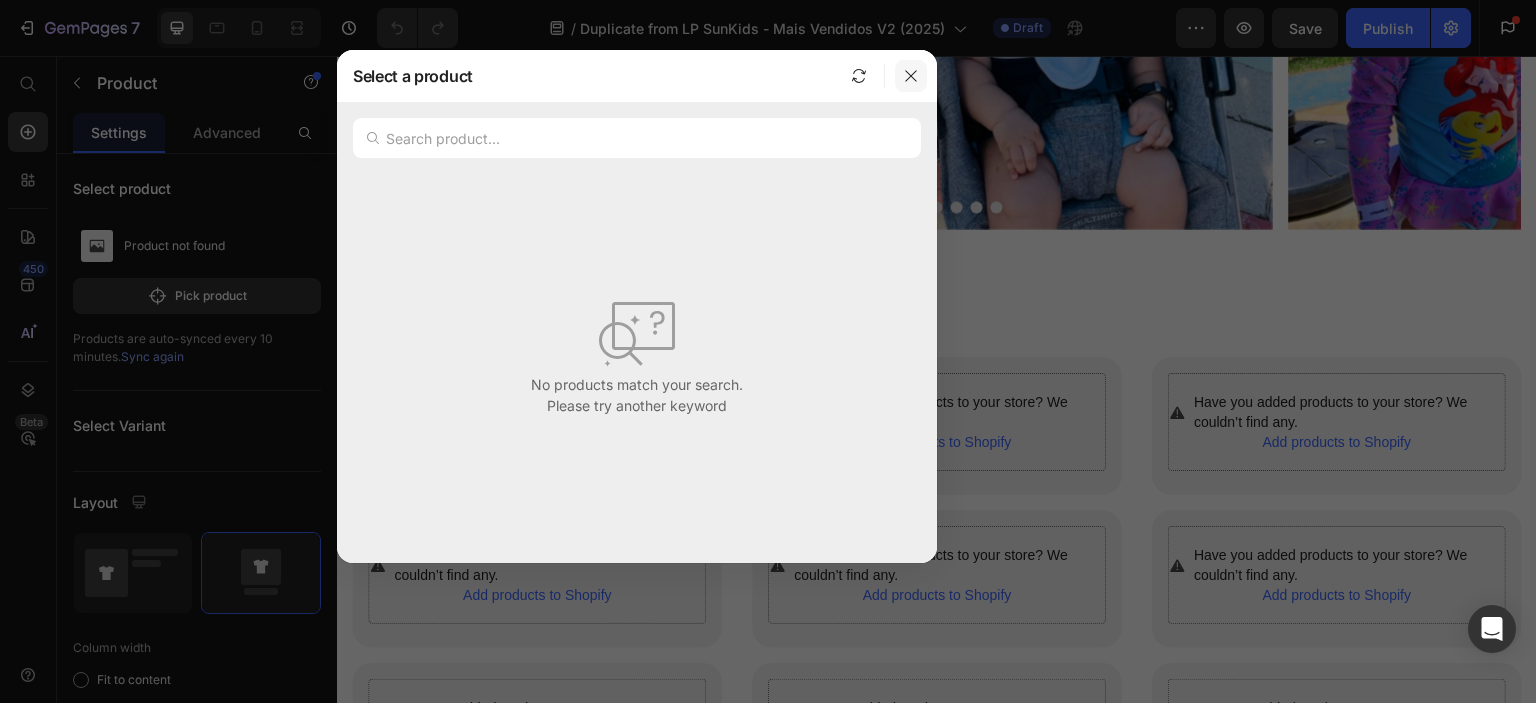 click 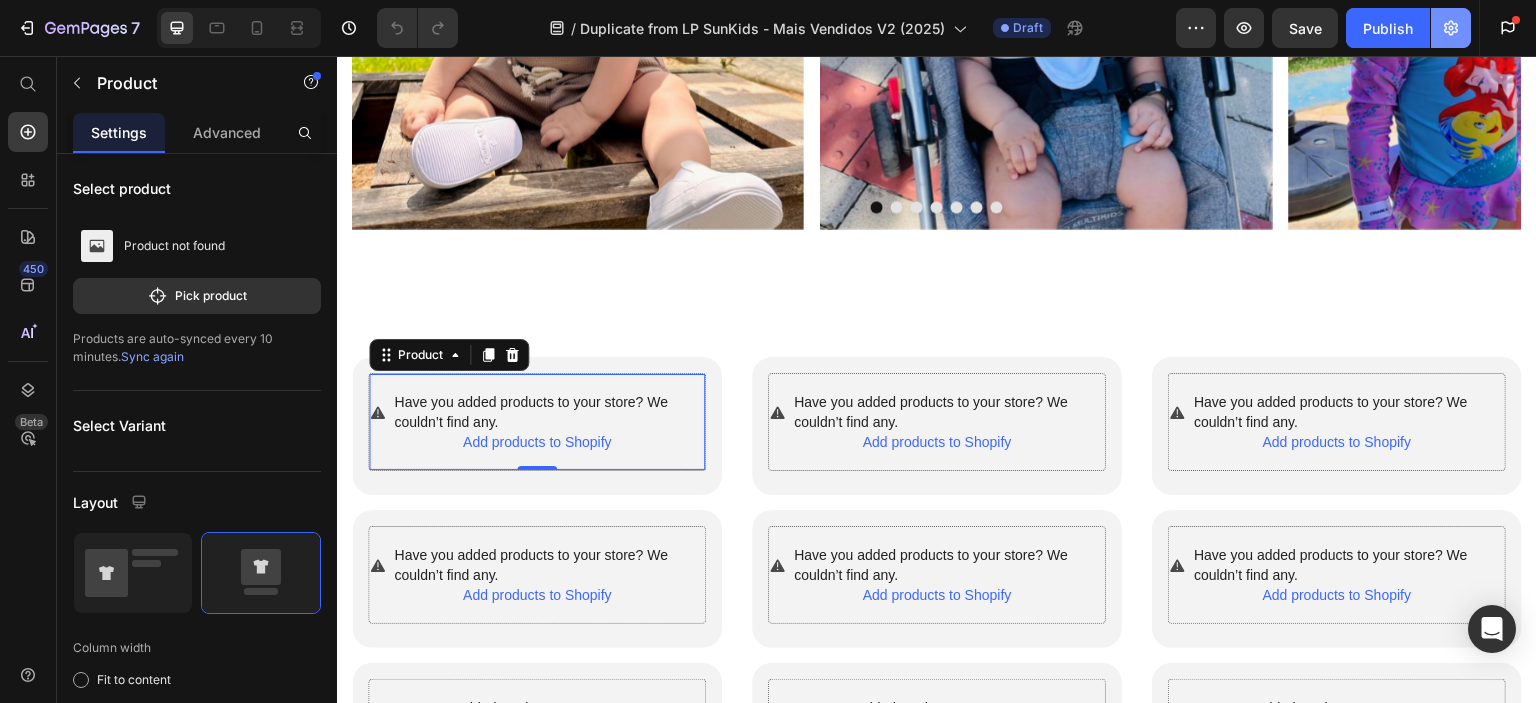 click 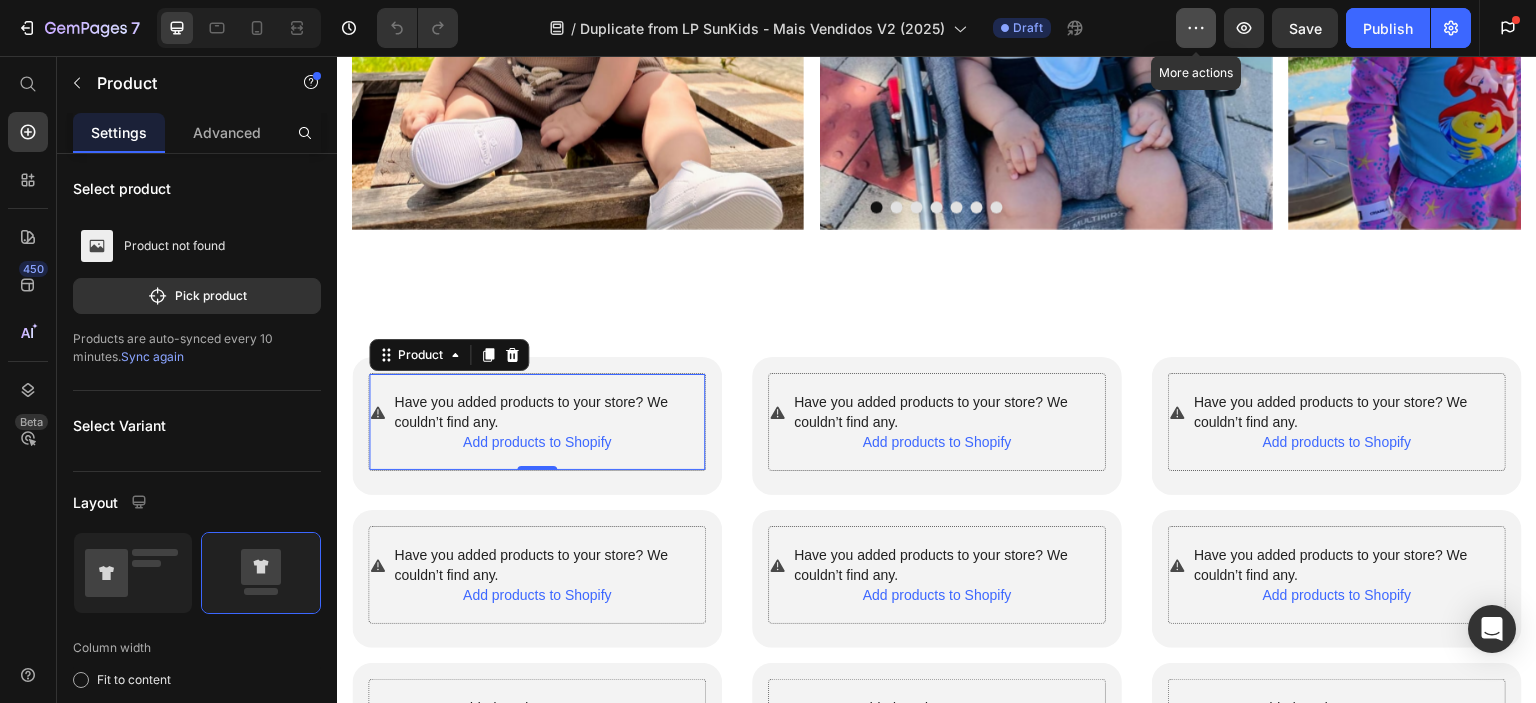 click 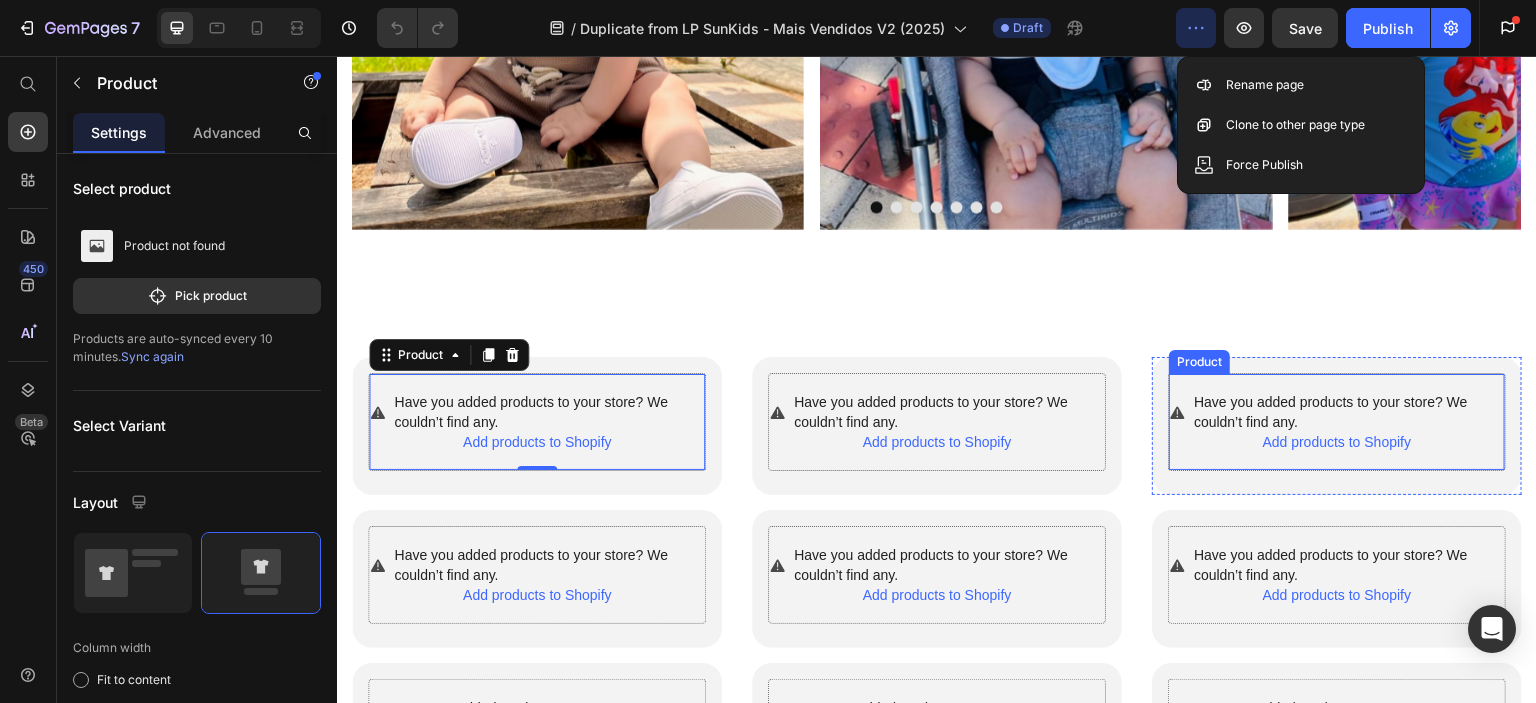 scroll, scrollTop: 3200, scrollLeft: 0, axis: vertical 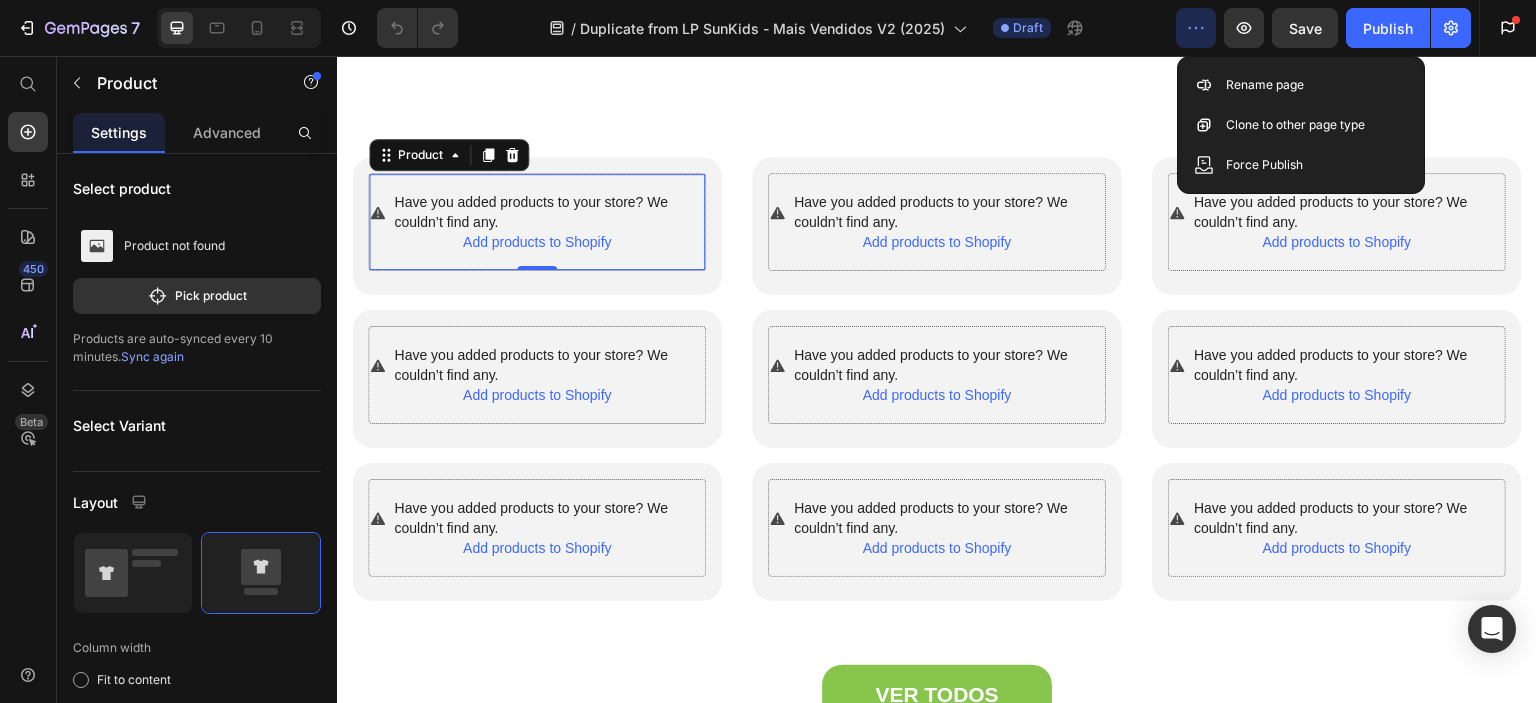 click 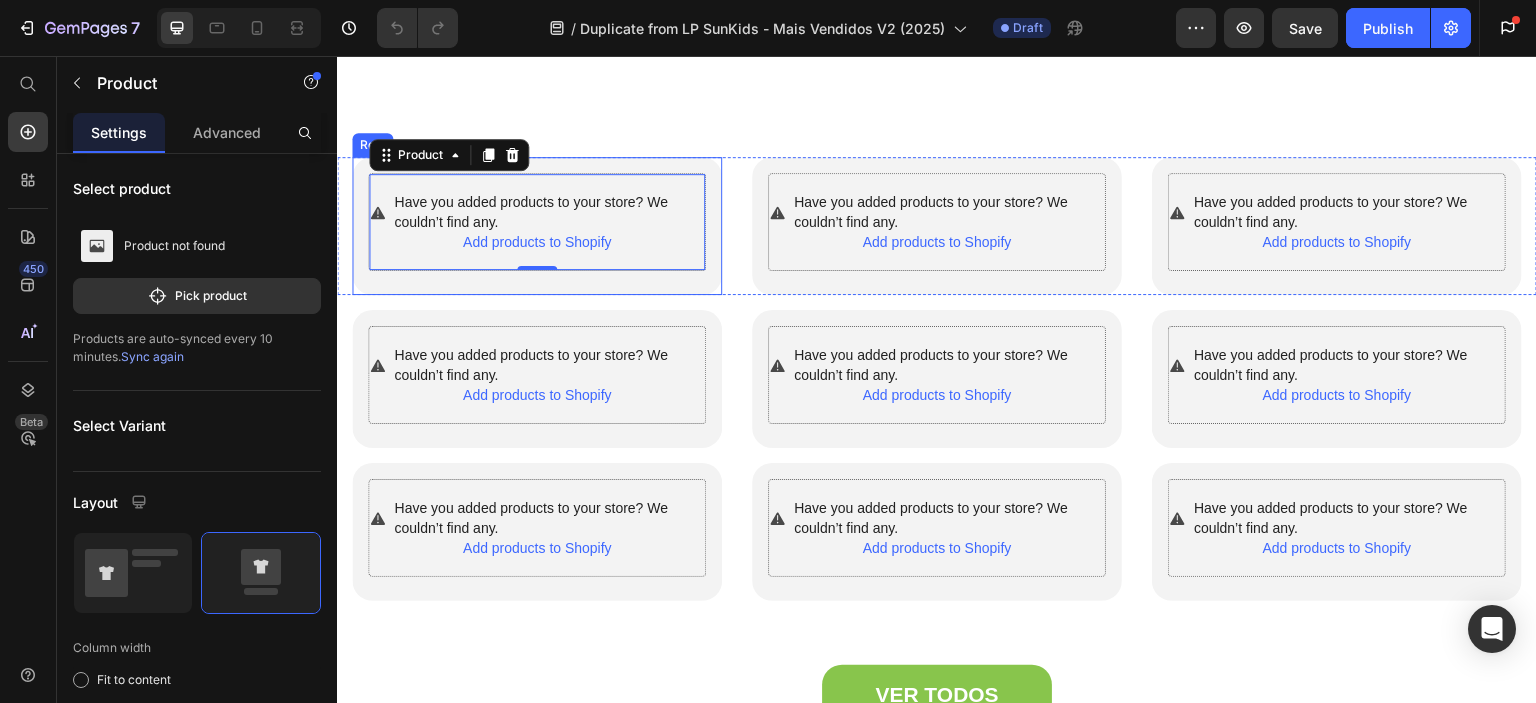 click on "Have you added products to your store? We couldn’t find any. Add products to Shopify Product   0 Row" at bounding box center (537, 226) 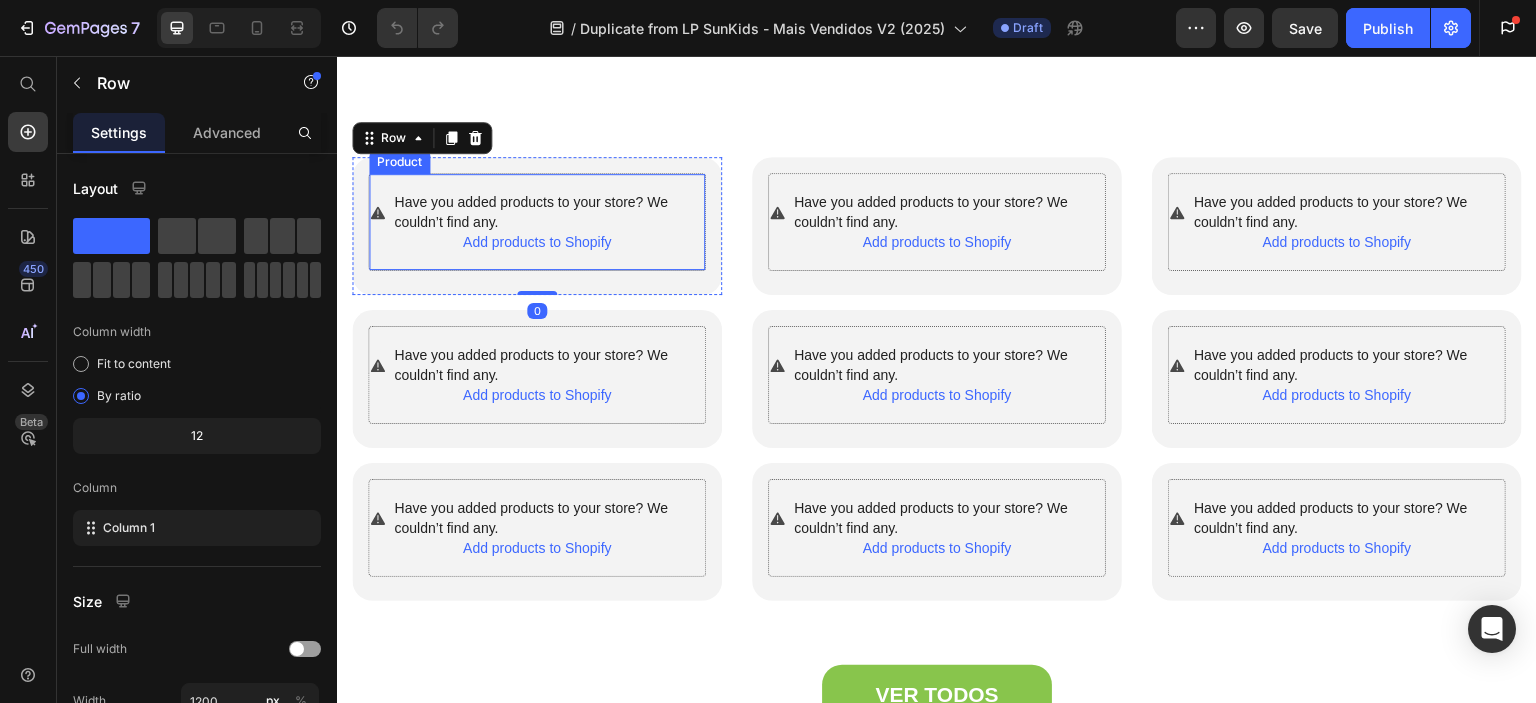 click on "Have you added products to your store? We couldn’t find any." at bounding box center (549, 212) 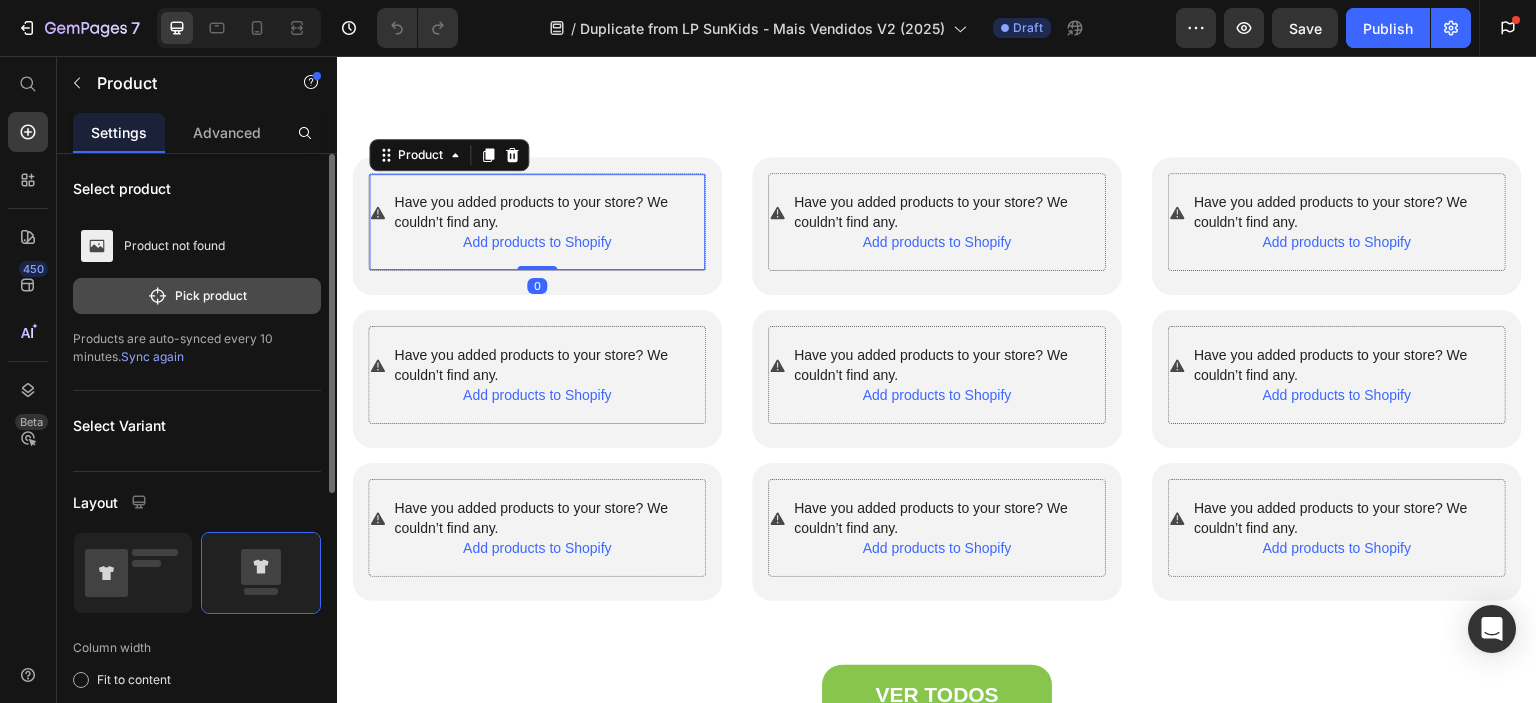 click on "Pick product" at bounding box center (197, 296) 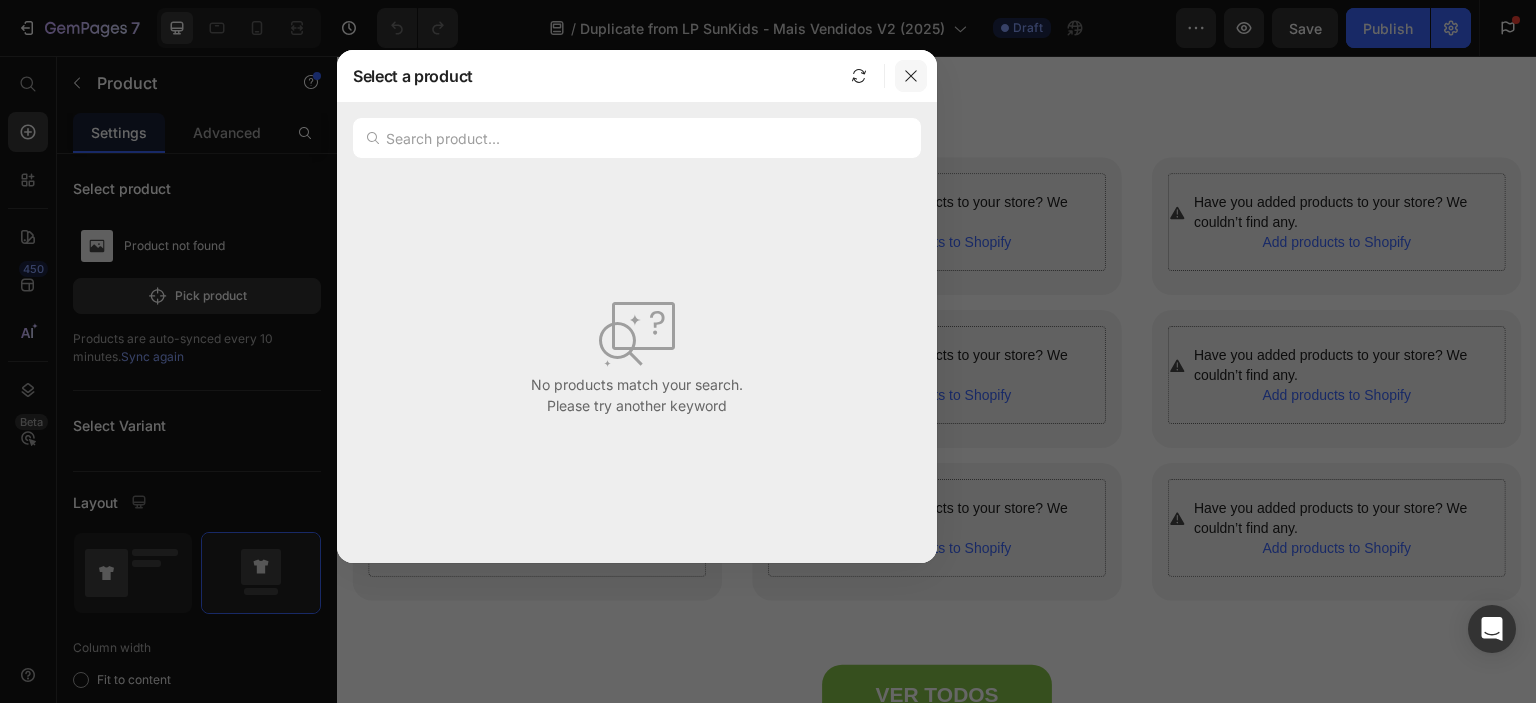 click 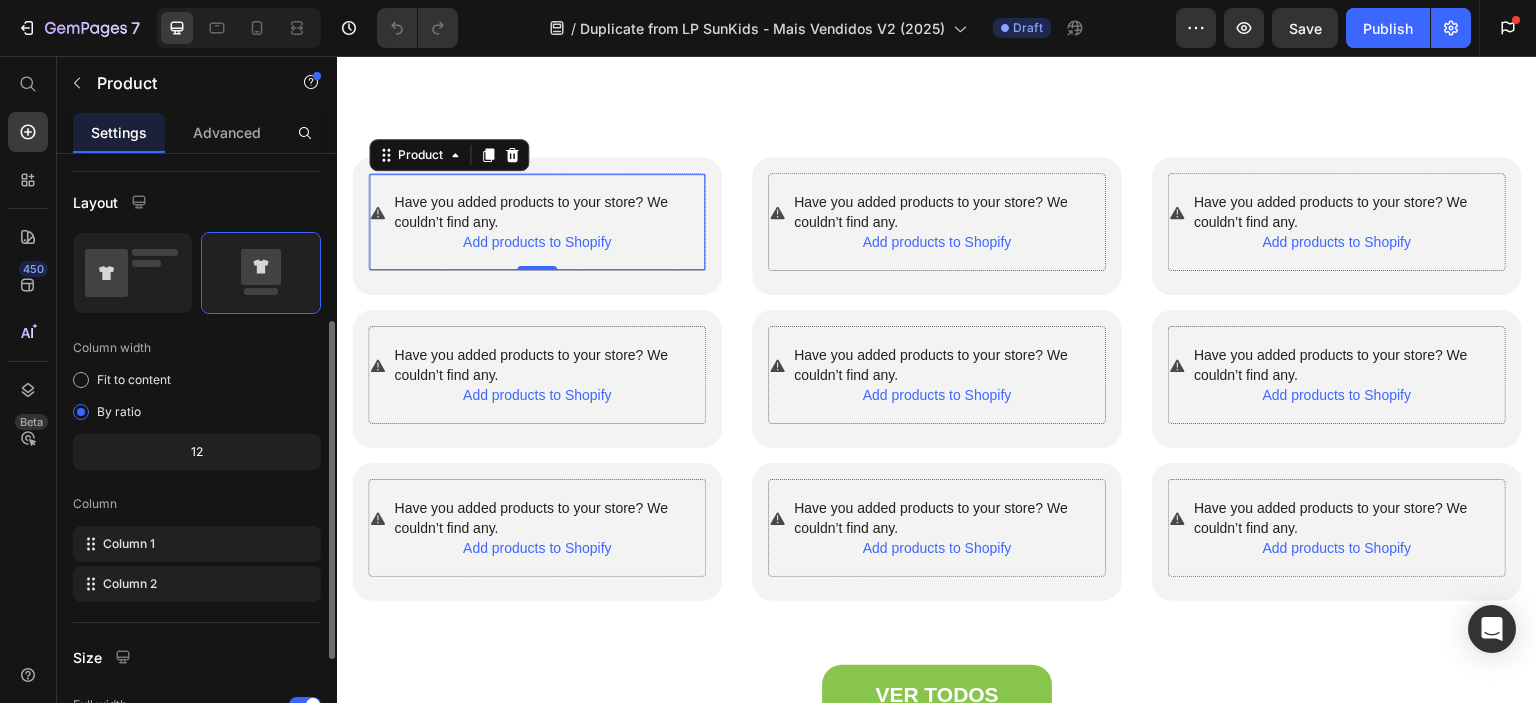 scroll, scrollTop: 0, scrollLeft: 0, axis: both 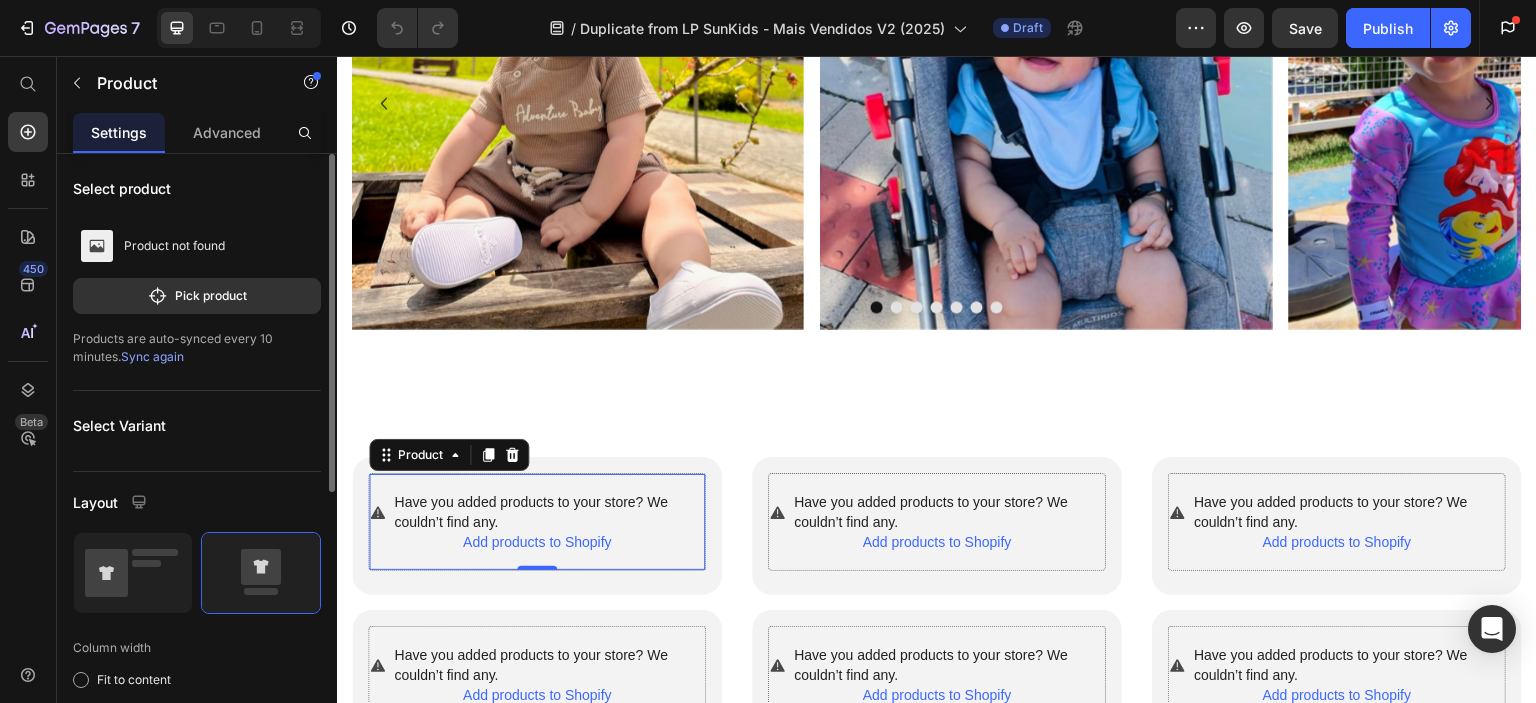 click on "Sync again" at bounding box center [152, 356] 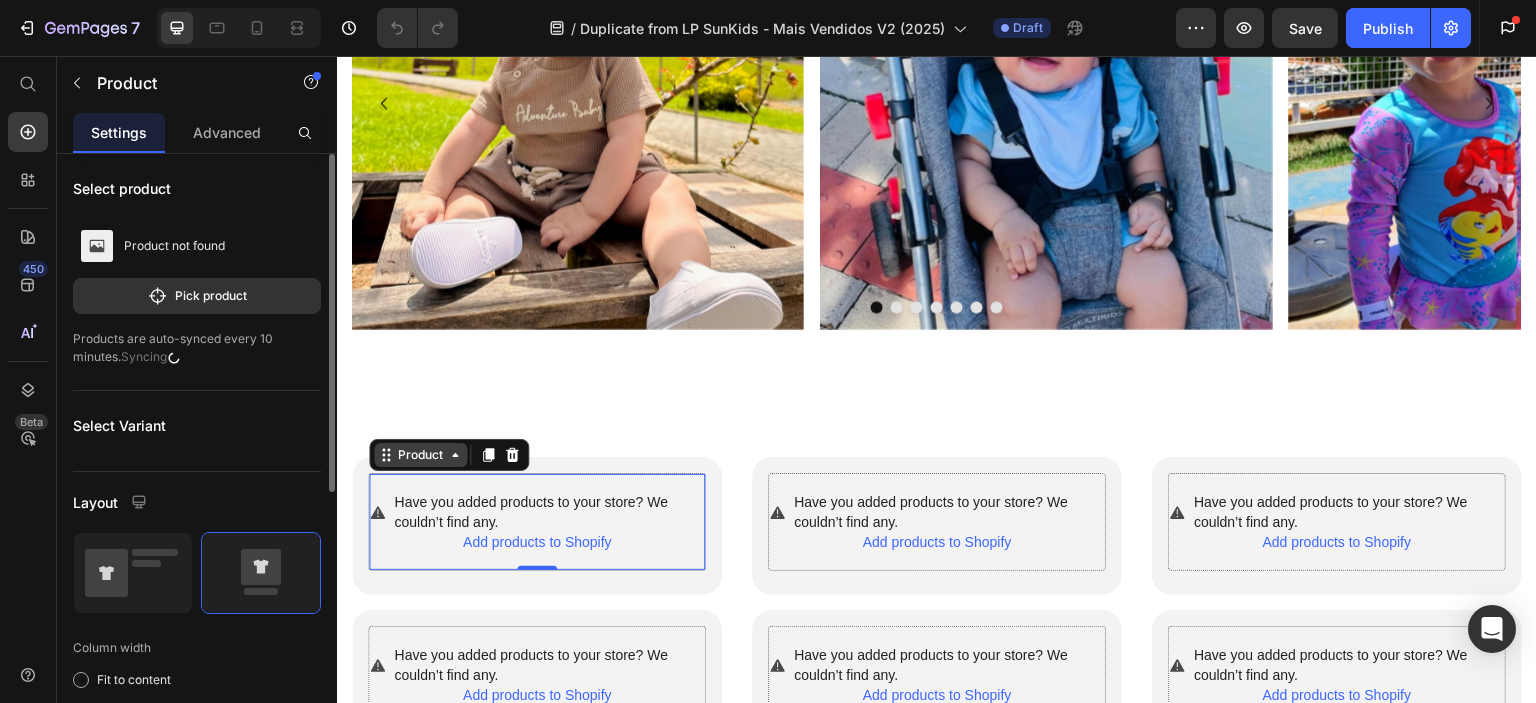 click 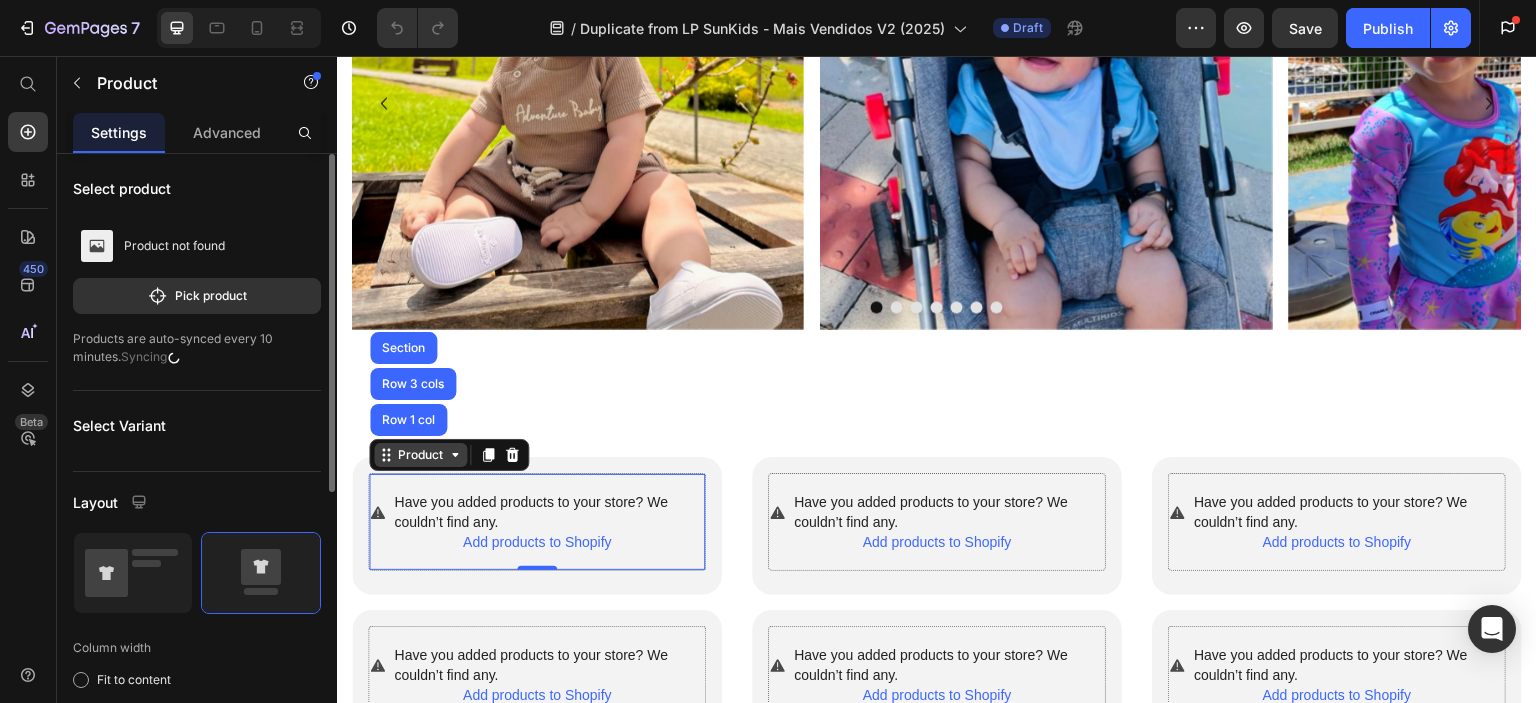 click on "Product" at bounding box center [420, 455] 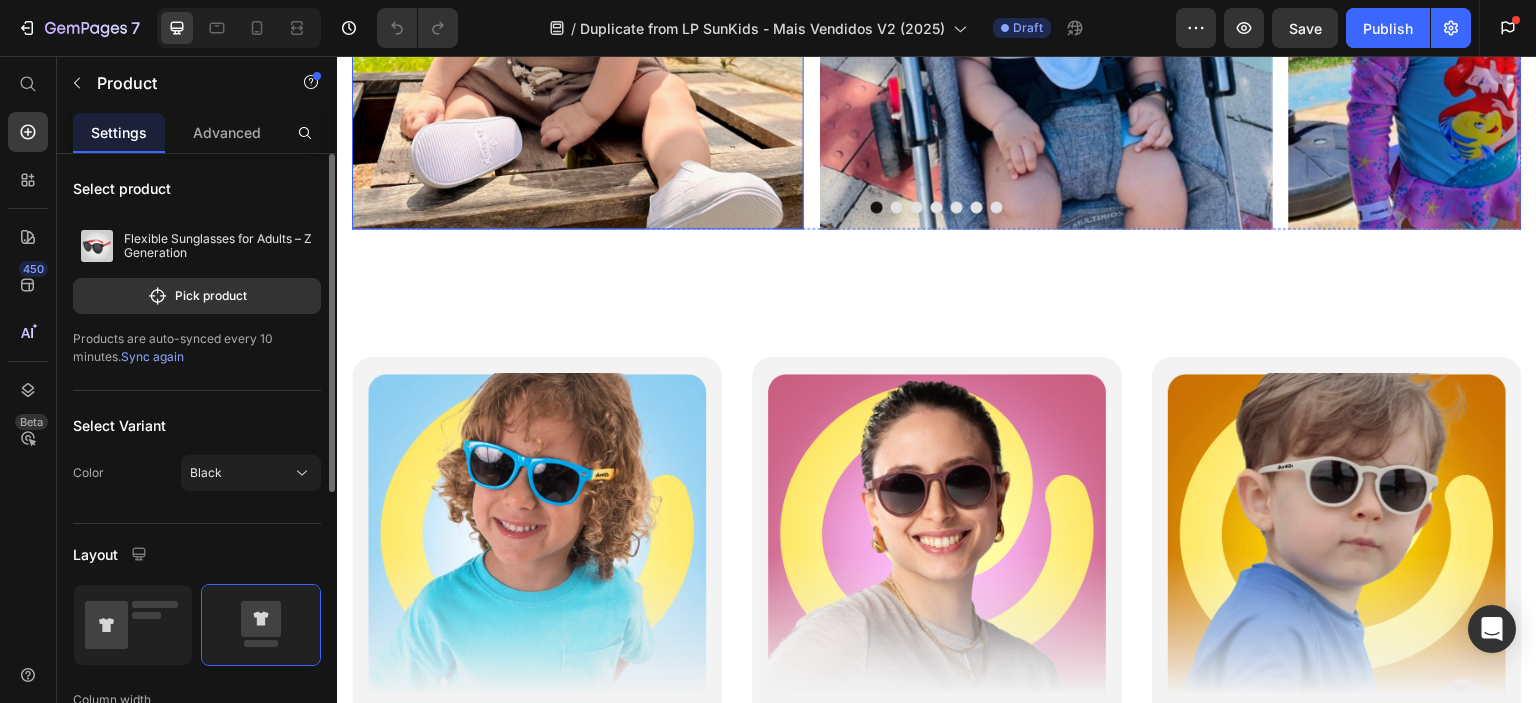 scroll, scrollTop: 3300, scrollLeft: 0, axis: vertical 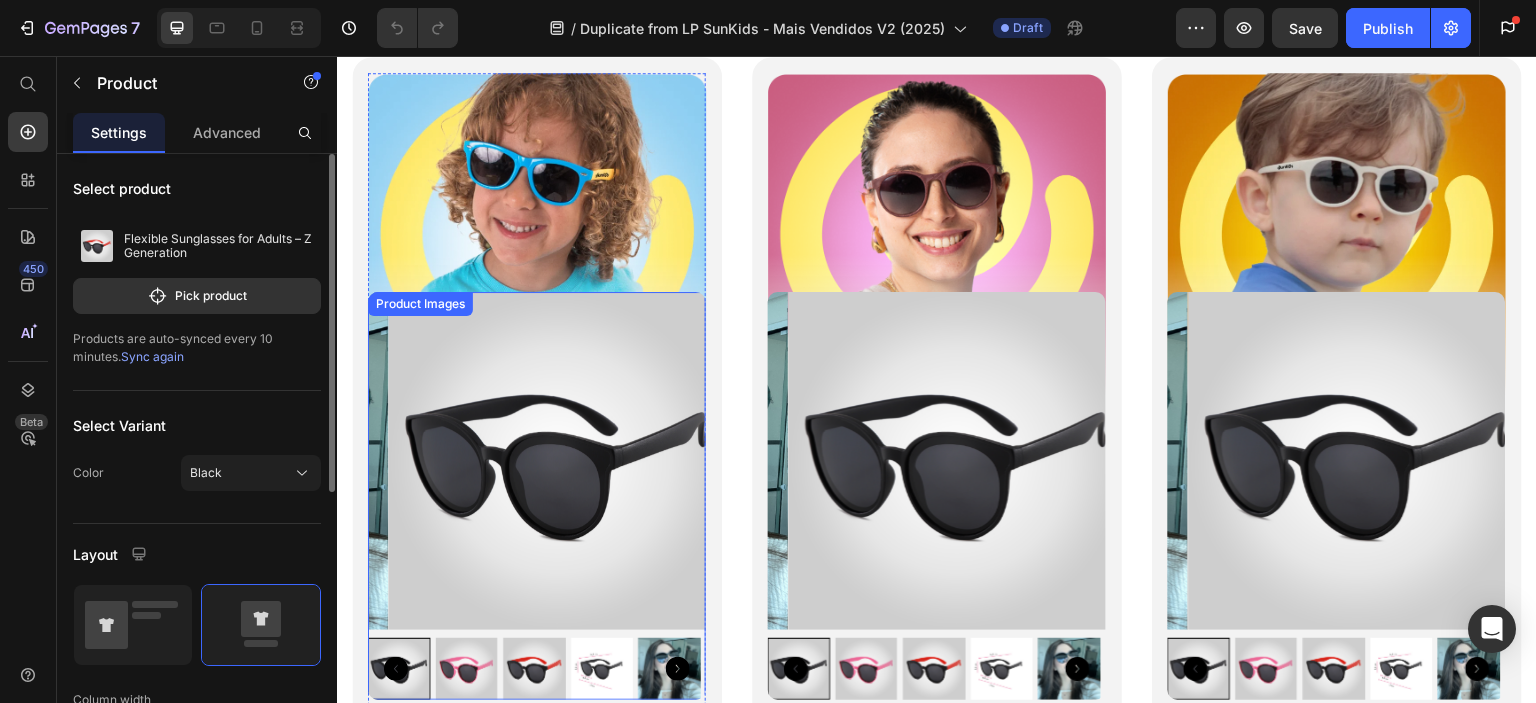 drag, startPoint x: 605, startPoint y: 457, endPoint x: 597, endPoint y: 440, distance: 18.788294 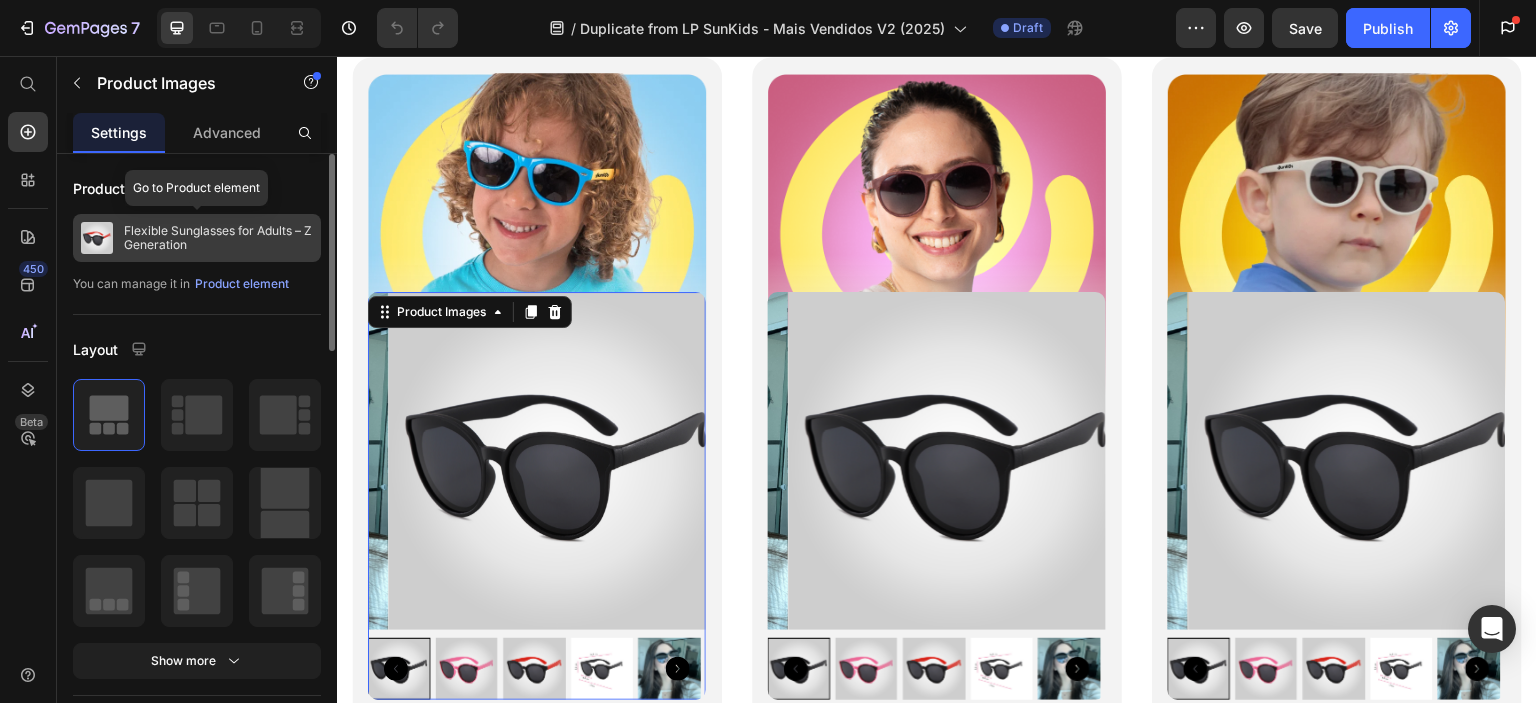 click on "Flexible Sunglasses for Adults – Z Generation" at bounding box center (218, 238) 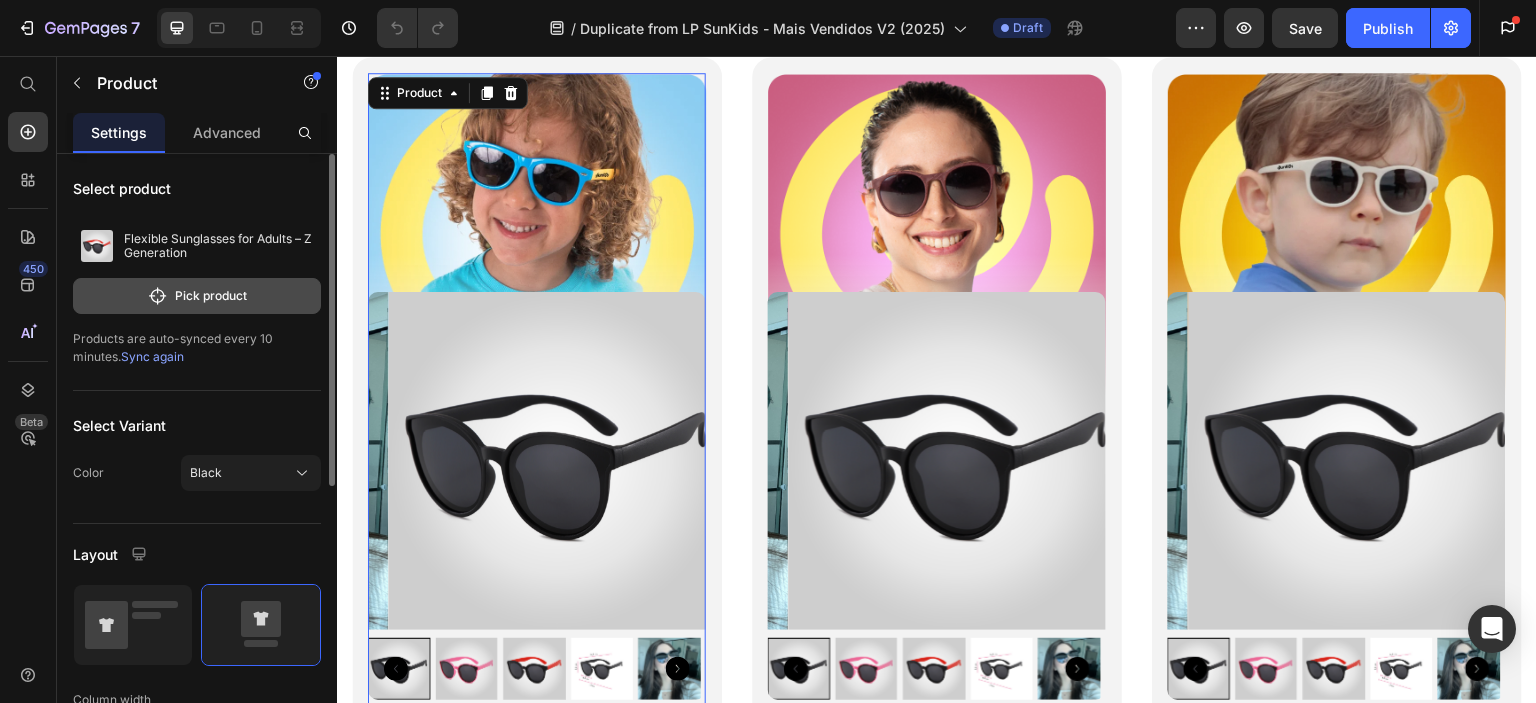 click on "Pick product" at bounding box center [197, 296] 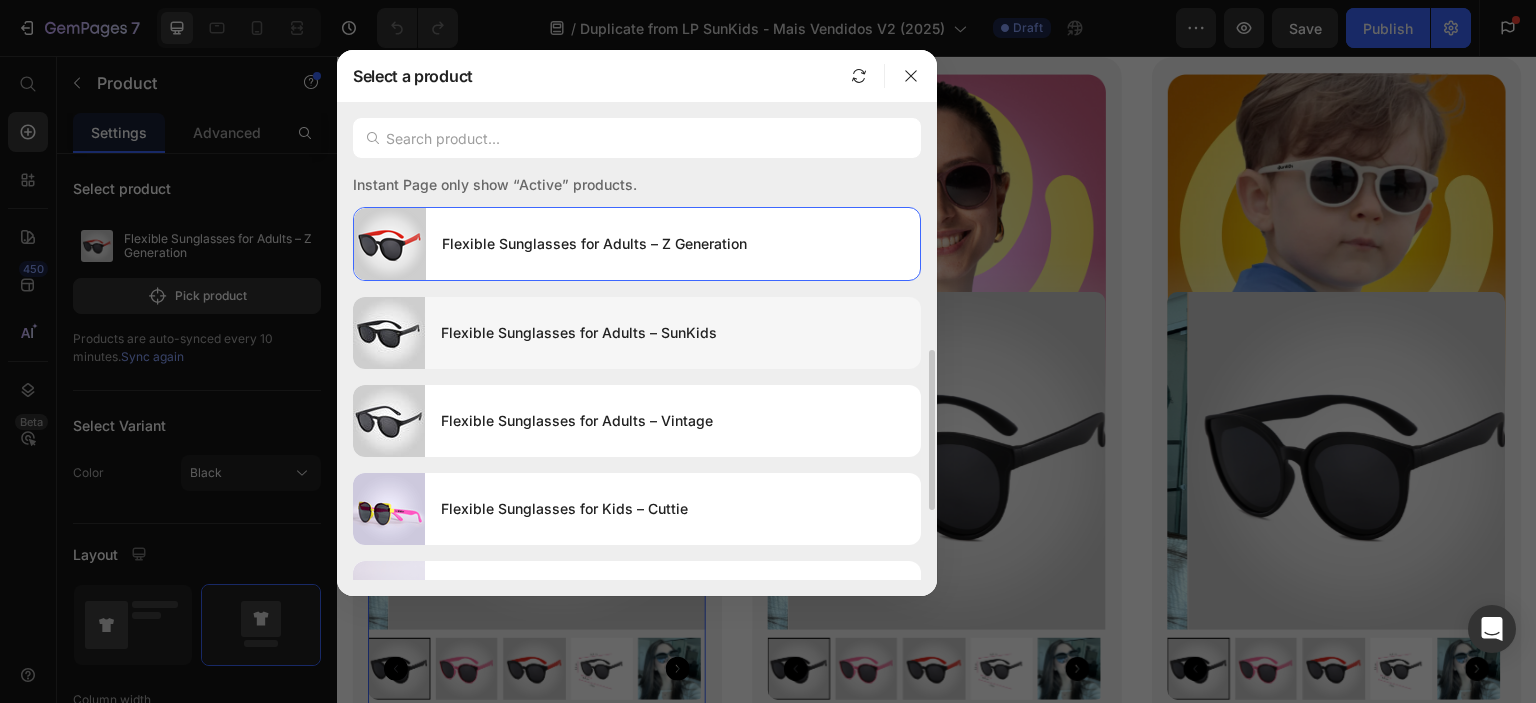 scroll, scrollTop: 200, scrollLeft: 0, axis: vertical 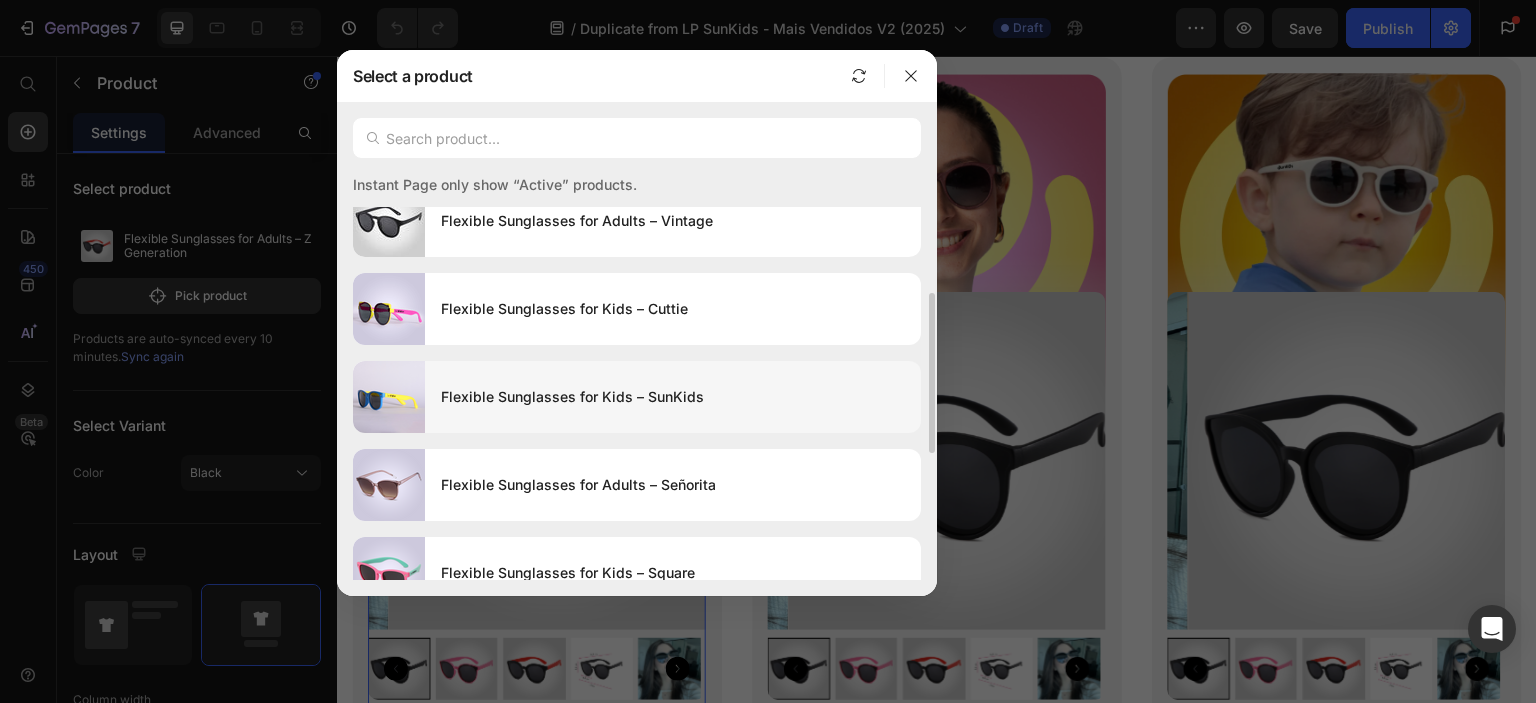 click on "Flexible Sunglasses for Kids – SunKids" at bounding box center [673, 397] 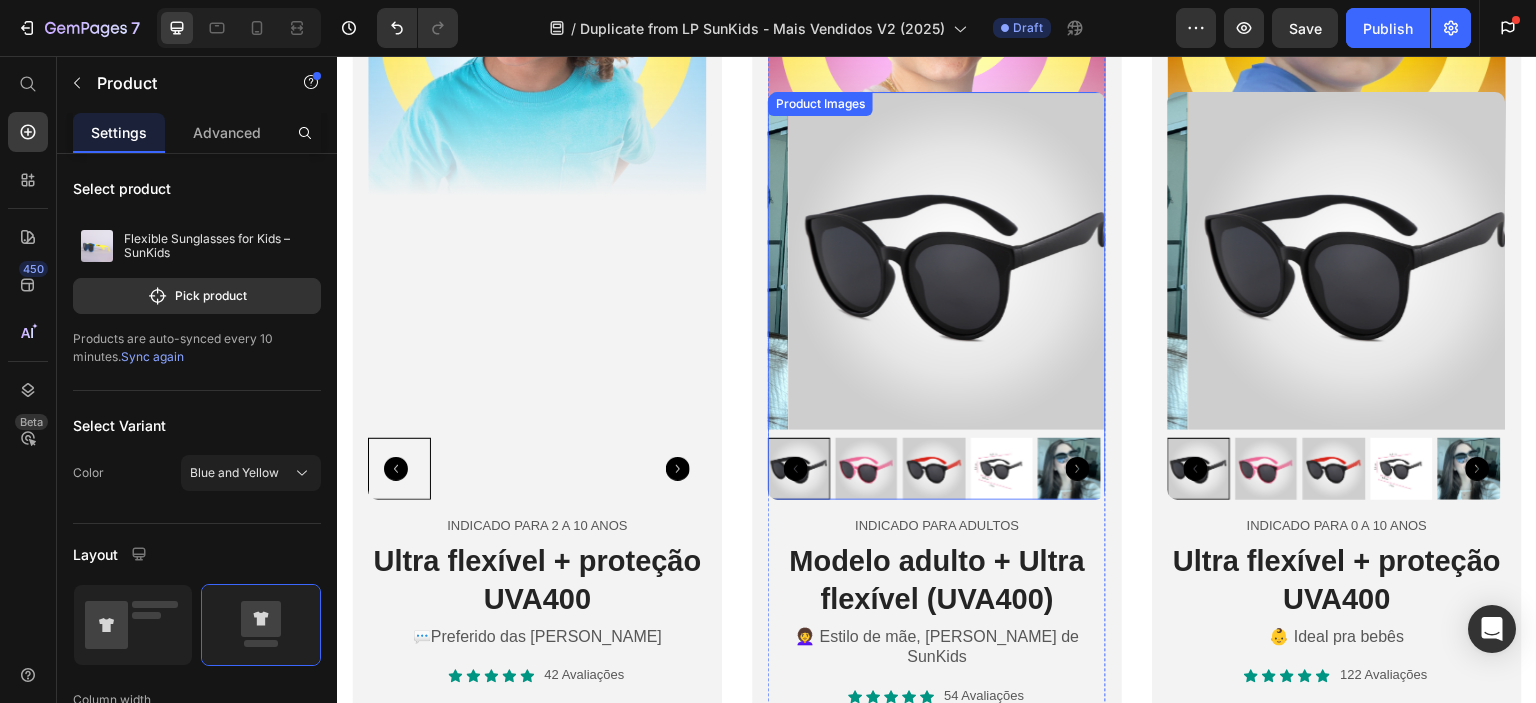 scroll, scrollTop: 3400, scrollLeft: 0, axis: vertical 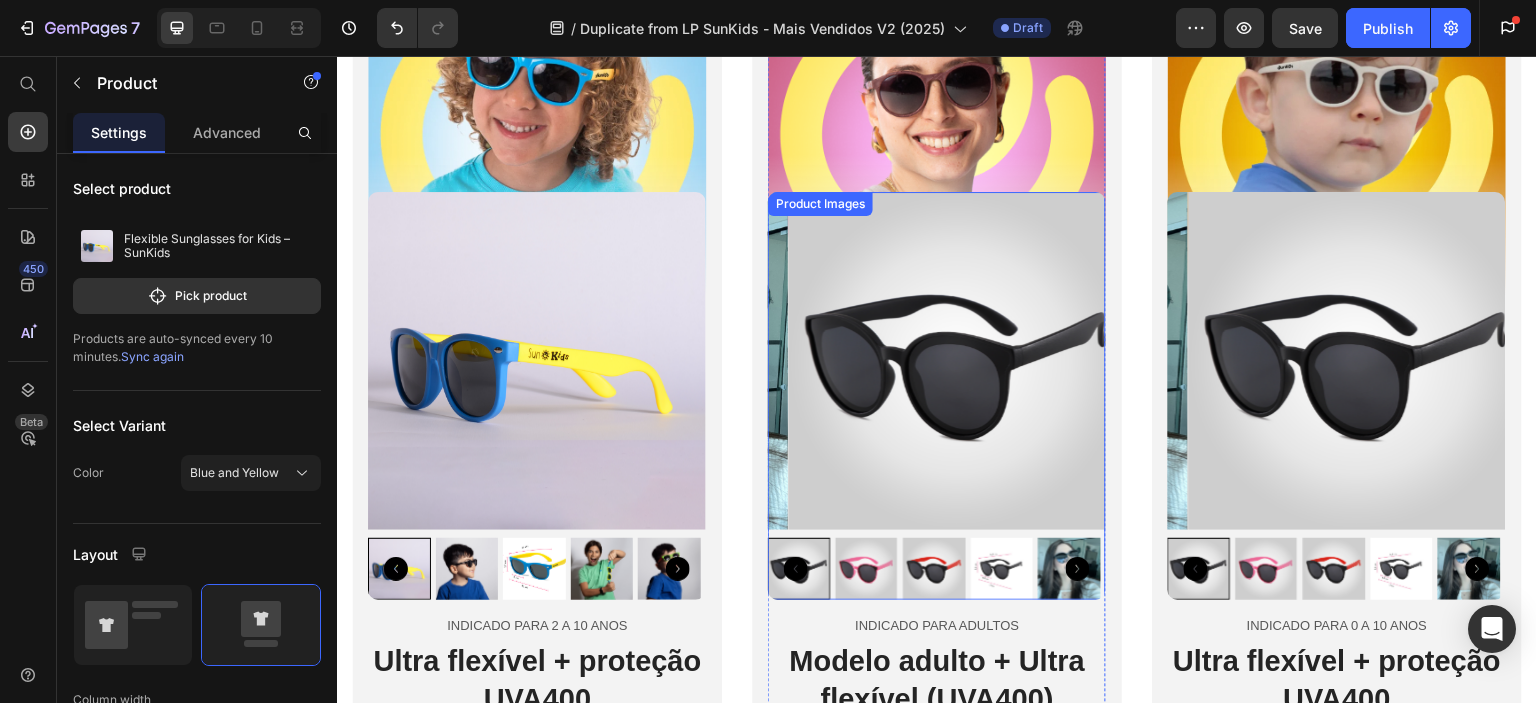 click at bounding box center (957, 361) 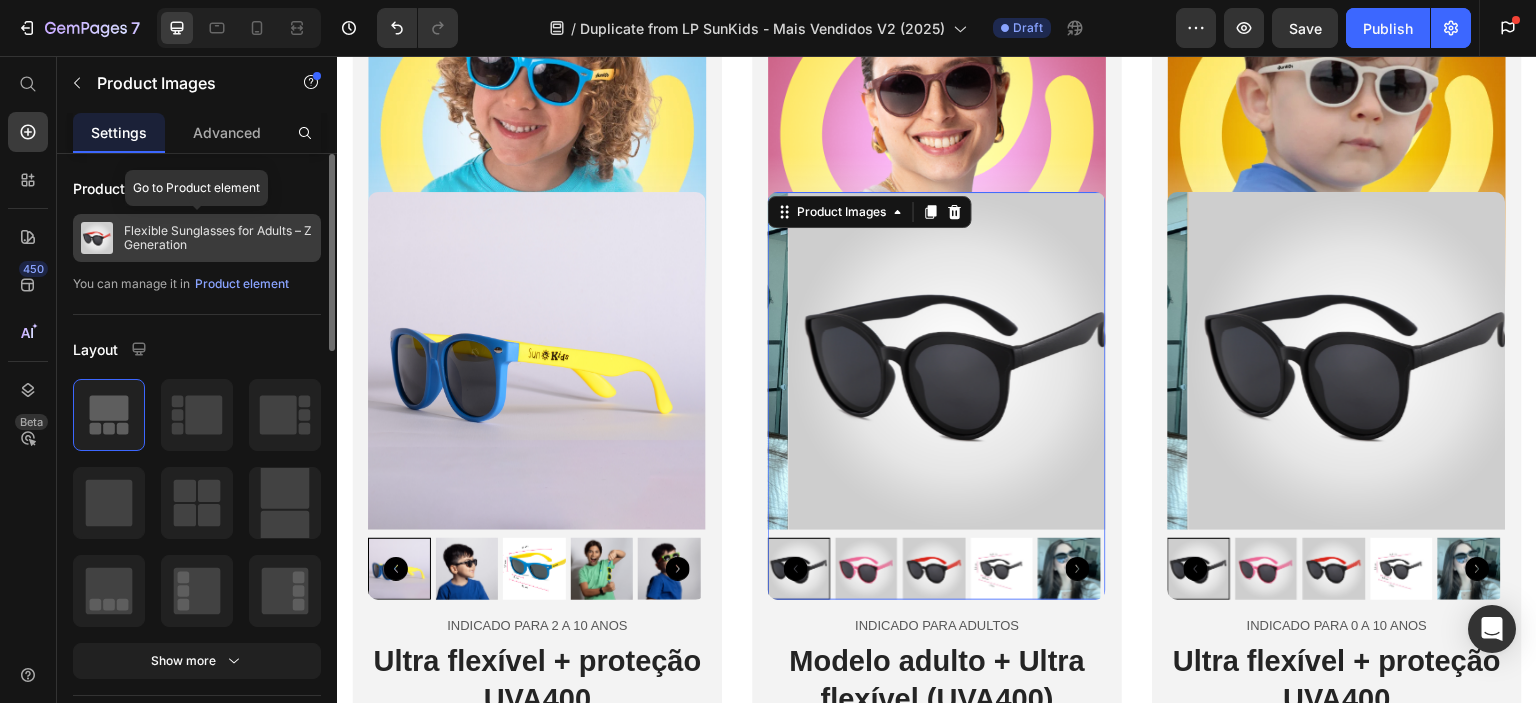 click on "Flexible Sunglasses for Adults – Z Generation" at bounding box center [218, 238] 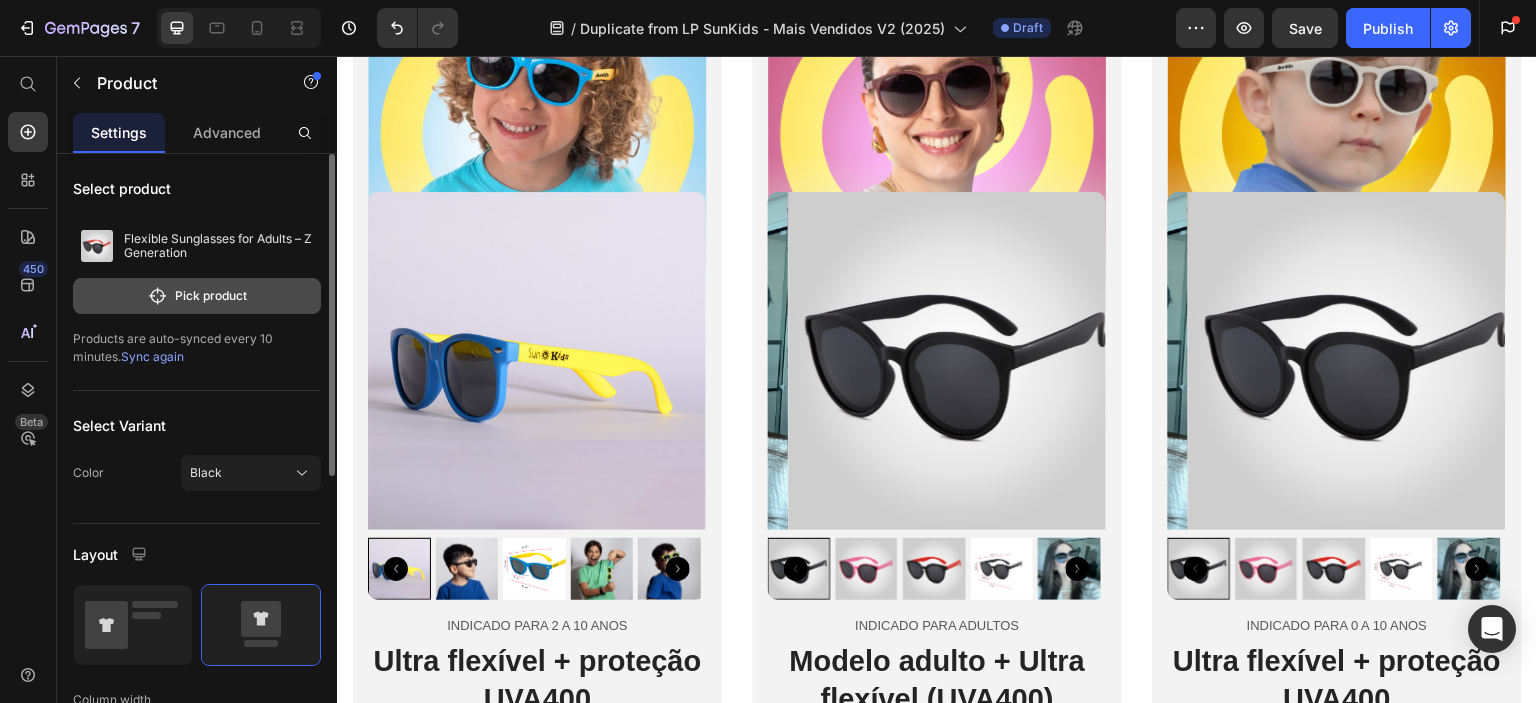 click on "Pick product" at bounding box center [197, 296] 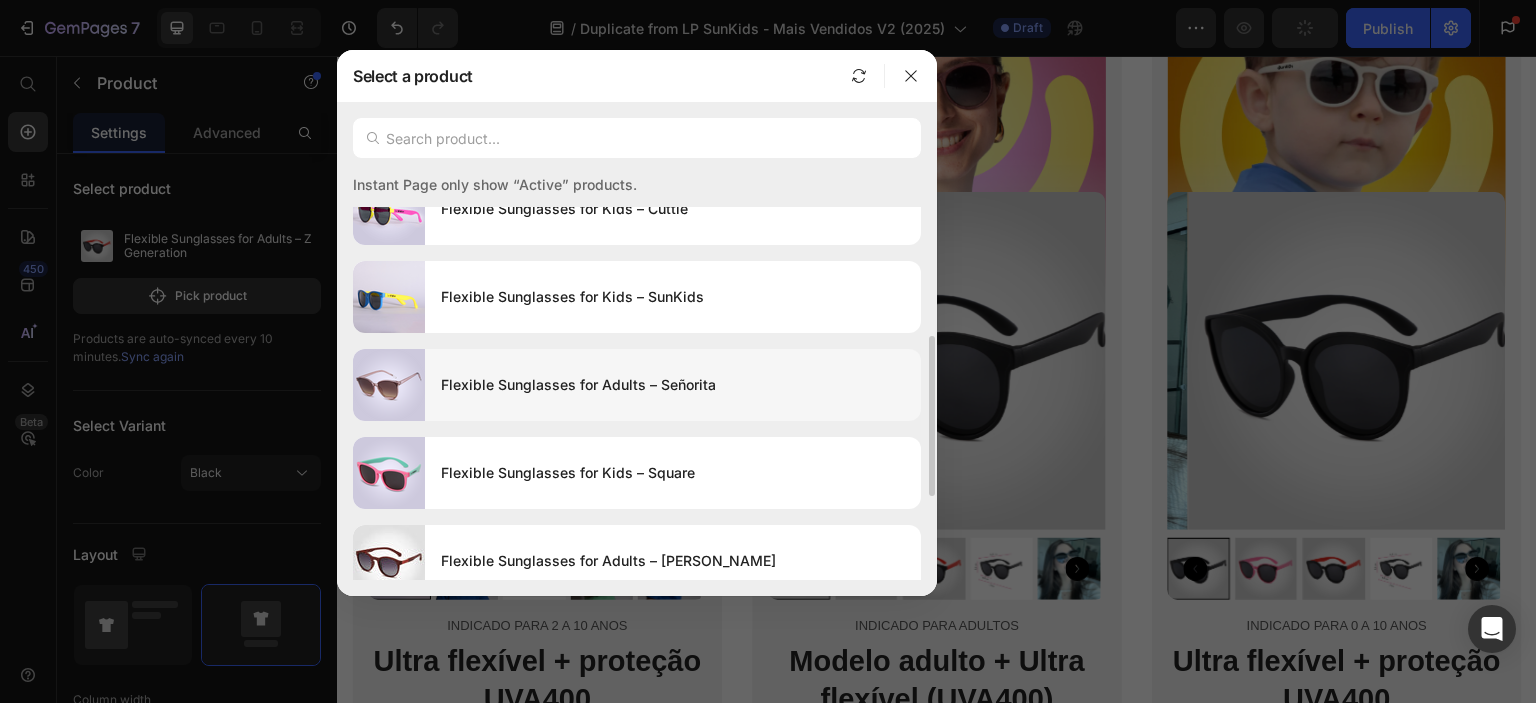 scroll, scrollTop: 400, scrollLeft: 0, axis: vertical 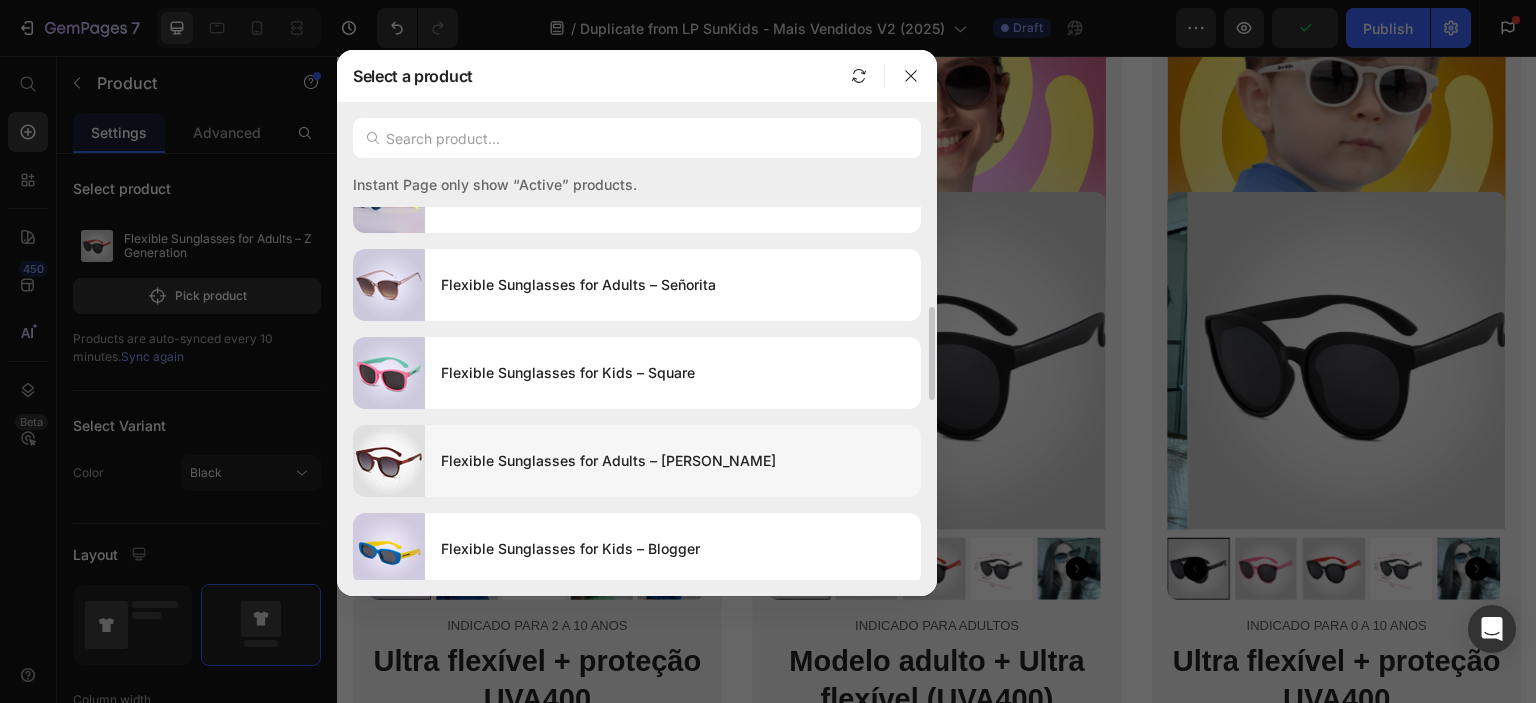 click on "Flexible Sunglasses for Adults – [PERSON_NAME]" at bounding box center [673, 461] 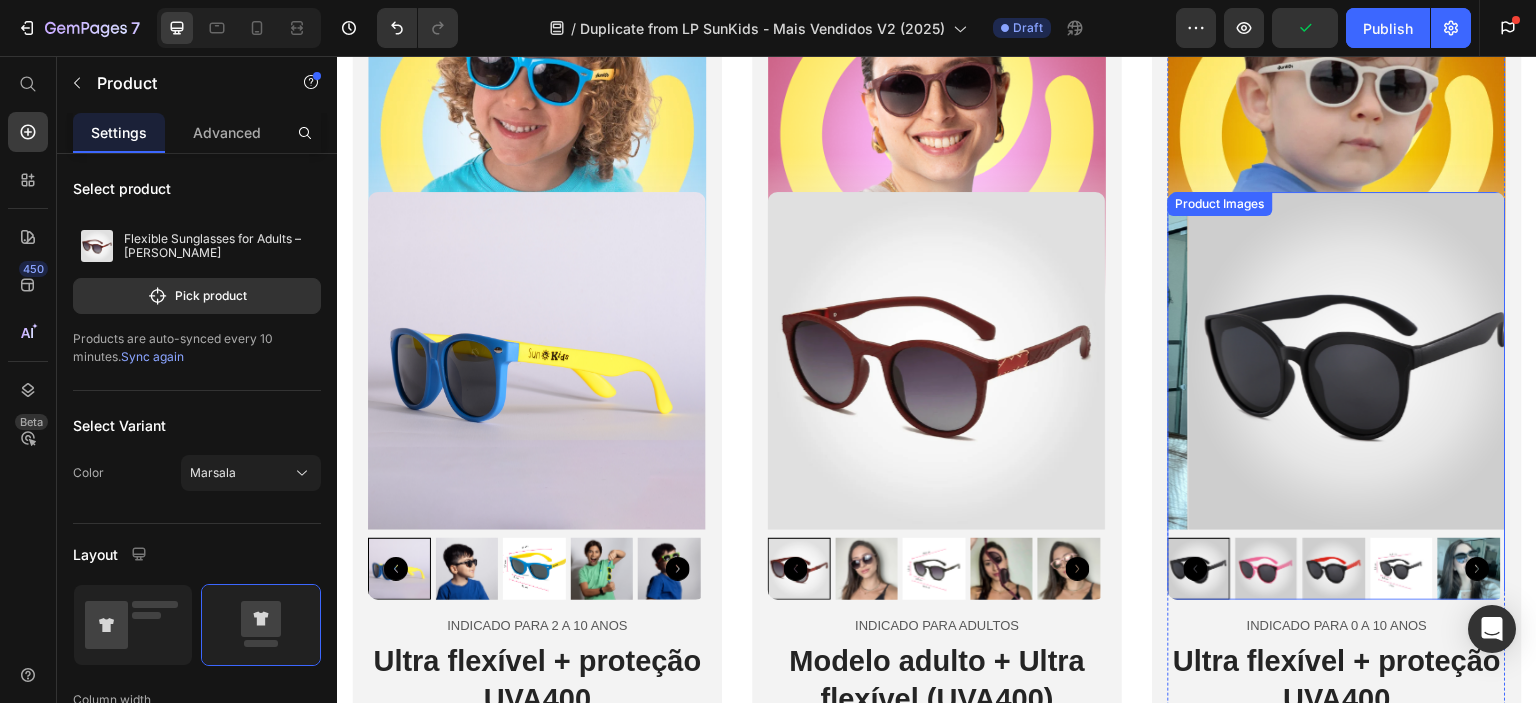 click at bounding box center [1357, 361] 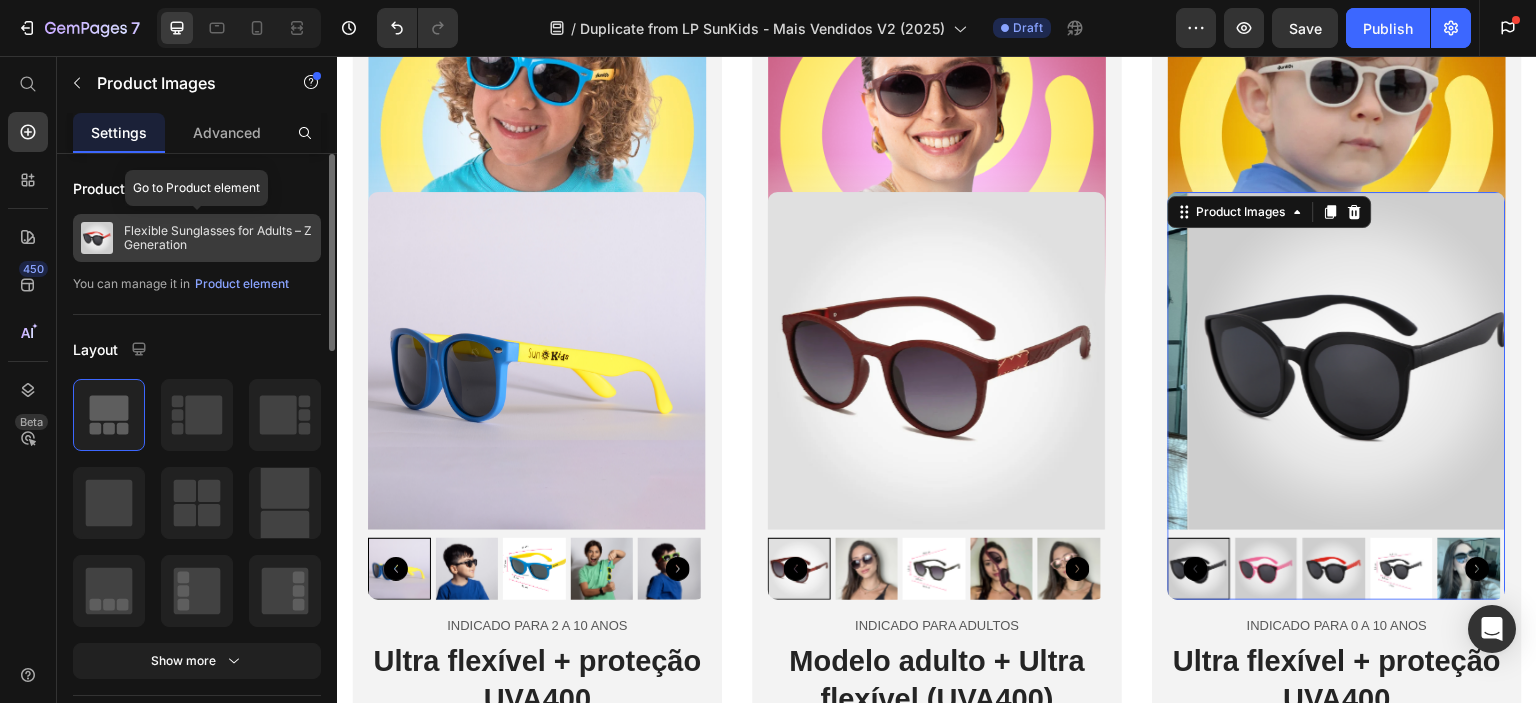 click on "Flexible Sunglasses for Adults – Z Generation" at bounding box center [218, 238] 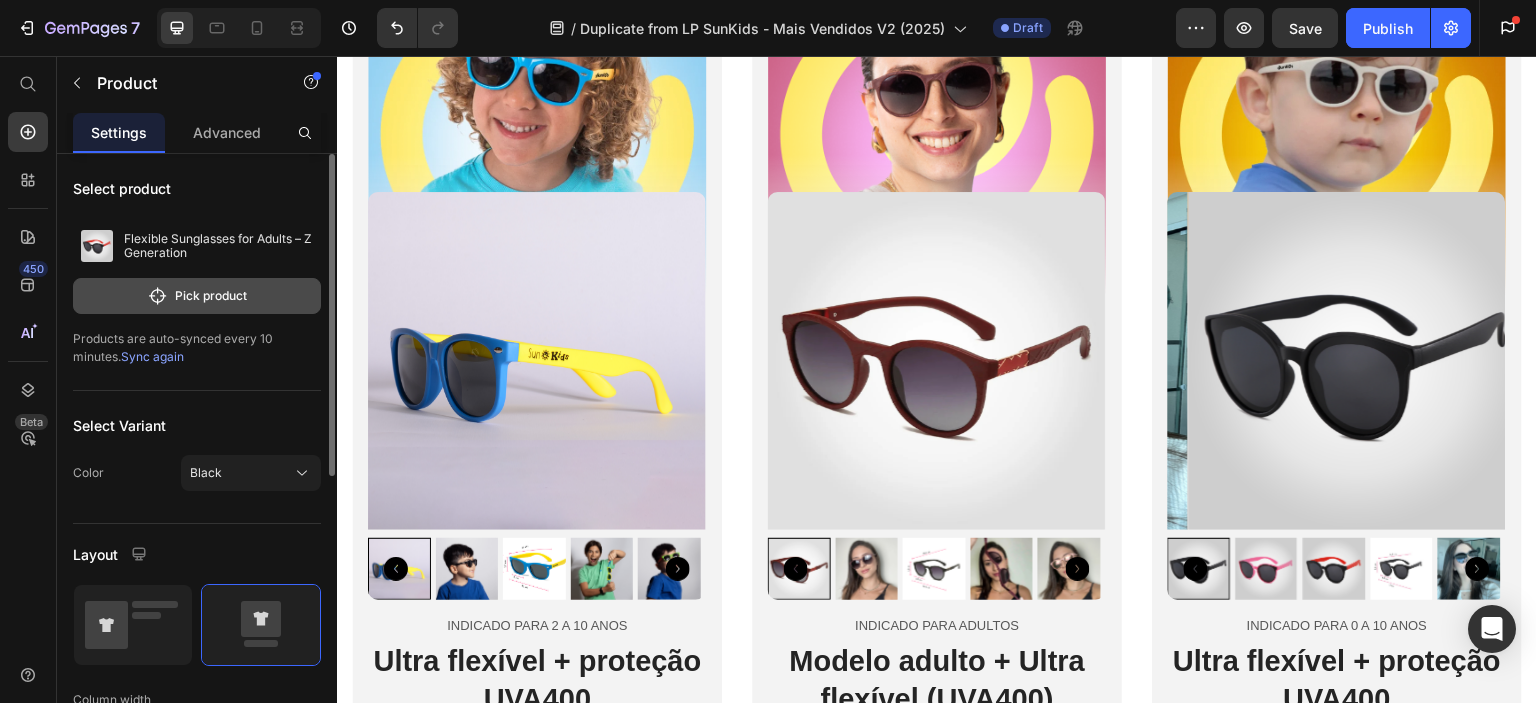 click on "Pick product" 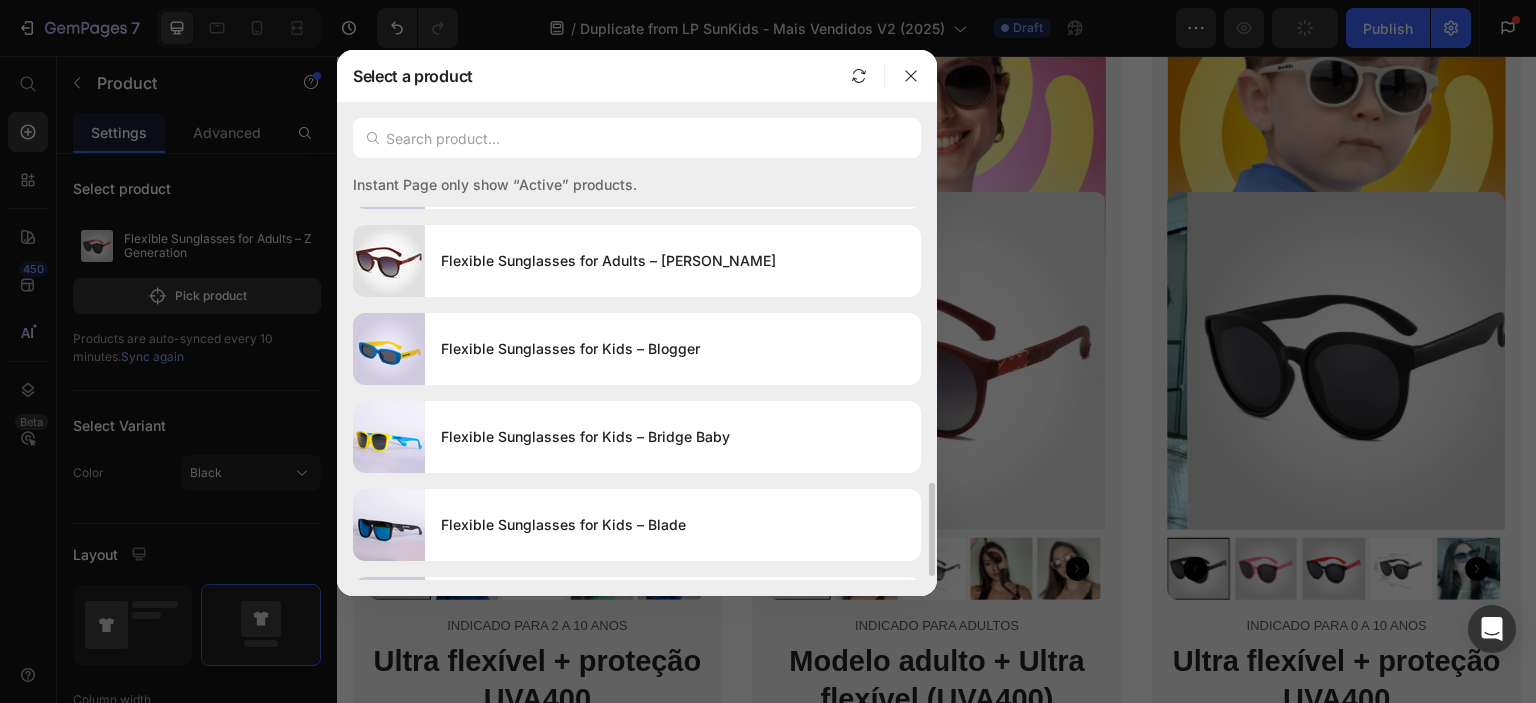 scroll, scrollTop: 700, scrollLeft: 0, axis: vertical 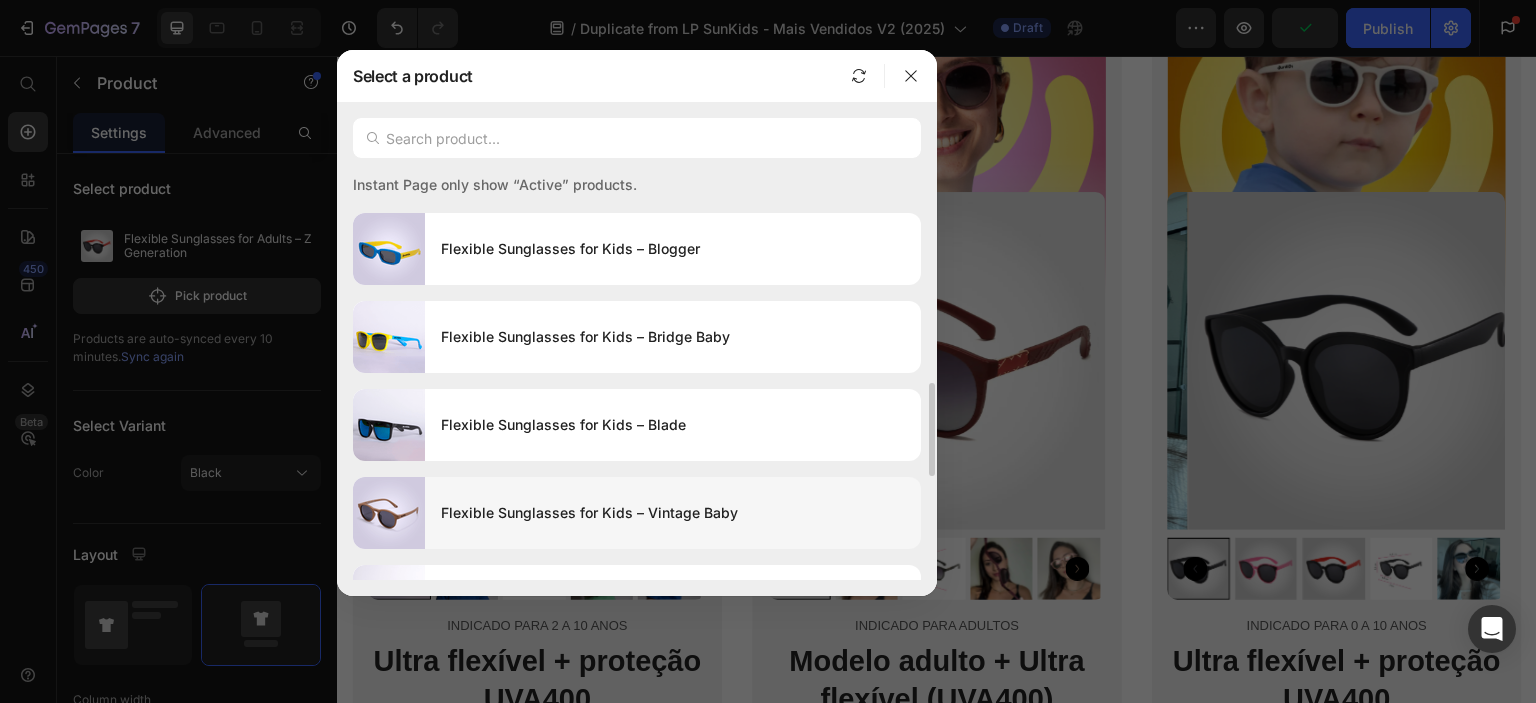 click on "Flexible Sunglasses for Kids – Vintage Baby" at bounding box center (673, 513) 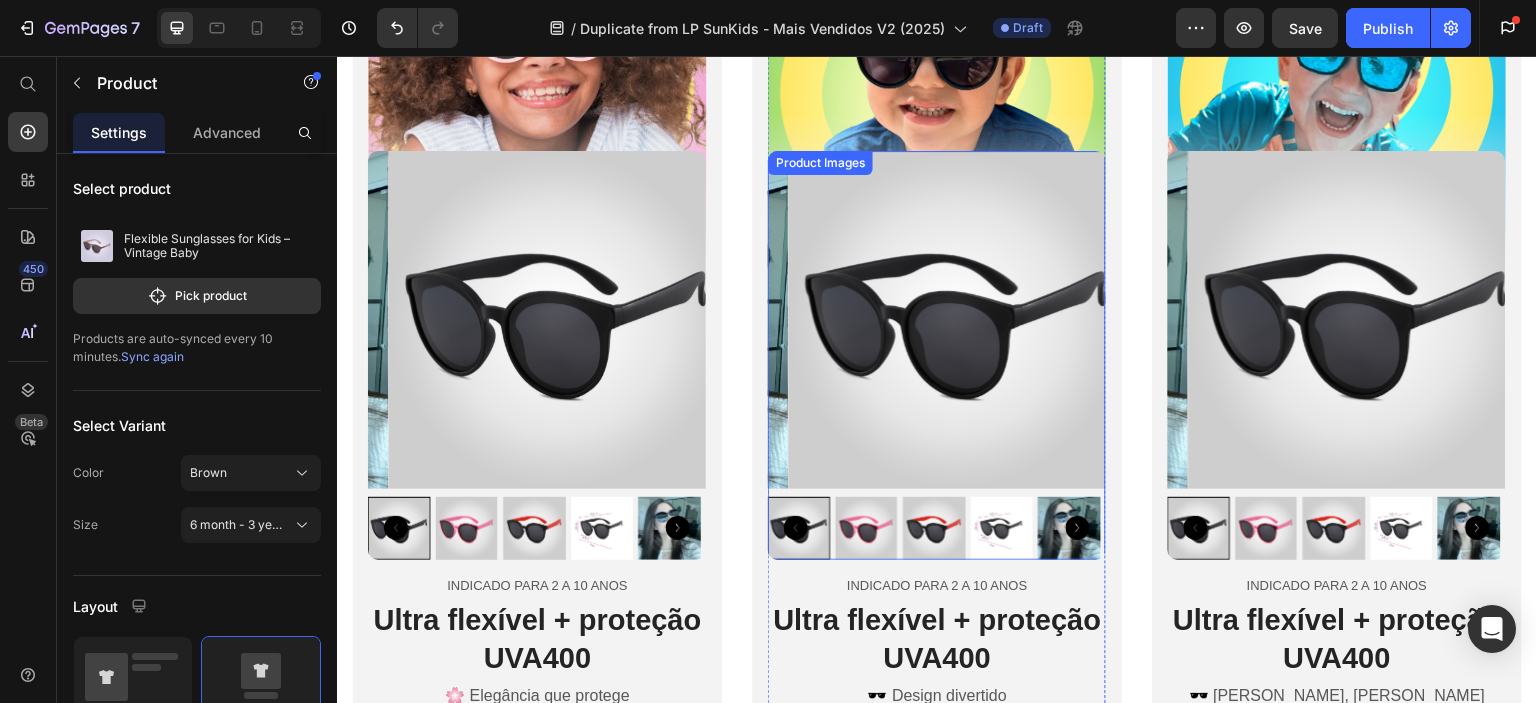 scroll, scrollTop: 4700, scrollLeft: 0, axis: vertical 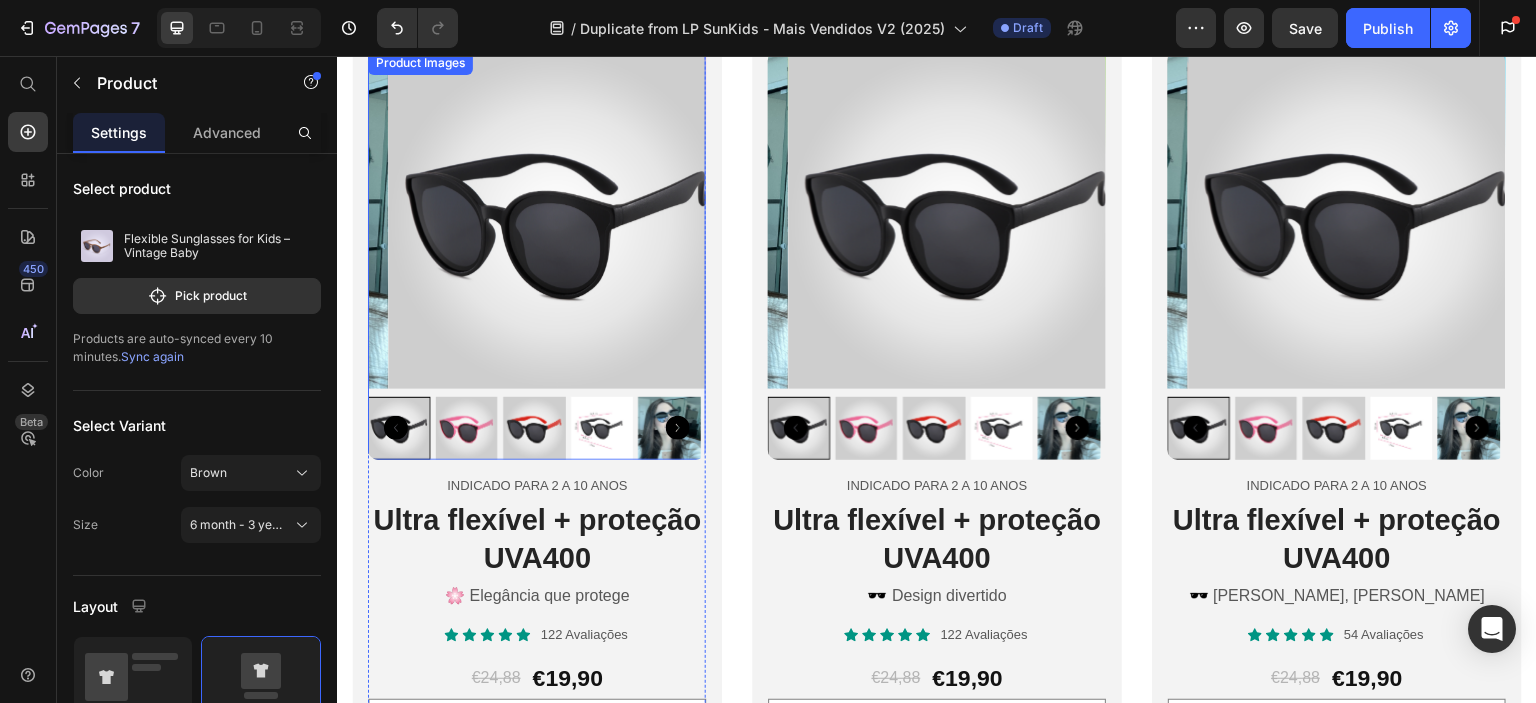 click at bounding box center [557, 220] 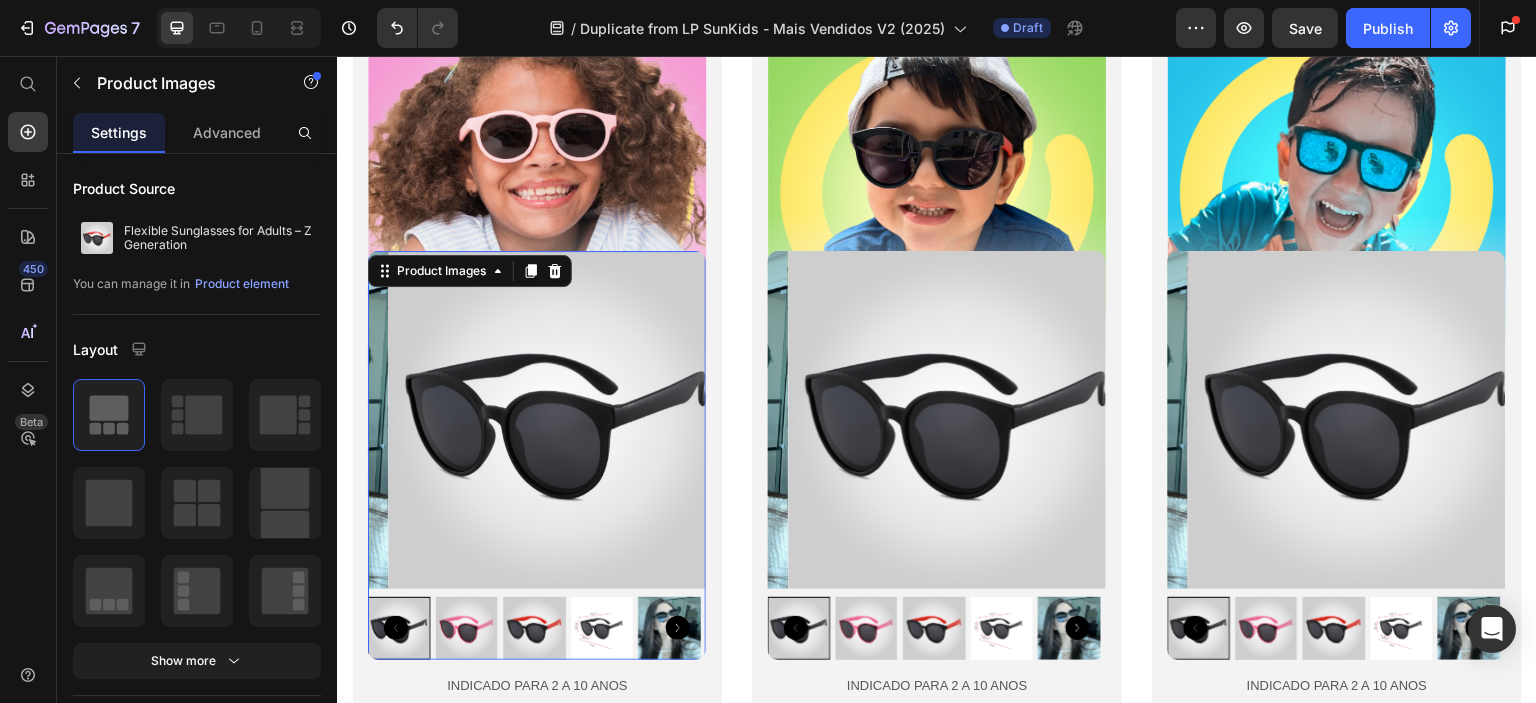 scroll, scrollTop: 4400, scrollLeft: 0, axis: vertical 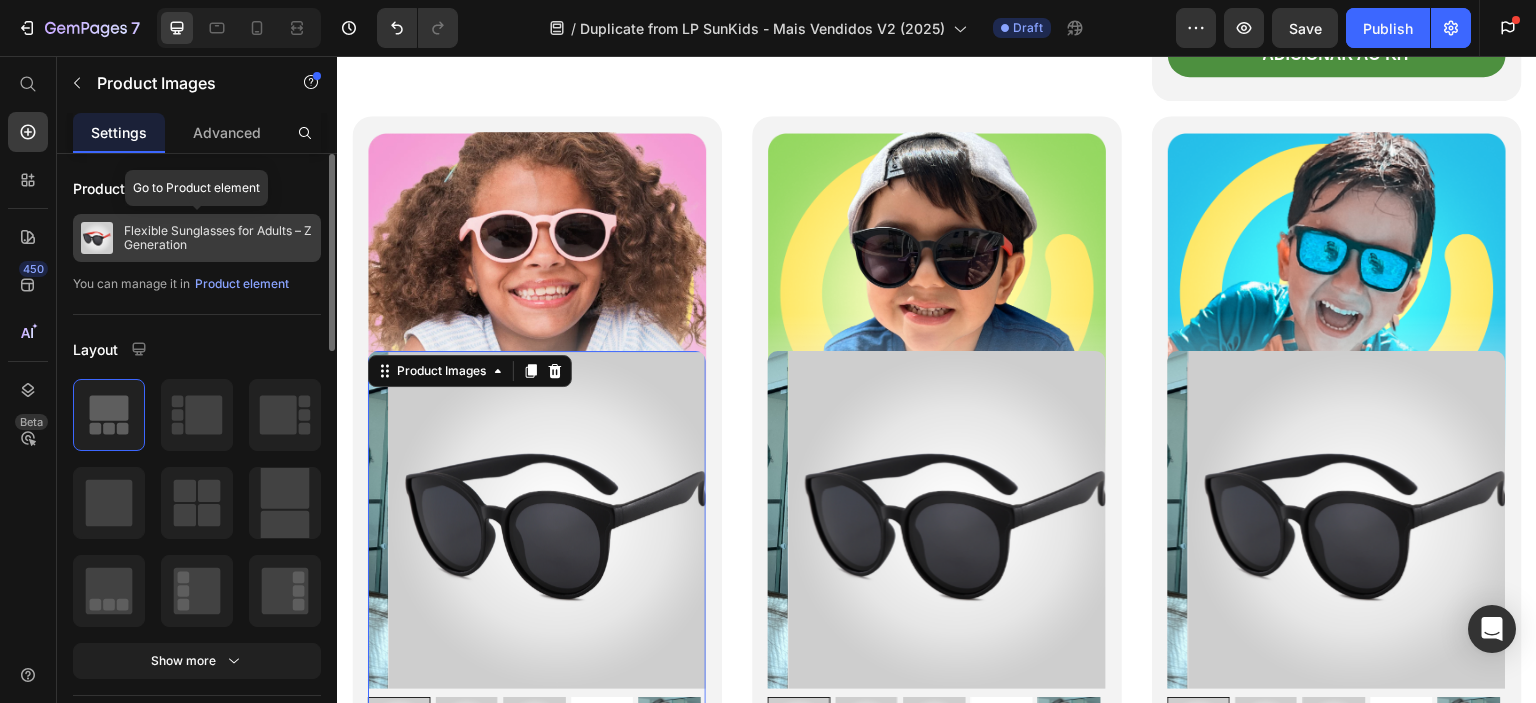 click on "Flexible Sunglasses for Adults – Z Generation" at bounding box center [218, 238] 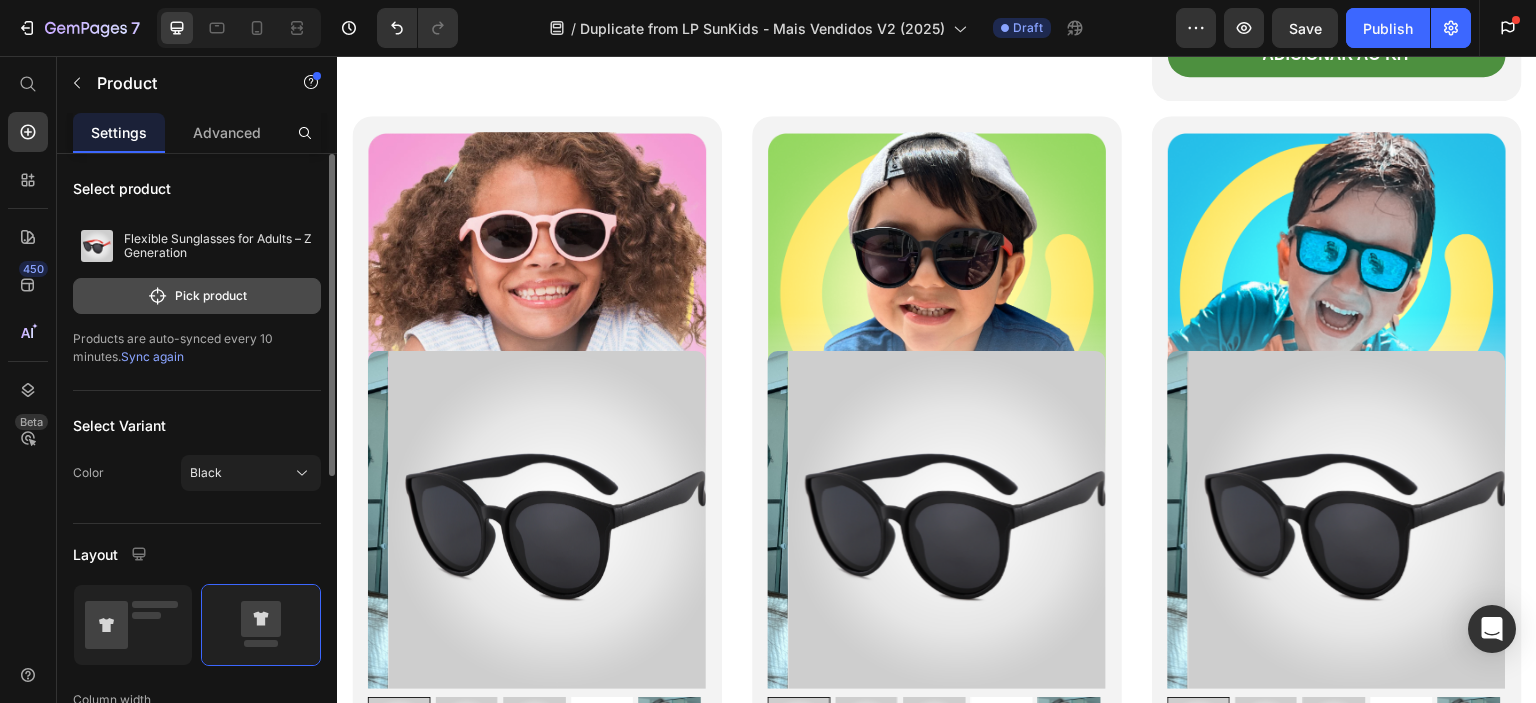 click on "Pick product" at bounding box center [197, 296] 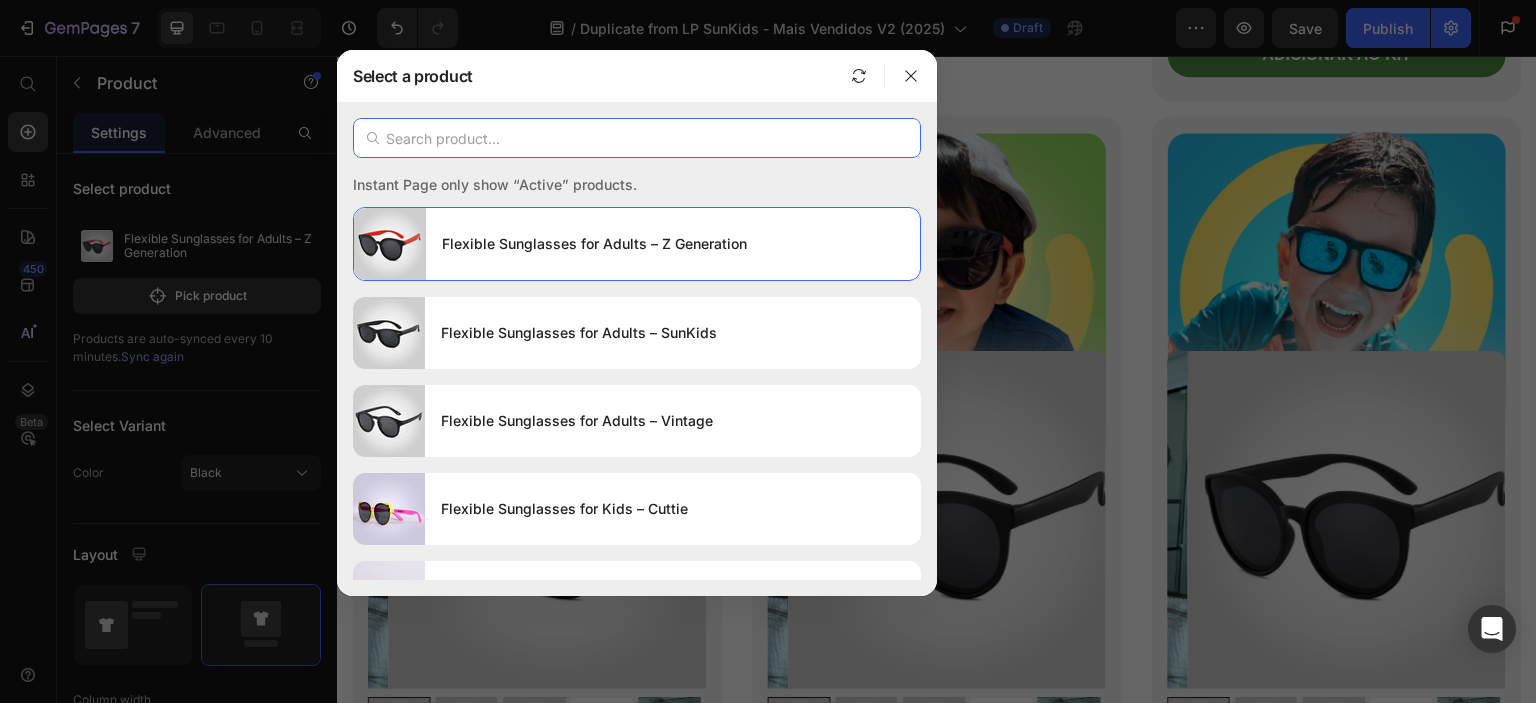click at bounding box center [637, 138] 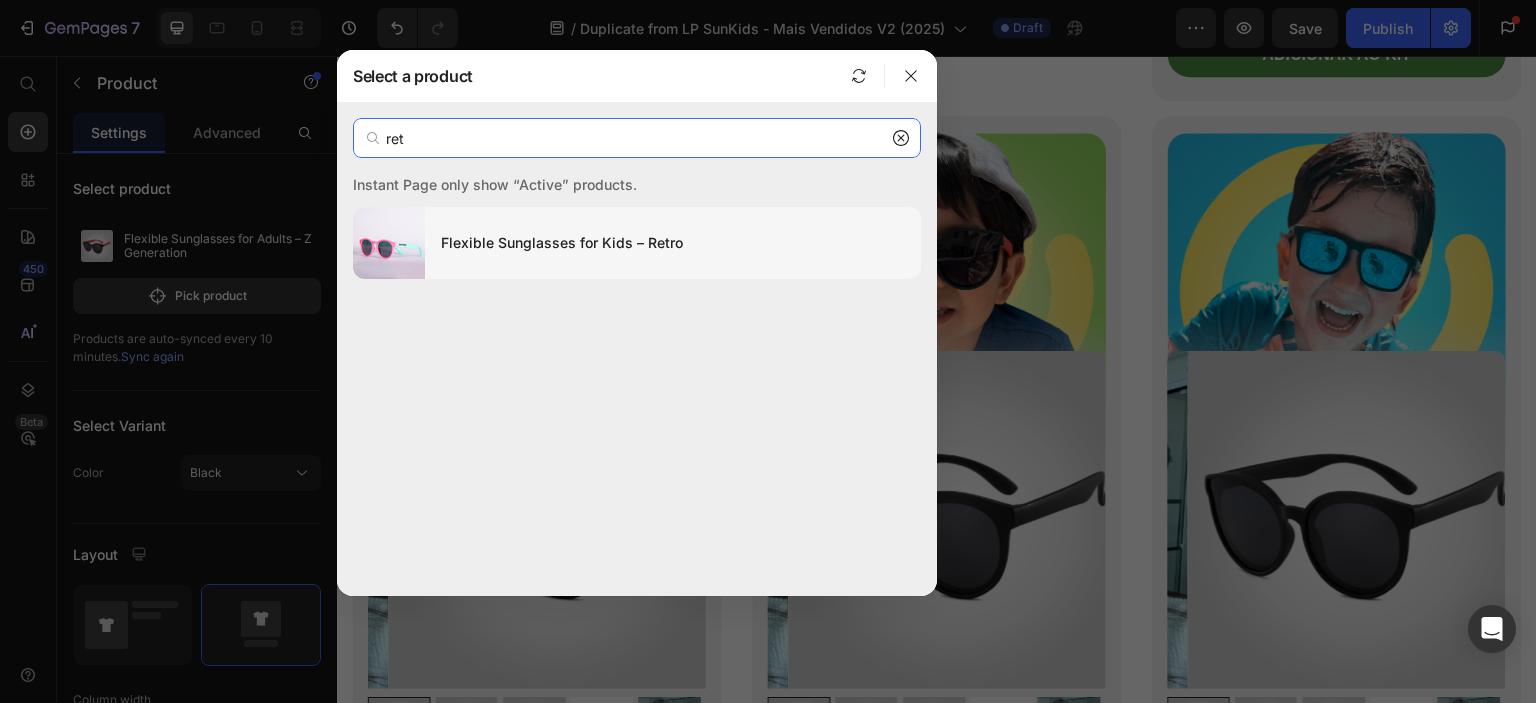 type on "ret" 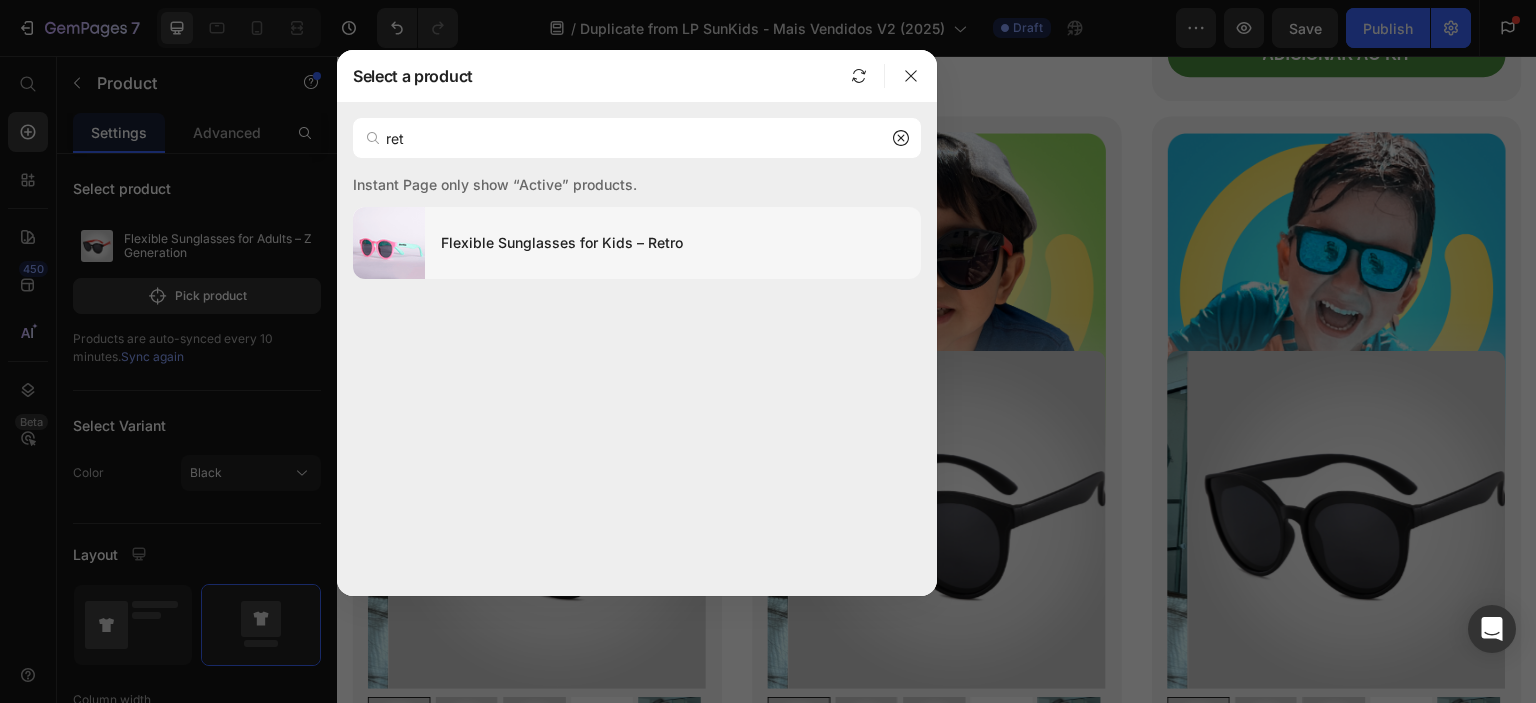 click on "Flexible Sunglasses for Kids – Retro" at bounding box center [673, 243] 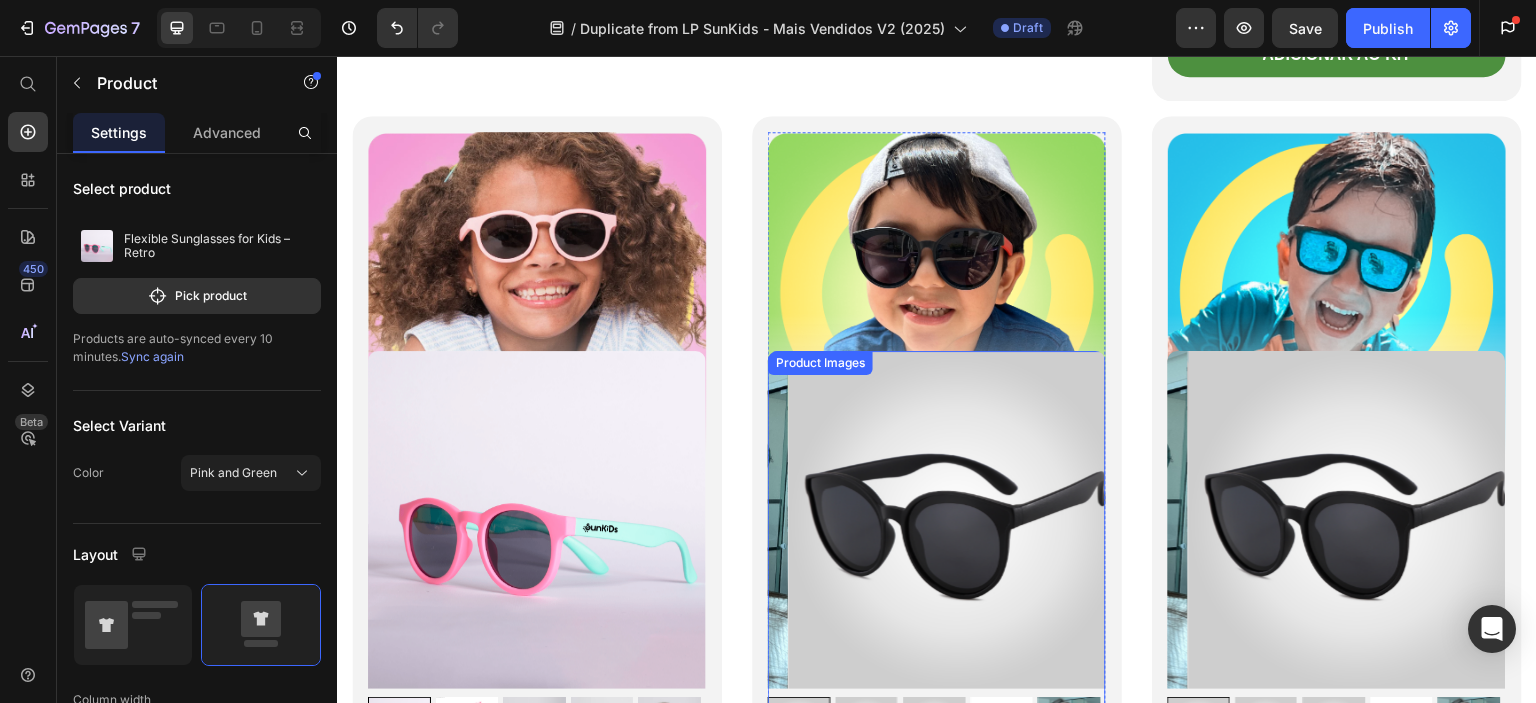 click at bounding box center (957, 520) 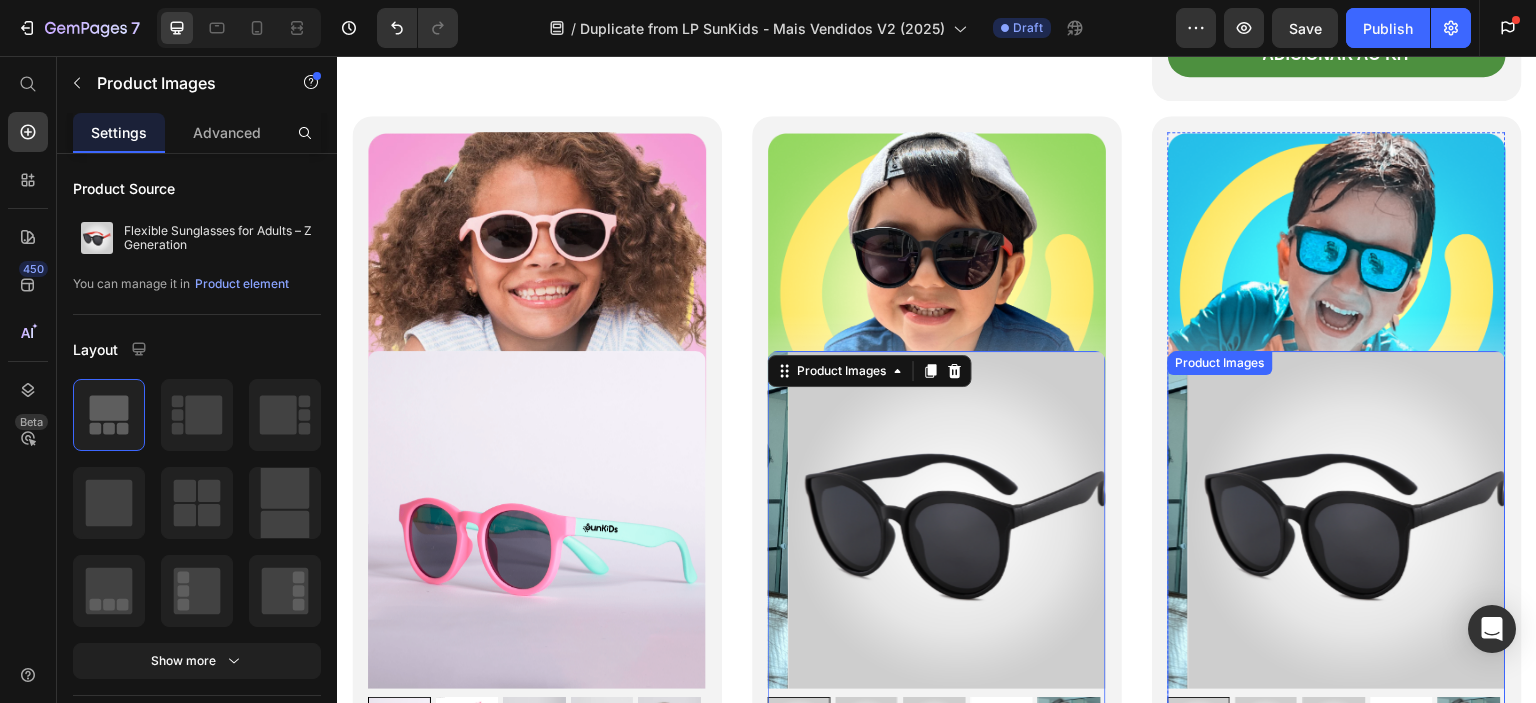 click at bounding box center [1357, 520] 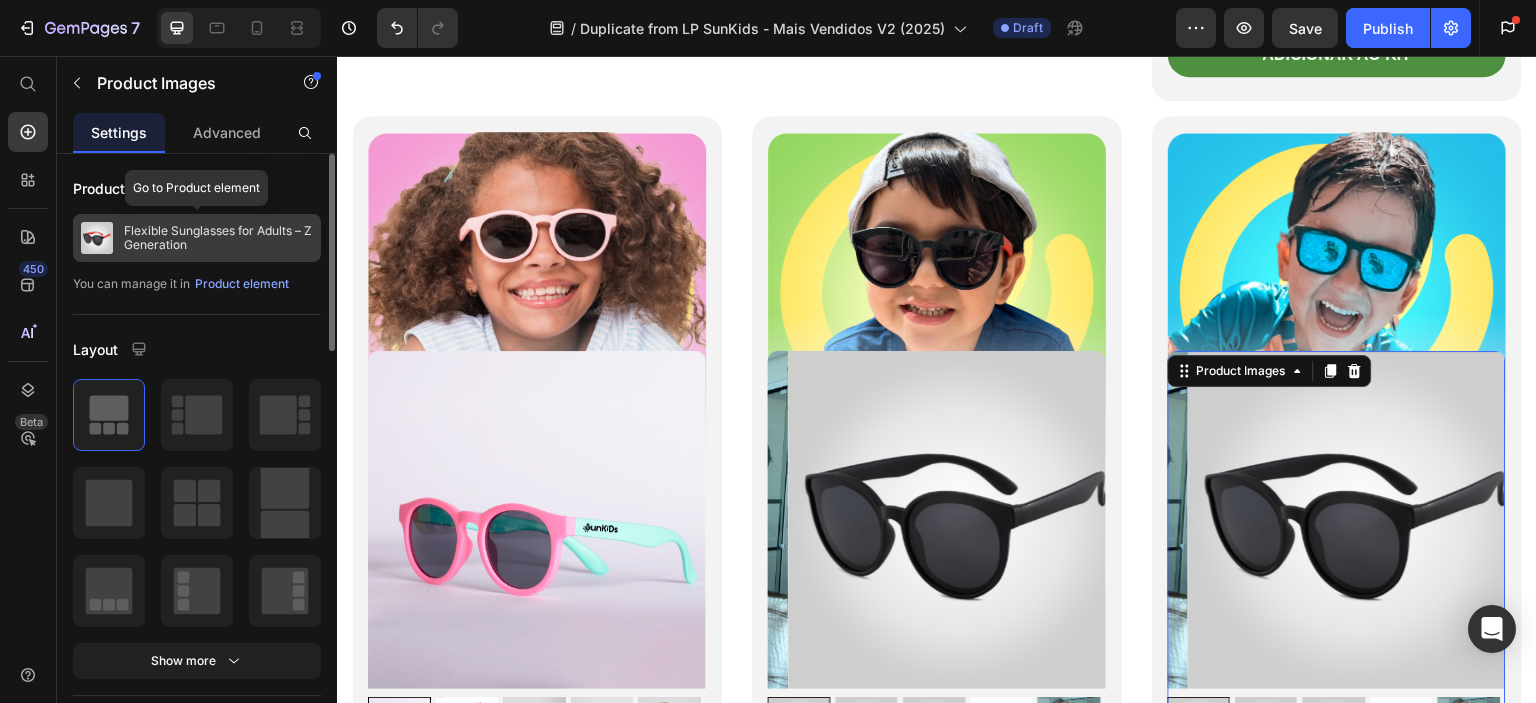 click on "Flexible Sunglasses for Adults – Z Generation" at bounding box center [218, 238] 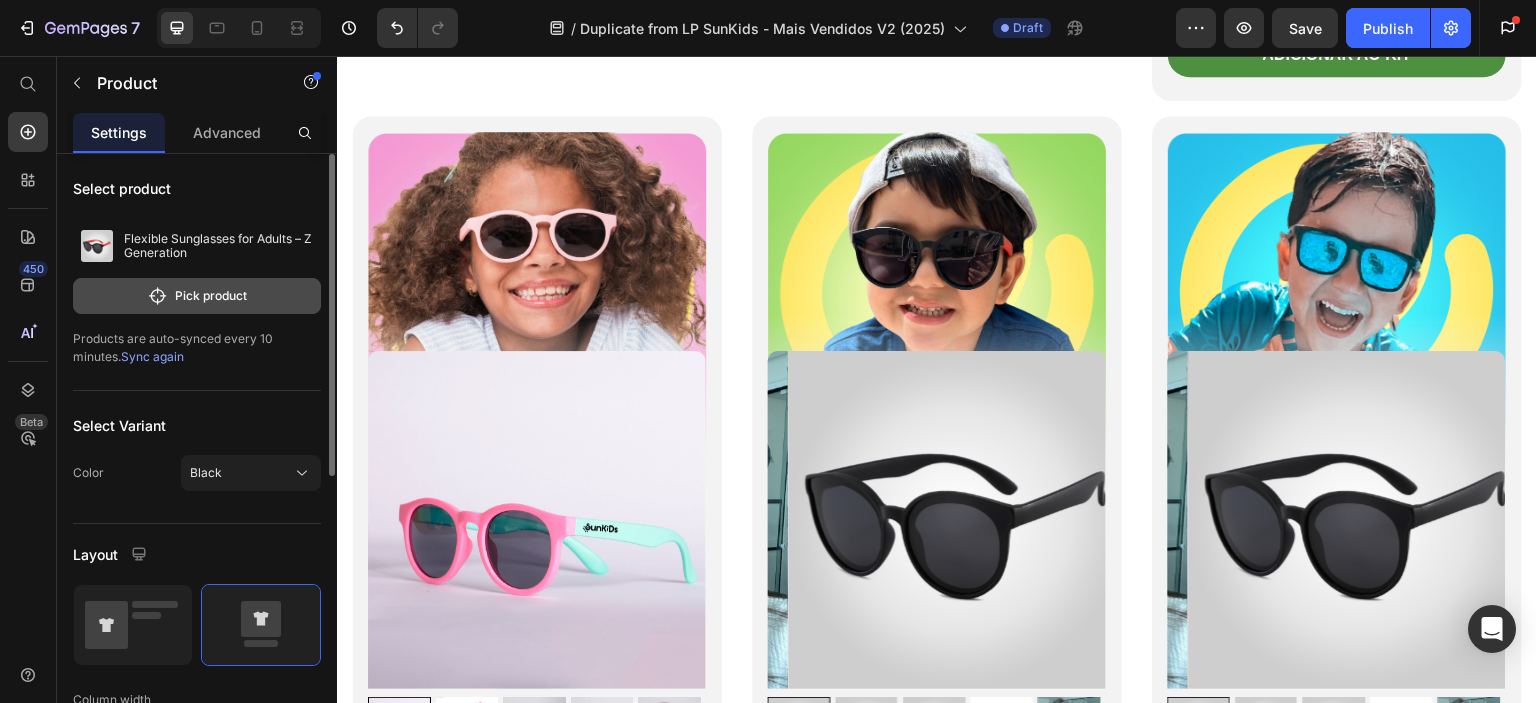 click on "Pick product" 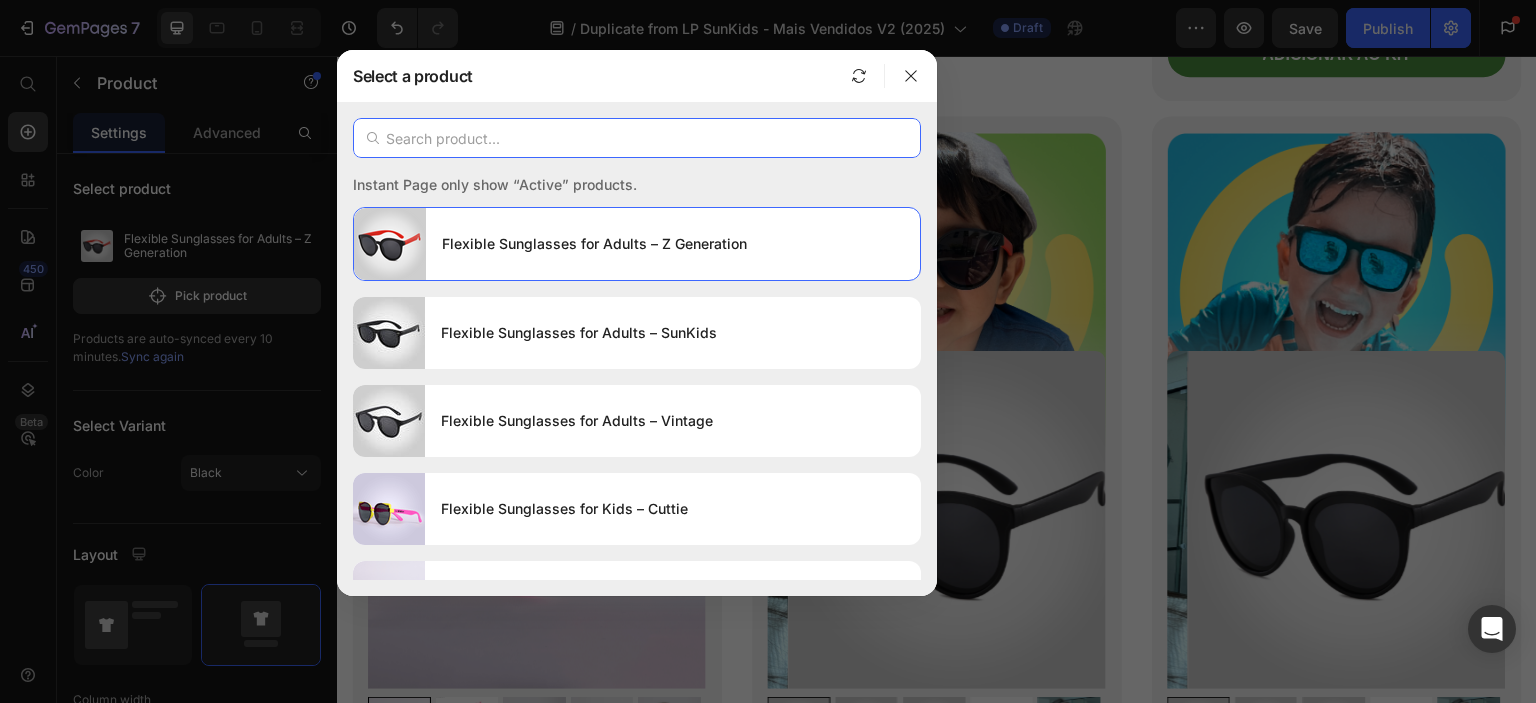 click at bounding box center [637, 138] 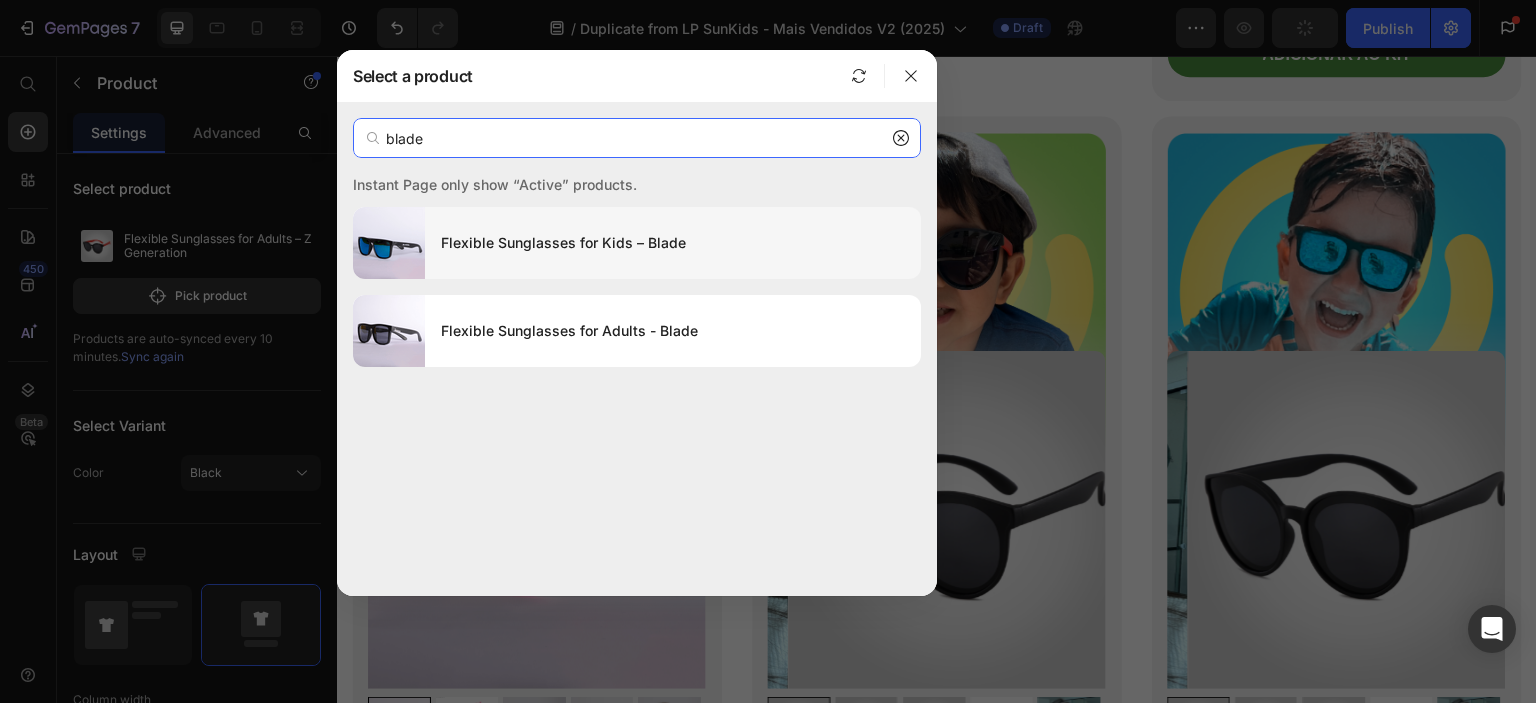 type on "blade" 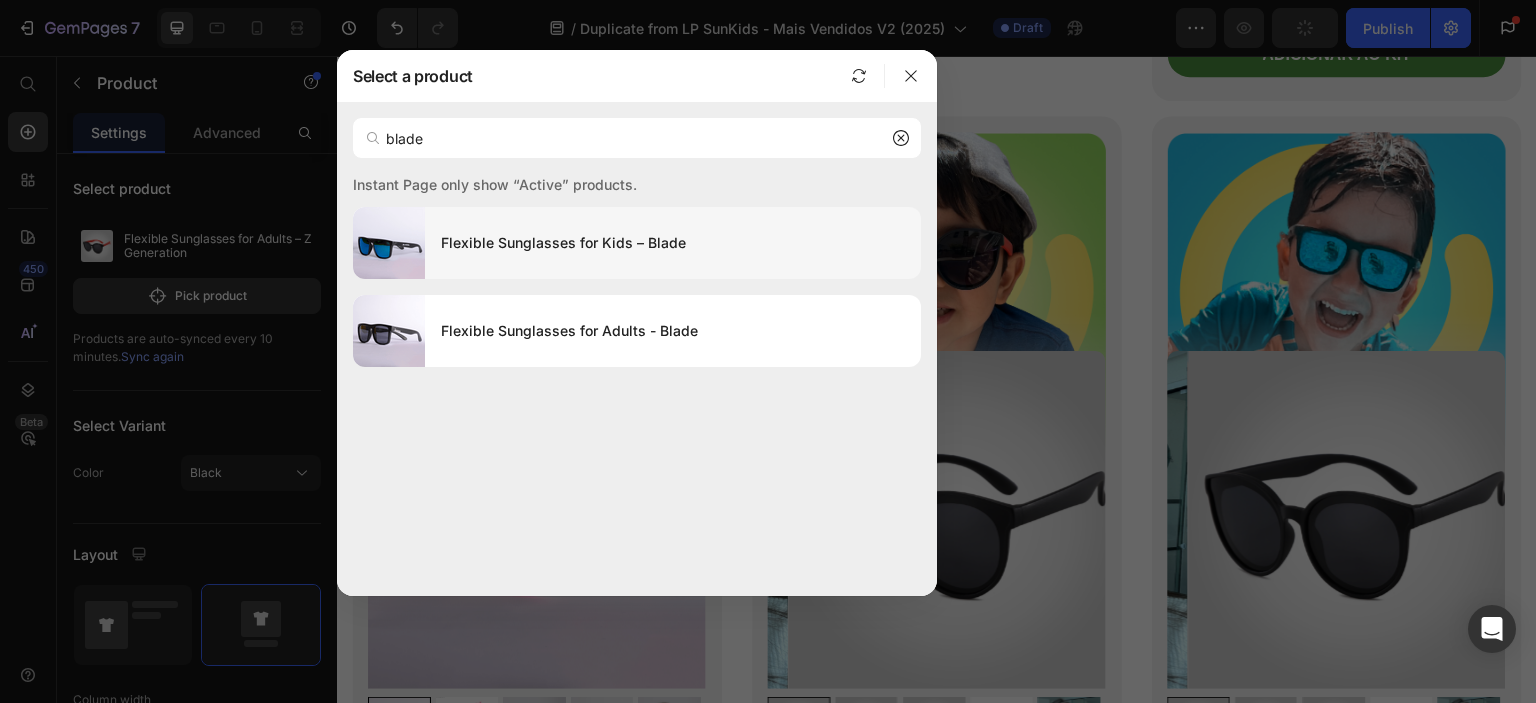 click on "Flexible Sunglasses for Kids – Blade" at bounding box center [673, 243] 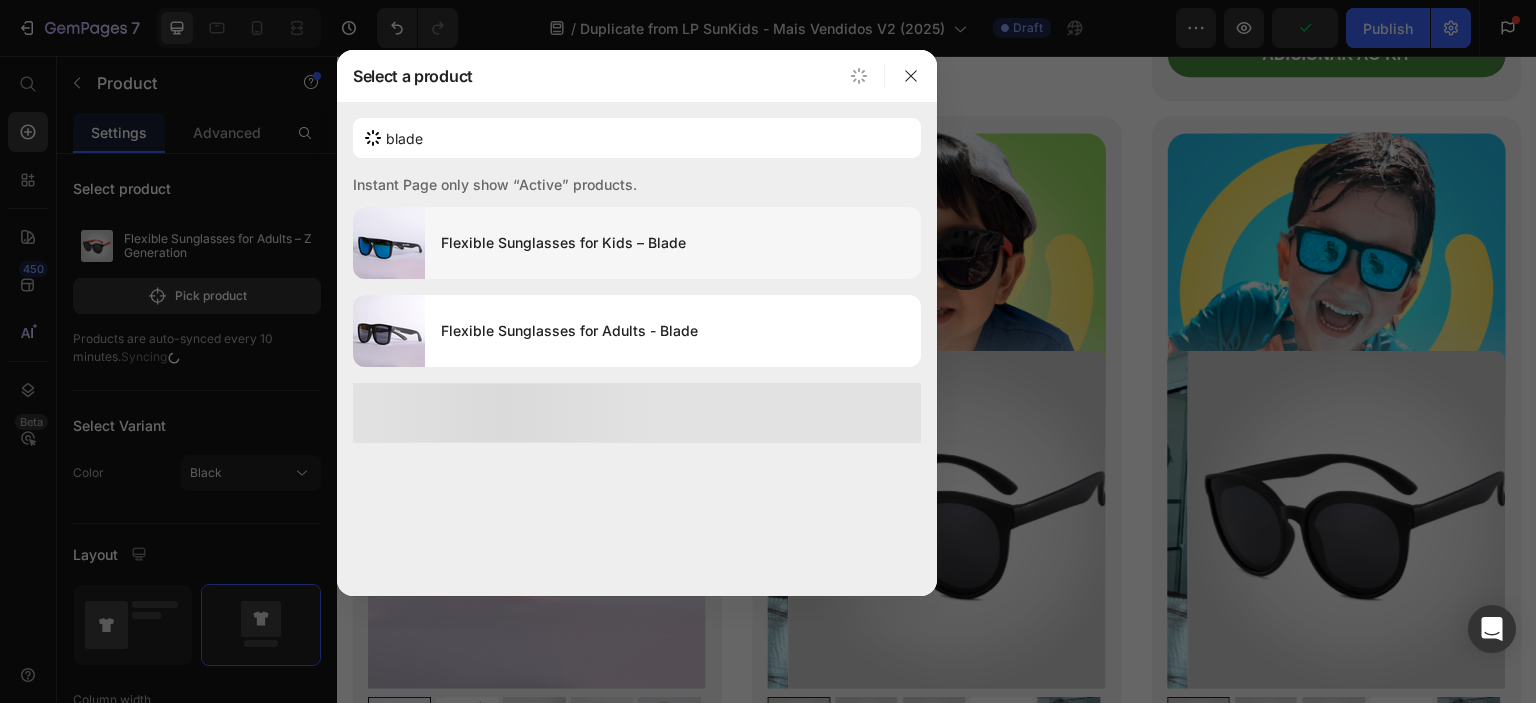 type 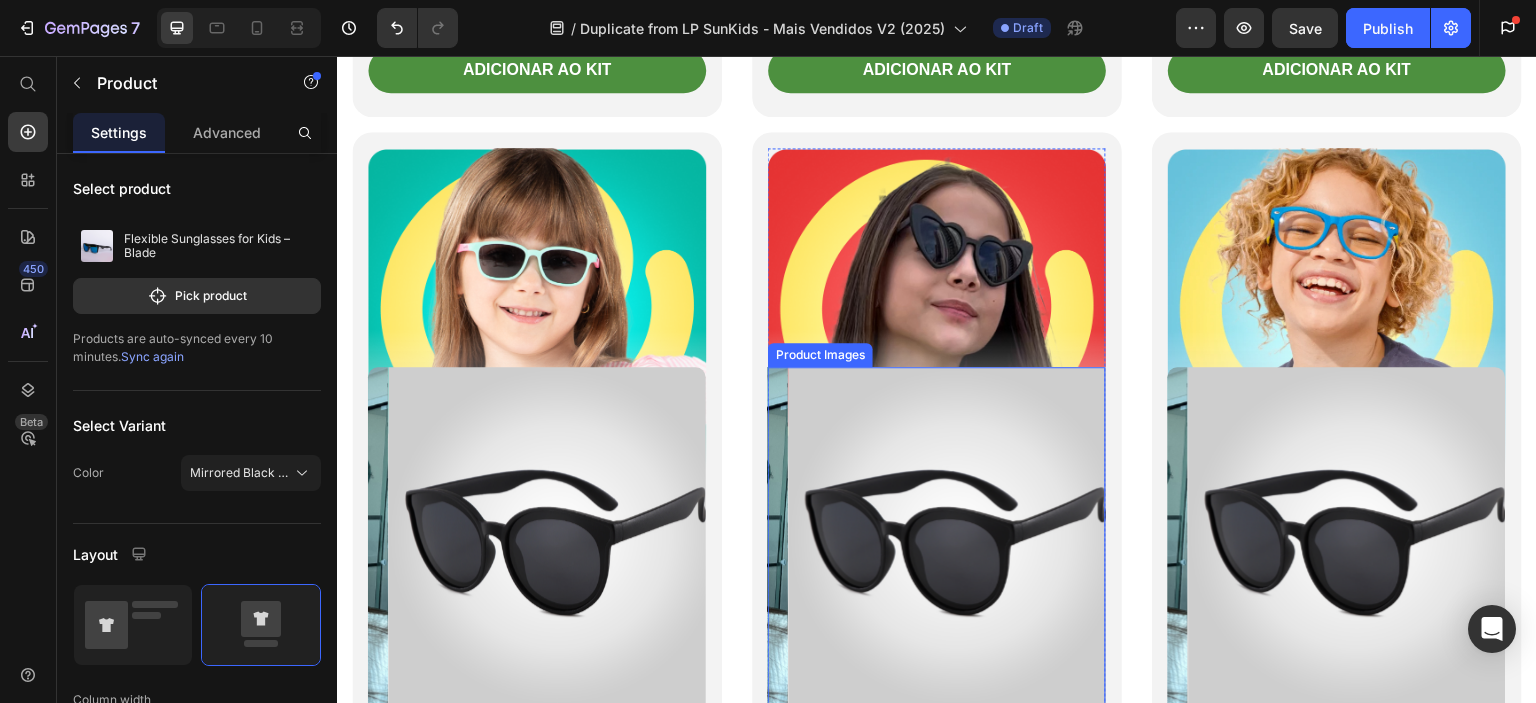 scroll, scrollTop: 5500, scrollLeft: 0, axis: vertical 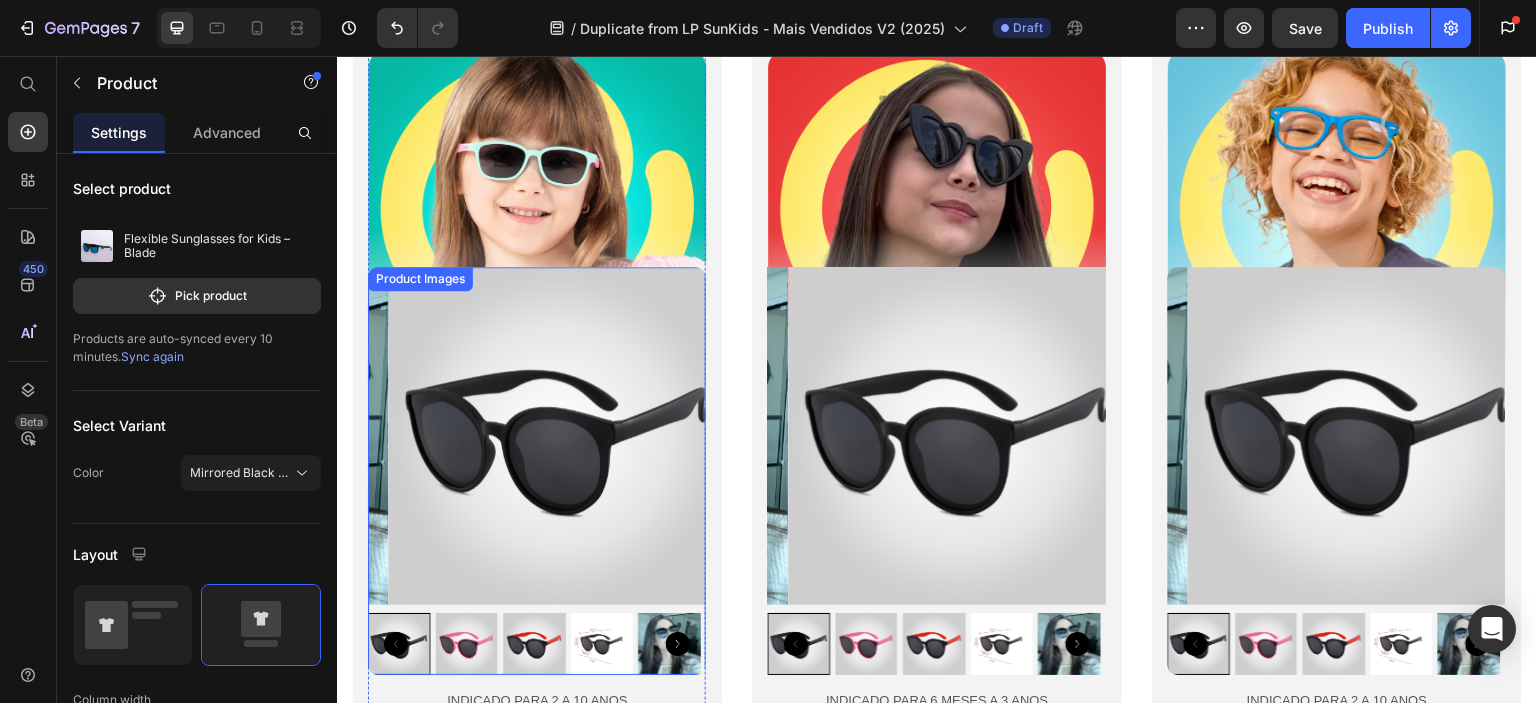 click at bounding box center [557, 436] 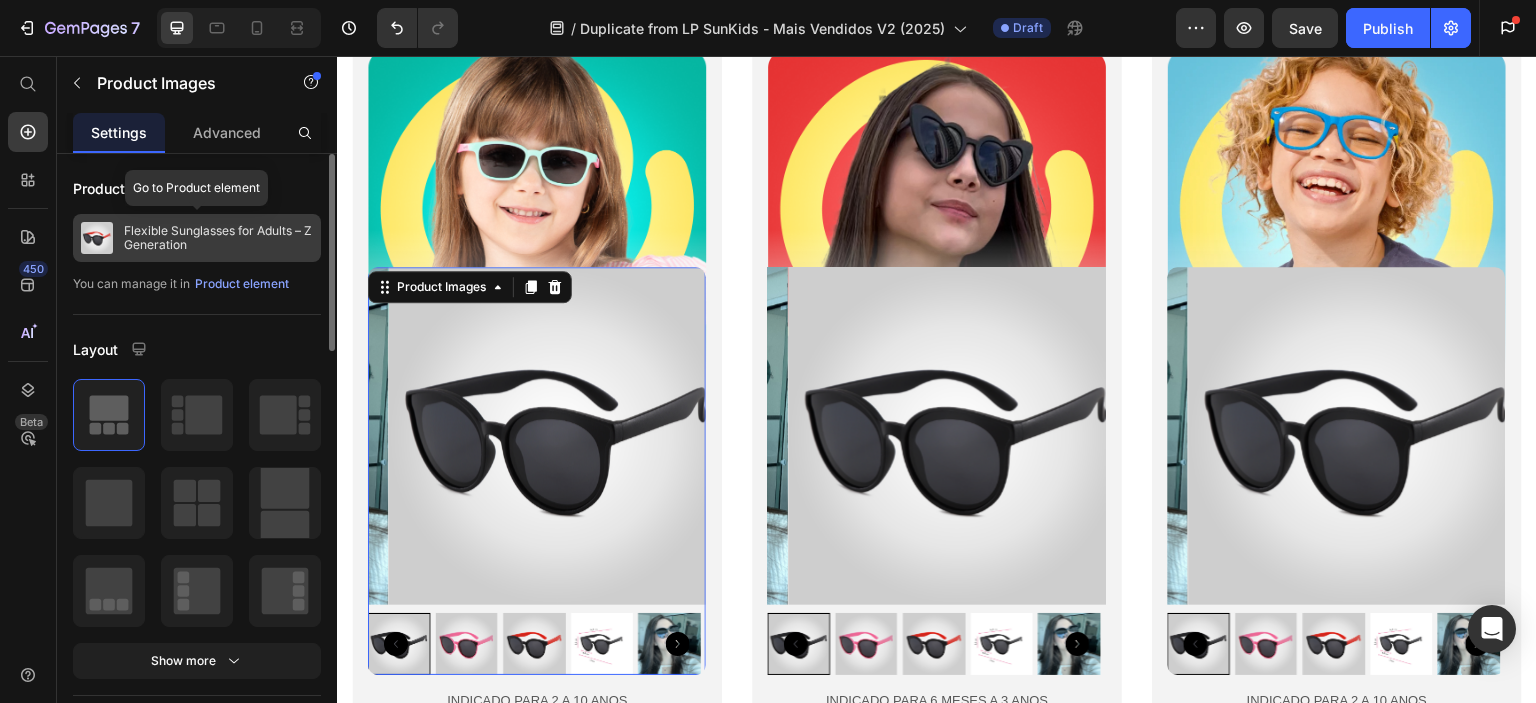 click on "Flexible Sunglasses for Adults – Z Generation" at bounding box center (218, 238) 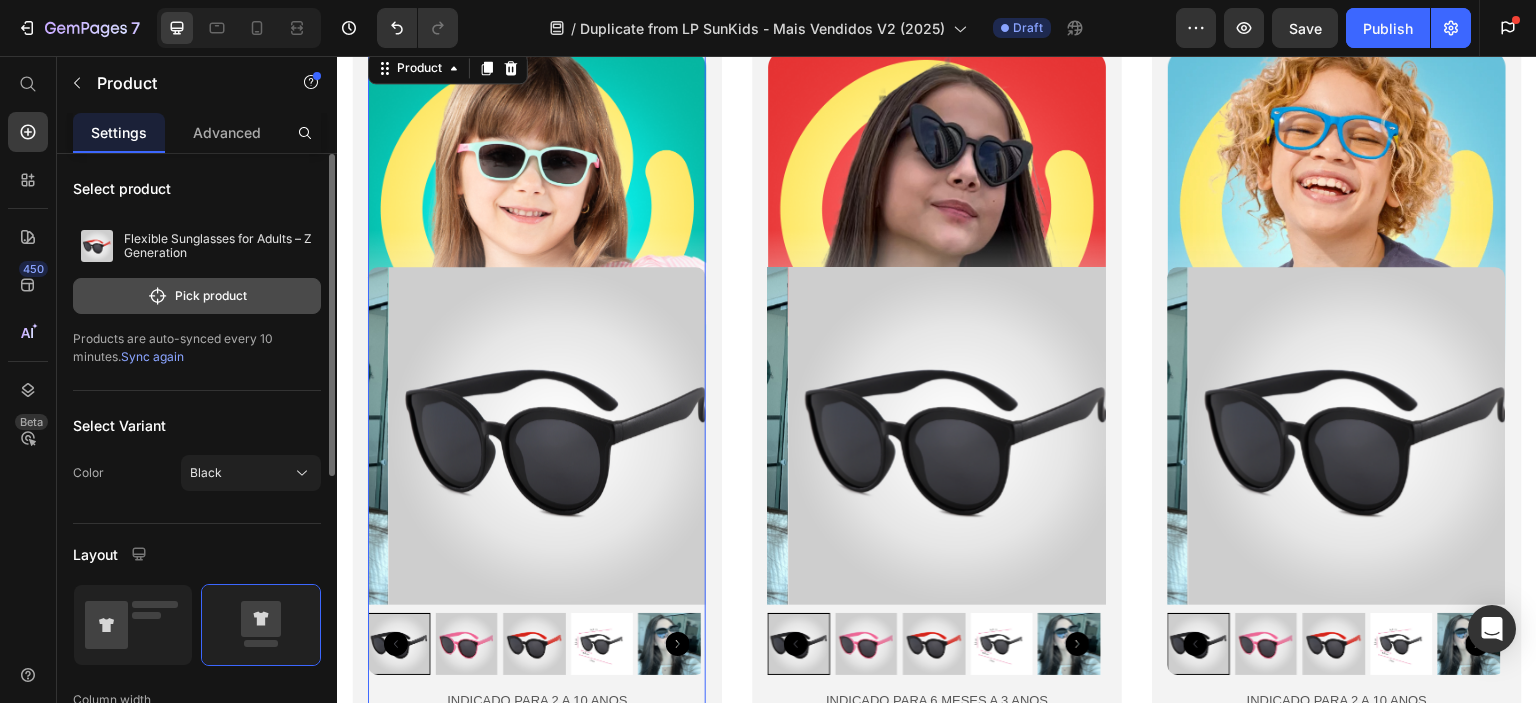 click on "Pick product" 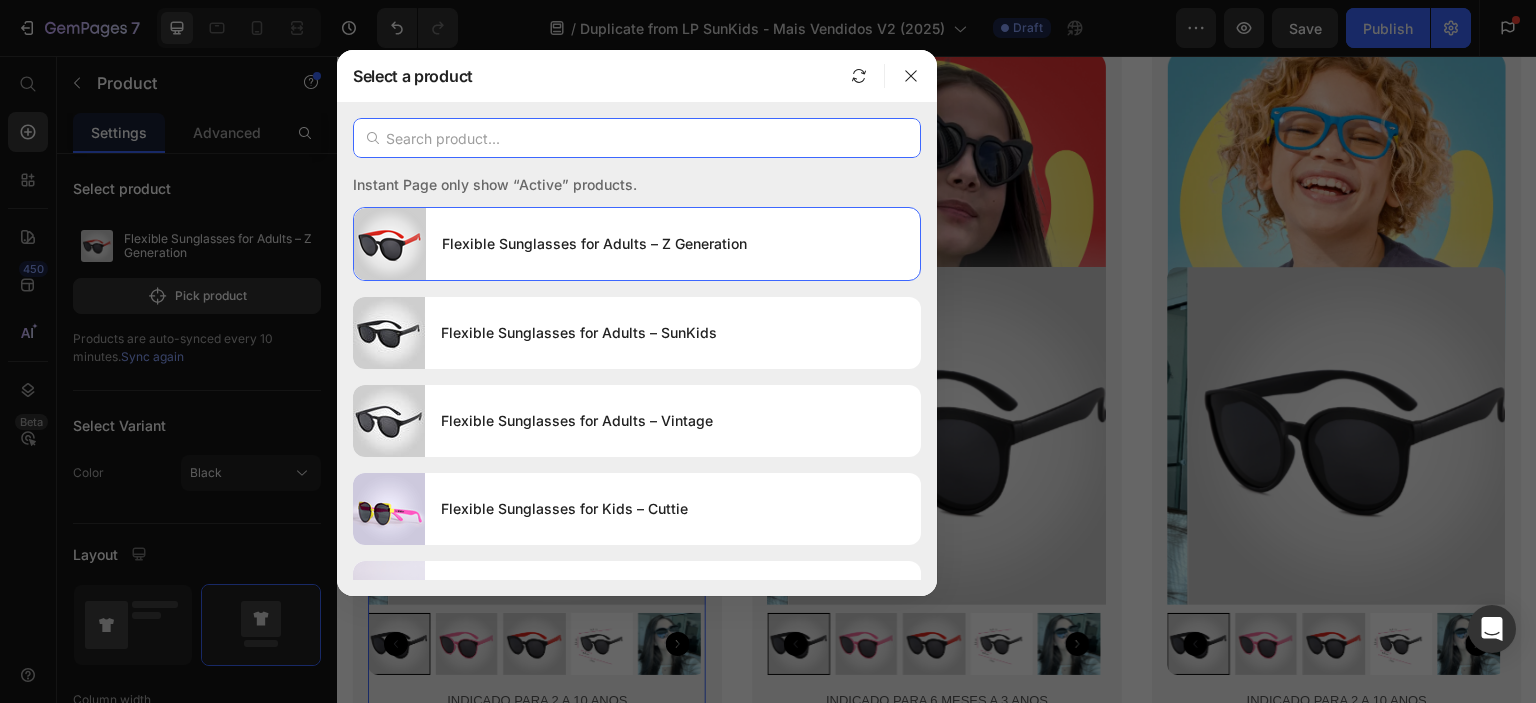 click at bounding box center [637, 138] 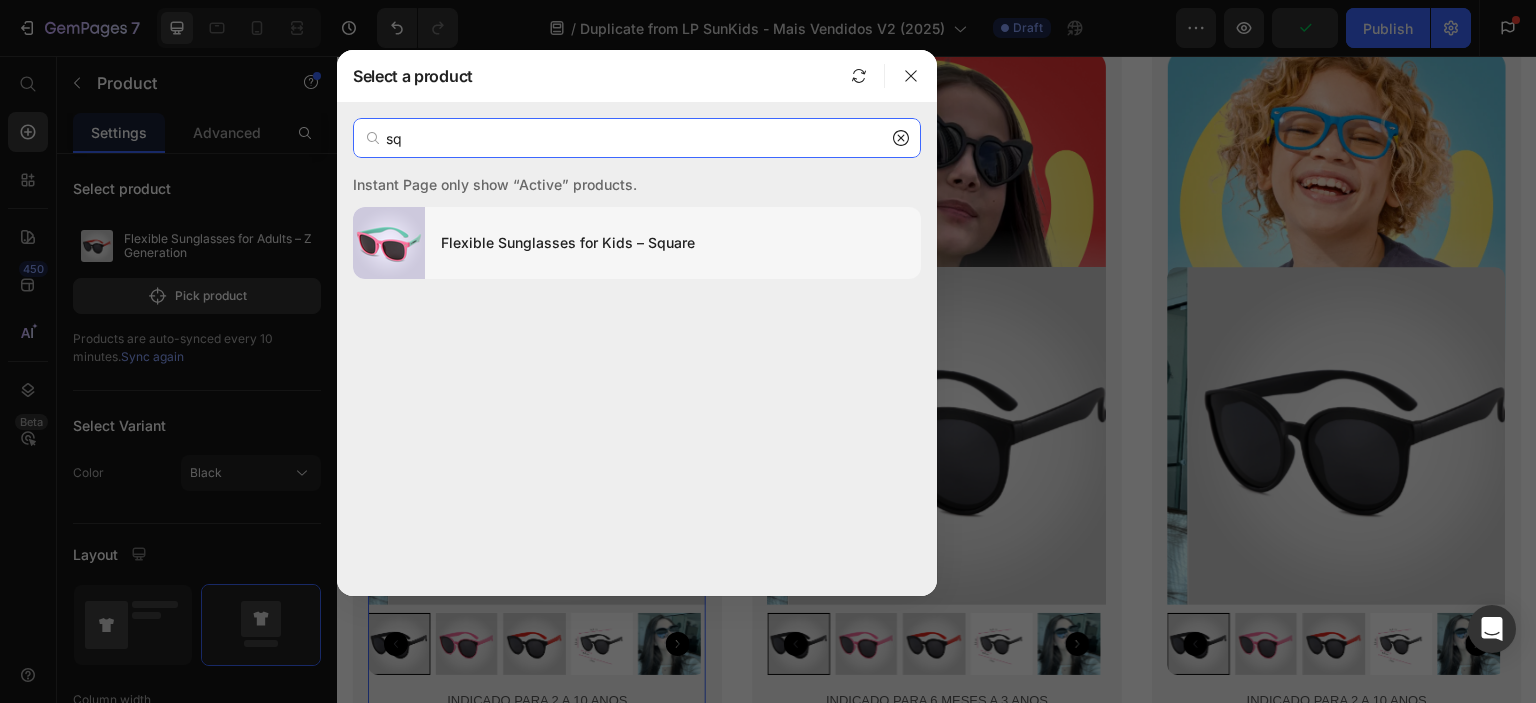 type on "sq" 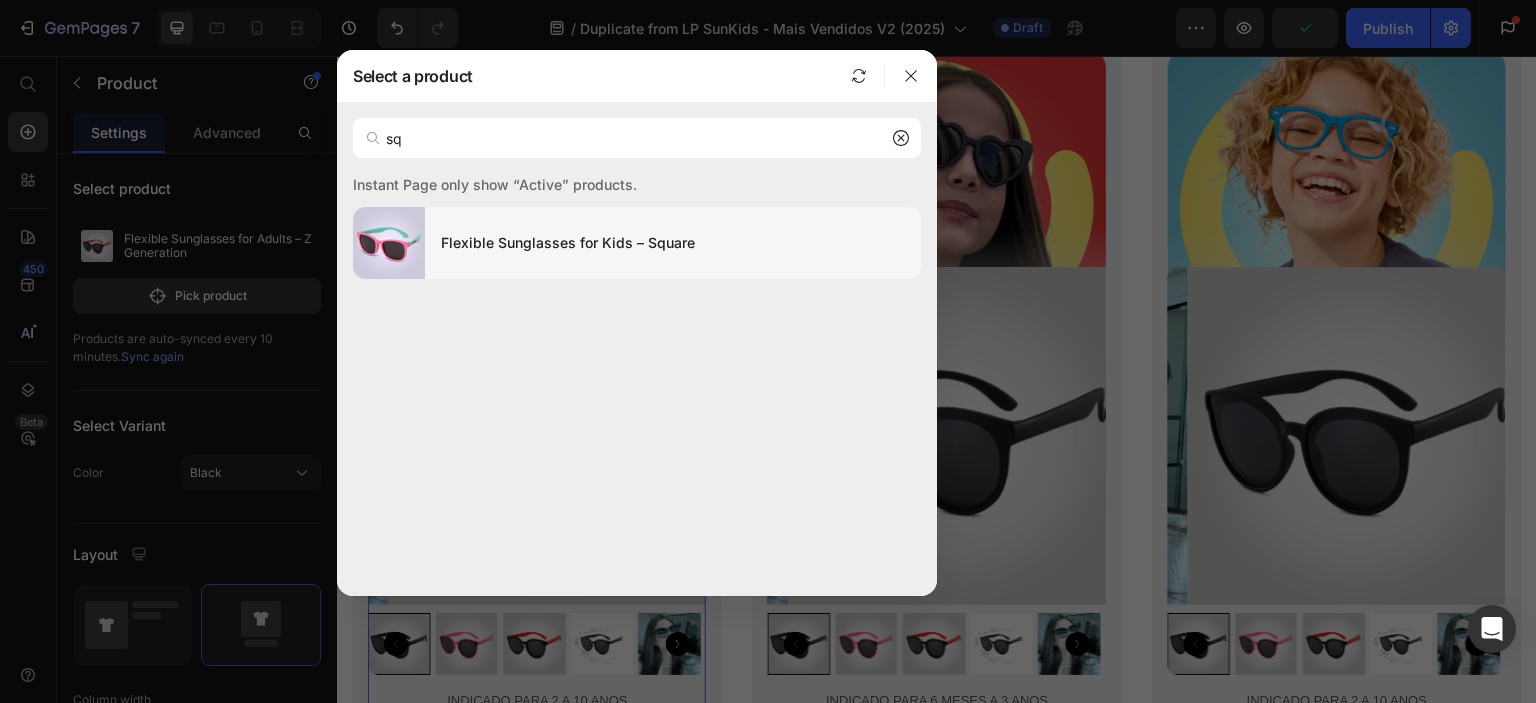 click on "Flexible Sunglasses for Kids – Square" at bounding box center [673, 243] 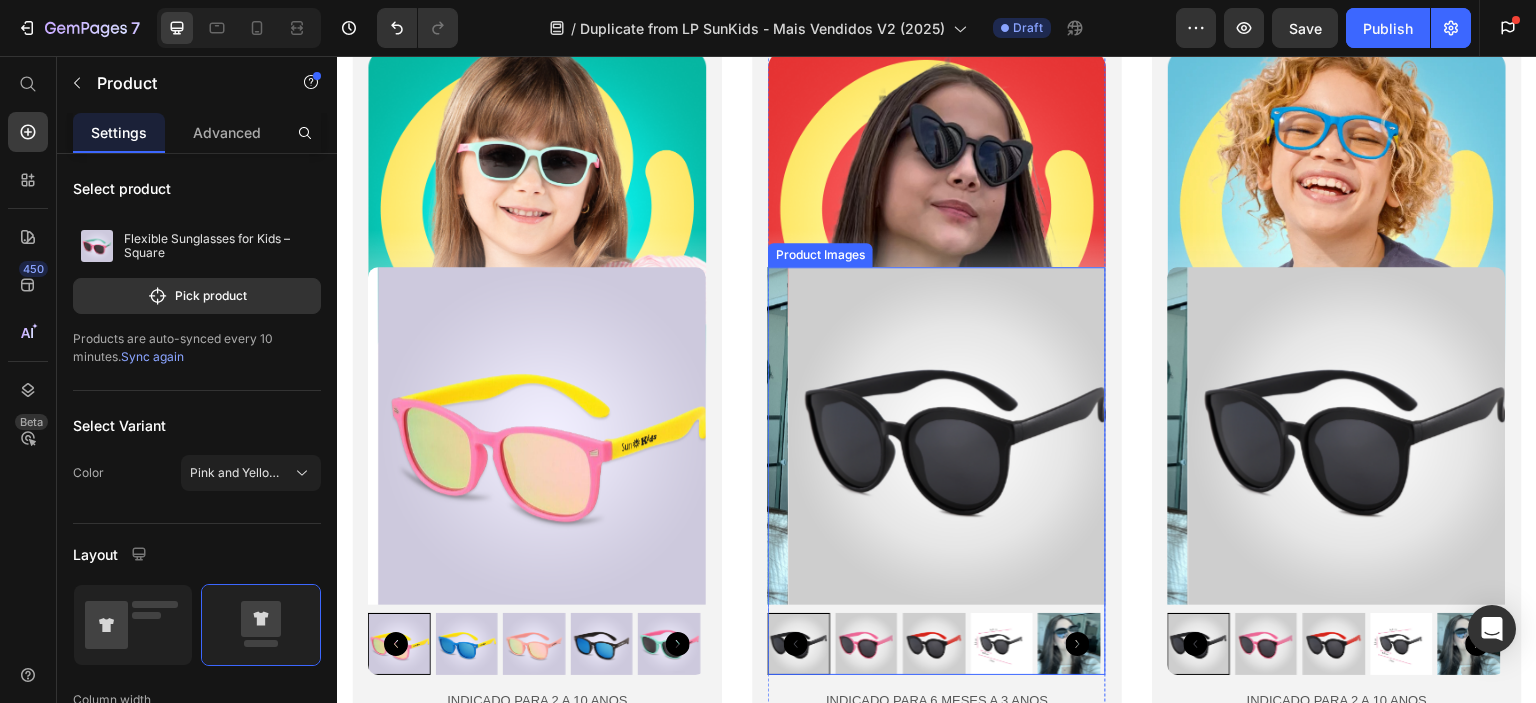 click at bounding box center [957, 436] 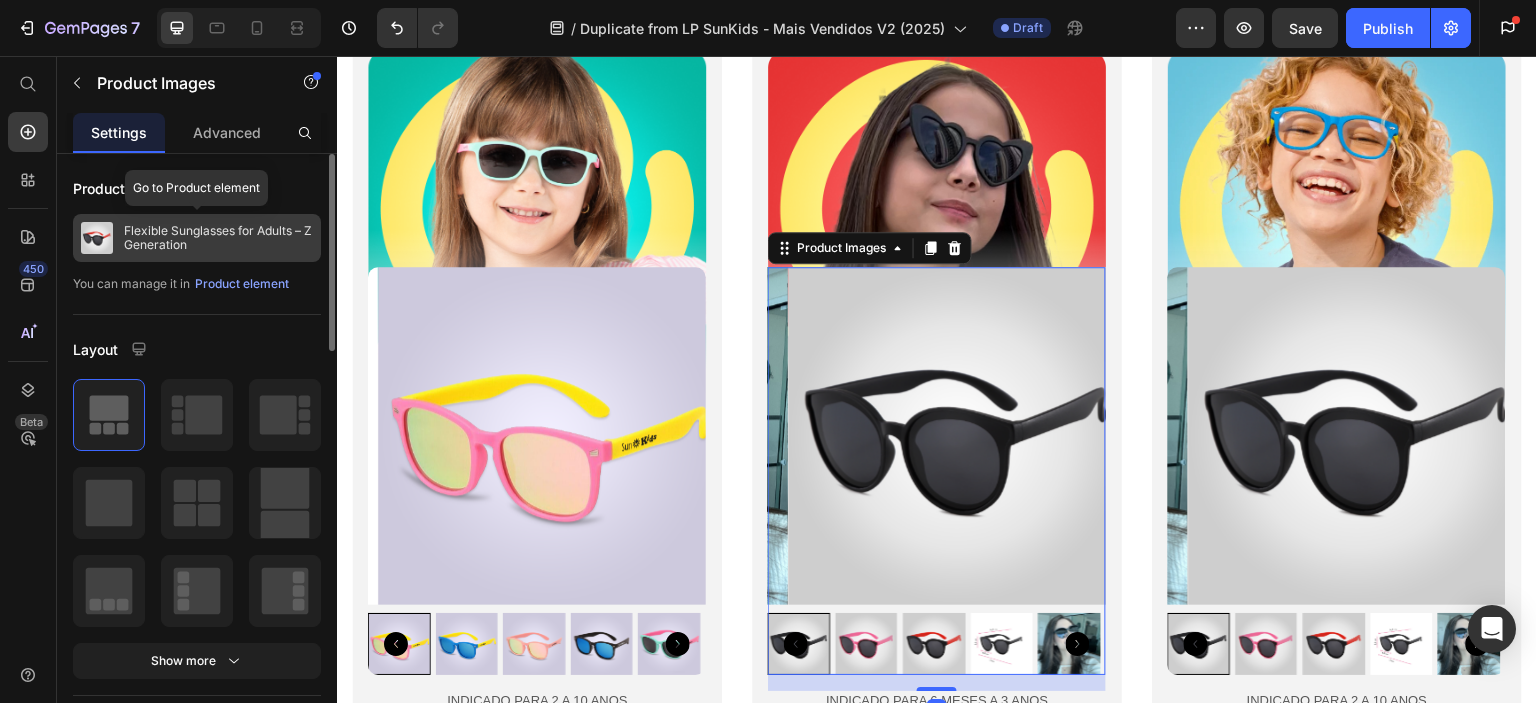 click on "Flexible Sunglasses for Adults – Z Generation" at bounding box center (218, 238) 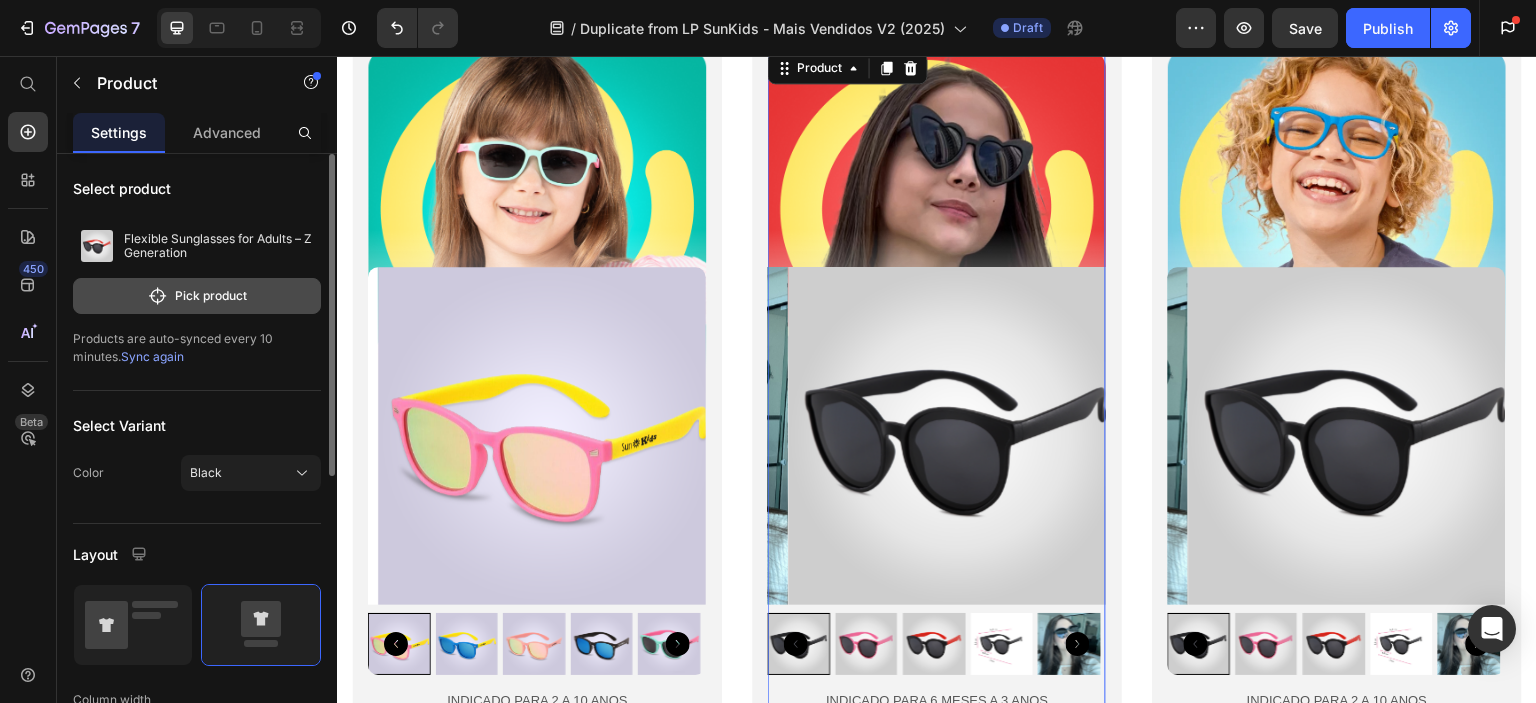 click on "Pick product" at bounding box center [197, 296] 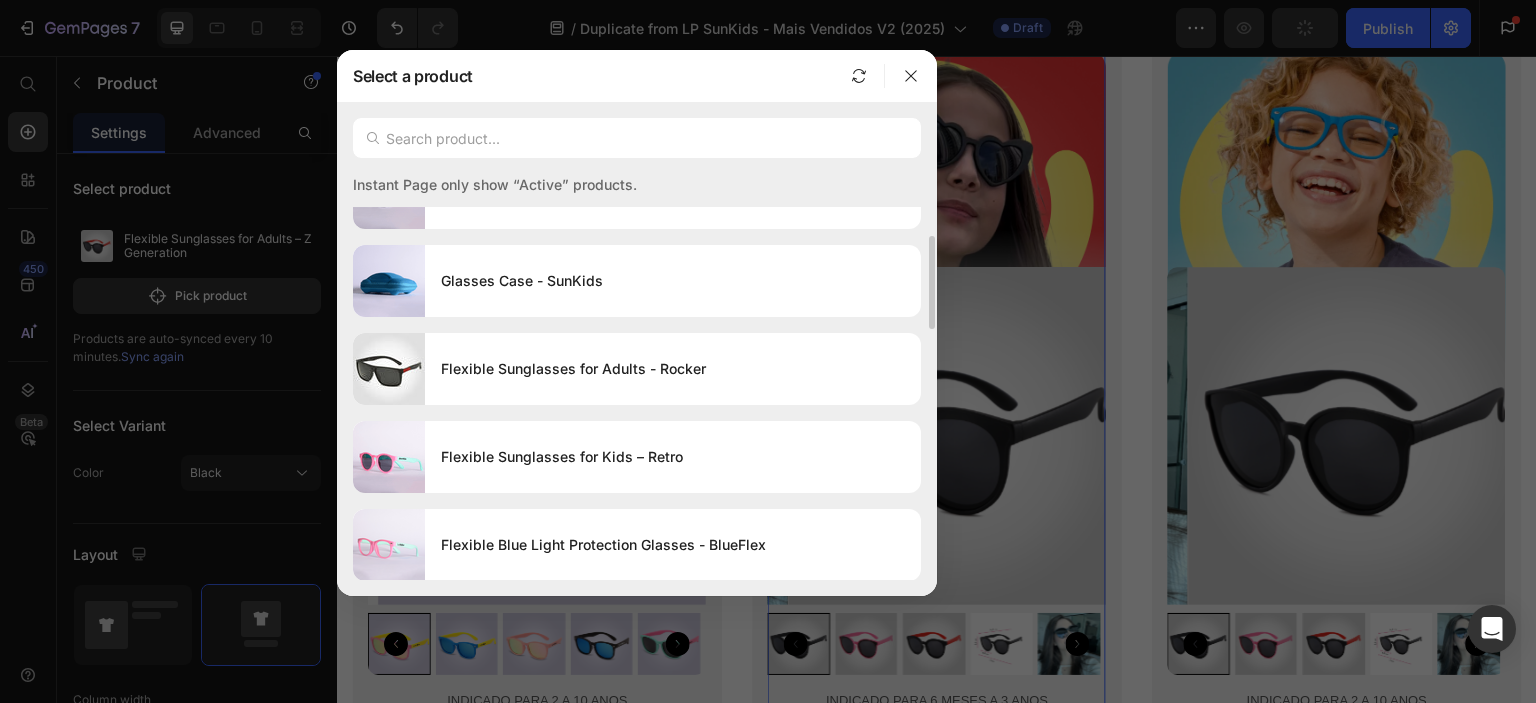 scroll, scrollTop: 908, scrollLeft: 0, axis: vertical 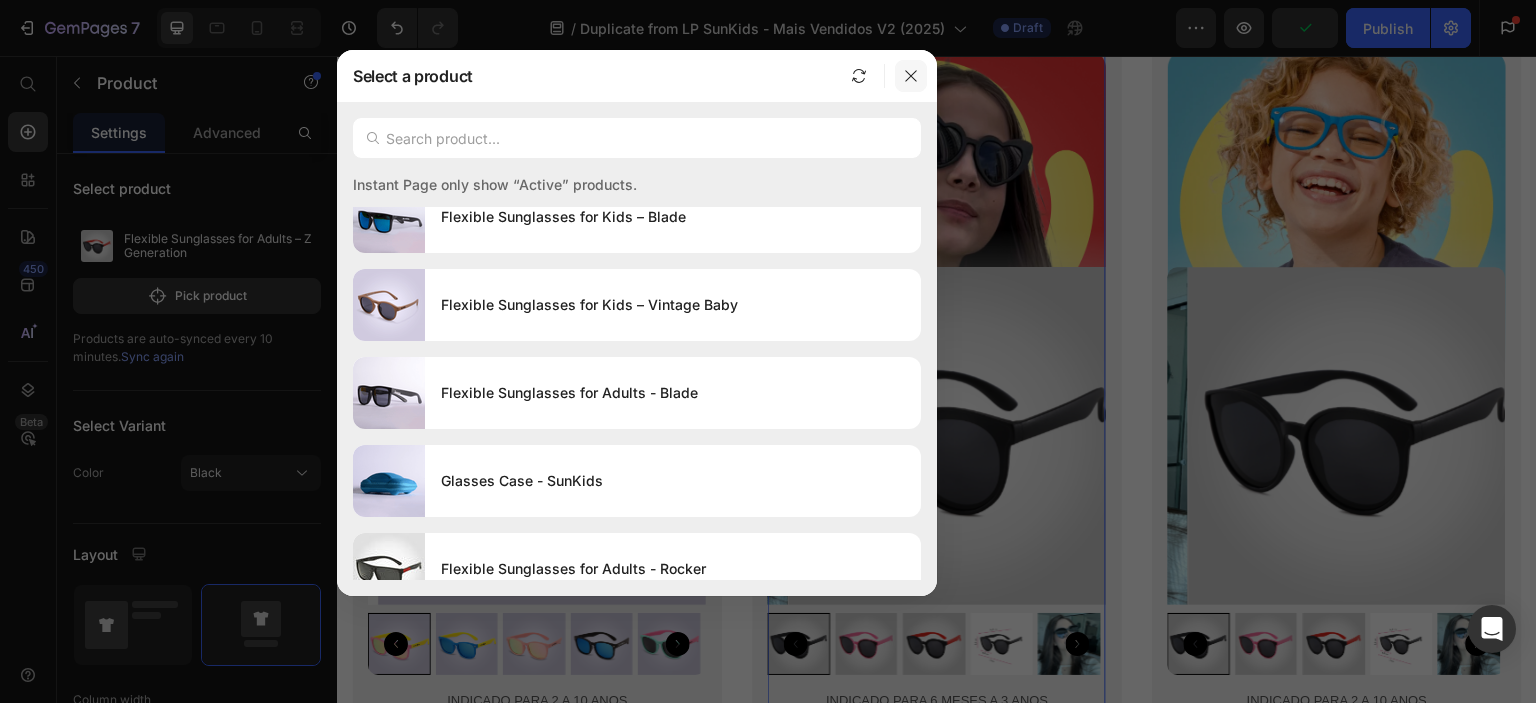 click at bounding box center [911, 76] 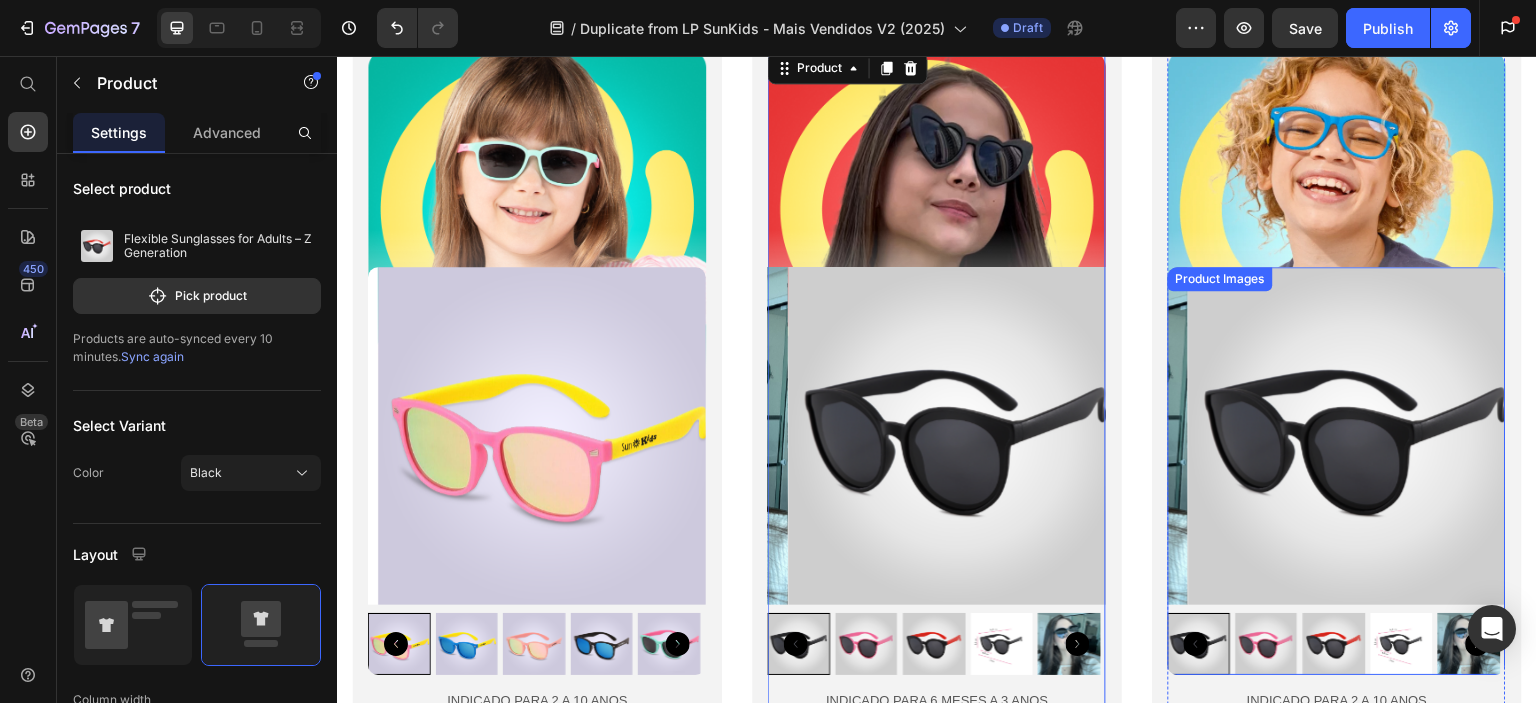 click at bounding box center (1357, 436) 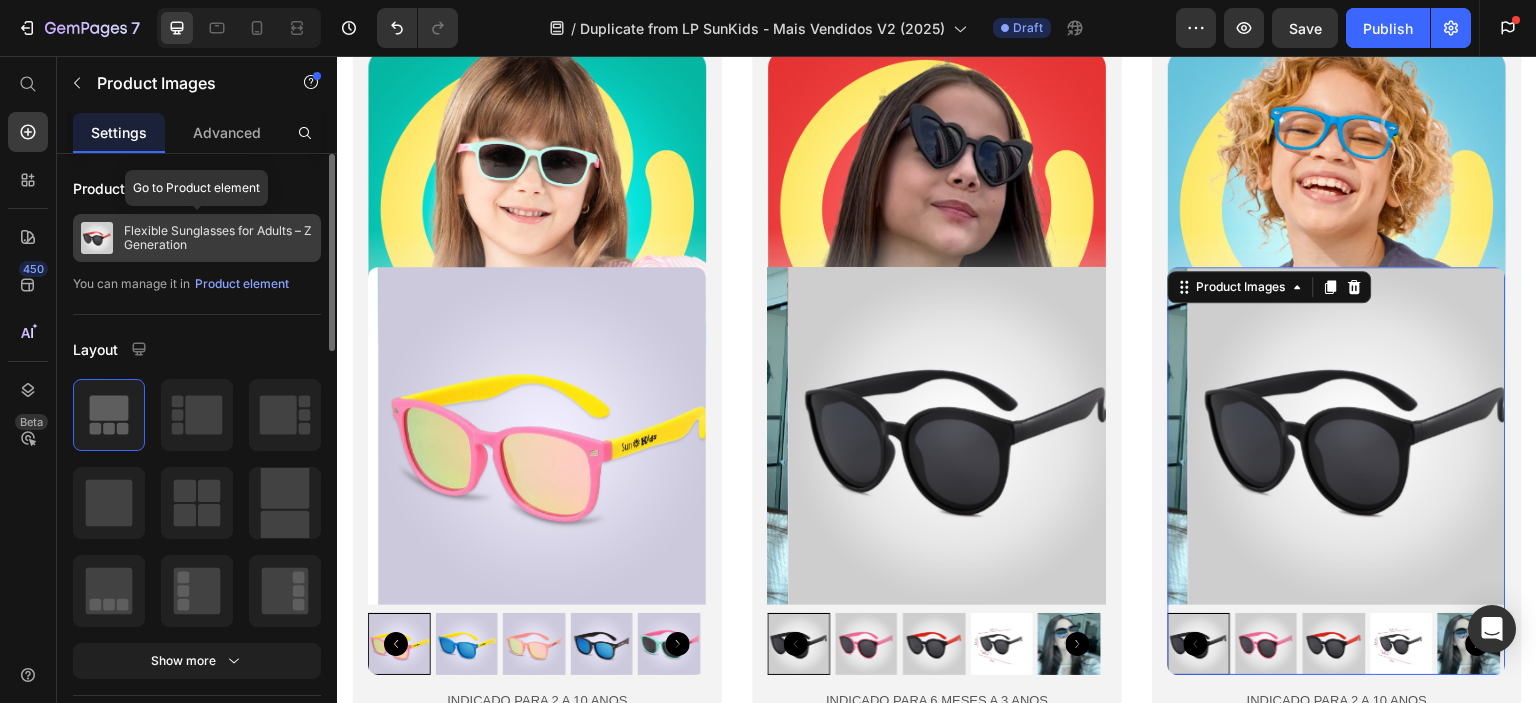 click on "Flexible Sunglasses for Adults – Z Generation" at bounding box center [218, 238] 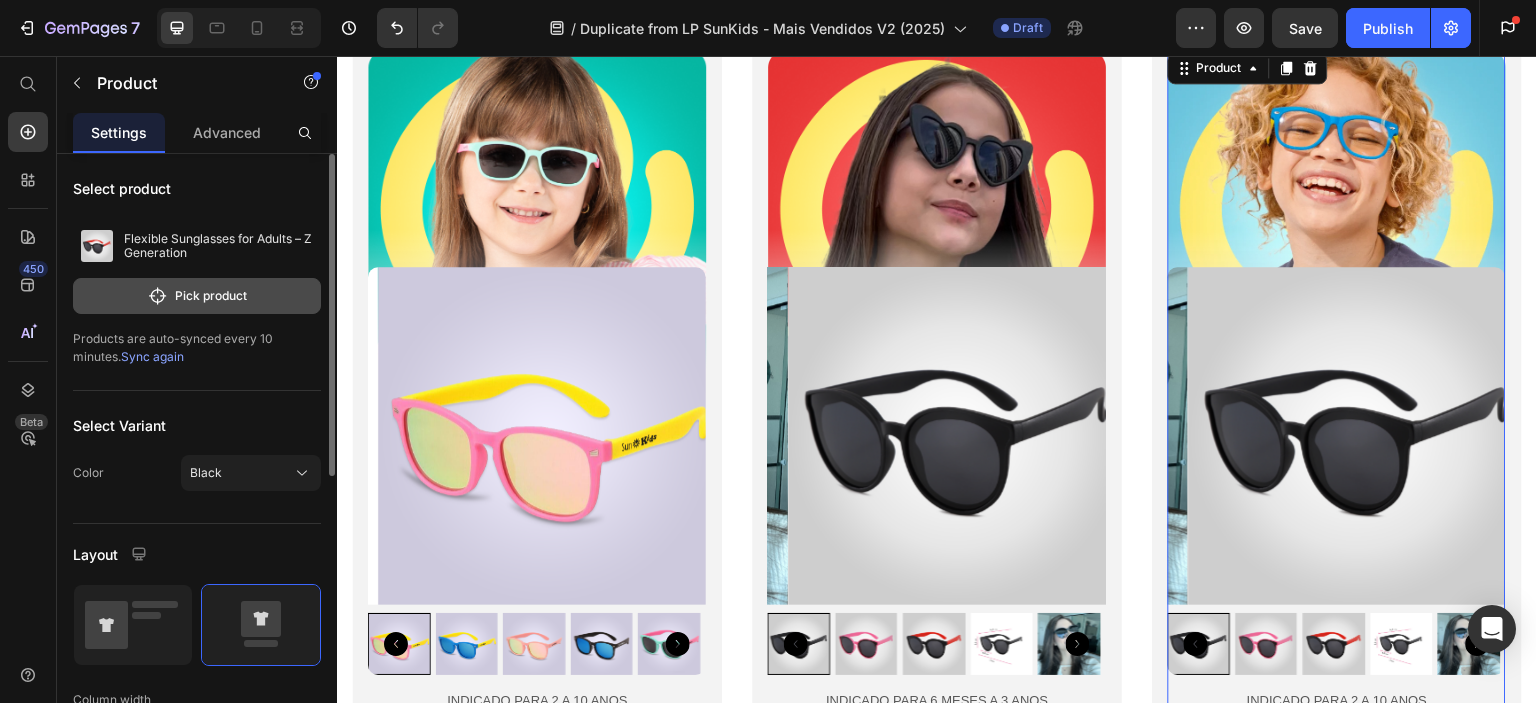 click on "Pick product" at bounding box center [197, 296] 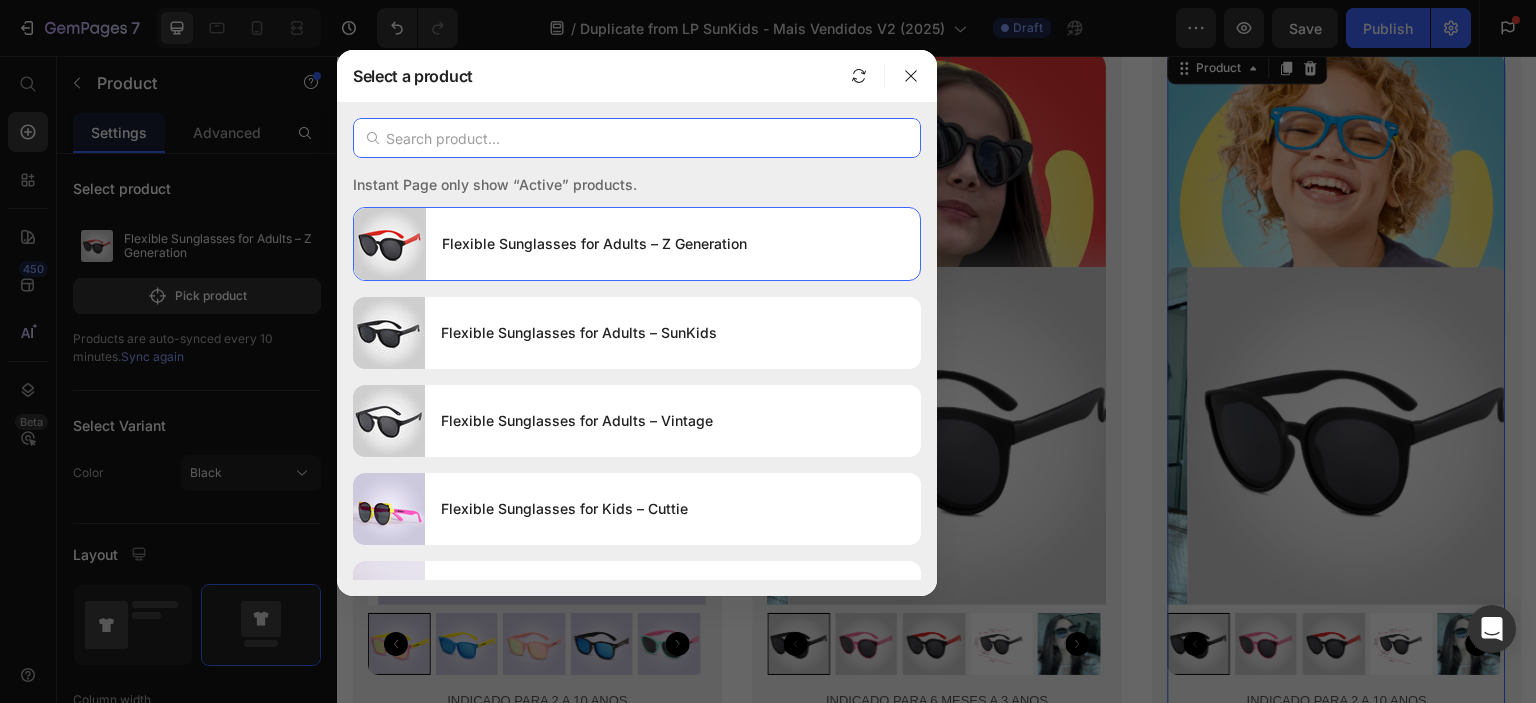 click at bounding box center [637, 138] 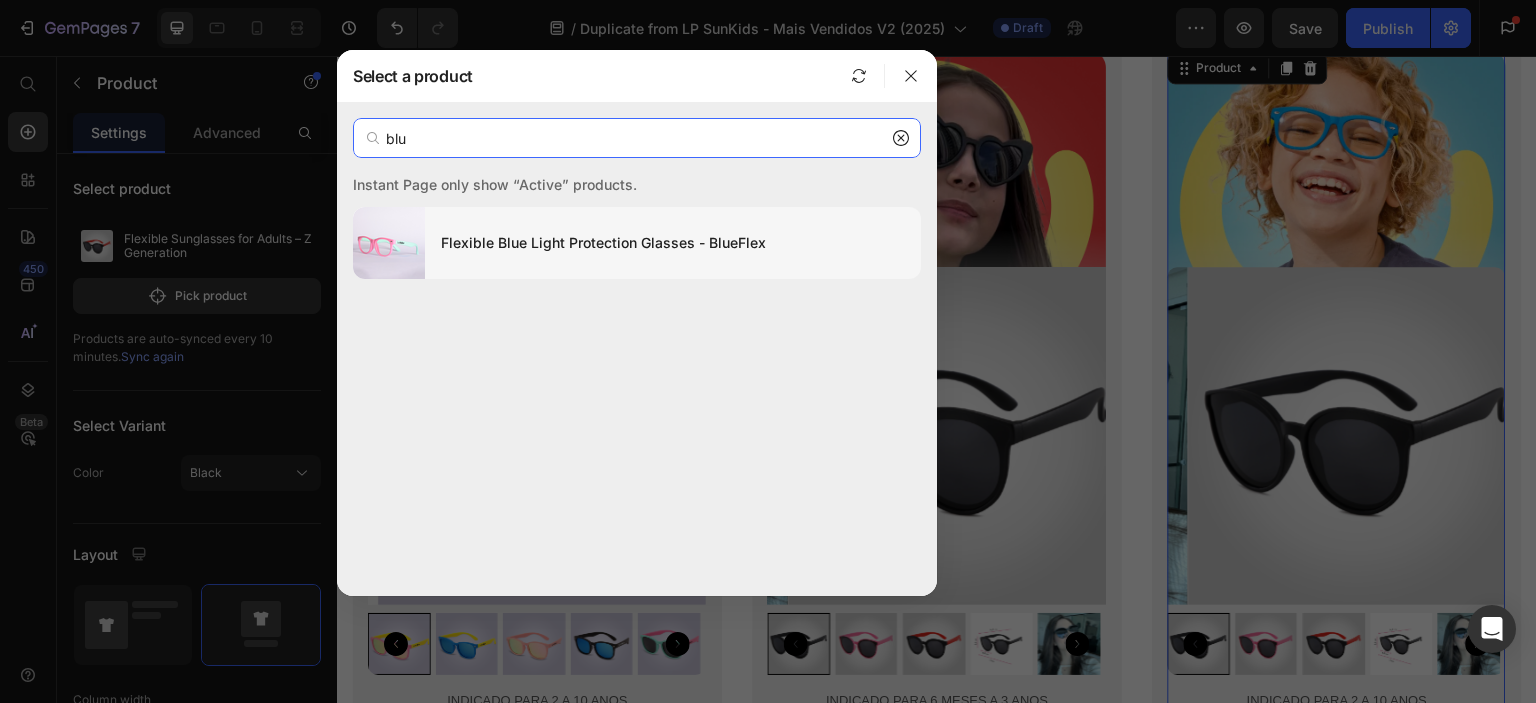 type on "blu" 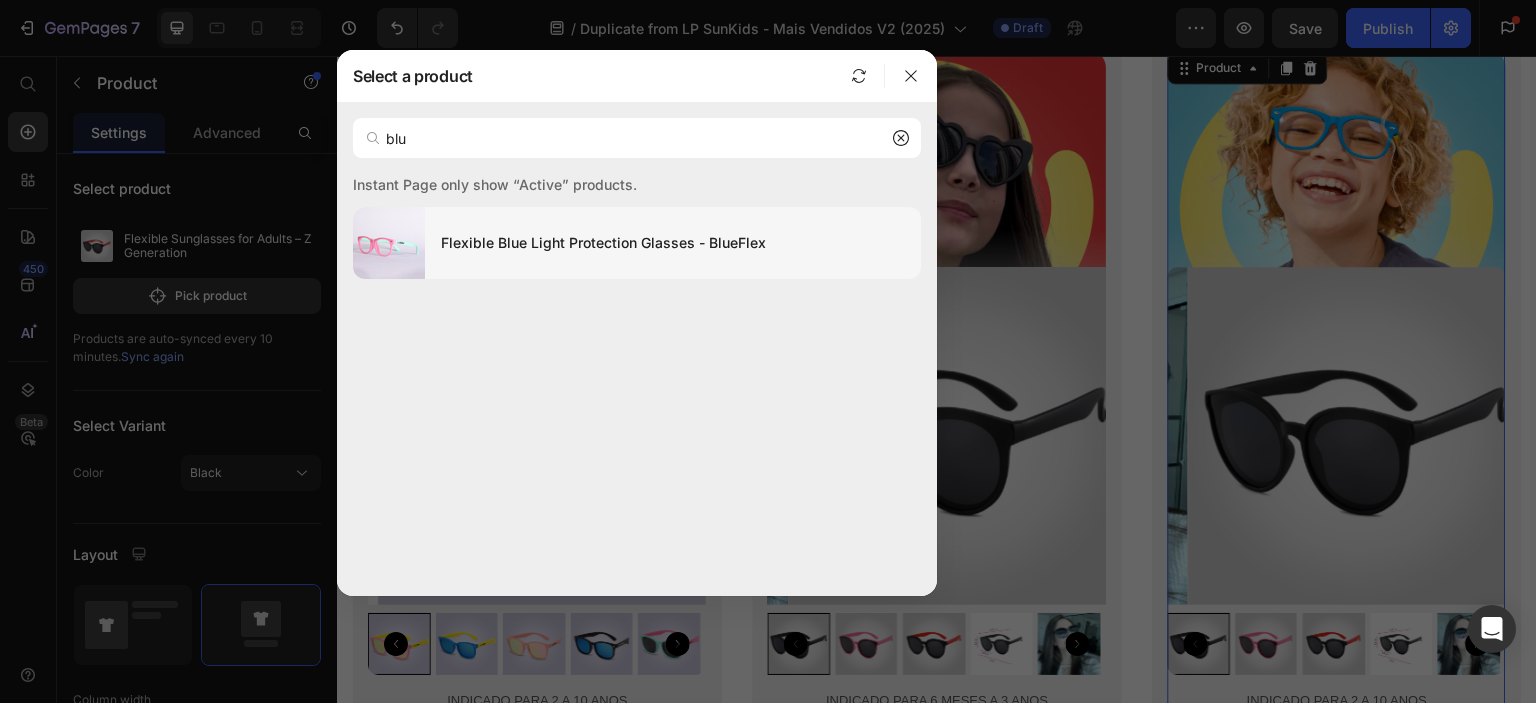 click on "Flexible Blue Light Protection Glasses - BlueFlex" at bounding box center (673, 243) 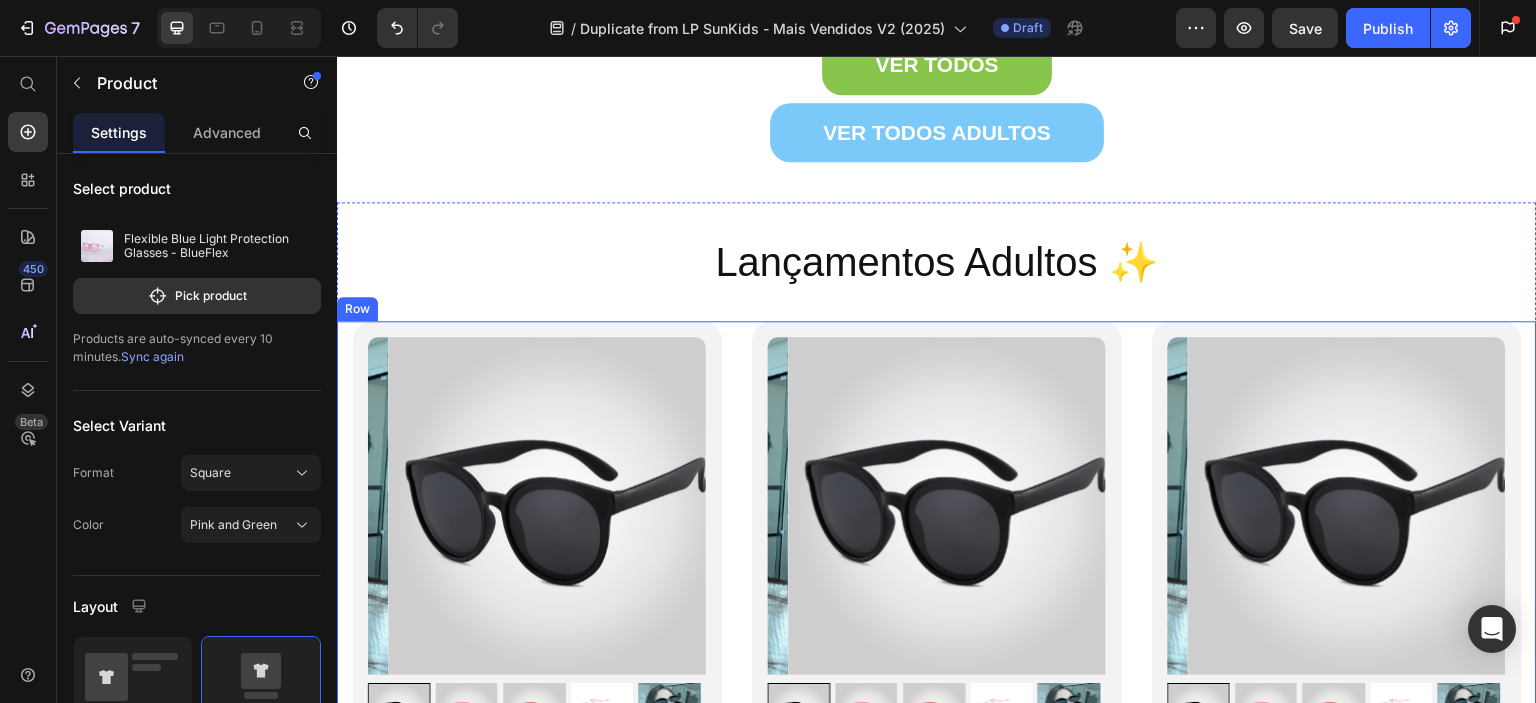 scroll, scrollTop: 6800, scrollLeft: 0, axis: vertical 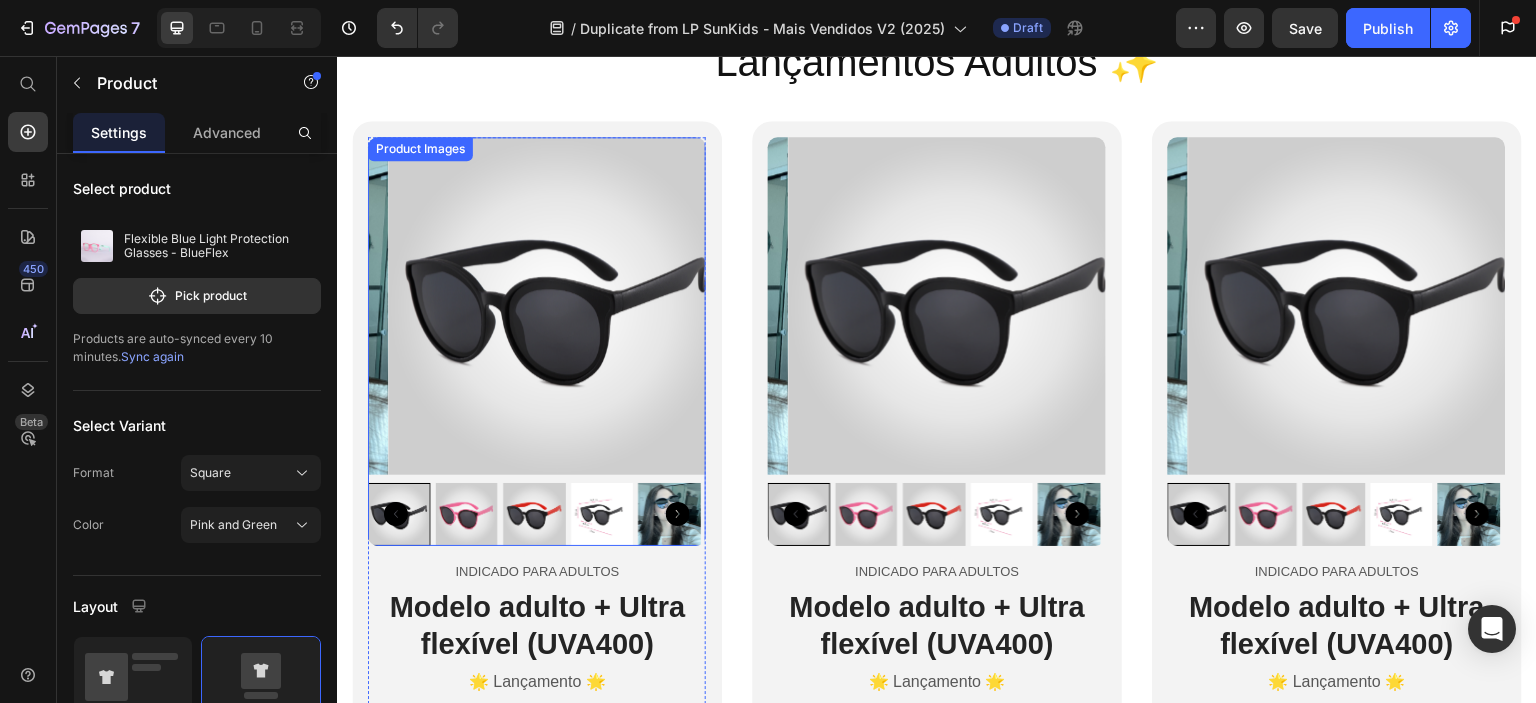 click at bounding box center [557, 306] 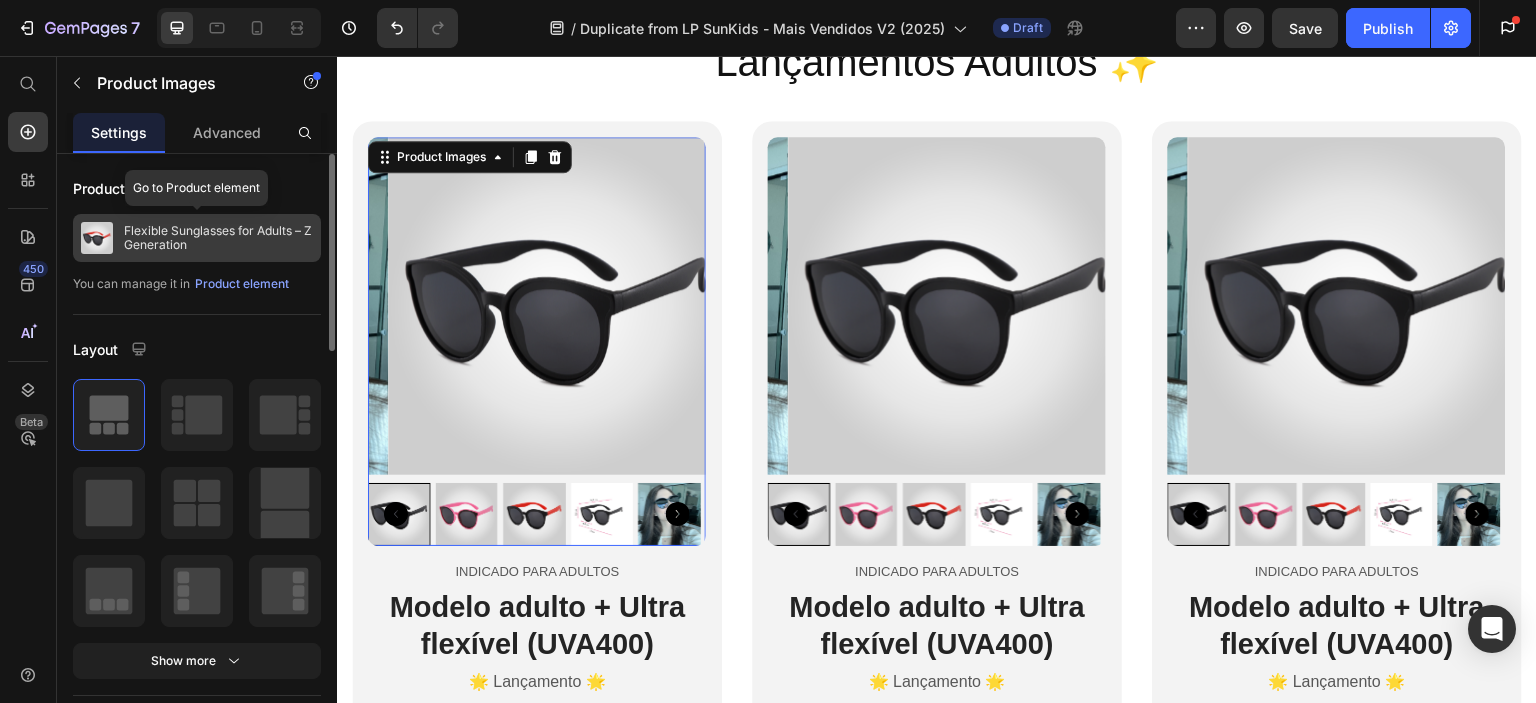 click on "Flexible Sunglasses for Adults – Z Generation" at bounding box center [218, 238] 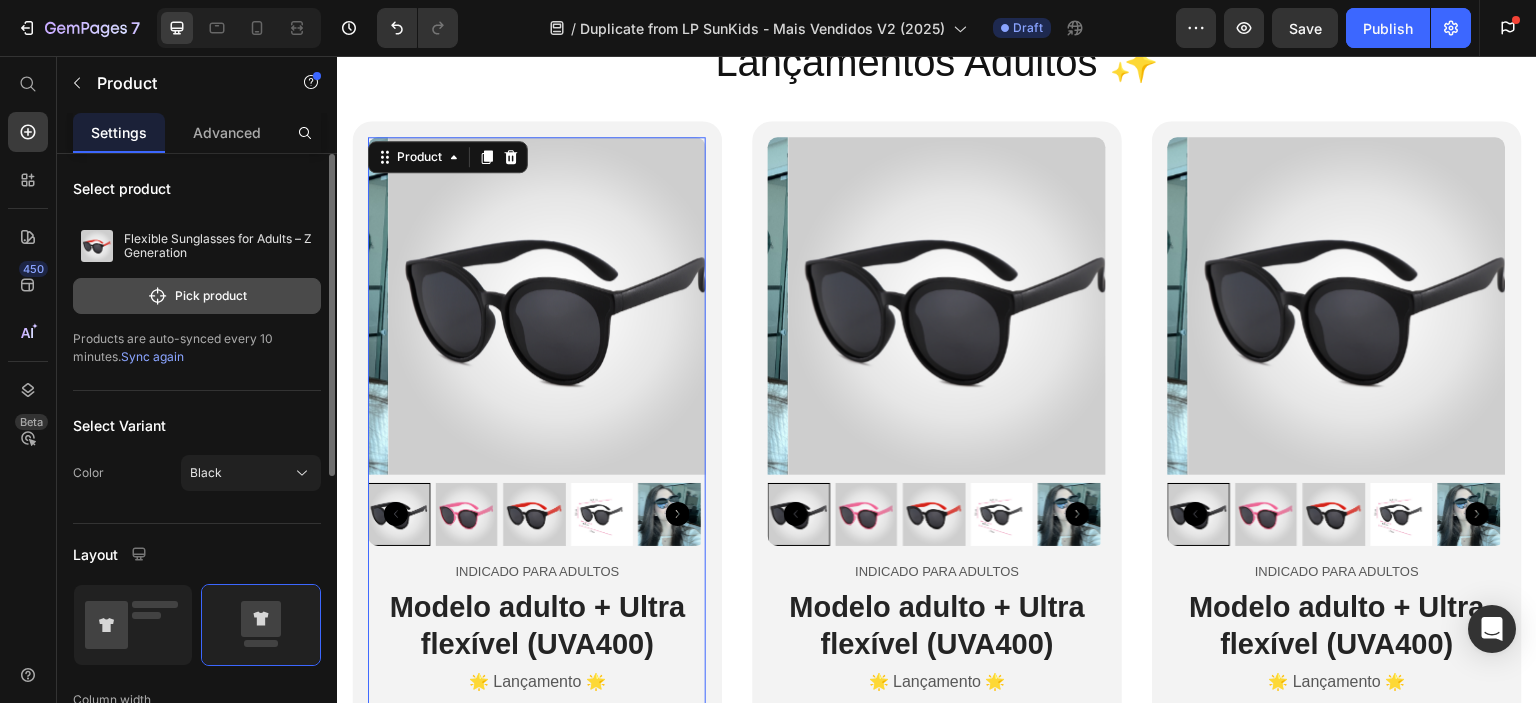 click on "Pick product" at bounding box center (197, 296) 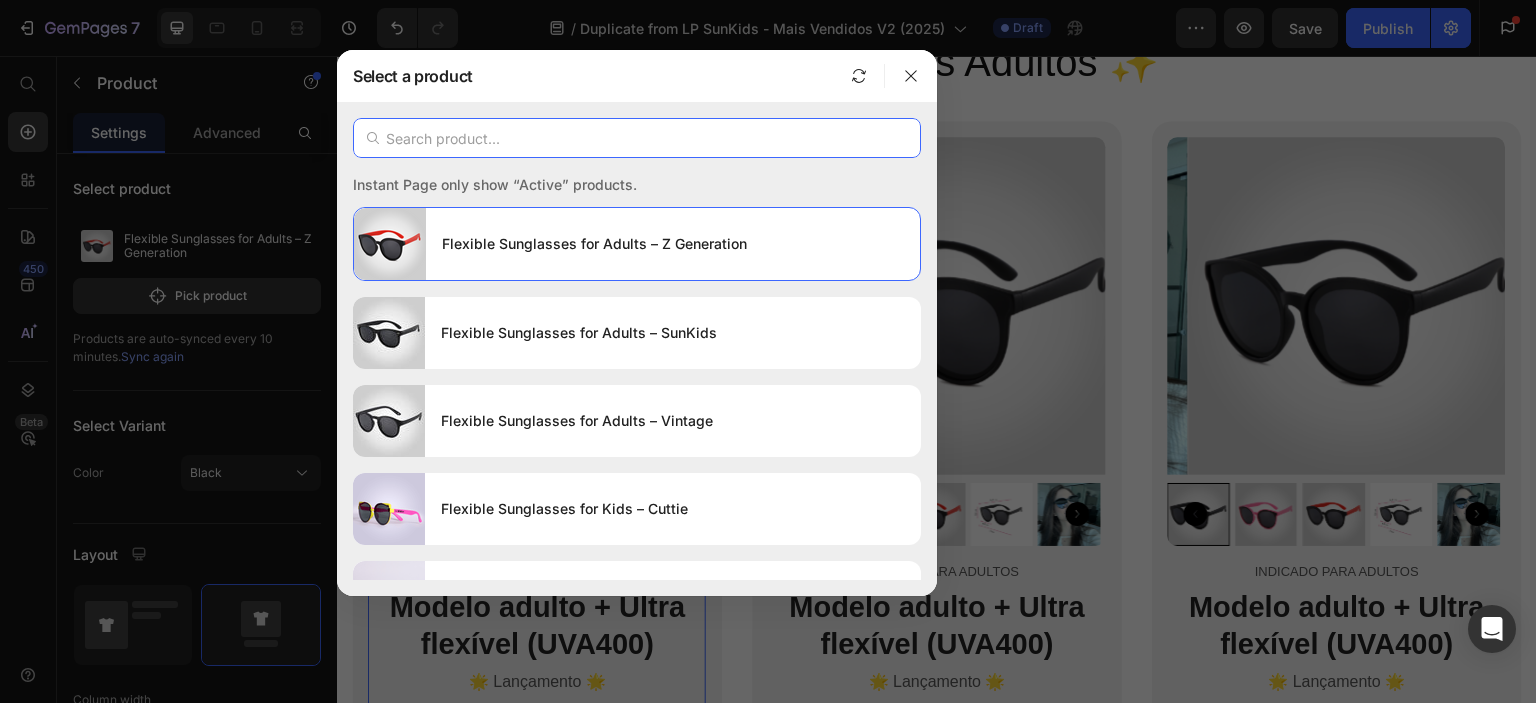click at bounding box center [637, 138] 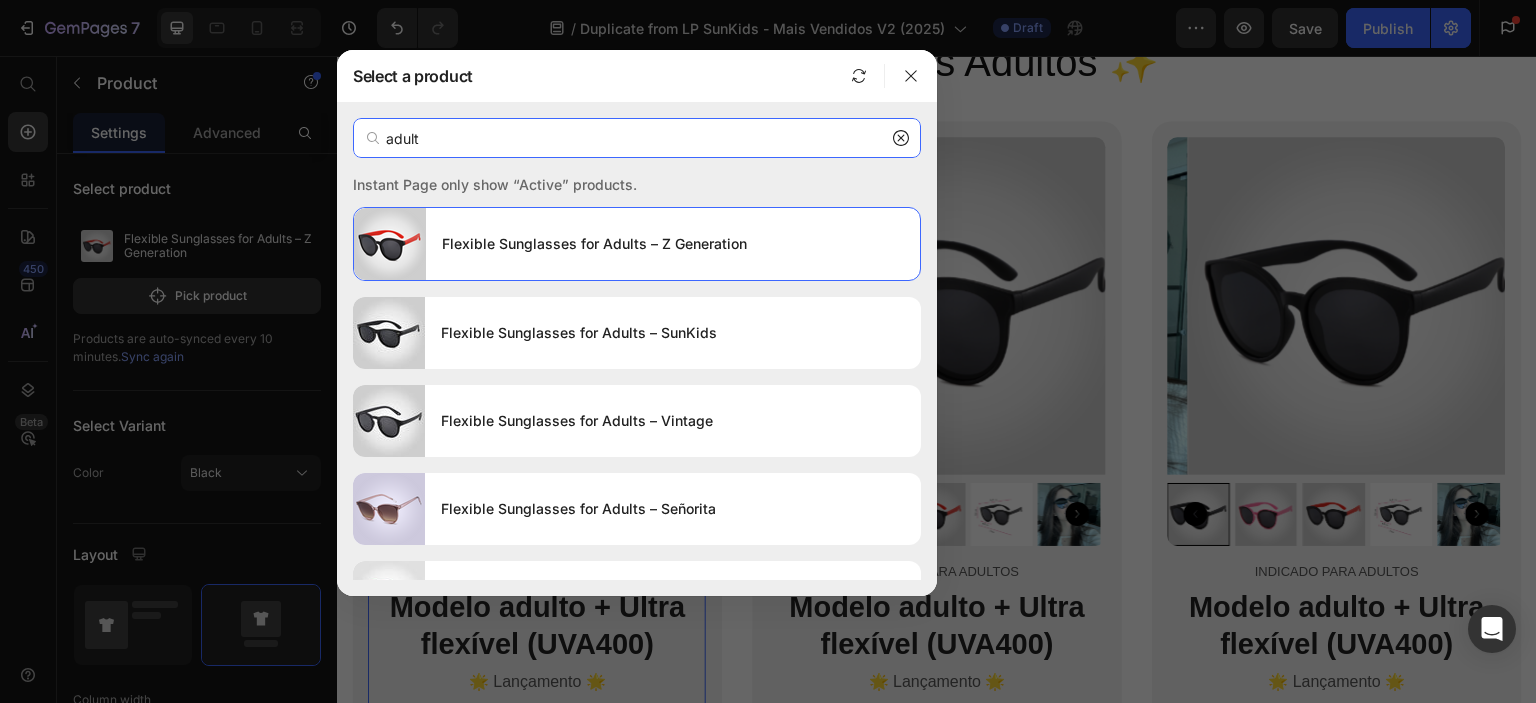 type on "adult" 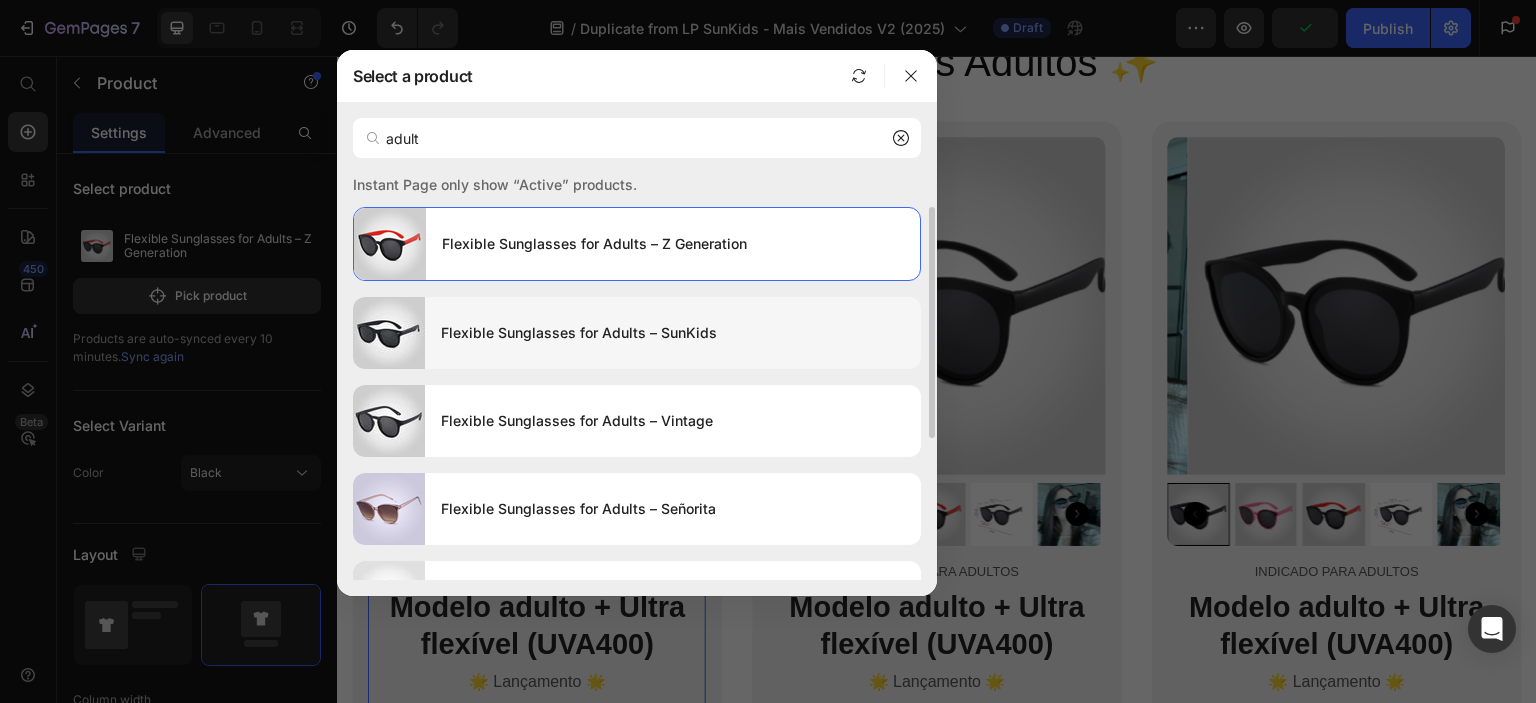 click on "Flexible Sunglasses for Adults – SunKids" at bounding box center [673, 333] 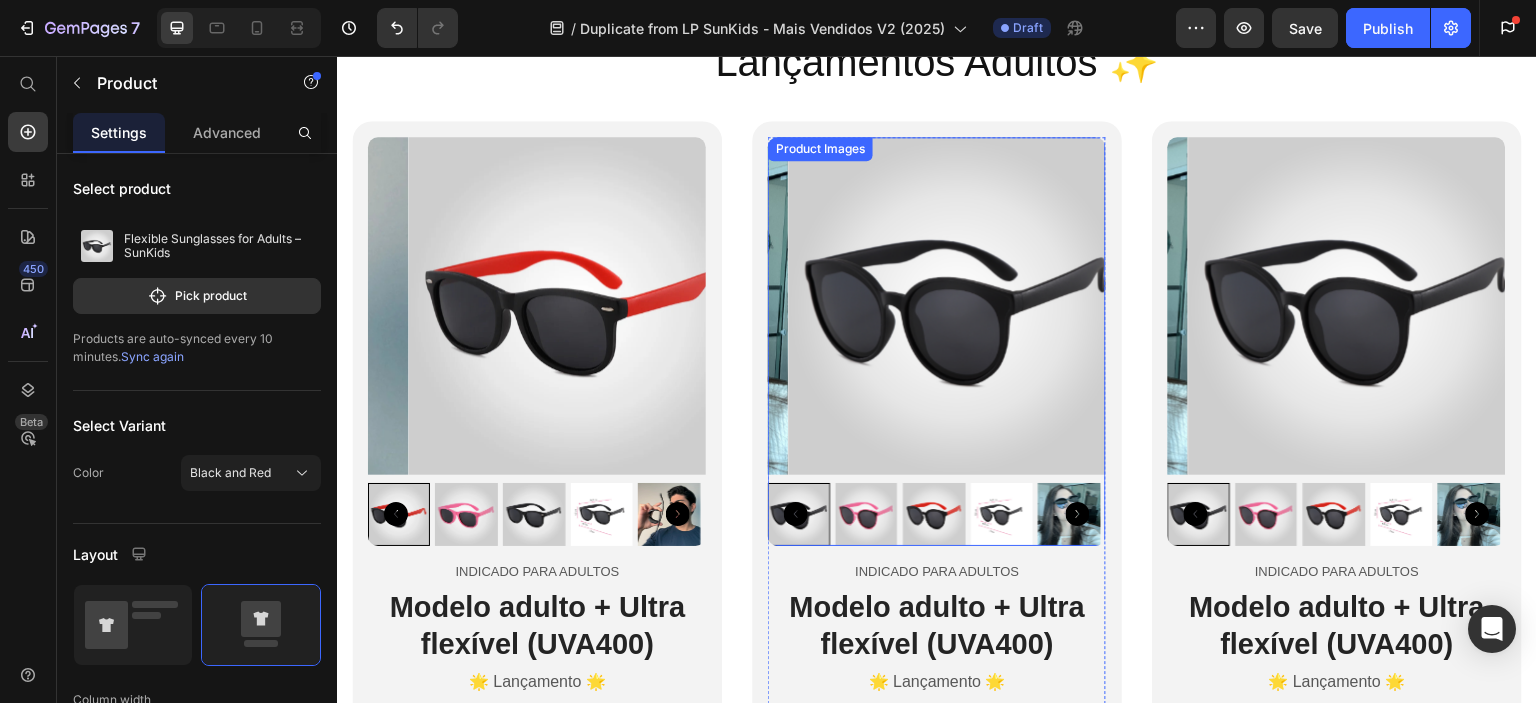 click at bounding box center [957, 306] 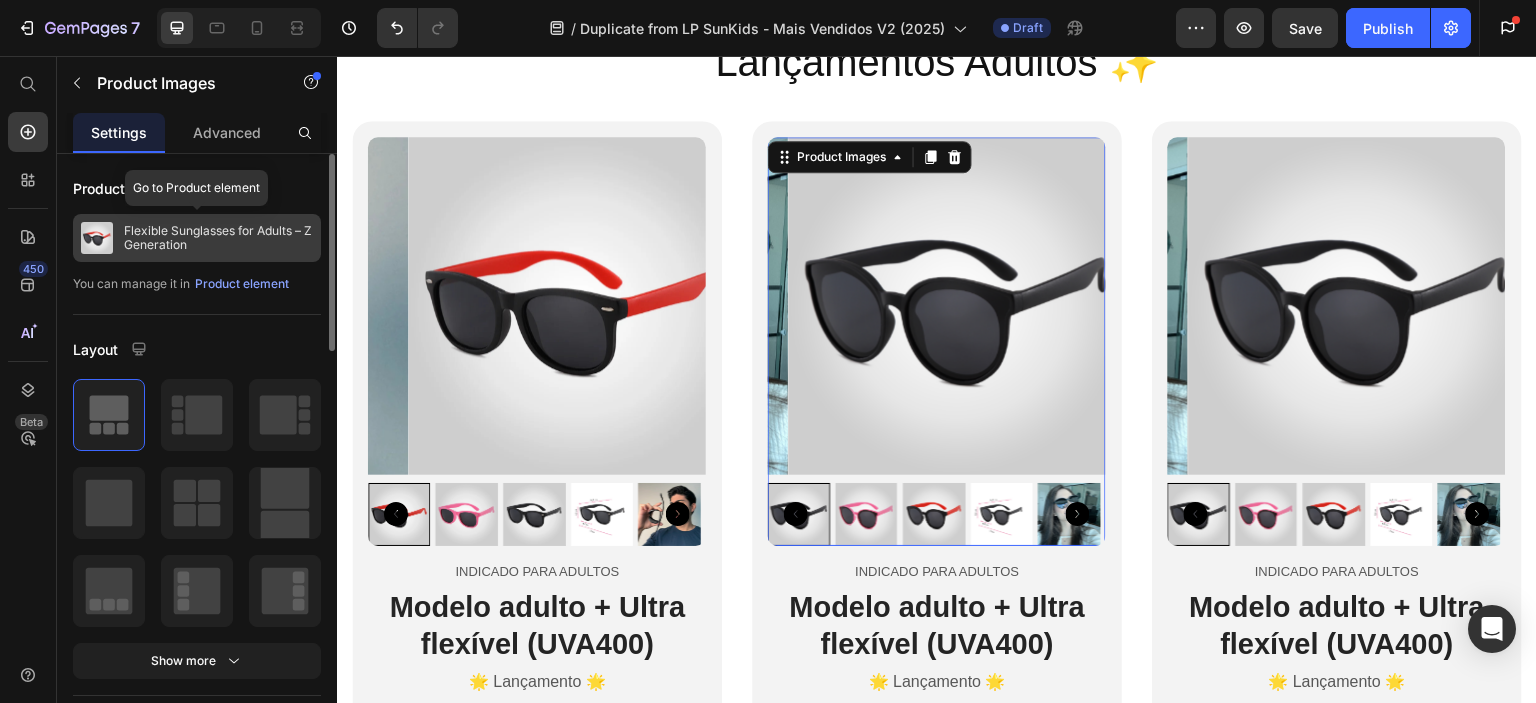 click on "Flexible Sunglasses for Adults – Z Generation" at bounding box center [218, 238] 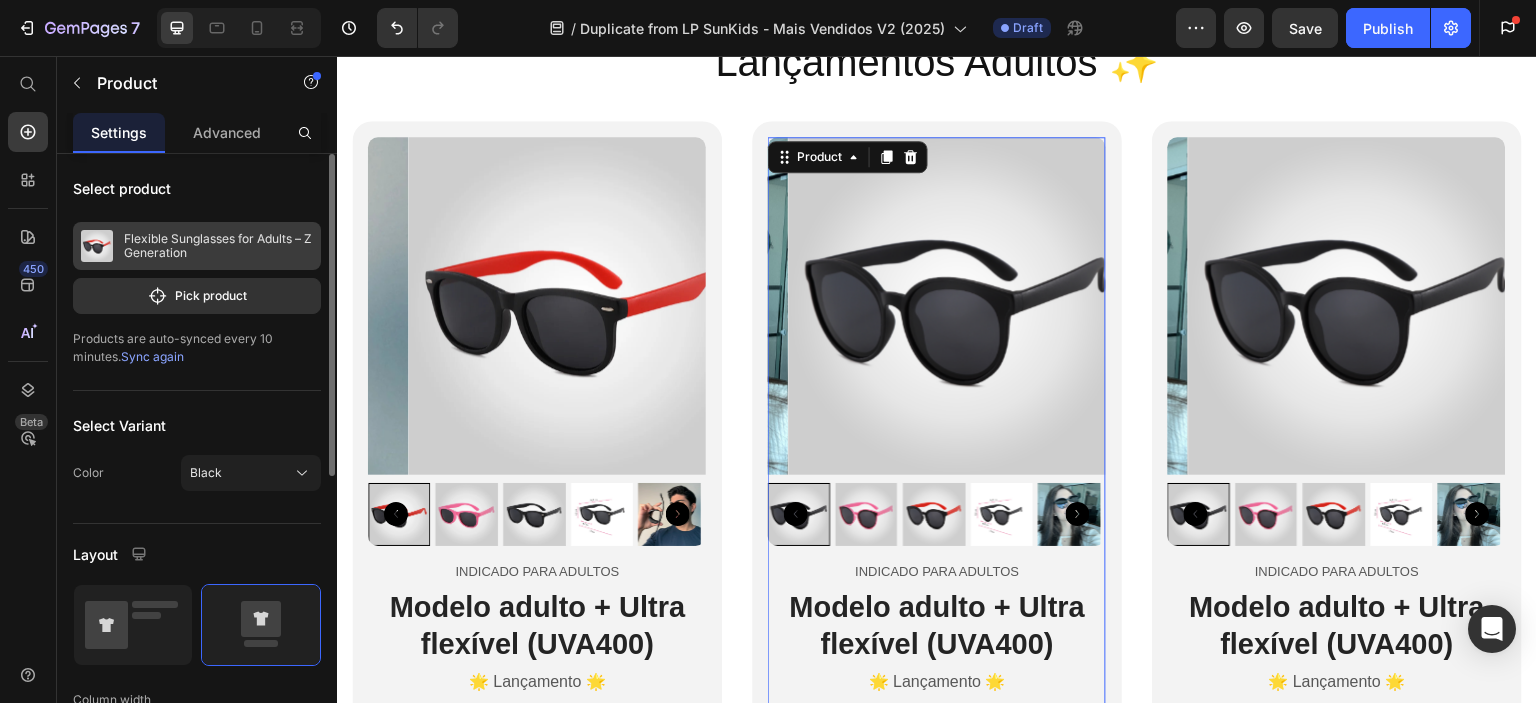 click on "Flexible Sunglasses for Adults – Z Generation" at bounding box center (218, 246) 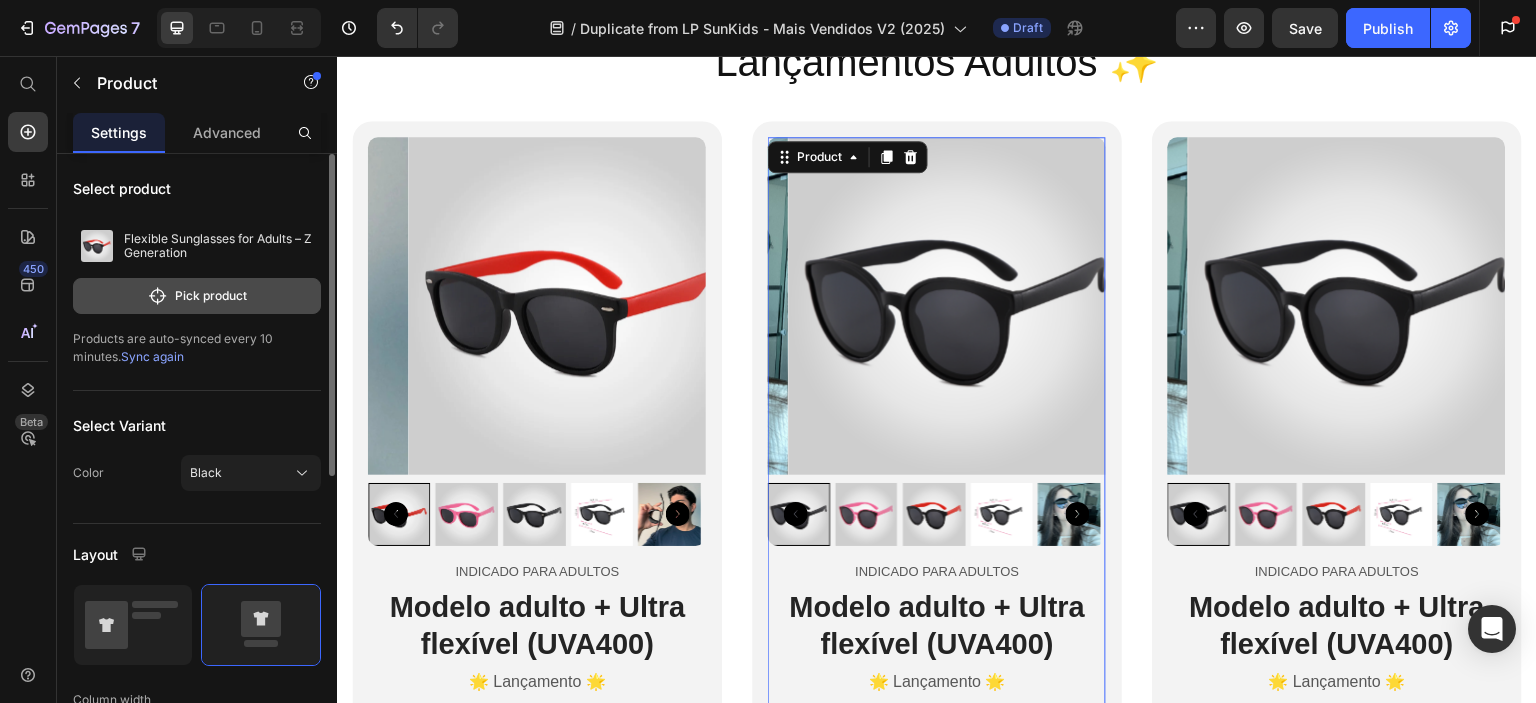 click on "Pick product" at bounding box center [197, 296] 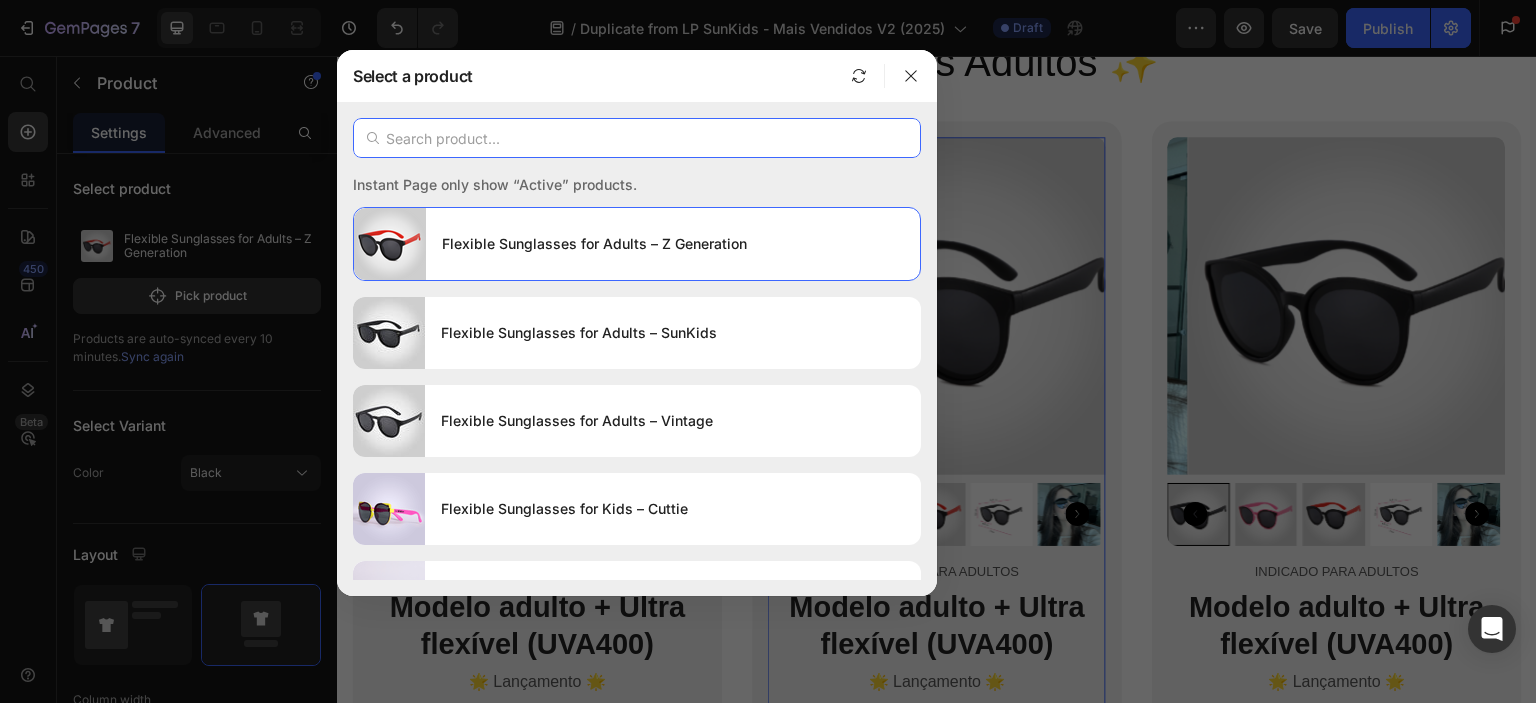 click at bounding box center [637, 138] 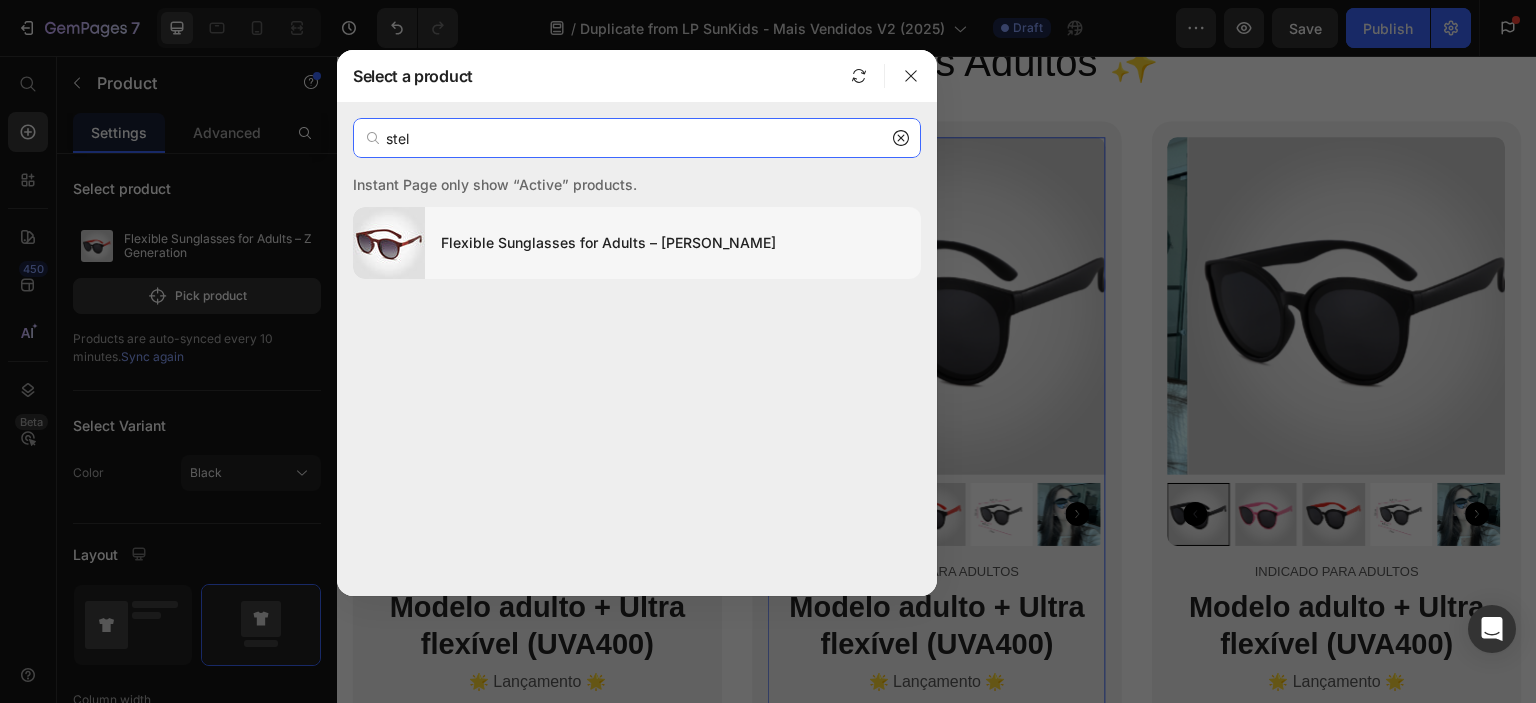 type on "stel" 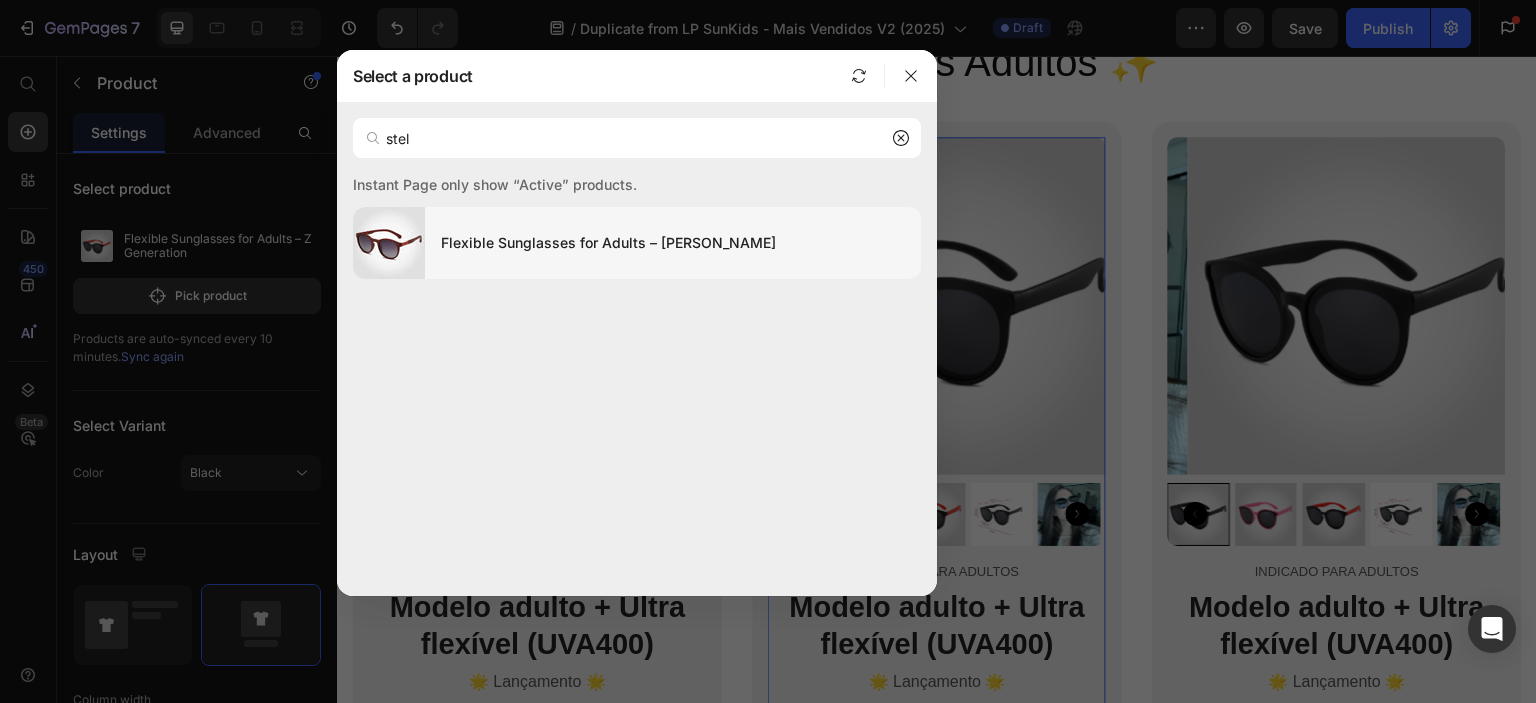 click on "Flexible Sunglasses for Adults – [PERSON_NAME]" at bounding box center (673, 243) 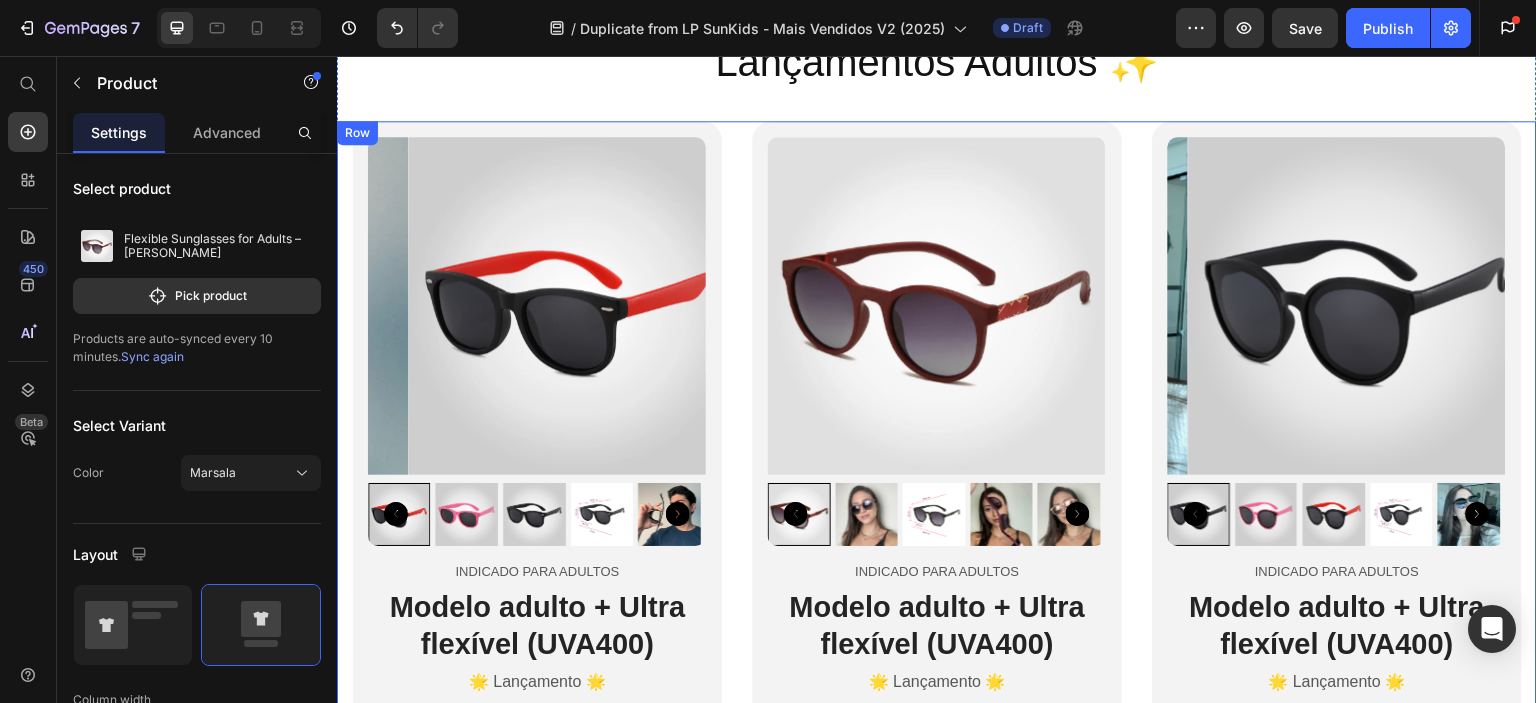 click at bounding box center (1357, 306) 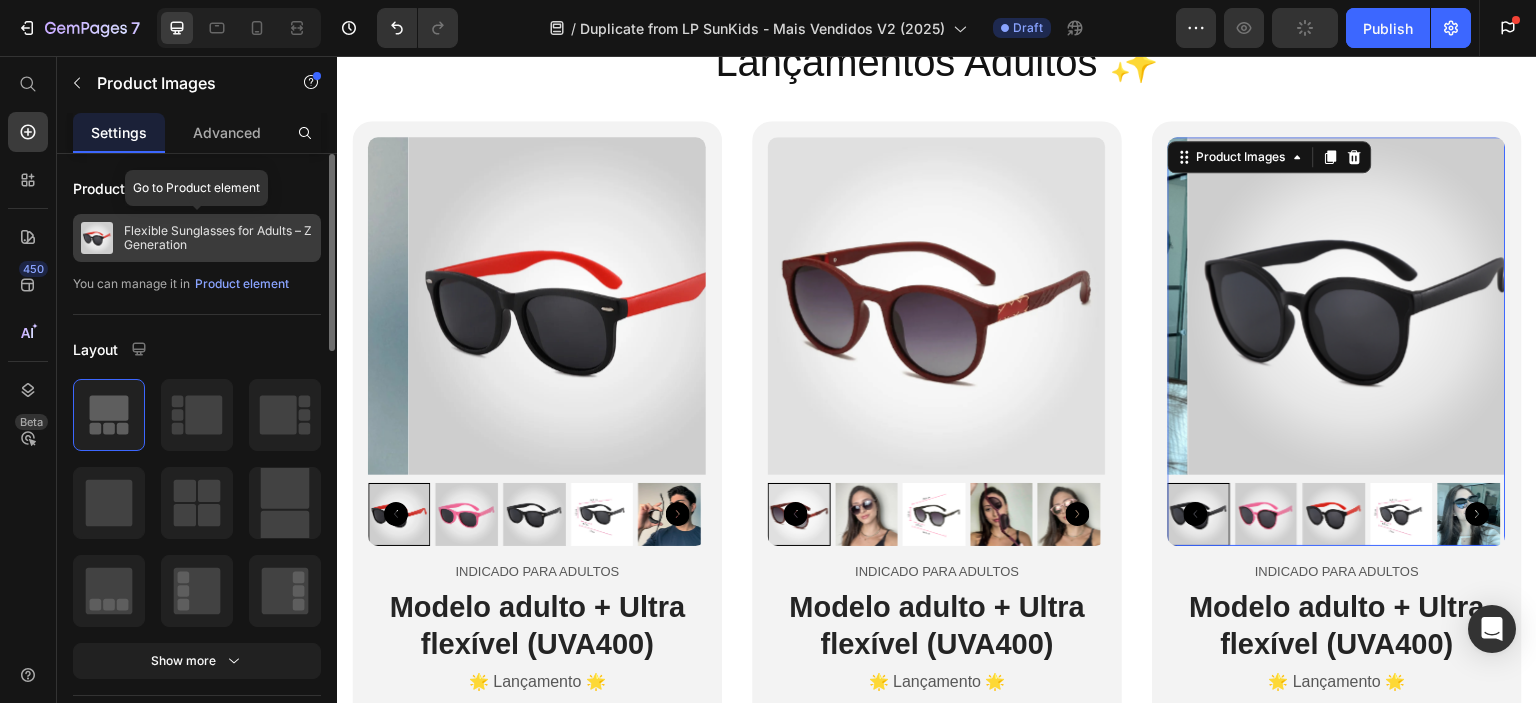 click on "Flexible Sunglasses for Adults – Z Generation" at bounding box center (218, 238) 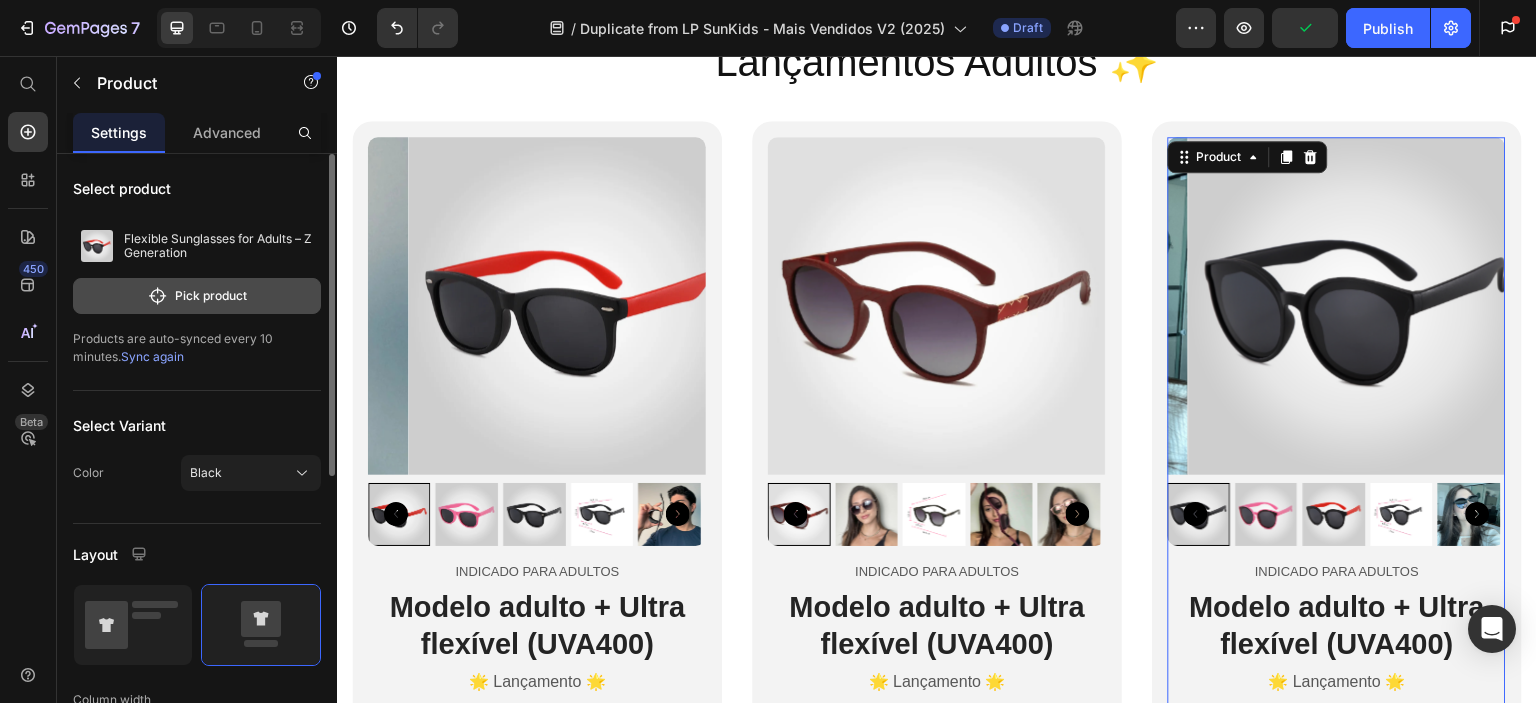 click on "Pick product" 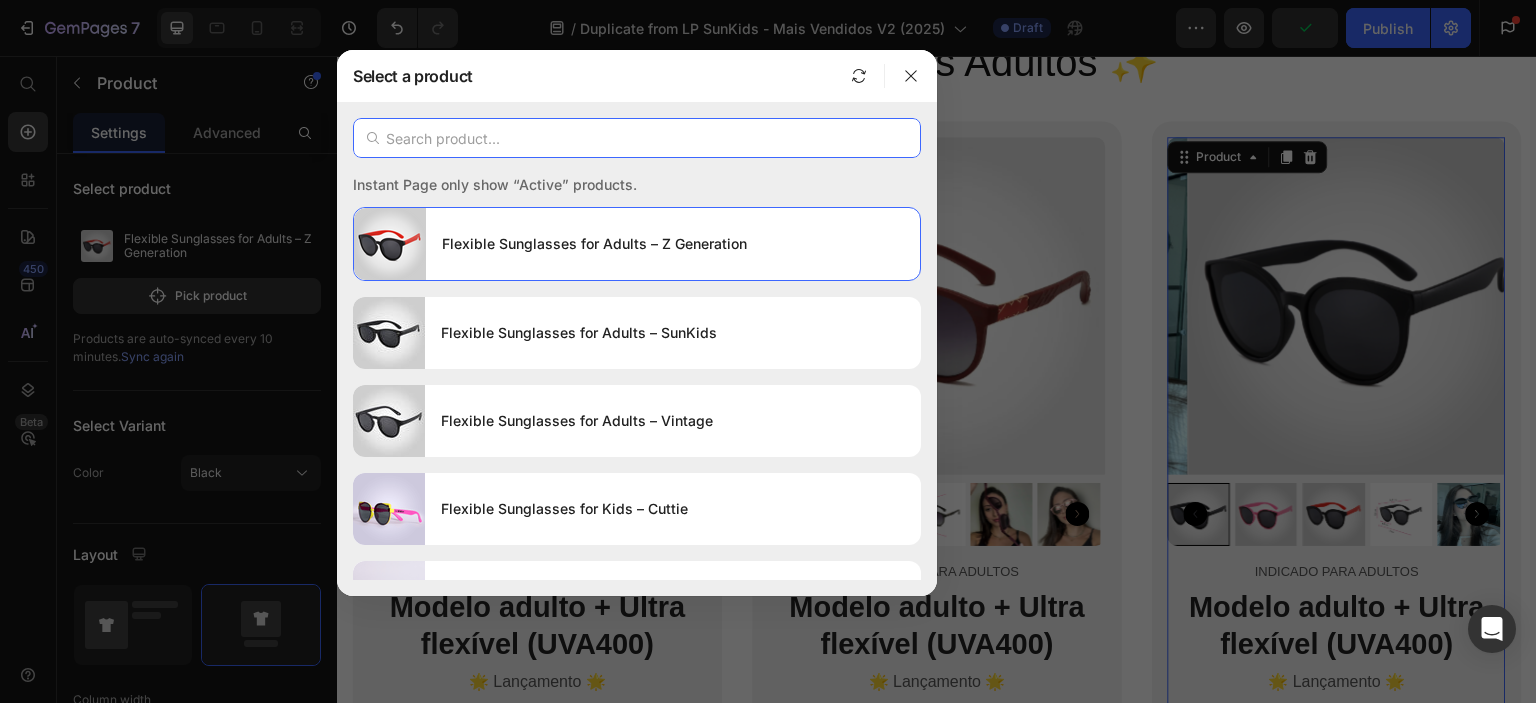click at bounding box center [637, 138] 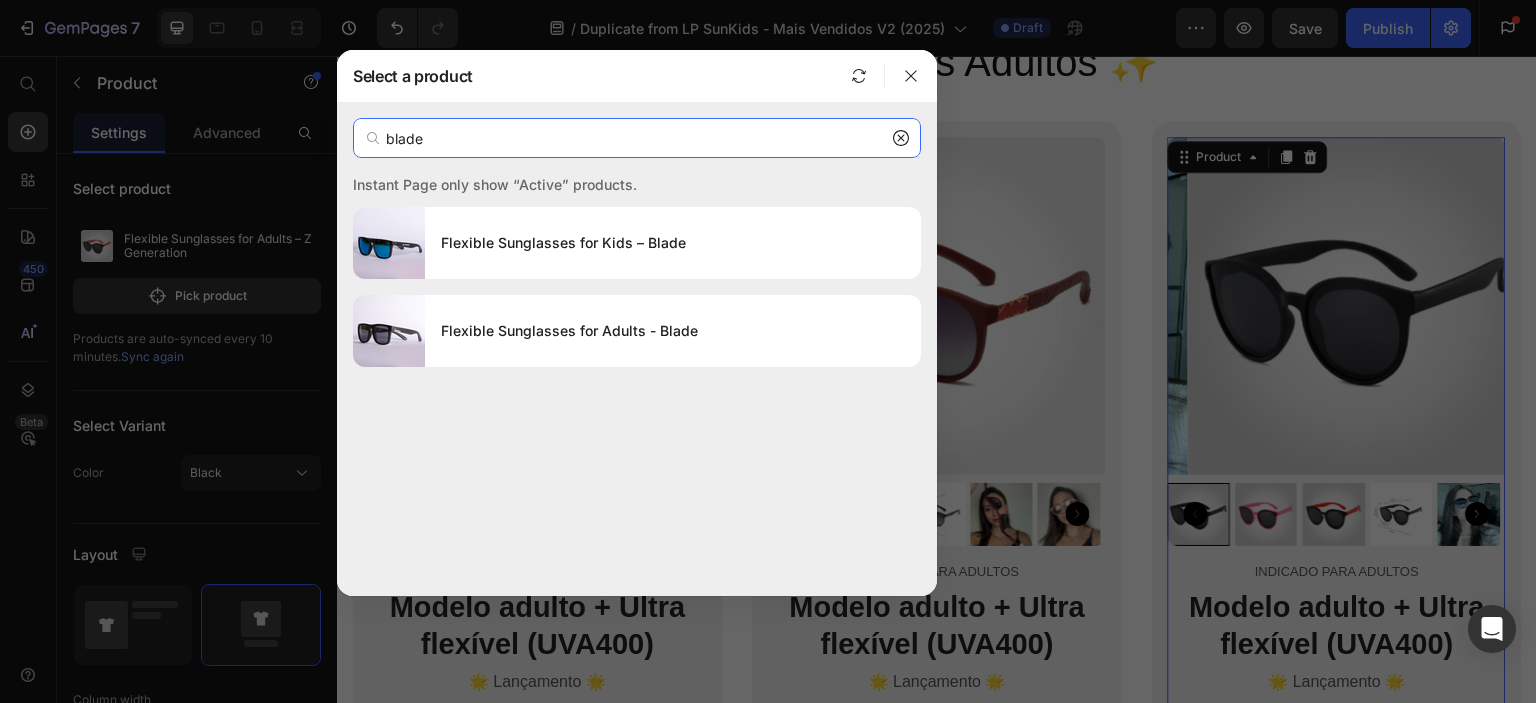 type on "blade" 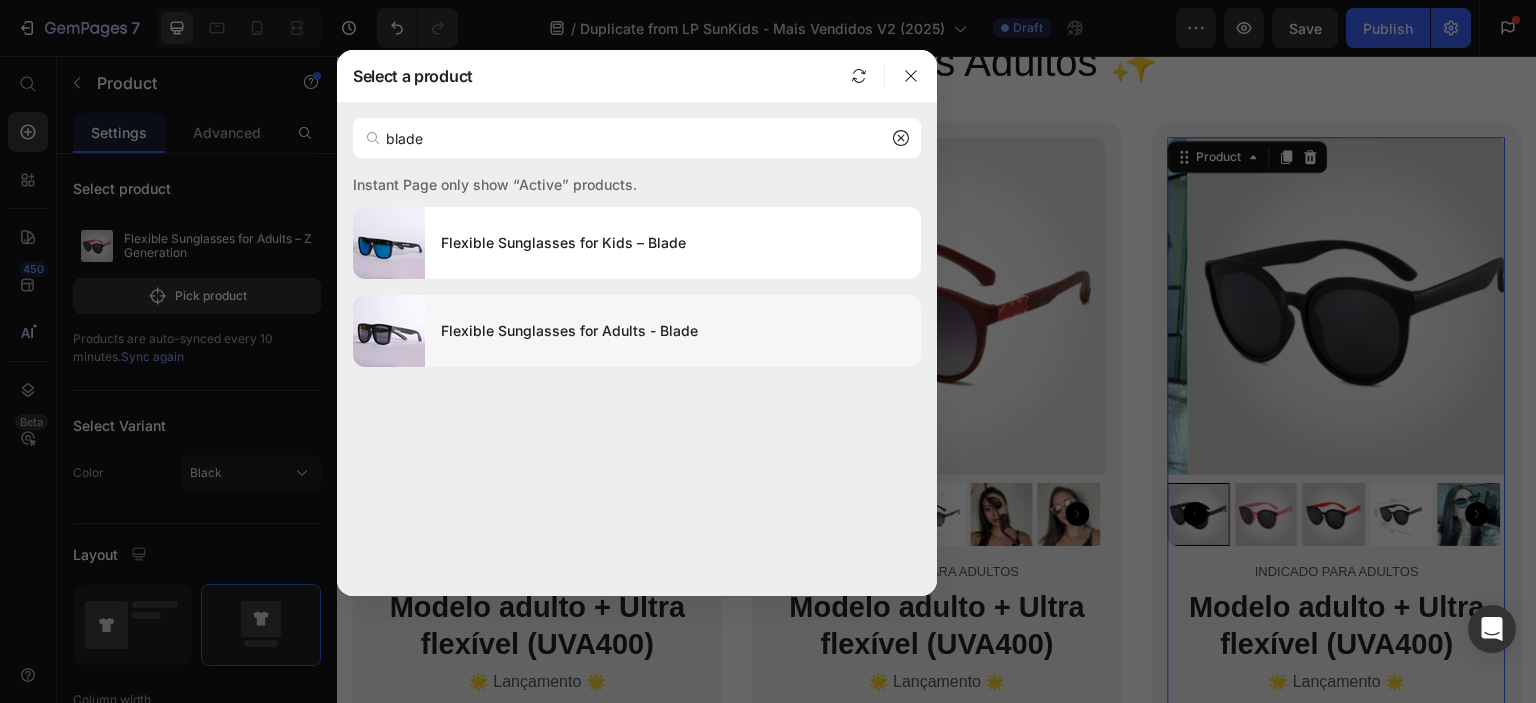click on "Flexible Sunglasses for Adults - Blade" at bounding box center (673, 331) 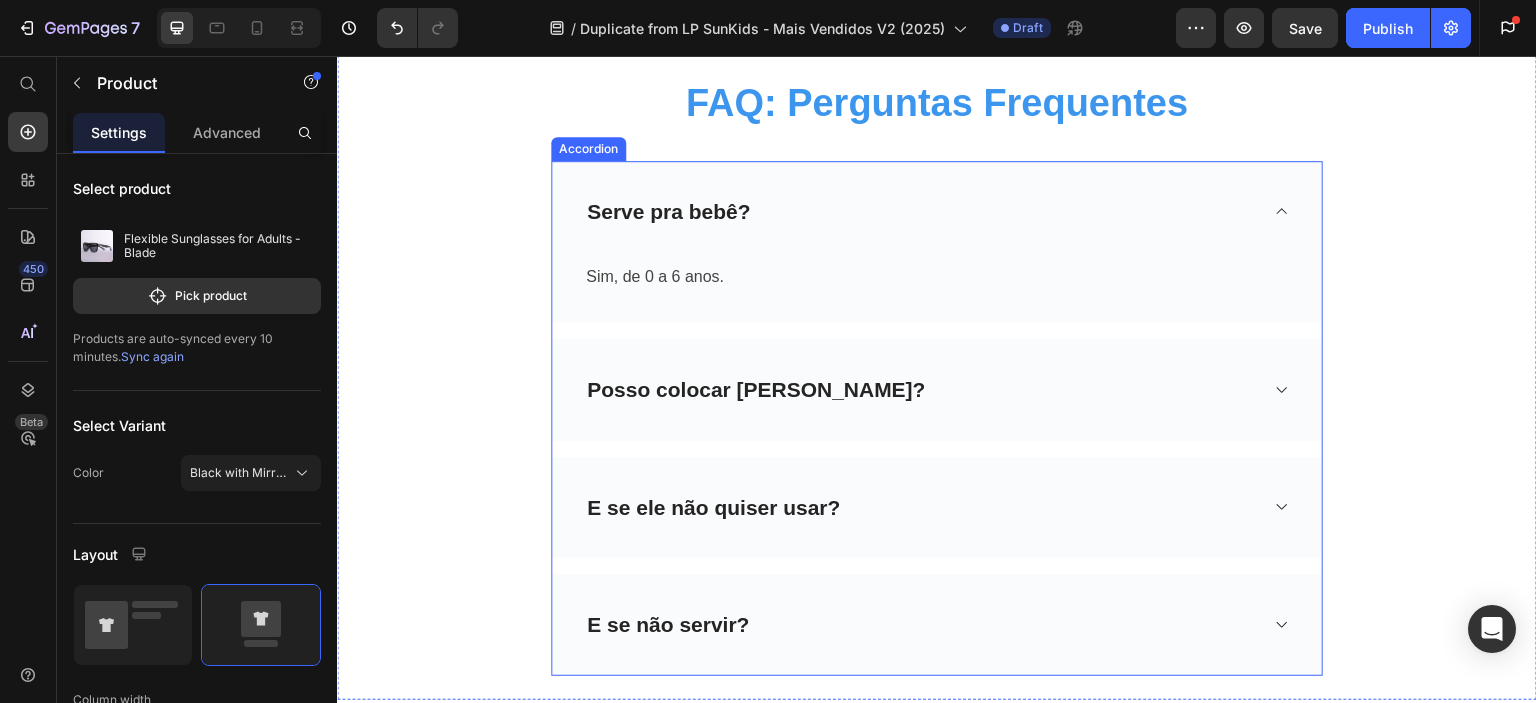 scroll, scrollTop: 8461, scrollLeft: 0, axis: vertical 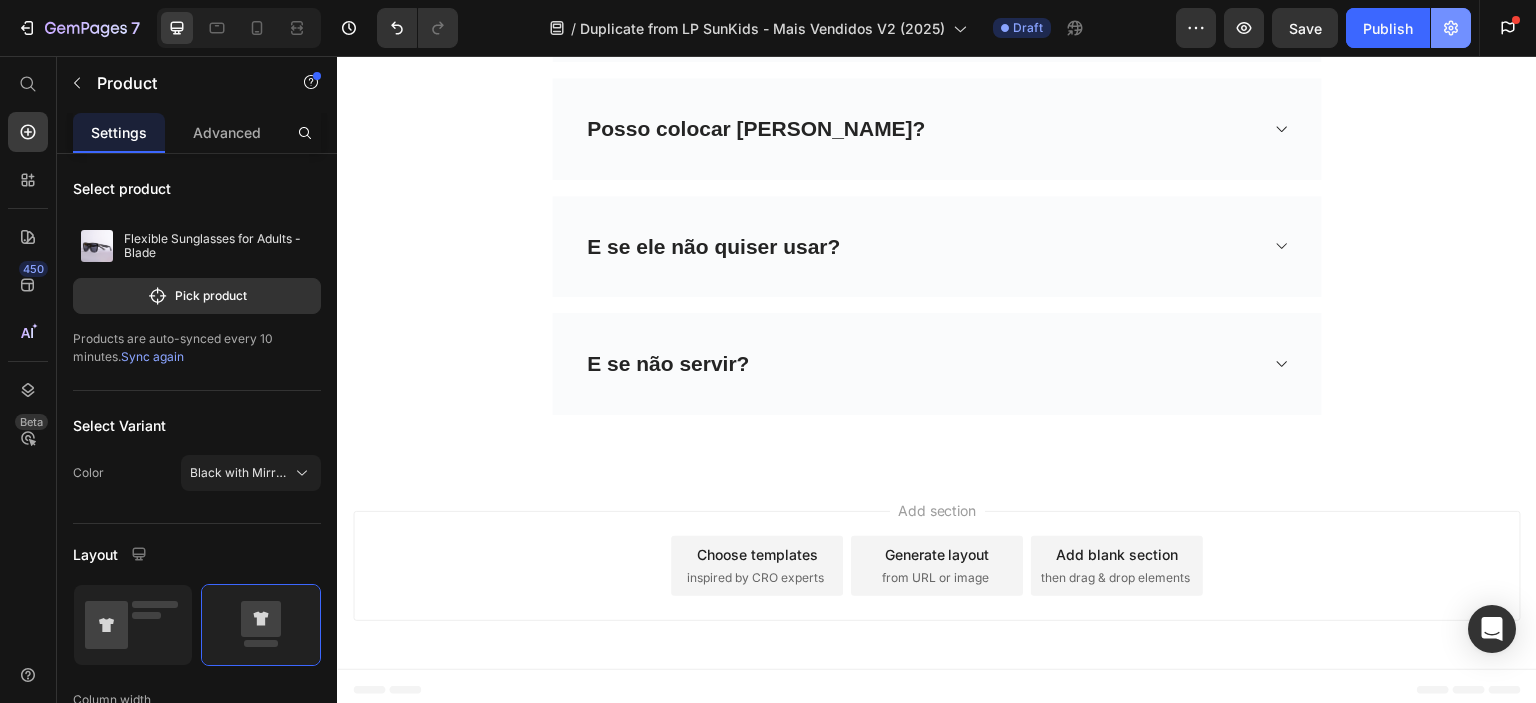 click 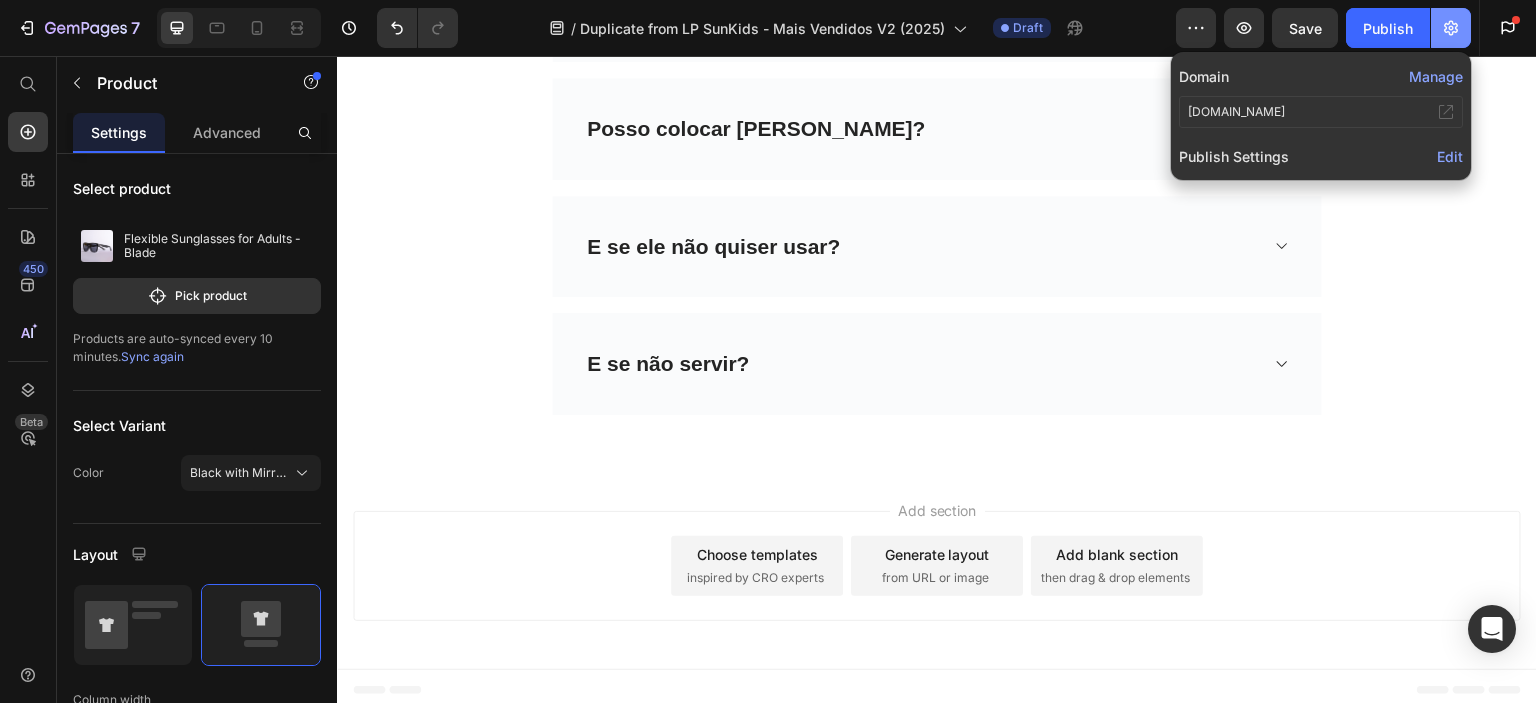 click 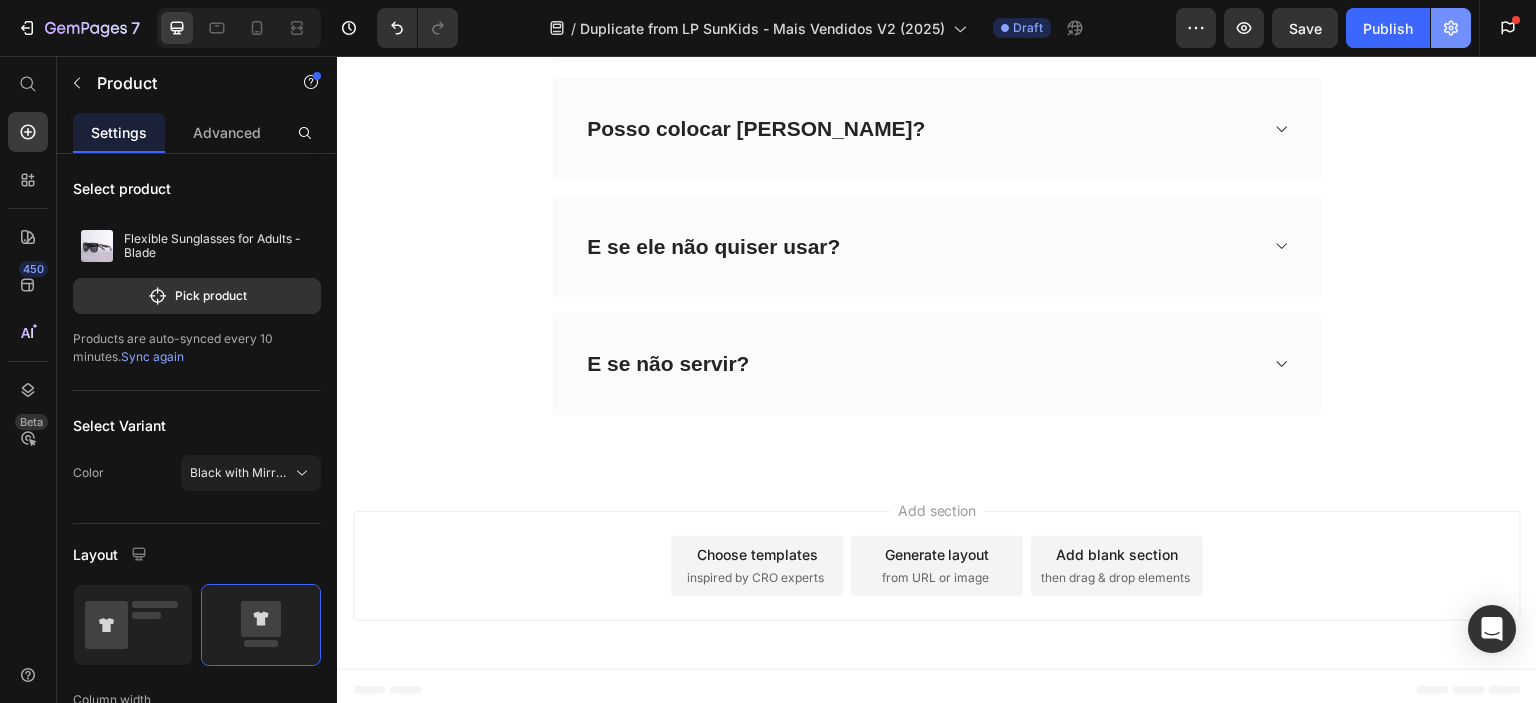 click 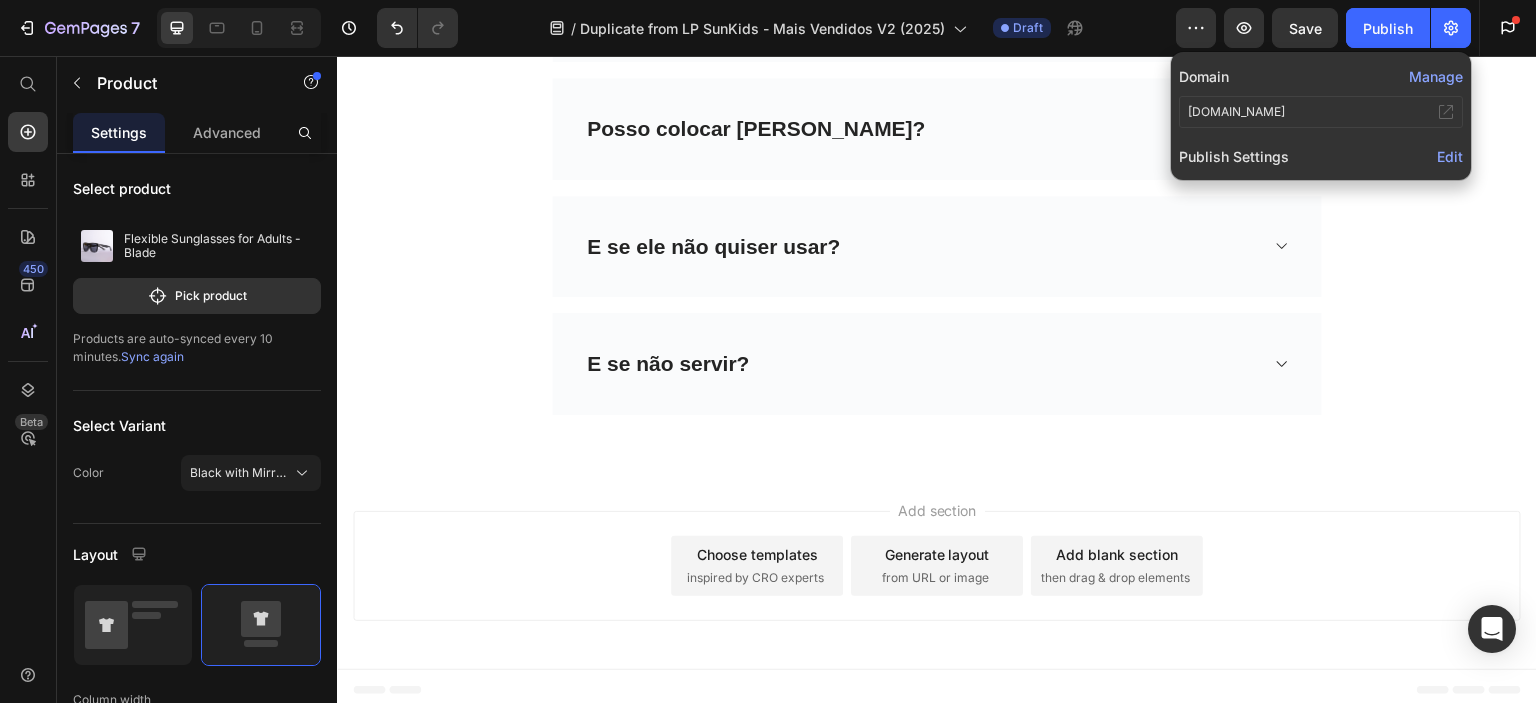 click on "Manage" 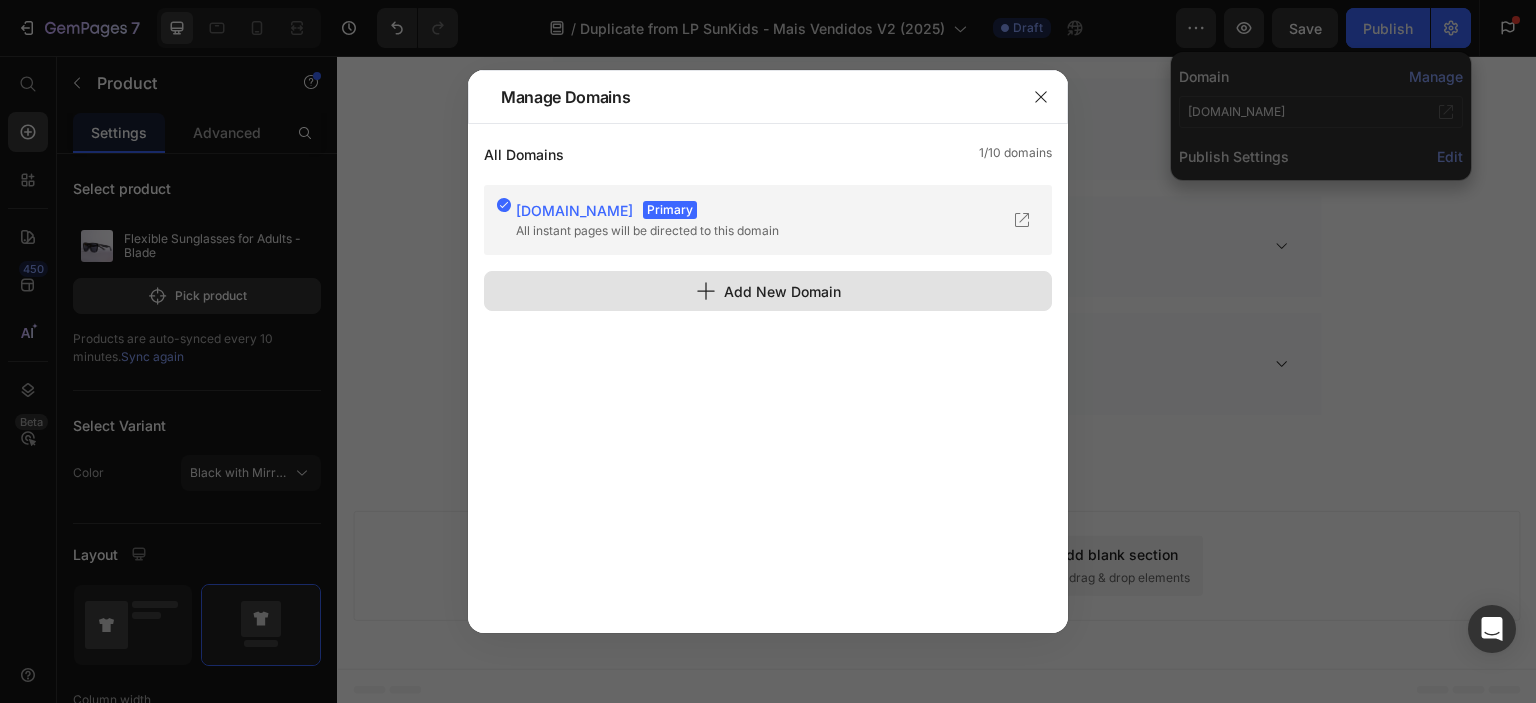 click on "Add New Domain" at bounding box center [768, 291] 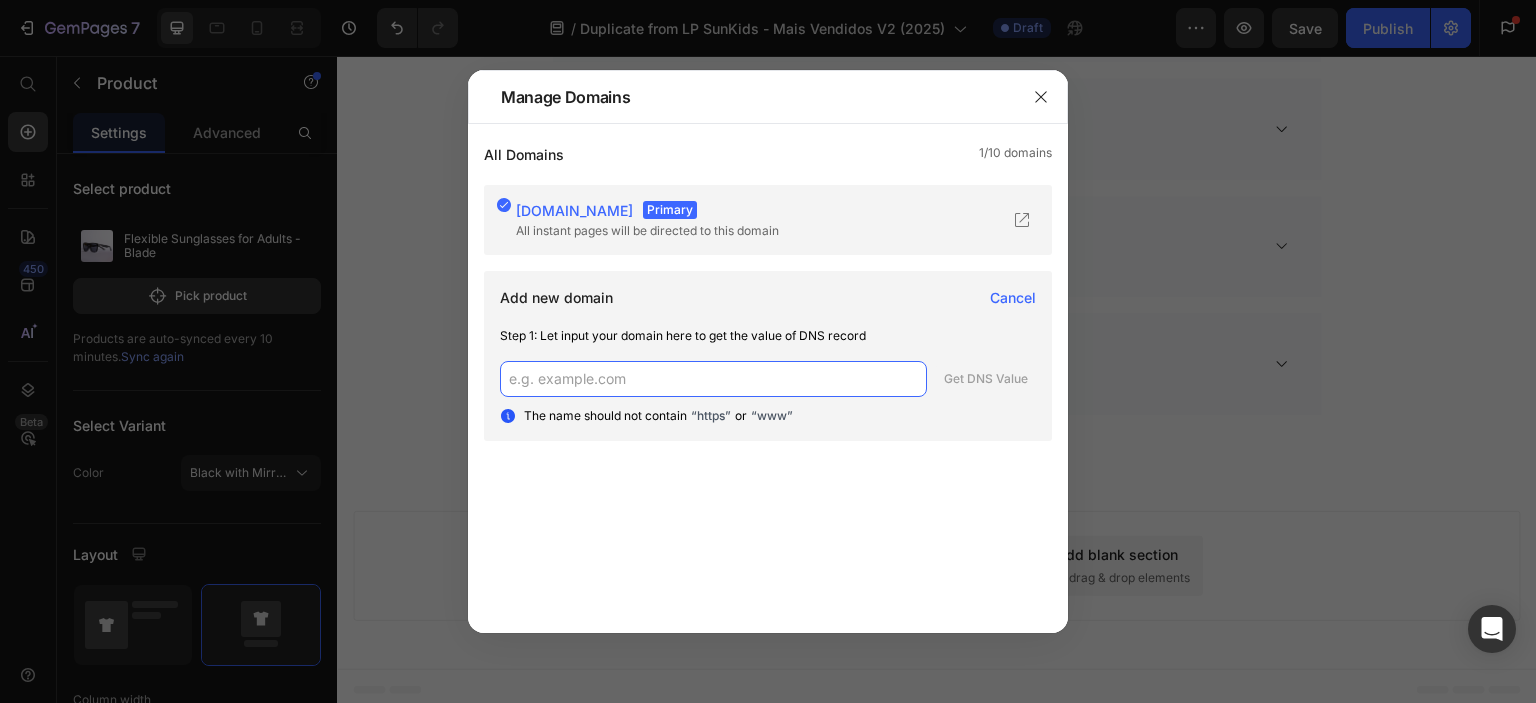 click 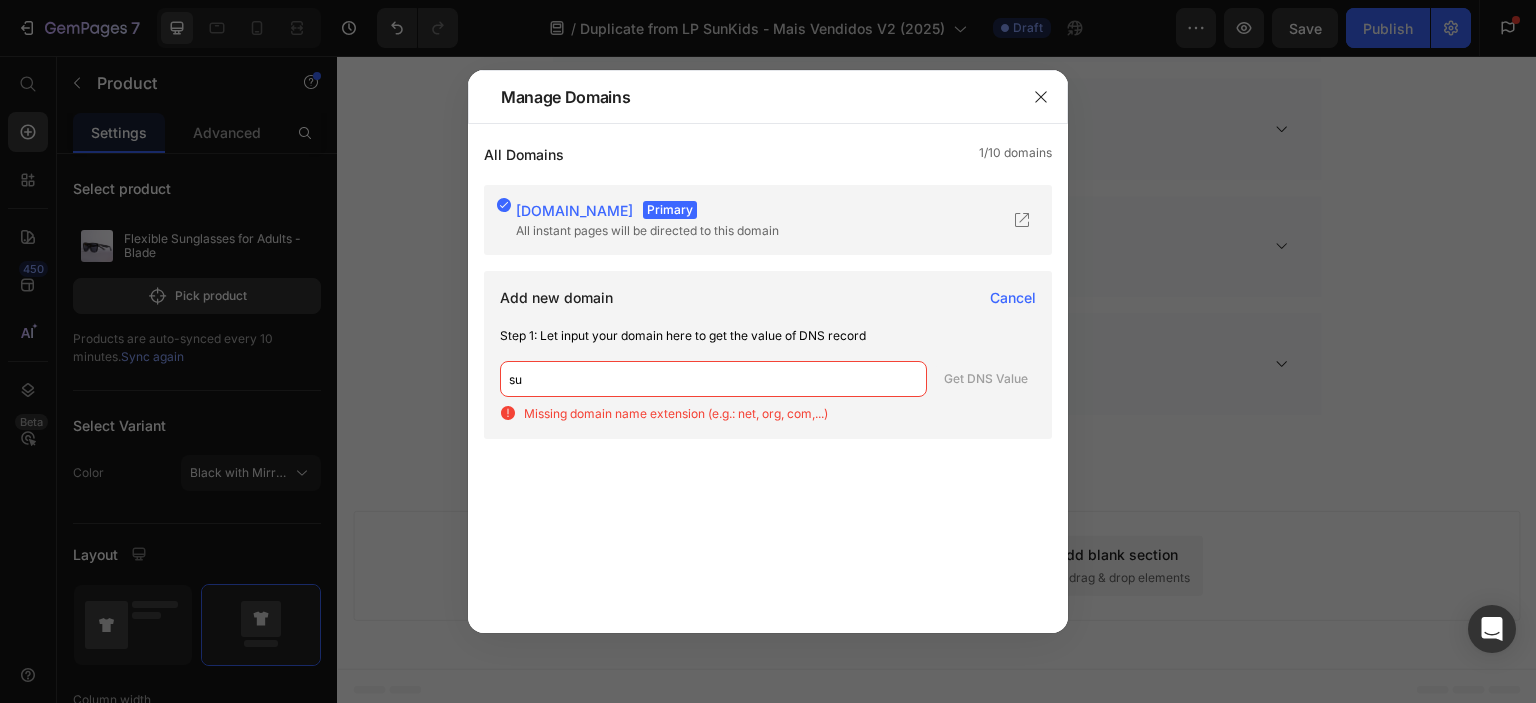 type on "s" 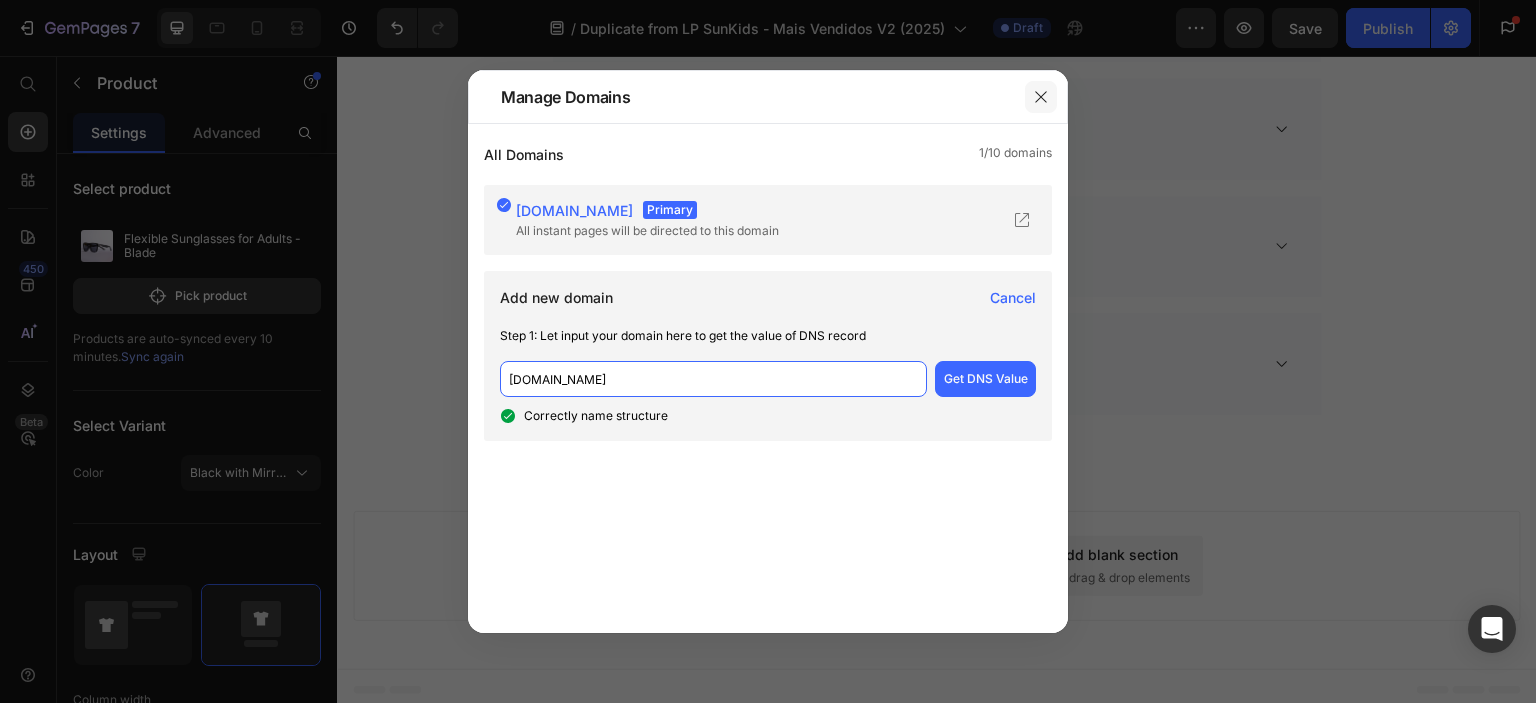 type on "buysunkids.com" 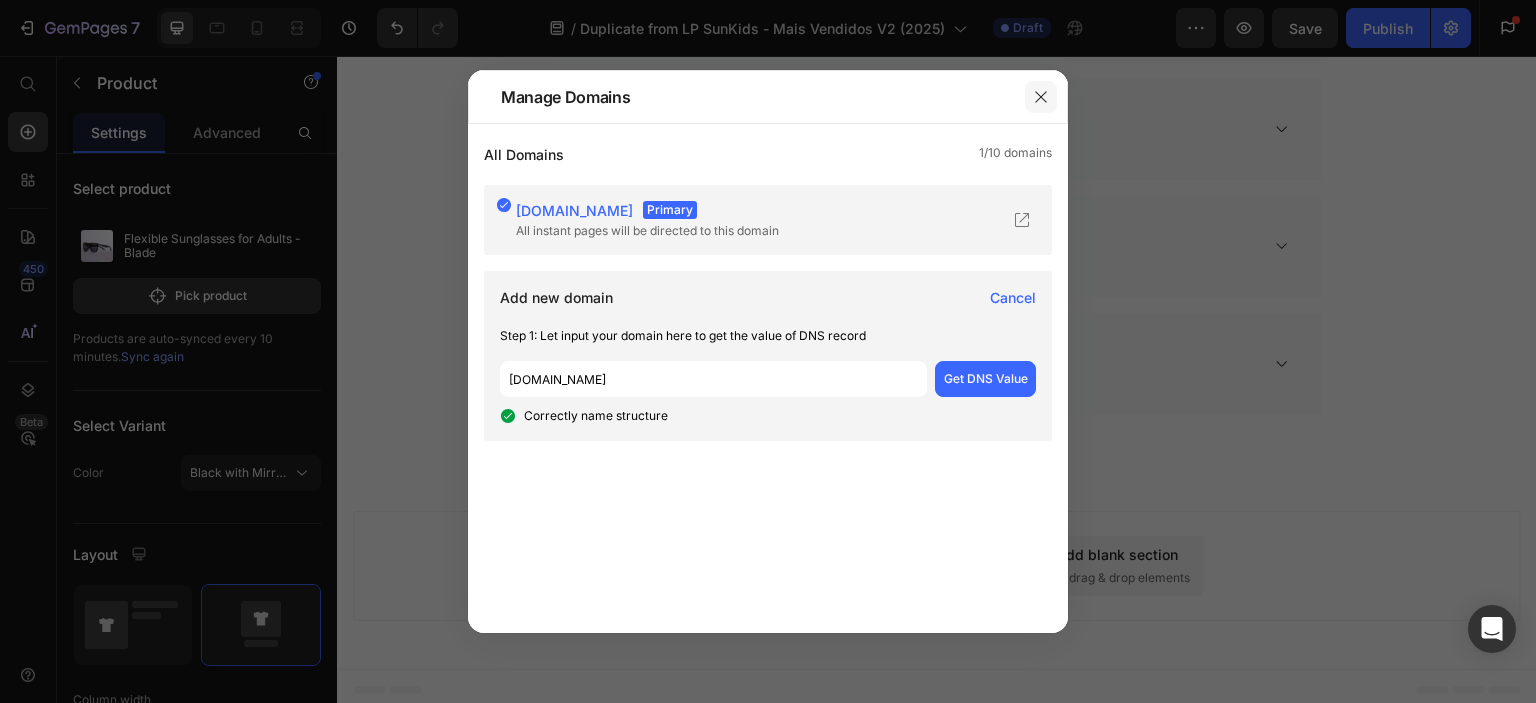 click 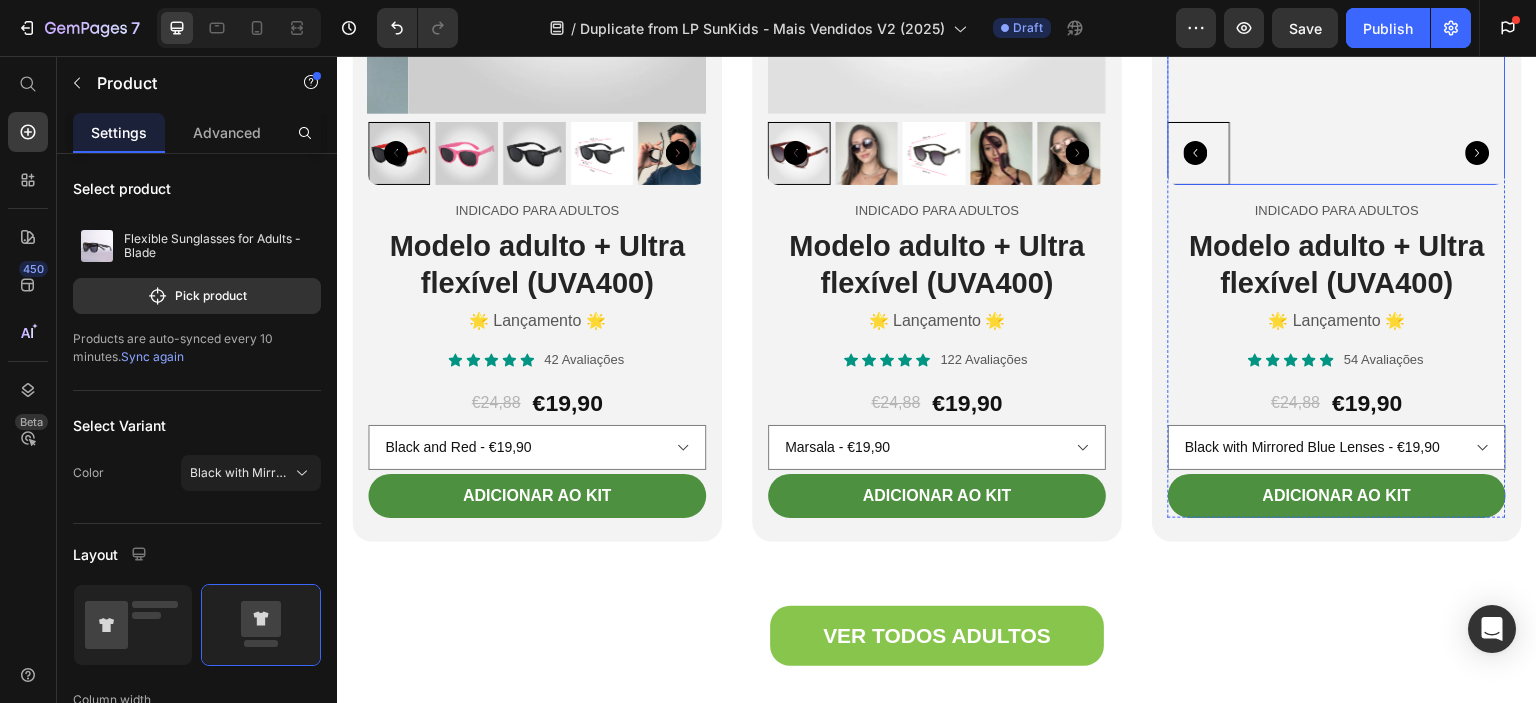 scroll, scrollTop: 6761, scrollLeft: 0, axis: vertical 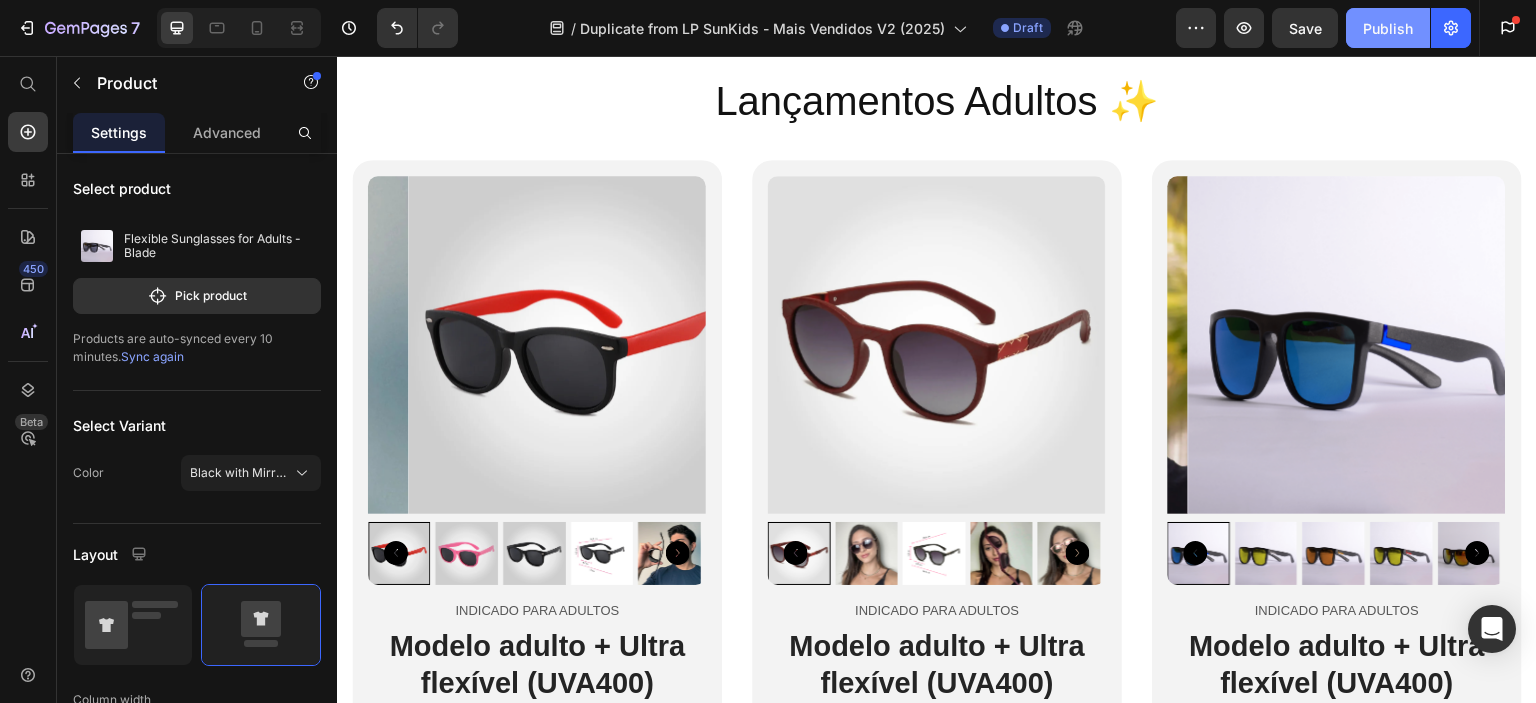 click on "Publish" at bounding box center [1388, 28] 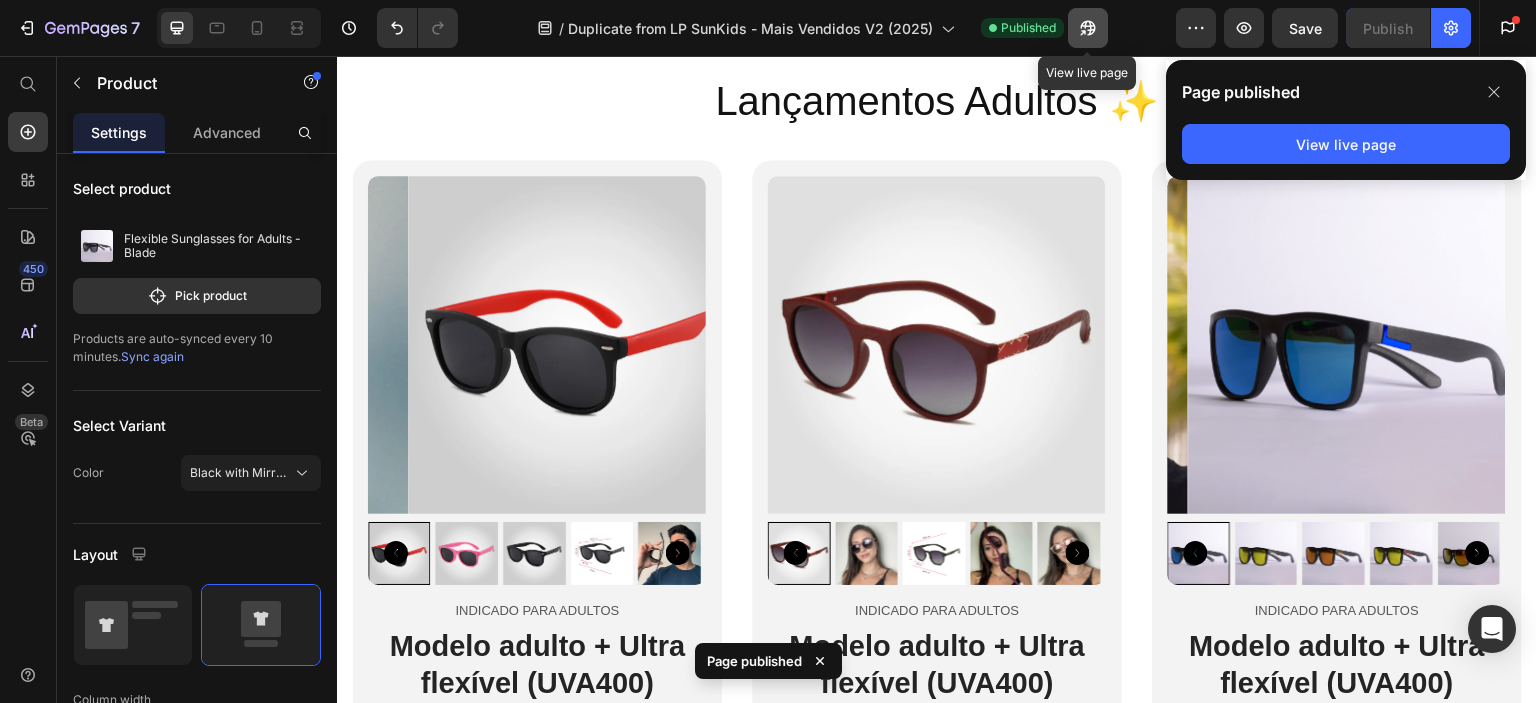 click 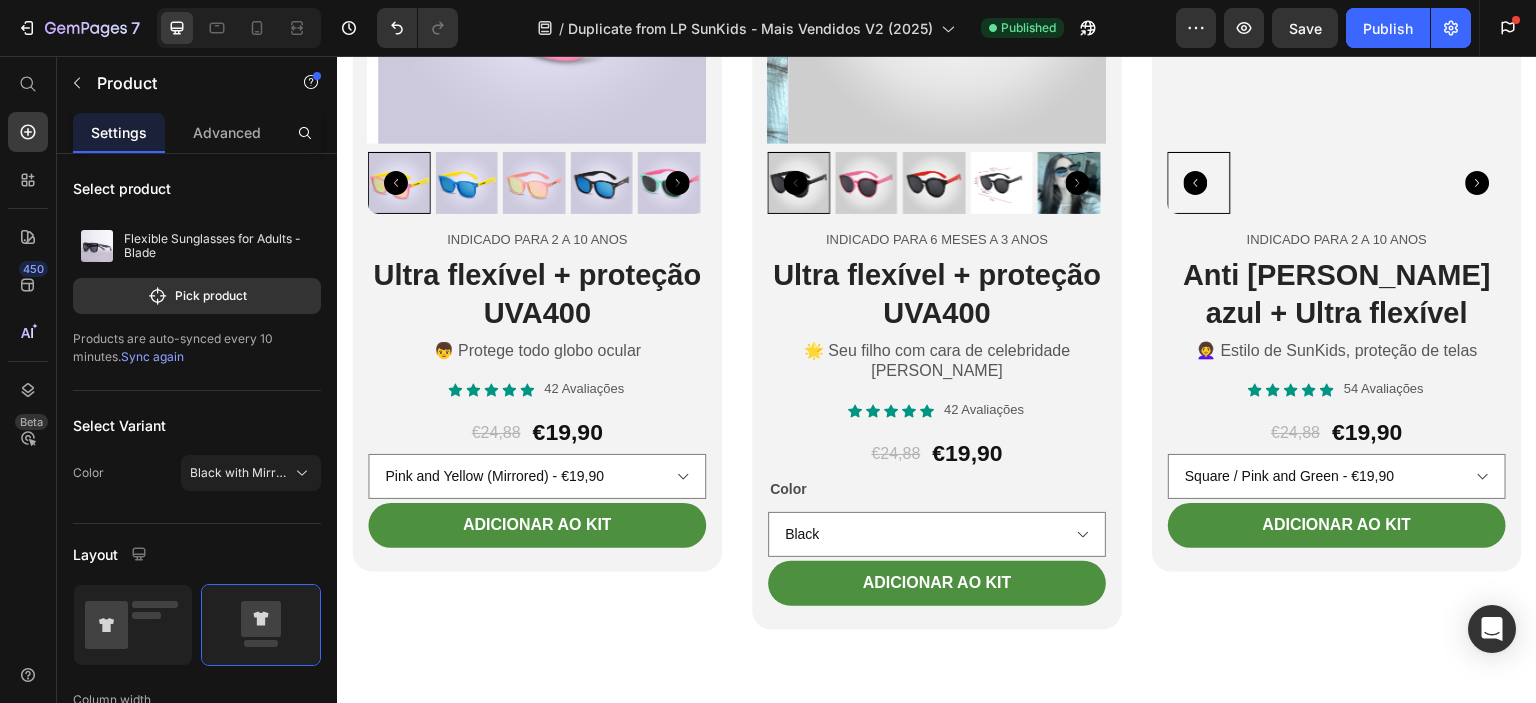 scroll, scrollTop: 5261, scrollLeft: 0, axis: vertical 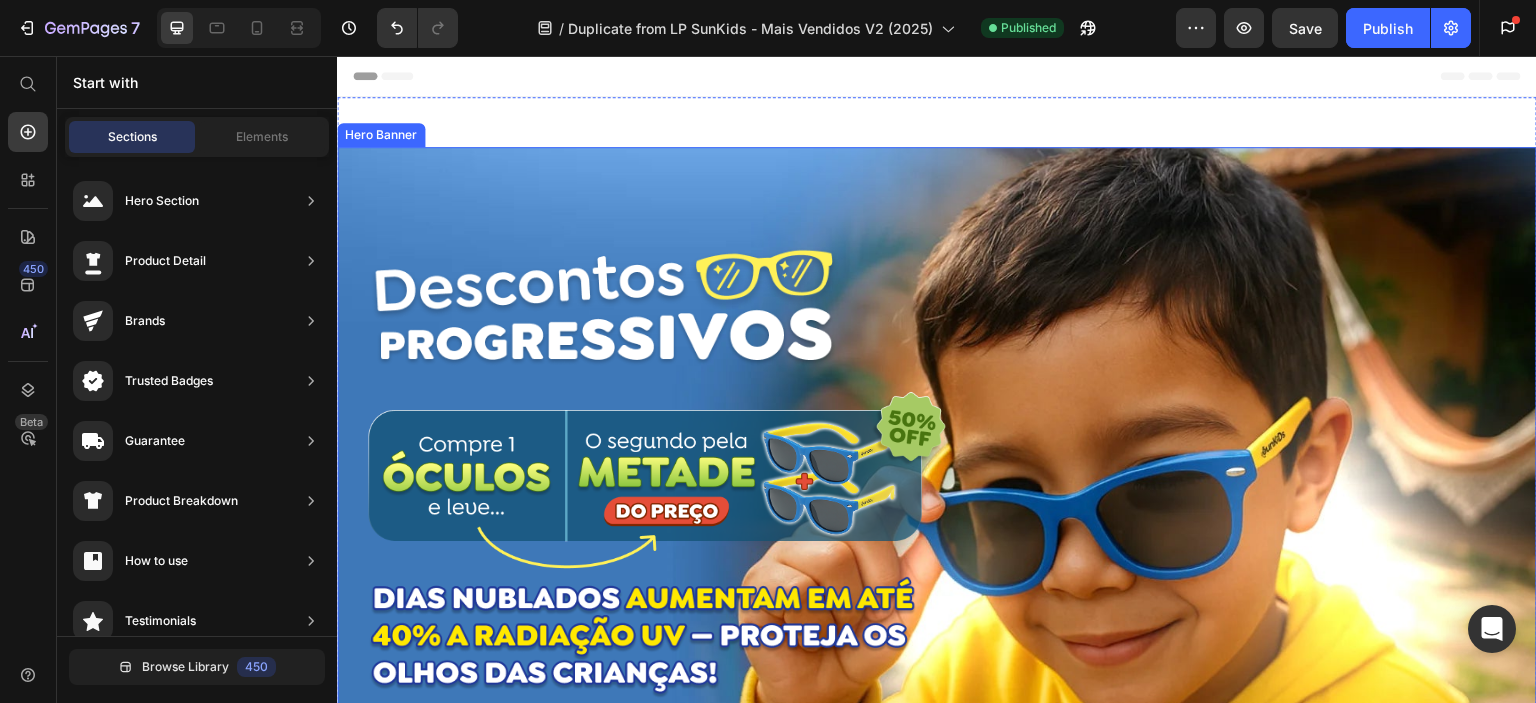 click on "Image Image Image Image APROVEITAR AGORA! Button Row" at bounding box center [937, 521] 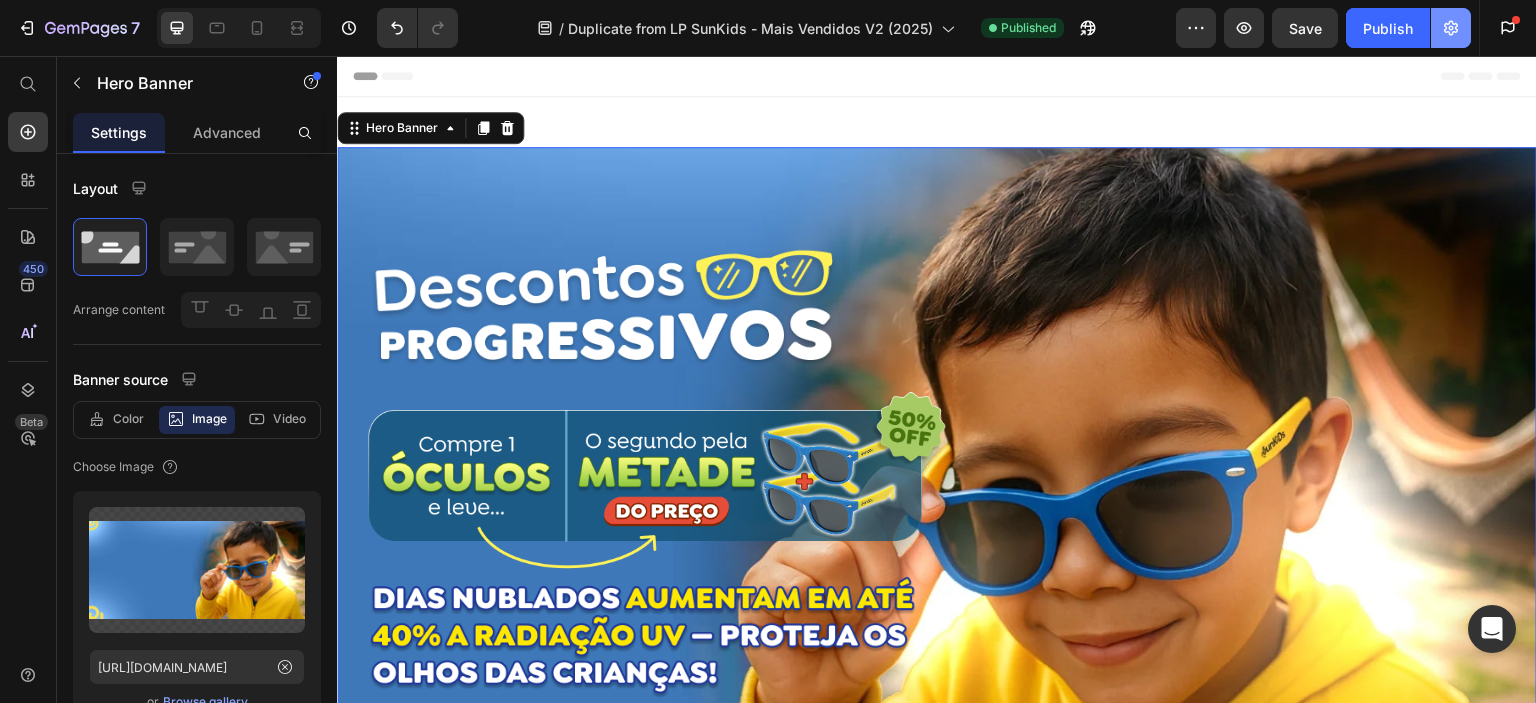 click 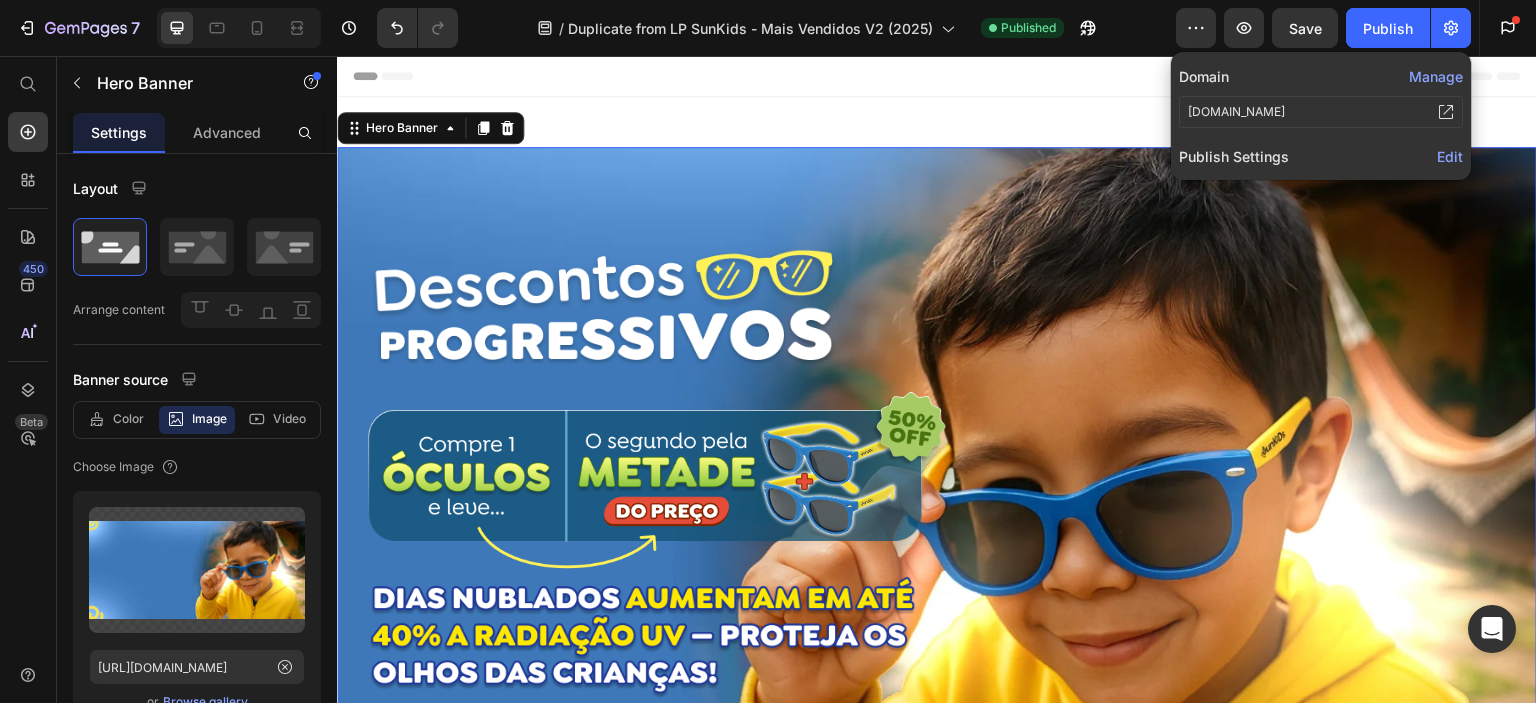 click on "Manage" 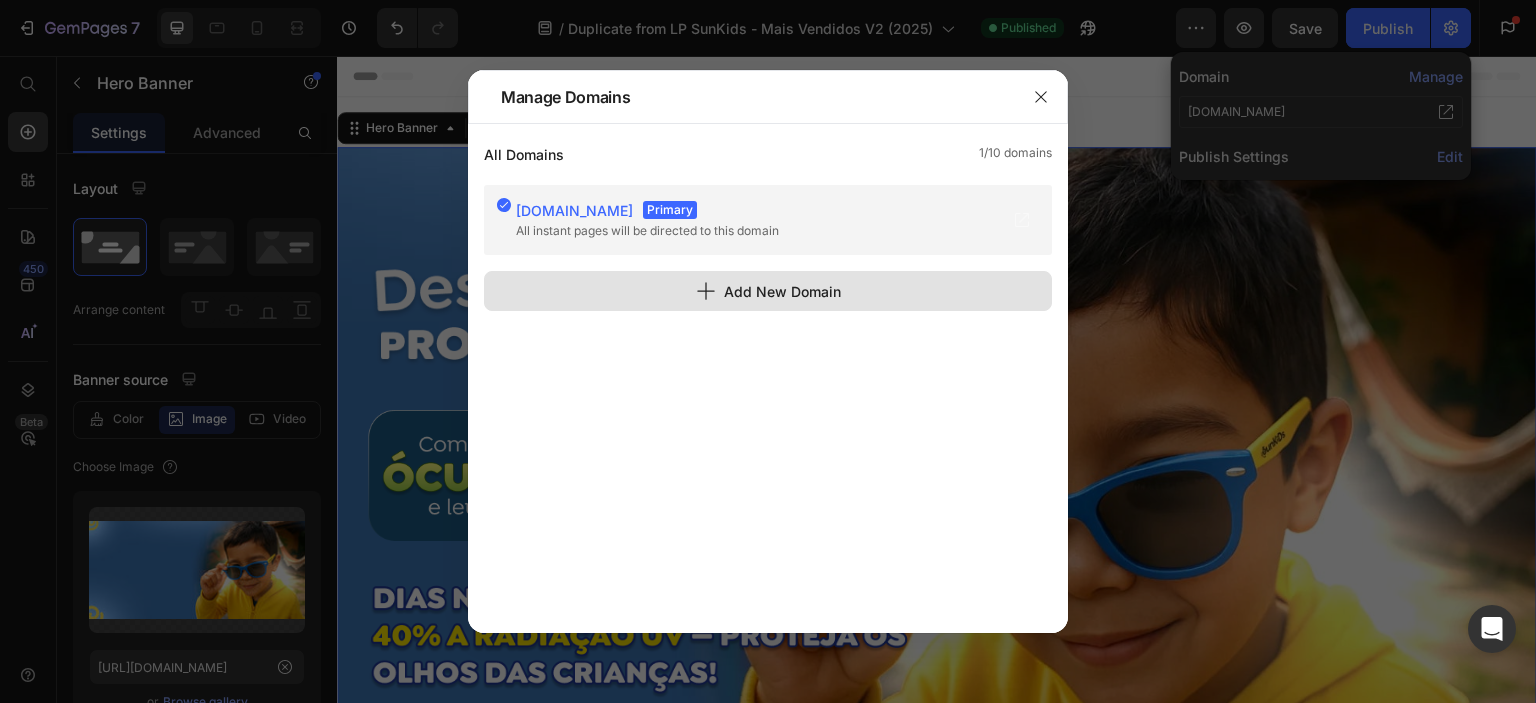 click on "Add New Domain" 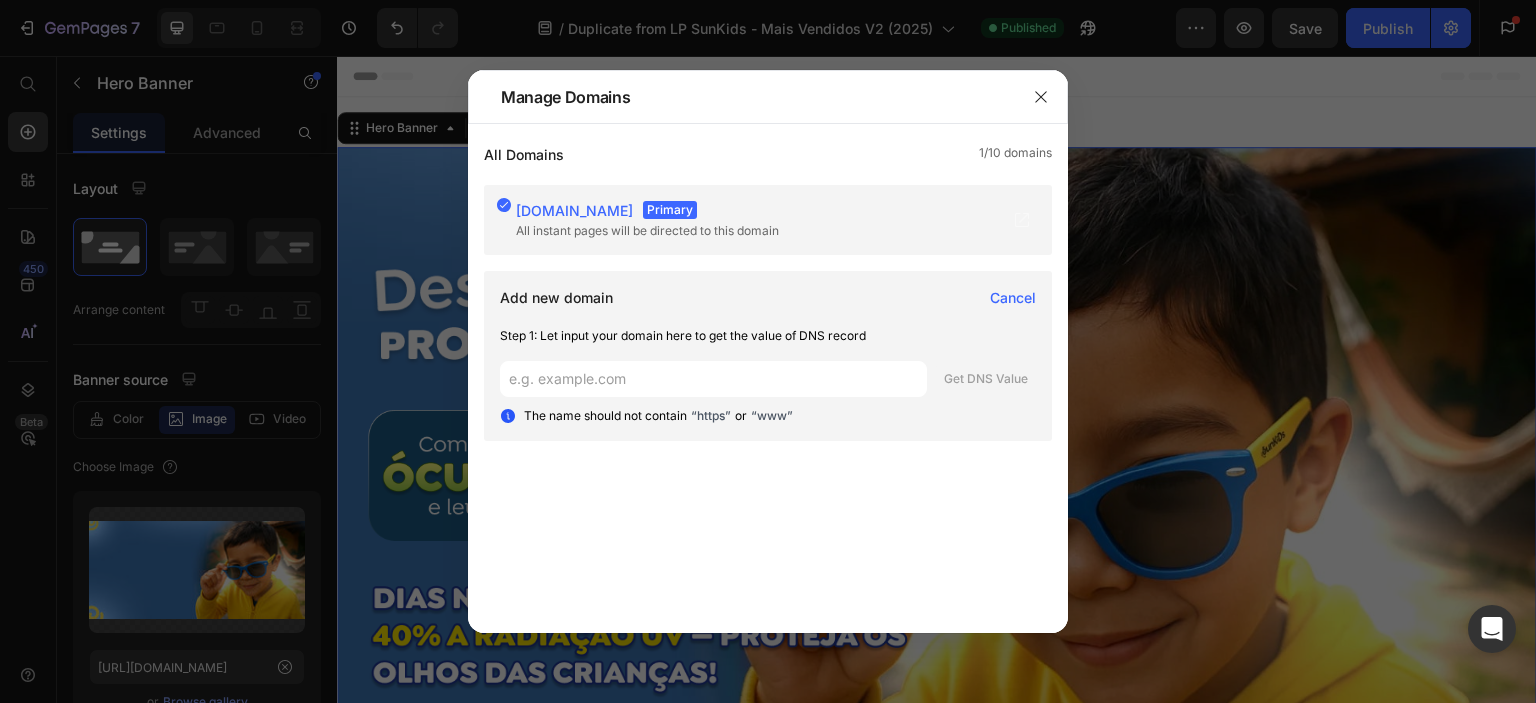 click on "The name should not contain  “https”  or  “www”" at bounding box center (768, 411) 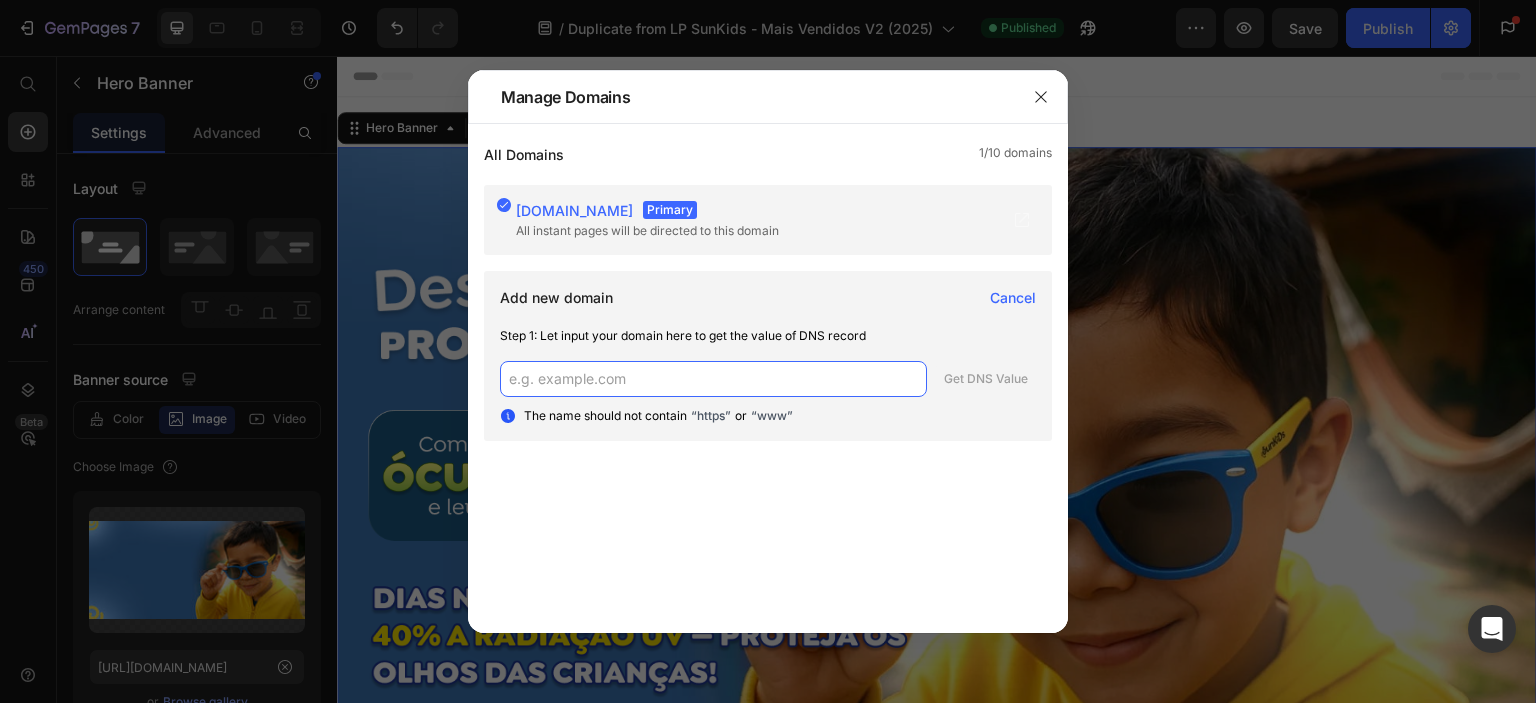 click 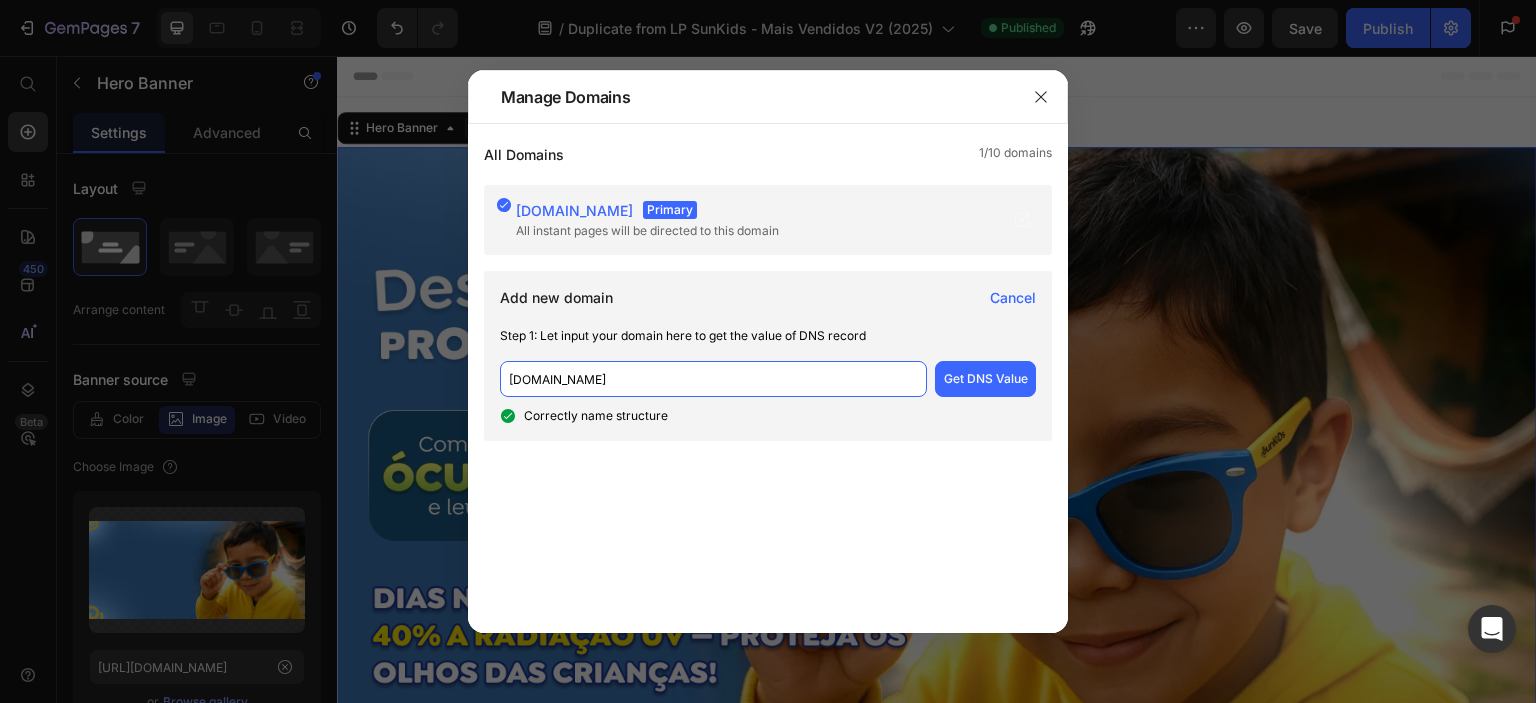 type on "buysunkids.com" 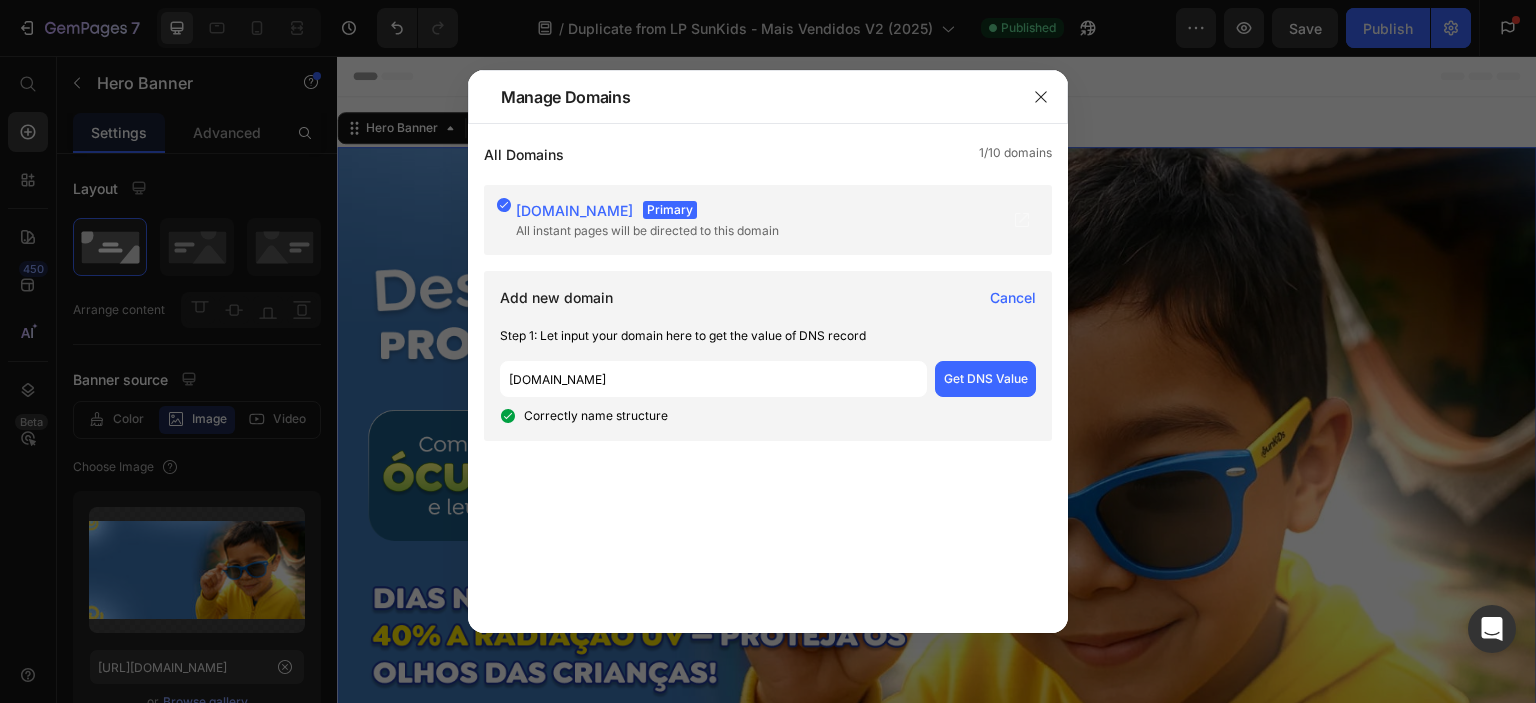 click on "sunkids.vercel.app Primary All instant pages will be directed to this domain Add new domain Cancel Step 1: Let input your domain here to get the value of DNS record buysunkids.com Get DNS Value  Correctly name structure" at bounding box center (768, 398) 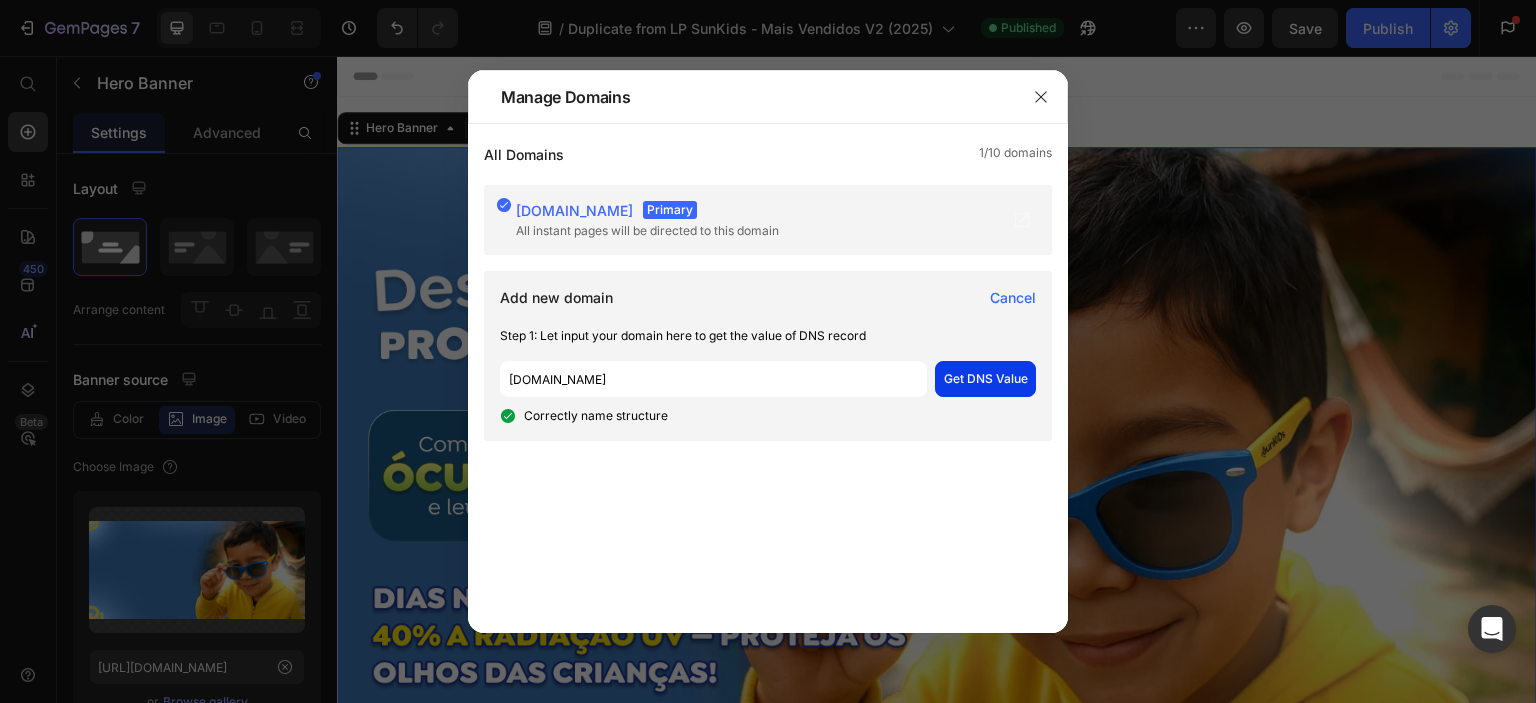 click on "Get DNS Value" at bounding box center (985, 379) 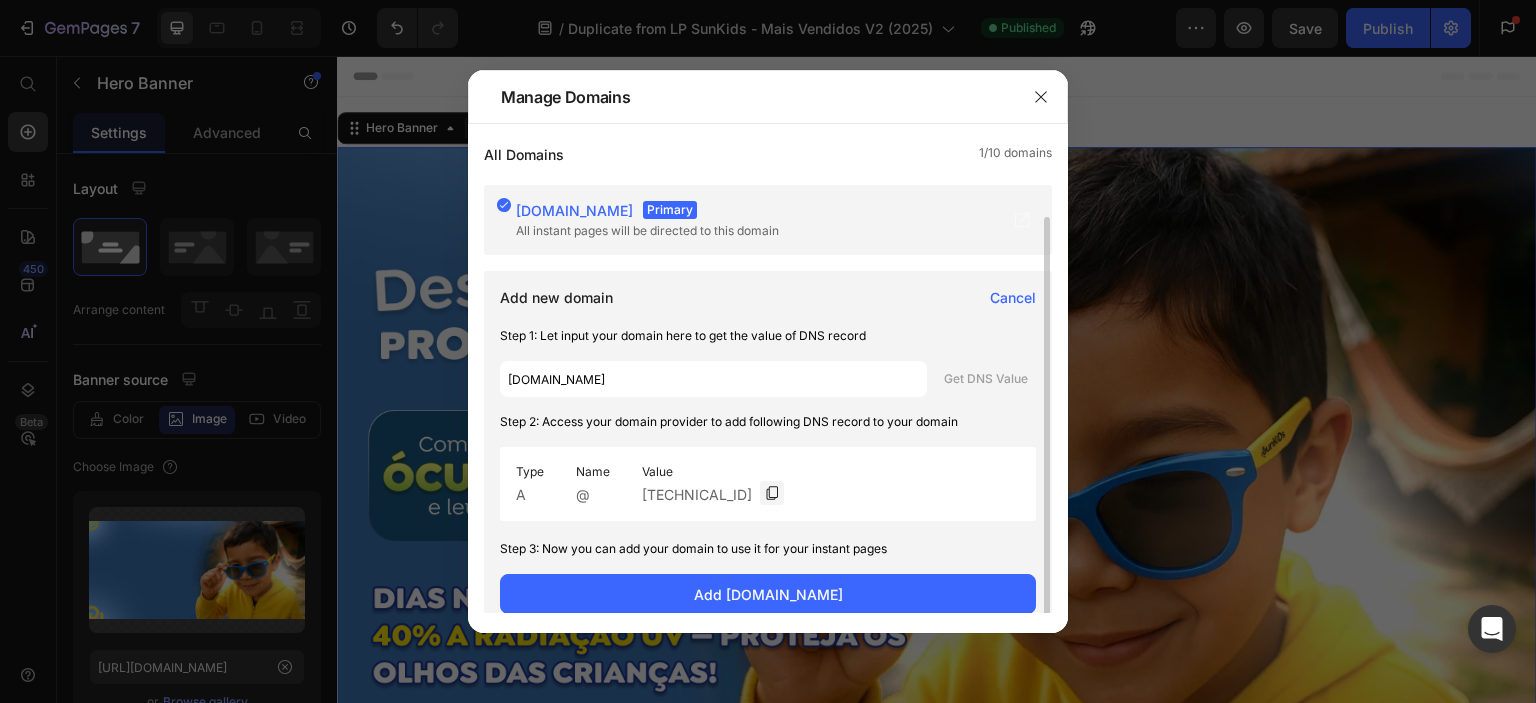 scroll, scrollTop: 16, scrollLeft: 0, axis: vertical 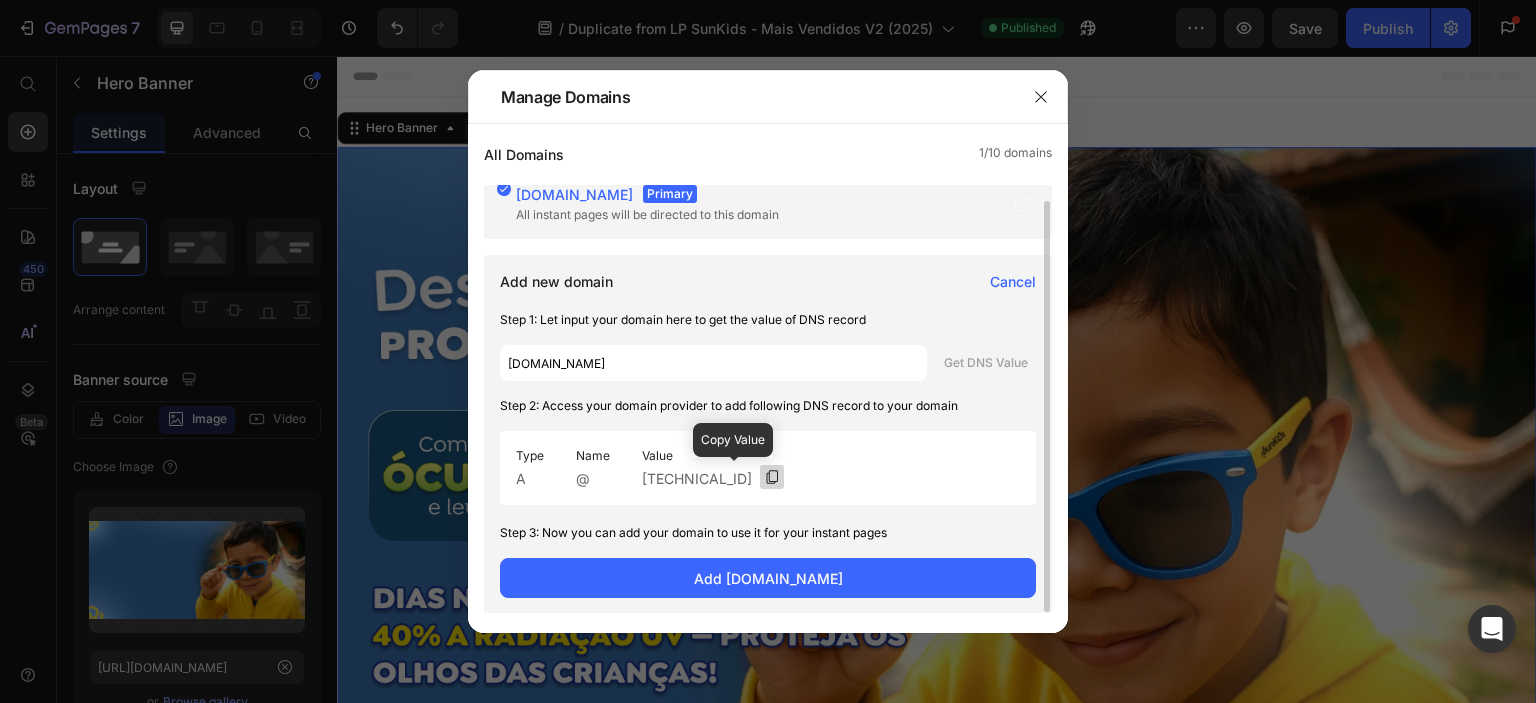 click 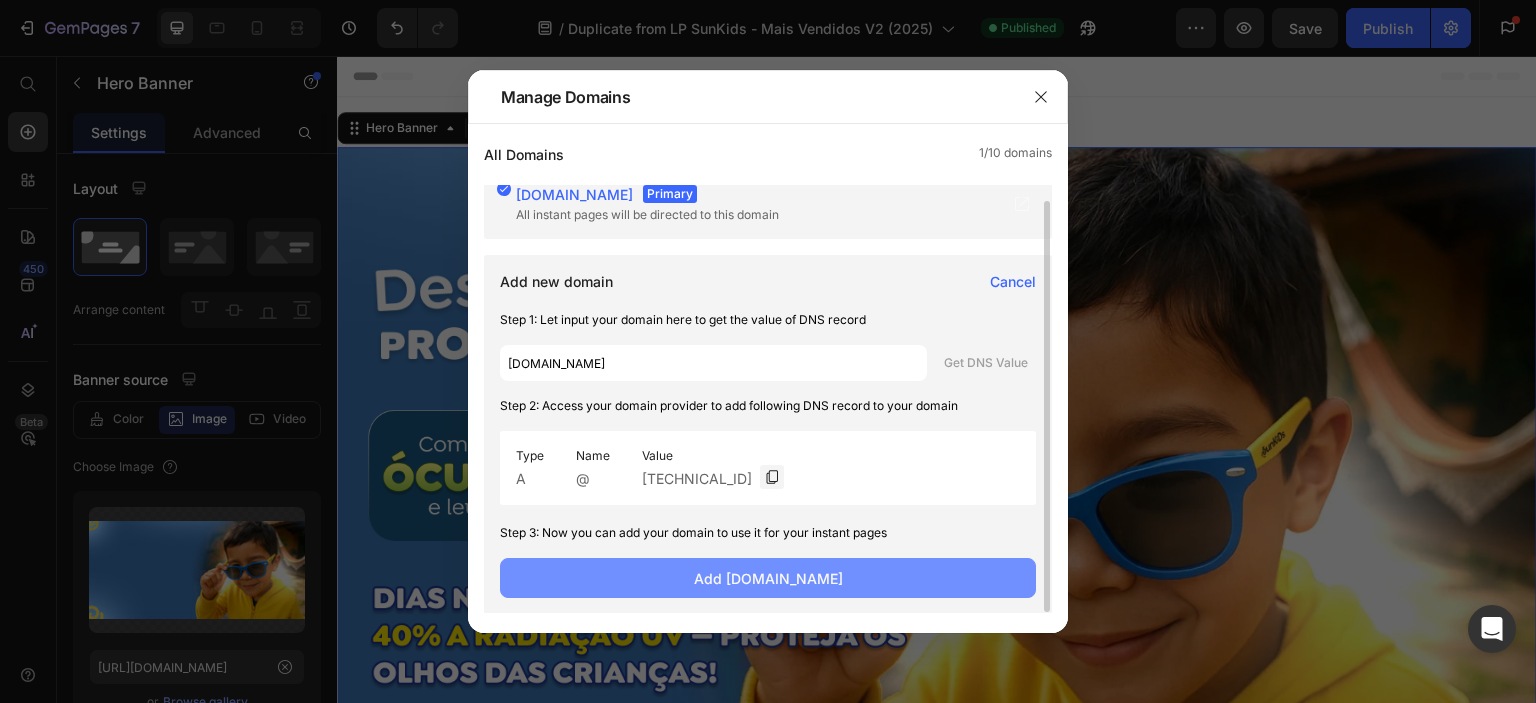 click on "Add buysunkids.com" at bounding box center [768, 578] 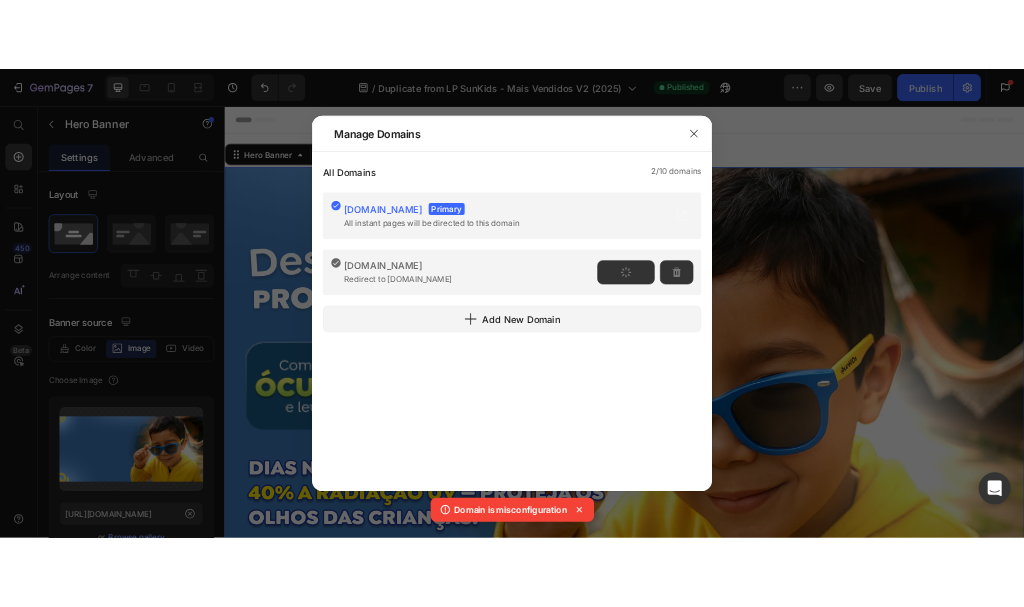scroll, scrollTop: 0, scrollLeft: 0, axis: both 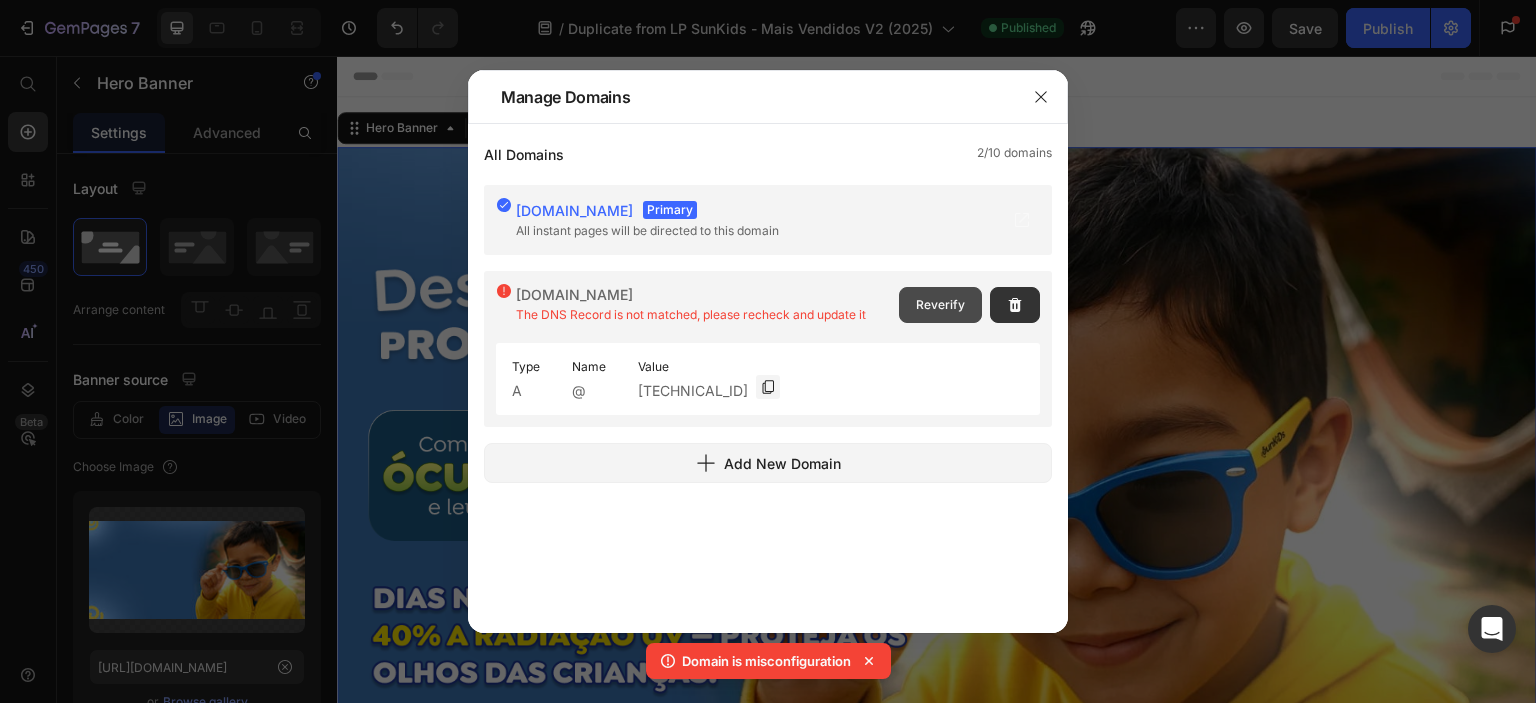 click on "Reverify" 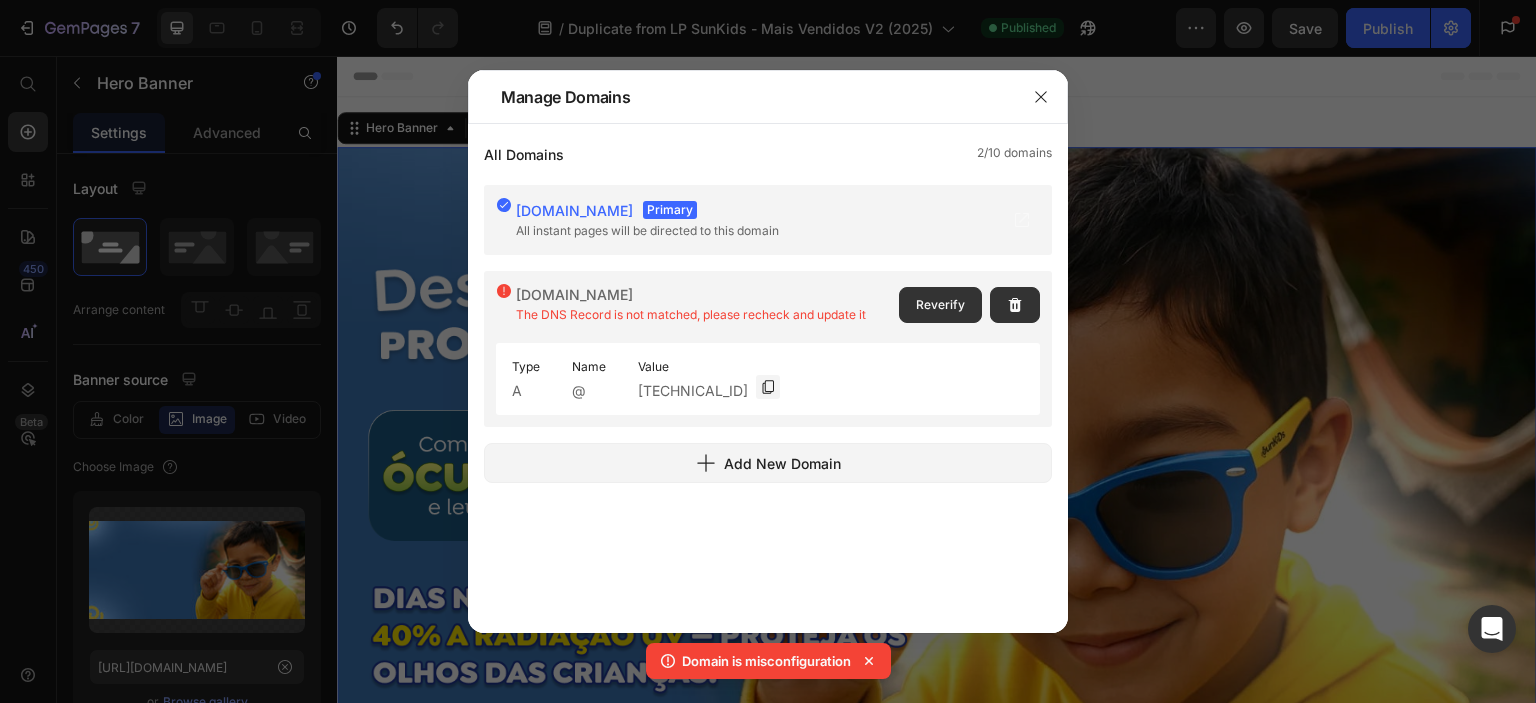 click on "Reverify" at bounding box center [940, 305] 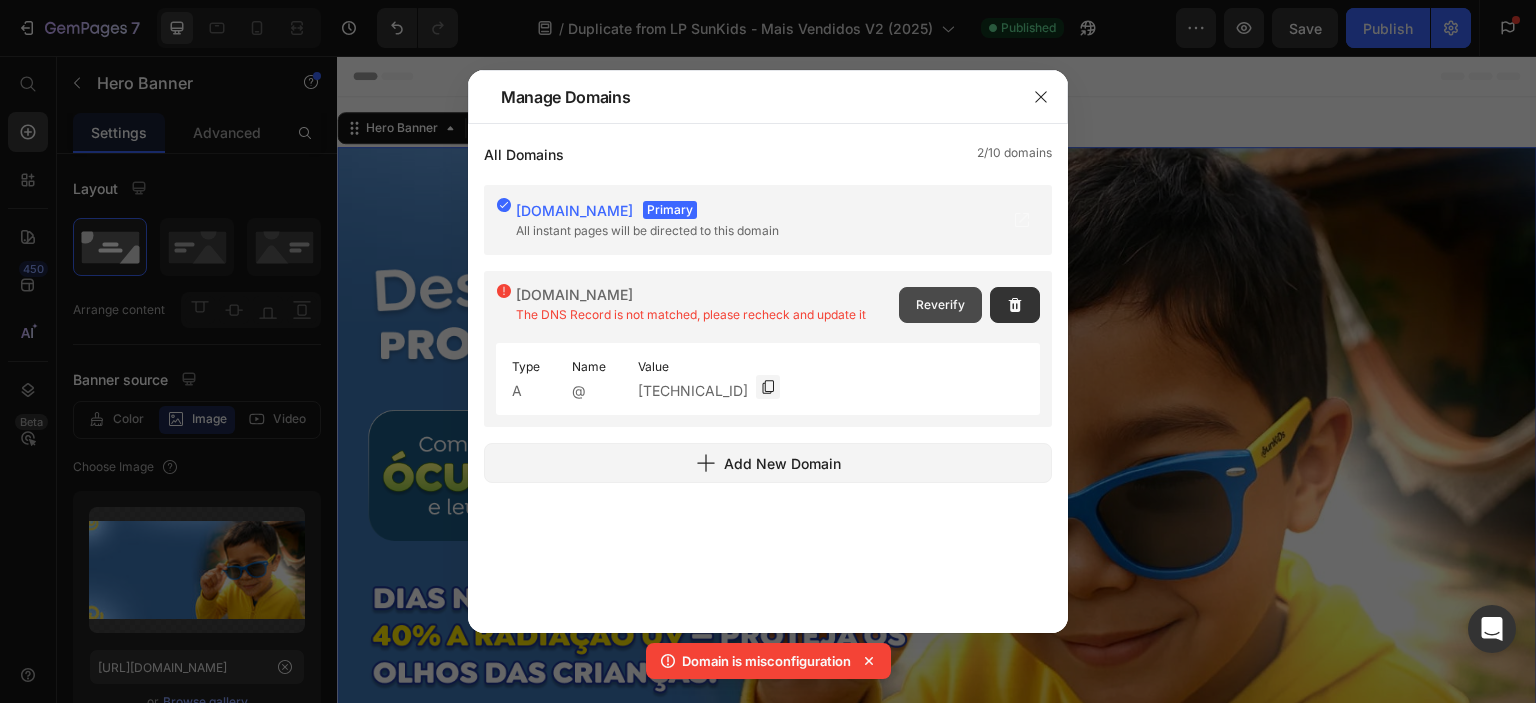 click on "Reverify" at bounding box center [940, 305] 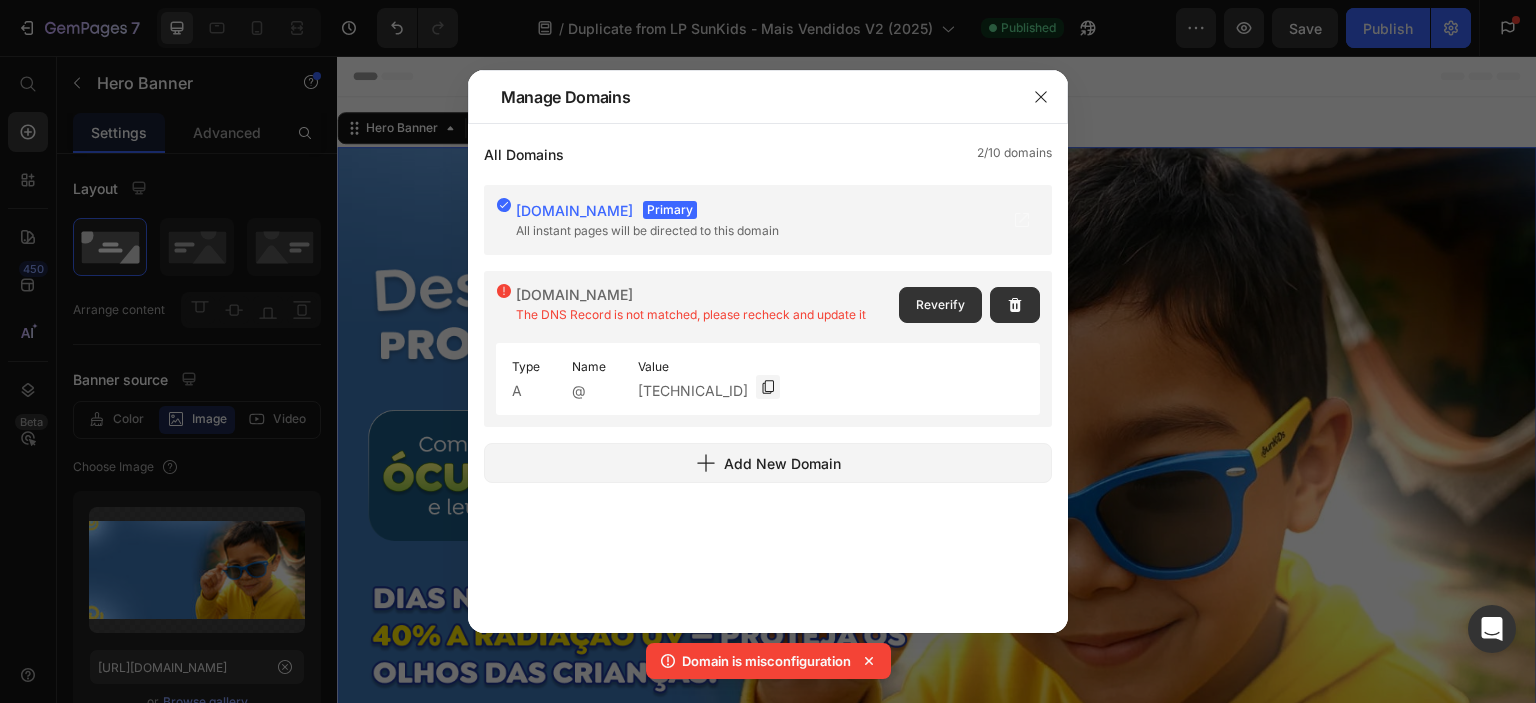 click on "Reverify" at bounding box center [940, 305] 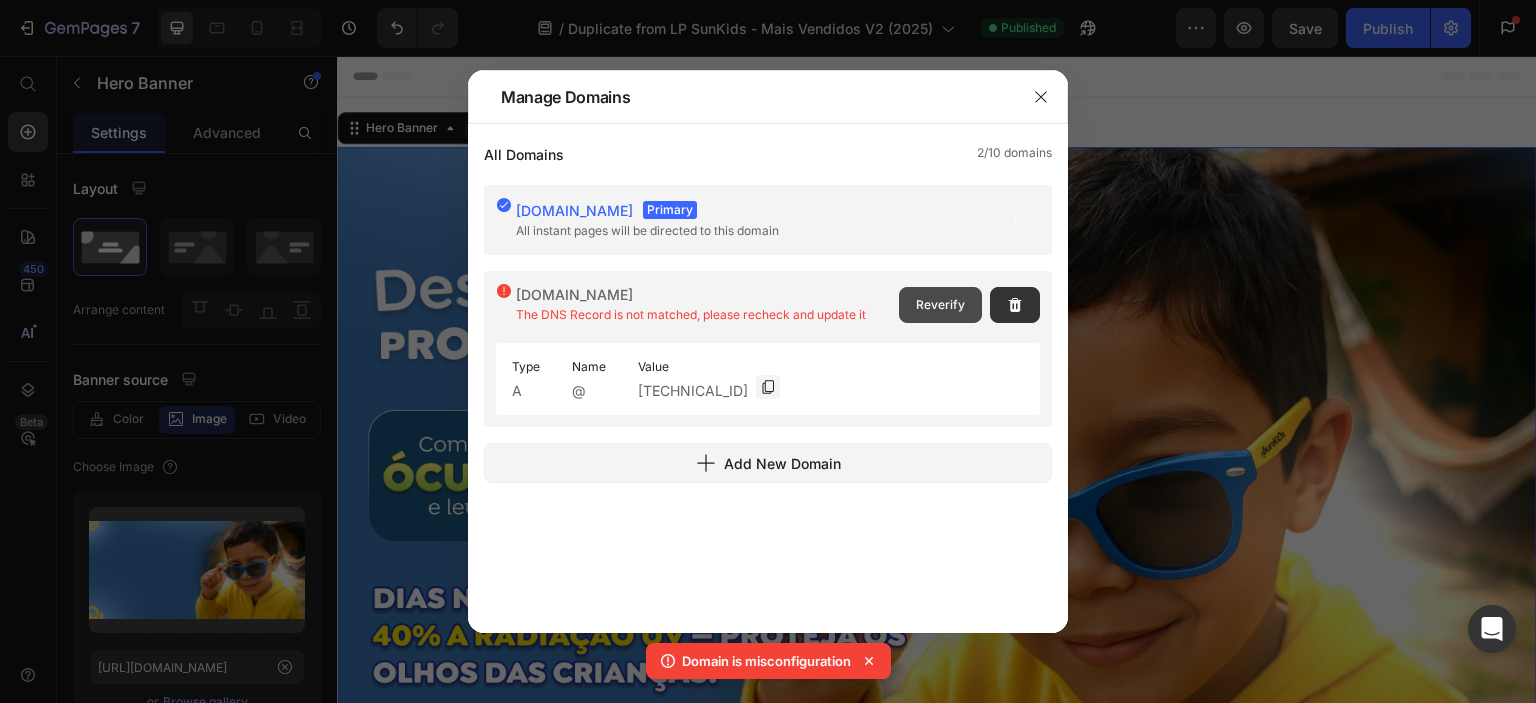 click on "Reverify" 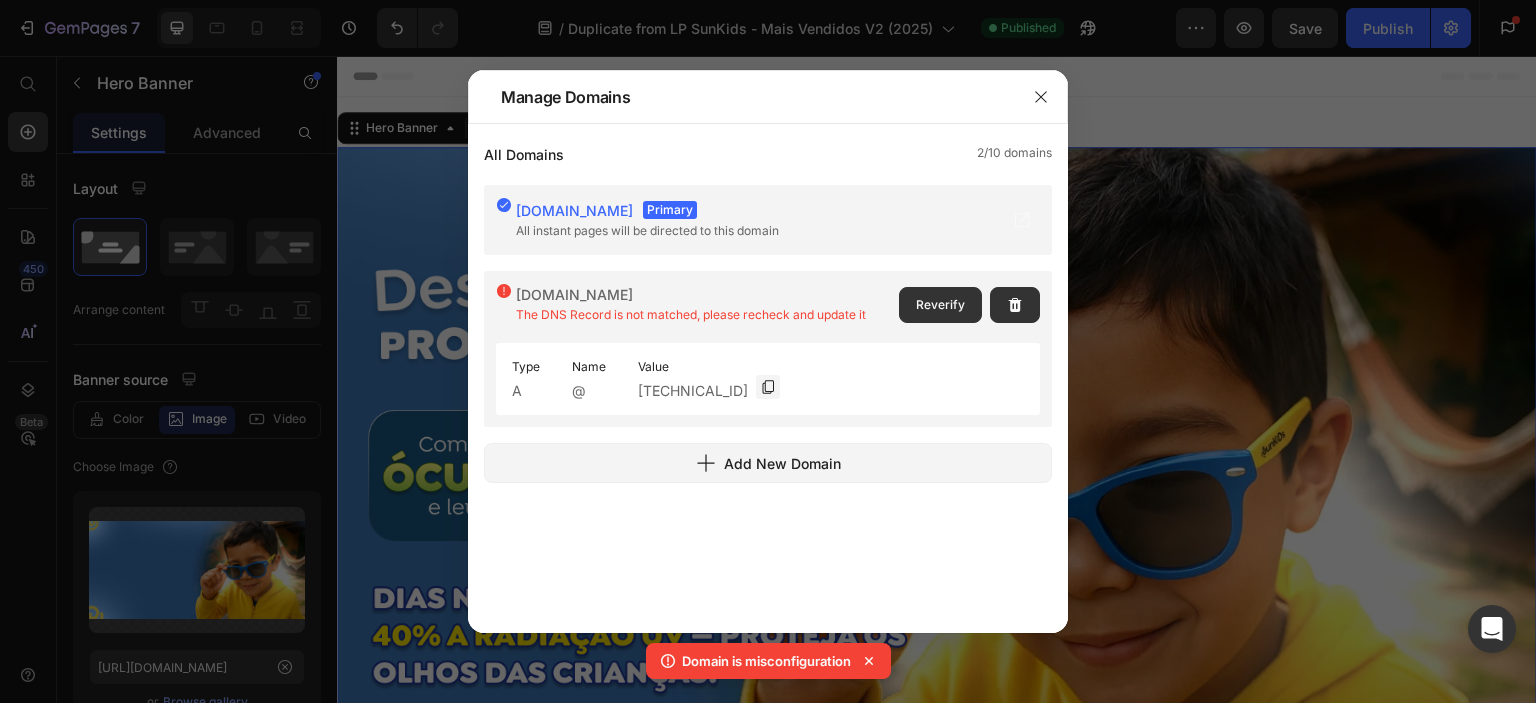 click on "Reverify" 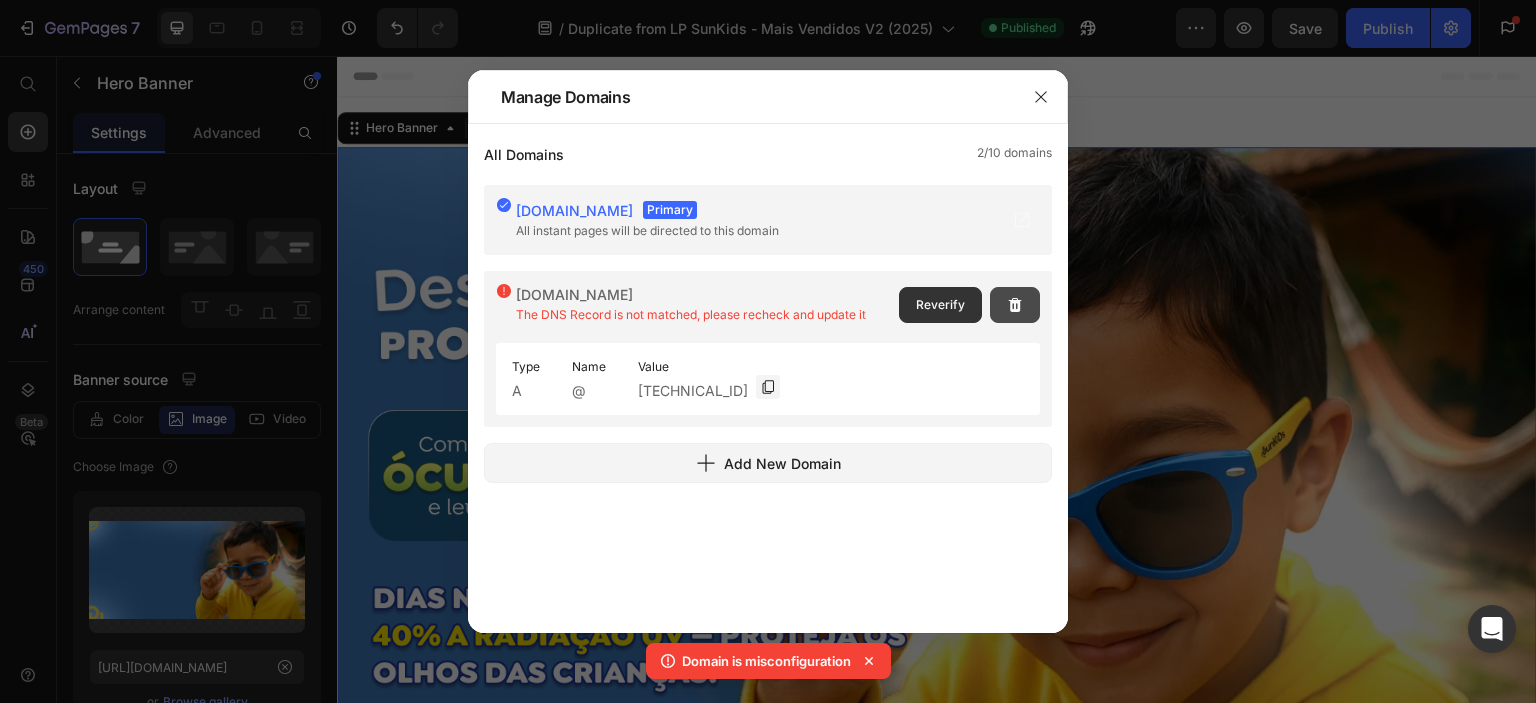 click 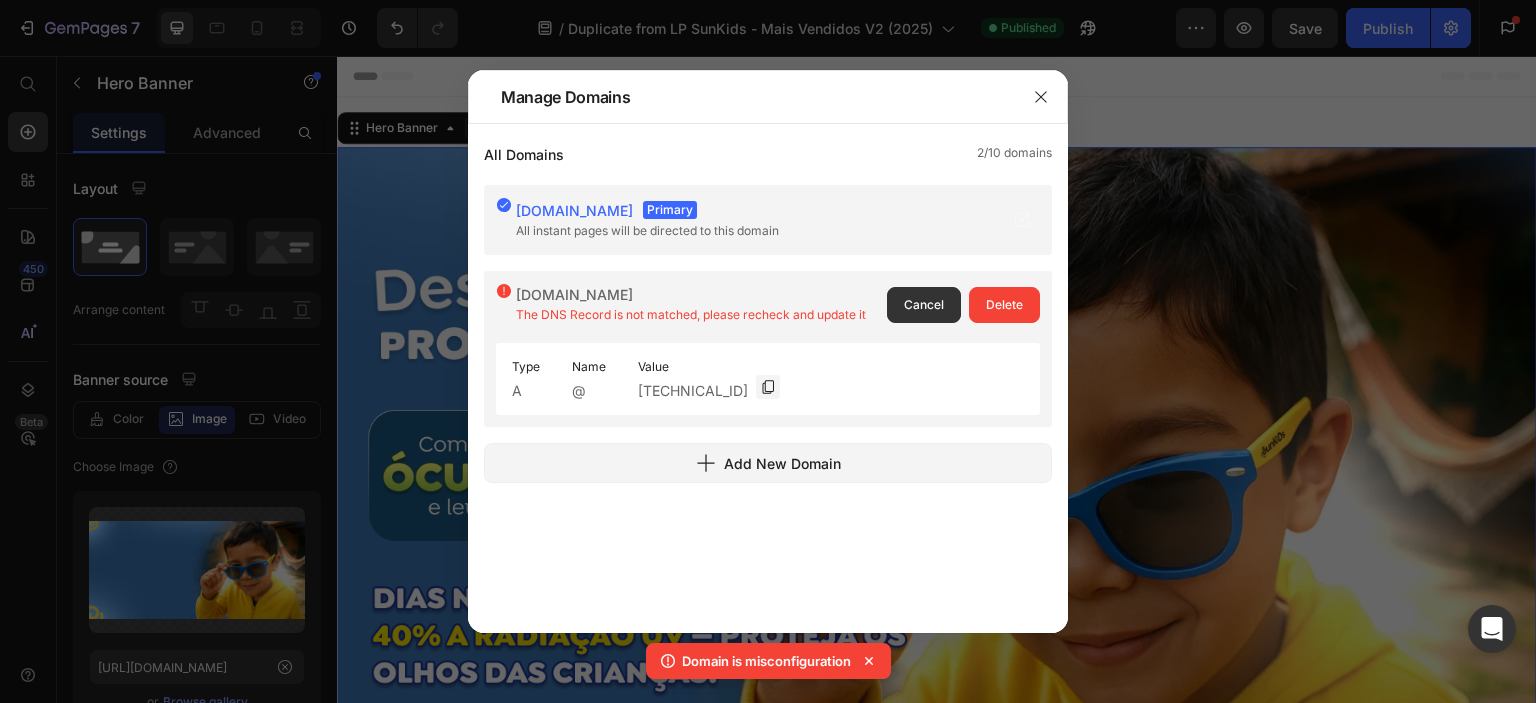 click on "Delete" 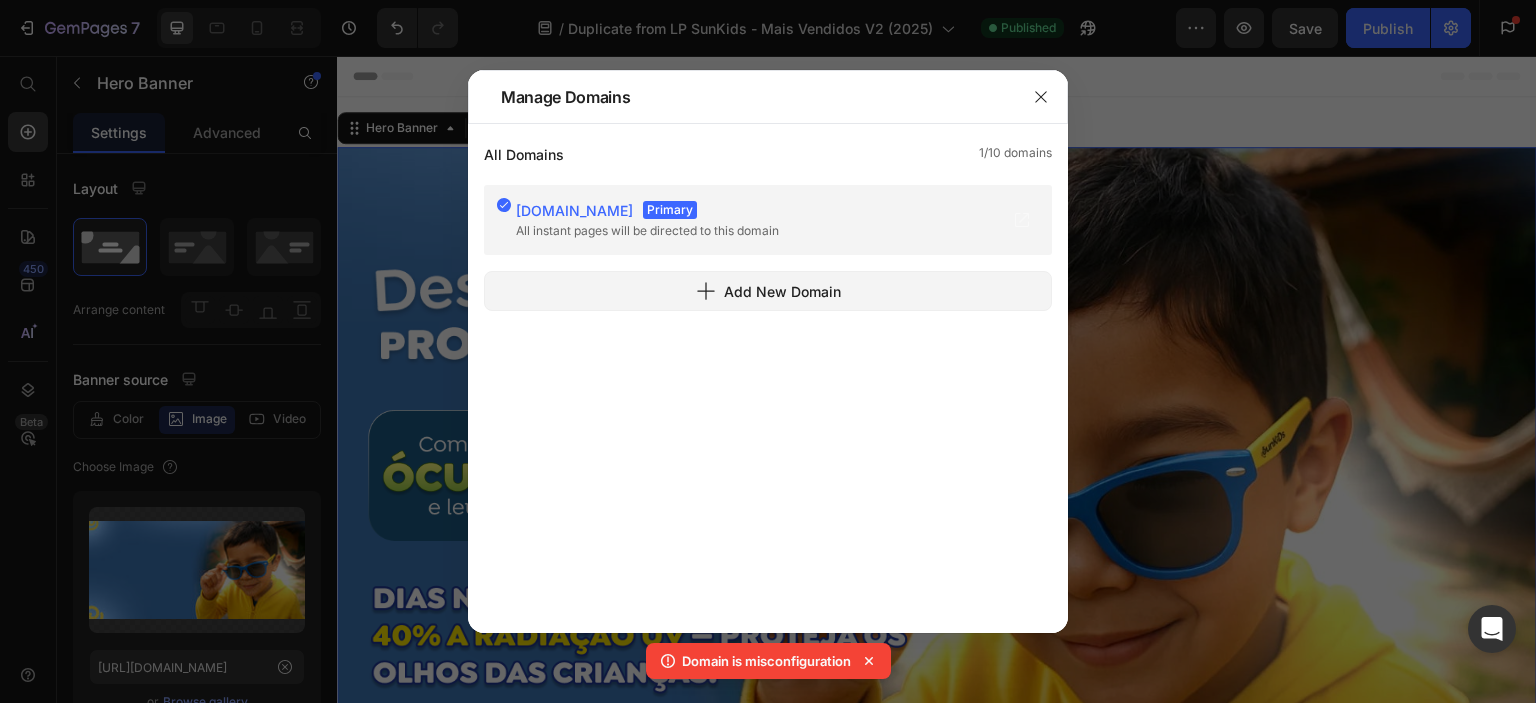 click on "sunkids.vercel.app Primary All instant pages will be directed to this domain  Add New Domain" at bounding box center [768, 398] 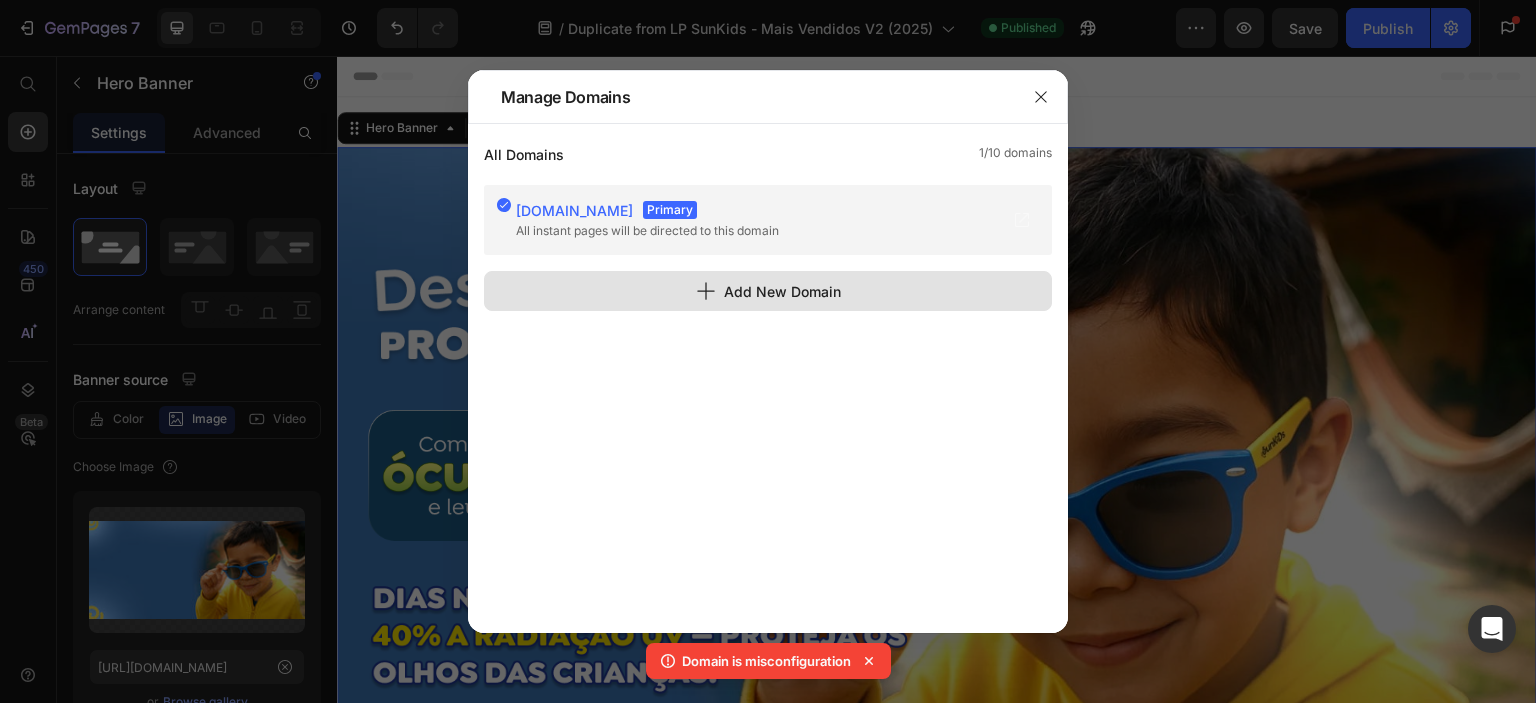 click on "Add New Domain" at bounding box center [768, 291] 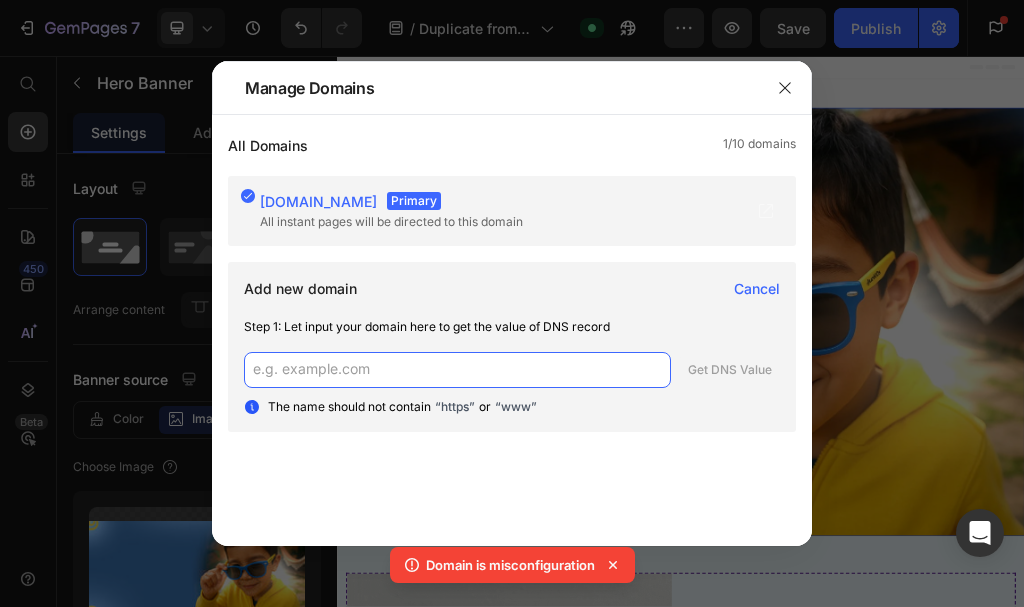 click 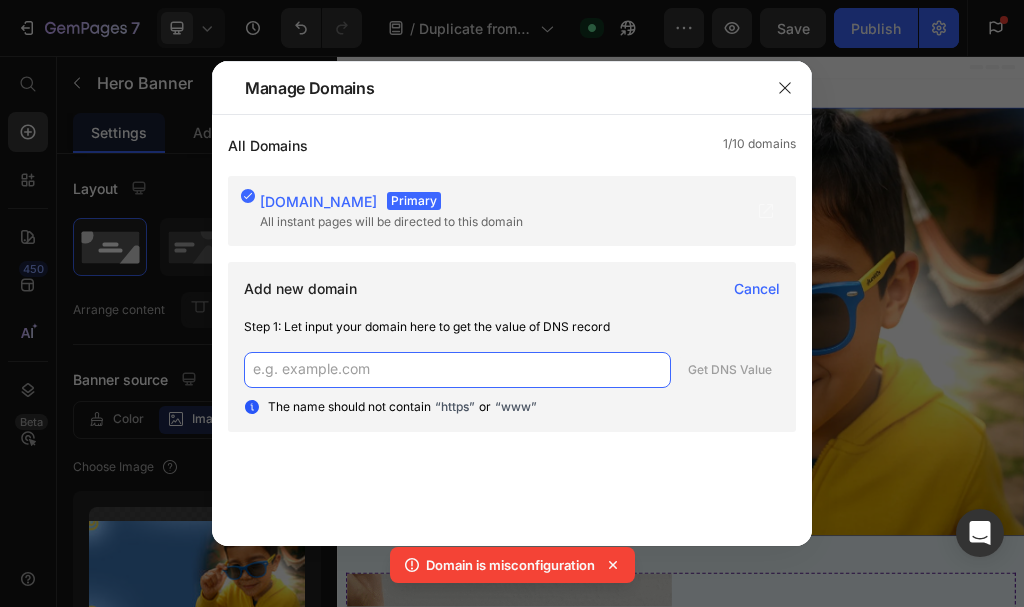 click 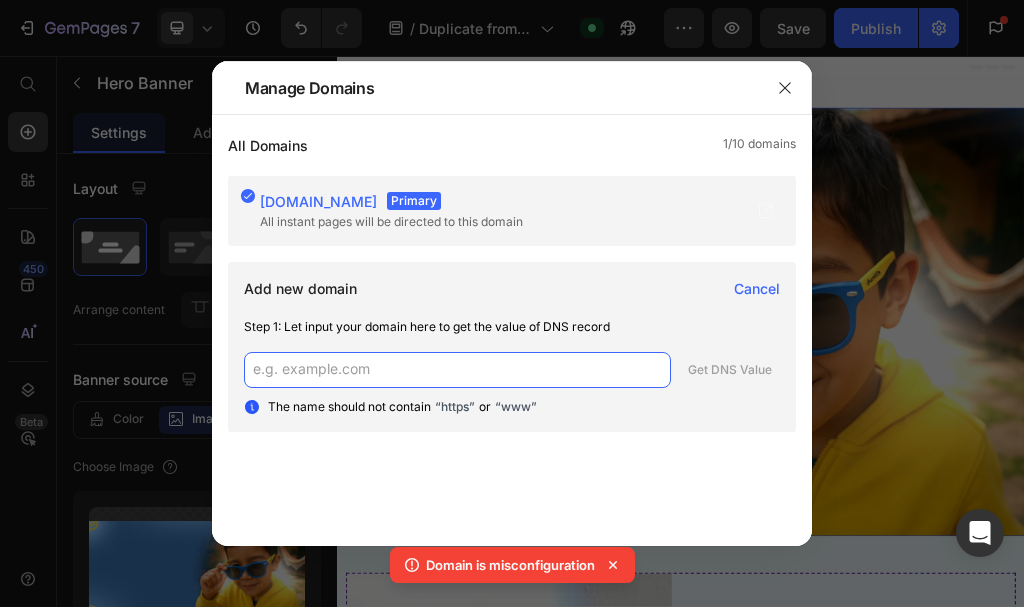 paste on "buysunkids.com" 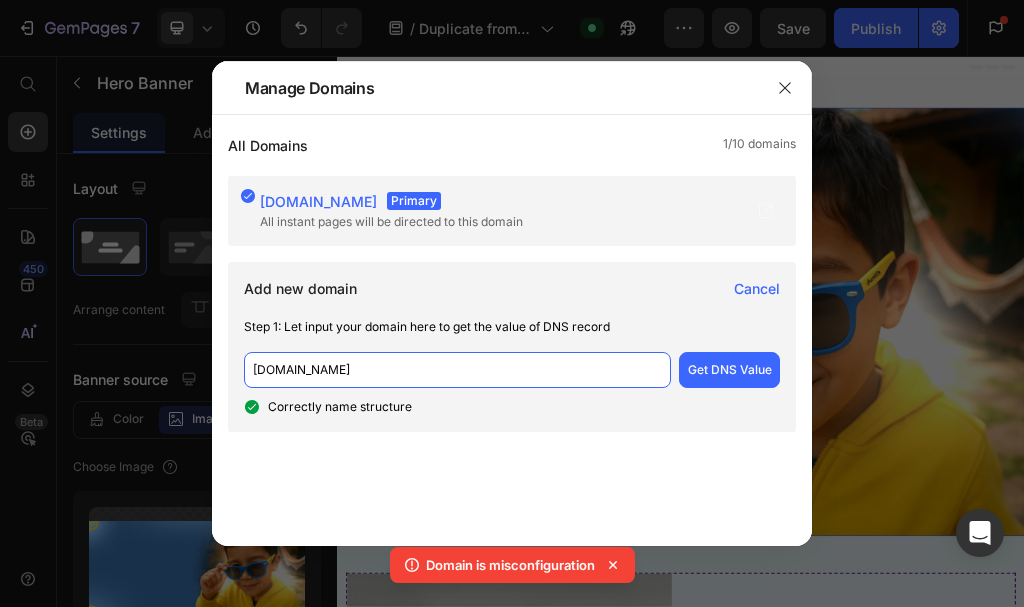 click on "buysunkids.com" 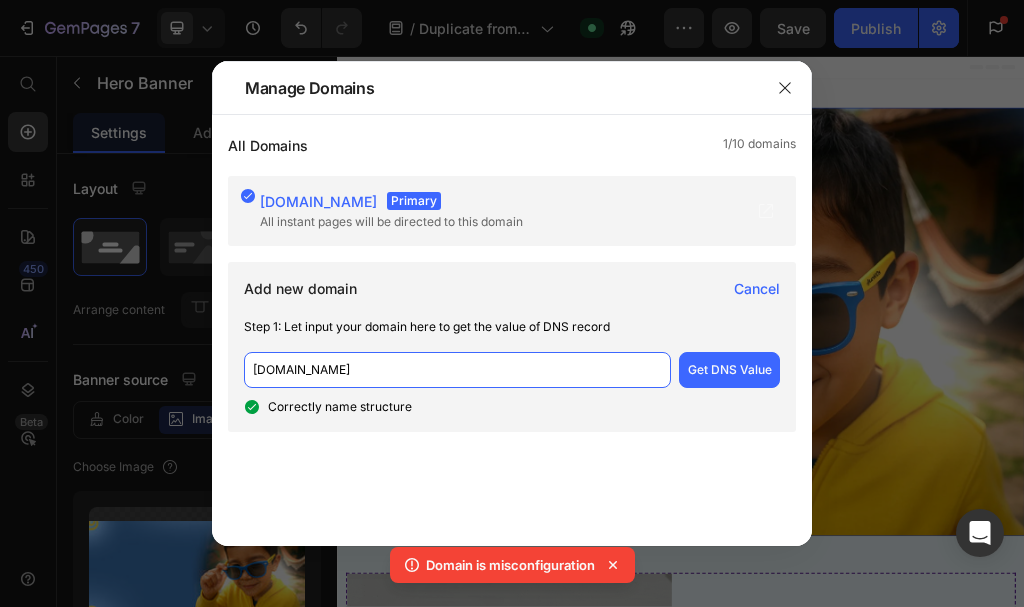 type on "buysunkids.app.com" 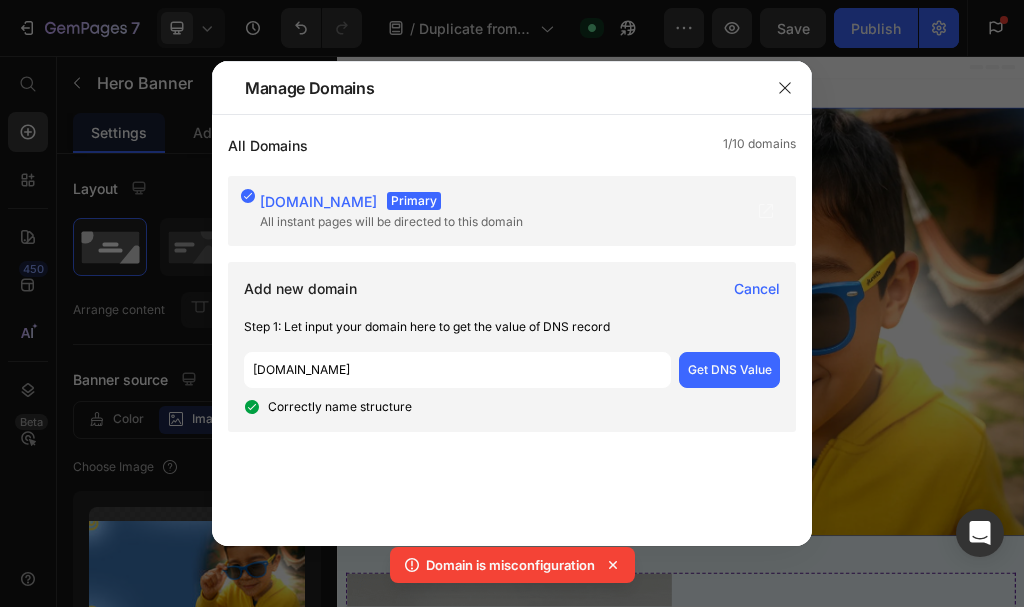 click on "sunkids.vercel.app Primary All instant pages will be directed to this domain Add new domain Cancel Step 1: Let input your domain here to get the value of DNS record buysunkids.app.com Get DNS Value  Correctly name structure" at bounding box center [512, 351] 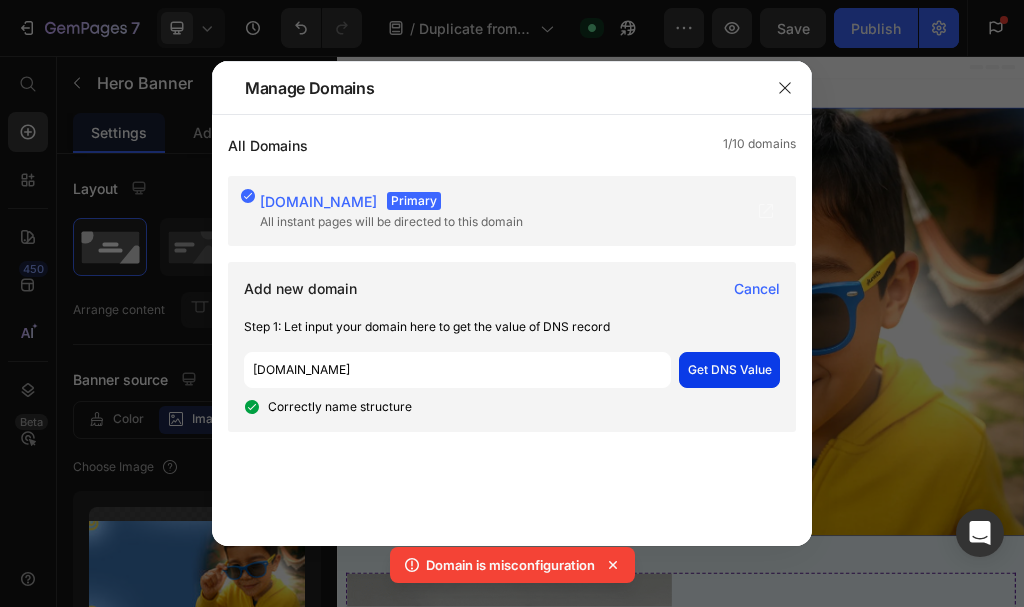 click on "Get DNS Value" at bounding box center [729, 370] 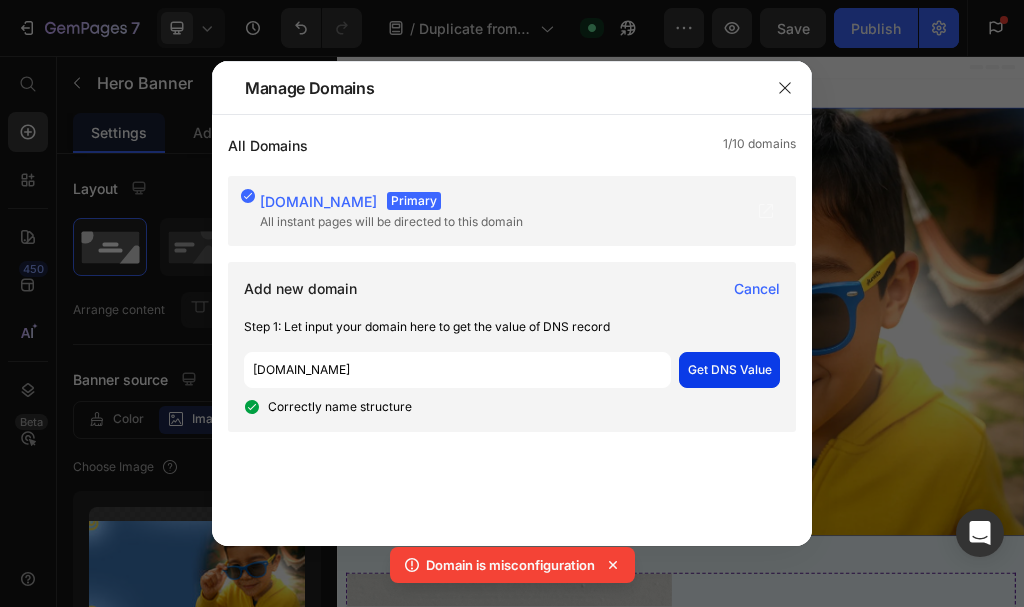 scroll, scrollTop: 94, scrollLeft: 0, axis: vertical 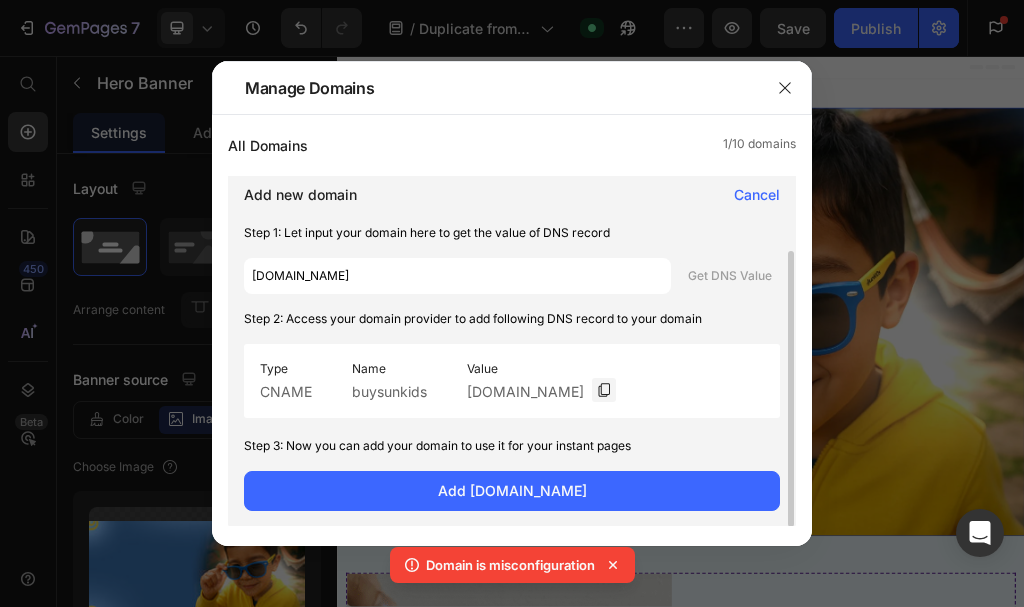 click on "buysunkids" at bounding box center (389, 391) 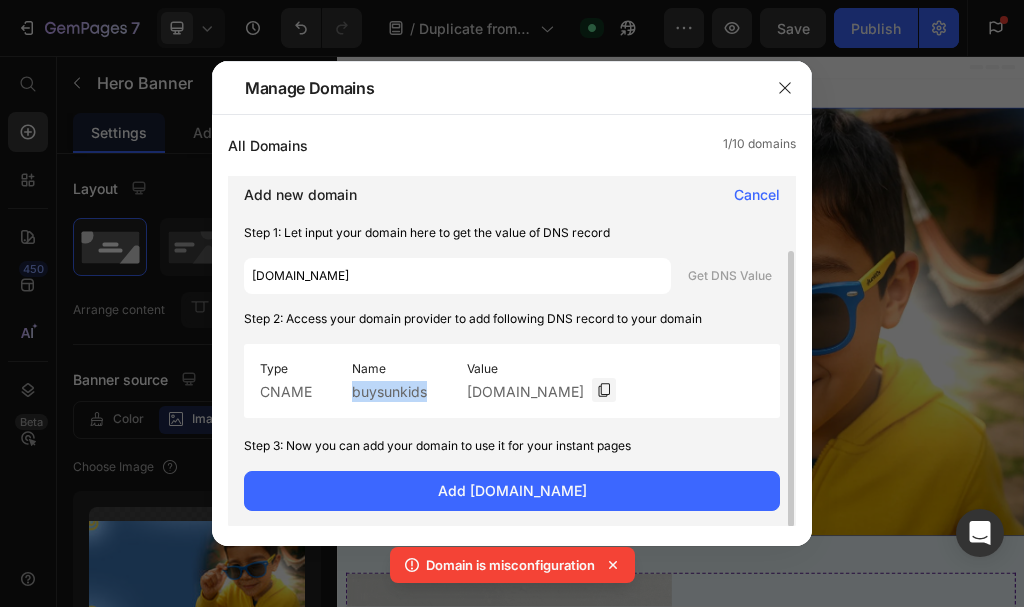 click on "buysunkids" at bounding box center [389, 391] 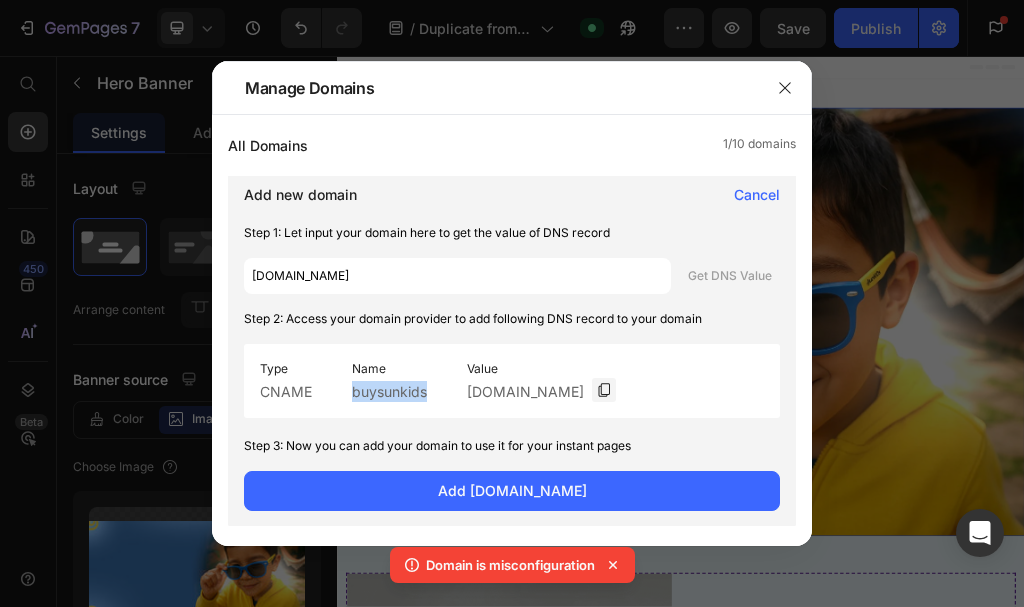 copy on "buysunkids" 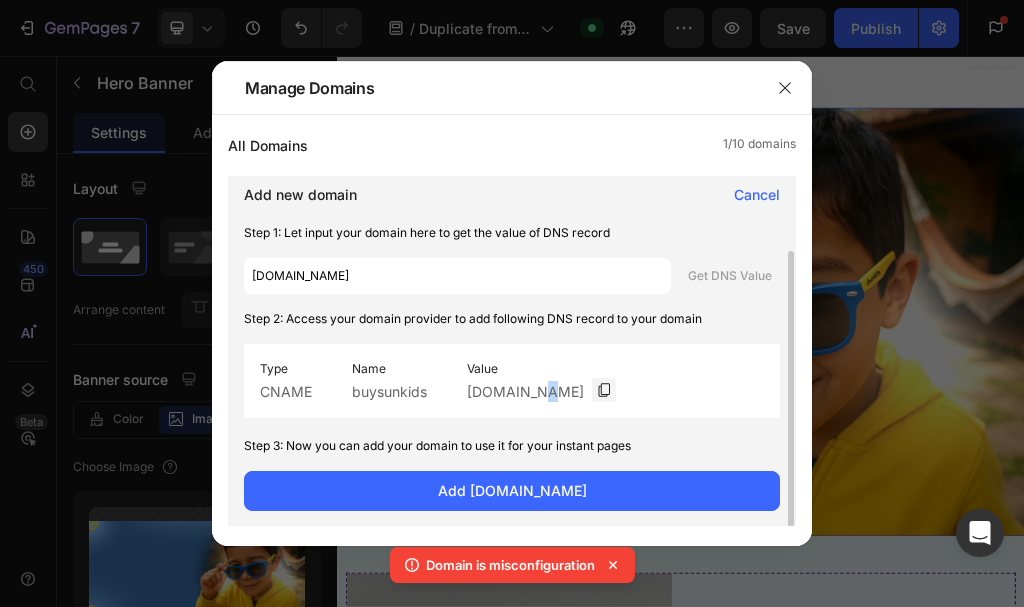 click on "stores.gempages.live" at bounding box center [525, 391] 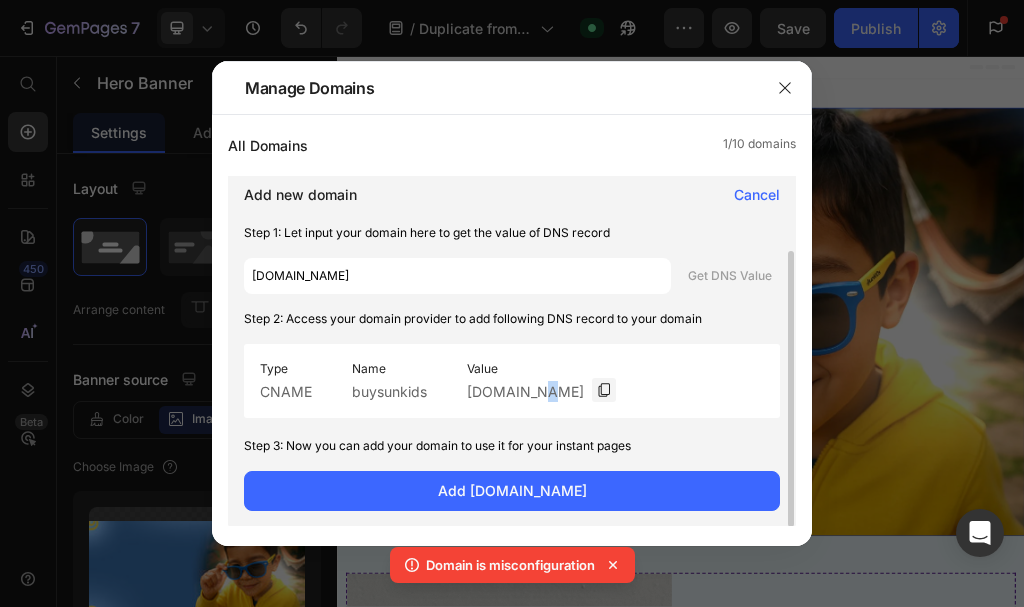 click on "stores.gempages.live" at bounding box center [525, 391] 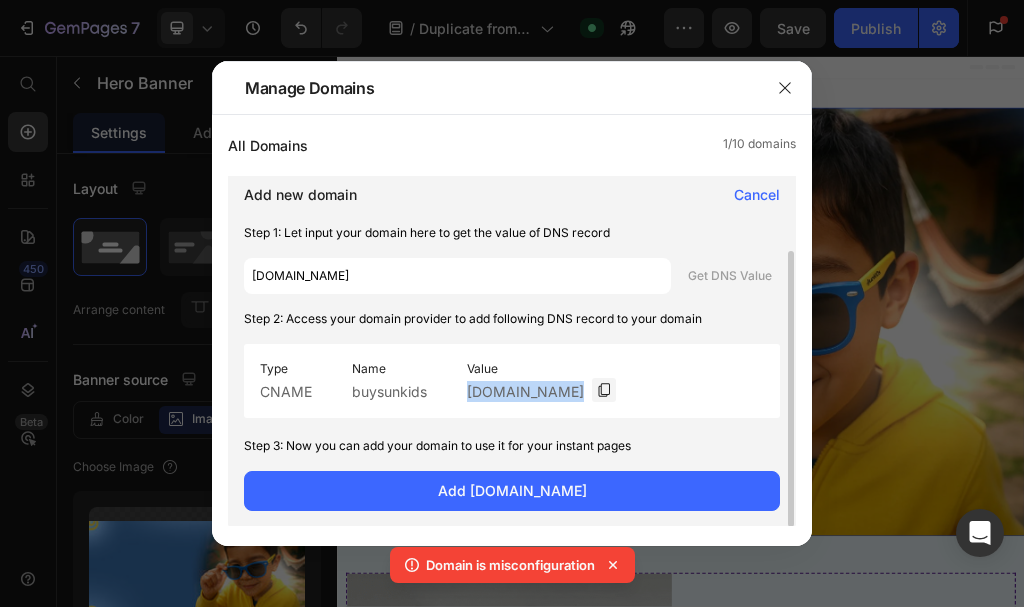 click on "stores.gempages.live" at bounding box center (525, 391) 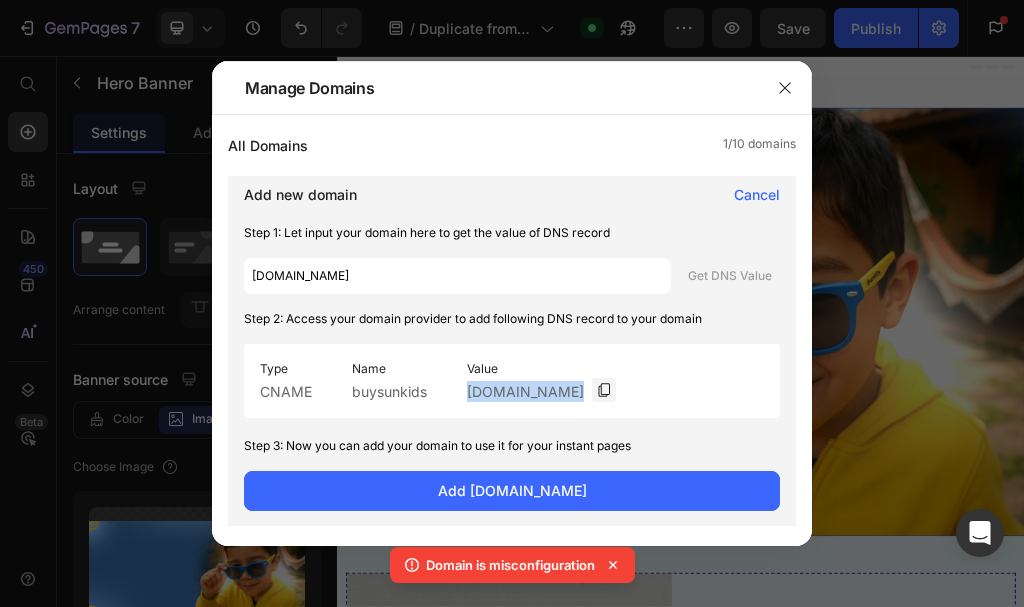 copy on "stores.gempages.live" 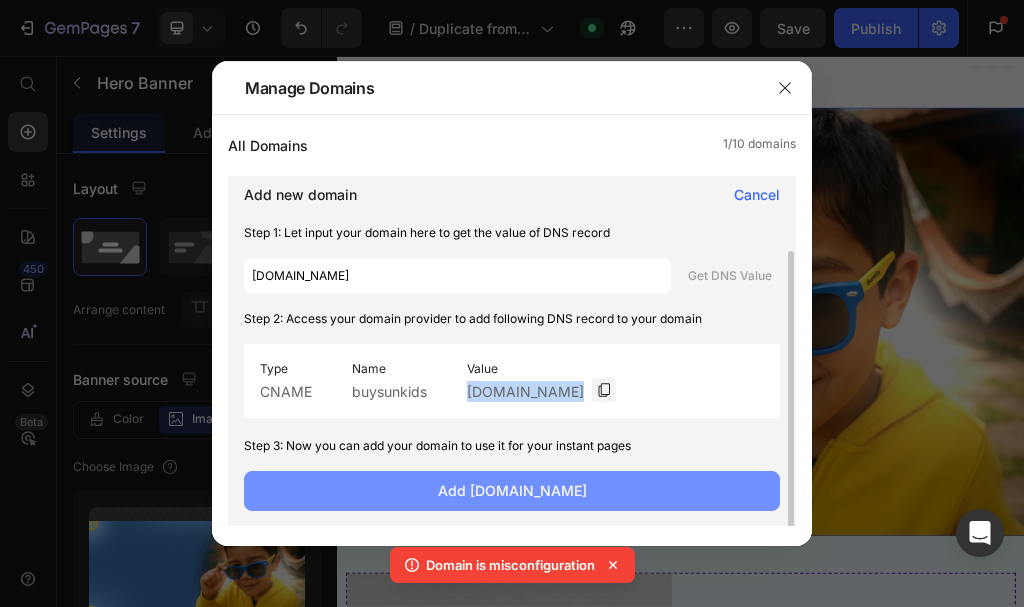 click on "Add buysunkids.app.com" 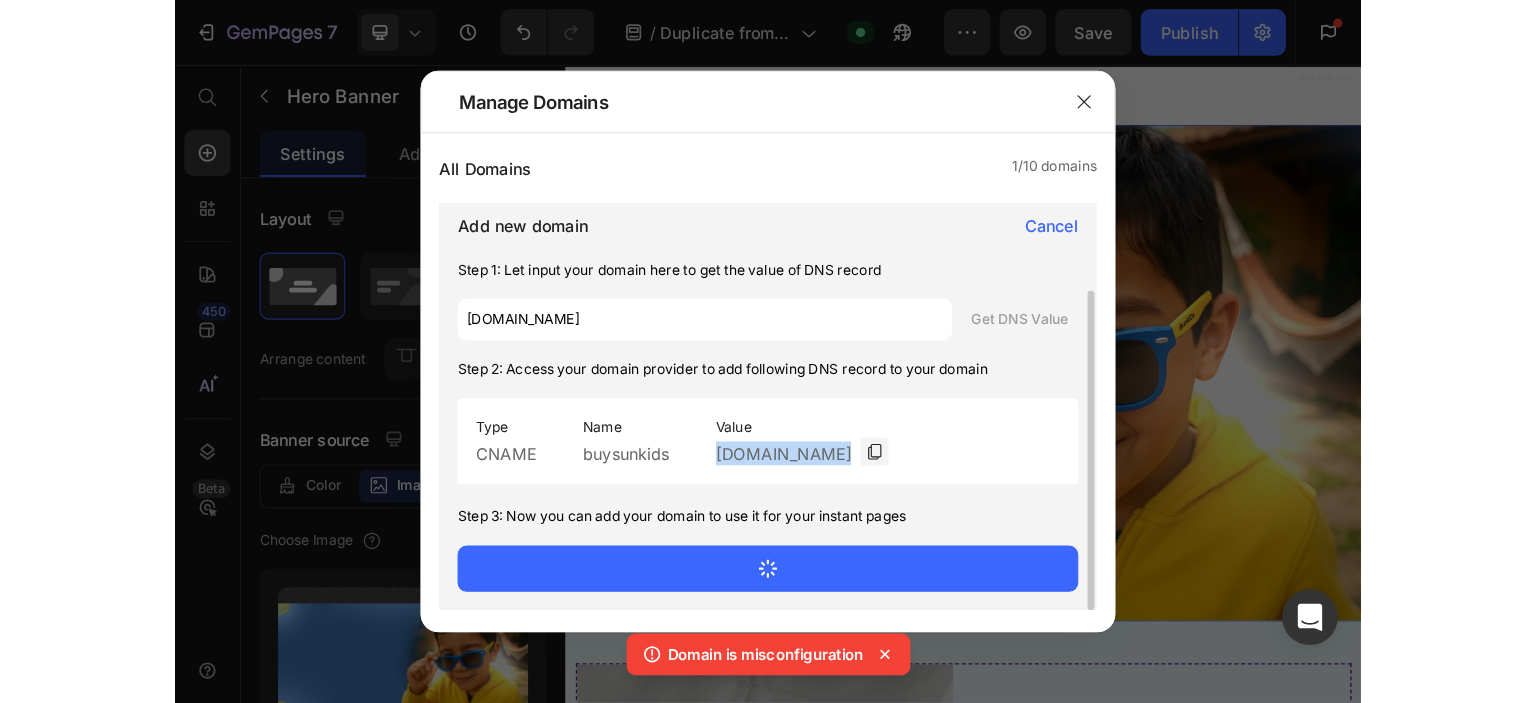 scroll, scrollTop: 0, scrollLeft: 0, axis: both 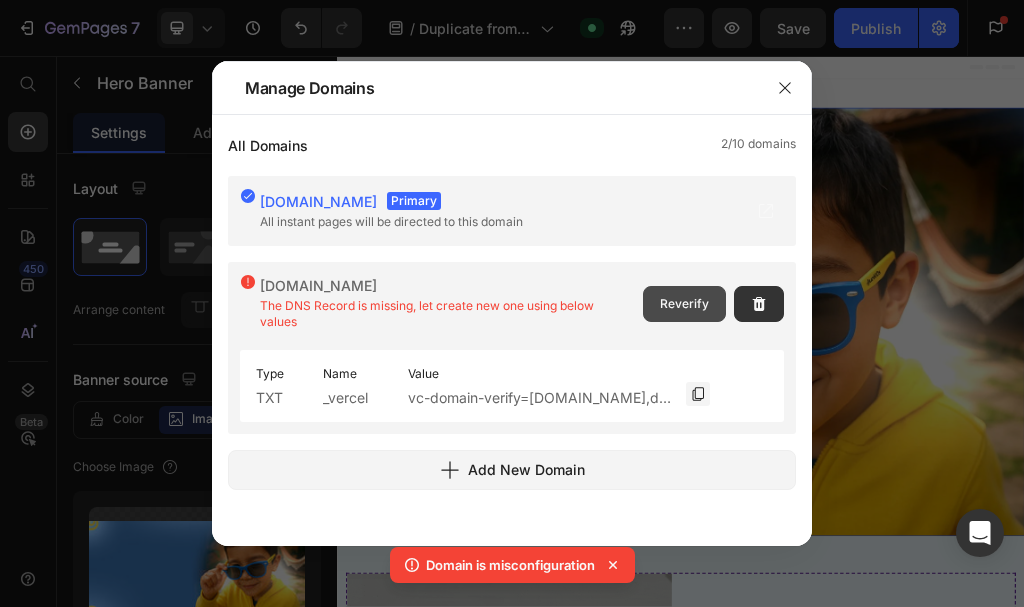 click on "Reverify" 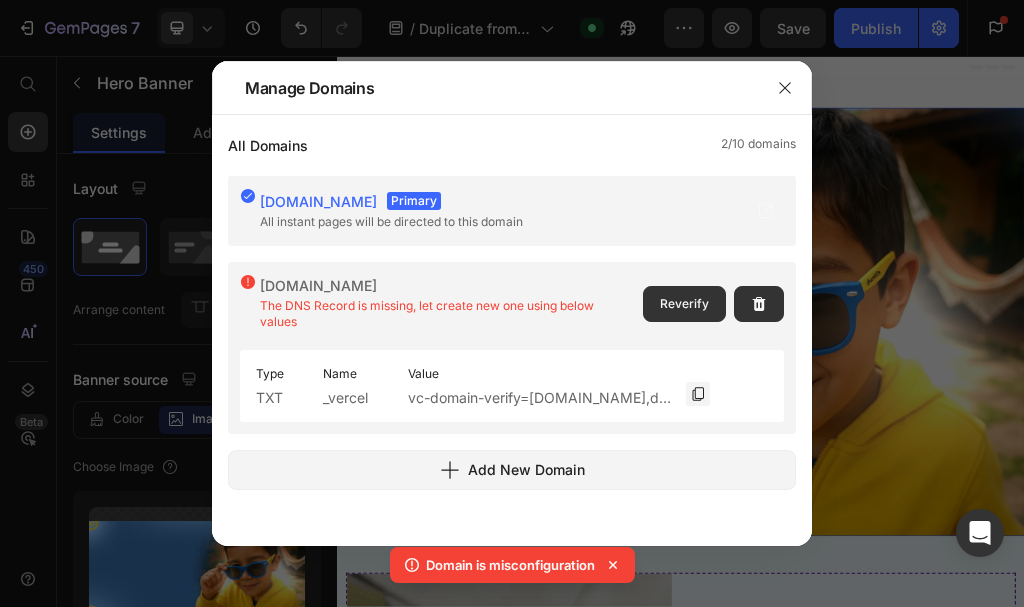 click on "Reverify" 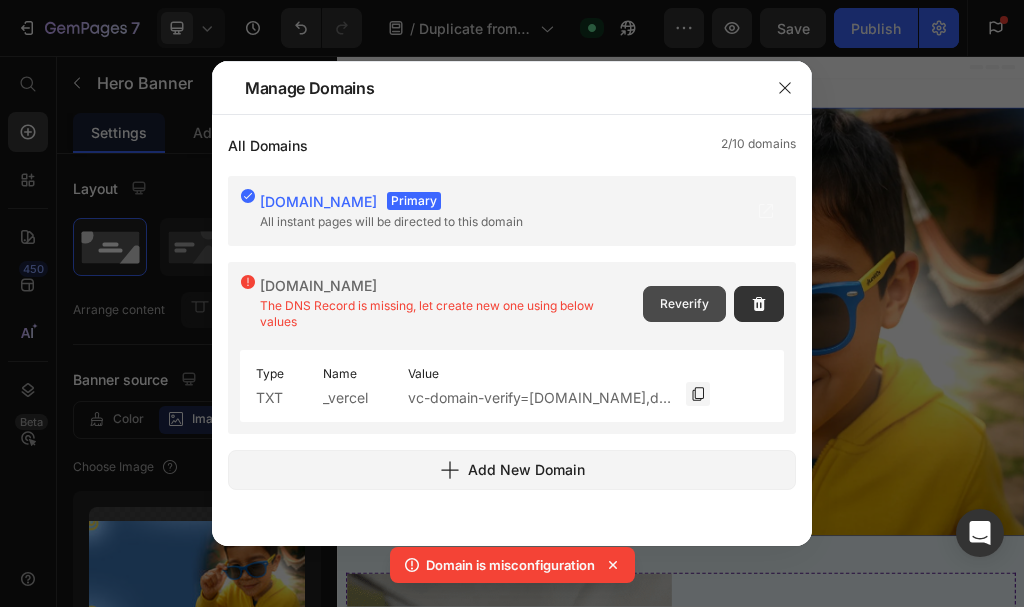 click on "Reverify" 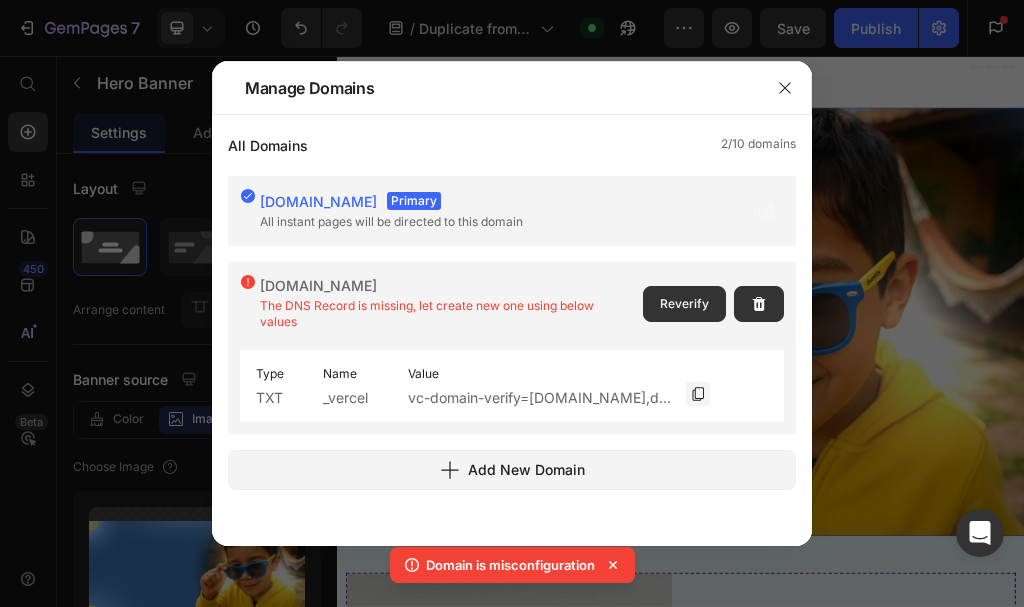 click on "_vercel" at bounding box center (345, 398) 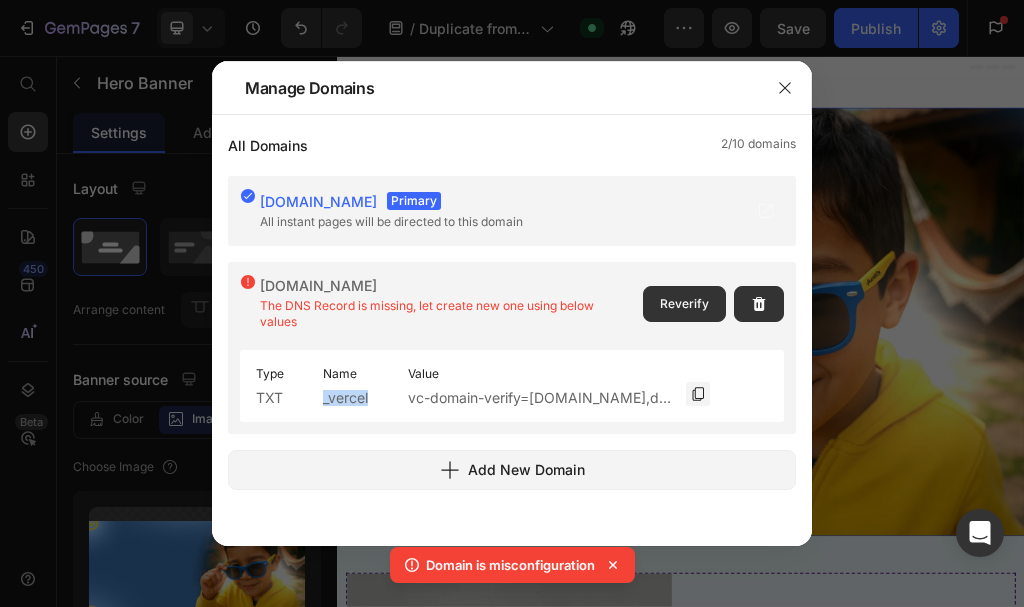 click on "_vercel" at bounding box center [345, 398] 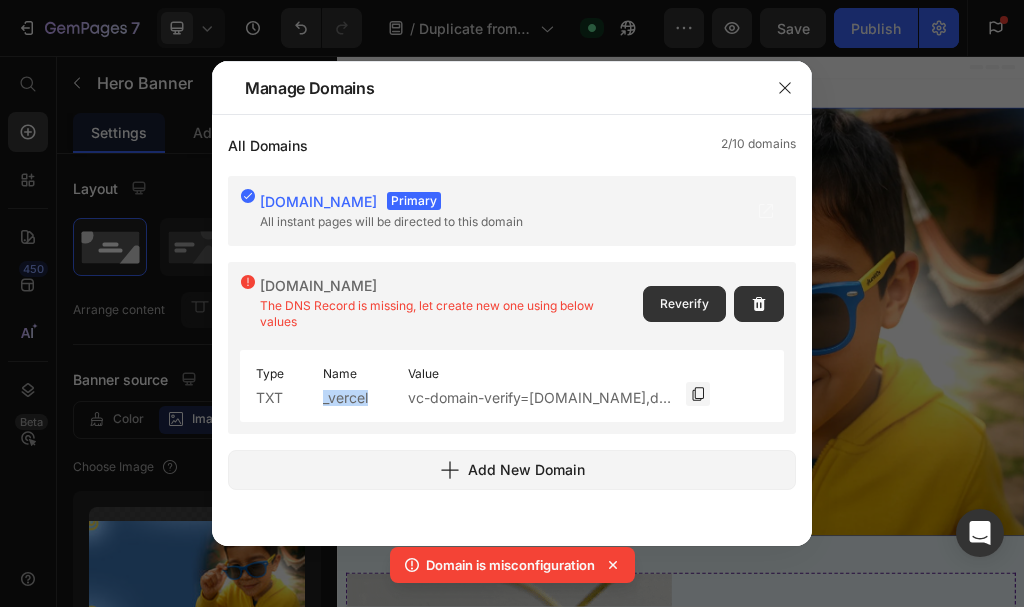 click on "_vercel" at bounding box center (345, 398) 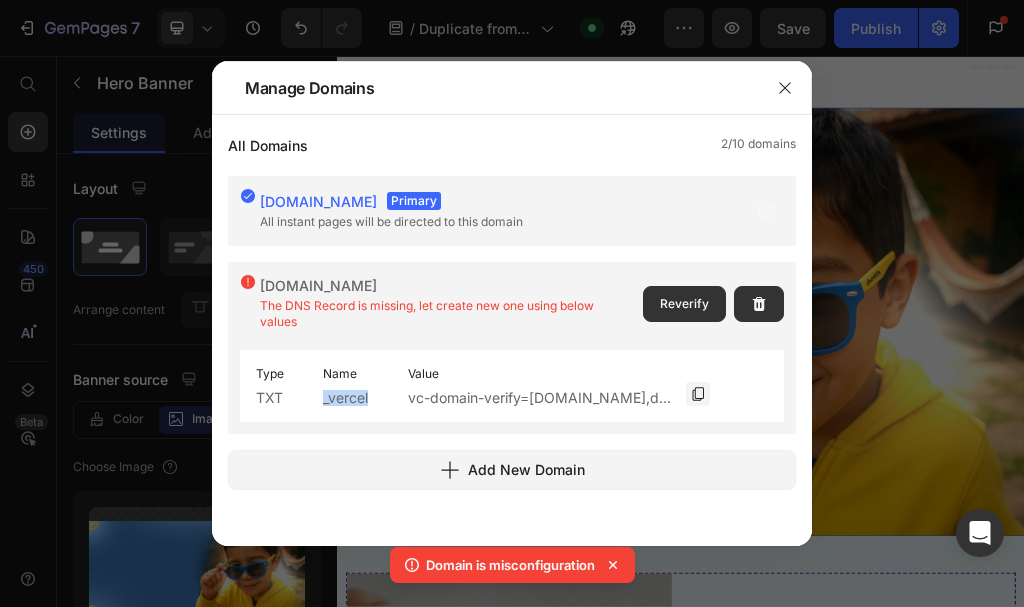 copy on "_vercel" 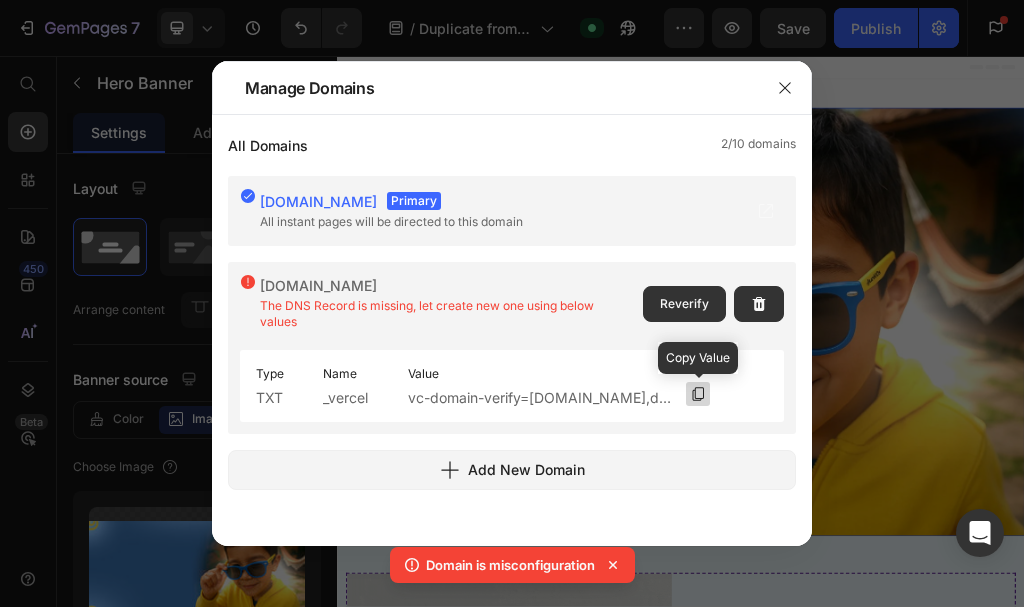 click 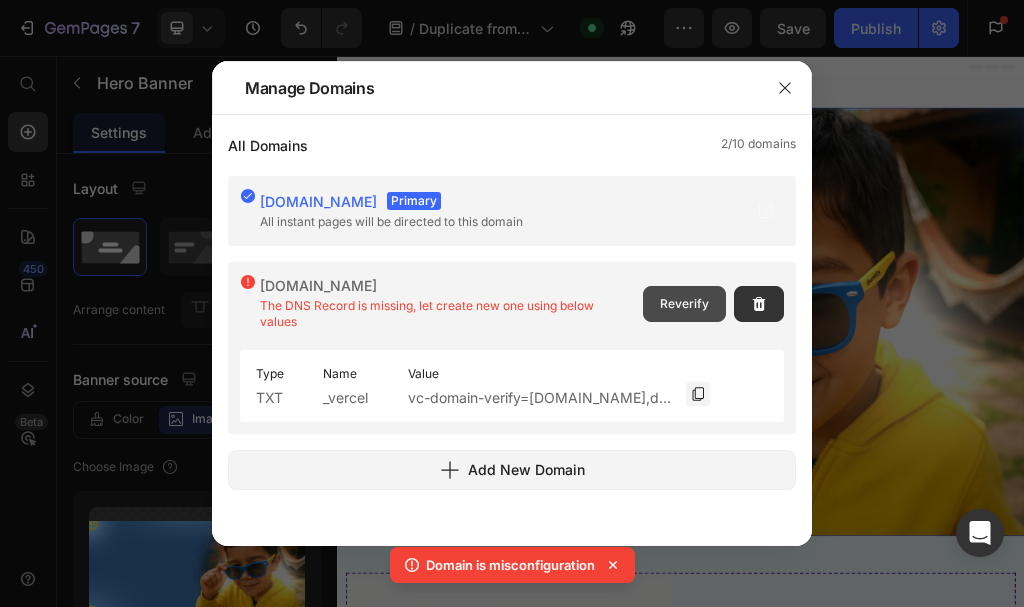 click on "Reverify" 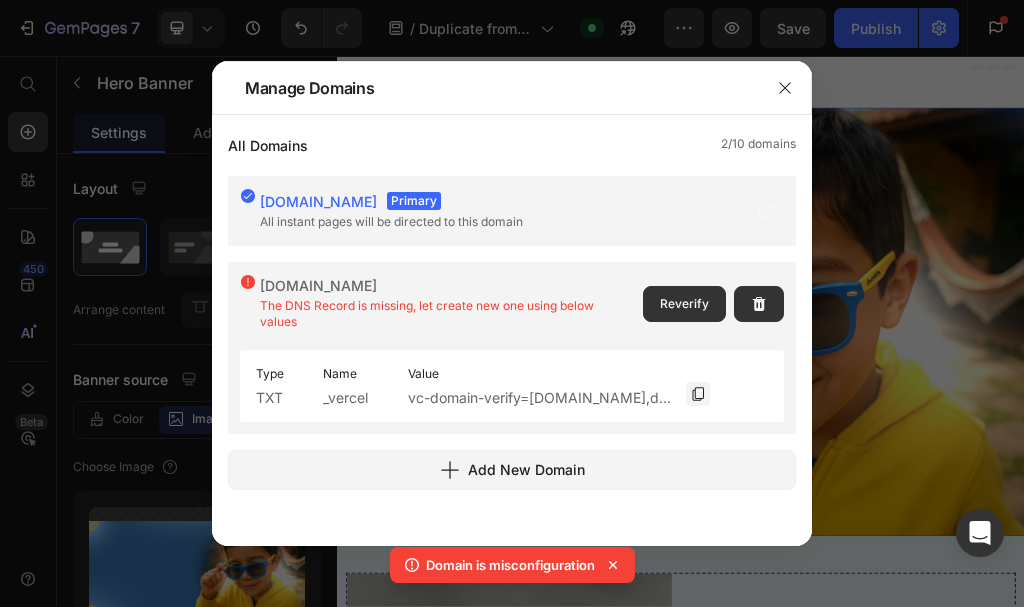 click on "Reverify" 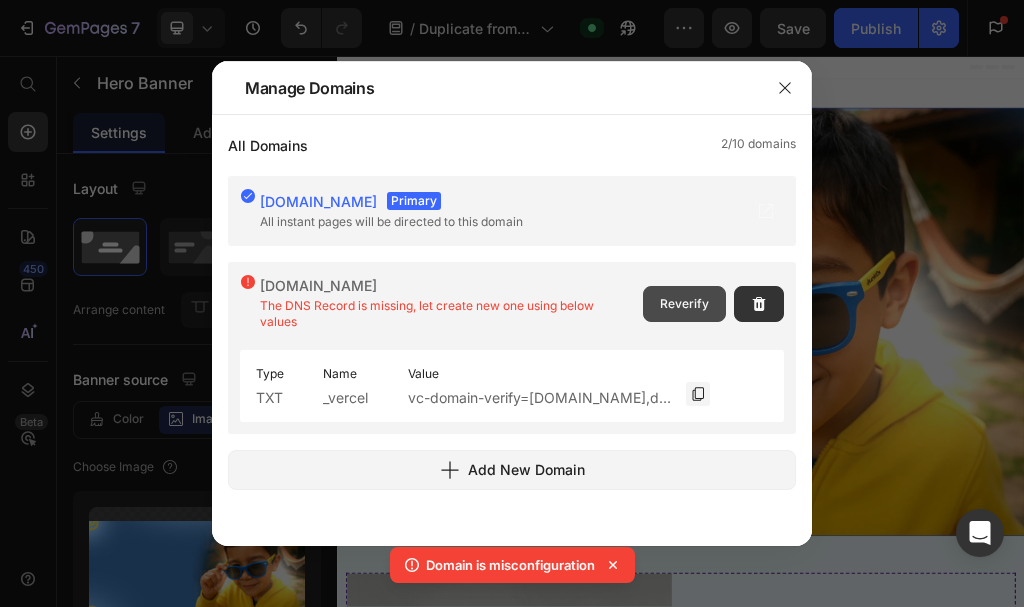 click on "Reverify" 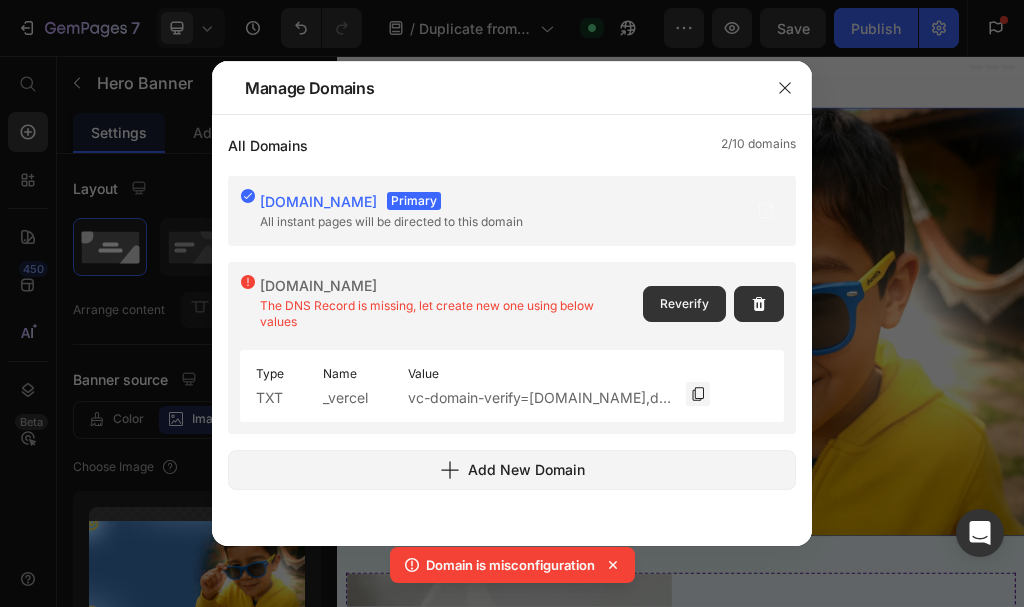 click on "Reverify" 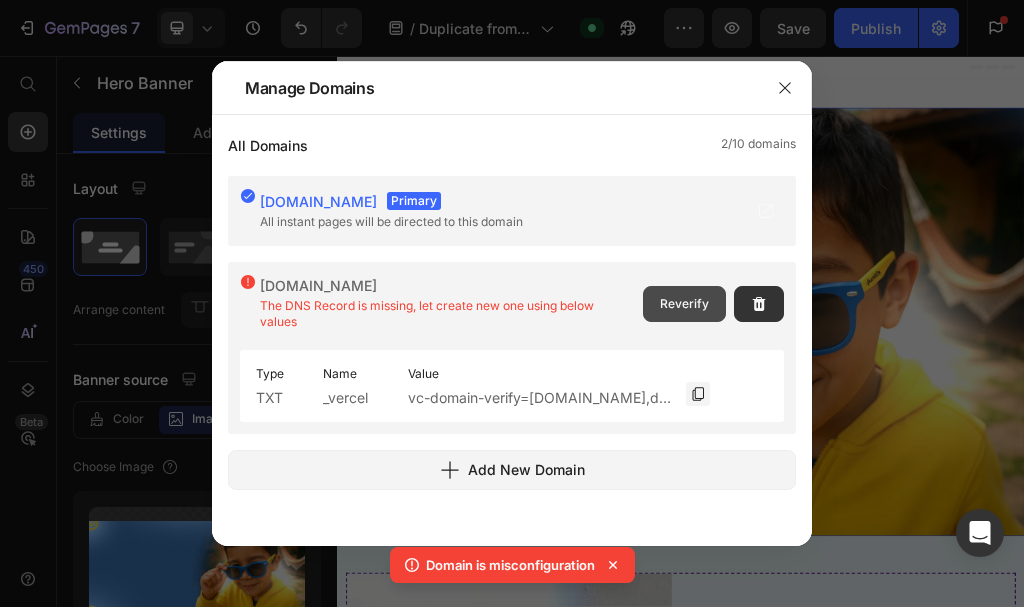 click on "Reverify" at bounding box center (684, 304) 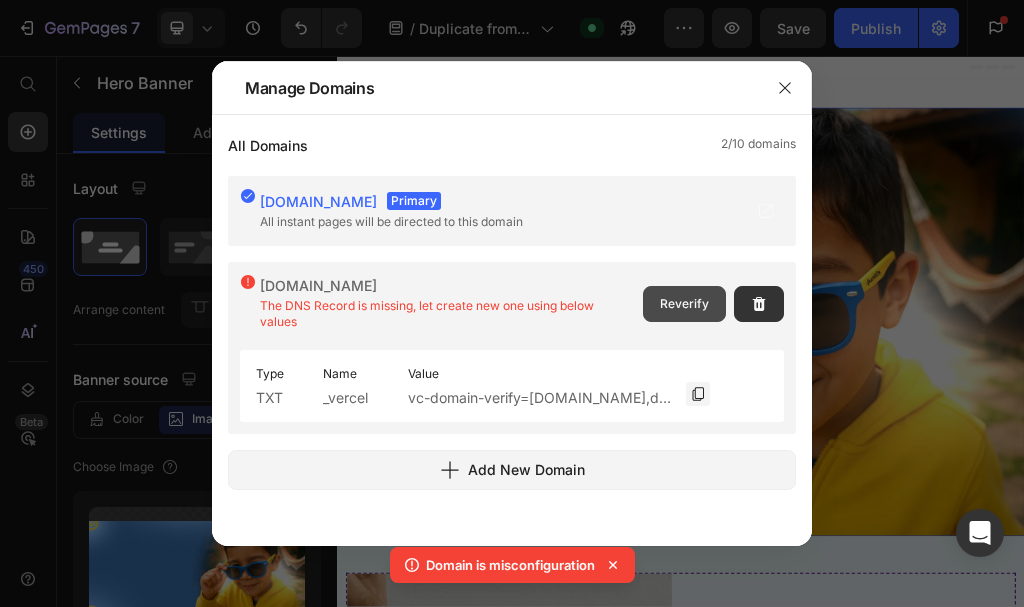 drag, startPoint x: 658, startPoint y: 309, endPoint x: 654, endPoint y: 319, distance: 10.770329 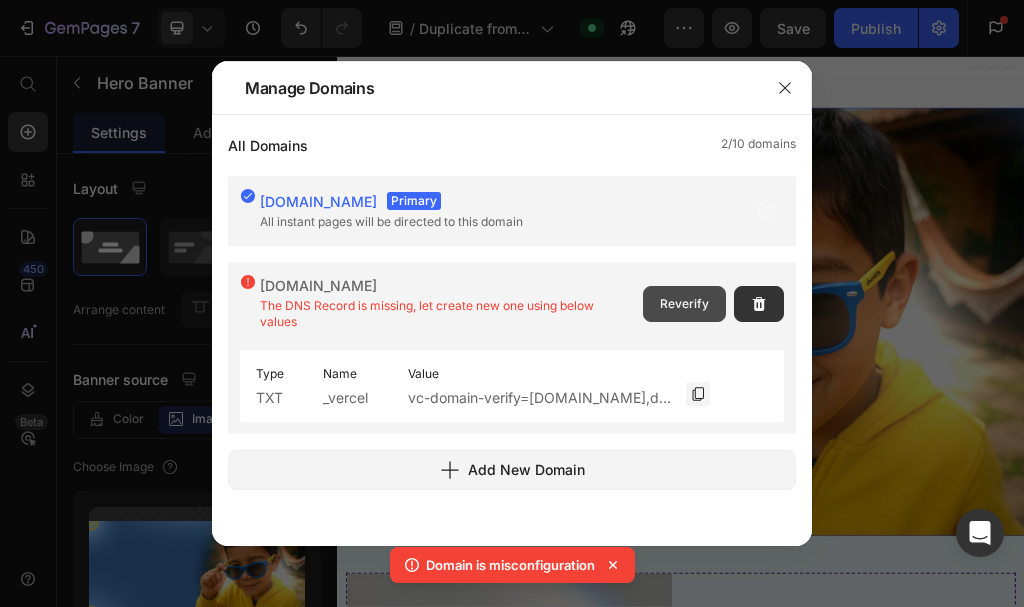 click on "Reverify" at bounding box center [684, 304] 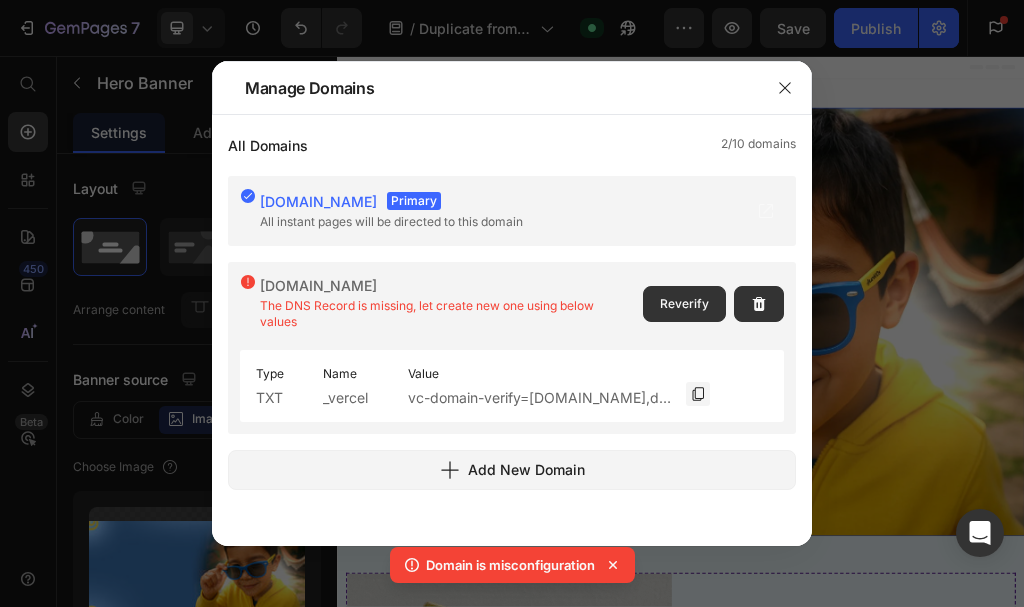 click on "Reverify" 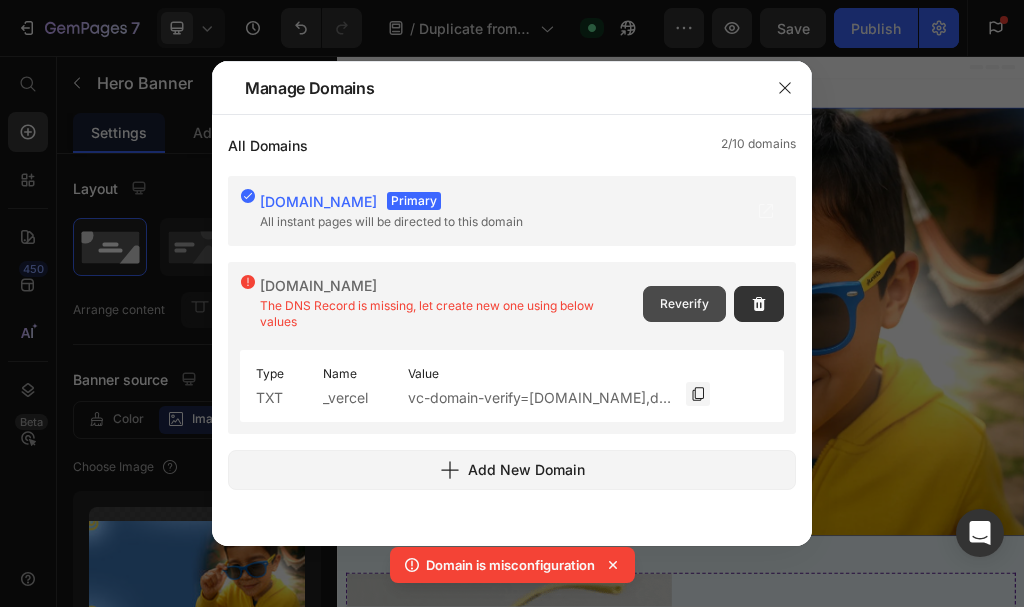 drag, startPoint x: 686, startPoint y: 313, endPoint x: 689, endPoint y: 301, distance: 12.369317 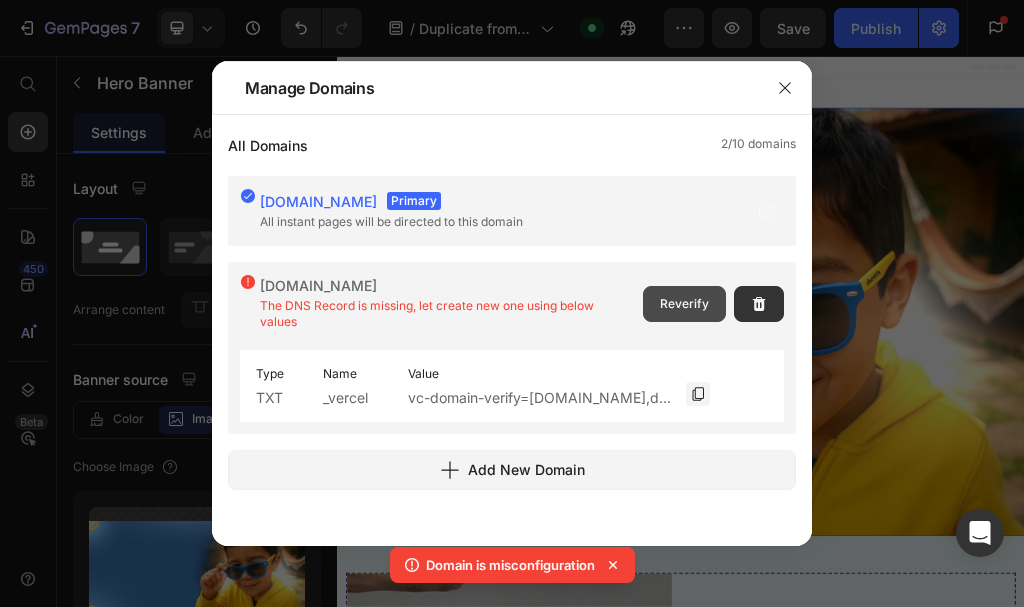 click on "Reverify" at bounding box center (684, 304) 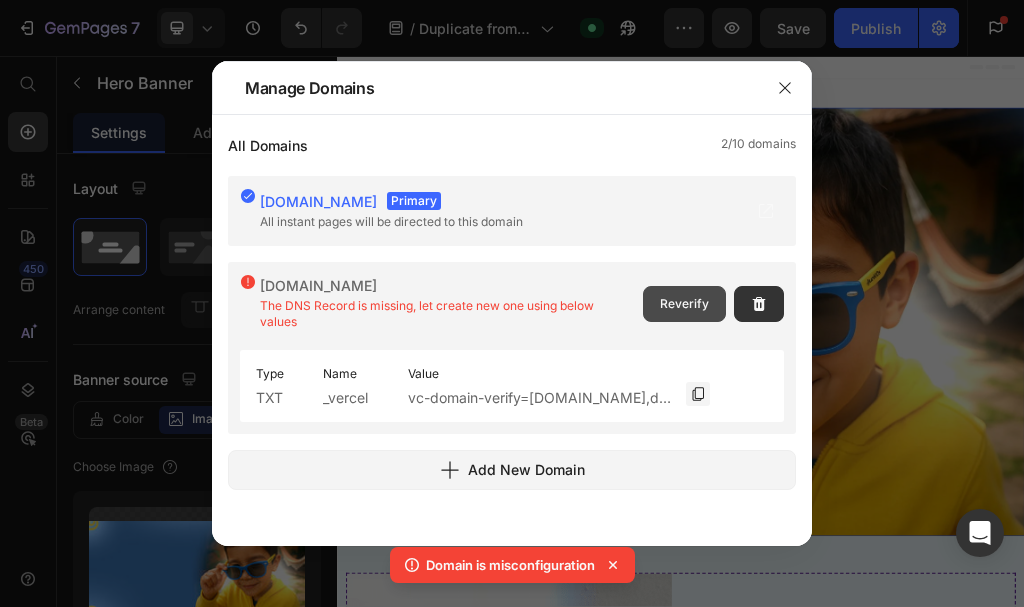 click on "Reverify" 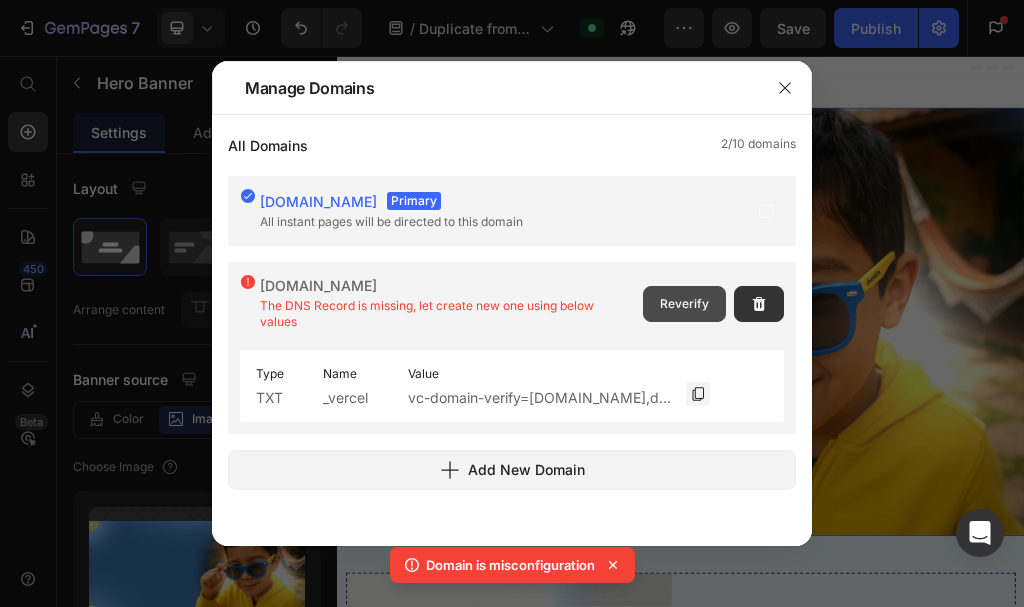 click on "Reverify" 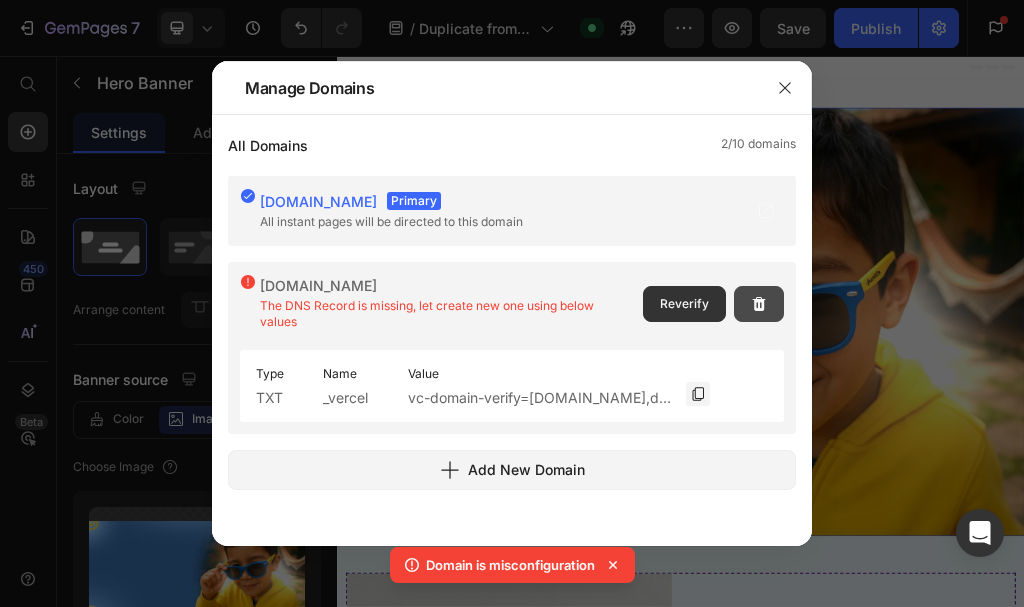 click at bounding box center [759, 304] 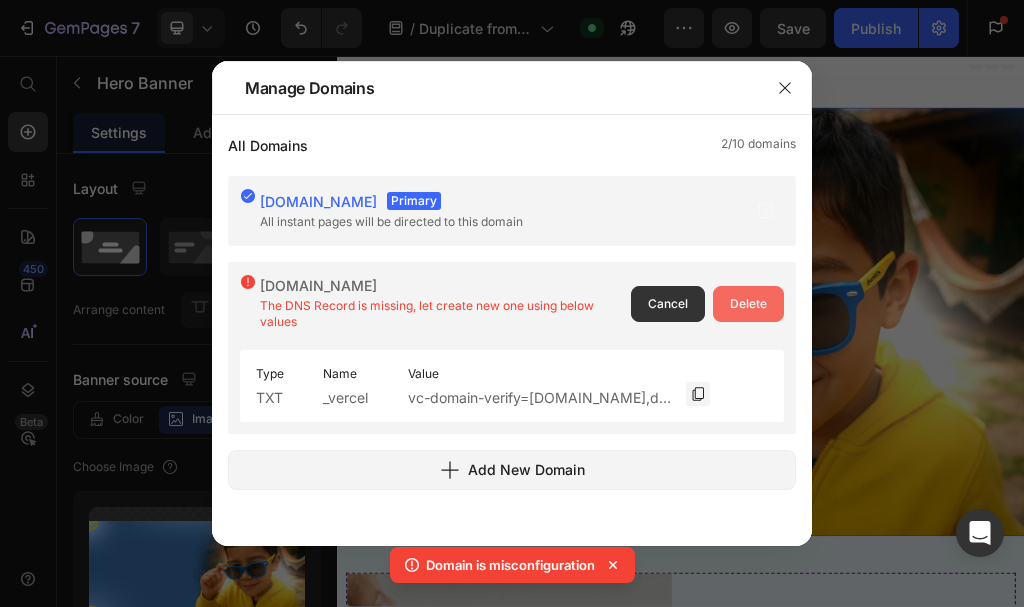 click on "Delete" at bounding box center (748, 304) 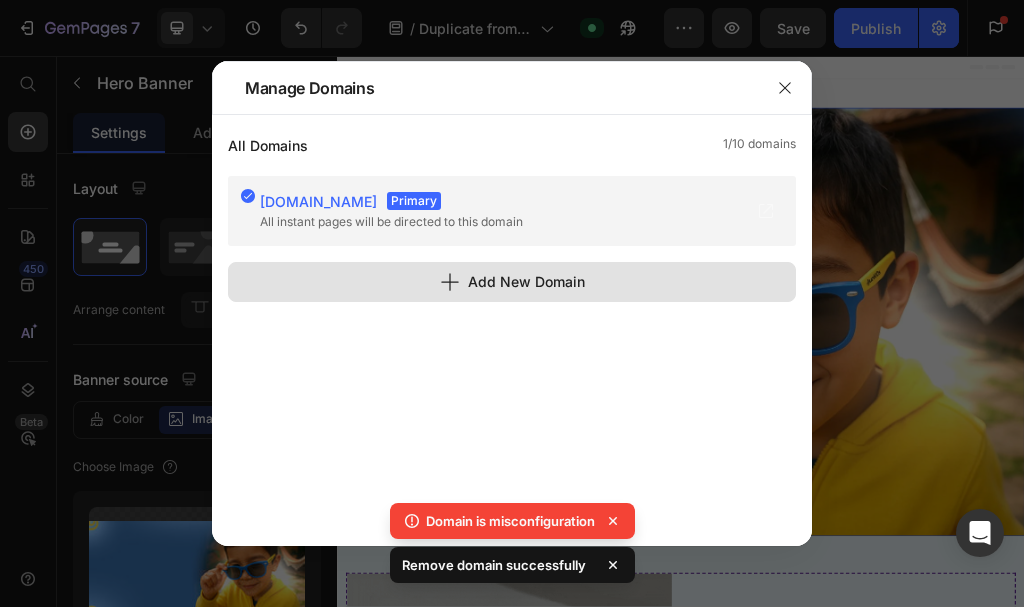 click on "Add New Domain" 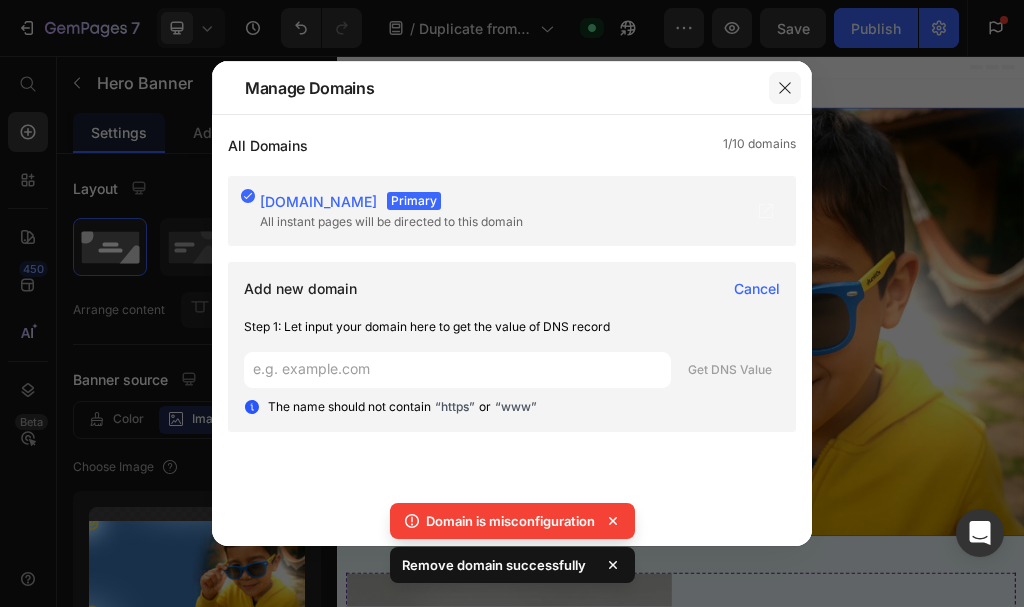 click 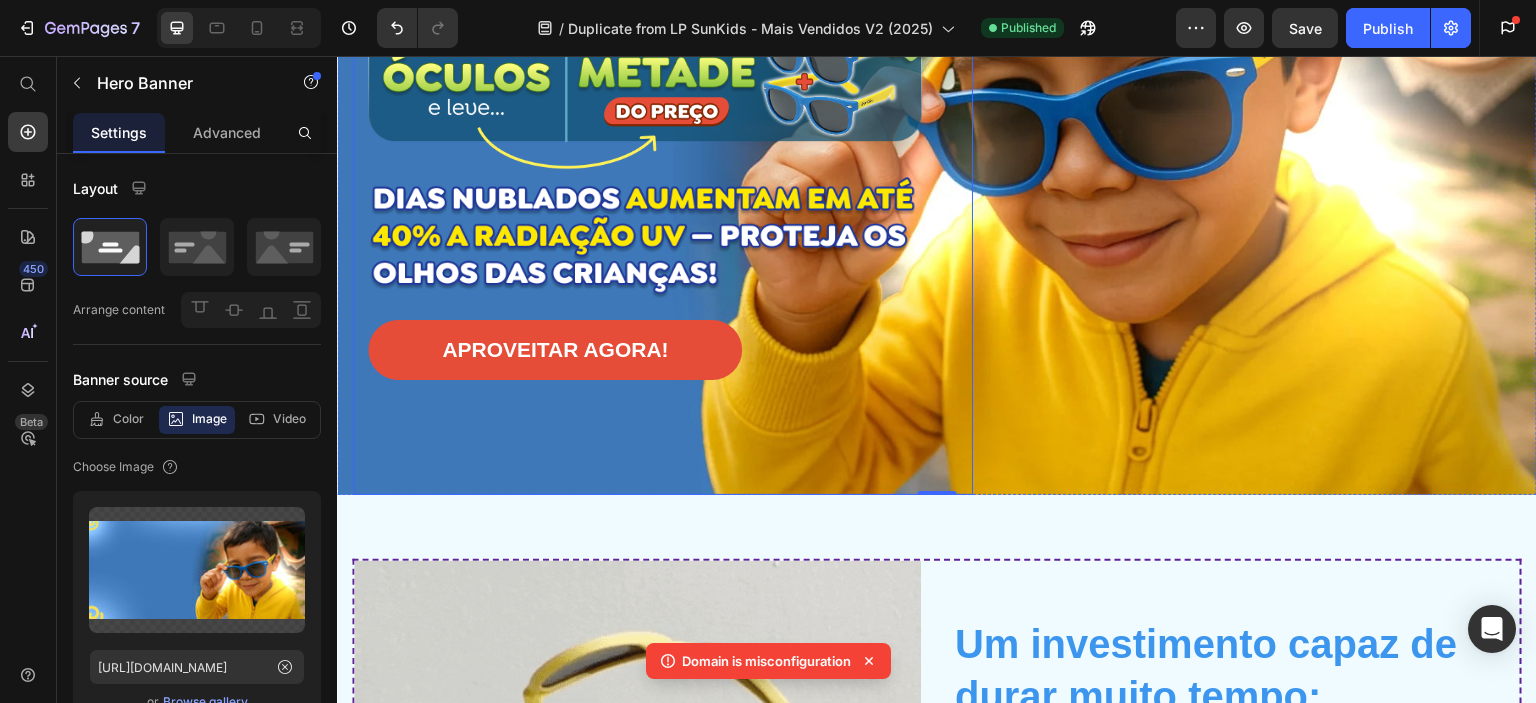 scroll, scrollTop: 0, scrollLeft: 0, axis: both 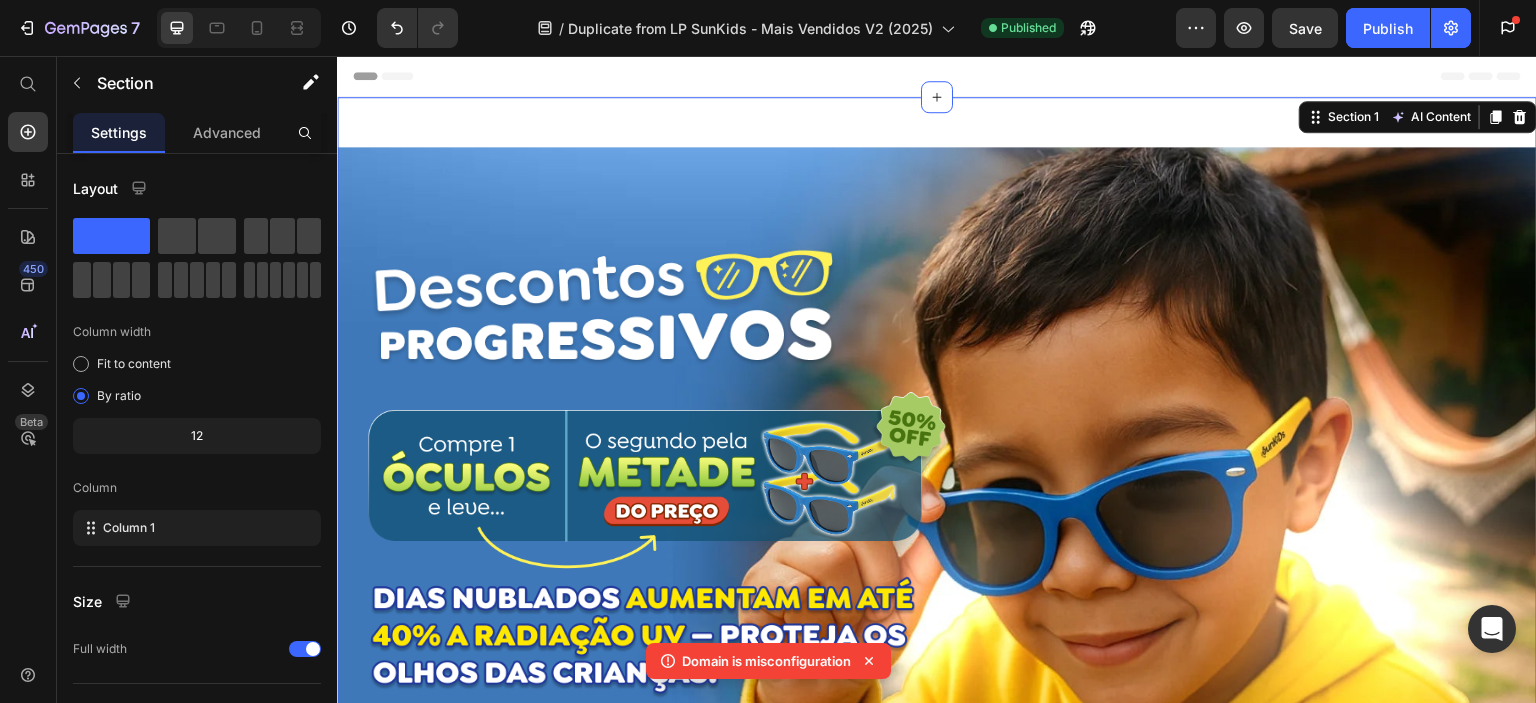 click on "Image Image Image Image APROVEITAR AGORA! Button Row Hero Banner" at bounding box center [937, 496] 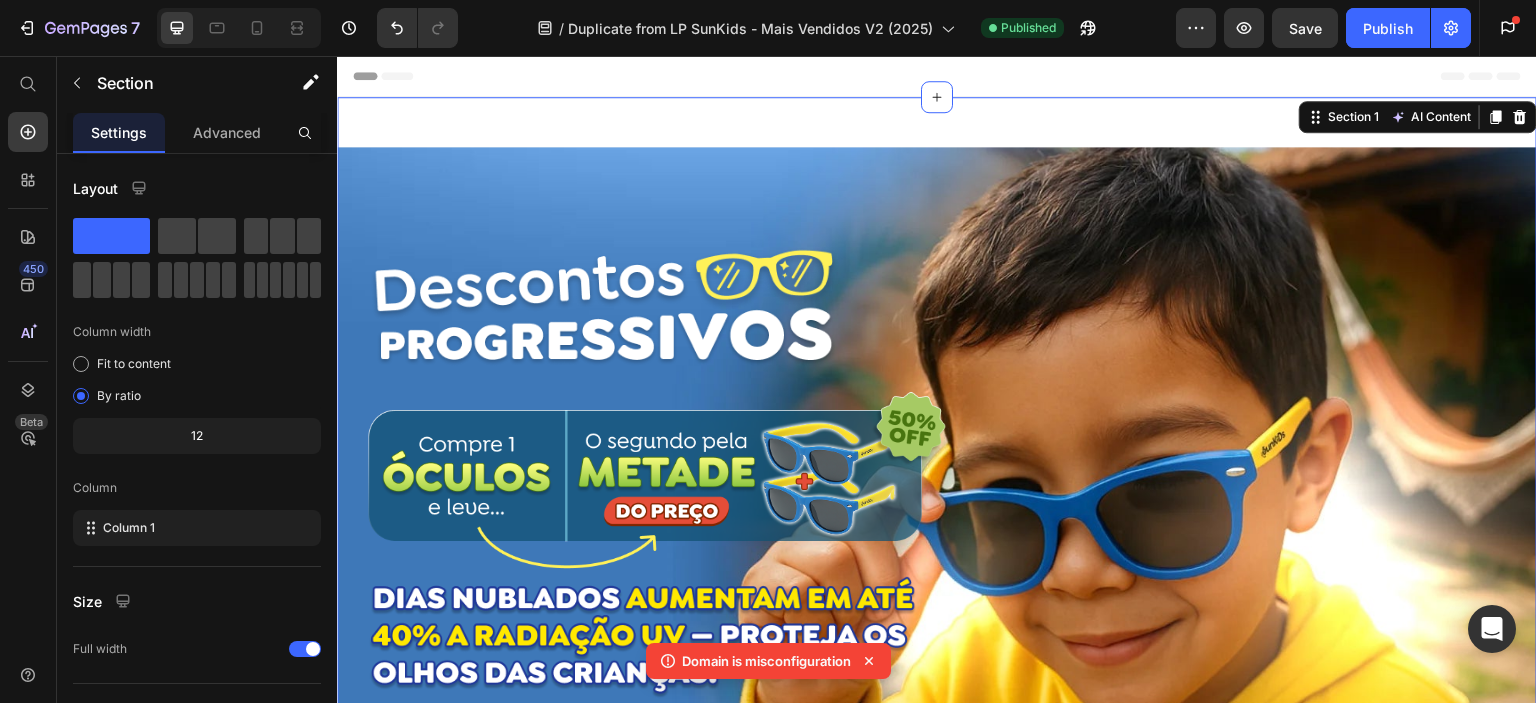 click at bounding box center [937, 76] 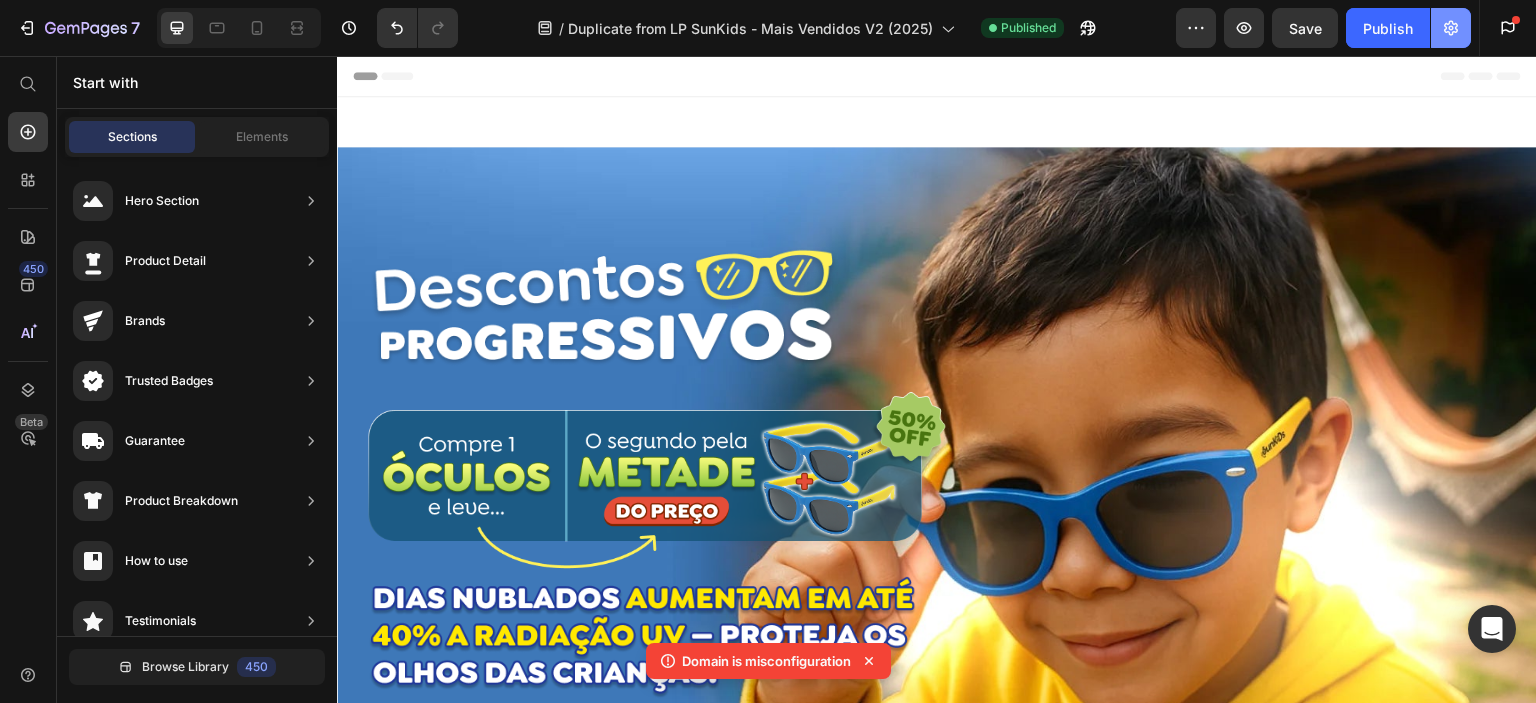 click 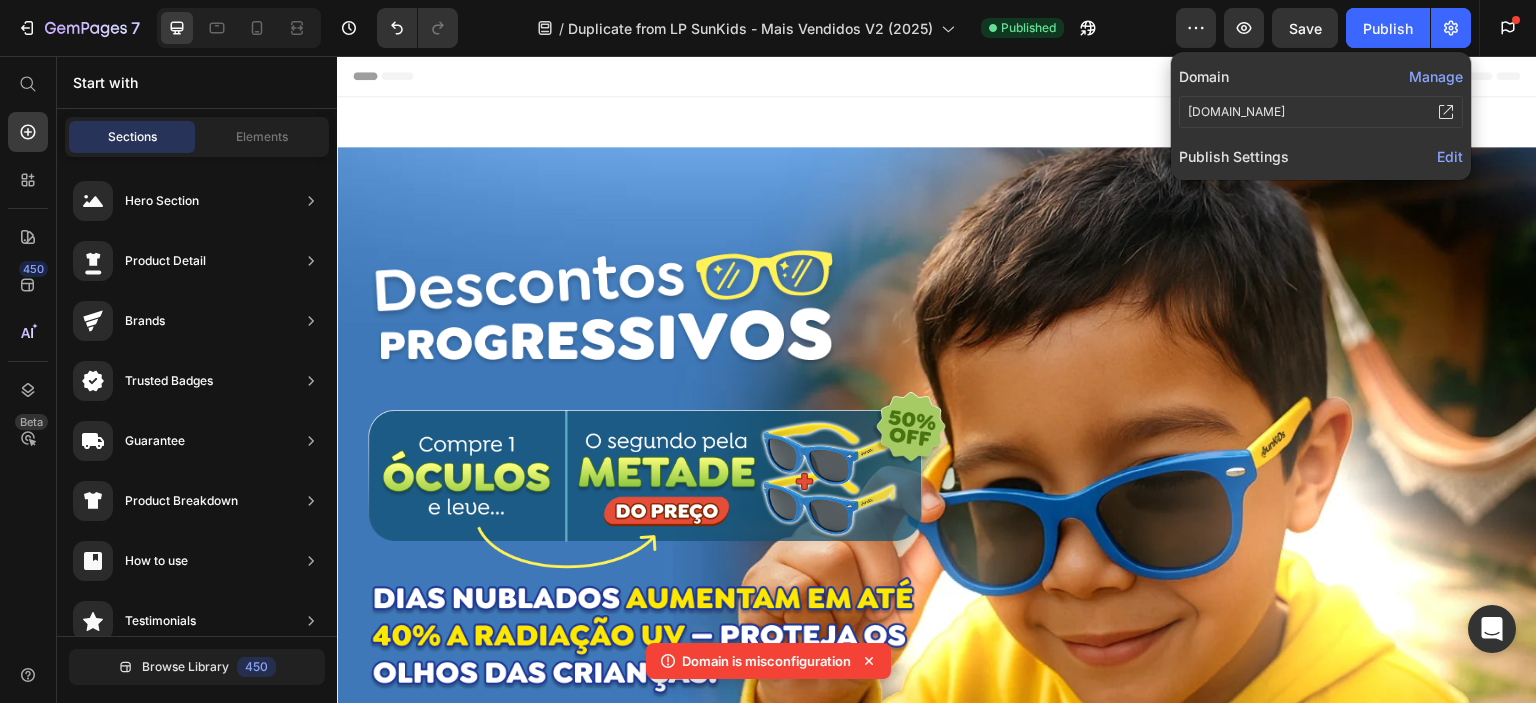 click 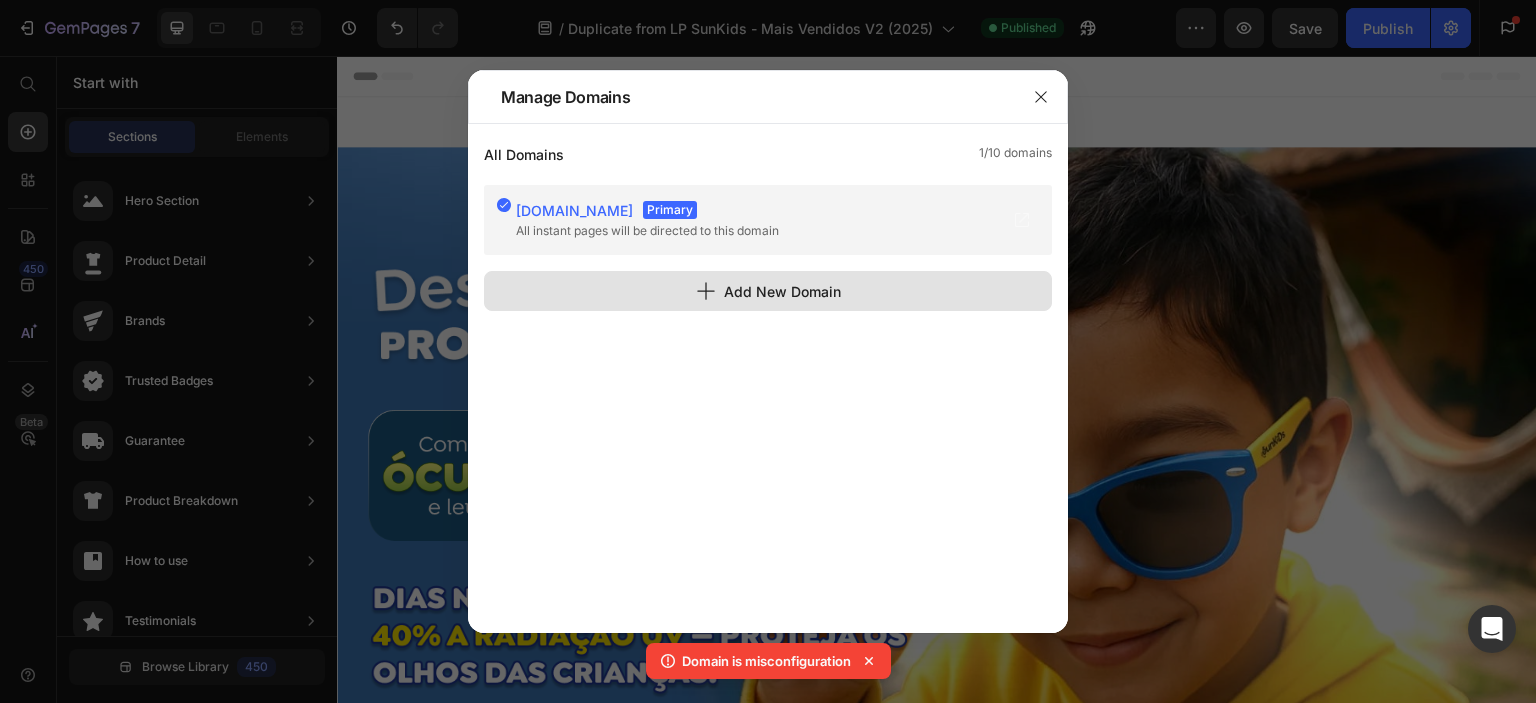 click on "Add New Domain" 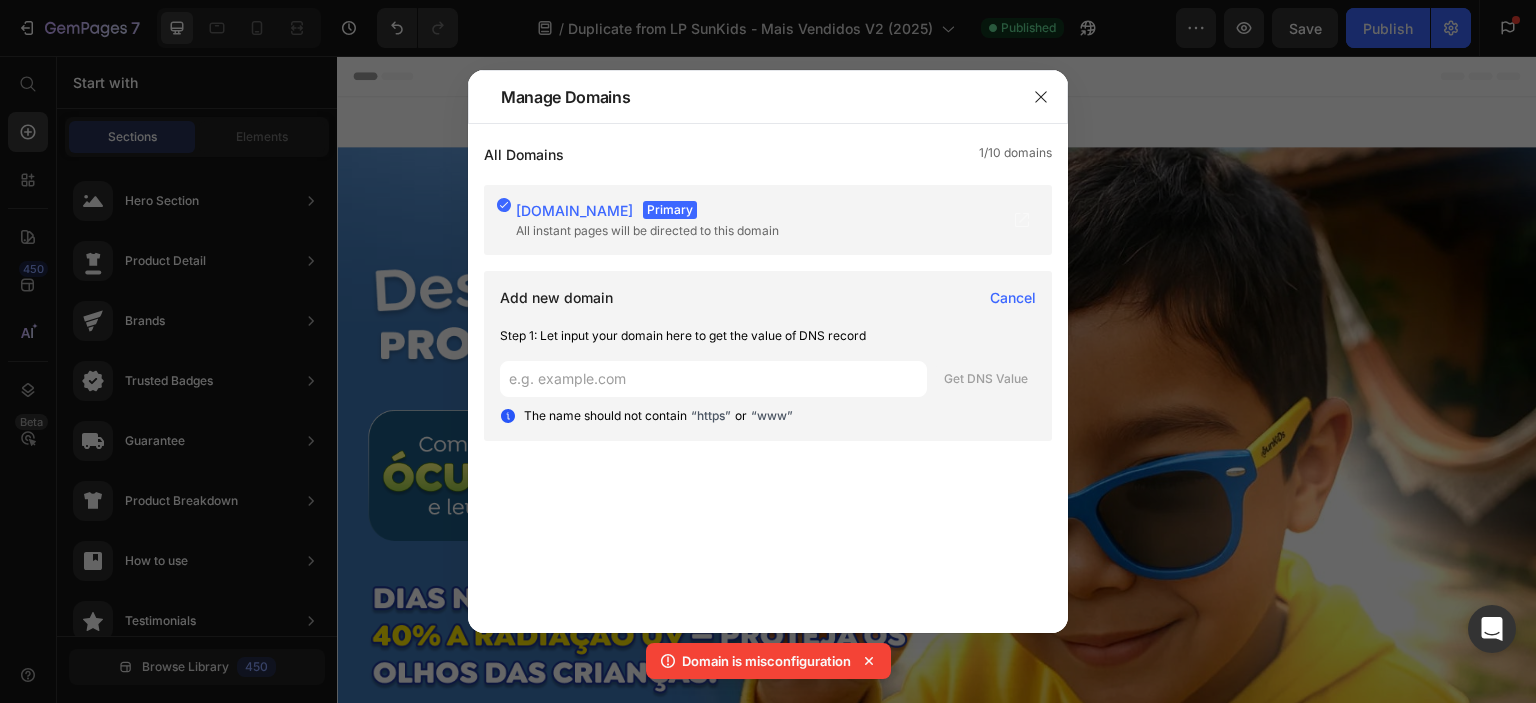 click on "Domain is misconfiguration" 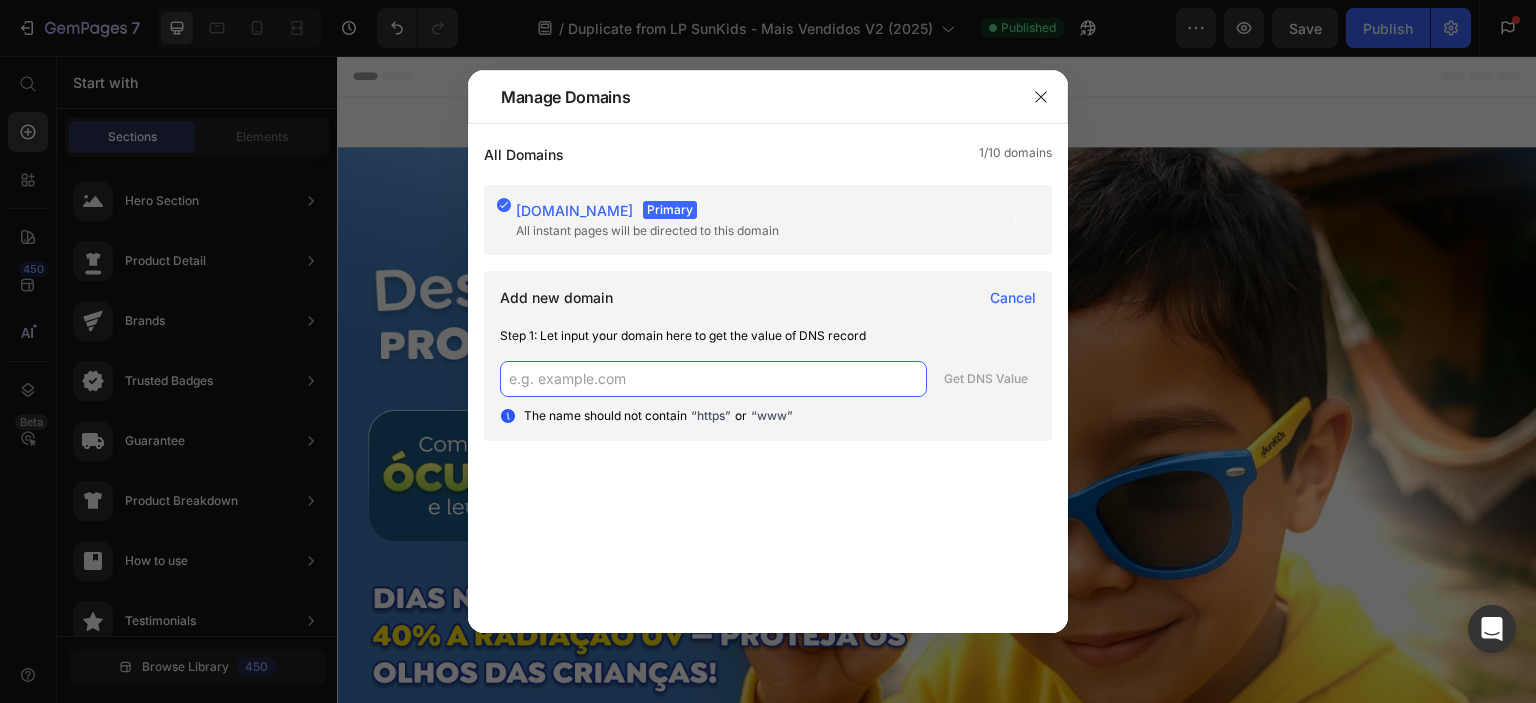 click 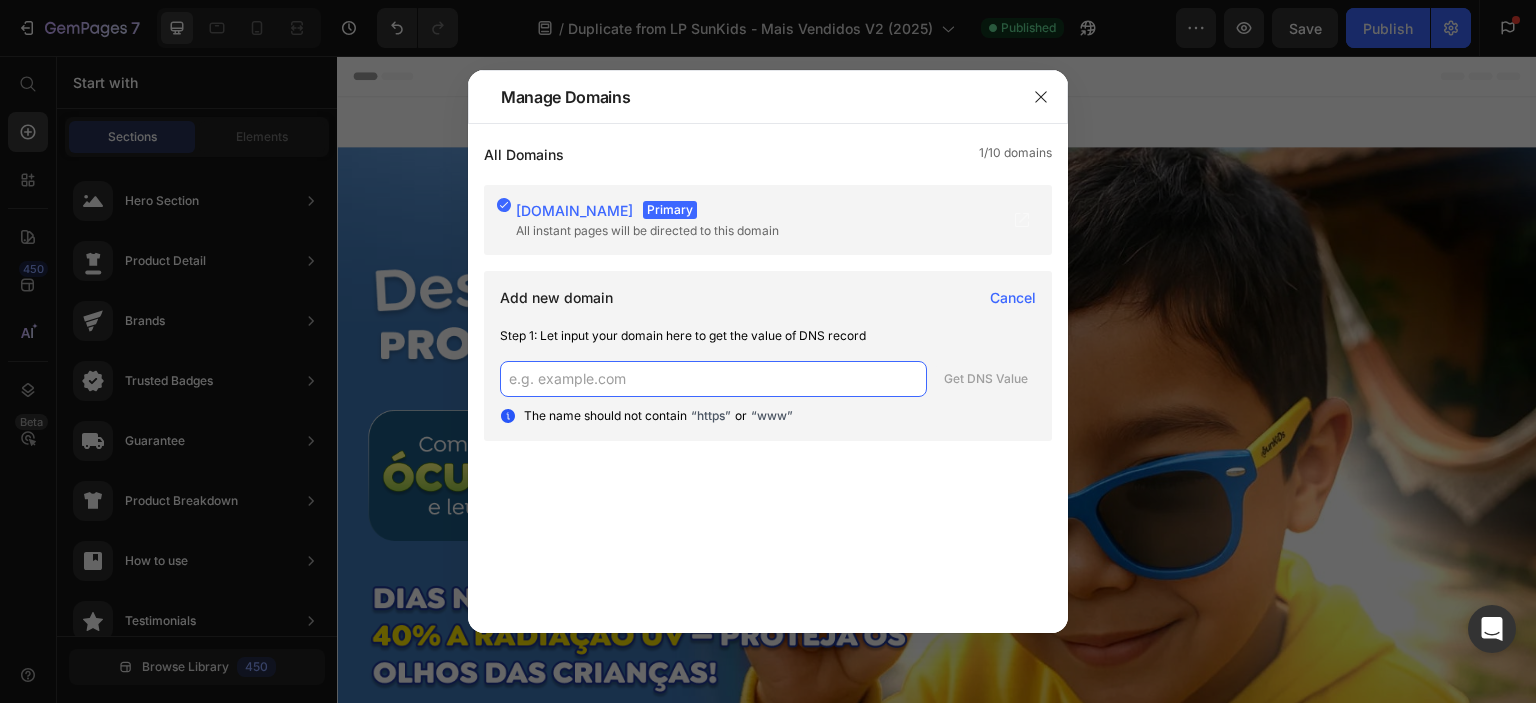 paste on "buysunkids" 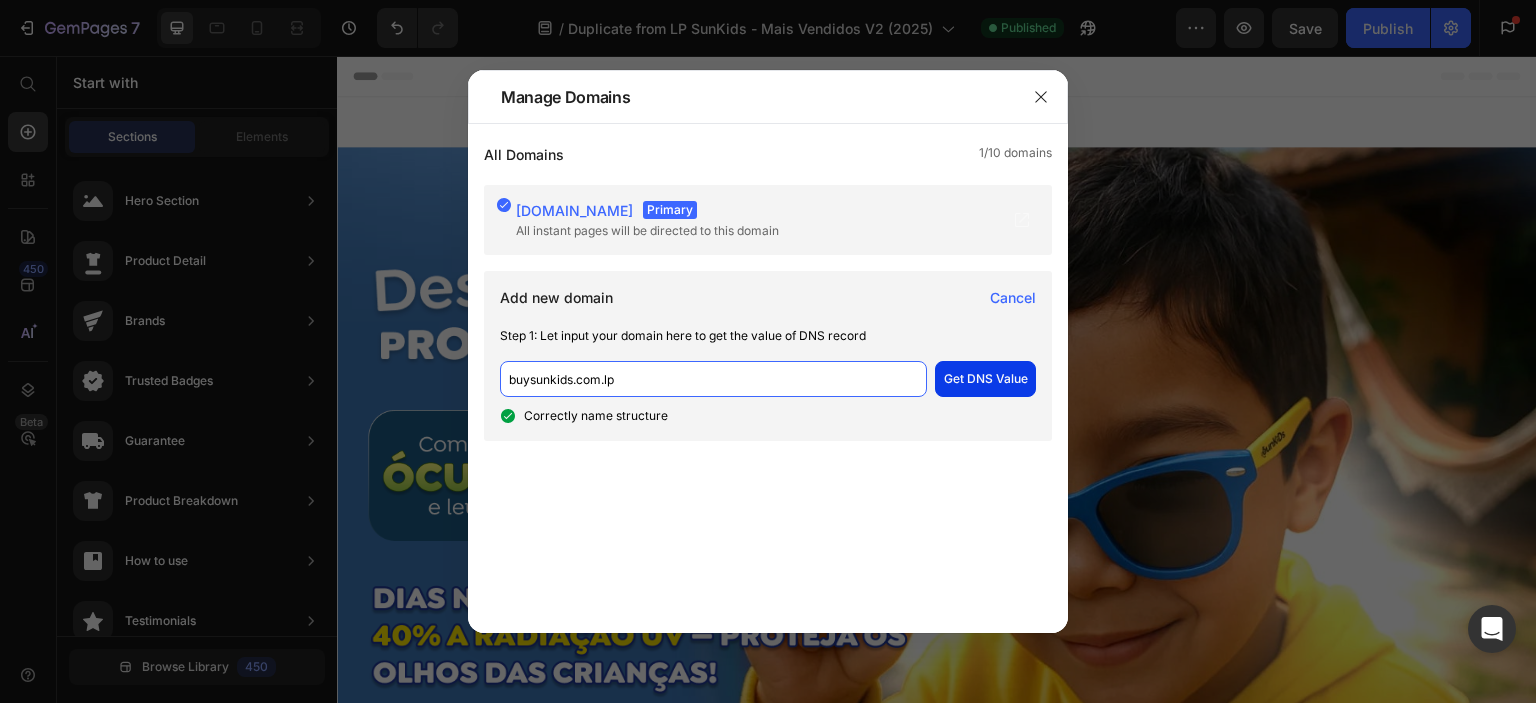 type on "buysunkids.com.lp" 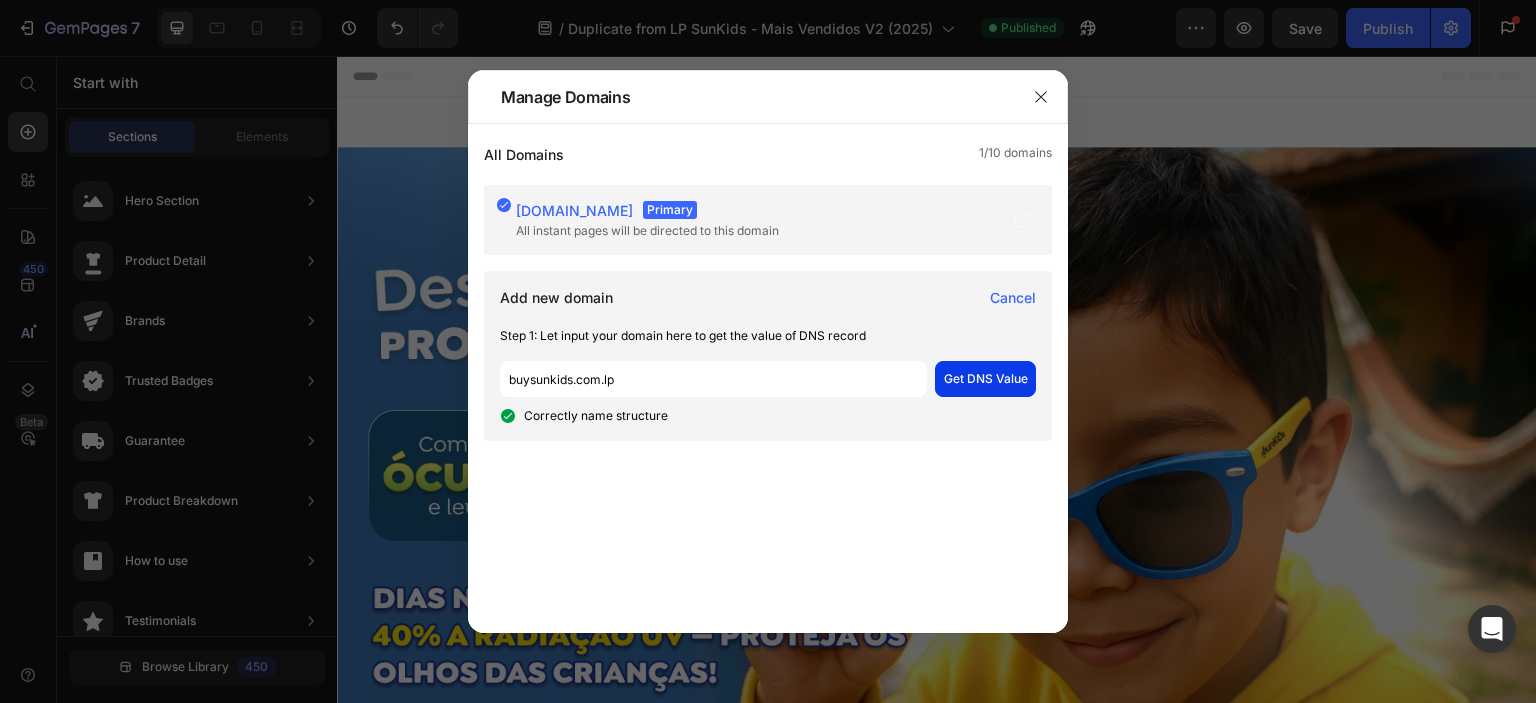click on "Get DNS Value" at bounding box center [986, 379] 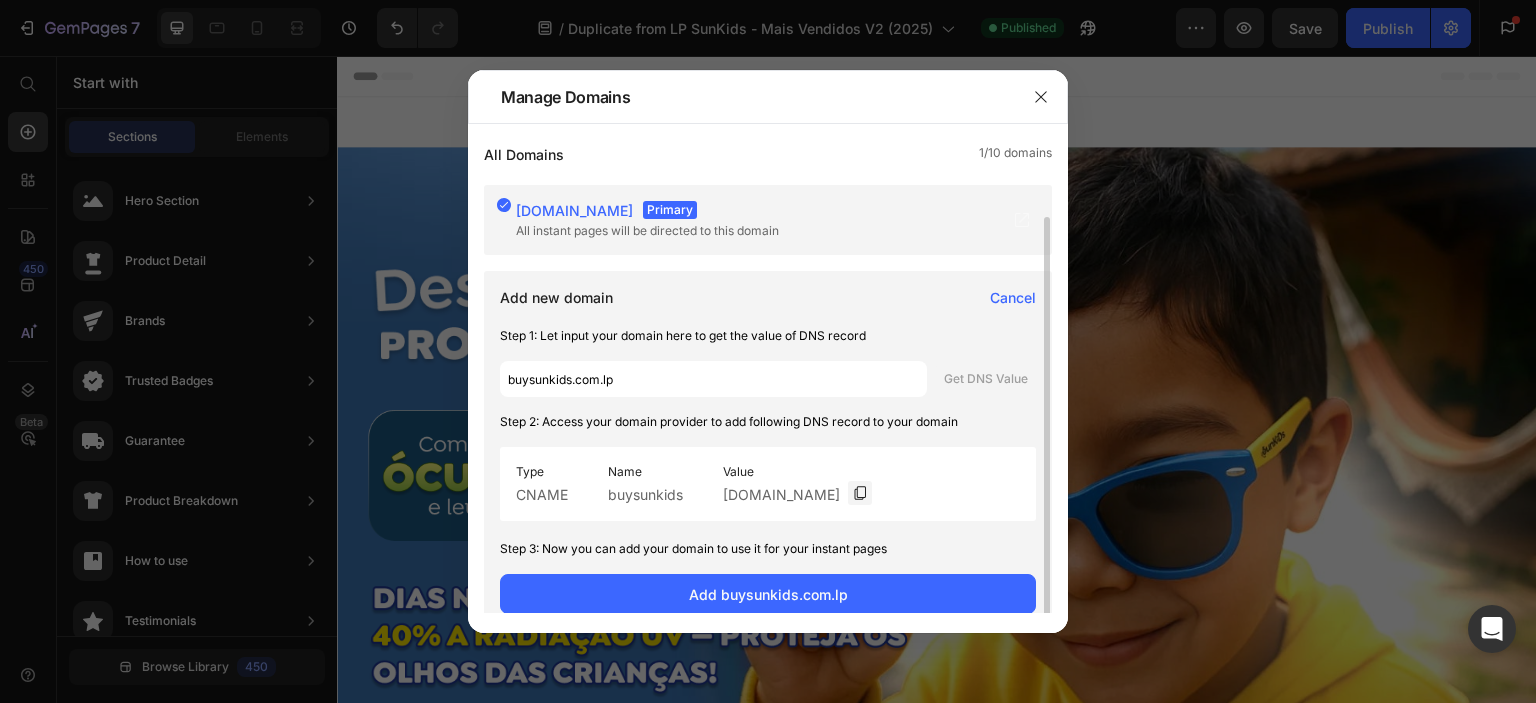 scroll, scrollTop: 16, scrollLeft: 0, axis: vertical 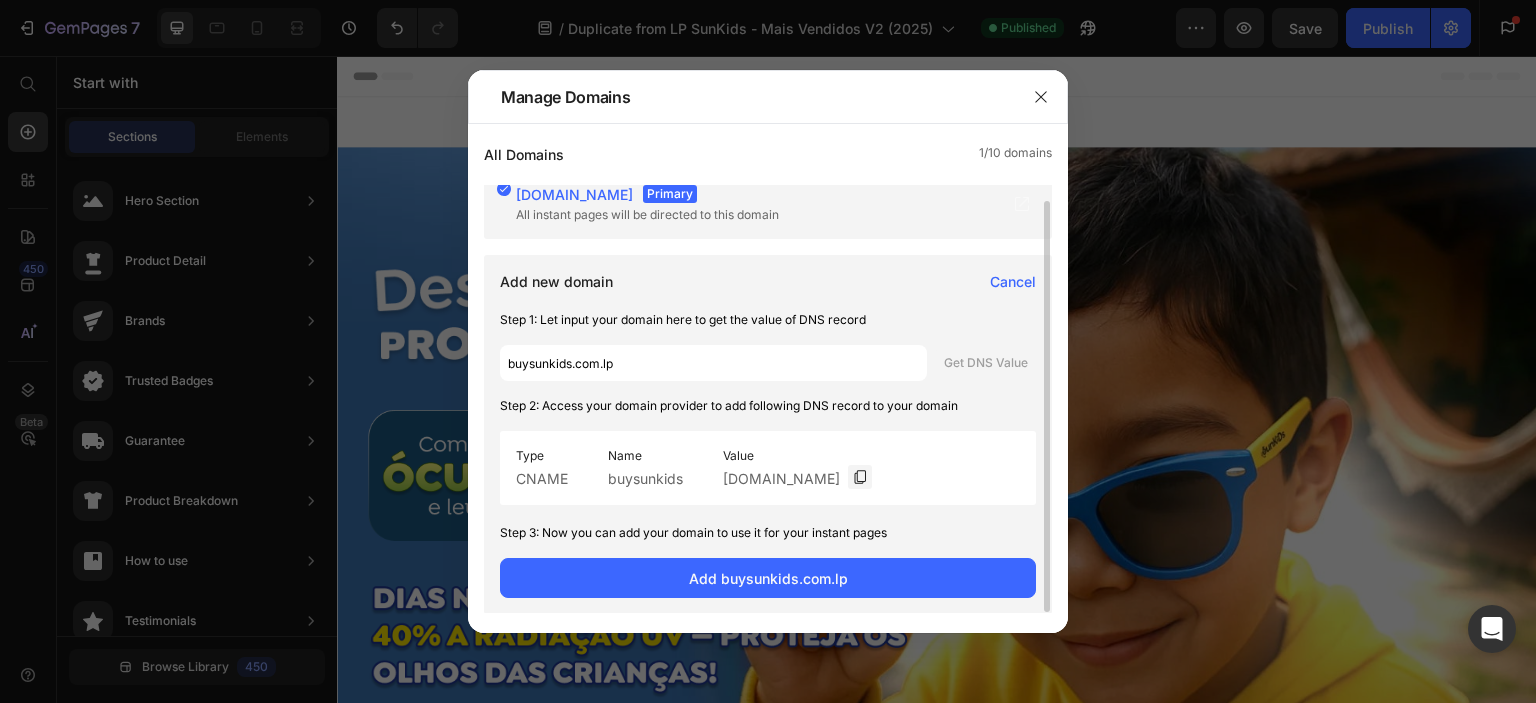 click on "buysunkids" at bounding box center [645, 478] 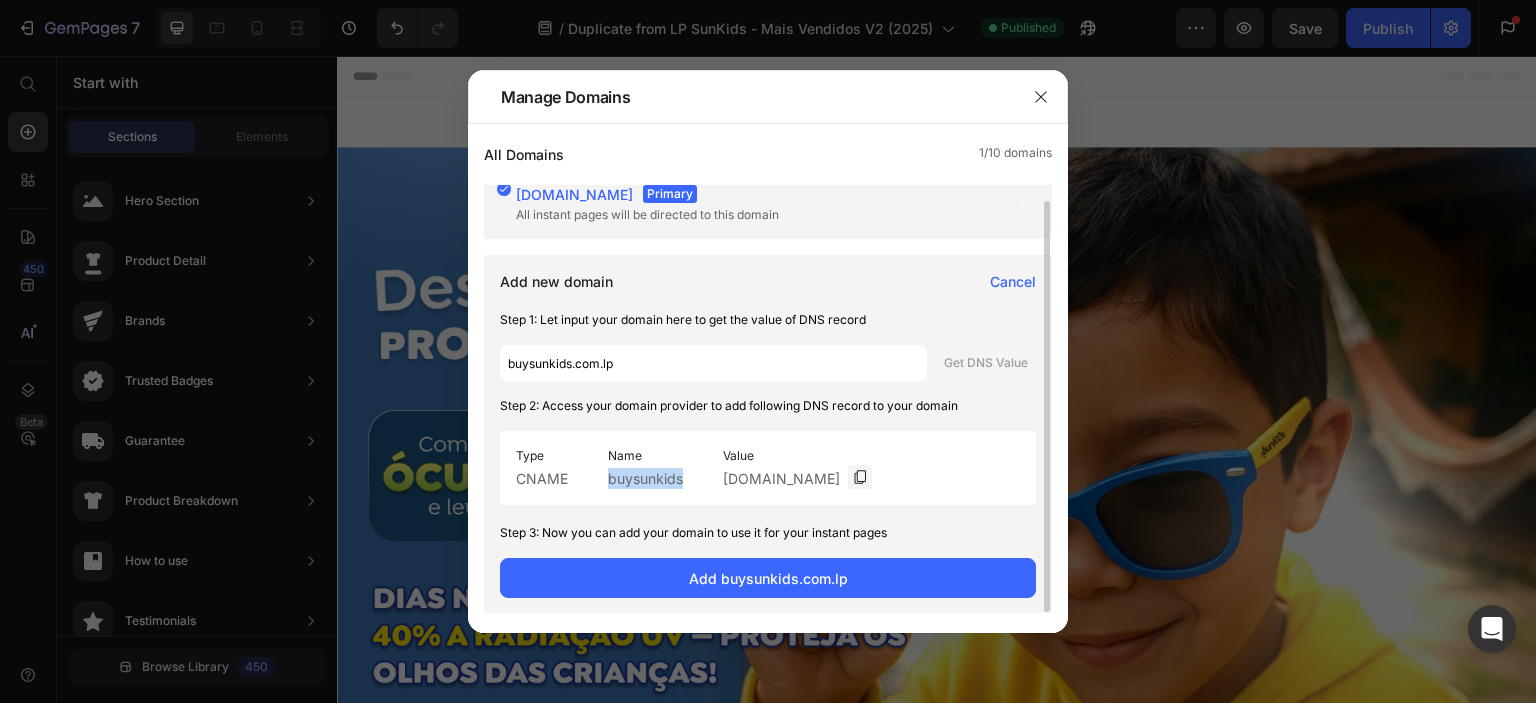 click on "buysunkids" at bounding box center [645, 478] 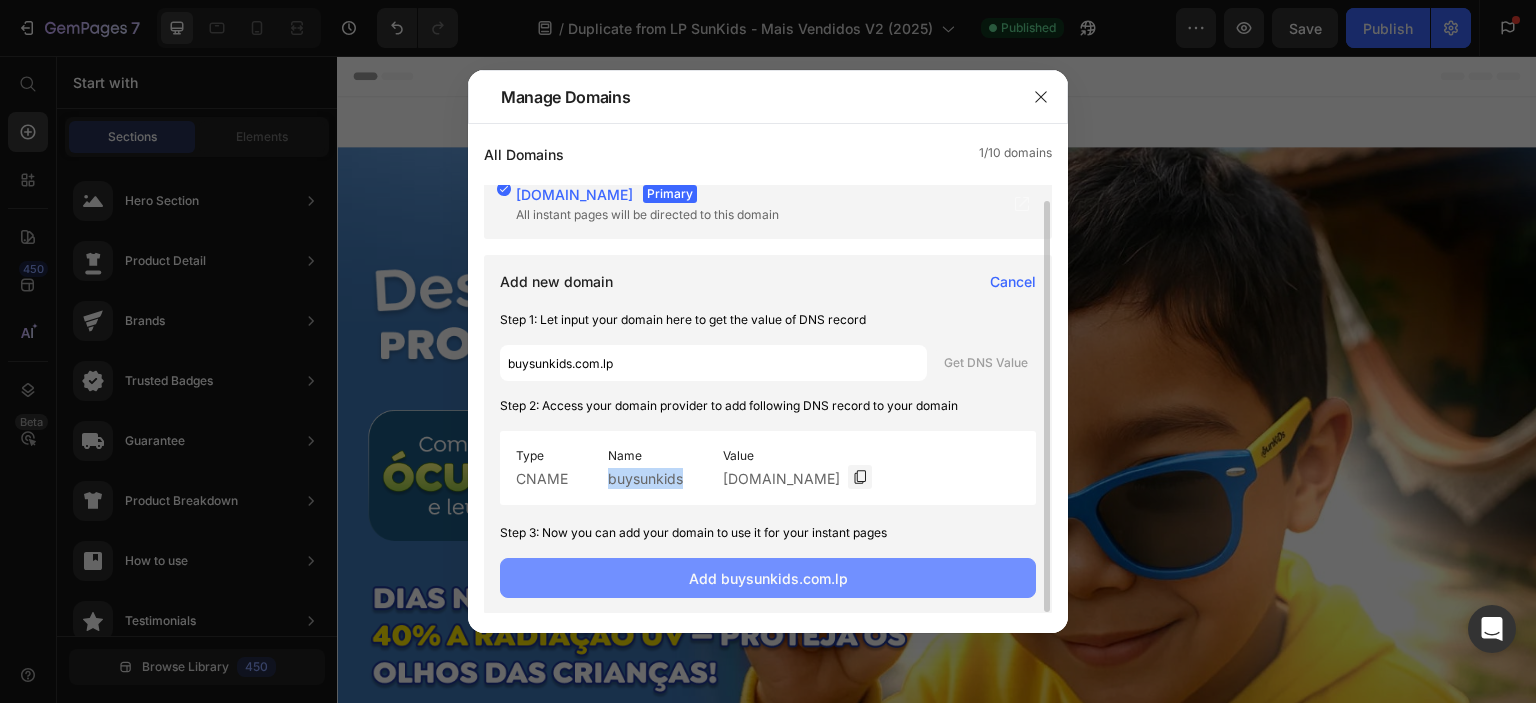 copy on "buysunkids" 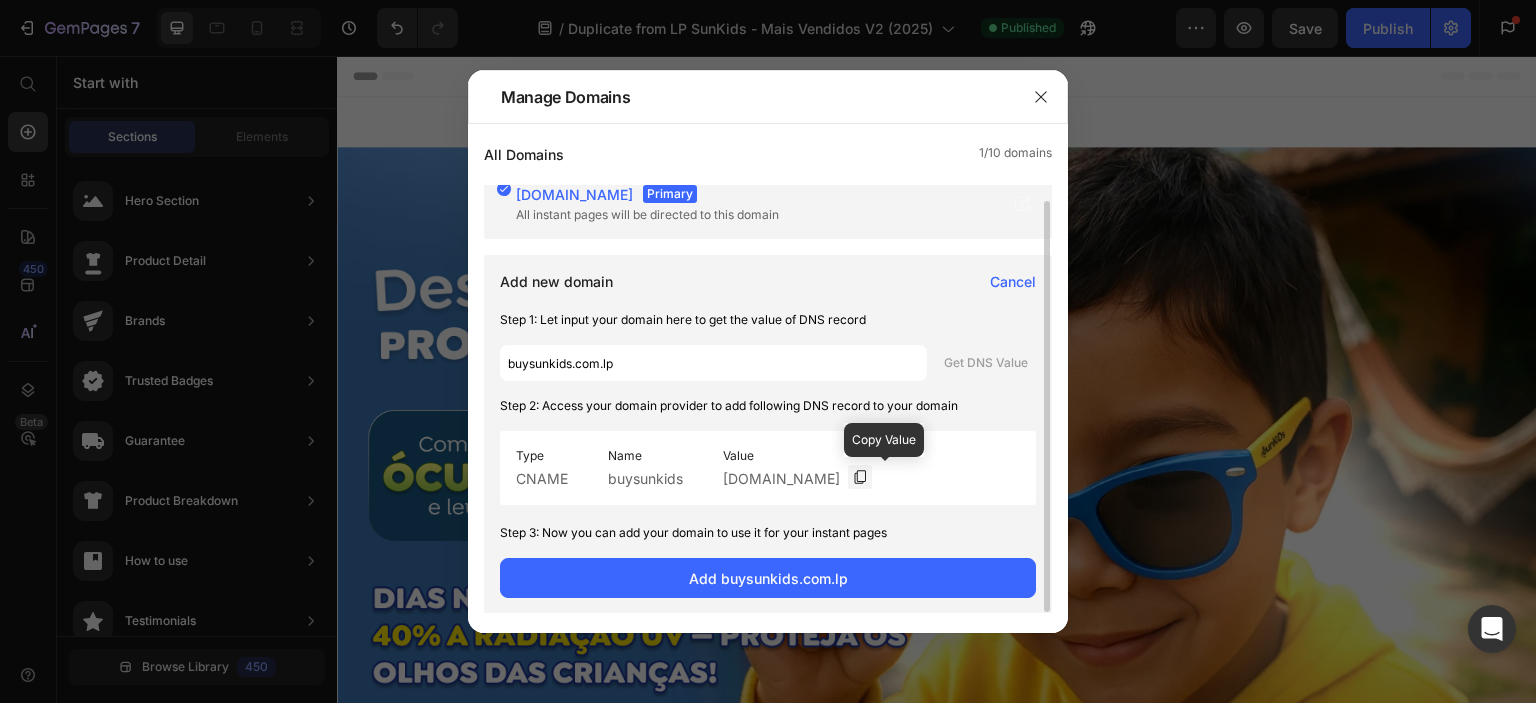 click on "stores.gempages.live Copy Value" at bounding box center (797, 477) 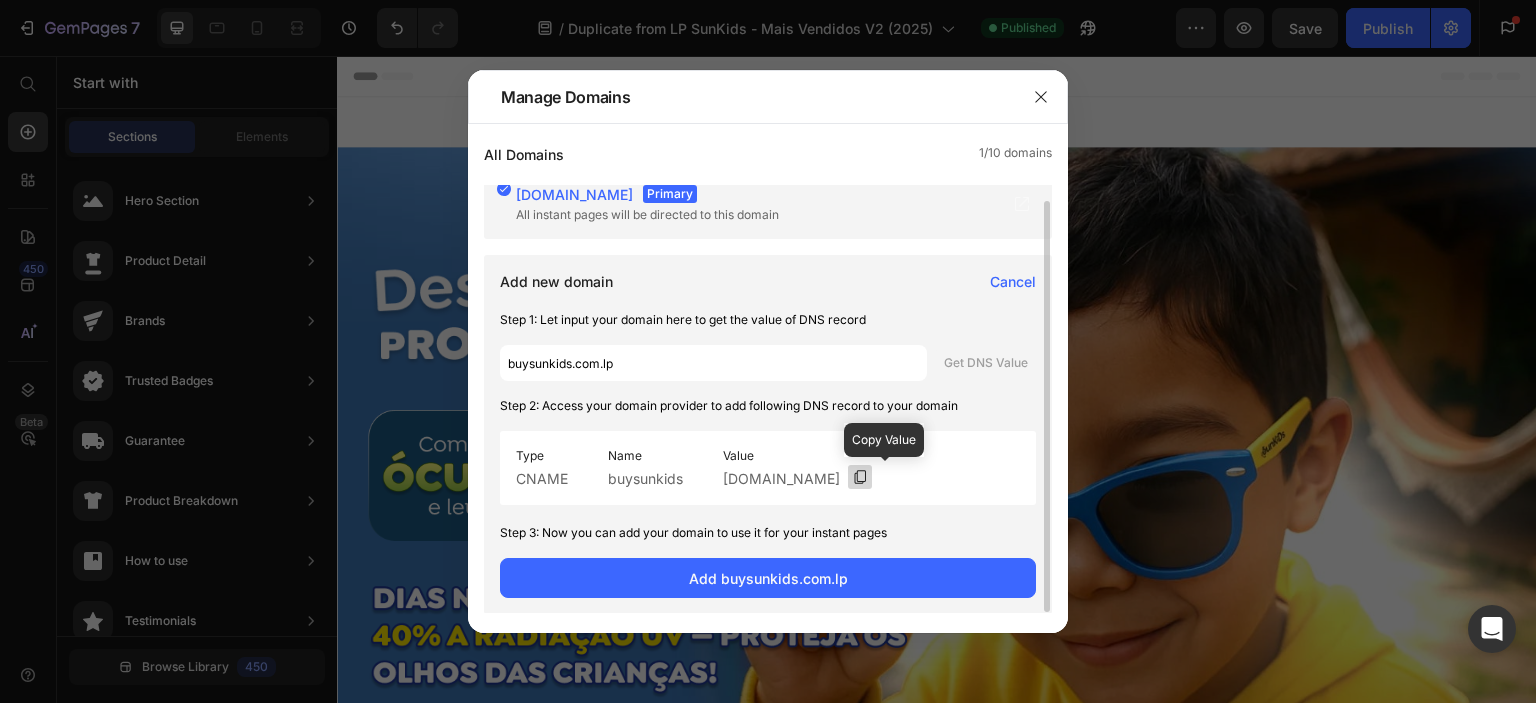 click 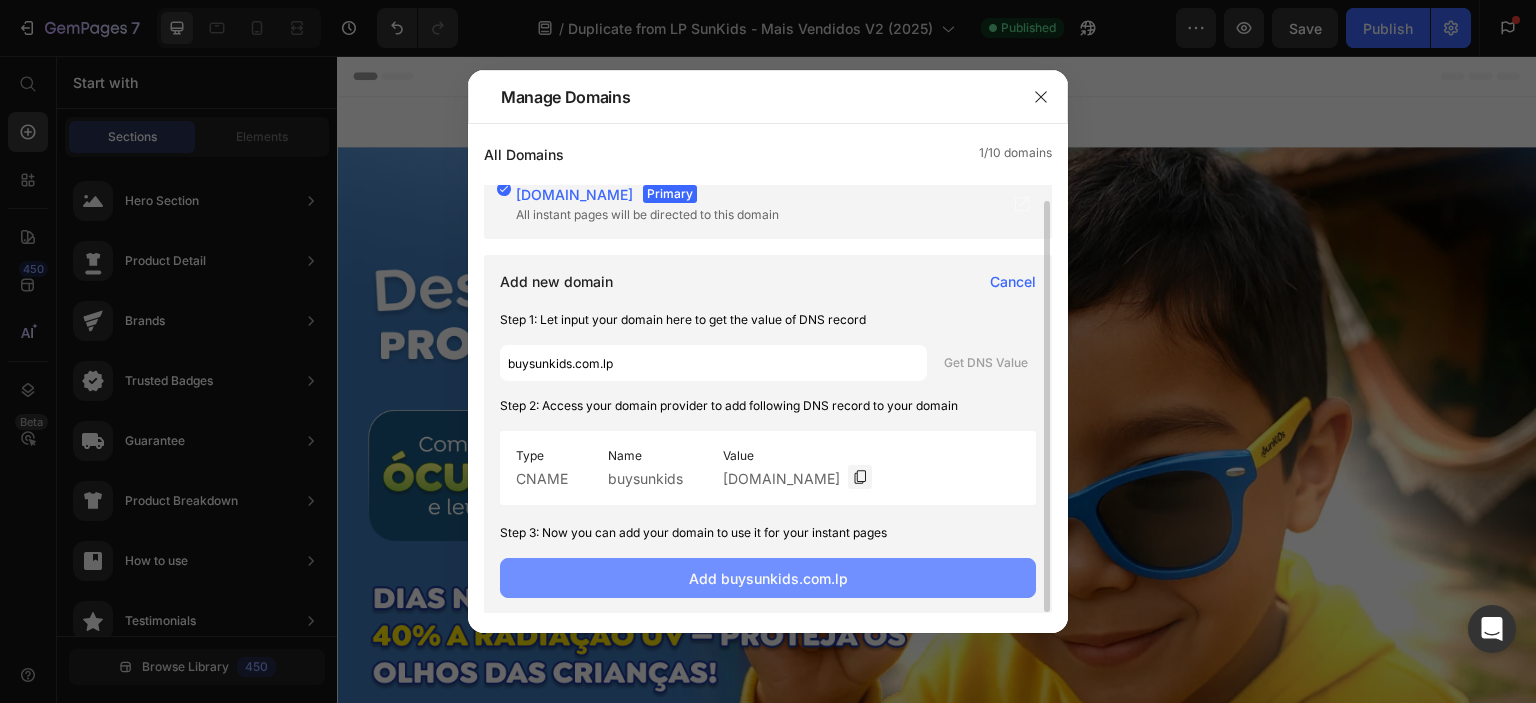 click on "Add buysunkids.com.lp" at bounding box center (768, 578) 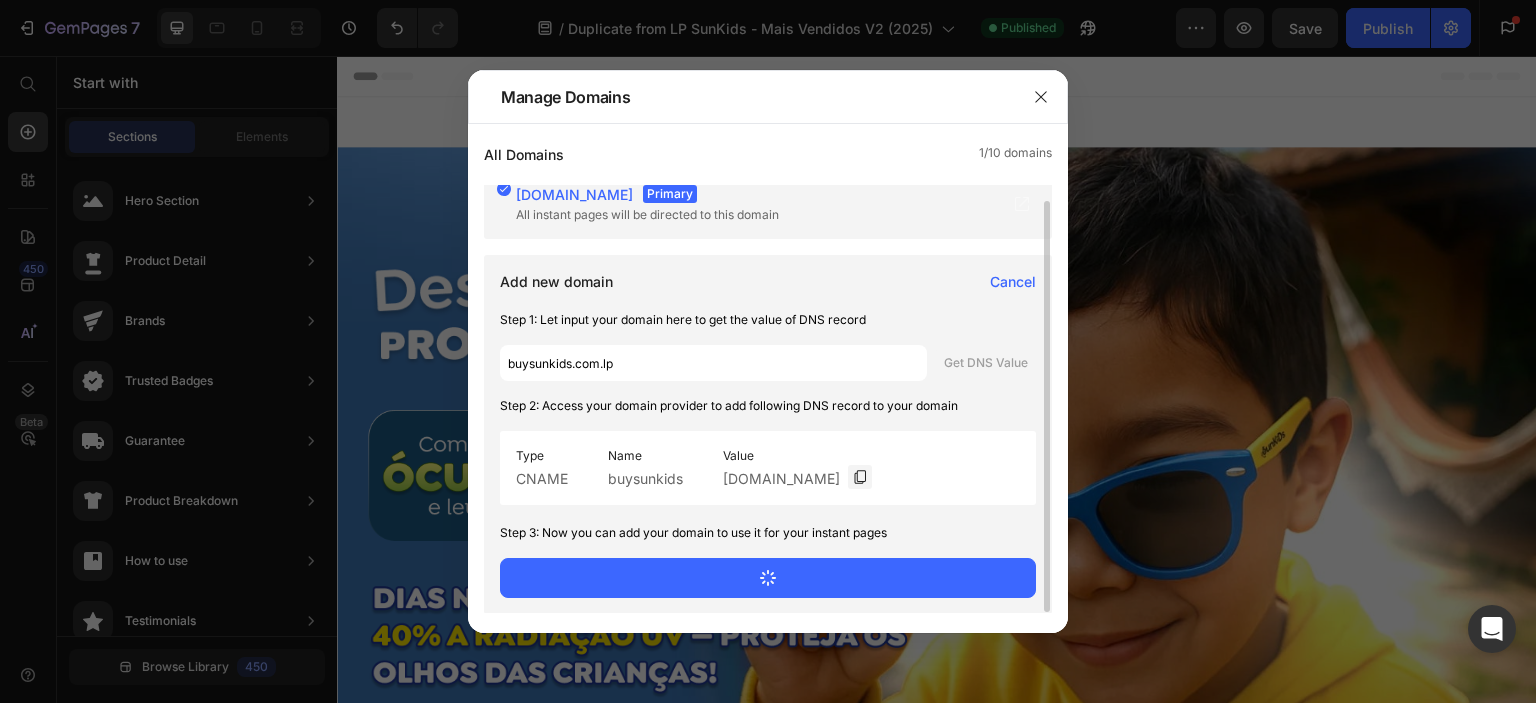 scroll, scrollTop: 0, scrollLeft: 0, axis: both 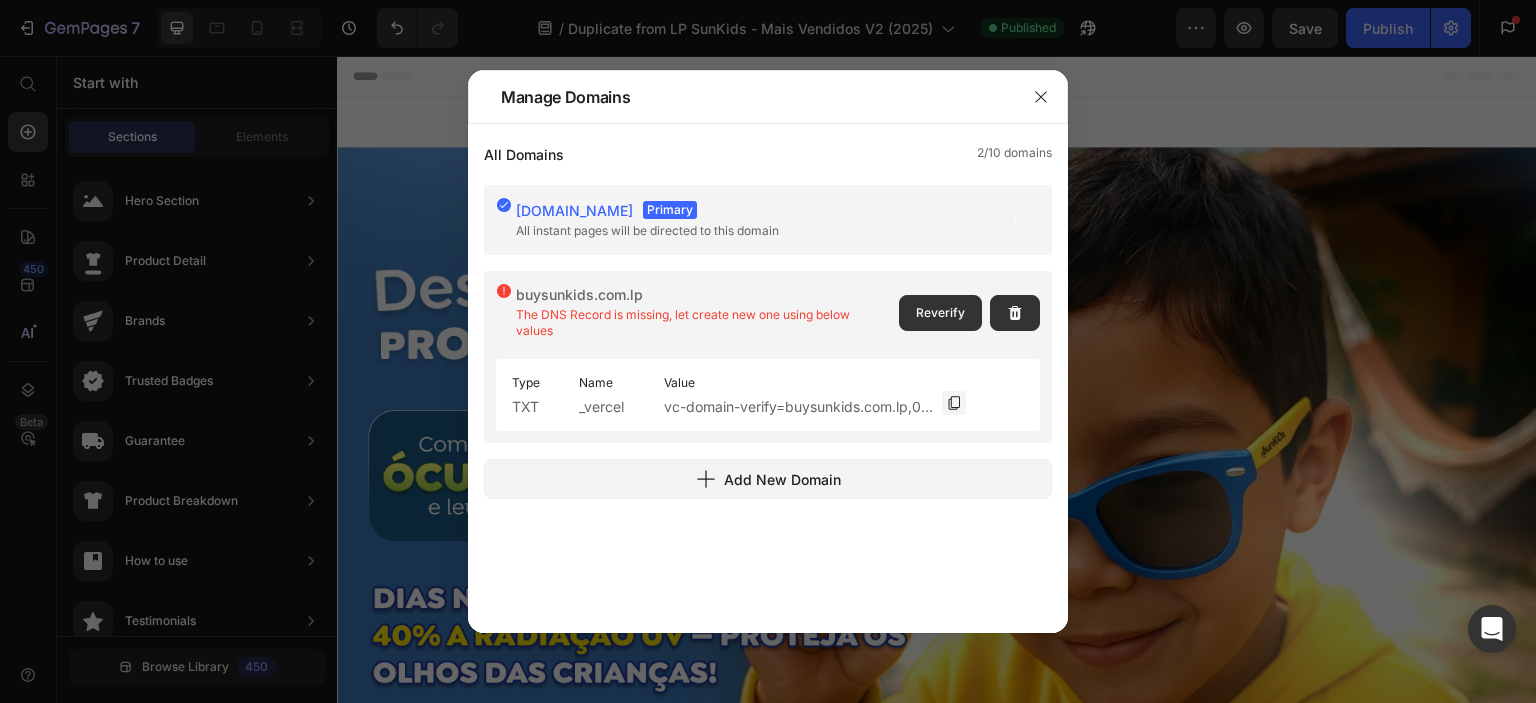 drag, startPoint x: 892, startPoint y: 307, endPoint x: 906, endPoint y: 311, distance: 14.56022 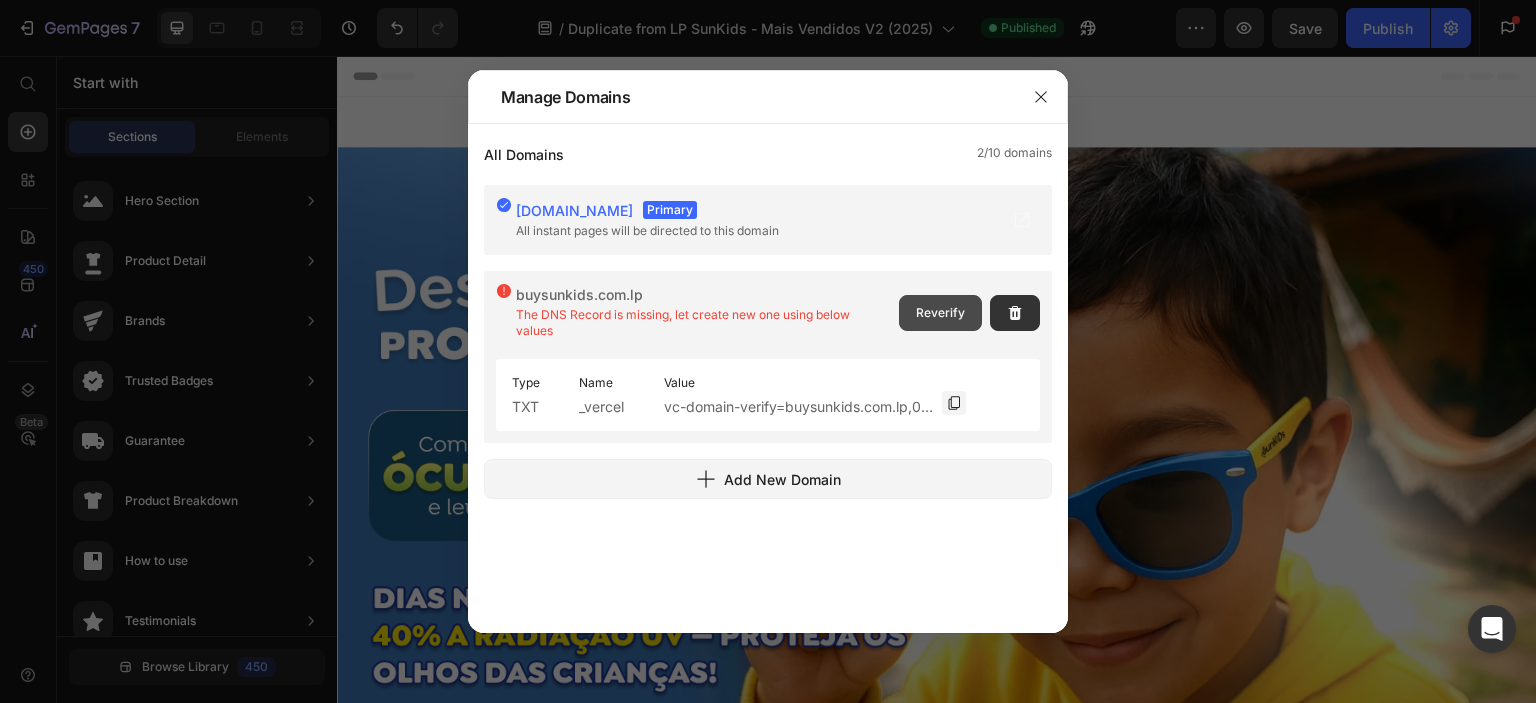 click on "Reverify" at bounding box center (940, 313) 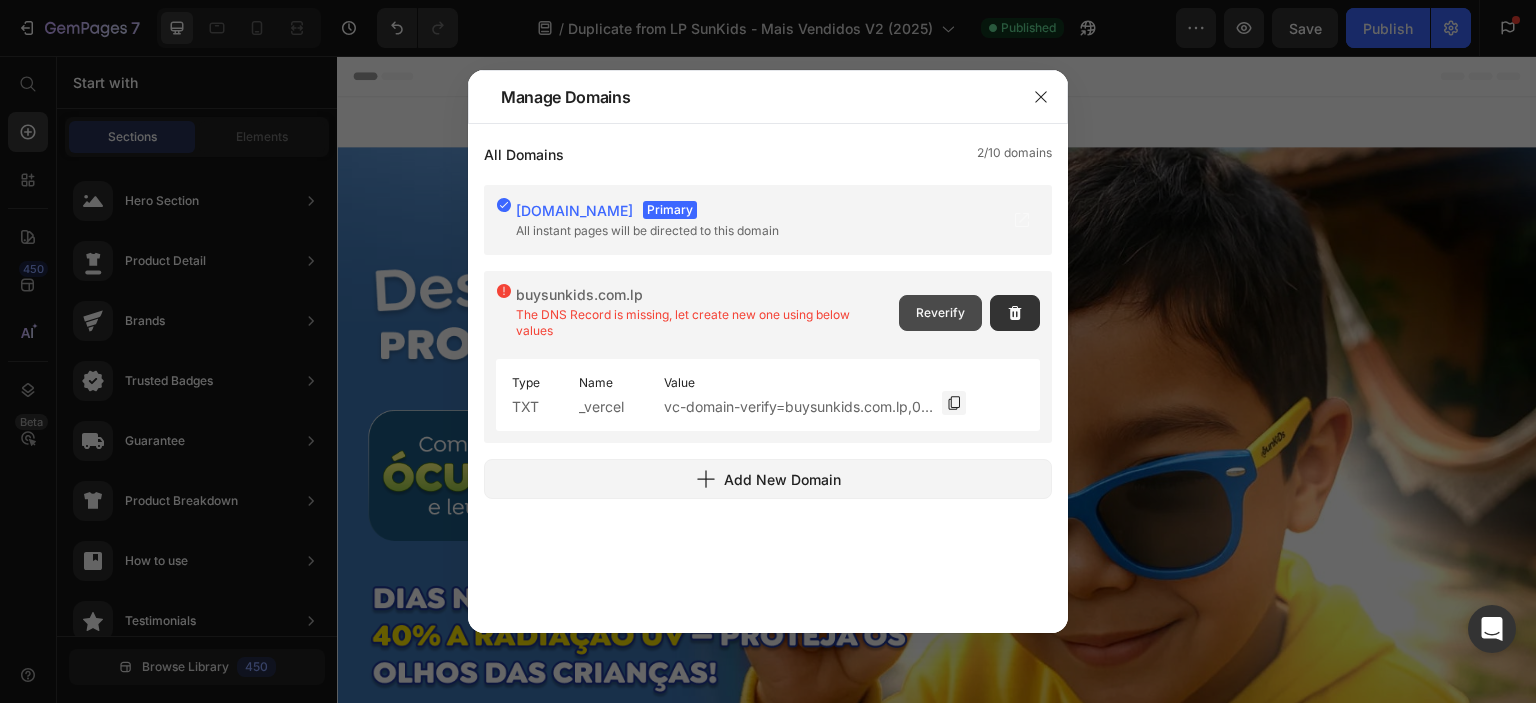 click on "Reverify" at bounding box center (940, 313) 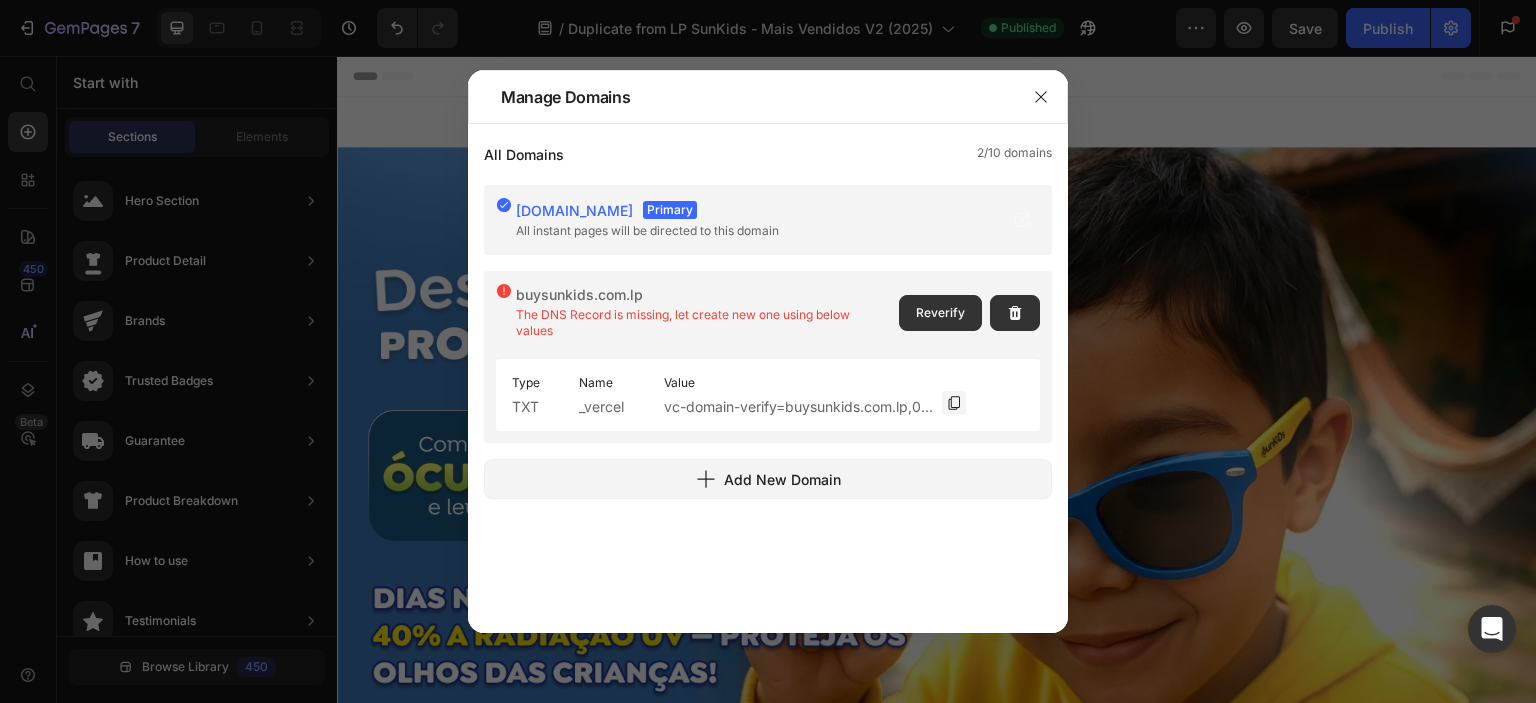 click on "_vercel" at bounding box center [601, 407] 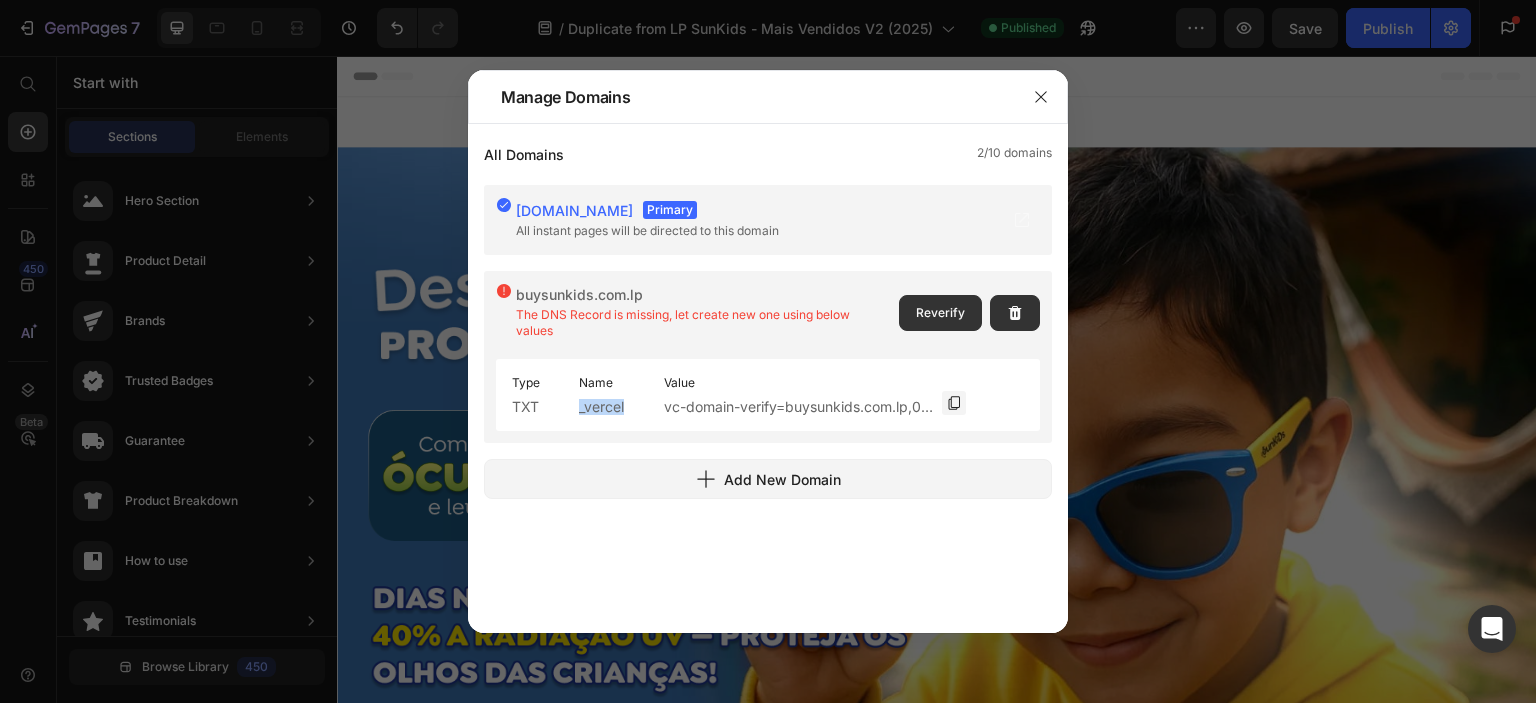 click on "_vercel" at bounding box center (601, 407) 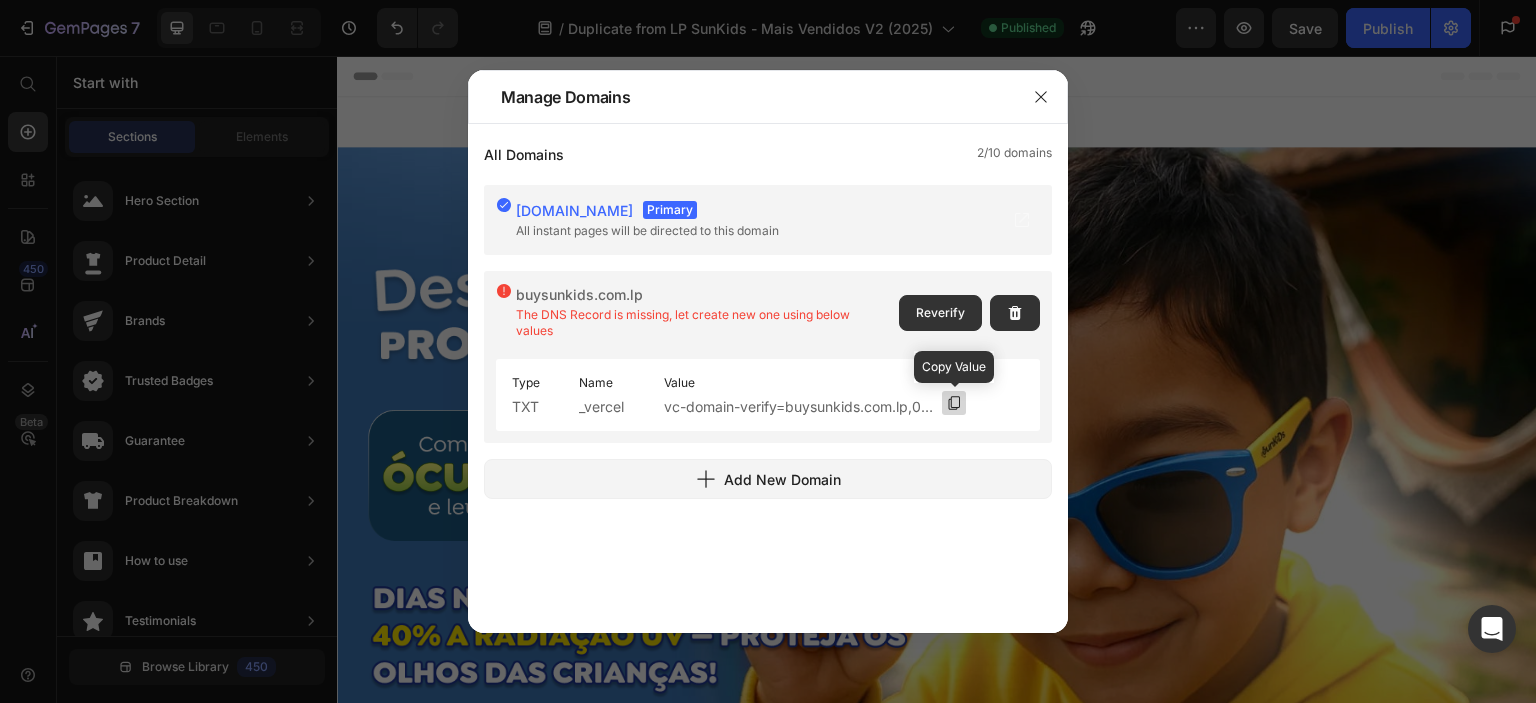click 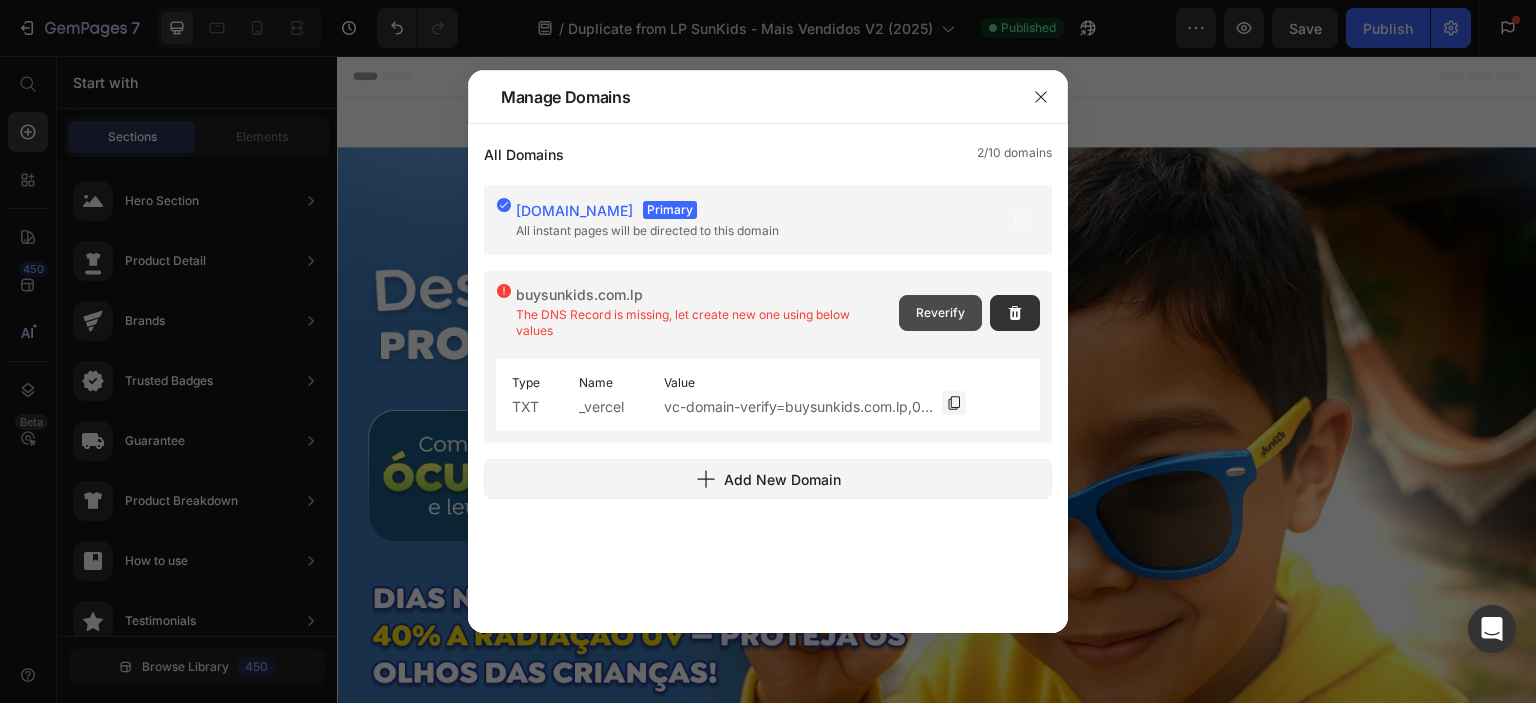 click on "Reverify" 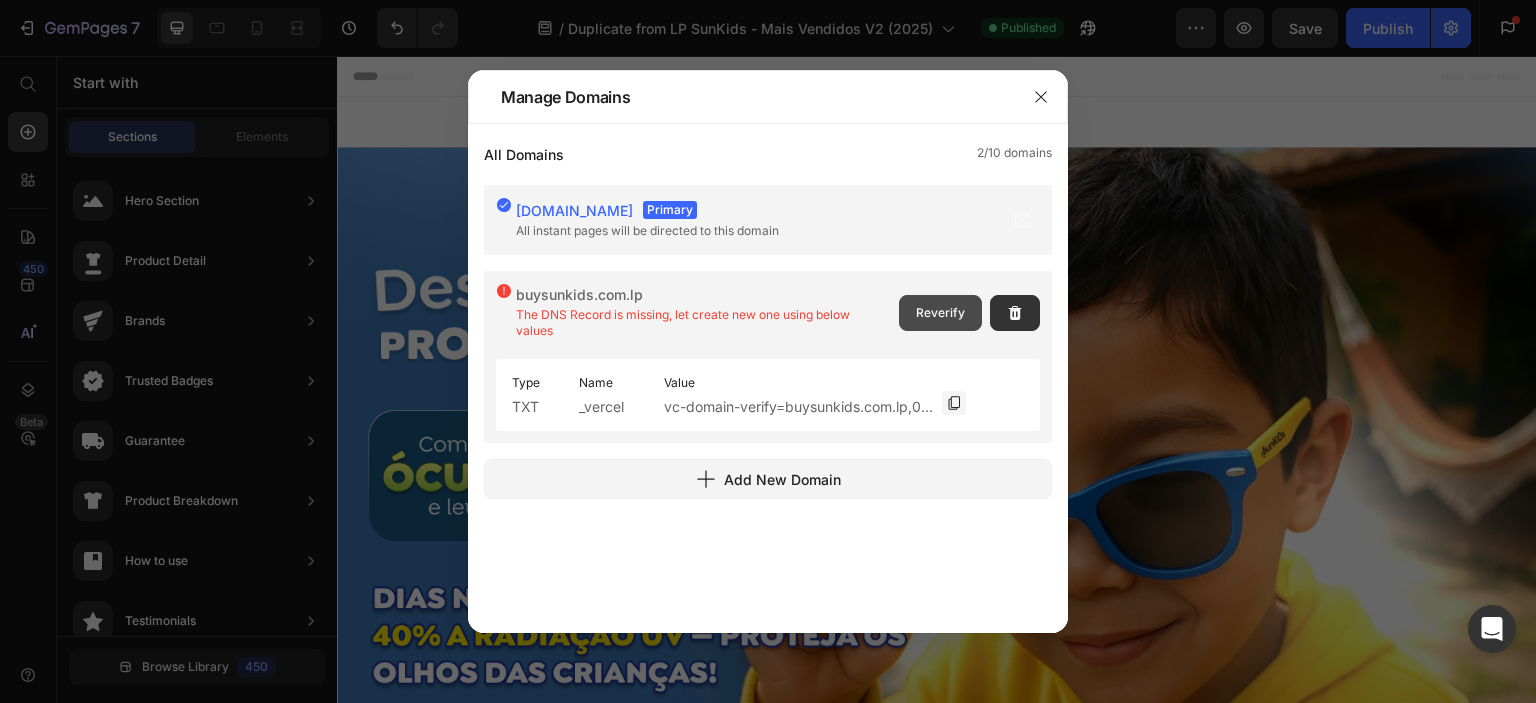 click on "Reverify" 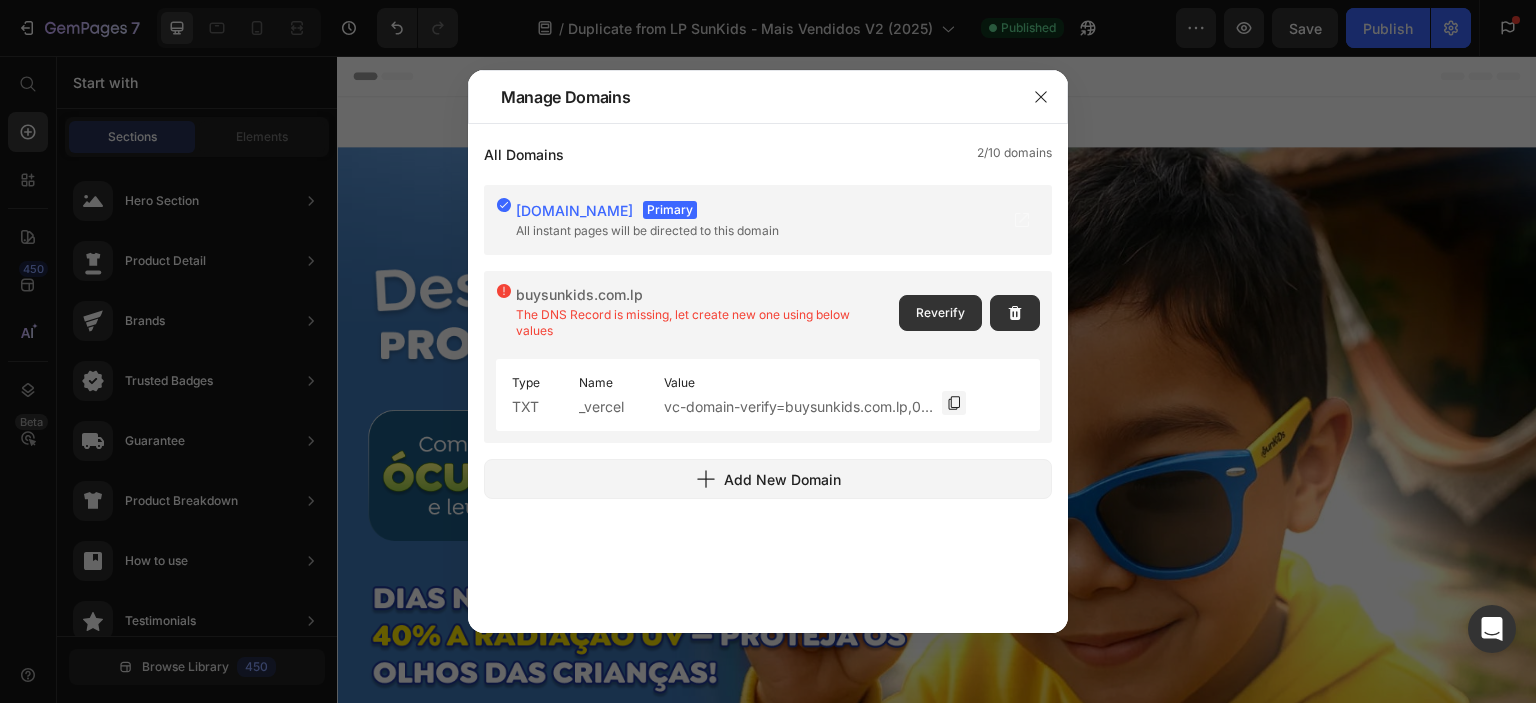 click on "Reverify" 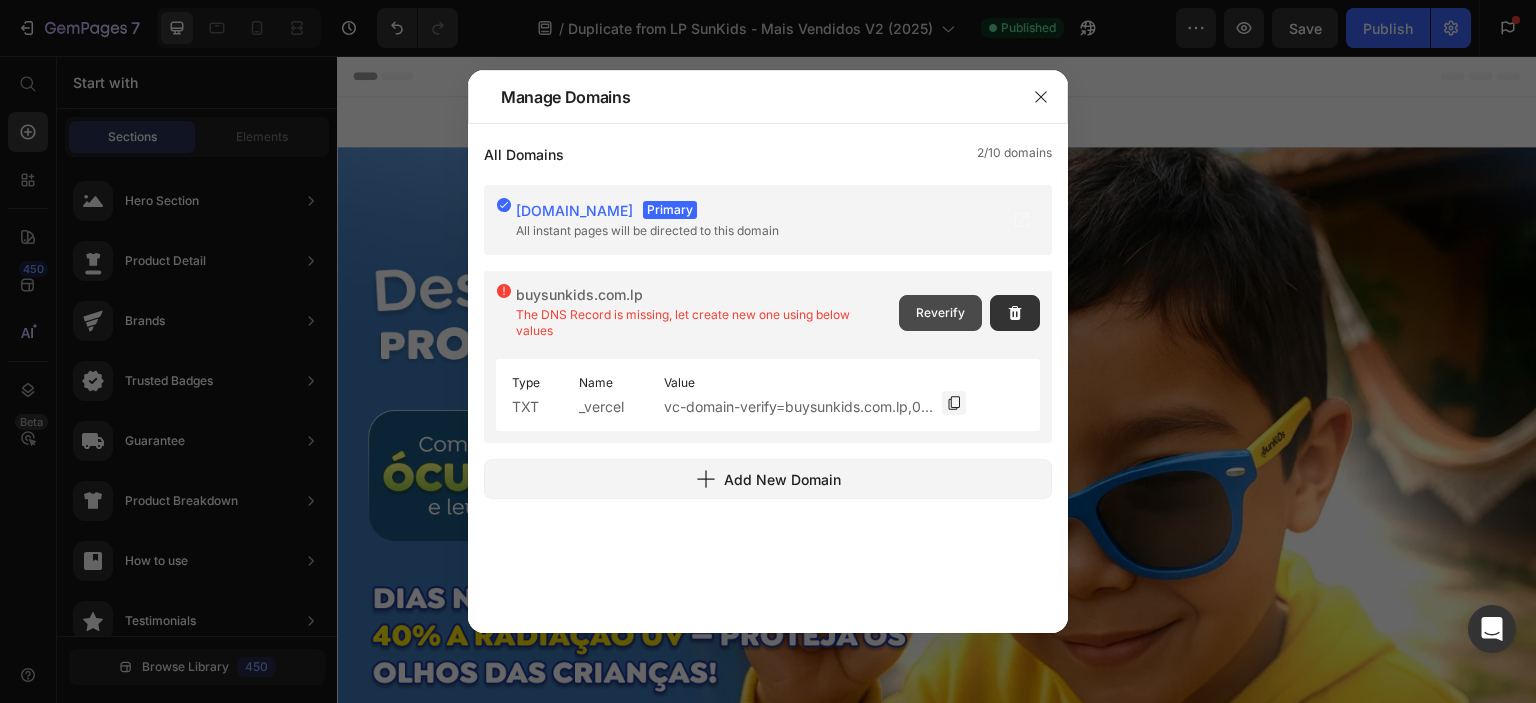 click on "Reverify" at bounding box center (940, 313) 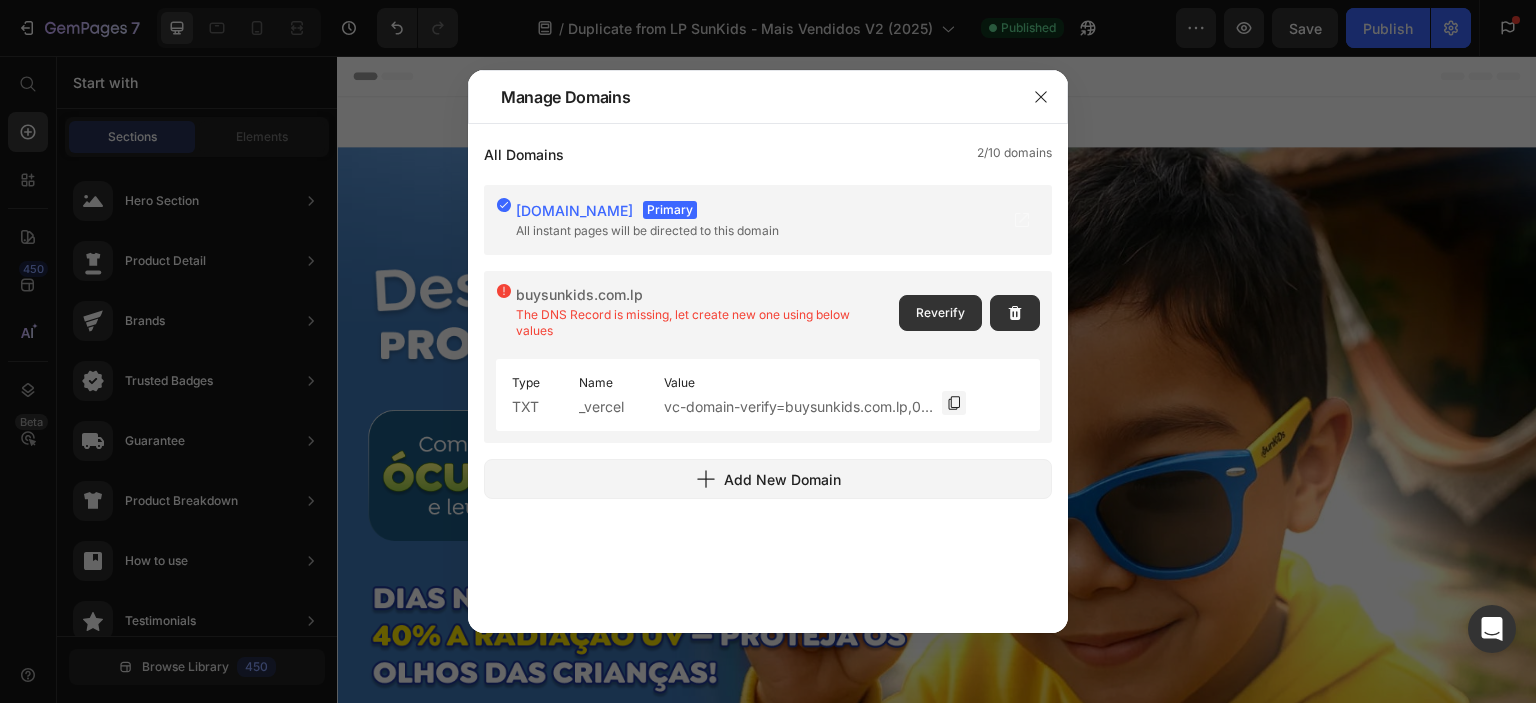 click on "Reverify" at bounding box center [940, 313] 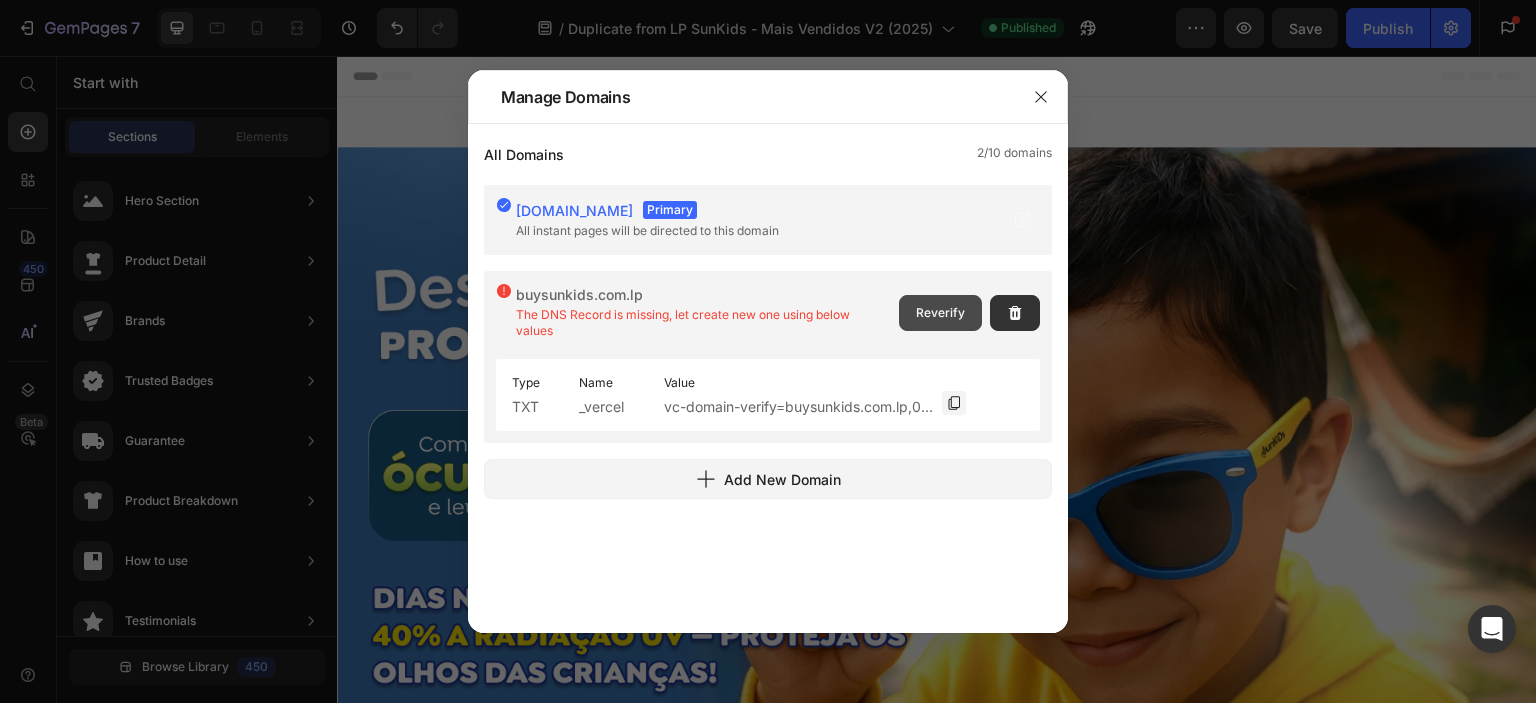 click on "Reverify" 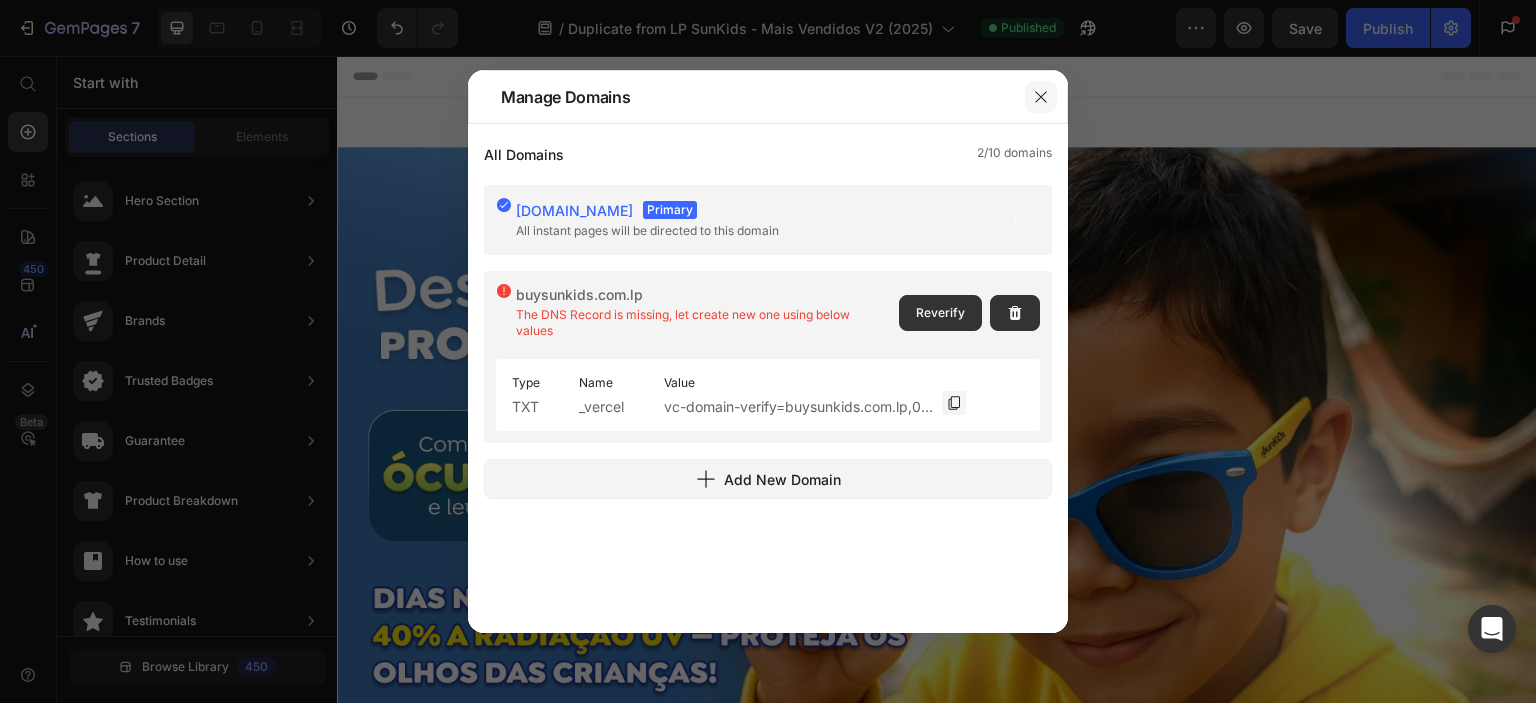 click 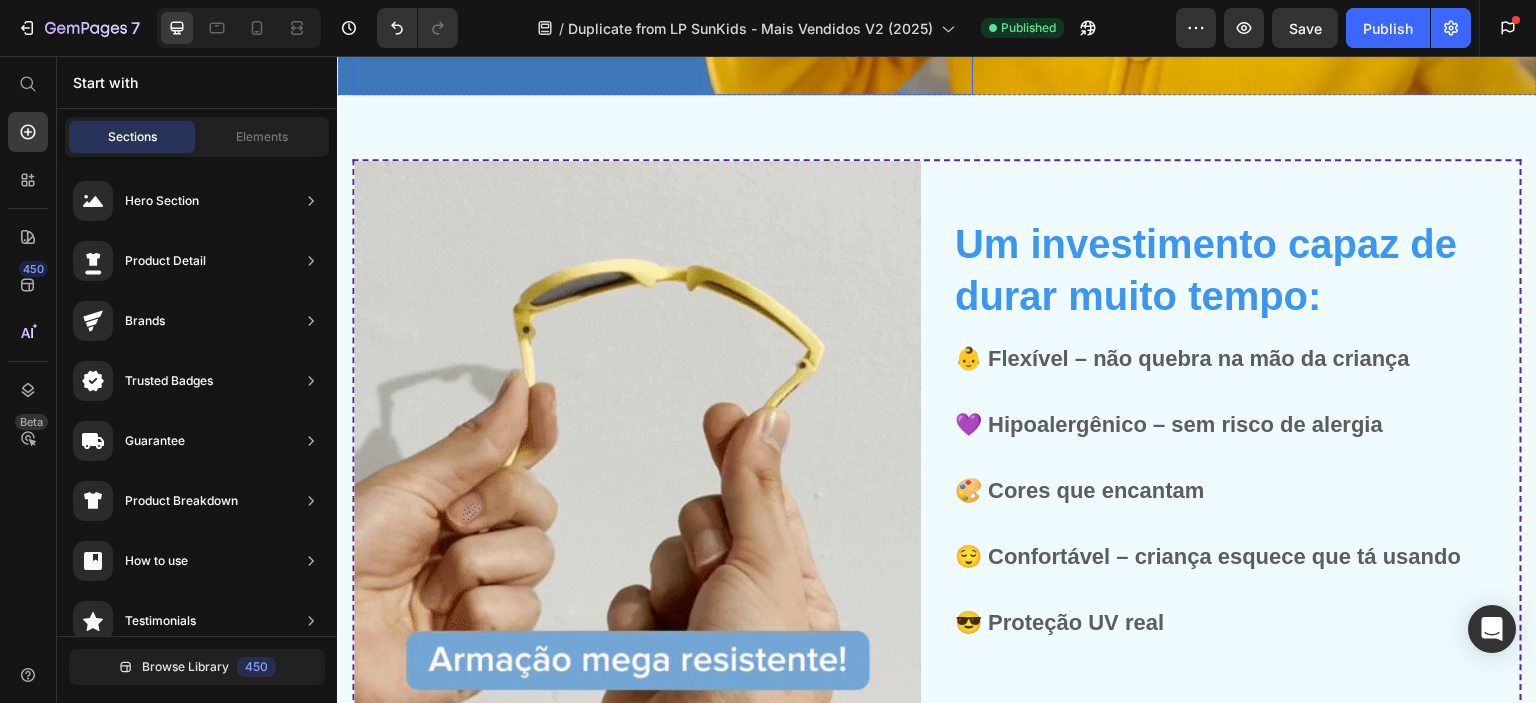 scroll, scrollTop: 900, scrollLeft: 0, axis: vertical 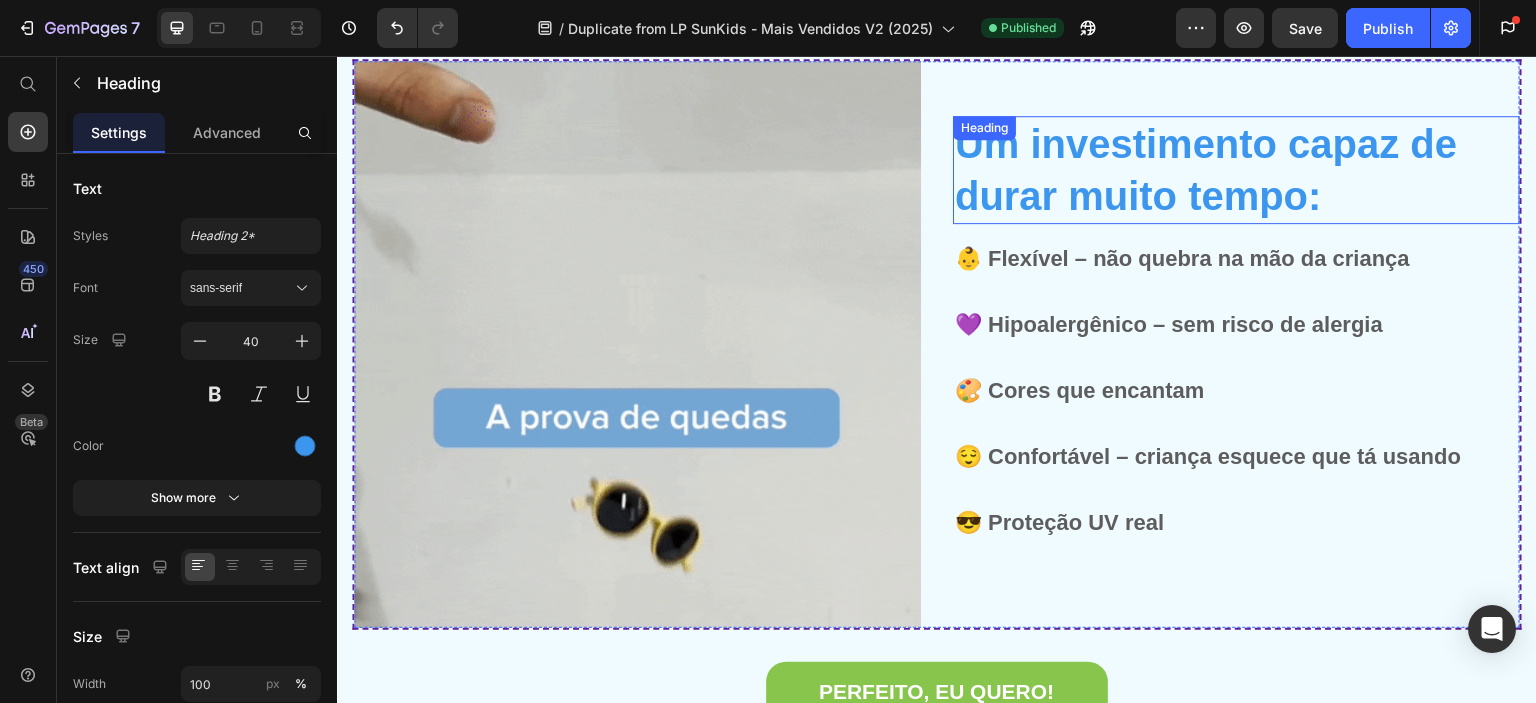 click on "Um investimento capaz de durar muito tempo:" at bounding box center (1236, 170) 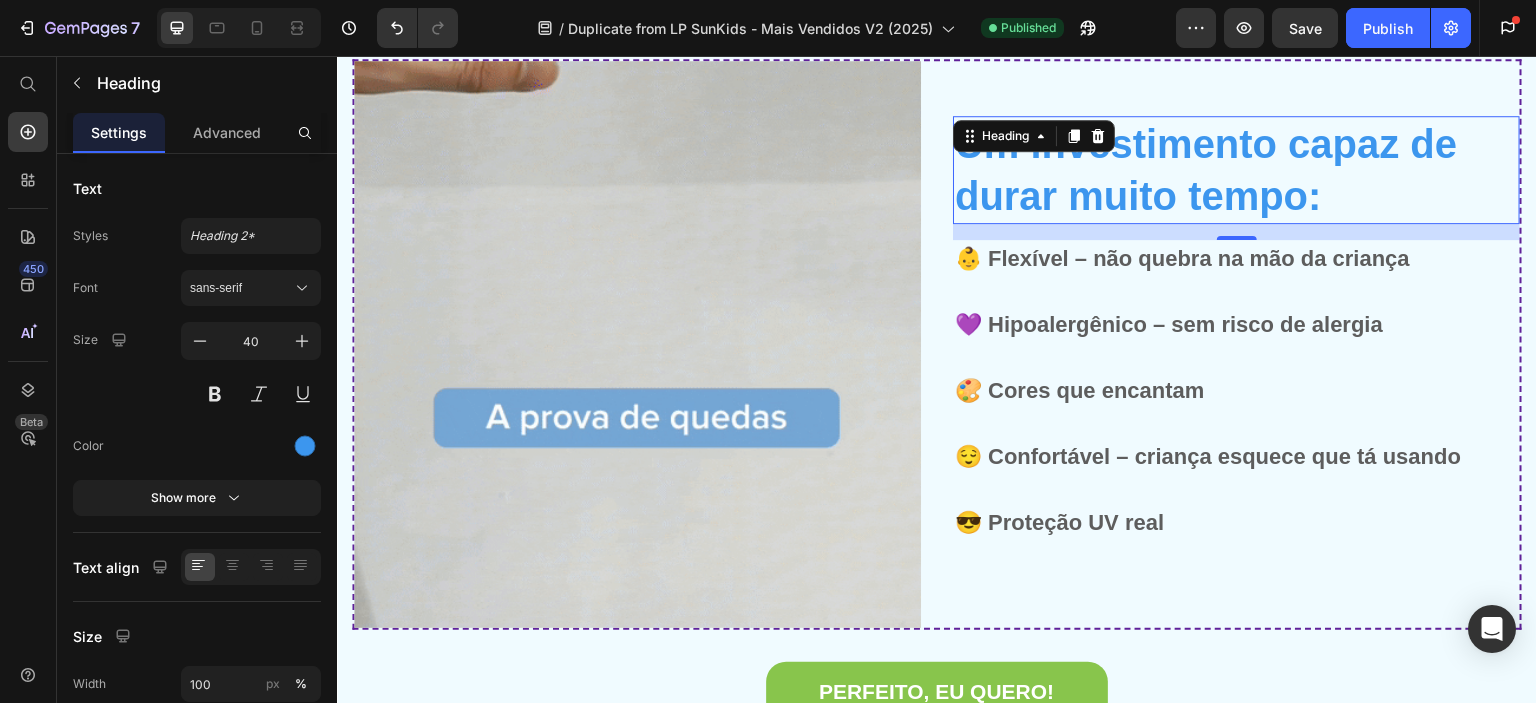 click on "Um investimento capaz de durar muito tempo:" at bounding box center (1236, 170) 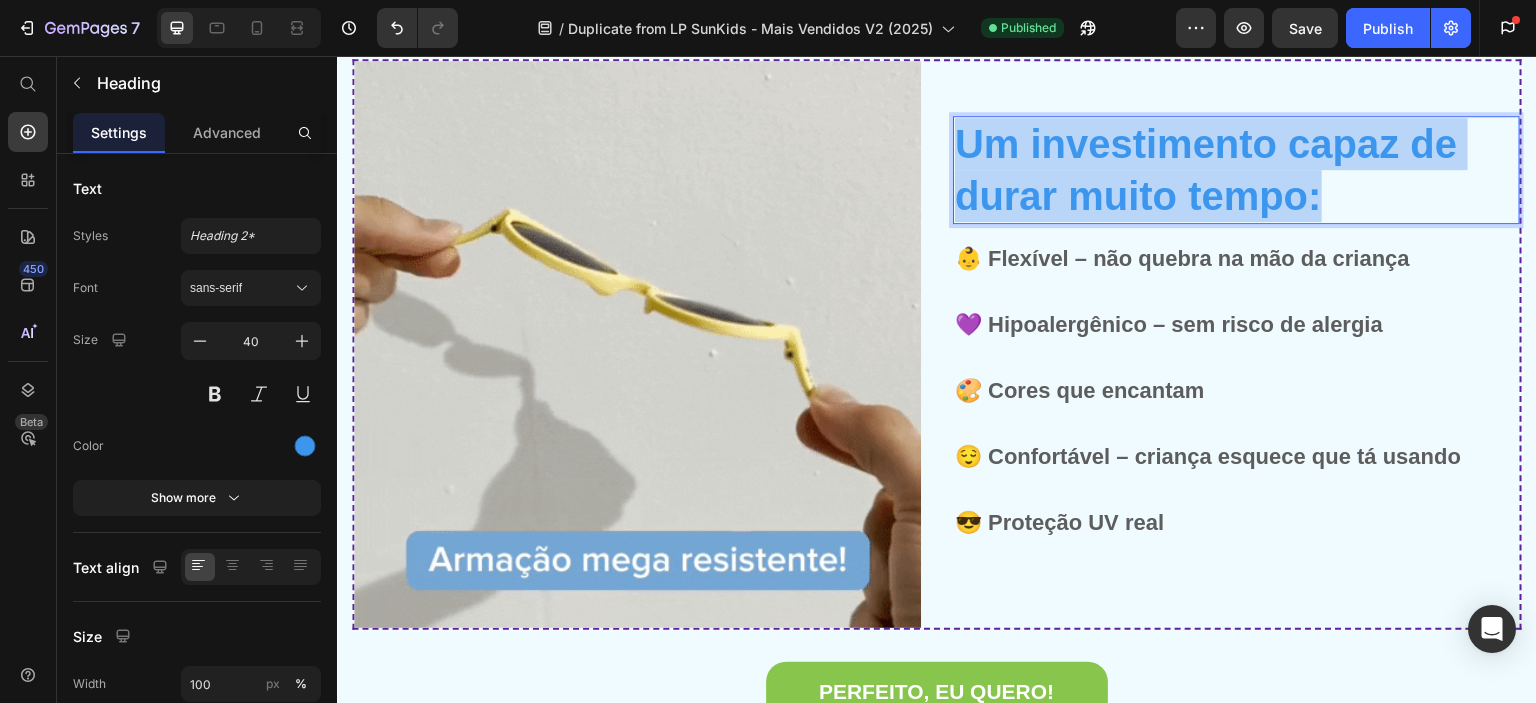 drag, startPoint x: 1340, startPoint y: 204, endPoint x: 954, endPoint y: 136, distance: 391.94388 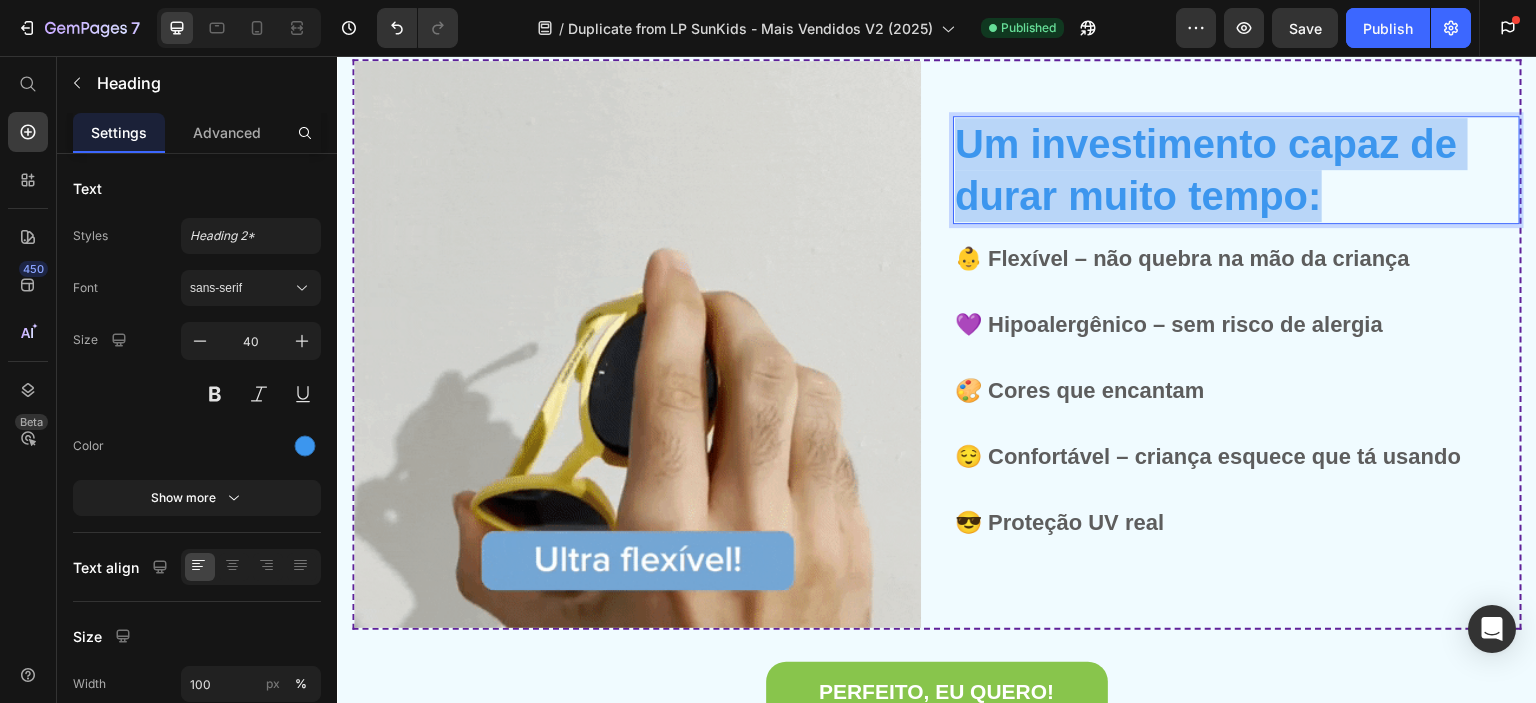 click on "Um investimento capaz de durar muito tempo:" at bounding box center (1236, 170) 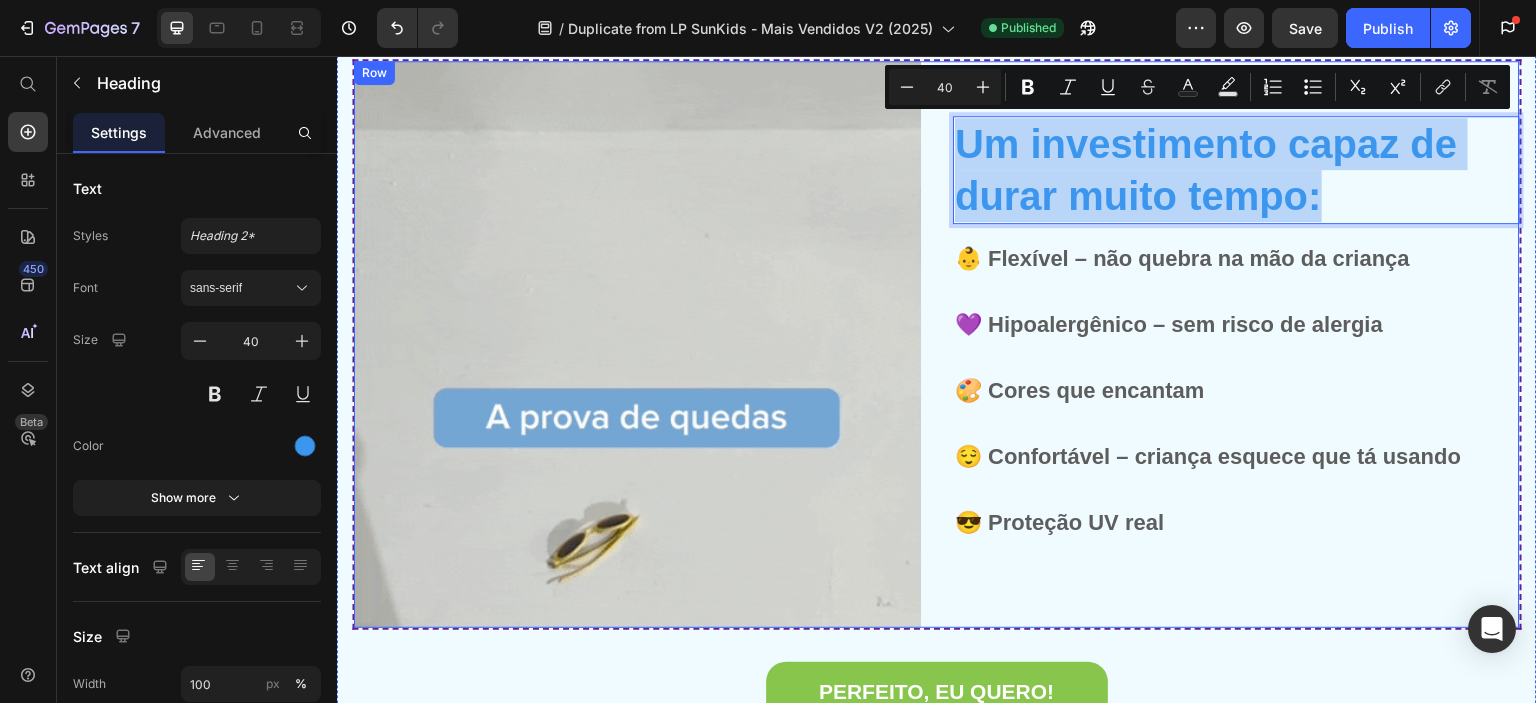 copy on "Um investimento capaz de durar muito tempo:" 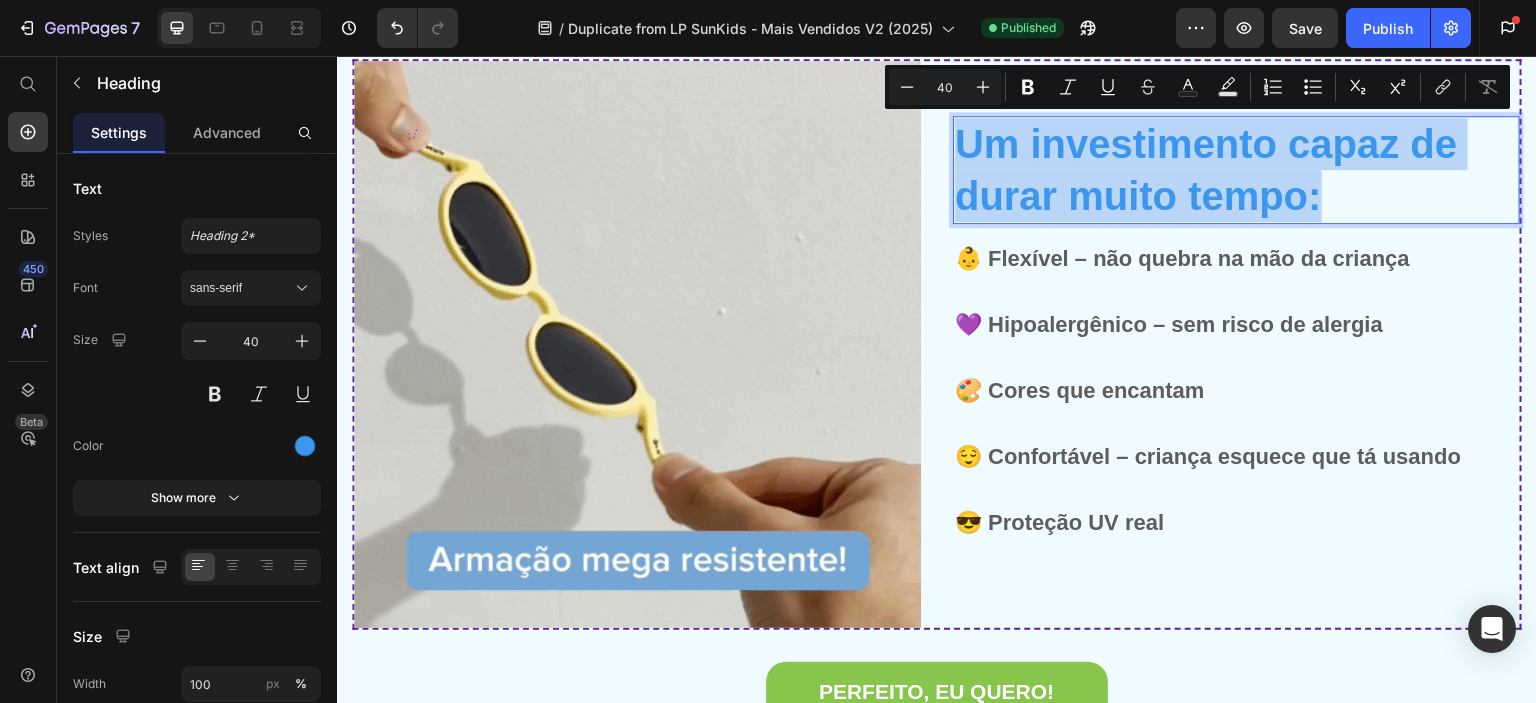 click on "Um investimento capaz de durar muito tempo:" at bounding box center [1236, 170] 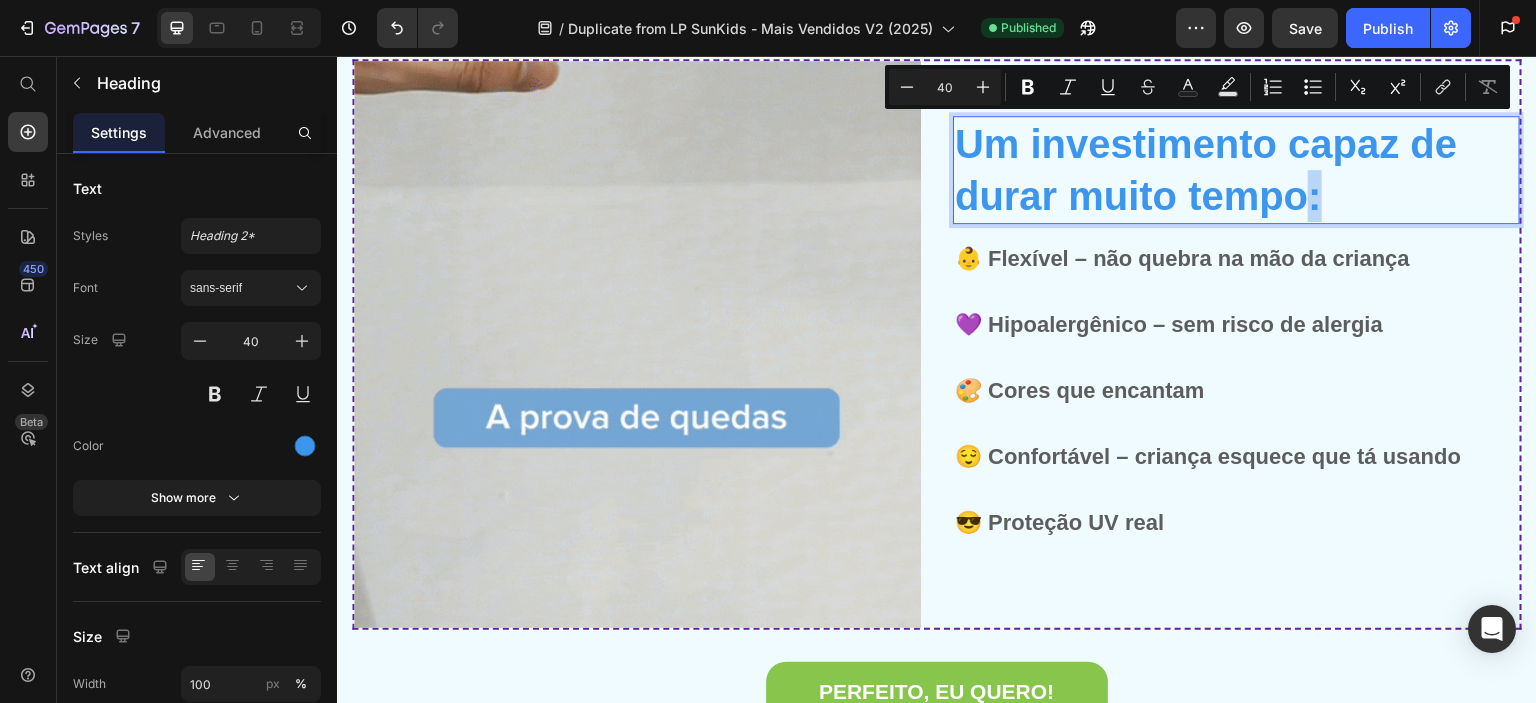 click on "Um investimento capaz de durar muito tempo:" at bounding box center (1236, 170) 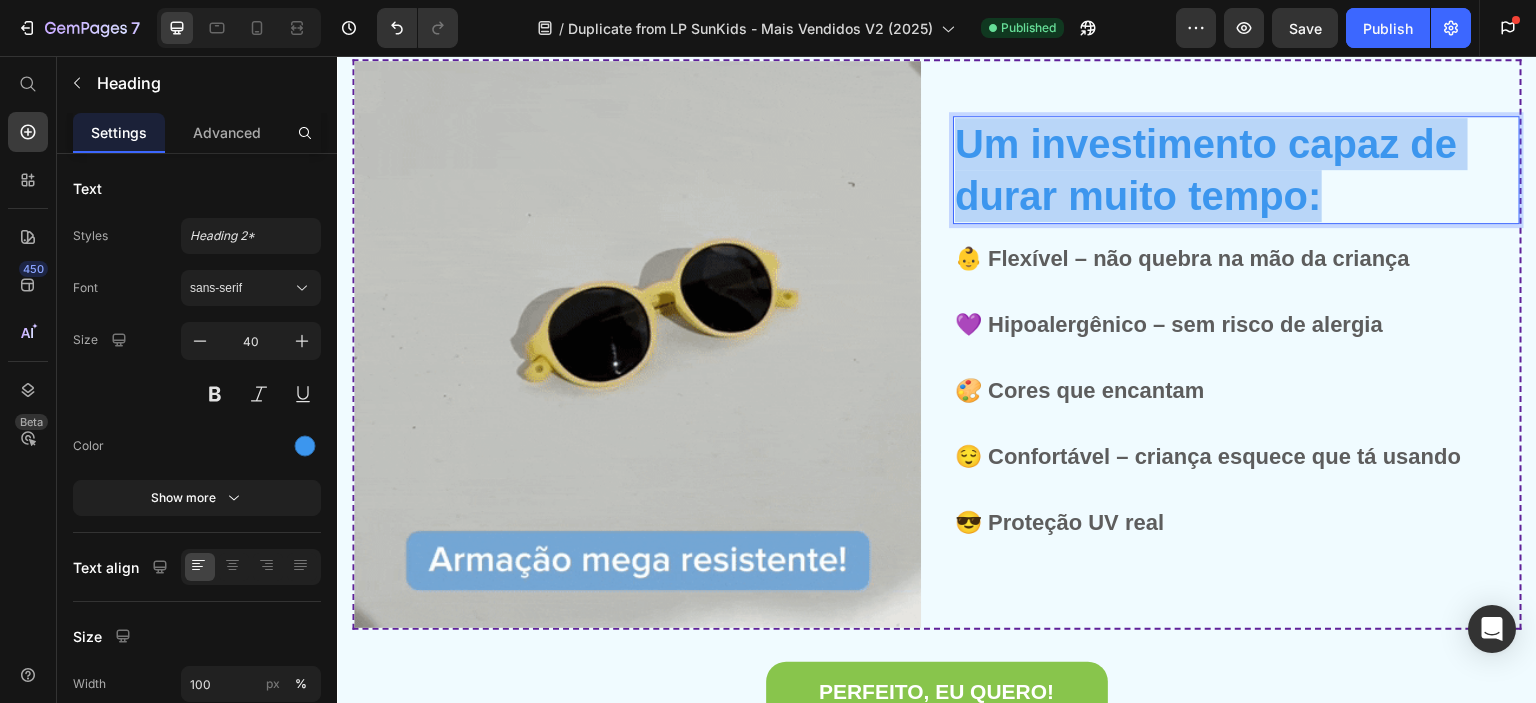 click on "Um investimento capaz de durar muito tempo:" at bounding box center (1236, 170) 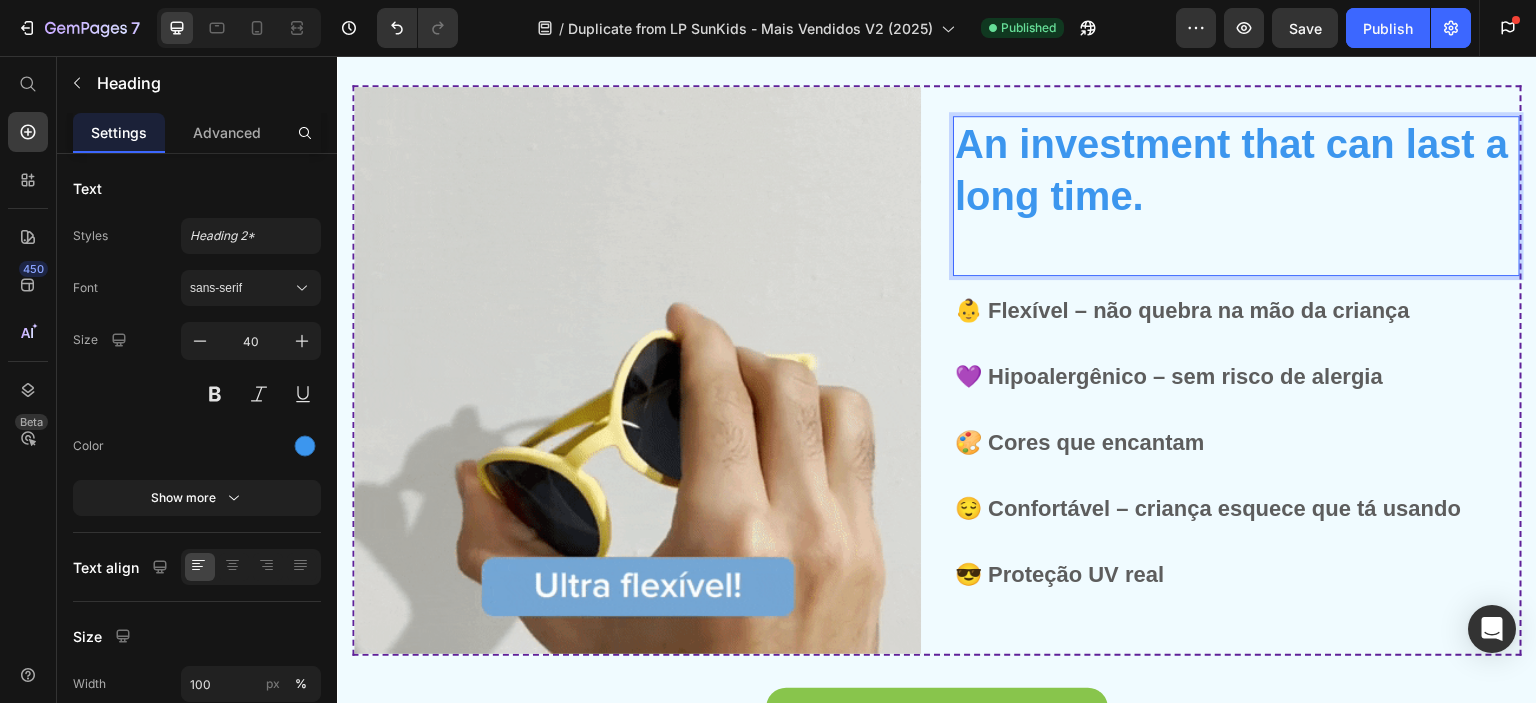 scroll, scrollTop: 900, scrollLeft: 0, axis: vertical 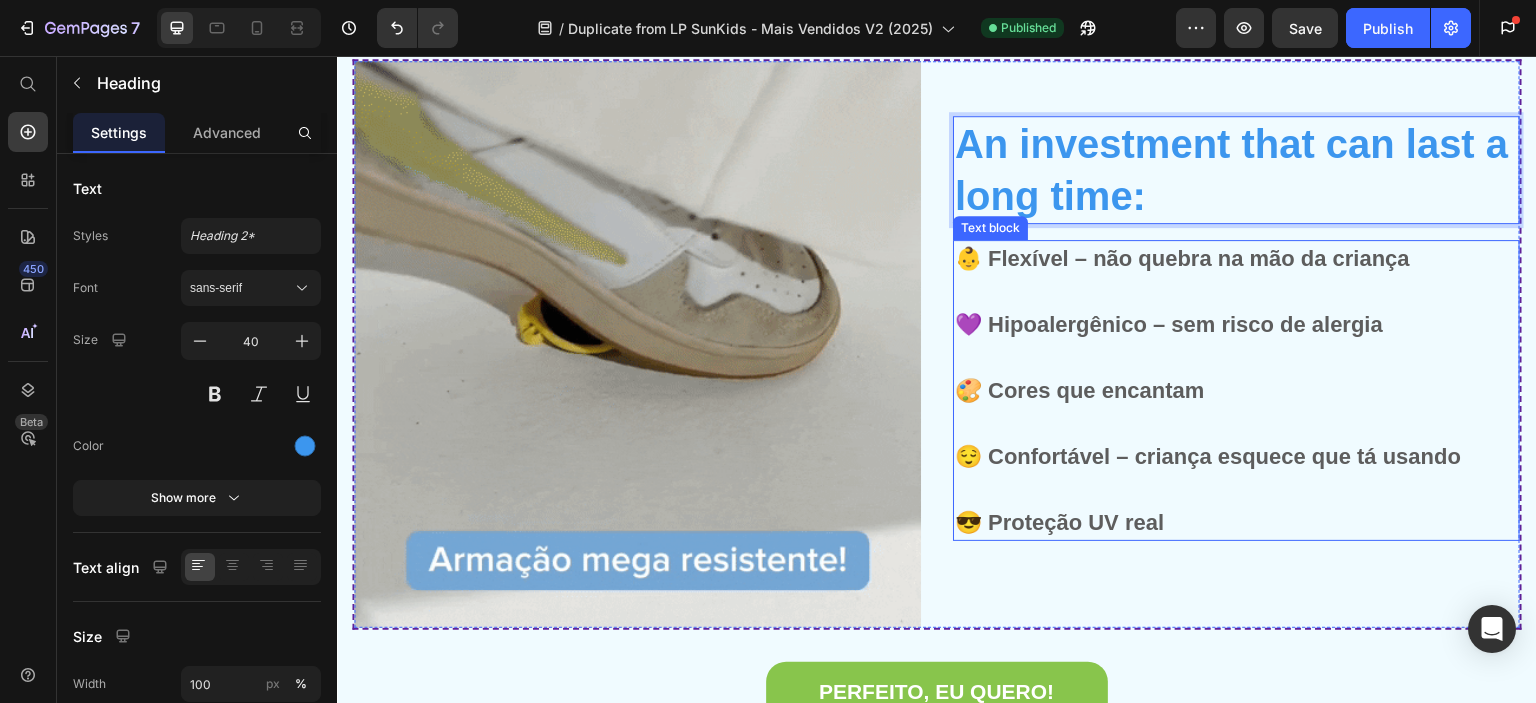 click on "💜 Hipoalergênico – sem risco de alergia" at bounding box center [1236, 308] 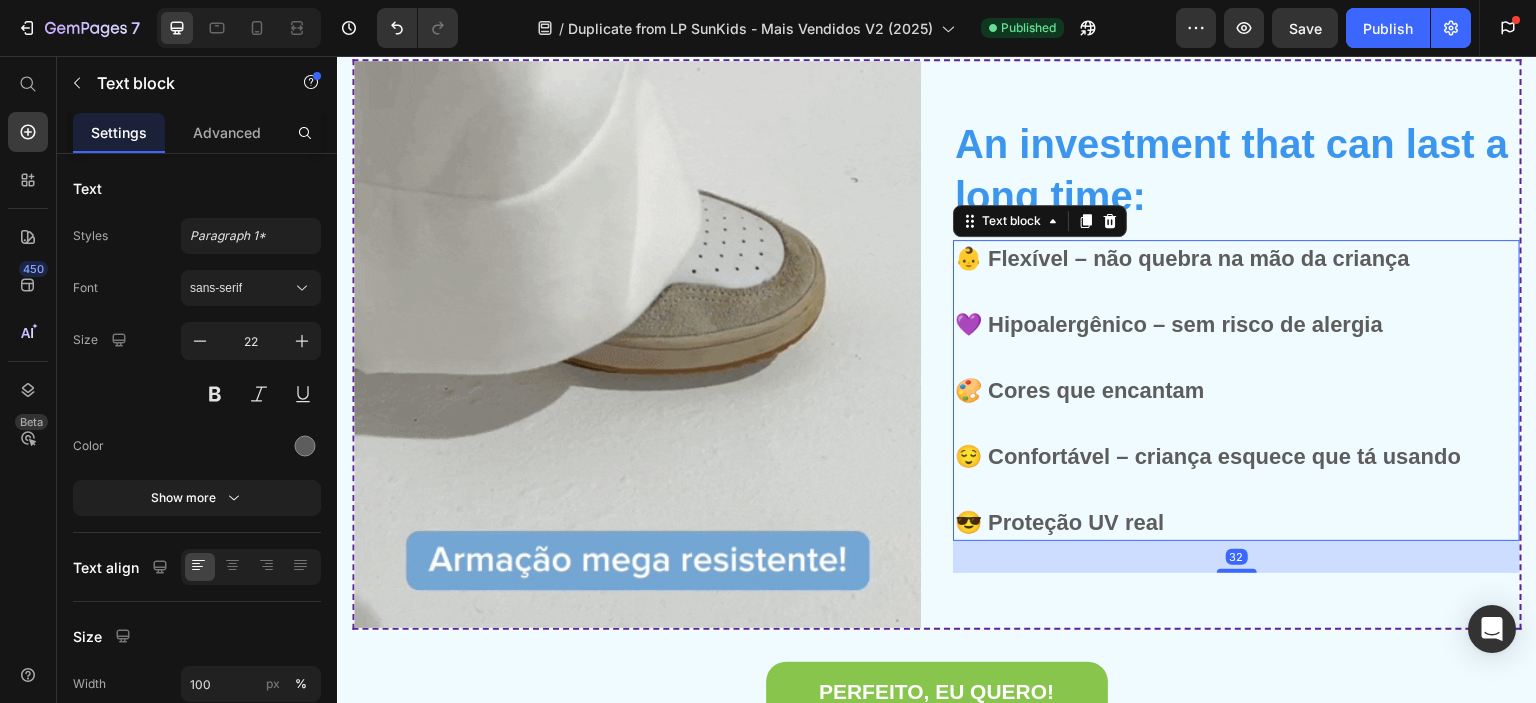 click on "💜 Hipoalergênico – sem risco de alergia" at bounding box center [1236, 308] 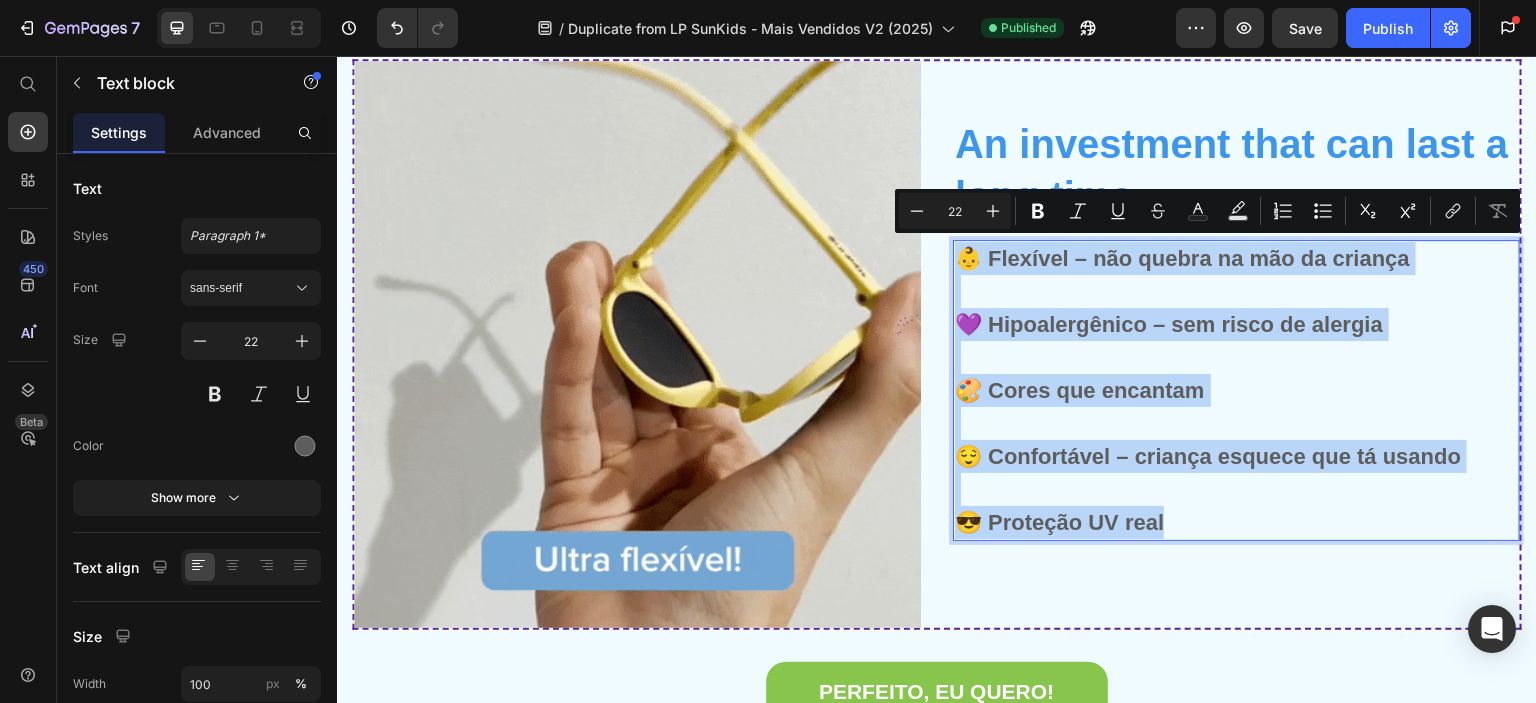 copy on "👶 Flexível – não quebra na mão da criança 💜 Hipoalergênico – sem risco de alergia 🎨 Cores que encantam 😌 Confortável – criança esquece que tá usando 😎 Proteção UV real" 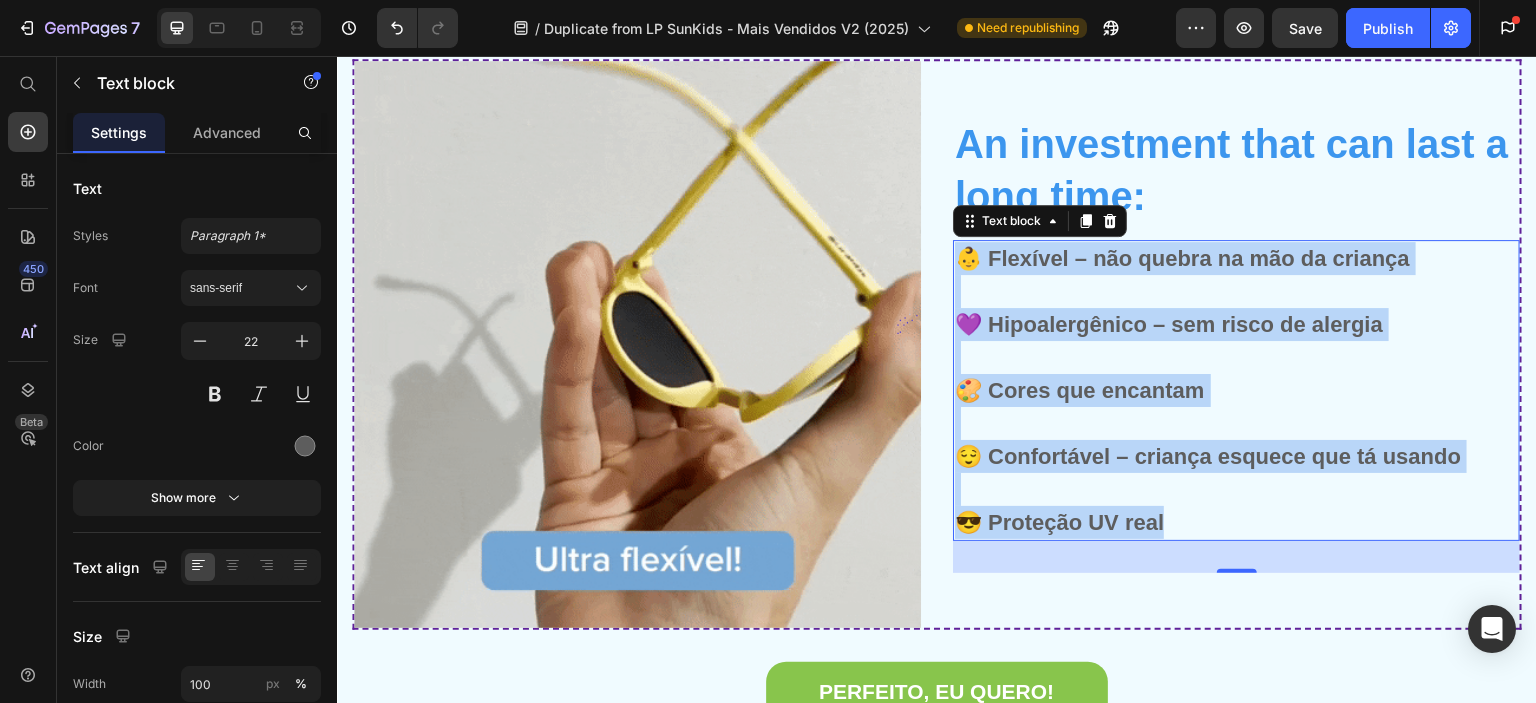 click on "💜 Hipoalergênico – sem risco de alergia" at bounding box center [1236, 308] 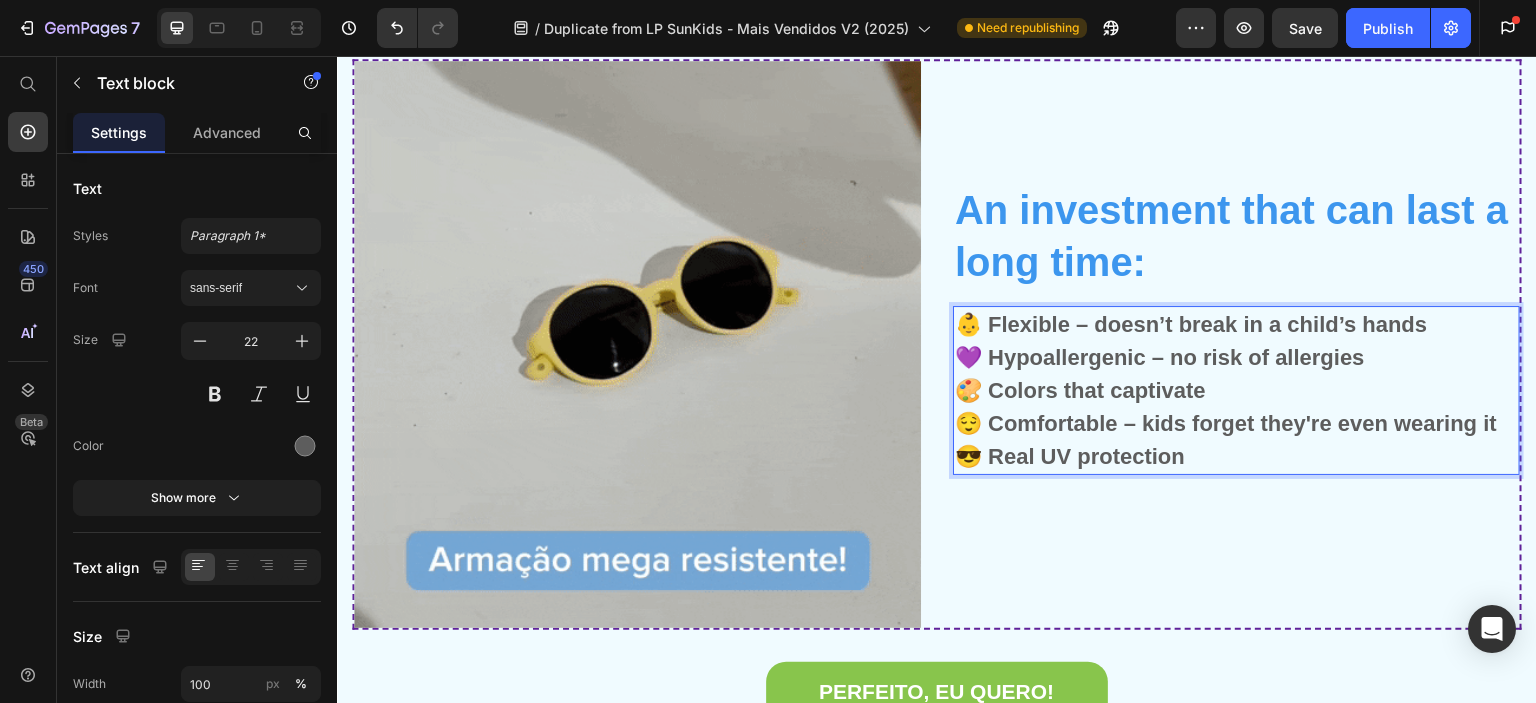 click on "👶 Flexible – doesn’t break in a child’s hands 💜 Hypoallergenic – no risk of allergies 🎨 Colors that captivate 😌 Comfortable – kids forget they're even wearing it 😎 Real UV protection" at bounding box center [1236, 390] 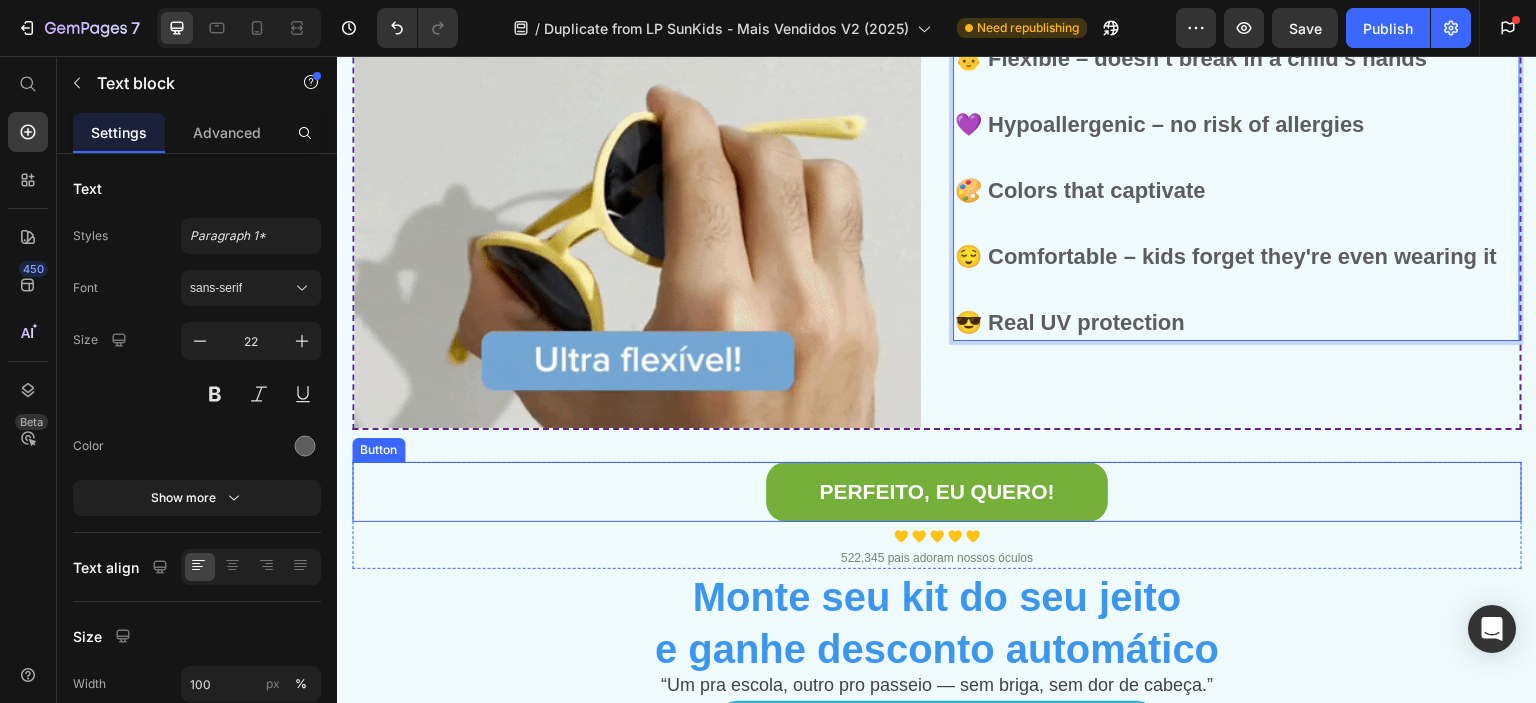 scroll, scrollTop: 1300, scrollLeft: 0, axis: vertical 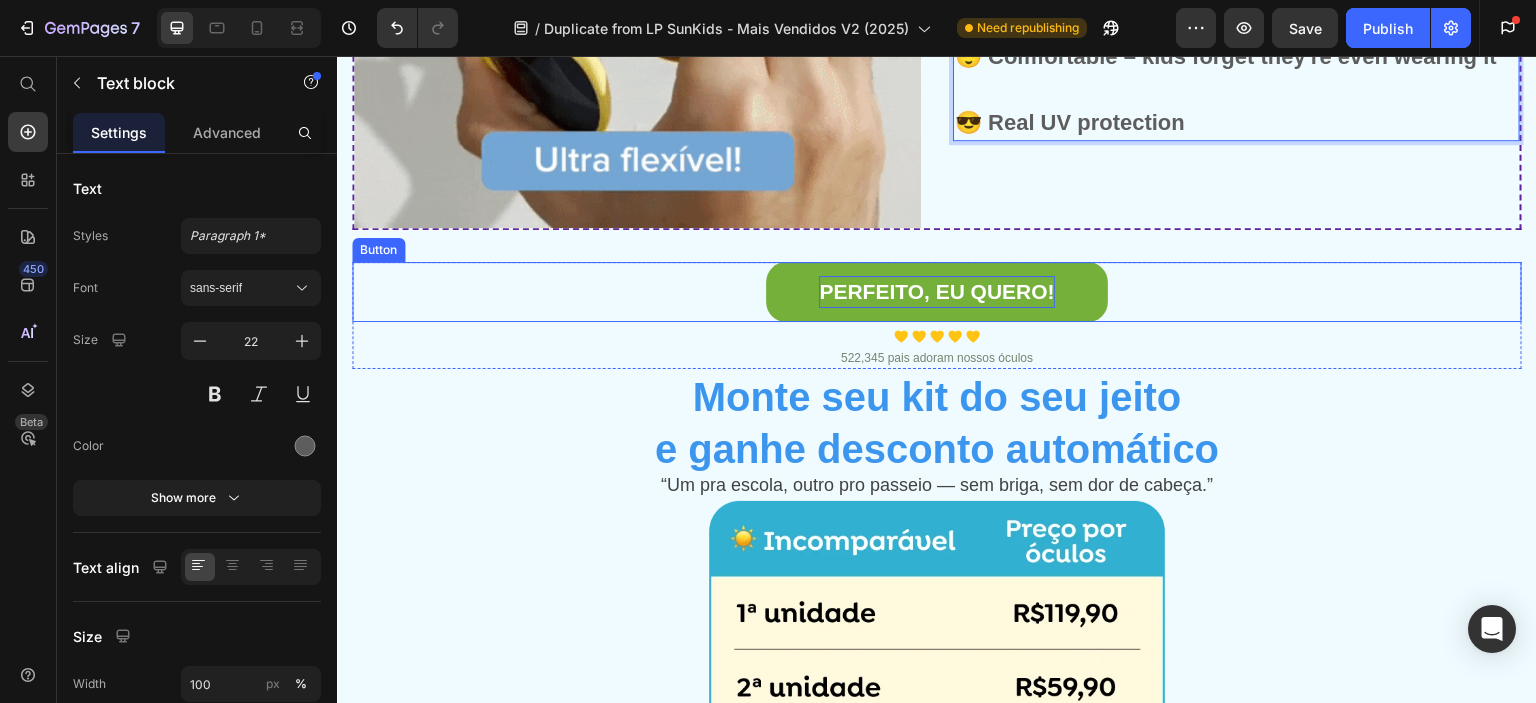 click on "PERFEITO, EU QUERO!" at bounding box center [936, 292] 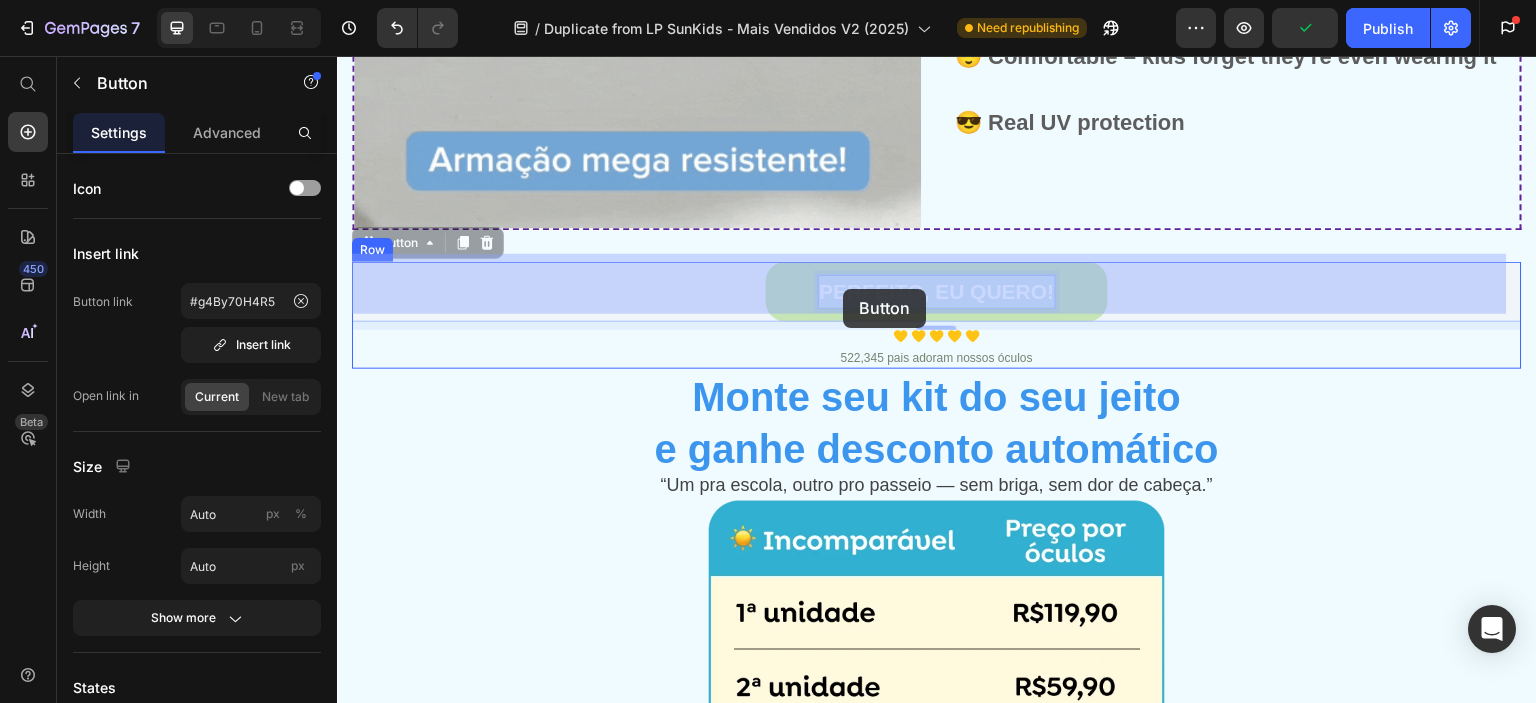 drag, startPoint x: 805, startPoint y: 283, endPoint x: 843, endPoint y: 289, distance: 38.470768 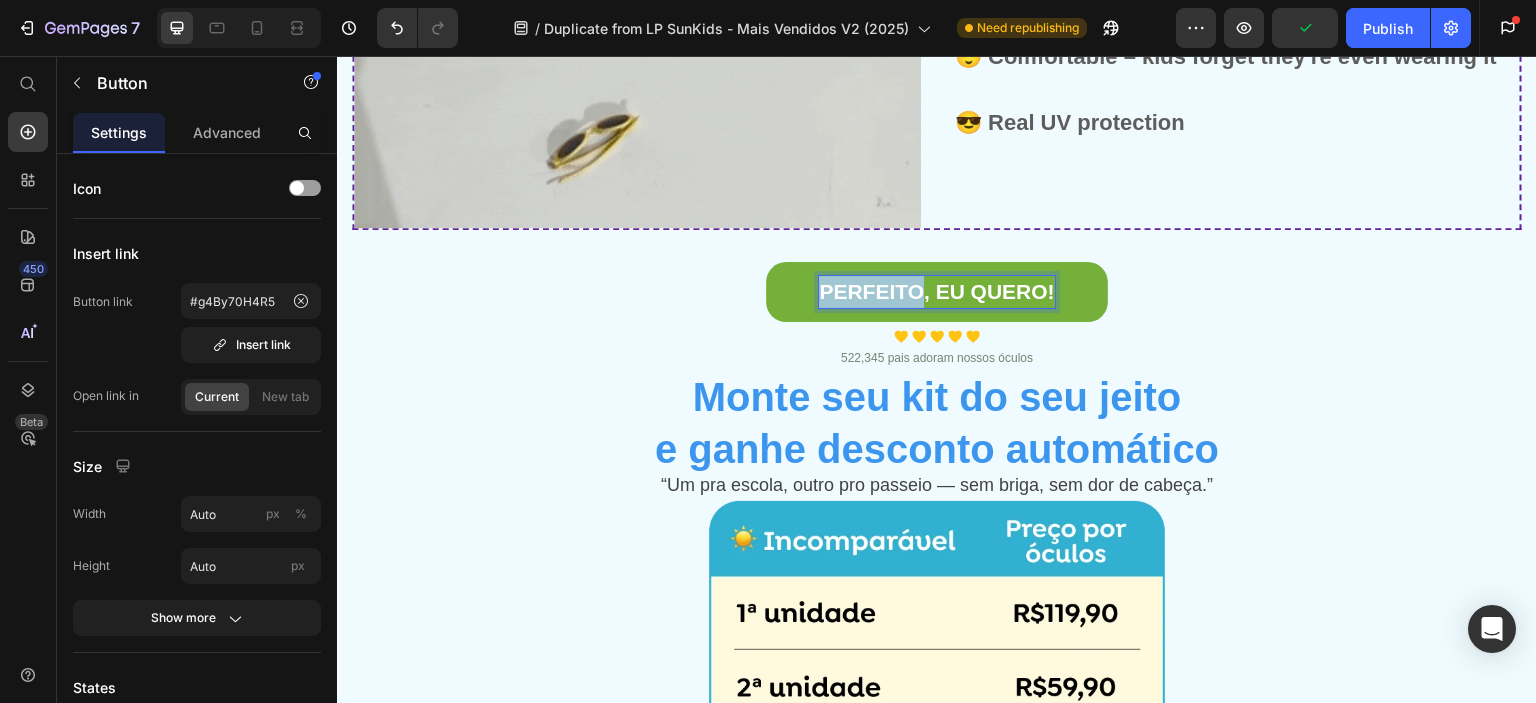 click on "PERFEITO, EU QUERO!" at bounding box center [936, 292] 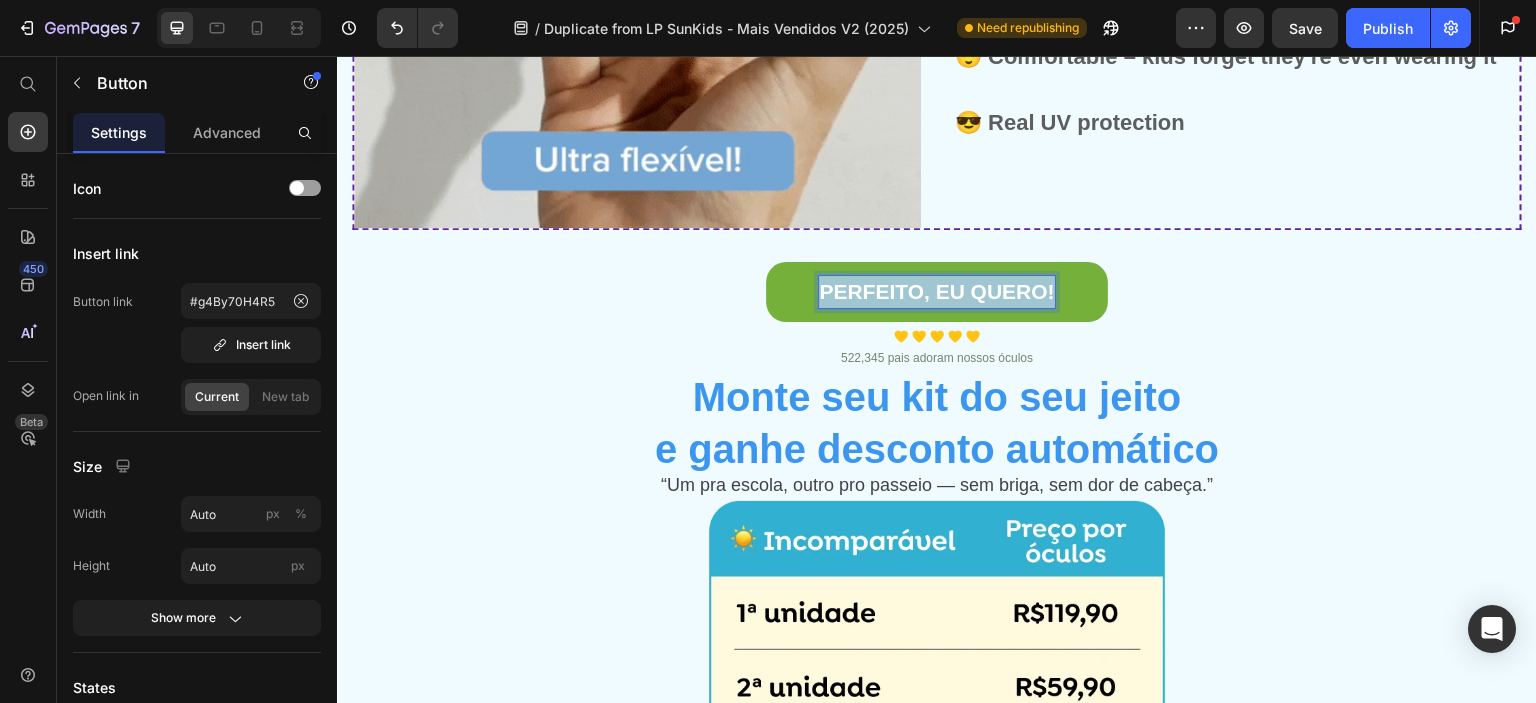 click on "PERFEITO, EU QUERO!" at bounding box center (936, 292) 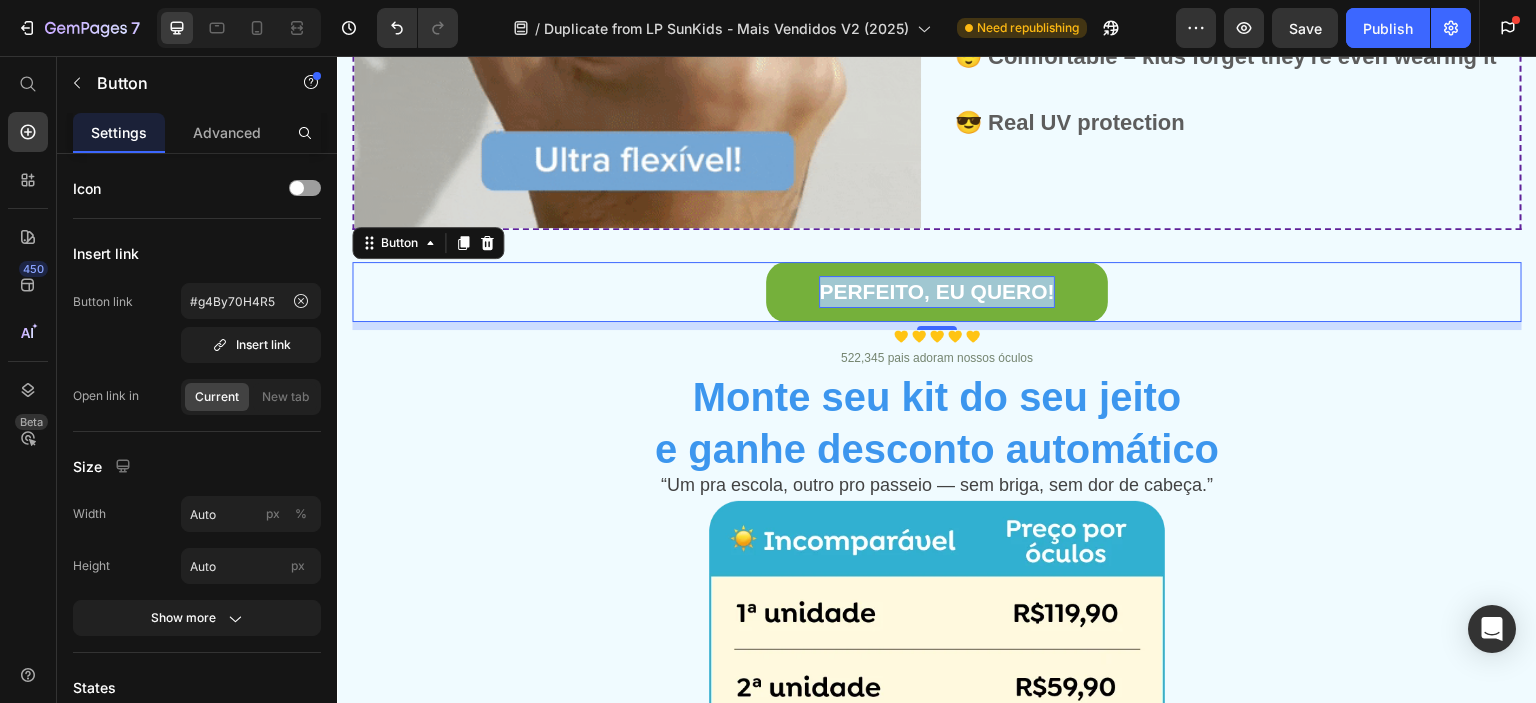click on "PERFEITO, EU QUERO!" at bounding box center (936, 292) 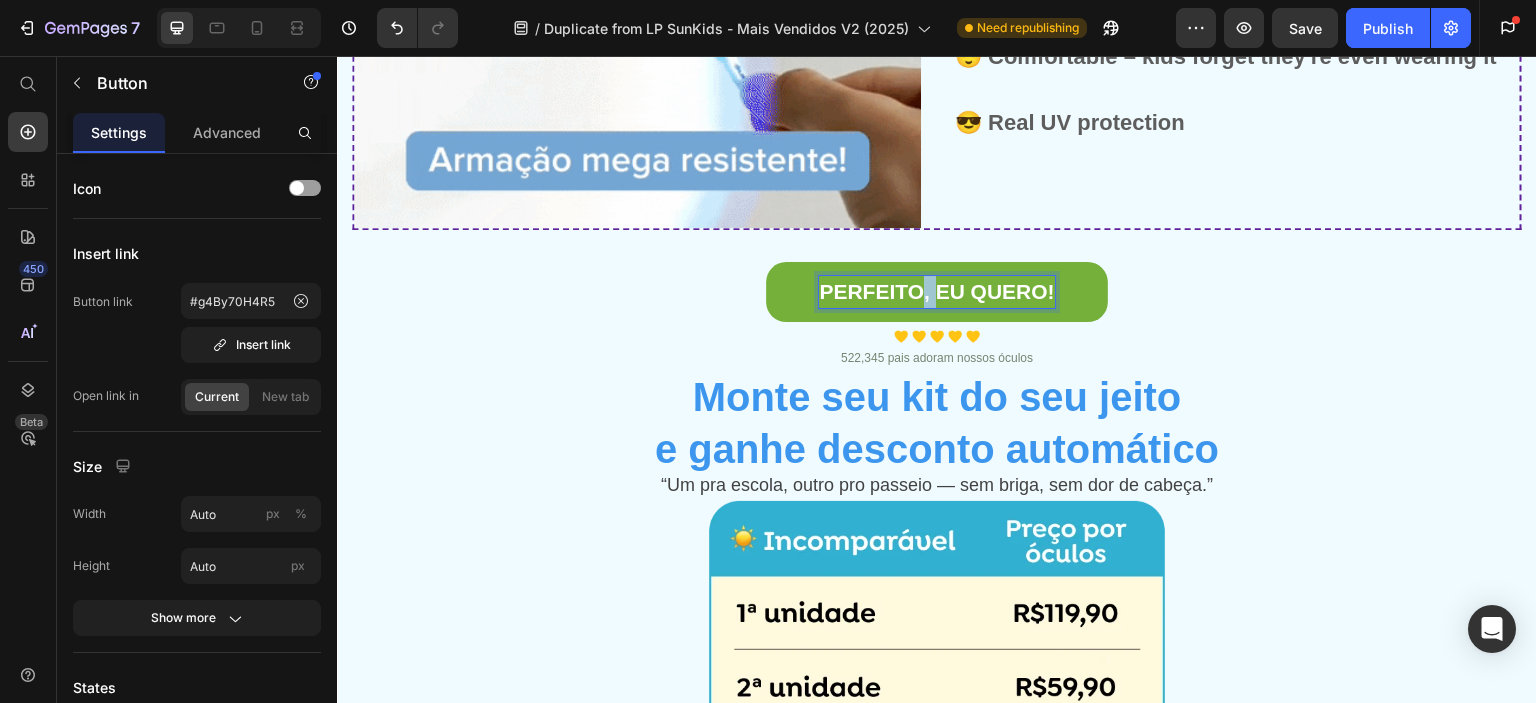 click on "PERFEITO, EU QUERO!" at bounding box center (936, 292) 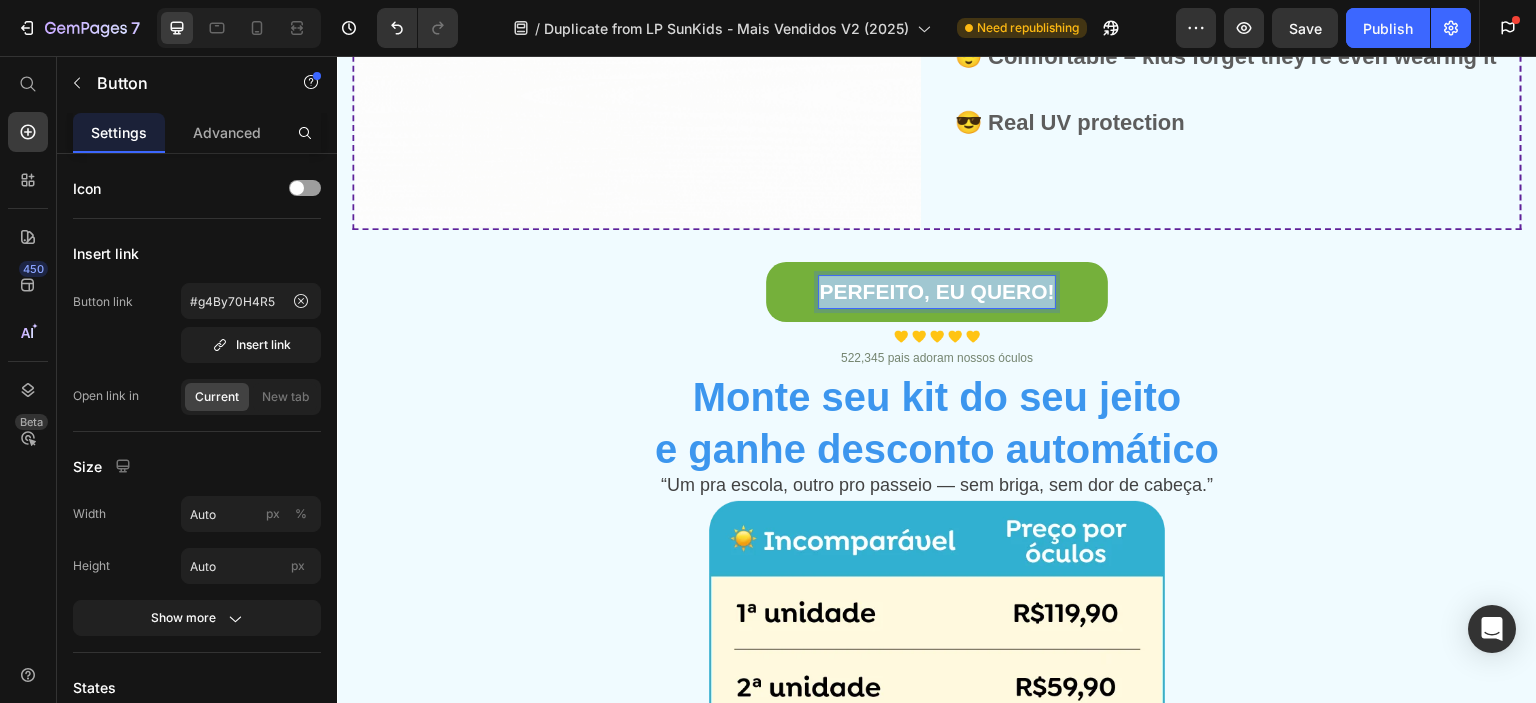 click on "PERFEITO, EU QUERO!" at bounding box center [936, 292] 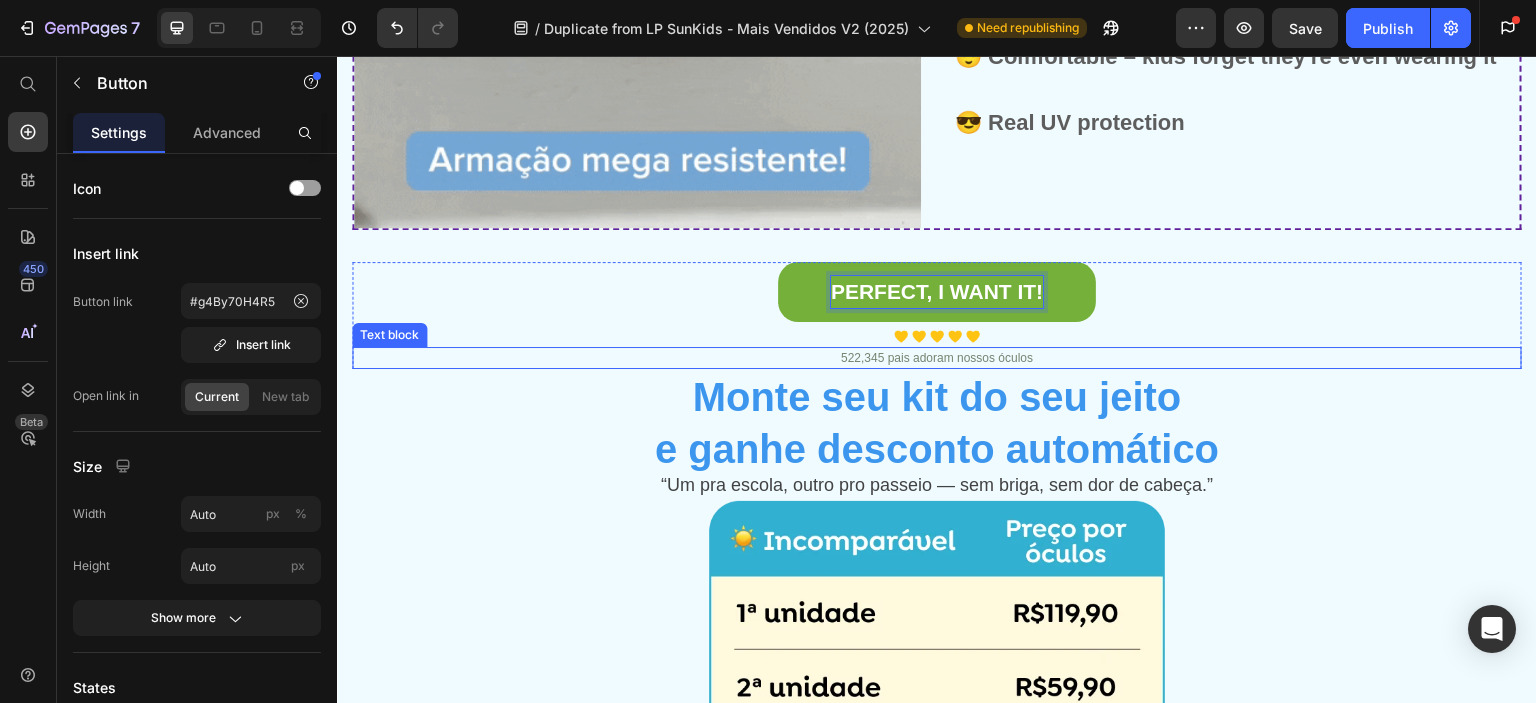 click on "522,345 pais adoram nossos óculos" at bounding box center (937, 358) 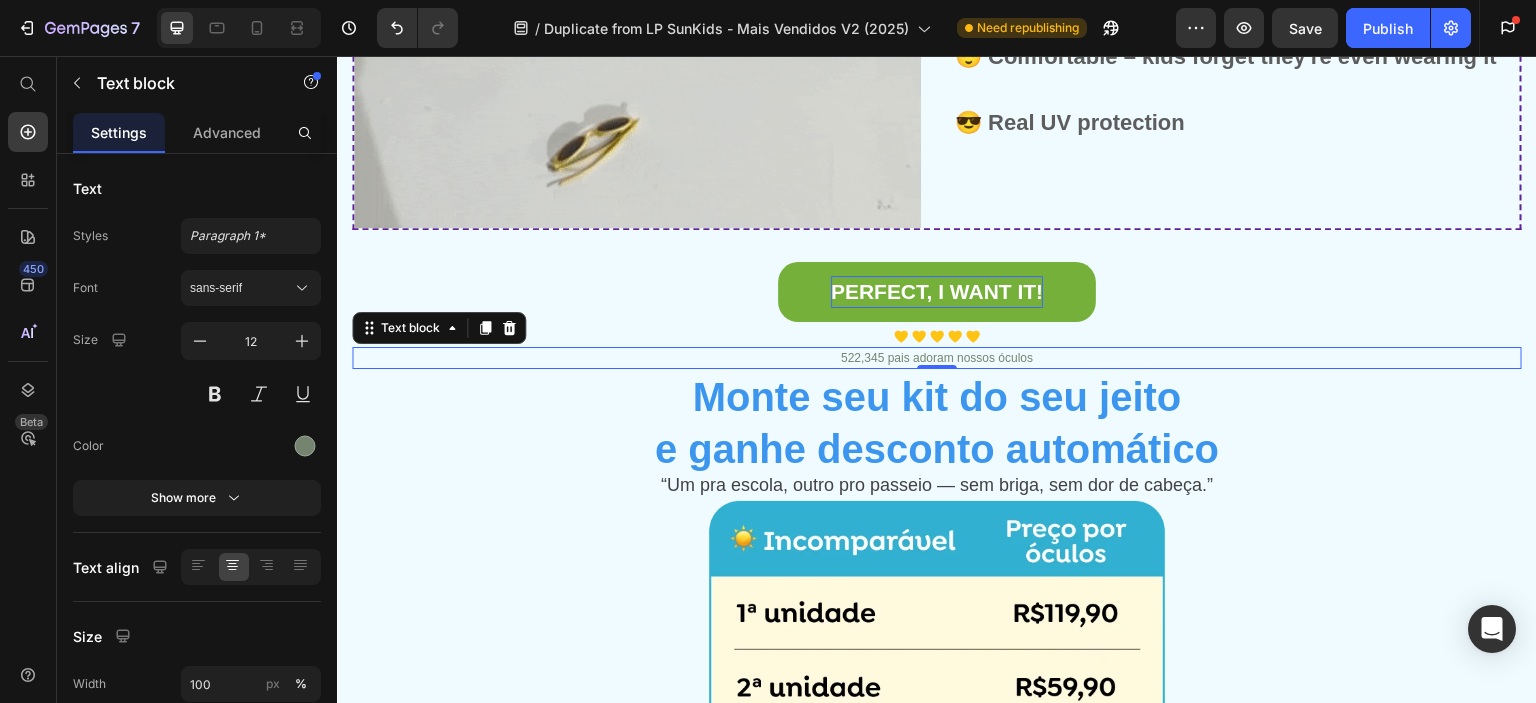 click on "522,345 pais adoram nossos óculos" at bounding box center [937, 358] 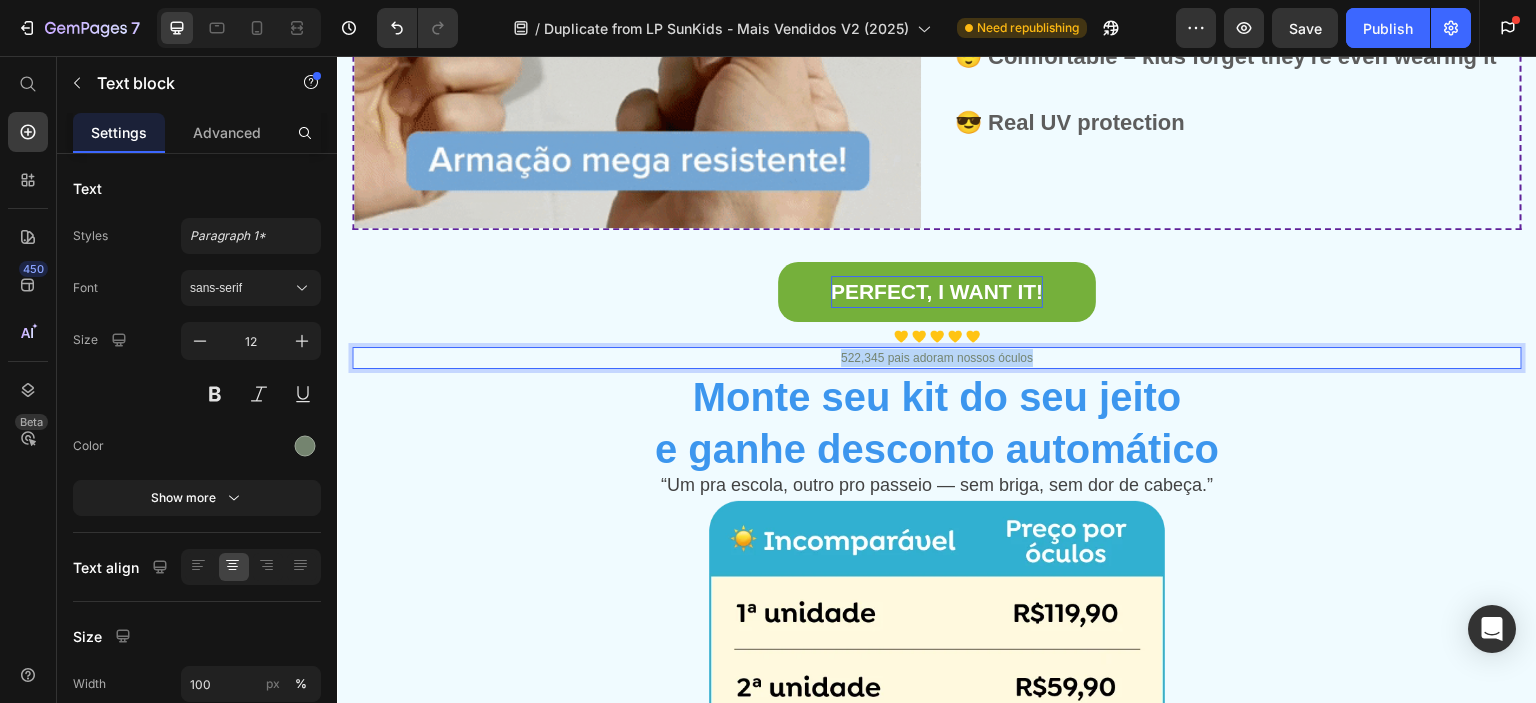 click on "522,345 pais adoram nossos óculos" at bounding box center (937, 358) 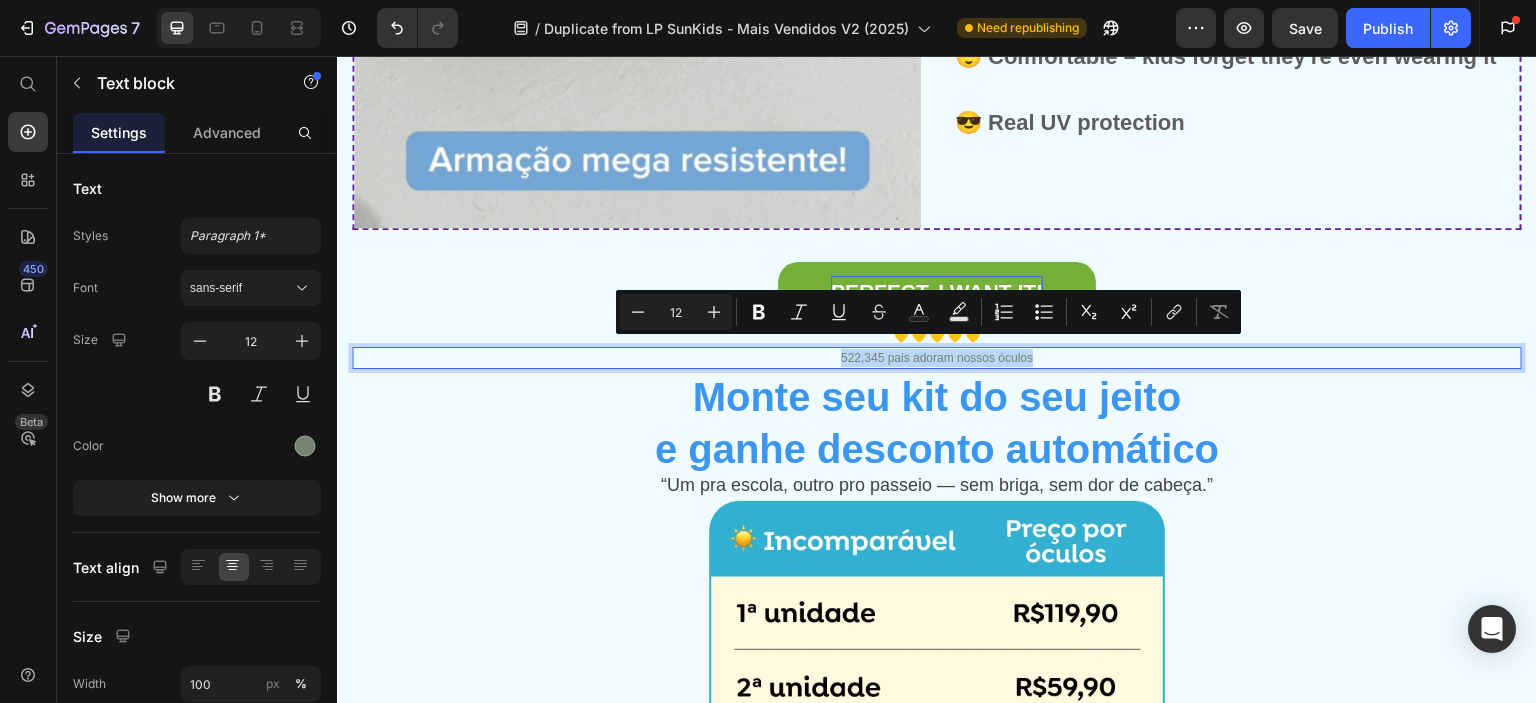 copy on "522,345 pais adoram nossos óculos" 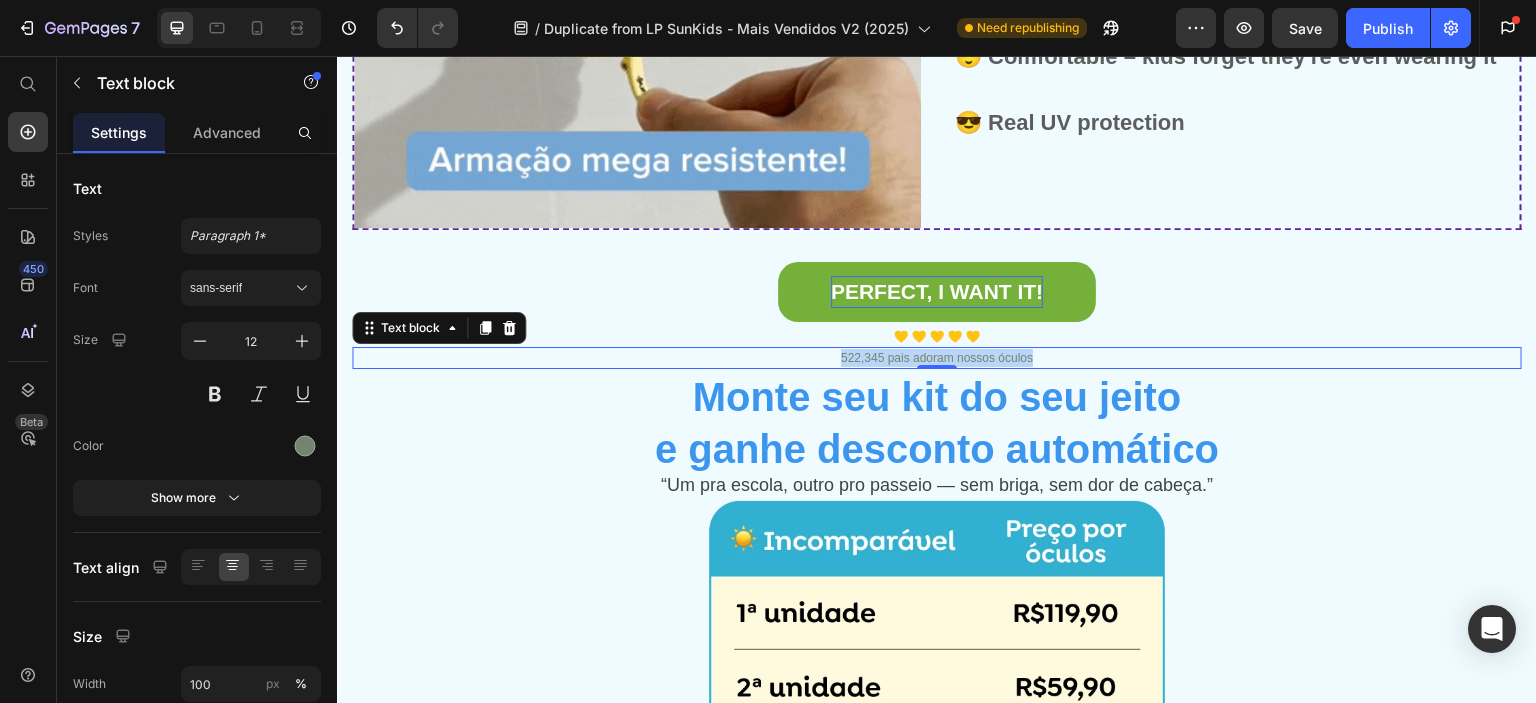 click on "522,345 pais adoram nossos óculos" at bounding box center (937, 358) 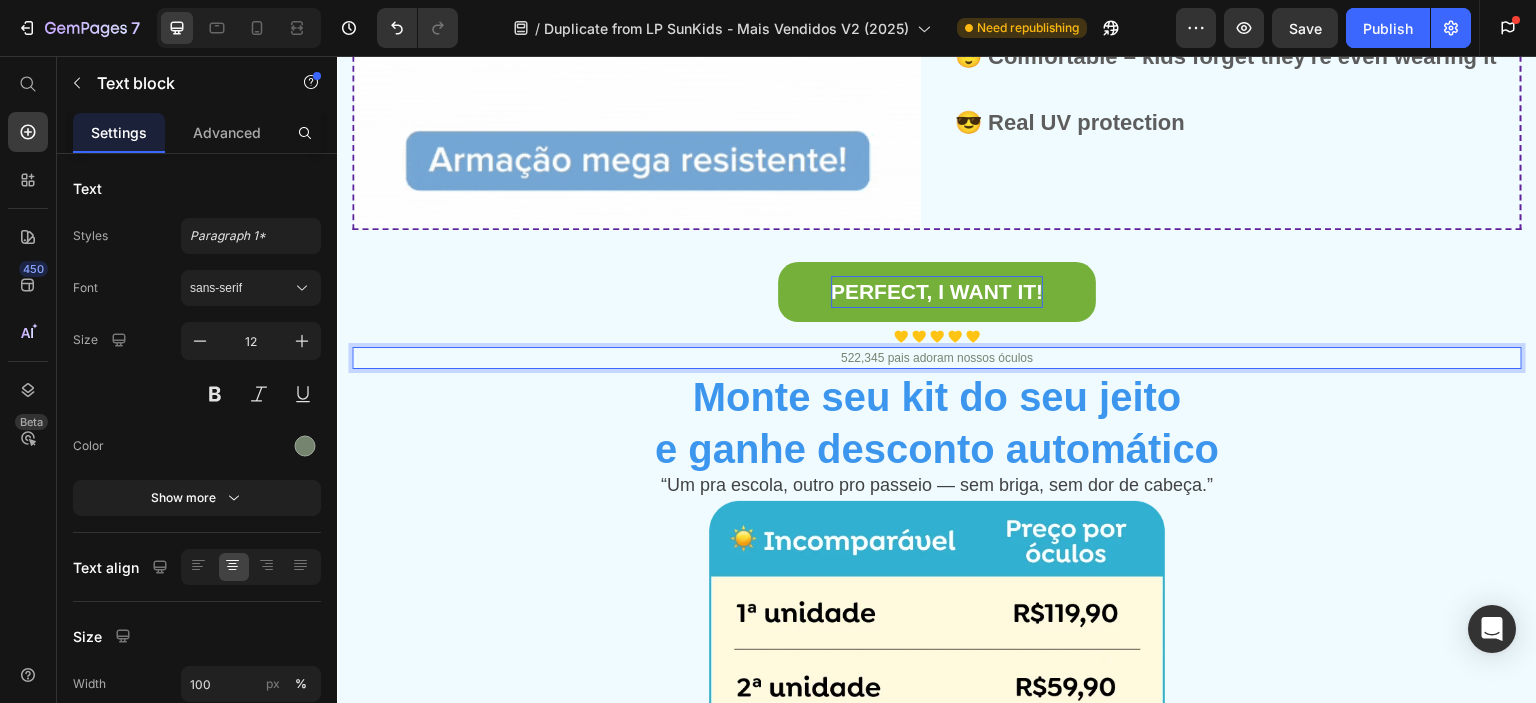 click on "522,345 pais adoram nossos óculos" at bounding box center [937, 358] 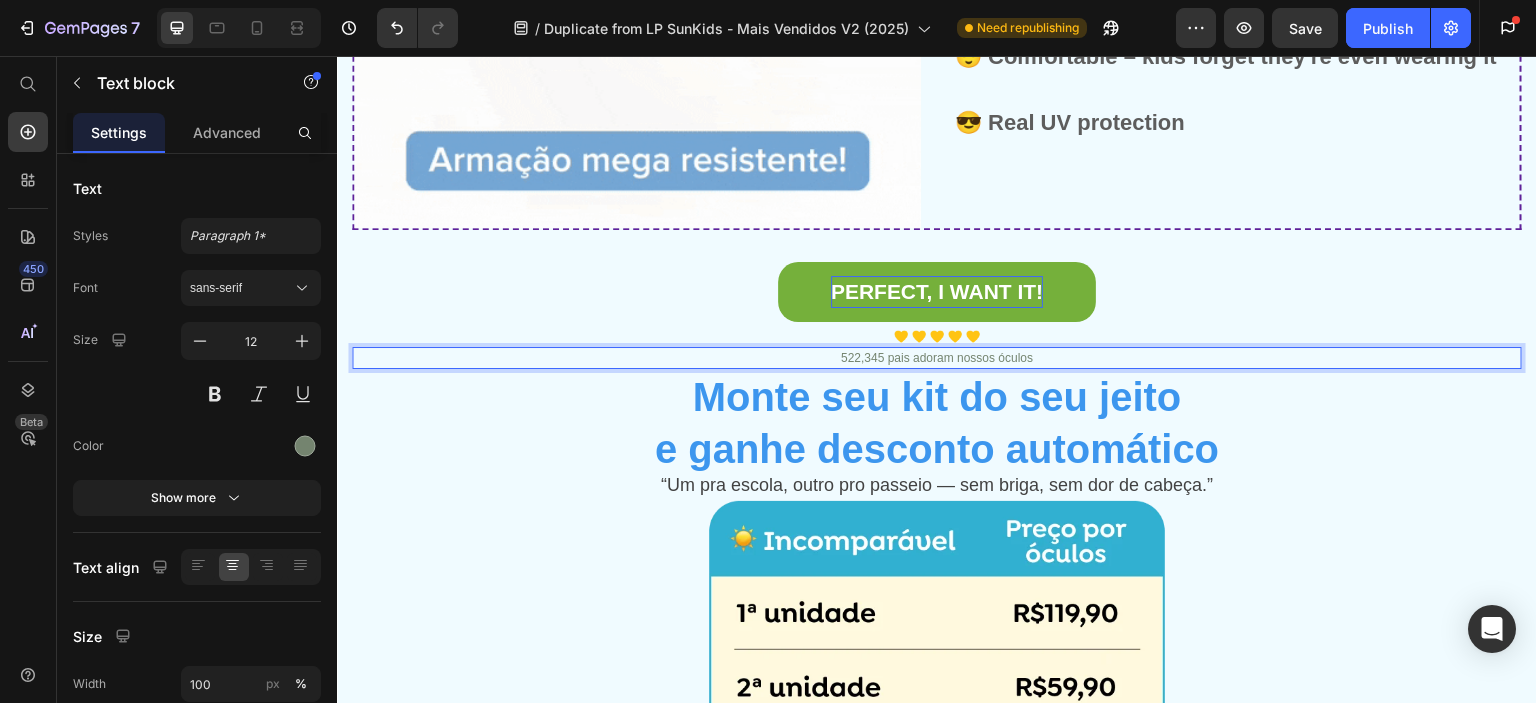 click on "522,345 pais adoram nossos óculos" at bounding box center (937, 358) 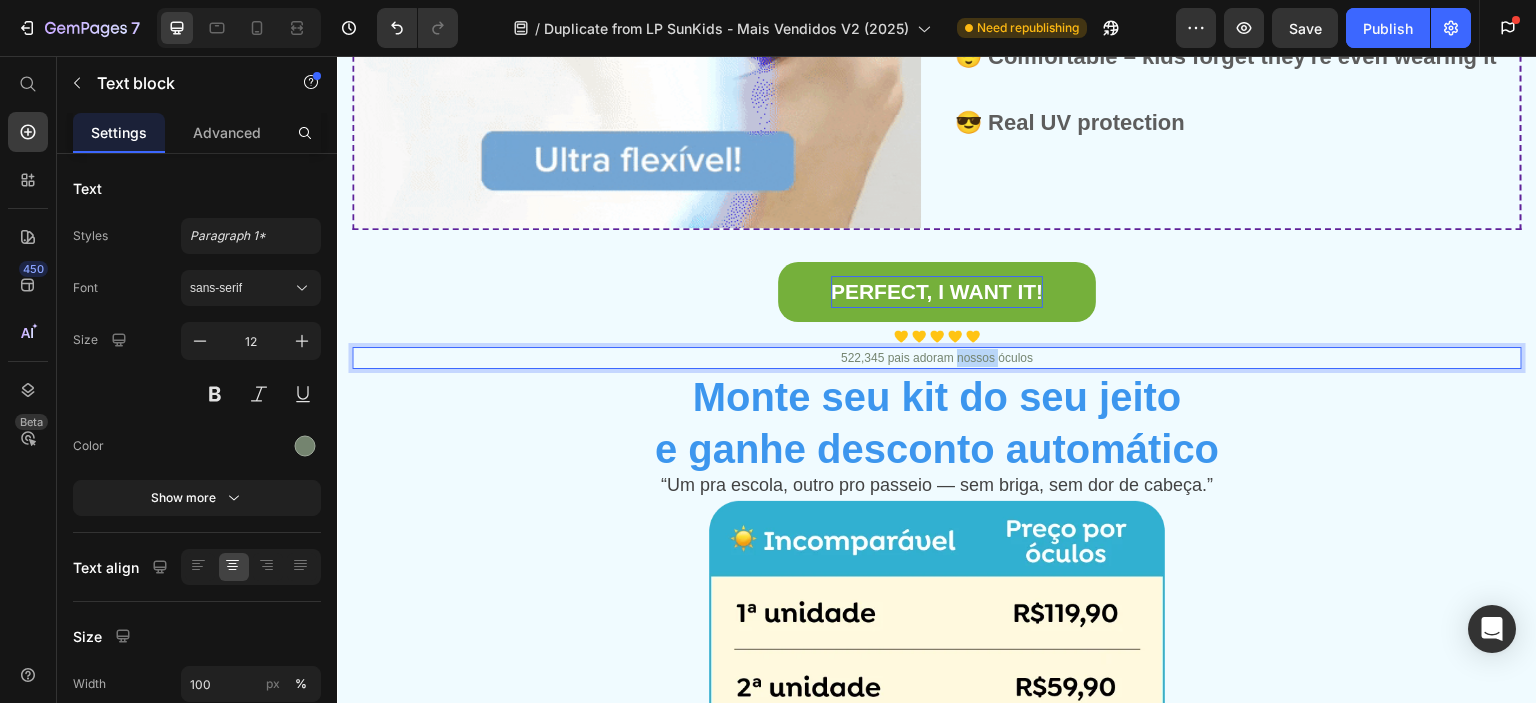 click on "522,345 pais adoram nossos óculos" at bounding box center [937, 358] 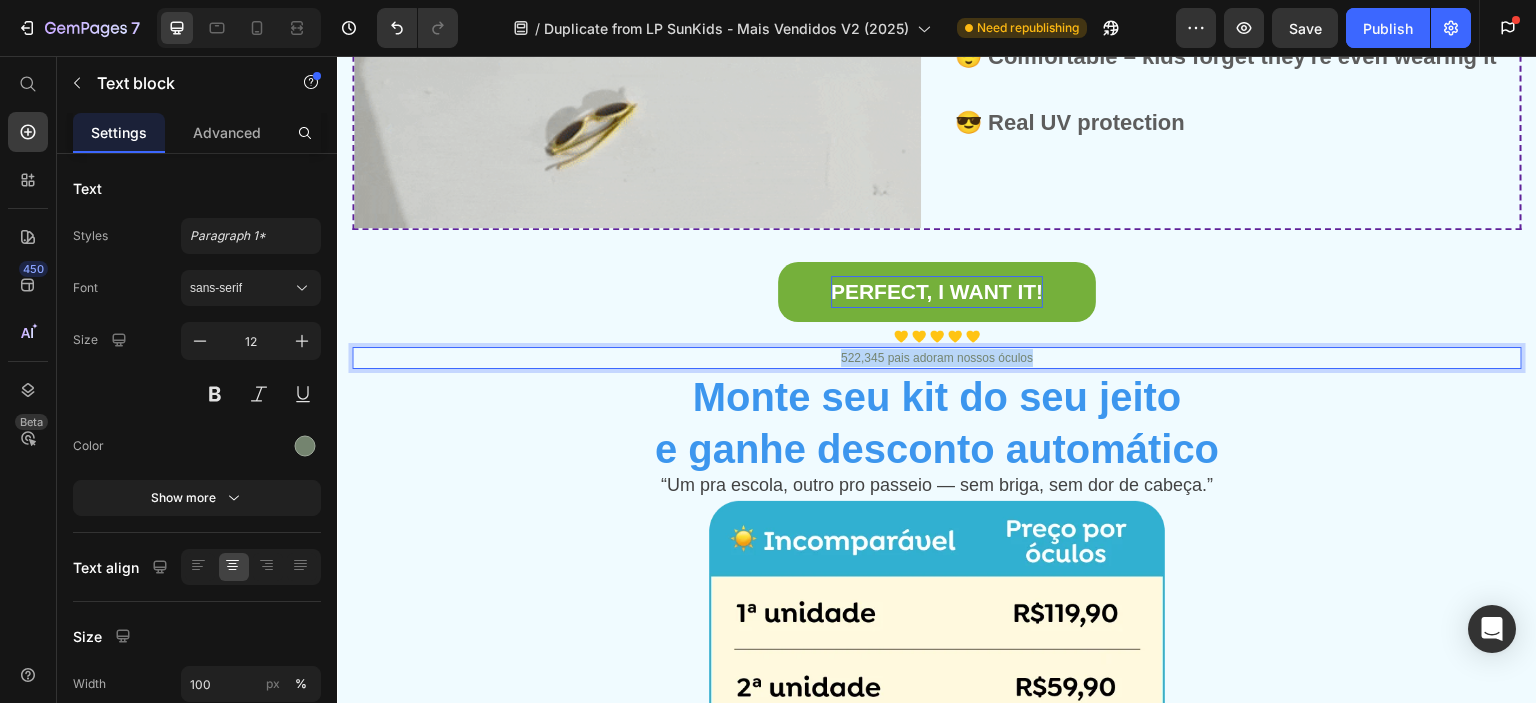 click on "522,345 pais adoram nossos óculos" at bounding box center [937, 358] 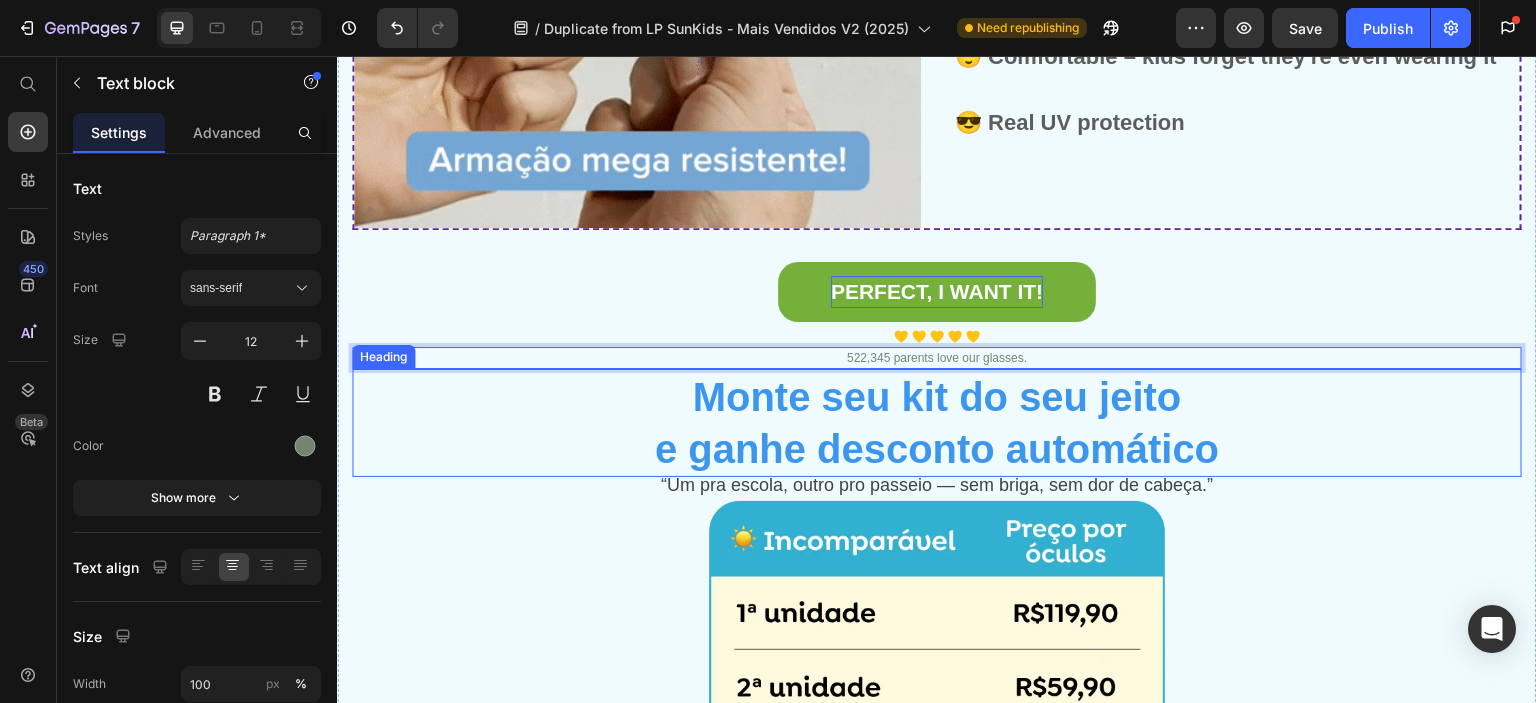 click on "Monte seu kit do seu jeito e ganhe desconto automático" at bounding box center (937, 423) 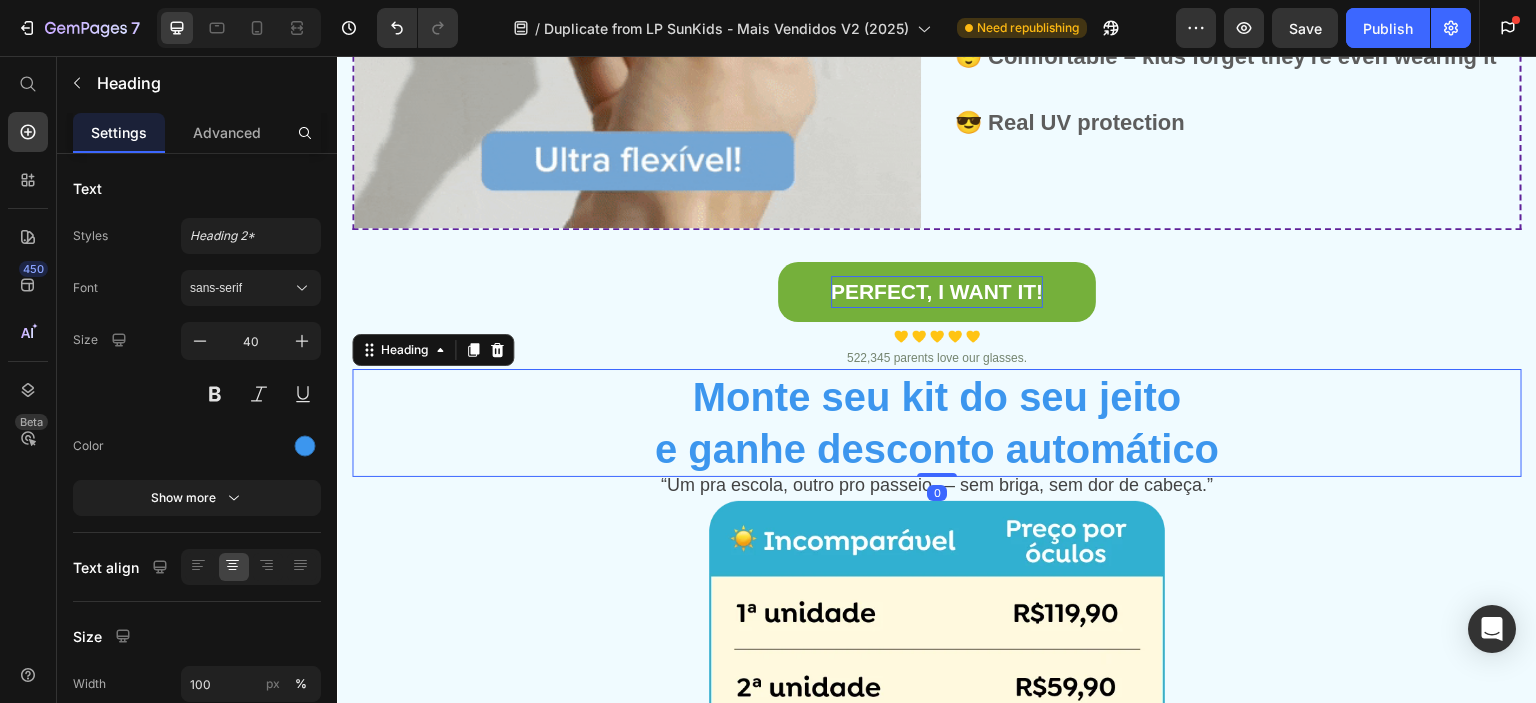 click on "Monte seu kit do seu jeito e ganhe desconto automático" at bounding box center [937, 423] 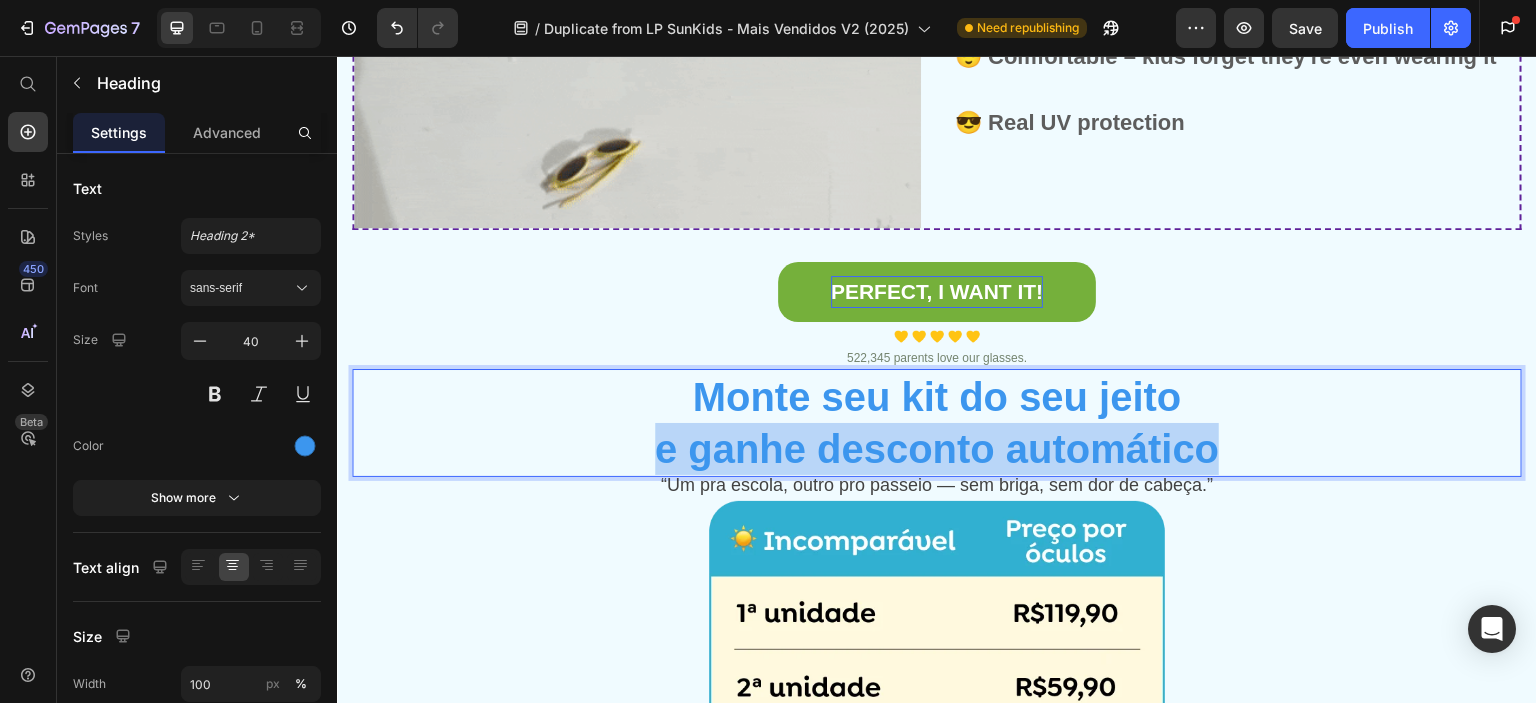 click on "Monte seu kit do seu jeito e ganhe desconto automático" at bounding box center (937, 423) 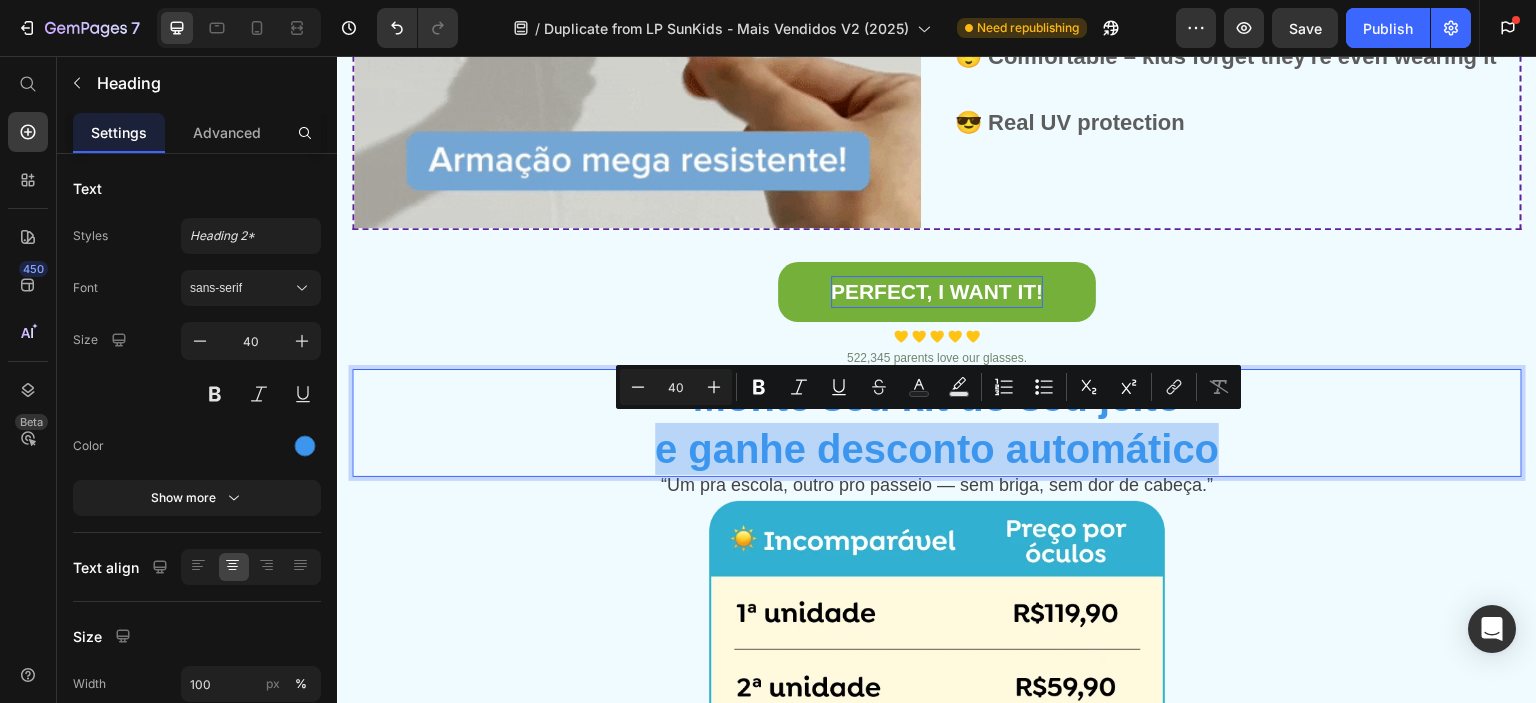 click on "Monte seu kit do seu jeito e ganhe desconto automático" at bounding box center (937, 423) 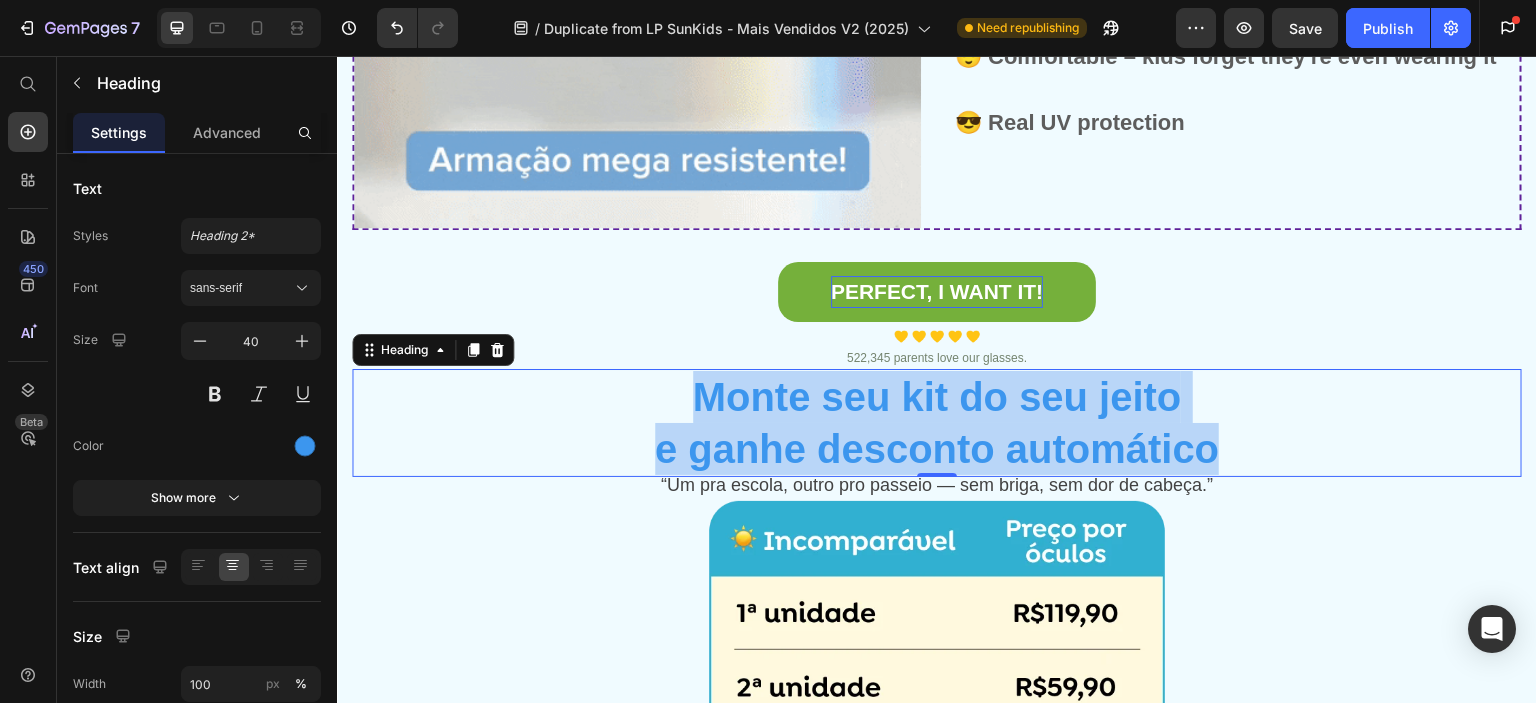 click on "Monte seu kit do seu jeito e ganhe desconto automático" at bounding box center (937, 423) 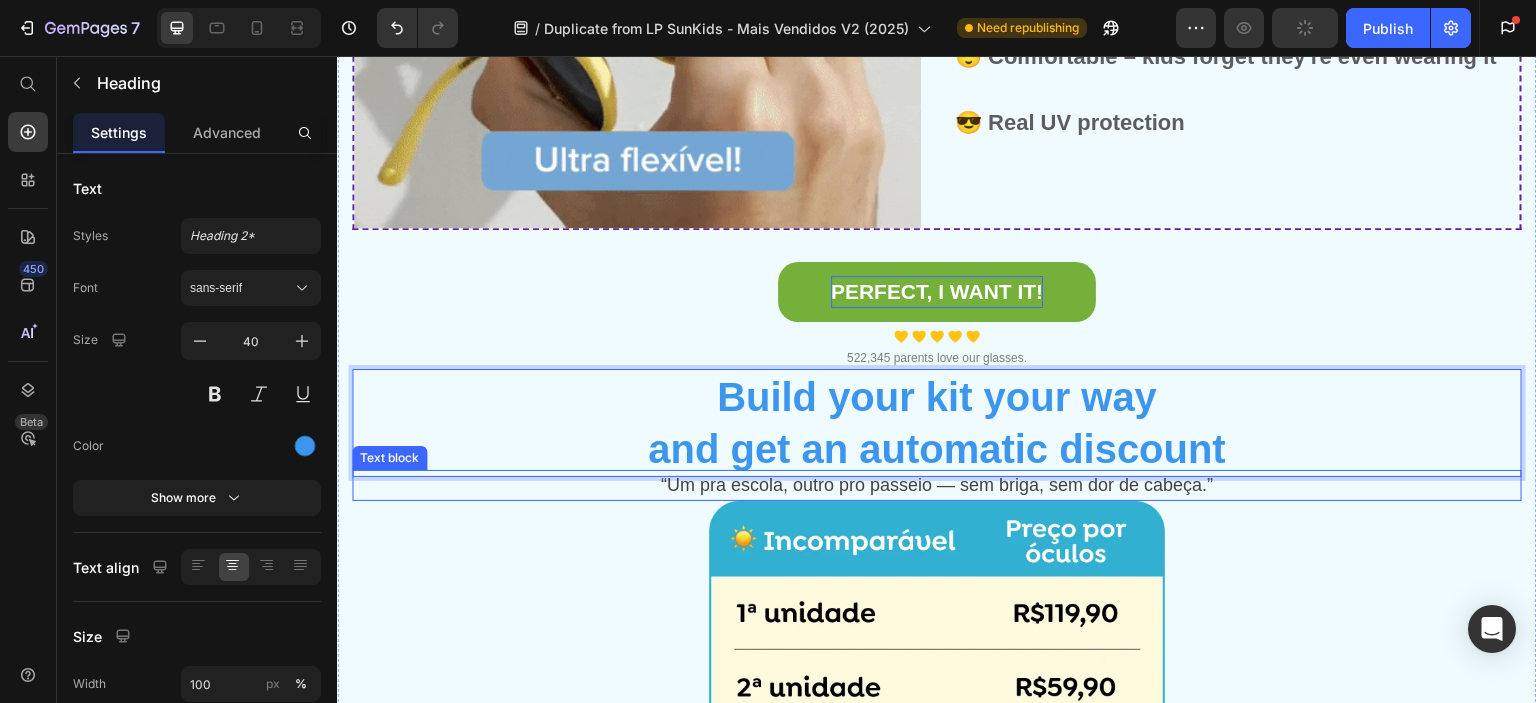 click on "“Um pra escola, outro pro passeio — sem briga, sem dor de cabeça.”" at bounding box center (937, 485) 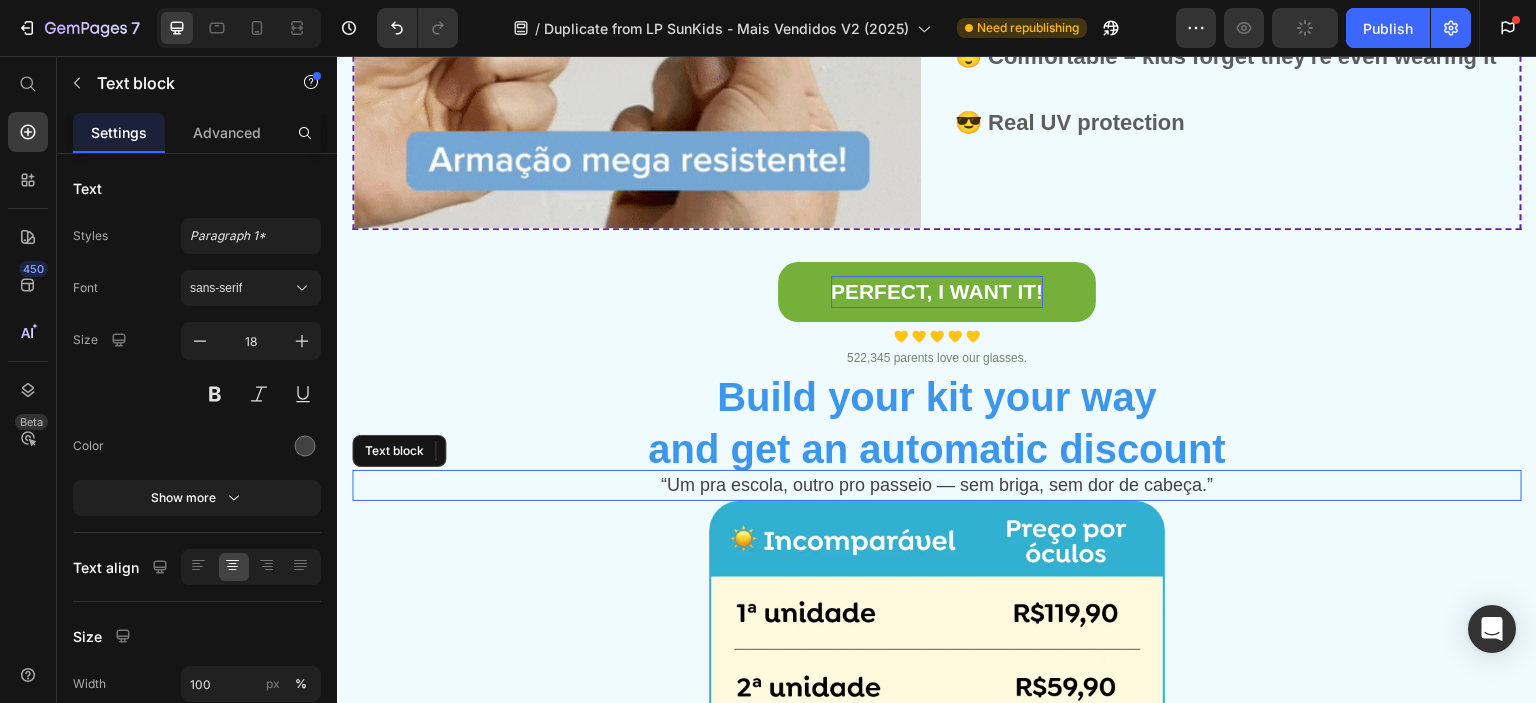 click on "“Um pra escola, outro pro passeio — sem briga, sem dor de cabeça.”" at bounding box center [937, 485] 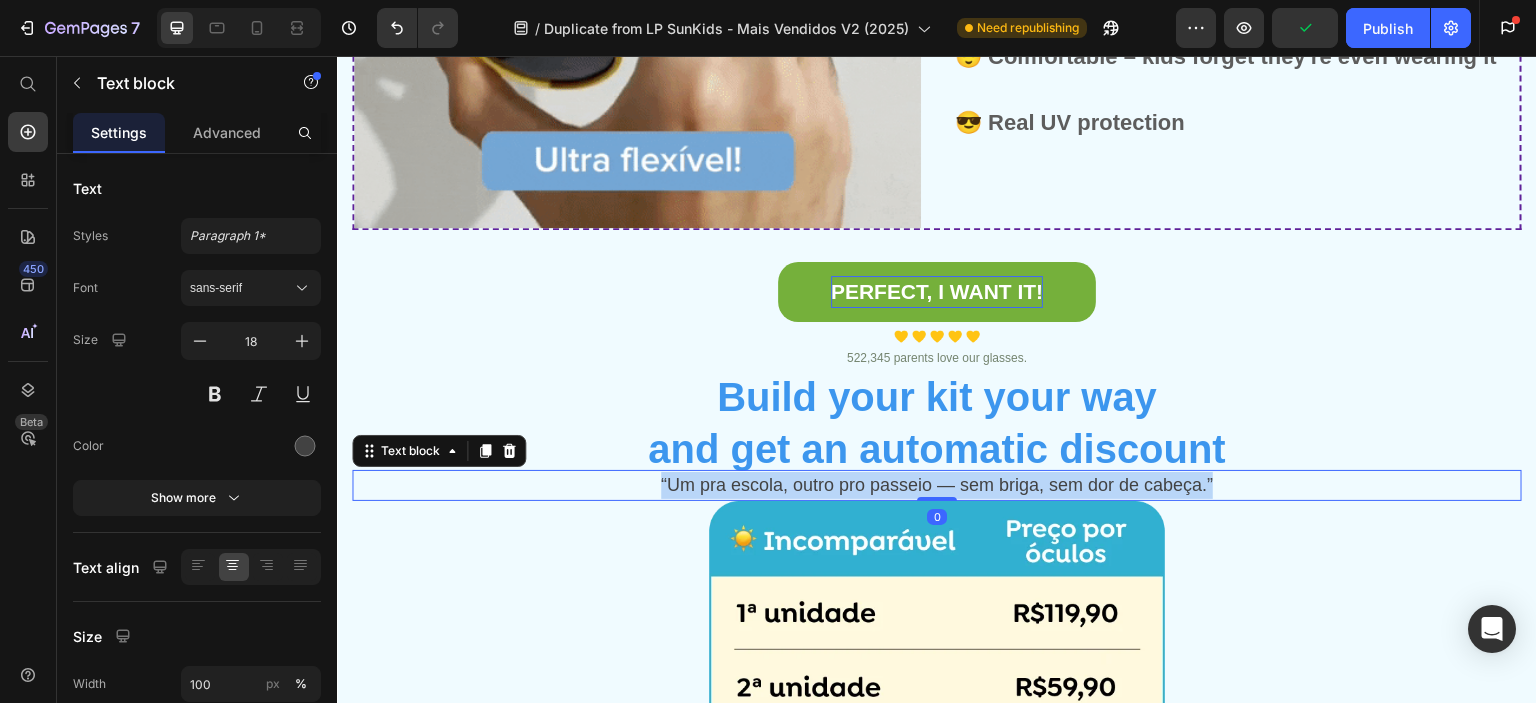 click on "“Um pra escola, outro pro passeio — sem briga, sem dor de cabeça.”" at bounding box center [937, 485] 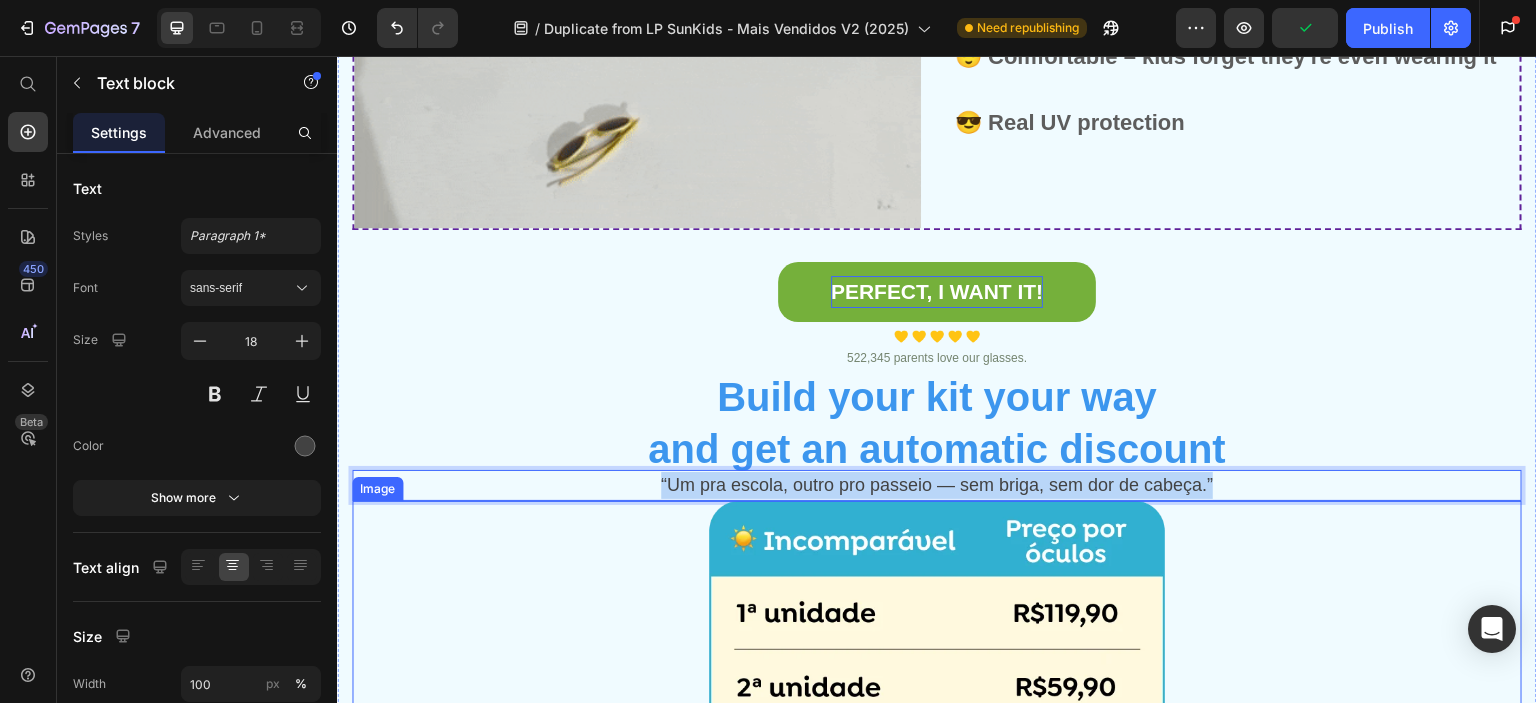 copy on "“Um pra escola, outro pro passeio — sem briga, sem dor de cabeça.”" 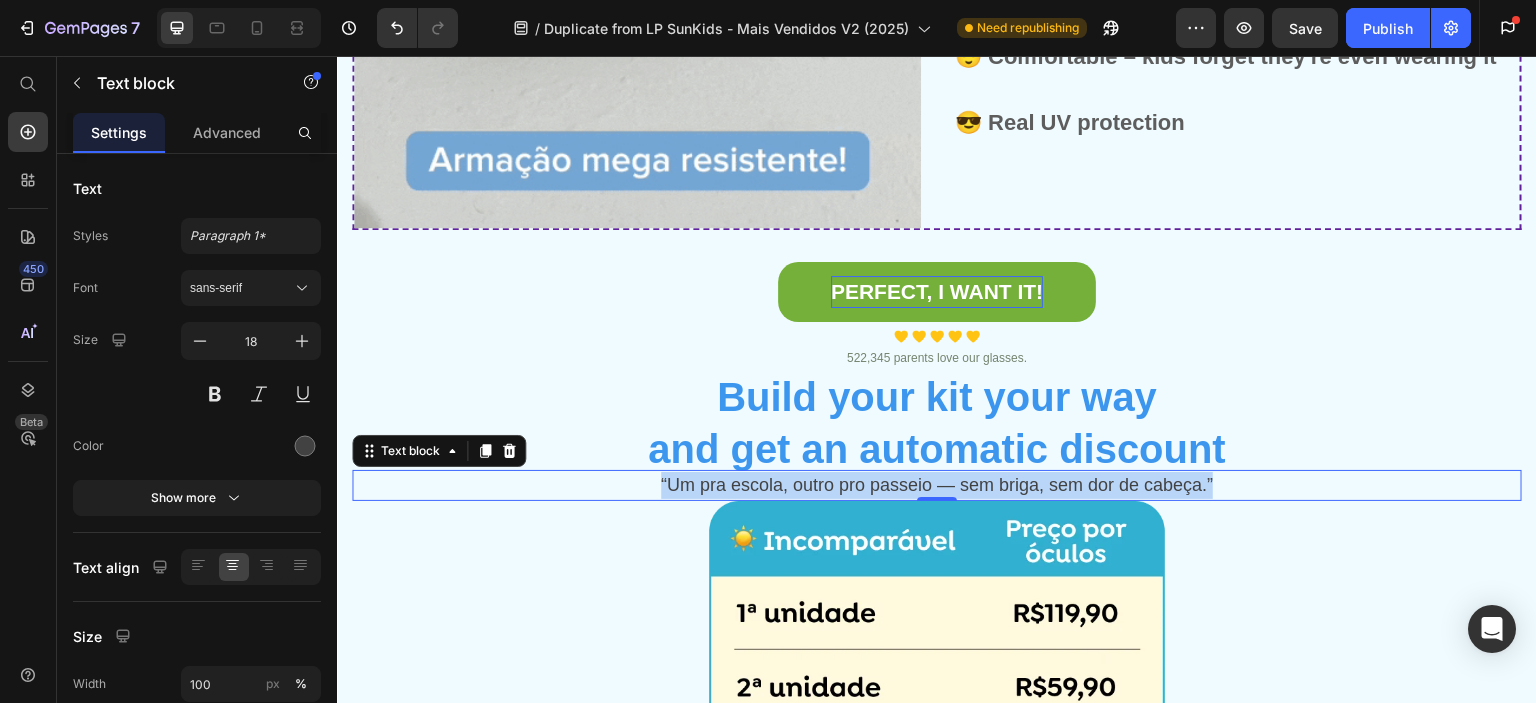 click on "“Um pra escola, outro pro passeio — sem briga, sem dor de cabeça.”" at bounding box center [937, 485] 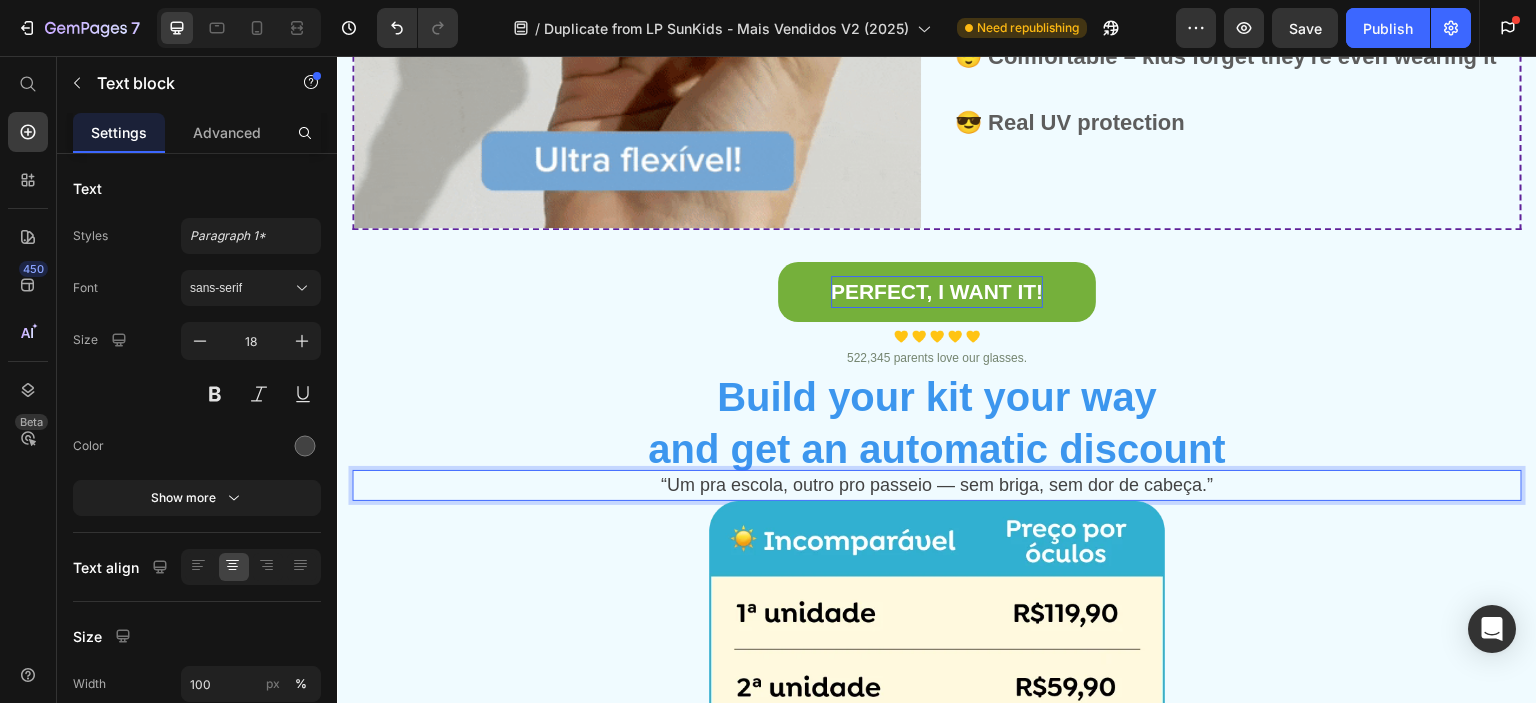 click on "“Um pra escola, outro pro passeio — sem briga, sem dor de cabeça.”" at bounding box center [937, 485] 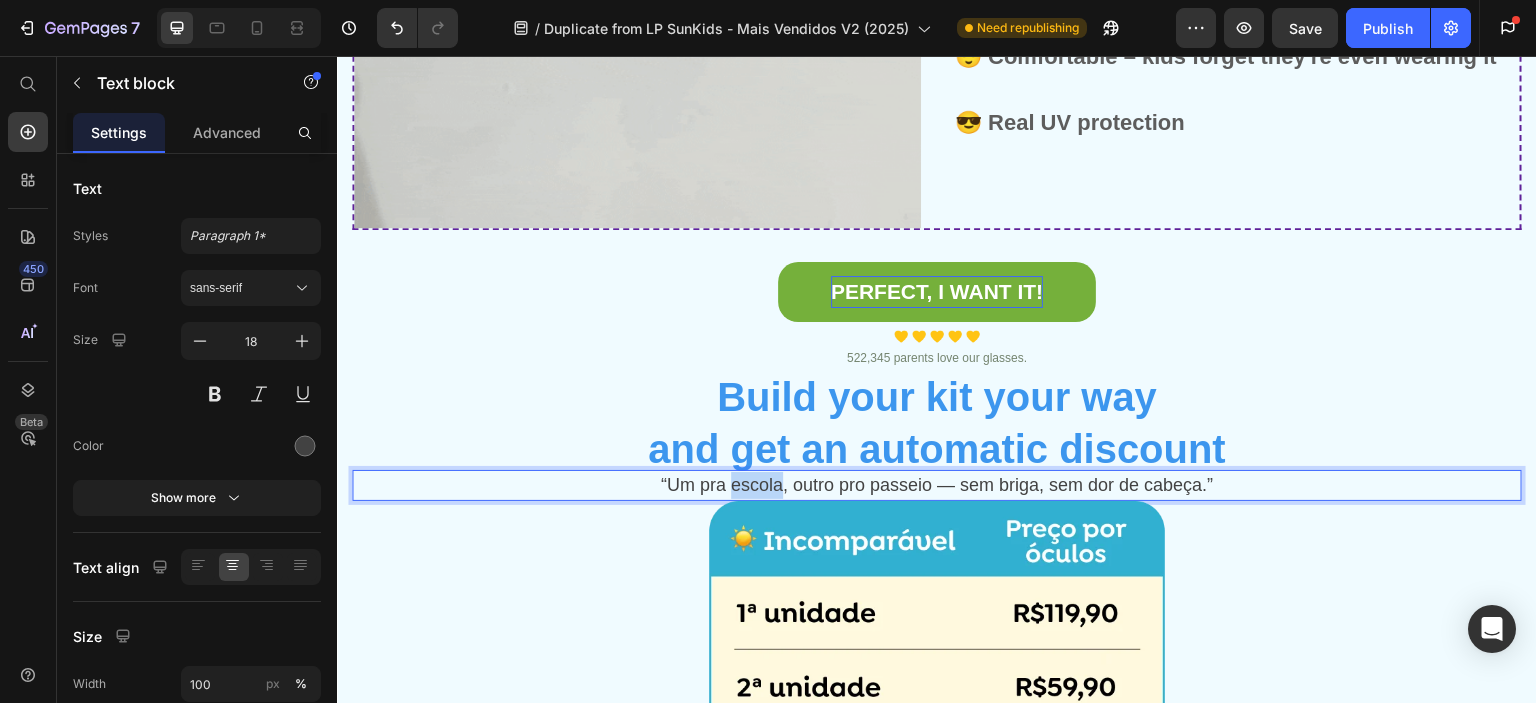 click on "“Um pra escola, outro pro passeio — sem briga, sem dor de cabeça.”" at bounding box center (937, 485) 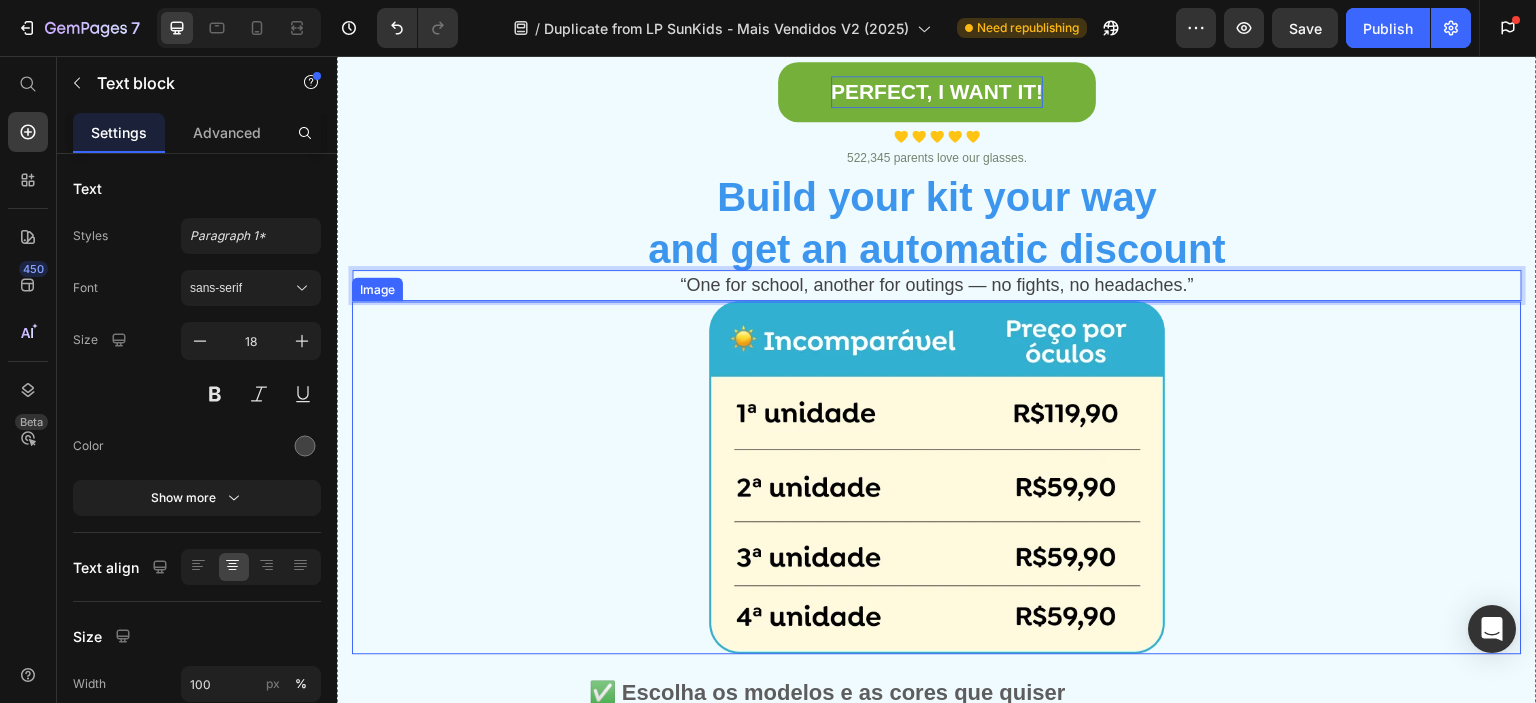 scroll, scrollTop: 1800, scrollLeft: 0, axis: vertical 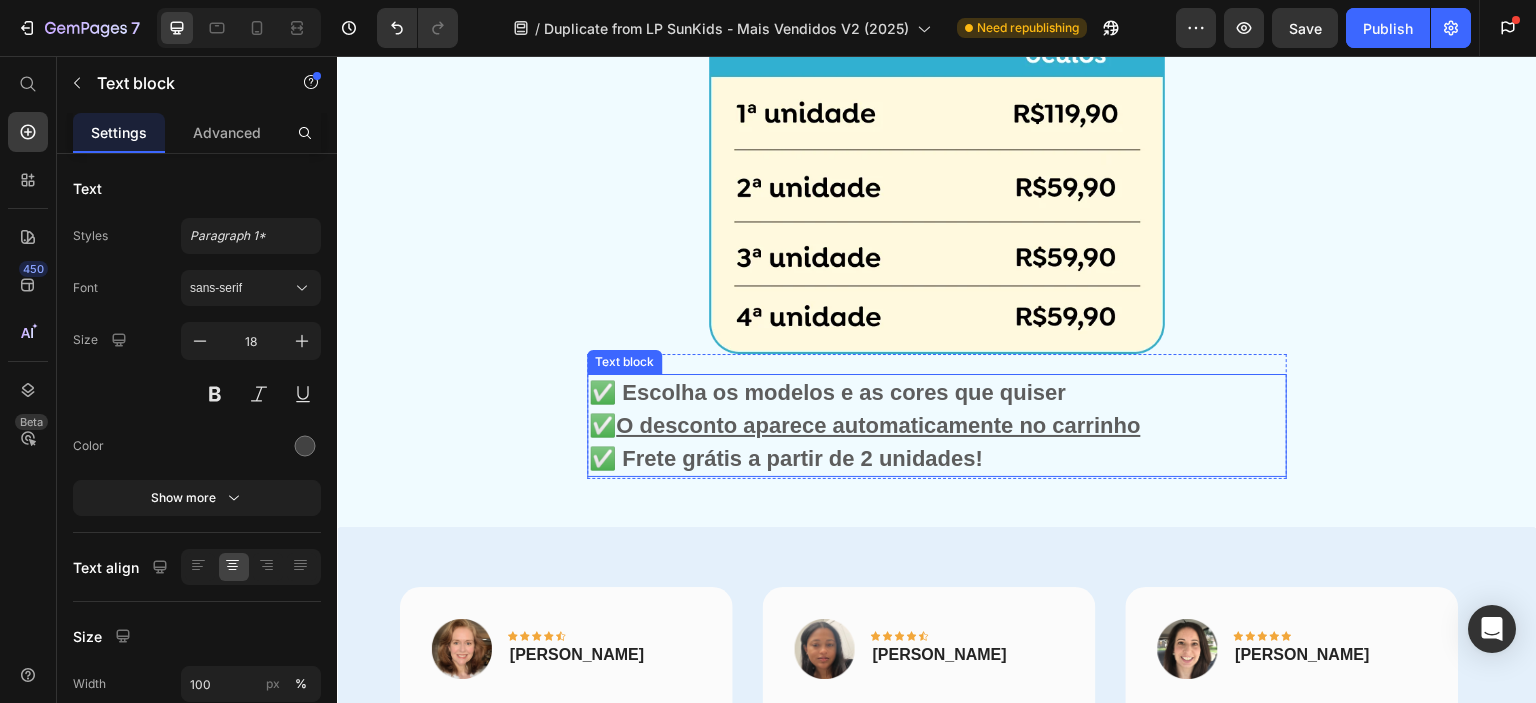 click on "O desconto aparece automaticamente no carrinho" at bounding box center [878, 425] 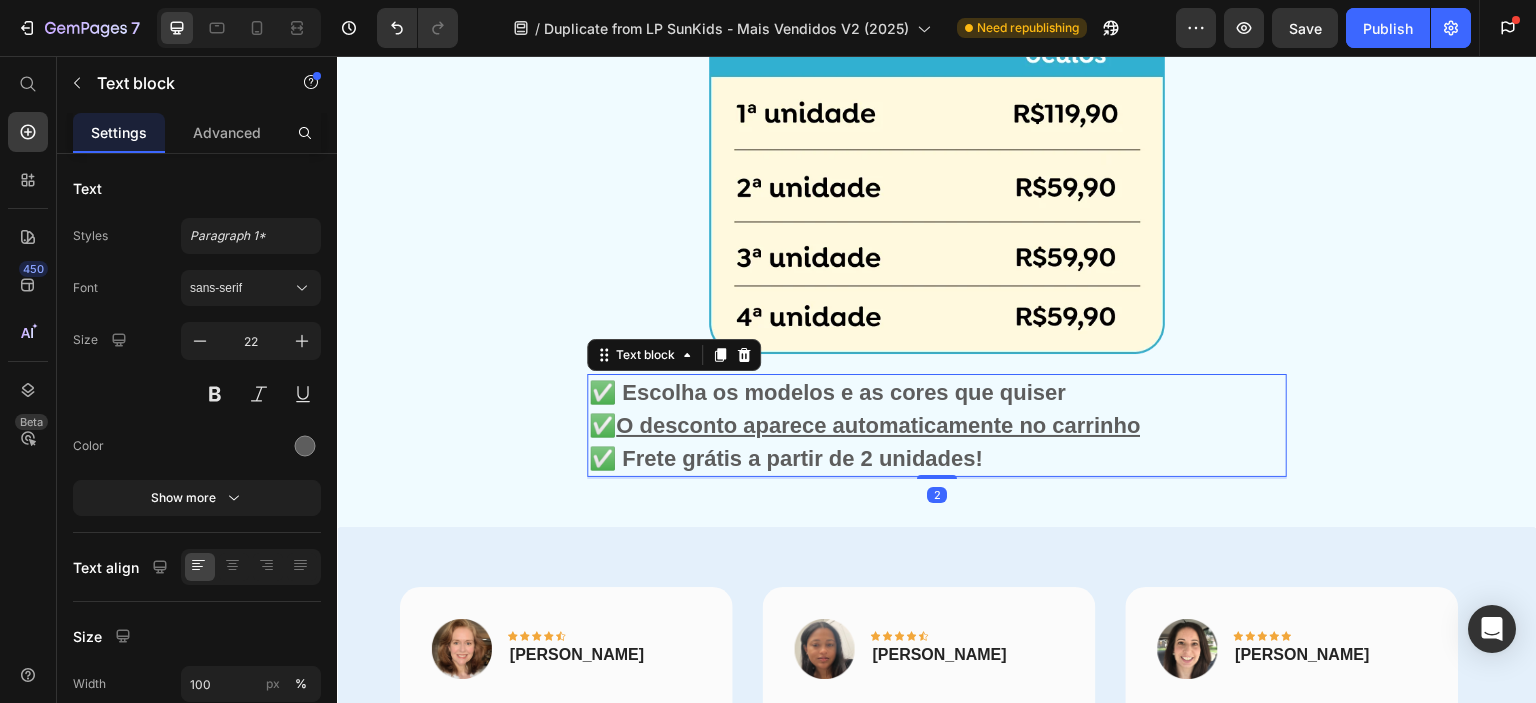 click on "O desconto aparece automaticamente no carrinho" at bounding box center (878, 425) 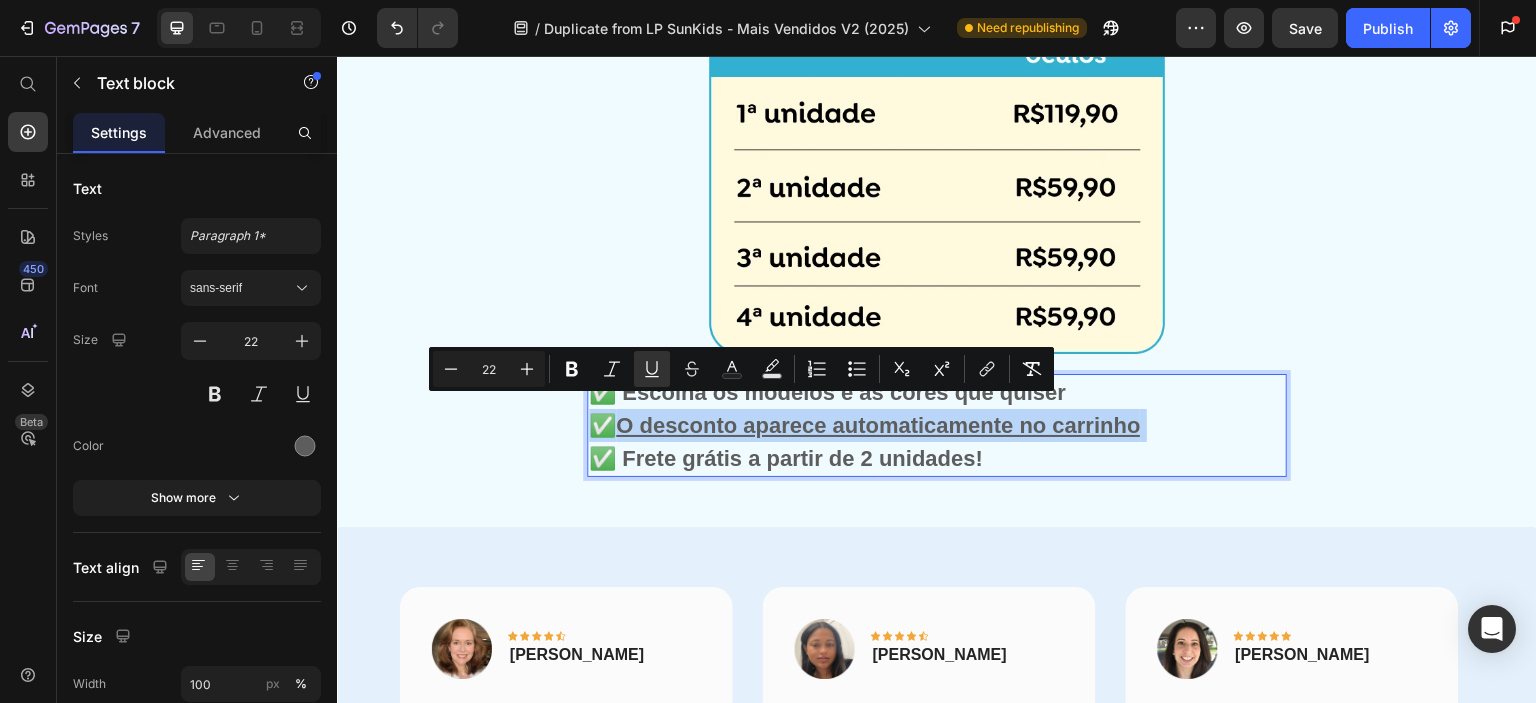 click on "O desconto aparece automaticamente no carrinho" at bounding box center [878, 425] 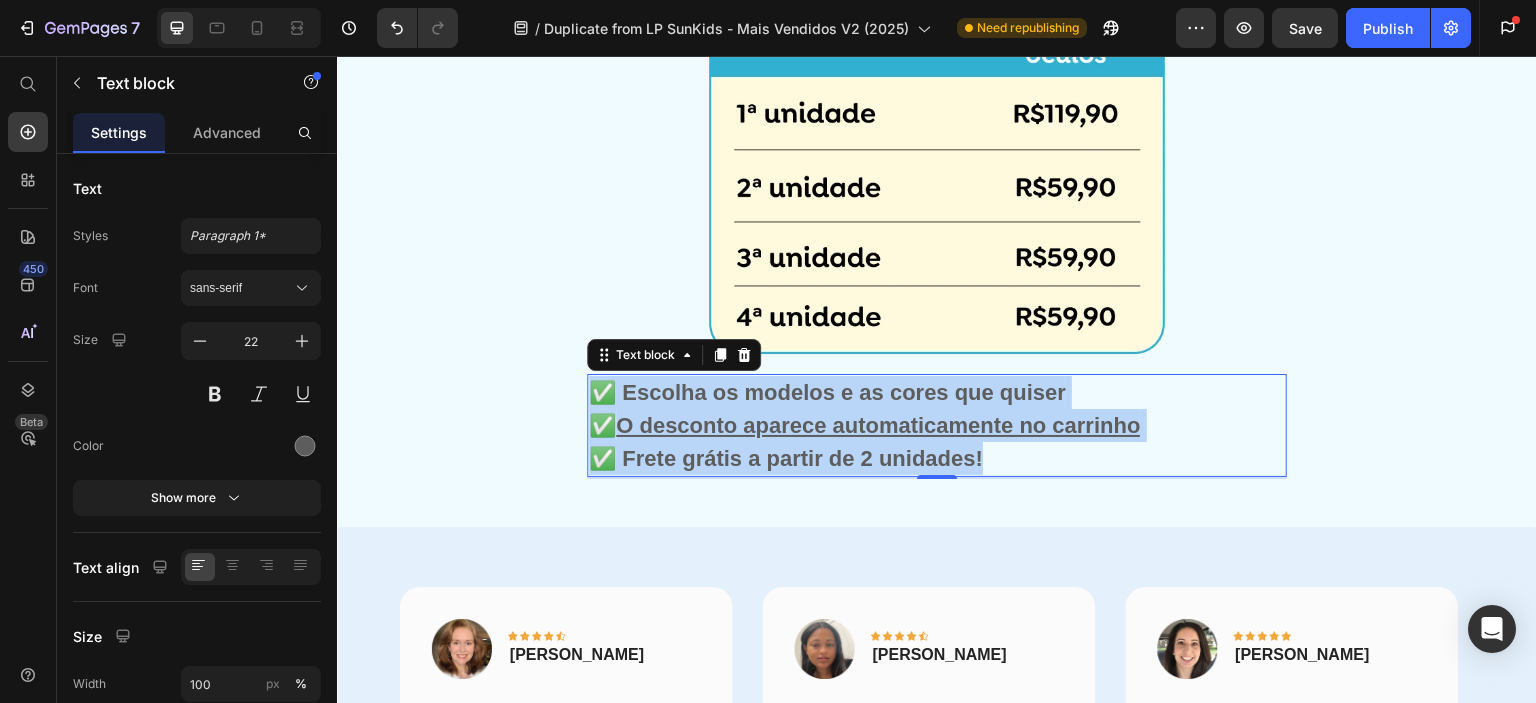 click on "O desconto aparece automaticamente no carrinho" at bounding box center (878, 425) 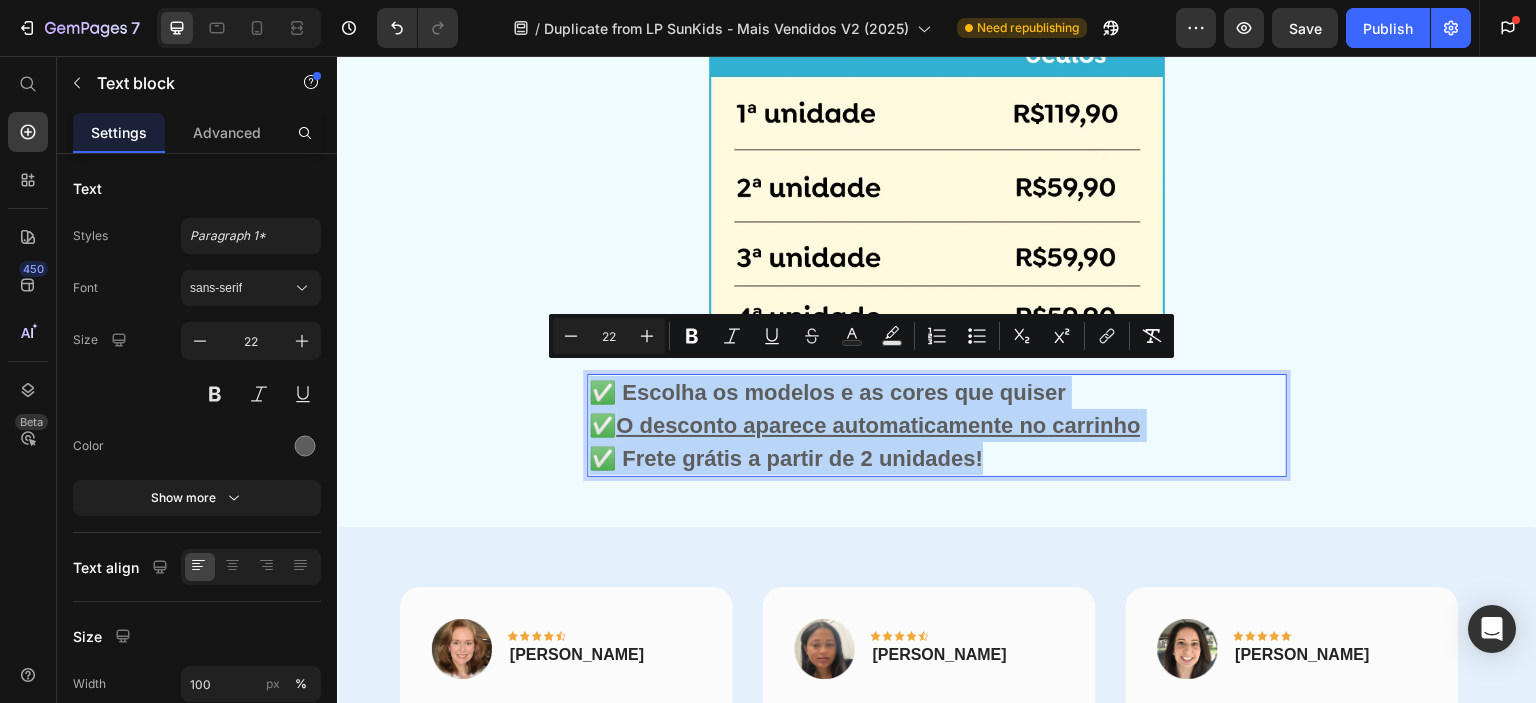 click on "✅ Escolha os modelos e as cores que quiser ✅  O desconto aparece automaticamente no carrinho ✅ Frete grátis a partir de 2 unidades!" at bounding box center [937, 425] 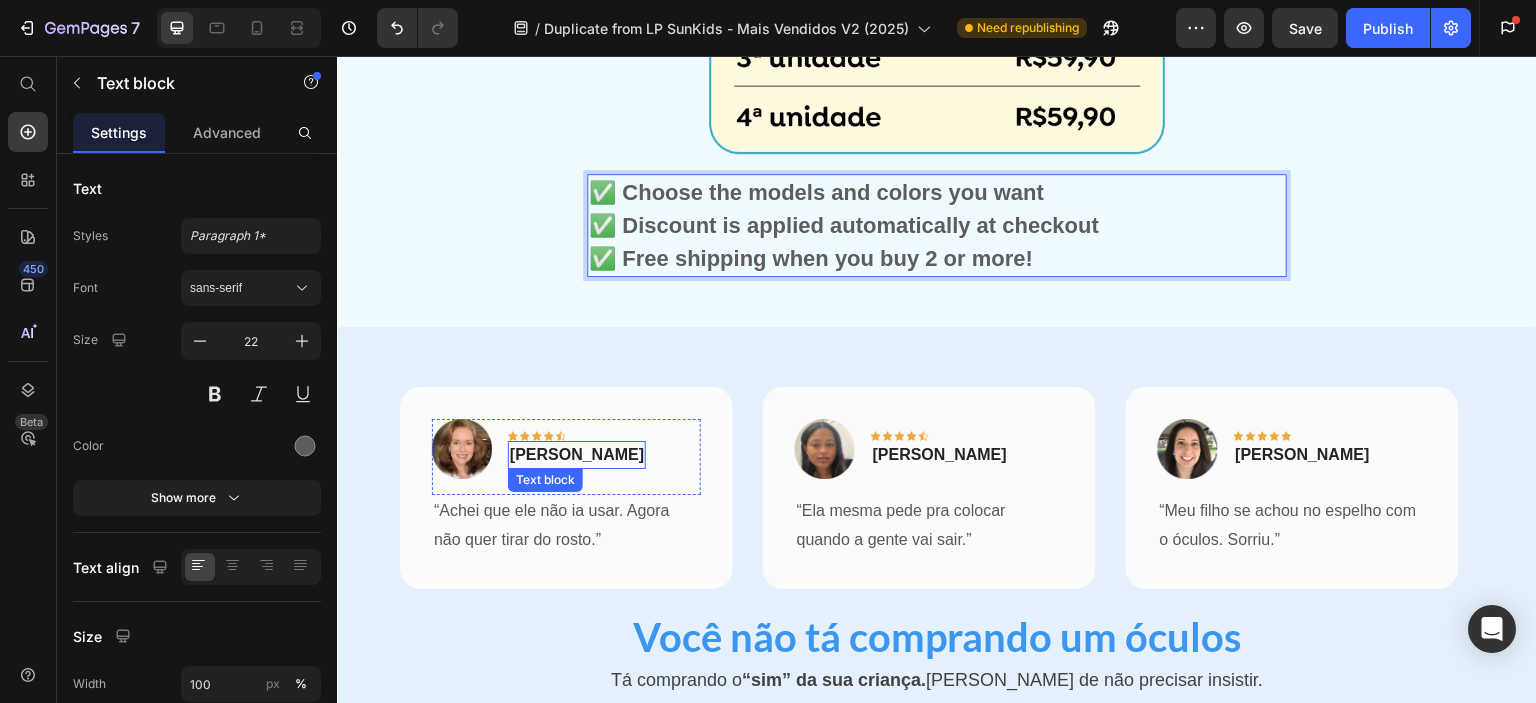 scroll, scrollTop: 2100, scrollLeft: 0, axis: vertical 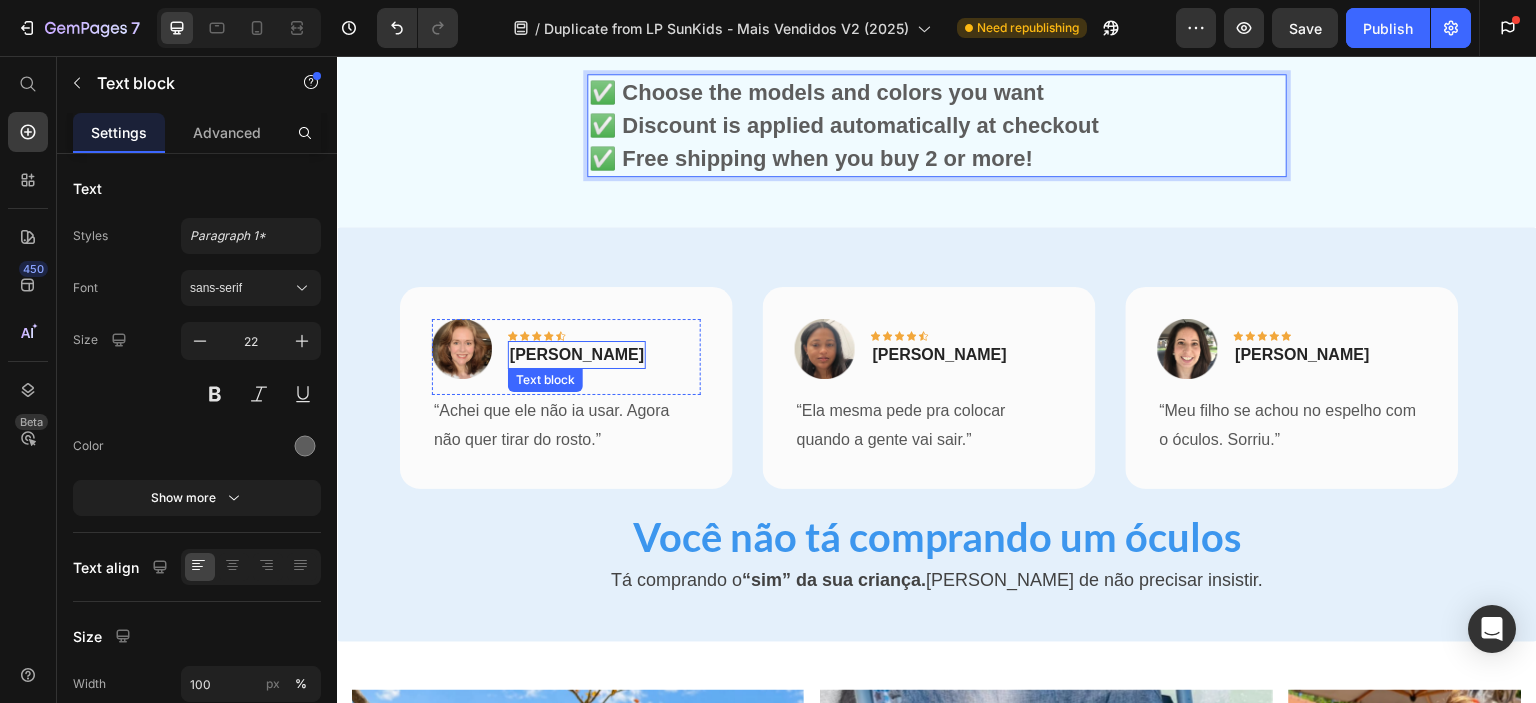 click on "Rita C." at bounding box center (577, 355) 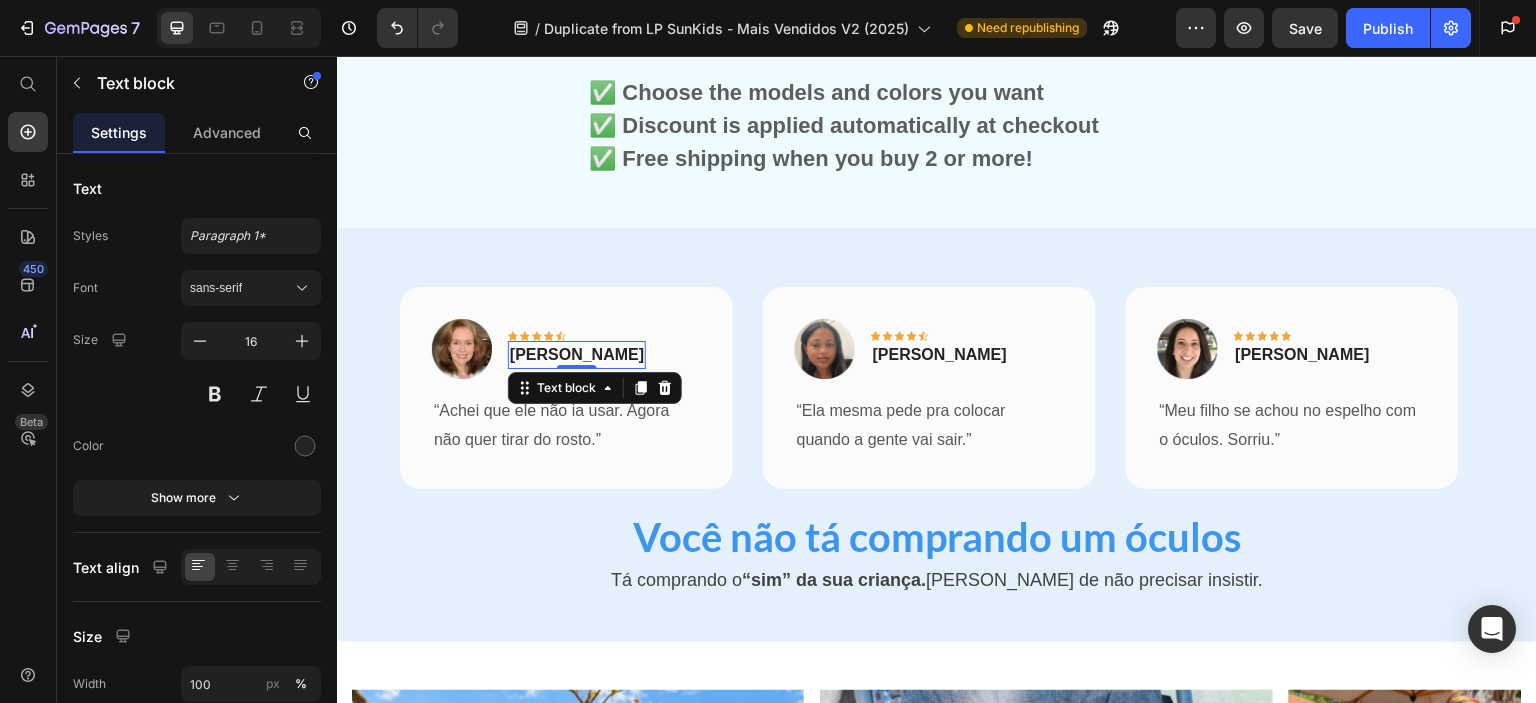 click on "Rita C." at bounding box center (577, 355) 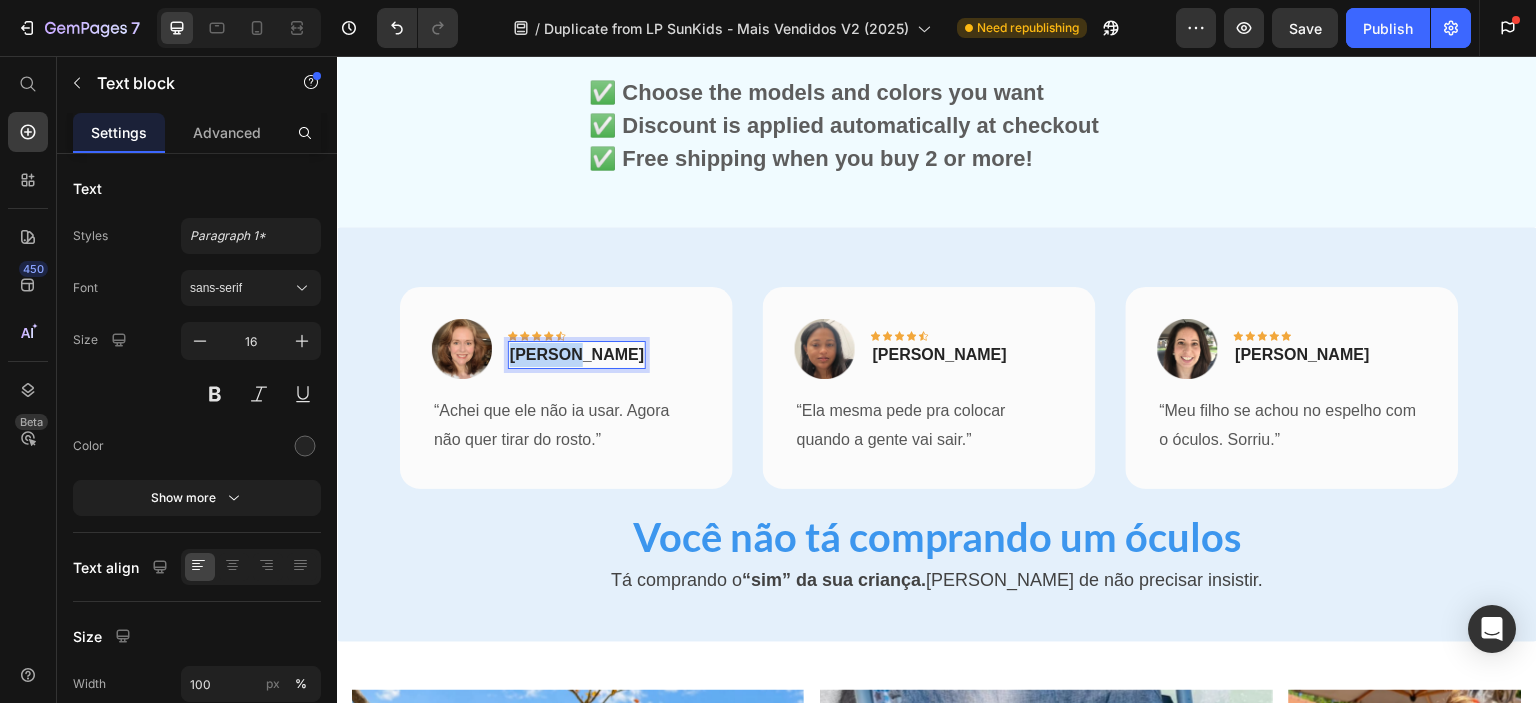click on "Rita C." at bounding box center [577, 355] 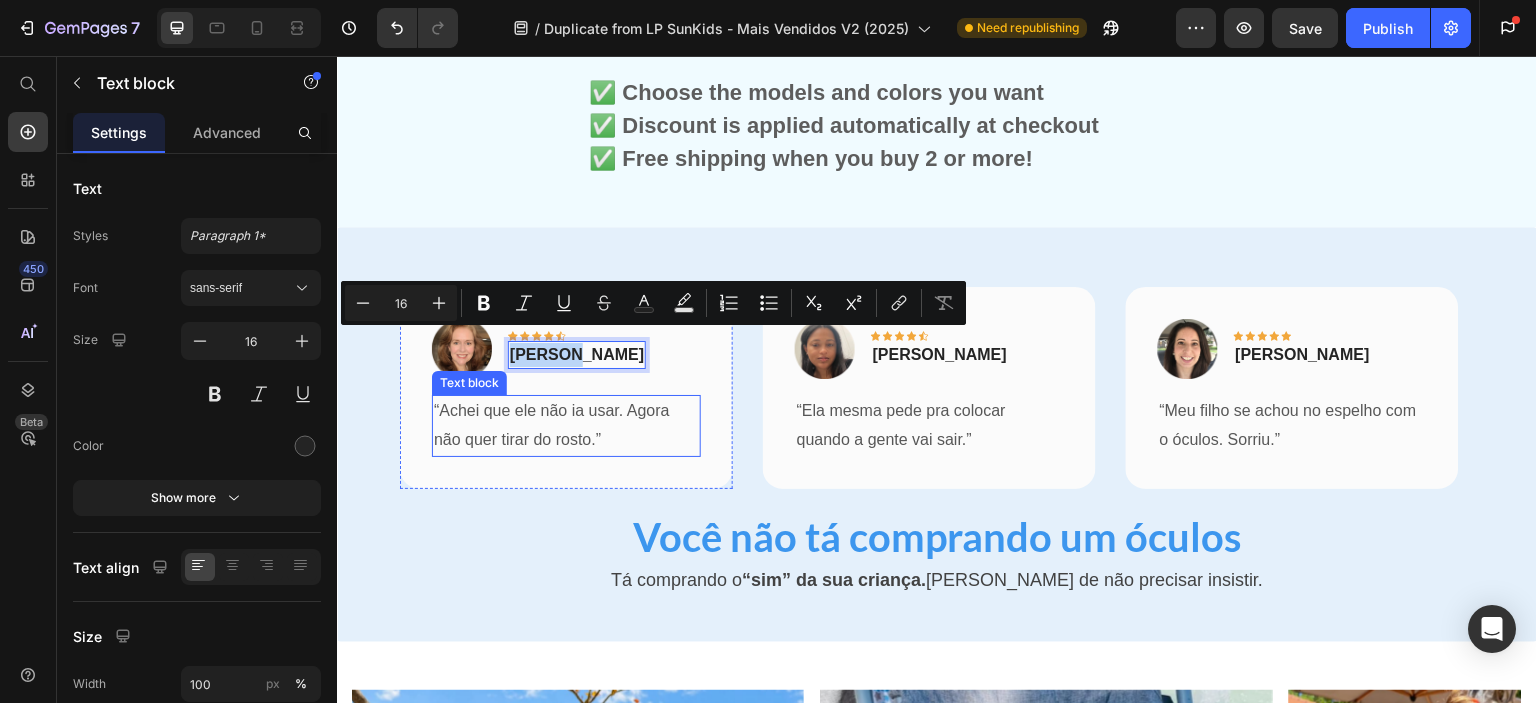 click on "“Achei que ele não ia usar. Agora não quer tirar do rosto.”" at bounding box center [566, 426] 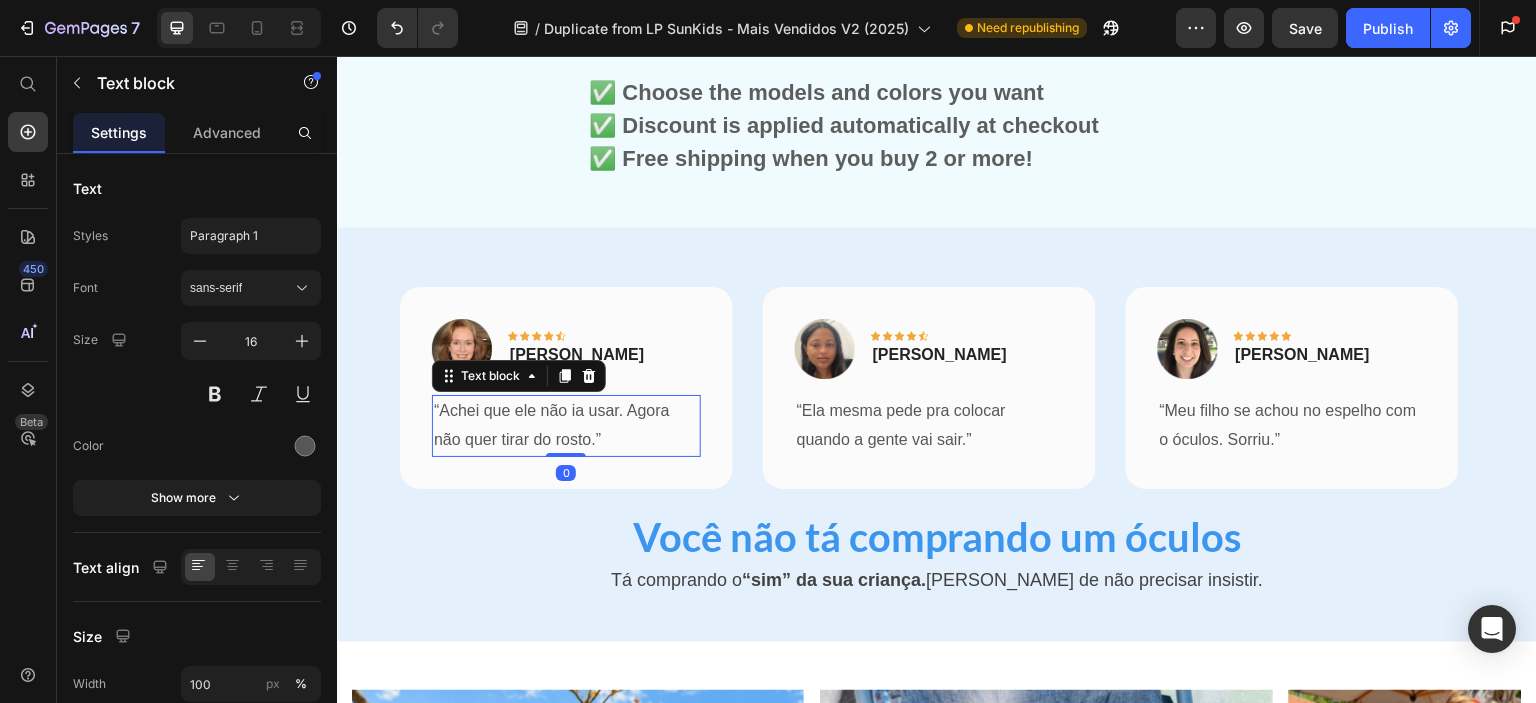 click on "“Achei que ele não ia usar. Agora não quer tirar do rosto.”" at bounding box center (566, 426) 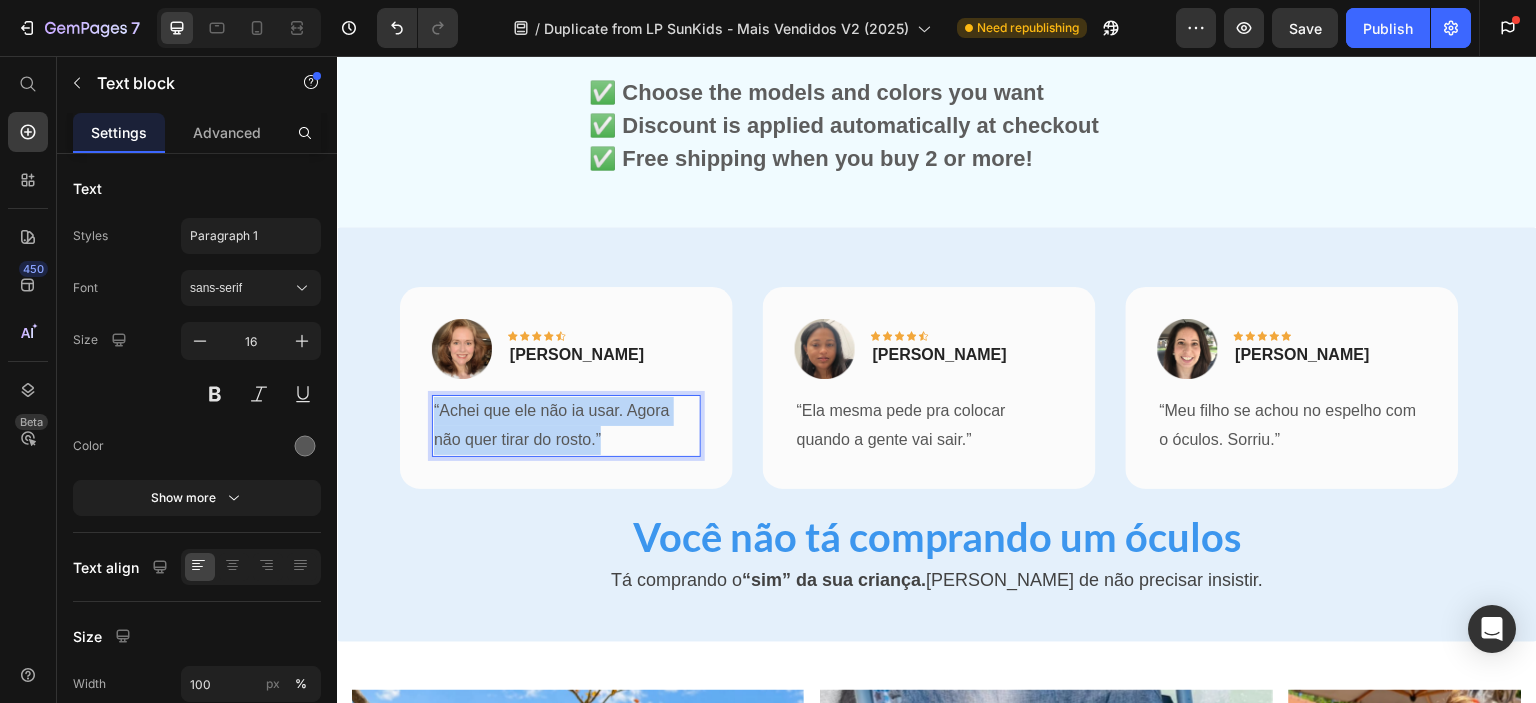 click on "“Achei que ele não ia usar. Agora não quer tirar do rosto.”" at bounding box center (566, 426) 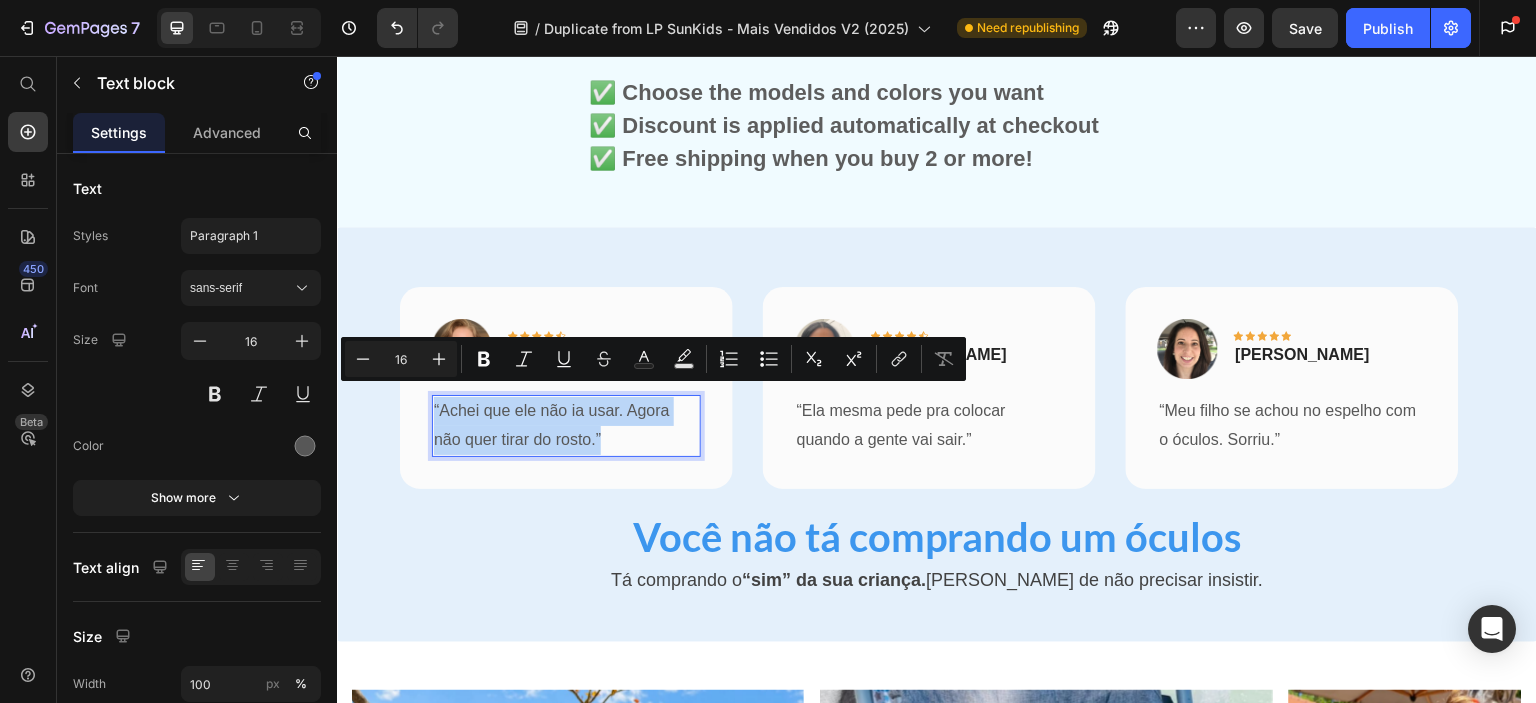 copy on "“Achei que ele não ia usar. Agora não quer tirar do rosto.”" 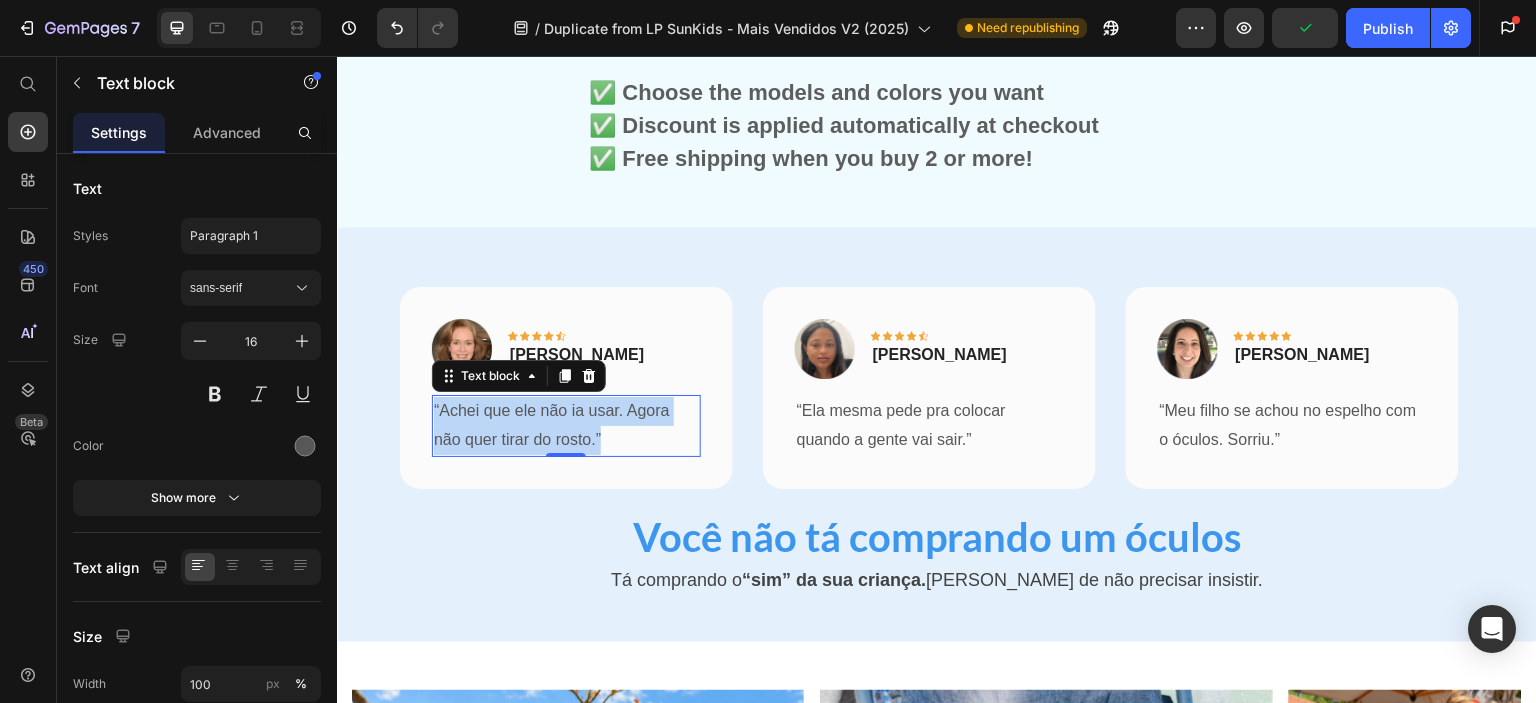click on "“Achei que ele não ia usar. Agora não quer tirar do rosto.”" at bounding box center (566, 426) 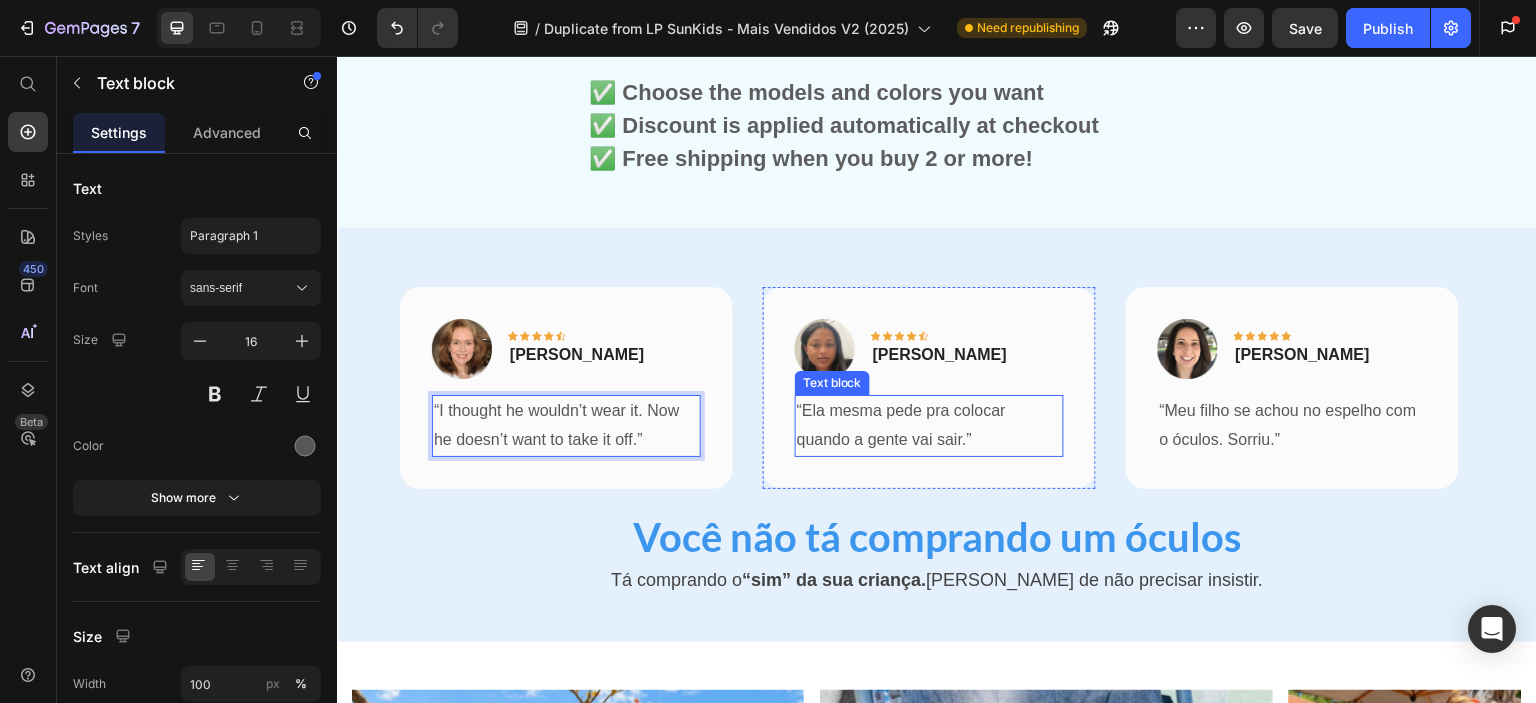 click on "“Ela mesma pede pra colocar quando a gente vai sair.”" at bounding box center (929, 426) 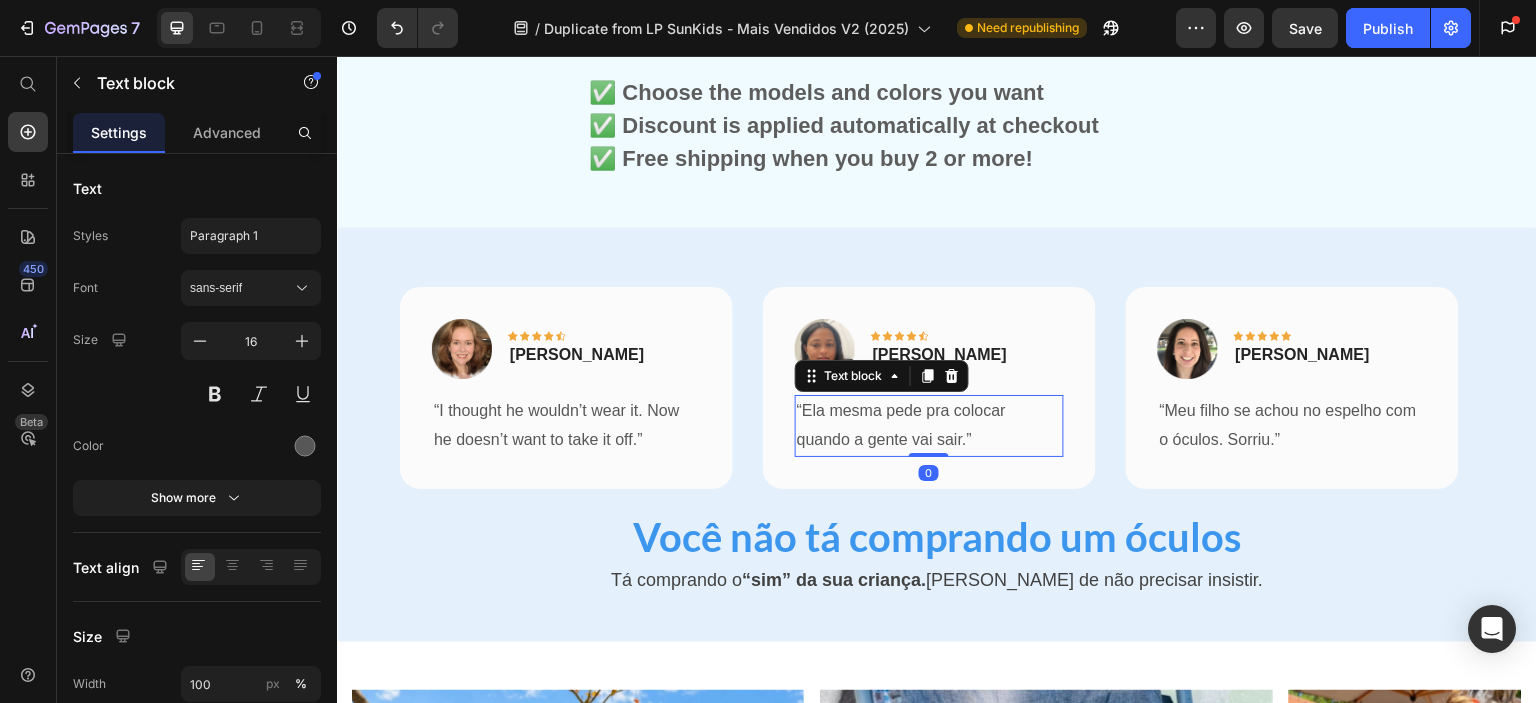 click on "“Ela mesma pede pra colocar quando a gente vai sair.”" at bounding box center (929, 426) 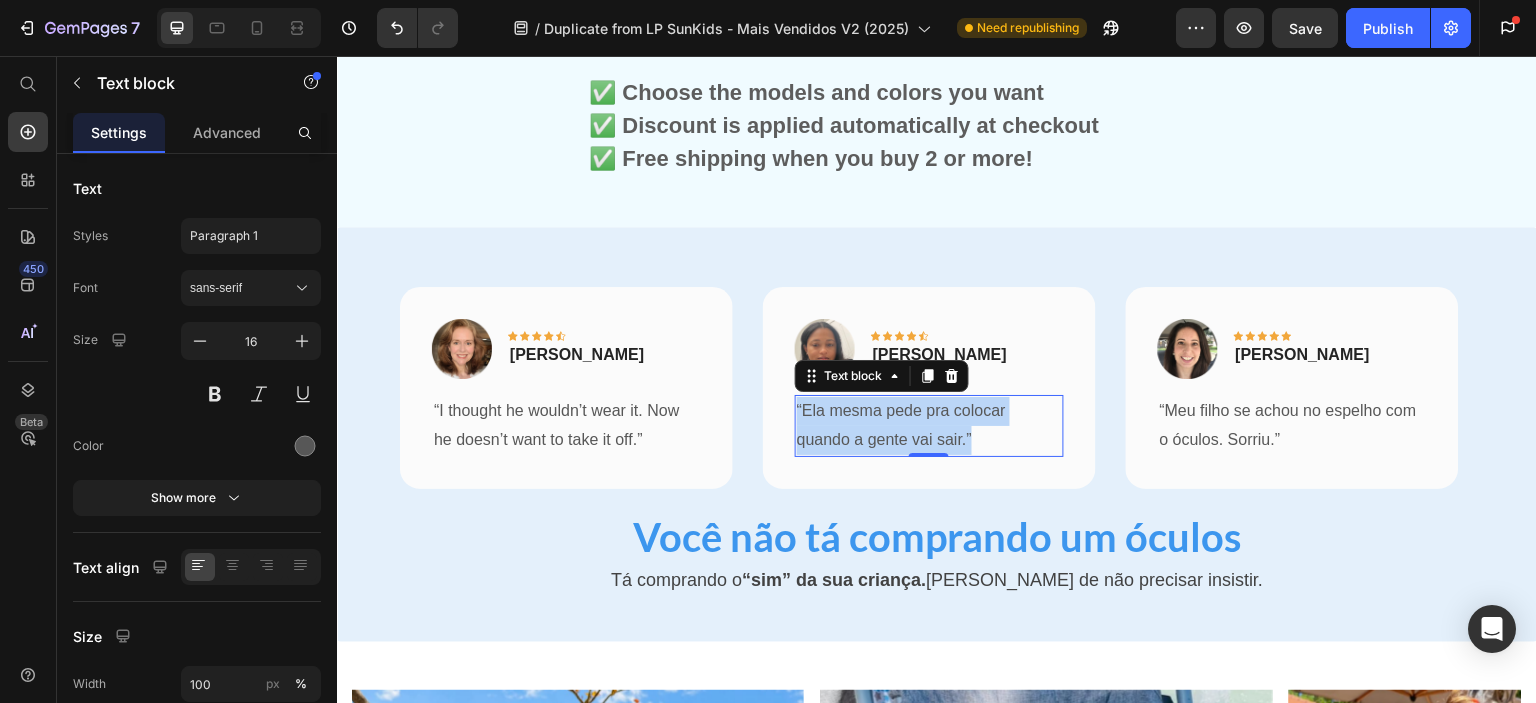 click on "“Ela mesma pede pra colocar quando a gente vai sair.”" at bounding box center [929, 426] 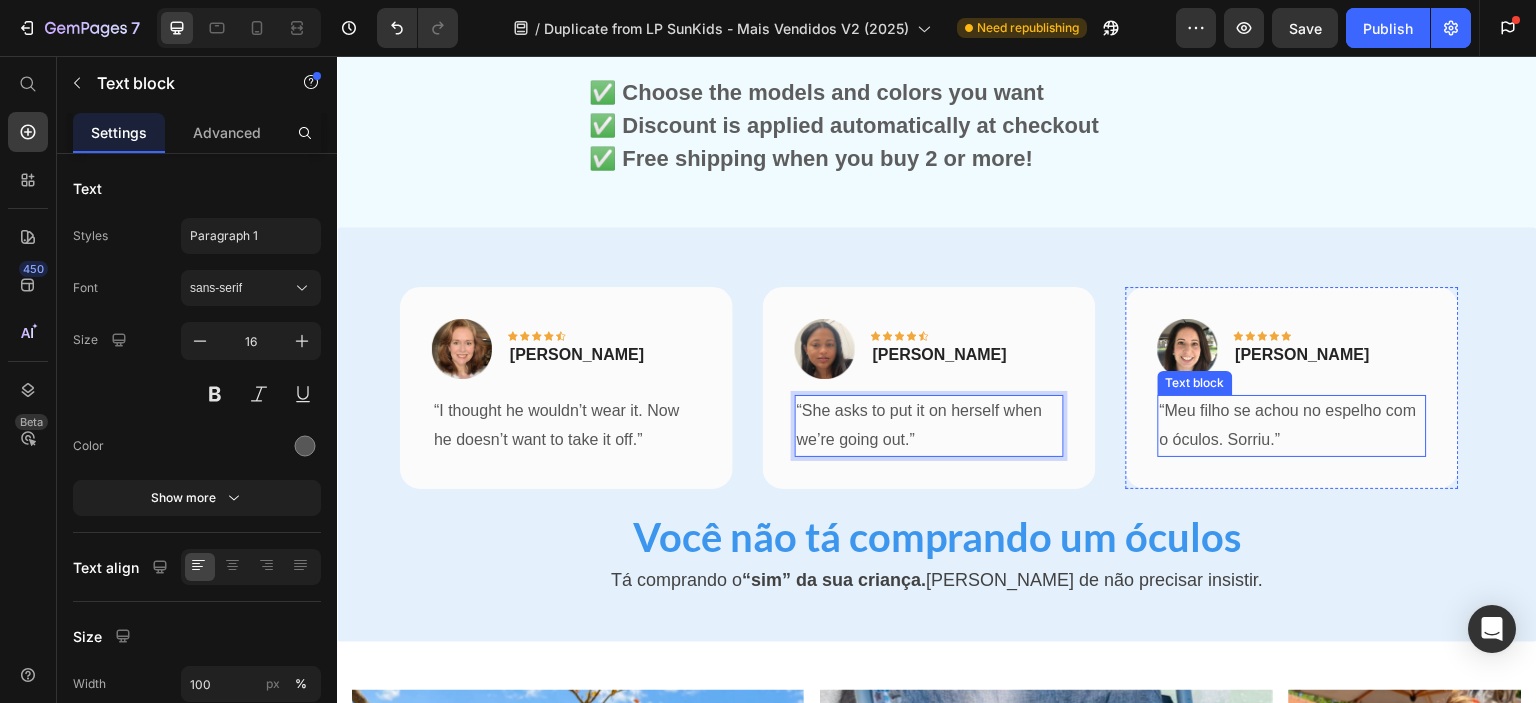 click on "“Meu filho se achou no espelho com o óculos. Sorriu.”" at bounding box center (1292, 426) 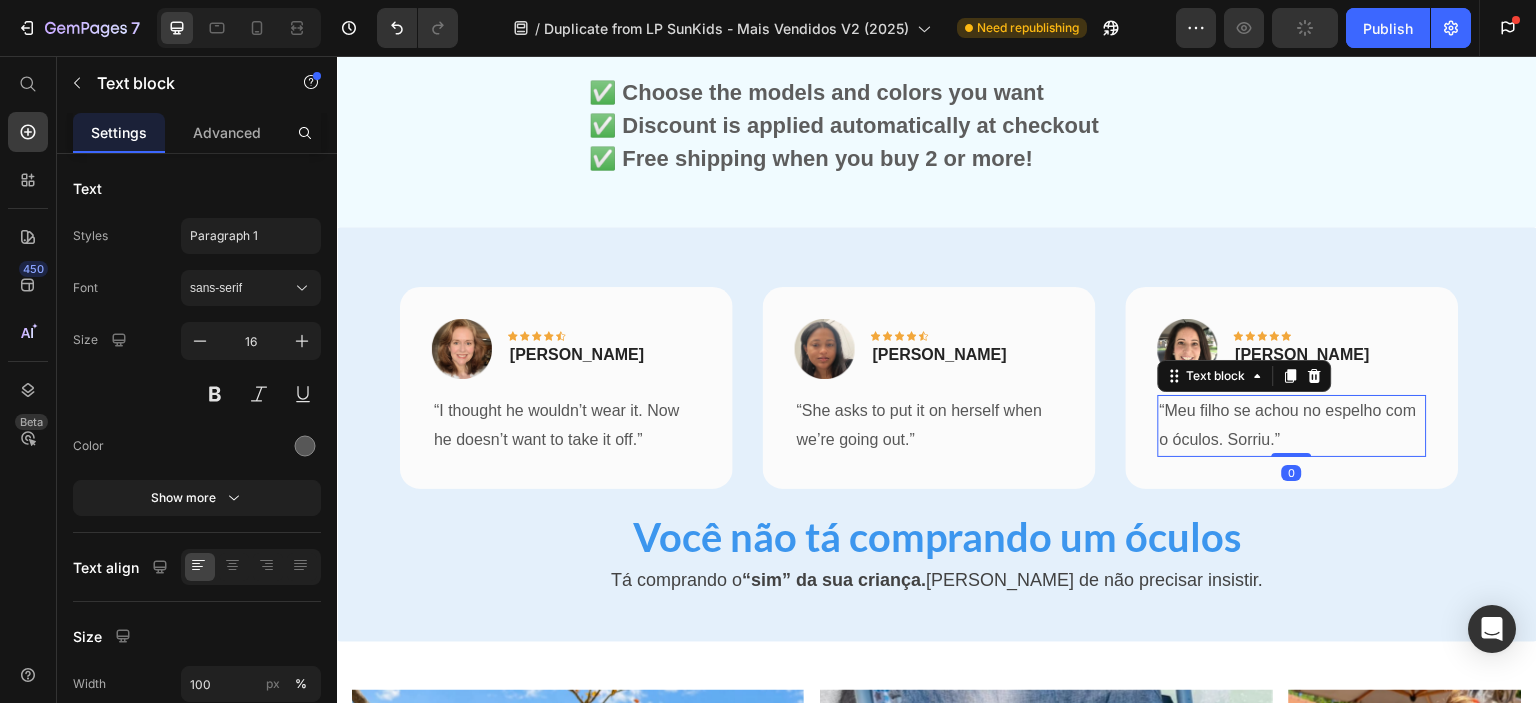 click on "“Meu filho se achou no espelho com o óculos. Sorriu.”" at bounding box center [1292, 426] 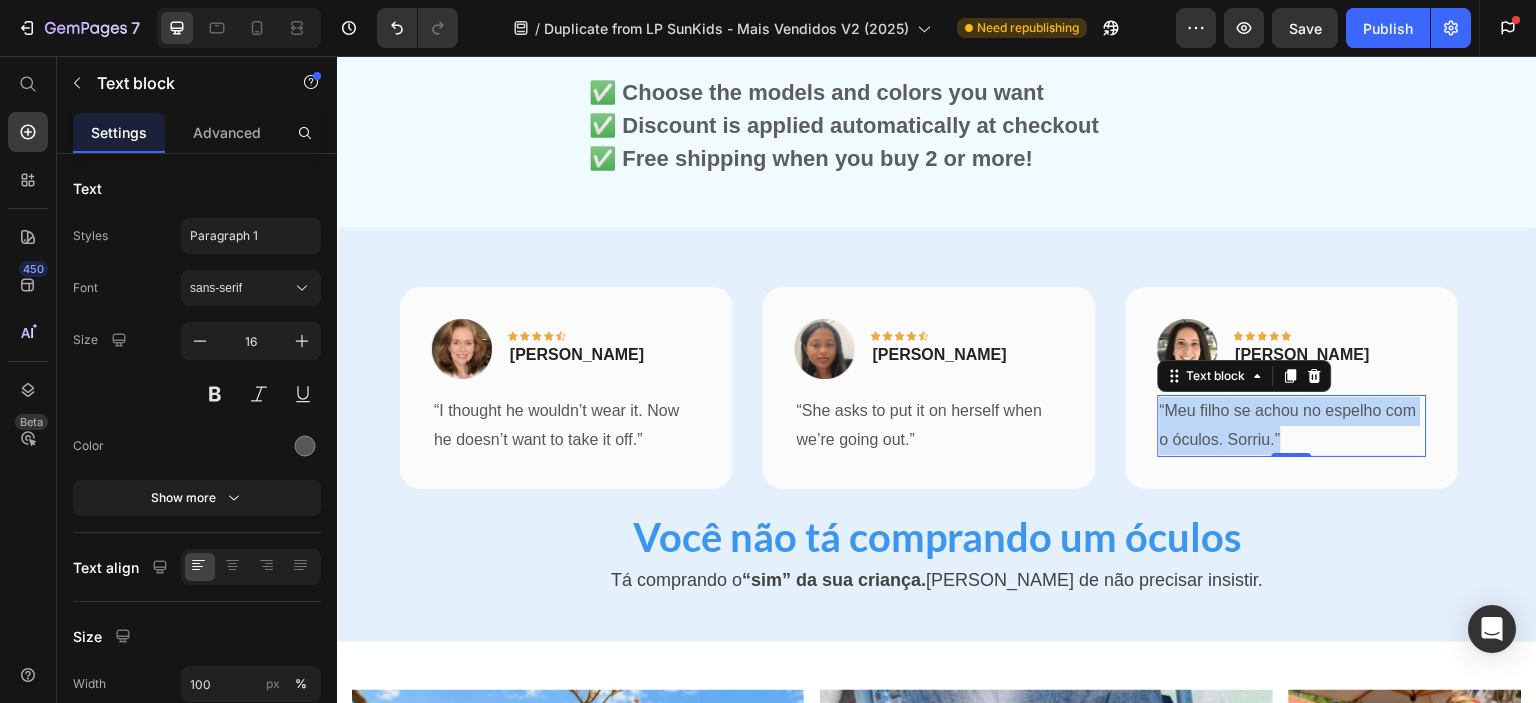 click on "“Meu filho se achou no espelho com o óculos. Sorriu.”" at bounding box center [1292, 426] 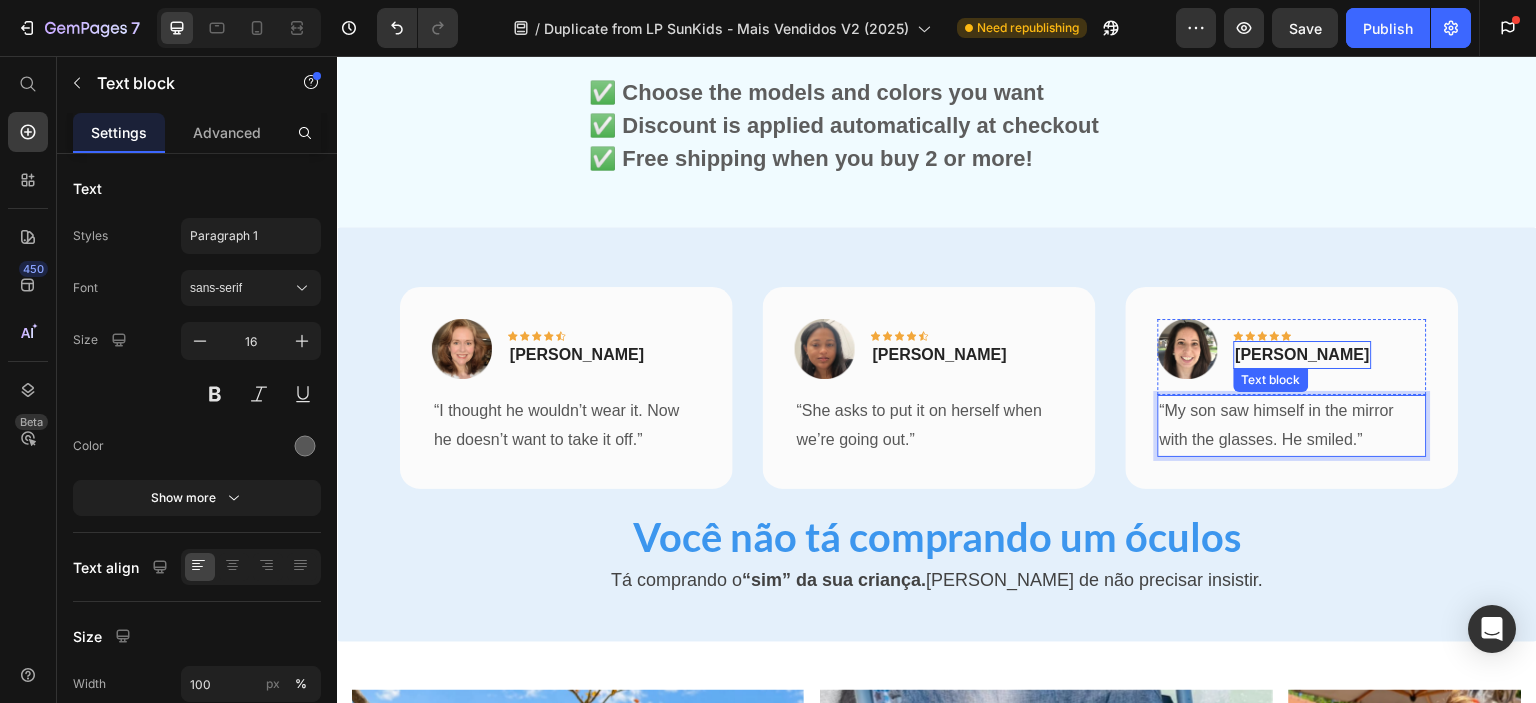 click on "Suelen J." at bounding box center [1303, 355] 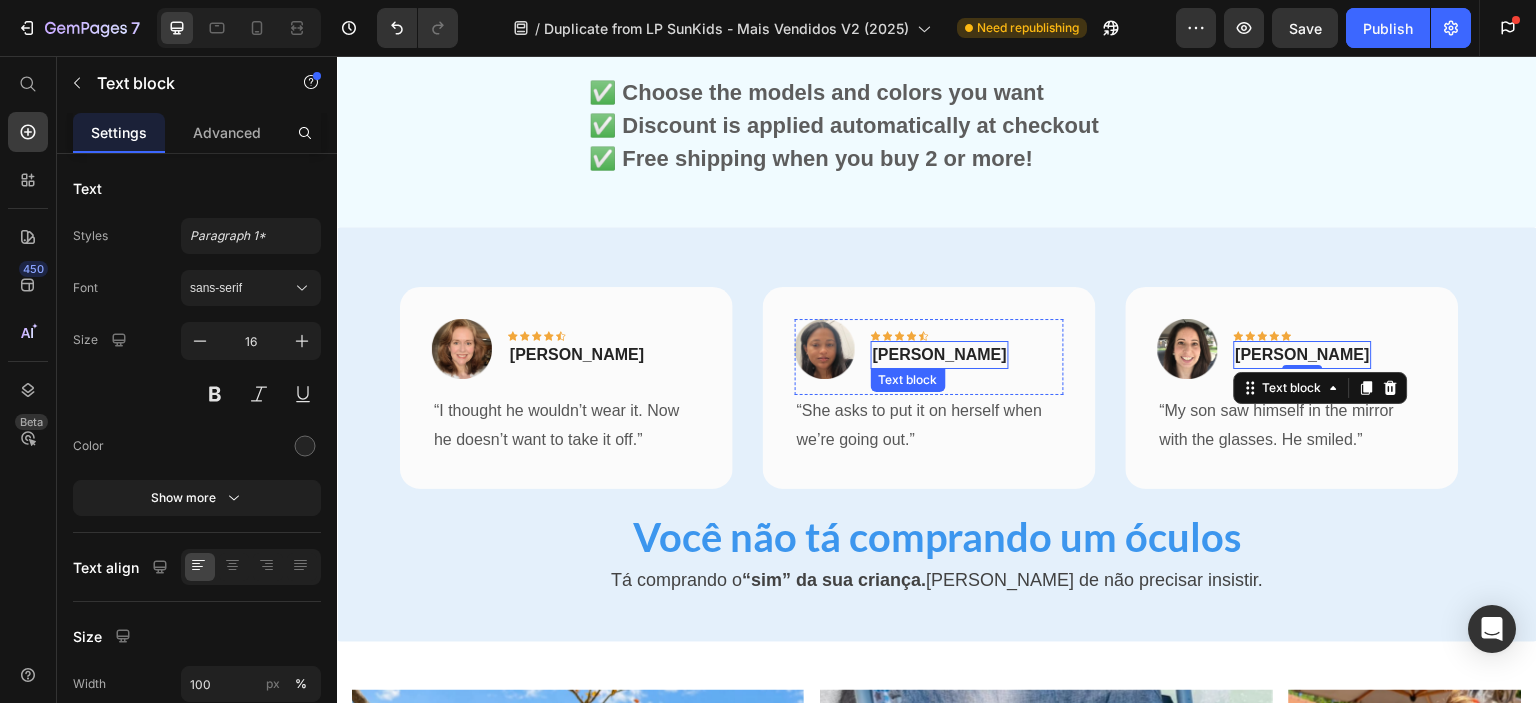 click on "Tânia S." at bounding box center (940, 355) 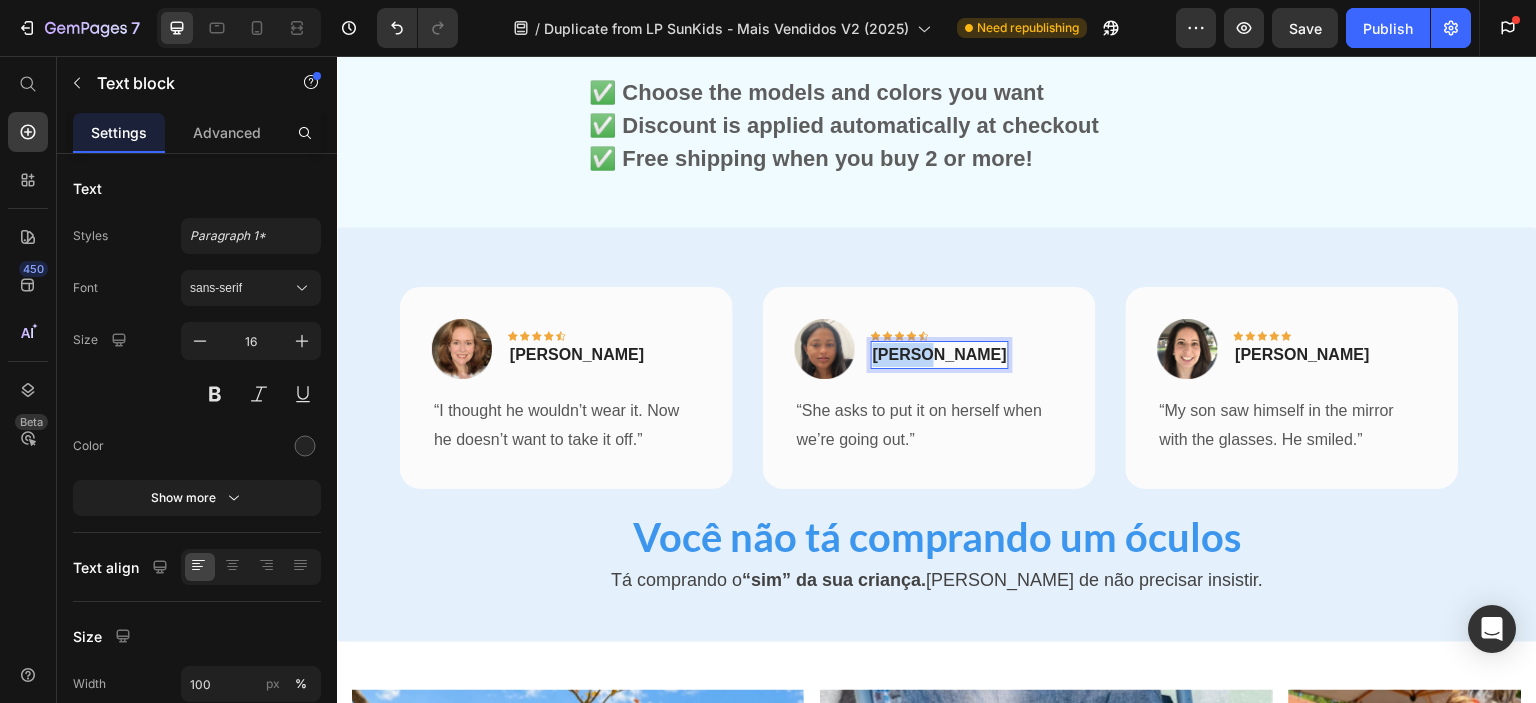click on "Tânia S." at bounding box center (940, 355) 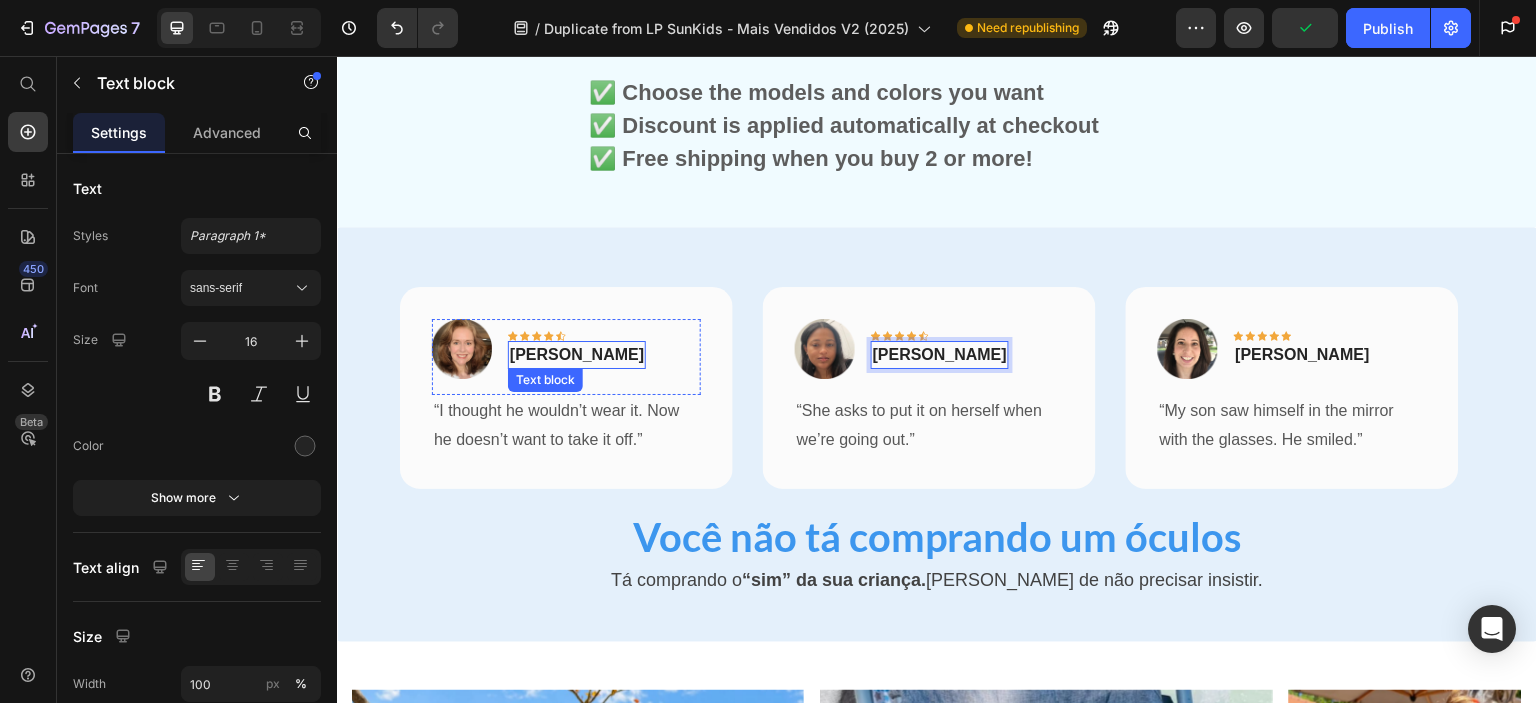 click on "Rita C." at bounding box center [577, 355] 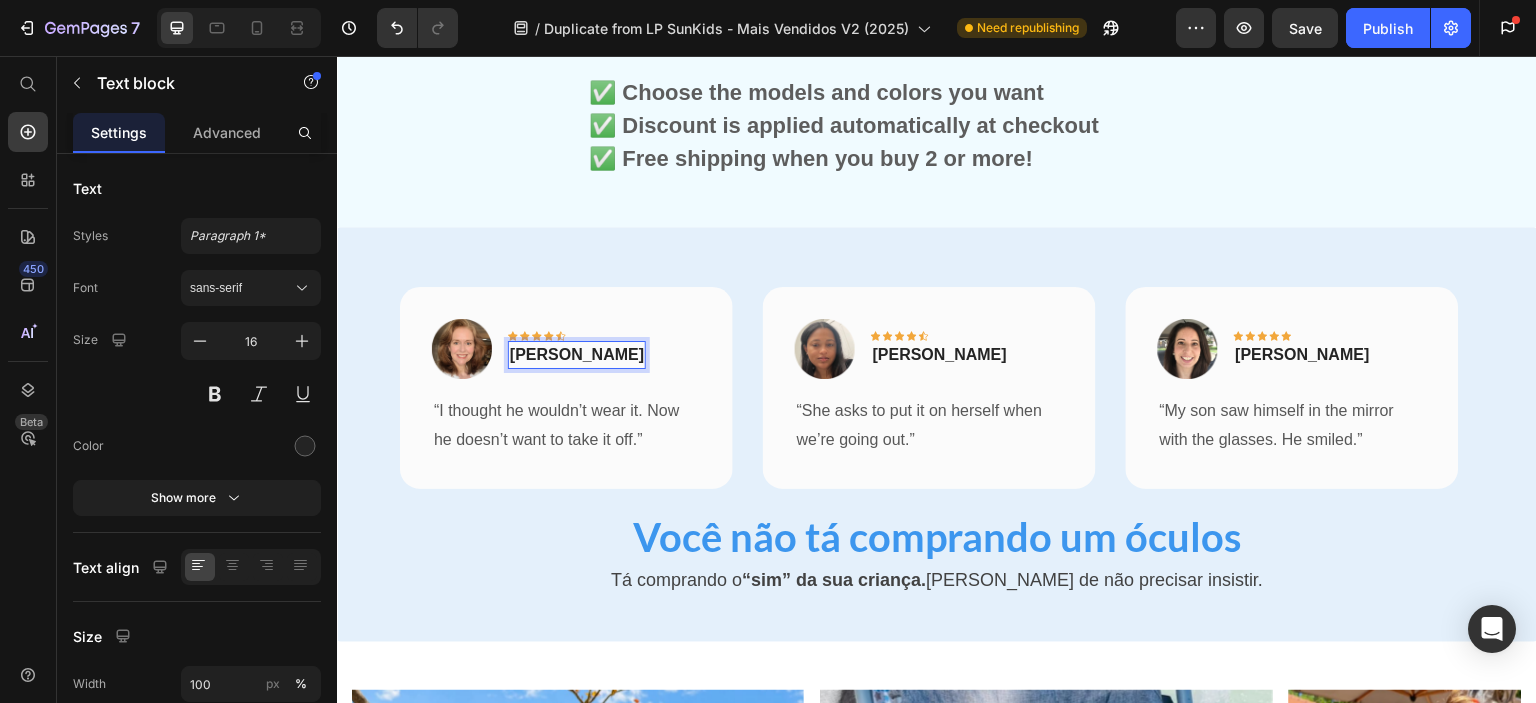 click on "Rita C." at bounding box center (577, 355) 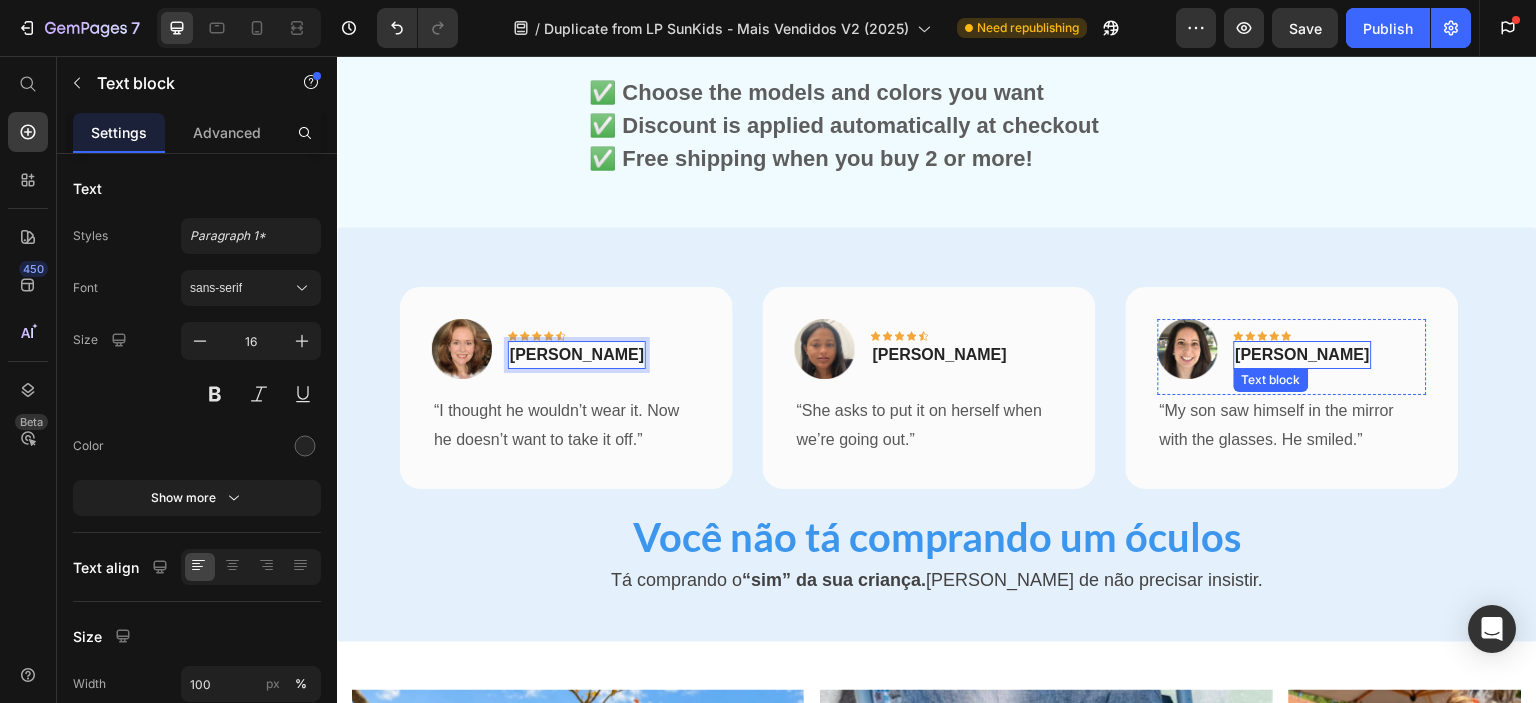 click on "Suelen J." at bounding box center [1303, 355] 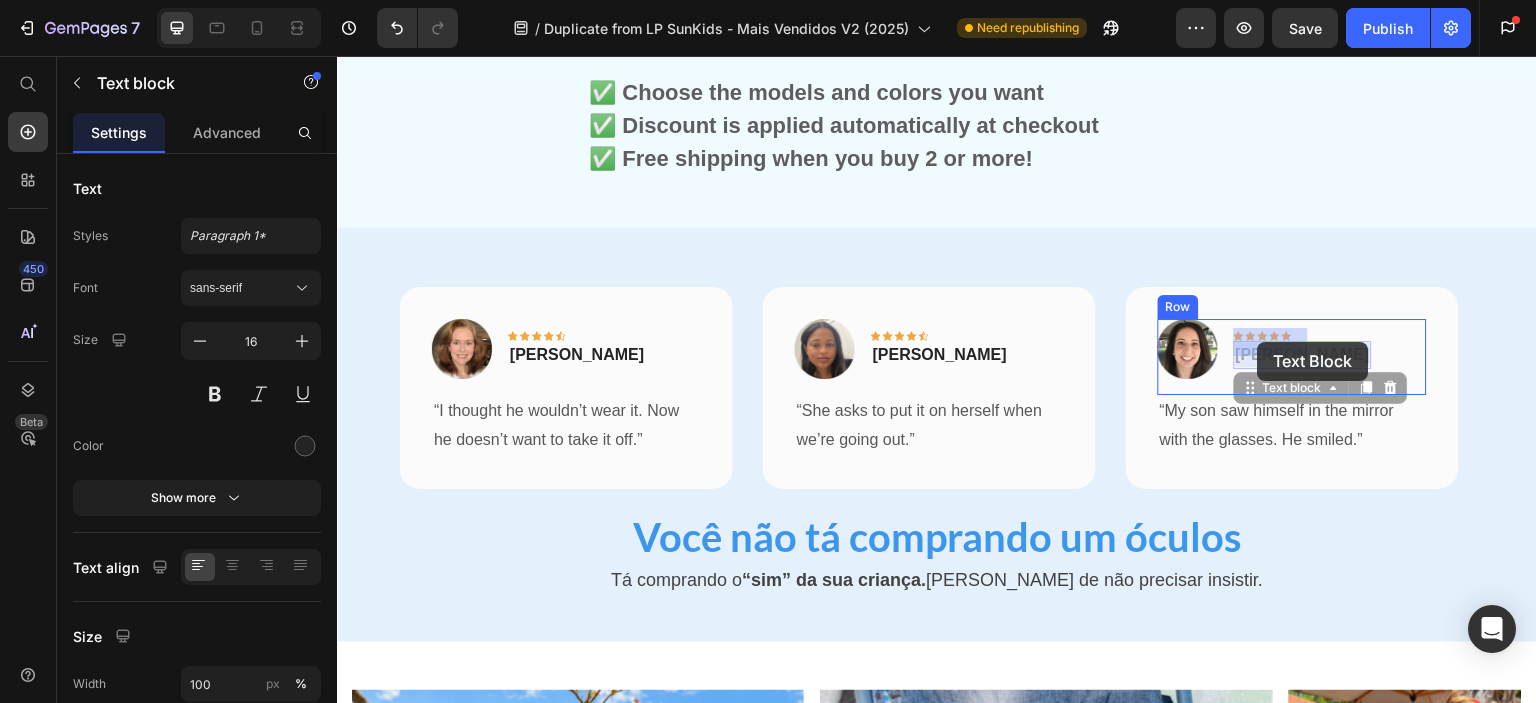 drag, startPoint x: 1286, startPoint y: 340, endPoint x: 1266, endPoint y: 344, distance: 20.396078 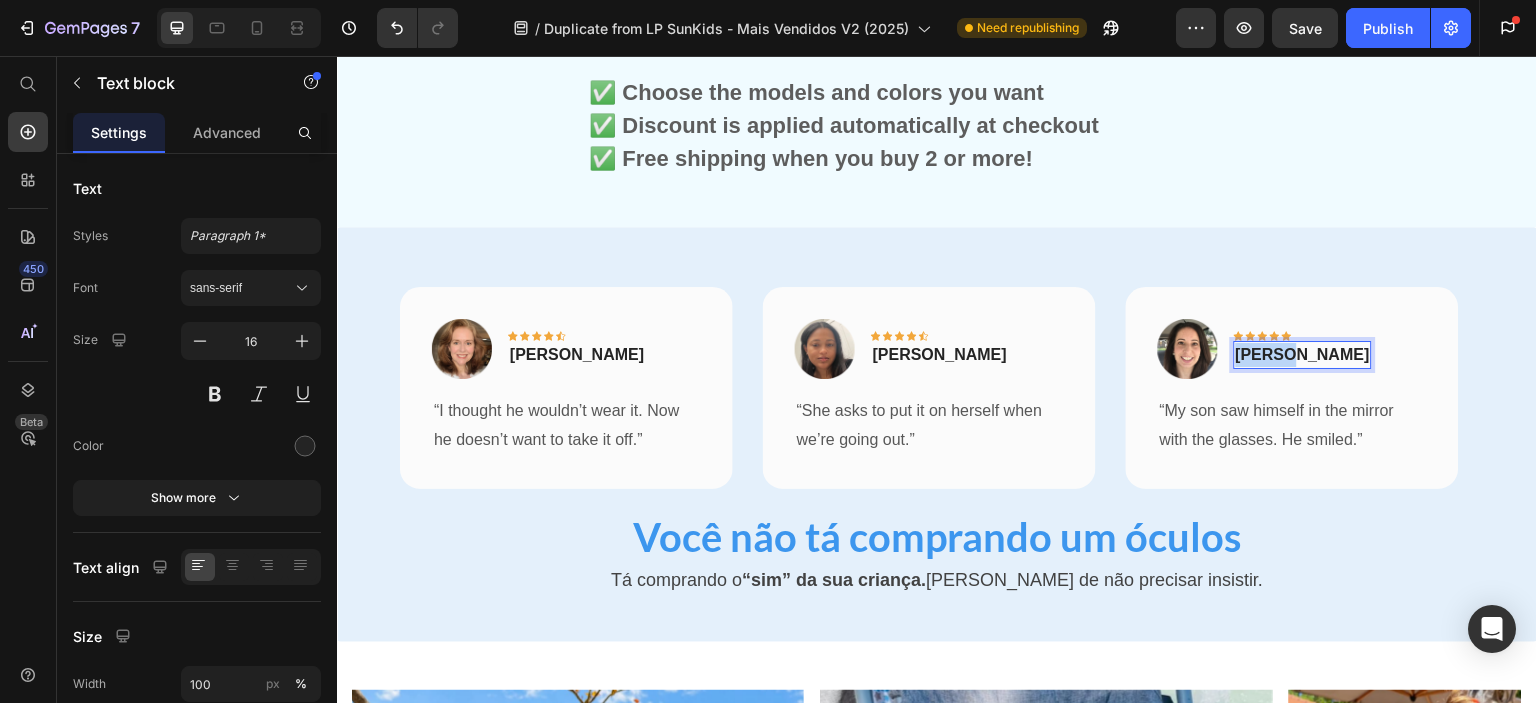 drag, startPoint x: 1286, startPoint y: 342, endPoint x: 1239, endPoint y: 344, distance: 47.042534 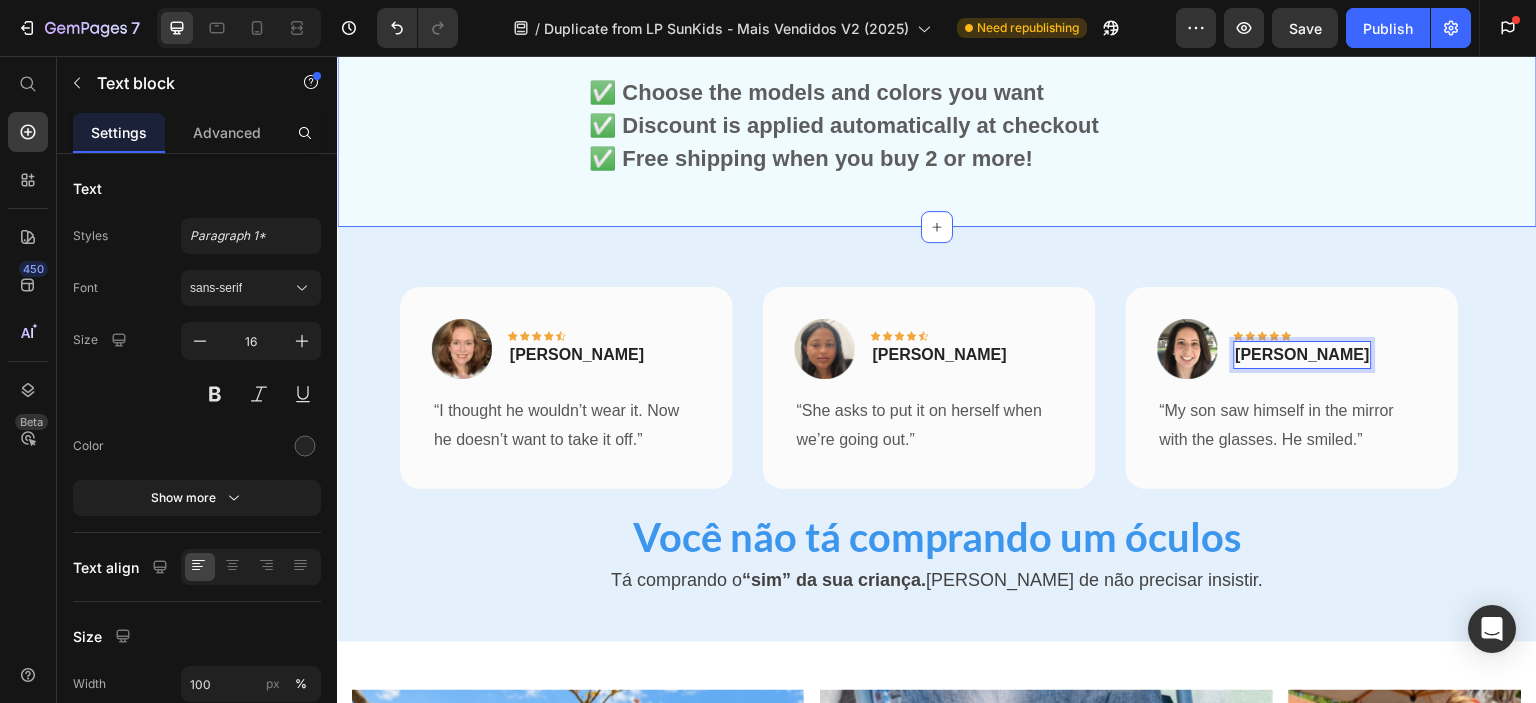 click on "Image An investment that can last a long time: Heading 👶 Flexible – doesn’t break in a child’s hands 💜 Hypoallergenic – no risk of allergies 🎨 Colors that captivate 😌 Comfortable – kids forget they're even wearing it ⁠⁠⁠⁠⁠⁠⁠ 😎 Real UV protection Text block Row PERFECT, I WANT IT! Button Image Image Image Image Image Icon List Hoz 522,345 parents love our glasses. Text block Row Build your kit your way and get an automatic discount Heading “One for school, another for outings — no fights, no headaches.” Text block Image ✅ Choose the models and colors you want ✅ Discount is applied automatically at checkout ✅ Free shipping when you buy 2 or more! Text block Row Section 2" at bounding box center [937, -489] 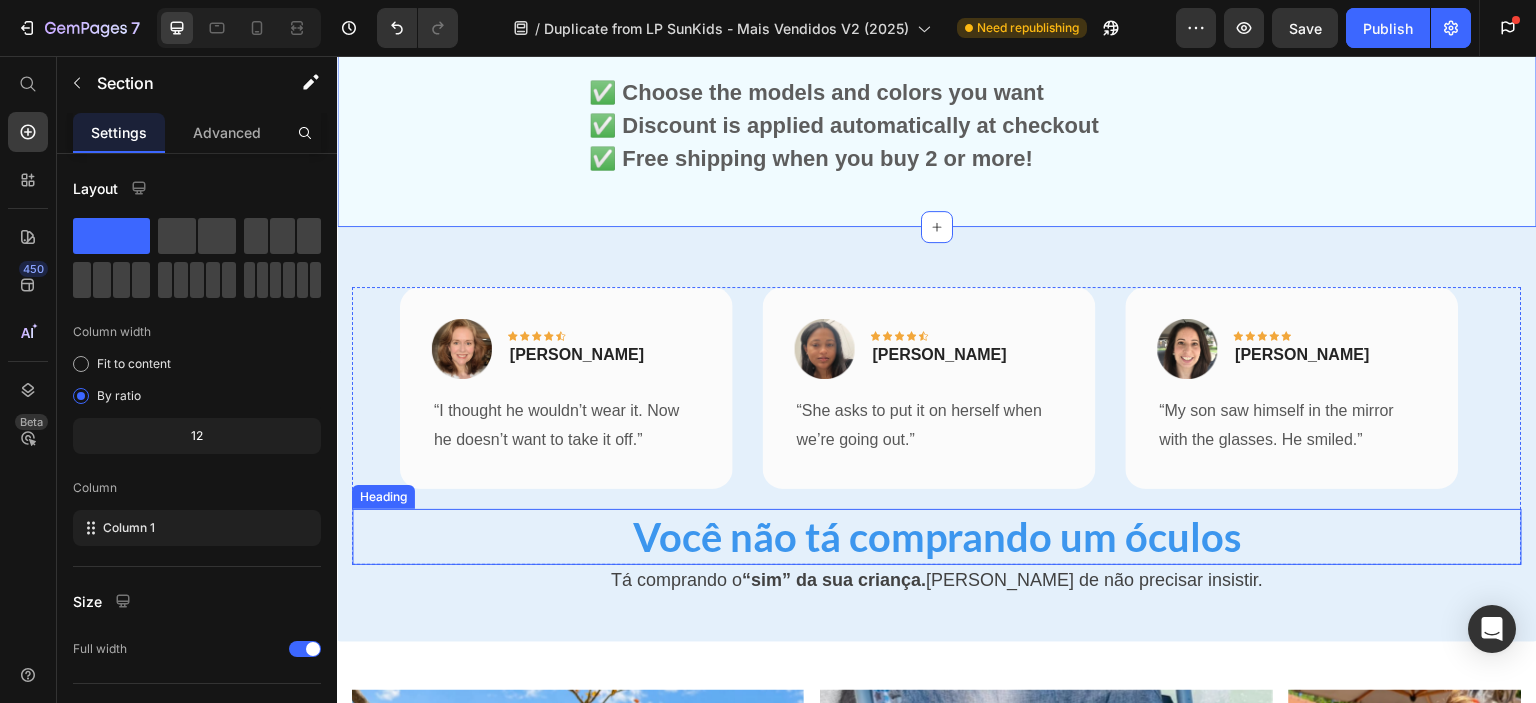 click on "Você não tá comprando um óculos" at bounding box center (937, 537) 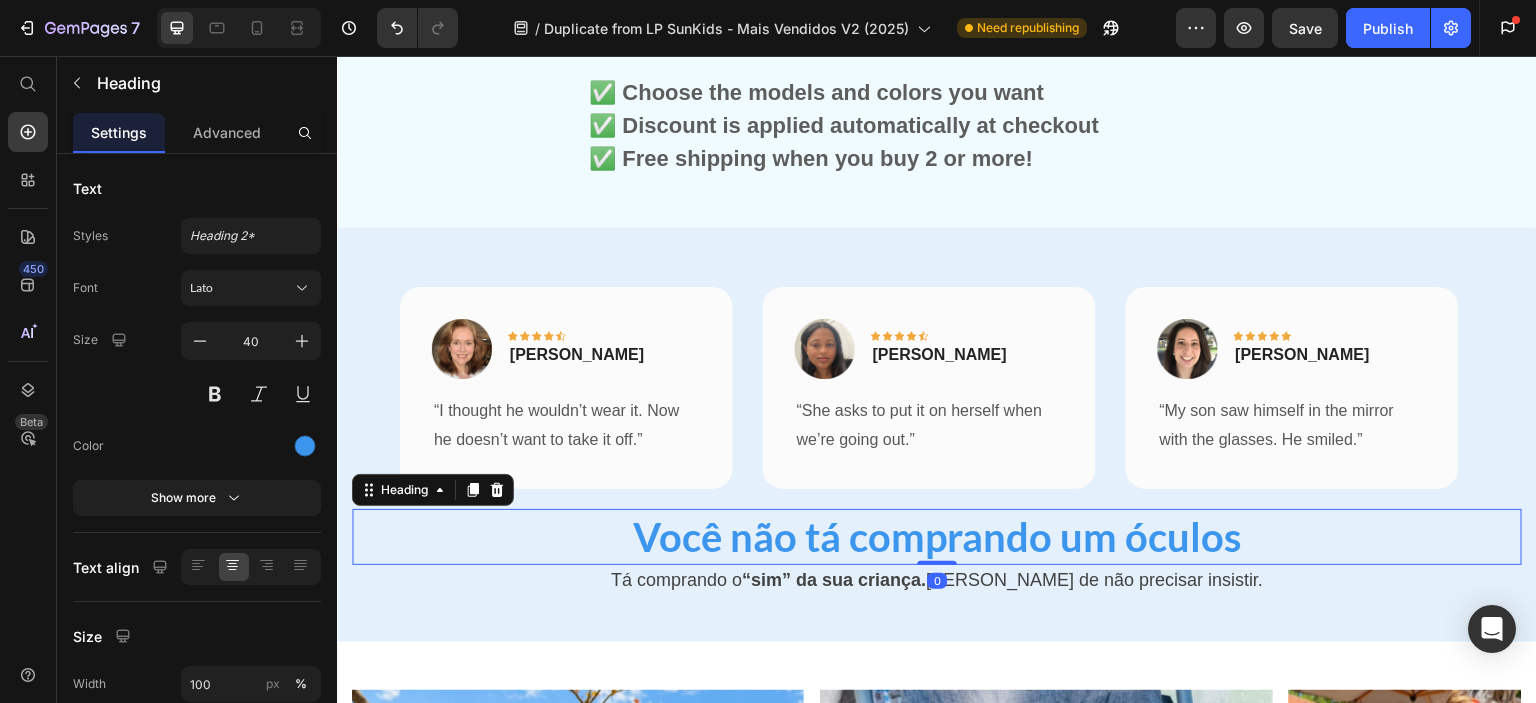 click on "Você não tá comprando um óculos" at bounding box center (937, 537) 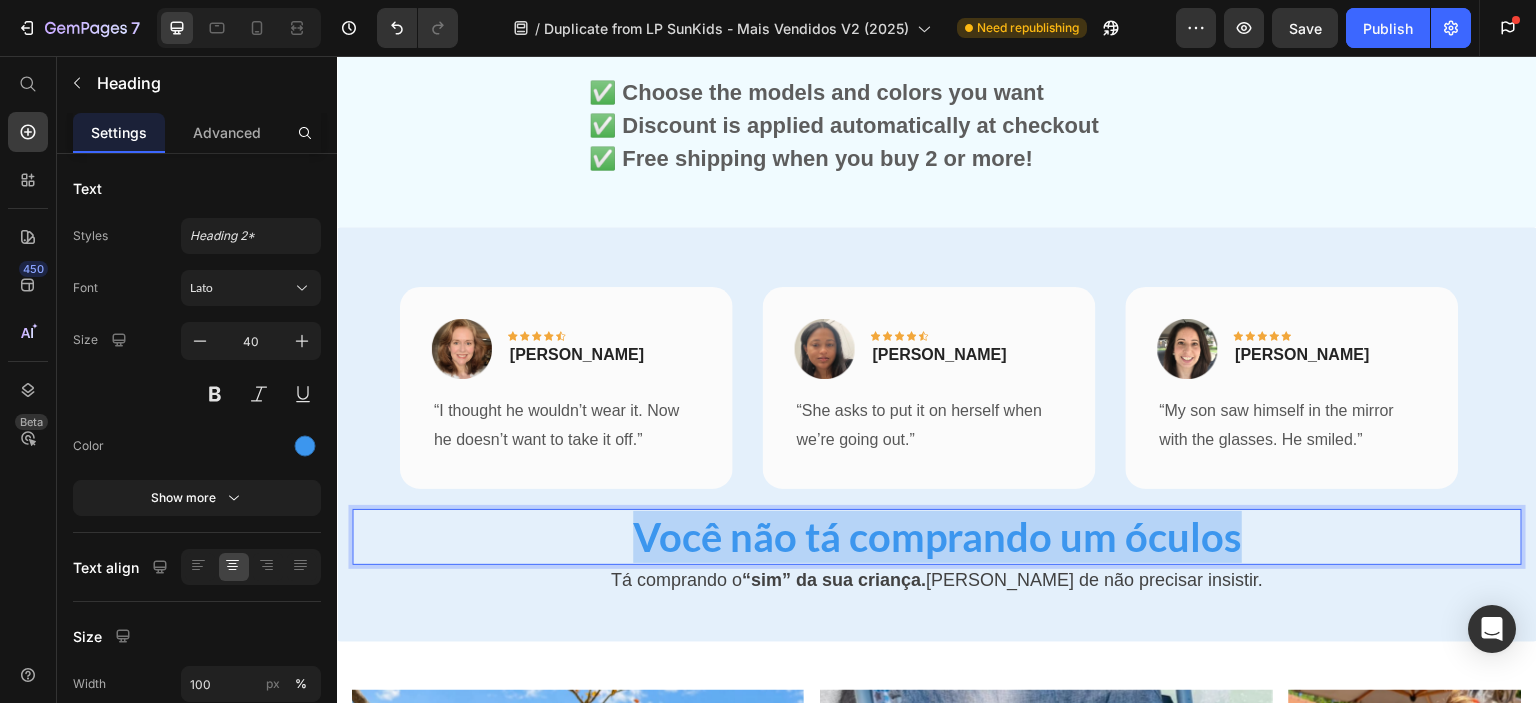 click on "Você não tá comprando um óculos" at bounding box center (937, 537) 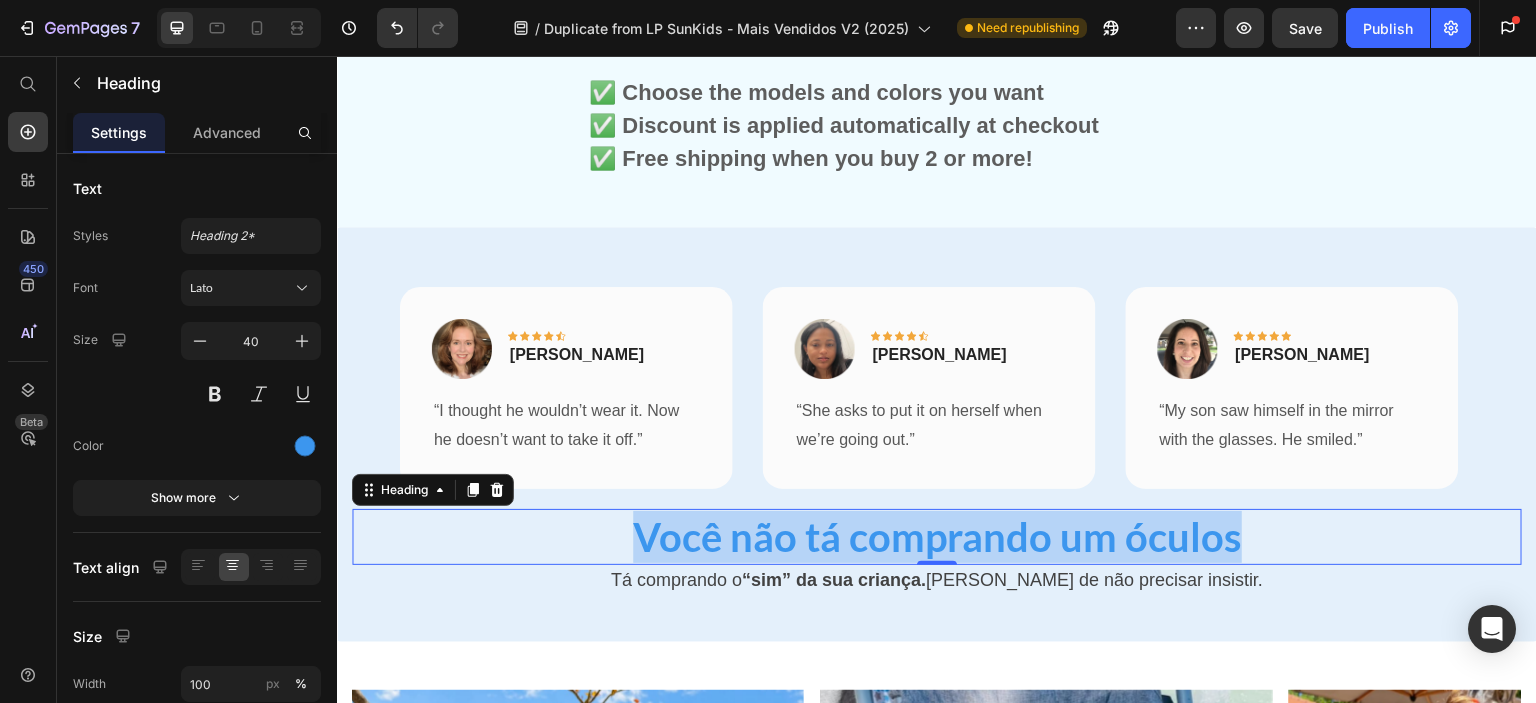 click on "Você não tá comprando um óculos" at bounding box center [937, 537] 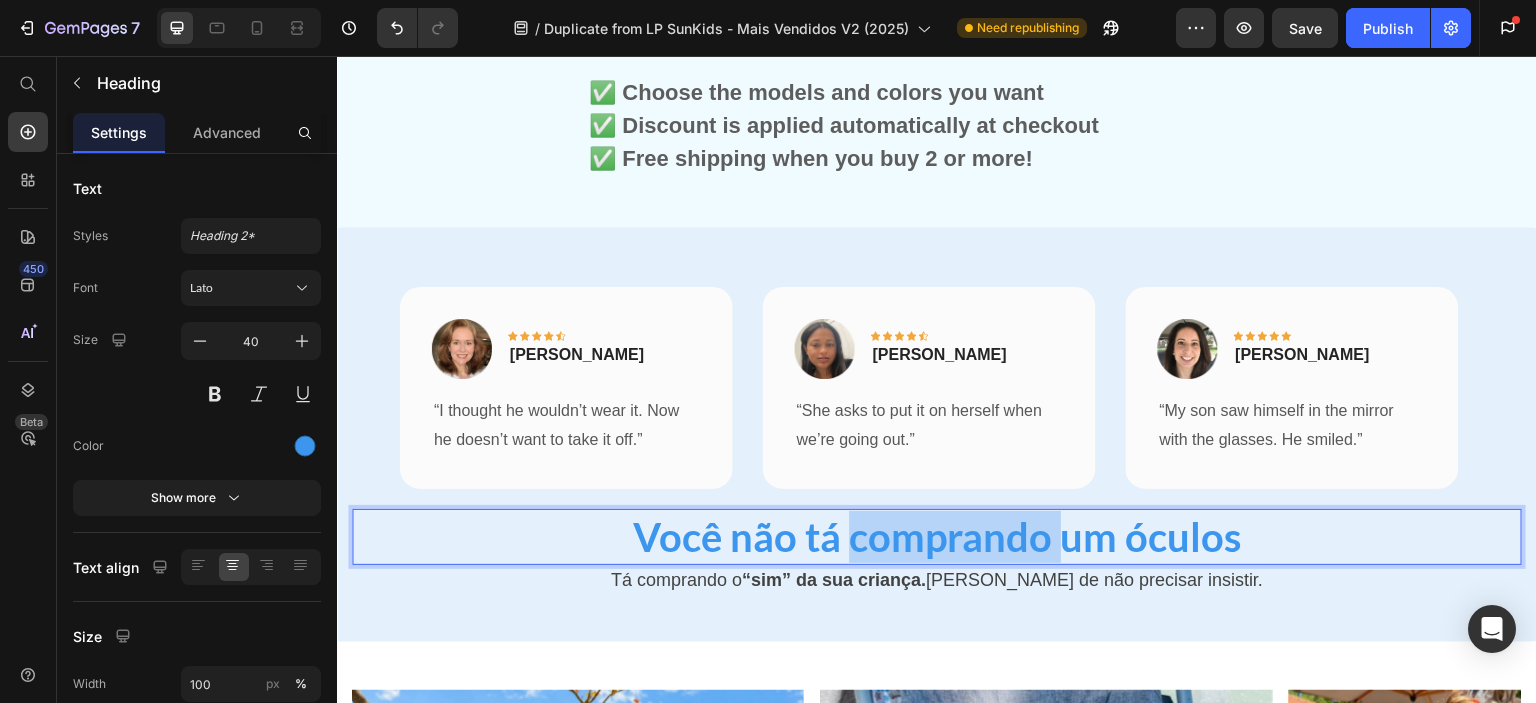 click on "Você não tá comprando um óculos" at bounding box center (937, 537) 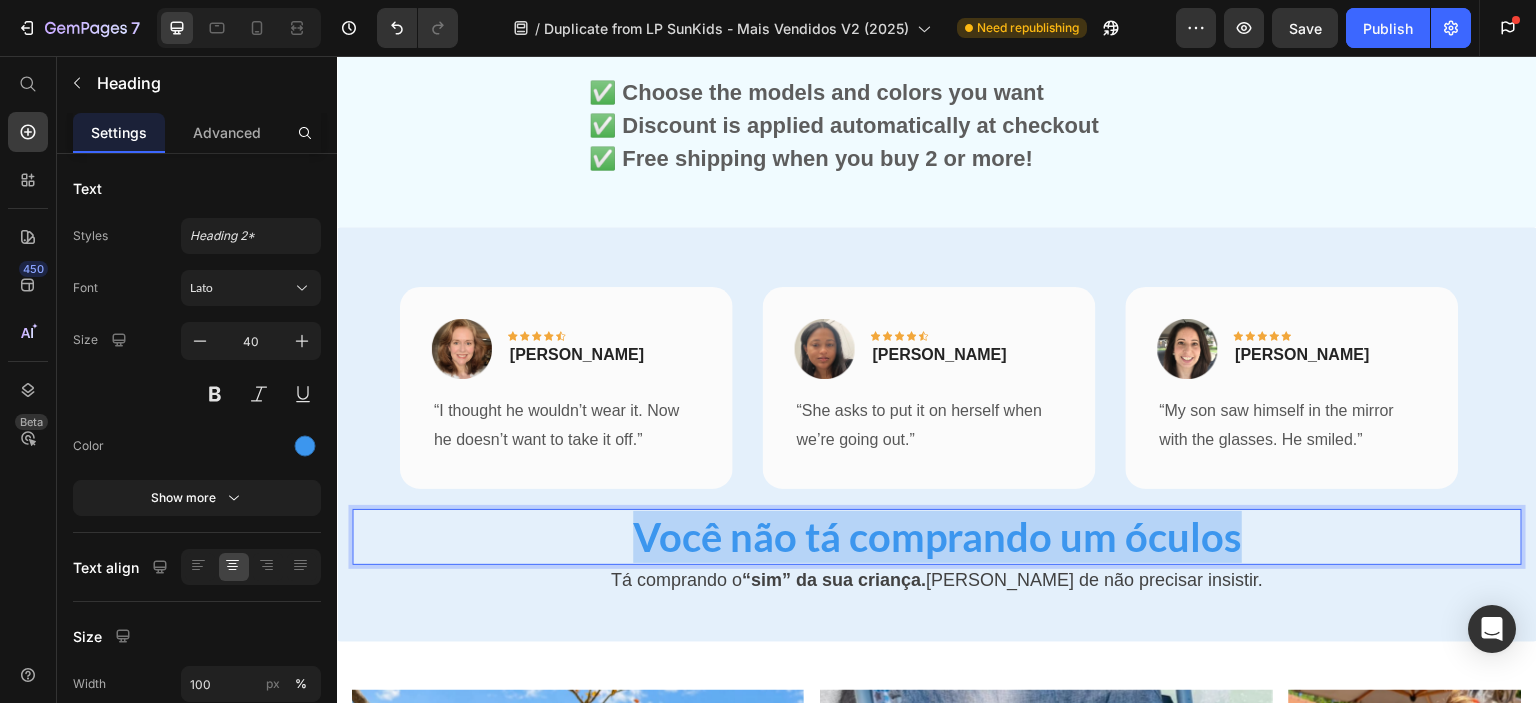 click on "Você não tá comprando um óculos" at bounding box center (937, 537) 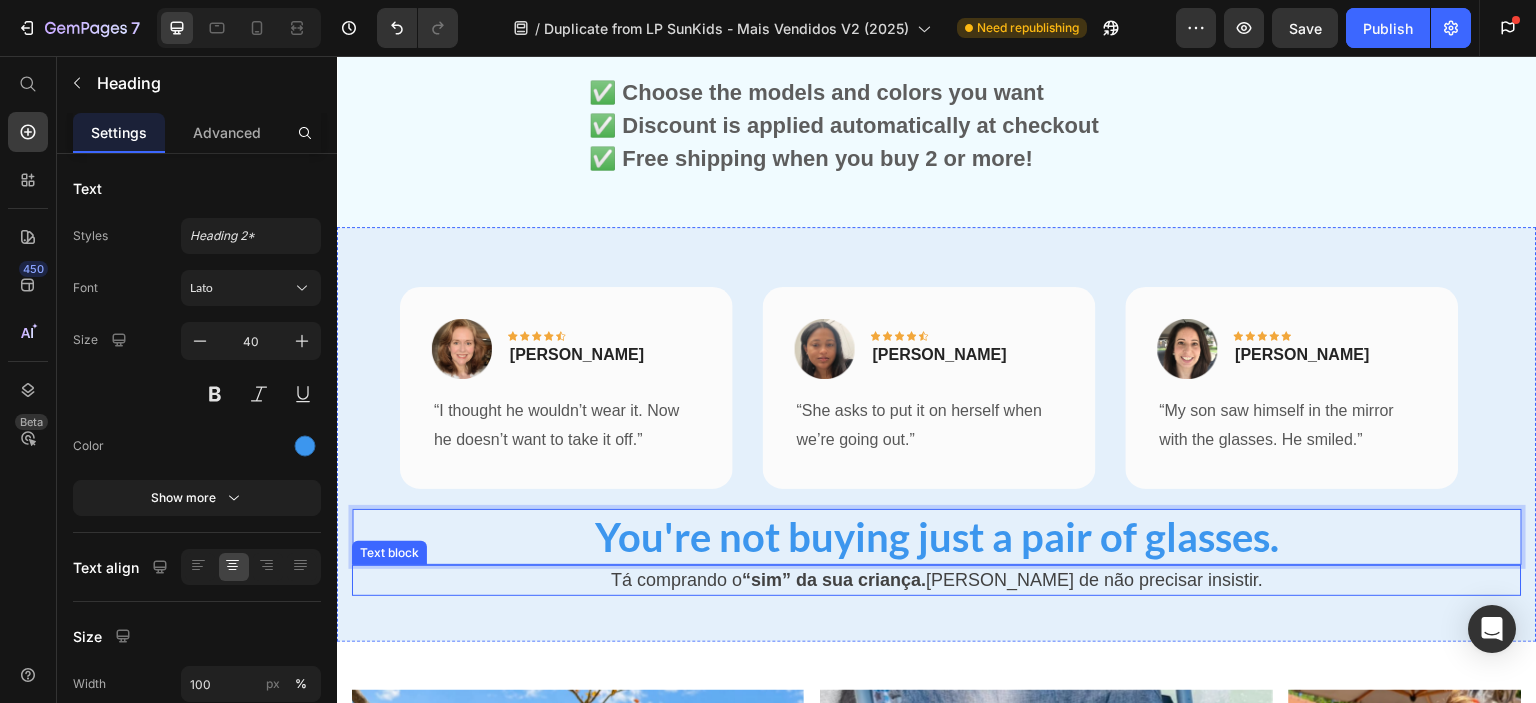 click on "Tá comprando o  “sim” da sua criança.  E a paz de não precisar insistir." at bounding box center [937, 580] 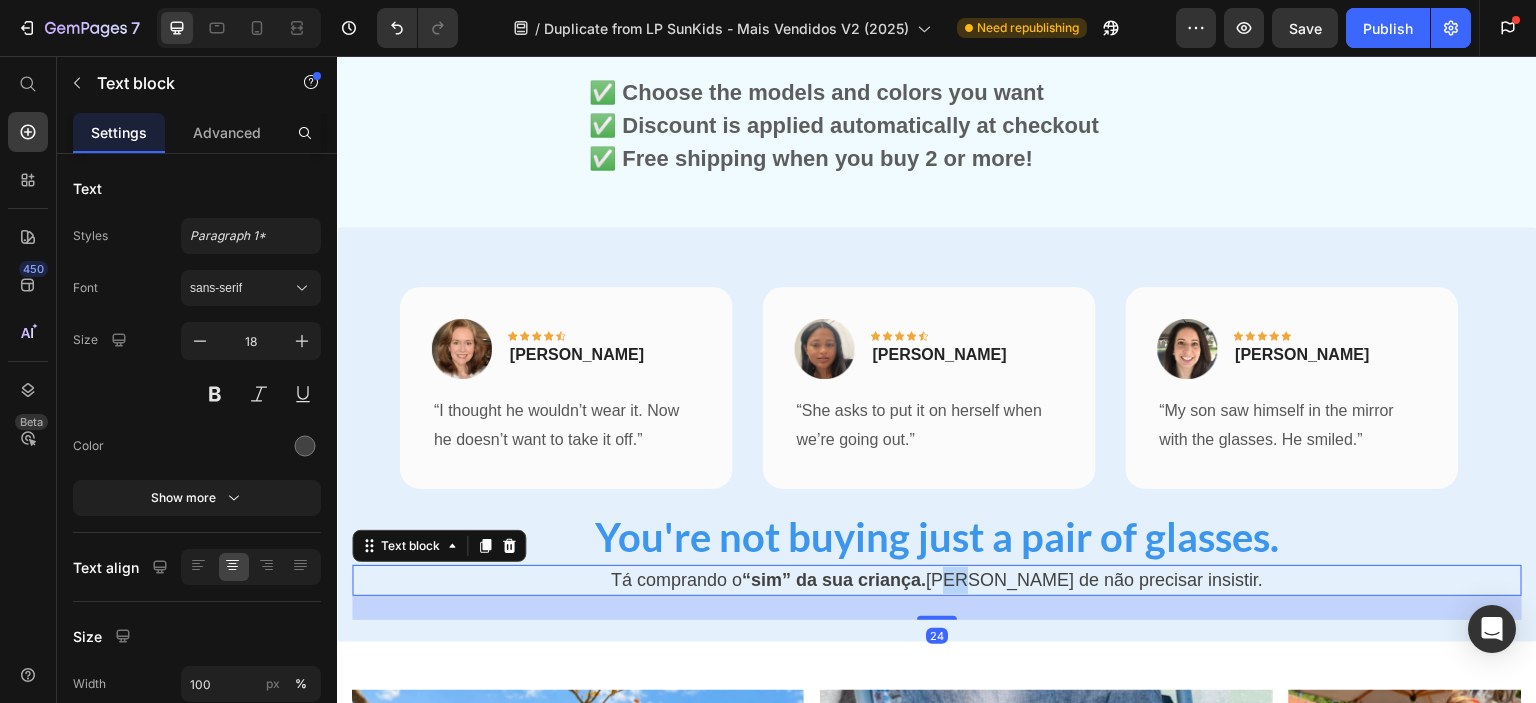 click on "Tá comprando o  “sim” da sua criança.  E a paz de não precisar insistir." at bounding box center (937, 580) 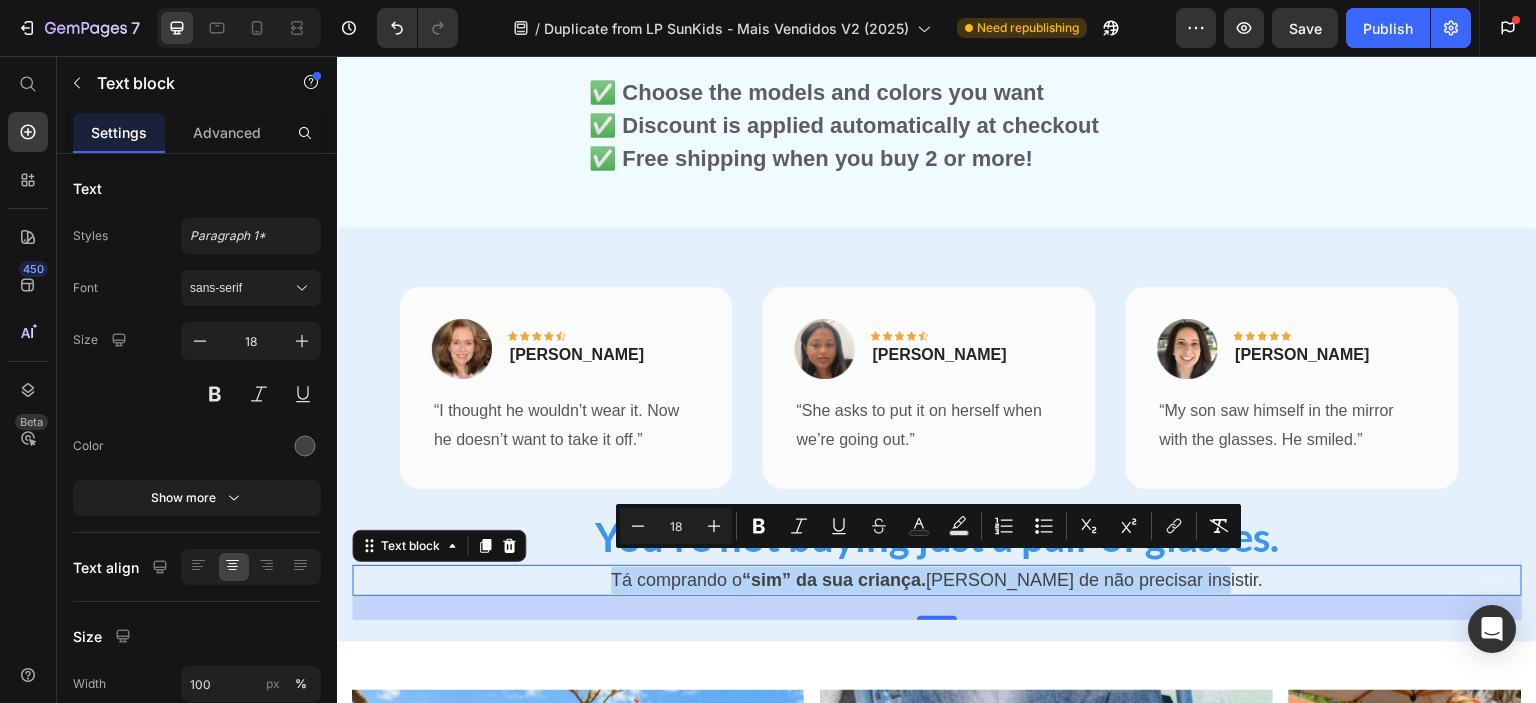 click on "Tá comprando o  “sim” da sua criança.  E a paz de não precisar insistir." at bounding box center (937, 580) 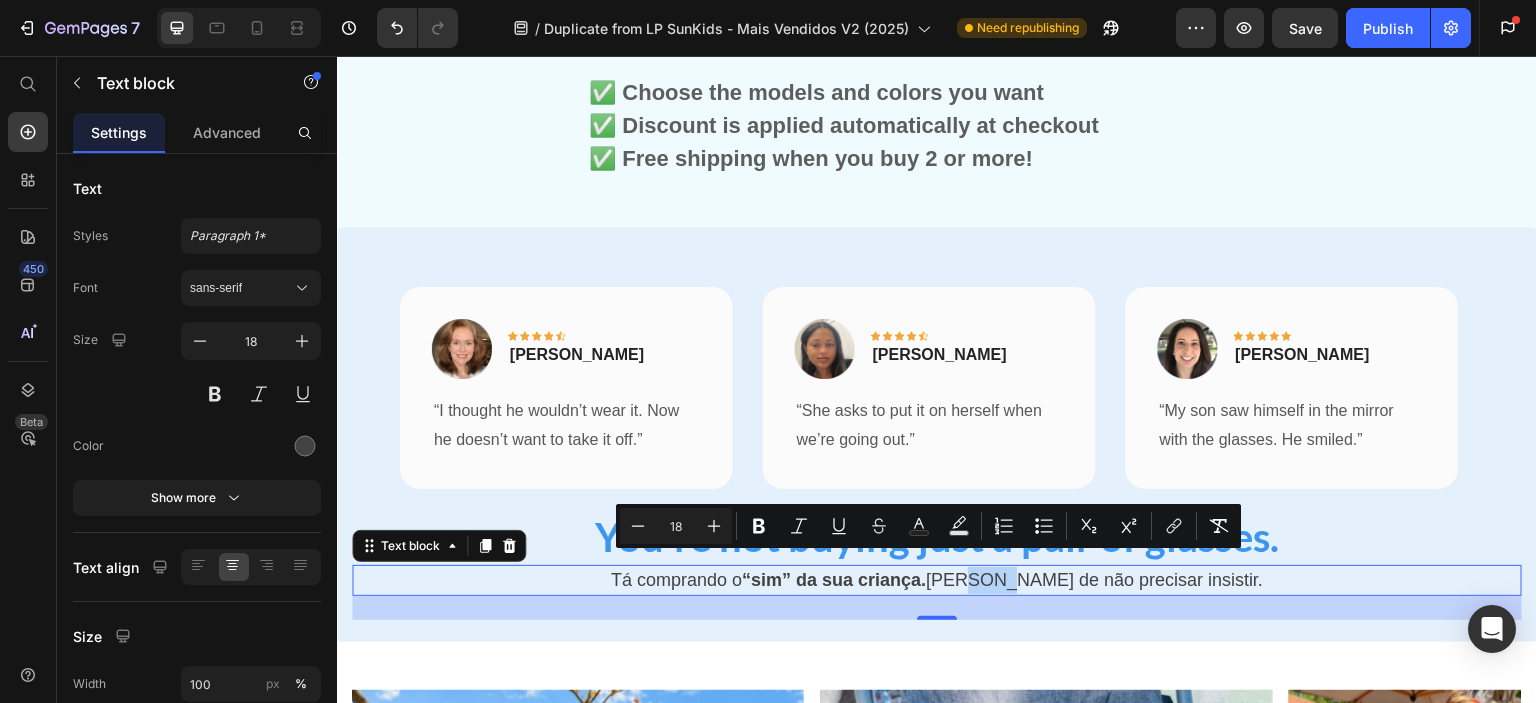 click on "Tá comprando o  “sim” da sua criança.  E a paz de não precisar insistir." at bounding box center (937, 580) 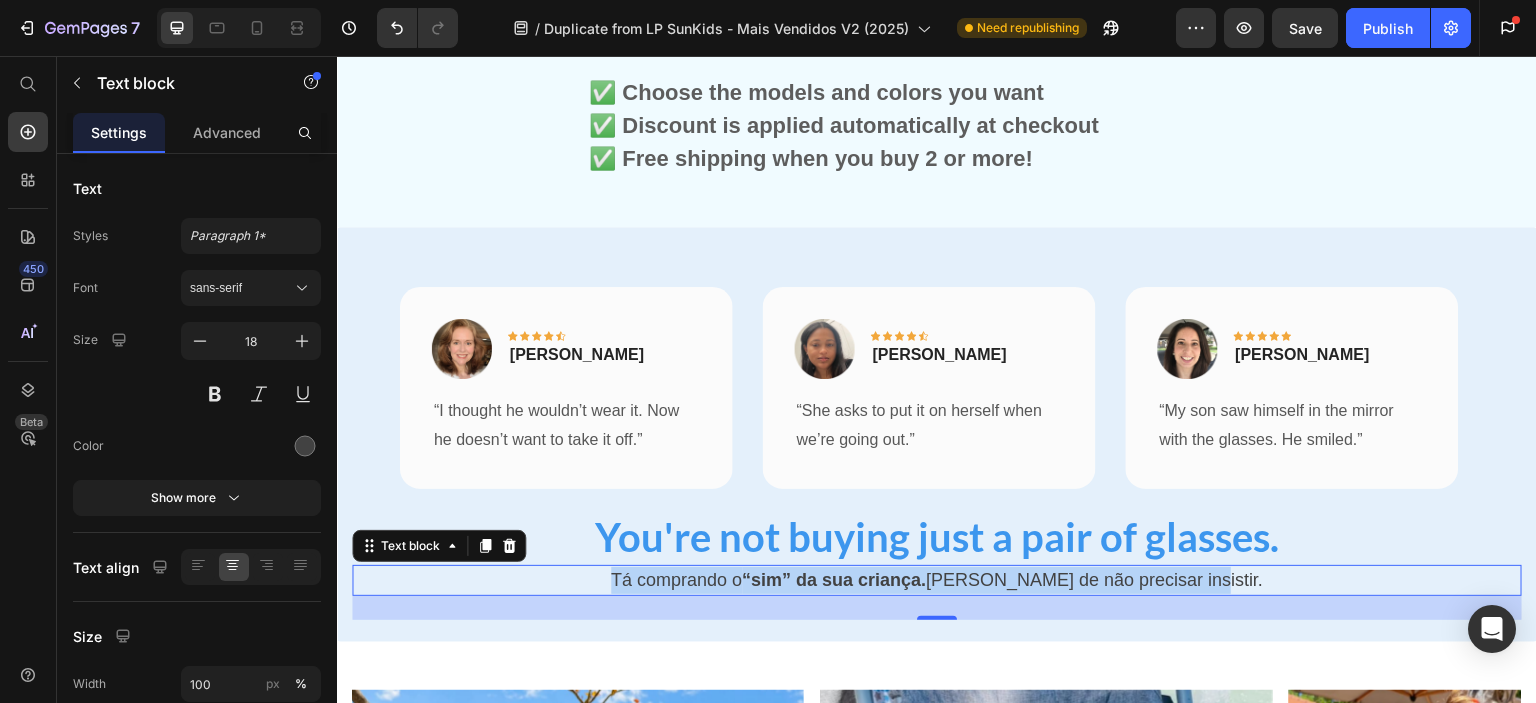 click on "Tá comprando o  “sim” da sua criança.  E a paz de não precisar insistir." at bounding box center (937, 580) 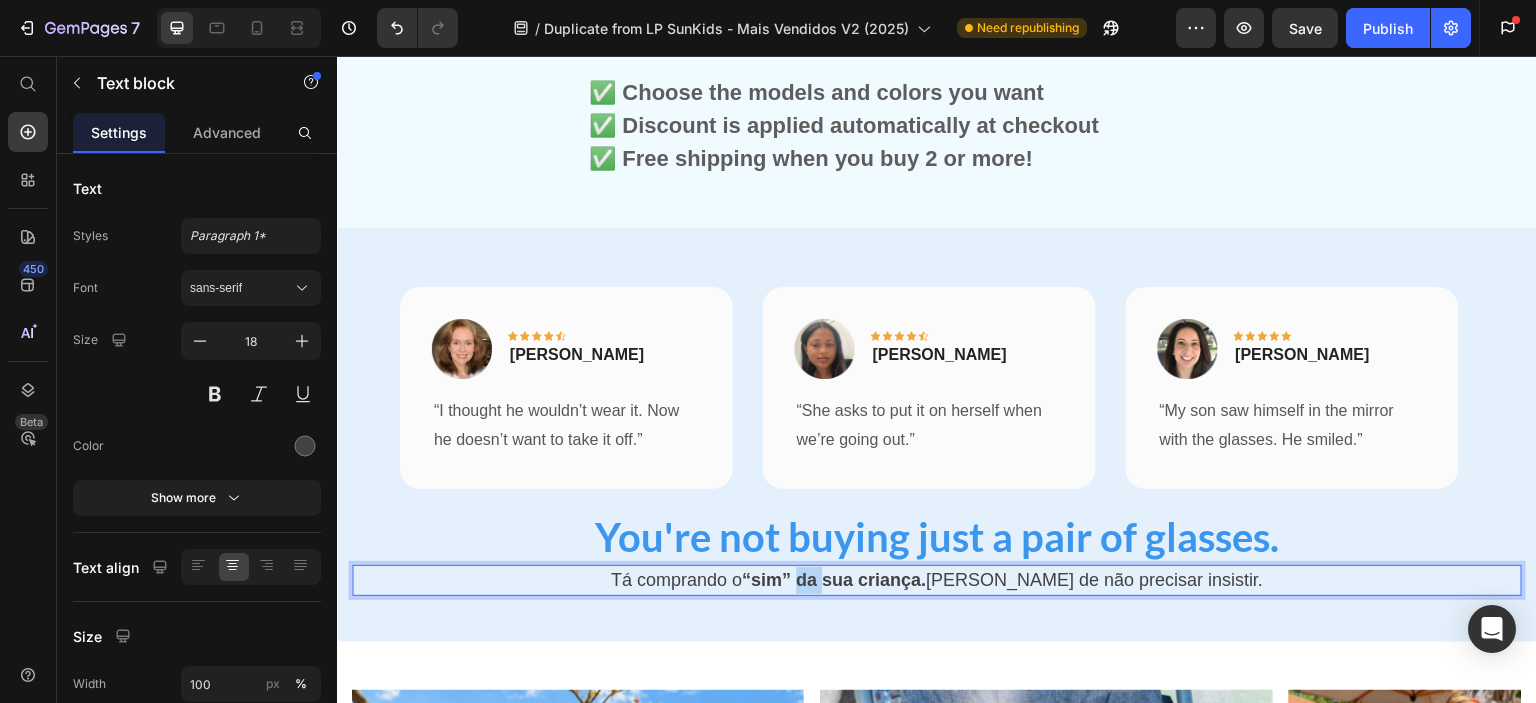 click on "“sim” da sua criança." at bounding box center (834, 580) 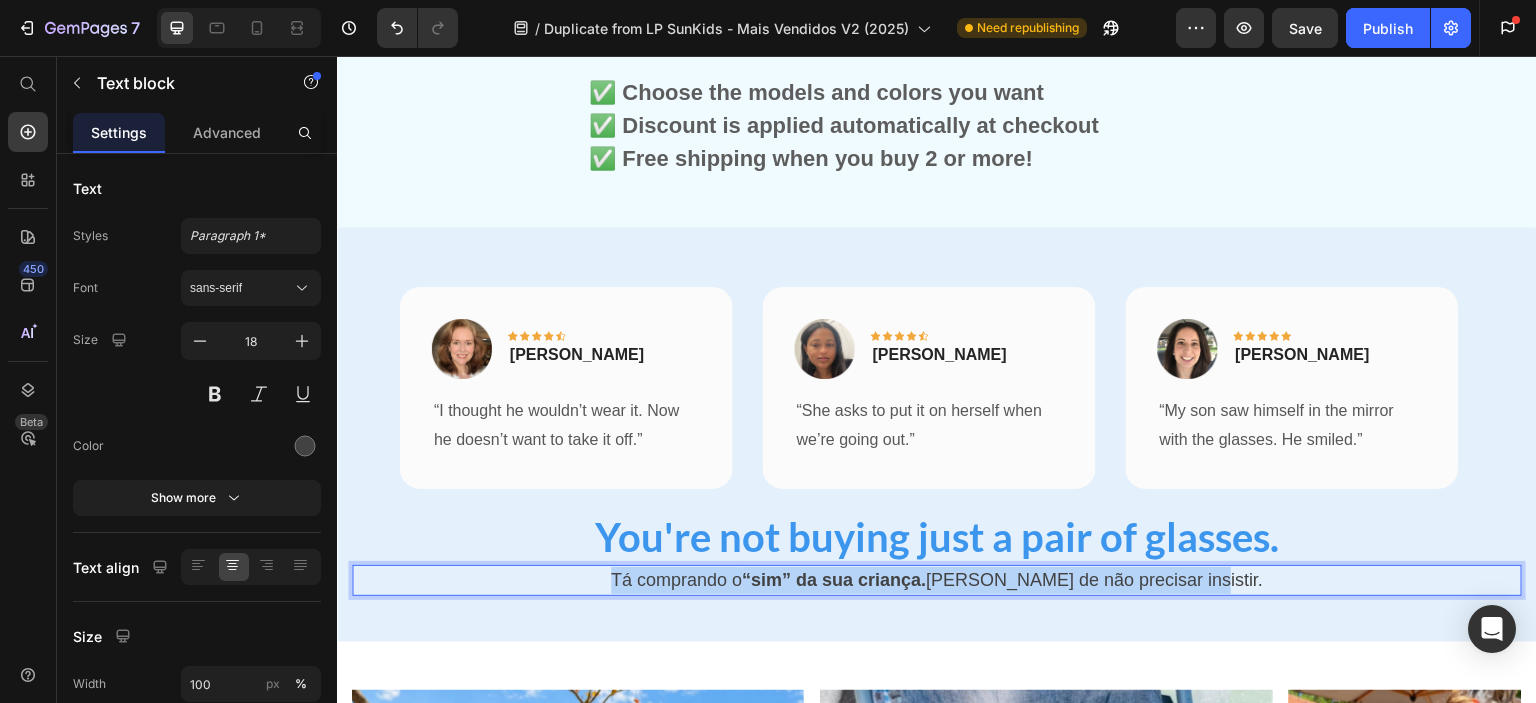 click on "“sim” da sua criança." at bounding box center (834, 580) 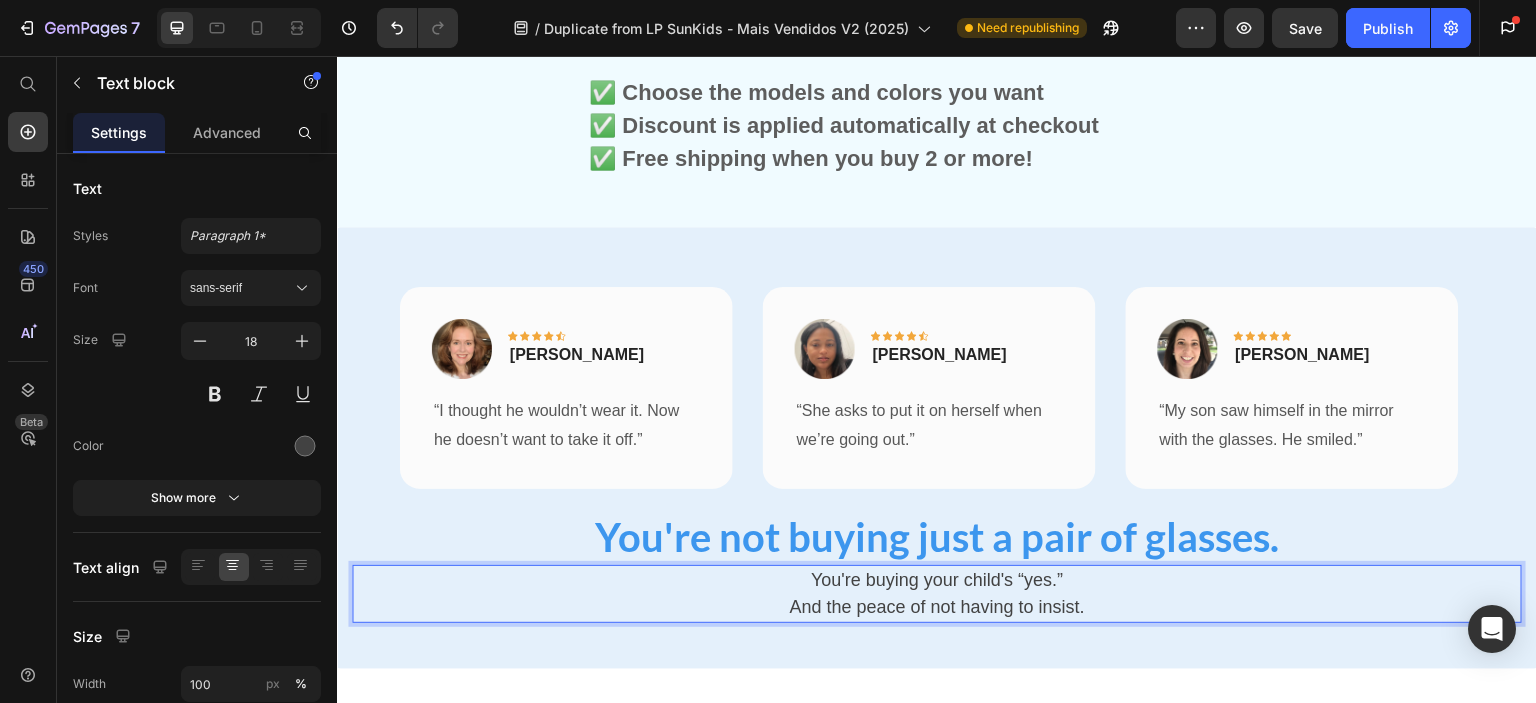 click on "You're buying your child's “yes.” And the peace of not having to insist." at bounding box center [937, 594] 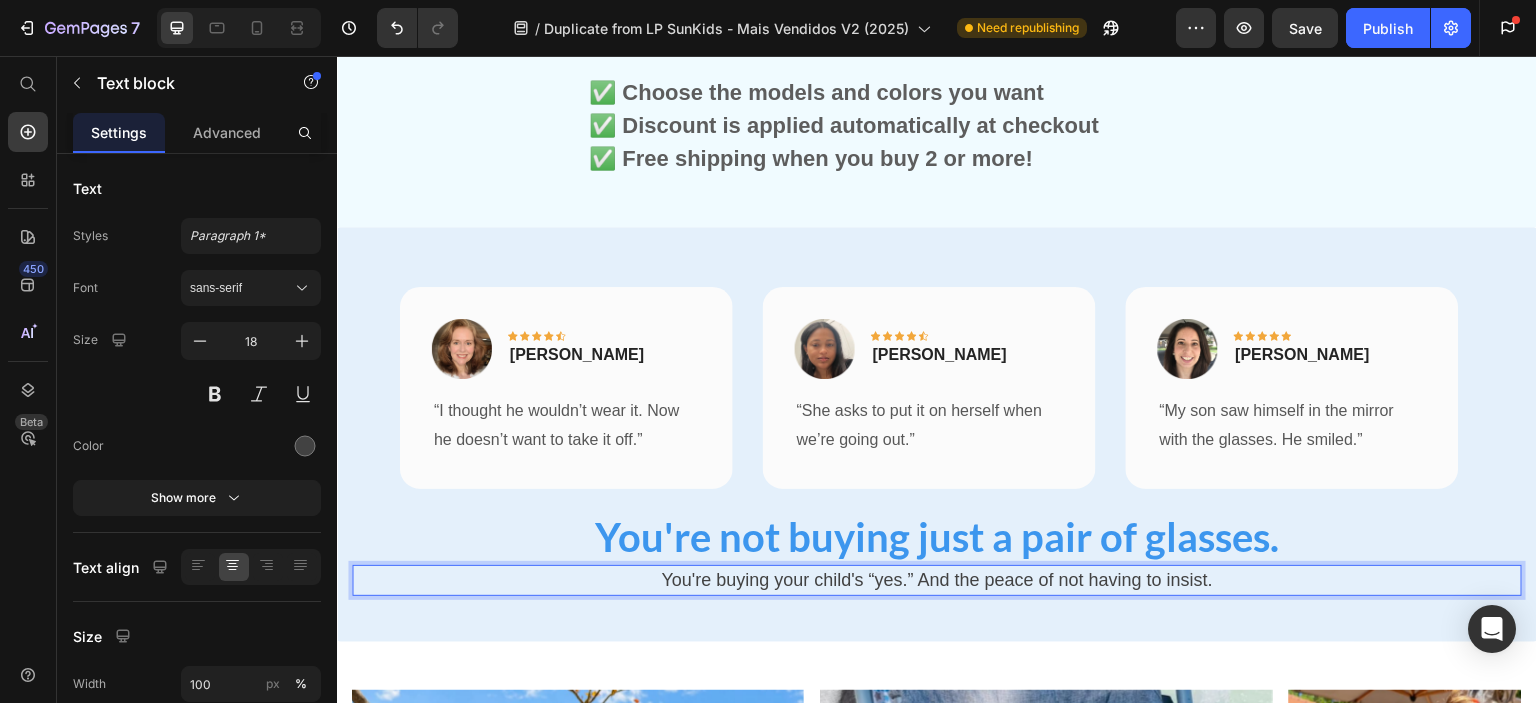 click on "You're buying your child's “yes.” And the peace of not having to insist." at bounding box center (937, 580) 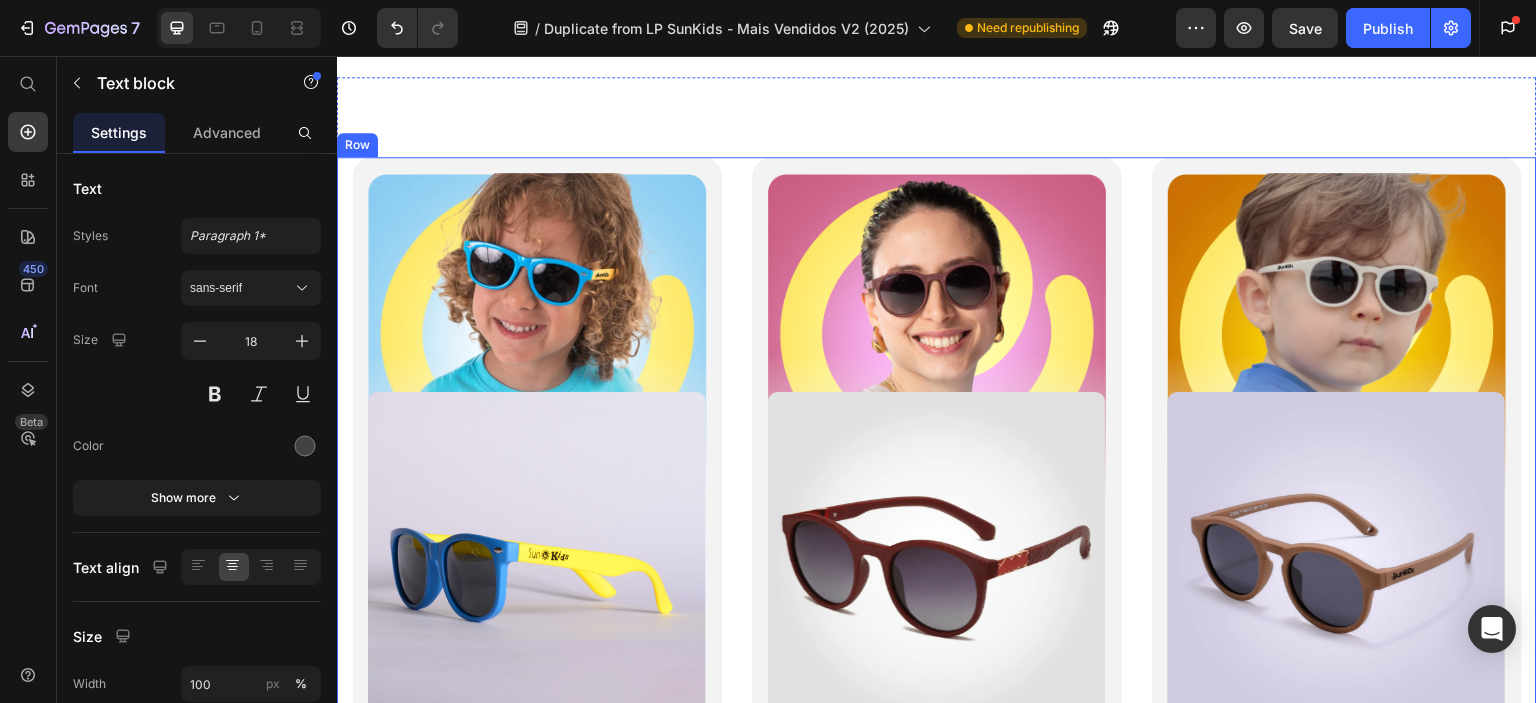 scroll, scrollTop: 3600, scrollLeft: 0, axis: vertical 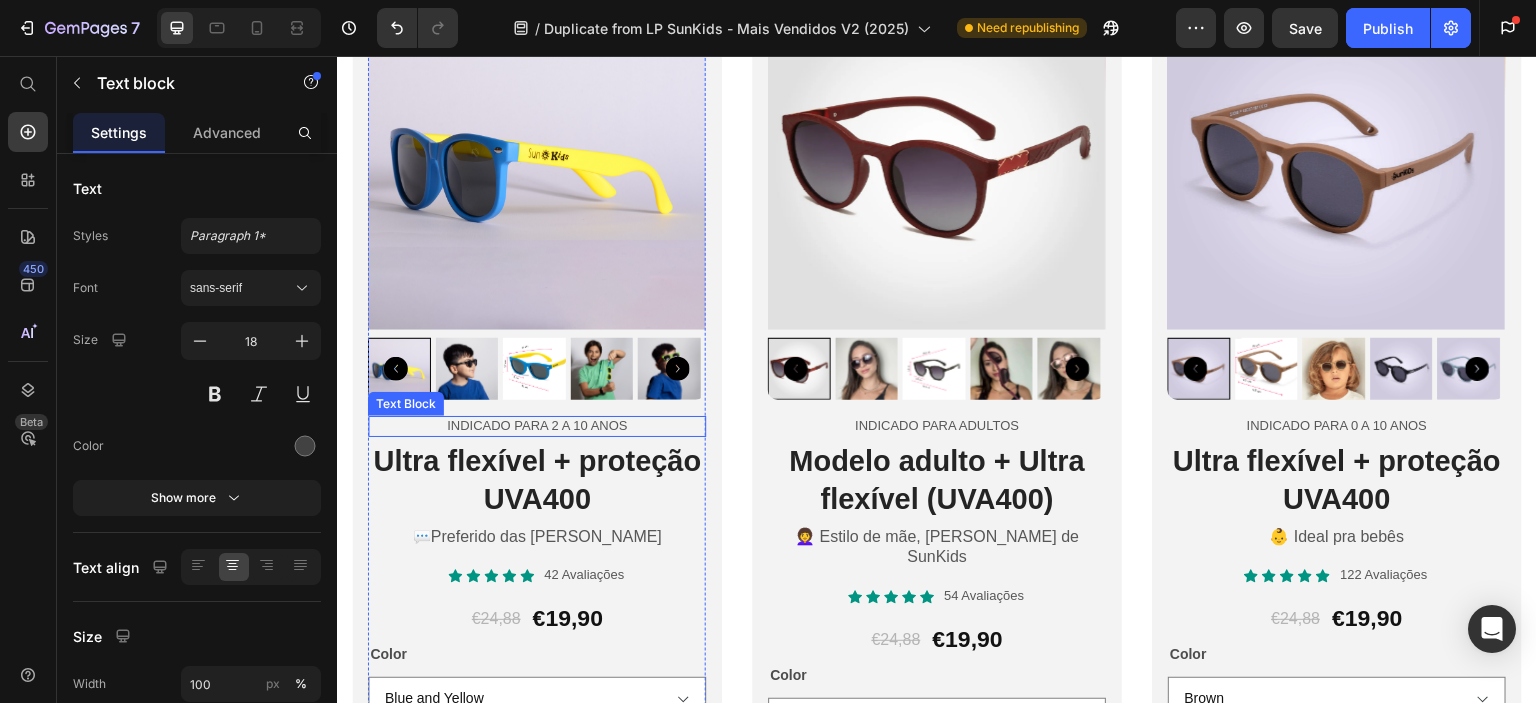 click on "Indicado para 2 a 10 anos" at bounding box center [537, 426] 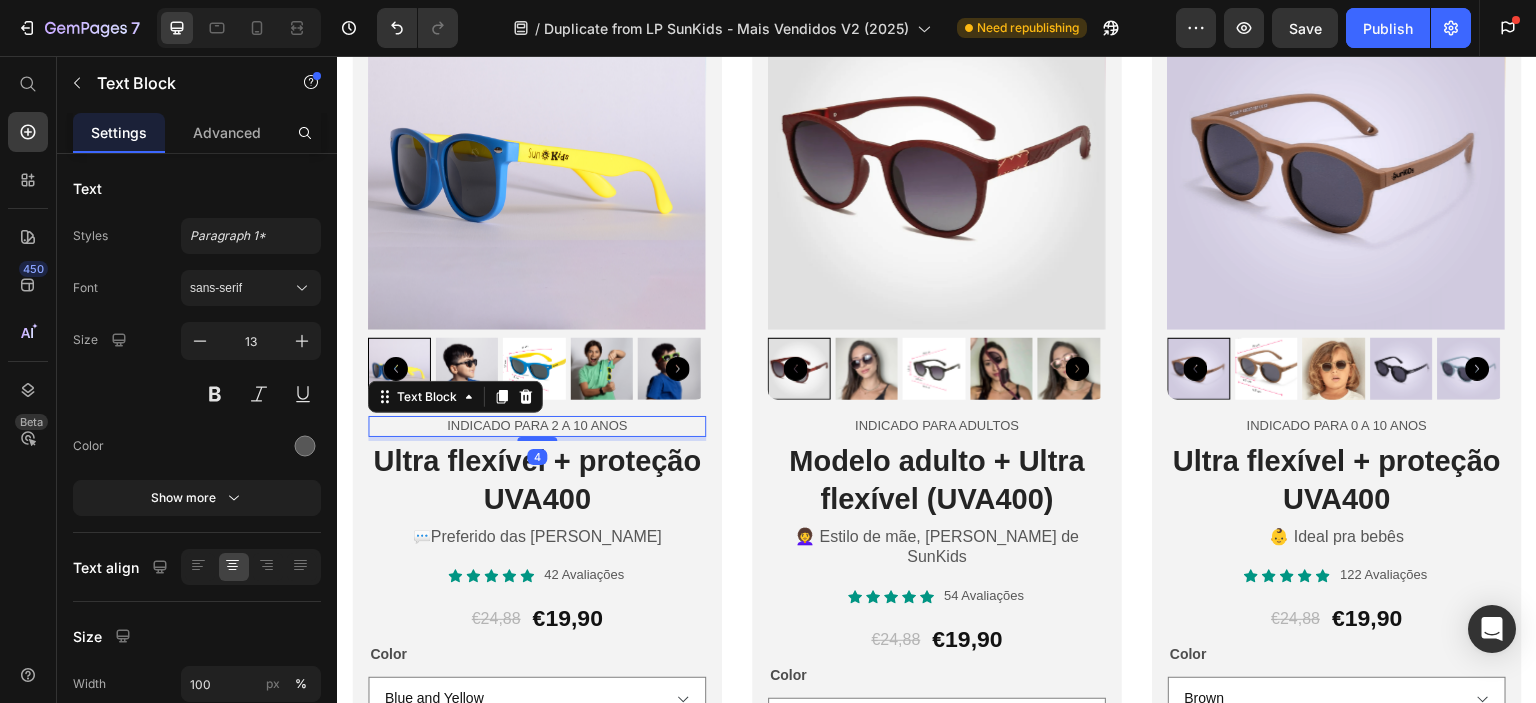 click on "Indicado para 2 a 10 anos" at bounding box center (537, 426) 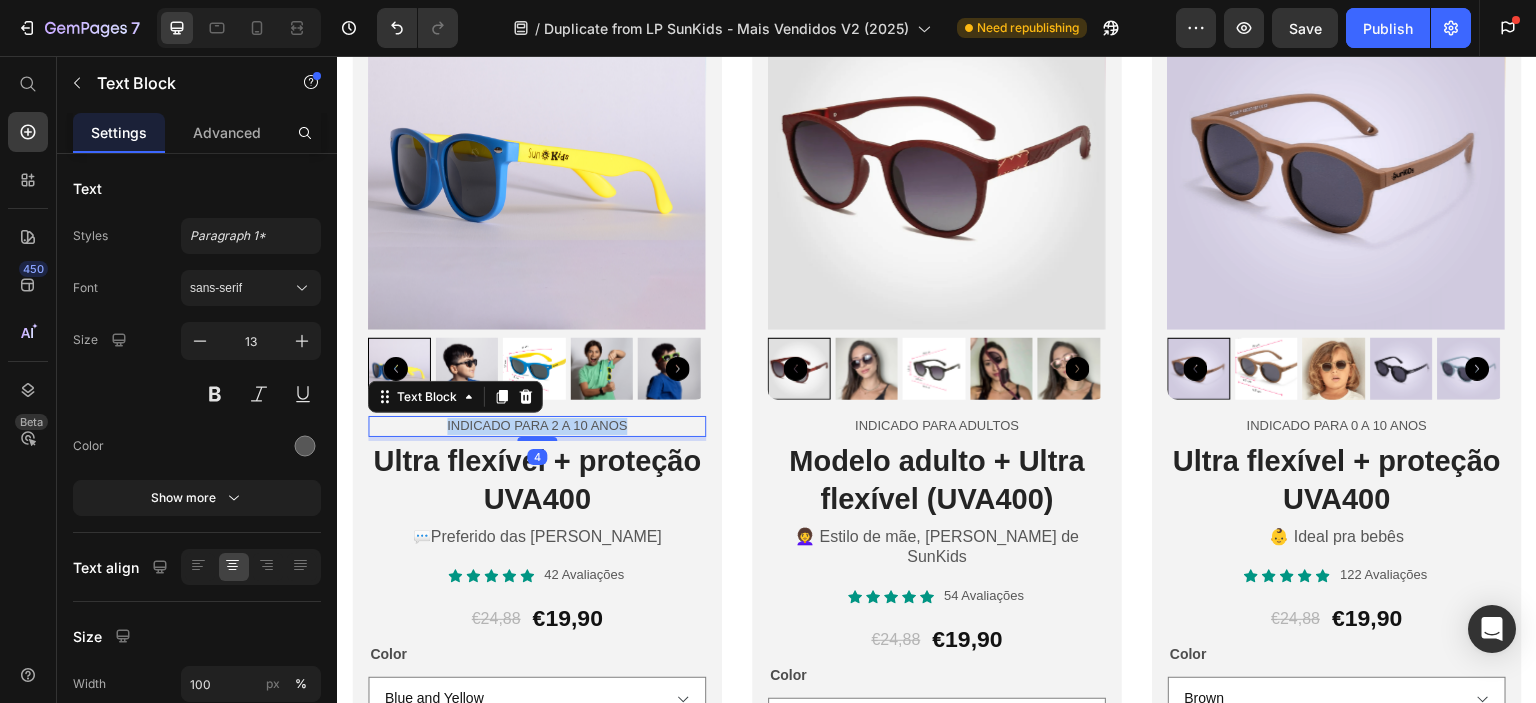 click on "Indicado para 2 a 10 anos" at bounding box center [537, 426] 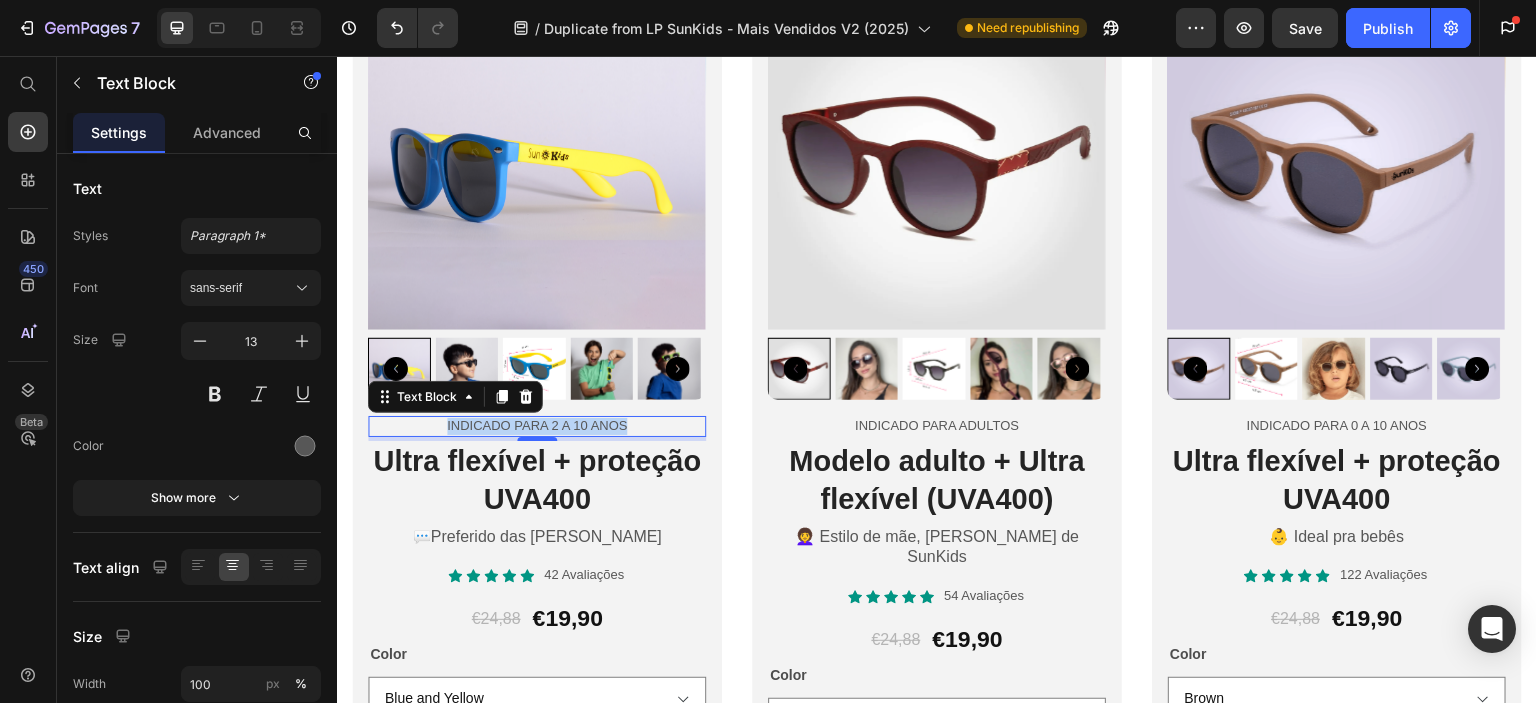 click on "Indicado para 2 a 10 anos" at bounding box center [537, 426] 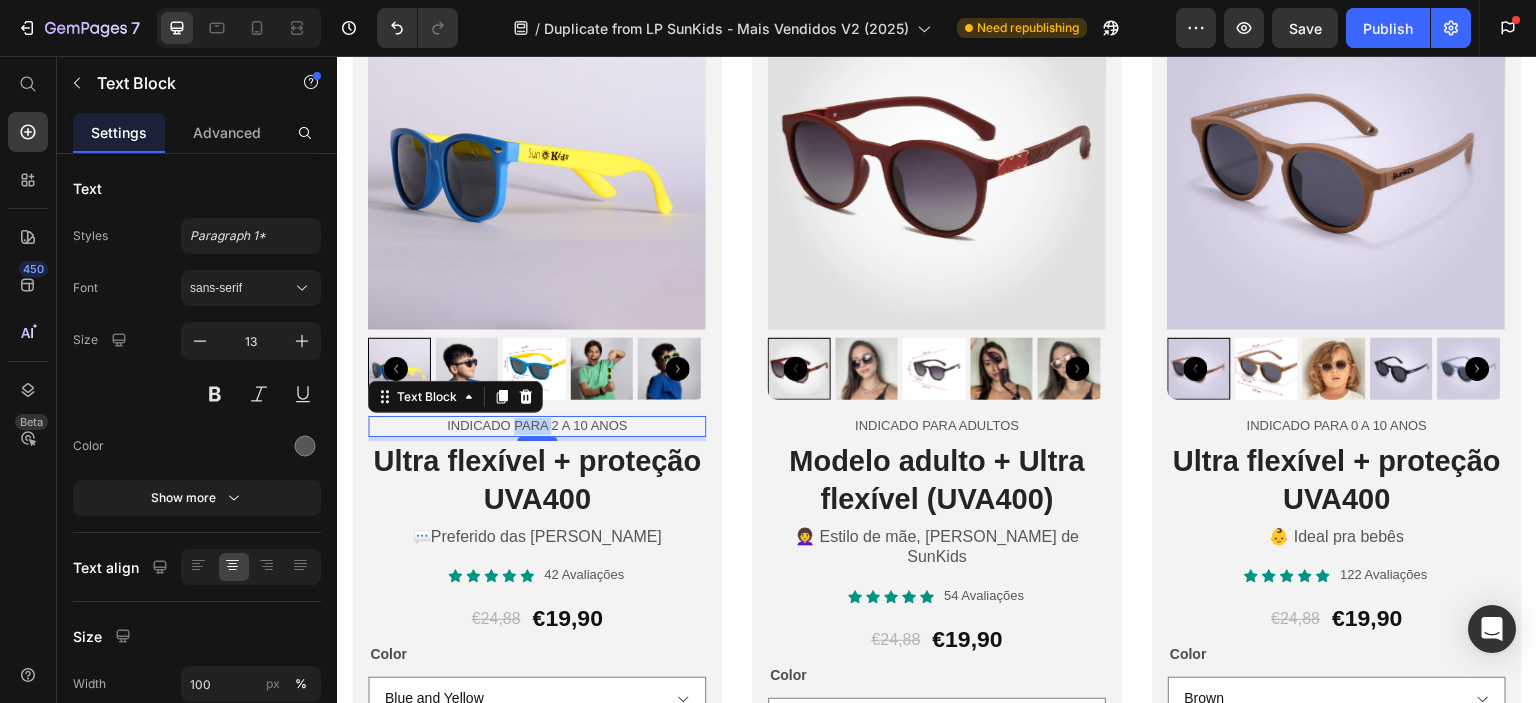 click on "Indicado para 2 a 10 anos" at bounding box center (537, 426) 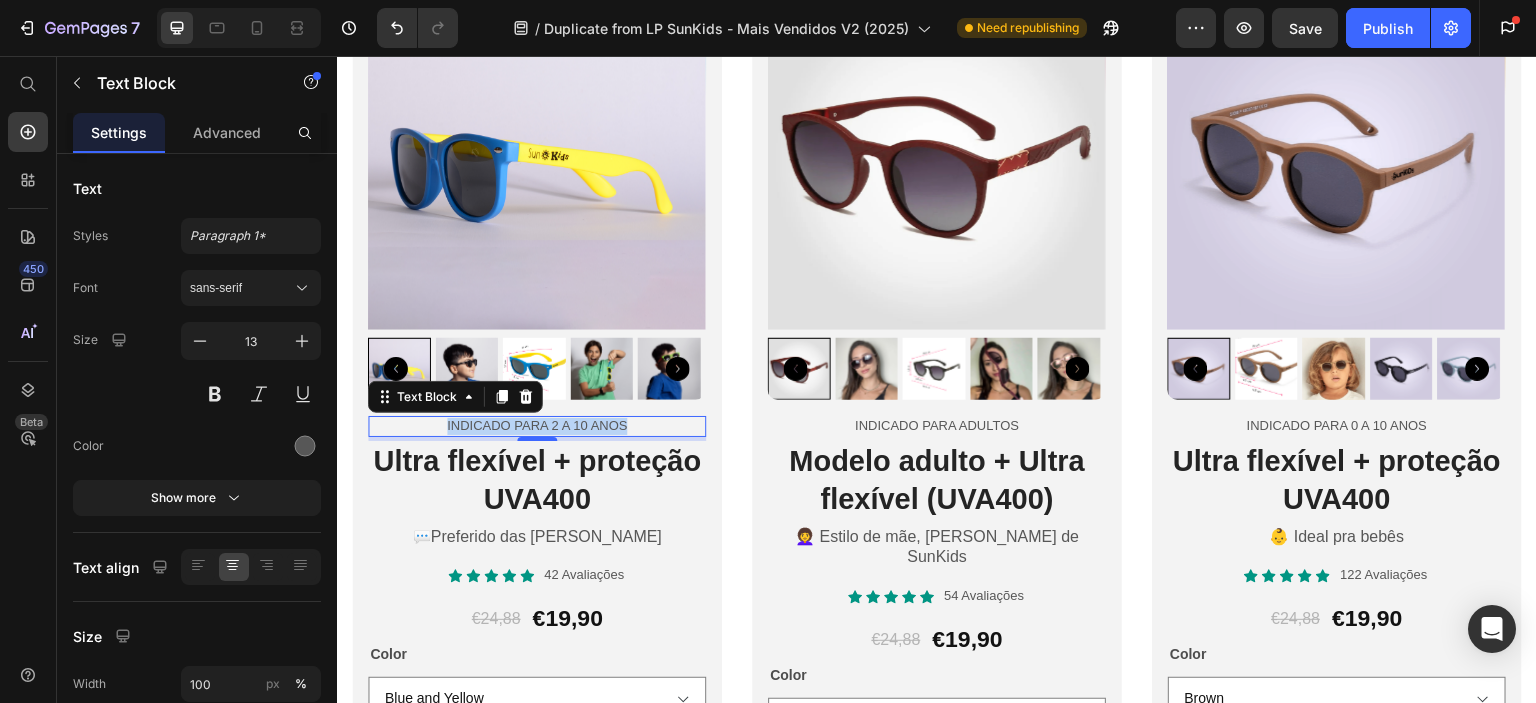 click on "Indicado para 2 a 10 anos" at bounding box center (537, 426) 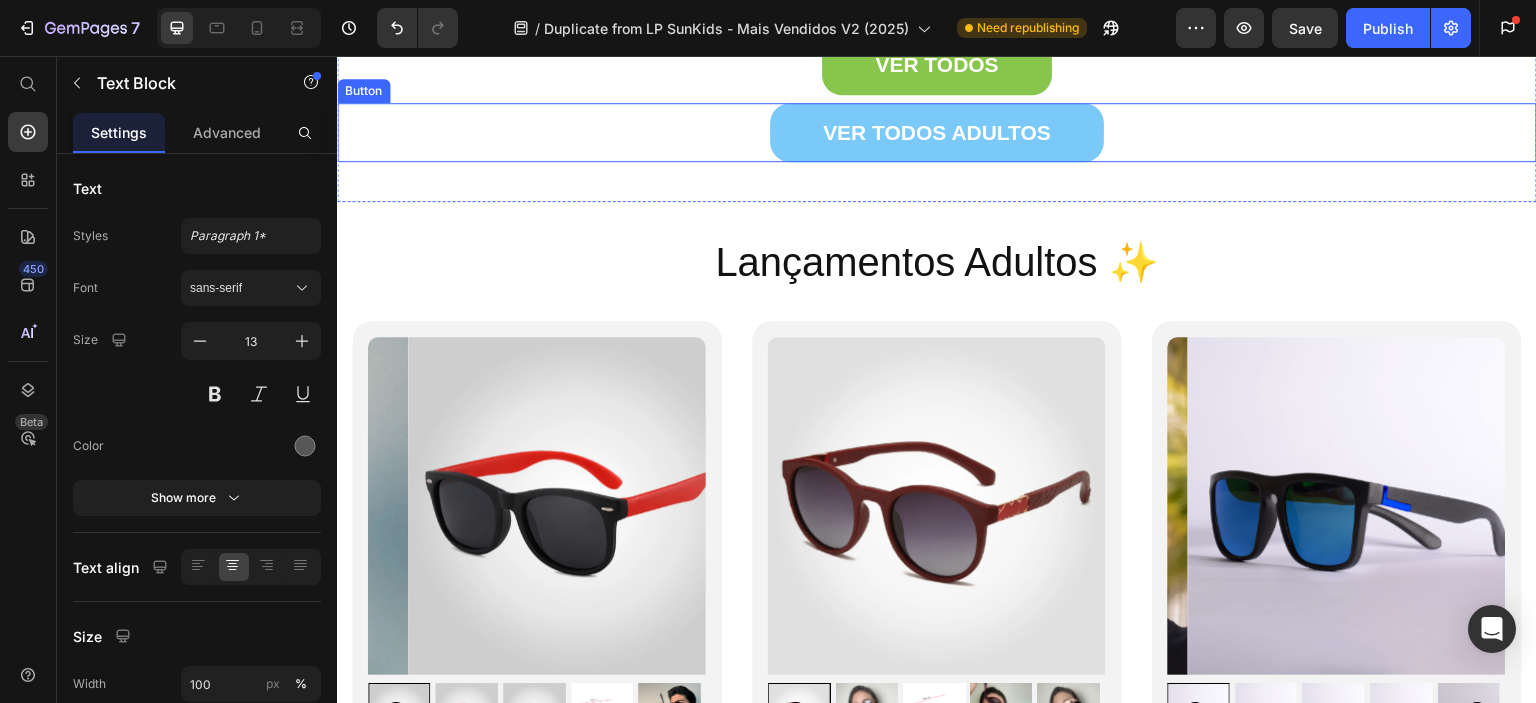 scroll, scrollTop: 6800, scrollLeft: 0, axis: vertical 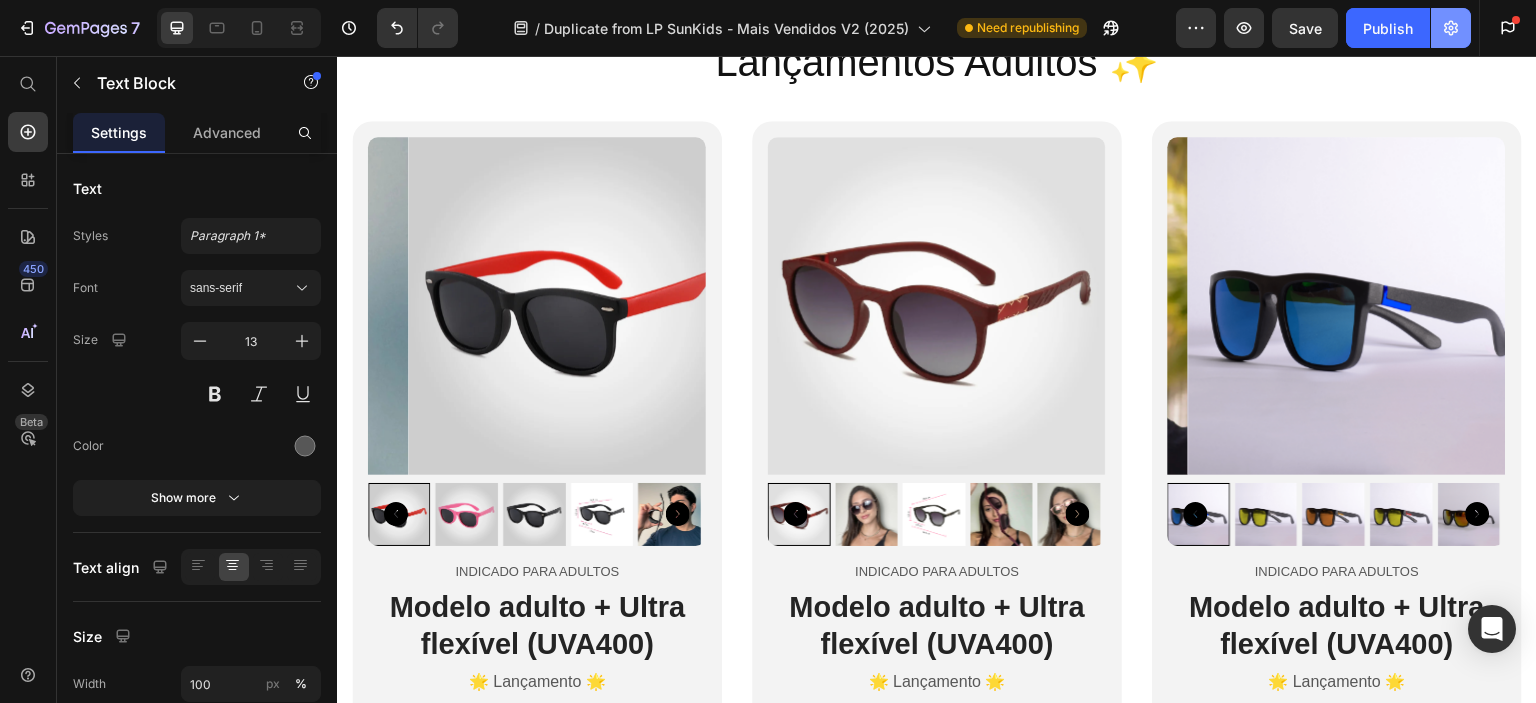 click 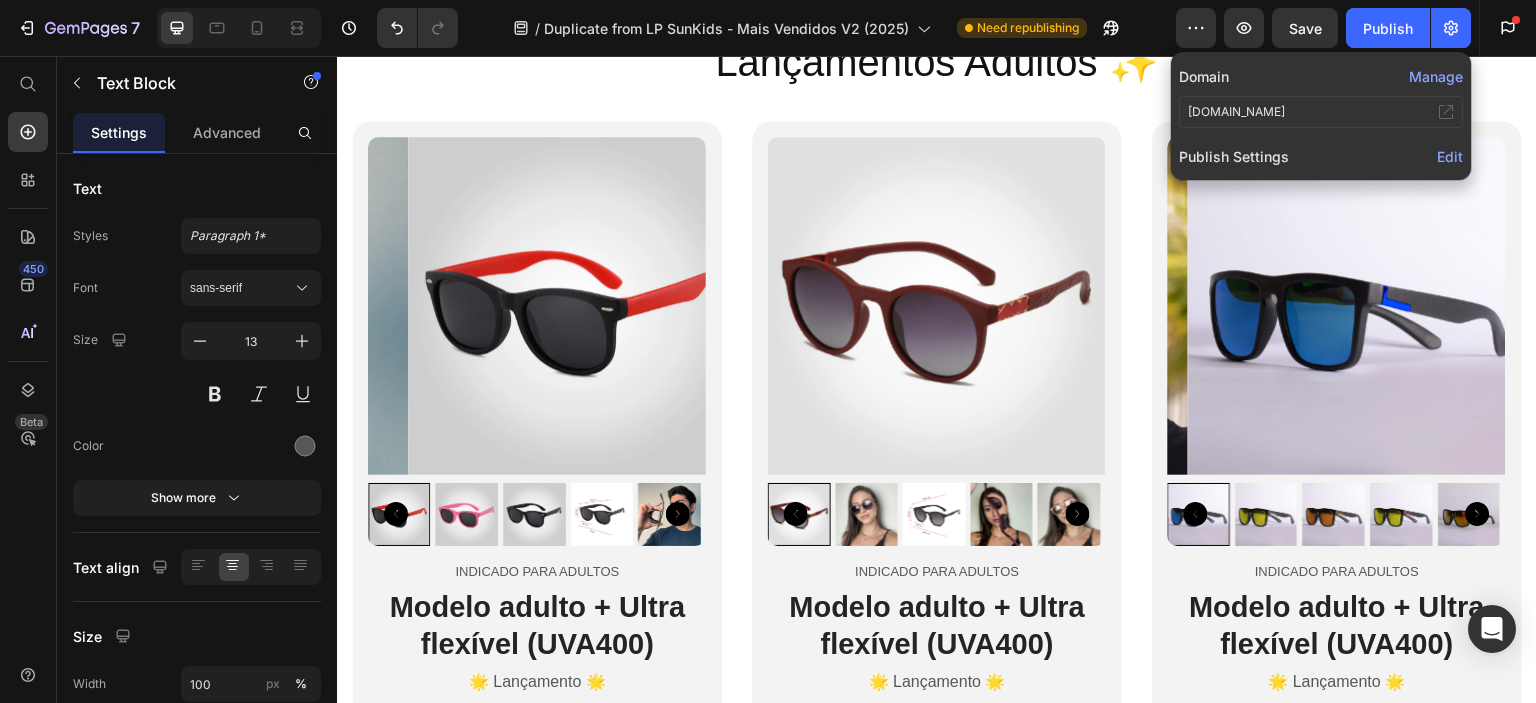 click on "Manage" 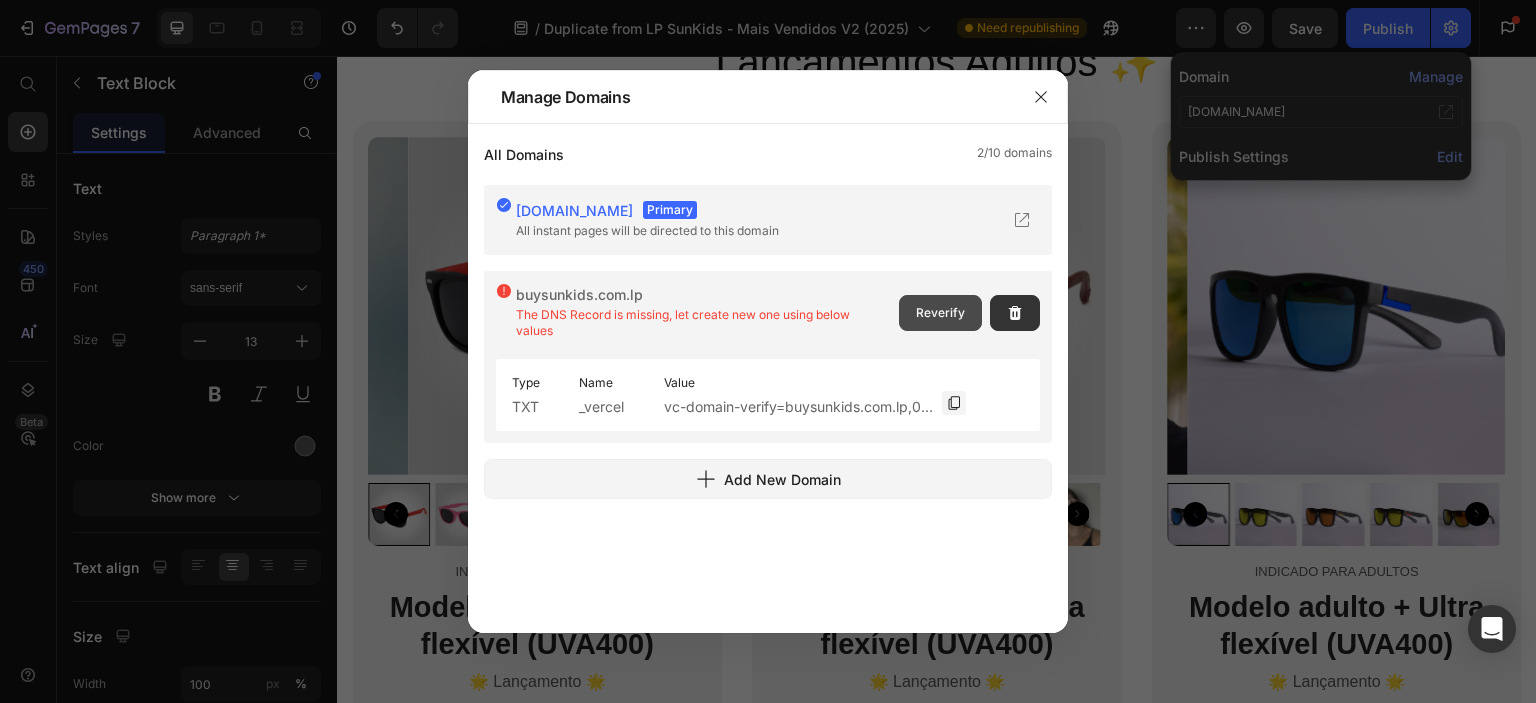 click on "Reverify" at bounding box center (940, 313) 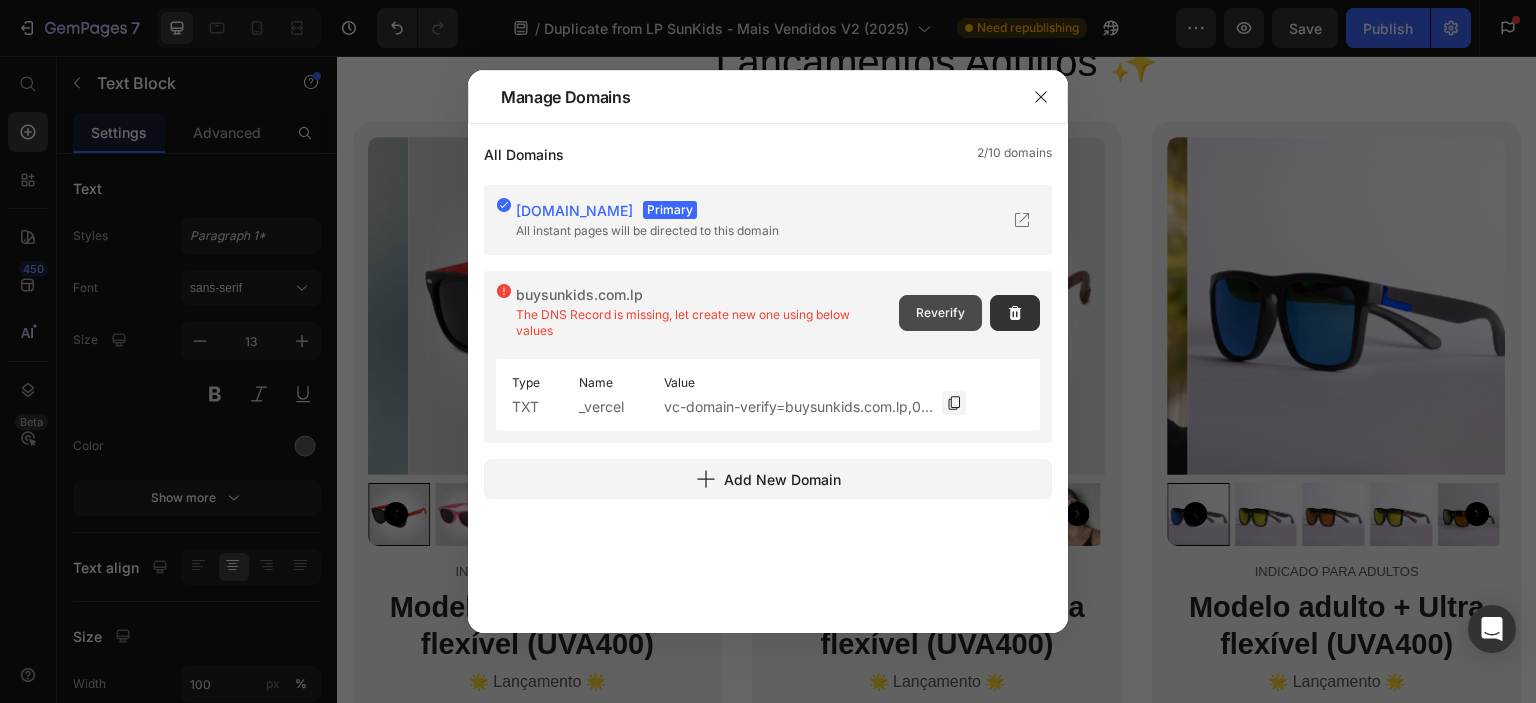 click on "Reverify" 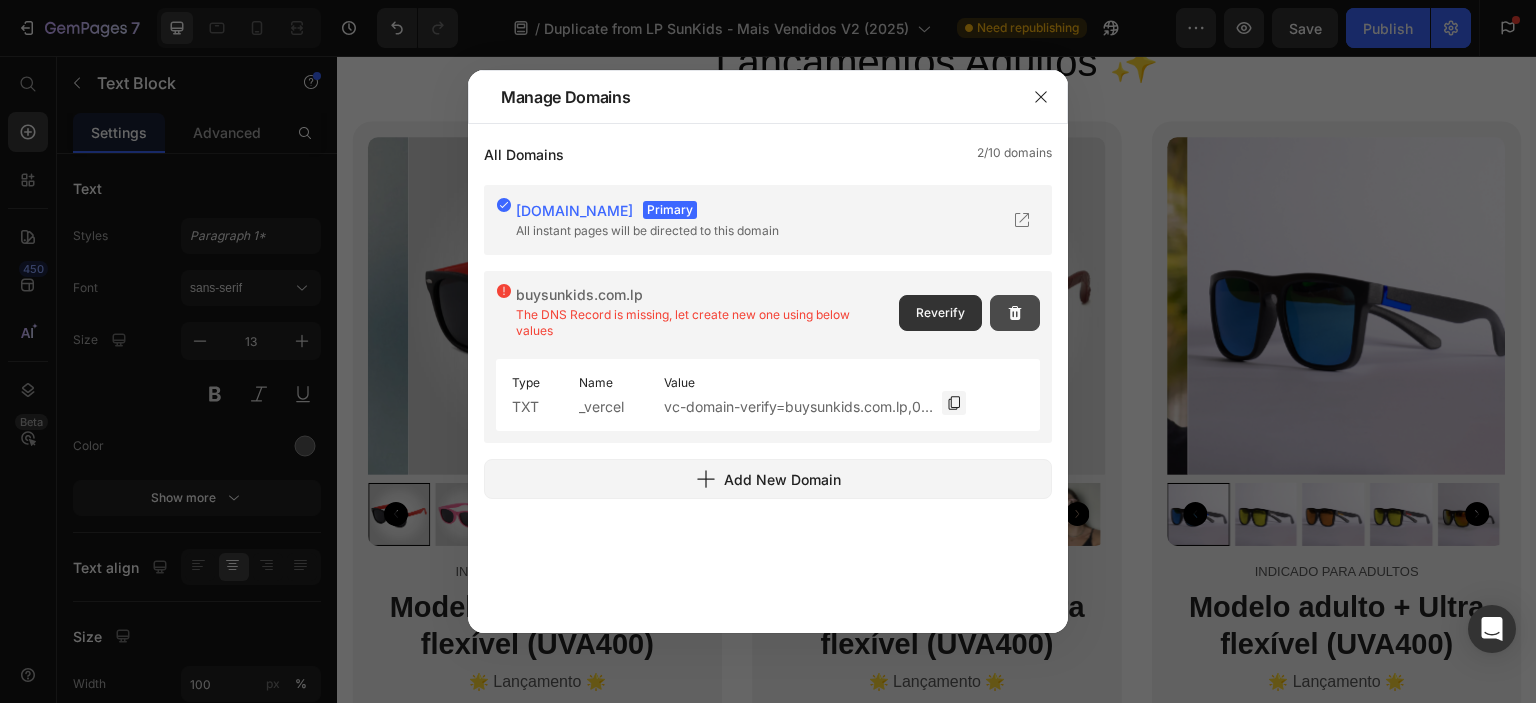 click at bounding box center [1015, 313] 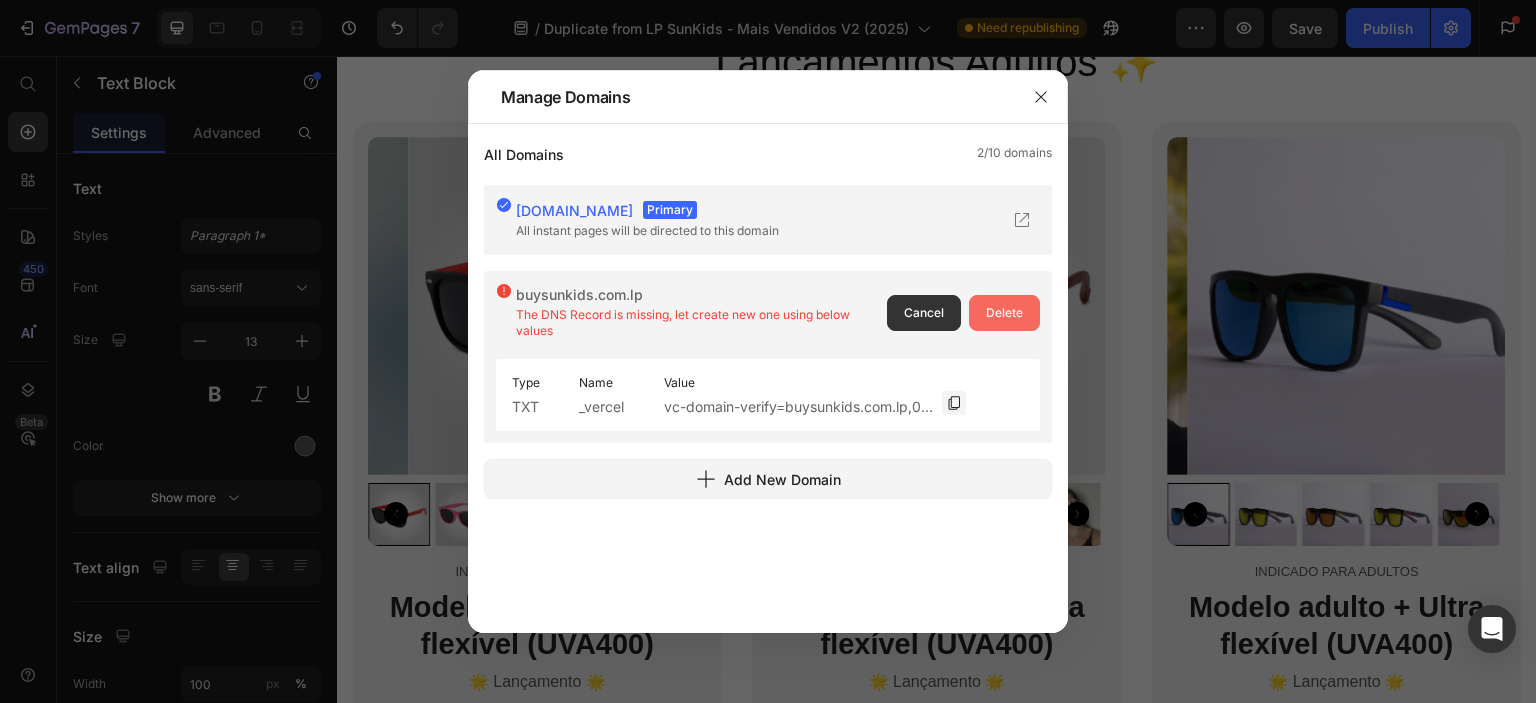 click on "Delete" at bounding box center [1004, 313] 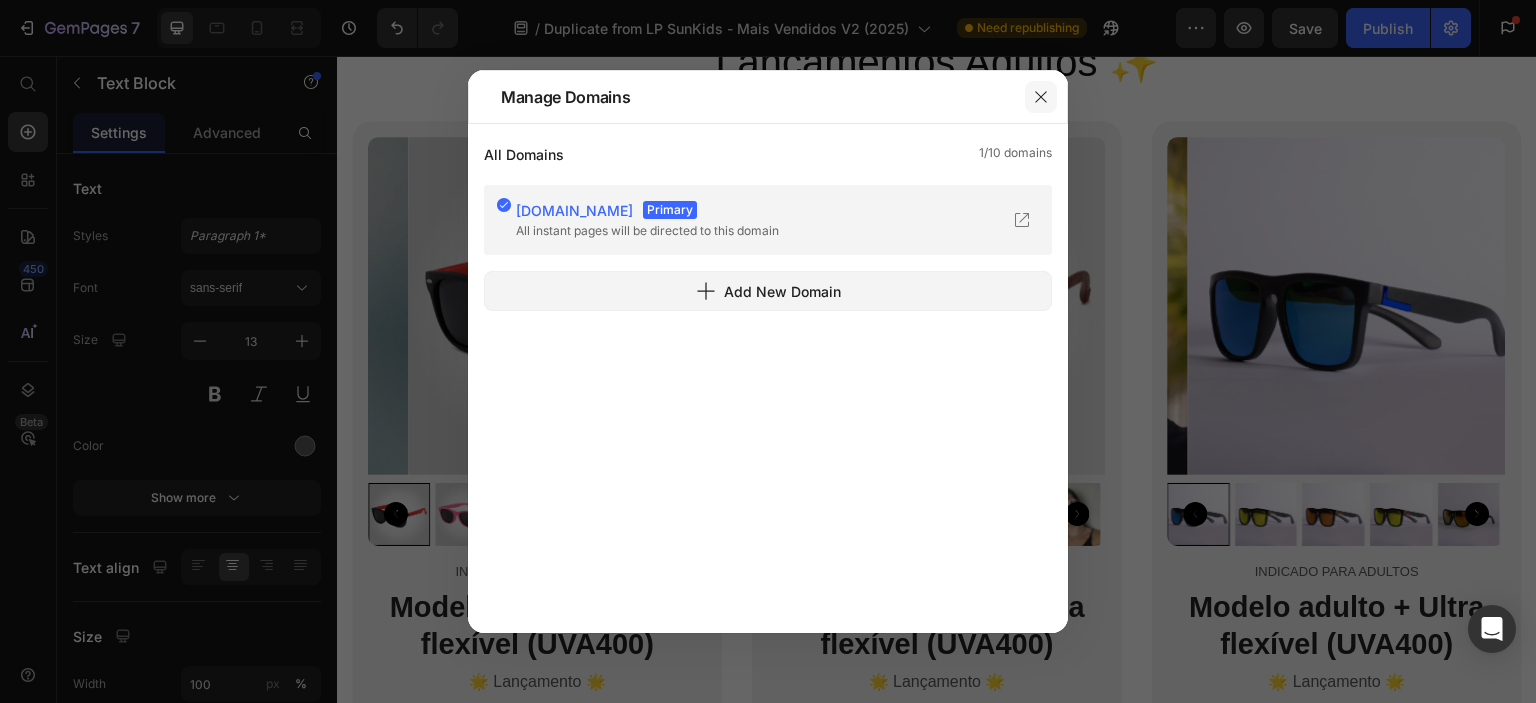 click 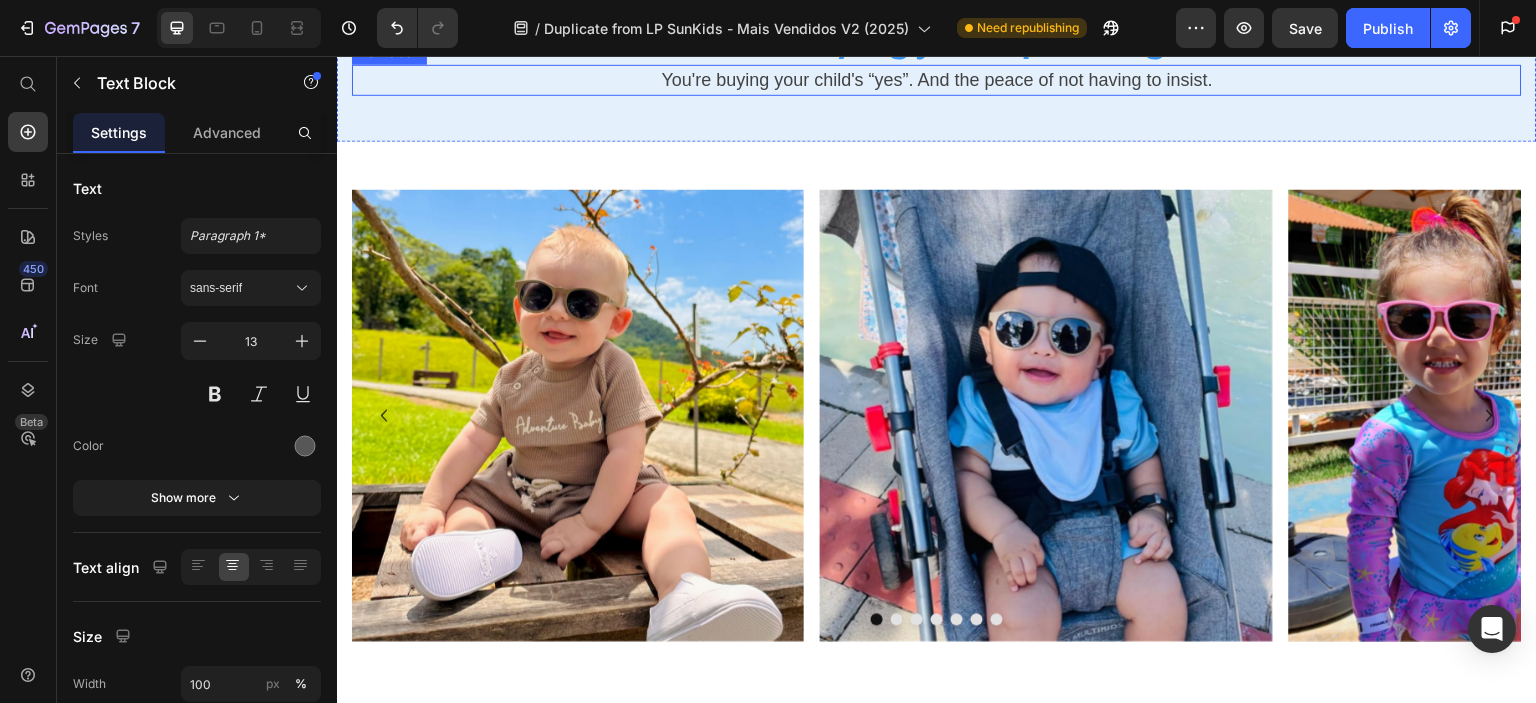 scroll, scrollTop: 2700, scrollLeft: 0, axis: vertical 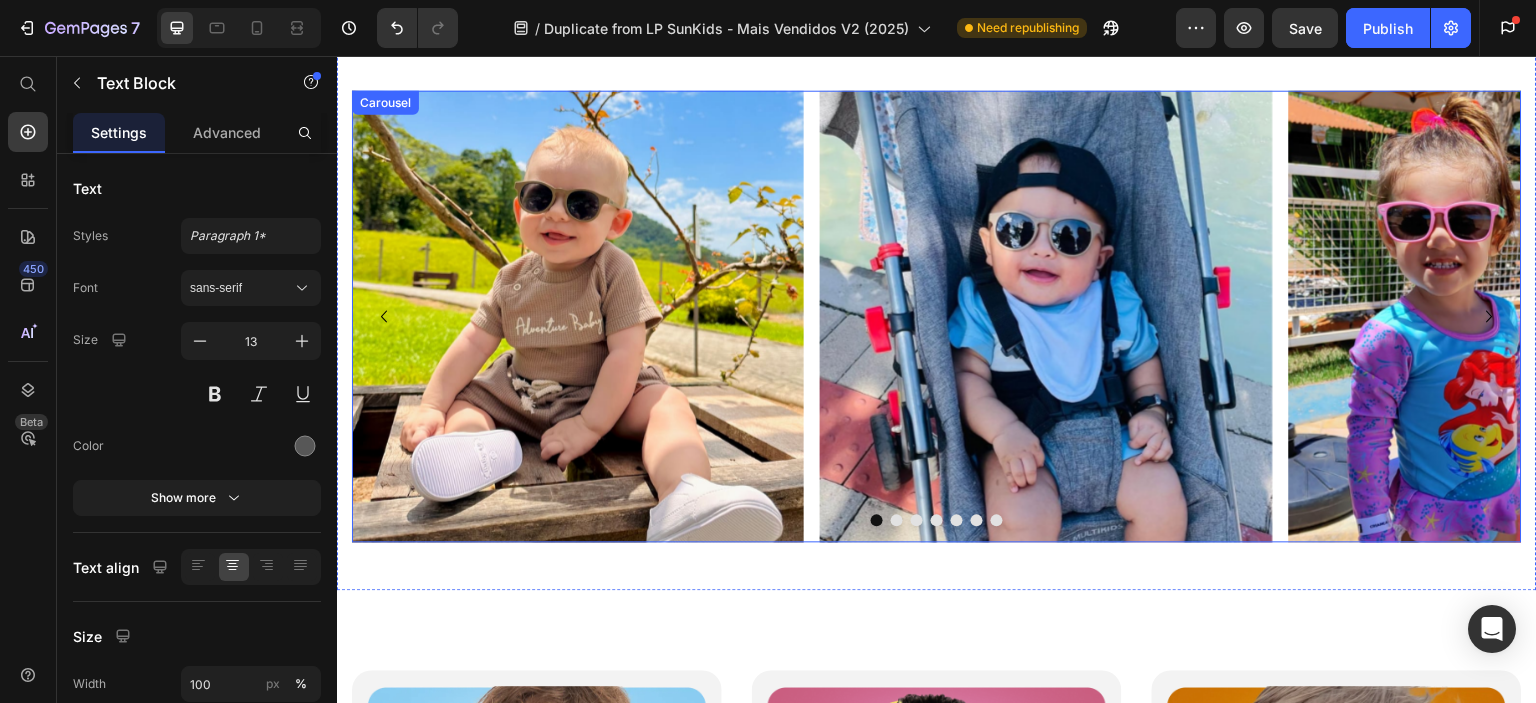 click 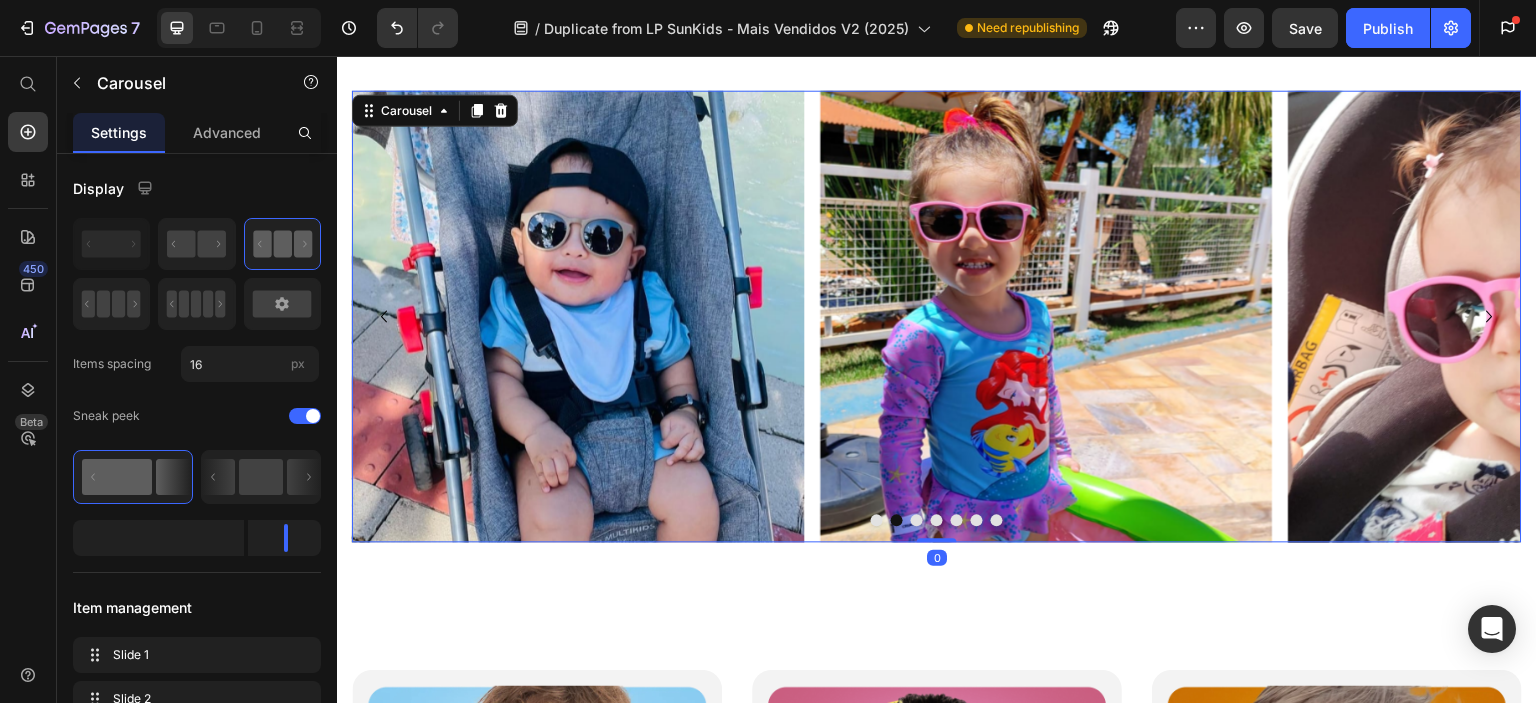 click 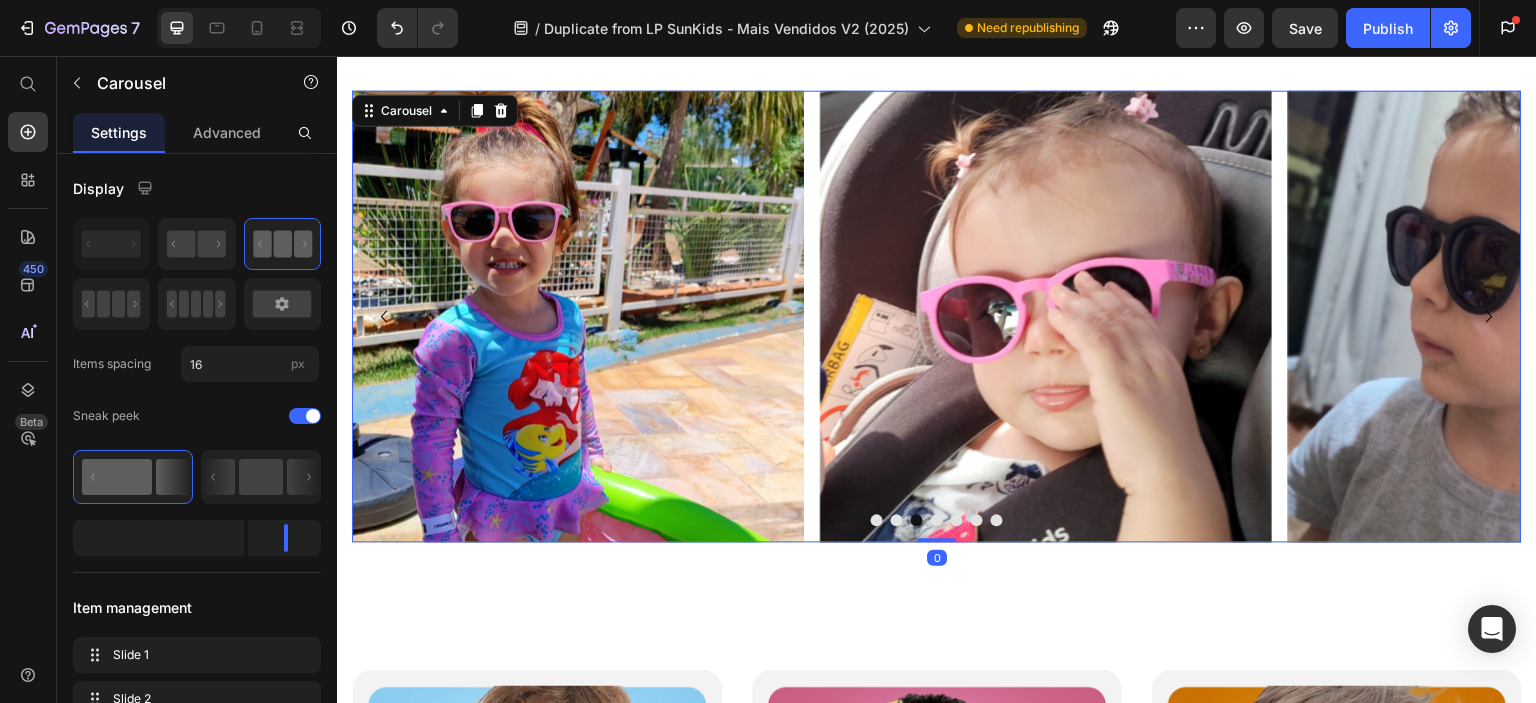 click 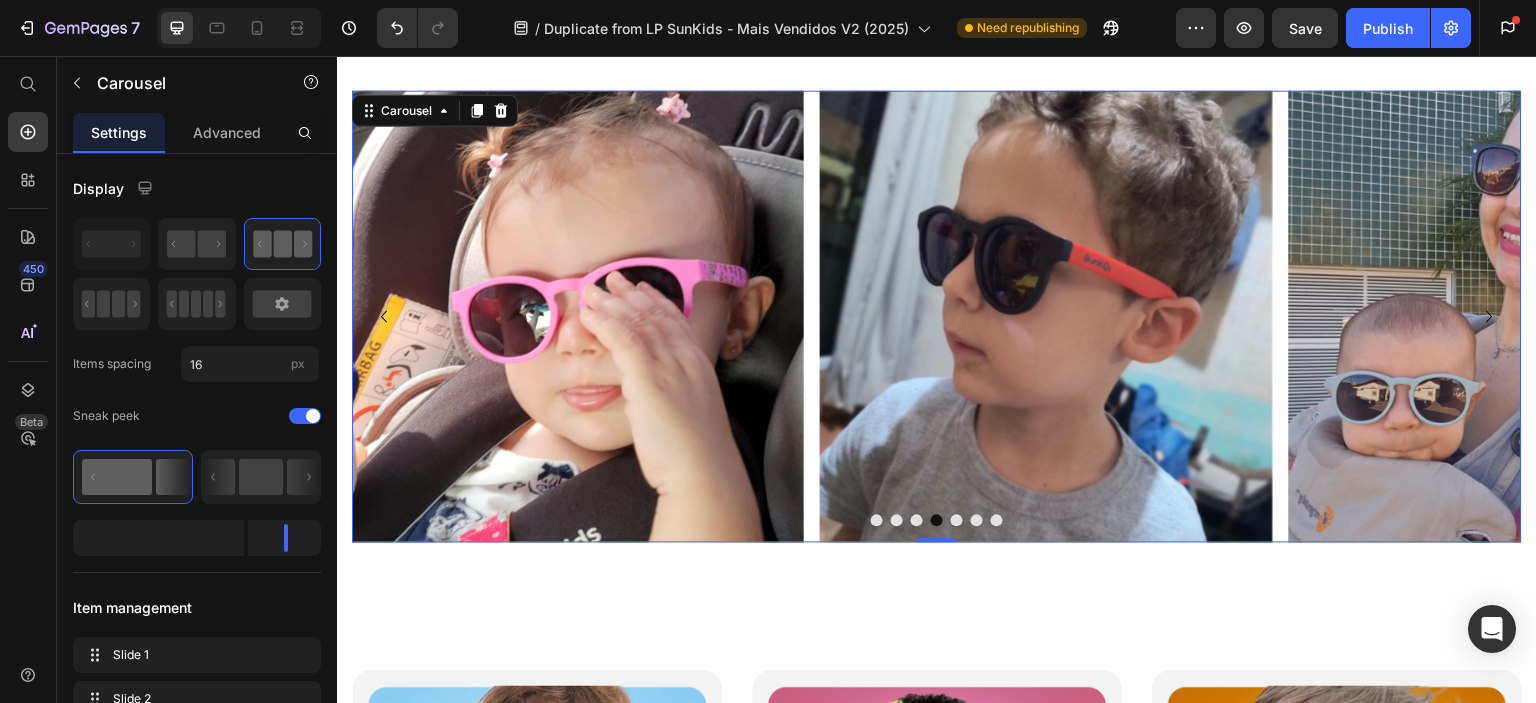 click 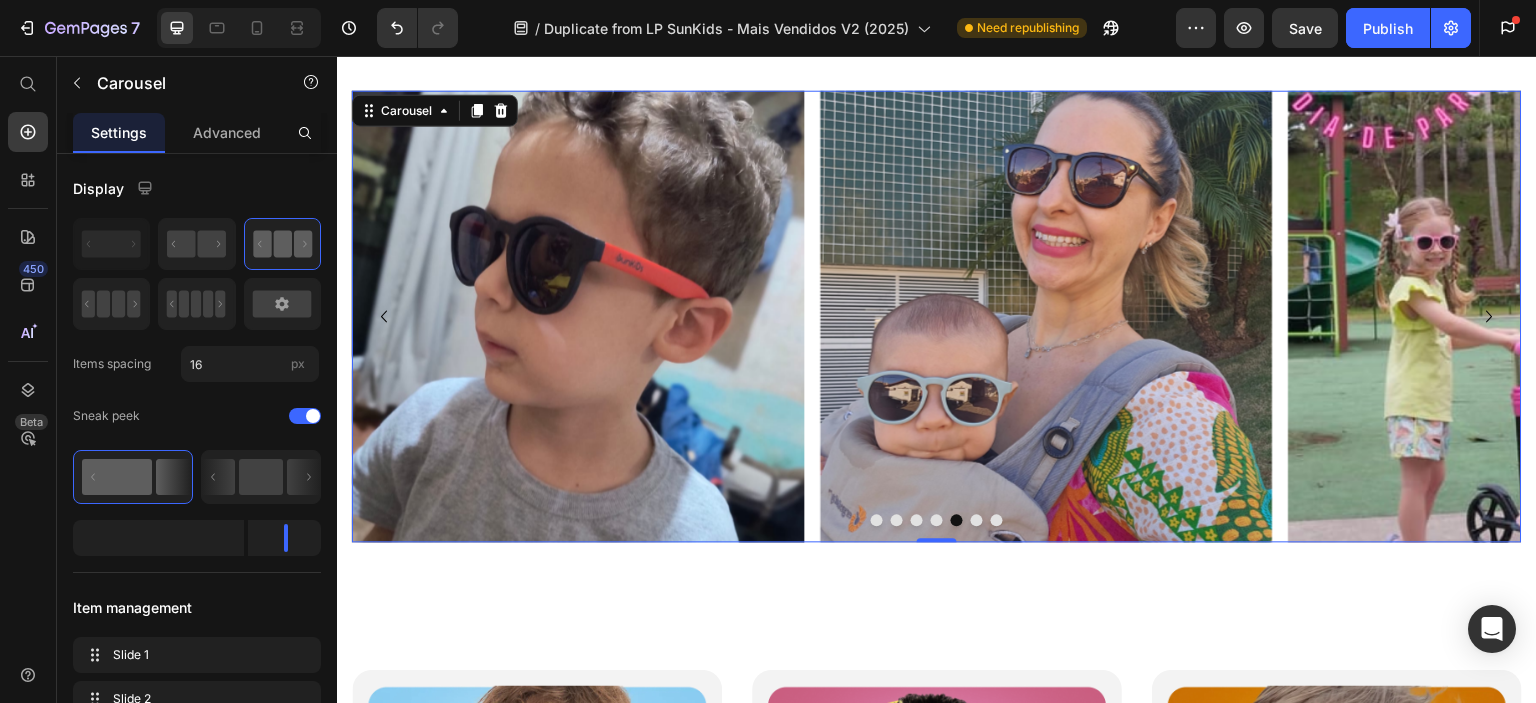 click 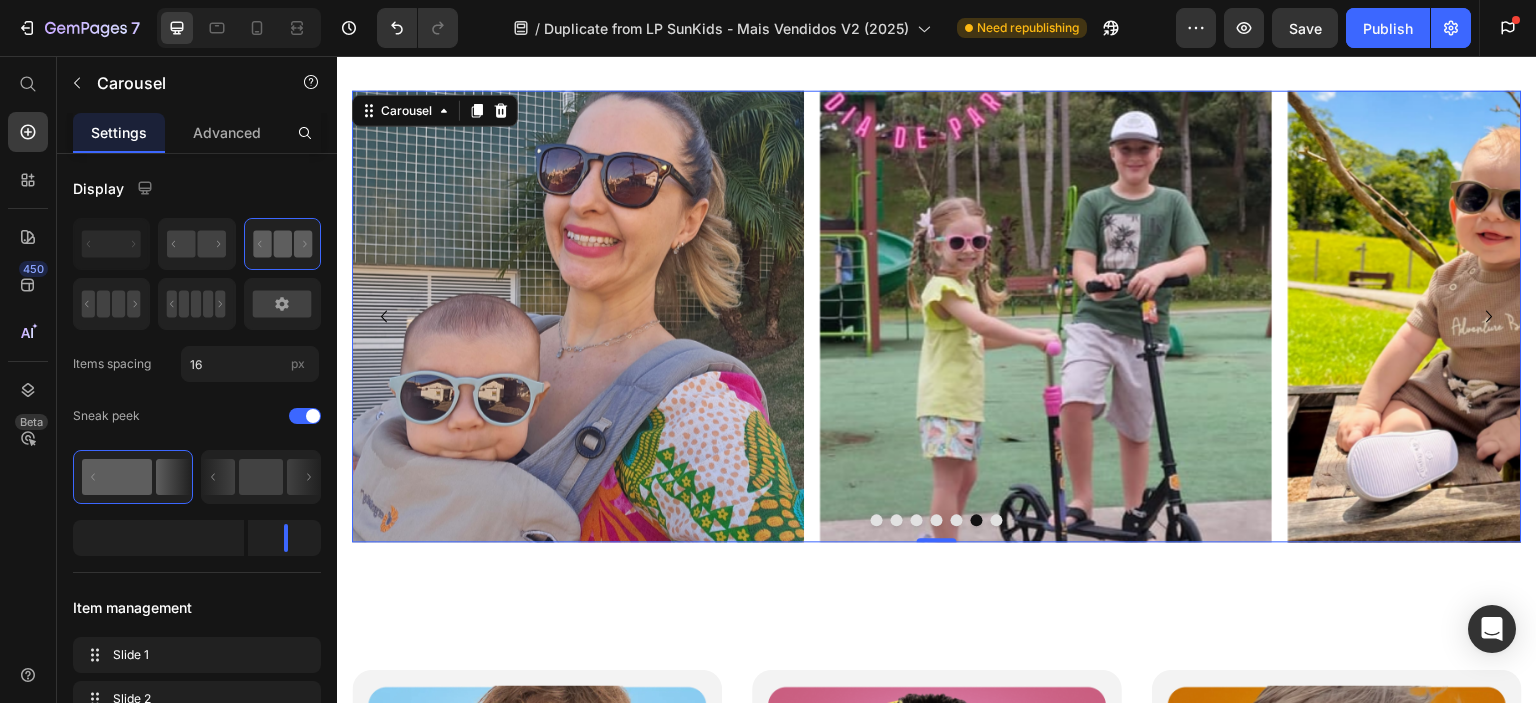 click 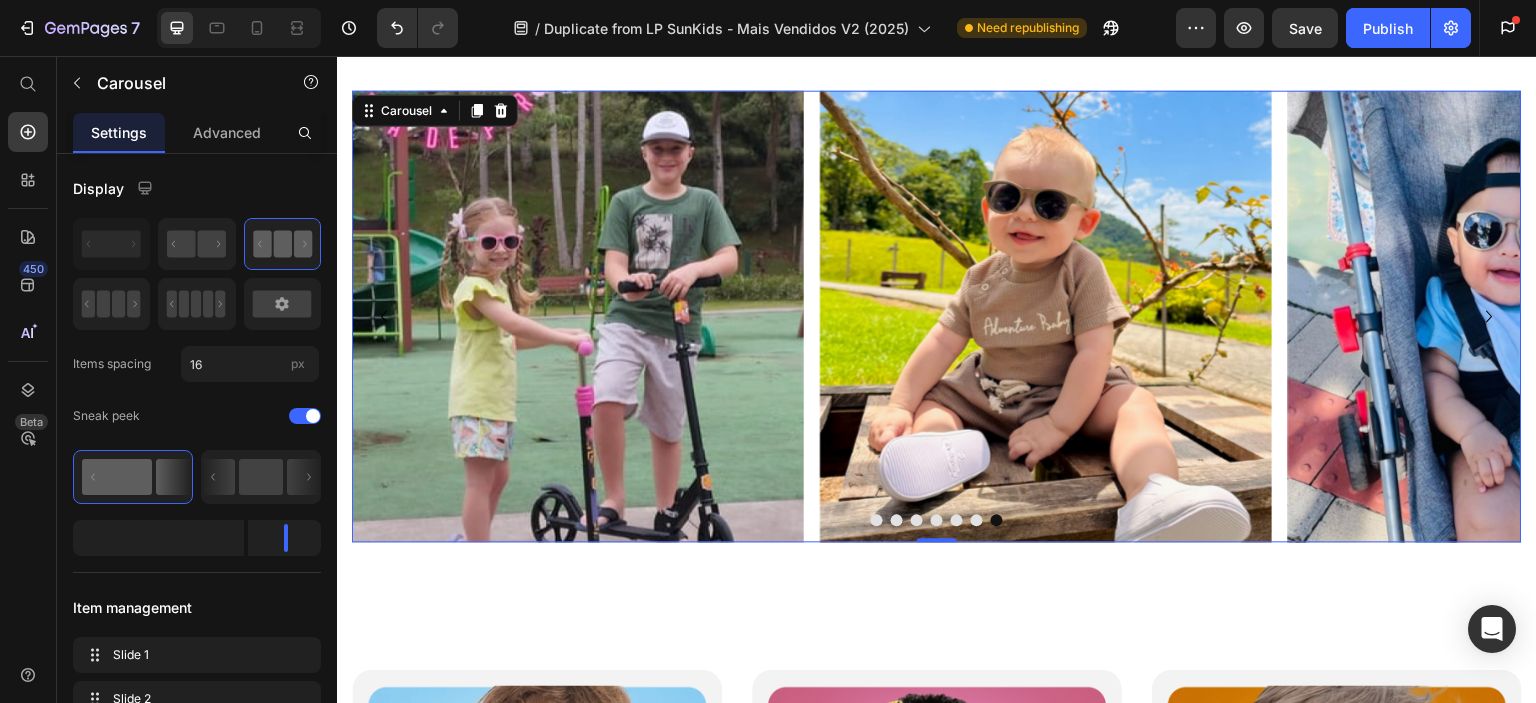 click 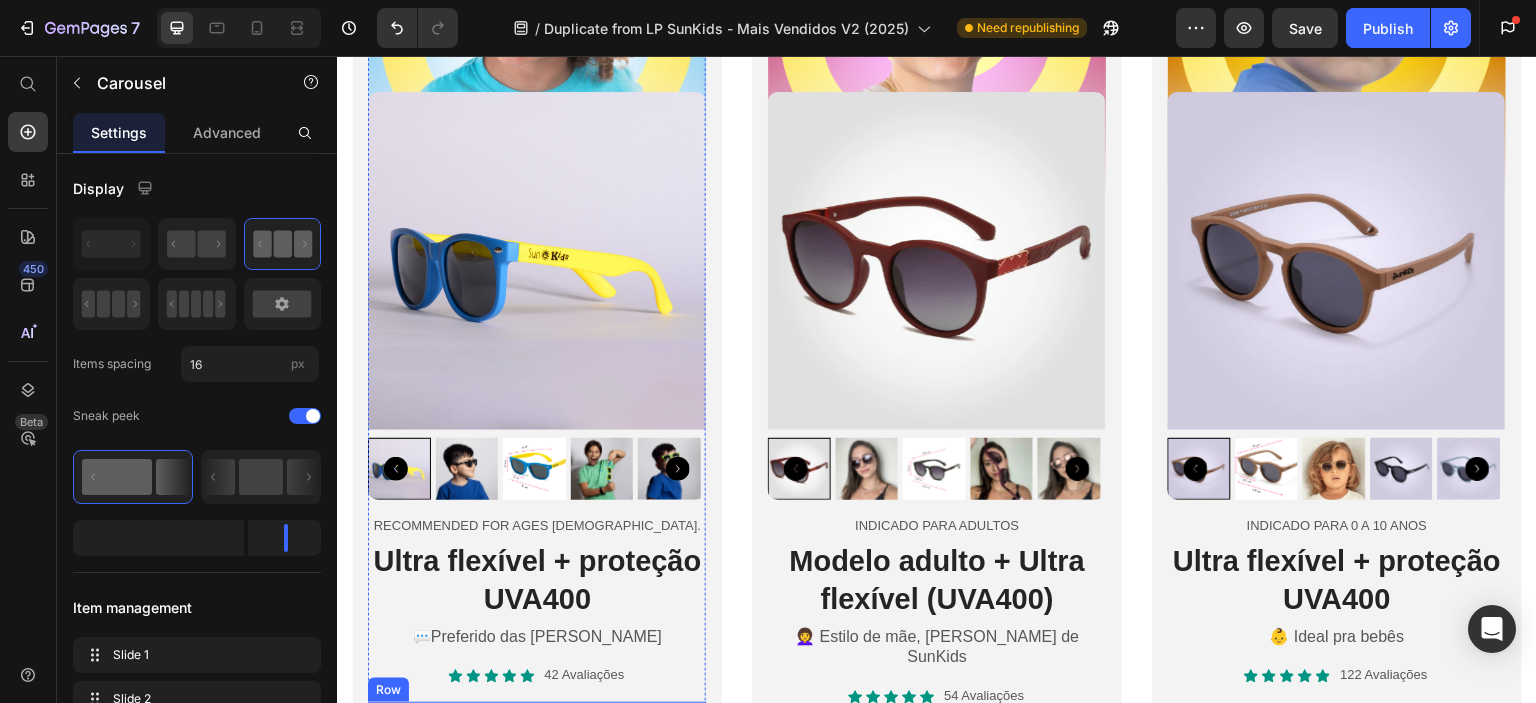 scroll, scrollTop: 3700, scrollLeft: 0, axis: vertical 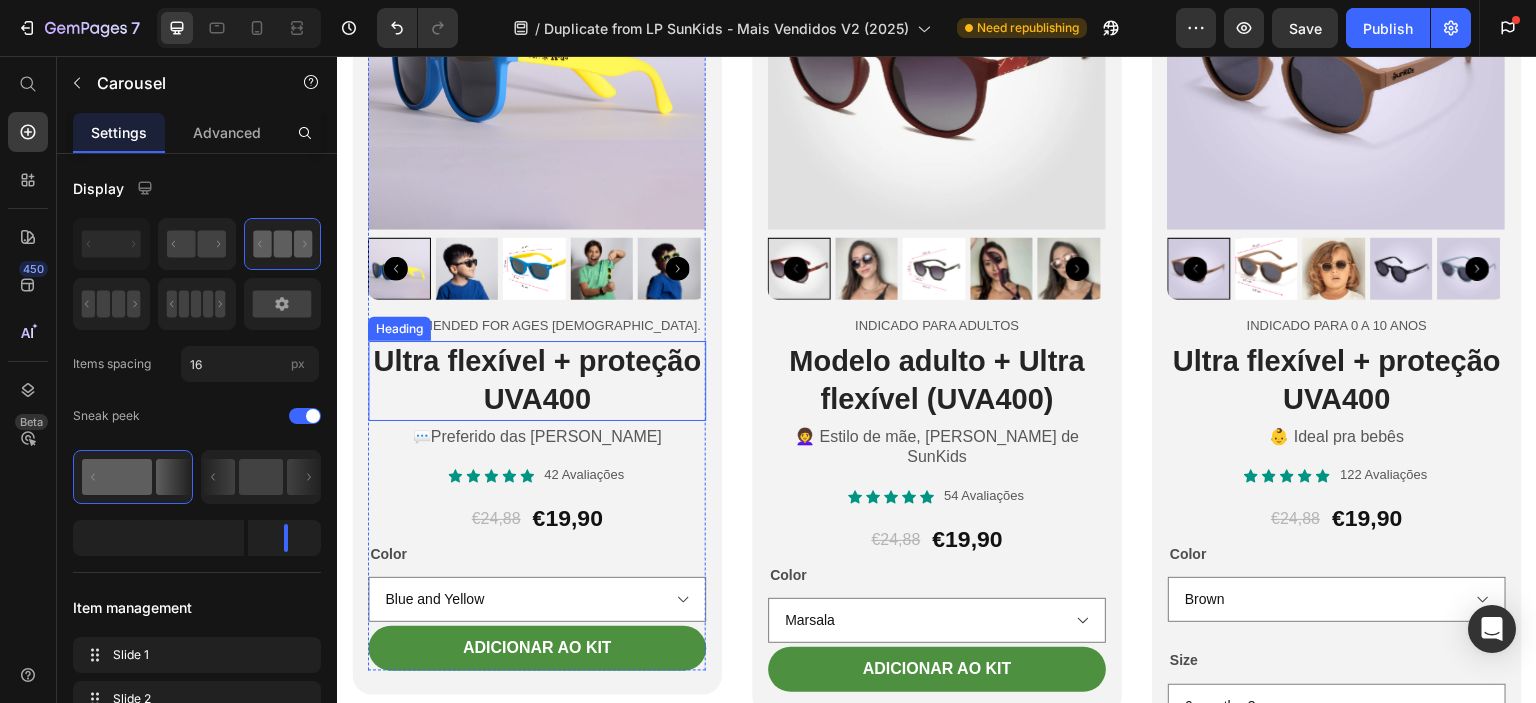 click on "Ultra flexível + proteção UVA400" at bounding box center [537, 380] 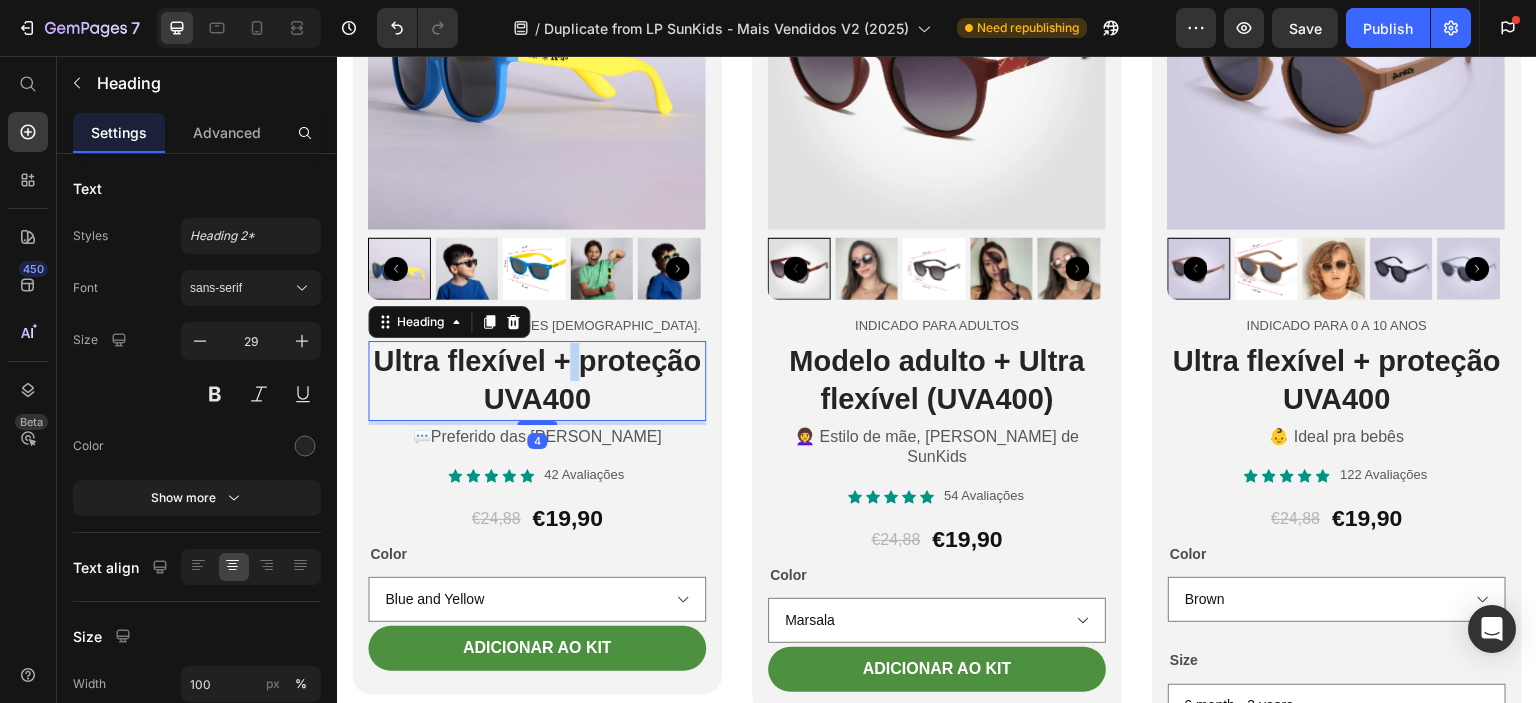 click on "Ultra flexível + proteção UVA400" at bounding box center (537, 380) 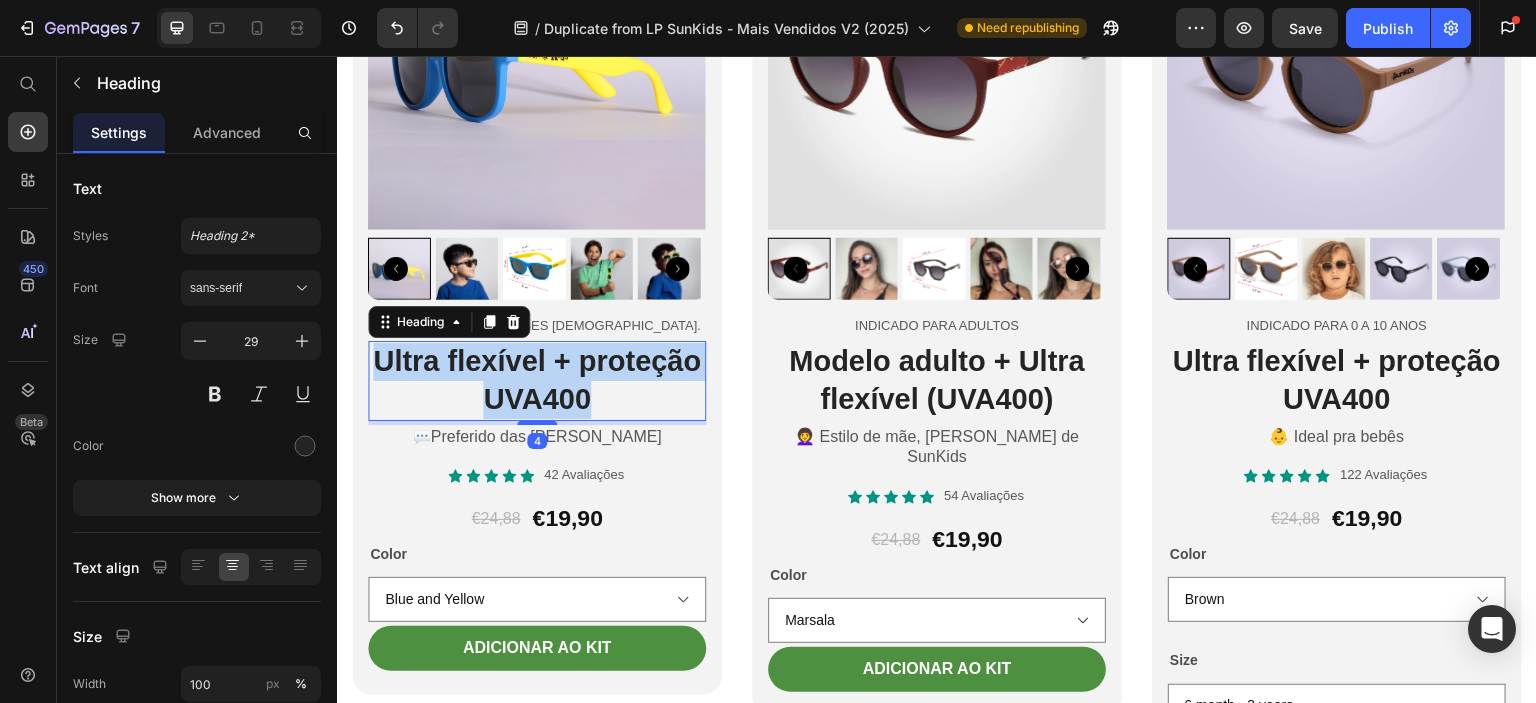 click on "Ultra flexível + proteção UVA400" at bounding box center (537, 380) 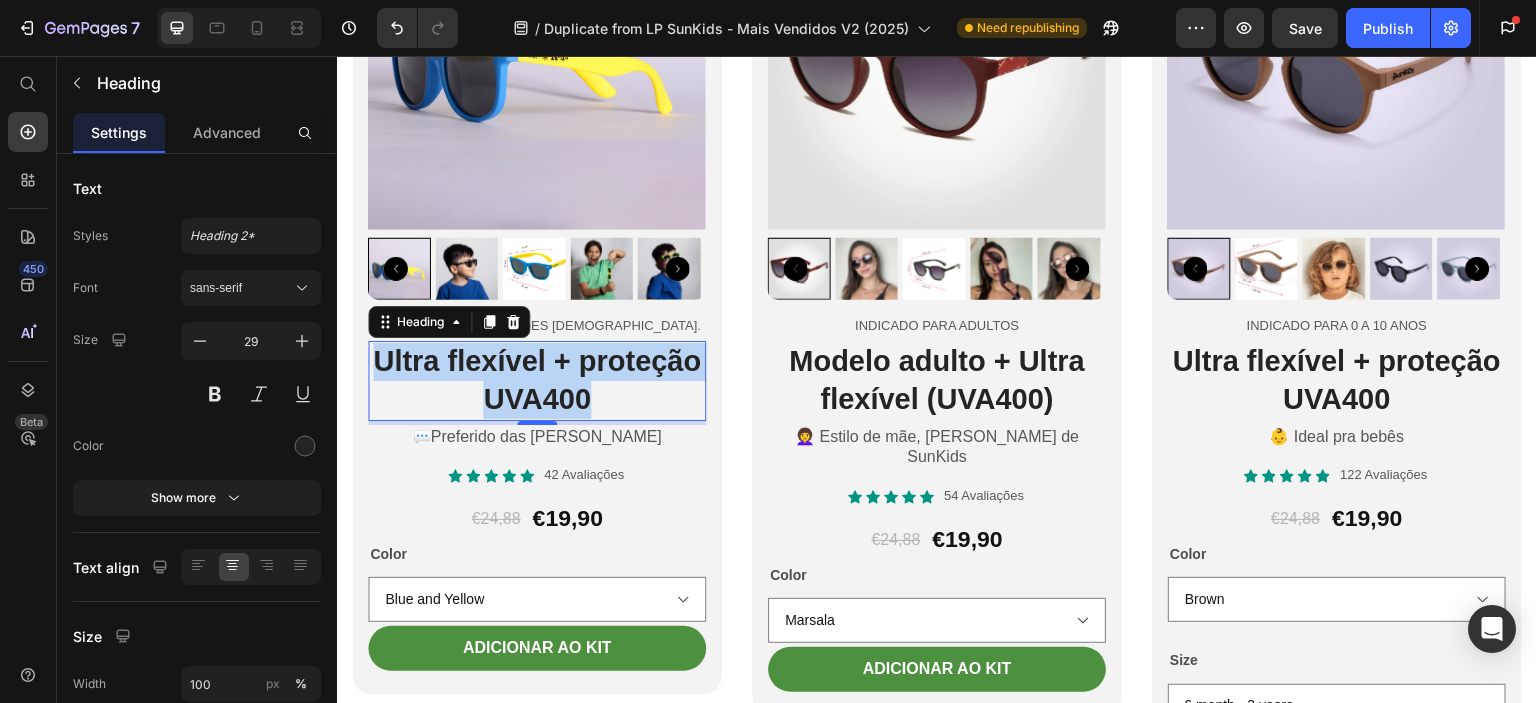 click on "Ultra flexível + proteção UVA400" at bounding box center (537, 380) 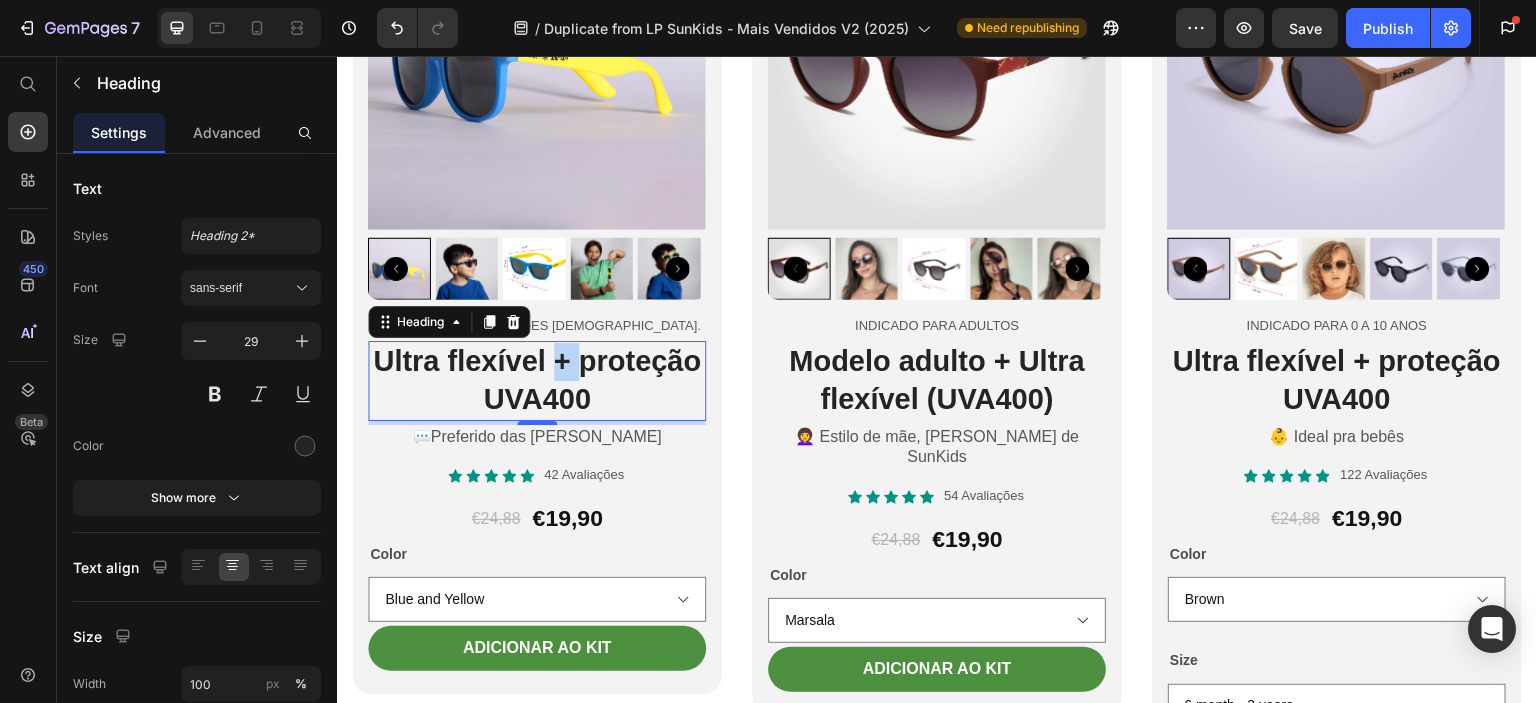 click on "Ultra flexível + proteção UVA400" at bounding box center [537, 380] 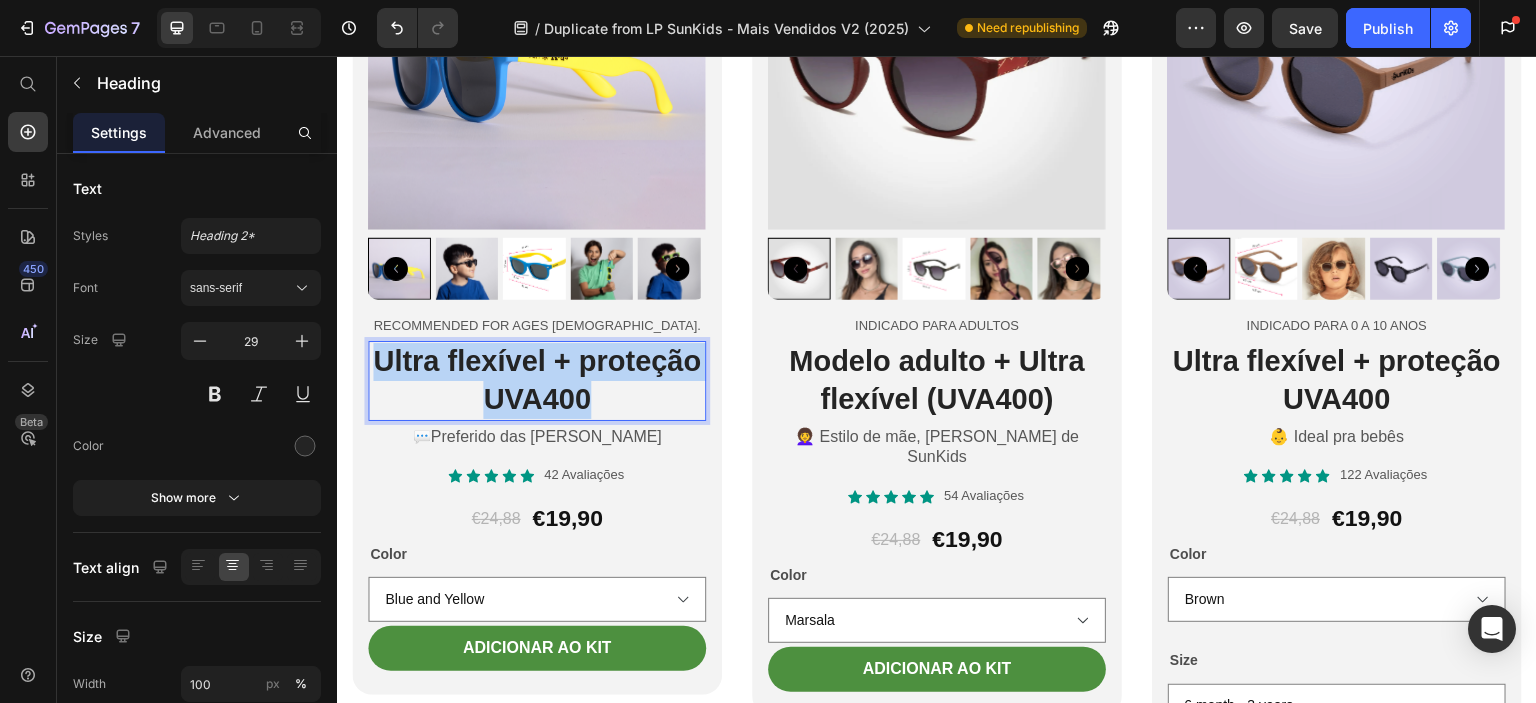 click on "Ultra flexível + proteção UVA400" at bounding box center (537, 380) 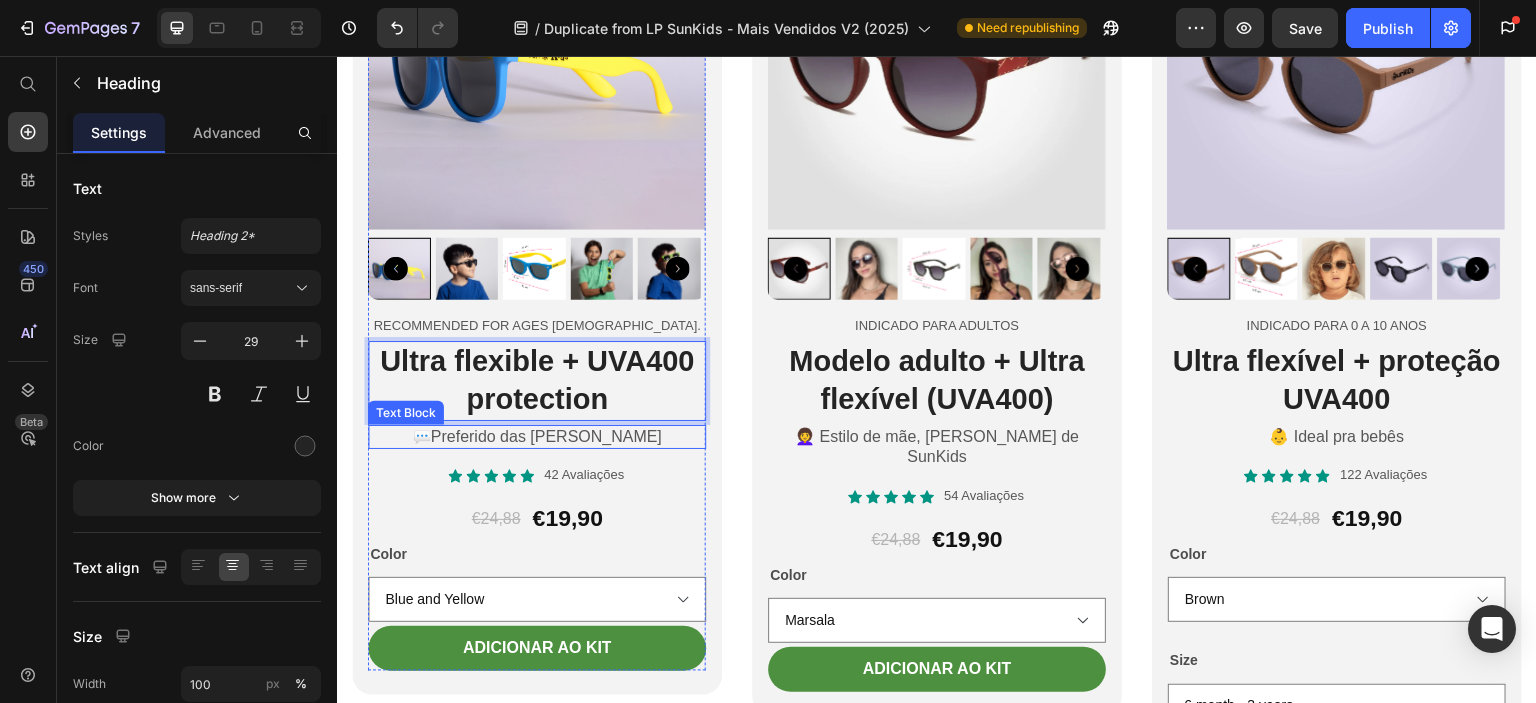 click on "💬  Preferido das mães" at bounding box center (537, 437) 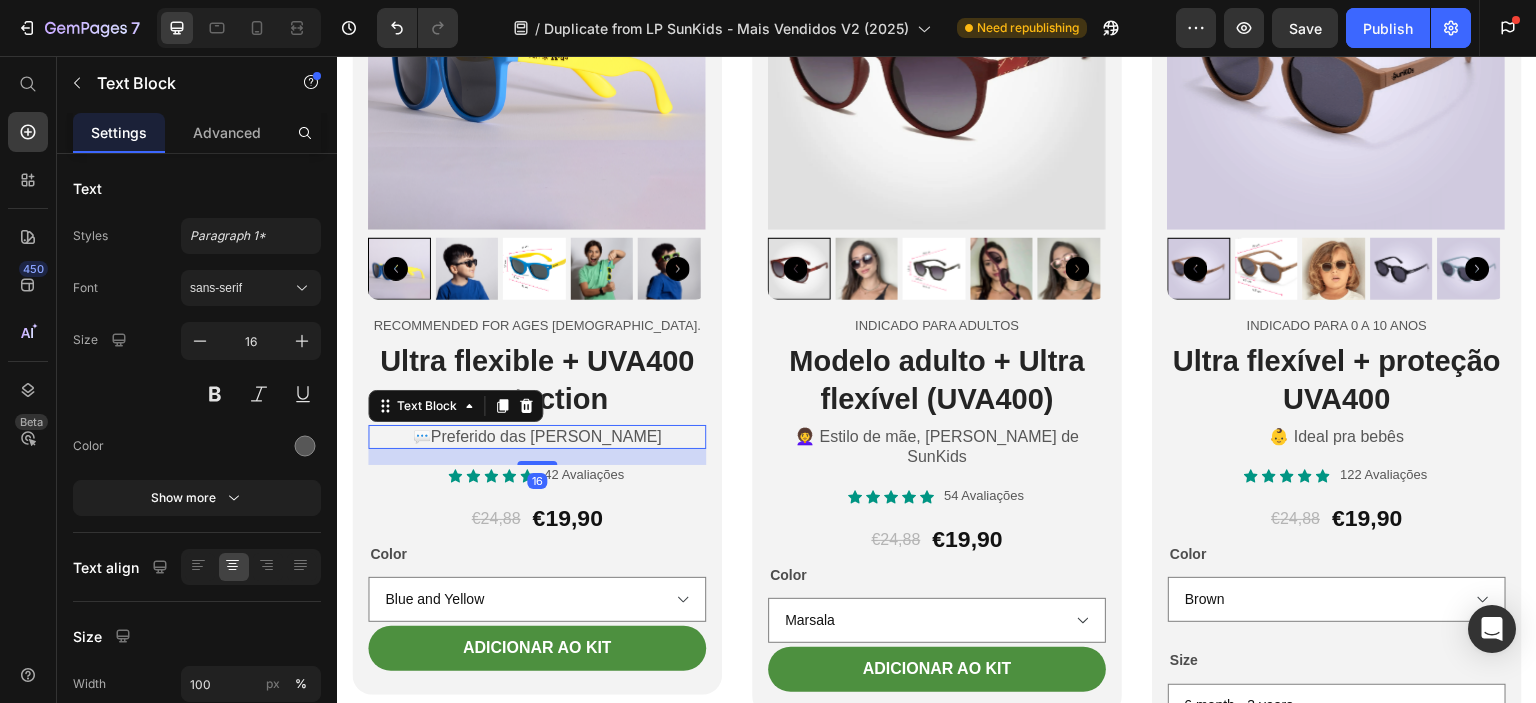 click on "💬  Preferido das mães" at bounding box center [537, 437] 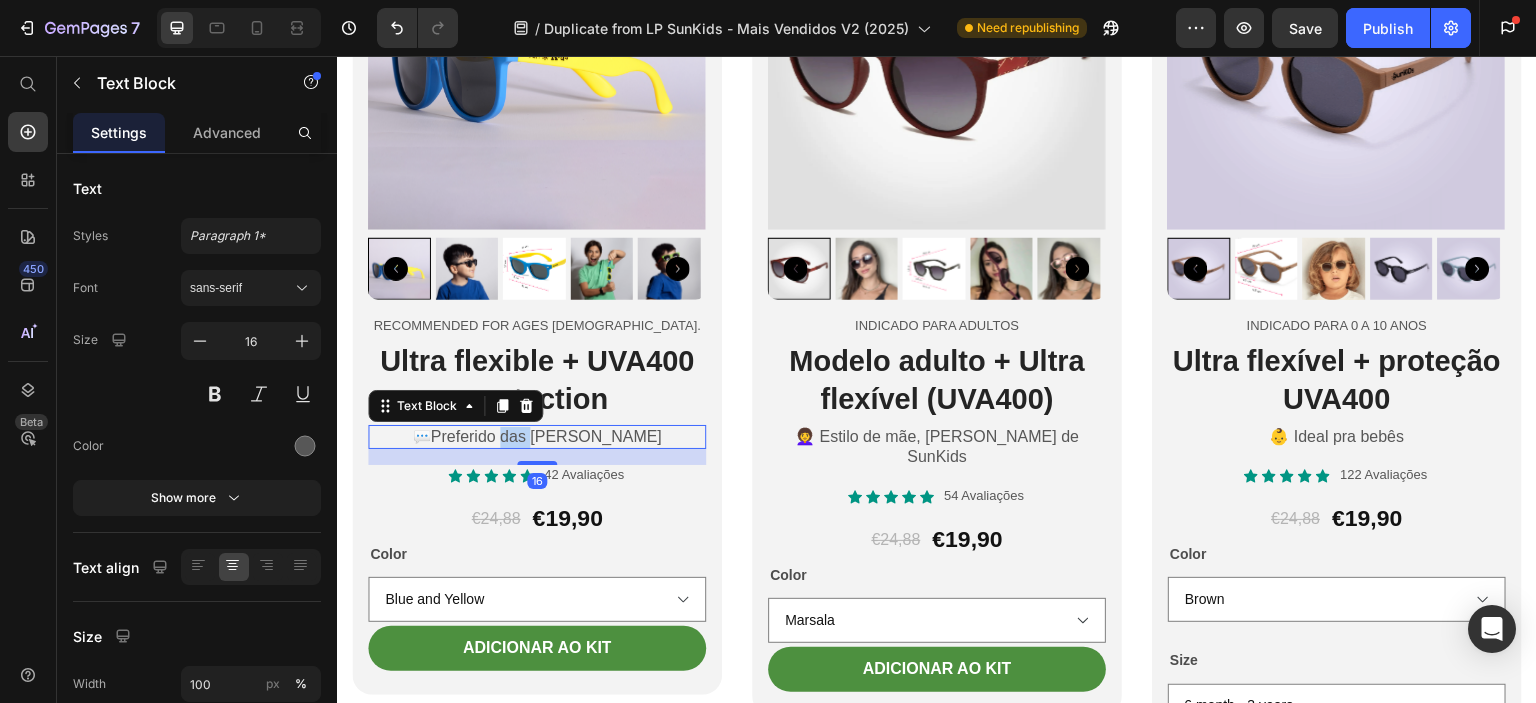 click on "💬  Preferido das mães" at bounding box center (537, 437) 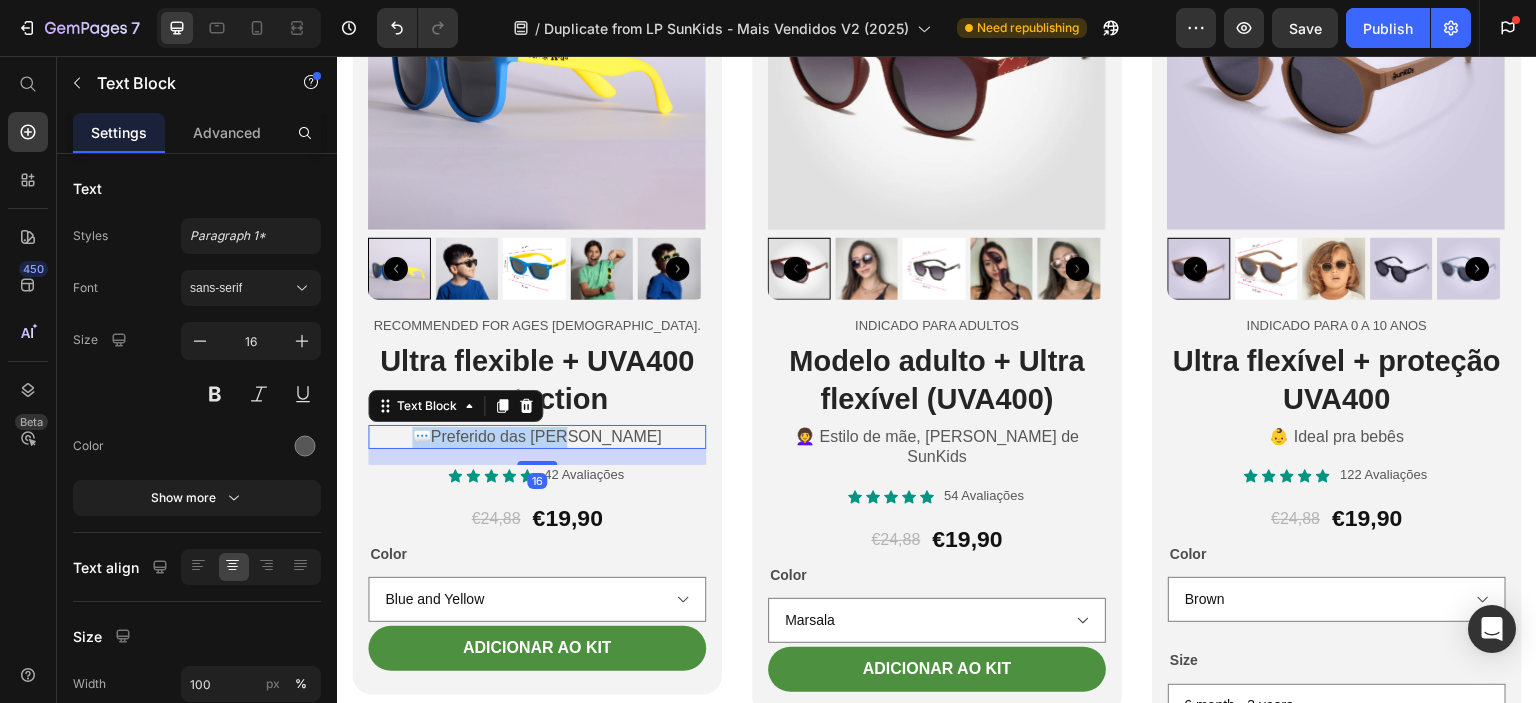click on "💬  Preferido das mães" at bounding box center (537, 437) 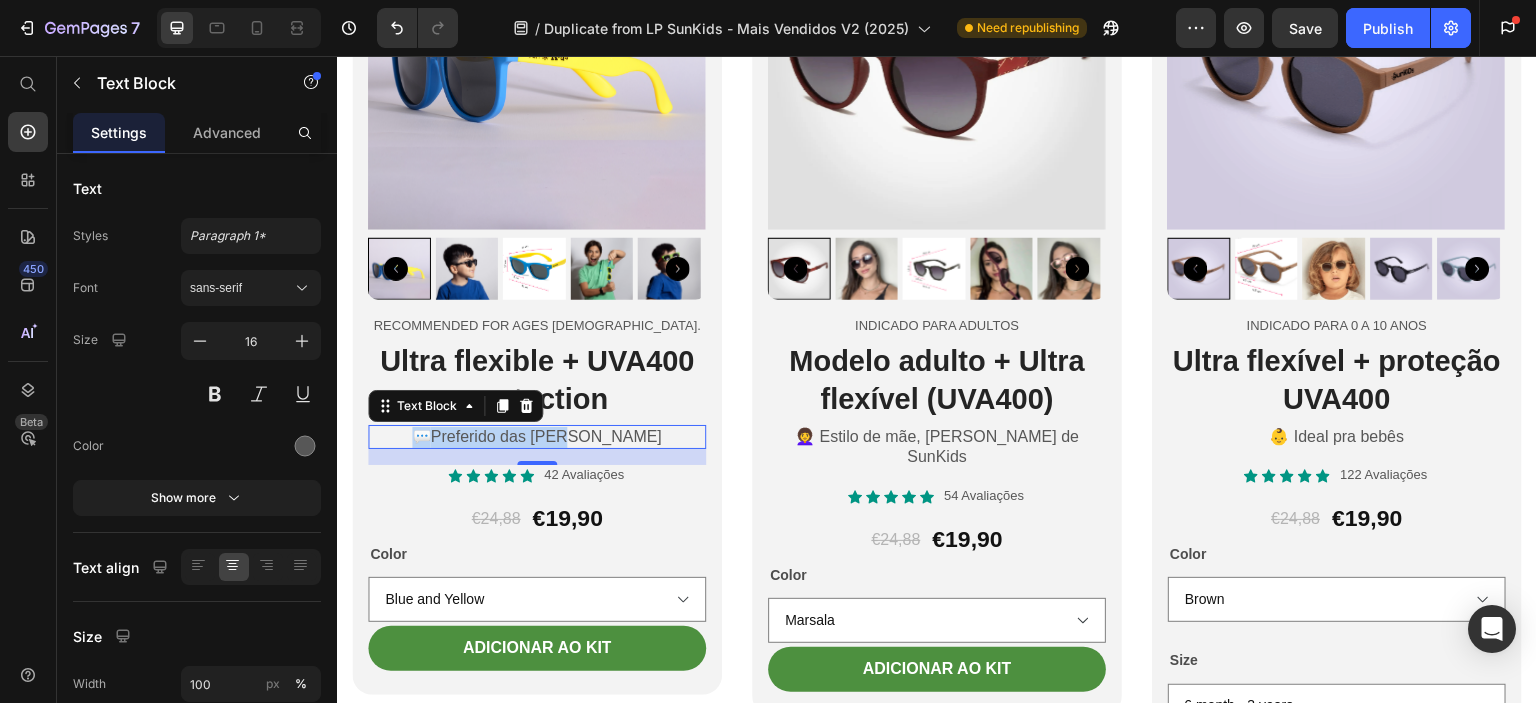 click on "💬  Preferido das mães" at bounding box center (537, 437) 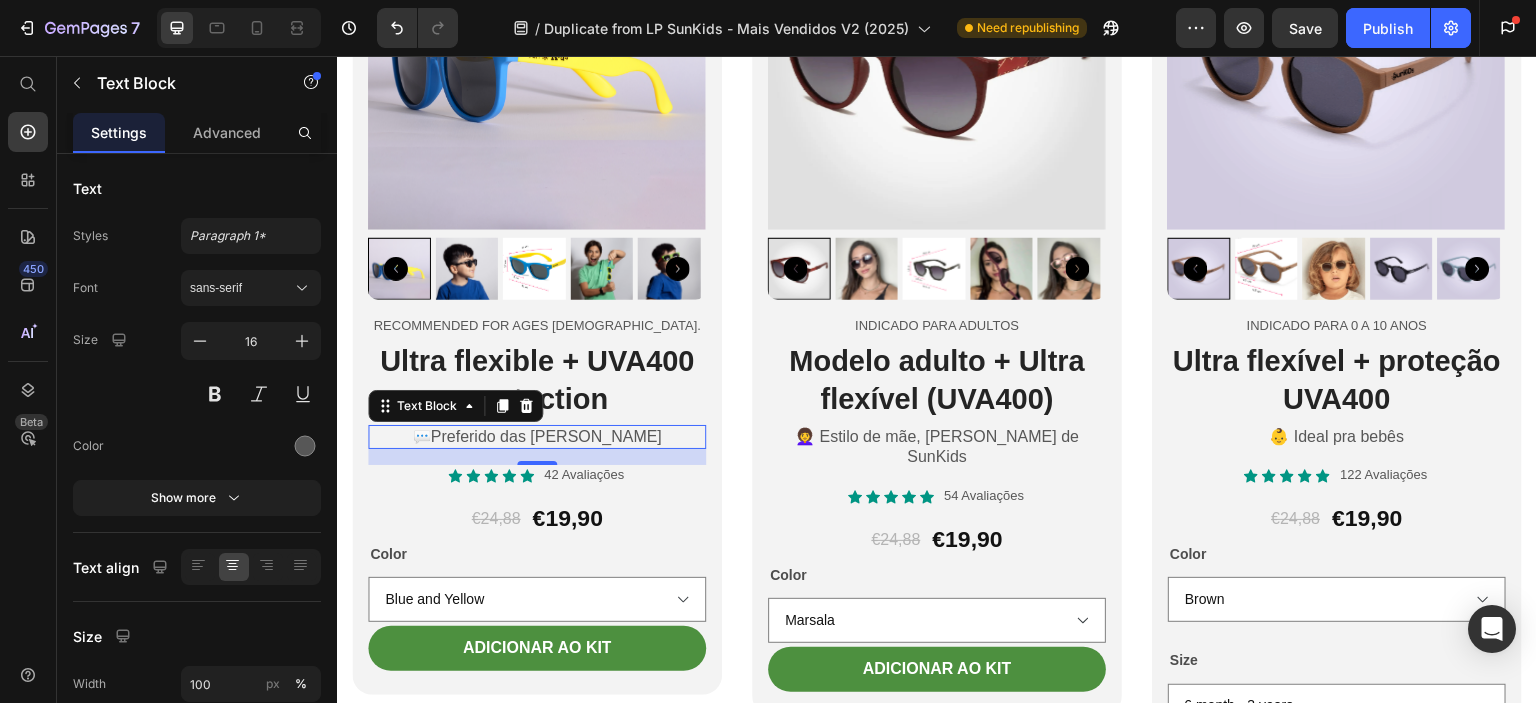 click on "💬  Preferido das mães" at bounding box center [537, 437] 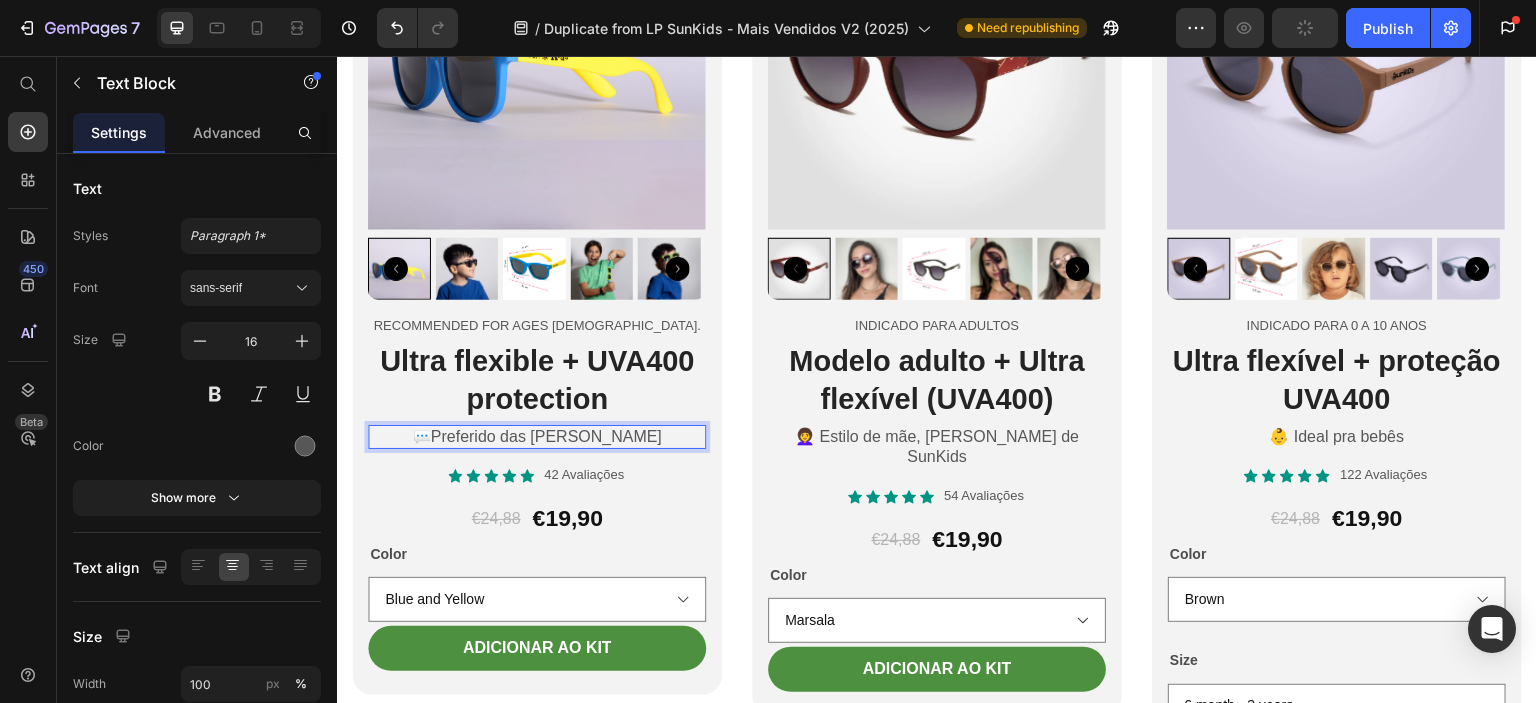 click on "💬  Preferido das mães" at bounding box center (537, 437) 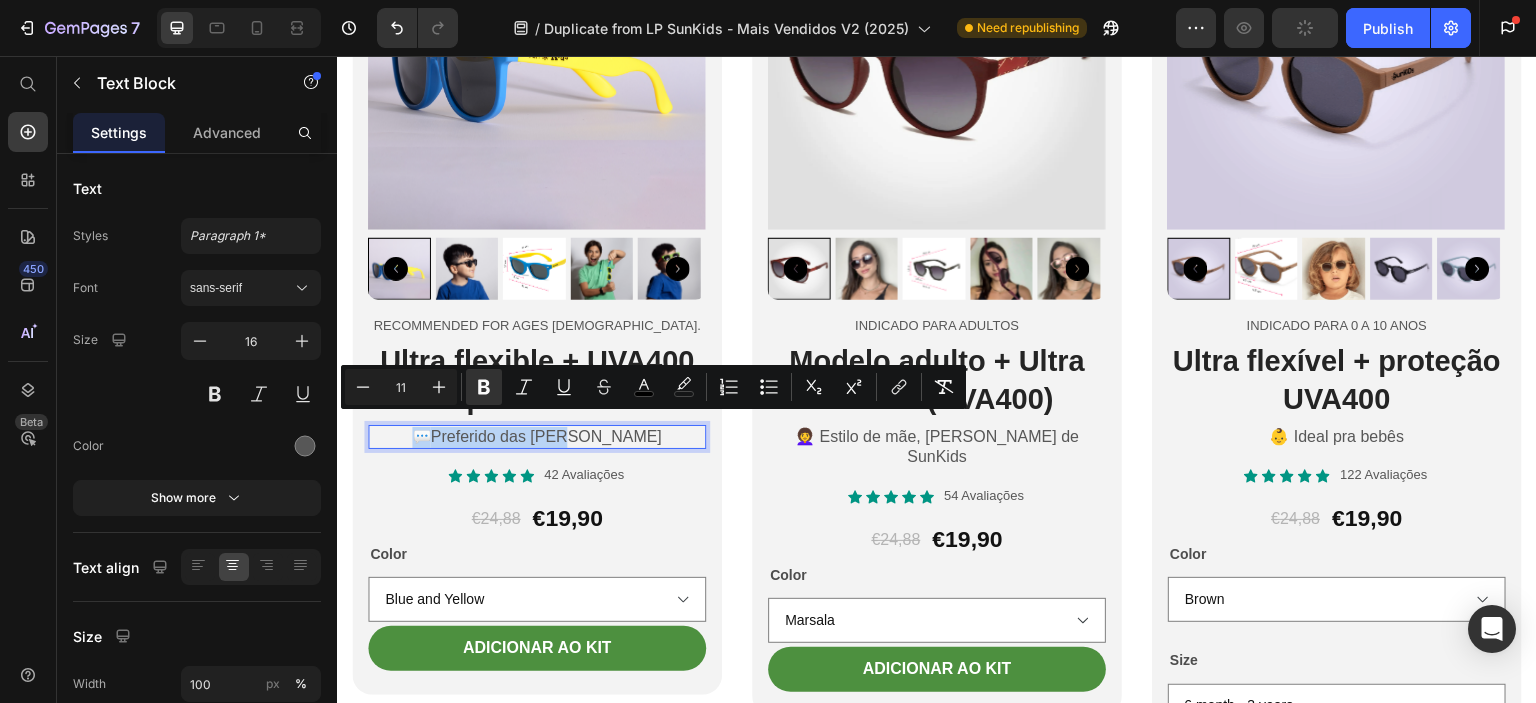 click on "💬  Preferido das mães" at bounding box center (537, 437) 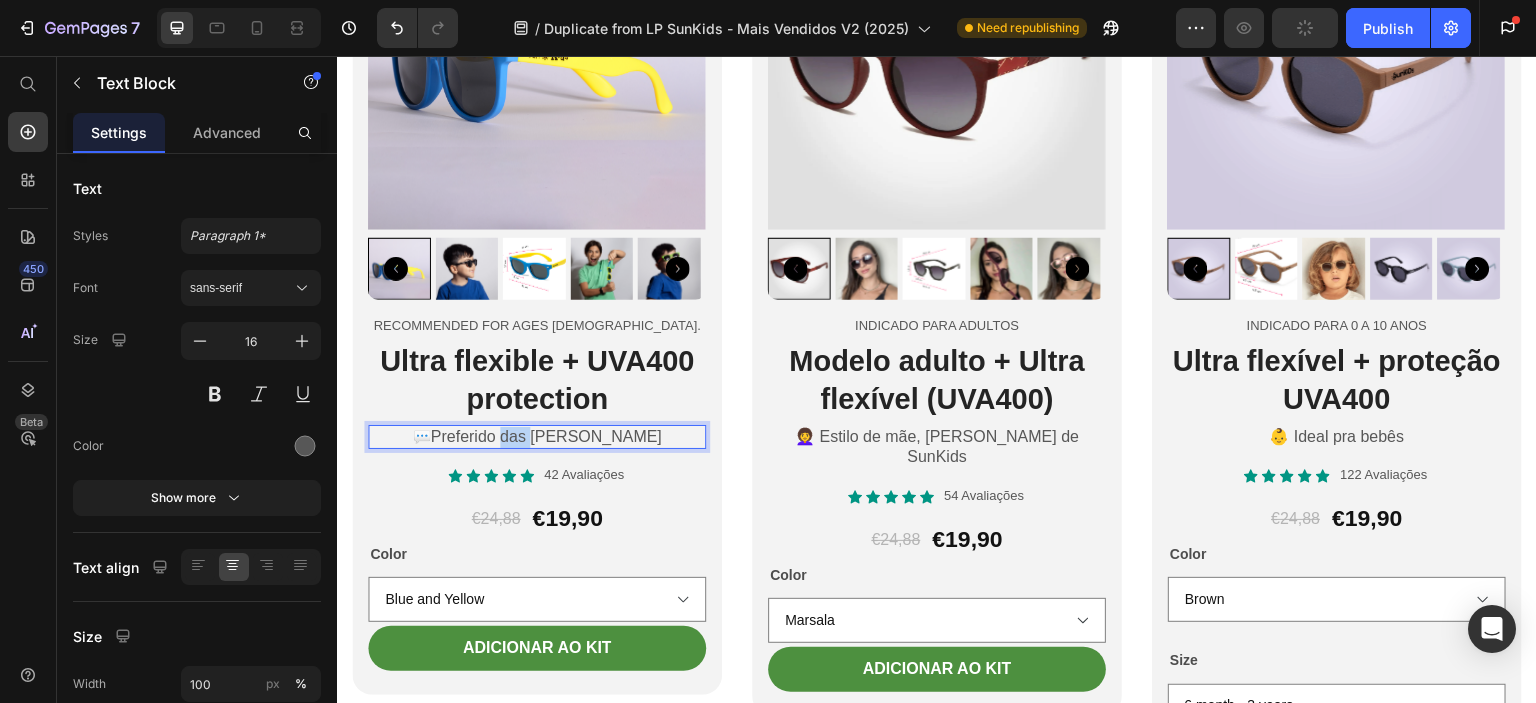 click on "💬  Preferido das mães" at bounding box center [537, 437] 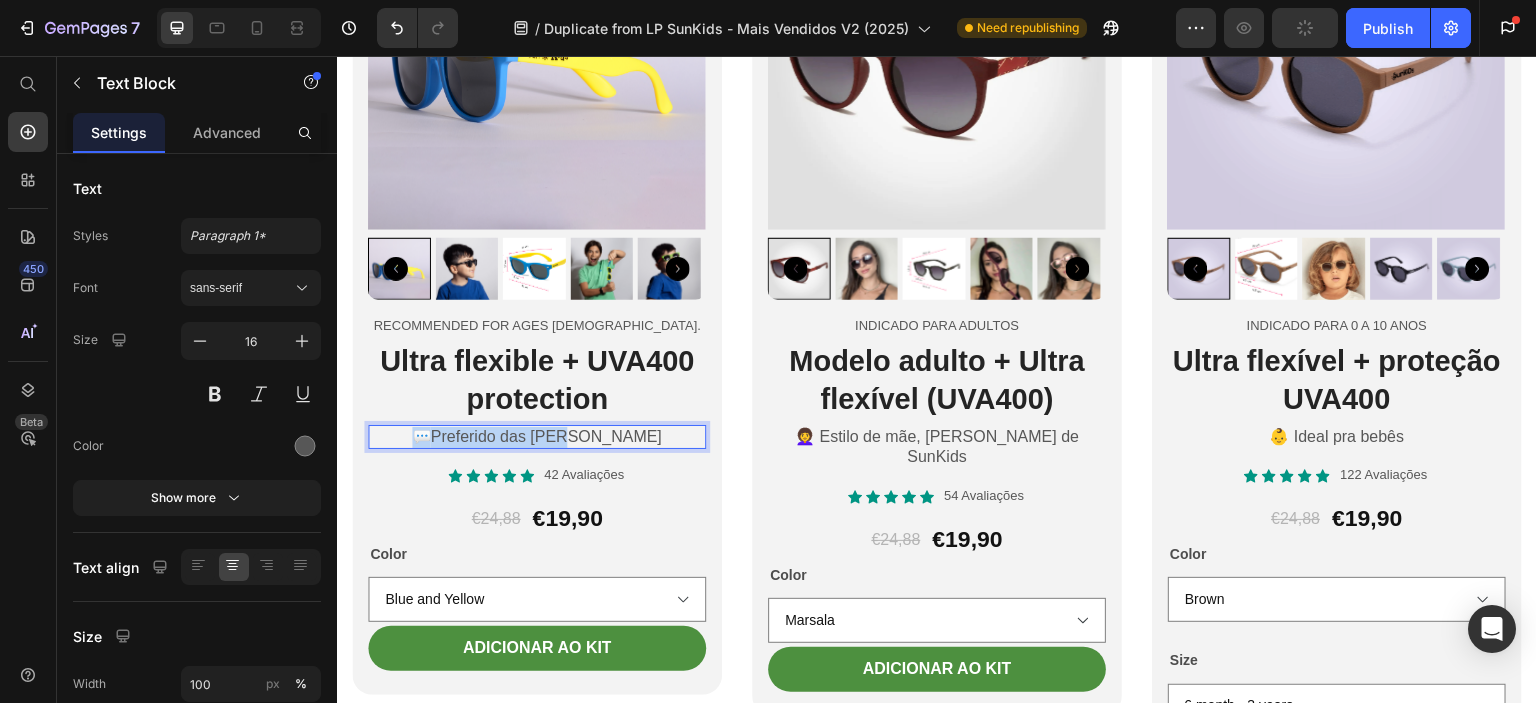 click on "💬  Preferido das mães" at bounding box center [537, 437] 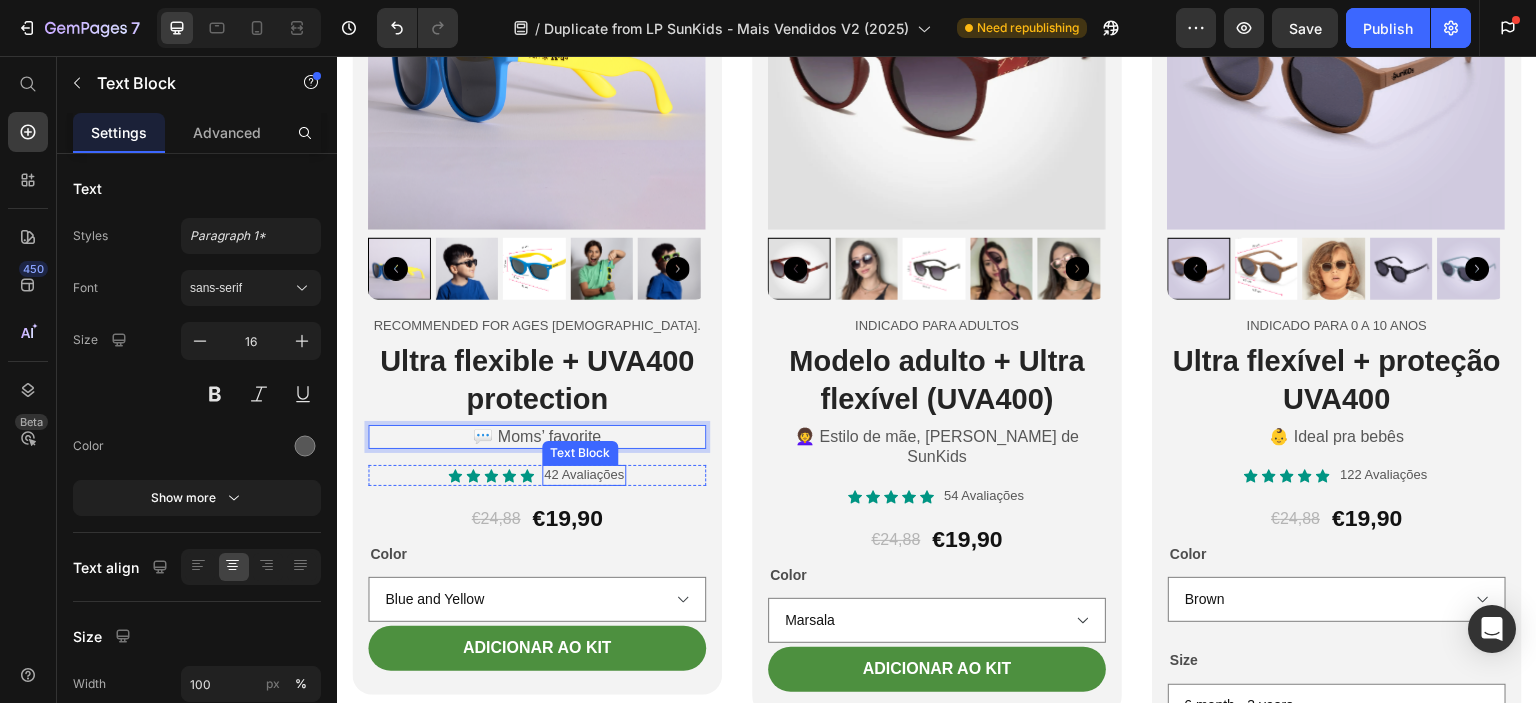 click on "42 Avaliações" at bounding box center (584, 475) 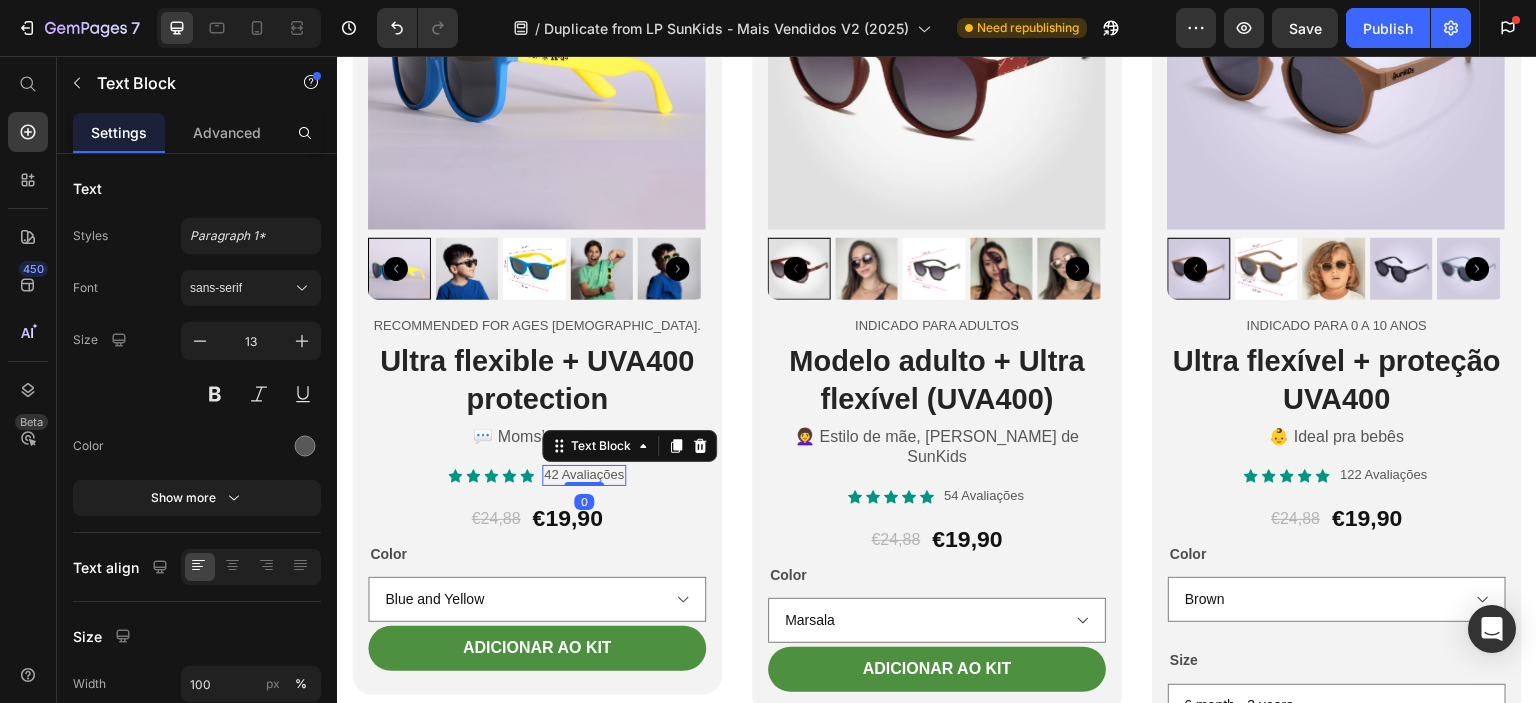 click on "42 Avaliações" at bounding box center [584, 475] 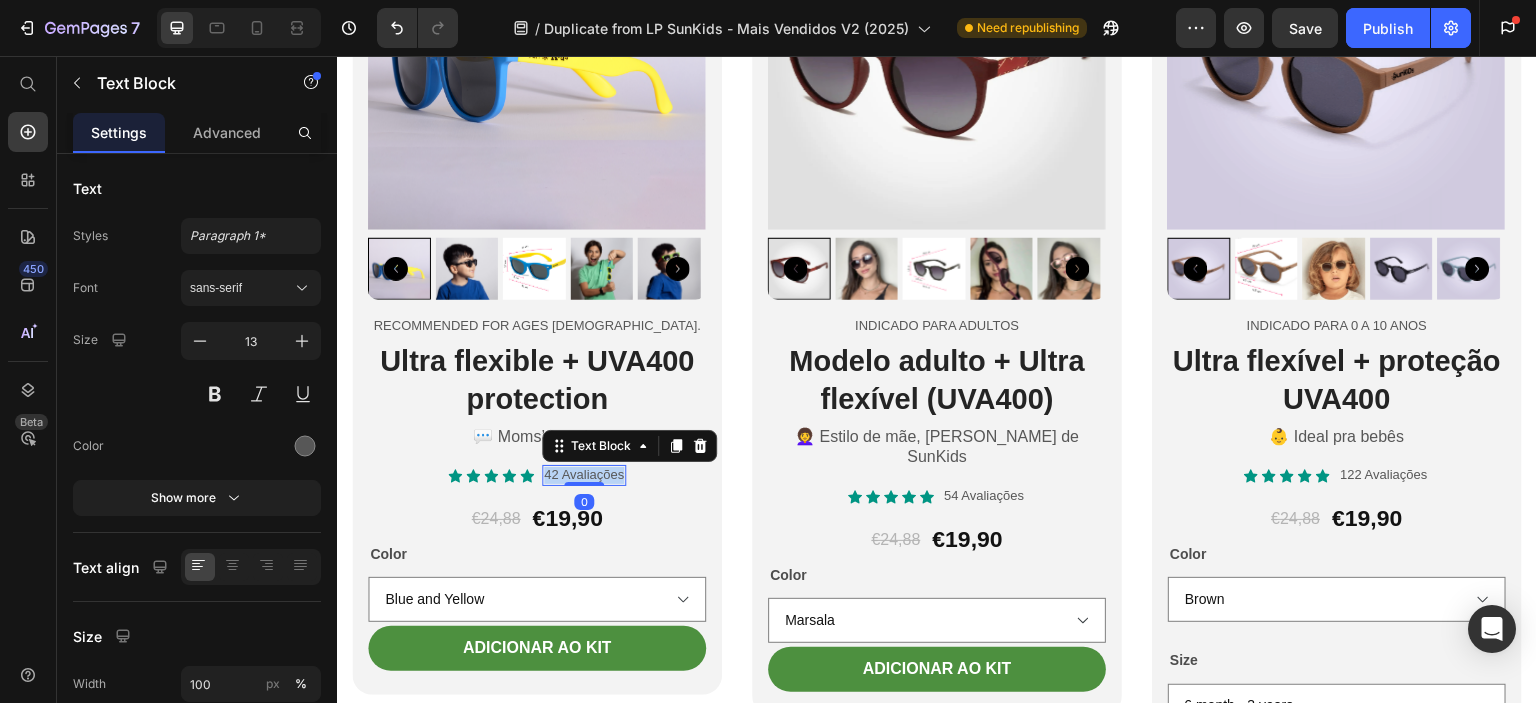 click on "42 Avaliações" at bounding box center (584, 475) 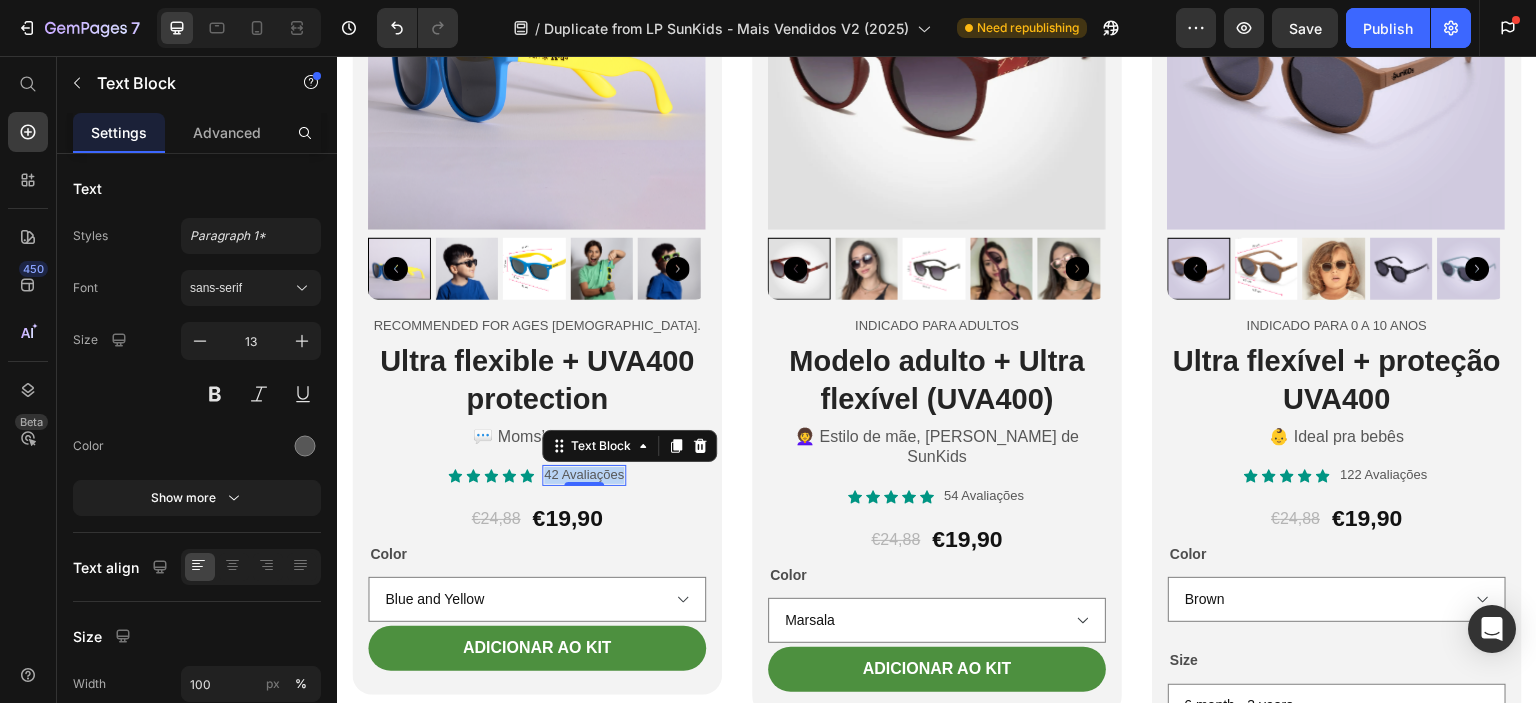 click on "42 Avaliações" at bounding box center [584, 475] 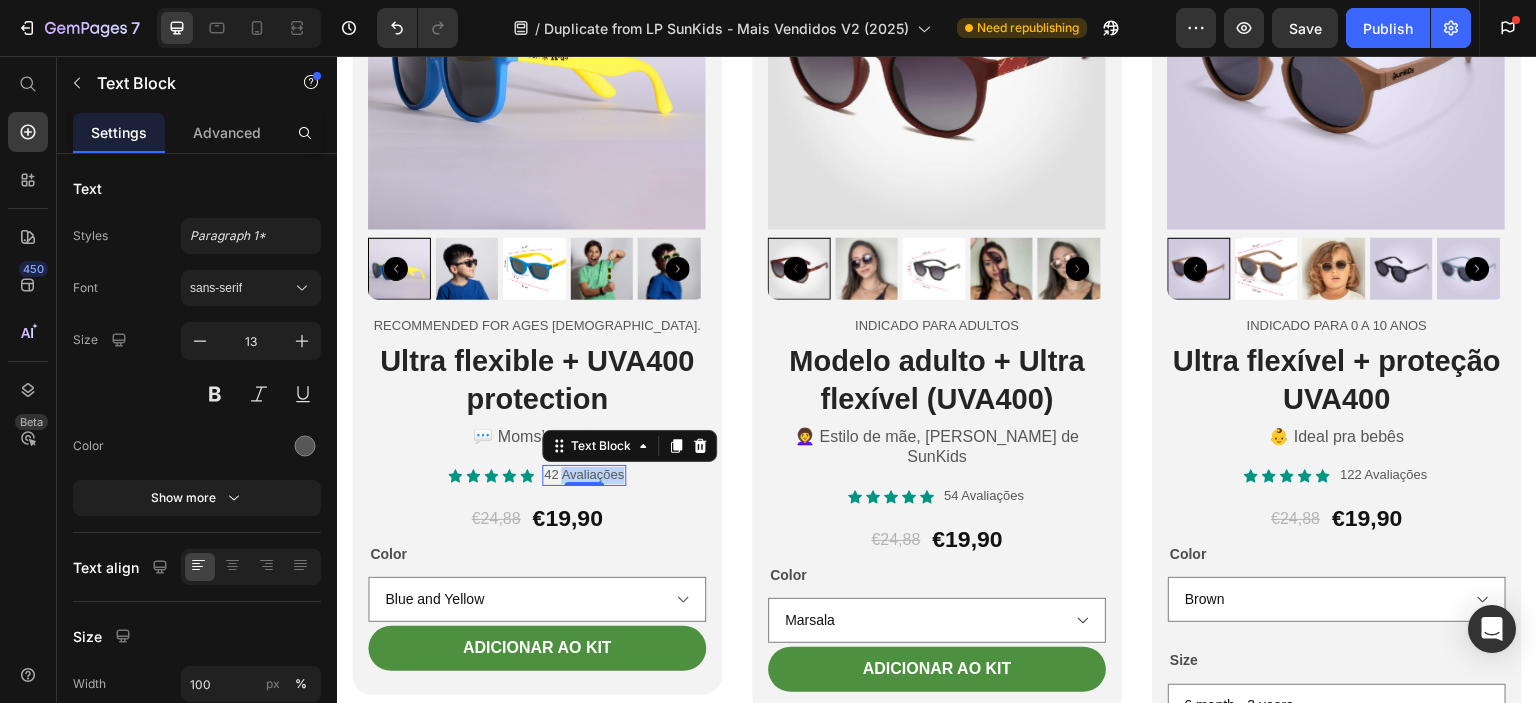 click on "42 Avaliações" at bounding box center (584, 475) 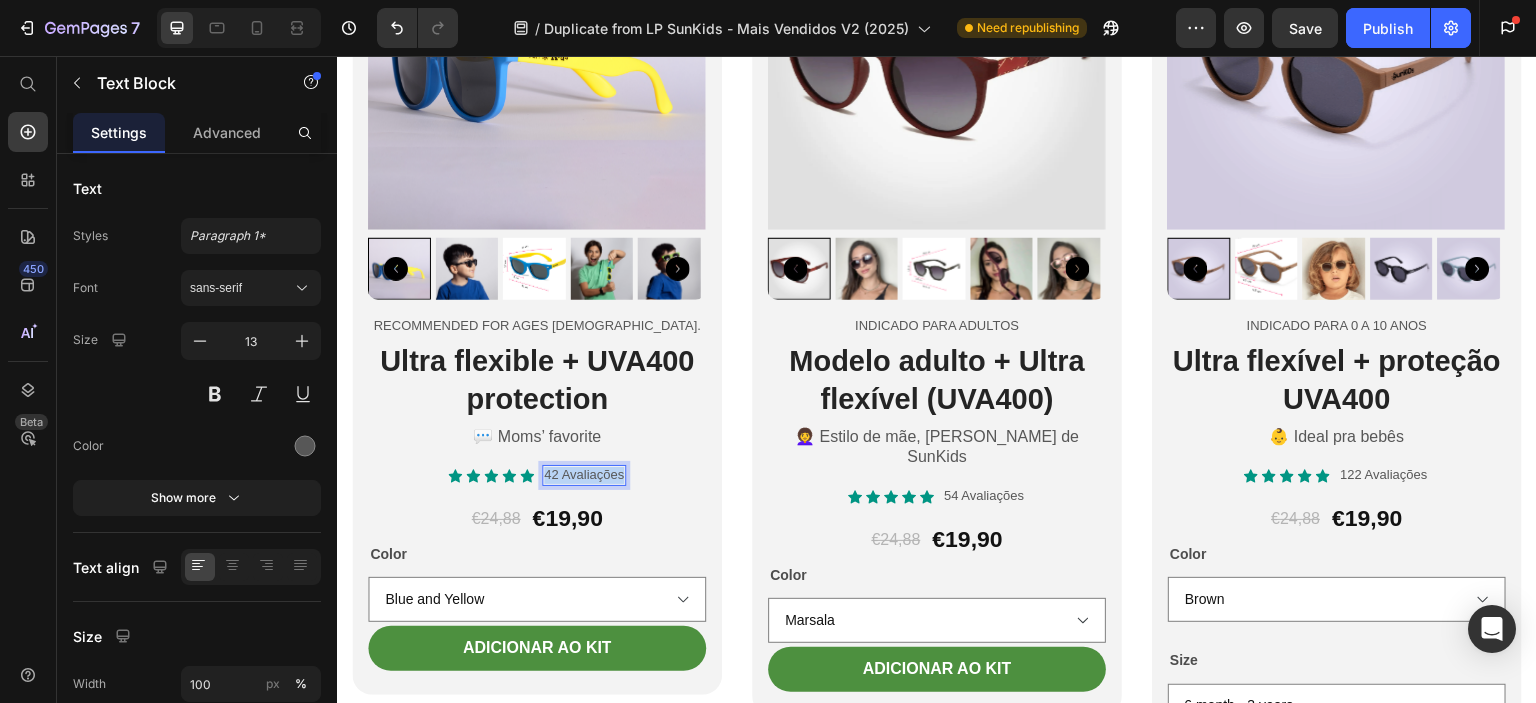 click on "42 Avaliações" at bounding box center [584, 475] 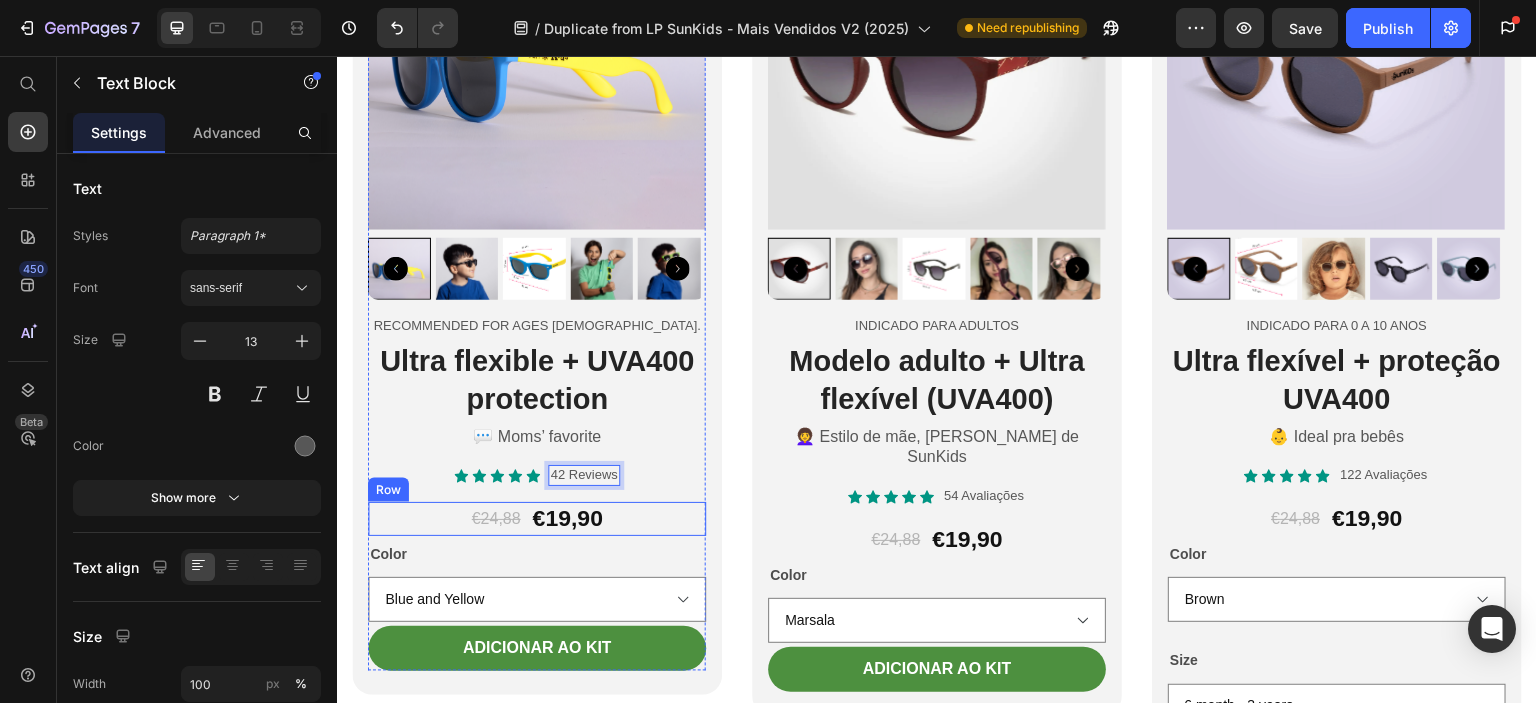 scroll, scrollTop: 3900, scrollLeft: 0, axis: vertical 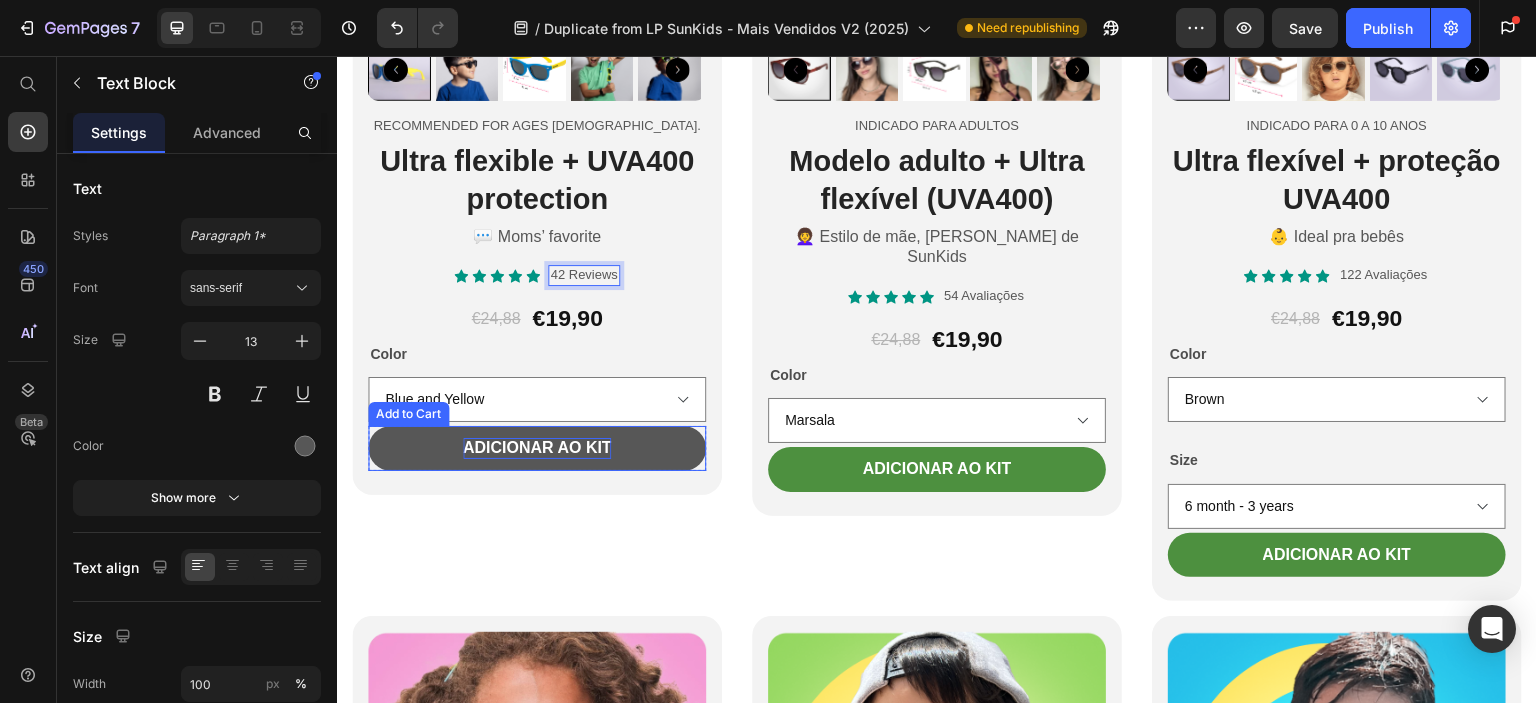 click on "Adicionar ao Kit" at bounding box center [537, 448] 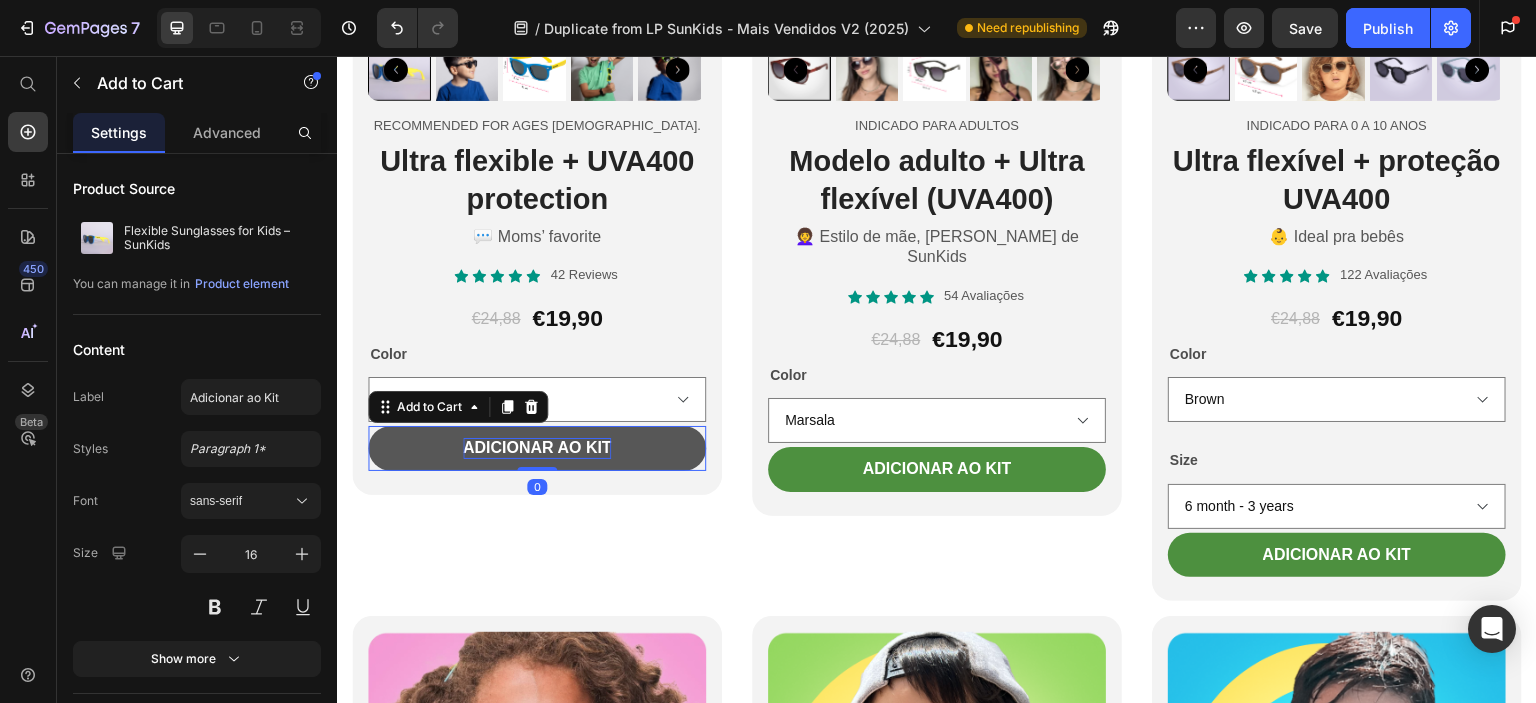 click on "Adicionar ao Kit" at bounding box center [537, 448] 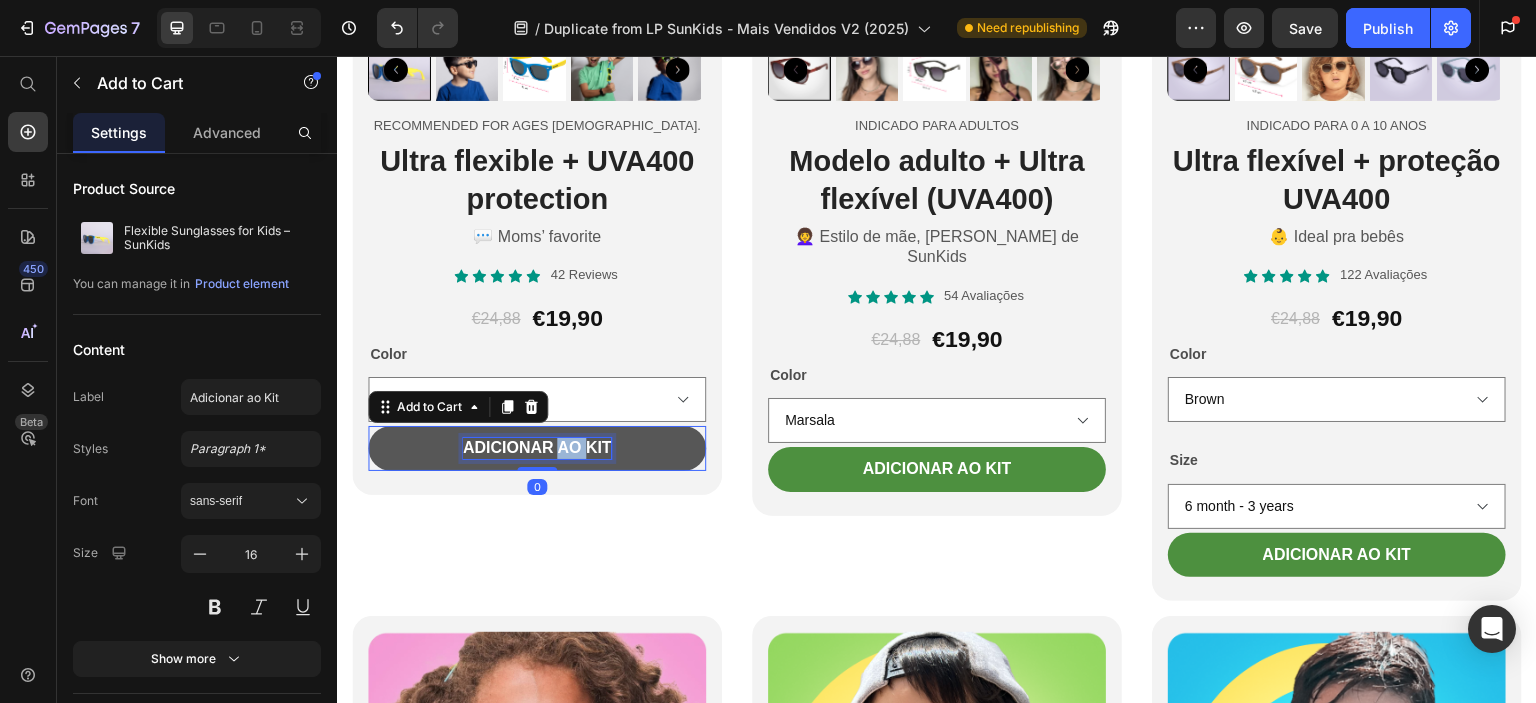 click on "Adicionar ao Kit" at bounding box center (537, 448) 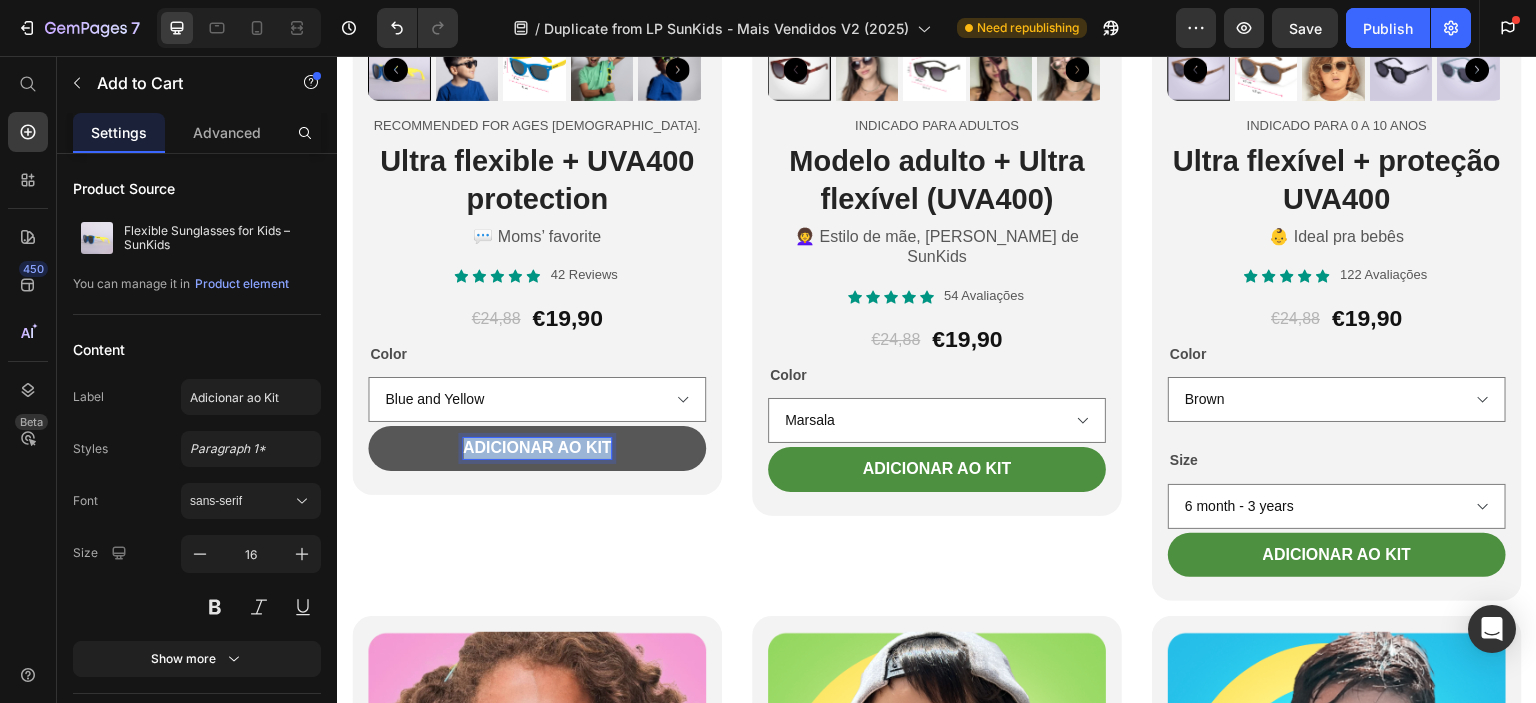 click on "Adicionar ao Kit" at bounding box center [537, 448] 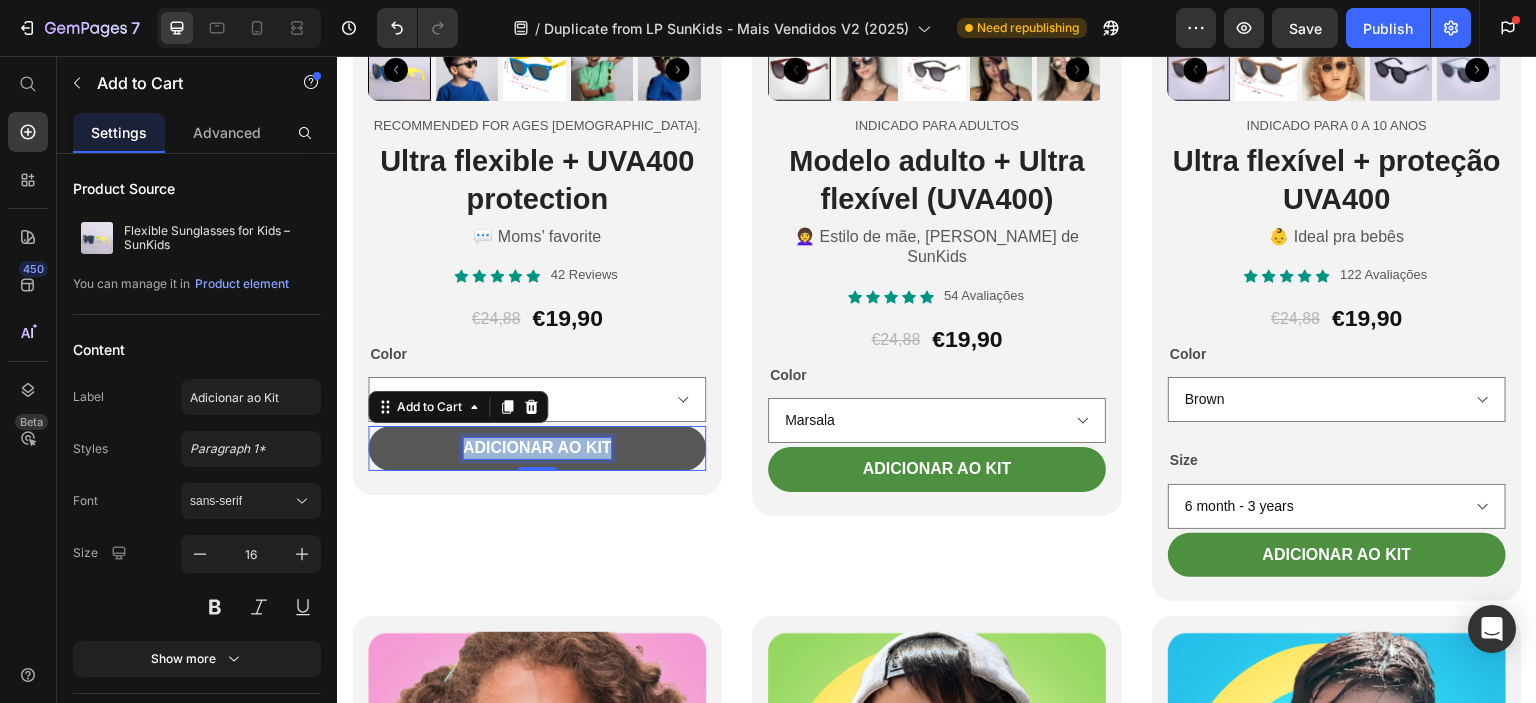 click on "Adicionar ao Kit" at bounding box center (537, 448) 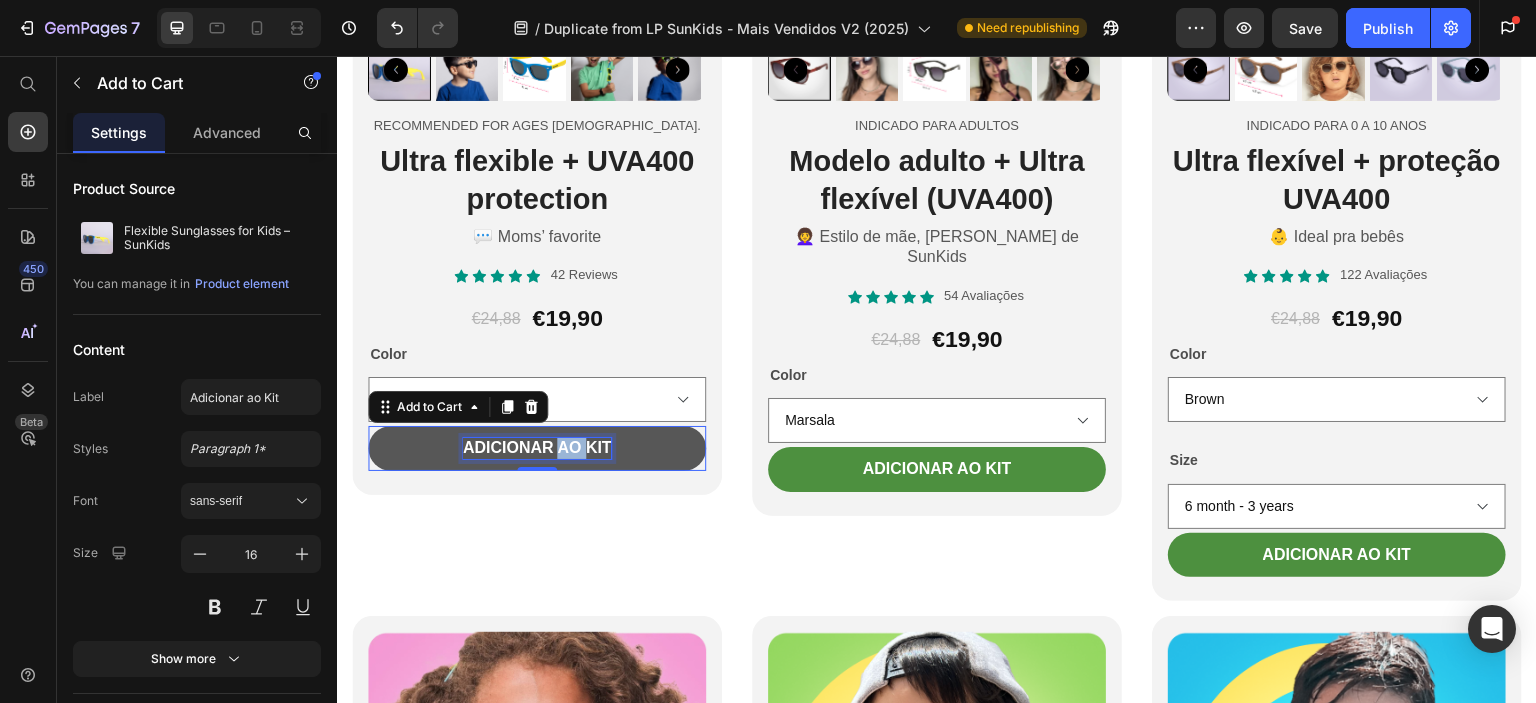 click on "Adicionar ao Kit" at bounding box center [537, 448] 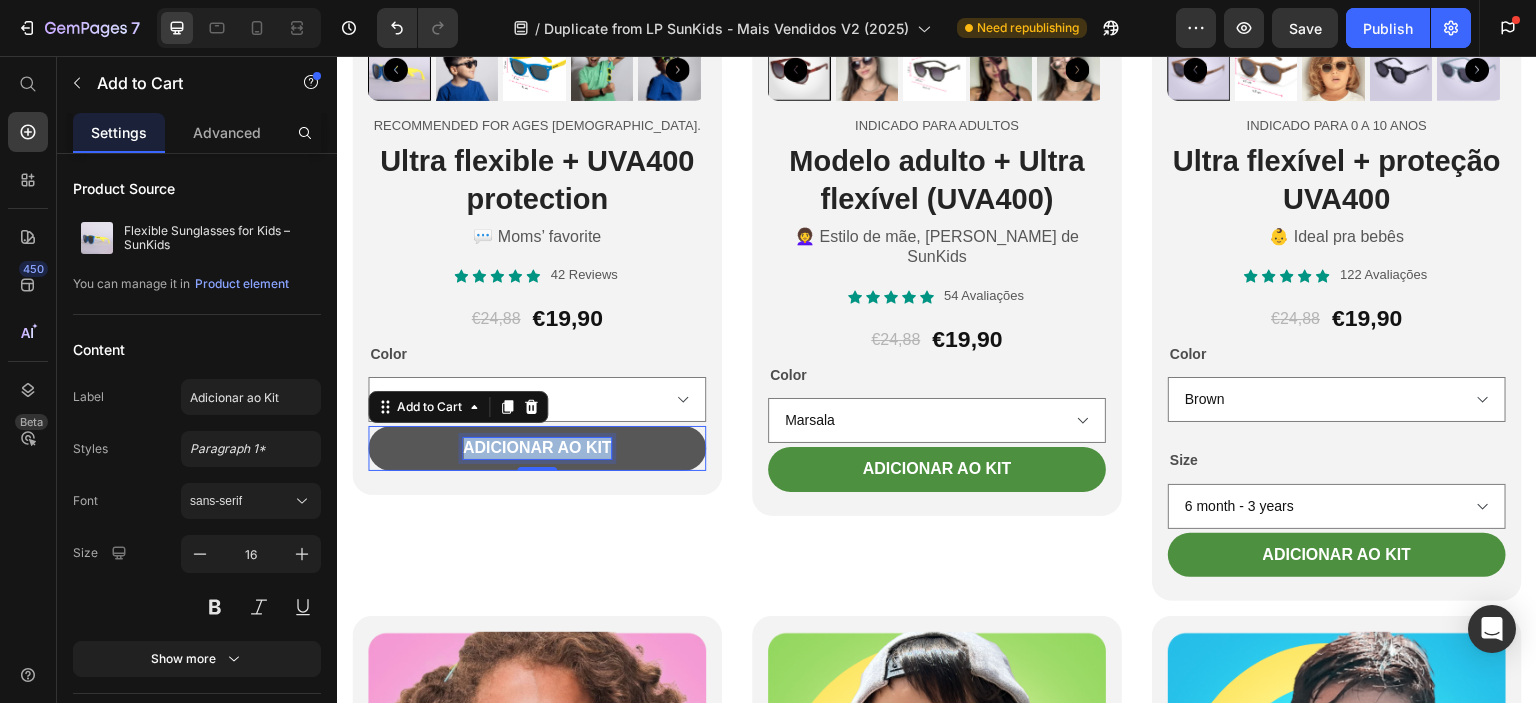 click on "Adicionar ao Kit" at bounding box center (537, 448) 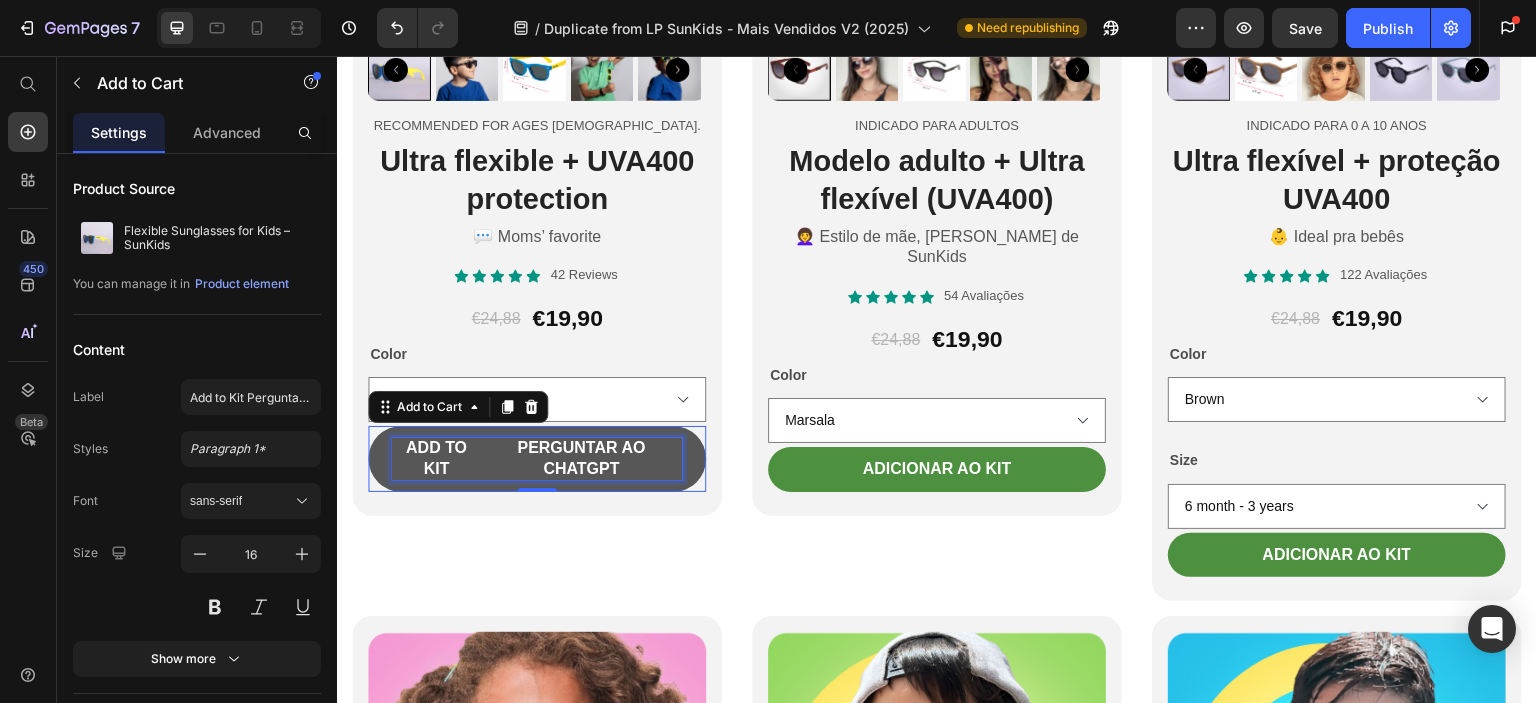 click on "Perguntar ao ChatGPT" at bounding box center [581, 459] 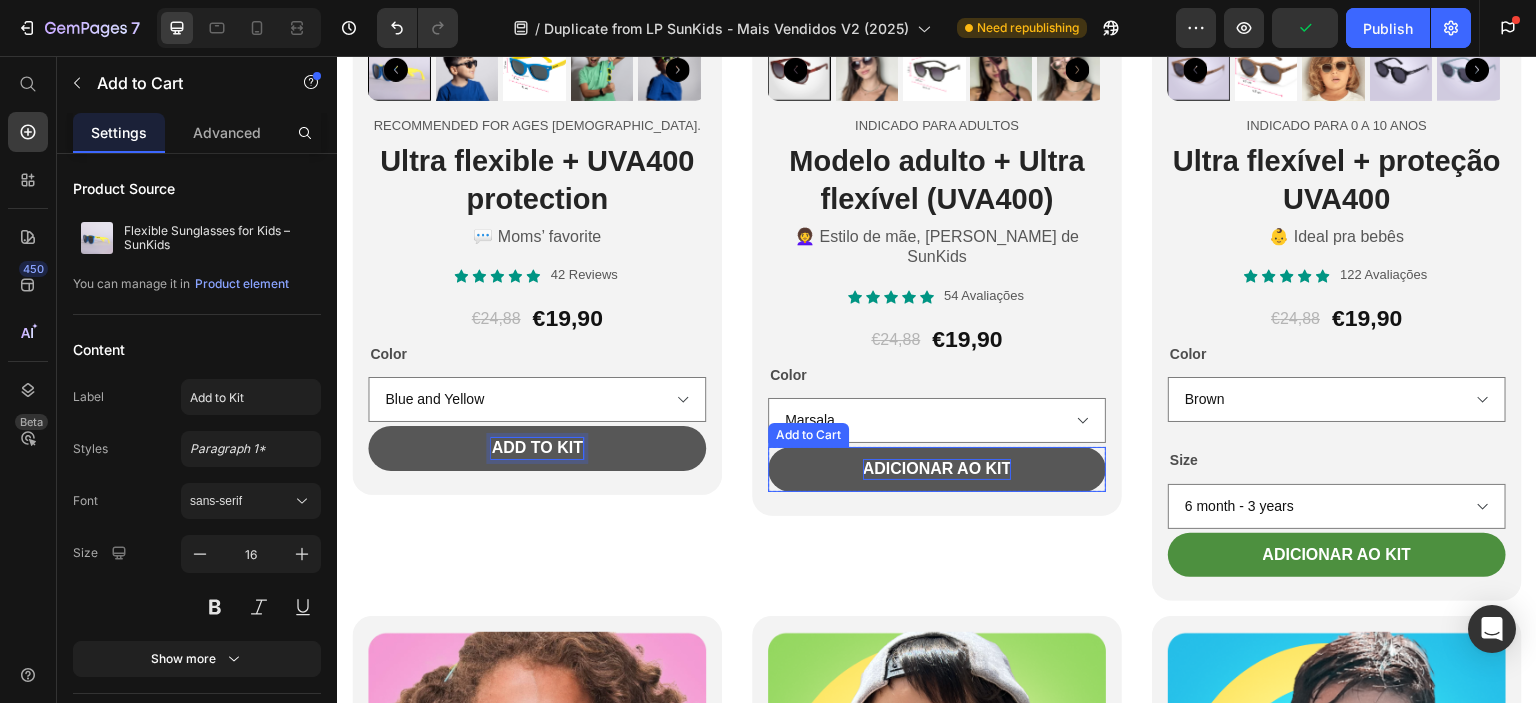 click on "Adicionar ao Kit" at bounding box center [937, 469] 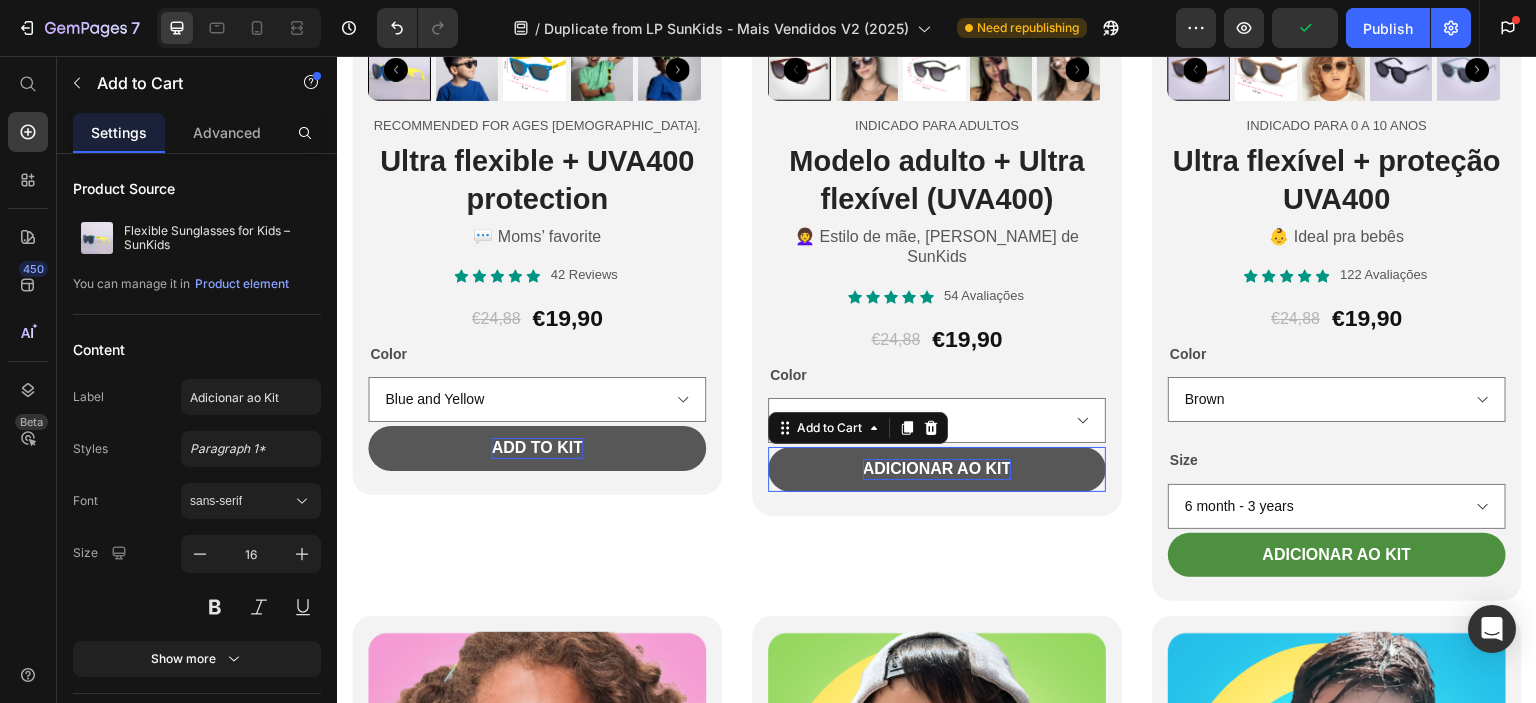 click on "Adicionar ao Kit" at bounding box center [937, 469] 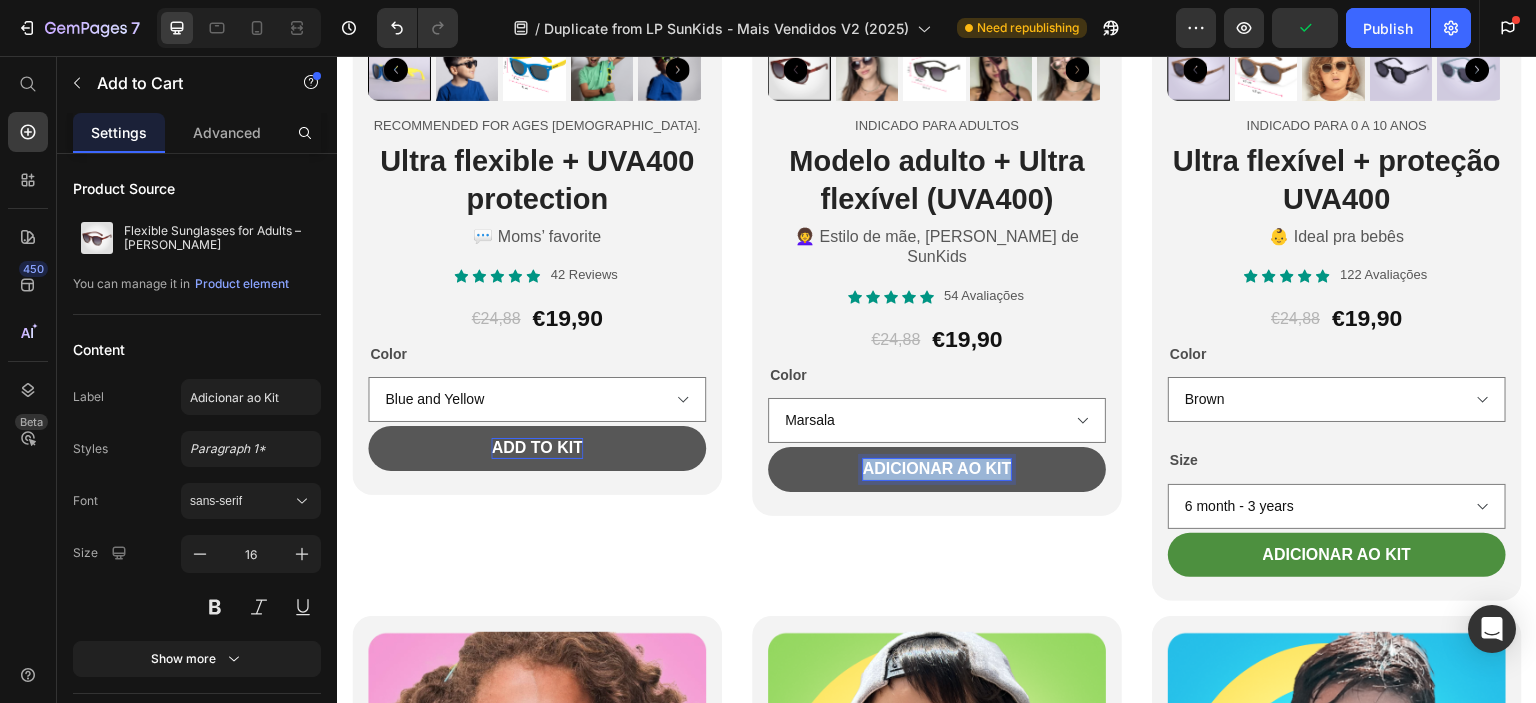 click on "Adicionar ao Kit" at bounding box center (937, 469) 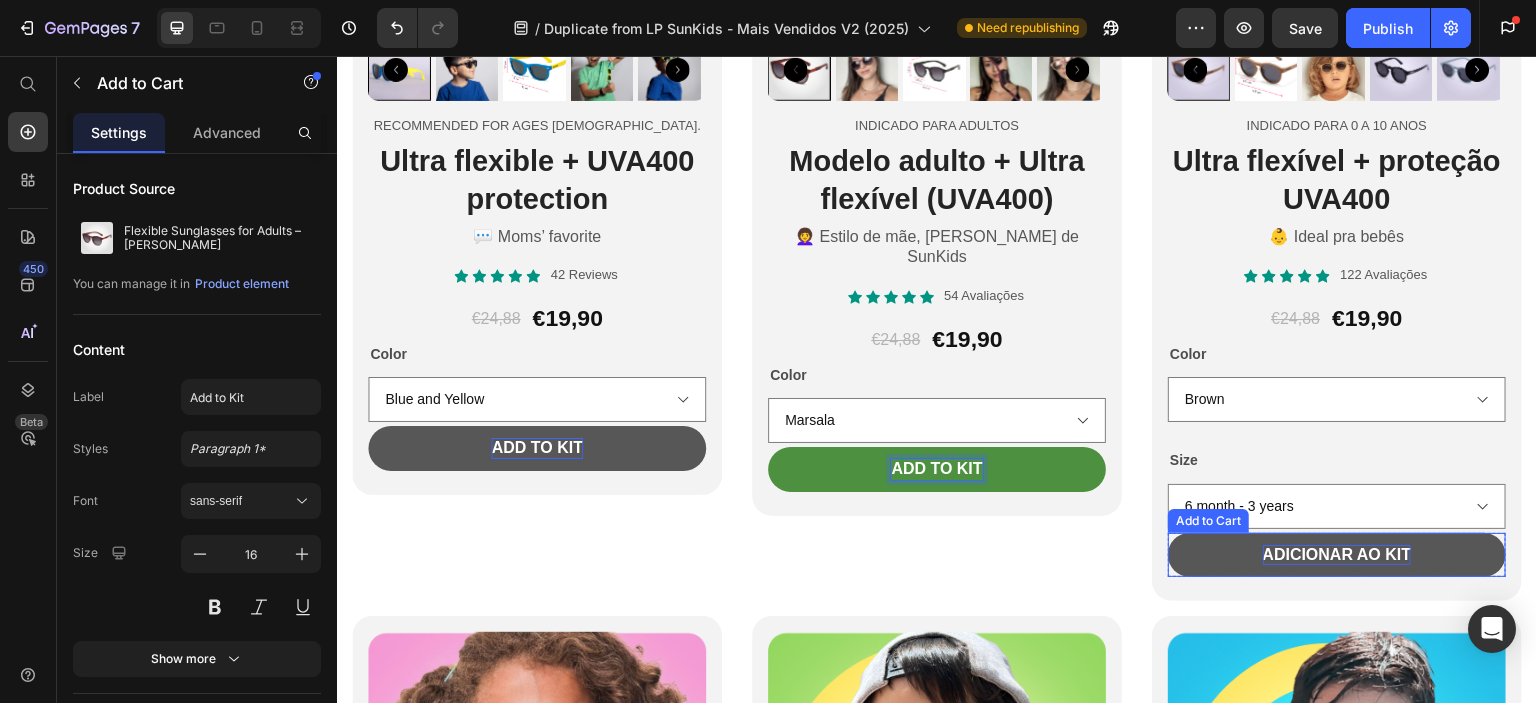 click on "Adicionar ao Kit" at bounding box center (1337, 555) 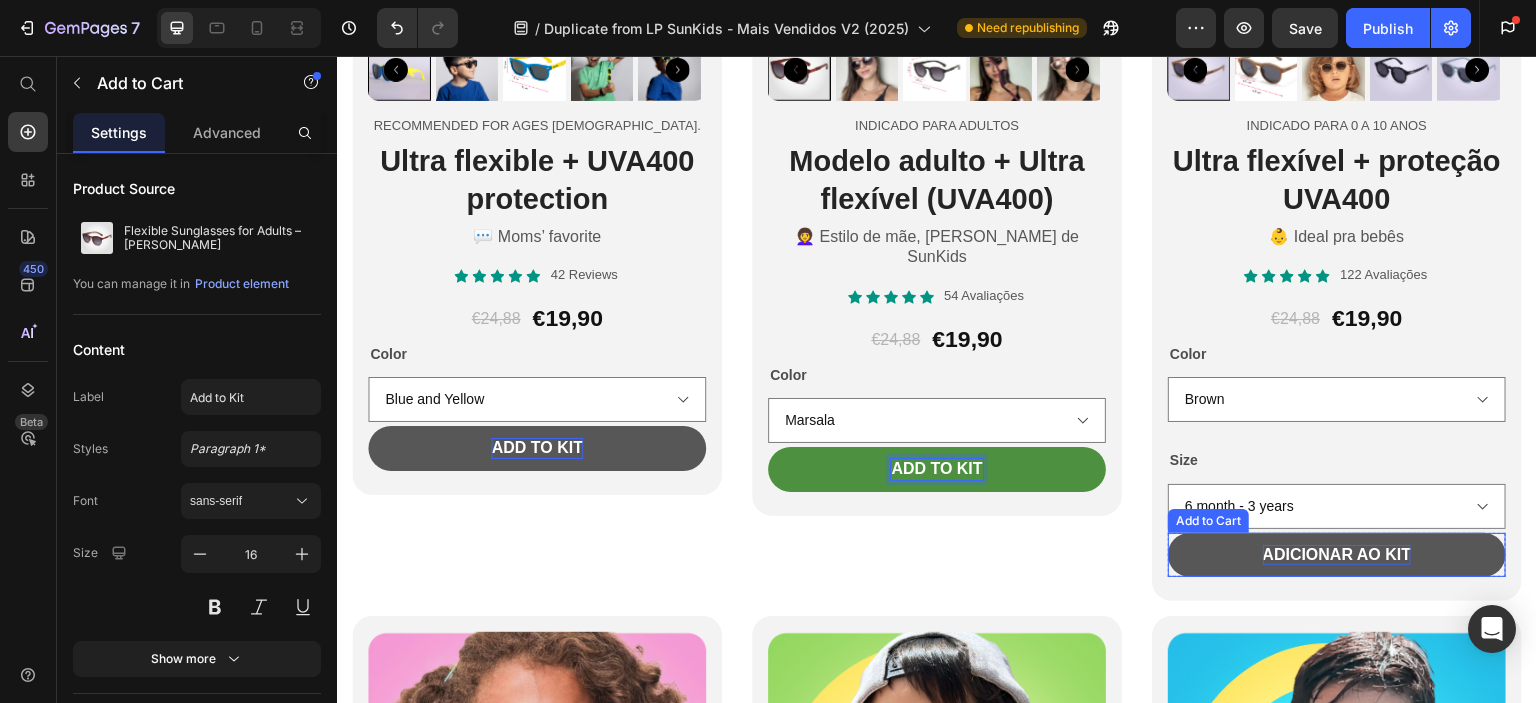 click on "Adicionar ao Kit" at bounding box center [1337, 555] 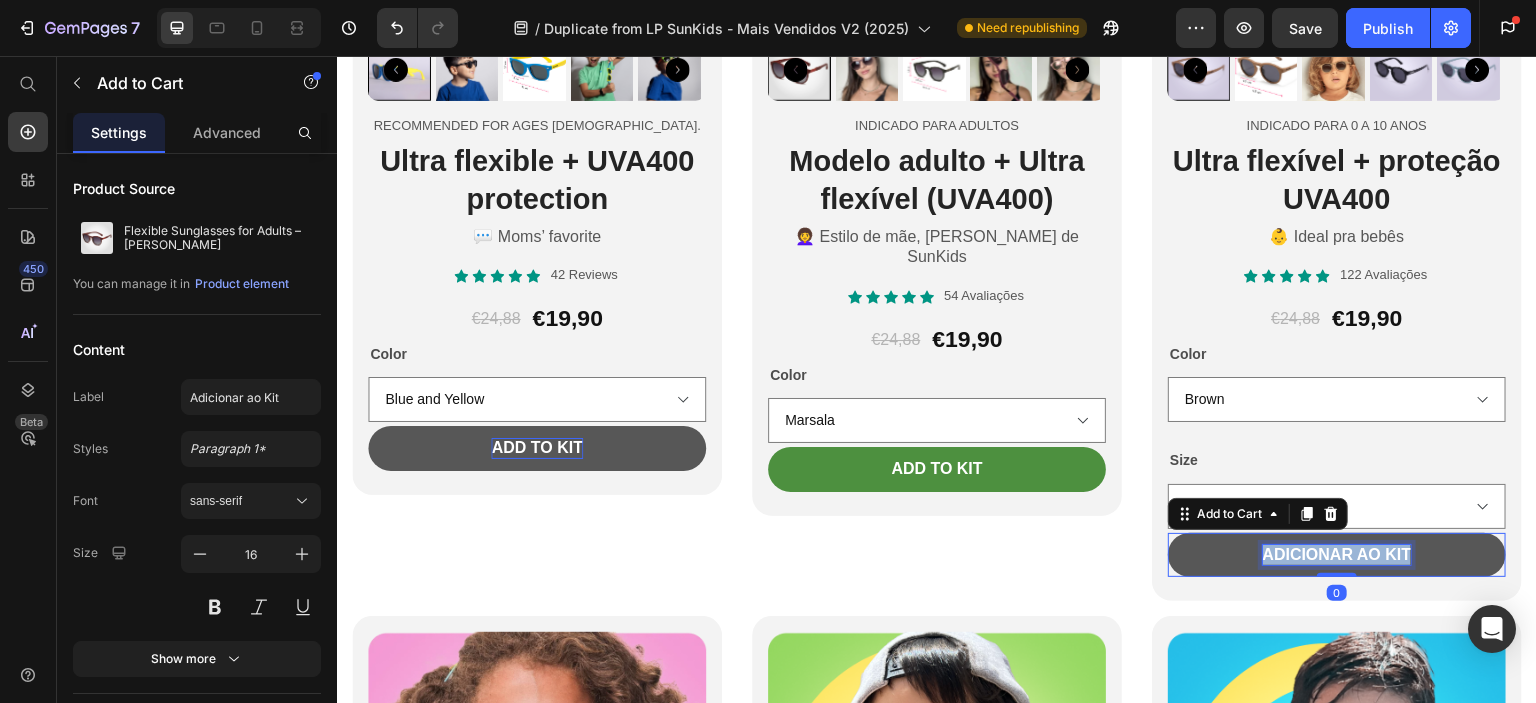 click on "Adicionar ao Kit" at bounding box center [1337, 555] 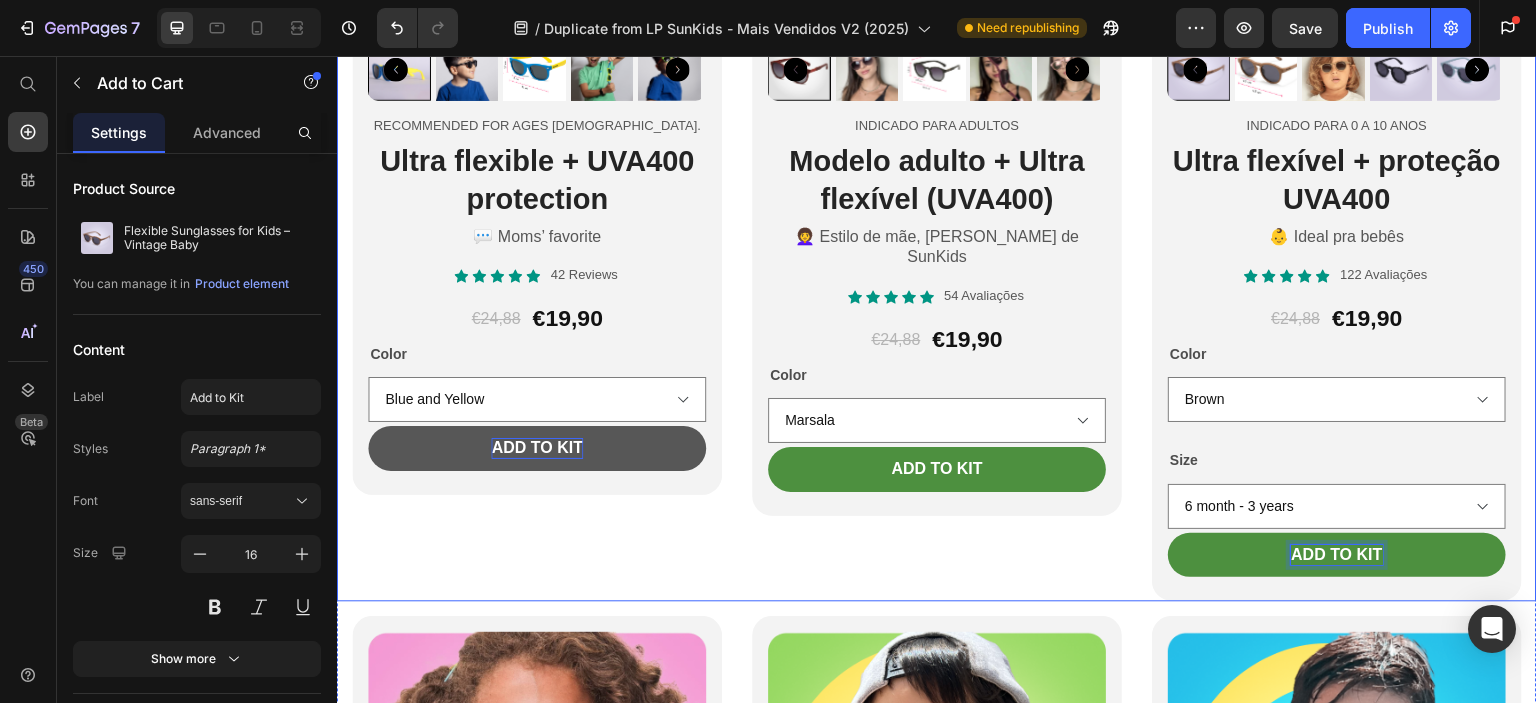 click on "Image
Product Images Indicado para Adultos Text Block Modelo adulto + Ultra flexível (UVA400) Heading 👩‍🦱 Estilo de mãe, conforto de SunKids Text Block Icon Icon Icon Icon Icon Icon List 54 Avaliações Text Block Row €24,88 Product Price €19,90 Product Price Row Color Marsala Dark Grey Grey Black Black and Yellow Pink (Mirrored) Pink Beige Product Variants & Swatches Add to Kit Add to Cart Row Product Row" at bounding box center [937, 29] 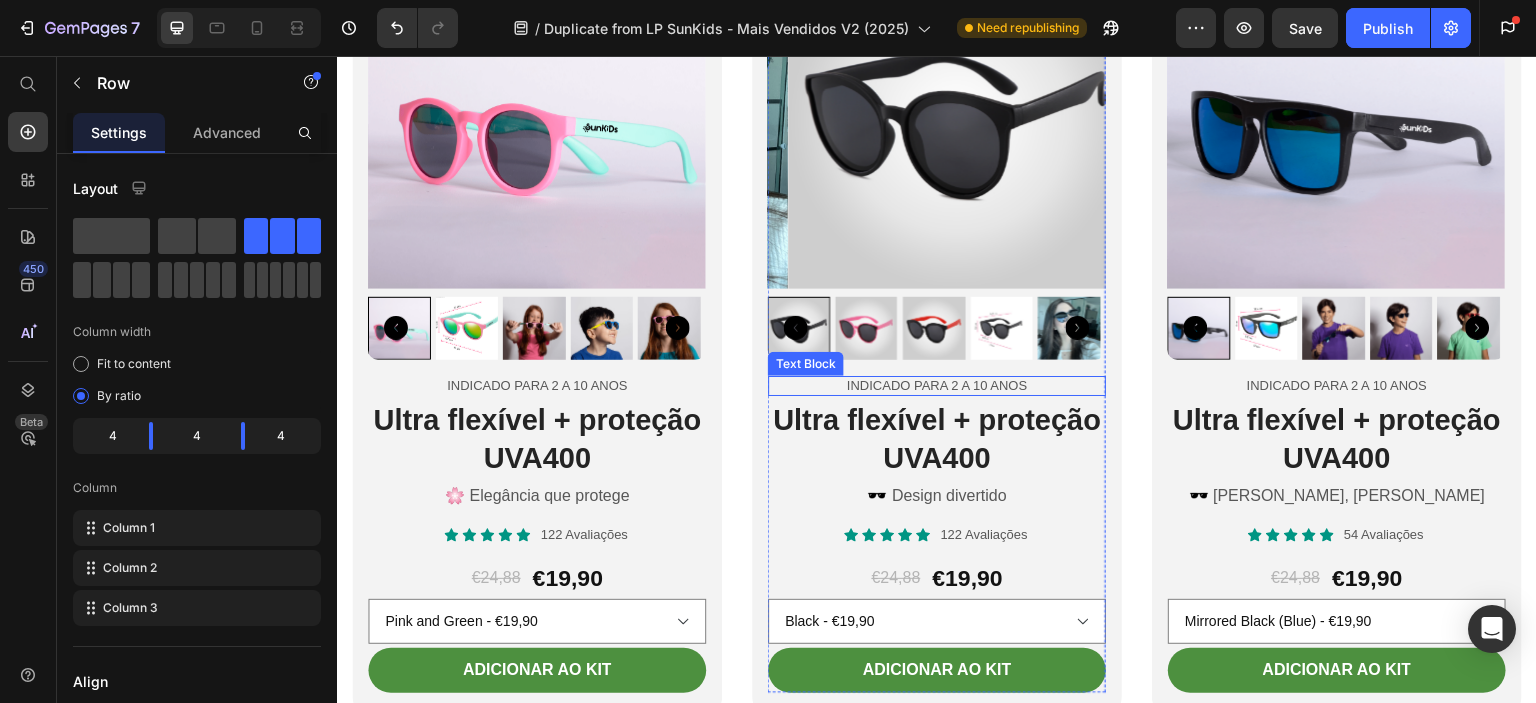 scroll, scrollTop: 5000, scrollLeft: 0, axis: vertical 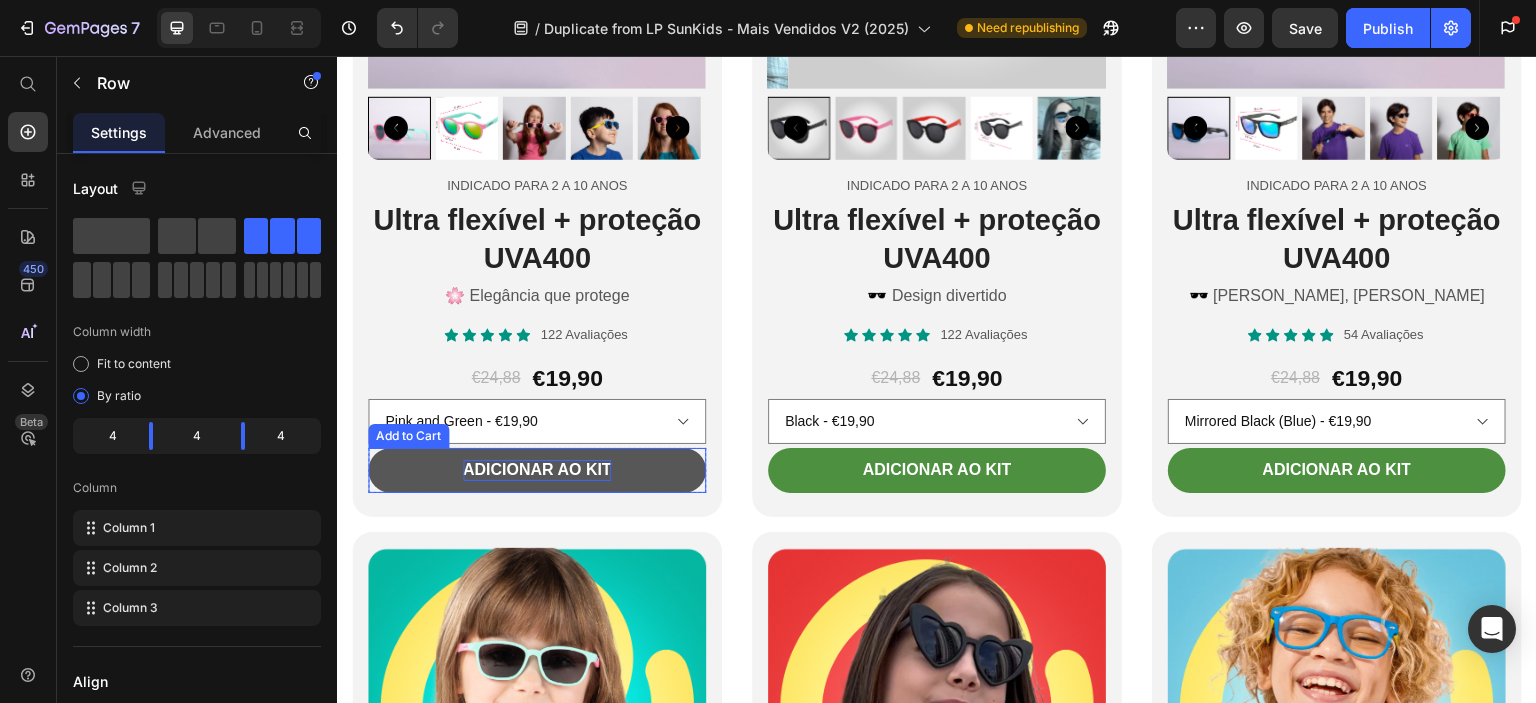 click on "Adicionar ao Kit" at bounding box center (537, 470) 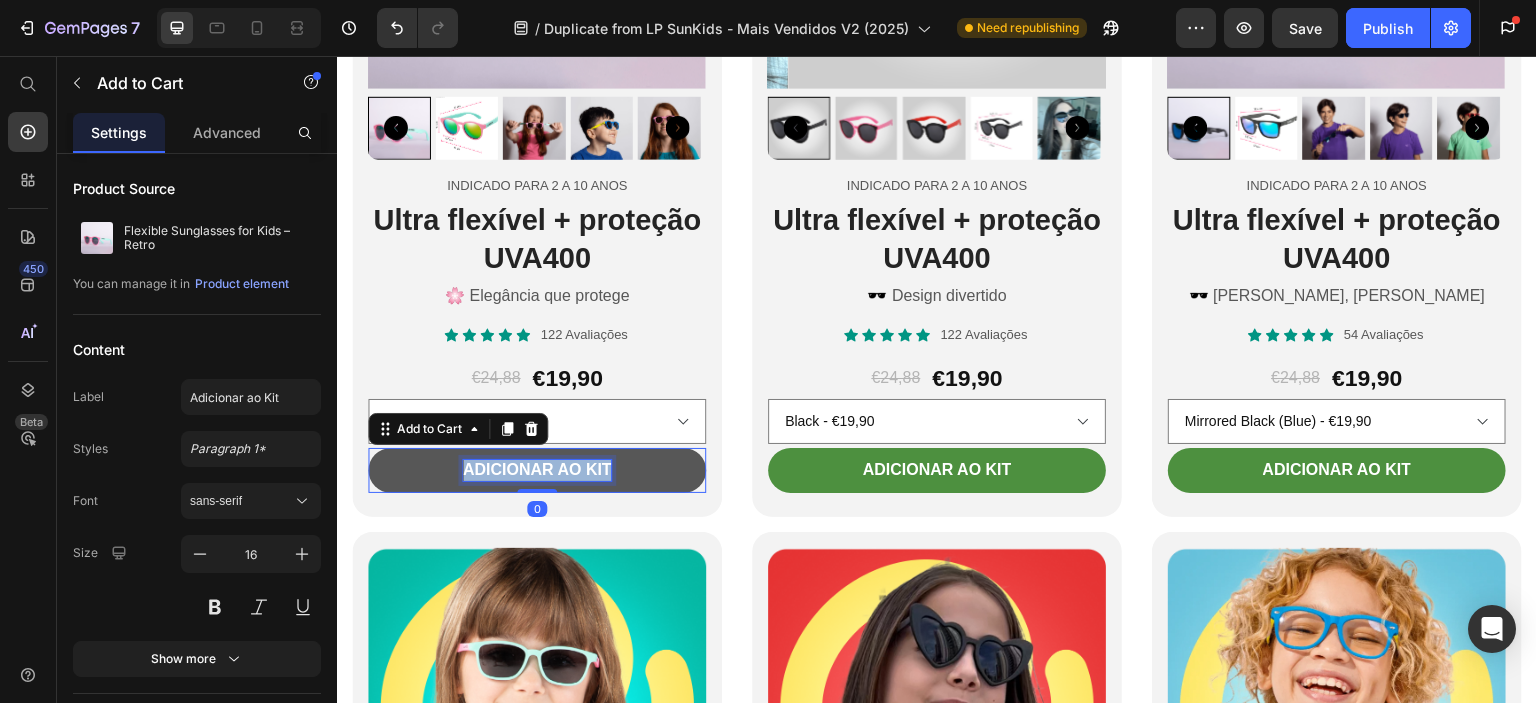 click on "Adicionar ao Kit" at bounding box center (537, 470) 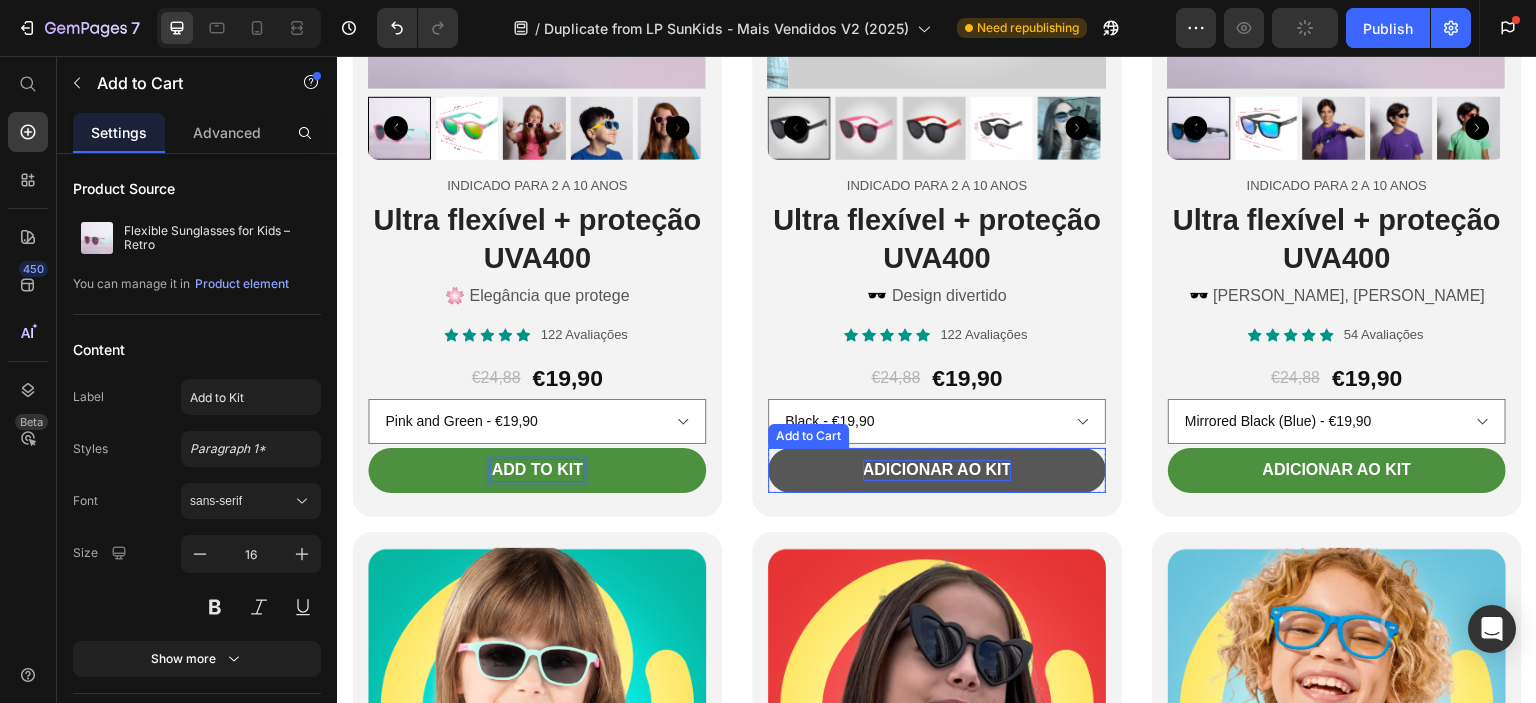 click on "Adicionar ao Kit" at bounding box center (937, 470) 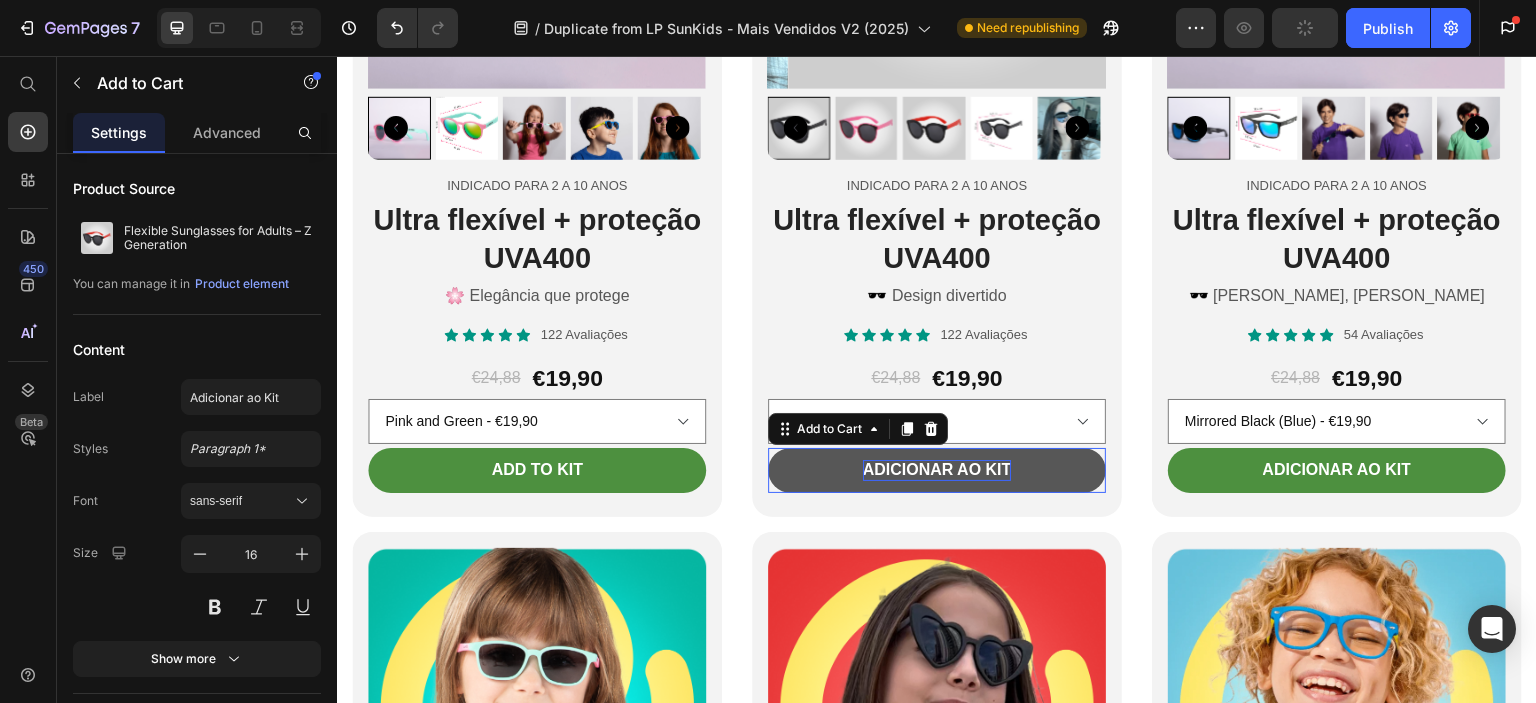 click on "Adicionar ao Kit" at bounding box center [937, 470] 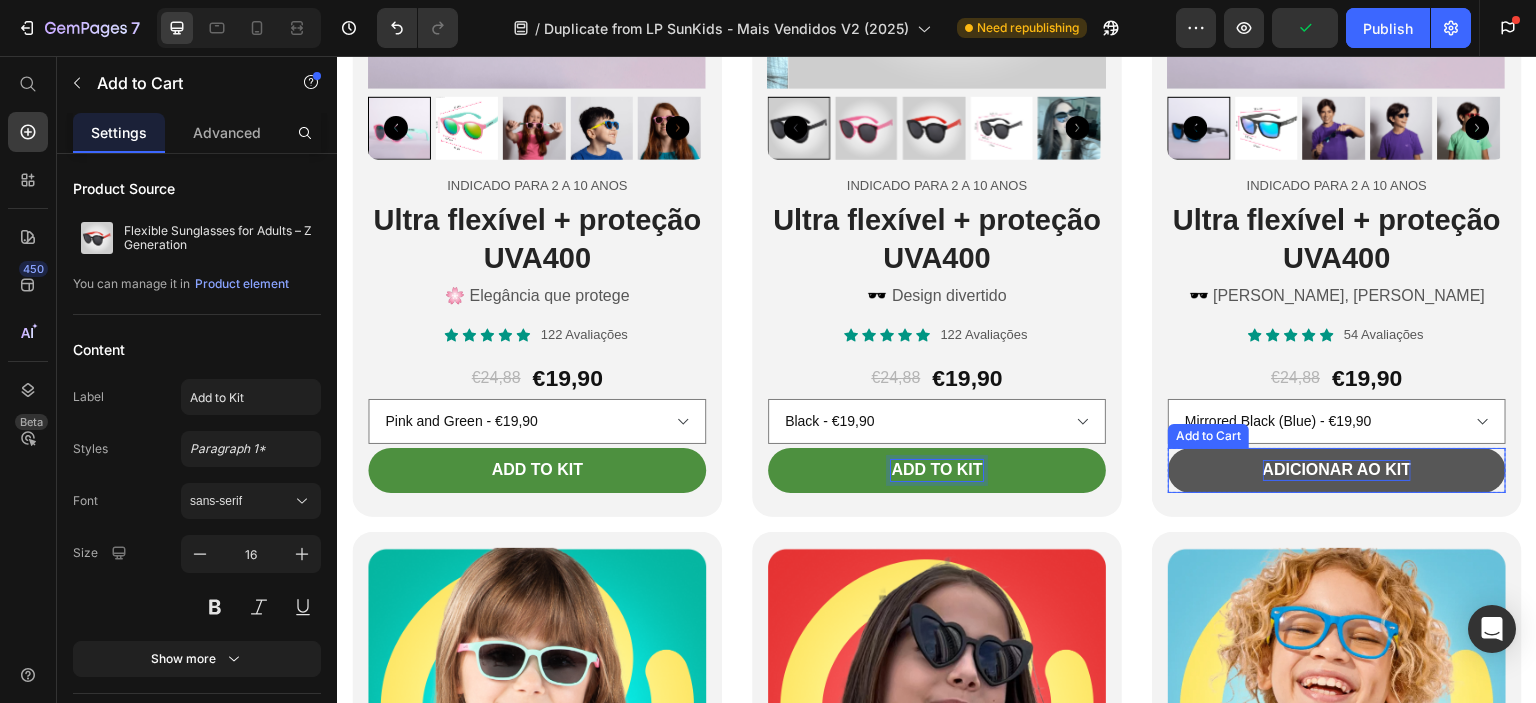 click on "Adicionar ao Kit" at bounding box center [1337, 470] 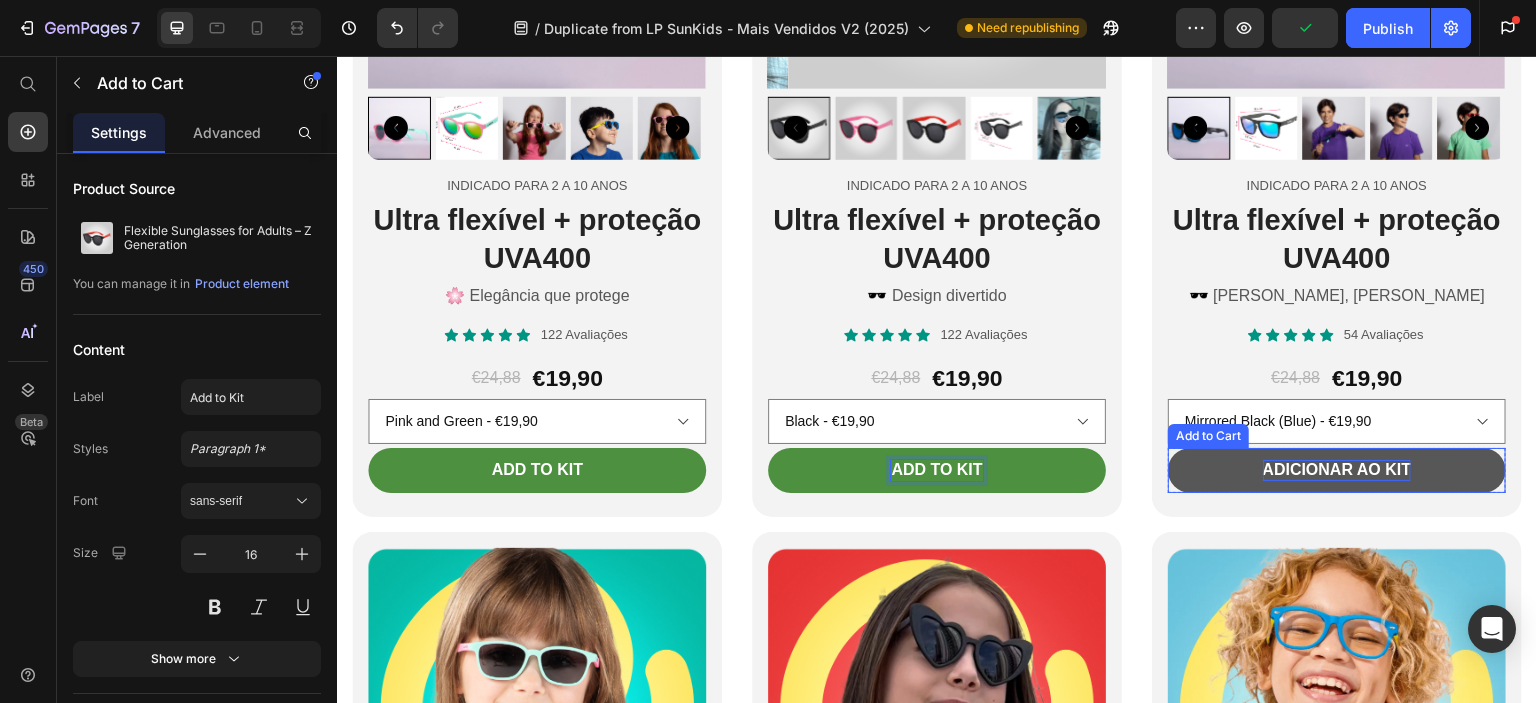 click on "Adicionar ao Kit" at bounding box center (1337, 470) 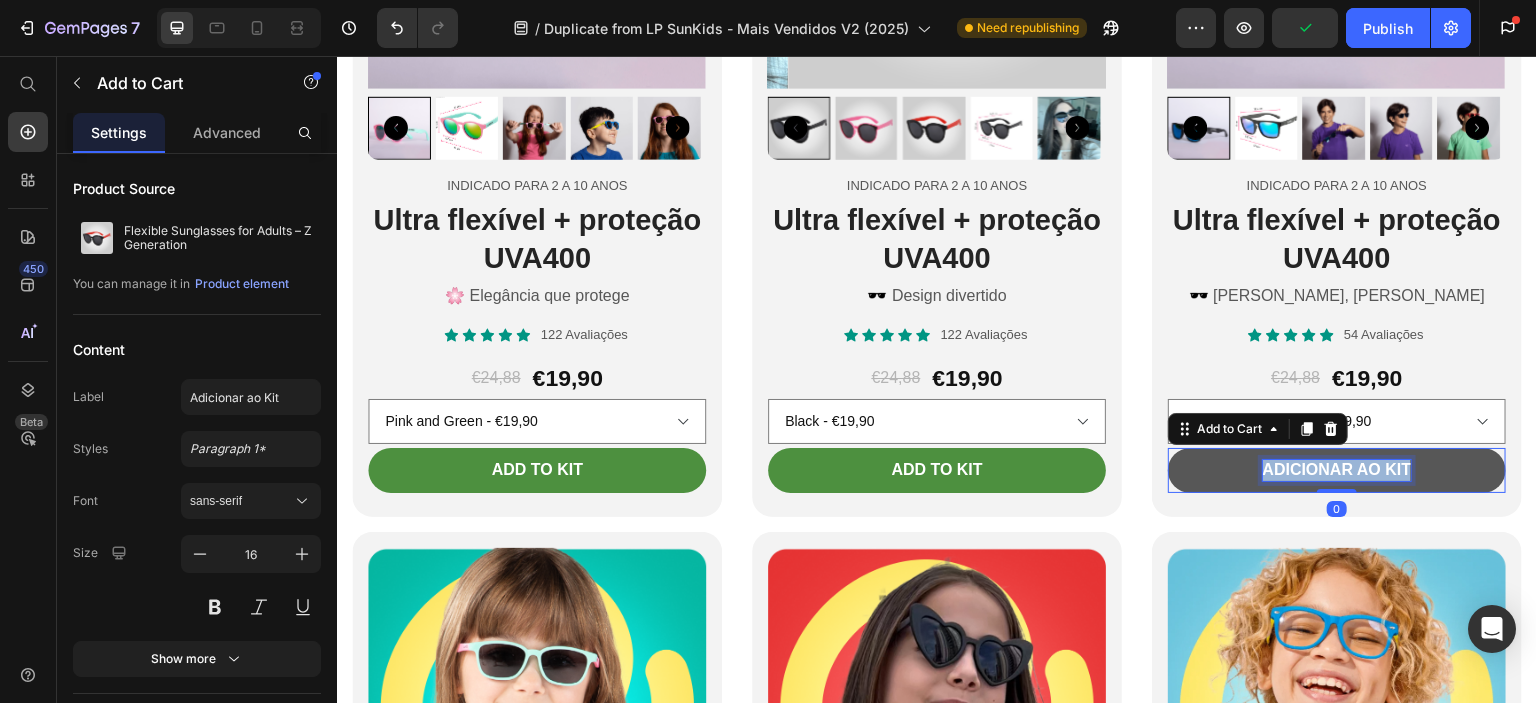 click on "Adicionar ao Kit" at bounding box center [1337, 470] 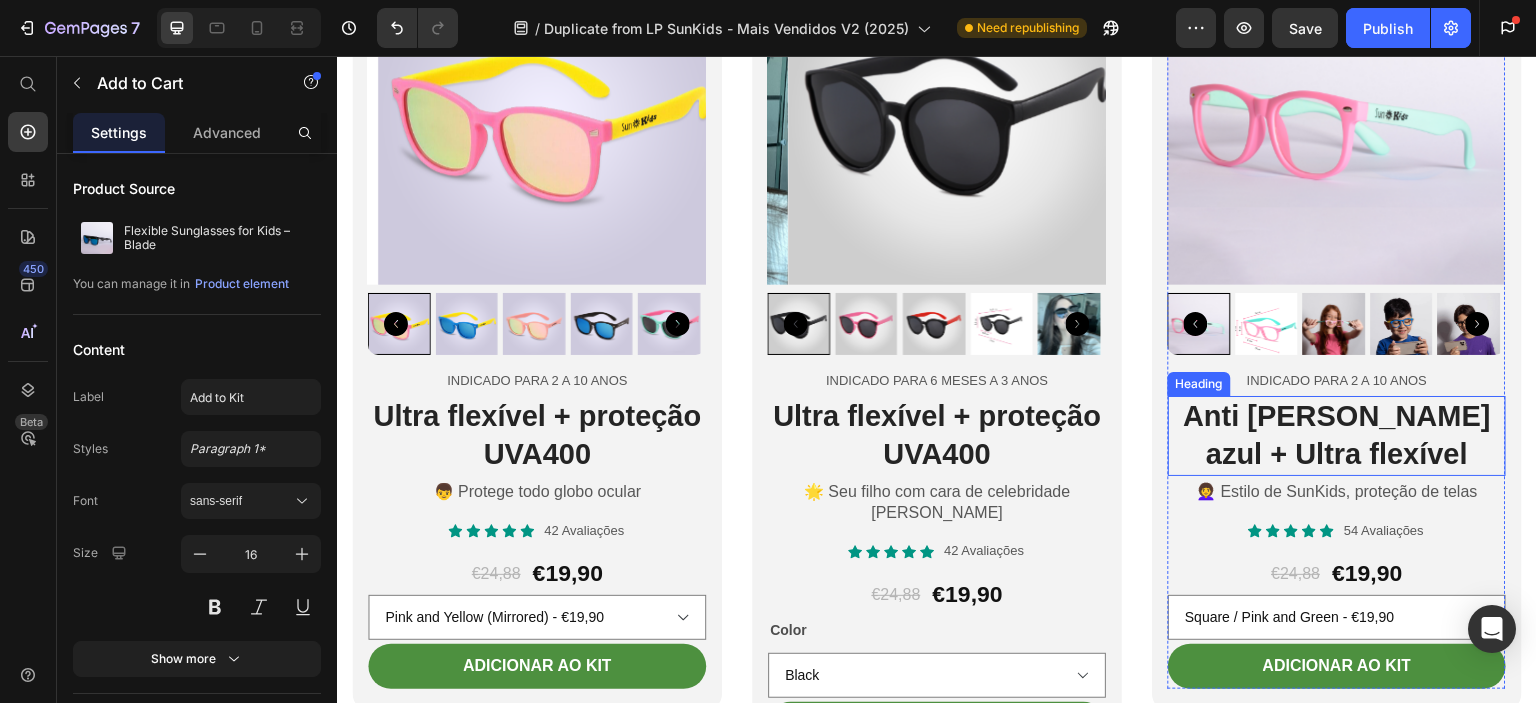 scroll, scrollTop: 6000, scrollLeft: 0, axis: vertical 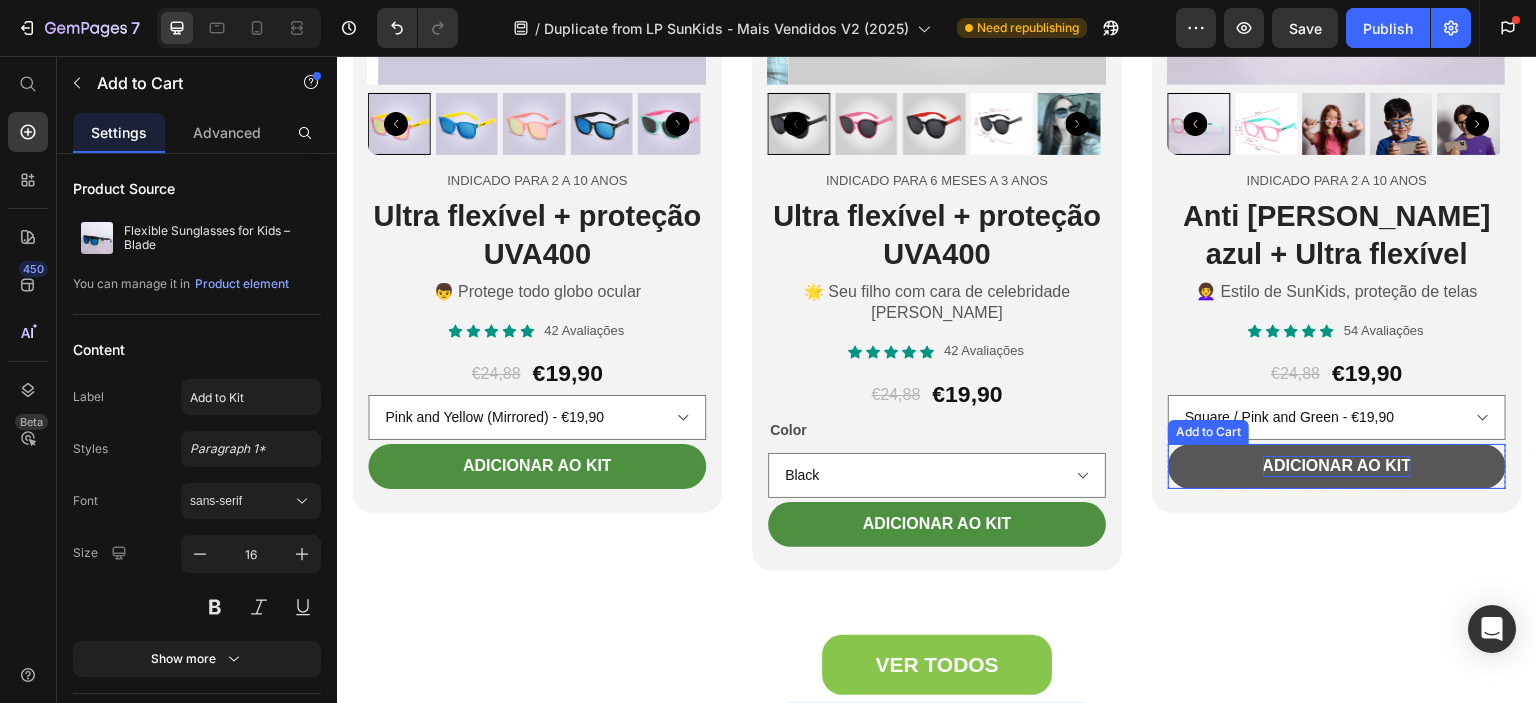 click on "Adicionar ao Kit" at bounding box center [1337, 466] 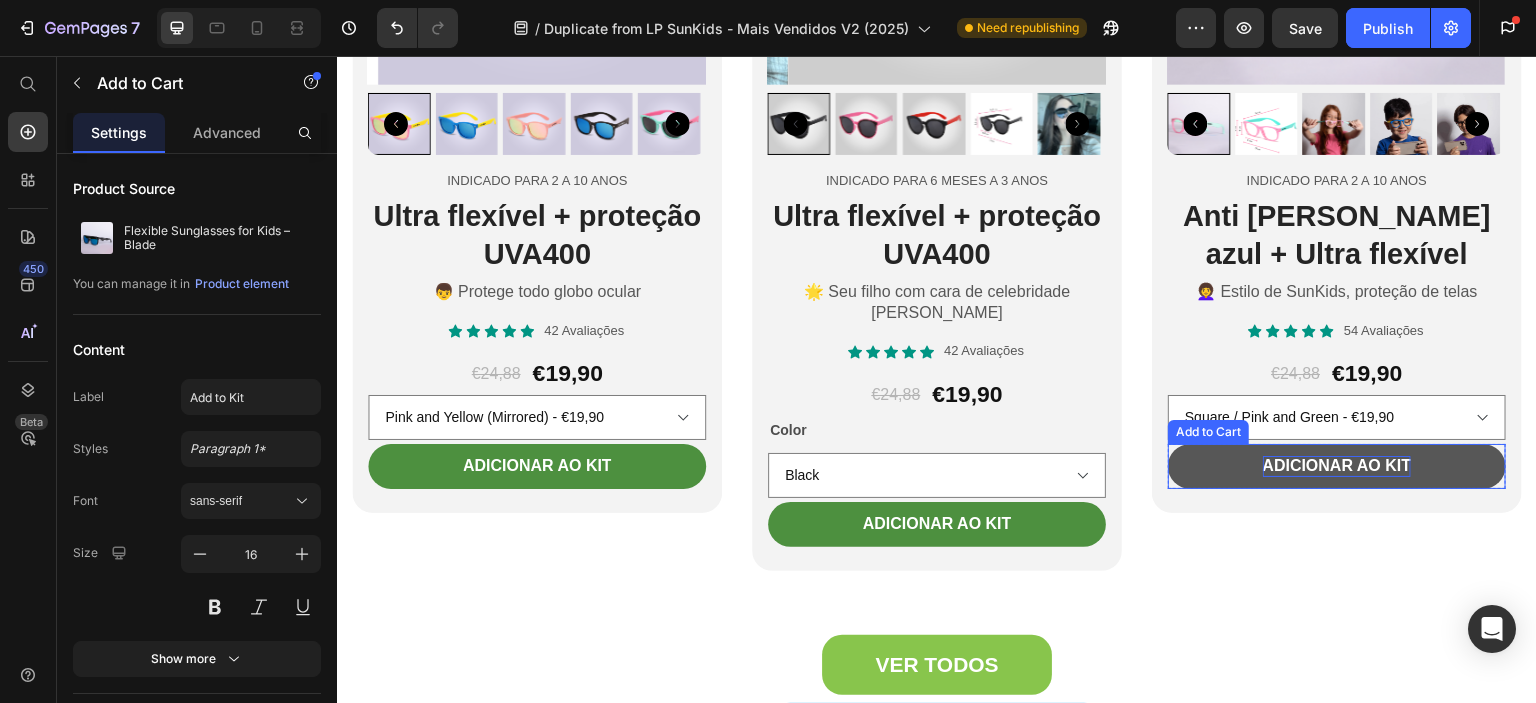 click on "Adicionar ao Kit" at bounding box center (1337, 466) 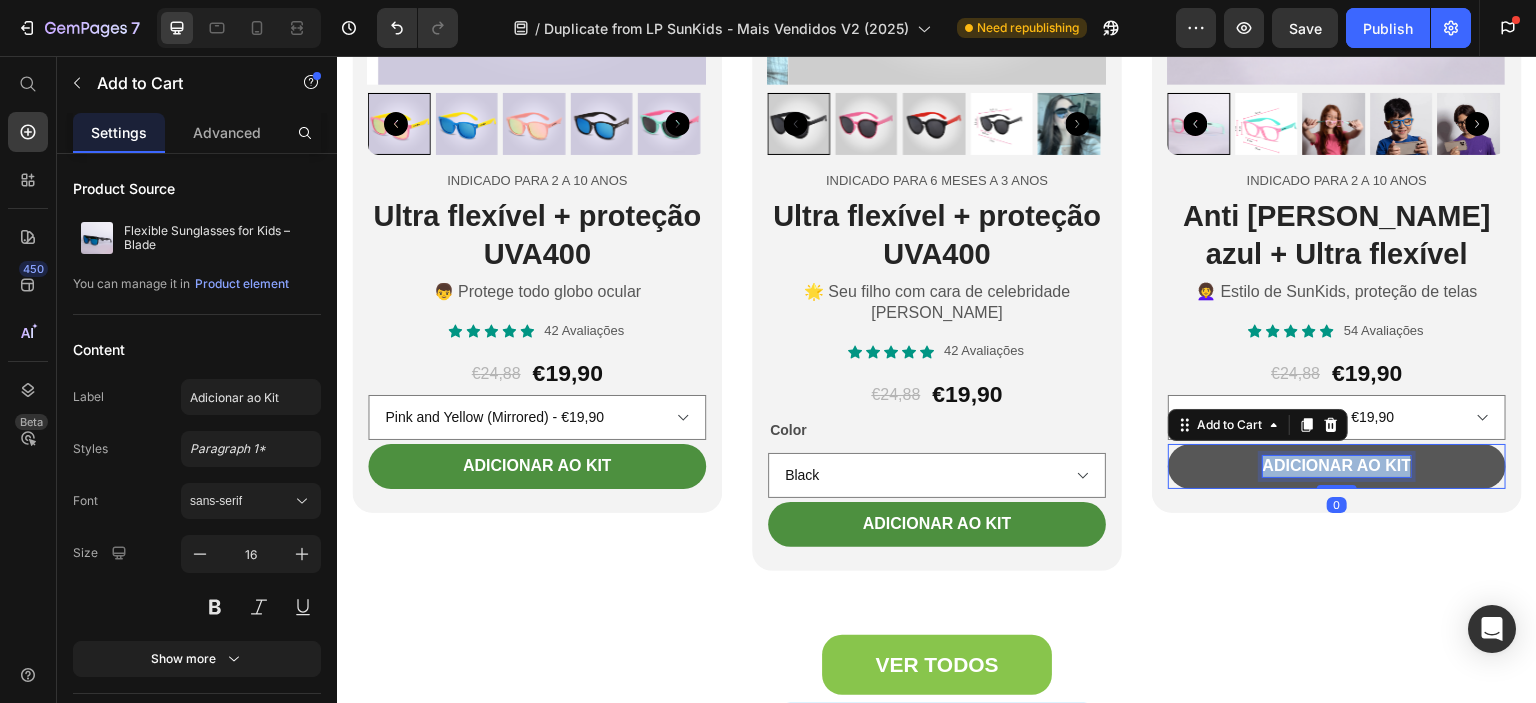 click on "Adicionar ao Kit" at bounding box center (1337, 466) 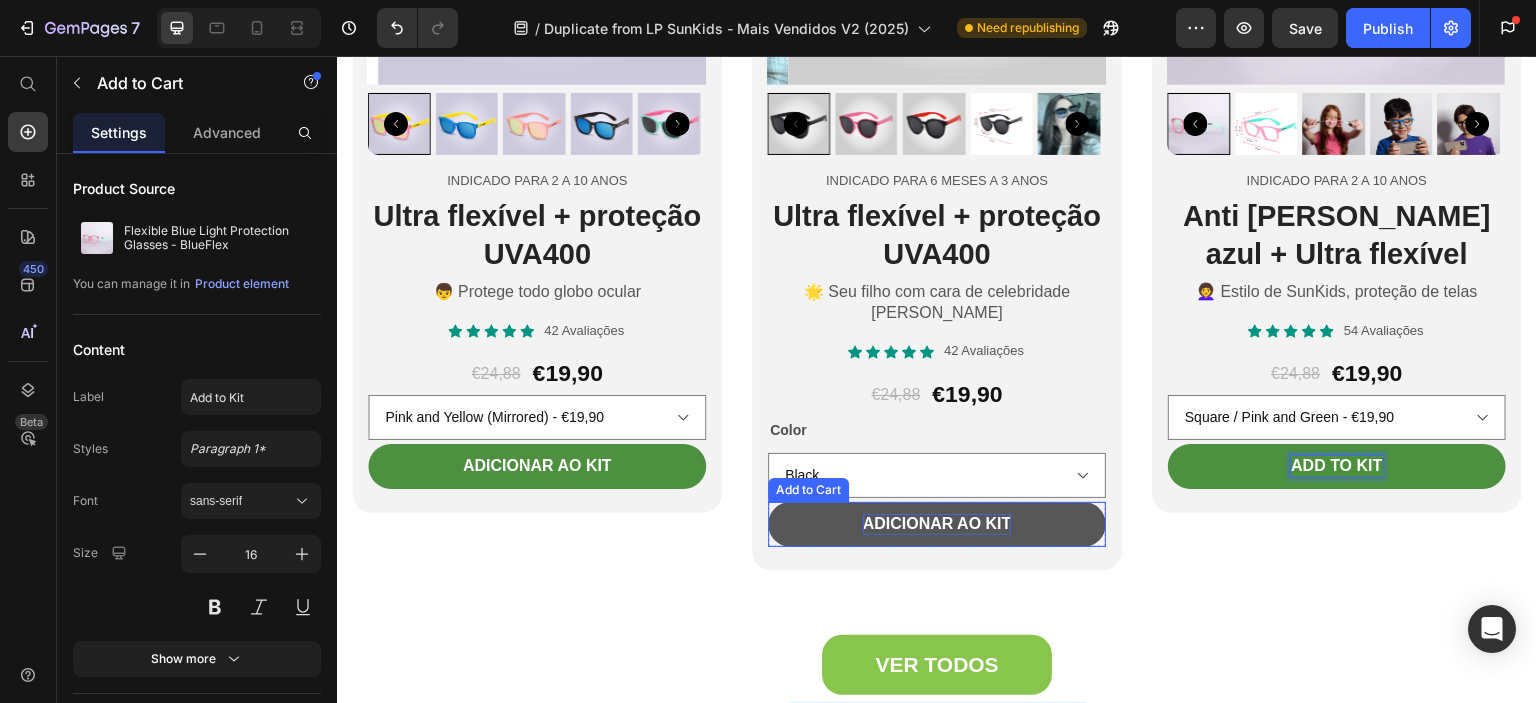 click on "Adicionar ao Kit" at bounding box center (937, 524) 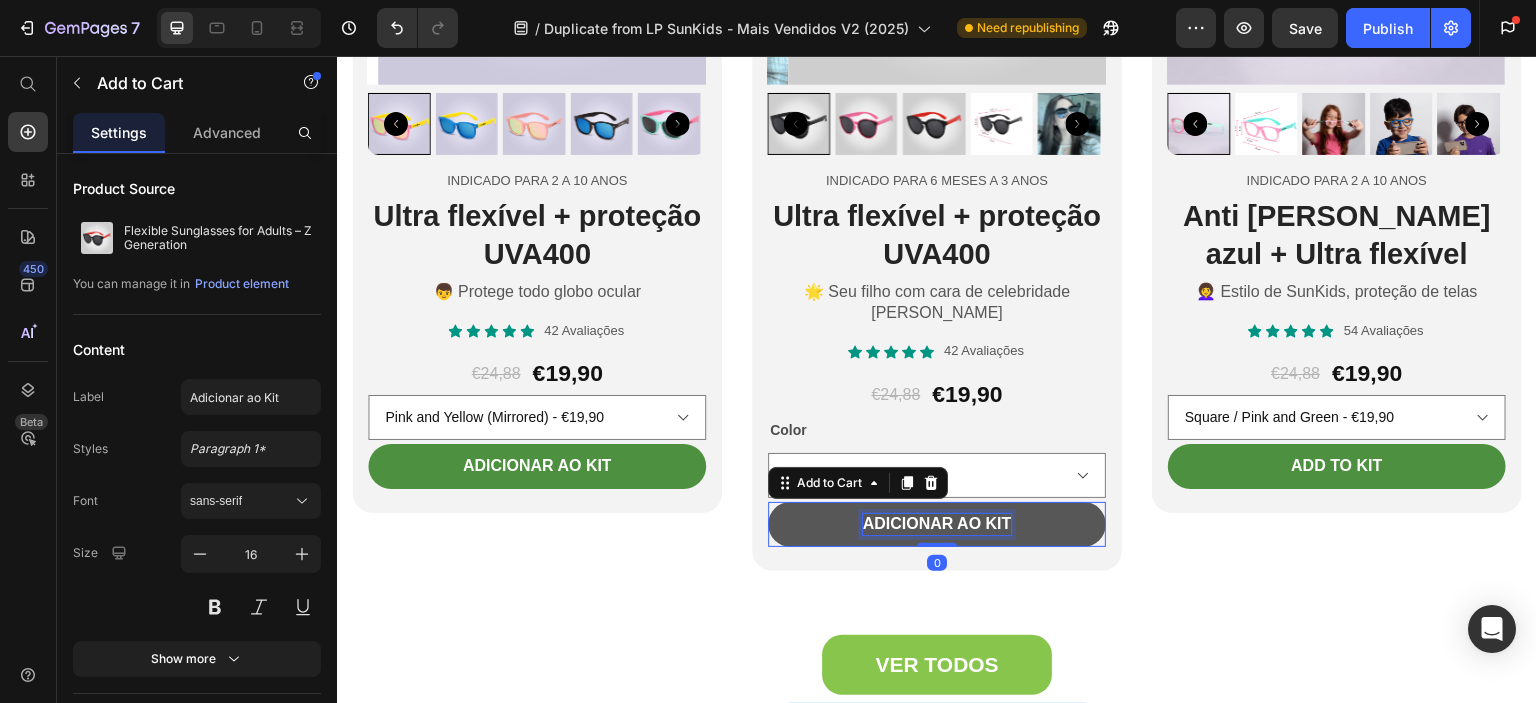 click on "Adicionar ao Kit" at bounding box center [937, 524] 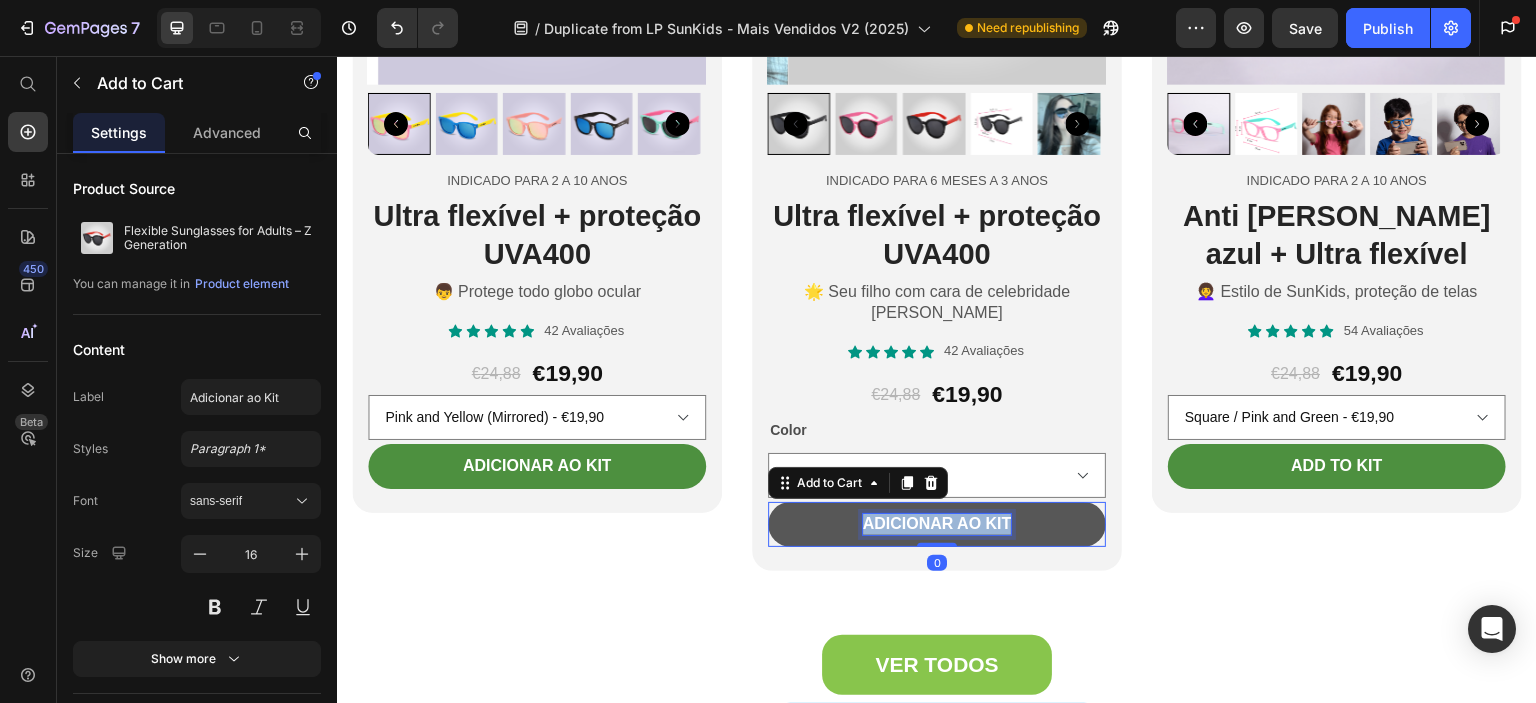 click on "Adicionar ao Kit" at bounding box center (937, 524) 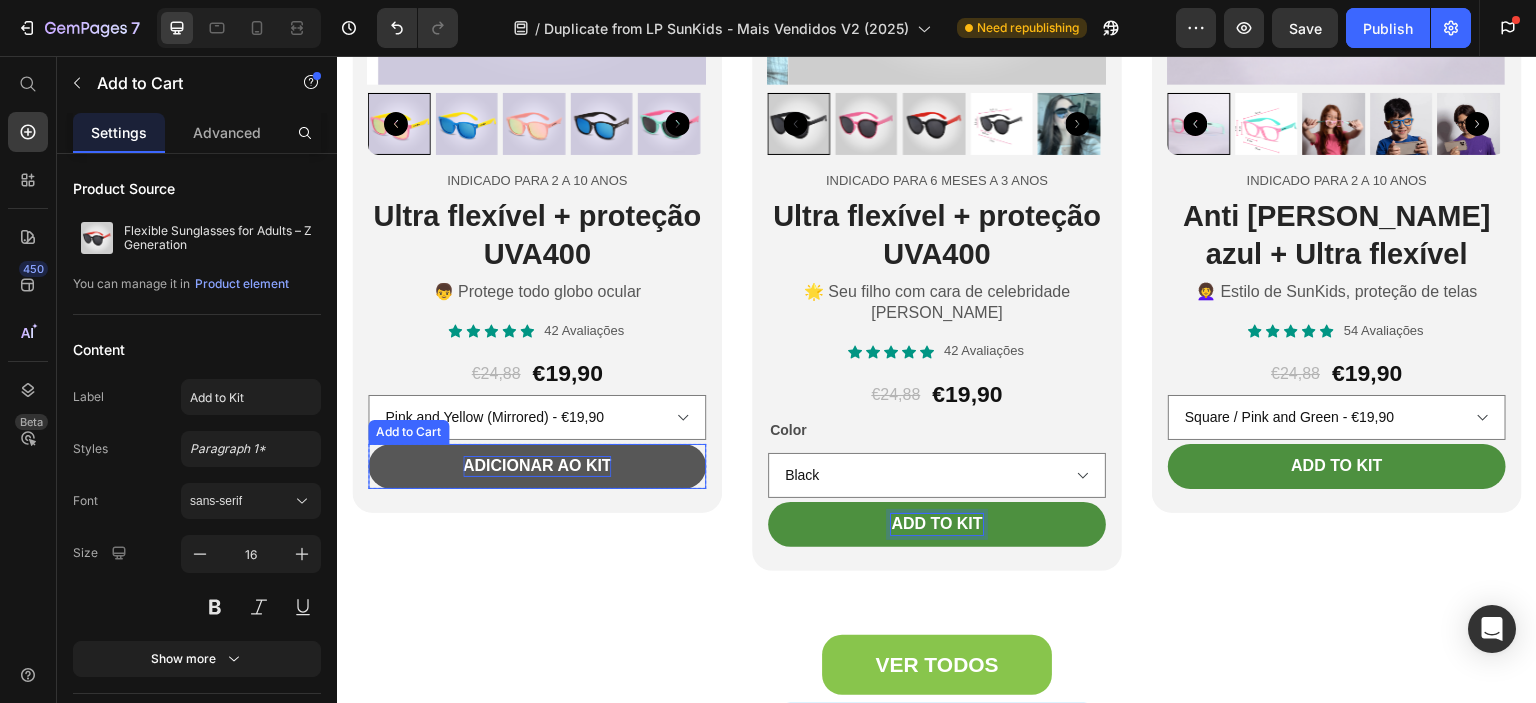 click on "Adicionar ao Kit" at bounding box center (537, 466) 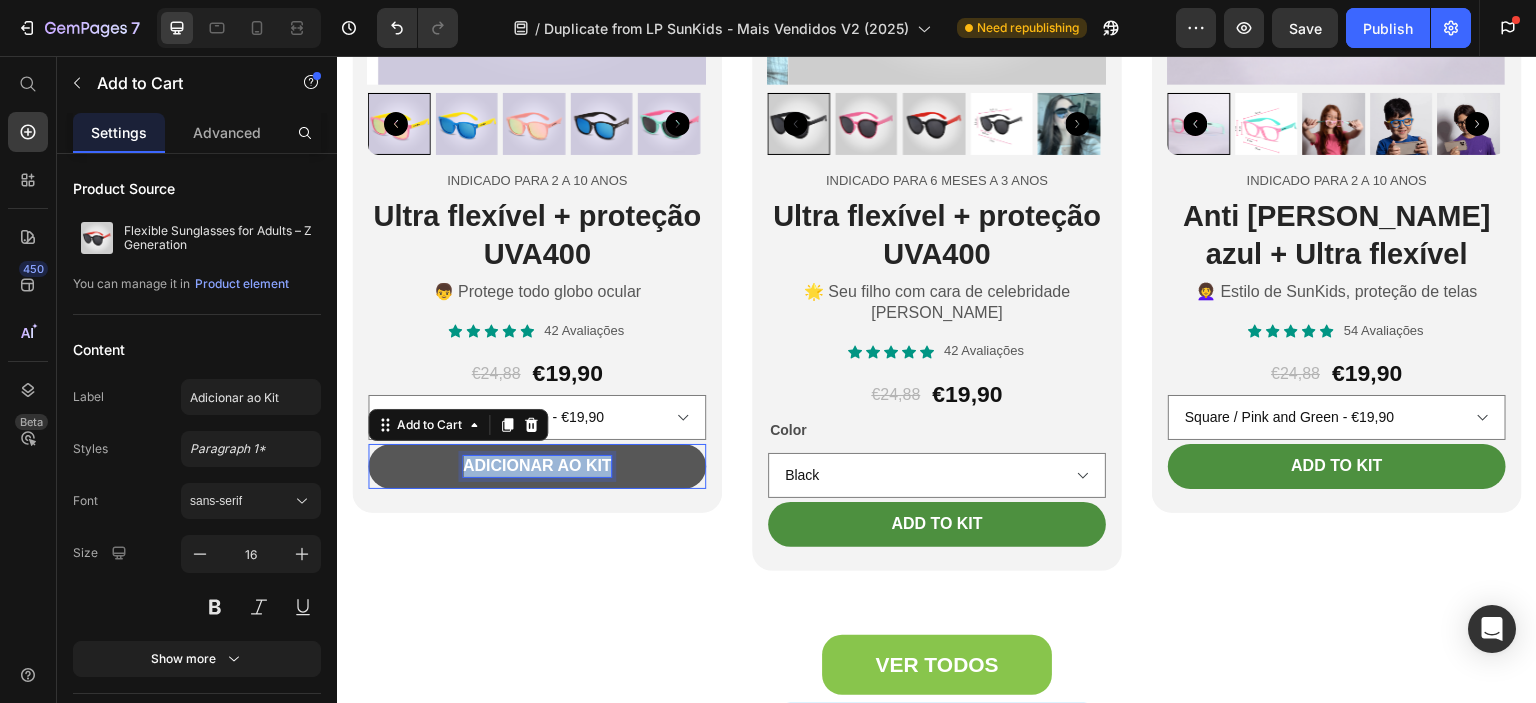 click on "Adicionar ao Kit" at bounding box center [537, 466] 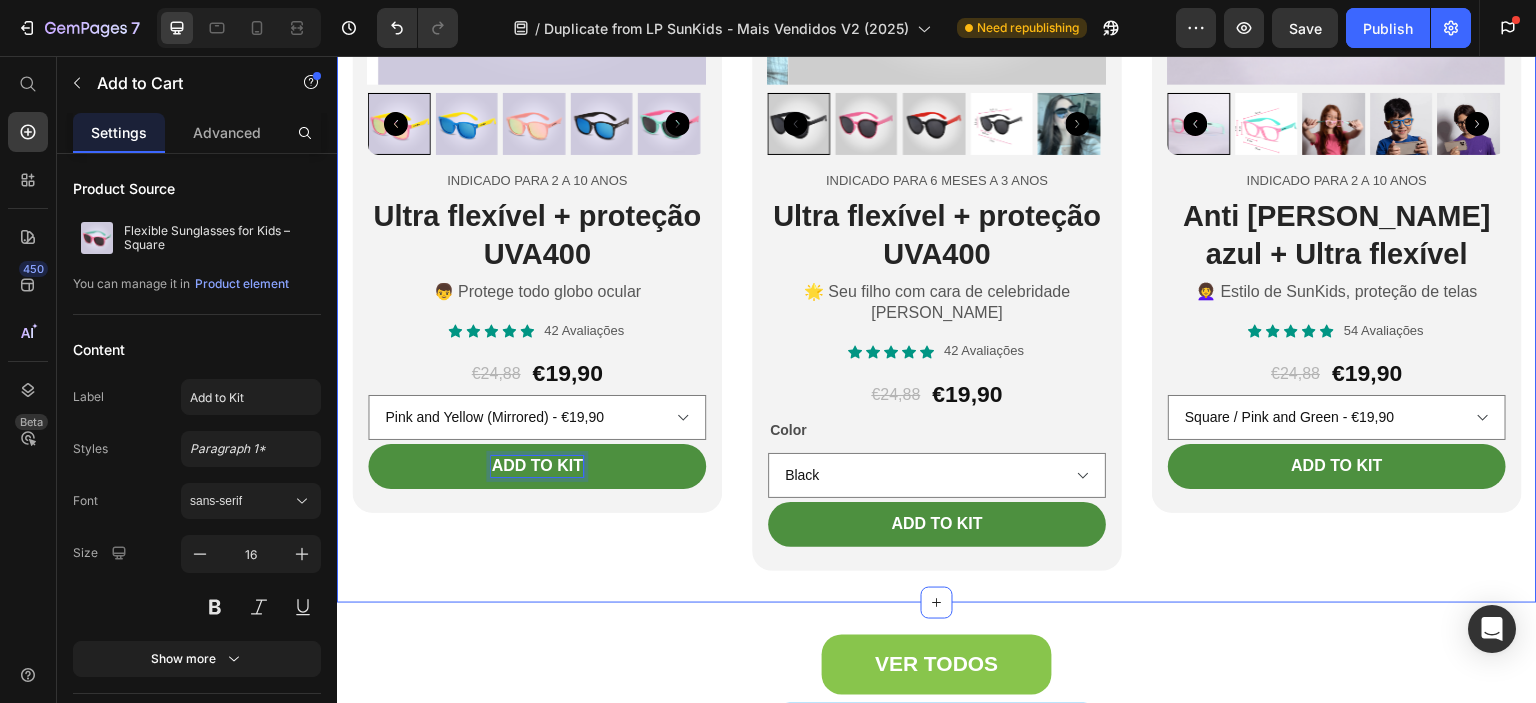 click on "VER TODOS Button VER TODOS ADULTOS Button Section 7" at bounding box center [937, 702] 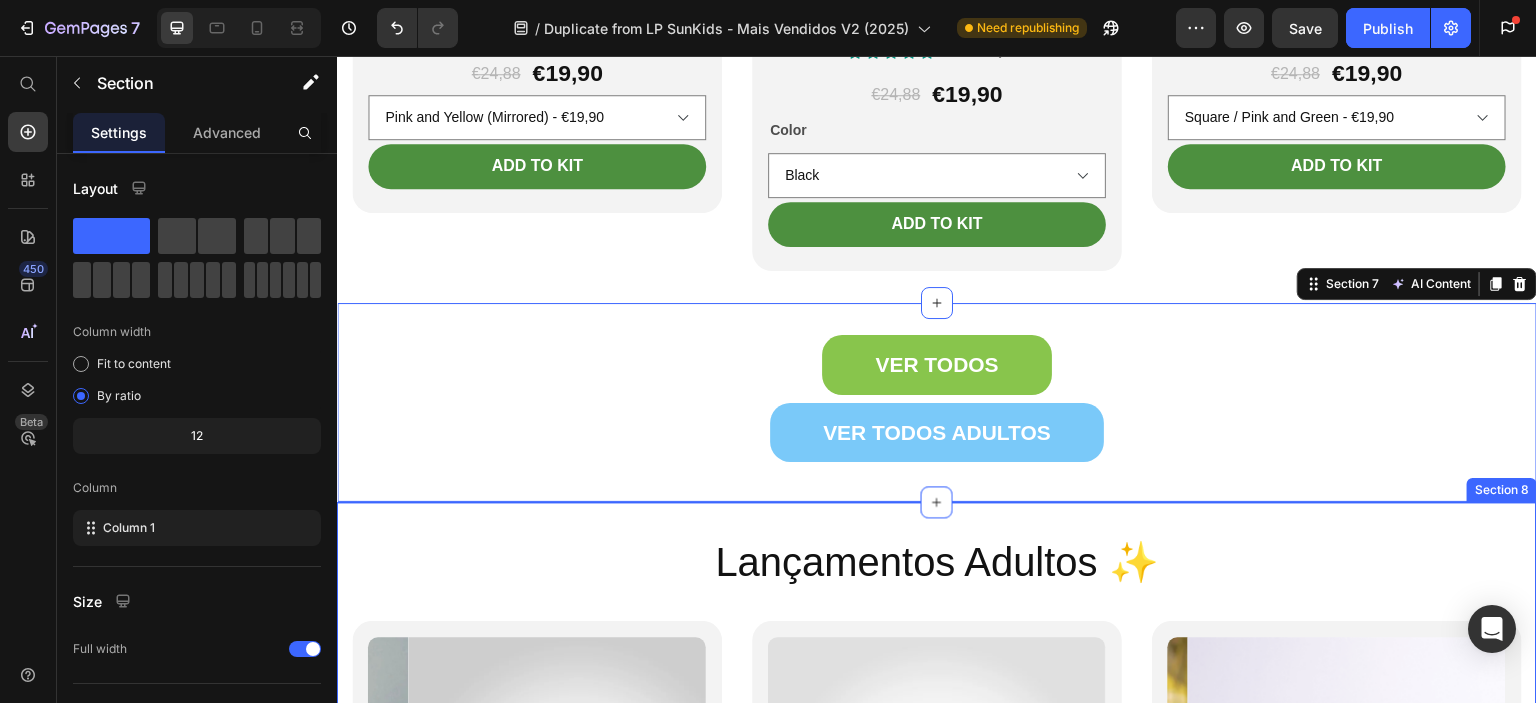 scroll, scrollTop: 6400, scrollLeft: 0, axis: vertical 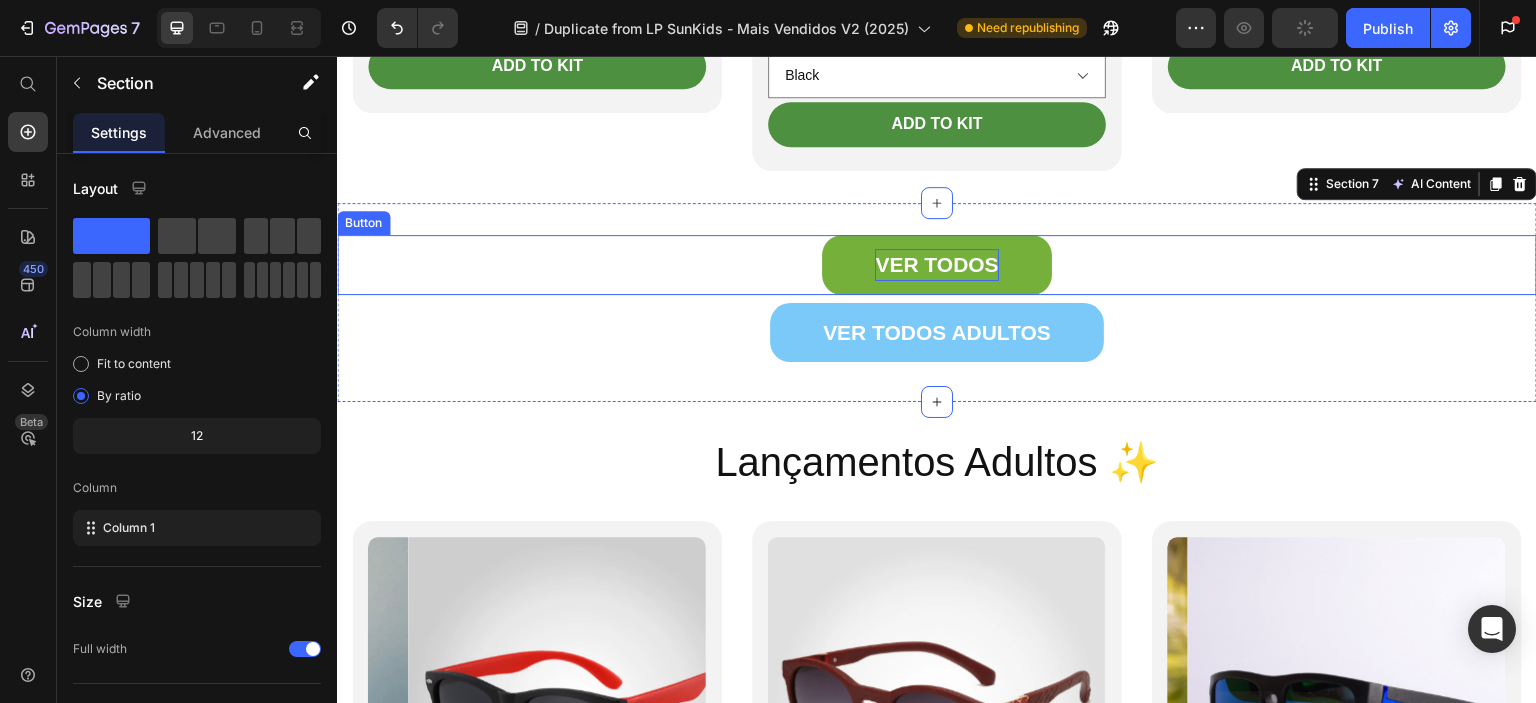 click on "VER TODOS" at bounding box center (936, 265) 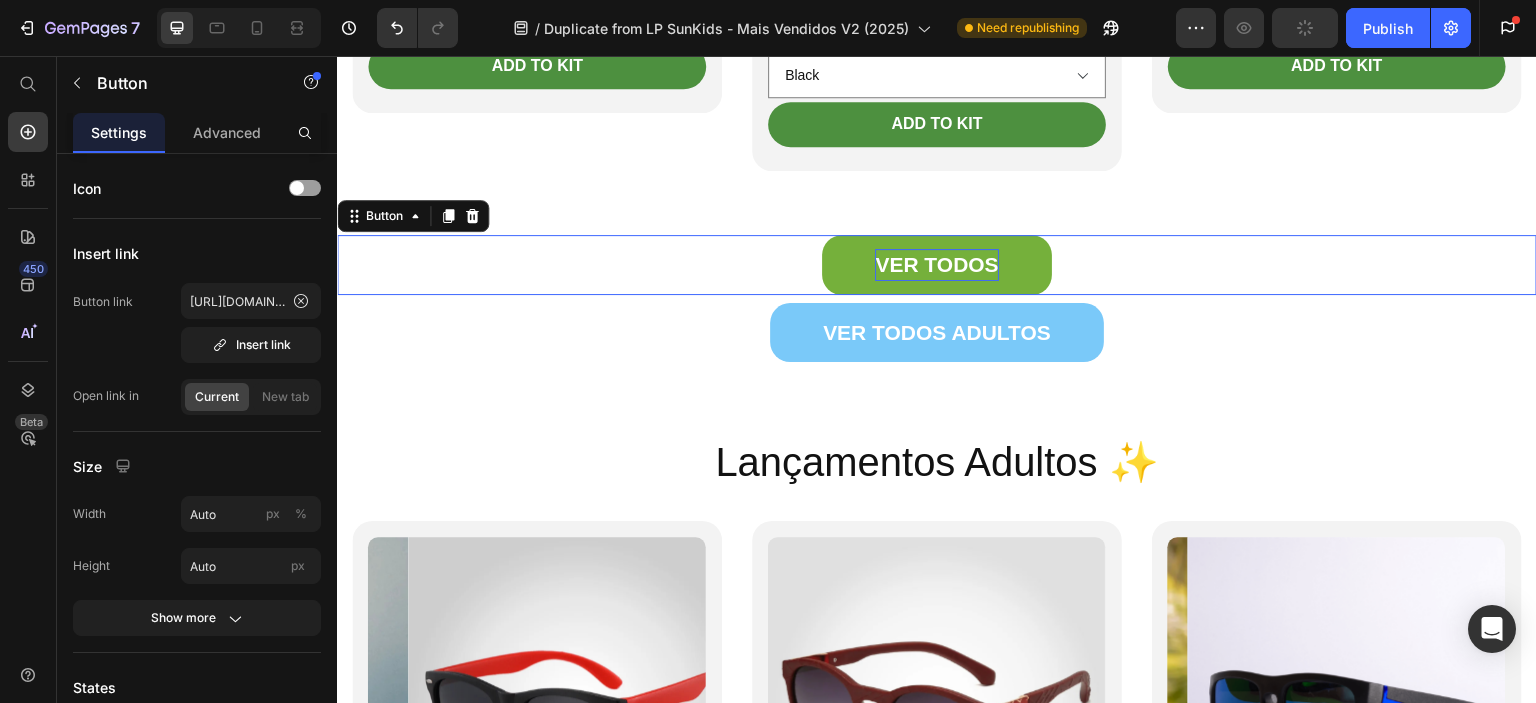 click on "VER TODOS" at bounding box center (936, 265) 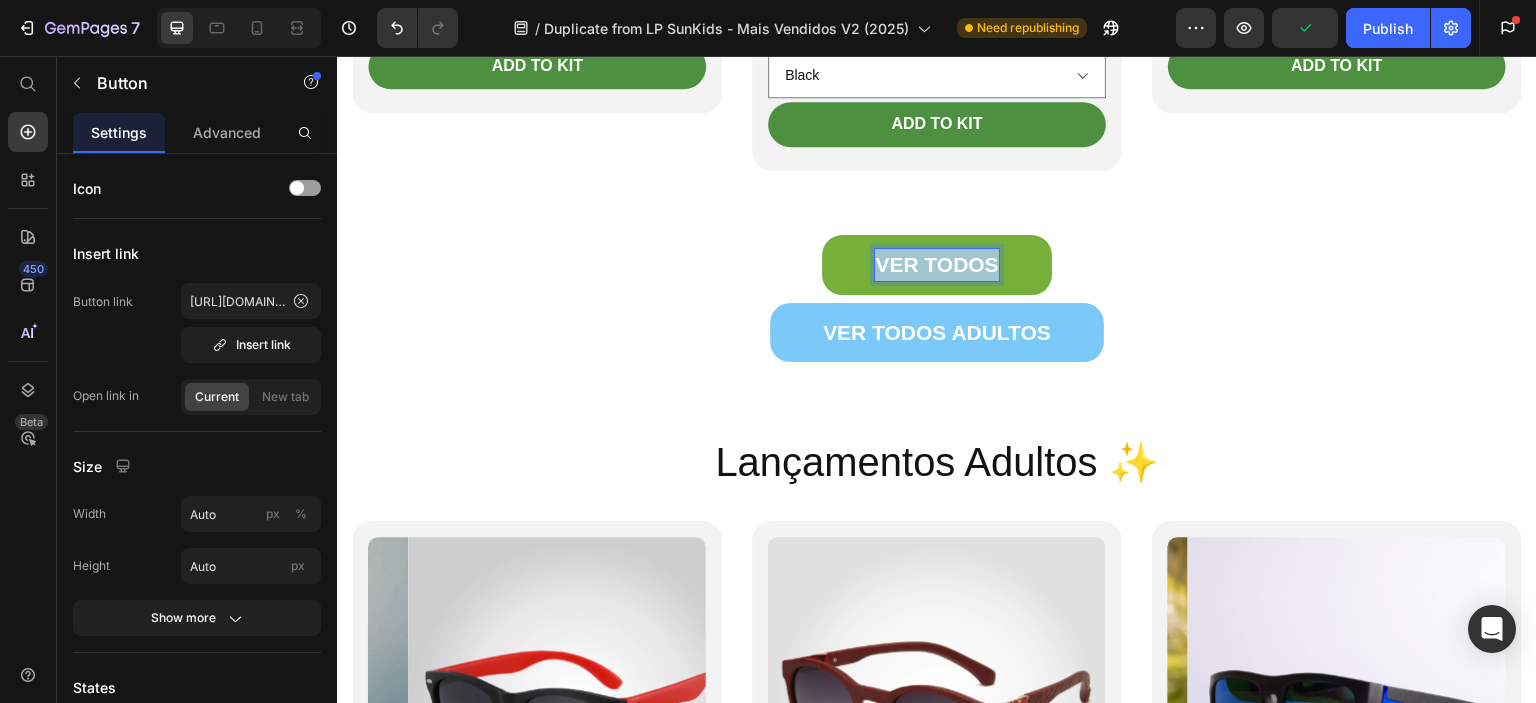 click on "VER TODOS" at bounding box center [936, 265] 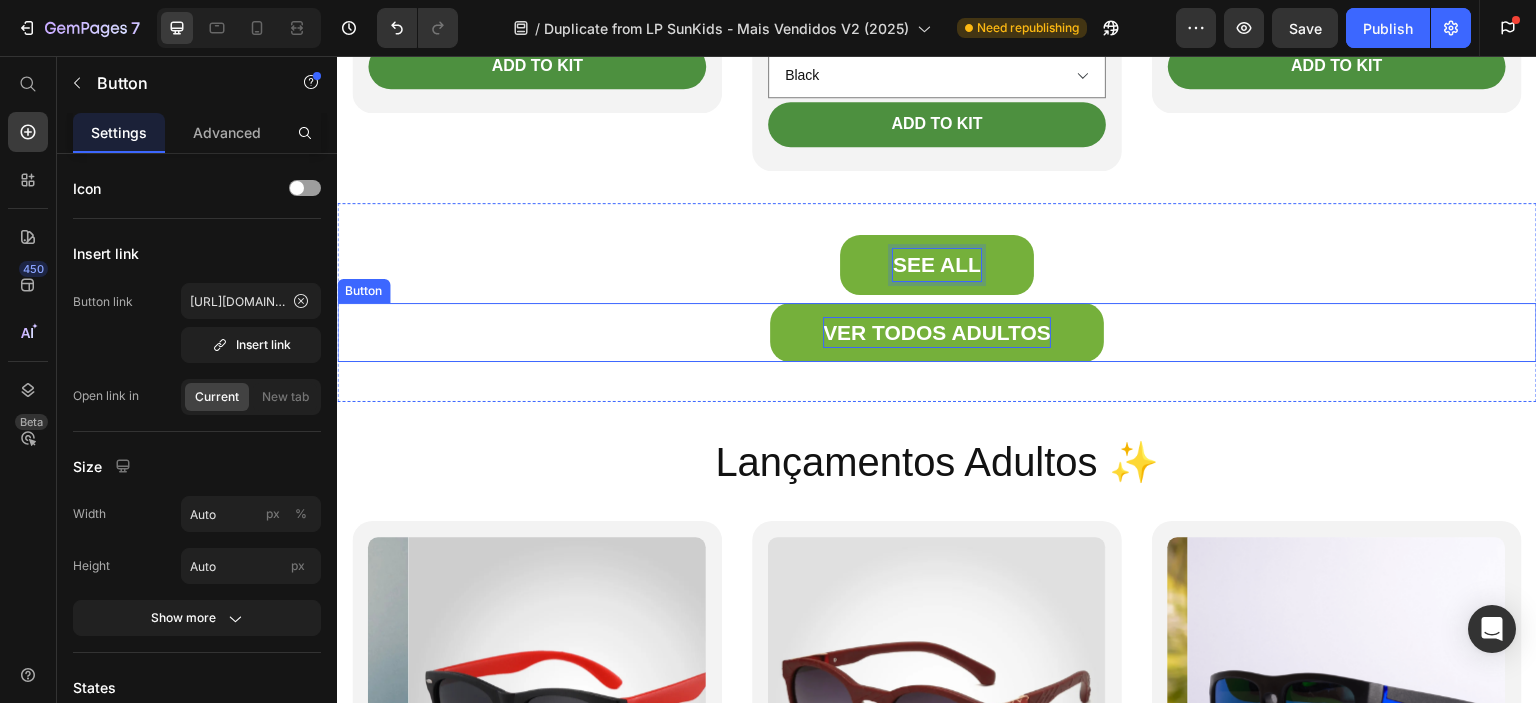 click on "VER TODOS ADULTOS" at bounding box center (937, 333) 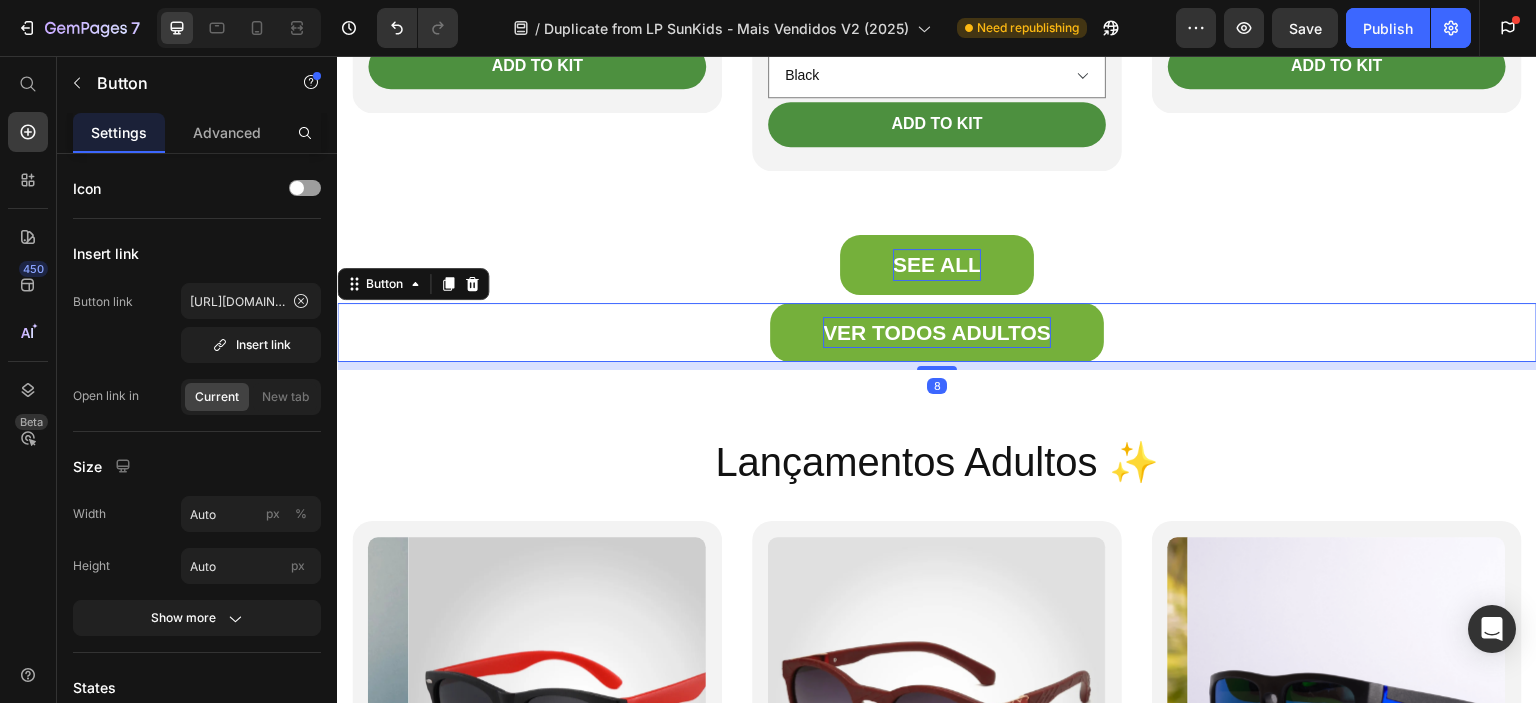 click on "VER TODOS ADULTOS" at bounding box center [937, 333] 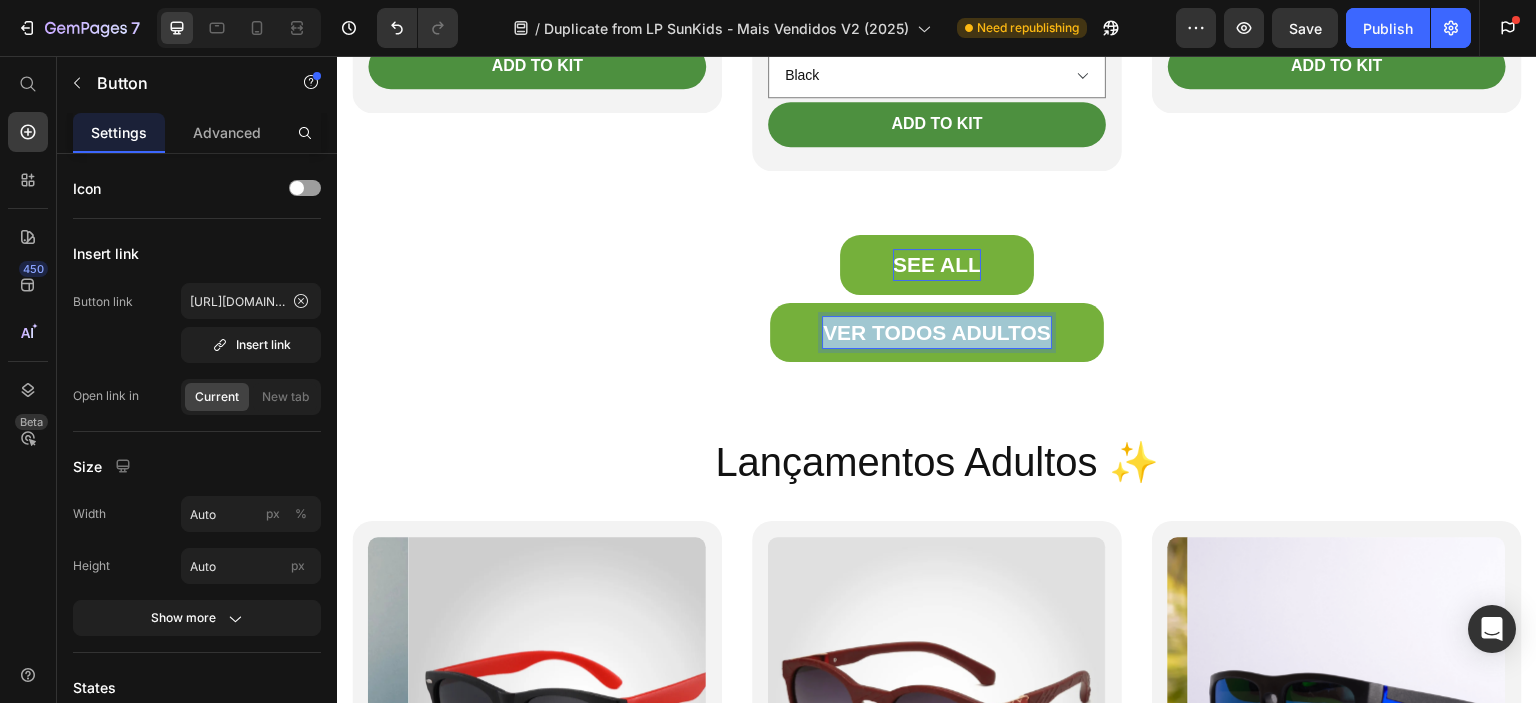 click on "VER TODOS ADULTOS" at bounding box center [937, 333] 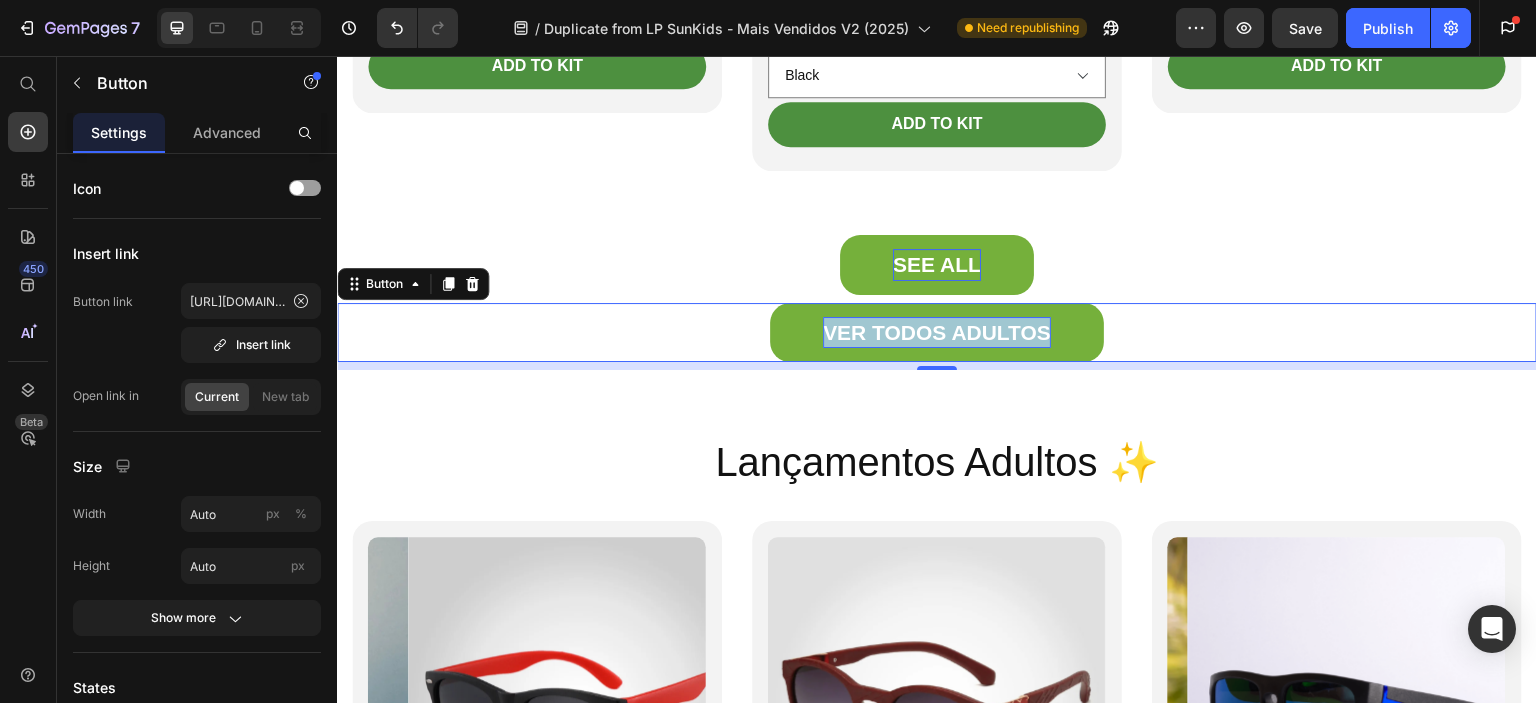 click on "VER TODOS ADULTOS" at bounding box center (937, 333) 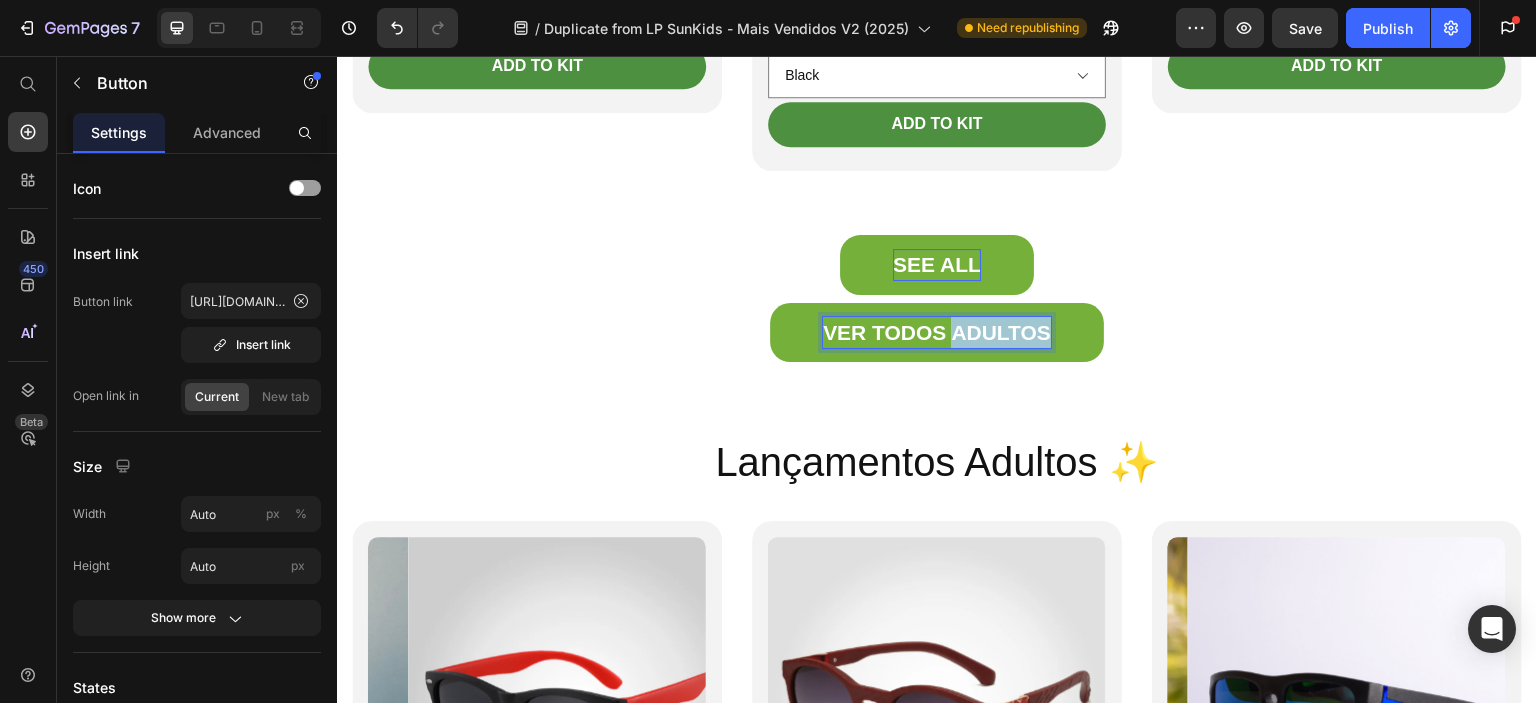 click on "VER TODOS ADULTOS" at bounding box center [937, 333] 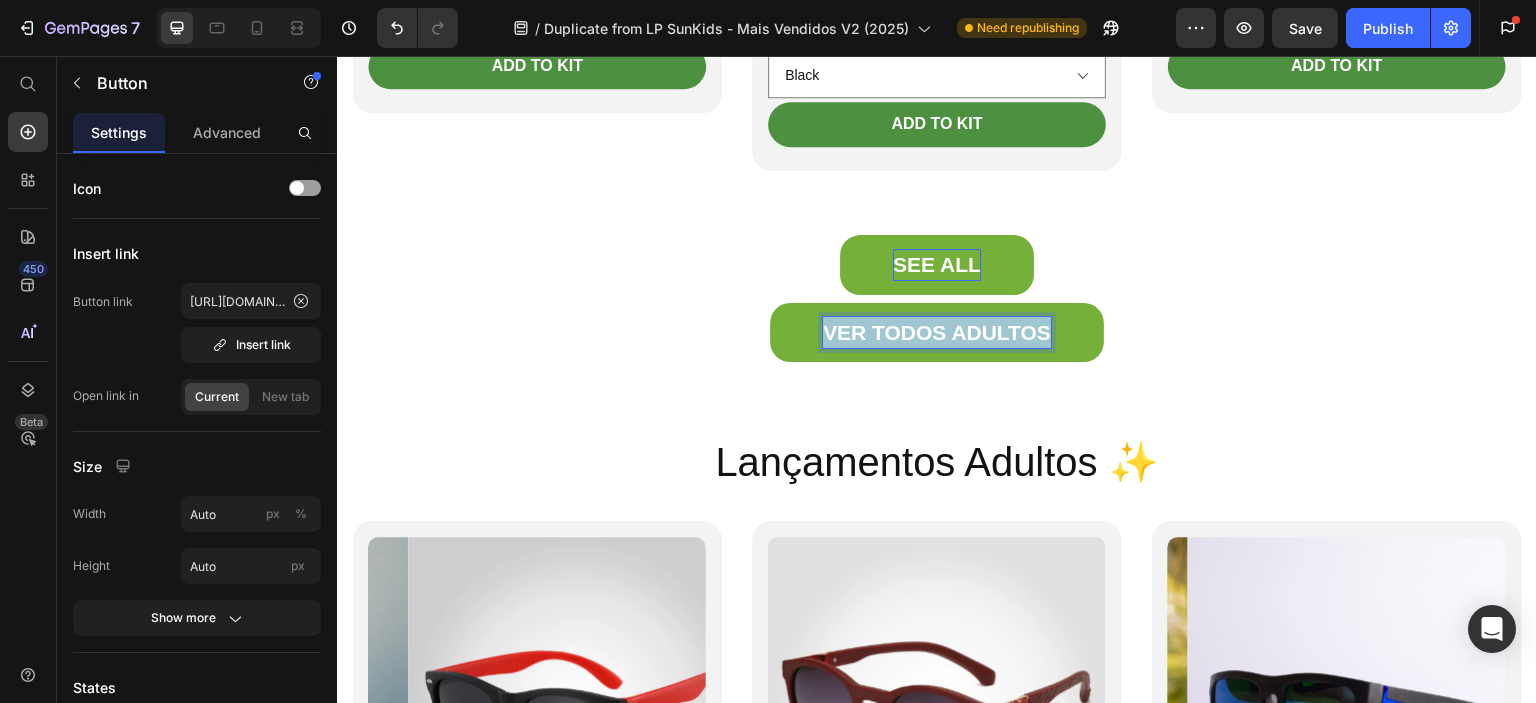 click on "VER TODOS ADULTOS" at bounding box center [937, 333] 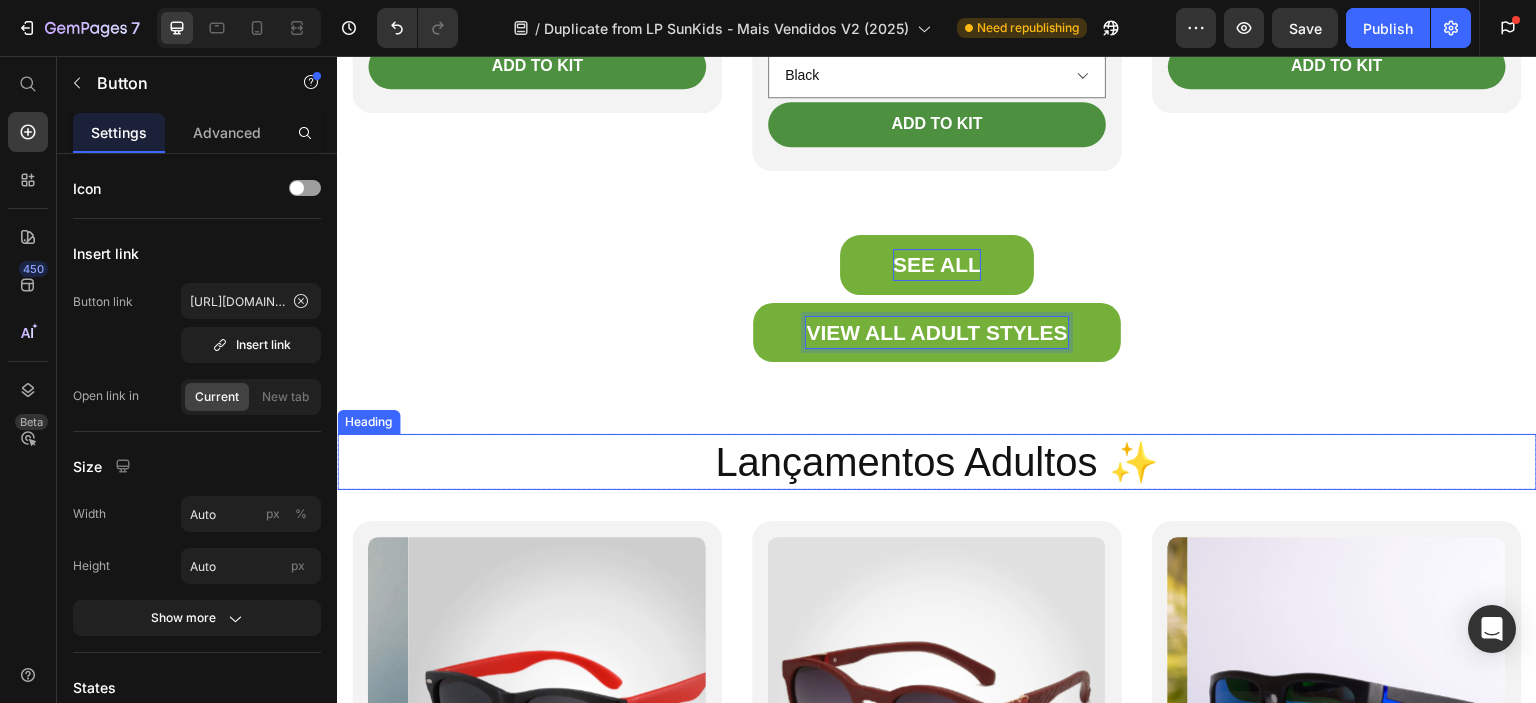 click on "Lançamentos Adultos ✨" at bounding box center [937, 462] 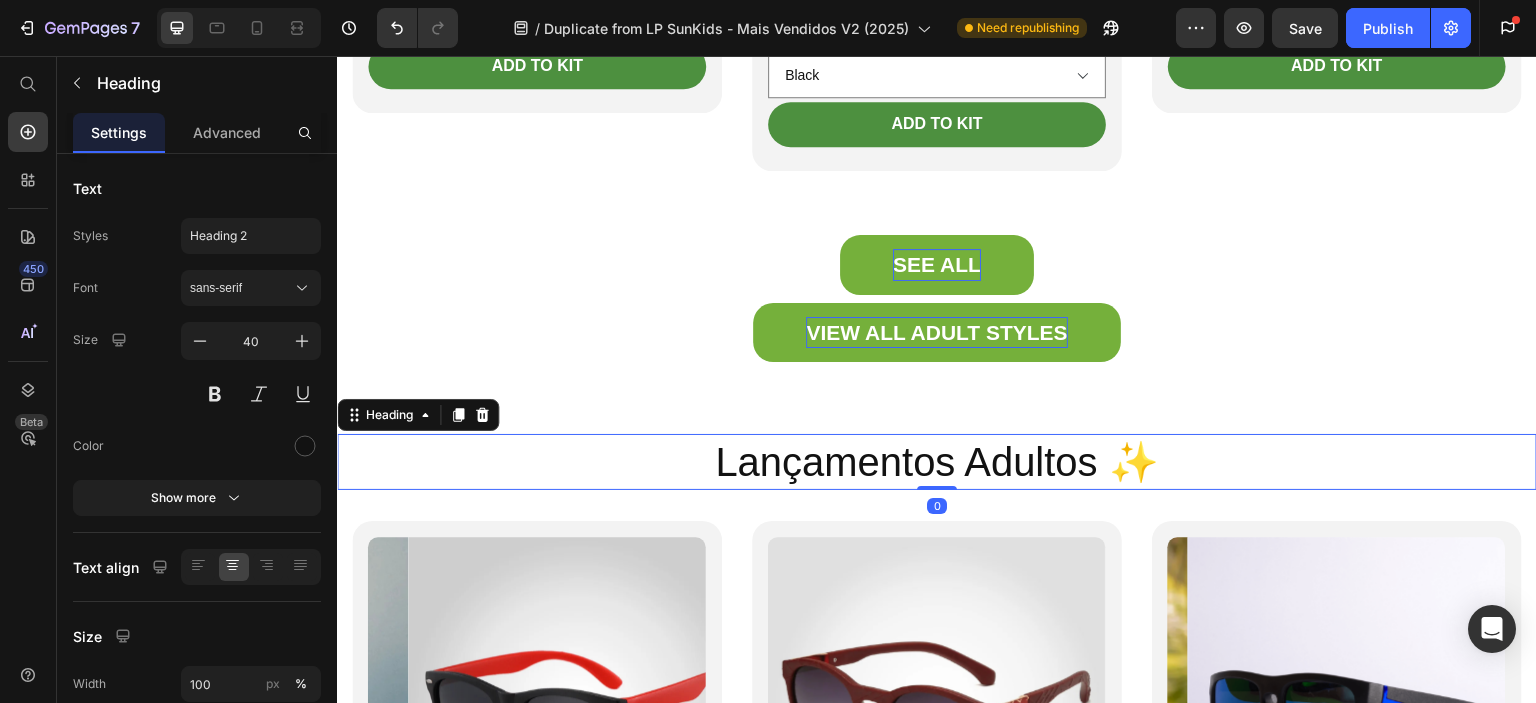click on "Lançamentos Adultos ✨" at bounding box center (937, 462) 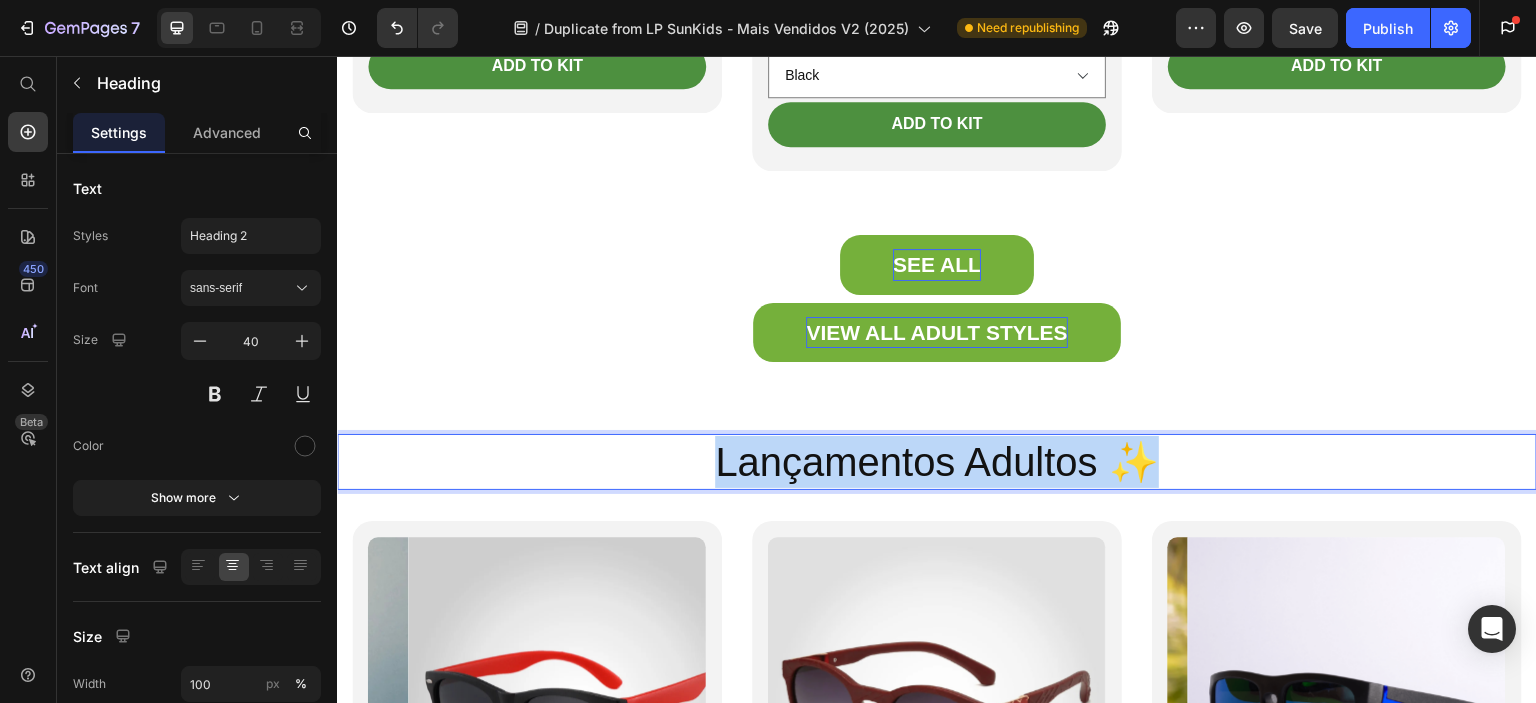 click on "Lançamentos Adultos ✨" at bounding box center (937, 462) 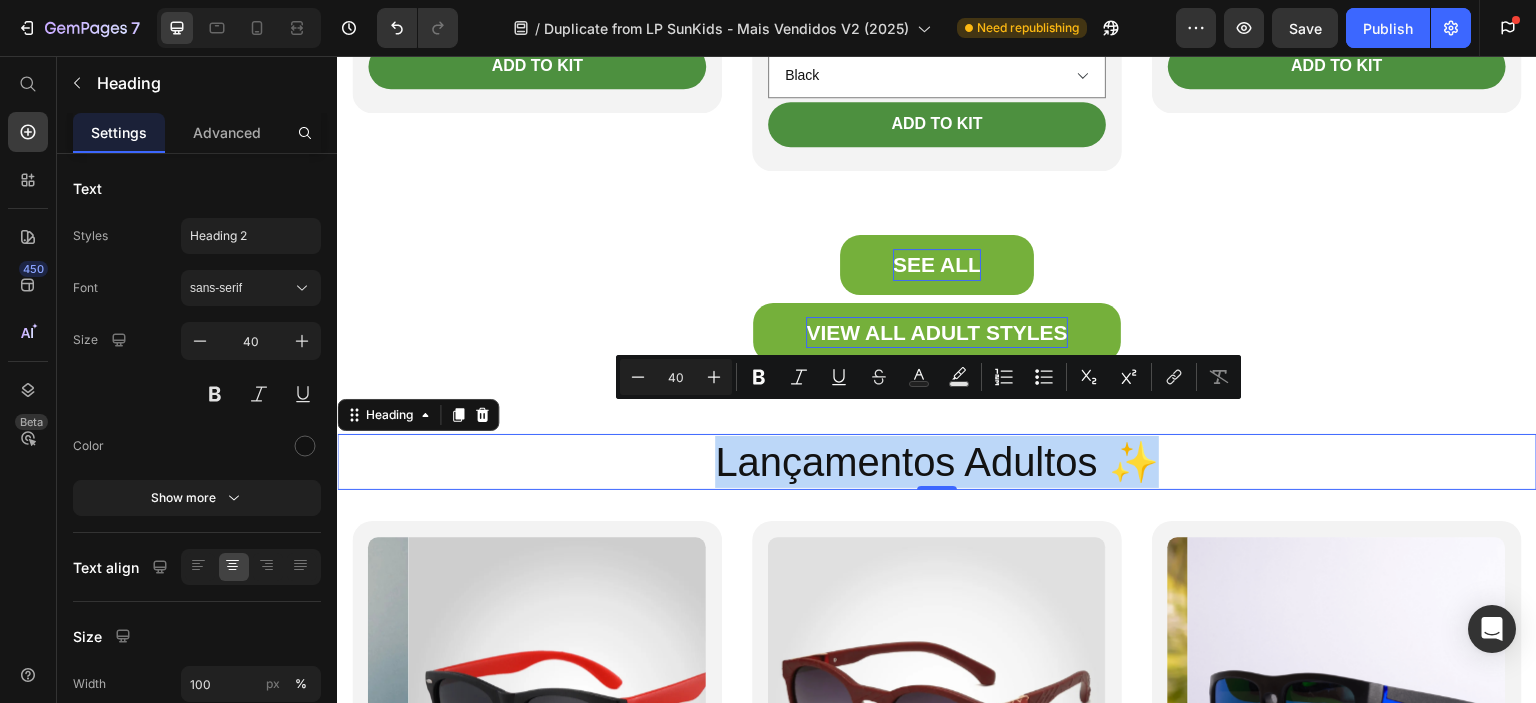 click on "Lançamentos Adultos ✨" at bounding box center [937, 462] 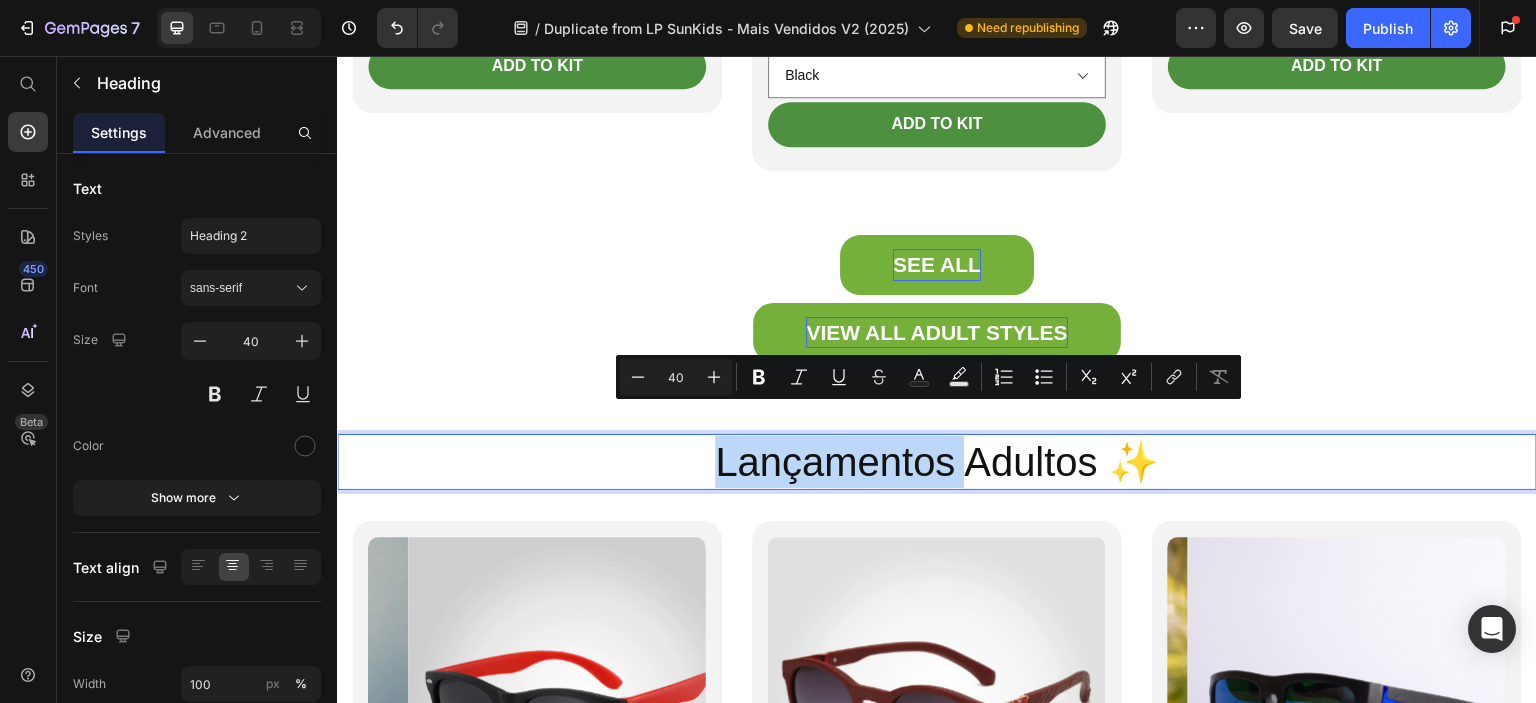 click on "Lançamentos Adultos ✨" at bounding box center (937, 462) 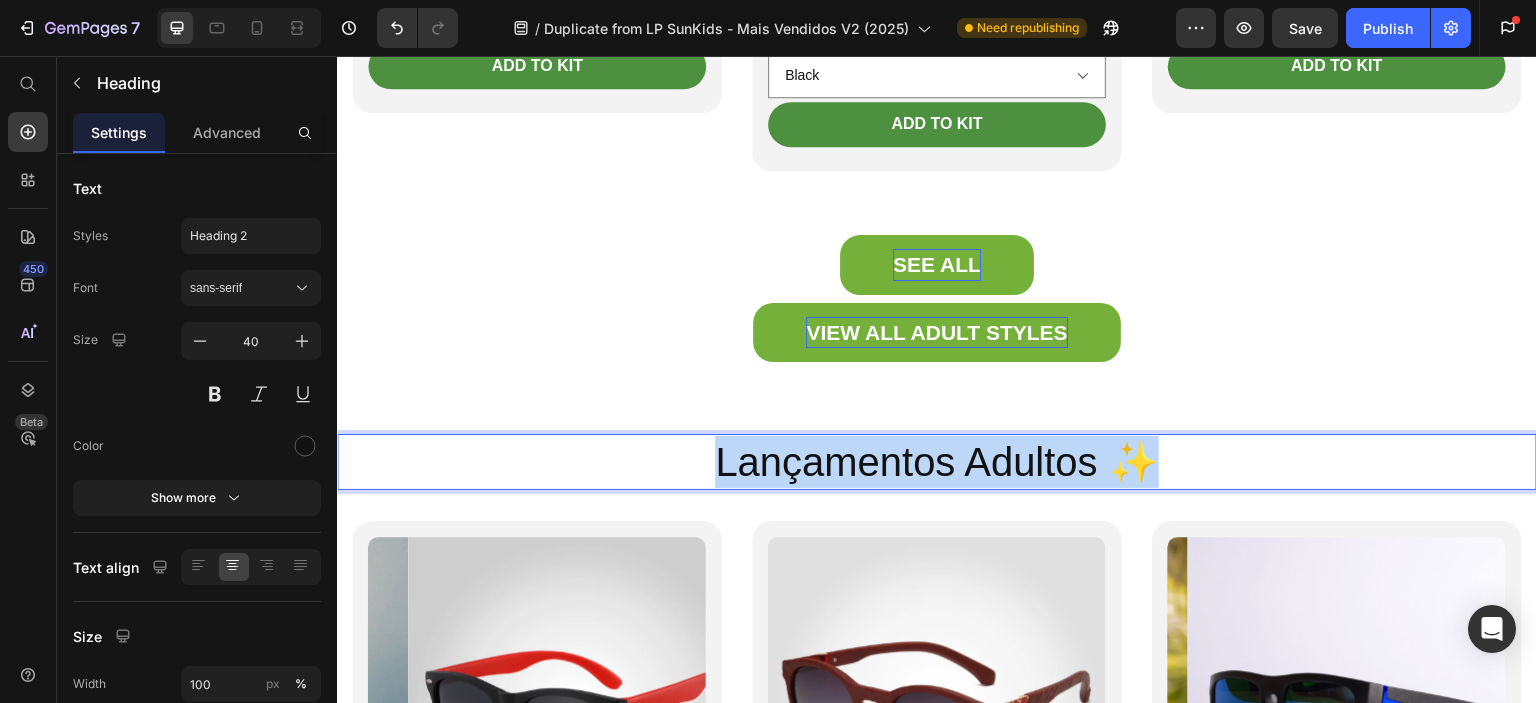 click on "Lançamentos Adultos ✨" at bounding box center (937, 462) 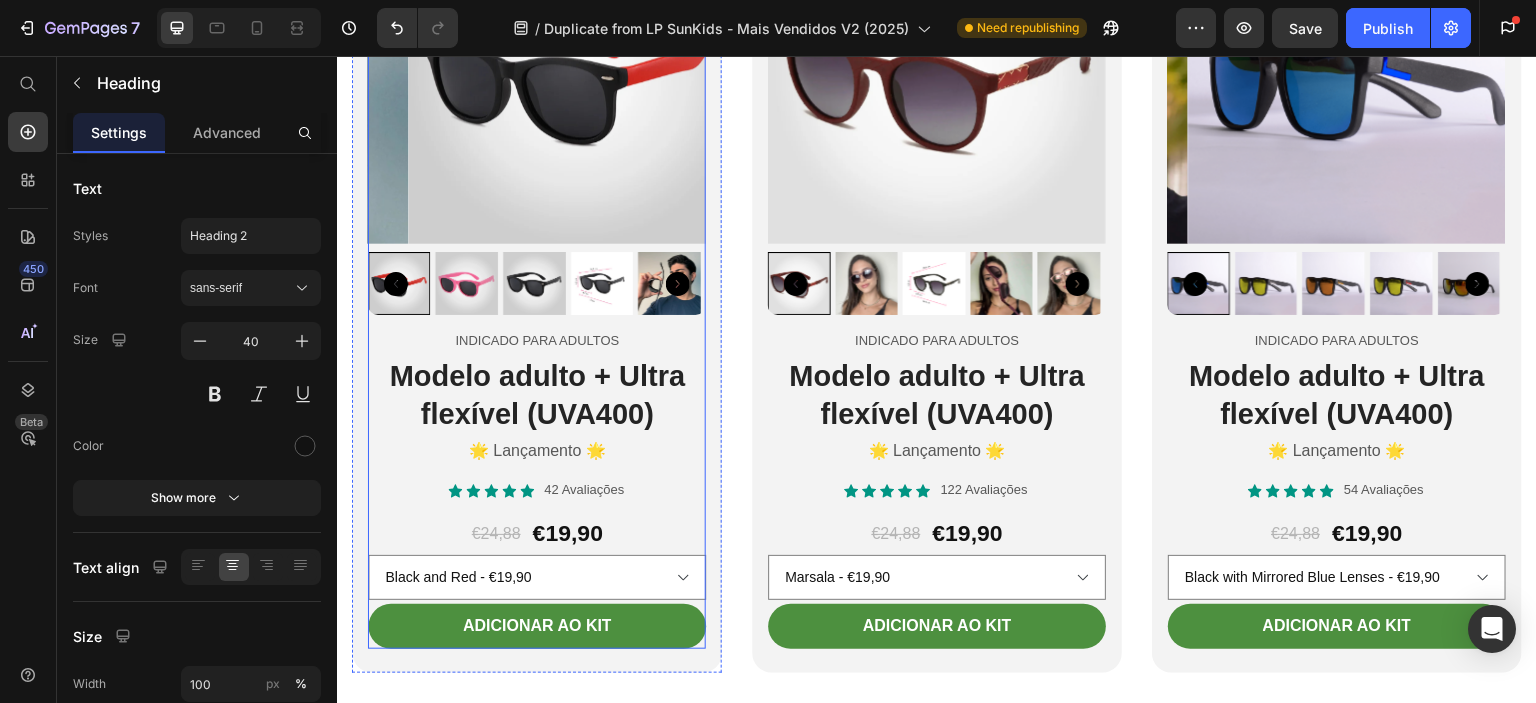 scroll, scrollTop: 7200, scrollLeft: 0, axis: vertical 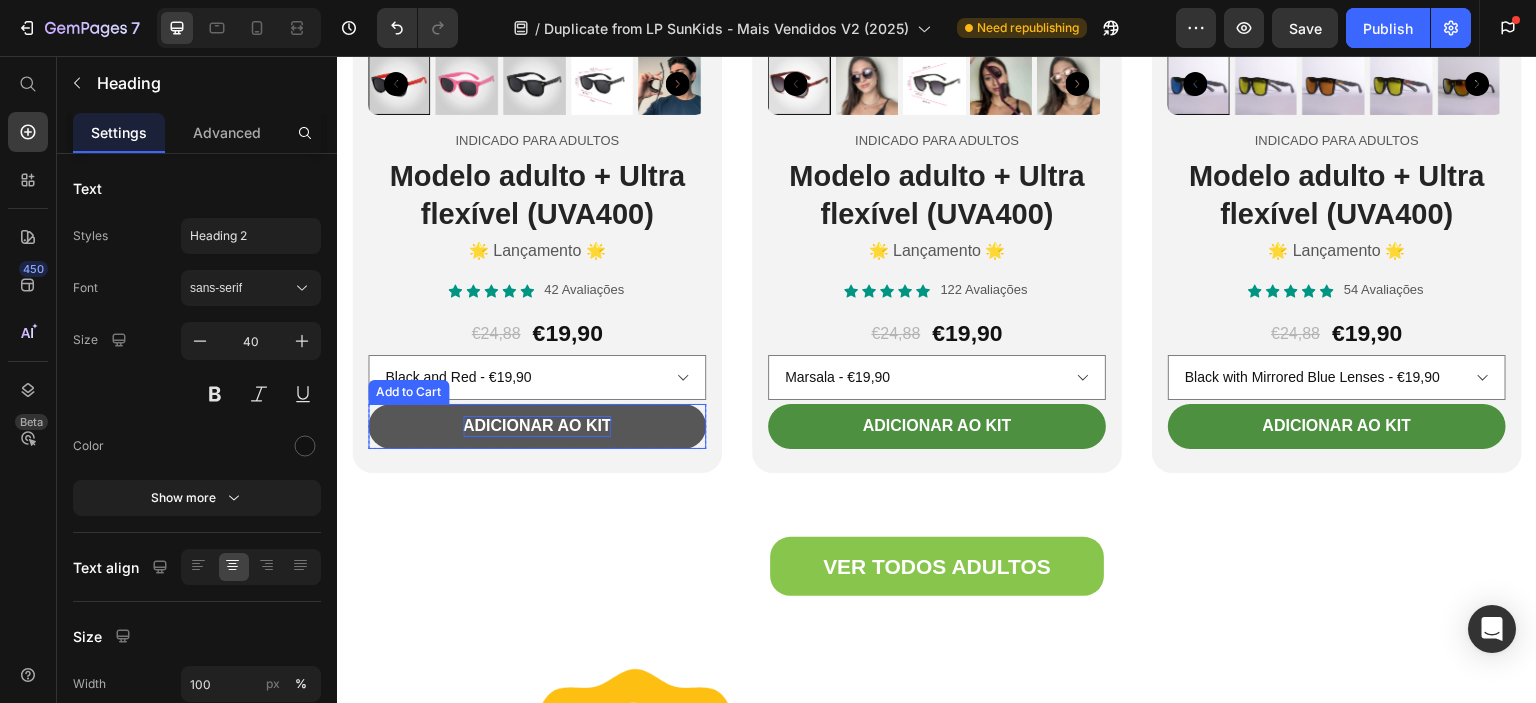 click on "Adicionar ao Kit" at bounding box center [537, 426] 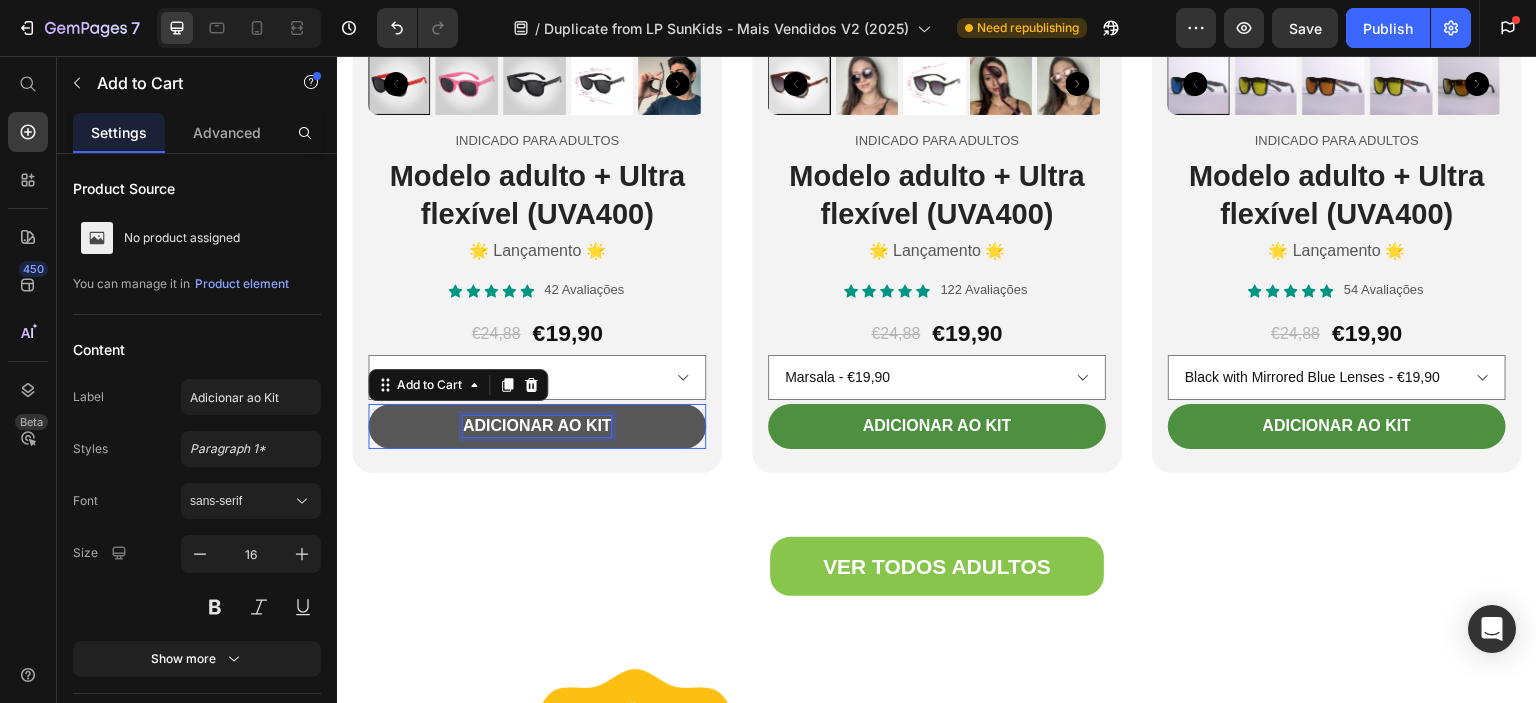 click on "Adicionar ao Kit" at bounding box center (537, 426) 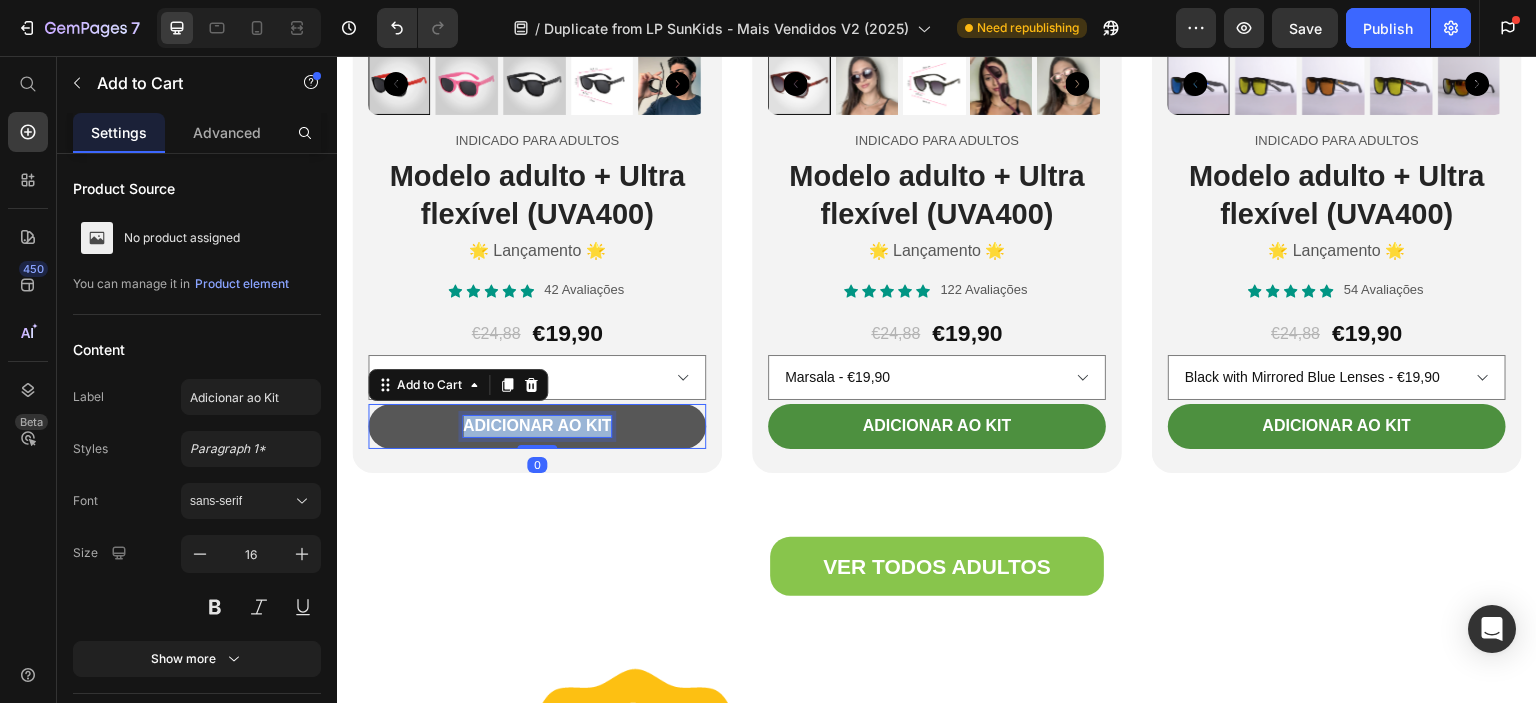 click on "Adicionar ao Kit" at bounding box center [537, 426] 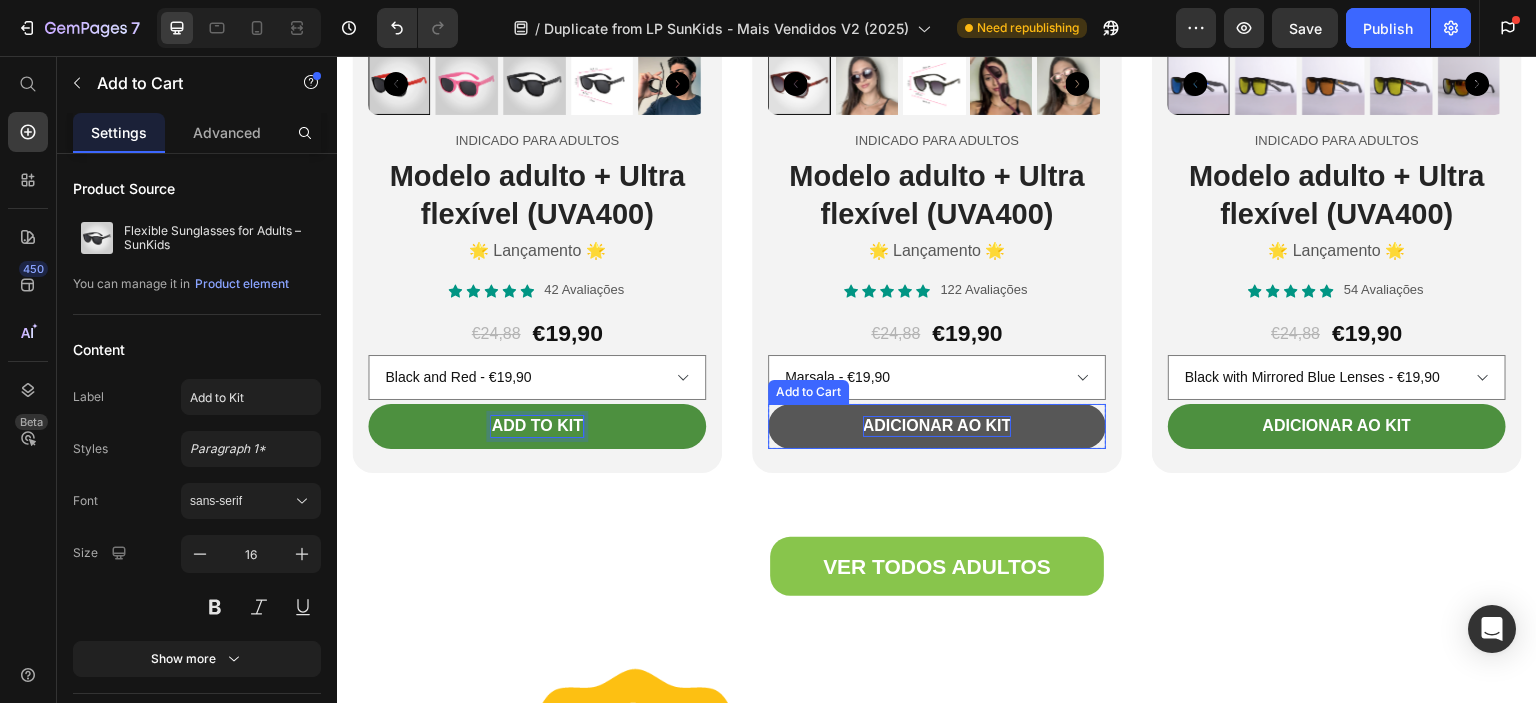 click on "Adicionar ao Kit" at bounding box center (937, 426) 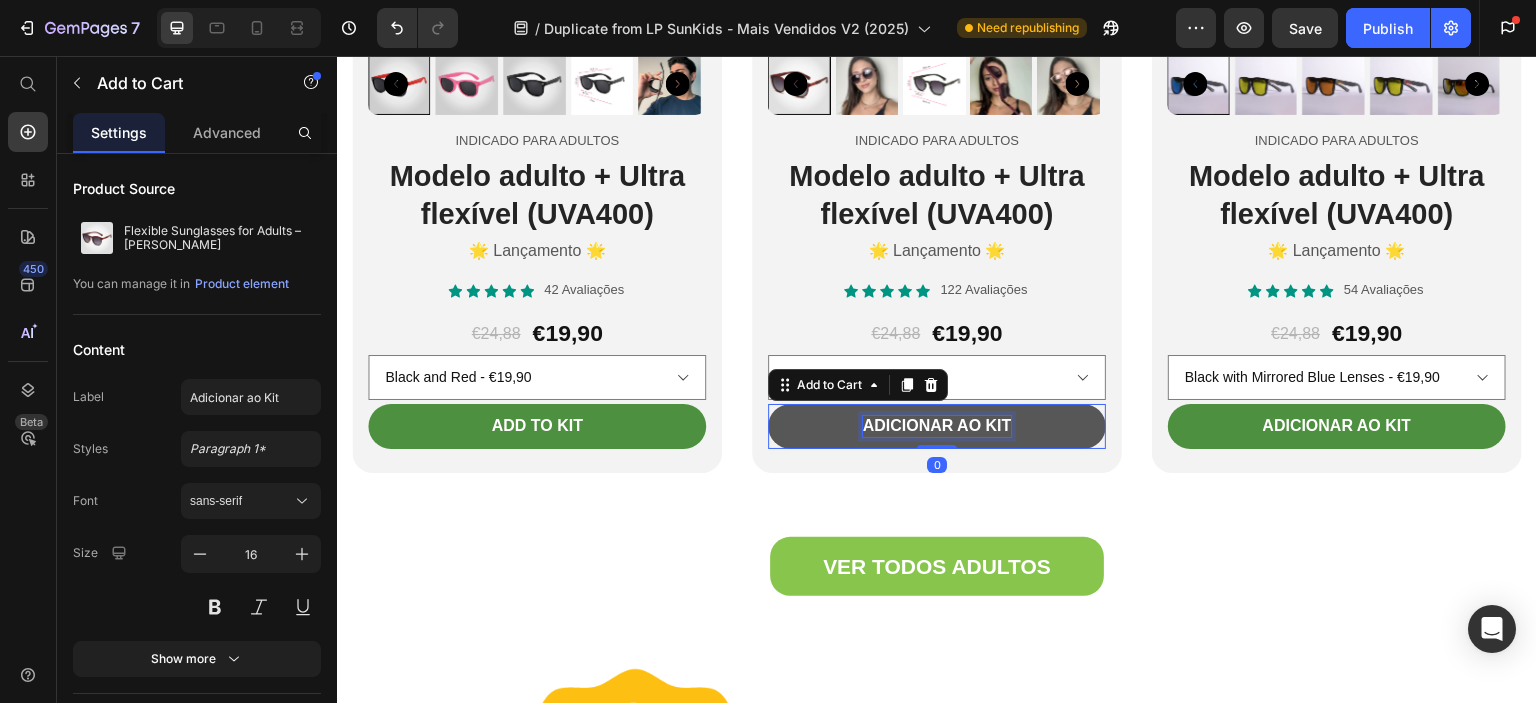click on "Adicionar ao Kit" at bounding box center (937, 426) 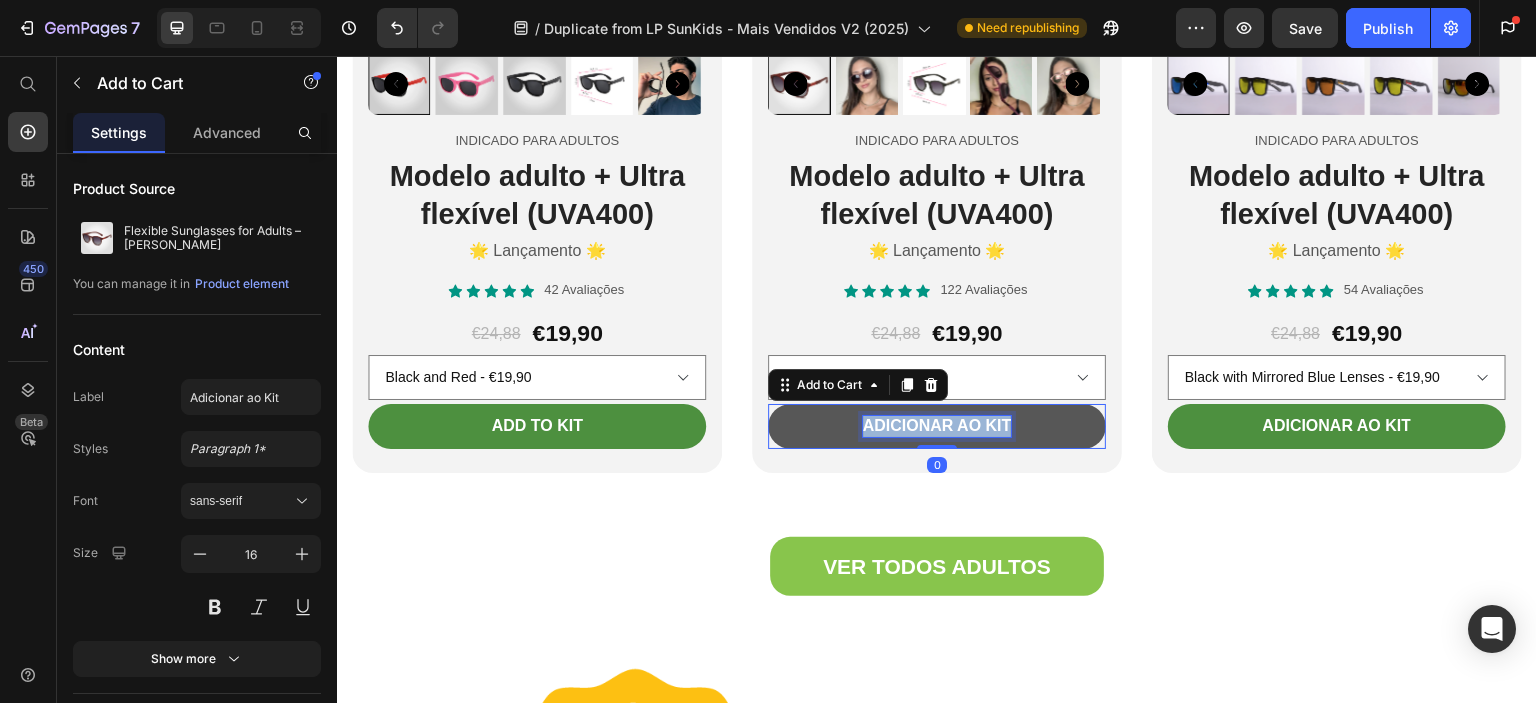 click on "Adicionar ao Kit" at bounding box center (937, 426) 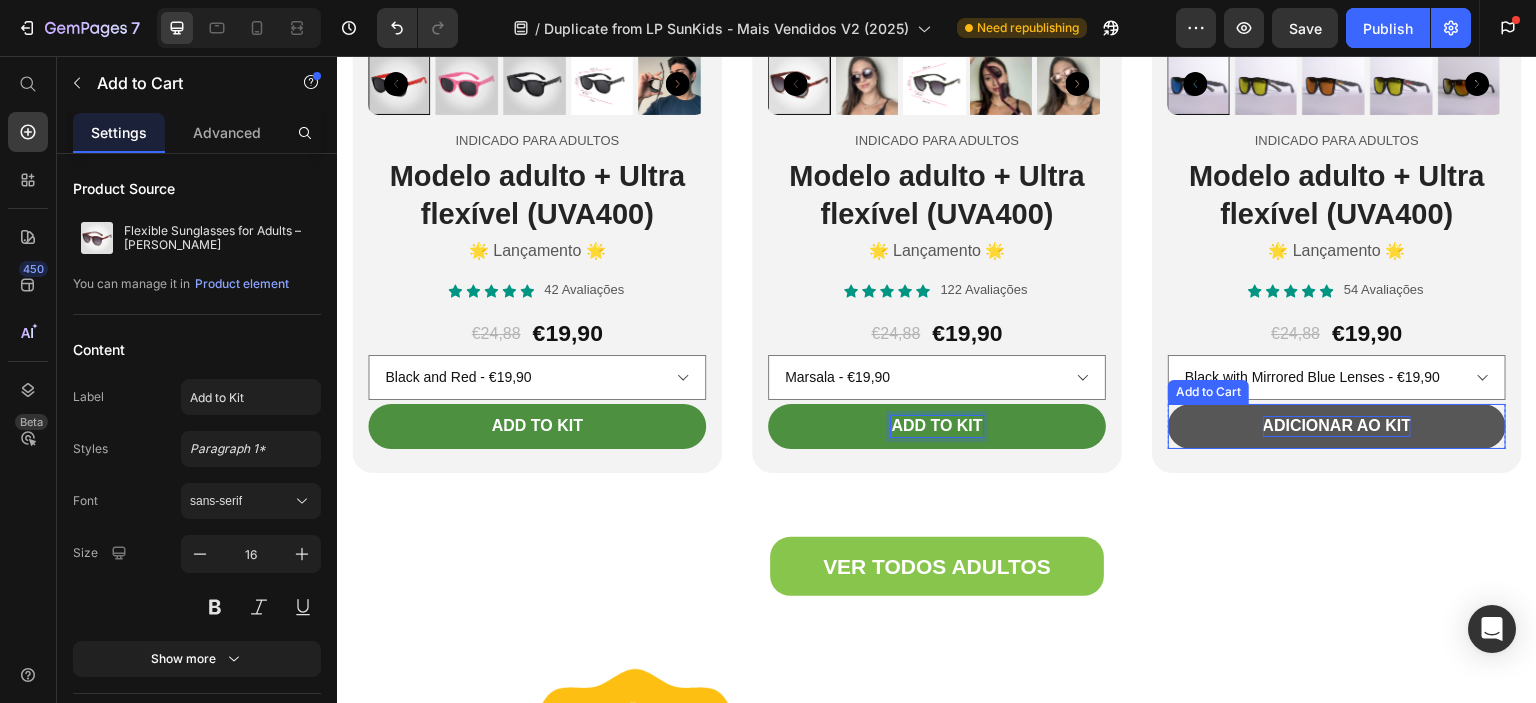 click on "Adicionar ao Kit" at bounding box center (1337, 426) 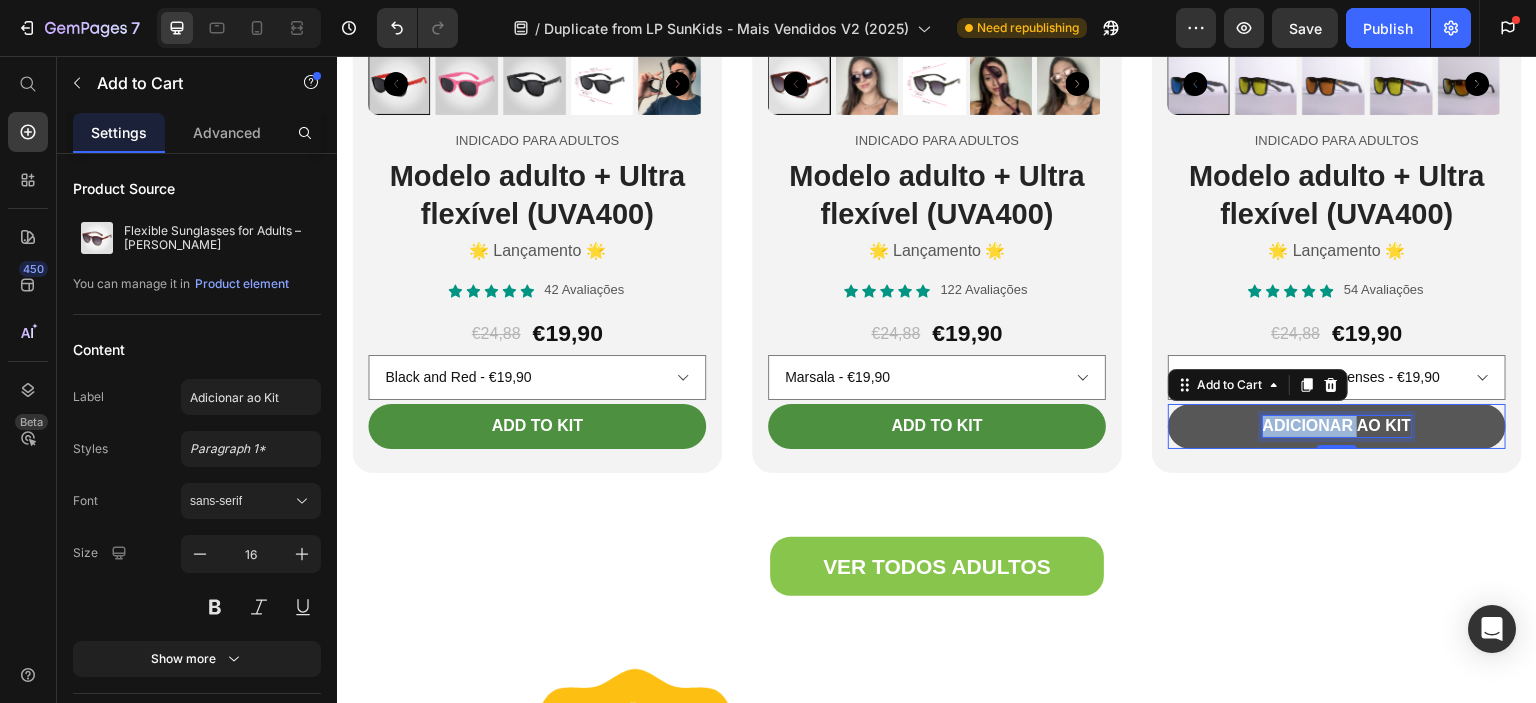 click on "Adicionar ao Kit" at bounding box center [1337, 426] 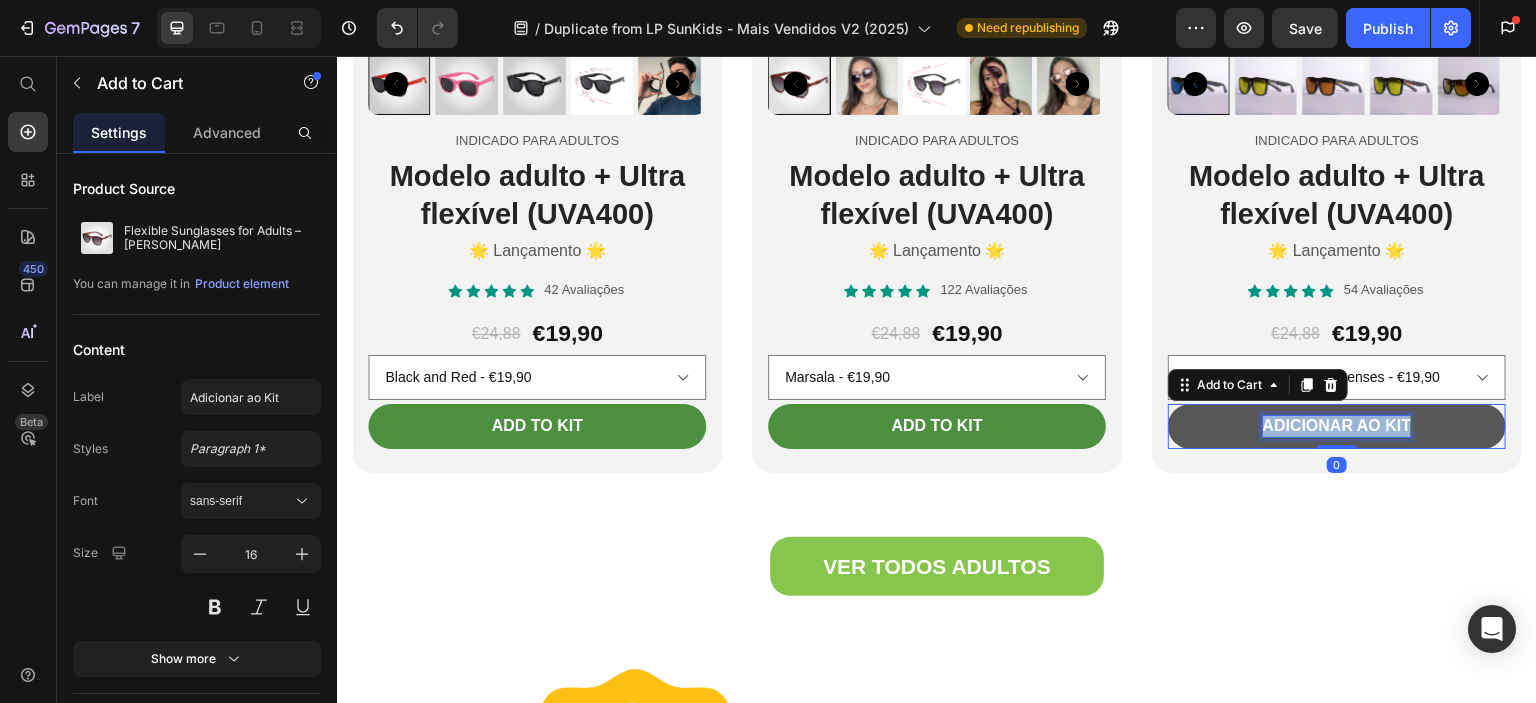 click on "Adicionar ao Kit" at bounding box center (1337, 426) 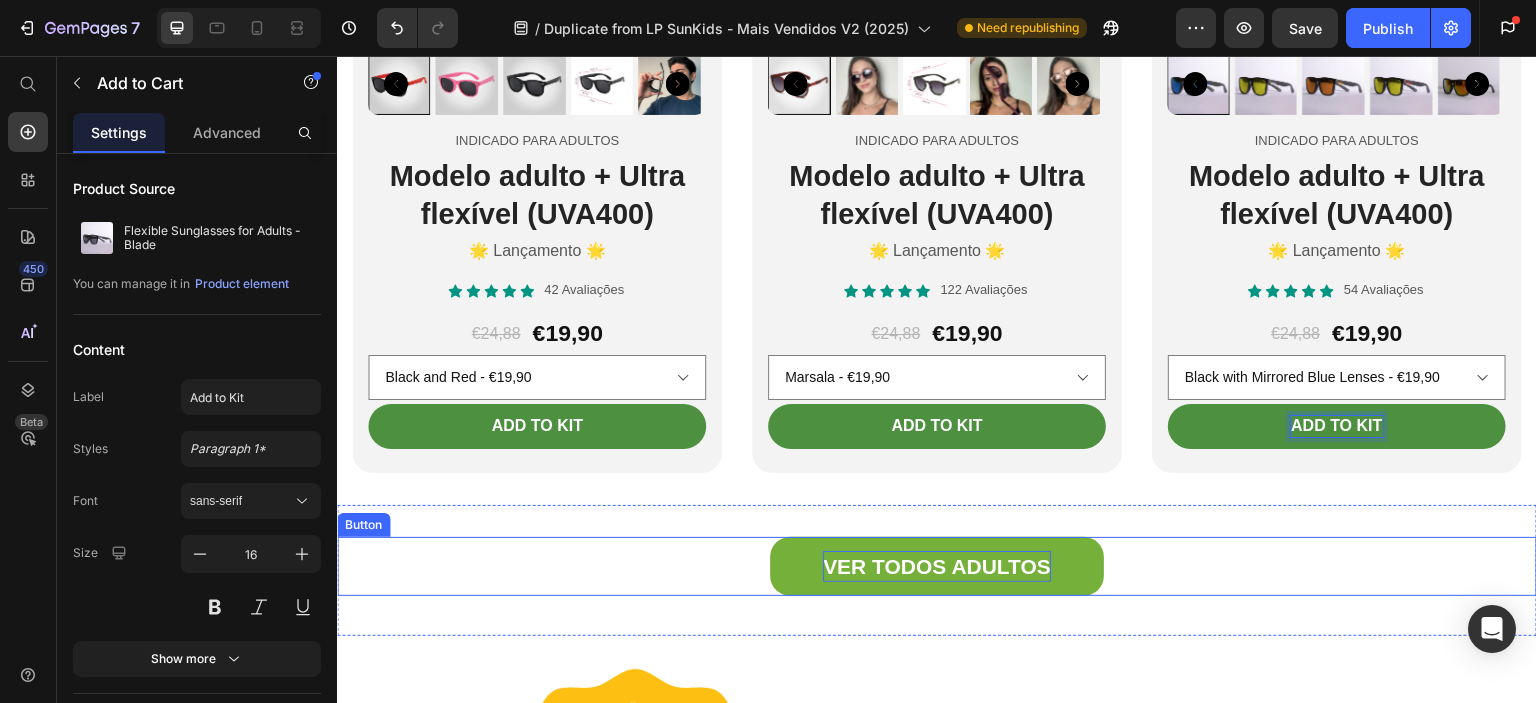 click on "VER TODOS ADULTOS" at bounding box center (937, 567) 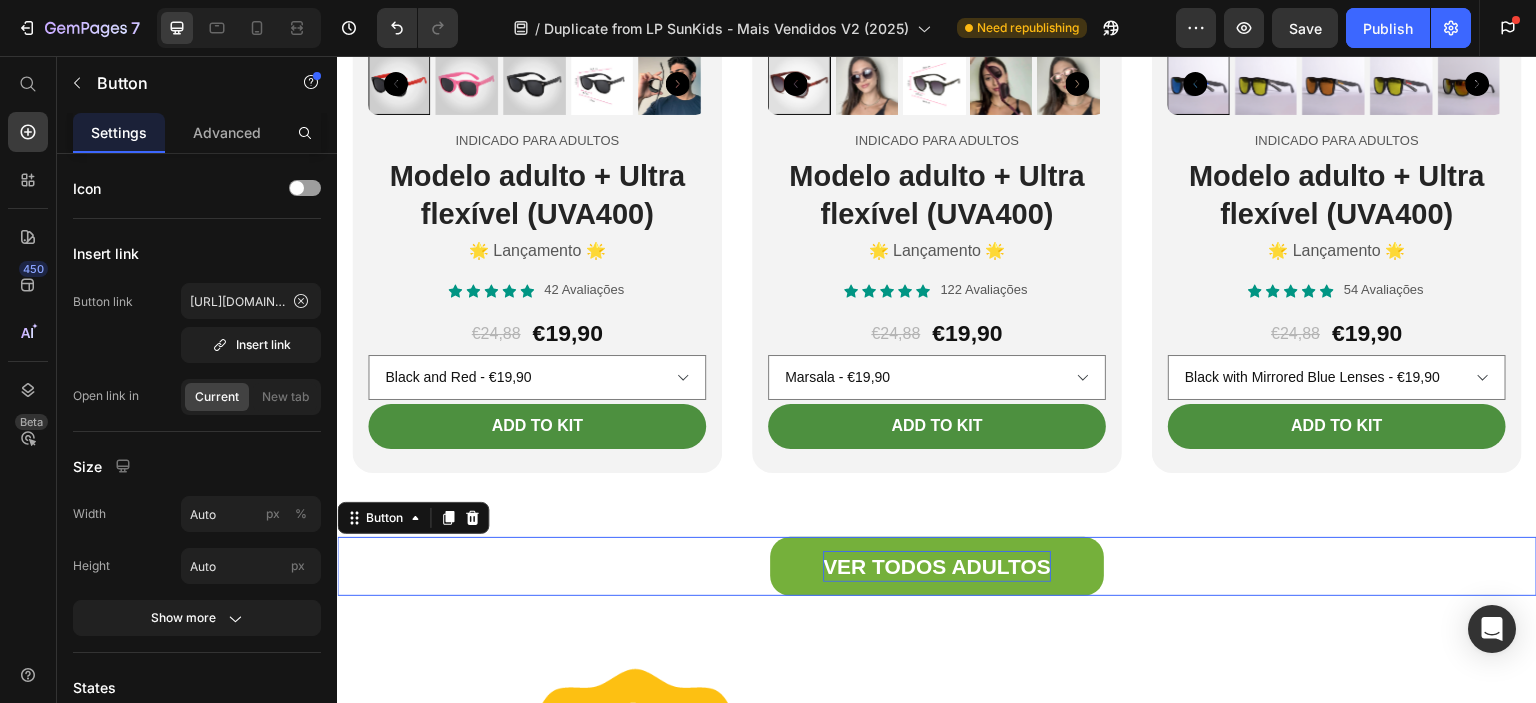 click on "VER TODOS ADULTOS" at bounding box center (937, 567) 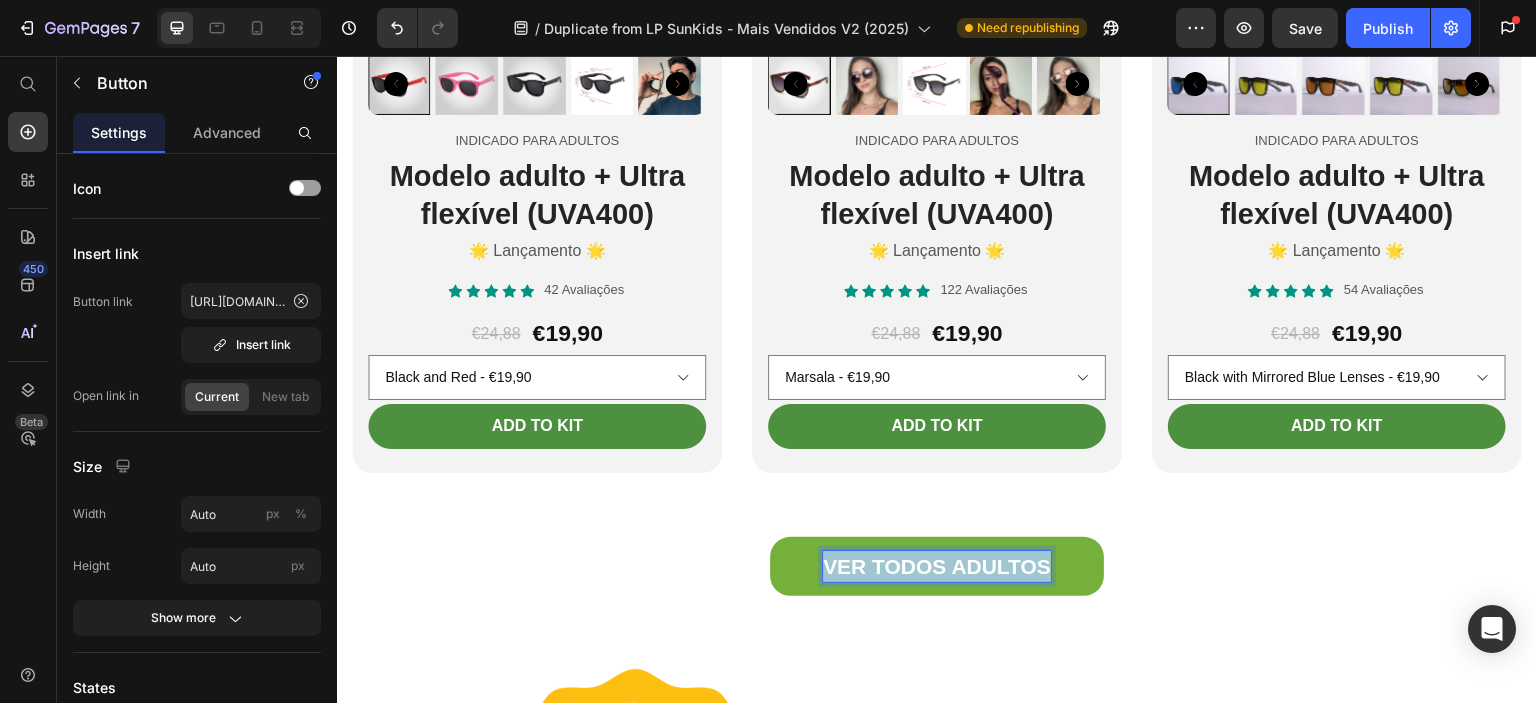 click on "VER TODOS ADULTOS" at bounding box center [937, 567] 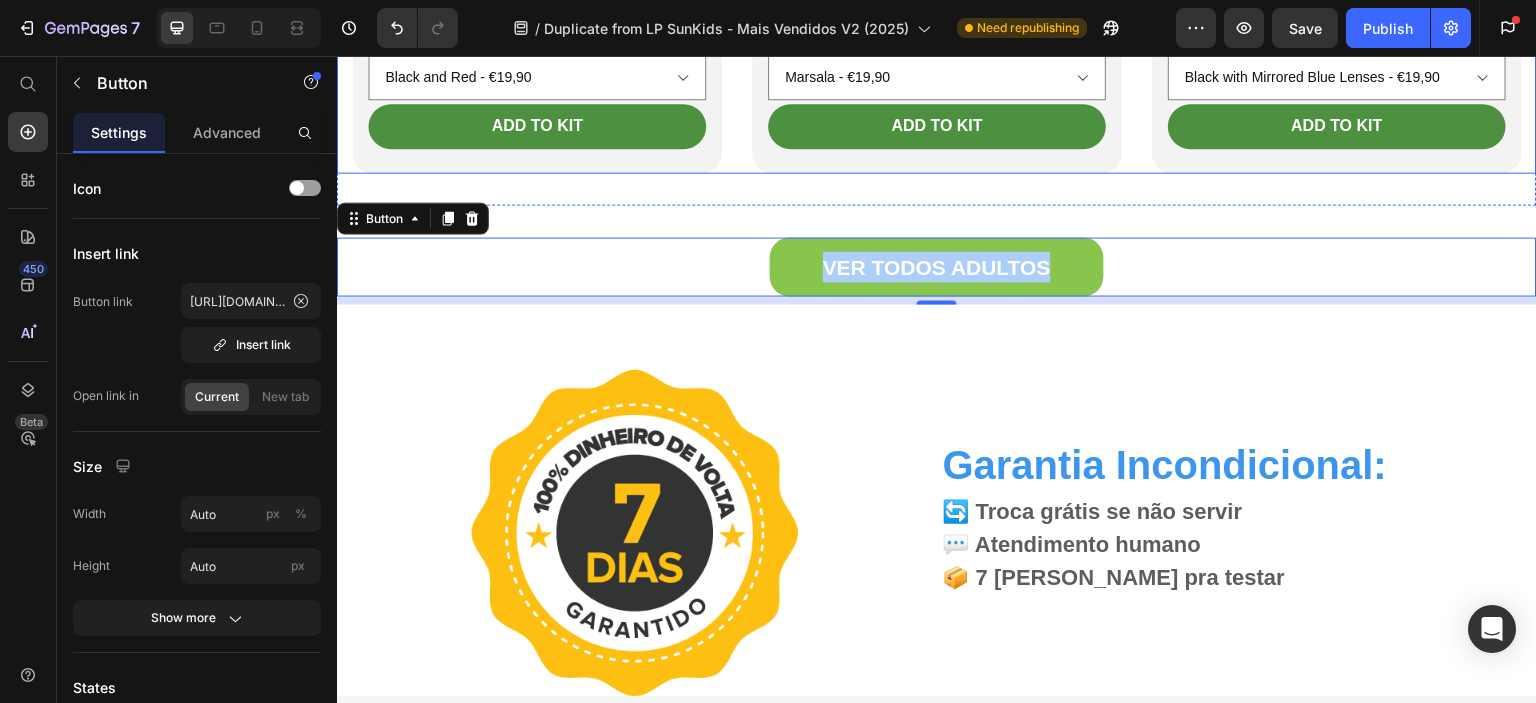 scroll, scrollTop: 7600, scrollLeft: 0, axis: vertical 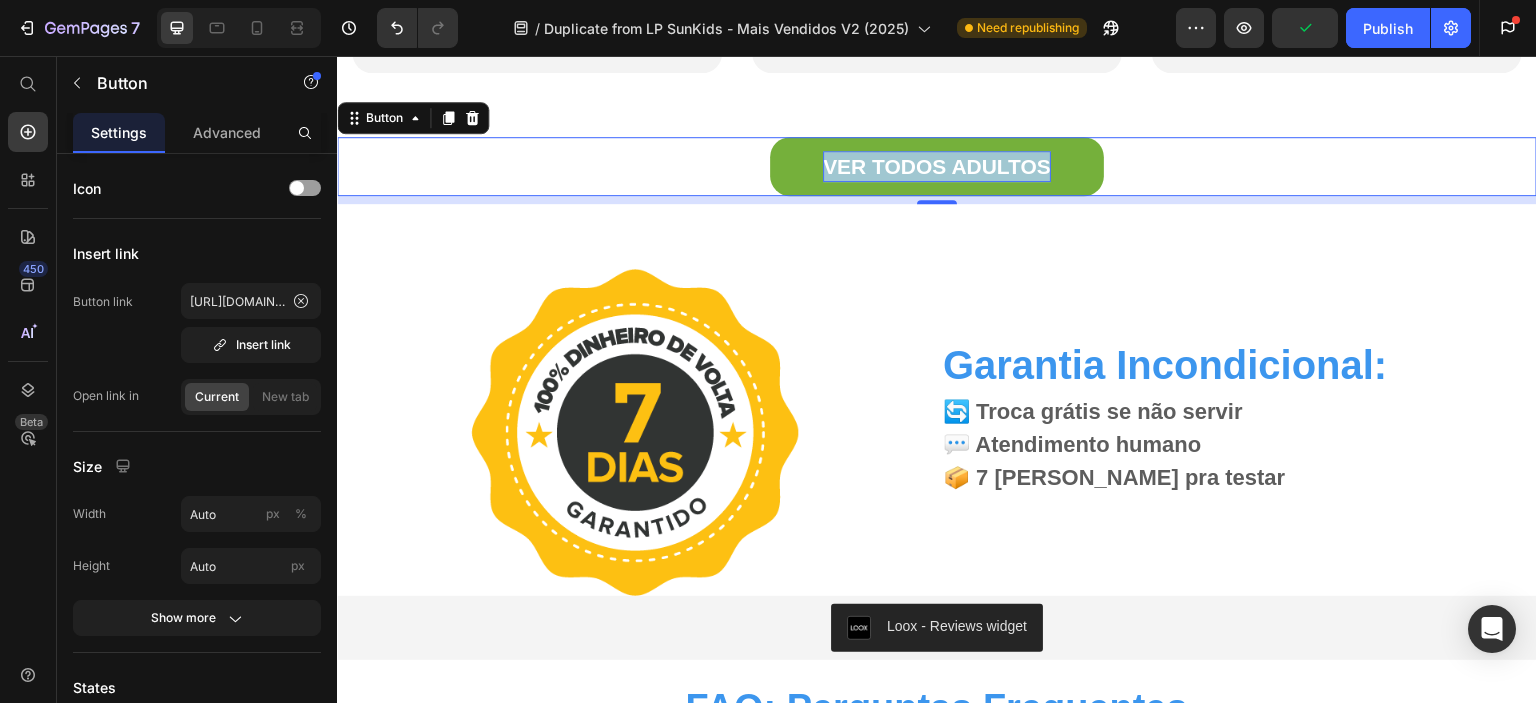 click on "VER TODOS ADULTOS" at bounding box center [937, 167] 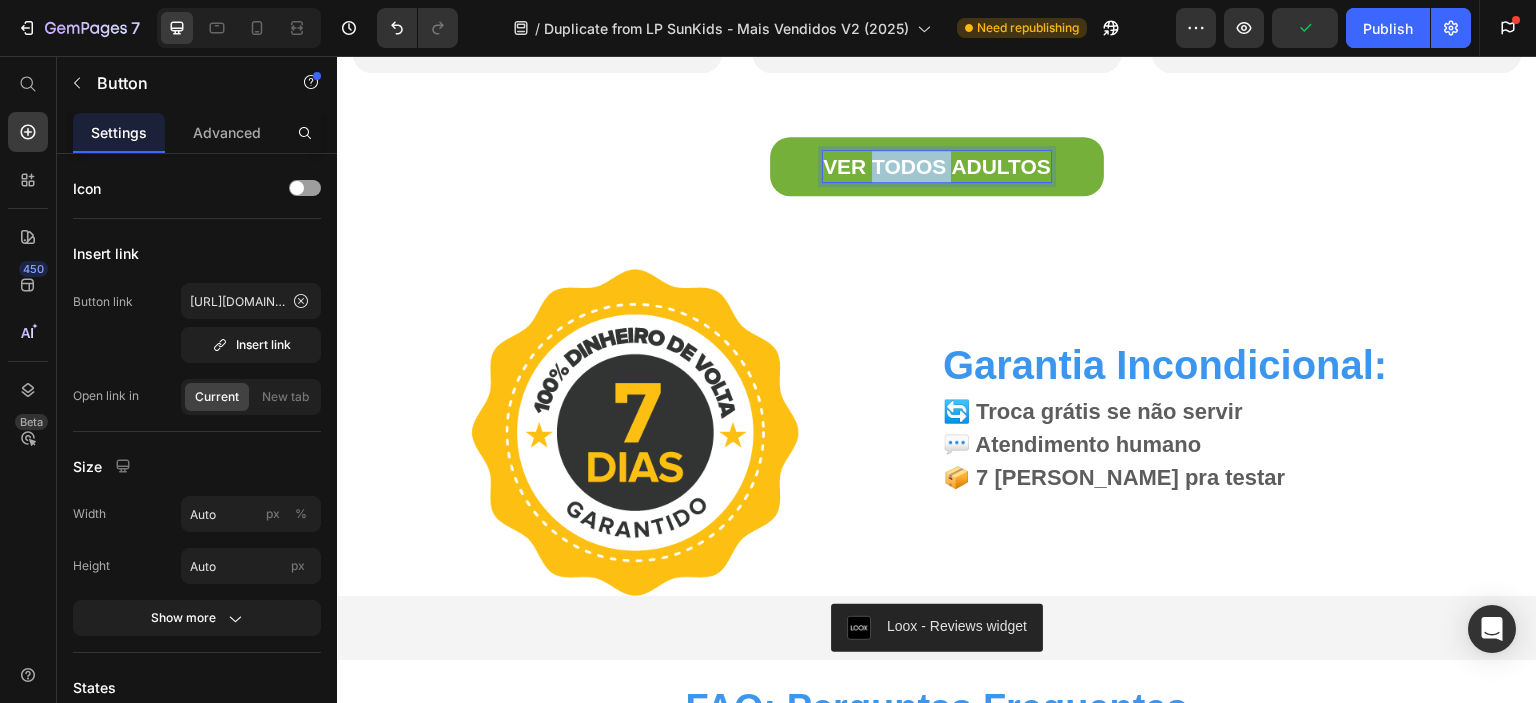 click on "VER TODOS ADULTOS" at bounding box center (937, 167) 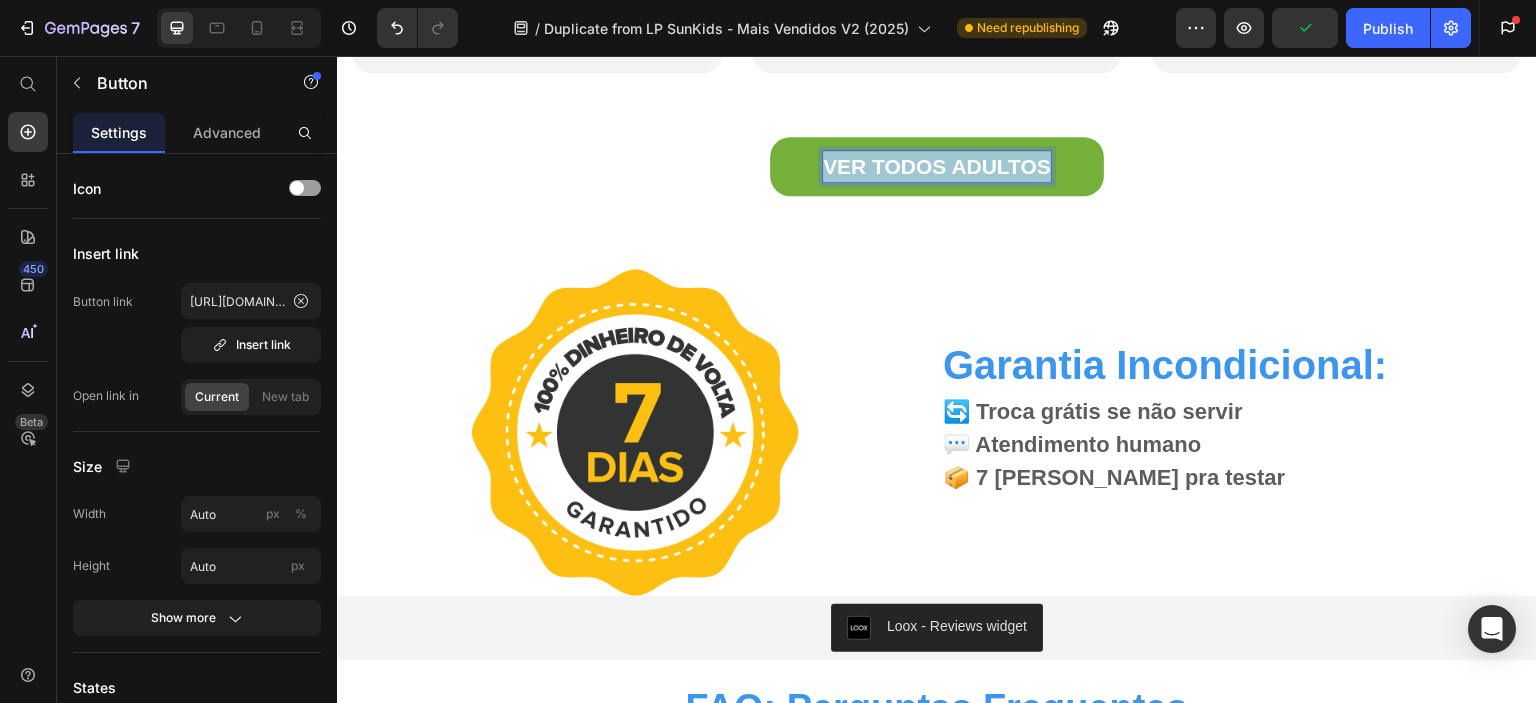 click on "VER TODOS ADULTOS" at bounding box center [937, 167] 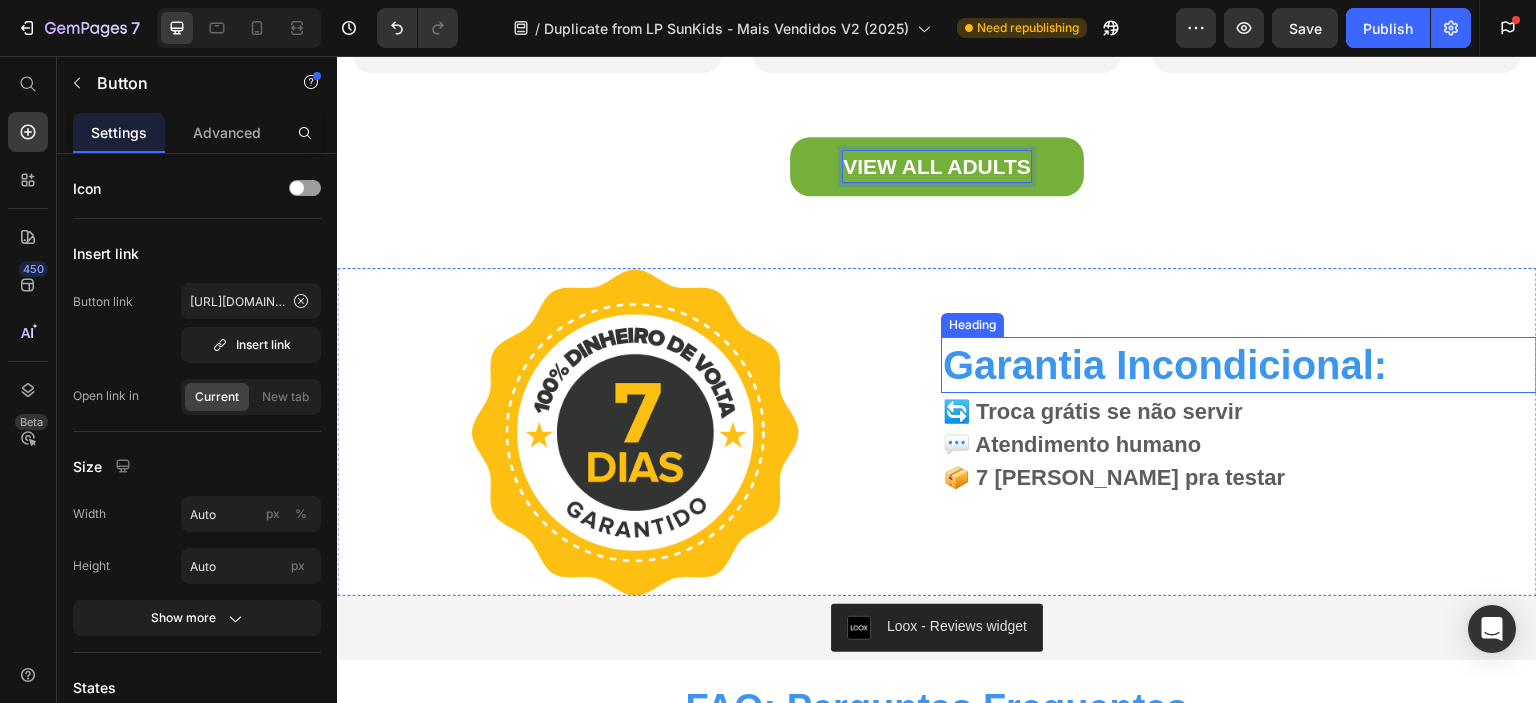 click on "Garantia Incondicional:" at bounding box center [1239, 365] 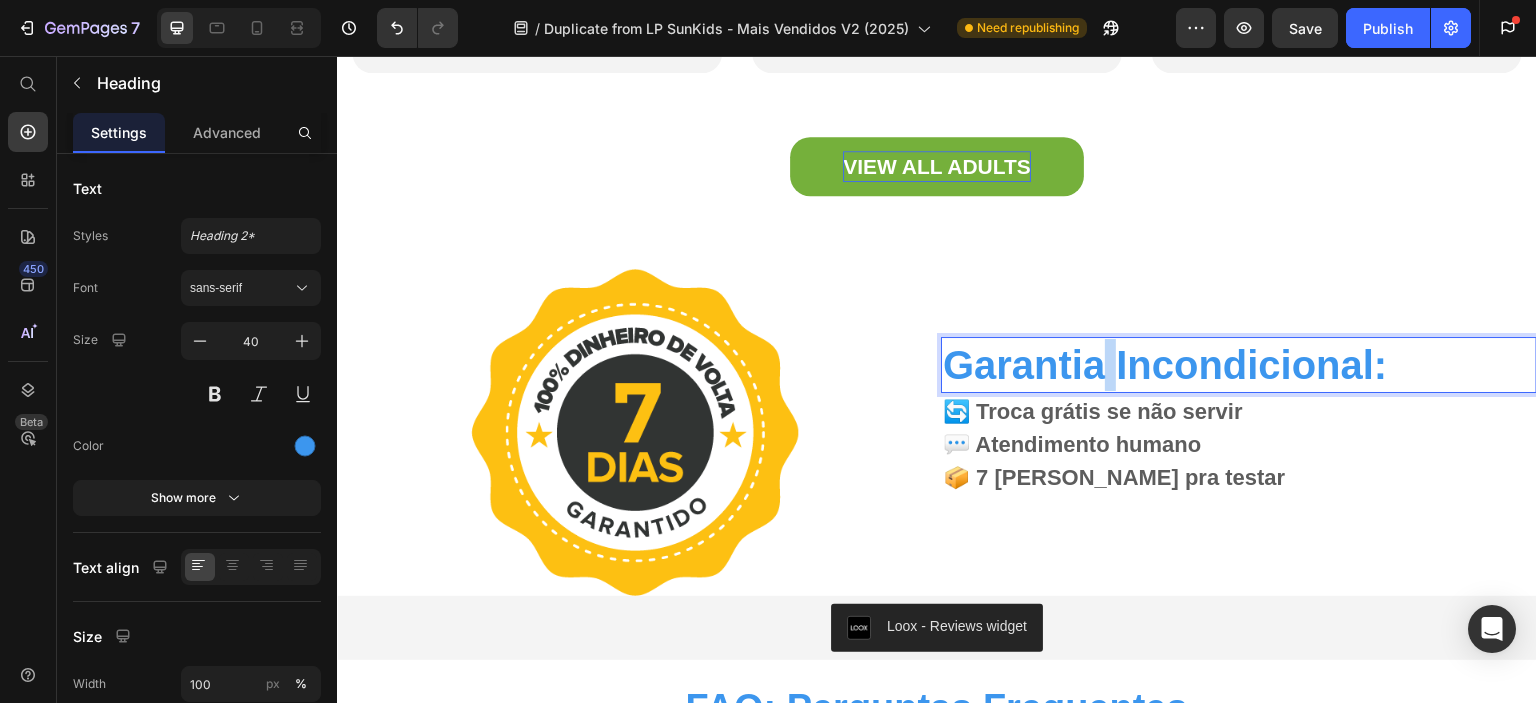click on "Garantia Incondicional:" at bounding box center [1239, 365] 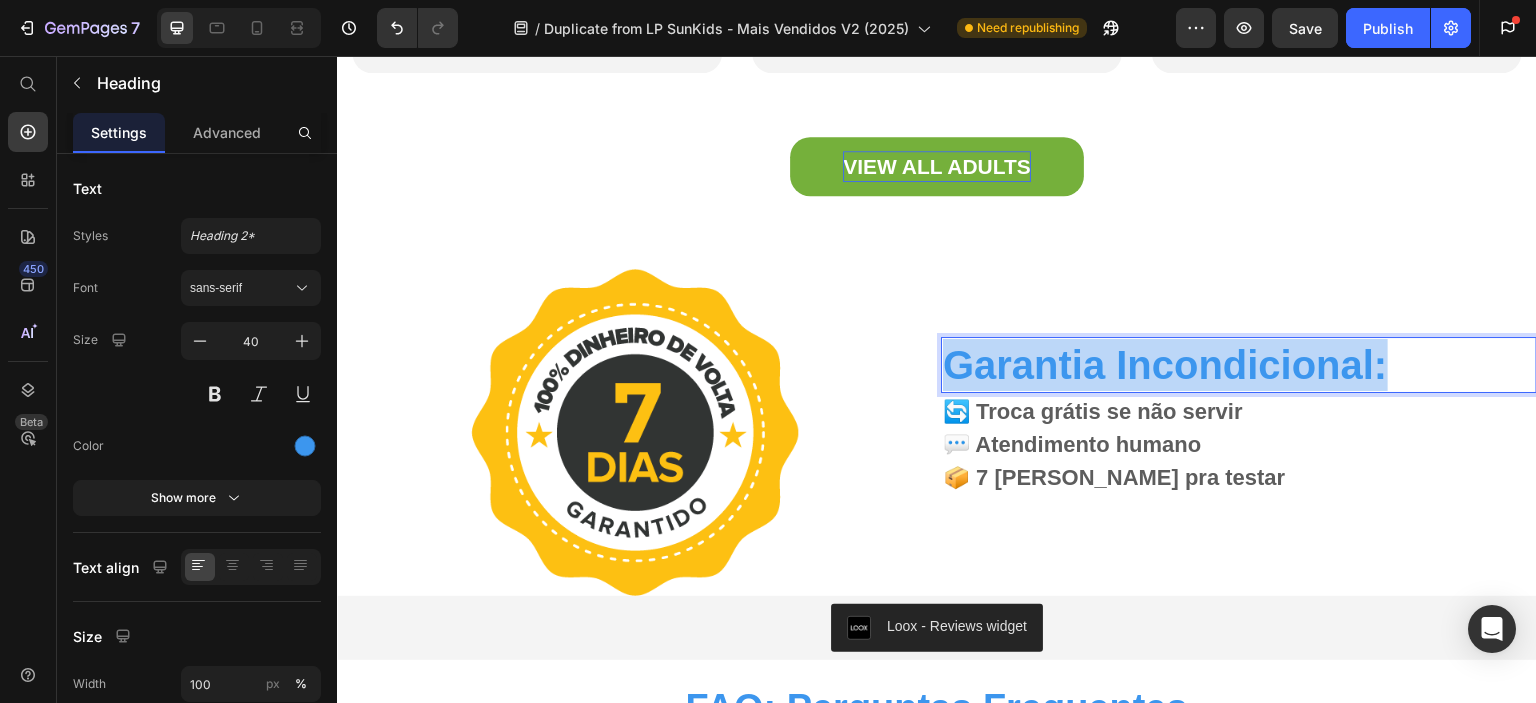 click on "Garantia Incondicional:" at bounding box center [1239, 365] 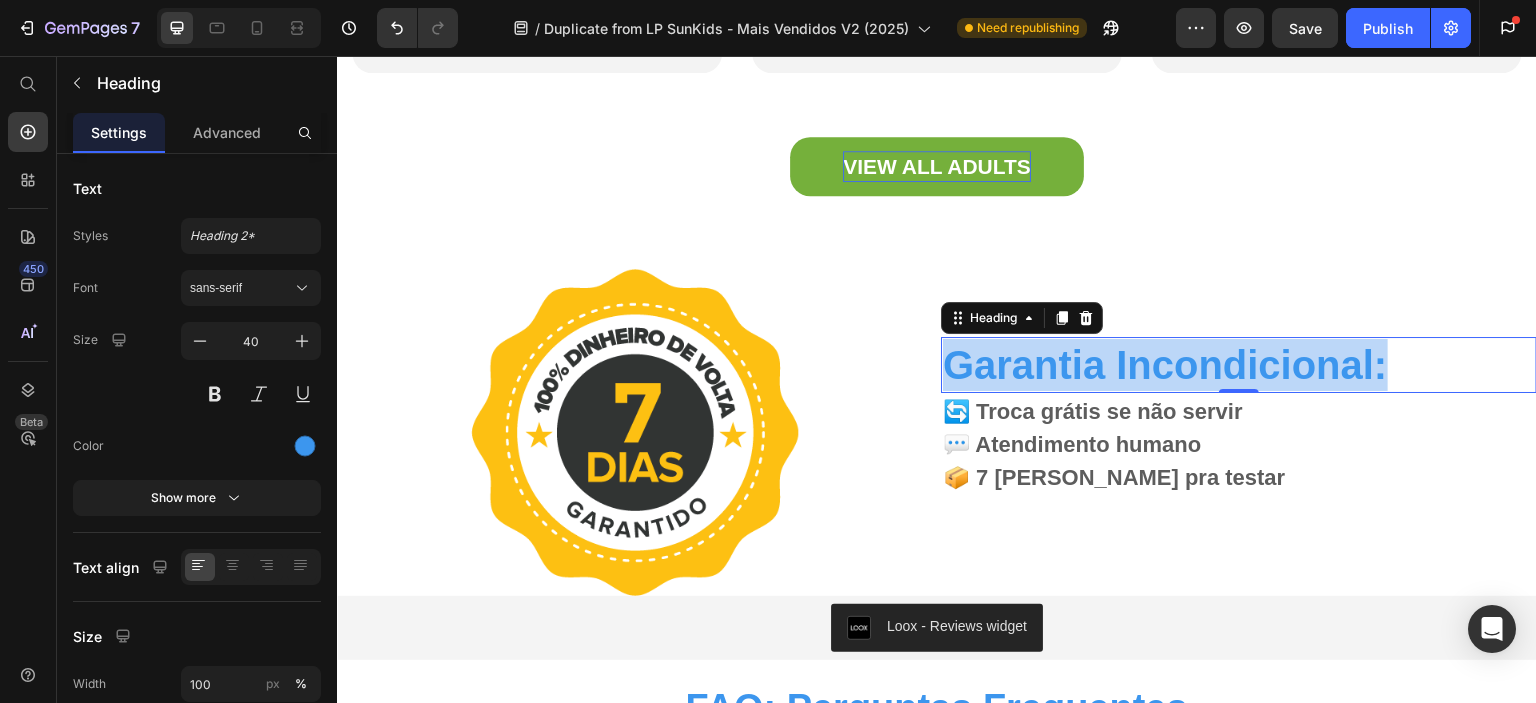 click on "Garantia Incondicional:" at bounding box center [1239, 365] 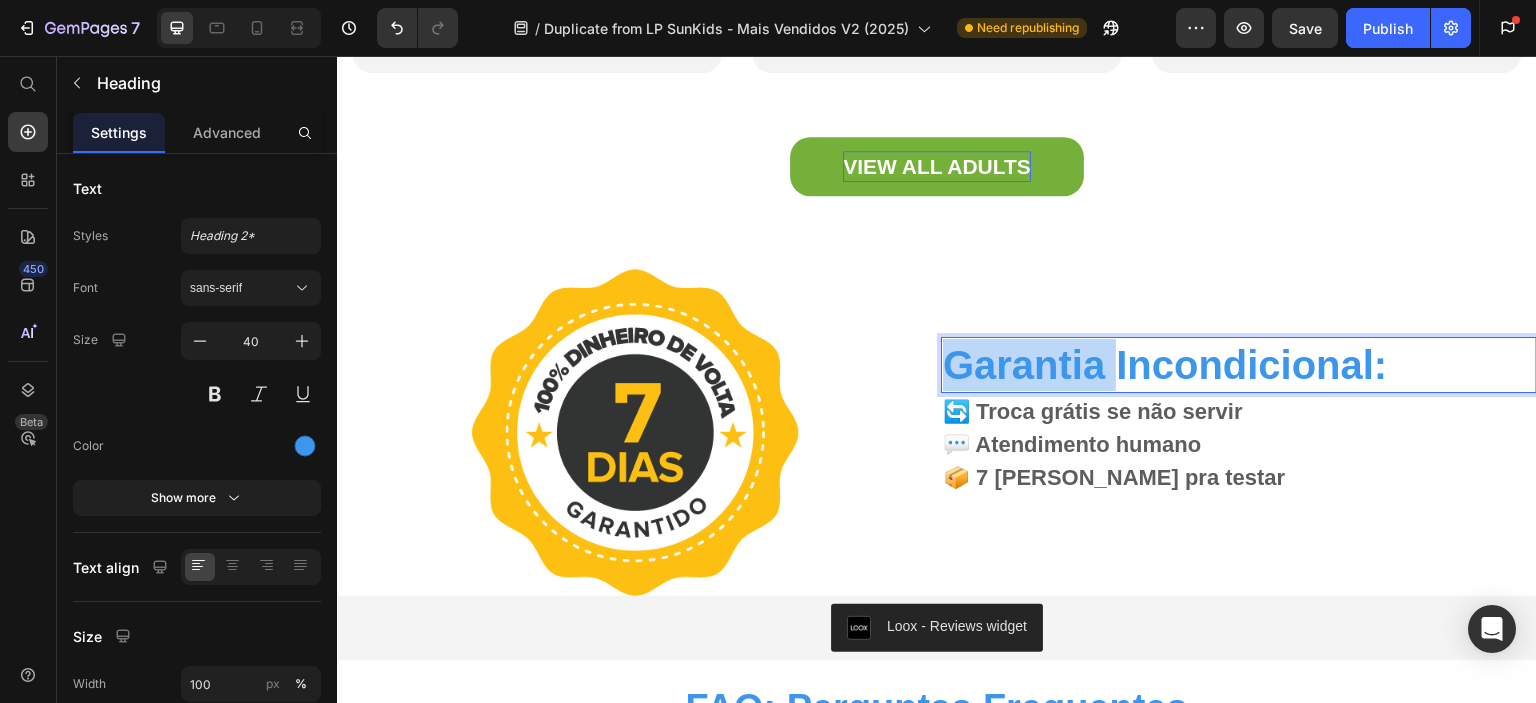 click on "Garantia Incondicional:" at bounding box center [1239, 365] 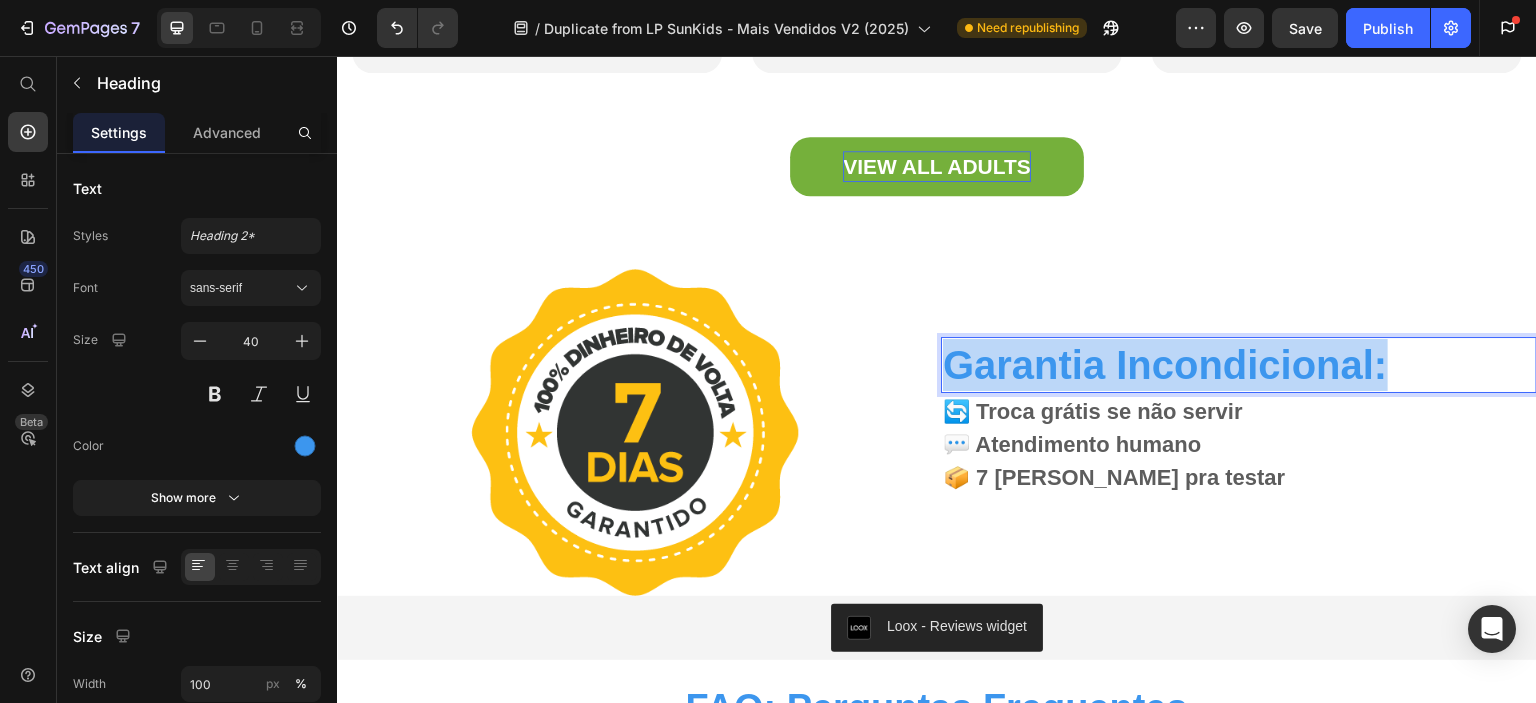 click on "Garantia Incondicional:" at bounding box center (1239, 365) 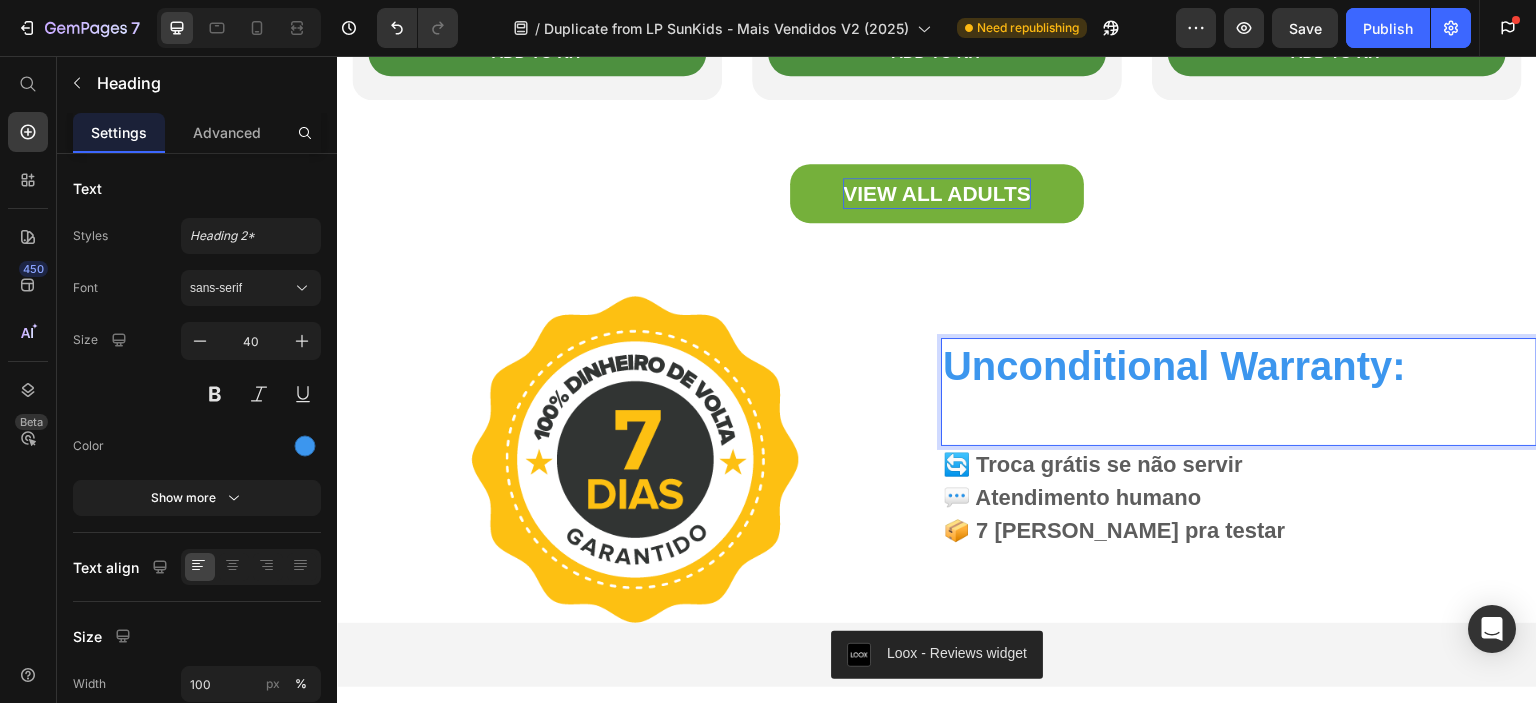 scroll, scrollTop: 7600, scrollLeft: 0, axis: vertical 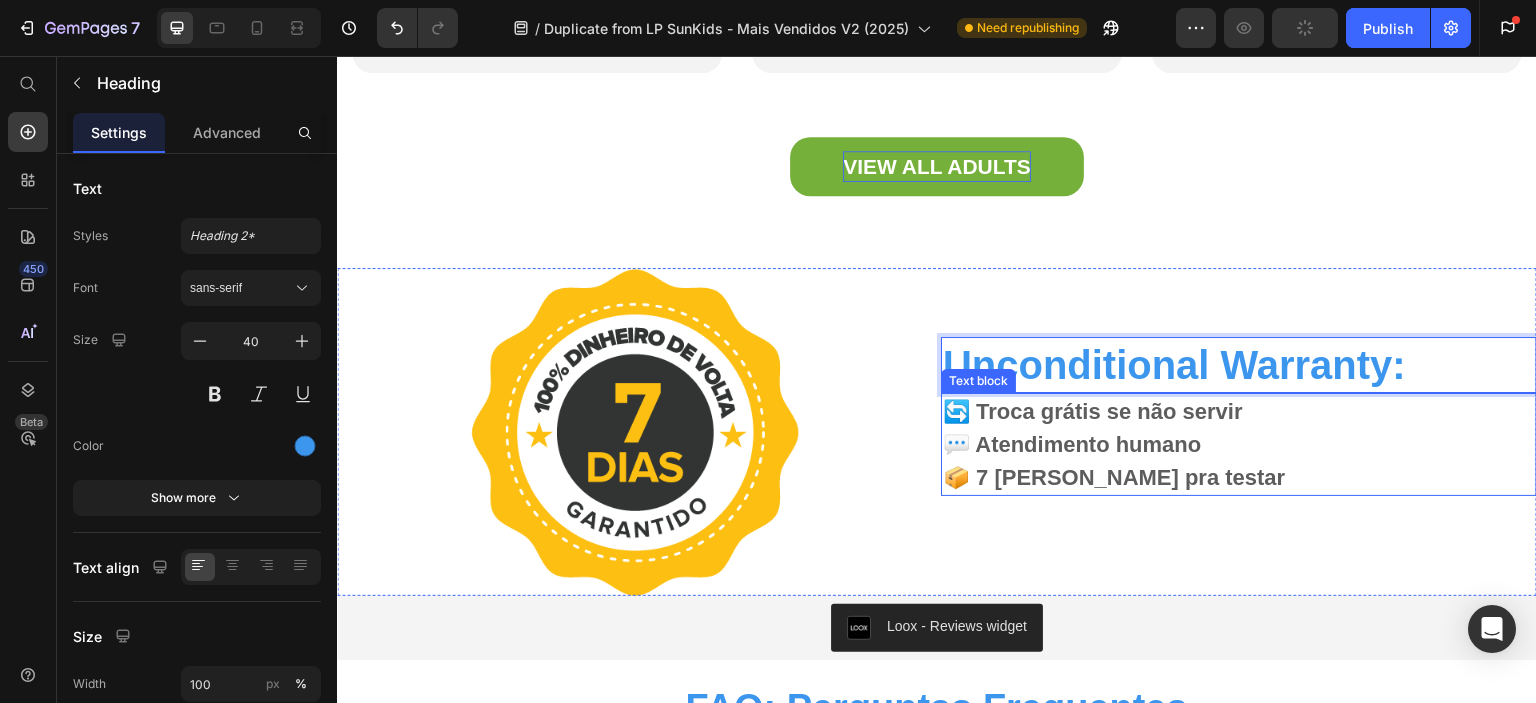 click on "🔄 Troca grátis se não servir 💬 Atendimento humano 📦 7 dias pra testar" at bounding box center (1239, 444) 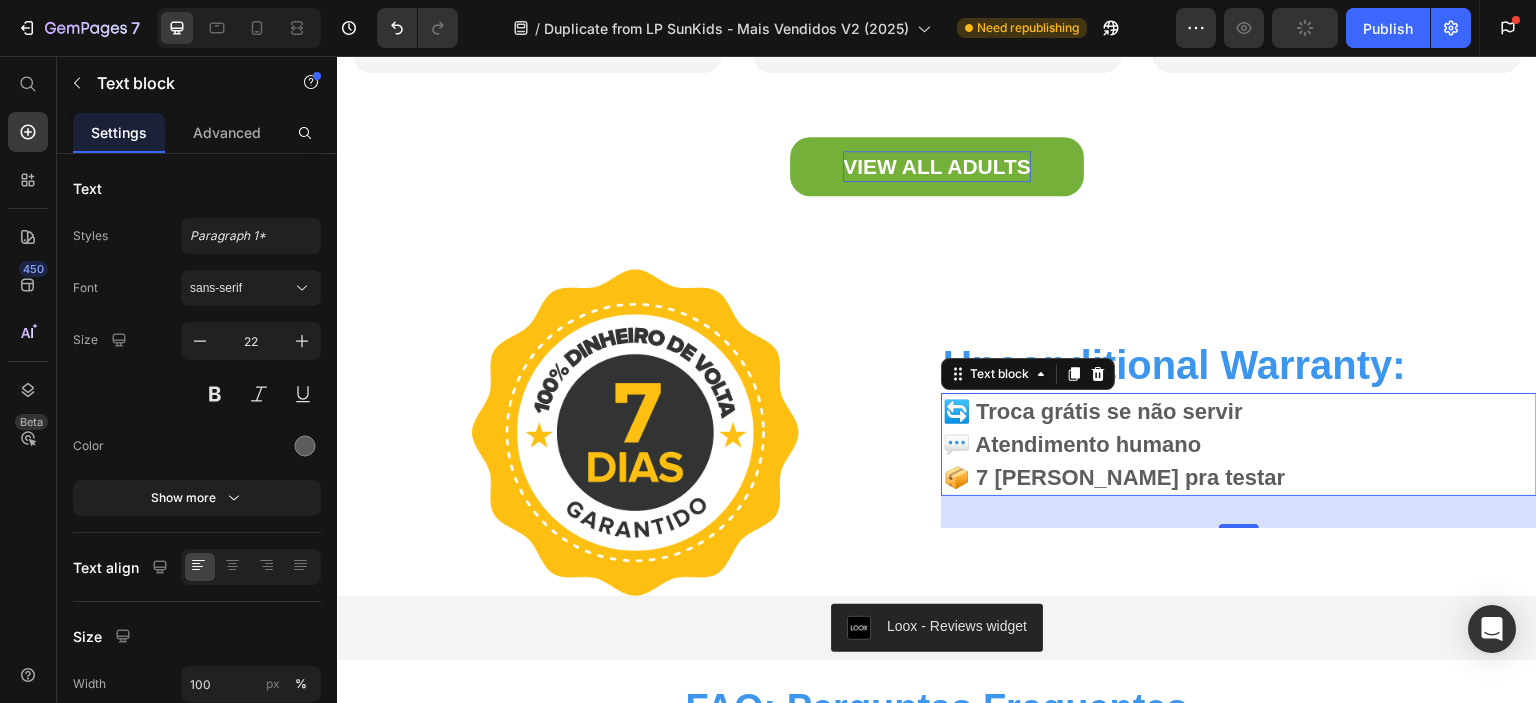 click on "🔄 Troca grátis se não servir 💬 Atendimento humano 📦 7 dias pra testar" at bounding box center (1239, 444) 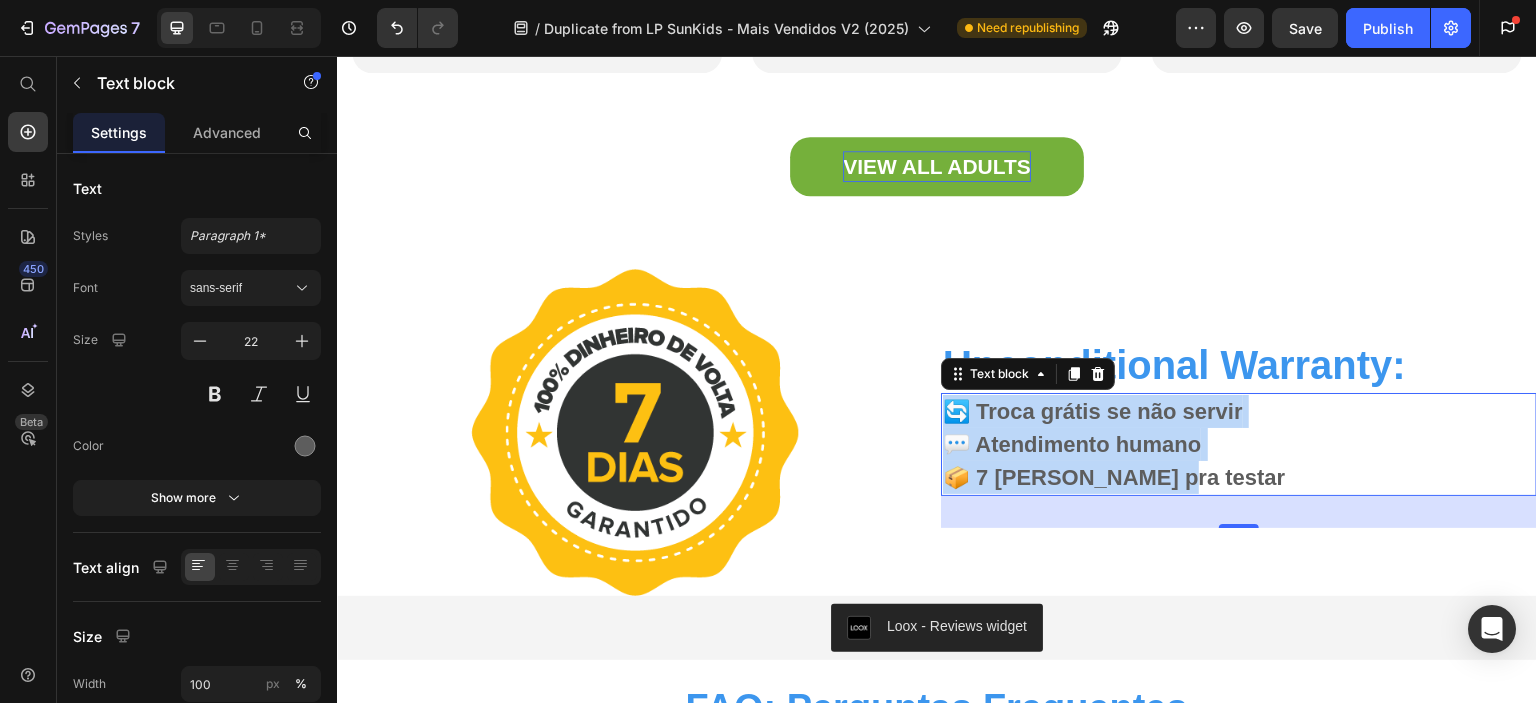 click on "🔄 Troca grátis se não servir 💬 Atendimento humano 📦 7 dias pra testar" at bounding box center (1239, 444) 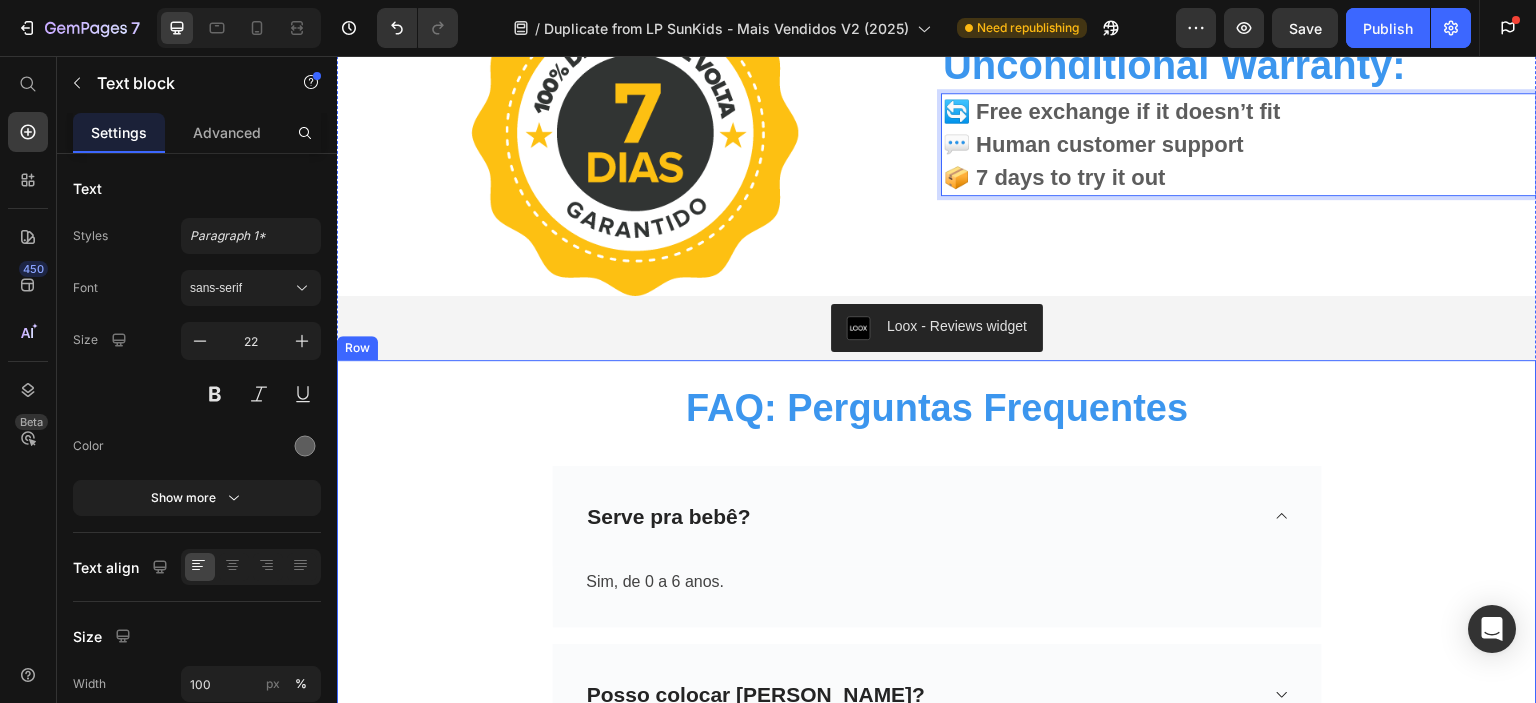 scroll, scrollTop: 8000, scrollLeft: 0, axis: vertical 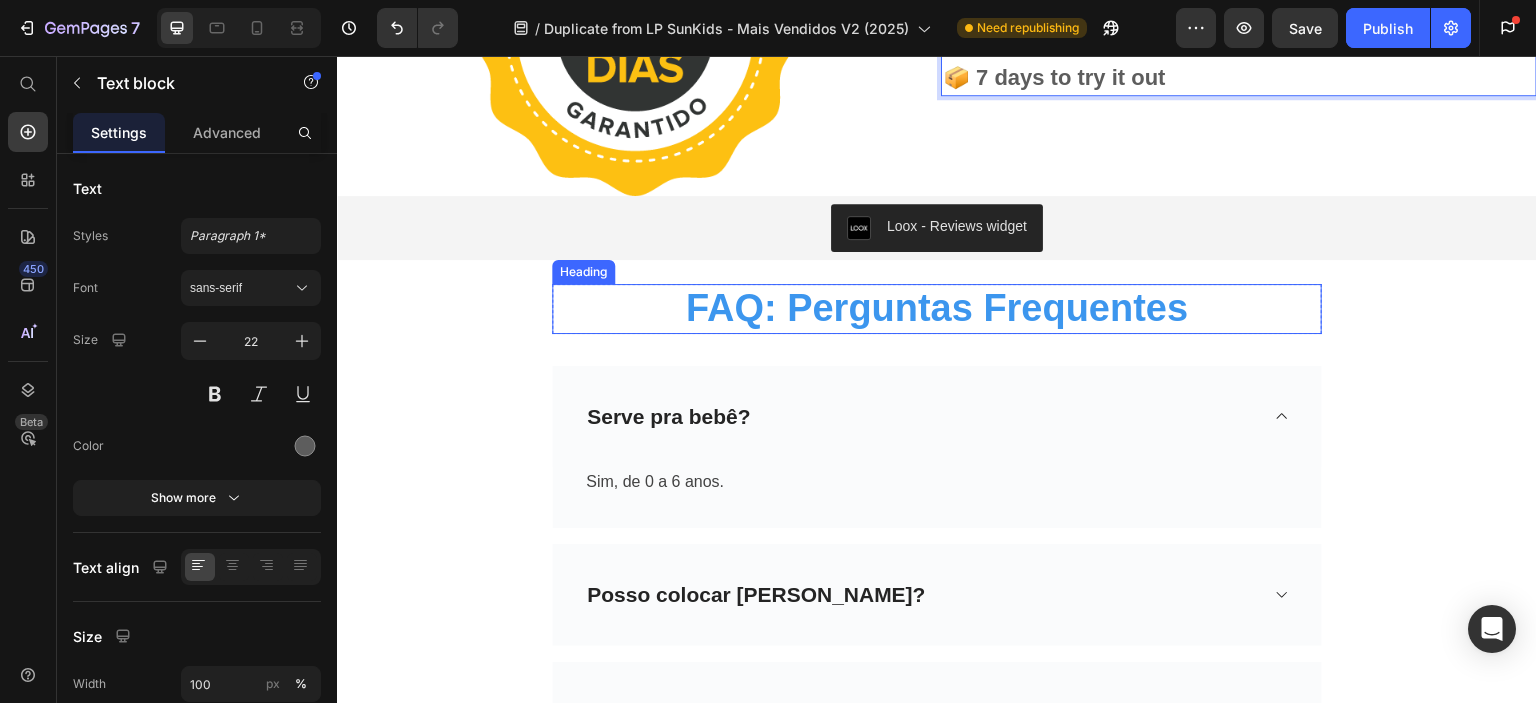 click on "FAQ: Perguntas Frequentes" at bounding box center [937, 309] 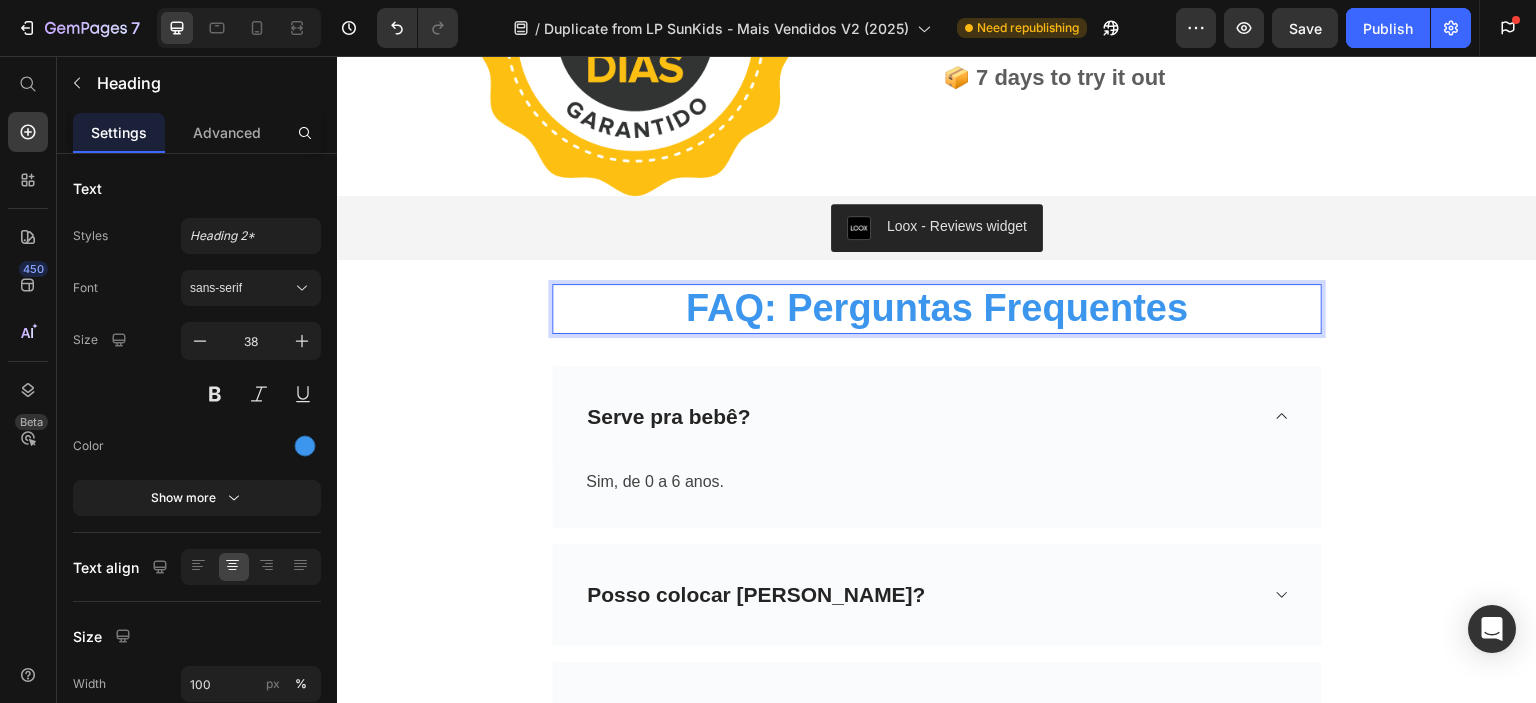 click on "FAQ: Perguntas Frequentes" at bounding box center [937, 309] 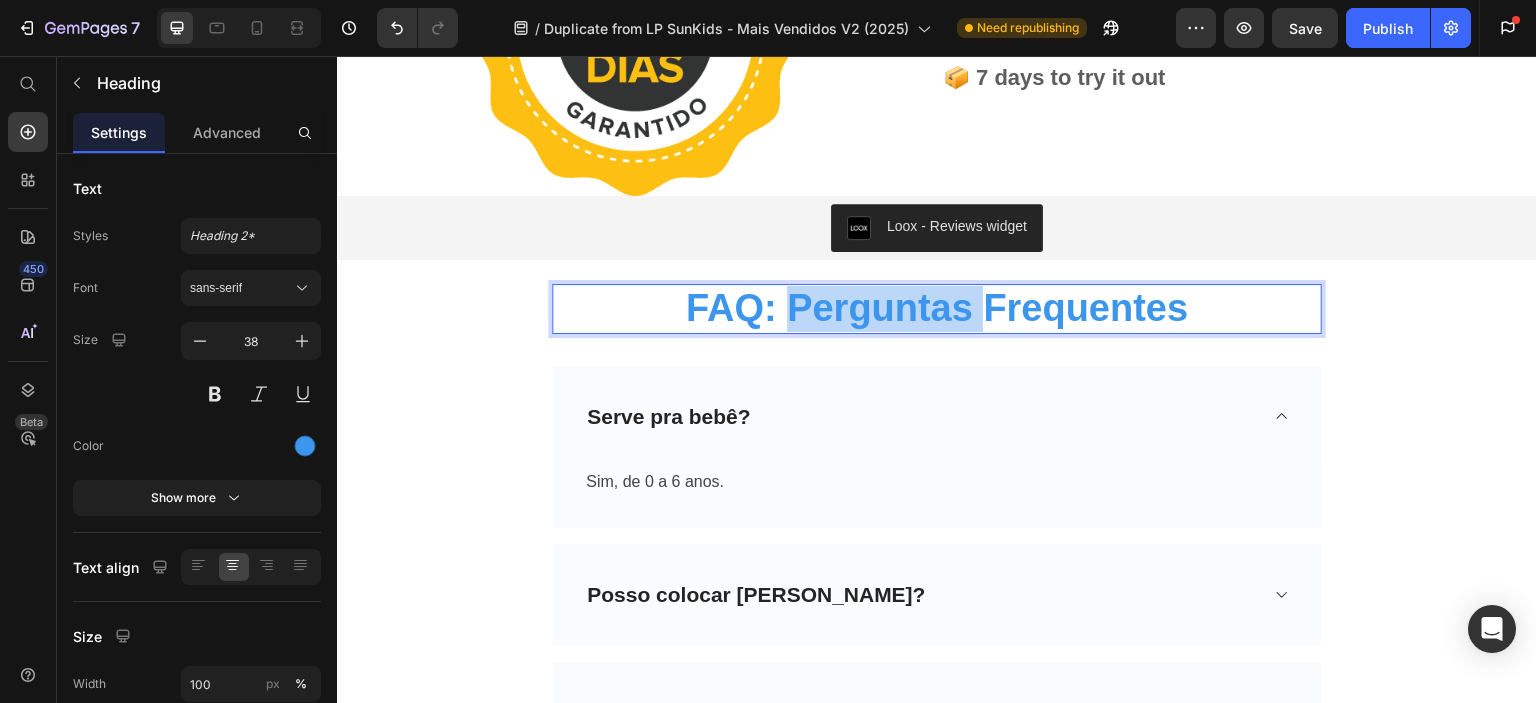 click on "FAQ: Perguntas Frequentes" at bounding box center [937, 309] 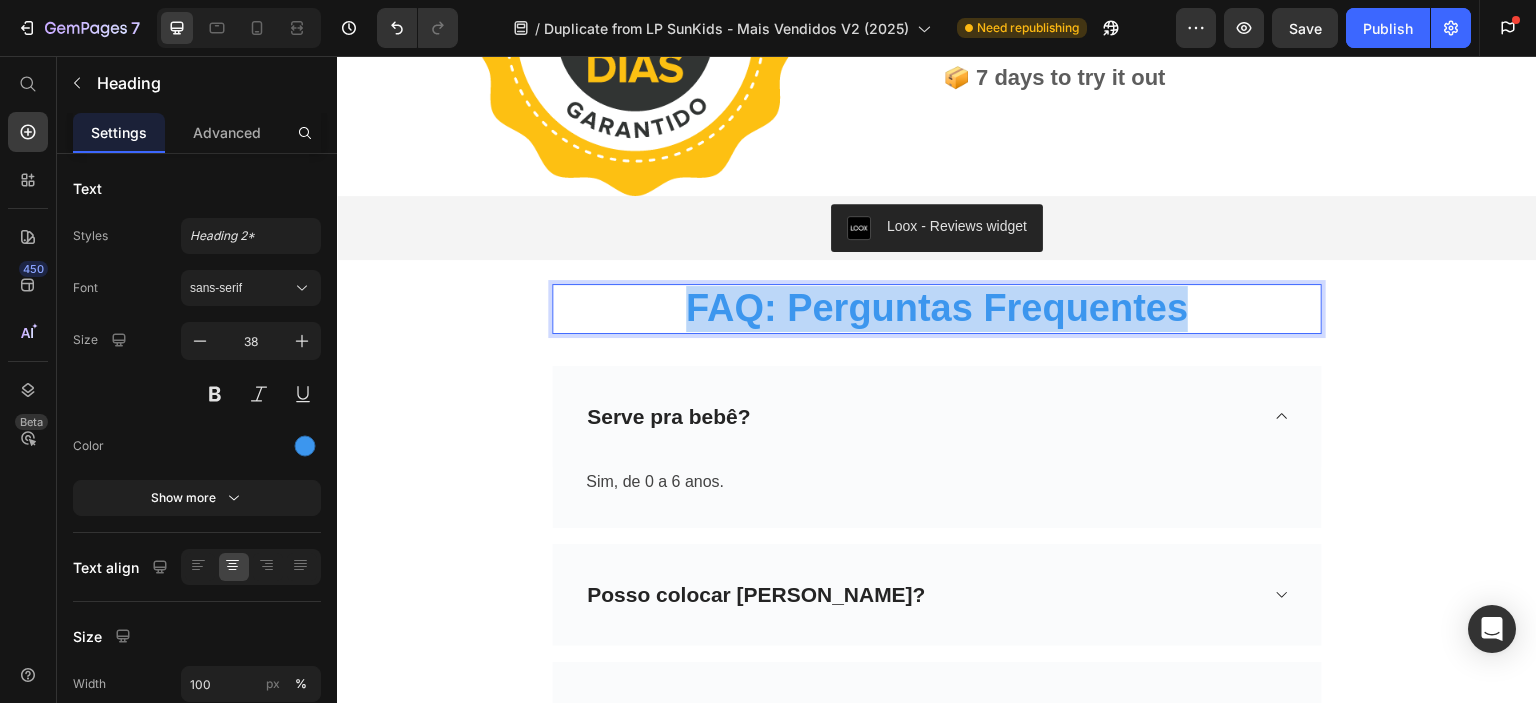 click on "FAQ: Perguntas Frequentes" at bounding box center [937, 309] 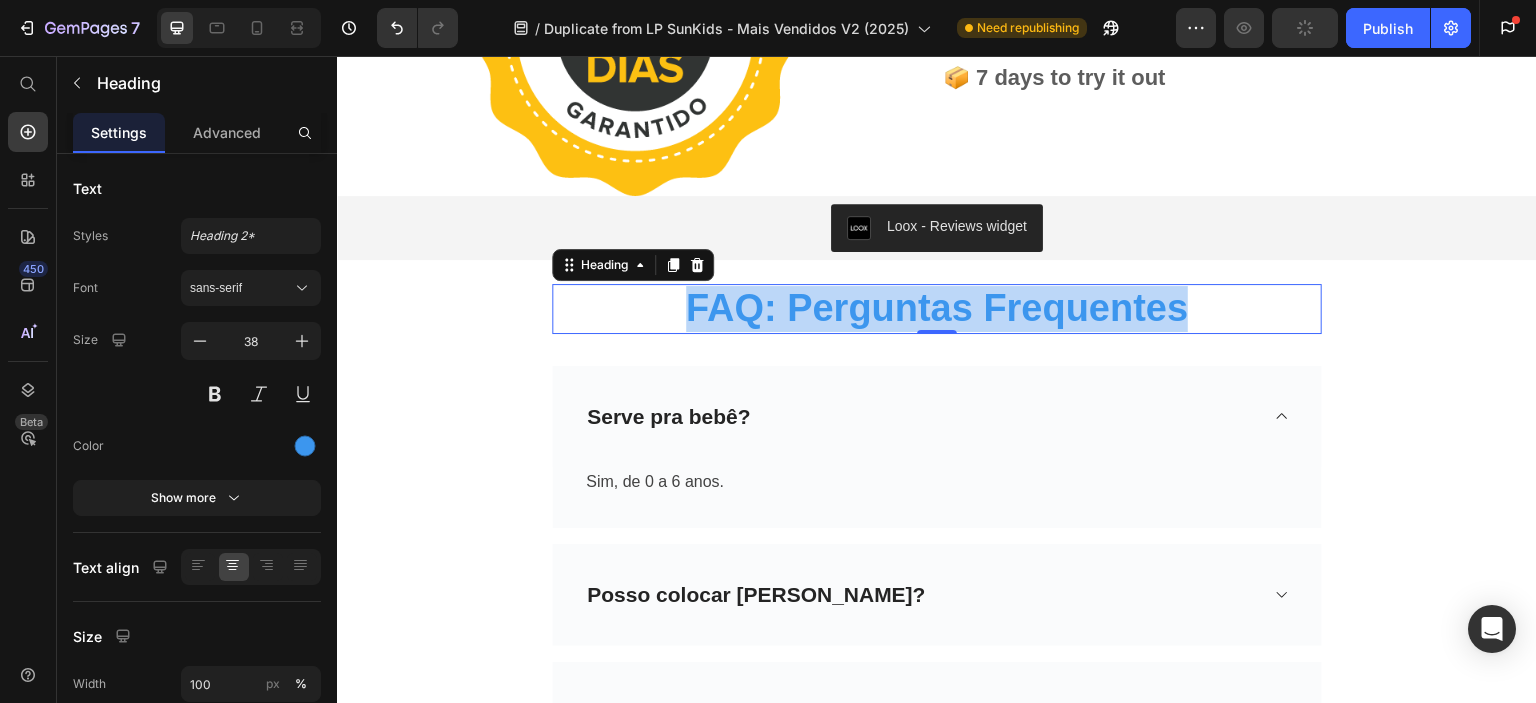 click on "FAQ: Perguntas Frequentes" at bounding box center [937, 309] 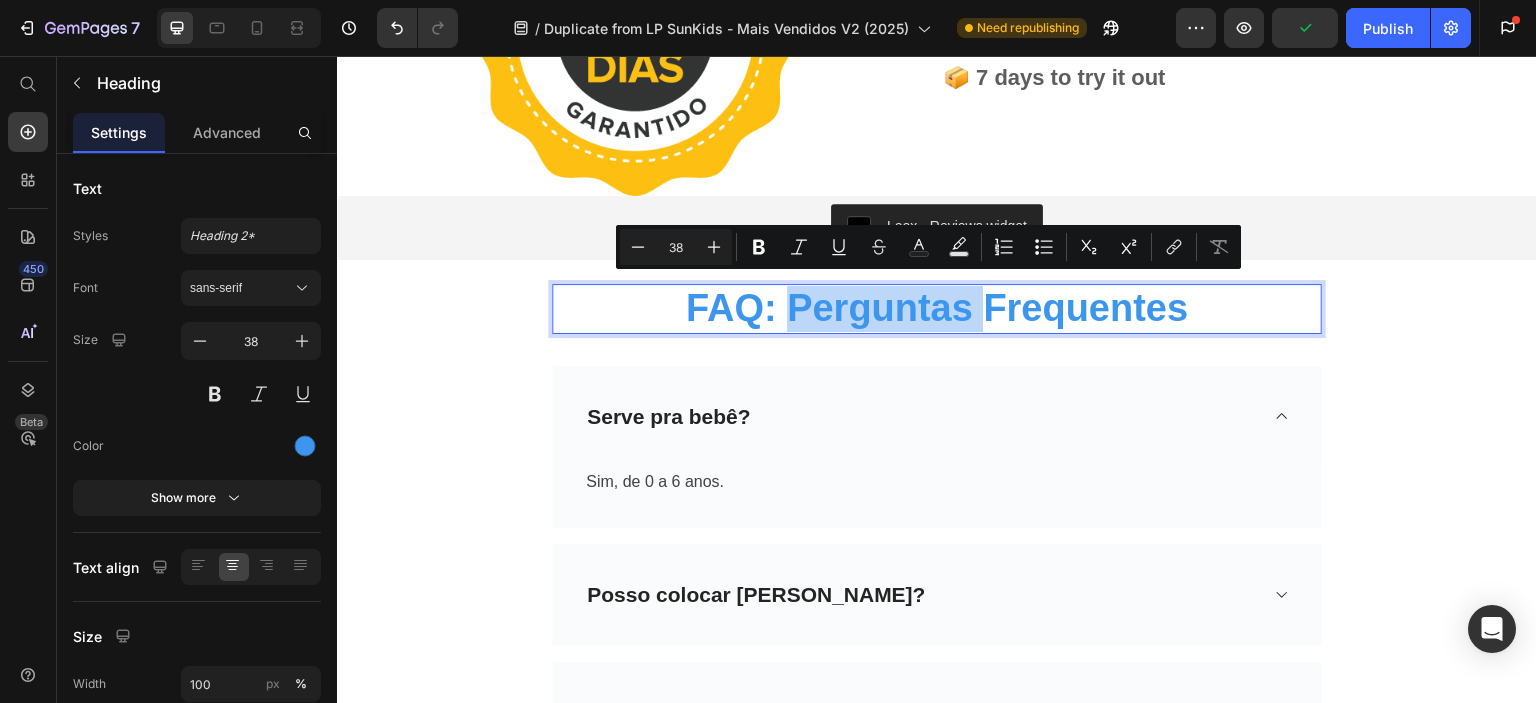 click on "FAQ: Perguntas Frequentes" at bounding box center [937, 309] 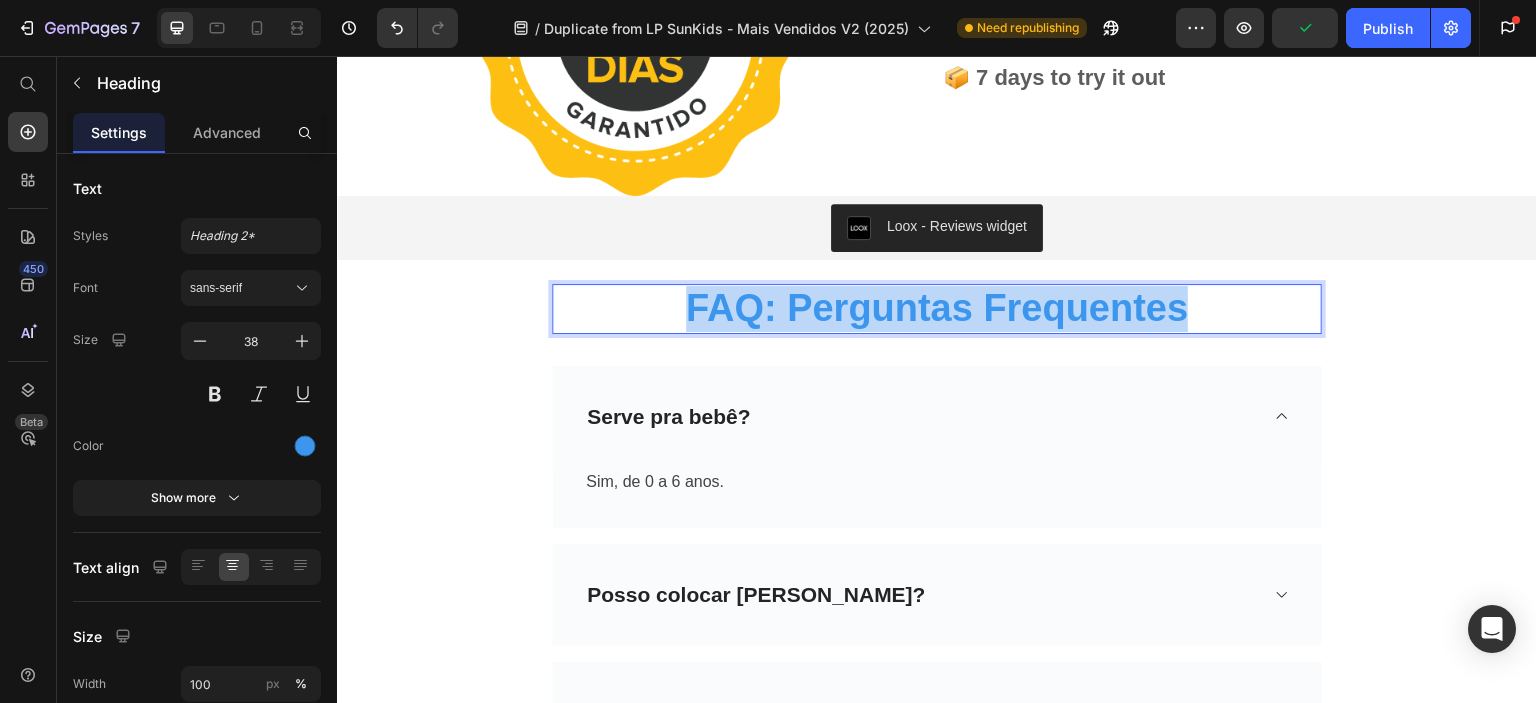 click on "FAQ: Perguntas Frequentes" at bounding box center (937, 309) 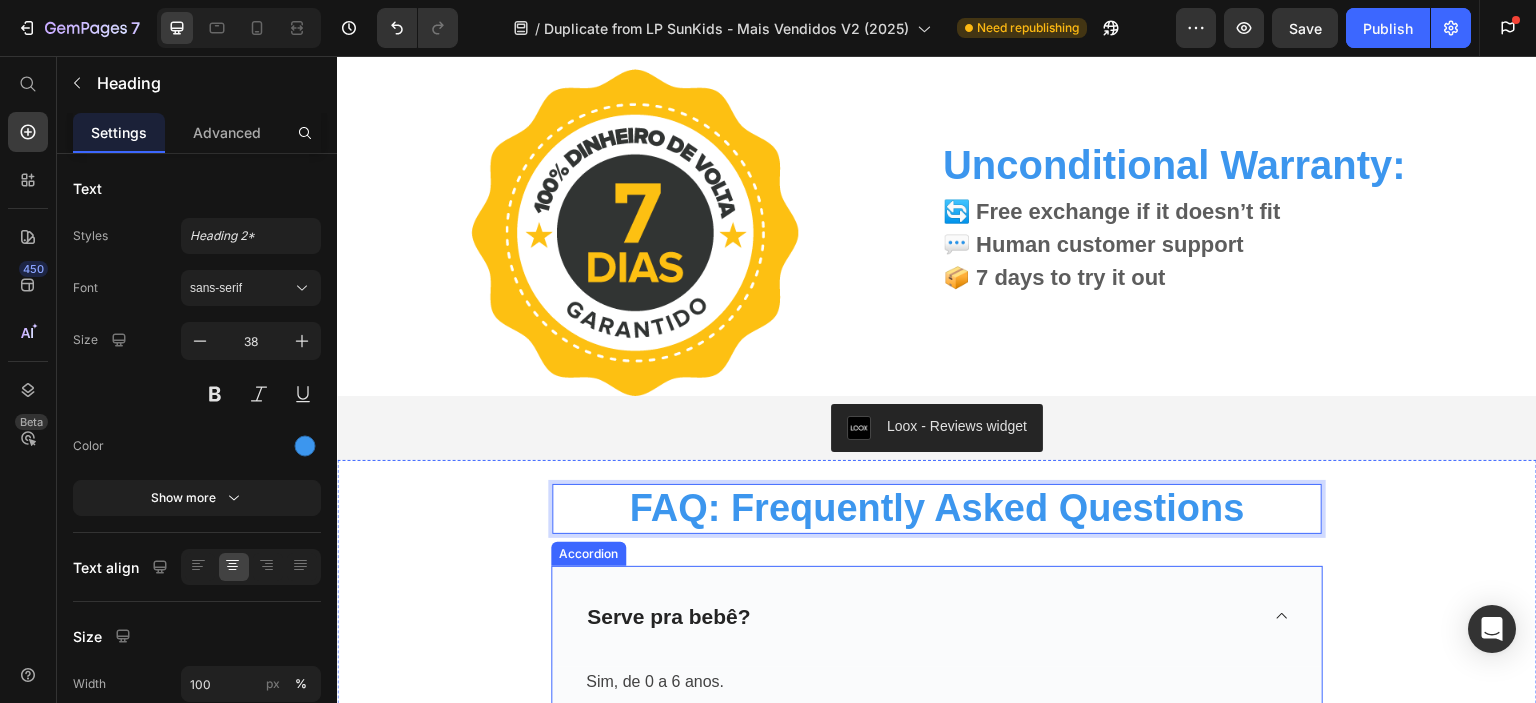 scroll, scrollTop: 7700, scrollLeft: 0, axis: vertical 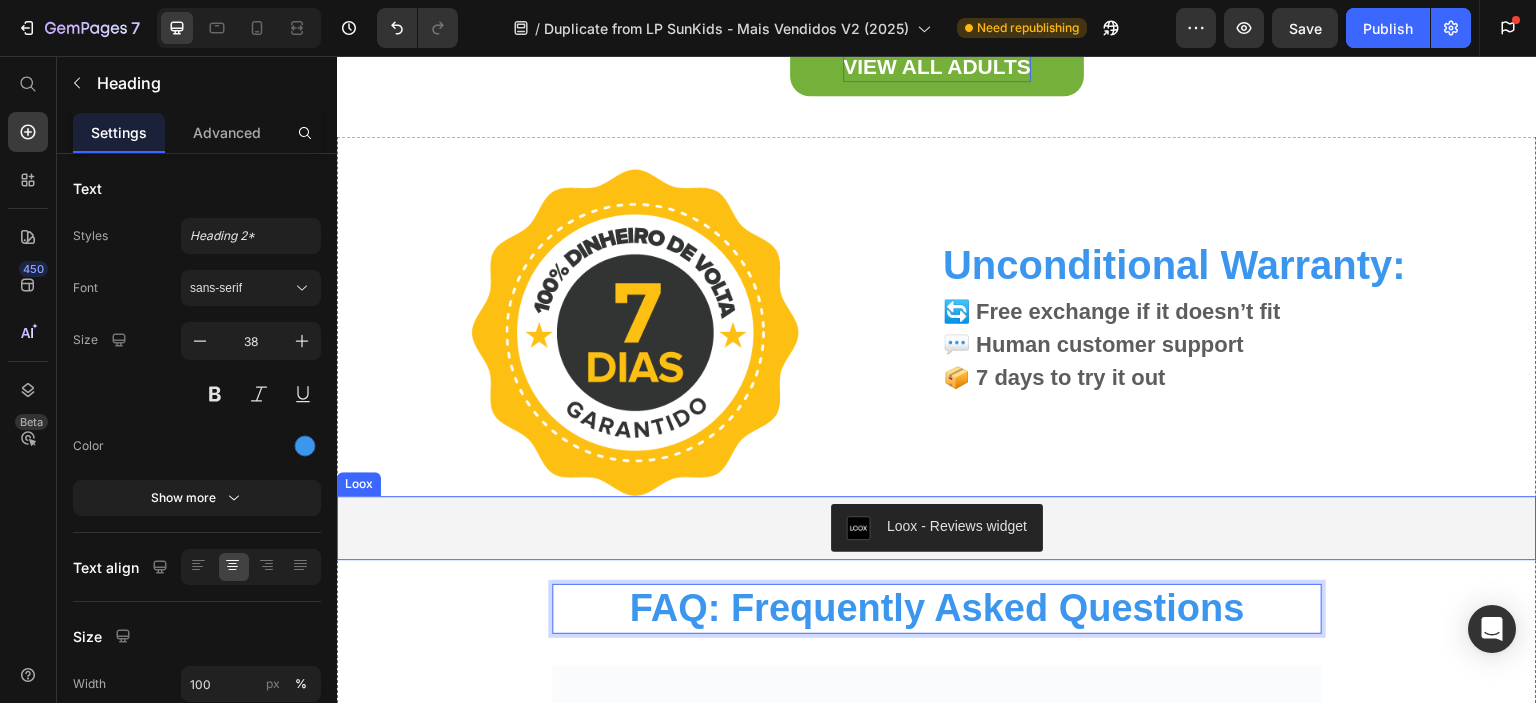 click on "Loox - Reviews widget" at bounding box center (937, 528) 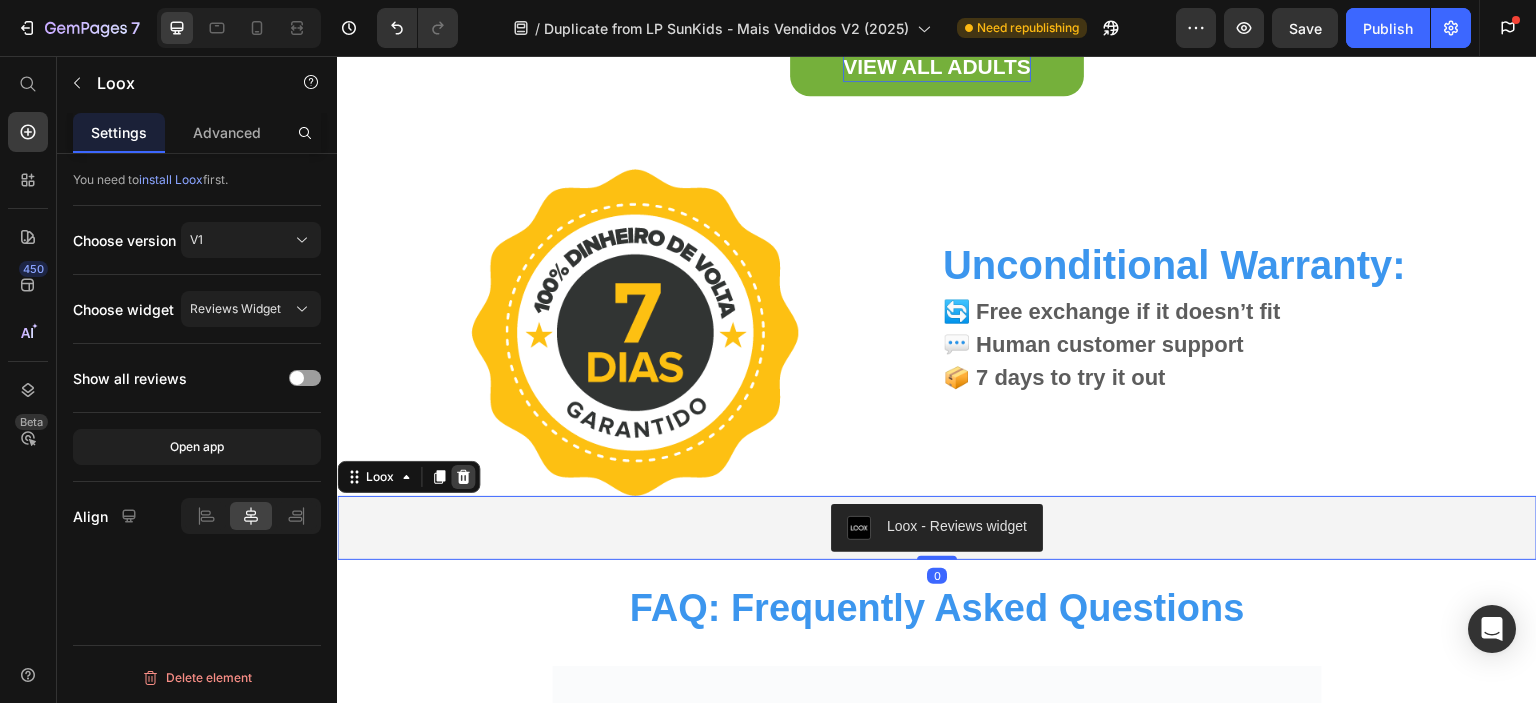 click 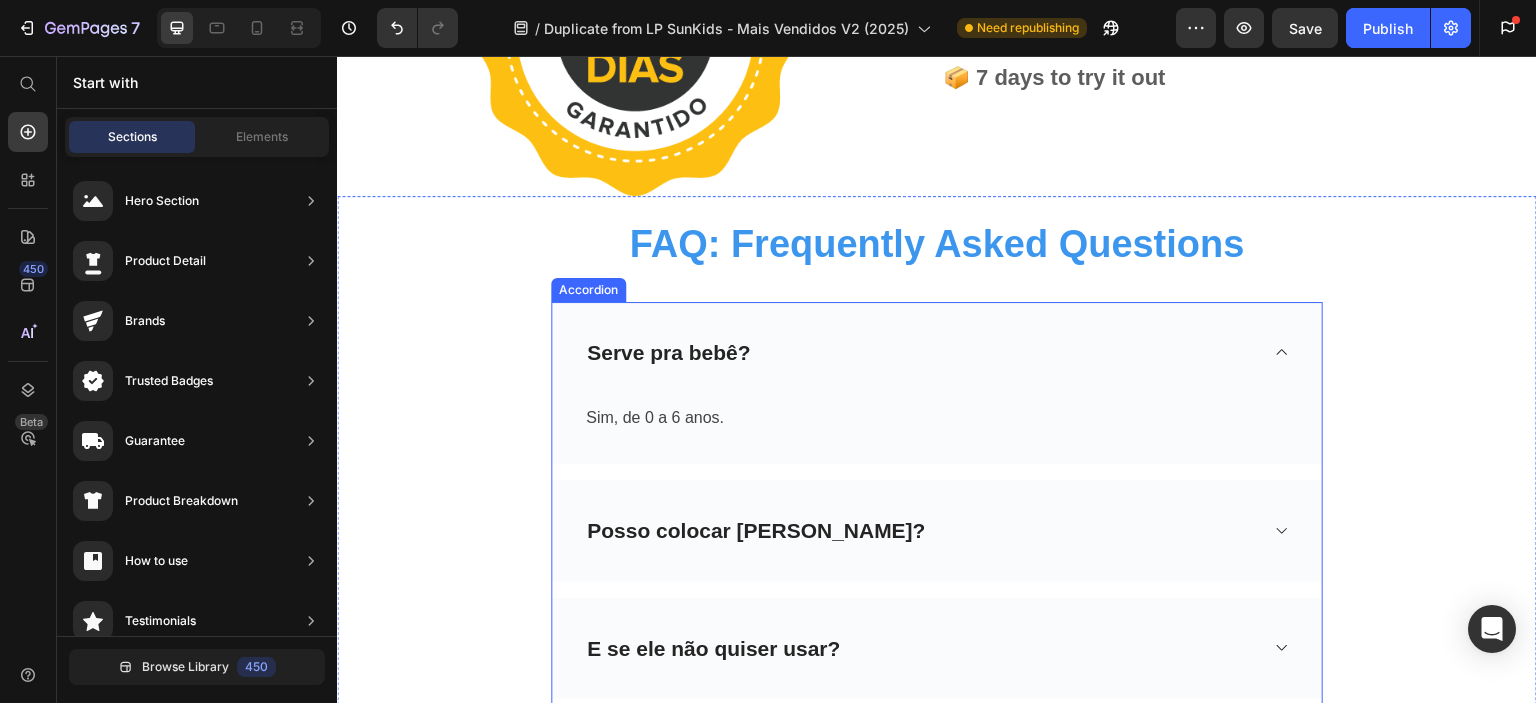scroll, scrollTop: 8100, scrollLeft: 0, axis: vertical 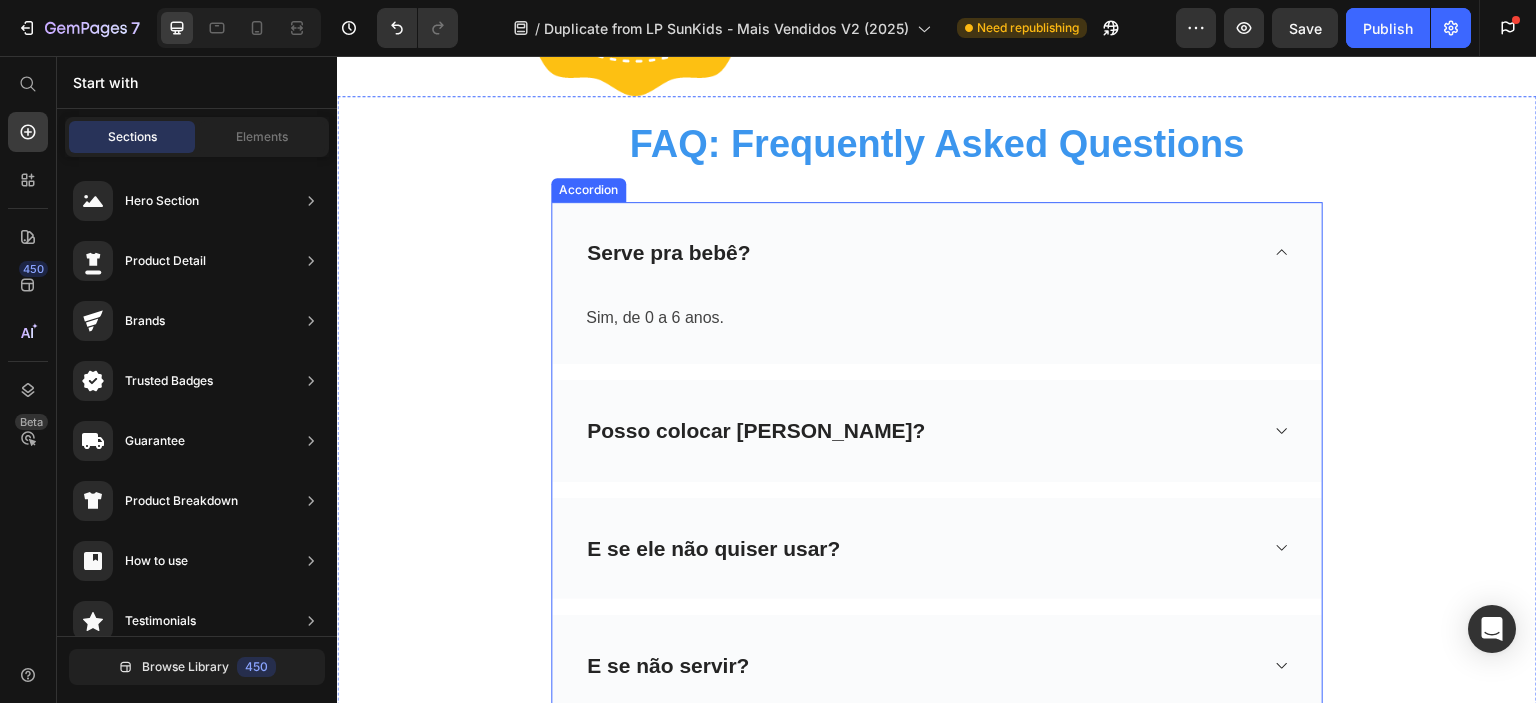 click on "Serve pra bebê?" at bounding box center (668, 253) 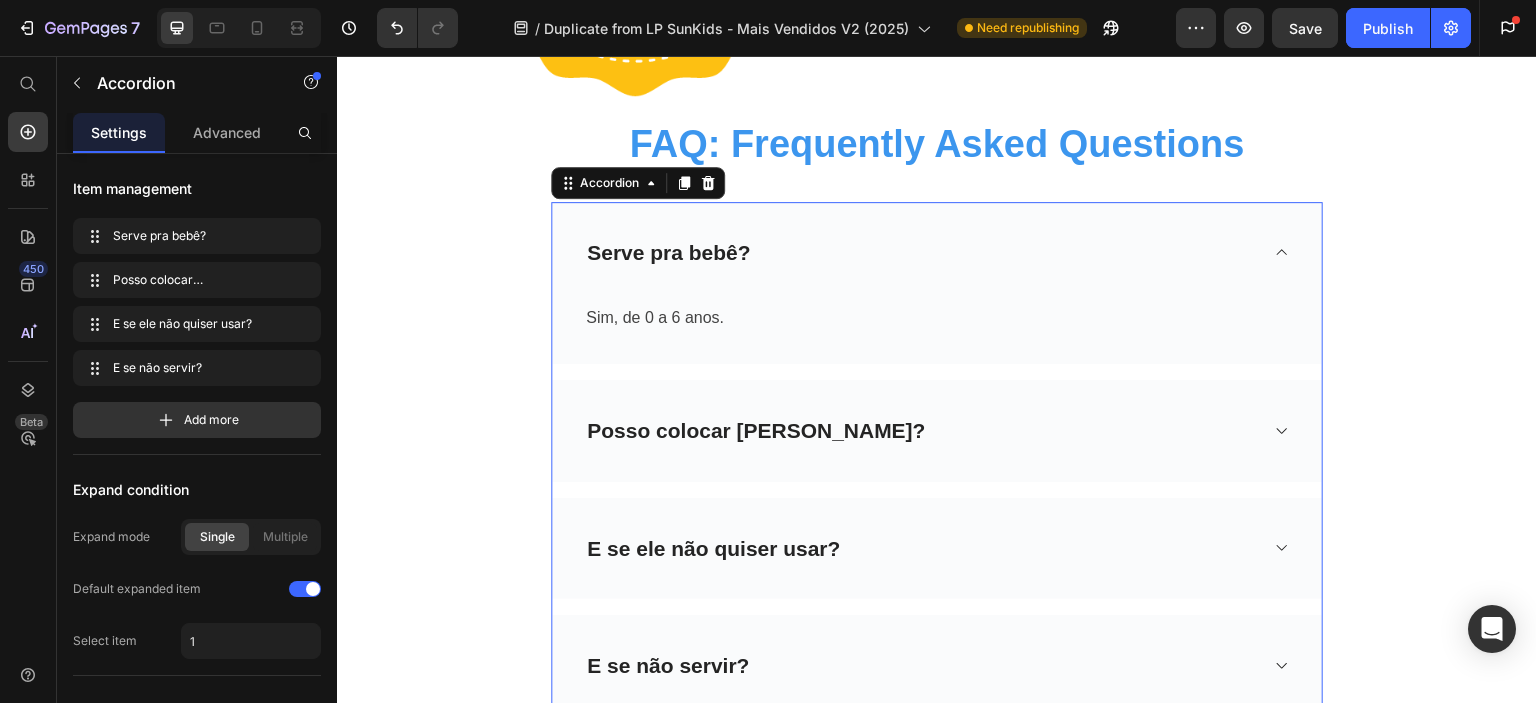 click on "Serve pra bebê?" at bounding box center (668, 253) 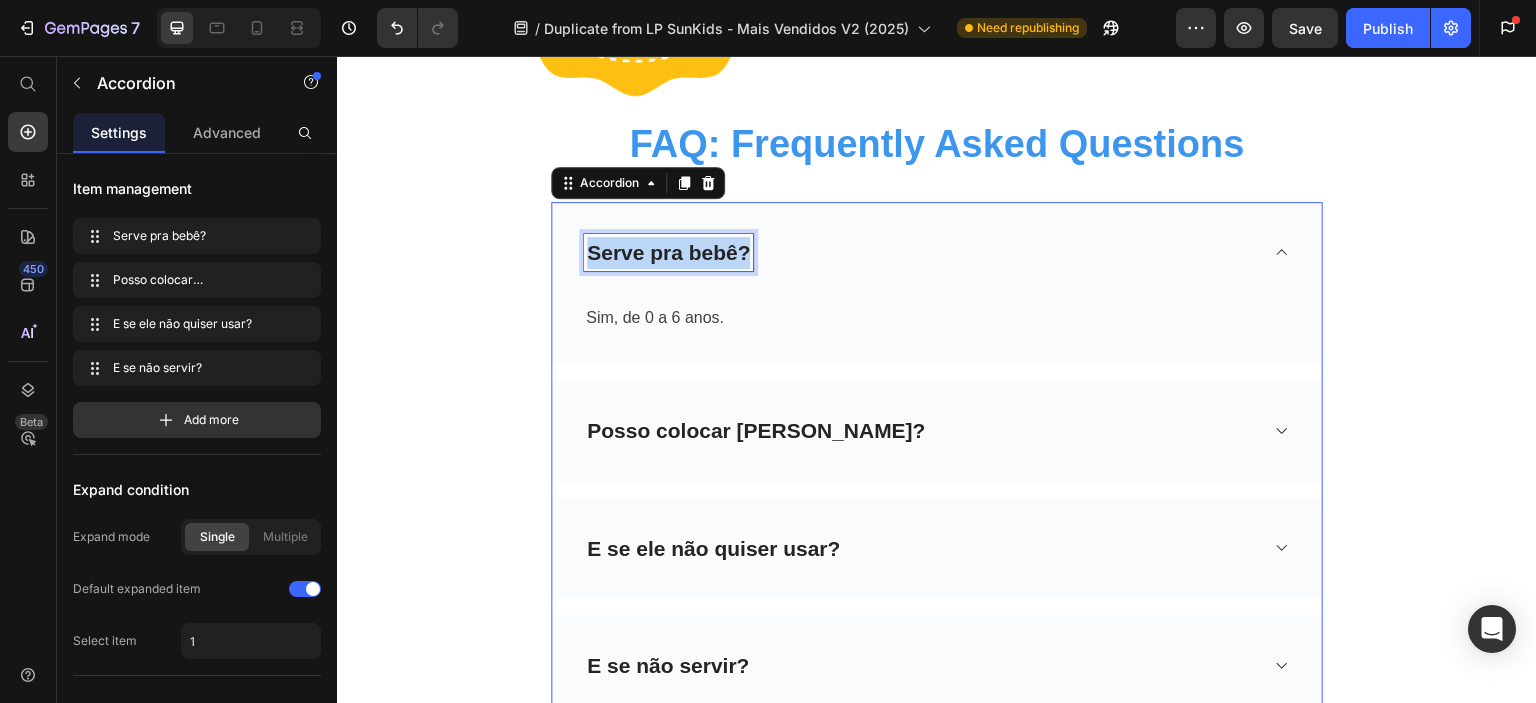 click on "Serve pra bebê?" at bounding box center (668, 253) 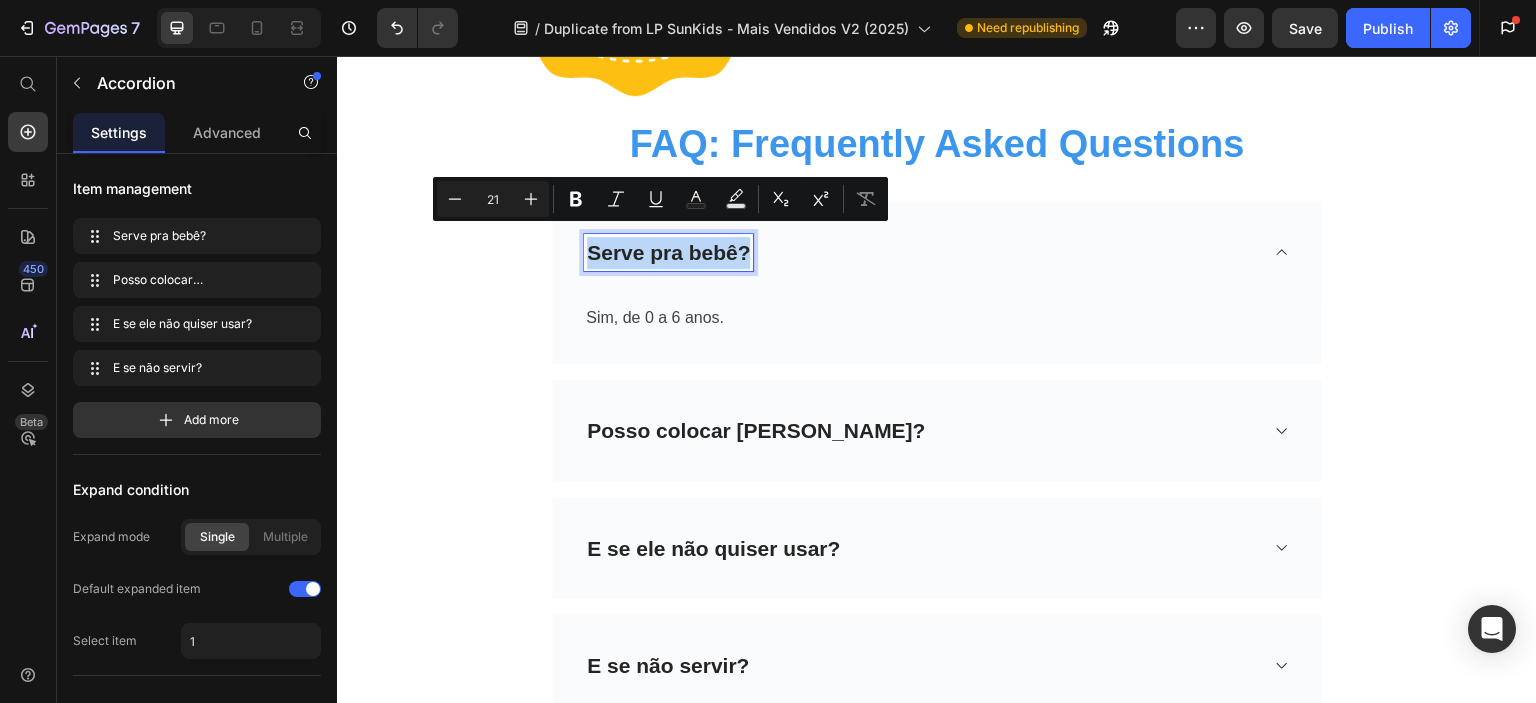 click on "Serve pra bebê?" at bounding box center [668, 253] 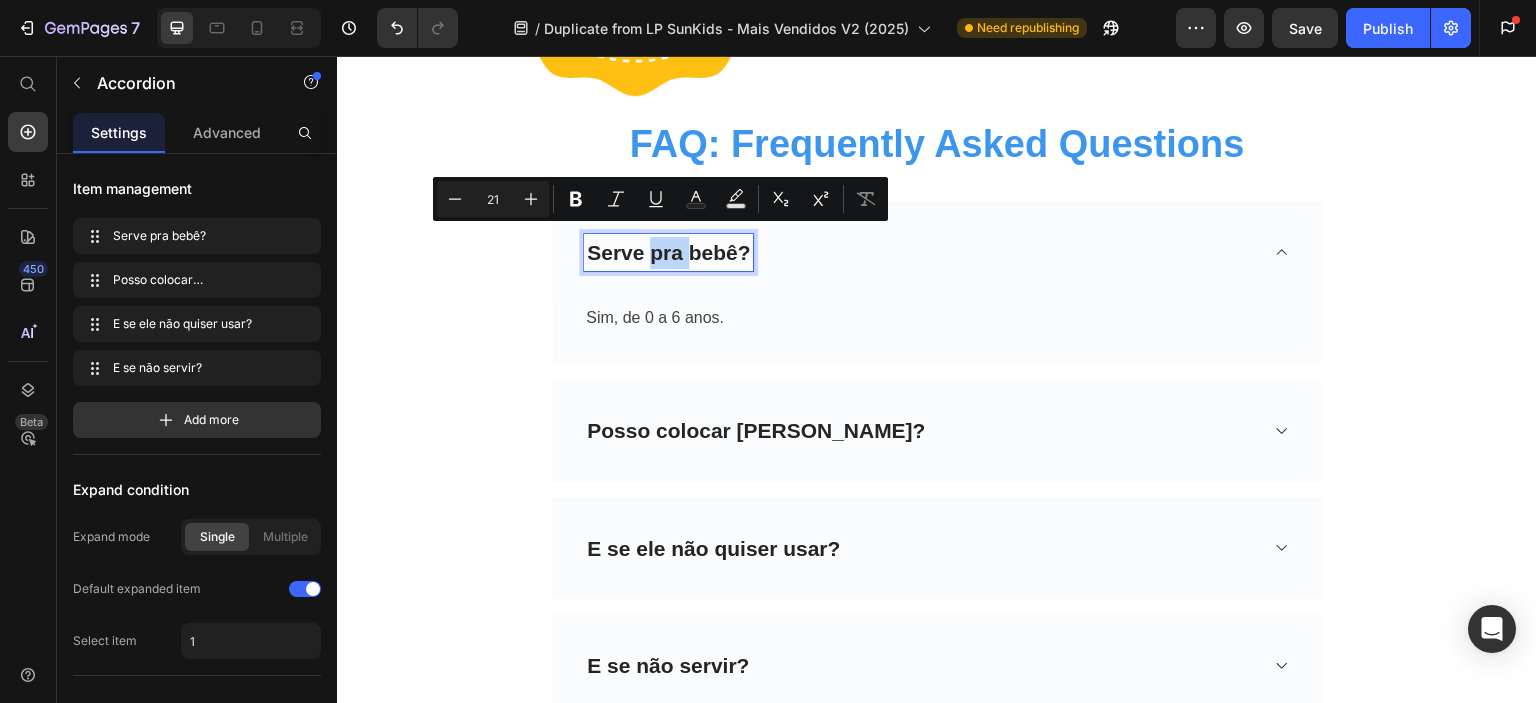 click on "Serve pra bebê?" at bounding box center (668, 253) 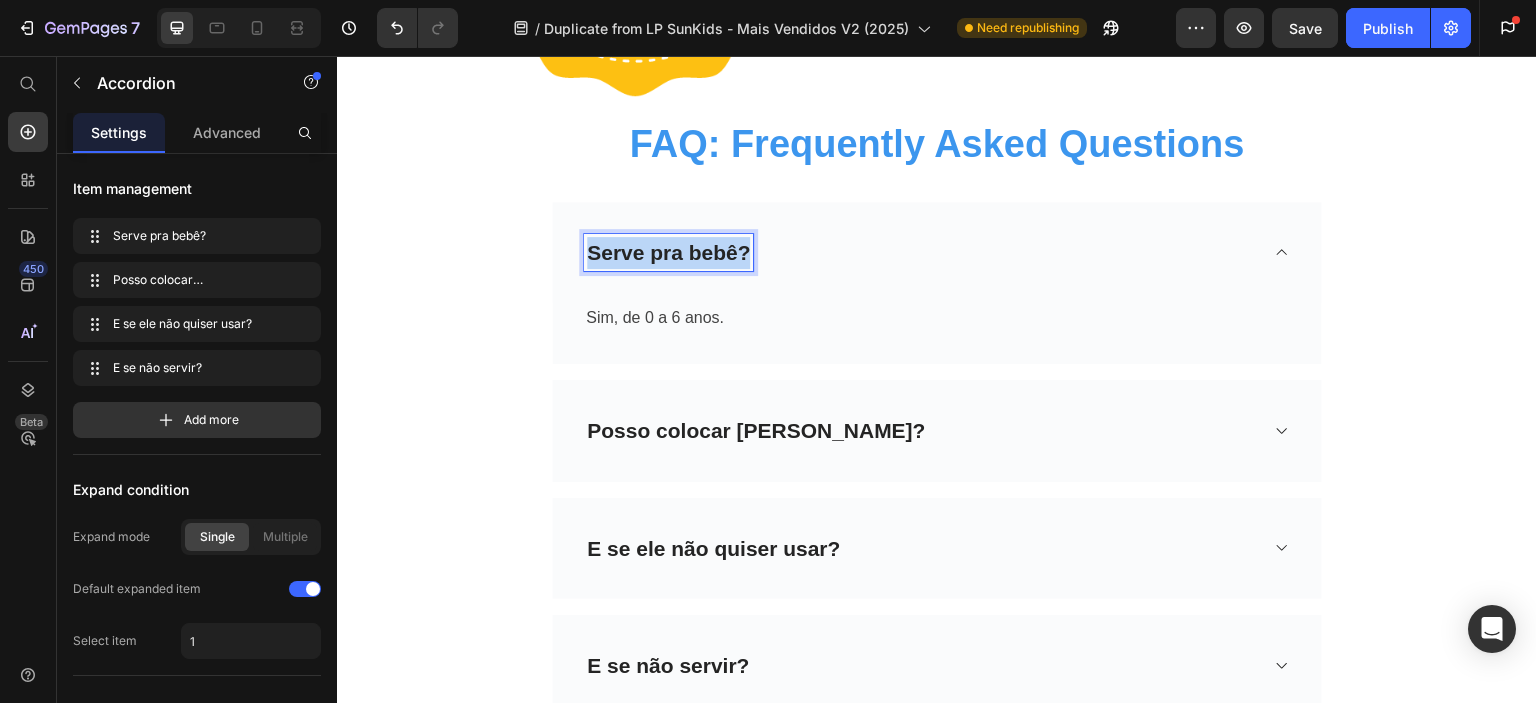 click on "Serve pra bebê?" at bounding box center (668, 253) 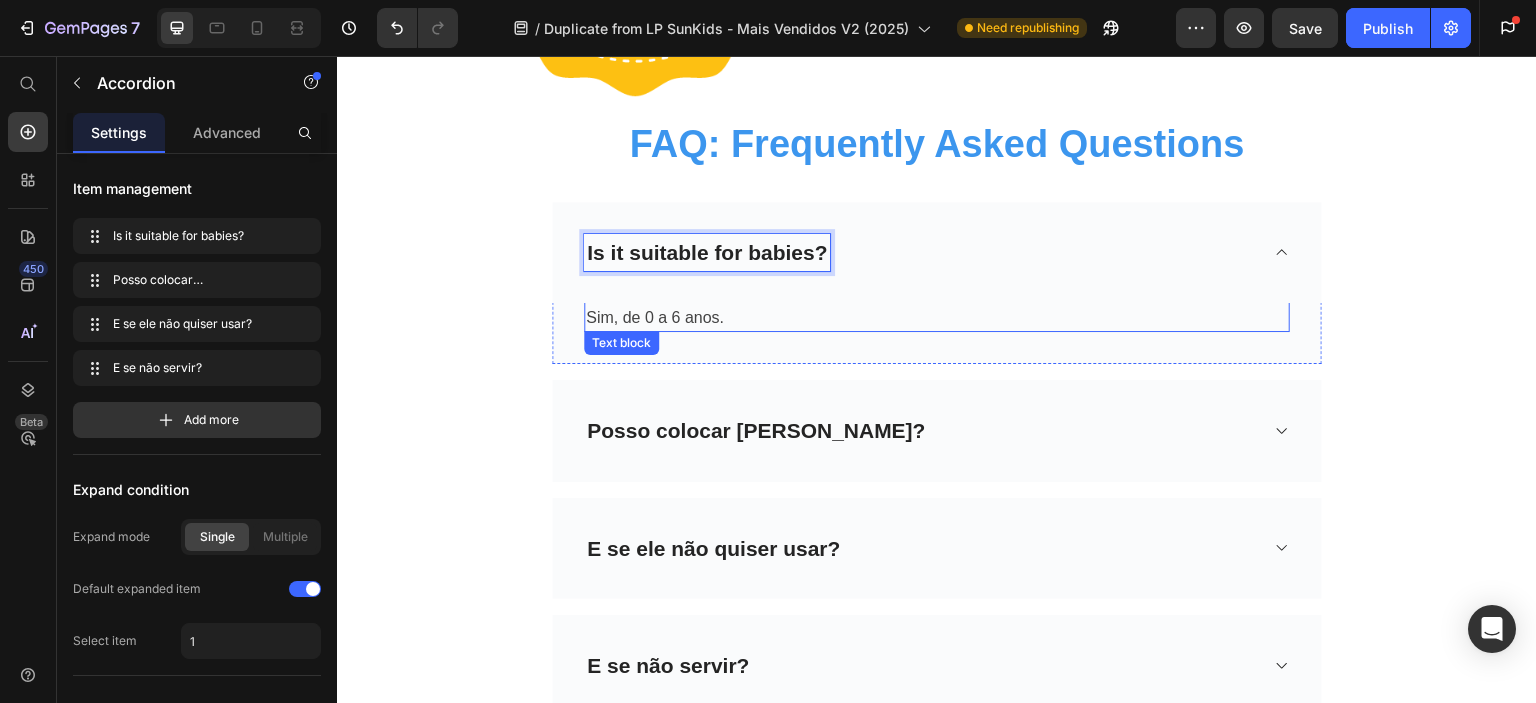 click on "Sim, de 0 a 6 anos." at bounding box center [937, 318] 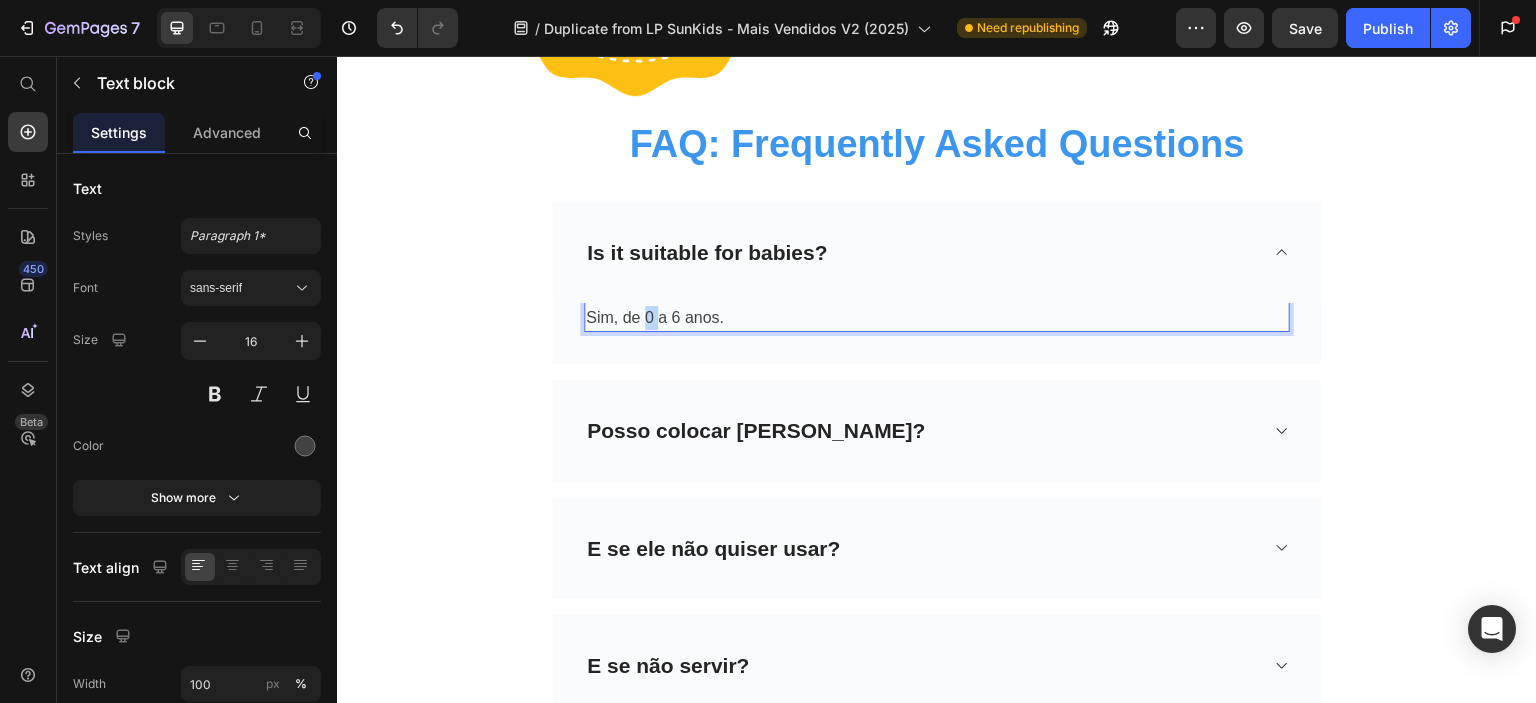 click on "Sim, de 0 a 6 anos." at bounding box center (937, 318) 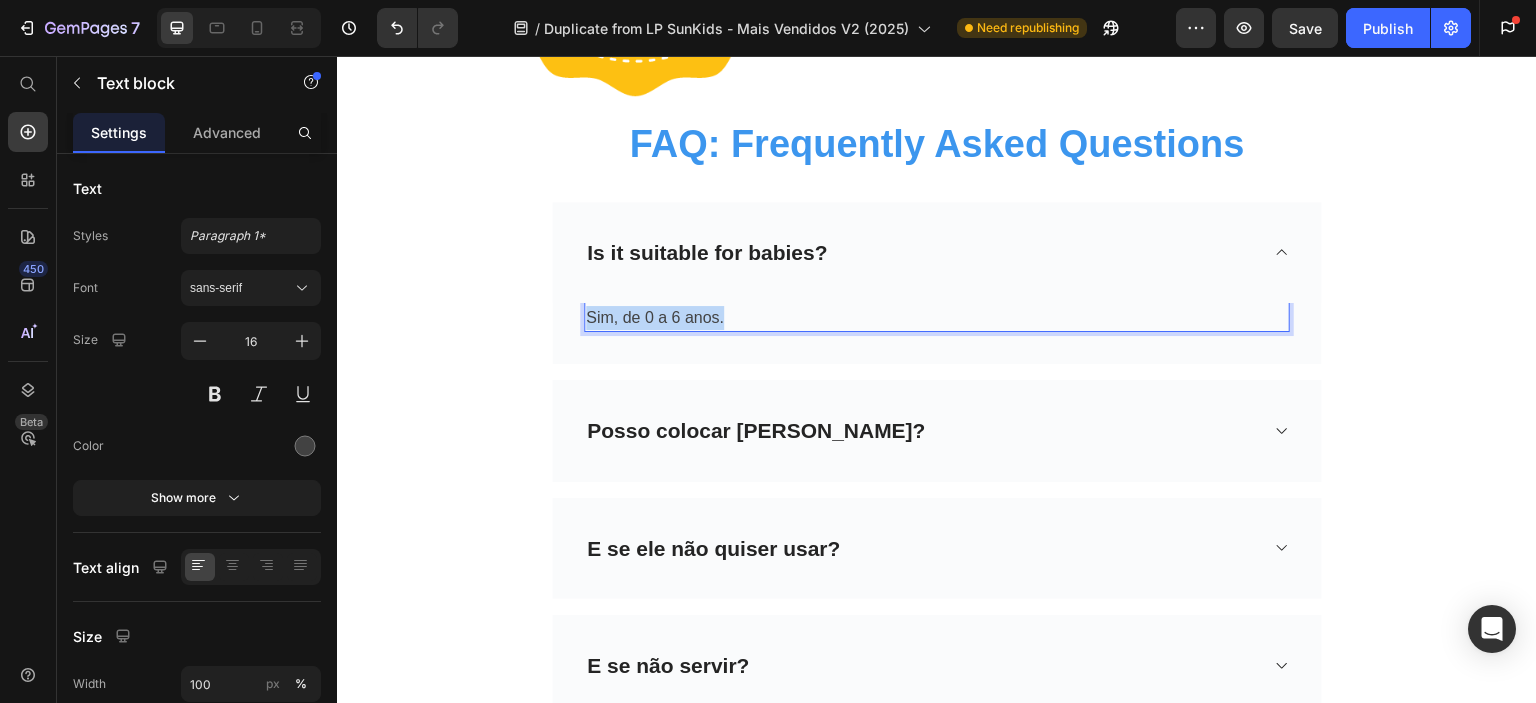 click on "Sim, de 0 a 6 anos." at bounding box center [937, 318] 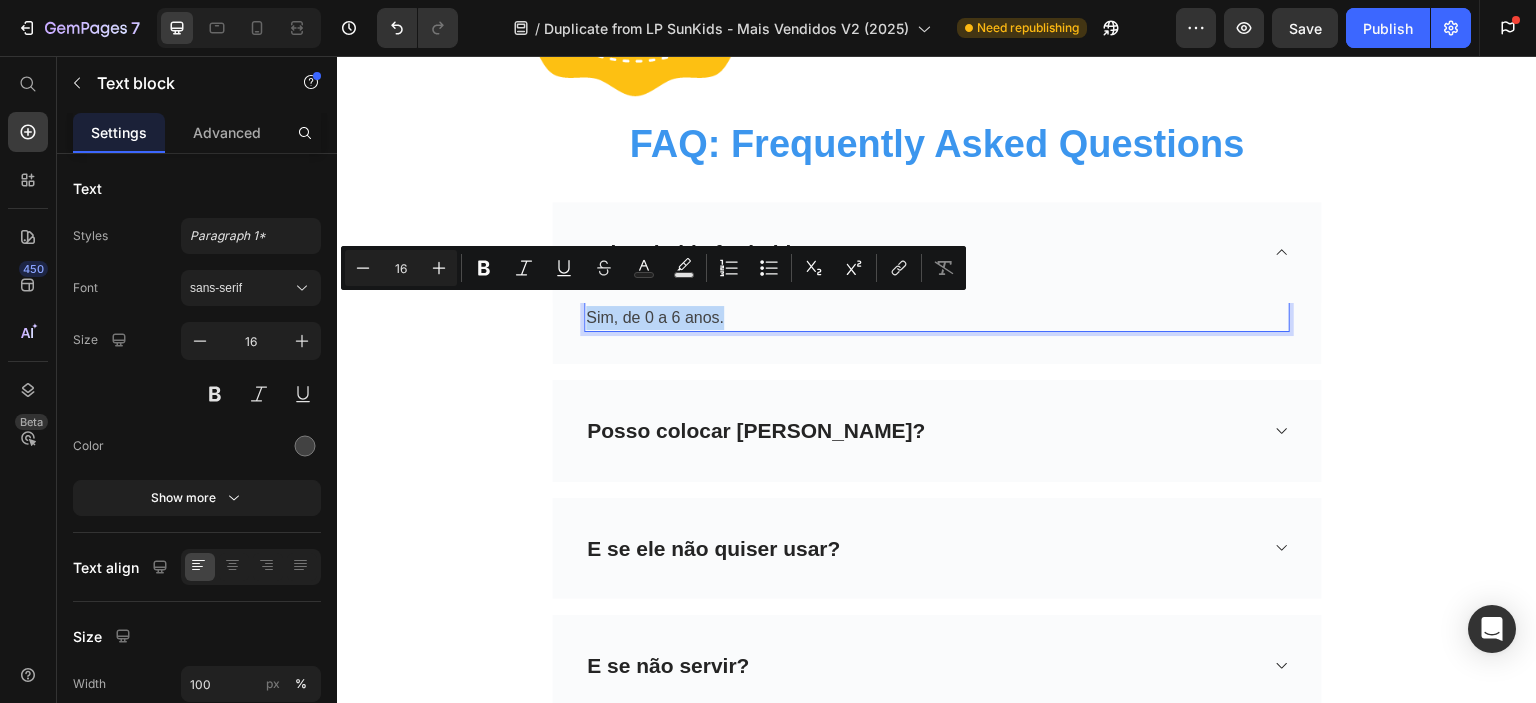 click on "Sim, de 0 a 6 anos." at bounding box center (937, 318) 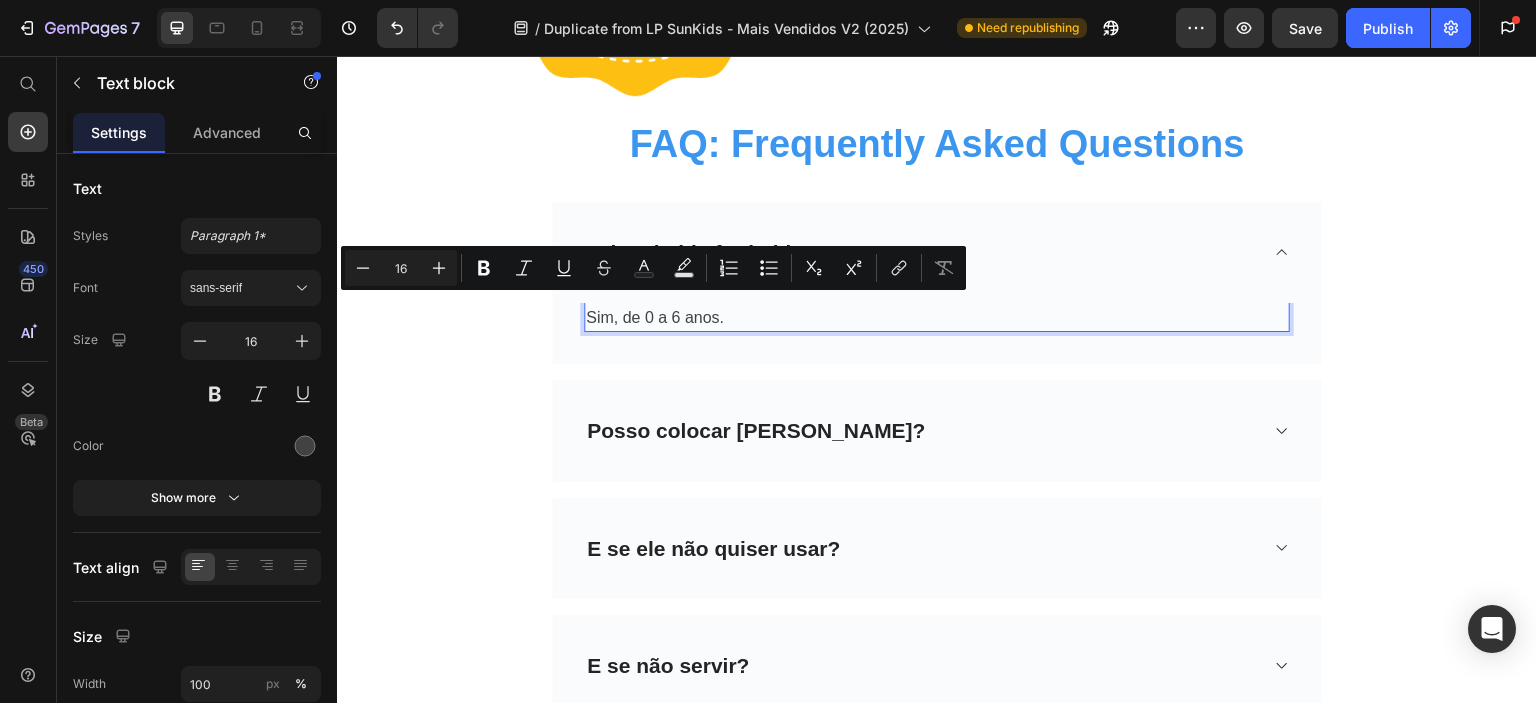click on "Sim, de 0 a 6 anos." at bounding box center [937, 318] 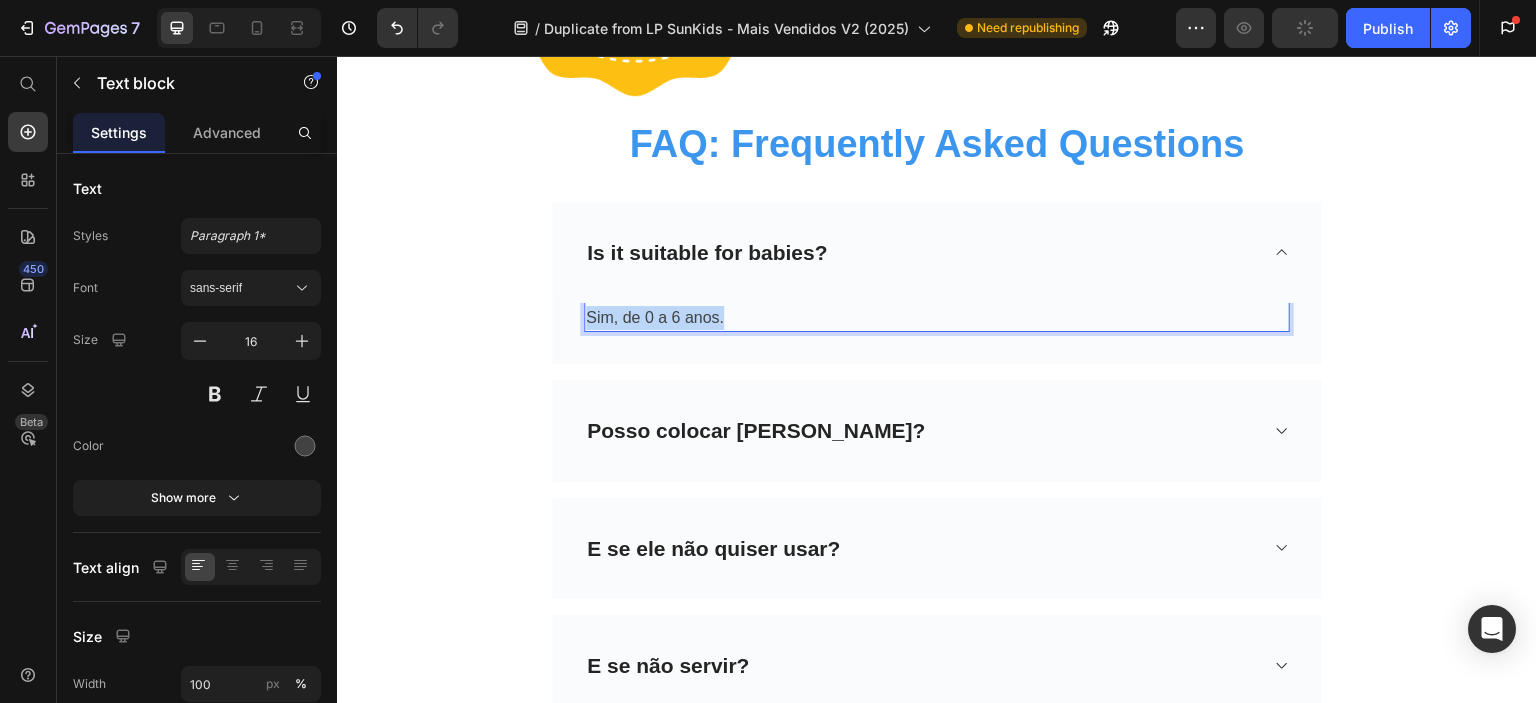 click on "Sim, de 0 a 6 anos." at bounding box center (937, 318) 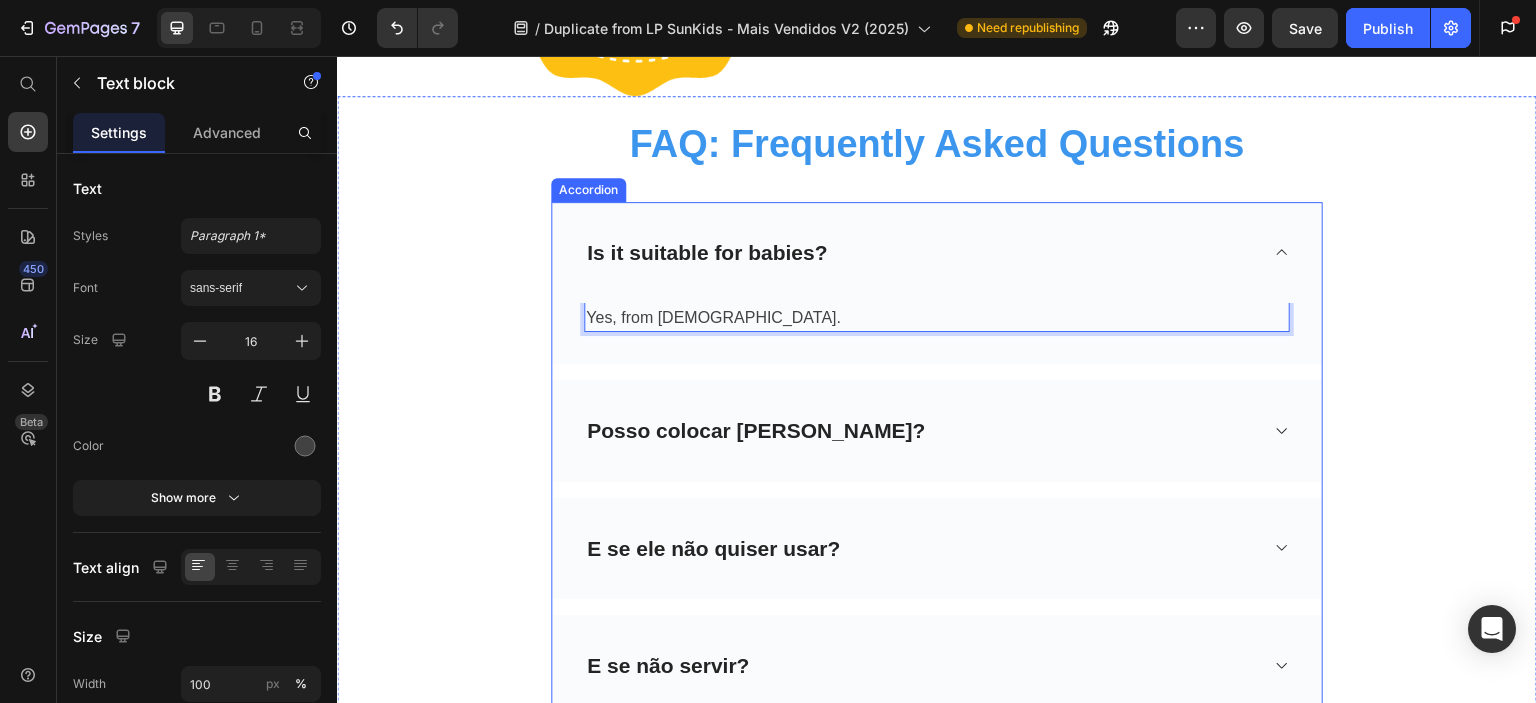 click on "Posso colocar grau?" at bounding box center [937, 431] 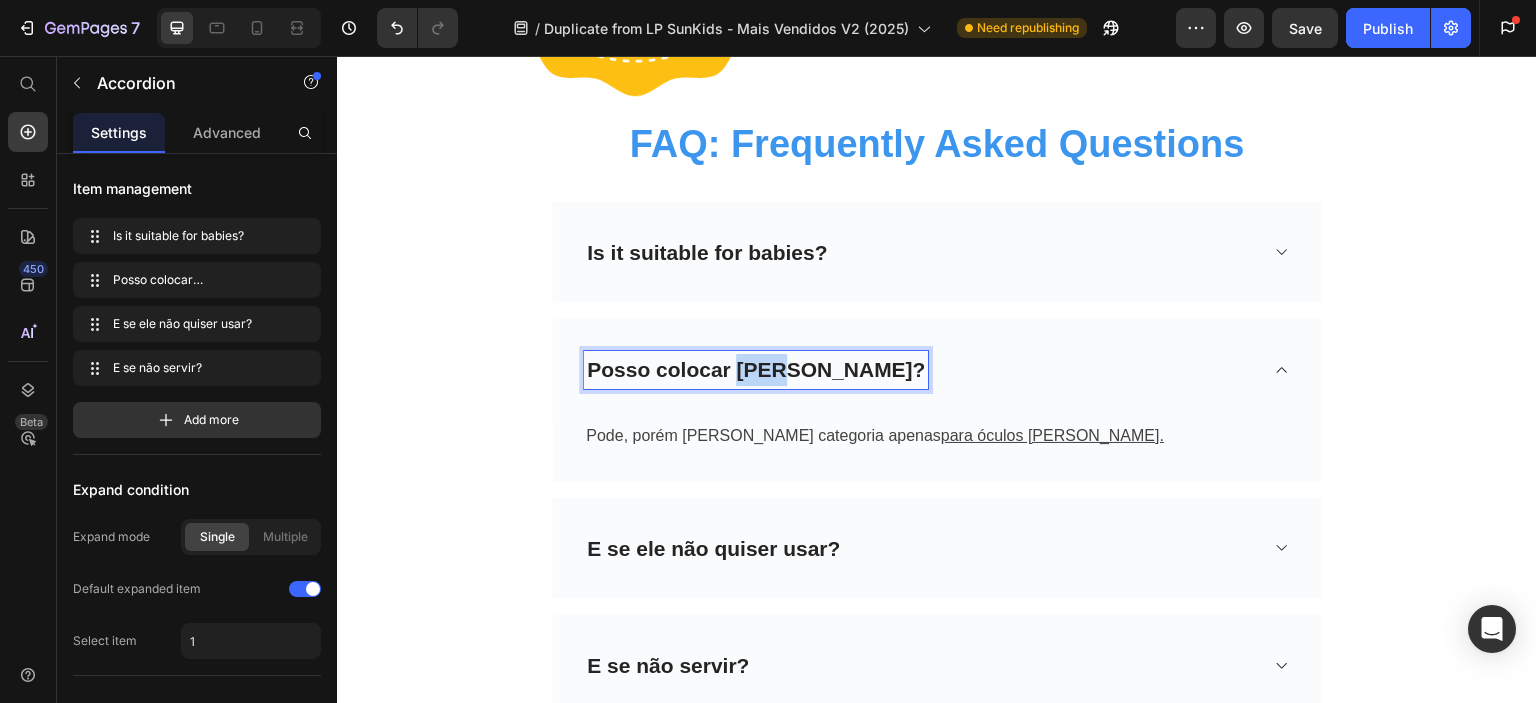 click on "Posso colocar grau?" at bounding box center [756, 370] 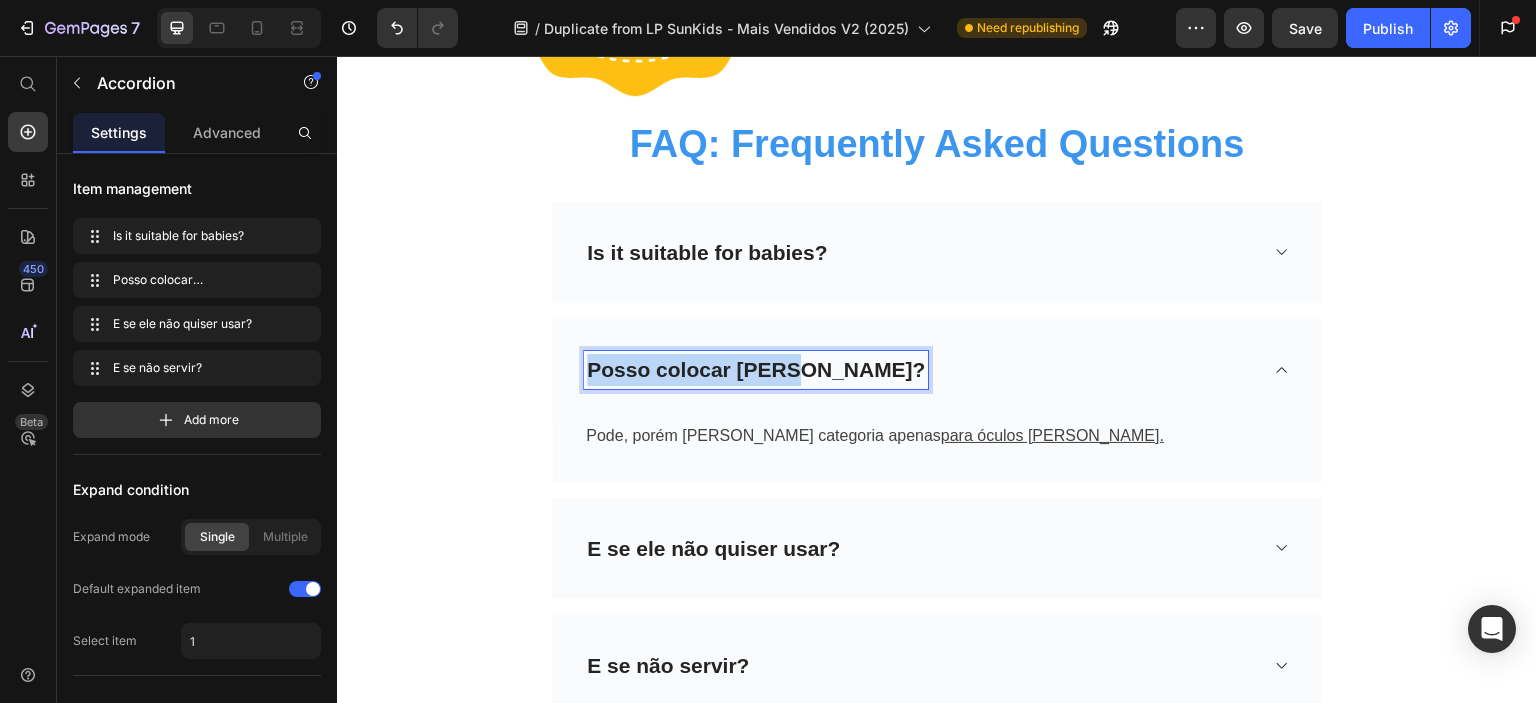 click on "Posso colocar grau?" at bounding box center (756, 370) 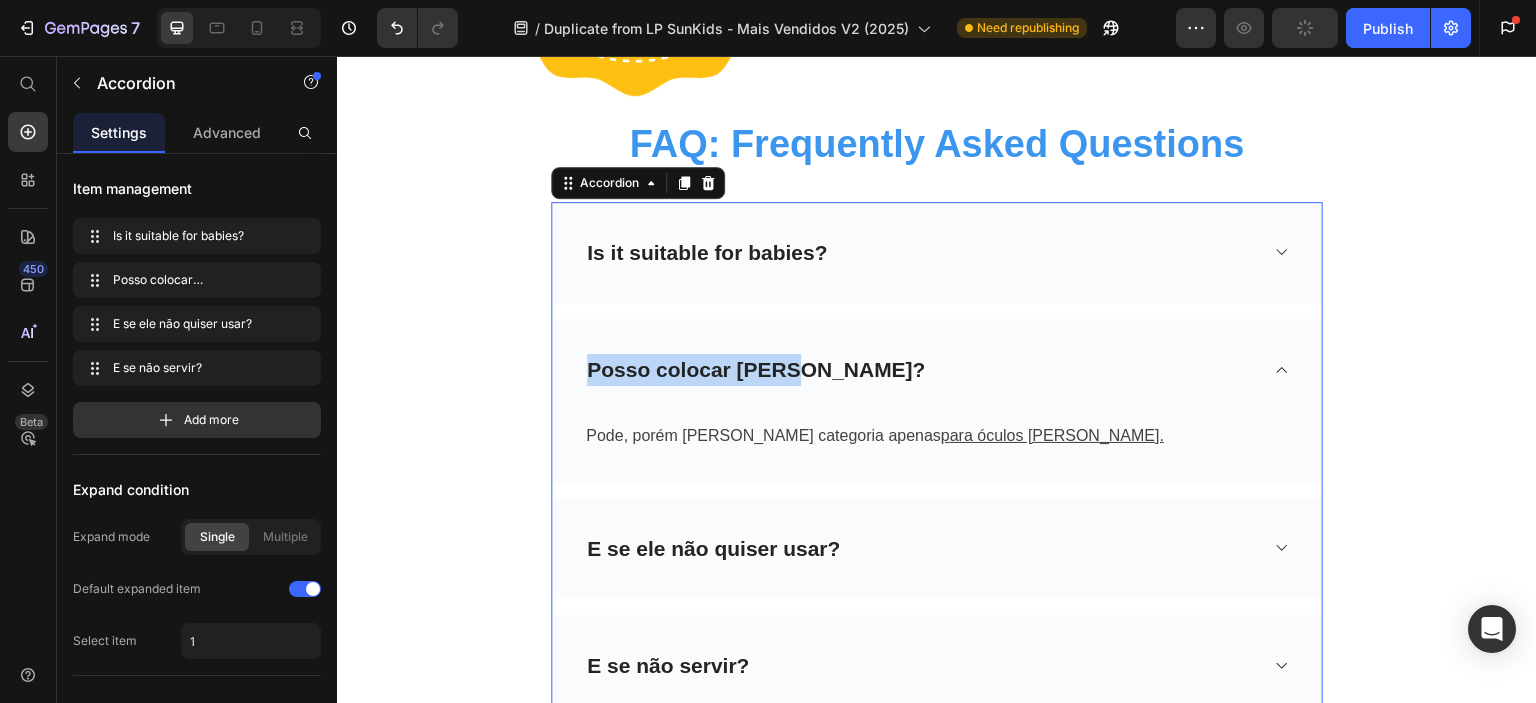 click on "Posso colocar grau?" at bounding box center [756, 370] 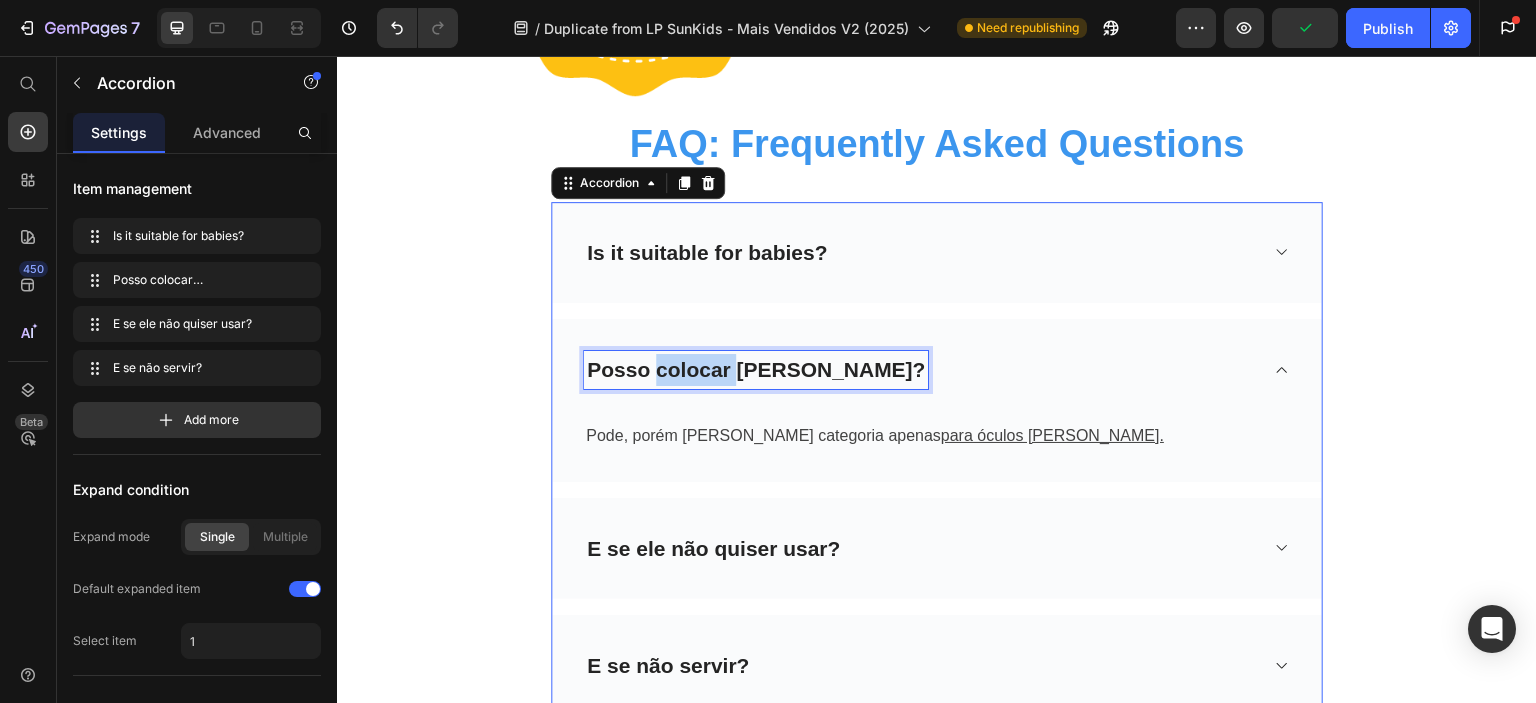 click on "Posso colocar grau?" at bounding box center [756, 370] 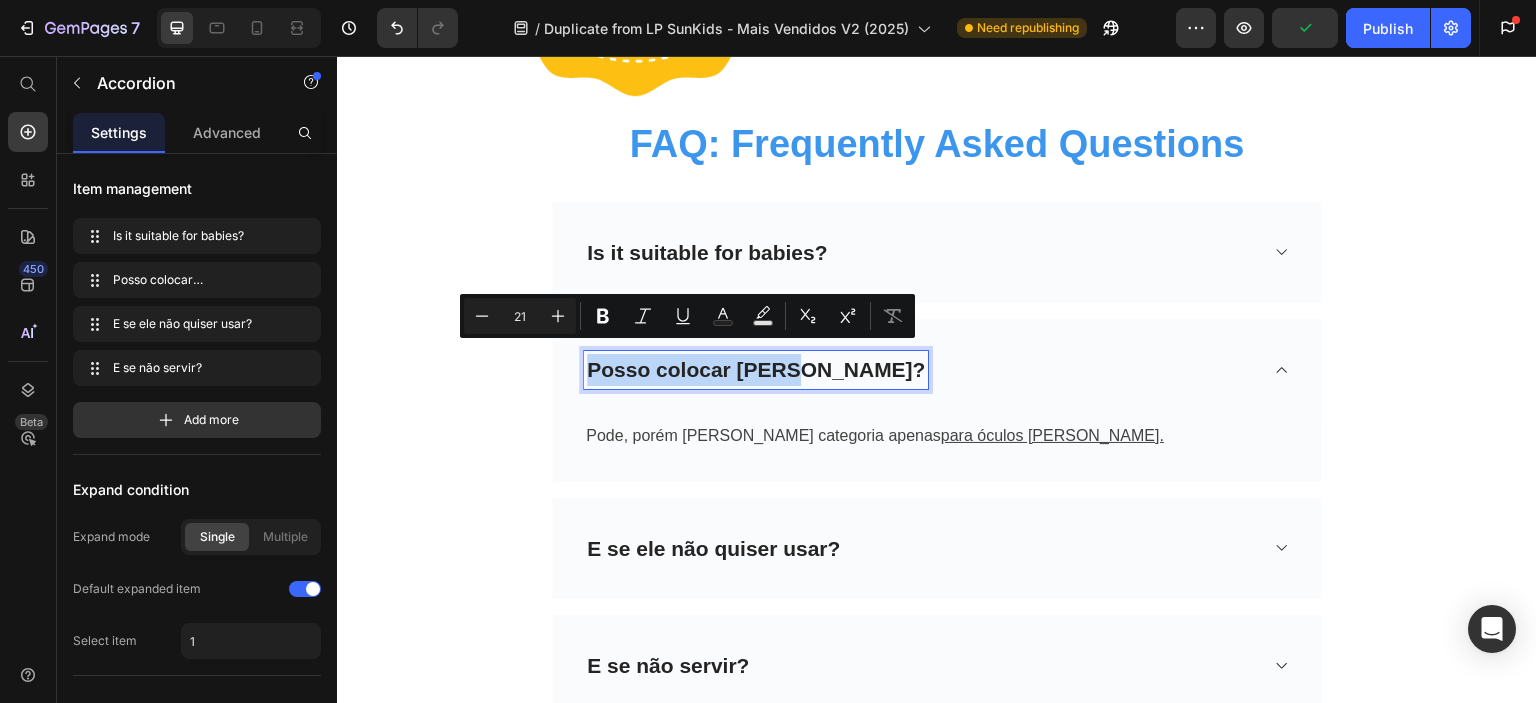 click on "Posso colocar grau?" at bounding box center (756, 370) 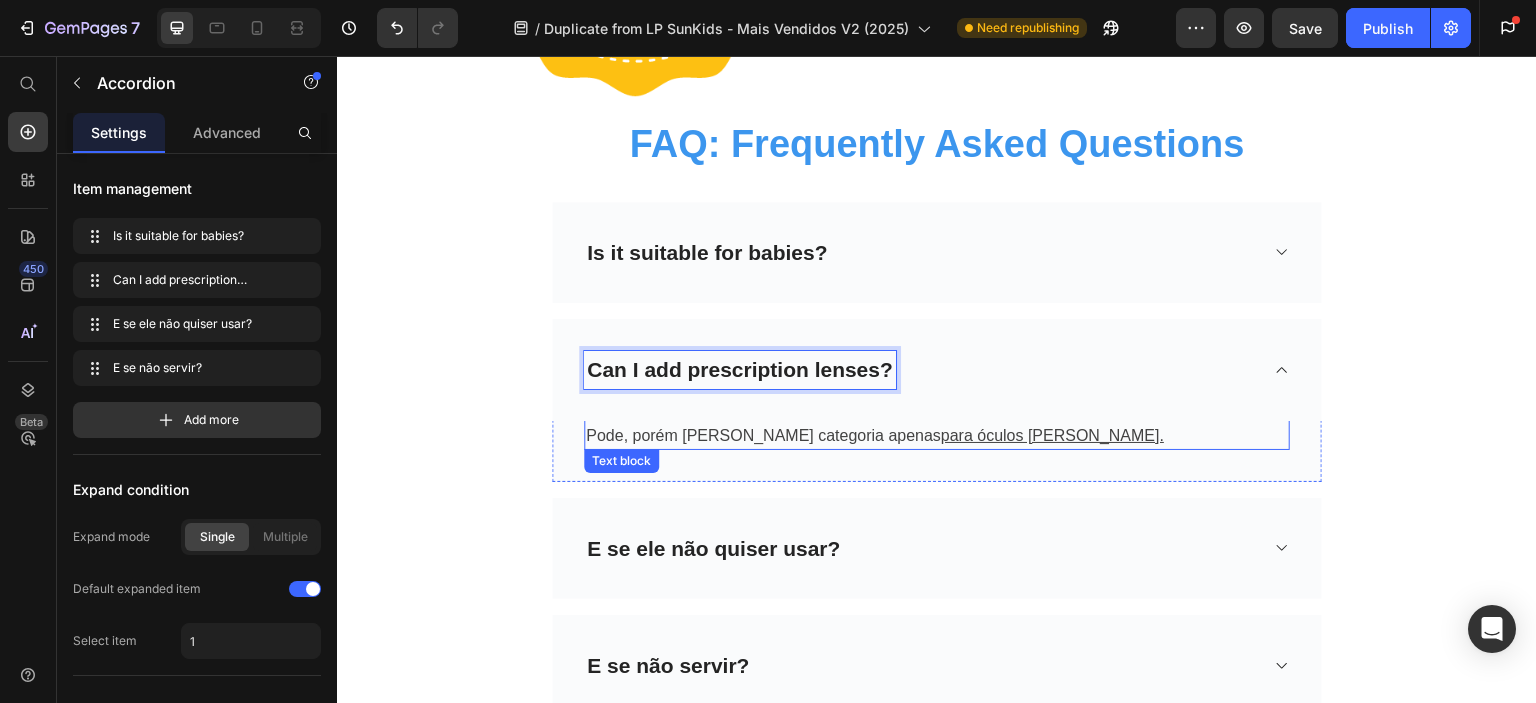click on "Pode, porém temos uma categoria apenas  para óculos de grau." at bounding box center (937, 436) 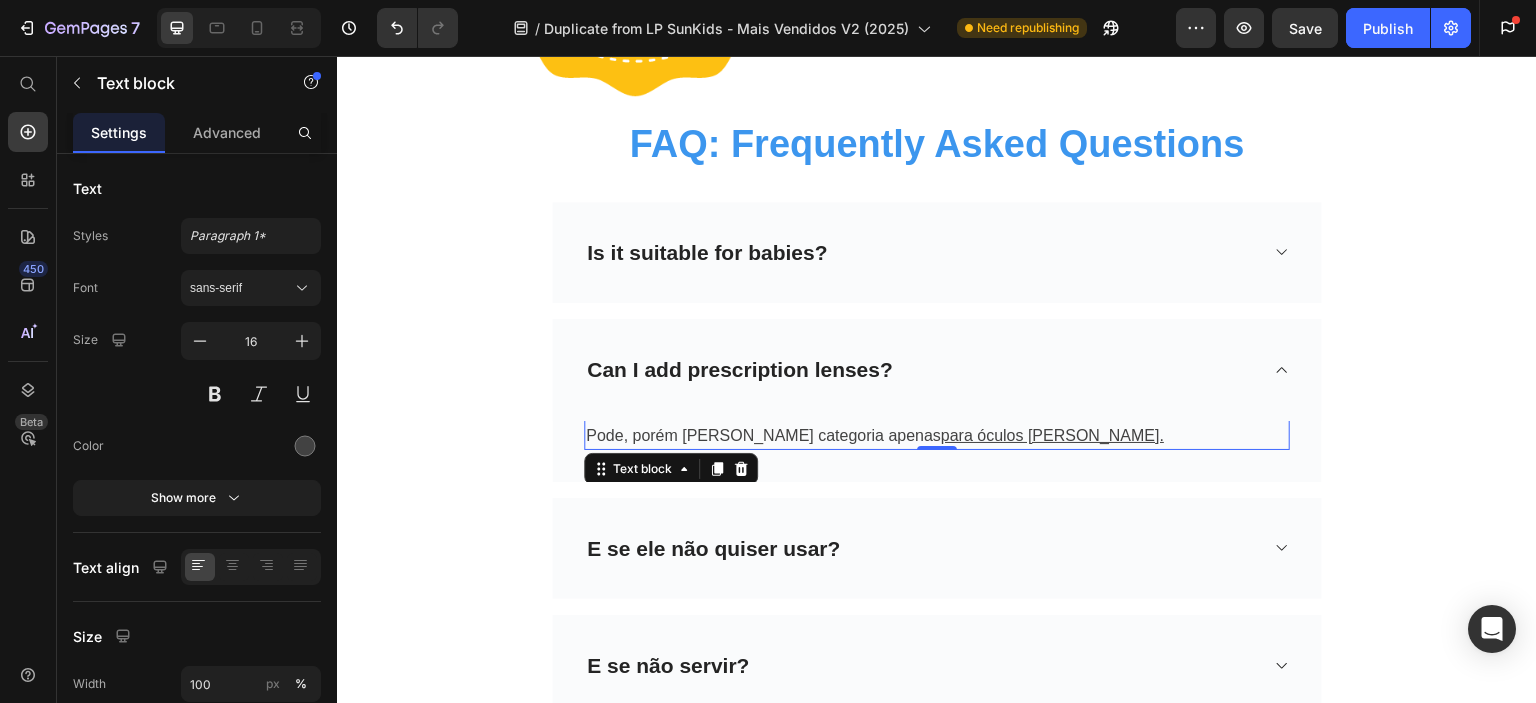 click on "Pode, porém temos uma categoria apenas  para óculos de grau." at bounding box center (937, 436) 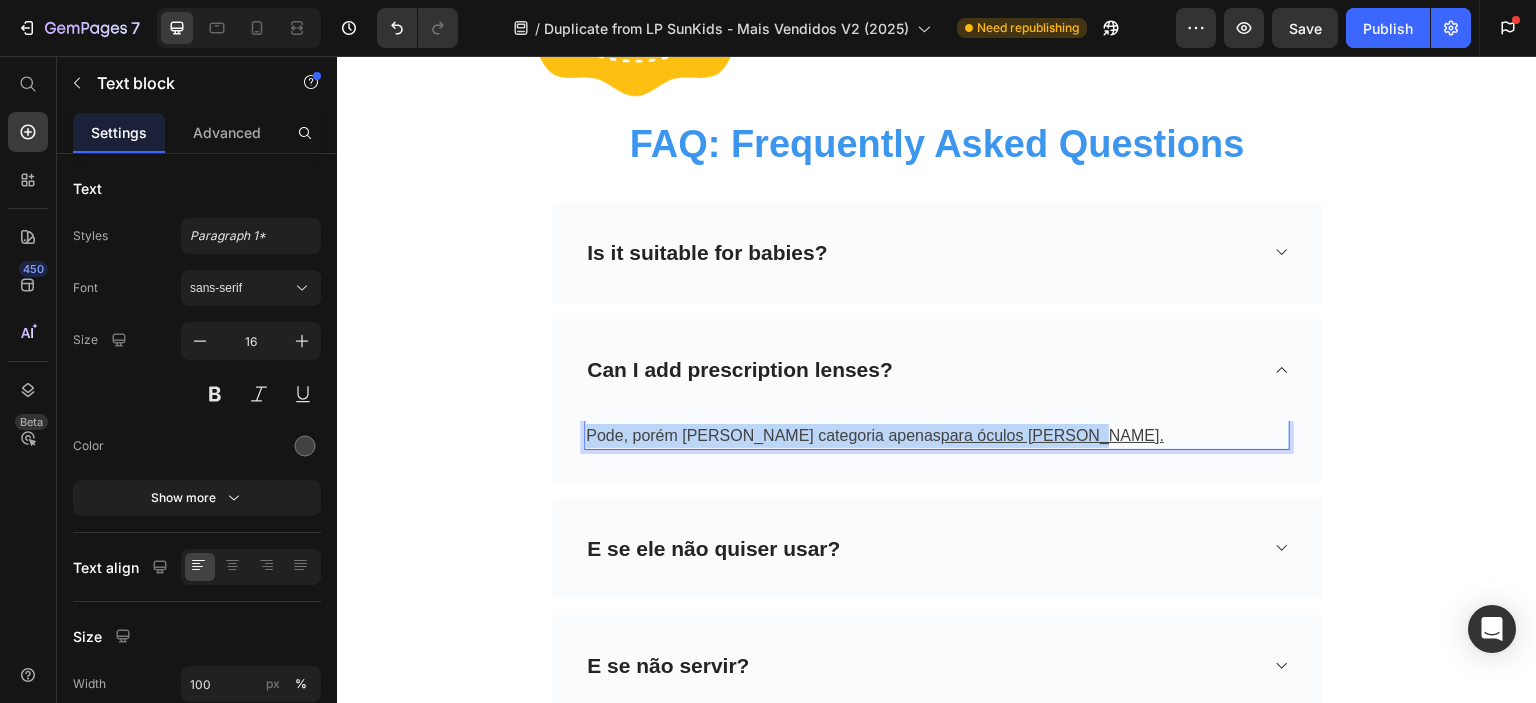 click on "Pode, porém temos uma categoria apenas  para óculos de grau." at bounding box center (937, 436) 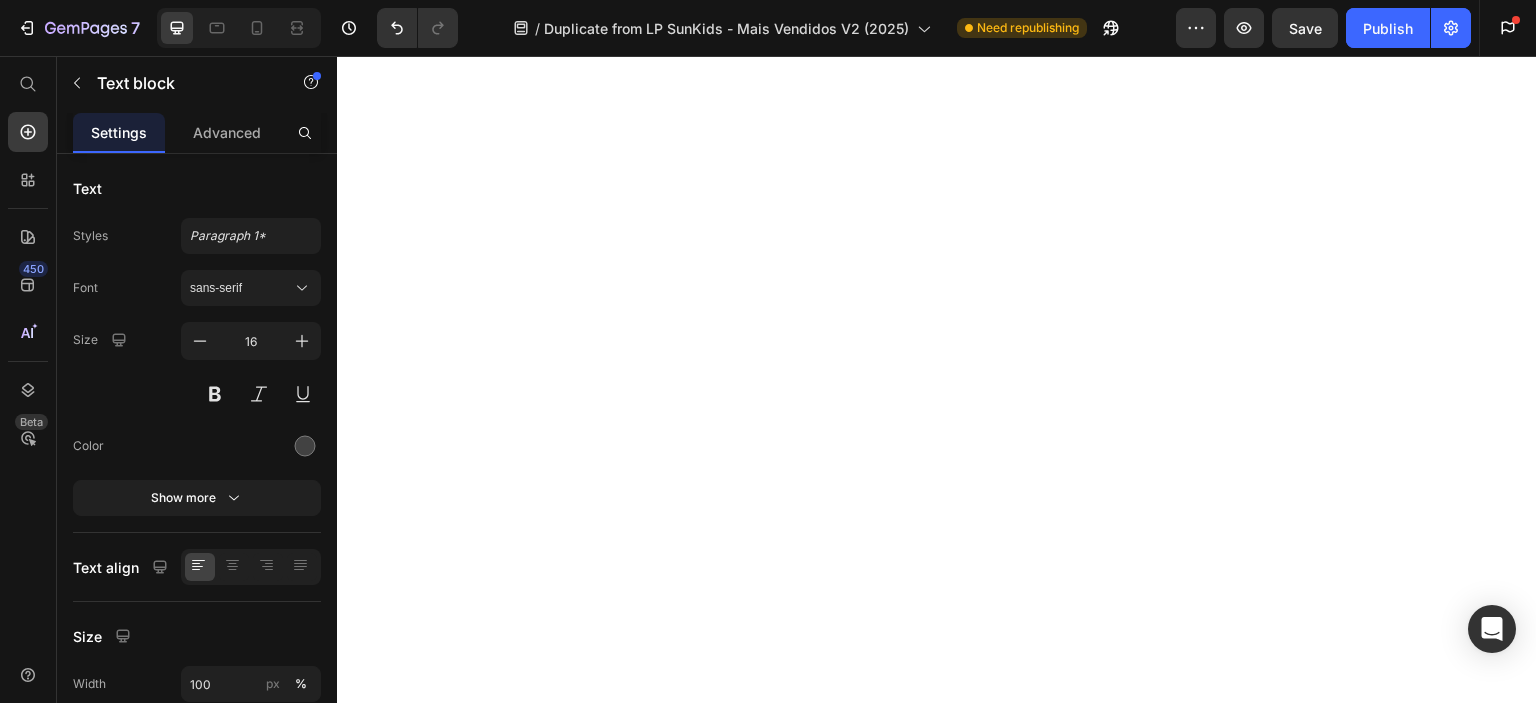 scroll, scrollTop: 0, scrollLeft: 0, axis: both 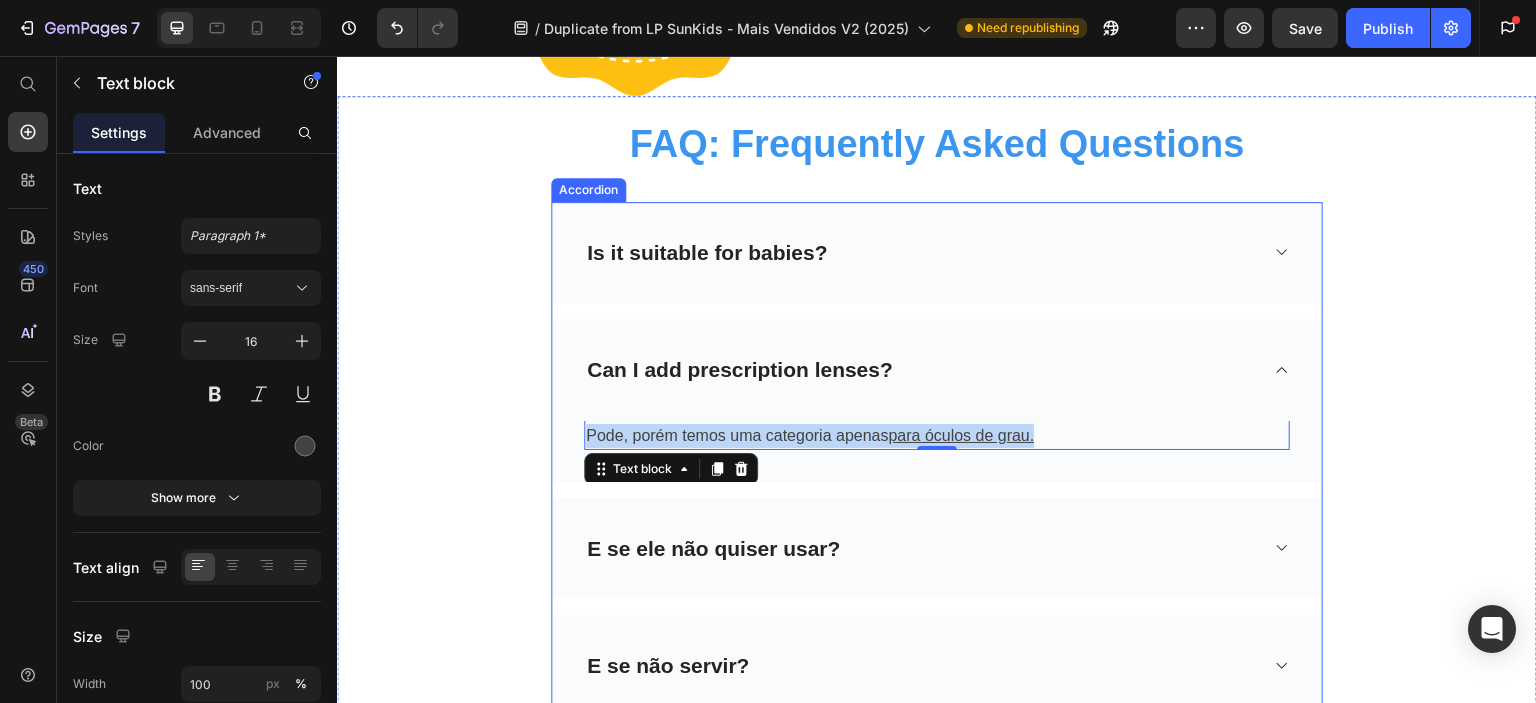 click 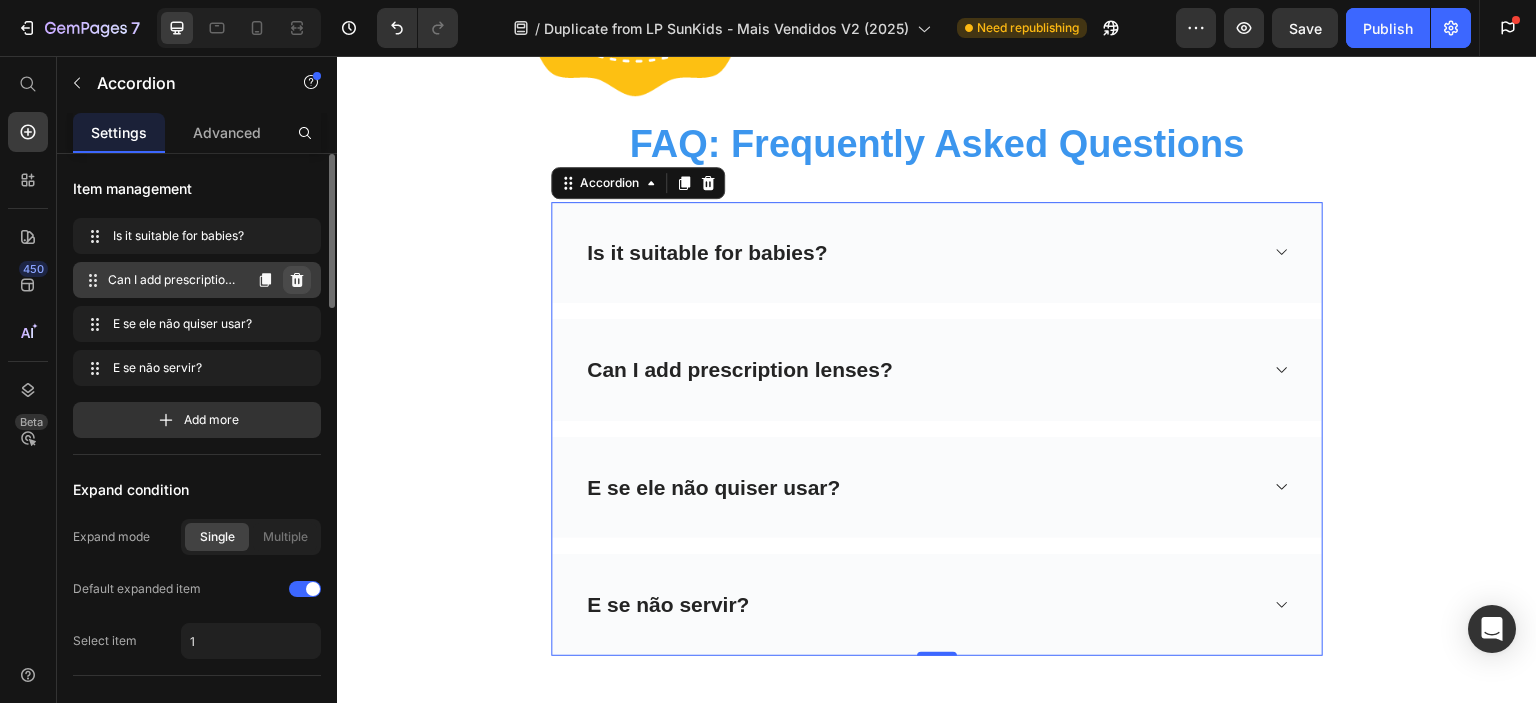 click 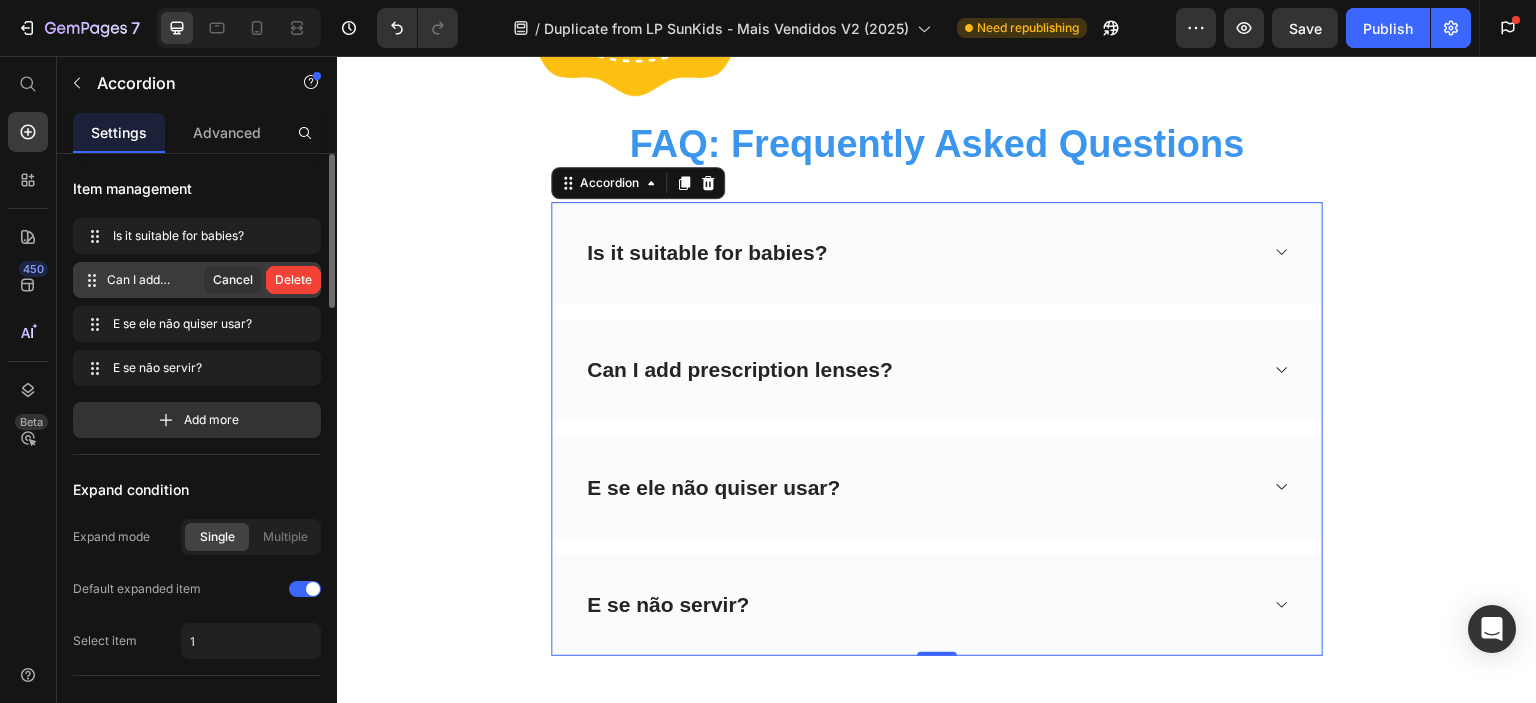 click on "Delete" at bounding box center (293, 280) 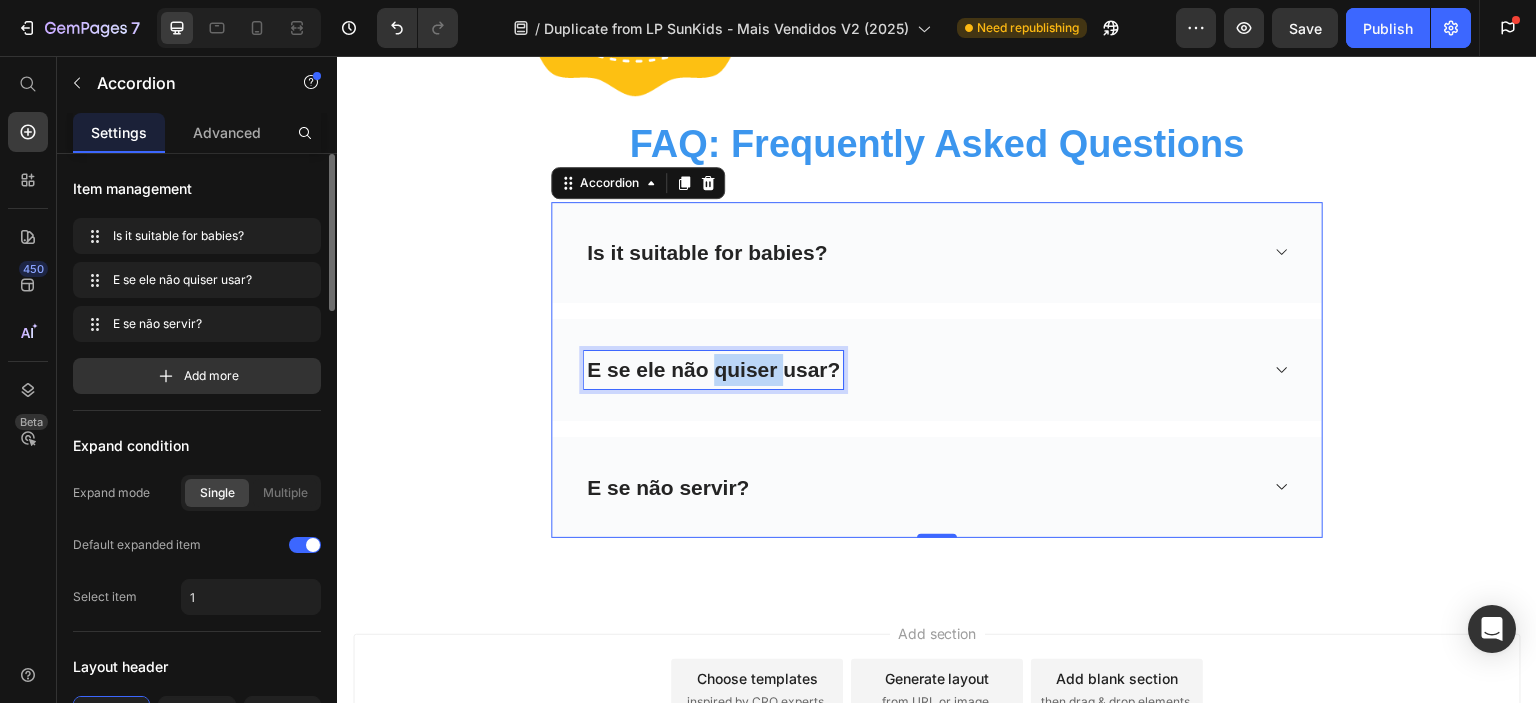 click on "E se ele não quiser usar?" at bounding box center [713, 370] 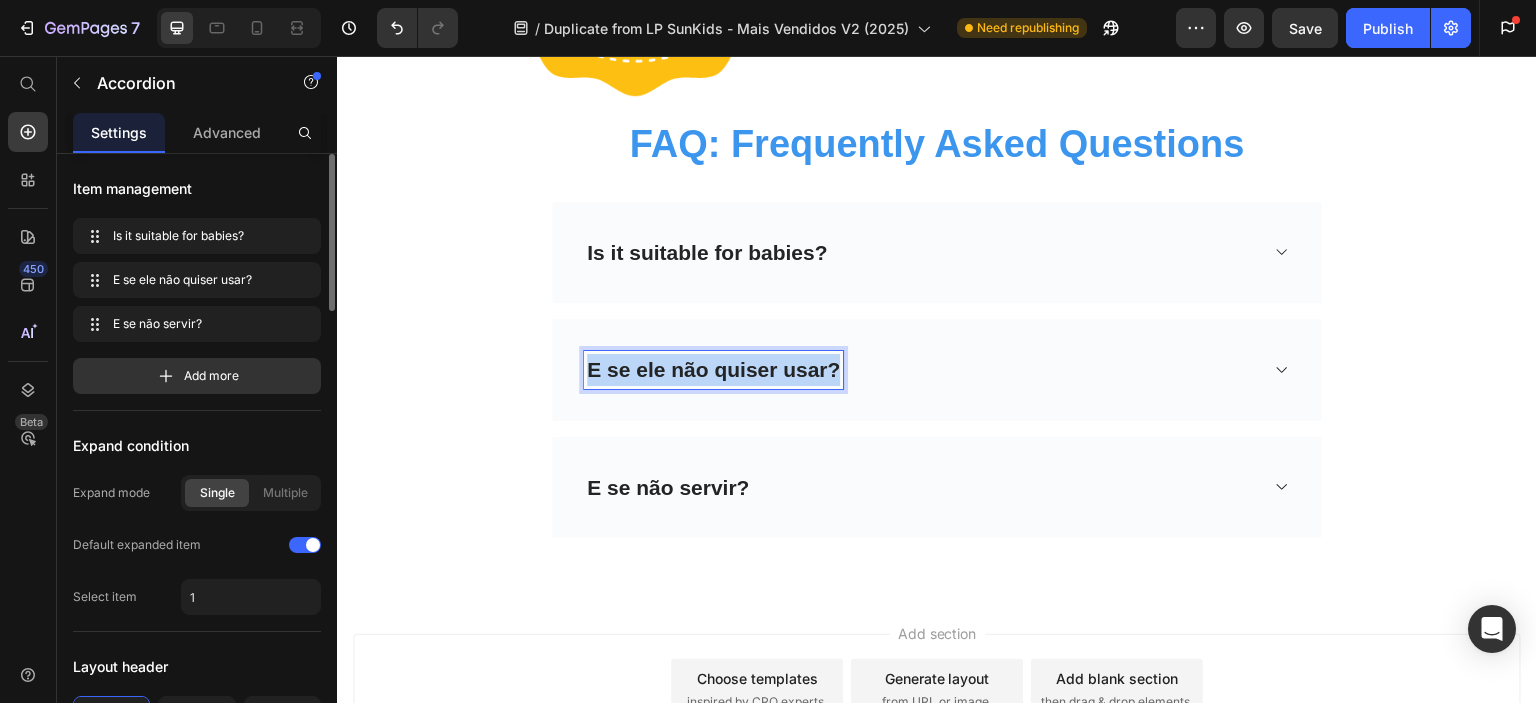 click on "E se ele não quiser usar?" at bounding box center [713, 370] 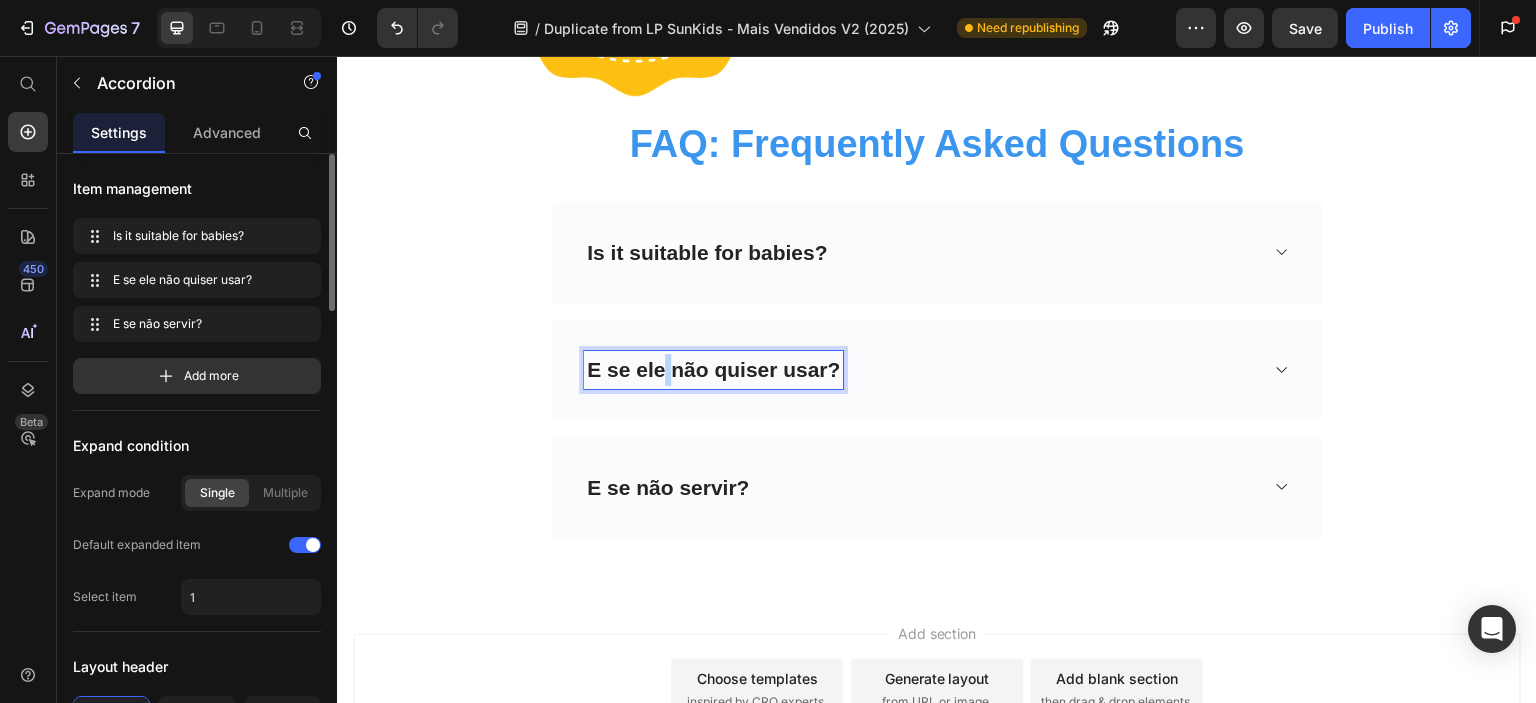 click on "E se ele não quiser usar?" at bounding box center (713, 370) 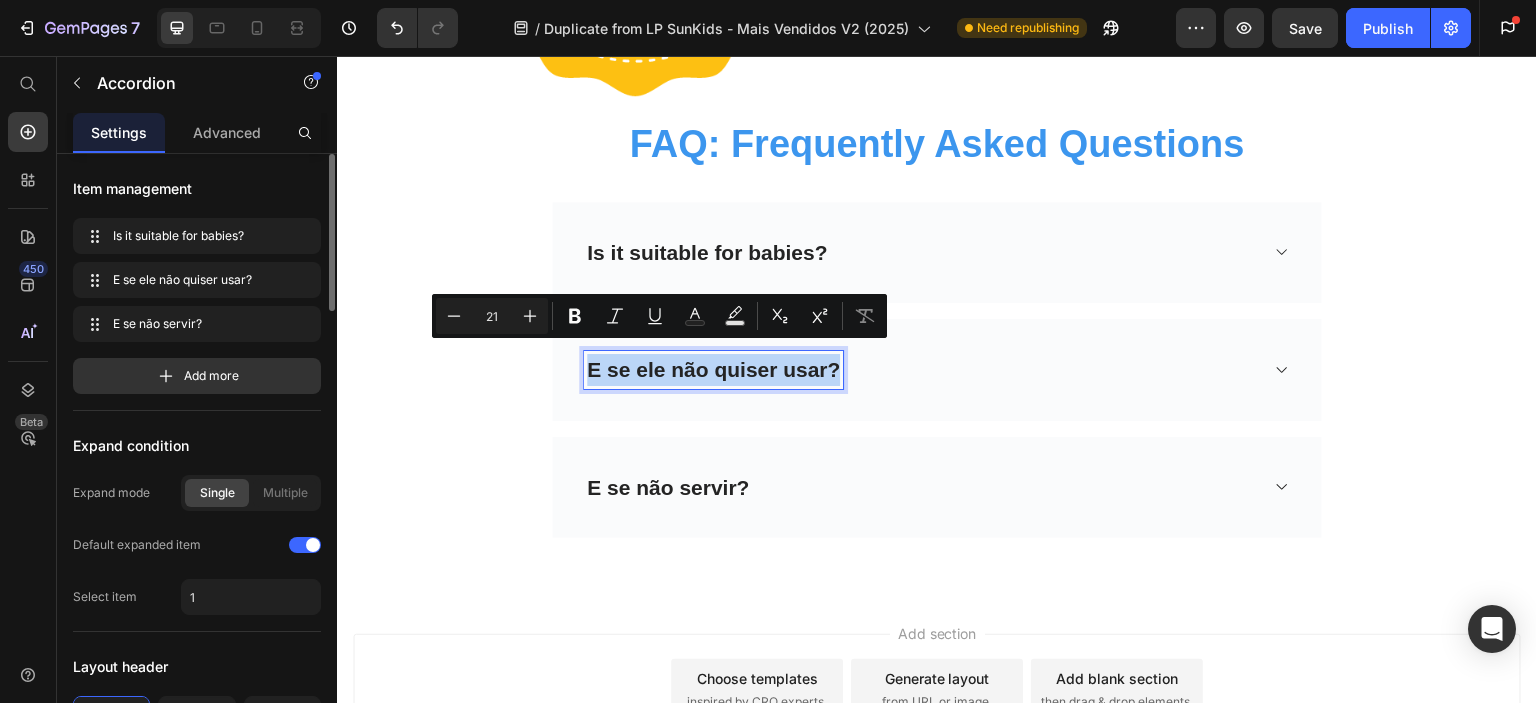 click on "E se ele não quiser usar?" at bounding box center [713, 370] 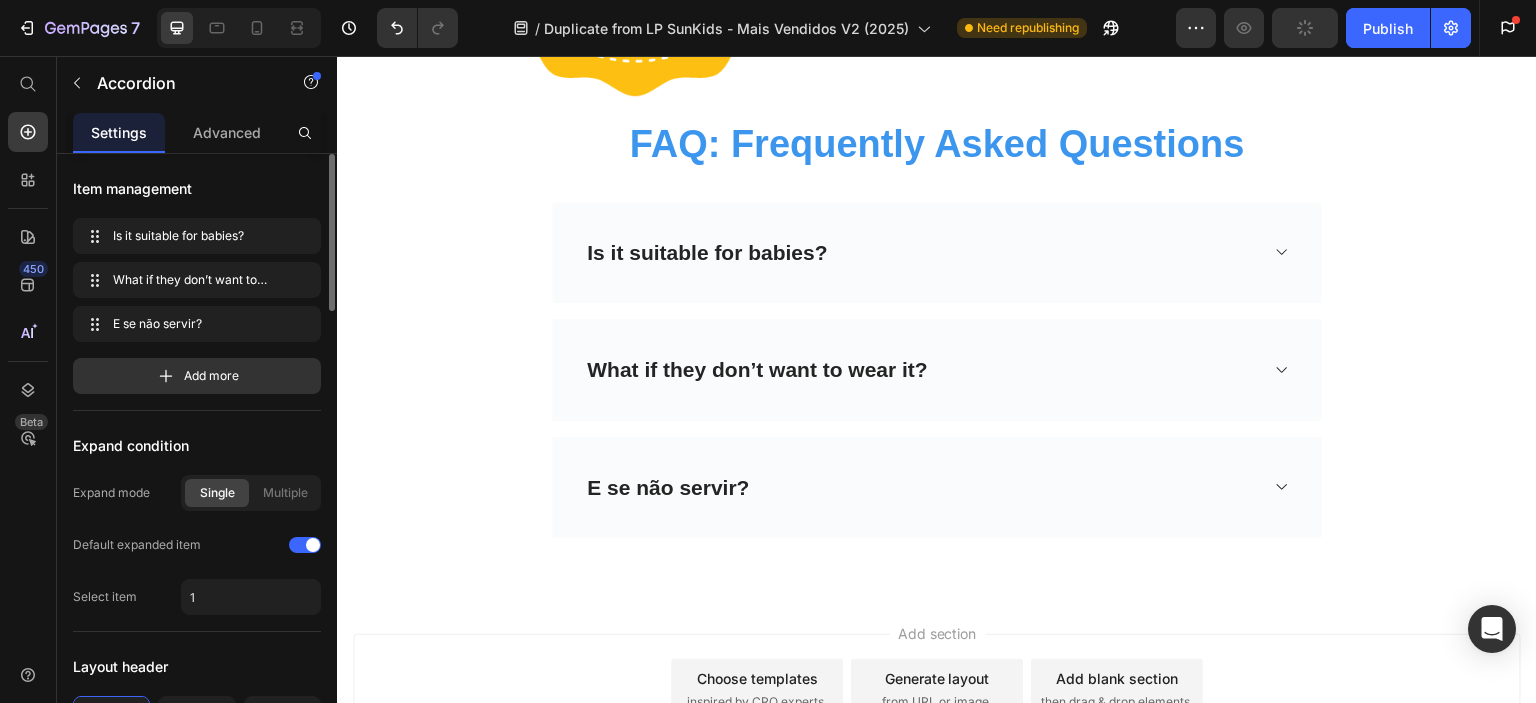 click on "What if they don’t want to wear it?" at bounding box center (921, 370) 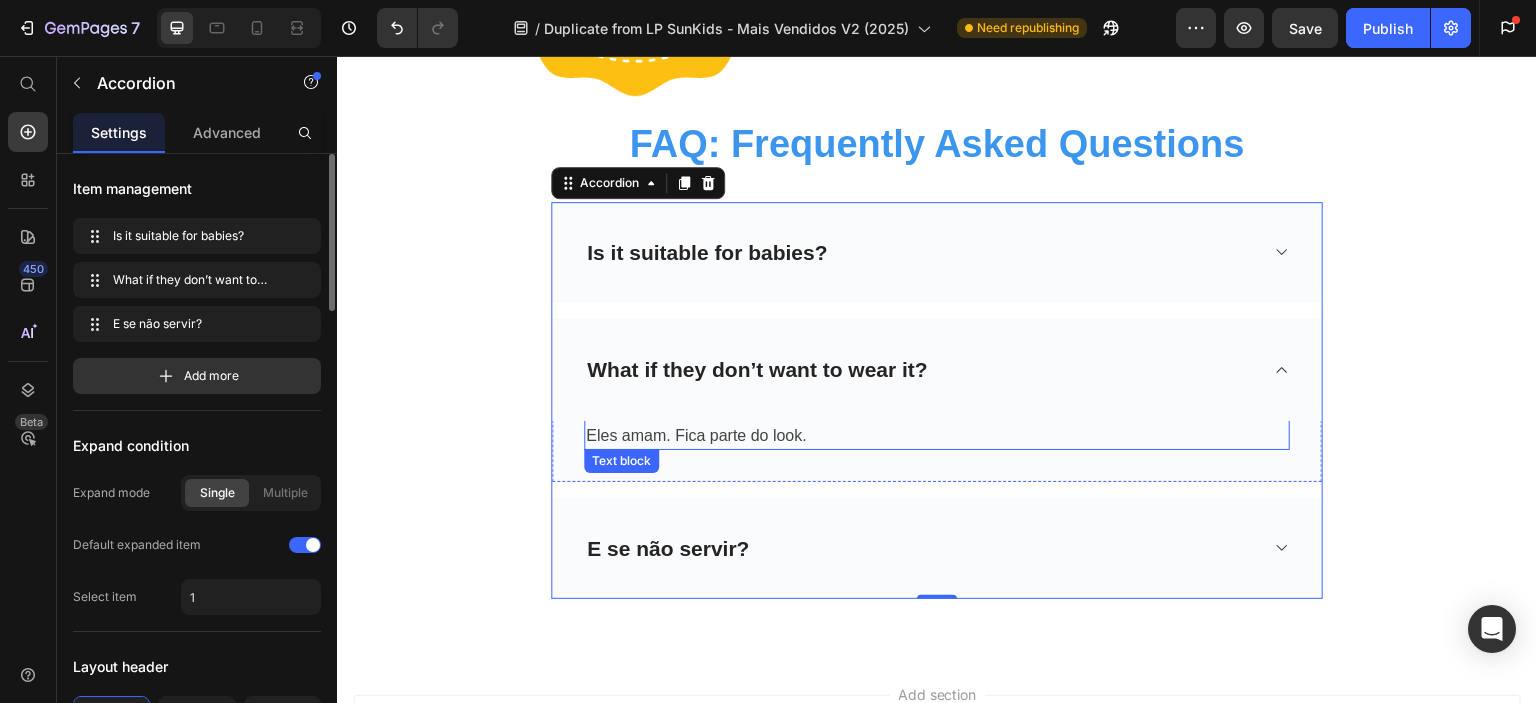 click on "Eles amam. Fica parte do look." at bounding box center (937, 436) 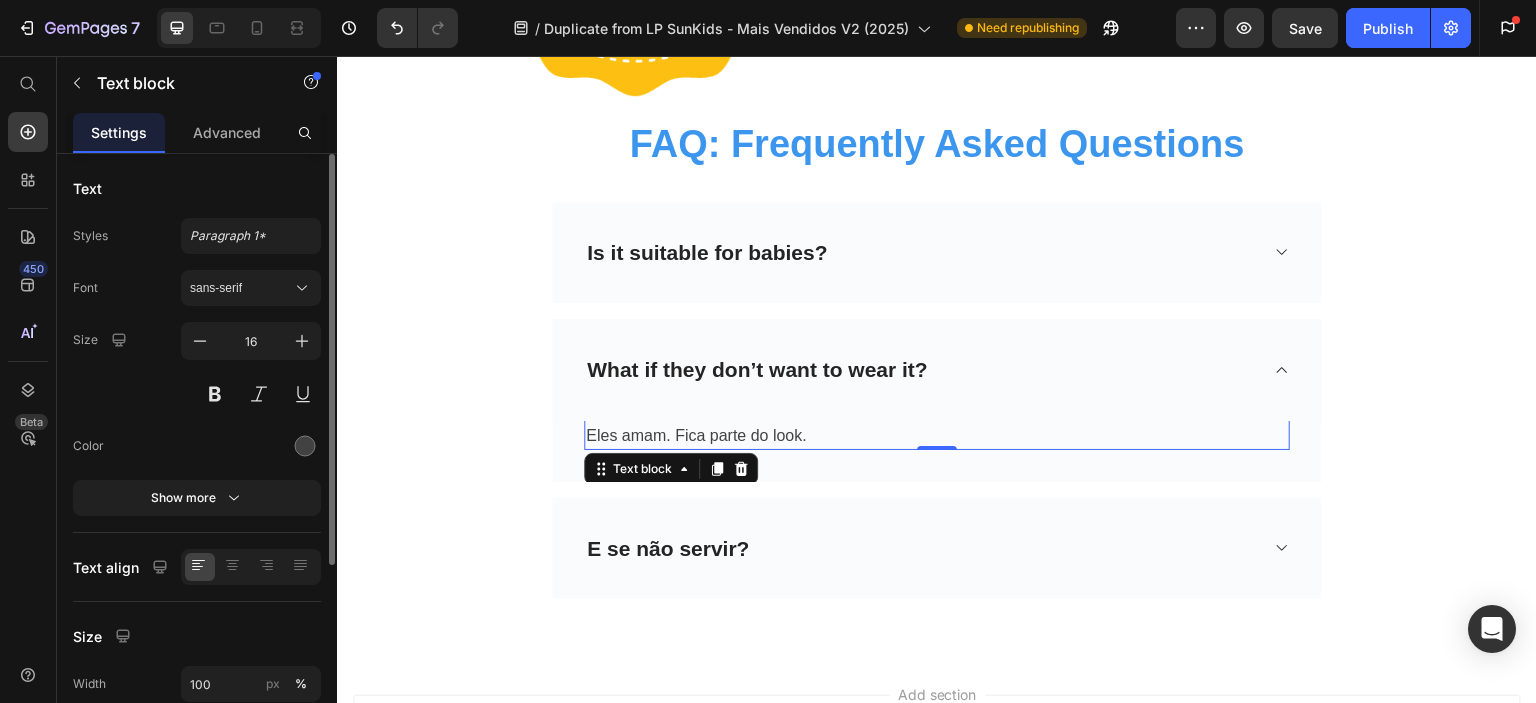 click on "Eles amam. Fica parte do look." at bounding box center [937, 436] 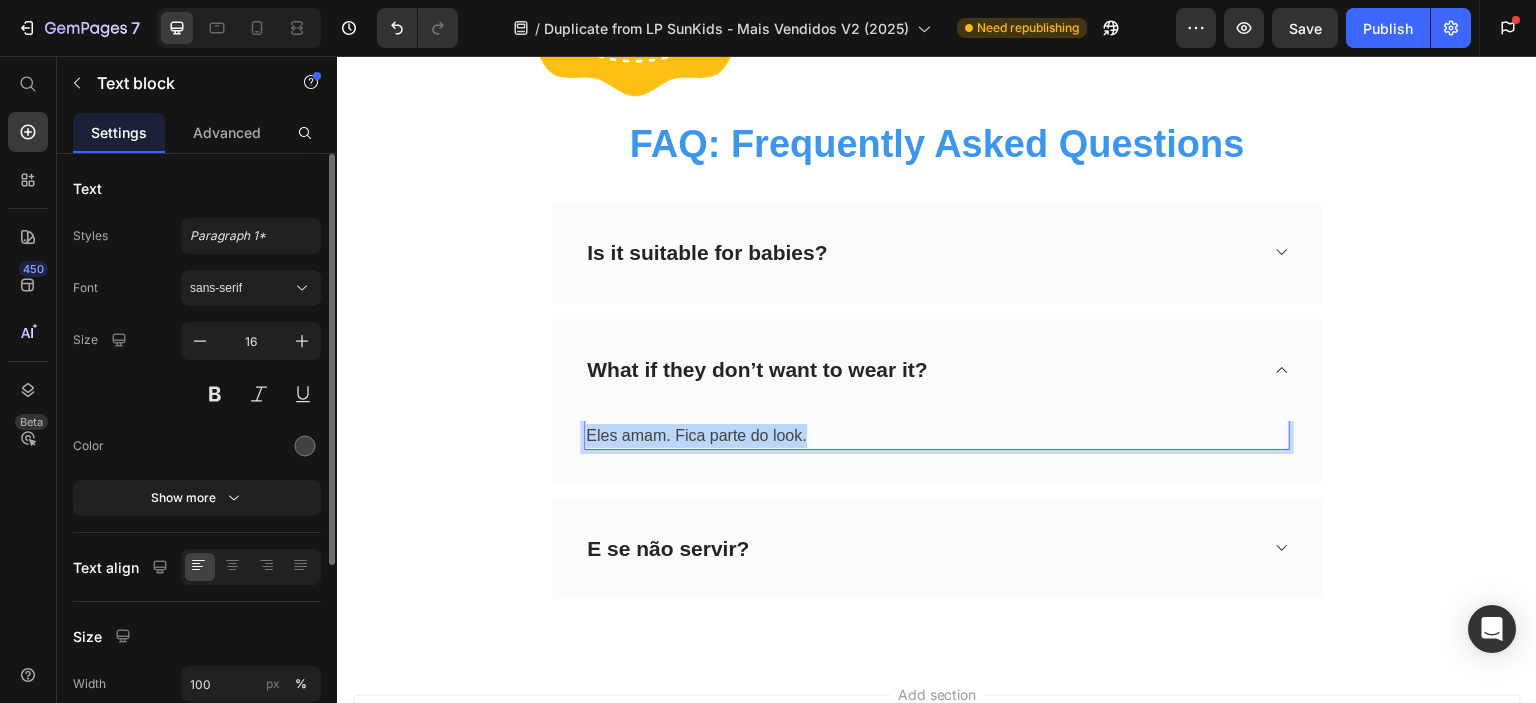 click on "Eles amam. Fica parte do look." at bounding box center [937, 436] 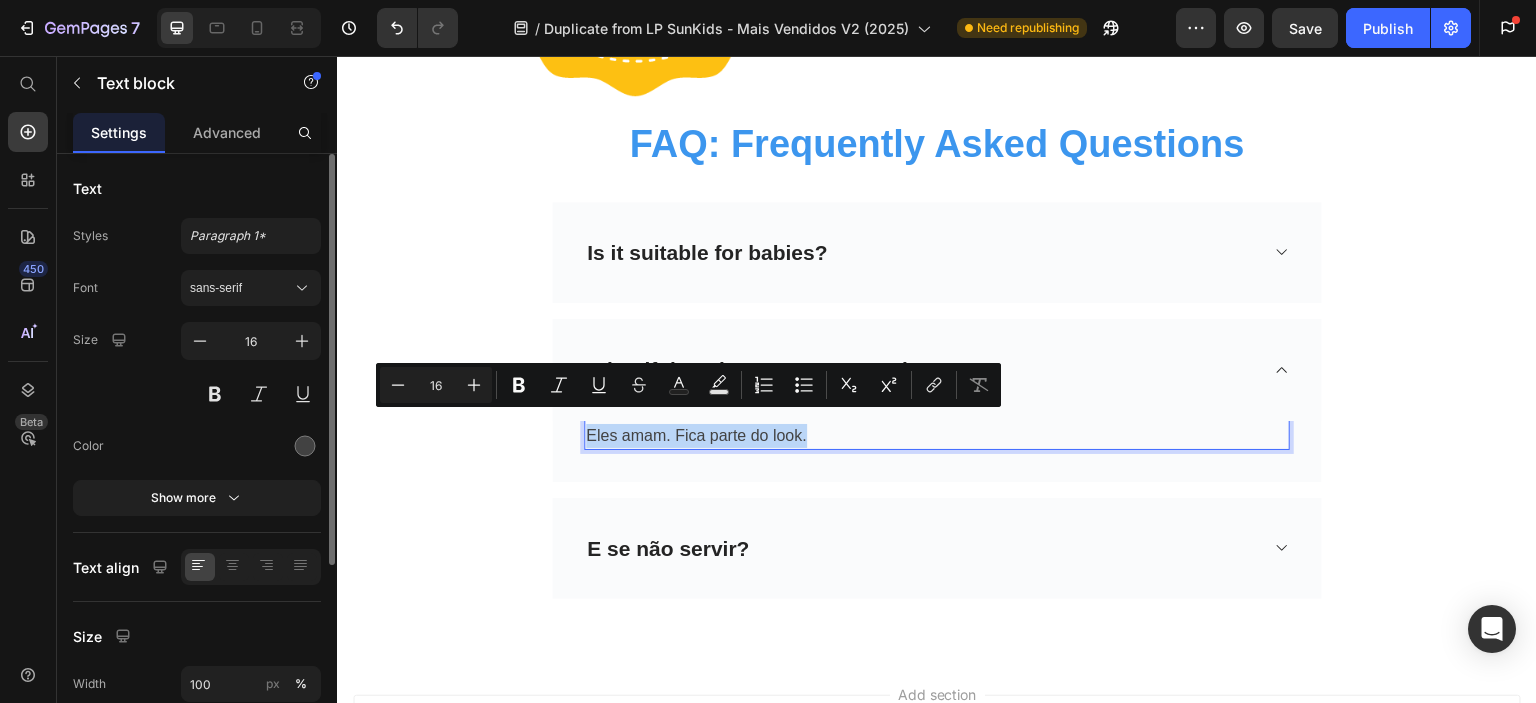 copy on "Eles amam. Fica parte do look." 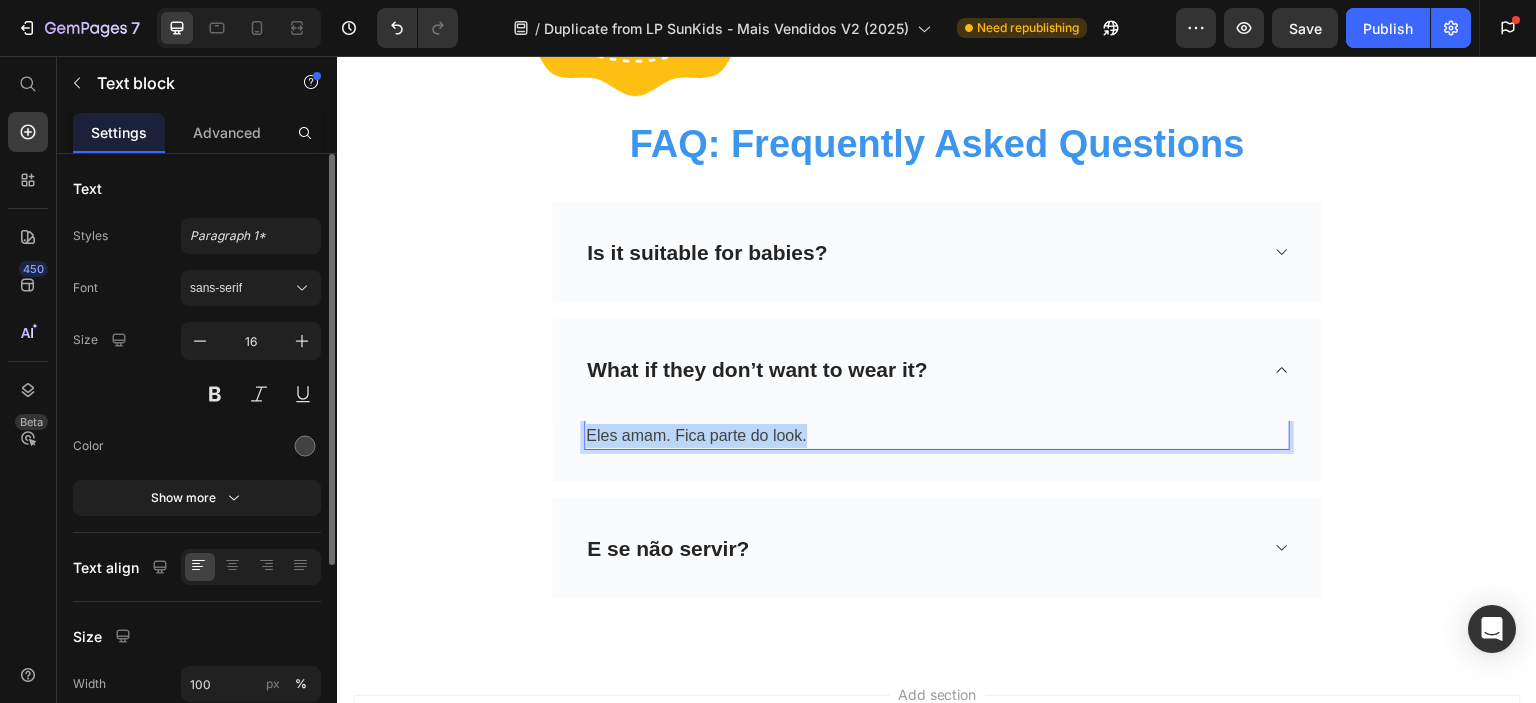 click on "Eles amam. Fica parte do look." at bounding box center (937, 436) 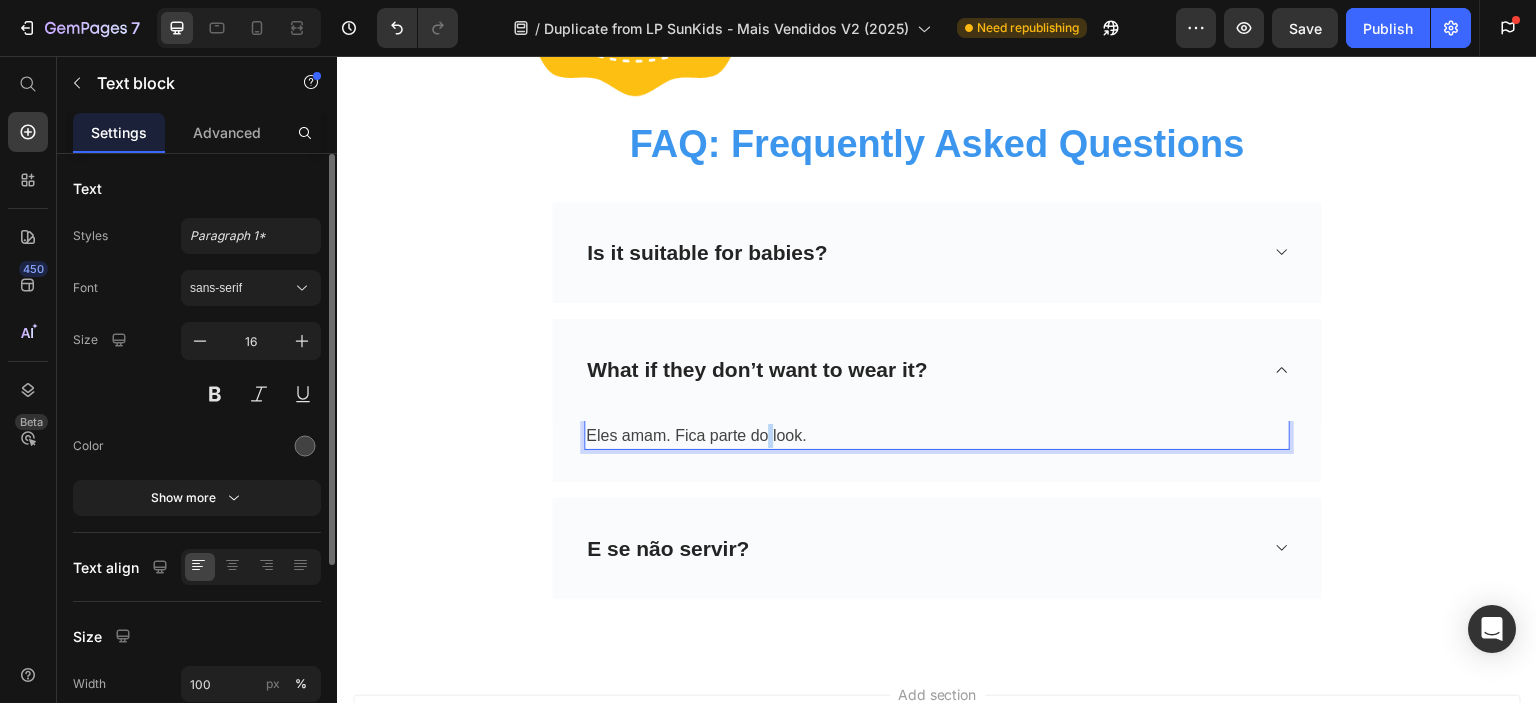 click on "Eles amam. Fica parte do look." at bounding box center (937, 436) 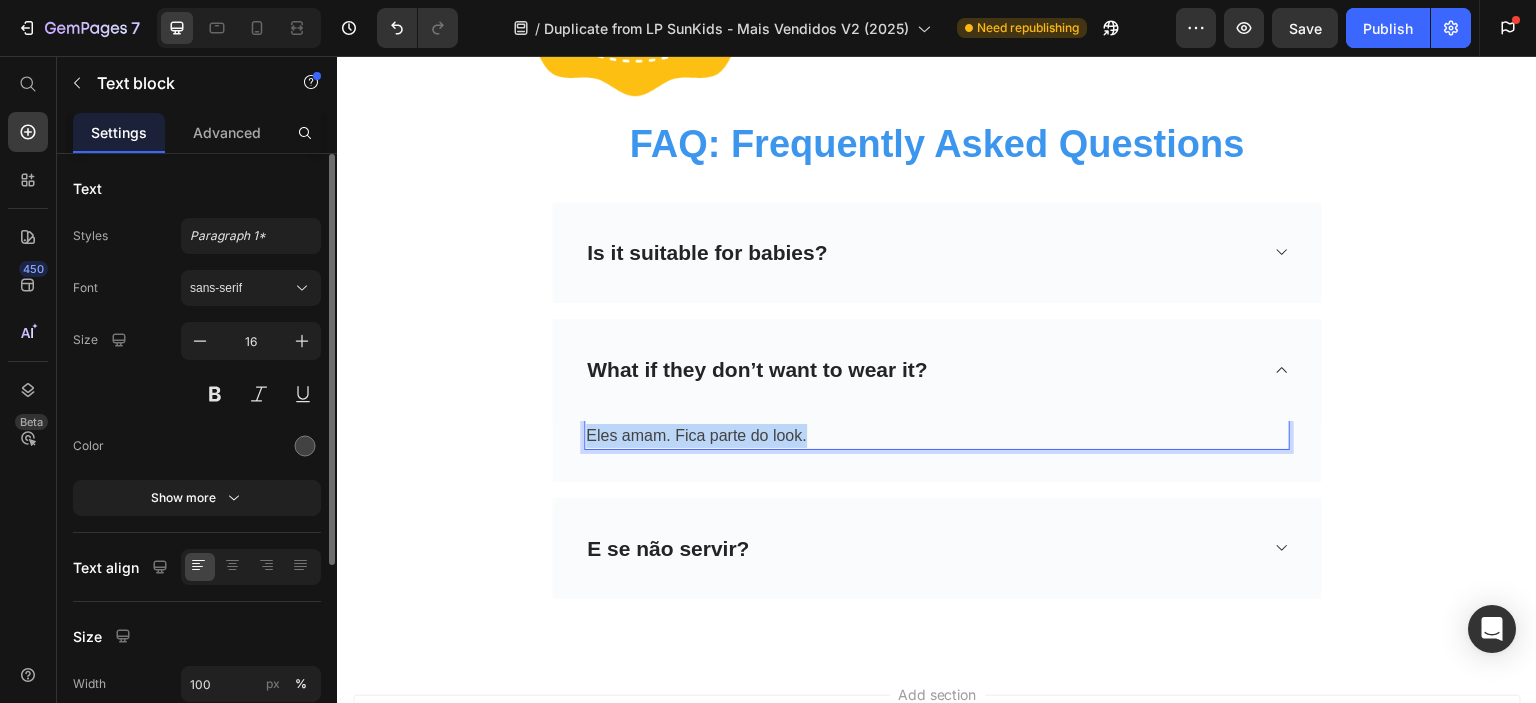click on "Eles amam. Fica parte do look." at bounding box center [937, 436] 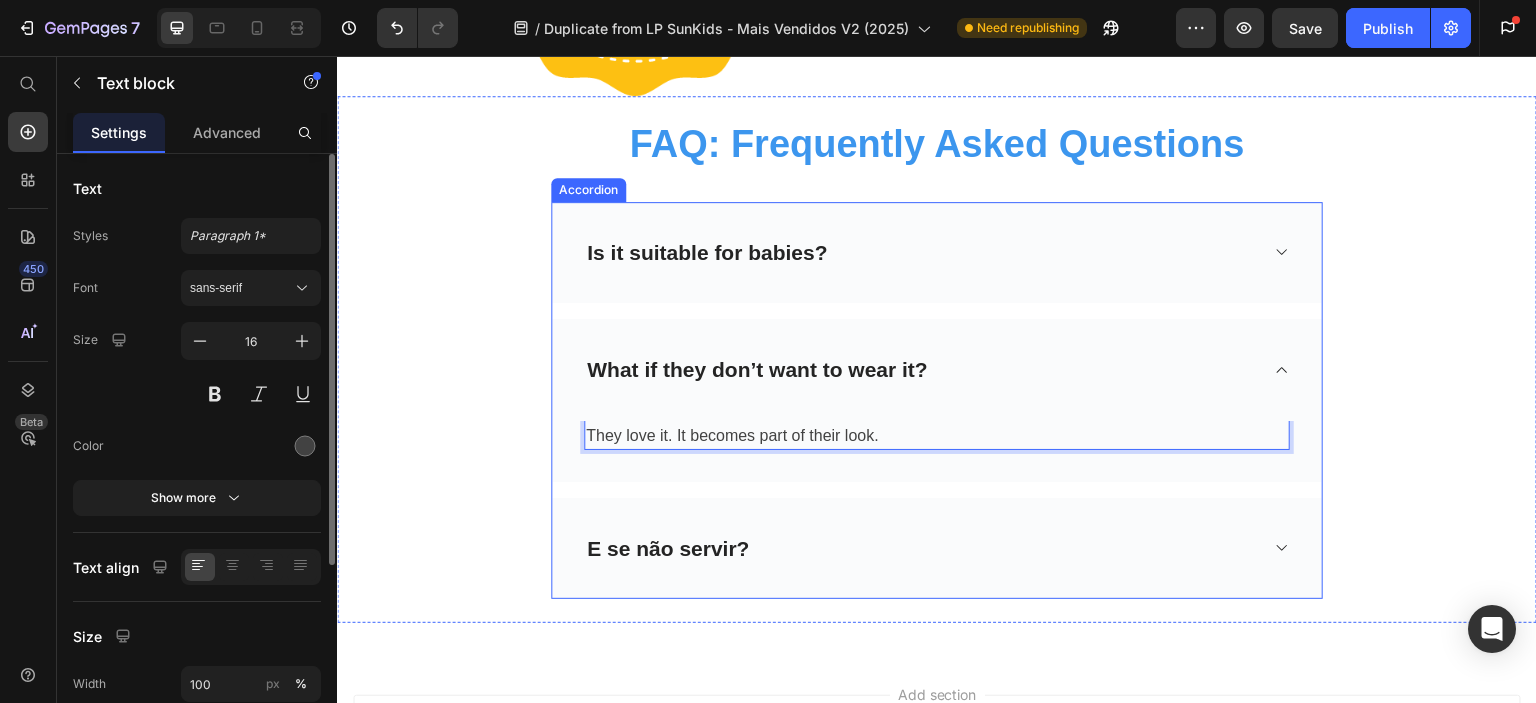 click on "E se não servir?" at bounding box center (668, 549) 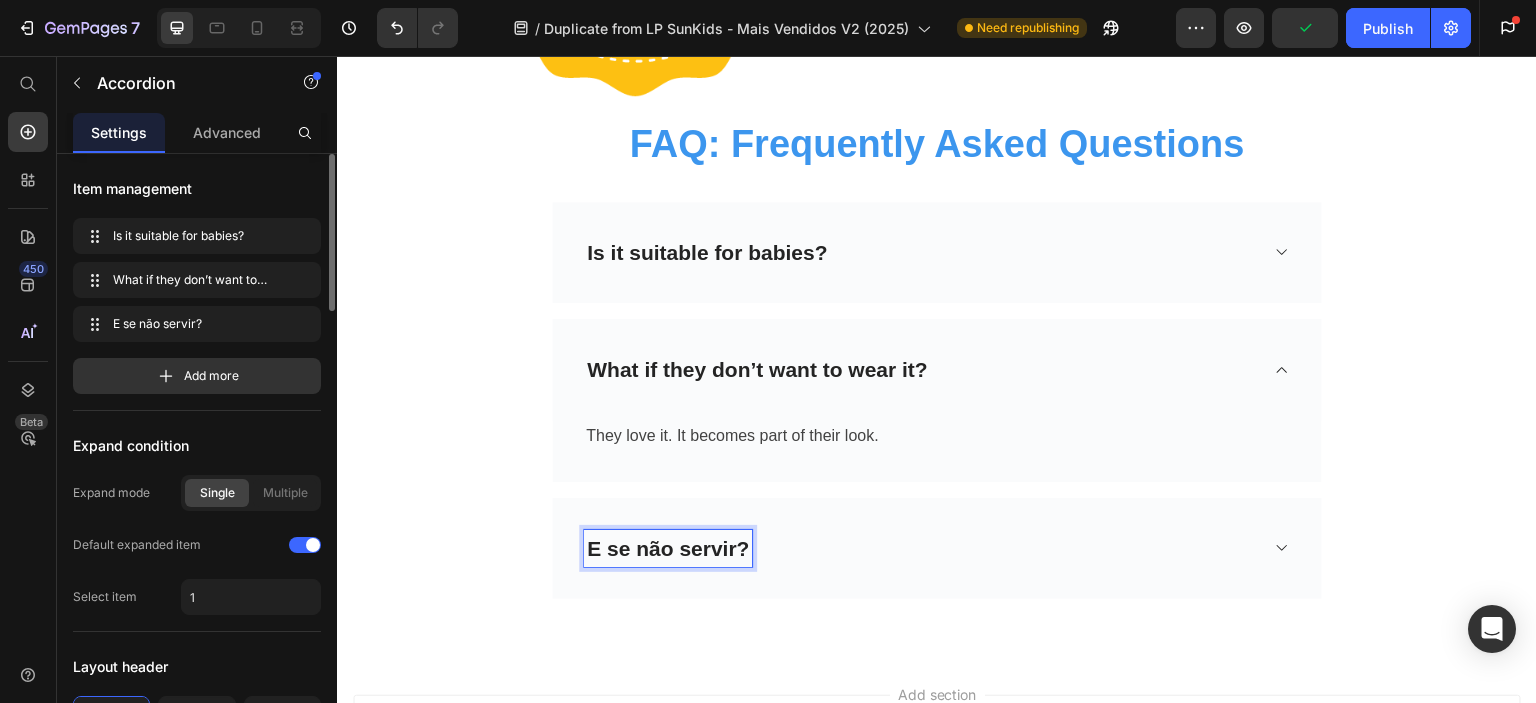 click on "E se não servir?" at bounding box center (668, 549) 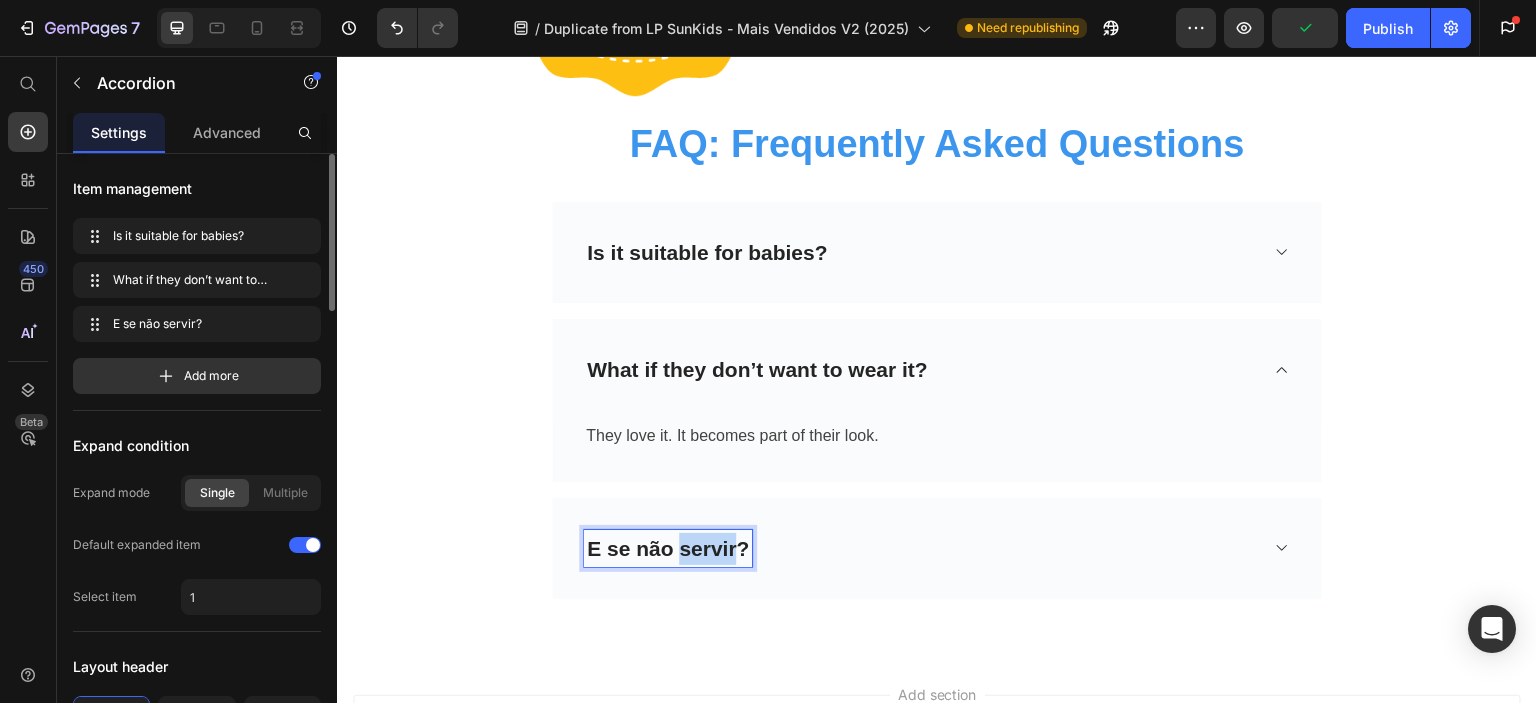 click on "E se não servir?" at bounding box center (668, 549) 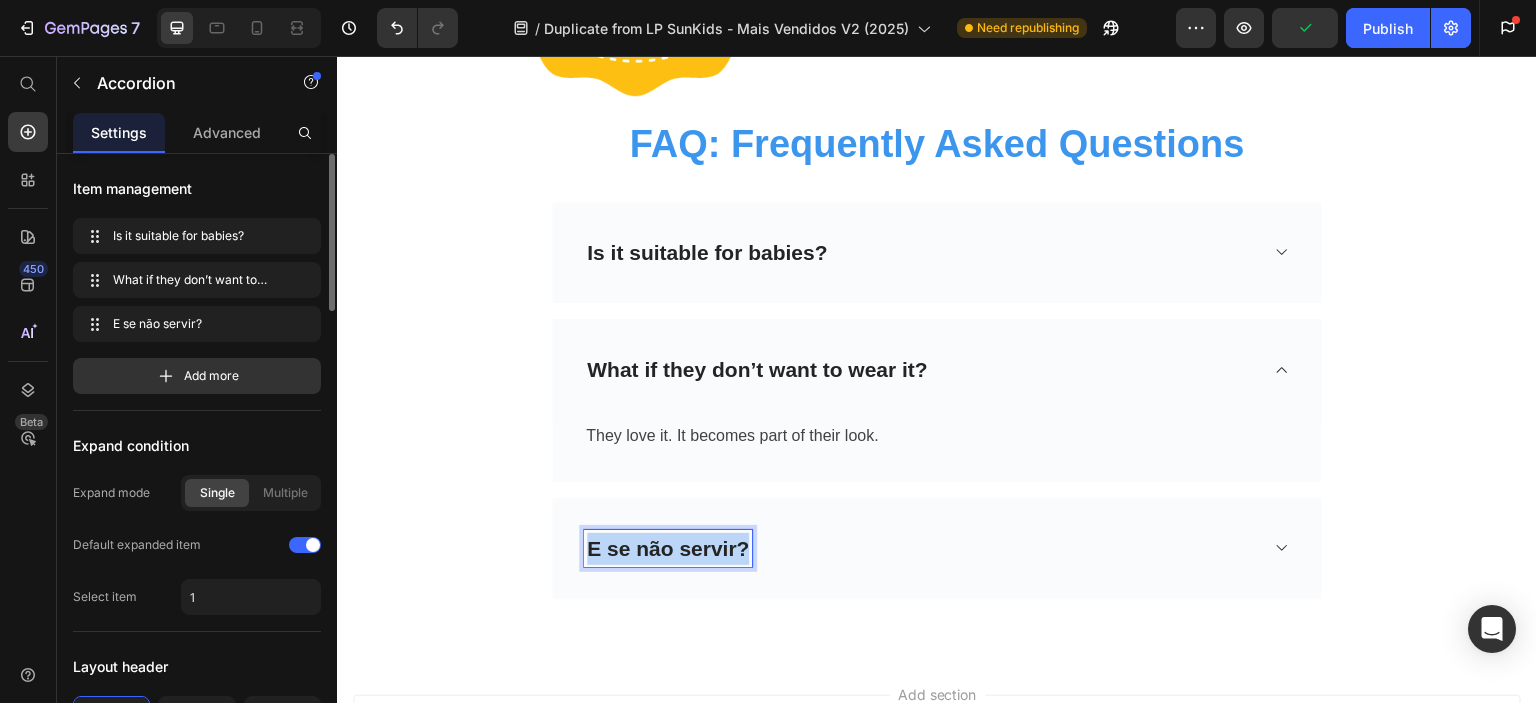 click on "E se não servir?" at bounding box center [668, 549] 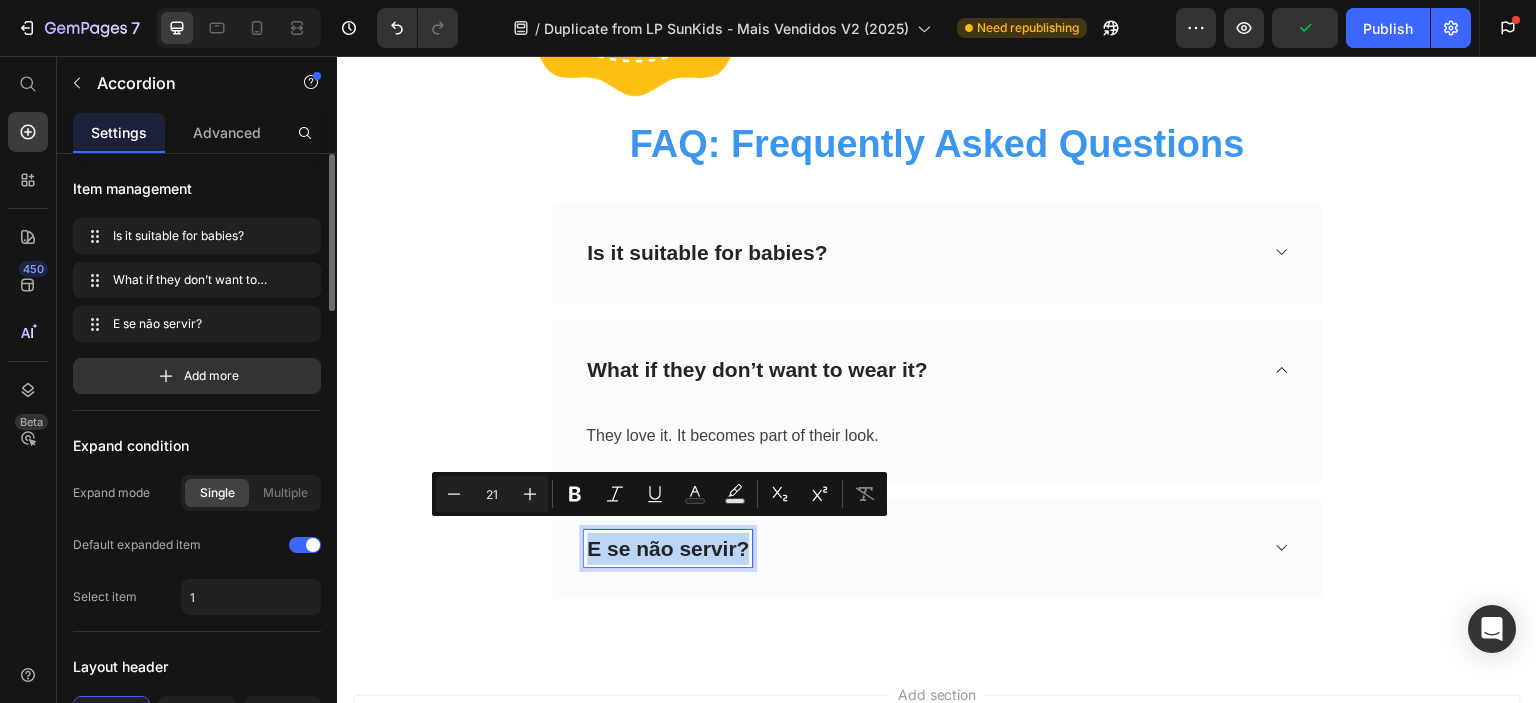 copy on "E se não servir?" 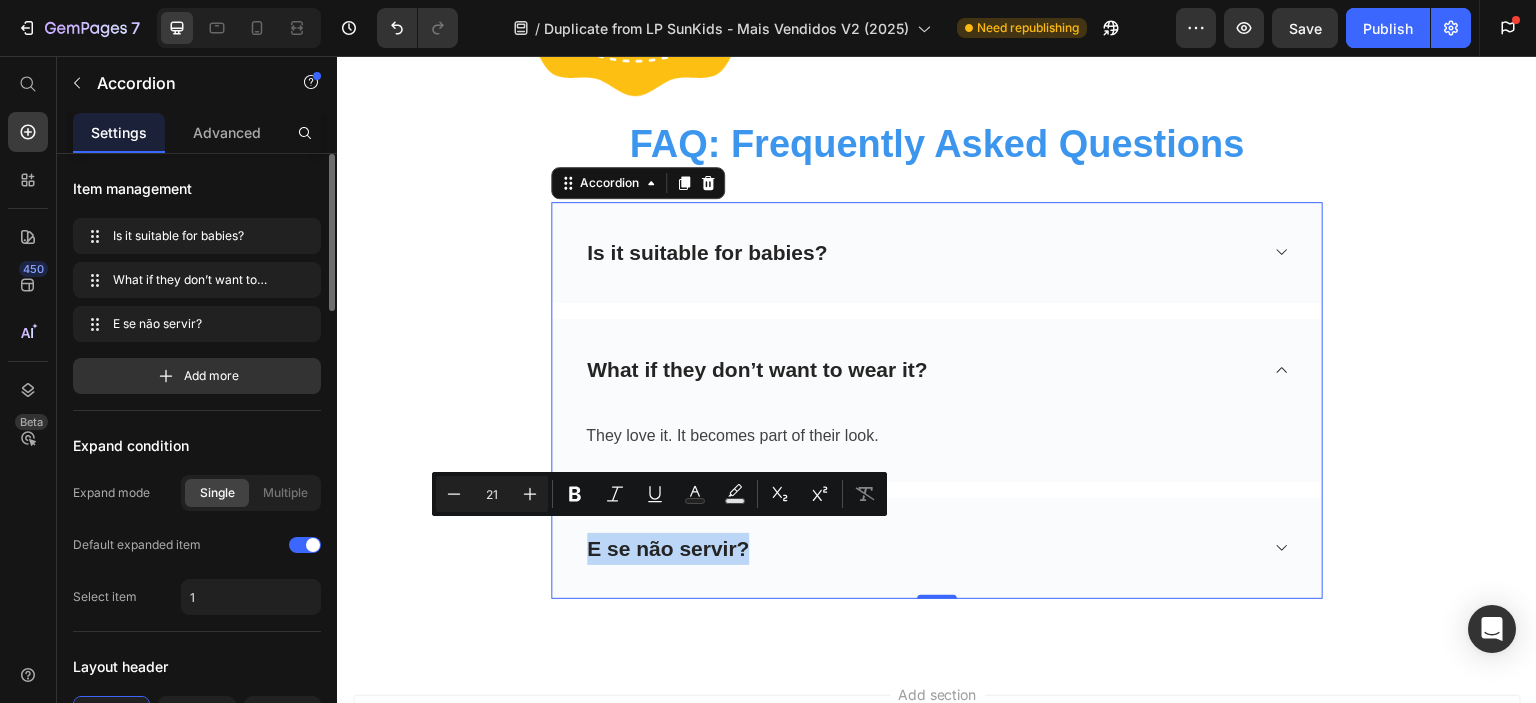 click on "E se não servir?" at bounding box center (668, 549) 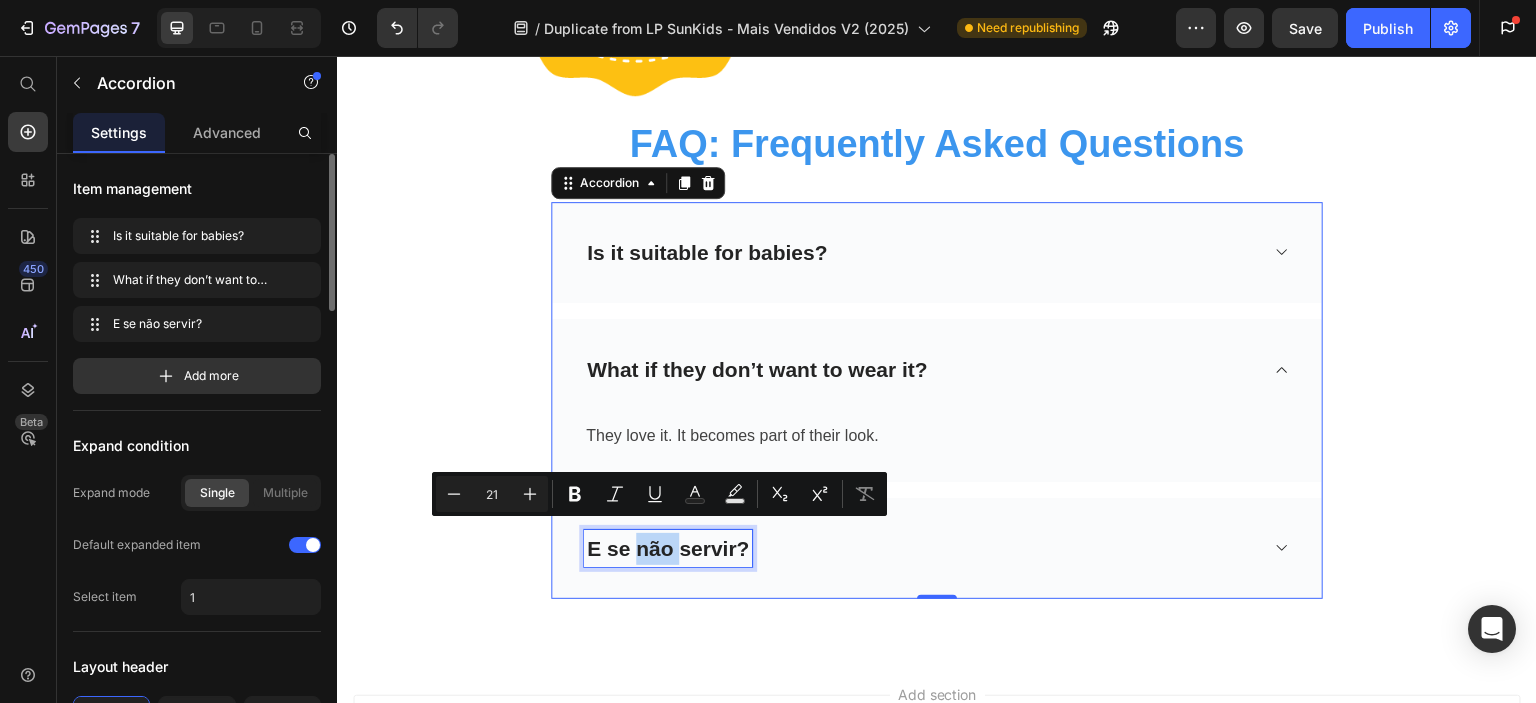 click on "E se não servir?" at bounding box center [668, 549] 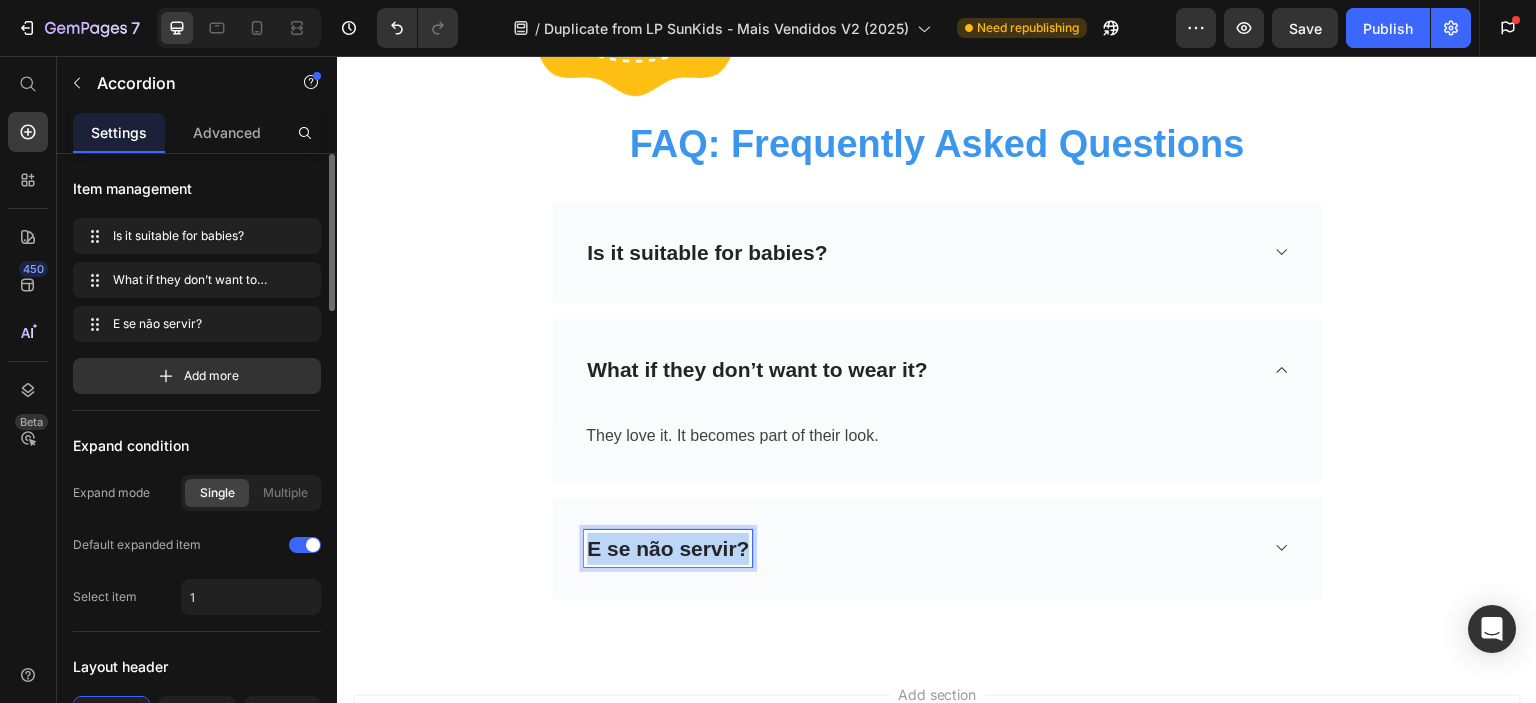 click on "E se não servir?" at bounding box center (668, 549) 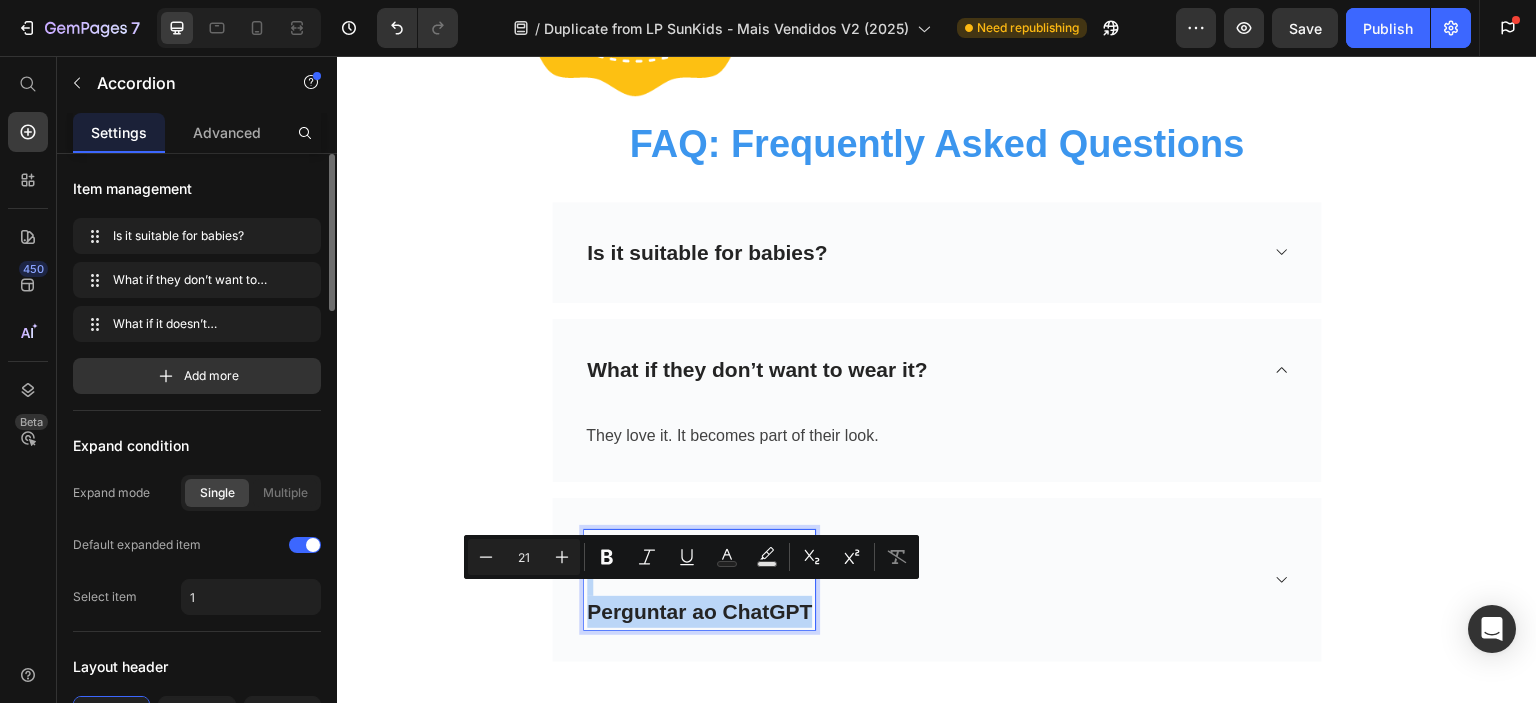 drag, startPoint x: 801, startPoint y: 601, endPoint x: 581, endPoint y: 555, distance: 224.75764 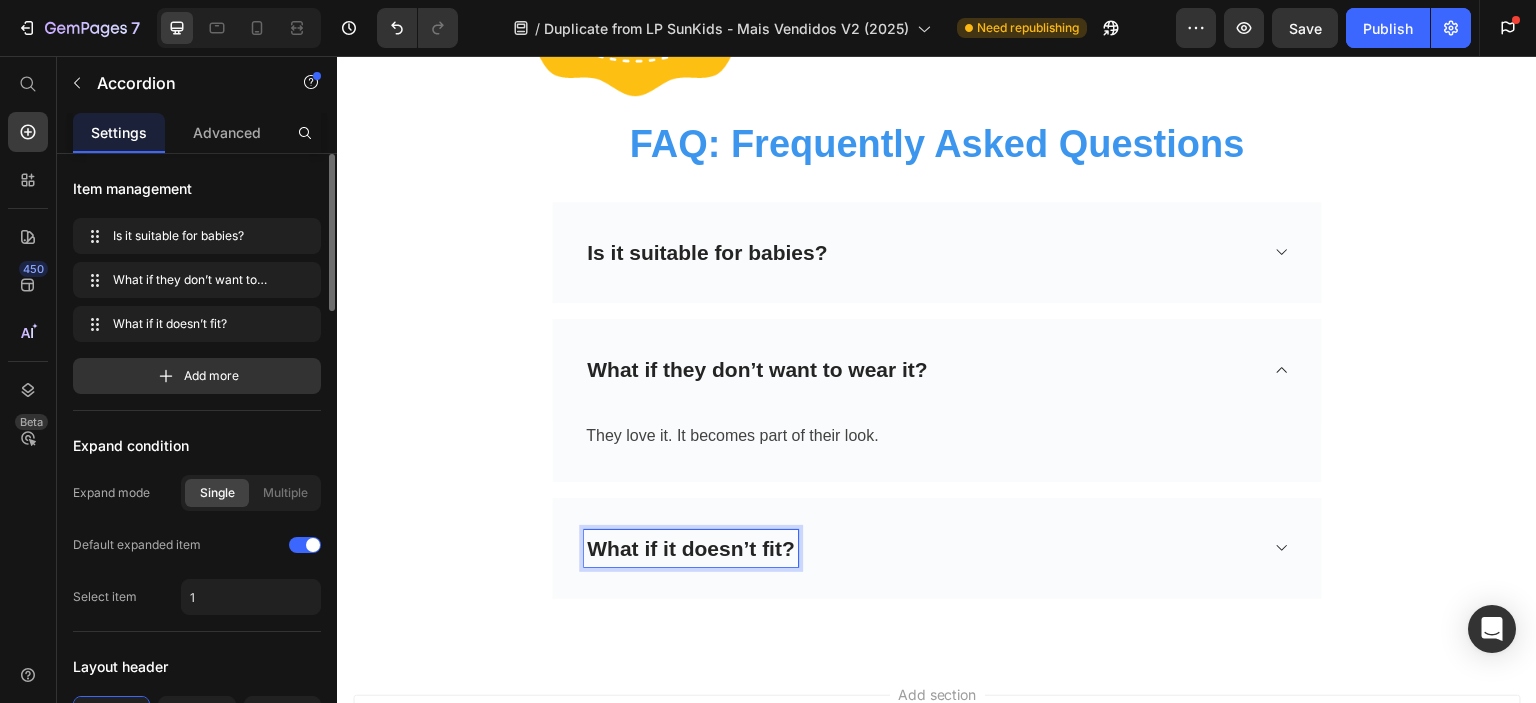 click on "What if it doesn’t fit?" at bounding box center [921, 549] 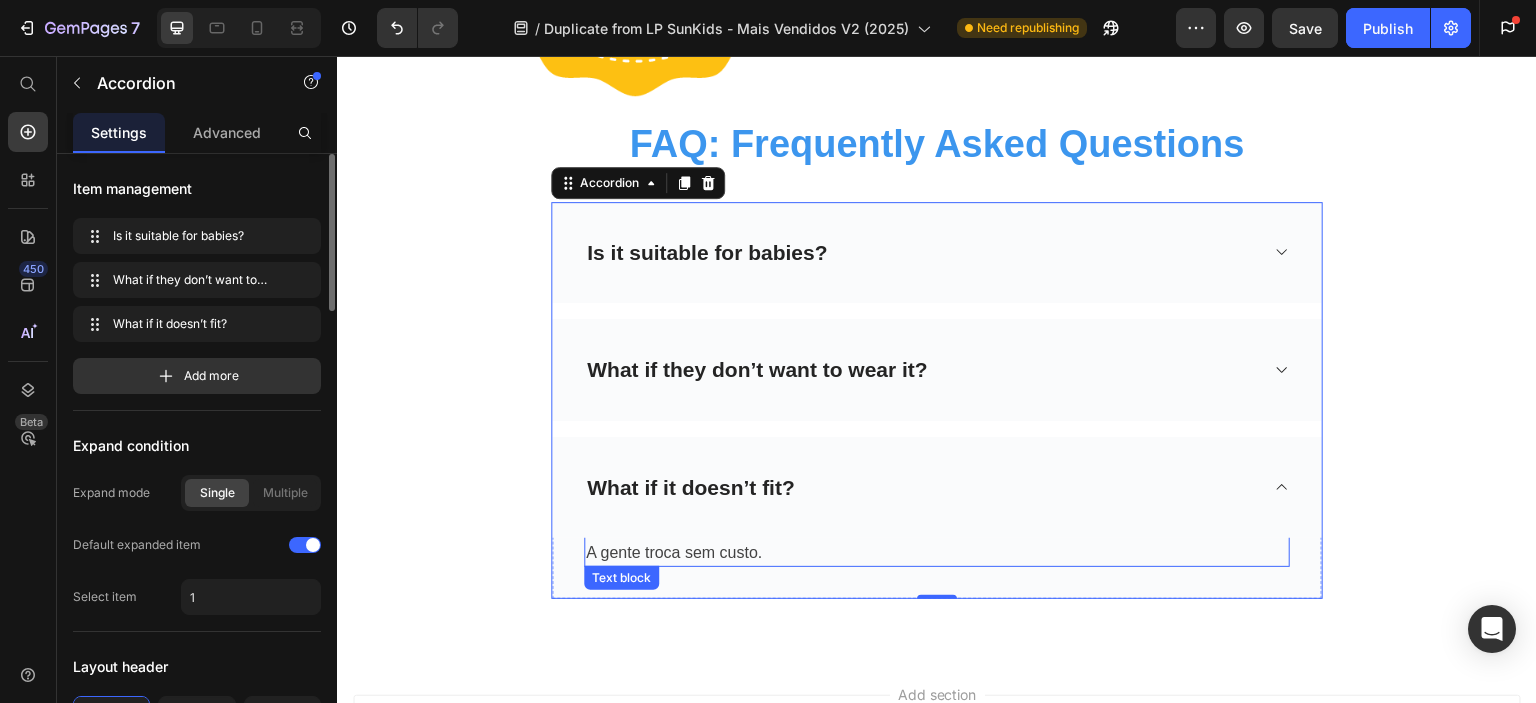 click on "A gente troca sem custo." at bounding box center (937, 553) 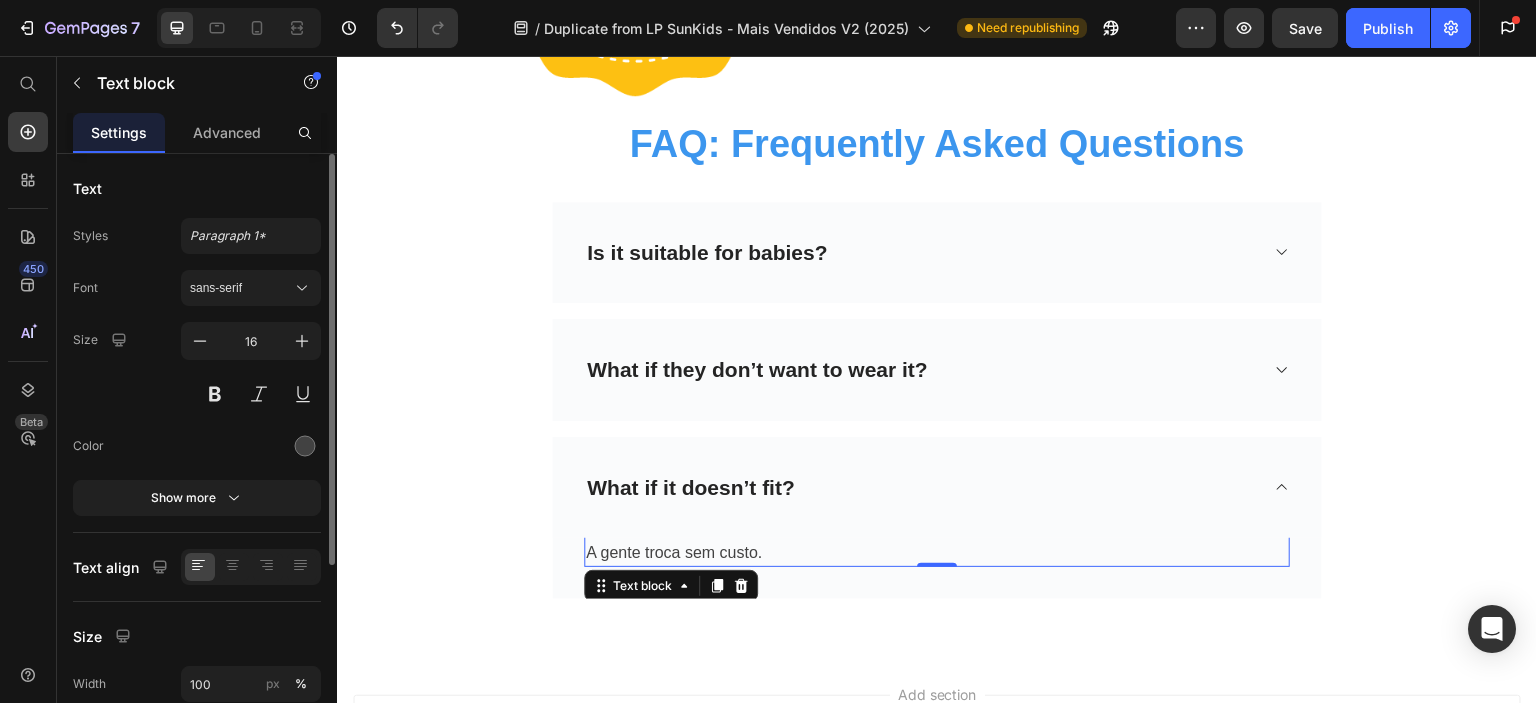 click on "A gente troca sem custo." at bounding box center [937, 553] 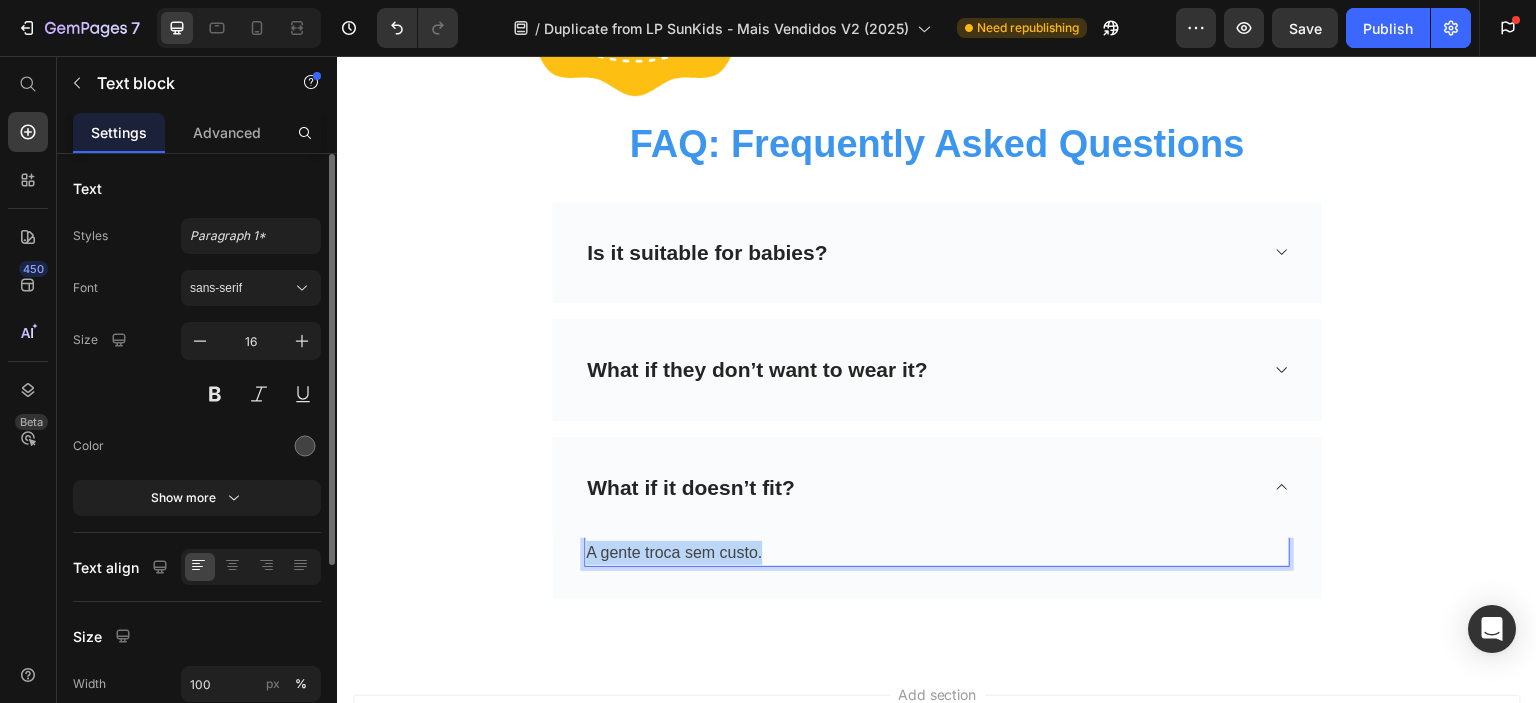 click on "A gente troca sem custo." at bounding box center (937, 553) 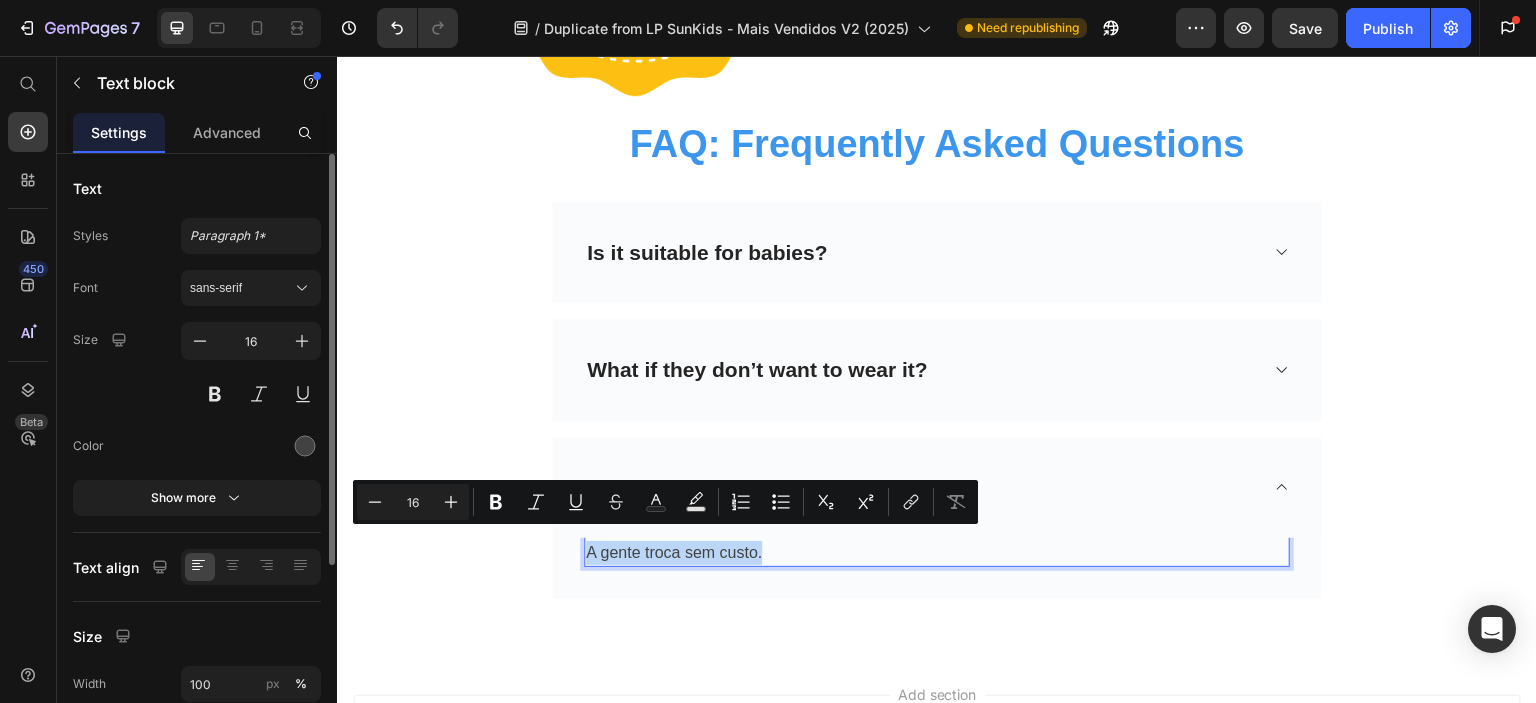 click on "A gente troca sem custo." at bounding box center [937, 553] 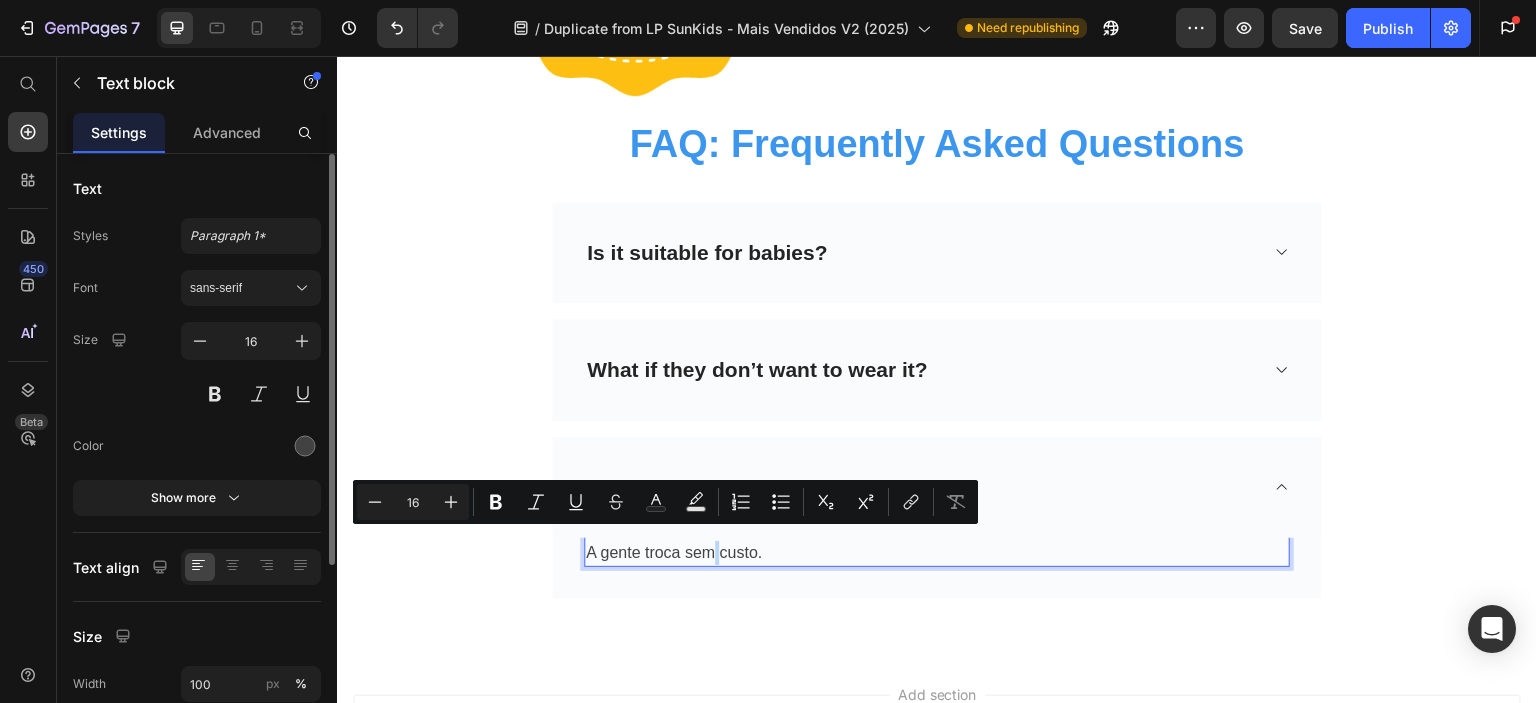 click on "A gente troca sem custo." at bounding box center (937, 553) 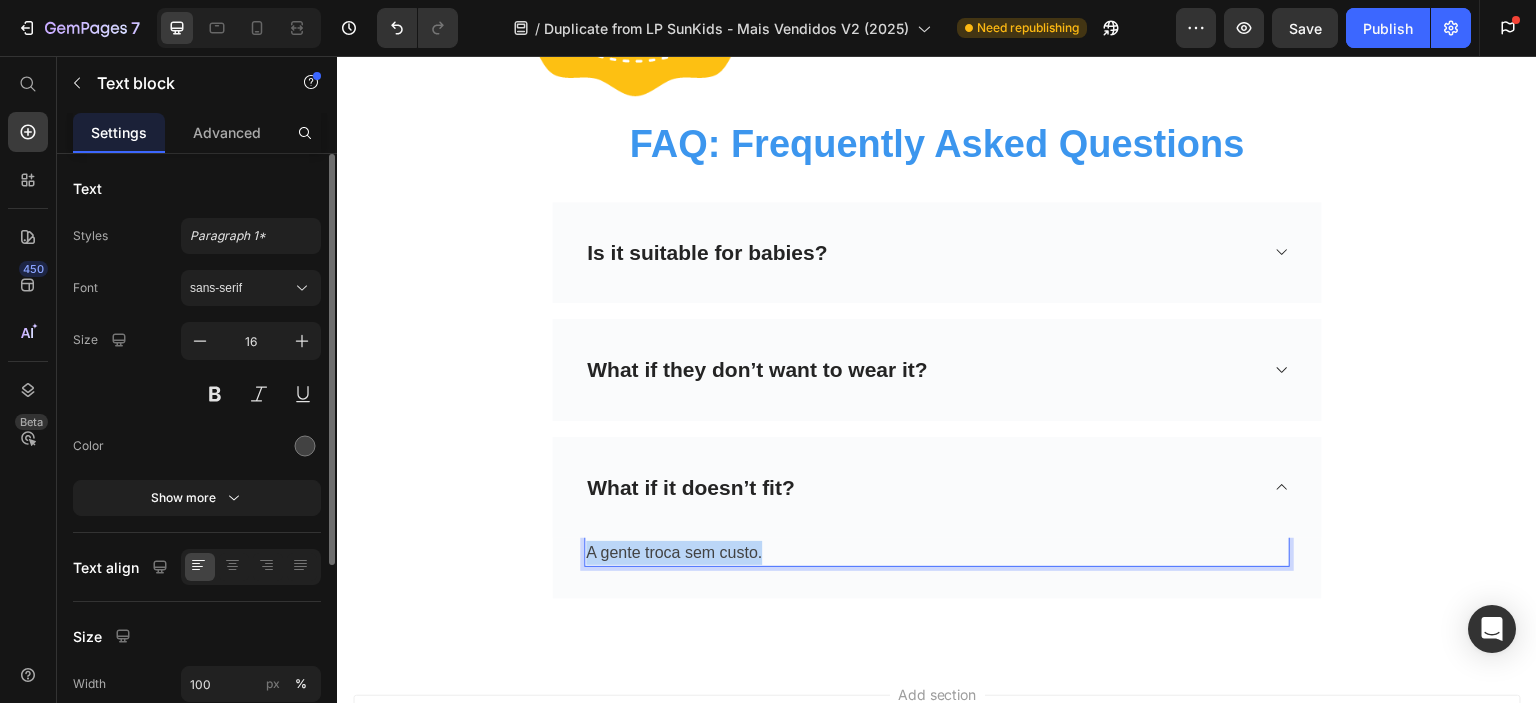 click on "A gente troca sem custo." at bounding box center [937, 553] 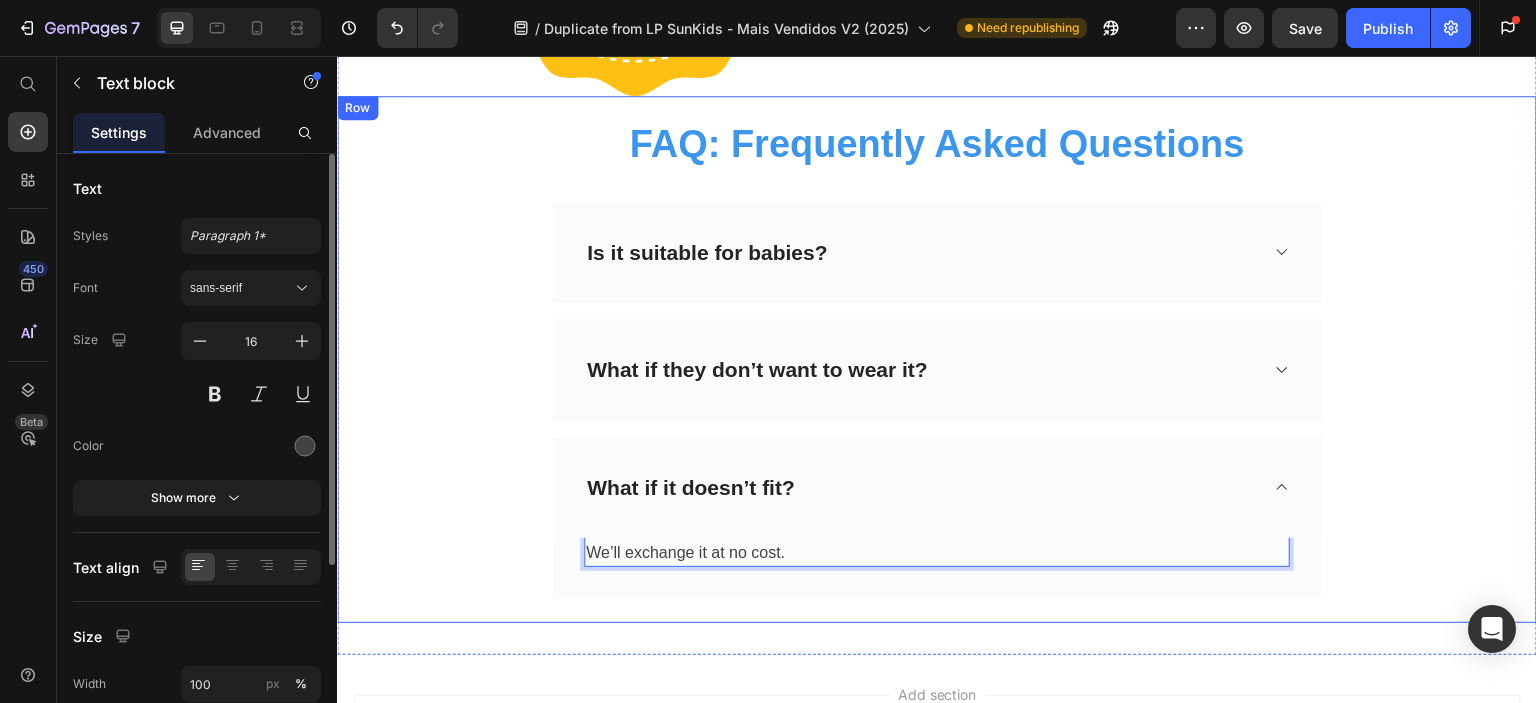 click on "FAQ: Frequently Asked Questions Heading Row
Is it suitable for babies?
What if they don’t want to wear it?
What if it doesn’t fit? We’ll exchange it at no cost. Text block   0 Row Accordion" at bounding box center (937, 359) 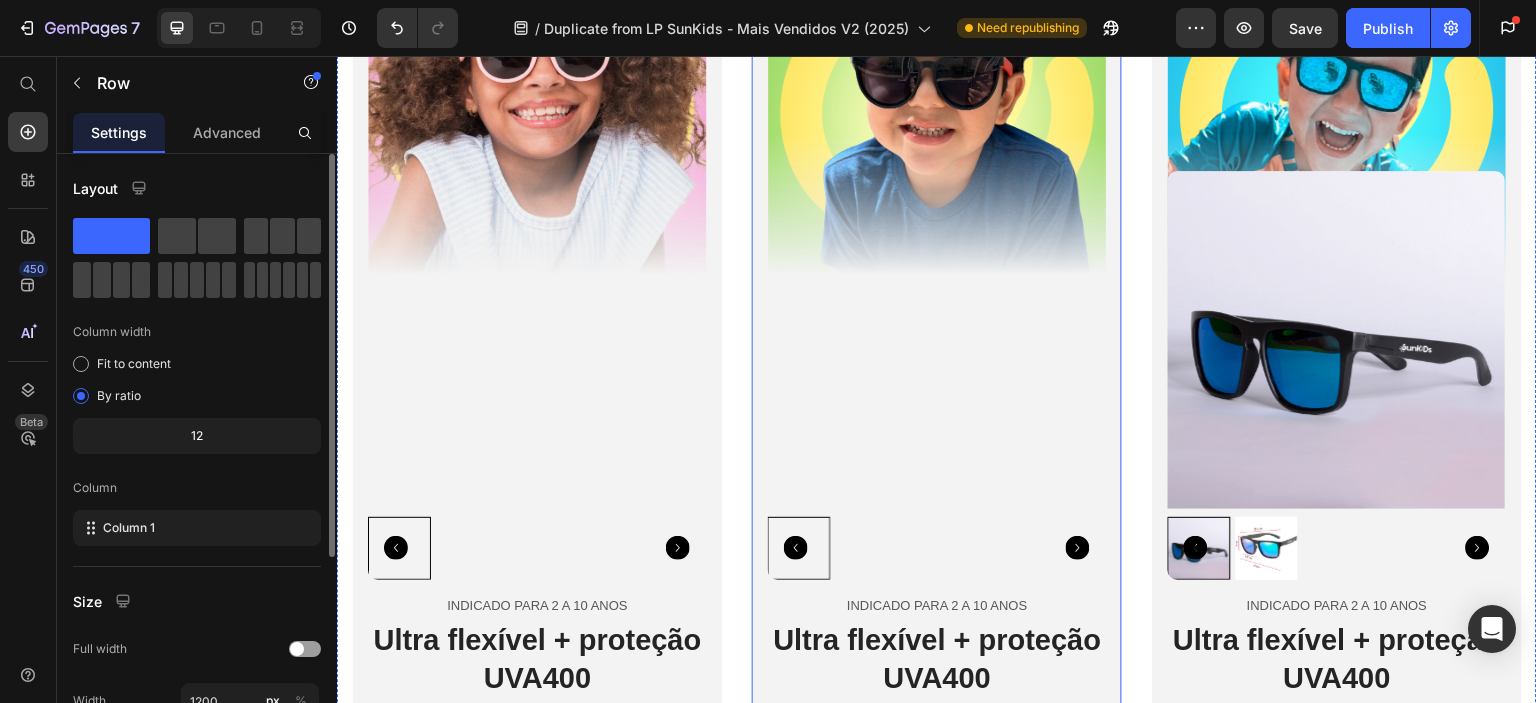 scroll, scrollTop: 4780, scrollLeft: 0, axis: vertical 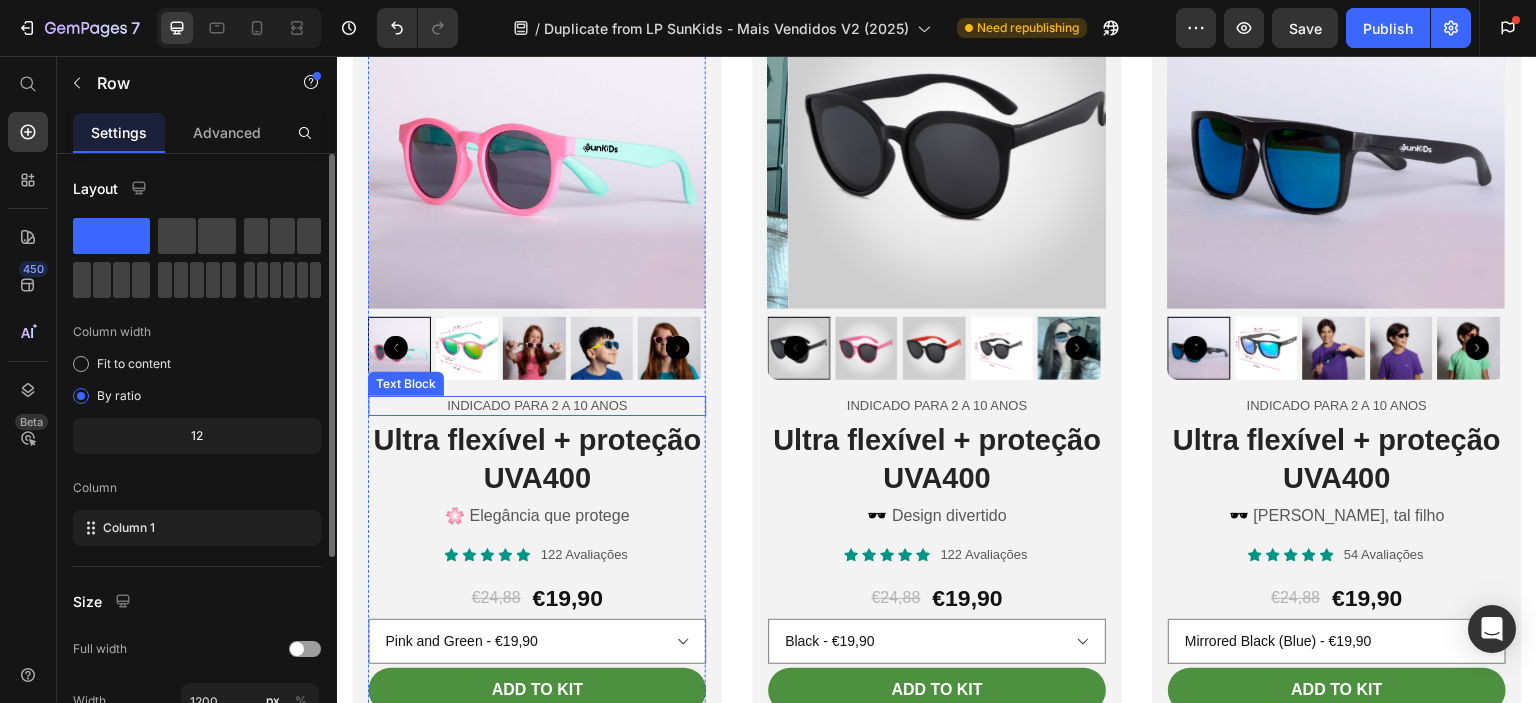 click on "Indicado para 2 a 10 anos" at bounding box center (537, 406) 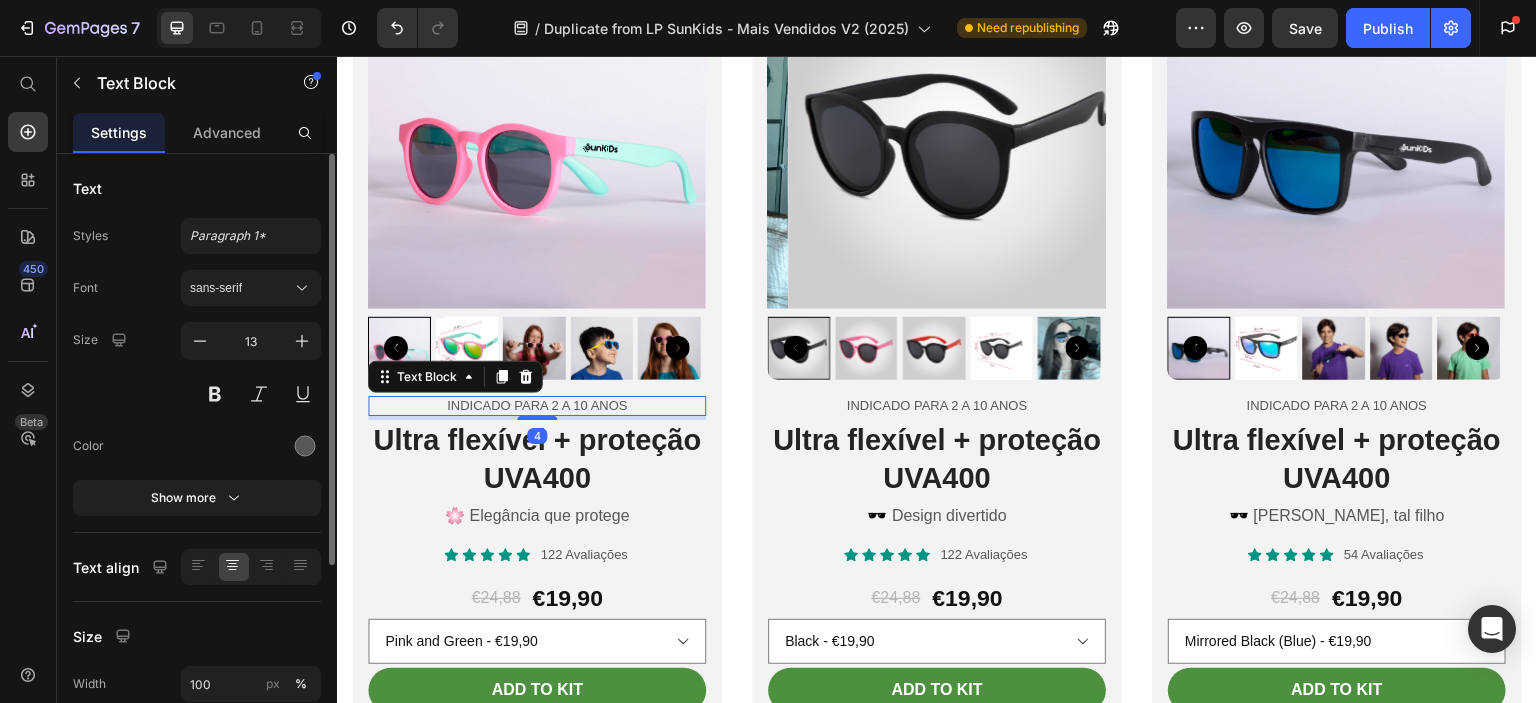 click on "Indicado para 2 a 10 anos" at bounding box center [537, 406] 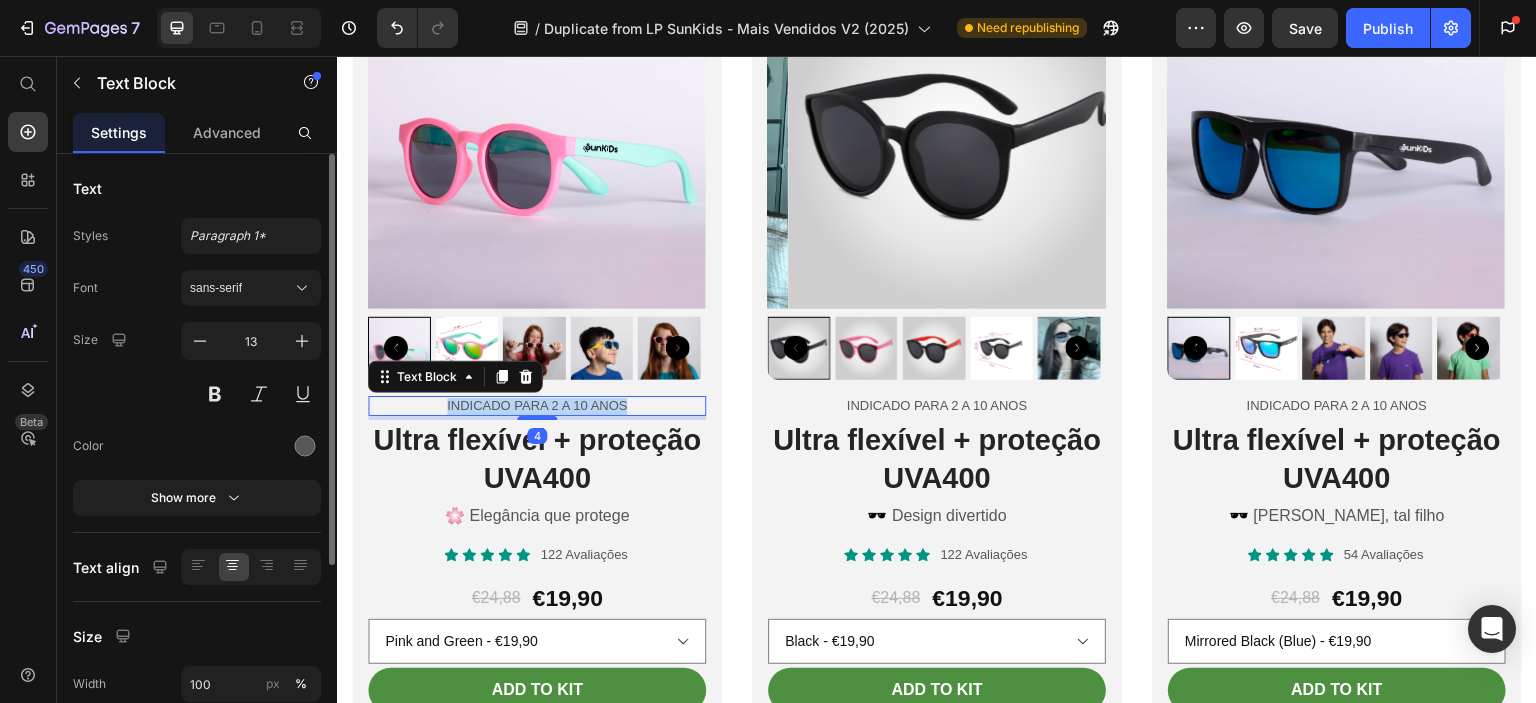 click on "Indicado para 2 a 10 anos" at bounding box center [537, 406] 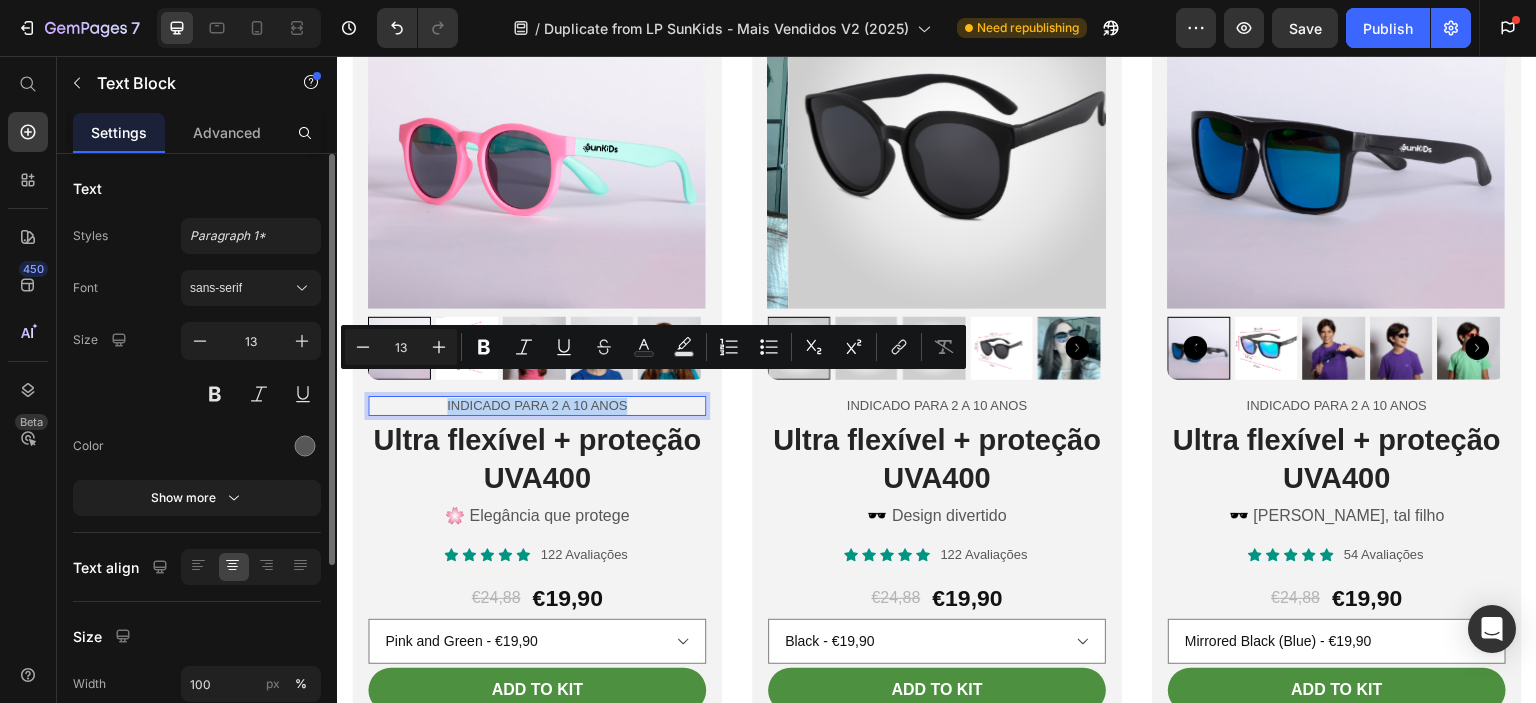 copy on "Indicado para 2 a 10 anos" 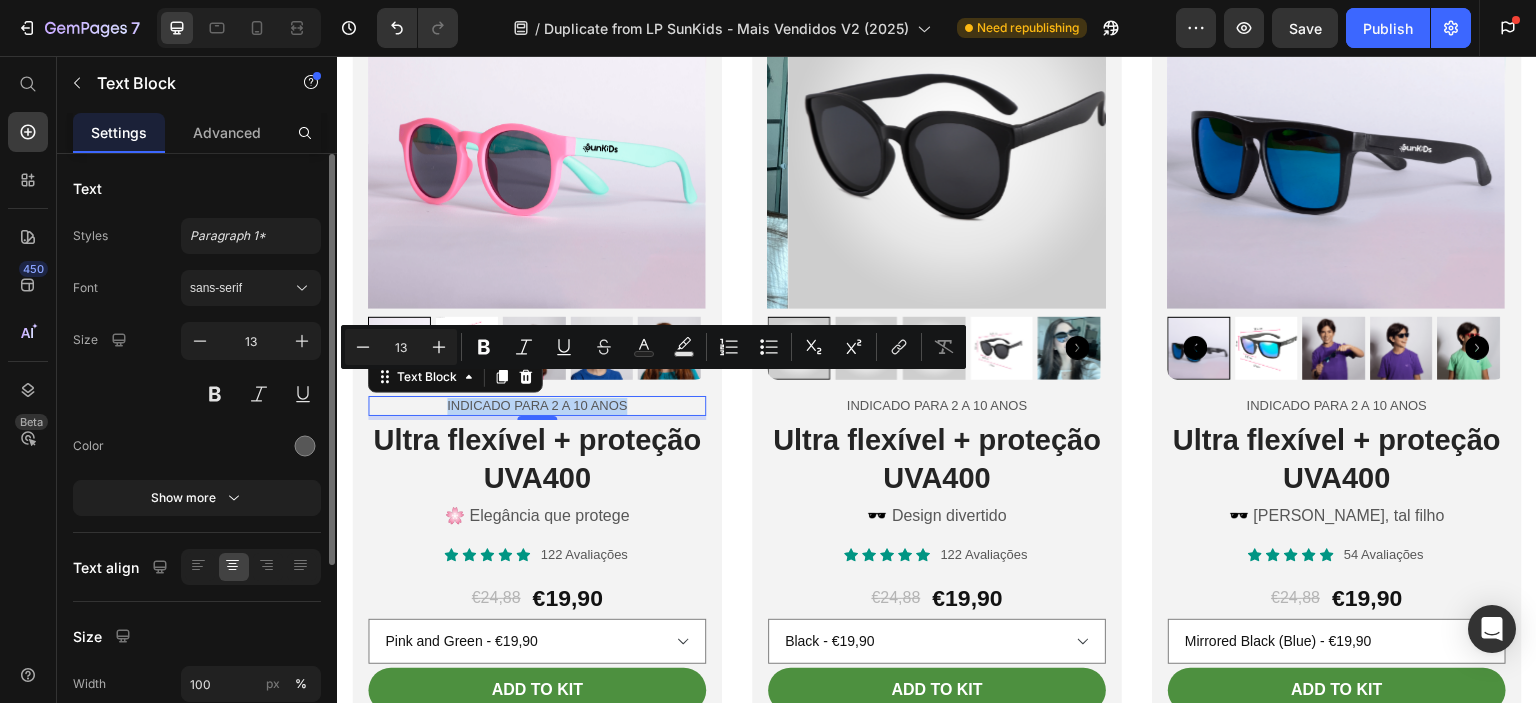 click on "Indicado para 2 a 10 anos" at bounding box center (537, 406) 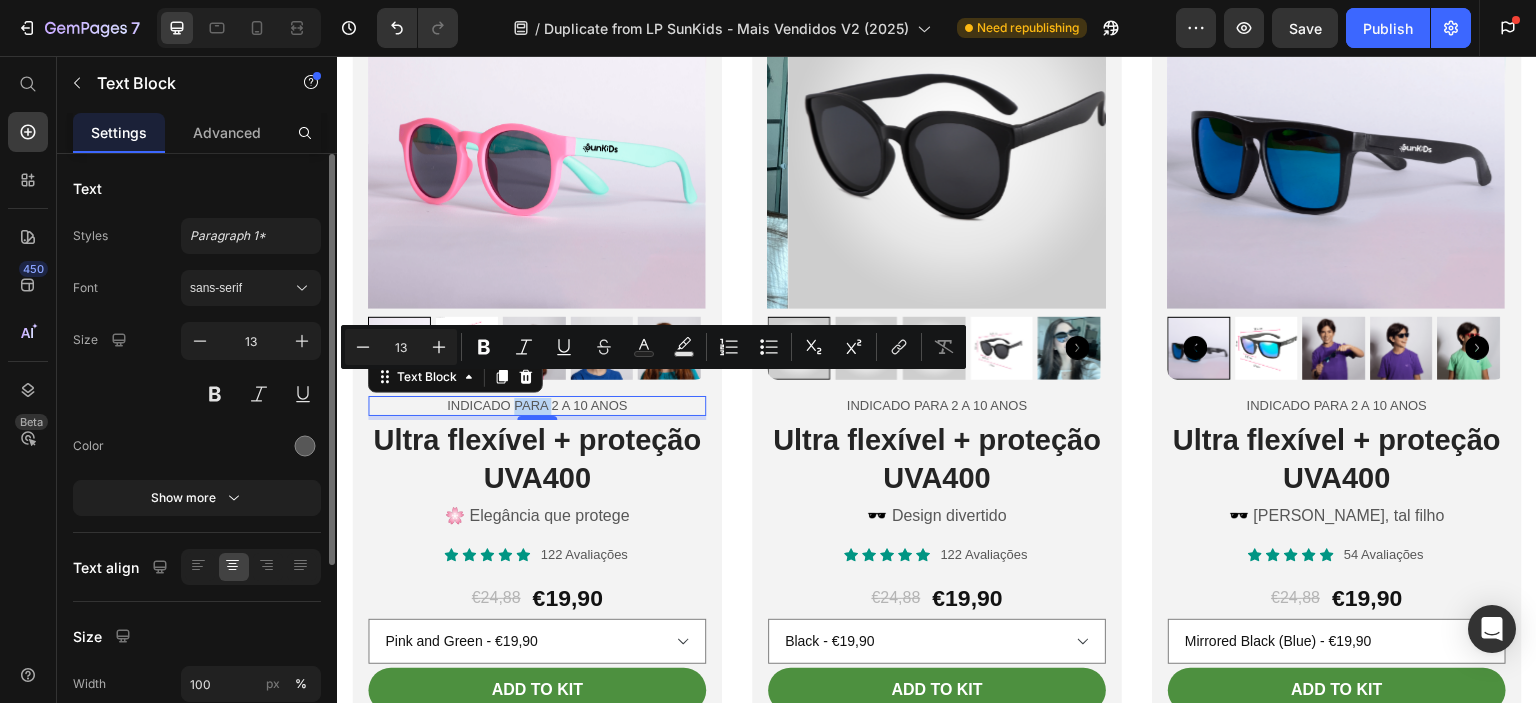 click on "Indicado para 2 a 10 anos" at bounding box center [537, 406] 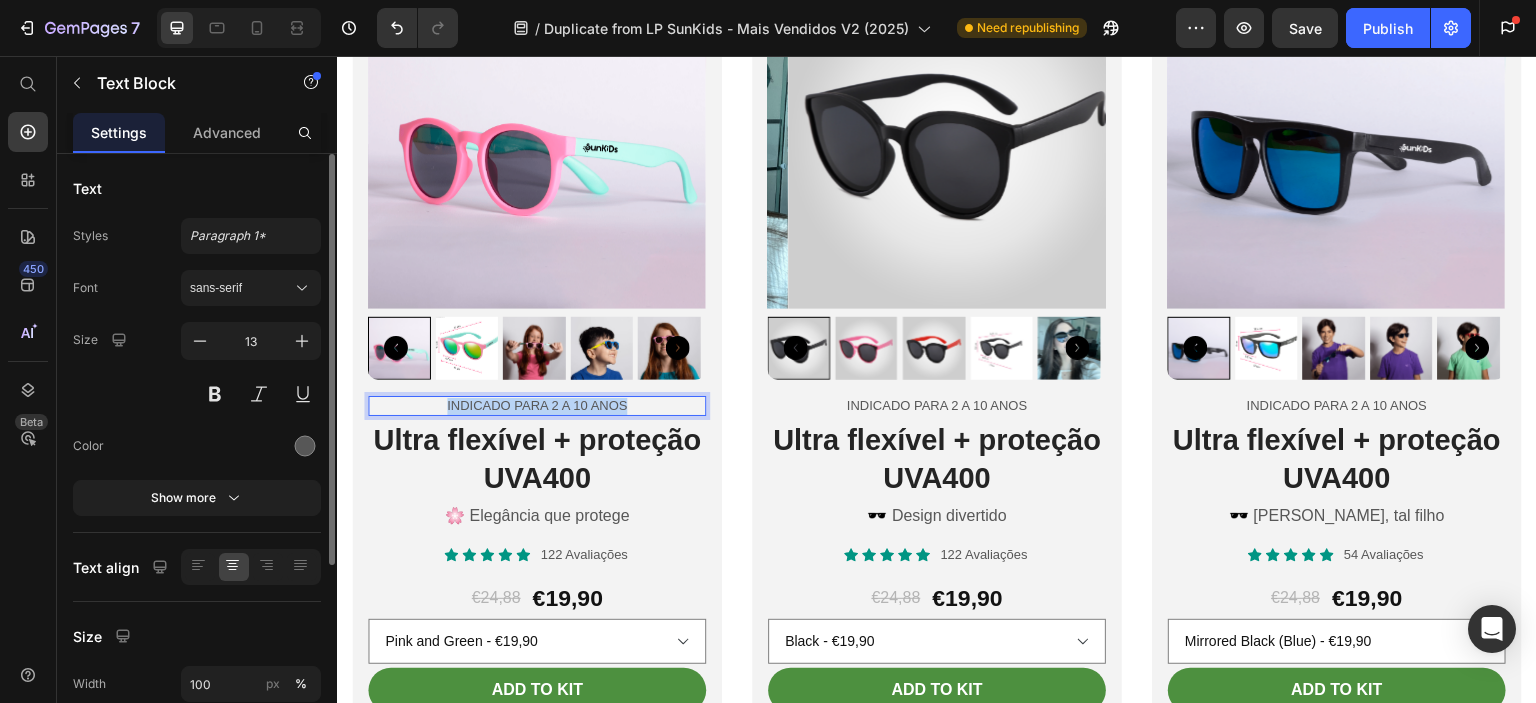 click on "Indicado para 2 a 10 anos" at bounding box center (537, 406) 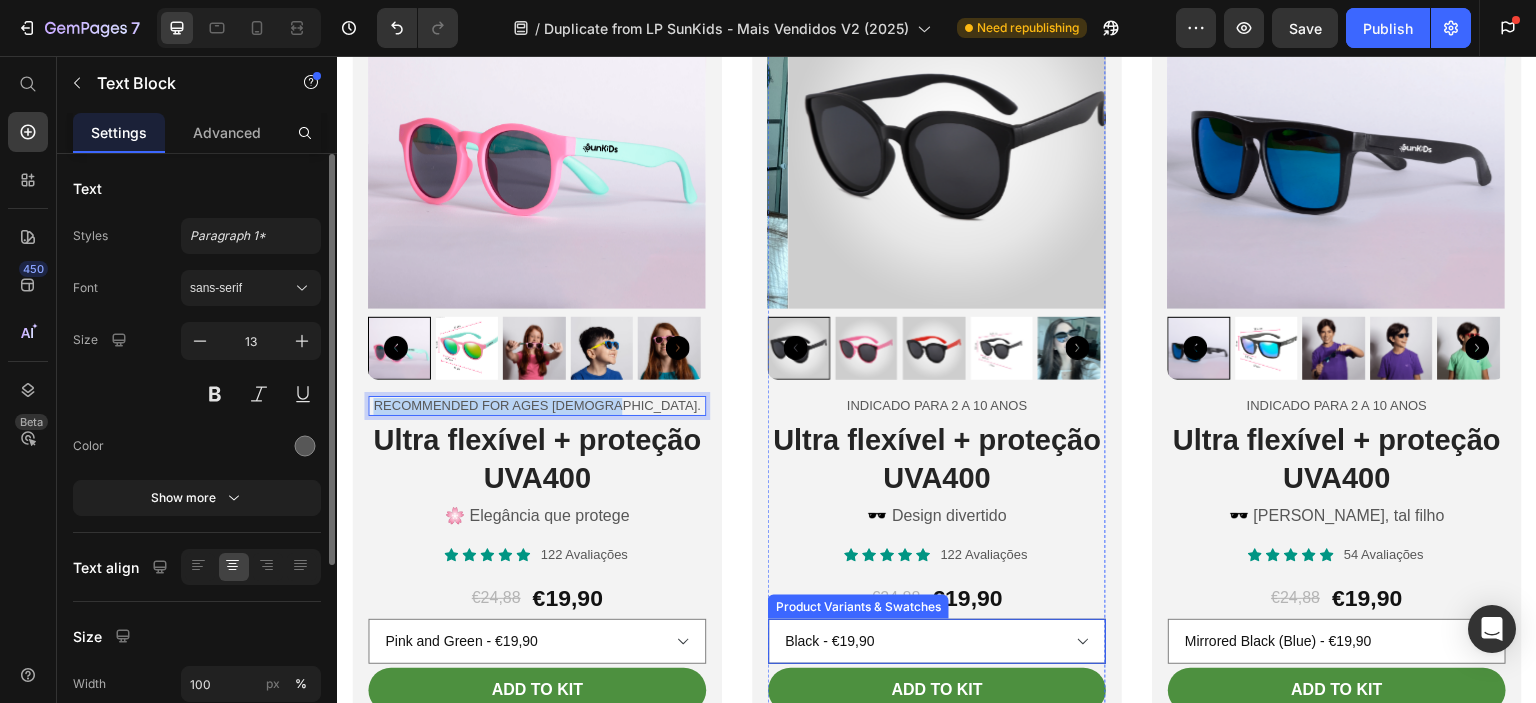 copy on "Recommended for ages 2 to 10." 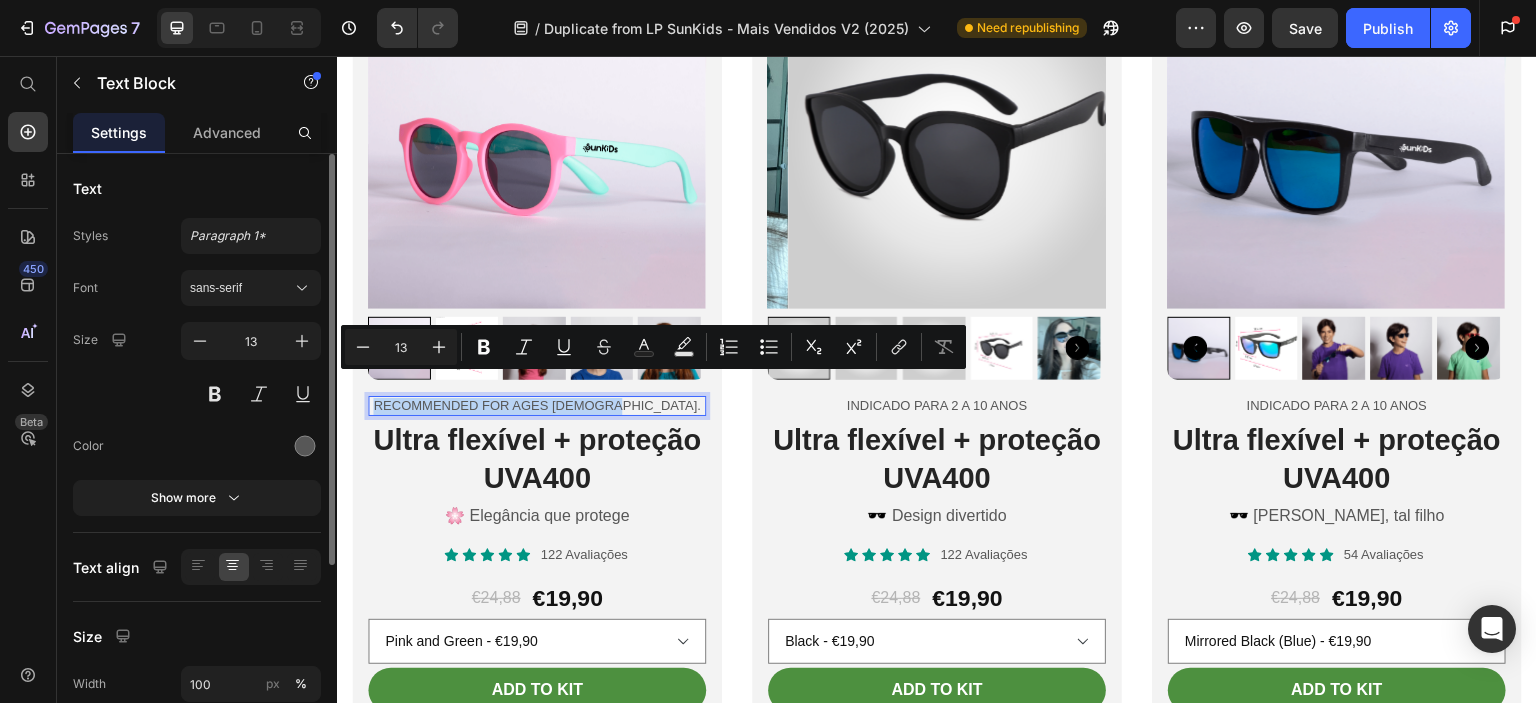 click on "Recommended for ages 2 to 10." at bounding box center (537, 406) 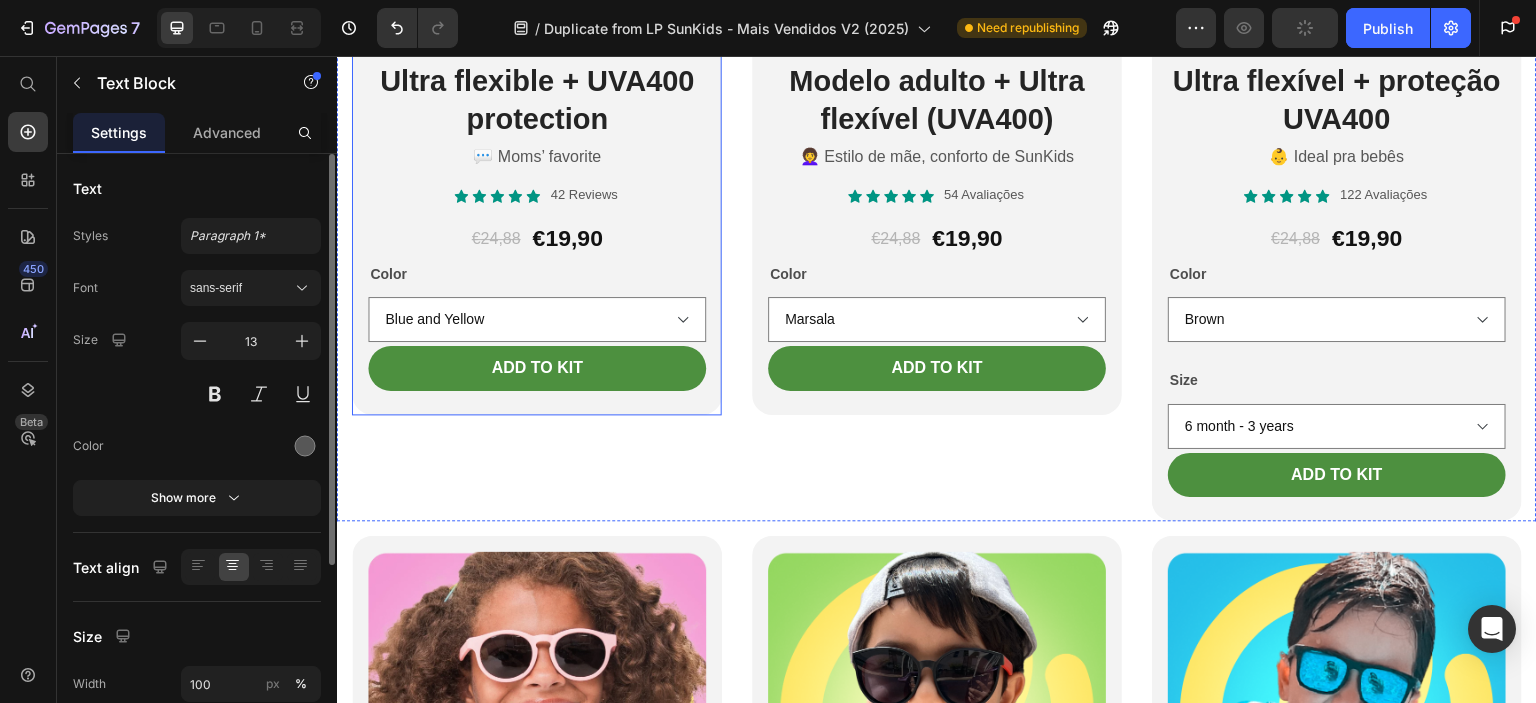 scroll, scrollTop: 3580, scrollLeft: 0, axis: vertical 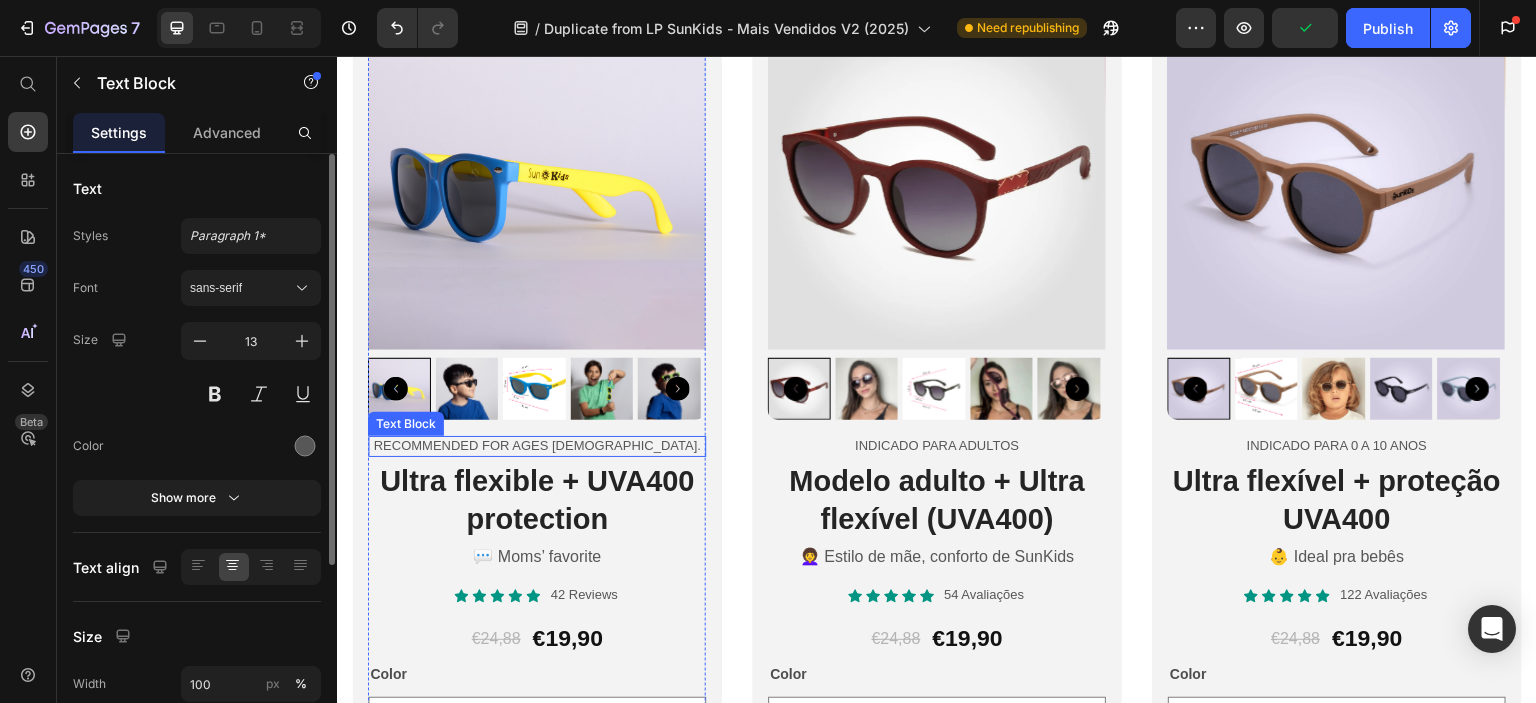 click on "Recommended for ages 2 to 10." at bounding box center (537, 446) 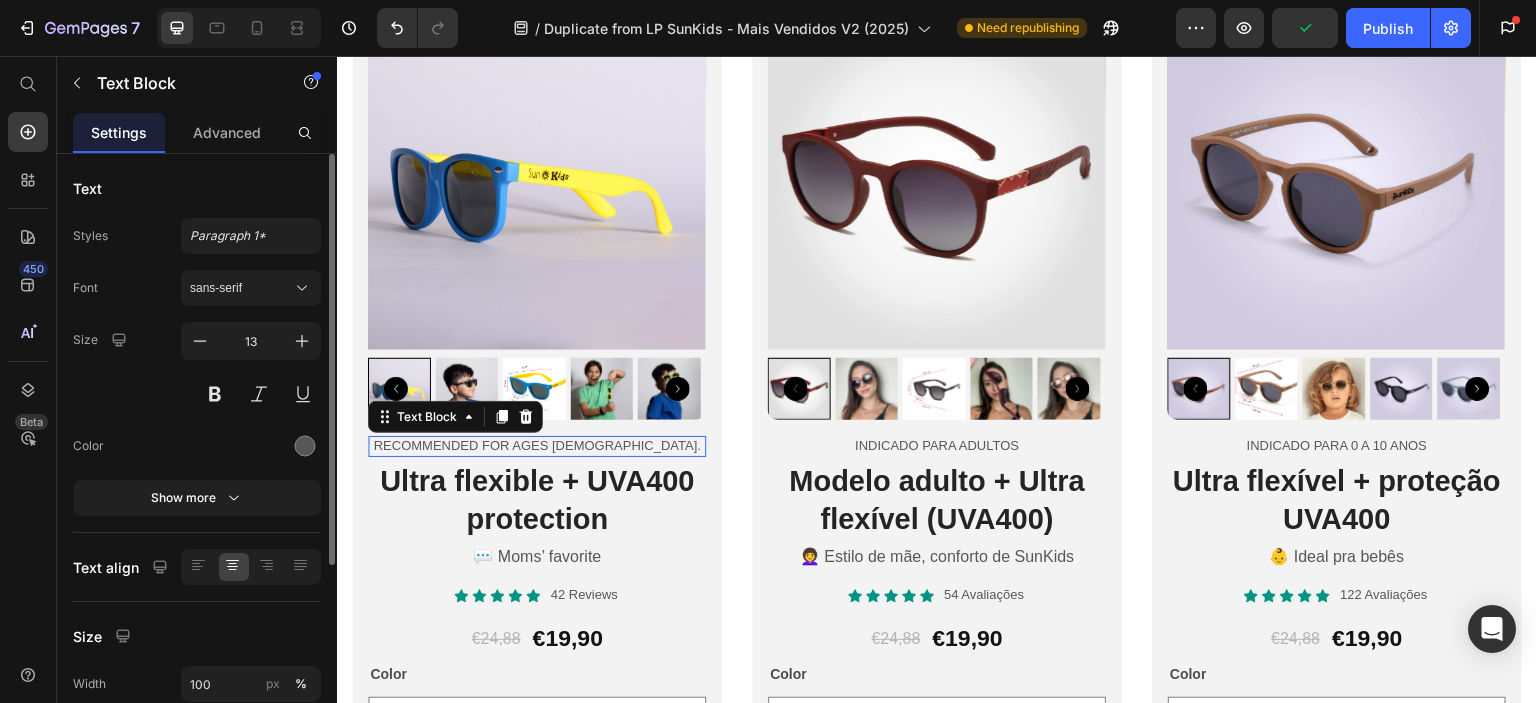 click on "Recommended for ages 2 to 10." at bounding box center (537, 446) 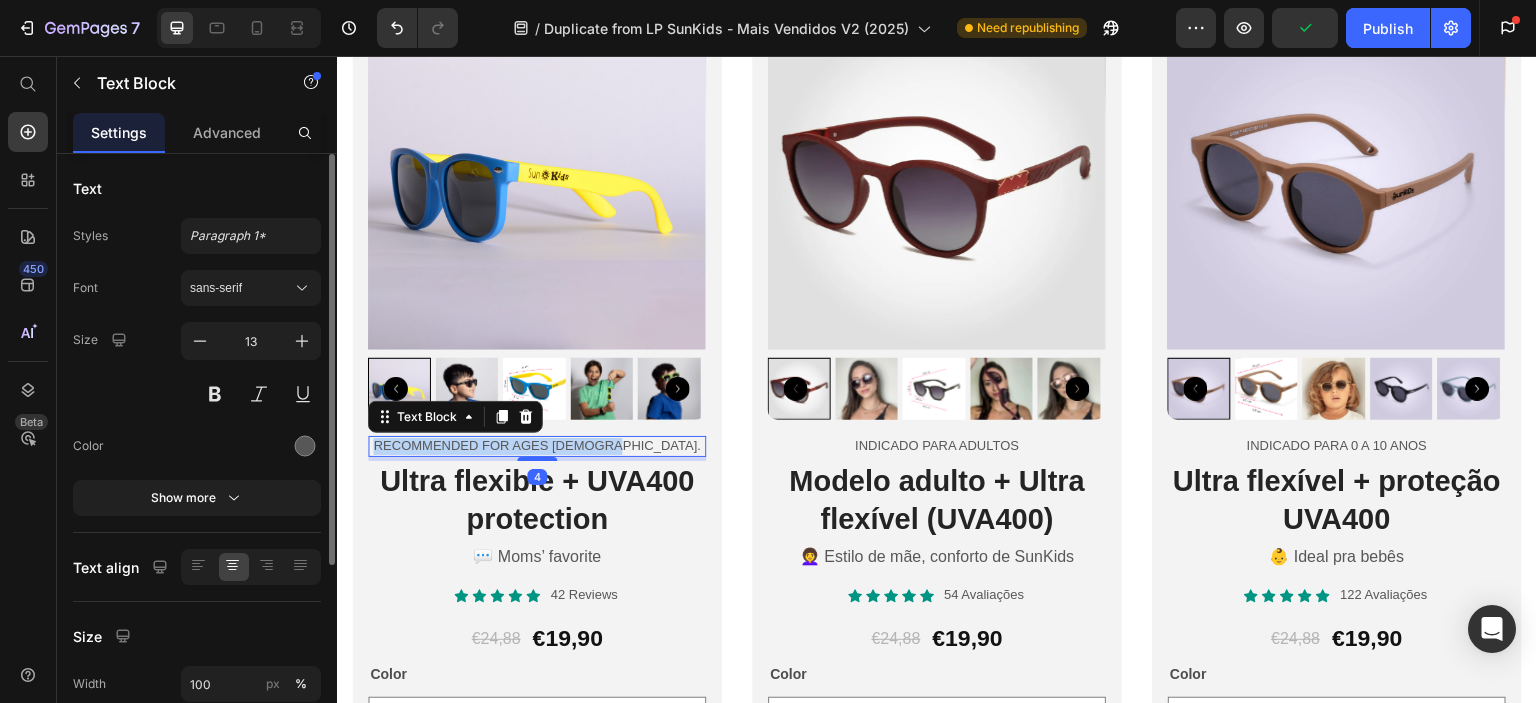 click on "Recommended for ages 2 to 10." at bounding box center [537, 446] 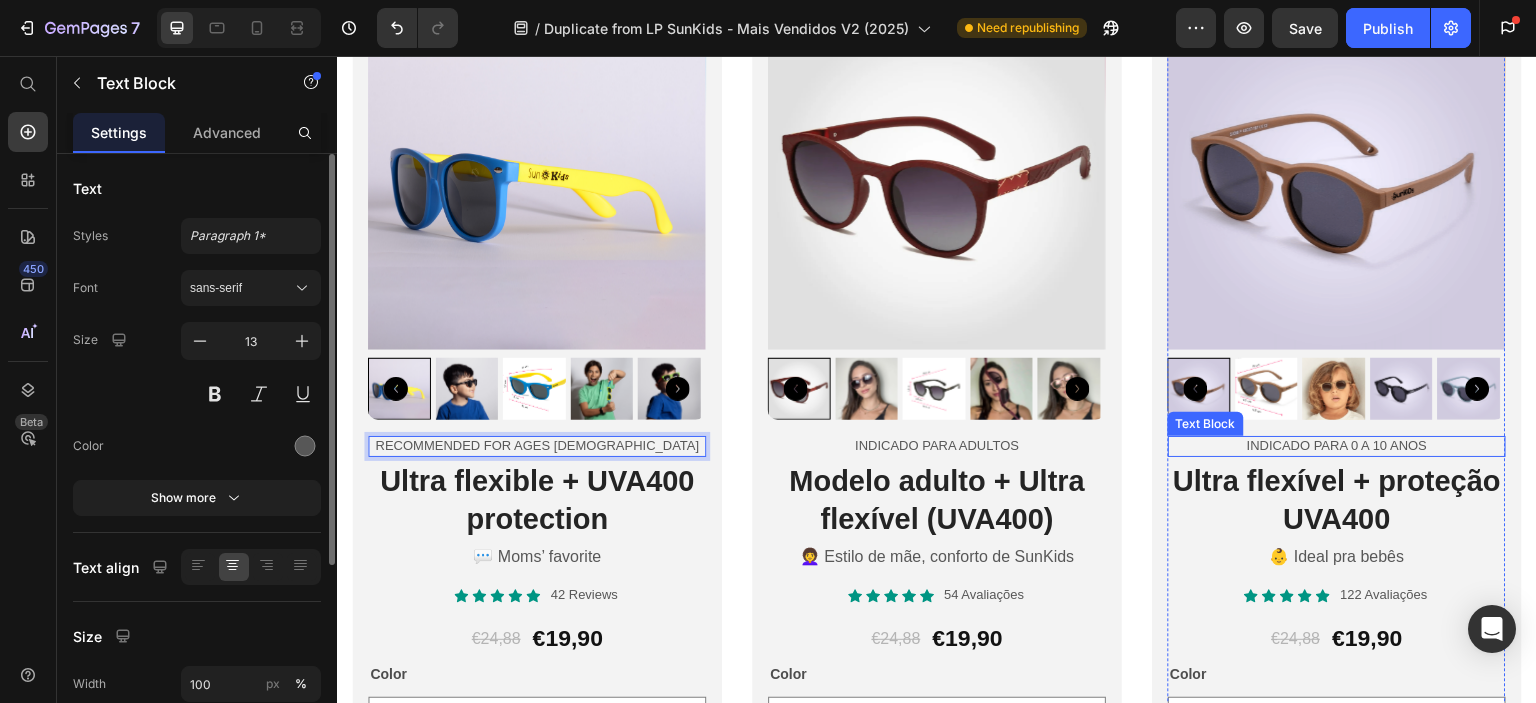 click on "Indicado para 0 a 10 anos" at bounding box center [1337, 446] 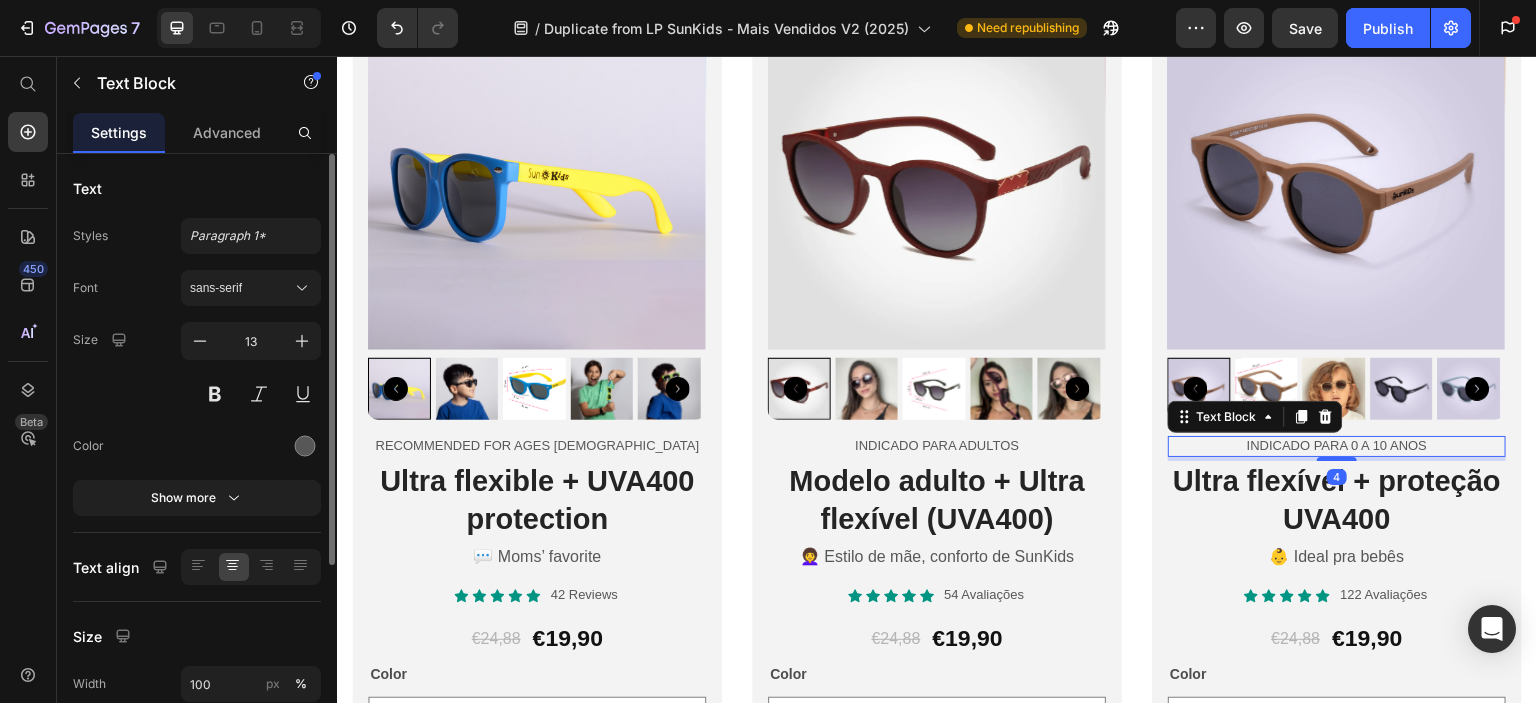 click on "Indicado para 0 a 10 anos" at bounding box center [1337, 446] 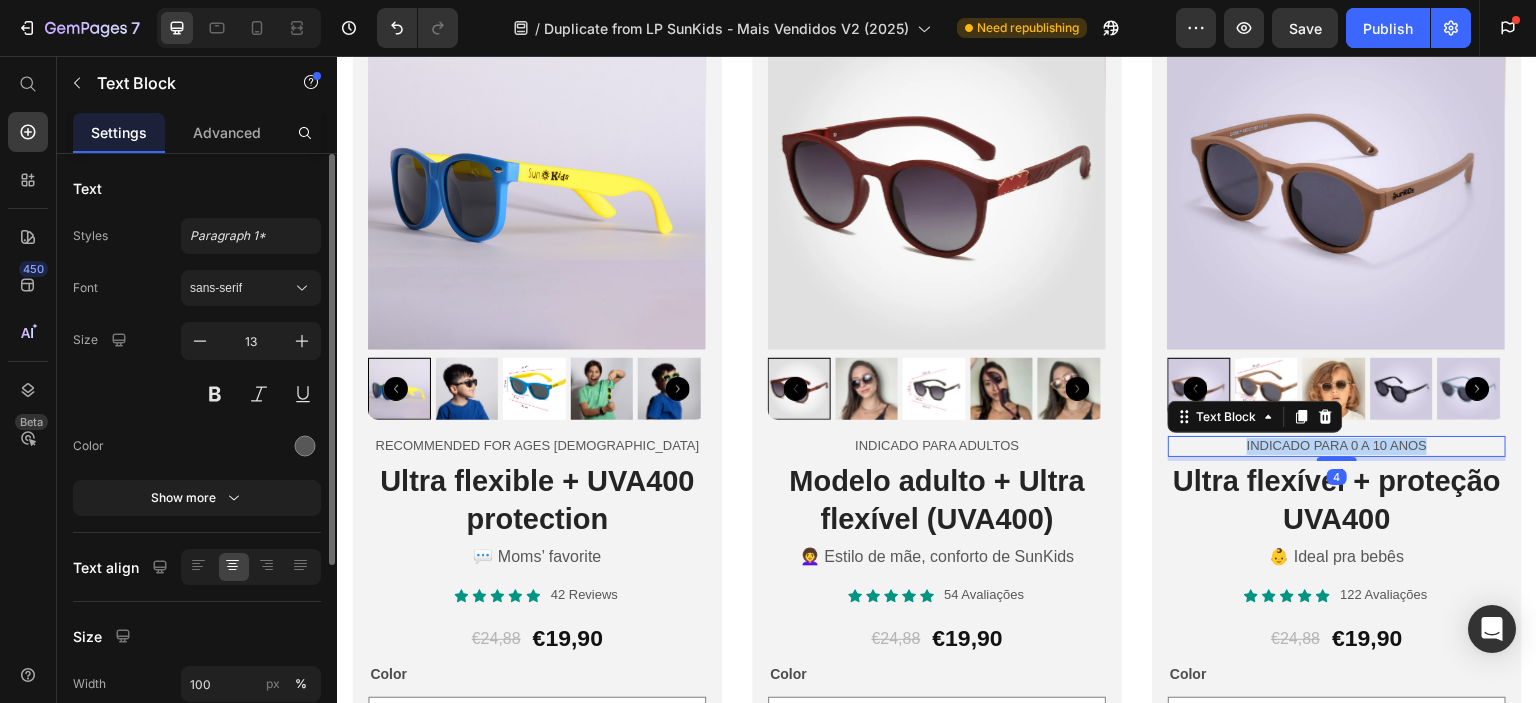 click on "Indicado para 0 a 10 anos" at bounding box center (1337, 446) 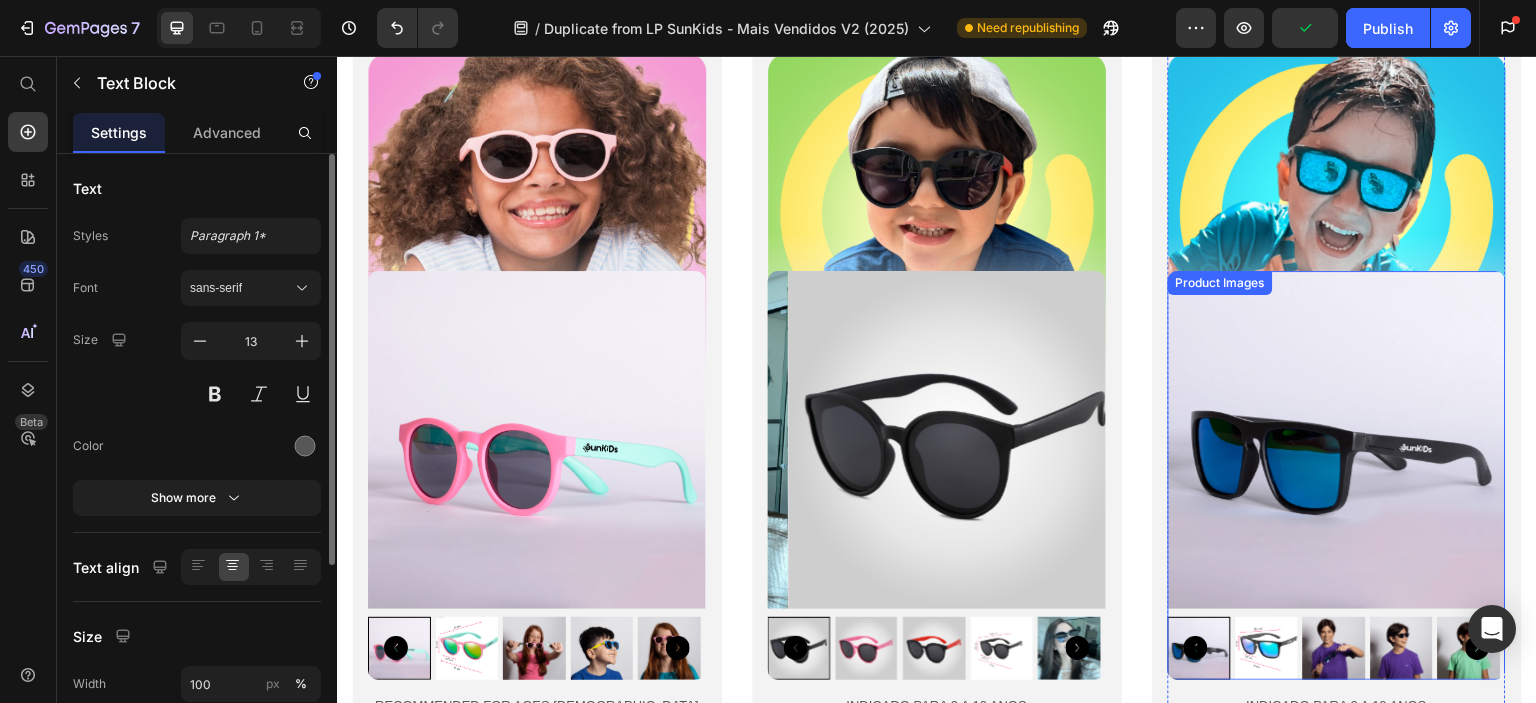 scroll, scrollTop: 4580, scrollLeft: 0, axis: vertical 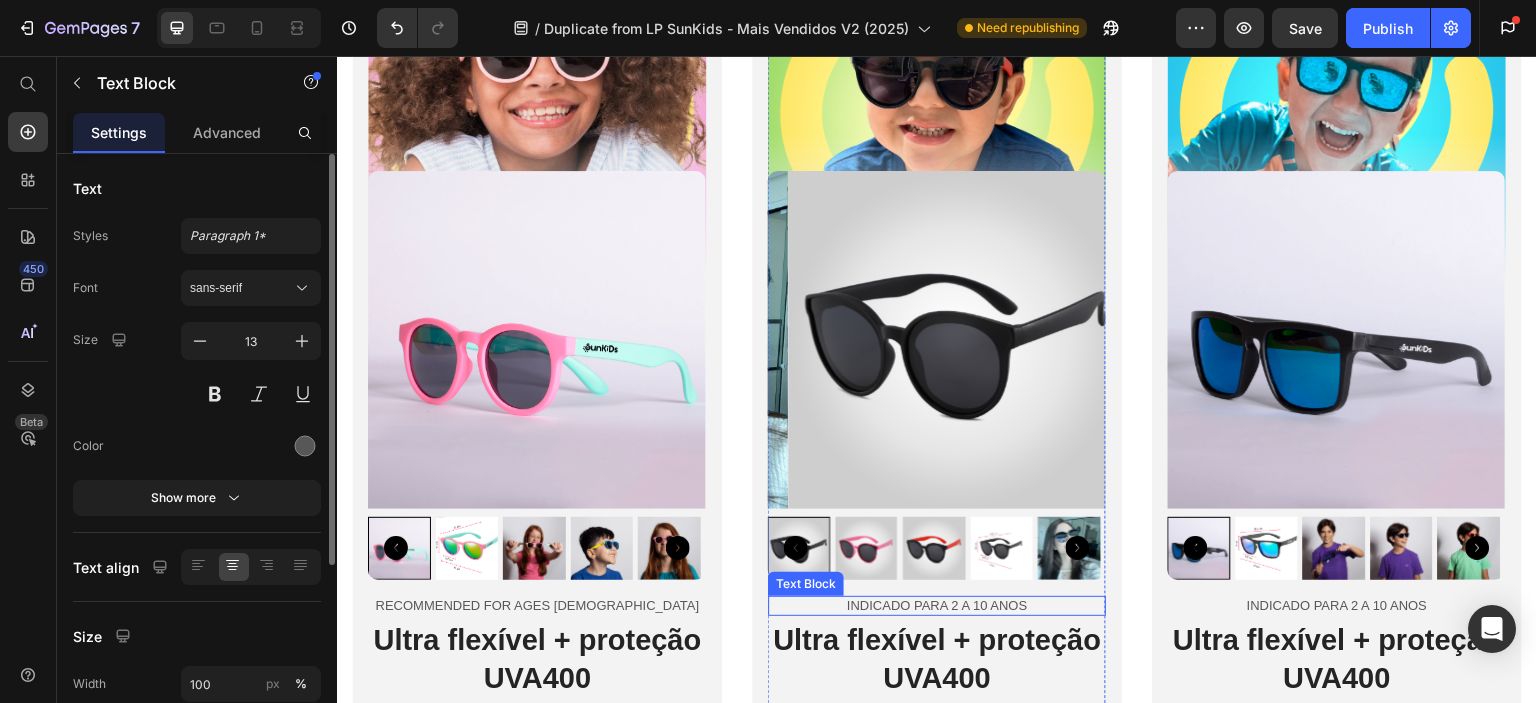 click on "Indicado para 2 a 10 anos" at bounding box center (937, 606) 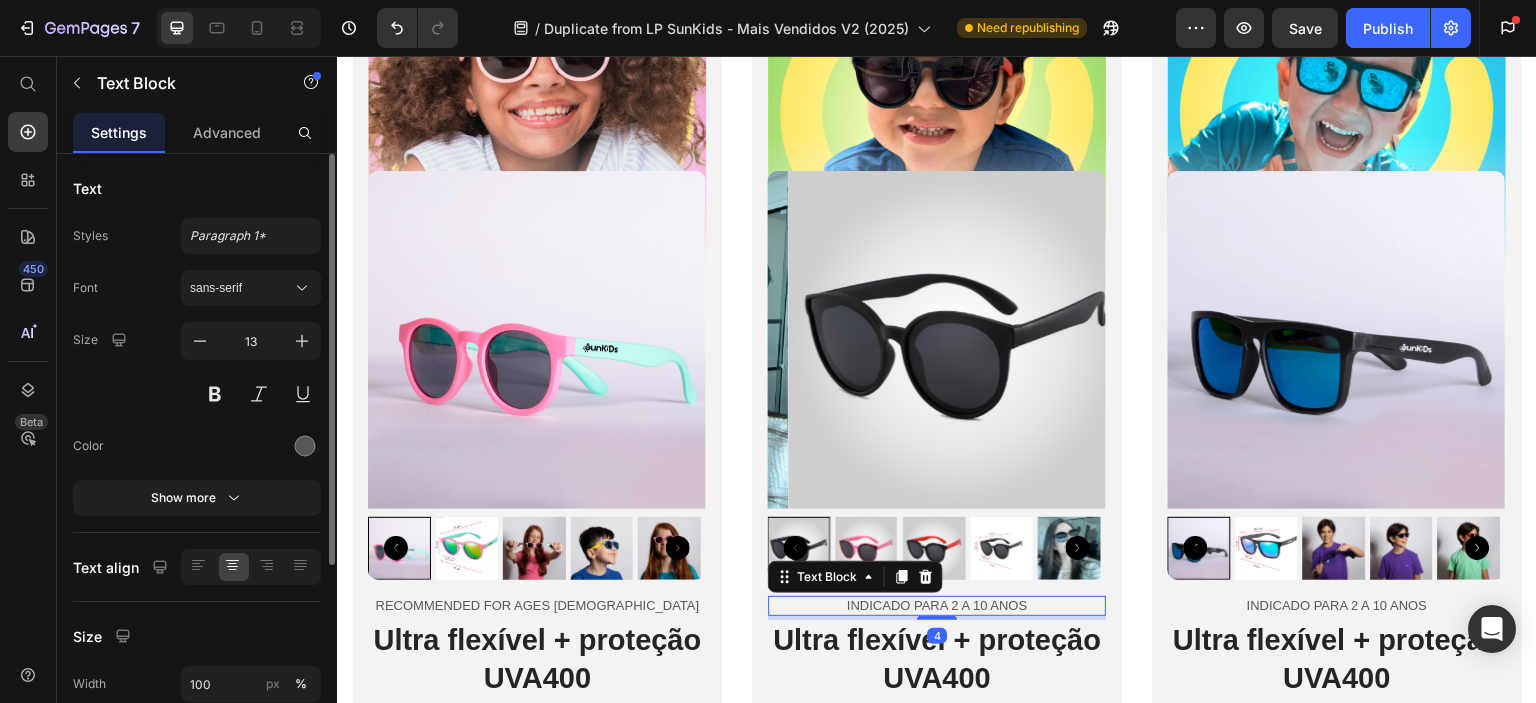 click on "Indicado para 2 a 10 anos" at bounding box center [937, 606] 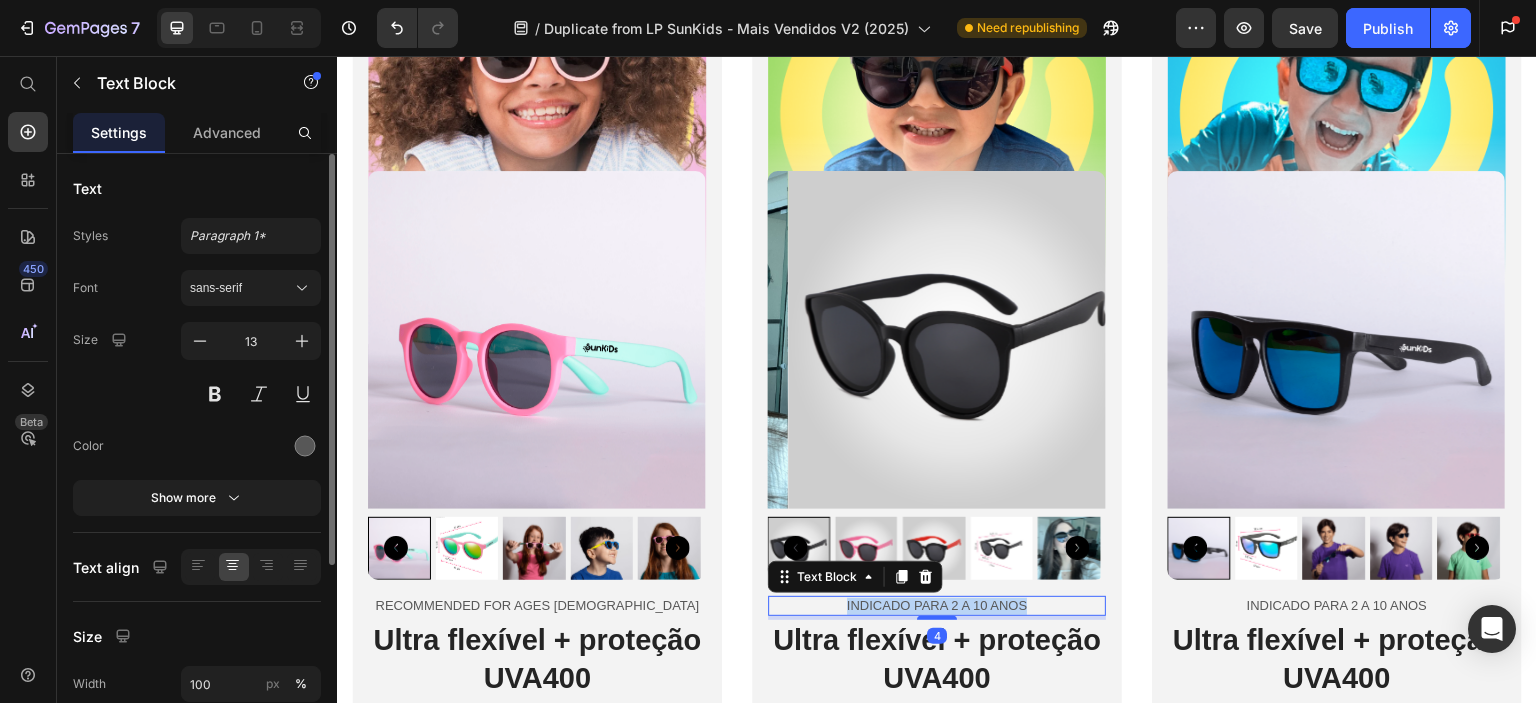 click on "Indicado para 2 a 10 anos" at bounding box center (937, 606) 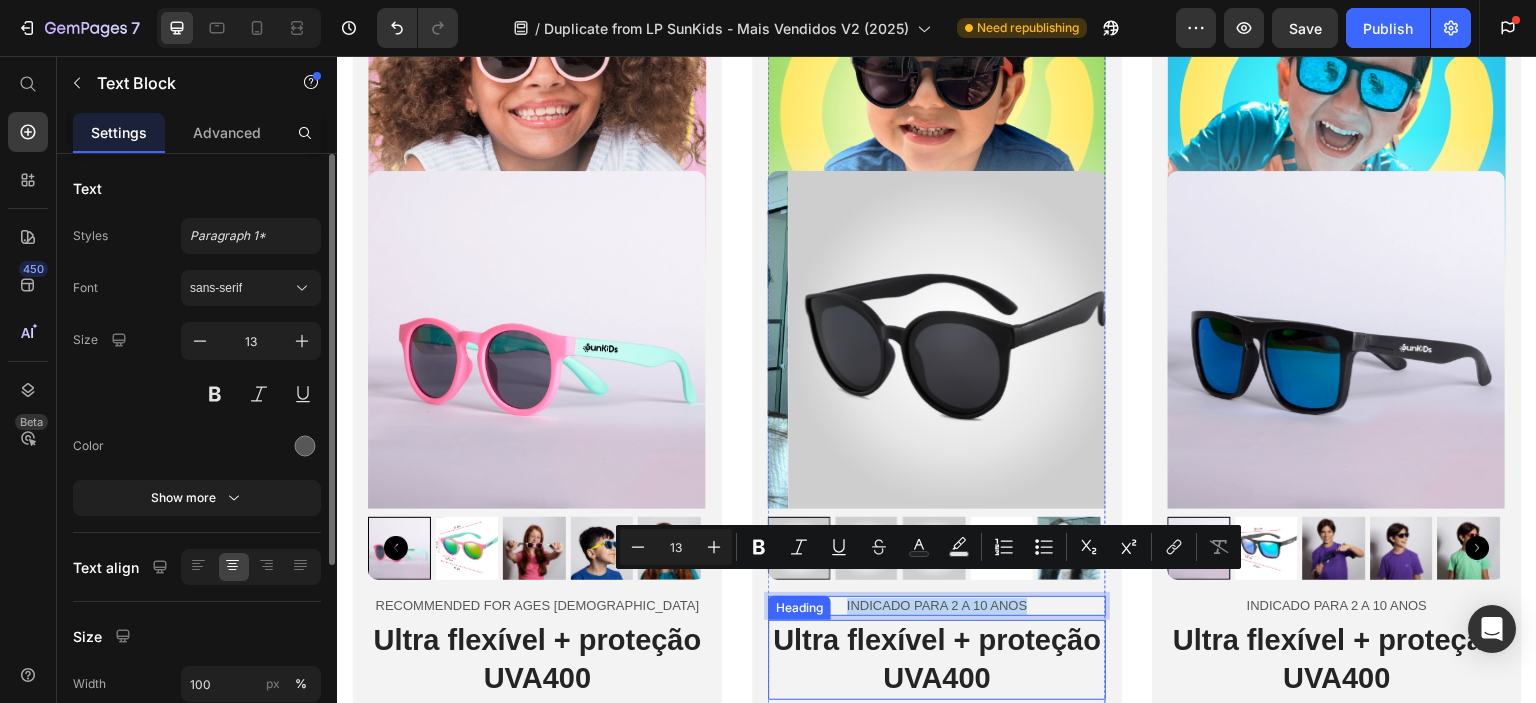 scroll, scrollTop: 4680, scrollLeft: 0, axis: vertical 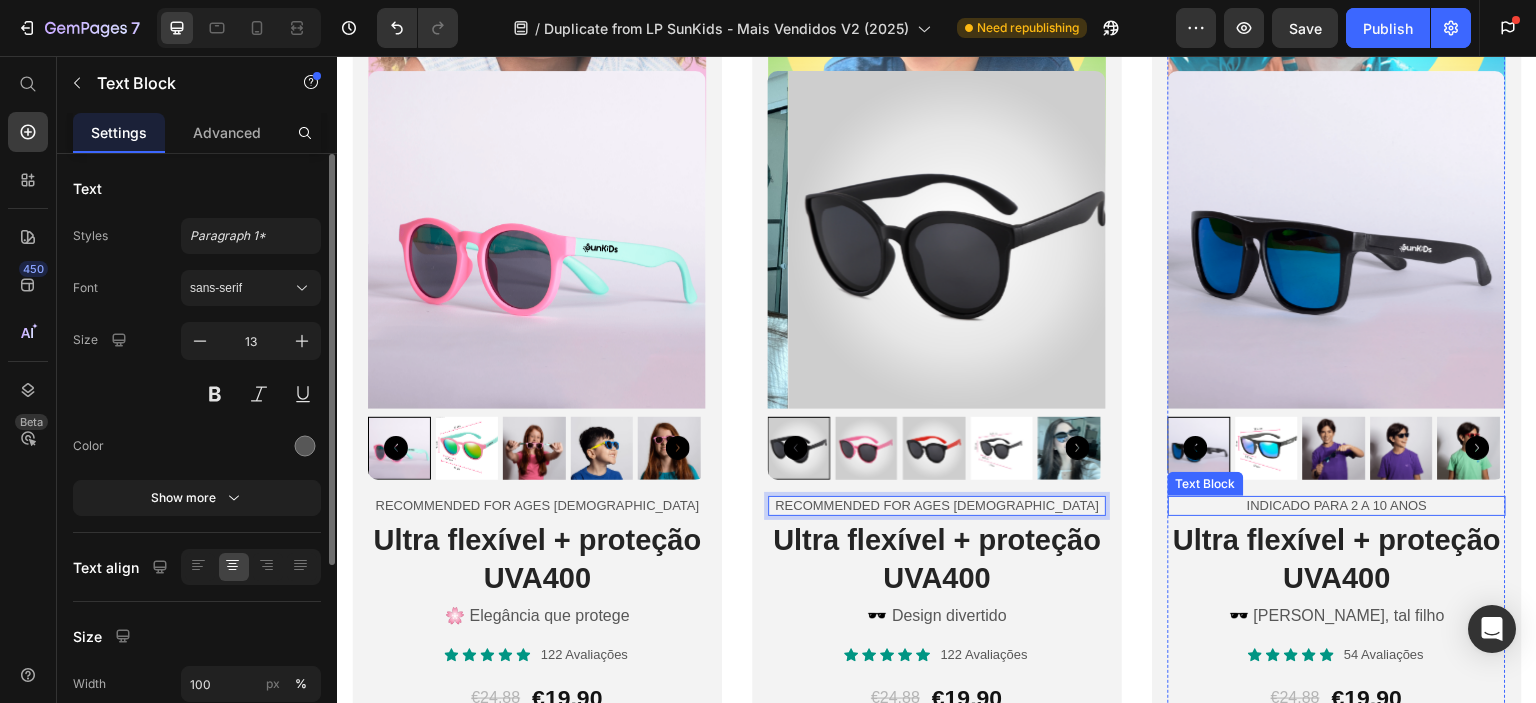 click on "Indicado para 2 a 10 anos" at bounding box center (1337, 506) 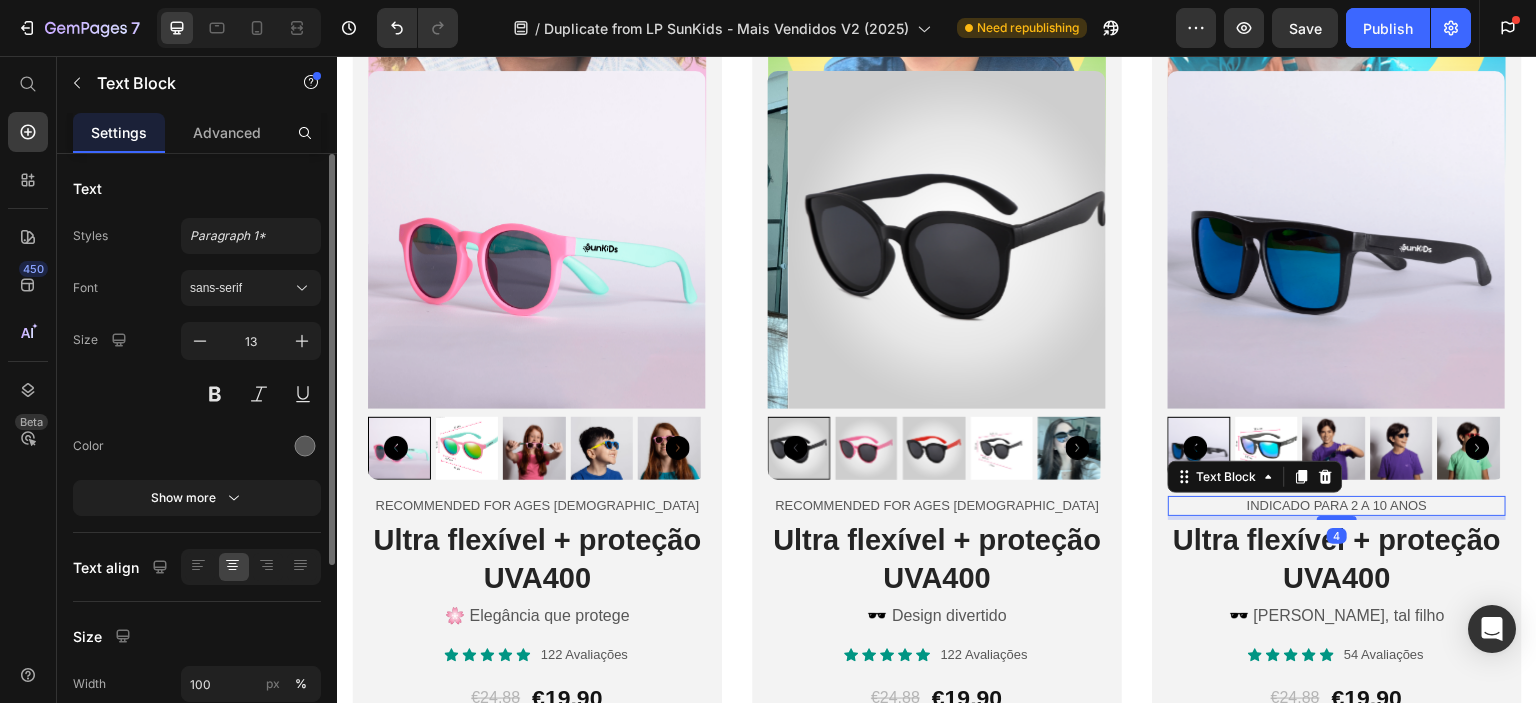 click on "Indicado para 2 a 10 anos" at bounding box center (1337, 506) 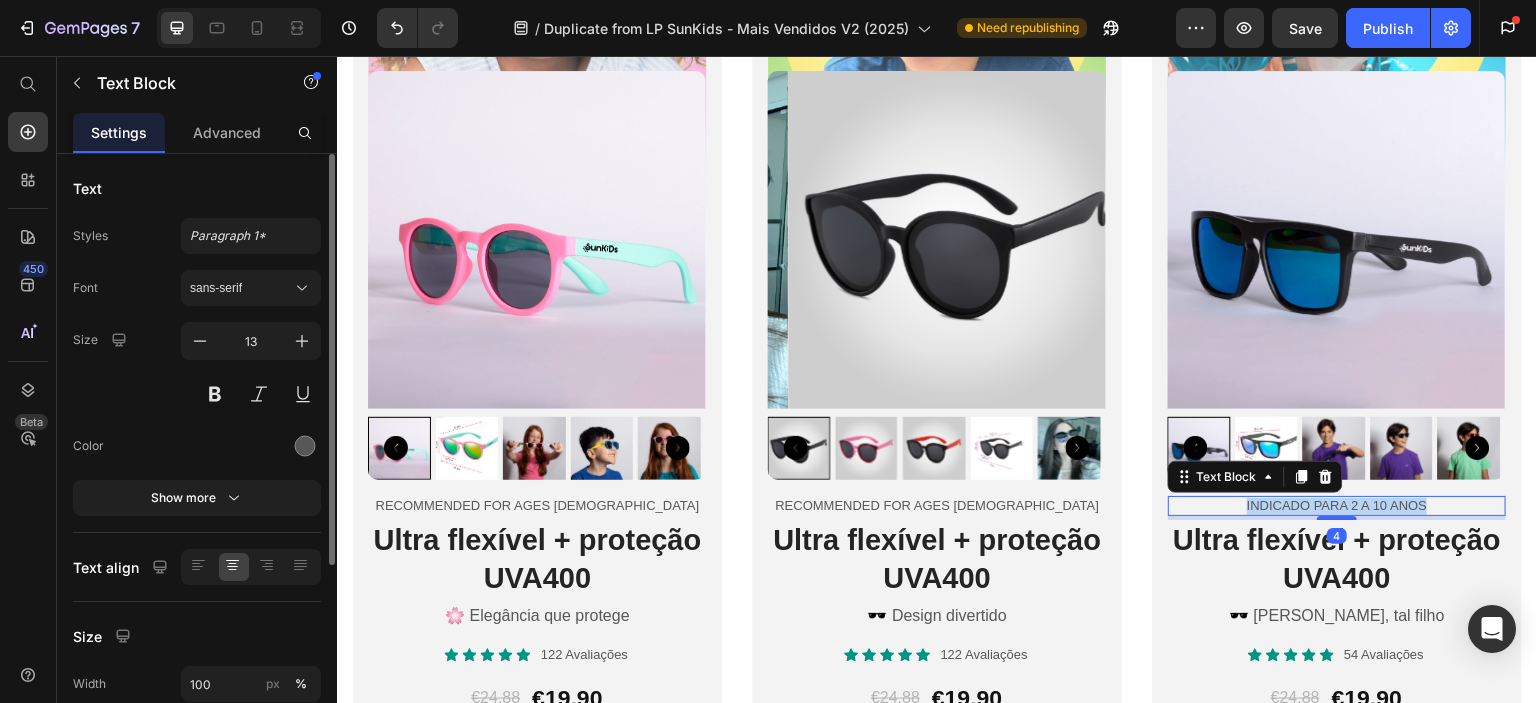 click on "Indicado para 2 a 10 anos" at bounding box center (1337, 506) 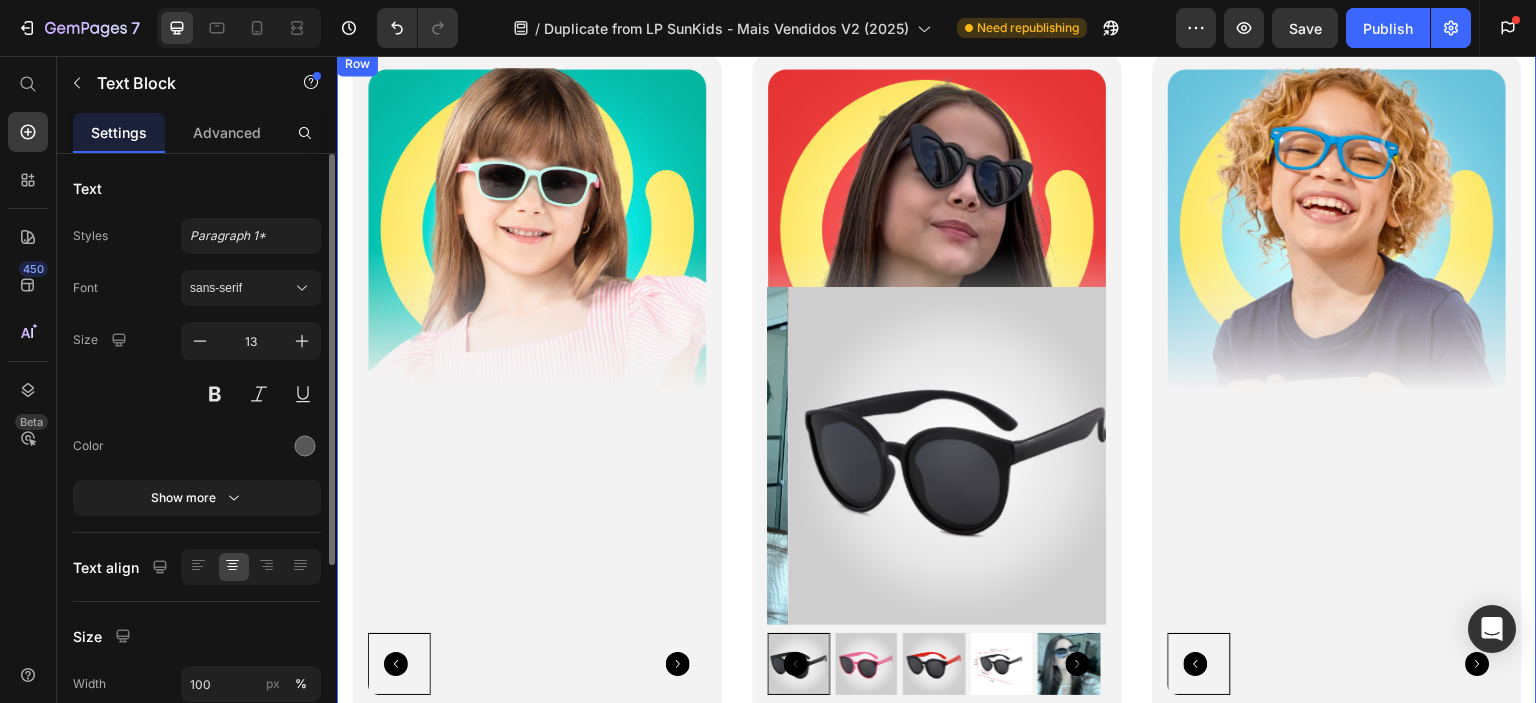 scroll, scrollTop: 5680, scrollLeft: 0, axis: vertical 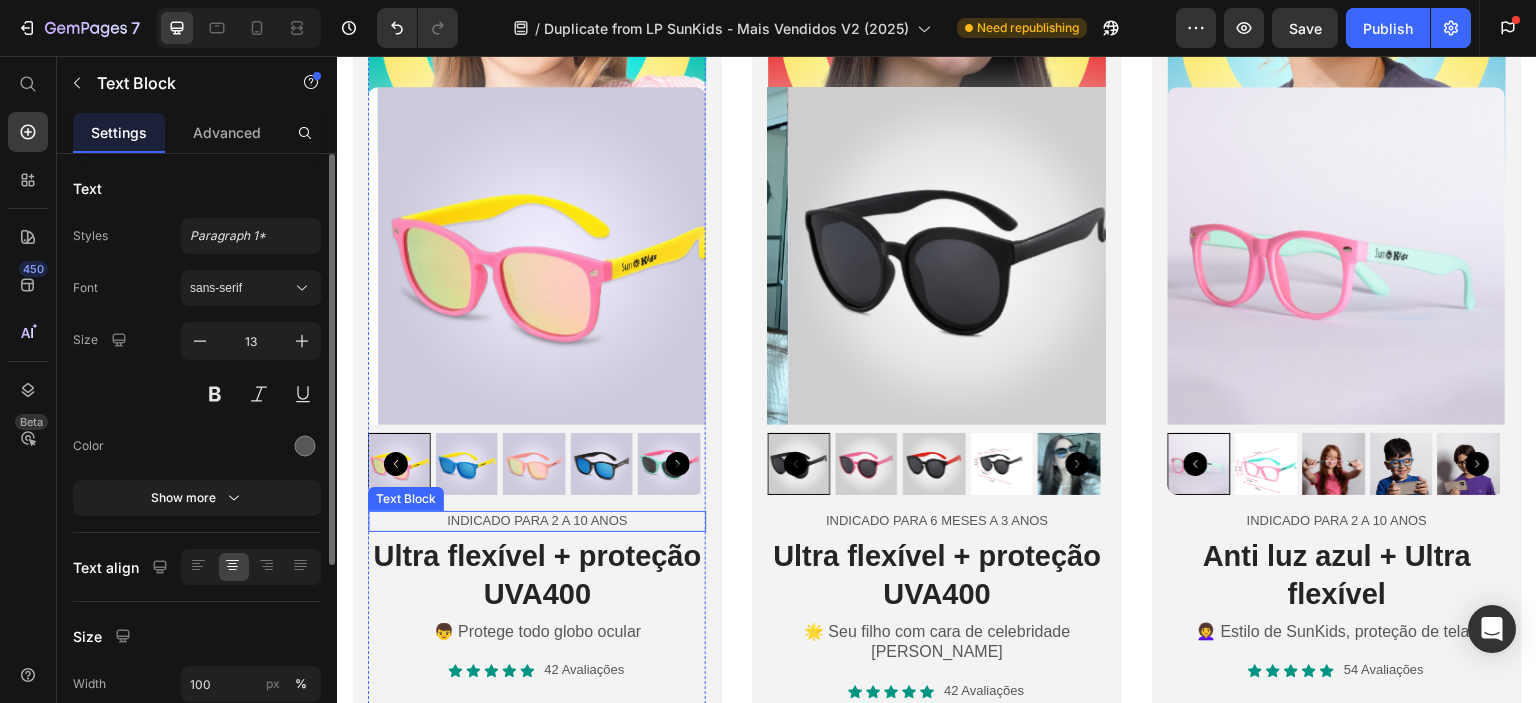 click on "Indicado para 2 a 10 anos" at bounding box center (537, 521) 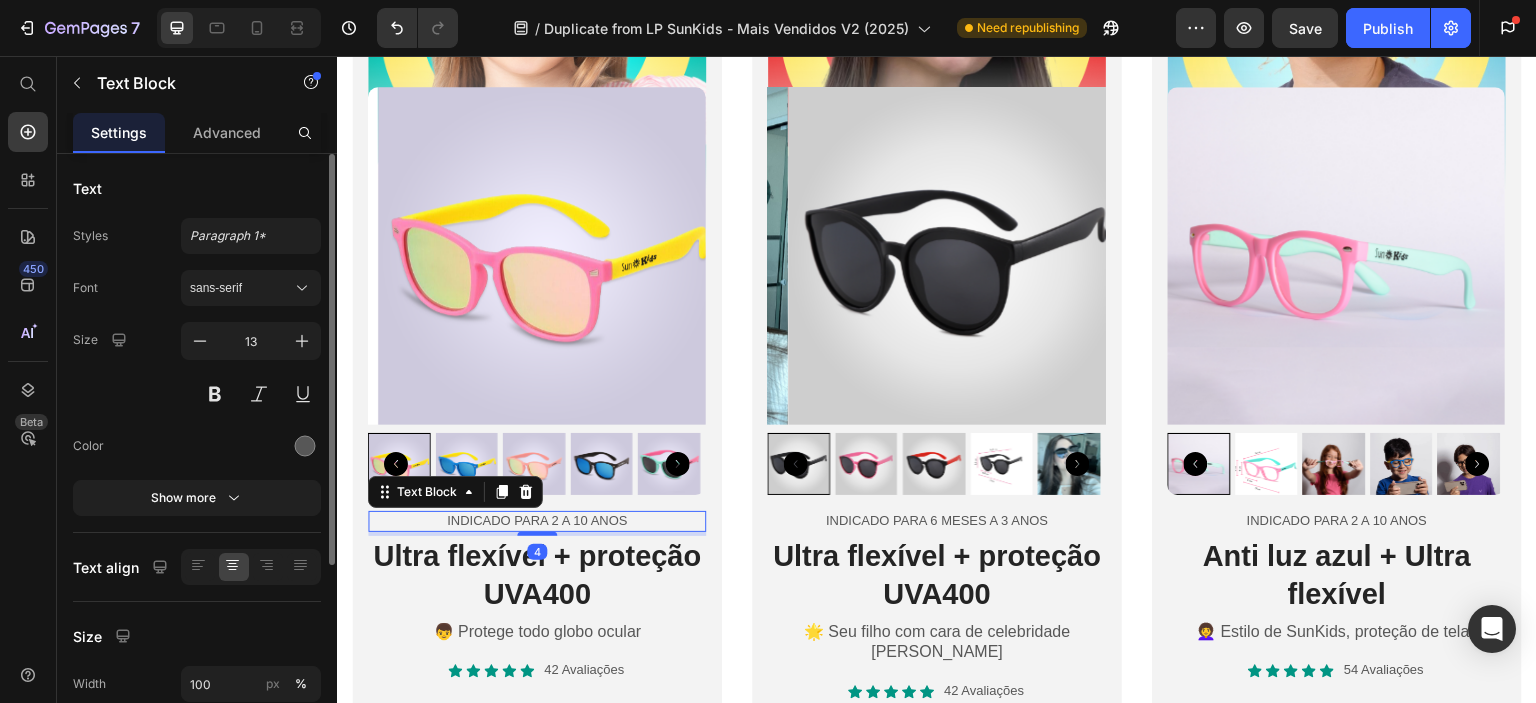 click on "Indicado para 2 a 10 anos" at bounding box center (537, 521) 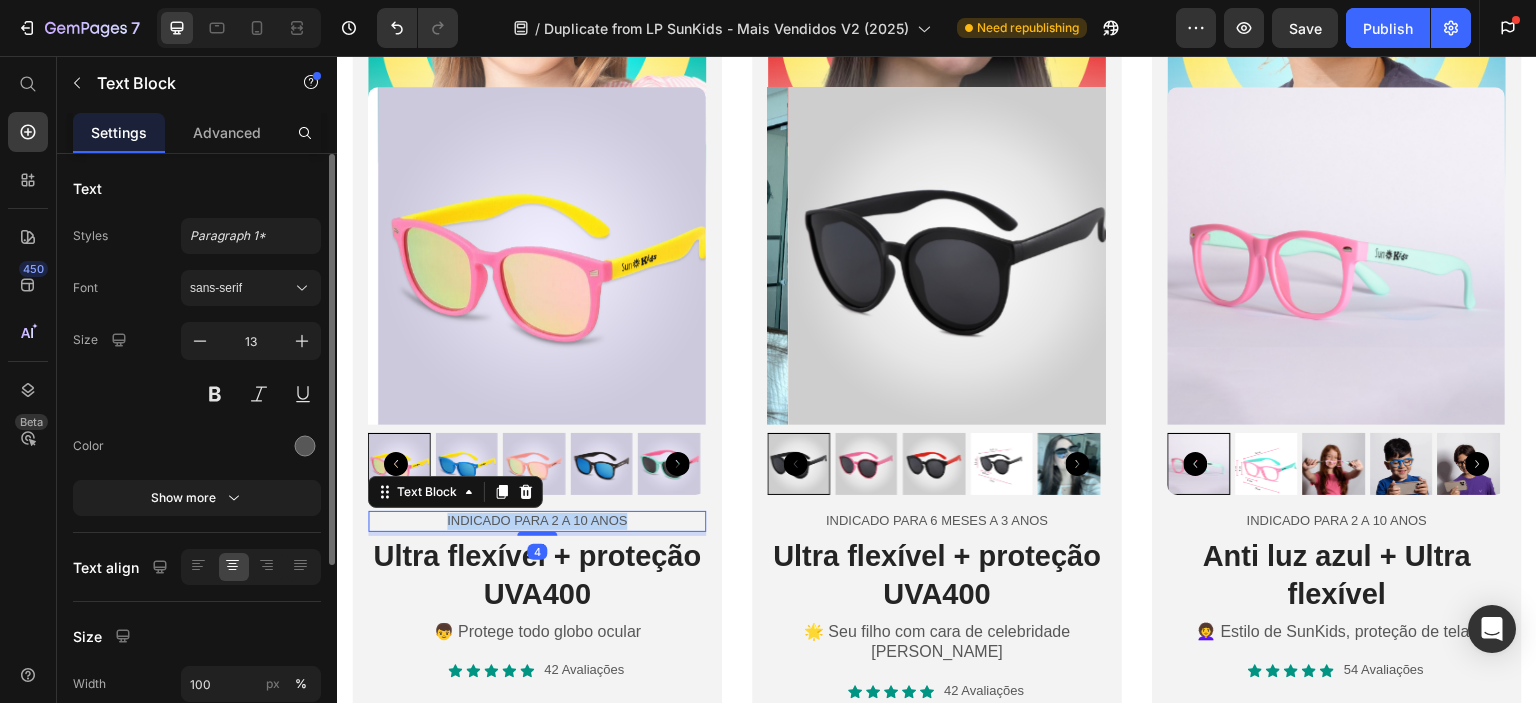 click on "Indicado para 2 a 10 anos" at bounding box center (537, 521) 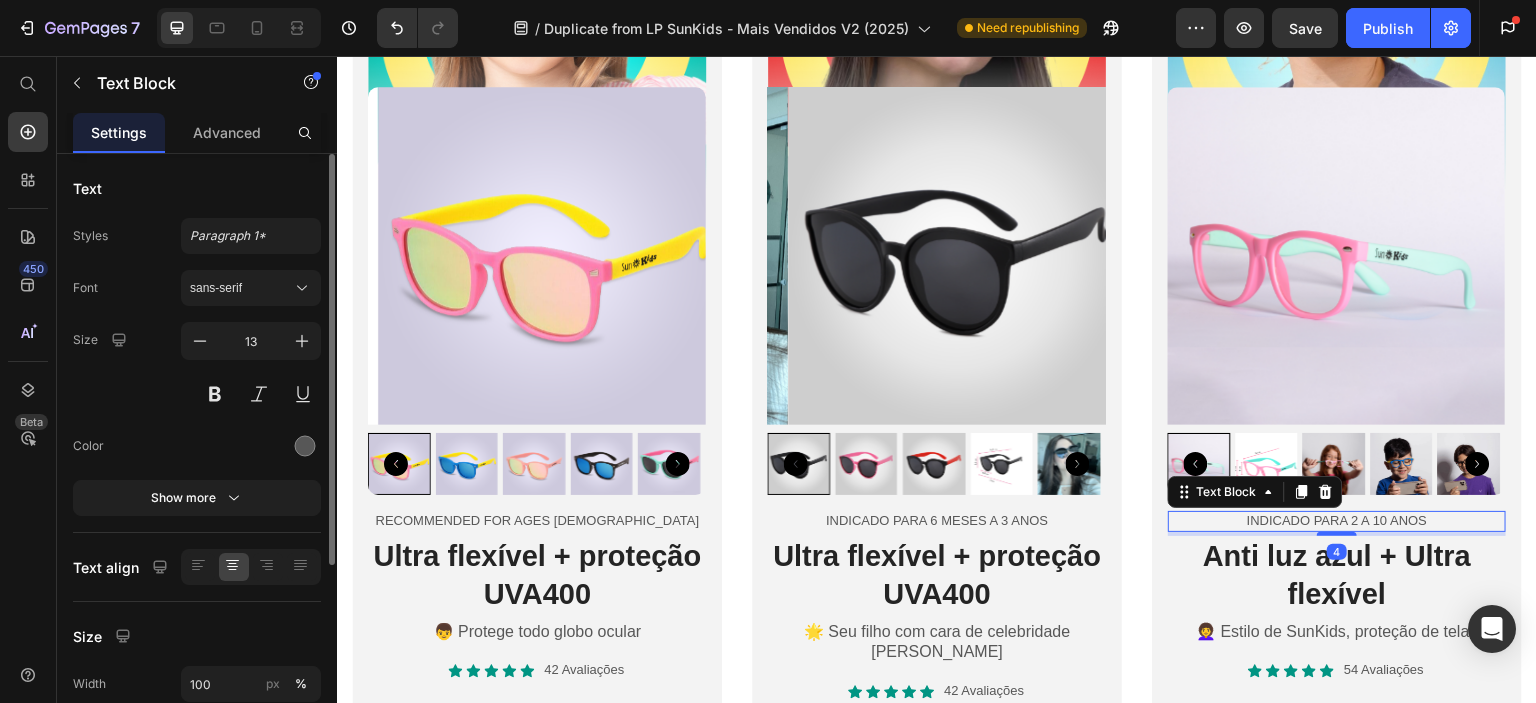 click on "Indicado para 2 a 10 anos" at bounding box center (1337, 521) 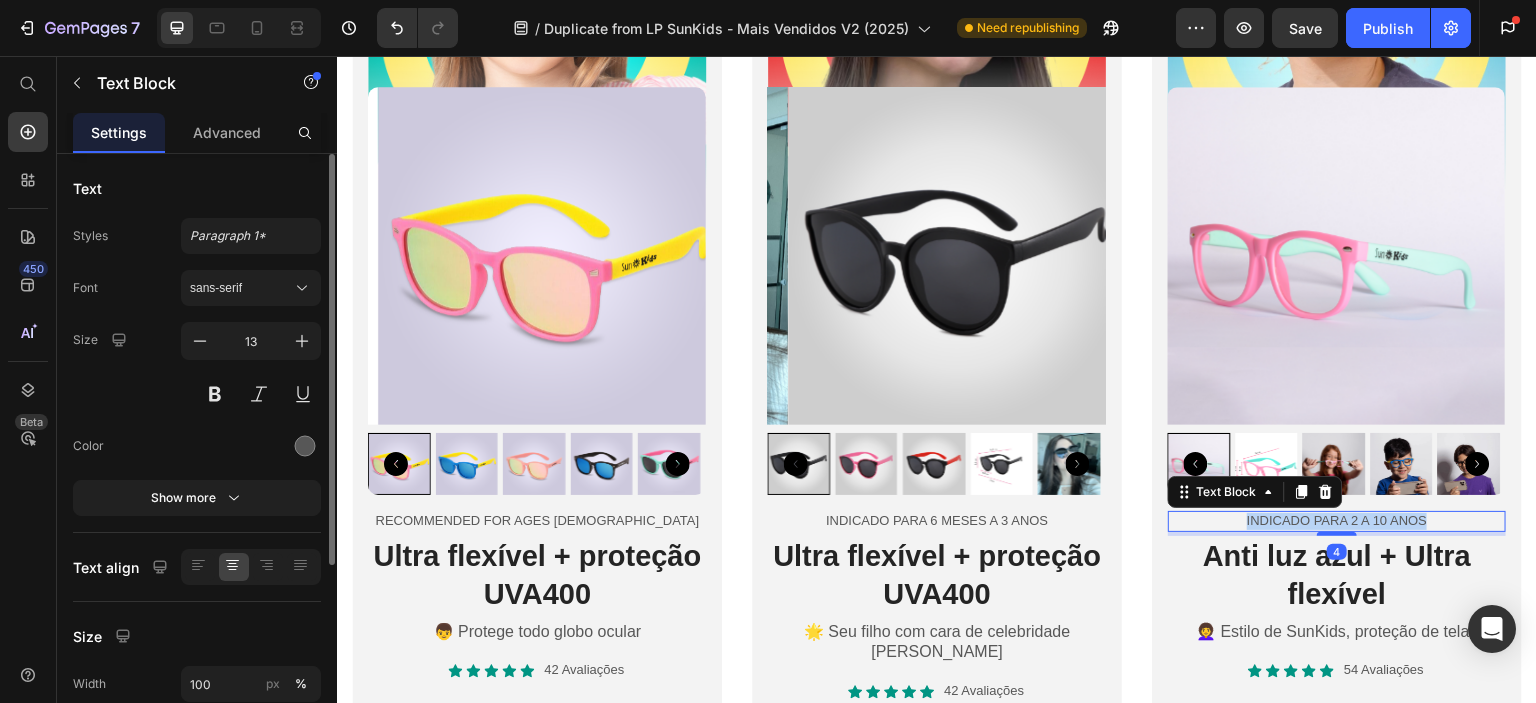 click on "Indicado para 2 a 10 anos" at bounding box center [1337, 521] 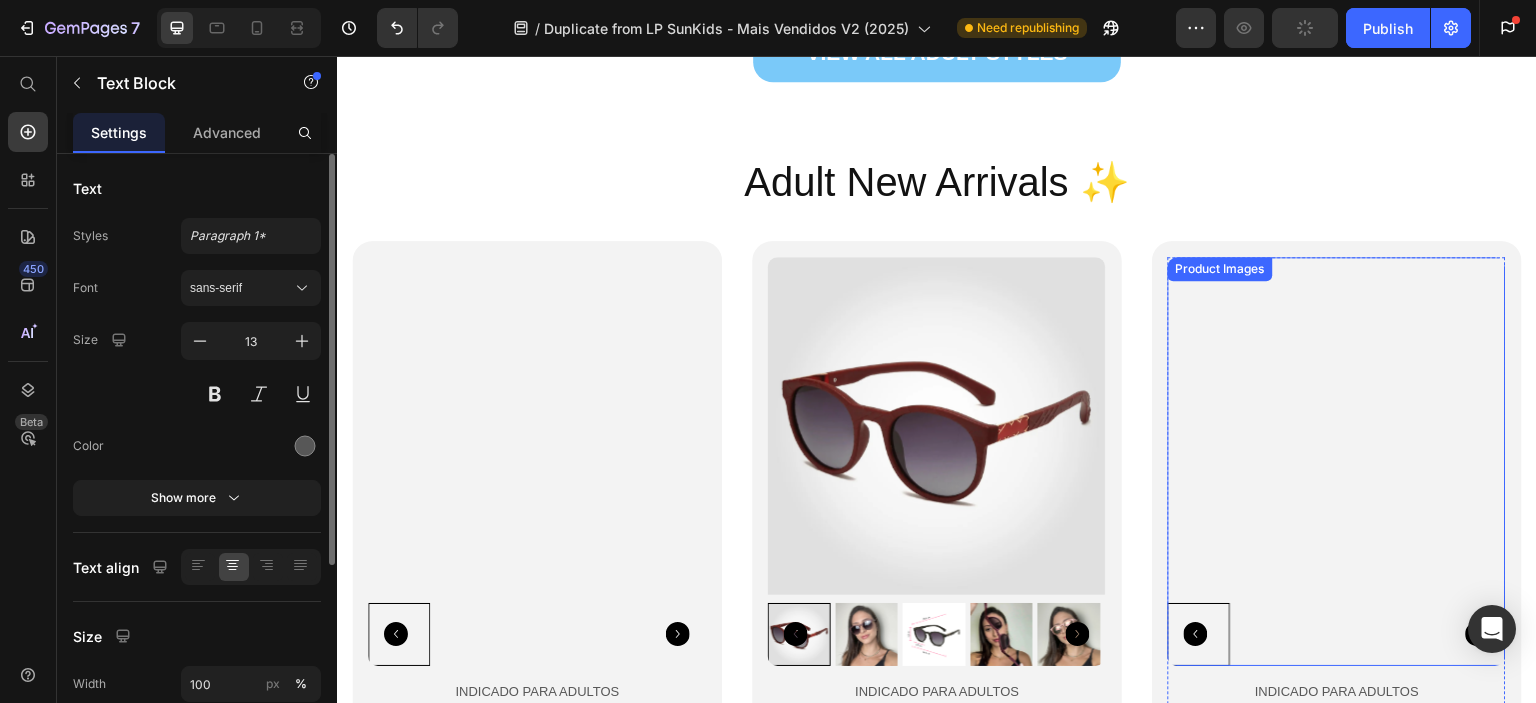 scroll, scrollTop: 6780, scrollLeft: 0, axis: vertical 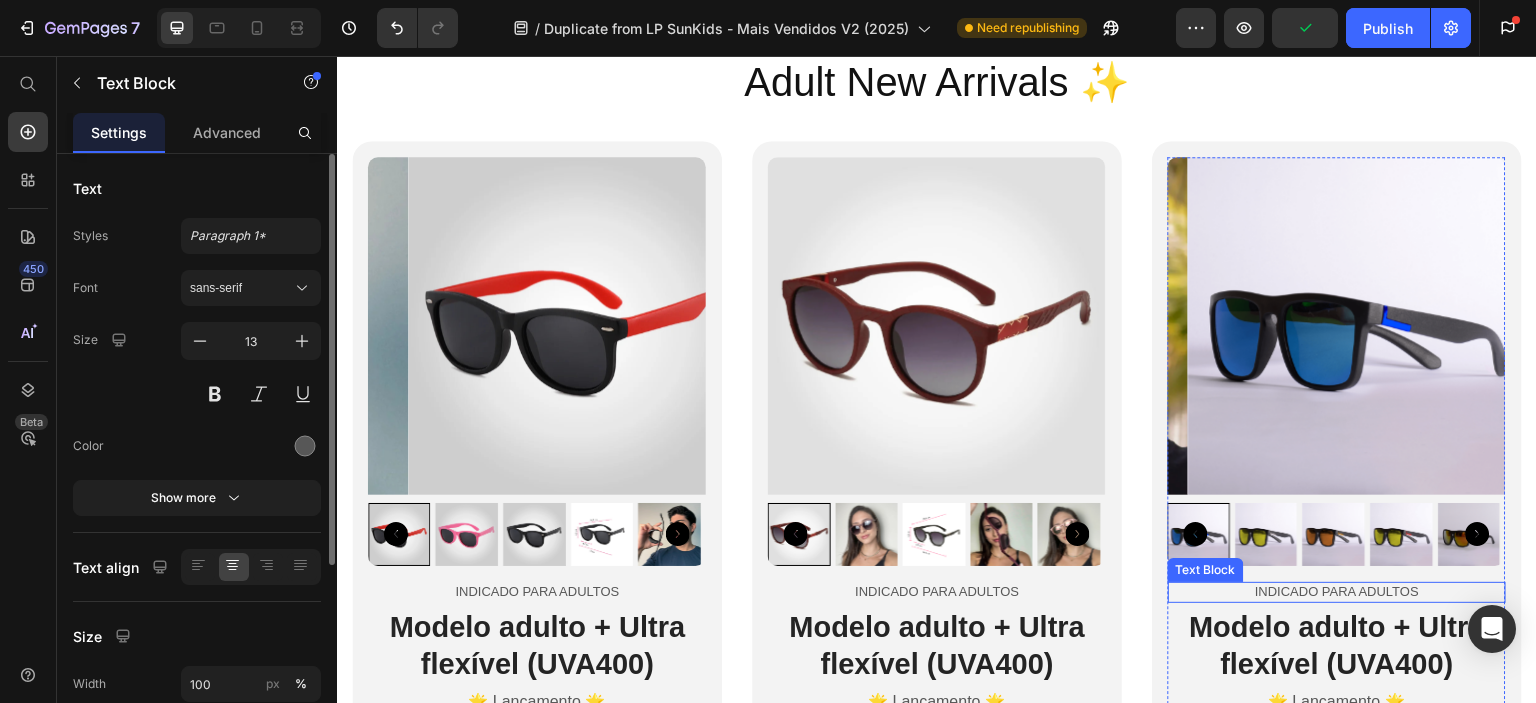 click on "INDICADO PARA ADULTOS" at bounding box center (1337, 592) 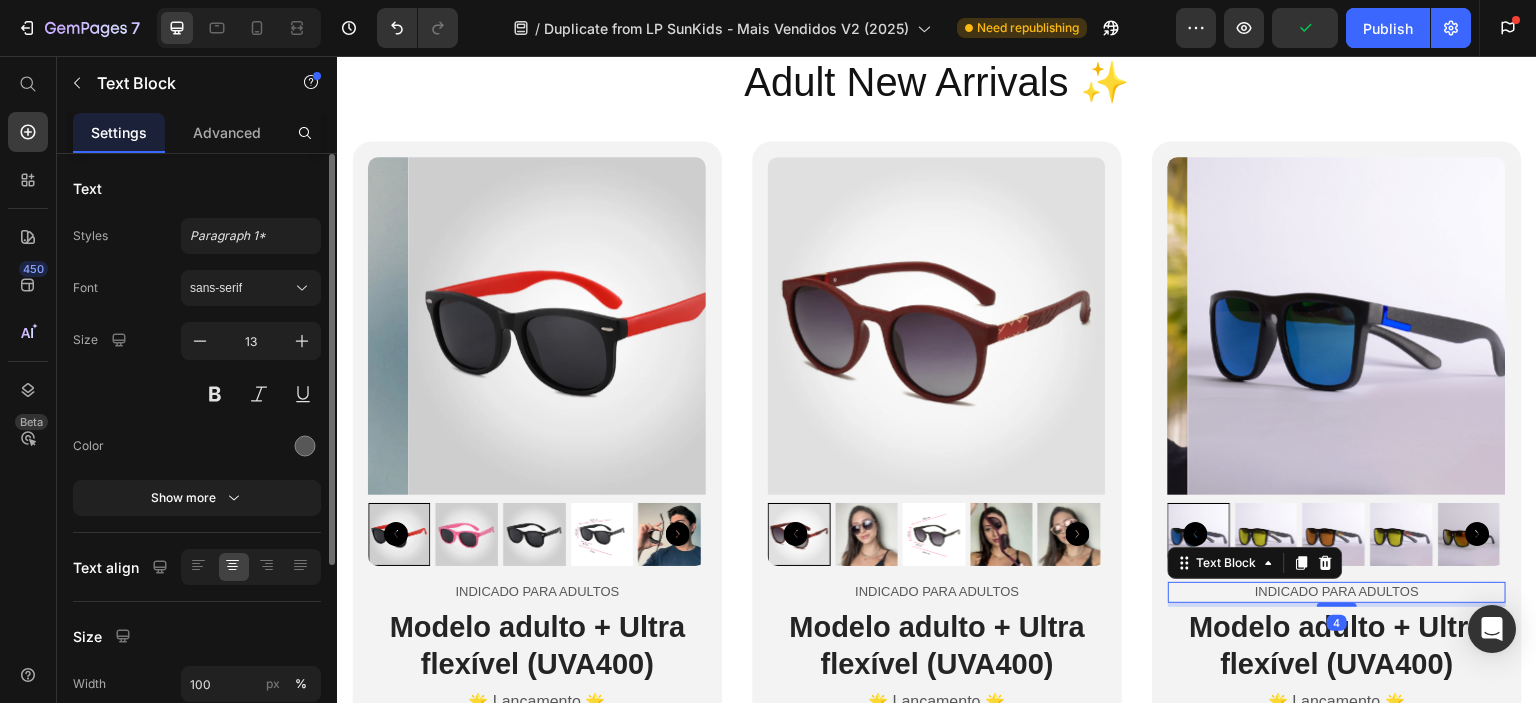 click on "INDICADO PARA ADULTOS" at bounding box center (1337, 592) 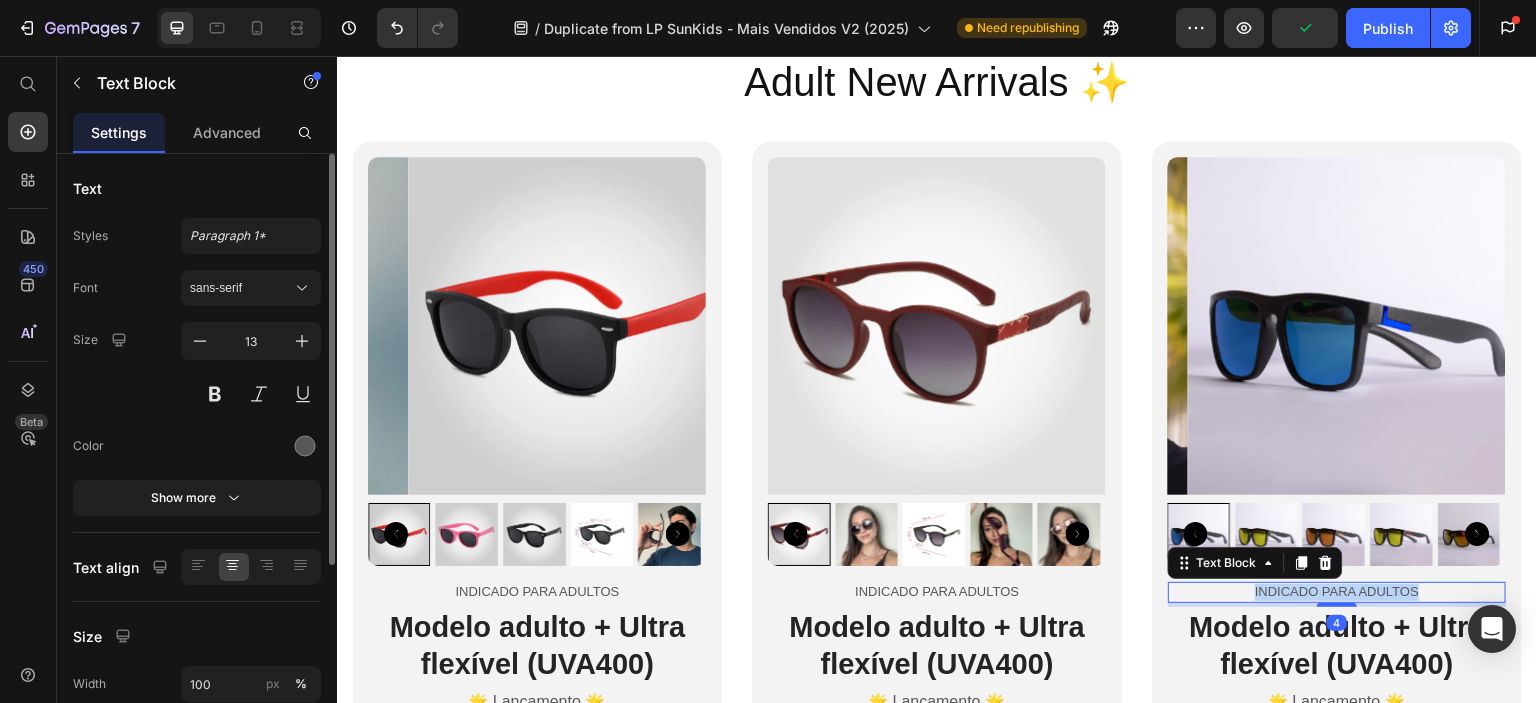 click on "INDICADO PARA ADULTOS" at bounding box center (1337, 592) 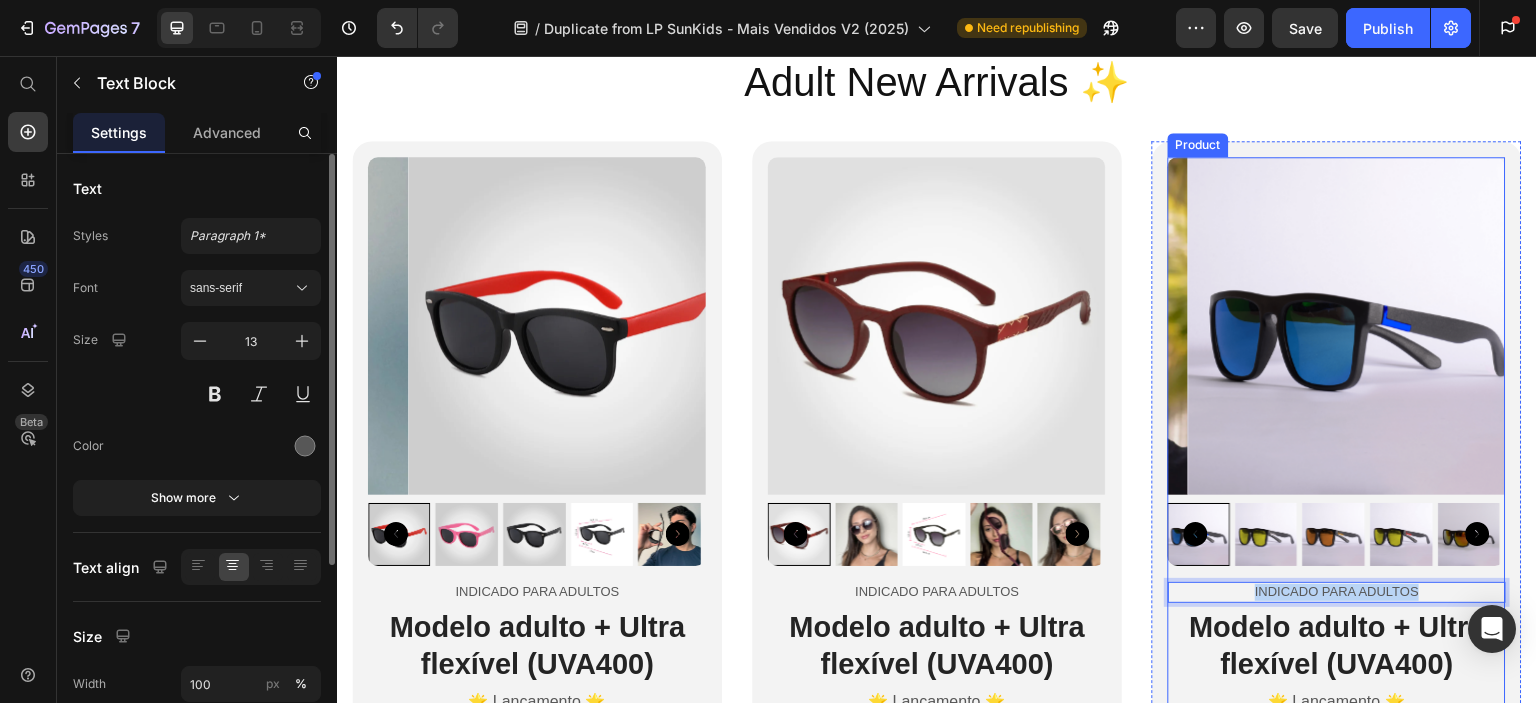 copy on "INDICADO PARA ADULTOS" 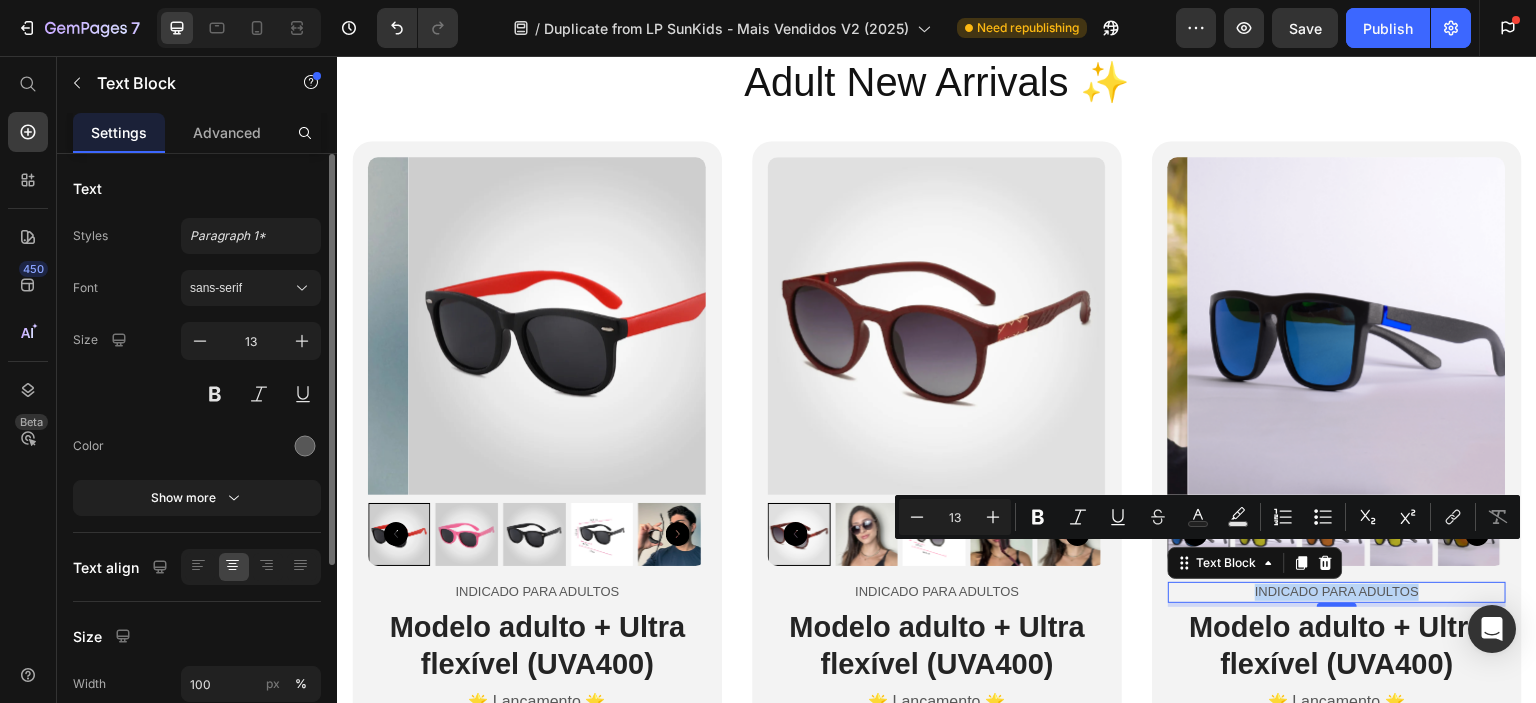 click on "INDICADO PARA ADULTOS" at bounding box center [1337, 592] 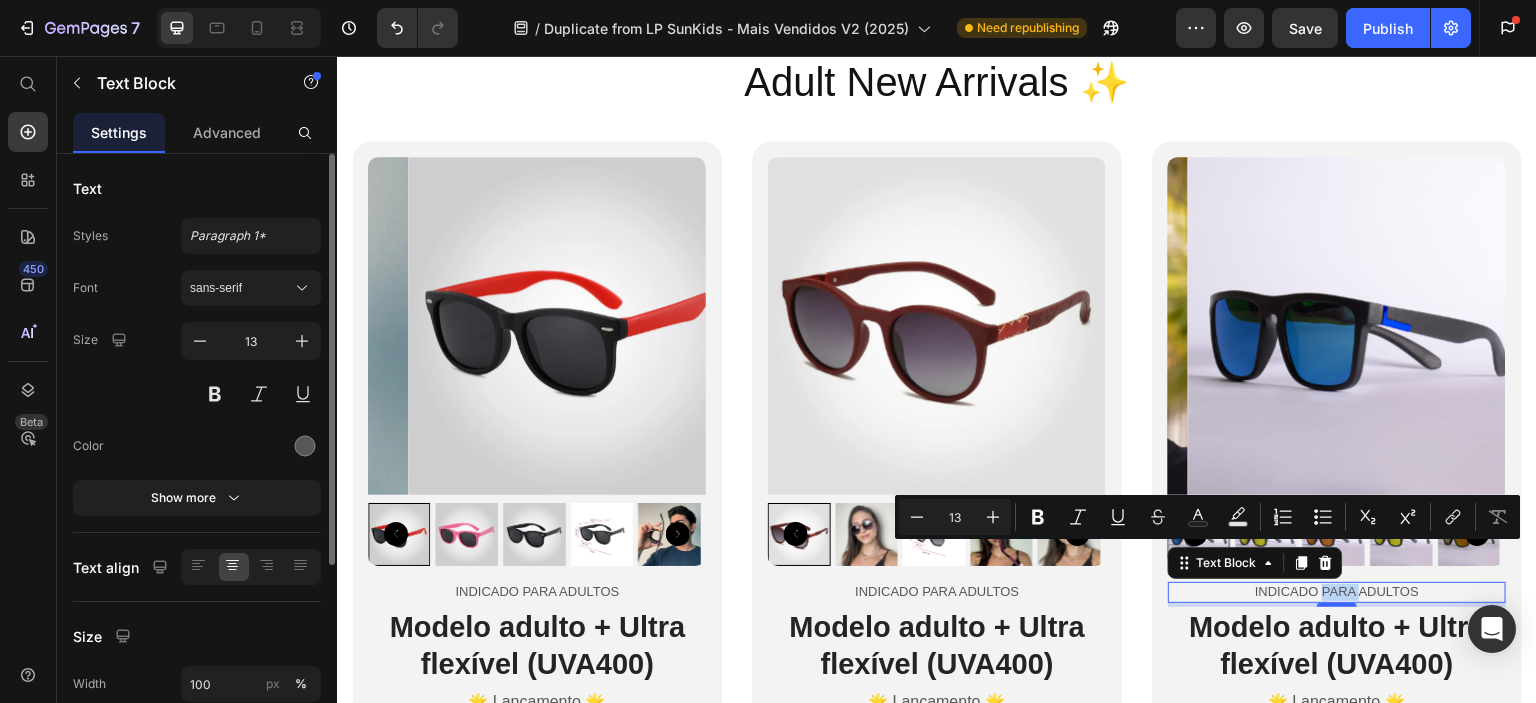 click on "INDICADO PARA ADULTOS" at bounding box center [1337, 592] 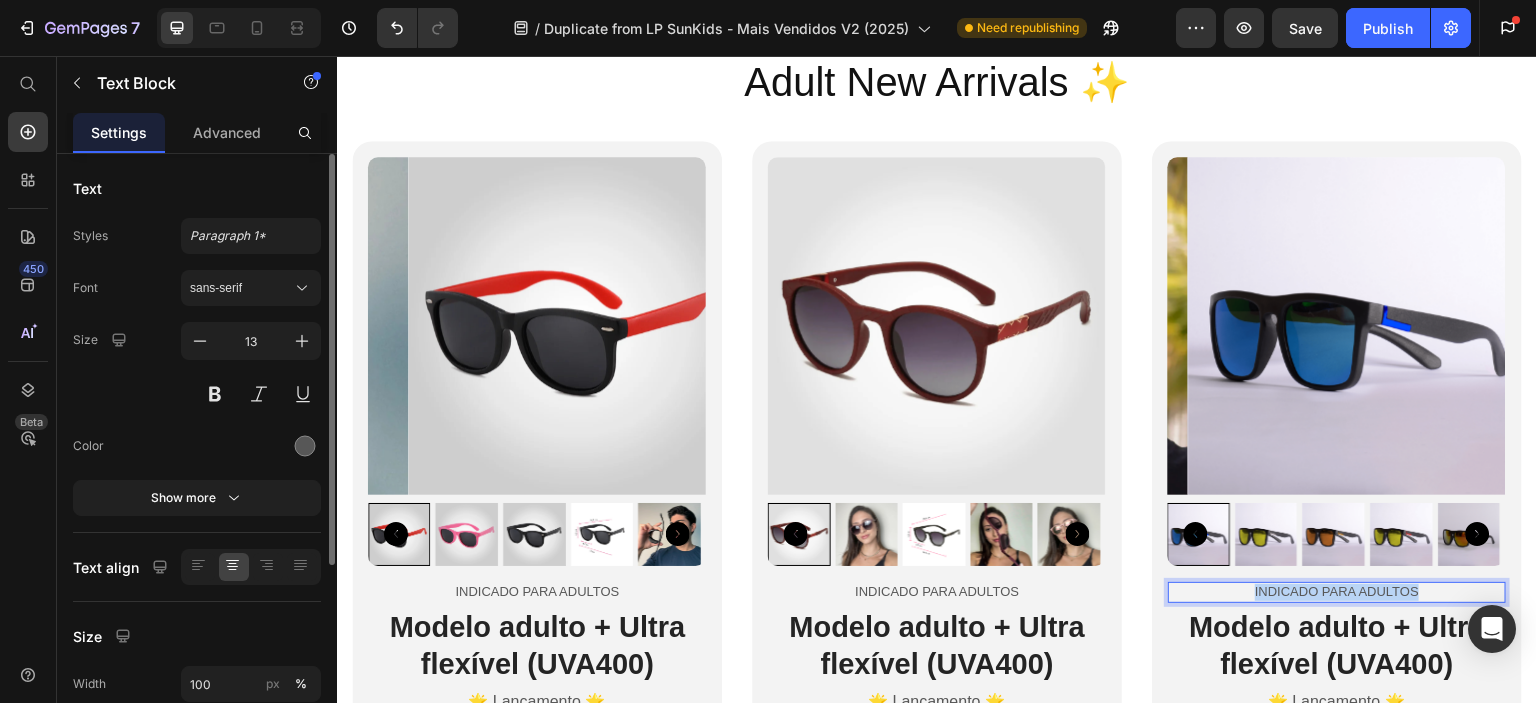 click on "INDICADO PARA ADULTOS" at bounding box center [1337, 592] 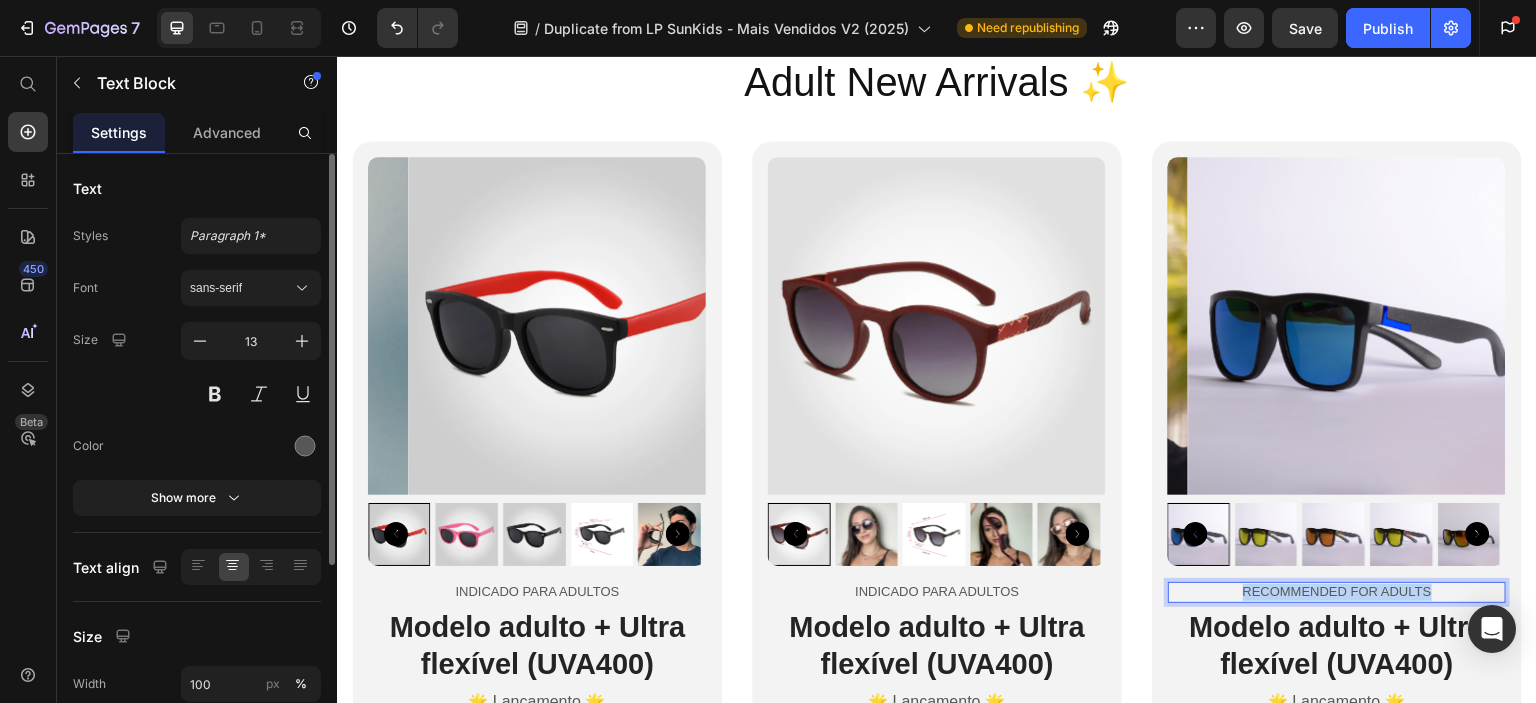 copy on "Recommended for adults" 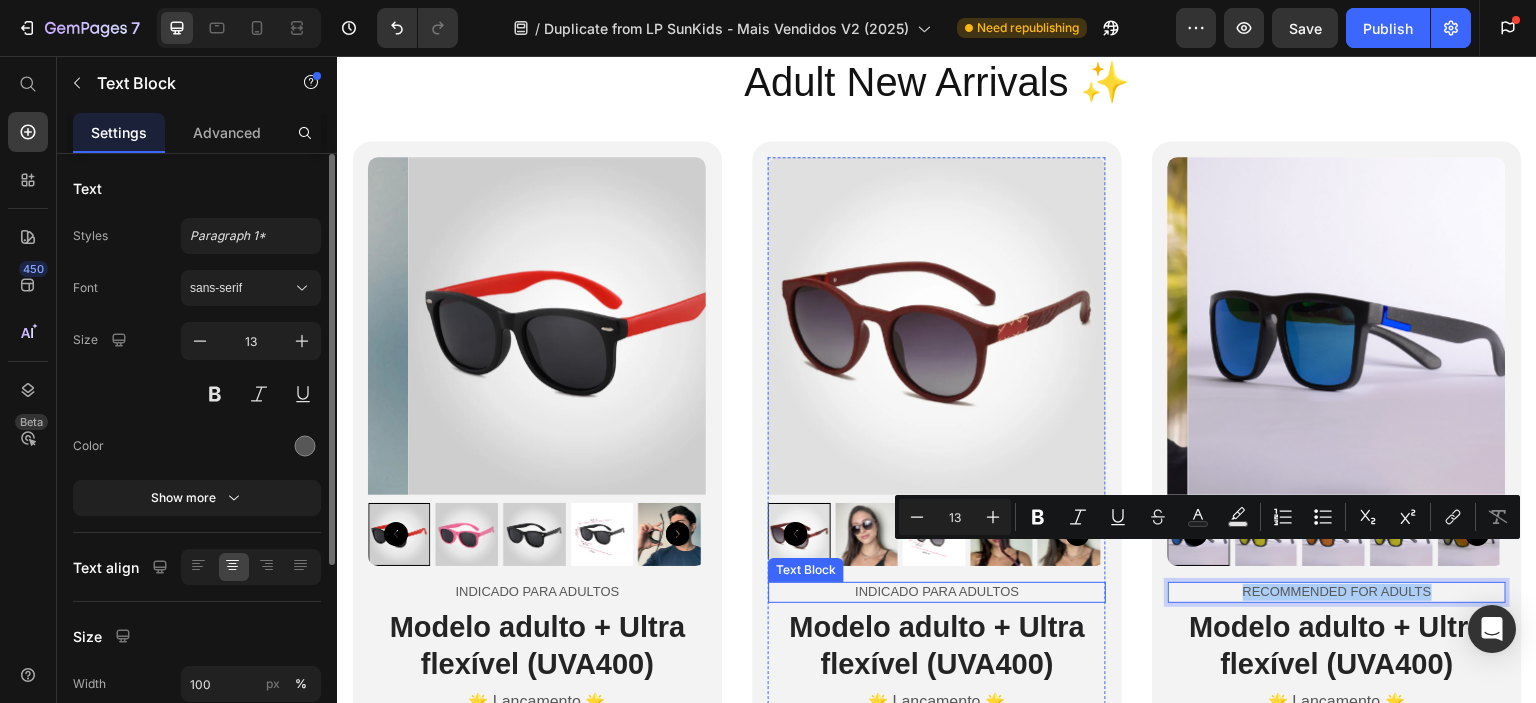 click on "Indicado para Adultos" at bounding box center (937, 592) 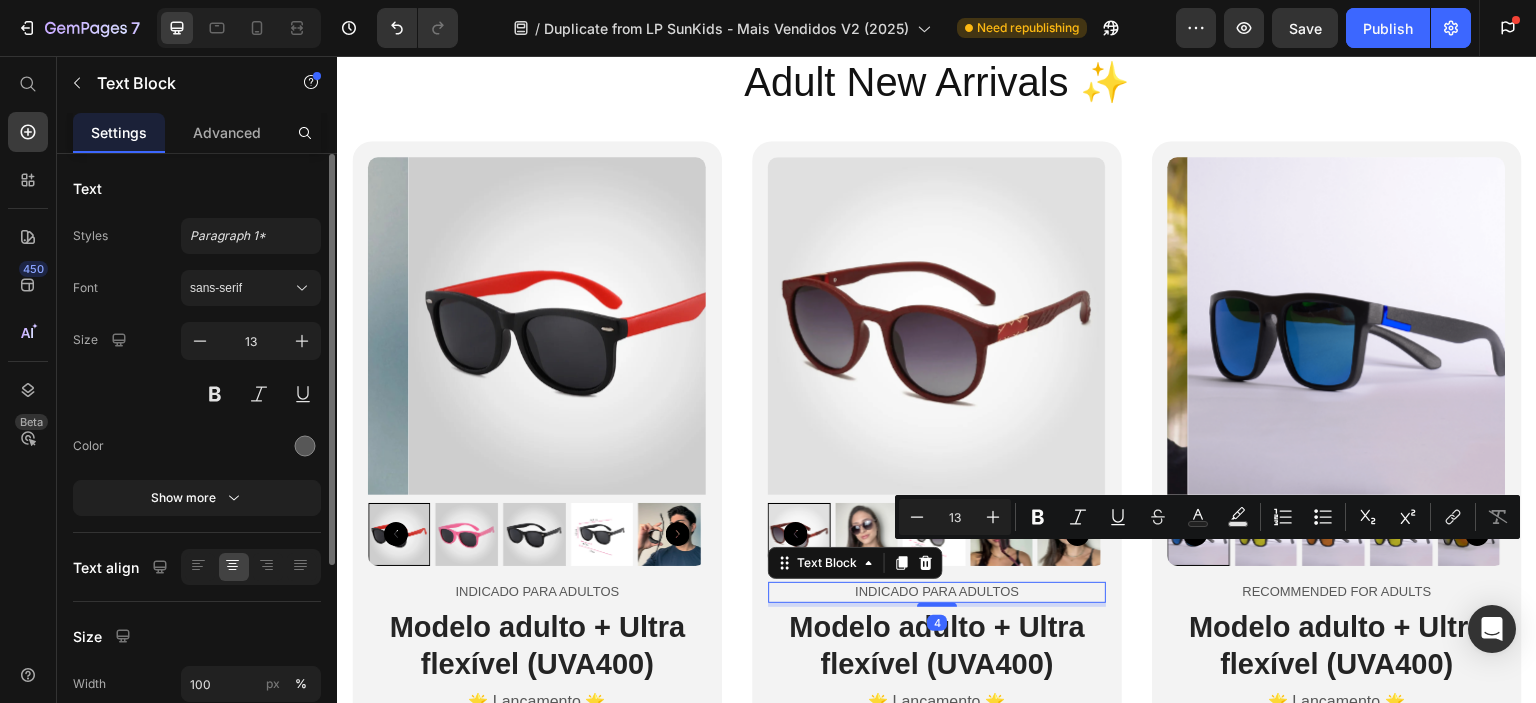 click on "Indicado para Adultos" at bounding box center [937, 592] 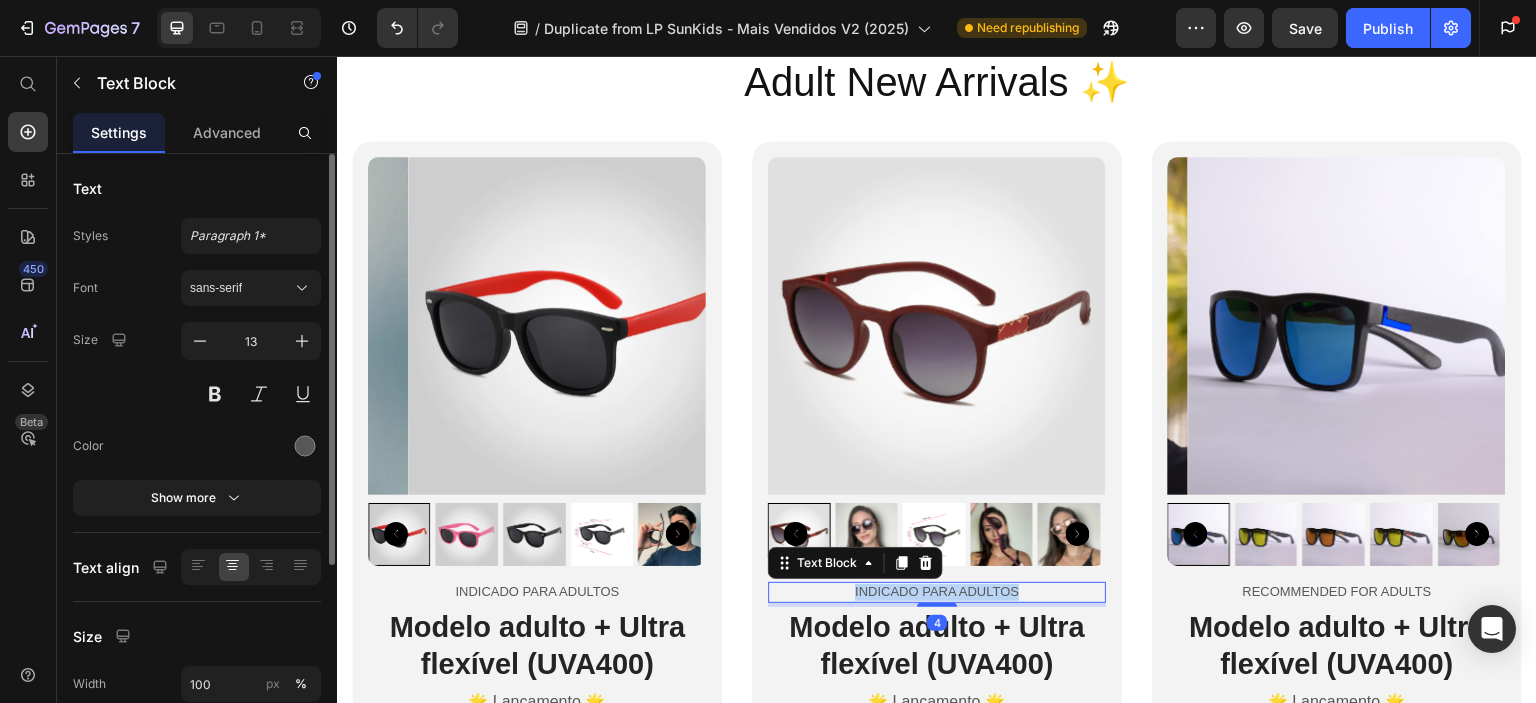 click on "Indicado para Adultos" at bounding box center [937, 592] 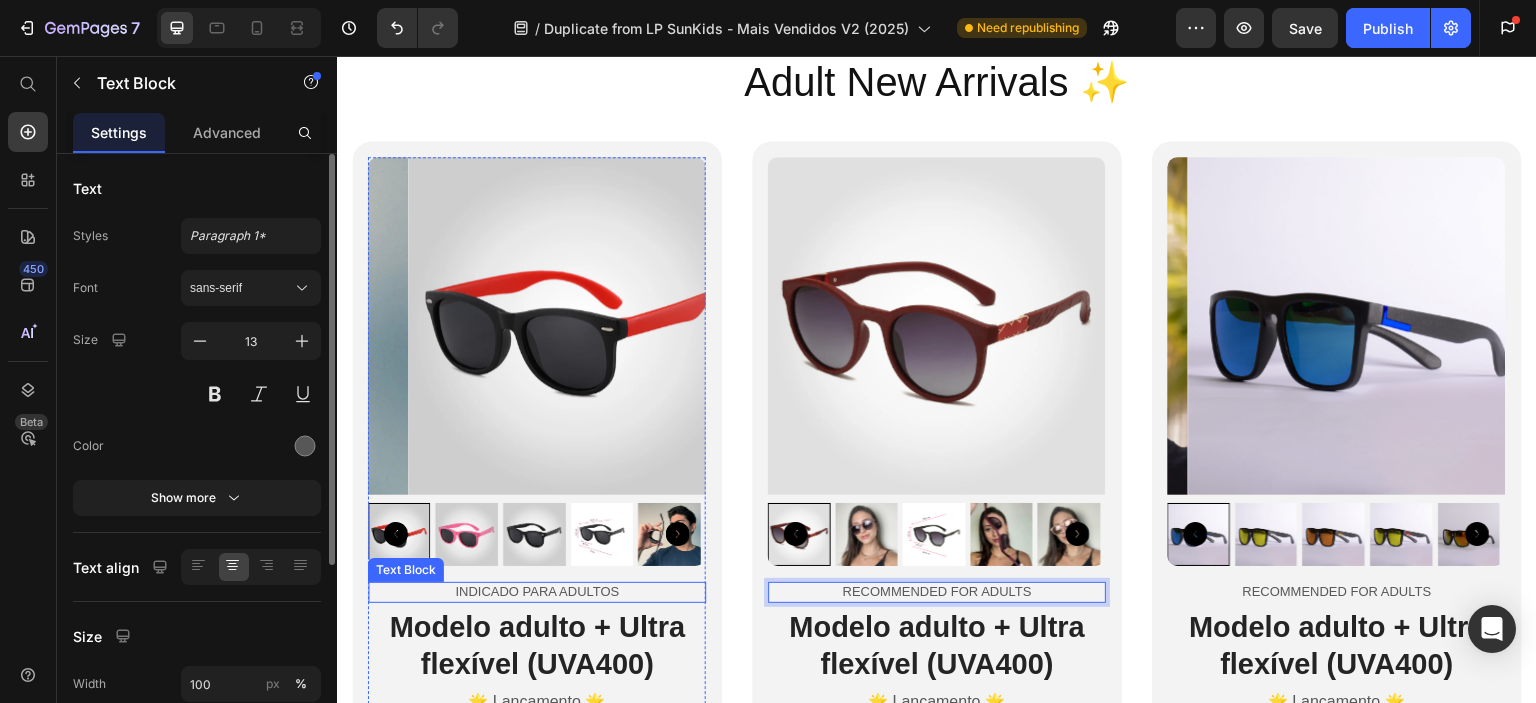 click on "Indicado para Adultos" at bounding box center [537, 592] 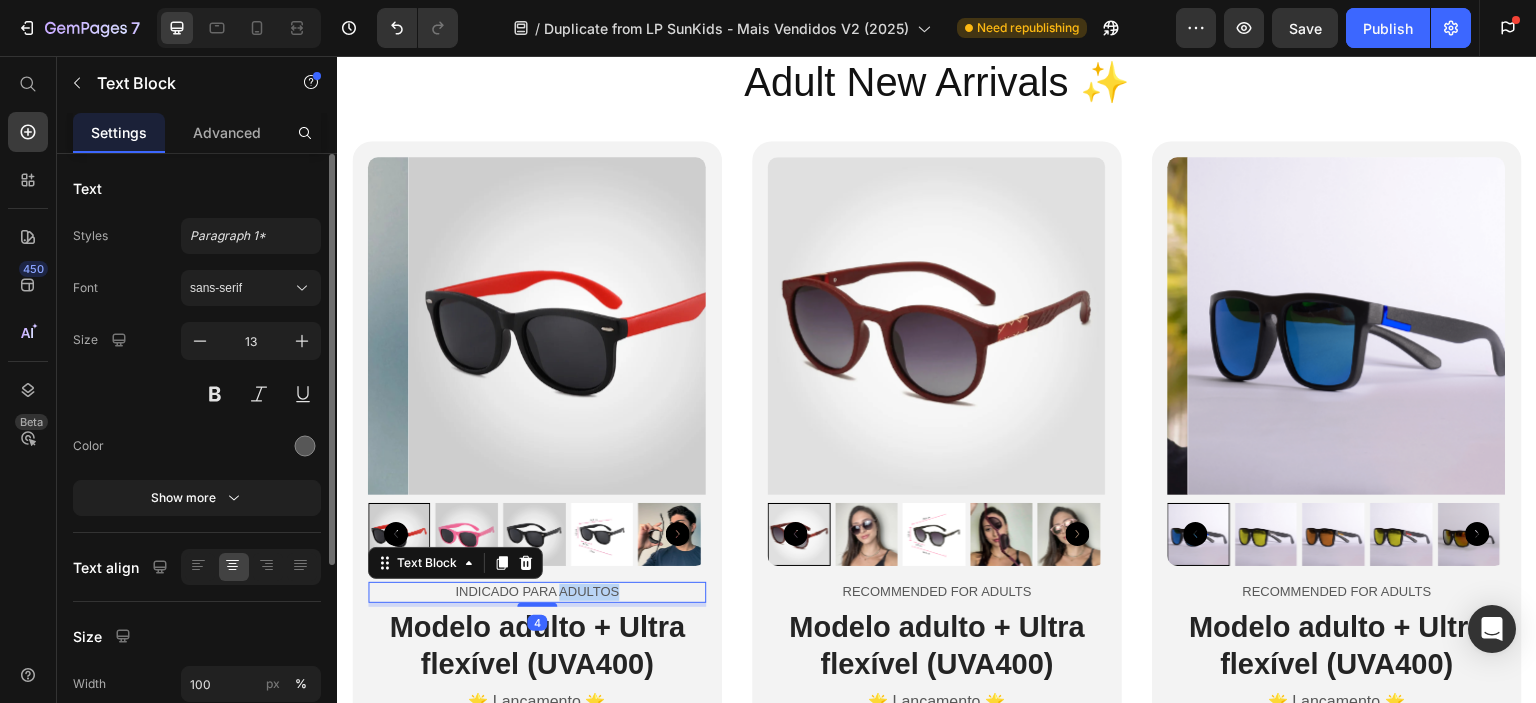 click on "Indicado para Adultos" at bounding box center (537, 592) 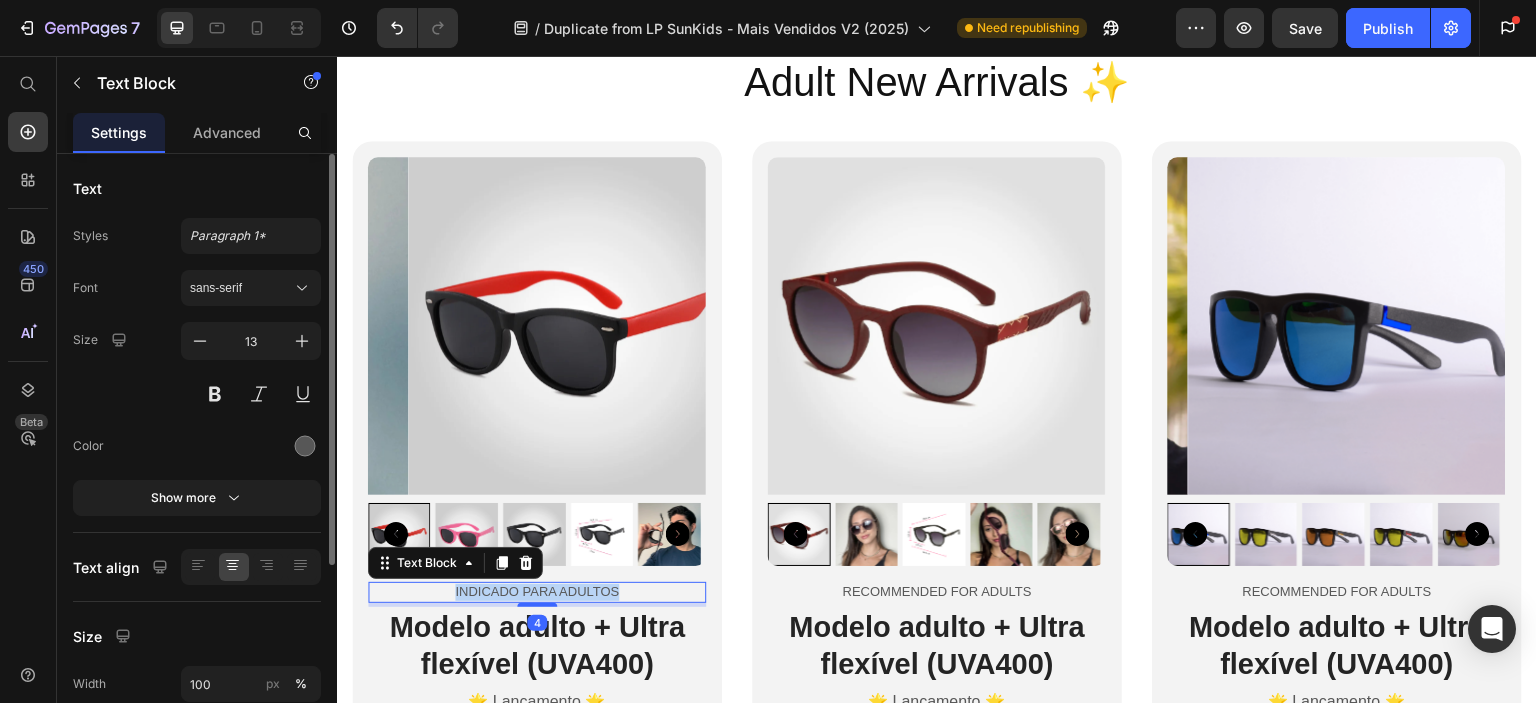 click on "Indicado para Adultos" at bounding box center [537, 592] 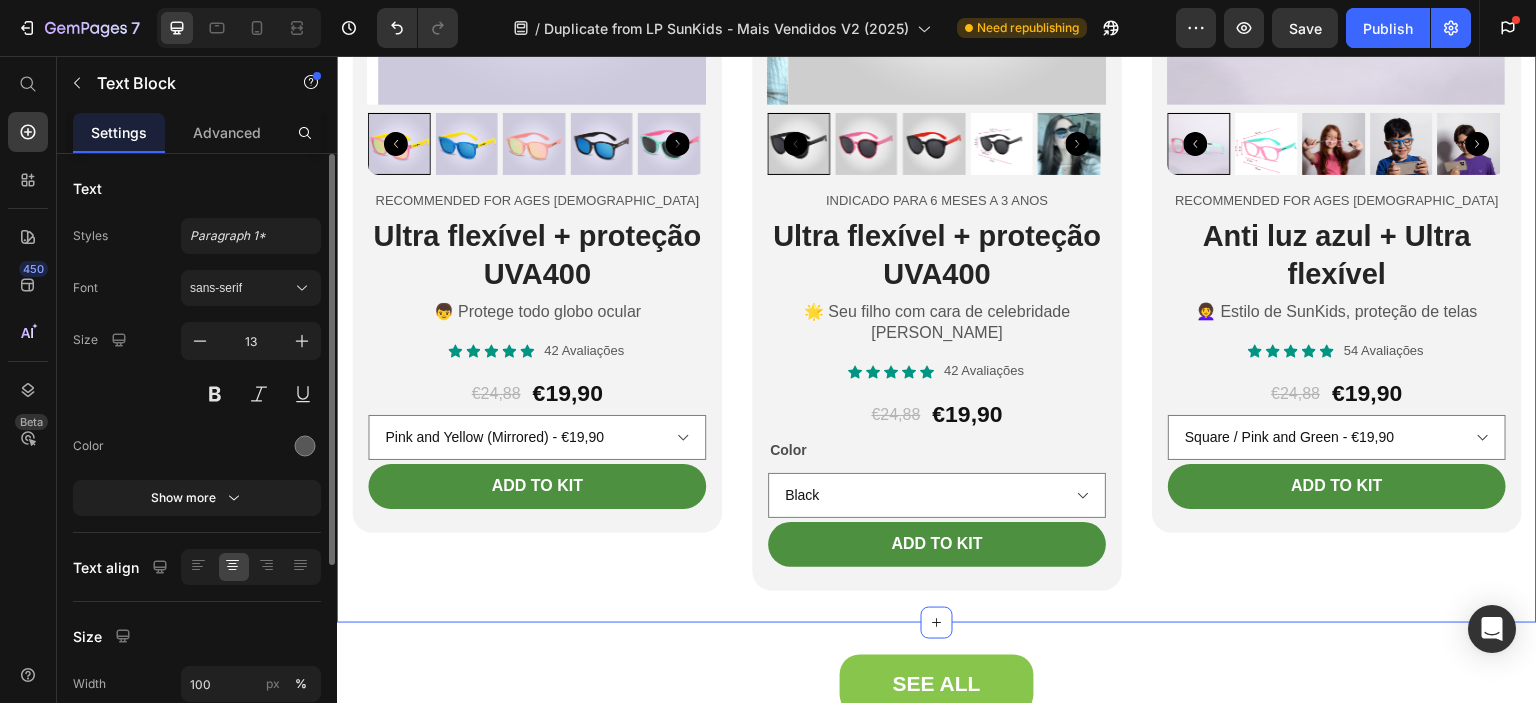 scroll, scrollTop: 5880, scrollLeft: 0, axis: vertical 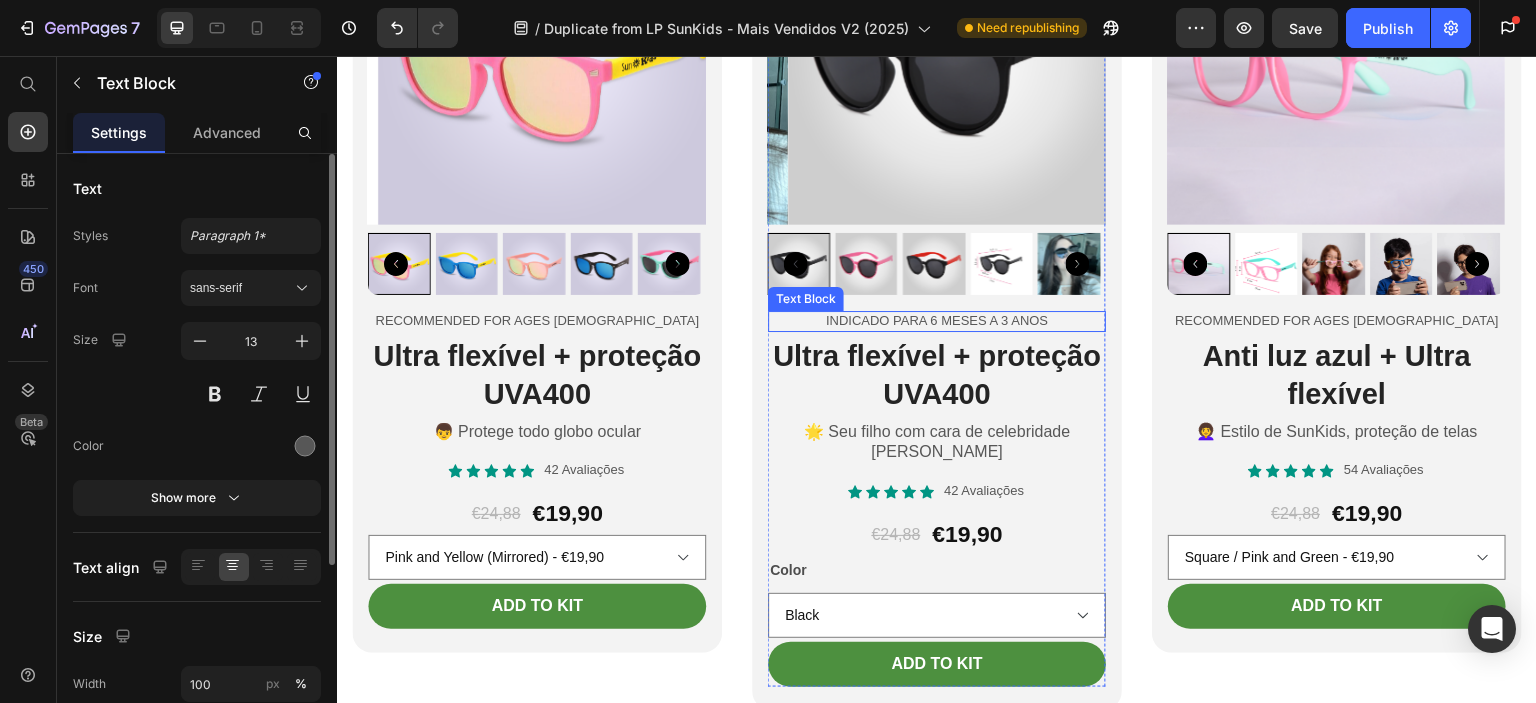 click on "Indicado para 6 meses a 3 anos" at bounding box center [937, 321] 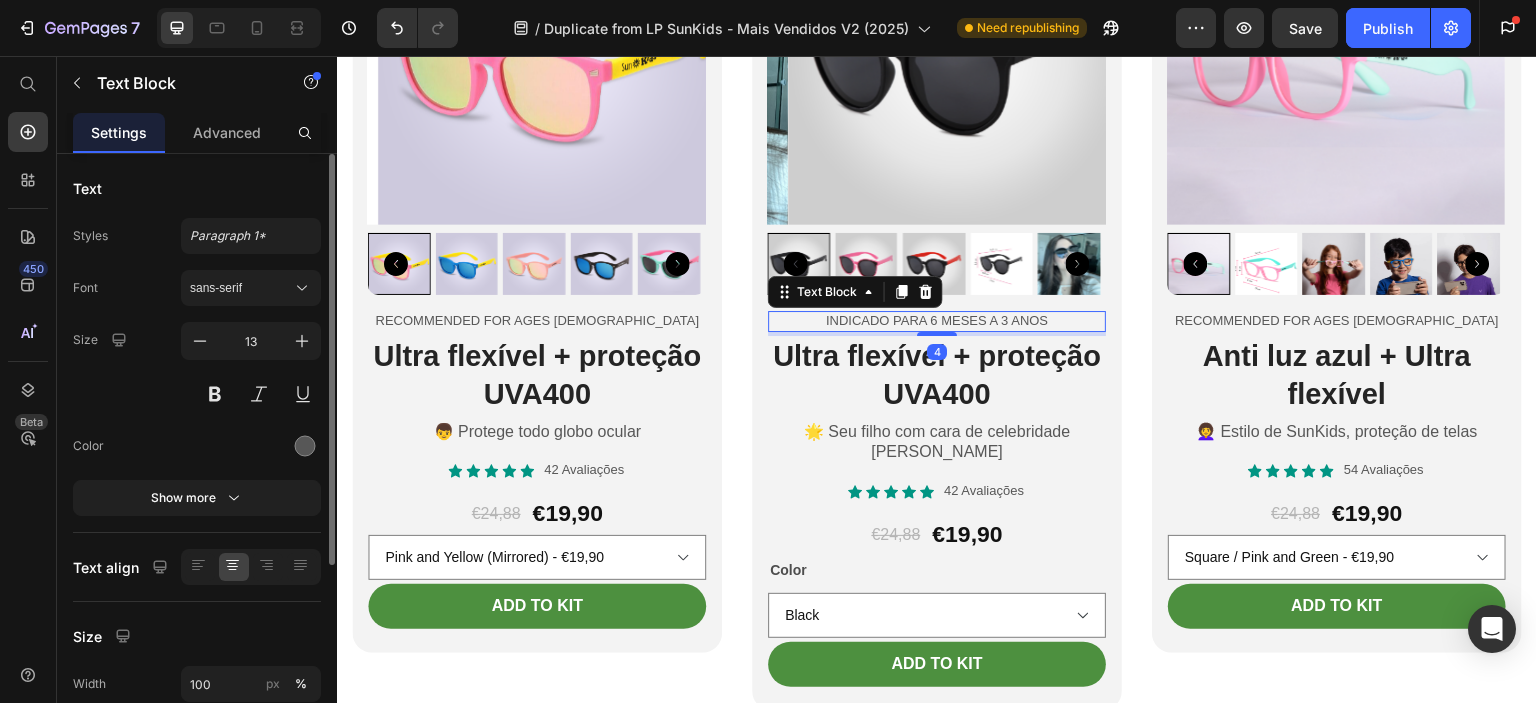 click on "Indicado para 6 meses a 3 anos" at bounding box center [937, 321] 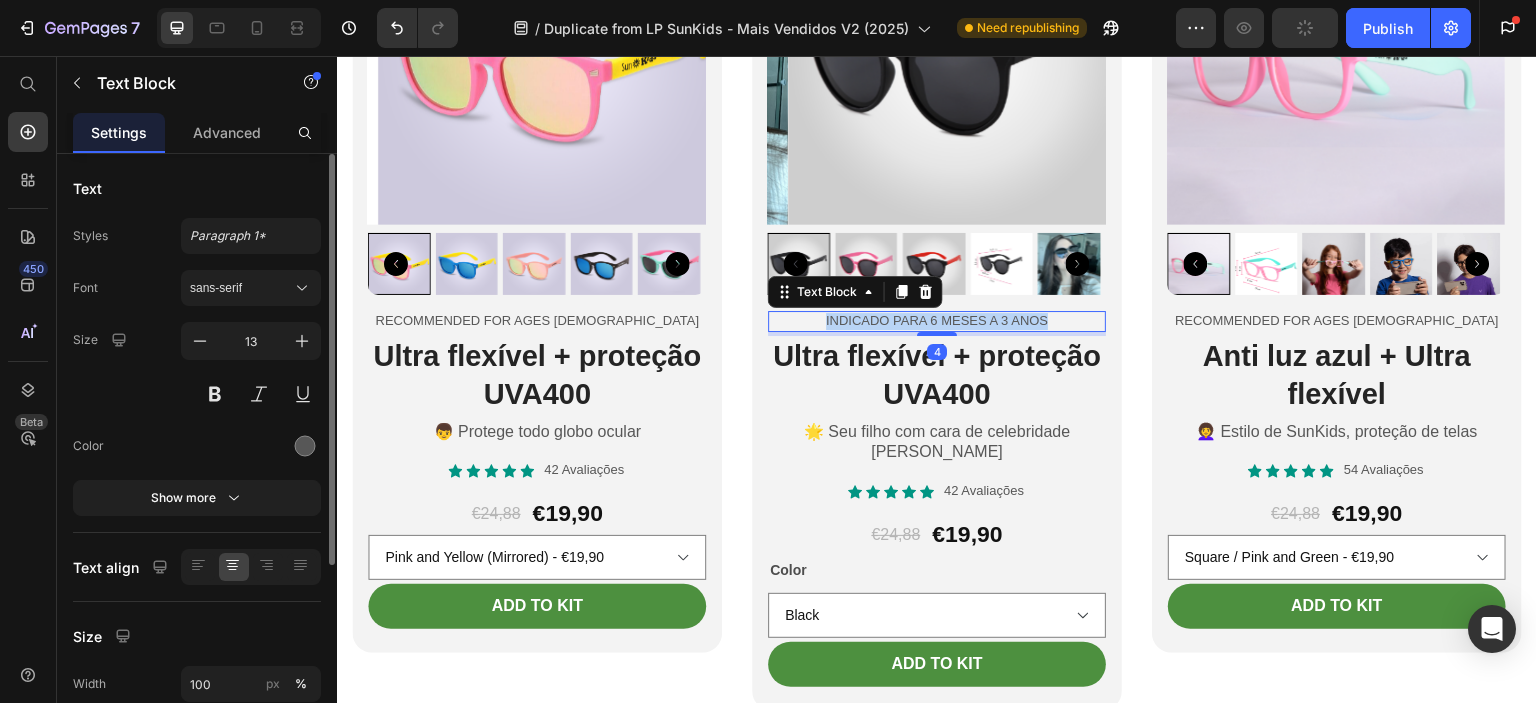 copy on "Indicado para 6 meses a 3 anos" 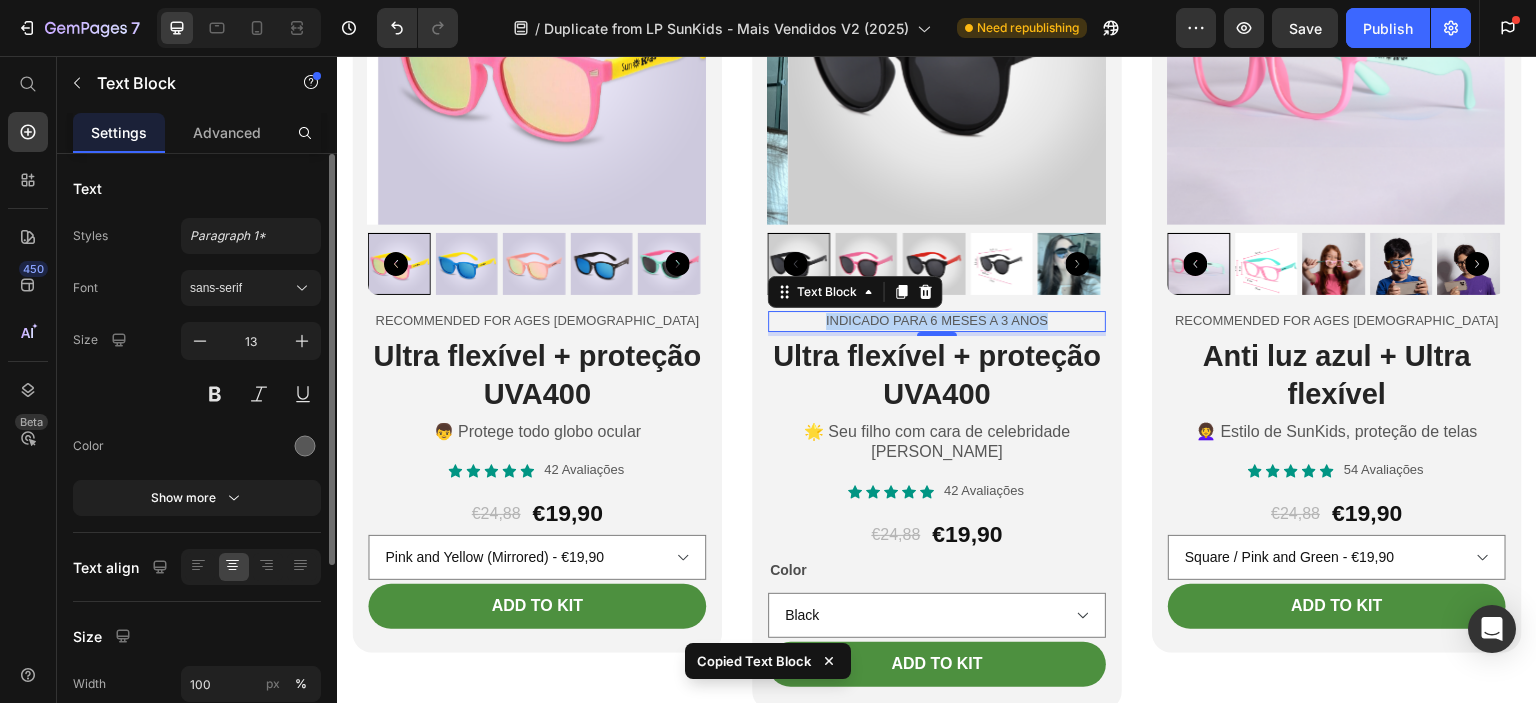 click on "Indicado para 6 meses a 3 anos" at bounding box center [937, 321] 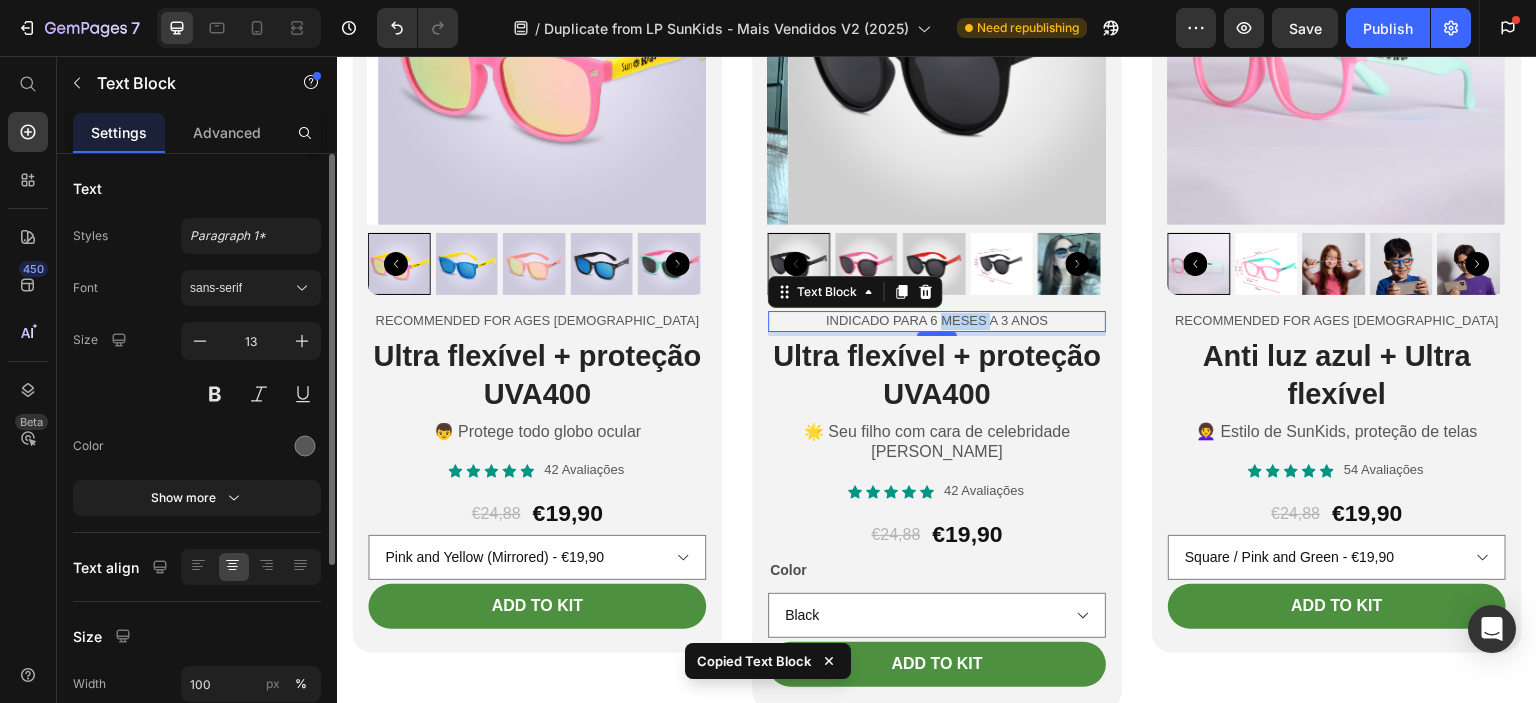 click on "Indicado para 6 meses a 3 anos" at bounding box center [937, 321] 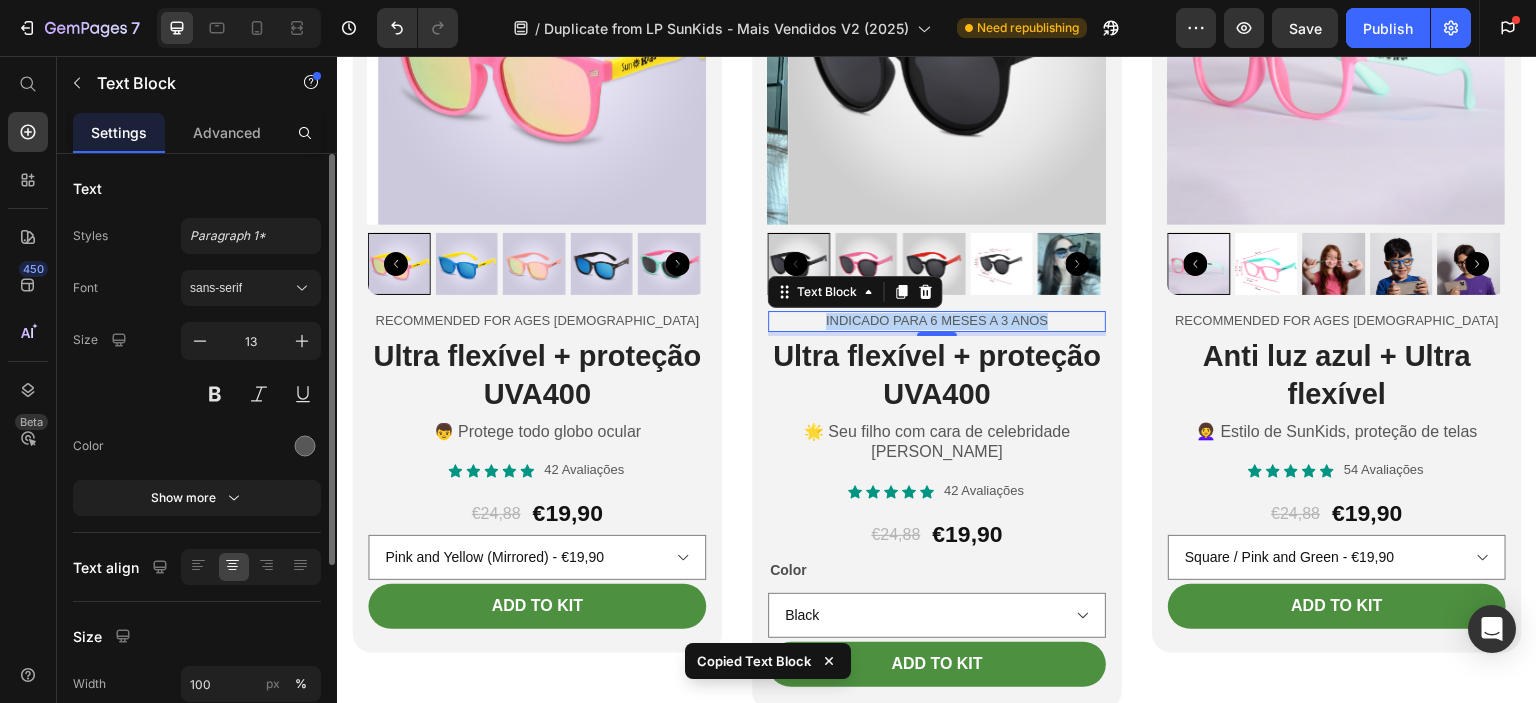 click on "Indicado para 6 meses a 3 anos" at bounding box center [937, 321] 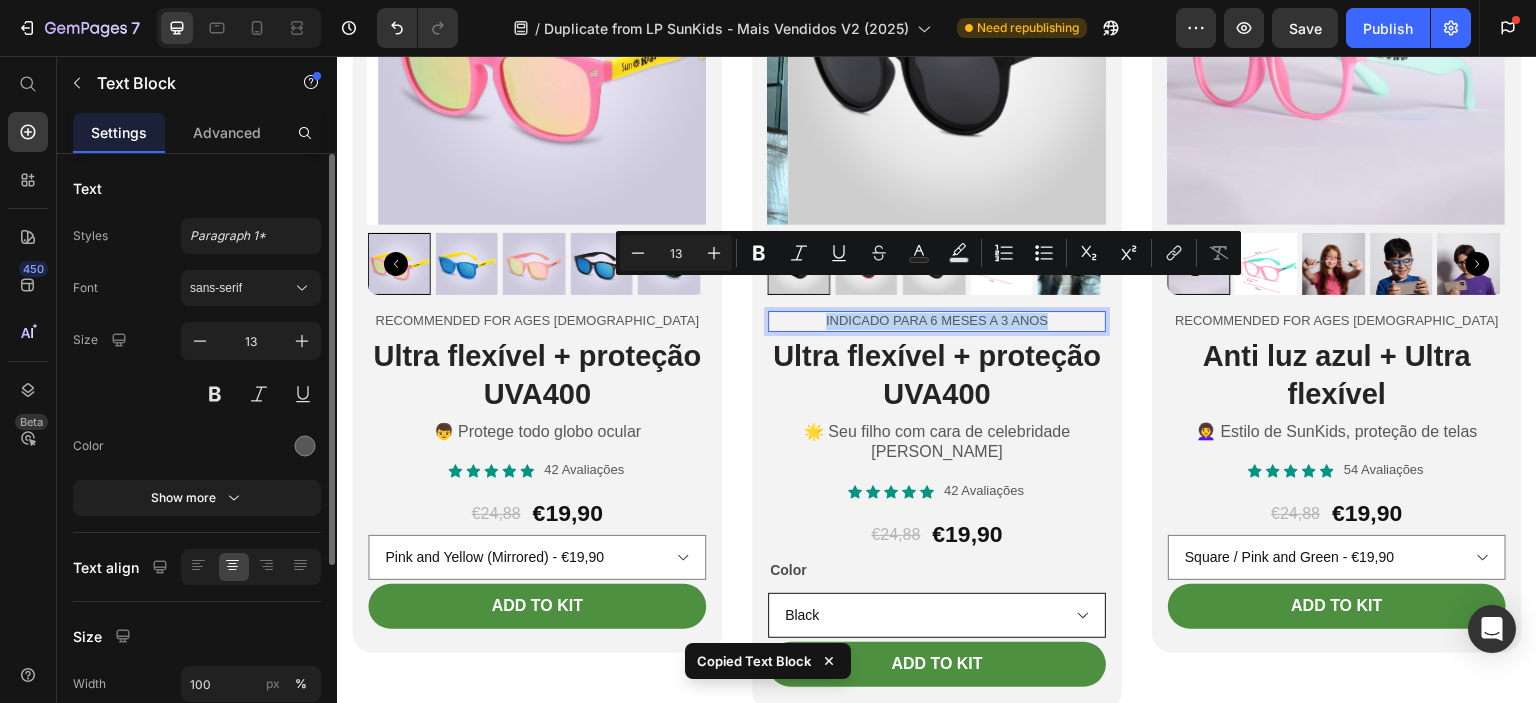 copy on "Indicado para 6 meses a 3 anos" 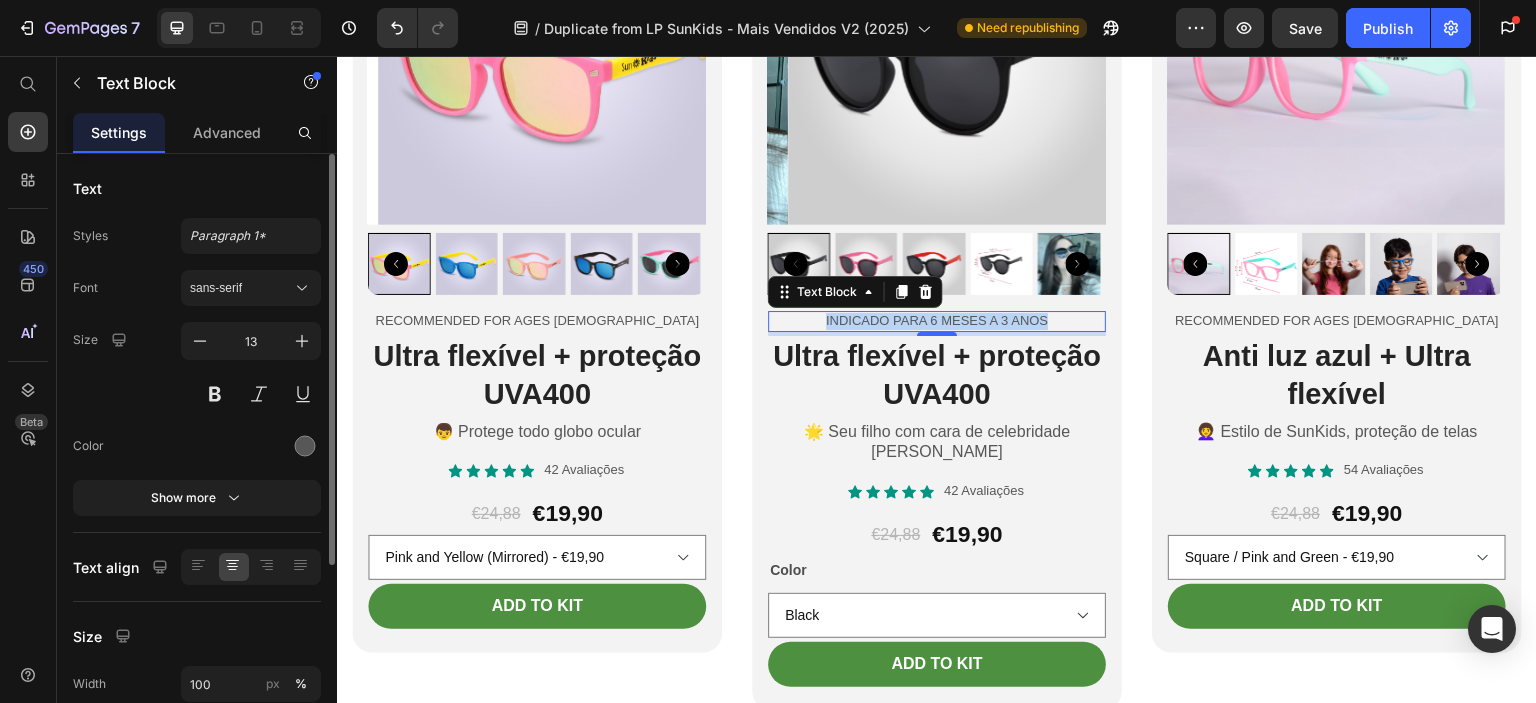 click on "Indicado para 6 meses a 3 anos" at bounding box center [937, 321] 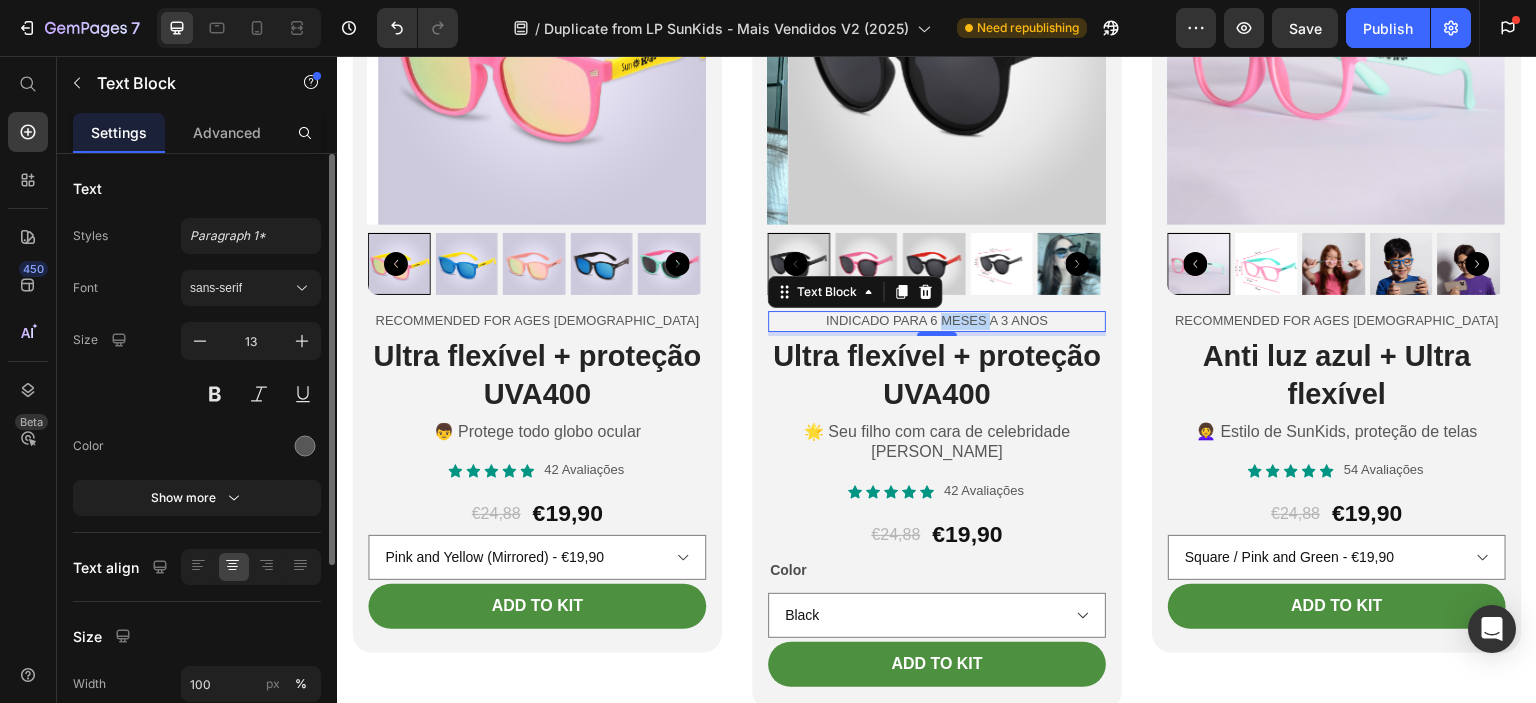 click on "Indicado para 6 meses a 3 anos" at bounding box center [937, 321] 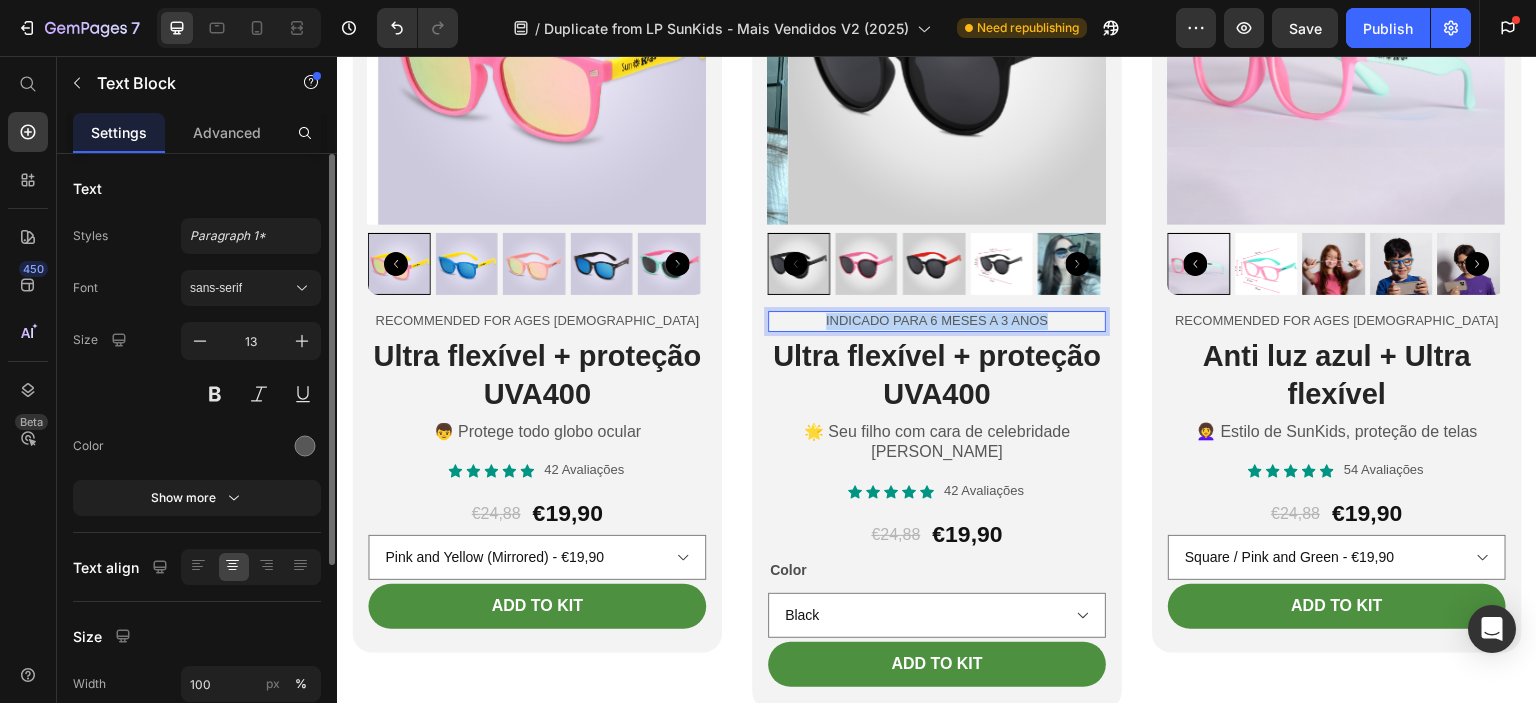 click on "Indicado para 6 meses a 3 anos" at bounding box center (937, 321) 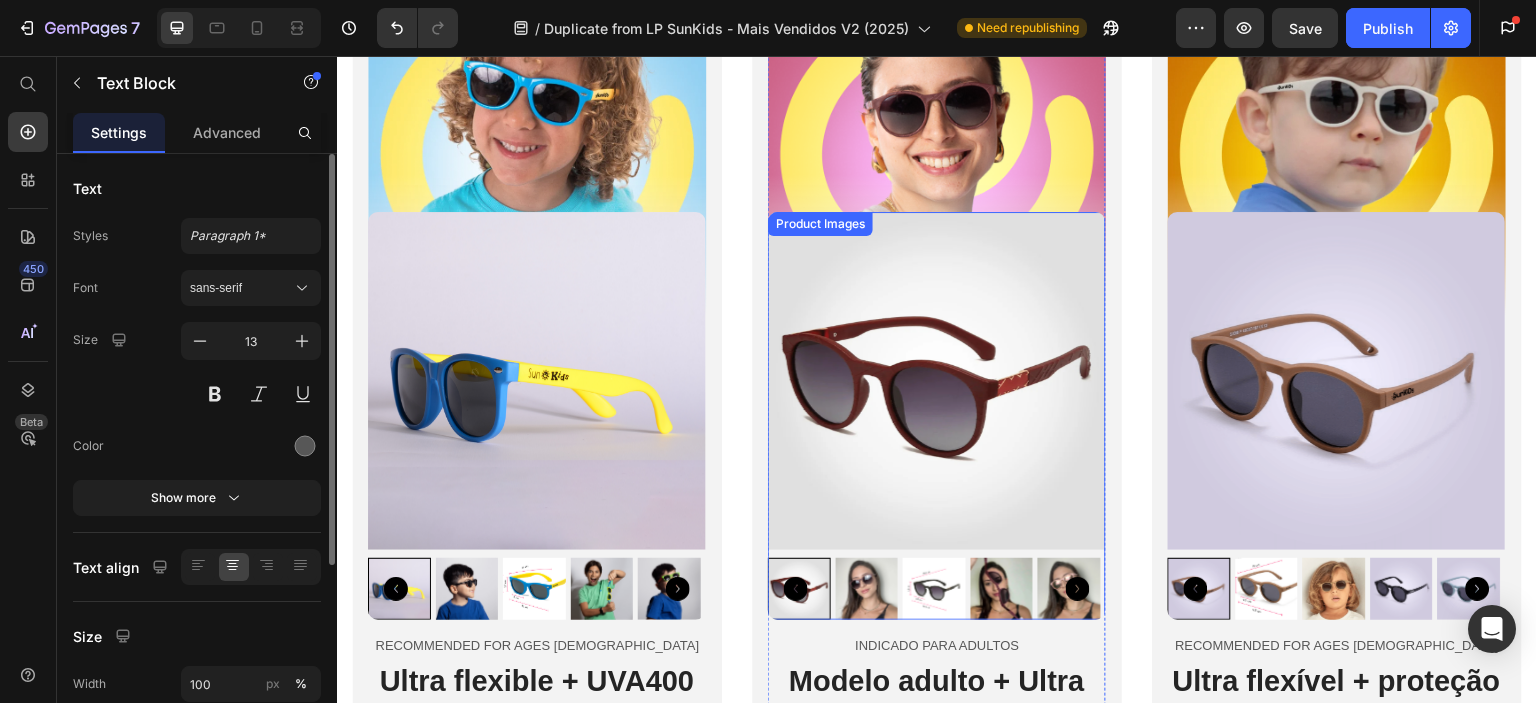 scroll, scrollTop: 2980, scrollLeft: 0, axis: vertical 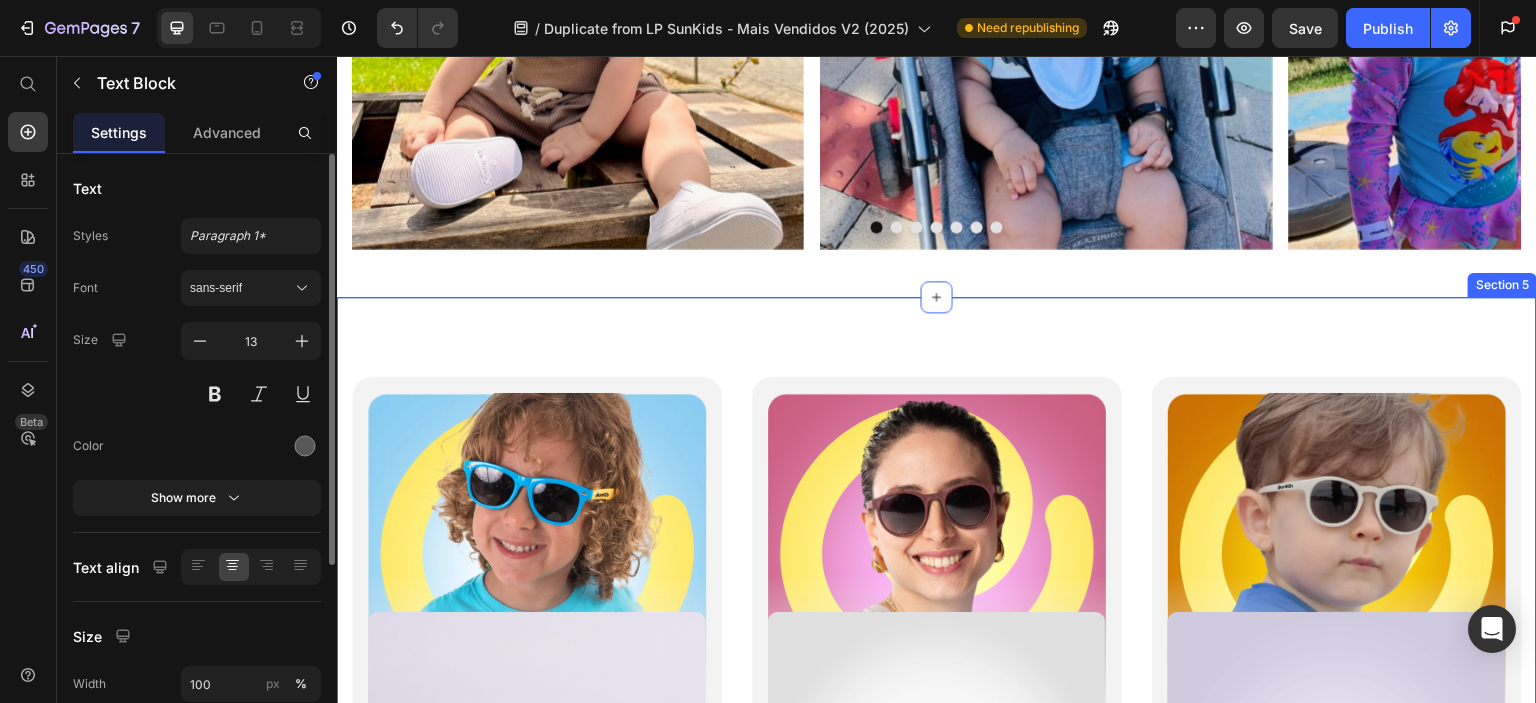 click on "Image
Product Images Recommended for ages 2 to 10 Text Block Ultra flexible + UVA400 protection Heading 💬 Moms’ favorite Text Block Icon Icon Icon Icon Icon Icon List 42 Reviews Text Block Row €24,88 Product Price €19,90 Product Price Row Color Blue and Yellow Black Black and Red Pink Pink and Green Green and Pink Green and Orange Pink and Yellow Blue and Pink Yellow and Blue Yellow and Pink Red and White Green and Yellow White and Red Product Variants & Swatches Add to Kit Add to Cart Row Product Row Image
Product Images Indicado para Adultos Text Block Modelo adulto + Ultra flexível (UVA400) Heading 👩‍🦱 Estilo de mãe, conforto de SunKids Text Block Icon Icon Icon Icon Icon Icon List 54 Avaliações Text Block Row €24,88 Product Price €19,90 Product Price Row Color Marsala Dark Grey Grey Black Black and Yellow Pink (Mirrored) Pink Beige Product Variants & Swatches Add to Kit Add to Cart Row Product Row Image
Icon" at bounding box center (937, 1417) 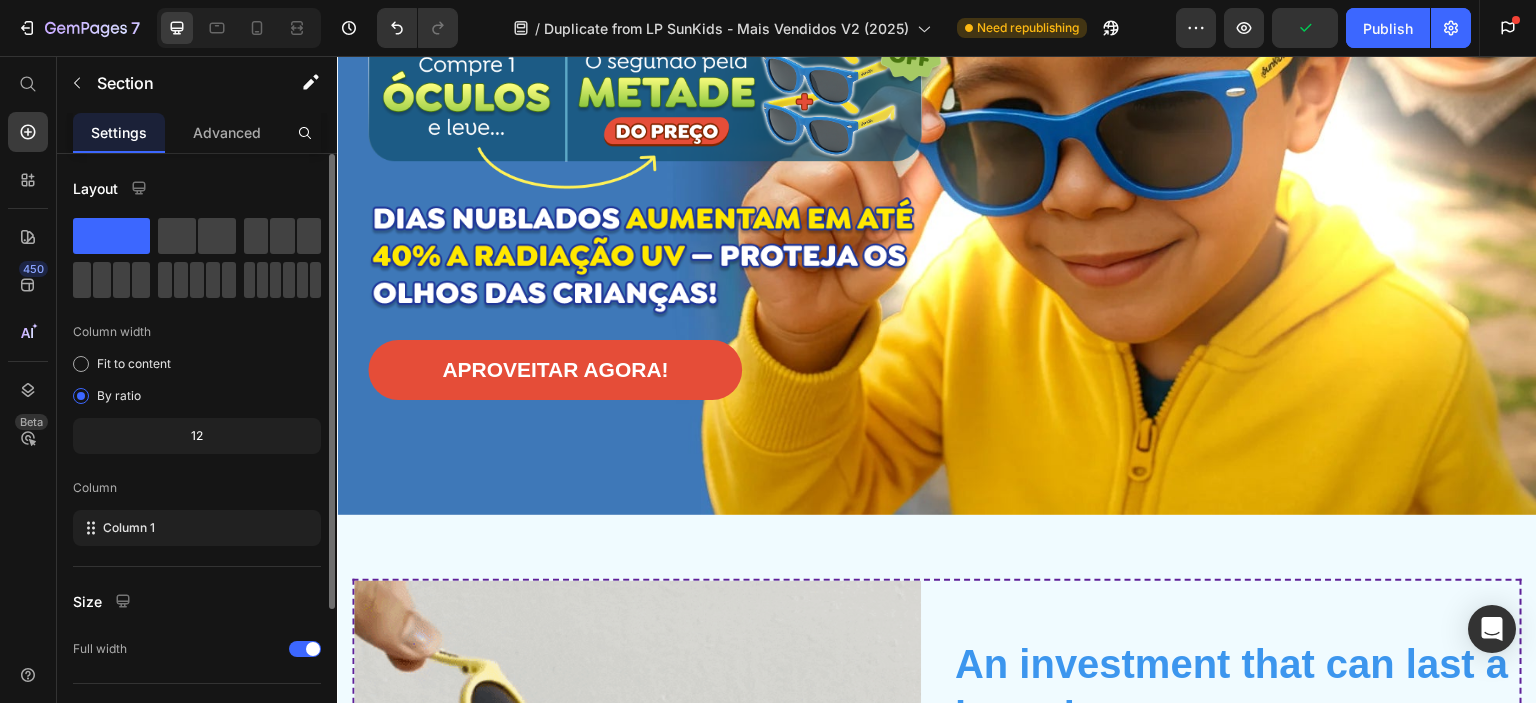 scroll, scrollTop: 0, scrollLeft: 0, axis: both 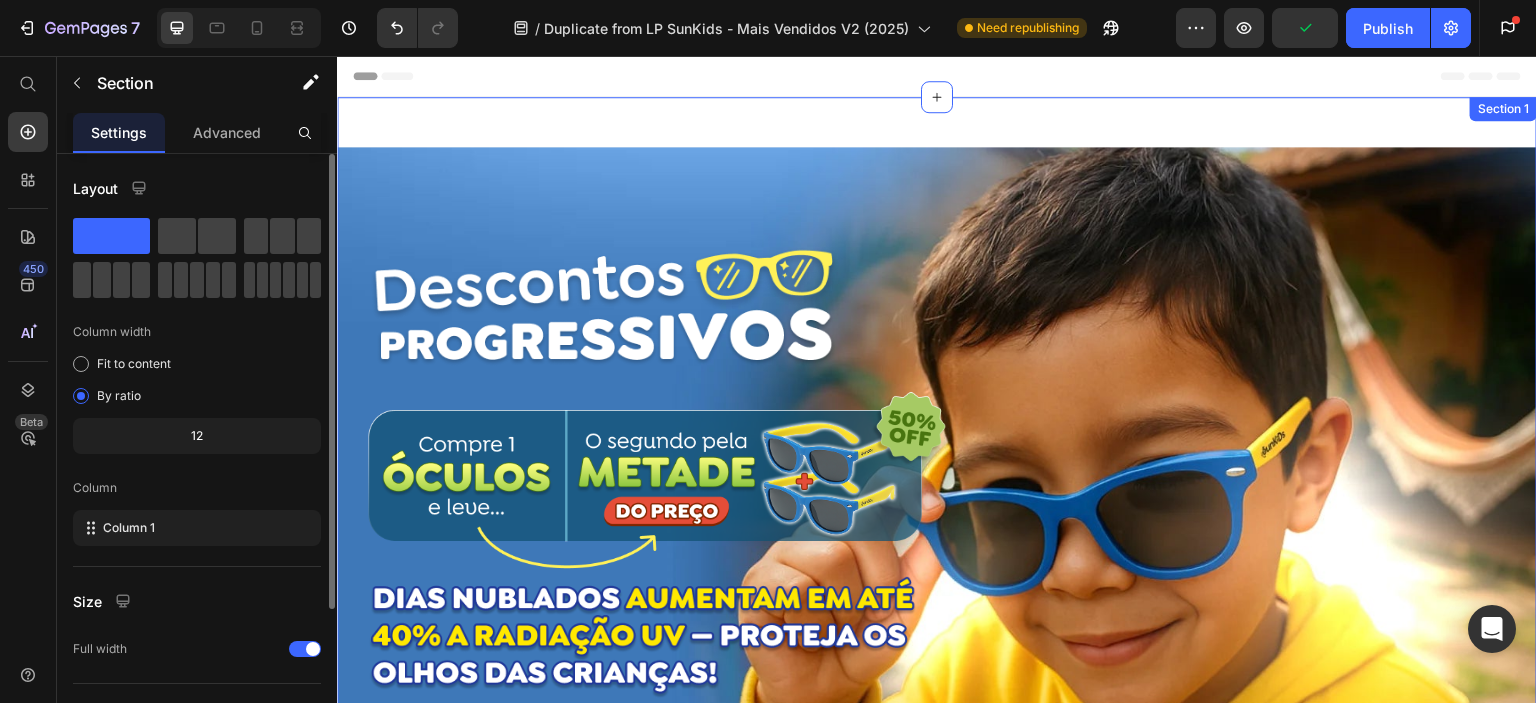 click on "Image Image Image Image APROVEITAR AGORA! Button Row Hero Banner" at bounding box center (937, 496) 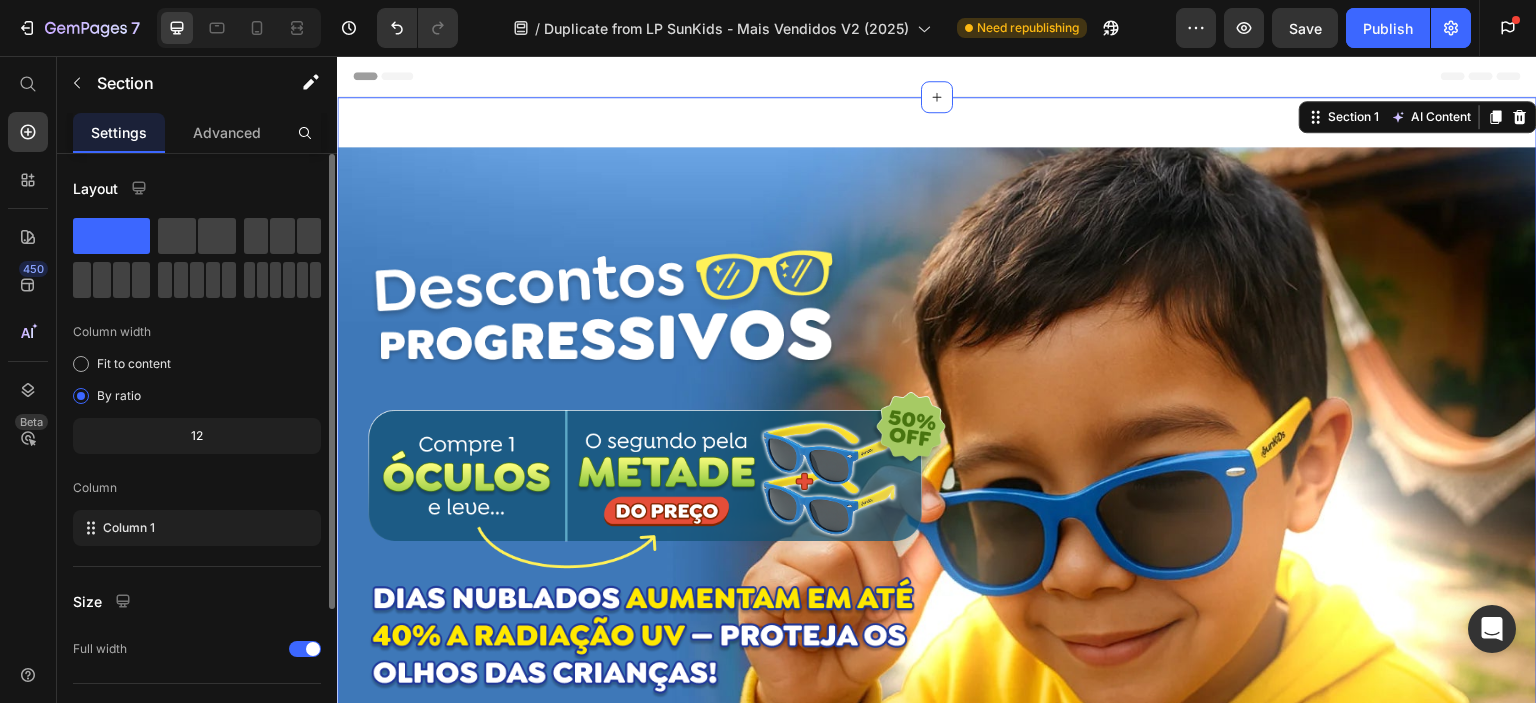 click on "Image Image Image Image APROVEITAR AGORA! Button Row Hero Banner" at bounding box center (937, 496) 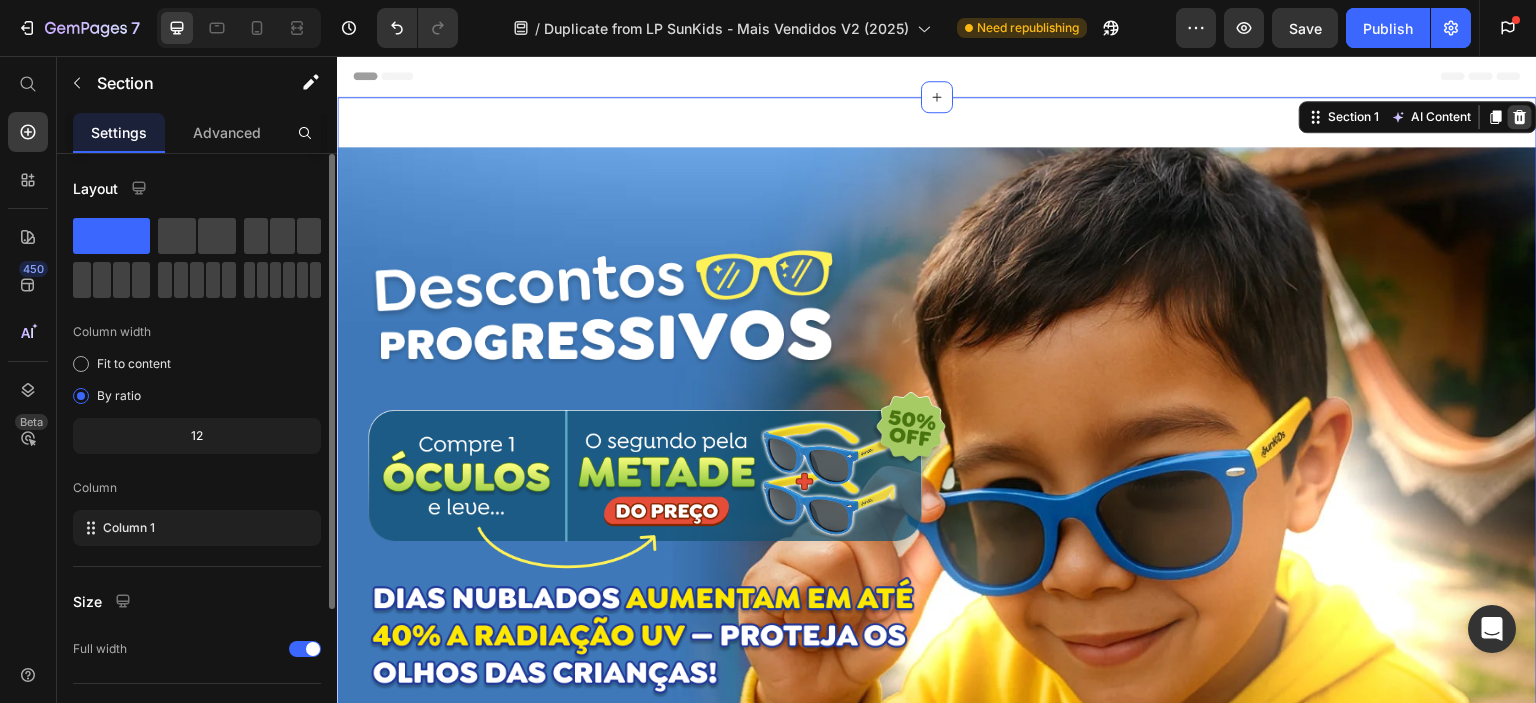 click 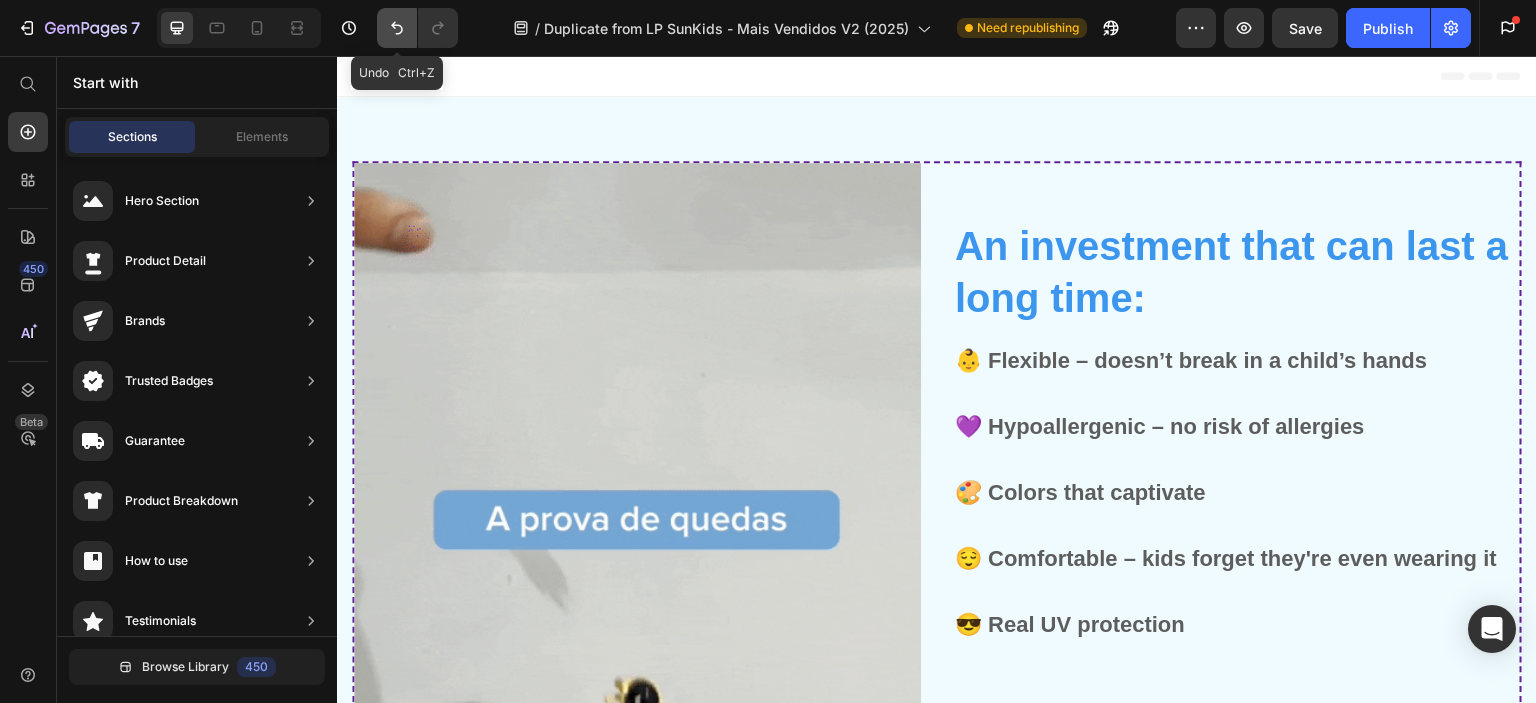 click 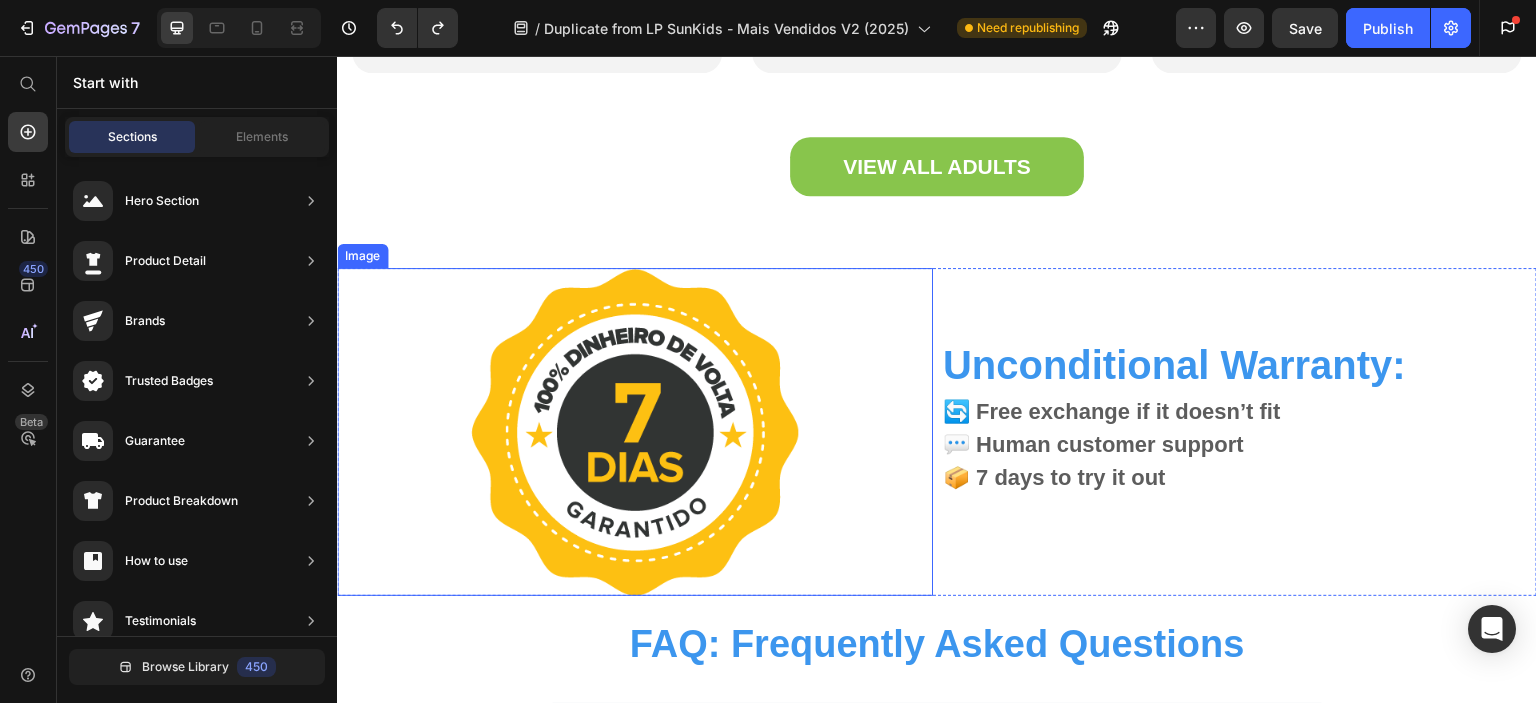 scroll, scrollTop: 7700, scrollLeft: 0, axis: vertical 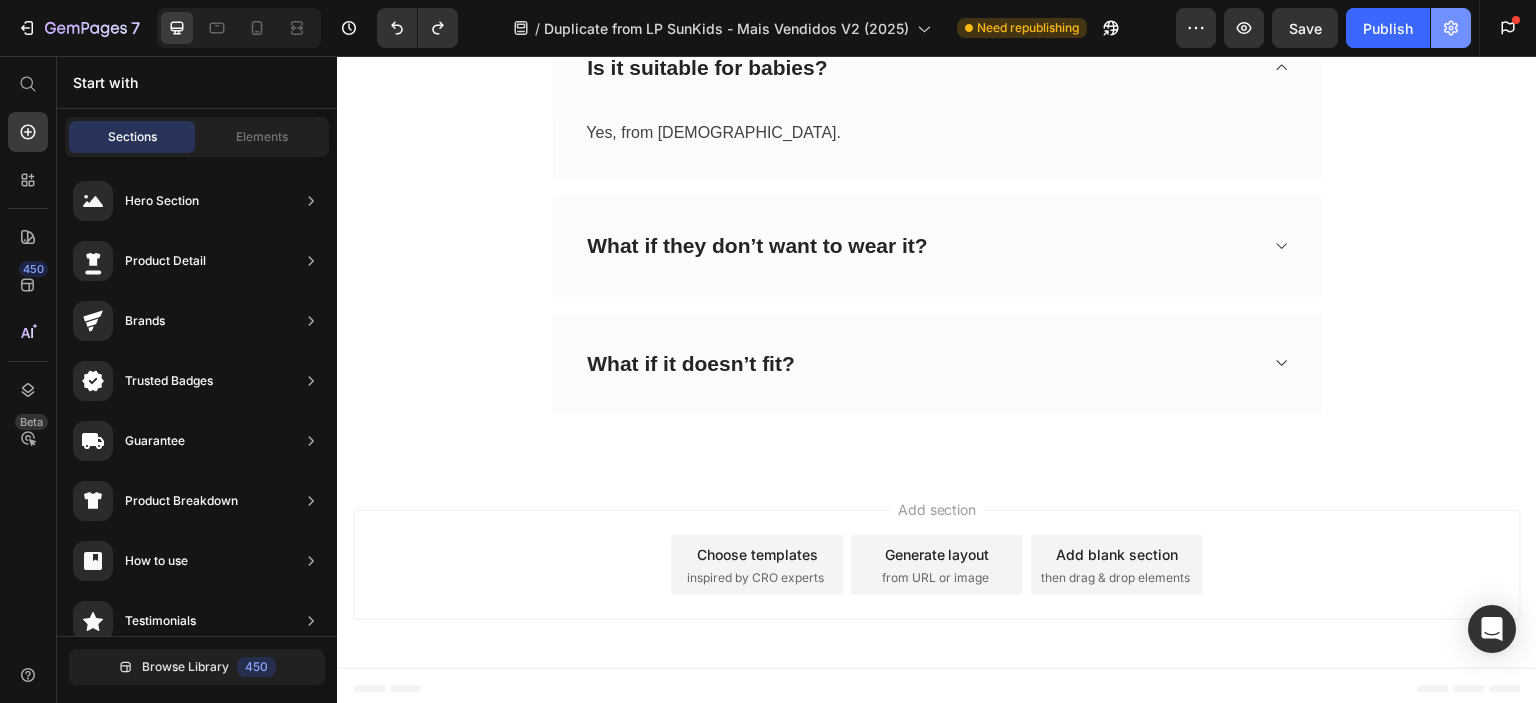 click 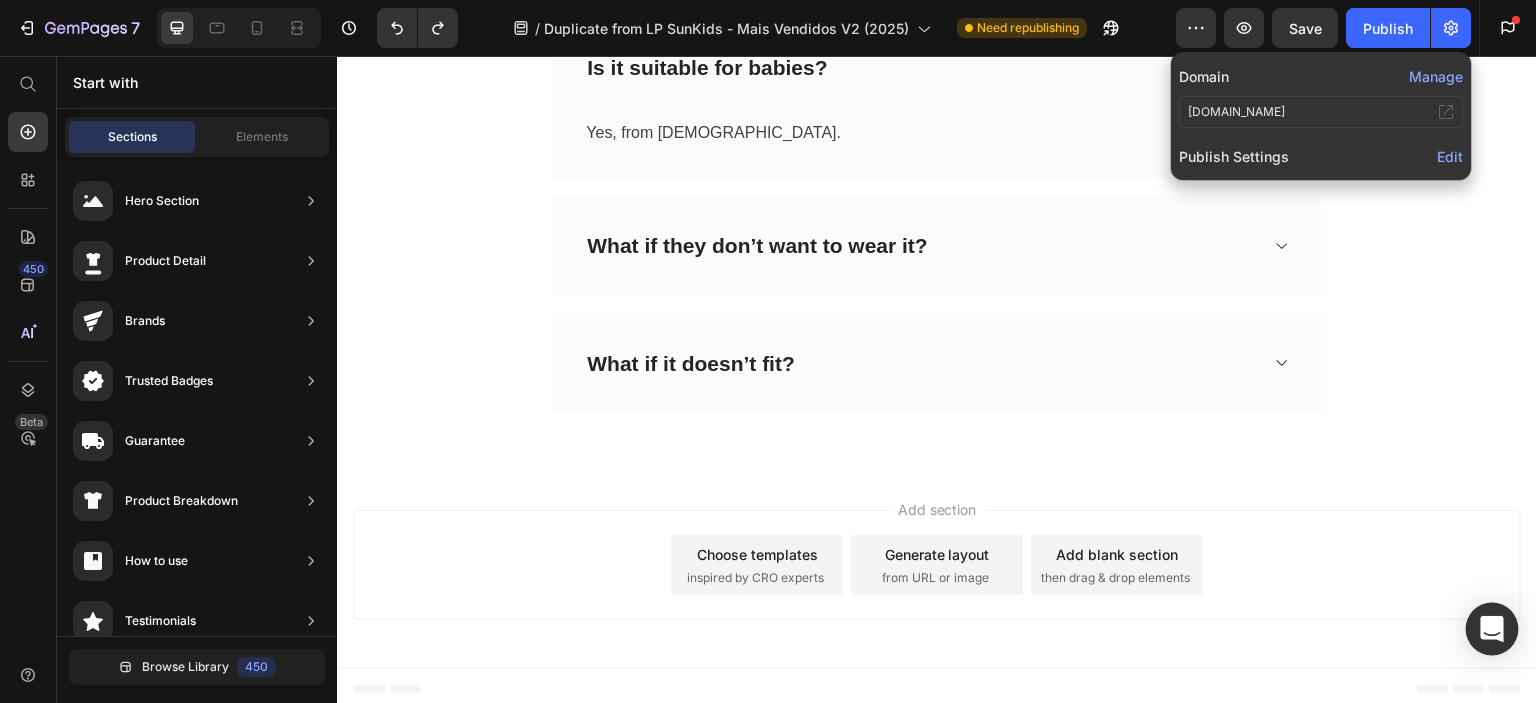 click at bounding box center [1492, 629] 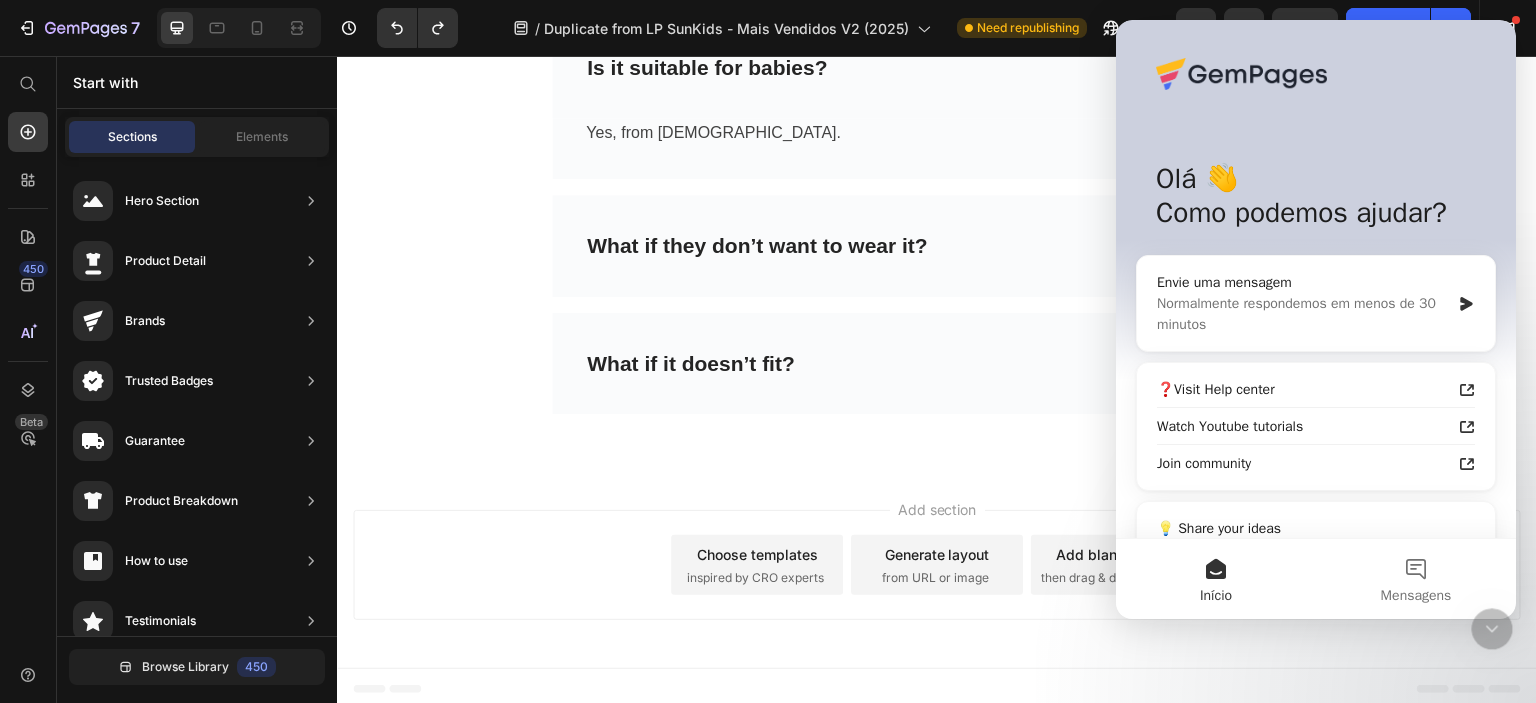 scroll, scrollTop: 0, scrollLeft: 0, axis: both 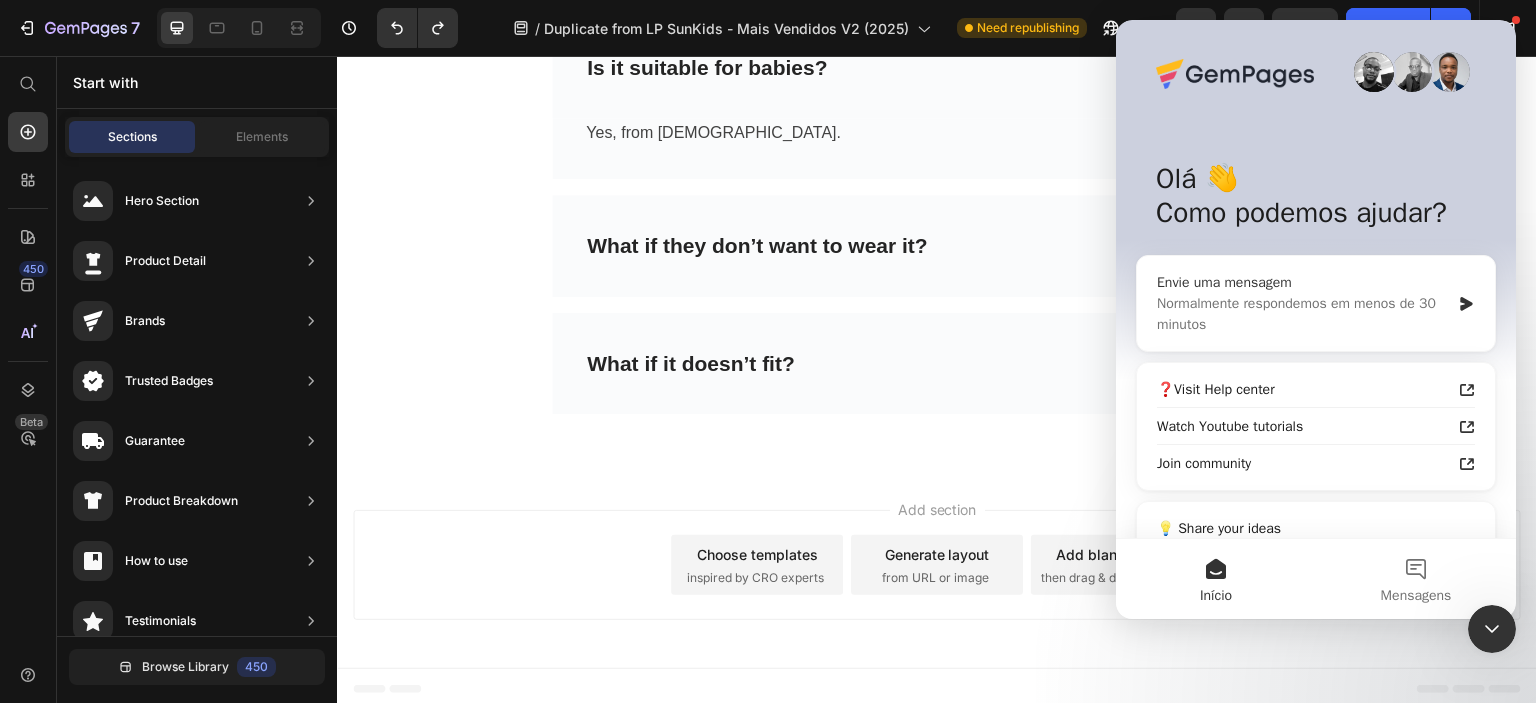 click on "Envie uma mensagem" at bounding box center (1303, 282) 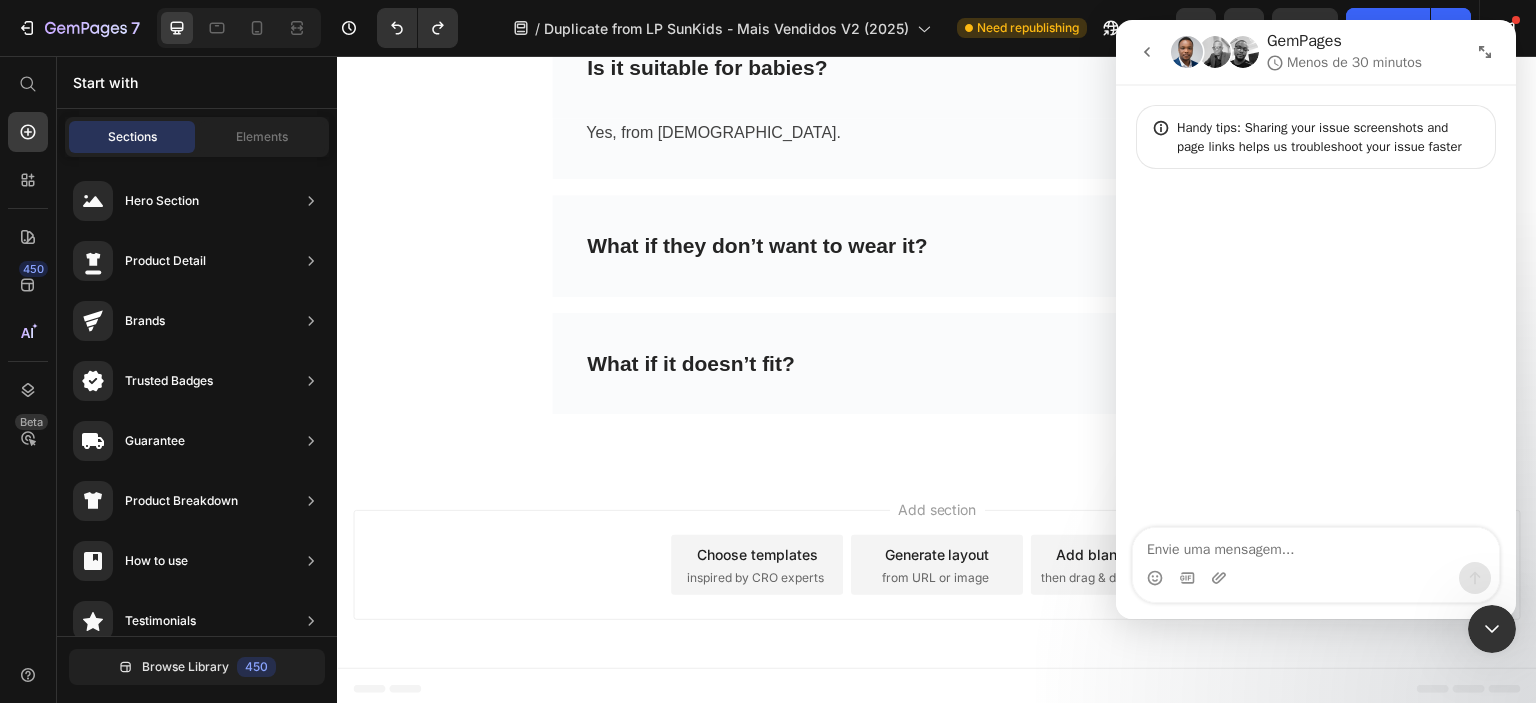 click at bounding box center (1316, 545) 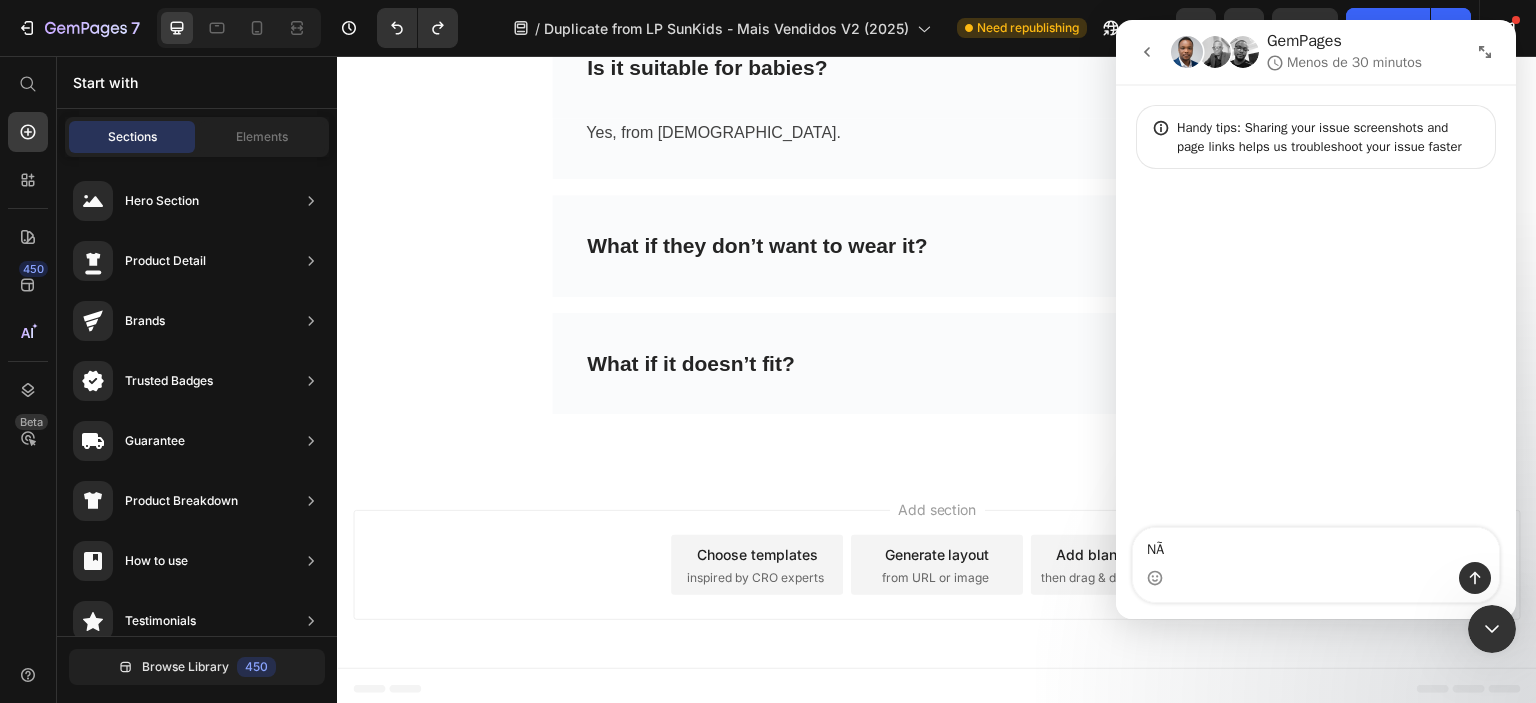 type on "N" 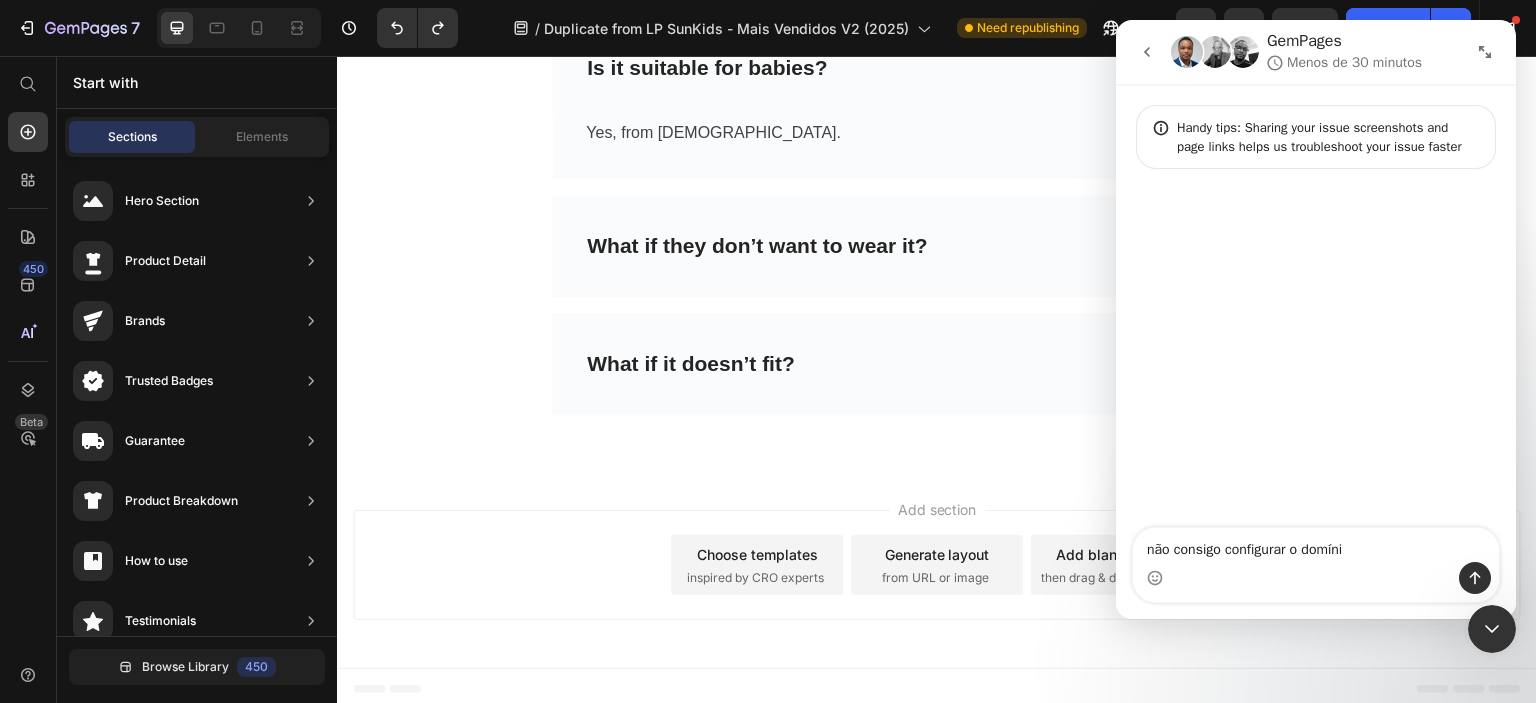 type on "não consigo configurar o domínio" 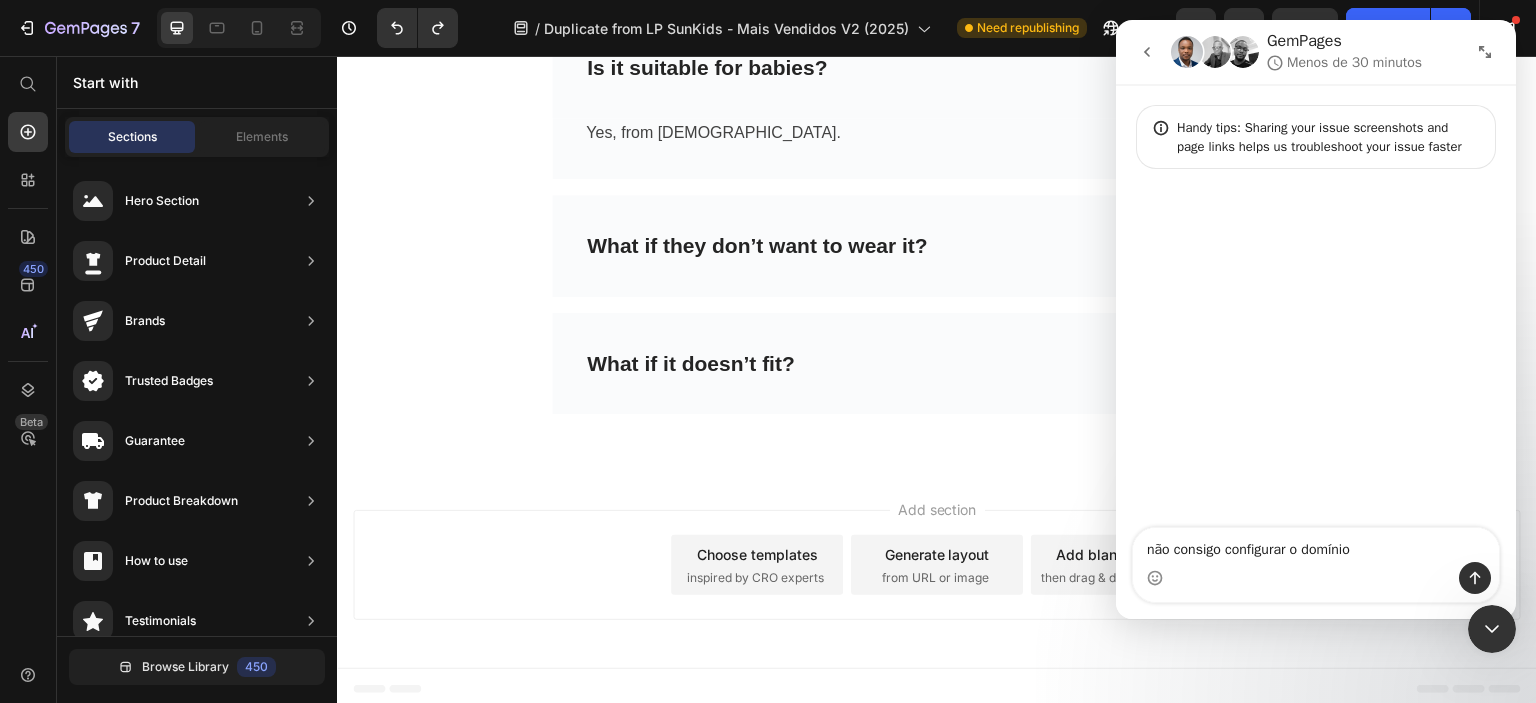 type 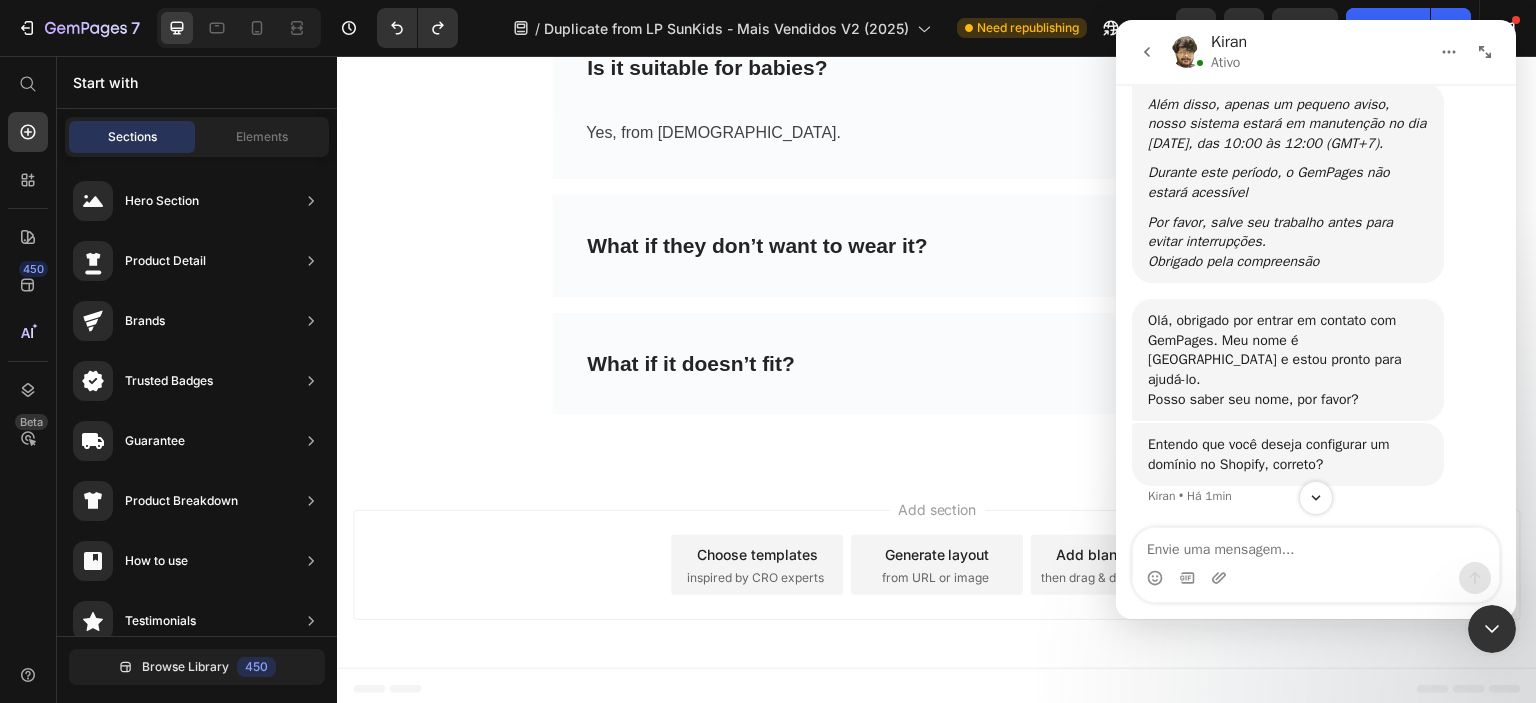 scroll, scrollTop: 420, scrollLeft: 0, axis: vertical 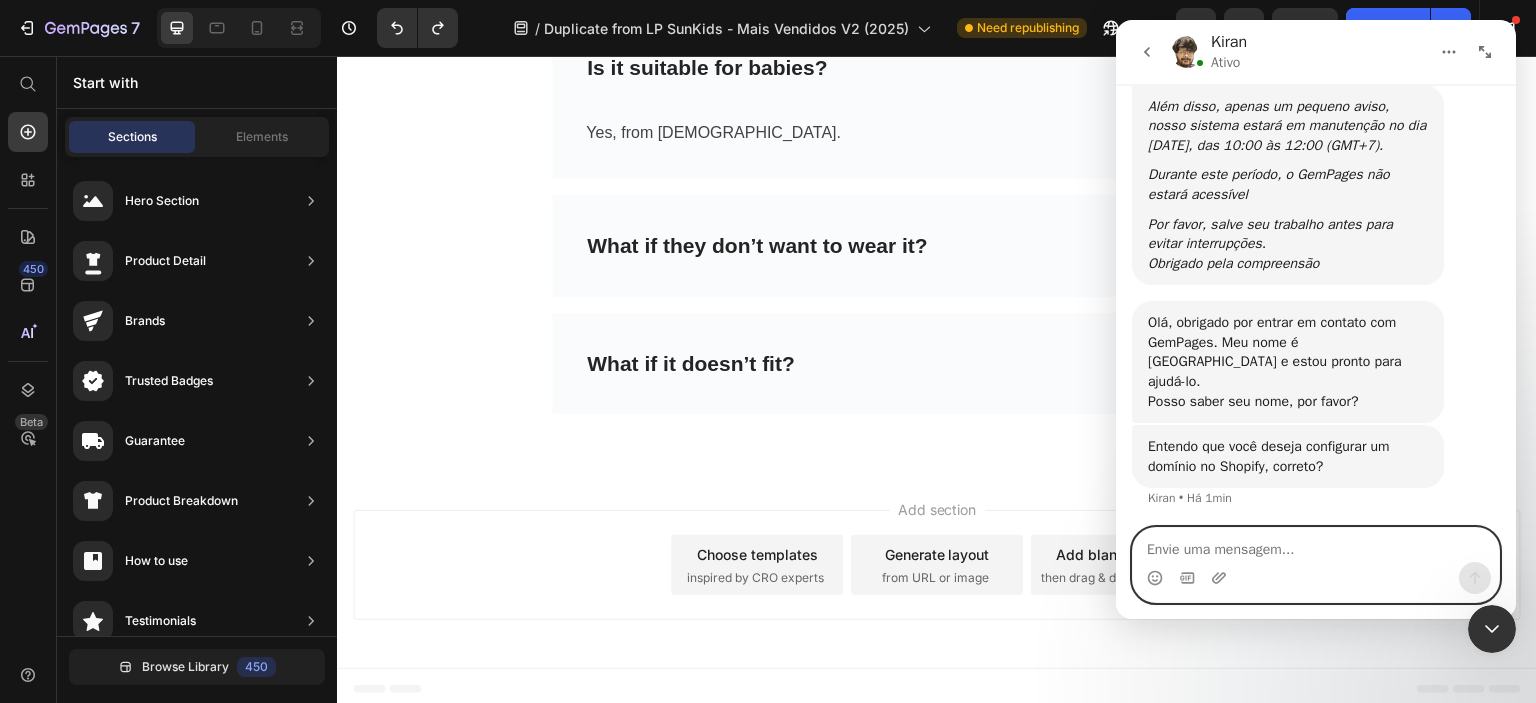 click at bounding box center (1316, 545) 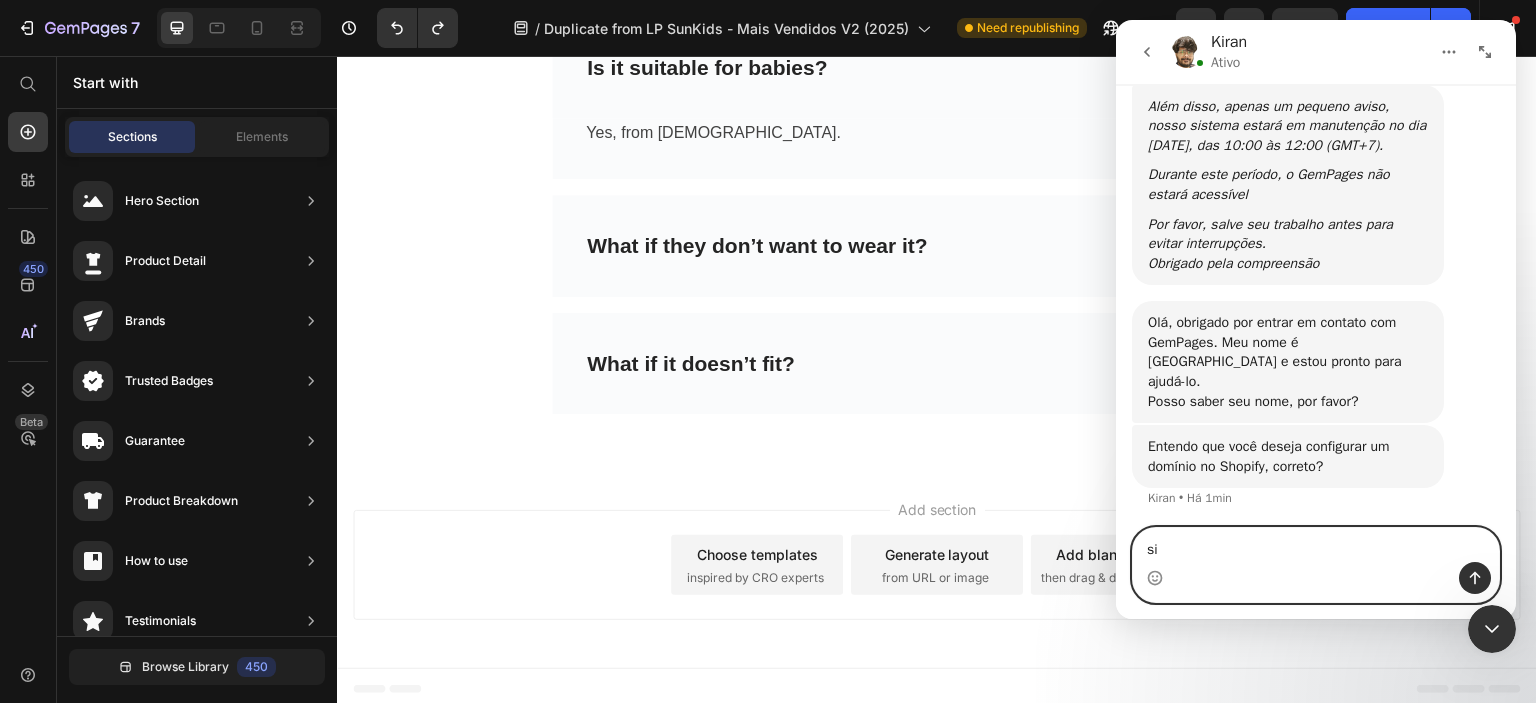type on "s" 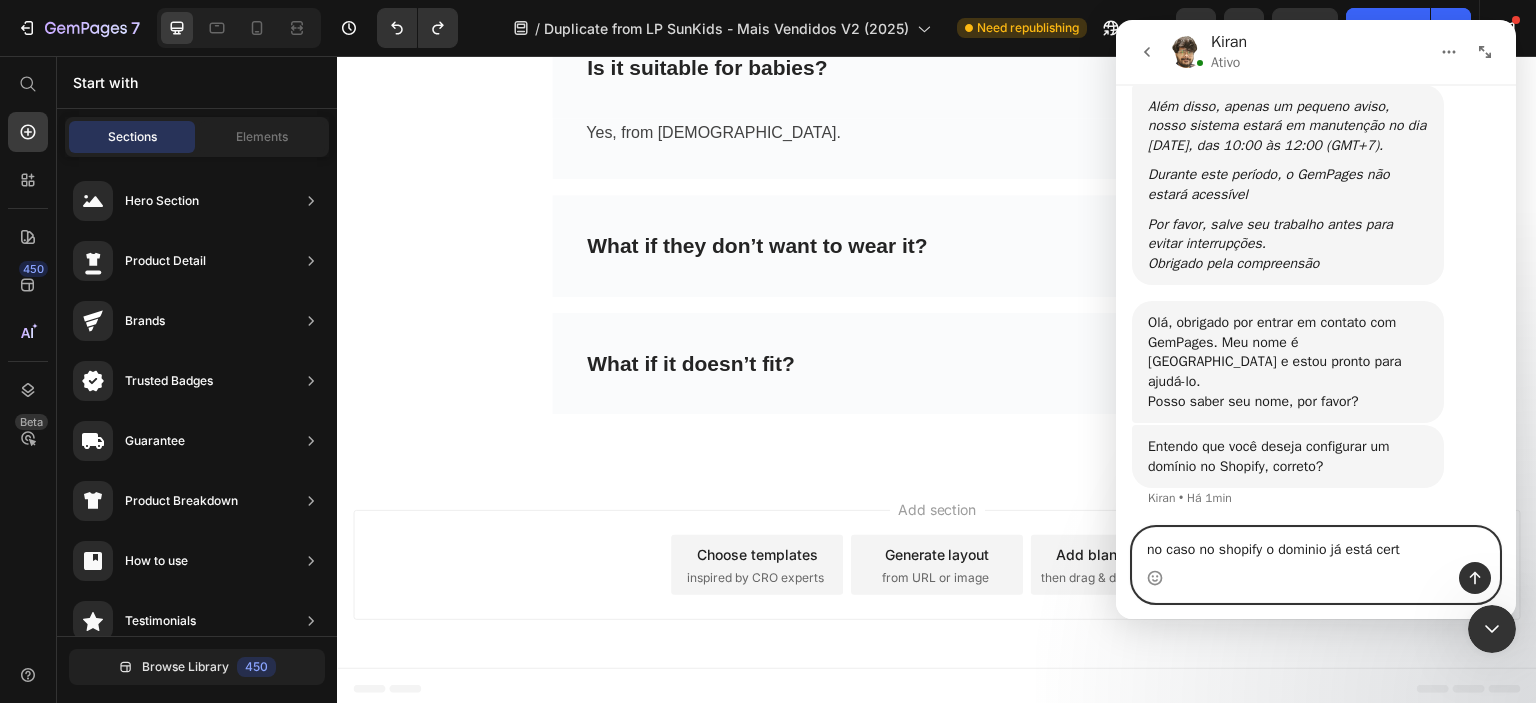 type on "no caso no shopify o dominio já está certo" 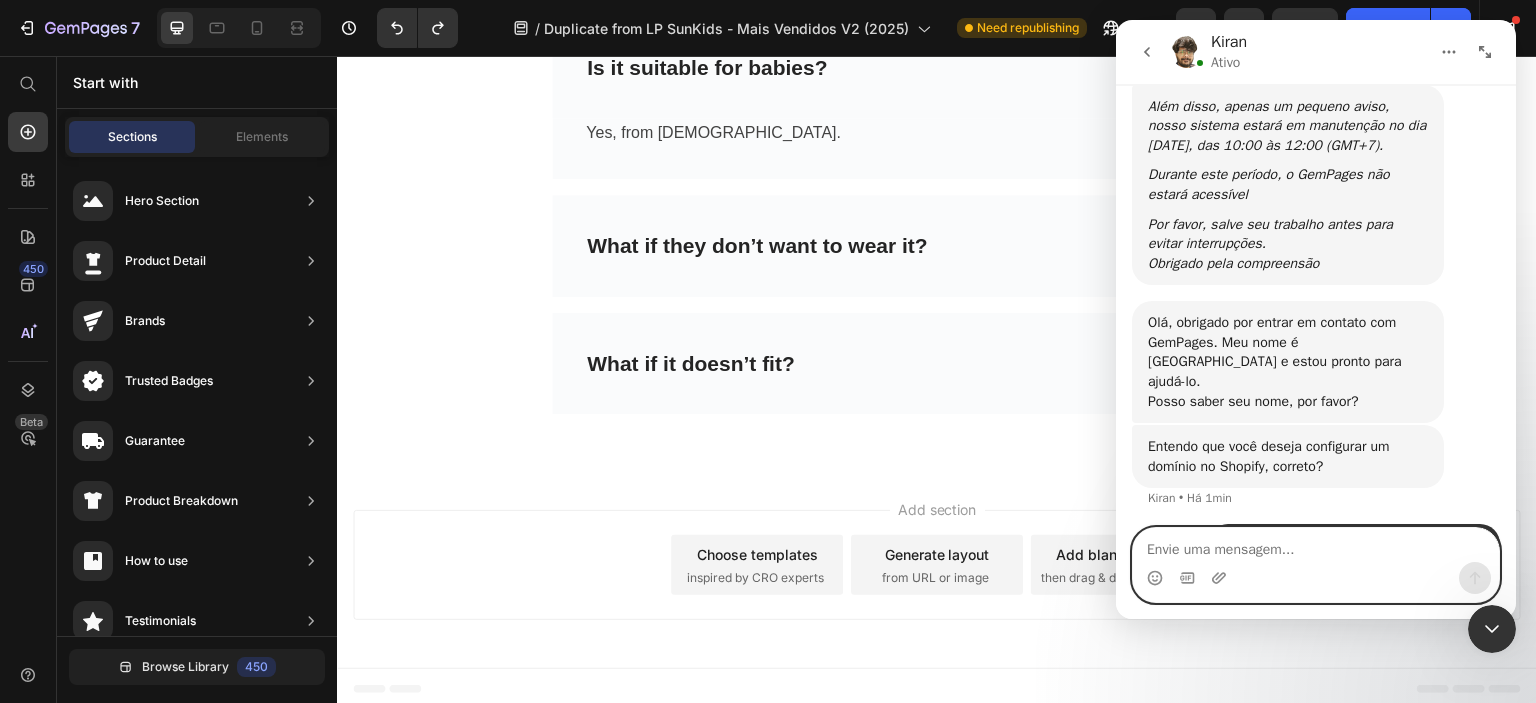 scroll, scrollTop: 480, scrollLeft: 0, axis: vertical 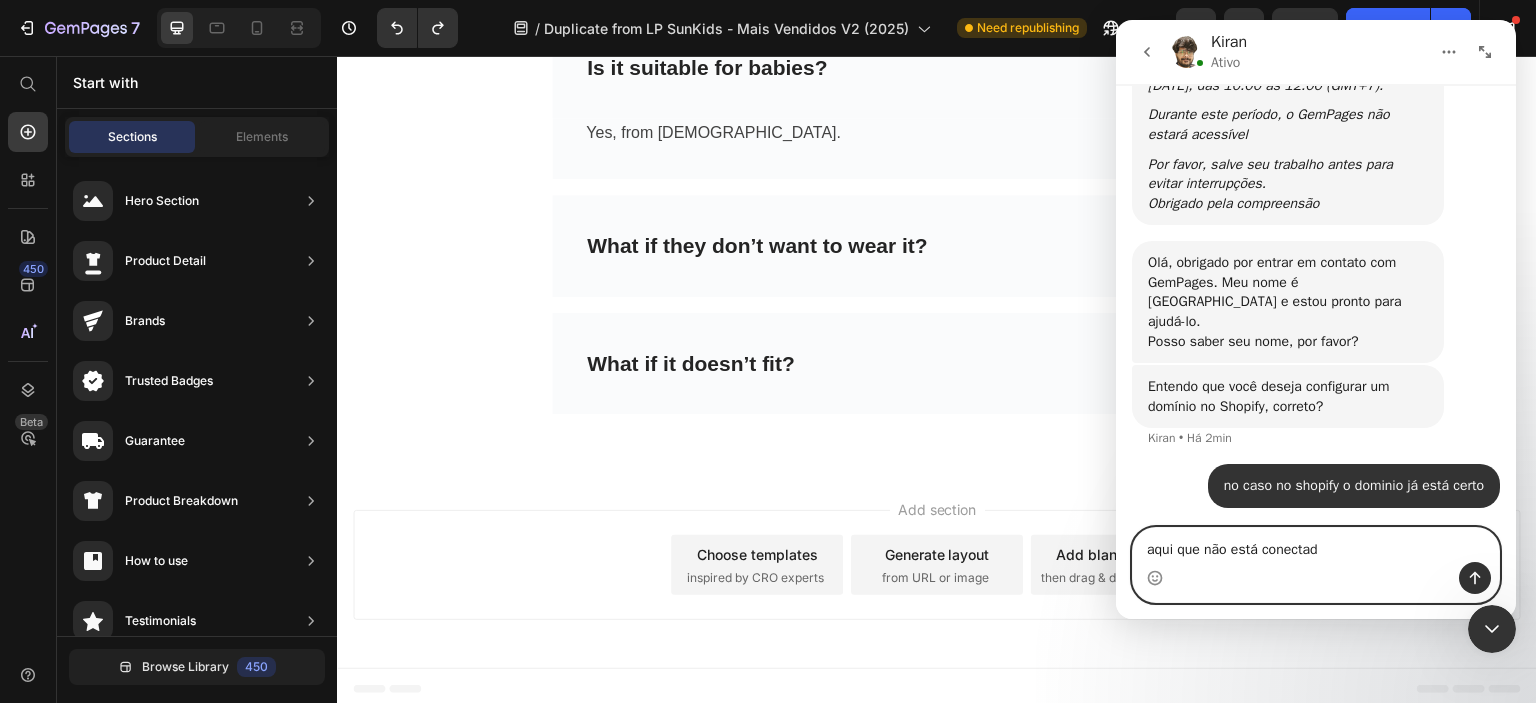 type on "aqui que não está conectado" 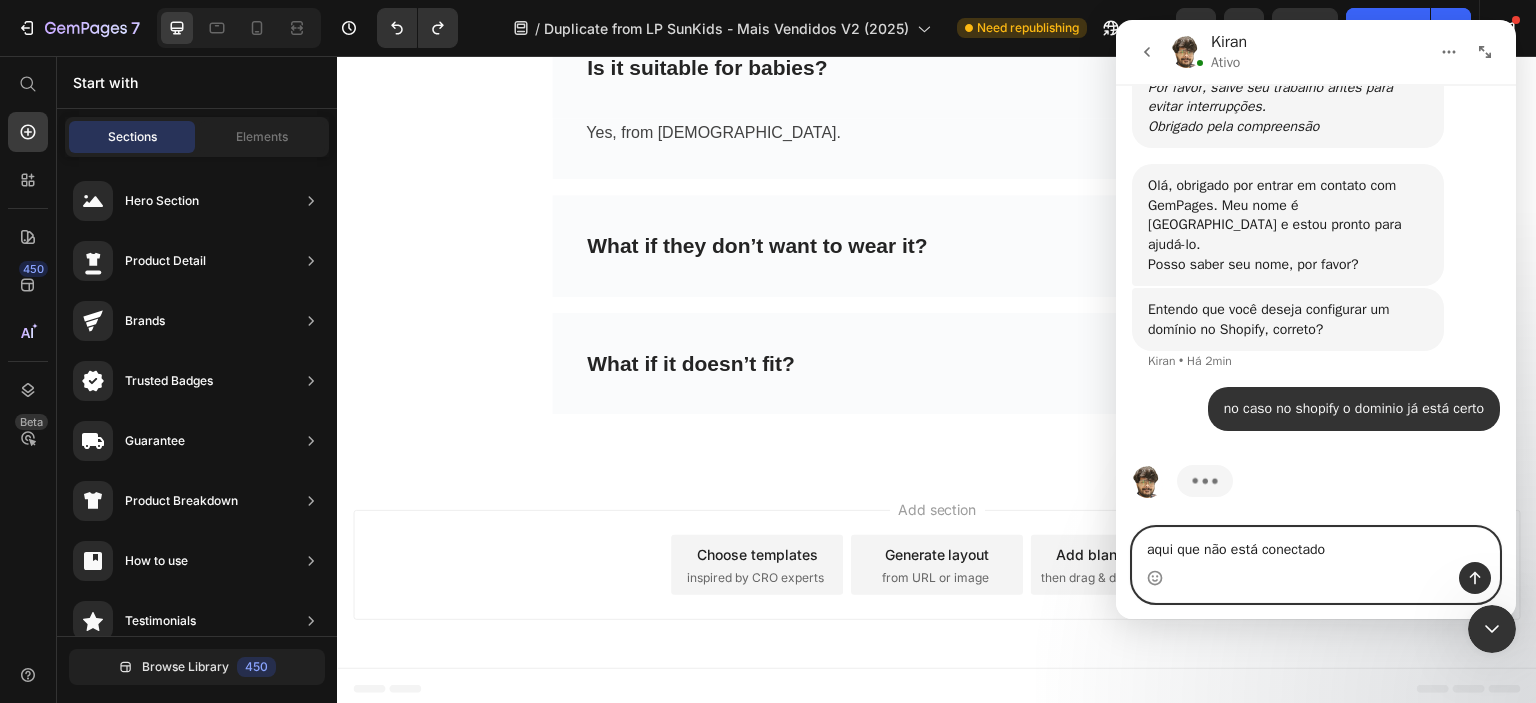 type 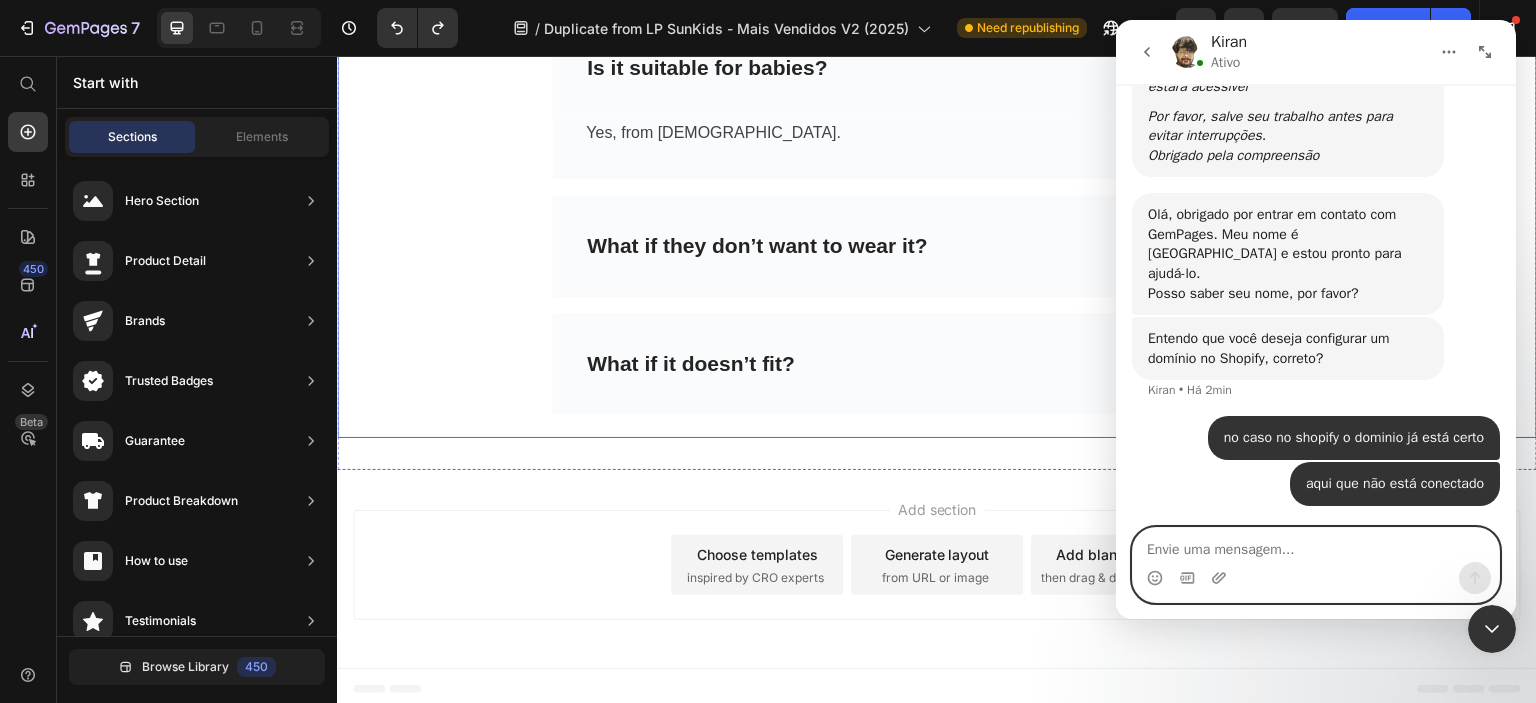 scroll, scrollTop: 526, scrollLeft: 0, axis: vertical 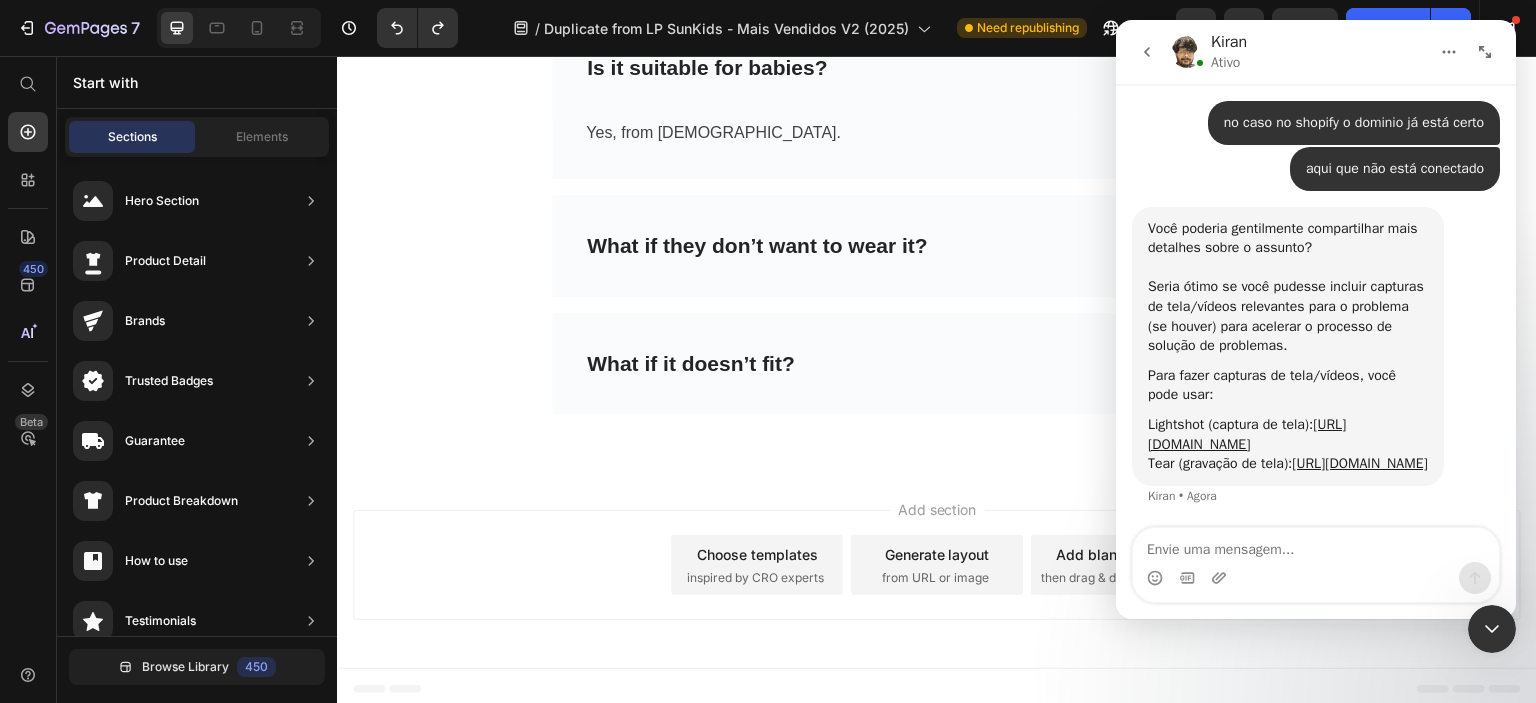 click 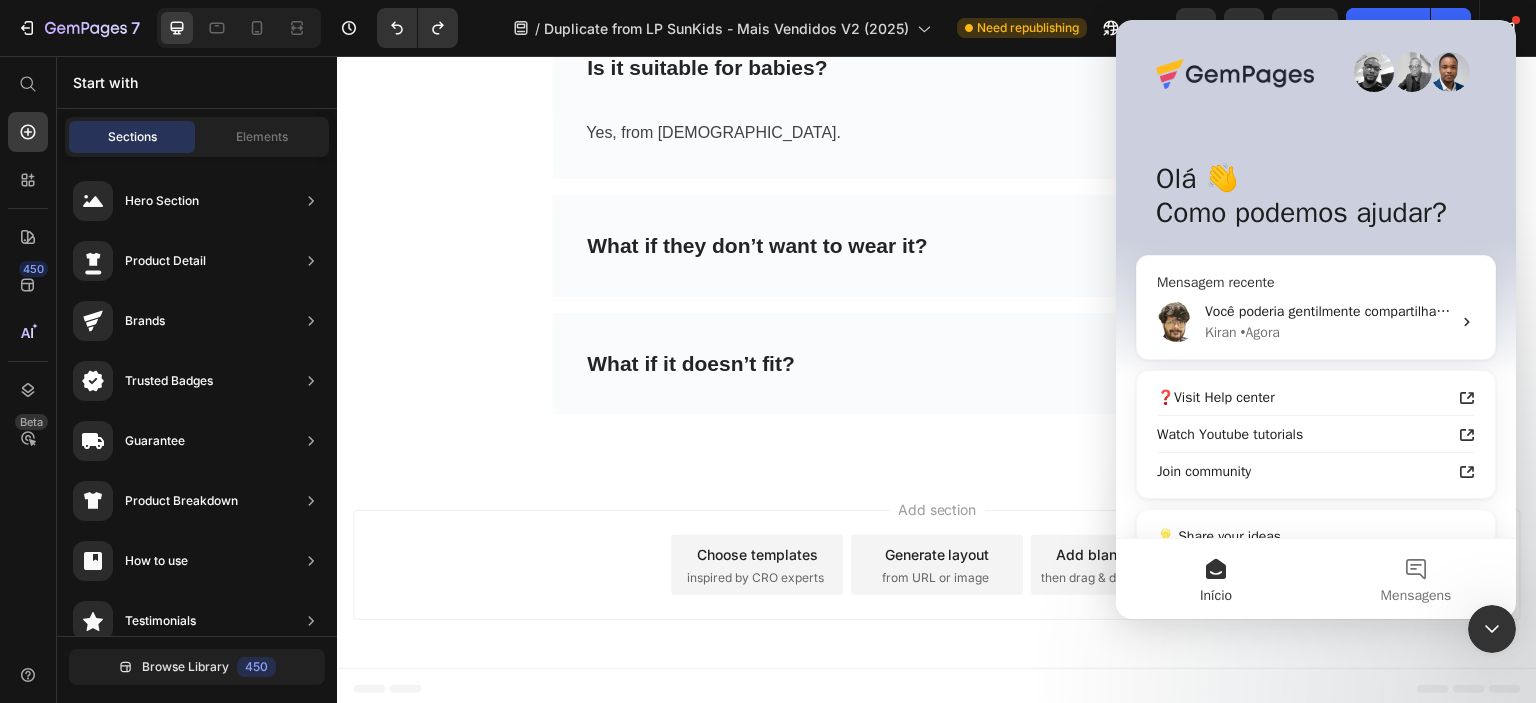 click on "Você poderia gentilmente compartilhar mais detalhes sobre o assunto?  Seria ótimo se você pudesse incluir capturas de tela/vídeos relevantes para o problema (se houver) para acelerar o processo de solução de problemas.    Para fazer capturas de tela/vídeos, você pode usar:   Lightshot (captura de tela): https://app.prntscr.com/ Tear (gravação de tela): https://www.loom.com/" at bounding box center (2352, 311) 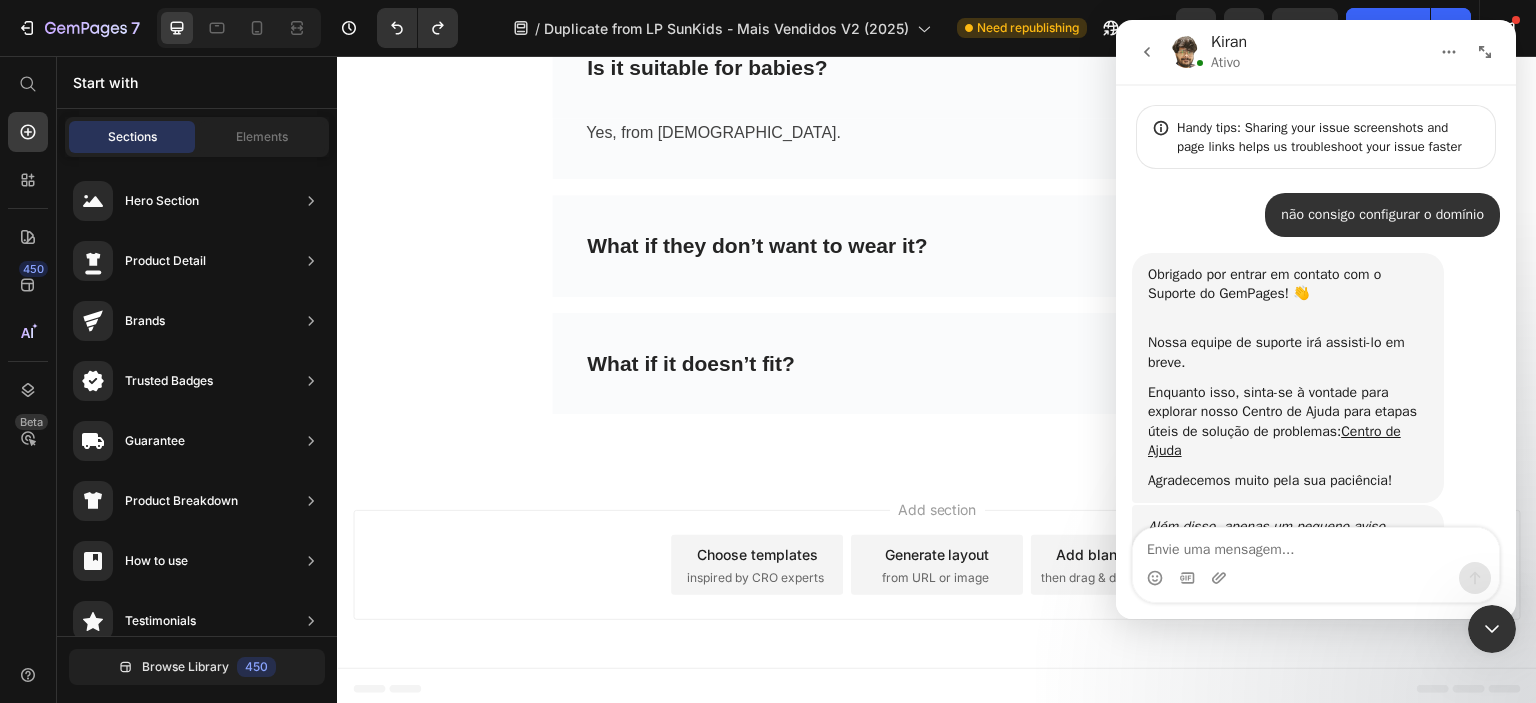 scroll, scrollTop: 840, scrollLeft: 0, axis: vertical 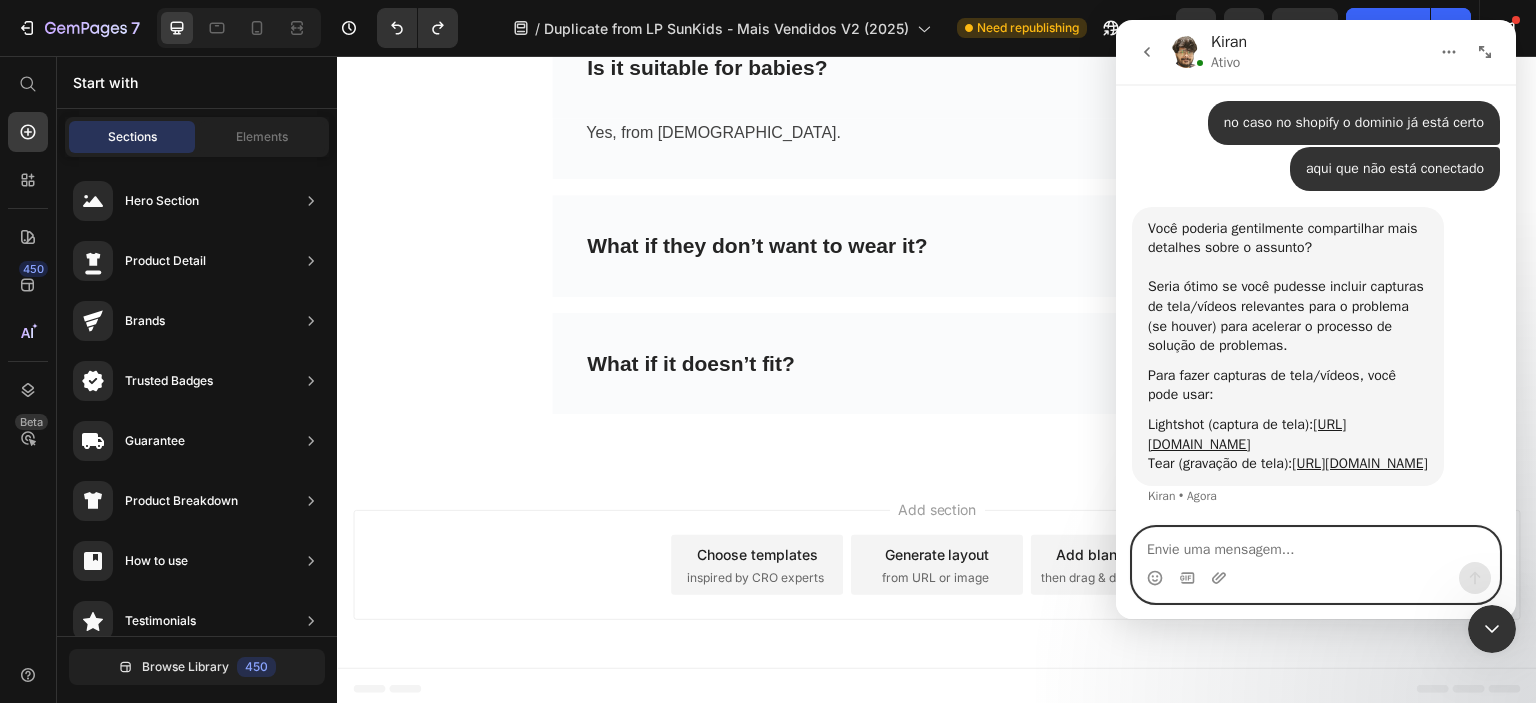 click at bounding box center [1316, 545] 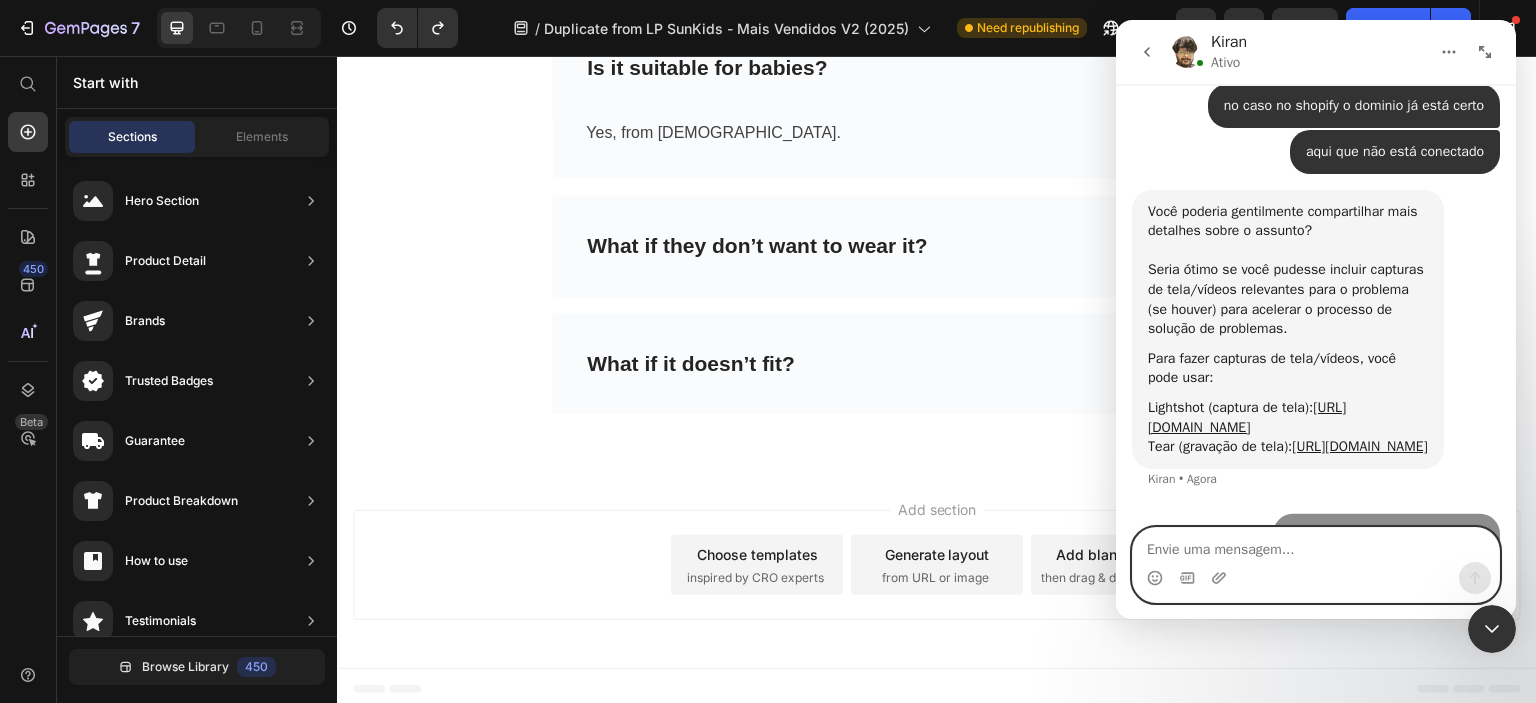 scroll, scrollTop: 1076, scrollLeft: 0, axis: vertical 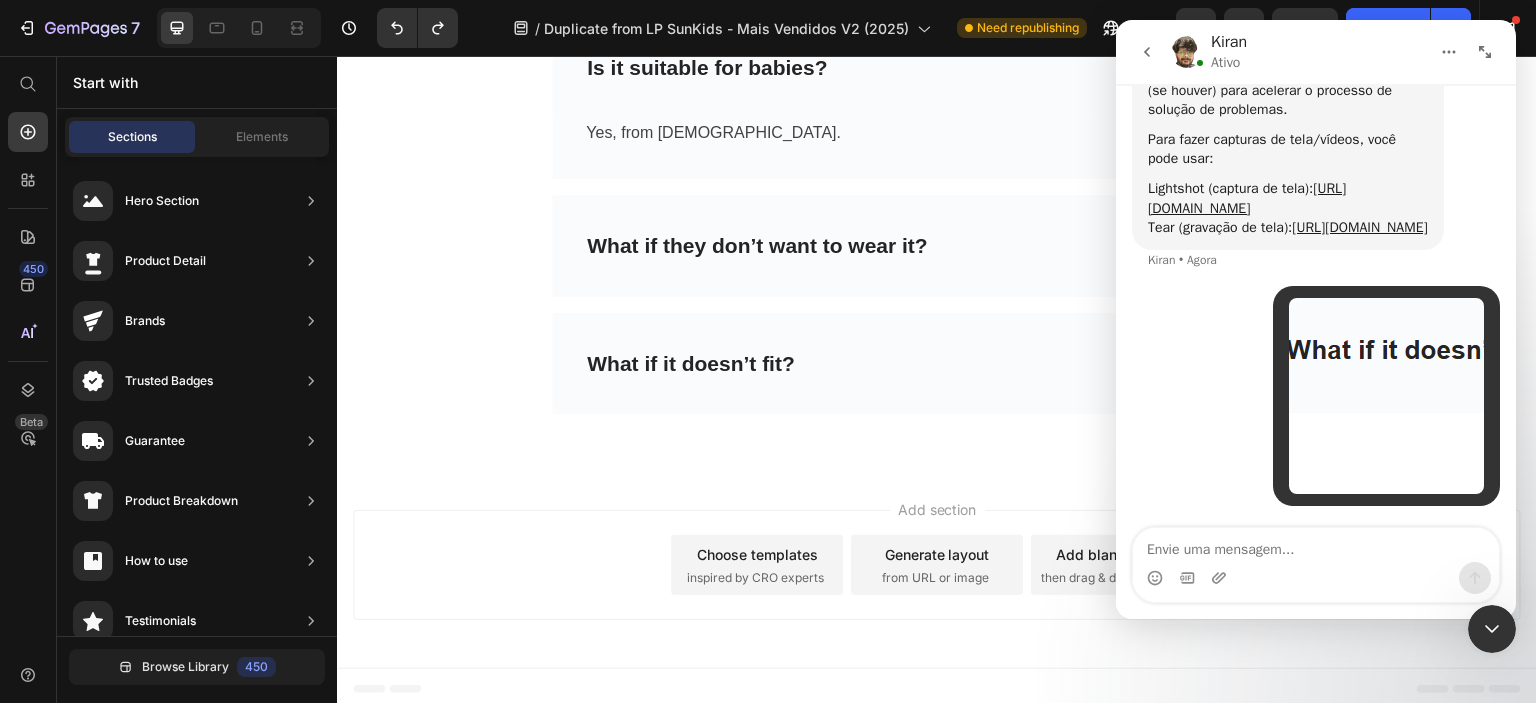 click at bounding box center [1386, 396] 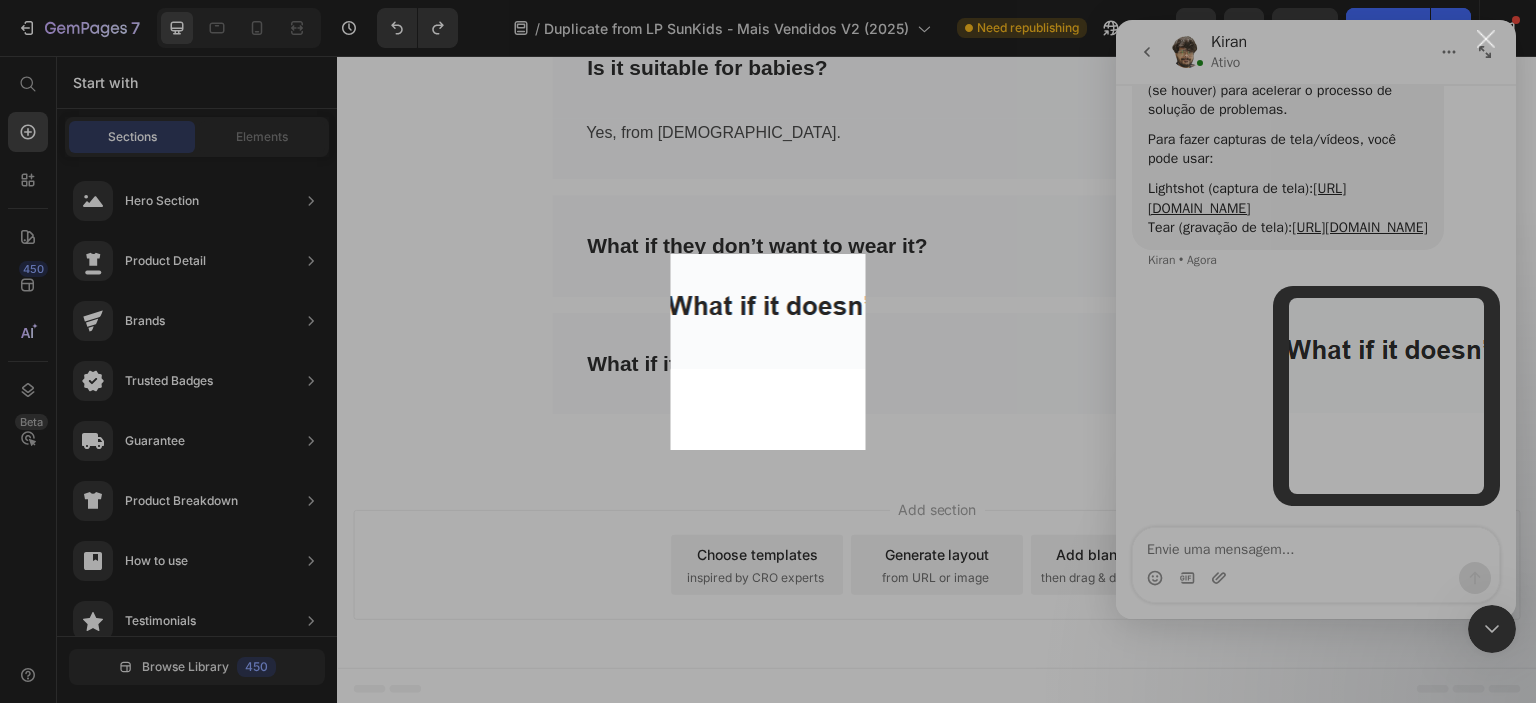 scroll, scrollTop: 0, scrollLeft: 0, axis: both 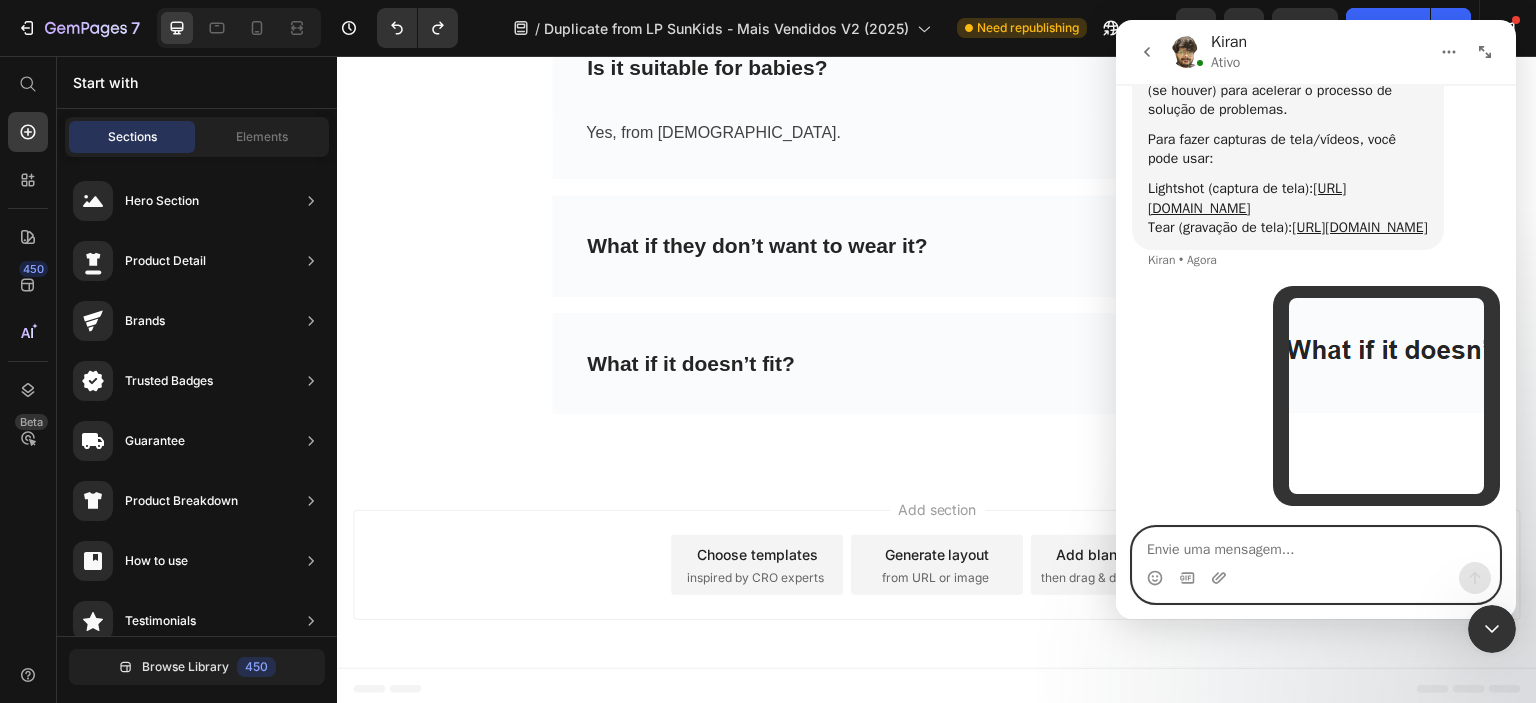 click at bounding box center [1316, 545] 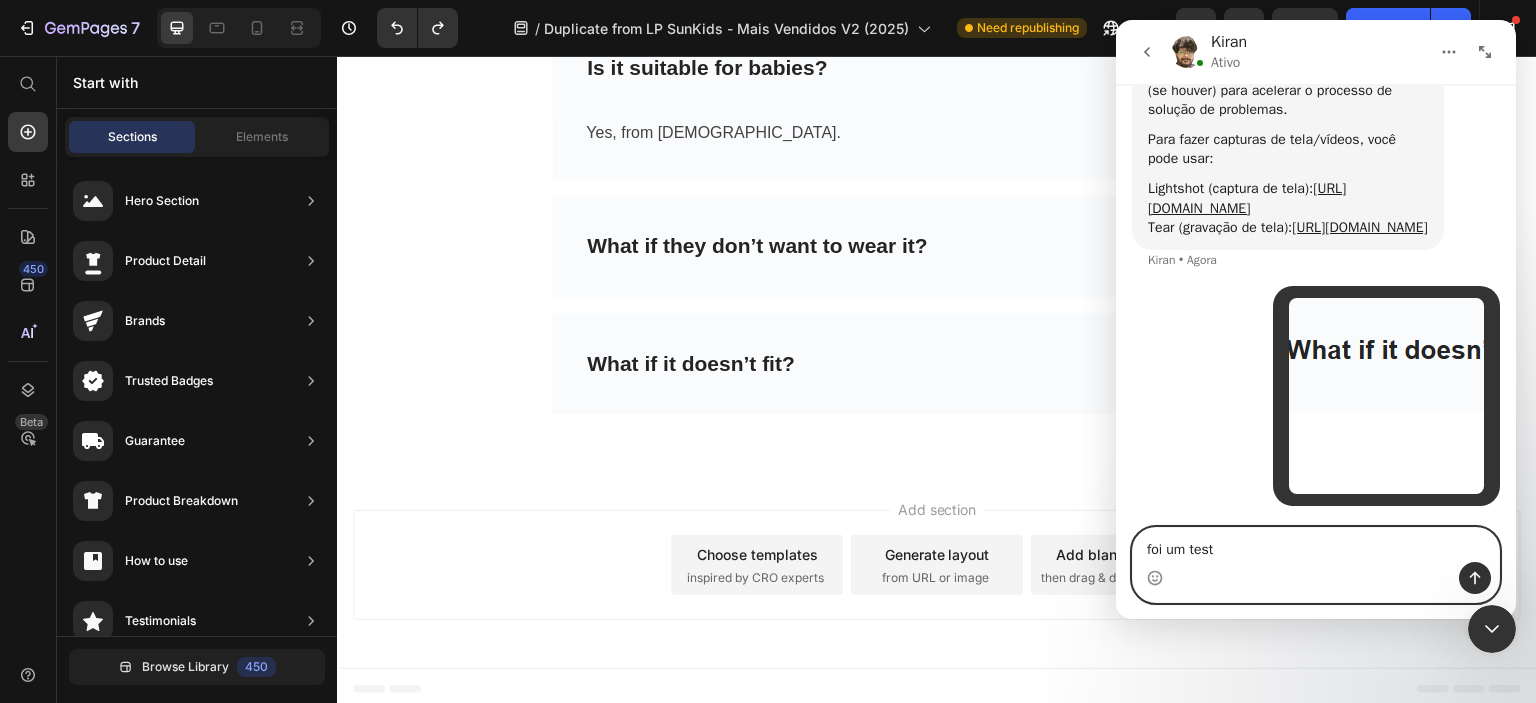 type on "foi um teste" 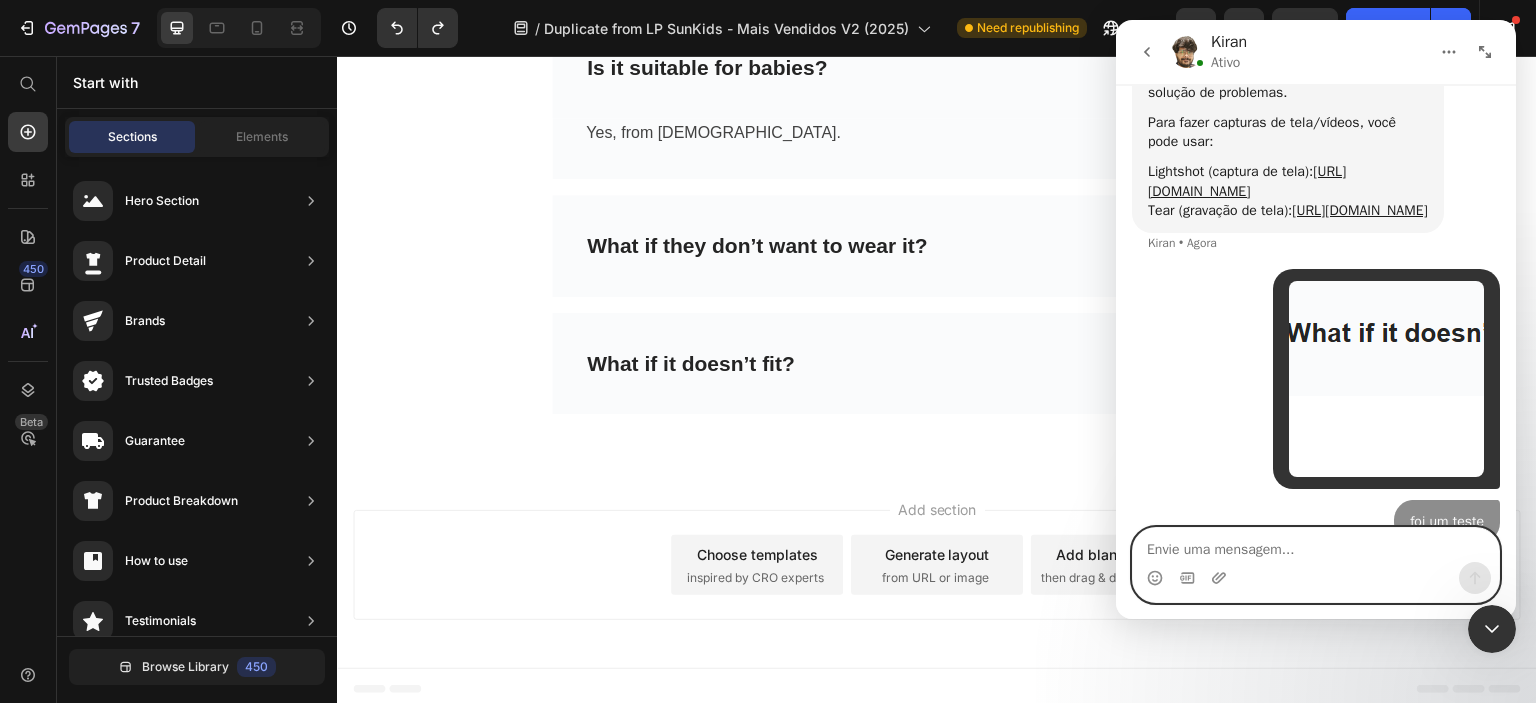 scroll, scrollTop: 1122, scrollLeft: 0, axis: vertical 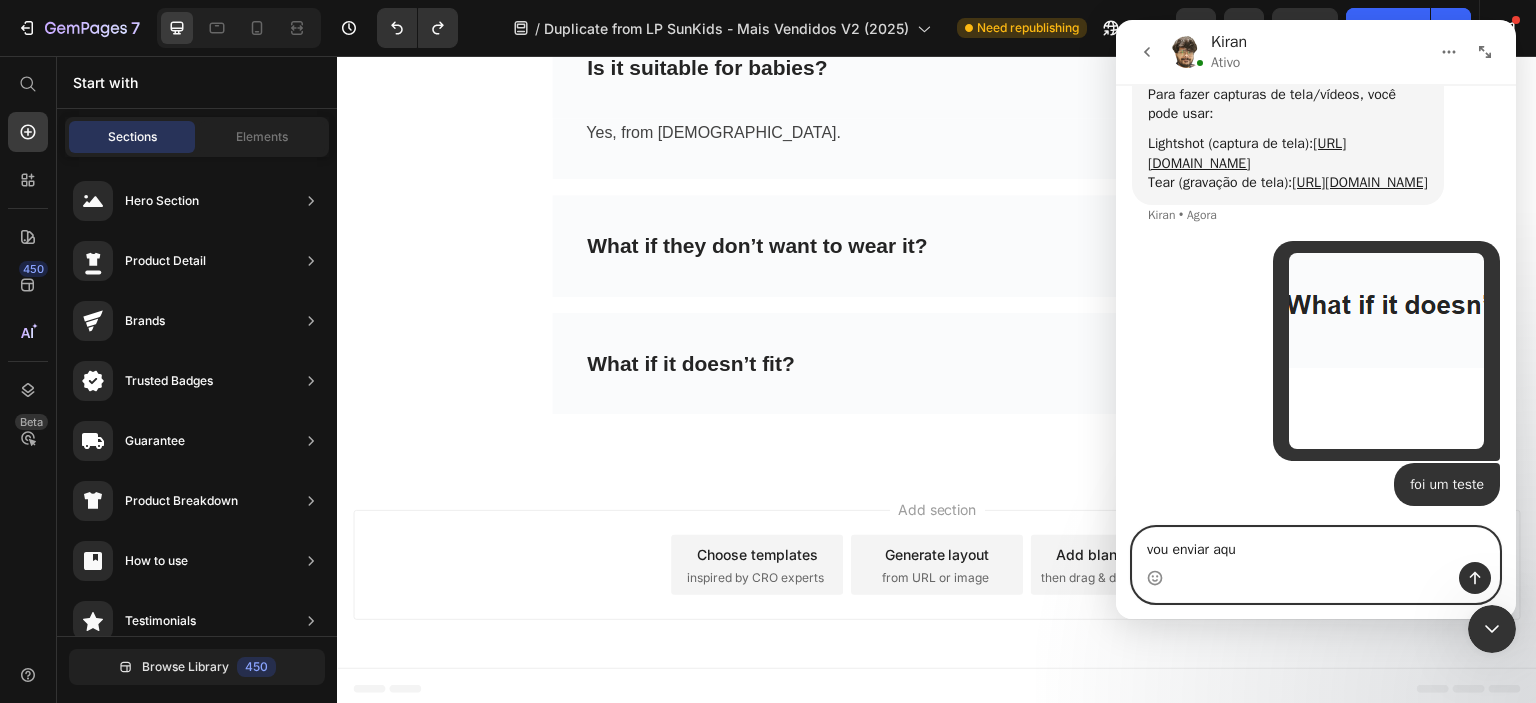 type on "vou enviar aqui" 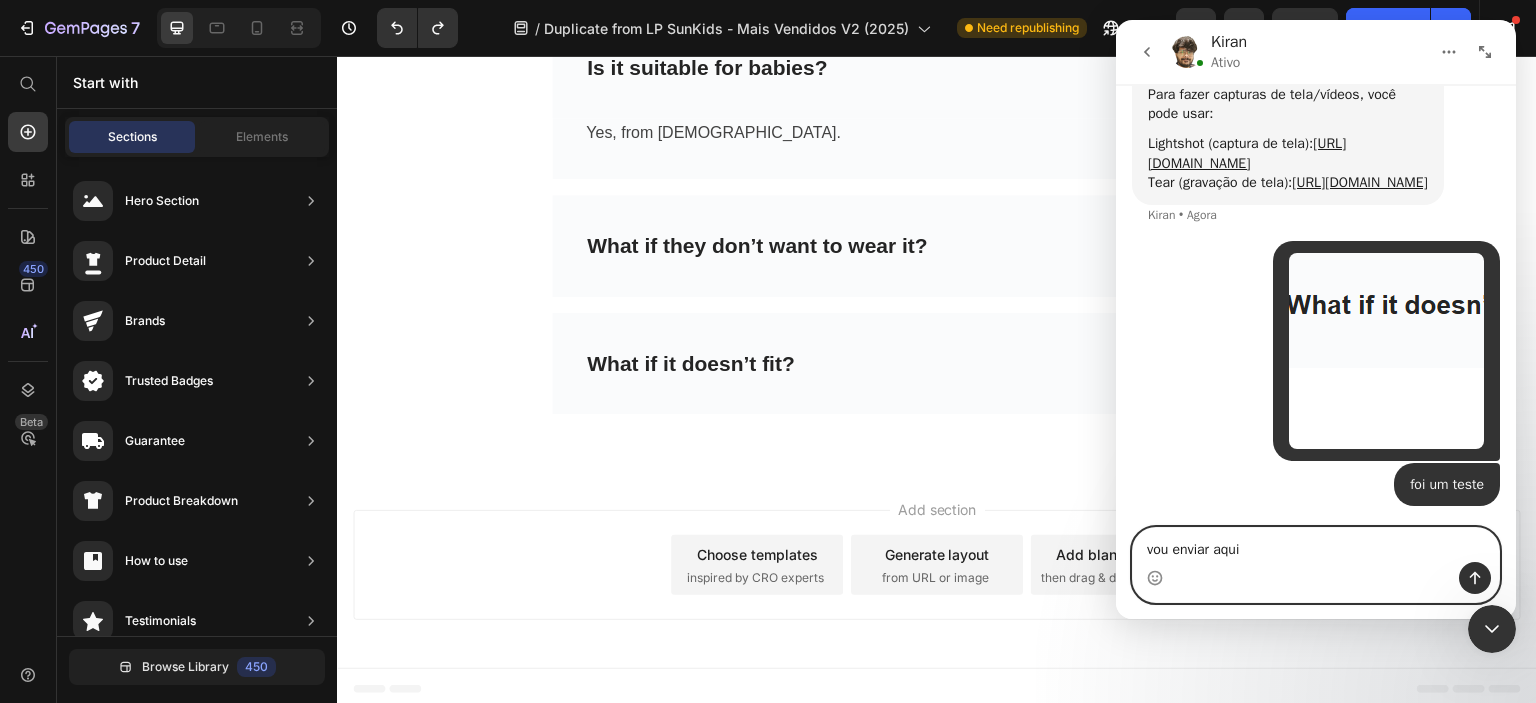 type 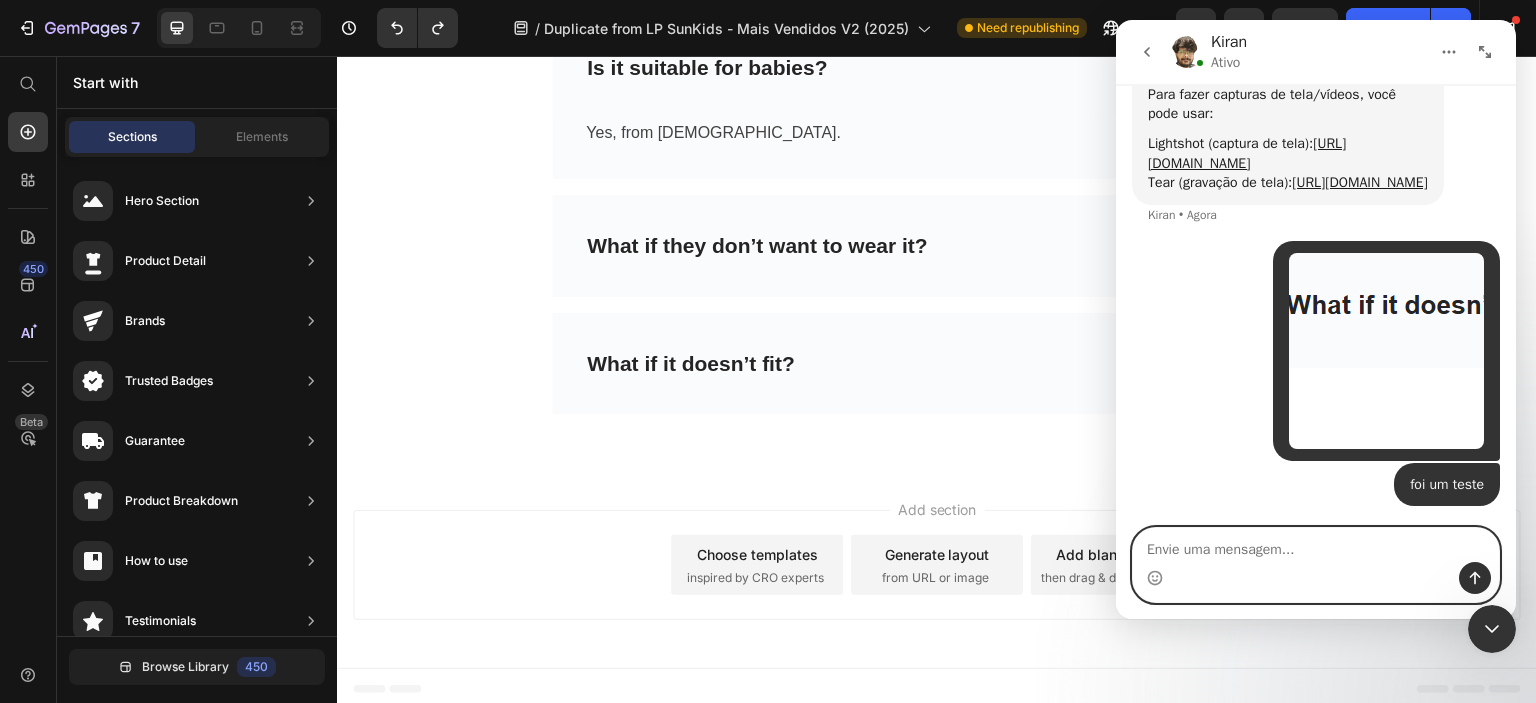 scroll, scrollTop: 1168, scrollLeft: 0, axis: vertical 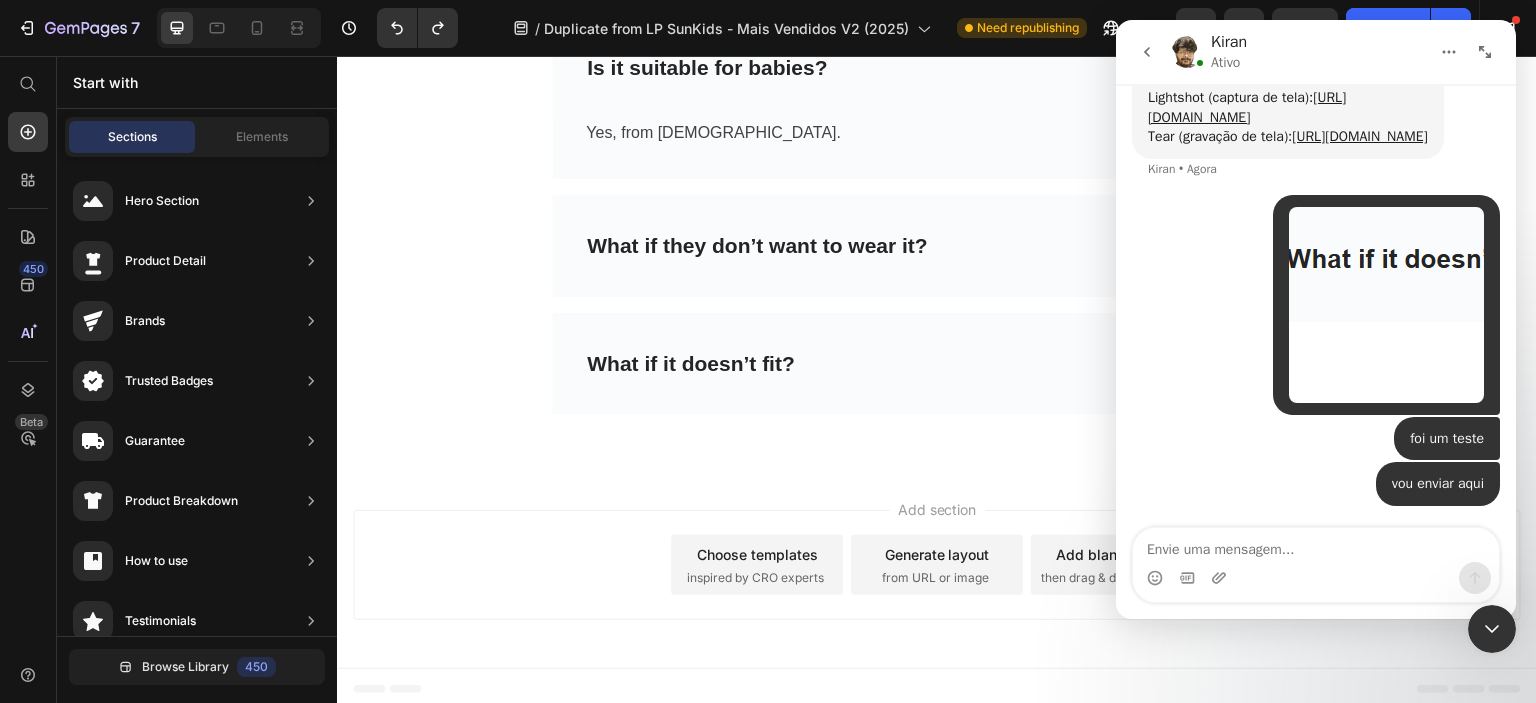click 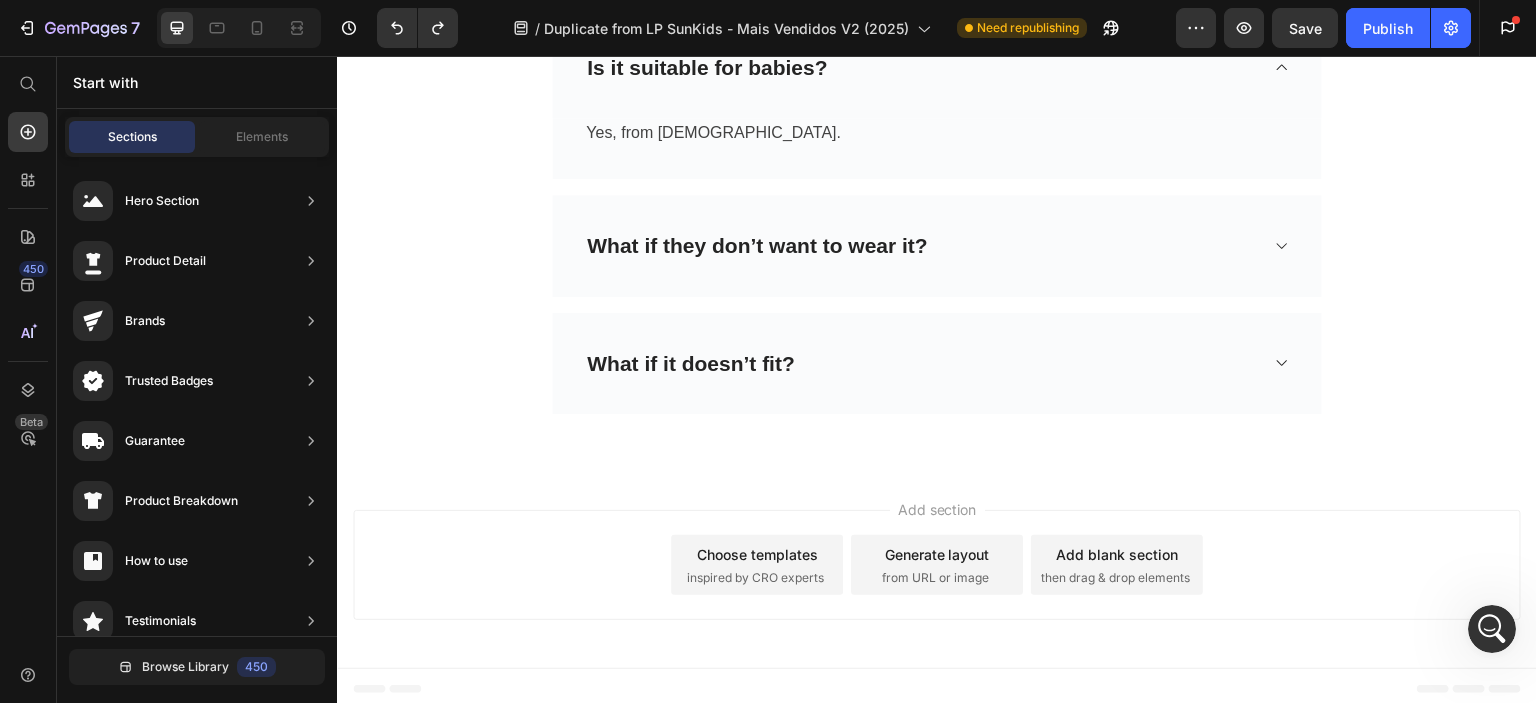 scroll, scrollTop: 0, scrollLeft: 0, axis: both 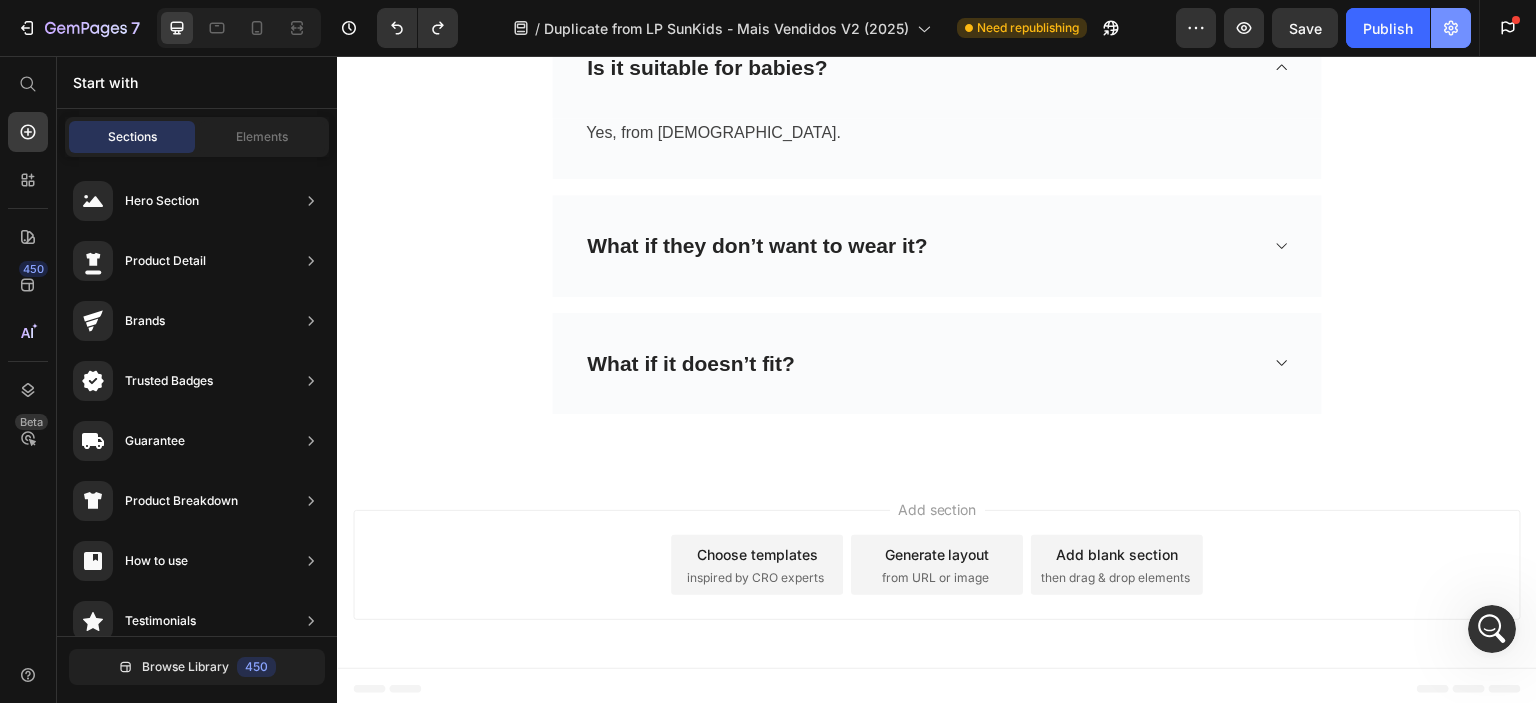 click 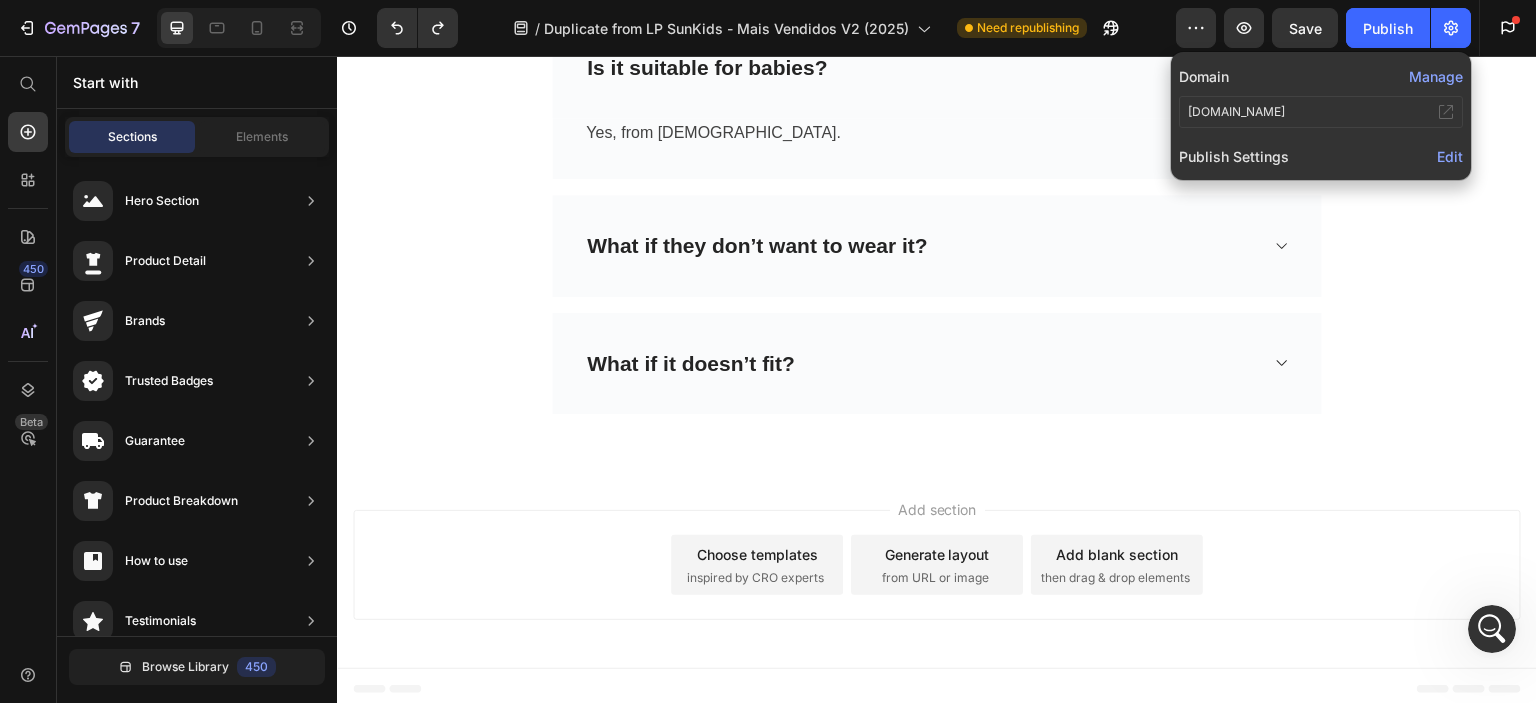 click on "Manage" 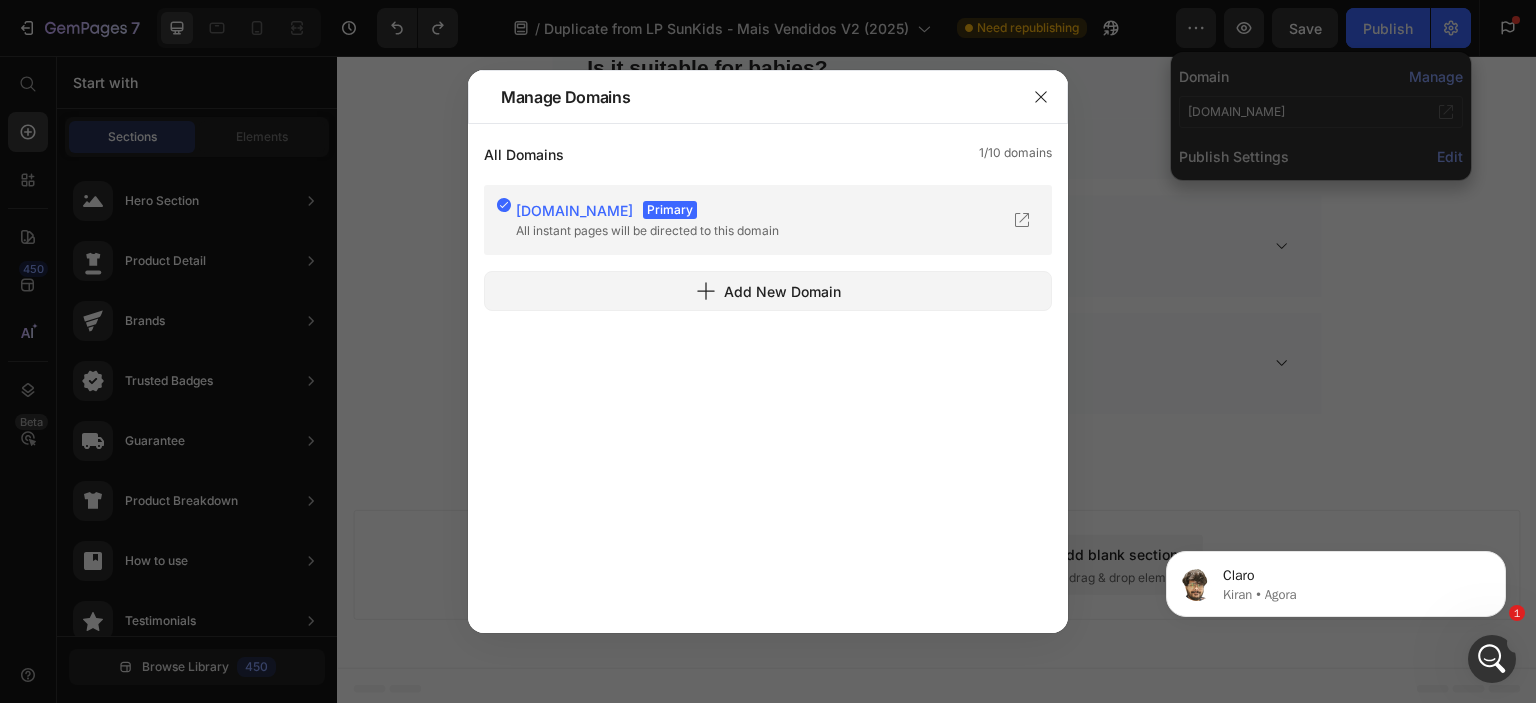 scroll, scrollTop: 1245, scrollLeft: 0, axis: vertical 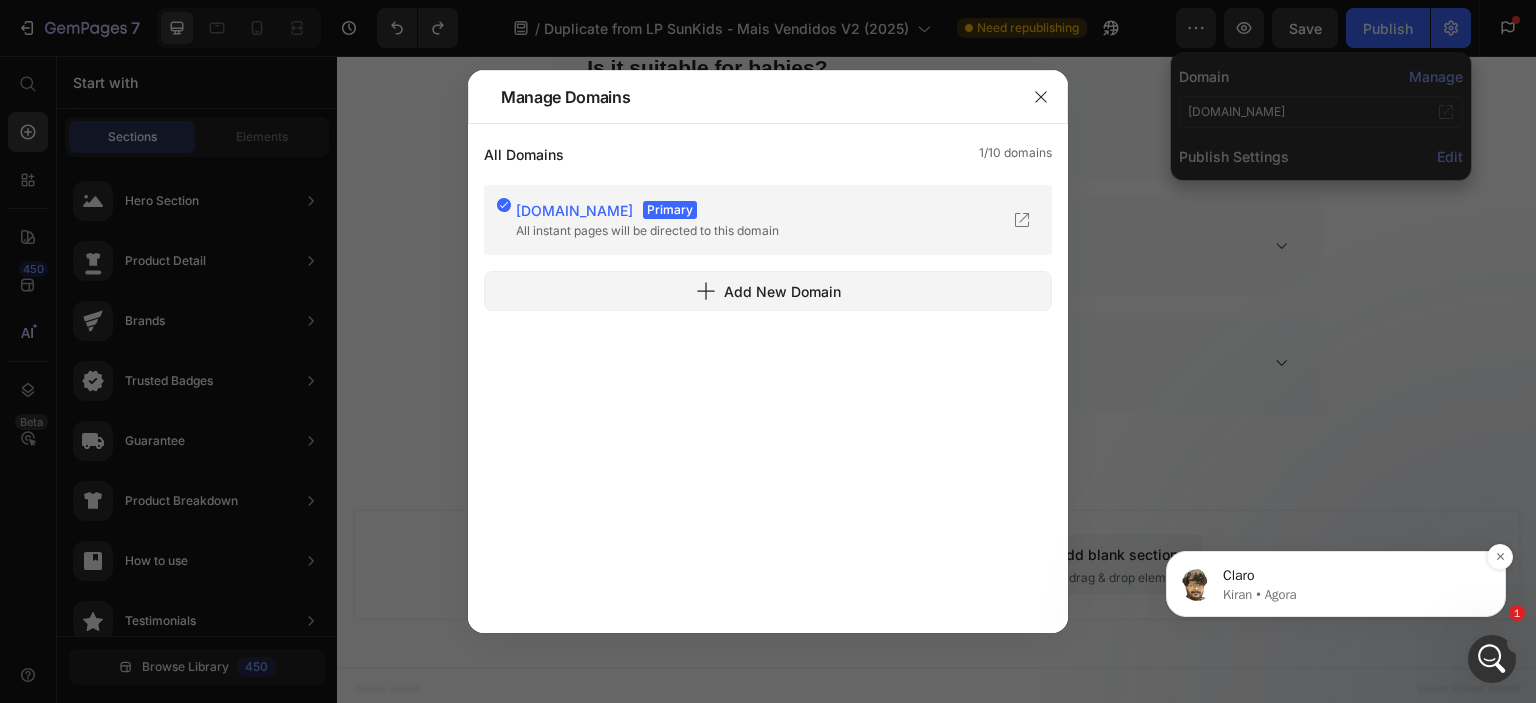 click on "Claro" at bounding box center [1352, 576] 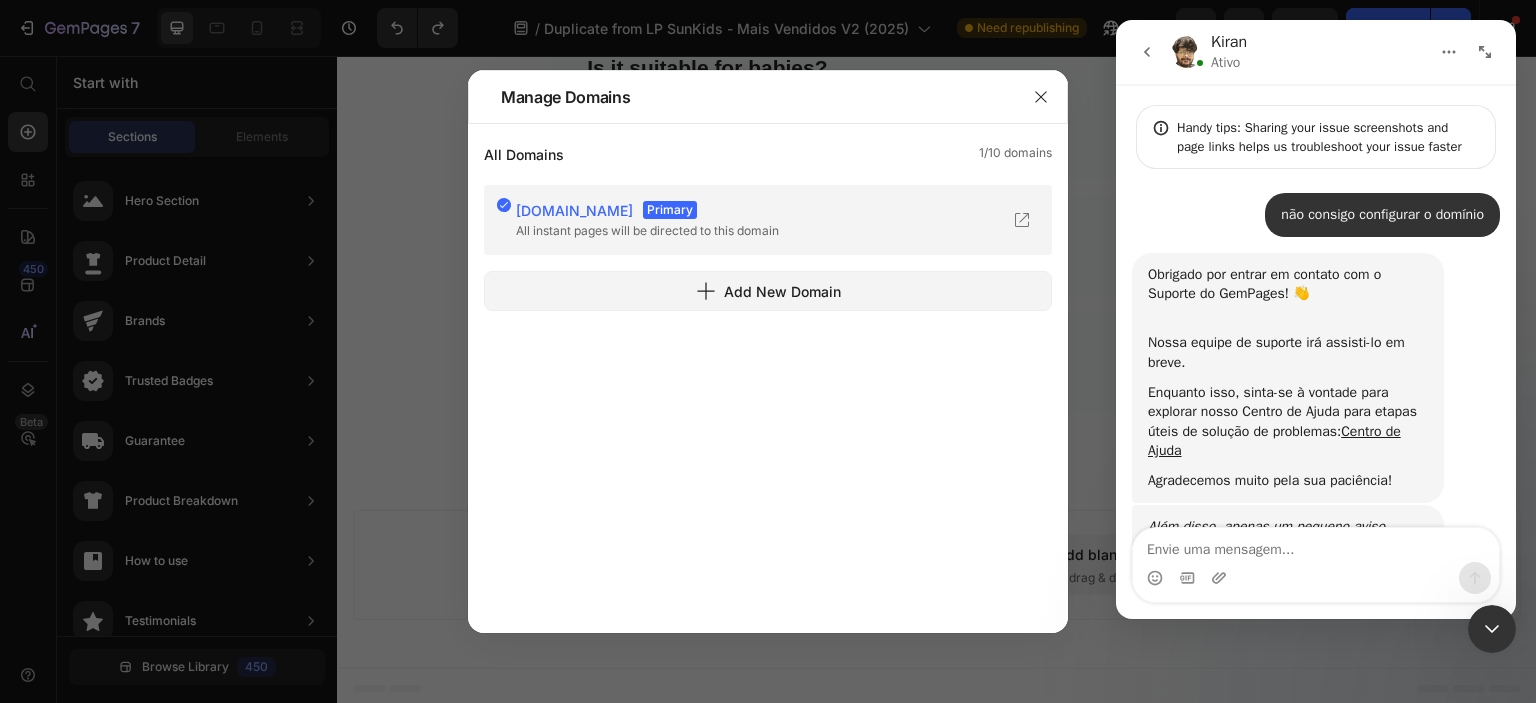 scroll, scrollTop: 1260, scrollLeft: 0, axis: vertical 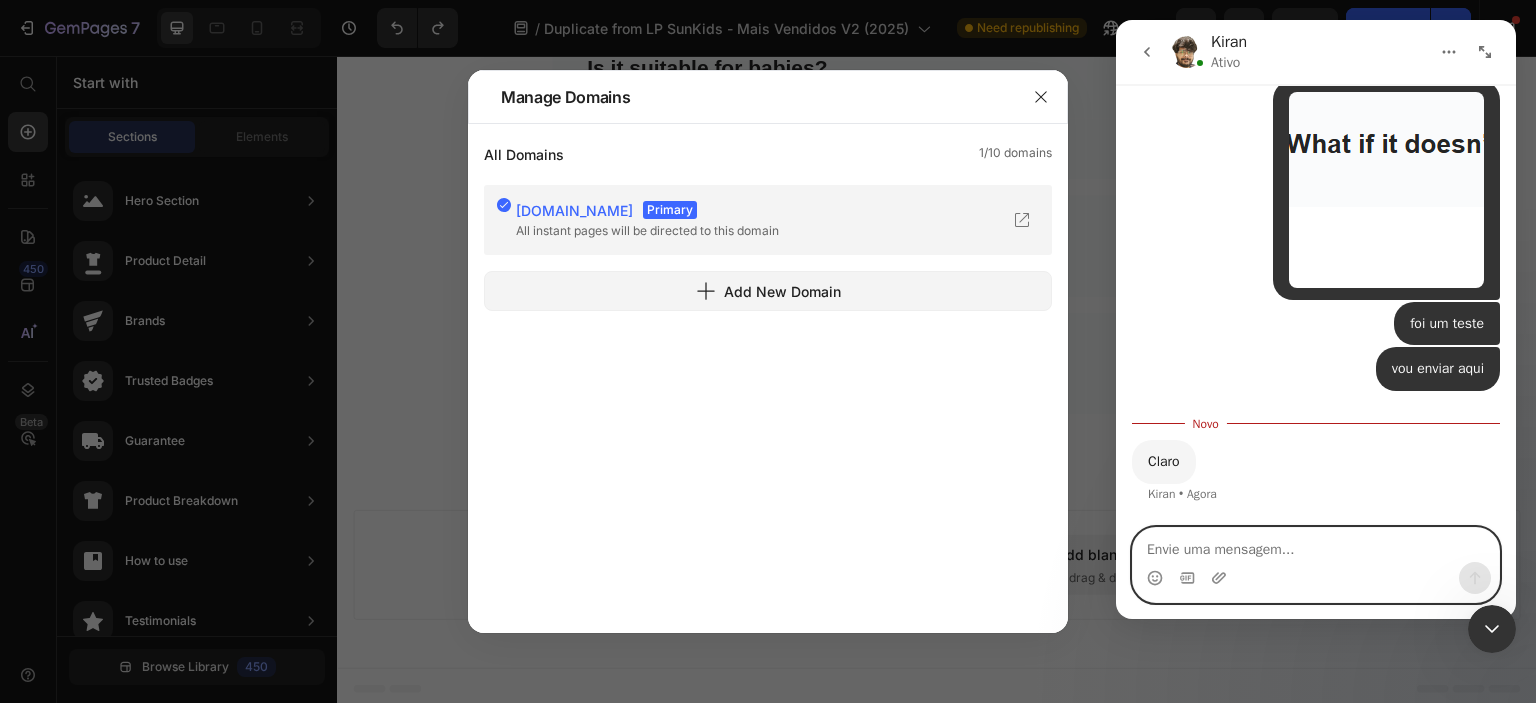 click at bounding box center [1316, 545] 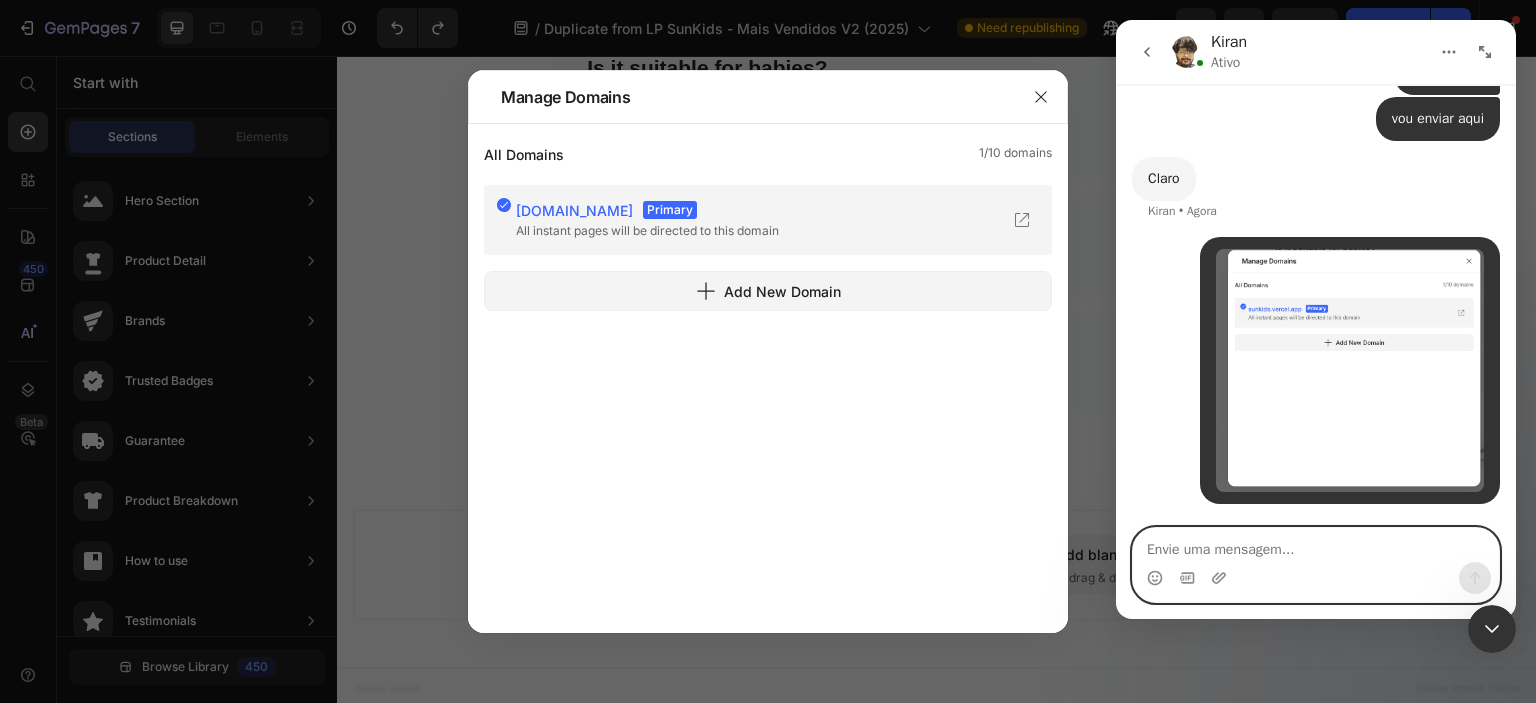 click at bounding box center [1316, 545] 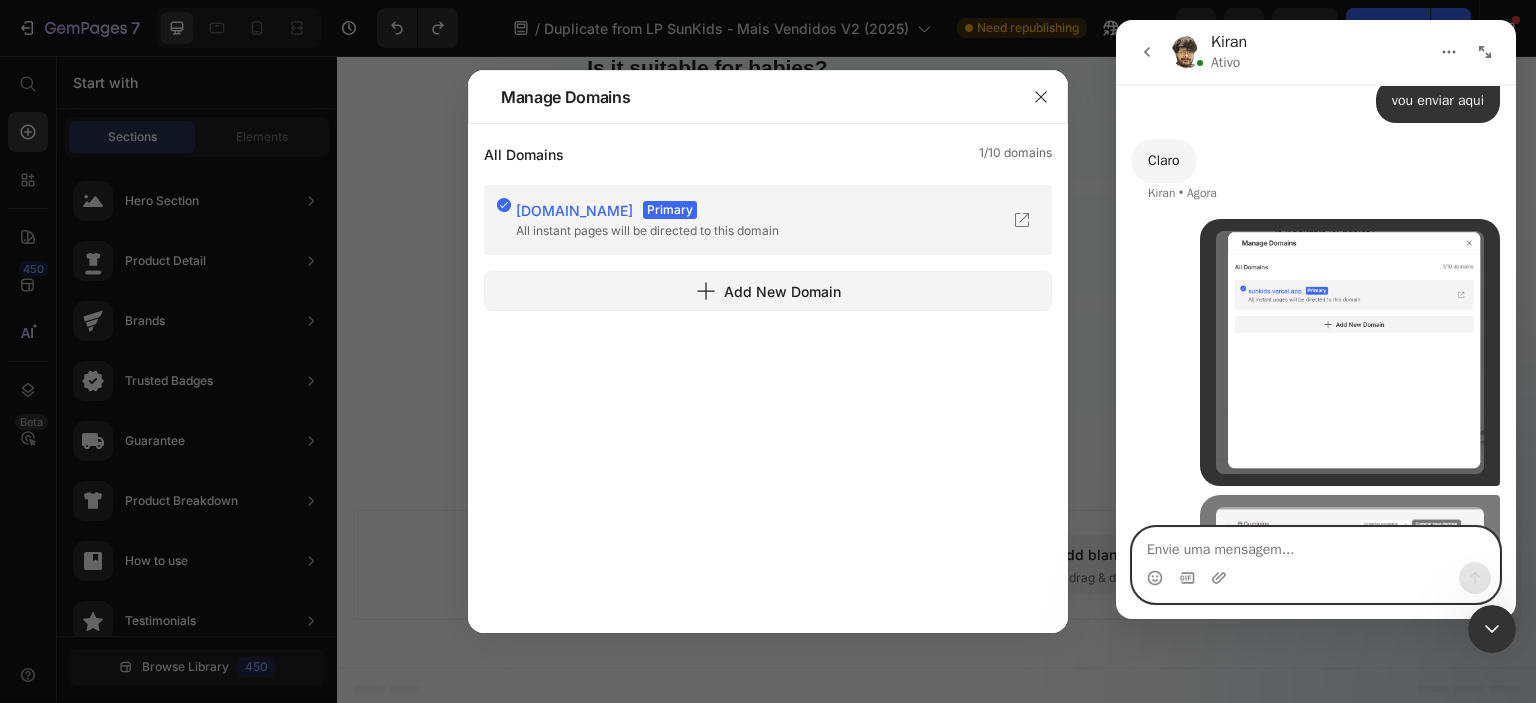 scroll, scrollTop: 1677, scrollLeft: 0, axis: vertical 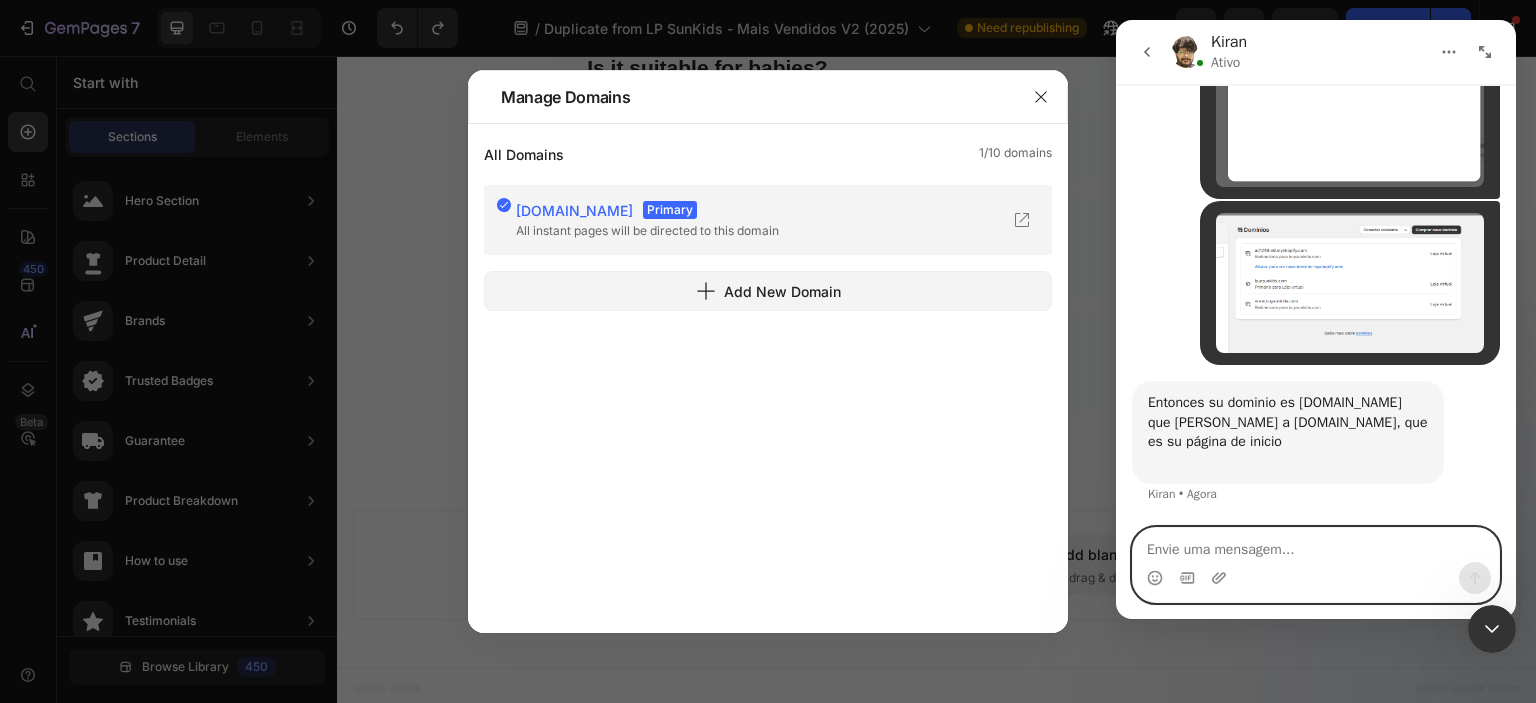 click at bounding box center (1316, 545) 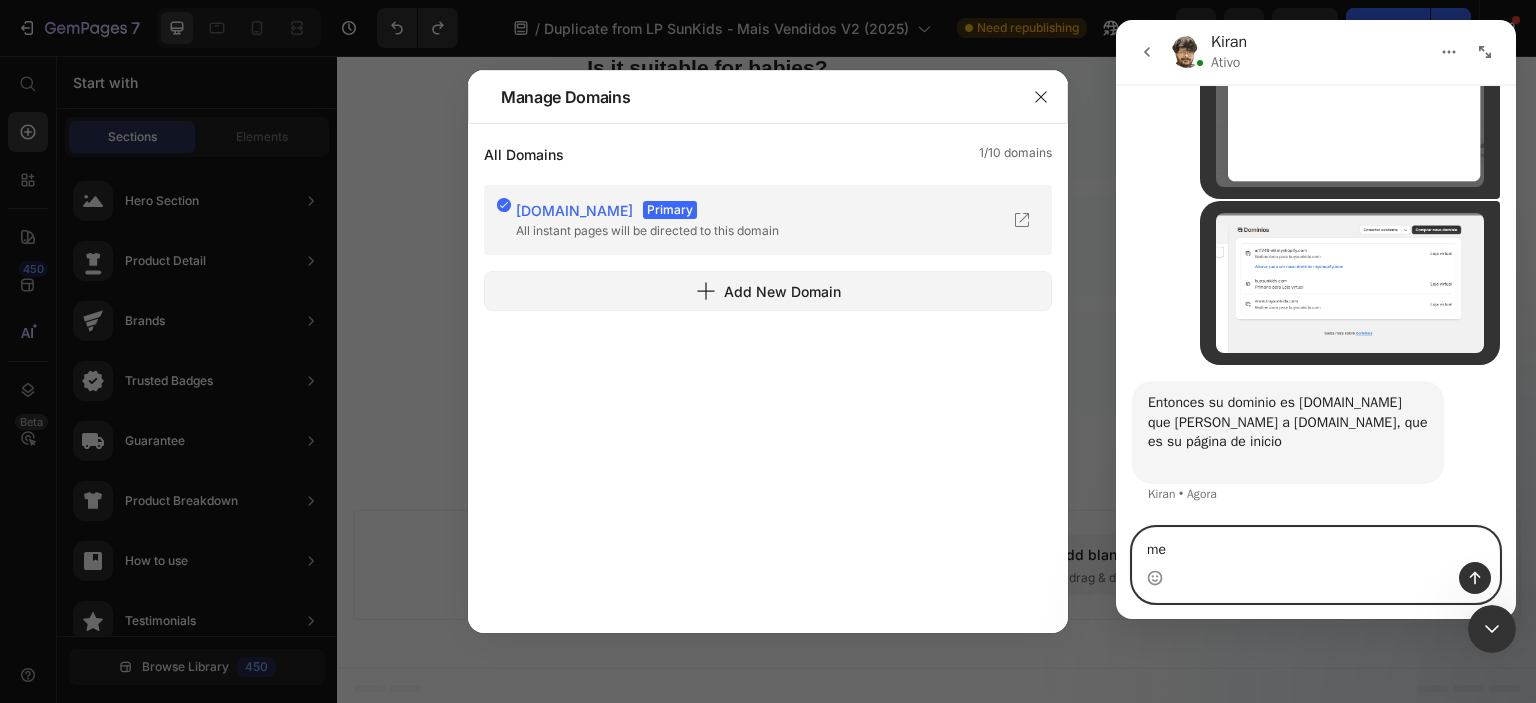 type on "m" 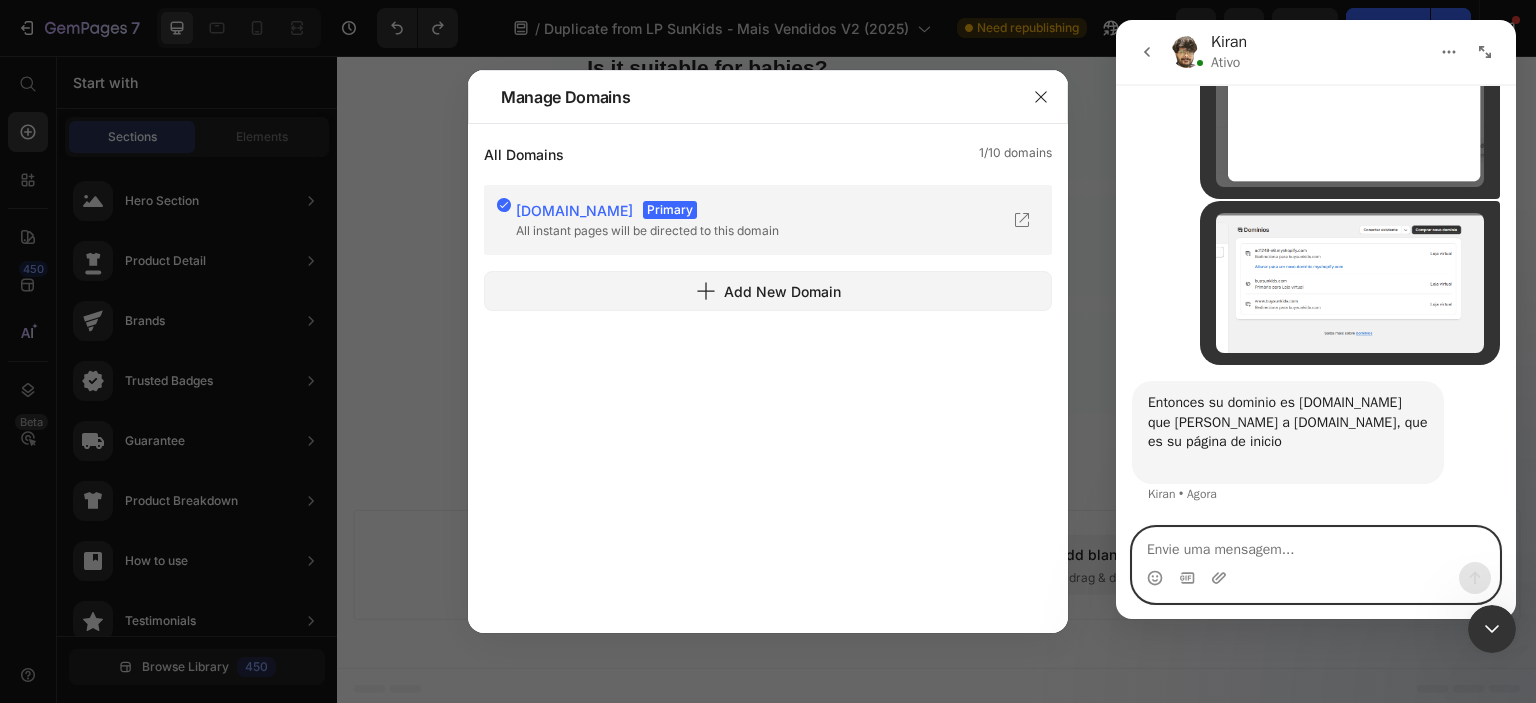 type on "b" 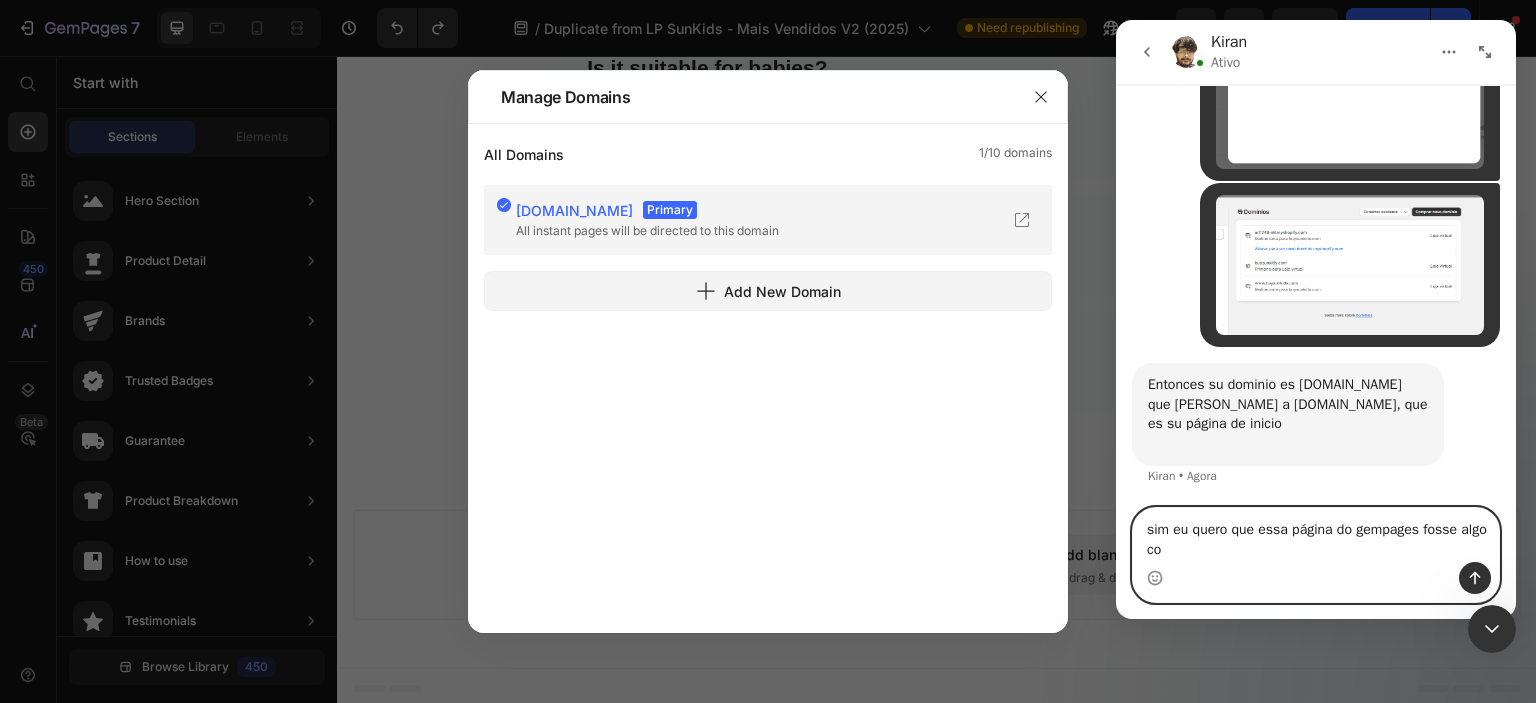 scroll, scrollTop: 1816, scrollLeft: 0, axis: vertical 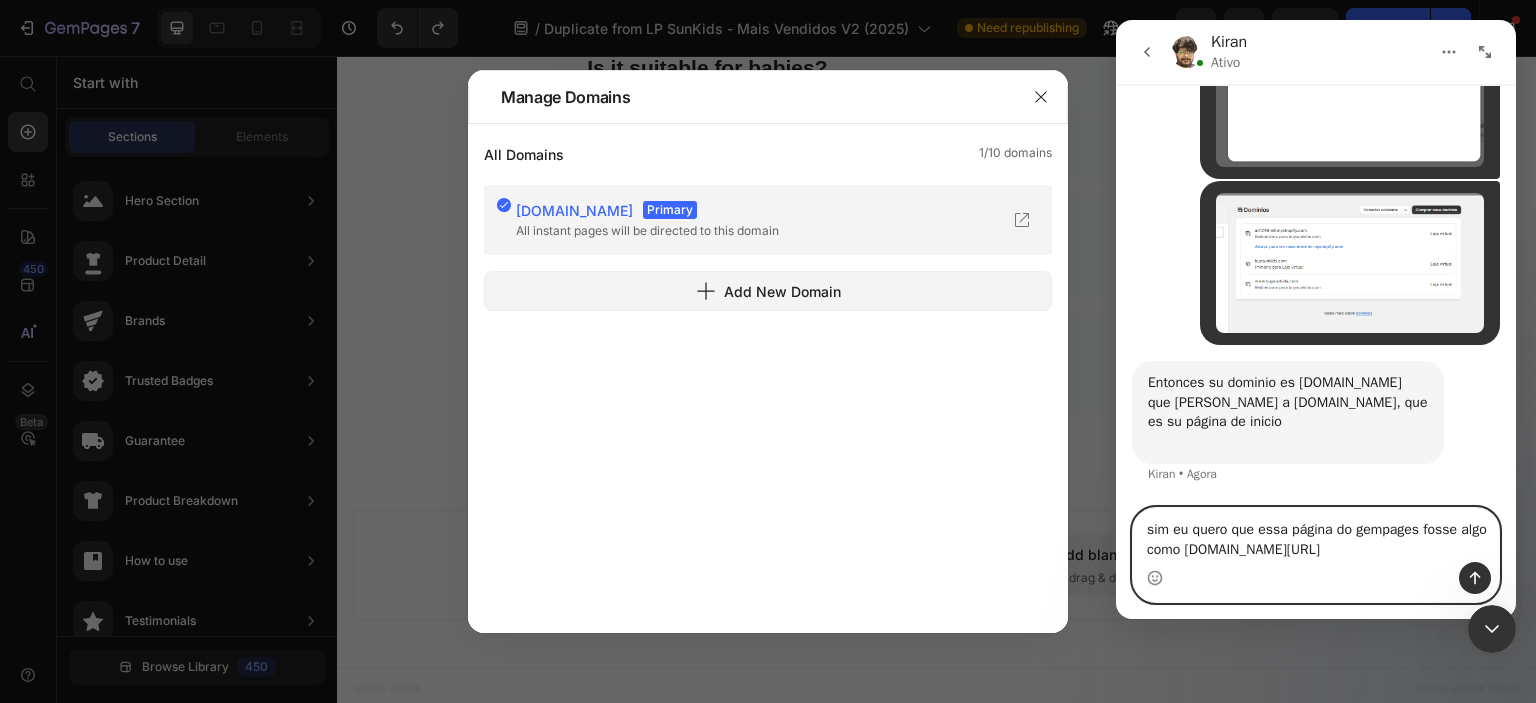 type on "sim eu quero que essa página do gempages fosse algo como buysunkids.com/más-vendidos" 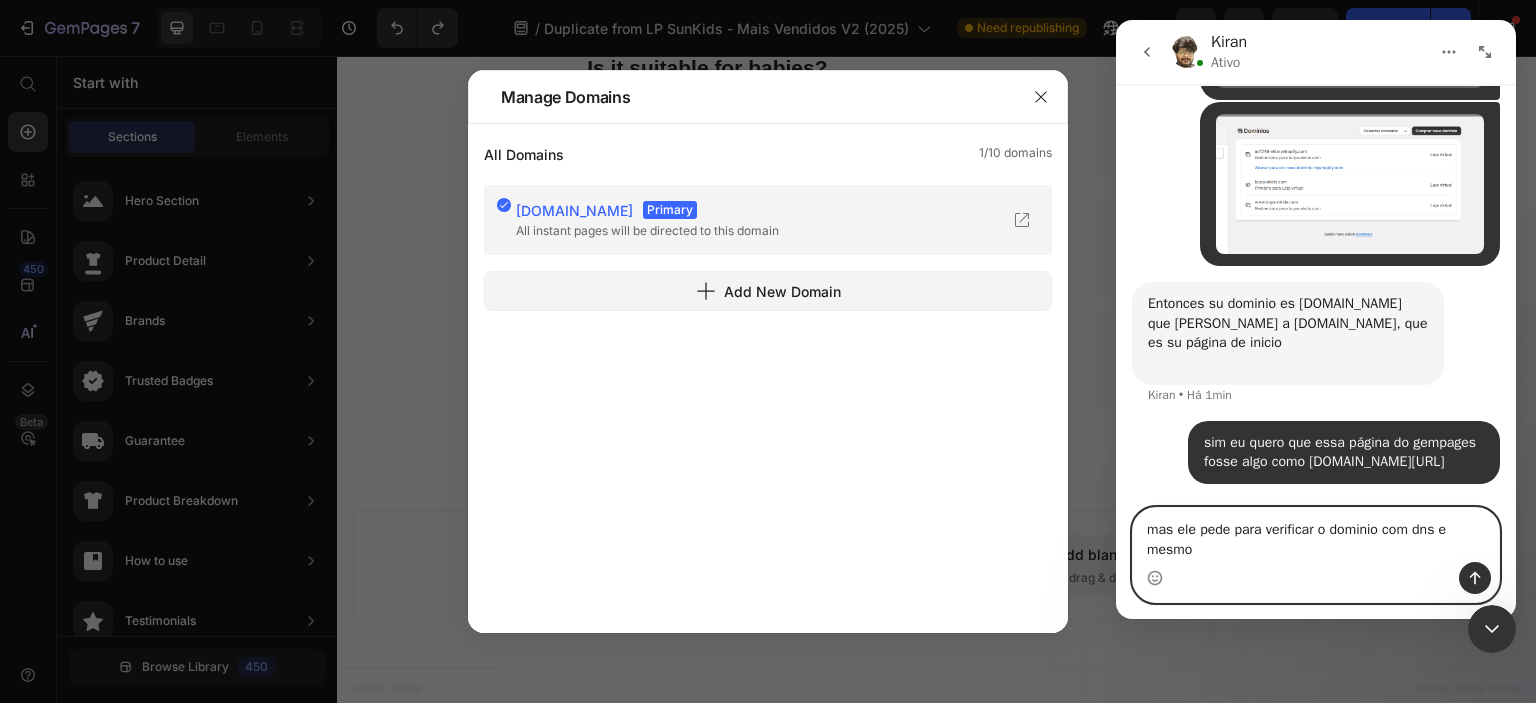 scroll, scrollTop: 1914, scrollLeft: 0, axis: vertical 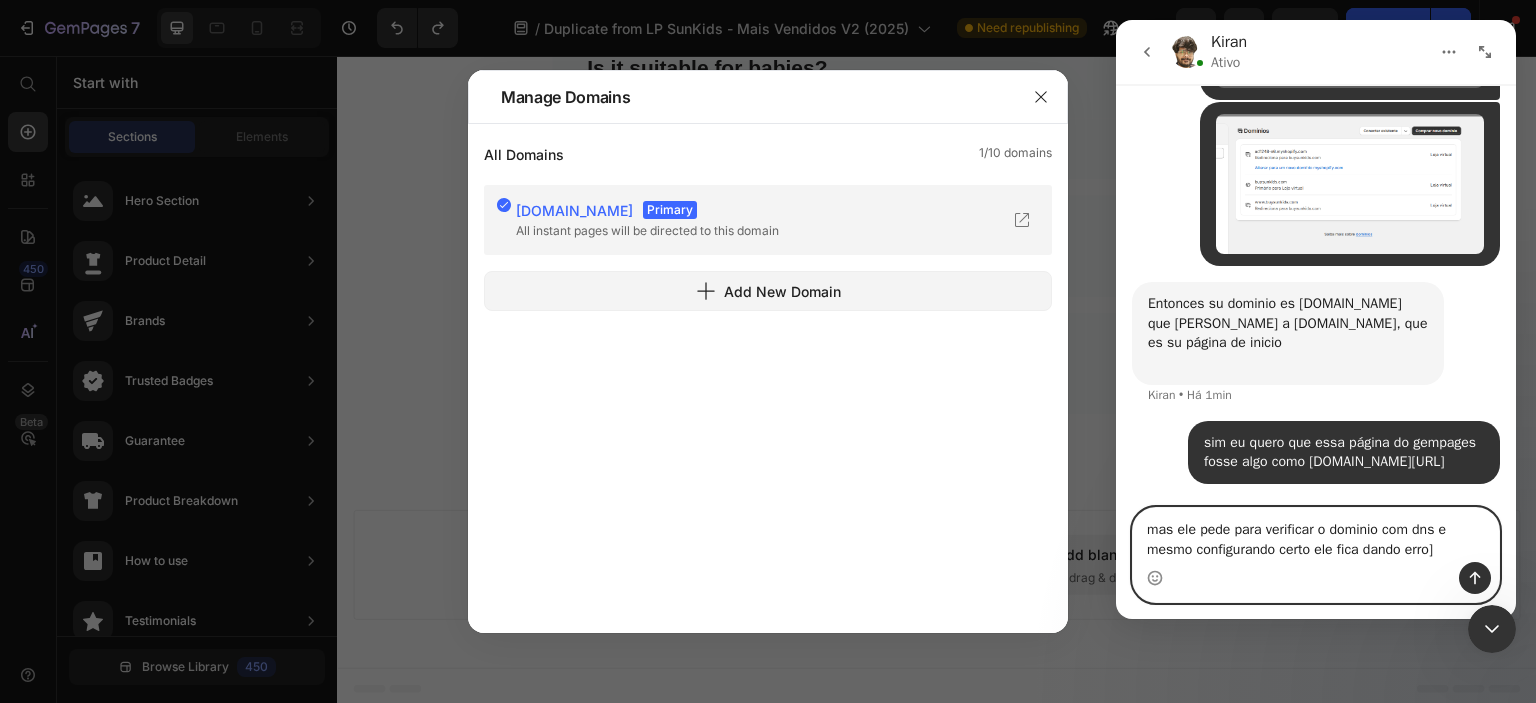 type on "mas ele pede para verificar o dominio com dns e mesmo configurando certo ele fica dando erro" 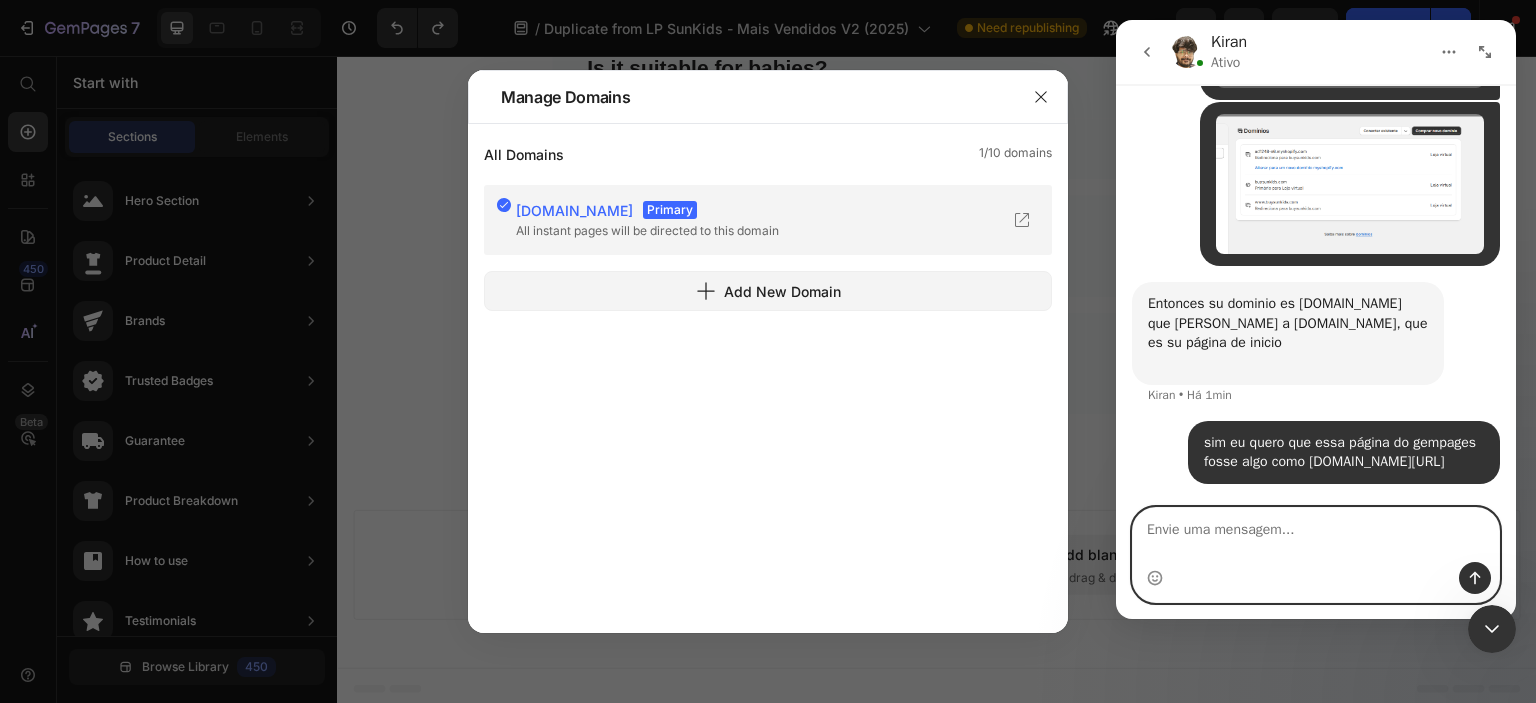 scroll, scrollTop: 1979, scrollLeft: 0, axis: vertical 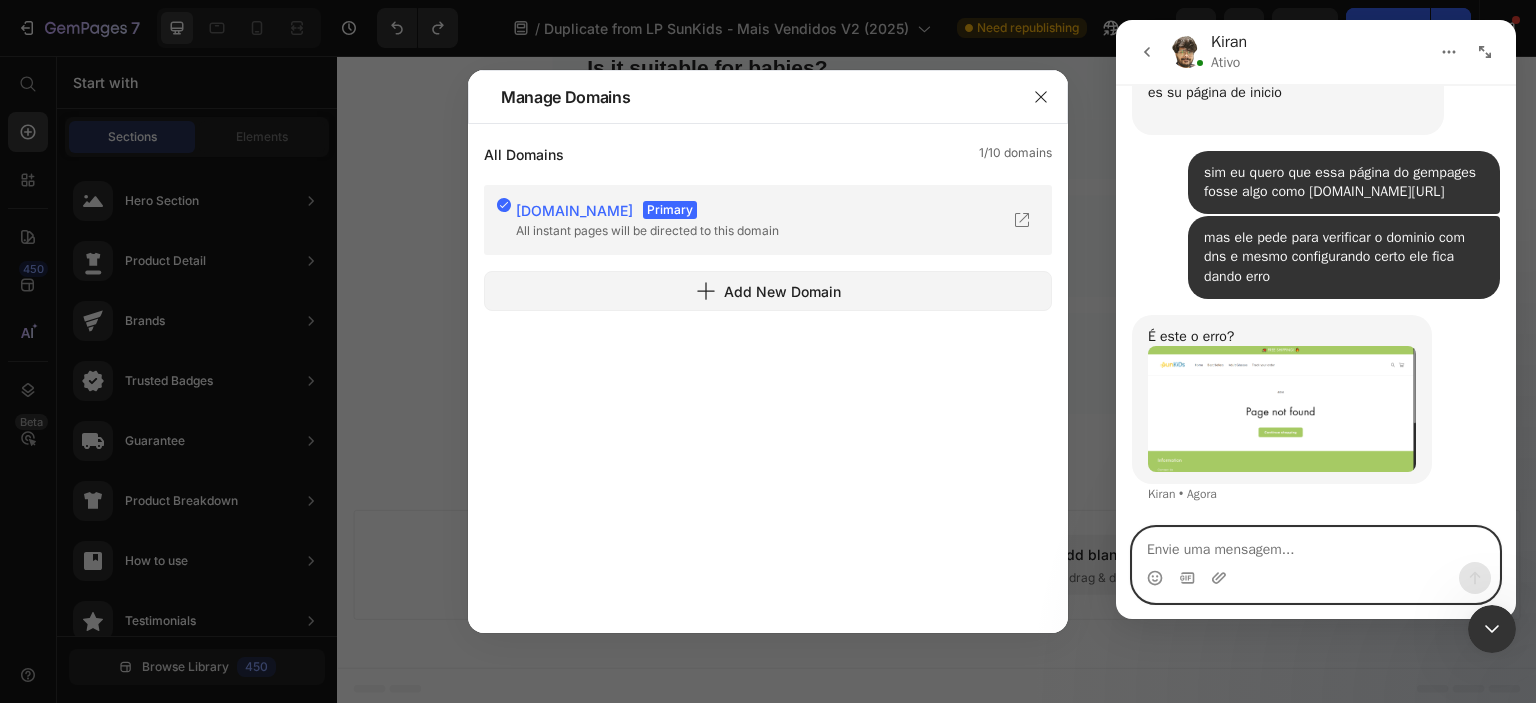 click at bounding box center (1316, 545) 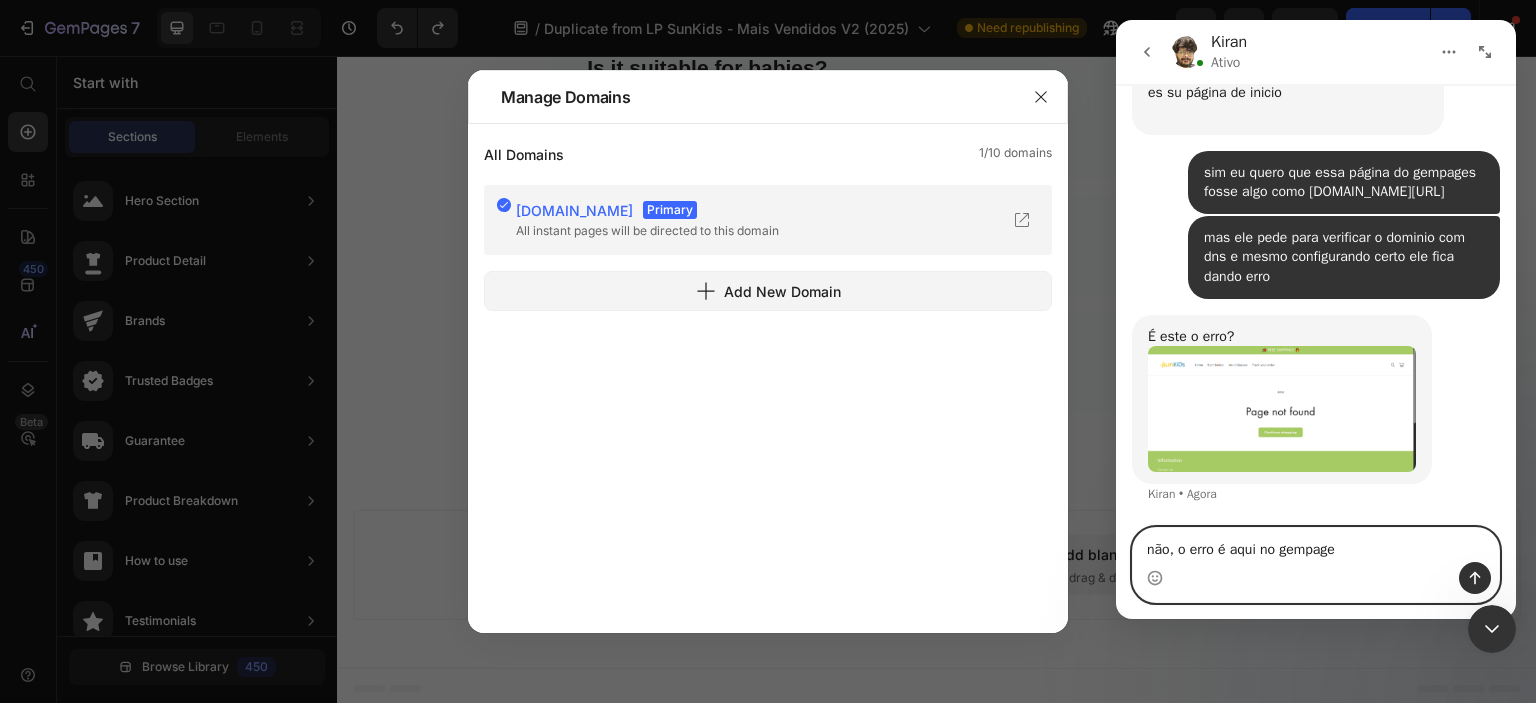 type on "não, o erro é aqui no gempages" 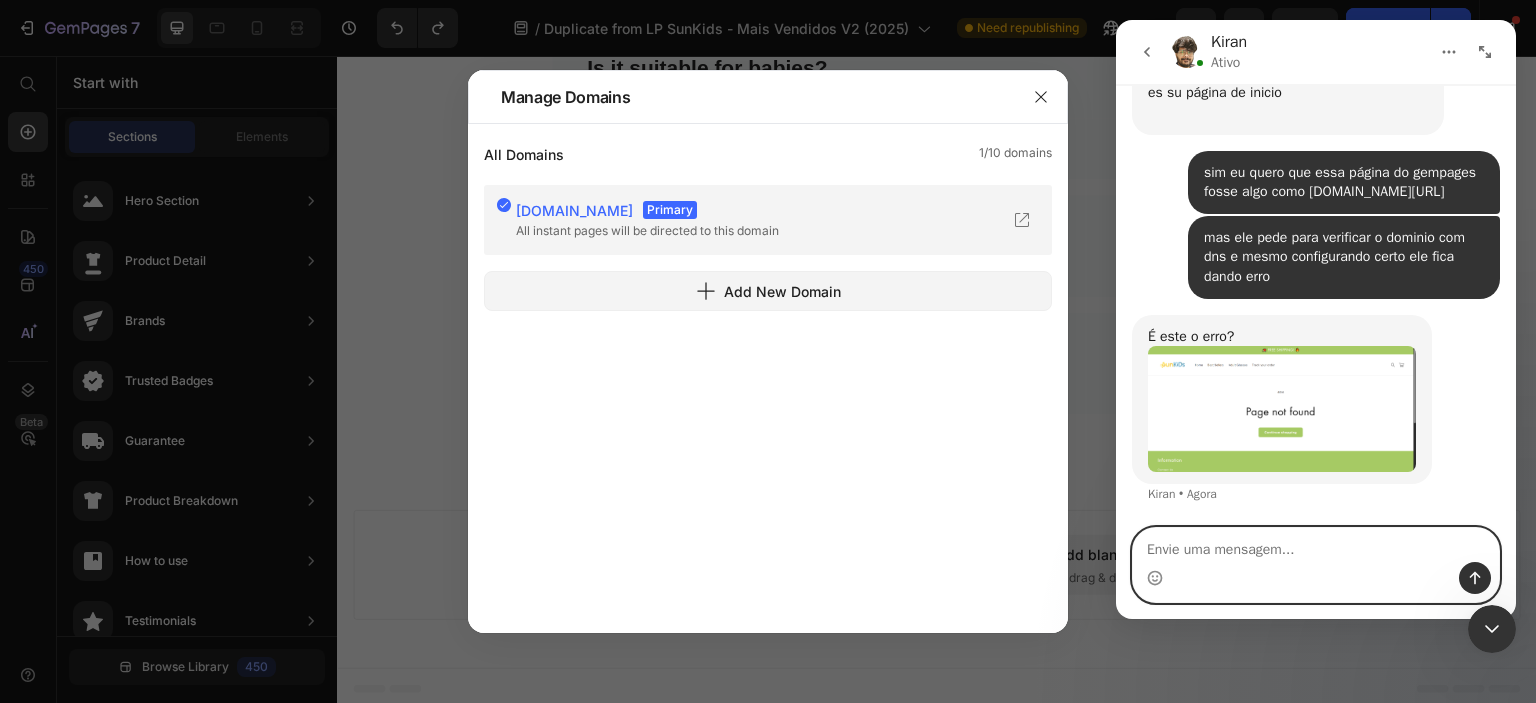 scroll, scrollTop: 2224, scrollLeft: 0, axis: vertical 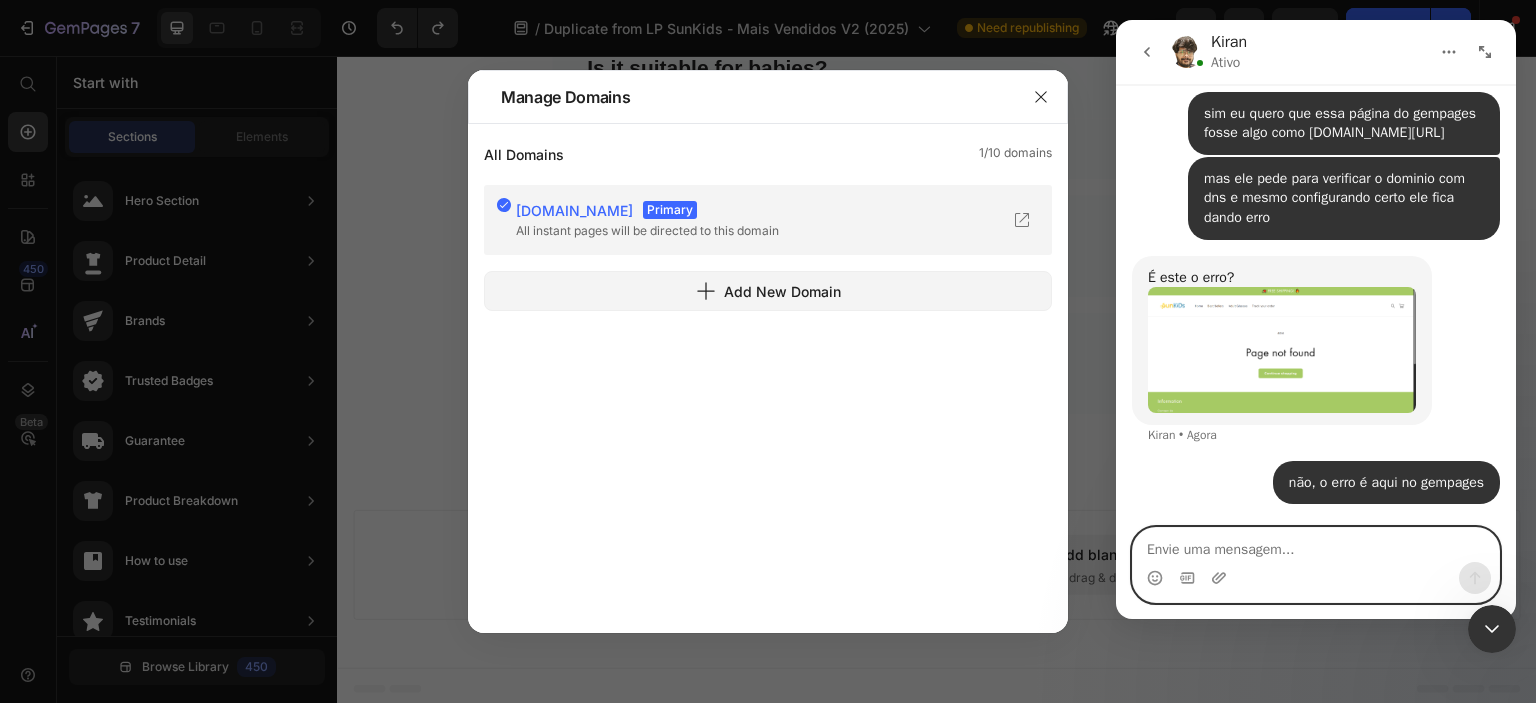 click at bounding box center (1316, 545) 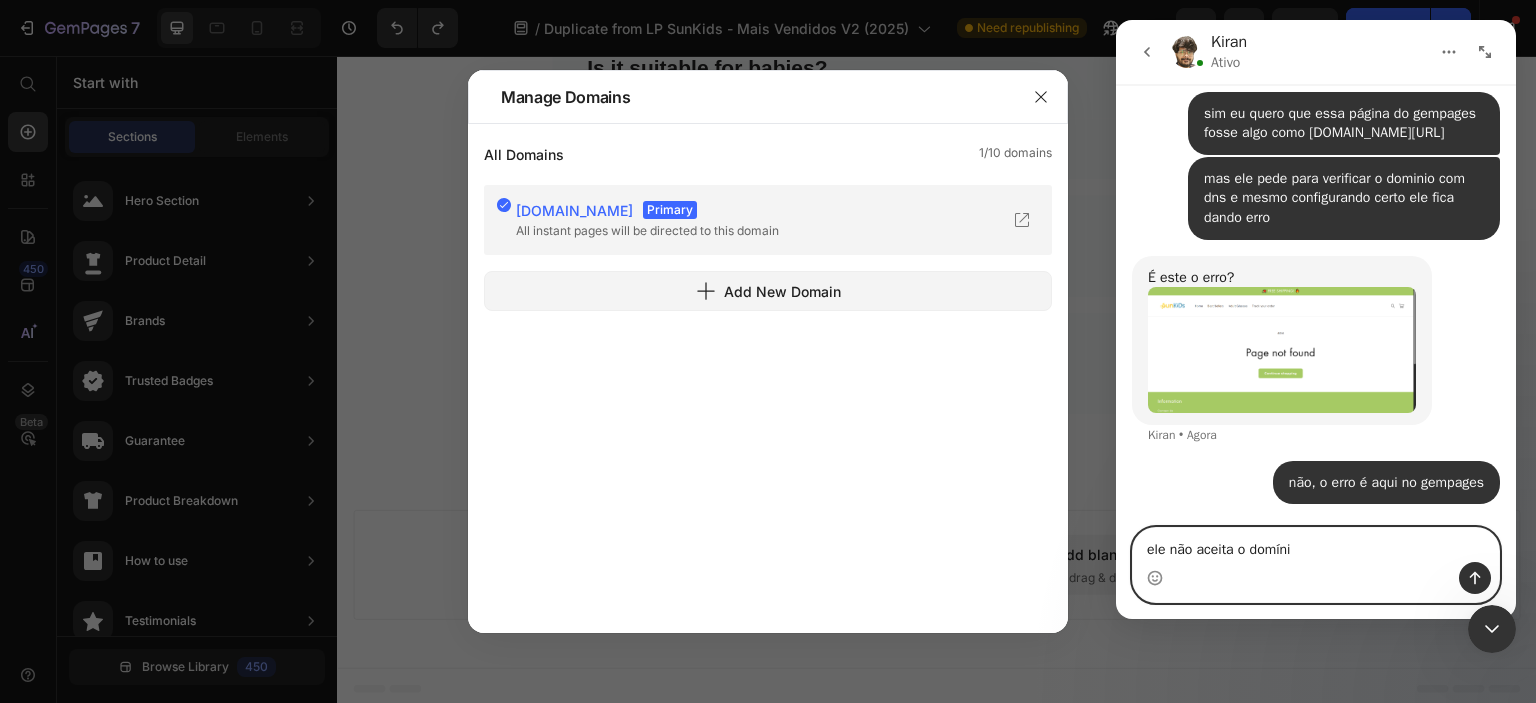 type on "ele não aceita o domínio" 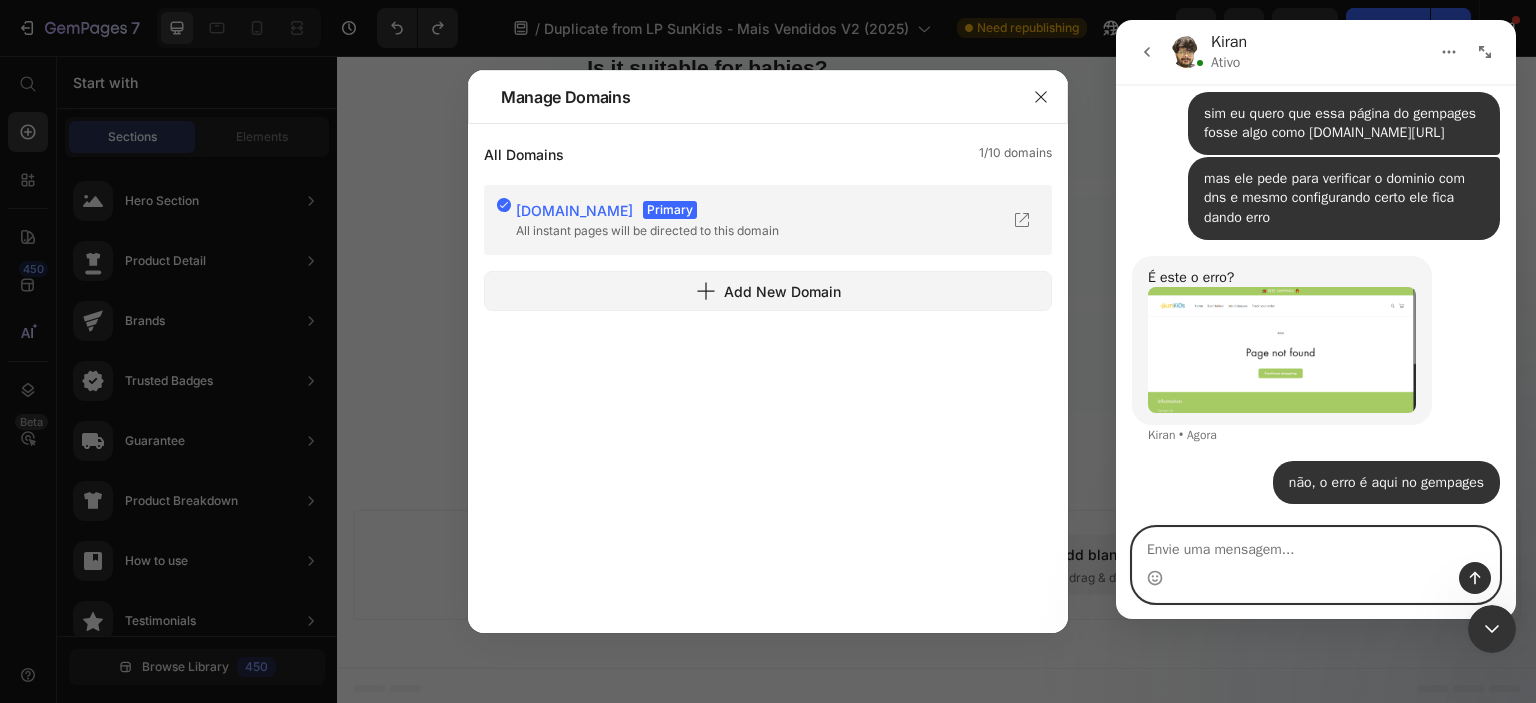 scroll, scrollTop: 2269, scrollLeft: 0, axis: vertical 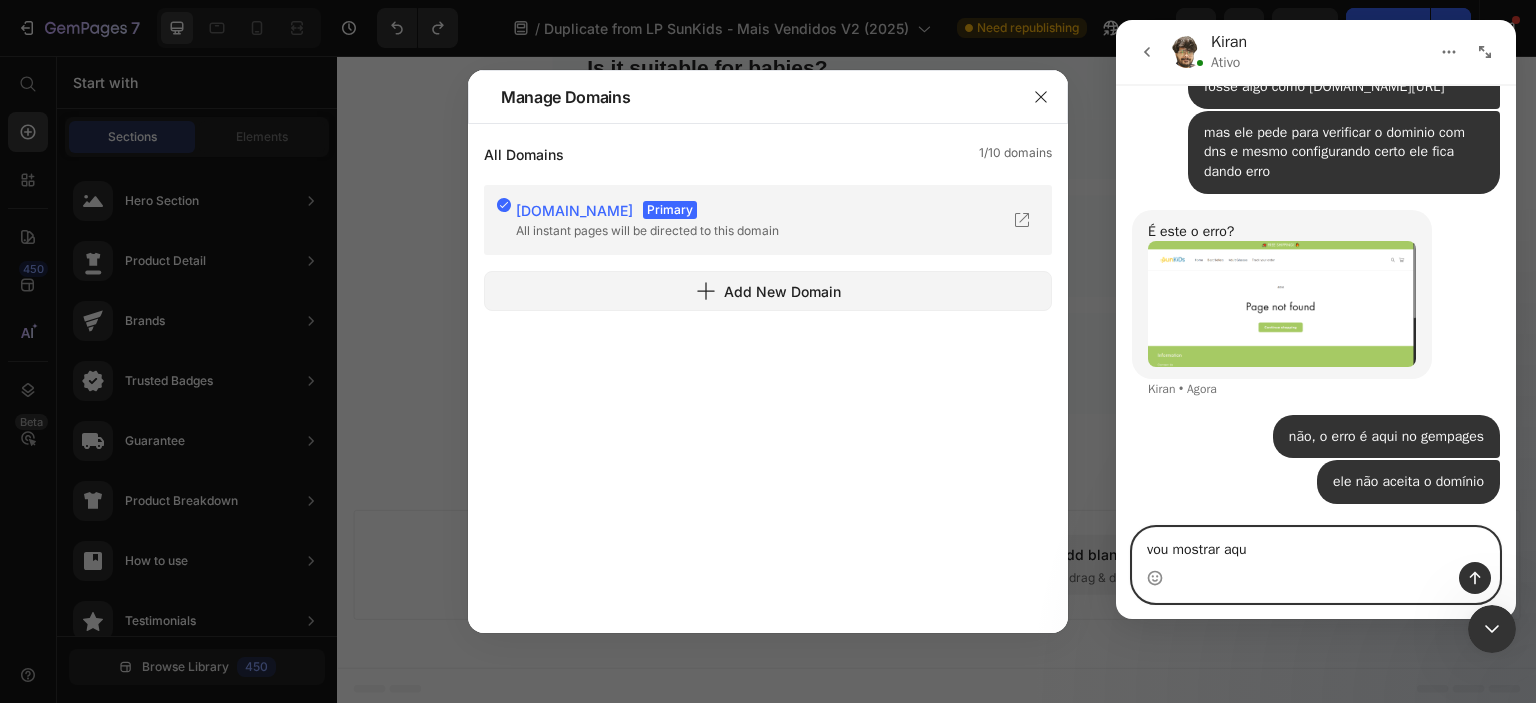 type on "vou mostrar aqui" 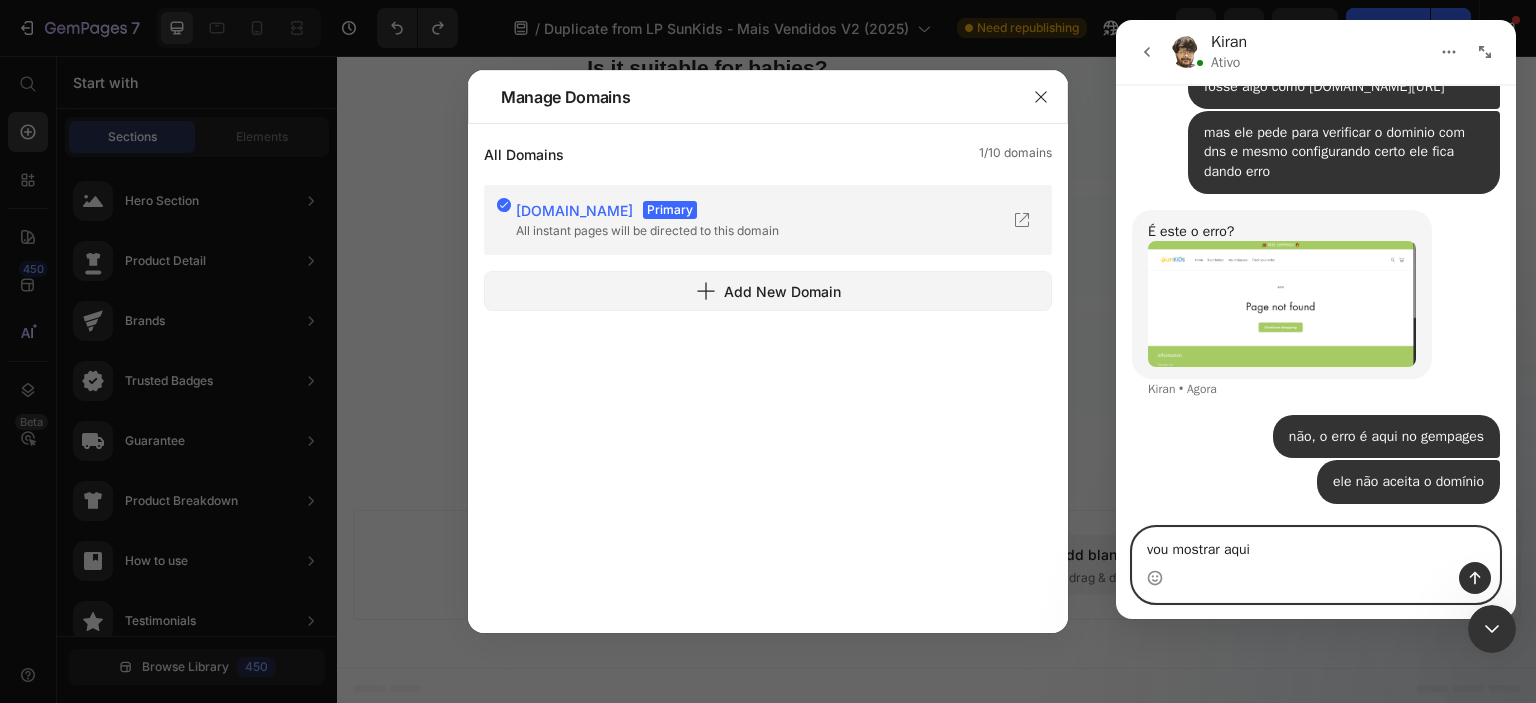 type 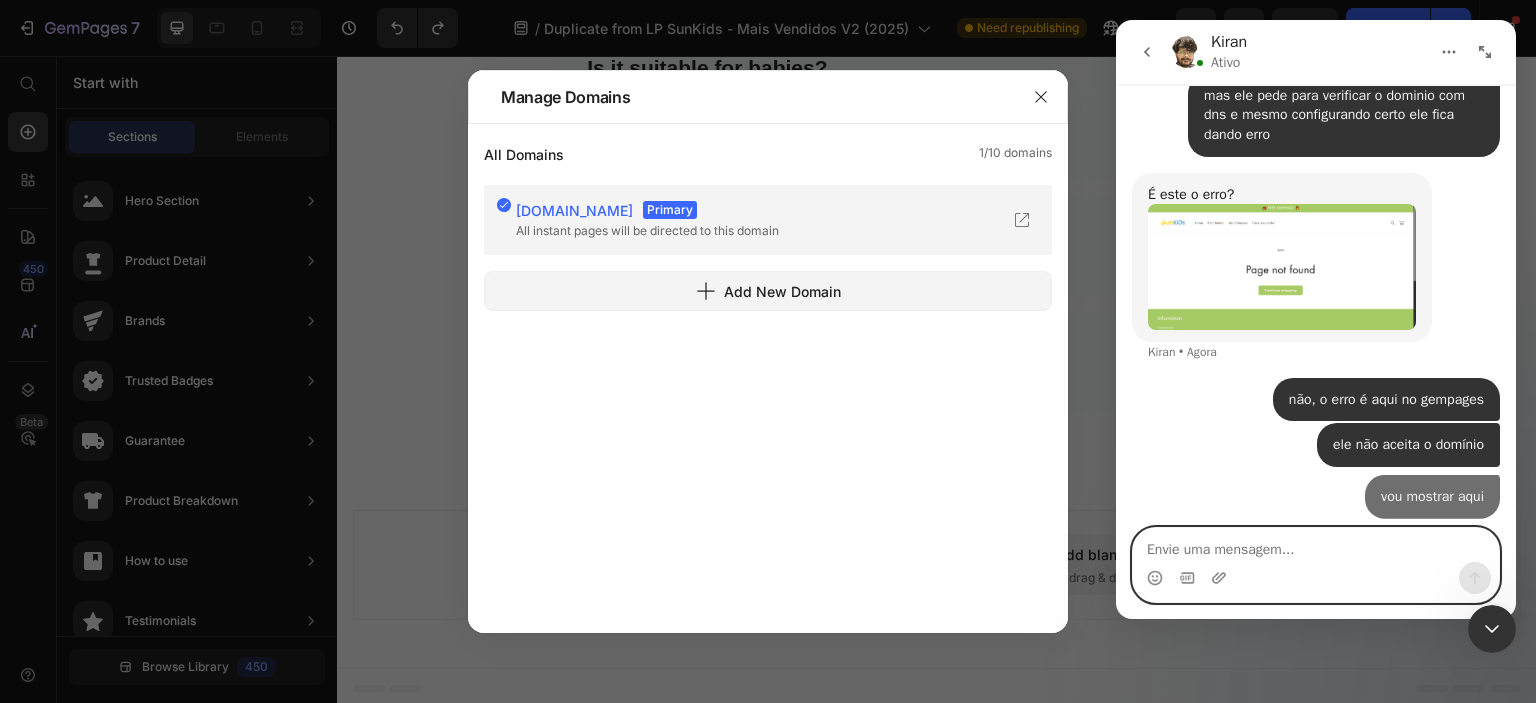 scroll, scrollTop: 2315, scrollLeft: 0, axis: vertical 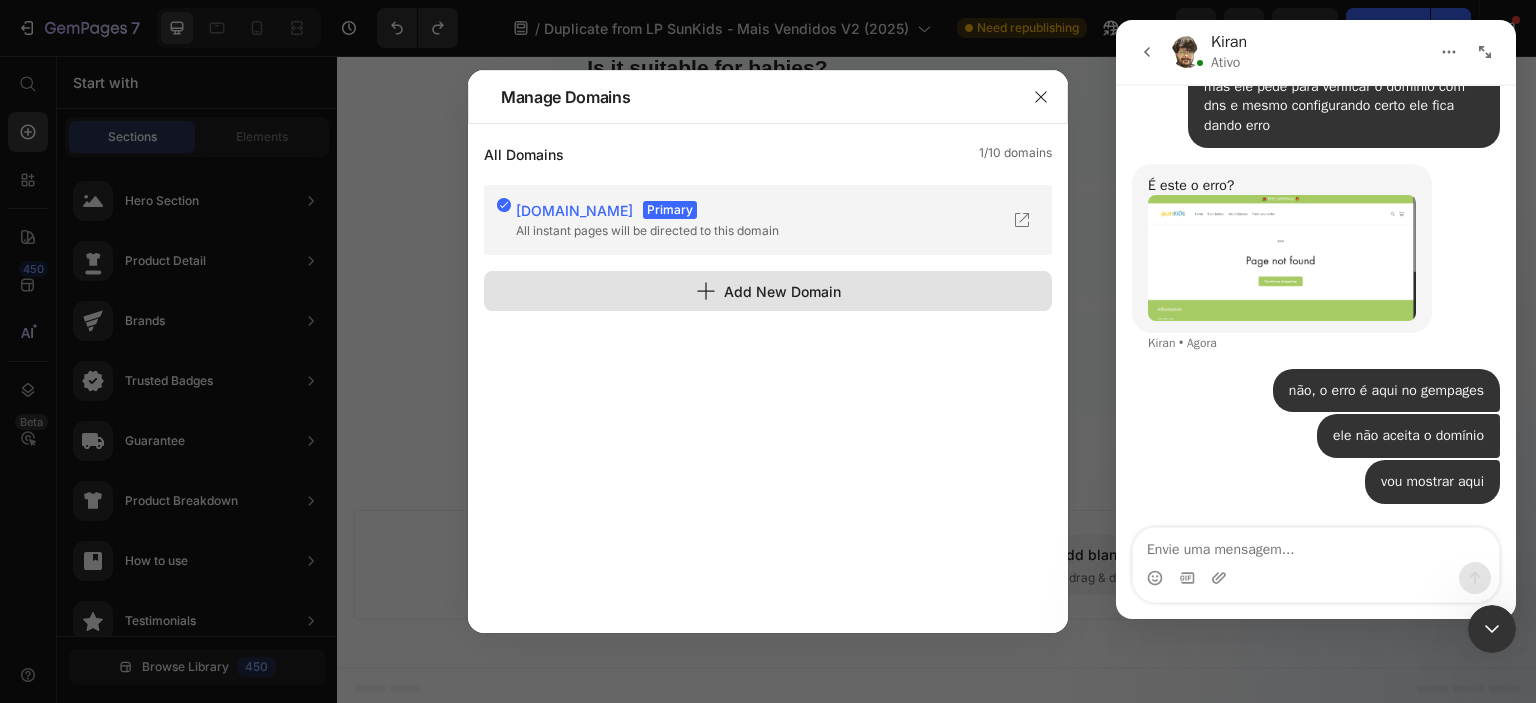 click on "Add New Domain" at bounding box center (768, 291) 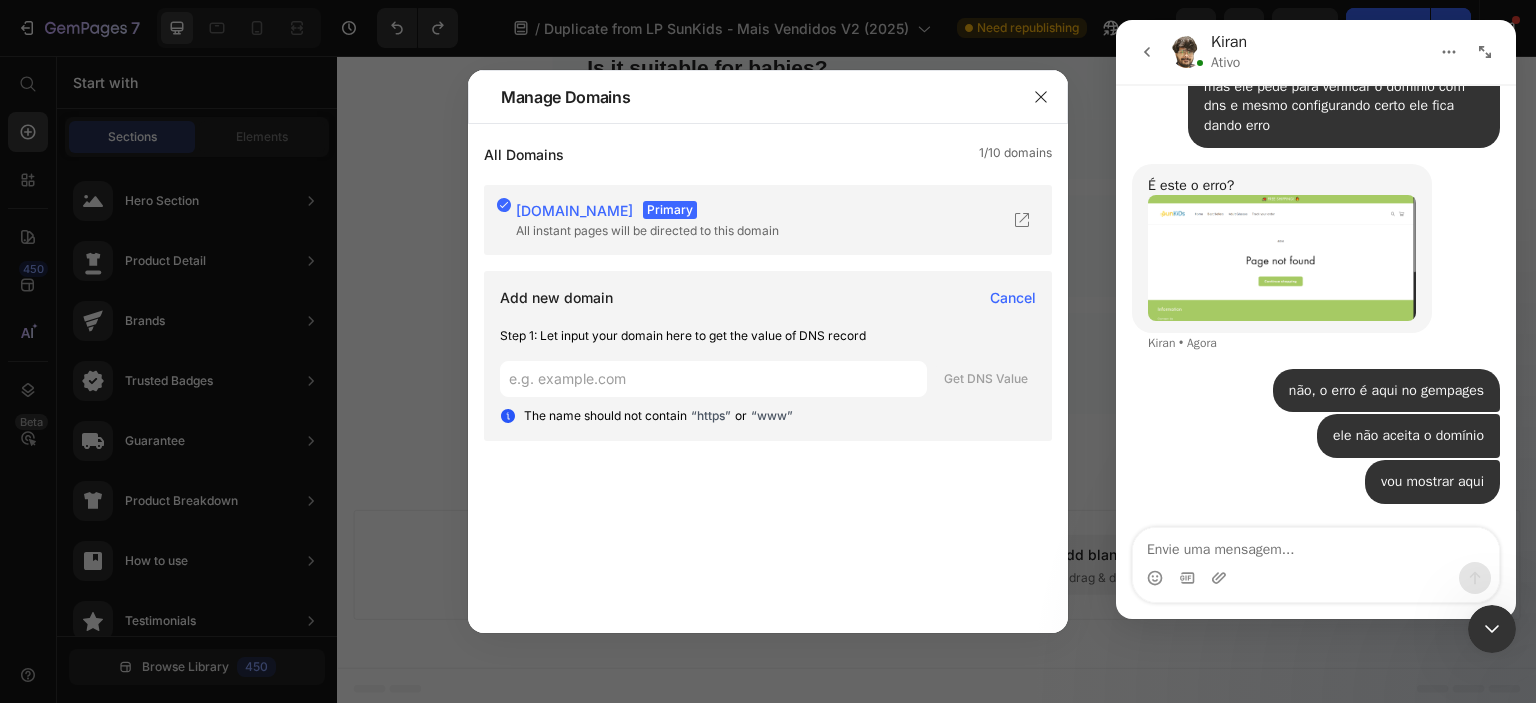 click on "The name should not contain  “https”  or  “www”" at bounding box center (768, 411) 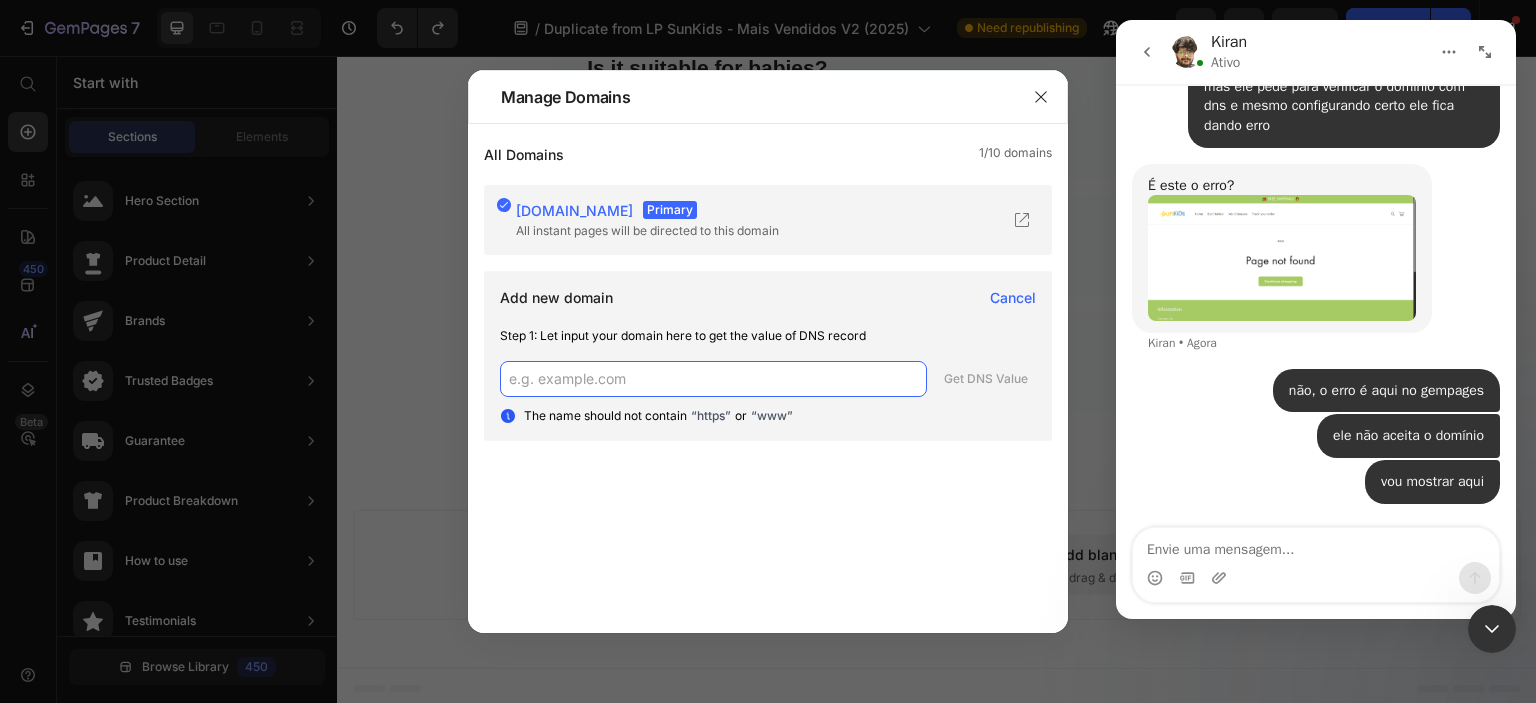 click 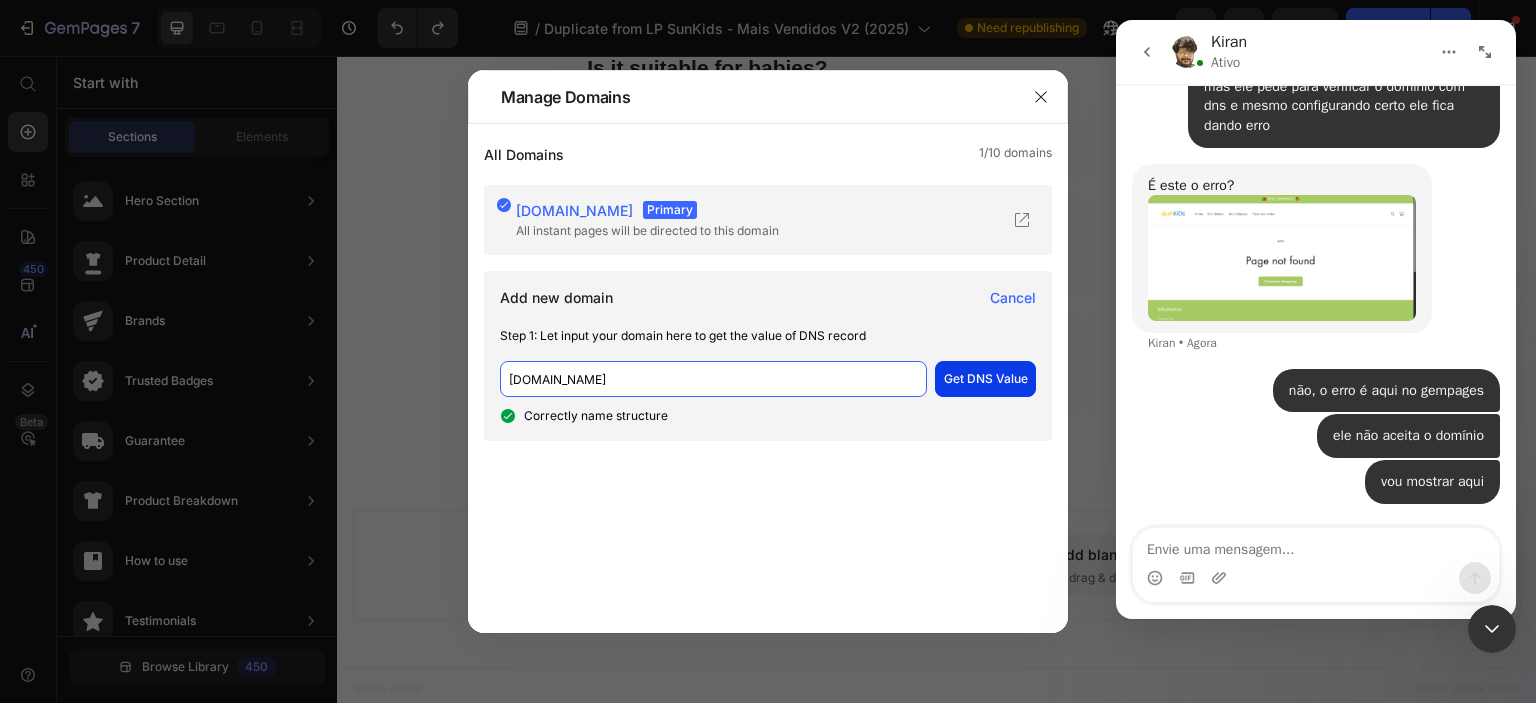 type on "buysunkids.com" 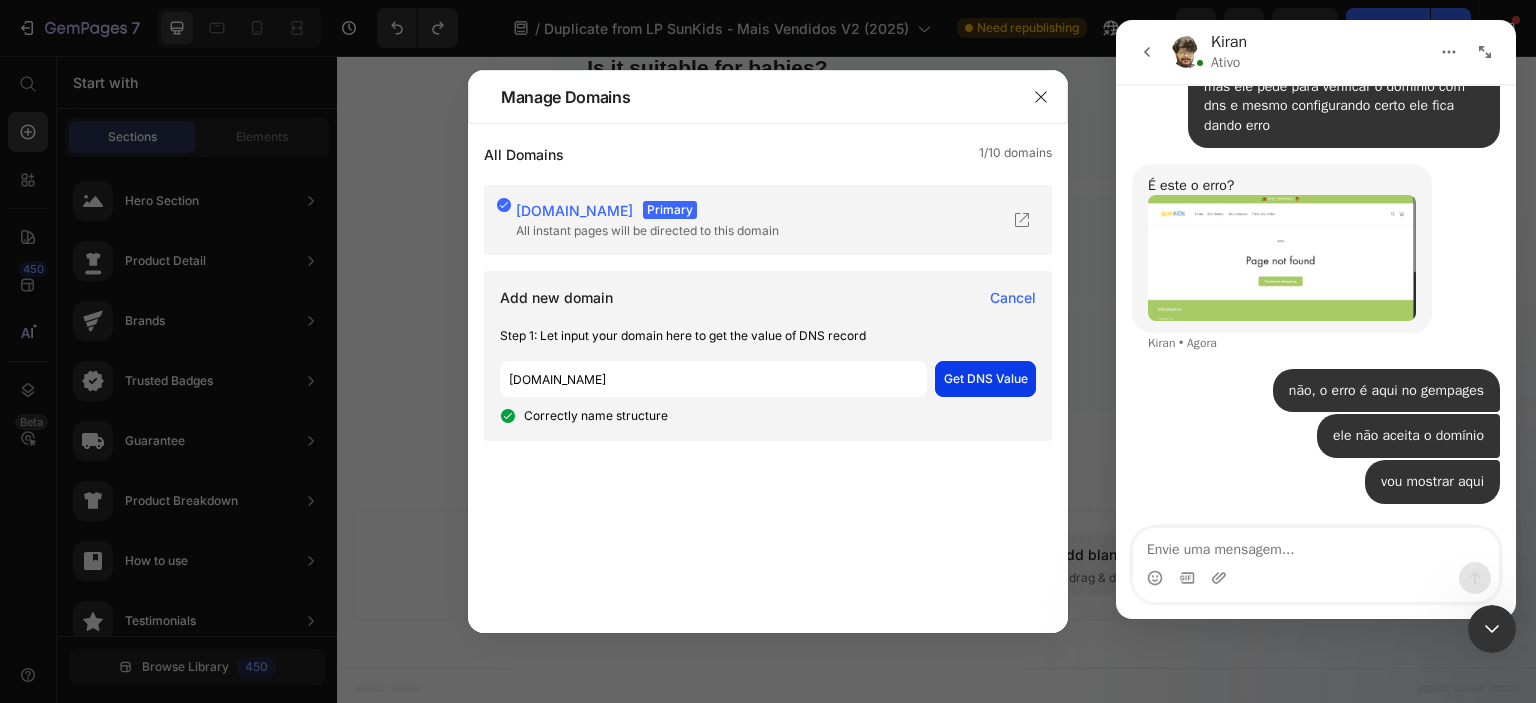click on "Get DNS Value" at bounding box center [986, 379] 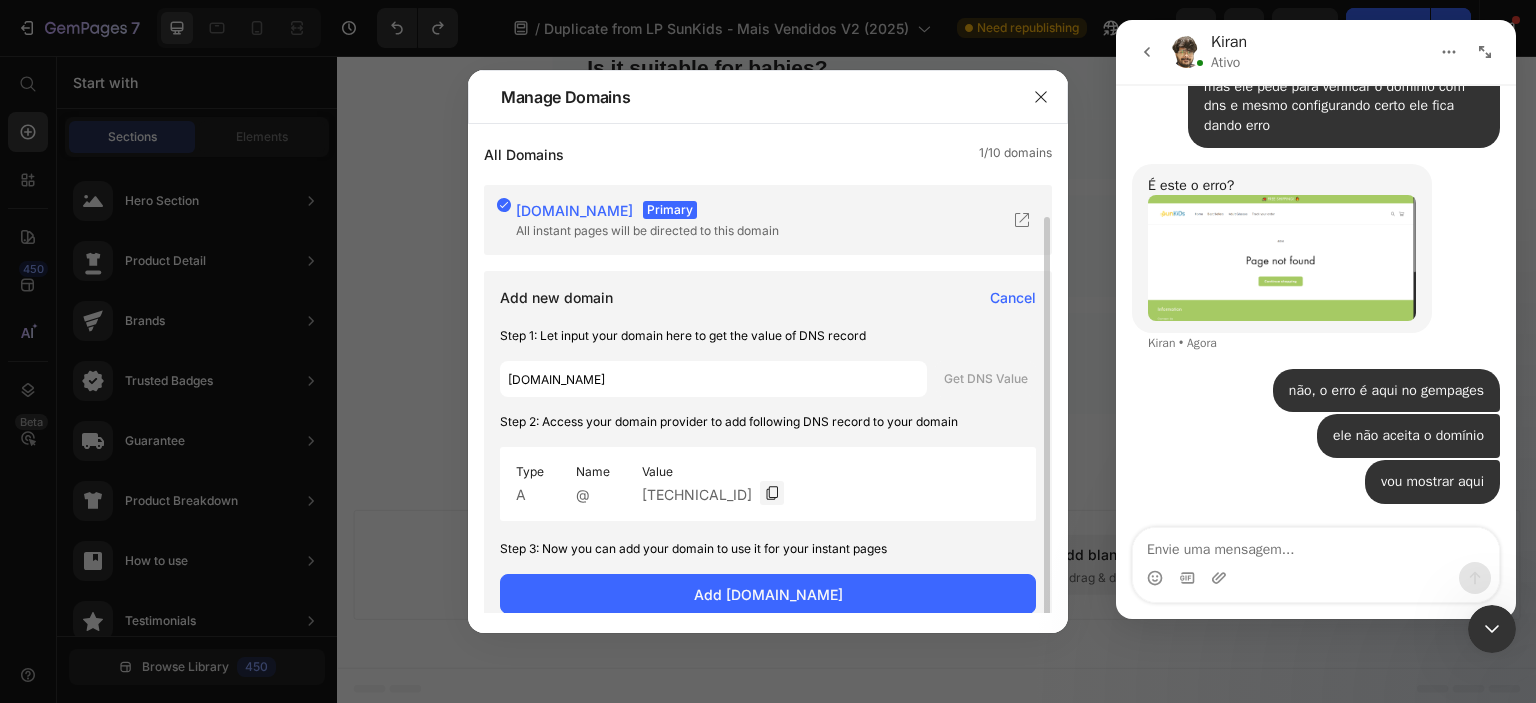 scroll, scrollTop: 16, scrollLeft: 0, axis: vertical 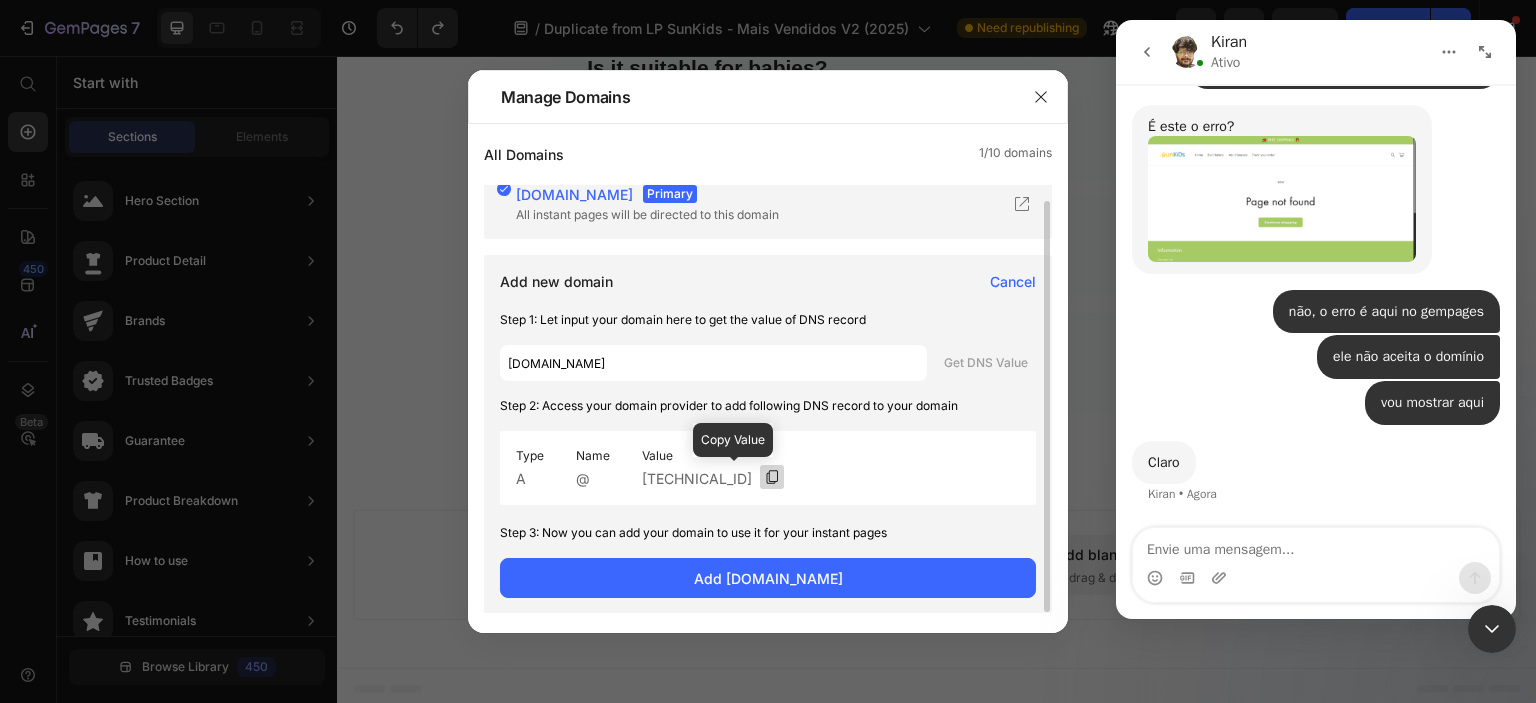 click 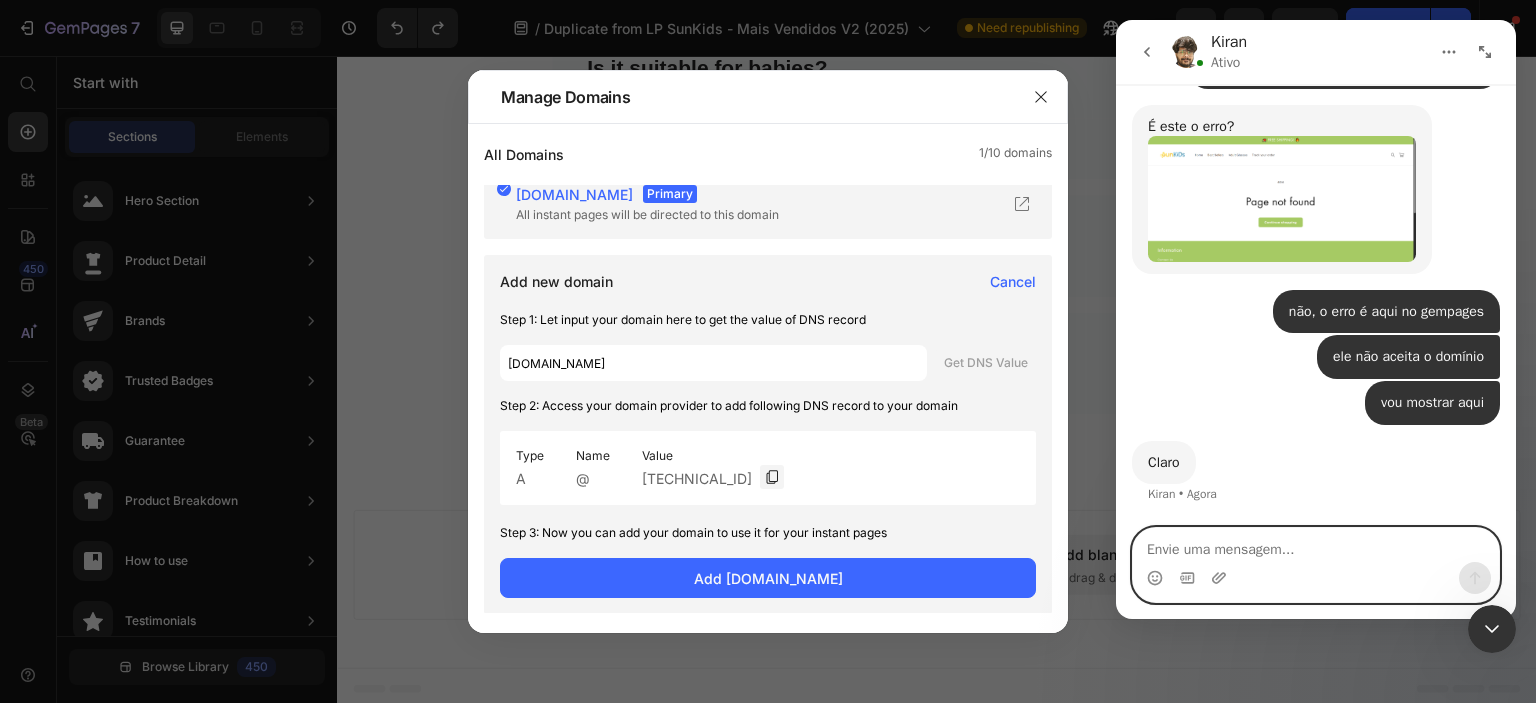 click at bounding box center (1316, 545) 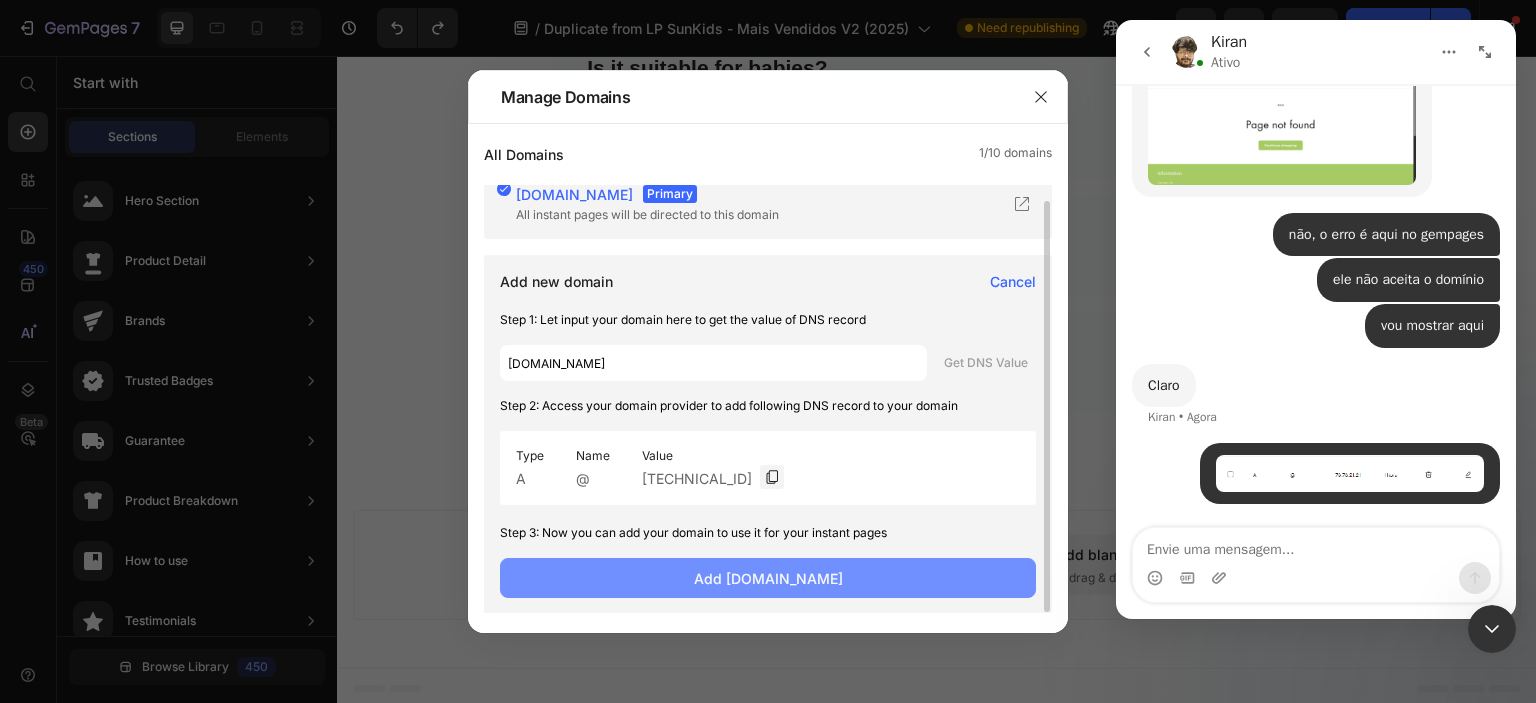 click on "Add buysunkids.com" at bounding box center (768, 578) 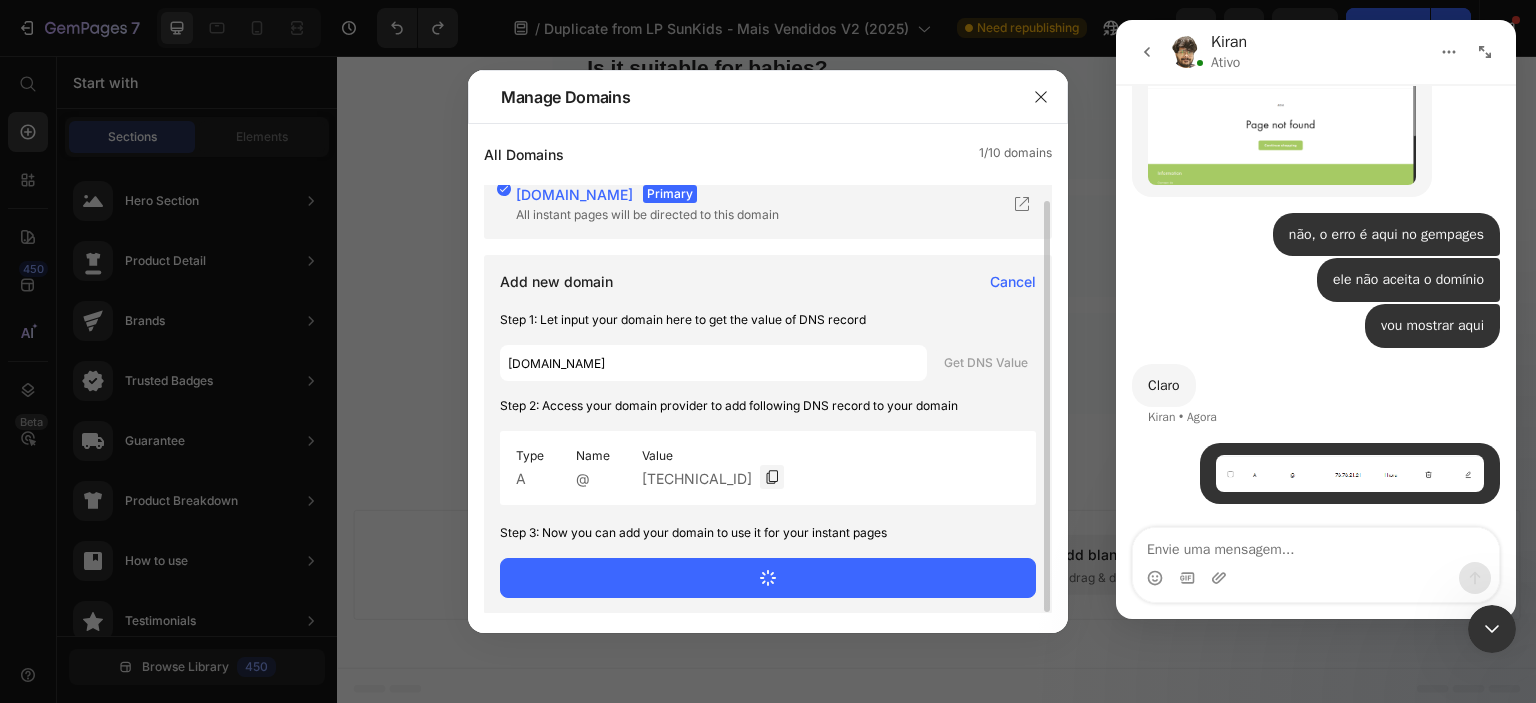scroll, scrollTop: 0, scrollLeft: 0, axis: both 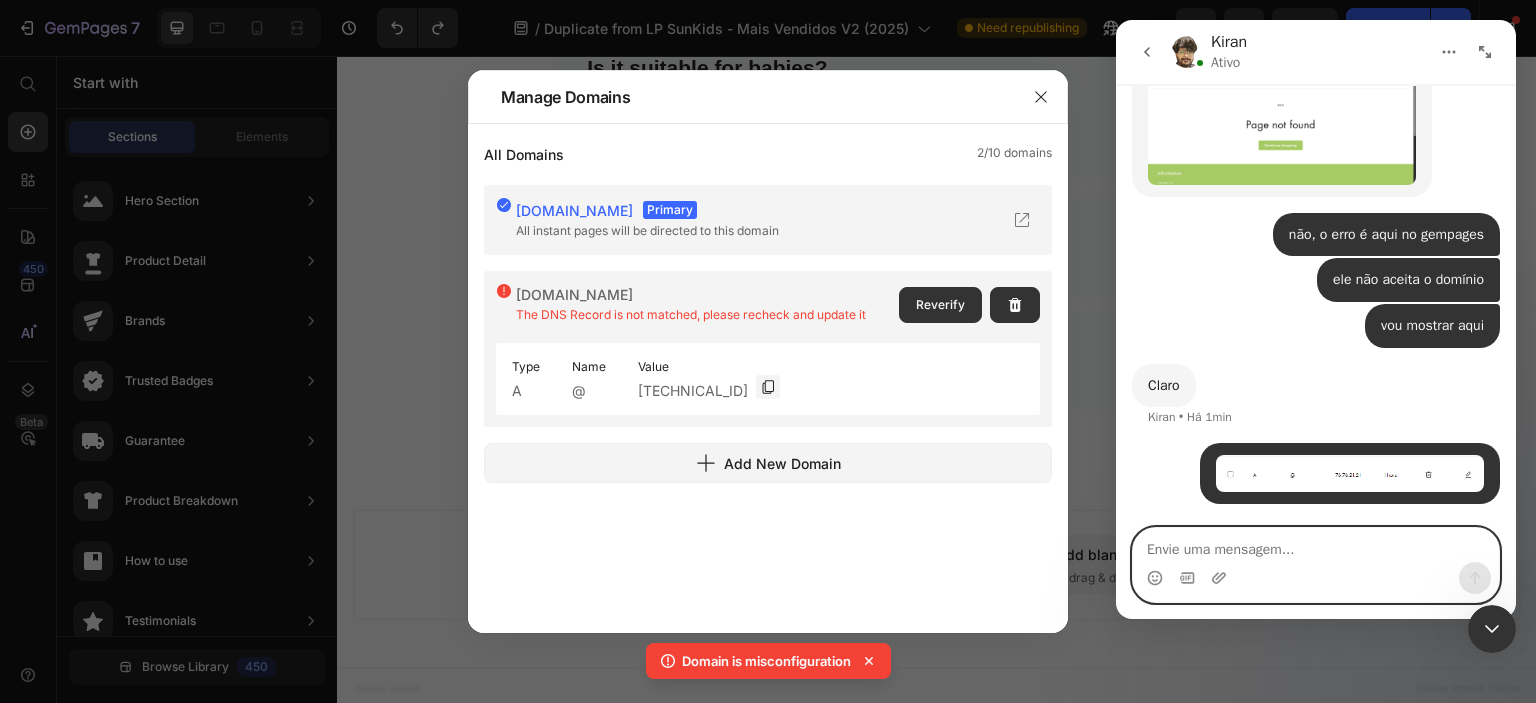 click at bounding box center [1316, 545] 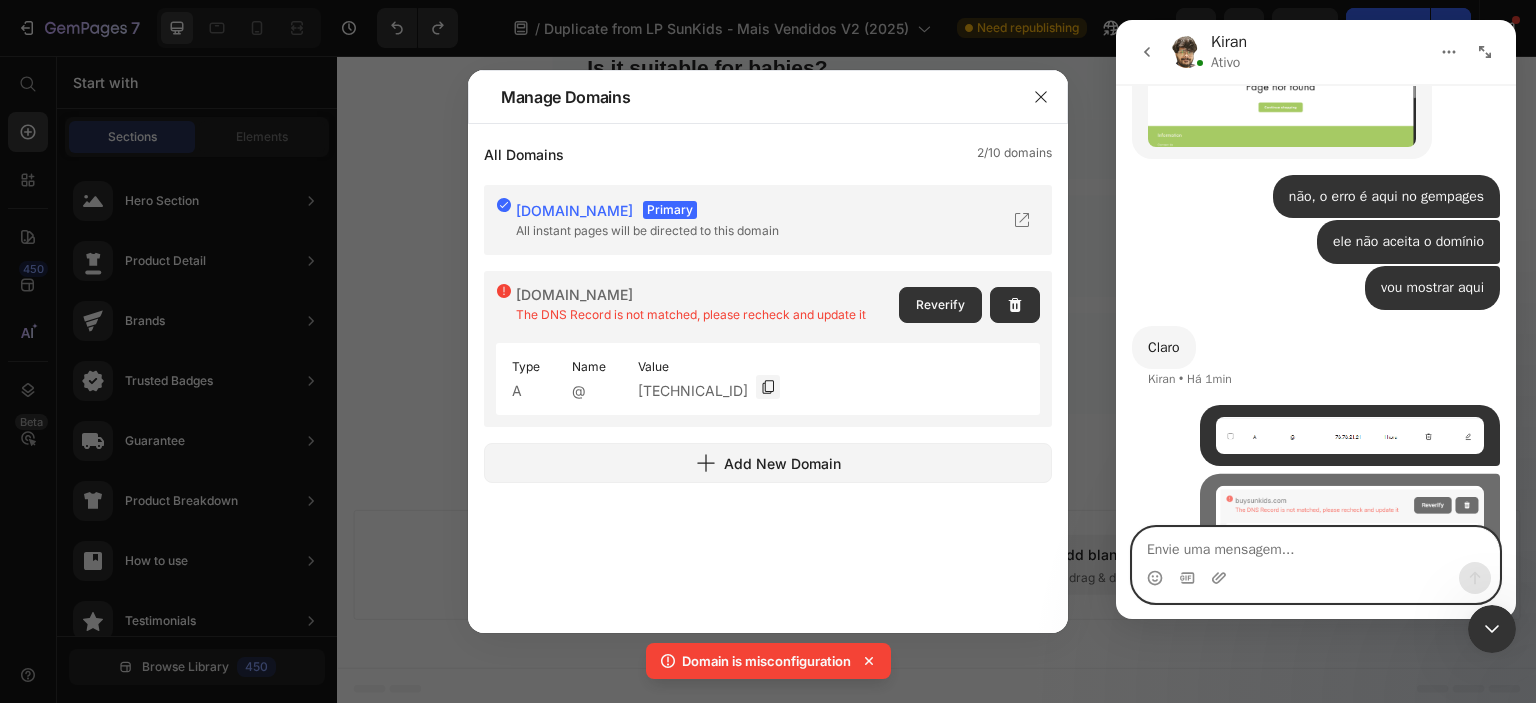 scroll, scrollTop: 2594, scrollLeft: 0, axis: vertical 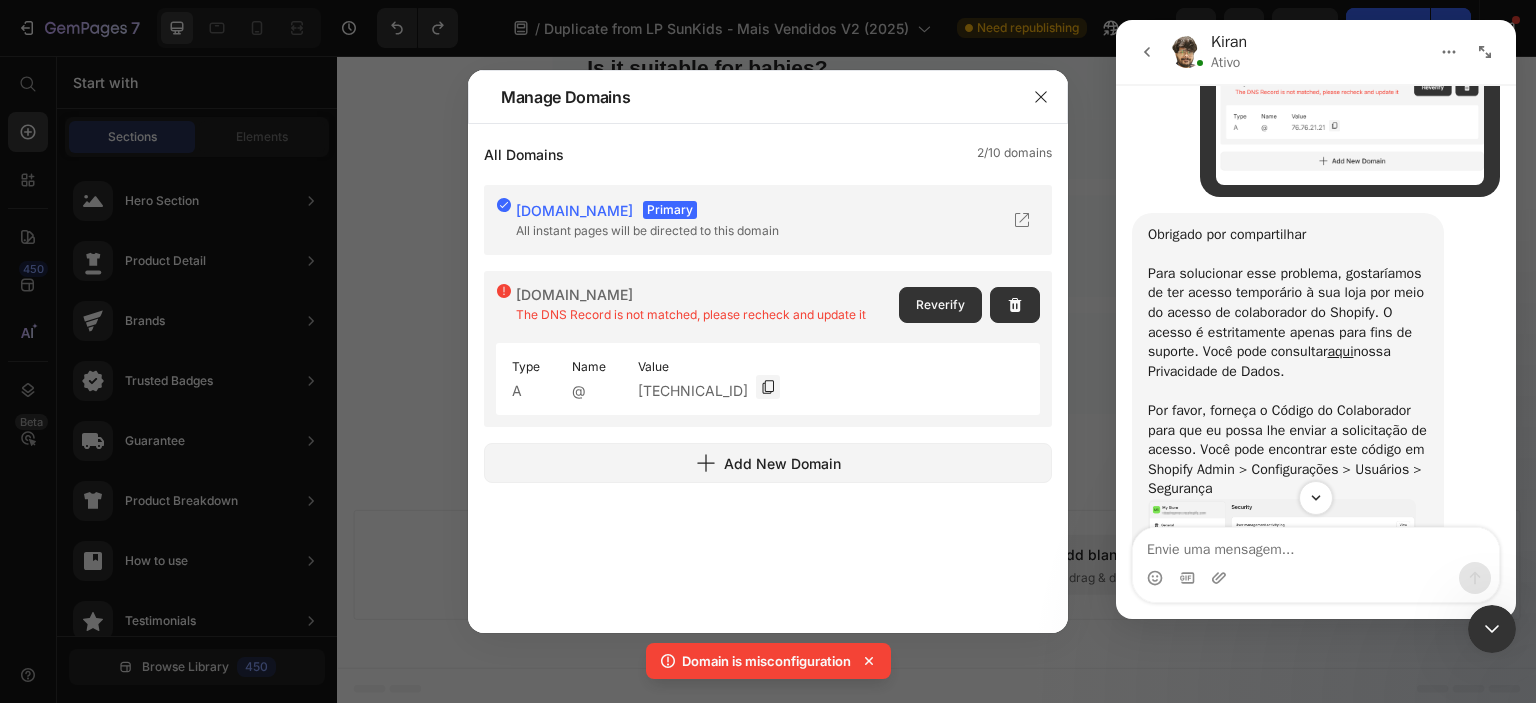 click 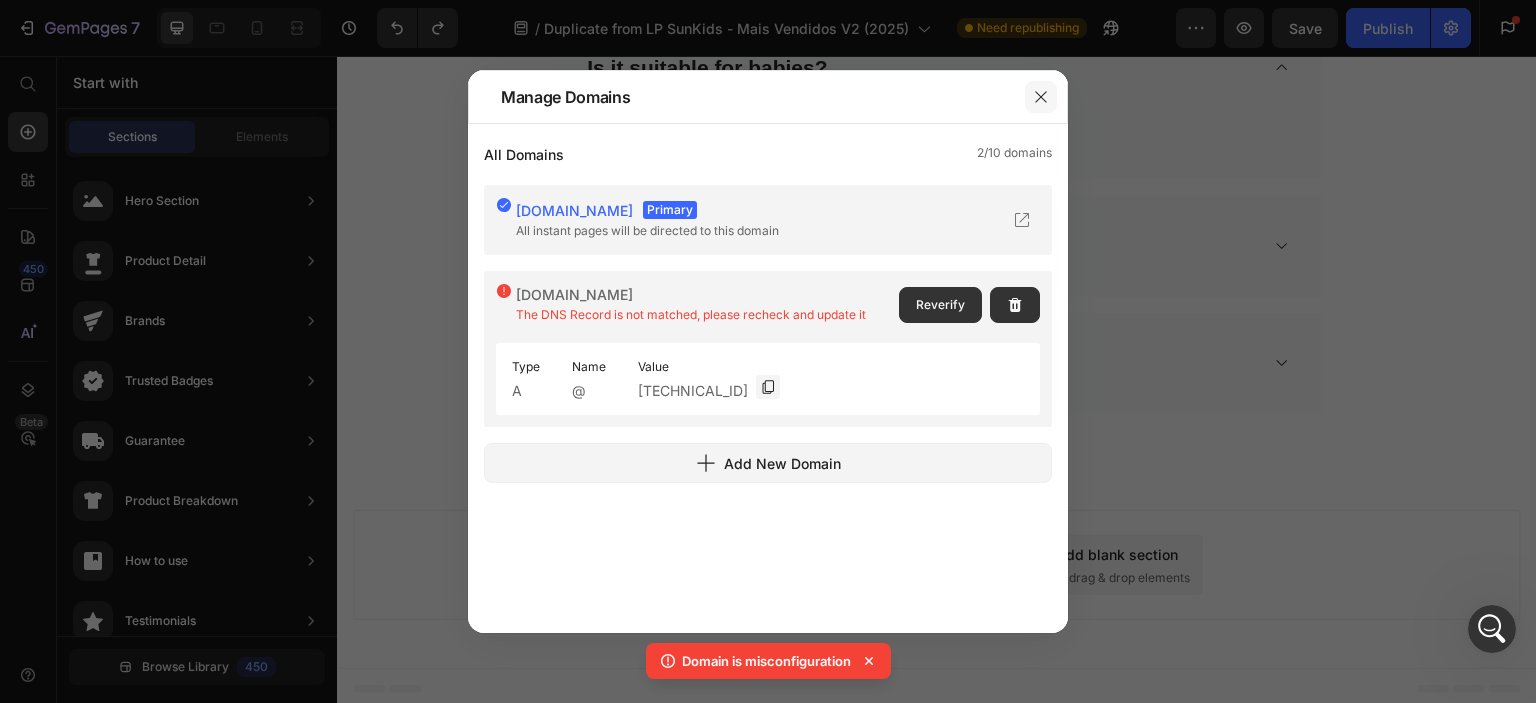 click 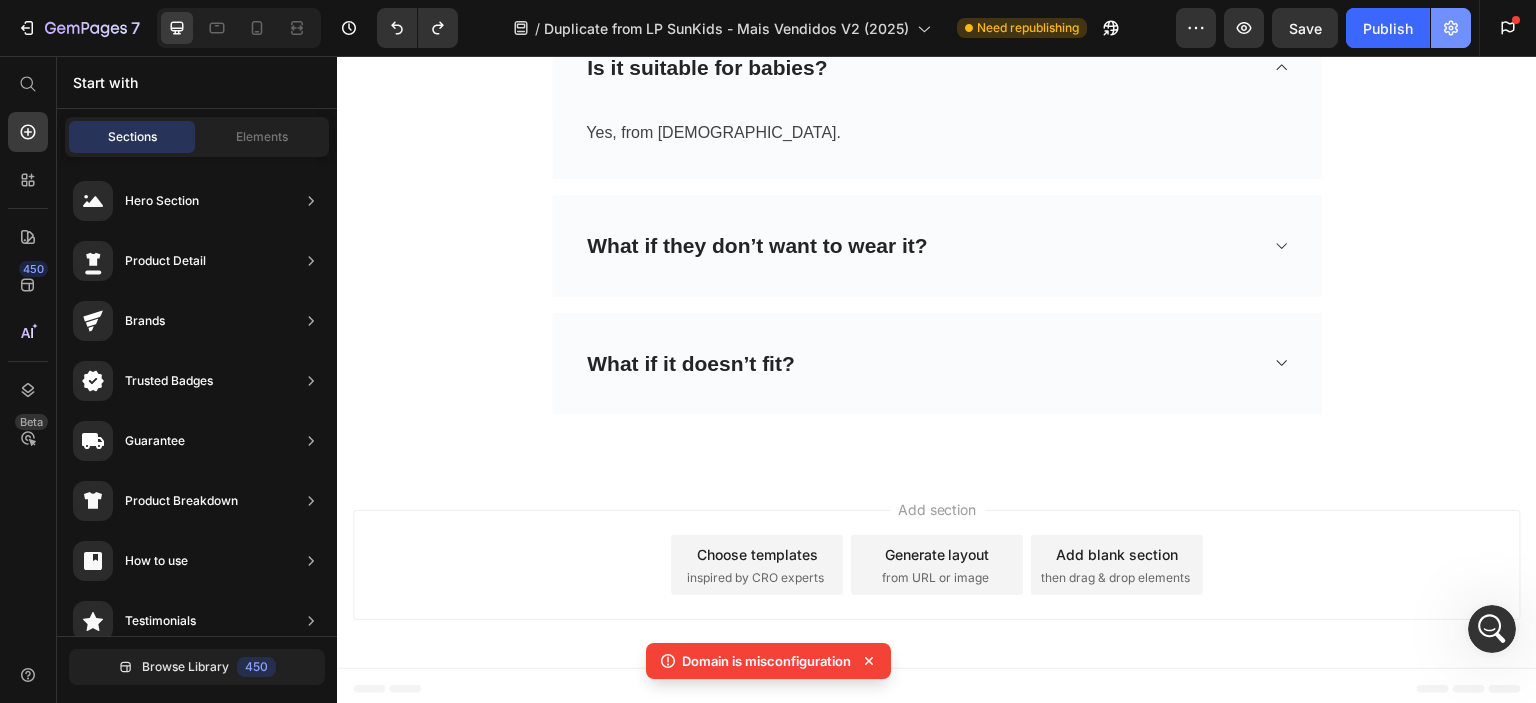 click 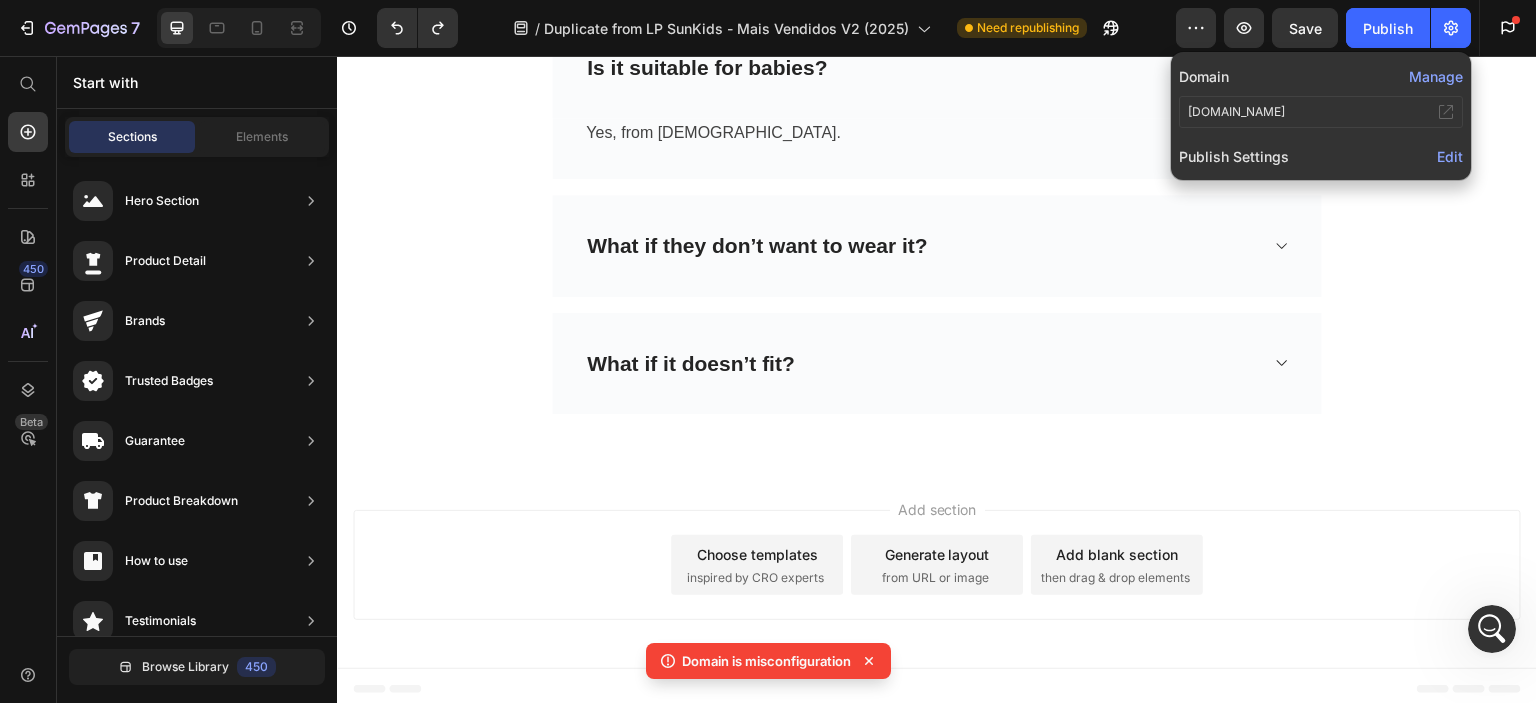 click on "Manage" 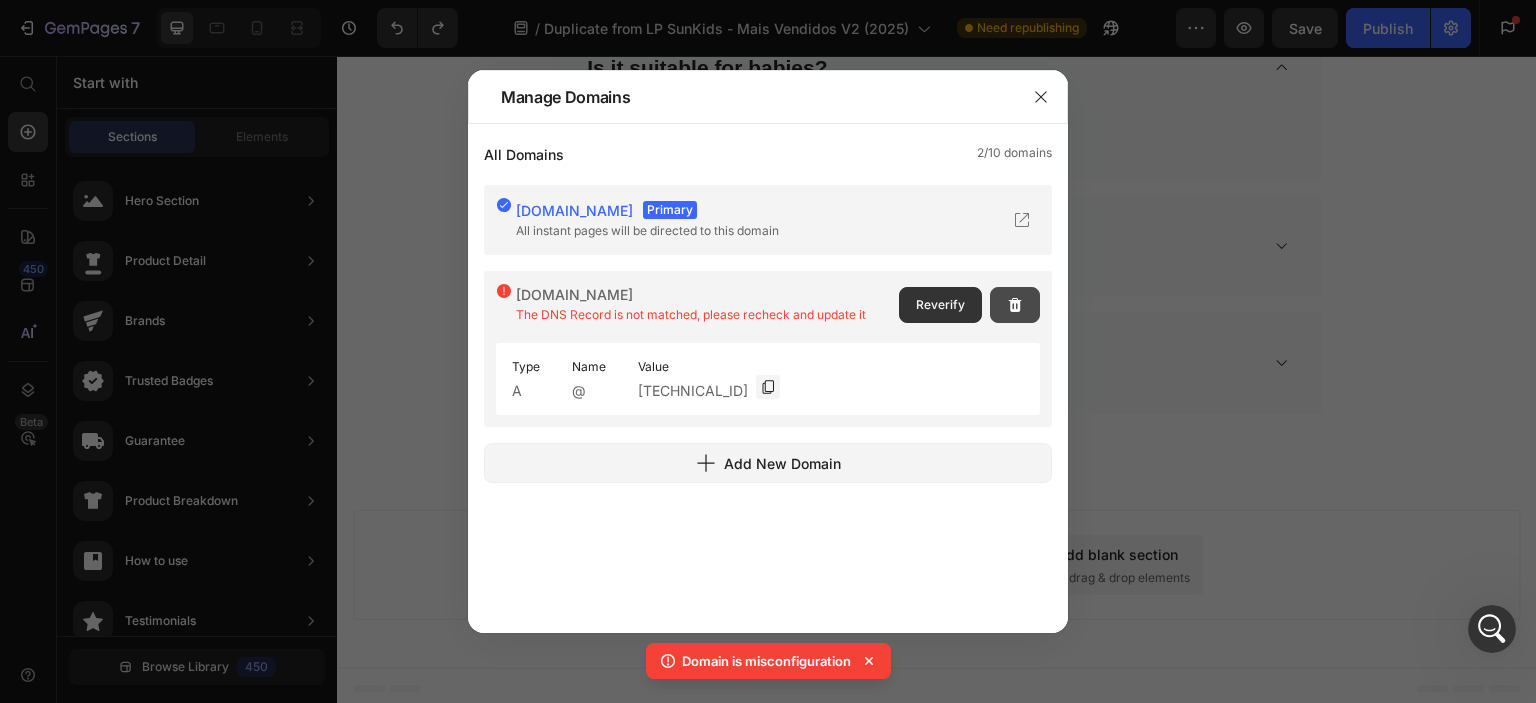 click 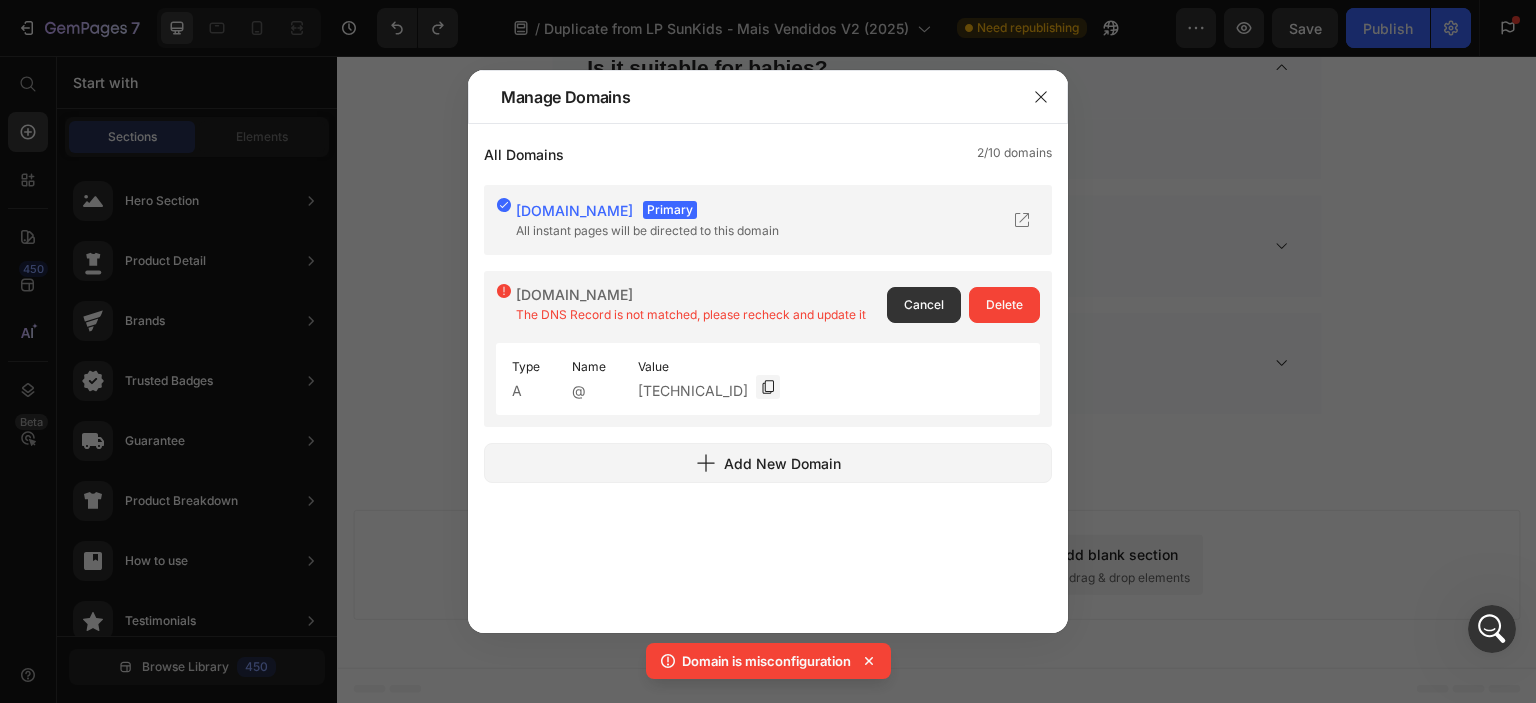 click on "Delete" 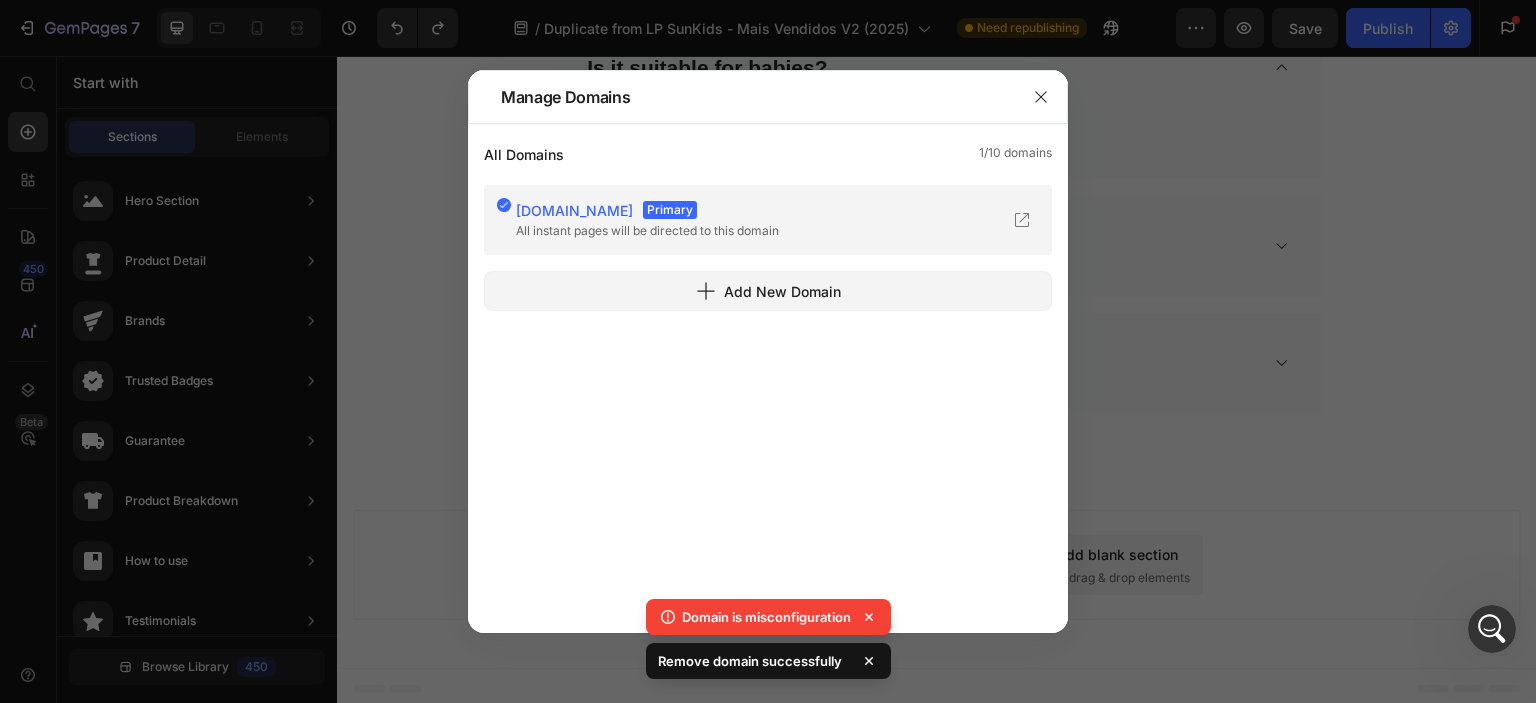 click 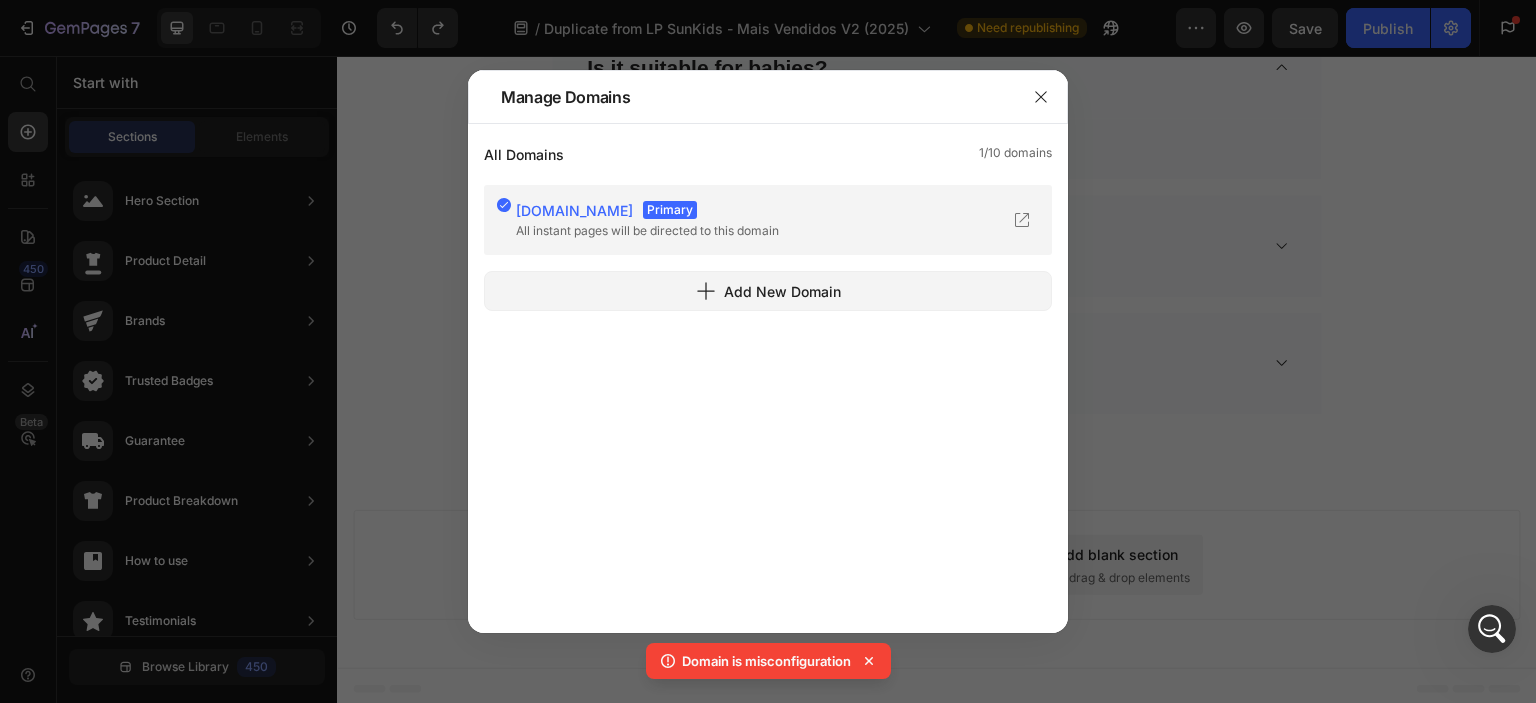 click 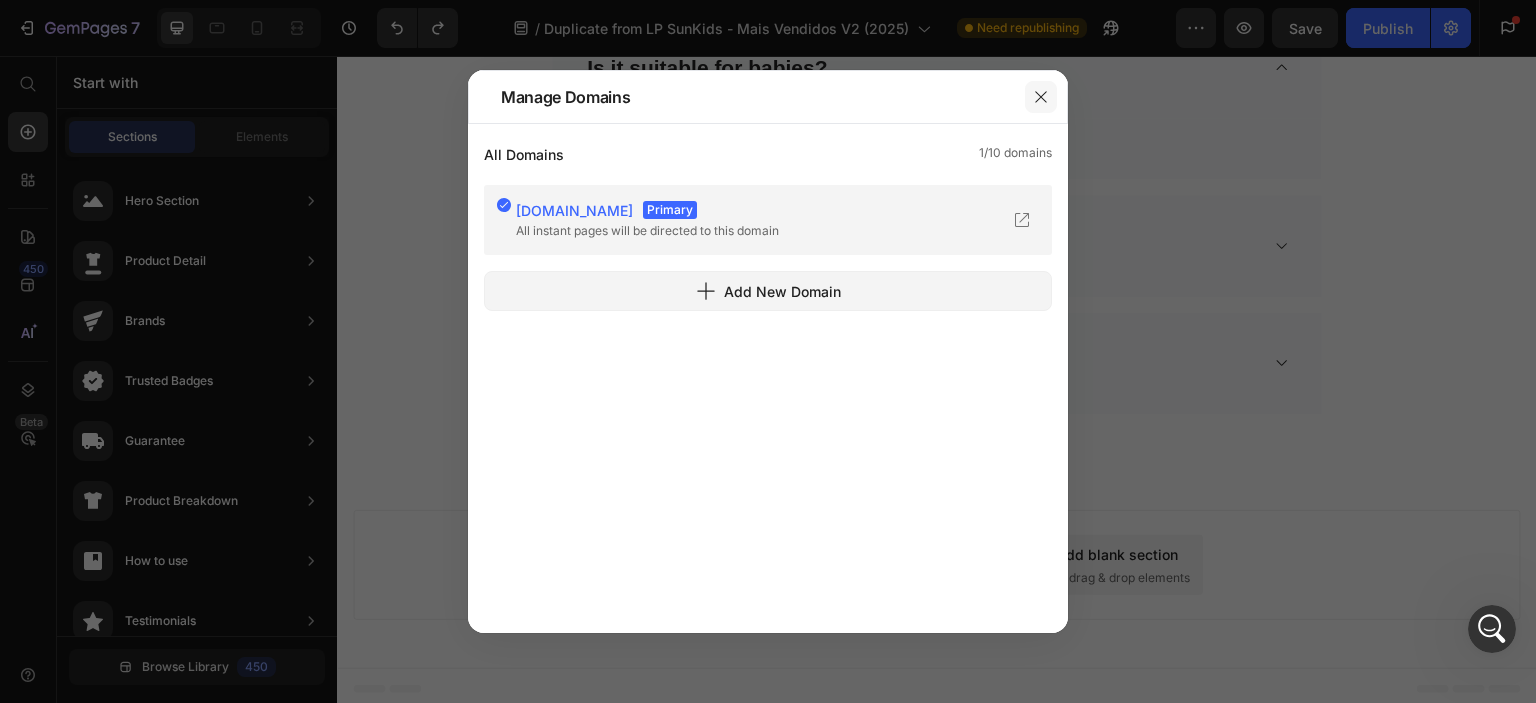 click 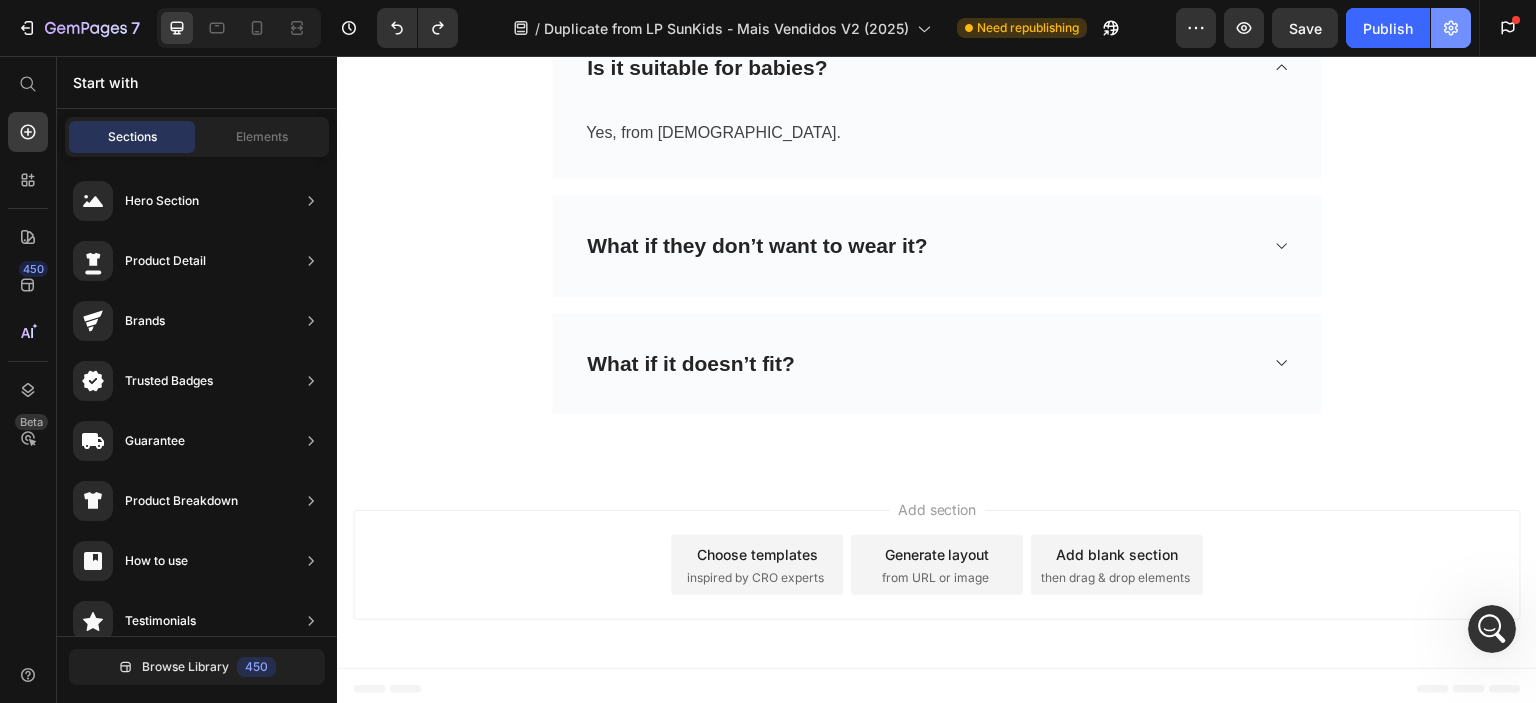 click 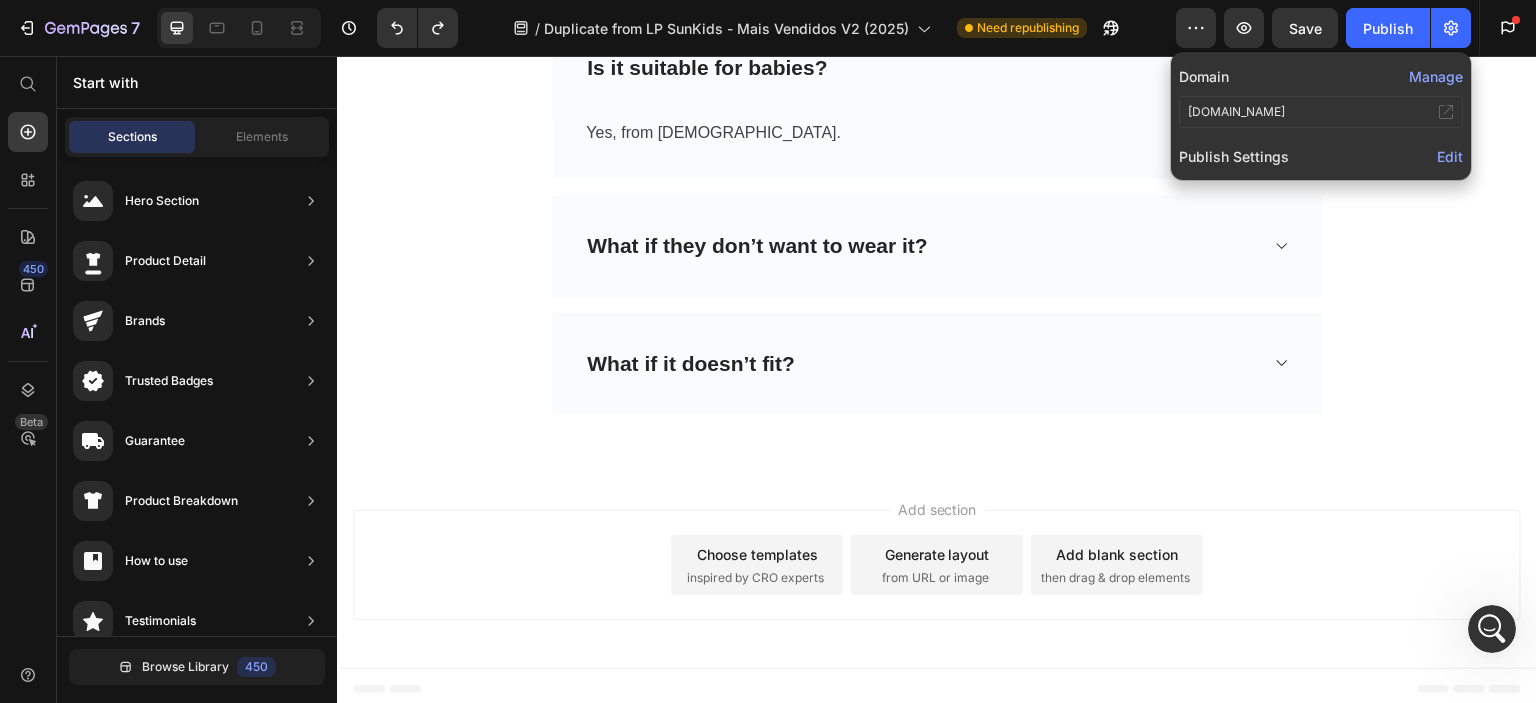 click on "Publish Settings  Edit" at bounding box center (1321, 156) 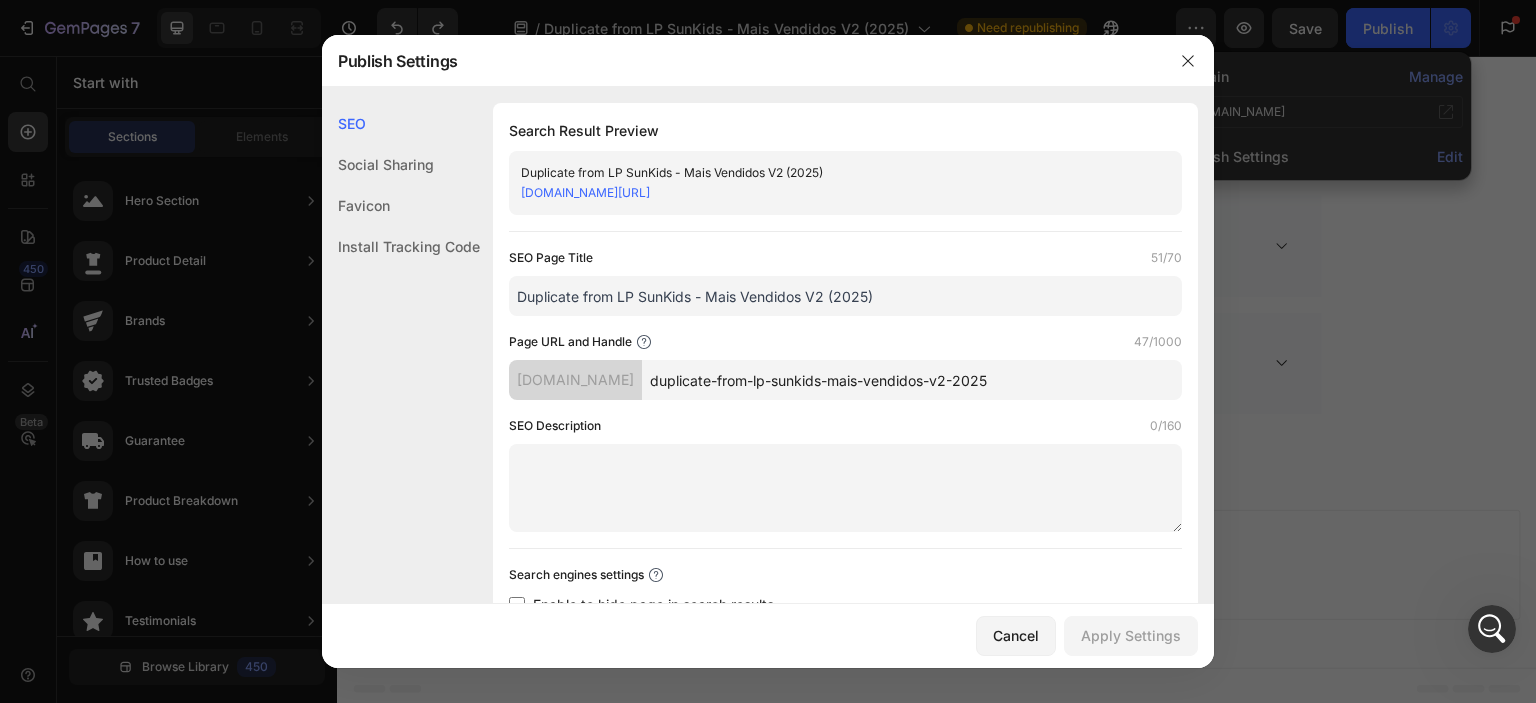 scroll, scrollTop: 300, scrollLeft: 0, axis: vertical 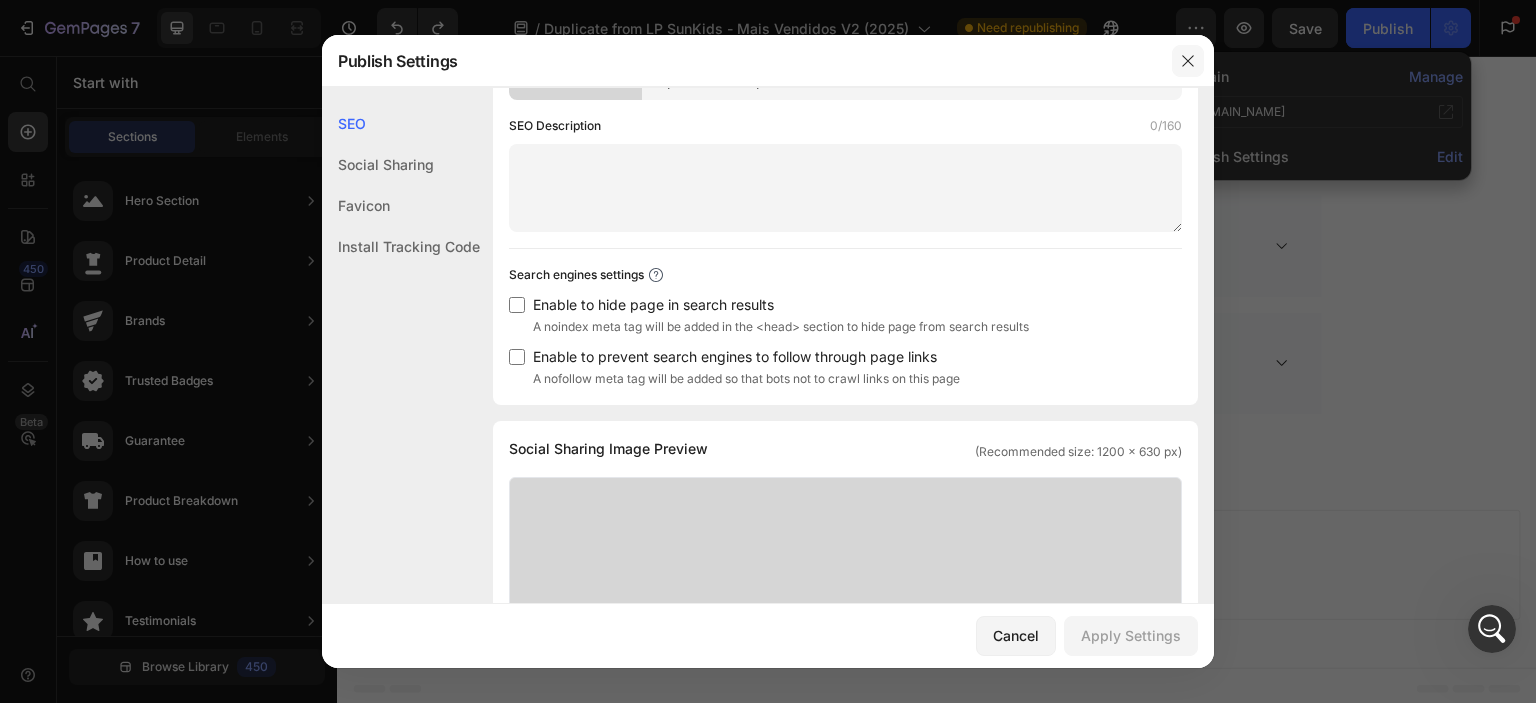 click at bounding box center [1188, 61] 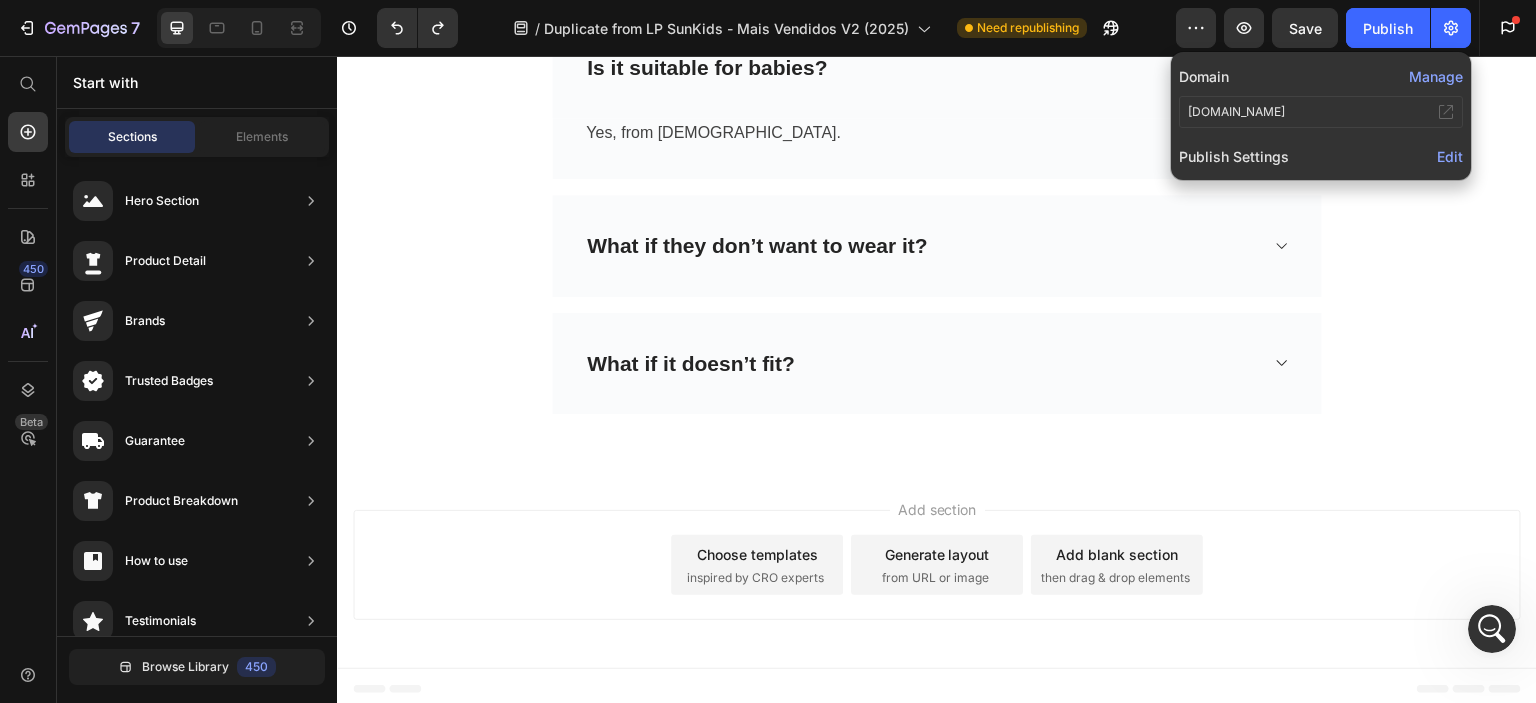 click on "Edit" at bounding box center (1450, 156) 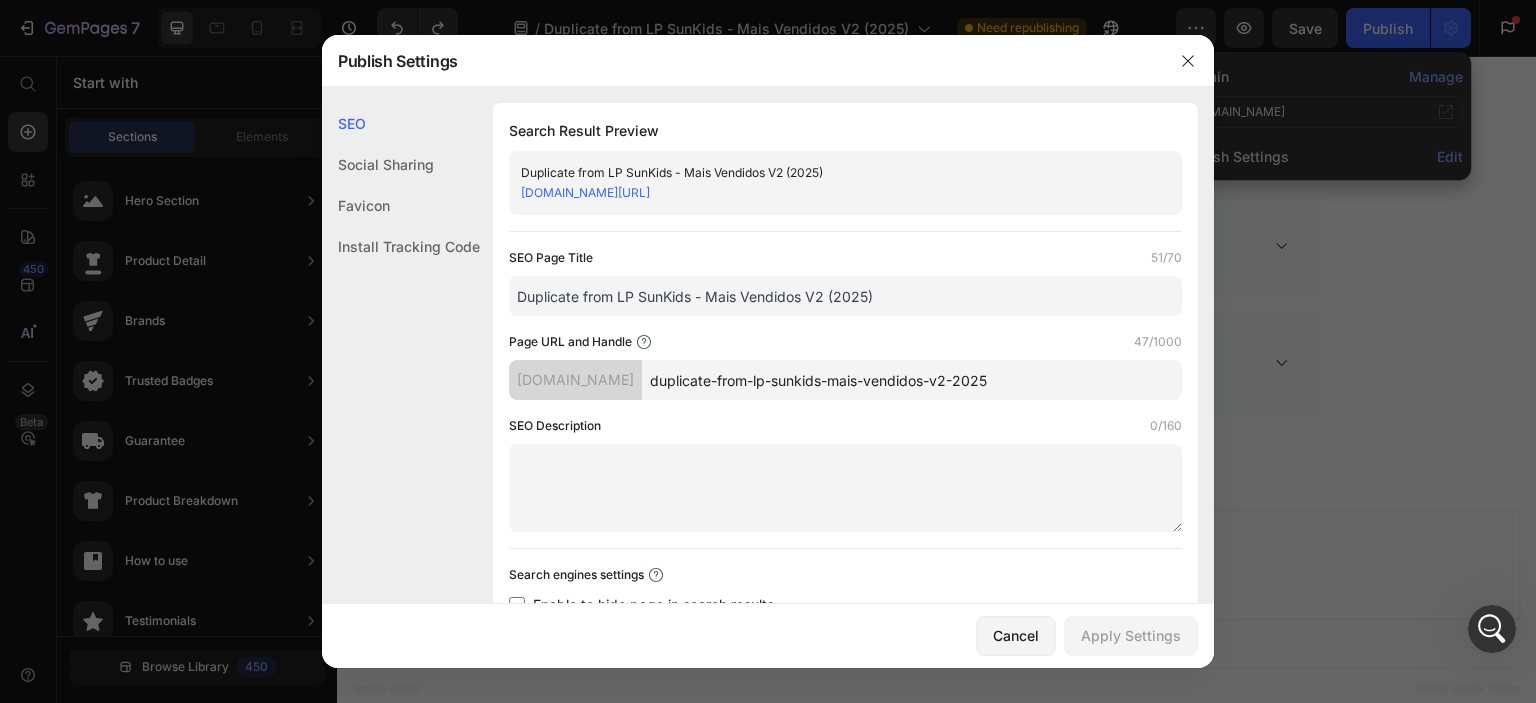 click on "sunkids.vercel.app/duplicate-from-lp-sunkids-mais-vendidos-v2-2025" at bounding box center [585, 192] 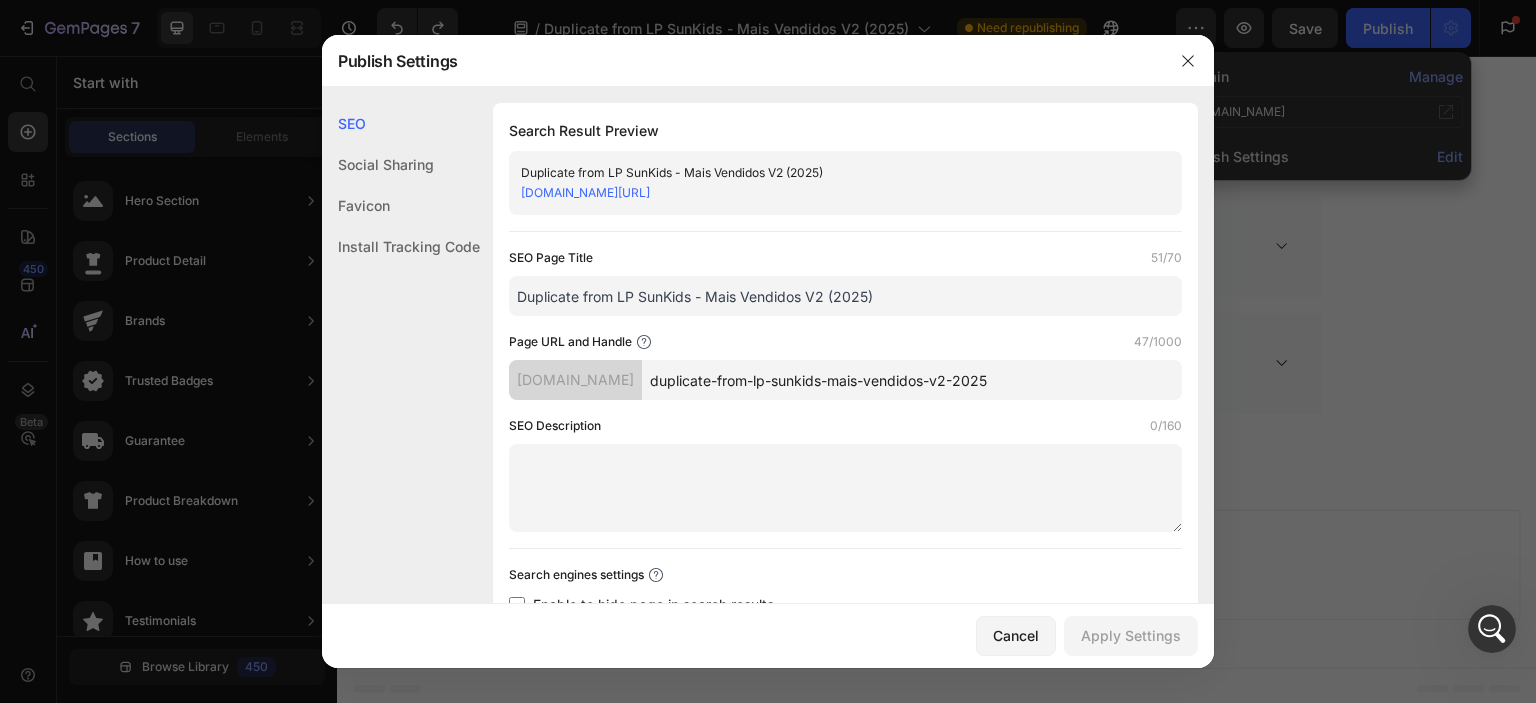 click on "Duplicate from LP SunKids - Mais Vendidos V2 (2025) sunkids.vercel.app/duplicate-from-lp-sunkids-mais-vendidos-v2-2025" 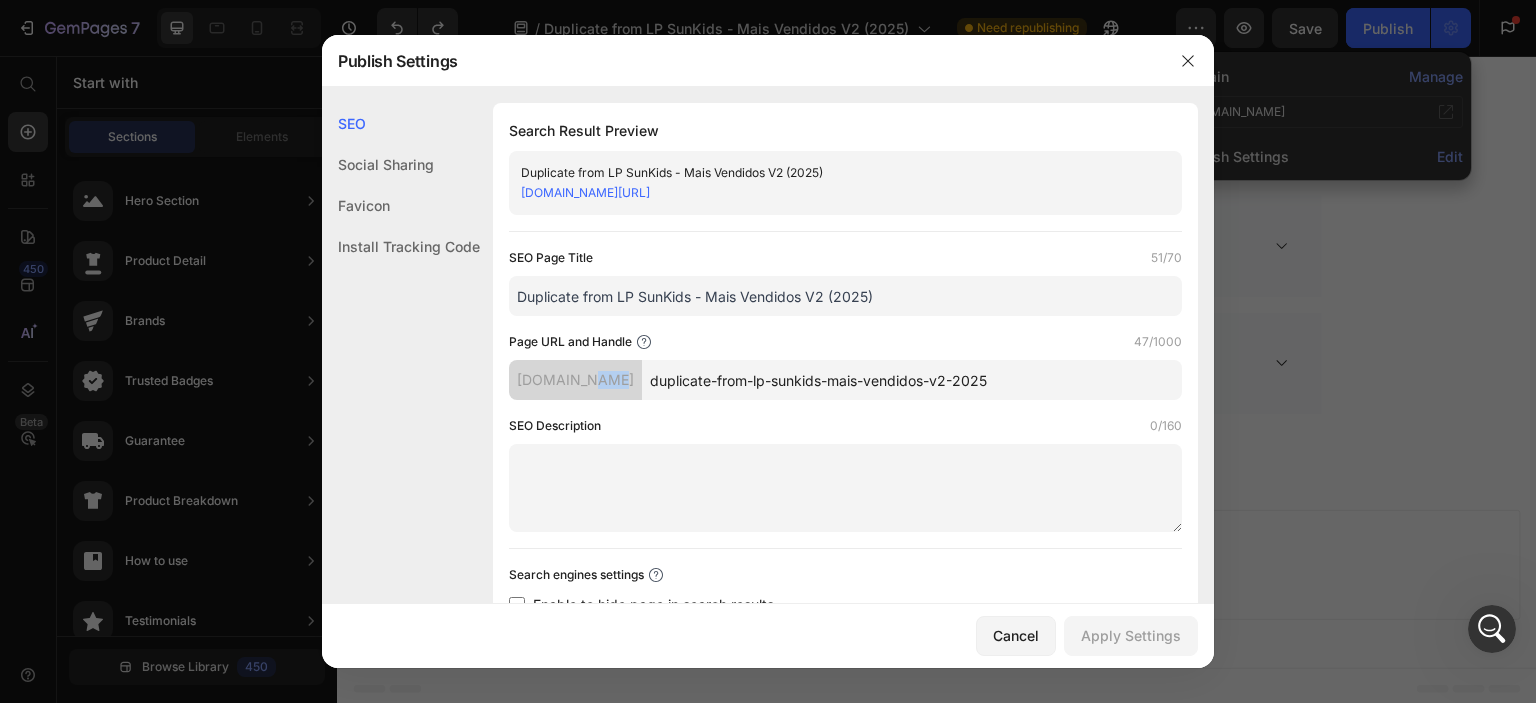 drag, startPoint x: 576, startPoint y: 387, endPoint x: 603, endPoint y: 388, distance: 27.018513 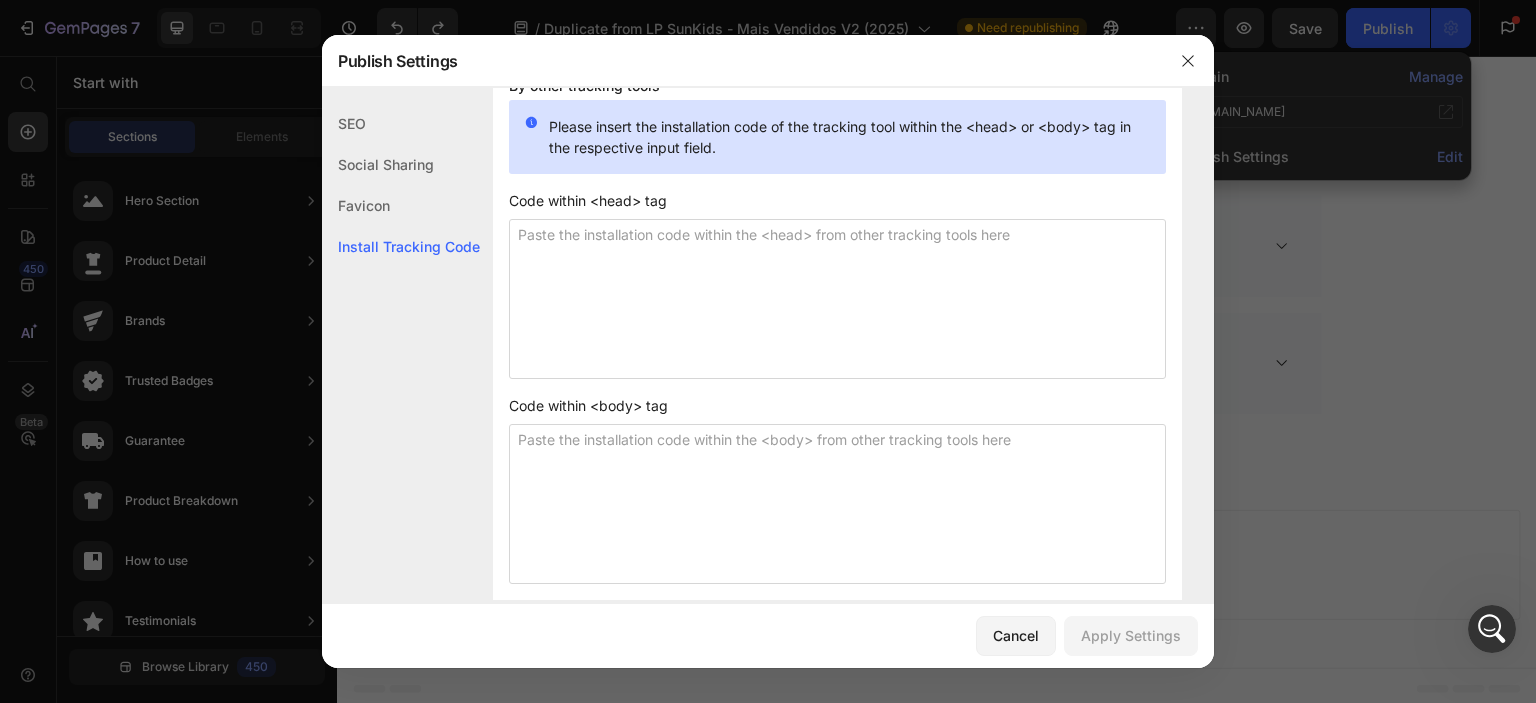 scroll, scrollTop: 1726, scrollLeft: 0, axis: vertical 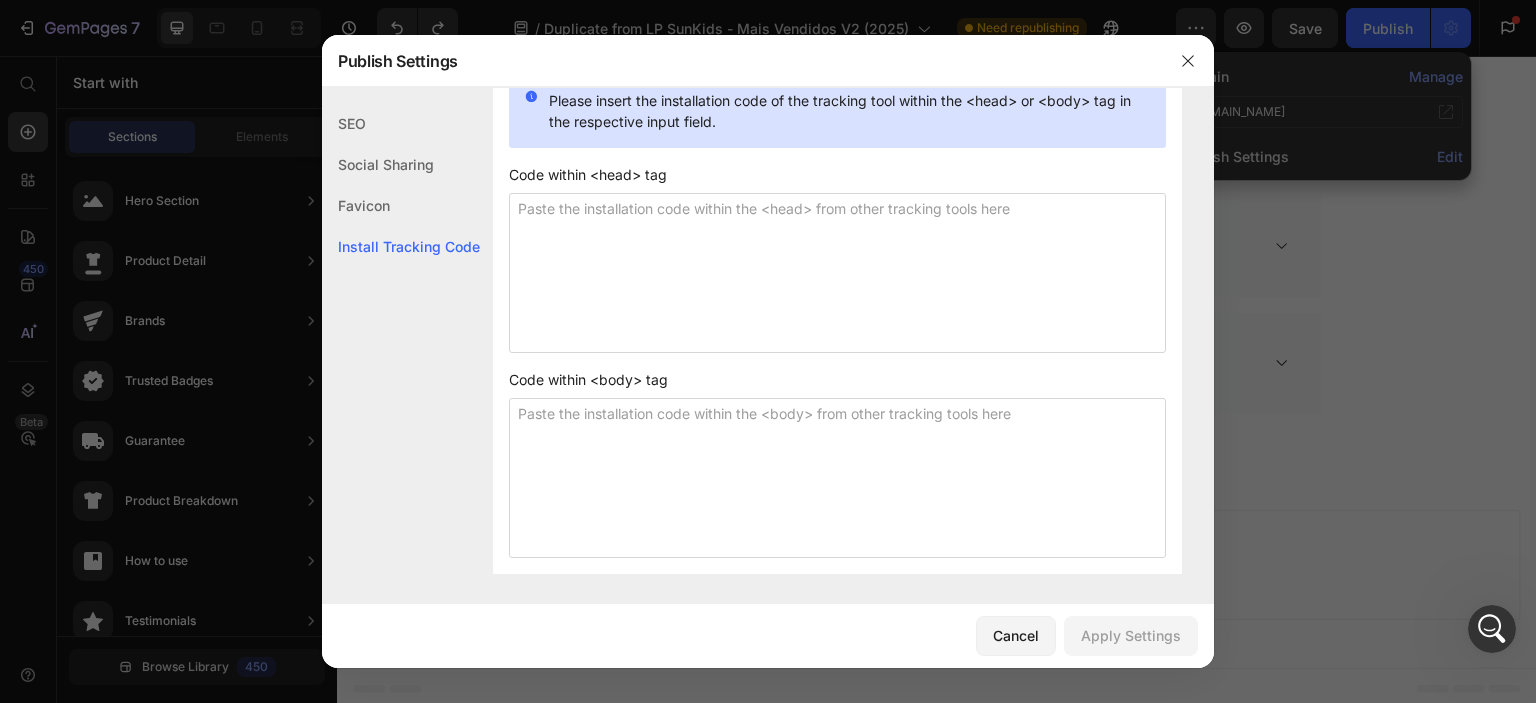 click on "Favicon" 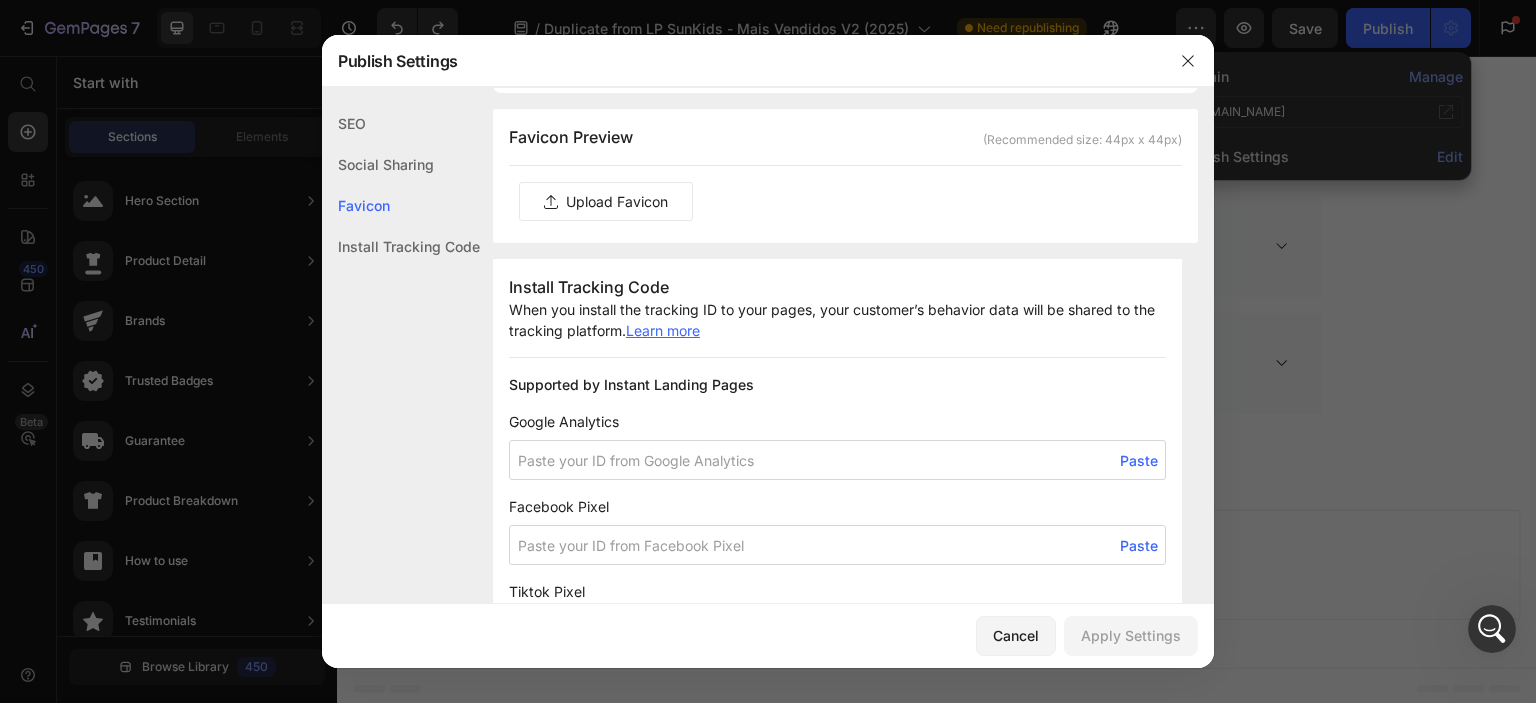 click on "Social Sharing" 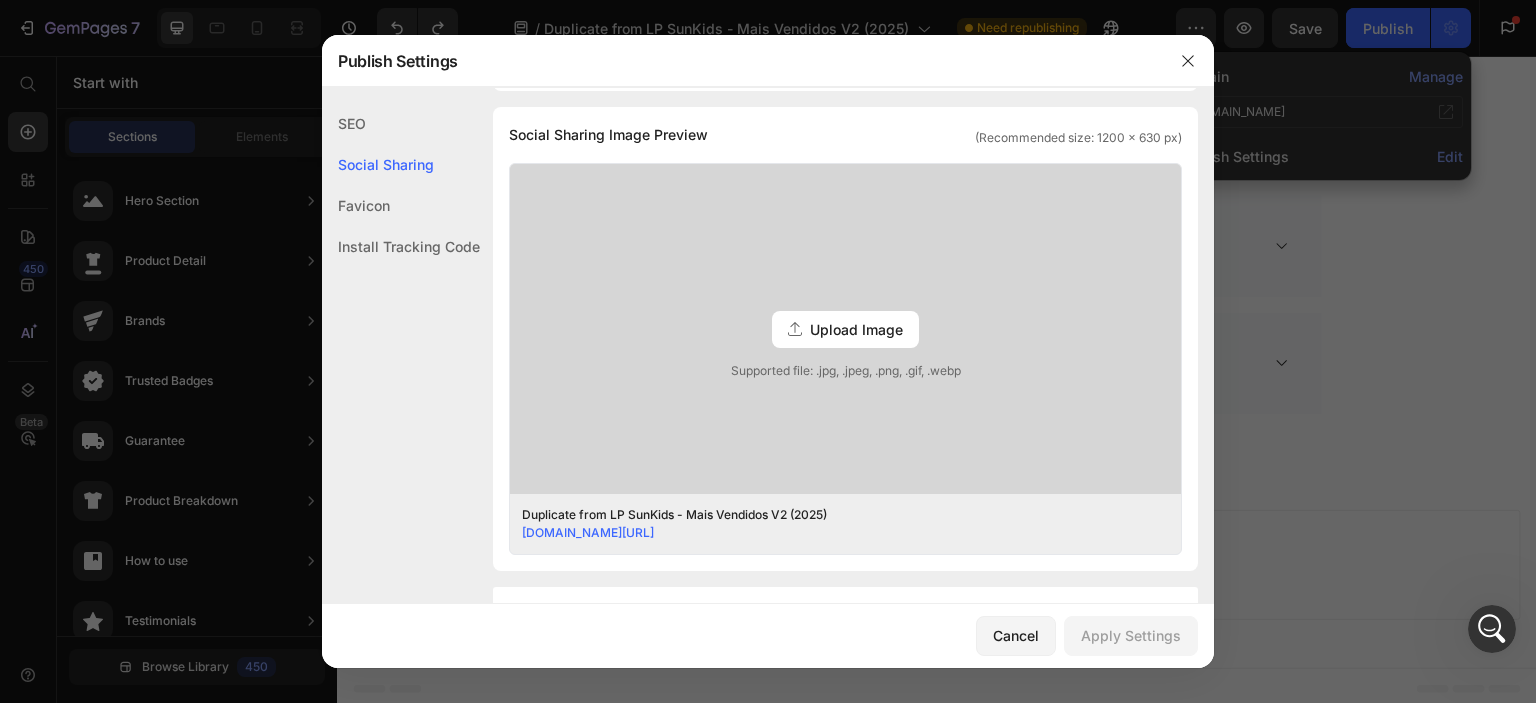 click on "SEO" 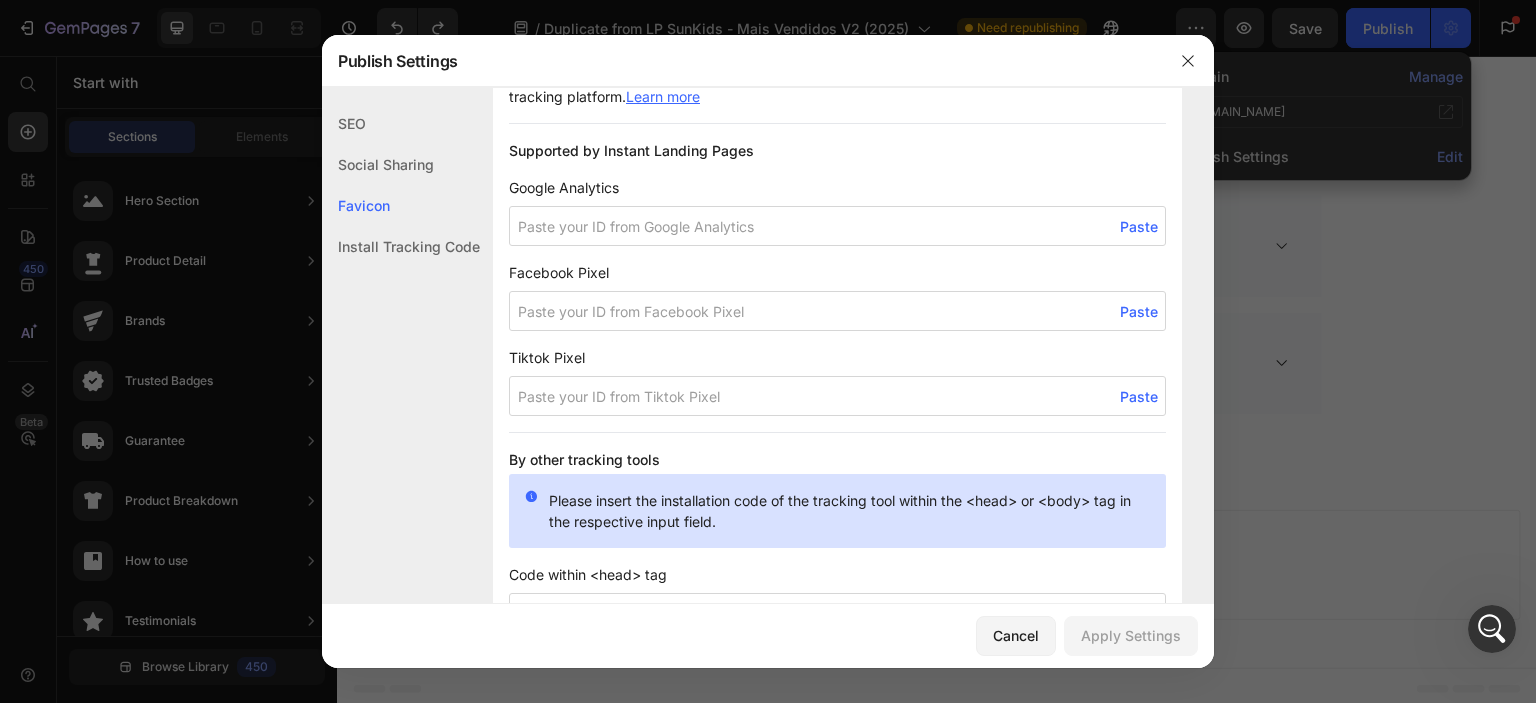 scroll, scrollTop: 0, scrollLeft: 0, axis: both 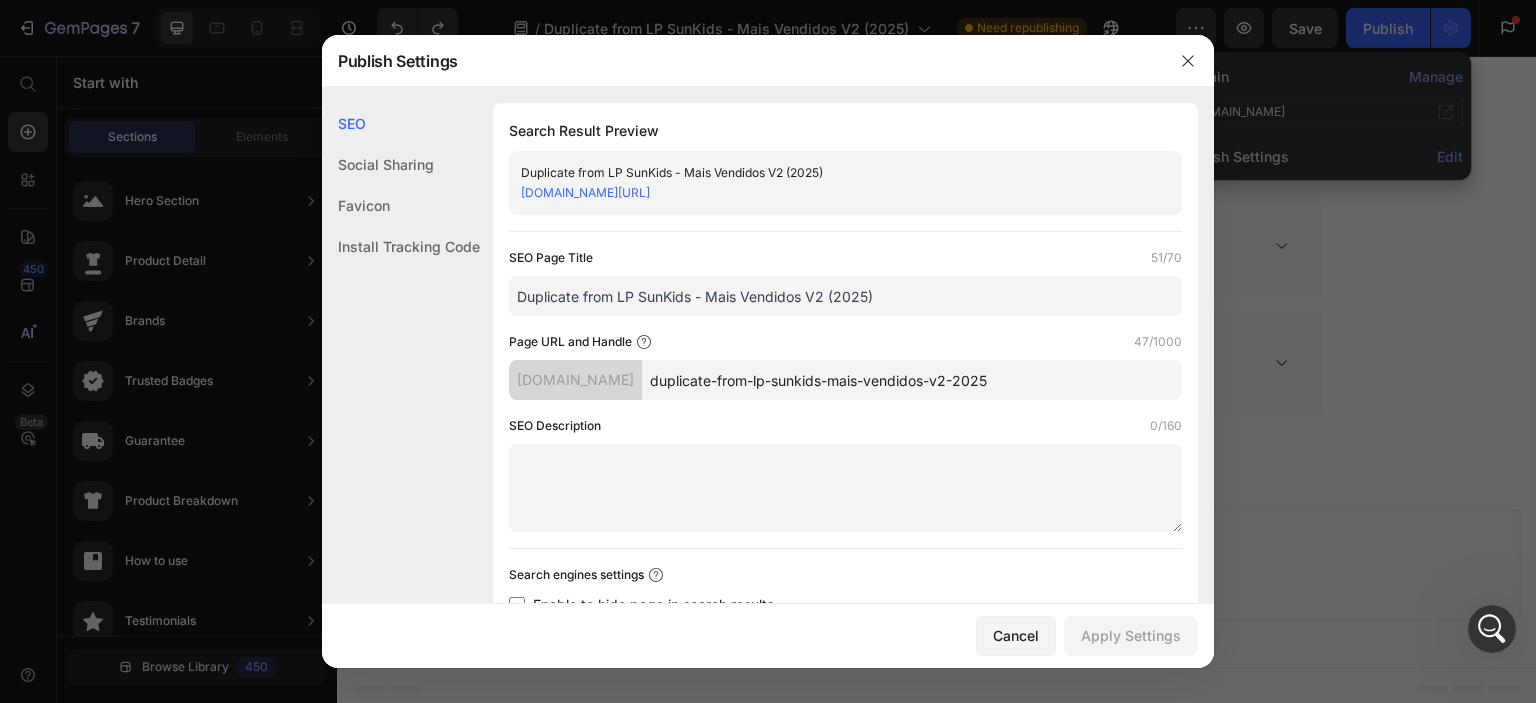 drag, startPoint x: 1367, startPoint y: 259, endPoint x: 1199, endPoint y: 422, distance: 234.07904 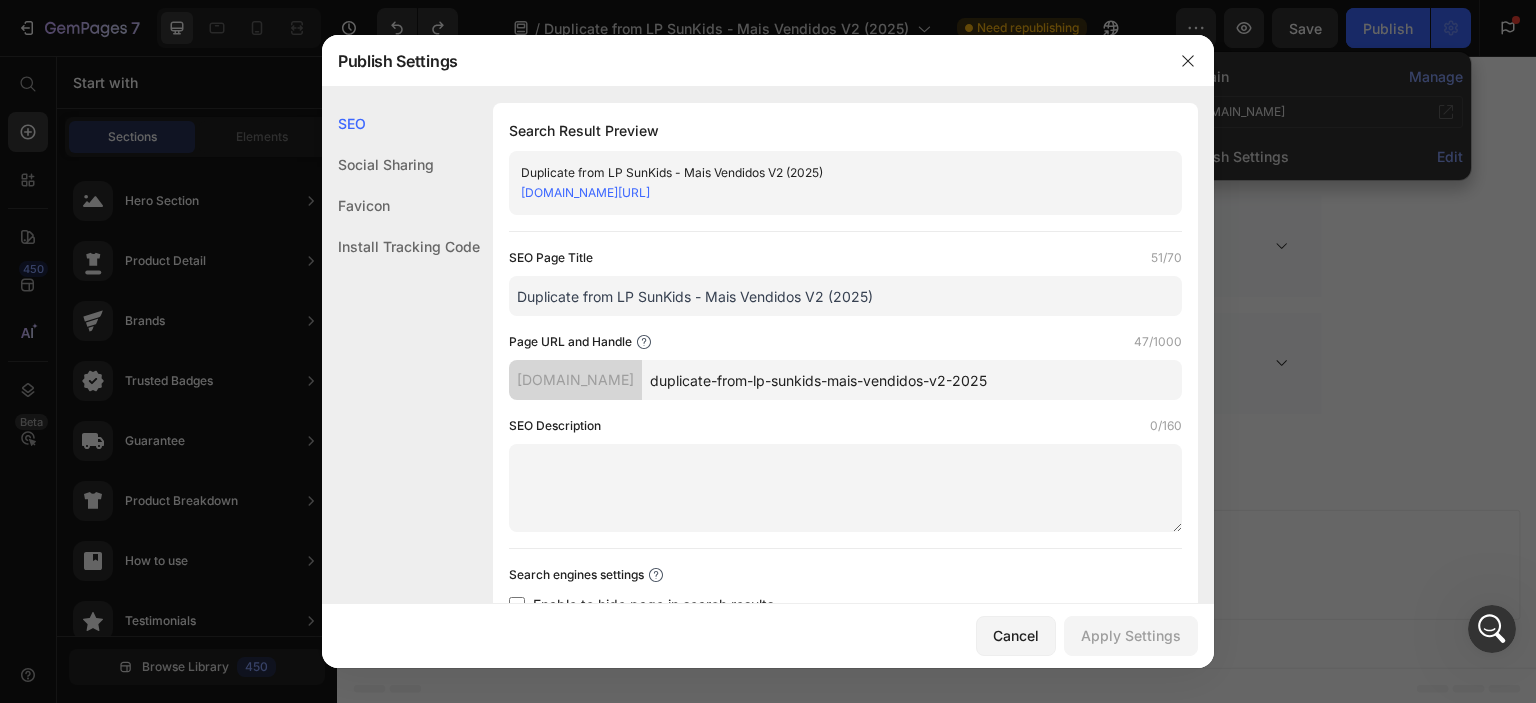 click at bounding box center (768, 351) 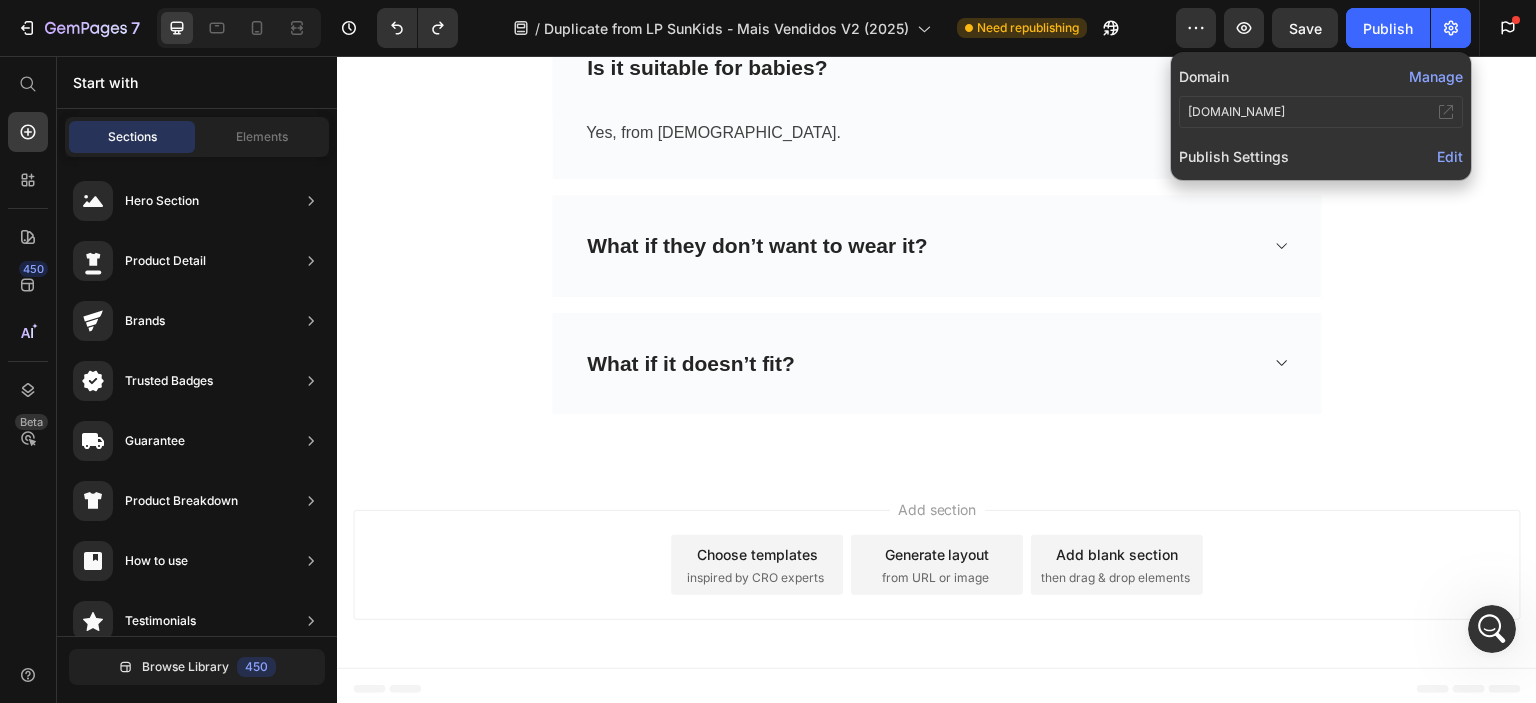 click 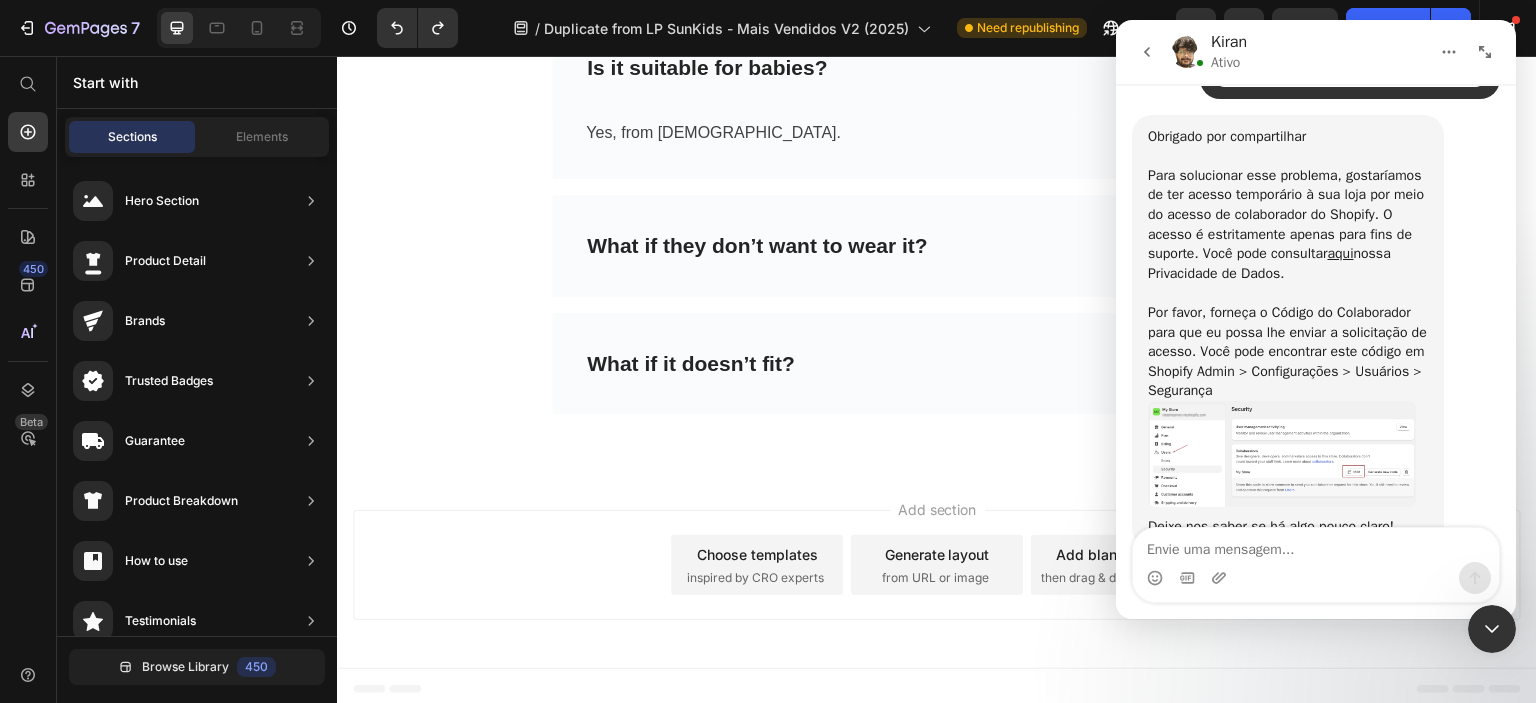 scroll, scrollTop: 3044, scrollLeft: 0, axis: vertical 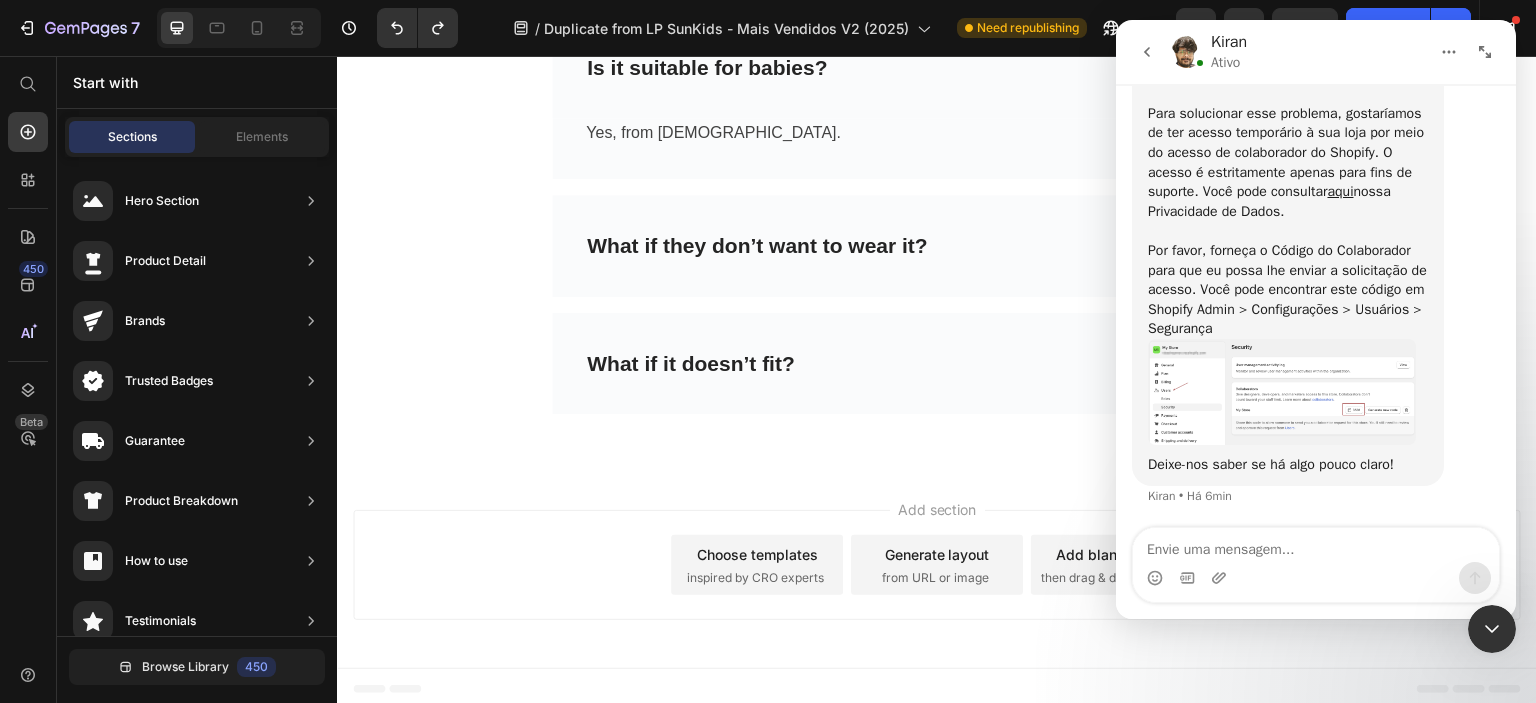 click at bounding box center [1282, 392] 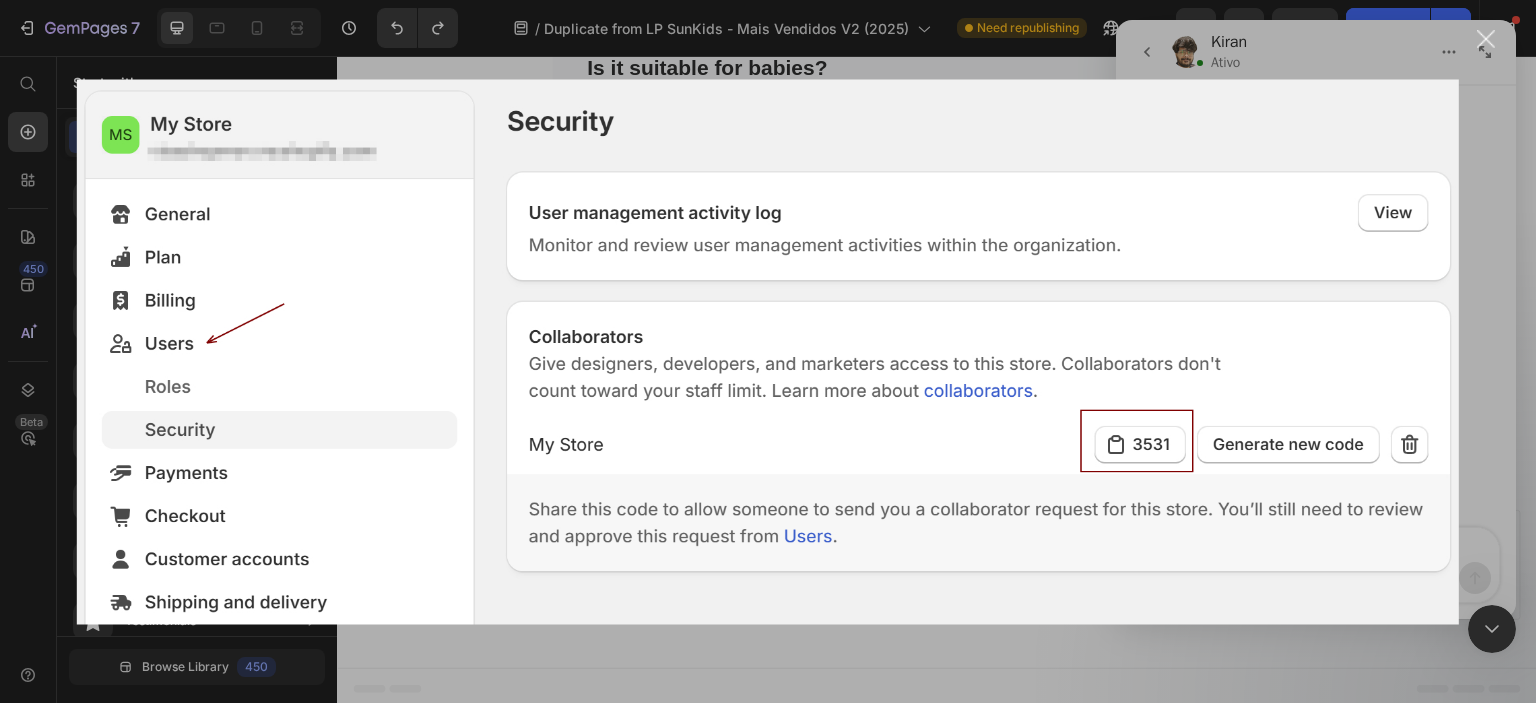 scroll, scrollTop: 0, scrollLeft: 0, axis: both 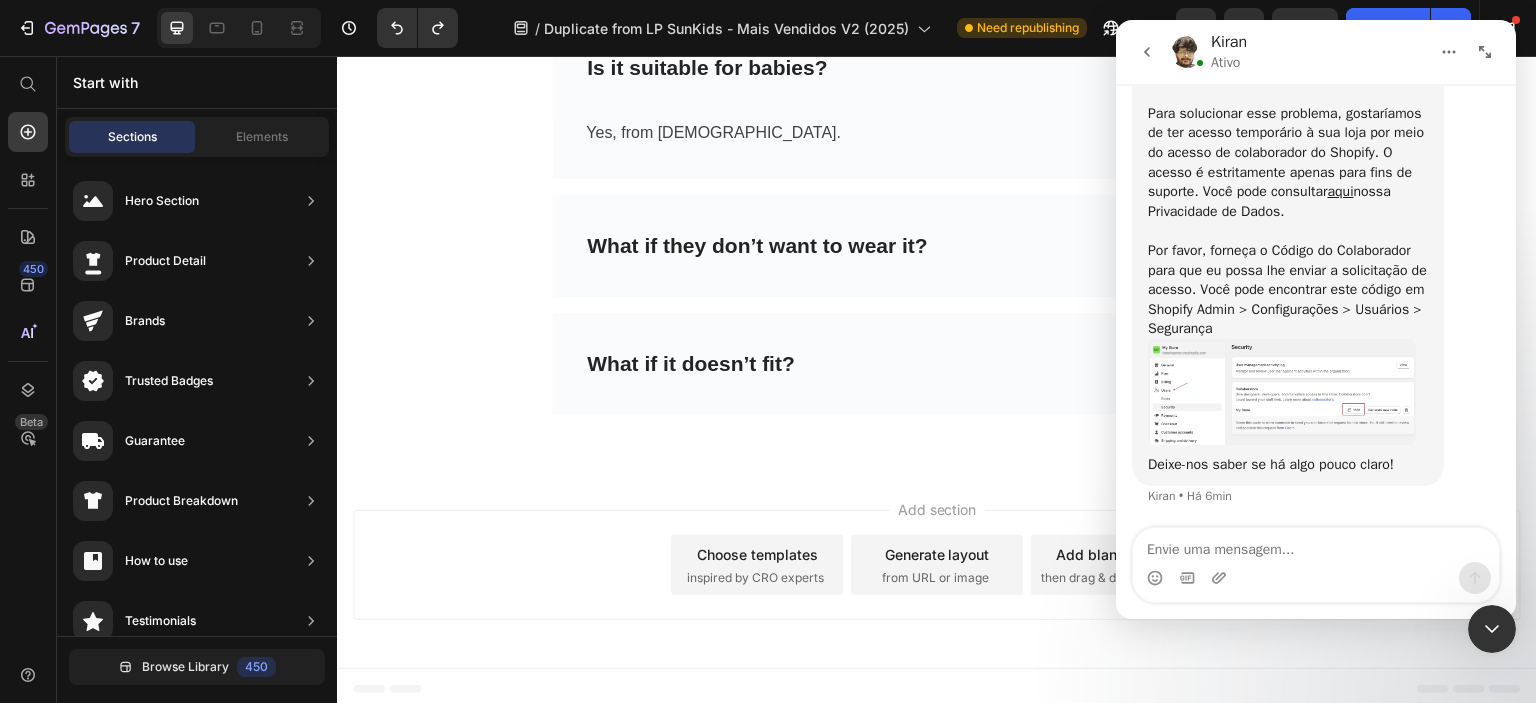 drag, startPoint x: 341, startPoint y: 84, endPoint x: 1465, endPoint y: 626, distance: 1247.8541 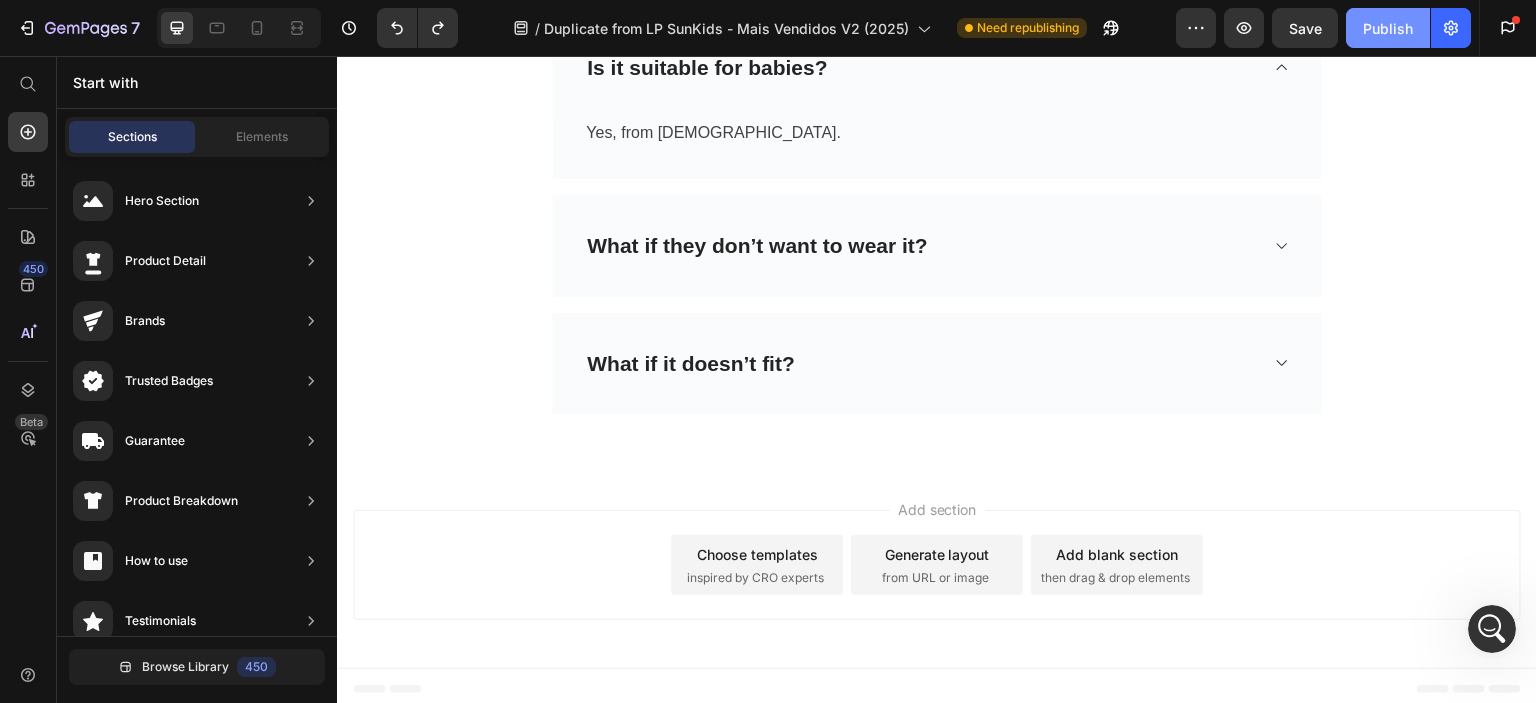 click on "Publish" at bounding box center (1388, 28) 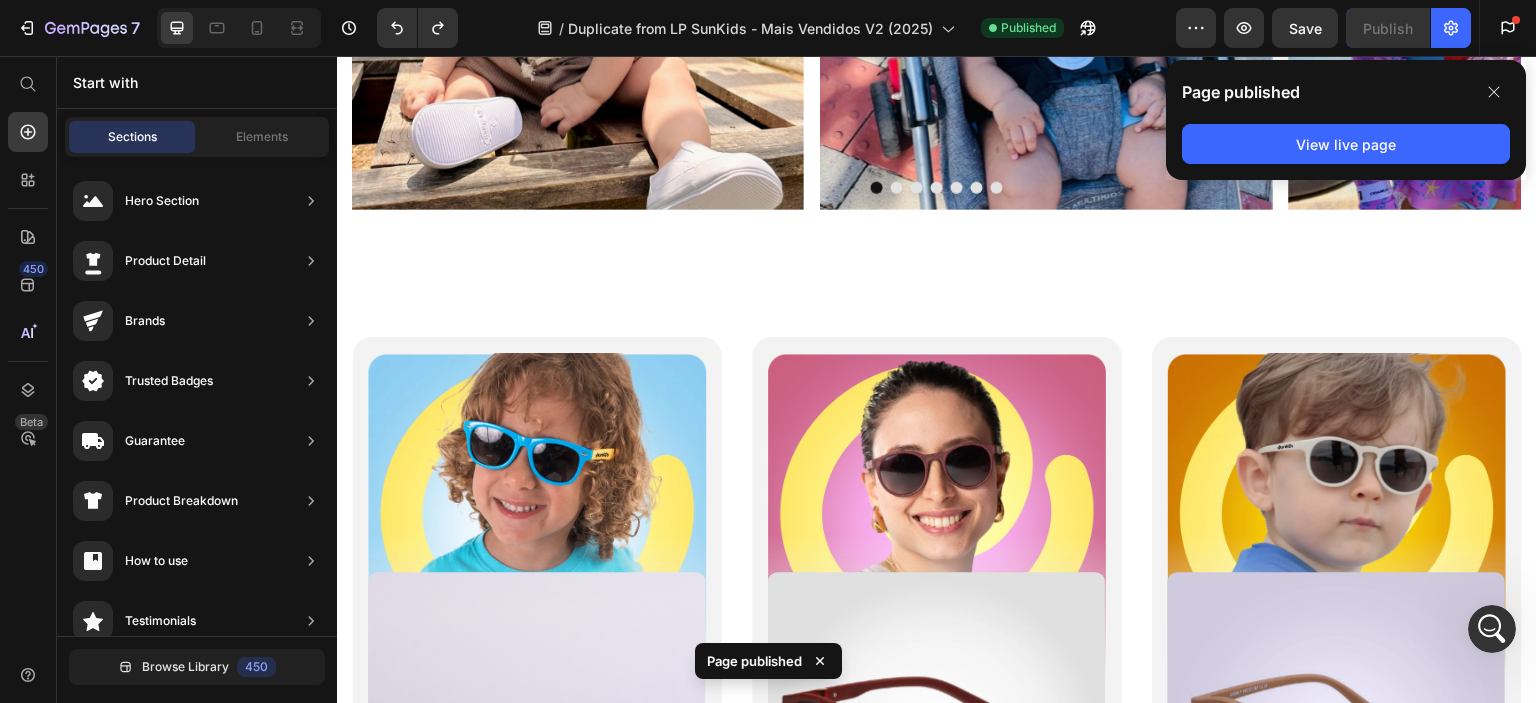 scroll, scrollTop: 2280, scrollLeft: 0, axis: vertical 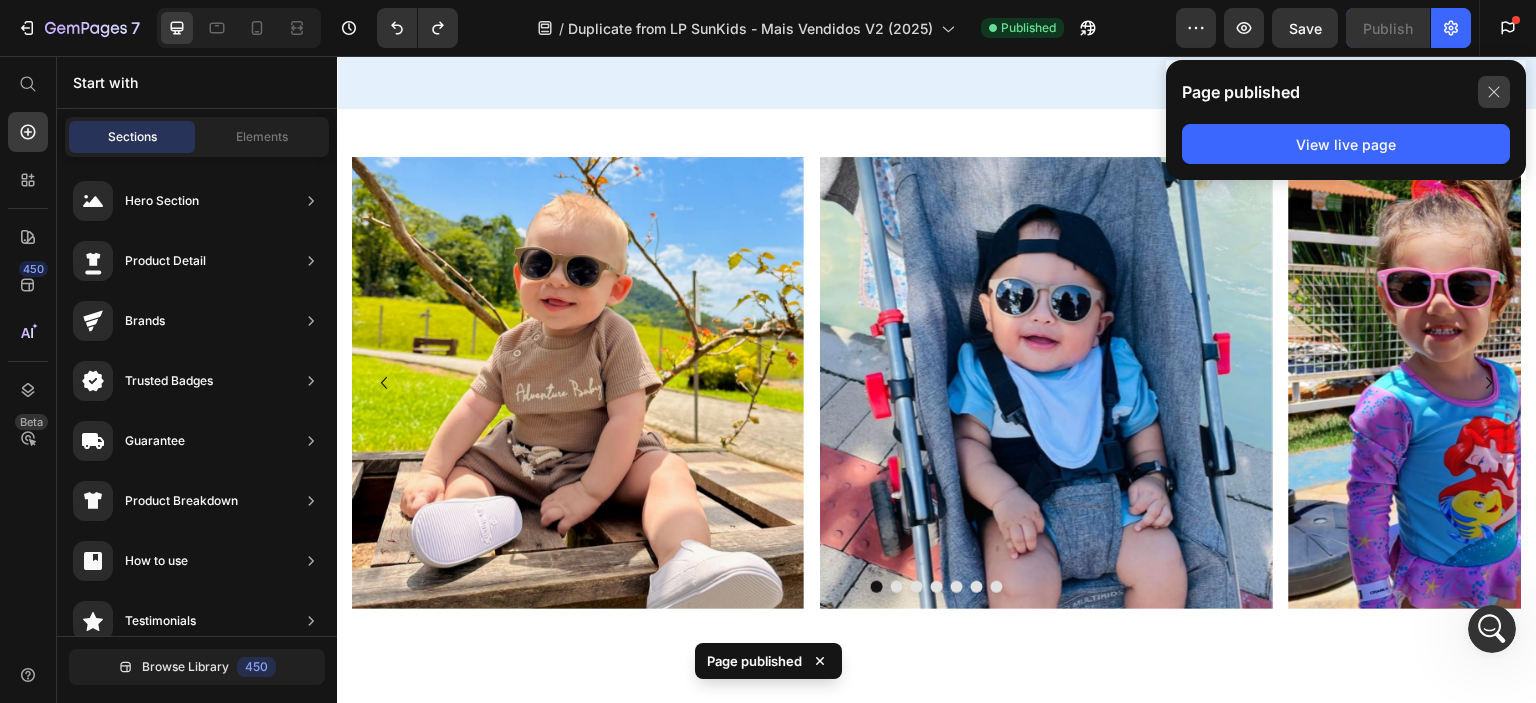 click 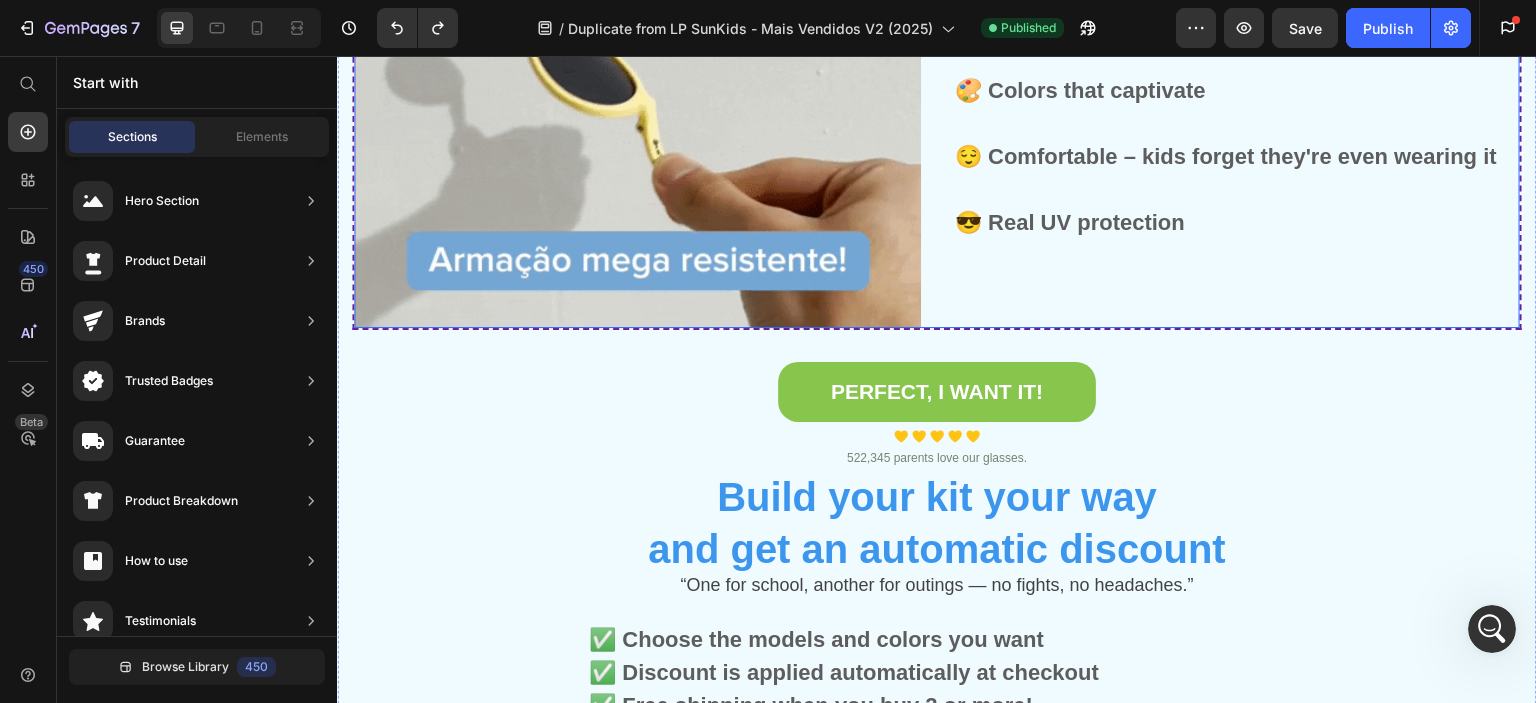 scroll, scrollTop: 1500, scrollLeft: 0, axis: vertical 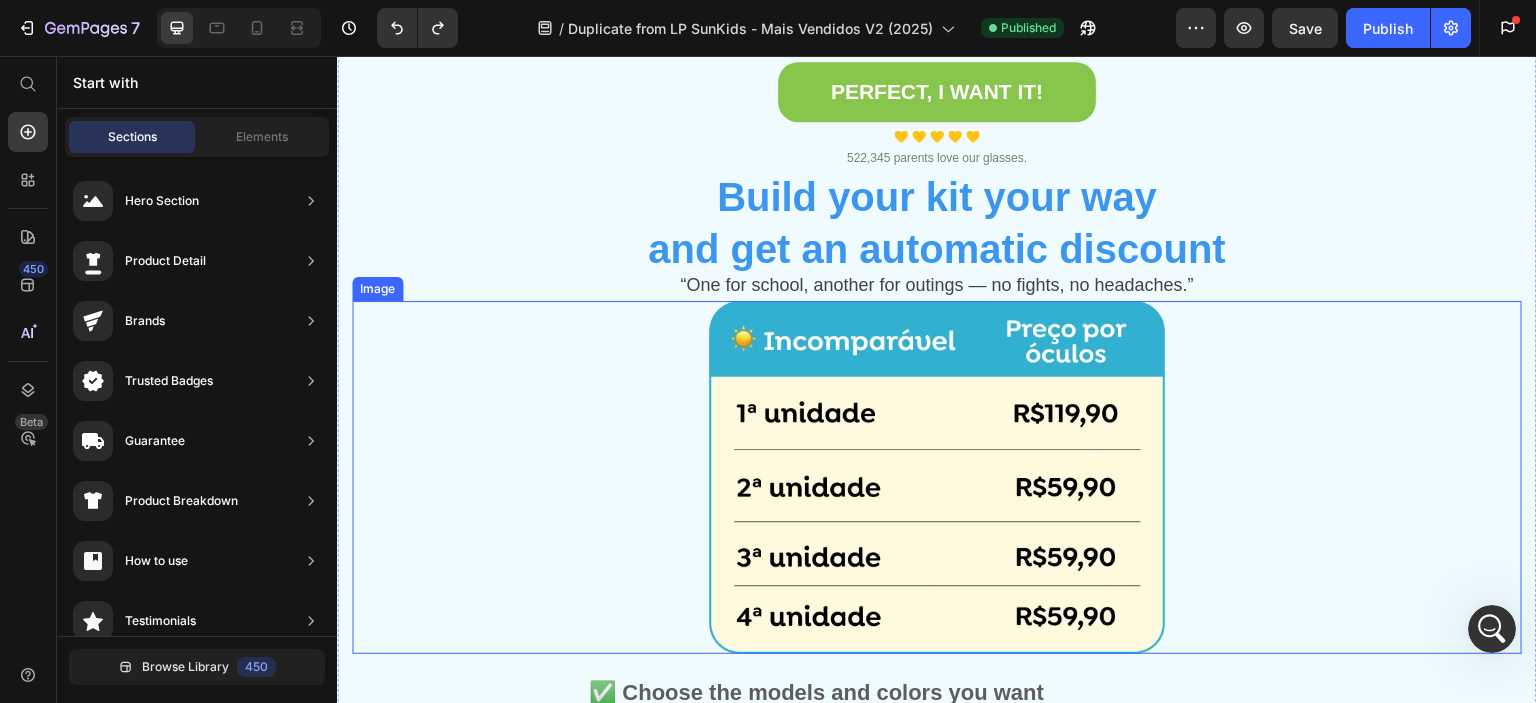 click at bounding box center (937, 477) 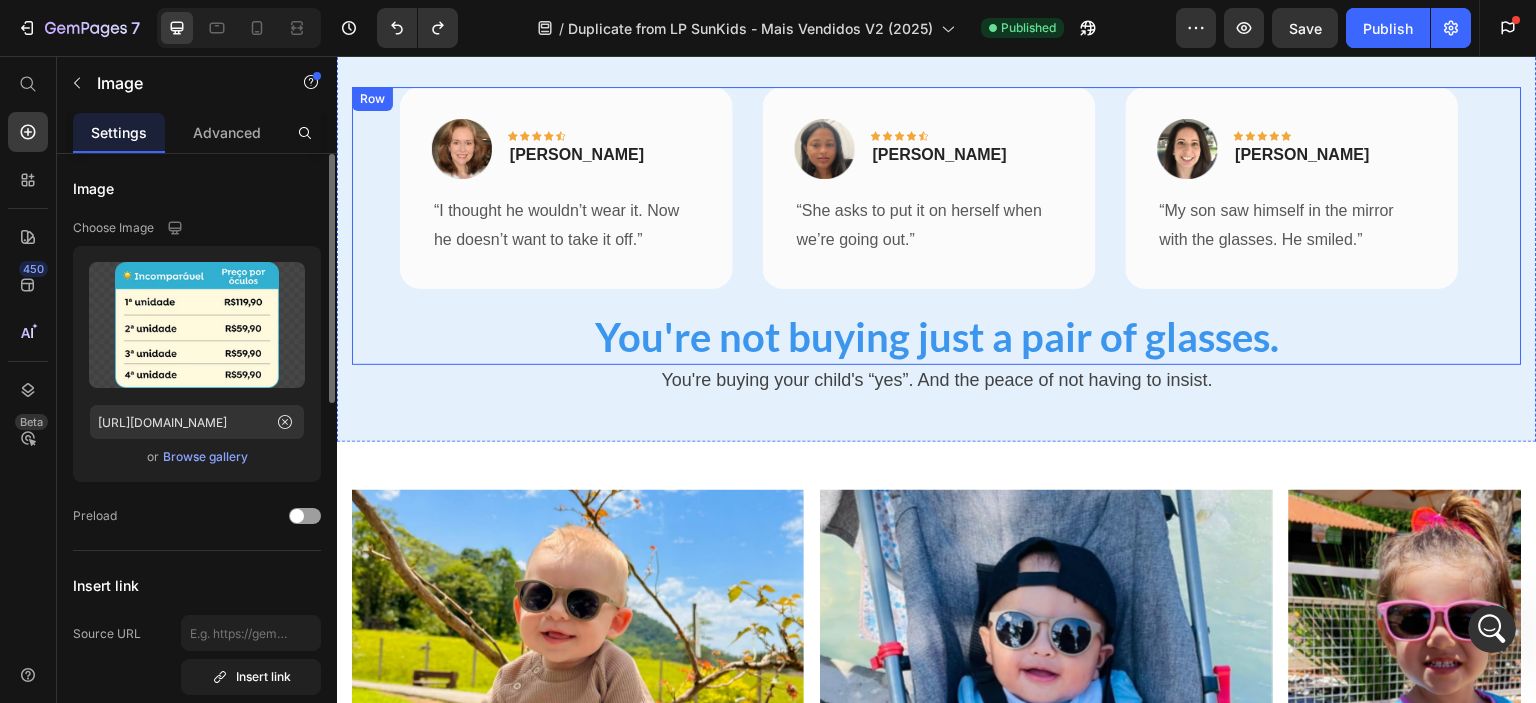 scroll, scrollTop: 2900, scrollLeft: 0, axis: vertical 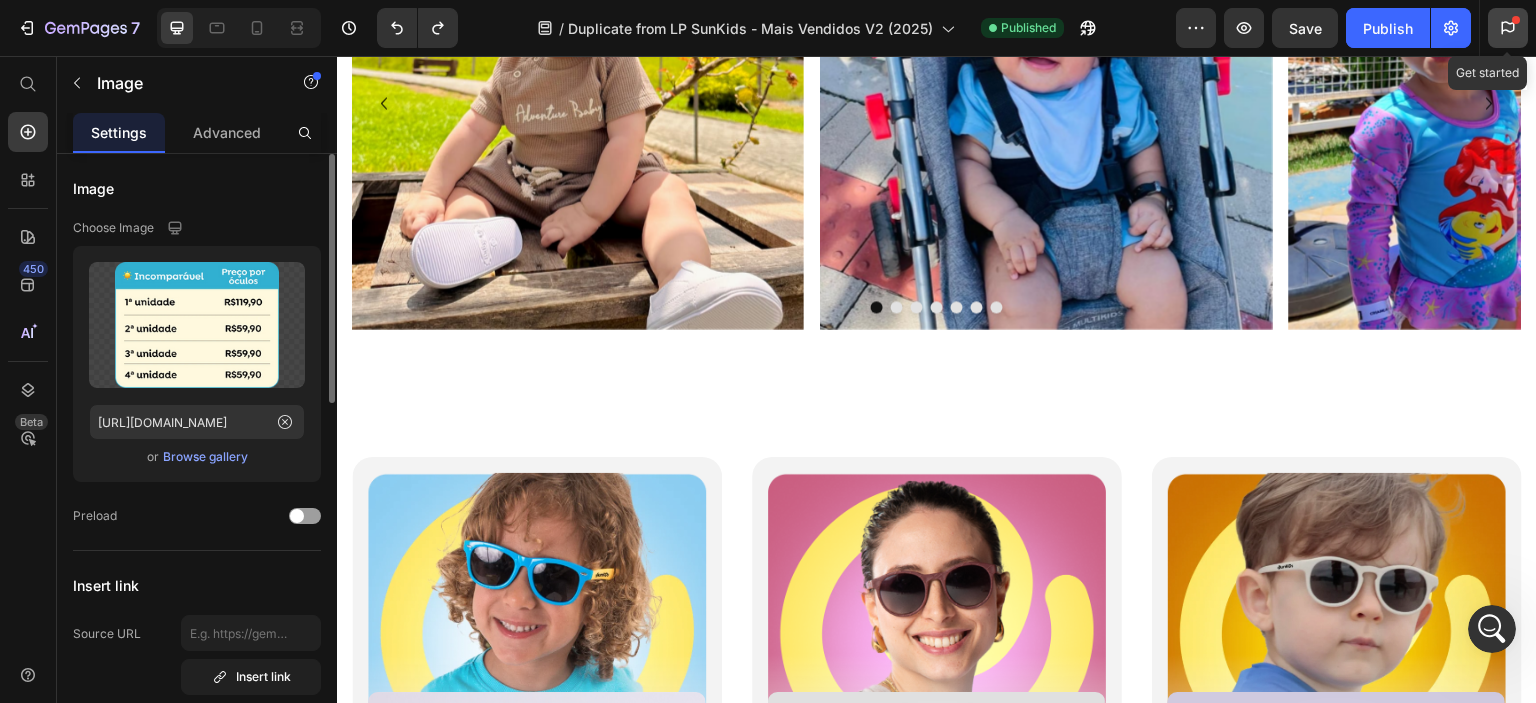 click at bounding box center [1516, 20] 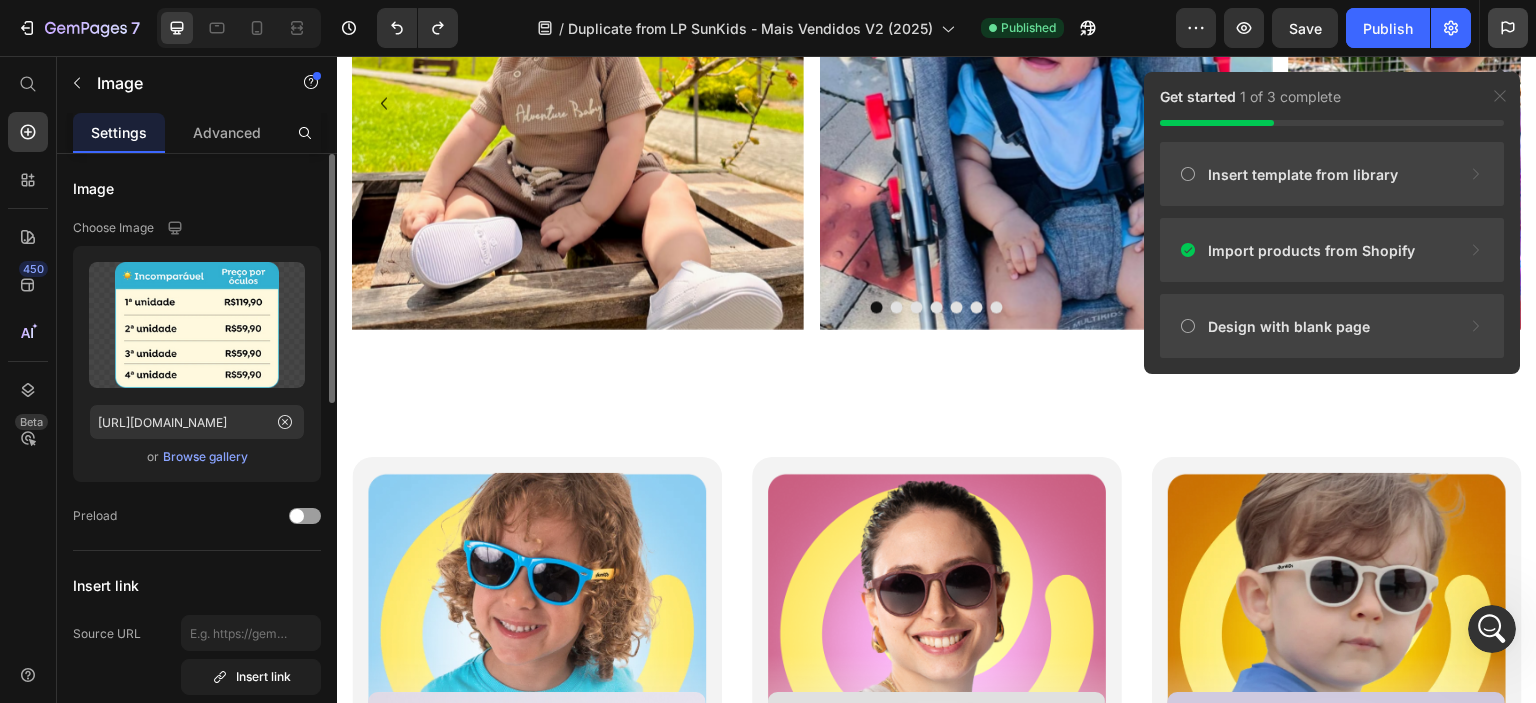 click 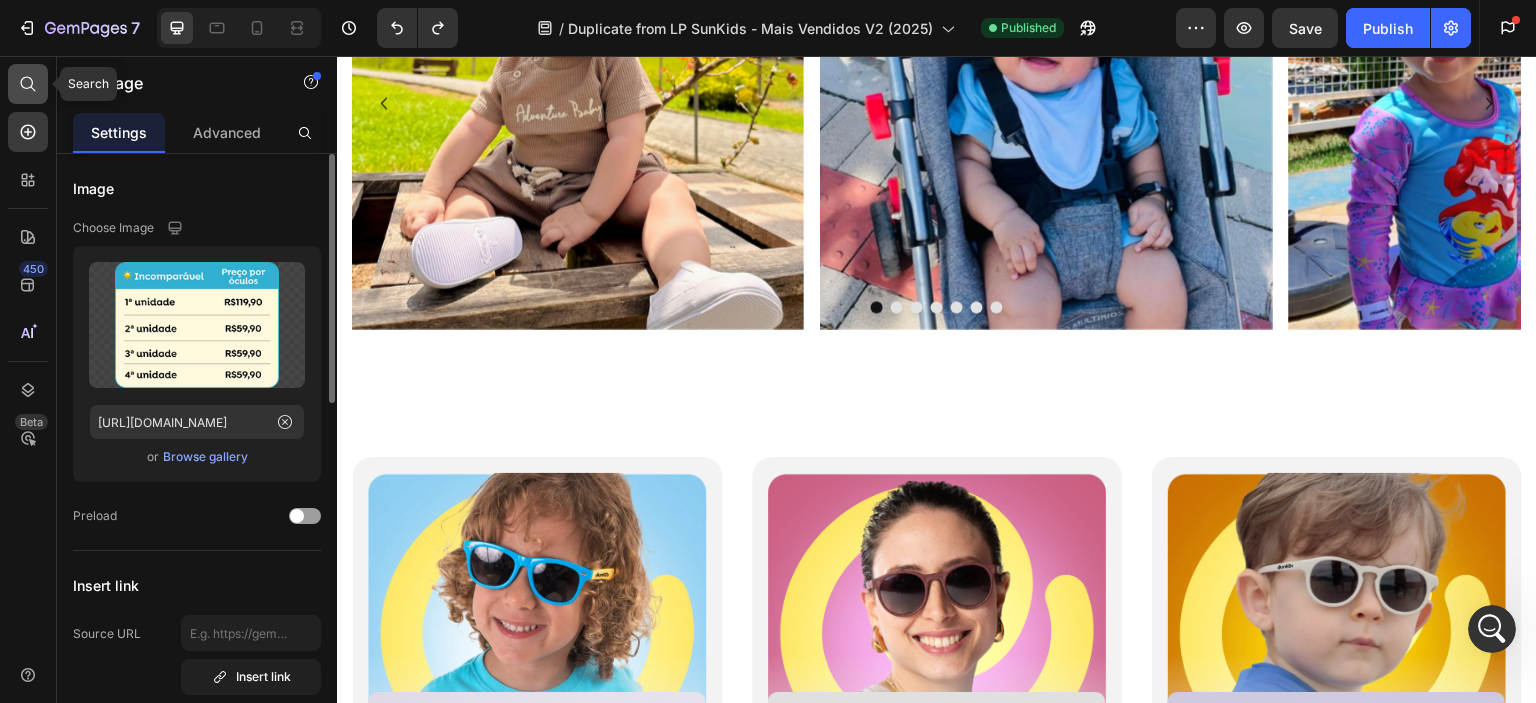 click 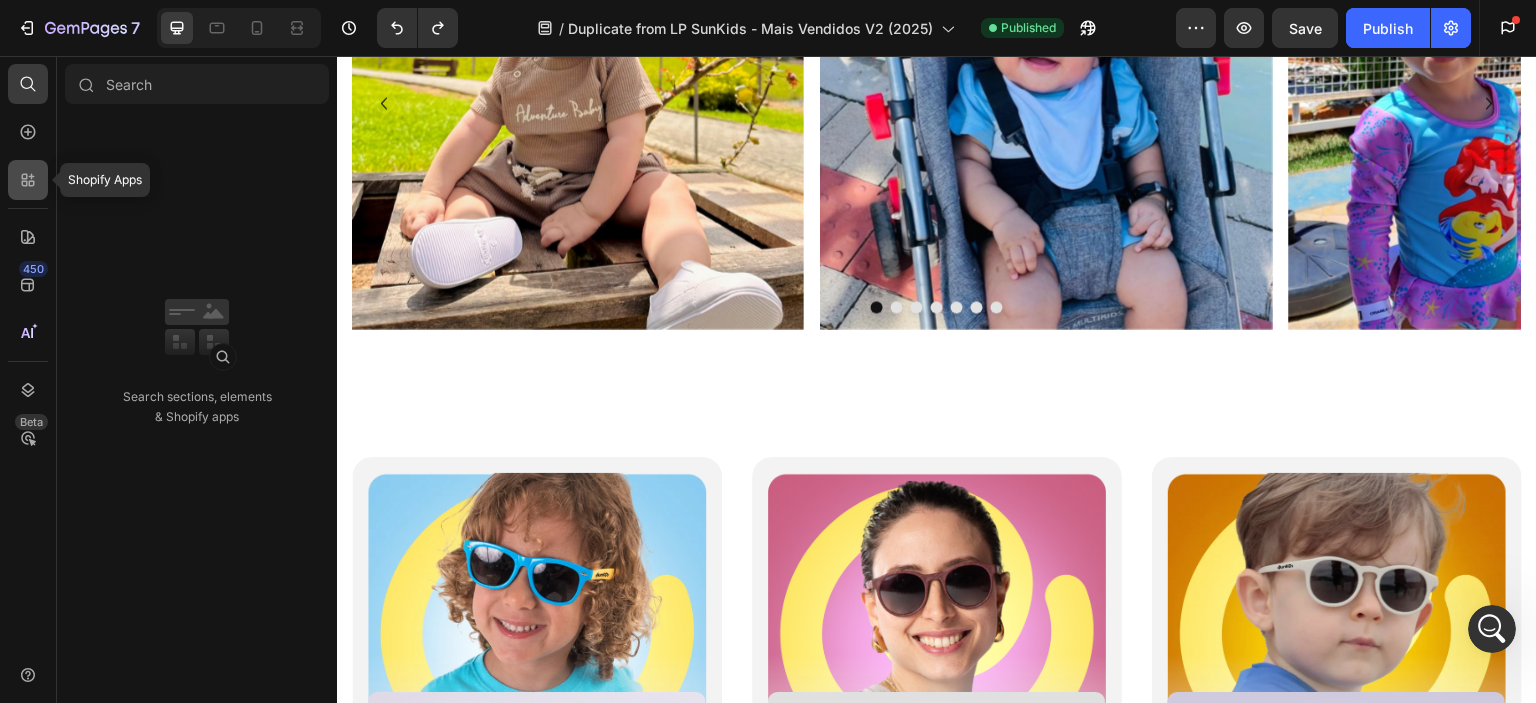 click 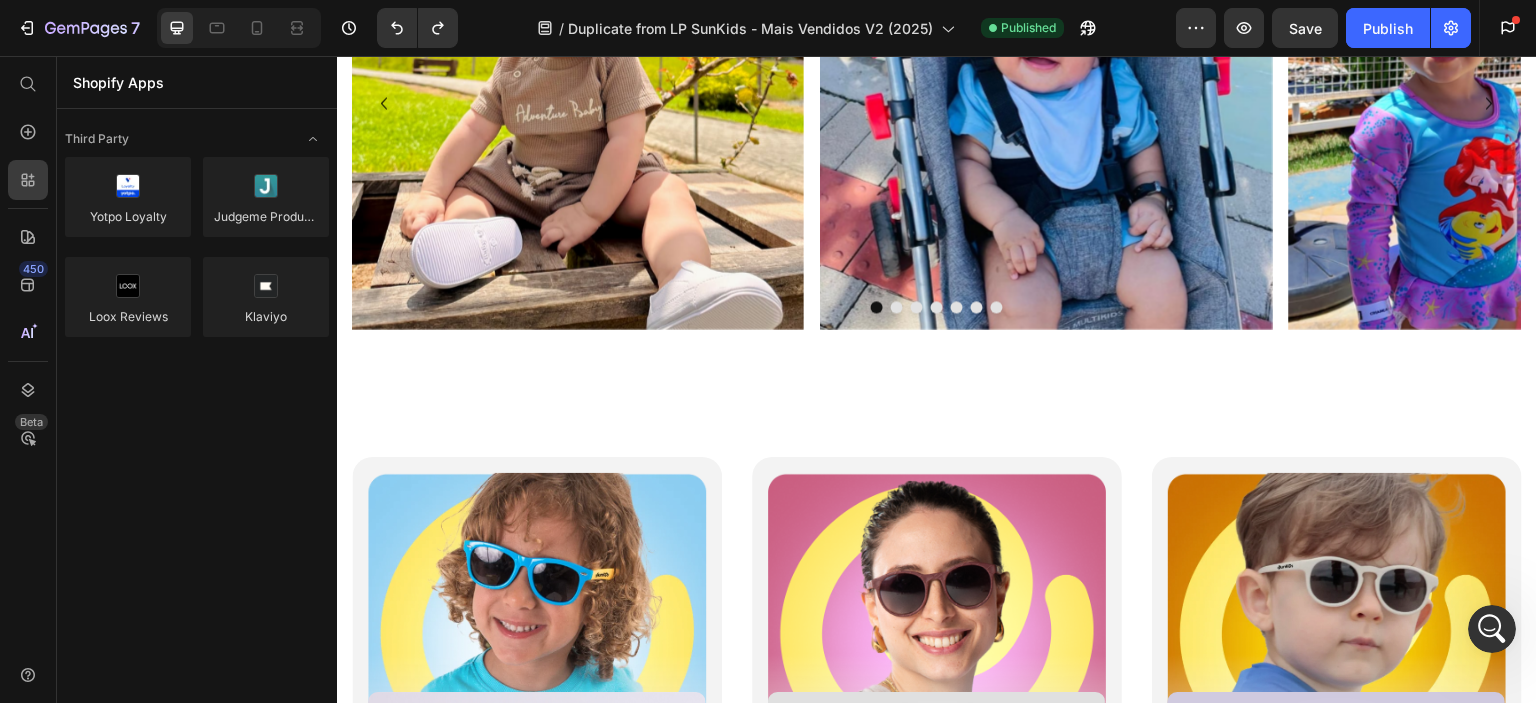 click at bounding box center (1492, 629) 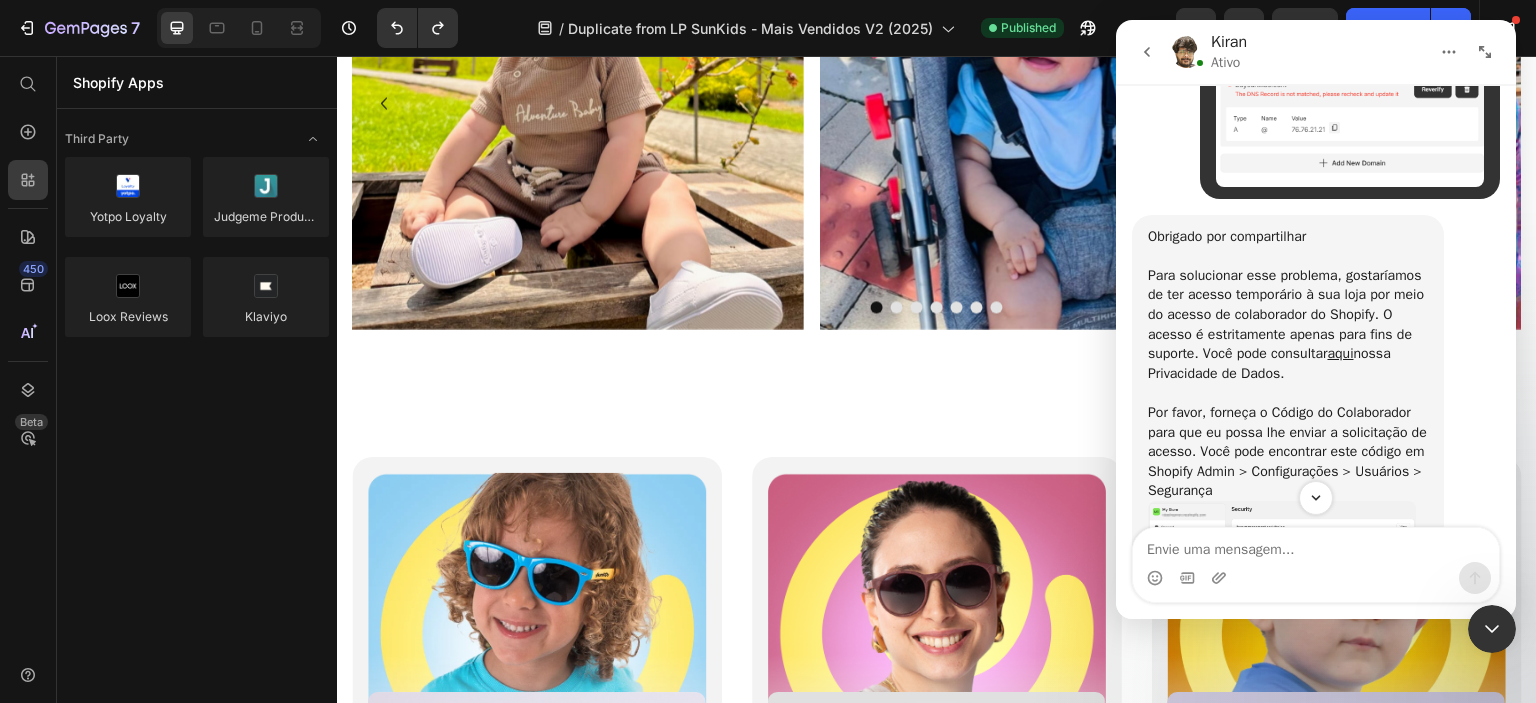 scroll, scrollTop: 2944, scrollLeft: 0, axis: vertical 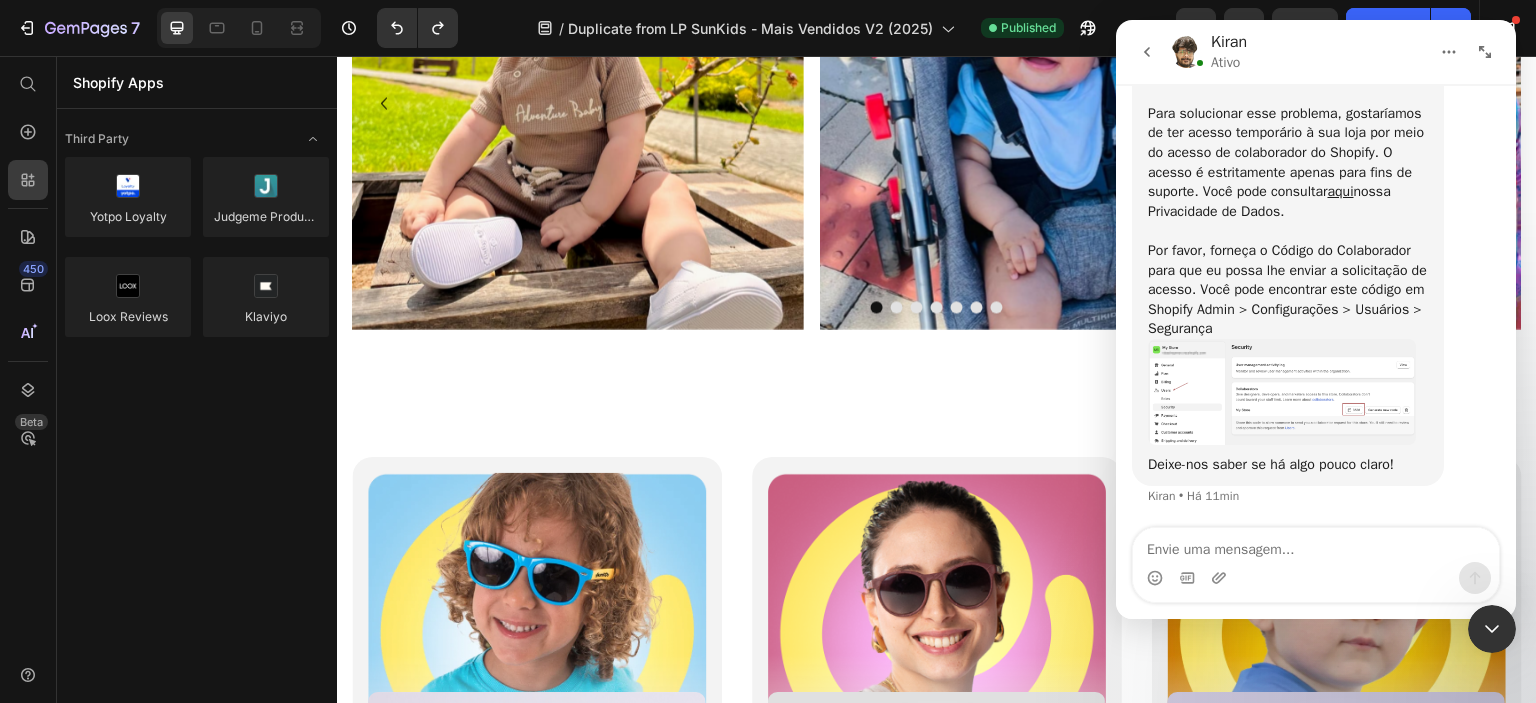 click at bounding box center (1282, 392) 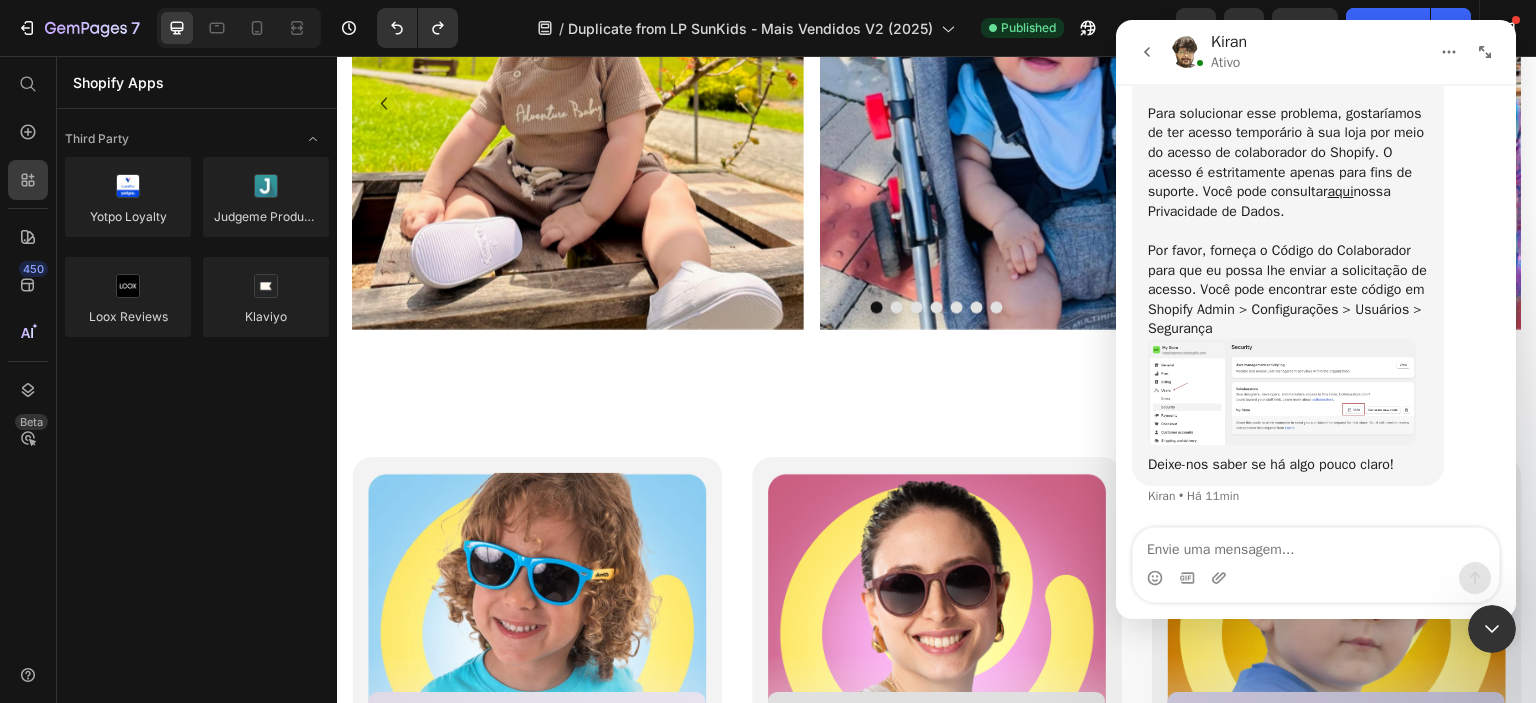 scroll, scrollTop: 0, scrollLeft: 0, axis: both 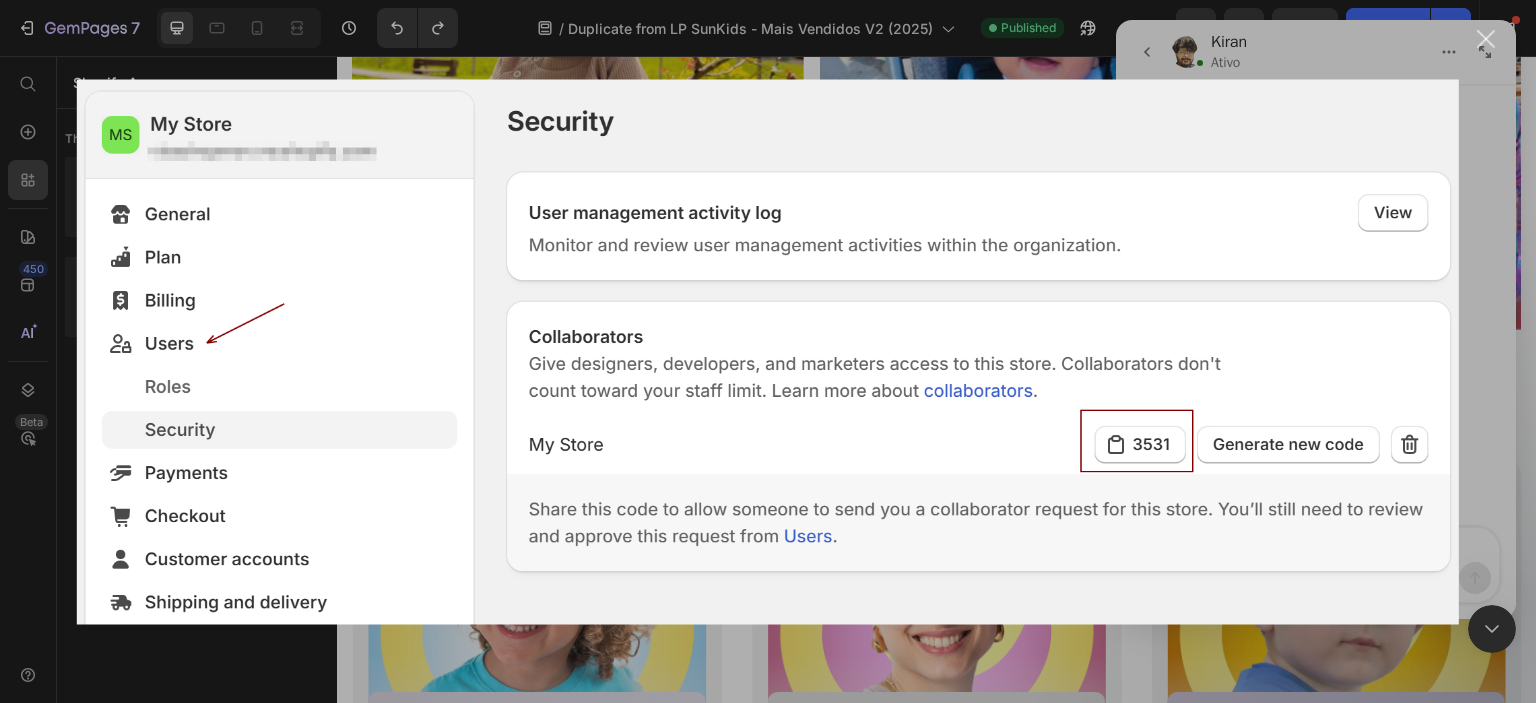 click at bounding box center [768, 351] 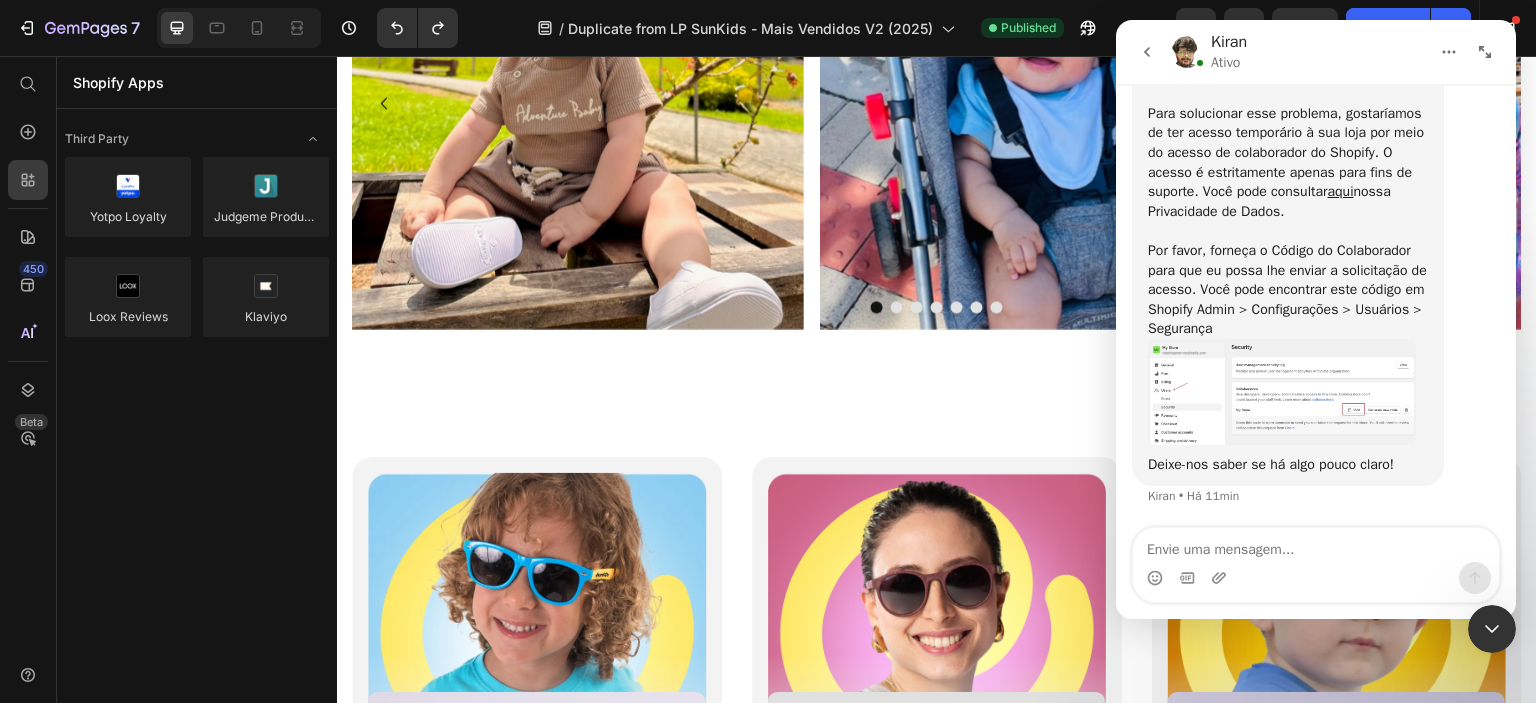 click at bounding box center (1316, 578) 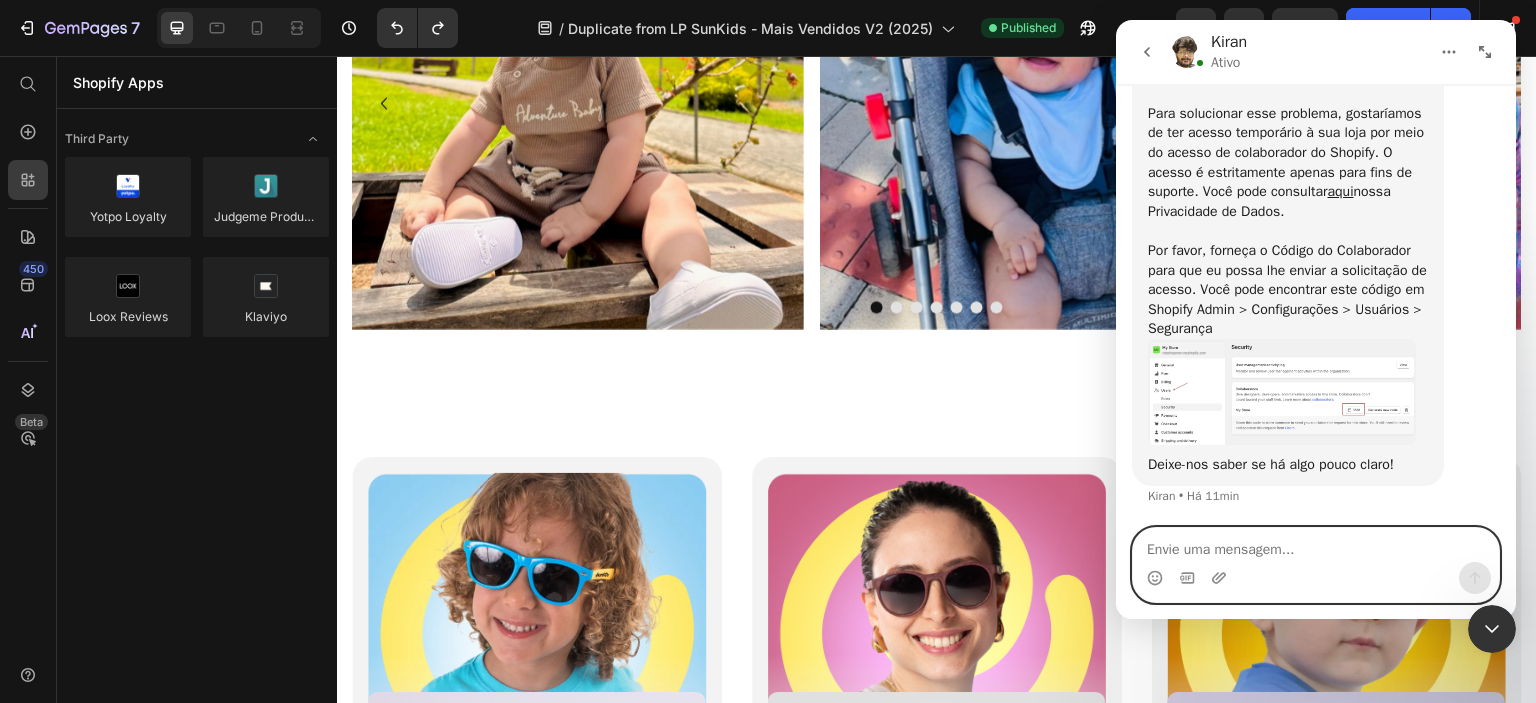 click at bounding box center (1316, 545) 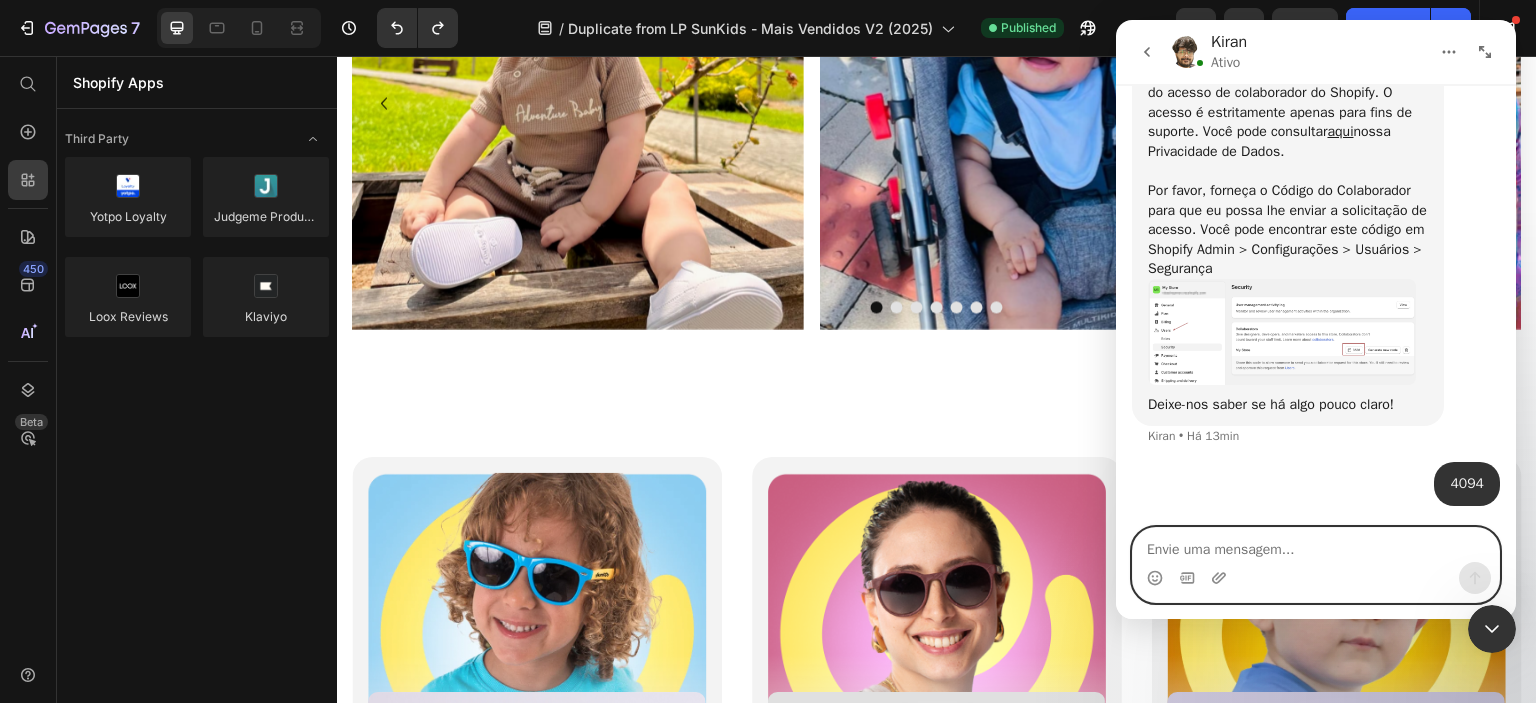 scroll, scrollTop: 3180, scrollLeft: 0, axis: vertical 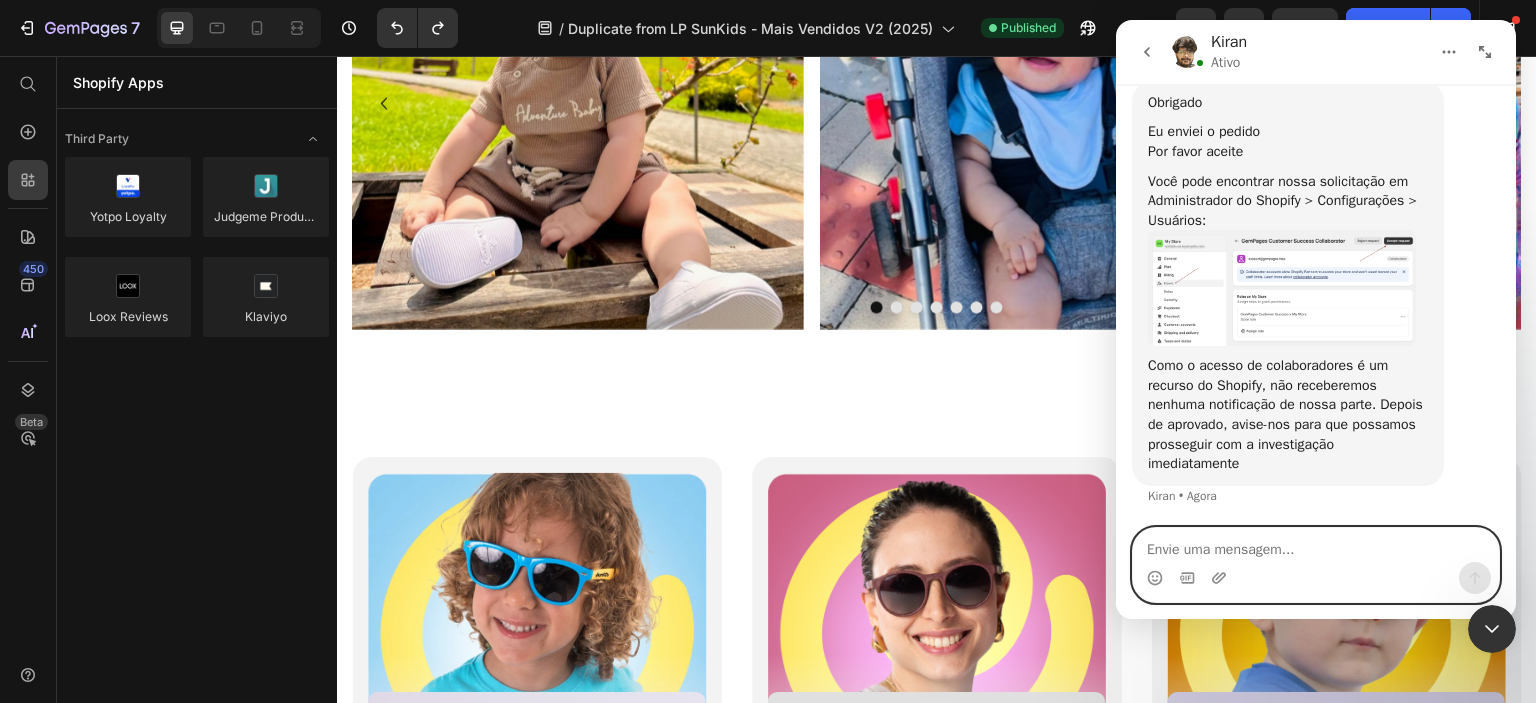 click at bounding box center [1316, 545] 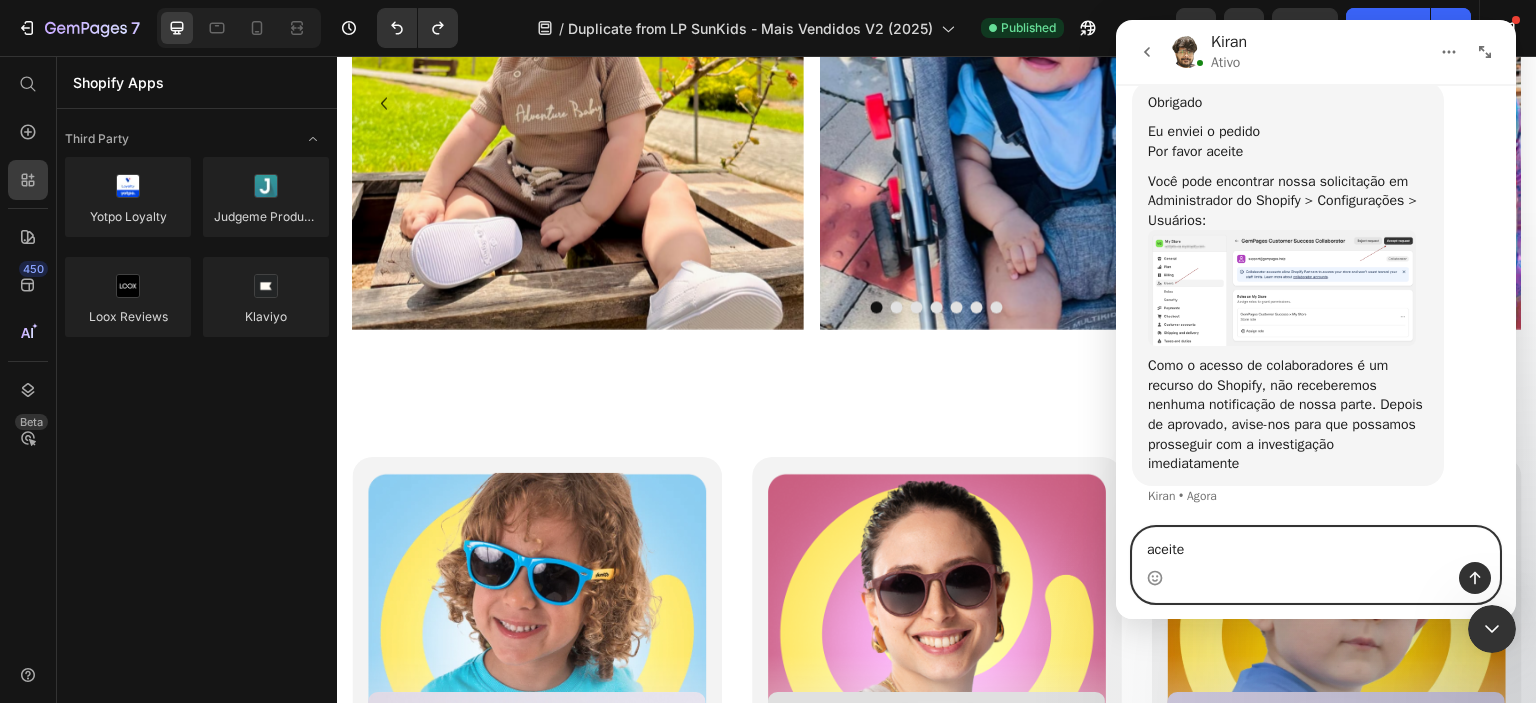 type on "aceitei" 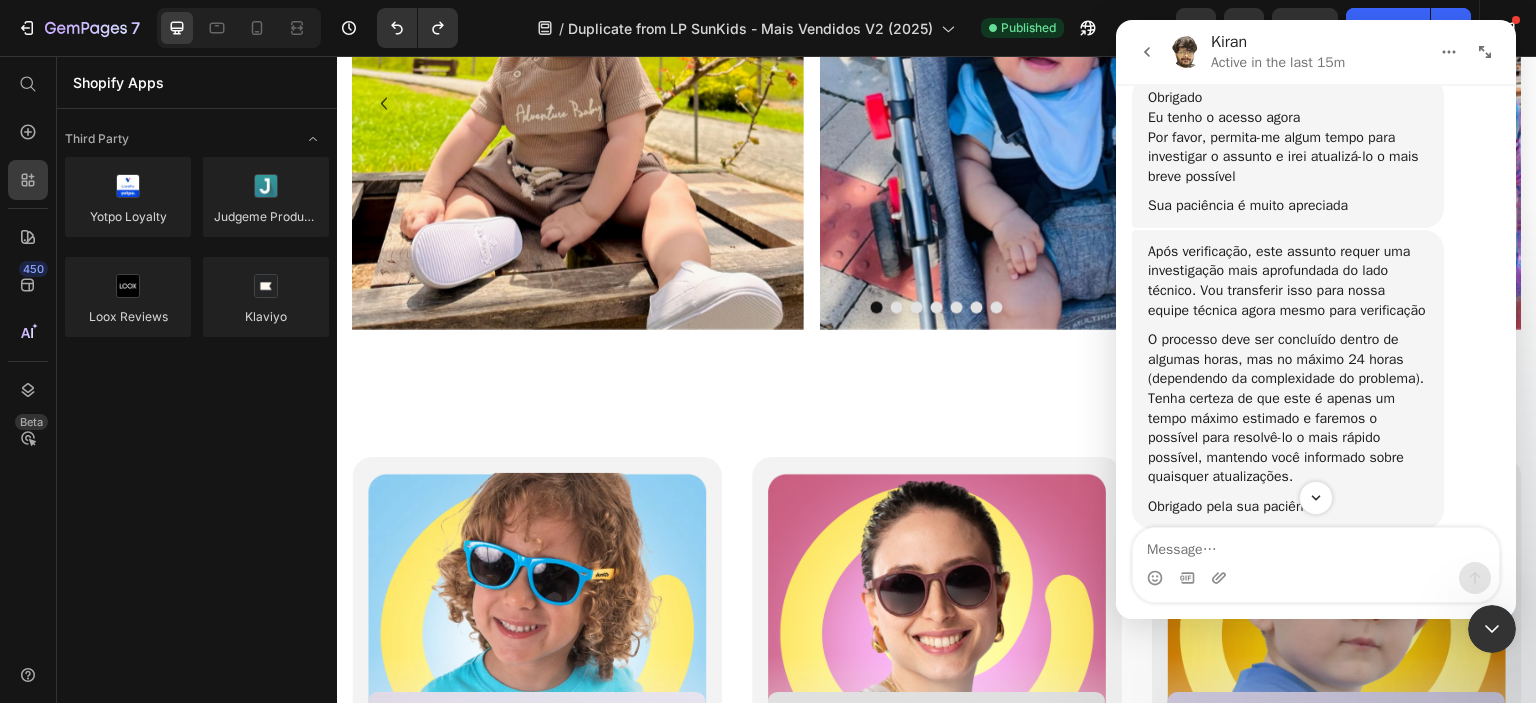 scroll, scrollTop: 4151, scrollLeft: 0, axis: vertical 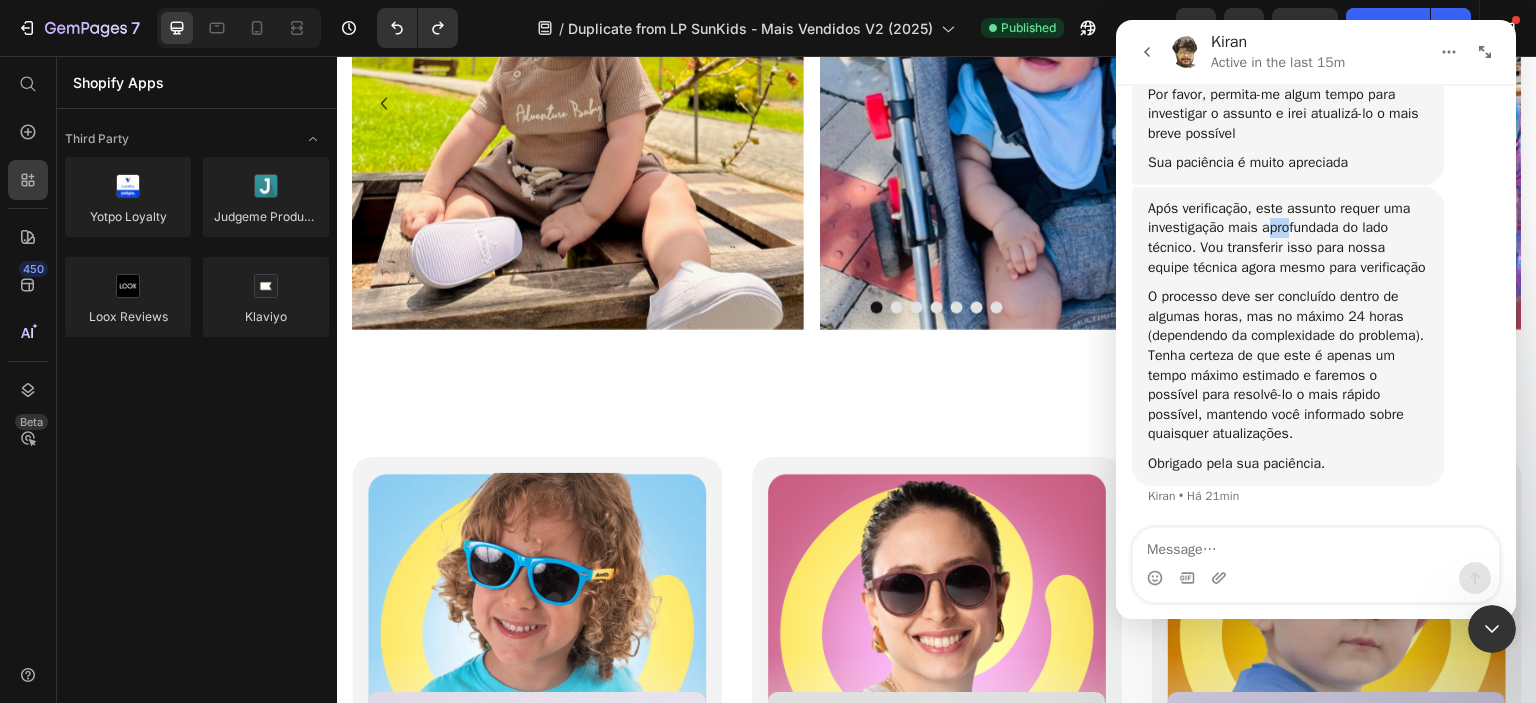 drag, startPoint x: 1268, startPoint y: 204, endPoint x: 1291, endPoint y: 211, distance: 24.04163 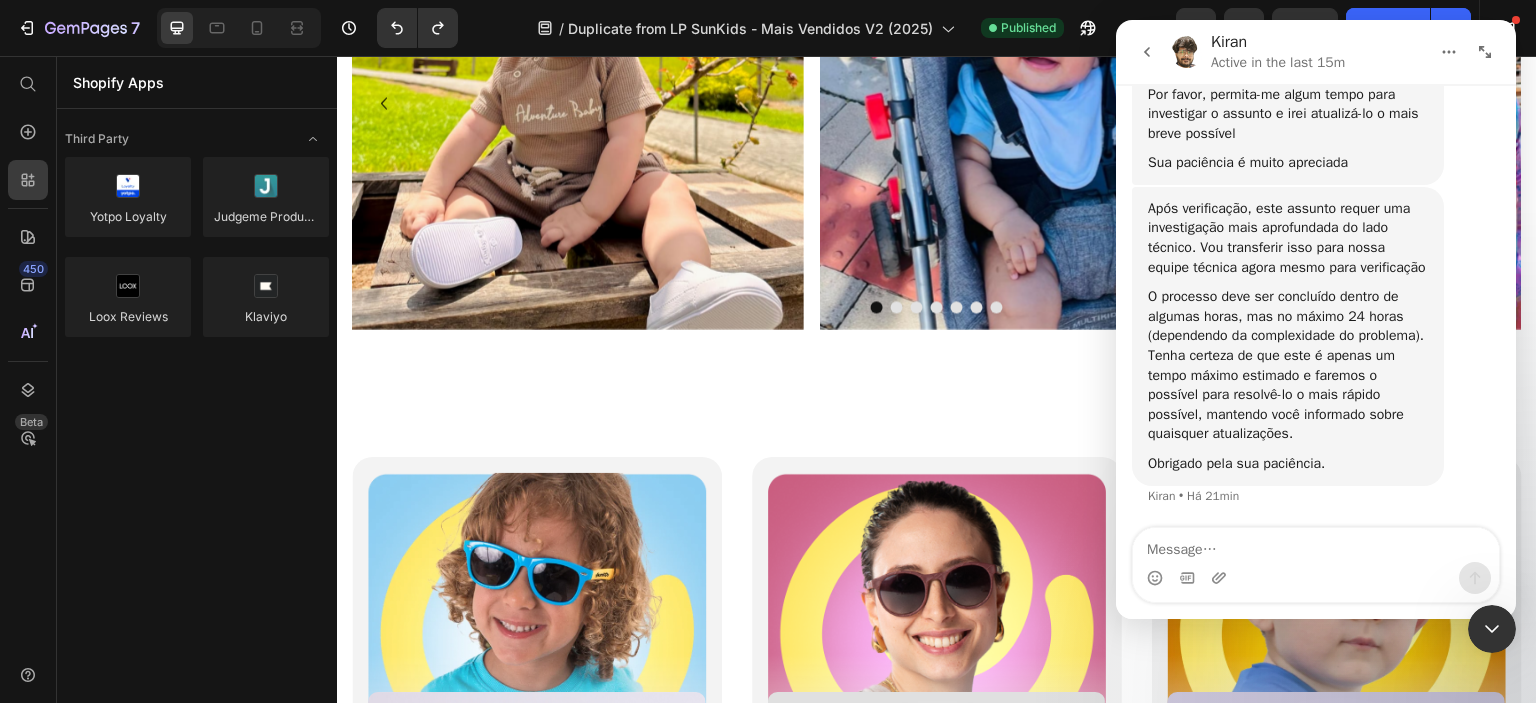 click on "Após verificação, este assunto requer uma investigação mais aprofundada do lado técnico. Vou transferir isso para nossa equipe técnica agora mesmo para verificação" at bounding box center (1288, 238) 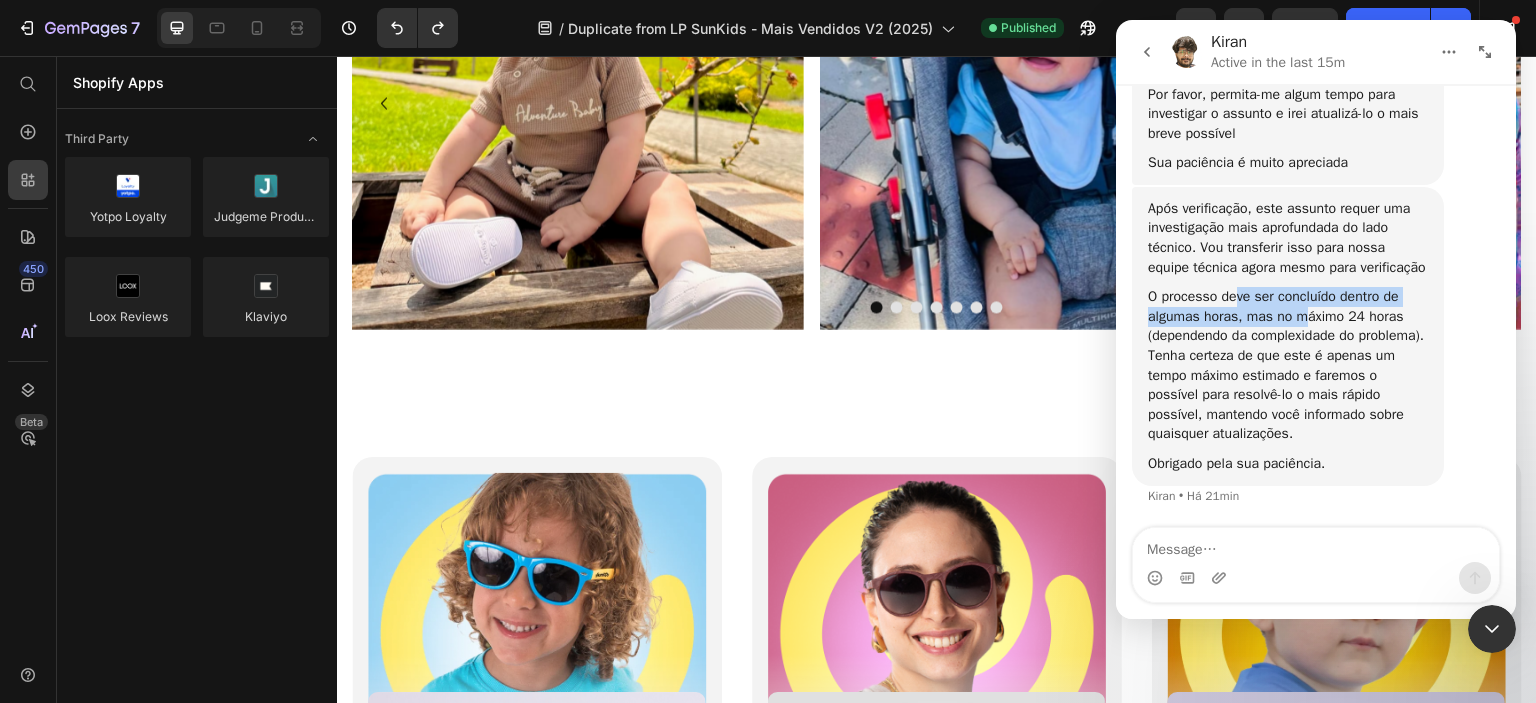 drag, startPoint x: 1240, startPoint y: 276, endPoint x: 1305, endPoint y: 296, distance: 68.007355 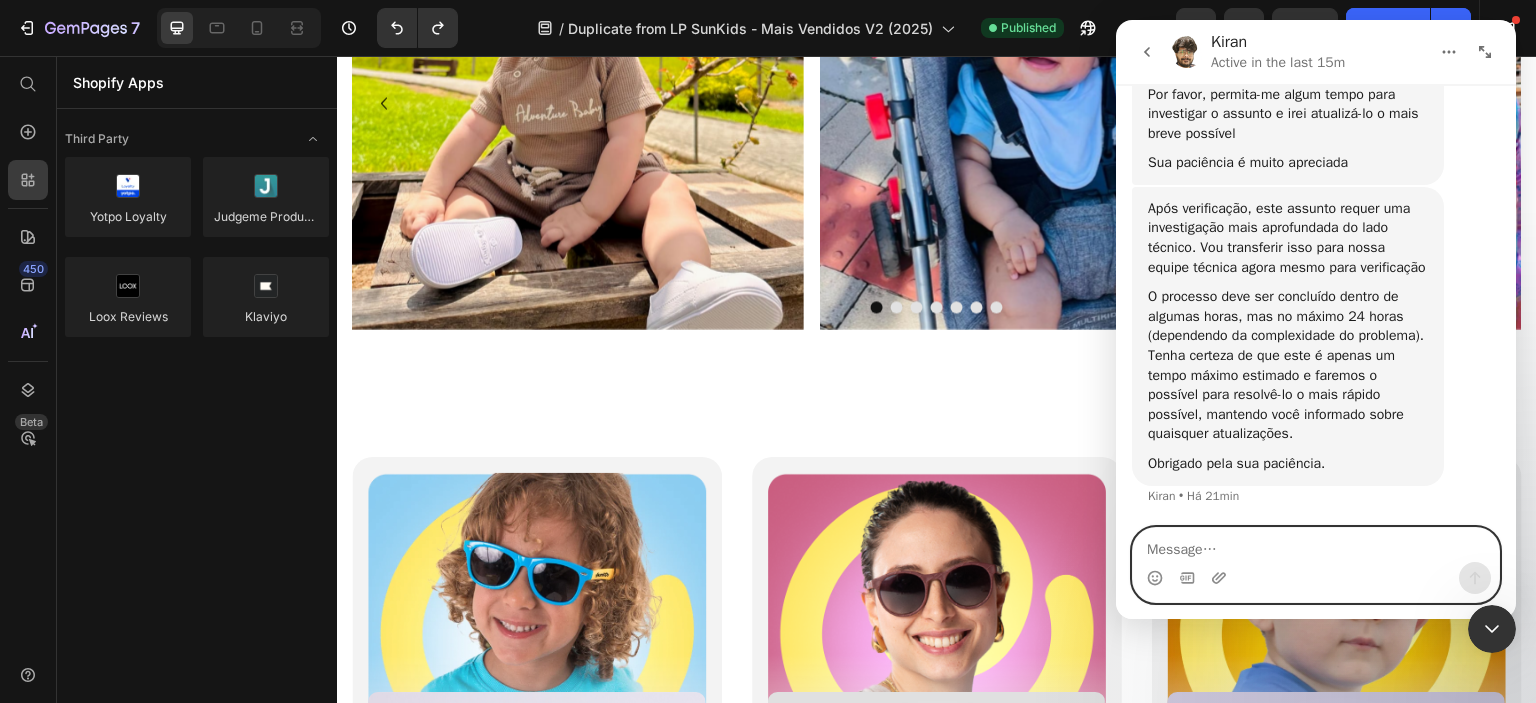 click at bounding box center (1316, 545) 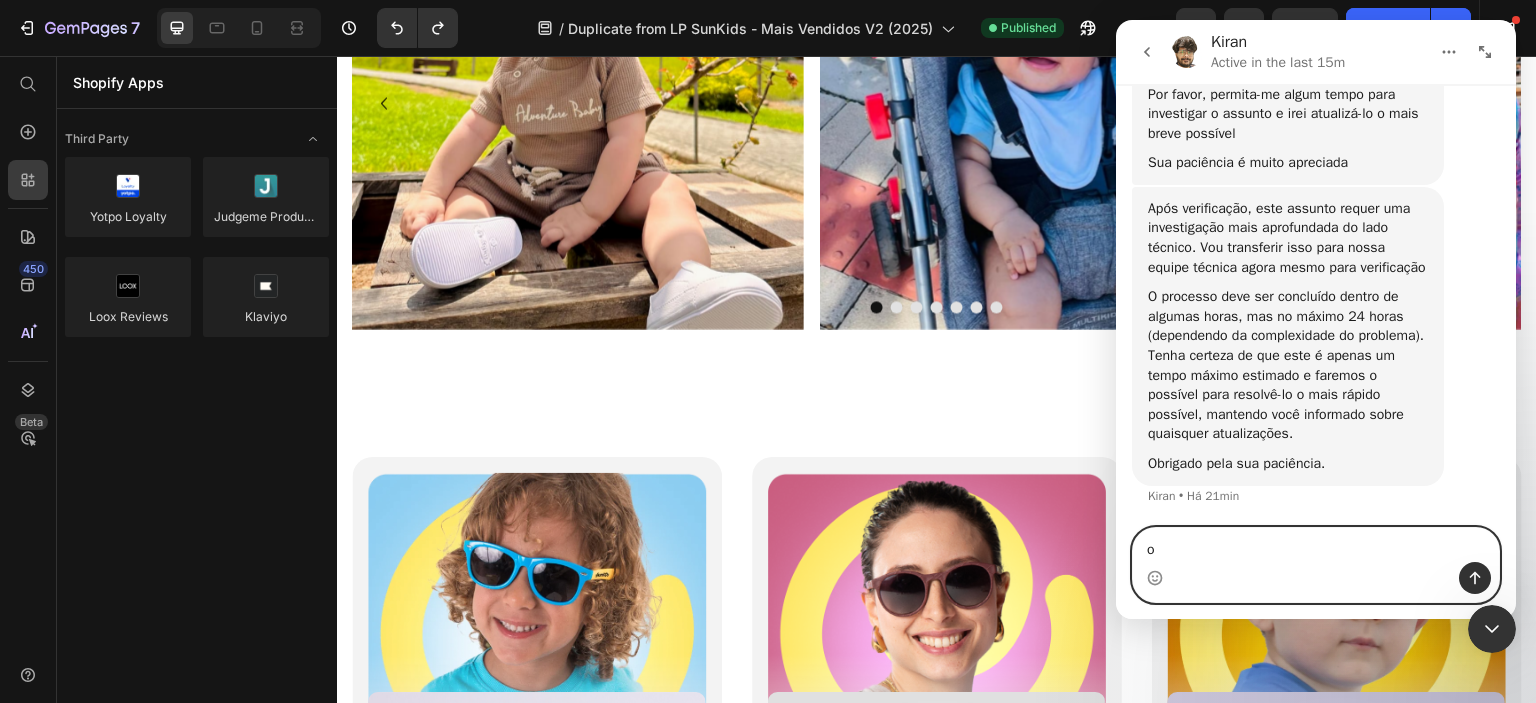 type on "ok" 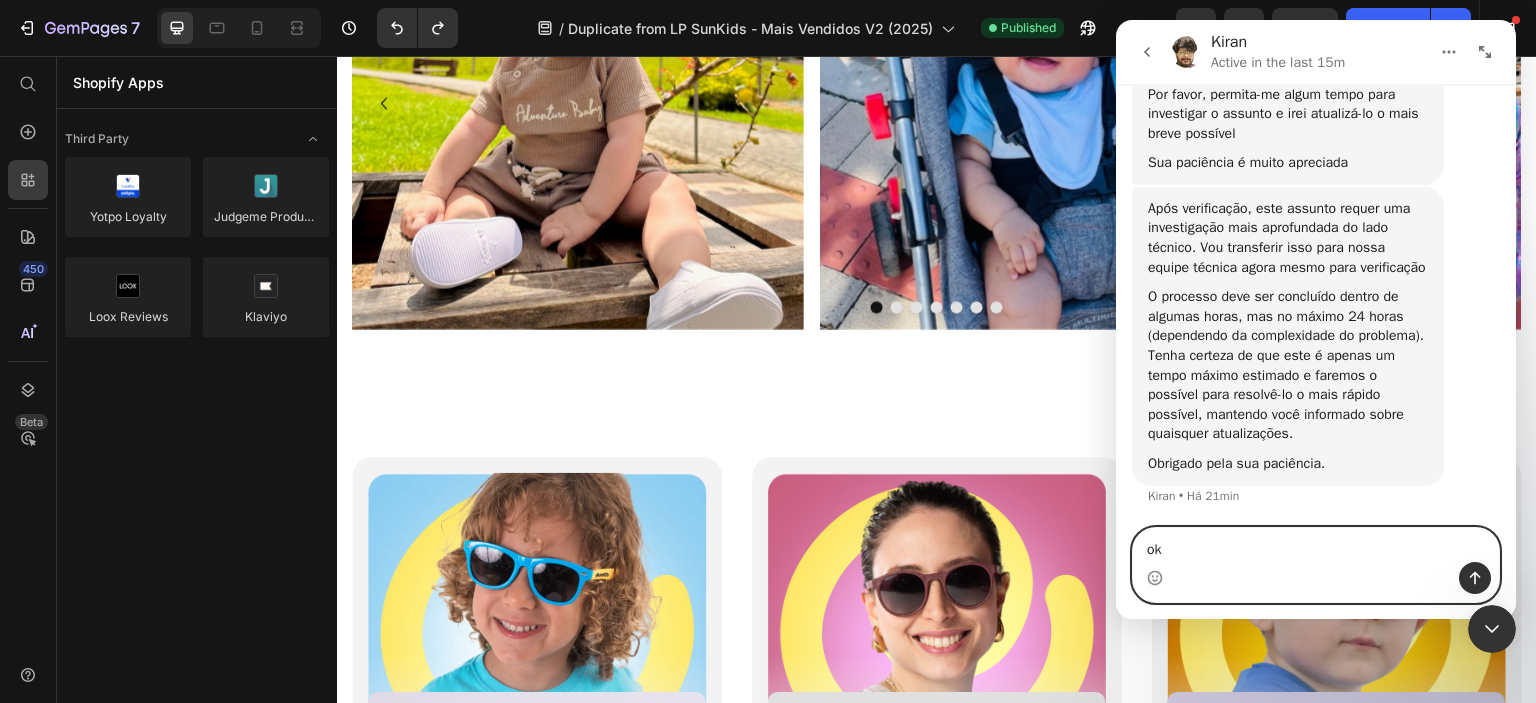 type 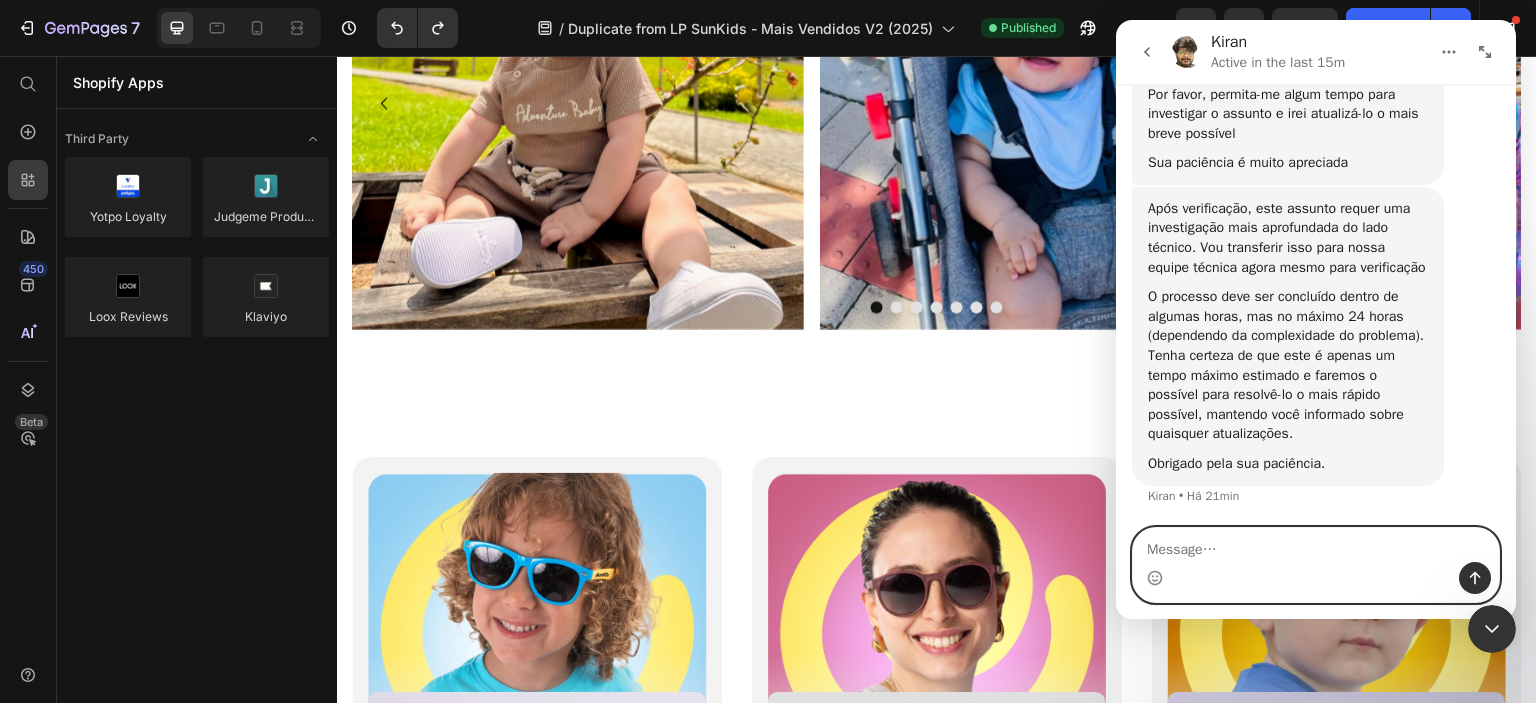 scroll, scrollTop: 4211, scrollLeft: 0, axis: vertical 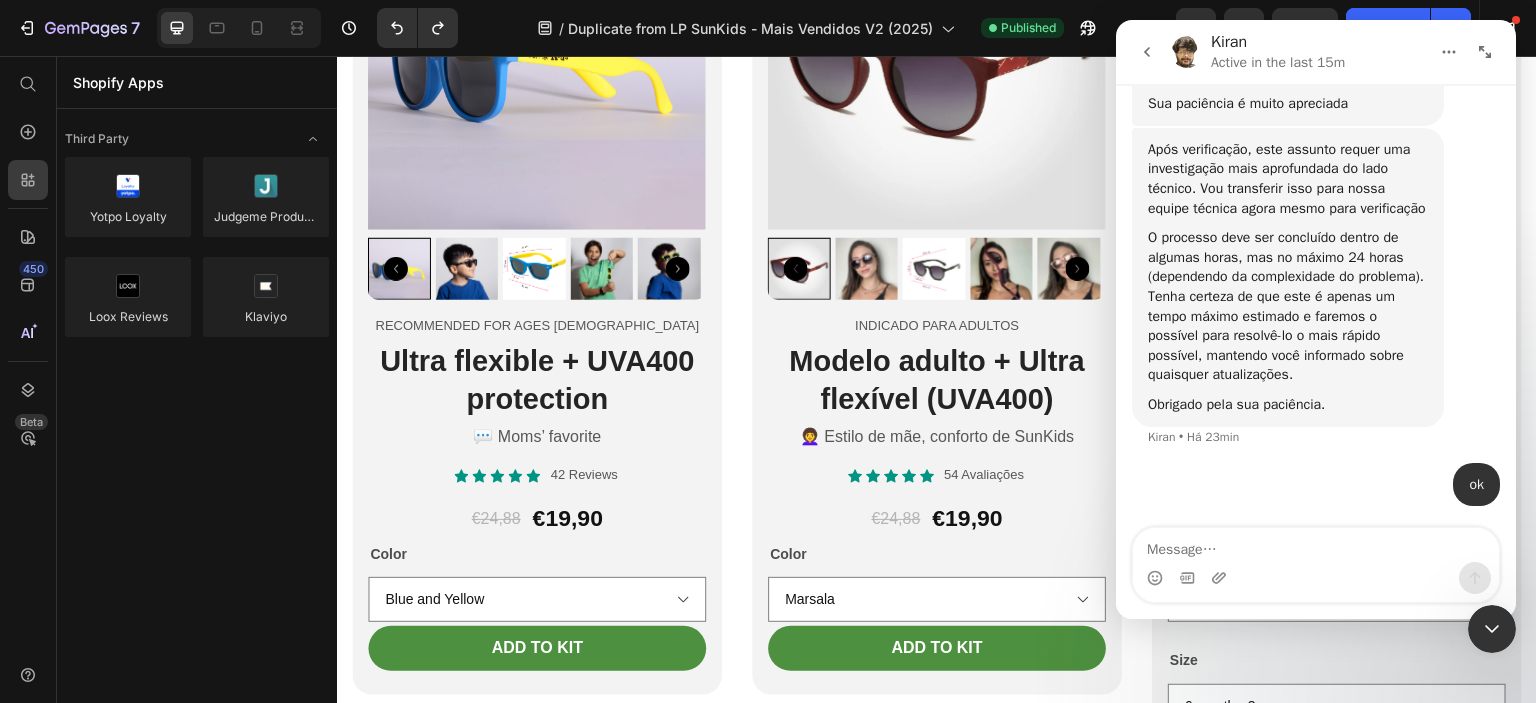 click 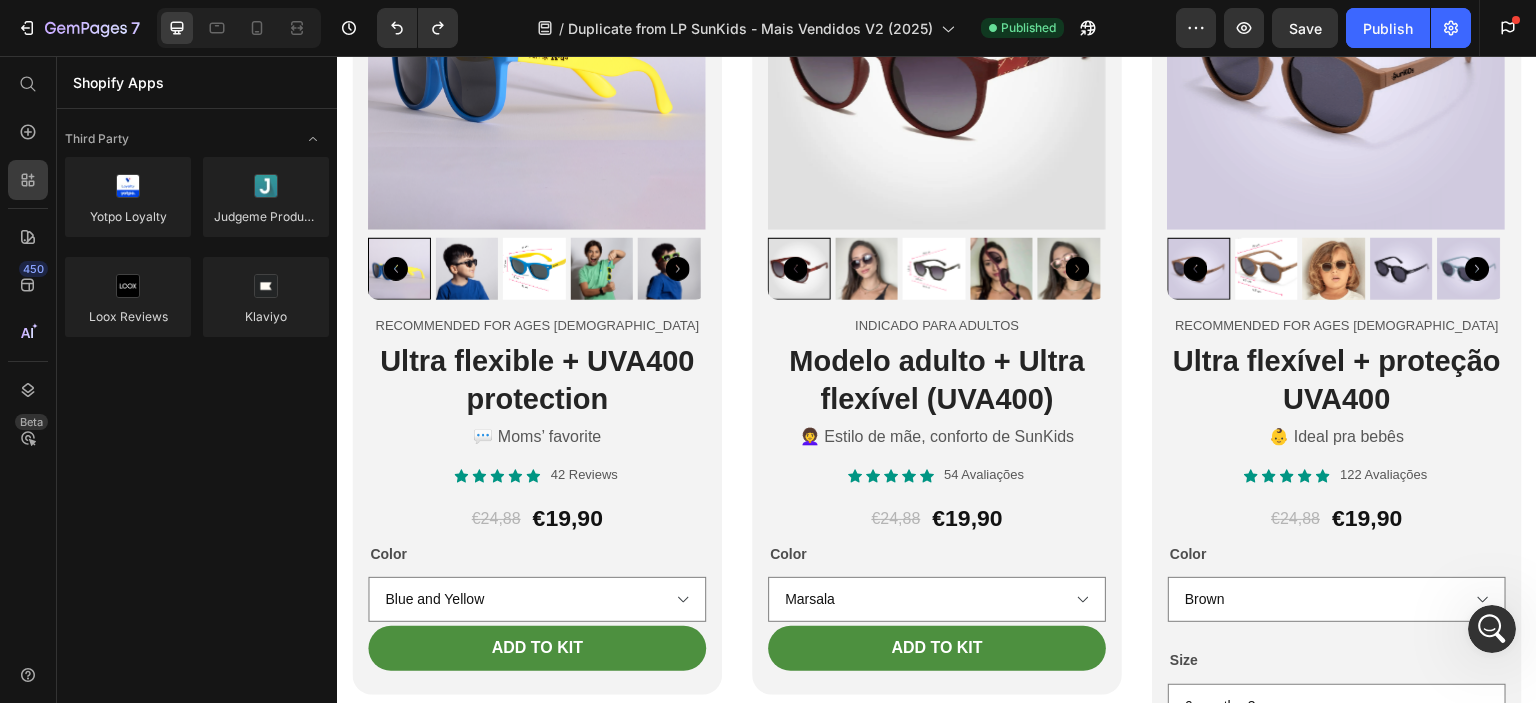 click 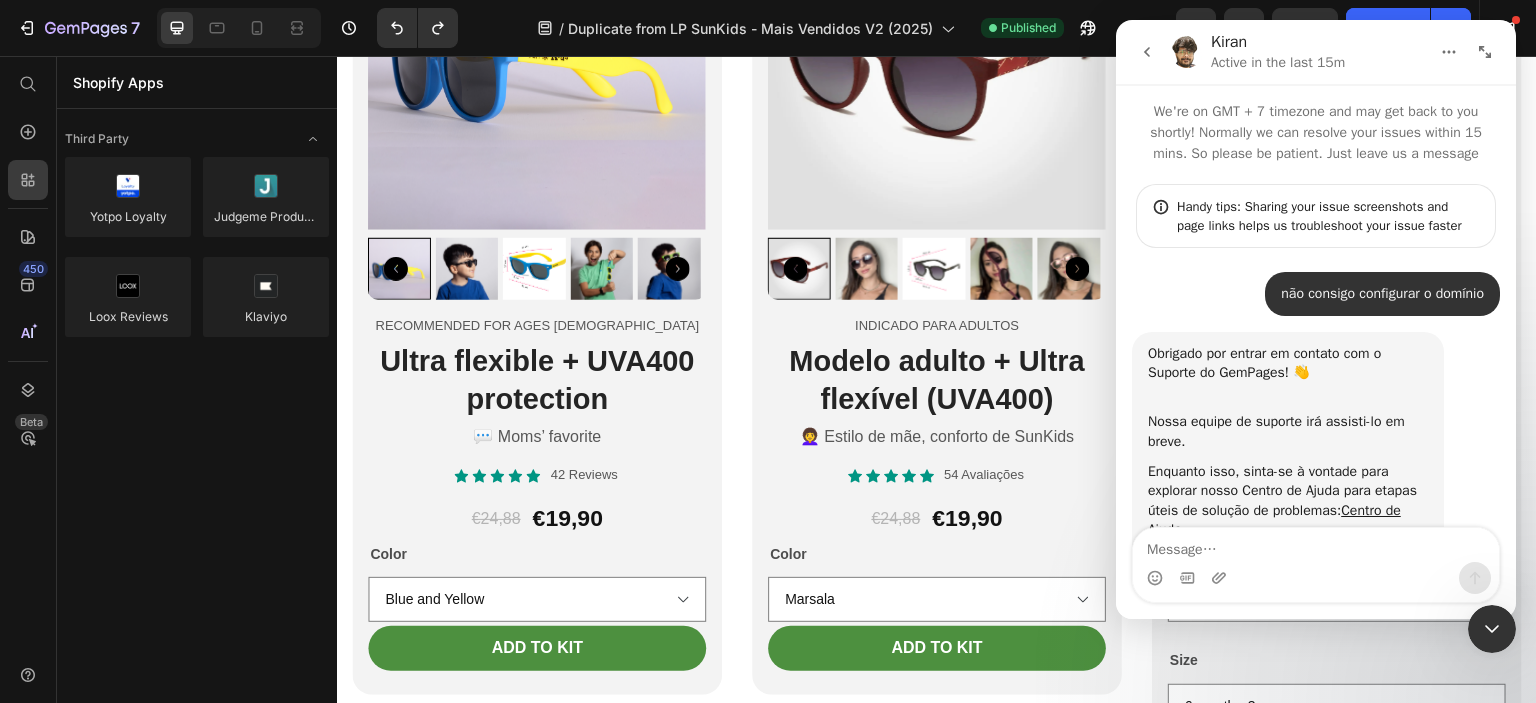 scroll, scrollTop: 4211, scrollLeft: 0, axis: vertical 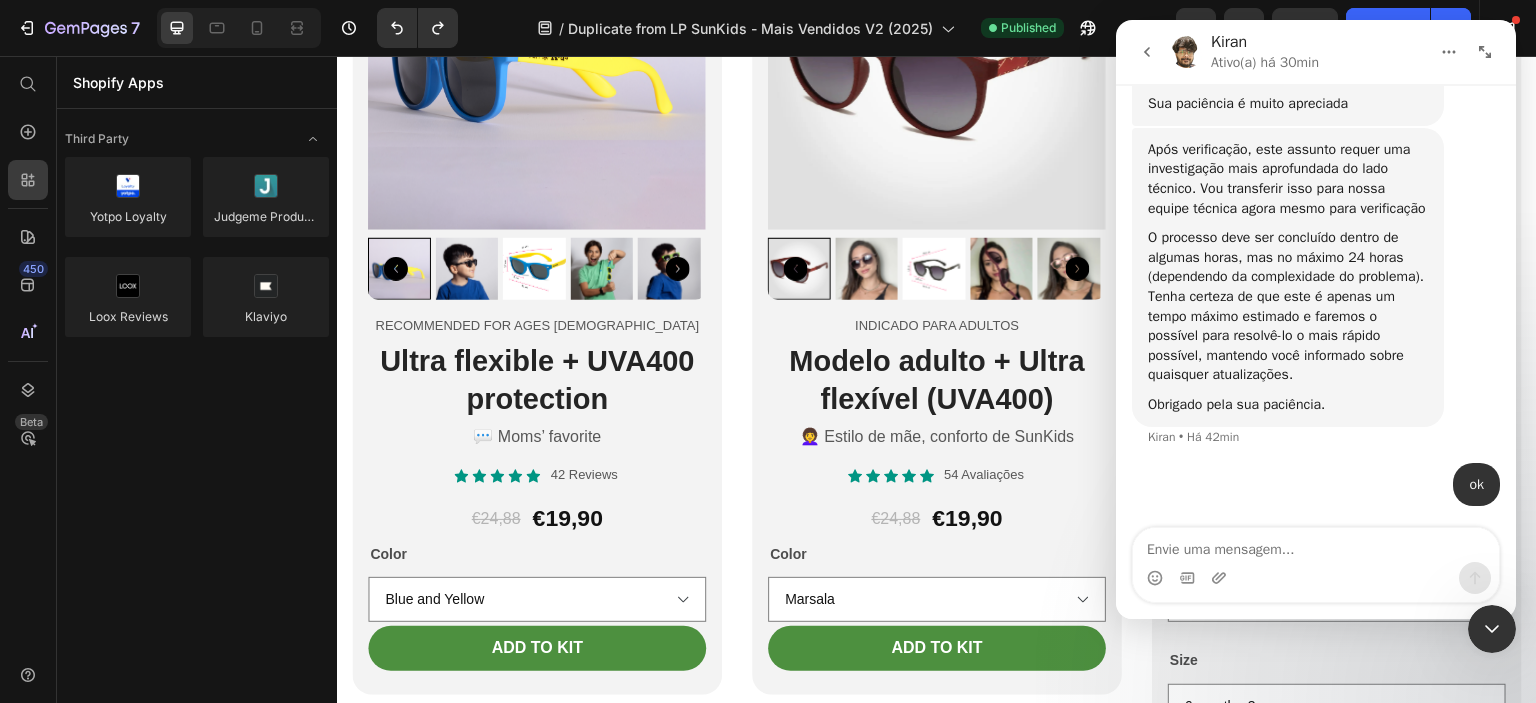 click 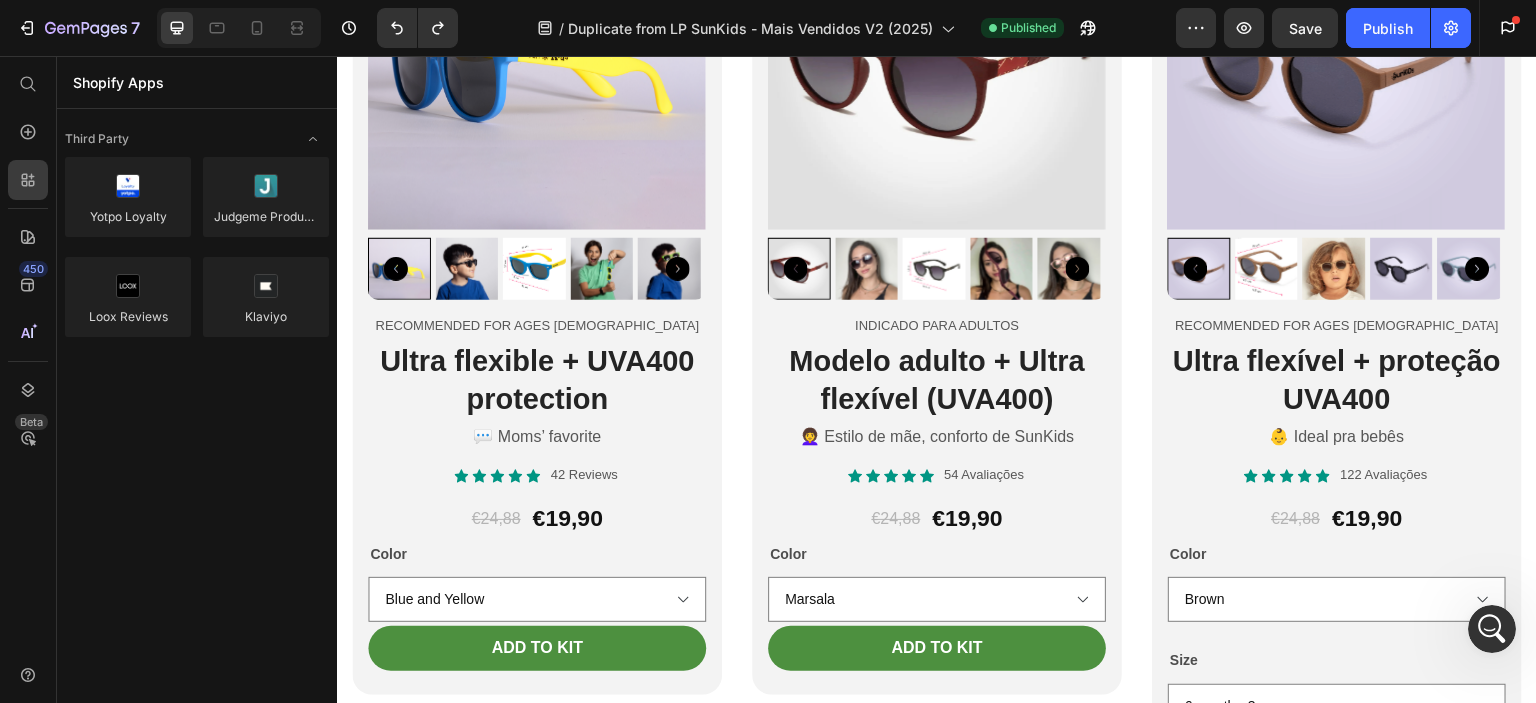 scroll, scrollTop: 4216, scrollLeft: 0, axis: vertical 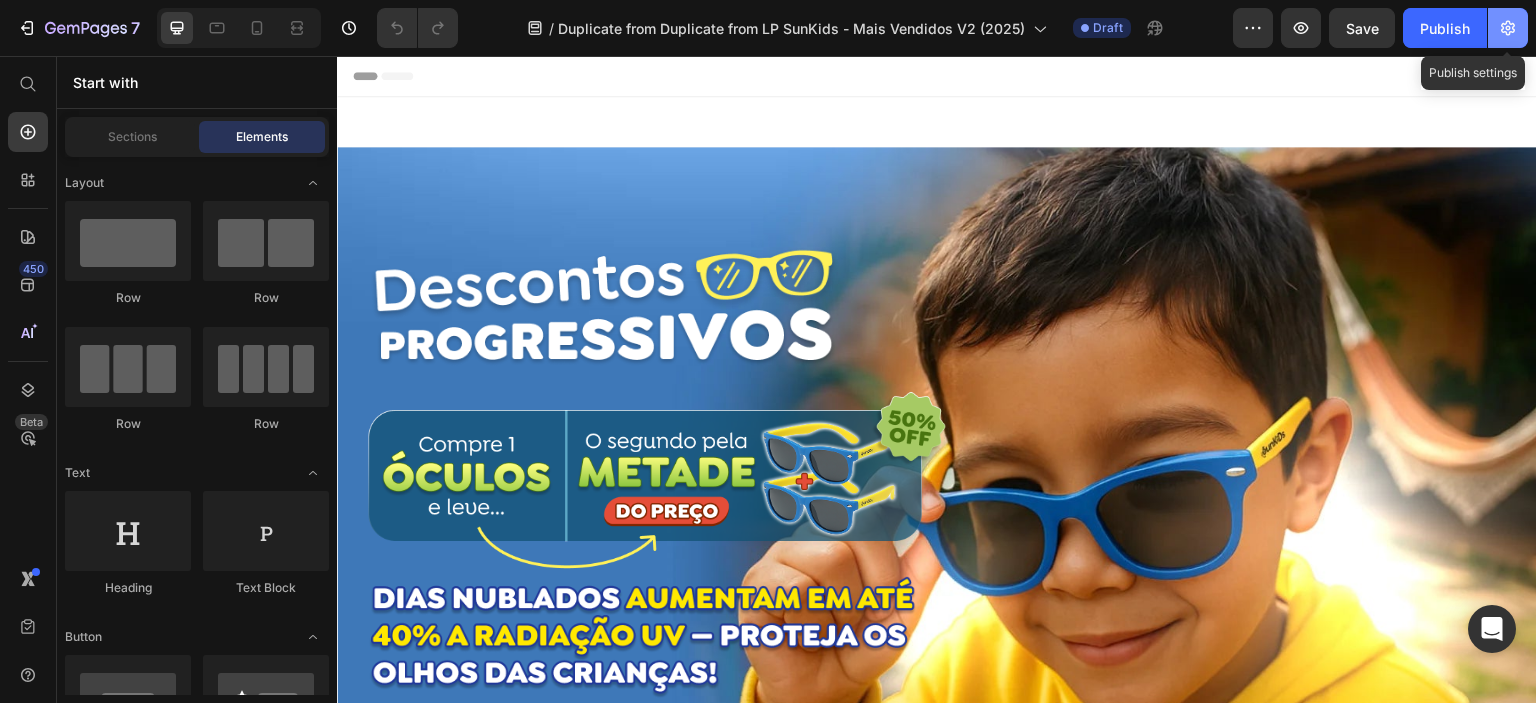 click 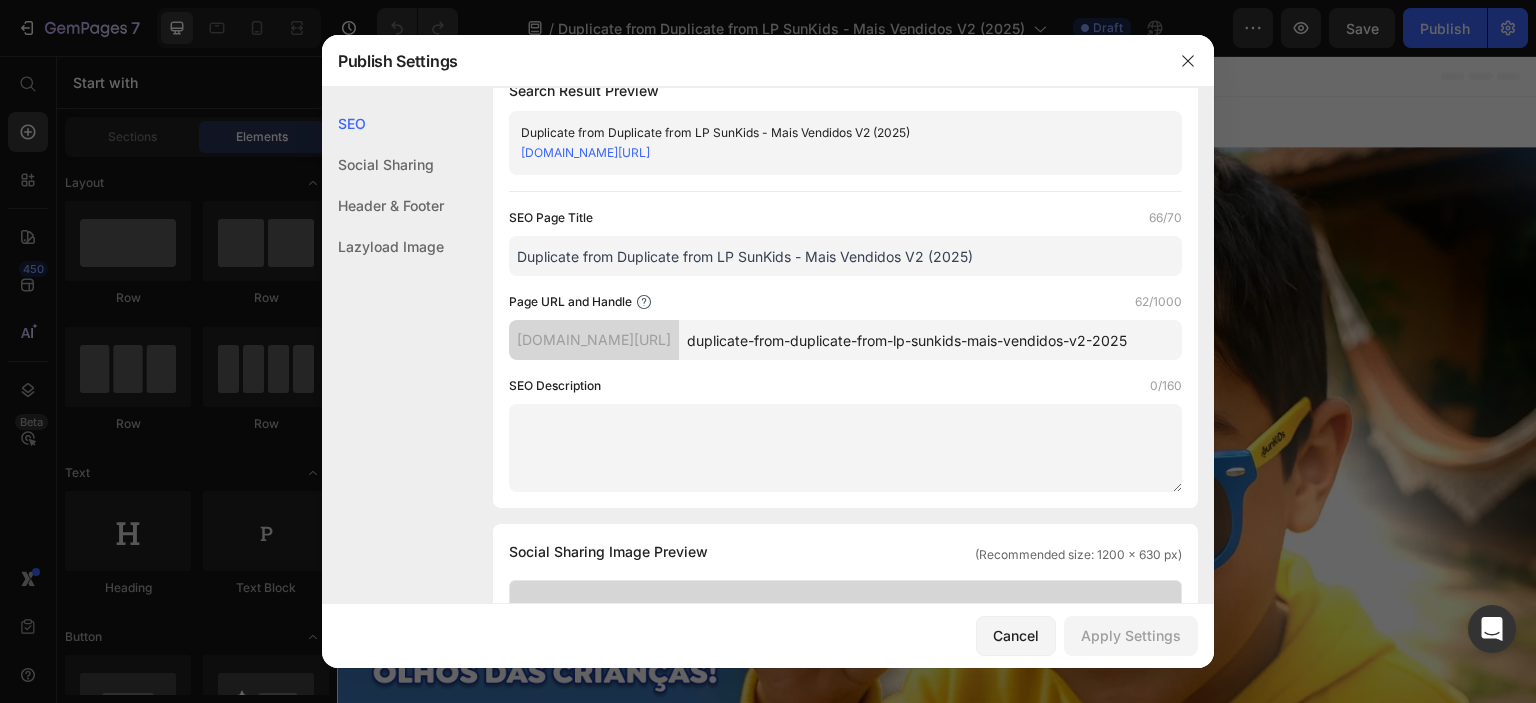 scroll, scrollTop: 0, scrollLeft: 0, axis: both 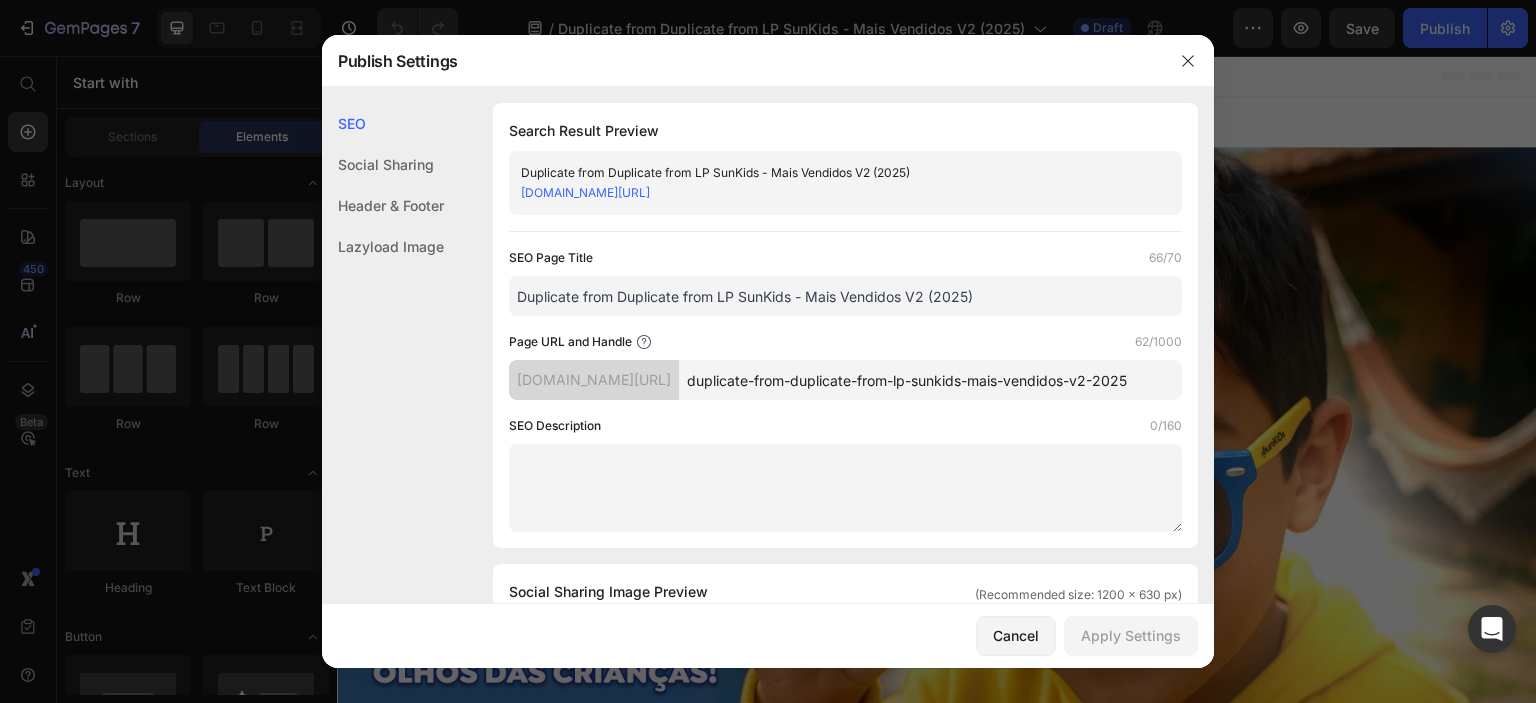 click on "[DOMAIN_NAME][URL]" at bounding box center (594, 380) 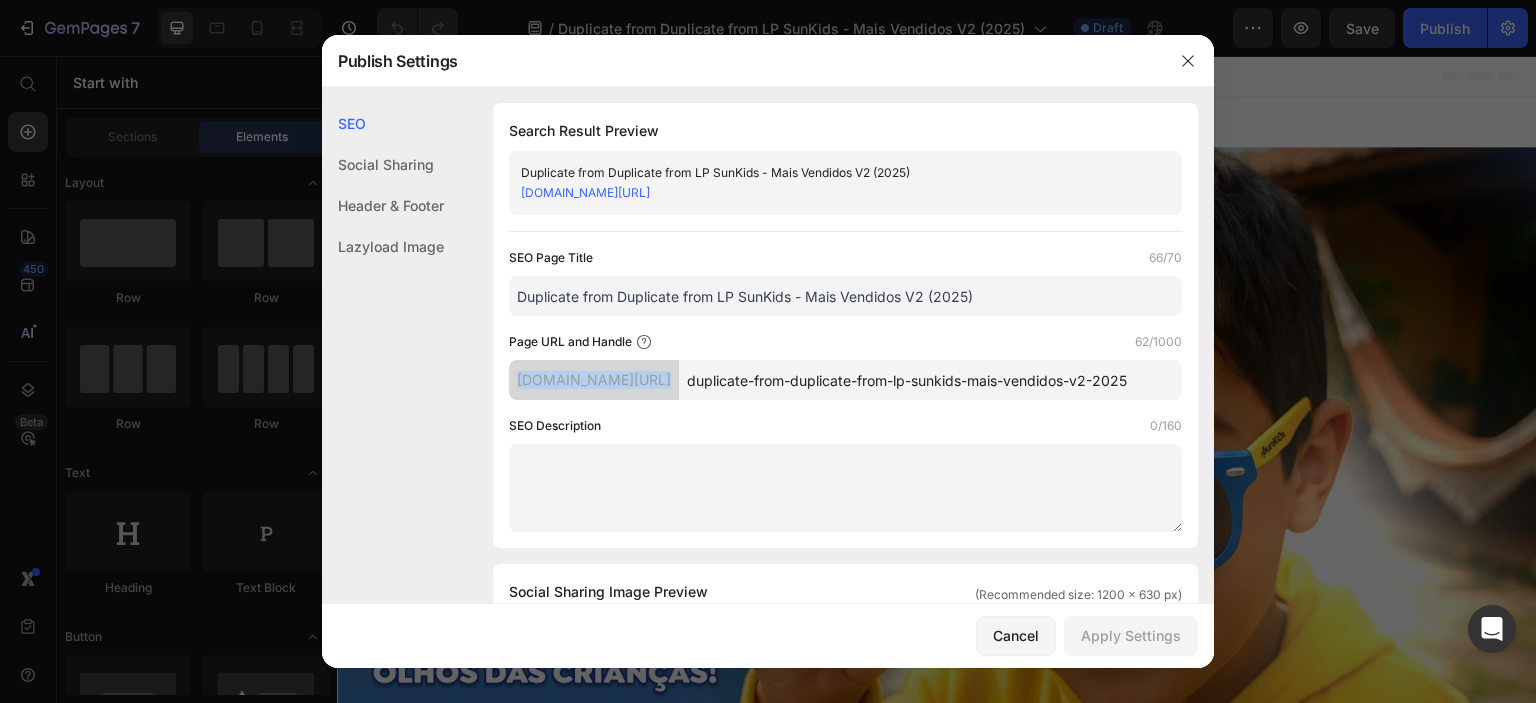 click on "ad1248-a6.myshopify.com/pages/" at bounding box center [594, 380] 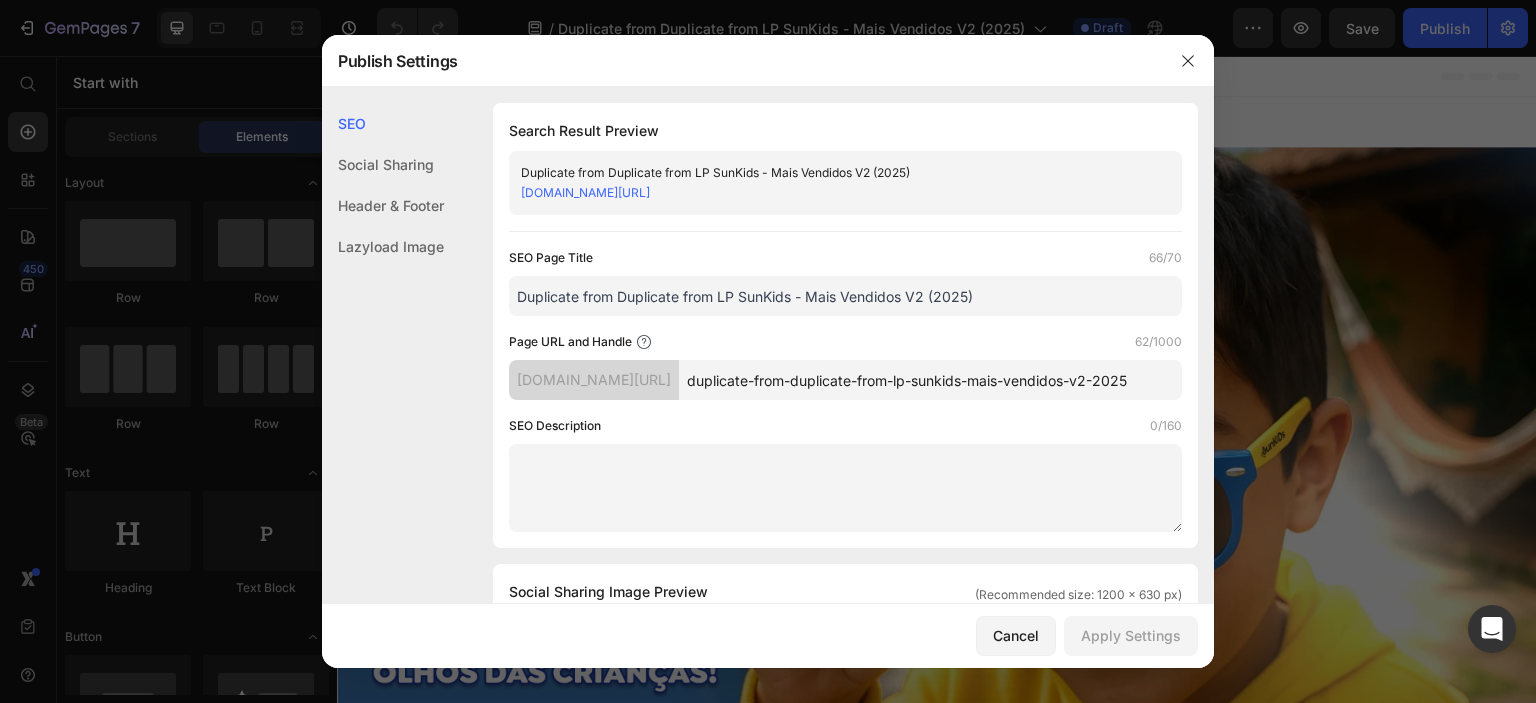 click on "duplicate-from-duplicate-from-lp-sunkids-mais-vendidos-v2-2025" at bounding box center [930, 380] 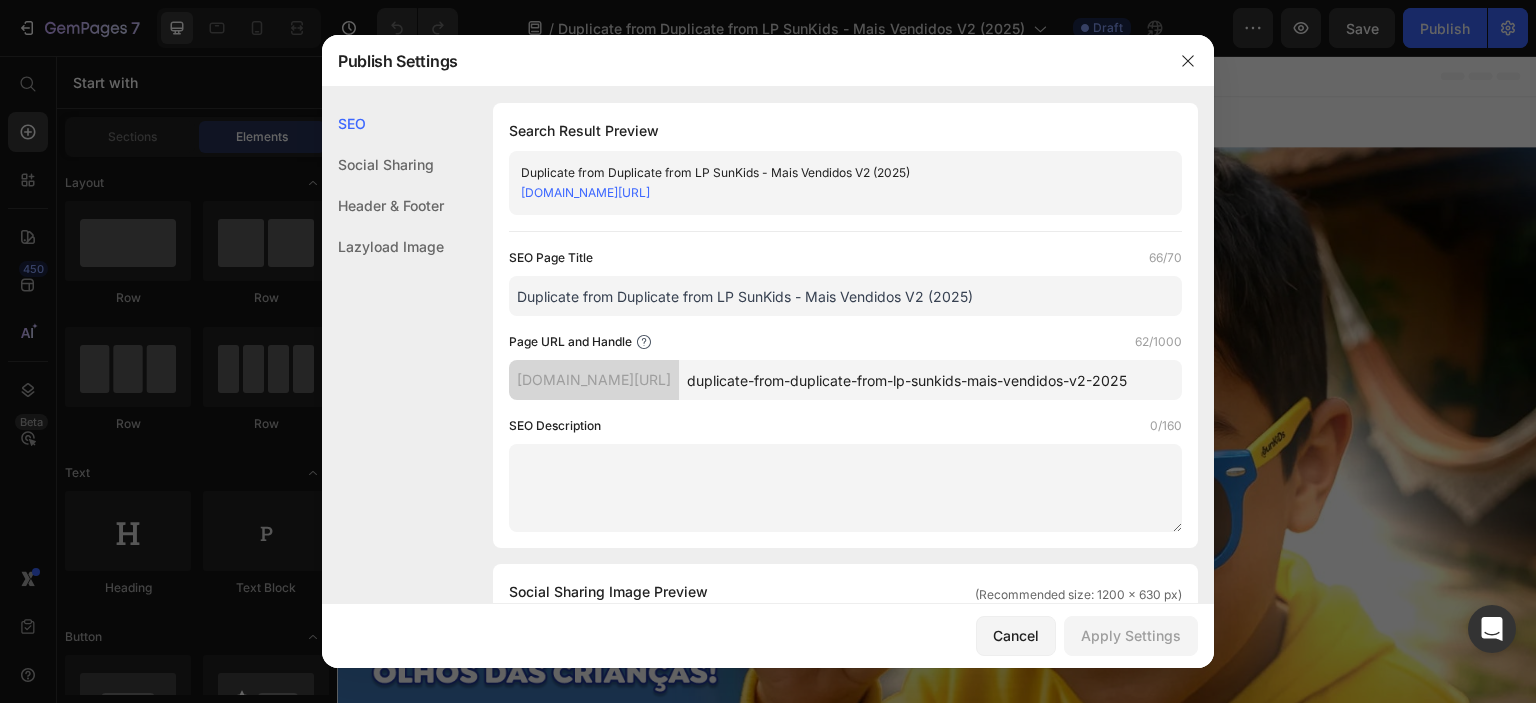 drag, startPoint x: 672, startPoint y: 377, endPoint x: 540, endPoint y: 367, distance: 132.37825 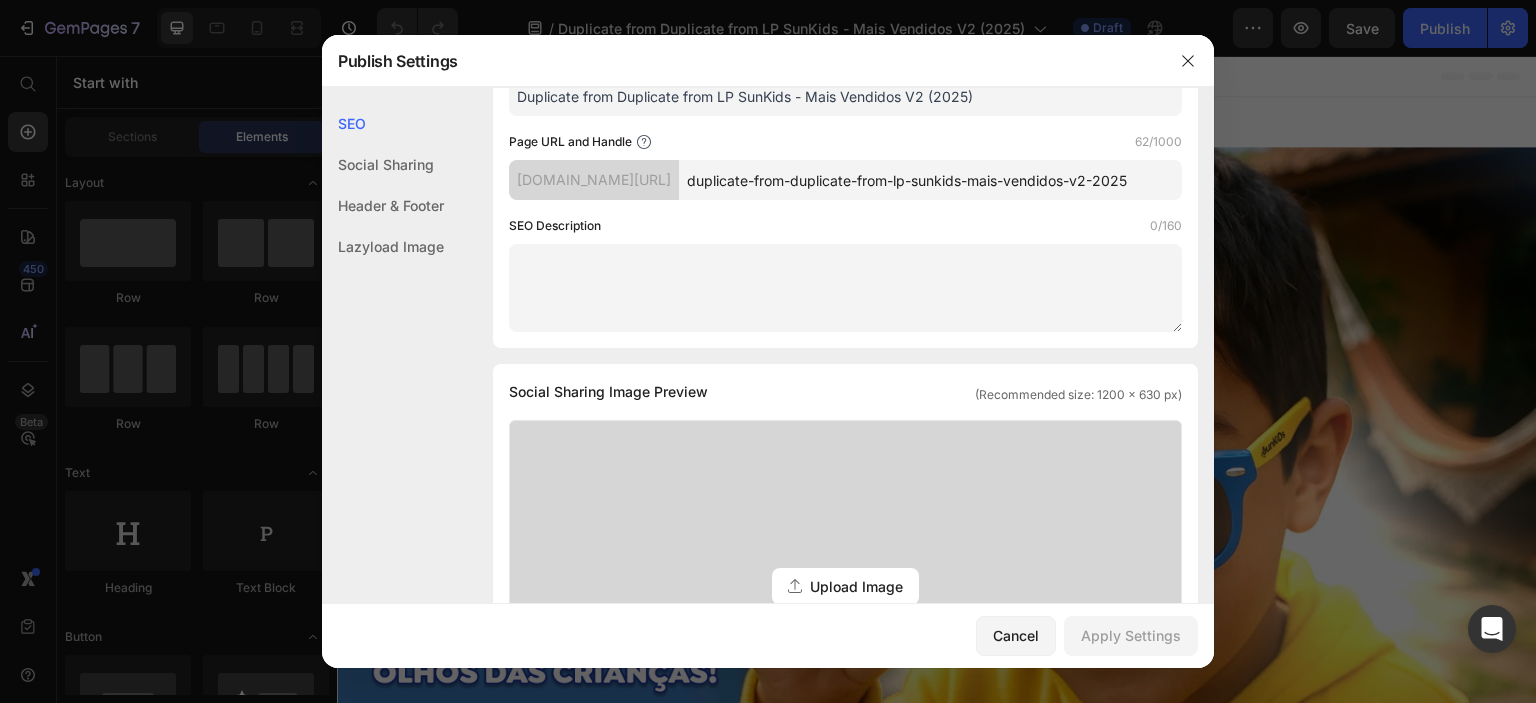 scroll, scrollTop: 0, scrollLeft: 0, axis: both 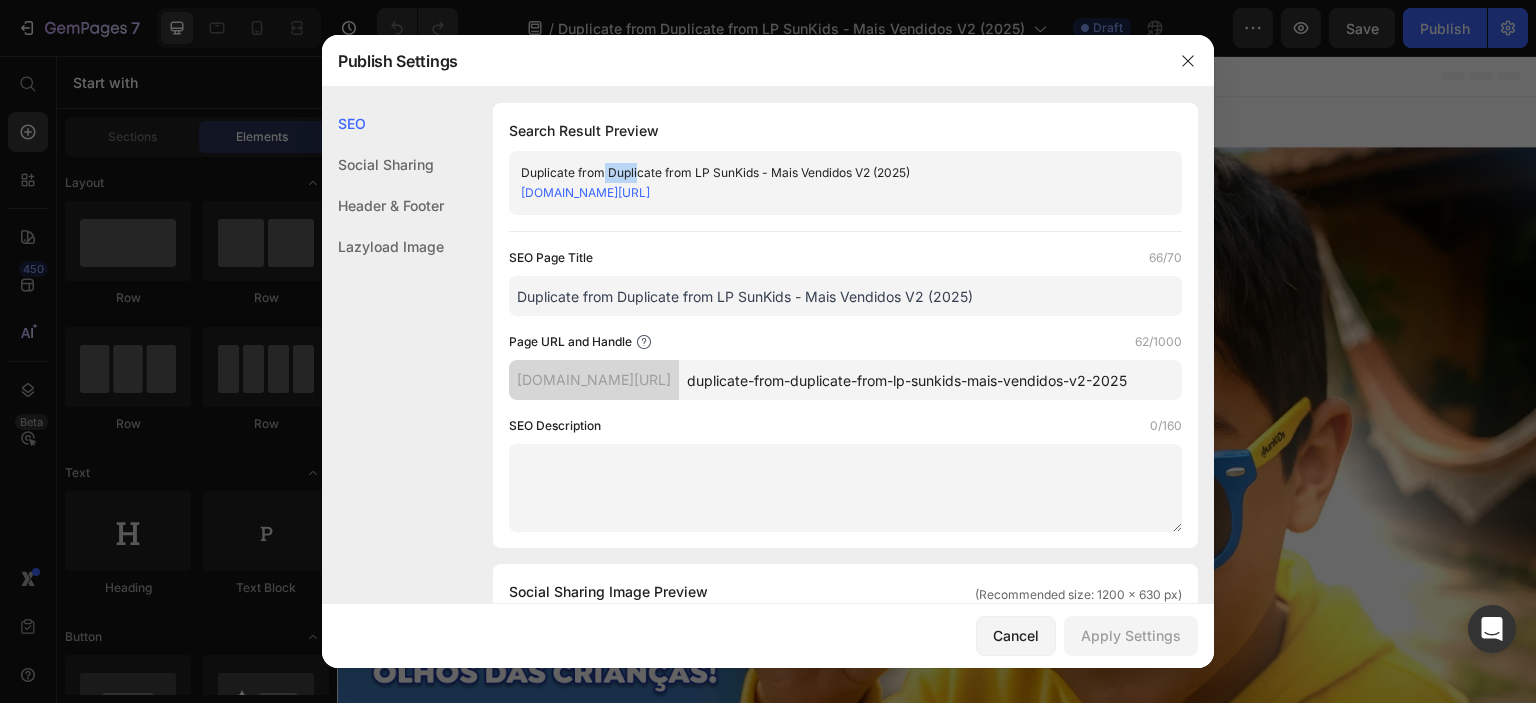 drag, startPoint x: 640, startPoint y: 172, endPoint x: 603, endPoint y: 167, distance: 37.336308 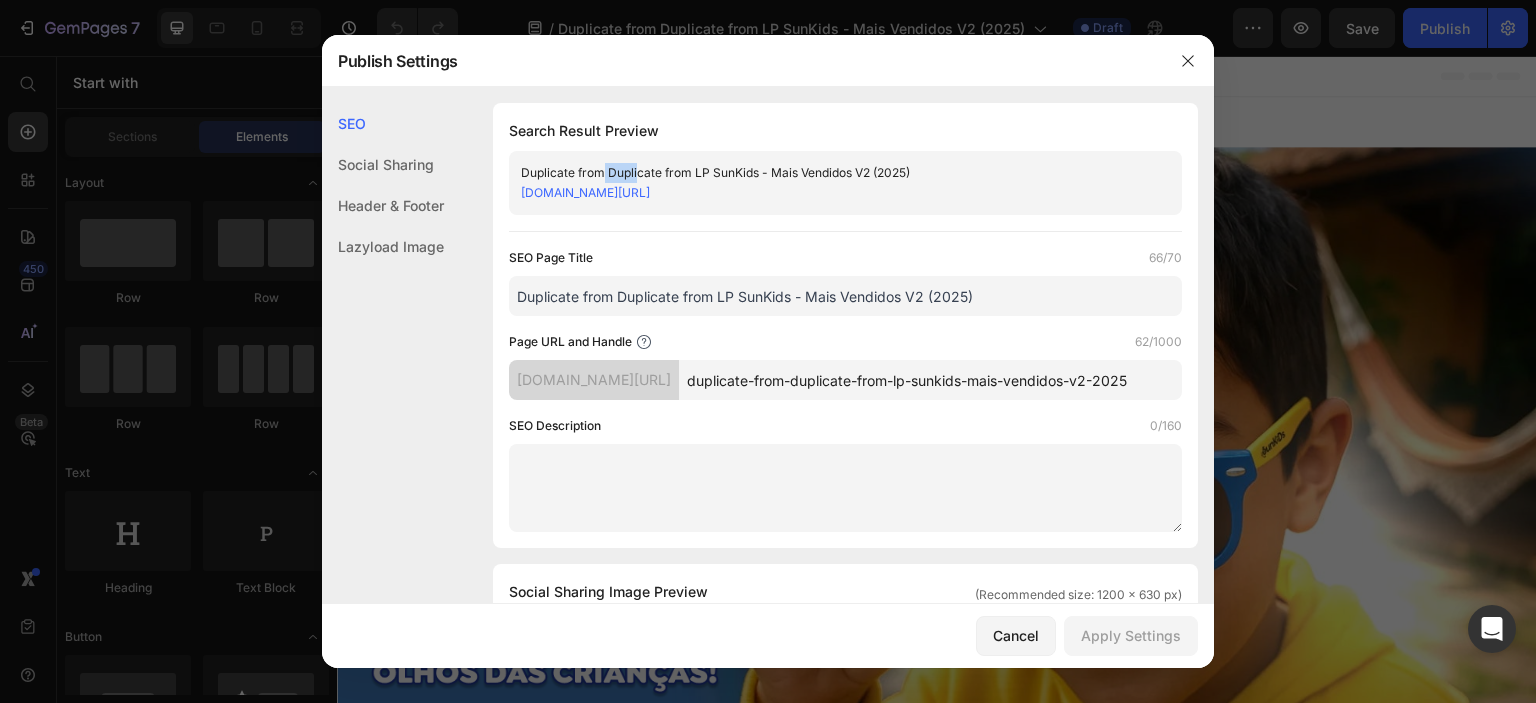 drag, startPoint x: 520, startPoint y: 194, endPoint x: 844, endPoint y: 211, distance: 324.44568 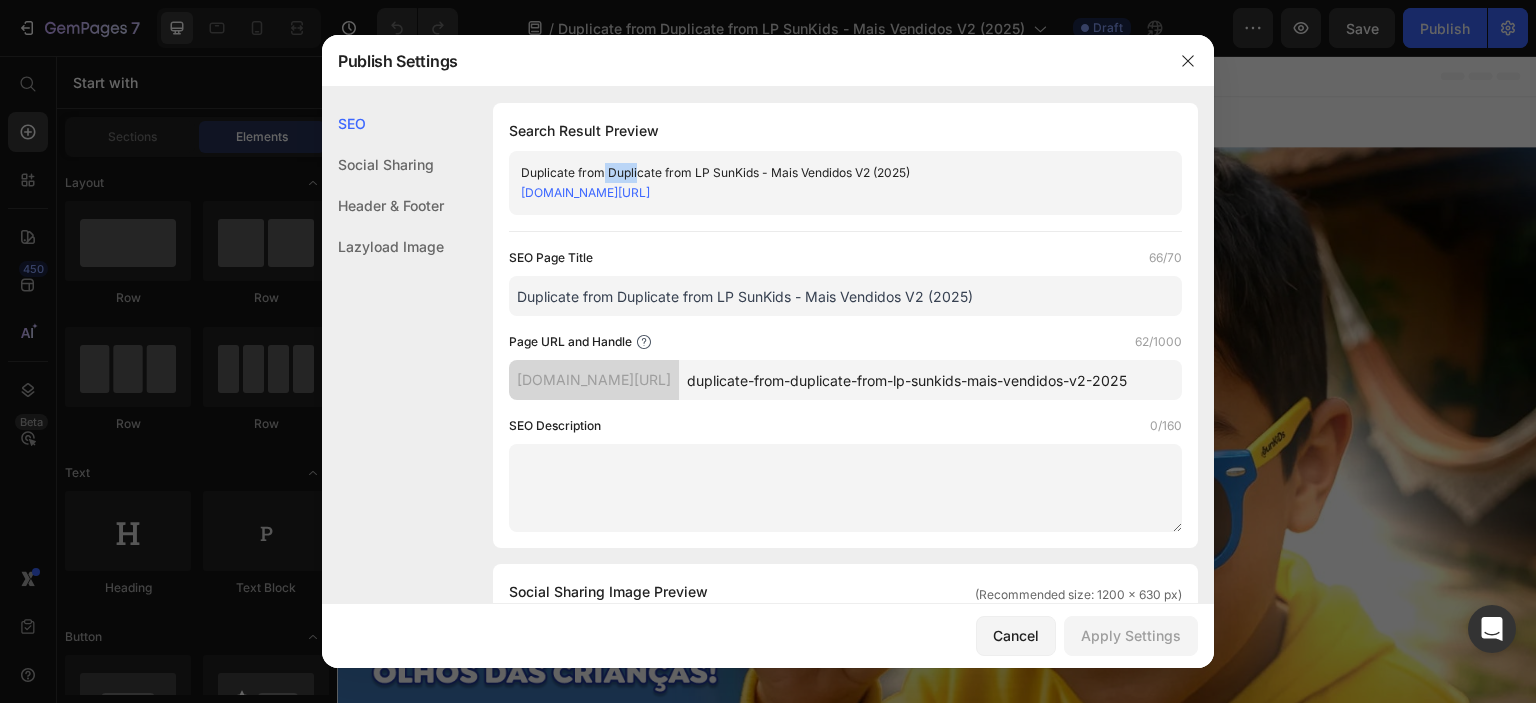 click on "Duplicate from Duplicate from LP SunKids - Mais Vendidos V2 (2025) ad1248-a6.myshopify.com/pages/duplicate-from-duplicate-from-lp-sunkids-mais-vendidos-v2-2025" 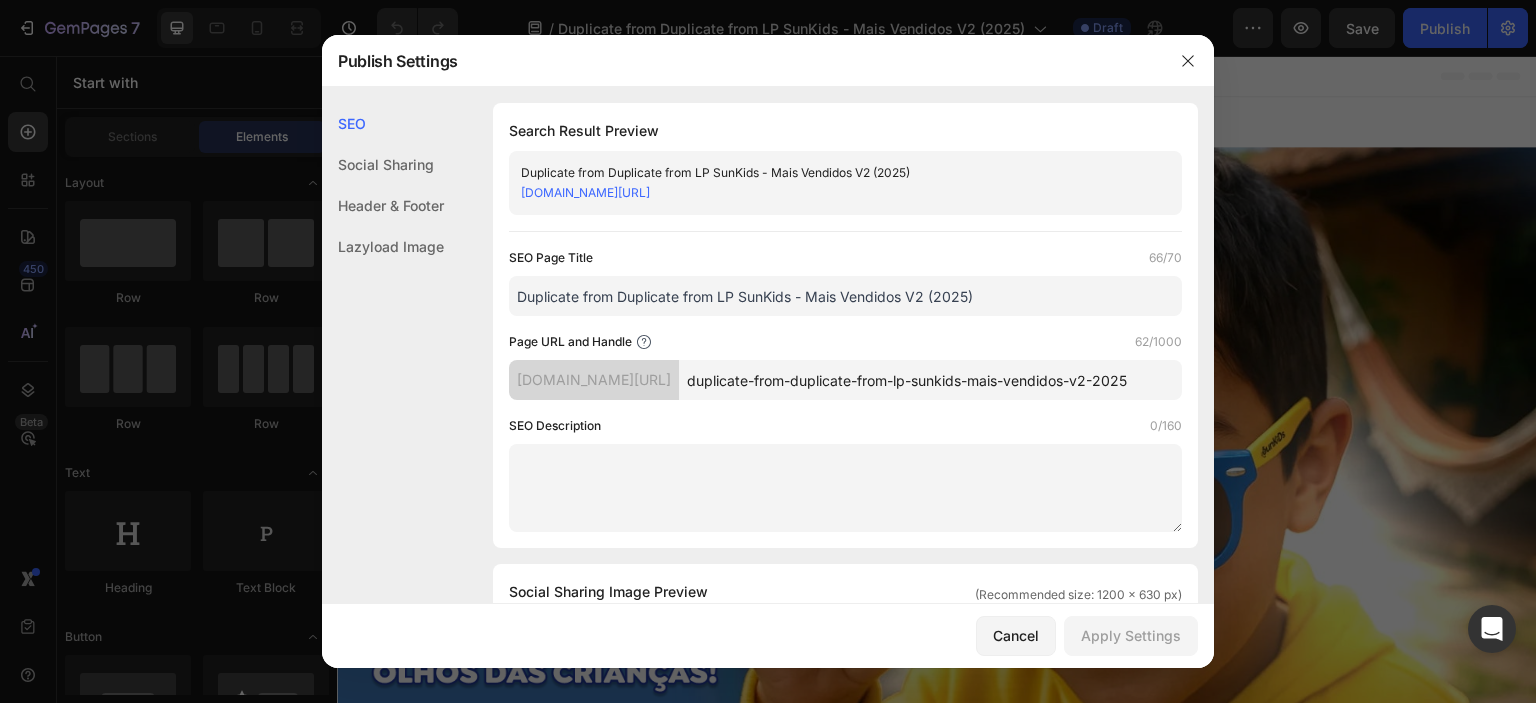 click on "ad1248-a6.myshopify.com/pages/" at bounding box center [594, 380] 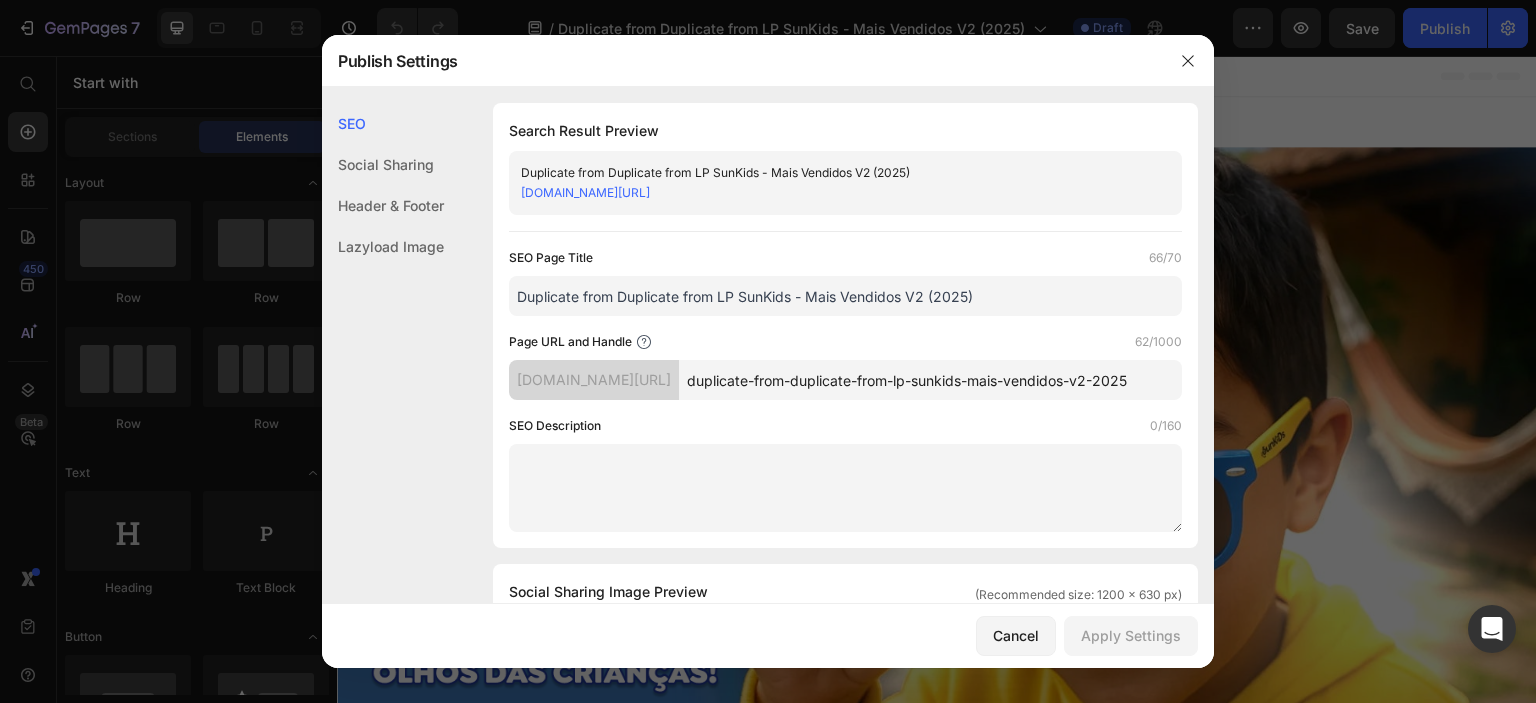 click on "duplicate-from-duplicate-from-lp-sunkids-mais-vendidos-v2-2025" at bounding box center [930, 380] 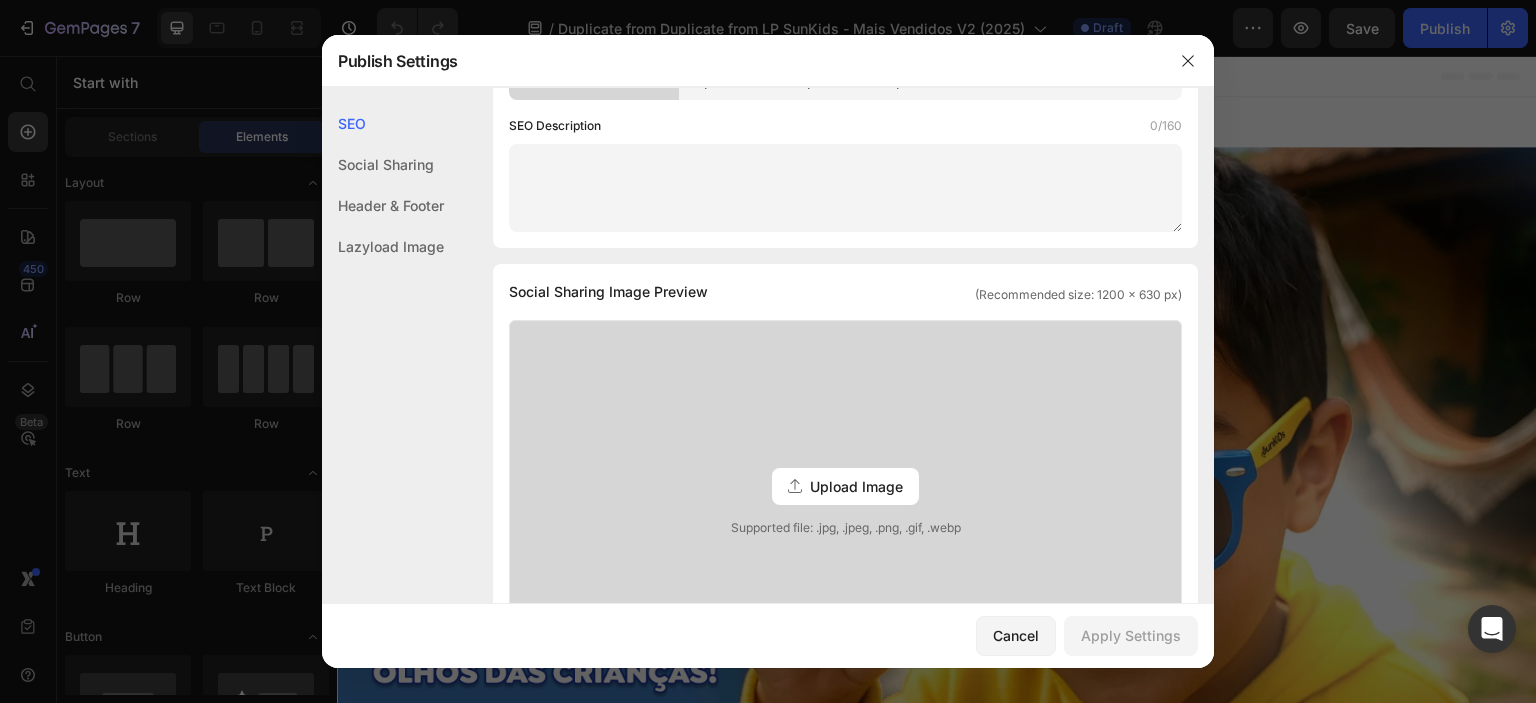 scroll, scrollTop: 0, scrollLeft: 0, axis: both 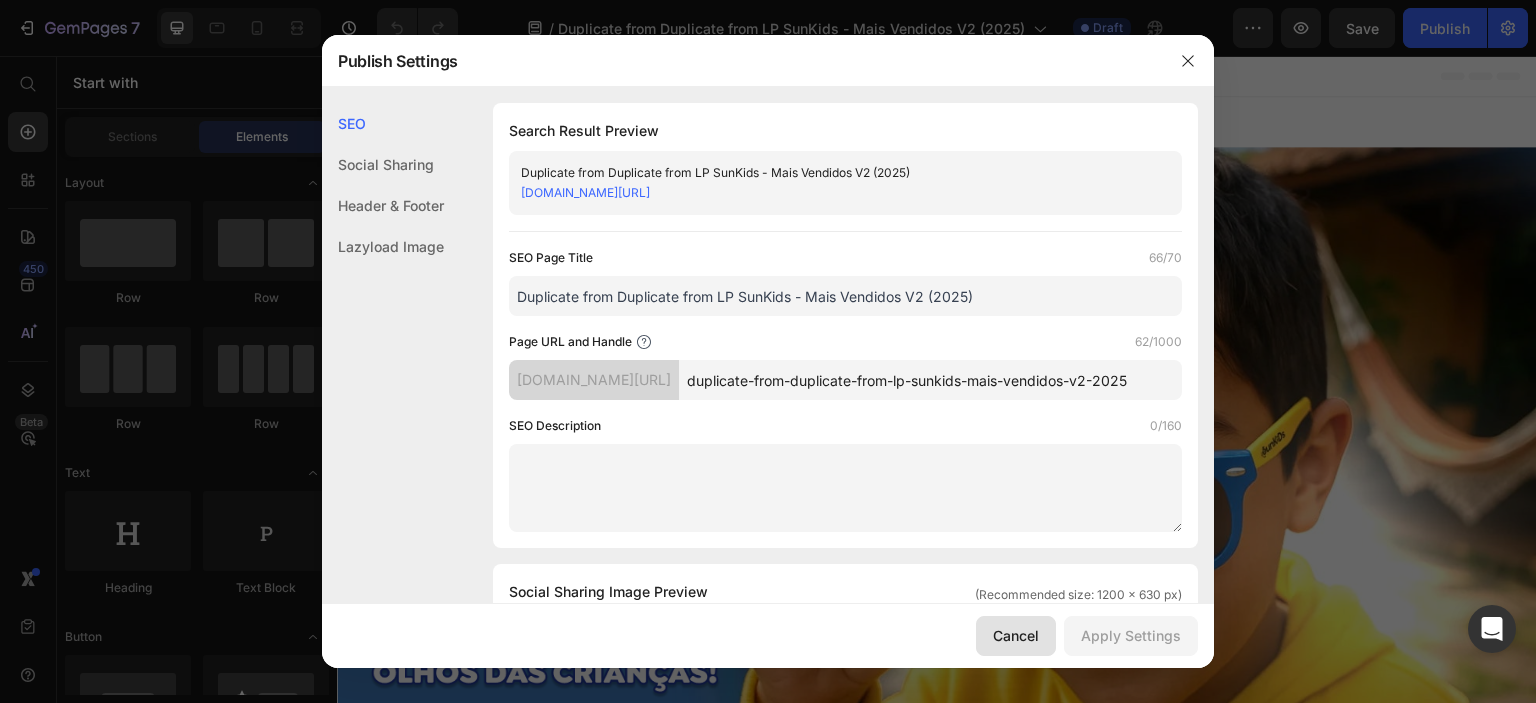 drag, startPoint x: 1027, startPoint y: 629, endPoint x: 1133, endPoint y: 186, distance: 455.50522 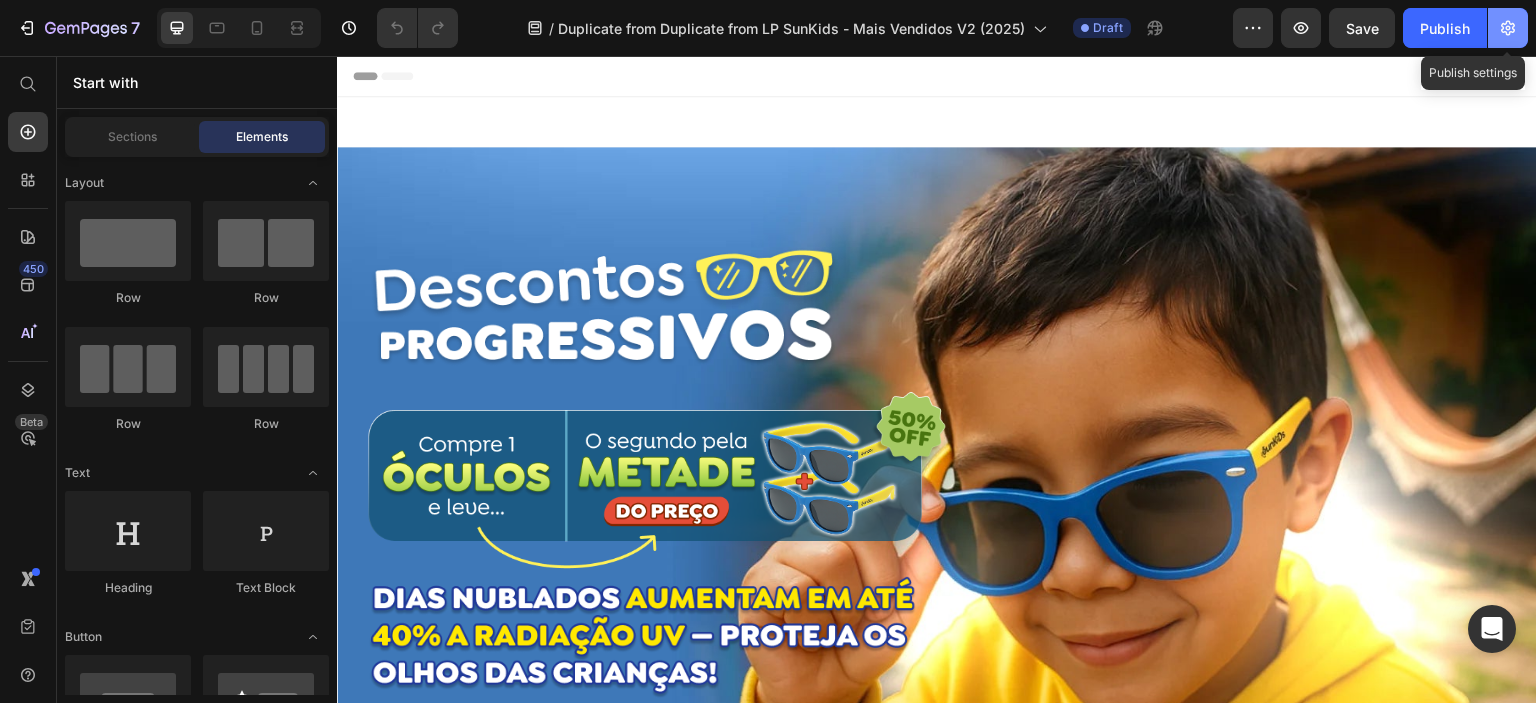 click 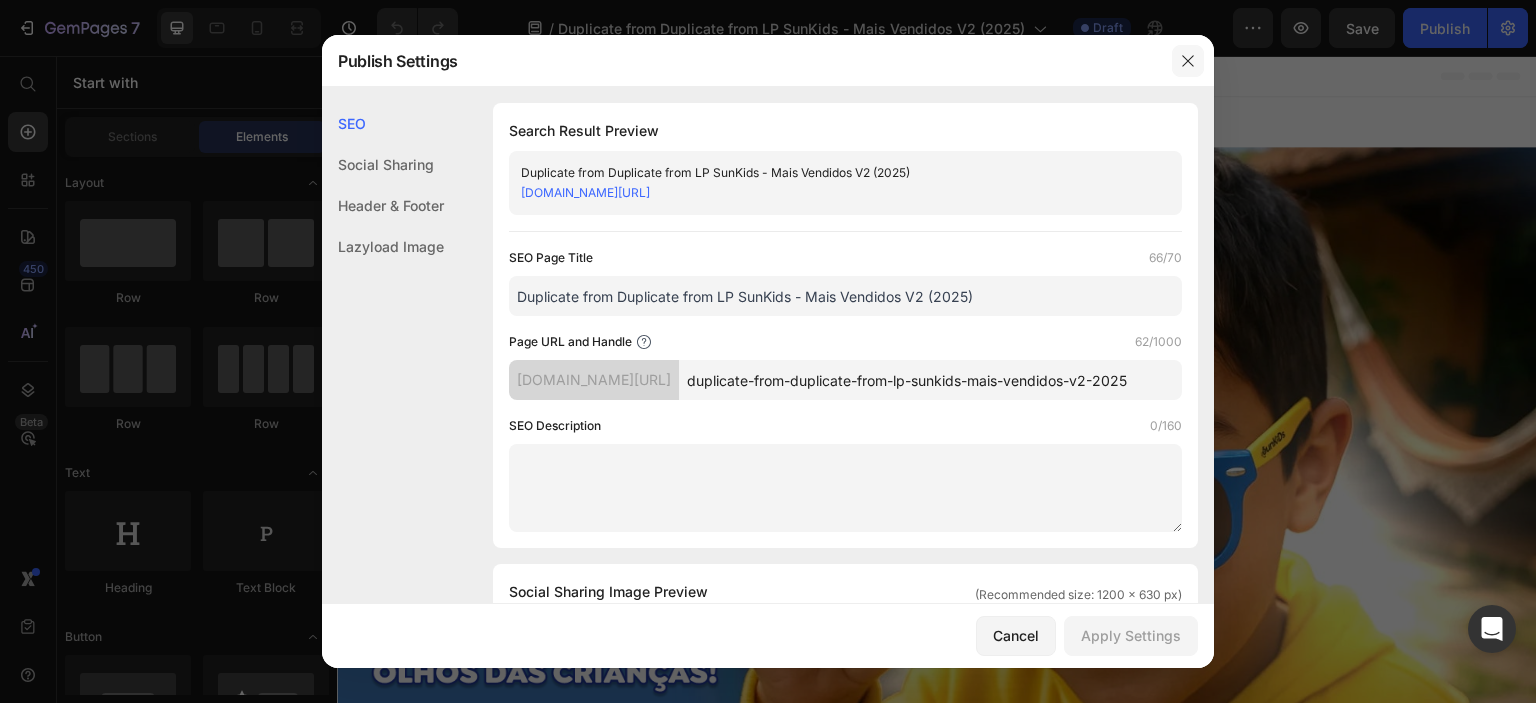 click 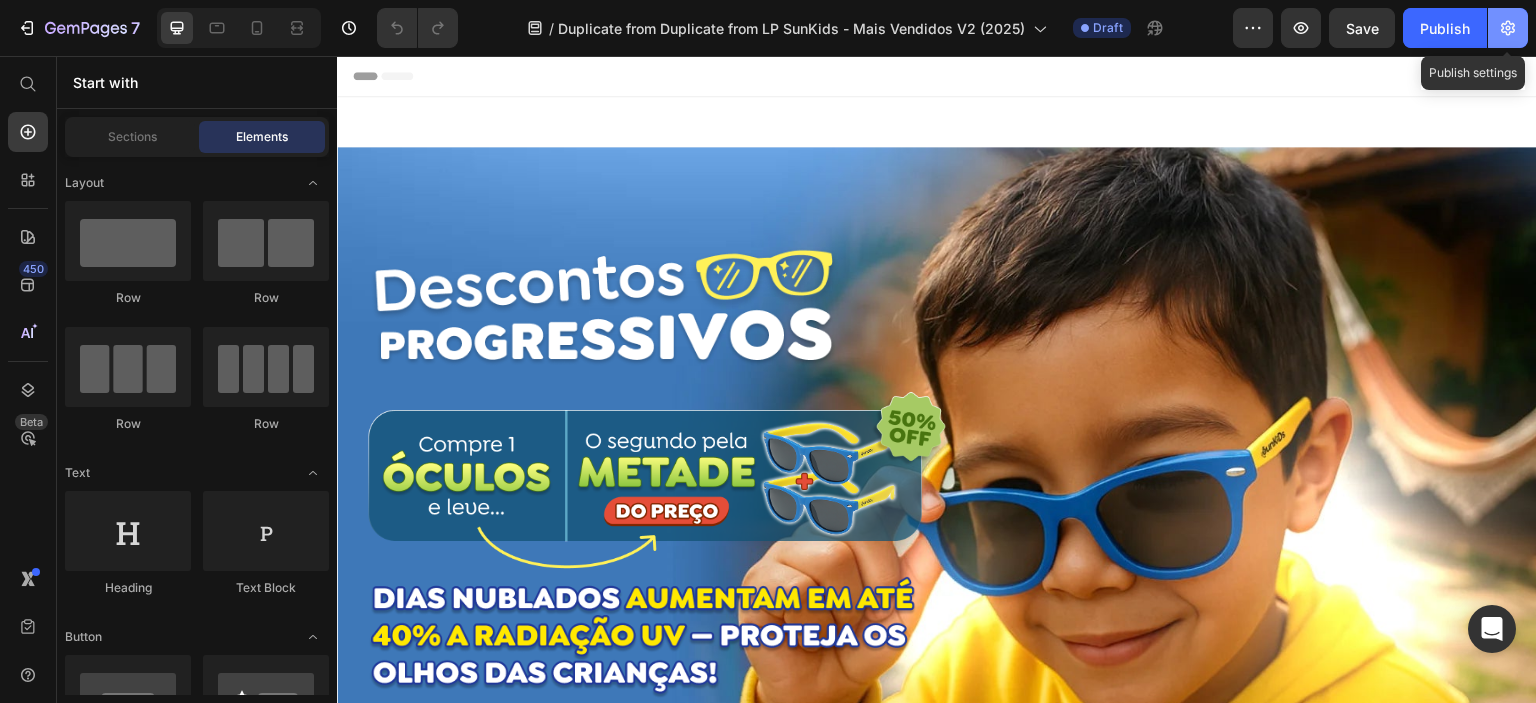 click 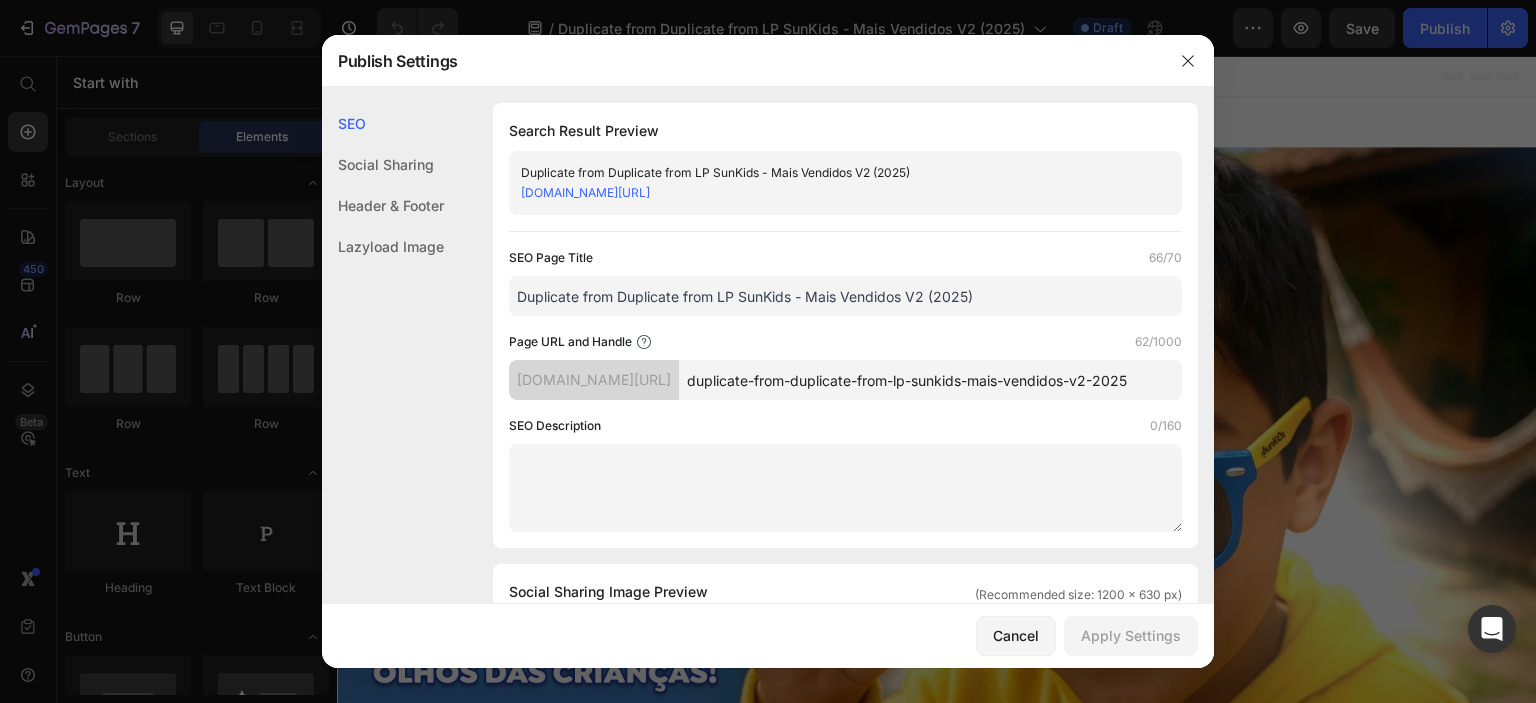click on "ad1248-a6.myshopify.com/pages/" at bounding box center (594, 380) 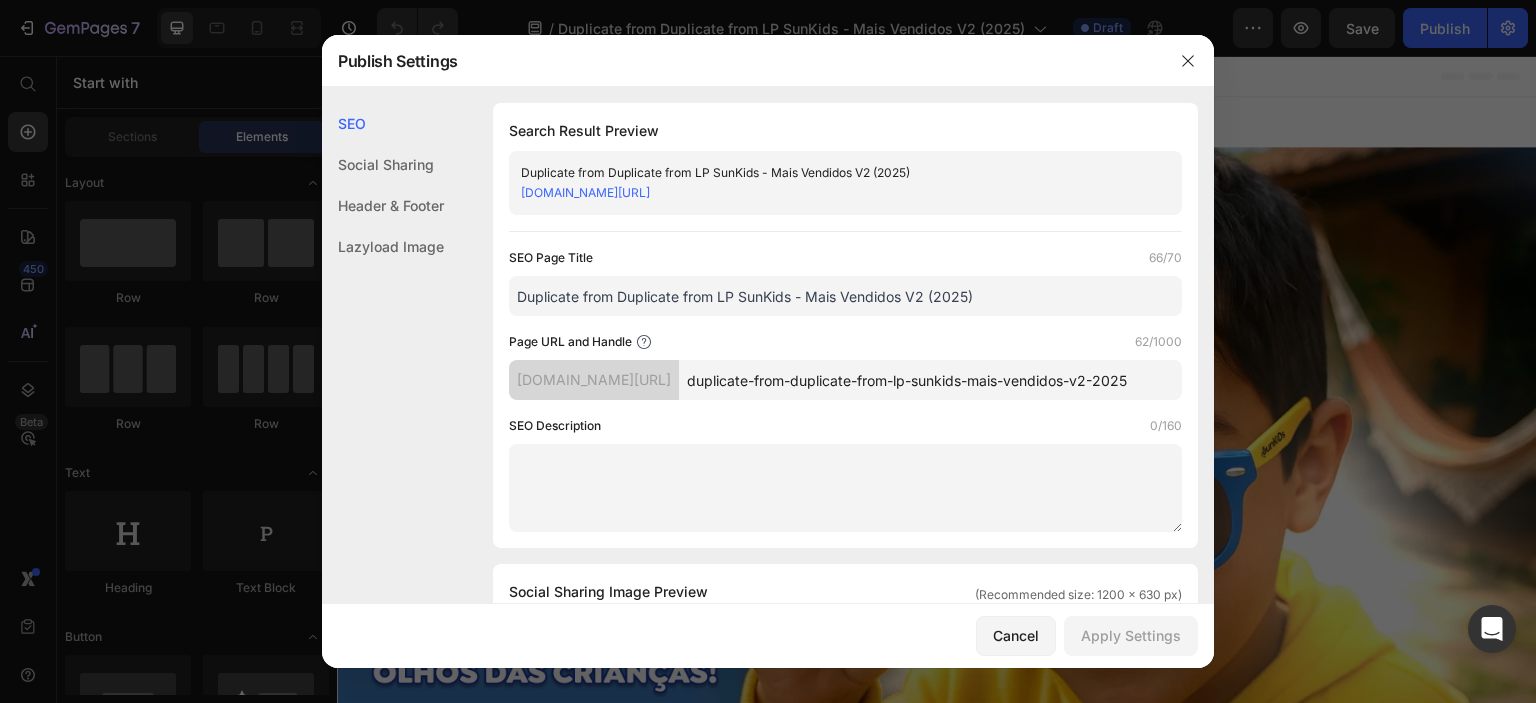 click on "ad1248-a6.myshopify.com/pages/" at bounding box center [594, 380] 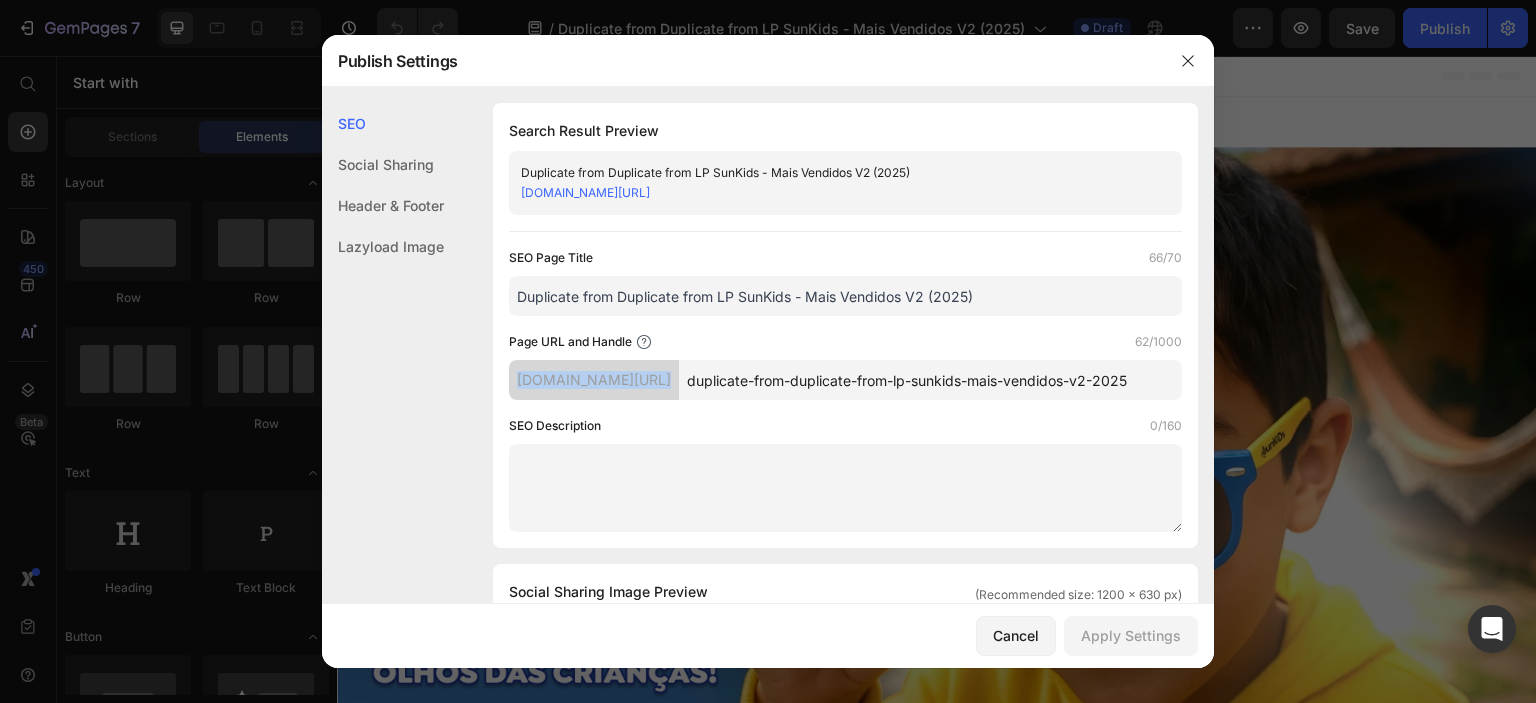 click on "ad1248-a6.myshopify.com/pages/" at bounding box center (594, 380) 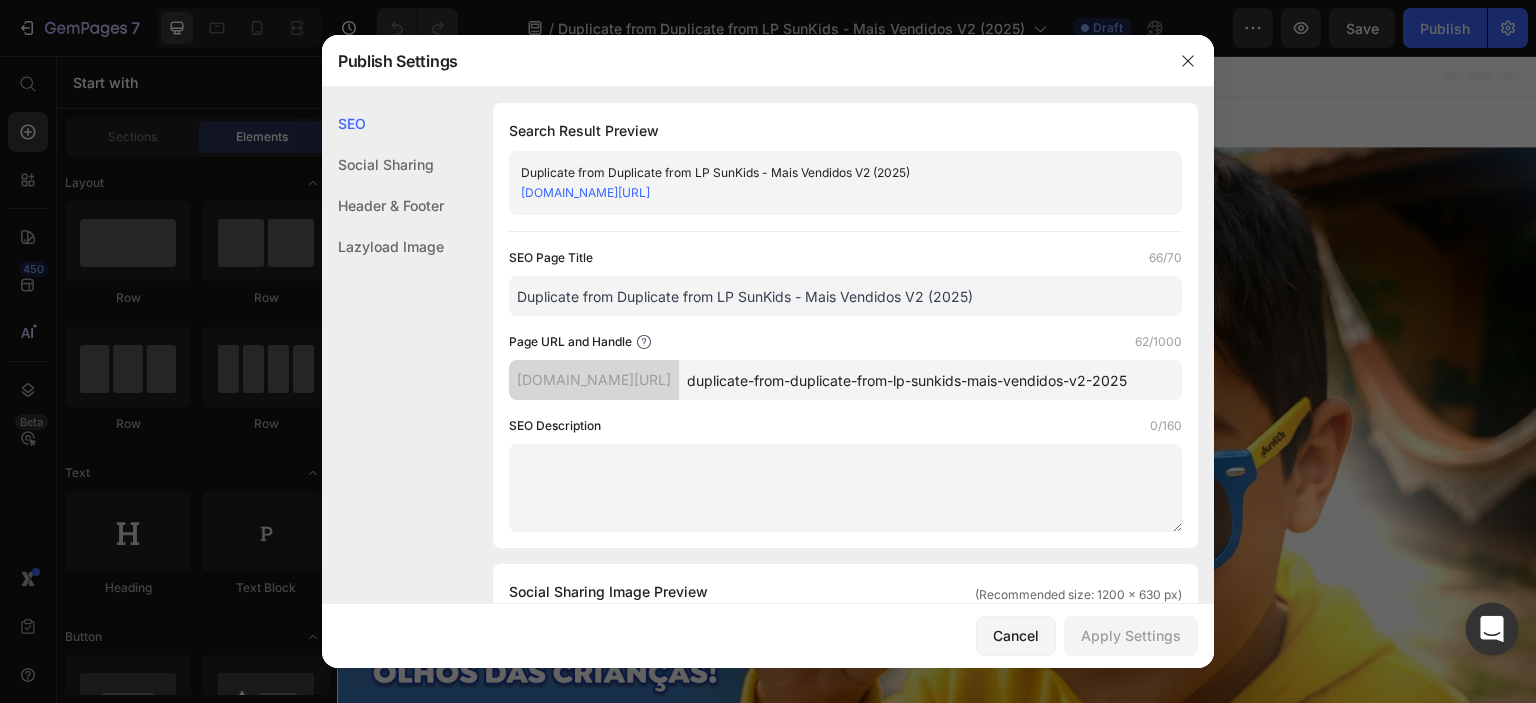 click at bounding box center [1492, 629] 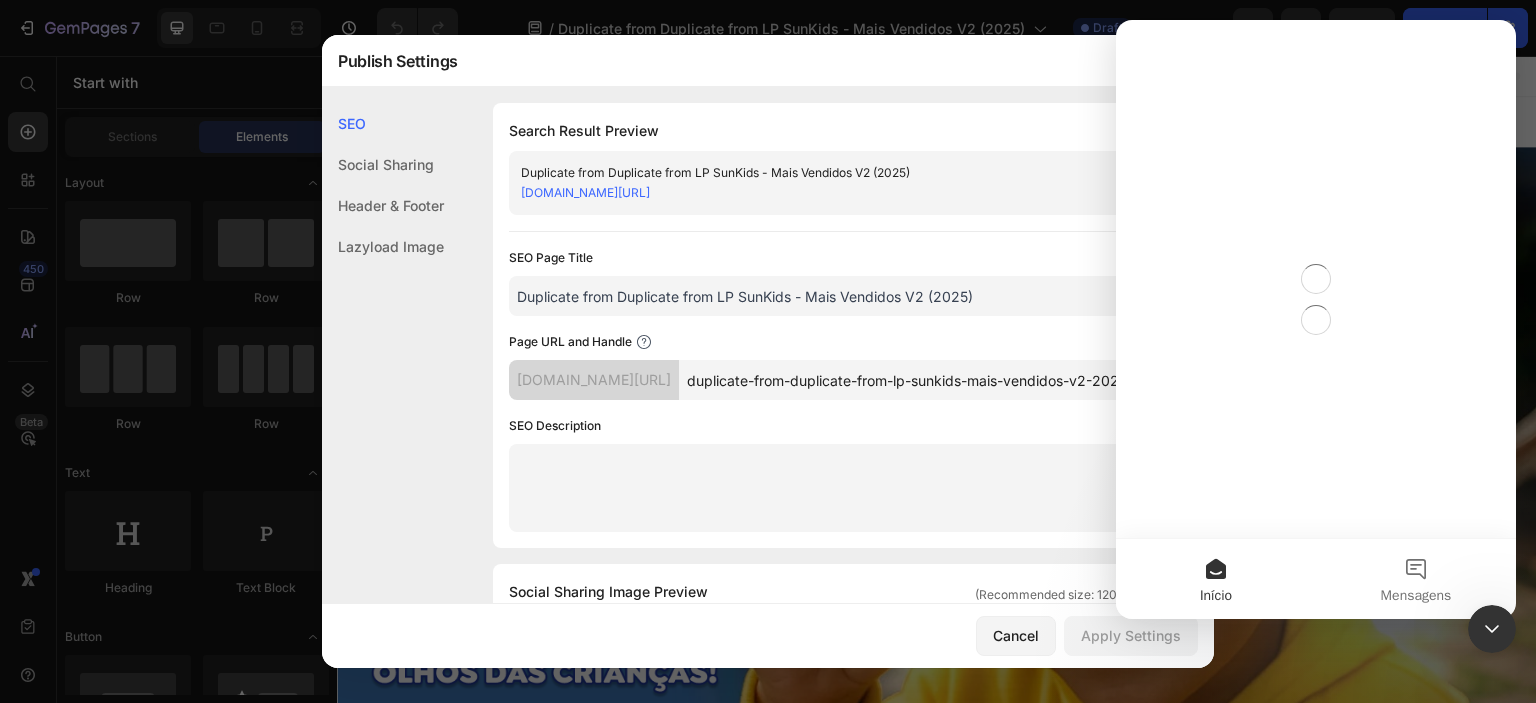 scroll, scrollTop: 0, scrollLeft: 0, axis: both 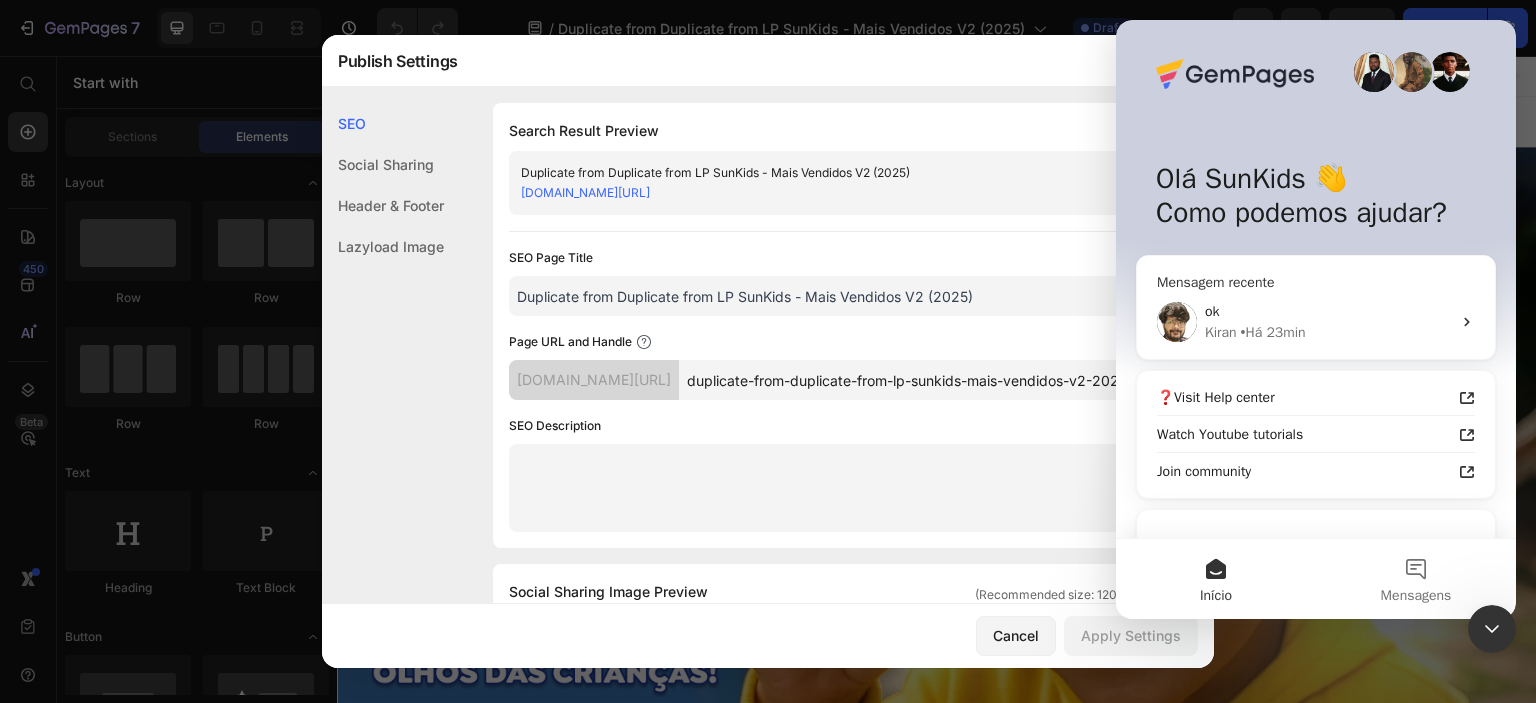 click on "ok" at bounding box center [1328, 311] 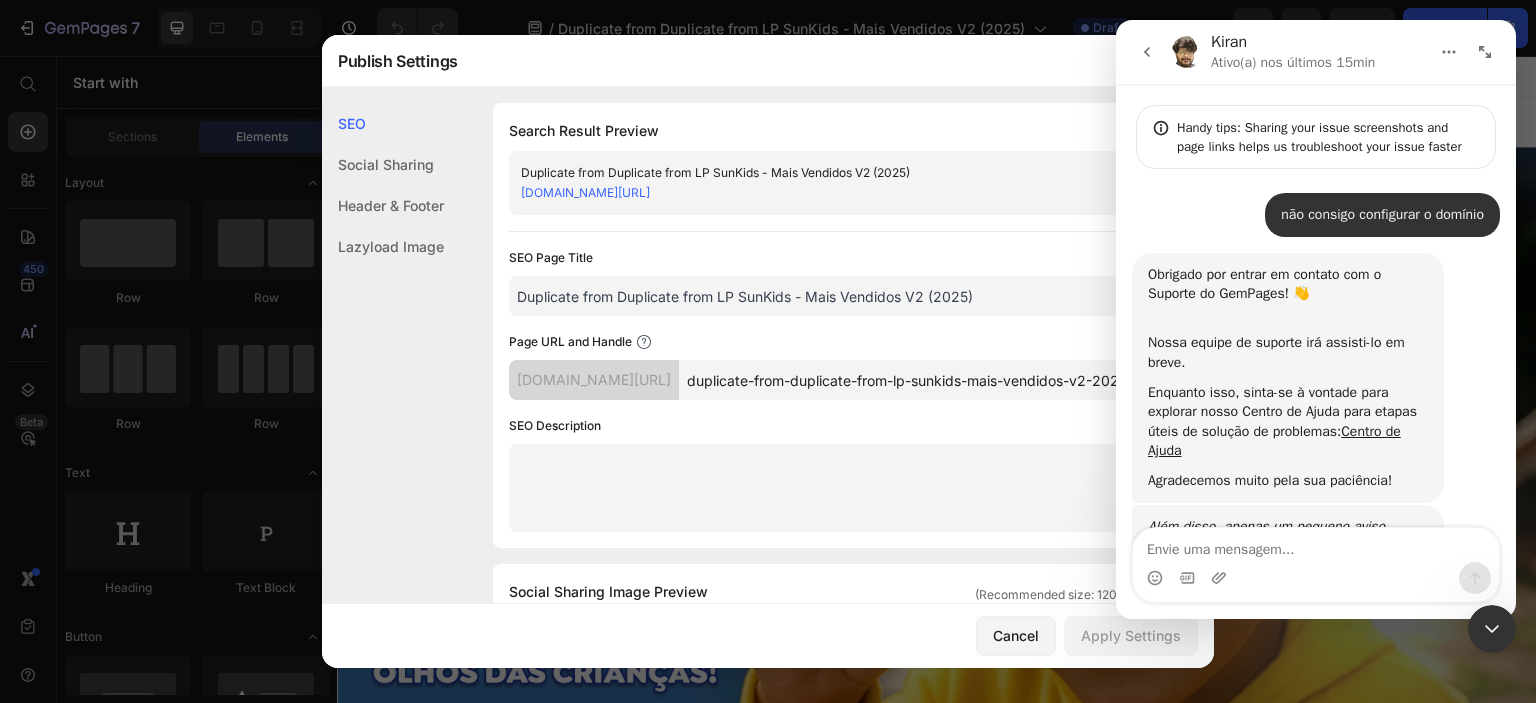 scroll, scrollTop: 4132, scrollLeft: 0, axis: vertical 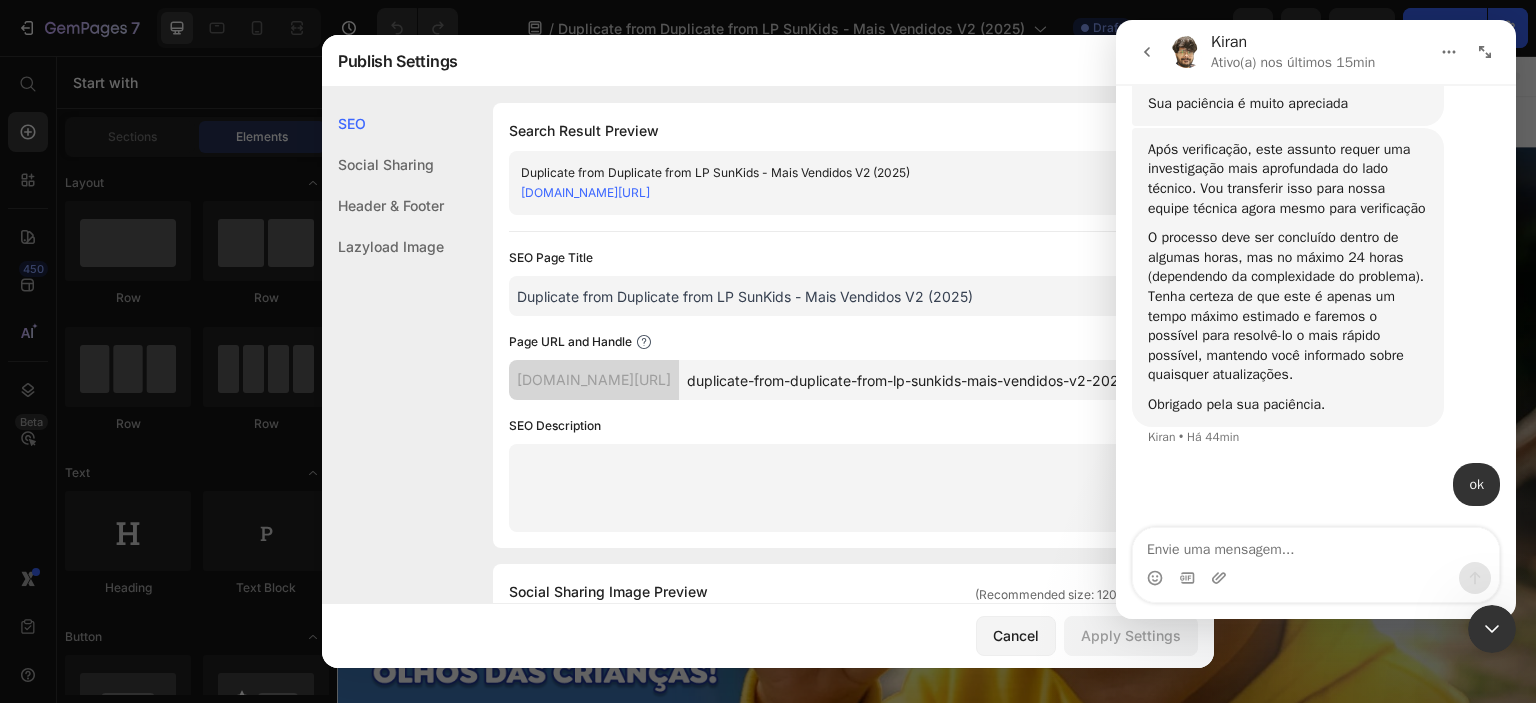 drag, startPoint x: 1209, startPoint y: 580, endPoint x: 1209, endPoint y: 544, distance: 36 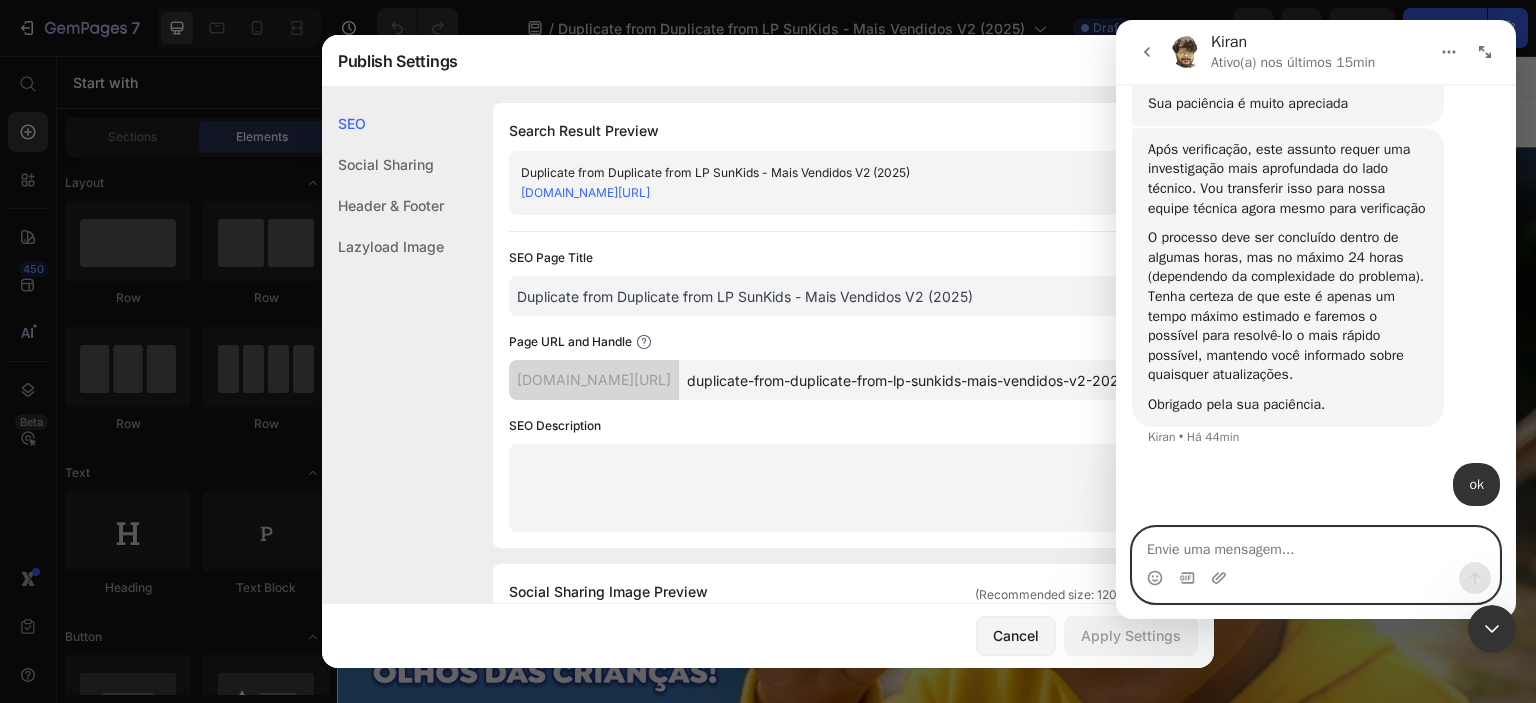 click at bounding box center [1316, 545] 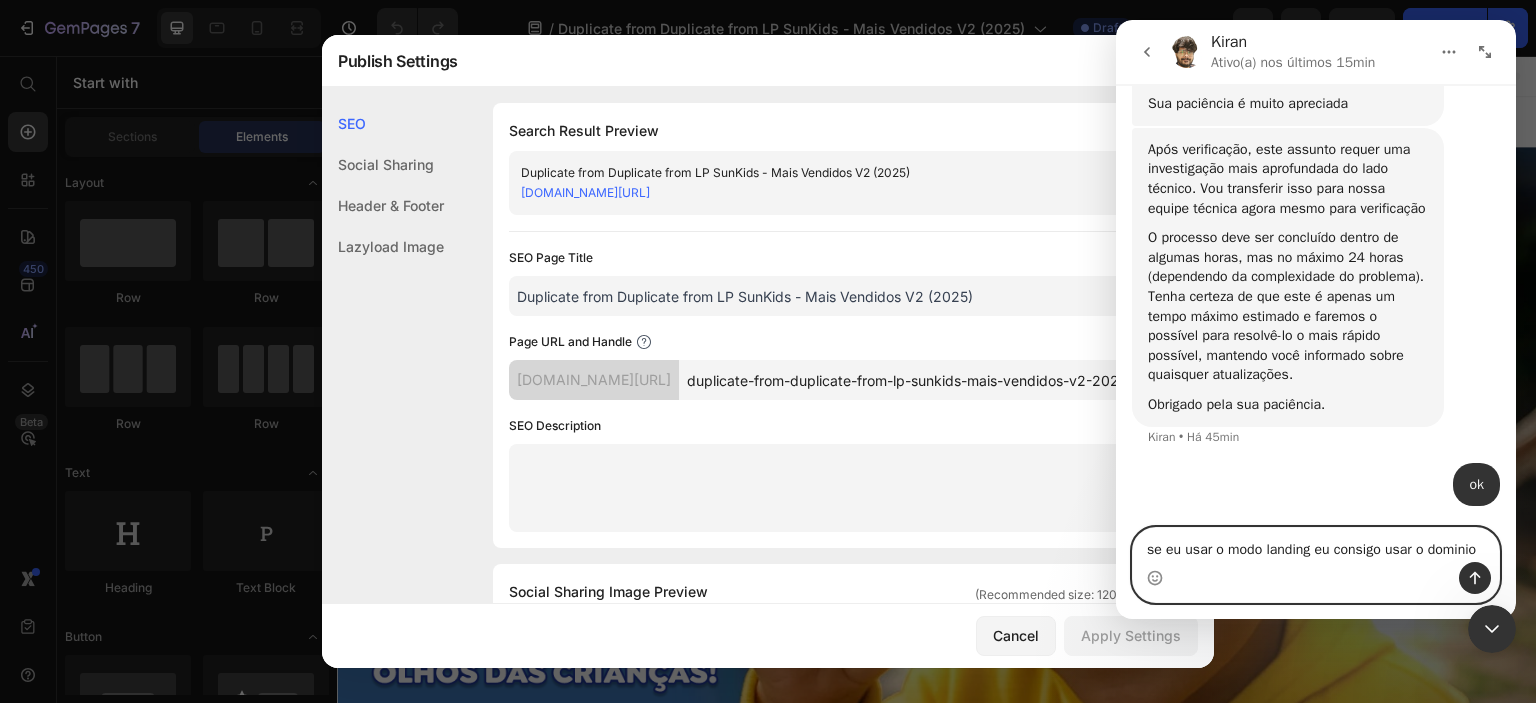 scroll, scrollTop: 4152, scrollLeft: 0, axis: vertical 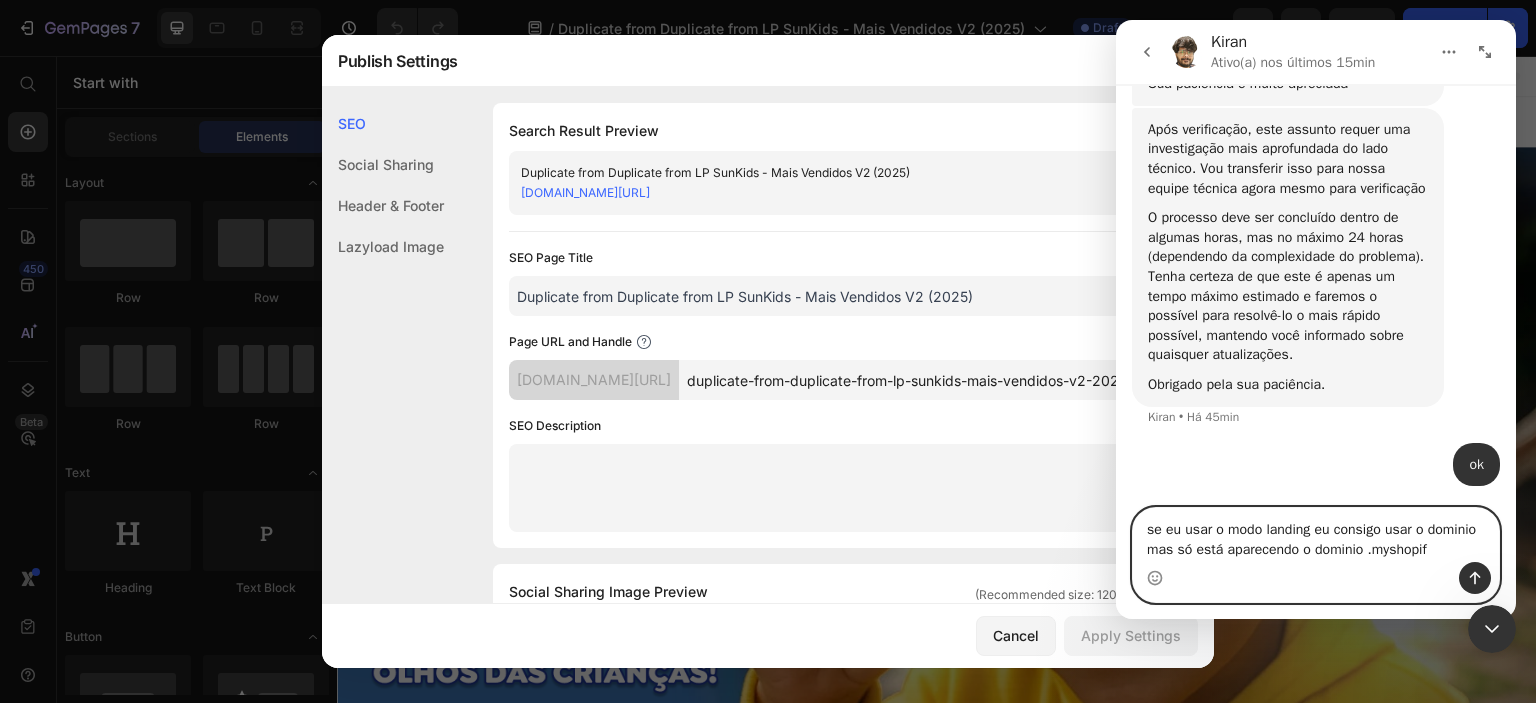 type on "se eu usar o modo landing eu consigo usar o dominio mas só está aparecendo o dominio .myshopify" 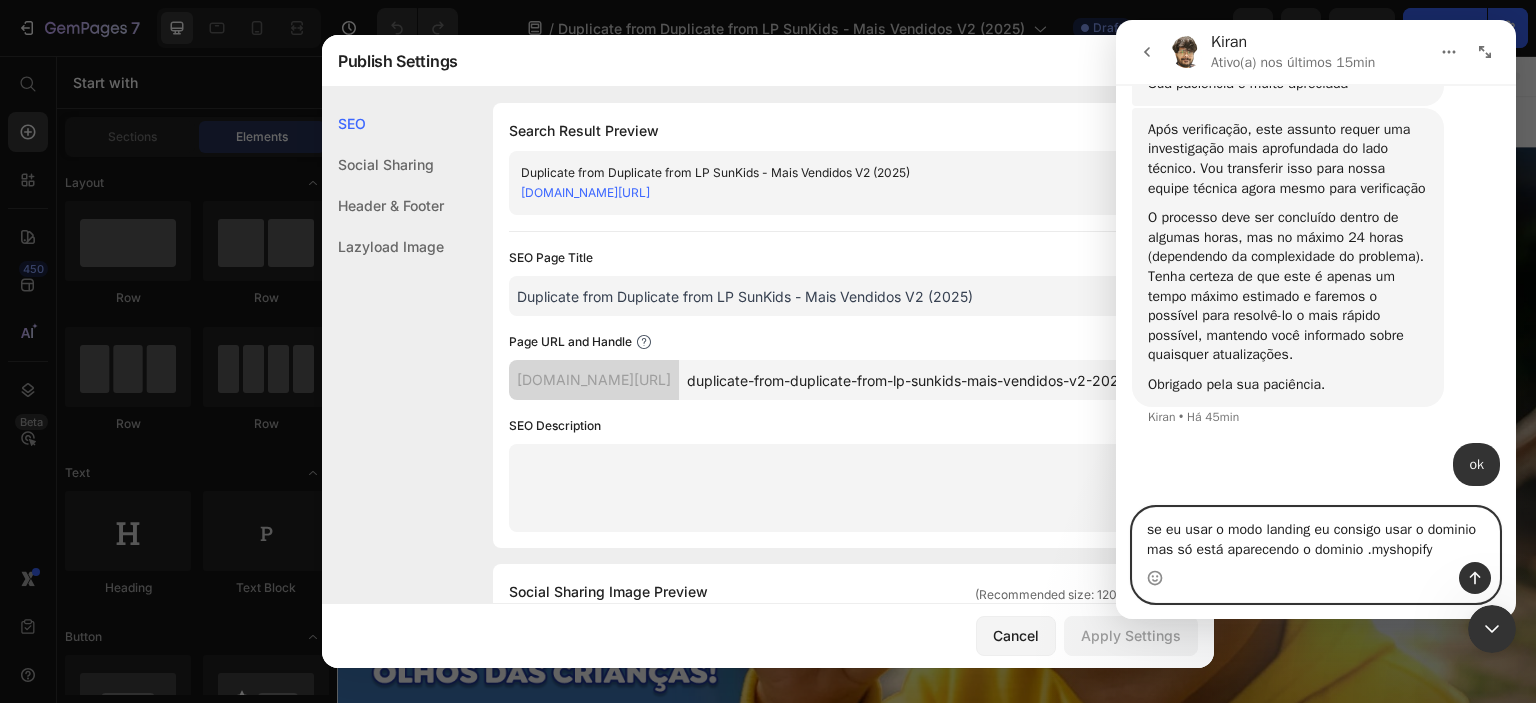 type 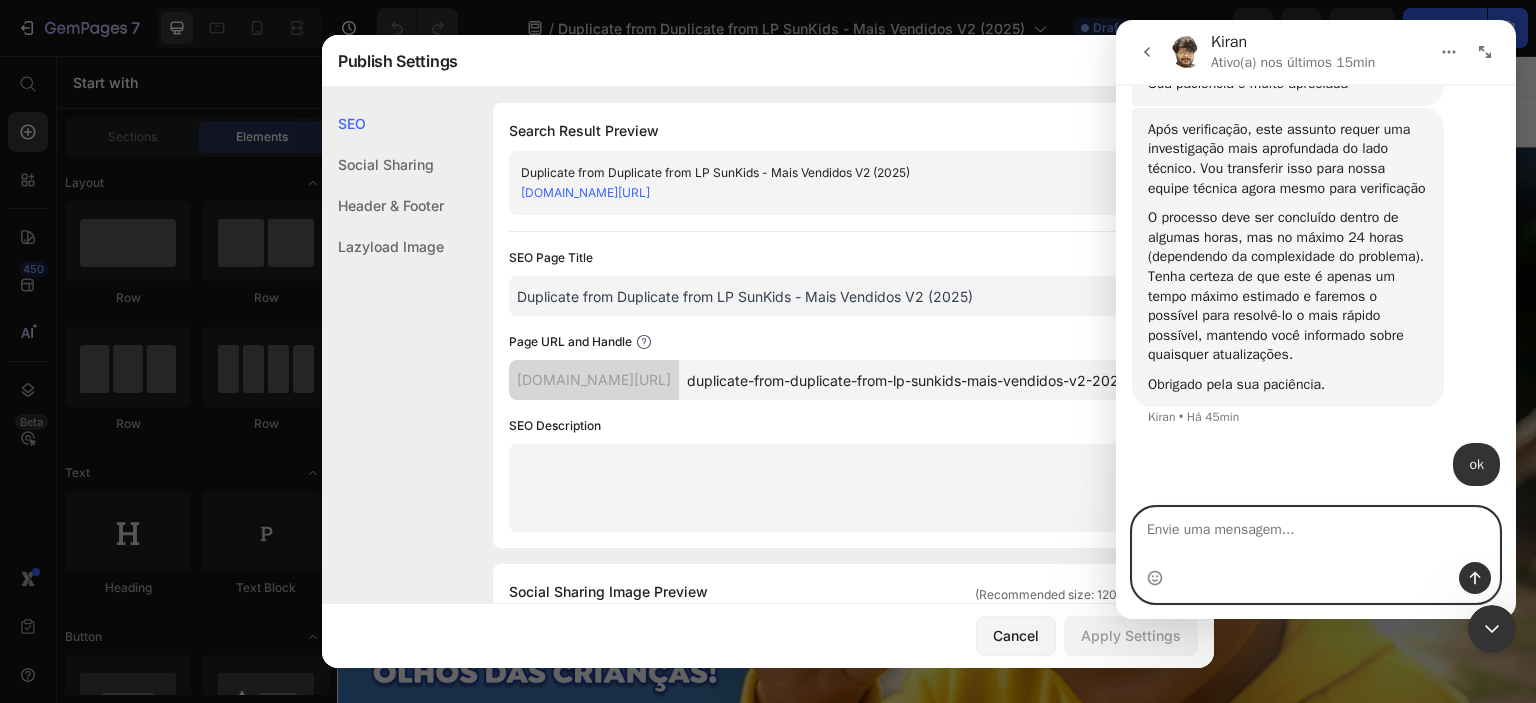 scroll, scrollTop: 4216, scrollLeft: 0, axis: vertical 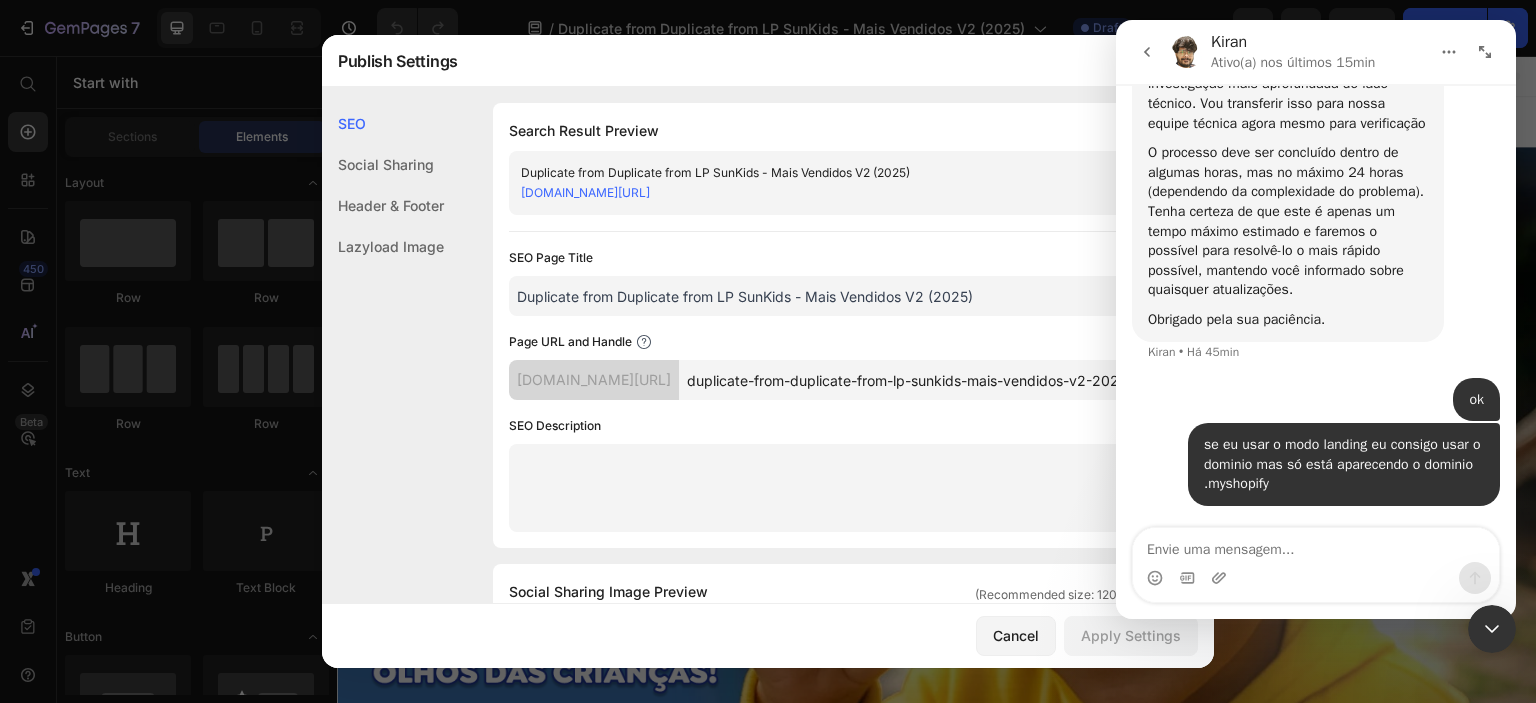 click on "Page URL and Handle  62/1000" at bounding box center [845, 342] 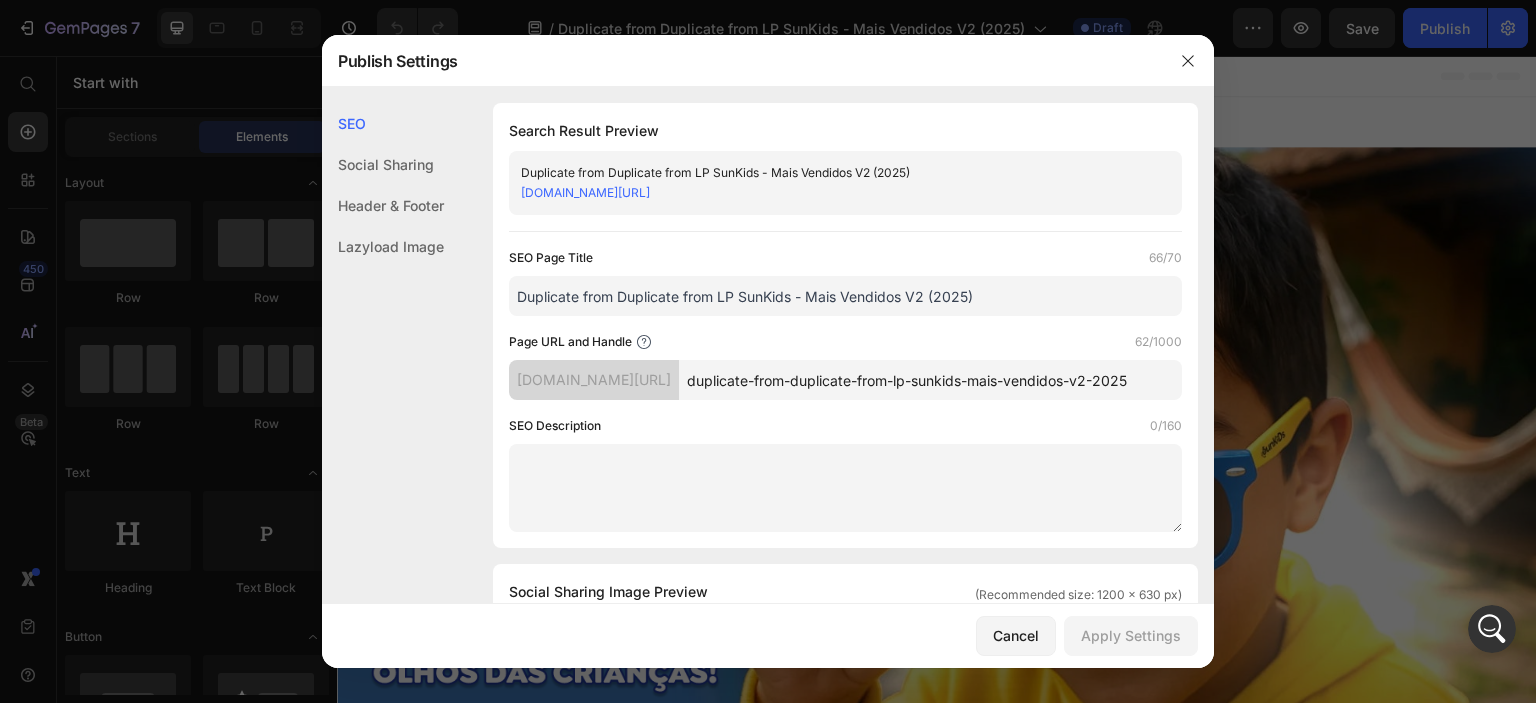 scroll, scrollTop: 0, scrollLeft: 0, axis: both 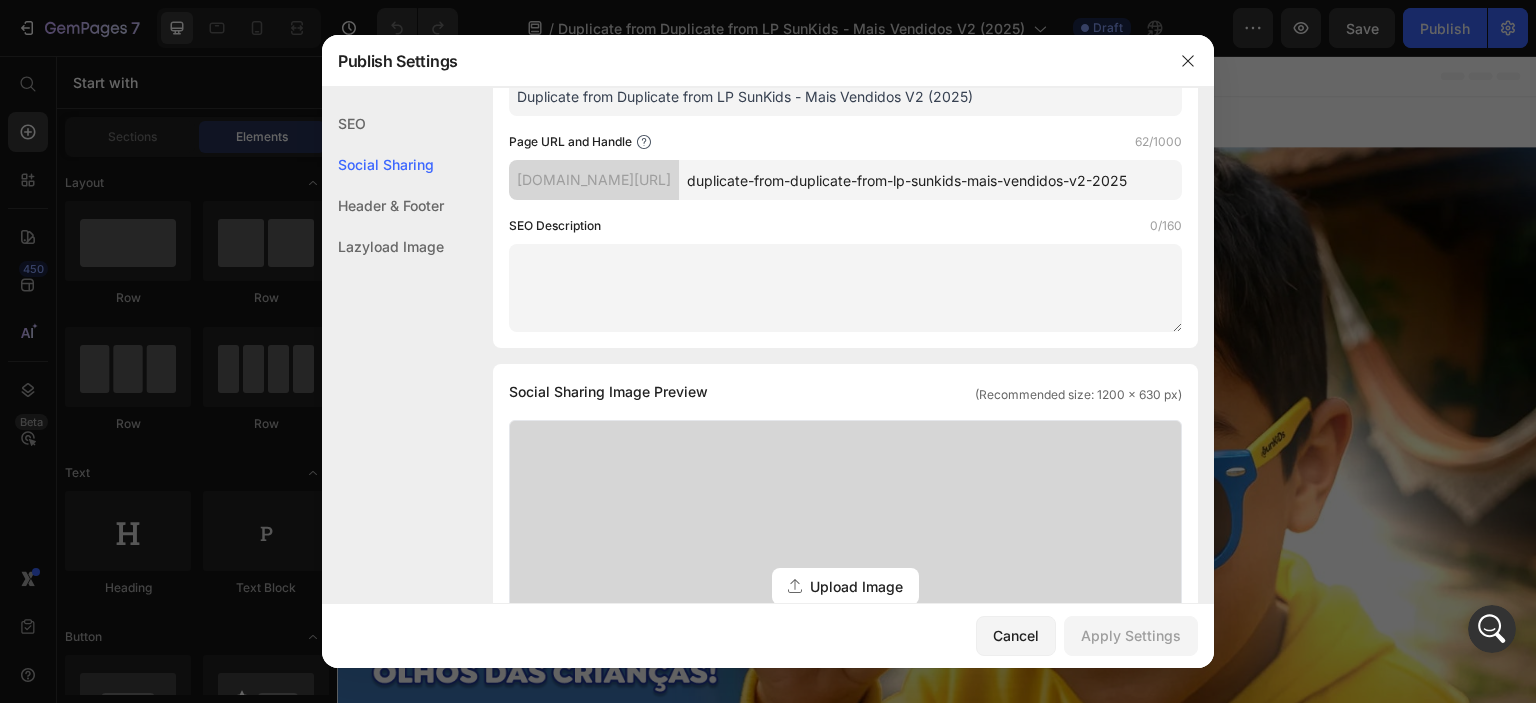 click on "ad1248-a6.myshopify.com/pages/" at bounding box center (594, 180) 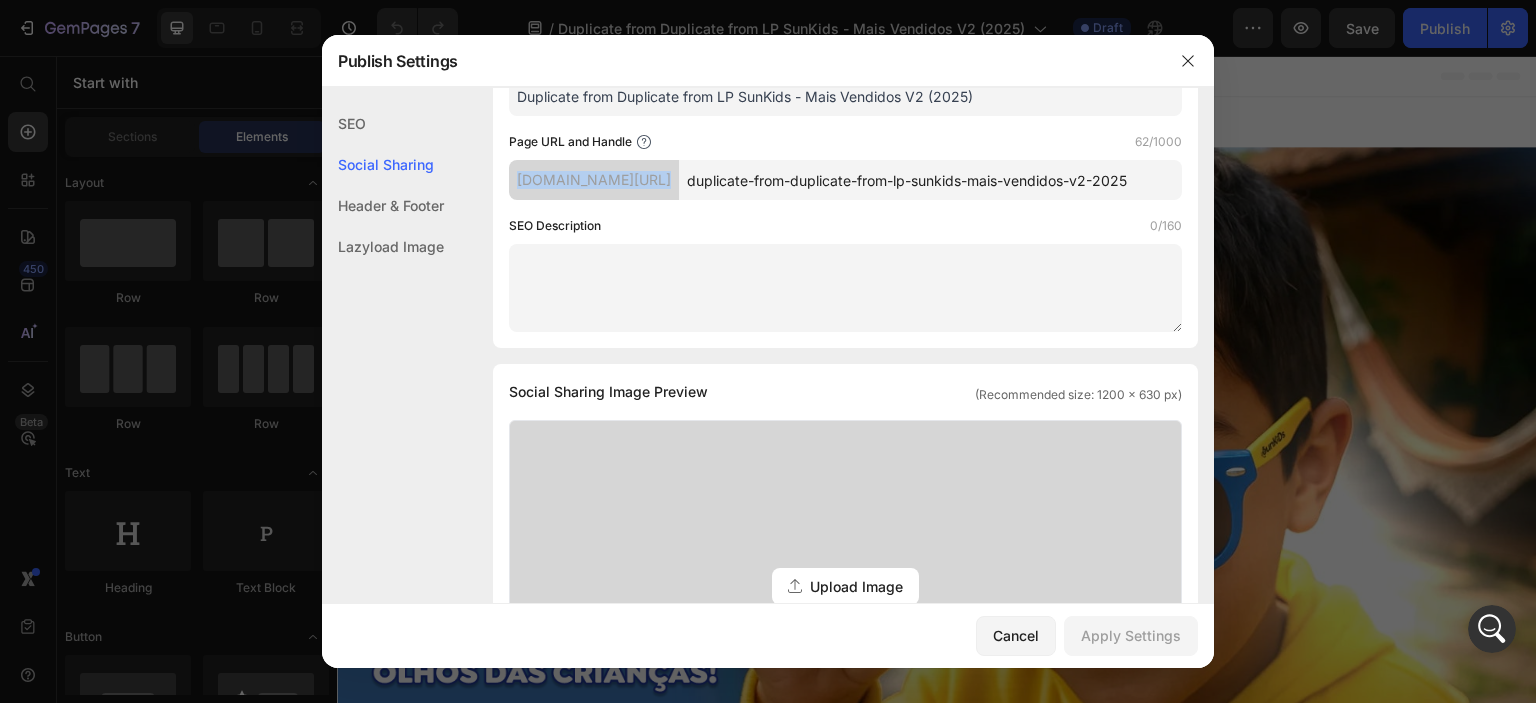 click on "ad1248-a6.myshopify.com/pages/" at bounding box center (594, 180) 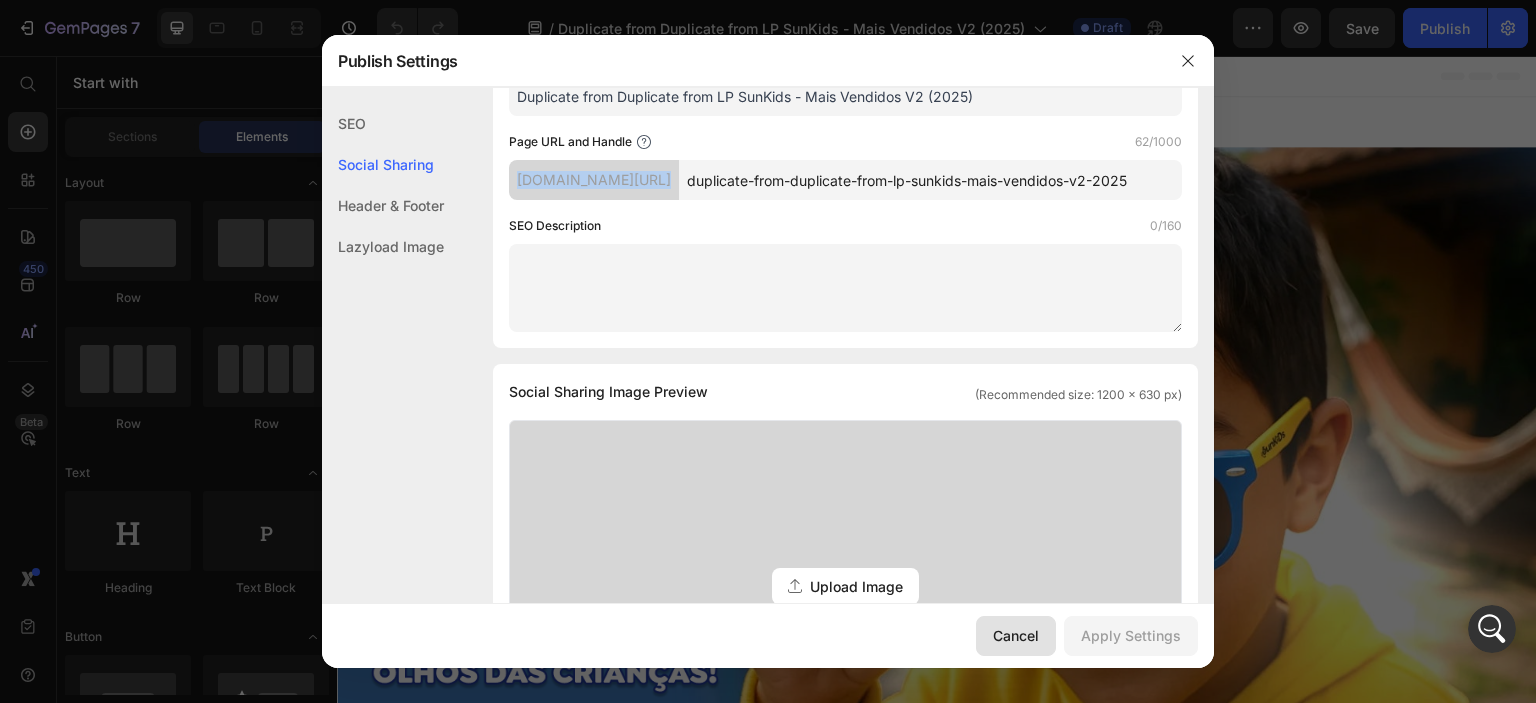 drag, startPoint x: 1031, startPoint y: 633, endPoint x: 698, endPoint y: 561, distance: 340.6949 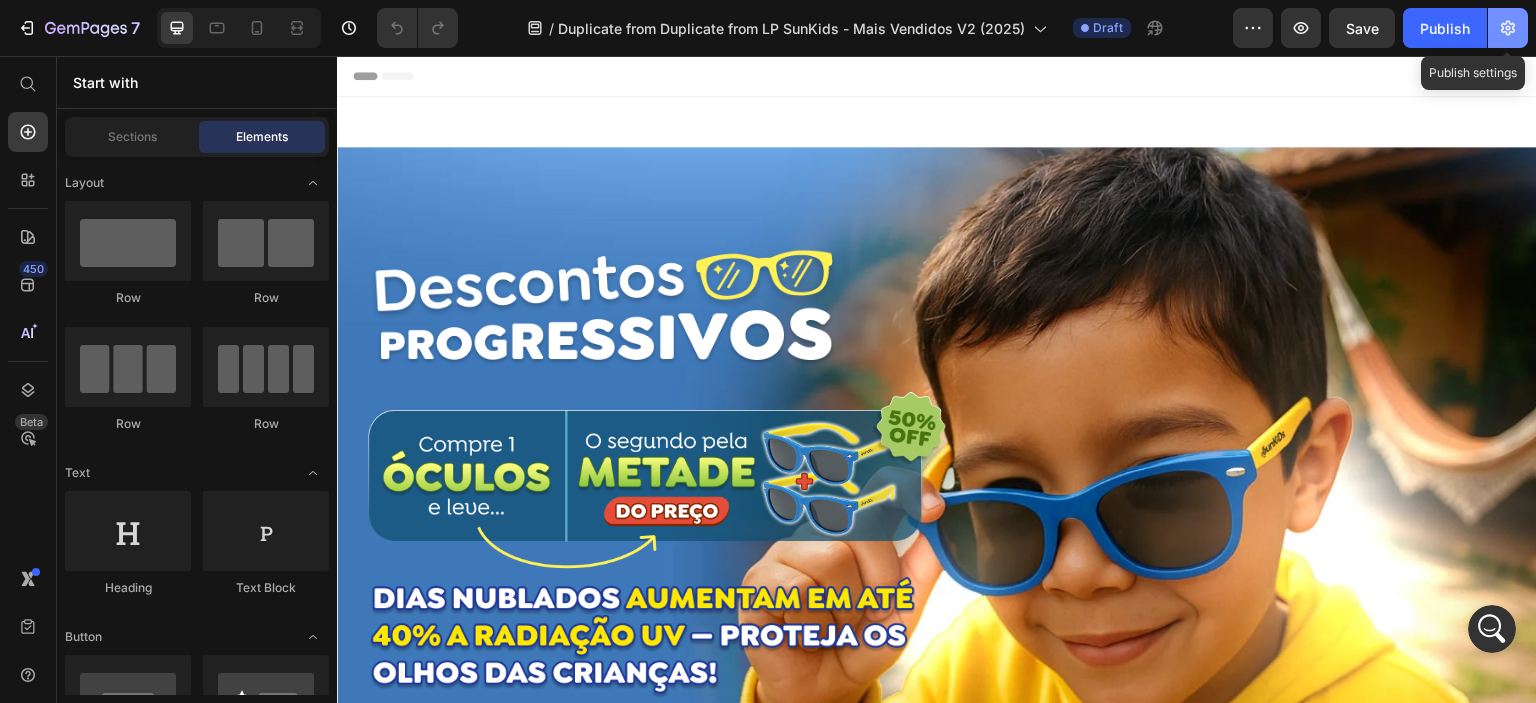 click 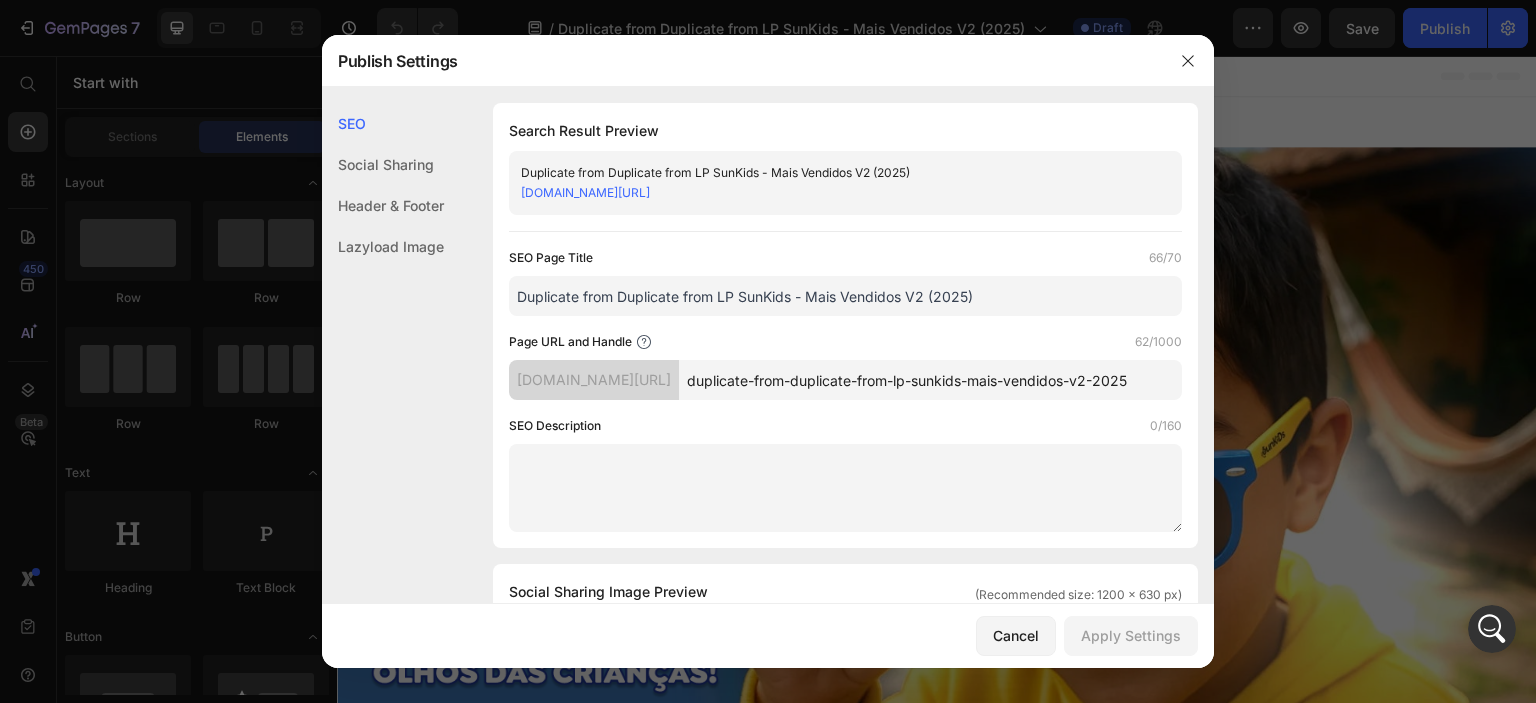 click on "duplicate-from-duplicate-from-lp-sunkids-mais-vendidos-v2-2025" at bounding box center [930, 380] 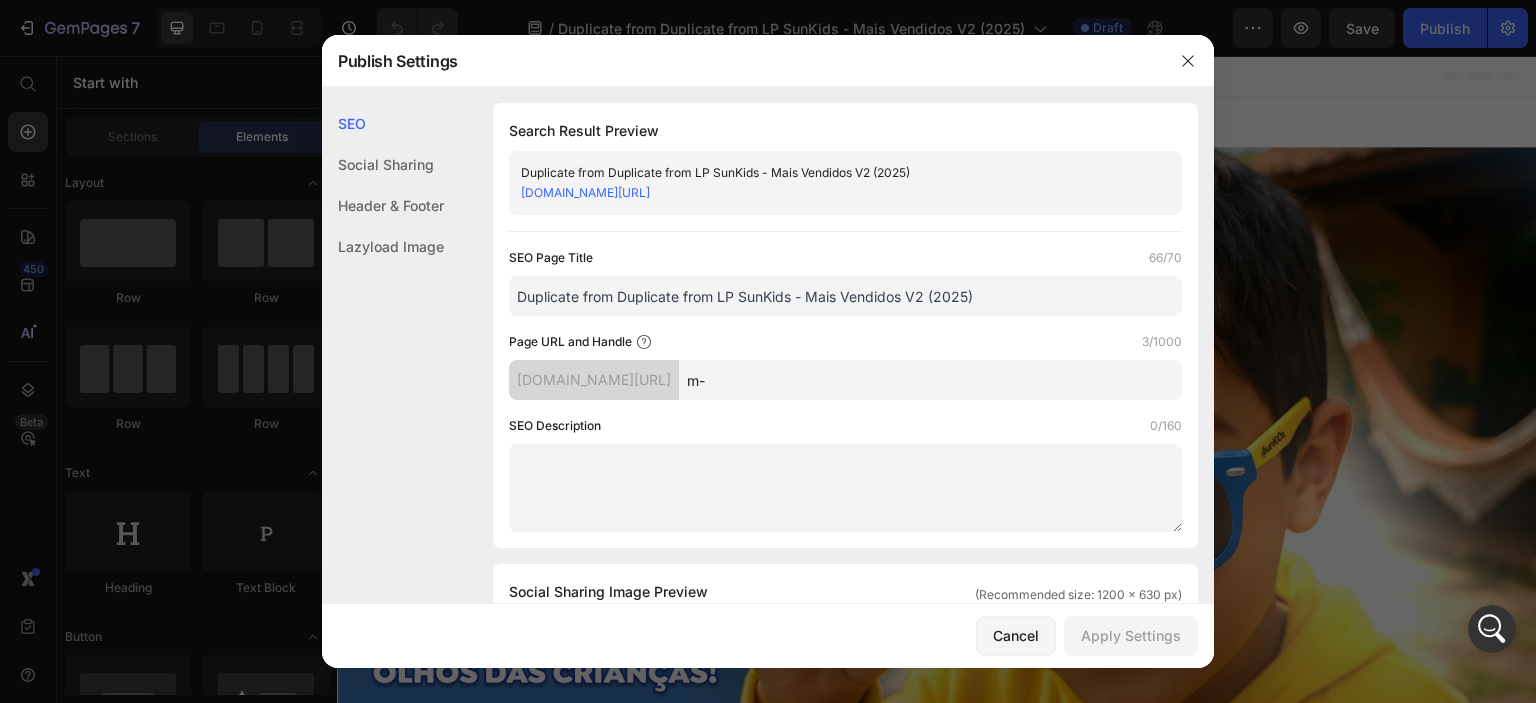 type on "m" 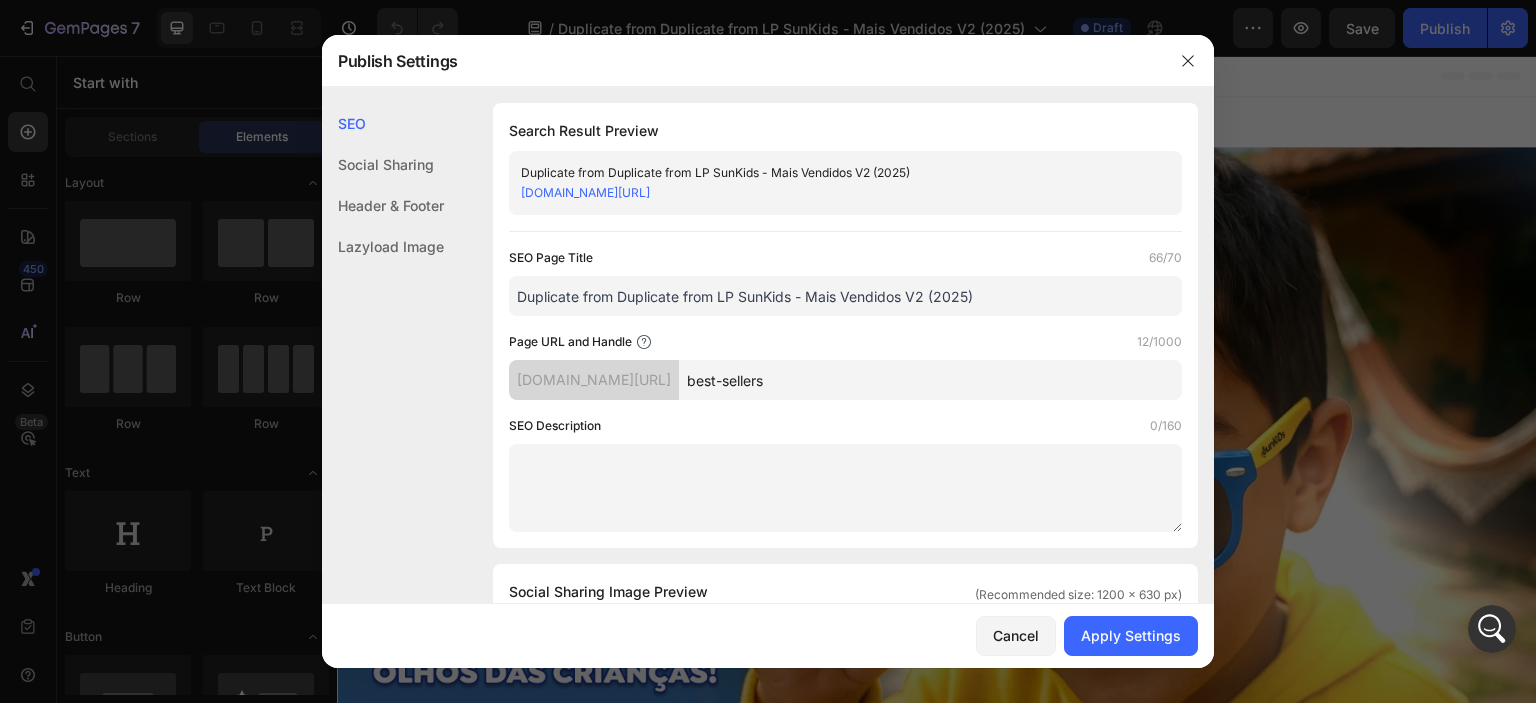 type on "best-sellers" 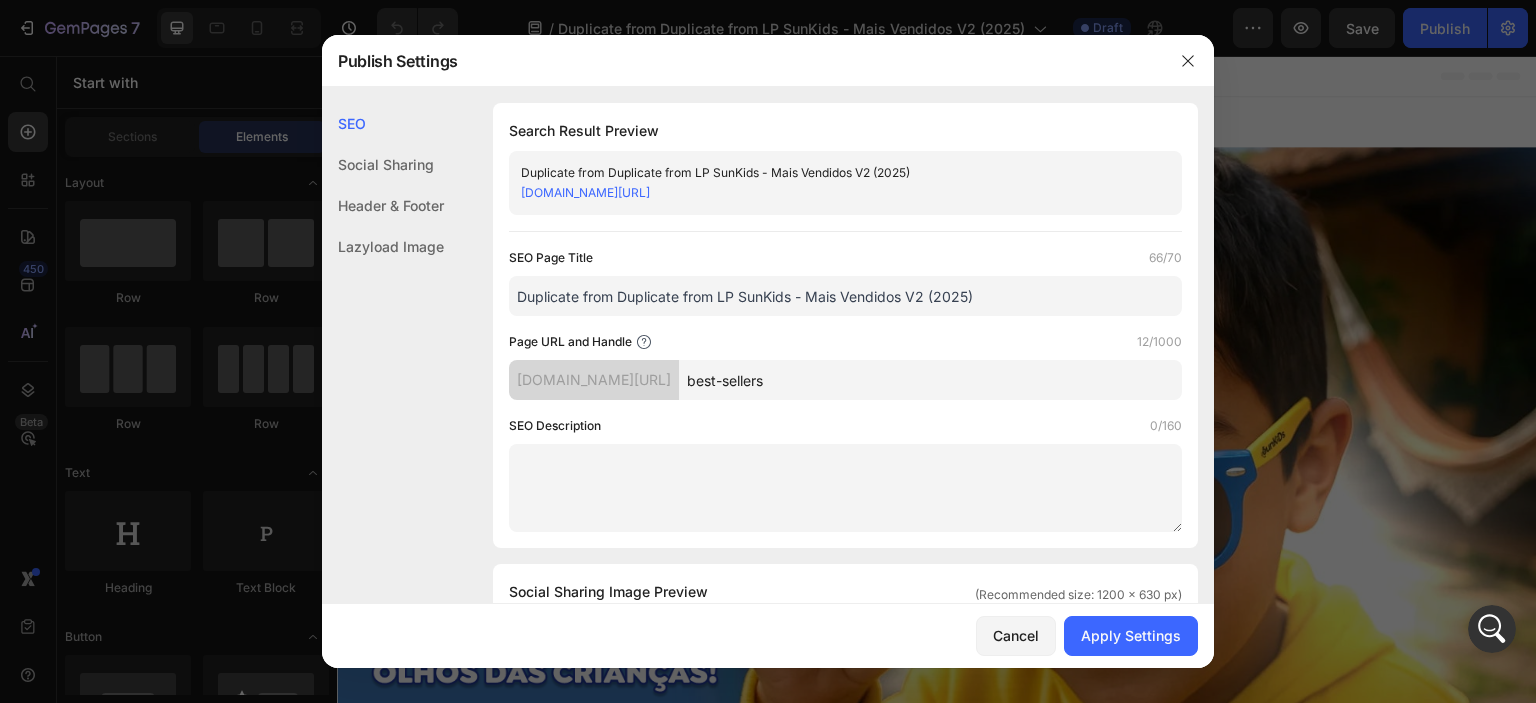 click on "Page URL and Handle  12/1000" at bounding box center (845, 342) 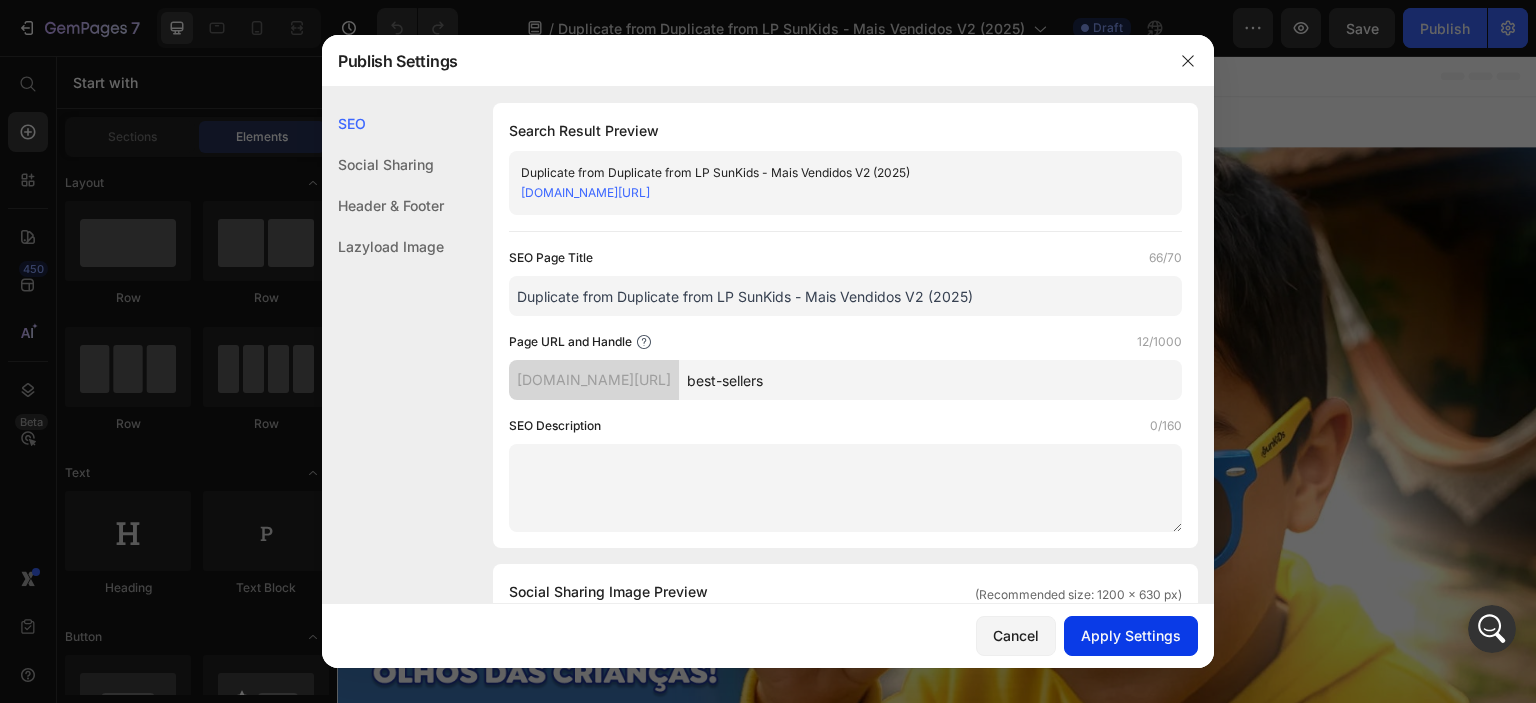 click on "Apply Settings" at bounding box center [1131, 635] 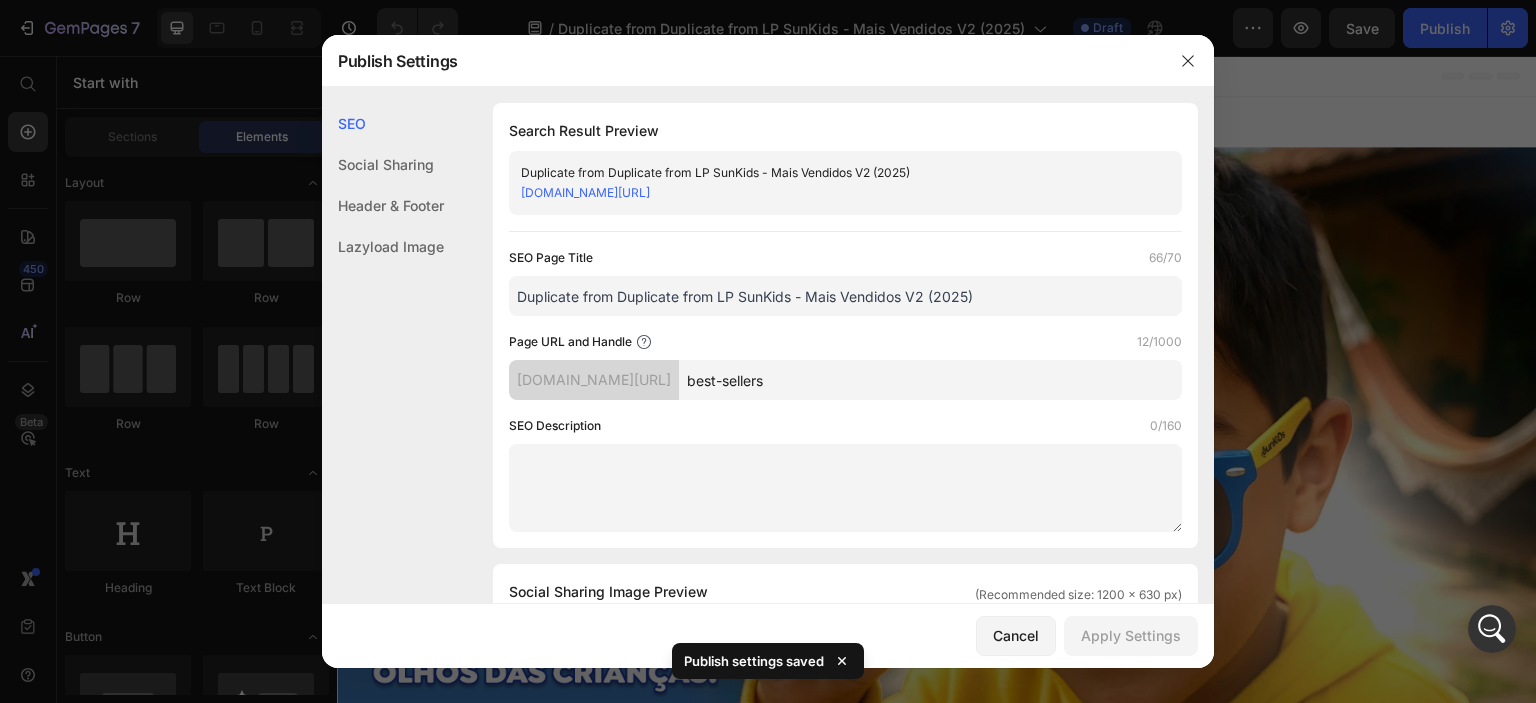 click at bounding box center (768, 351) 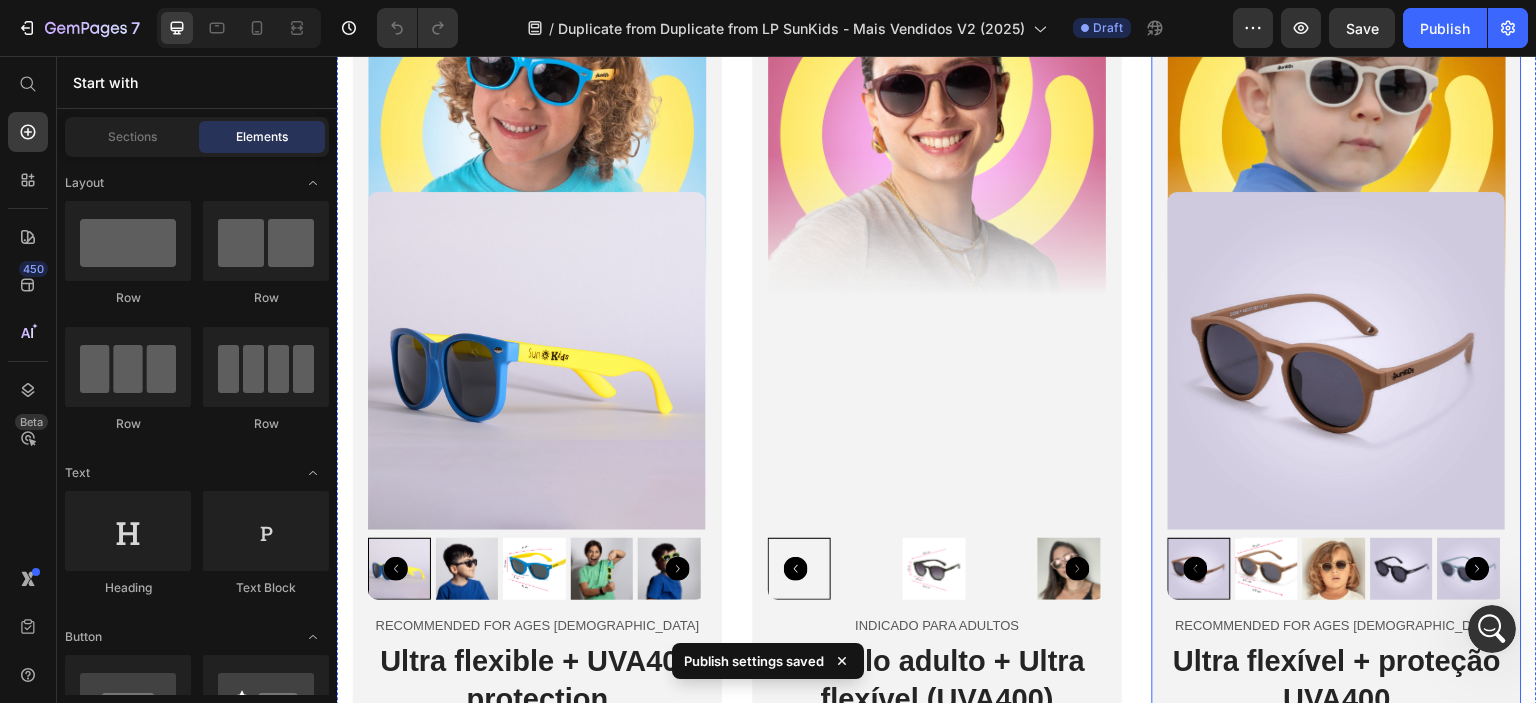 scroll, scrollTop: 3700, scrollLeft: 0, axis: vertical 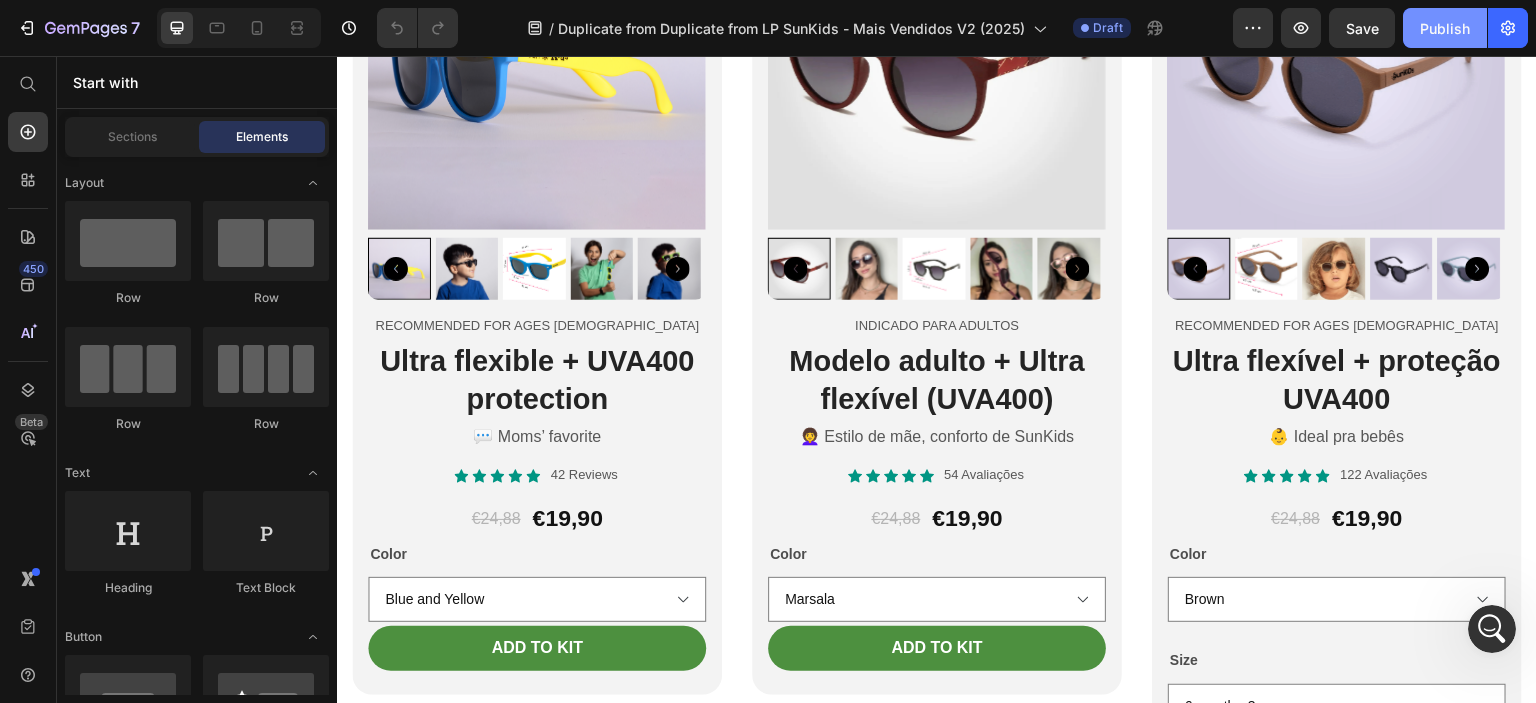 click on "Publish" 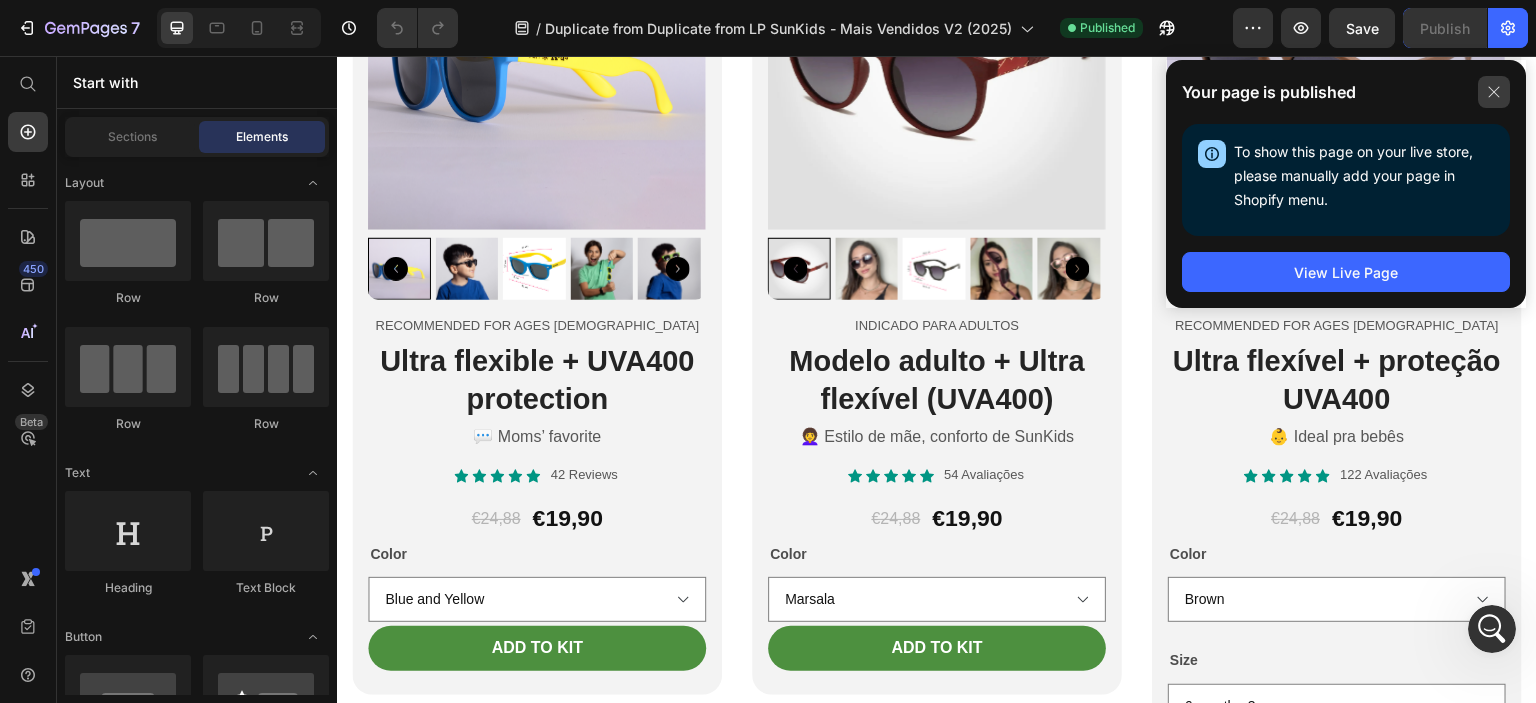 click 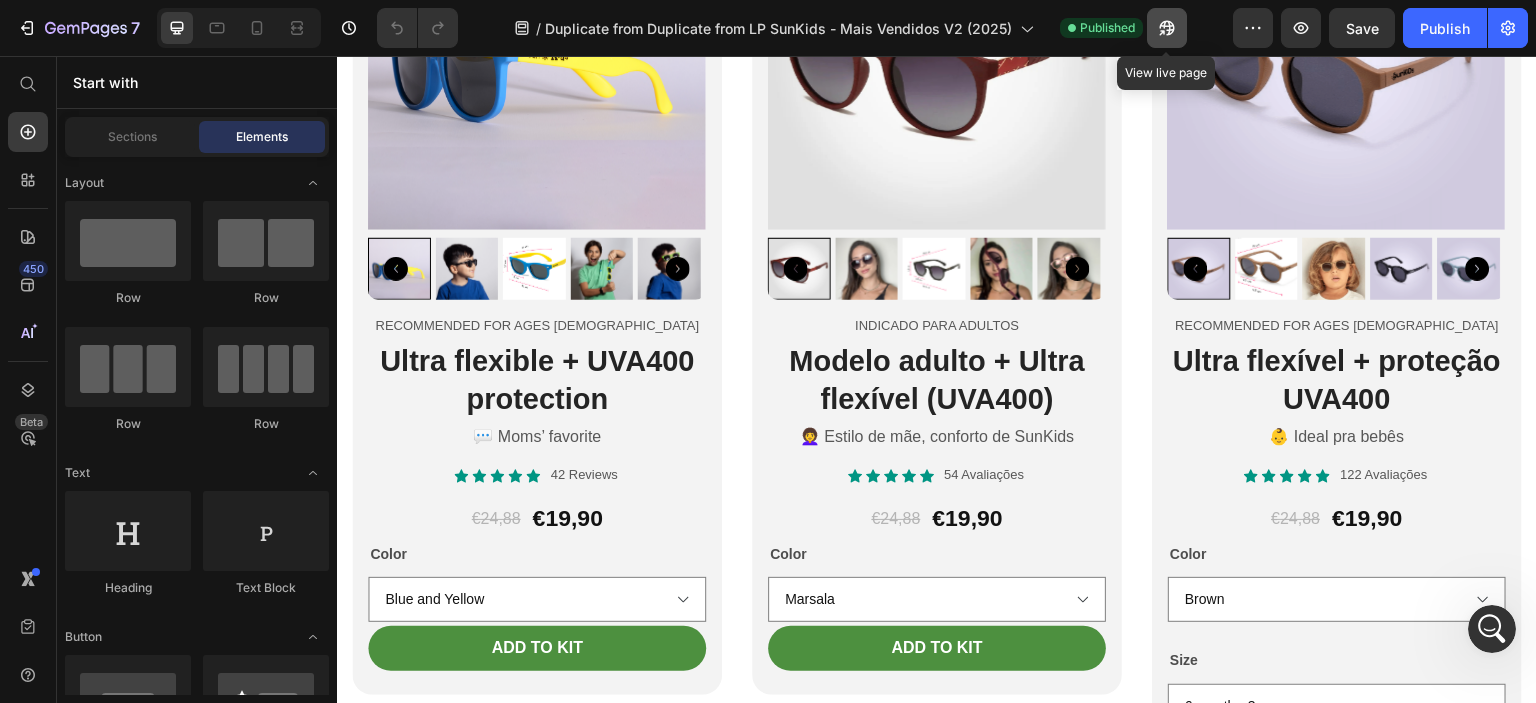 click 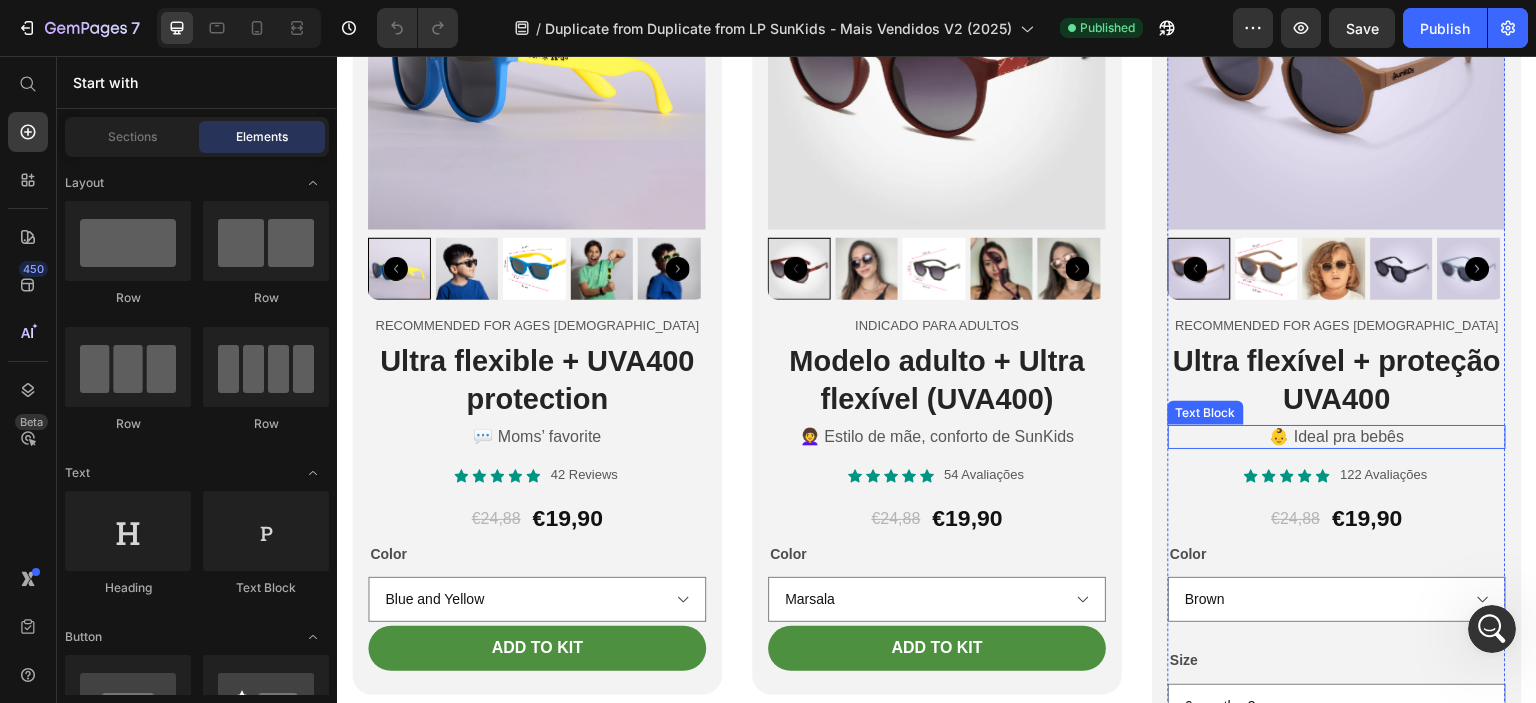 scroll, scrollTop: 4100, scrollLeft: 0, axis: vertical 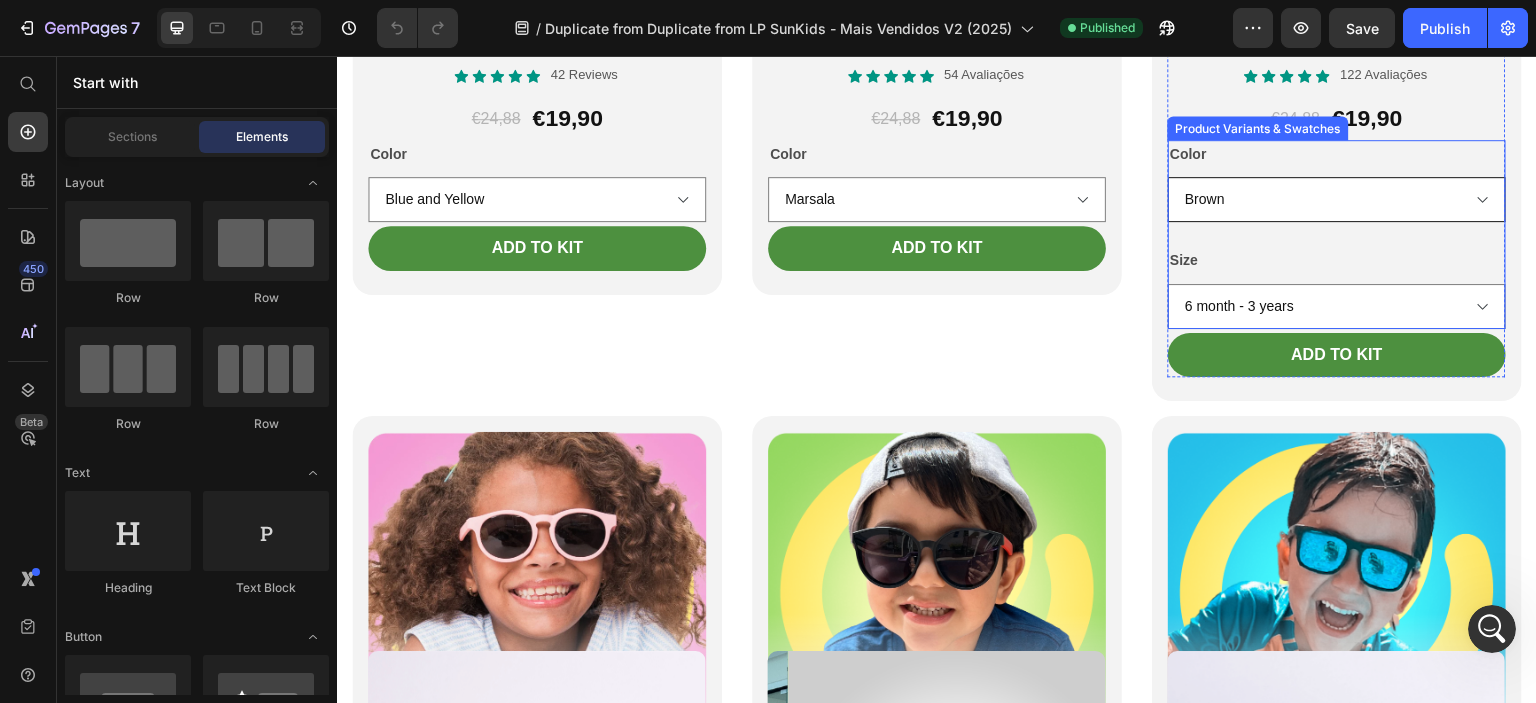click on "Brown Blue Pink Black" at bounding box center [1337, 199] 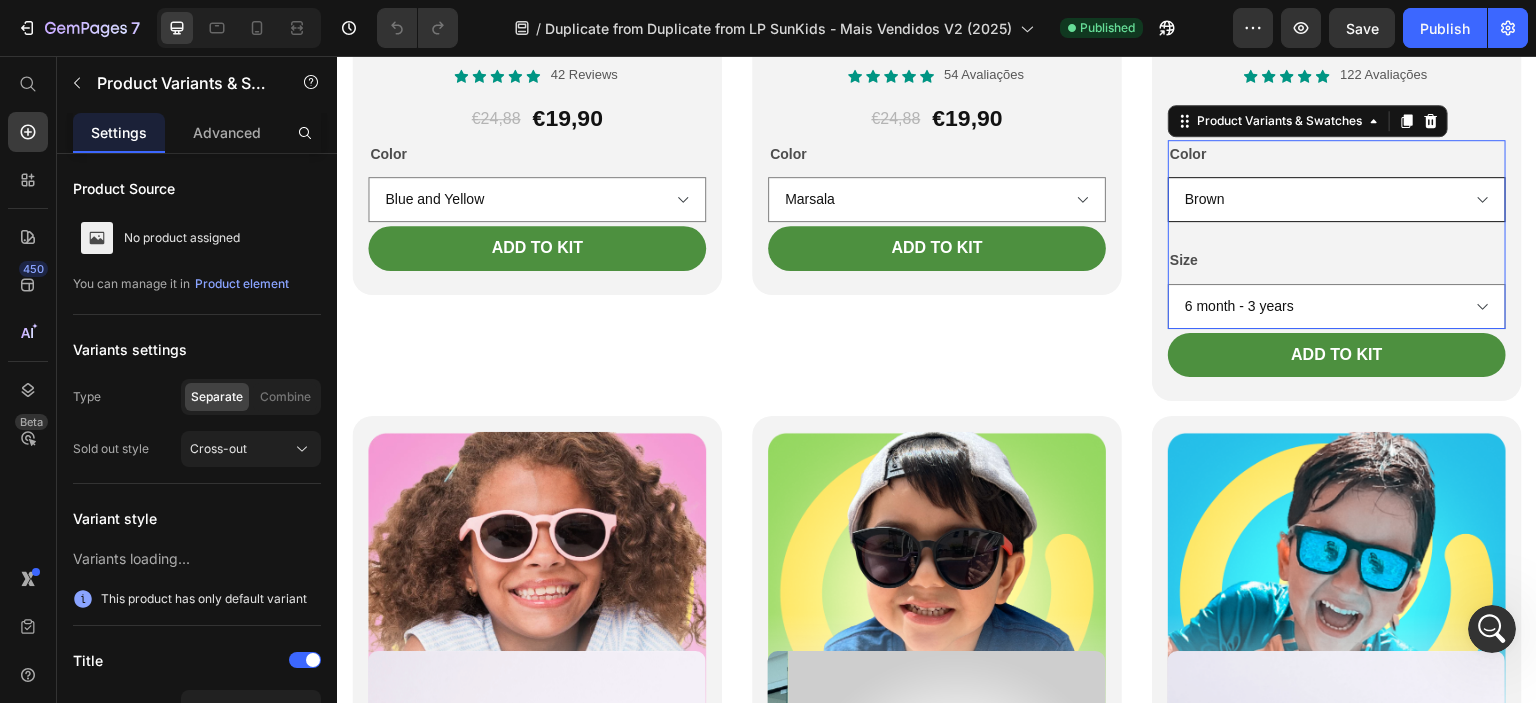 click on "Brown Blue Pink Black" at bounding box center [1337, 199] 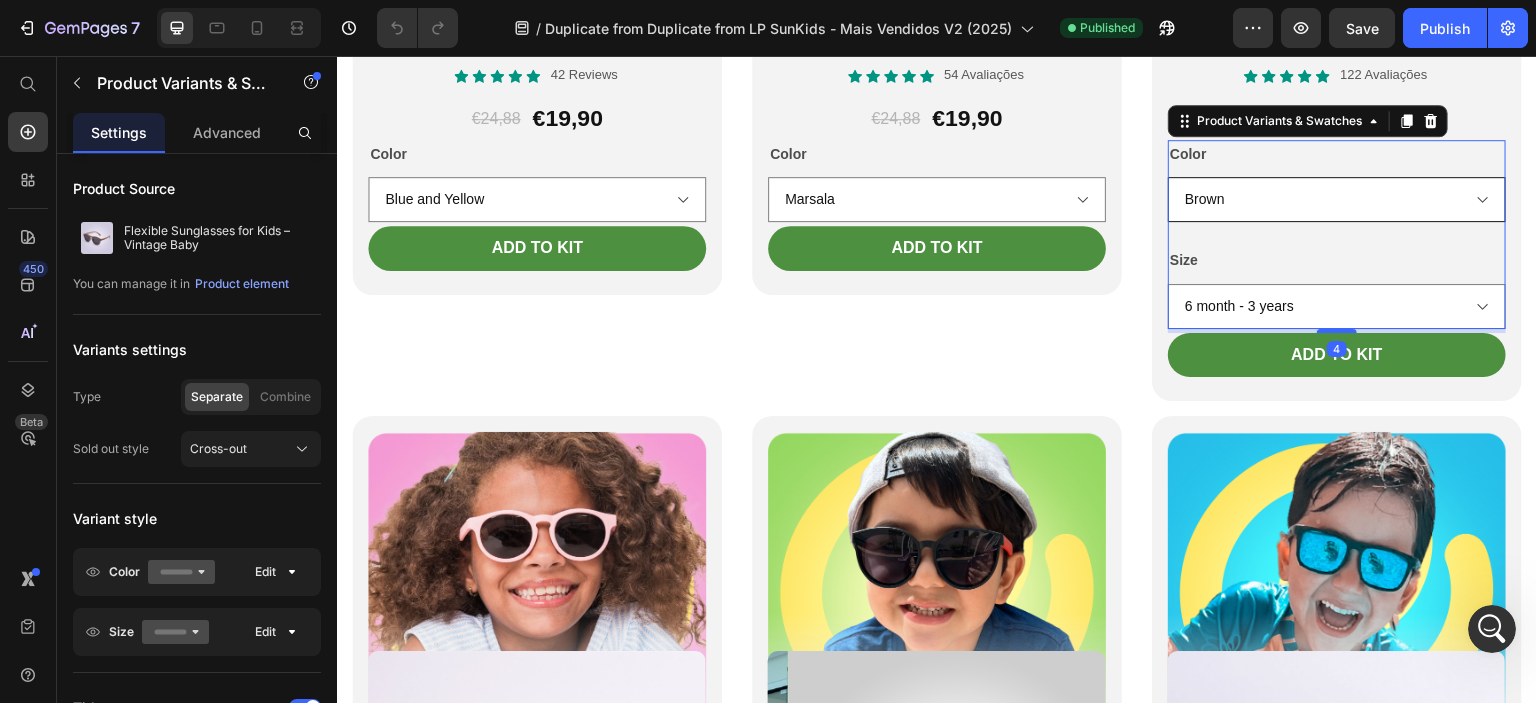 click on "Brown Blue Pink Black" at bounding box center (1337, 199) 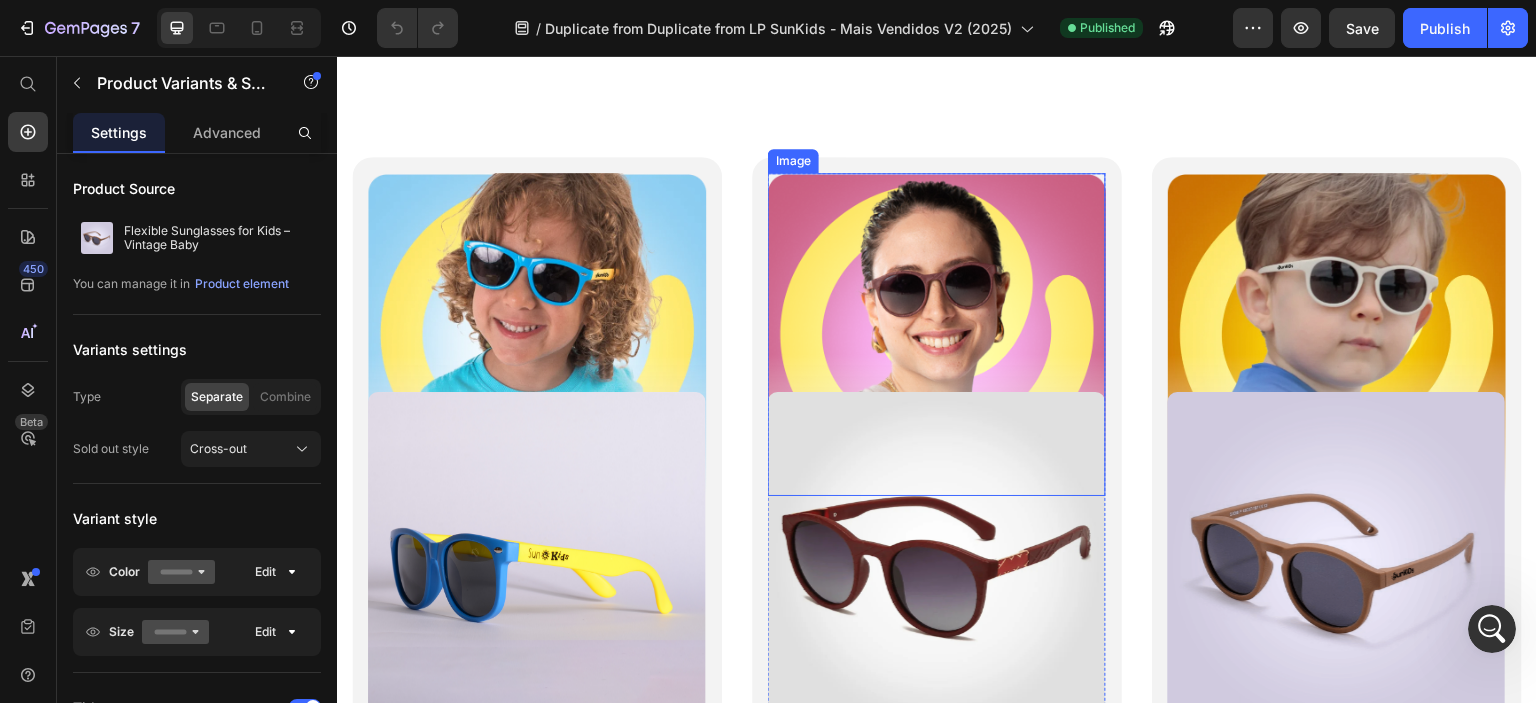 scroll, scrollTop: 3600, scrollLeft: 0, axis: vertical 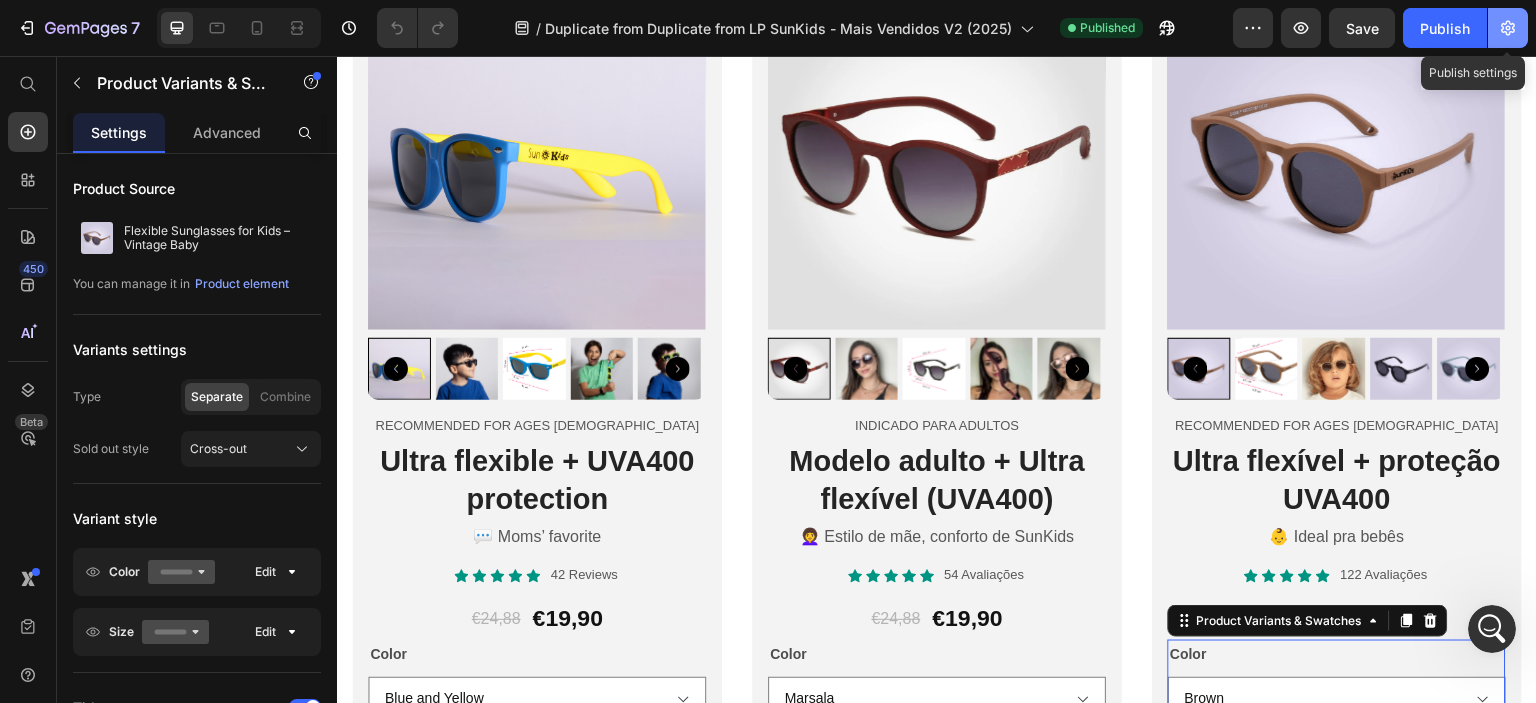 click 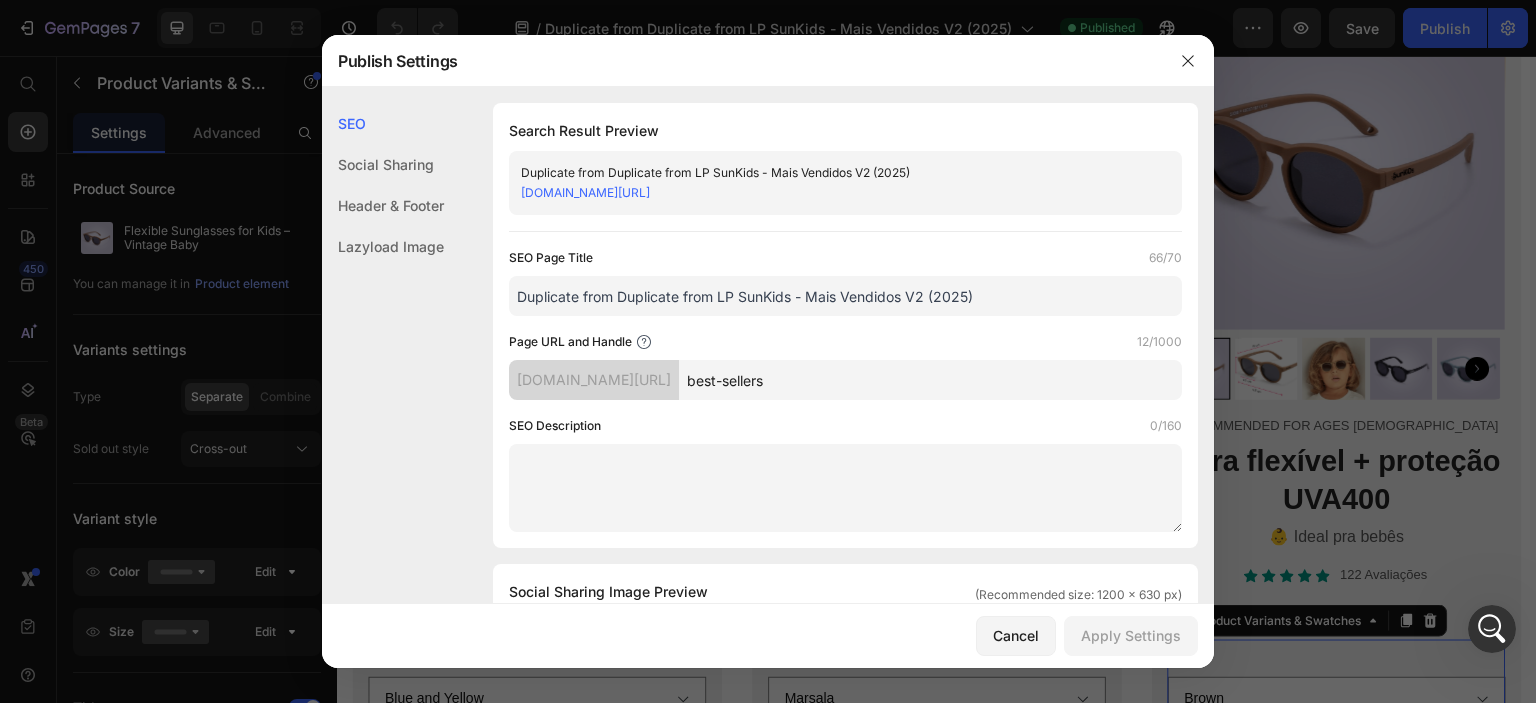 click on "best-sellers" at bounding box center [930, 380] 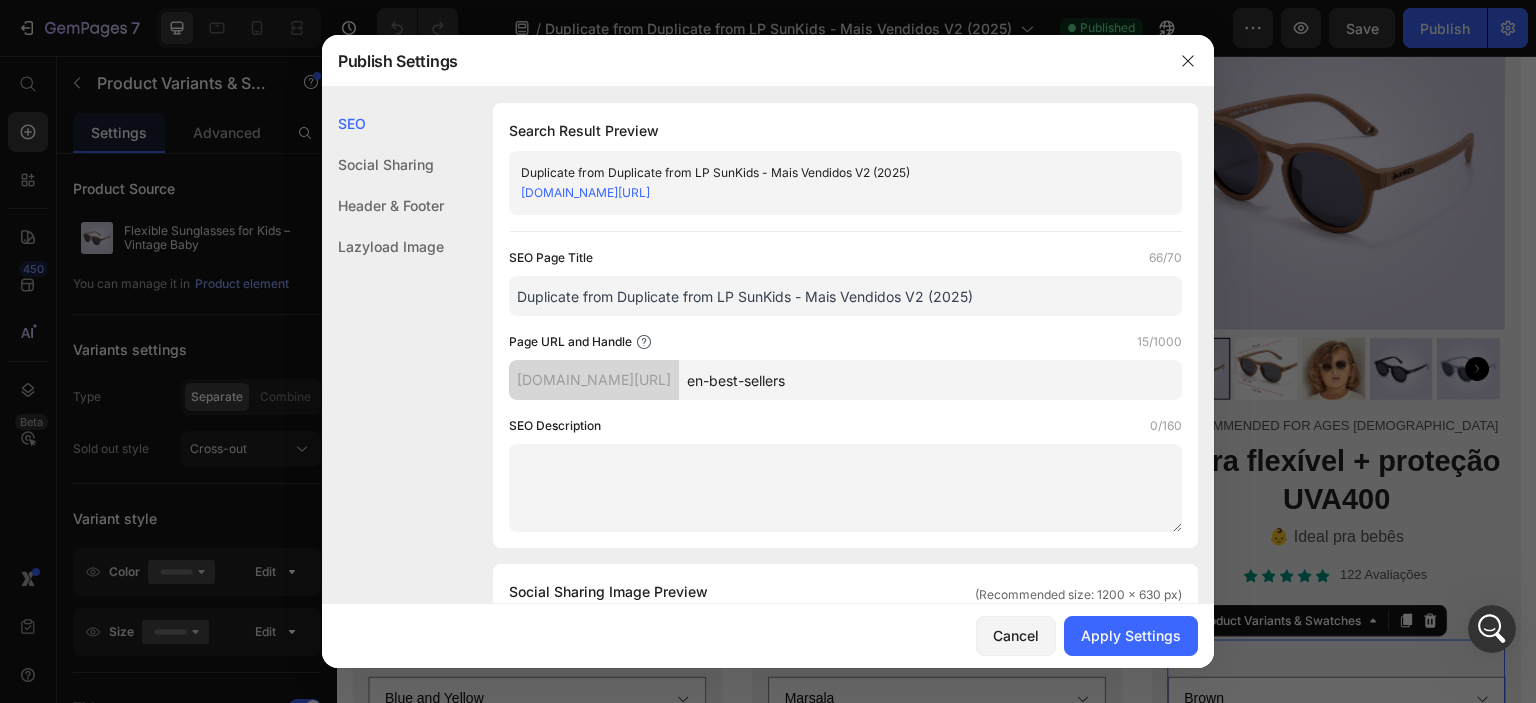 click on "en-best-sellers" at bounding box center [930, 380] 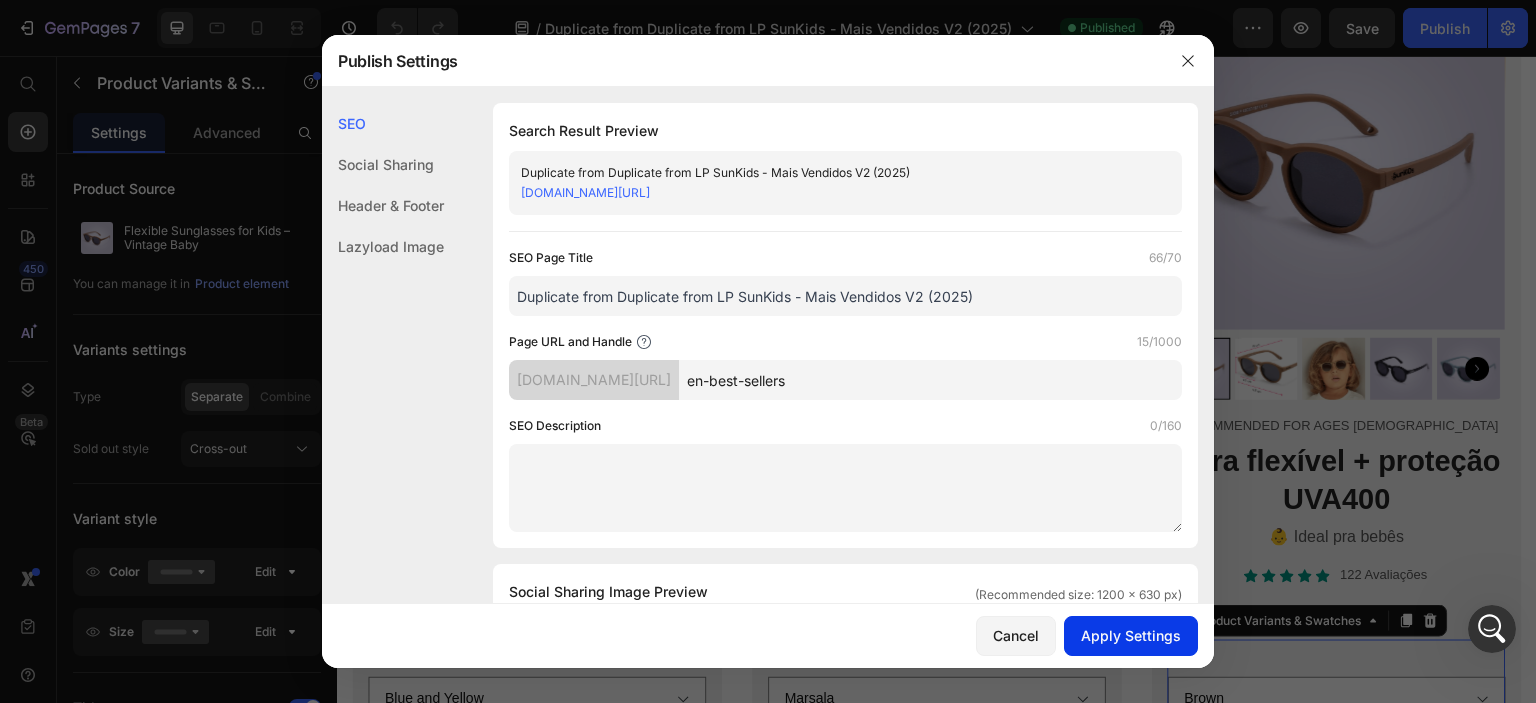 type on "en-best-sellers" 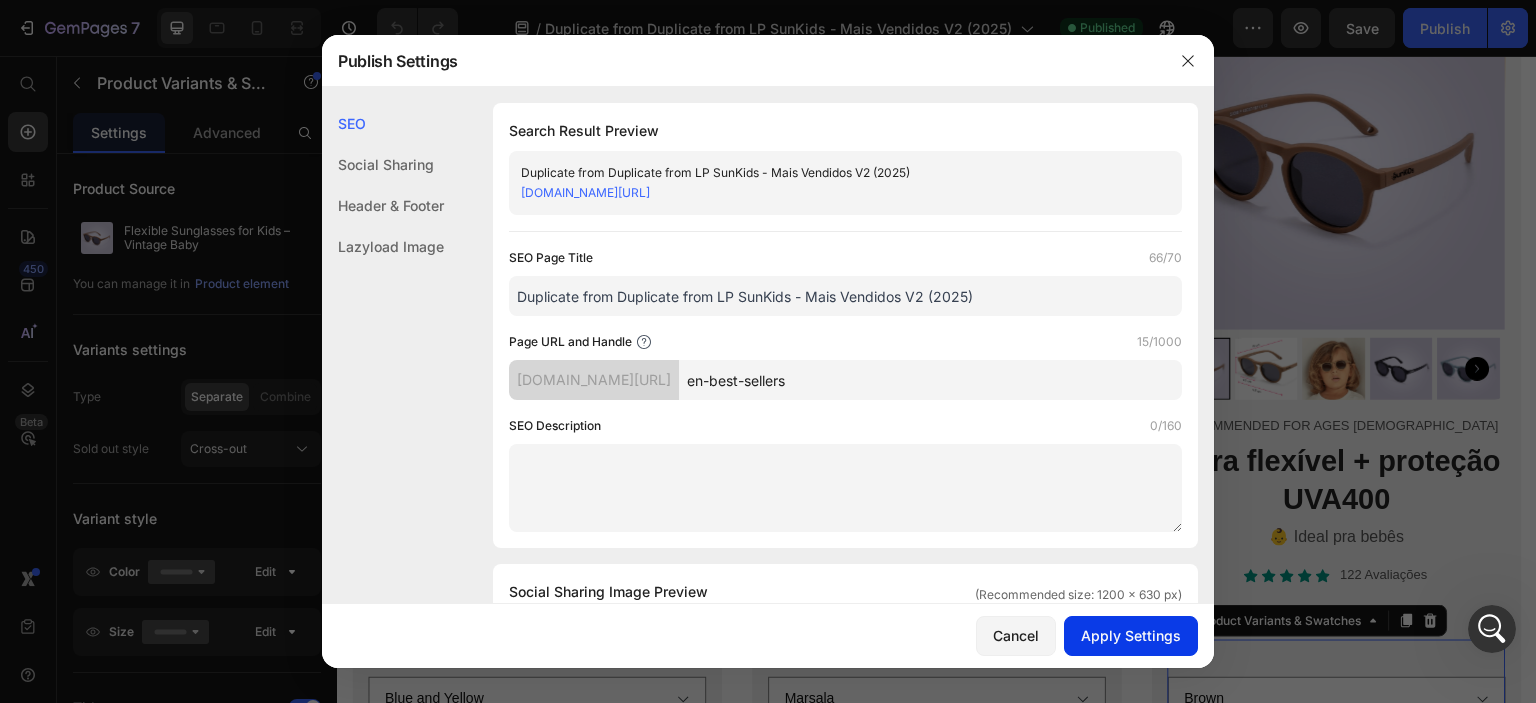 click on "Apply Settings" 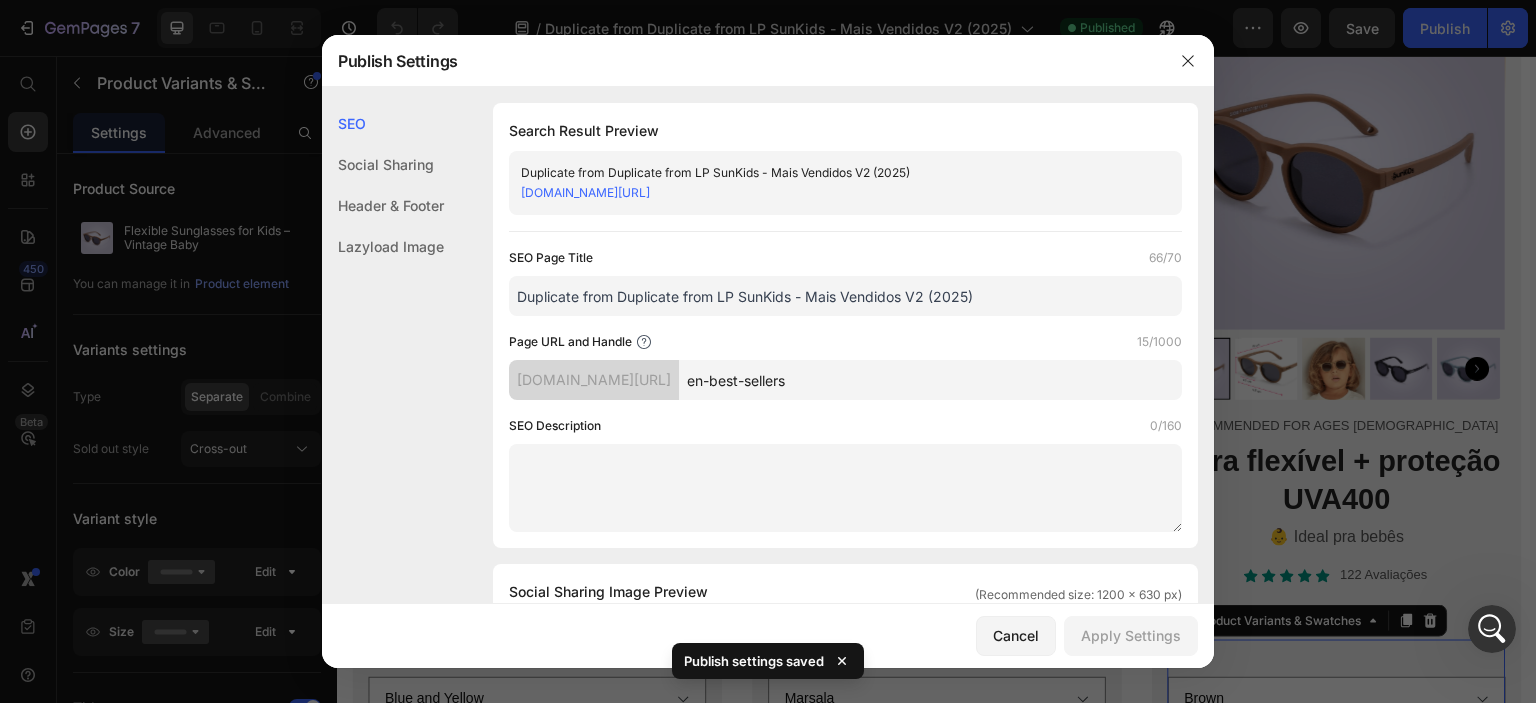 click at bounding box center [768, 351] 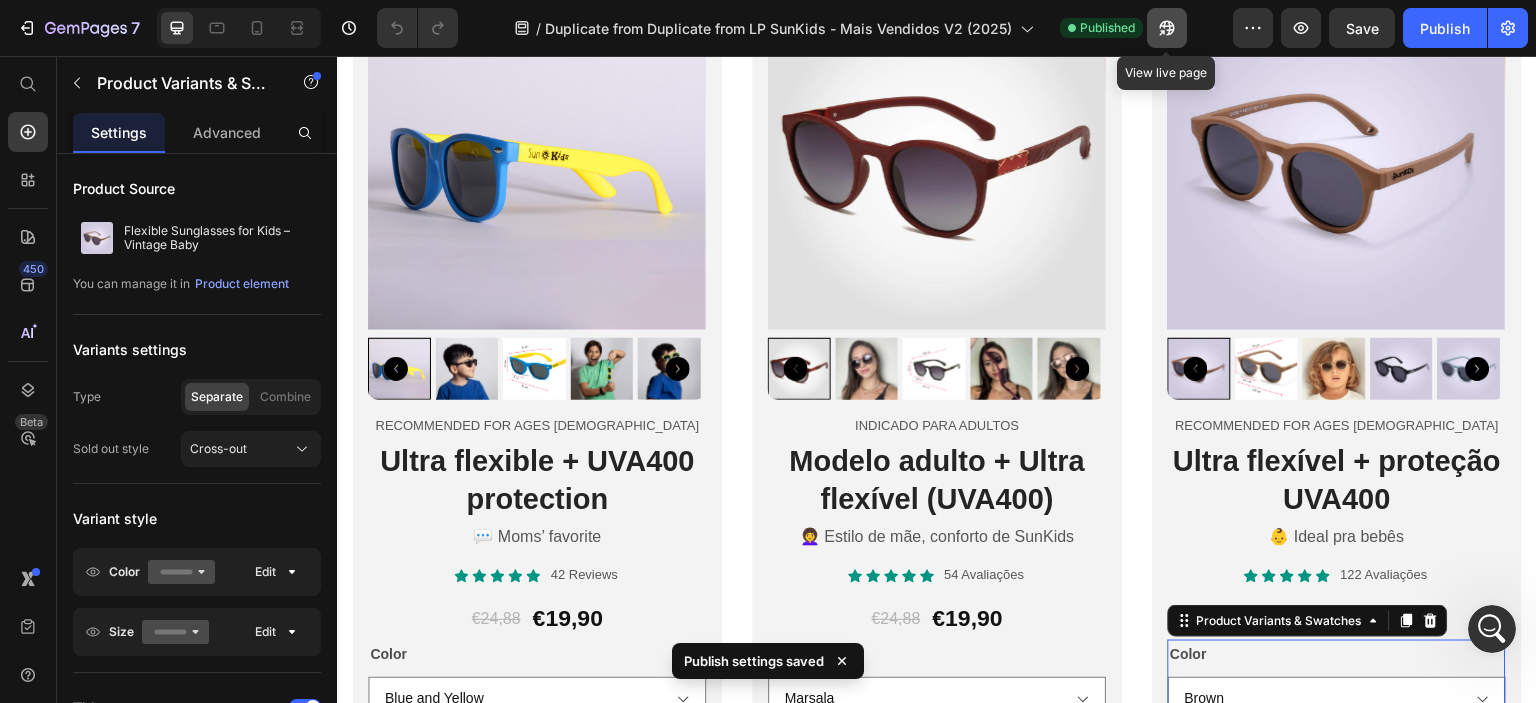 click 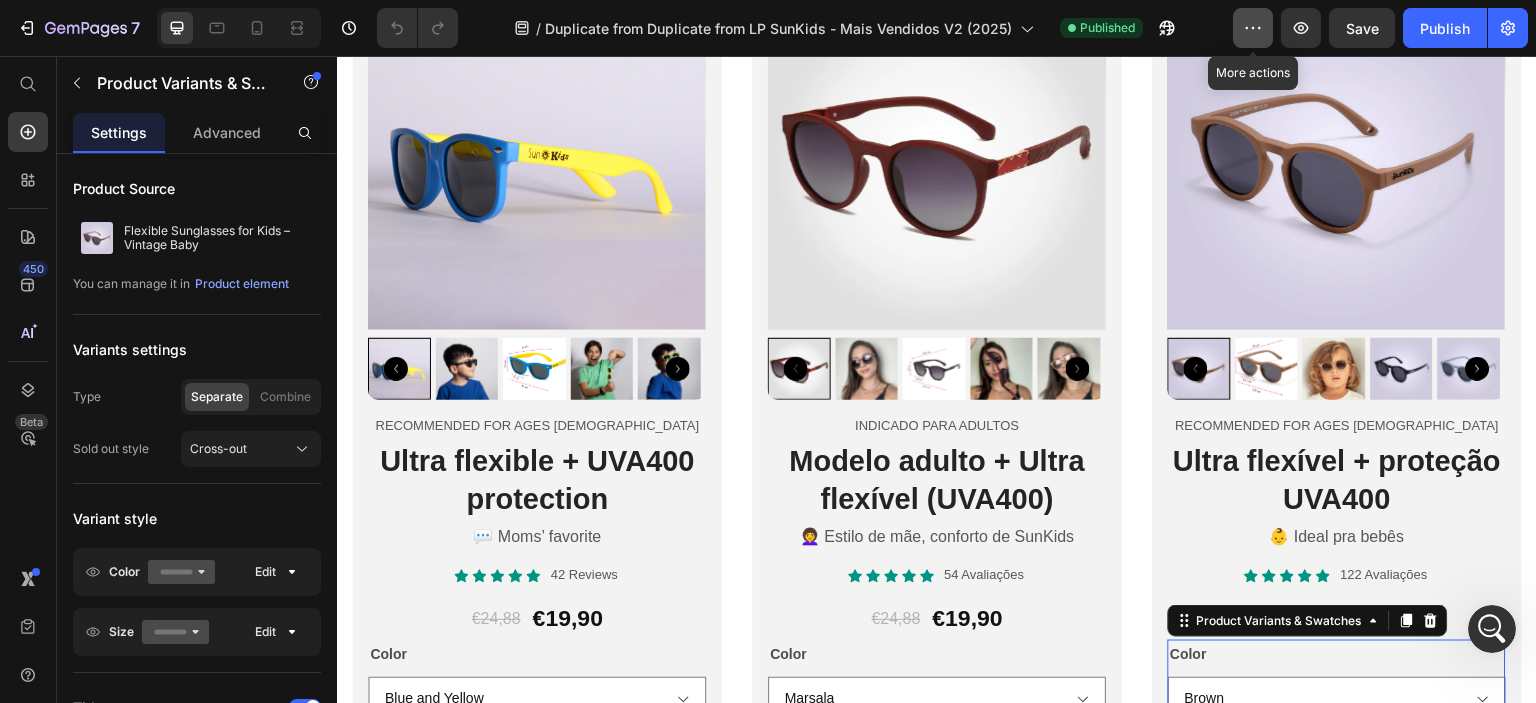 click 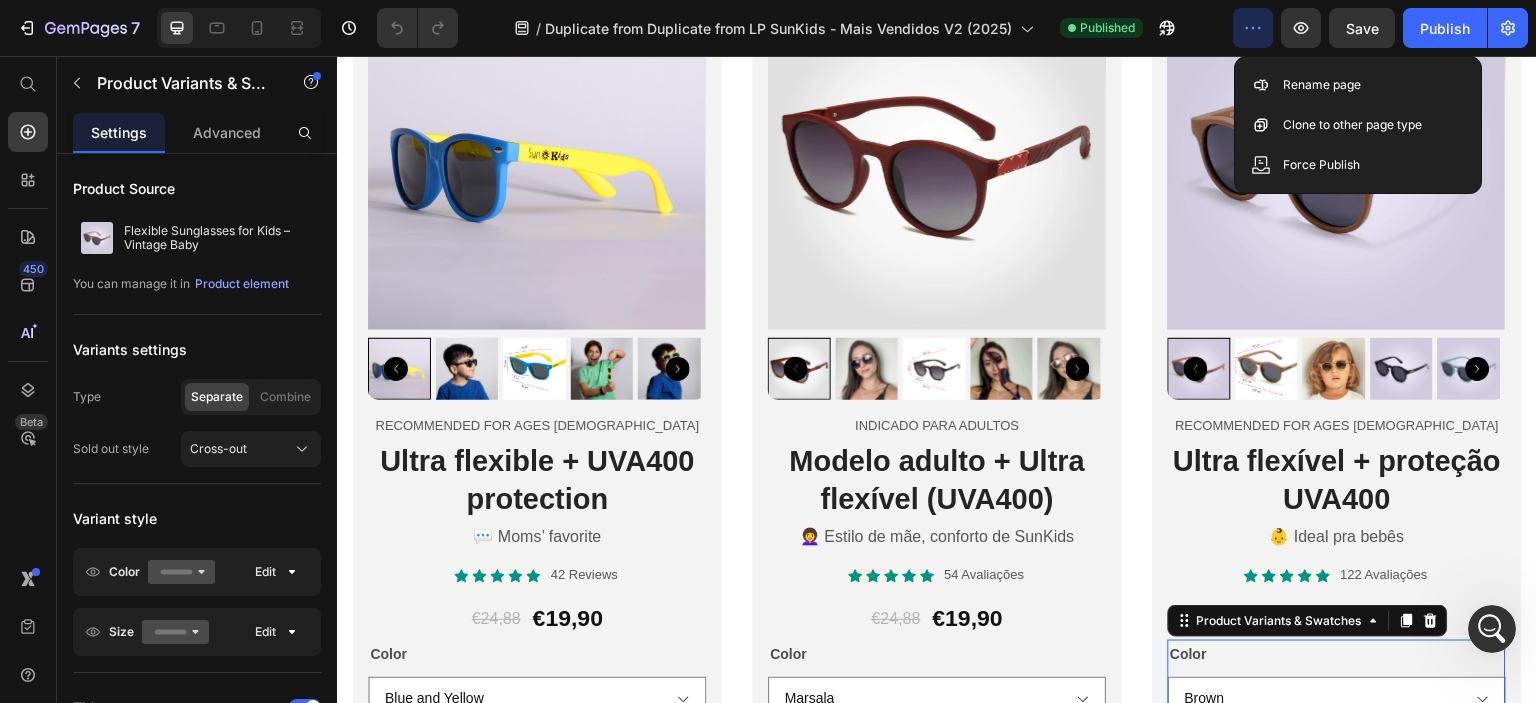 click 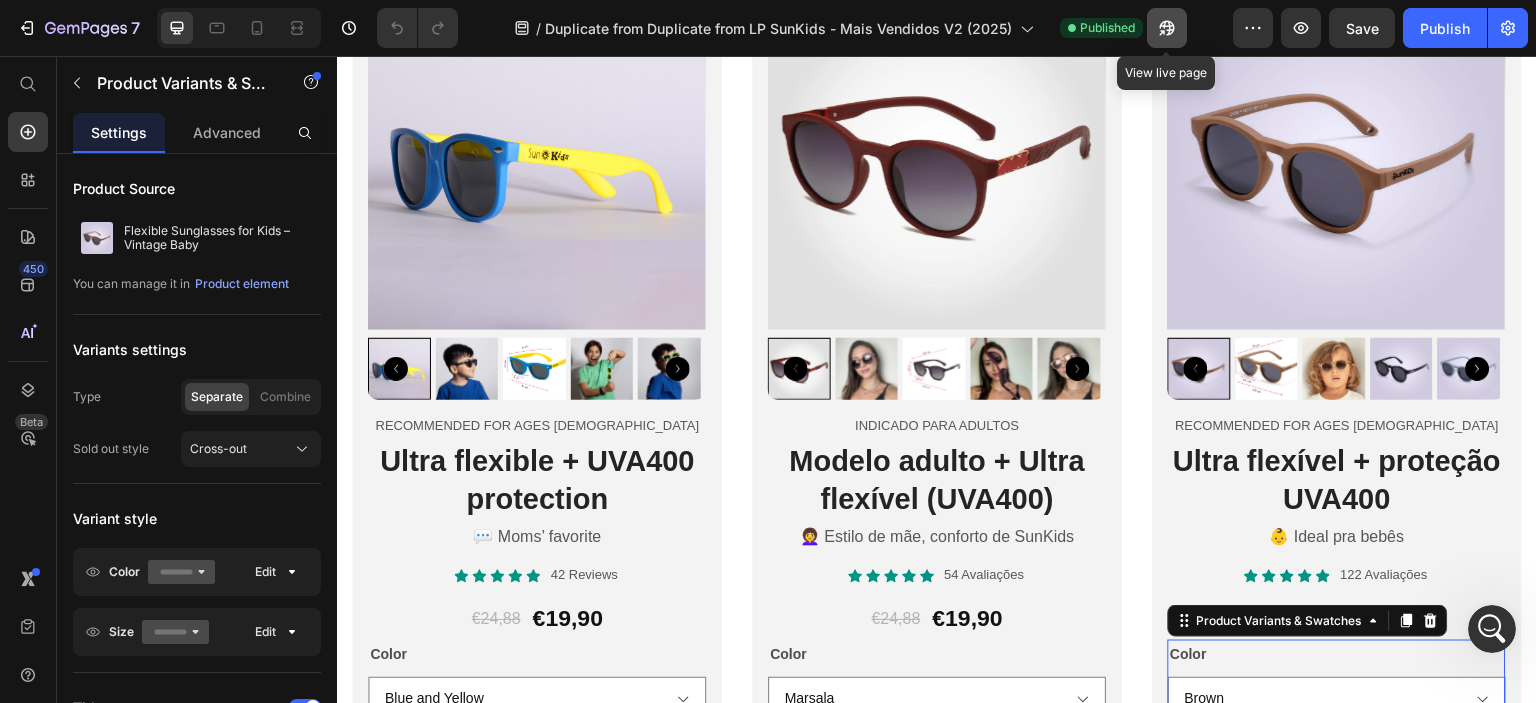 click 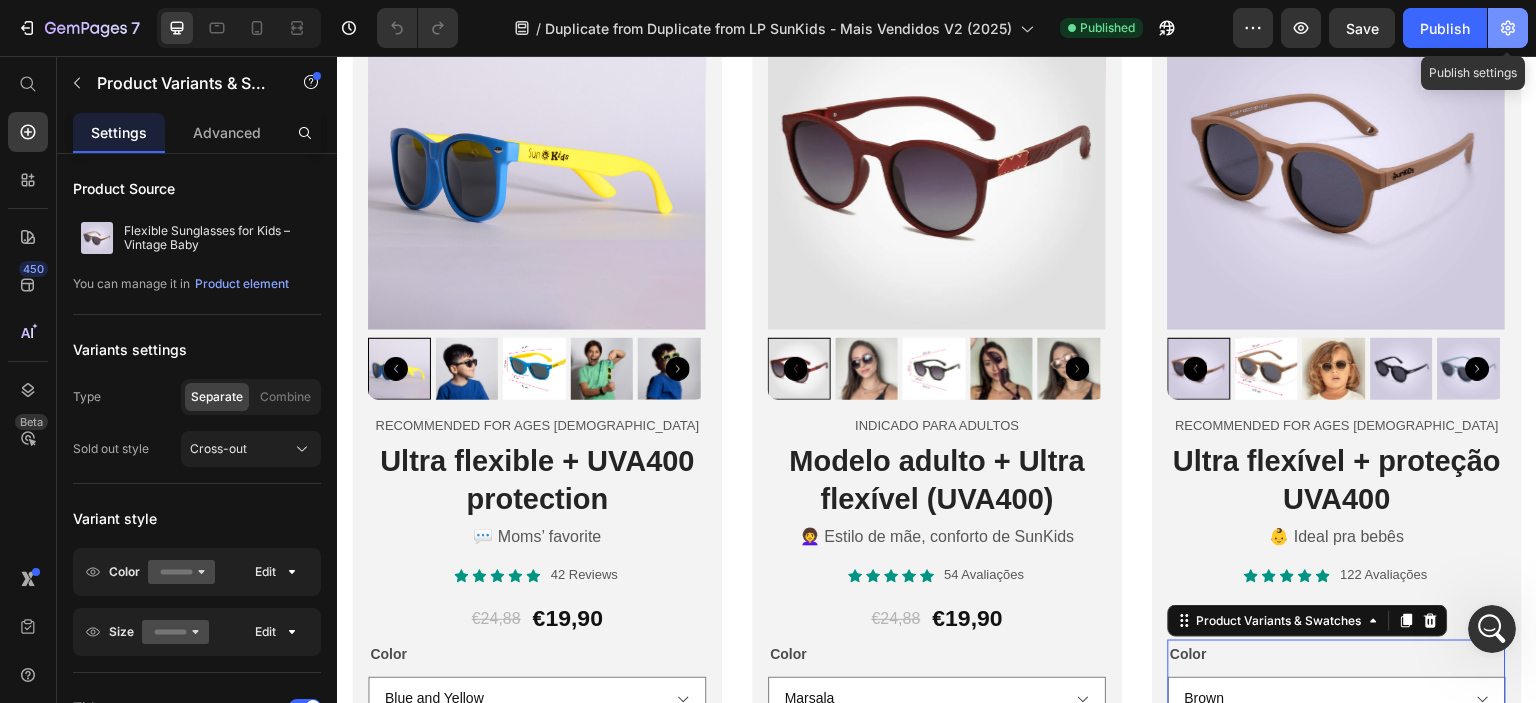 click 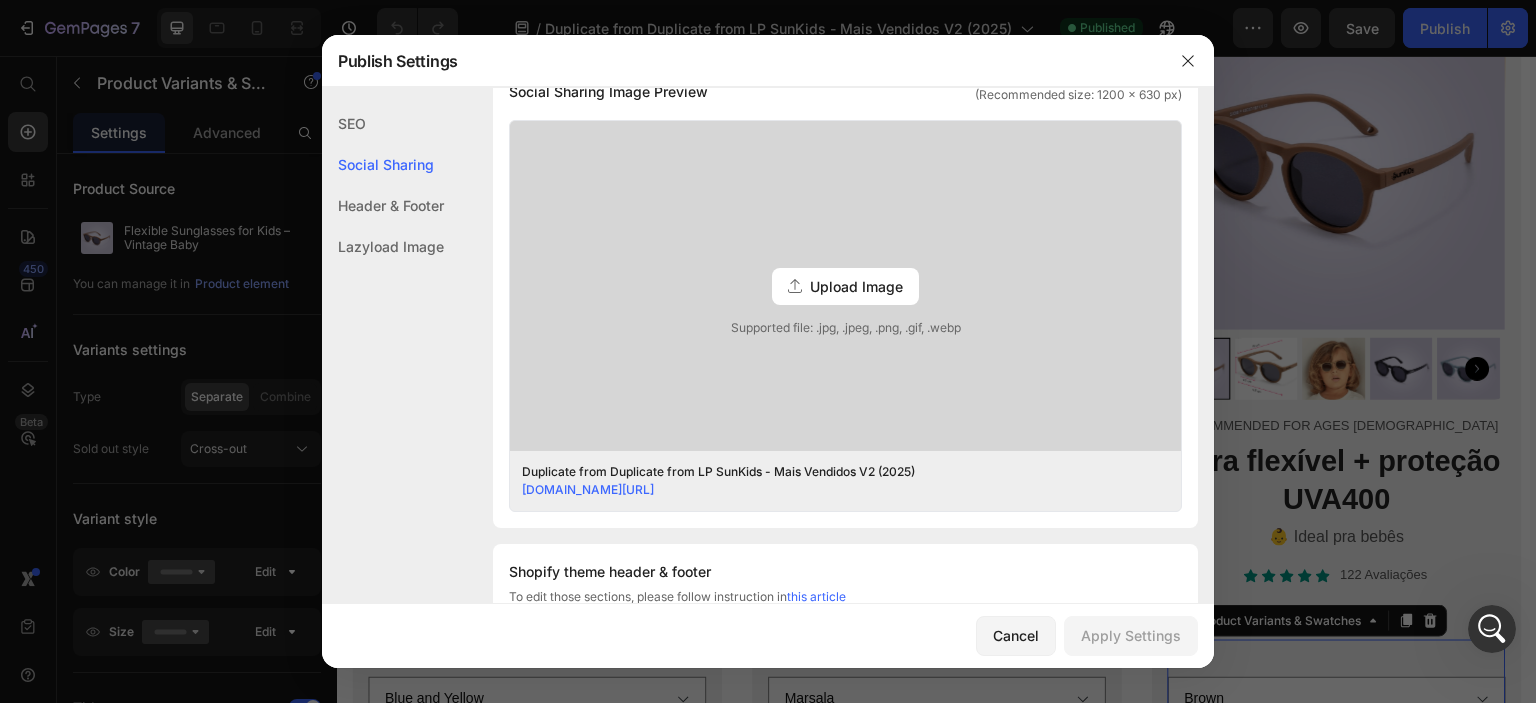 scroll, scrollTop: 100, scrollLeft: 0, axis: vertical 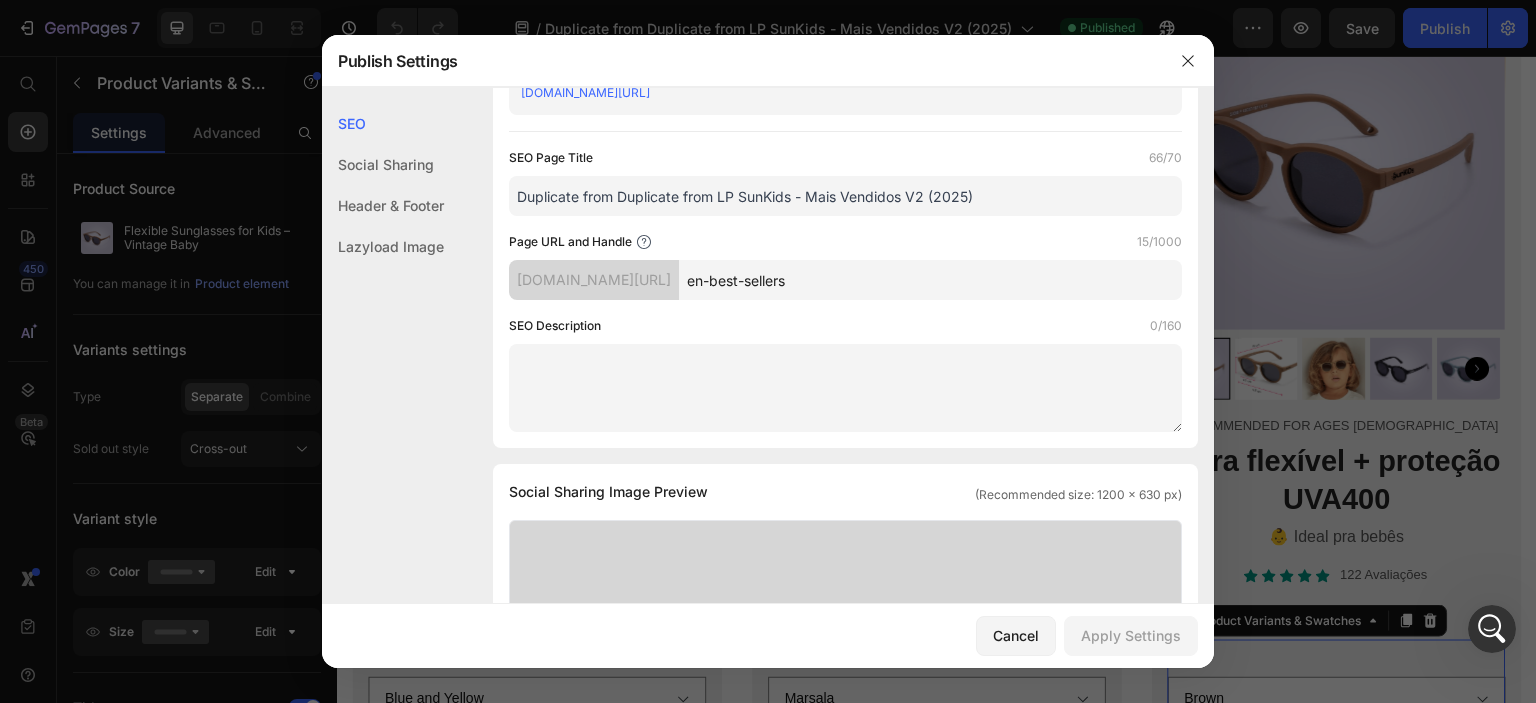 click on "en-best-sellers" at bounding box center [930, 280] 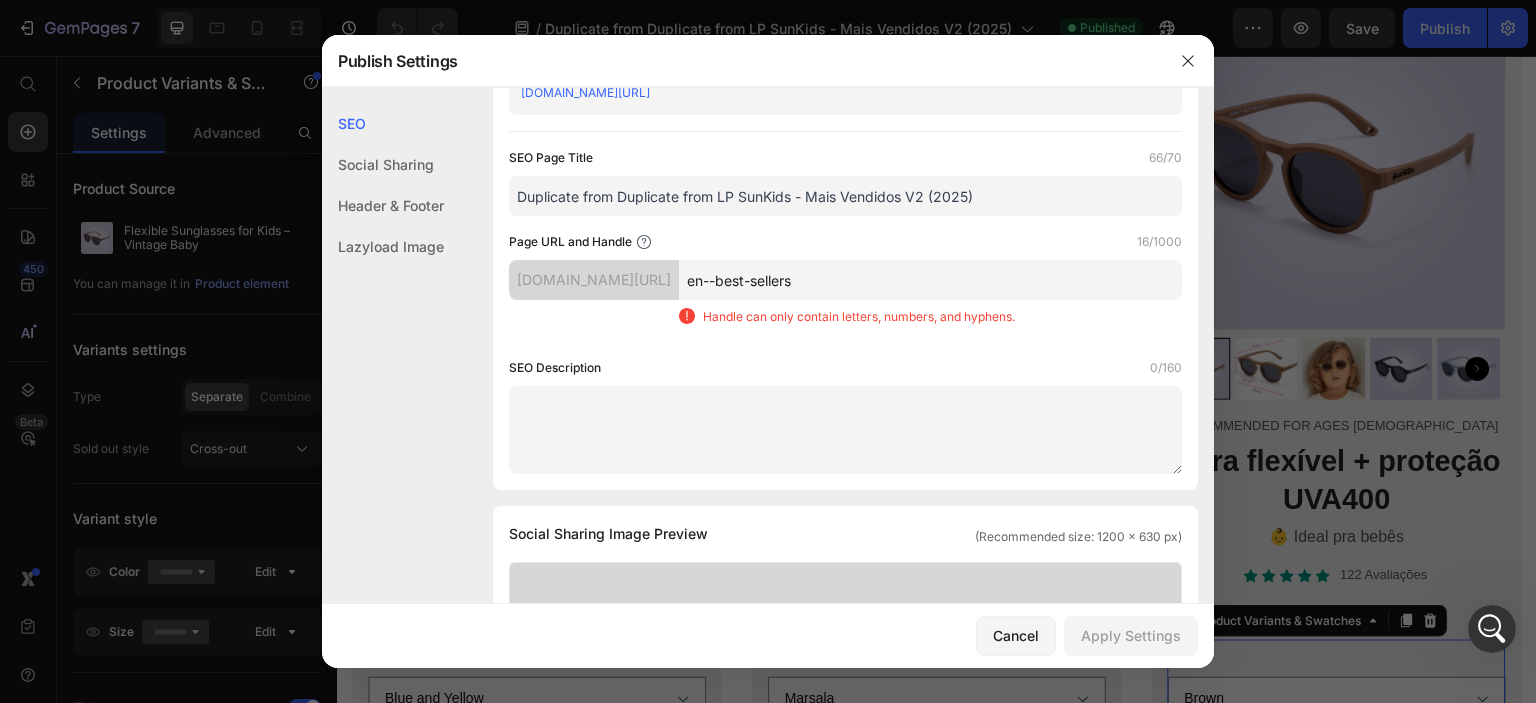 click on "en--best-sellers" at bounding box center (930, 280) 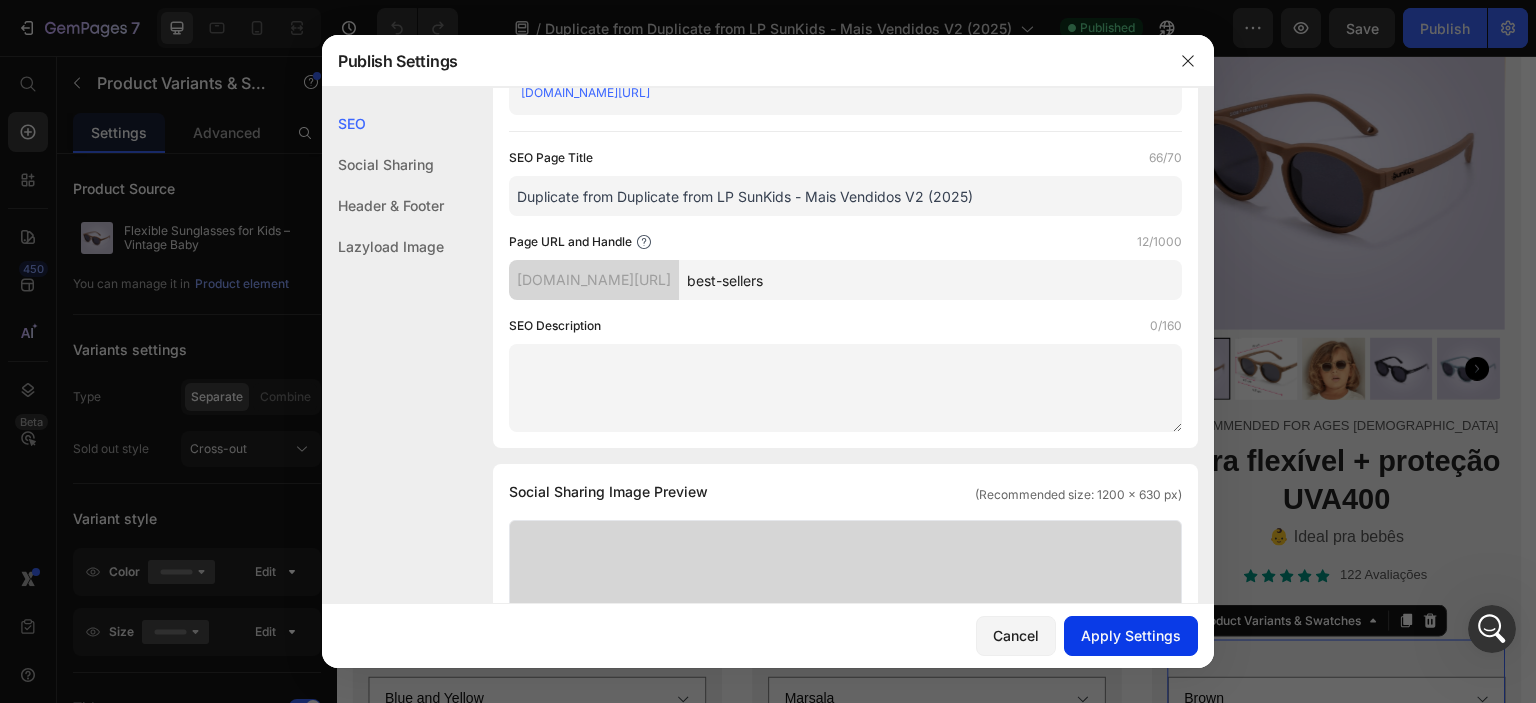 type on "best-sellers" 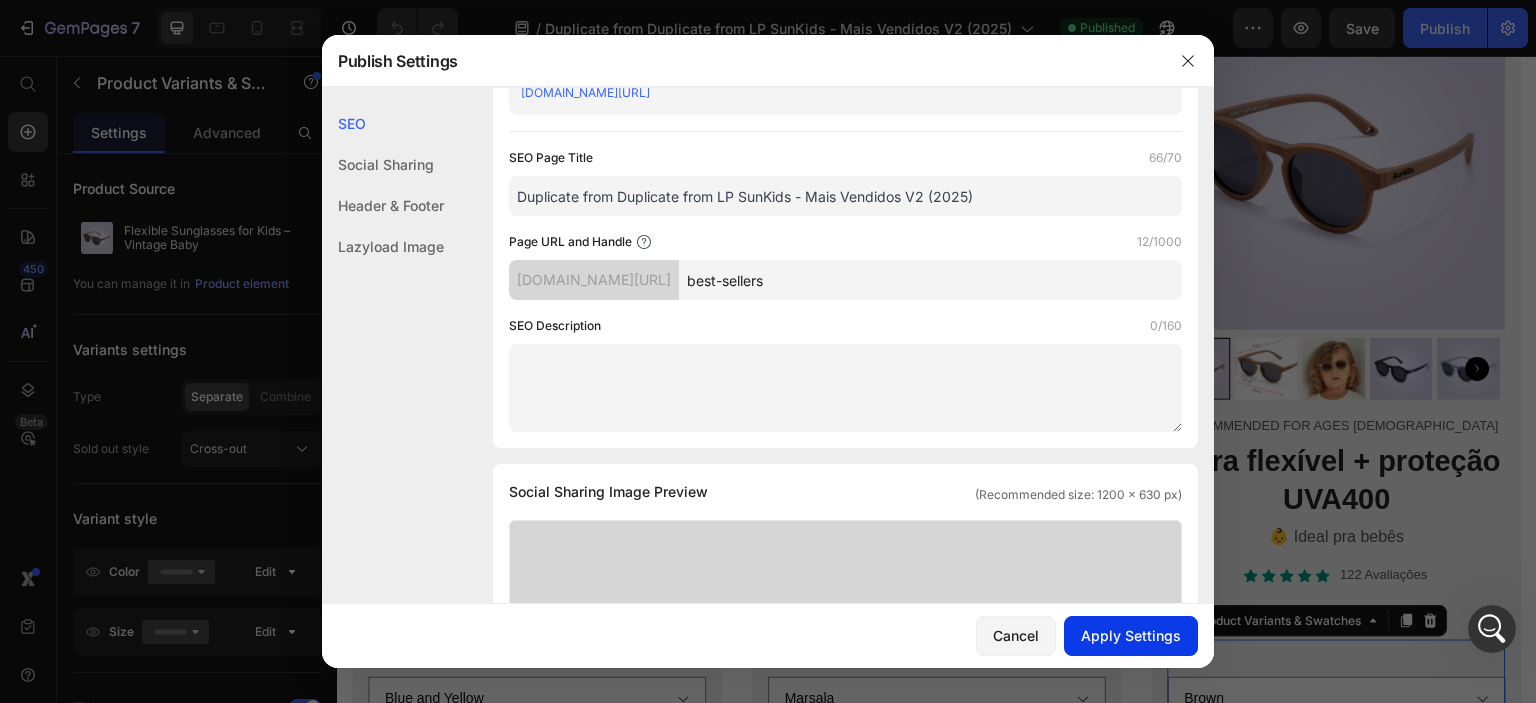 click on "Apply Settings" at bounding box center [1131, 635] 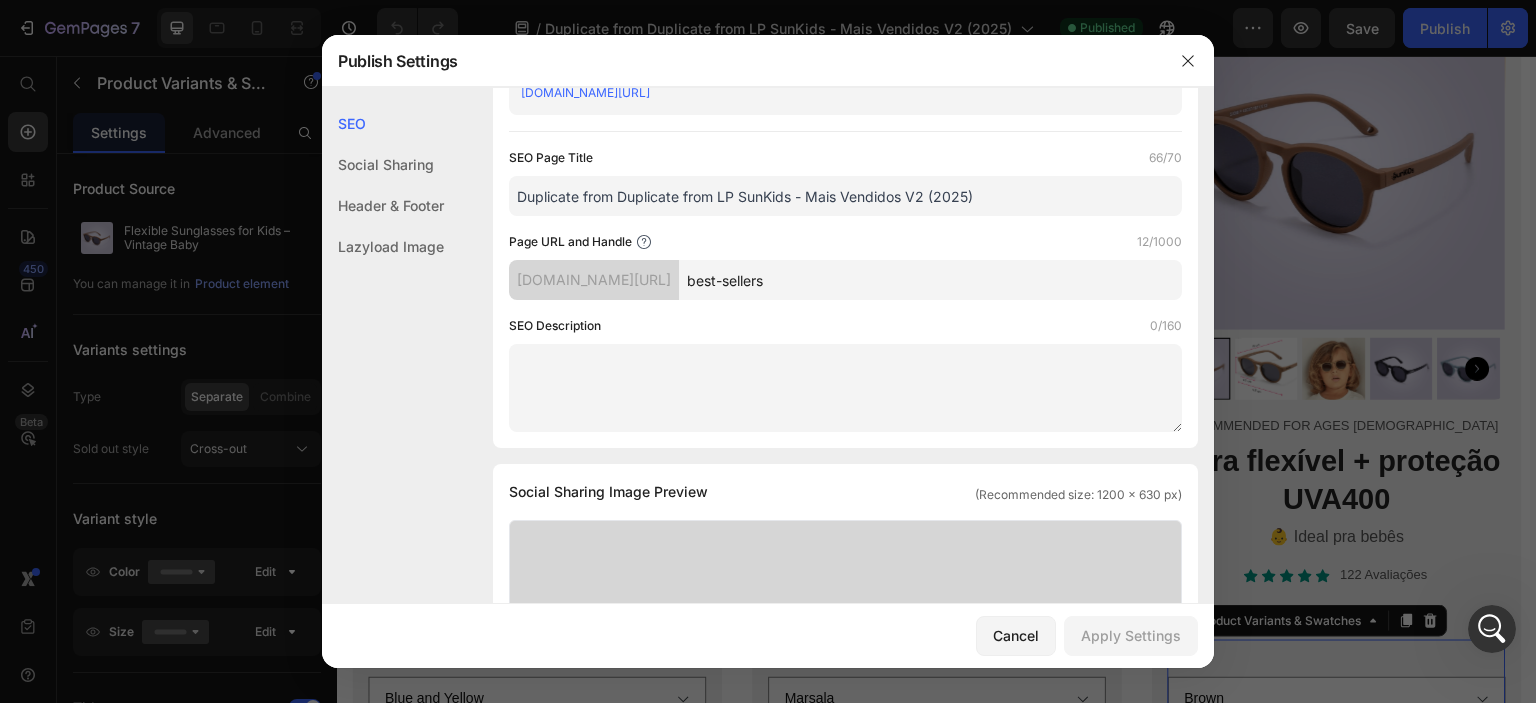 scroll, scrollTop: 0, scrollLeft: 0, axis: both 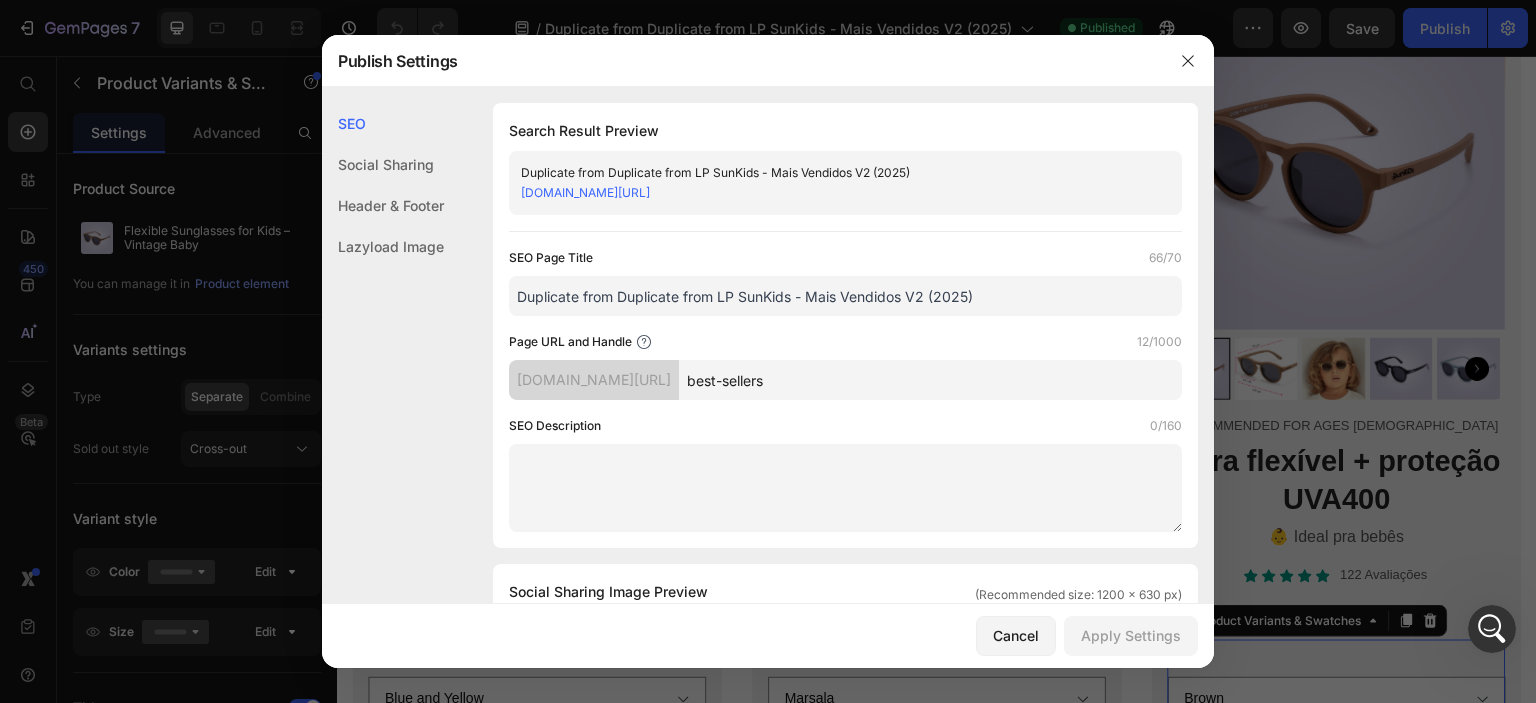 click on "[DOMAIN_NAME][URL]" at bounding box center (585, 192) 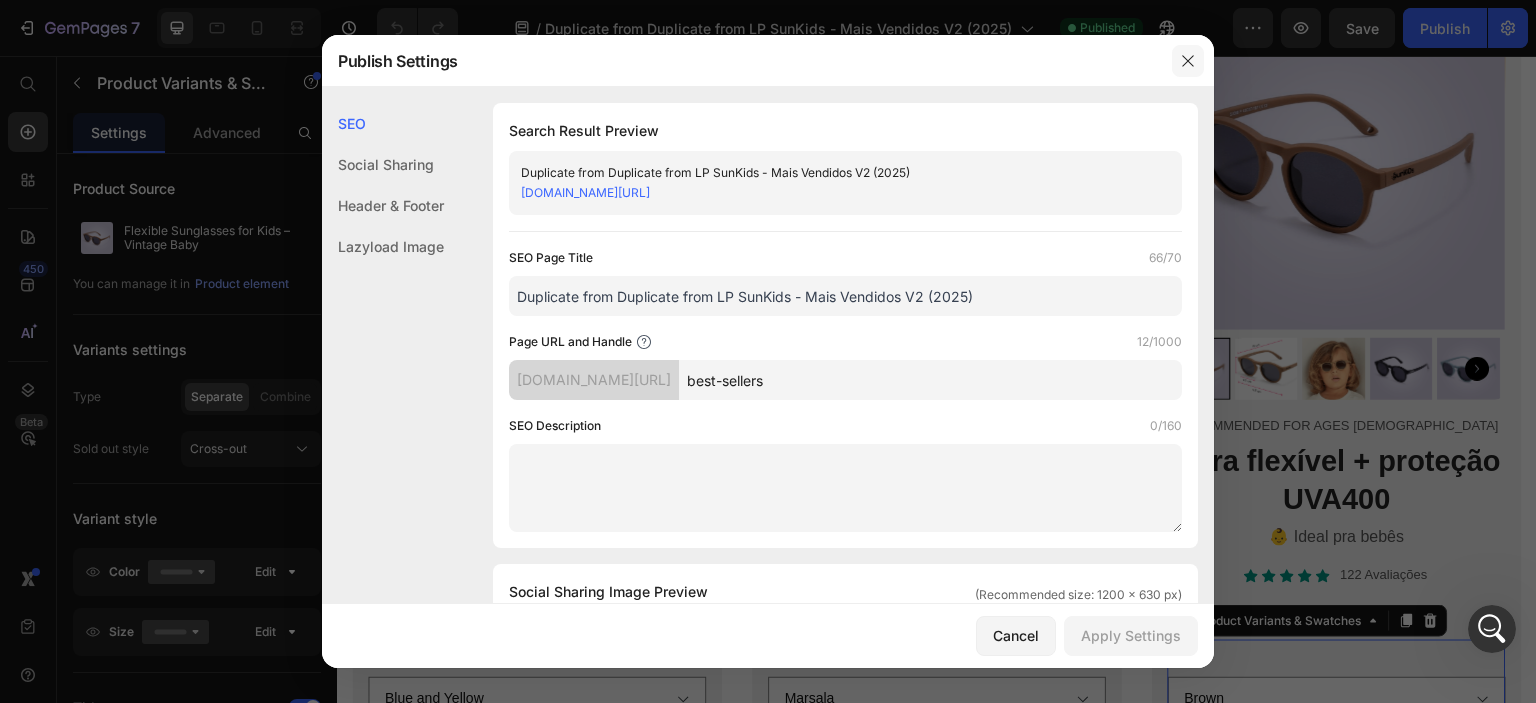 click 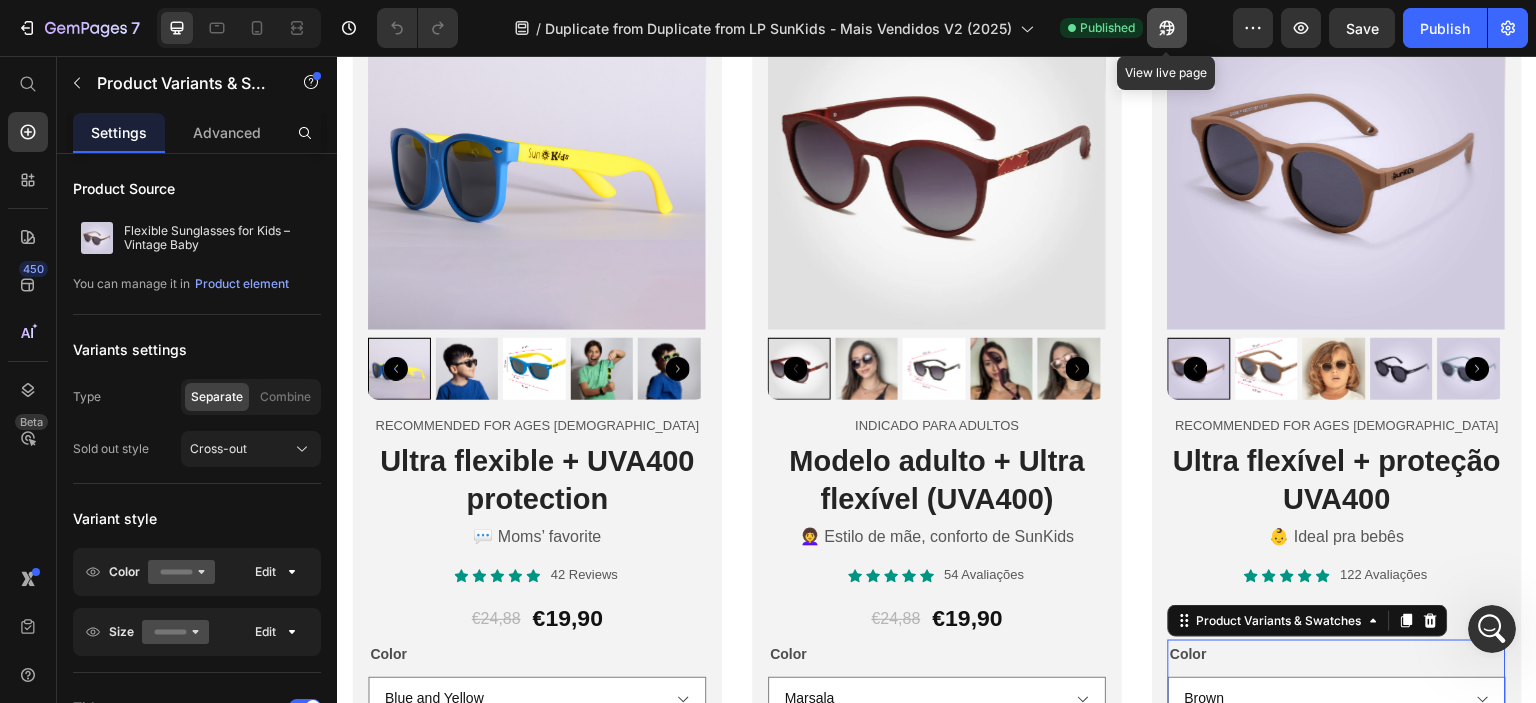 click 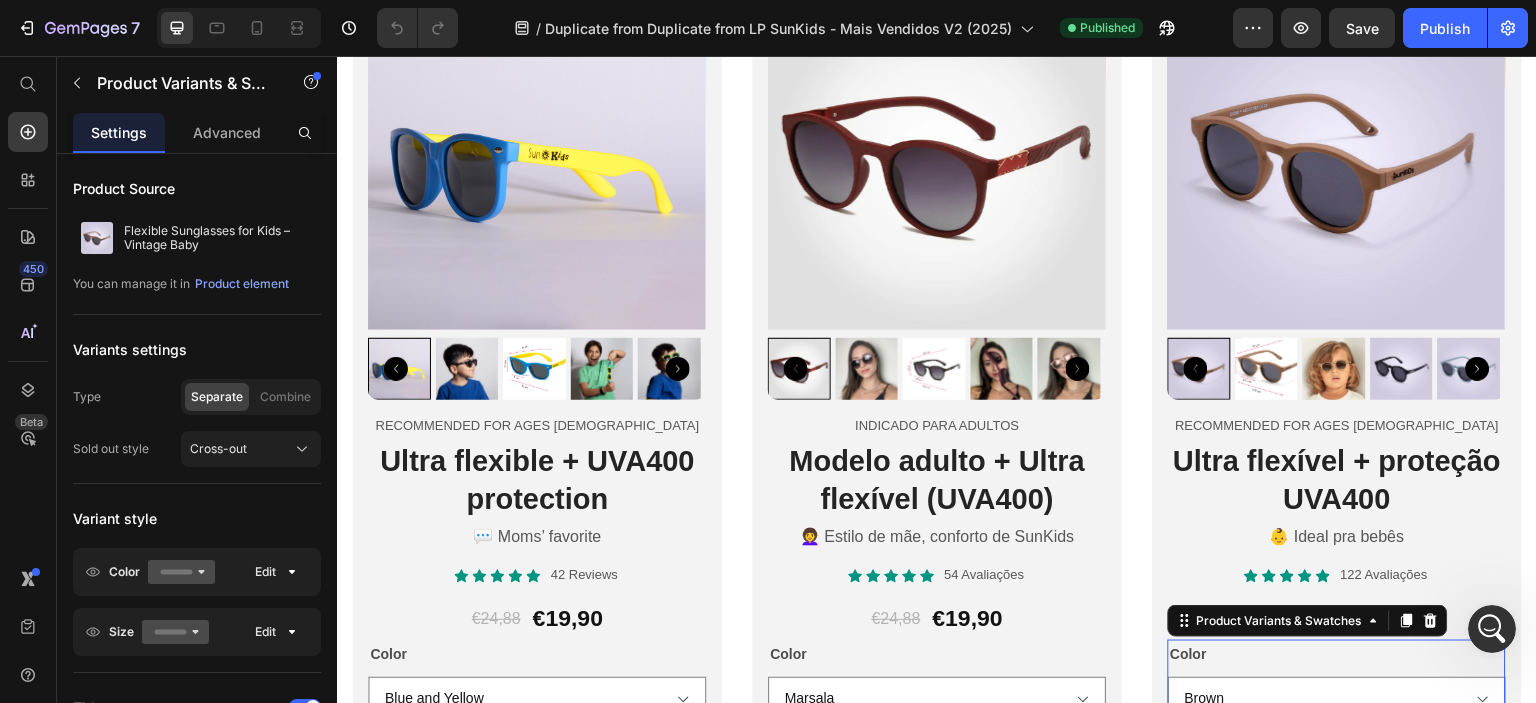 scroll, scrollTop: 4100, scrollLeft: 0, axis: vertical 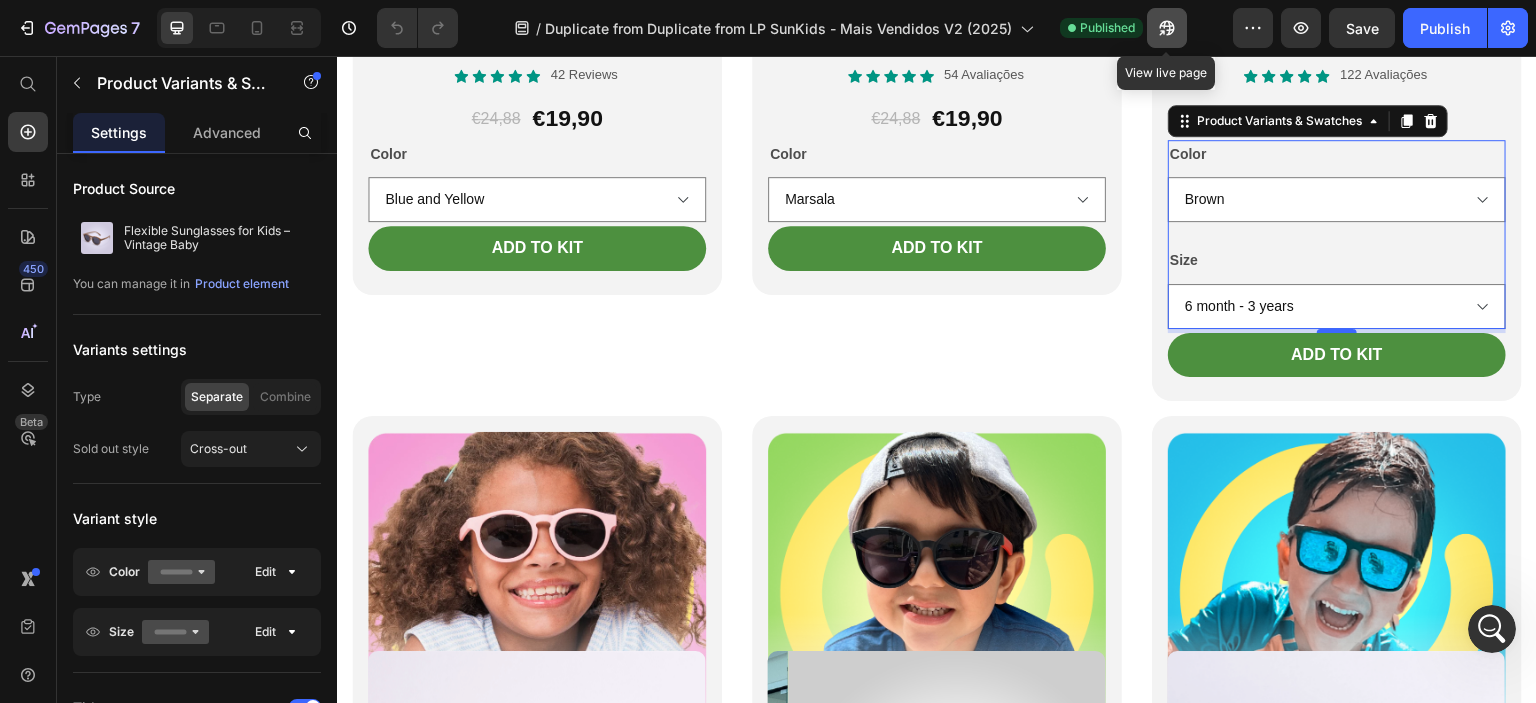 click 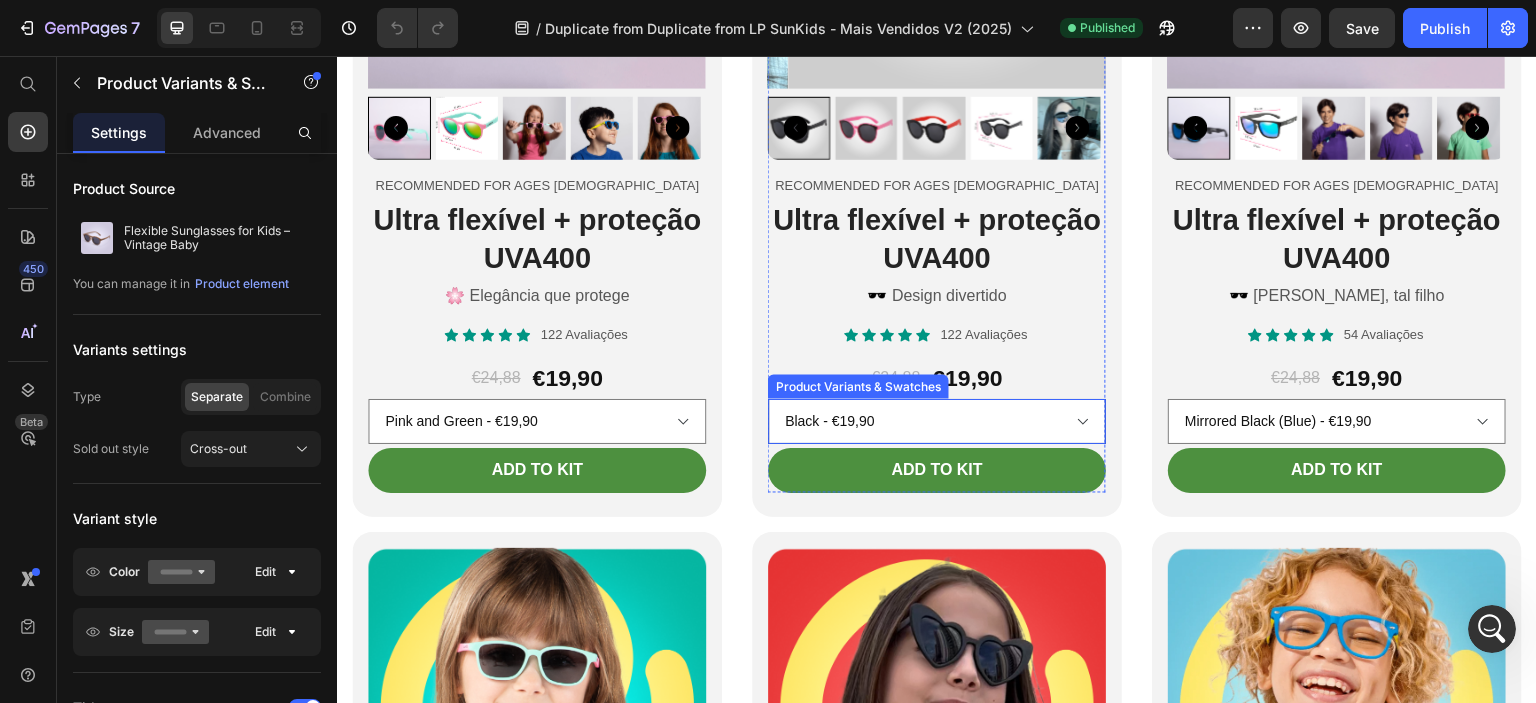 click on "Black - €19,90  Black and Red - €19,90  Pink - €19,90" at bounding box center (937, 421) 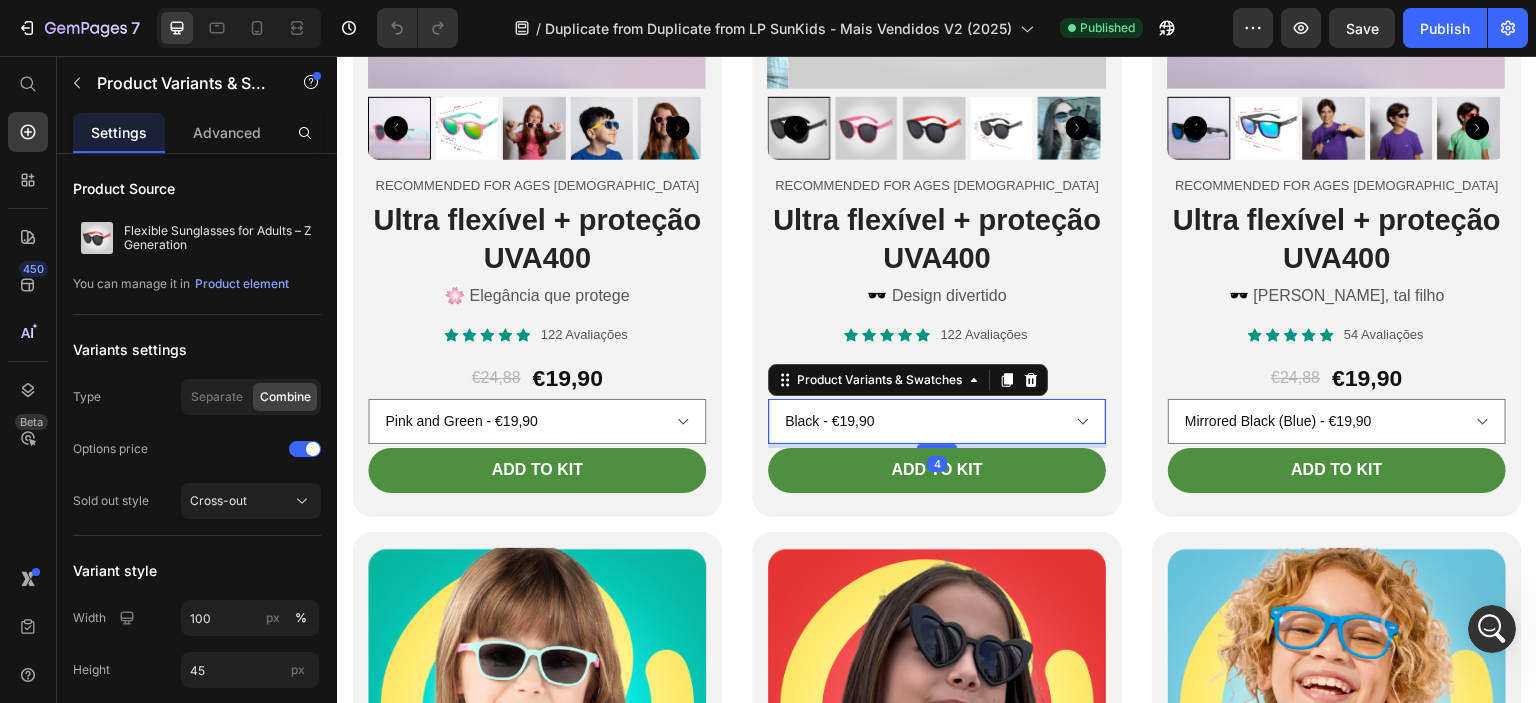 click on "Black - €19,90  Black and Red - €19,90  Pink - €19,90" at bounding box center [937, 421] 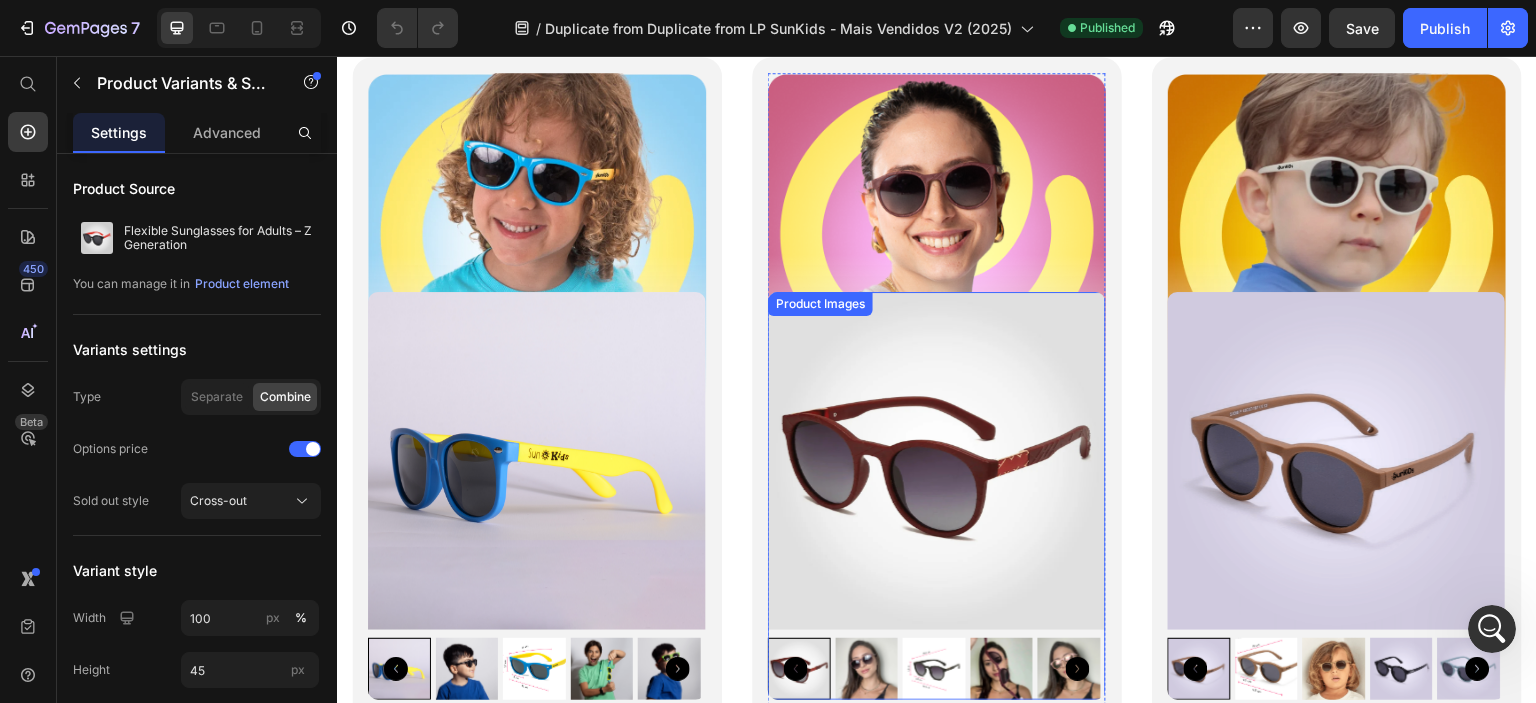 scroll, scrollTop: 3700, scrollLeft: 0, axis: vertical 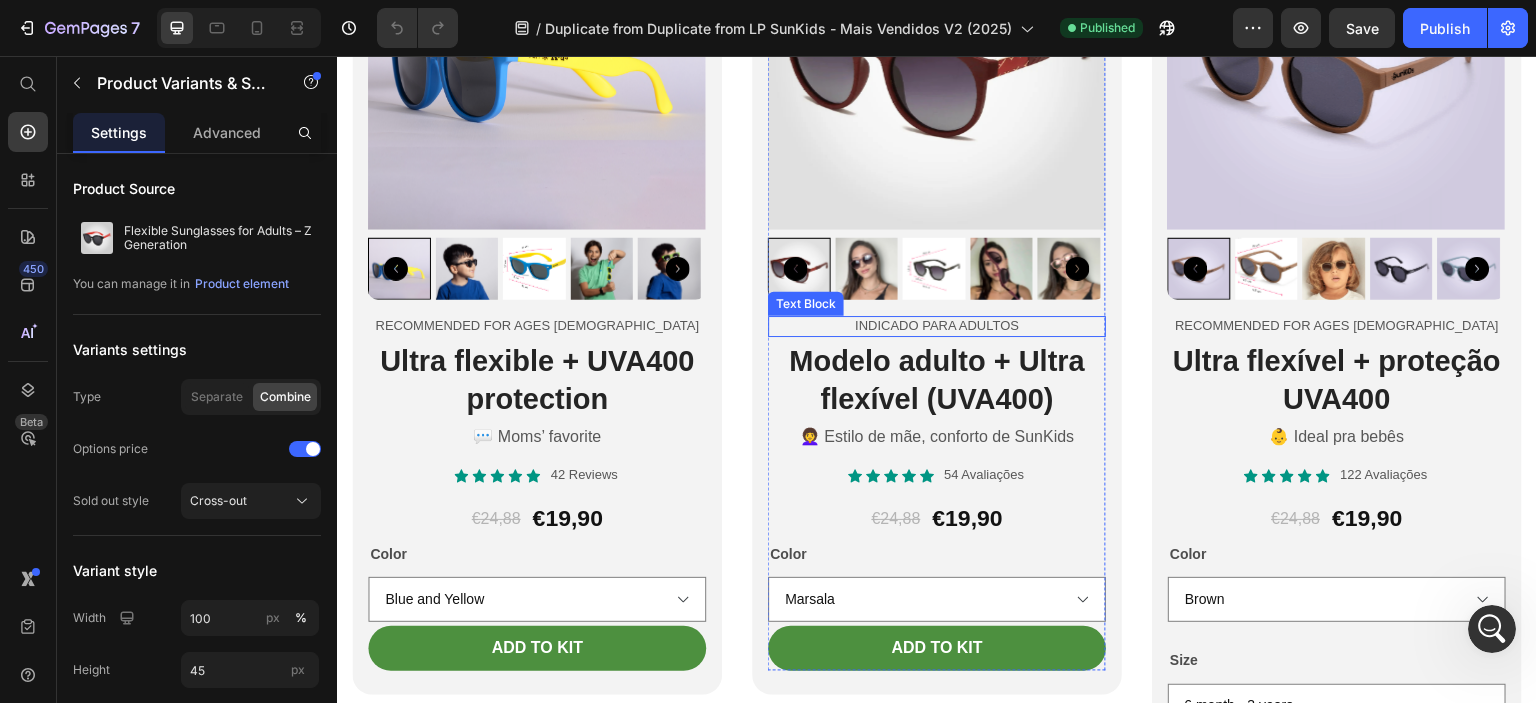 click on "Indicado para Adultos" at bounding box center (937, 326) 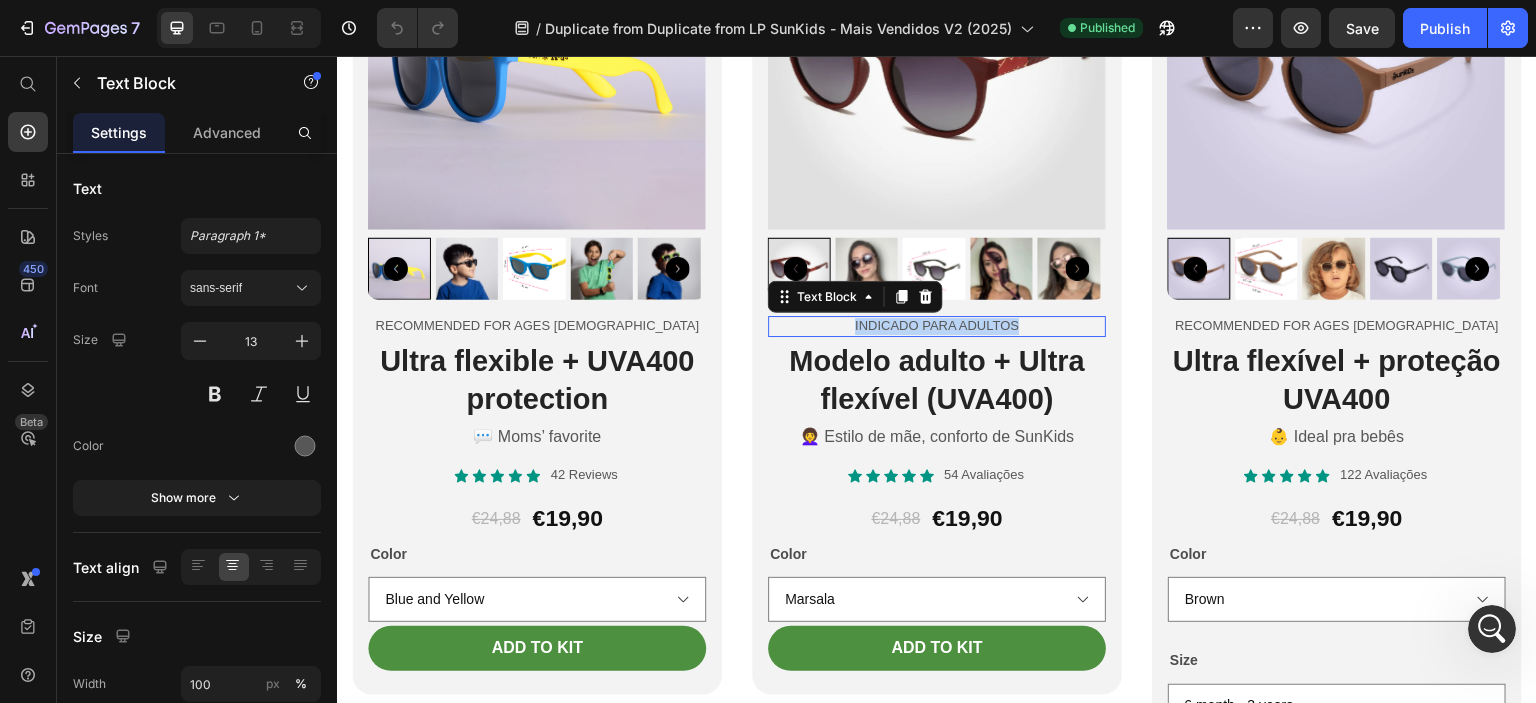 click on "Indicado para Adultos" at bounding box center (937, 326) 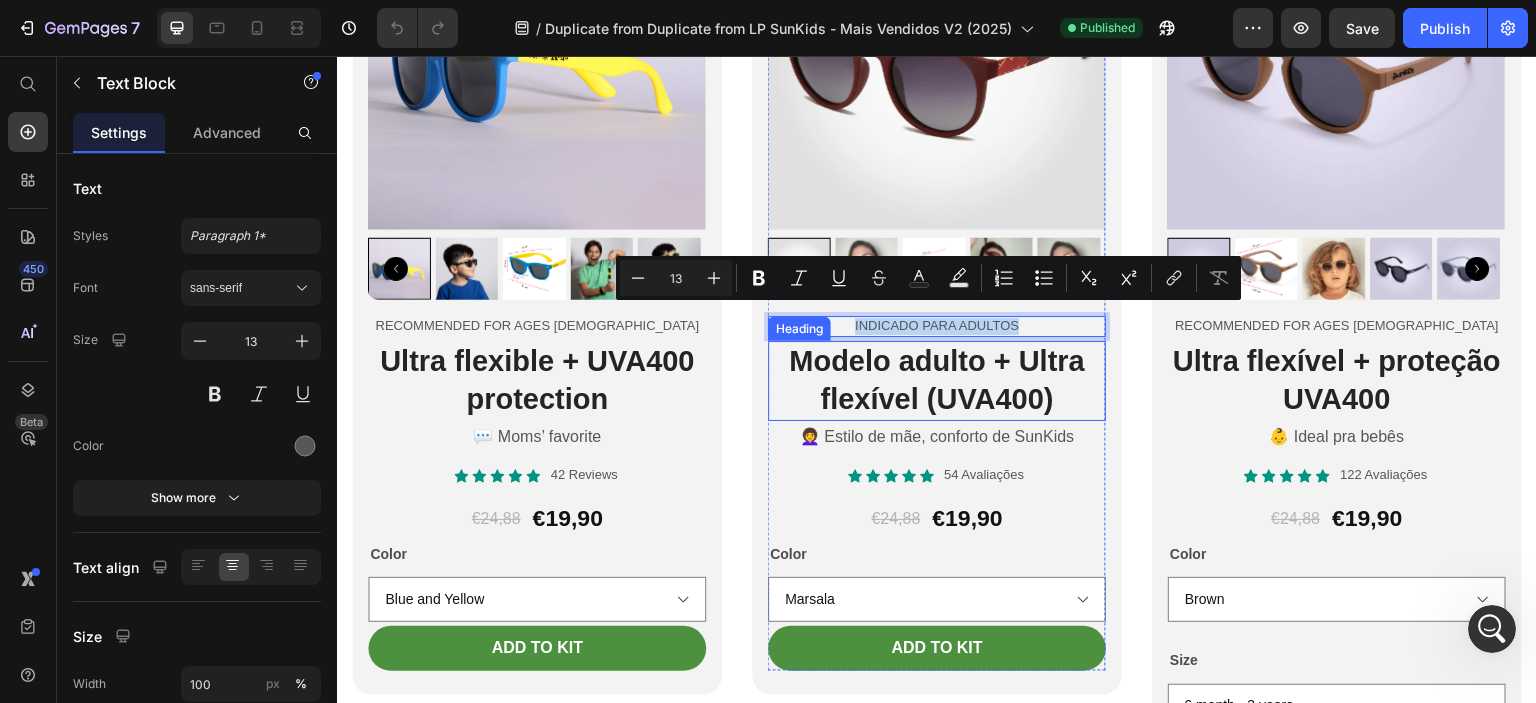 copy on "Indicado para Adultos" 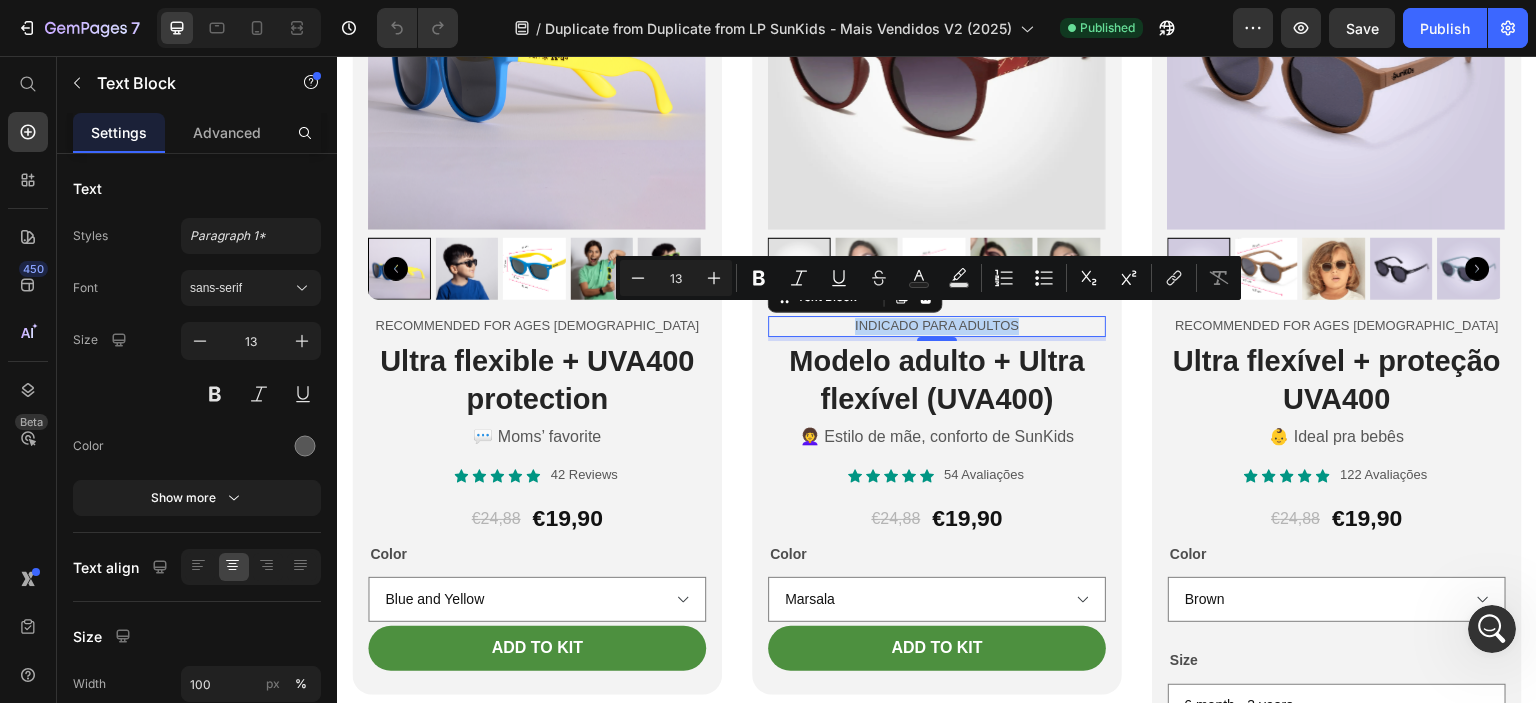 click on "Indicado para Adultos" at bounding box center (937, 326) 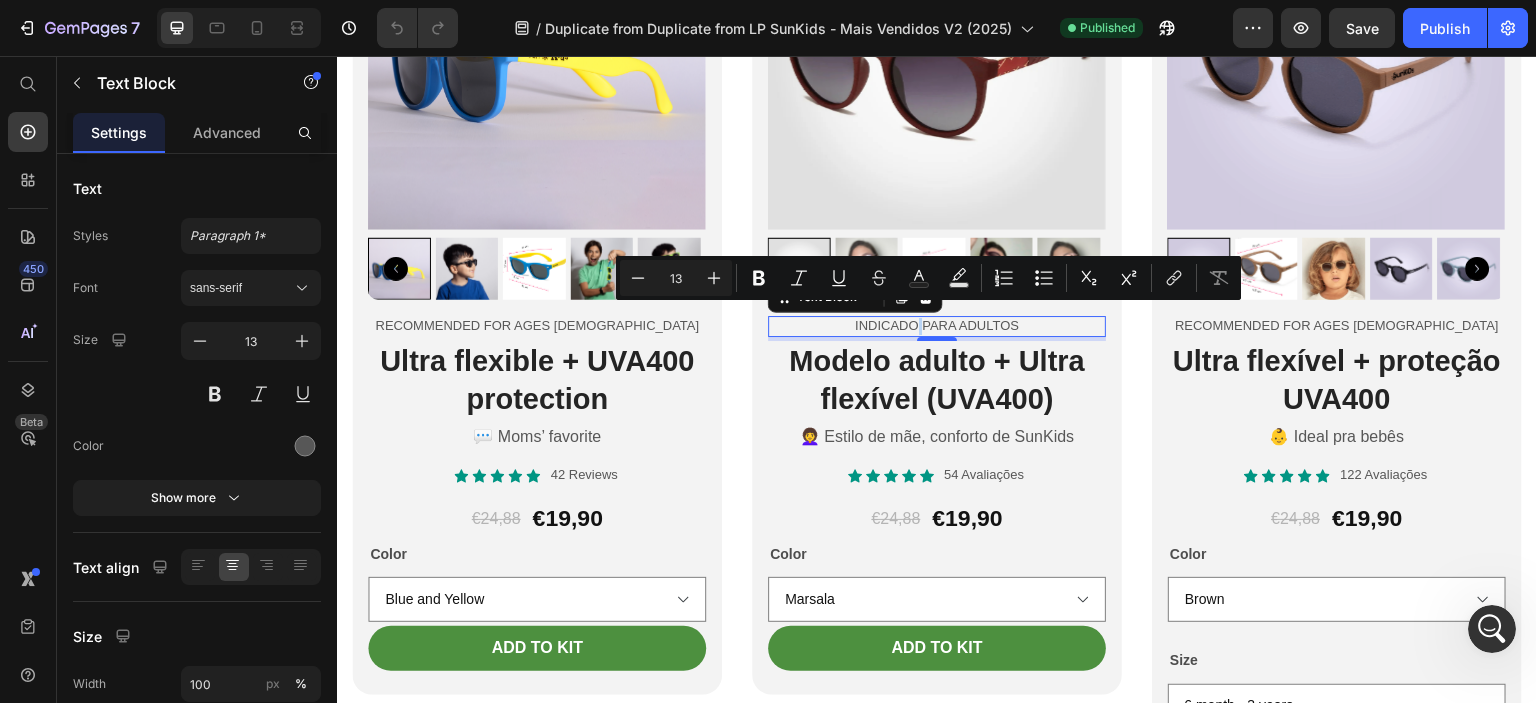 click on "Indicado para Adultos" at bounding box center (937, 326) 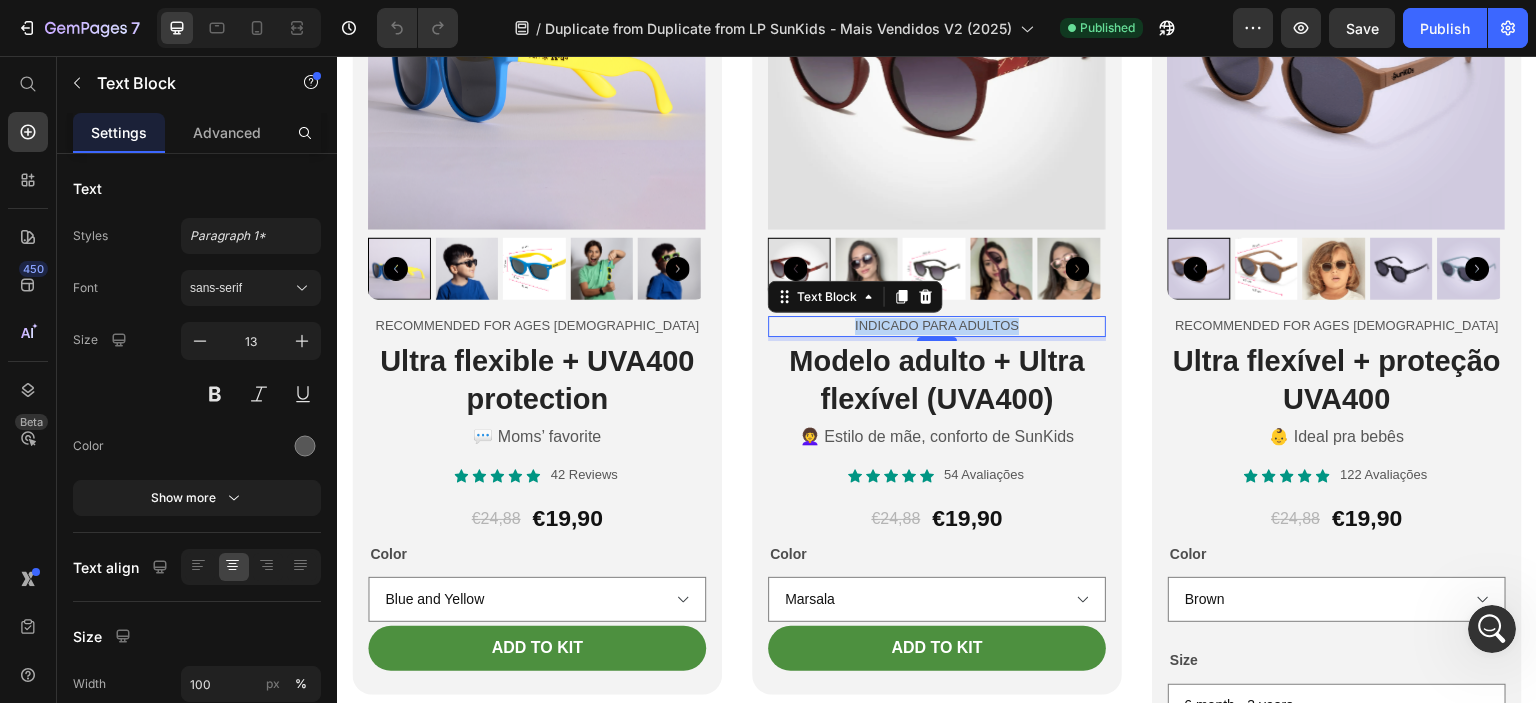 click on "Indicado para Adultos" at bounding box center (937, 326) 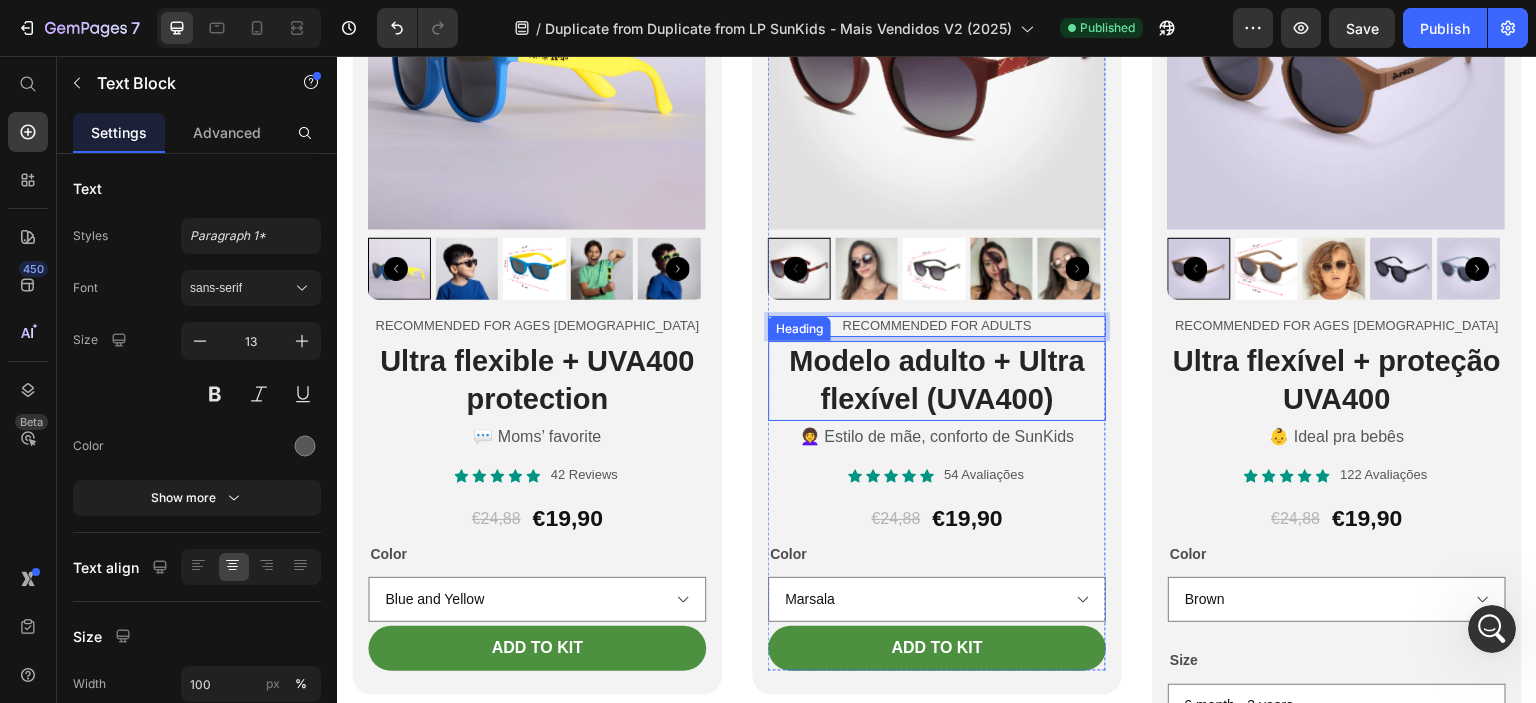 click on "Modelo adulto + Ultra flexível (UVA400)" at bounding box center (937, 380) 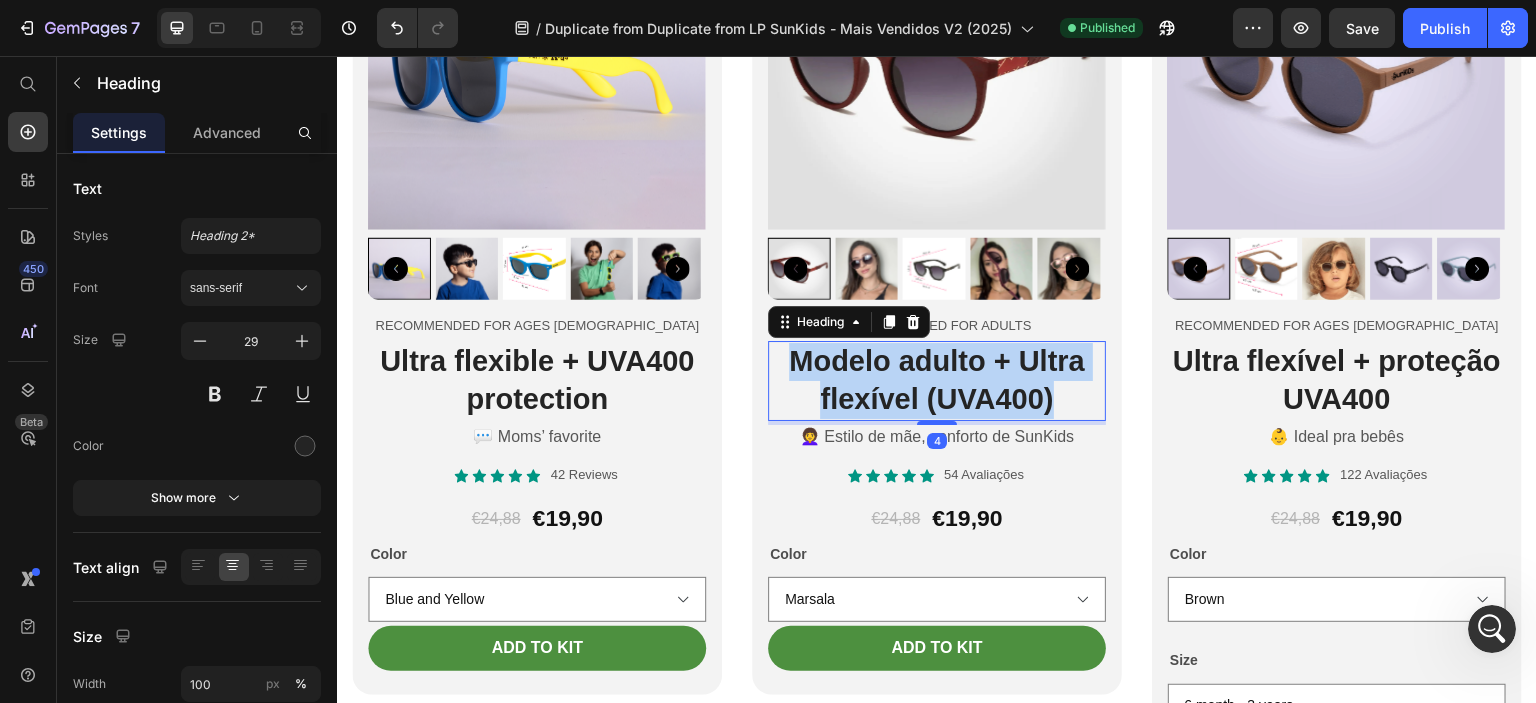 click on "Modelo adulto + Ultra flexível (UVA400)" at bounding box center (937, 380) 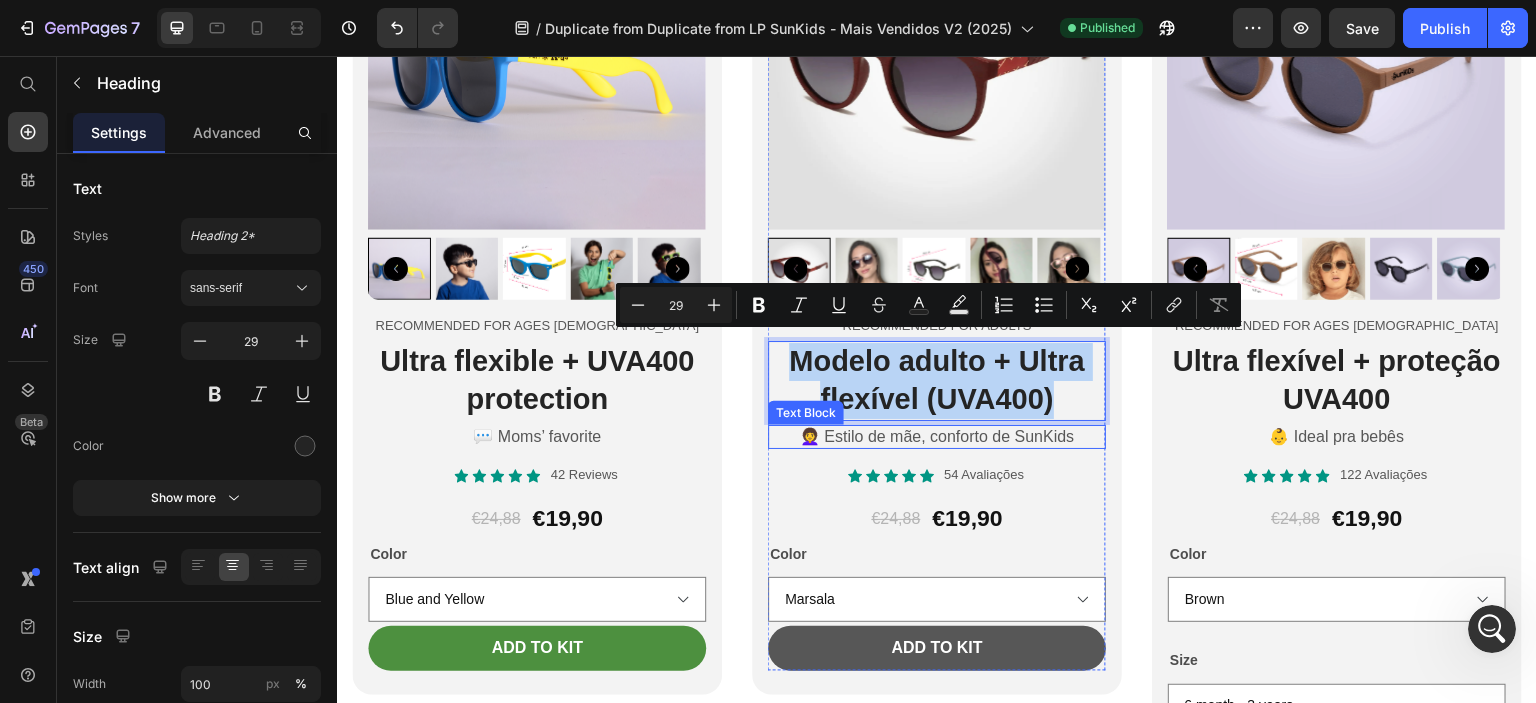 copy on "Modelo adulto + Ultra flexível (UVA400)" 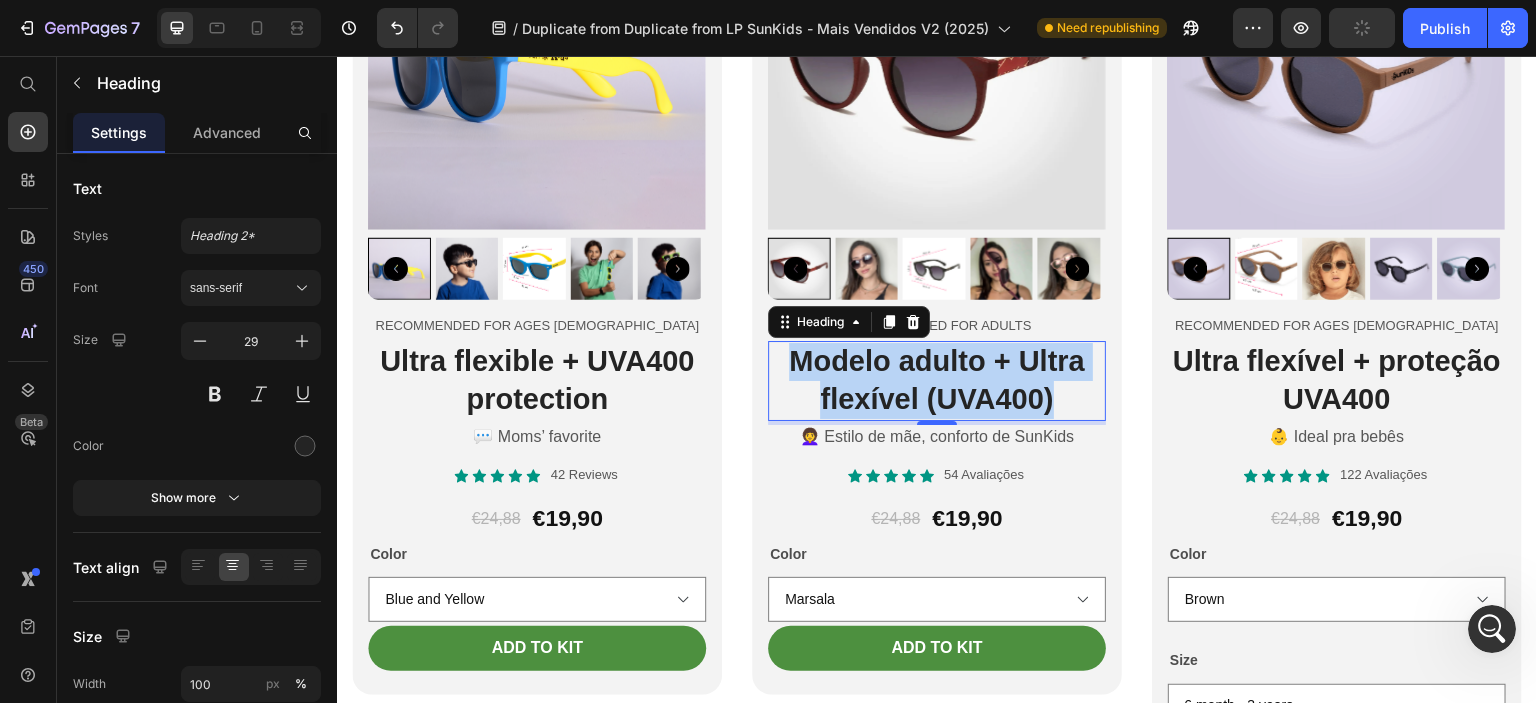 click on "Modelo adulto + Ultra flexível (UVA400)" at bounding box center [937, 380] 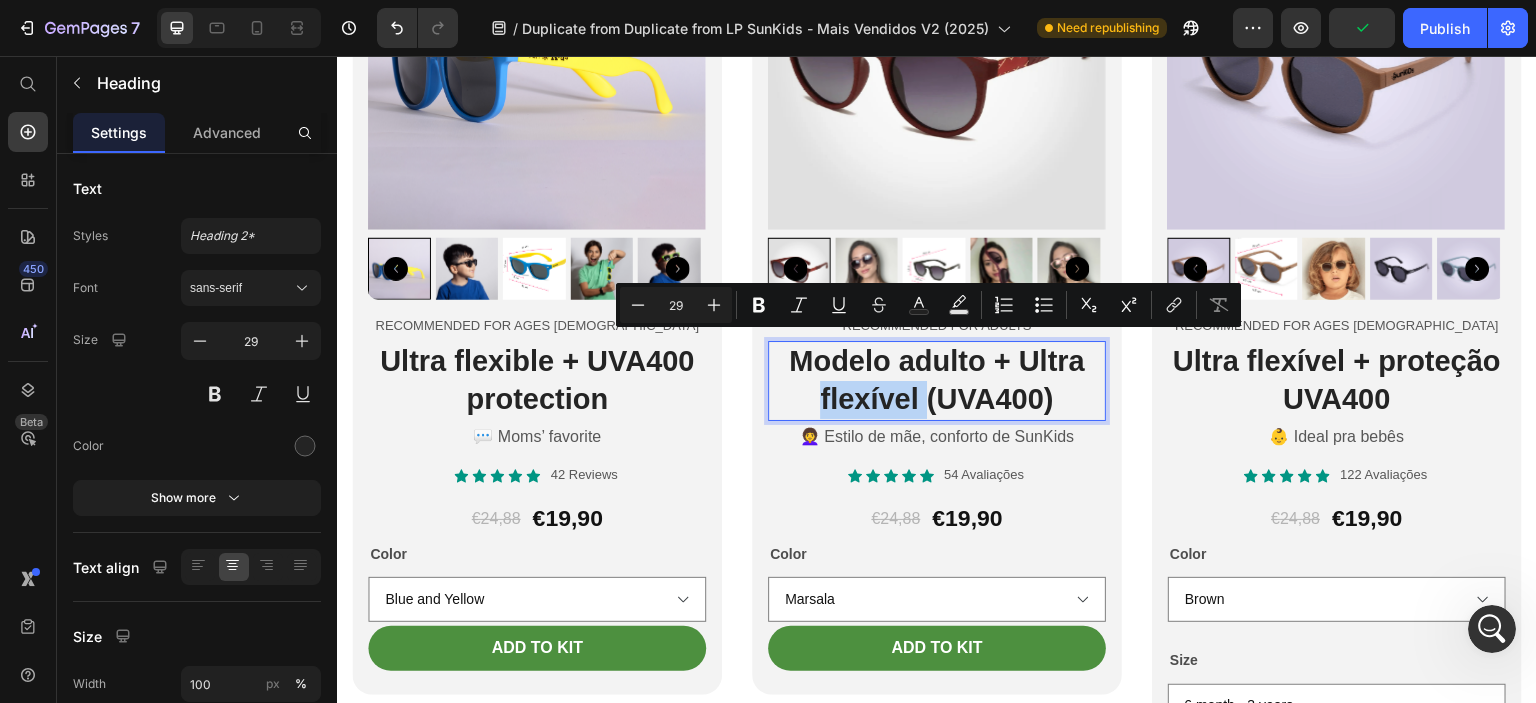click on "Modelo adulto + Ultra flexível (UVA400)" at bounding box center [937, 380] 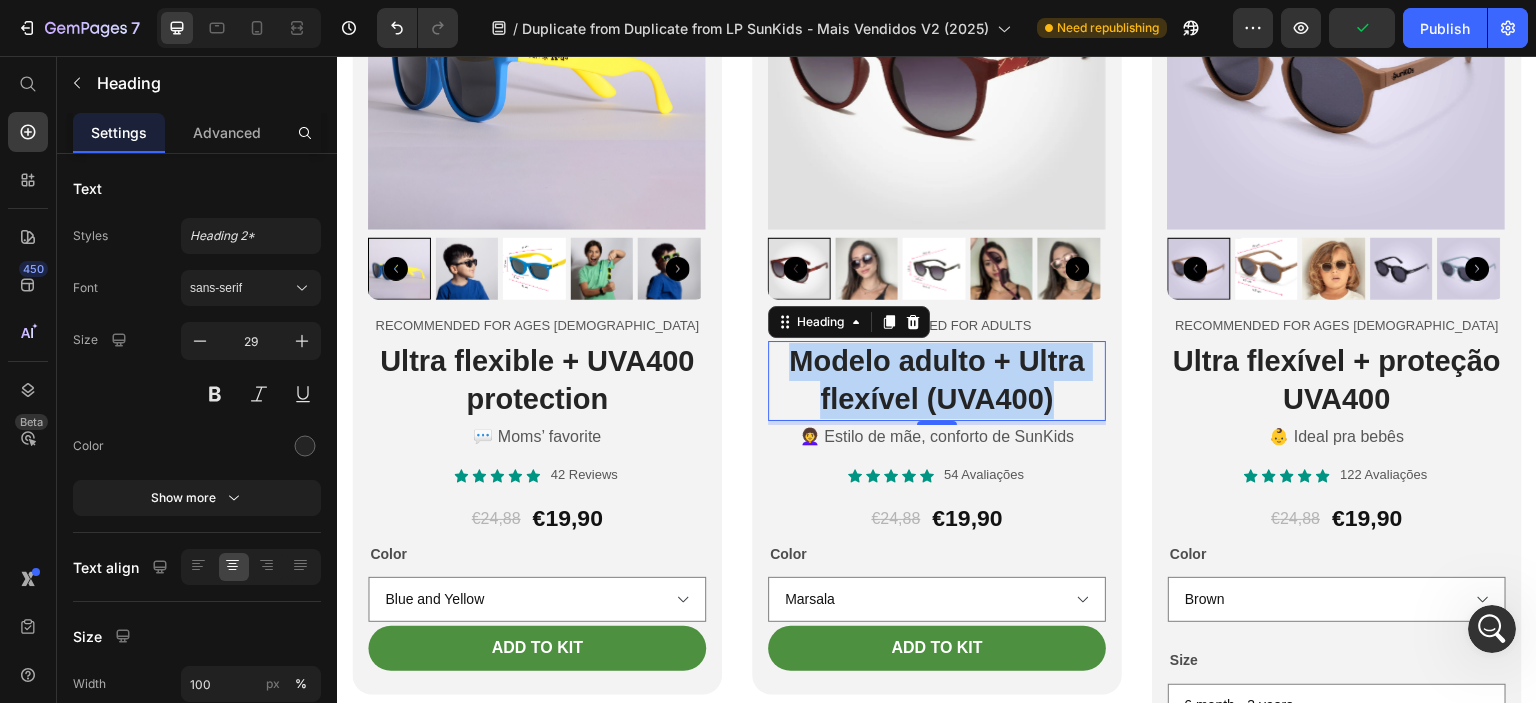click on "Modelo adulto + Ultra flexível (UVA400)" at bounding box center (937, 380) 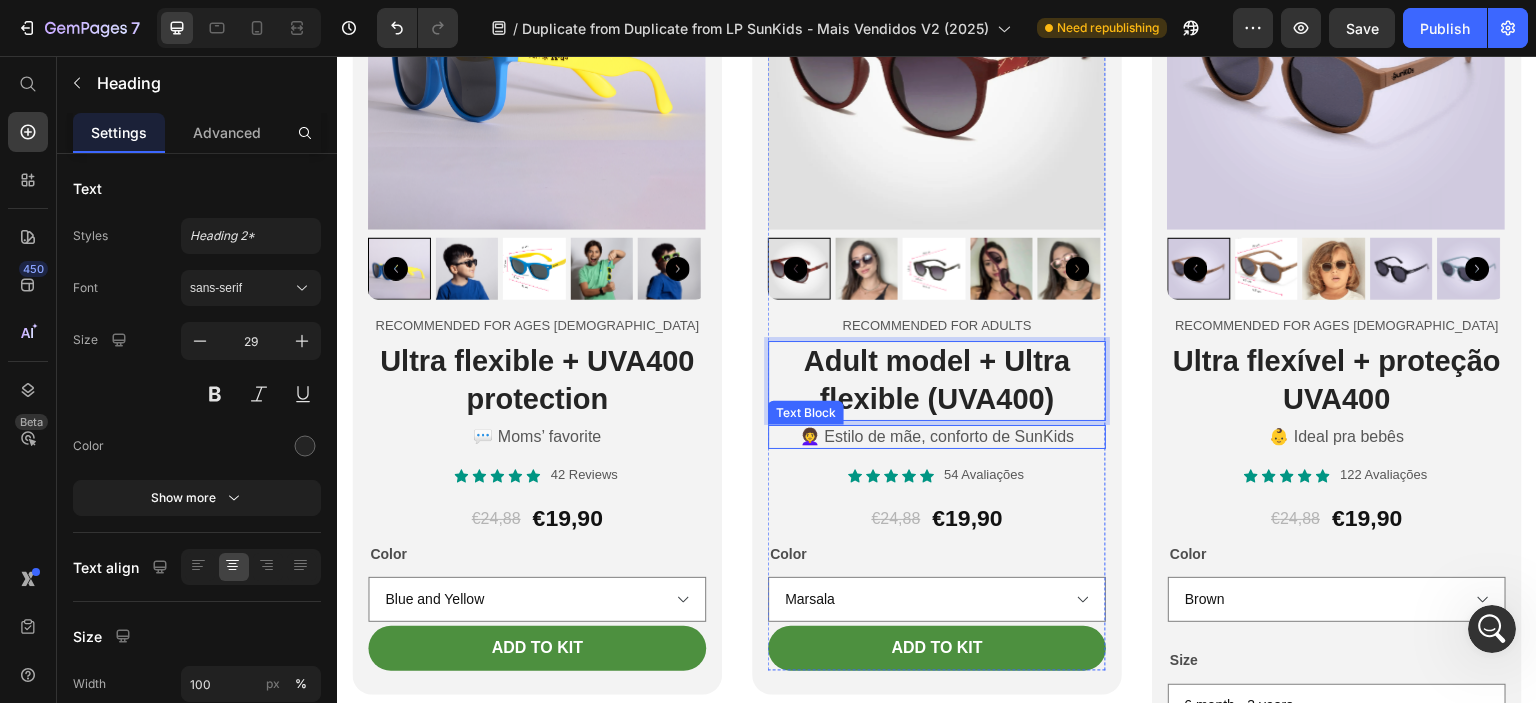 click on "👩‍🦱 Estilo de mãe, conforto de SunKids" at bounding box center (937, 437) 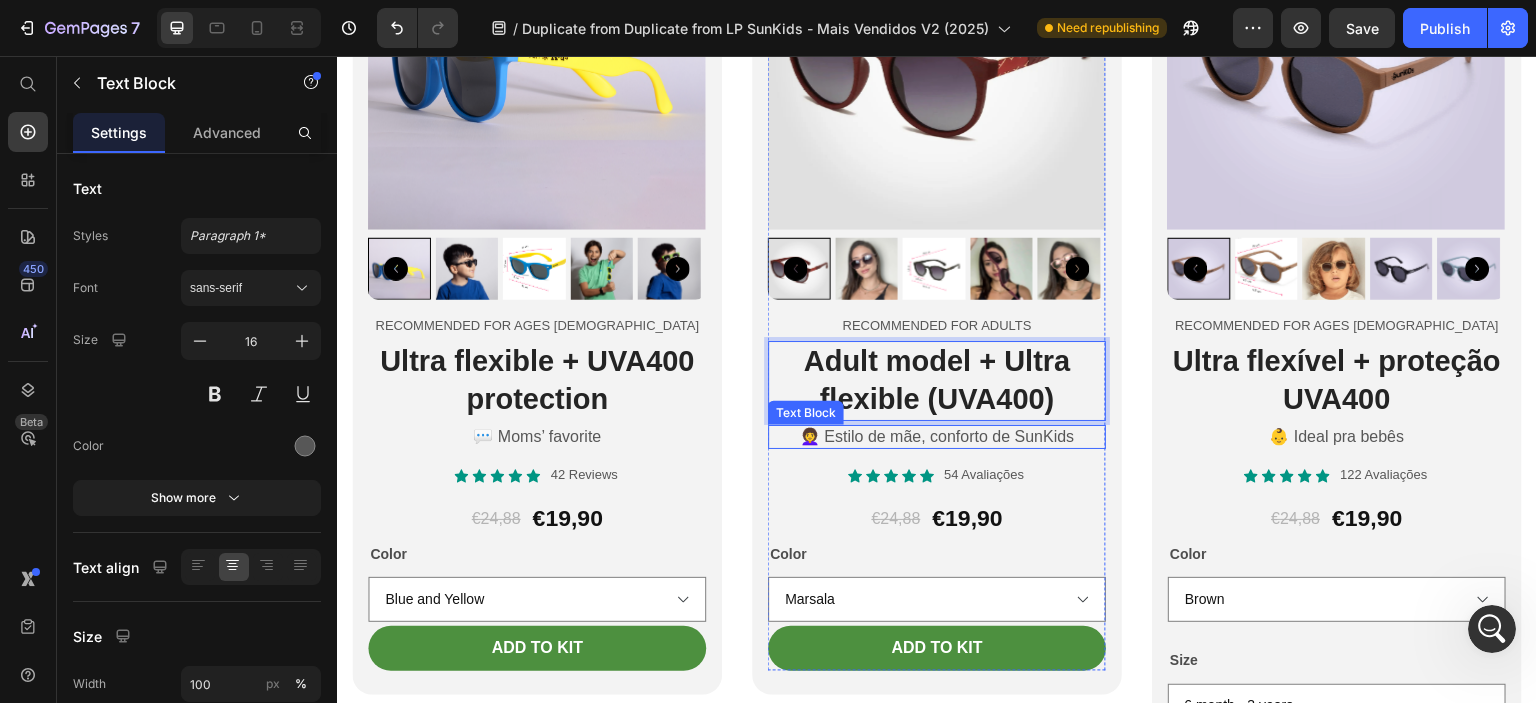 click on "👩‍🦱 Estilo de mãe, conforto de SunKids" at bounding box center (937, 437) 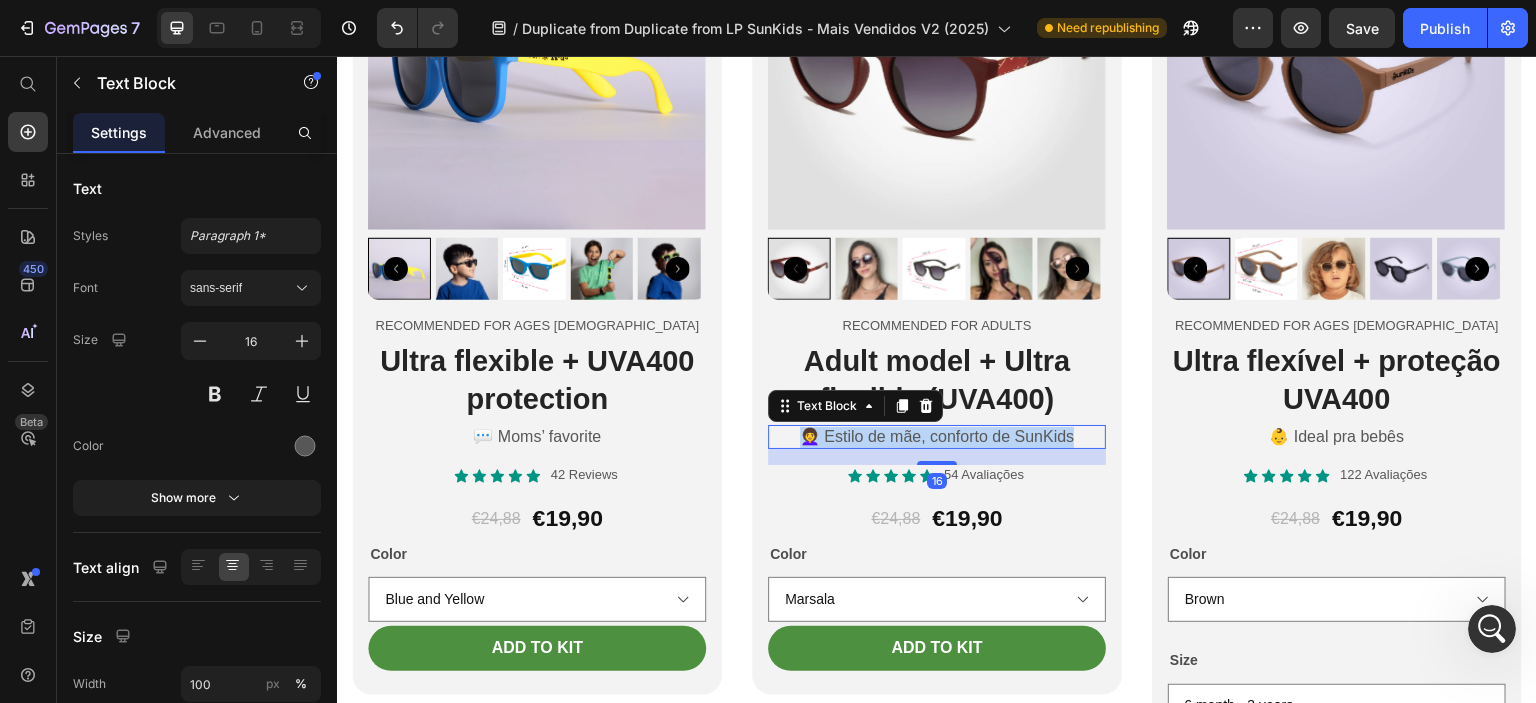 click on "👩‍🦱 Estilo de mãe, conforto de SunKids" at bounding box center [937, 437] 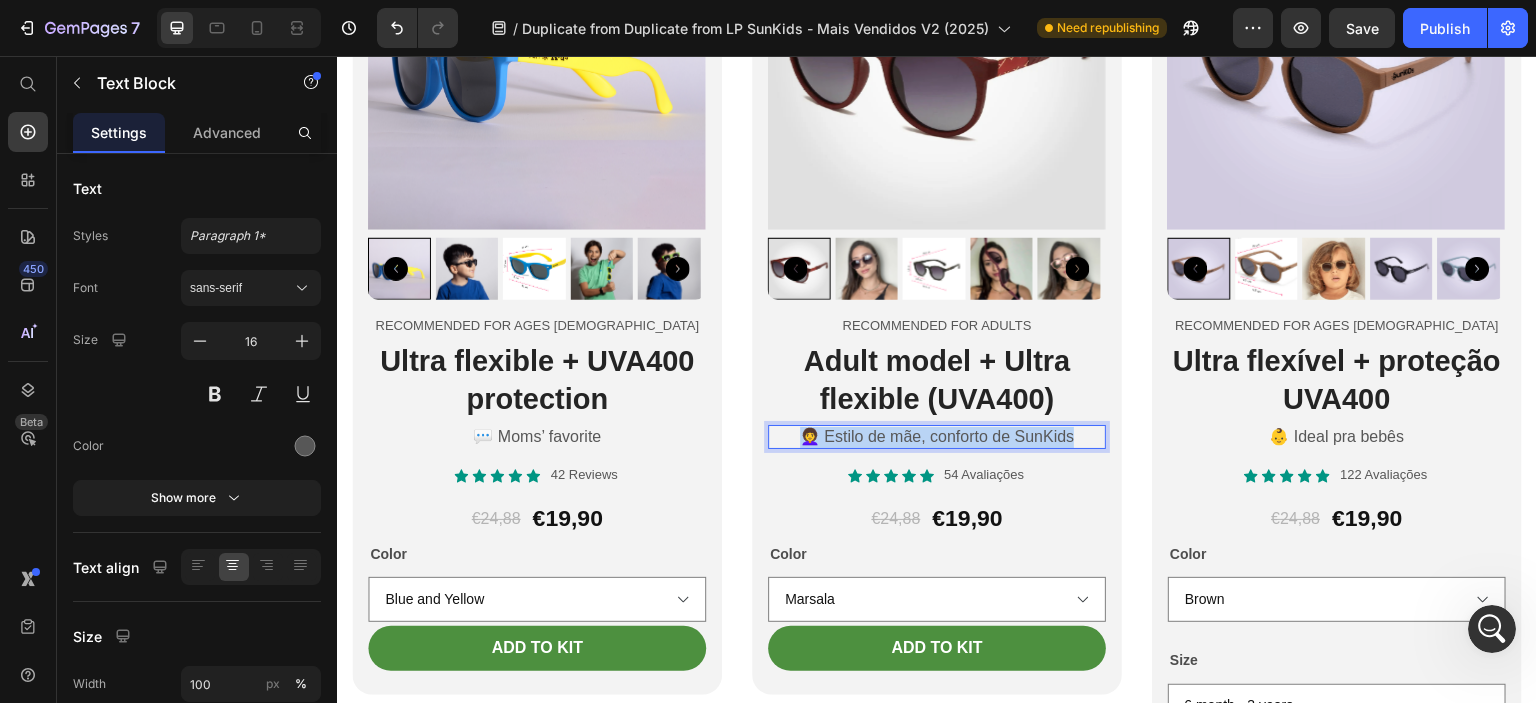 copy on "👩‍🦱 Estilo de mãe, conforto de SunKids" 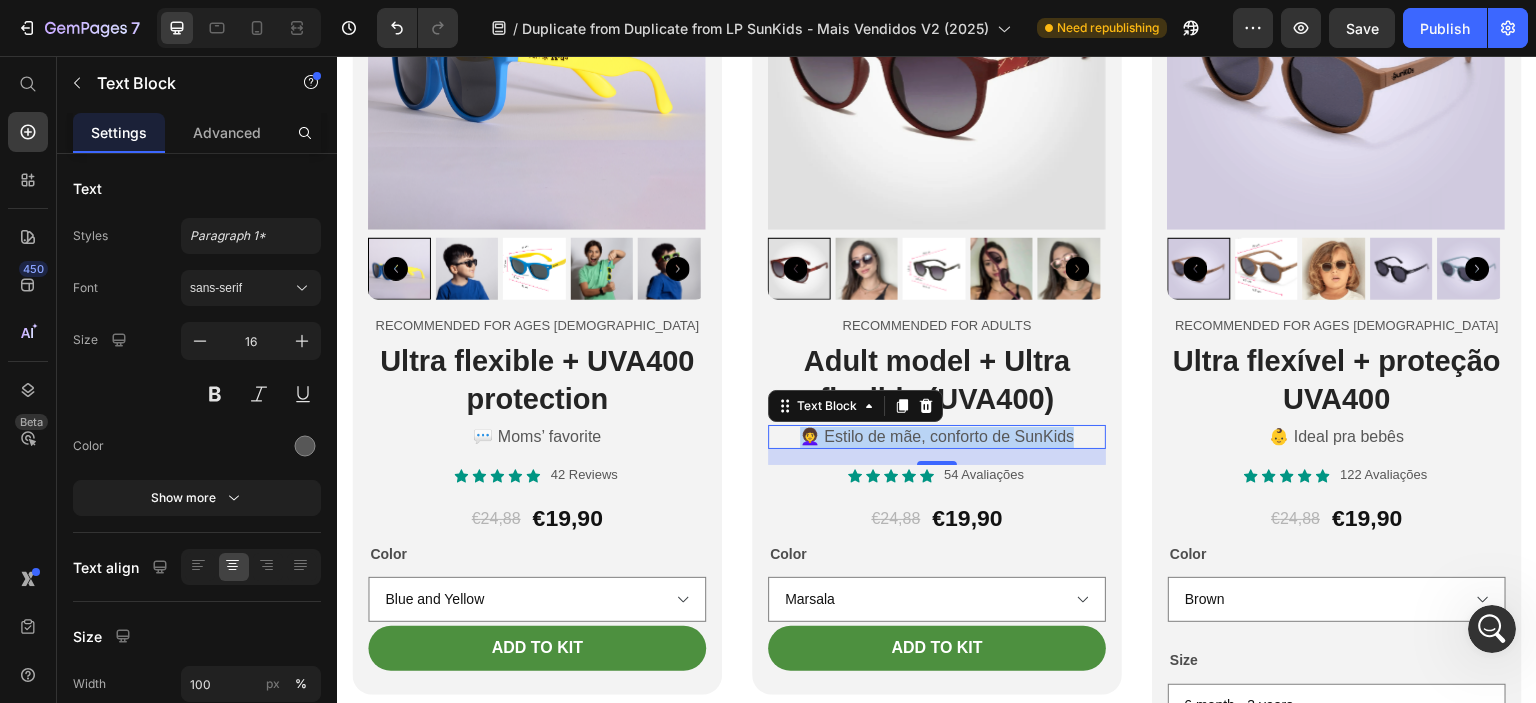 click on "👩‍🦱 Estilo de mãe, conforto de SunKids" at bounding box center (937, 437) 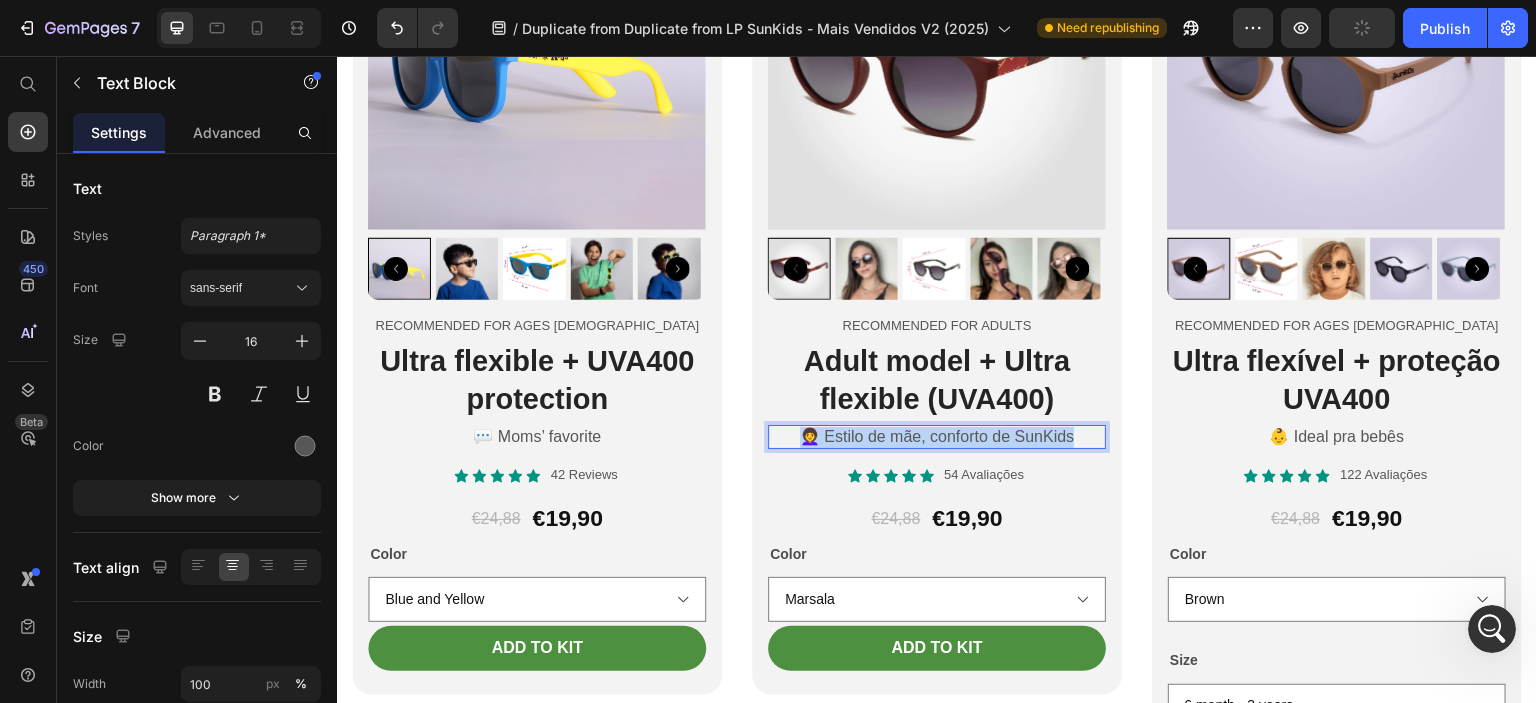 click on "👩‍🦱 Estilo de mãe, conforto de SunKids" at bounding box center (937, 437) 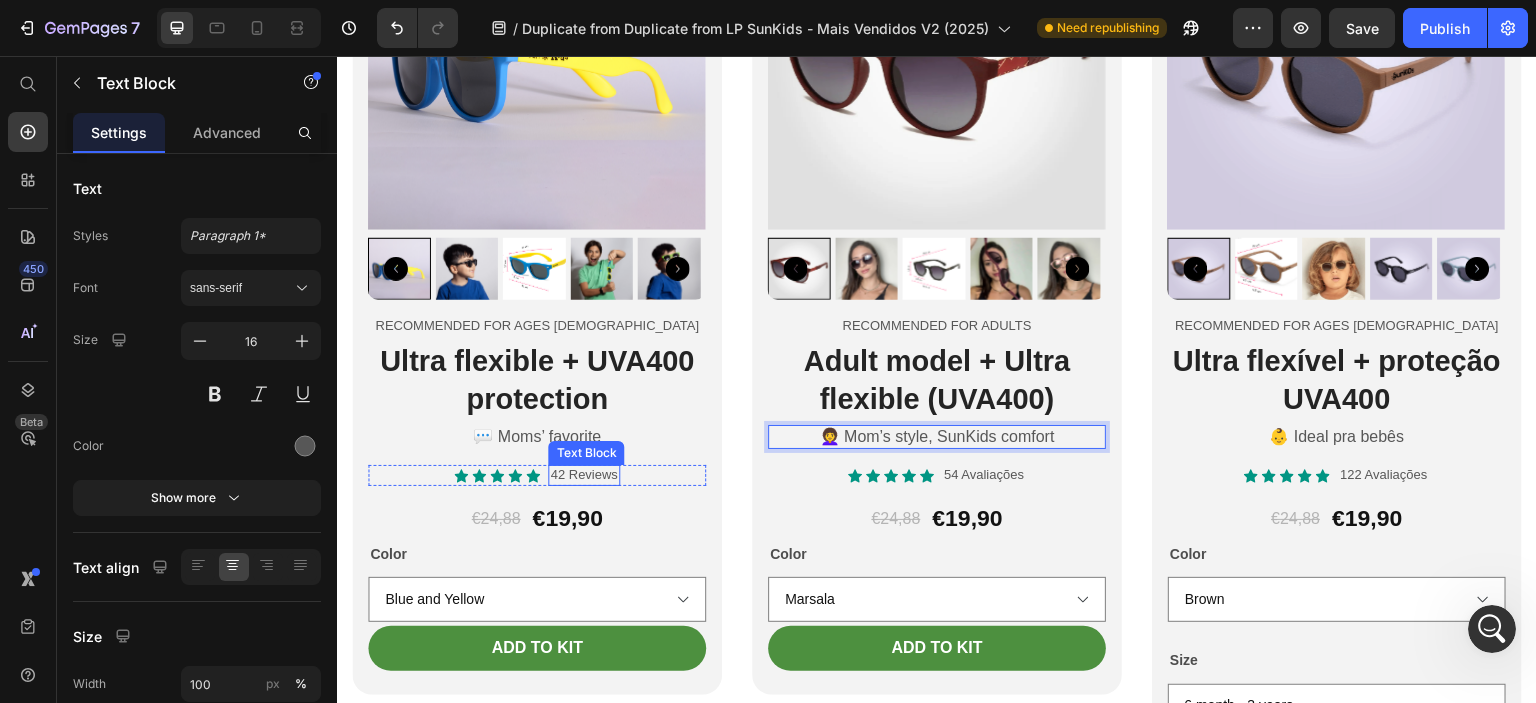 click on "42 Reviews" at bounding box center [583, 475] 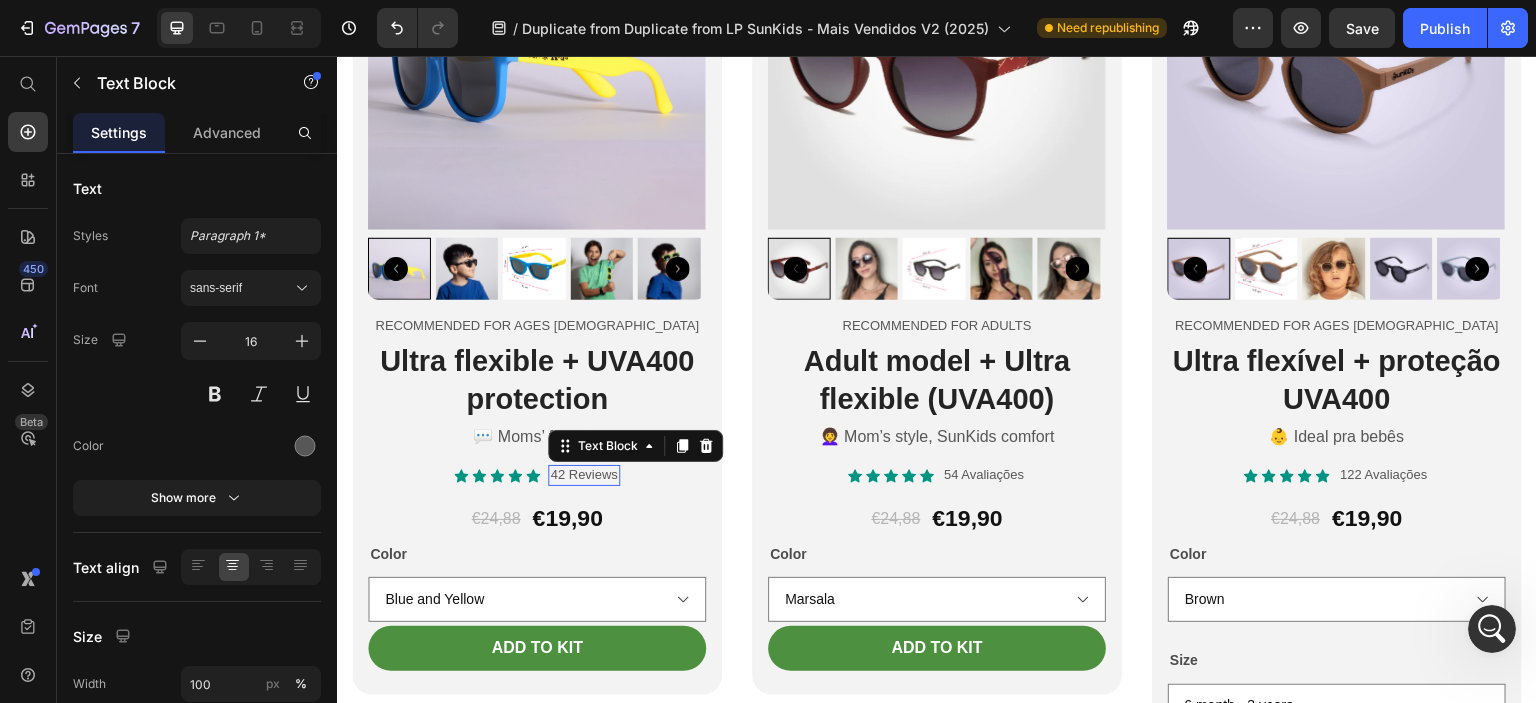 click on "42 Reviews" at bounding box center (583, 475) 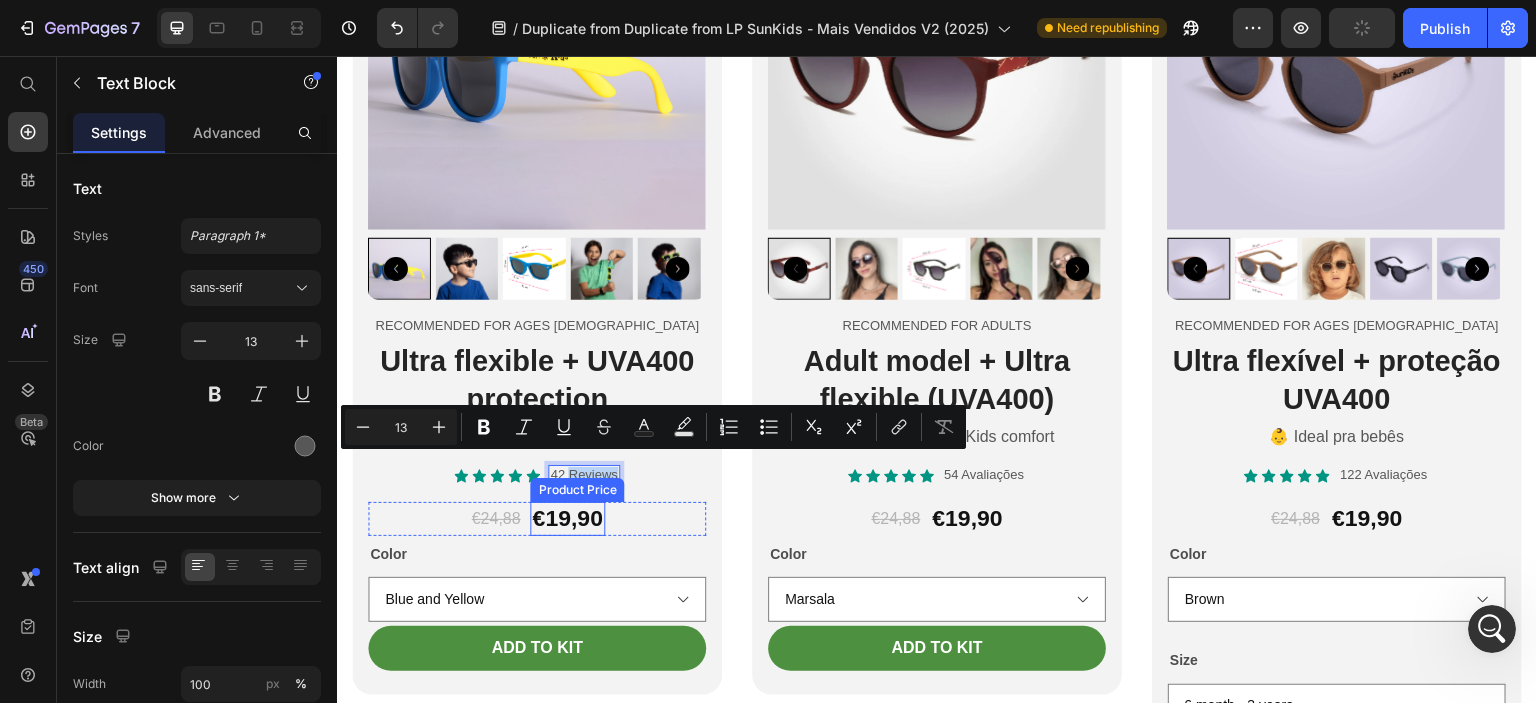 copy on "Reviews" 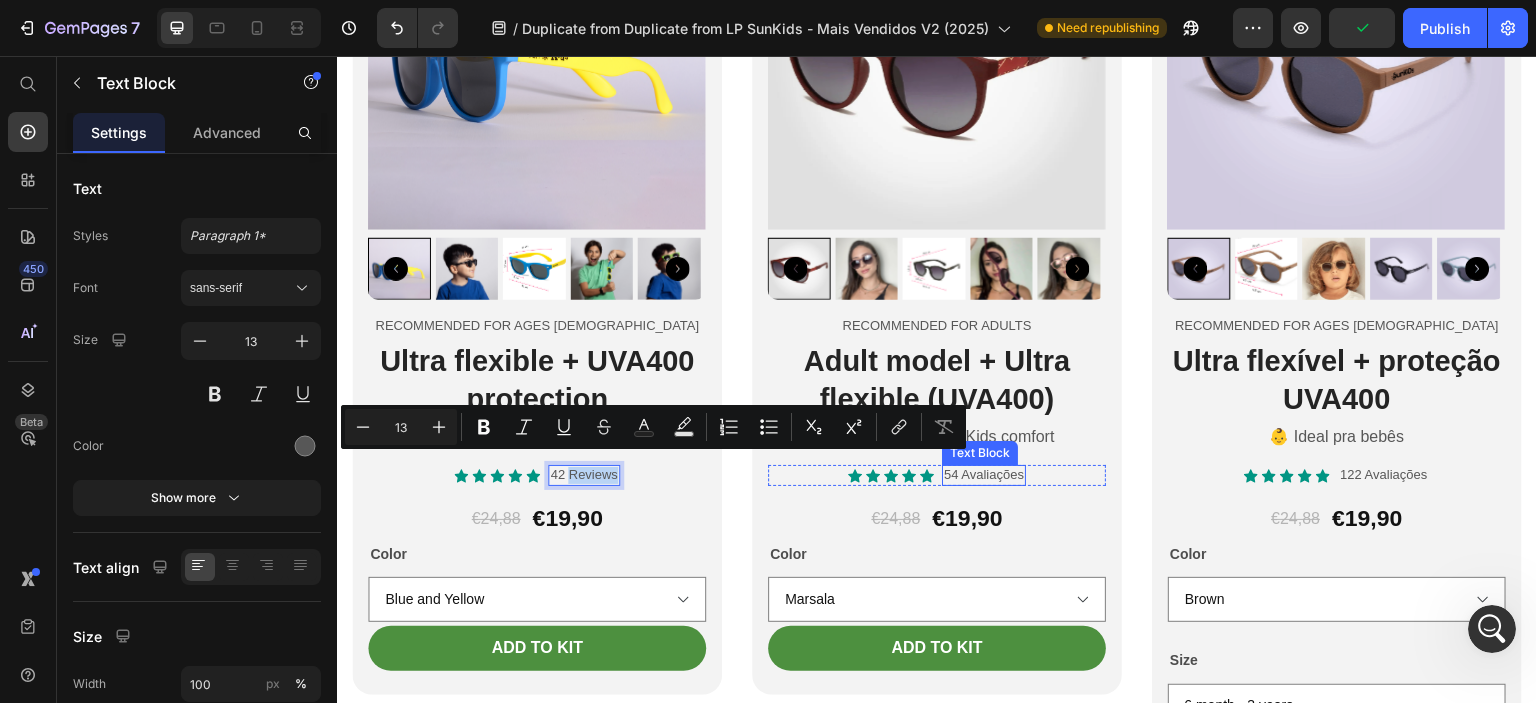 click on "54 Avaliações" at bounding box center (984, 475) 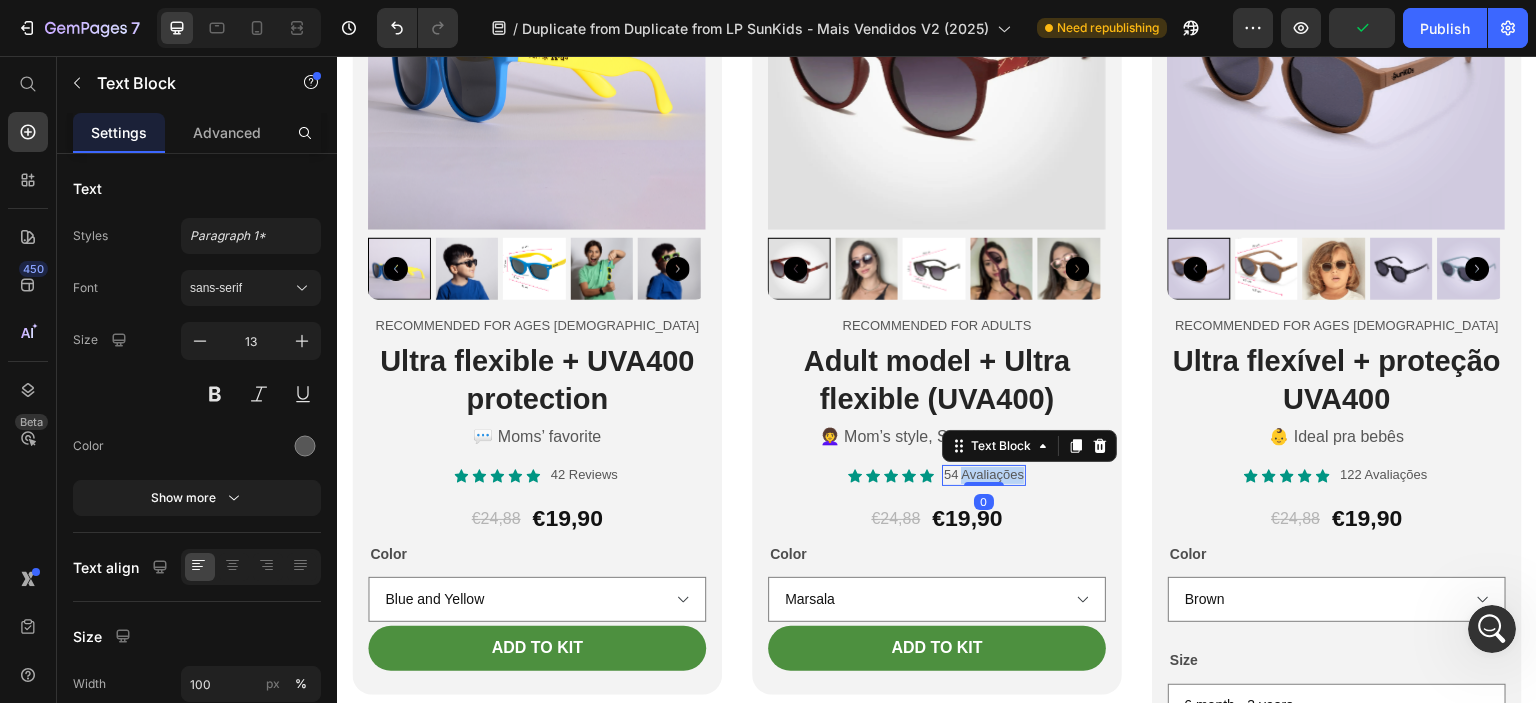 click on "54 Avaliações" at bounding box center [984, 475] 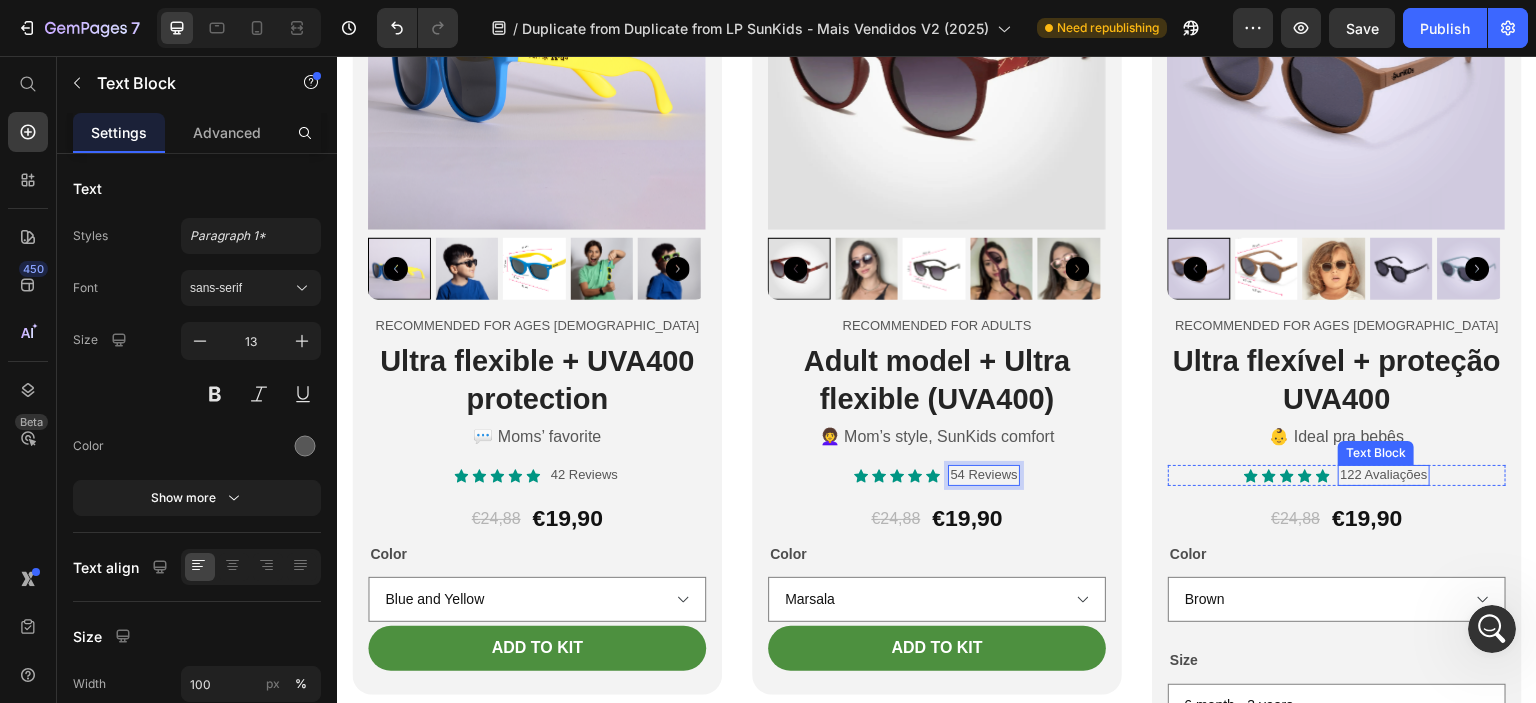 click on "122 Avaliações" at bounding box center (1383, 475) 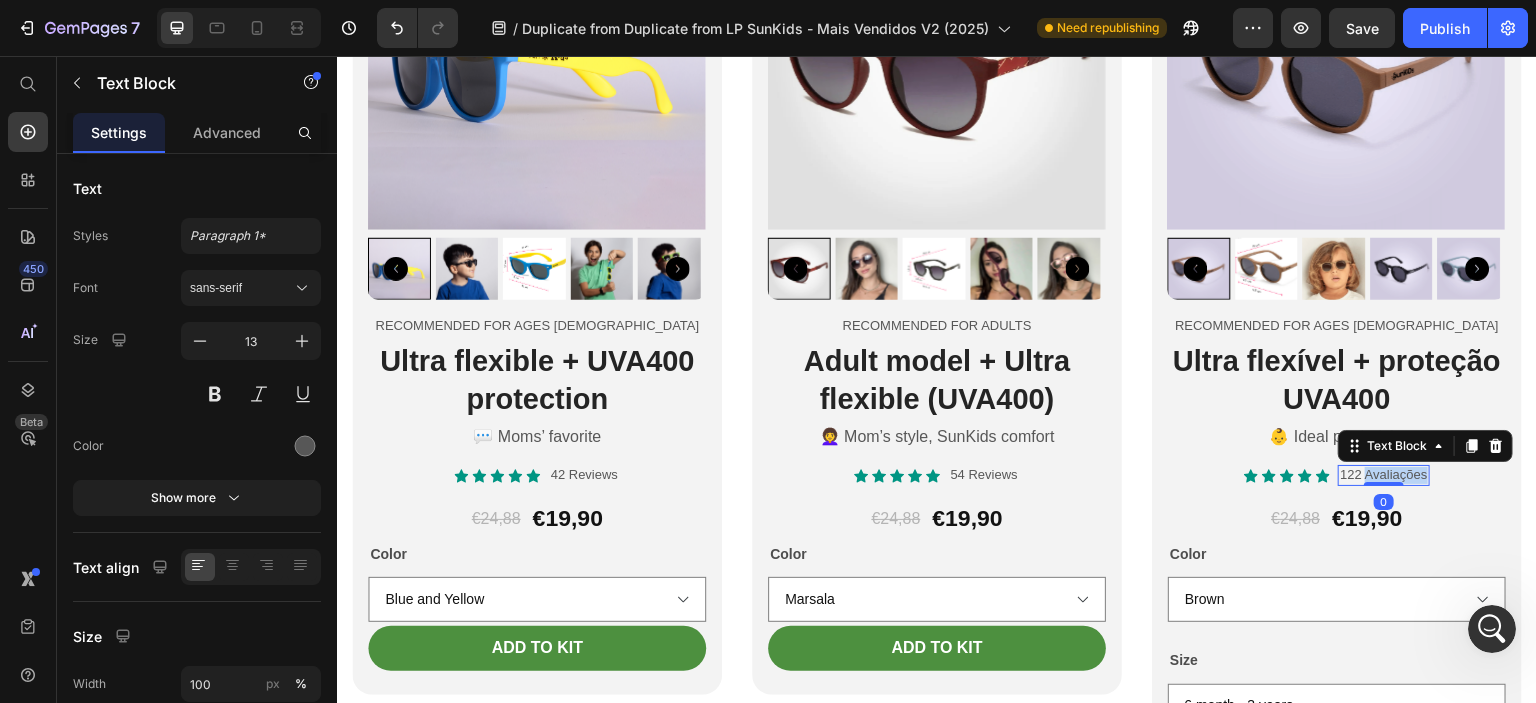 click on "122 Avaliações" at bounding box center (1383, 475) 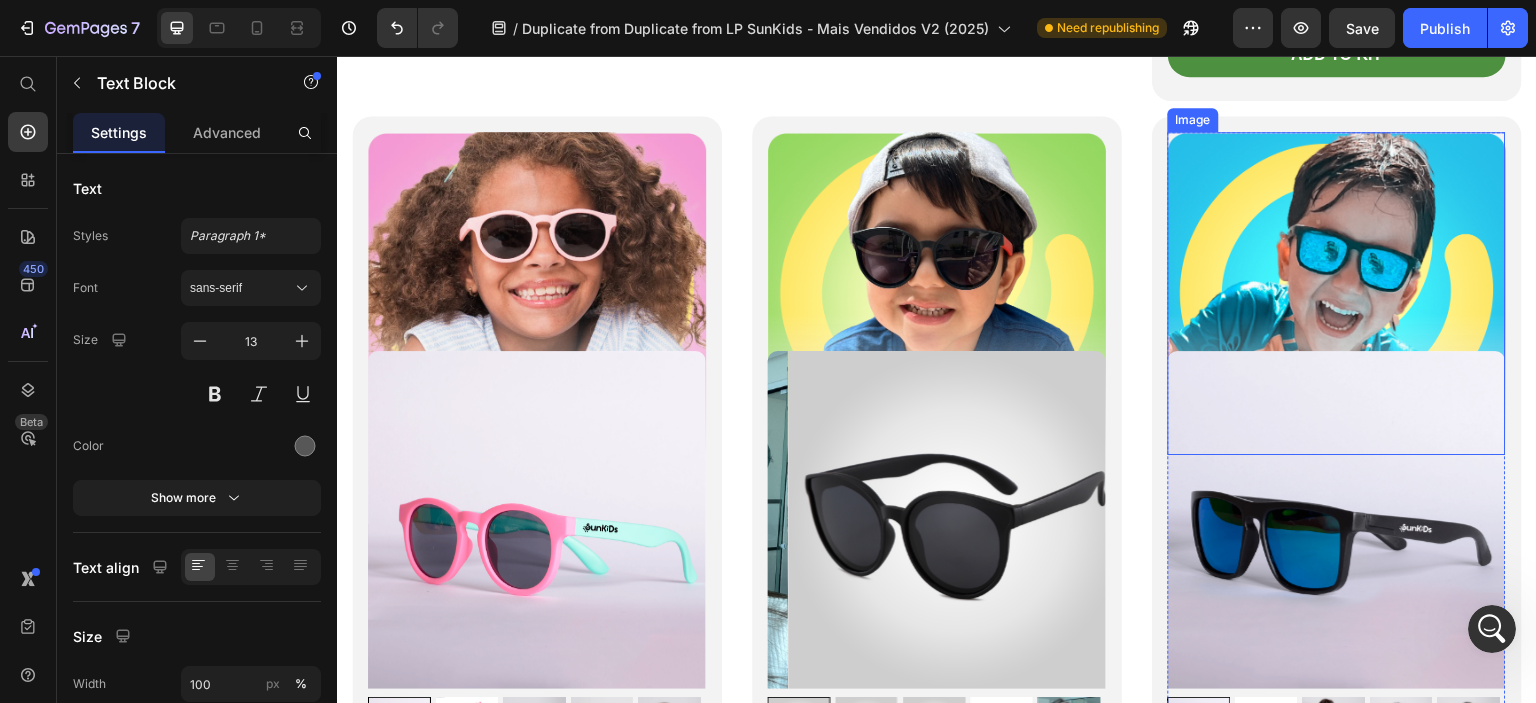 scroll, scrollTop: 4900, scrollLeft: 0, axis: vertical 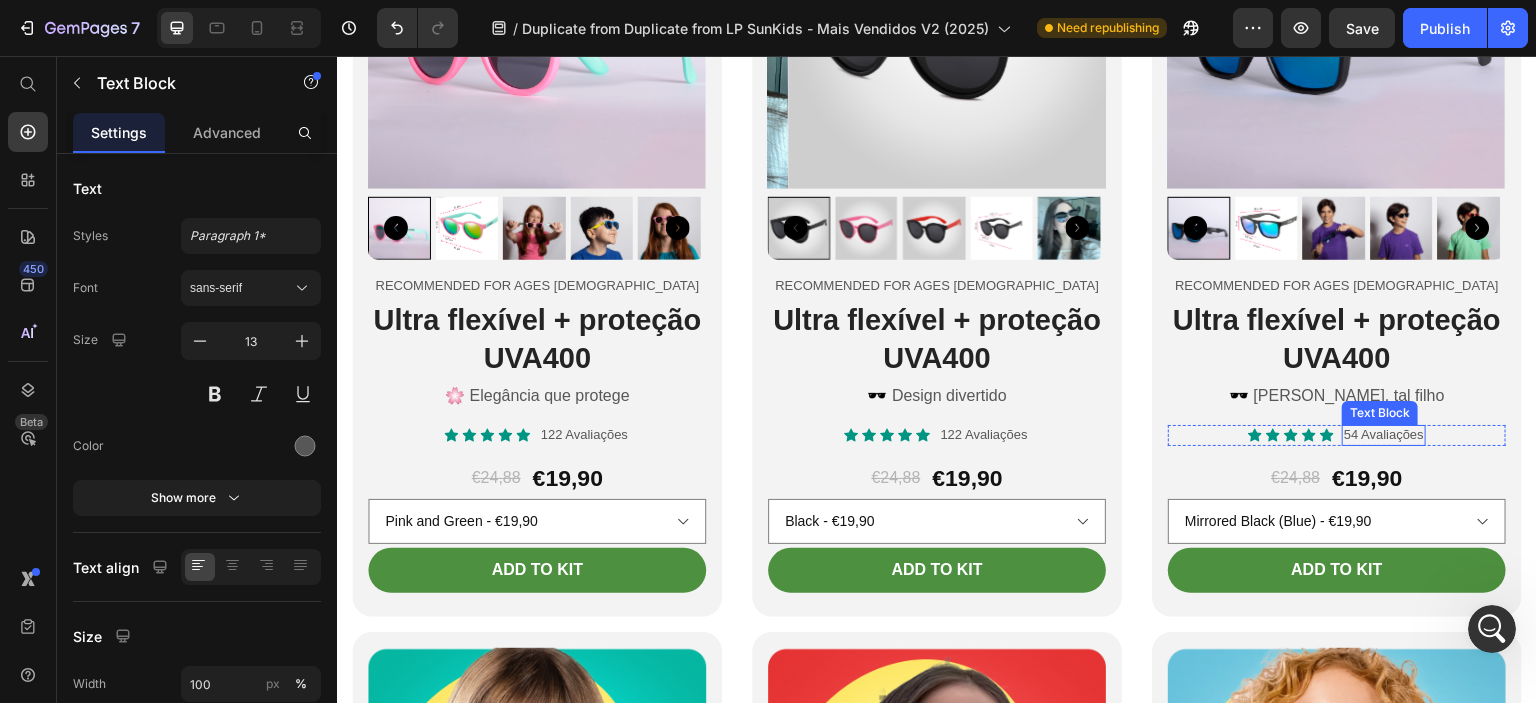 click on "54 Avaliações" at bounding box center (1384, 435) 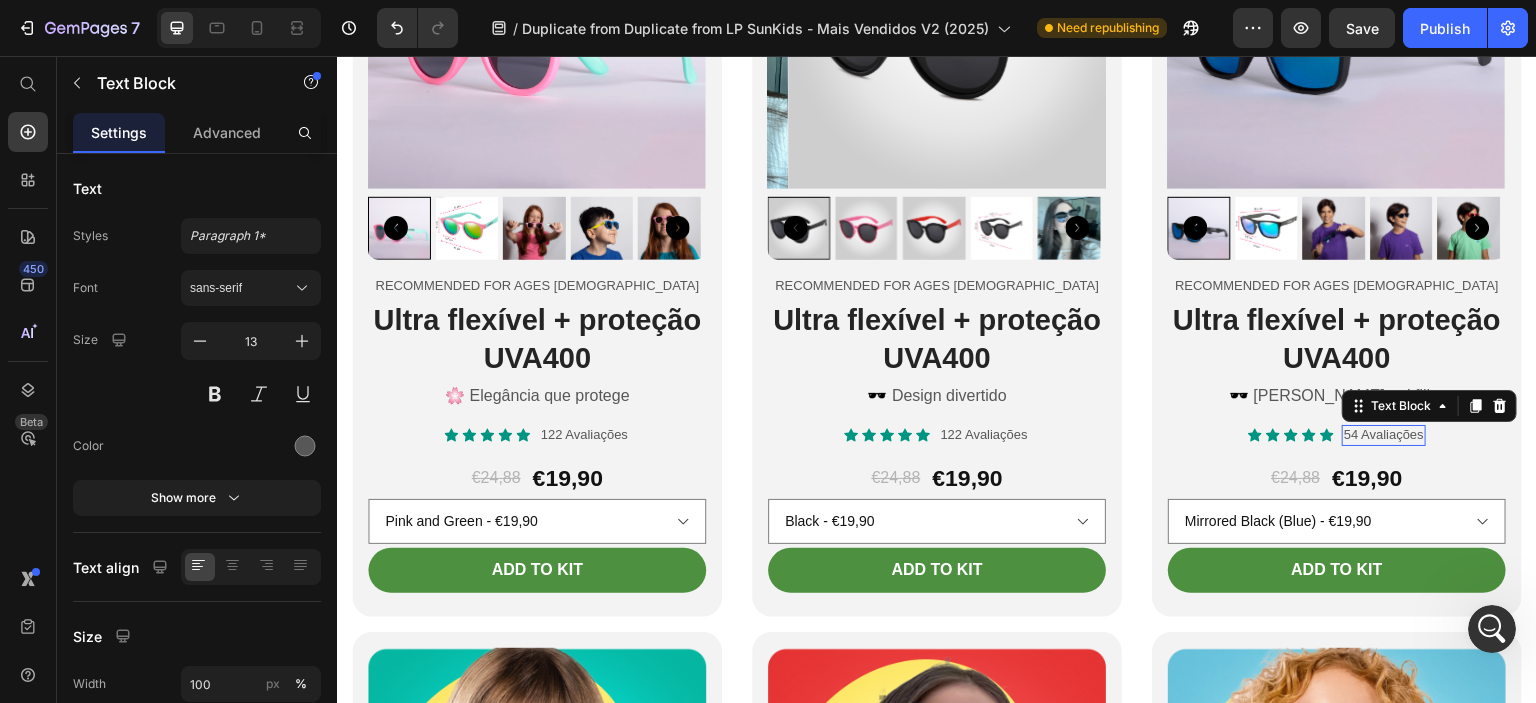 click on "54 Avaliações" at bounding box center (1384, 435) 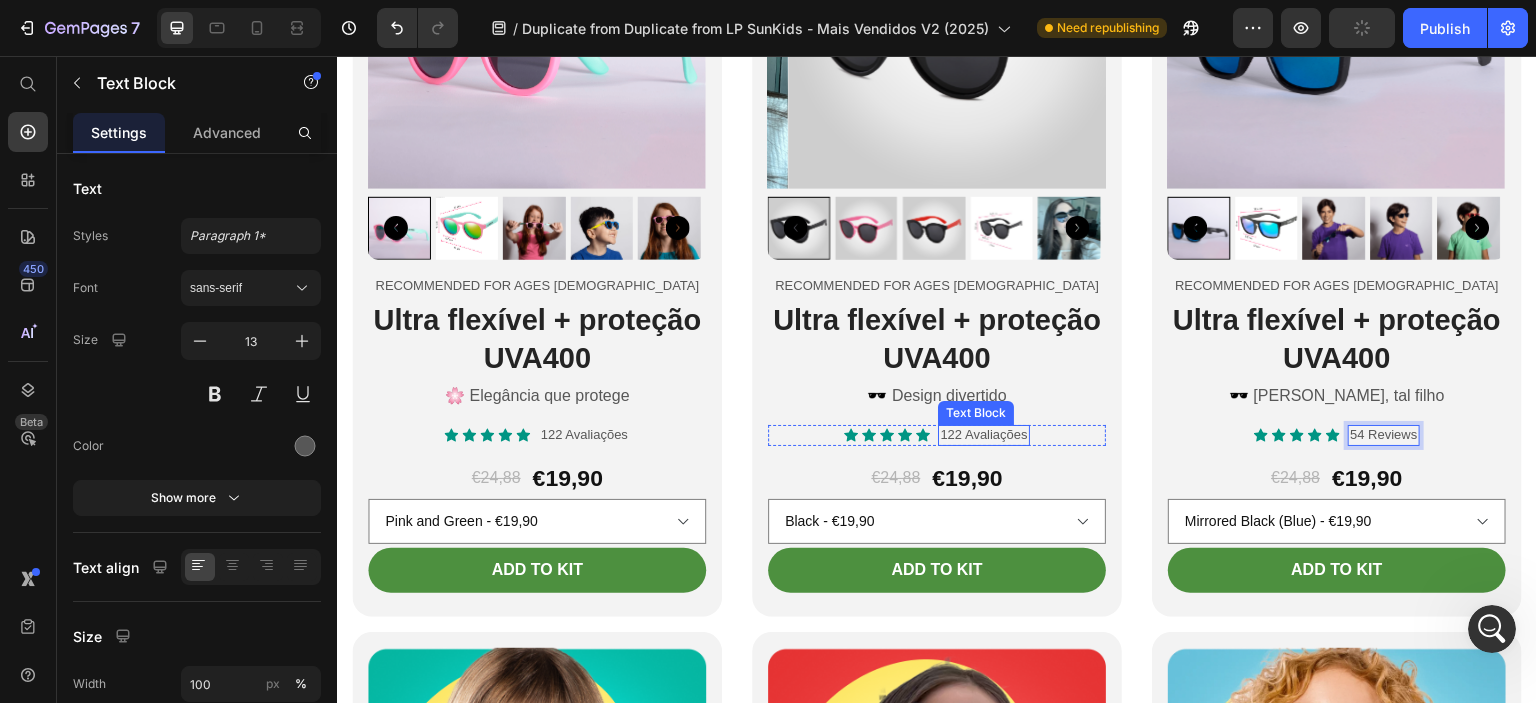 click on "122 Avaliações" at bounding box center [983, 435] 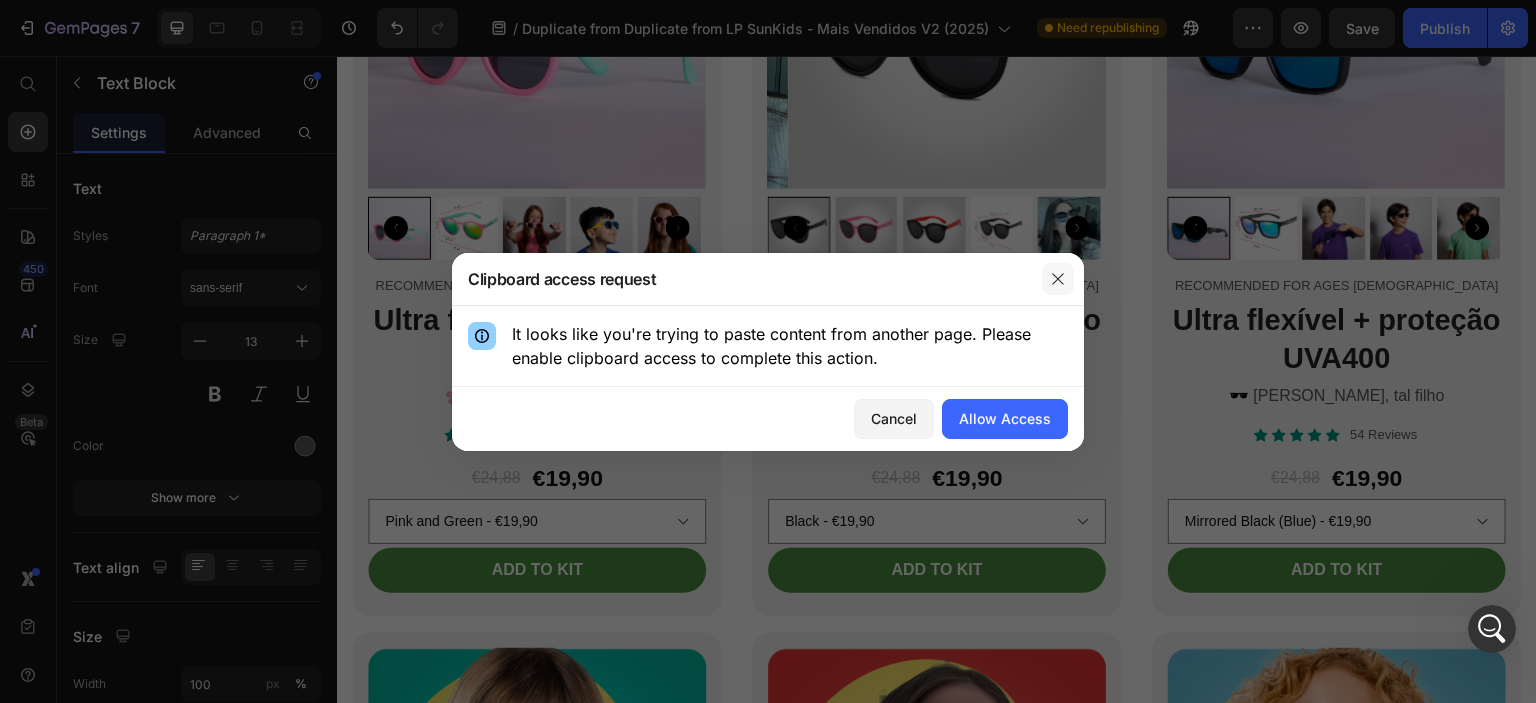 click 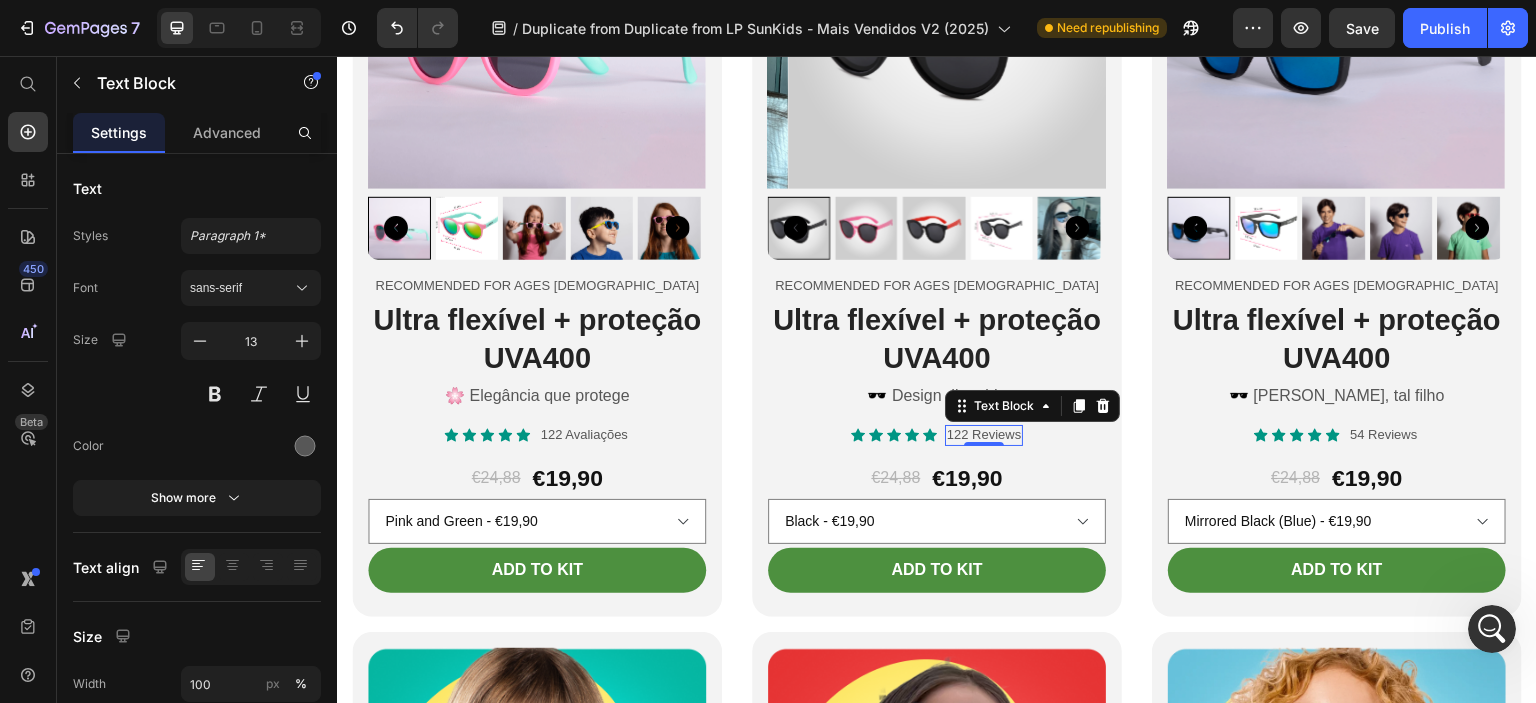 click on "122 Reviews" at bounding box center (984, 435) 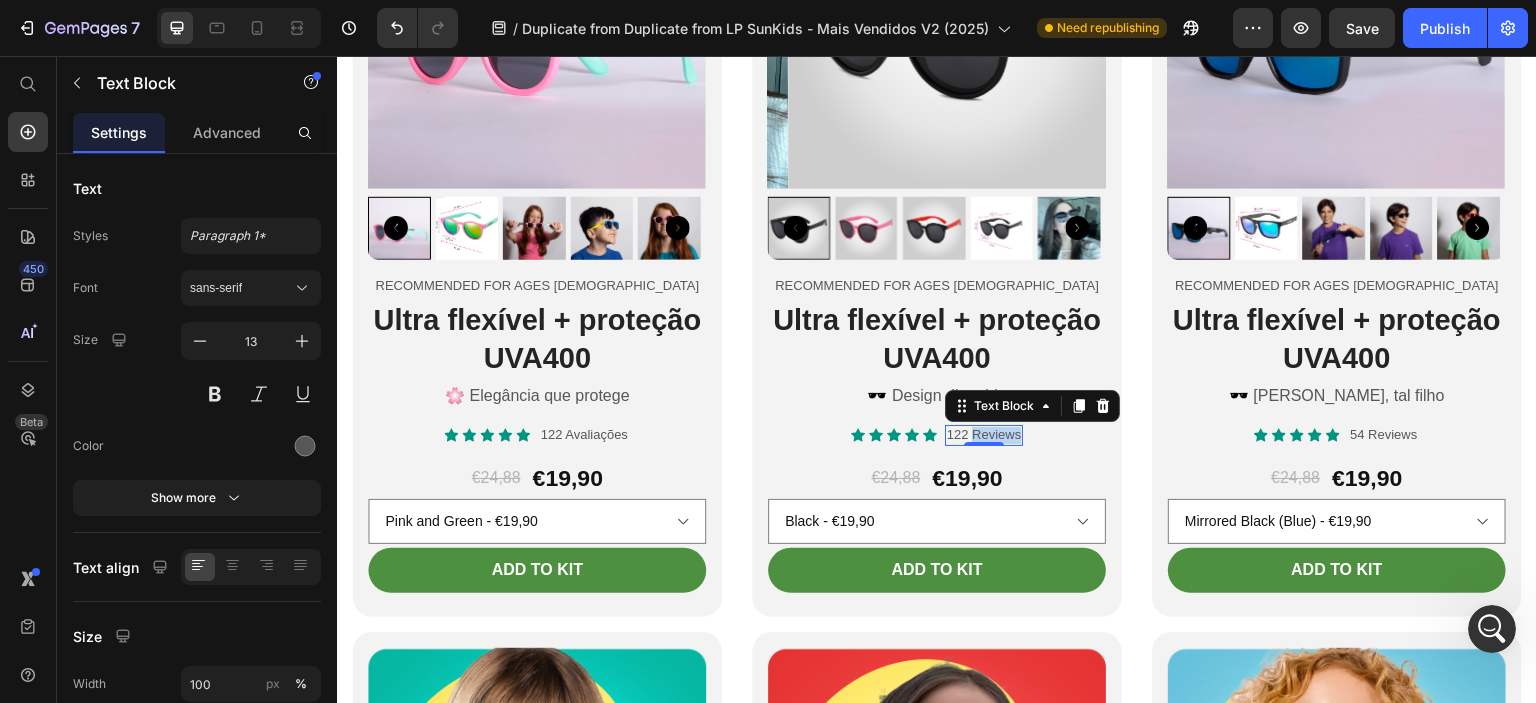 click on "122 Reviews" at bounding box center [984, 435] 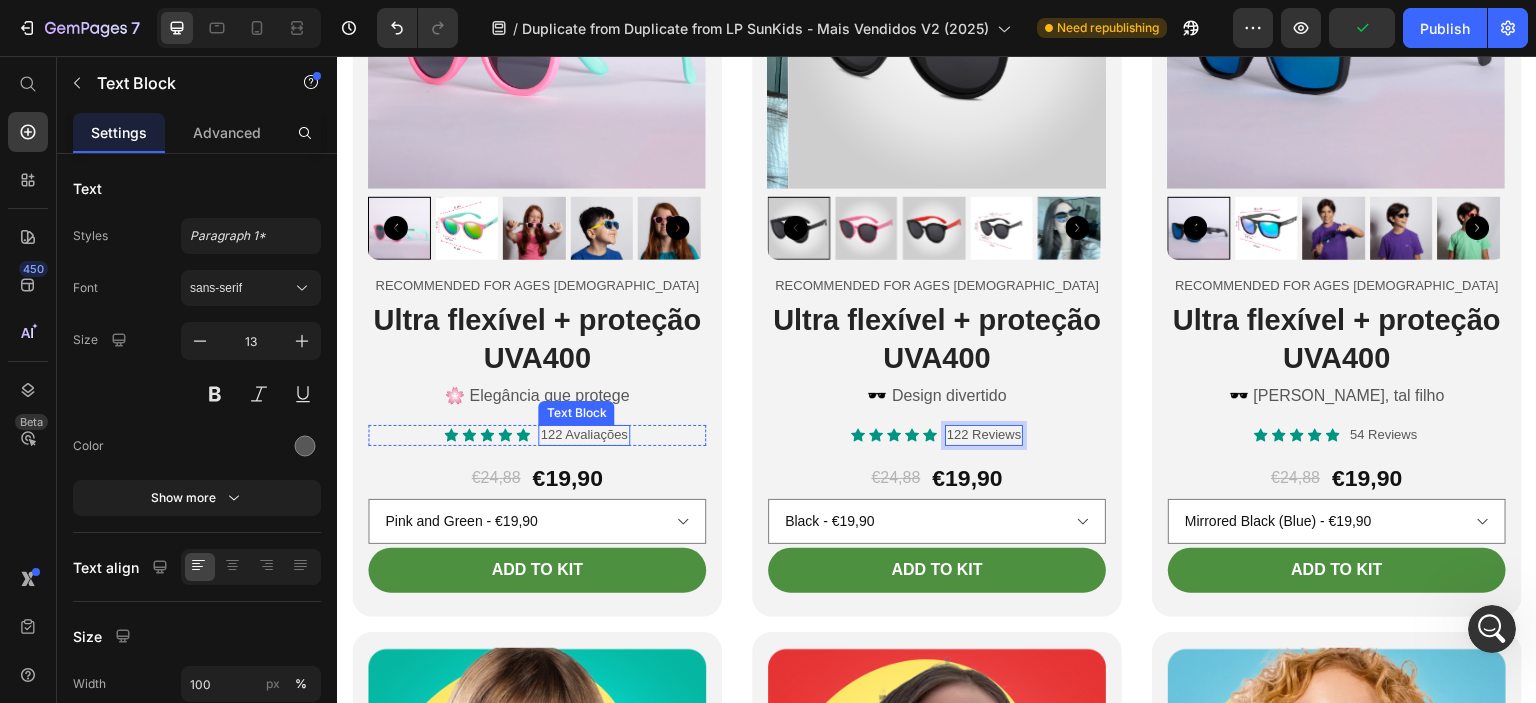 click on "122 Avaliações" at bounding box center [583, 435] 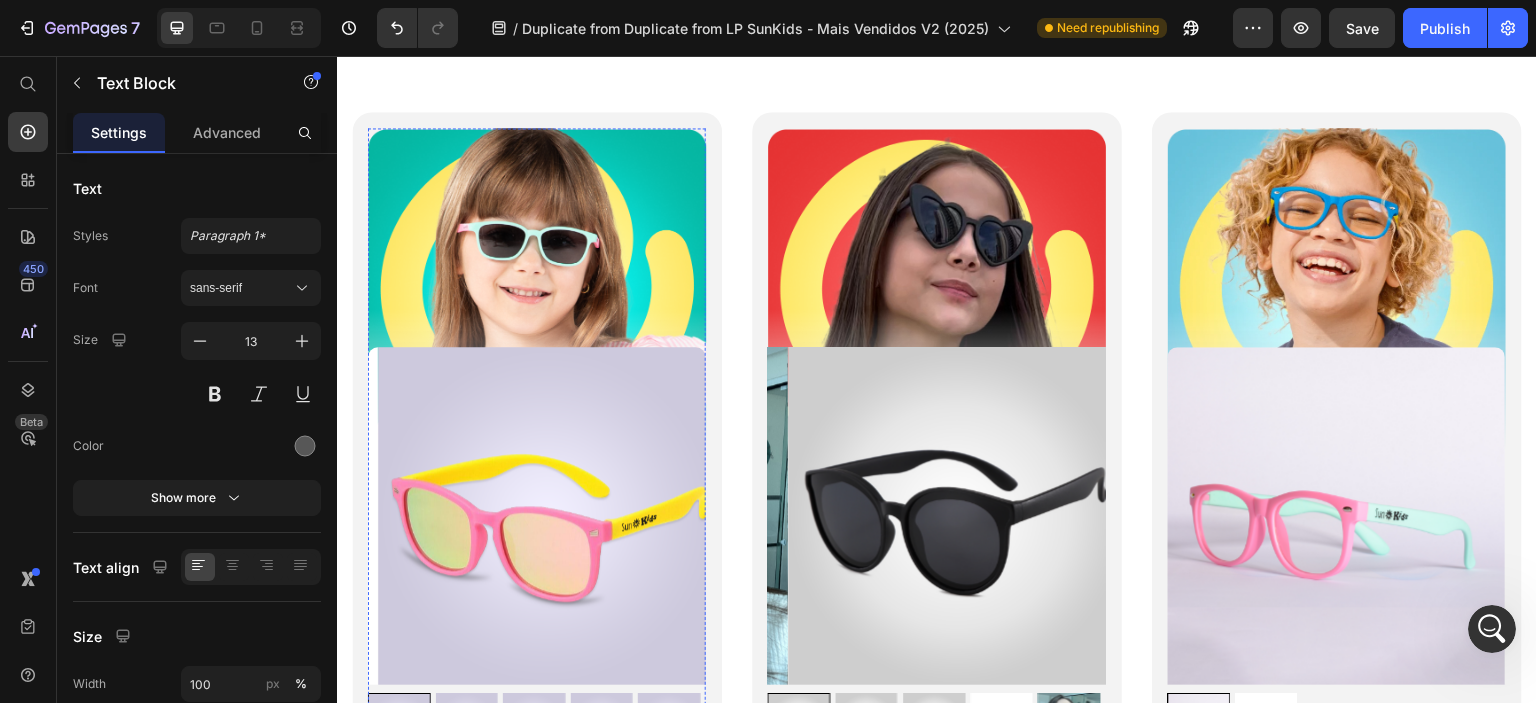 scroll, scrollTop: 6000, scrollLeft: 0, axis: vertical 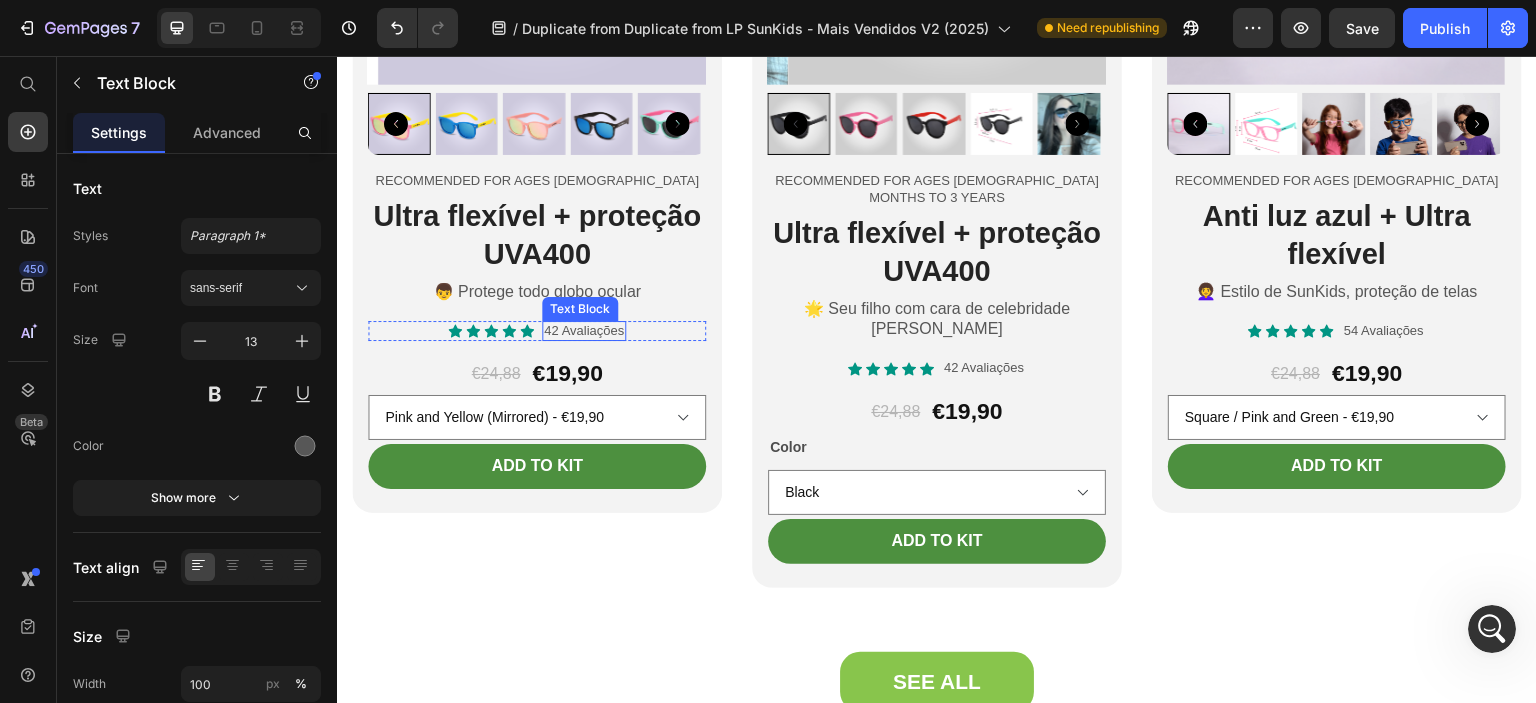 click on "42 Avaliações" at bounding box center (584, 331) 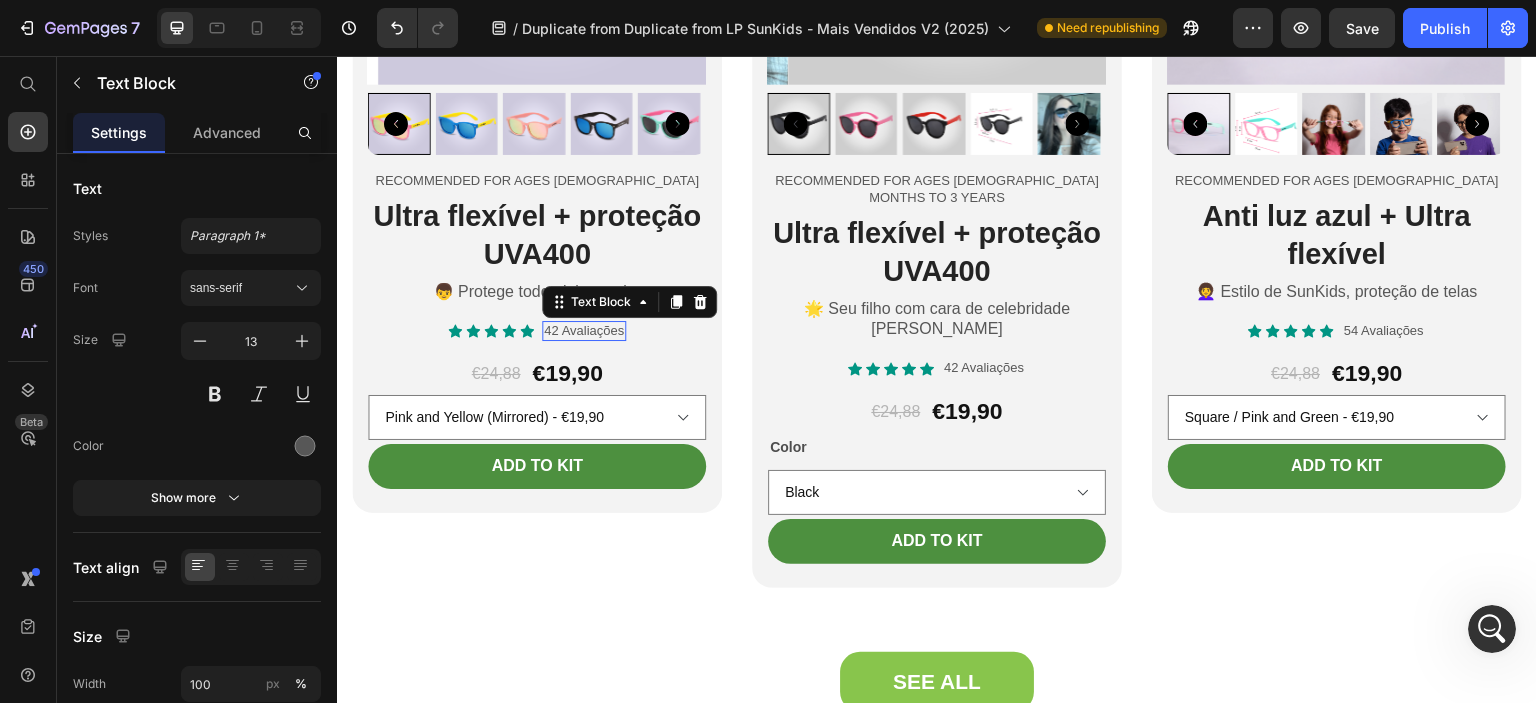 click on "42 Avaliações" at bounding box center (584, 331) 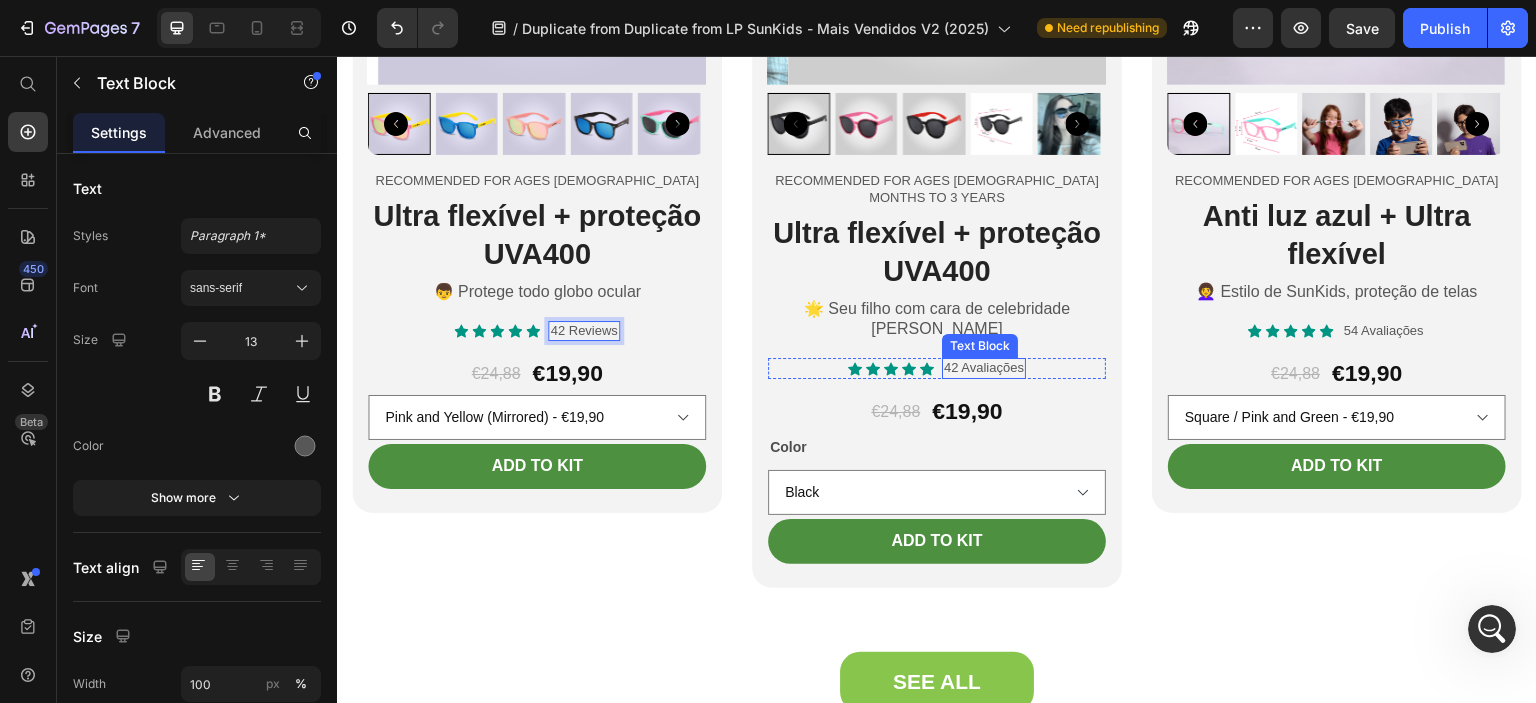 click on "42 Avaliações" at bounding box center [984, 368] 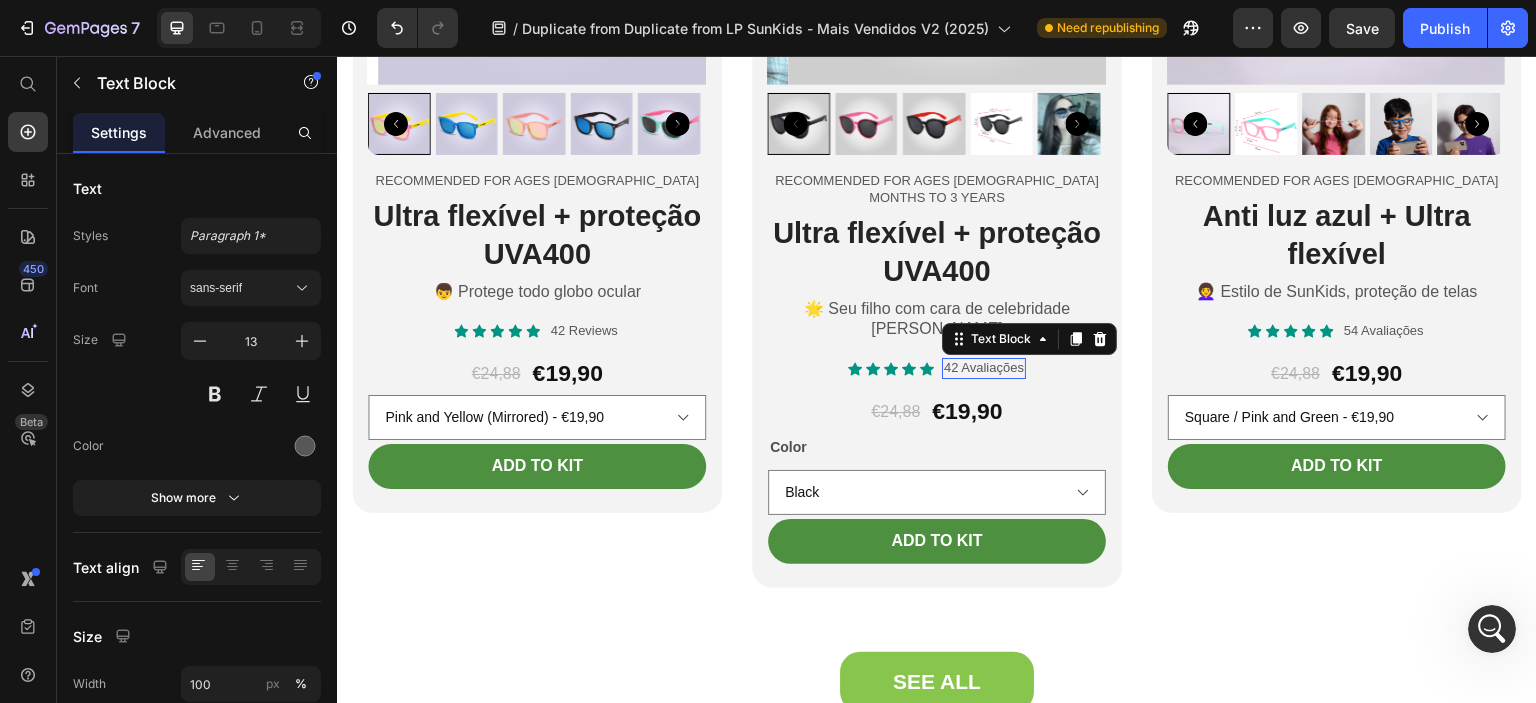 click on "42 Avaliações" at bounding box center (984, 368) 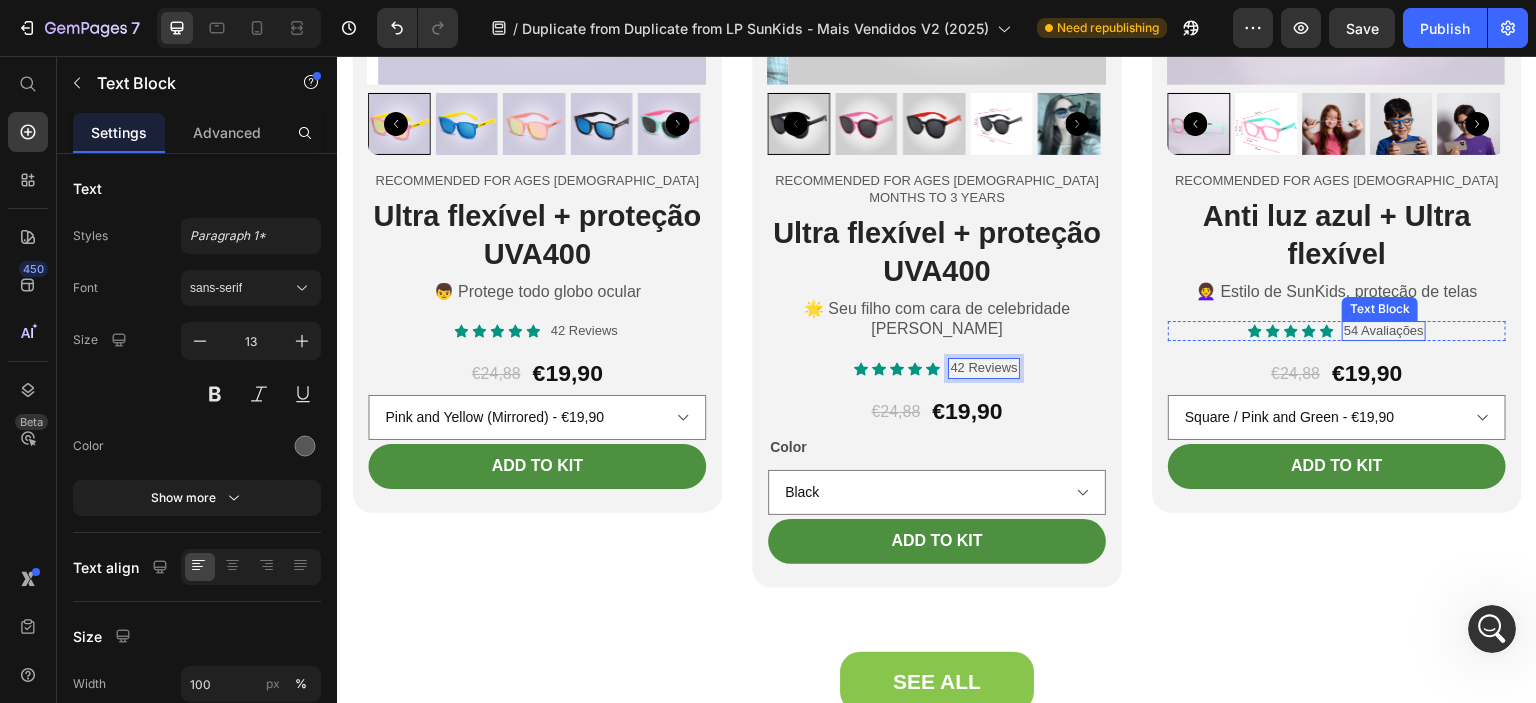 click on "54 Avaliações" at bounding box center [1384, 331] 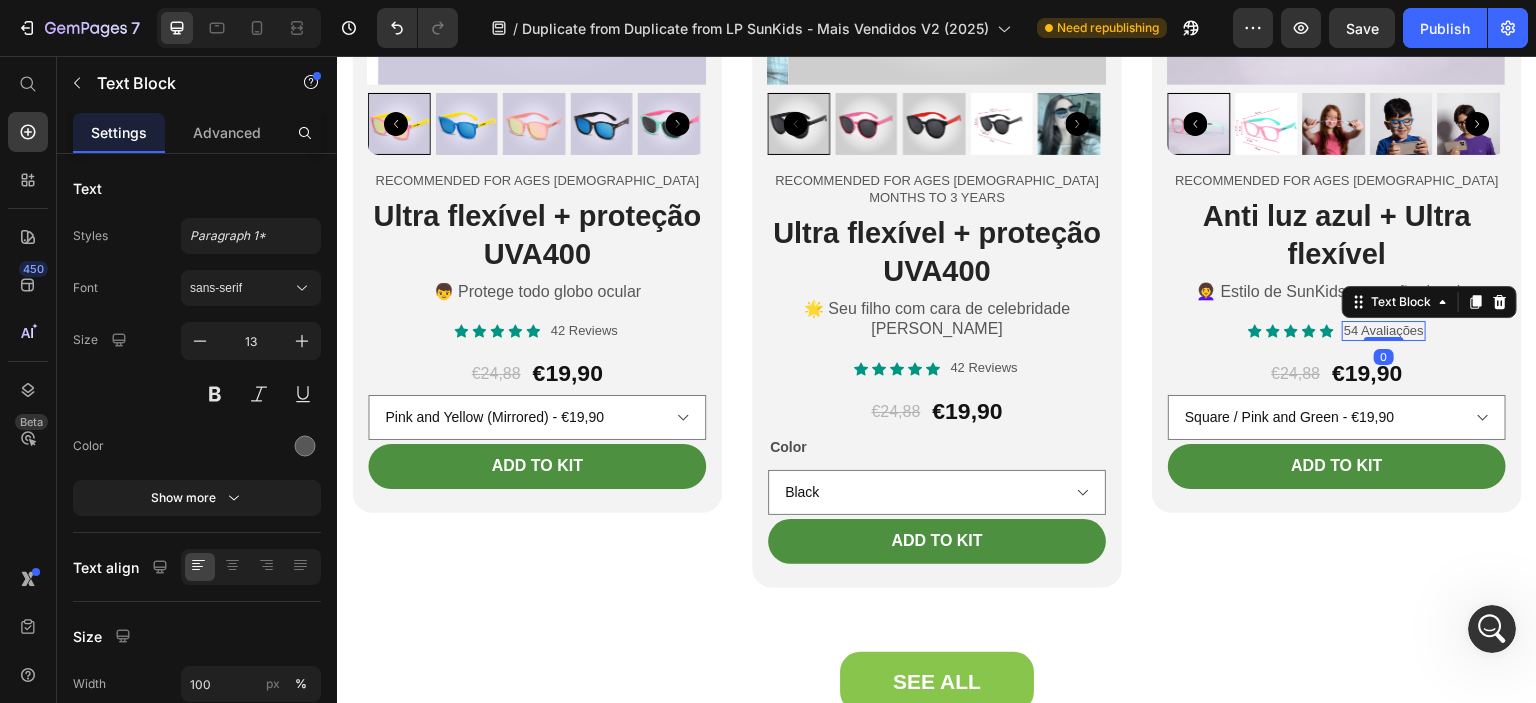 click on "54 Avaliações" at bounding box center (1384, 331) 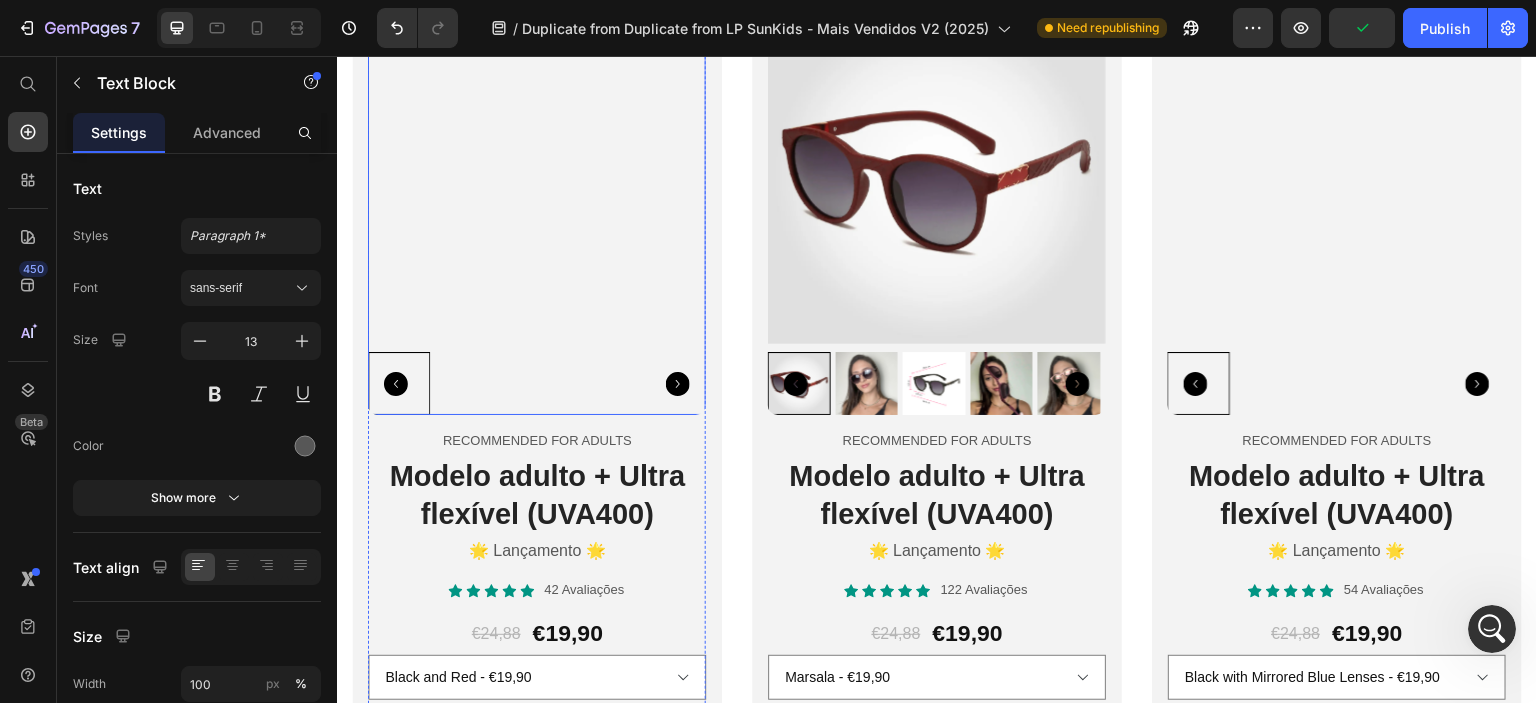 scroll, scrollTop: 7100, scrollLeft: 0, axis: vertical 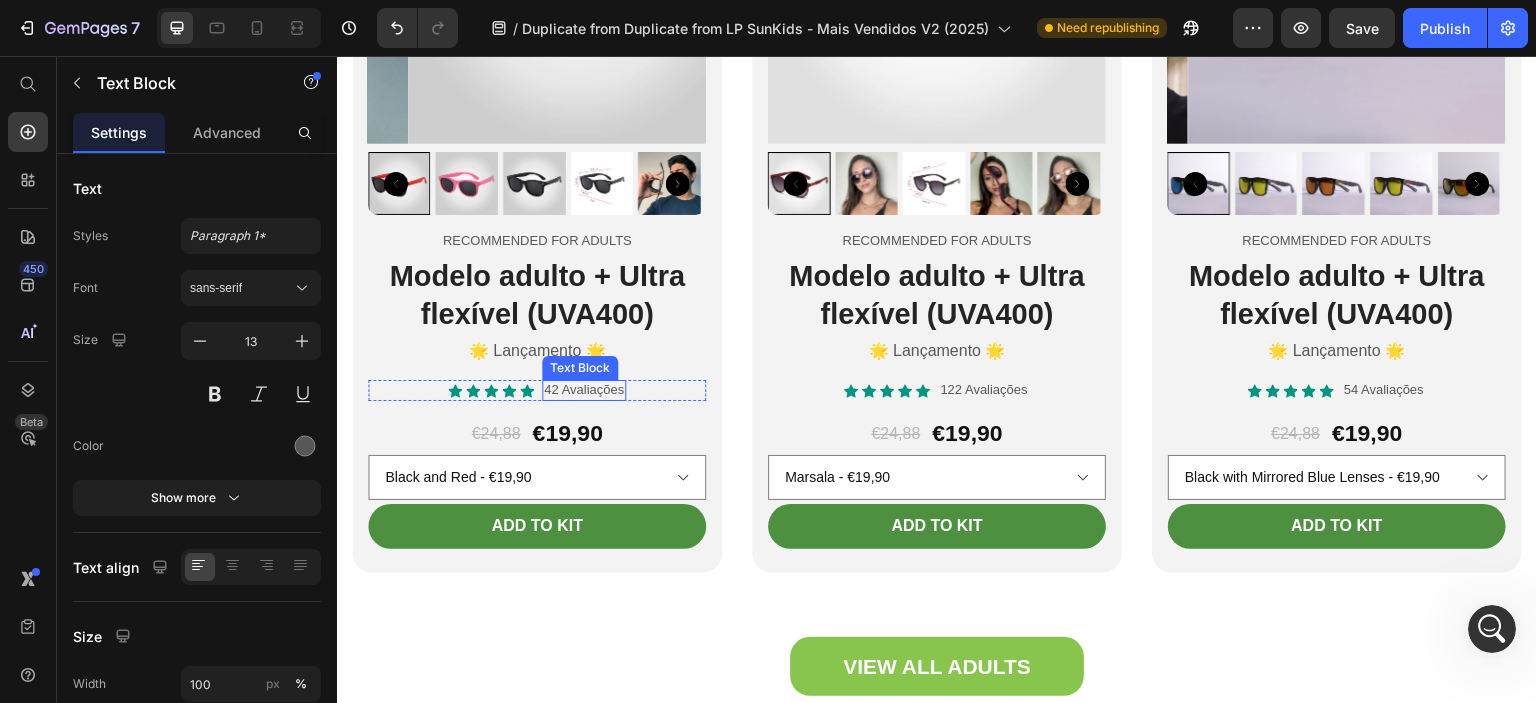 click on "42 Avaliações" at bounding box center (584, 390) 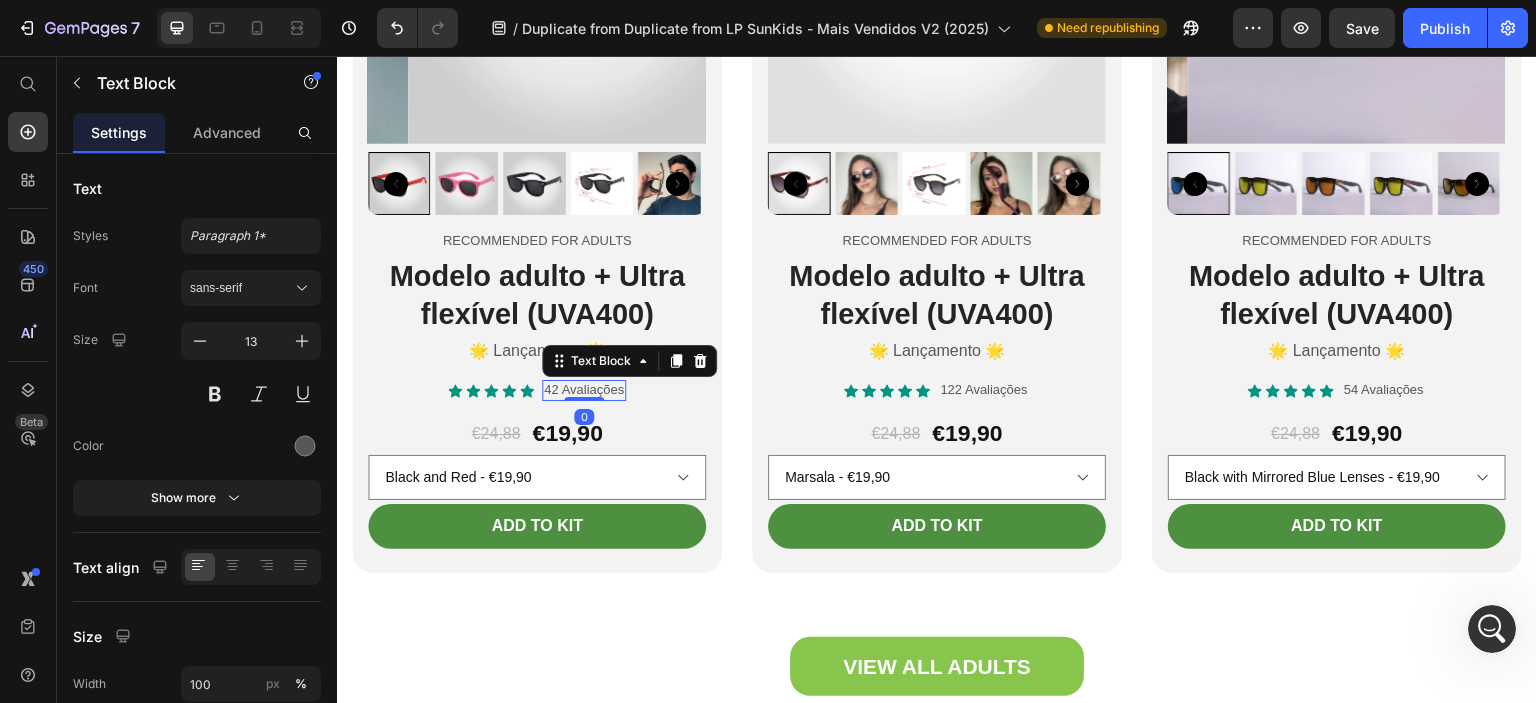 click on "42 Avaliações" at bounding box center (584, 390) 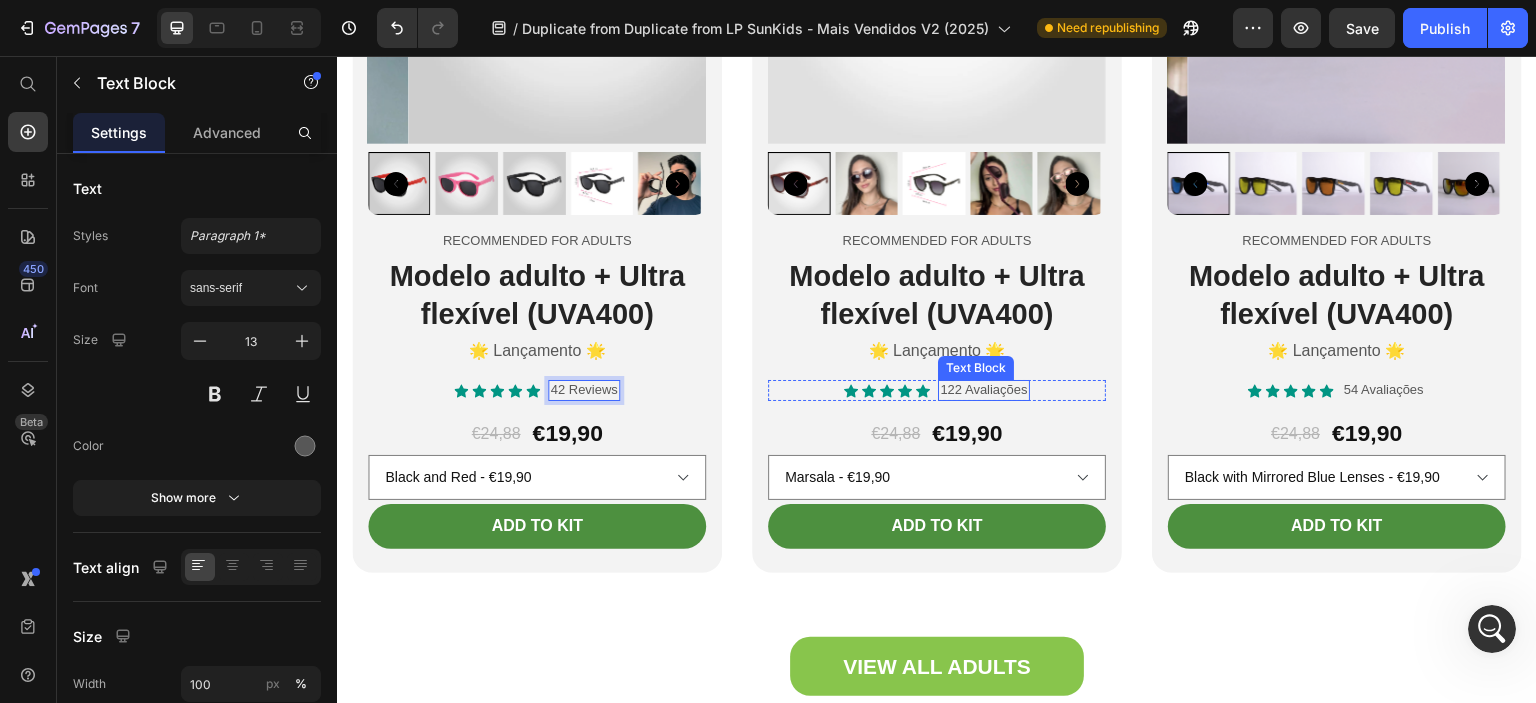click on "122 Avaliações" at bounding box center [983, 390] 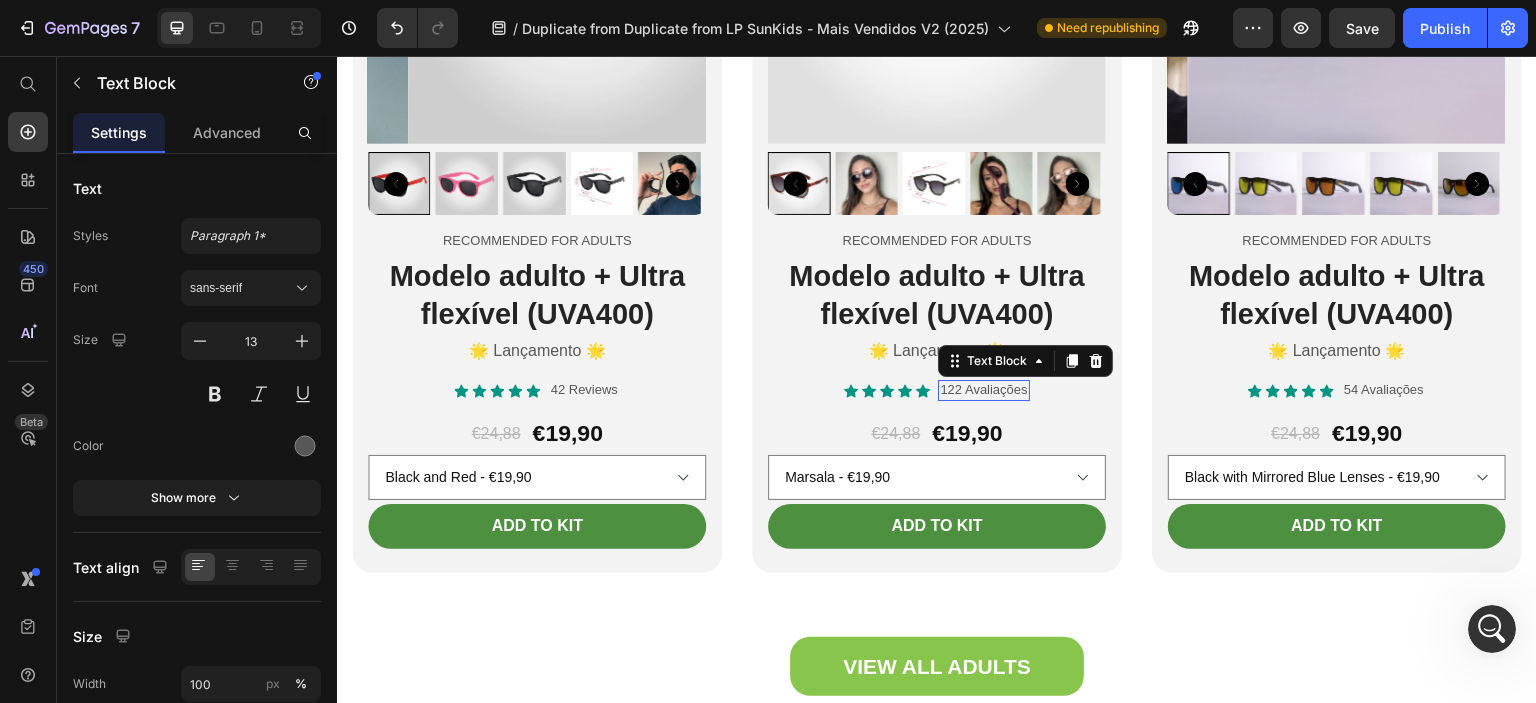 click on "122 Avaliações" at bounding box center (983, 390) 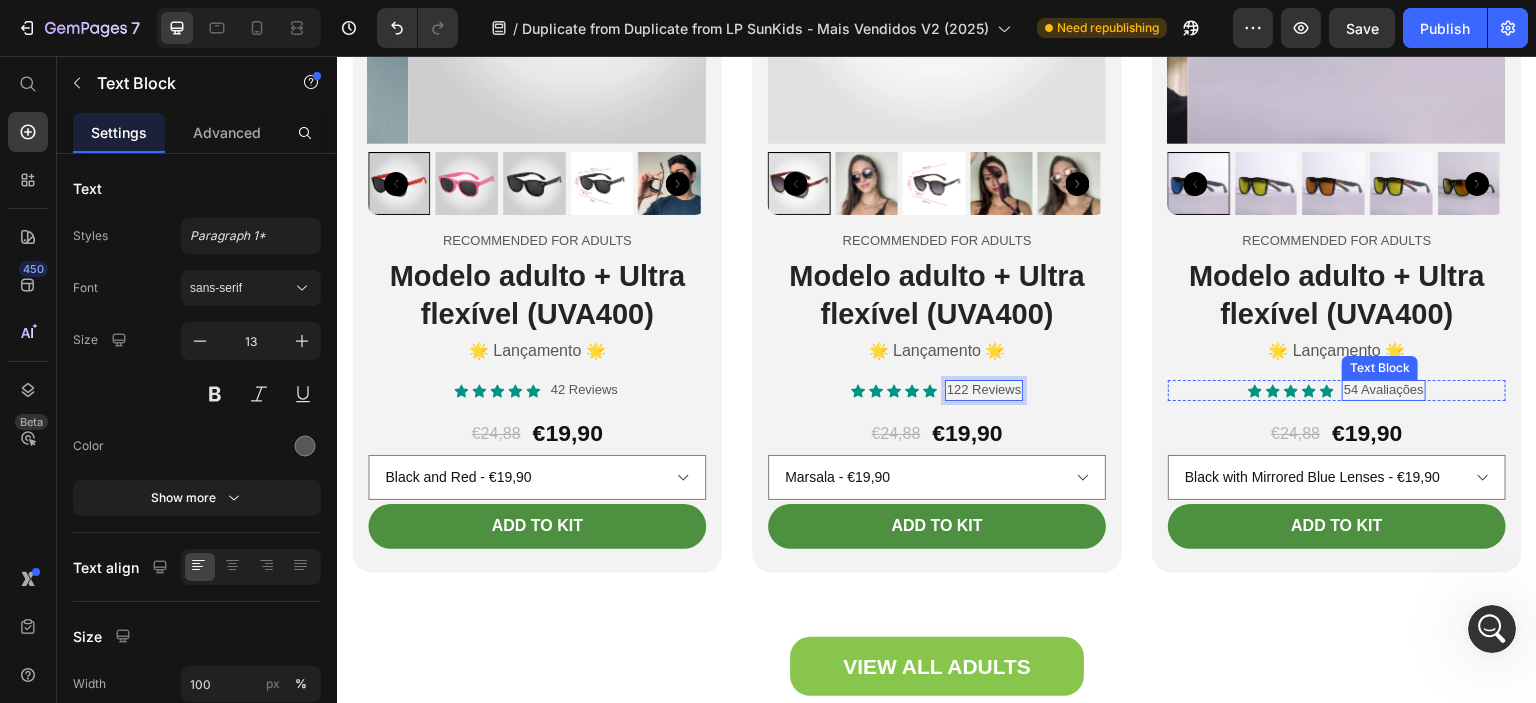click on "54 Avaliações" at bounding box center [1384, 390] 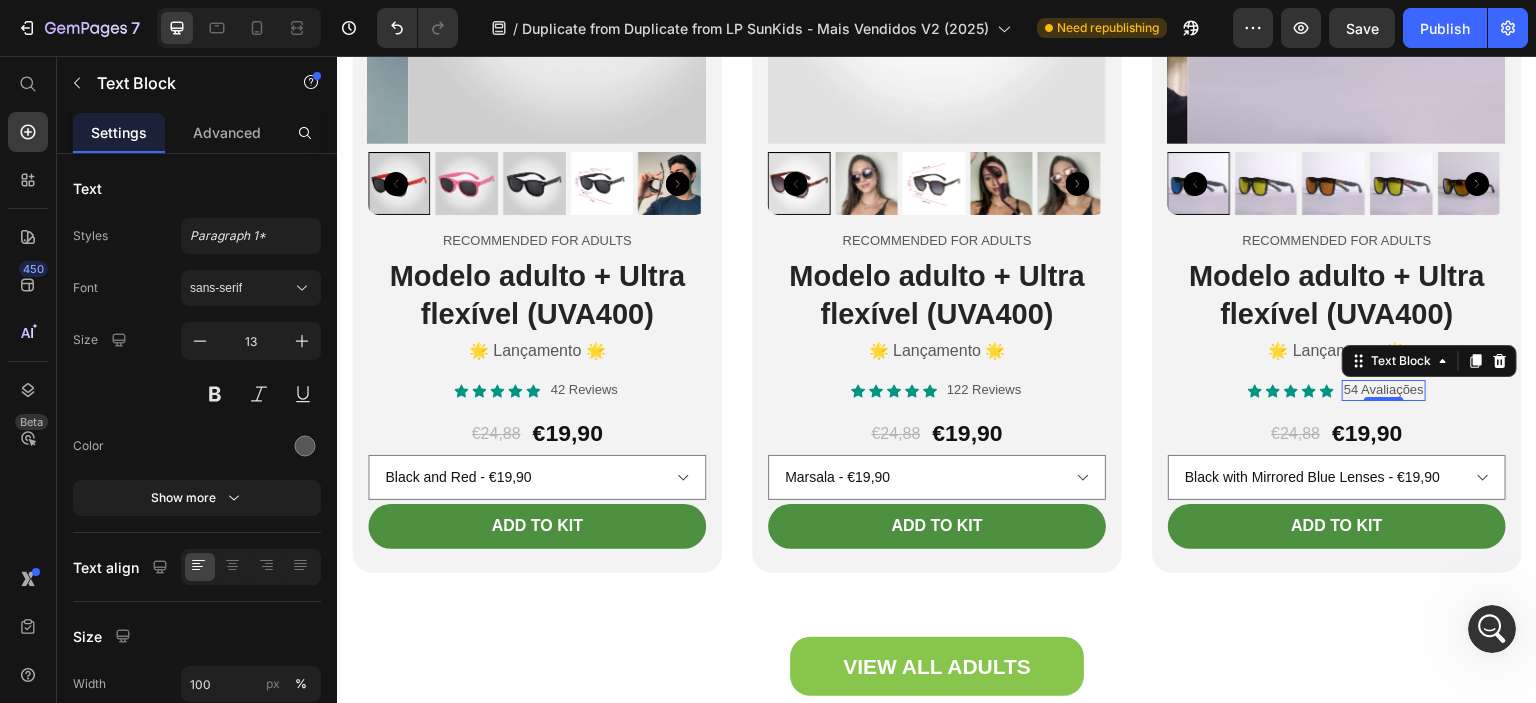 click on "54 Avaliações" at bounding box center [1384, 390] 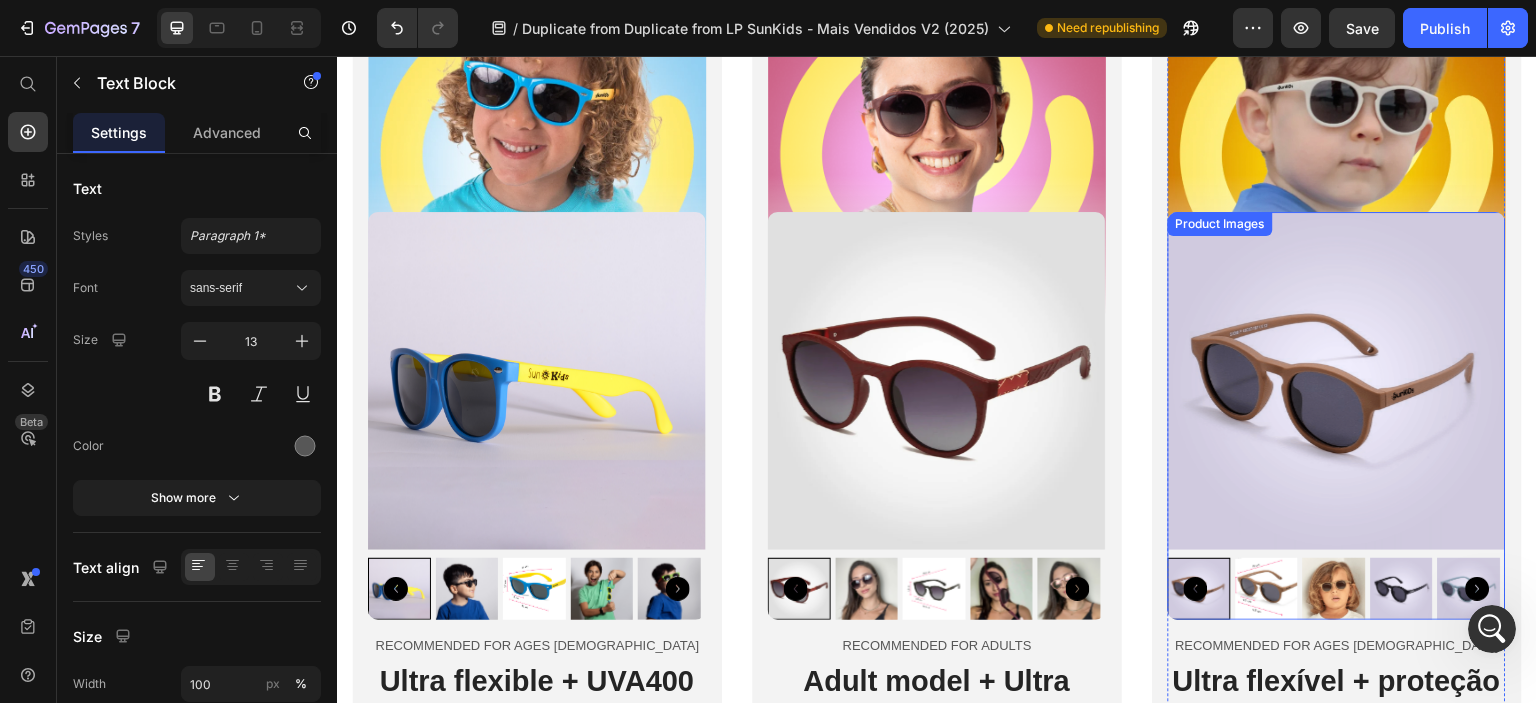 scroll, scrollTop: 3780, scrollLeft: 0, axis: vertical 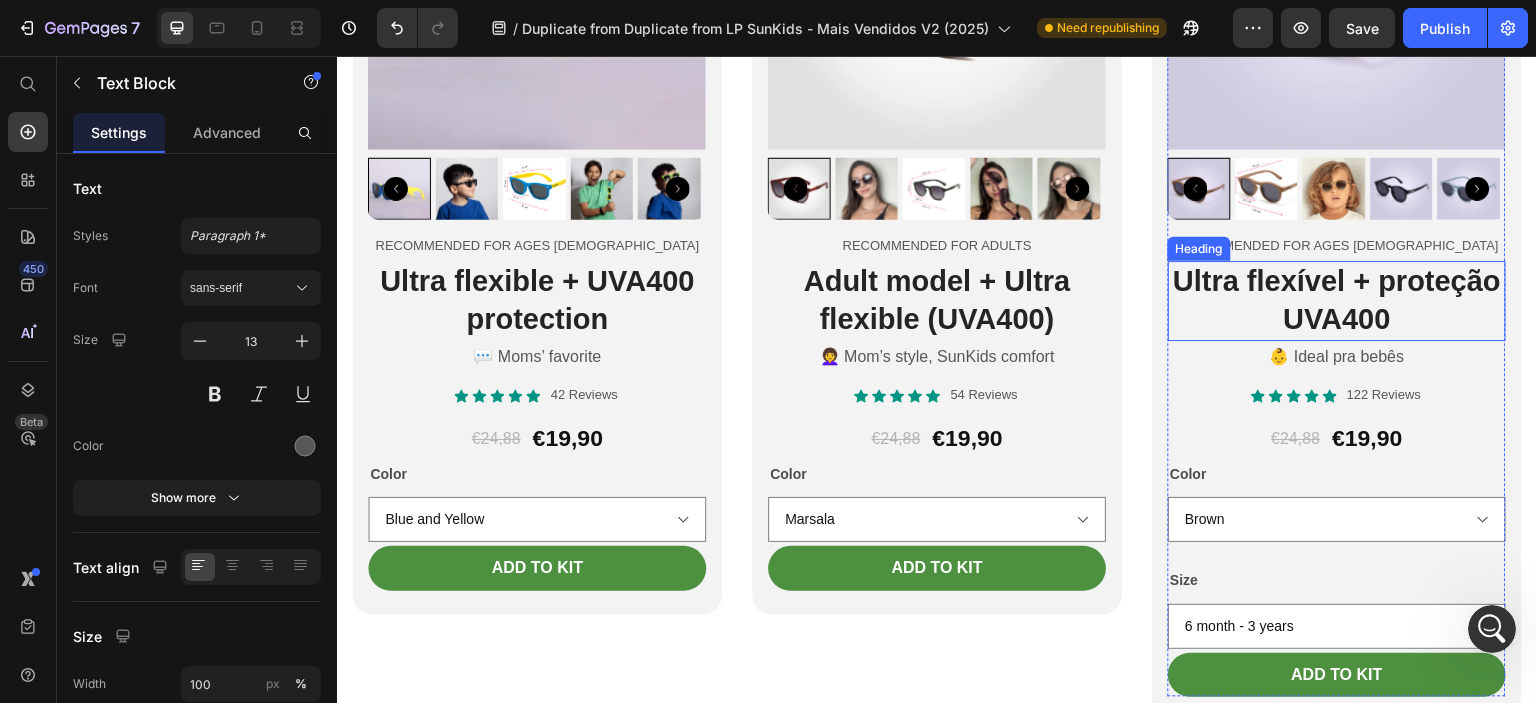 click on "Ultra flexível + proteção UVA400" at bounding box center [1337, 300] 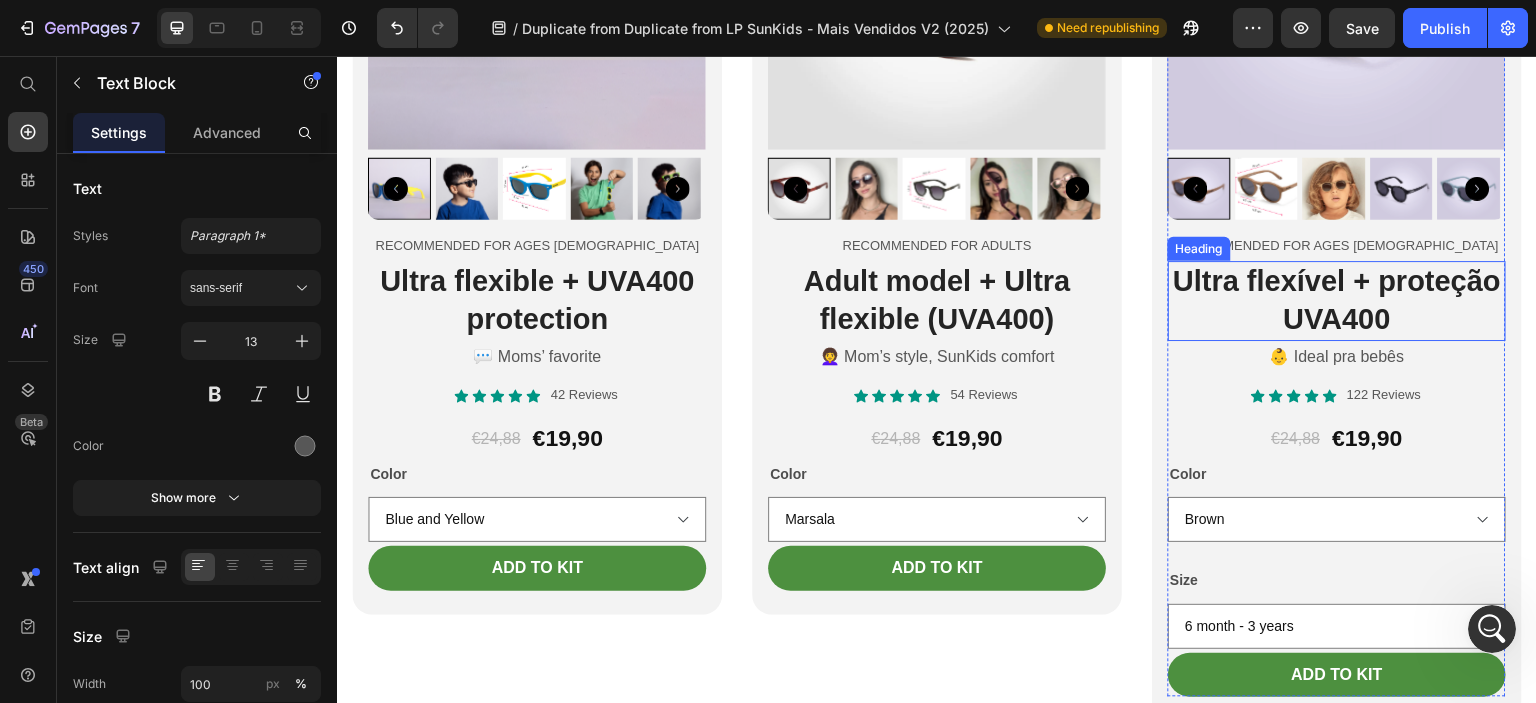 click on "Ultra flexível + proteção UVA400" at bounding box center (1337, 300) 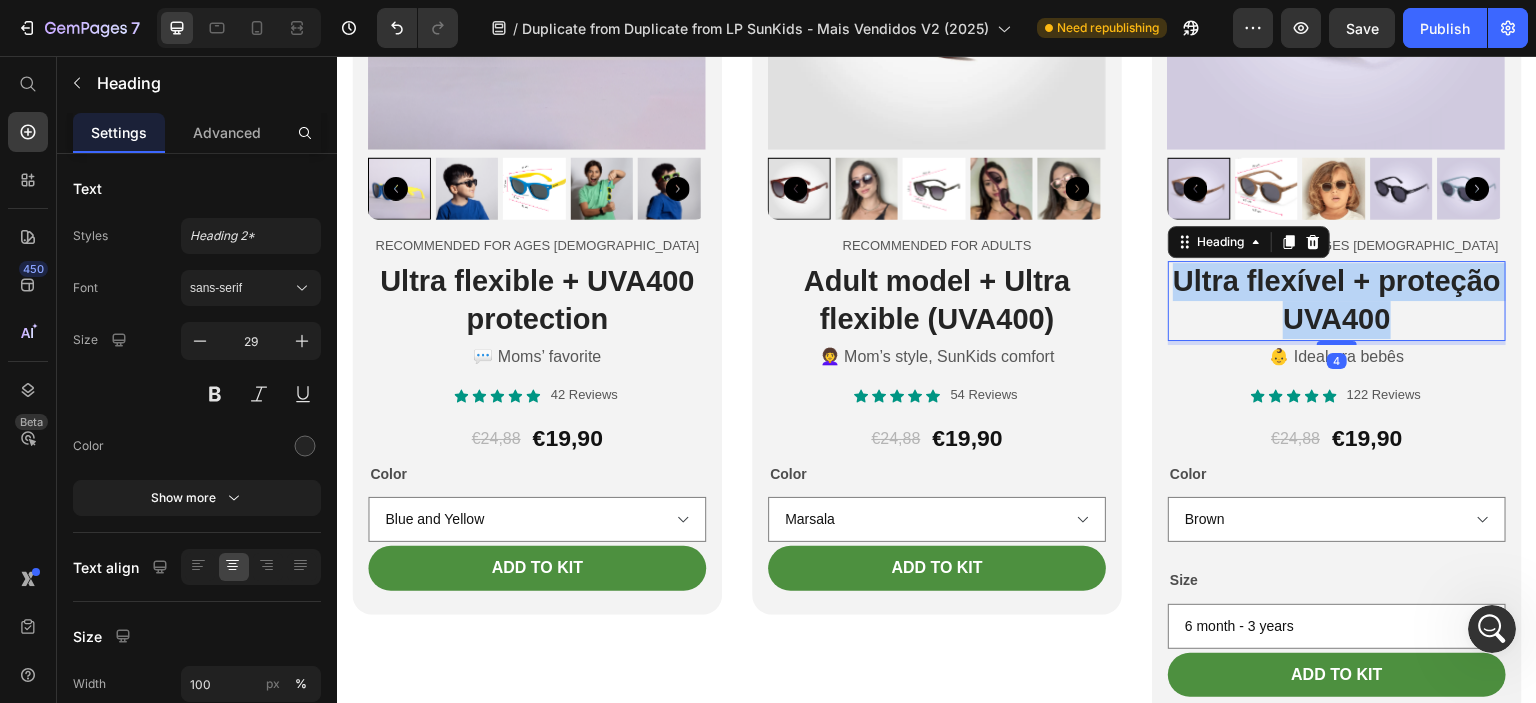 click on "Ultra flexível + proteção UVA400" at bounding box center (1337, 300) 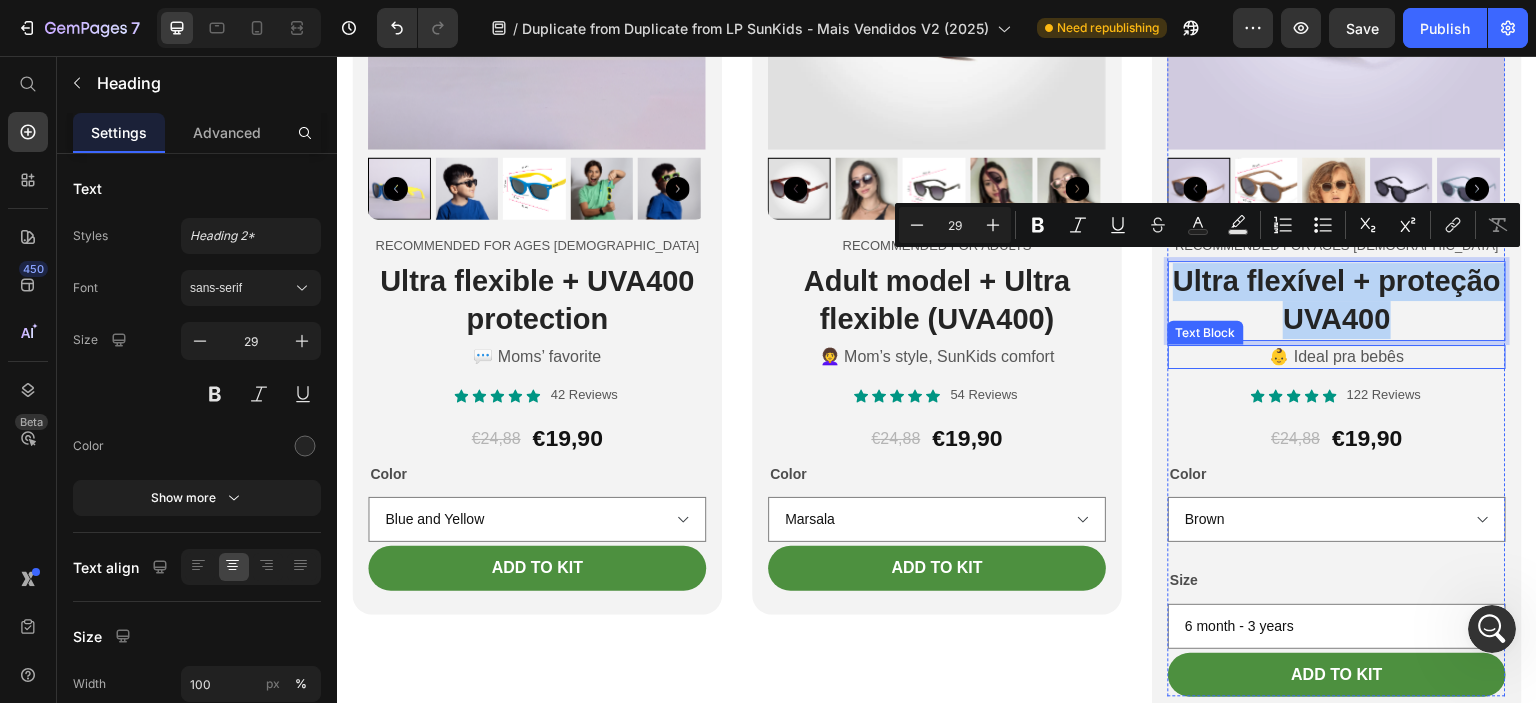 copy on "Ultra flexível + proteção UVA400" 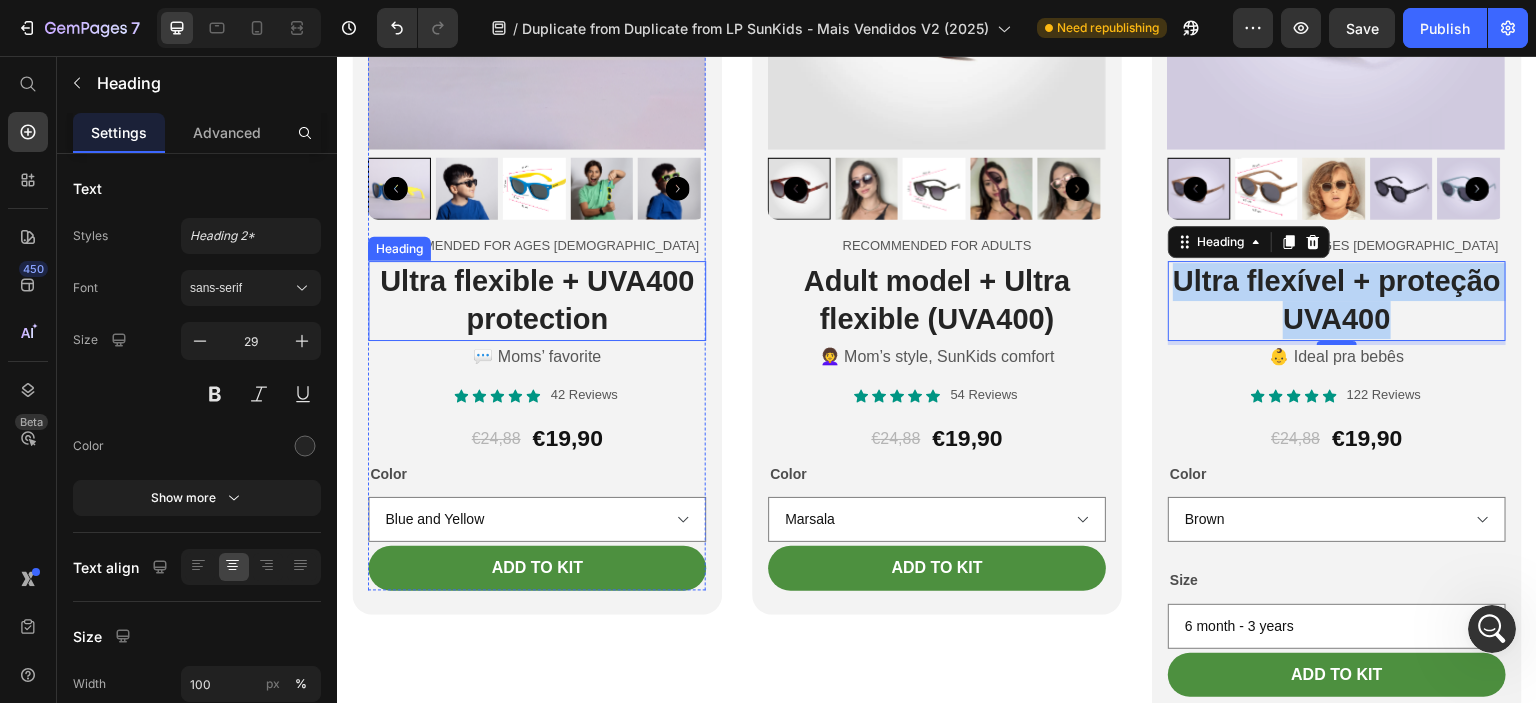 click on "Ultra flexible + UVA400 protection" at bounding box center (537, 300) 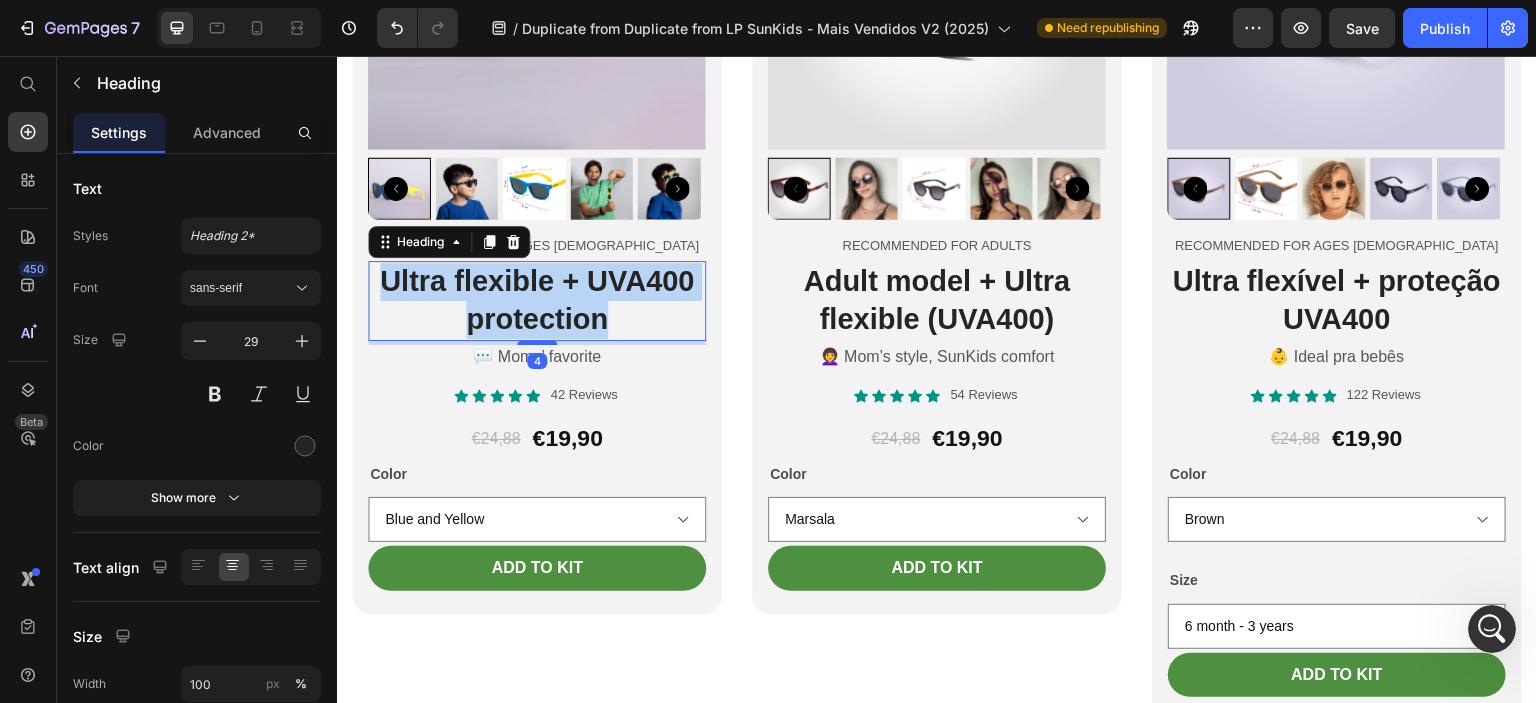 click on "Ultra flexible + UVA400 protection" at bounding box center [537, 300] 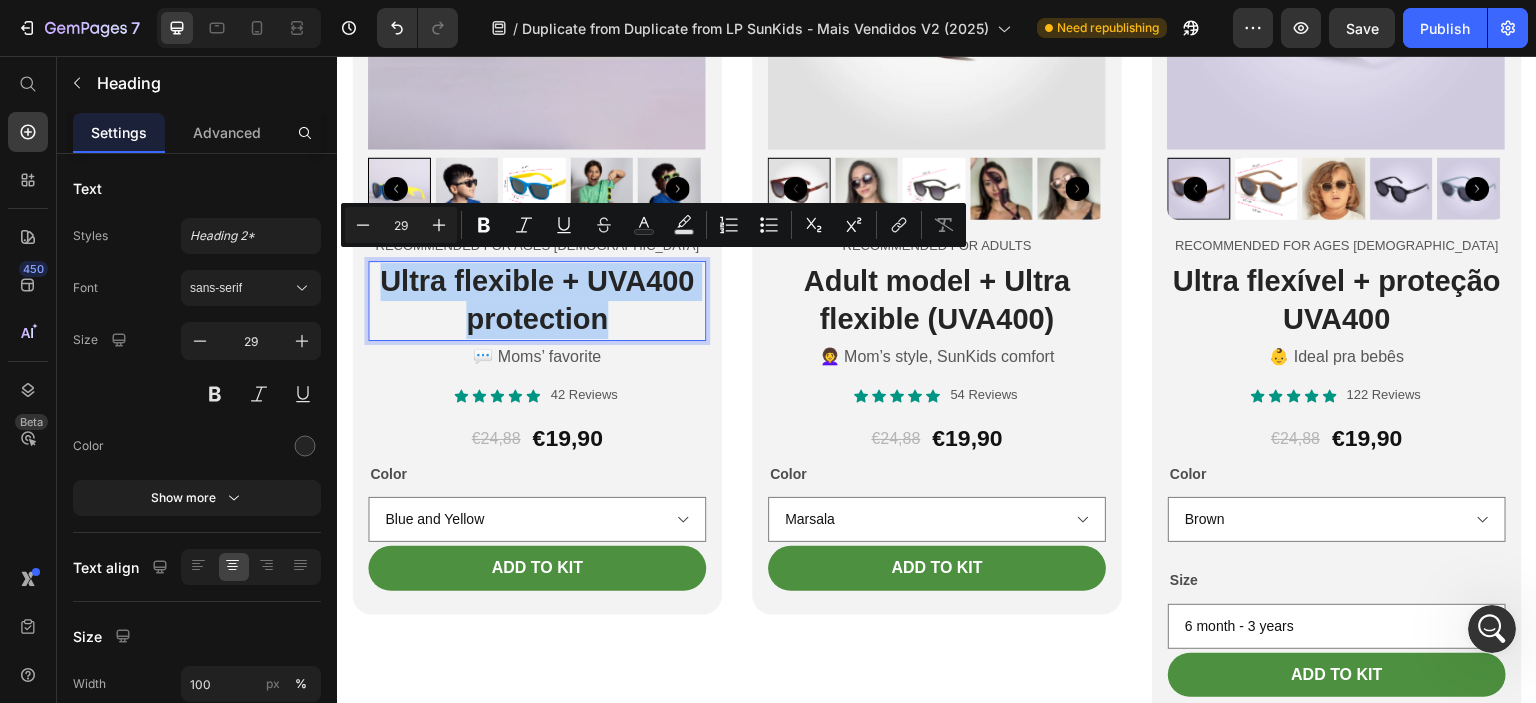 copy on "Ultra flexible + UVA400 protection" 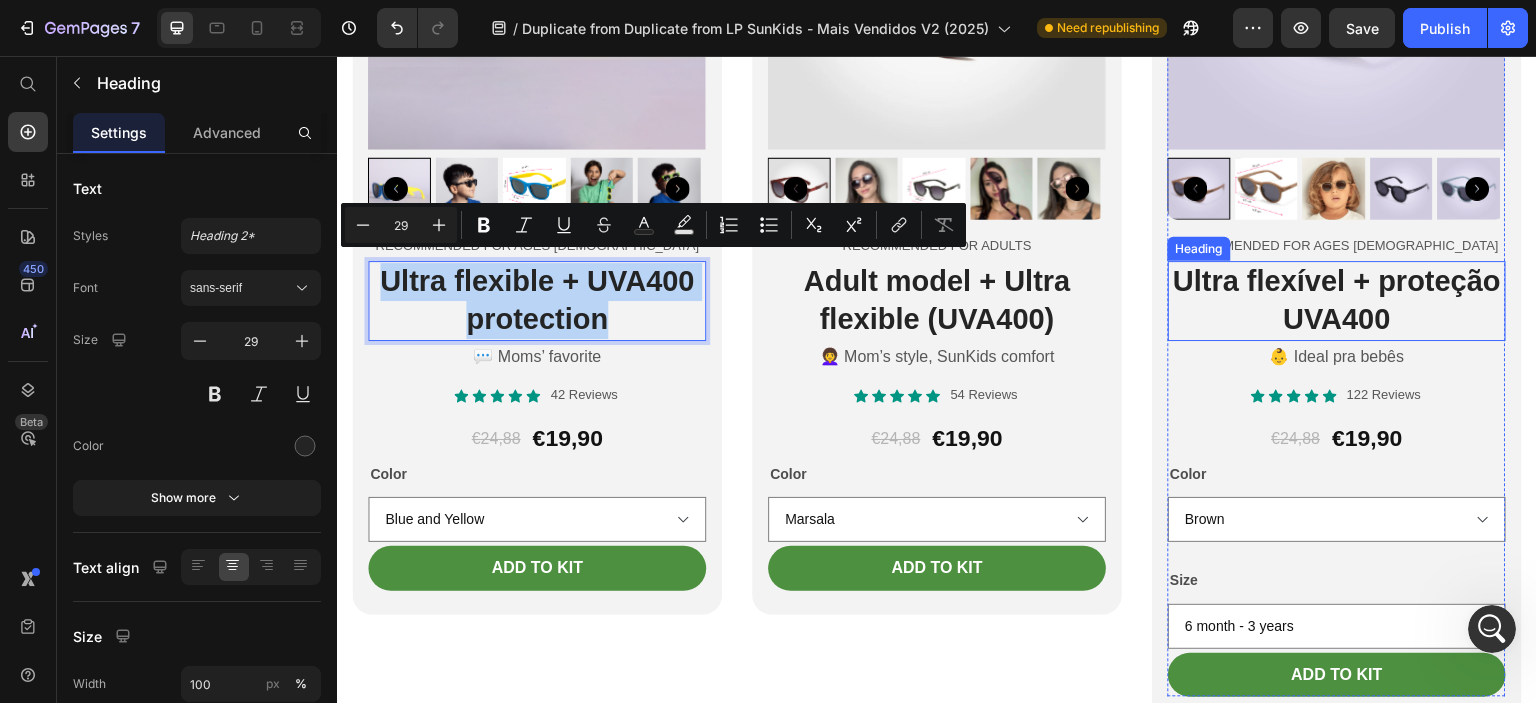 click on "Ultra flexível + proteção UVA400" at bounding box center [1337, 300] 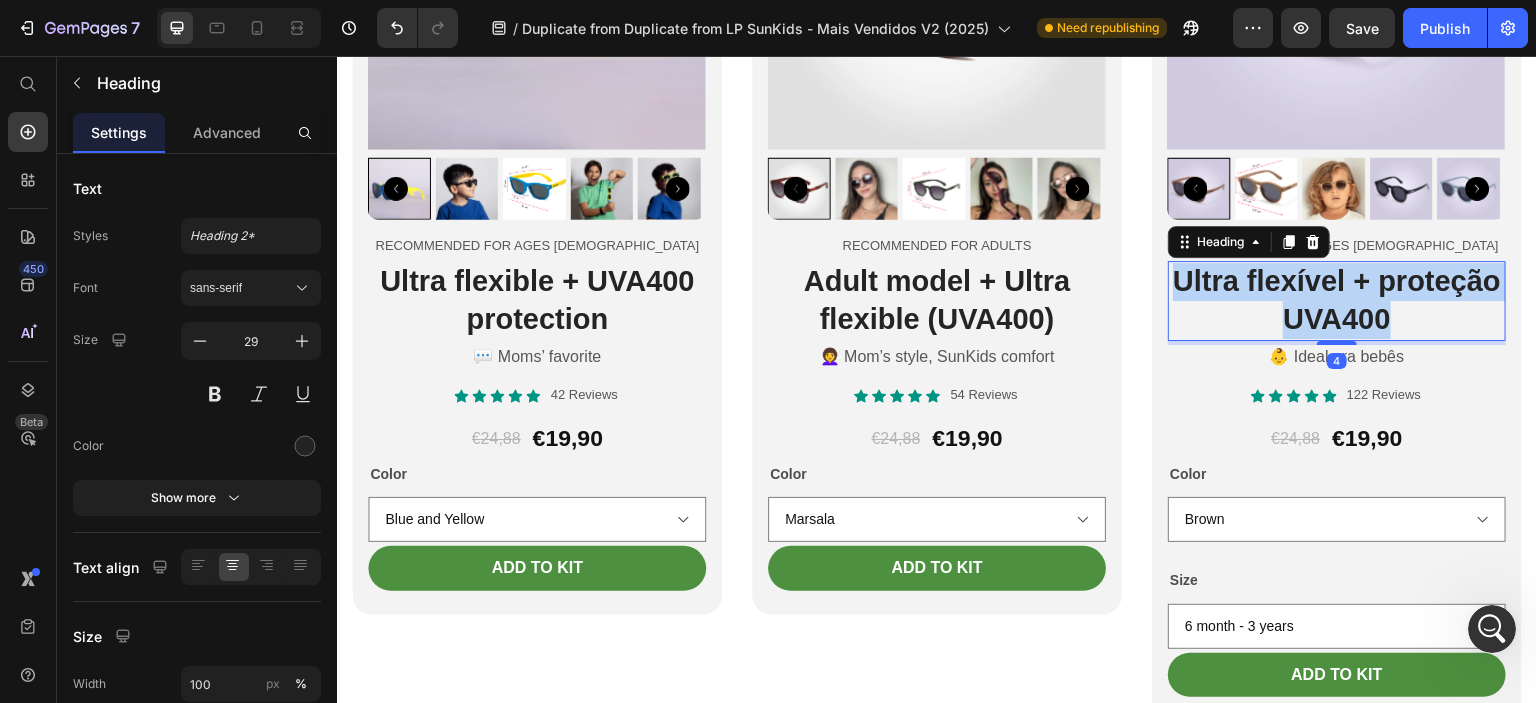 click on "Ultra flexível + proteção UVA400" at bounding box center (1337, 300) 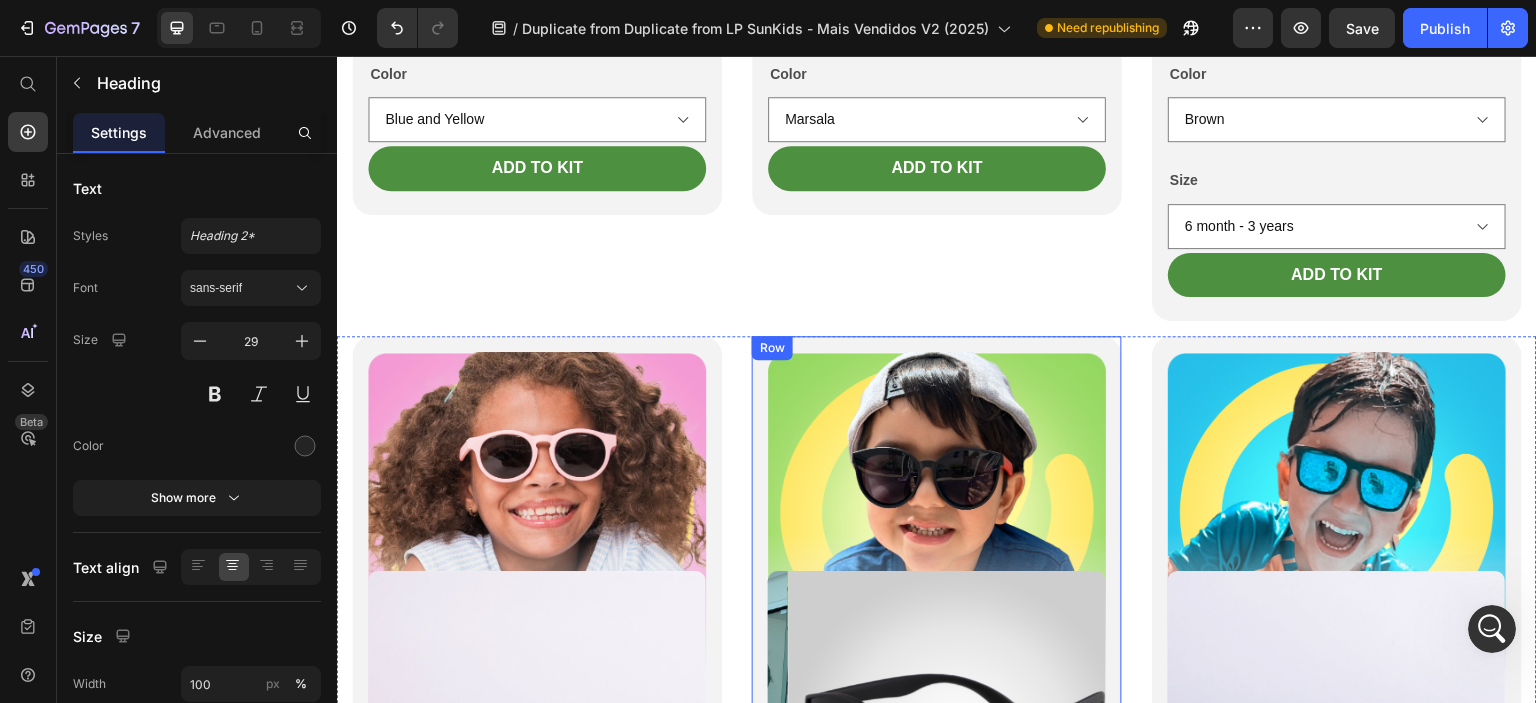 scroll, scrollTop: 4880, scrollLeft: 0, axis: vertical 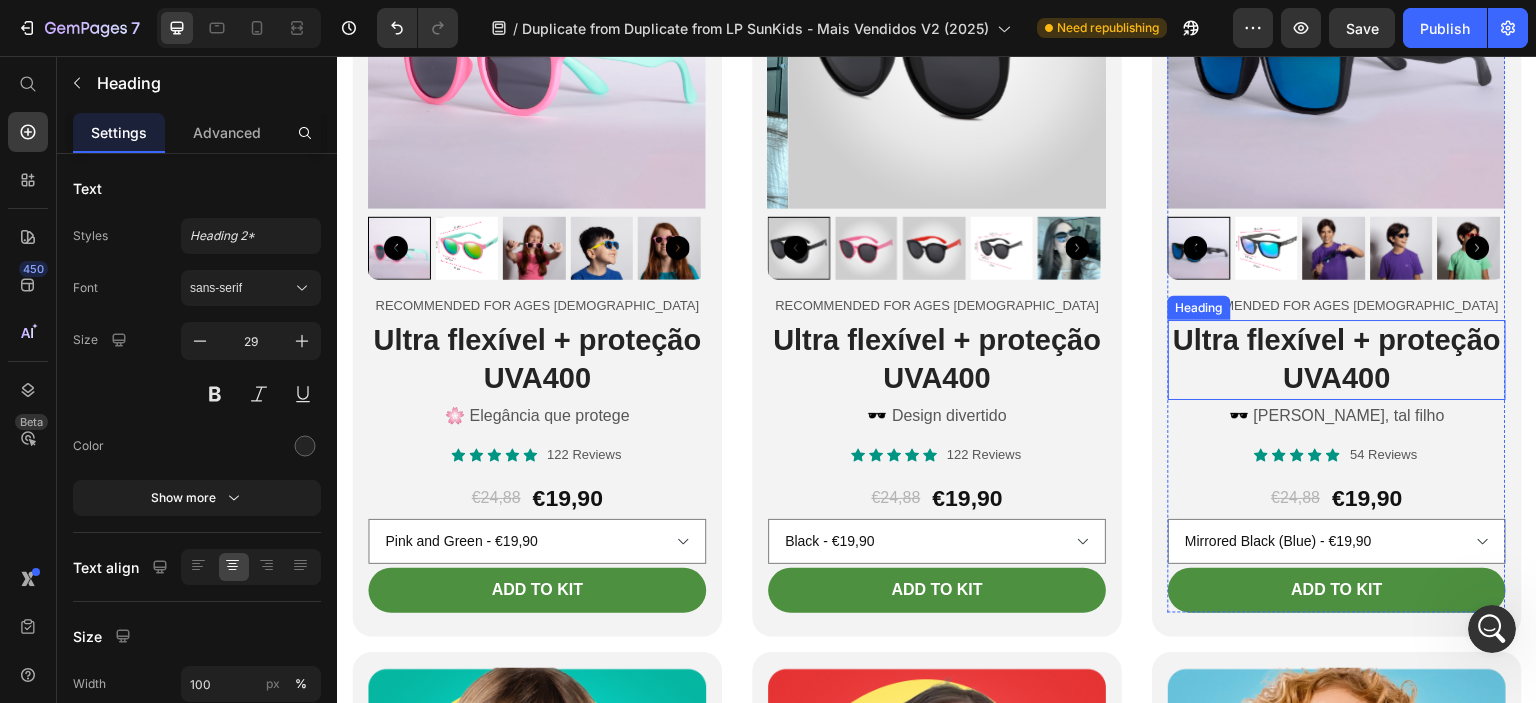 click on "Ultra flexível + proteção UVA400" at bounding box center [1337, 359] 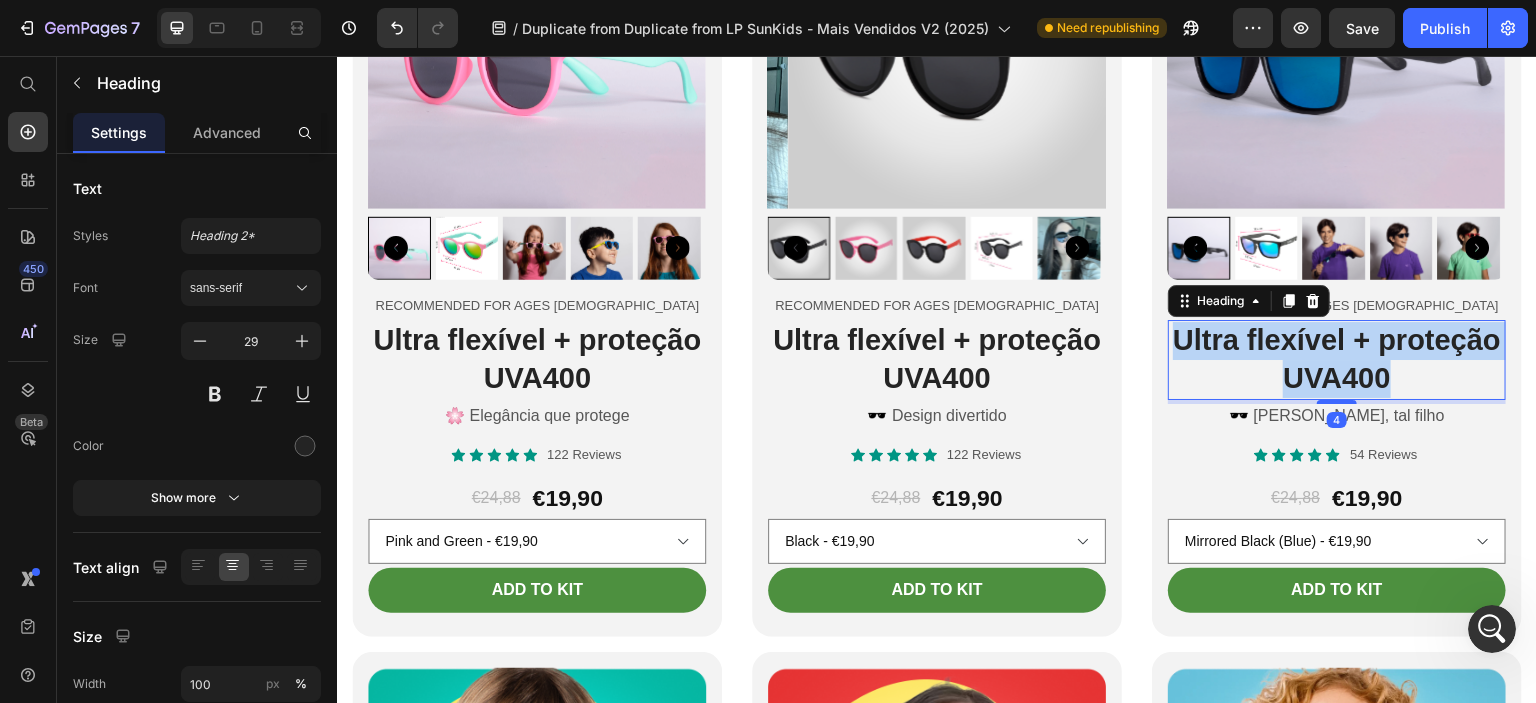 click on "Ultra flexível + proteção UVA400" at bounding box center (1337, 359) 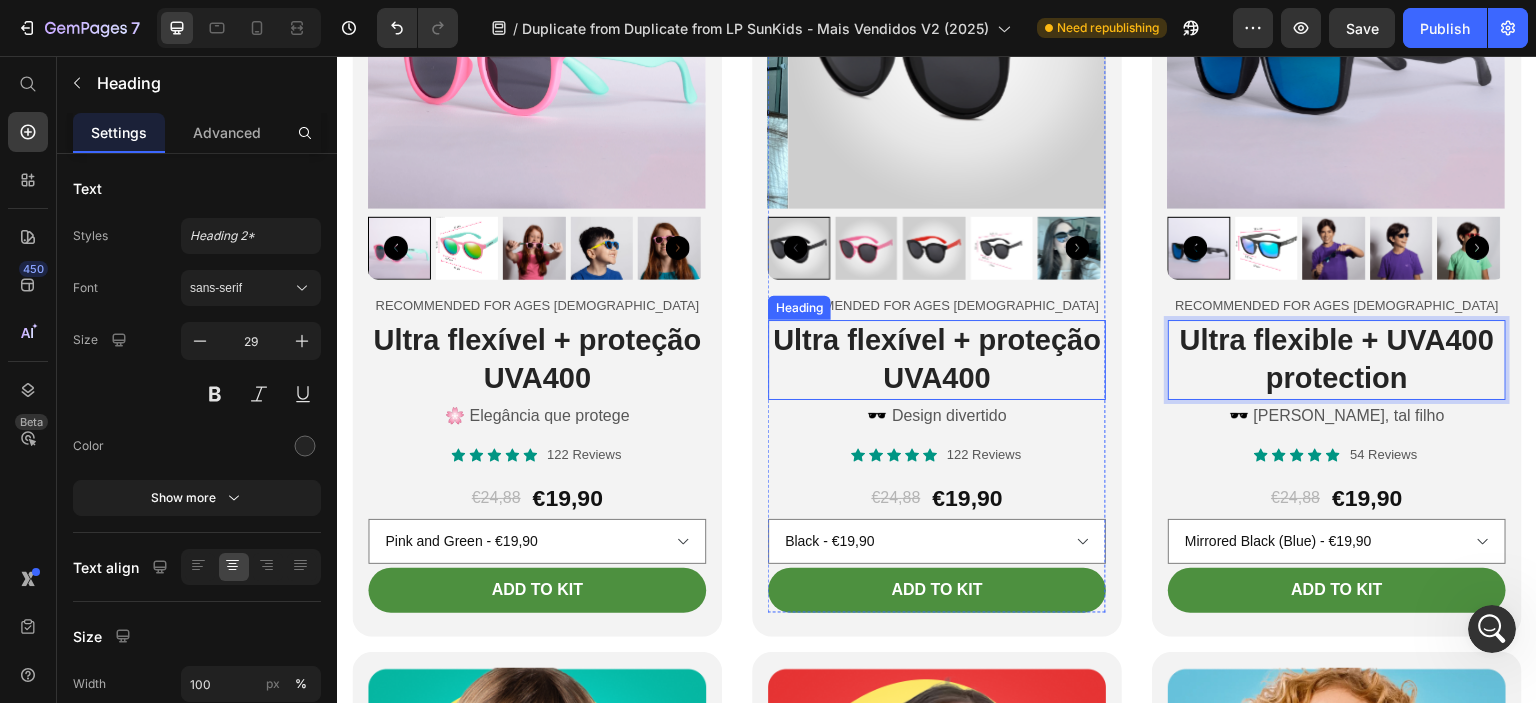 click on "Ultra flexível + proteção UVA400" at bounding box center (937, 359) 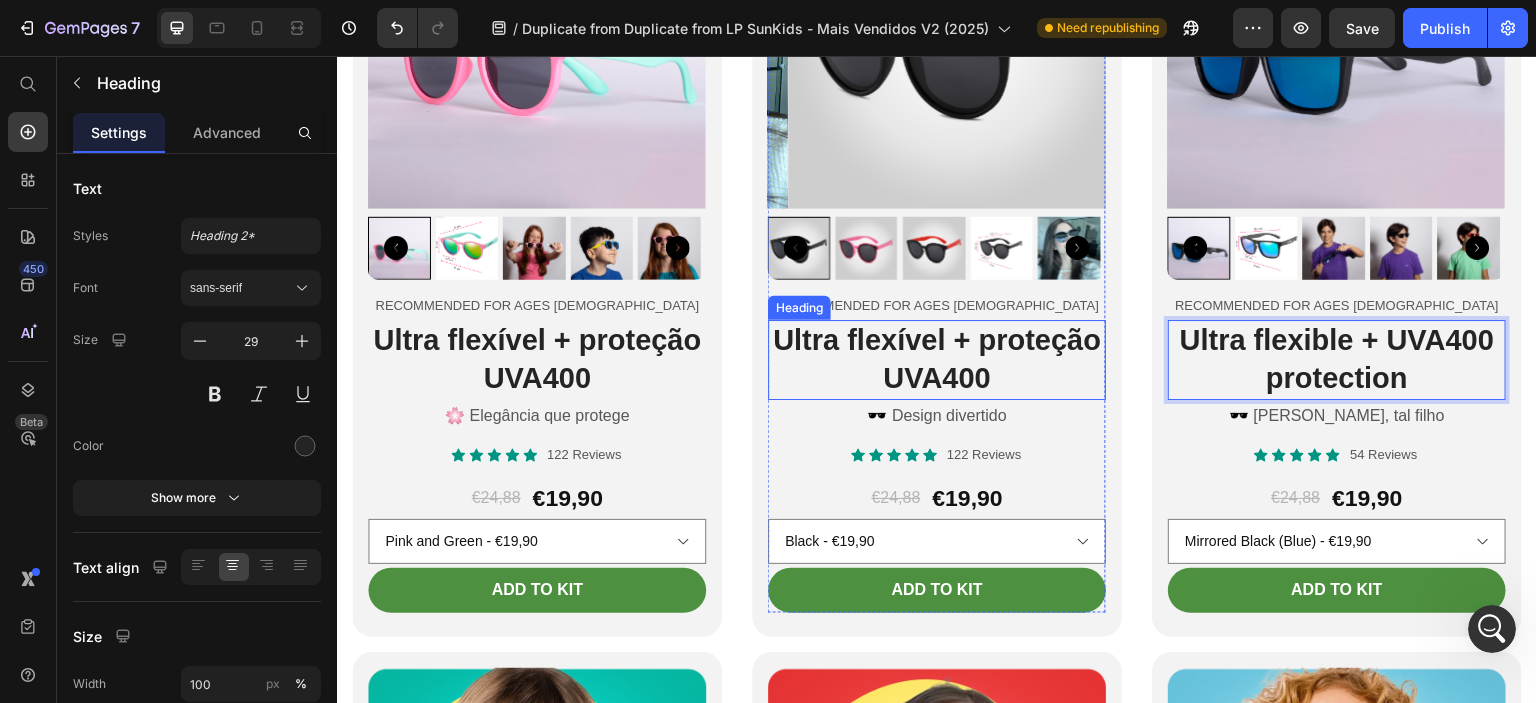 click on "Ultra flexível + proteção UVA400" at bounding box center (937, 359) 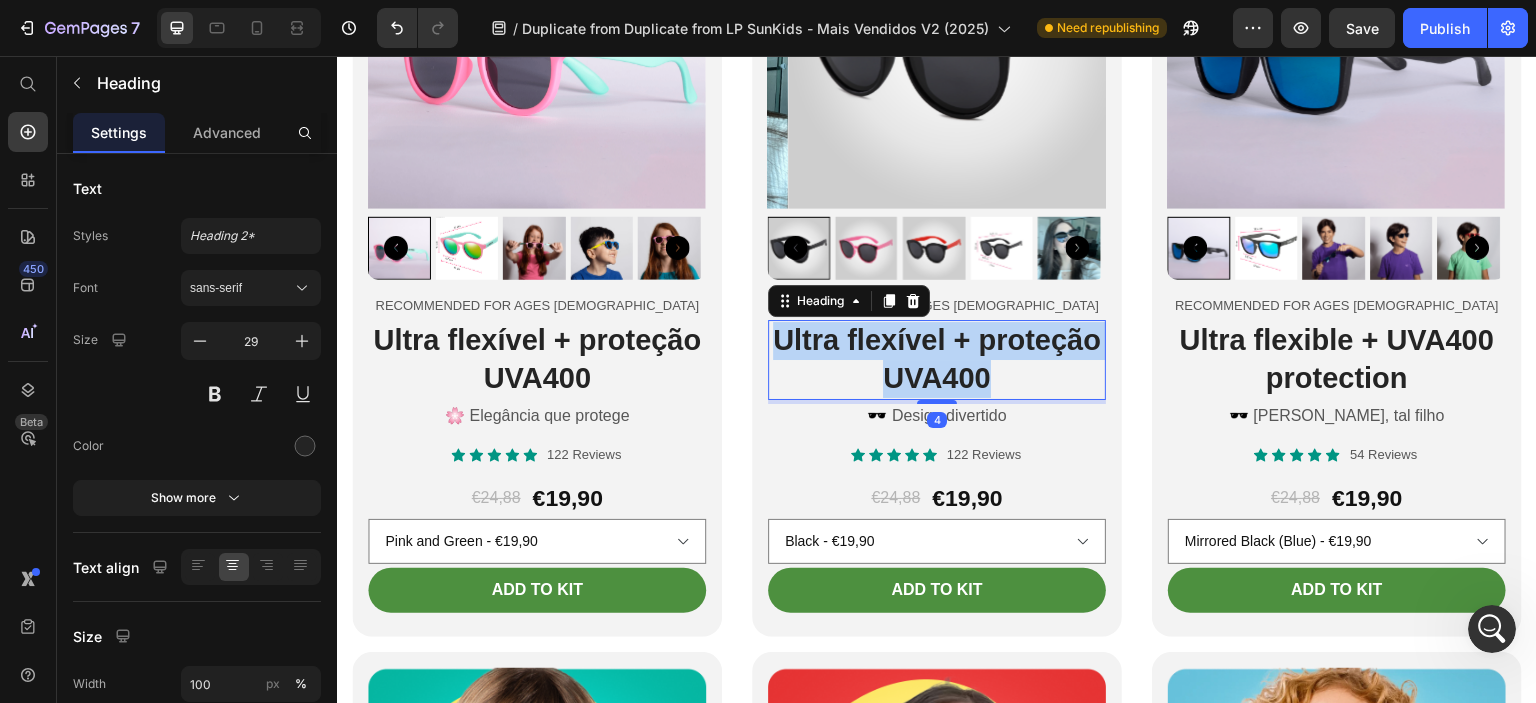 click on "Ultra flexível + proteção UVA400" at bounding box center (937, 359) 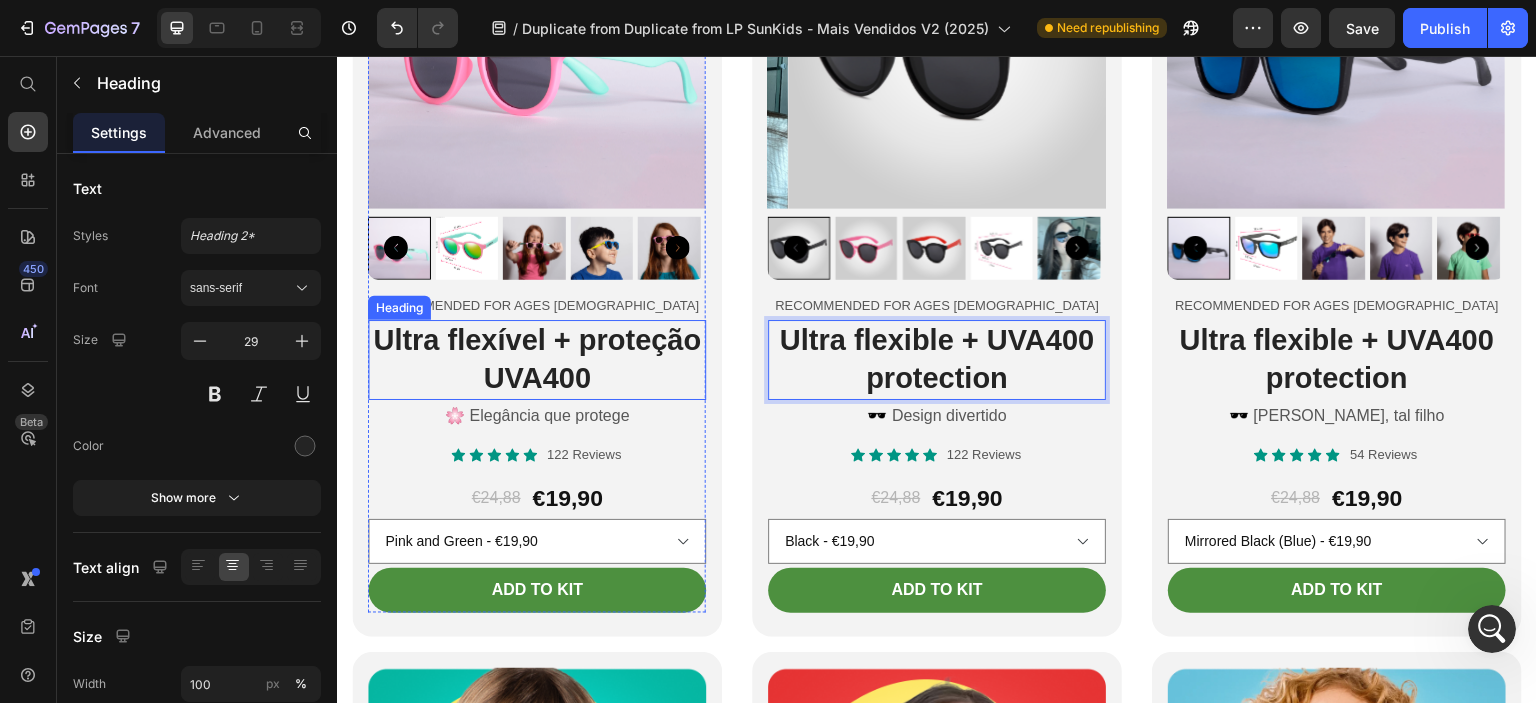 click on "Ultra flexível + proteção UVA400" at bounding box center [537, 359] 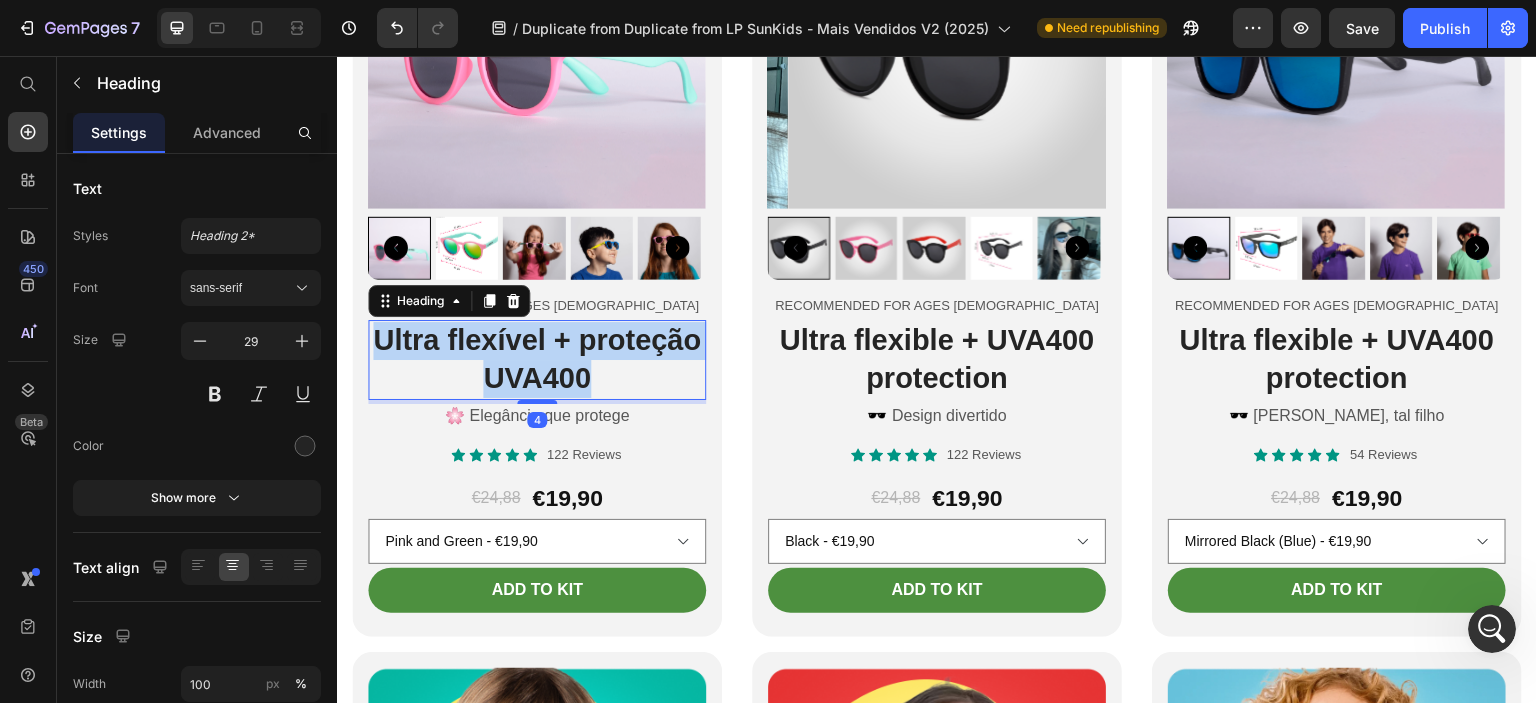 click on "Ultra flexível + proteção UVA400" at bounding box center [537, 359] 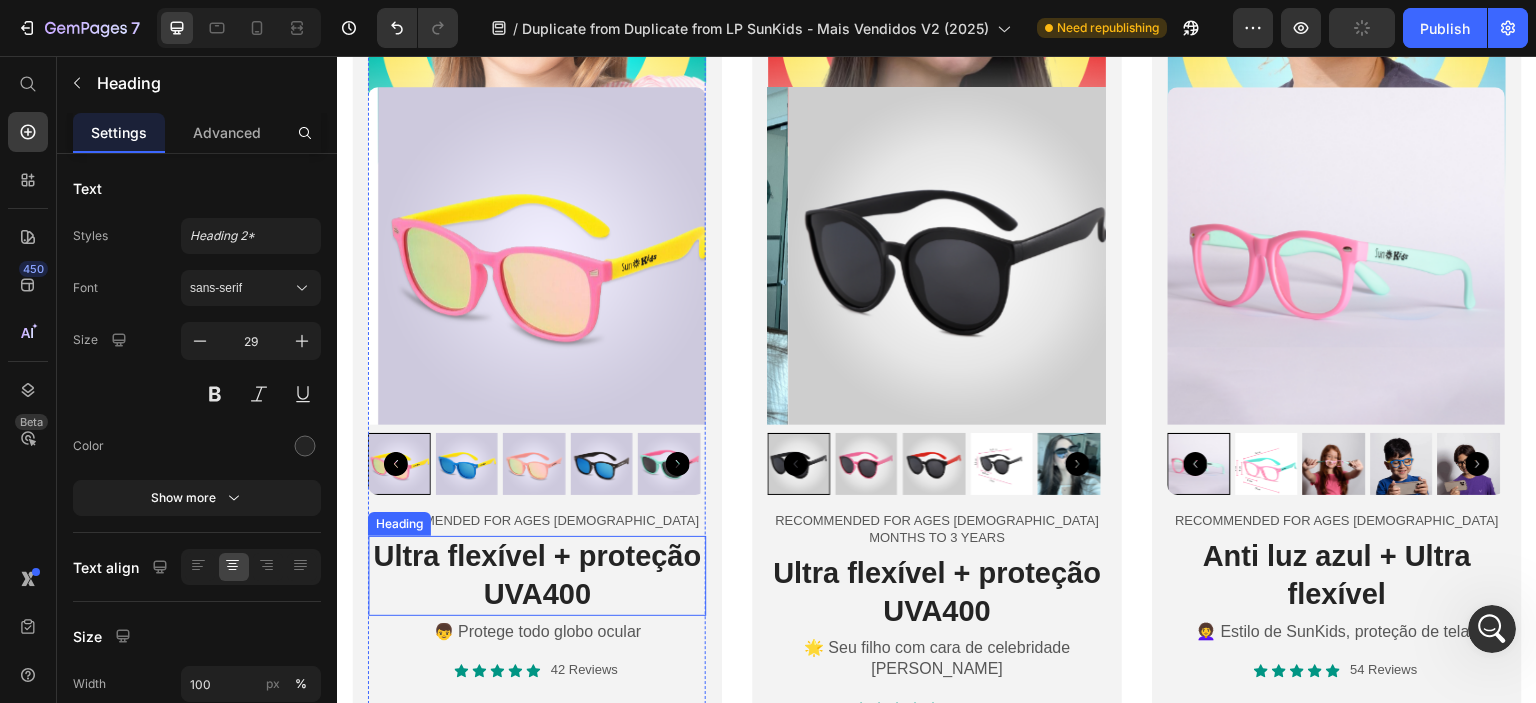scroll, scrollTop: 5780, scrollLeft: 0, axis: vertical 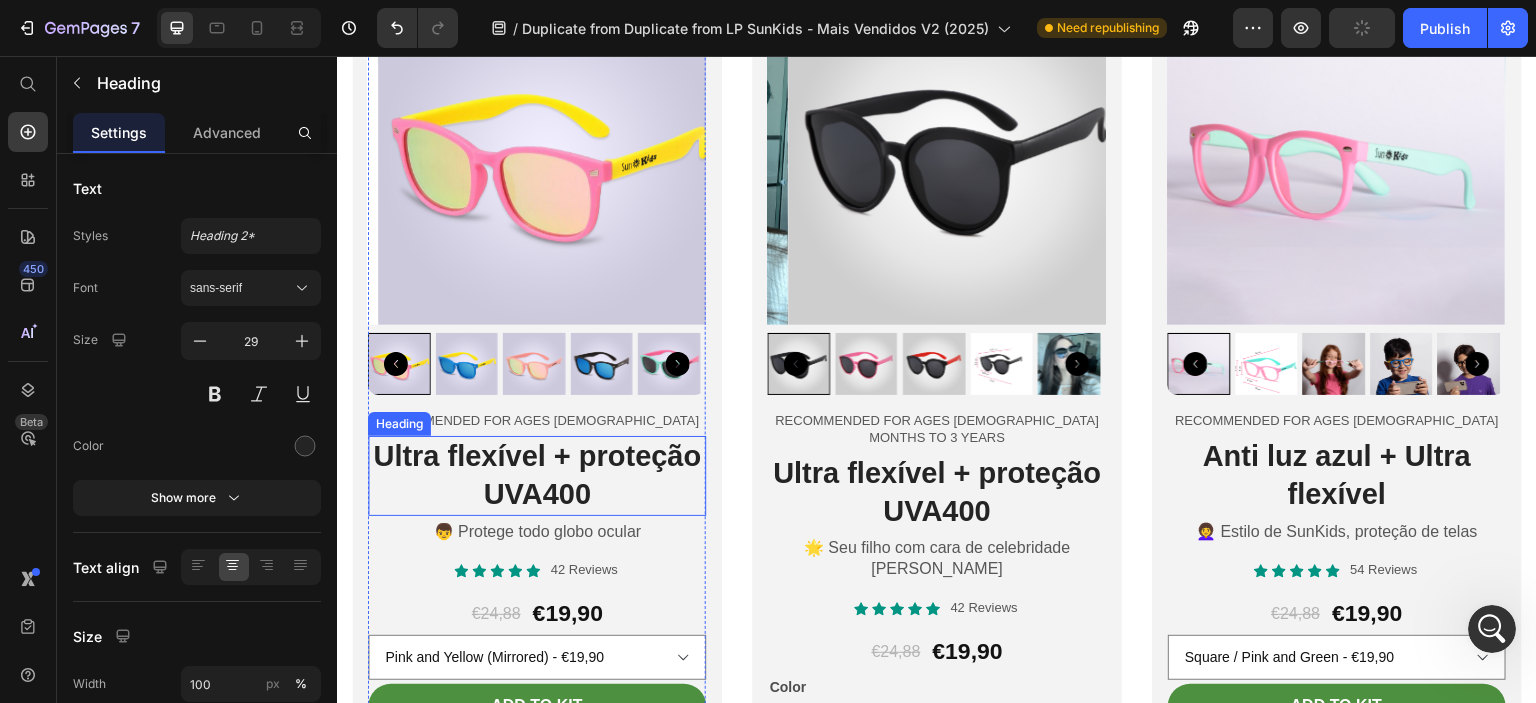 click on "Ultra flexível + proteção UVA400" at bounding box center (537, 475) 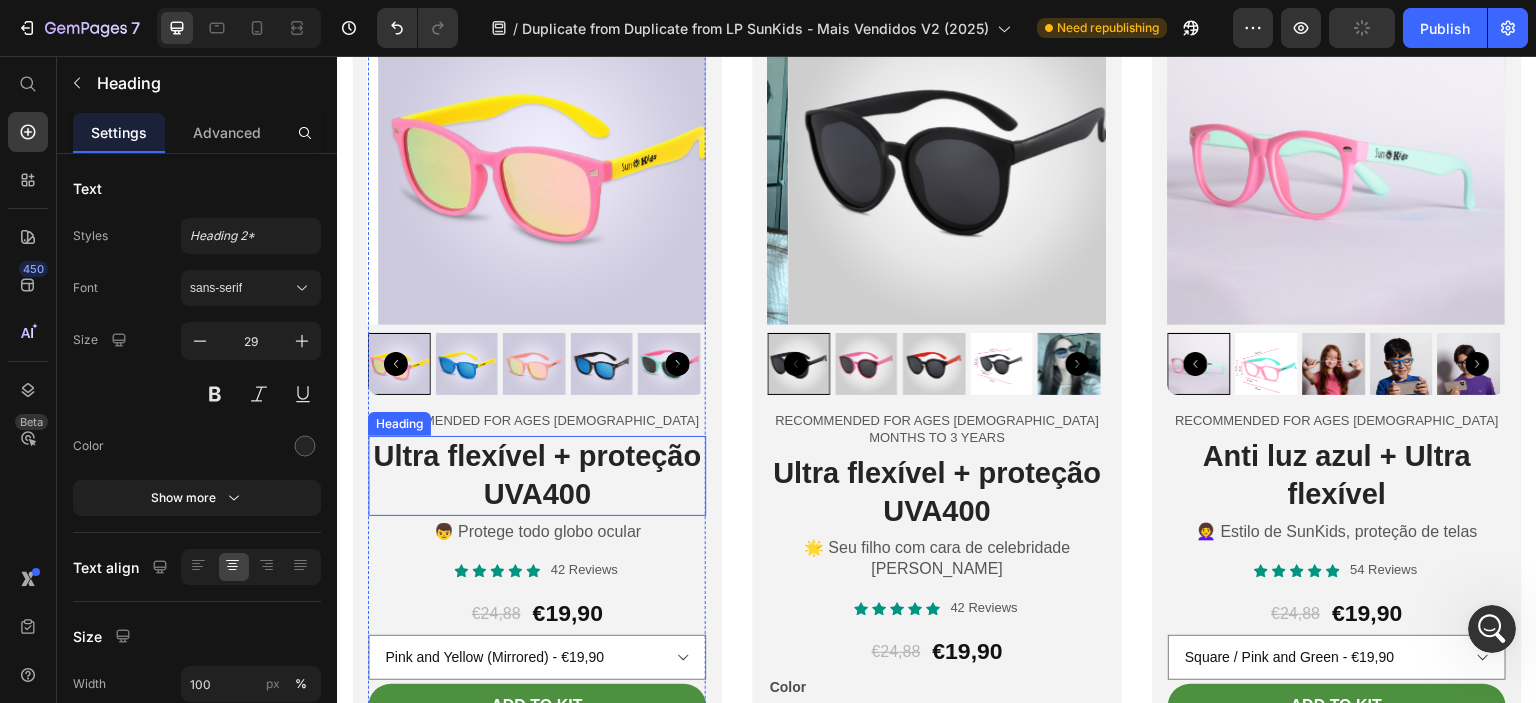 click on "Ultra flexível + proteção UVA400" at bounding box center [537, 475] 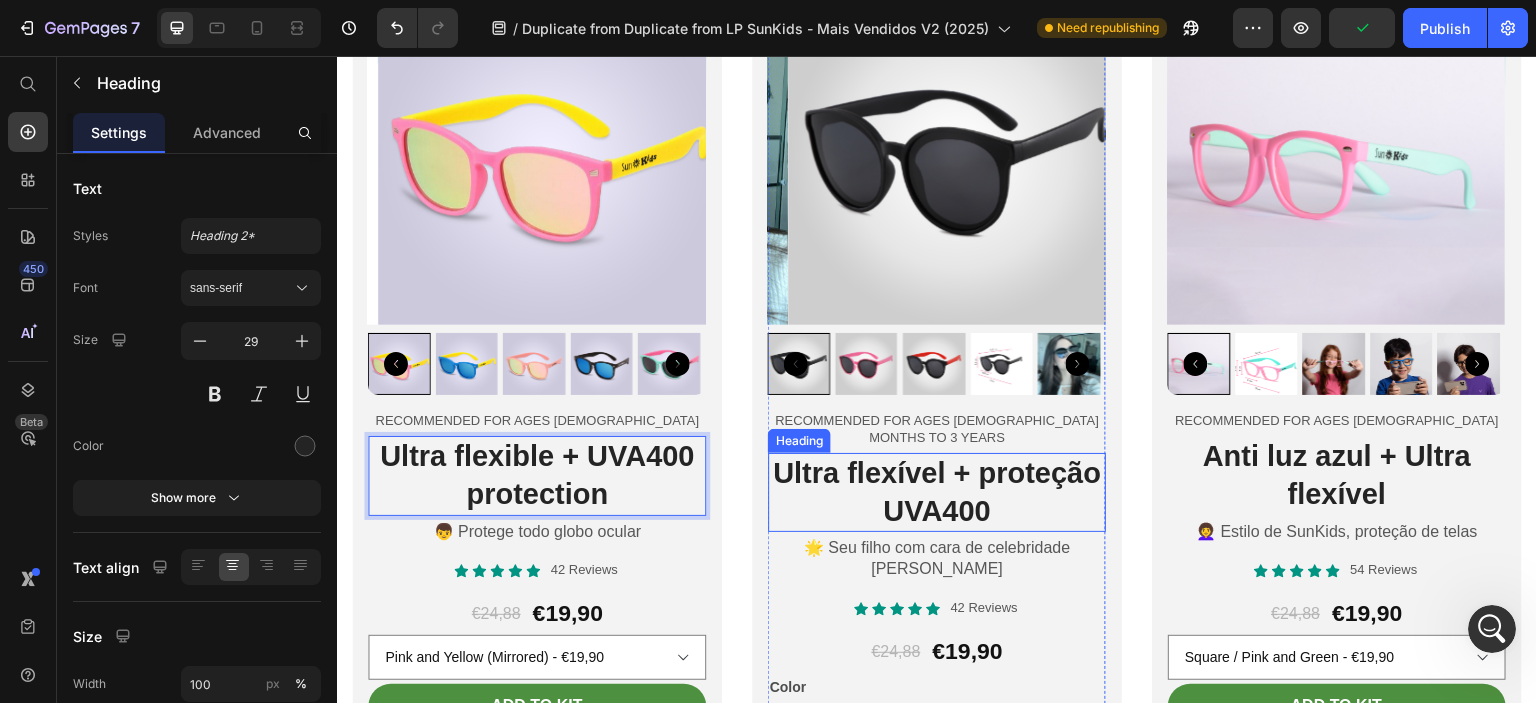 click on "Ultra flexível + proteção UVA400" at bounding box center [937, 492] 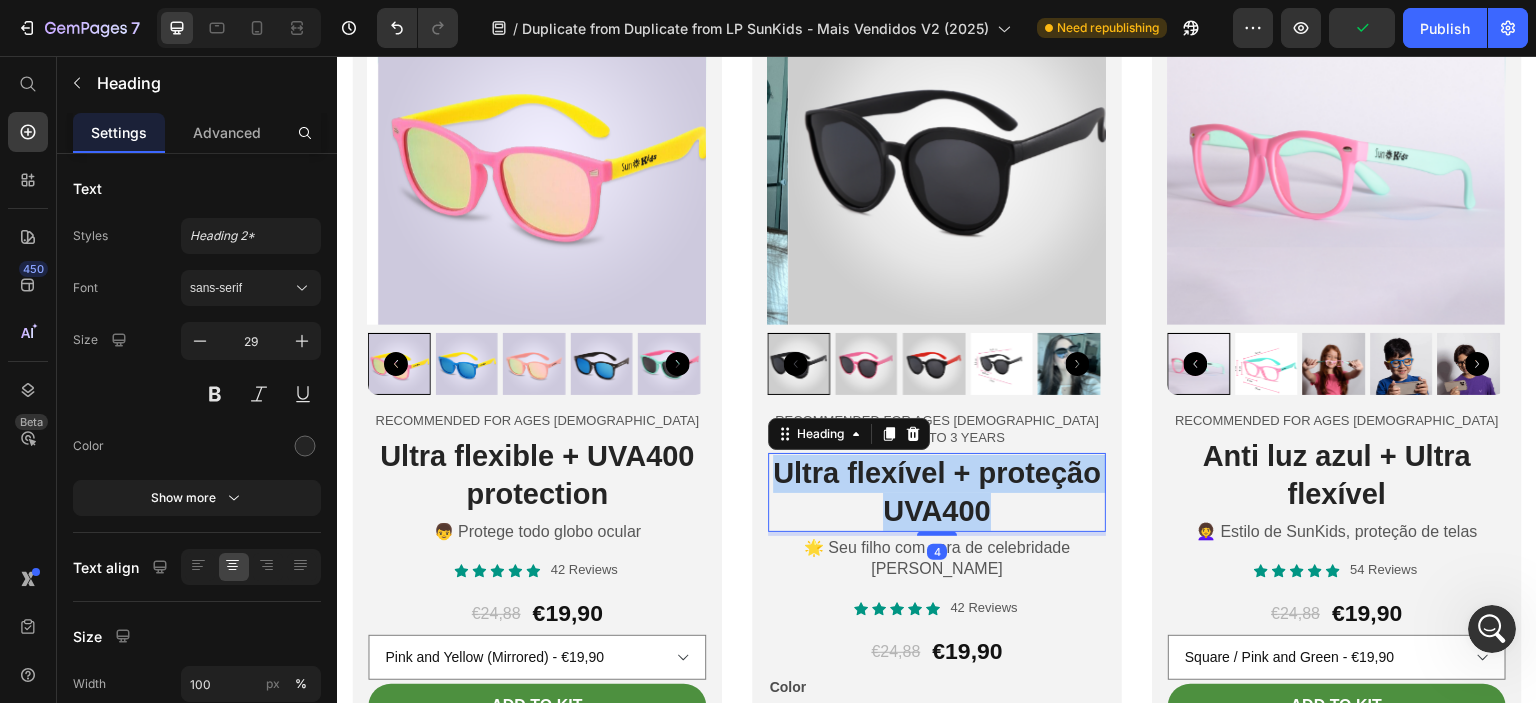 click on "Ultra flexível + proteção UVA400" at bounding box center (937, 492) 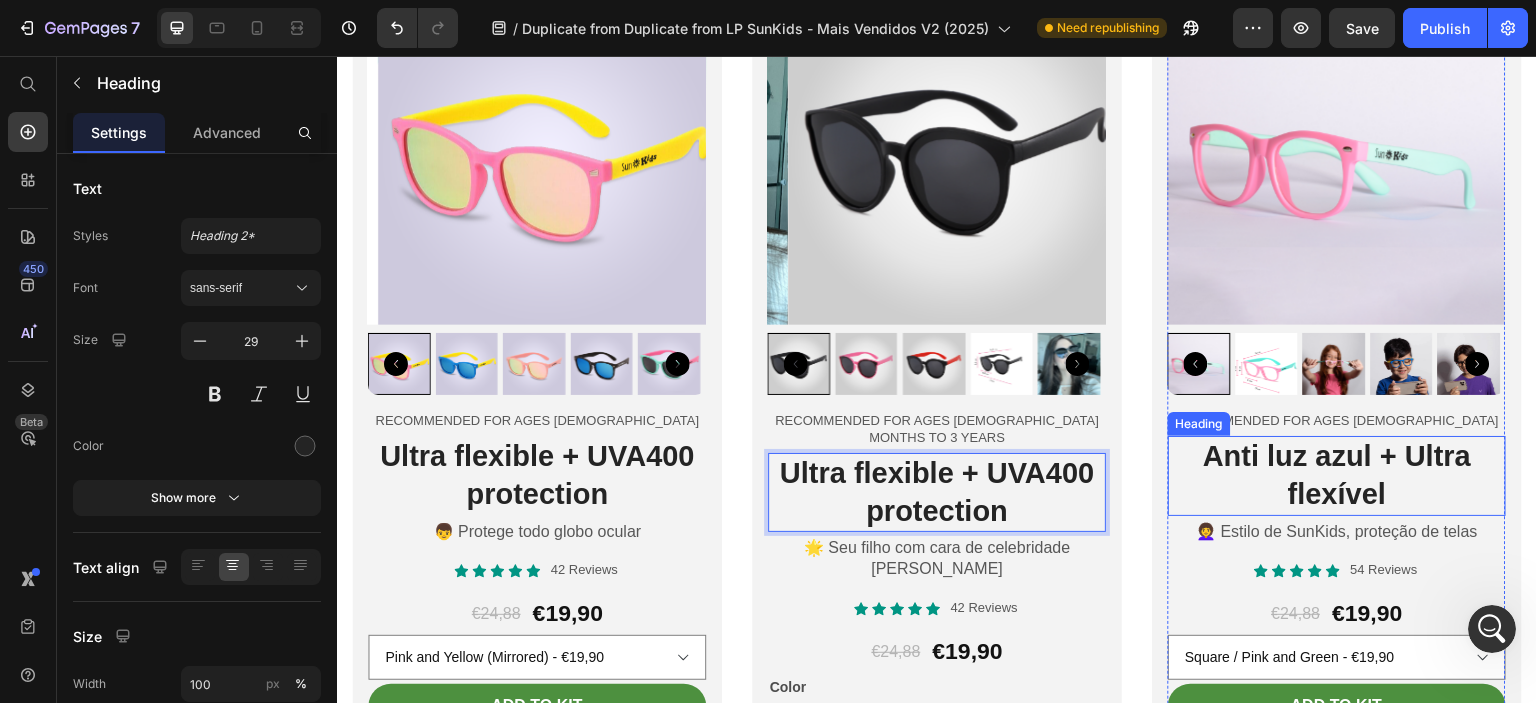 click on "Anti luz azul + Ultra flexível" at bounding box center (1337, 475) 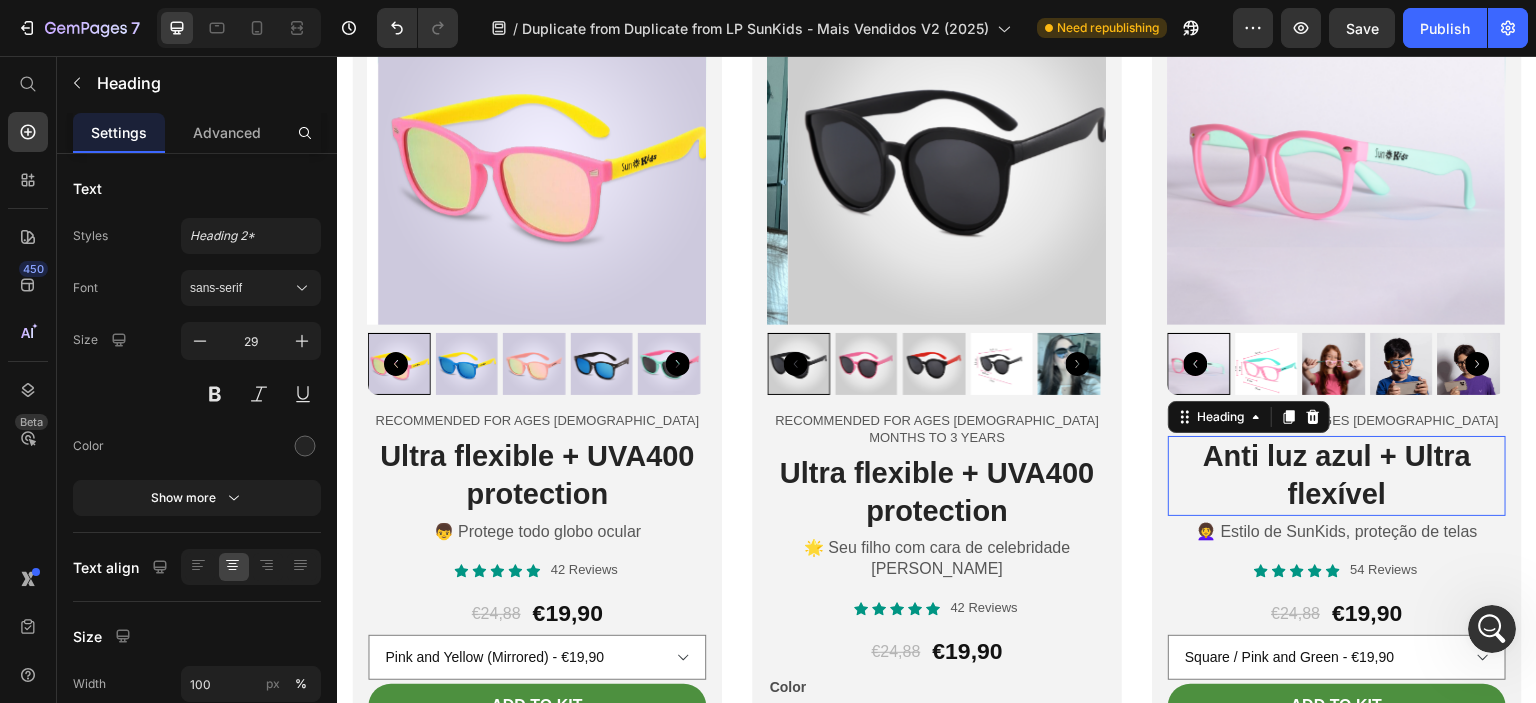 click on "Anti luz azul + Ultra flexível" at bounding box center (1337, 475) 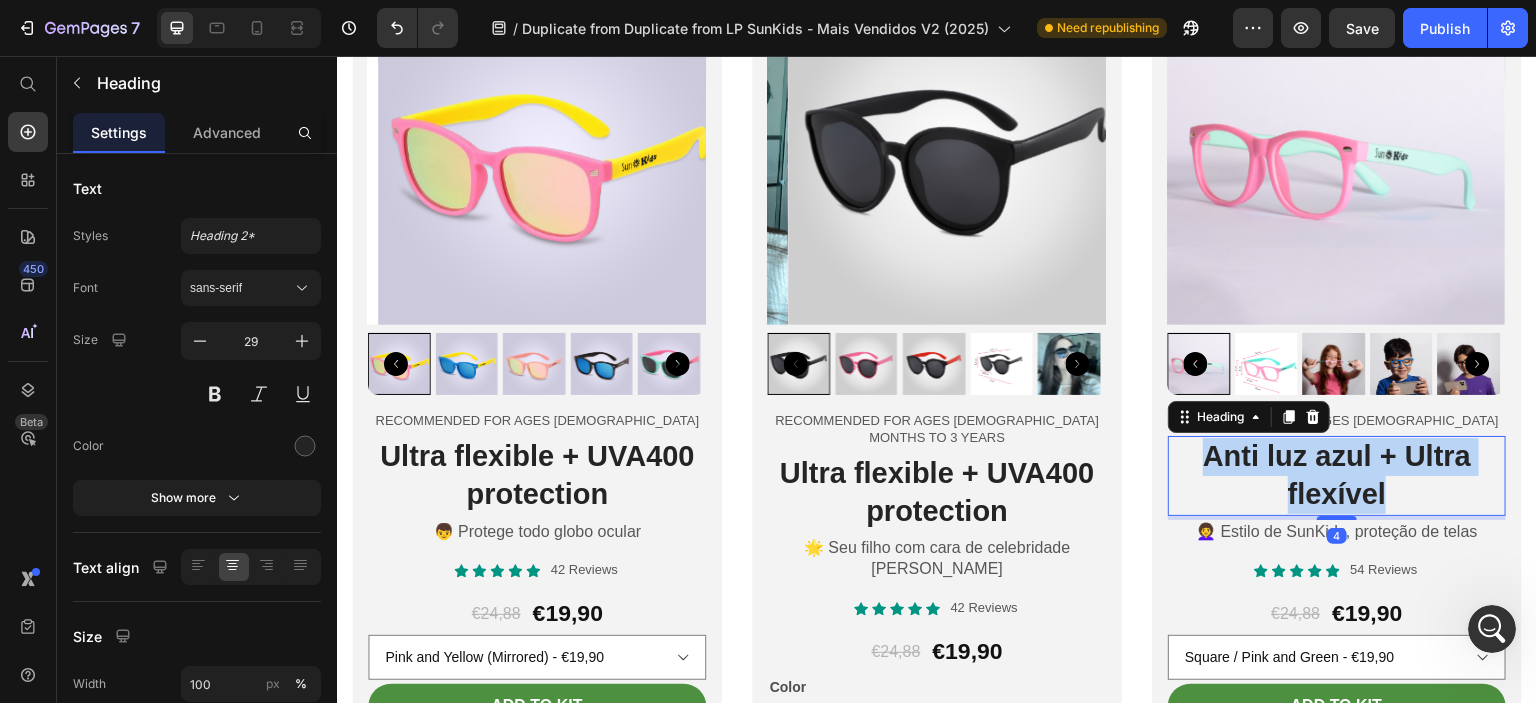click on "Anti luz azul + Ultra flexível" at bounding box center [1337, 475] 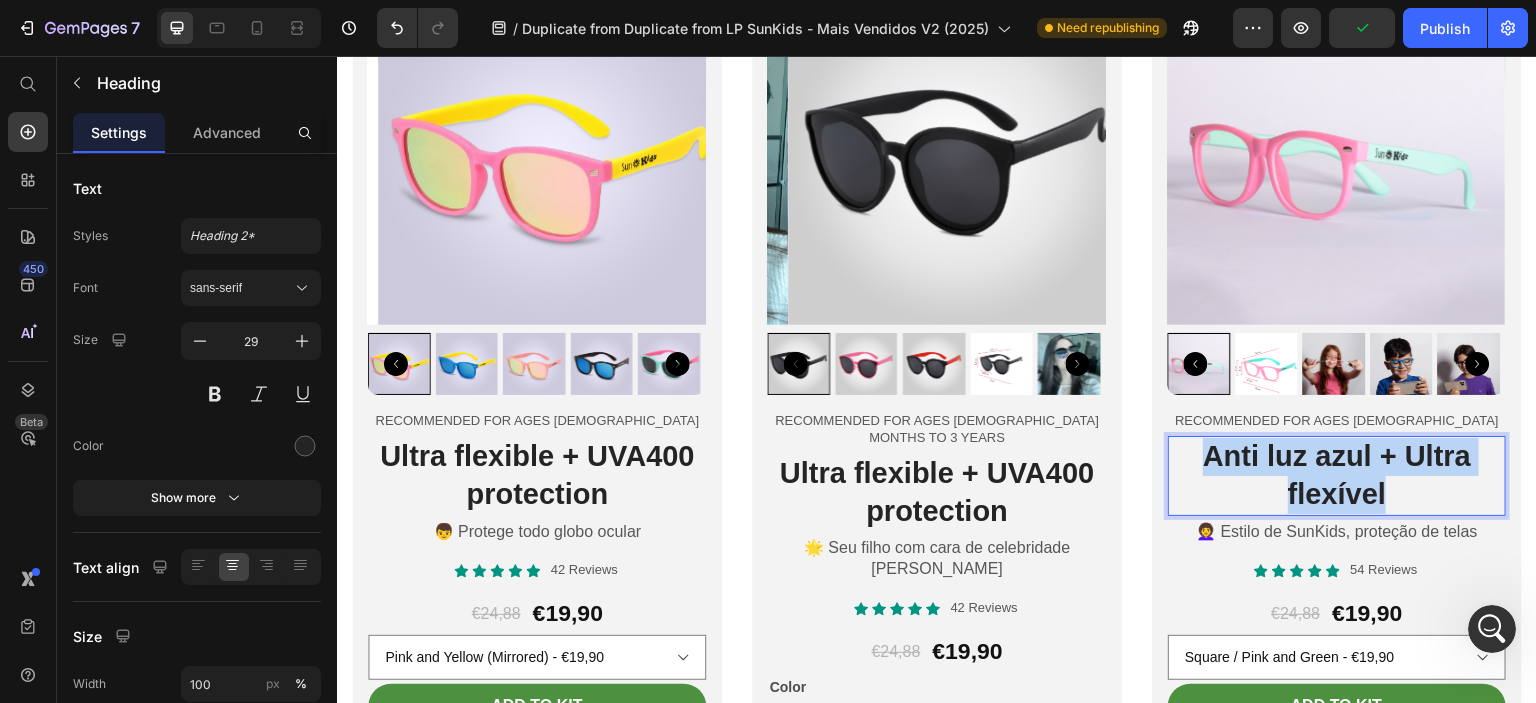 click on "Anti luz azul + Ultra flexível" at bounding box center (1337, 475) 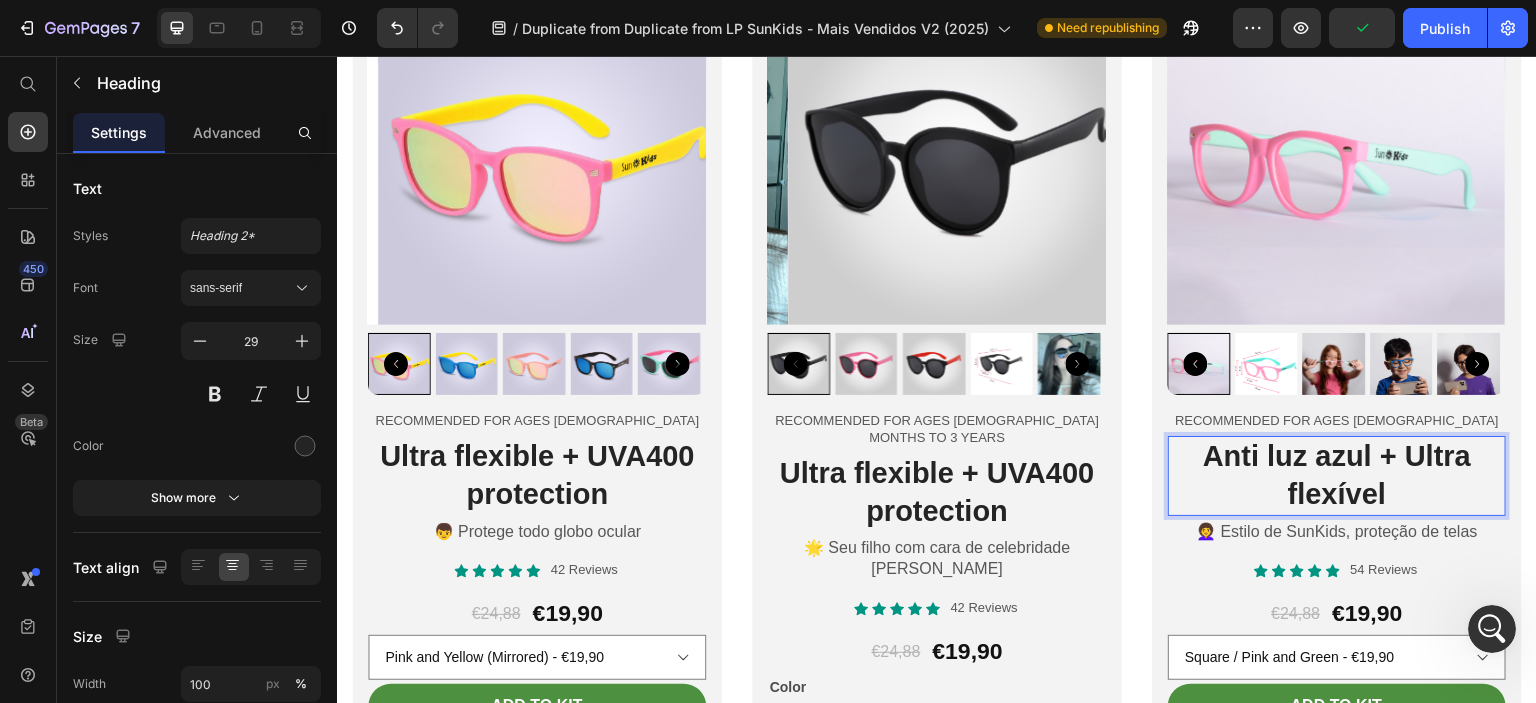 click on "Anti luz azul + Ultra flexível" at bounding box center [1337, 475] 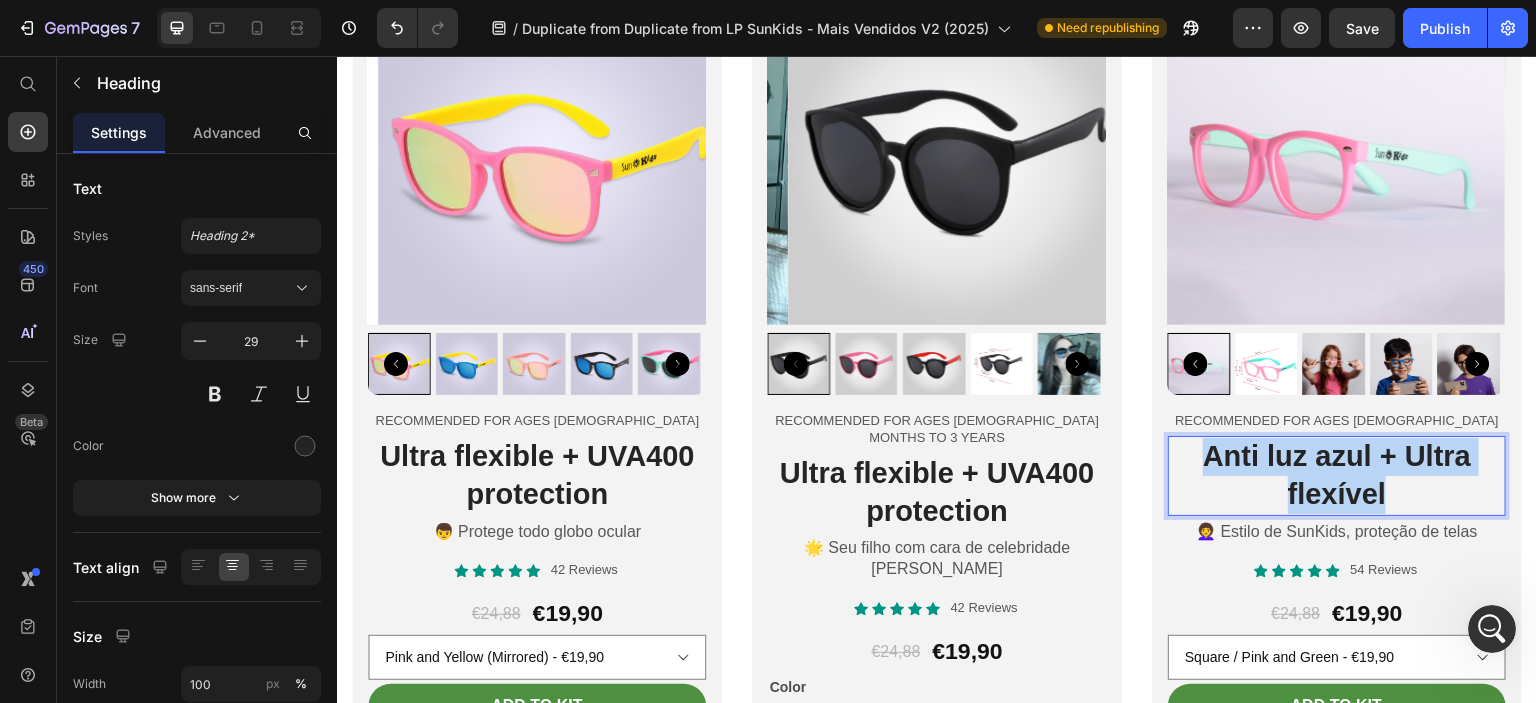 click on "Anti luz azul + Ultra flexível" at bounding box center [1337, 475] 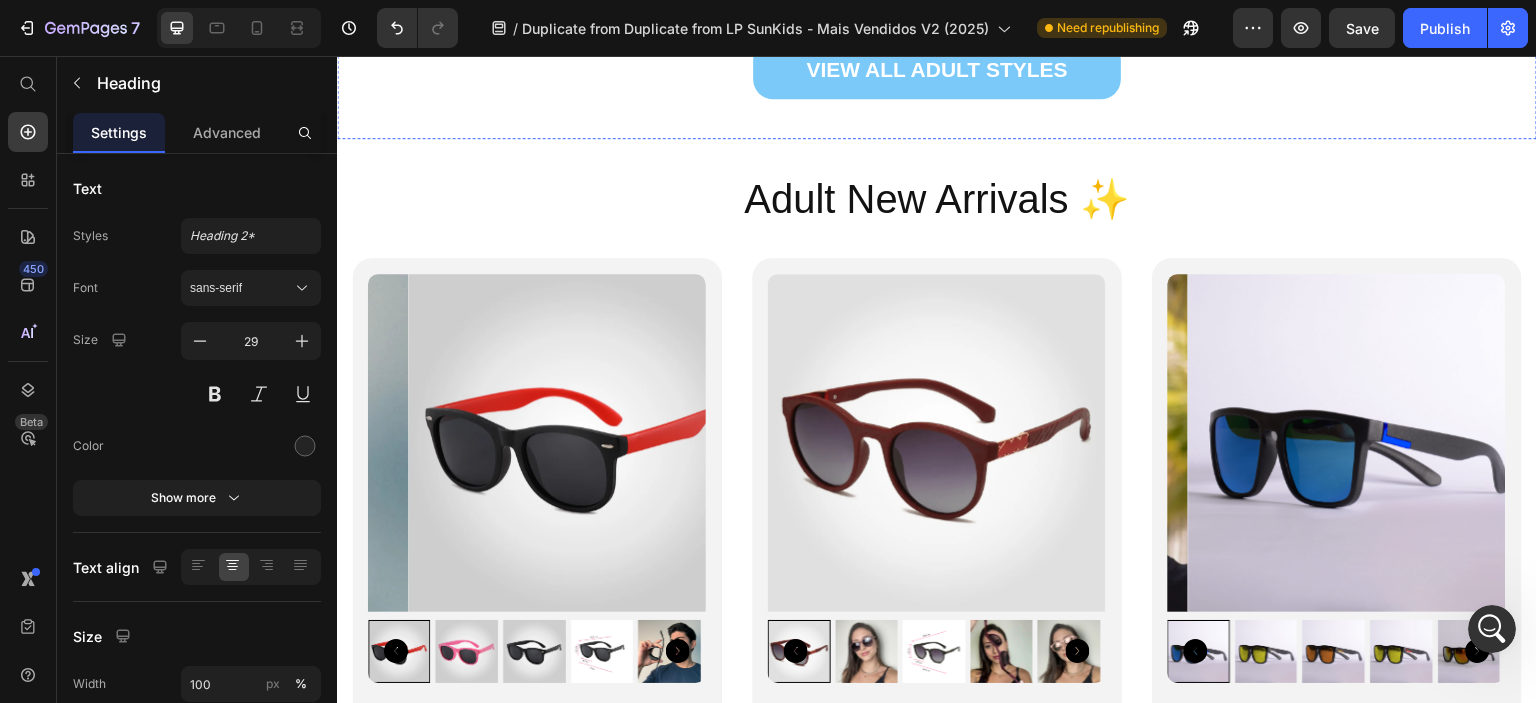 scroll, scrollTop: 6980, scrollLeft: 0, axis: vertical 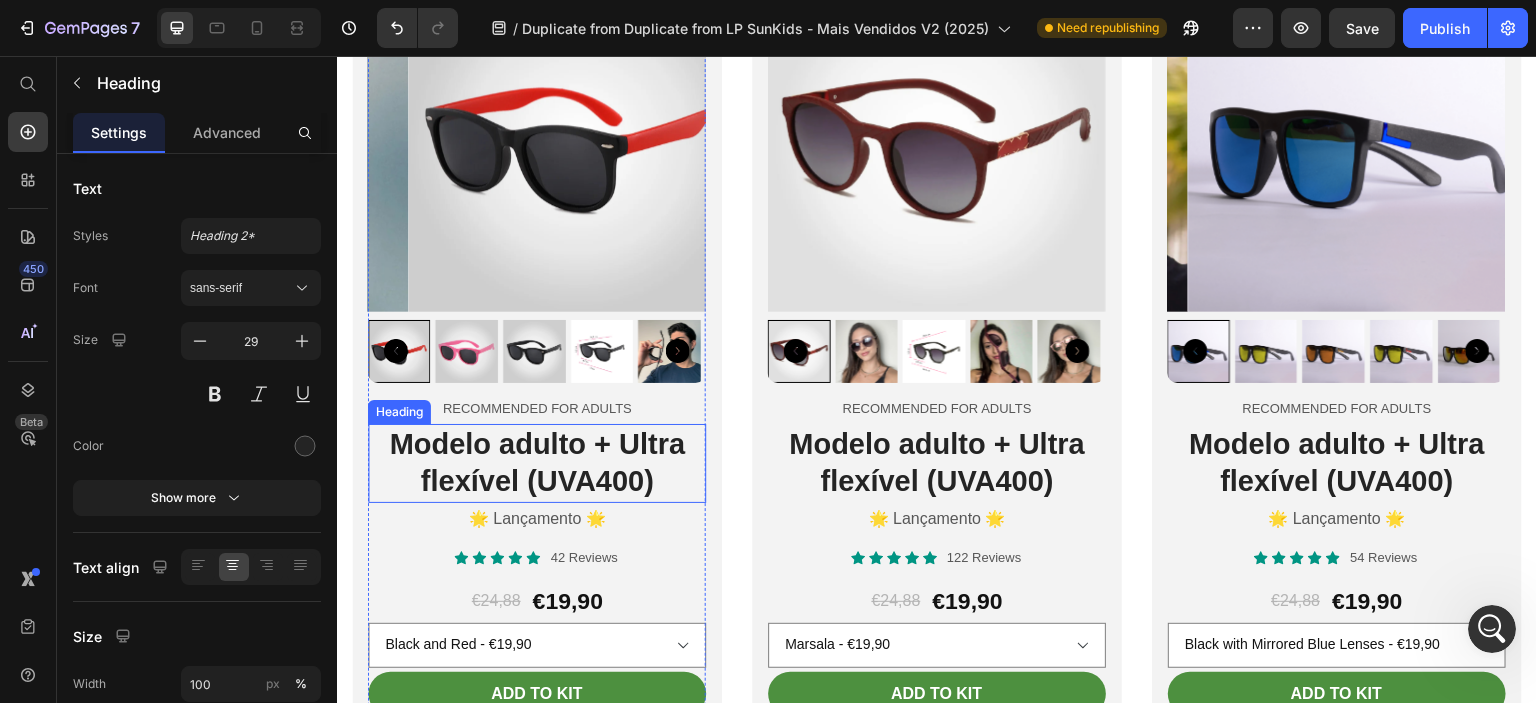 click on "Modelo adulto + Ultra flexível (UVA400)" at bounding box center (537, 463) 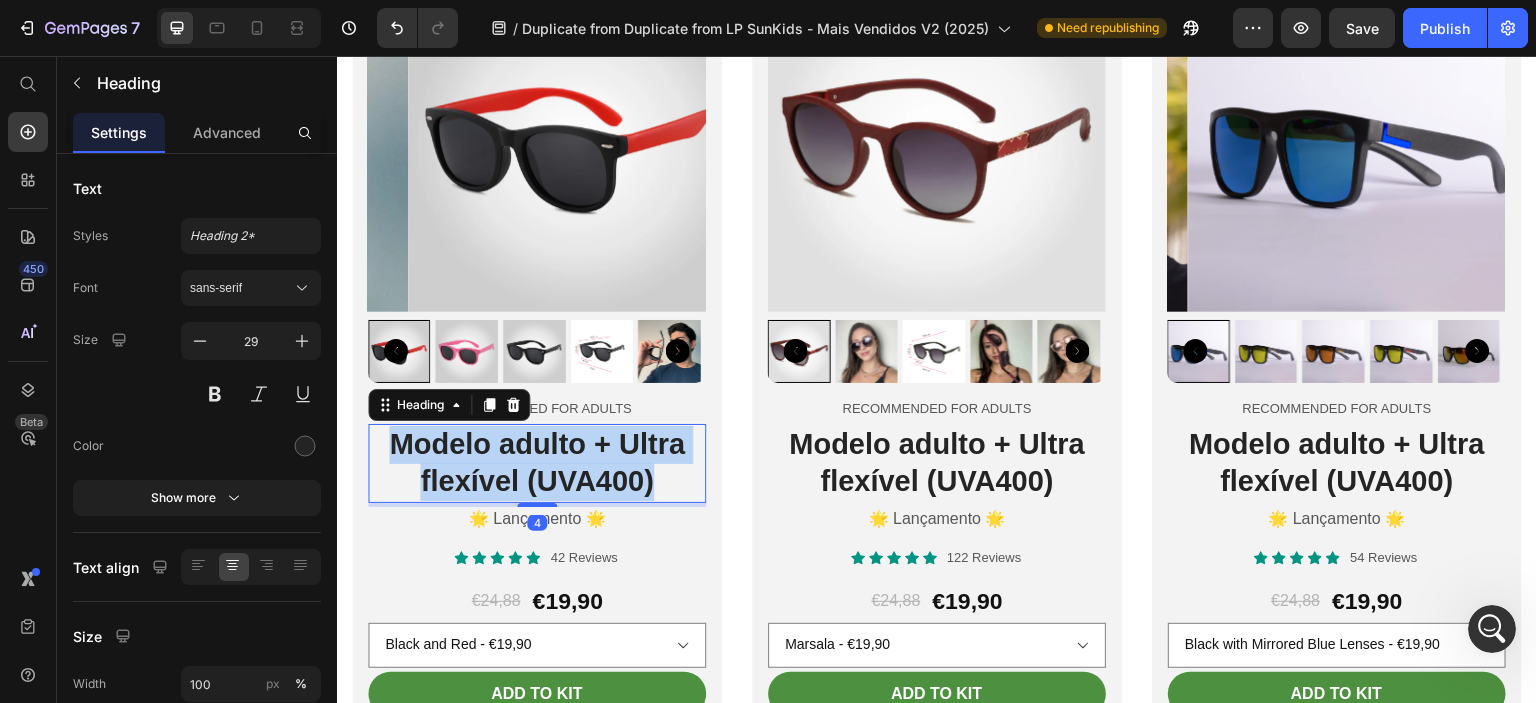 click on "Modelo adulto + Ultra flexível (UVA400)" at bounding box center (537, 463) 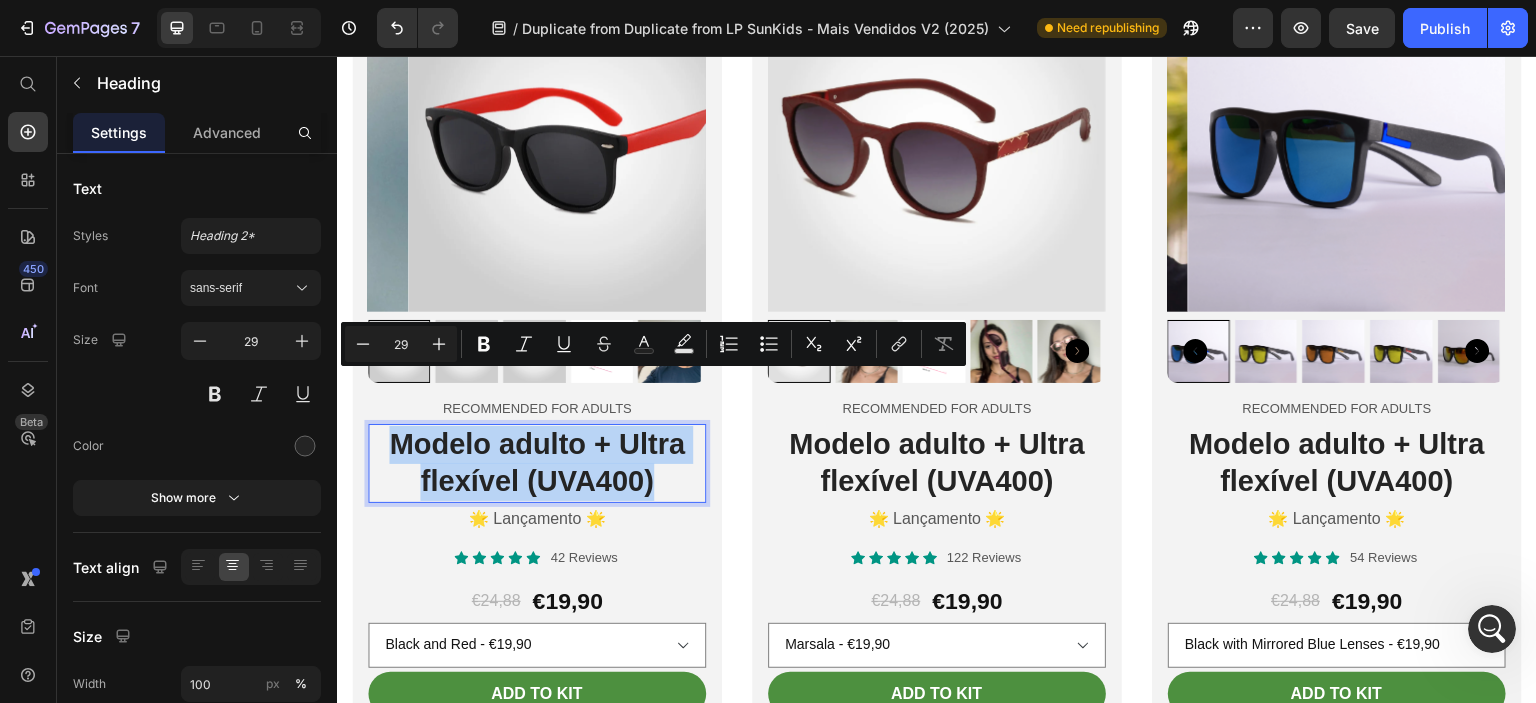 copy on "Modelo adulto + Ultra flexível (UVA400)" 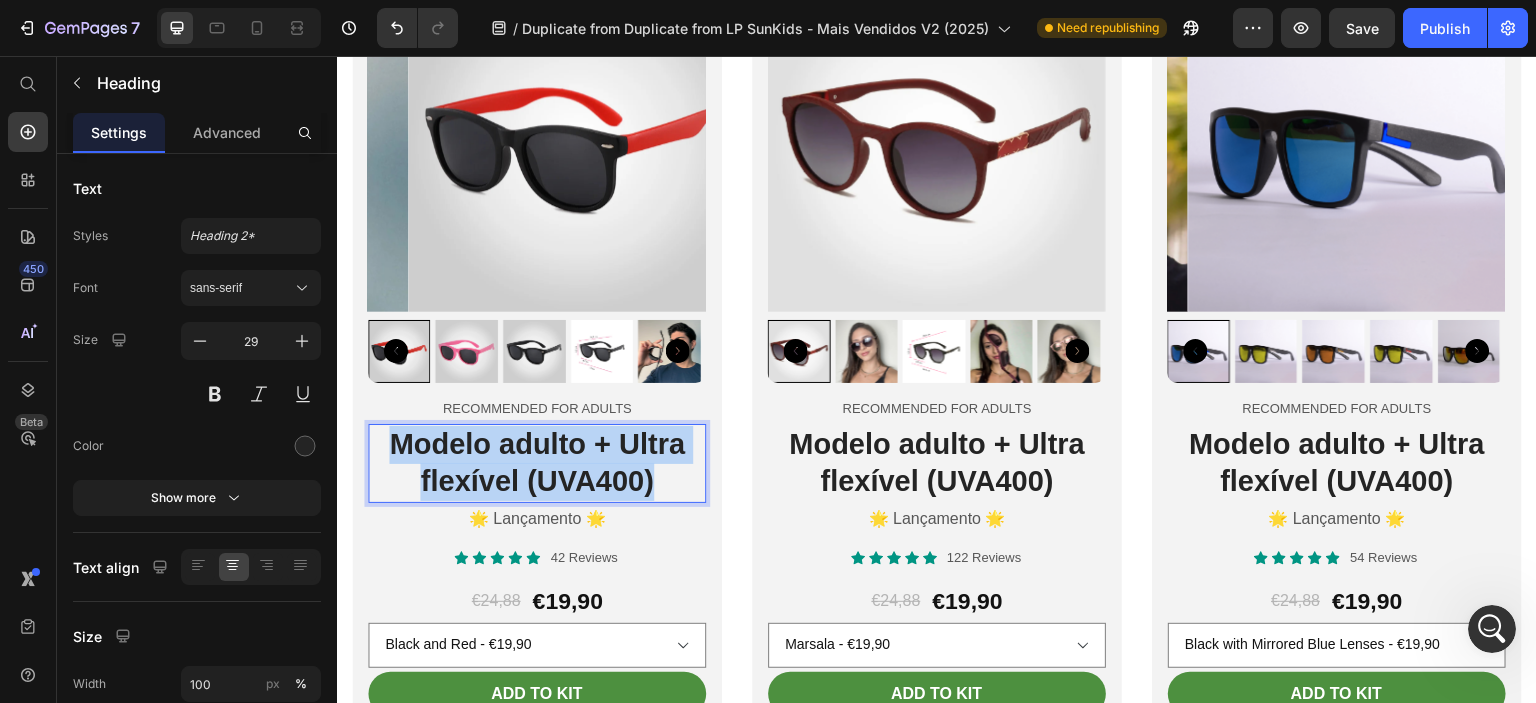 click on "Modelo adulto + Ultra flexível (UVA400)" at bounding box center (537, 463) 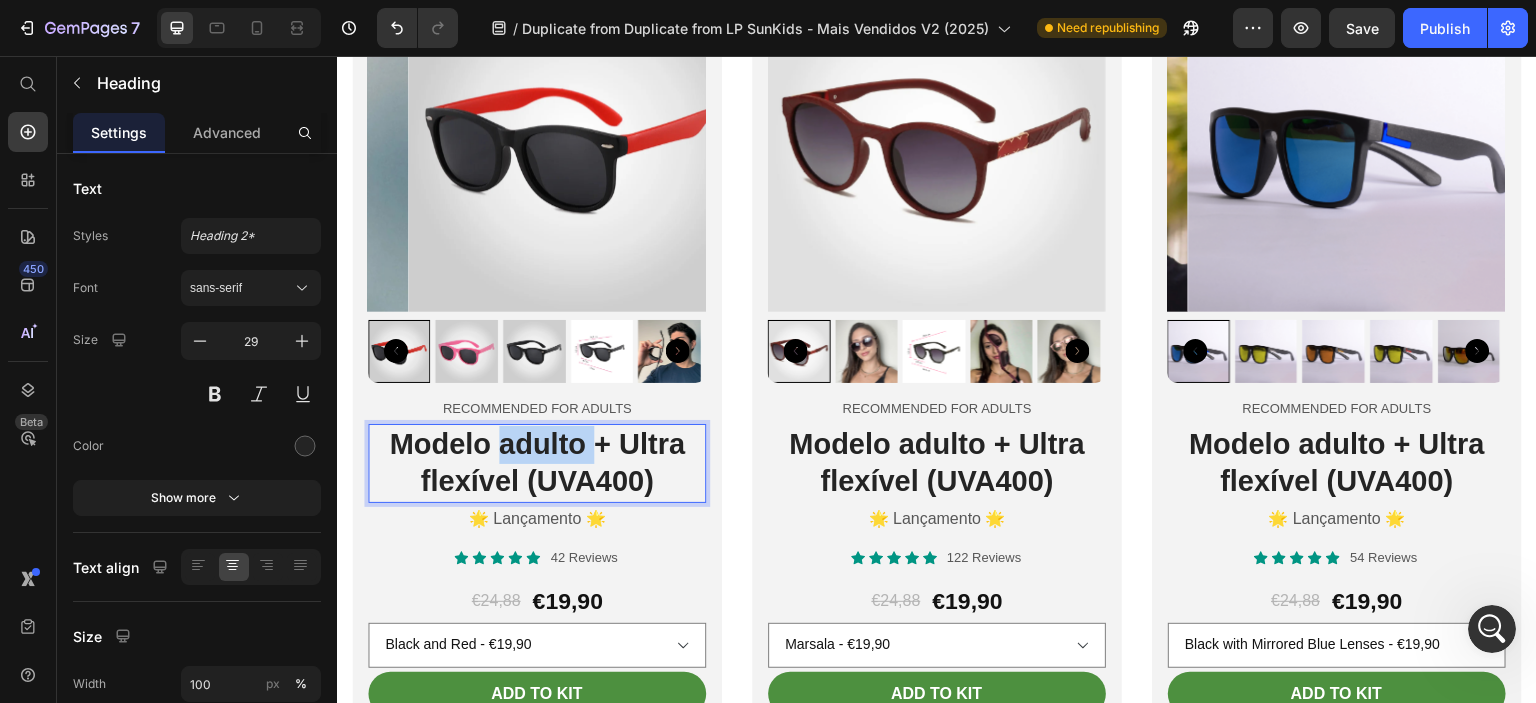 click on "Modelo adulto + Ultra flexível (UVA400)" at bounding box center [537, 463] 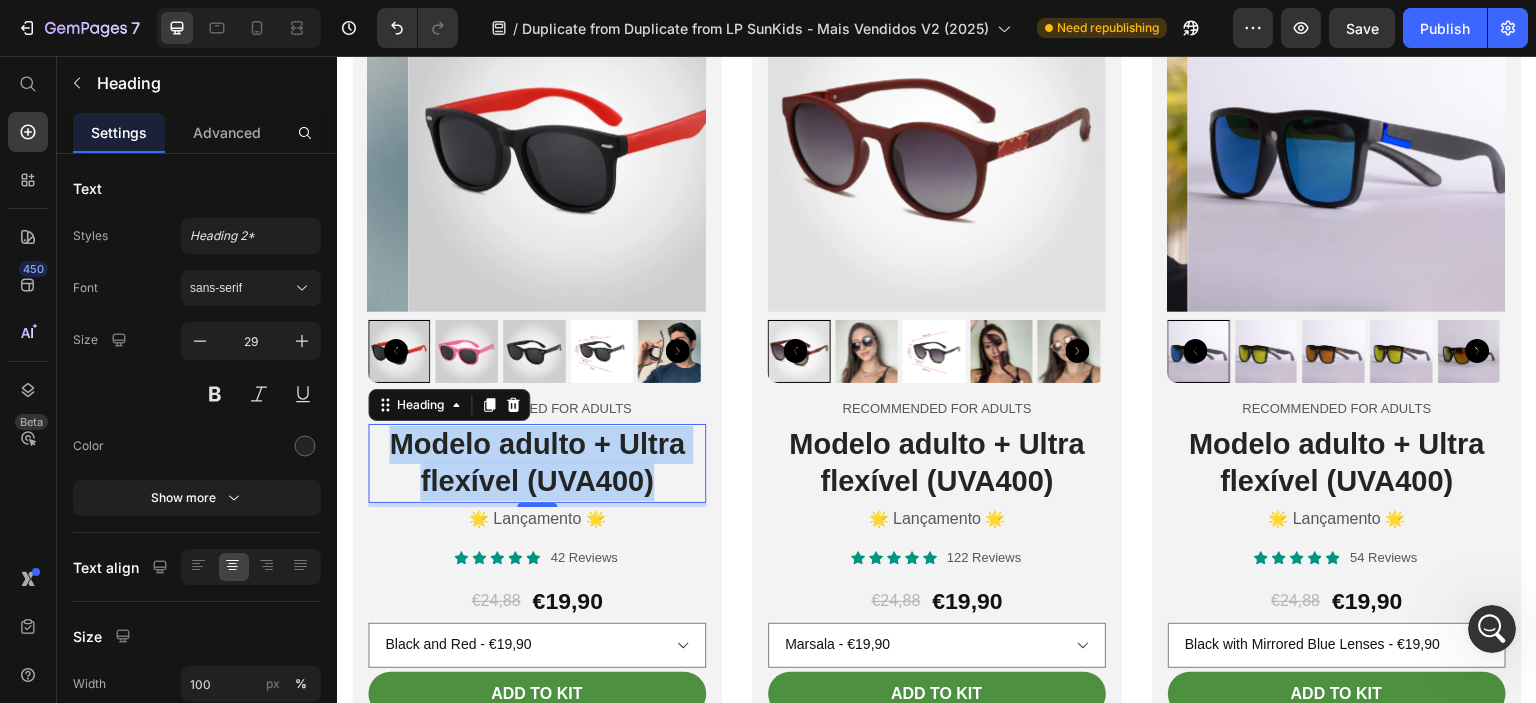 click on "Modelo adulto + Ultra flexível (UVA400)" at bounding box center (537, 463) 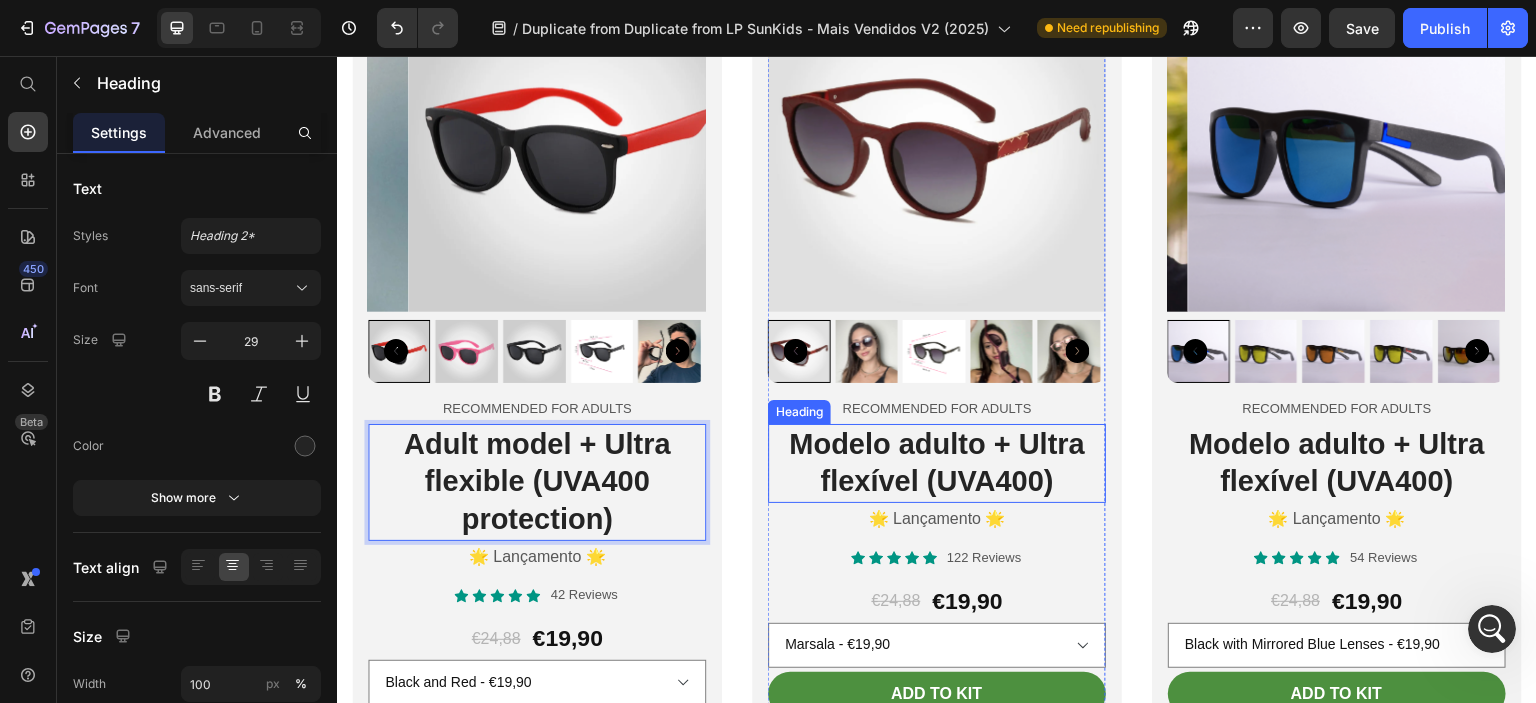 click on "Modelo adulto + Ultra flexível (UVA400)" at bounding box center (937, 463) 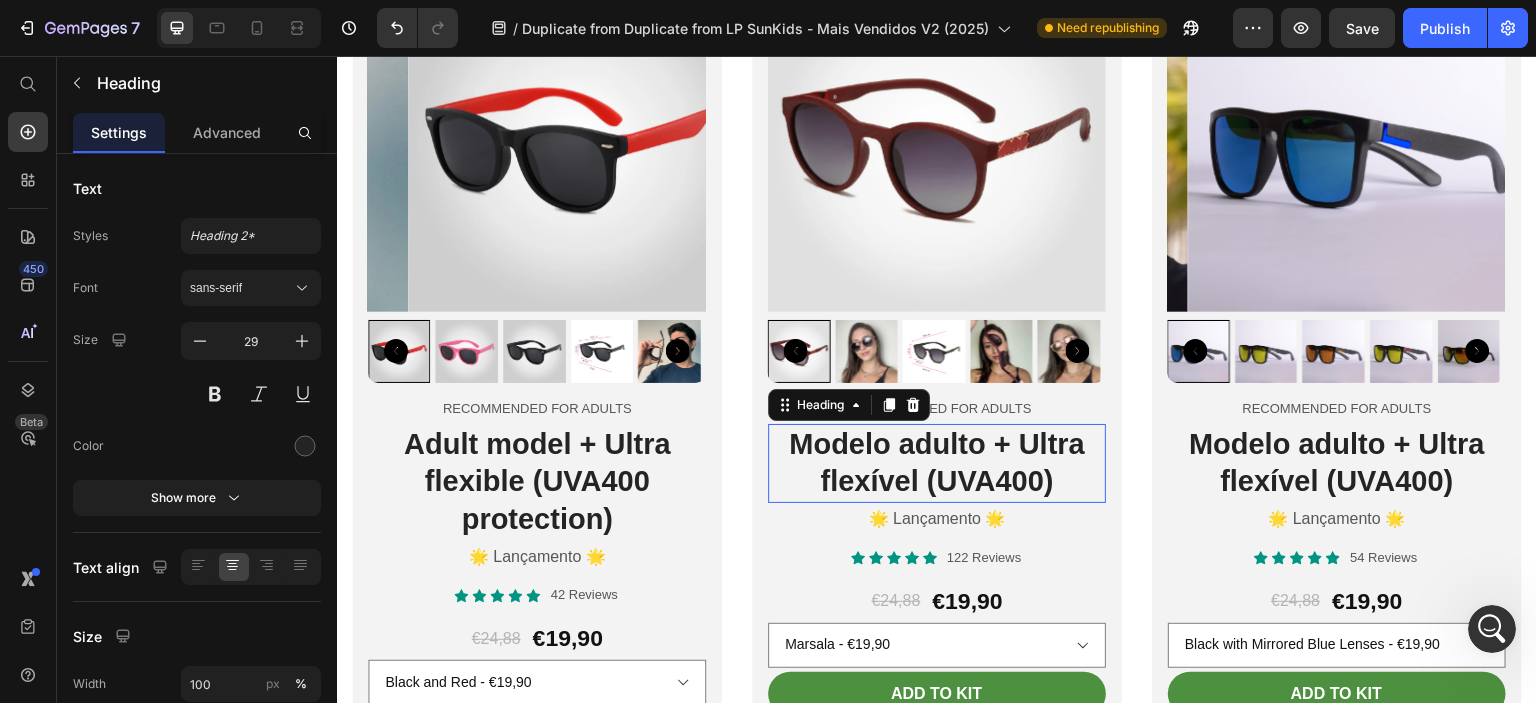 click on "Modelo adulto + Ultra flexível (UVA400)" at bounding box center [937, 463] 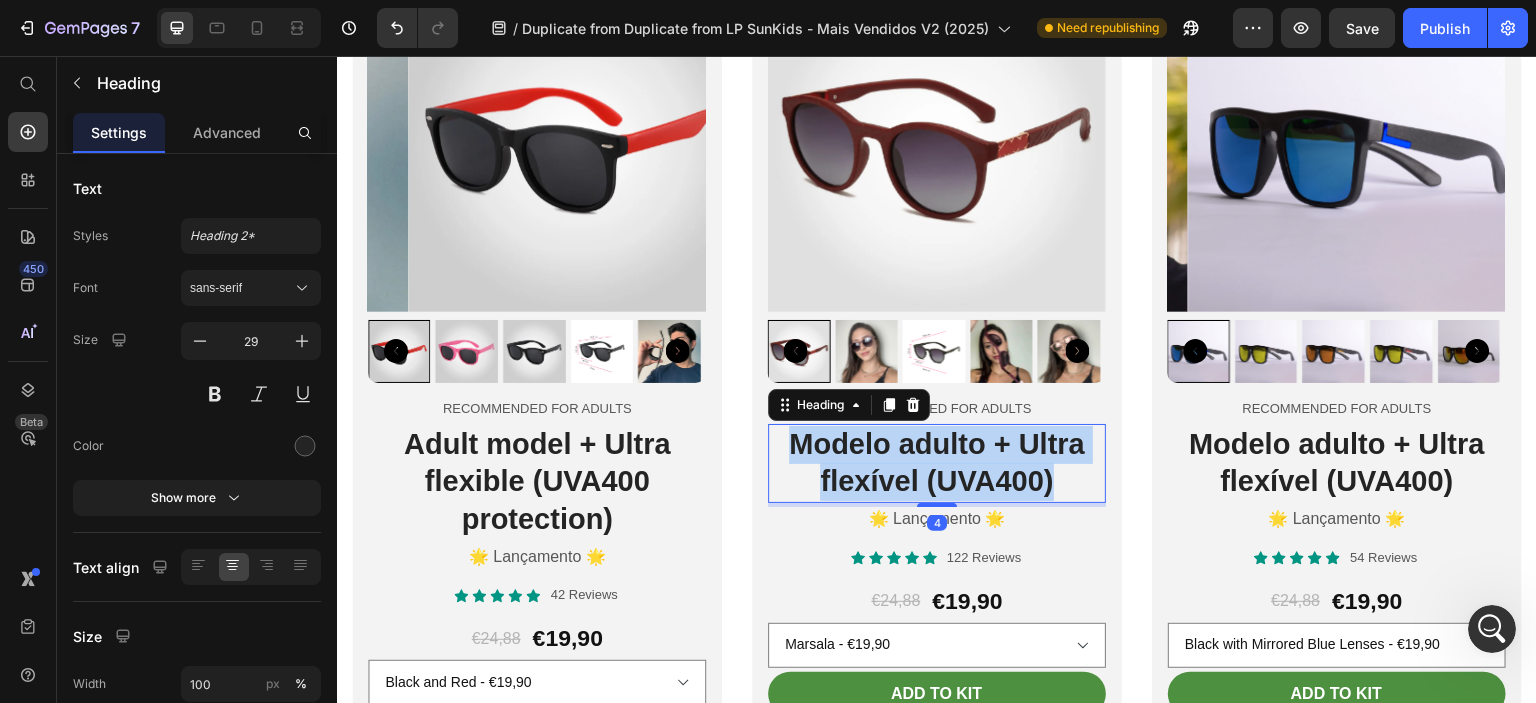 click on "Modelo adulto + Ultra flexível (UVA400)" at bounding box center [937, 463] 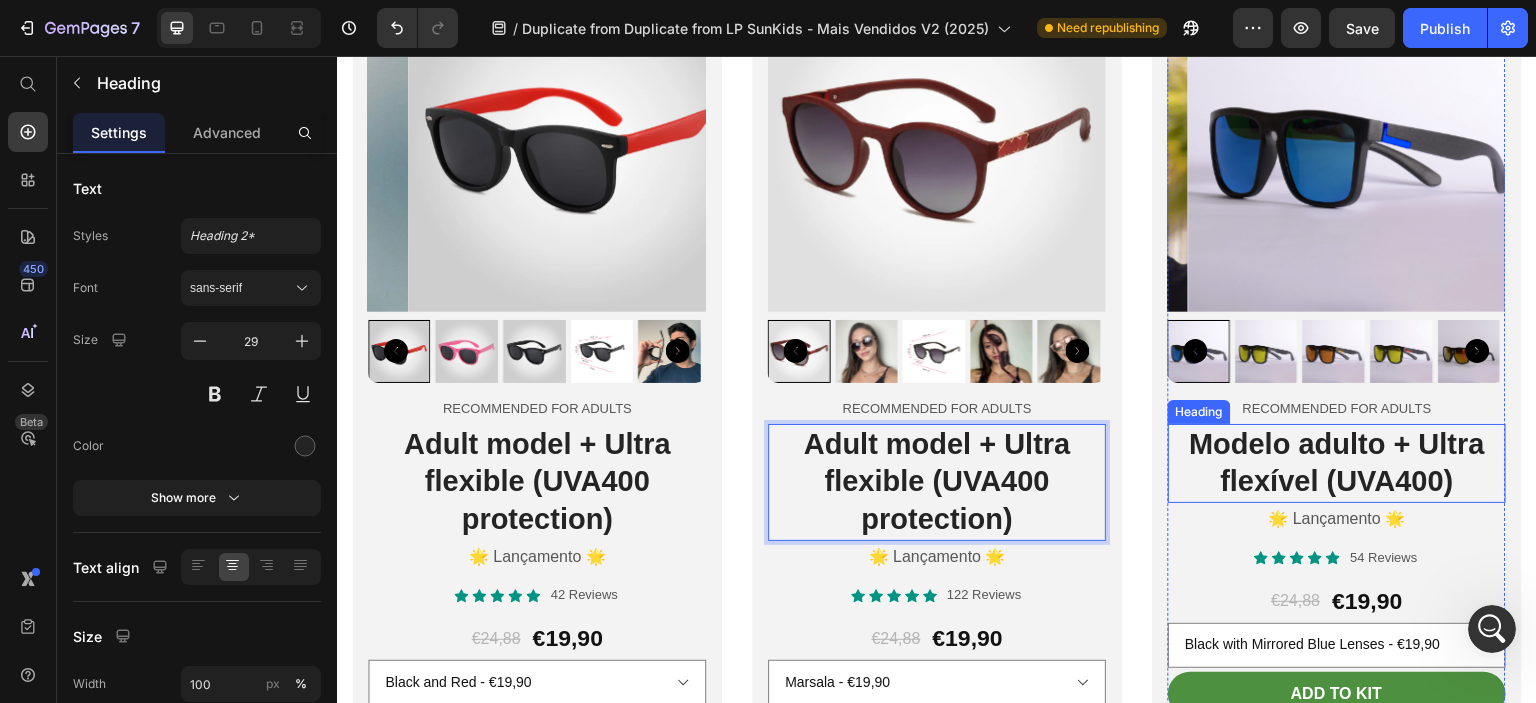 click on "Modelo adulto + Ultra flexível (UVA400)" at bounding box center [1337, 463] 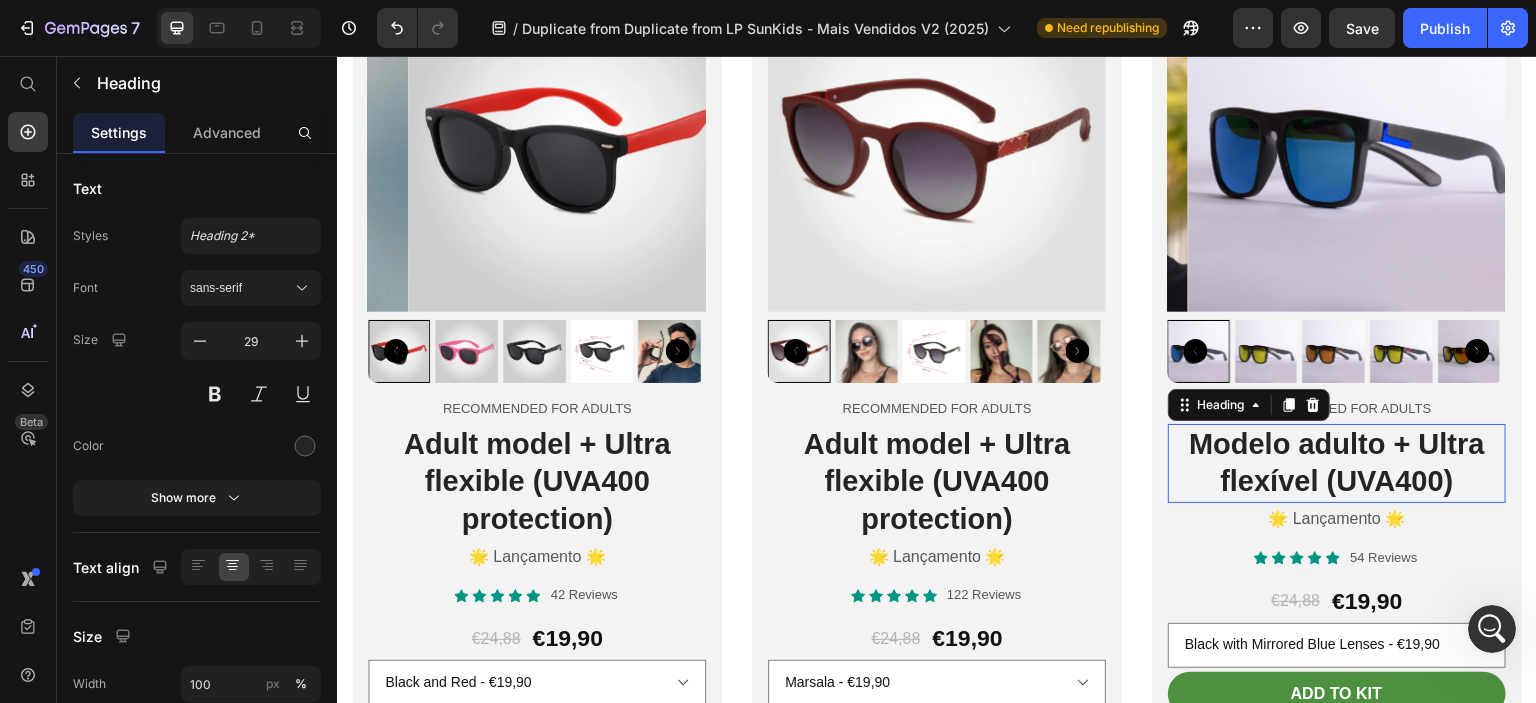 click on "Modelo adulto + Ultra flexível (UVA400)" at bounding box center (1337, 463) 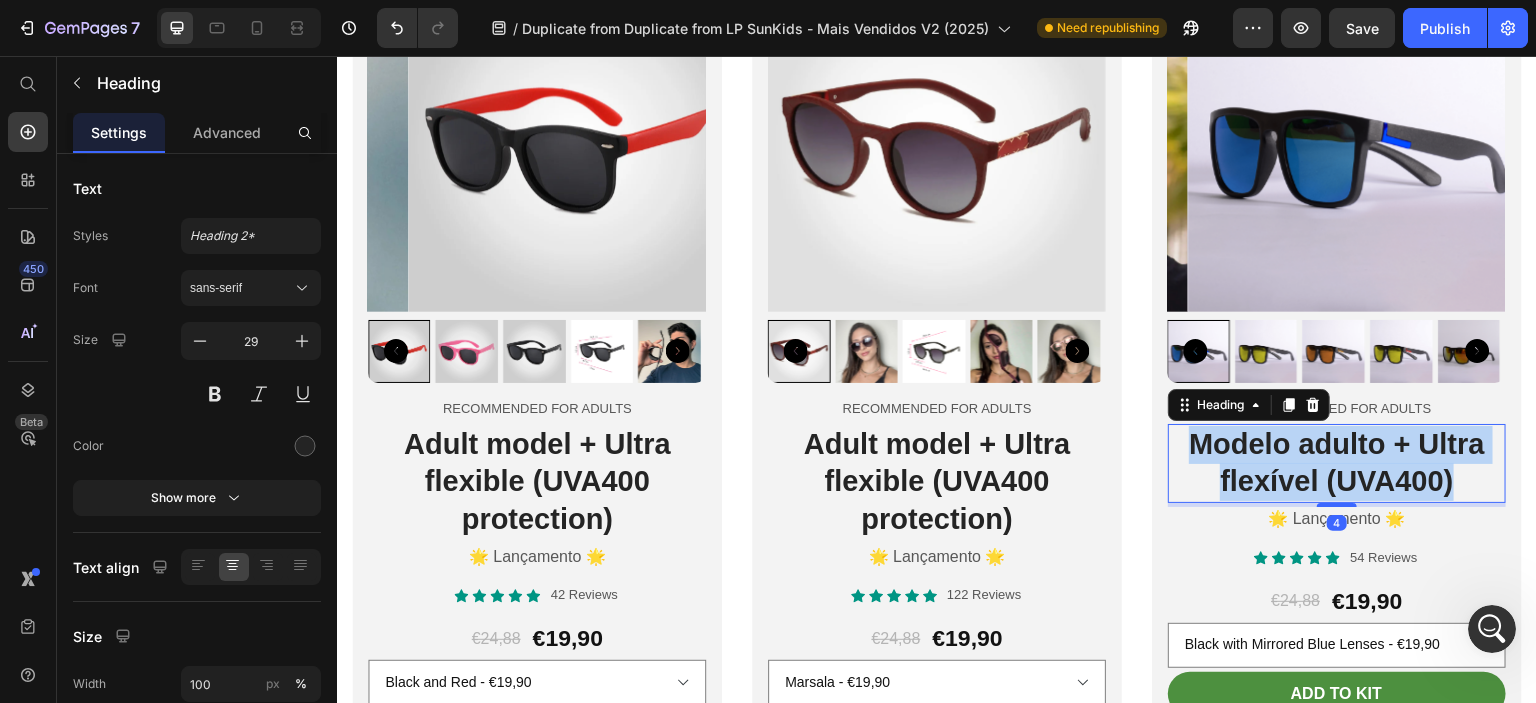 click on "Modelo adulto + Ultra flexível (UVA400)" at bounding box center [1337, 463] 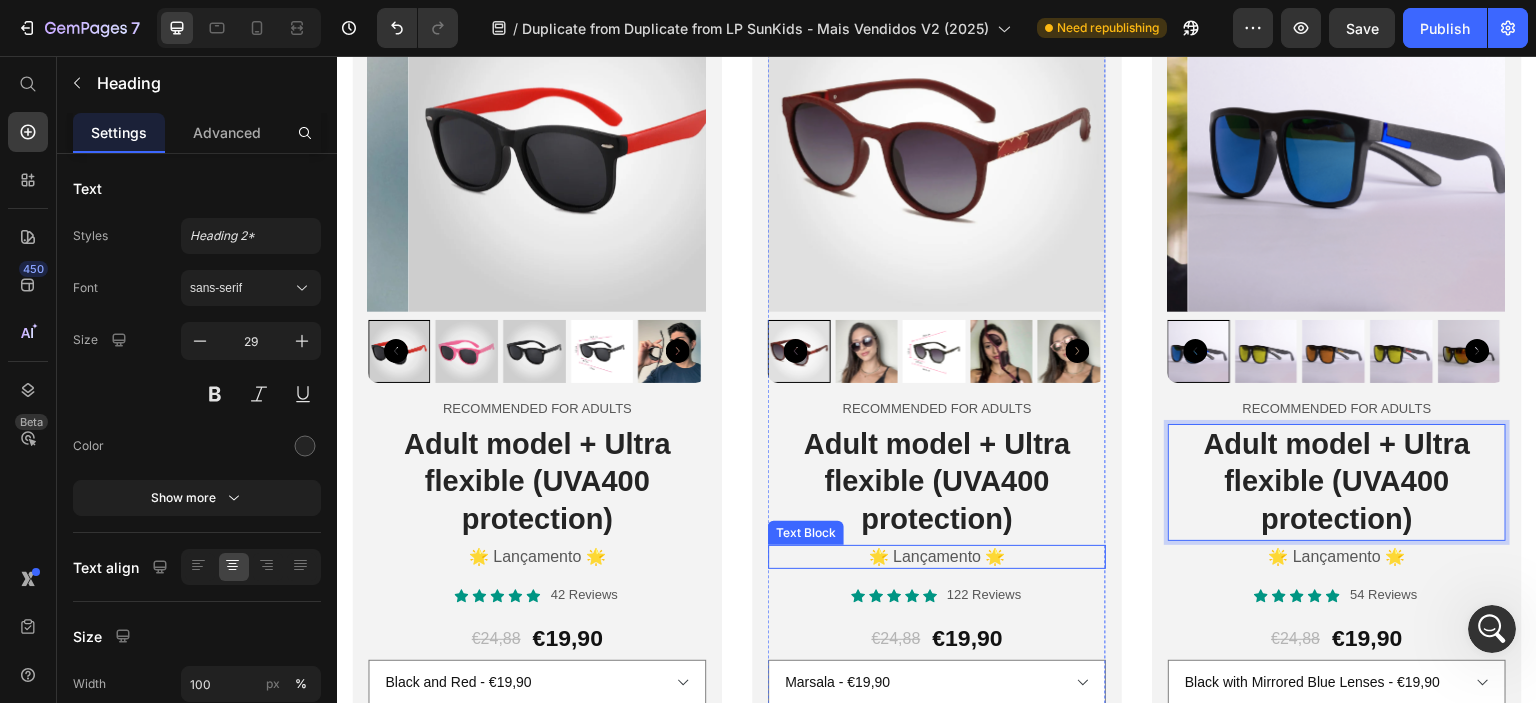 click on "🌟 Lançamento 🌟" at bounding box center [937, 557] 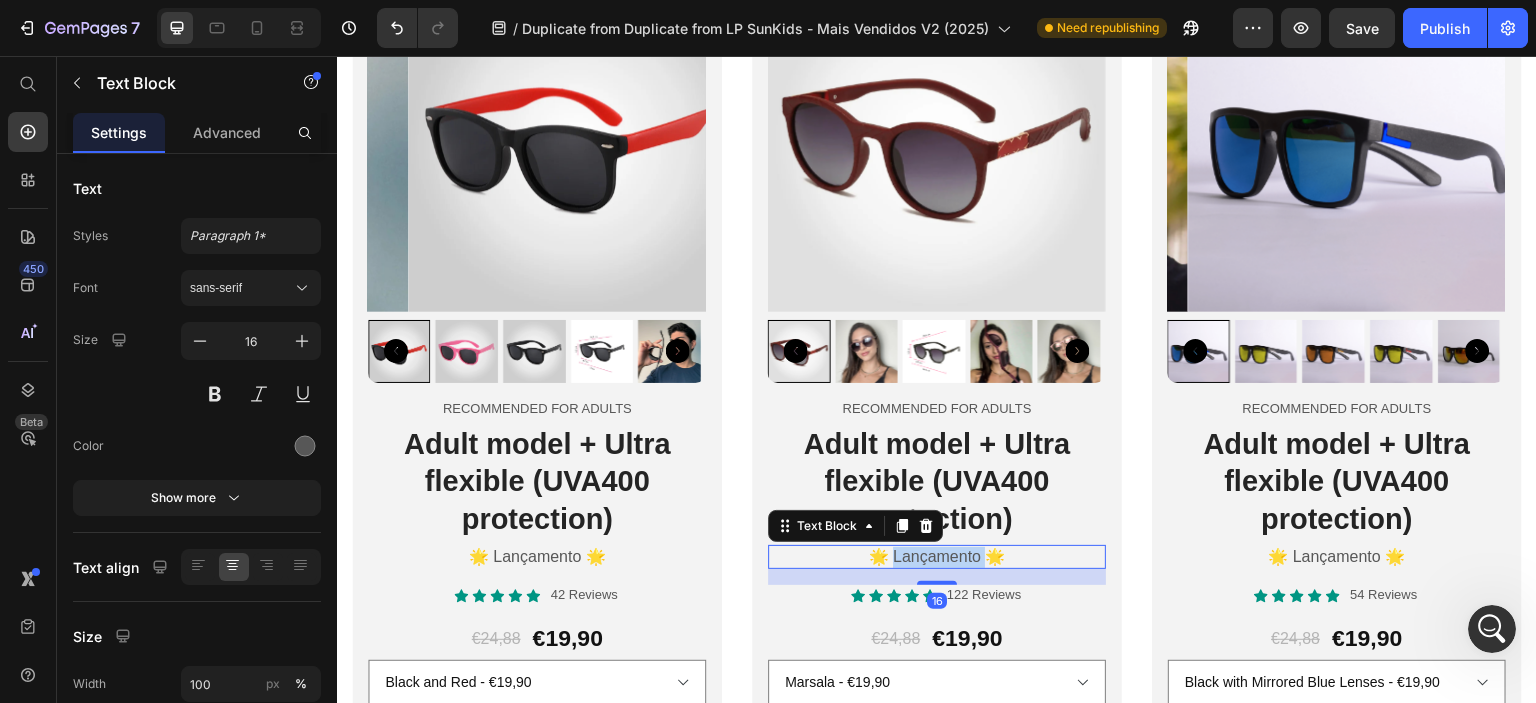 click on "🌟 Lançamento 🌟" at bounding box center (937, 557) 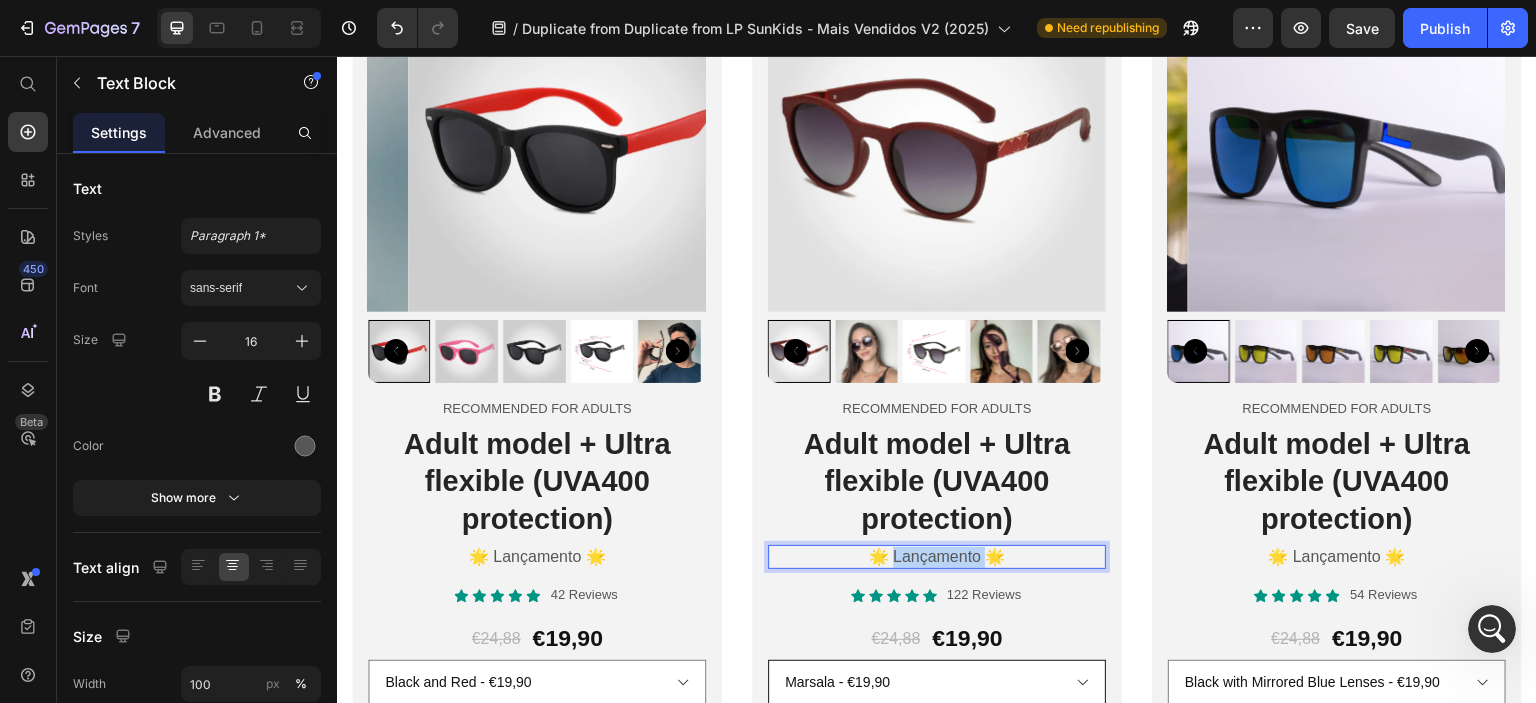 copy on "ançamento 🌟" 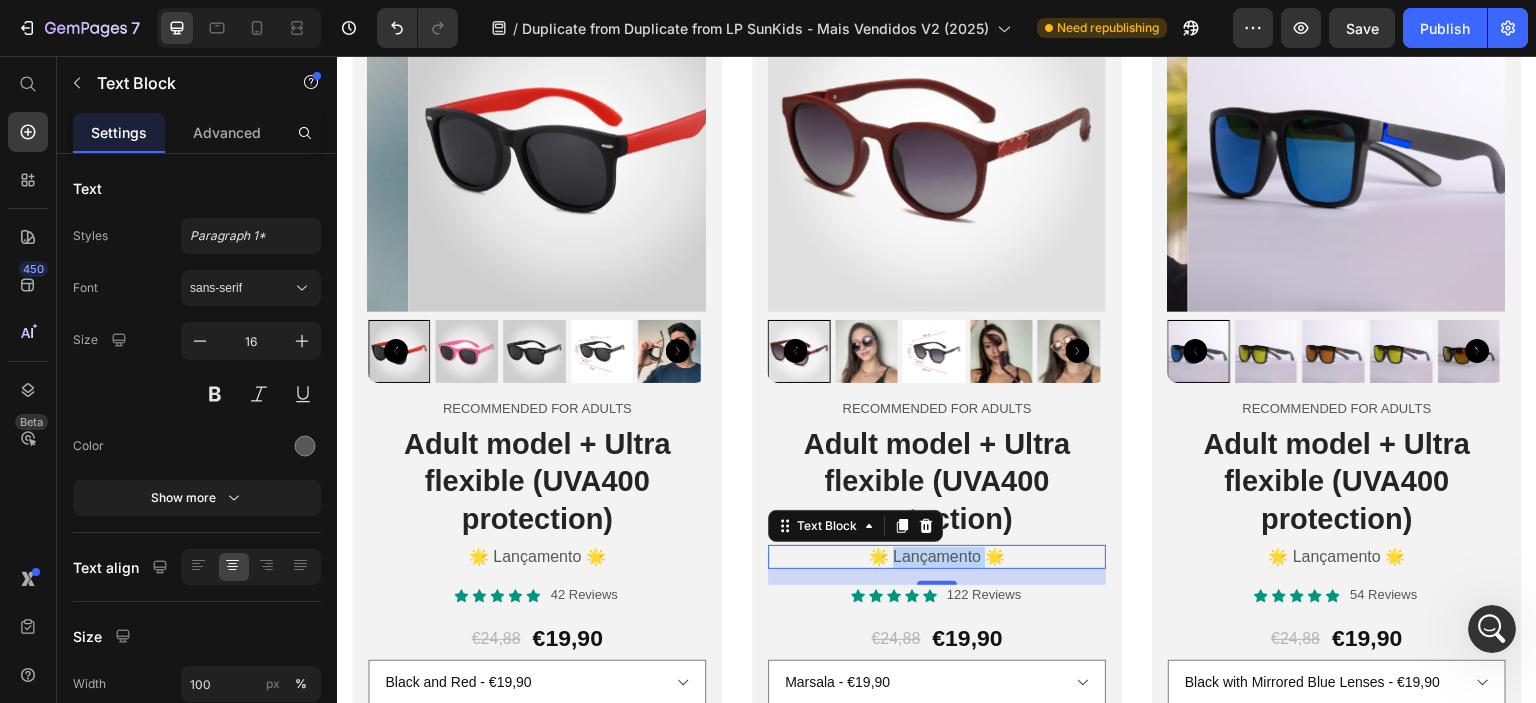 click on "🌟 Lançamento 🌟" at bounding box center (937, 557) 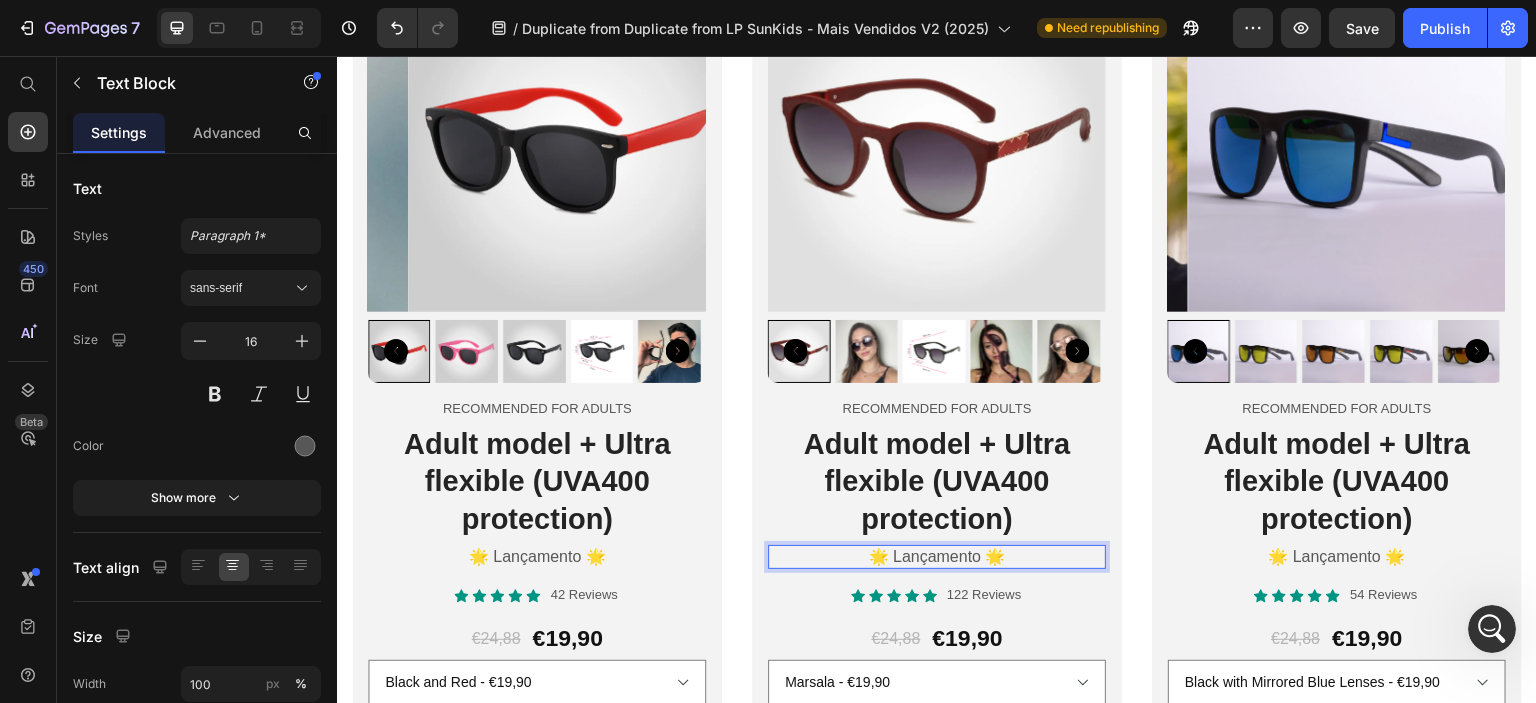 click on "🌟 Lançamento 🌟" at bounding box center (937, 557) 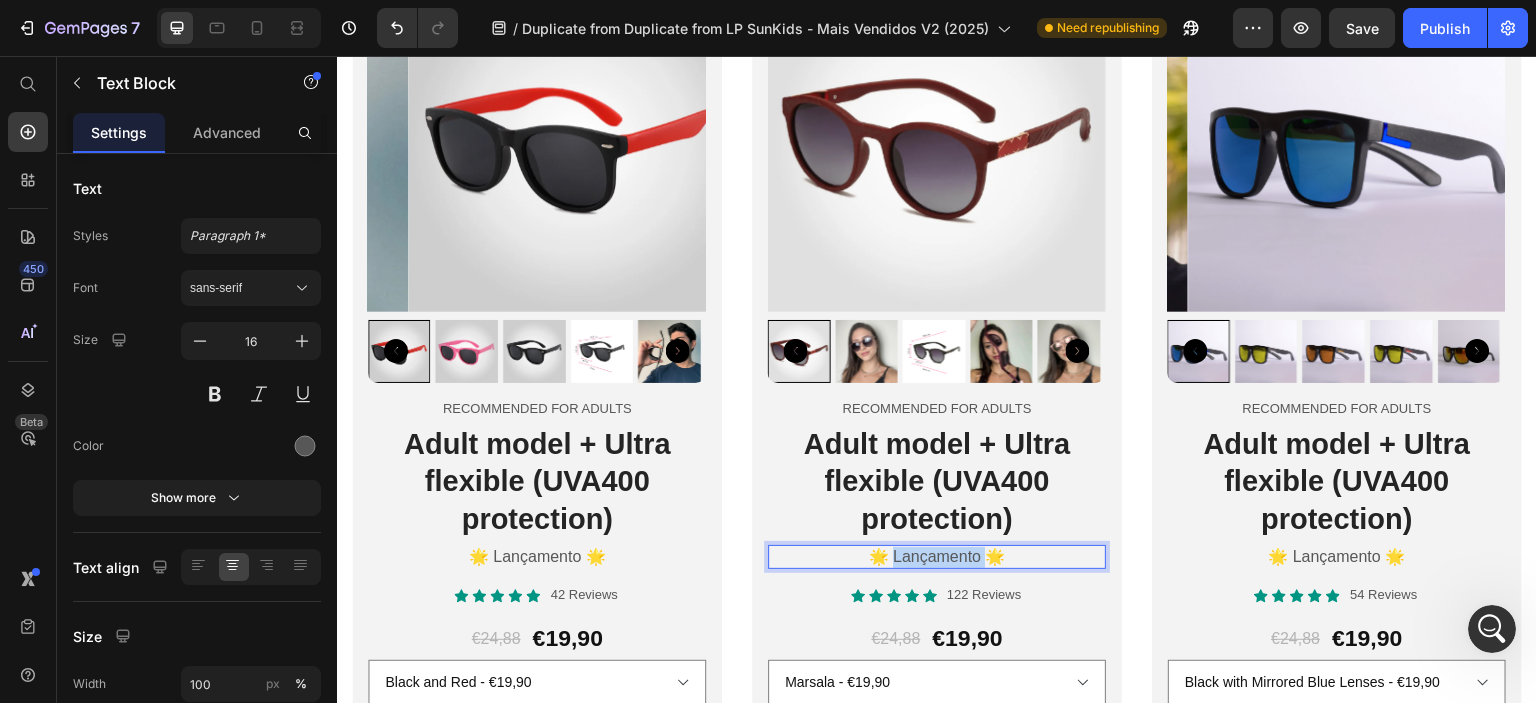 click on "🌟 Lançamento 🌟" at bounding box center (937, 557) 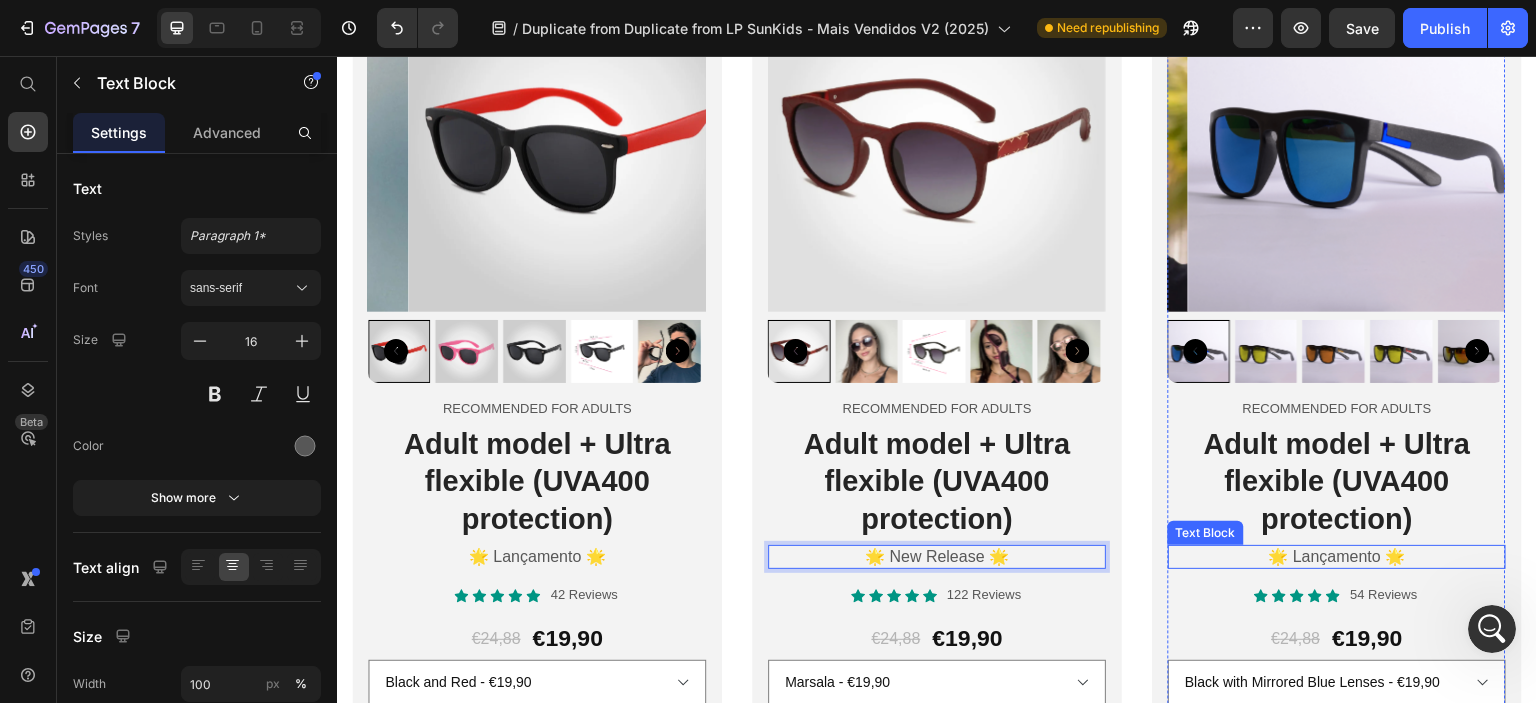 click on "🌟 Lançamento 🌟" at bounding box center (1337, 557) 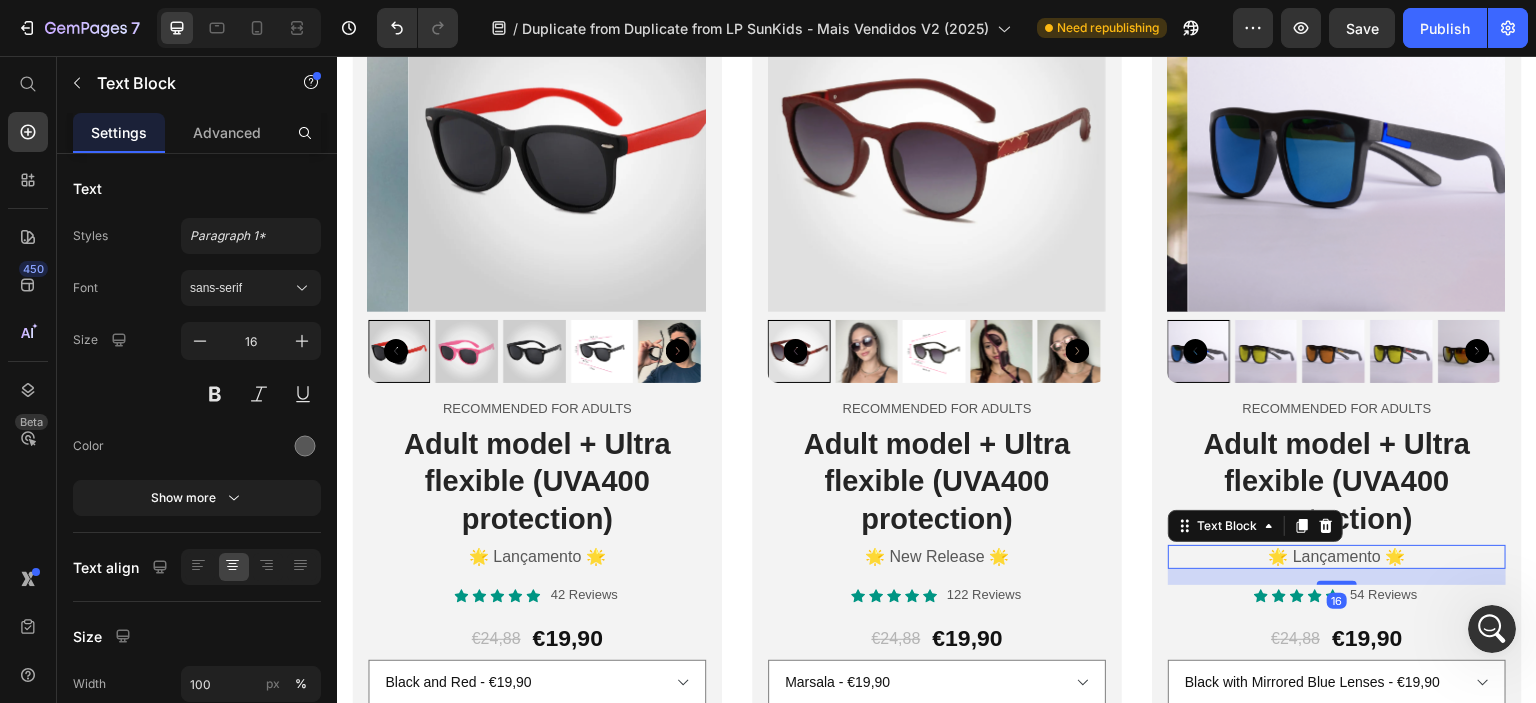 click on "🌟 Lançamento 🌟" at bounding box center (1337, 557) 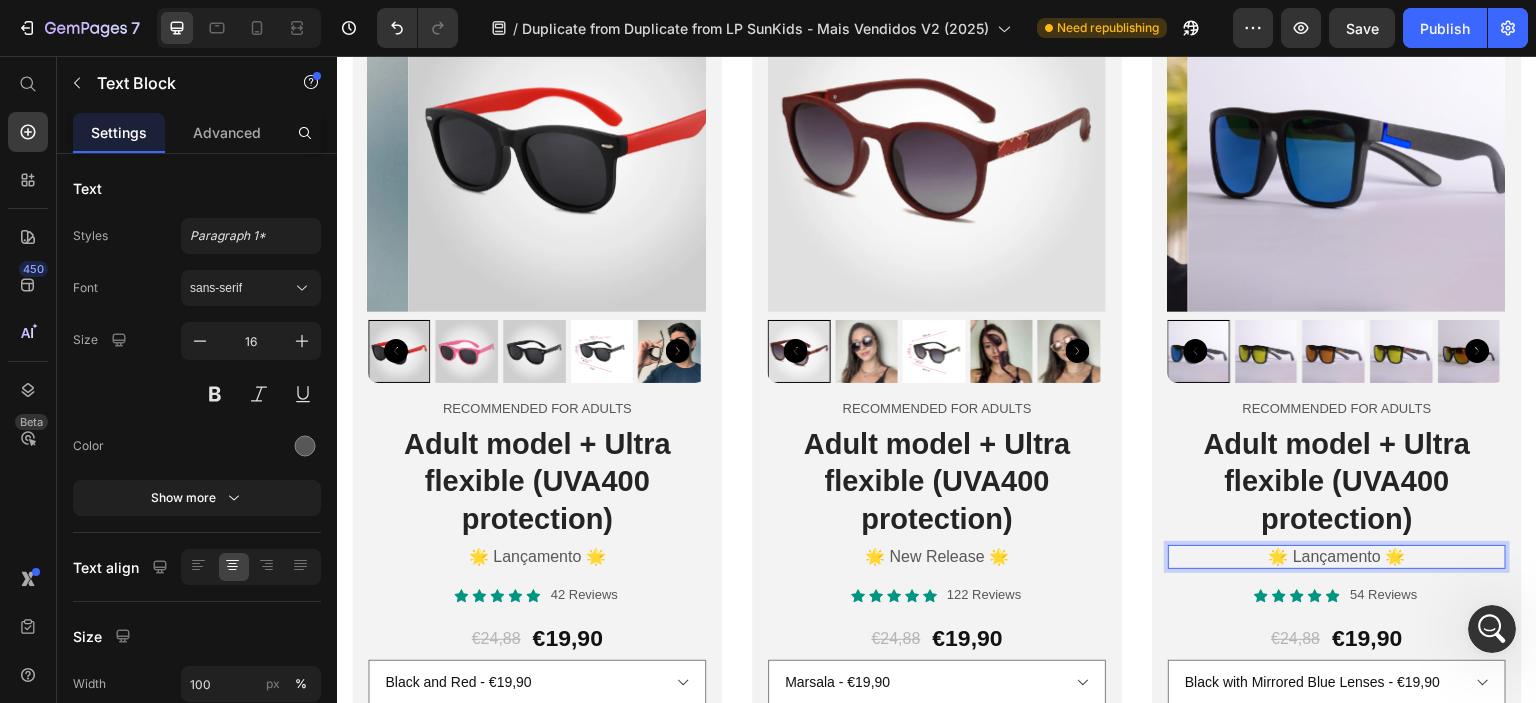 click on "🌟 Lançamento 🌟" at bounding box center [1337, 557] 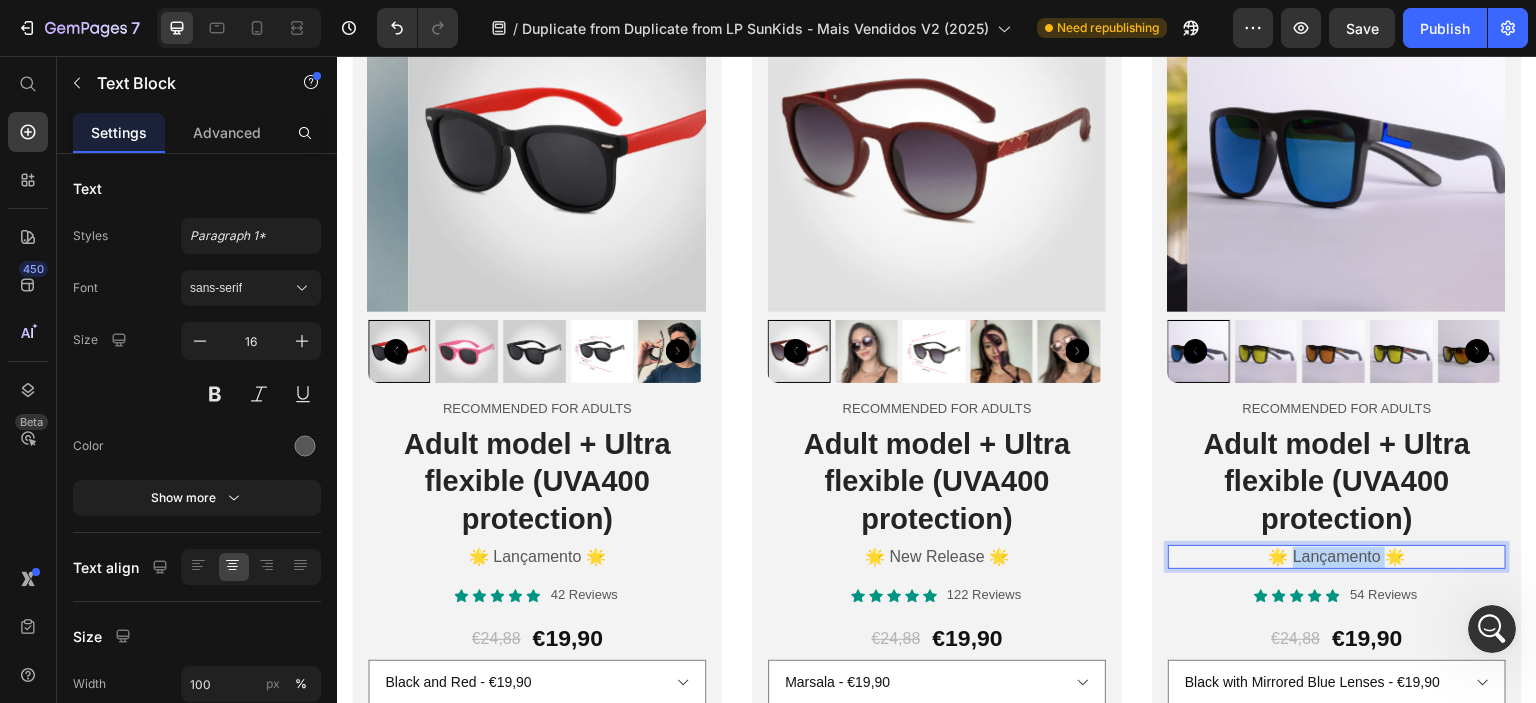 click on "🌟 Lançamento 🌟" at bounding box center [1337, 557] 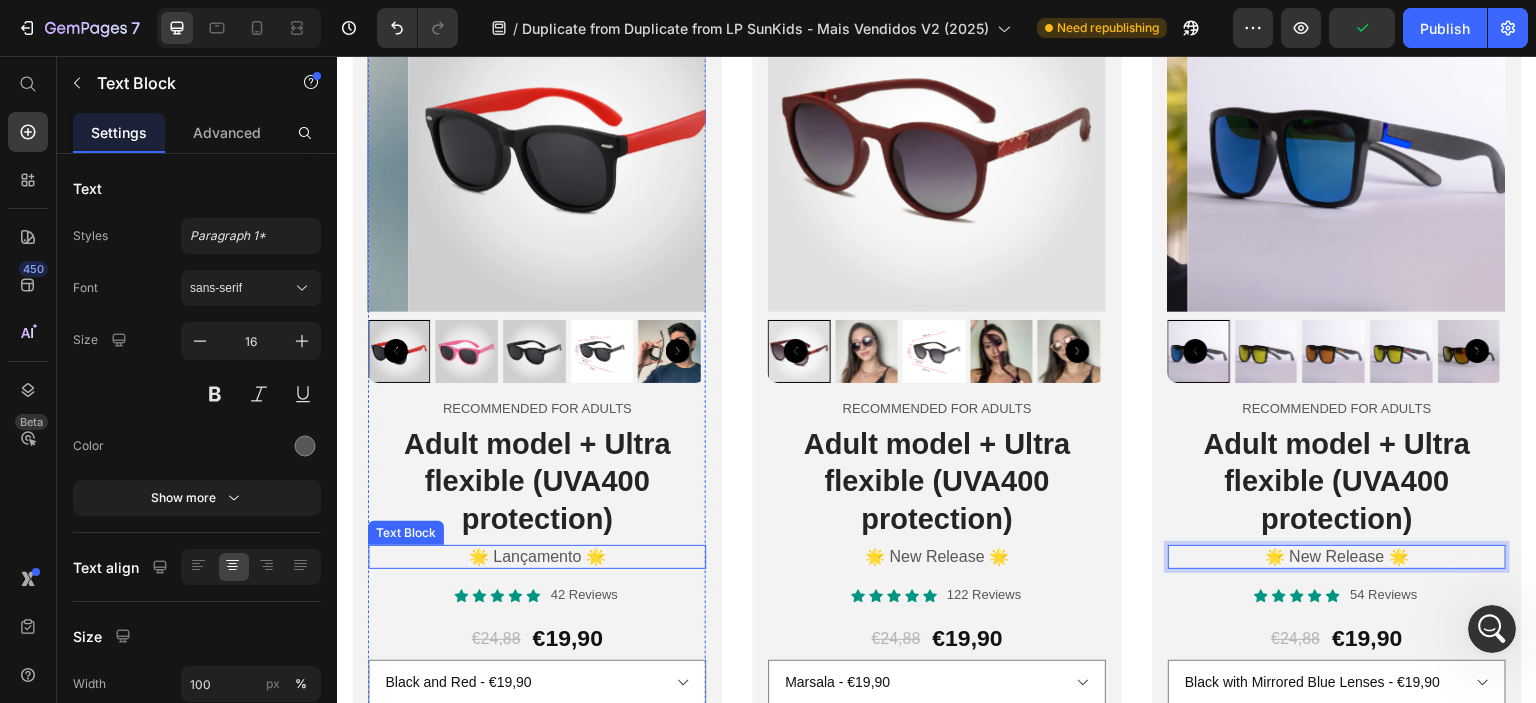 click on "🌟 Lançamento 🌟" at bounding box center [537, 557] 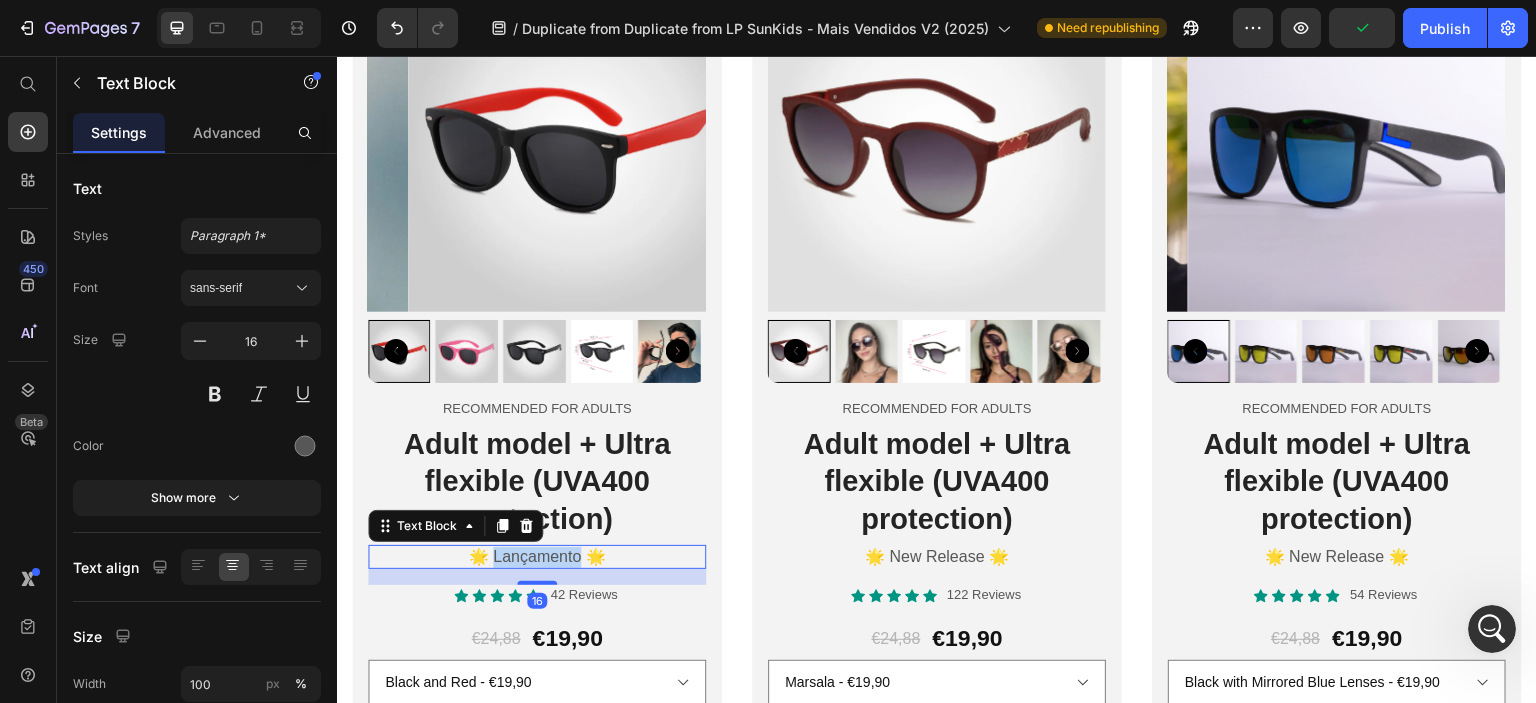 click on "🌟 Lançamento 🌟" at bounding box center [537, 557] 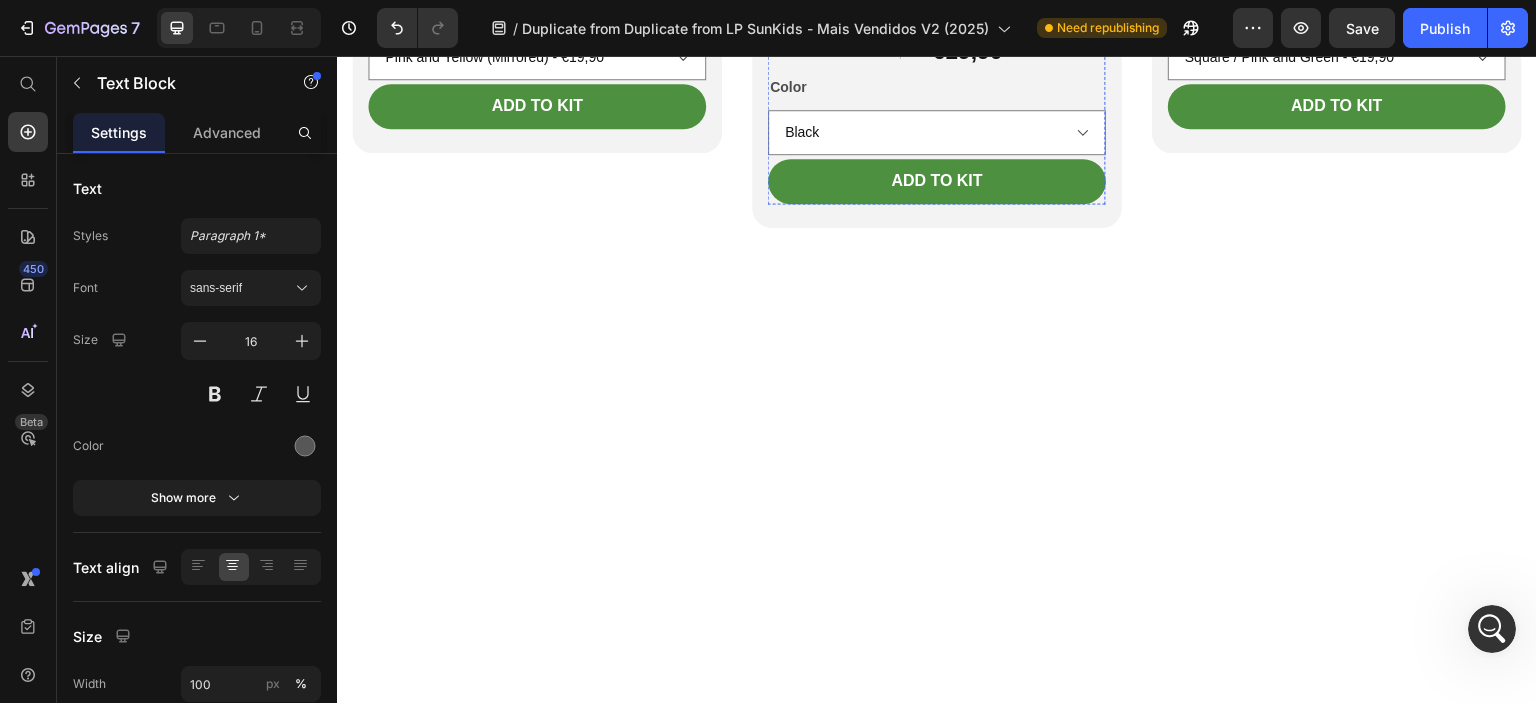 scroll, scrollTop: 5180, scrollLeft: 0, axis: vertical 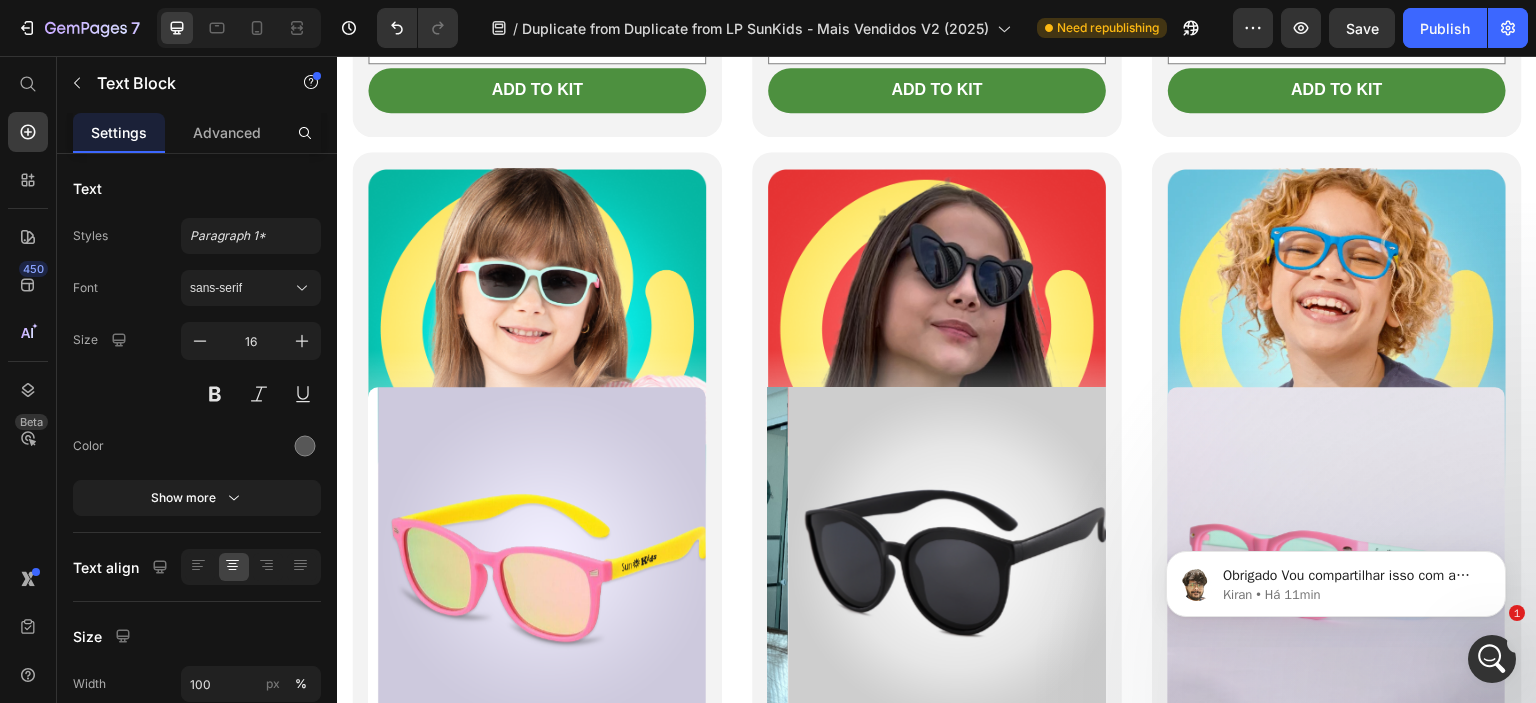 click 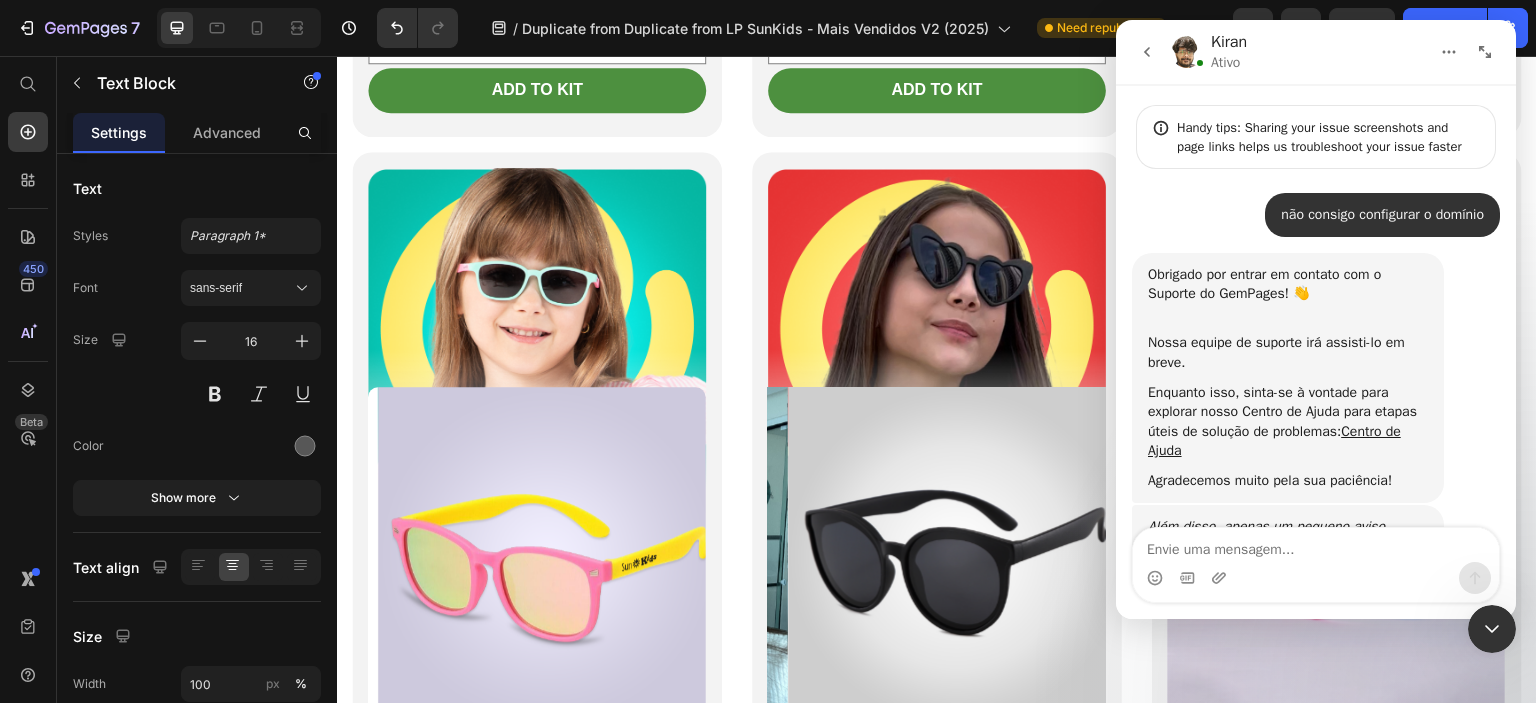 scroll, scrollTop: 2, scrollLeft: 0, axis: vertical 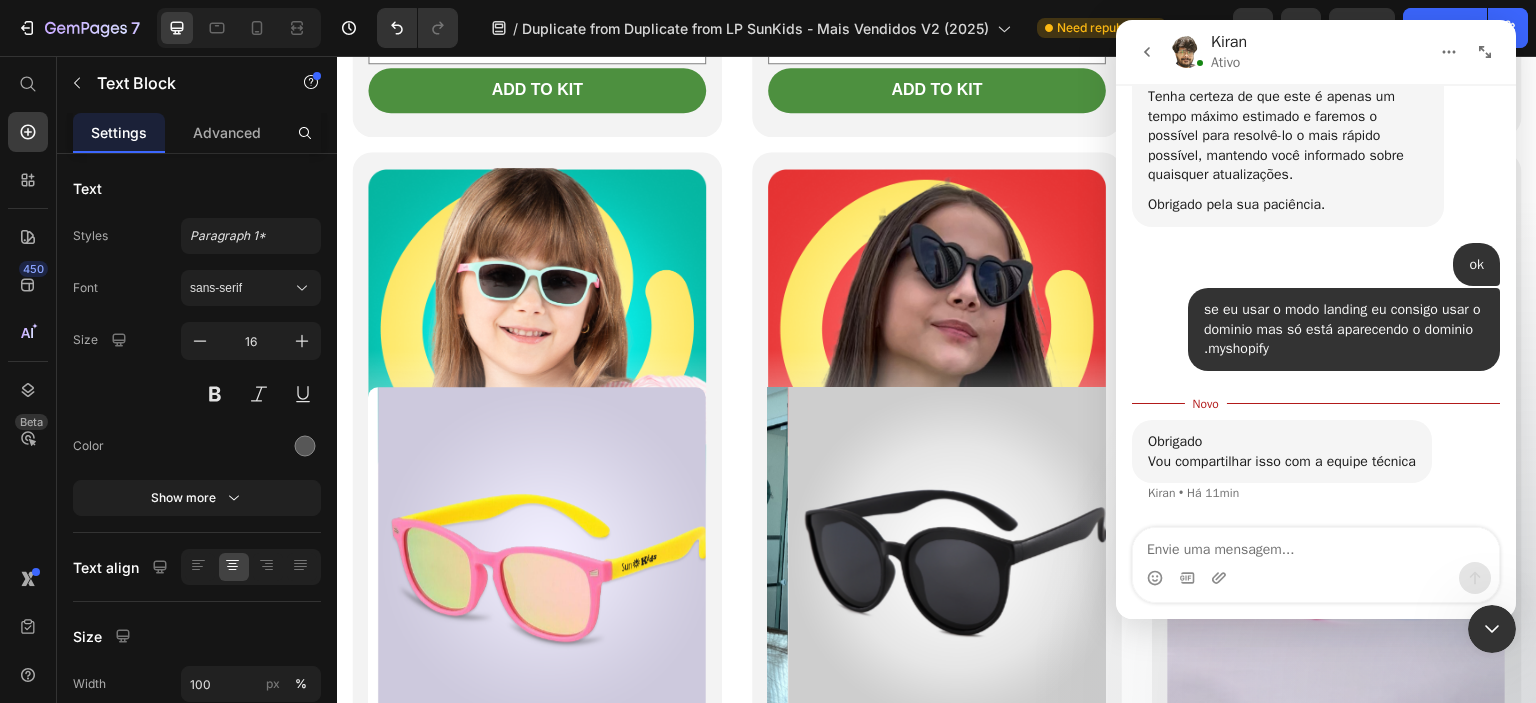 click at bounding box center [1316, 545] 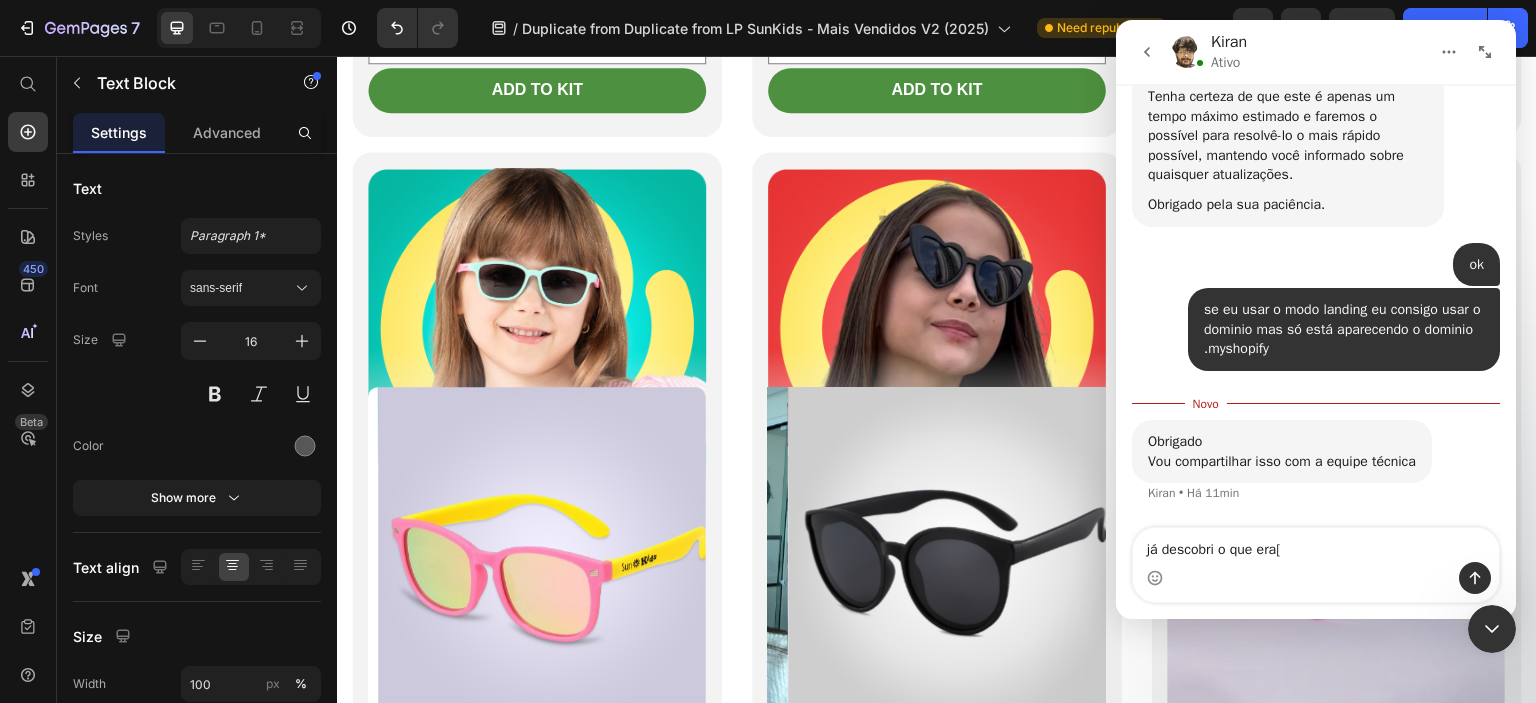 type on "já descobri o que era" 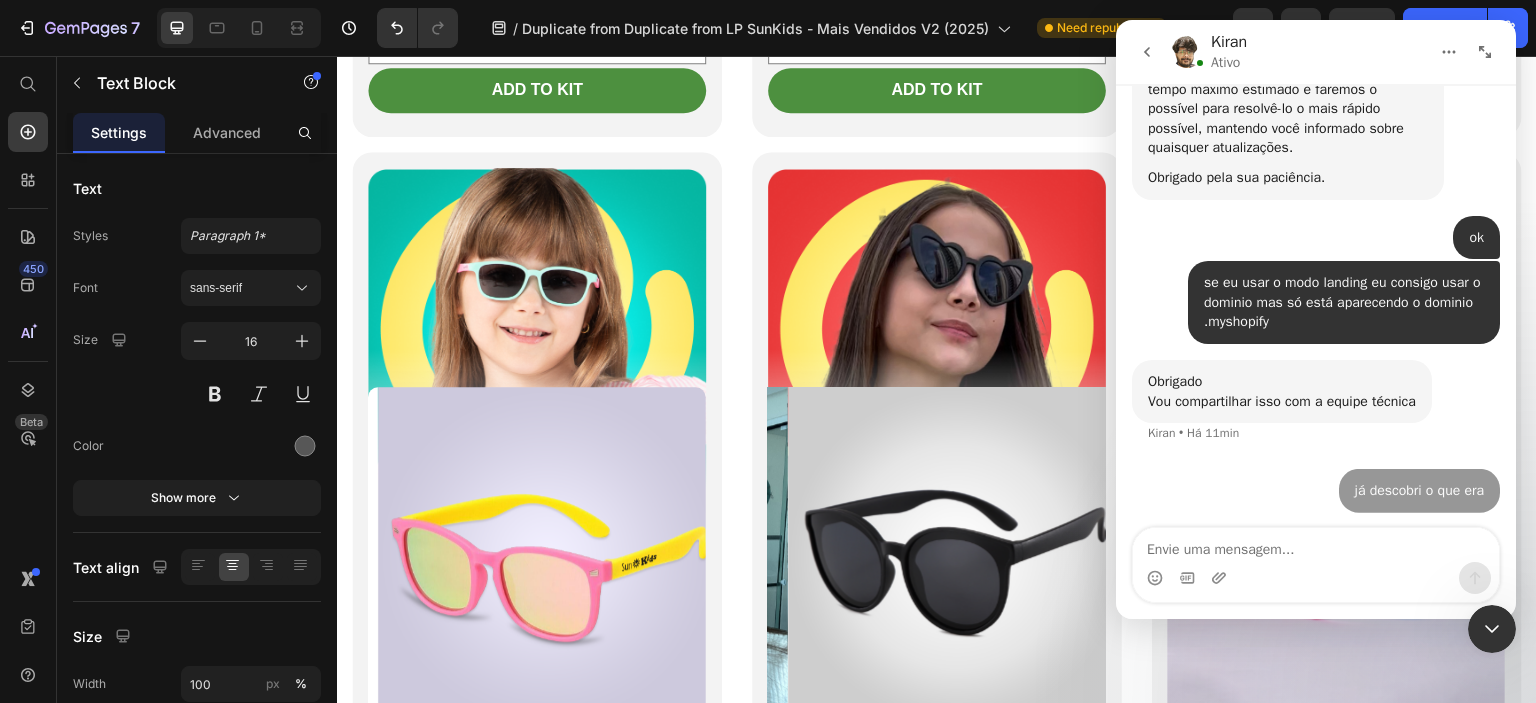 scroll, scrollTop: 4356, scrollLeft: 0, axis: vertical 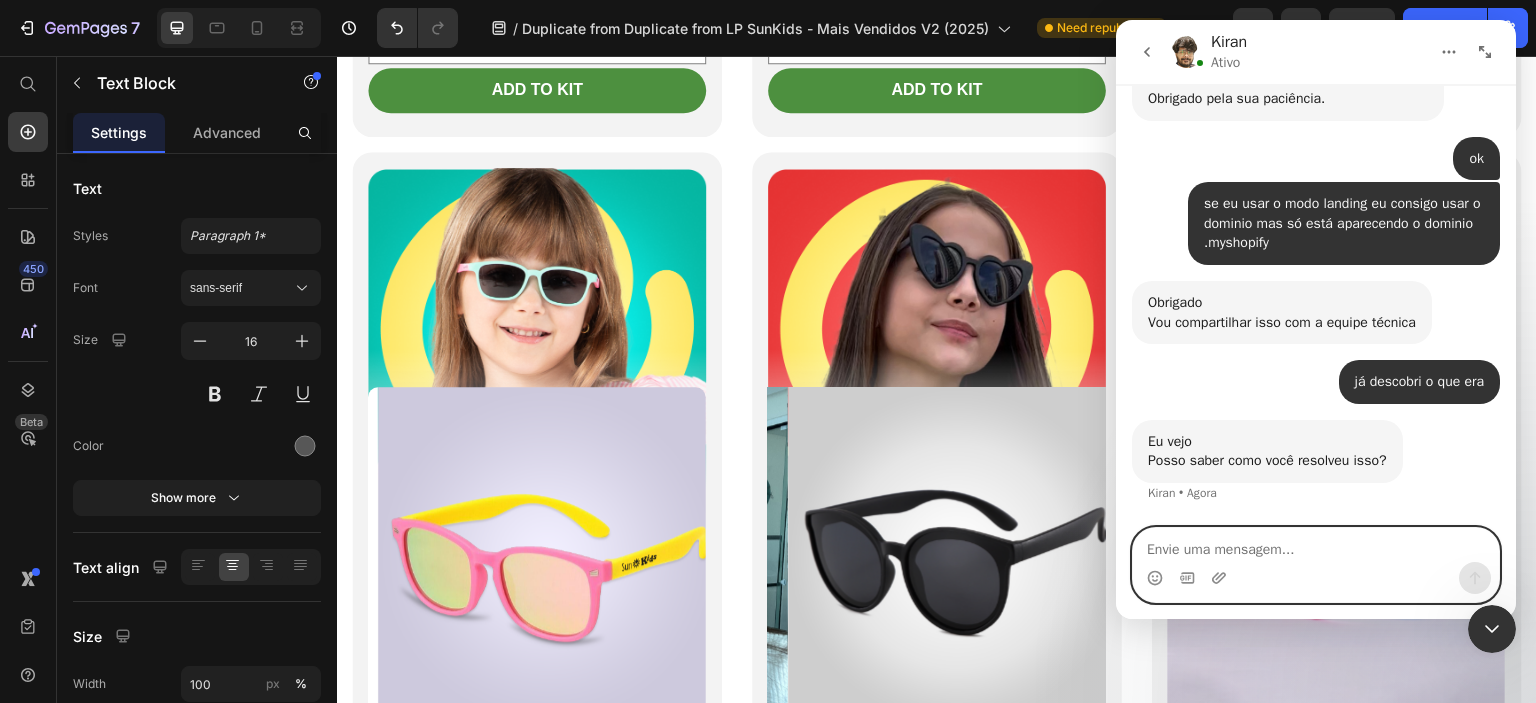 click at bounding box center [1316, 545] 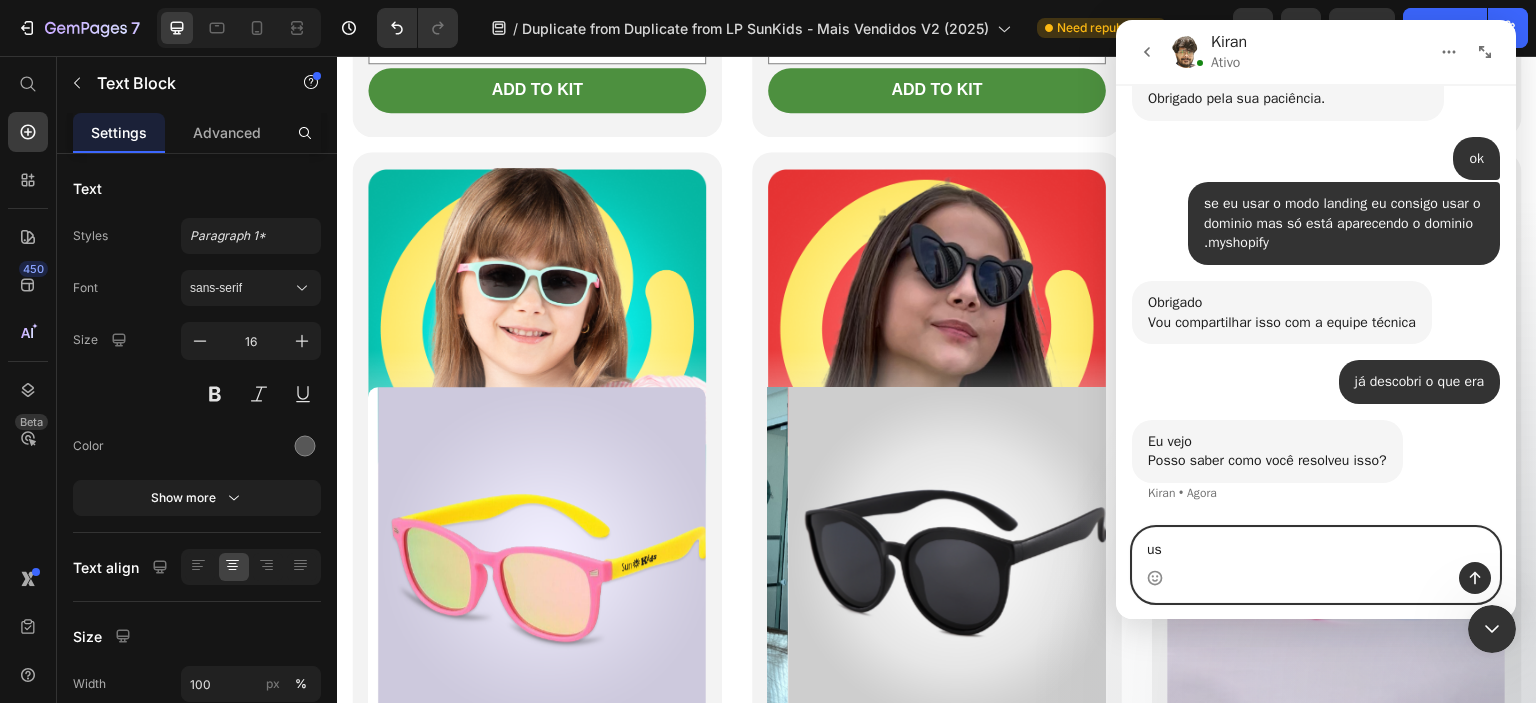 type on "u" 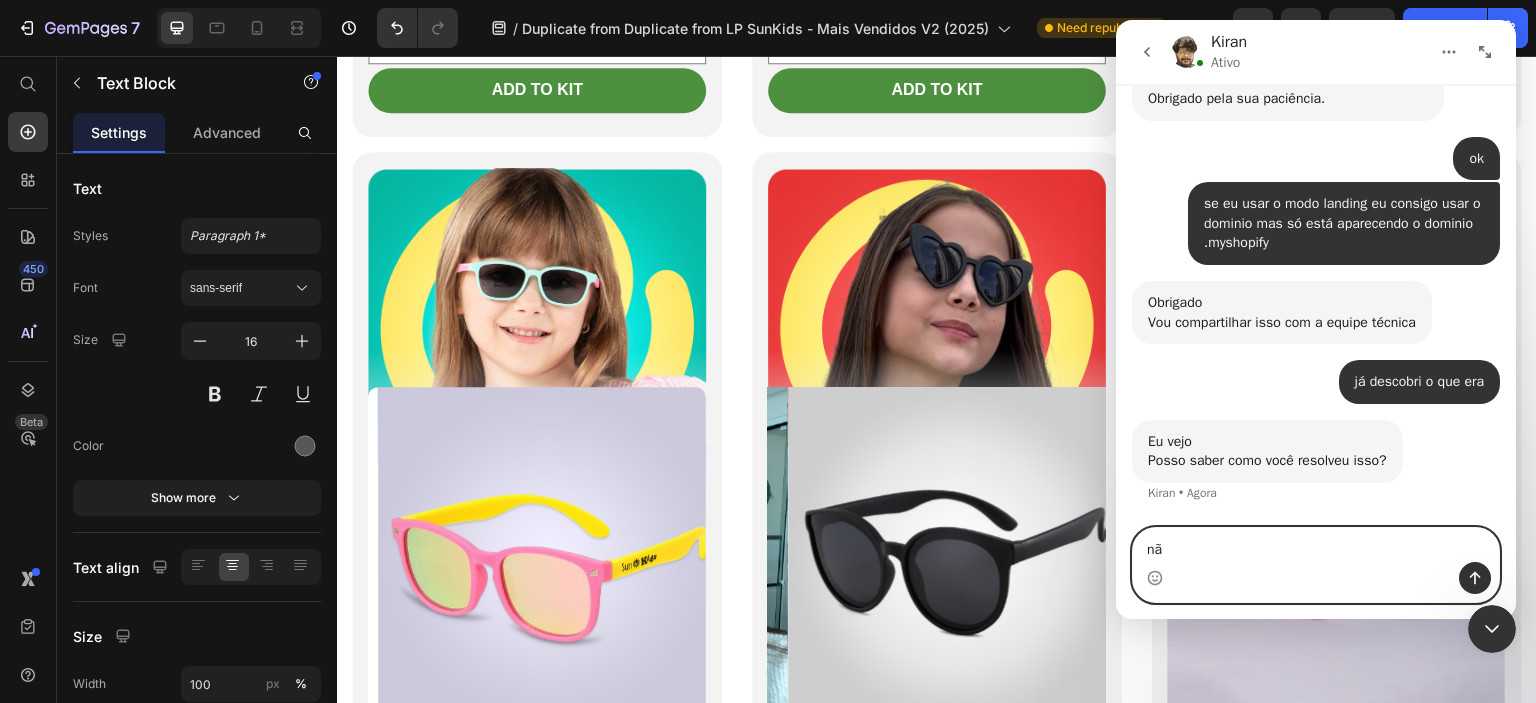 type on "n" 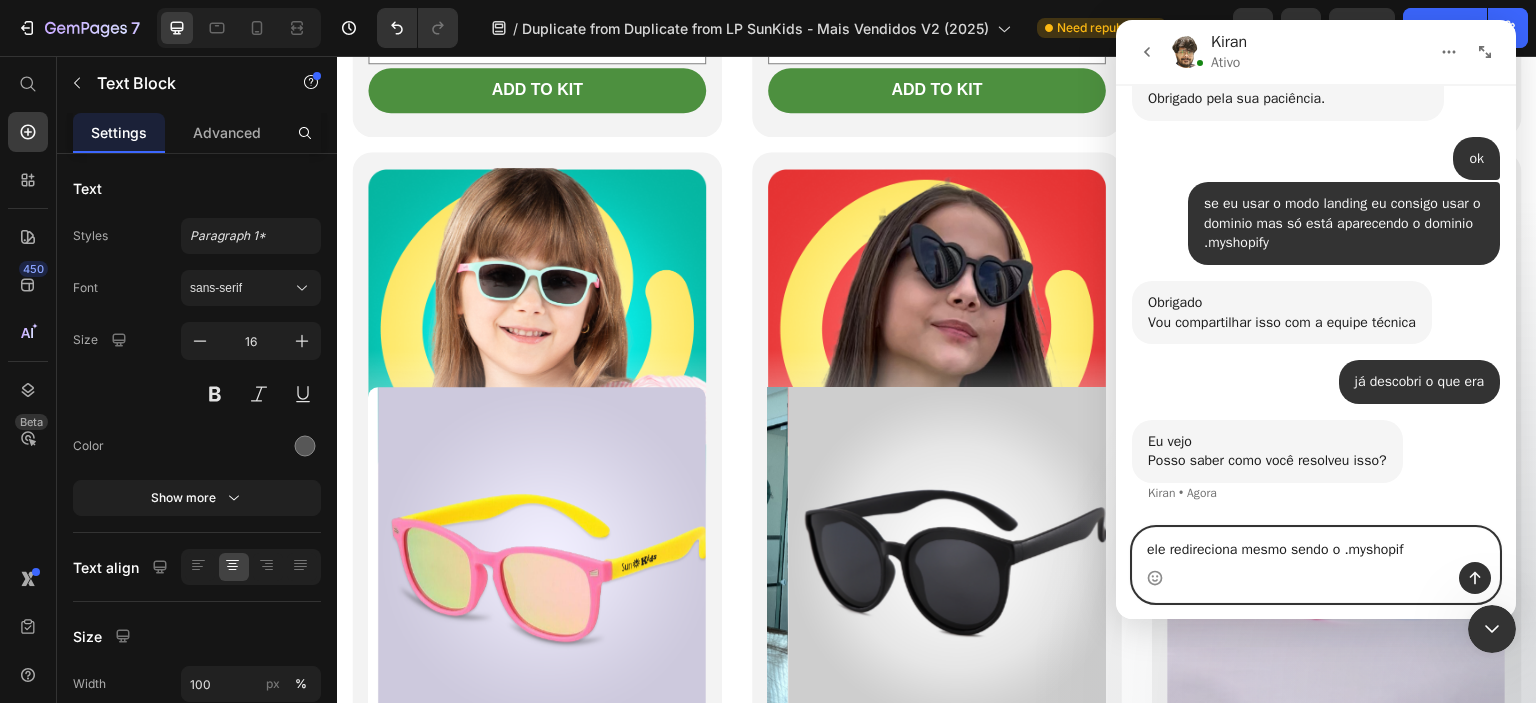 type on "ele redireciona mesmo sendo o .myshopify" 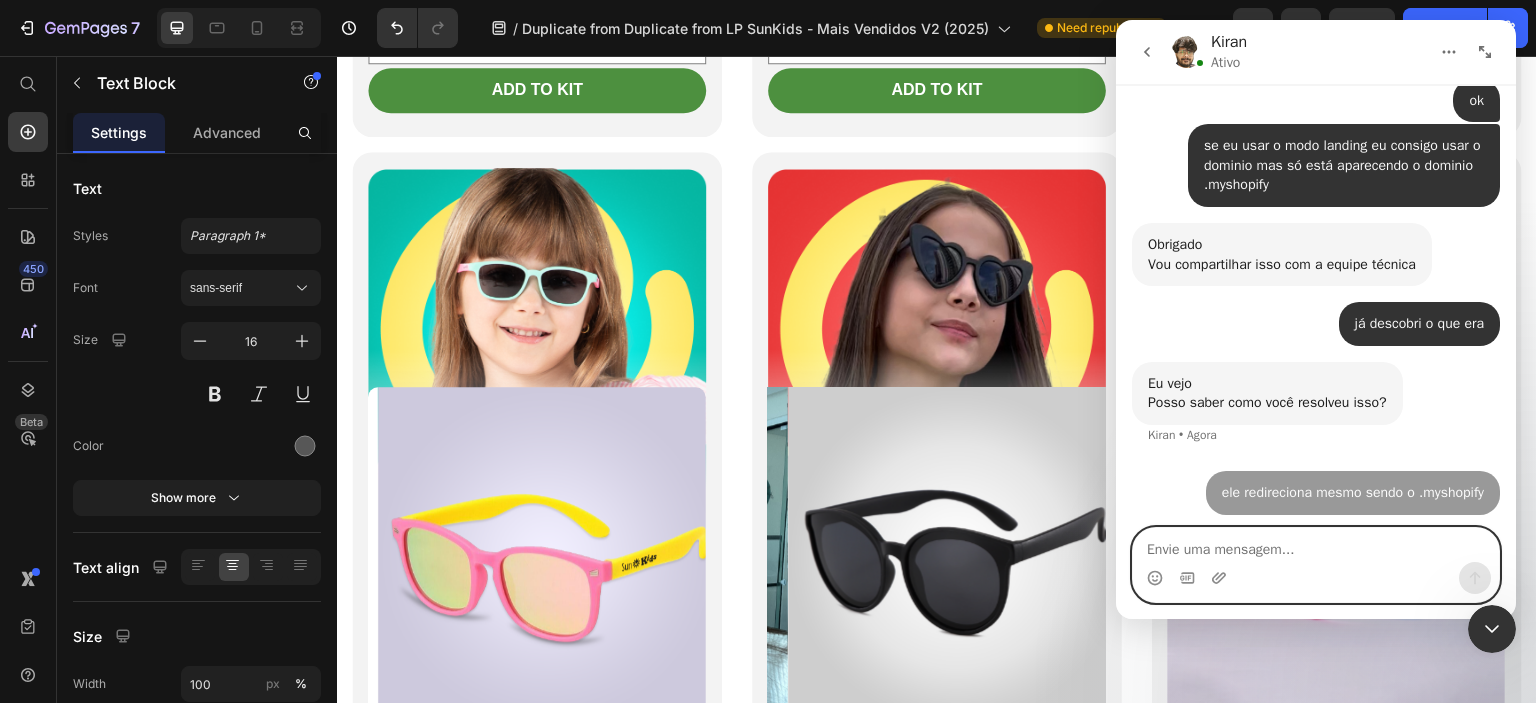 scroll, scrollTop: 2, scrollLeft: 0, axis: vertical 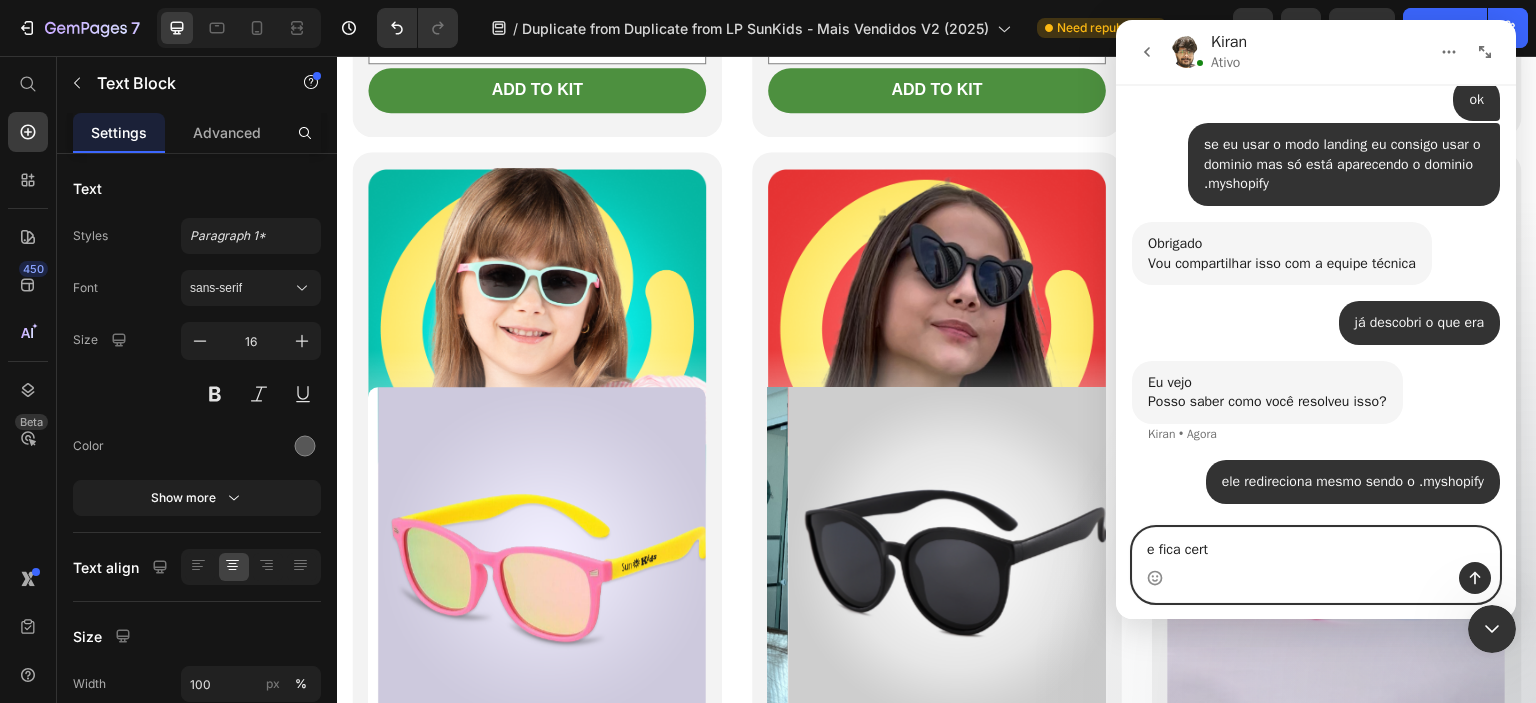 type on "e fica certo" 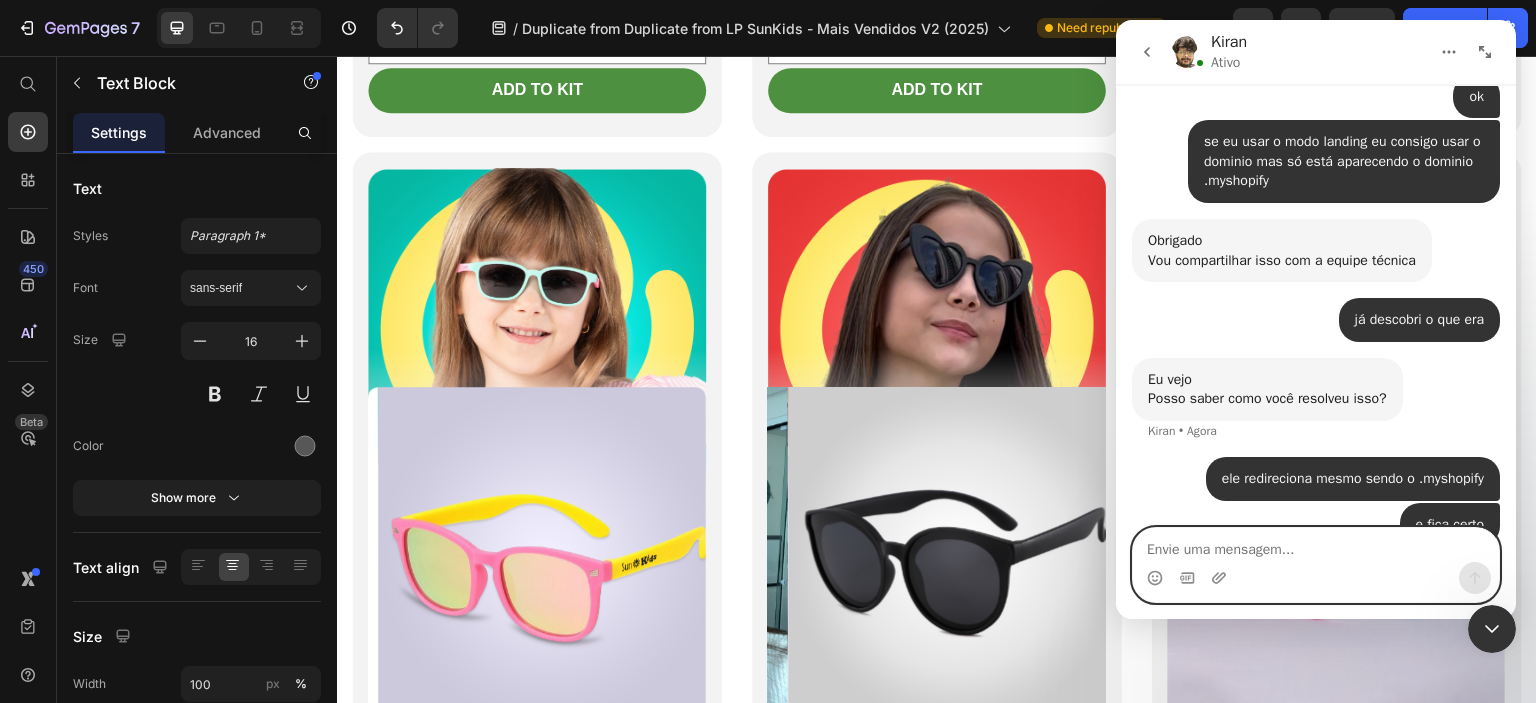 scroll, scrollTop: 4540, scrollLeft: 0, axis: vertical 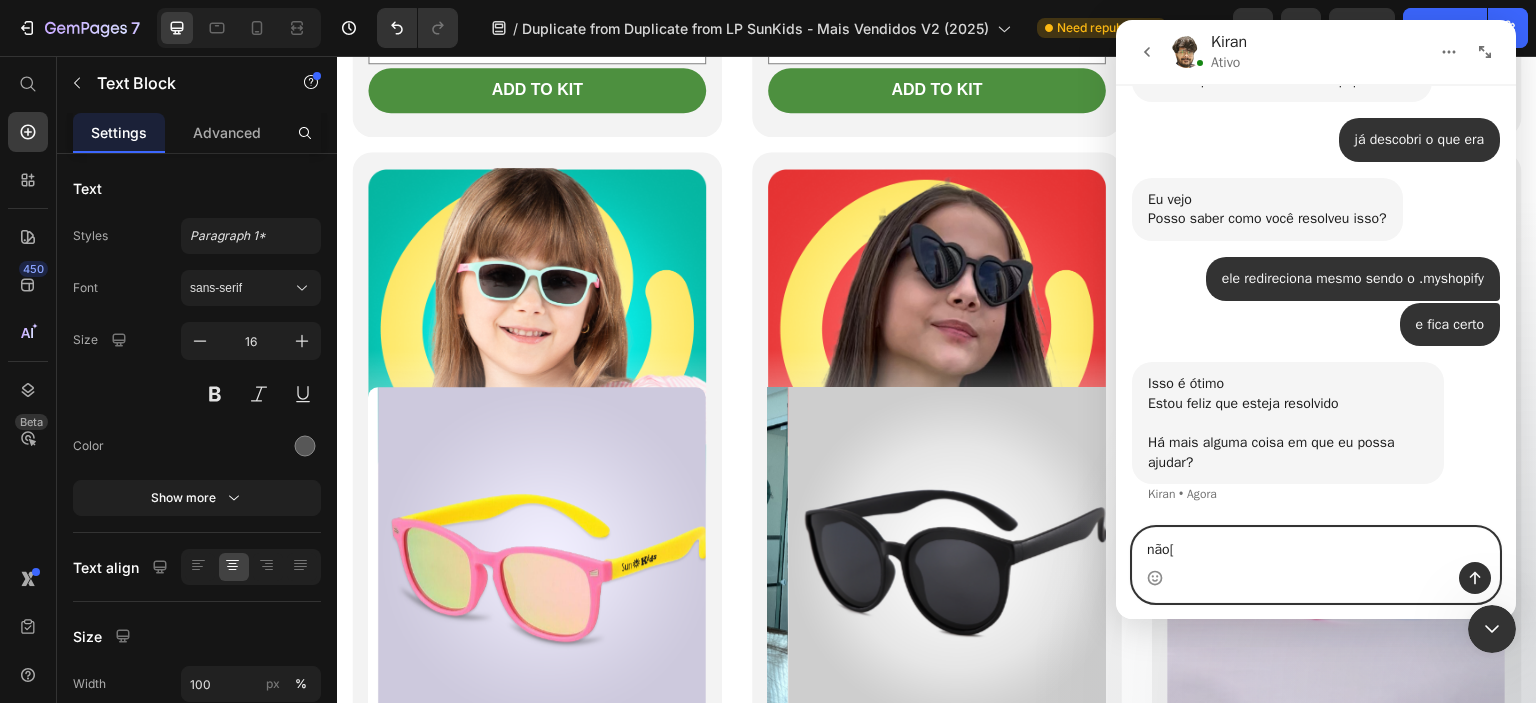type on "não" 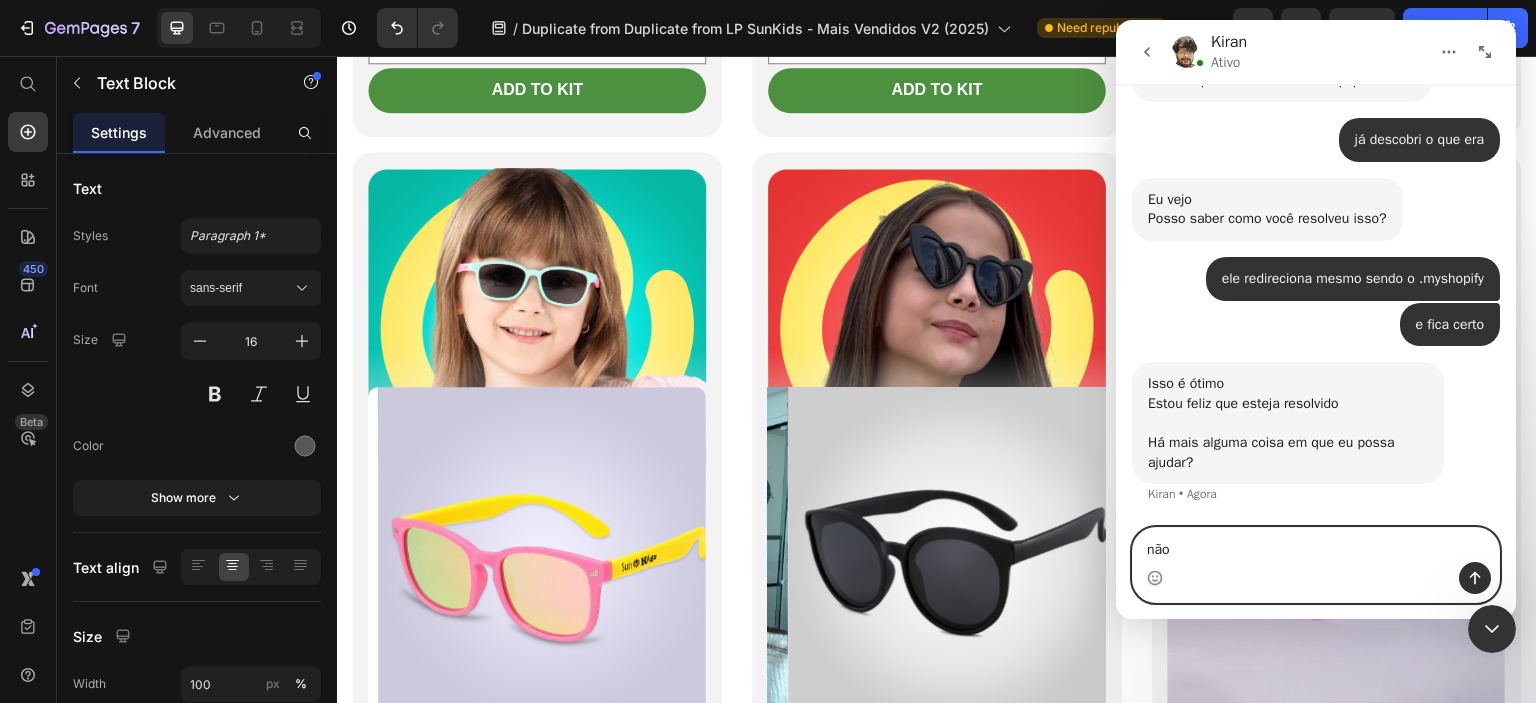 type 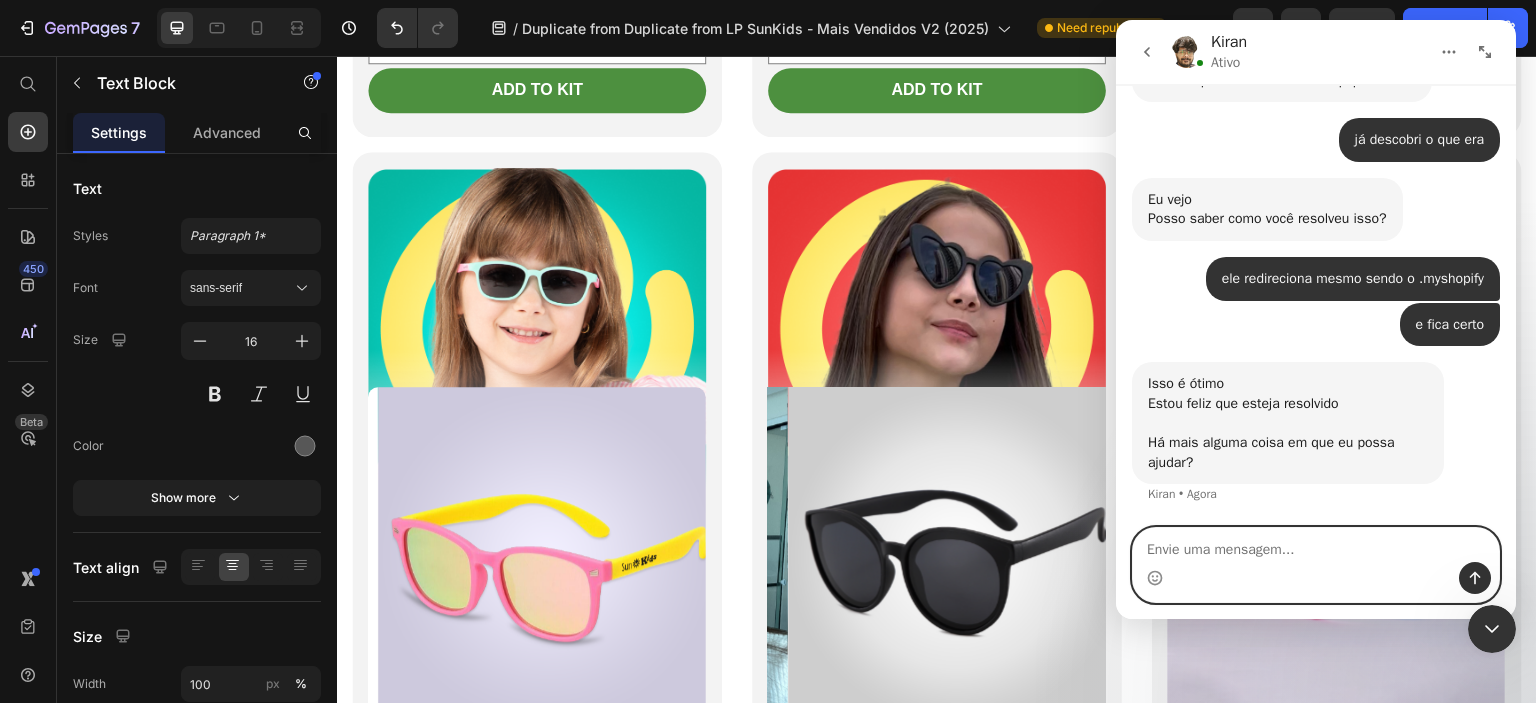 scroll, scrollTop: 4737, scrollLeft: 0, axis: vertical 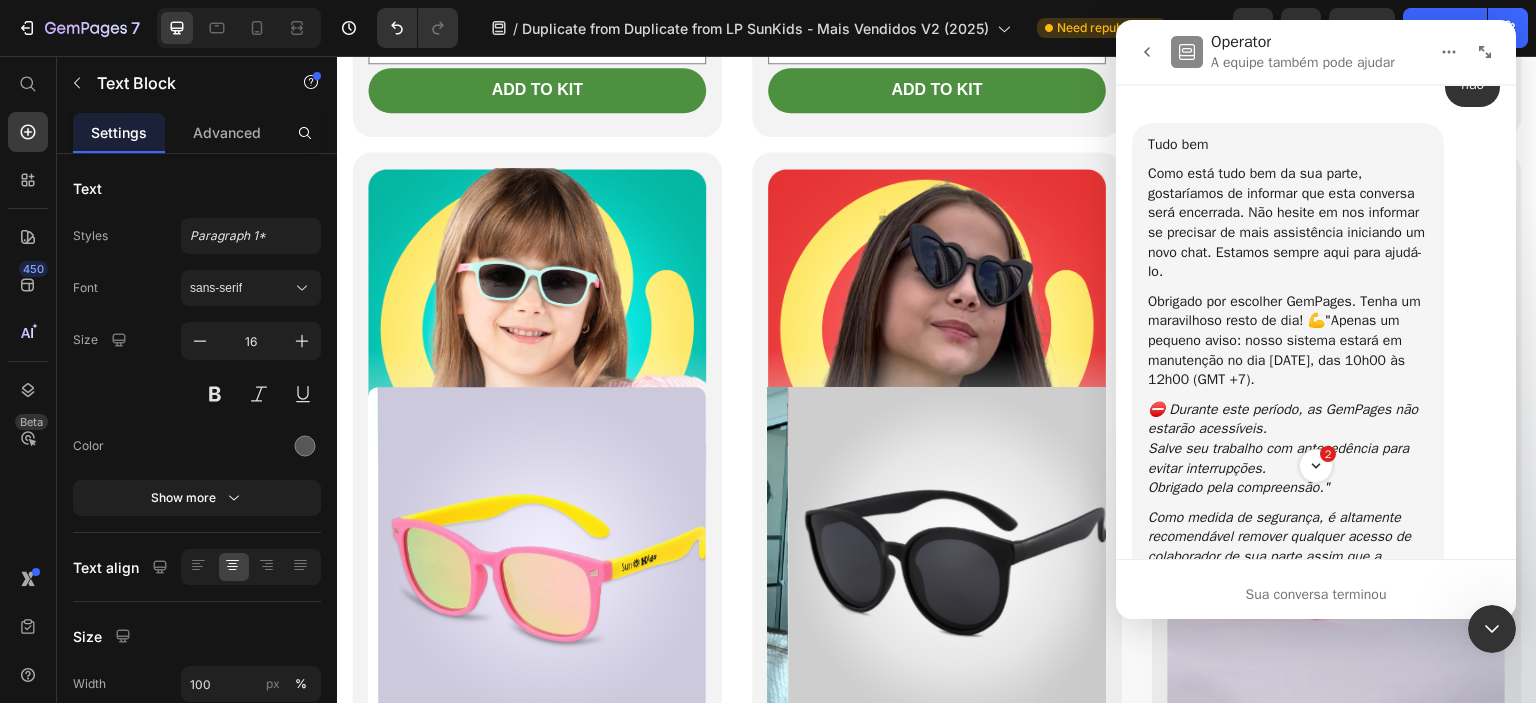 click at bounding box center [1492, 629] 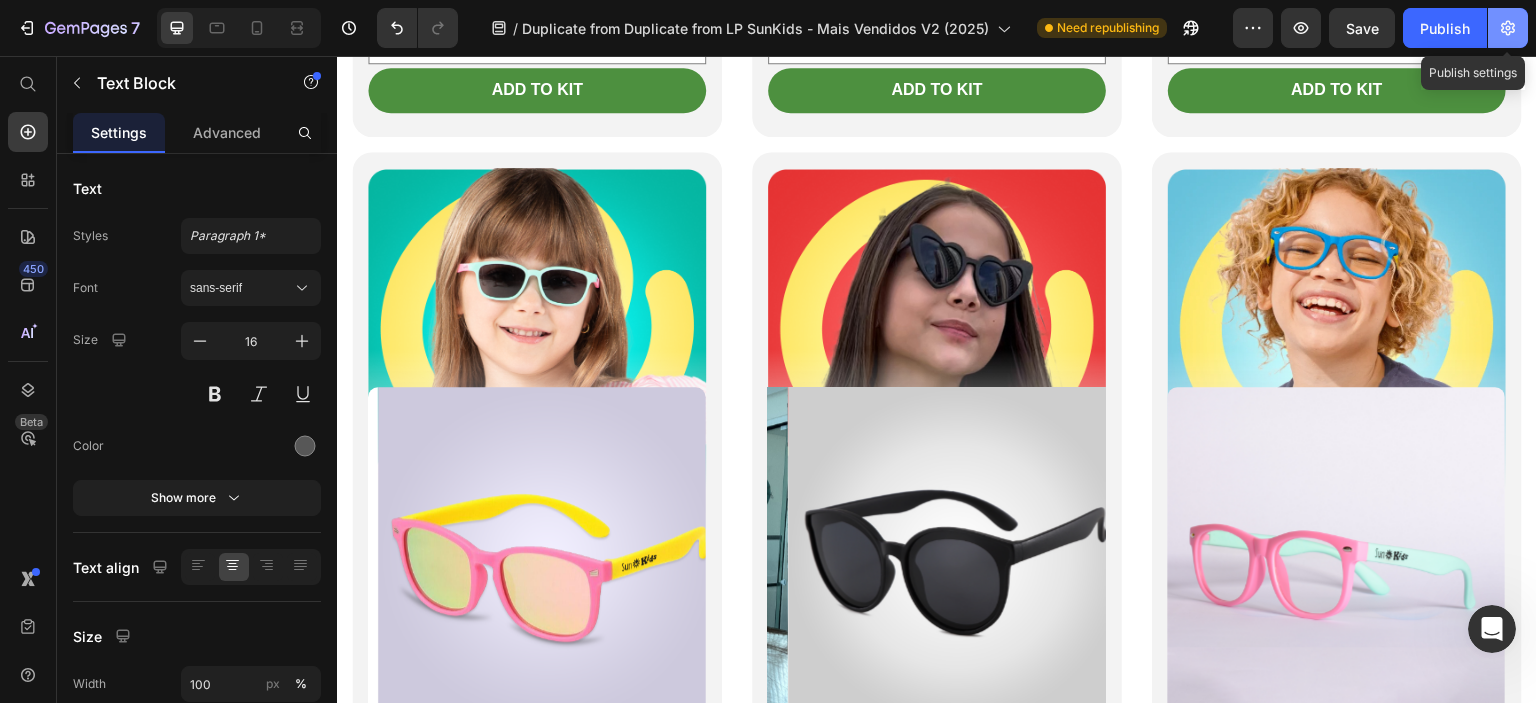 click 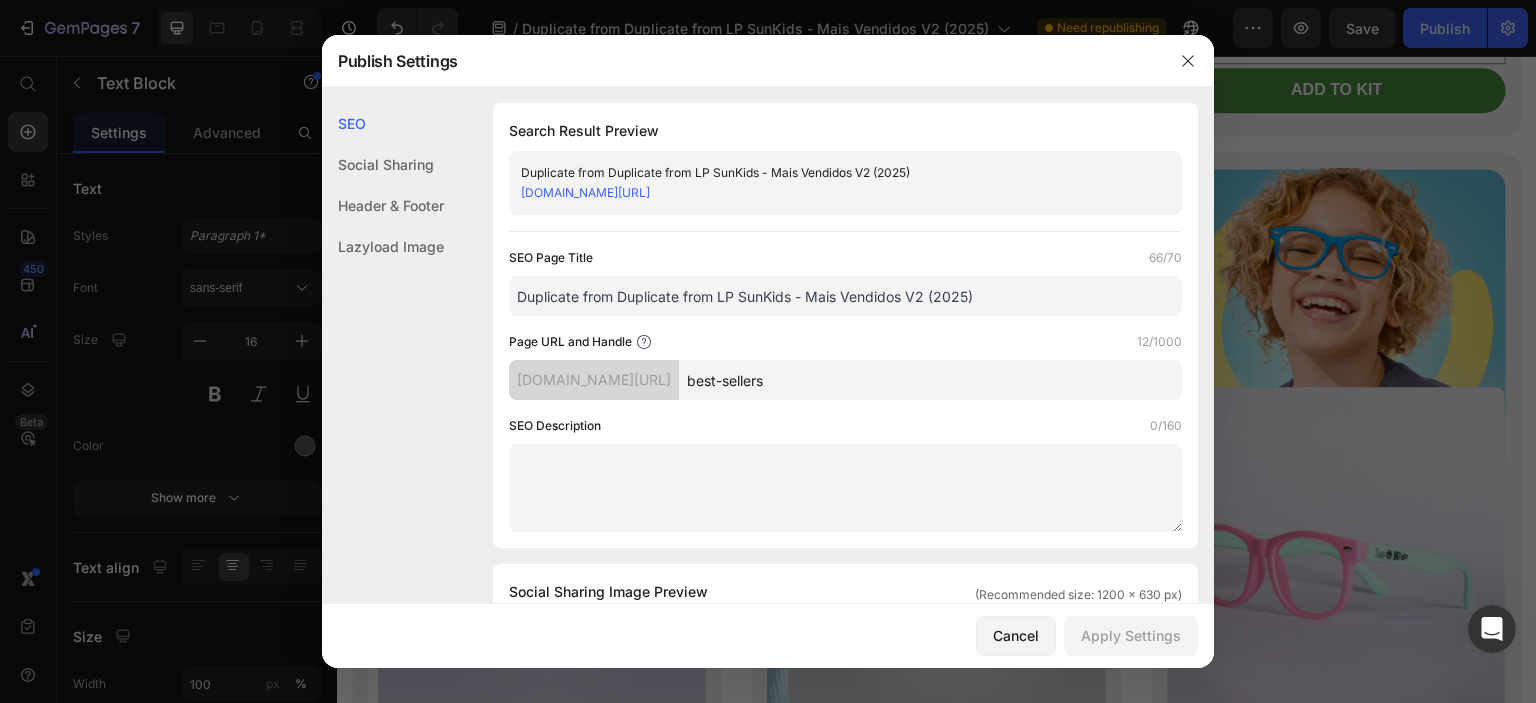 click at bounding box center (768, 351) 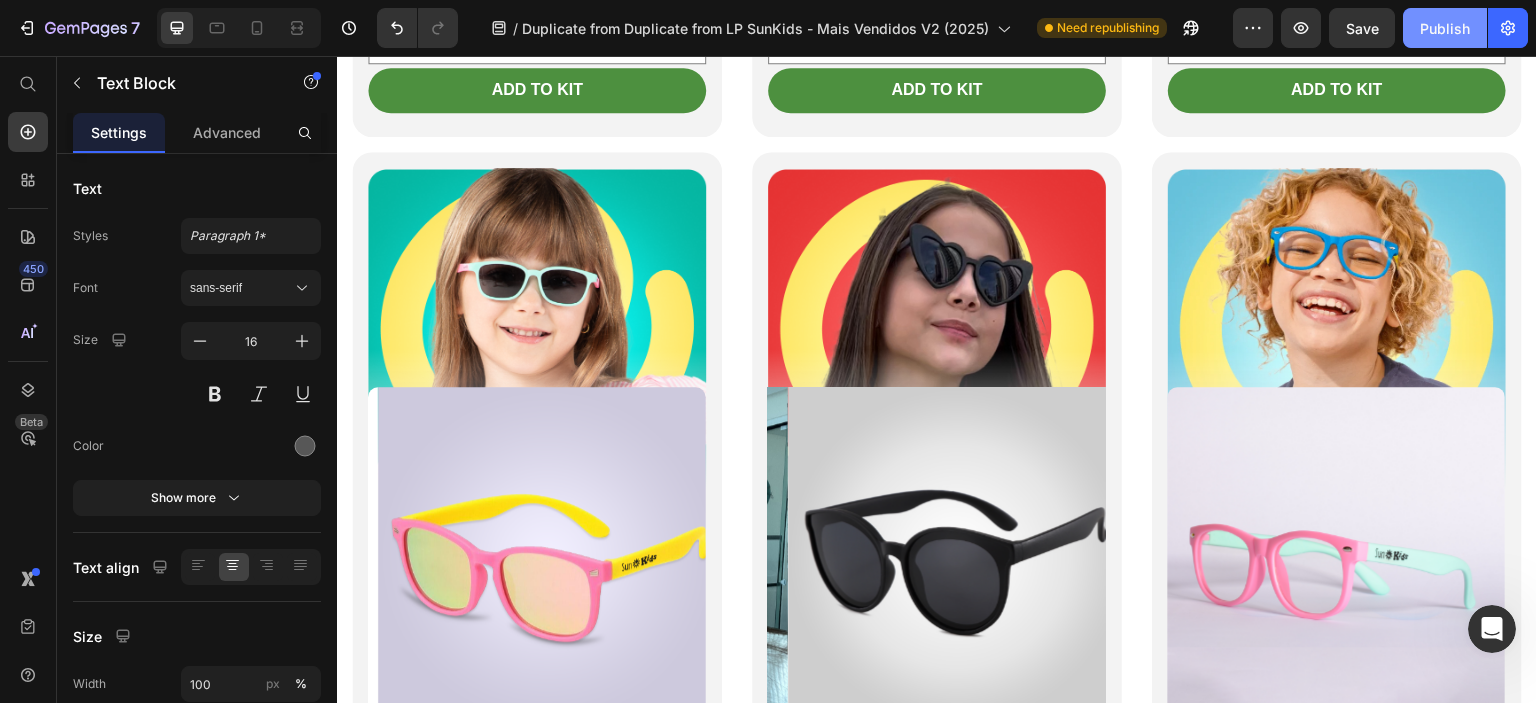 click on "Publish" 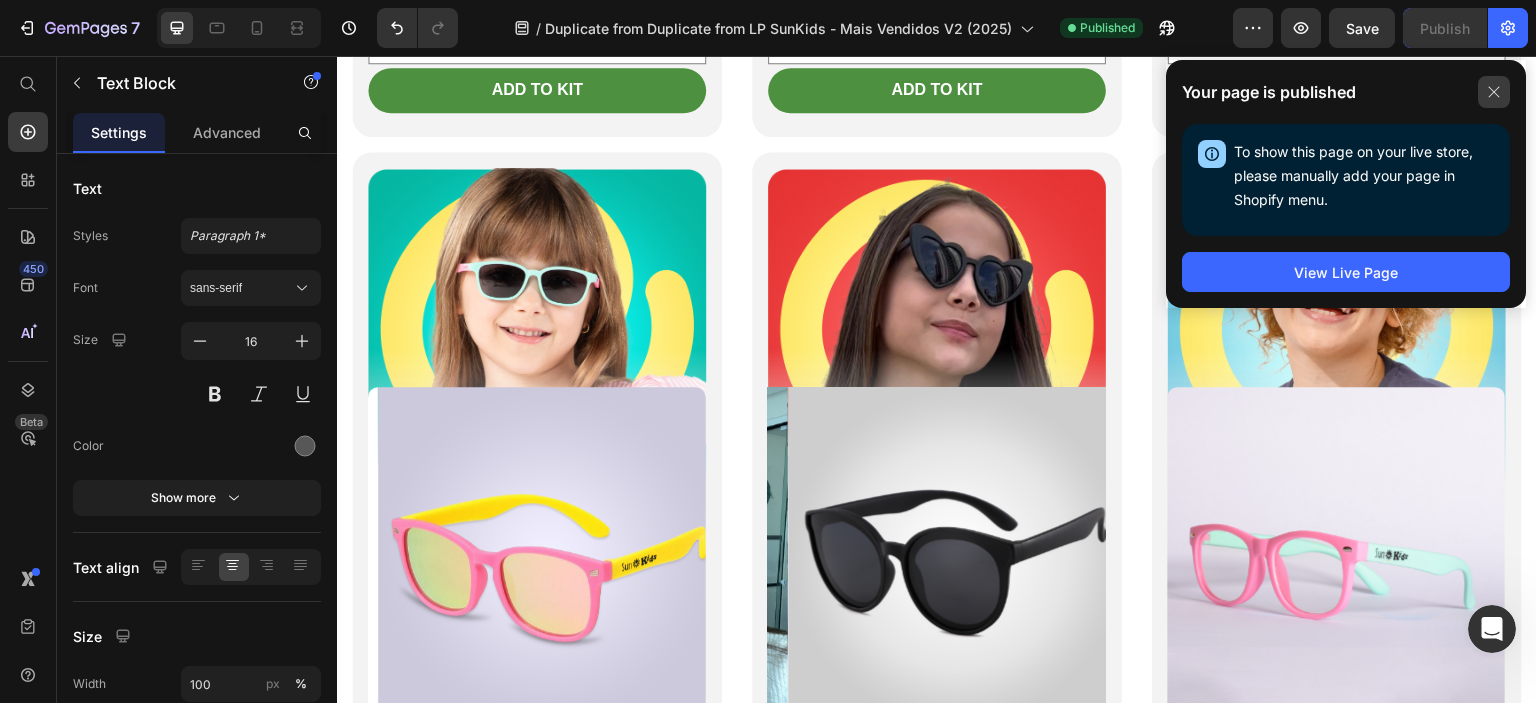 click 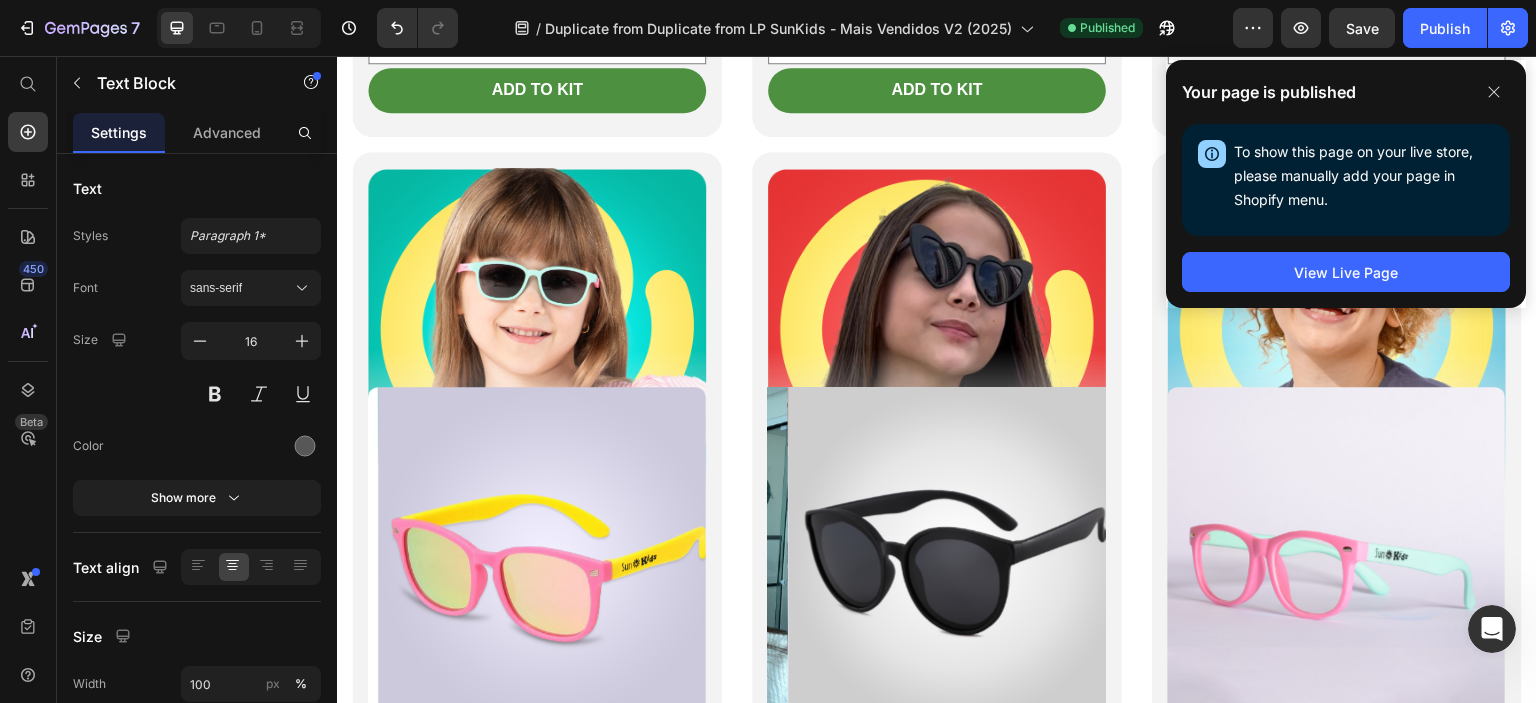 scroll, scrollTop: 5680, scrollLeft: 0, axis: vertical 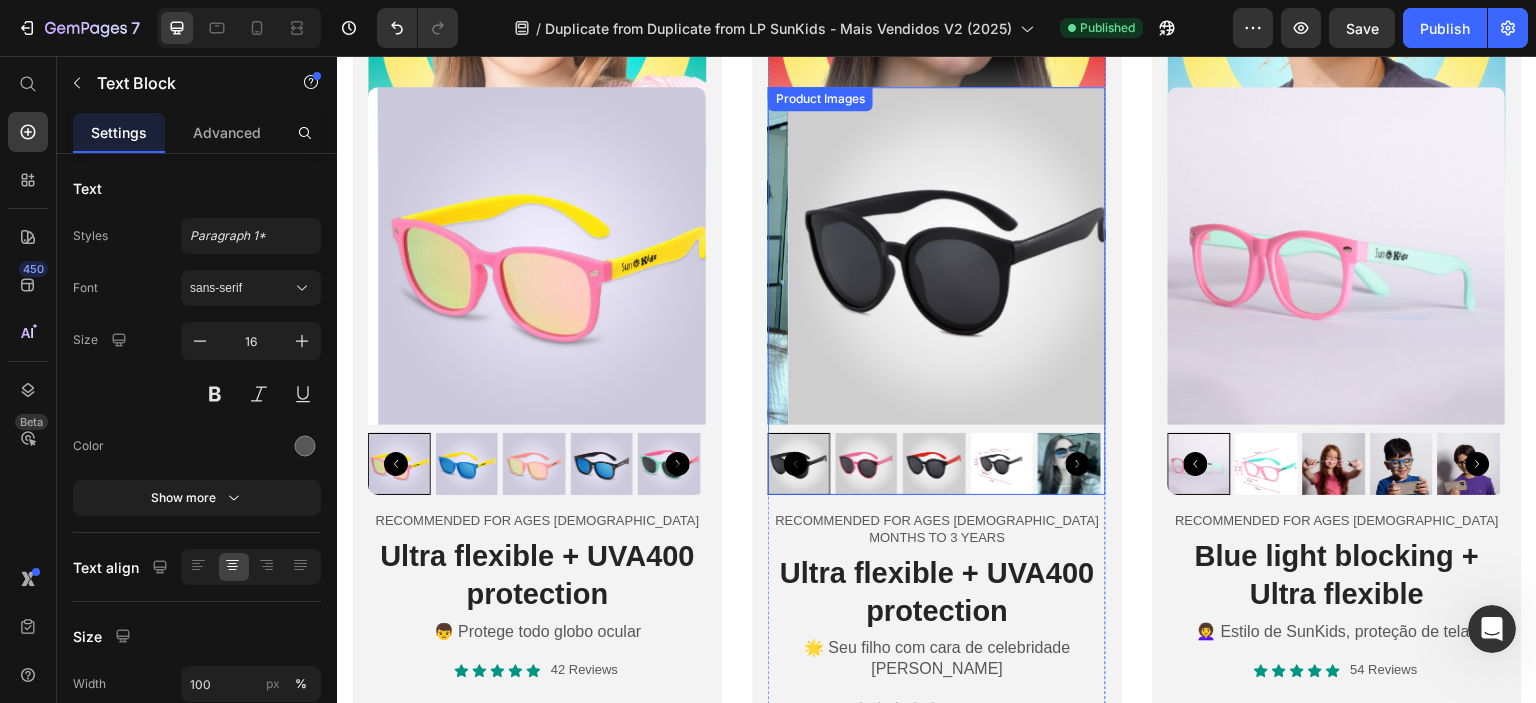 click at bounding box center (957, 256) 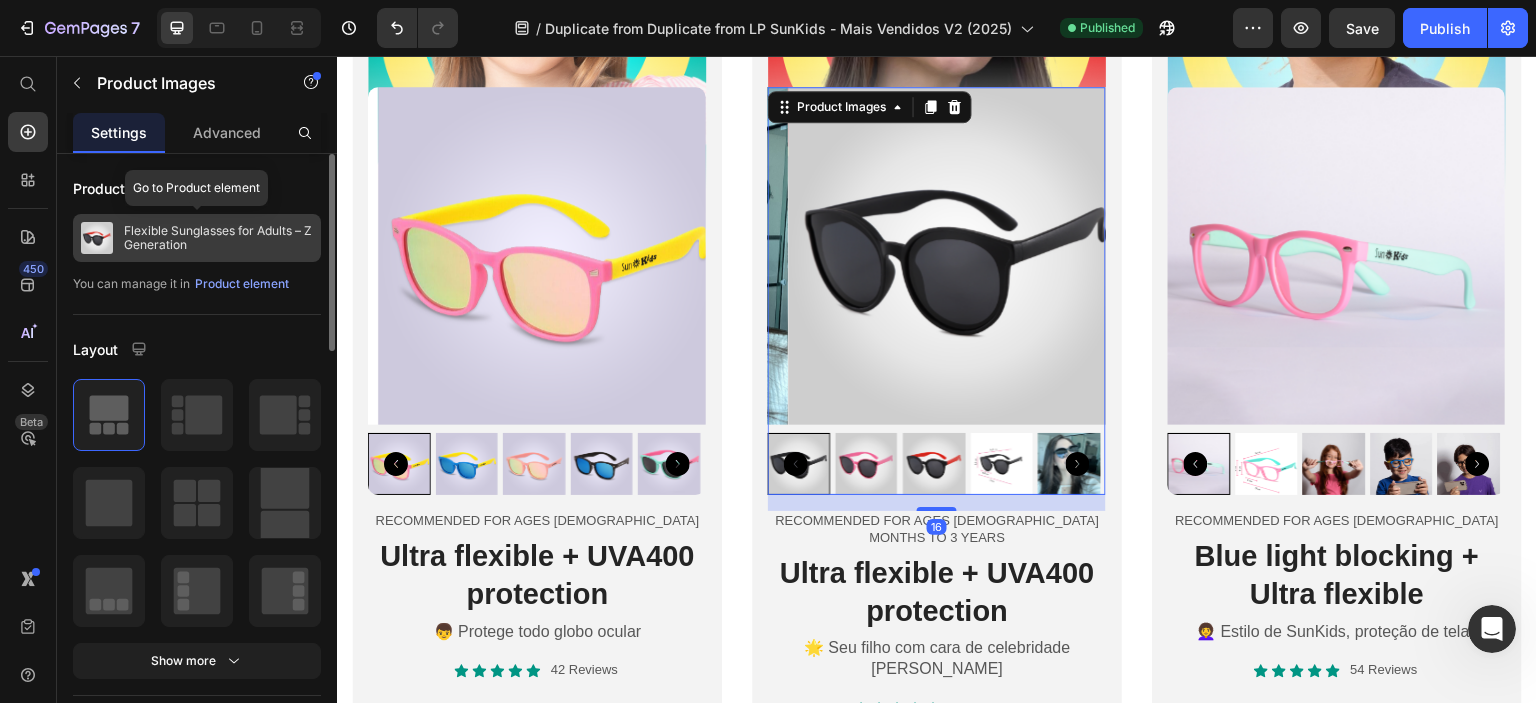 click on "Flexible Sunglasses for Adults – Z Generation" at bounding box center [218, 238] 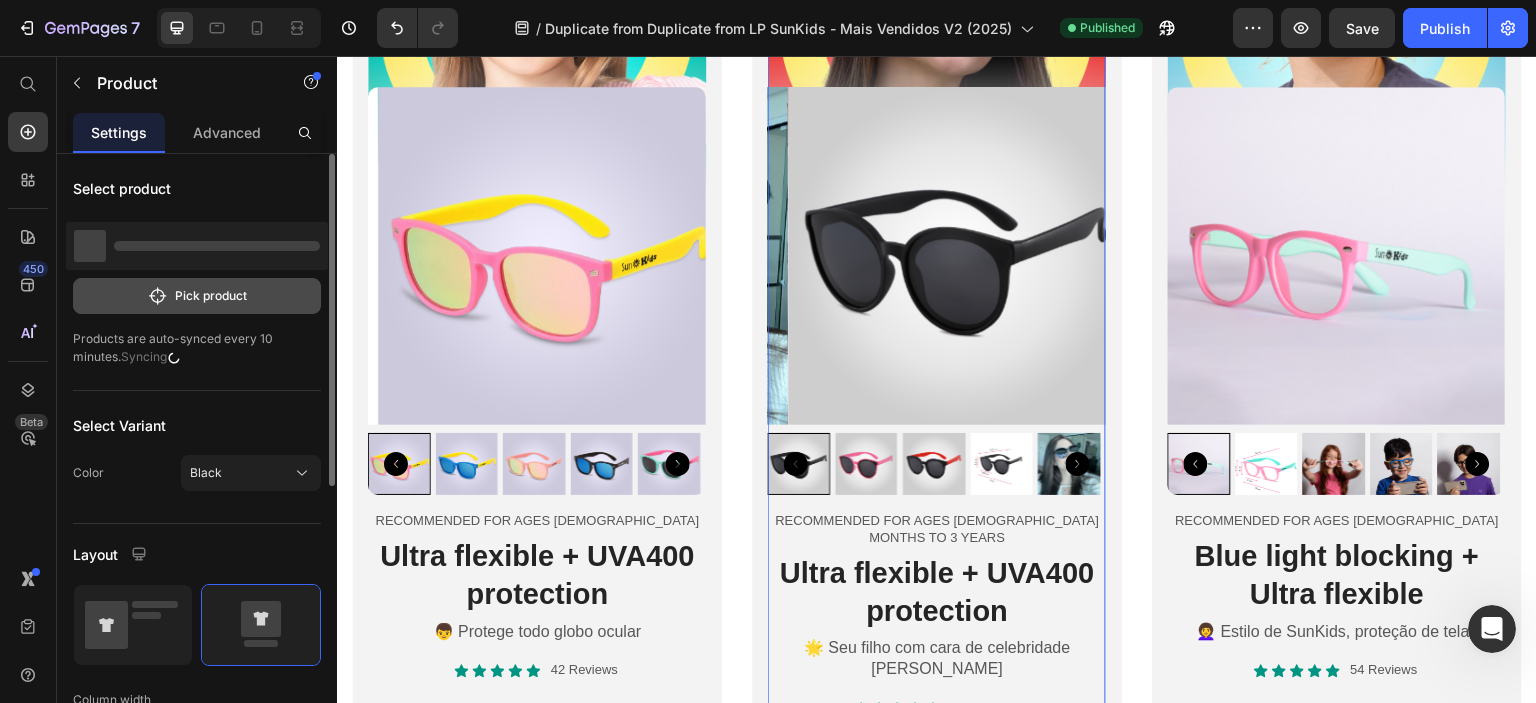 click on "Pick product" at bounding box center (197, 296) 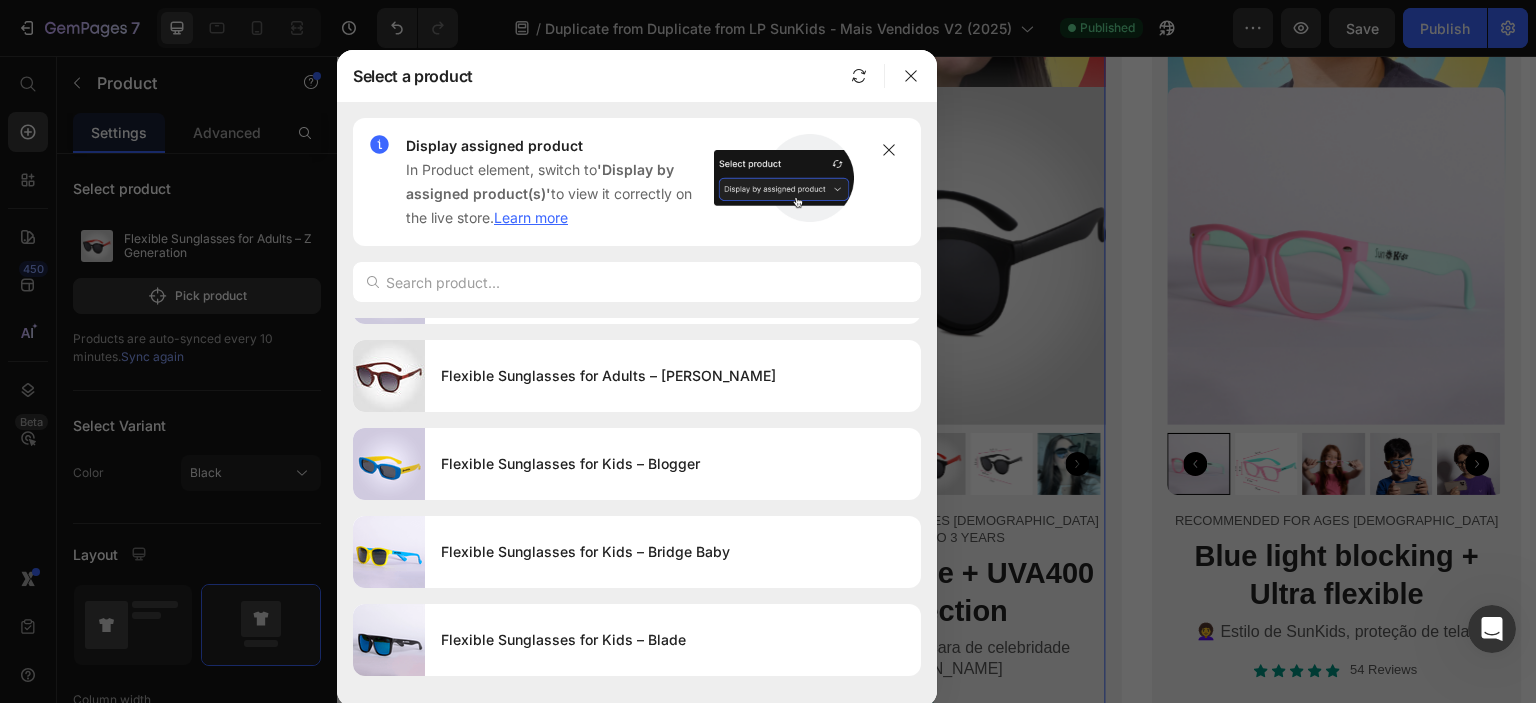 scroll, scrollTop: 0, scrollLeft: 0, axis: both 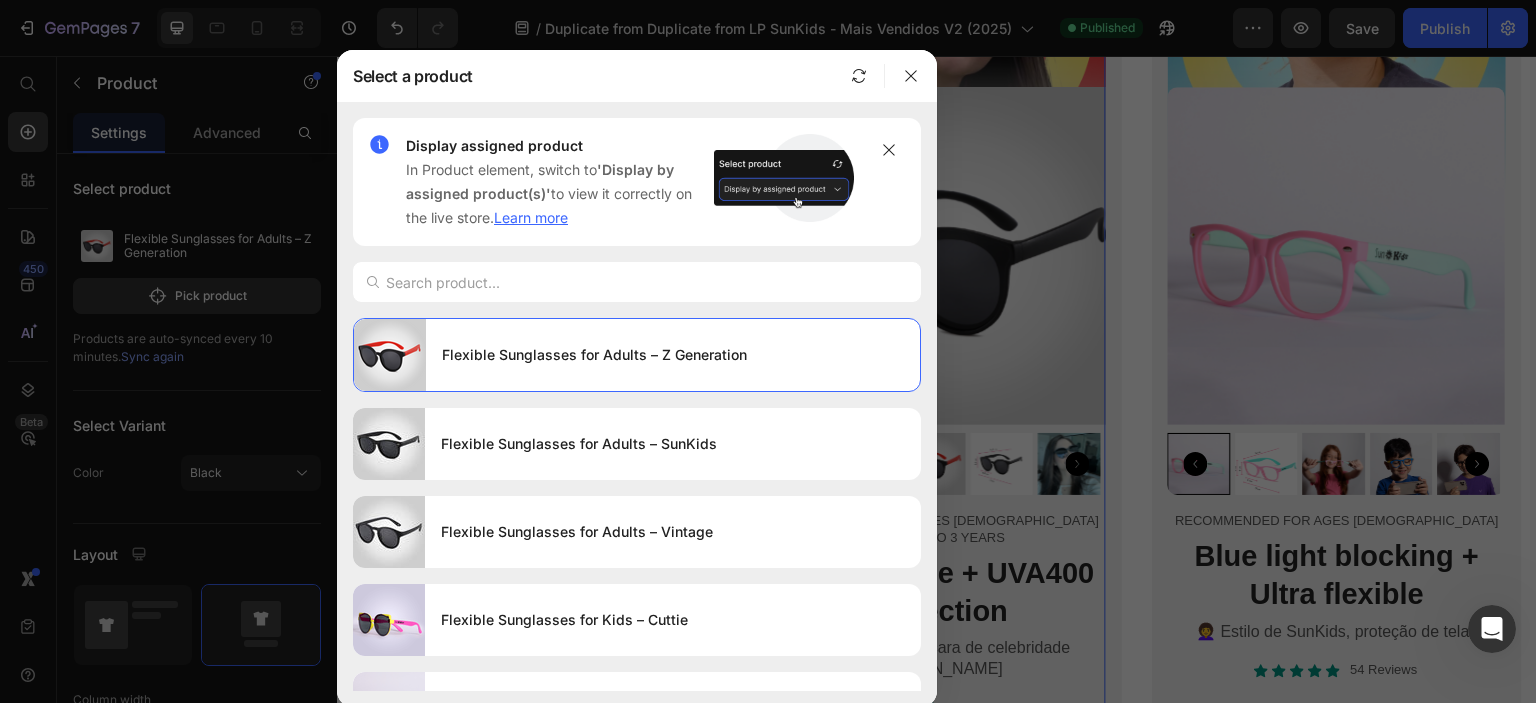 click at bounding box center (768, 351) 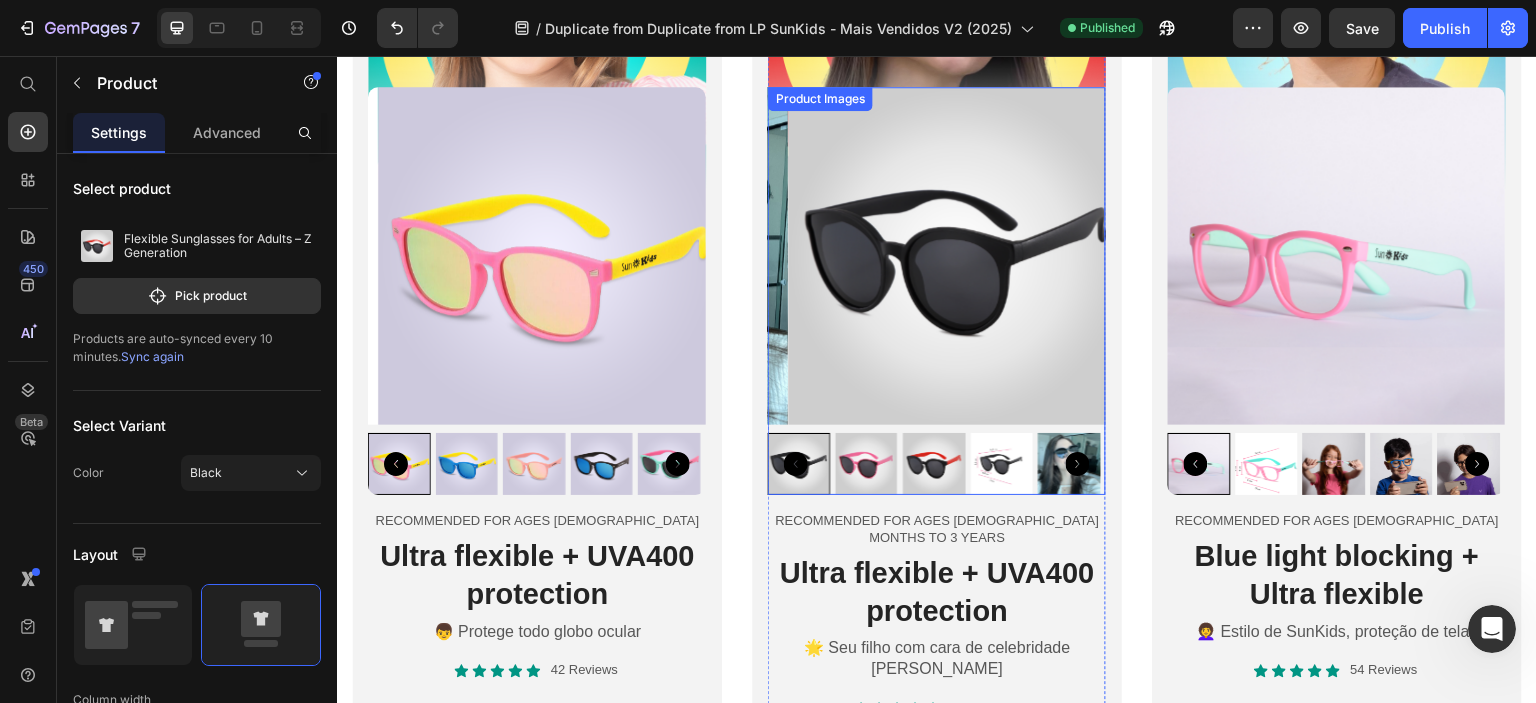 click at bounding box center [957, 256] 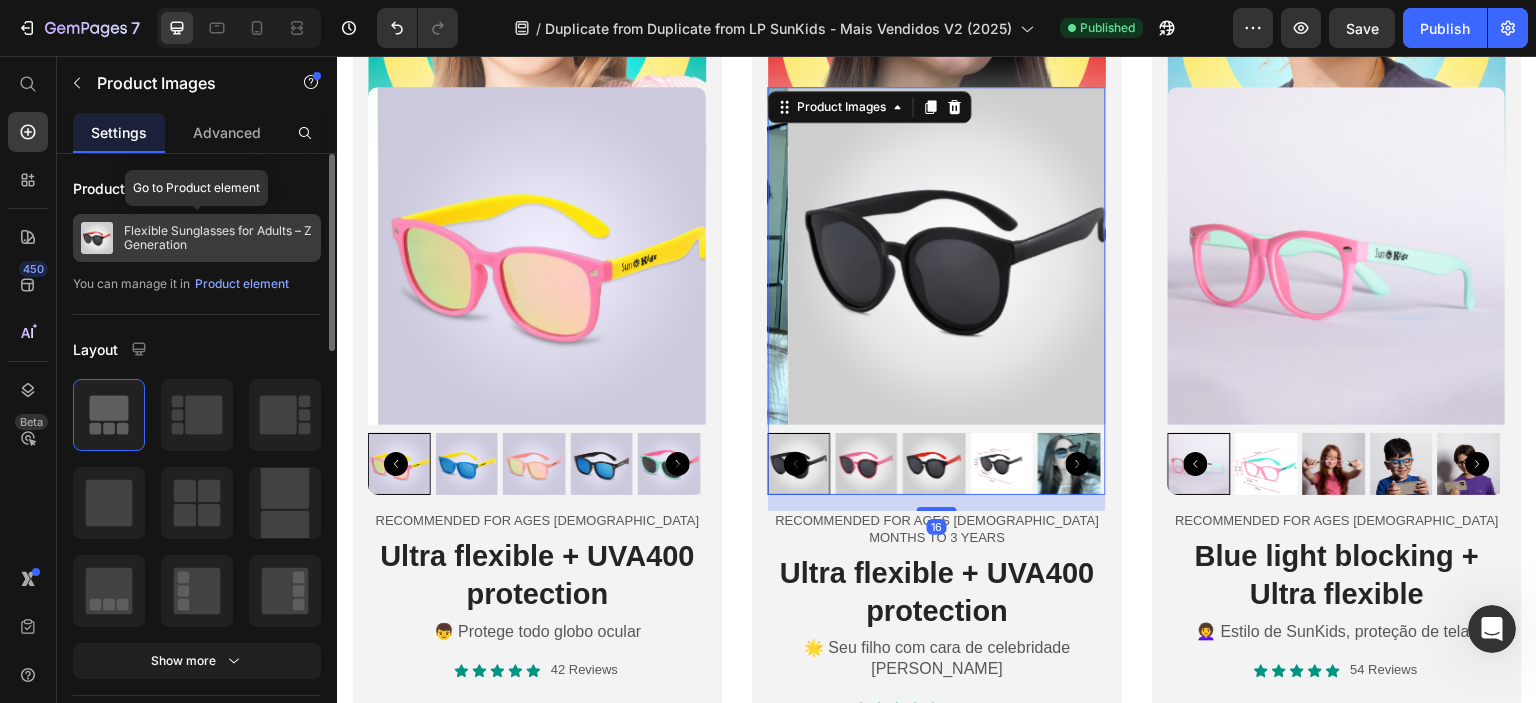 click on "Flexible Sunglasses for Adults – Z Generation" at bounding box center [218, 238] 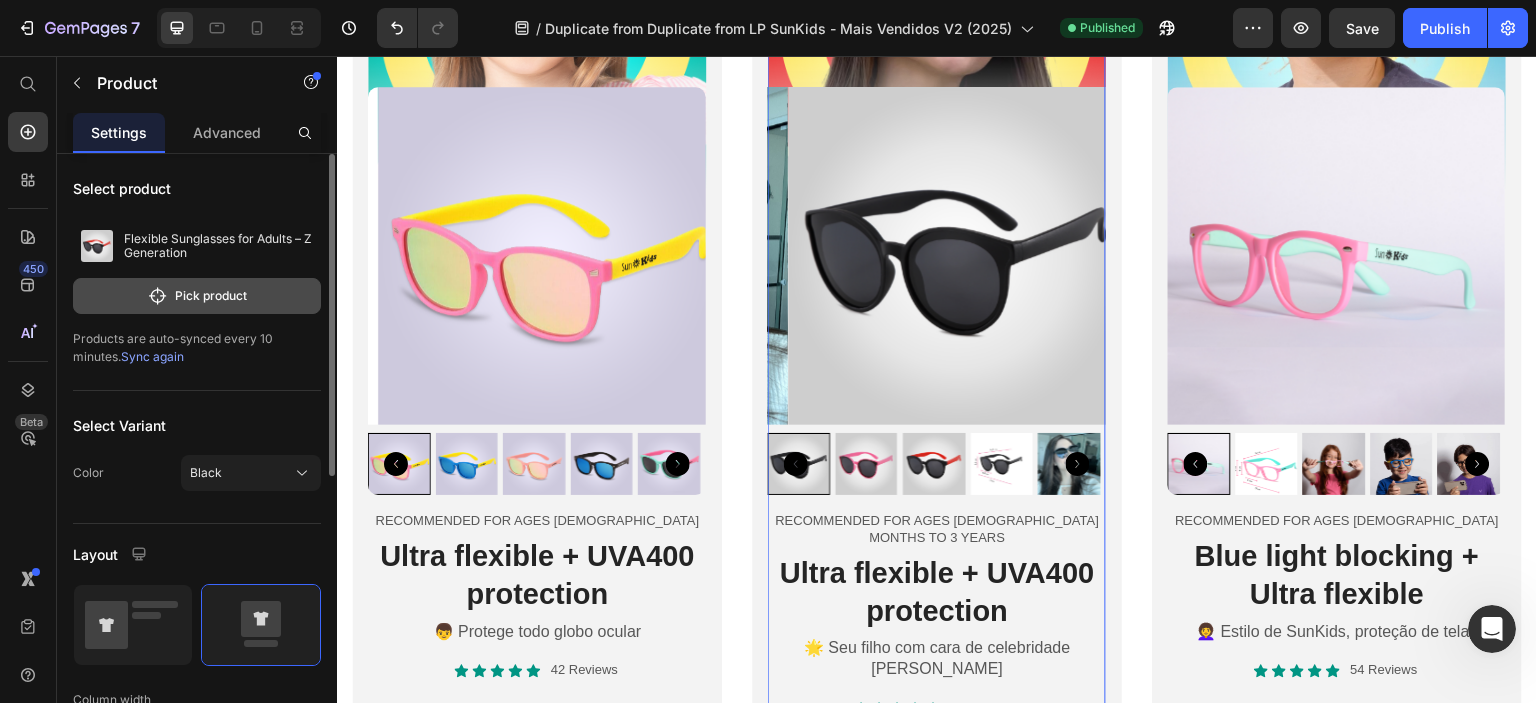 click on "Pick product" at bounding box center [197, 296] 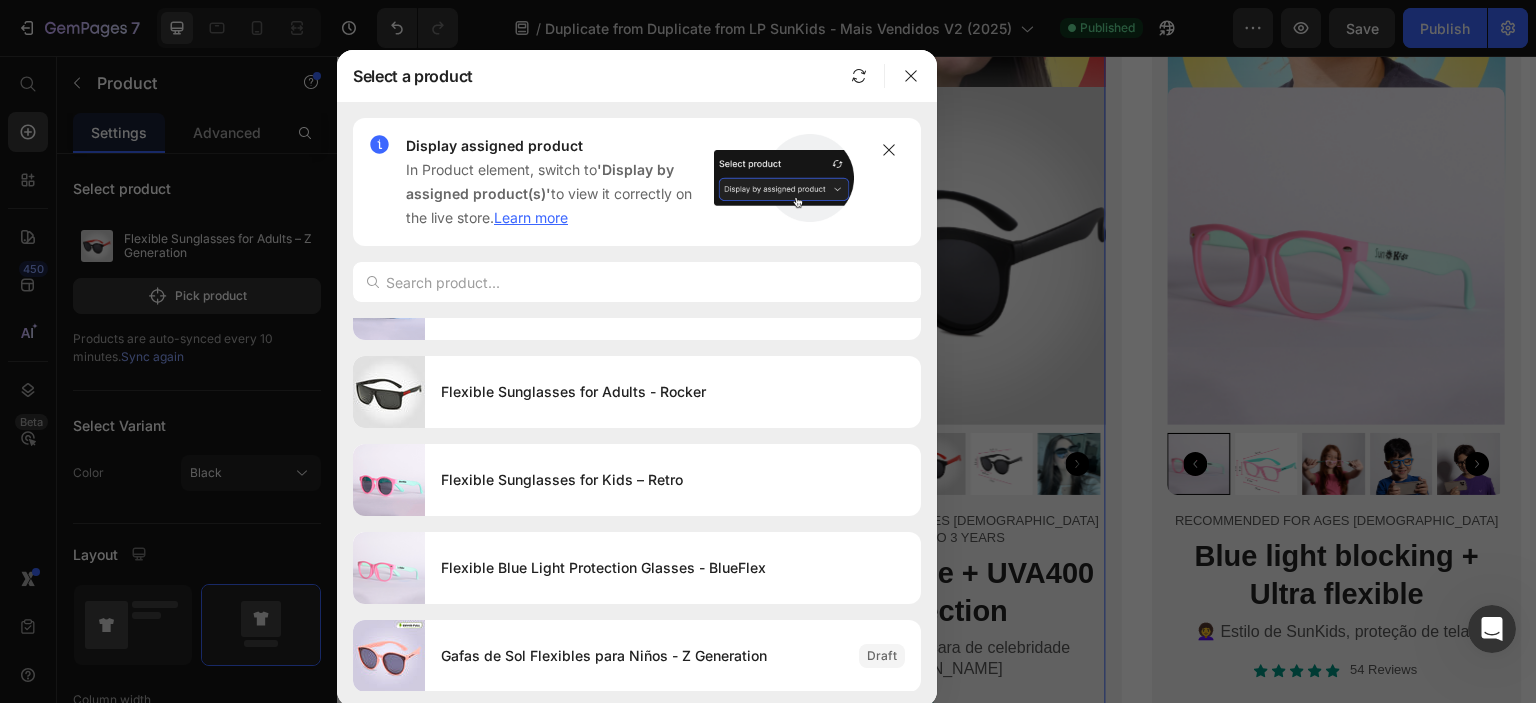 scroll, scrollTop: 696, scrollLeft: 0, axis: vertical 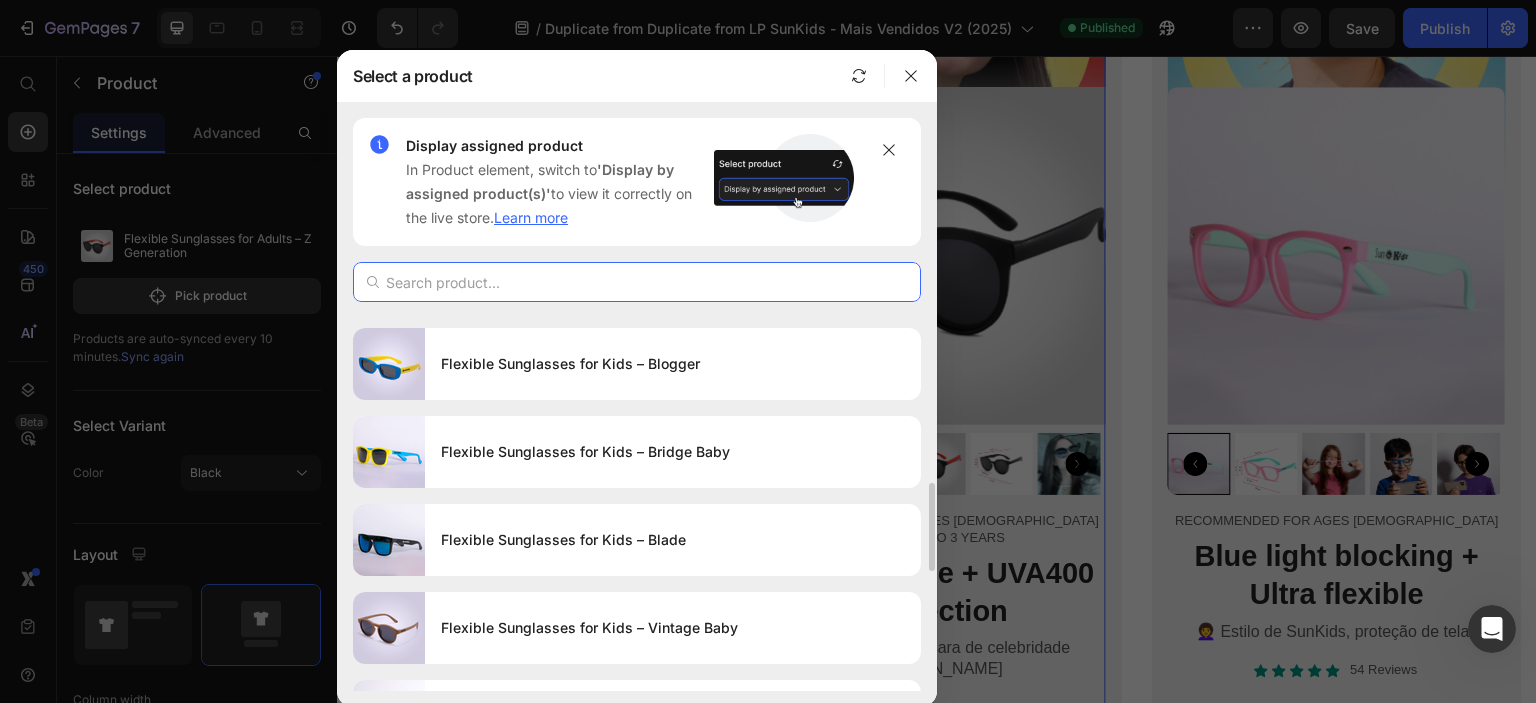 click at bounding box center [637, 282] 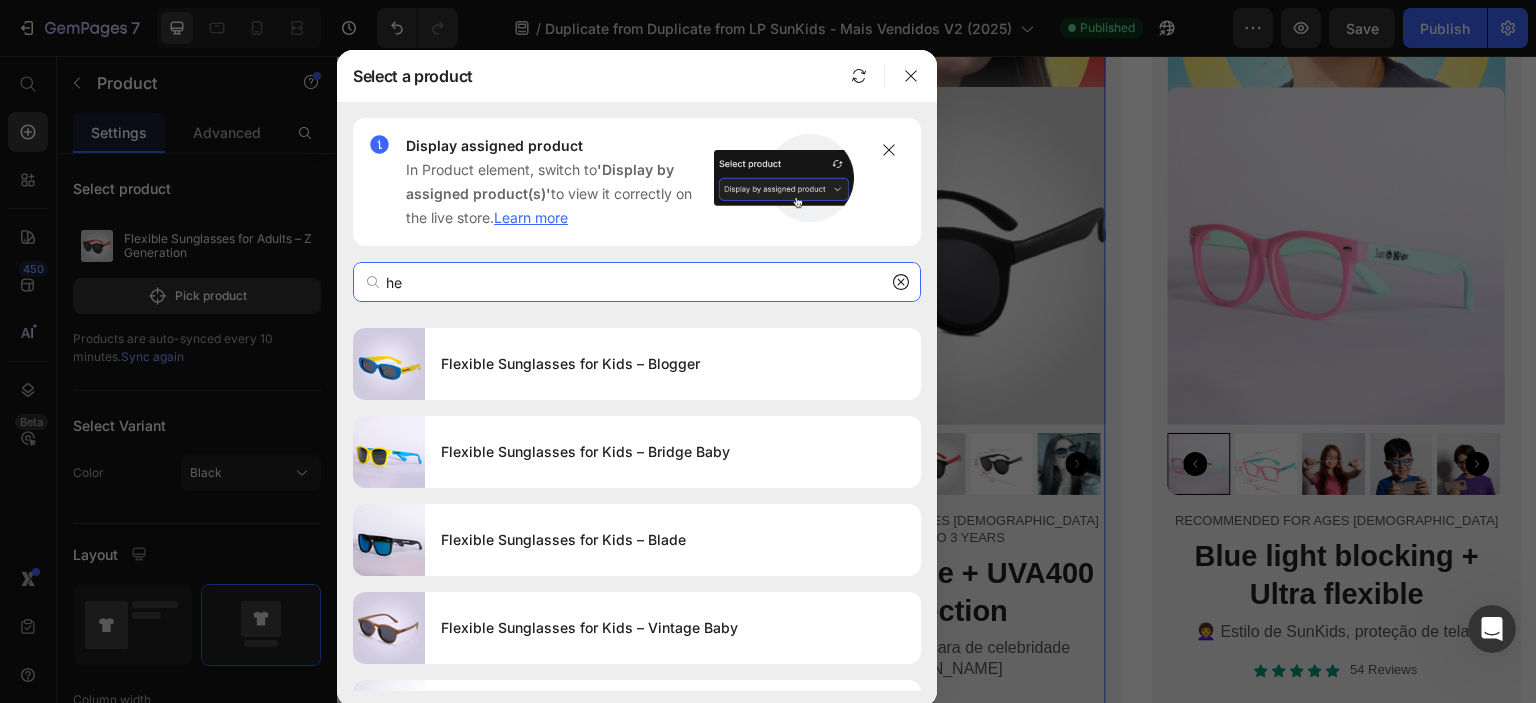 scroll, scrollTop: 0, scrollLeft: 0, axis: both 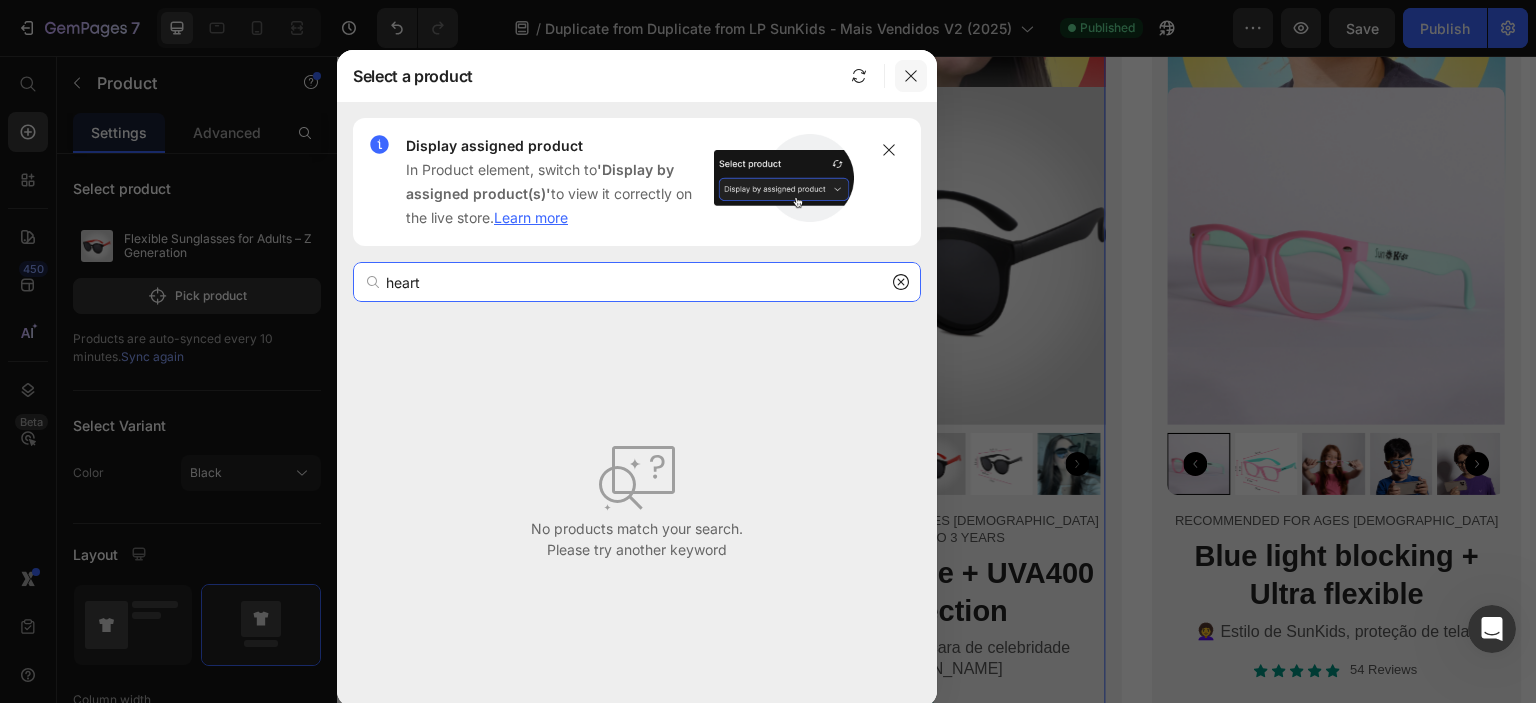 type on "heart" 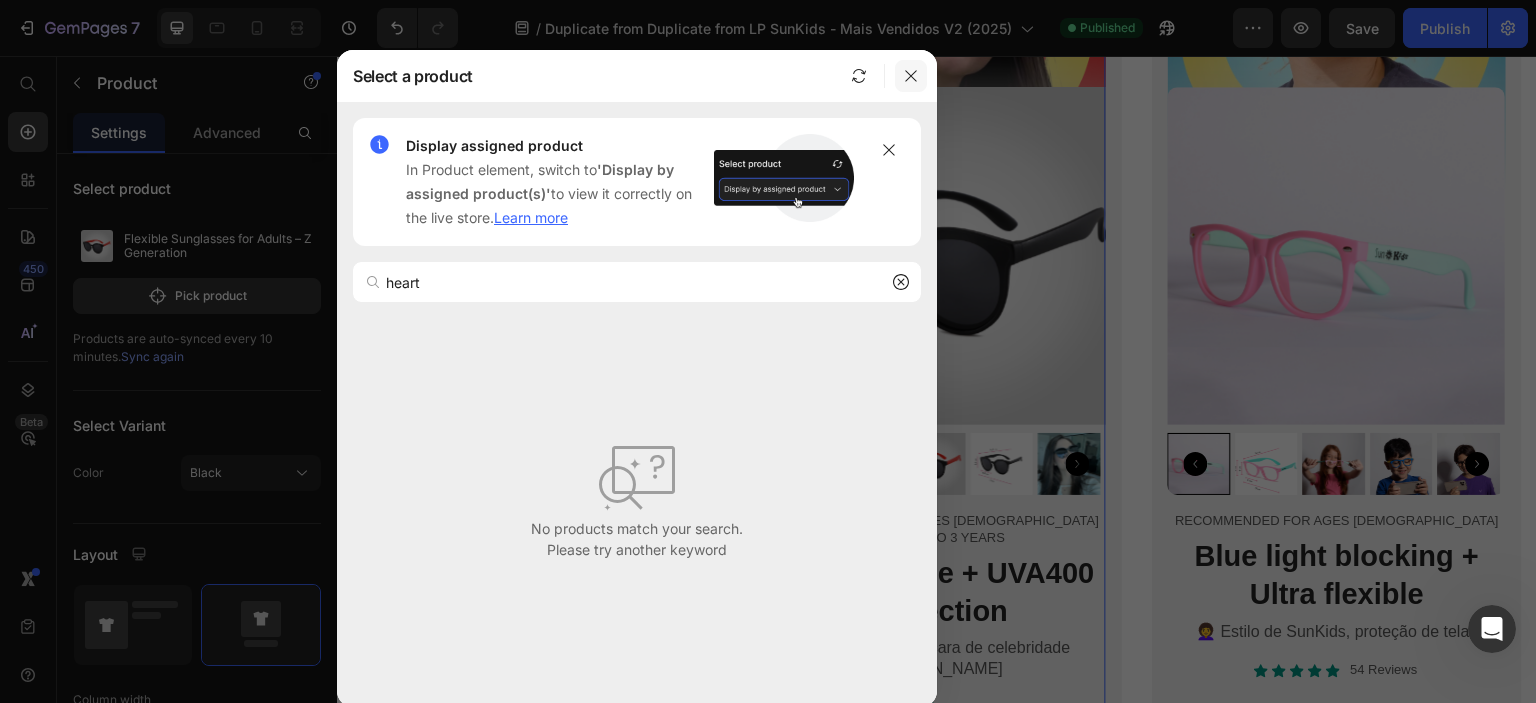 click 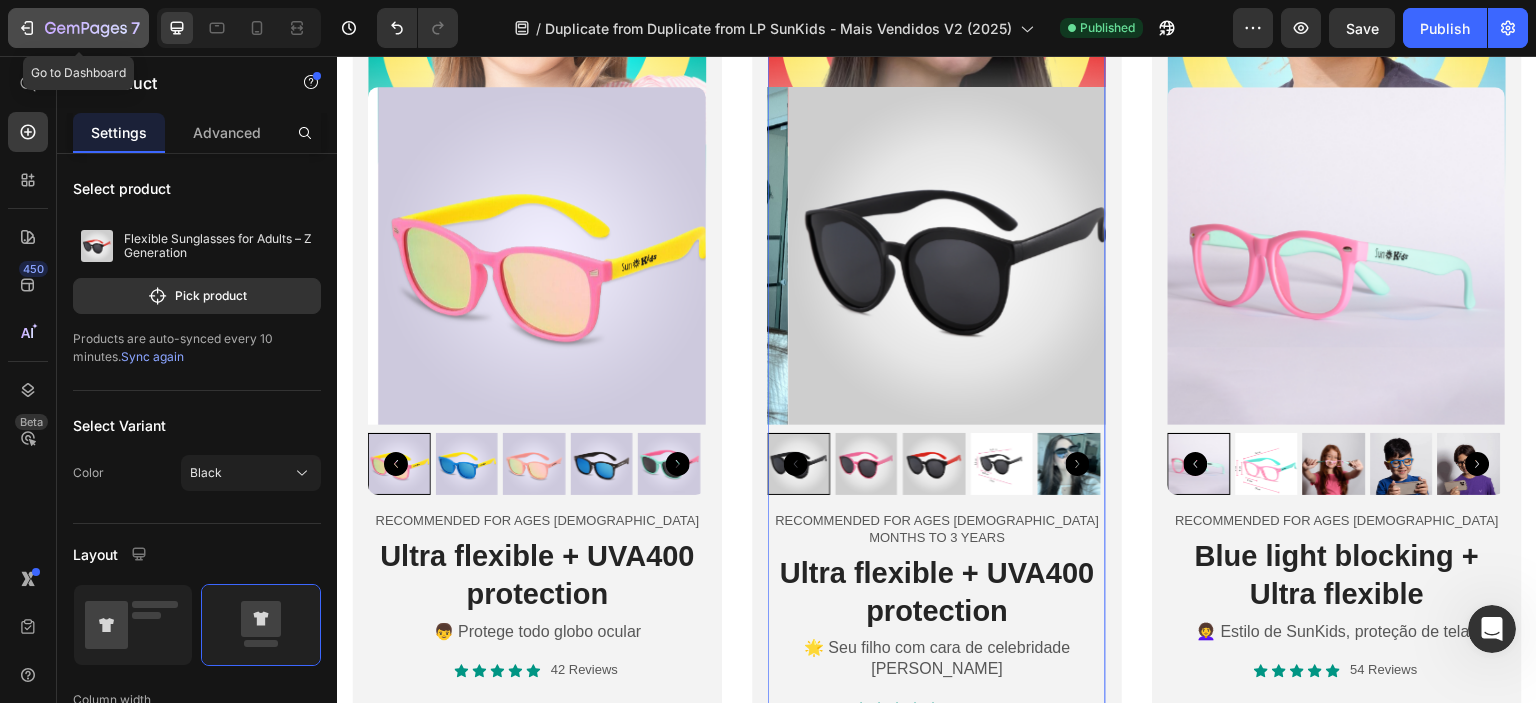 click 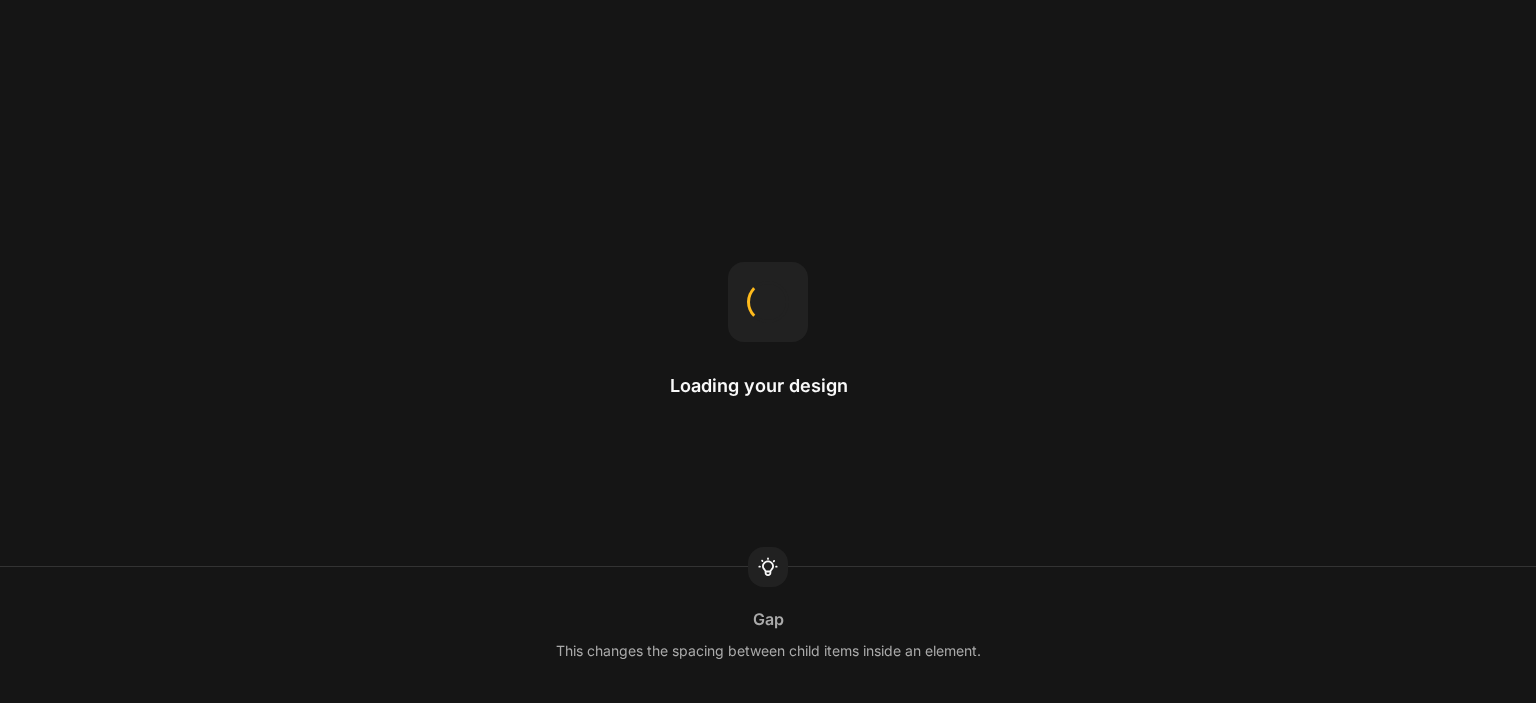 scroll, scrollTop: 0, scrollLeft: 0, axis: both 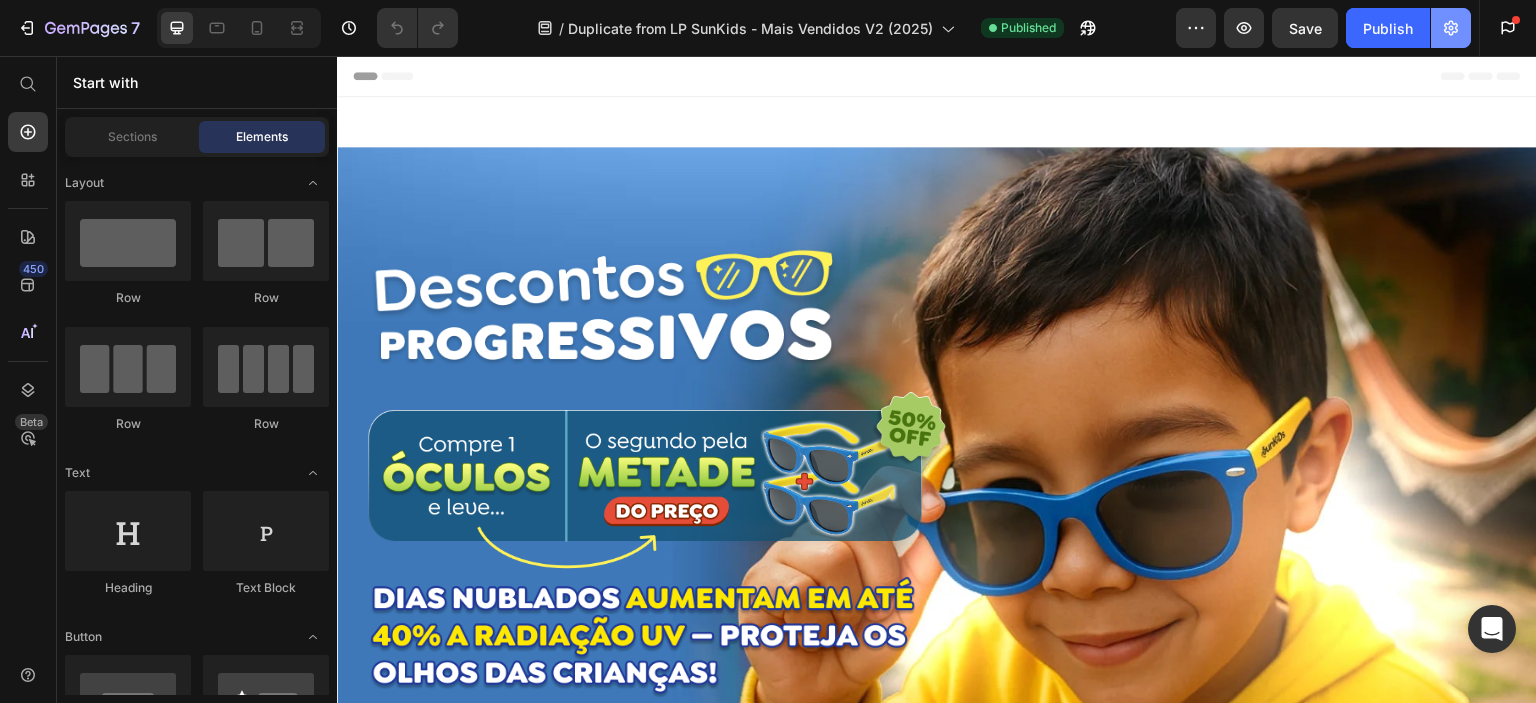 click 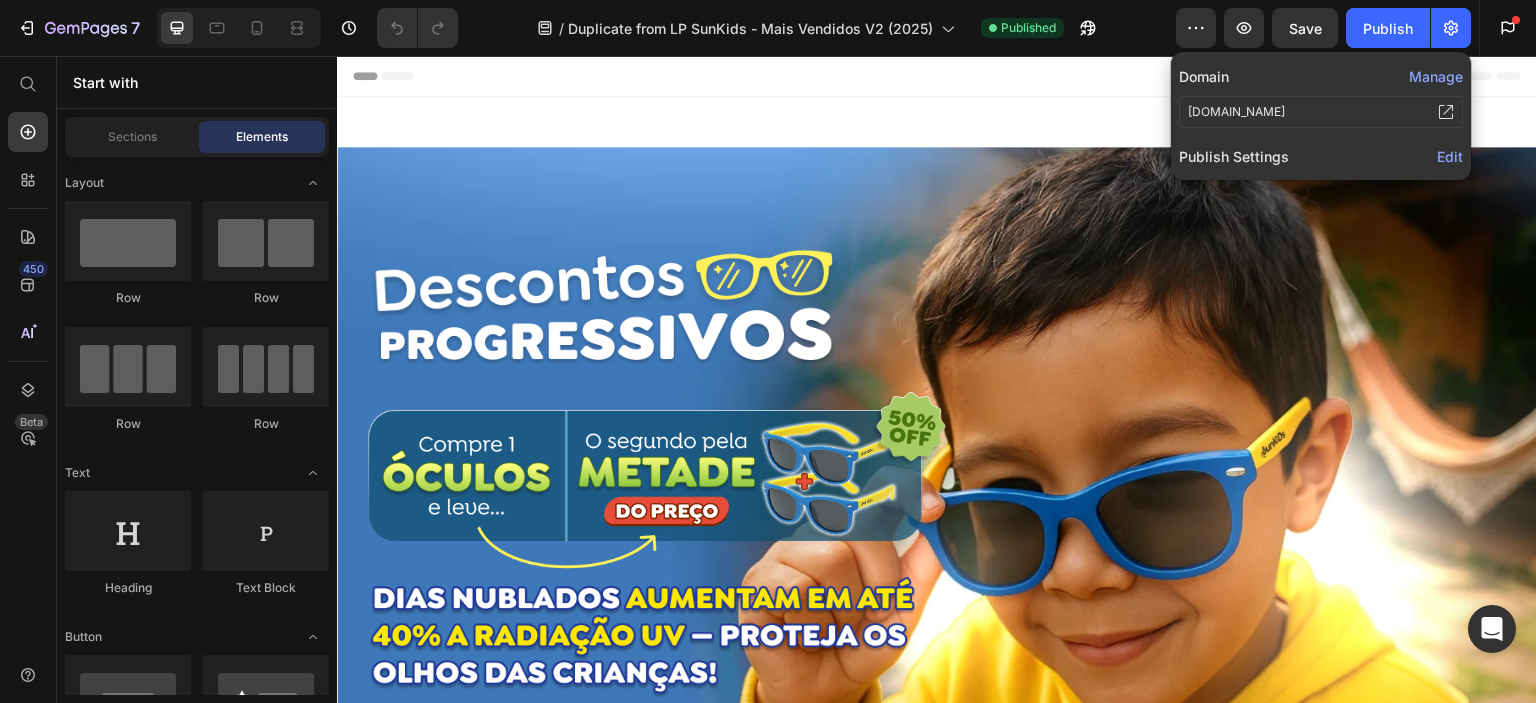 click on "Manage" 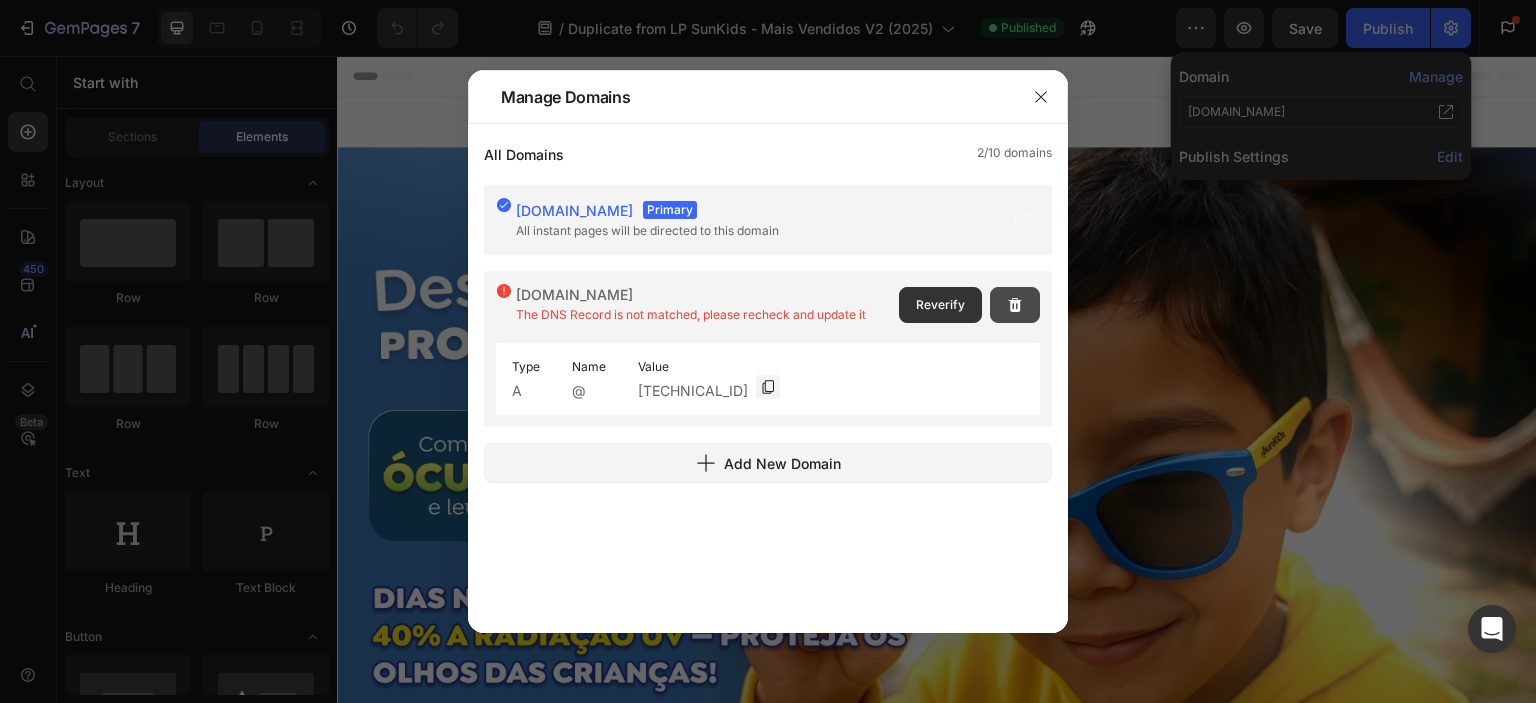 click 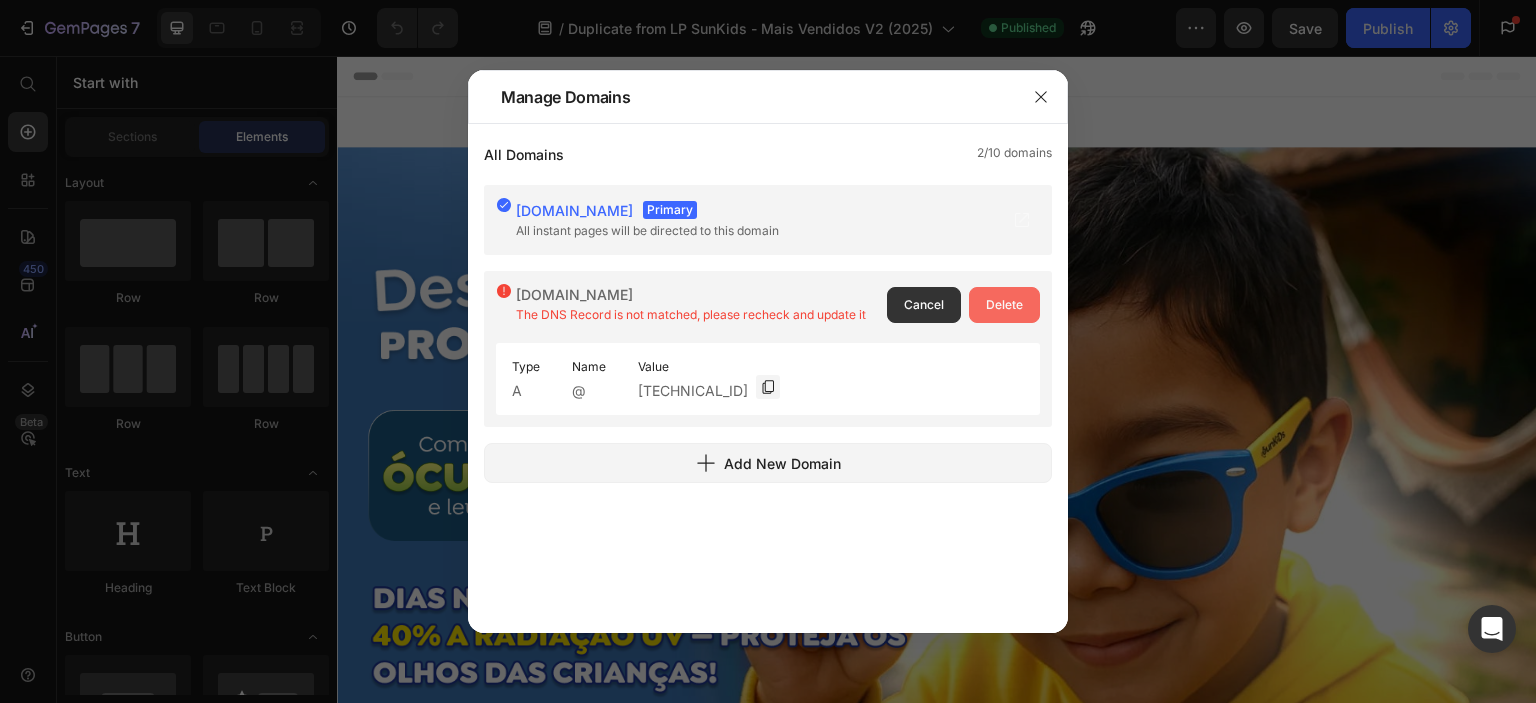 click on "Delete" 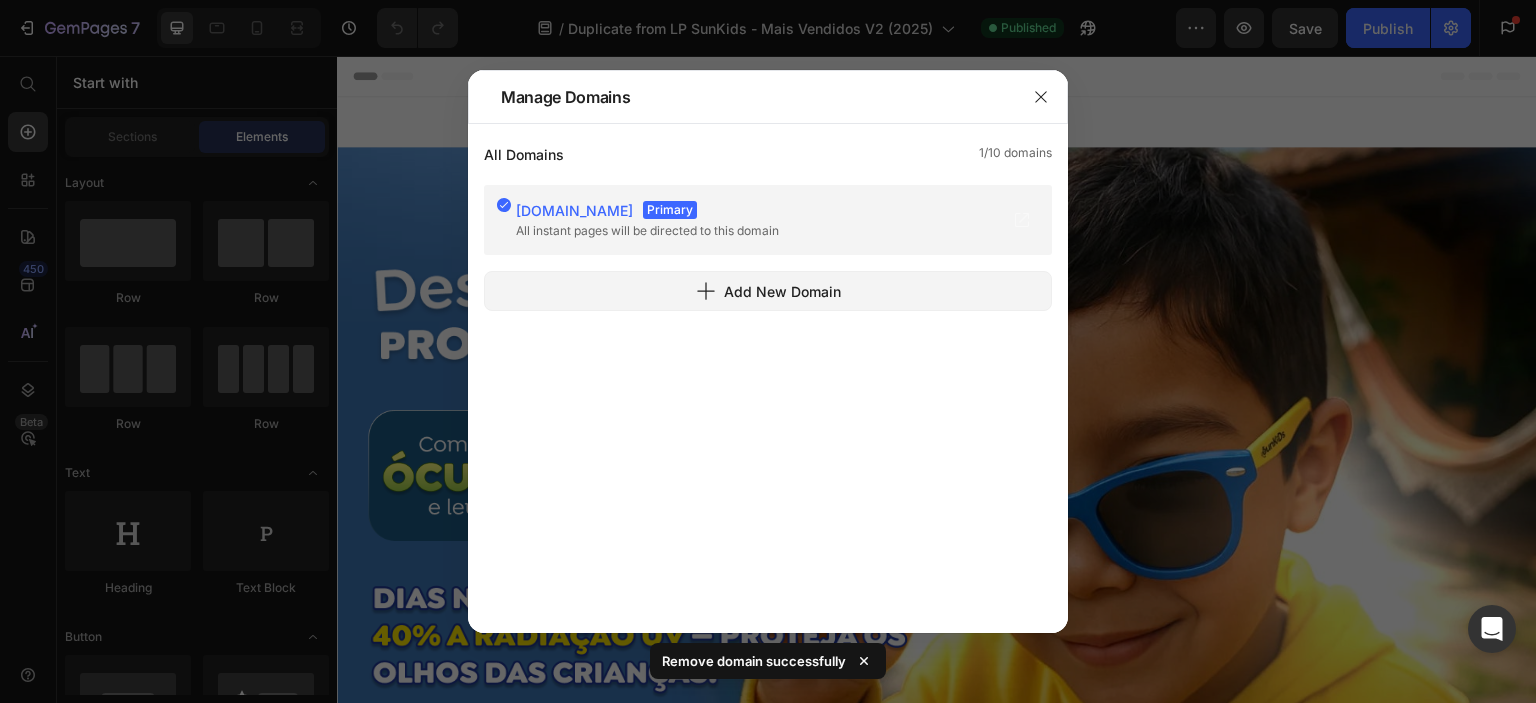 click on "[DOMAIN_NAME]" at bounding box center (574, 210) 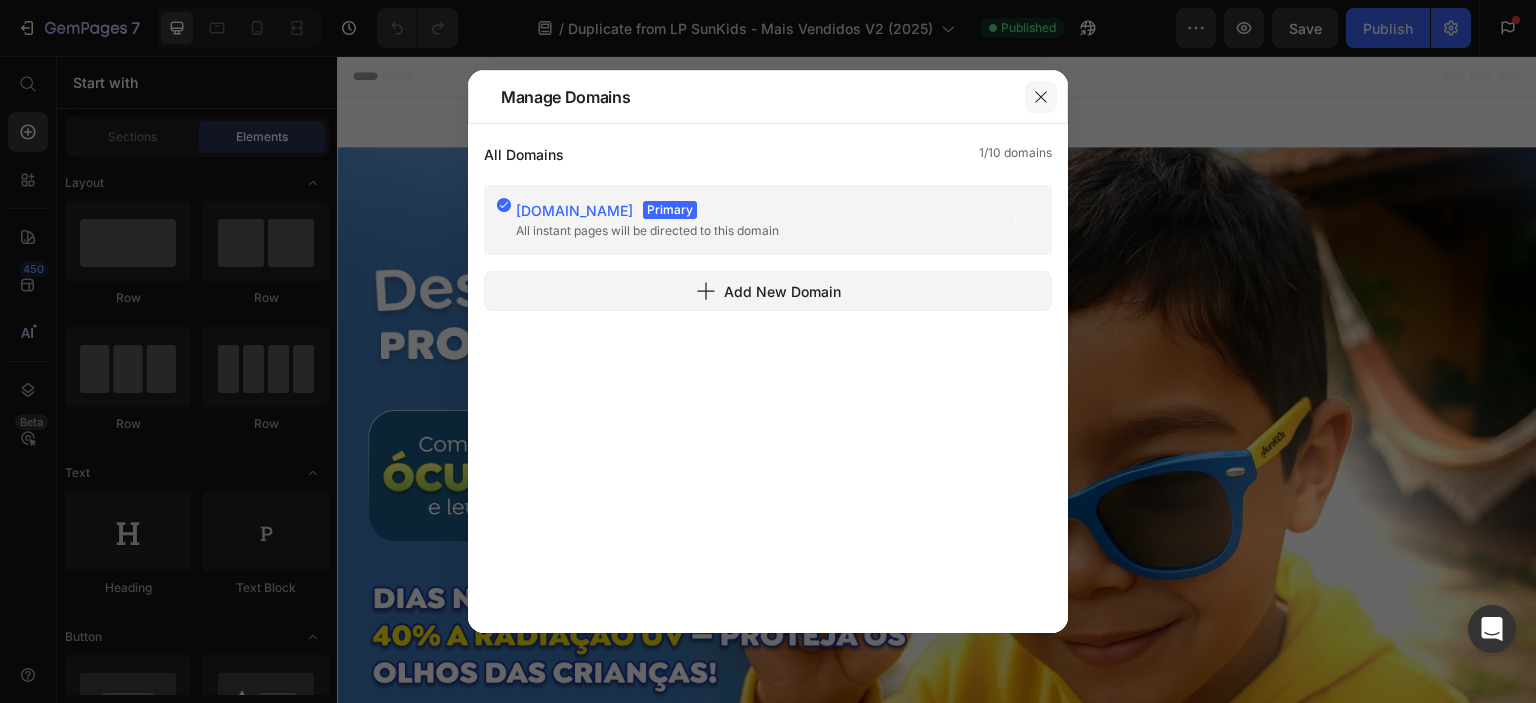 drag, startPoint x: 1041, startPoint y: 96, endPoint x: 292, endPoint y: 9, distance: 754.0358 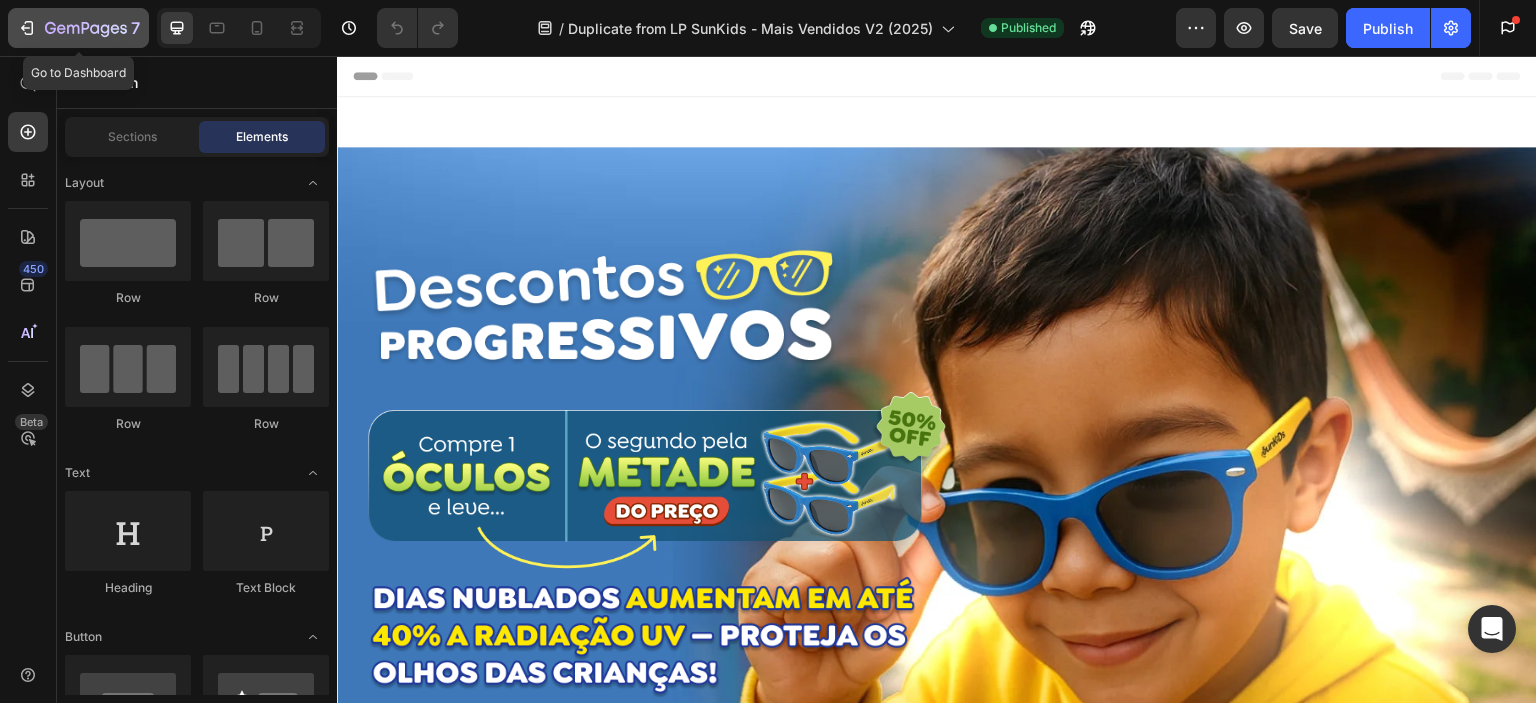 click 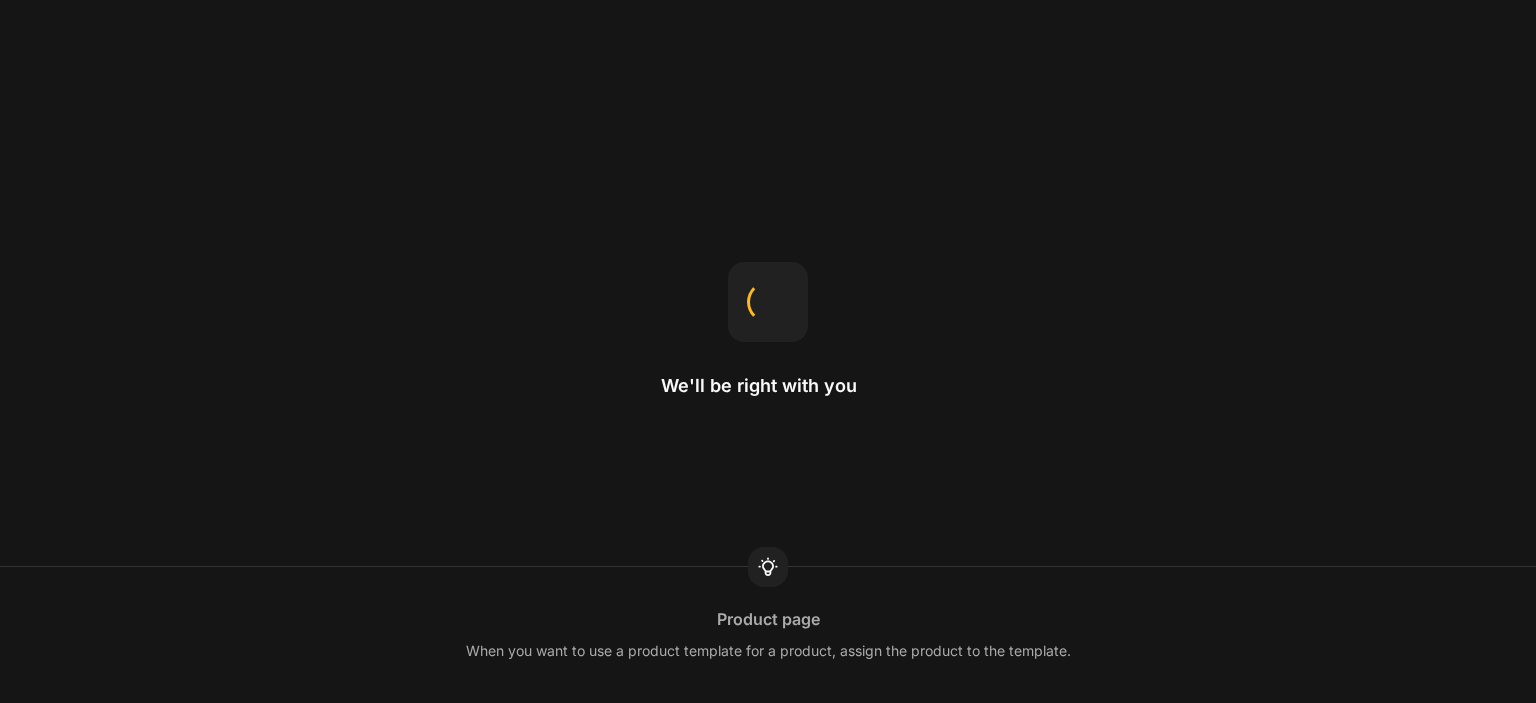 scroll, scrollTop: 0, scrollLeft: 0, axis: both 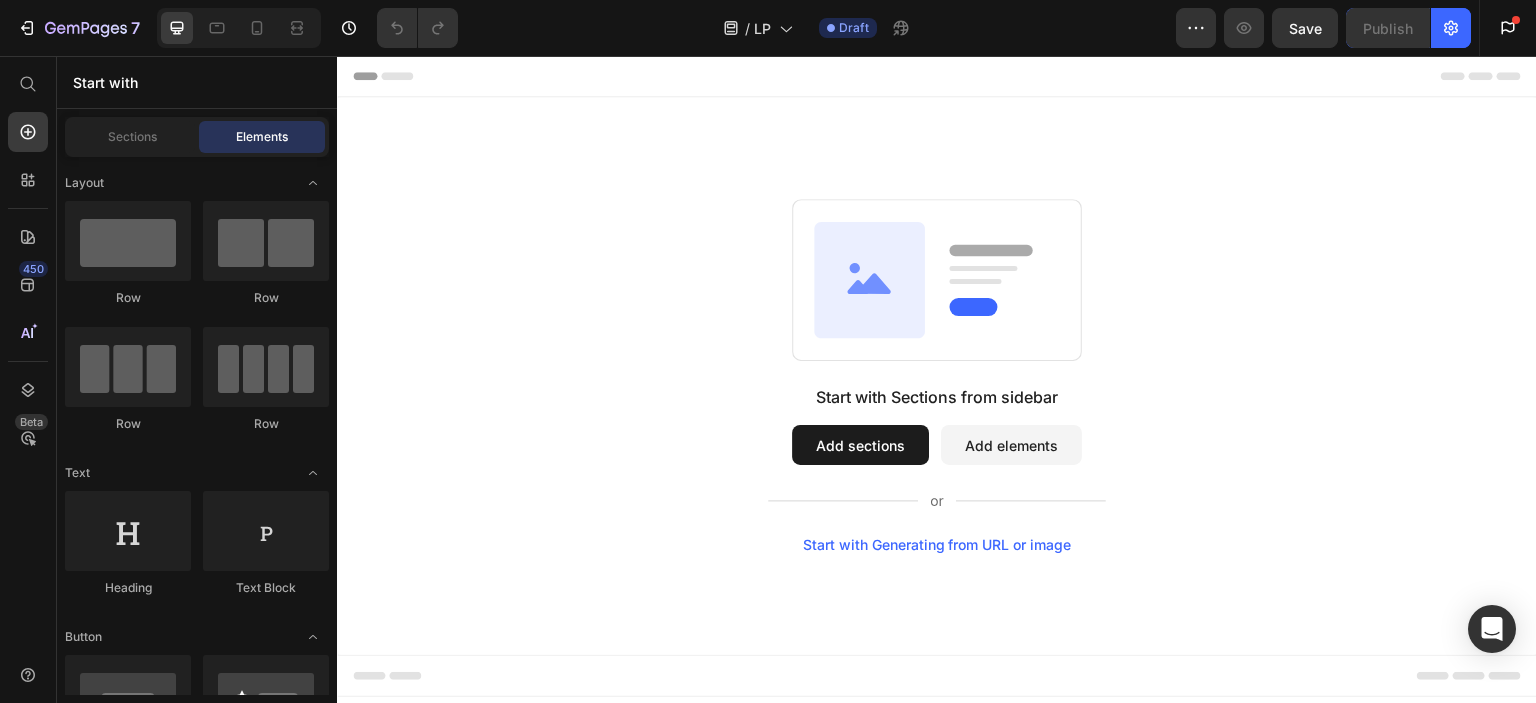 click on "Preview  Save   Publish  Get started 1 of 3 complete Insert template from library Import products from Shopify Design with blank page" at bounding box center [1352, 28] 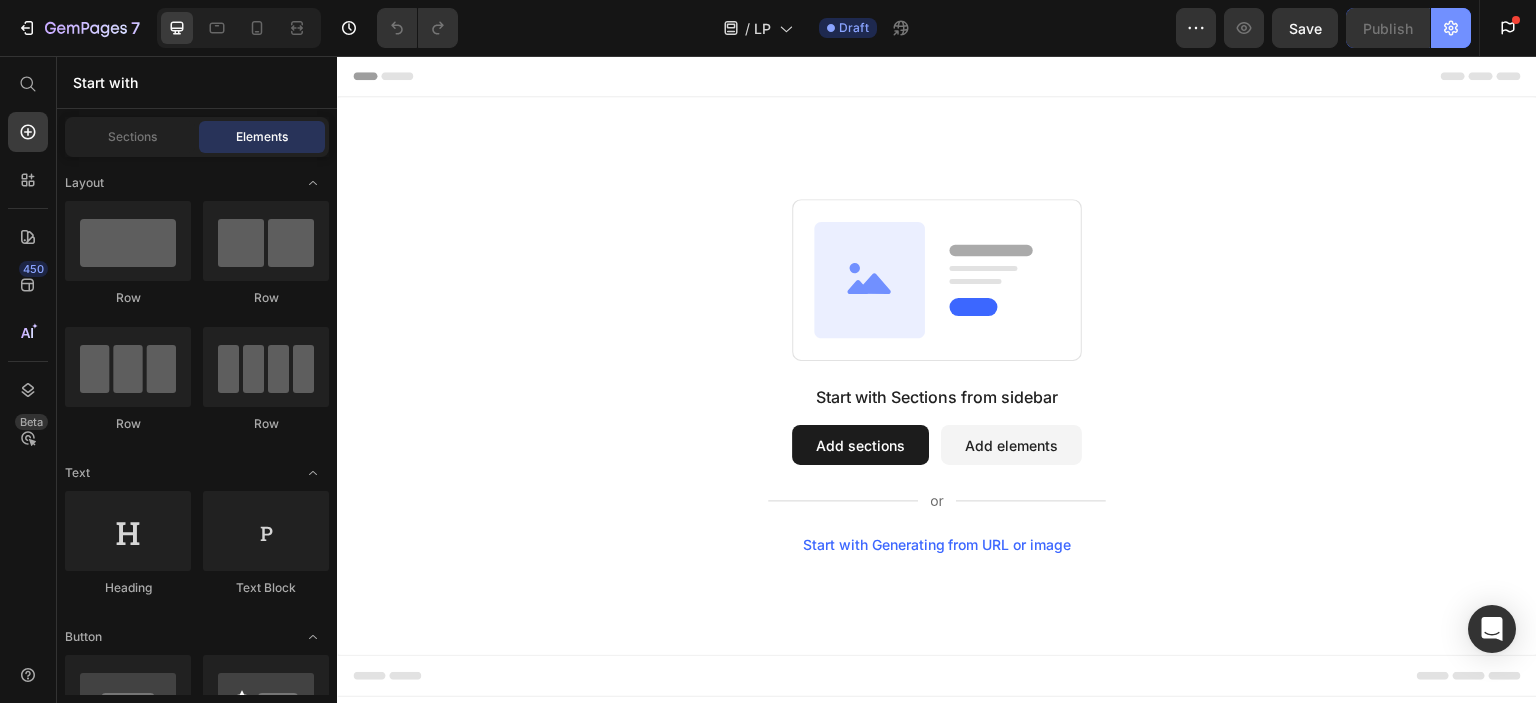 click 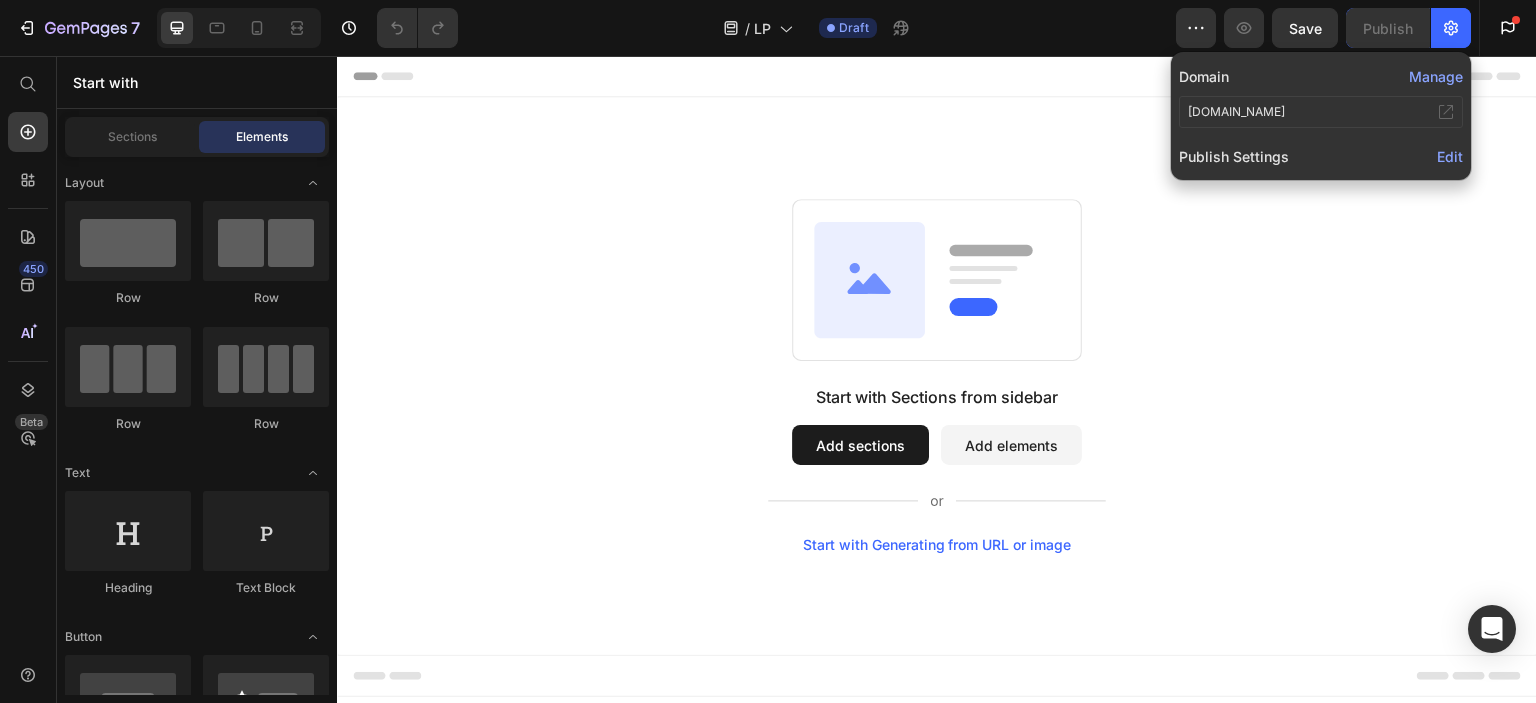 click on "Manage" 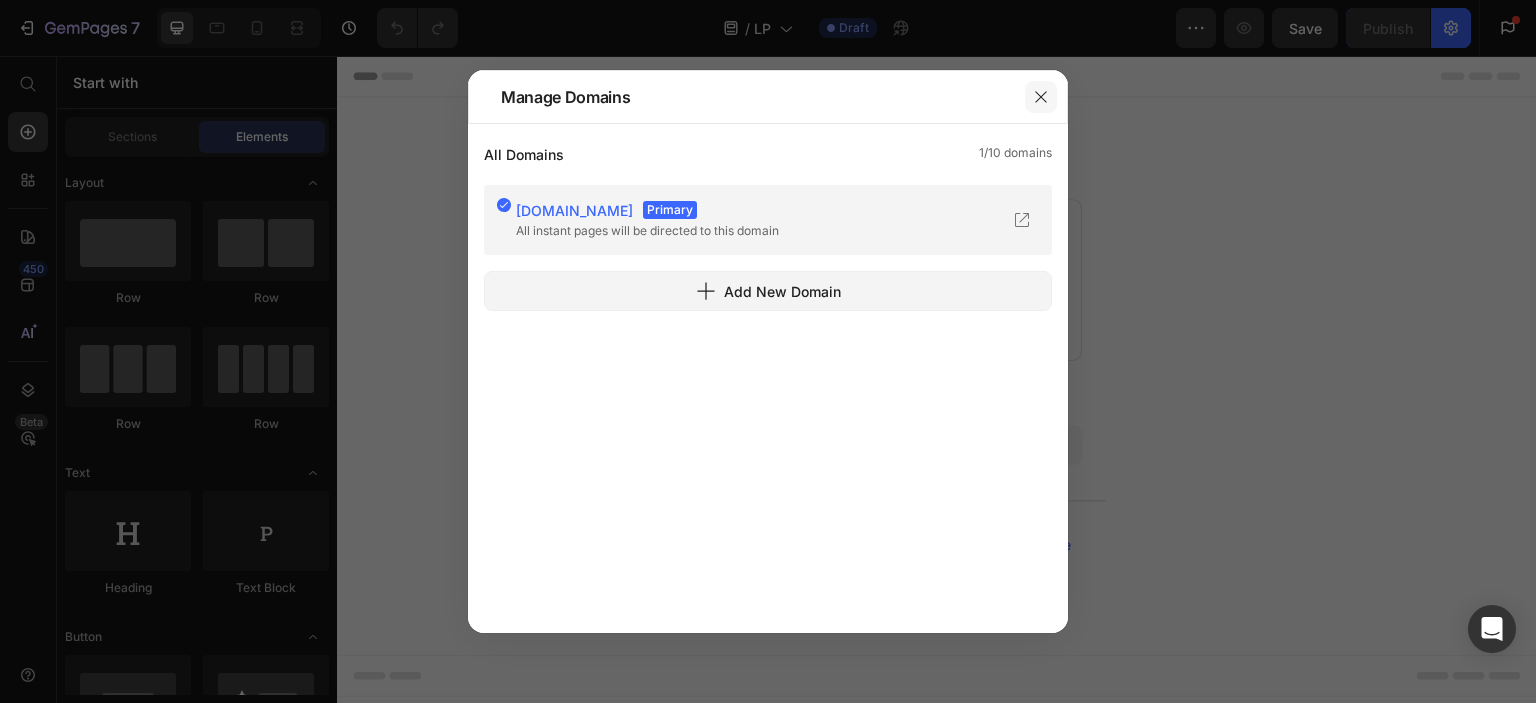 click at bounding box center [1041, 97] 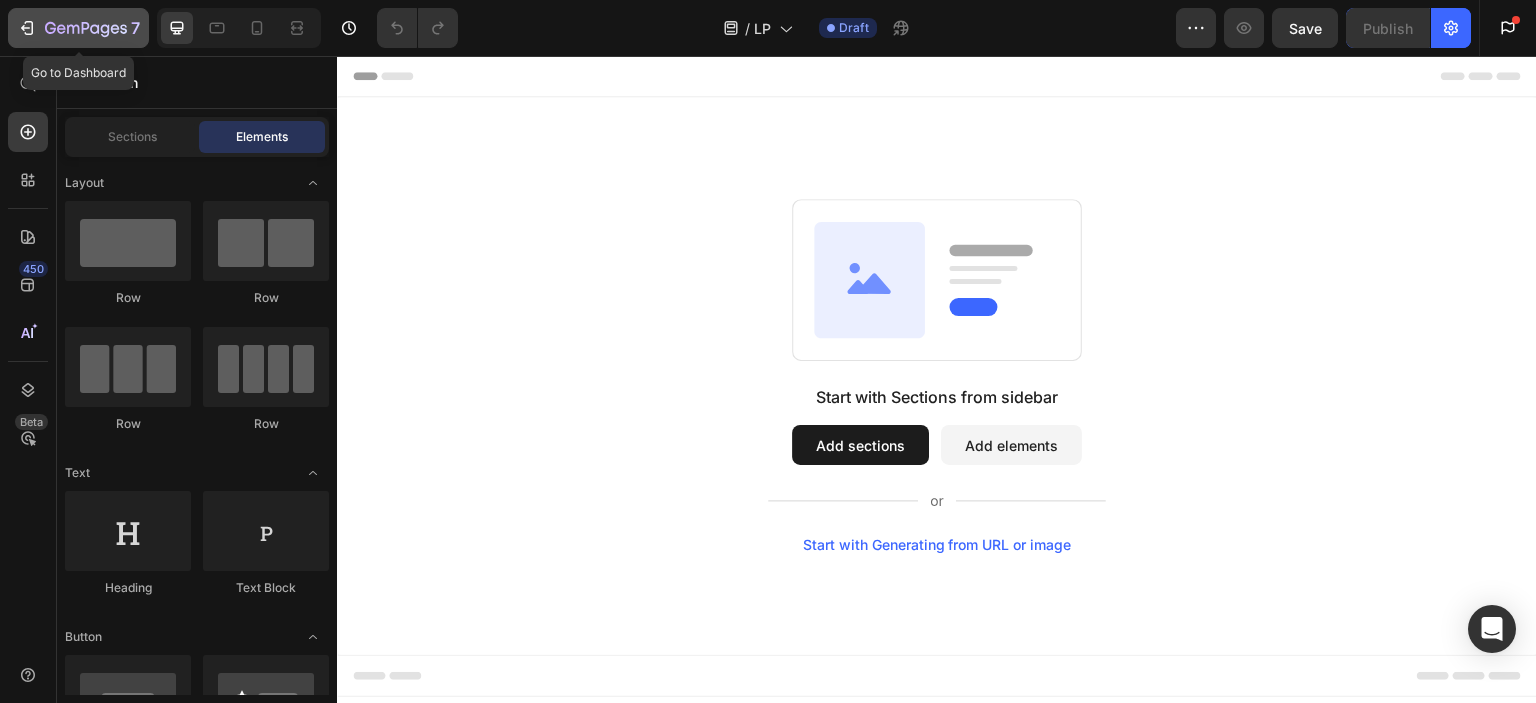 click 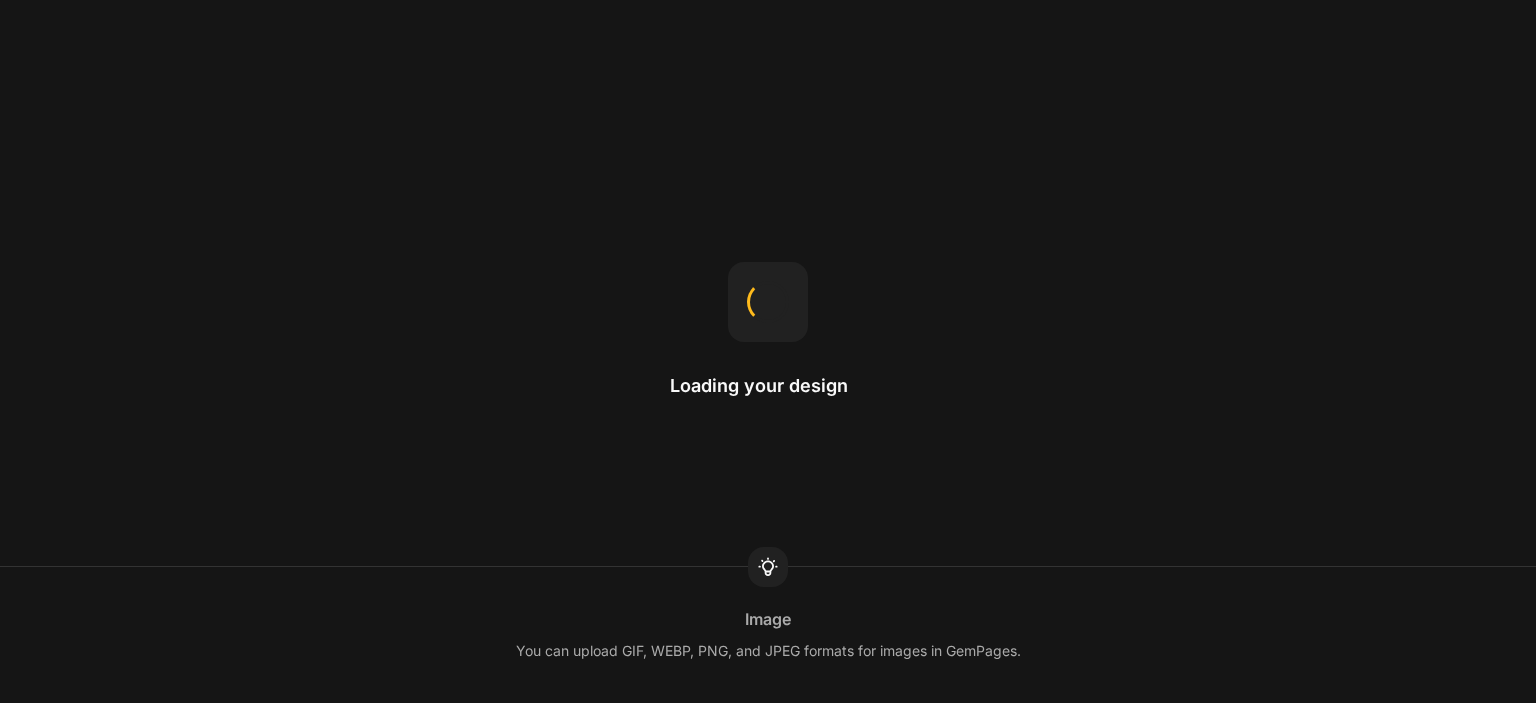 scroll, scrollTop: 0, scrollLeft: 0, axis: both 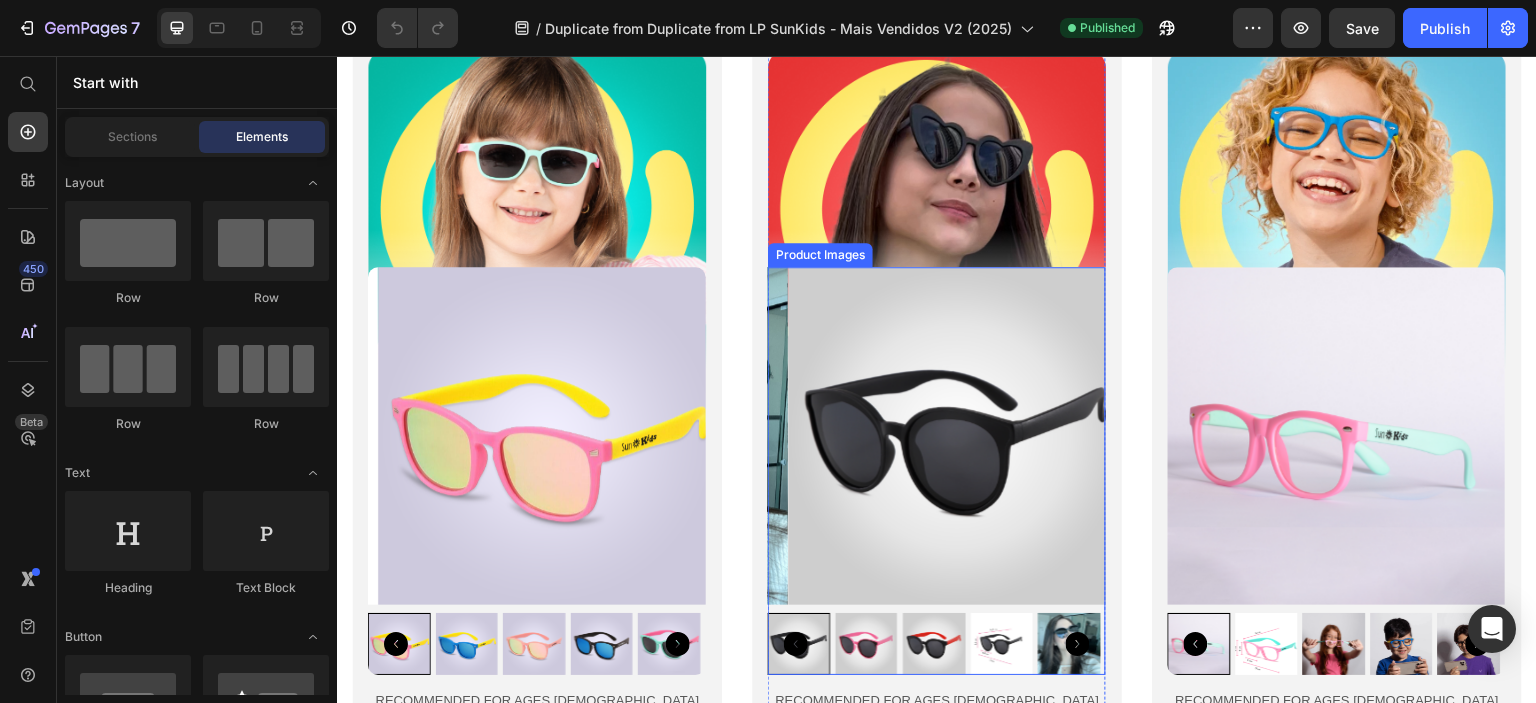 click at bounding box center [957, 436] 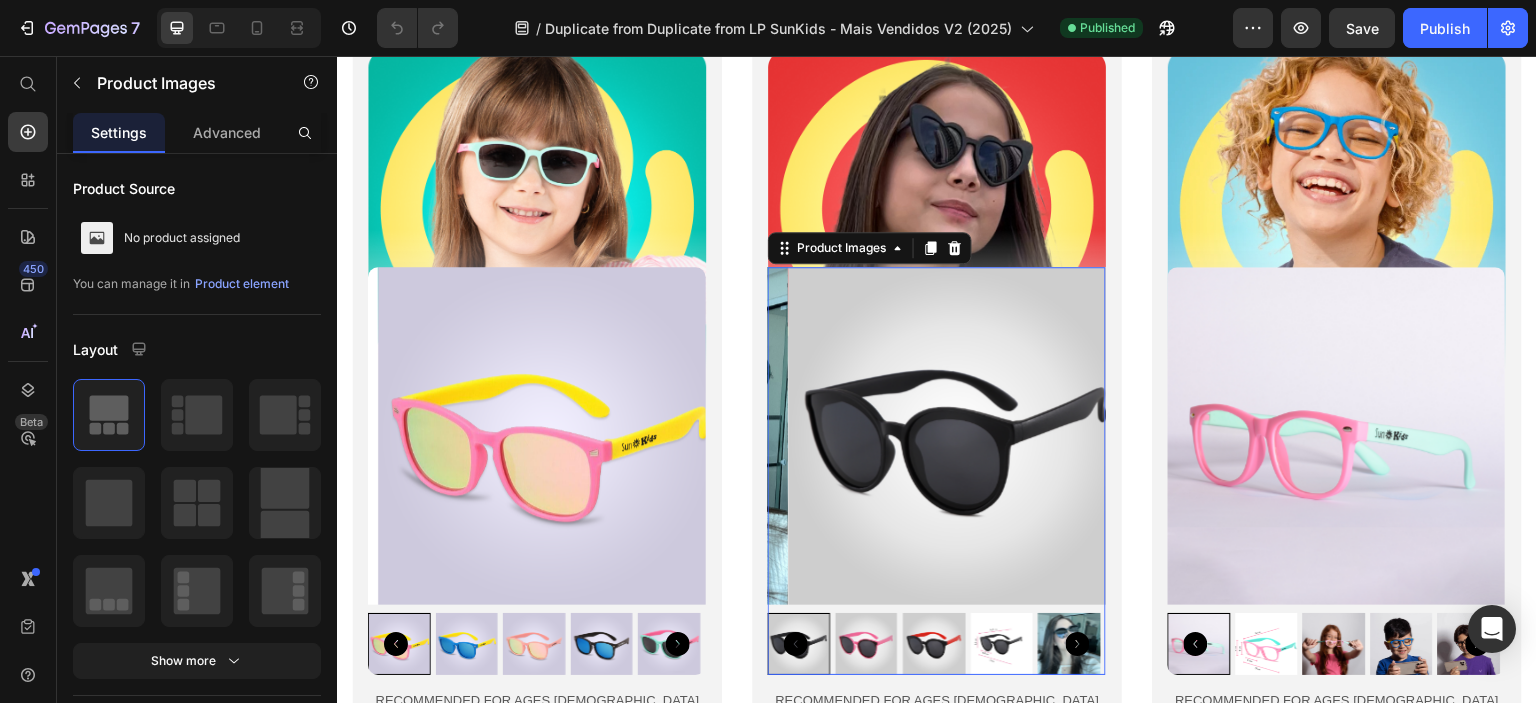 scroll, scrollTop: 5600, scrollLeft: 0, axis: vertical 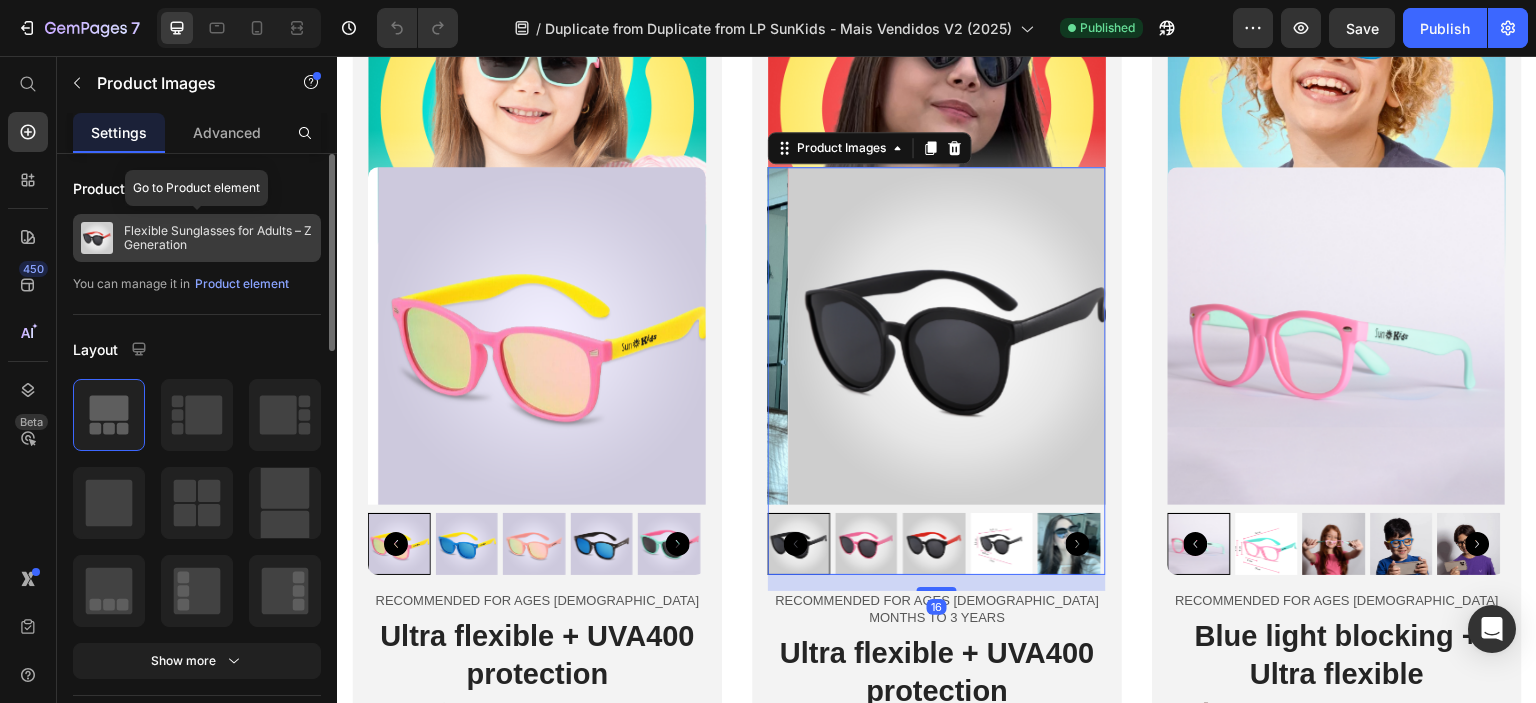 click on "Flexible Sunglasses for Adults – Z Generation" at bounding box center (218, 238) 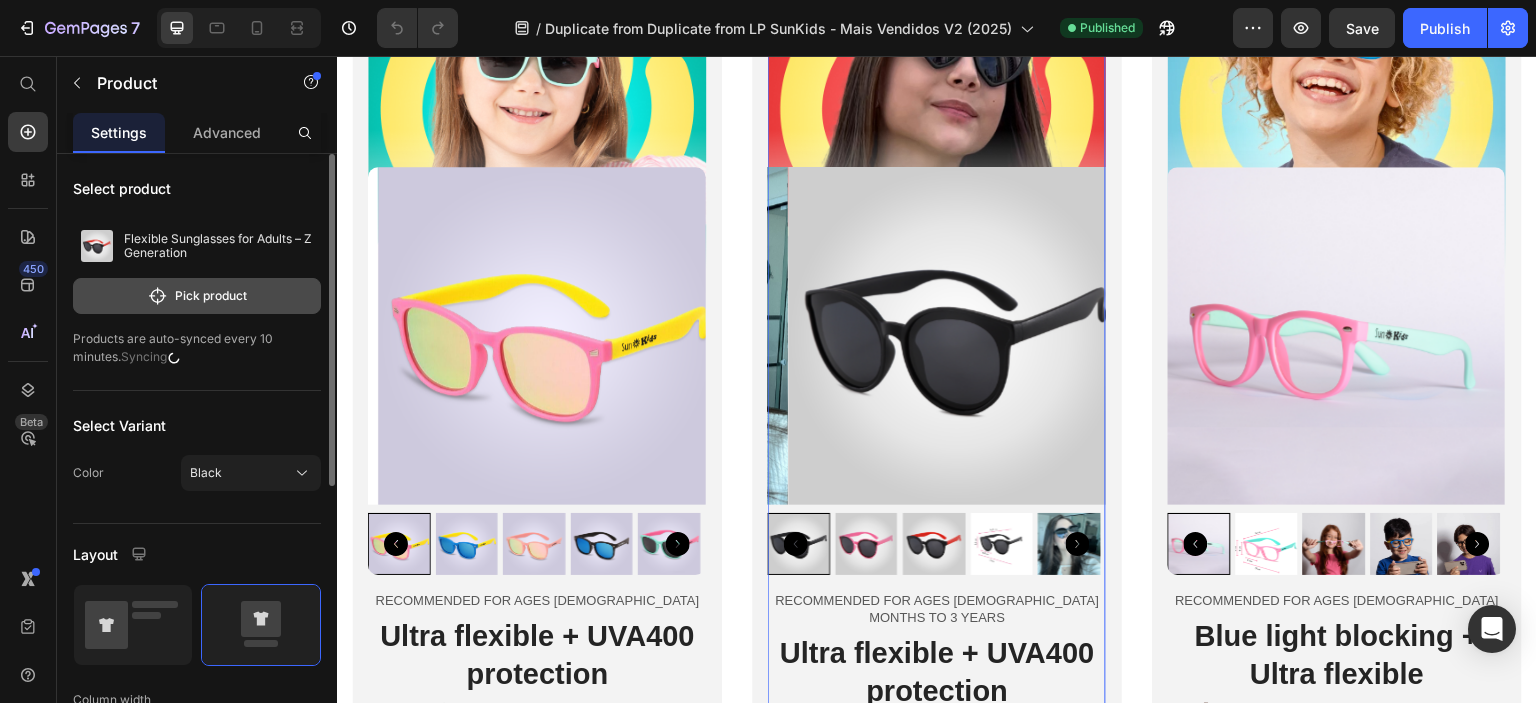 click on "Pick product" at bounding box center [197, 296] 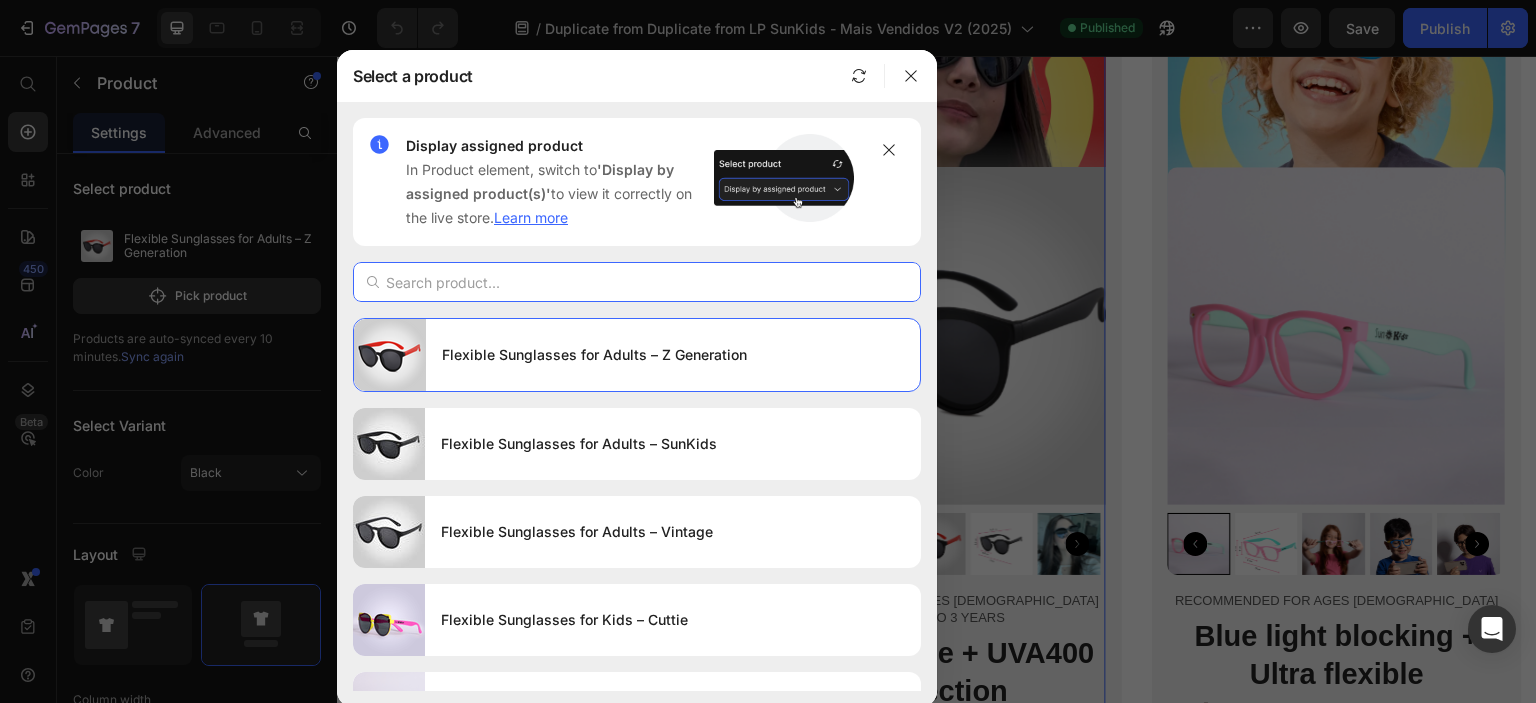 click at bounding box center [637, 282] 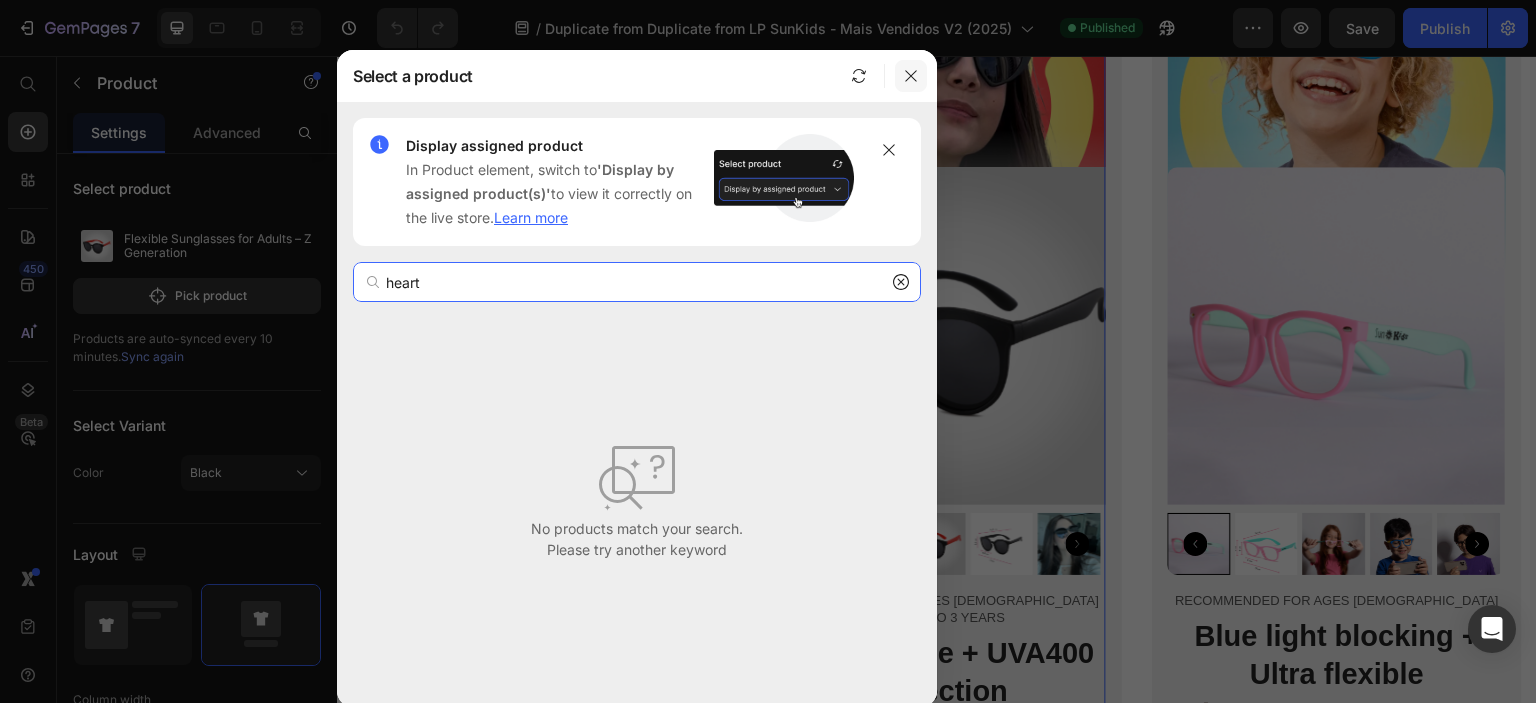 type on "heart" 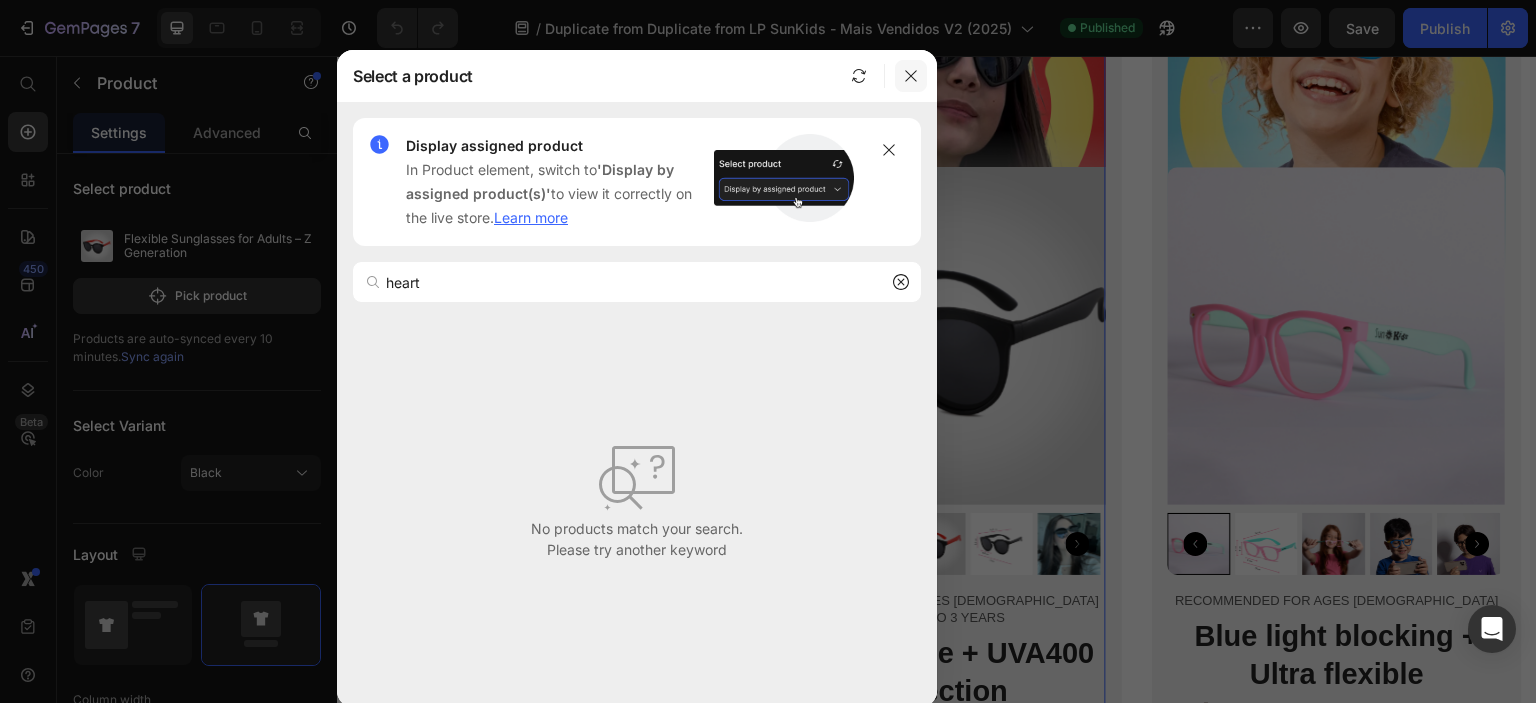click at bounding box center (911, 76) 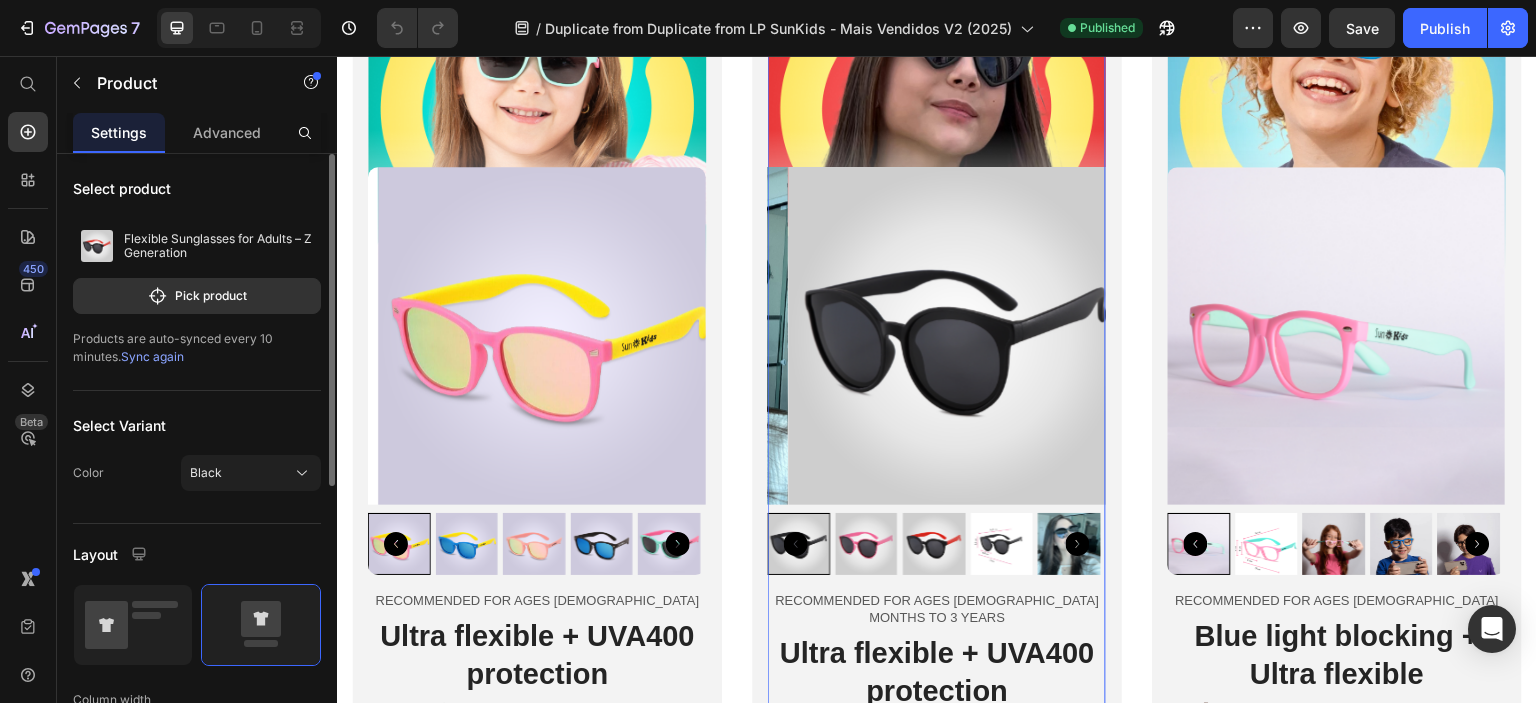 click on "Sync again" at bounding box center (152, 356) 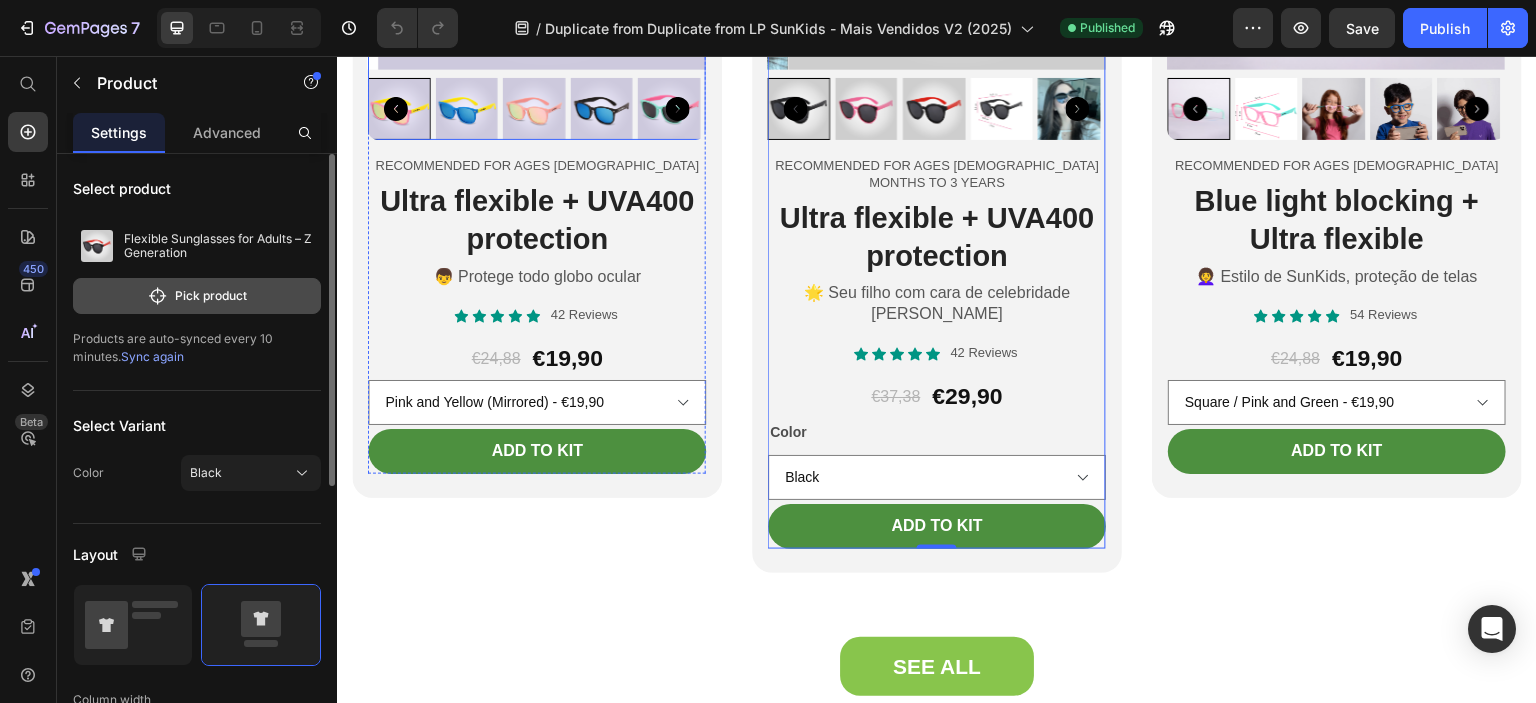 scroll, scrollTop: 5735, scrollLeft: 0, axis: vertical 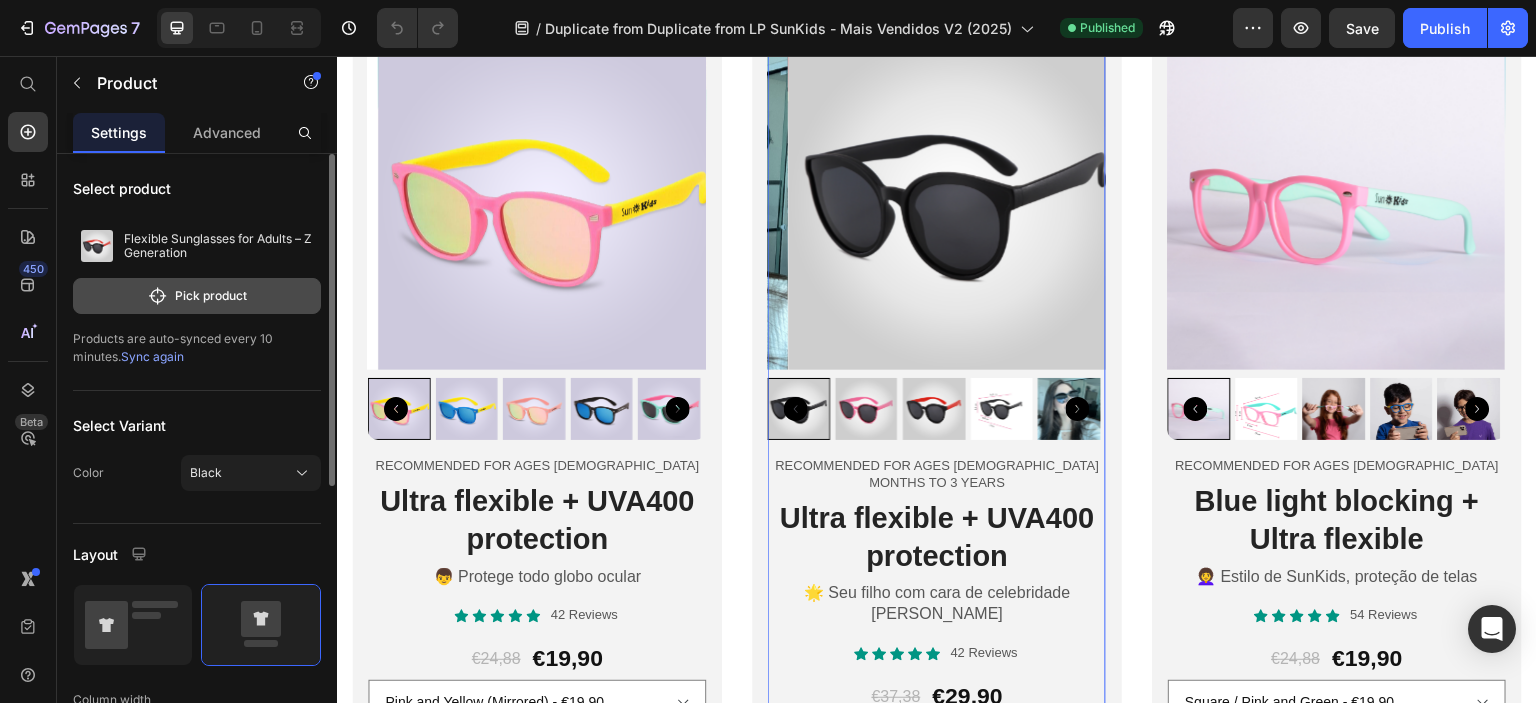 click on "Pick product" at bounding box center (197, 296) 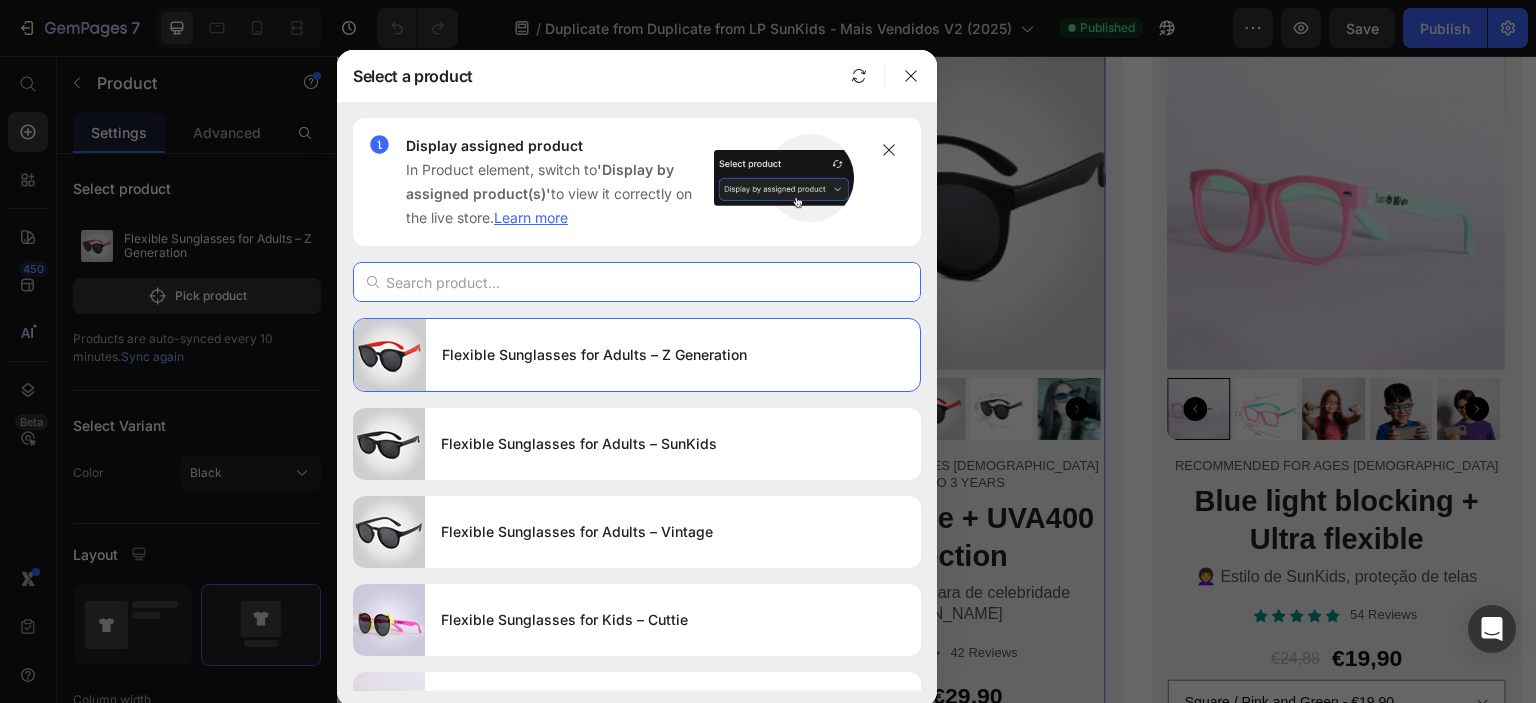 click at bounding box center (637, 282) 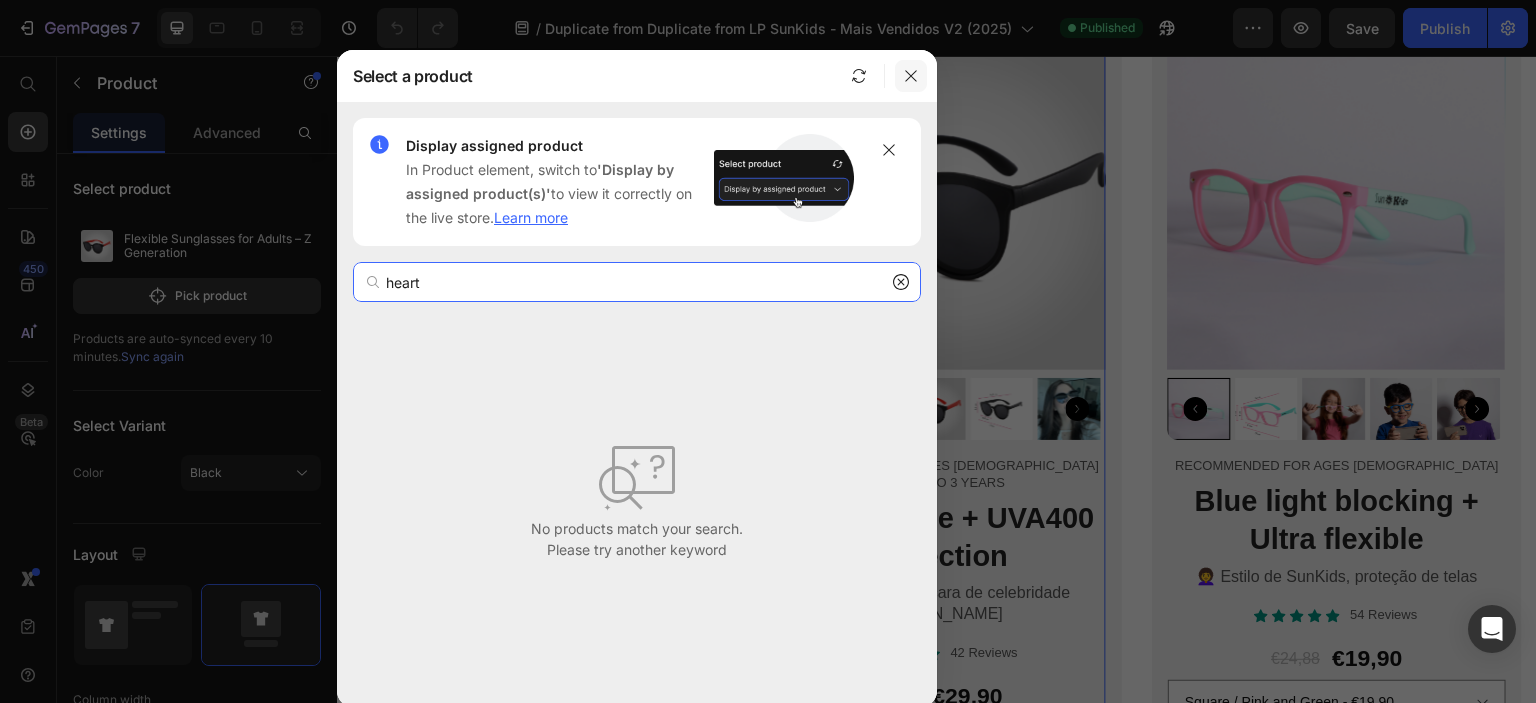 type on "heart" 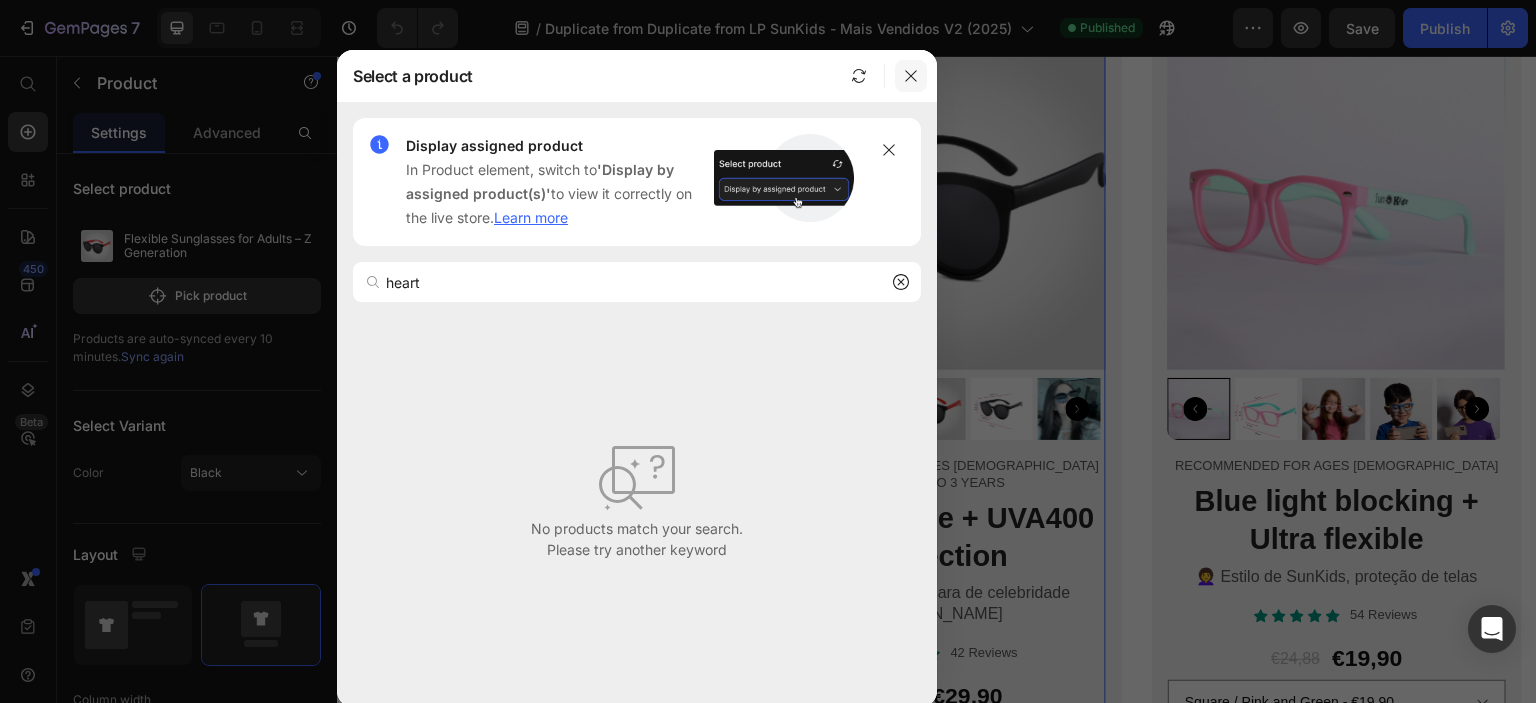 click 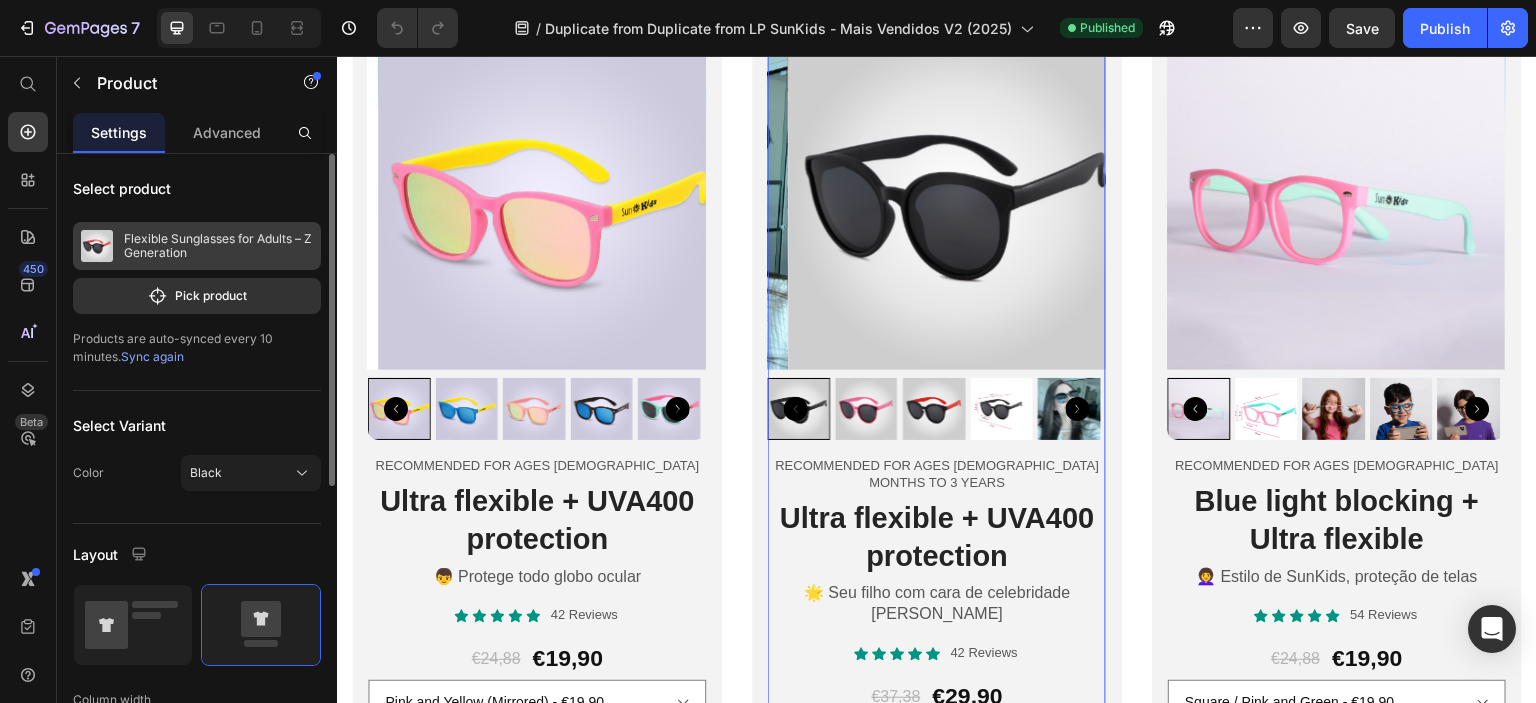 click on "Flexible Sunglasses for Adults – Z Generation" at bounding box center [197, 246] 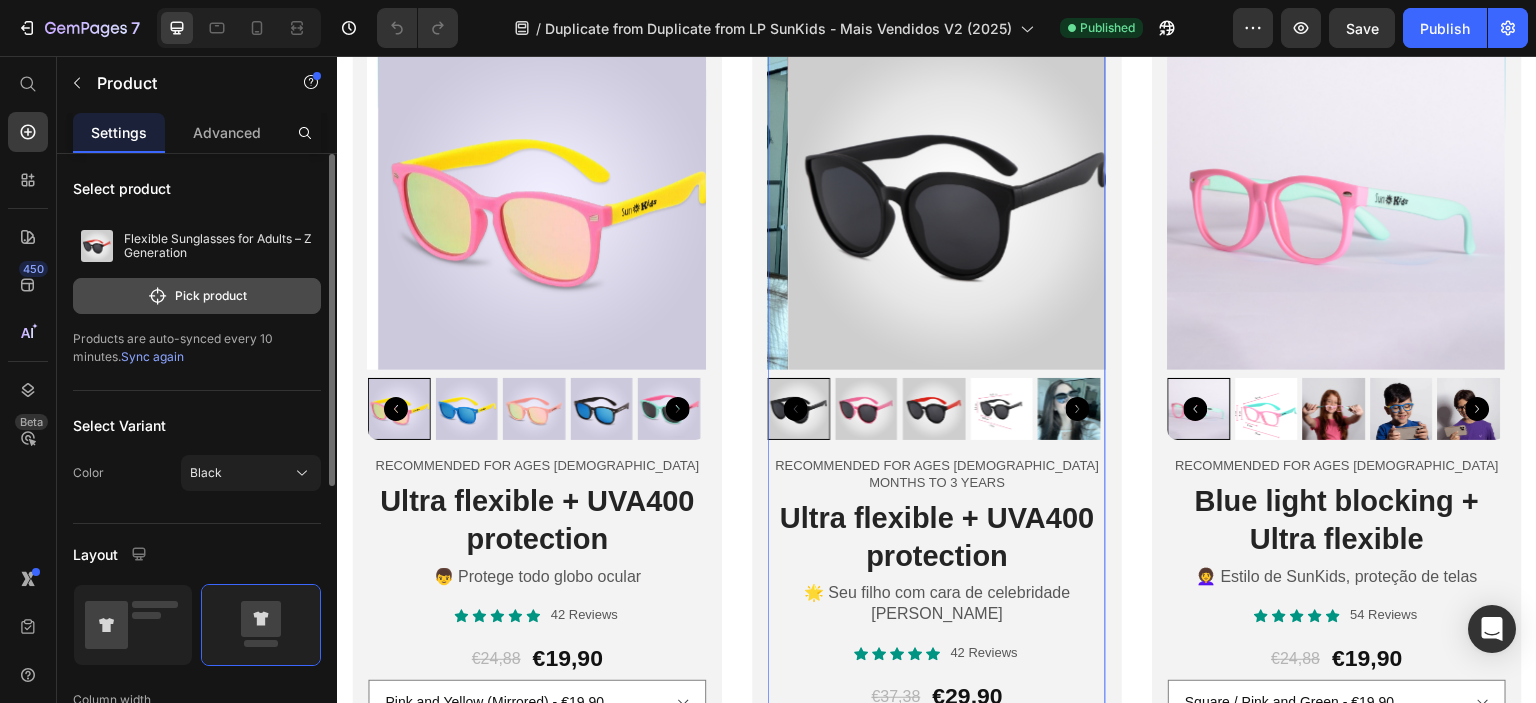 click on "Pick product" at bounding box center (197, 296) 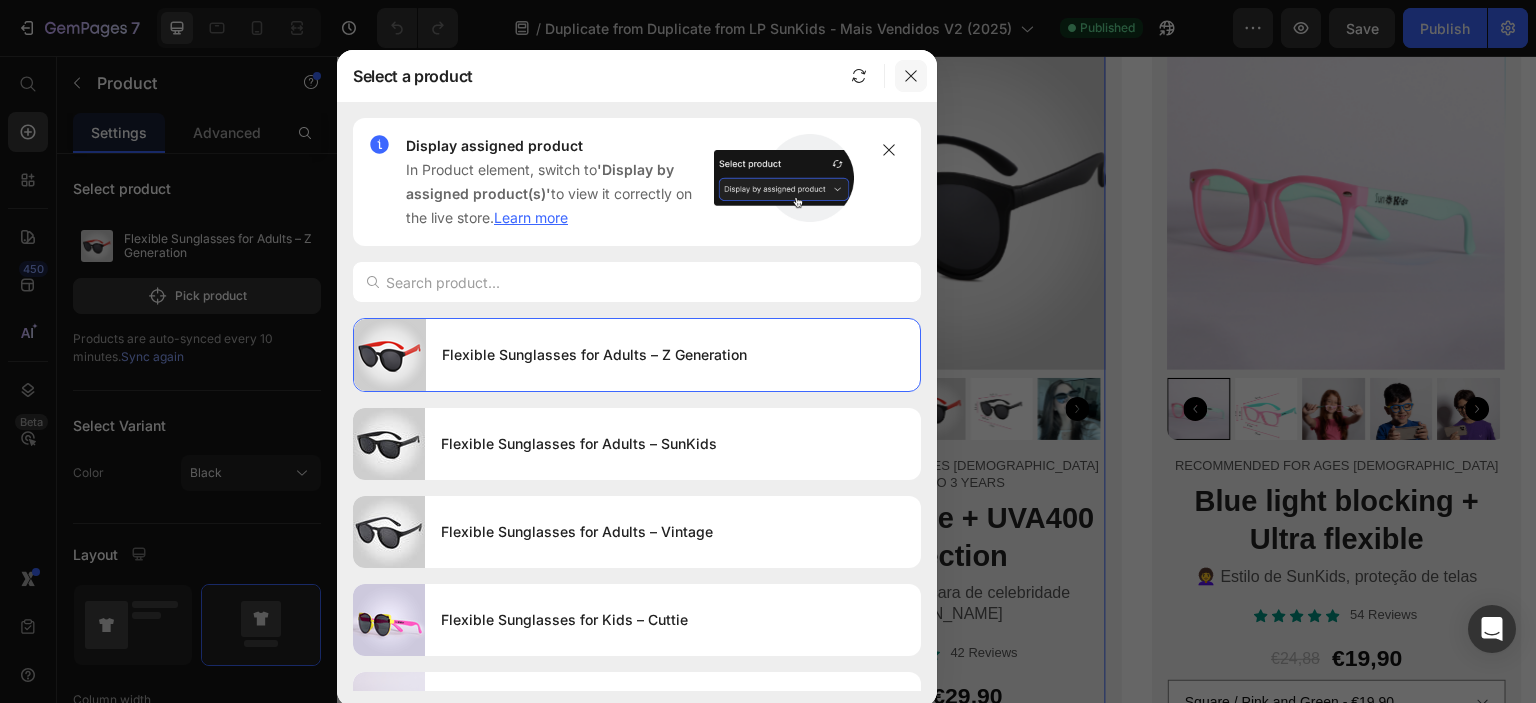 click 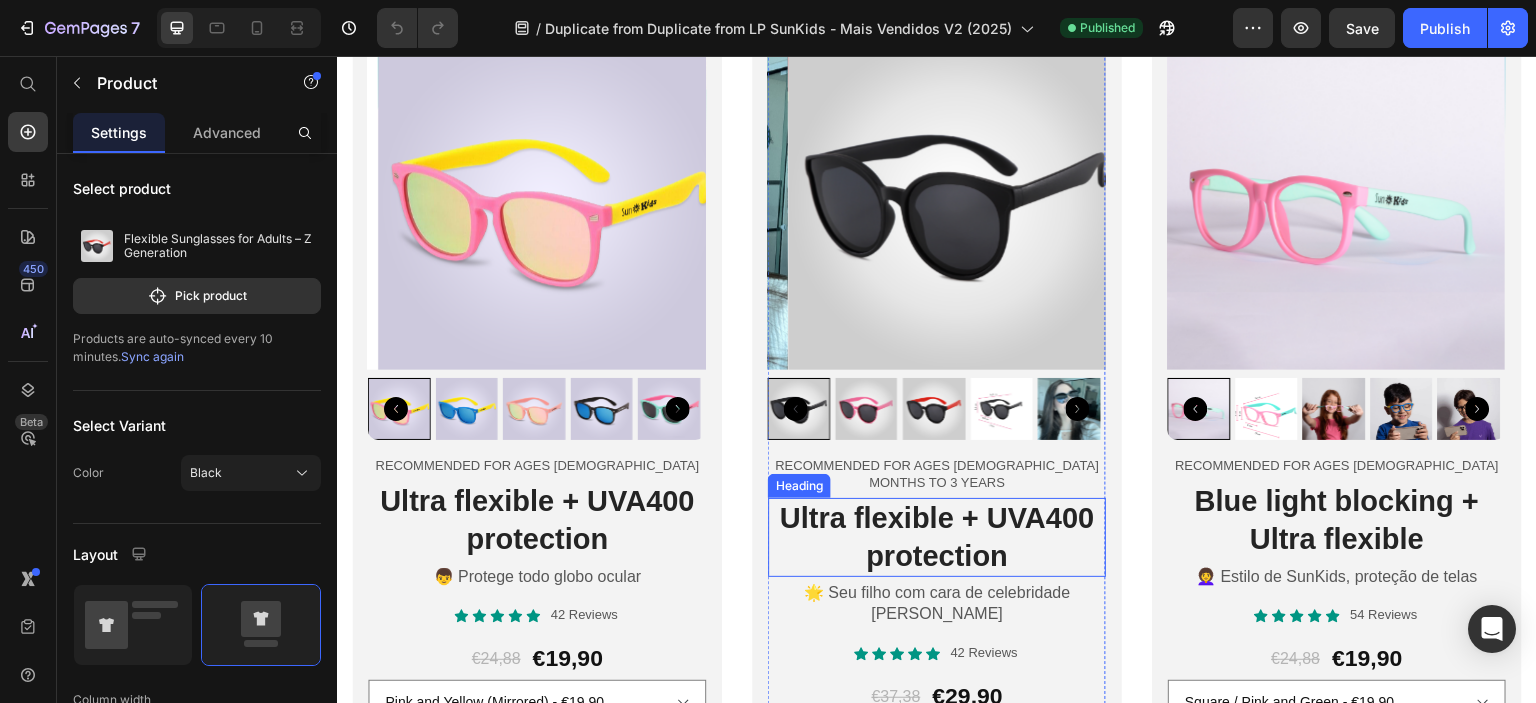 scroll, scrollTop: 6035, scrollLeft: 0, axis: vertical 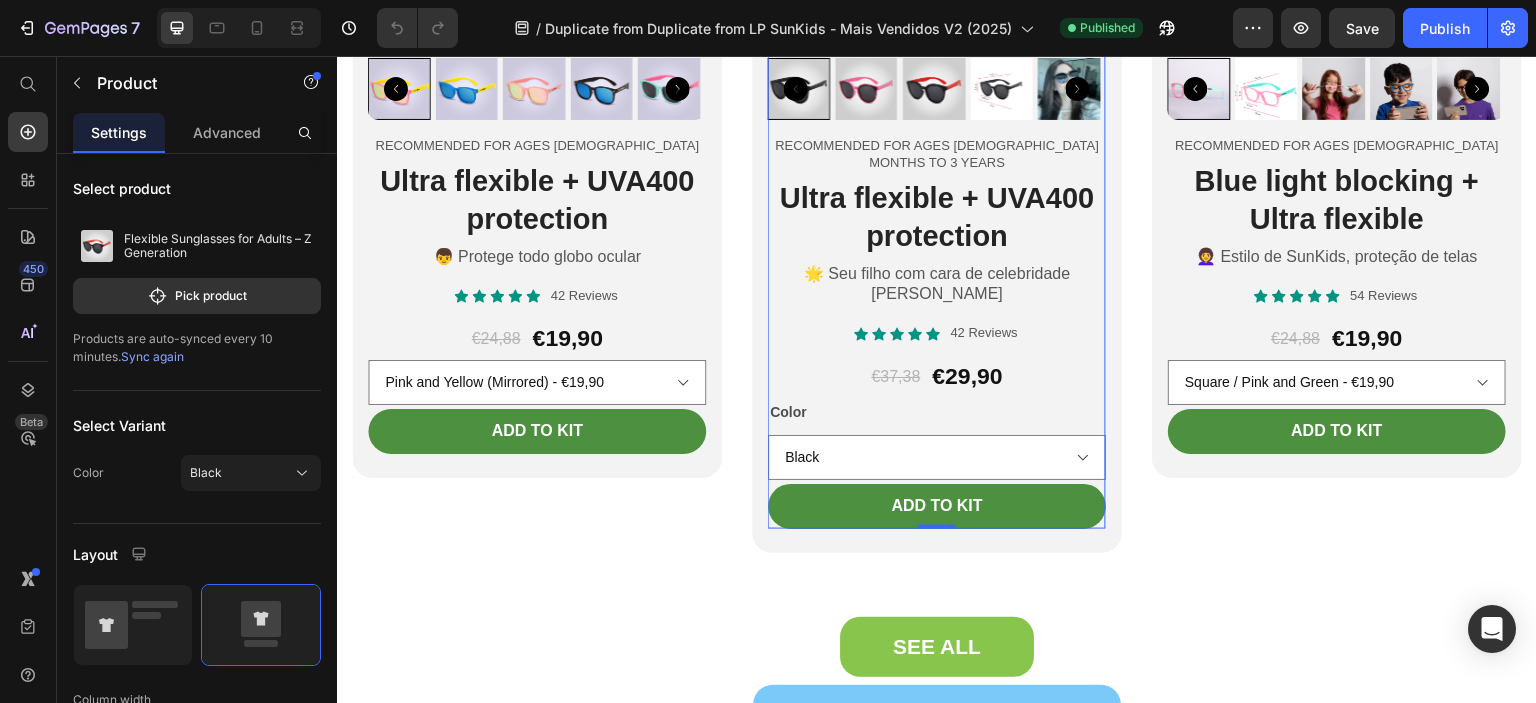 click on "Sync again" at bounding box center (152, 356) 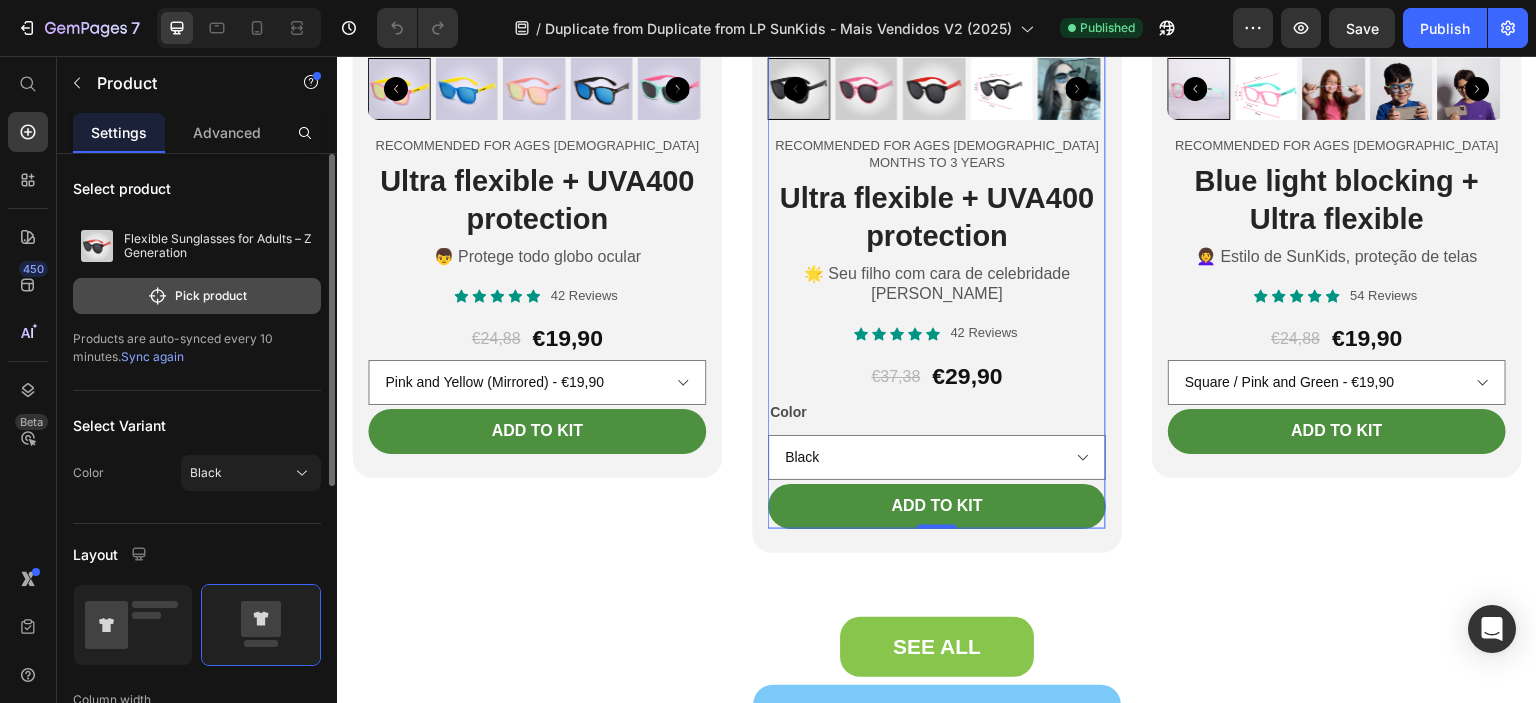 click on "Pick product" at bounding box center [197, 296] 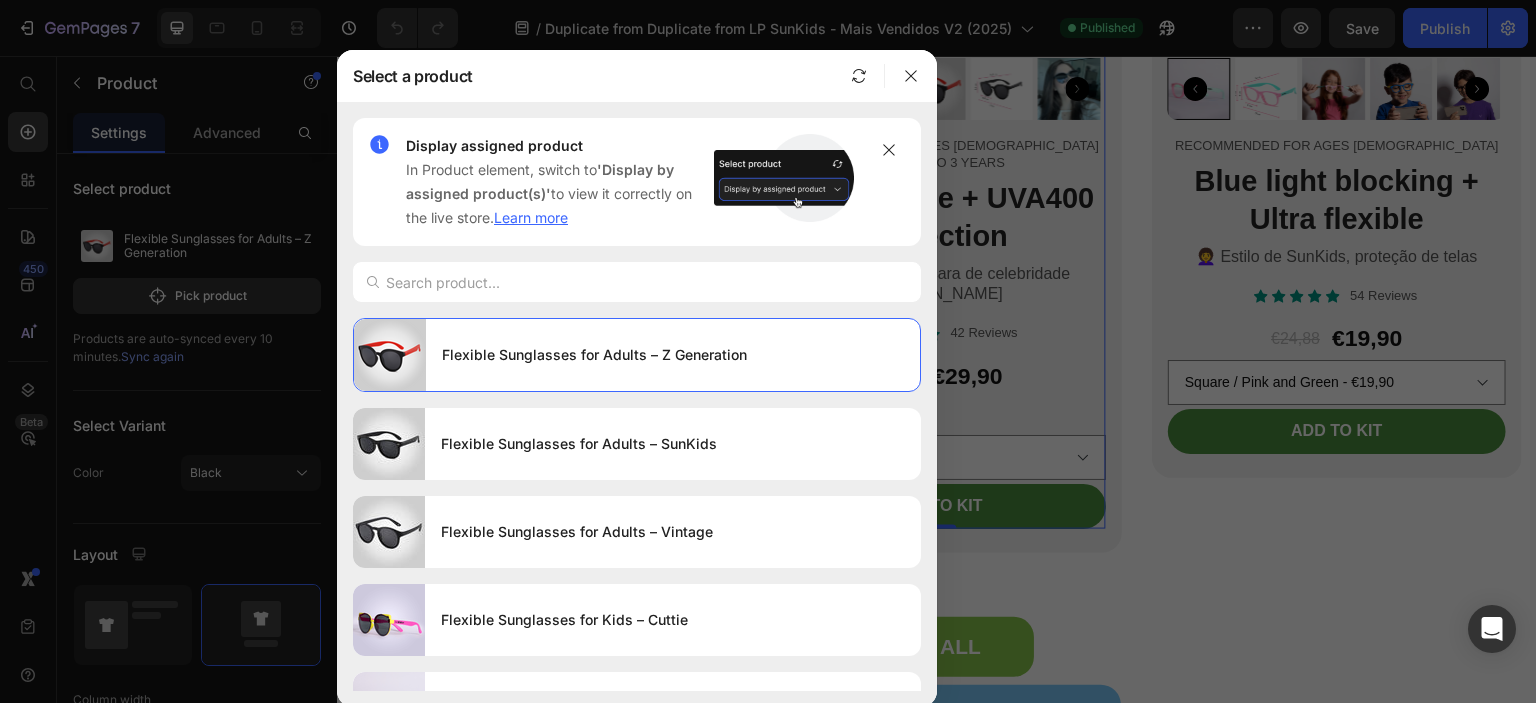 click at bounding box center [637, 282] 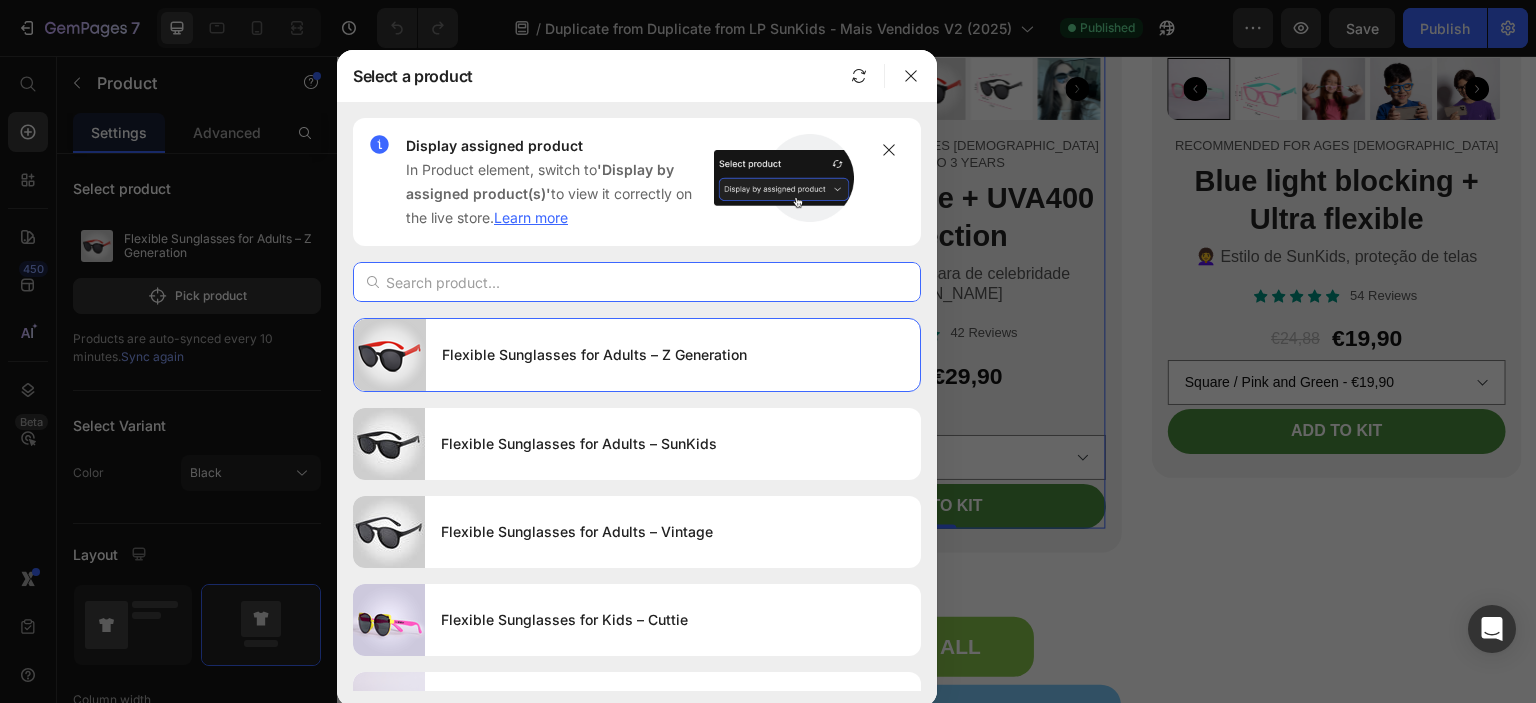 click at bounding box center (637, 282) 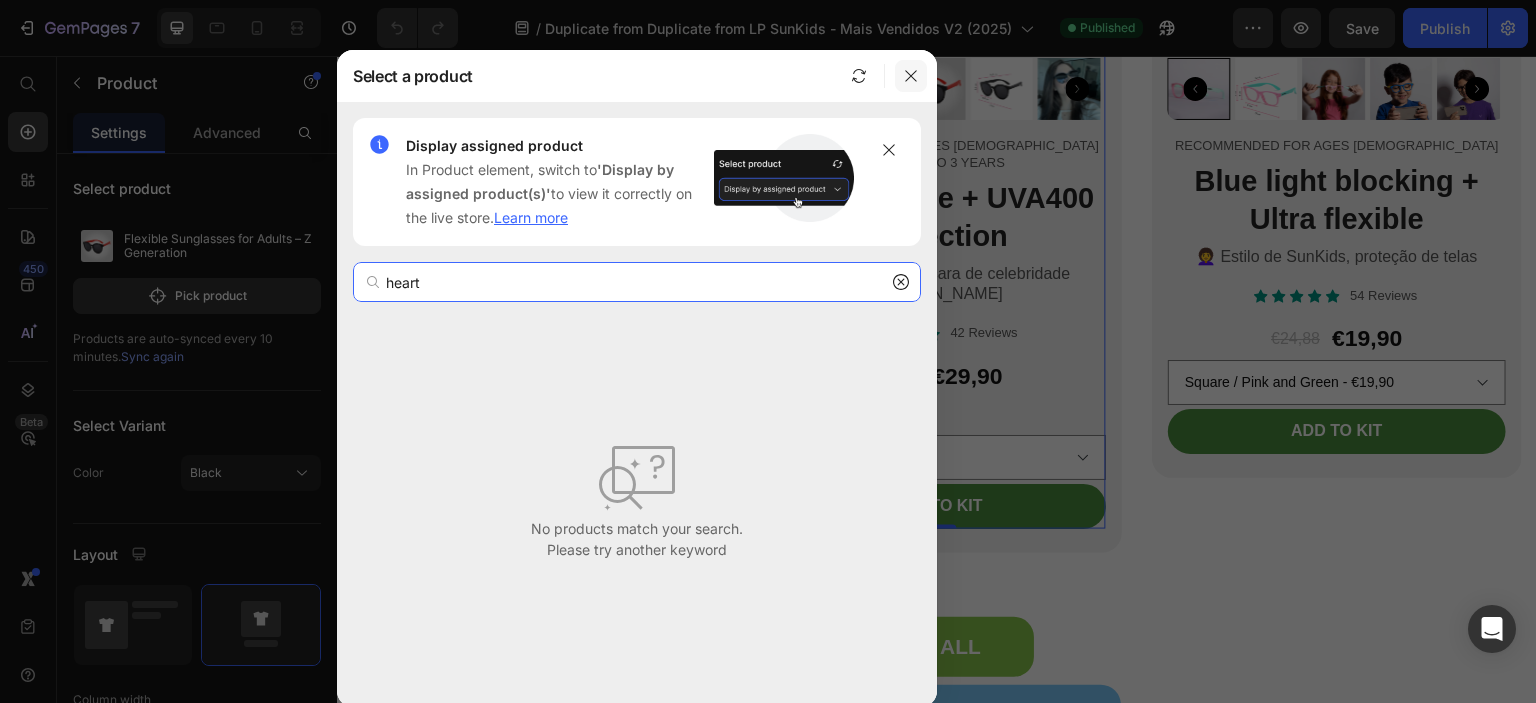 type on "heart" 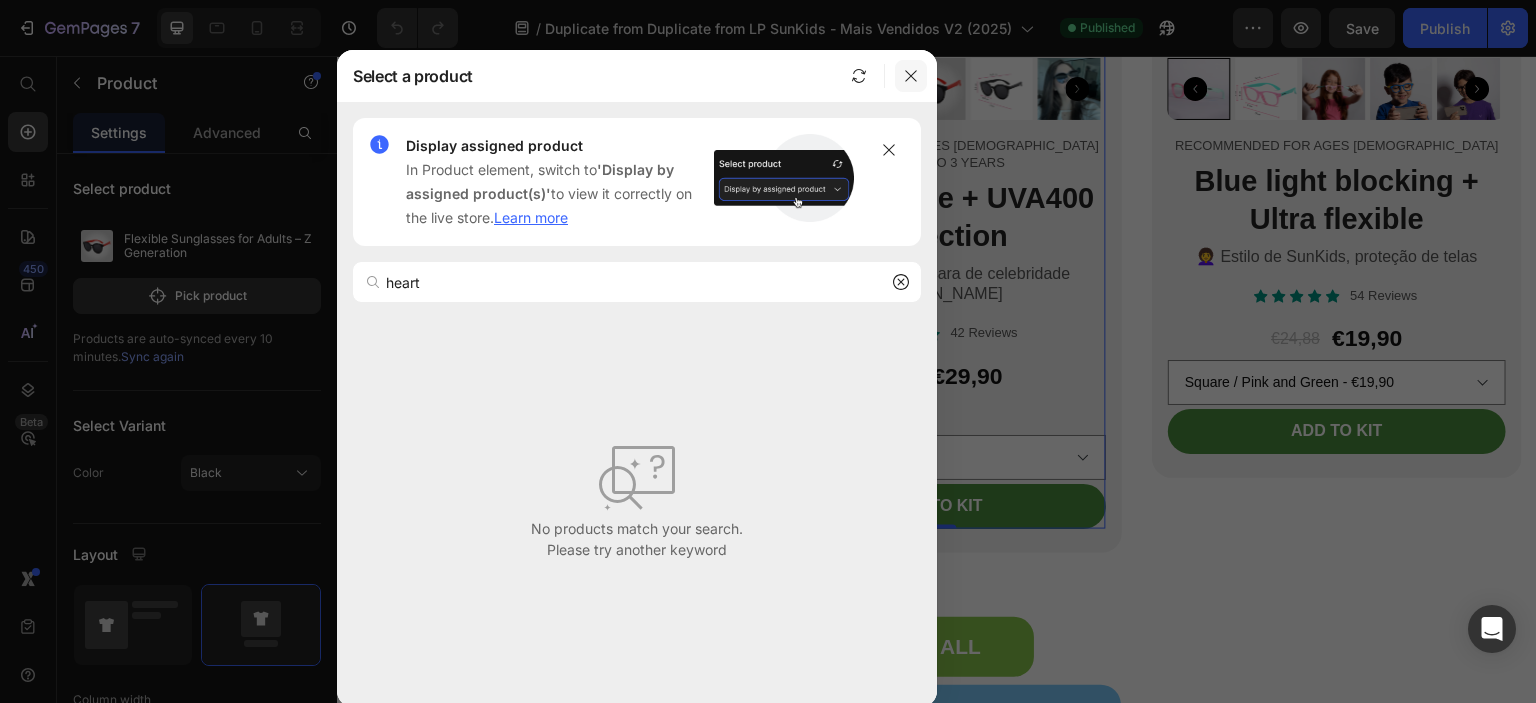 click 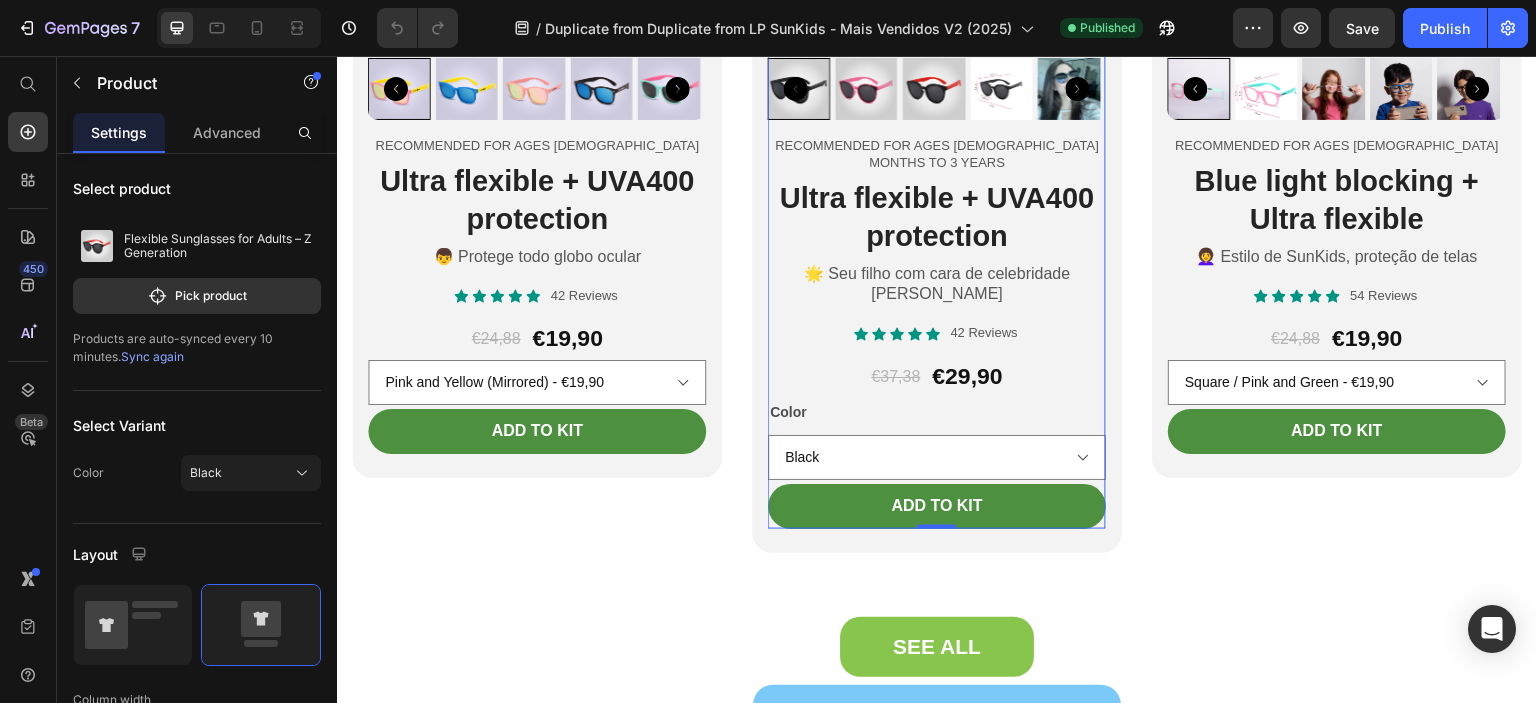 scroll, scrollTop: 6535, scrollLeft: 0, axis: vertical 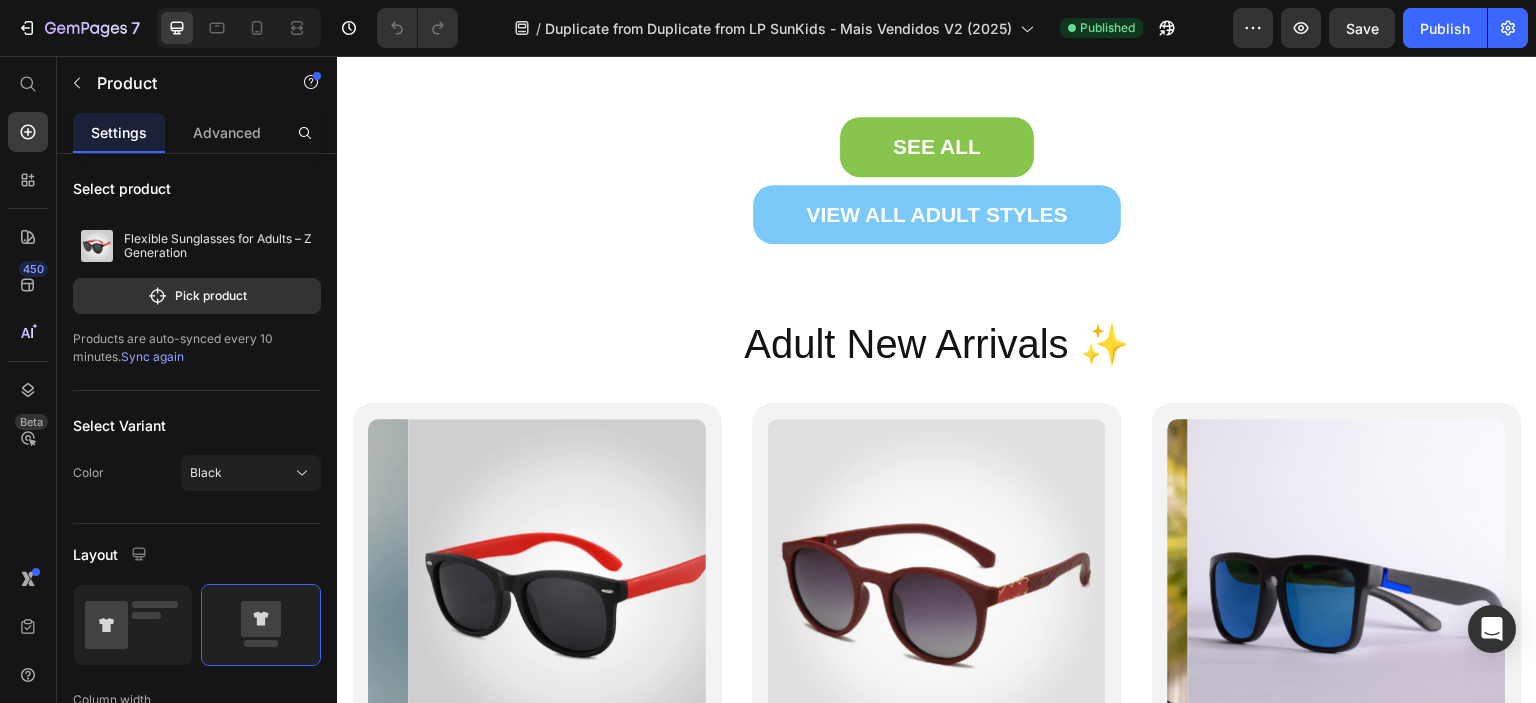 click on "Sync again" at bounding box center (152, 356) 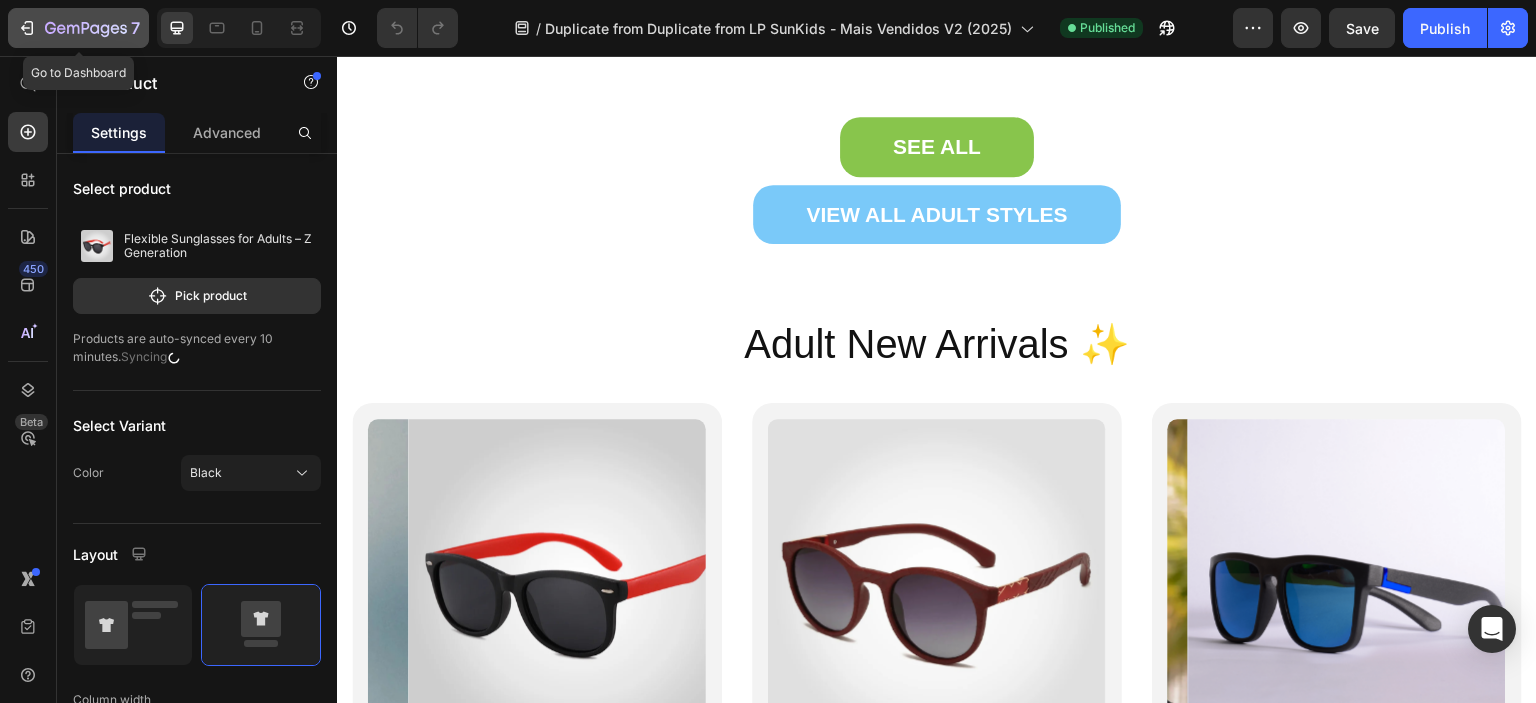 click 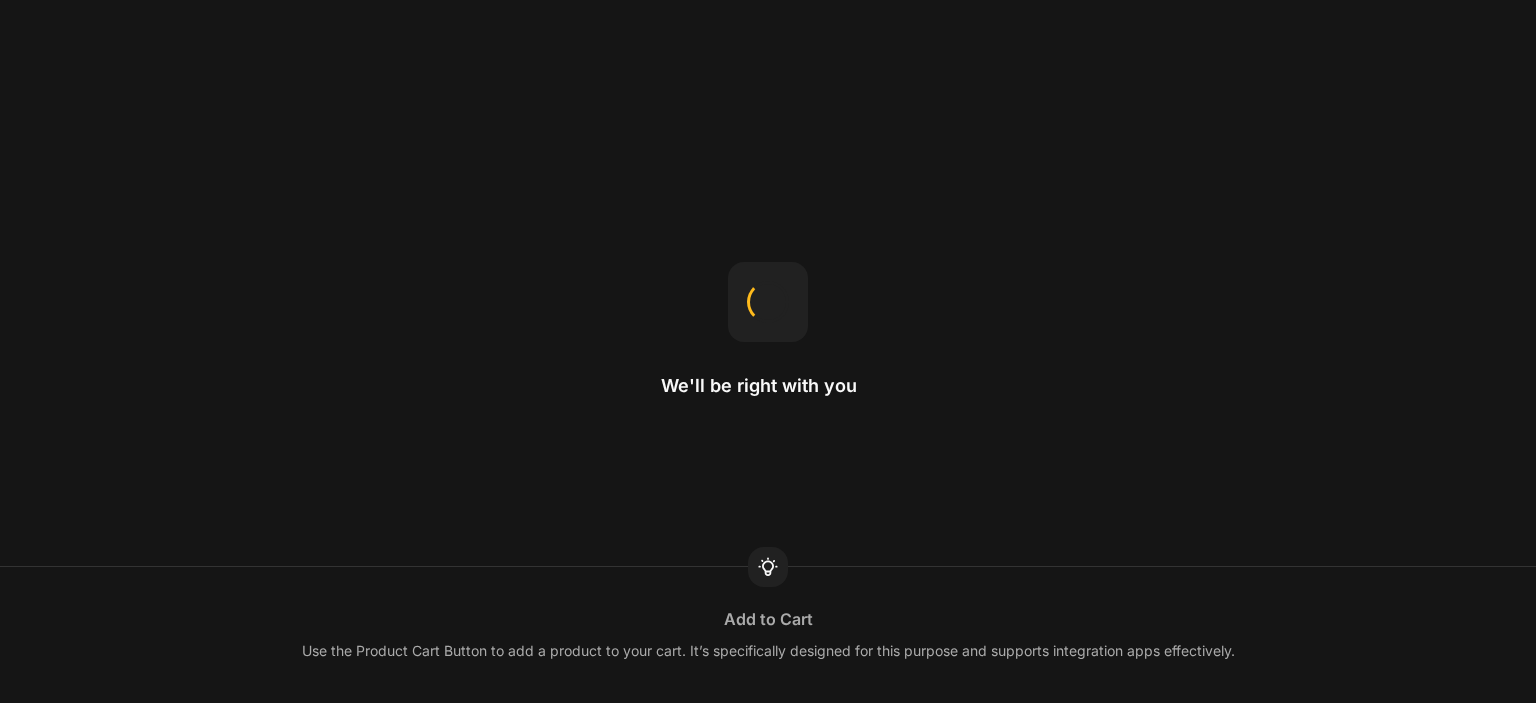 scroll, scrollTop: 0, scrollLeft: 0, axis: both 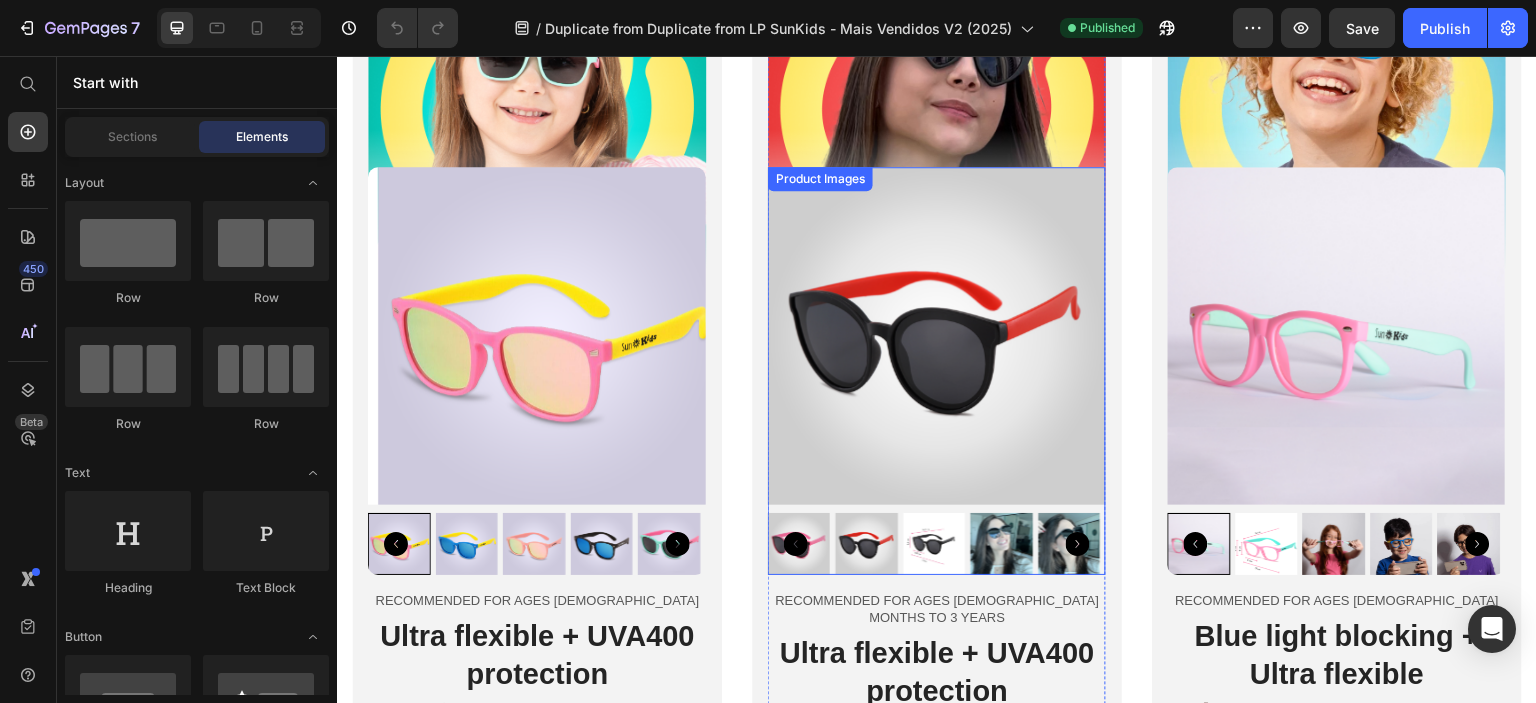 click at bounding box center (937, 336) 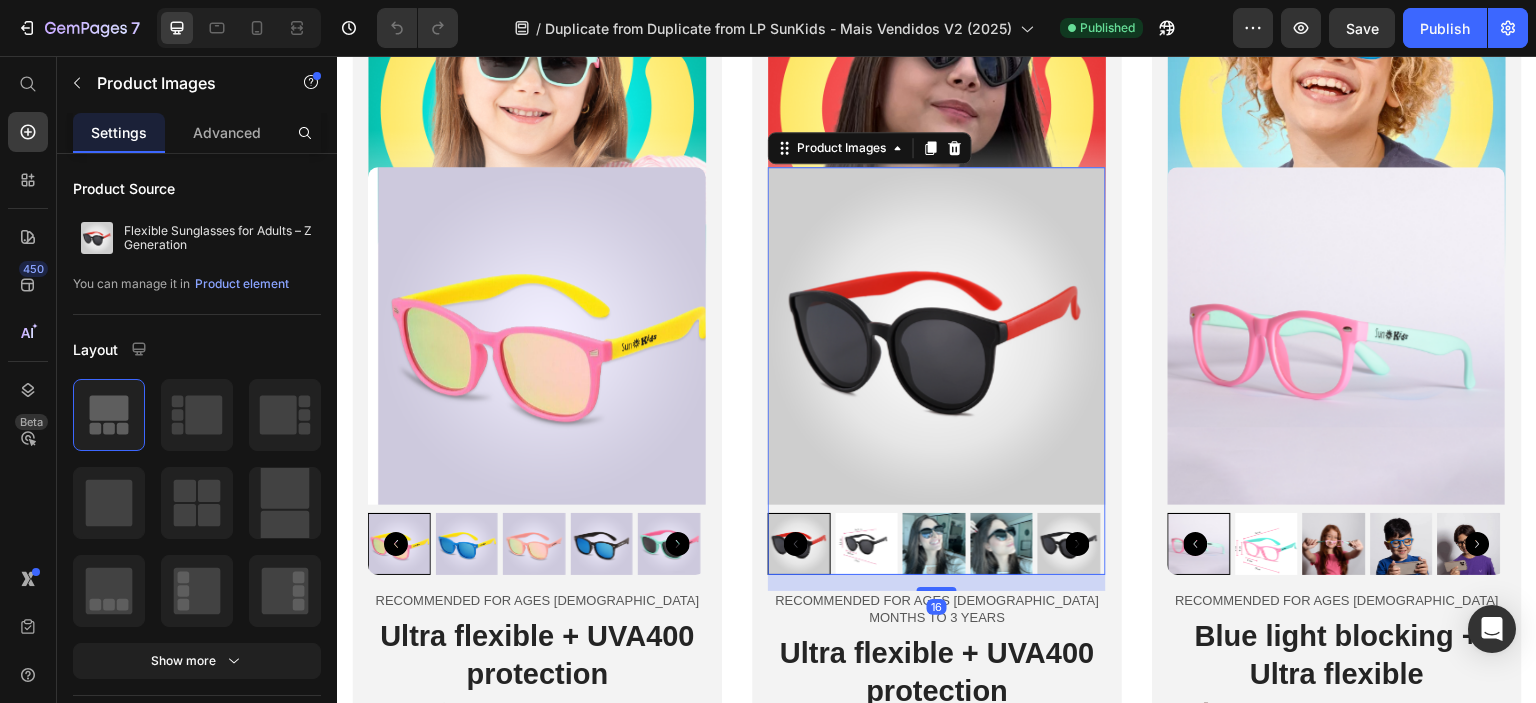 scroll, scrollTop: 5800, scrollLeft: 0, axis: vertical 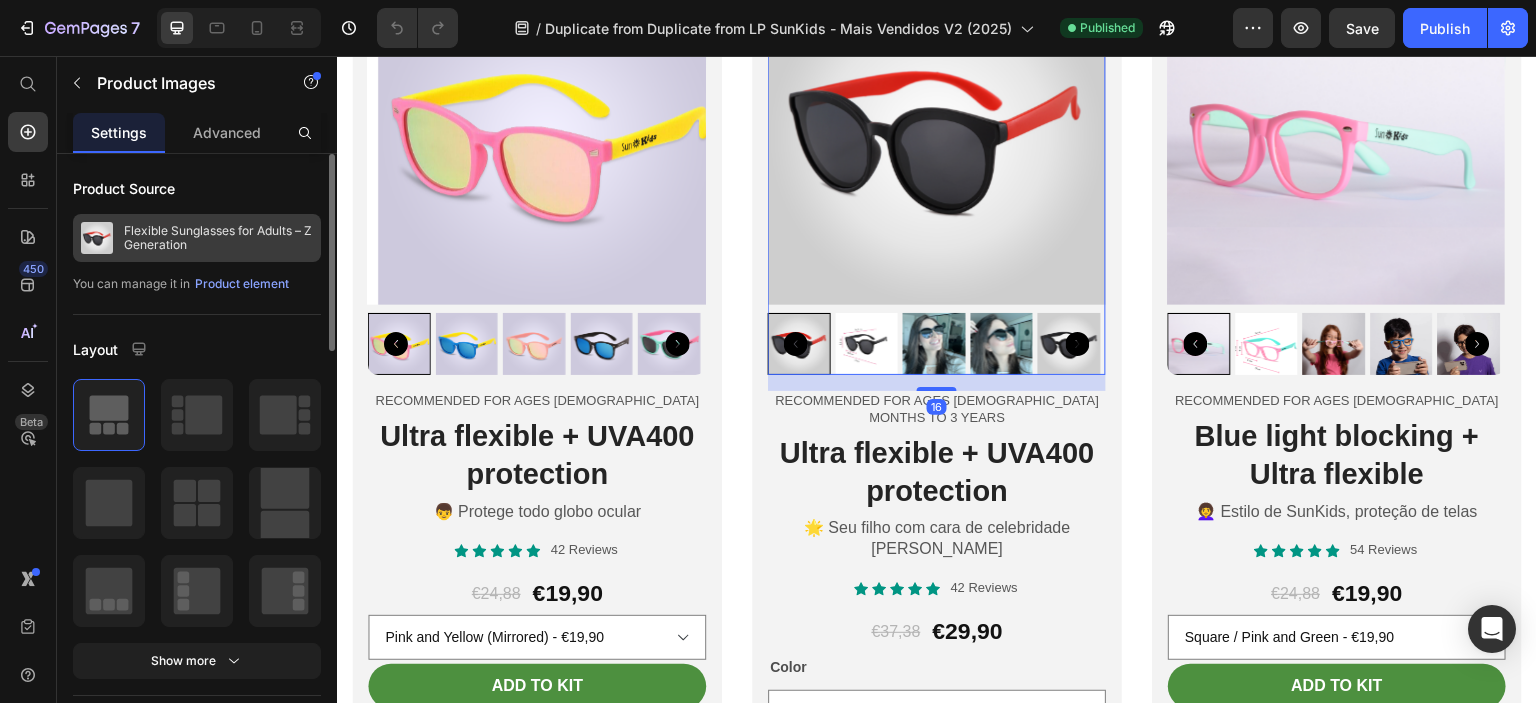 click on "Flexible Sunglasses for Adults – Z Generation" at bounding box center [218, 238] 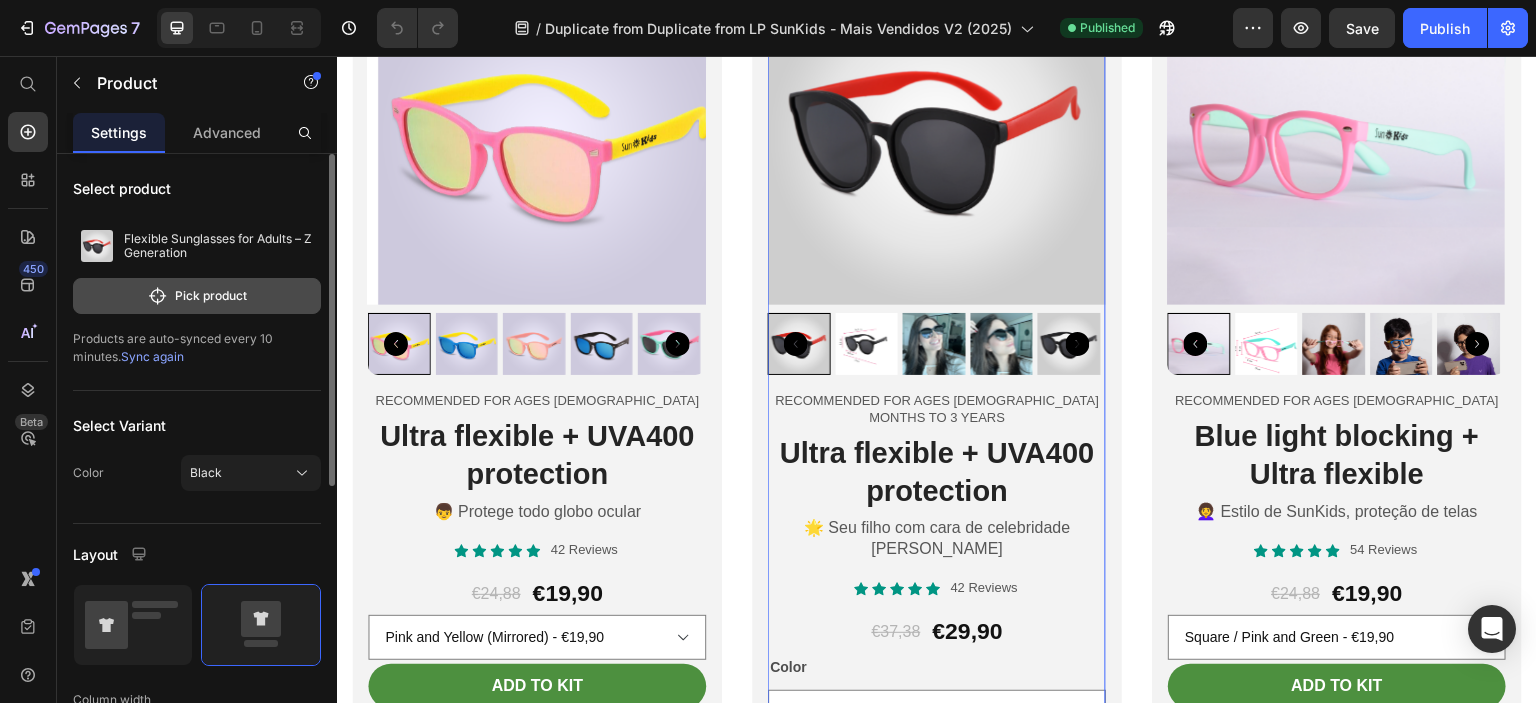 click on "Pick product" at bounding box center (197, 296) 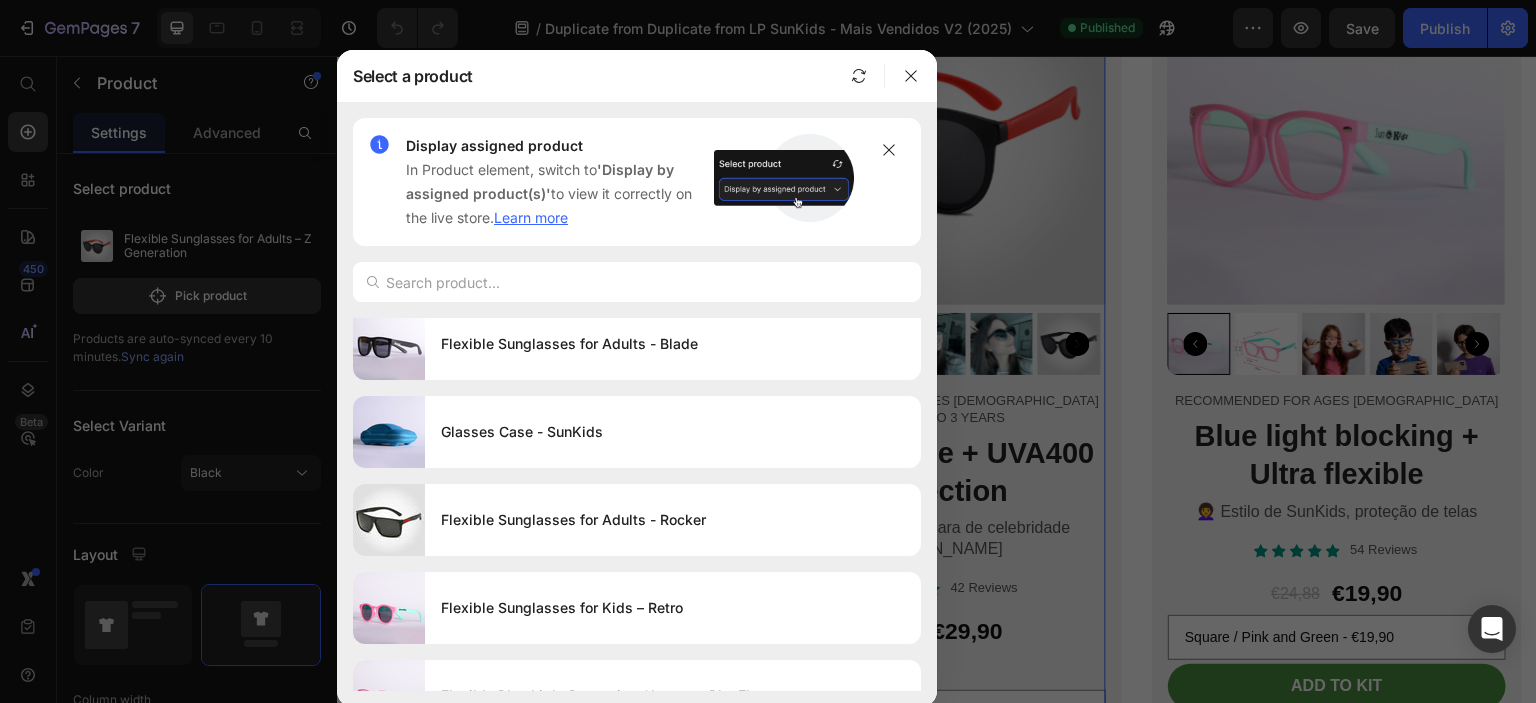 scroll, scrollTop: 1196, scrollLeft: 0, axis: vertical 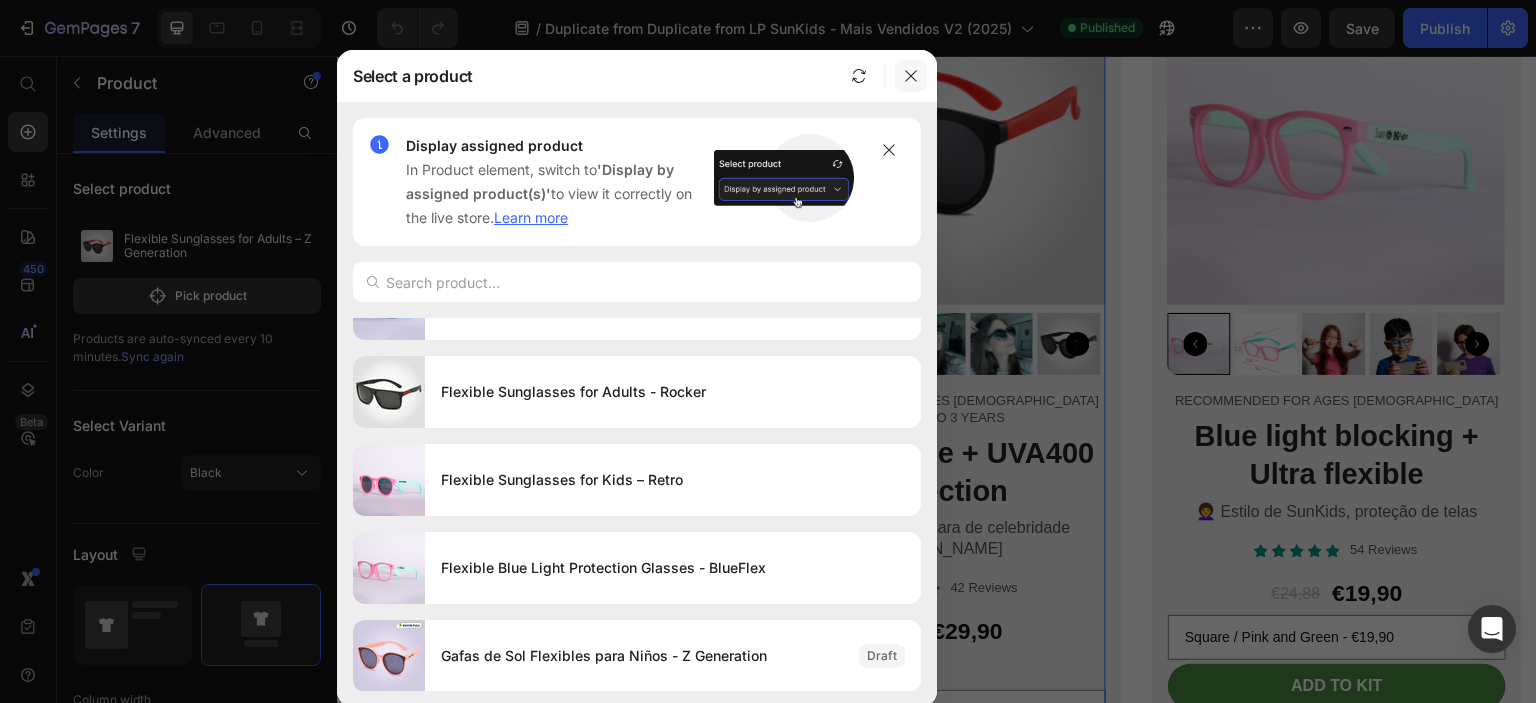click at bounding box center (911, 76) 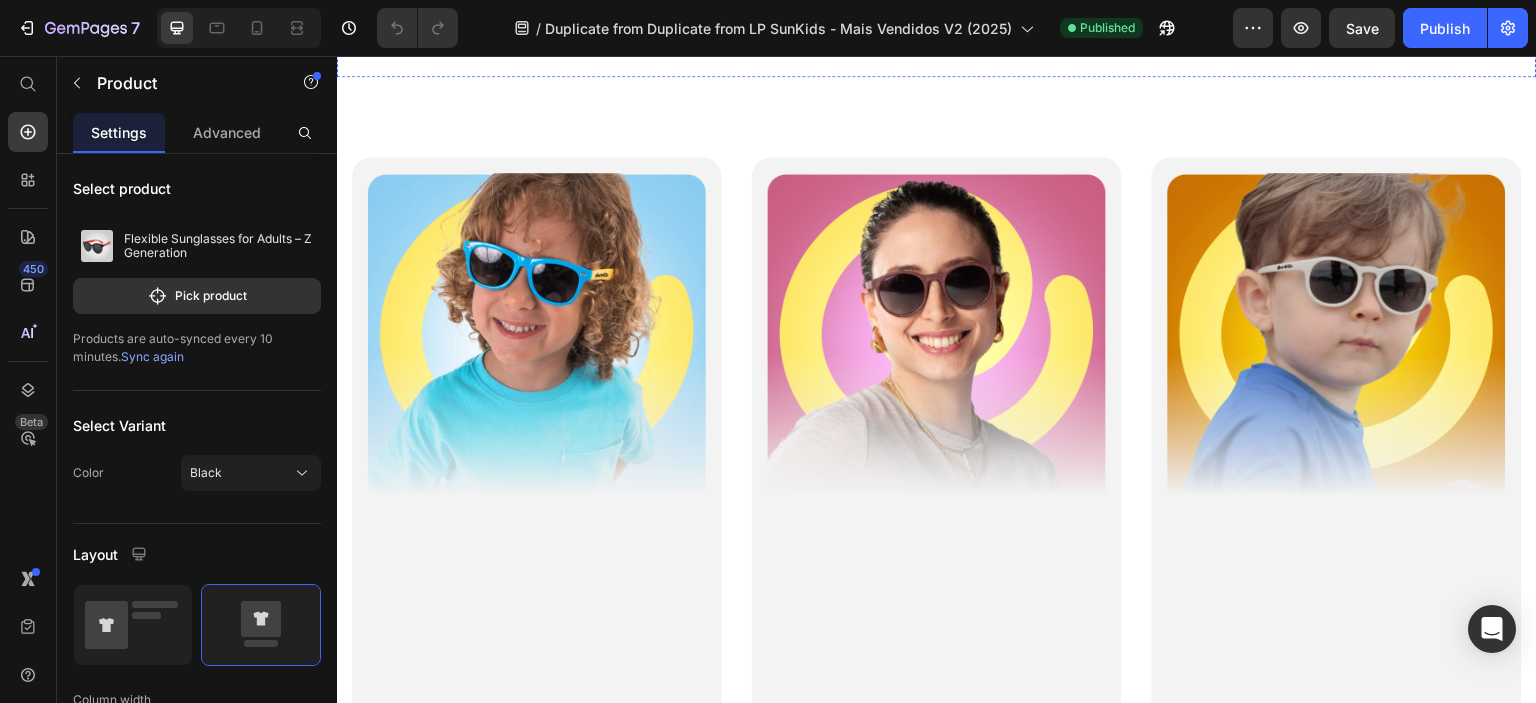 scroll, scrollTop: 3600, scrollLeft: 0, axis: vertical 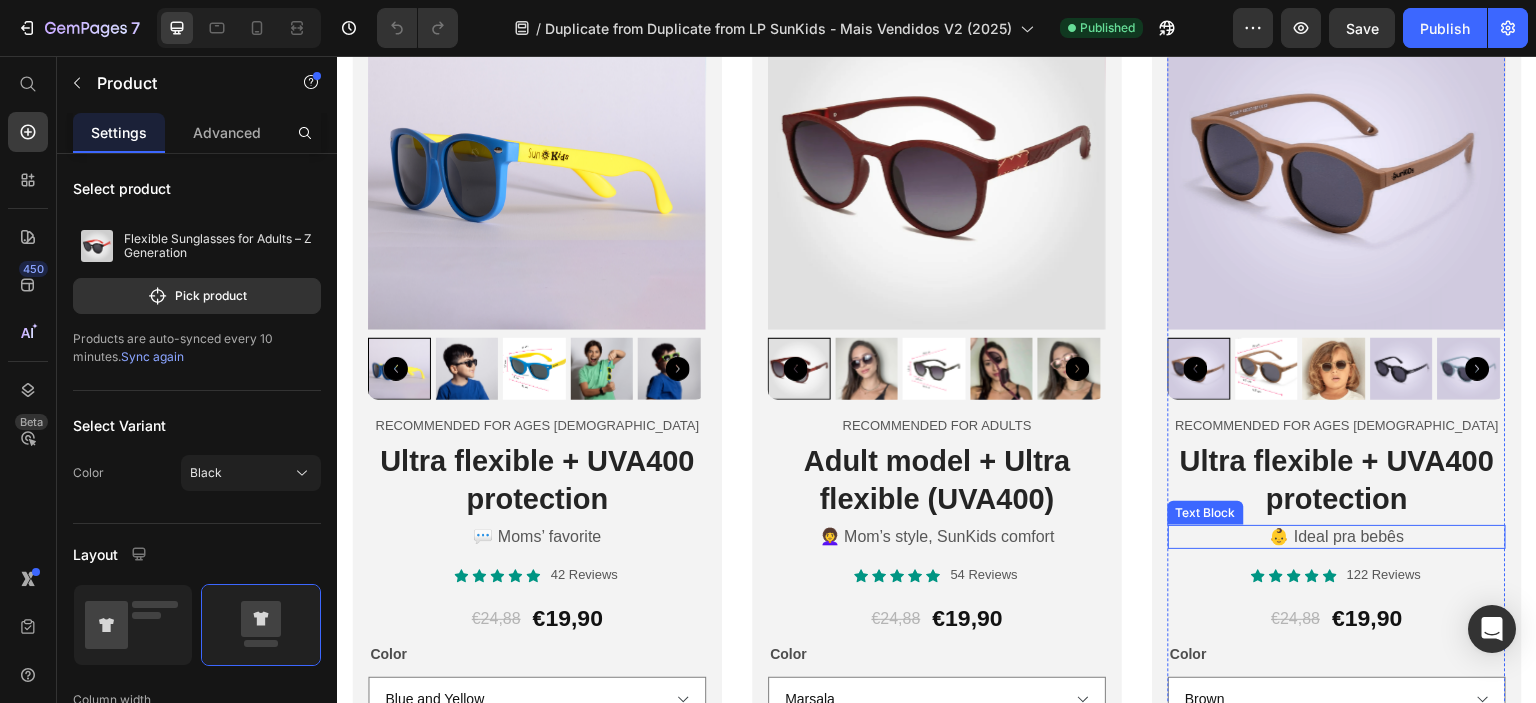 click on "👶 Ideal pra bebês" at bounding box center [1337, 537] 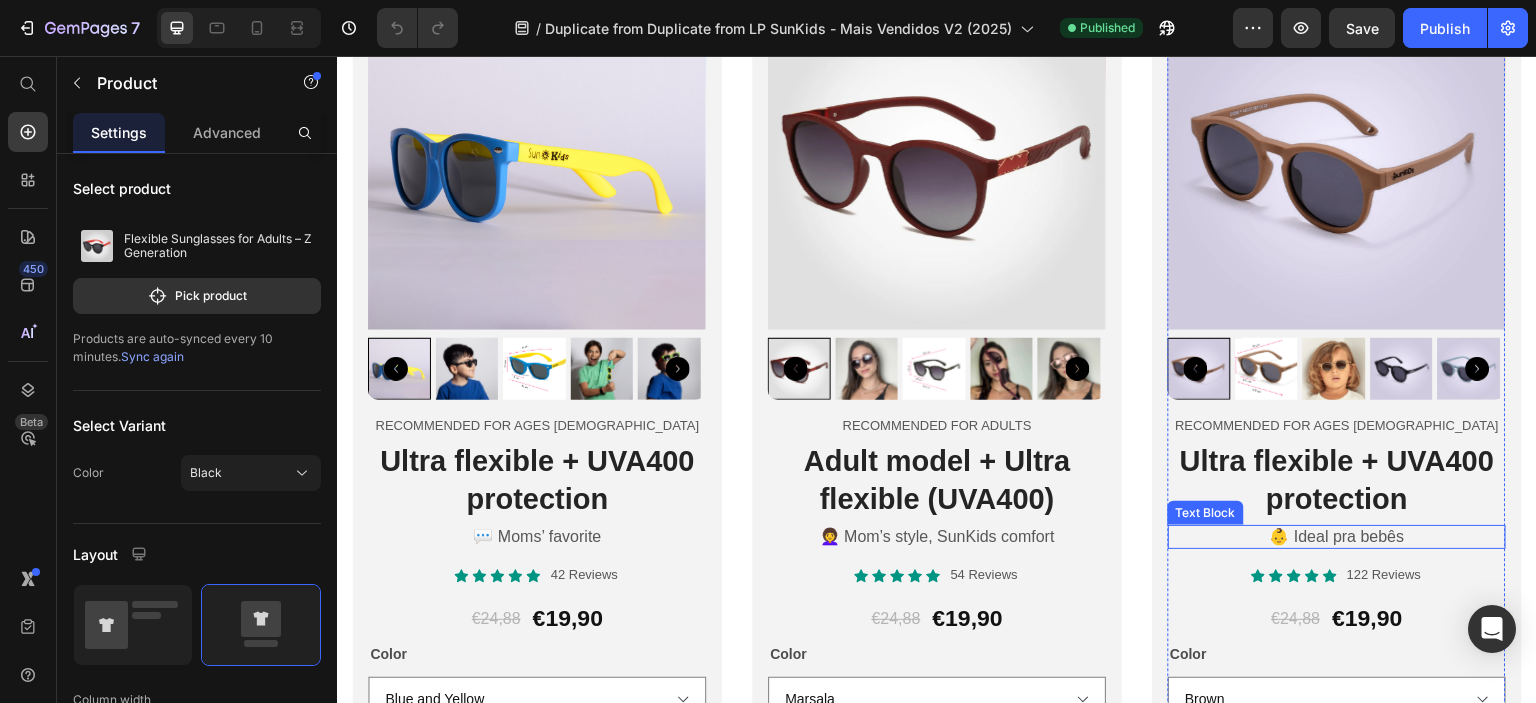 click on "👶 Ideal pra bebês" at bounding box center (1337, 537) 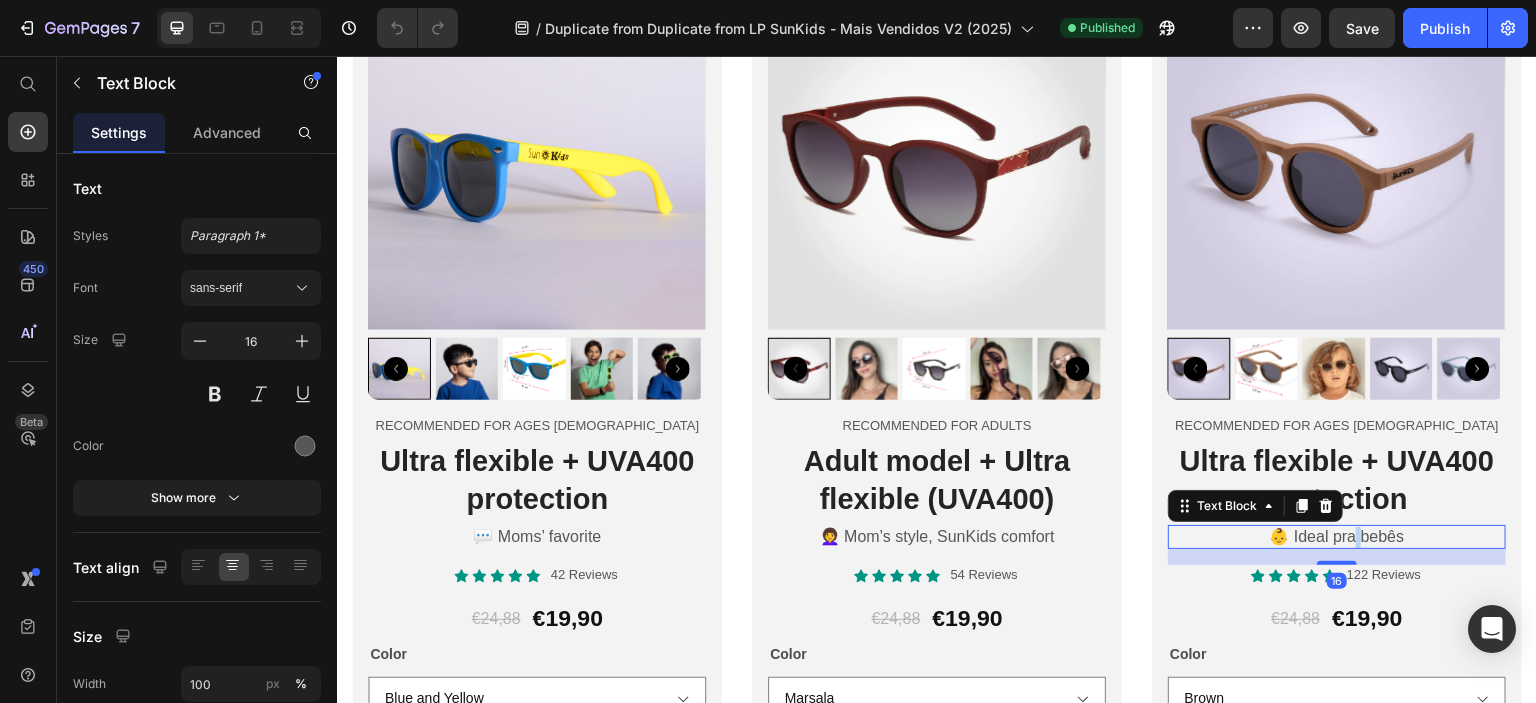 click on "👶 Ideal pra bebês" at bounding box center [1337, 537] 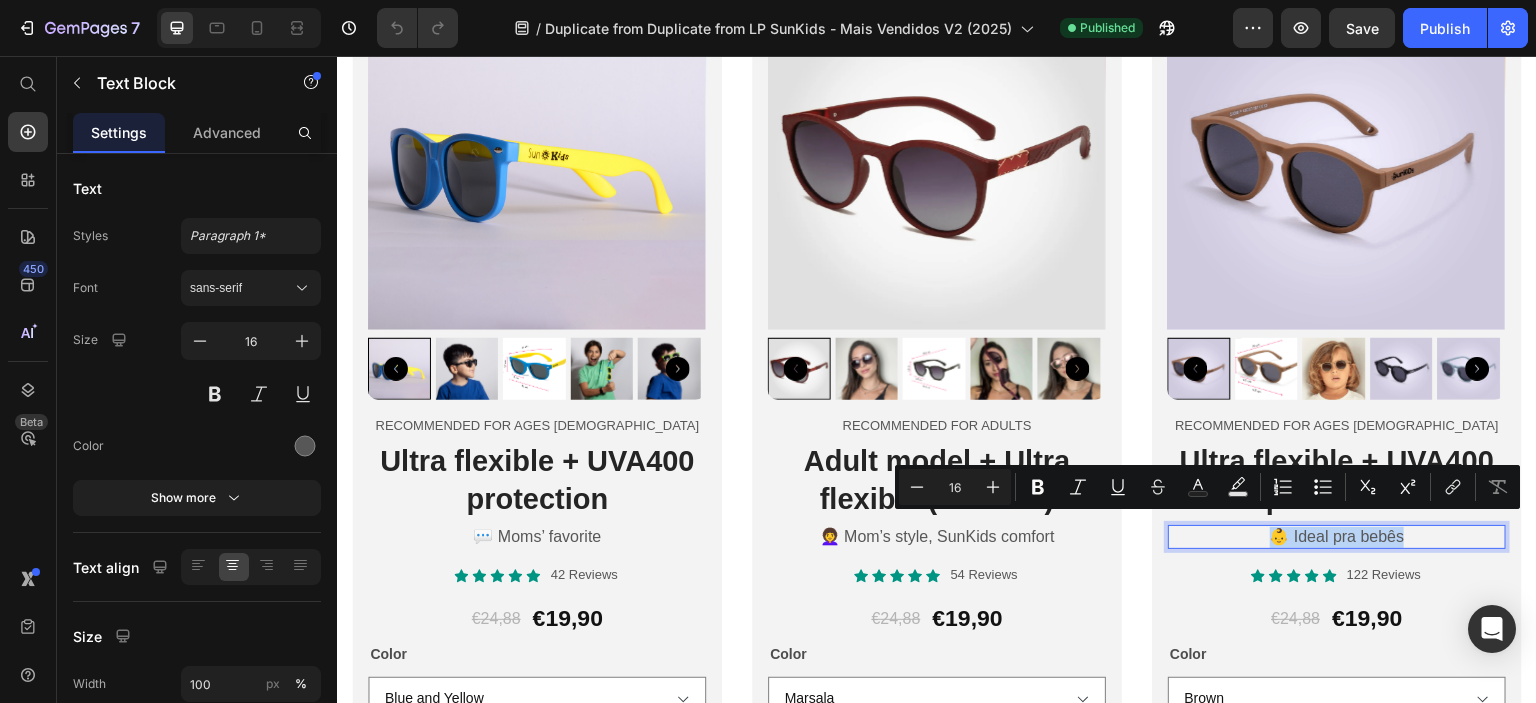click on "👶 Ideal pra bebês" at bounding box center (1337, 537) 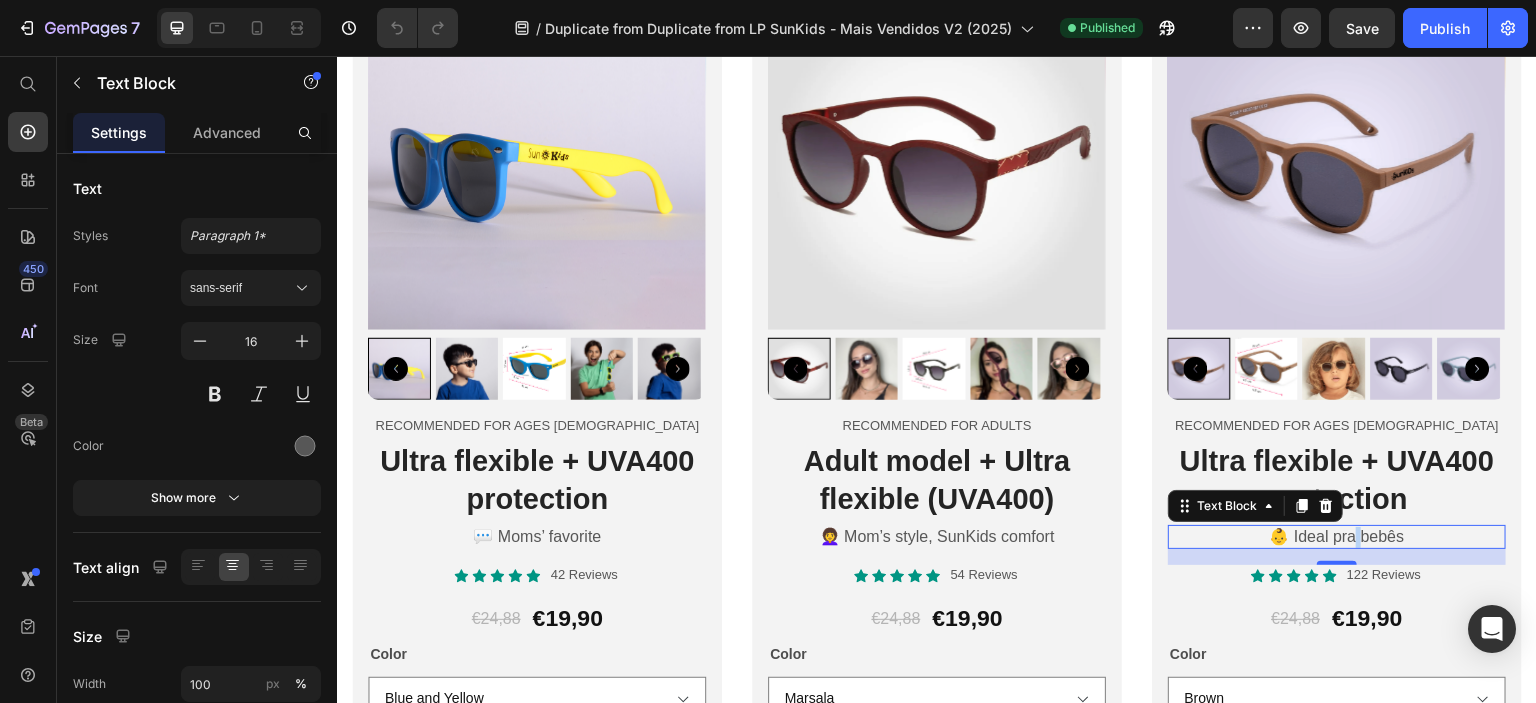 click on "👶 Ideal pra bebês" at bounding box center [1337, 537] 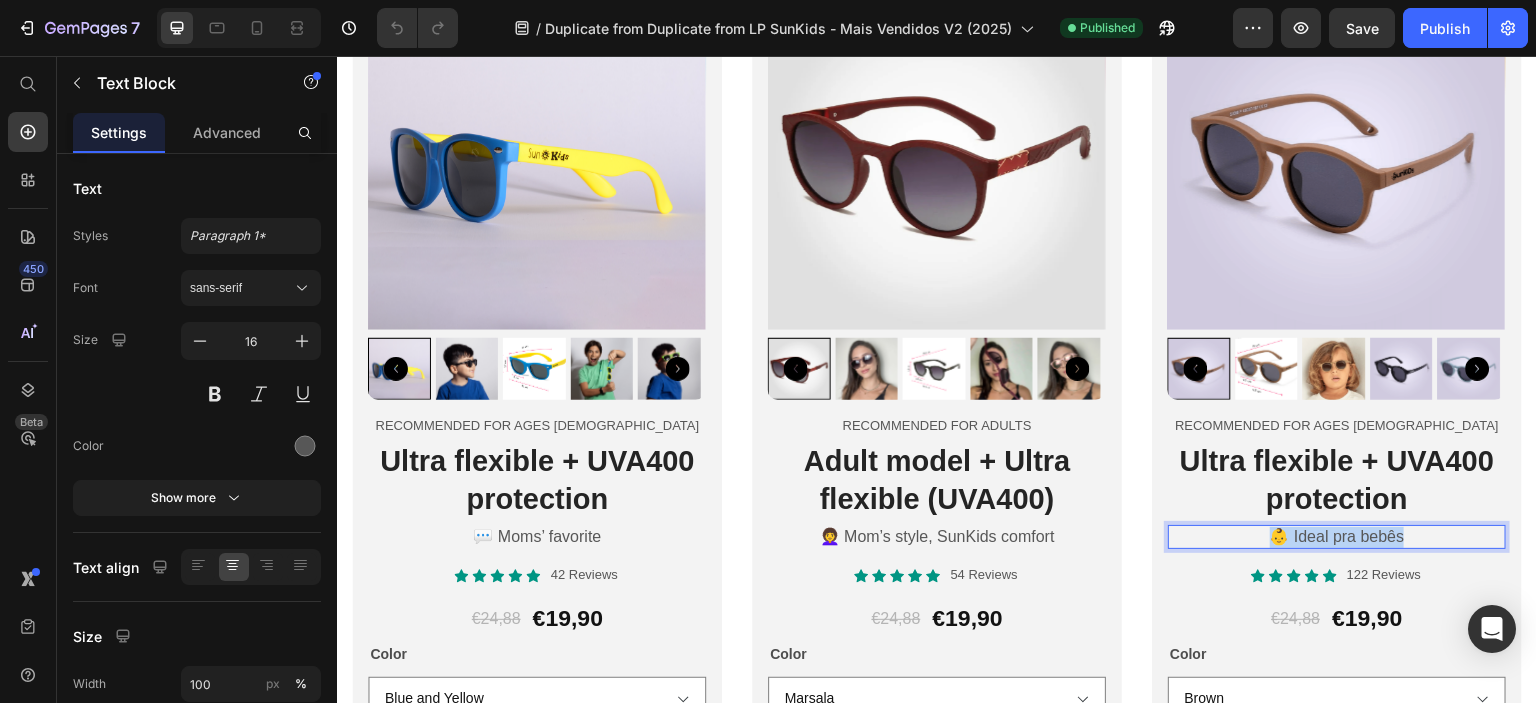 click on "👶 Ideal pra bebês" at bounding box center [1337, 537] 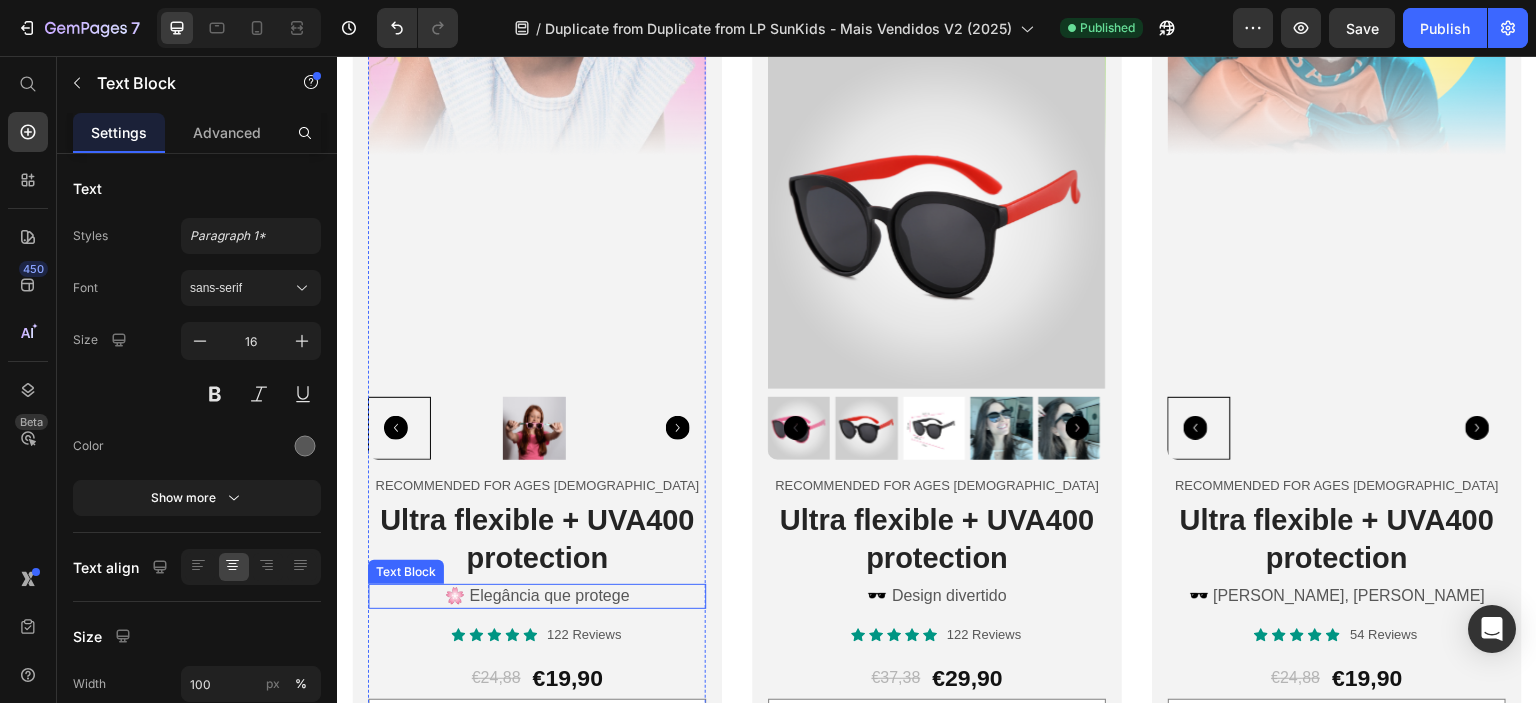scroll, scrollTop: 4800, scrollLeft: 0, axis: vertical 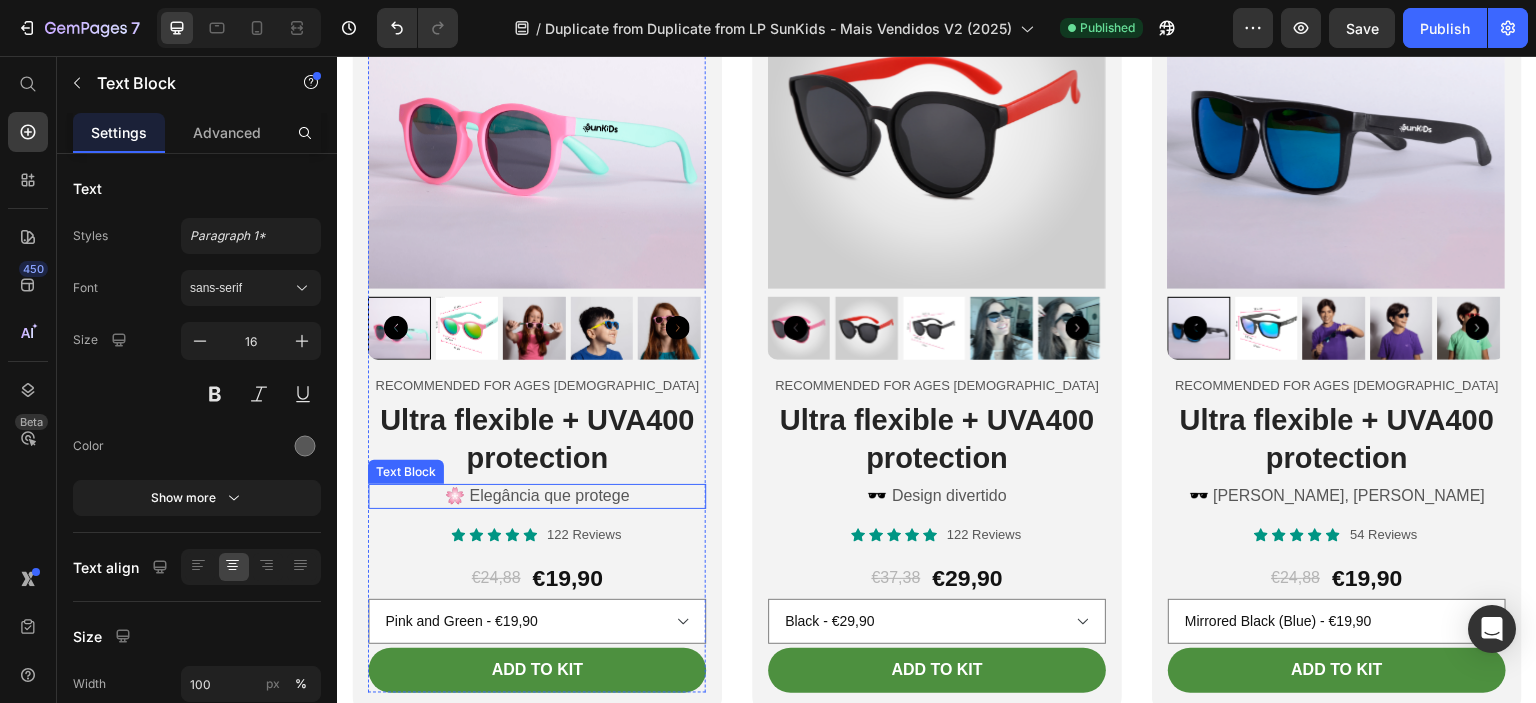 click on "🌸 Elegância que protege" at bounding box center [537, 496] 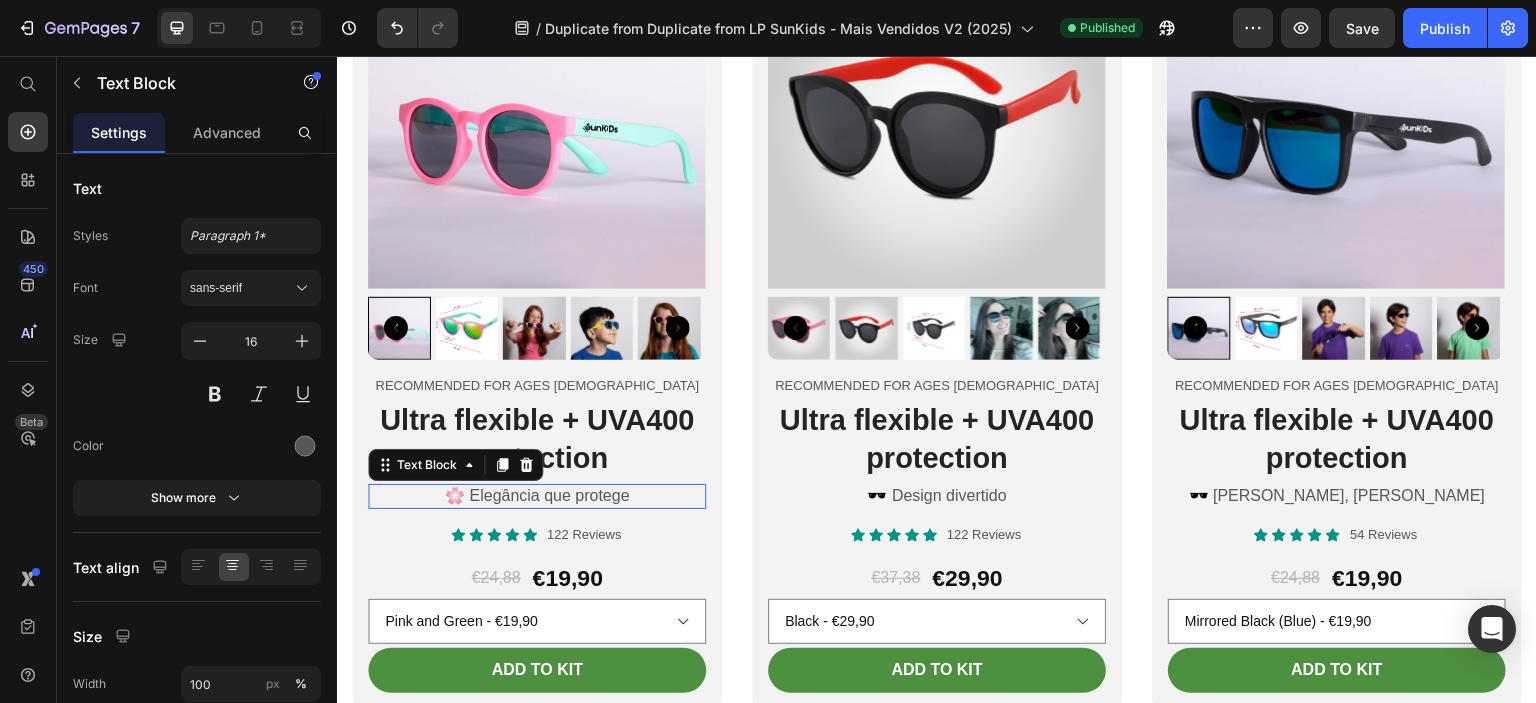click on "🌸 Elegância que protege" at bounding box center (537, 496) 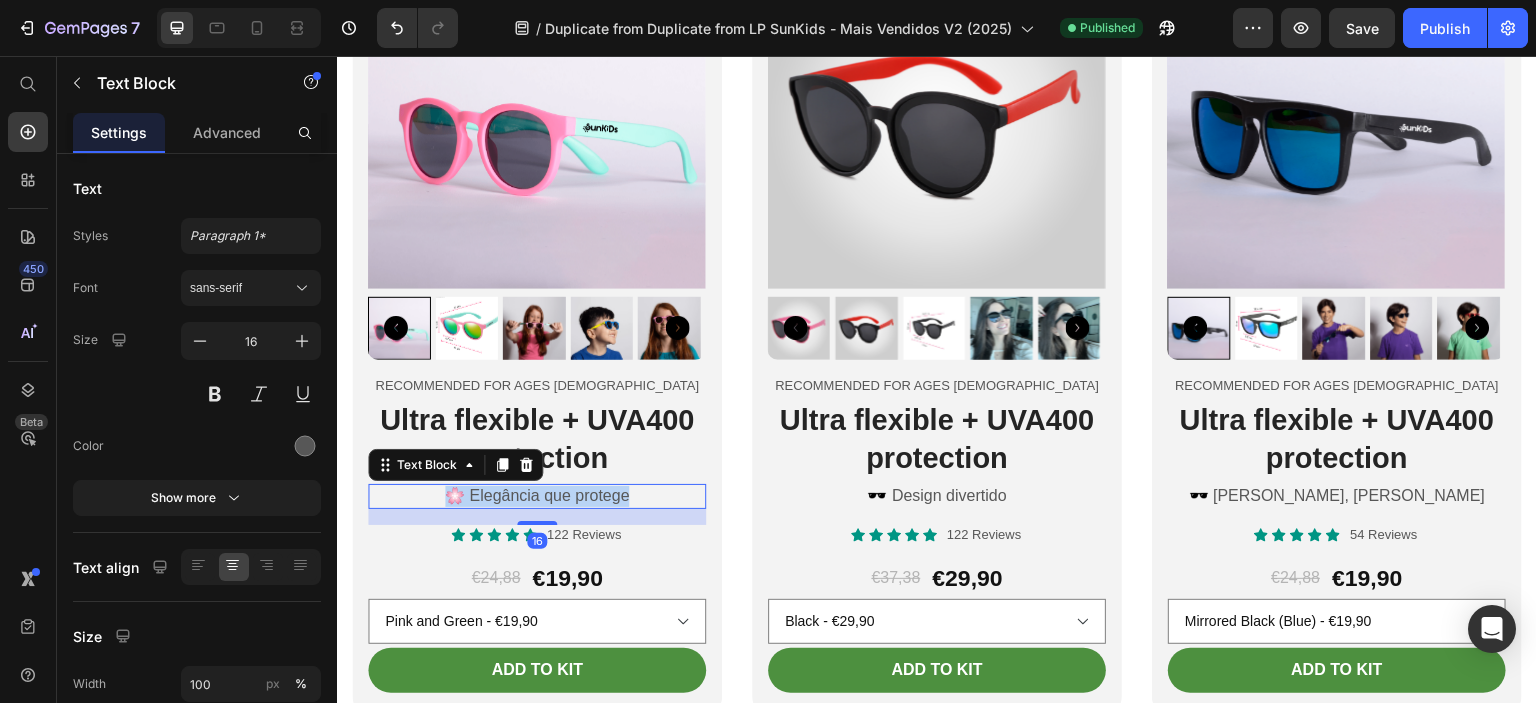 click on "🌸 Elegância que protege" at bounding box center [537, 496] 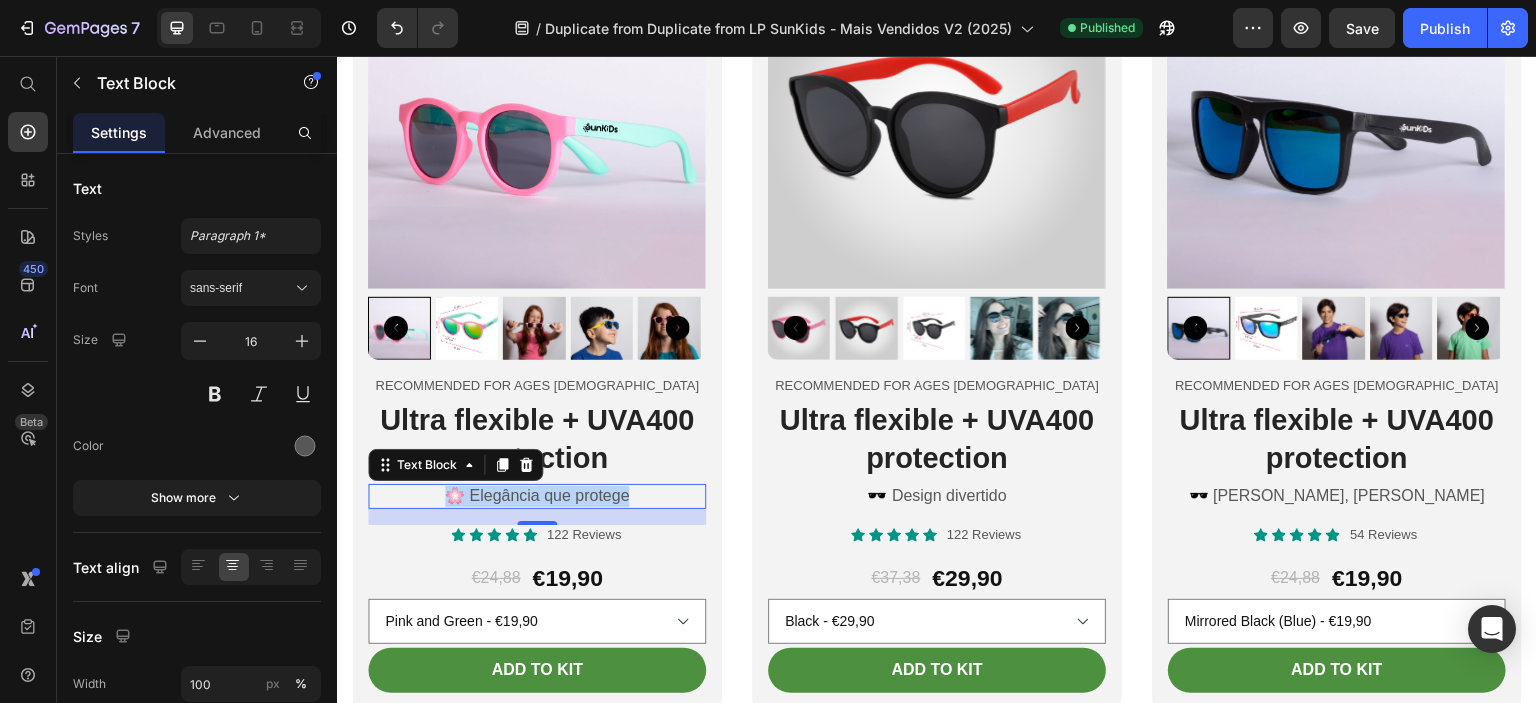 click on "🌸 Elegância que protege" at bounding box center [537, 496] 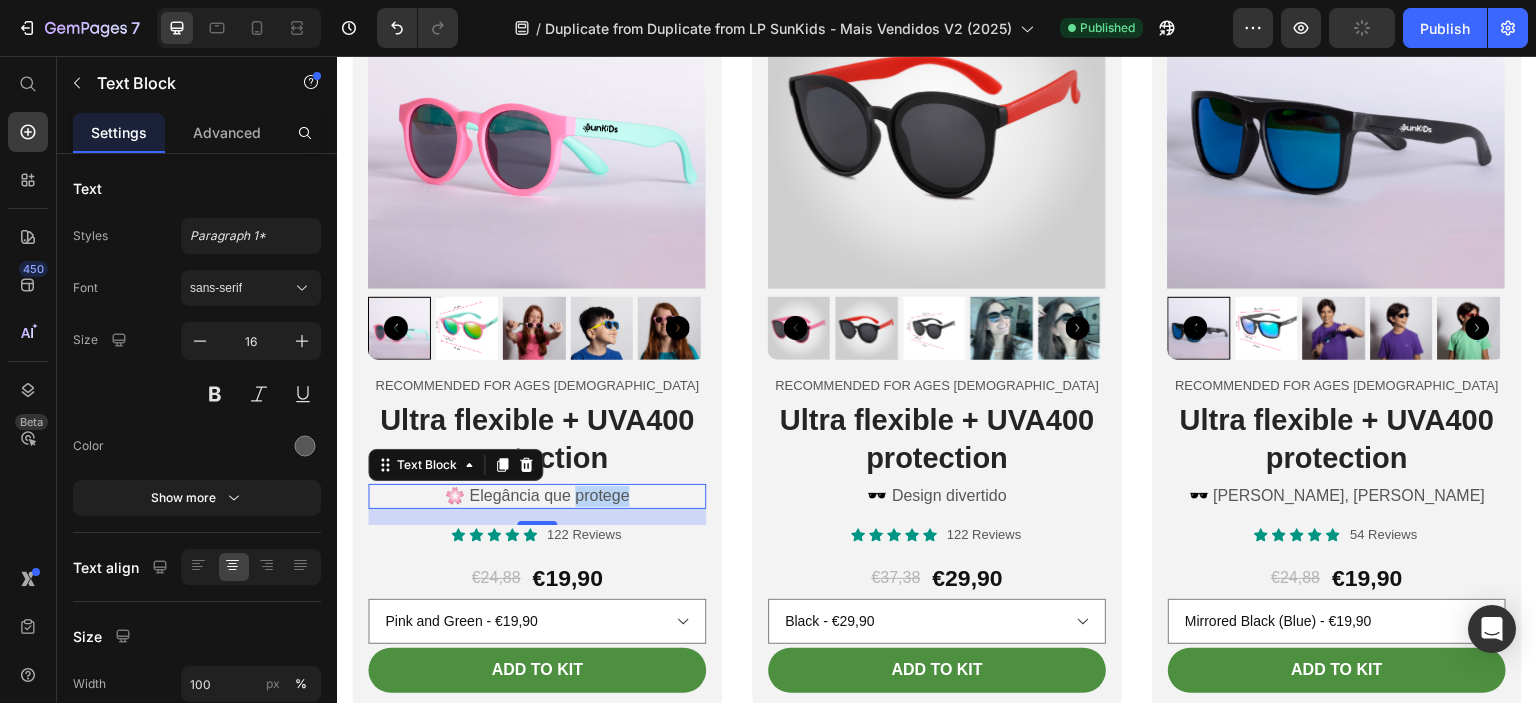 click on "🌸 Elegância que protege" at bounding box center [537, 496] 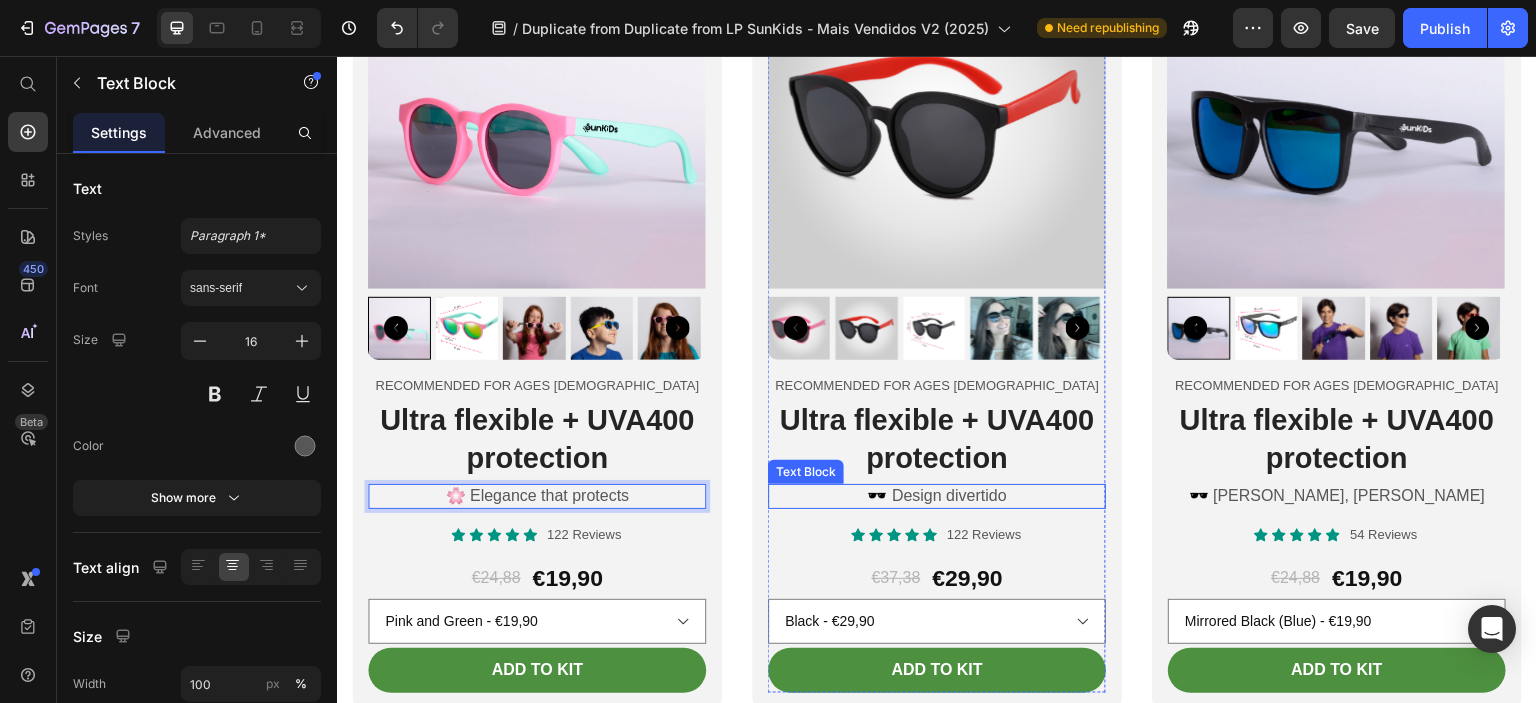 click on "🕶️ Design divertido" at bounding box center (937, 496) 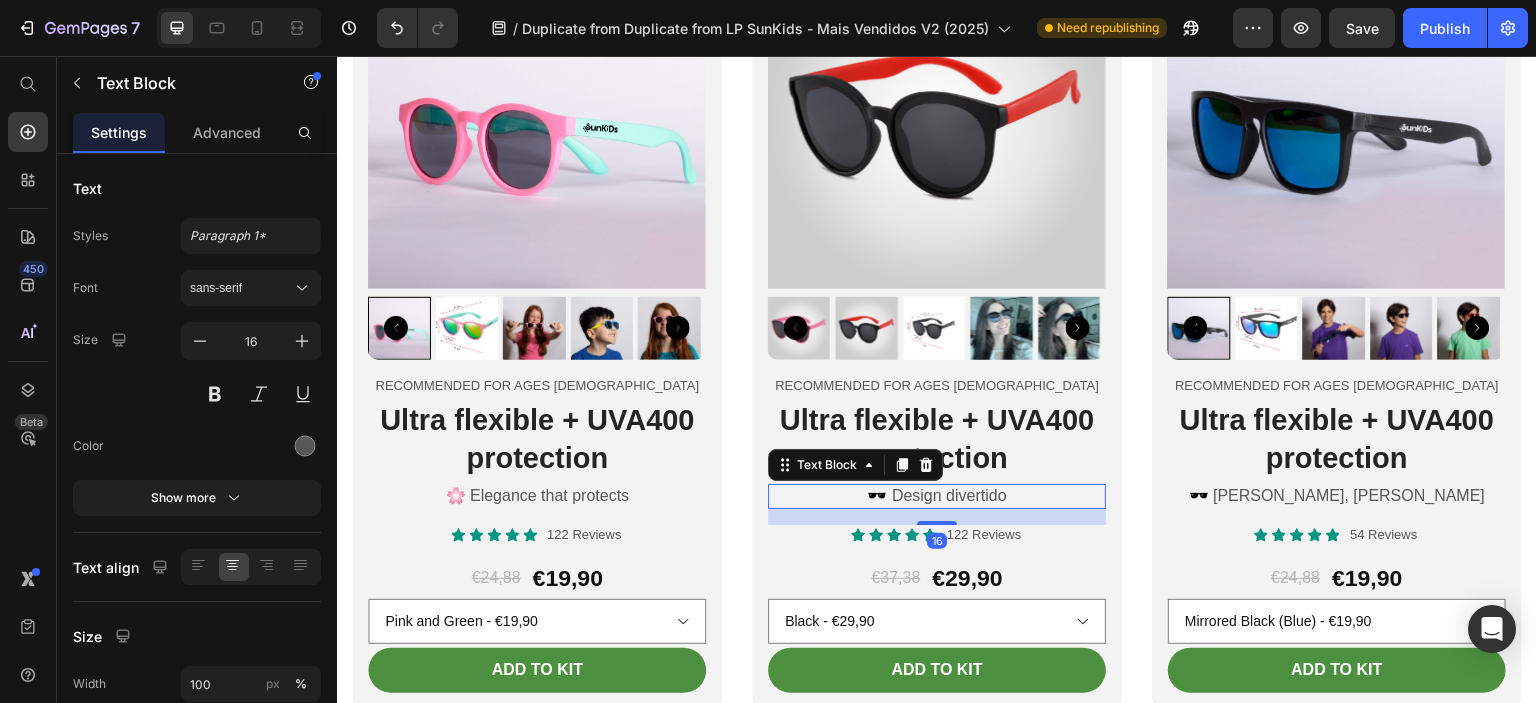 click on "🕶️ Design divertido" at bounding box center (937, 496) 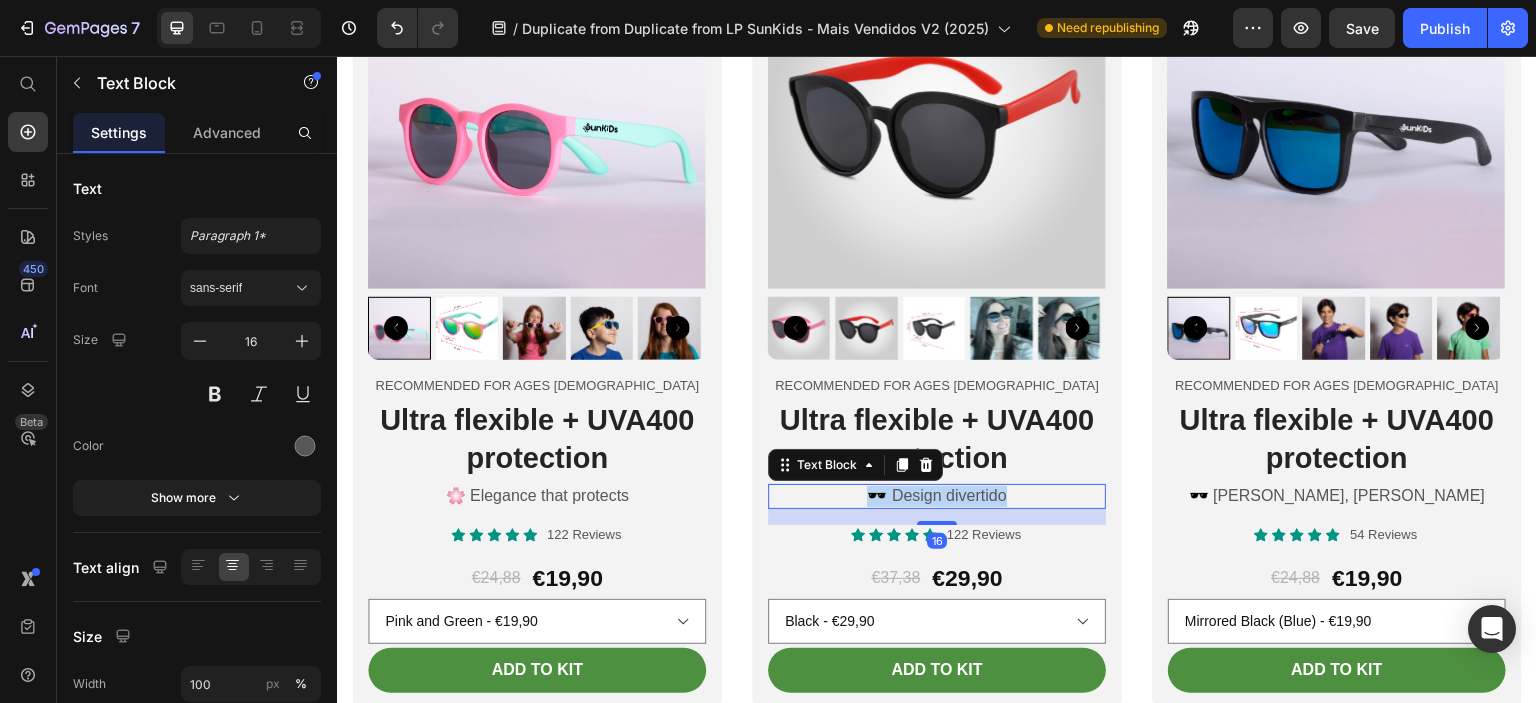 click on "🕶️ Design divertido" at bounding box center [937, 496] 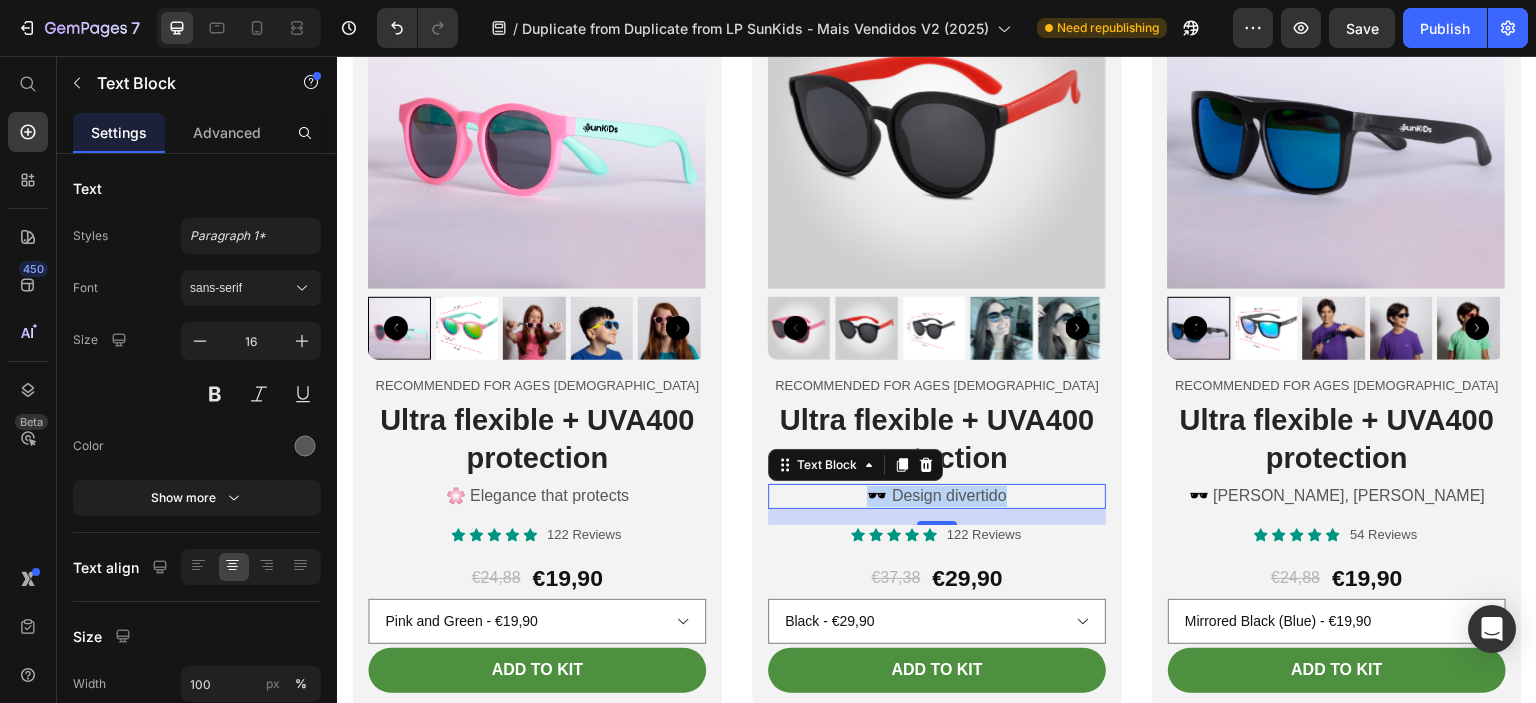click on "🕶️ Design divertido" at bounding box center [937, 496] 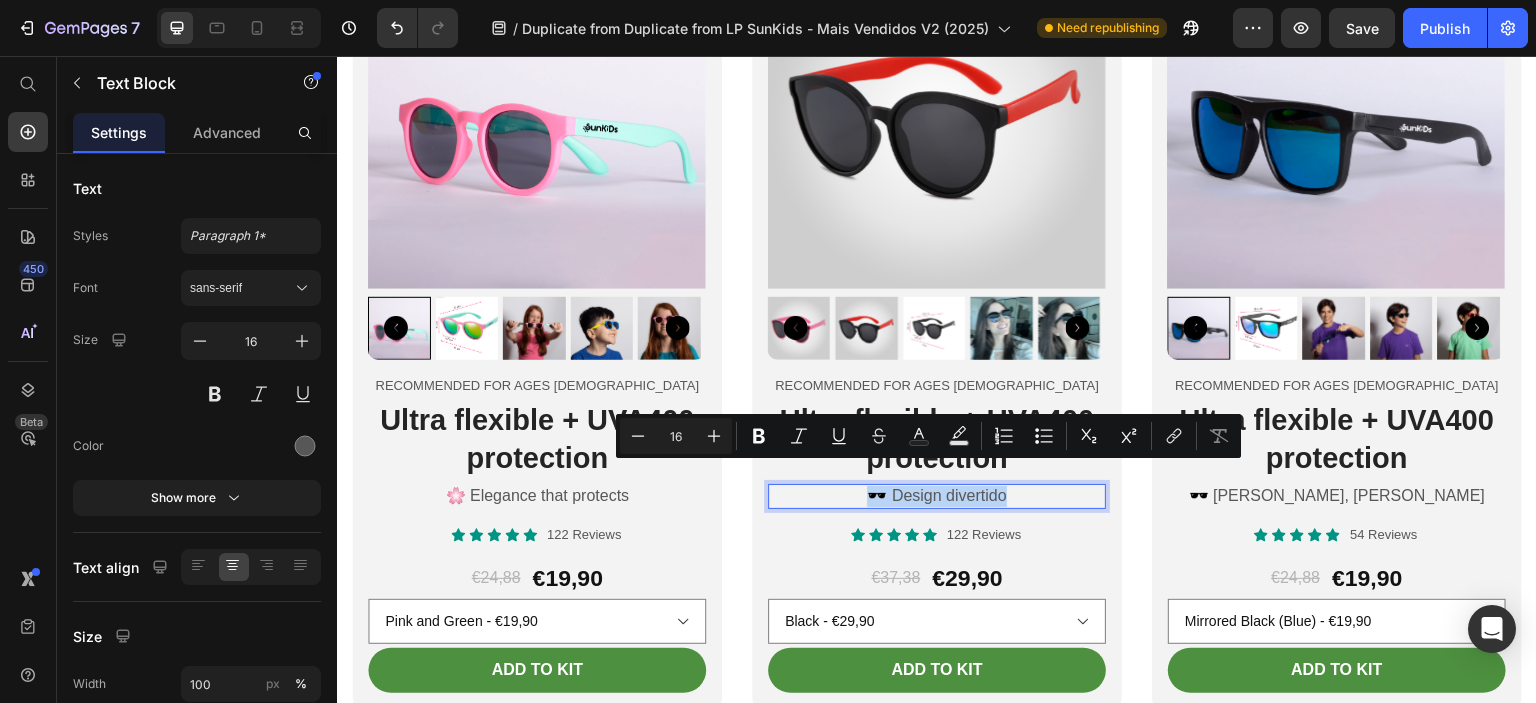 click on "🕶️ Design divertido" at bounding box center (937, 496) 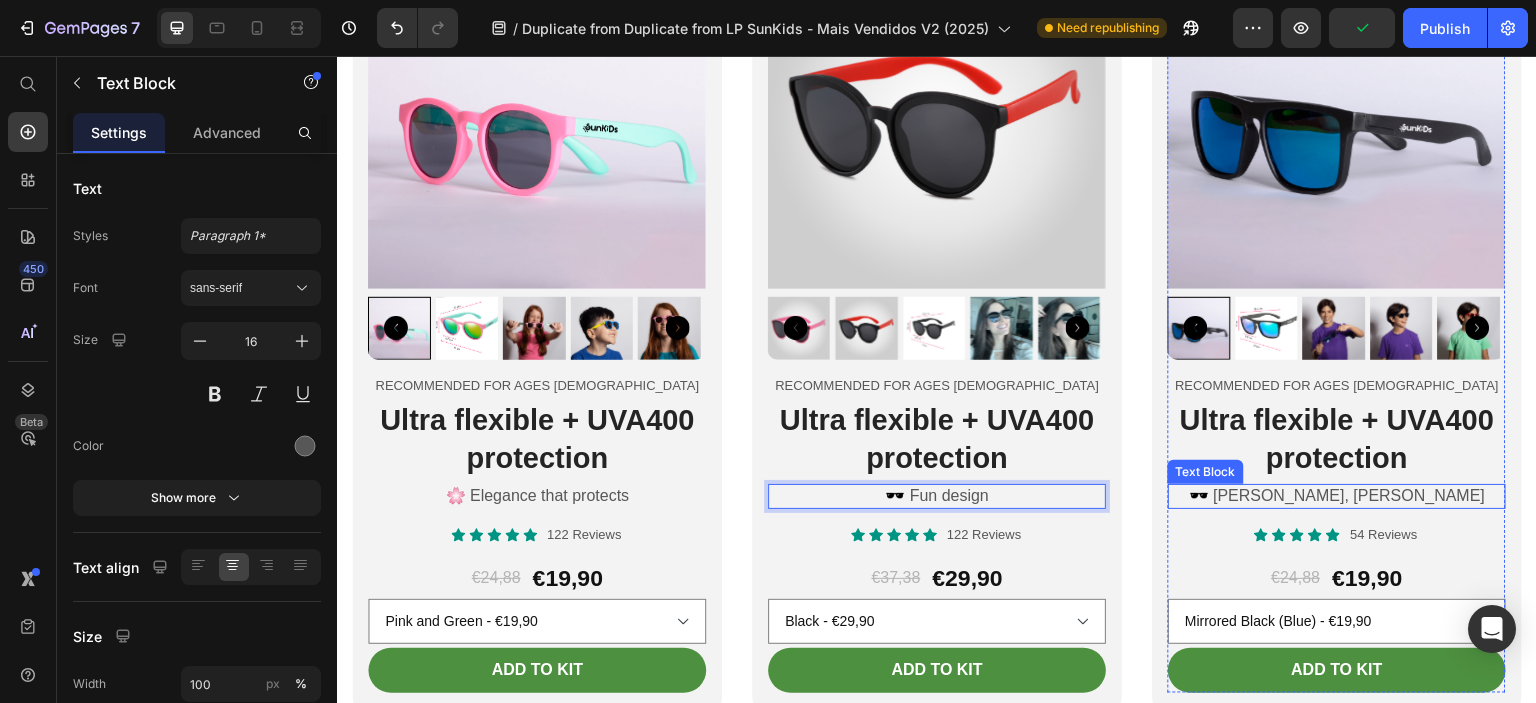 click on "🕶️ [PERSON_NAME], [PERSON_NAME]" at bounding box center [1337, 496] 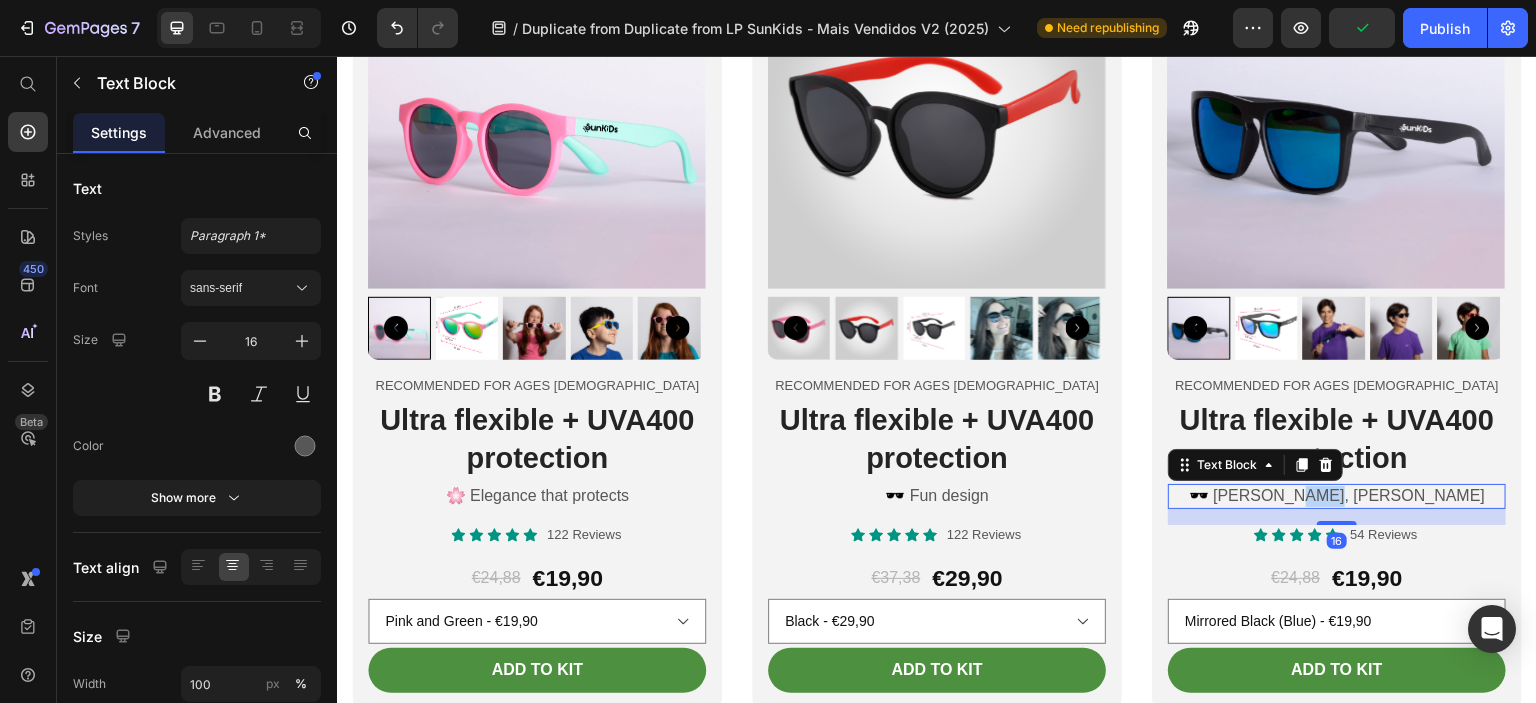 click on "🕶️ [PERSON_NAME], [PERSON_NAME]" at bounding box center [1337, 496] 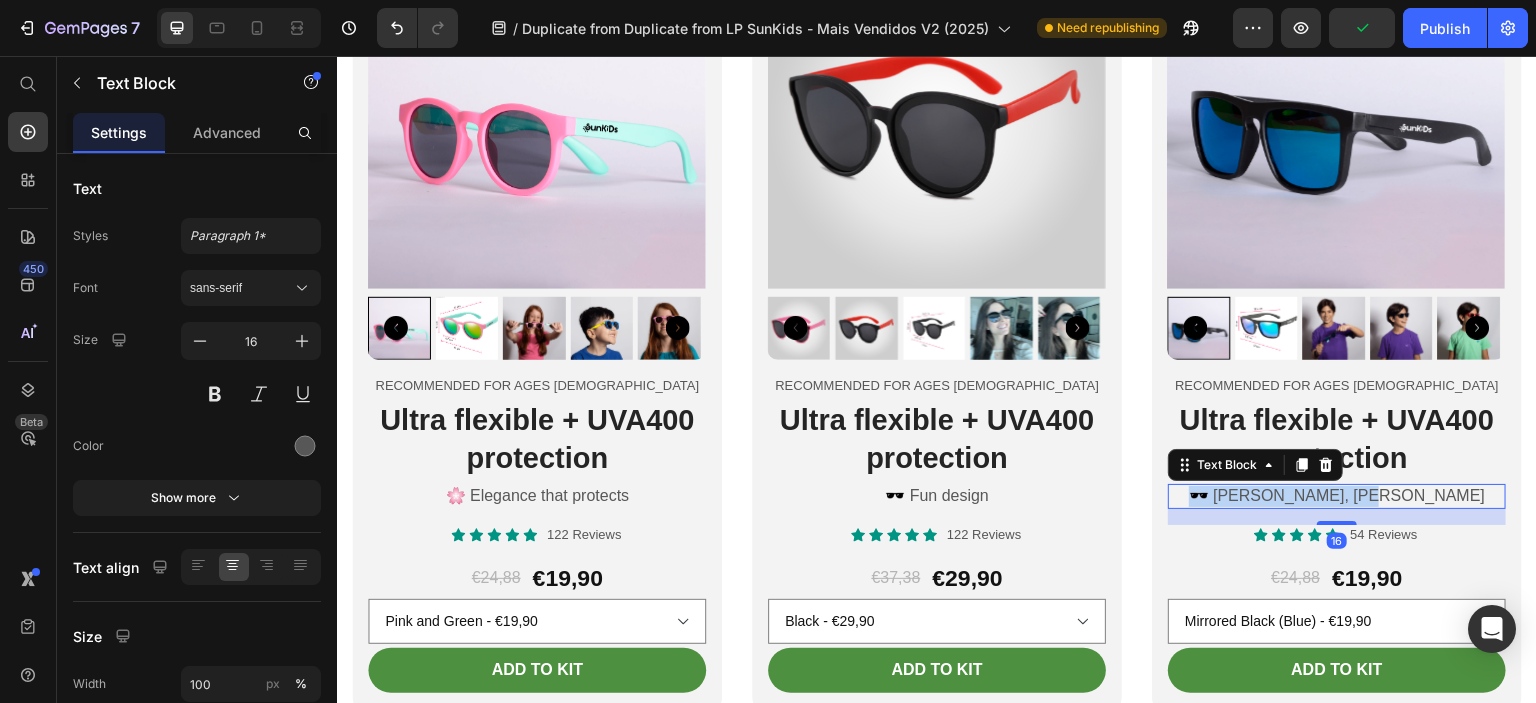 click on "🕶️ [PERSON_NAME], [PERSON_NAME]" at bounding box center (1337, 496) 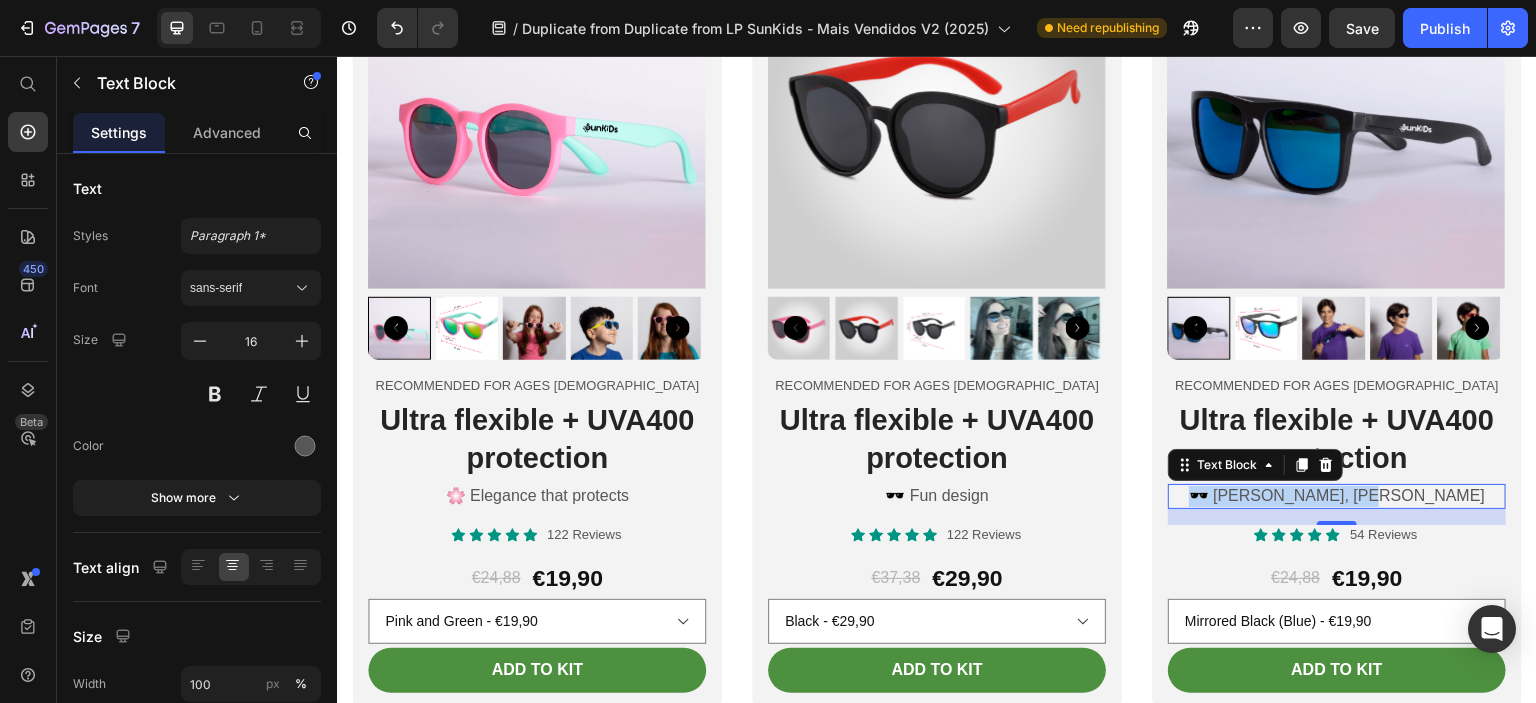click on "🕶️ [PERSON_NAME], [PERSON_NAME]" at bounding box center [1337, 496] 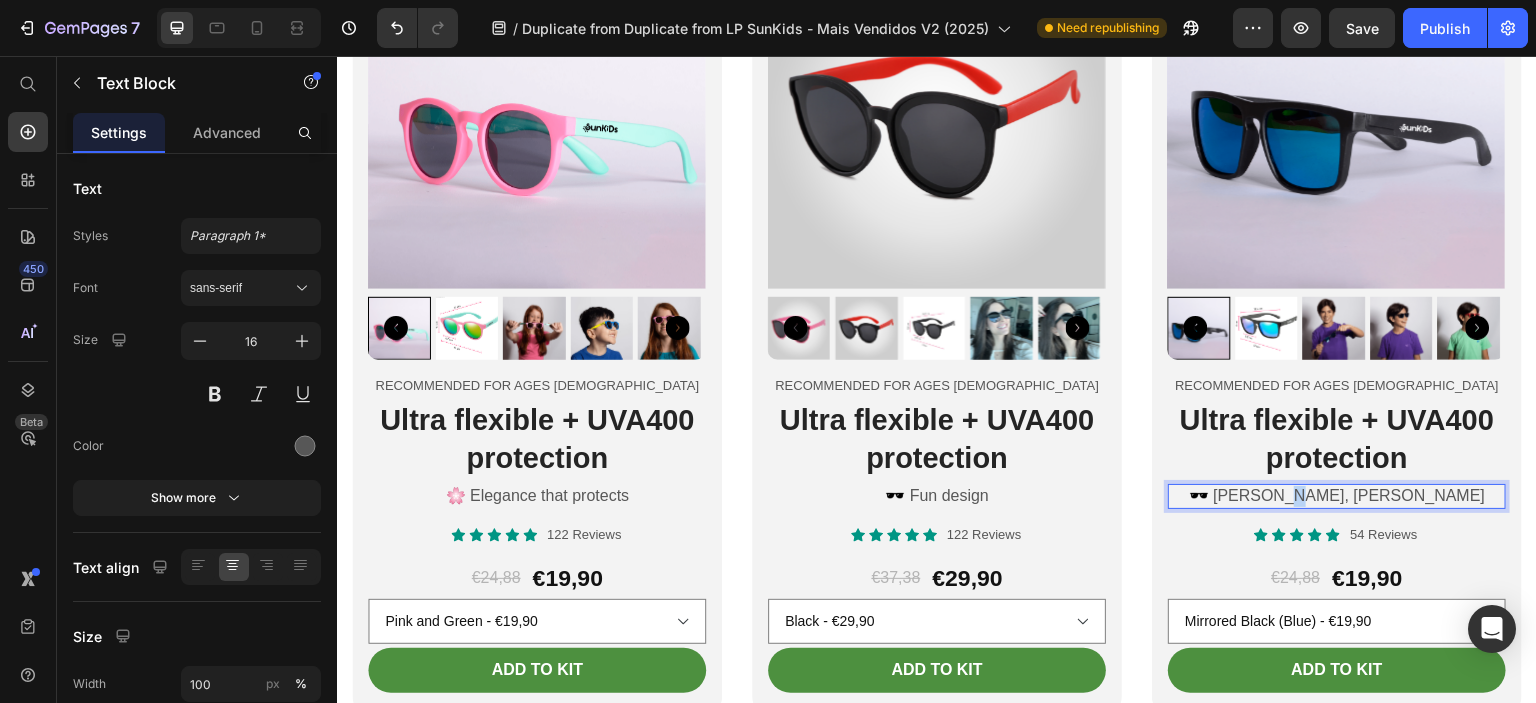 click on "🕶️ [PERSON_NAME], [PERSON_NAME]" at bounding box center (1337, 496) 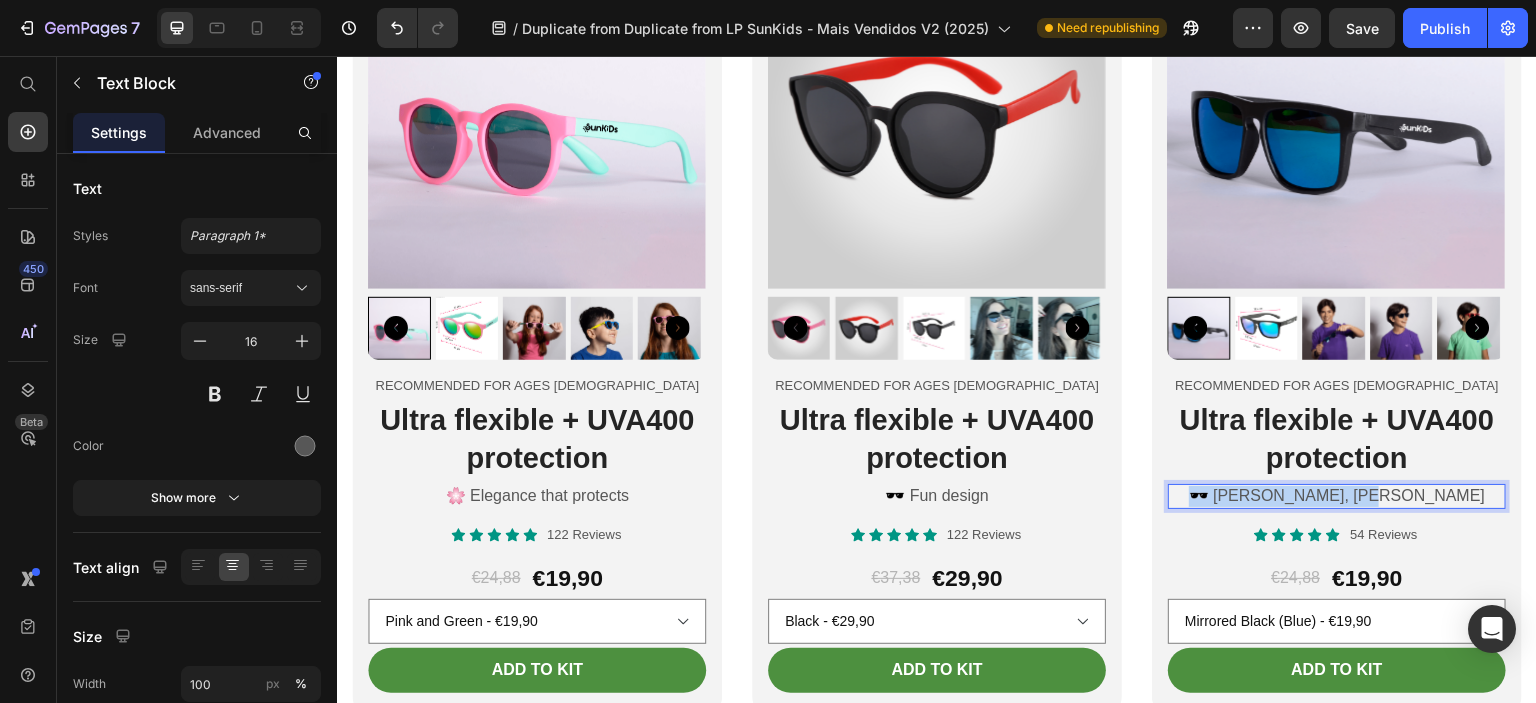 click on "🕶️ [PERSON_NAME], [PERSON_NAME]" at bounding box center [1337, 496] 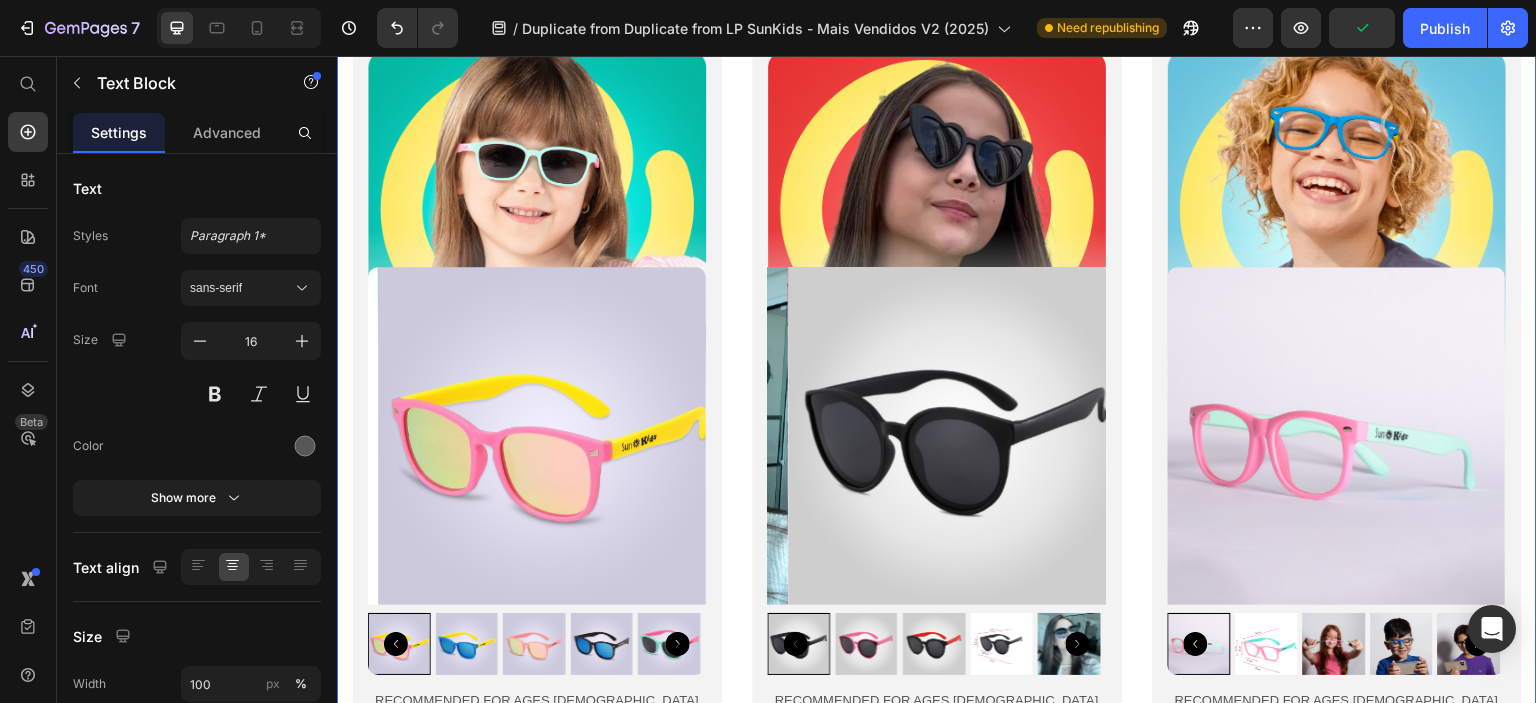 scroll, scrollTop: 5800, scrollLeft: 0, axis: vertical 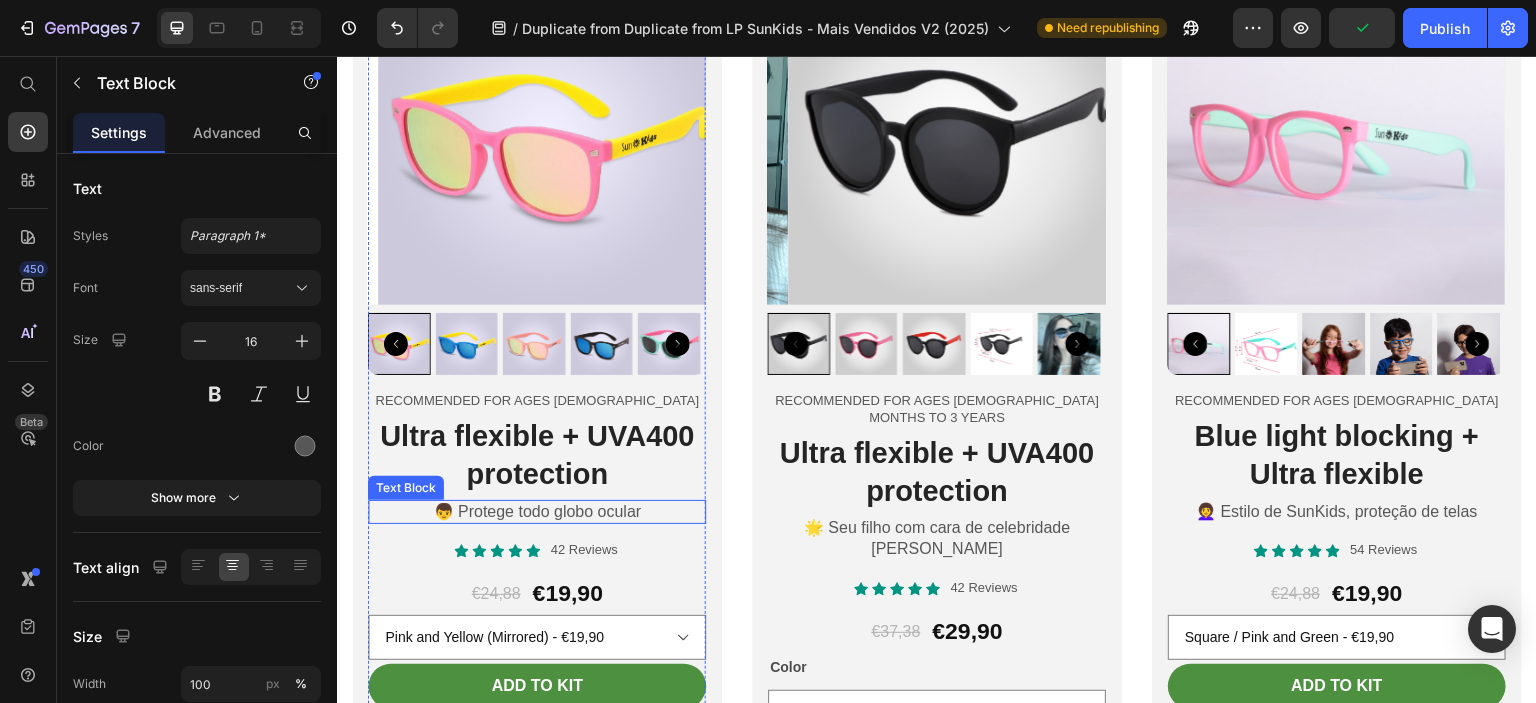 click on "👦 Protege todo globo ocular" at bounding box center (537, 512) 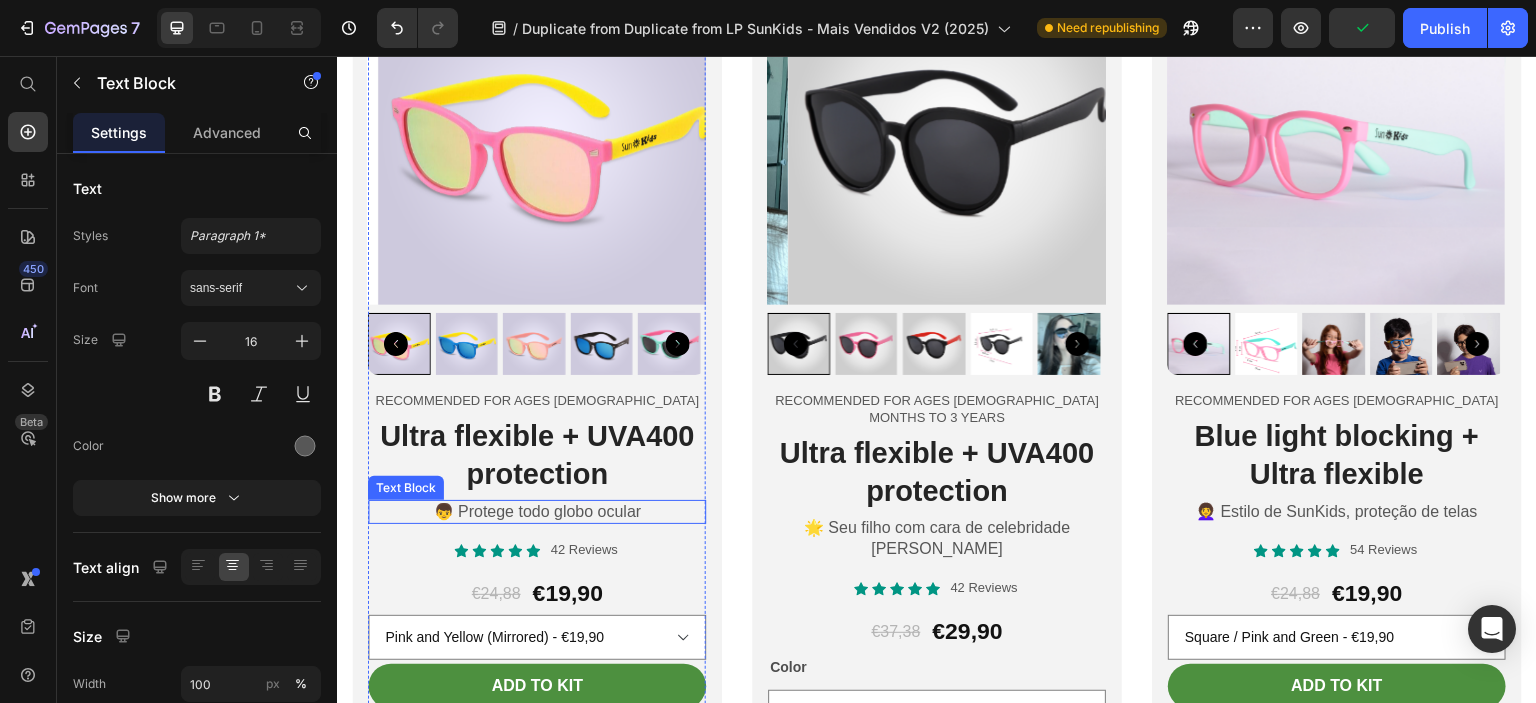 click on "👦 Protege todo globo ocular" at bounding box center (537, 512) 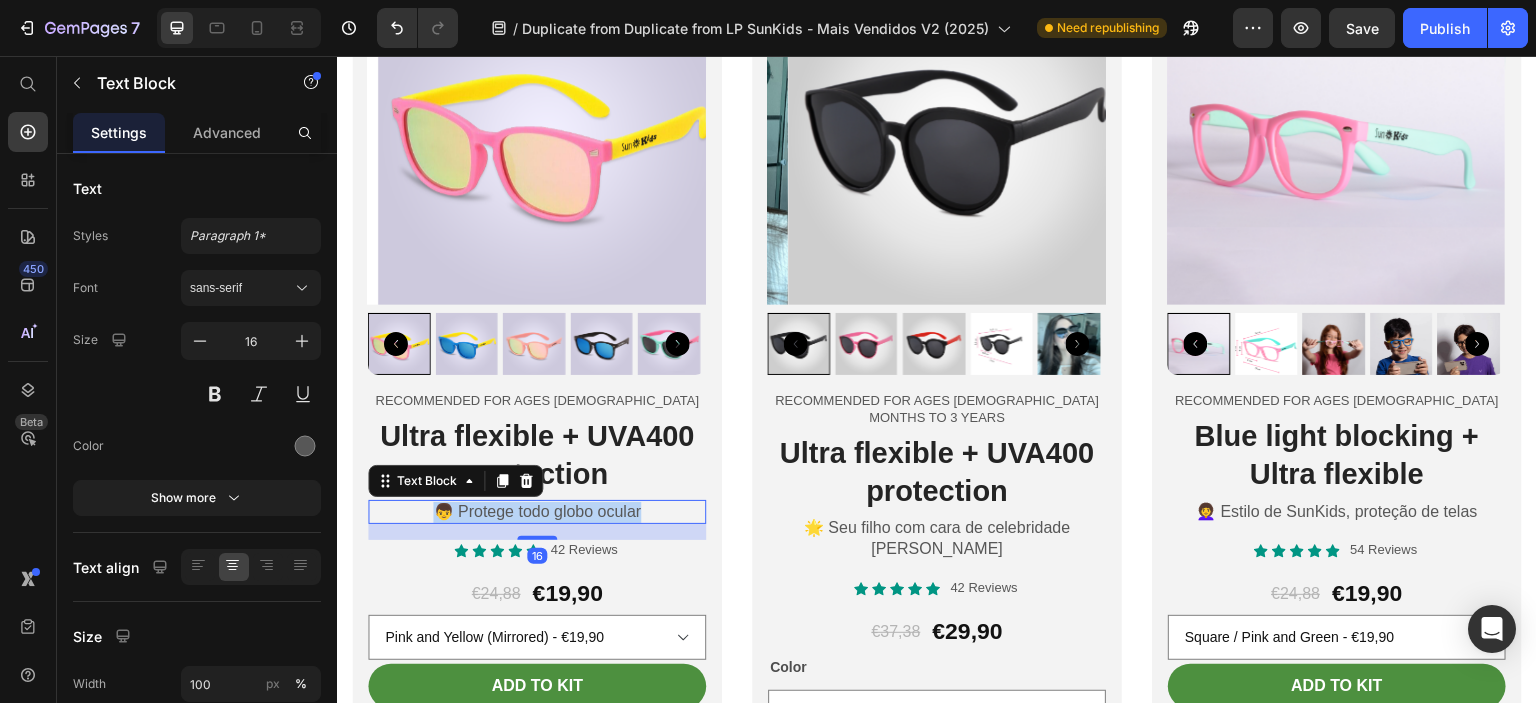 click on "👦 Protege todo globo ocular" at bounding box center (537, 512) 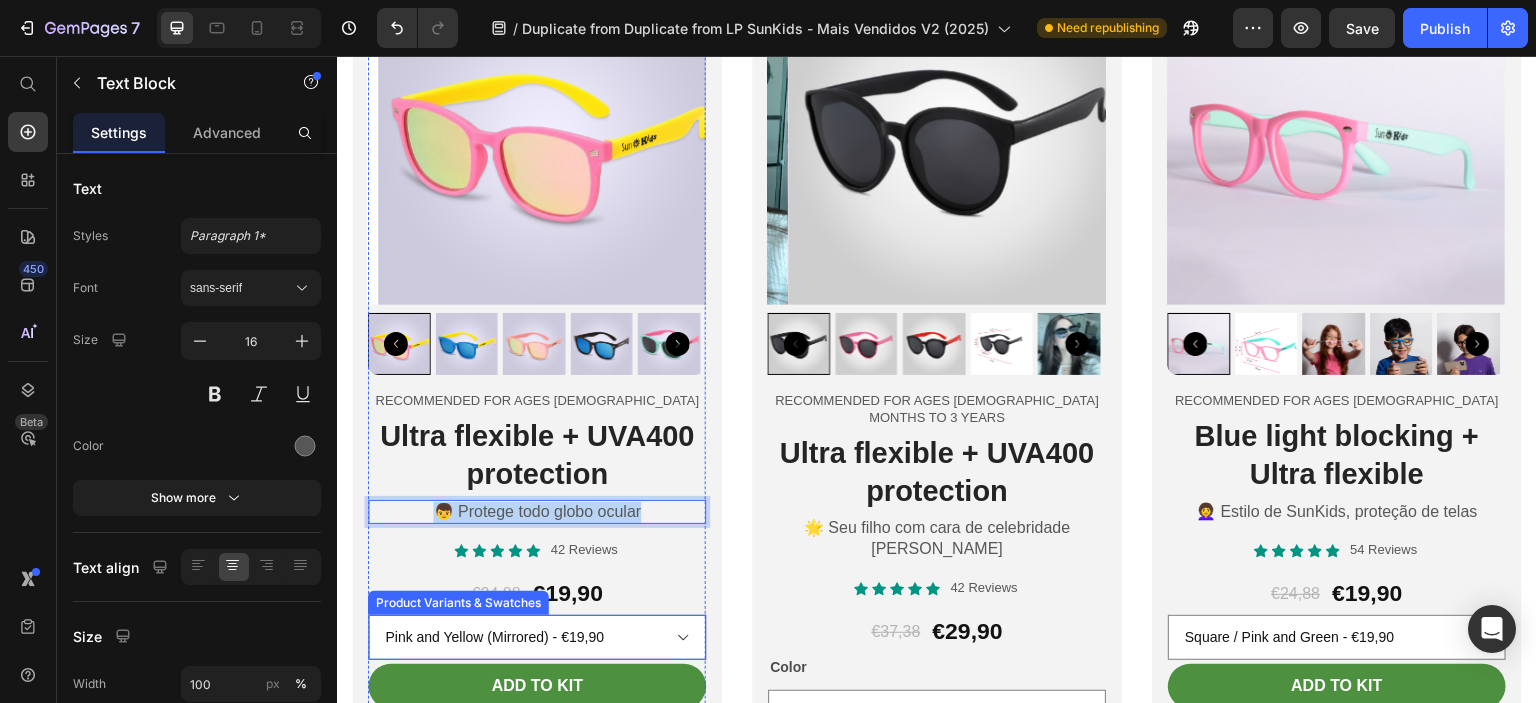 copy on "👦 Protege todo globo ocular" 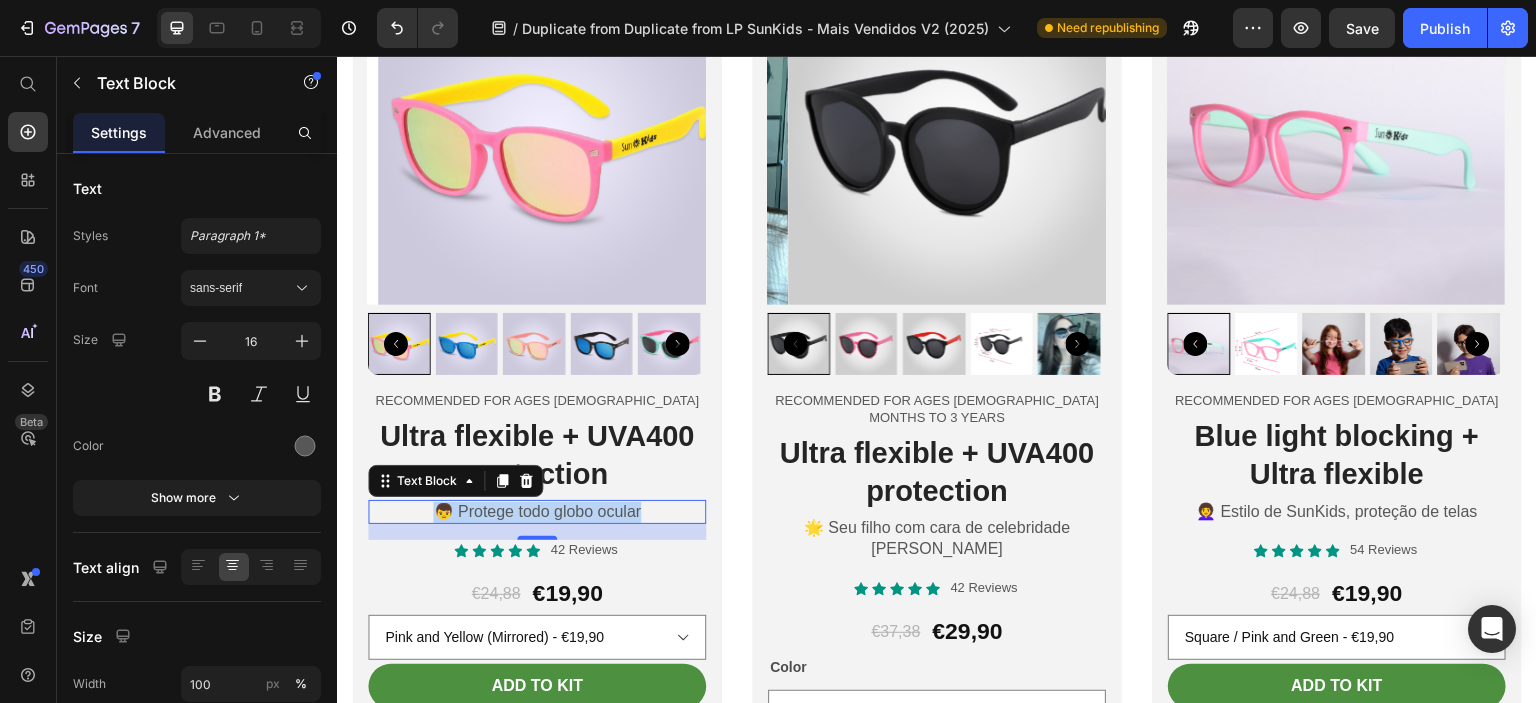 click on "👦 Protege todo globo ocular" at bounding box center [537, 512] 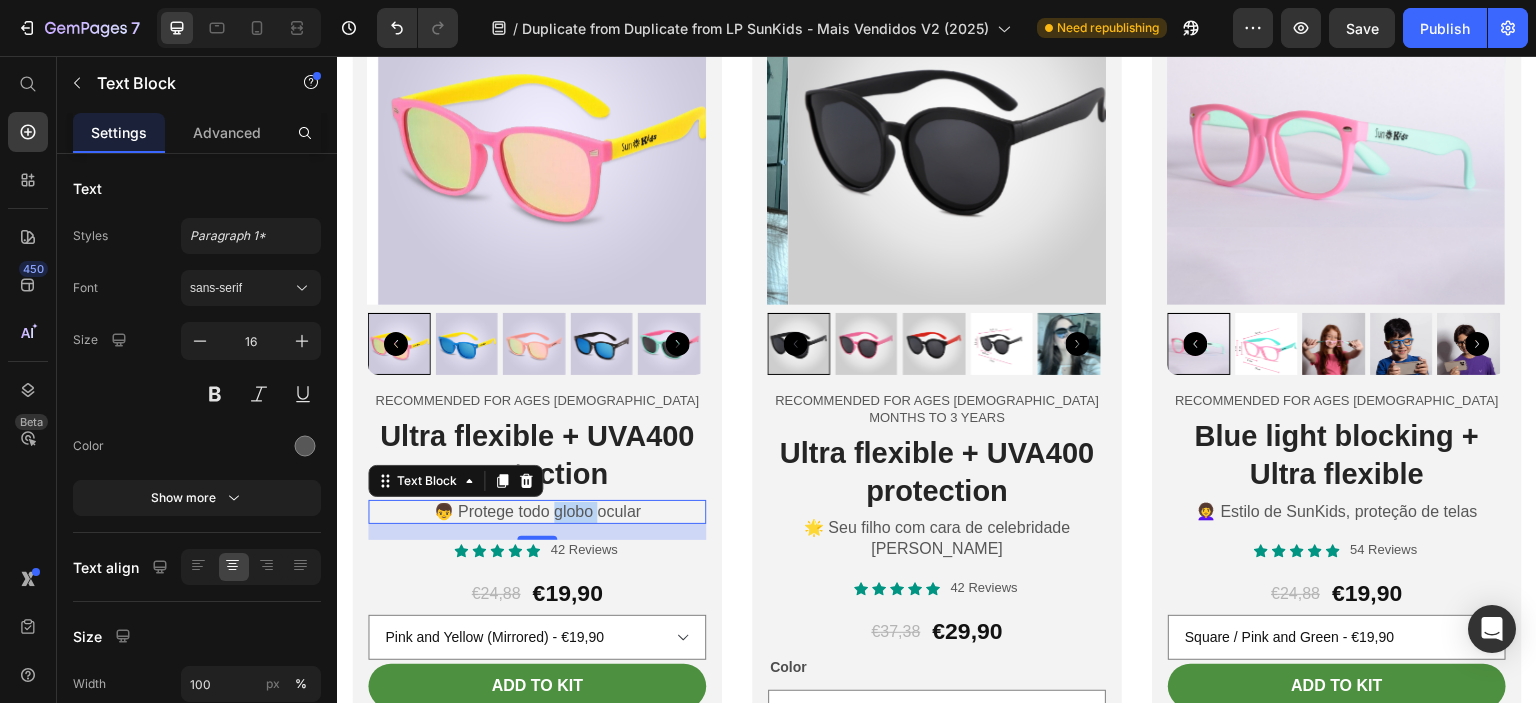 click on "👦 Protege todo globo ocular" at bounding box center (537, 512) 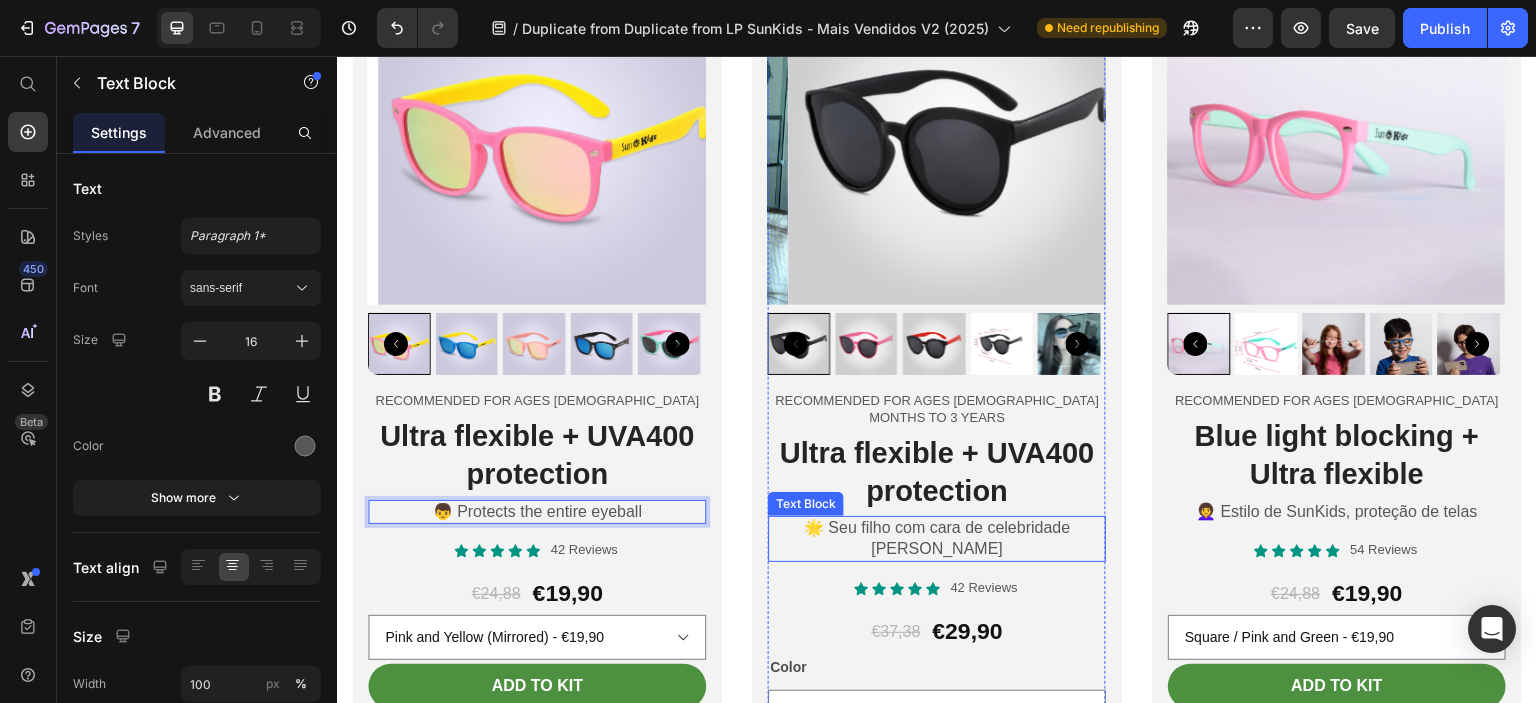 click on "🌟 Seu filho com cara de celebridade [PERSON_NAME]" at bounding box center (937, 539) 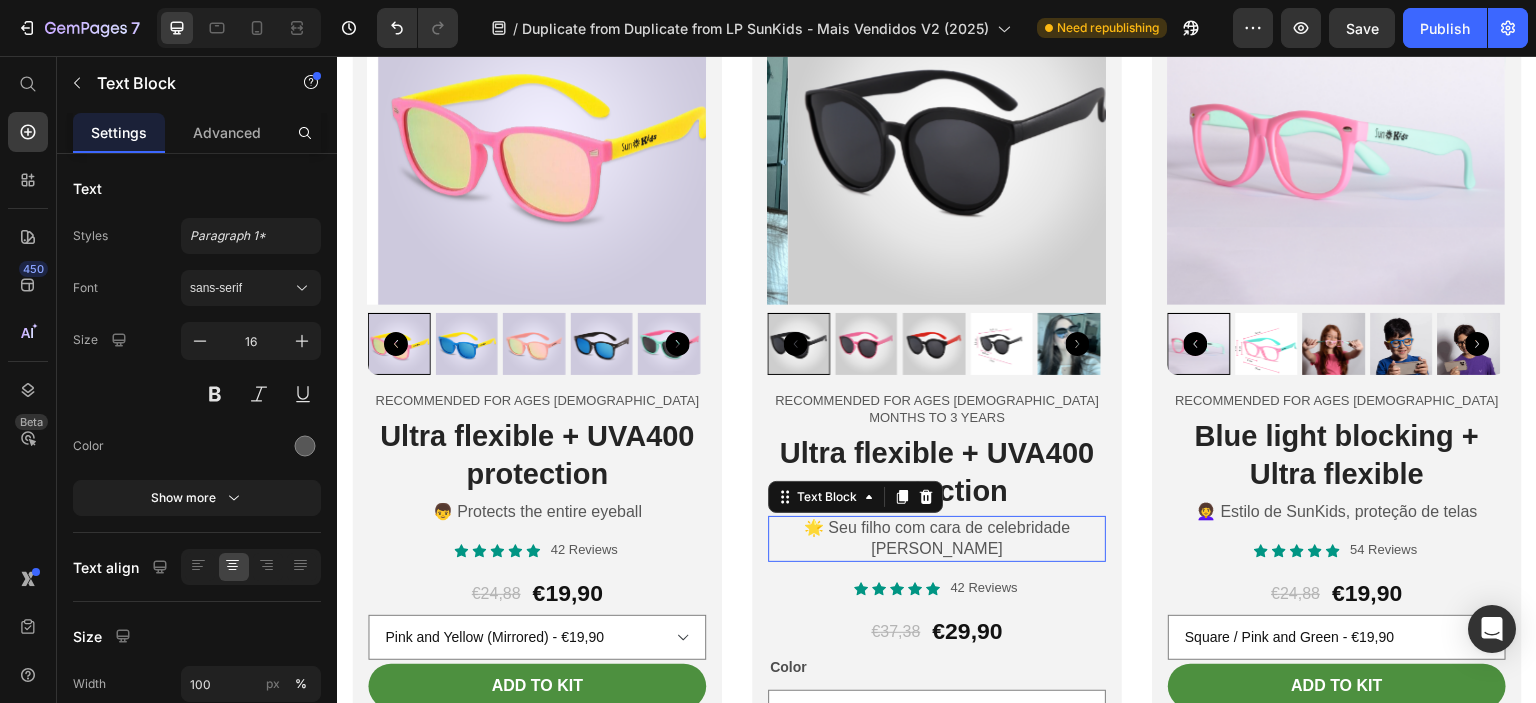 click on "🌟 Seu filho com cara de celebridade [PERSON_NAME]" at bounding box center [937, 539] 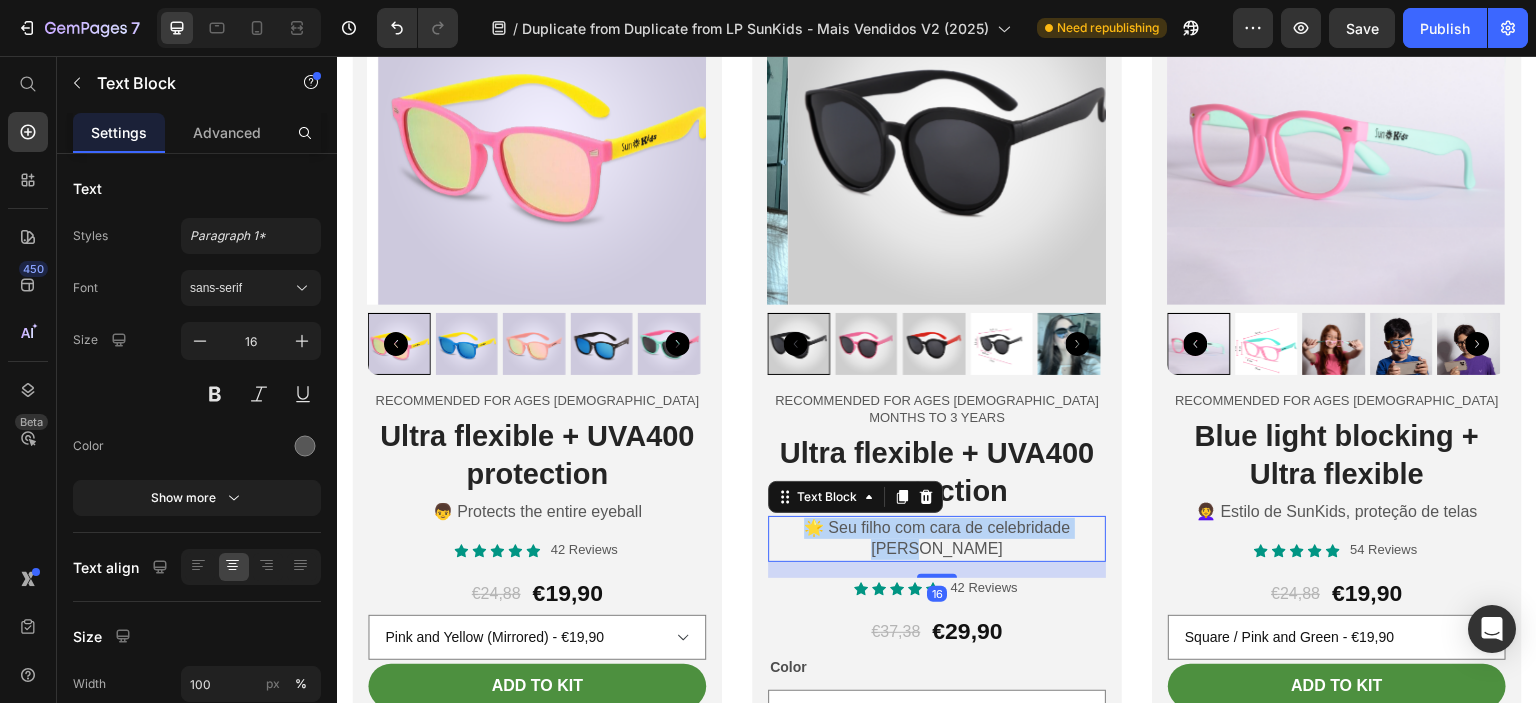 click on "🌟 Seu filho com cara de celebridade [PERSON_NAME]" at bounding box center [937, 539] 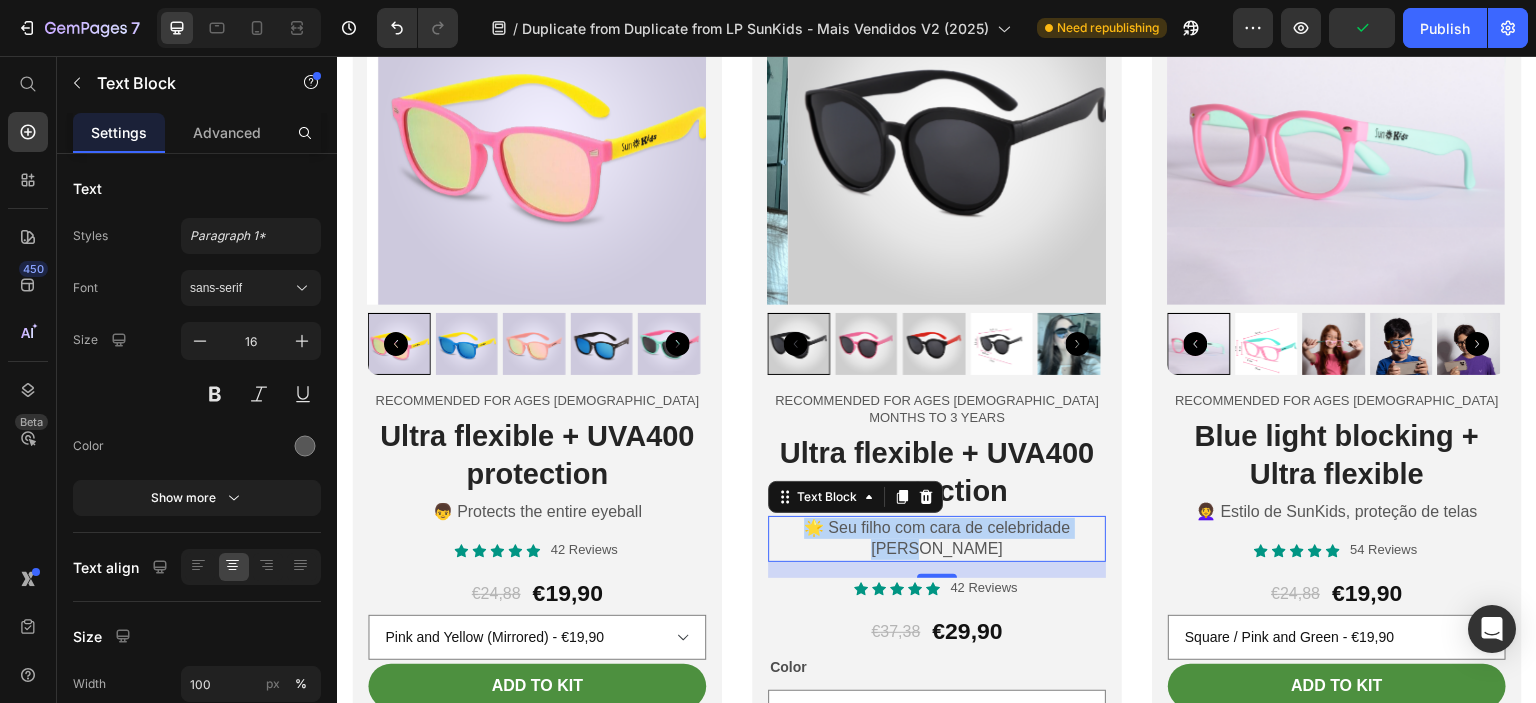 click on "🌟 Seu filho com cara de celebridade [PERSON_NAME]" at bounding box center (937, 539) 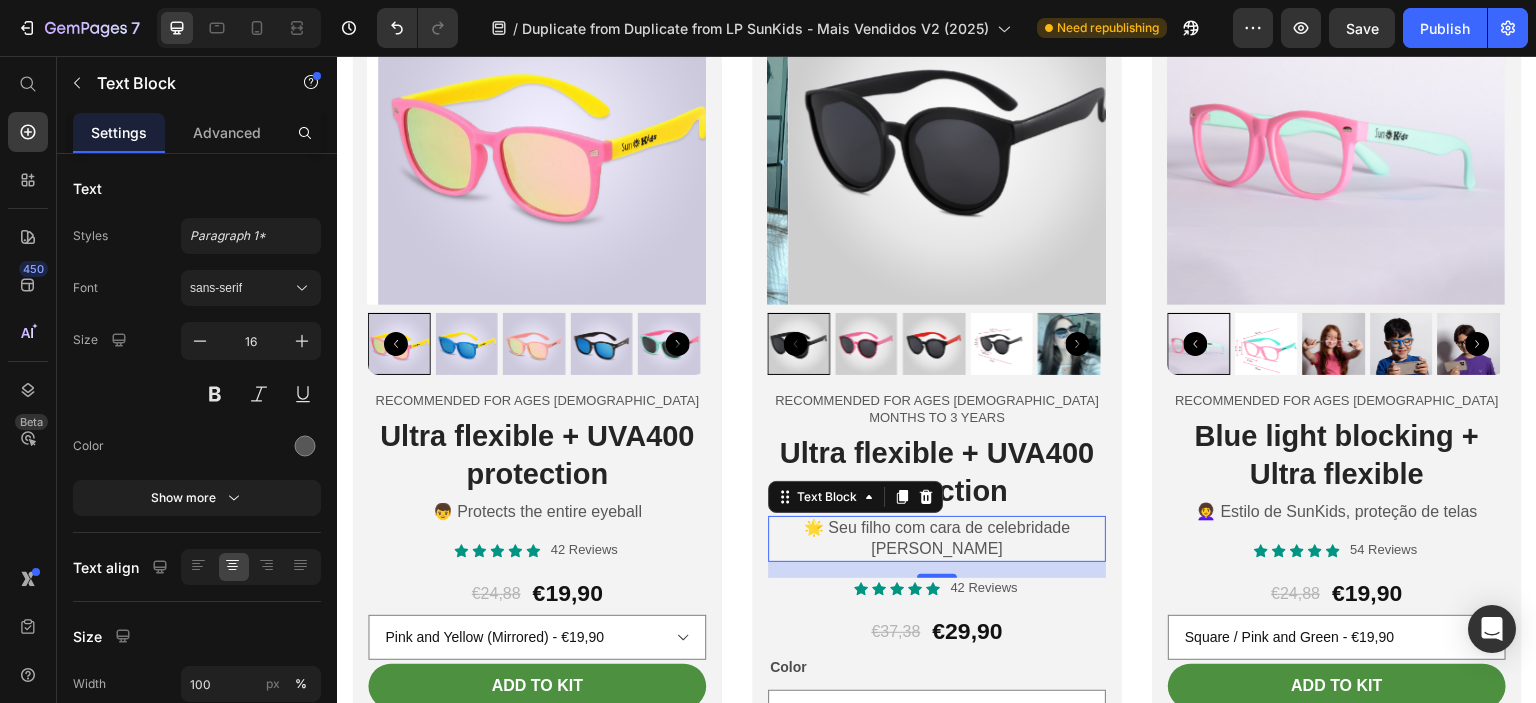 click on "🌟 Seu filho com cara de celebridade [PERSON_NAME]" at bounding box center [937, 539] 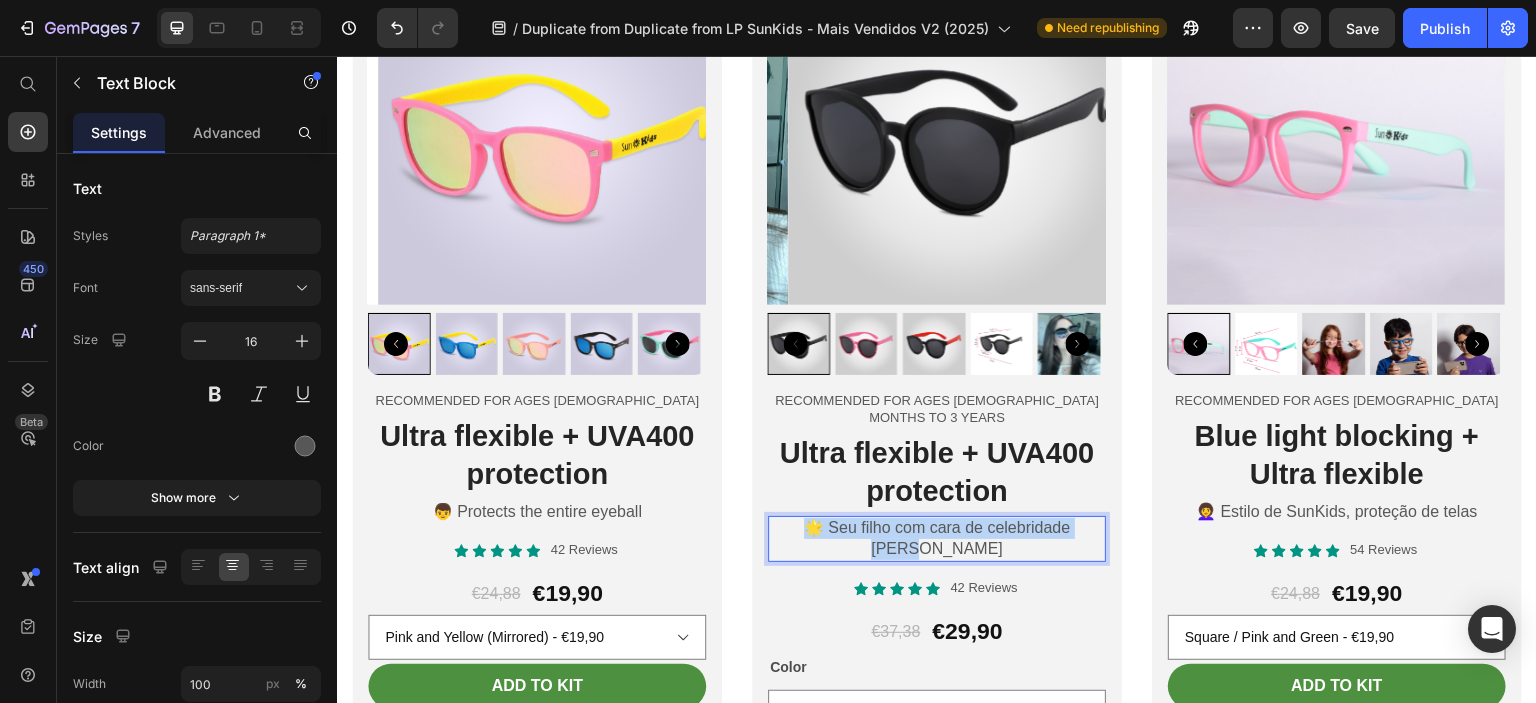 click on "🌟 Seu filho com cara de celebridade [PERSON_NAME]" at bounding box center (937, 539) 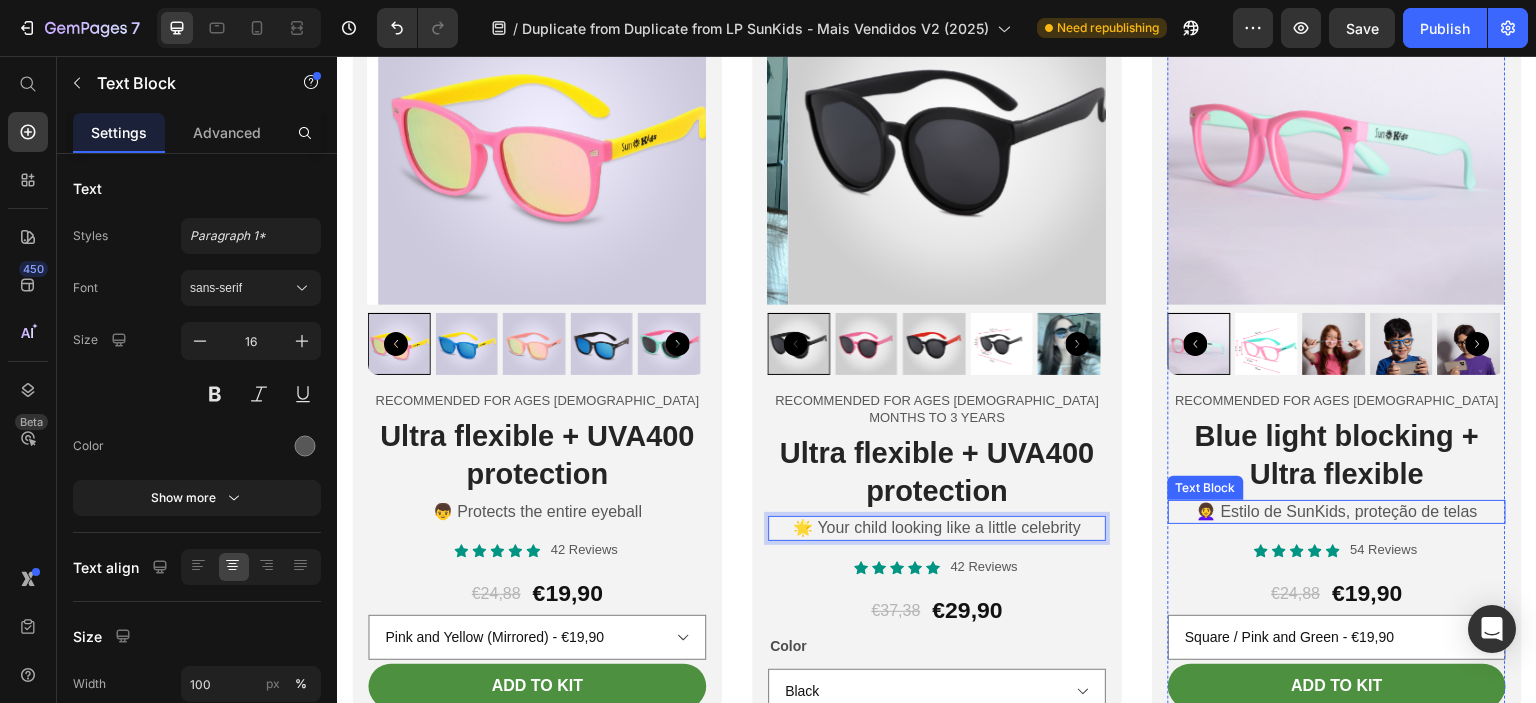 click on "👩‍🦱 Estilo de SunKids, proteção de telas" at bounding box center (1337, 512) 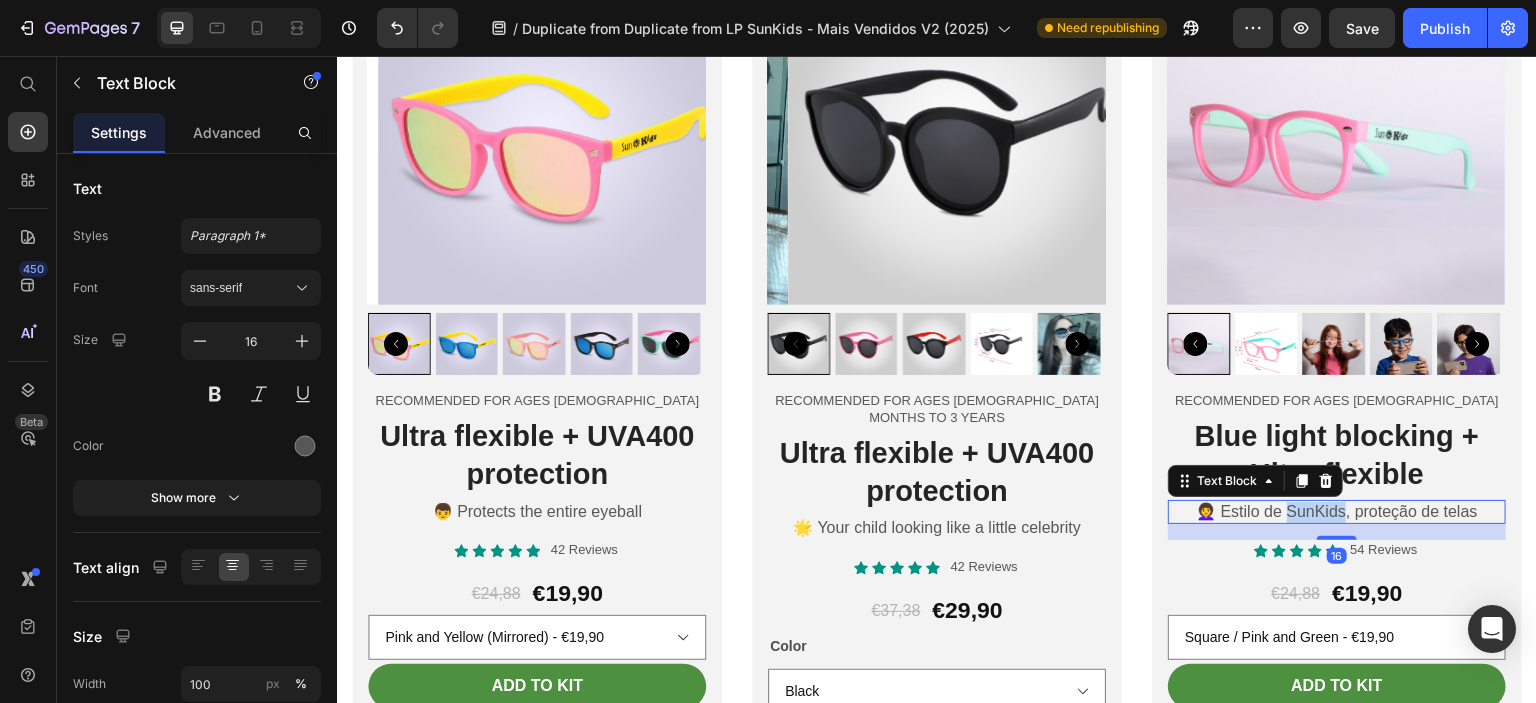 click on "👩‍🦱 Estilo de SunKids, proteção de telas" at bounding box center [1337, 512] 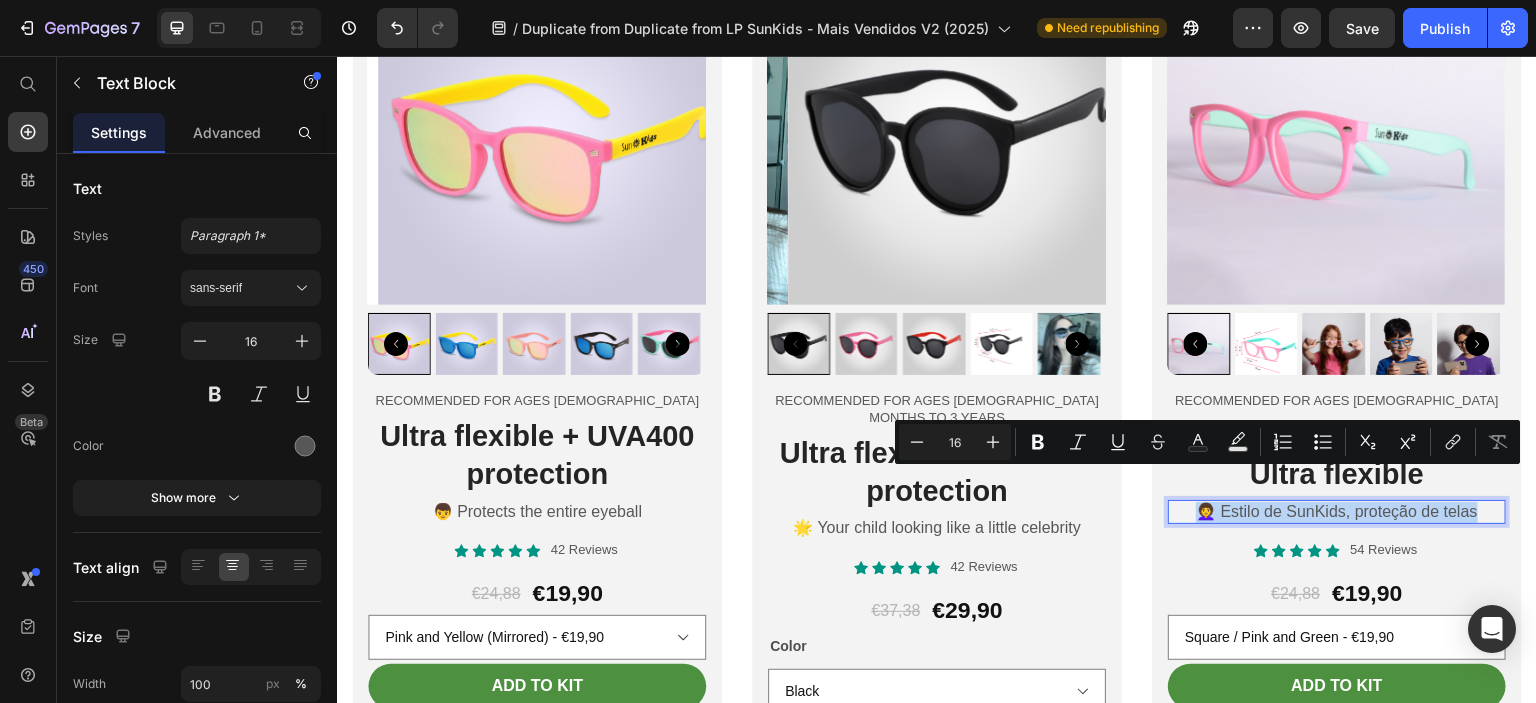 click on "👩‍🦱 Estilo de SunKids, proteção de telas" at bounding box center (1337, 512) 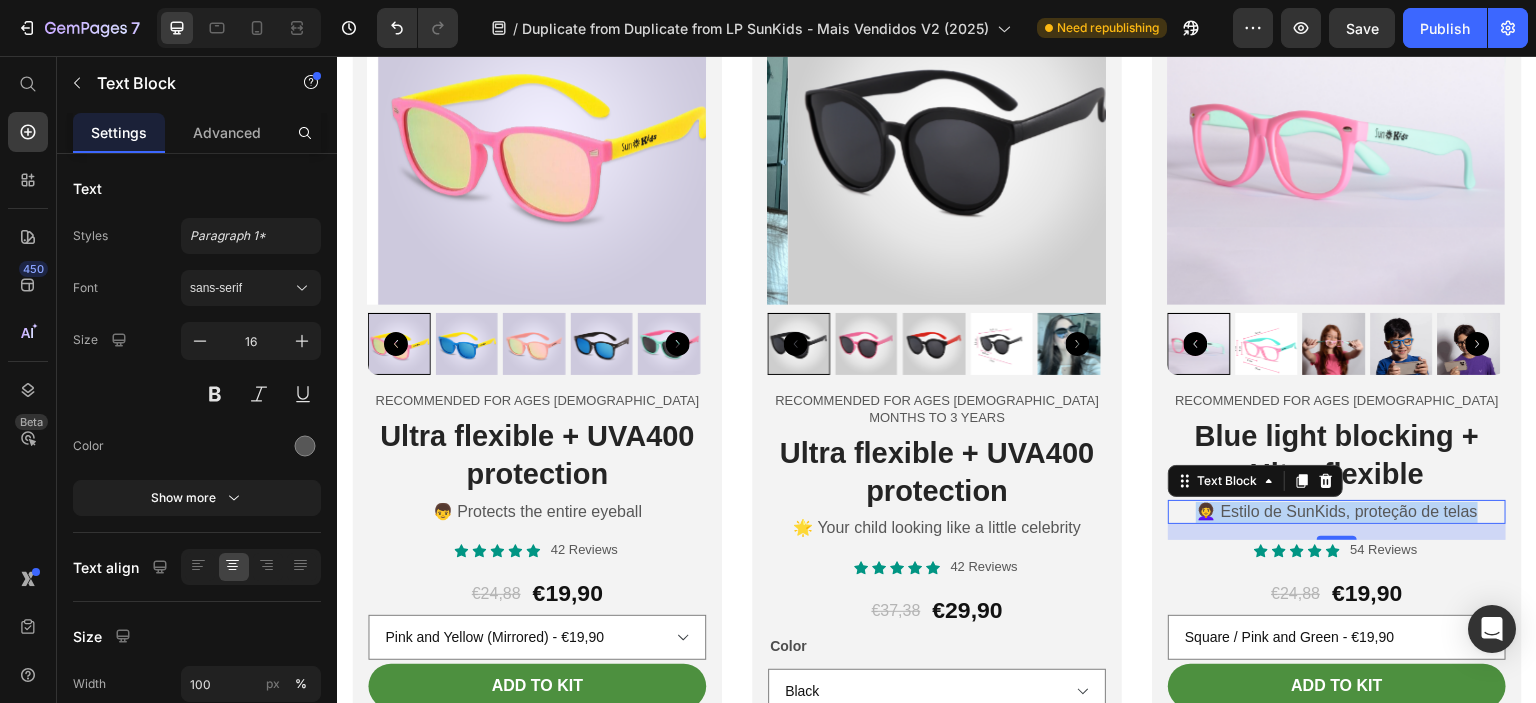 click on "👩‍🦱 Estilo de SunKids, proteção de telas" at bounding box center (1337, 512) 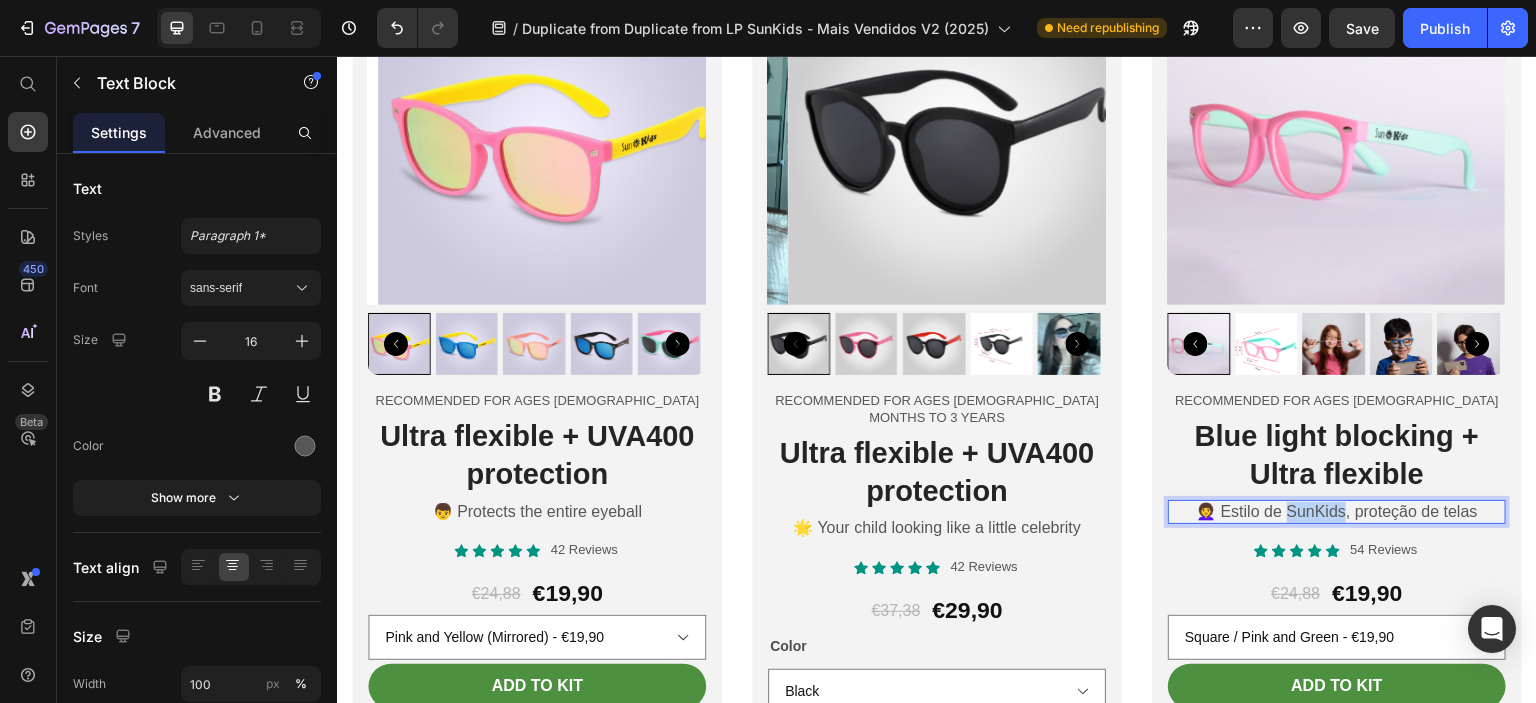 click on "👩‍🦱 Estilo de SunKids, proteção de telas" at bounding box center (1337, 512) 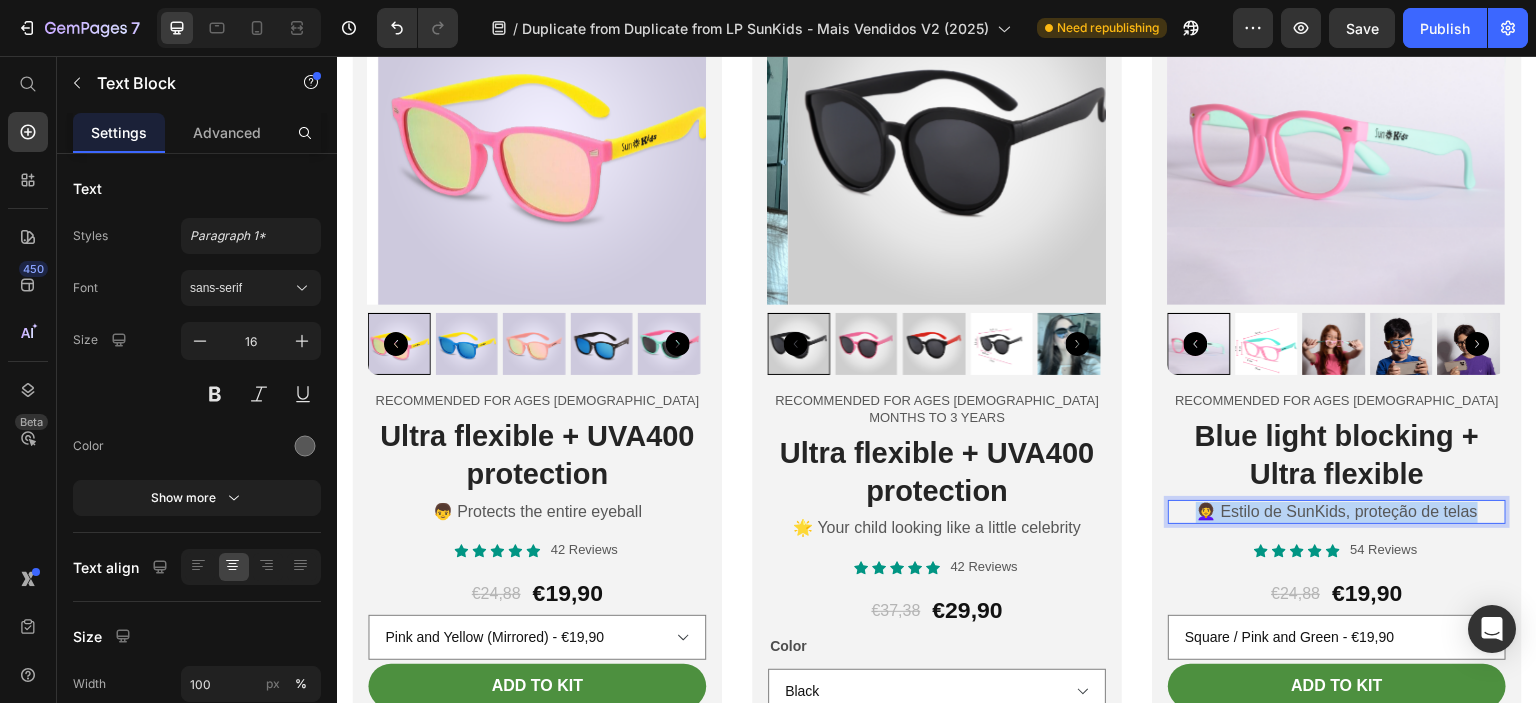 click on "👩‍🦱 Estilo de SunKids, proteção de telas" at bounding box center (1337, 512) 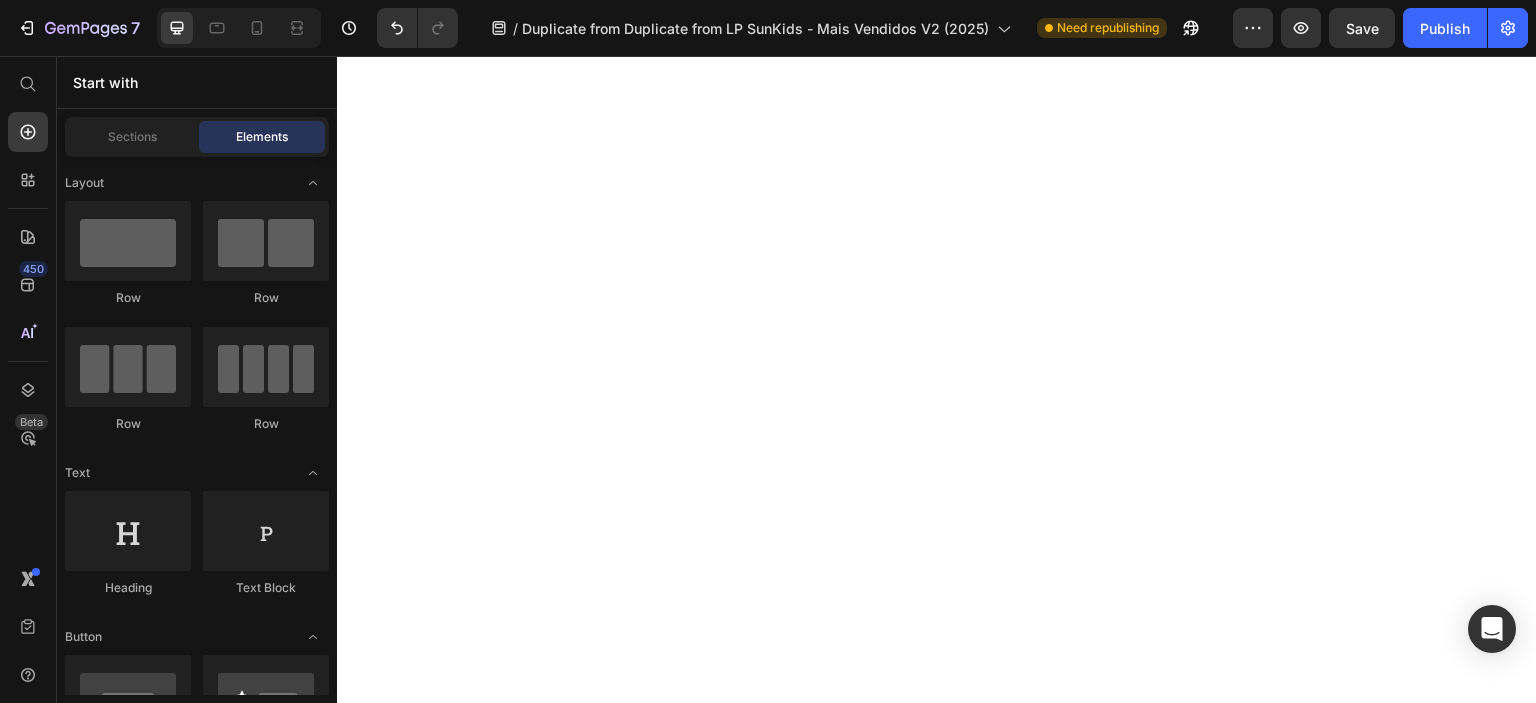 scroll, scrollTop: 0, scrollLeft: 0, axis: both 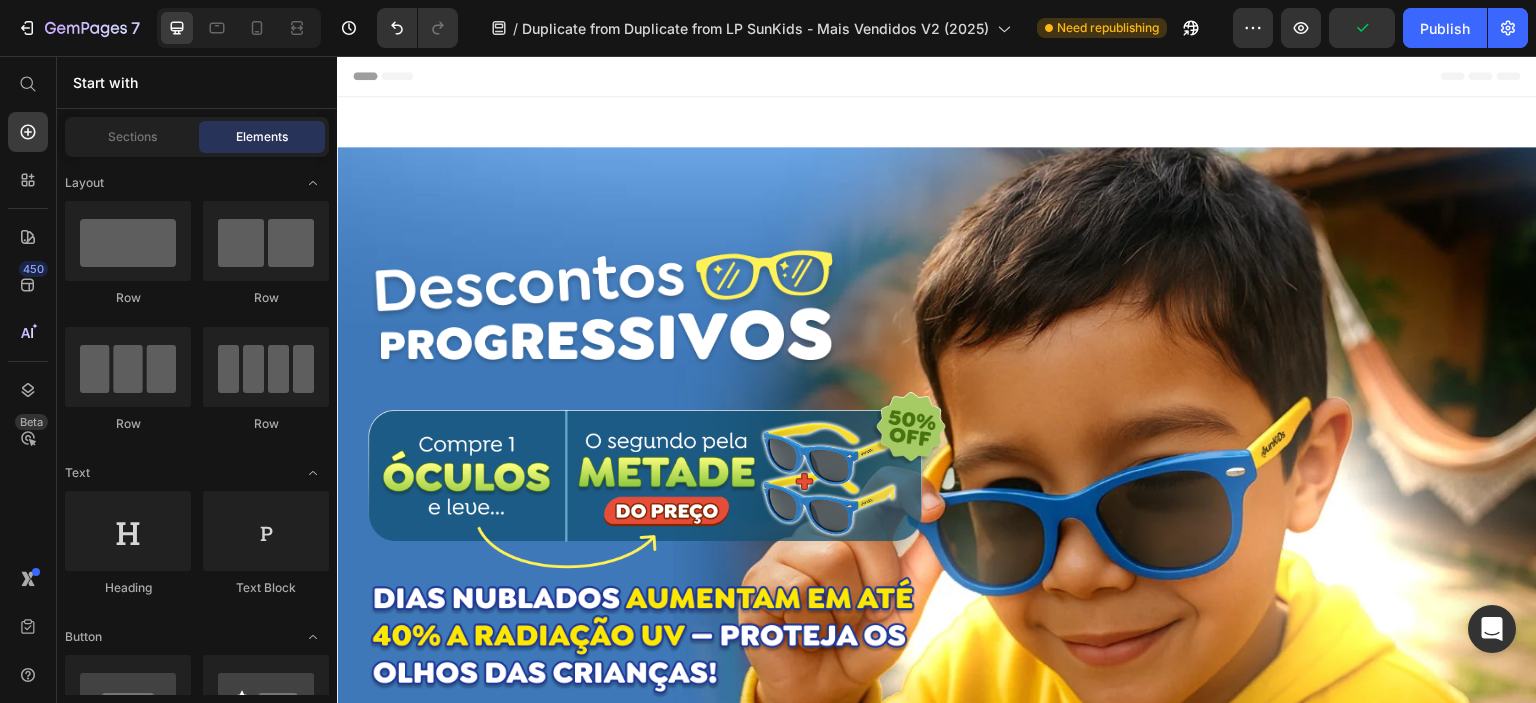 click on "Header" at bounding box center (394, 76) 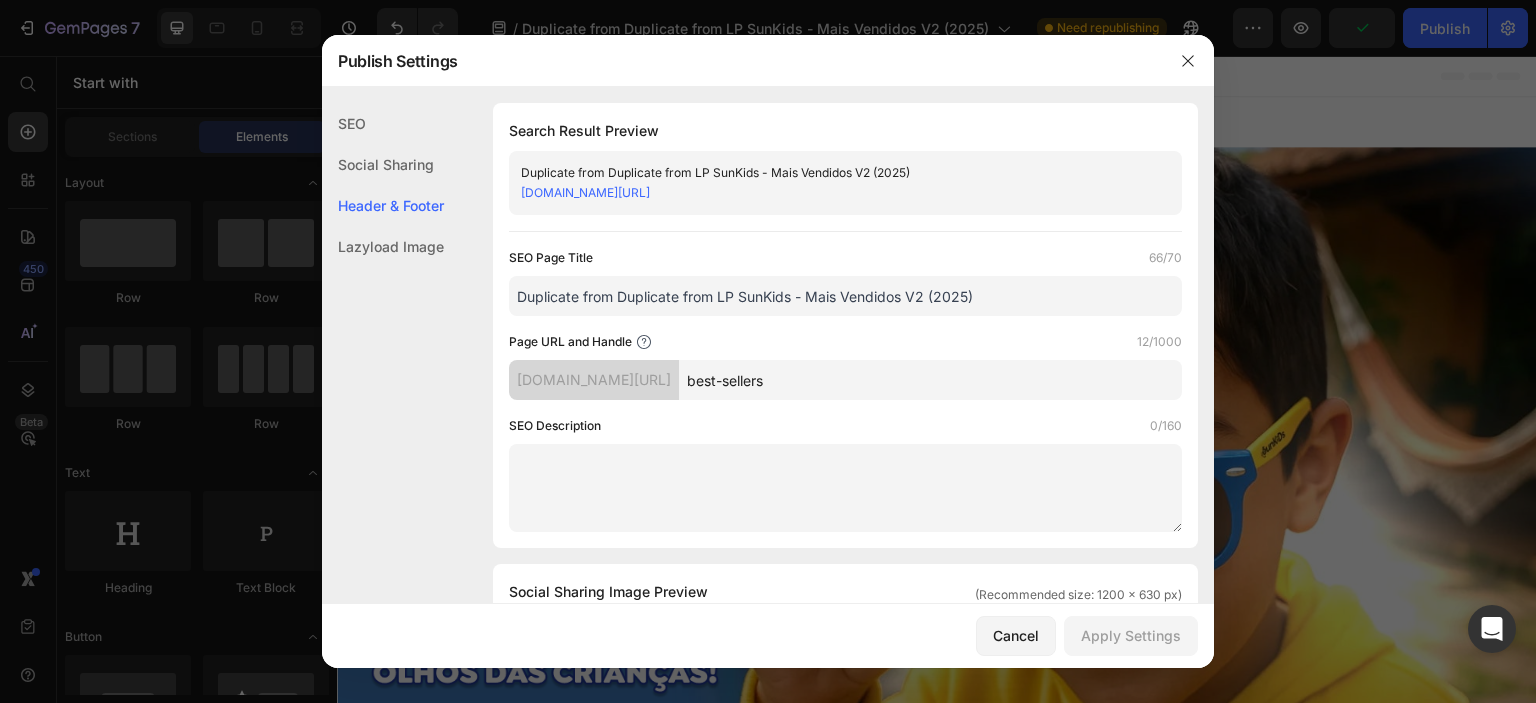 scroll, scrollTop: 936, scrollLeft: 0, axis: vertical 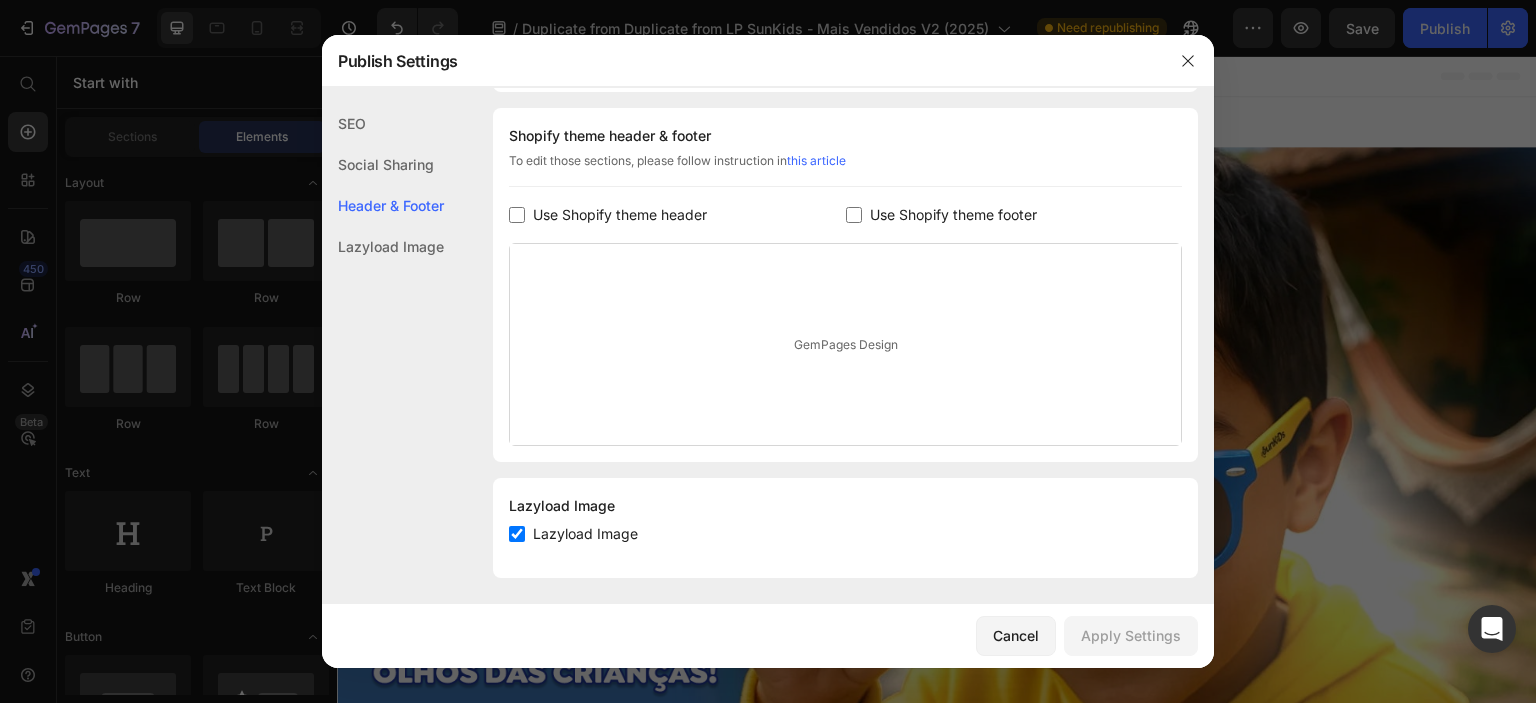click on "Use Shopify theme header" at bounding box center (620, 215) 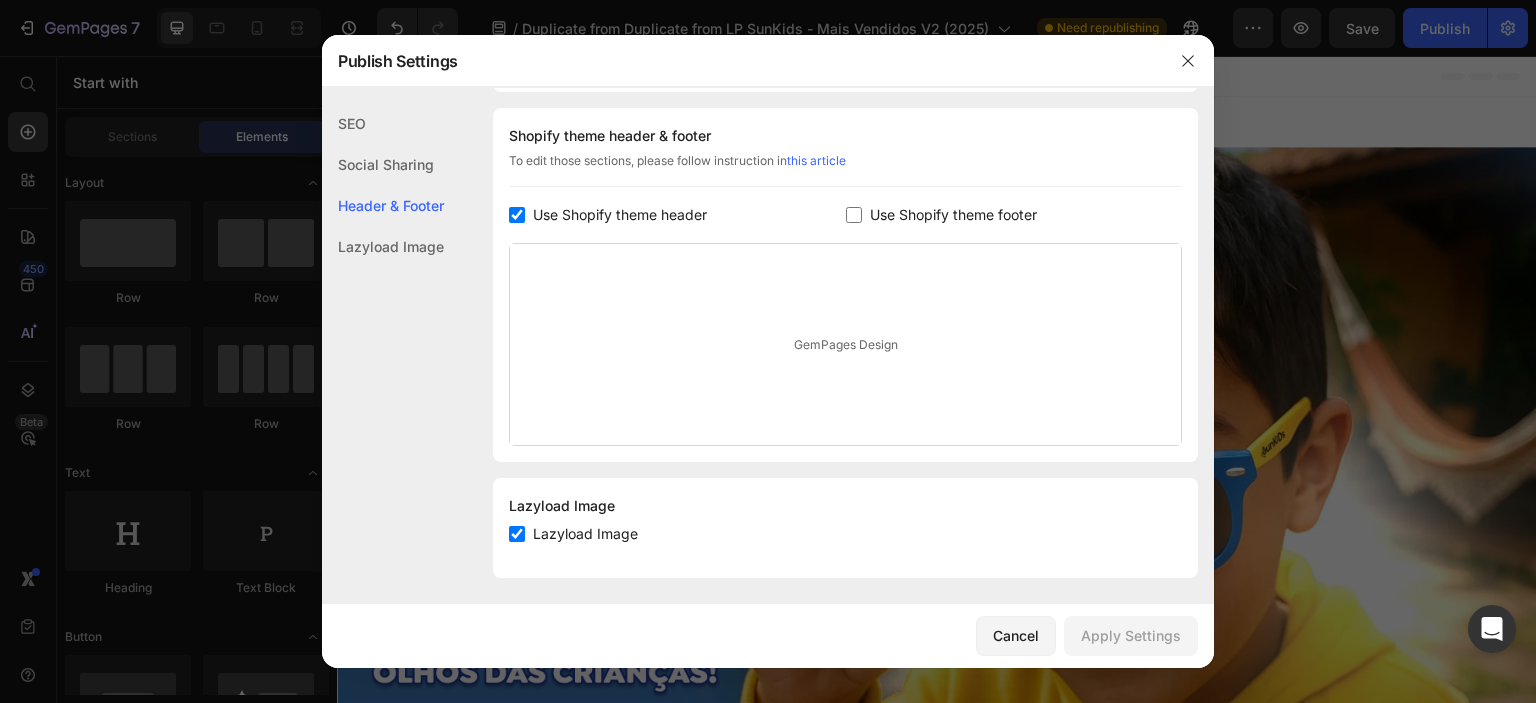 checkbox on "true" 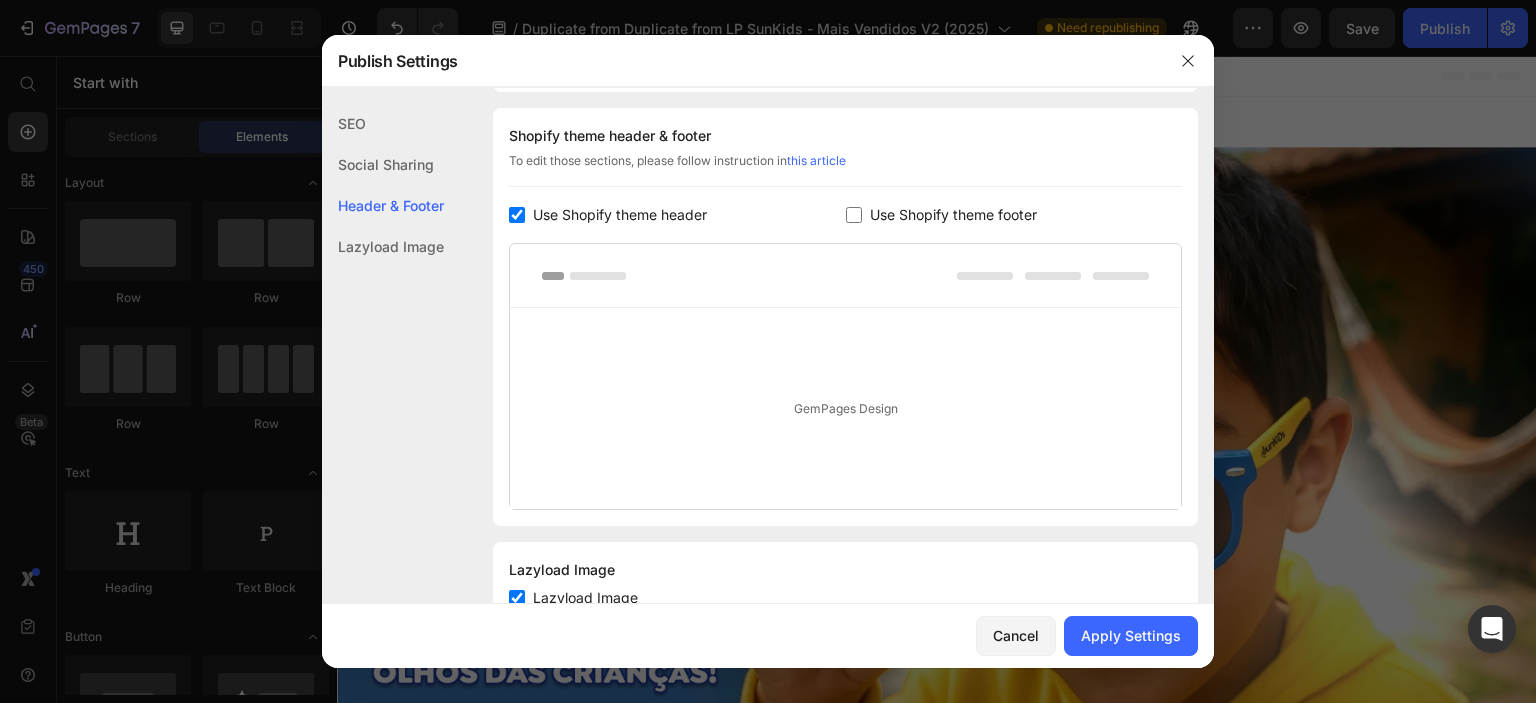 click on "Use Shopify theme footer" at bounding box center (953, 215) 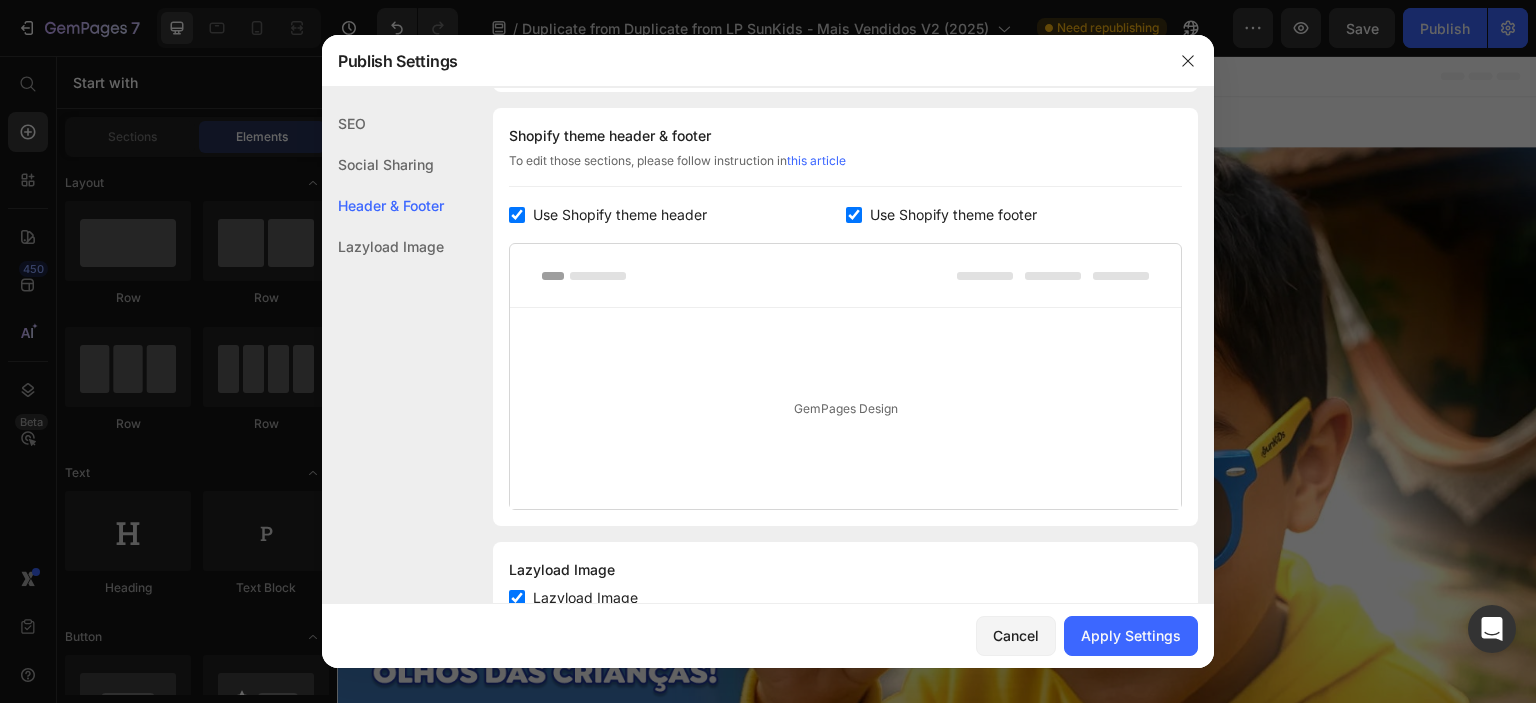 checkbox on "true" 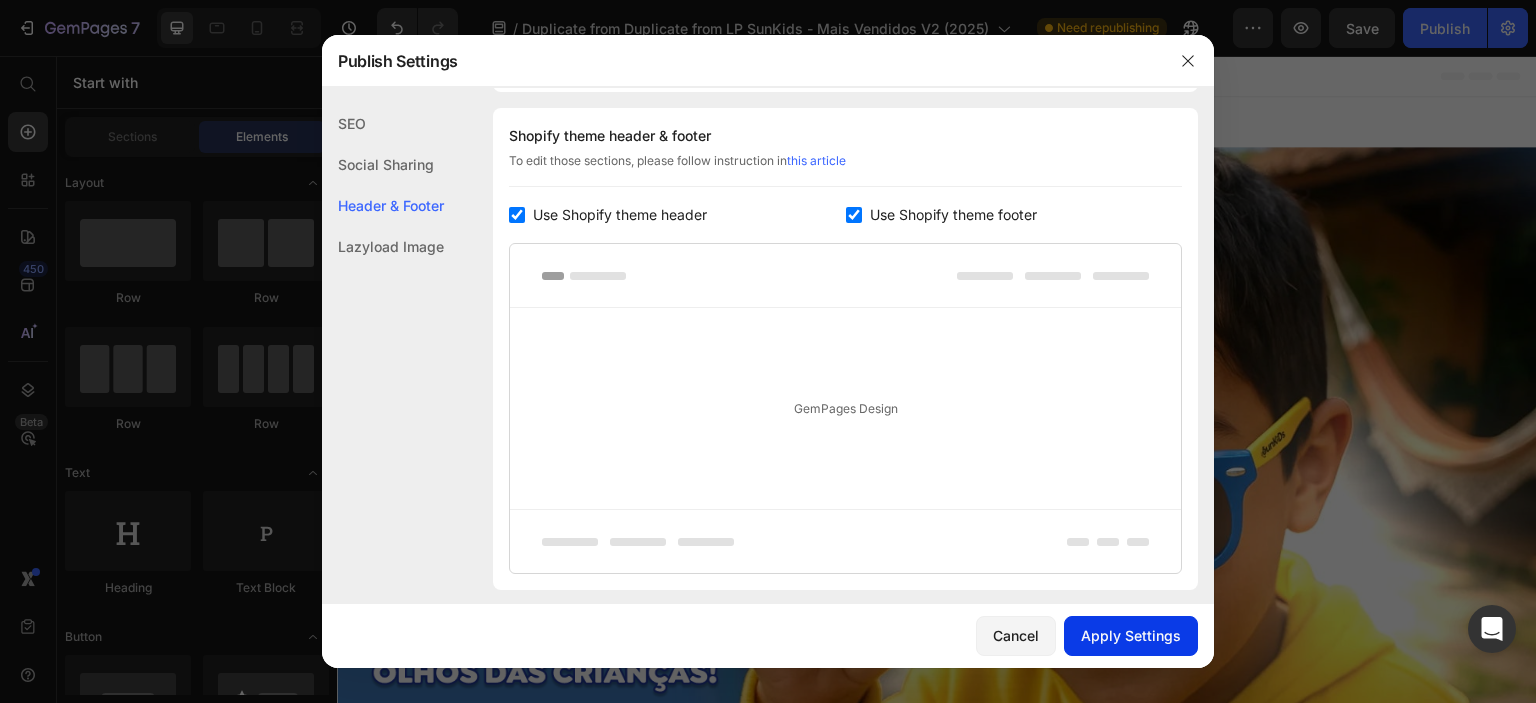 click on "Apply Settings" at bounding box center (1131, 635) 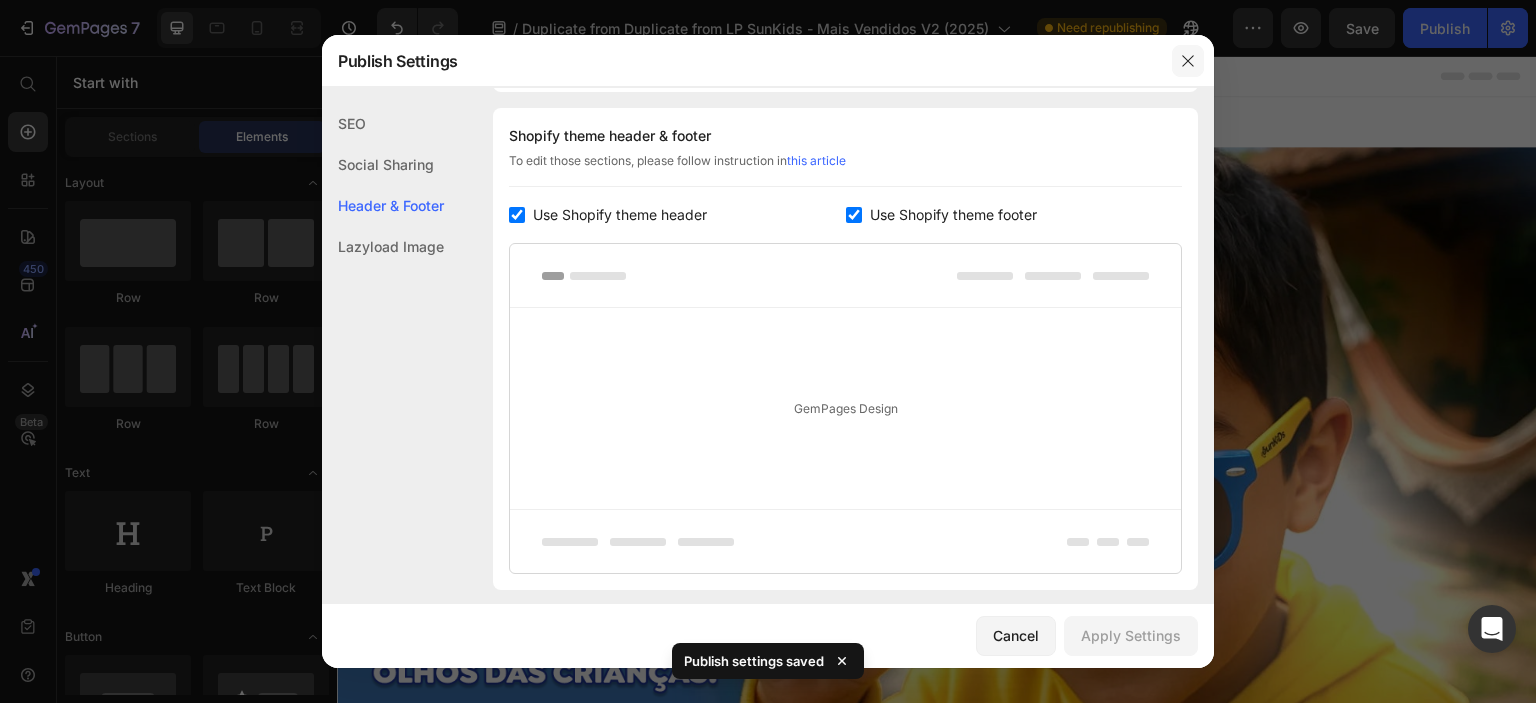 click 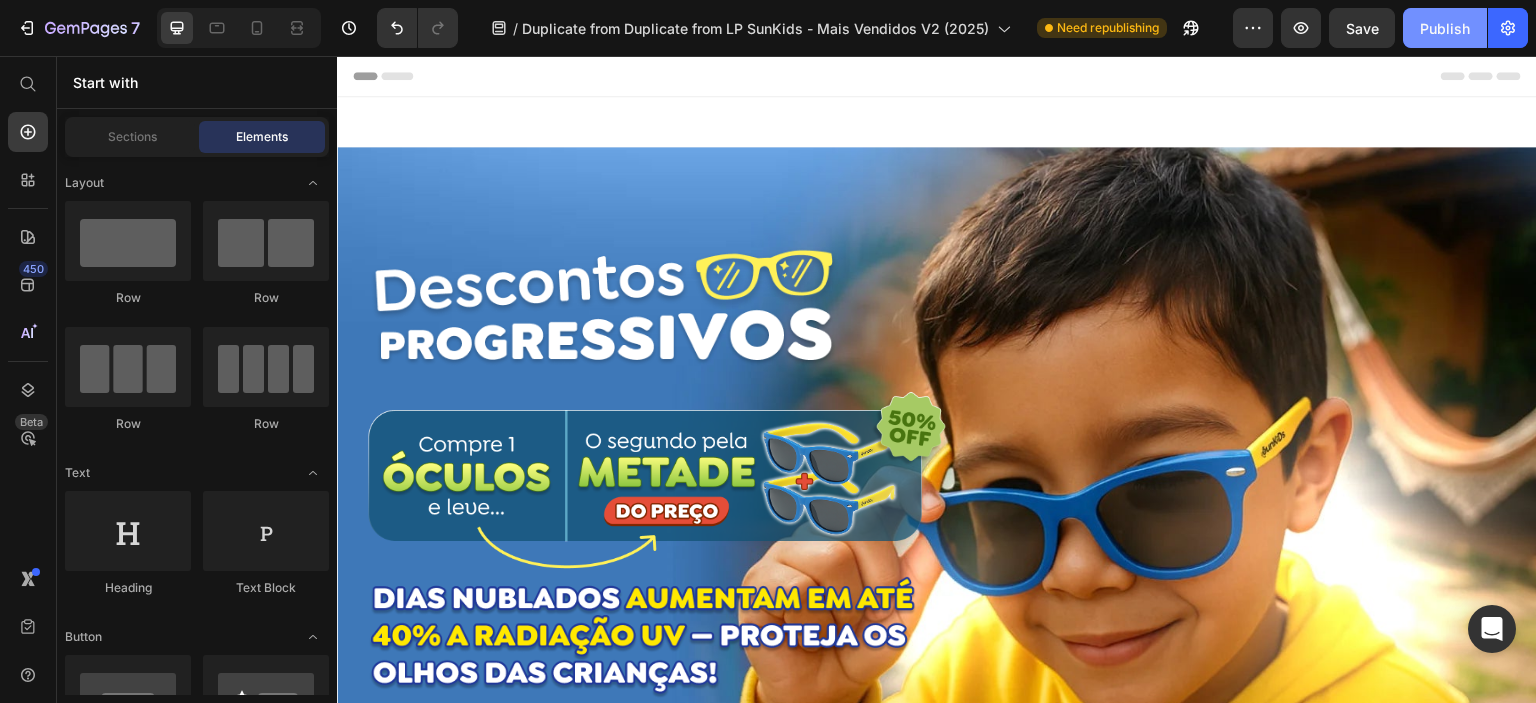 click on "Publish" at bounding box center (1445, 28) 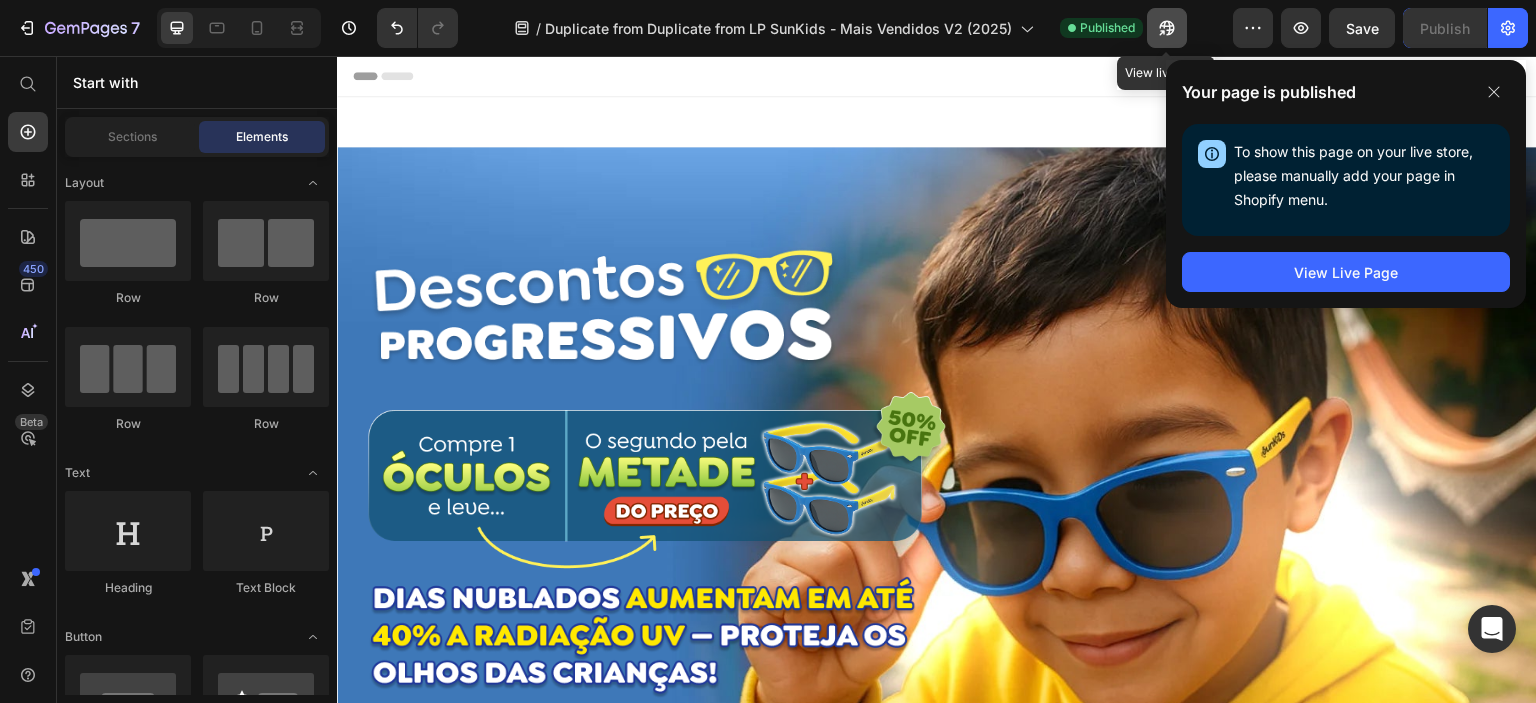 click 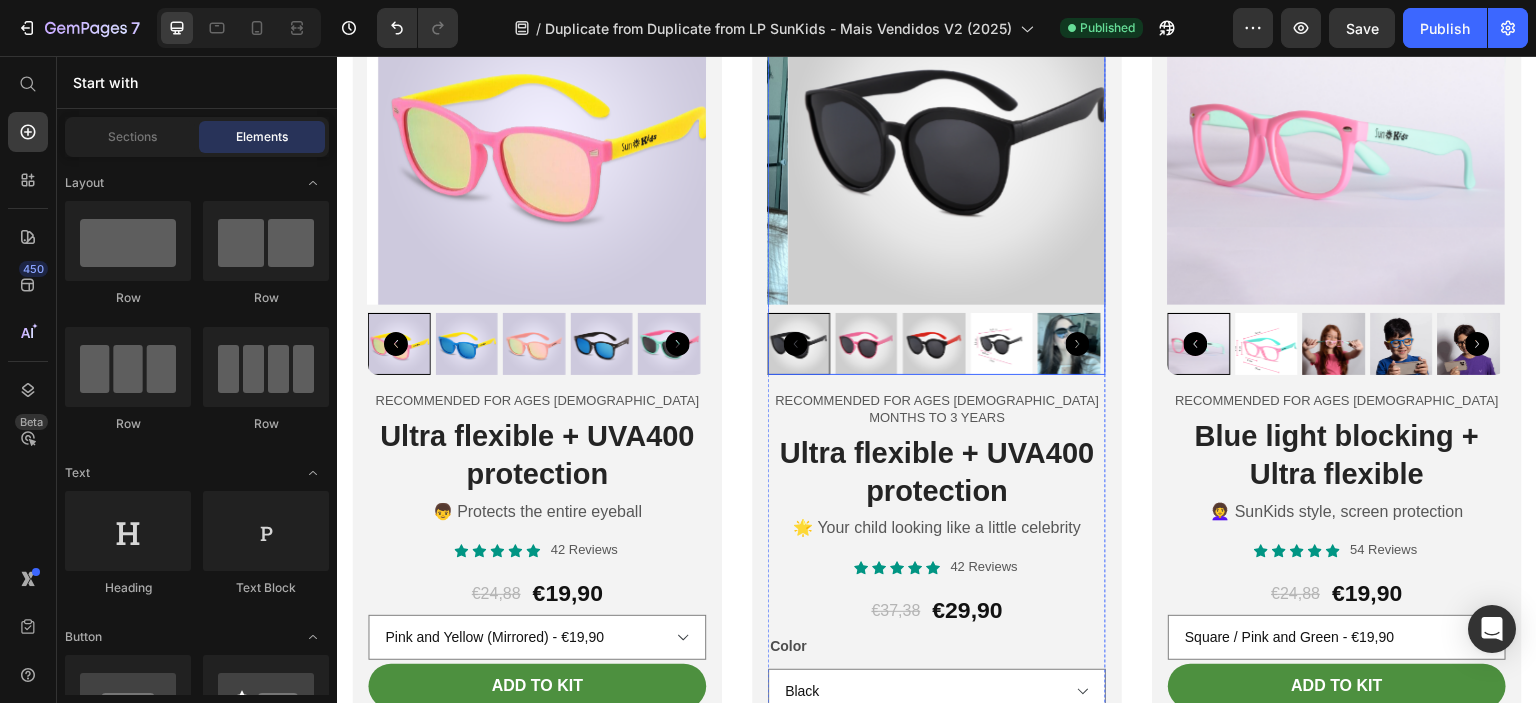 scroll, scrollTop: 5700, scrollLeft: 0, axis: vertical 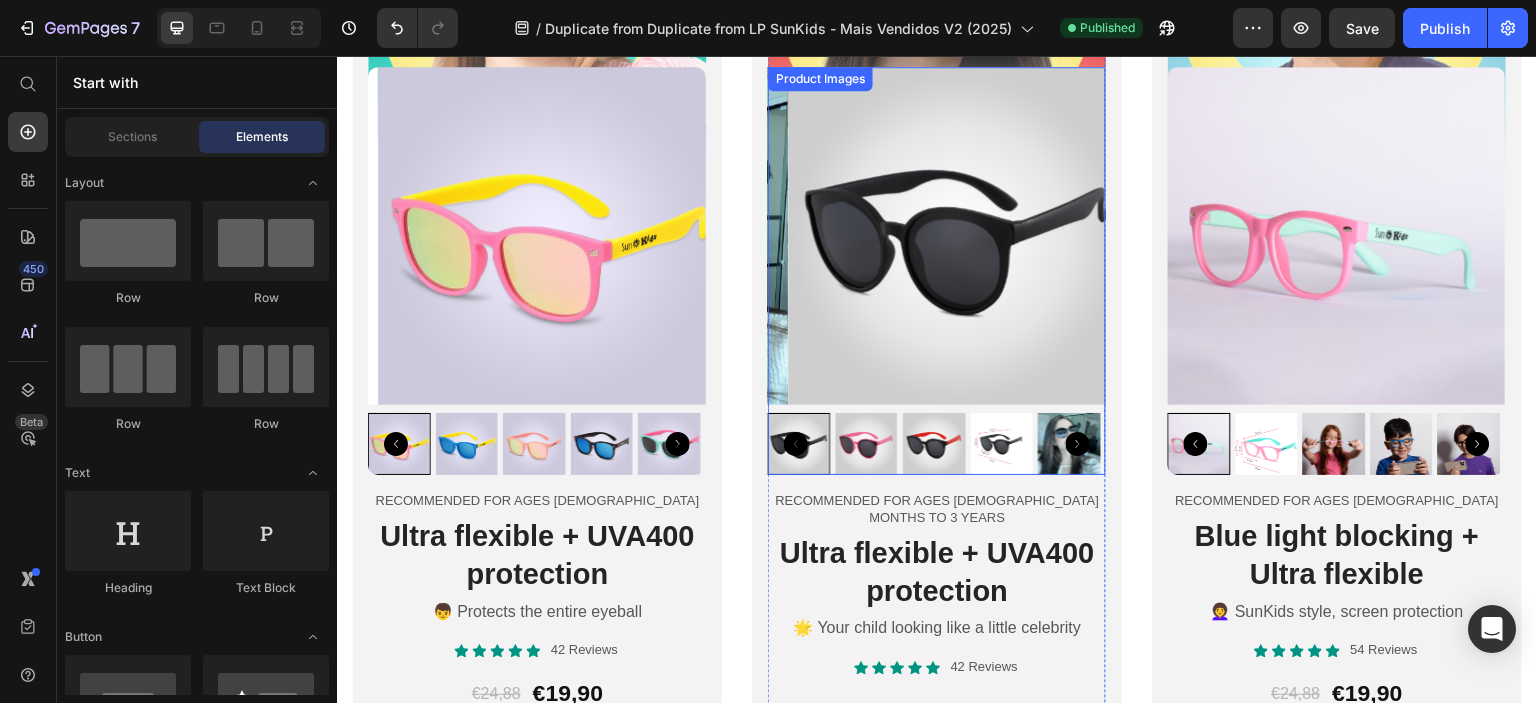 click at bounding box center [957, 236] 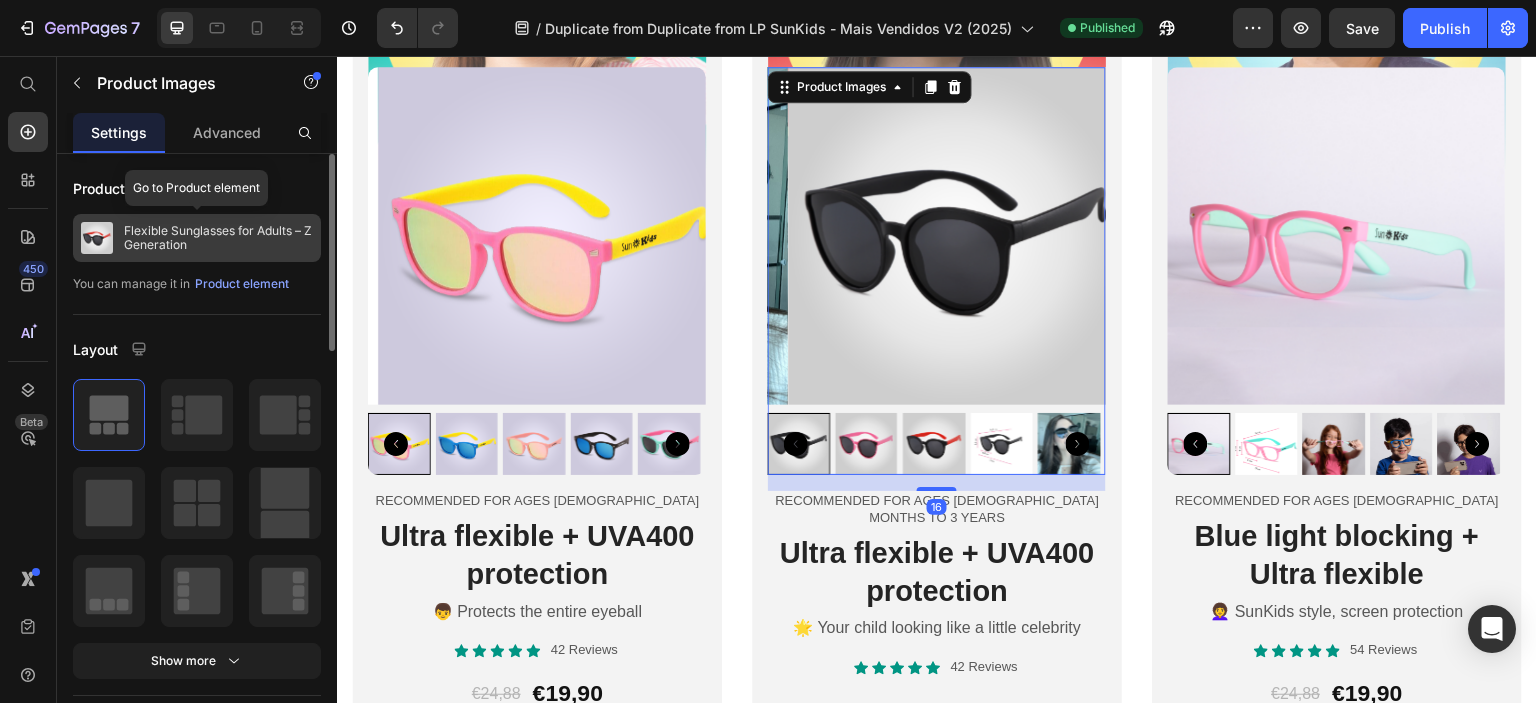 click on "Flexible Sunglasses for Adults – Z Generation" at bounding box center [218, 238] 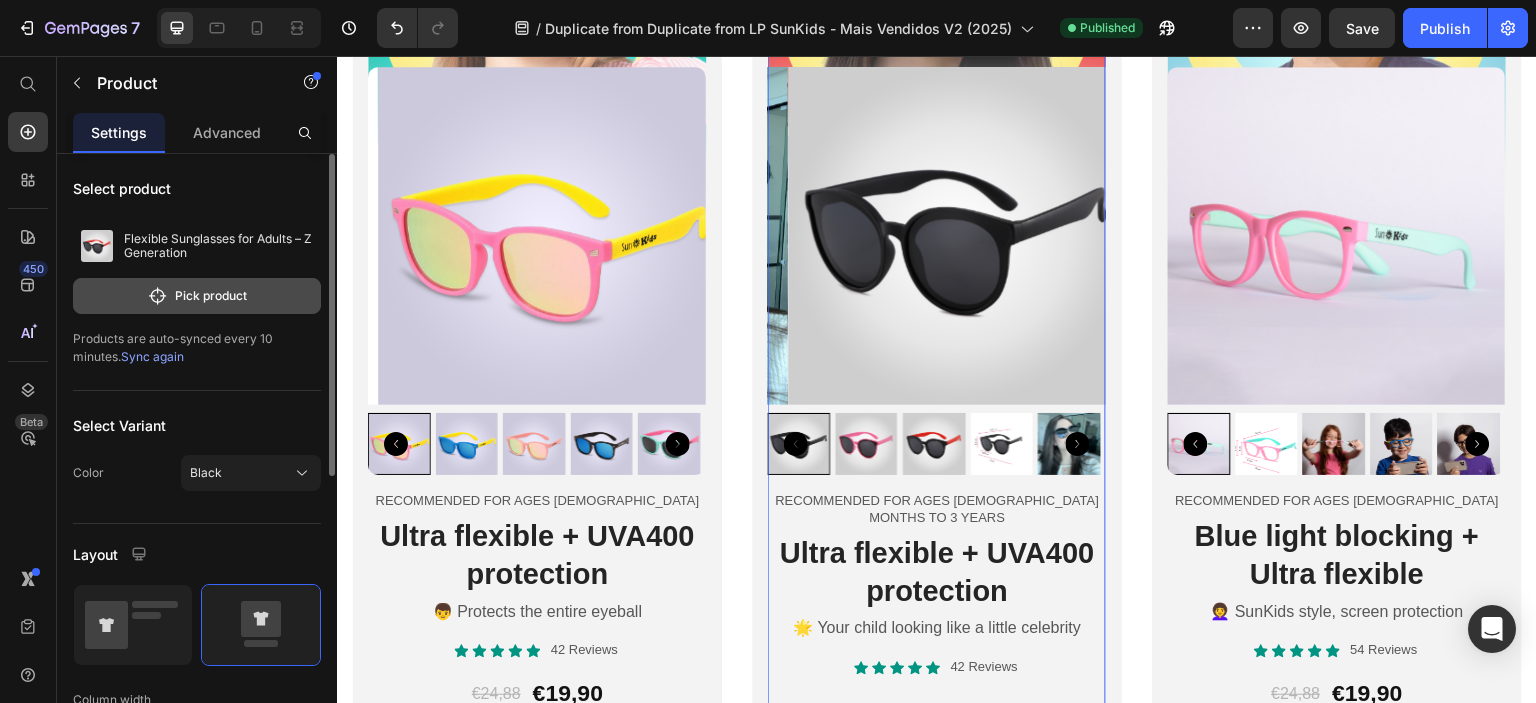 click on "Pick product" at bounding box center [197, 296] 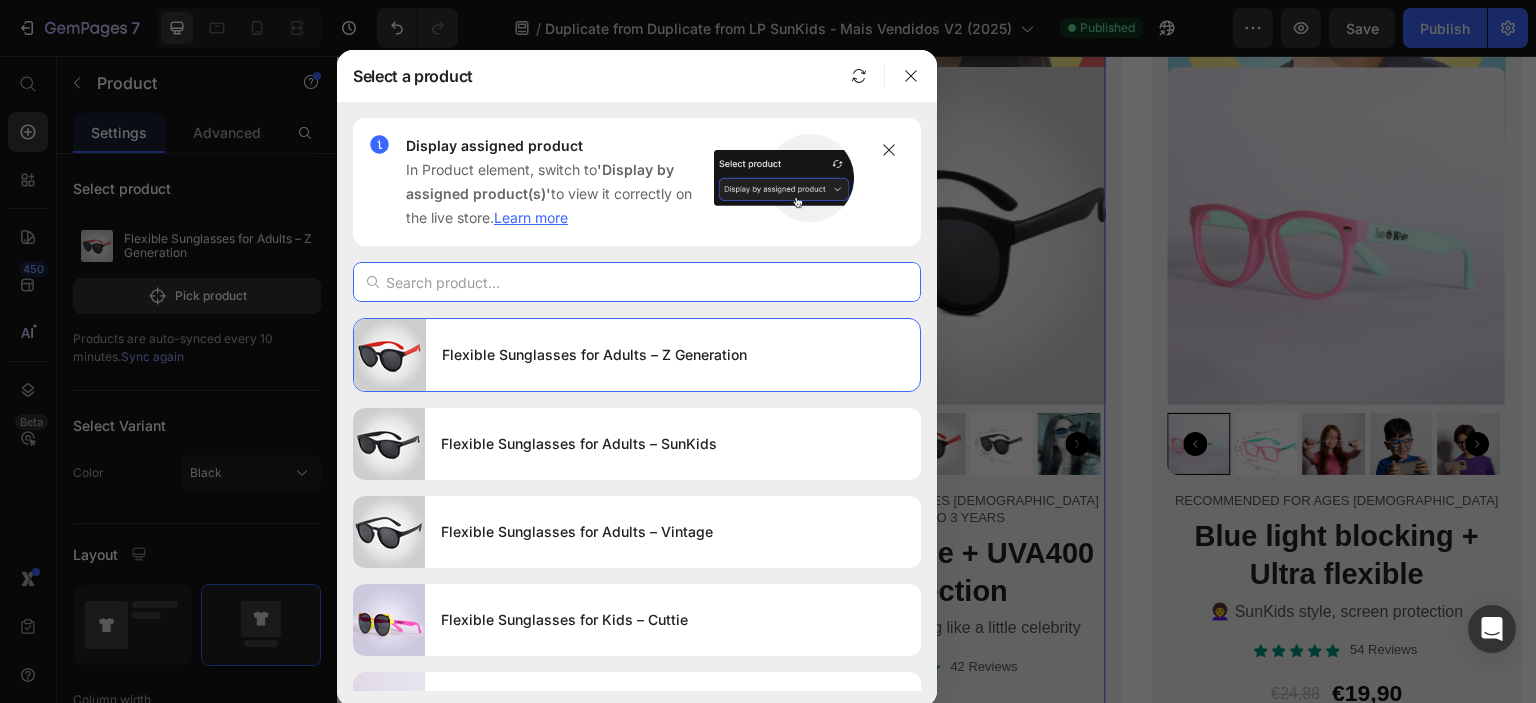 click at bounding box center (637, 282) 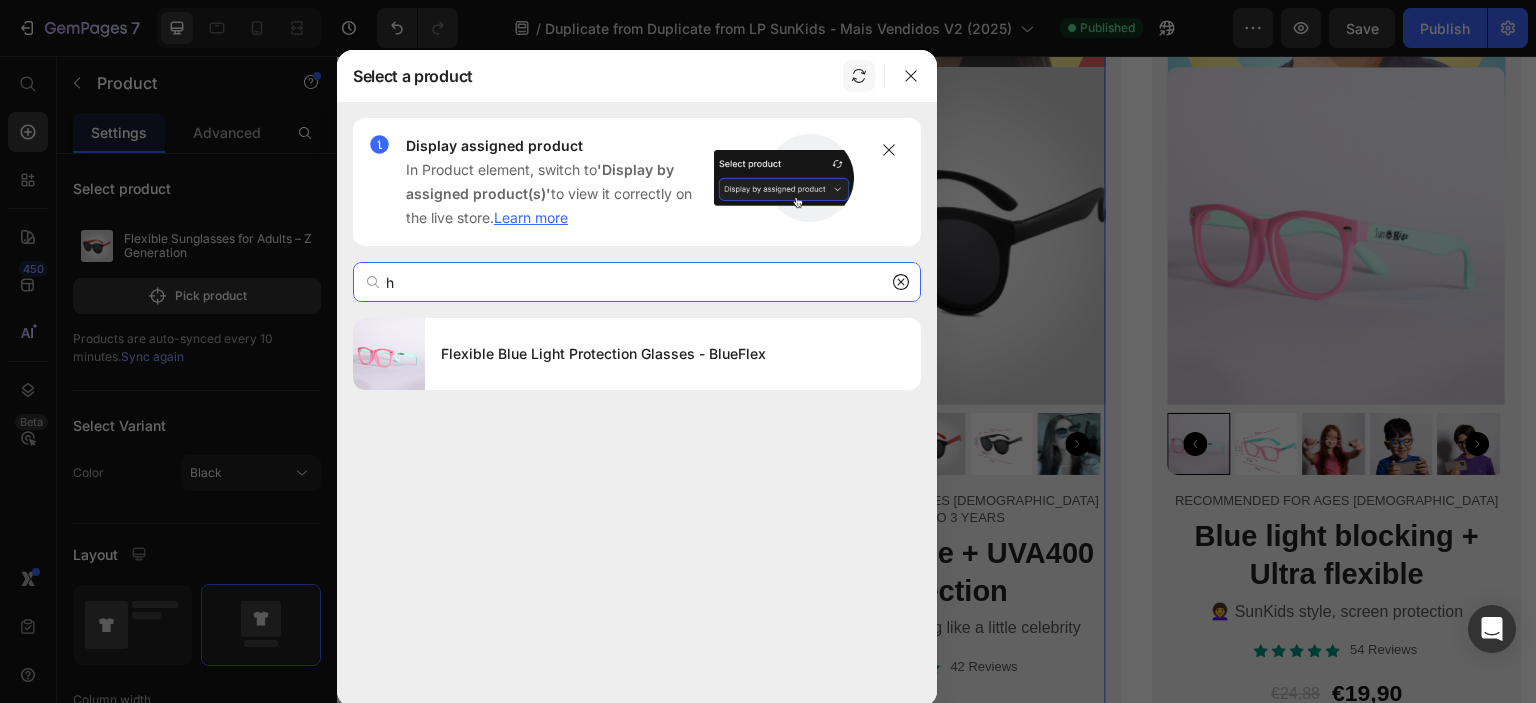 type on "h" 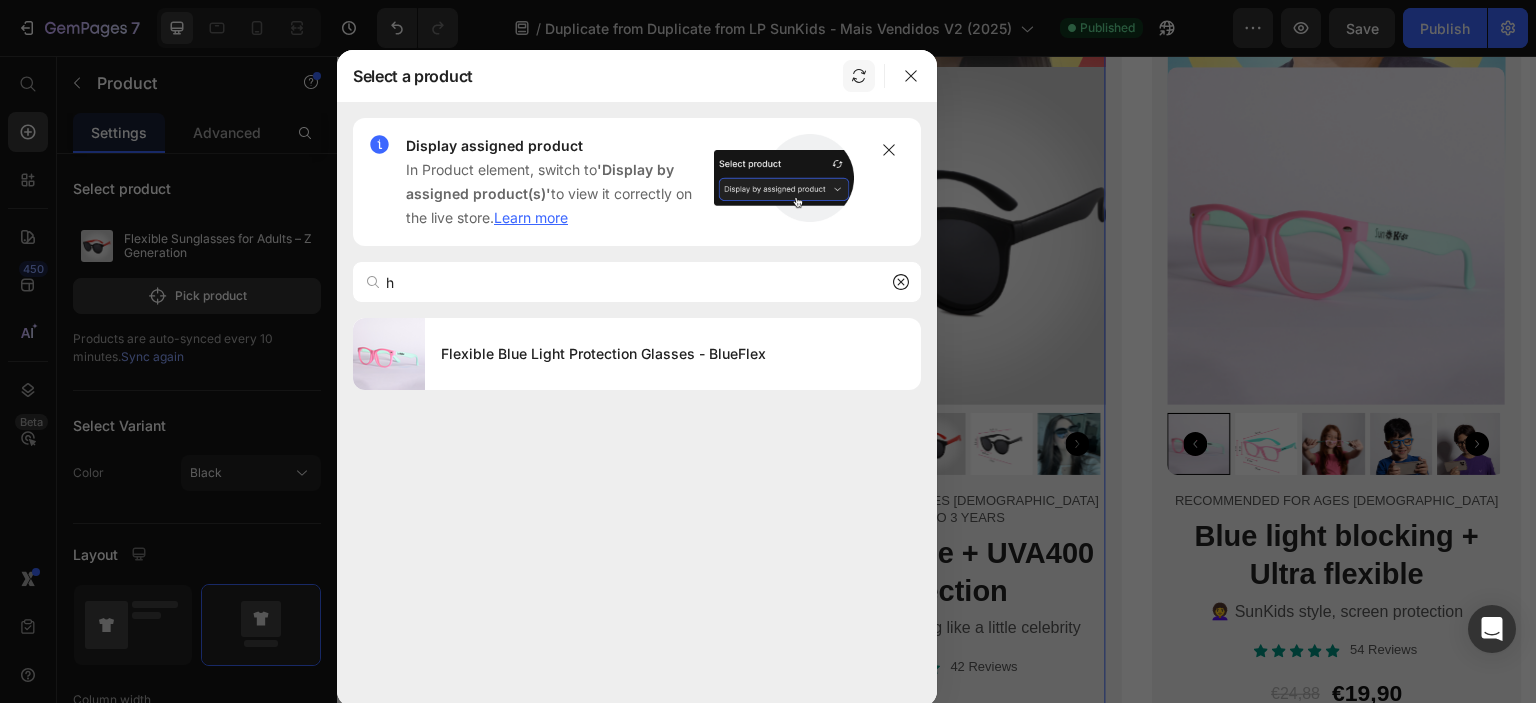 click at bounding box center [859, 76] 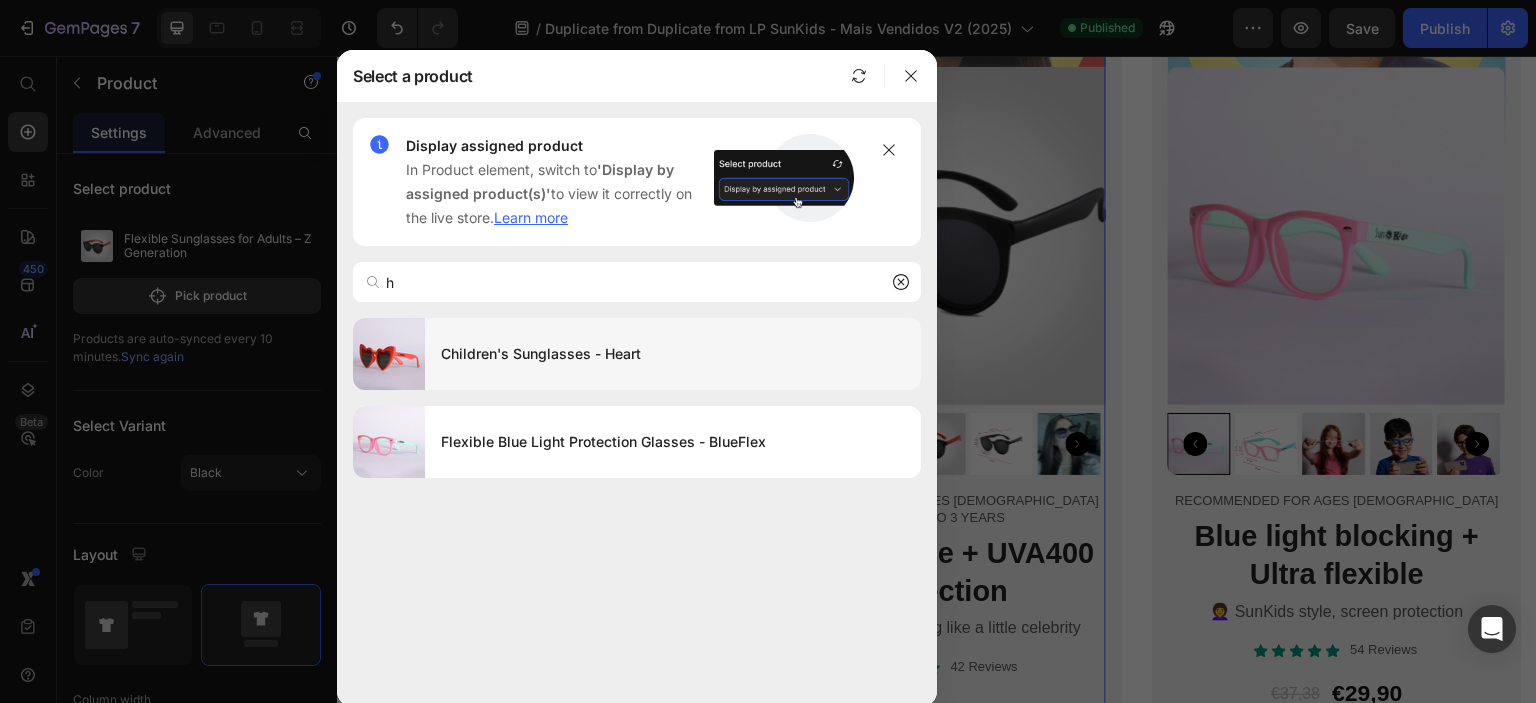 click on "Children's Sunglasses - Heart" at bounding box center [673, 354] 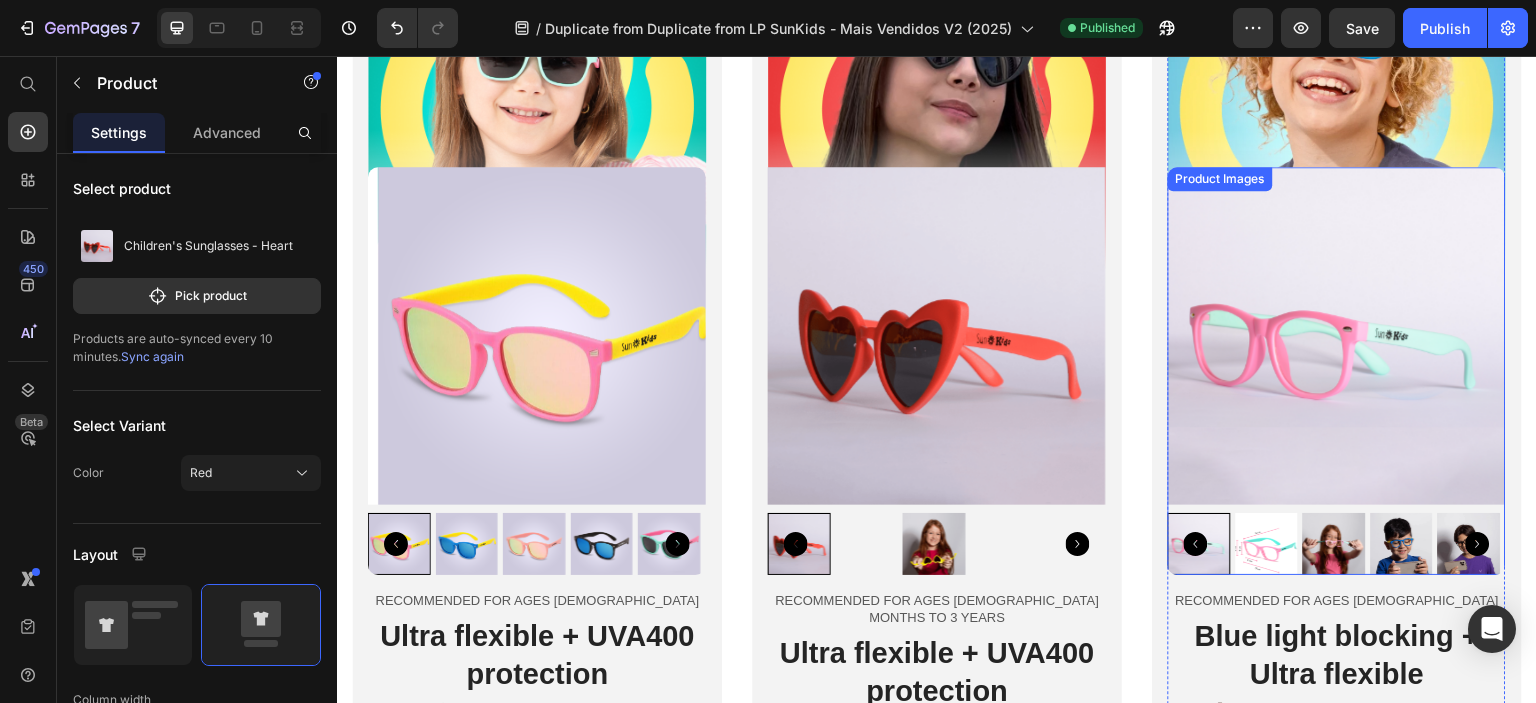 scroll, scrollTop: 5400, scrollLeft: 0, axis: vertical 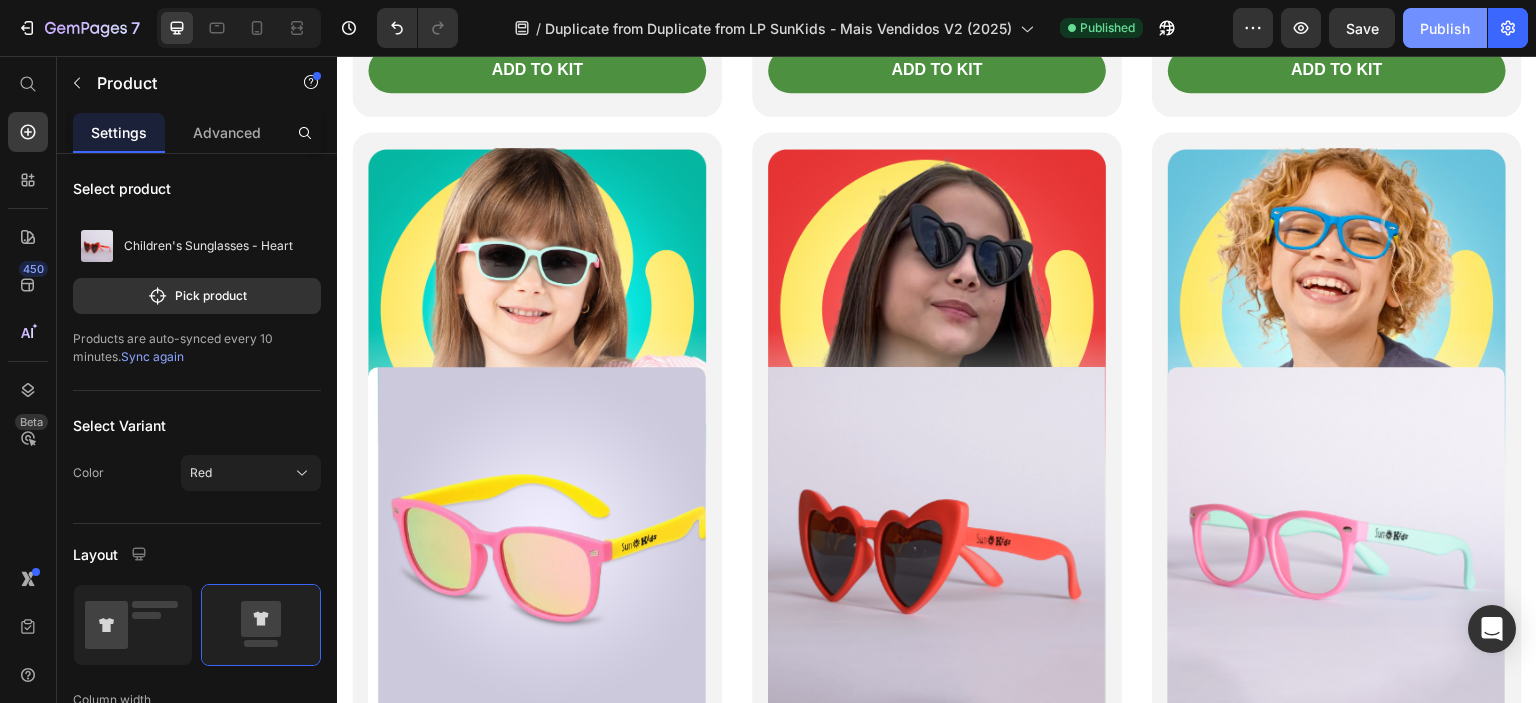click on "Publish" at bounding box center (1445, 28) 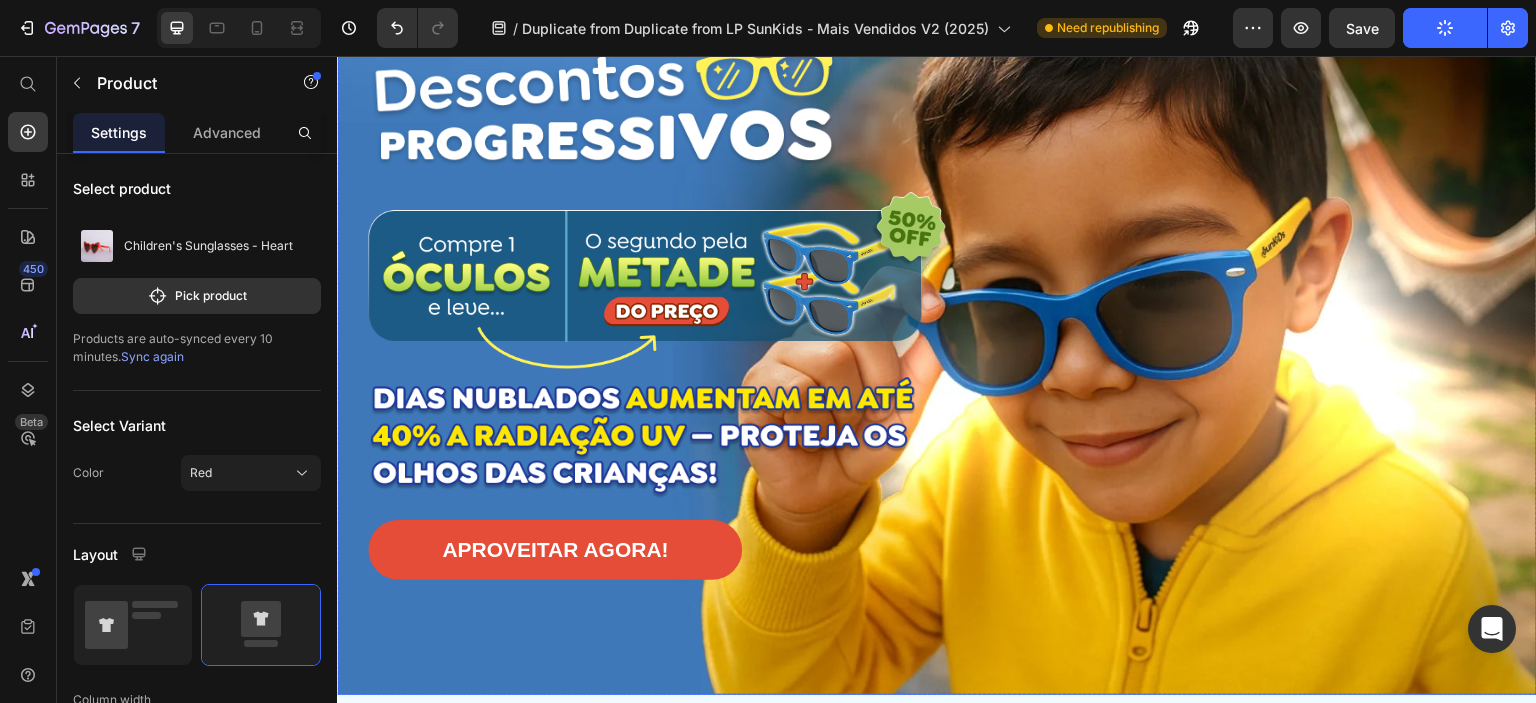 scroll, scrollTop: 0, scrollLeft: 0, axis: both 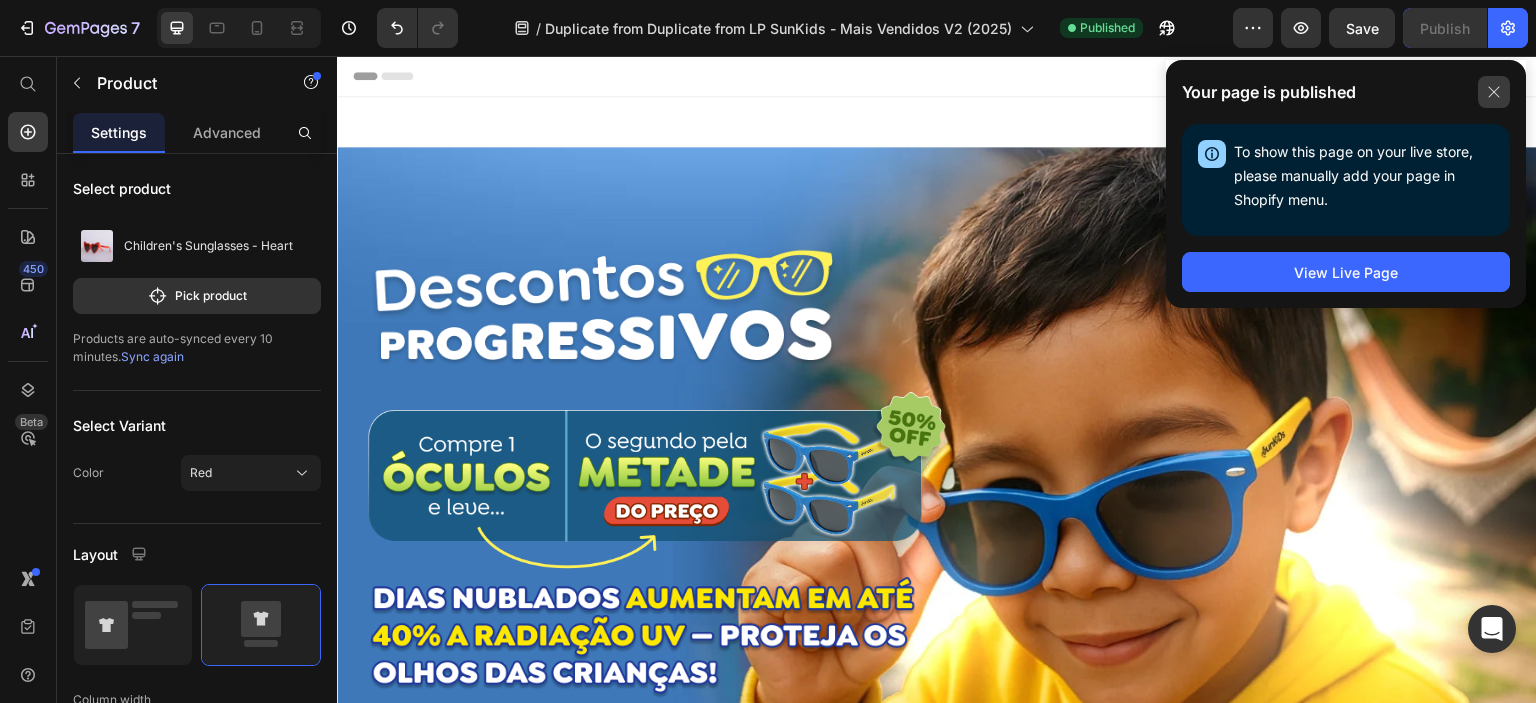 click 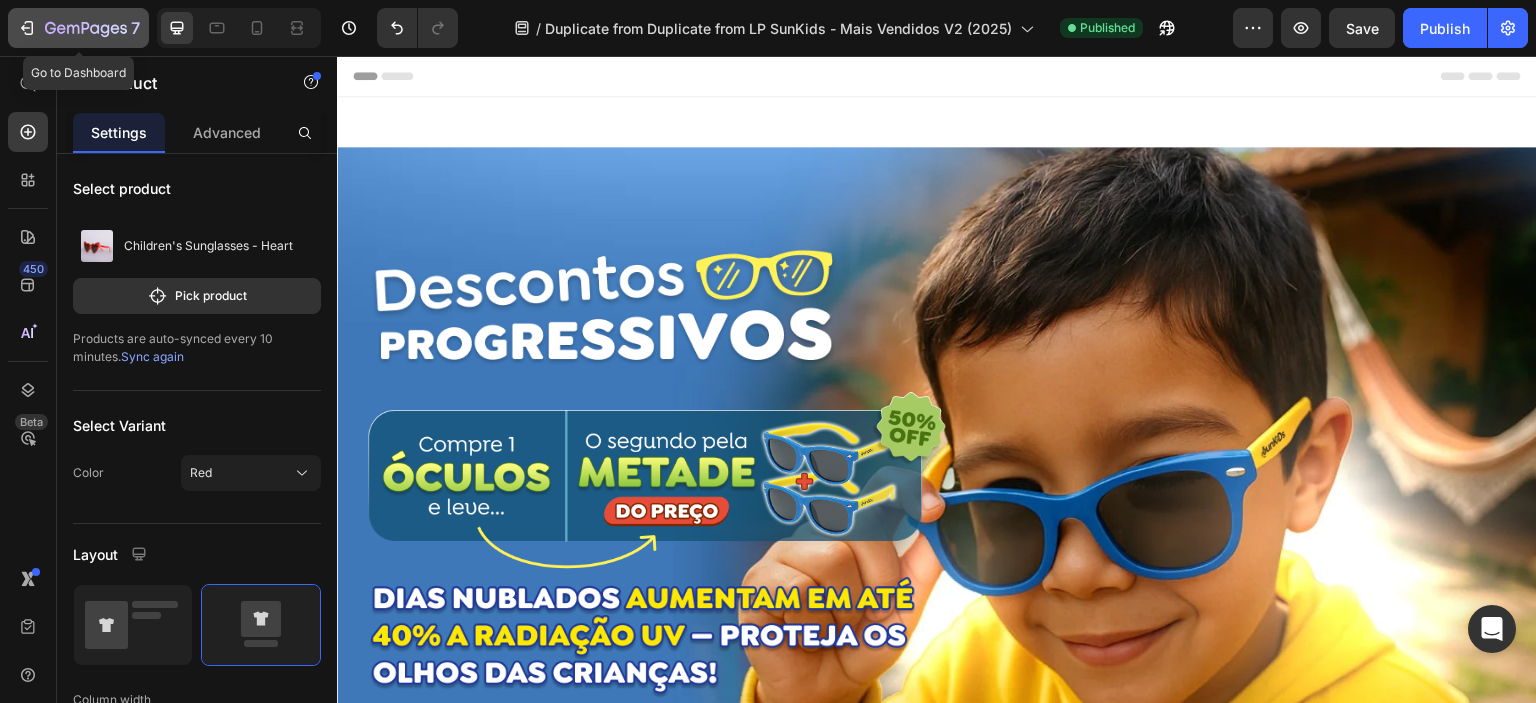 click on "7" at bounding box center (78, 28) 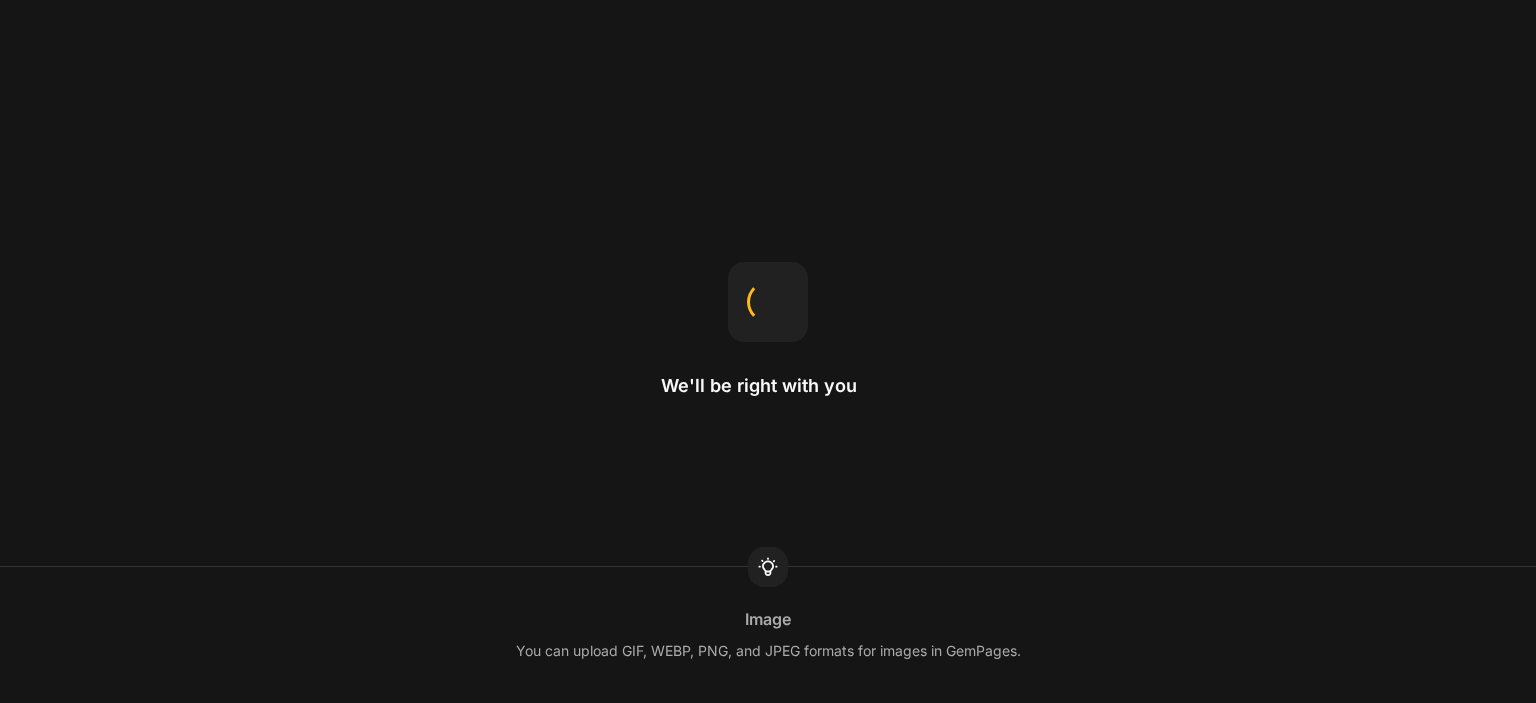 scroll, scrollTop: 0, scrollLeft: 0, axis: both 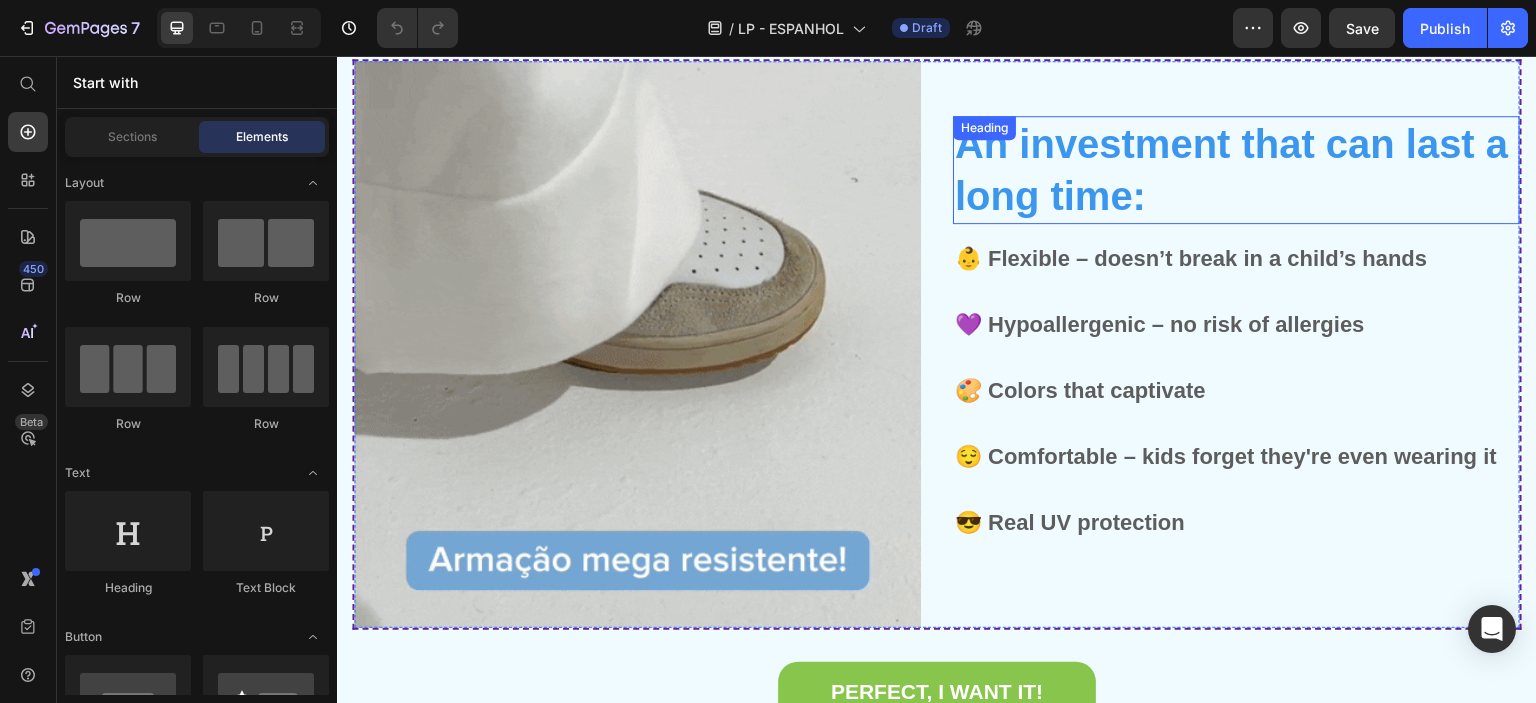 click on "An investment that can last a long time:" at bounding box center (1236, 170) 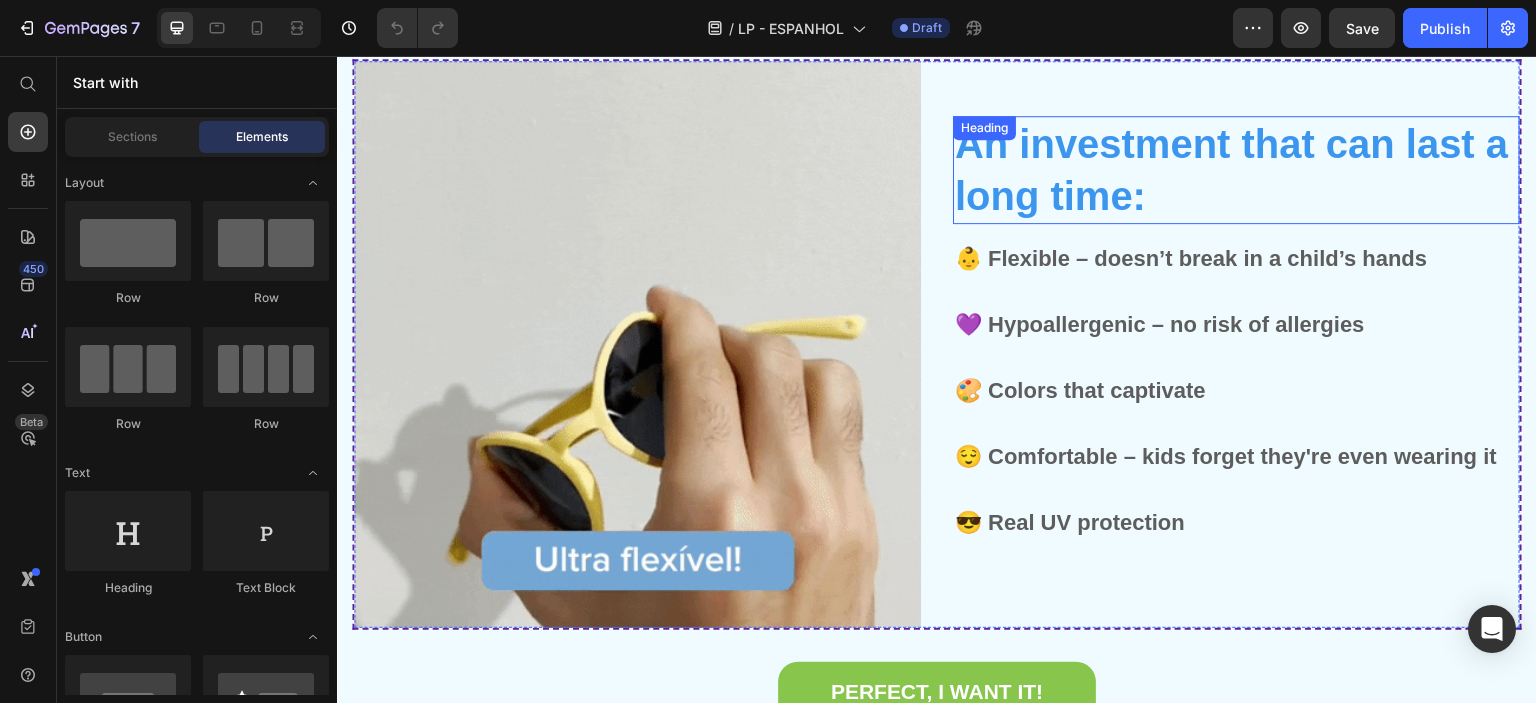 click on "An investment that can last a long time:" at bounding box center (1236, 170) 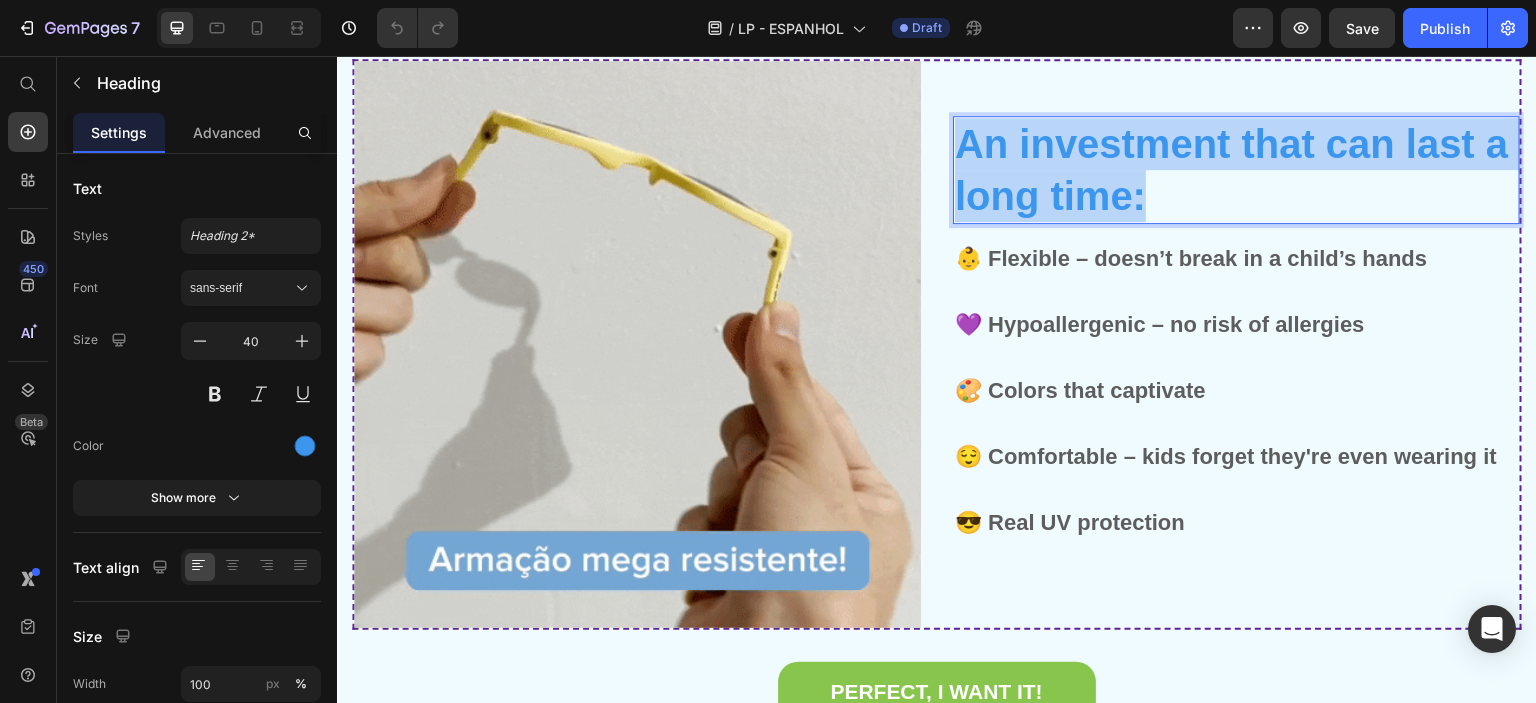 click on "An investment that can last a long time:" at bounding box center (1236, 170) 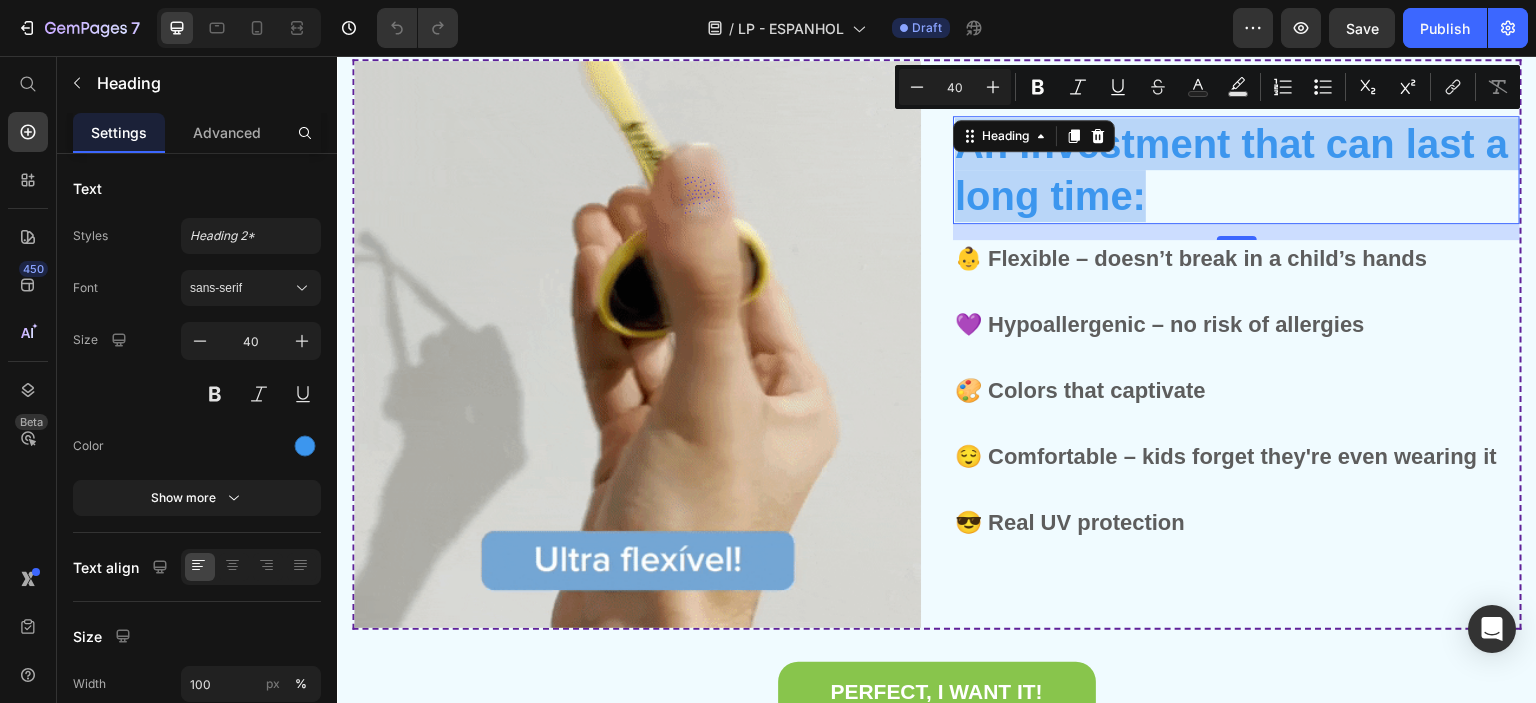 click on "An investment that can last a long time:" at bounding box center (1236, 170) 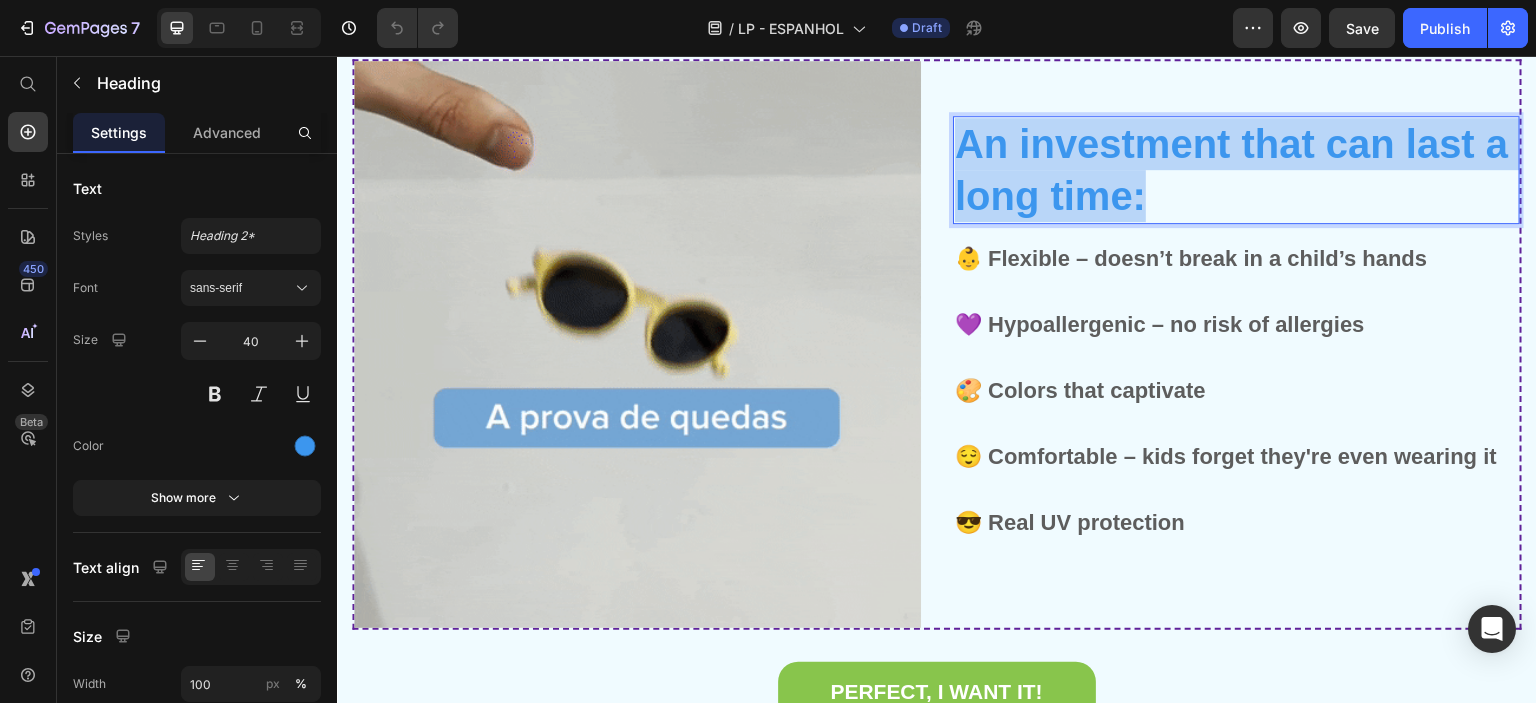 drag, startPoint x: 1177, startPoint y: 199, endPoint x: 957, endPoint y: 131, distance: 230.26941 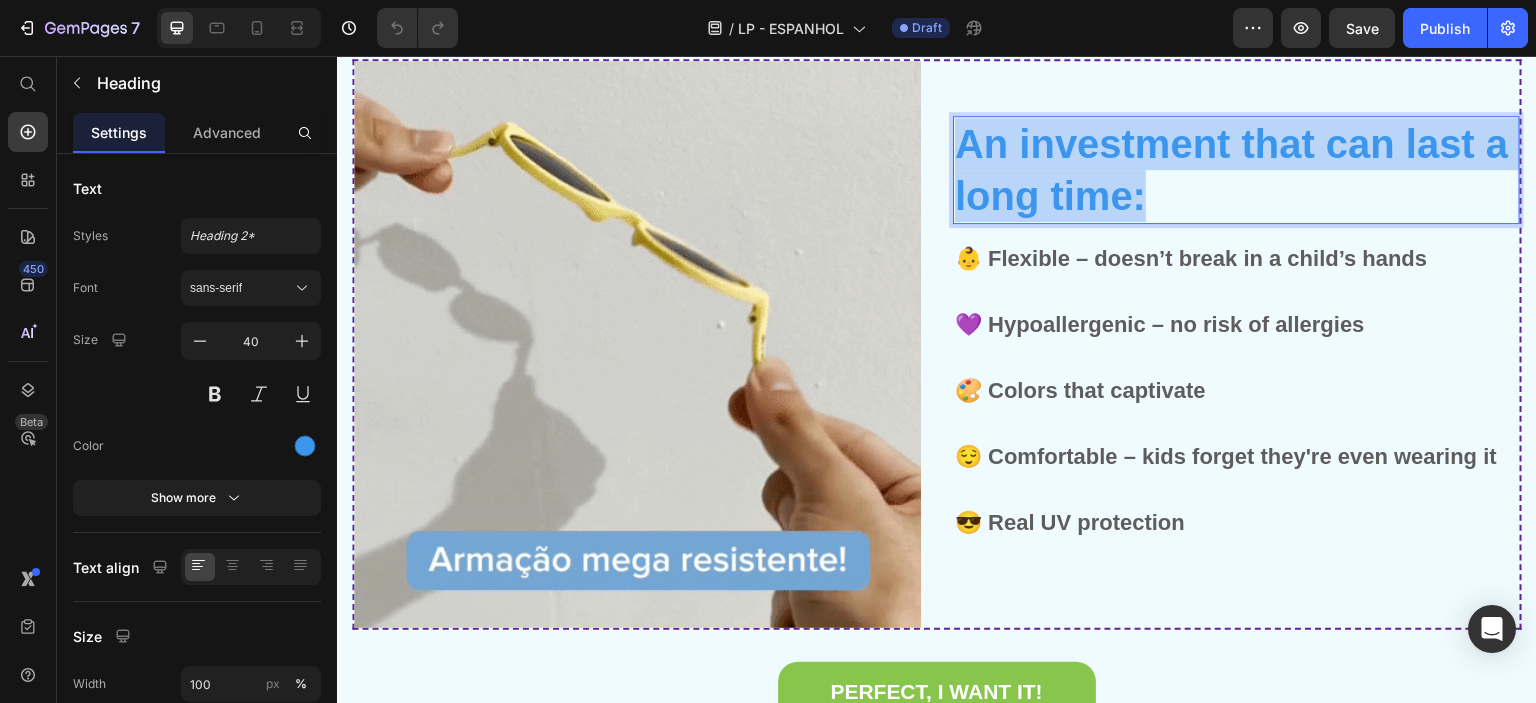 click on "An investment that can last a long time:" at bounding box center (1236, 170) 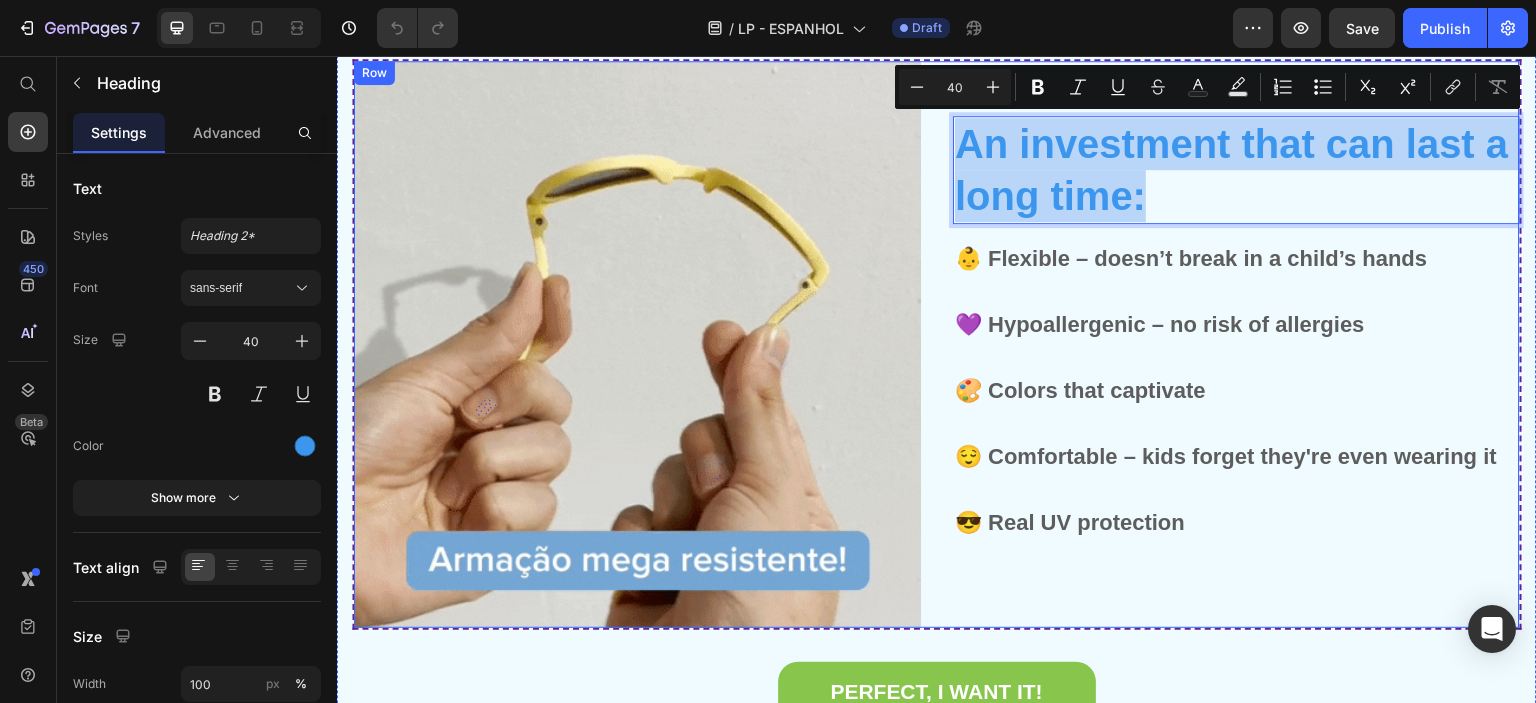 copy on "An investment that can last a long time:" 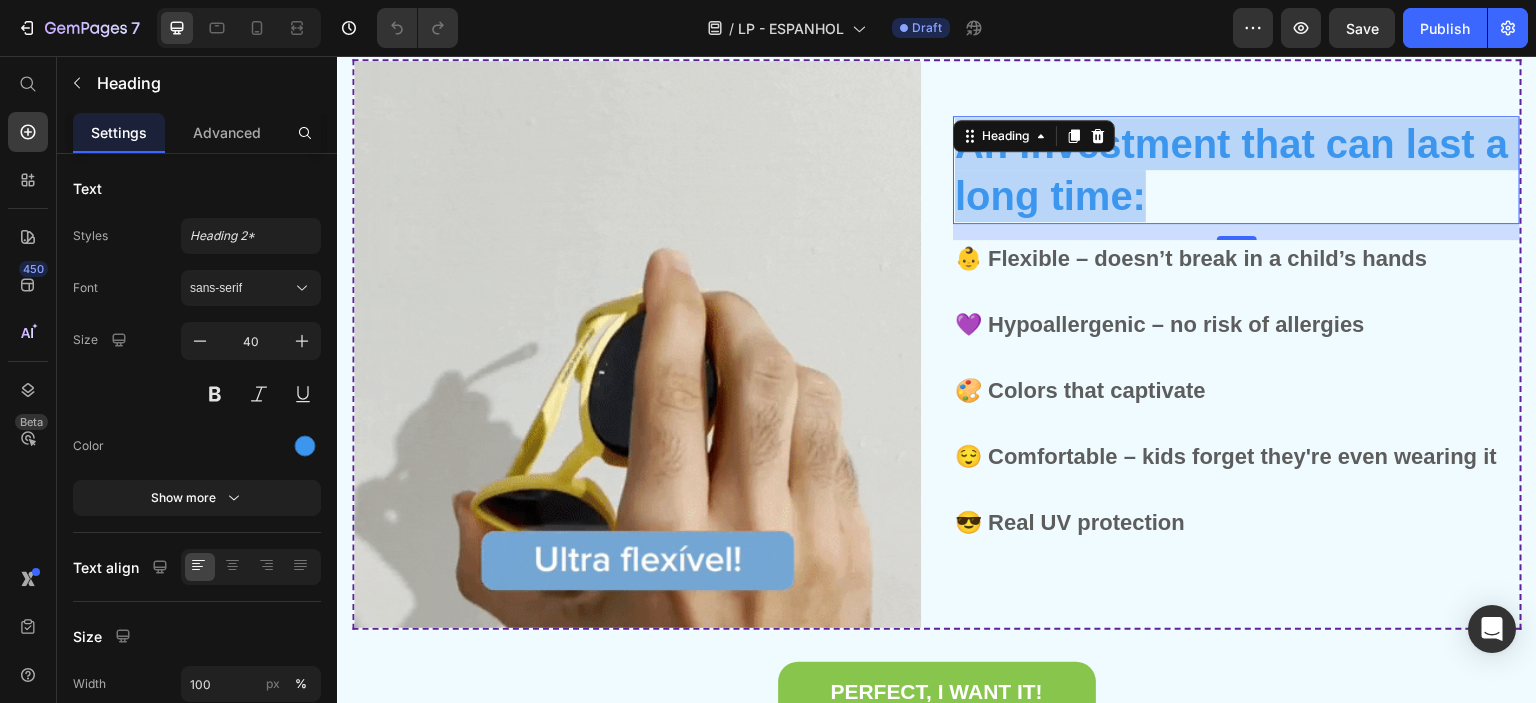 click on "An investment that can last a long time:" at bounding box center (1236, 170) 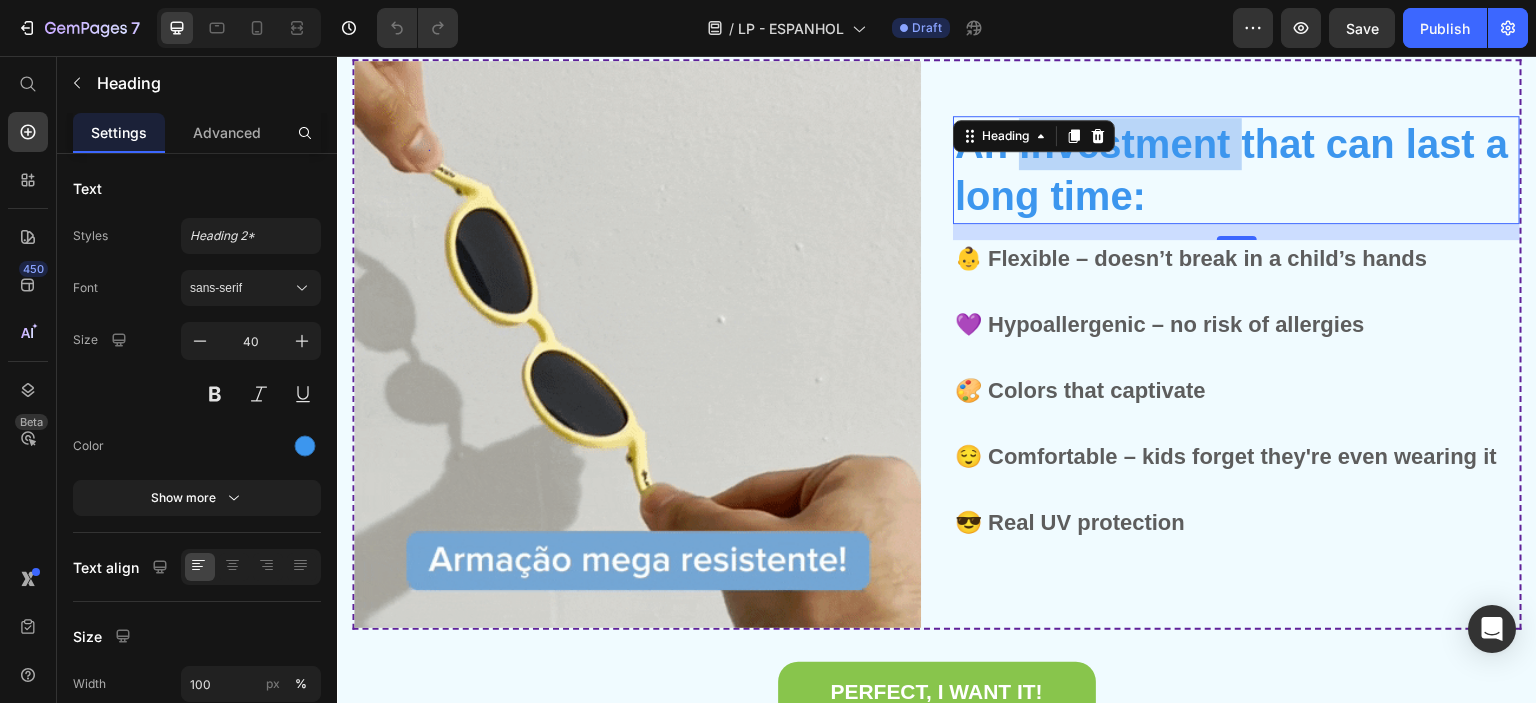 click on "An investment that can last a long time:" at bounding box center [1236, 170] 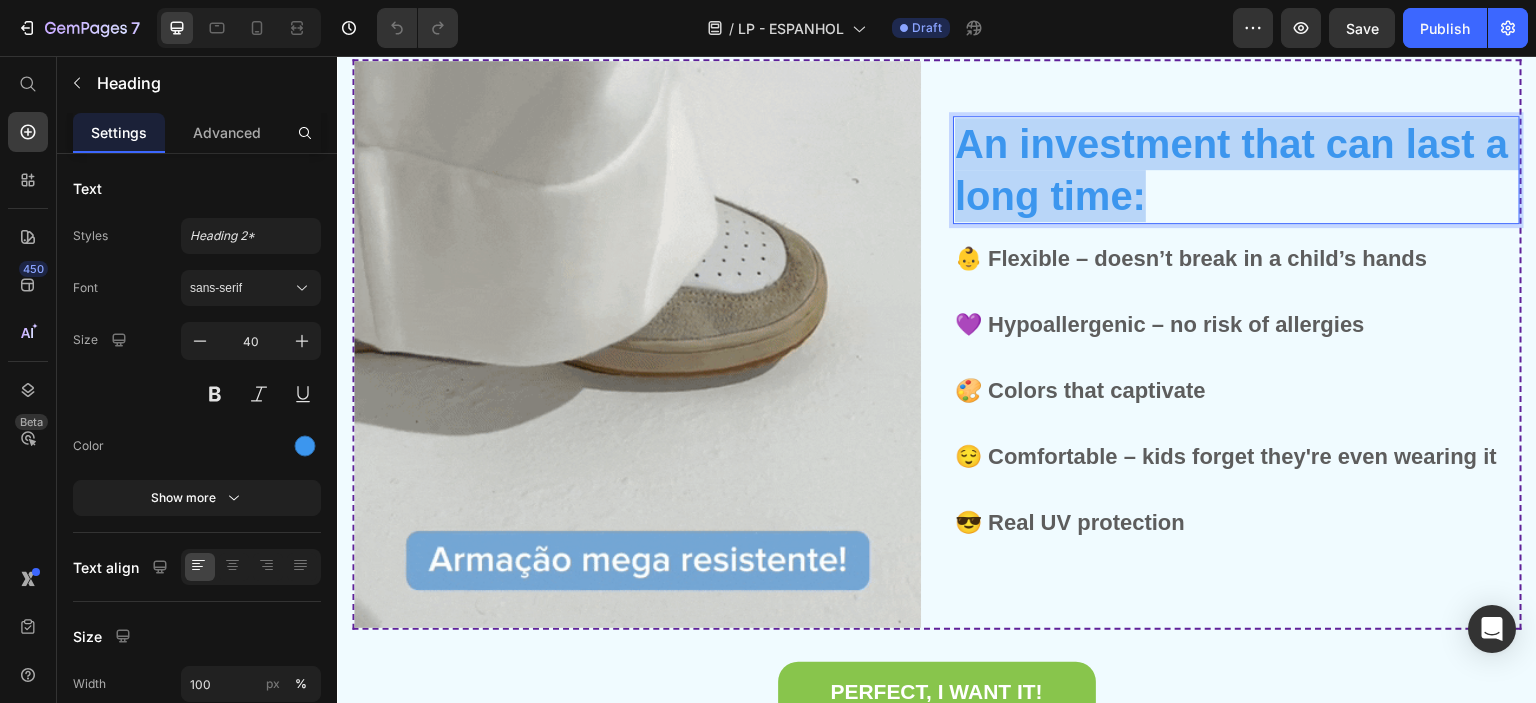 click on "An investment that can last a long time:" at bounding box center [1236, 170] 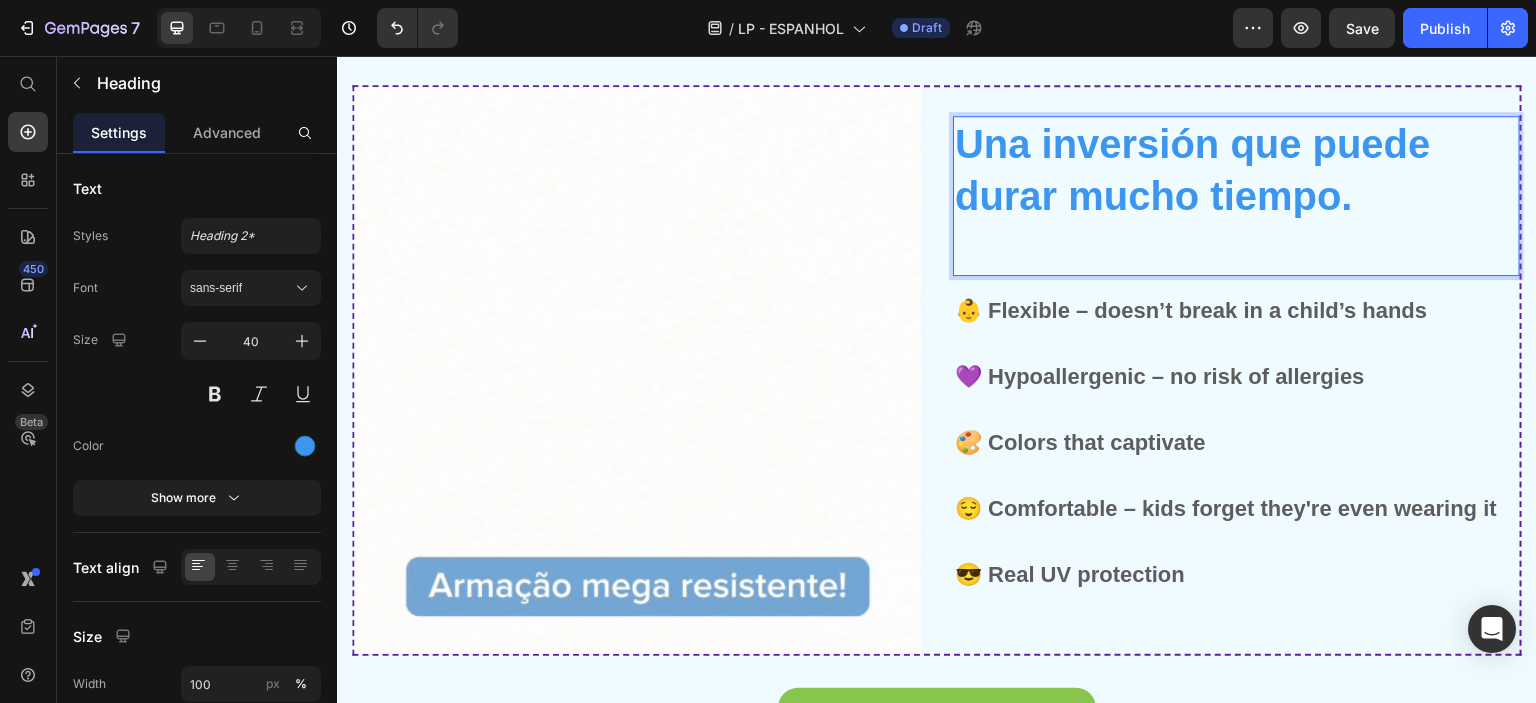scroll, scrollTop: 900, scrollLeft: 0, axis: vertical 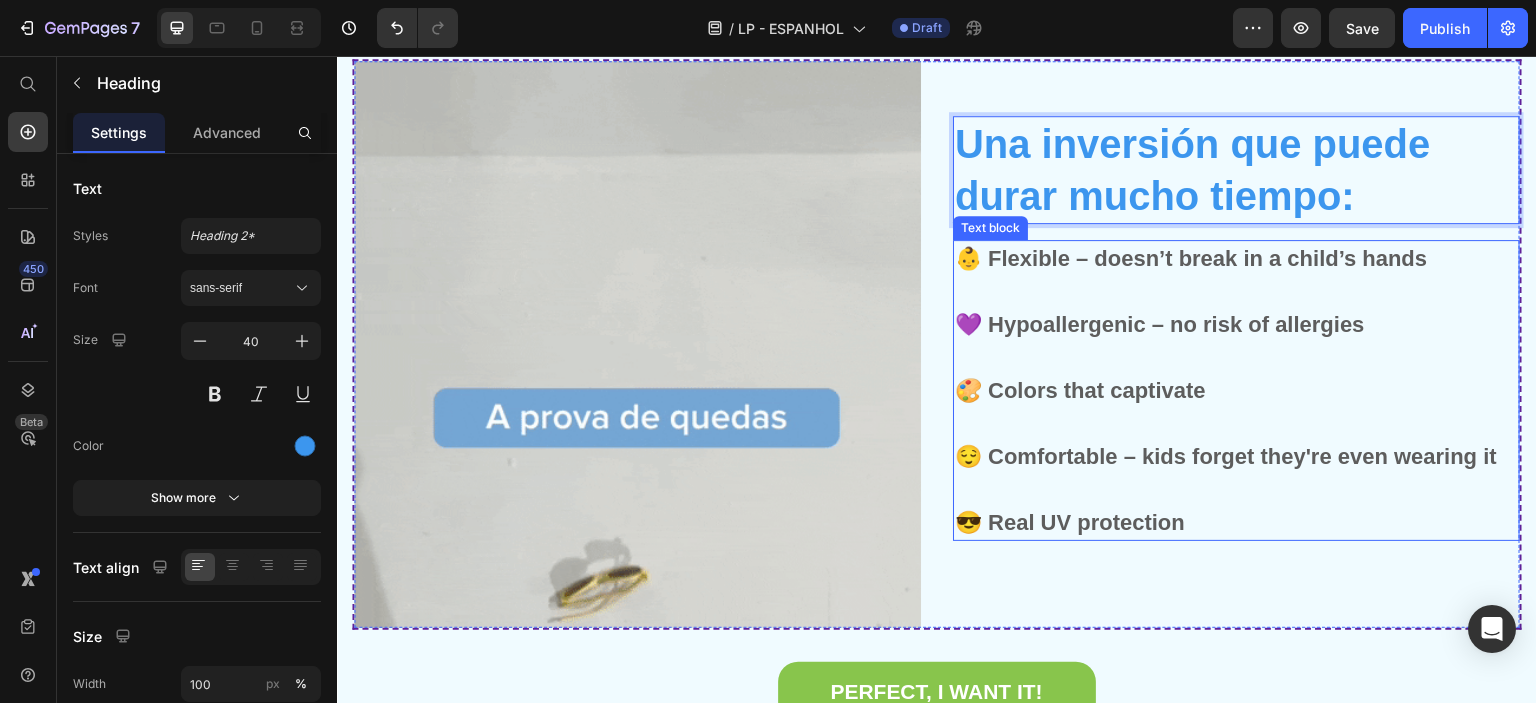 click on "💜 Hypoallergenic – no risk of allergies" at bounding box center [1236, 308] 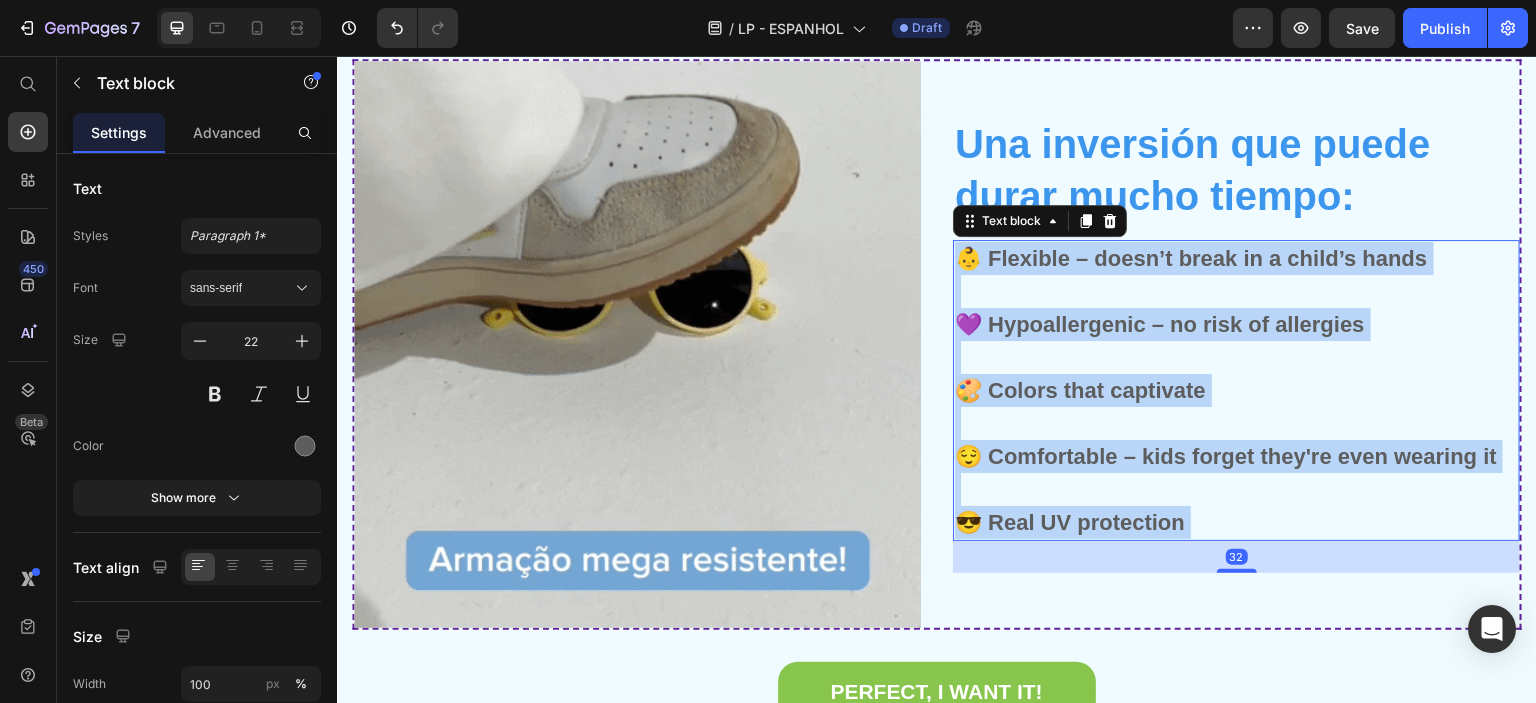 click on "💜 Hypoallergenic – no risk of allergies" at bounding box center [1236, 308] 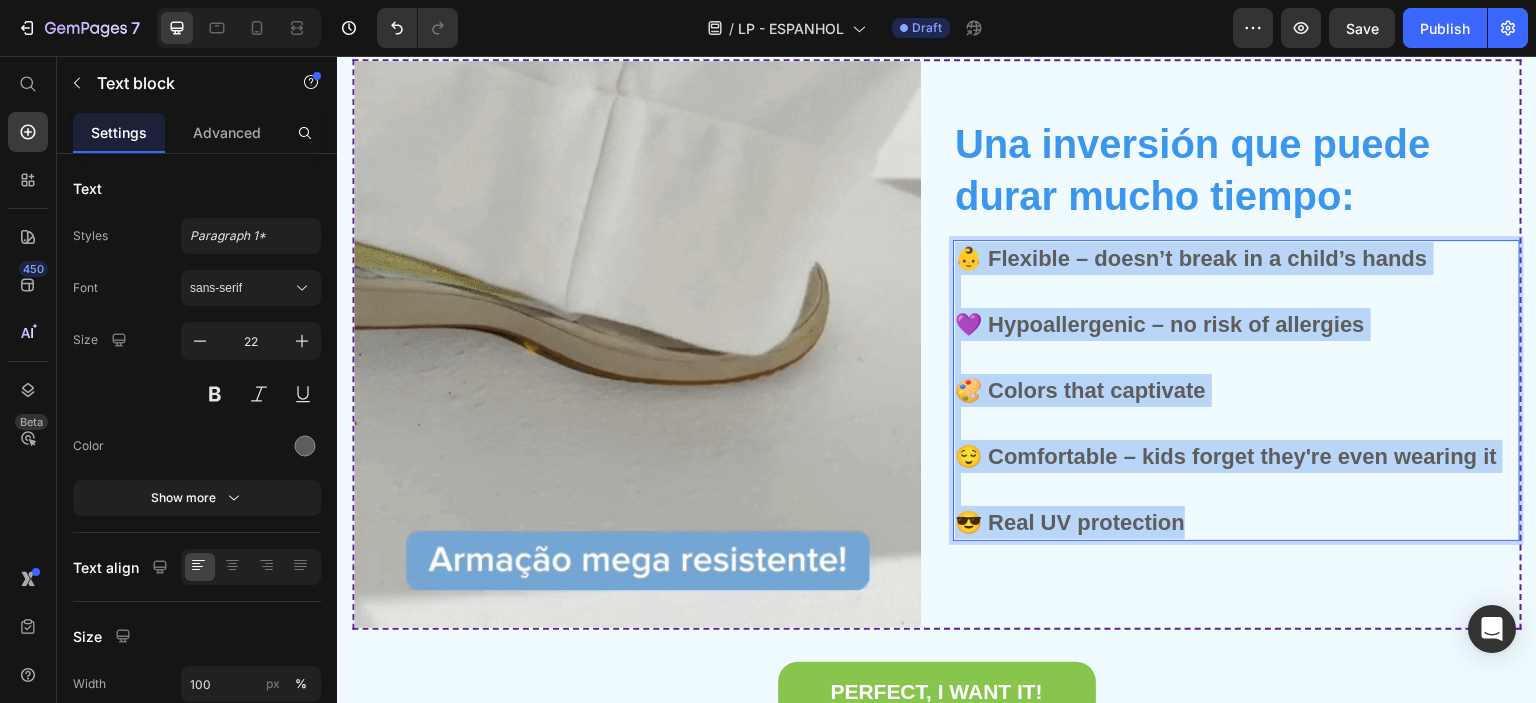 copy on "👶 Flexible – doesn’t break in a child’s hands 💜 Hypoallergenic – no risk of allergies 🎨 Colors that captivate 😌 Comfortable – kids forget they're even wearing it 😎 Real UV protection" 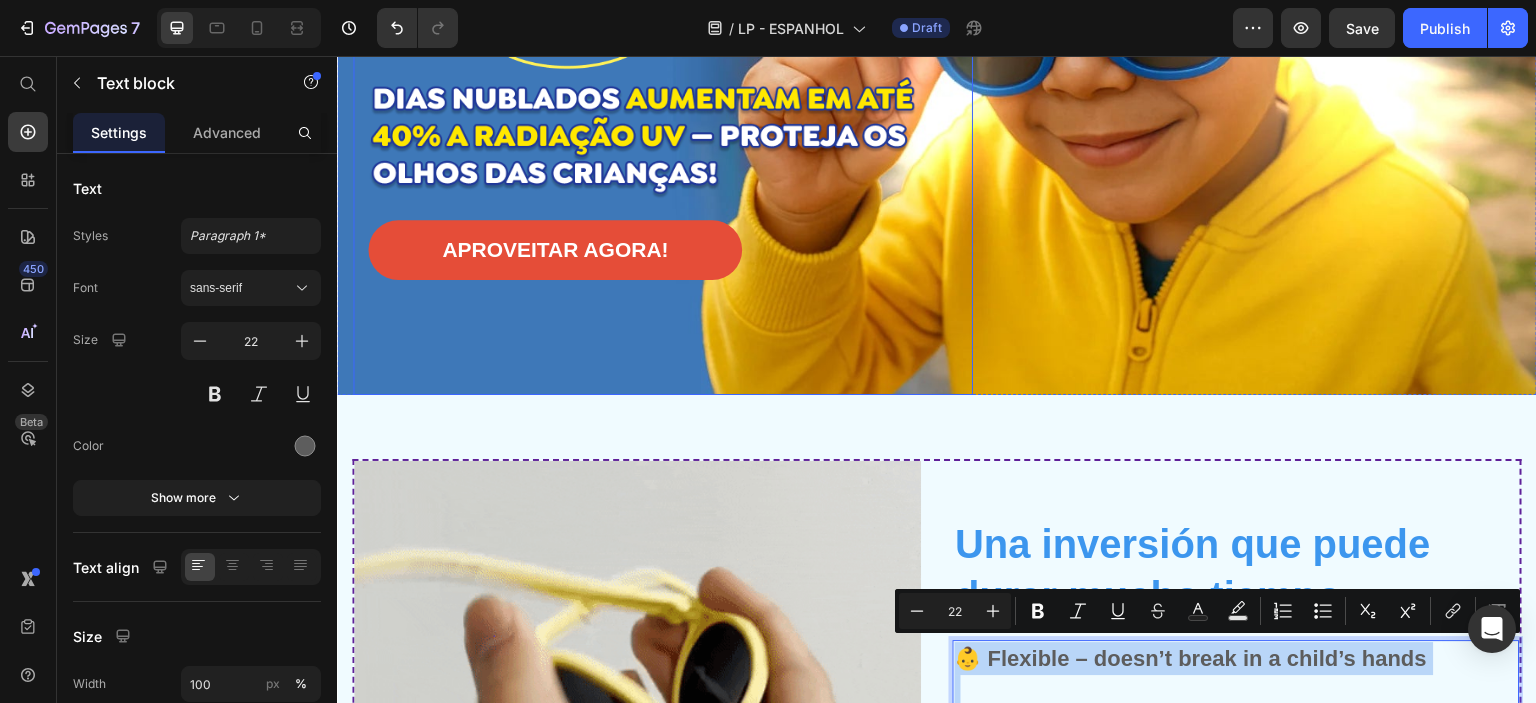 scroll, scrollTop: 1000, scrollLeft: 0, axis: vertical 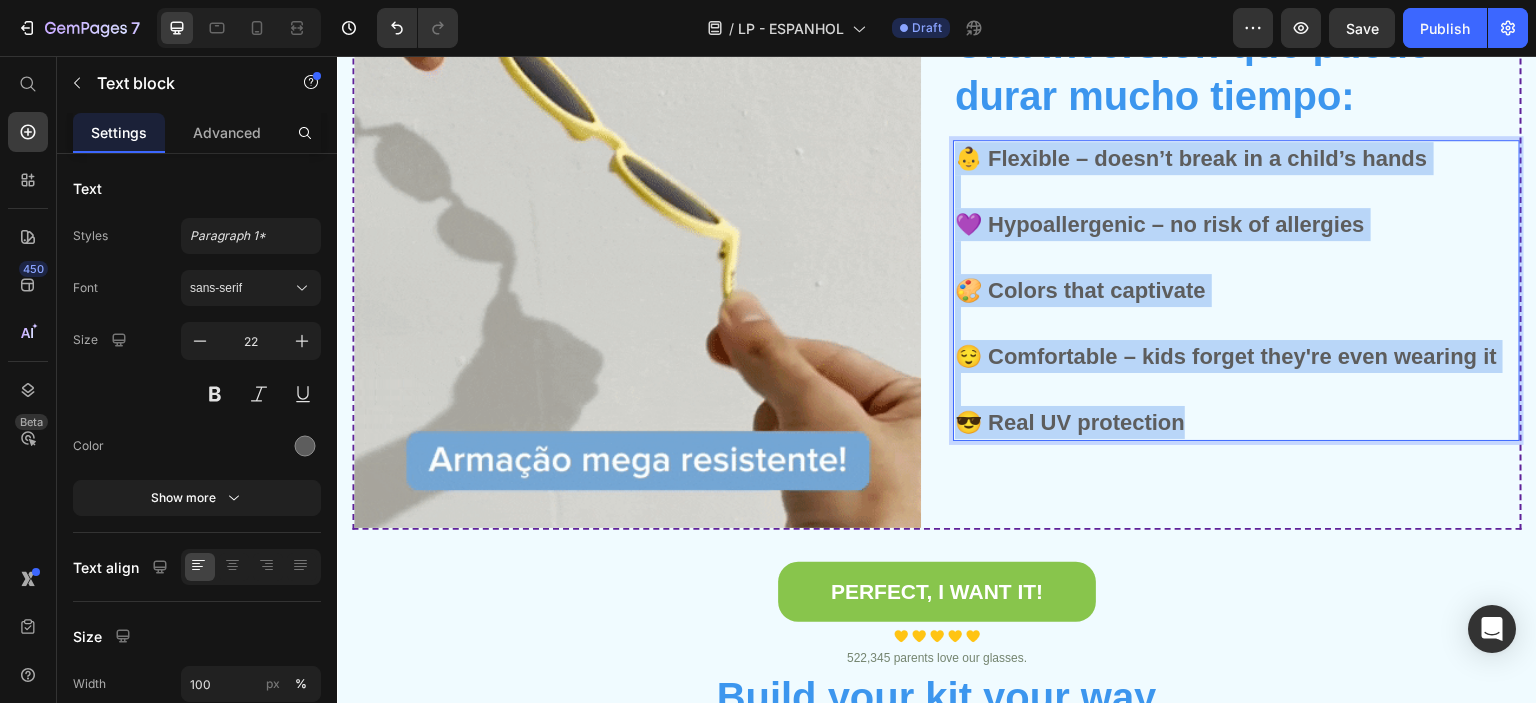 click on "🎨 Colors that captivate" at bounding box center (1236, 274) 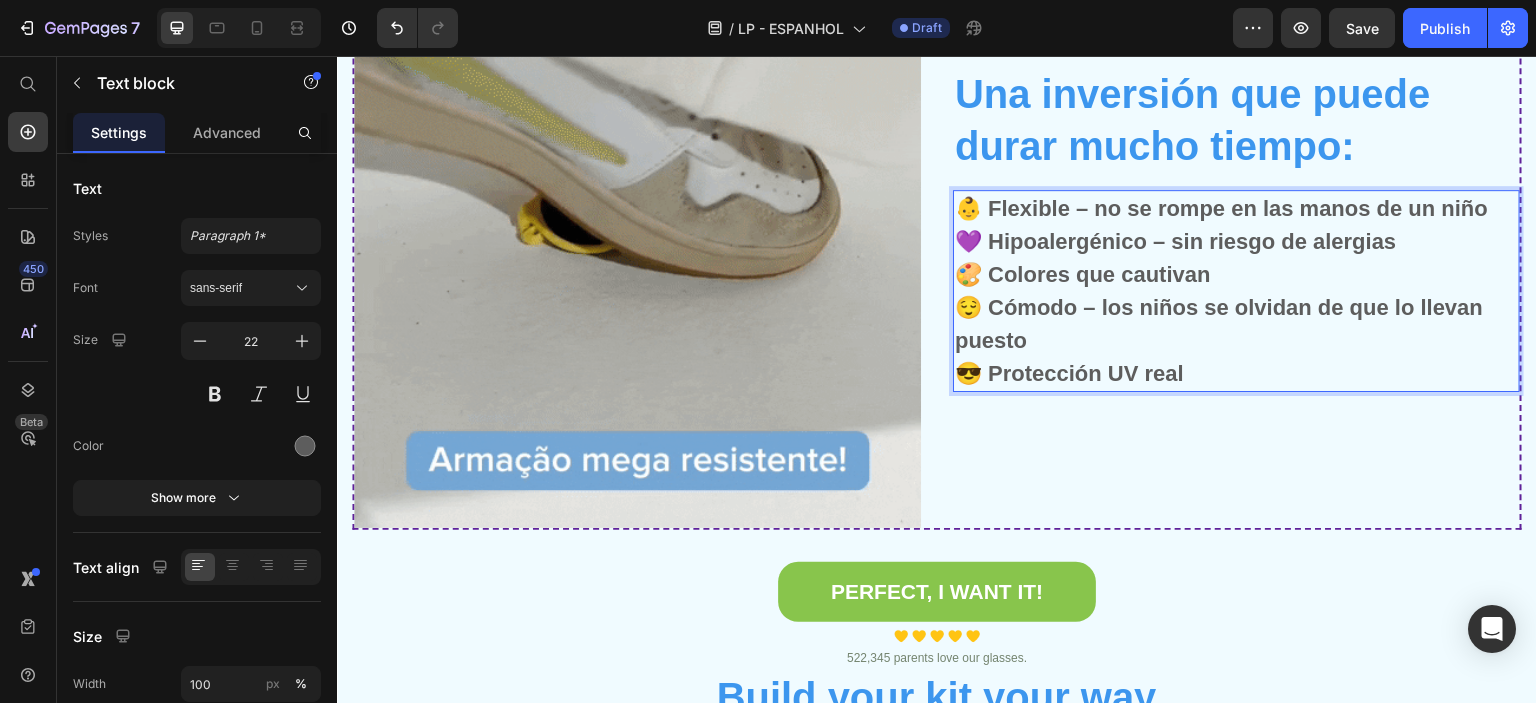 click on "😌 Cómodo – los niños se olvidan de que lo llevan puesto" at bounding box center (1236, 324) 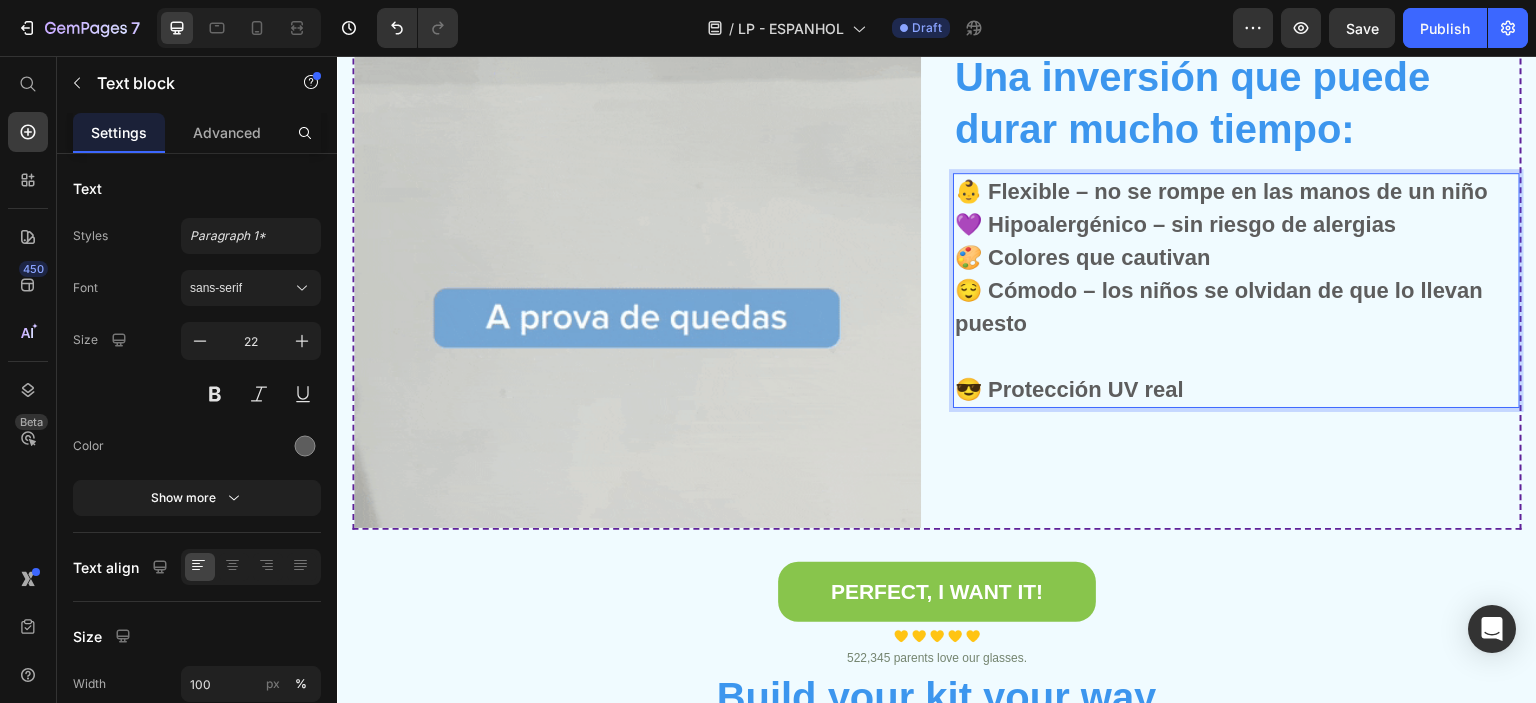 click on "🎨 Colores que cautivan" at bounding box center (1236, 257) 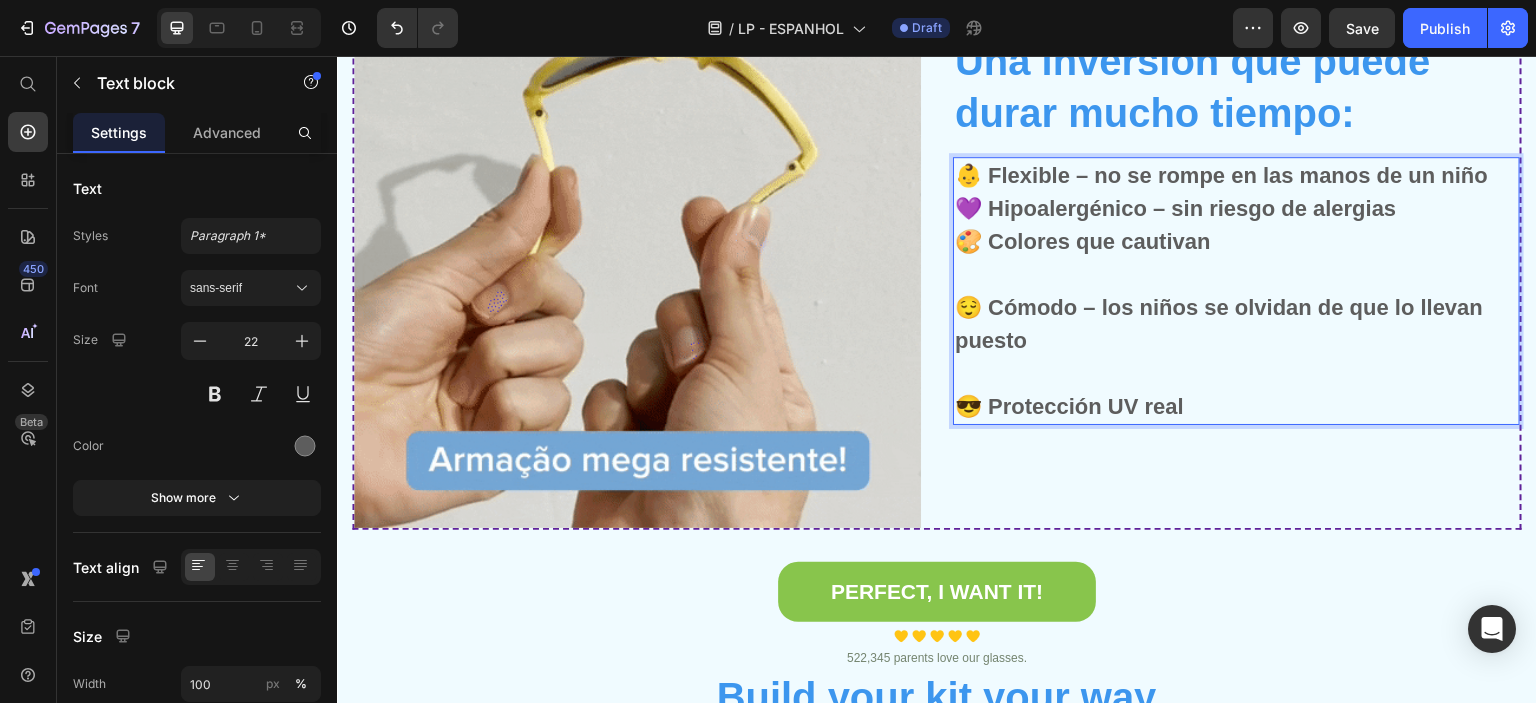 click on "💜 Hipoalergénico – sin riesgo de alergias" at bounding box center [1236, 208] 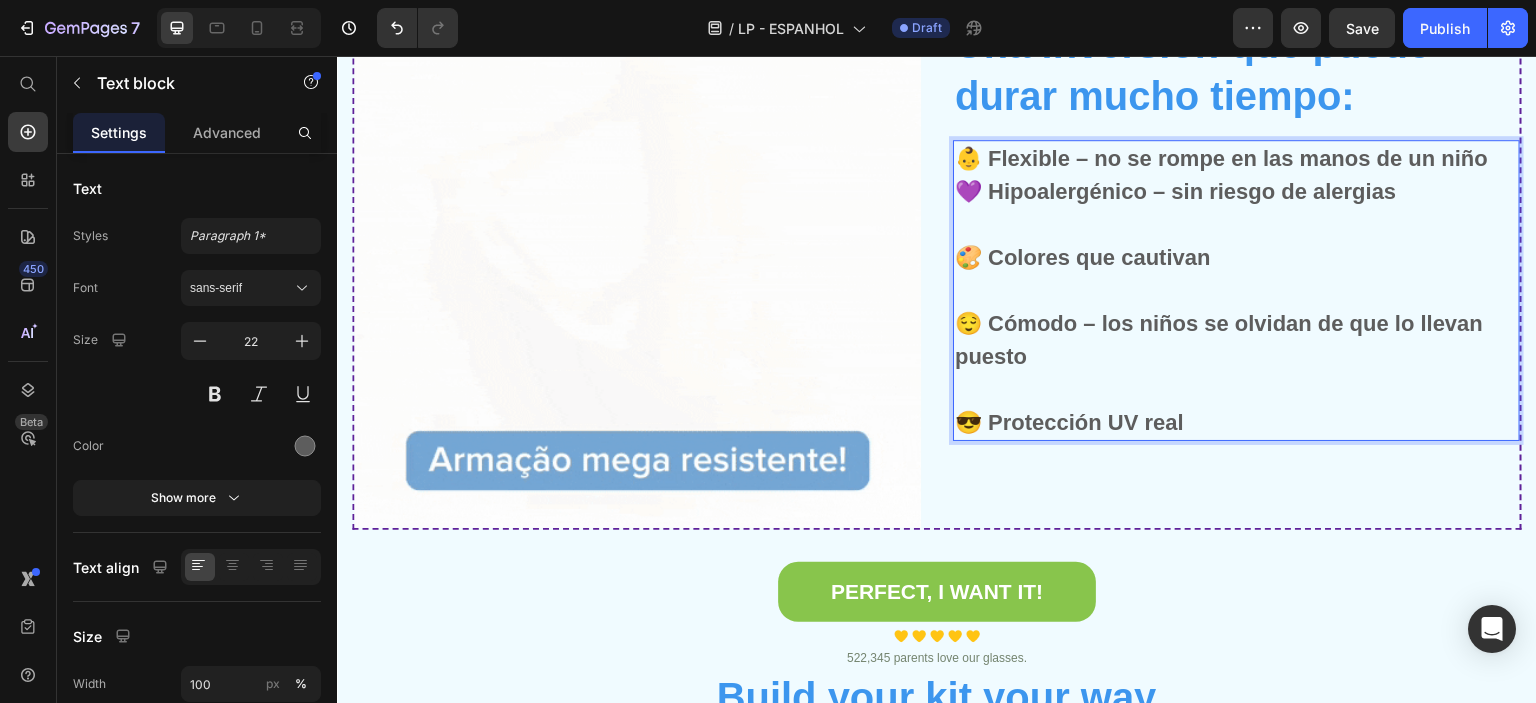 click on "👶 Flexible – no se rompe en las manos de un niño" at bounding box center (1236, 158) 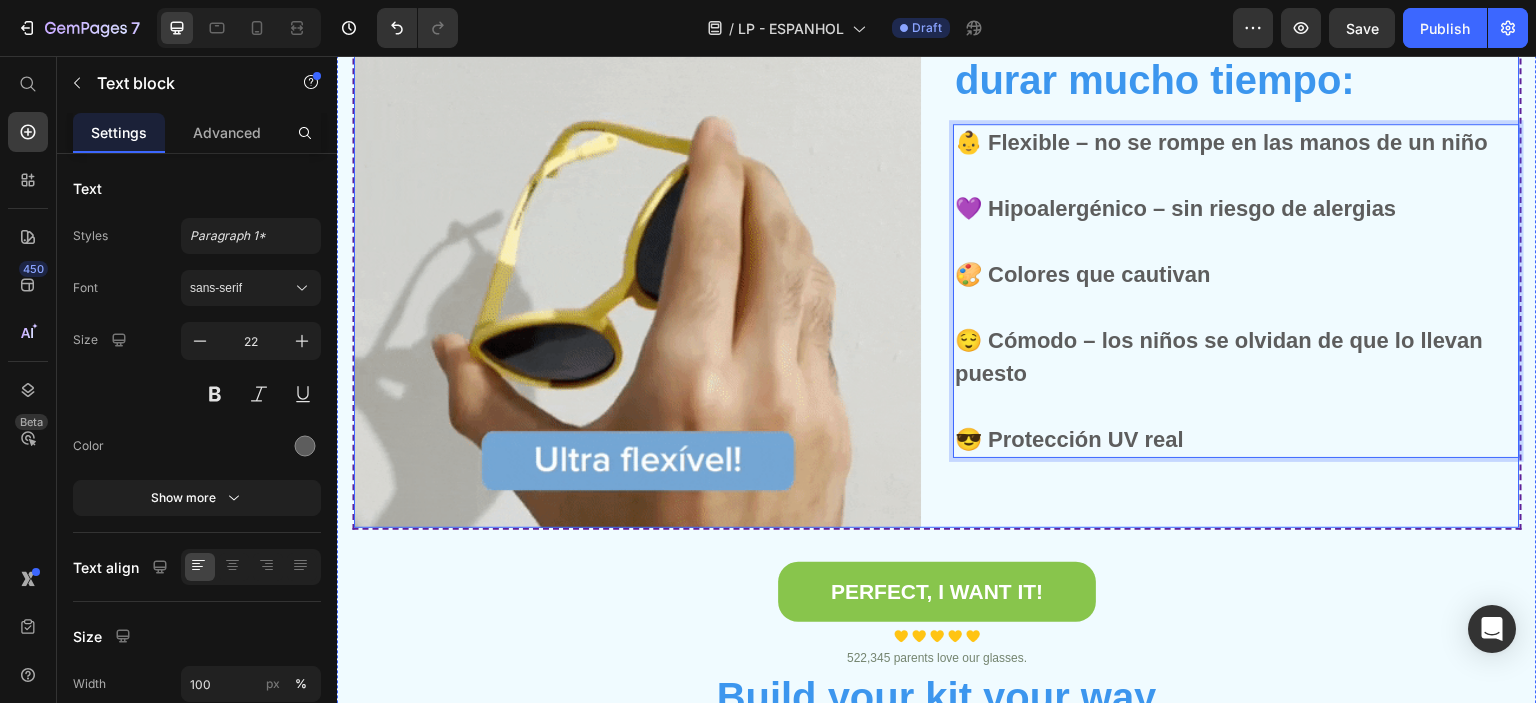 scroll, scrollTop: 1400, scrollLeft: 0, axis: vertical 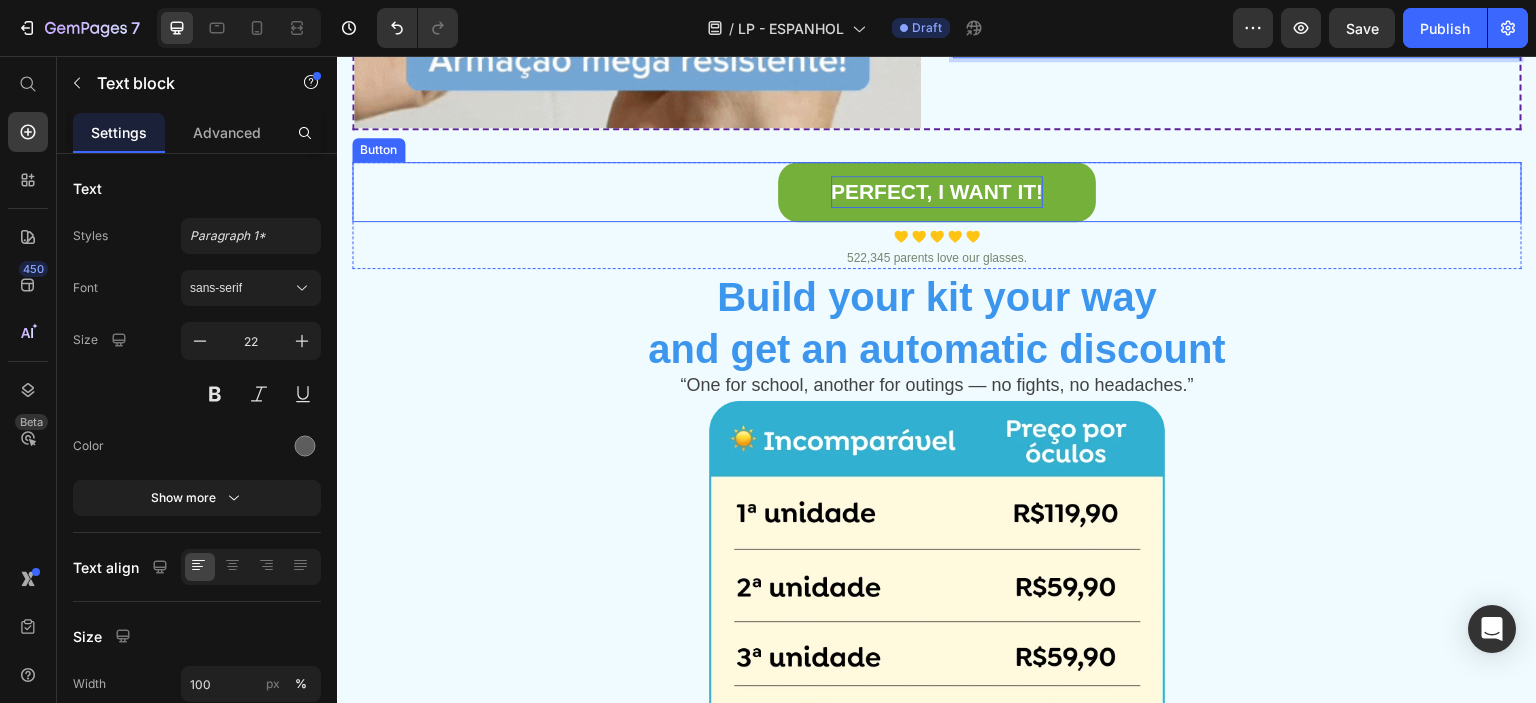 click on "PERFECT, I WANT IT!" at bounding box center [937, 192] 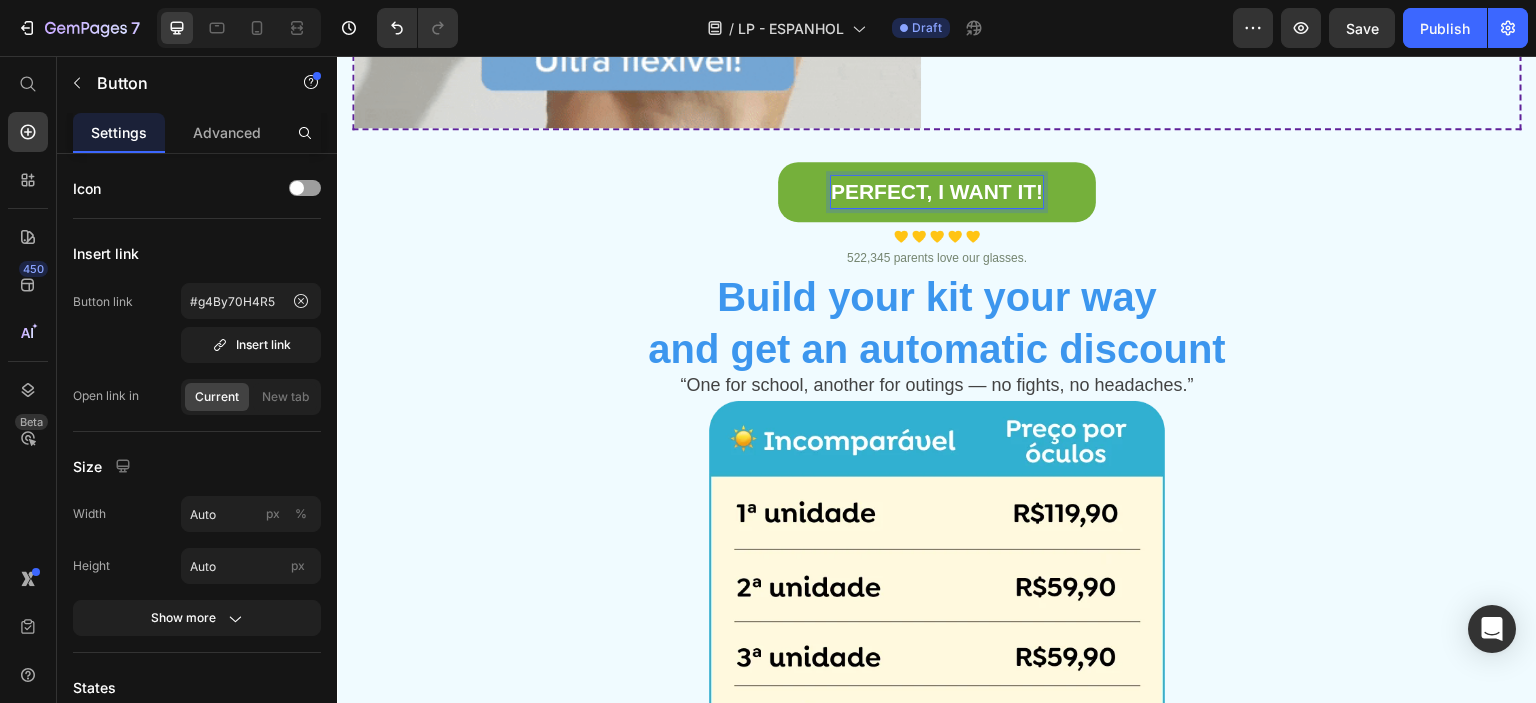 click on "PERFECT, I WANT IT!" at bounding box center [937, 192] 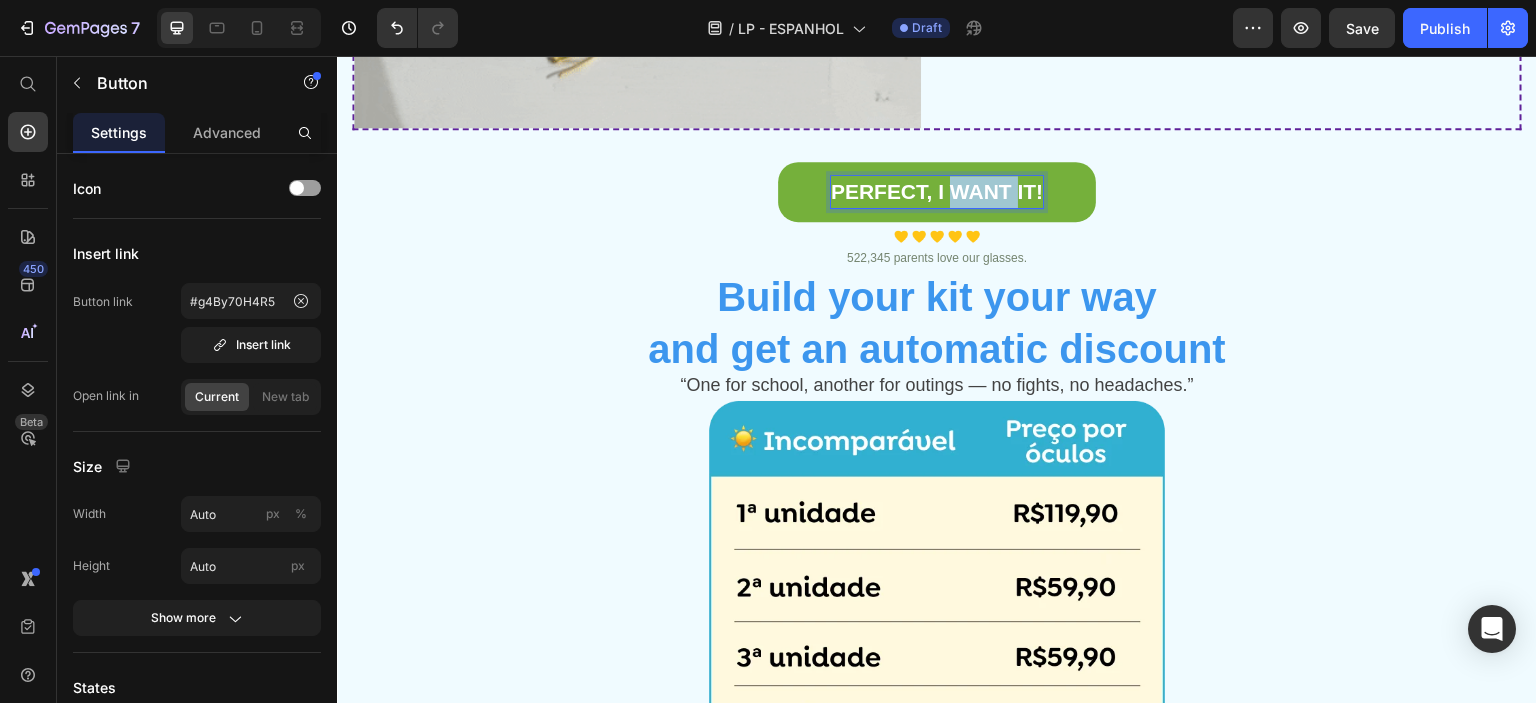 click on "PERFECT, I WANT IT!" at bounding box center (937, 192) 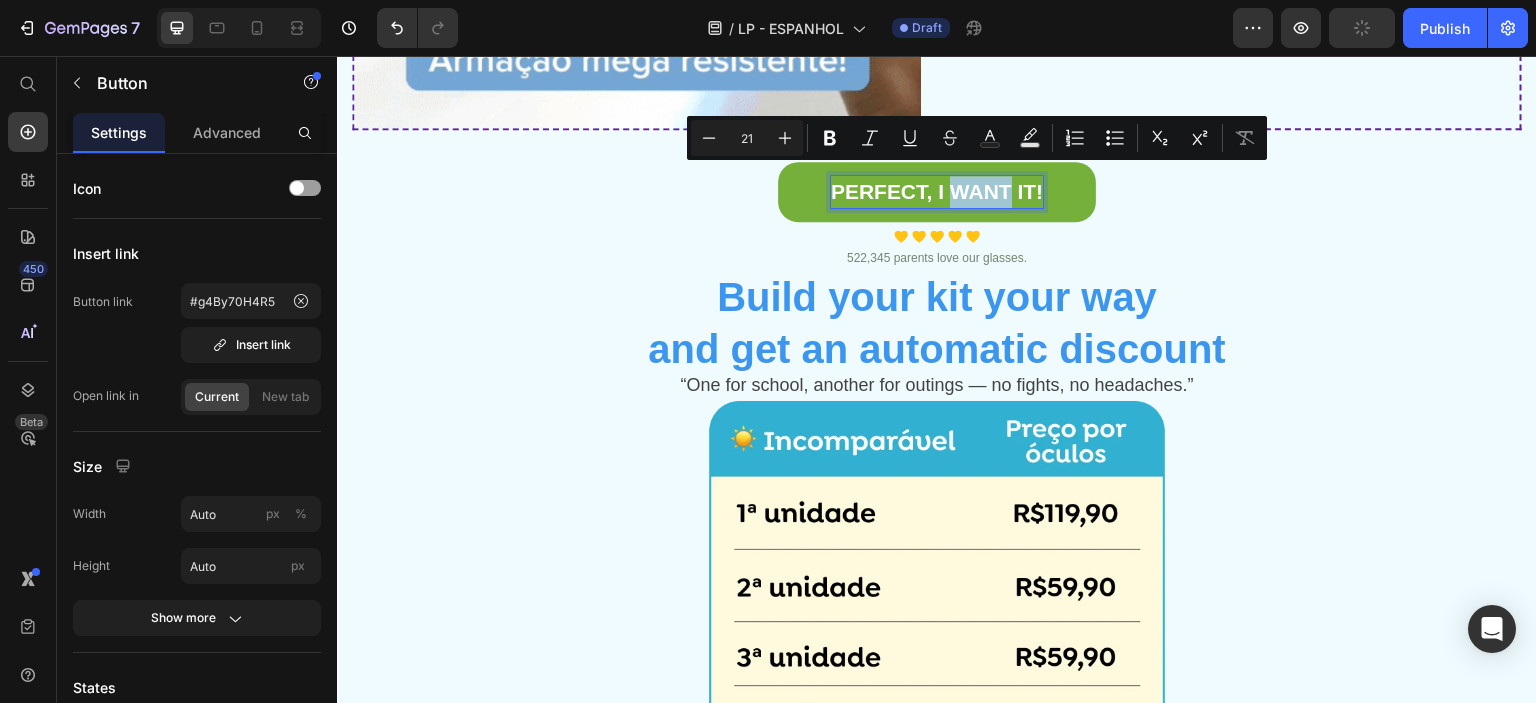 click on "PERFECT, I WANT IT!" at bounding box center (937, 192) 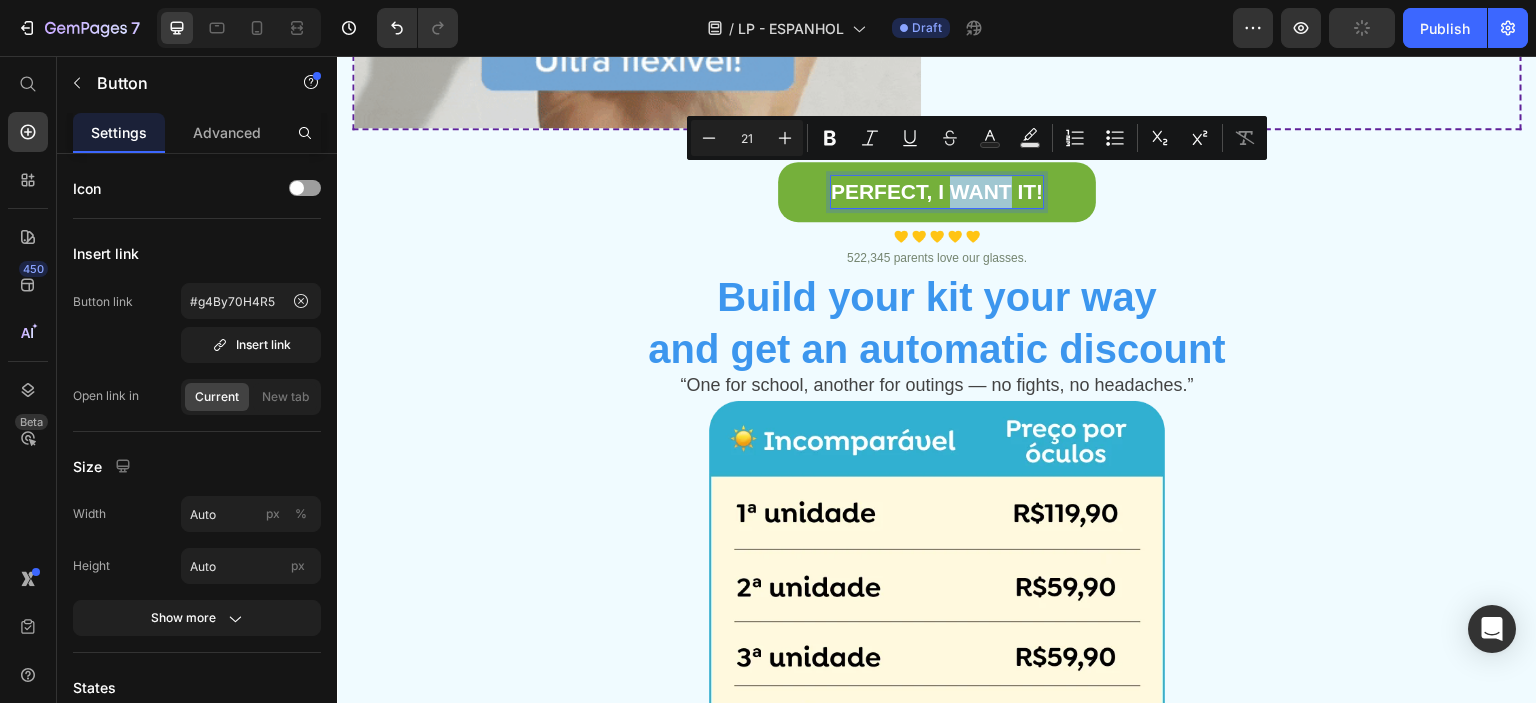 click on "PERFECT, I WANT IT!" at bounding box center [937, 192] 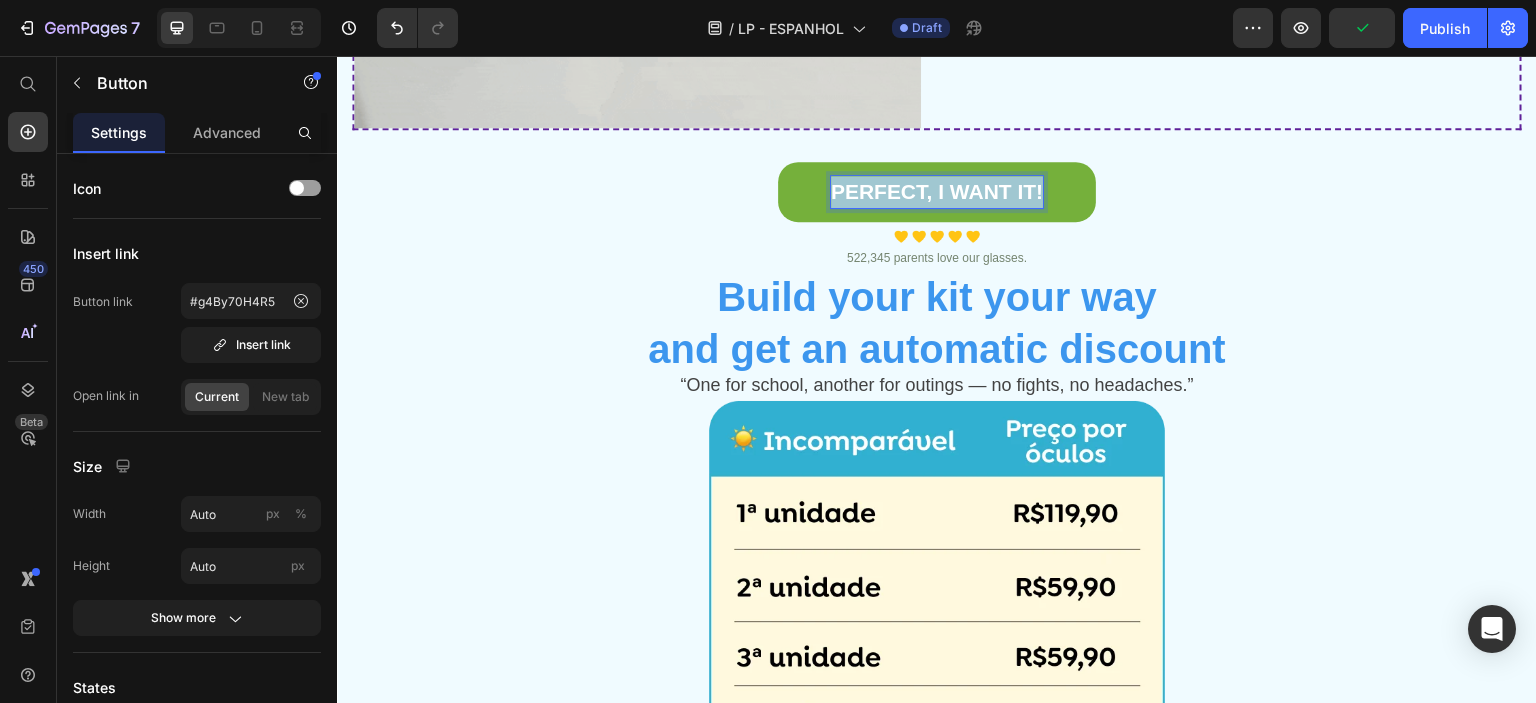 click on "PERFECT, I WANT IT!" at bounding box center (937, 192) 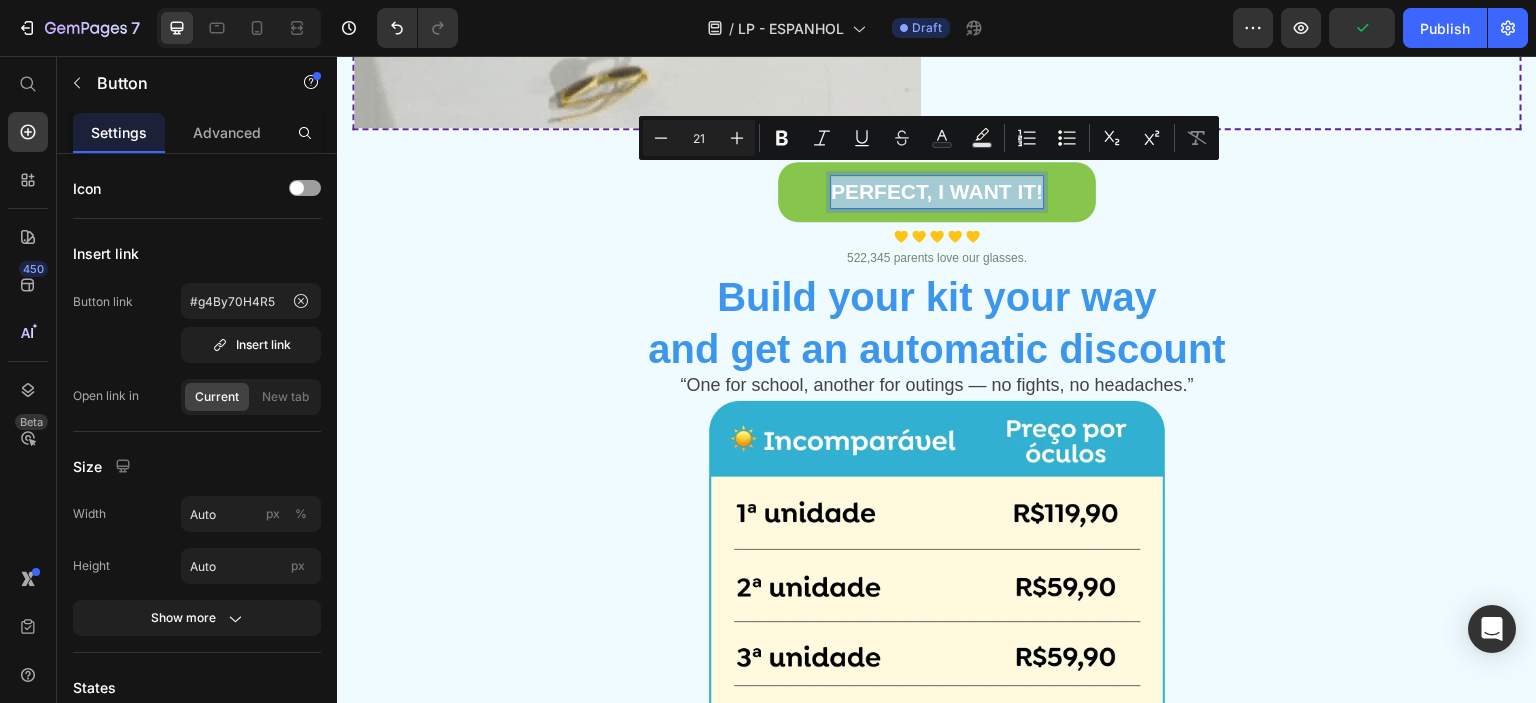 copy on "PERFECT, I WANT IT!" 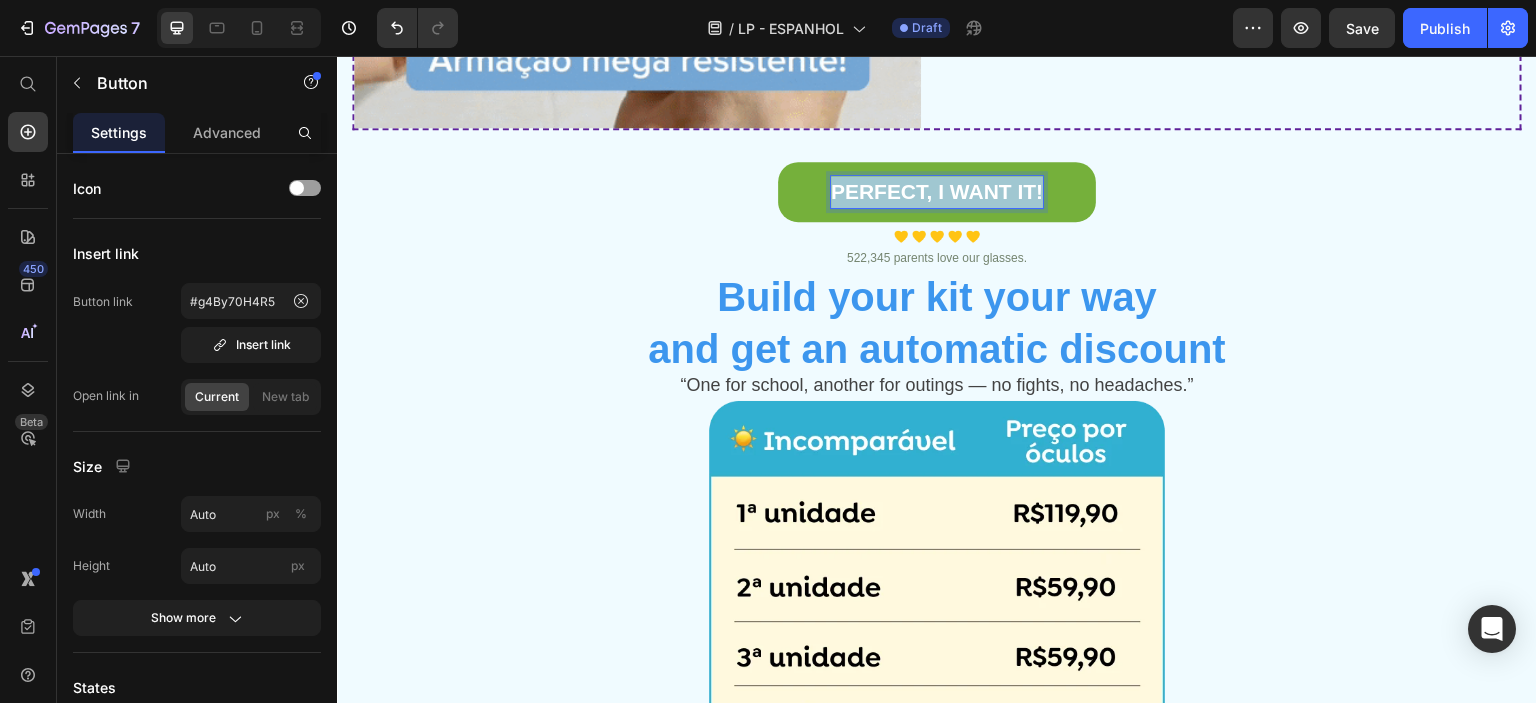 click on "PERFECT, I WANT IT!" at bounding box center [937, 192] 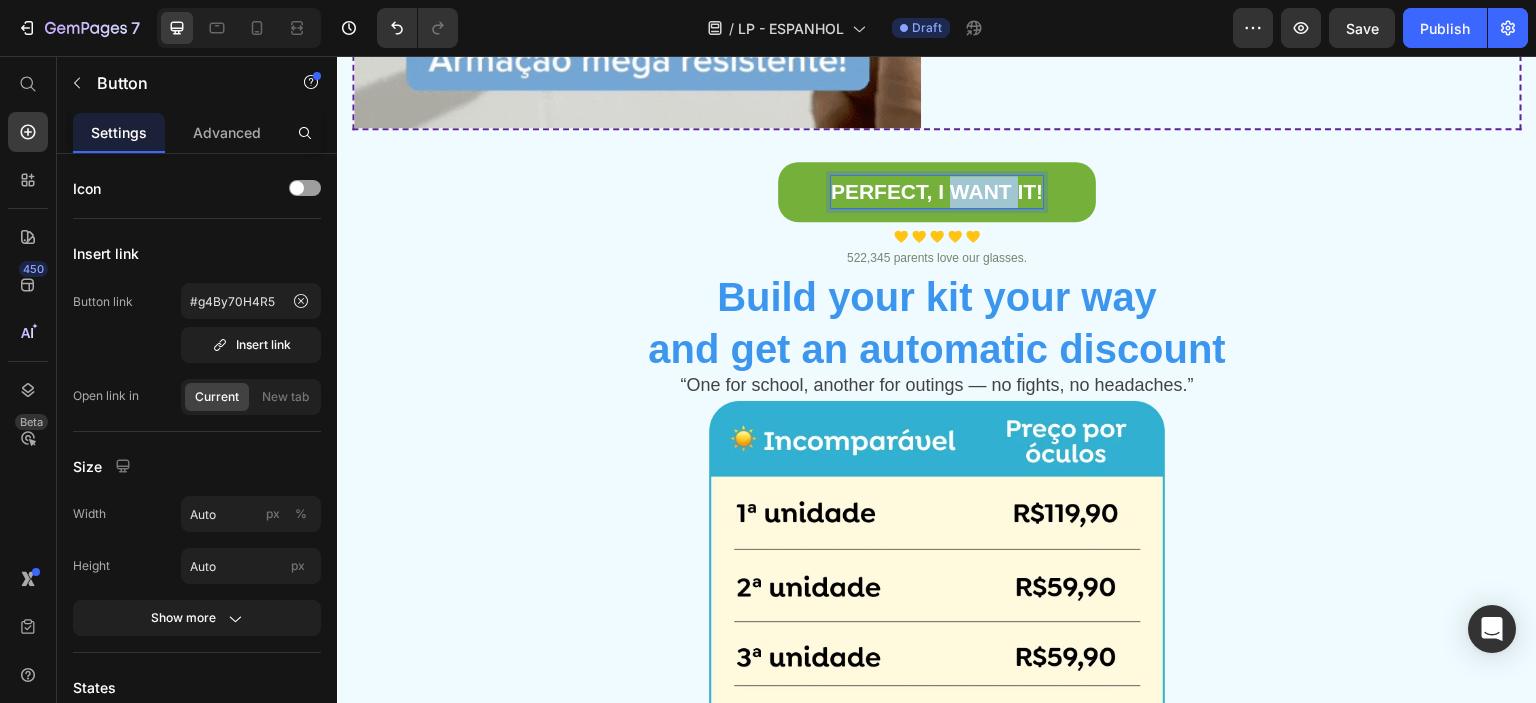 click on "PERFECT, I WANT IT!" at bounding box center [937, 192] 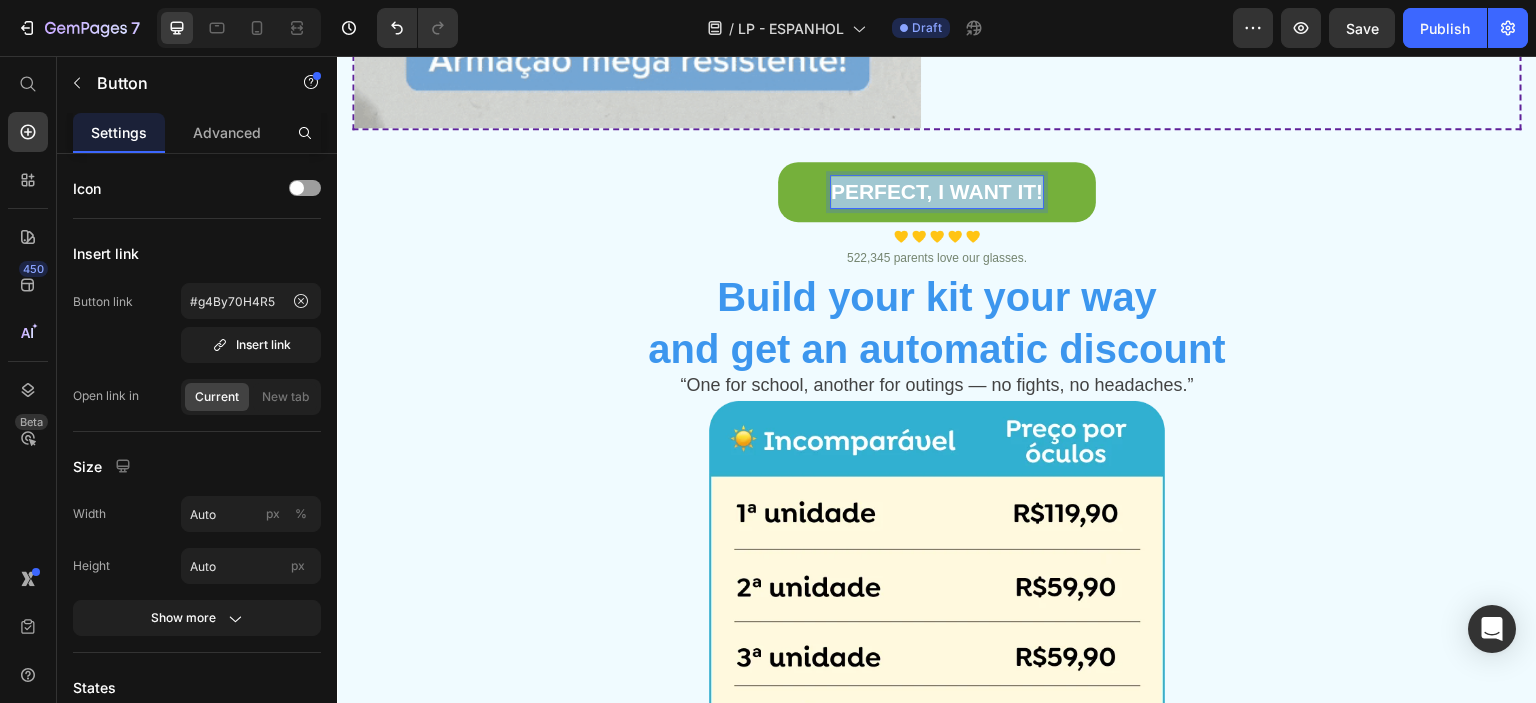 click on "PERFECT, I WANT IT!" at bounding box center [937, 192] 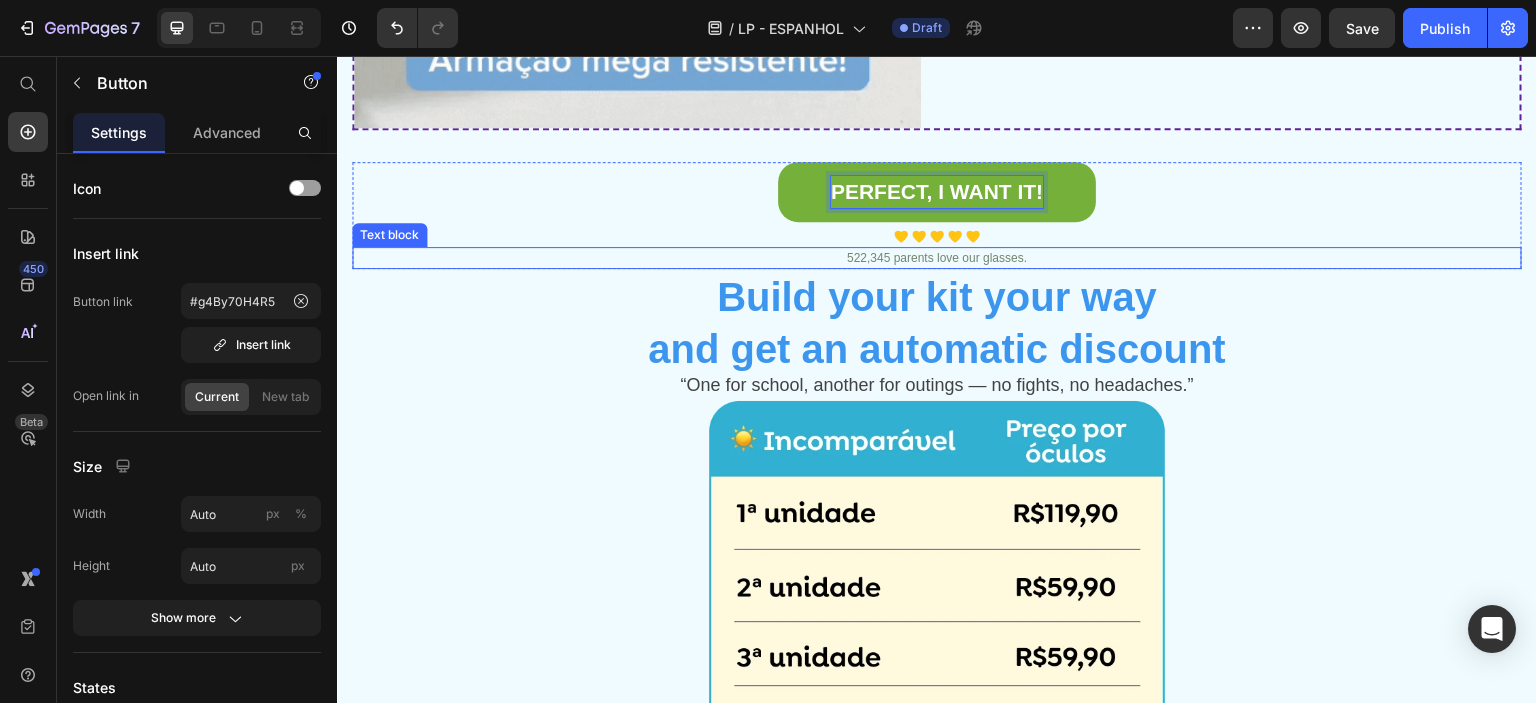 click on "522,345 parents love our glasses." at bounding box center (937, 258) 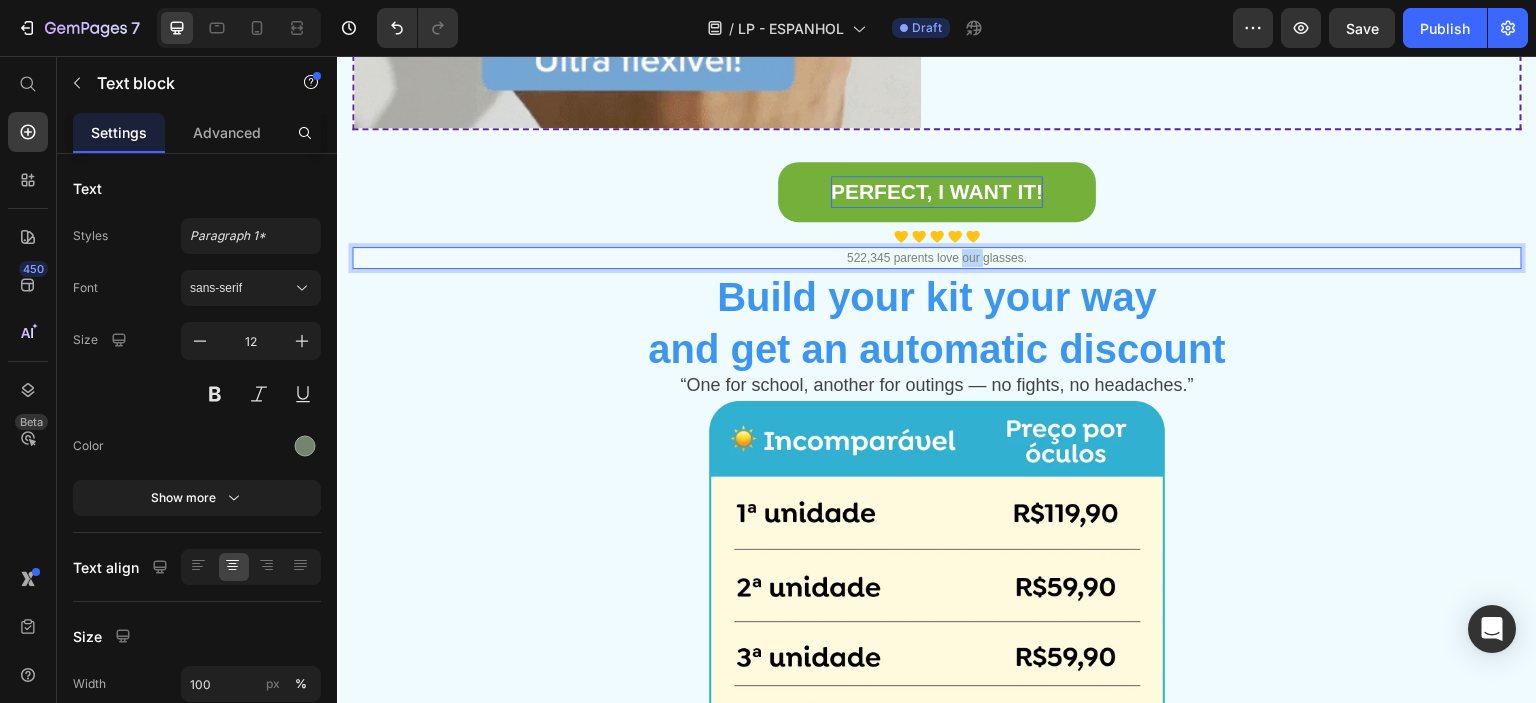 click on "522,345 parents love our glasses." at bounding box center (937, 258) 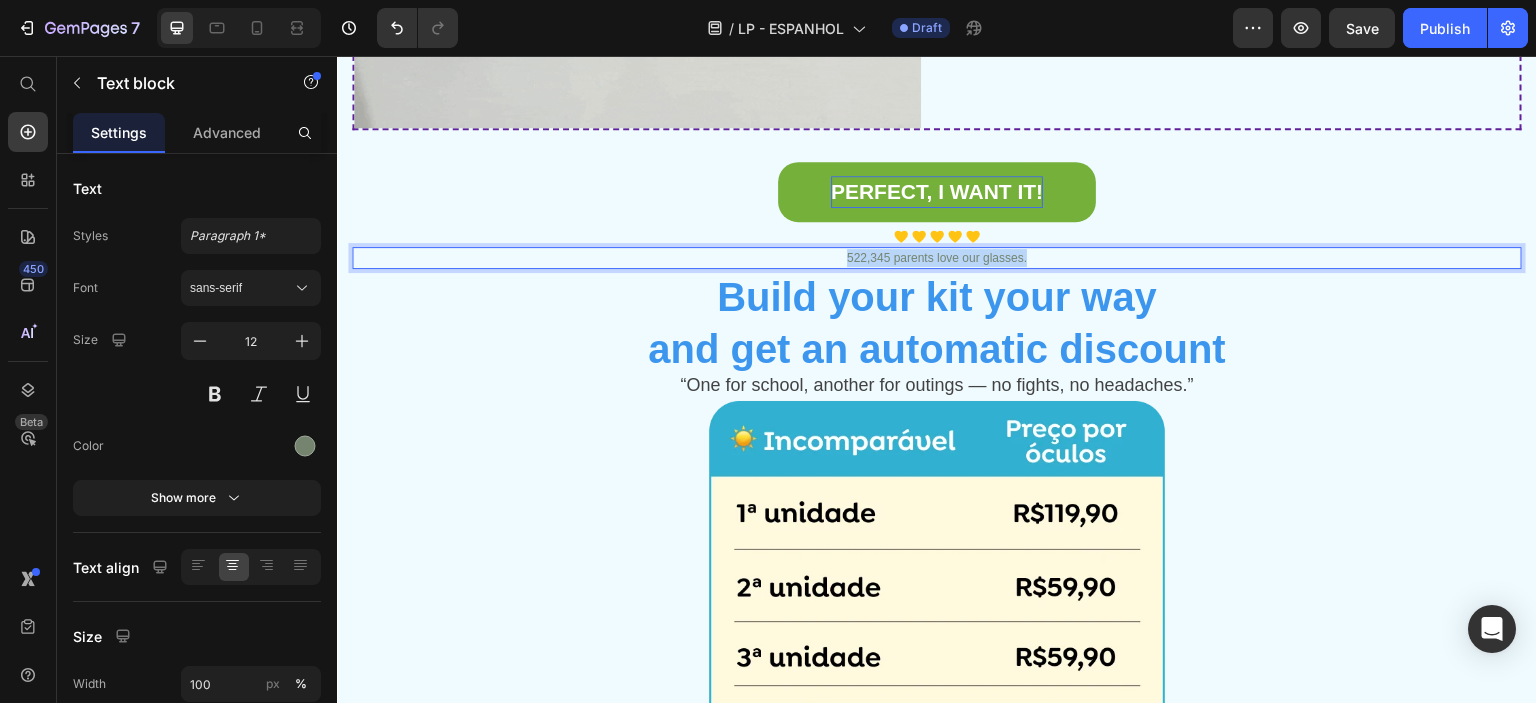 click on "522,345 parents love our glasses." at bounding box center [937, 258] 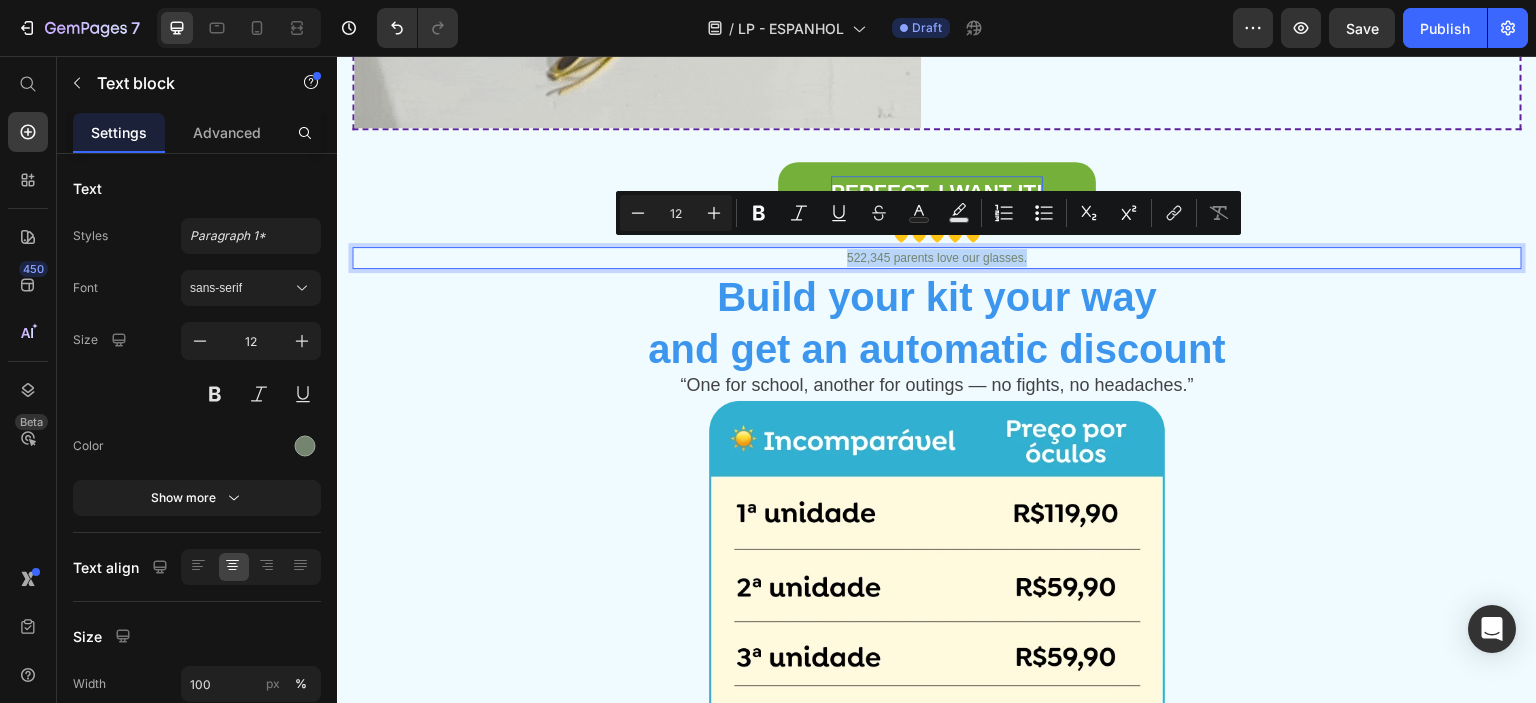 copy on "522,345 parents love our glasses." 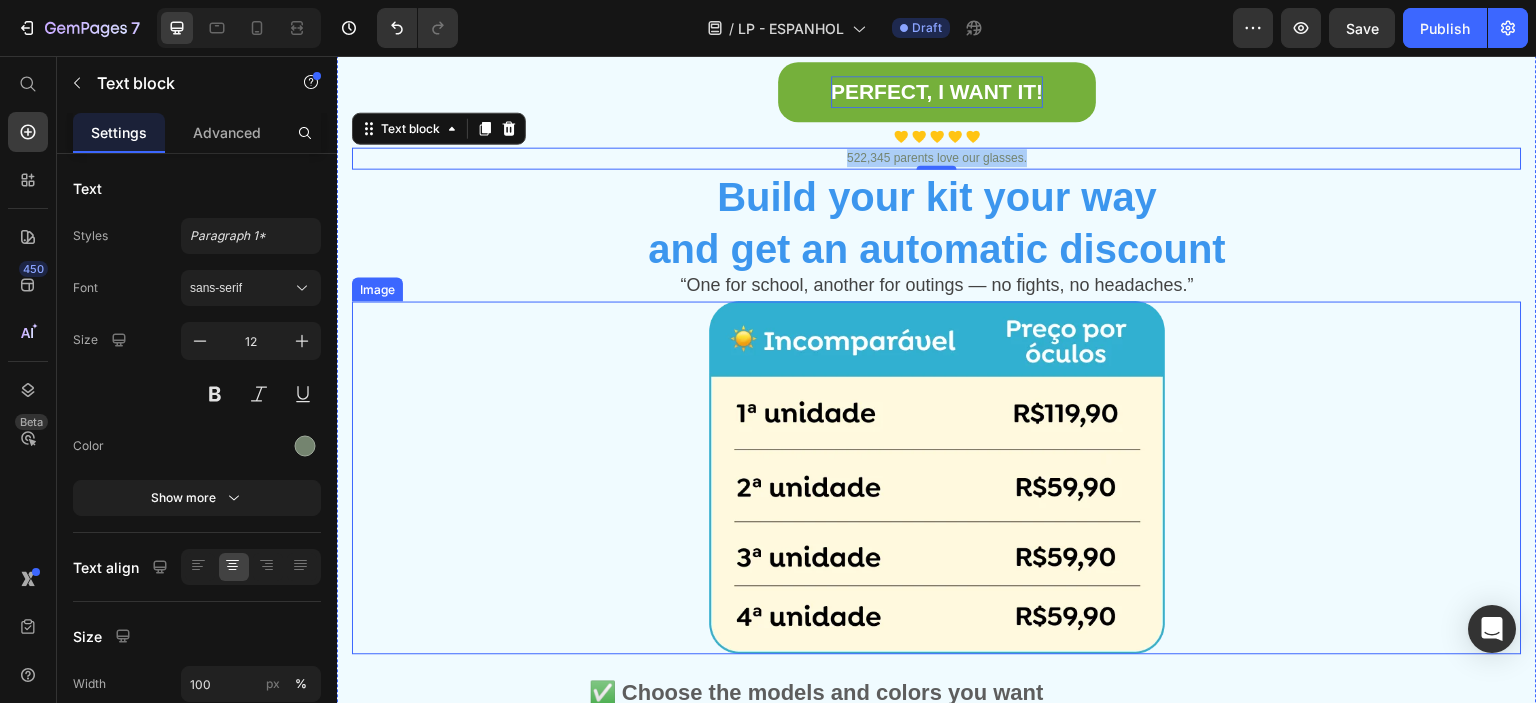 scroll, scrollTop: 1400, scrollLeft: 0, axis: vertical 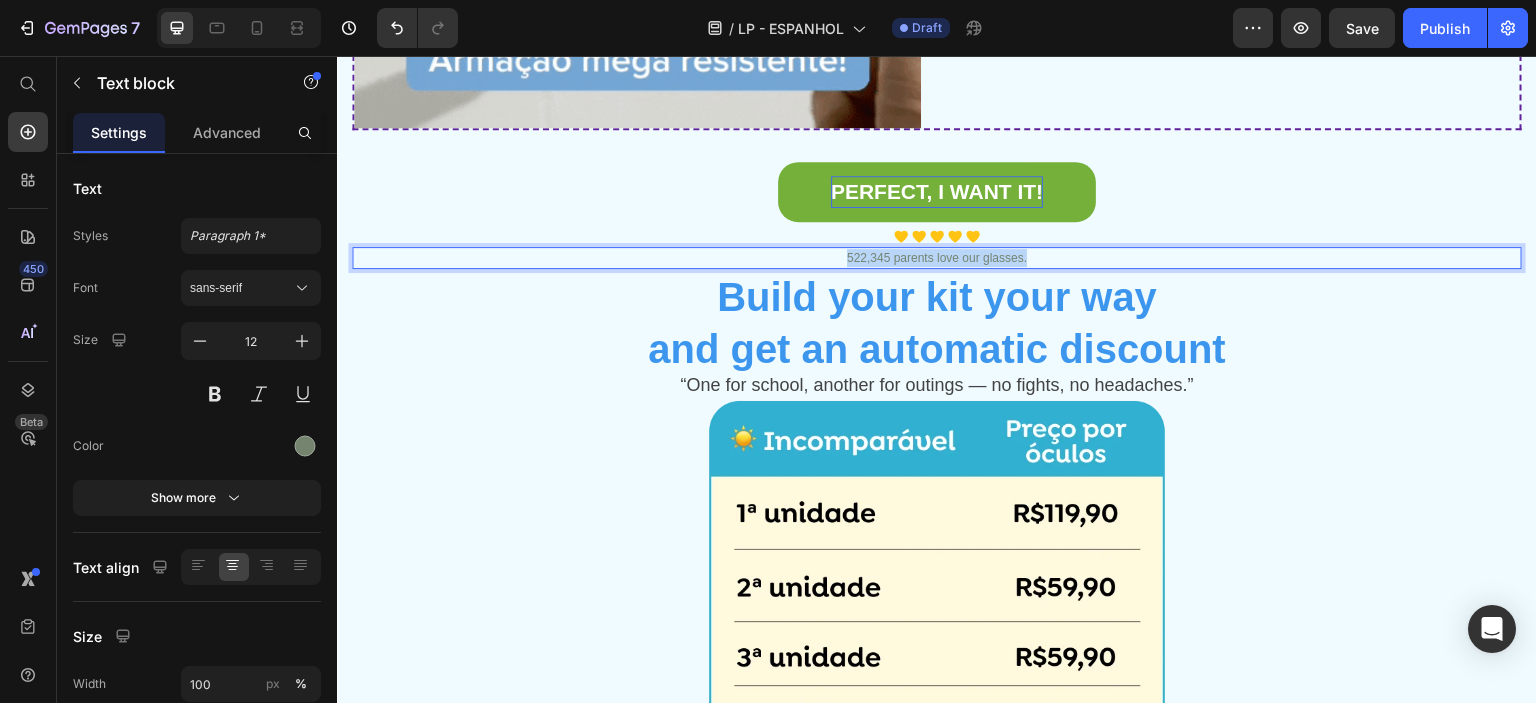 click on "522,345 parents love our glasses." at bounding box center (937, 258) 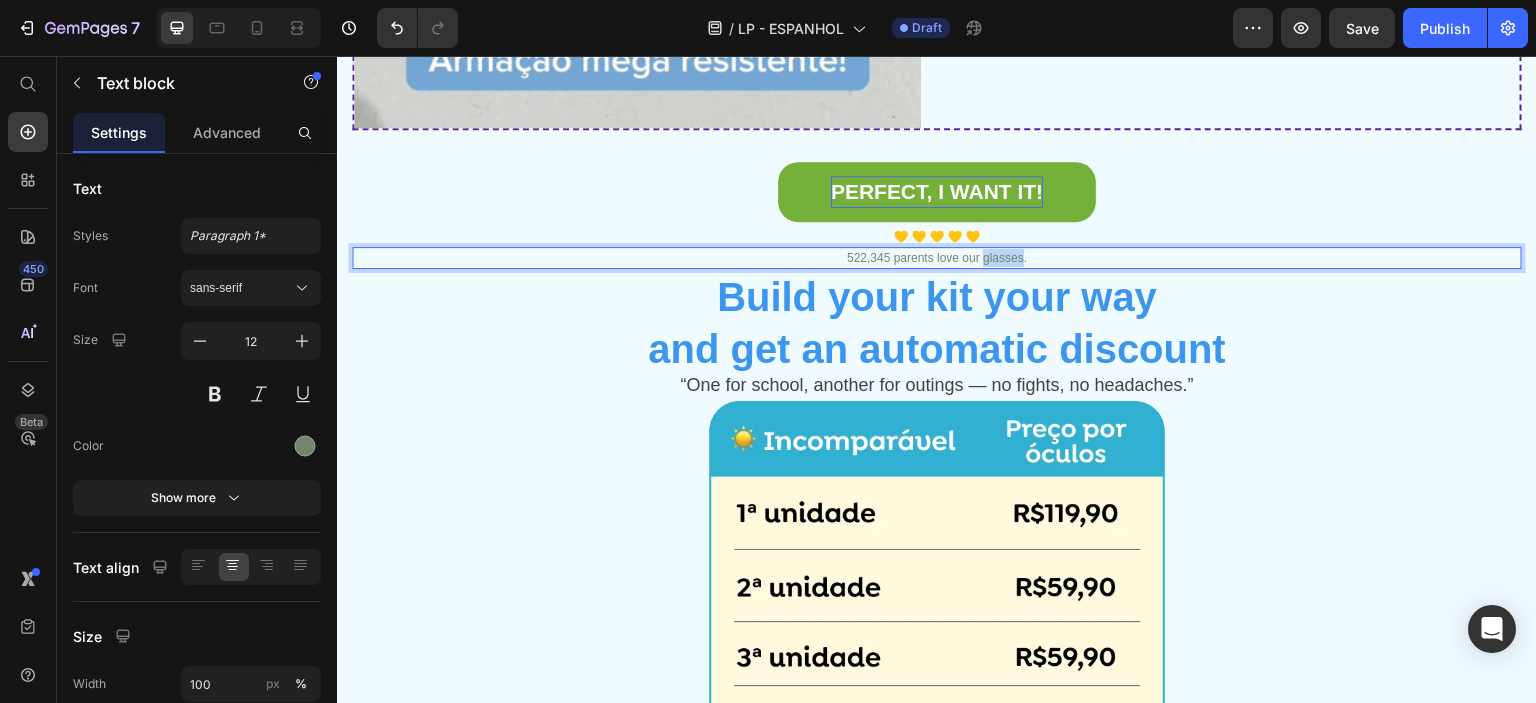 click on "522,345 parents love our glasses." at bounding box center (937, 258) 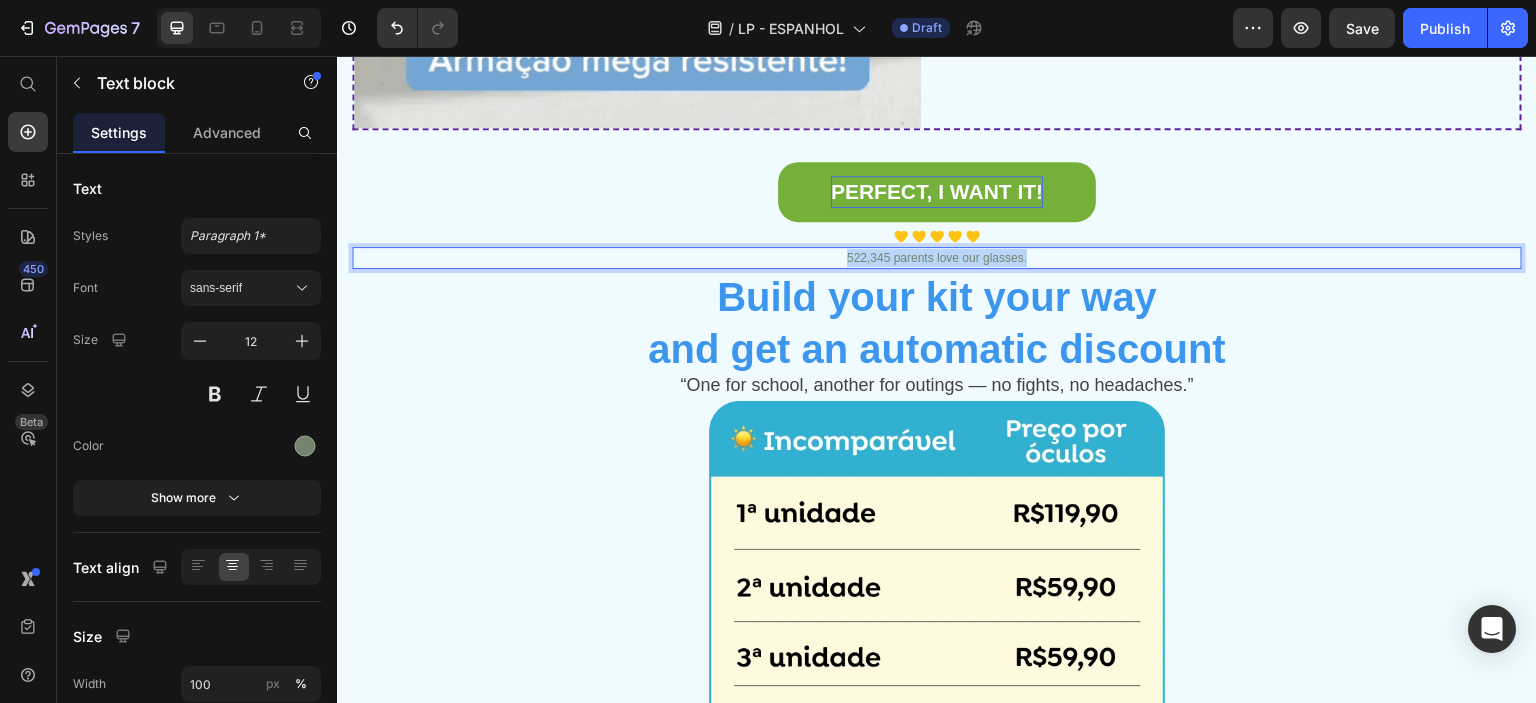 click on "522,345 parents love our glasses." at bounding box center (937, 258) 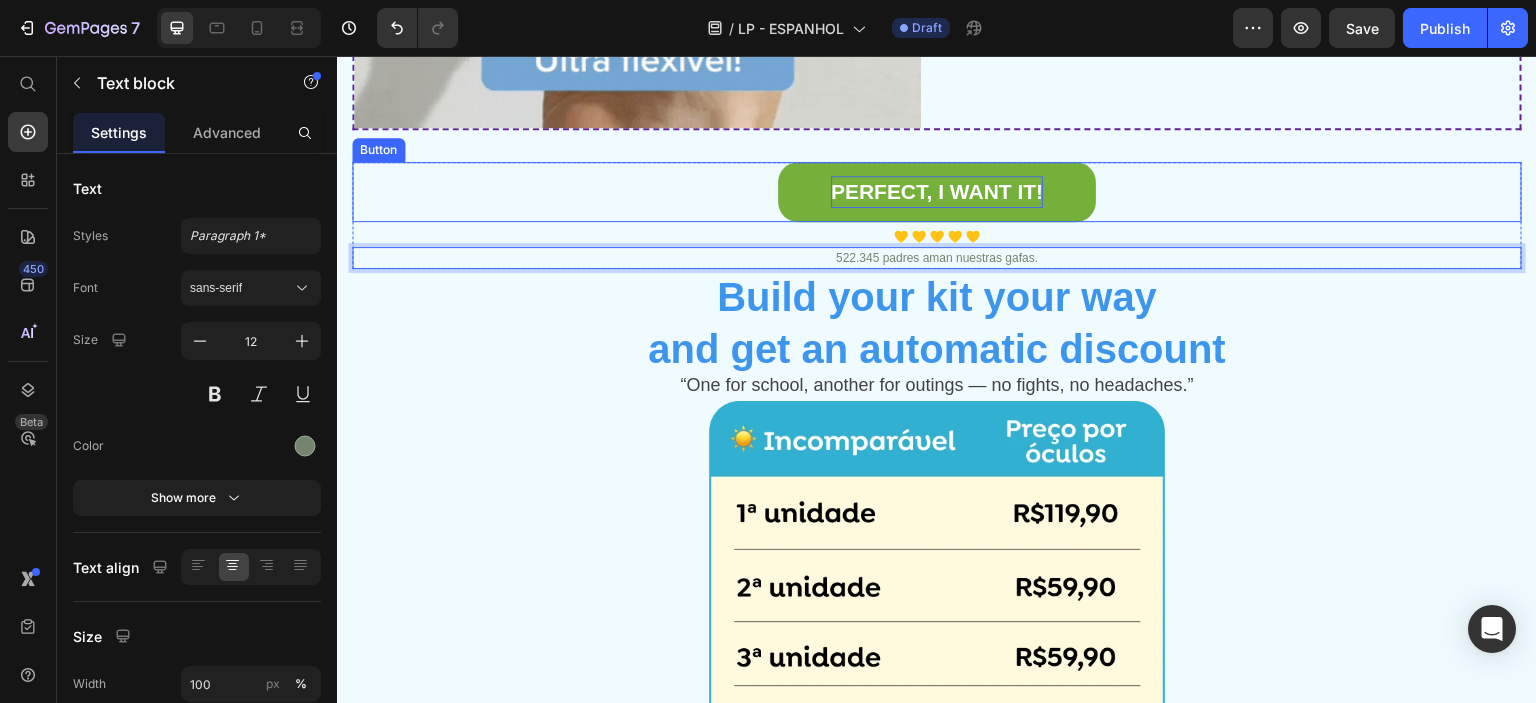 click on "PERFECT, I WANT IT!" at bounding box center [937, 191] 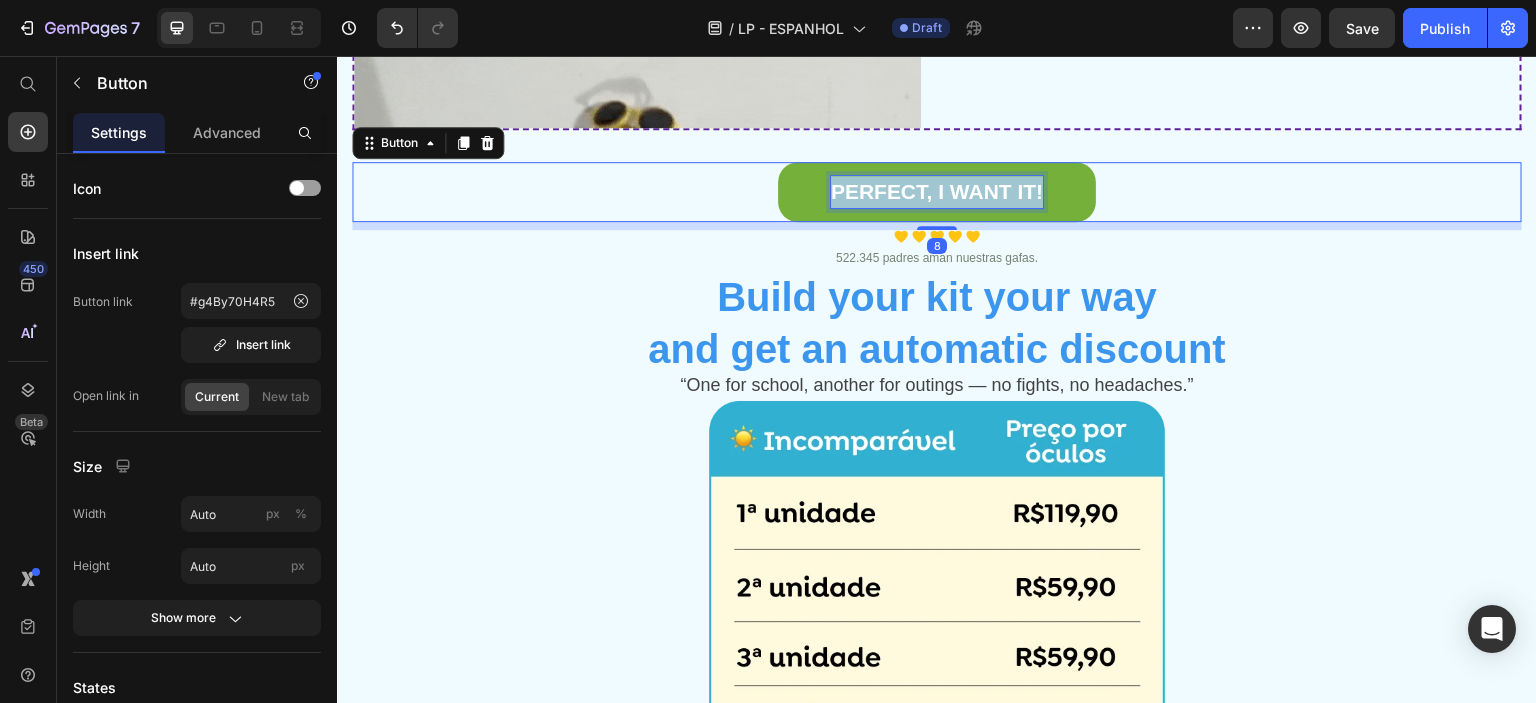 click on "PERFECT, I WANT IT!" at bounding box center (937, 191) 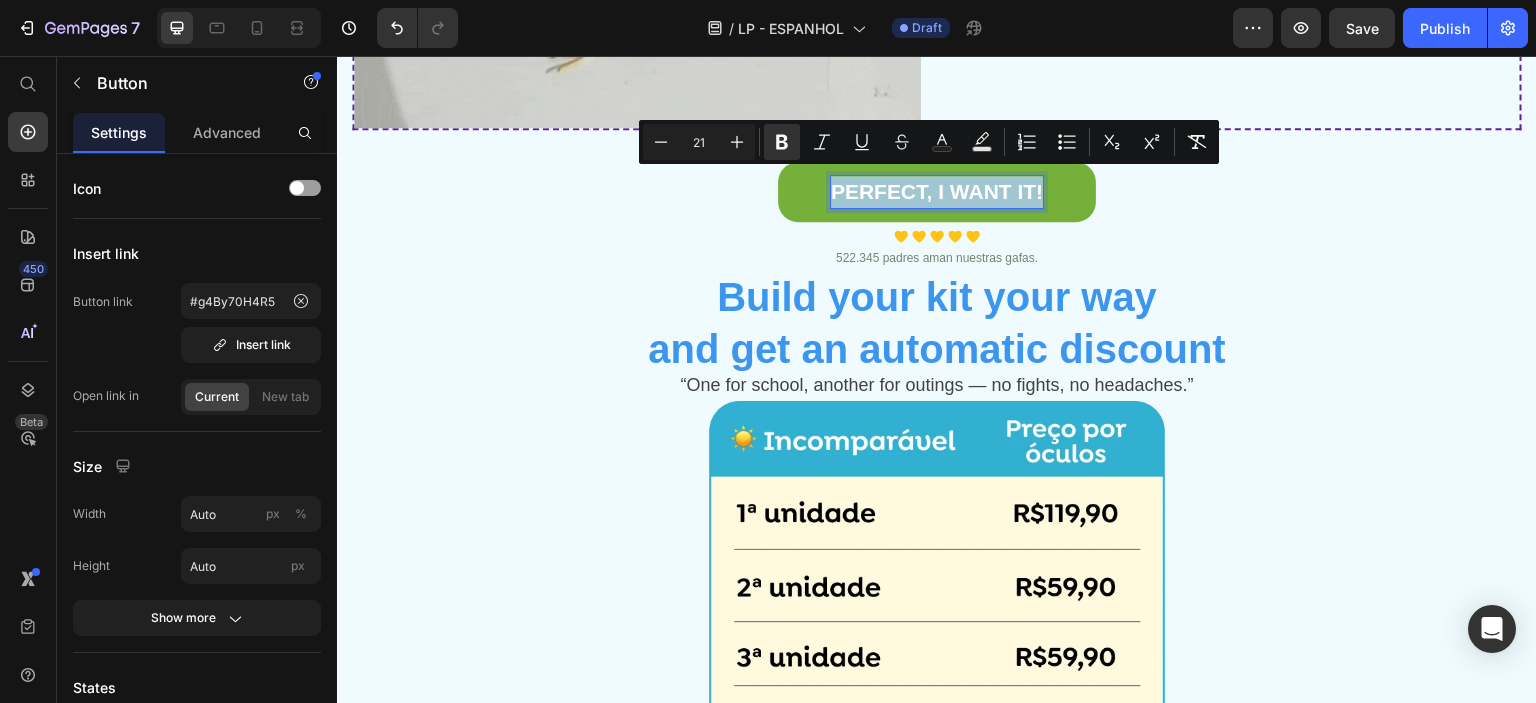 copy on "PERFECT, I WANT IT!" 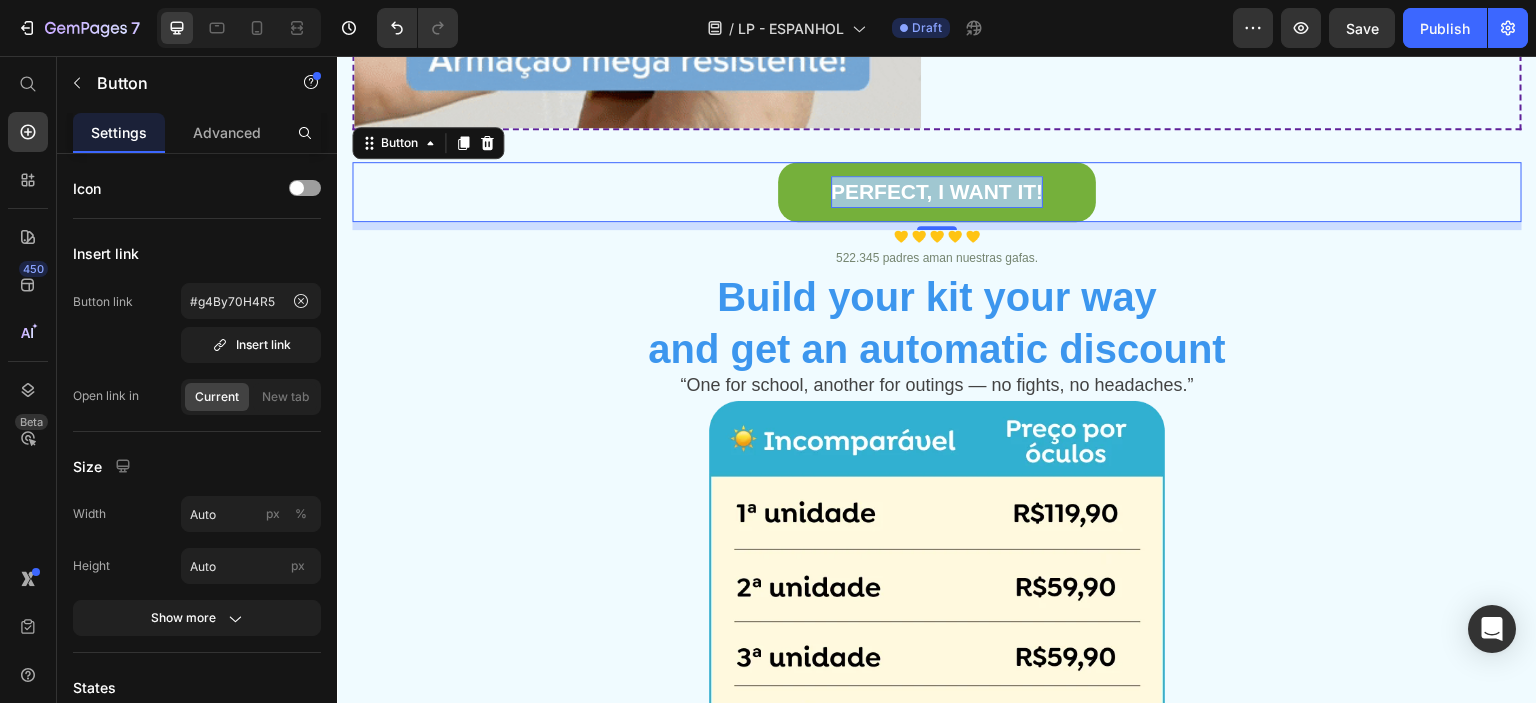 click on "PERFECT, I WANT IT!" at bounding box center (937, 191) 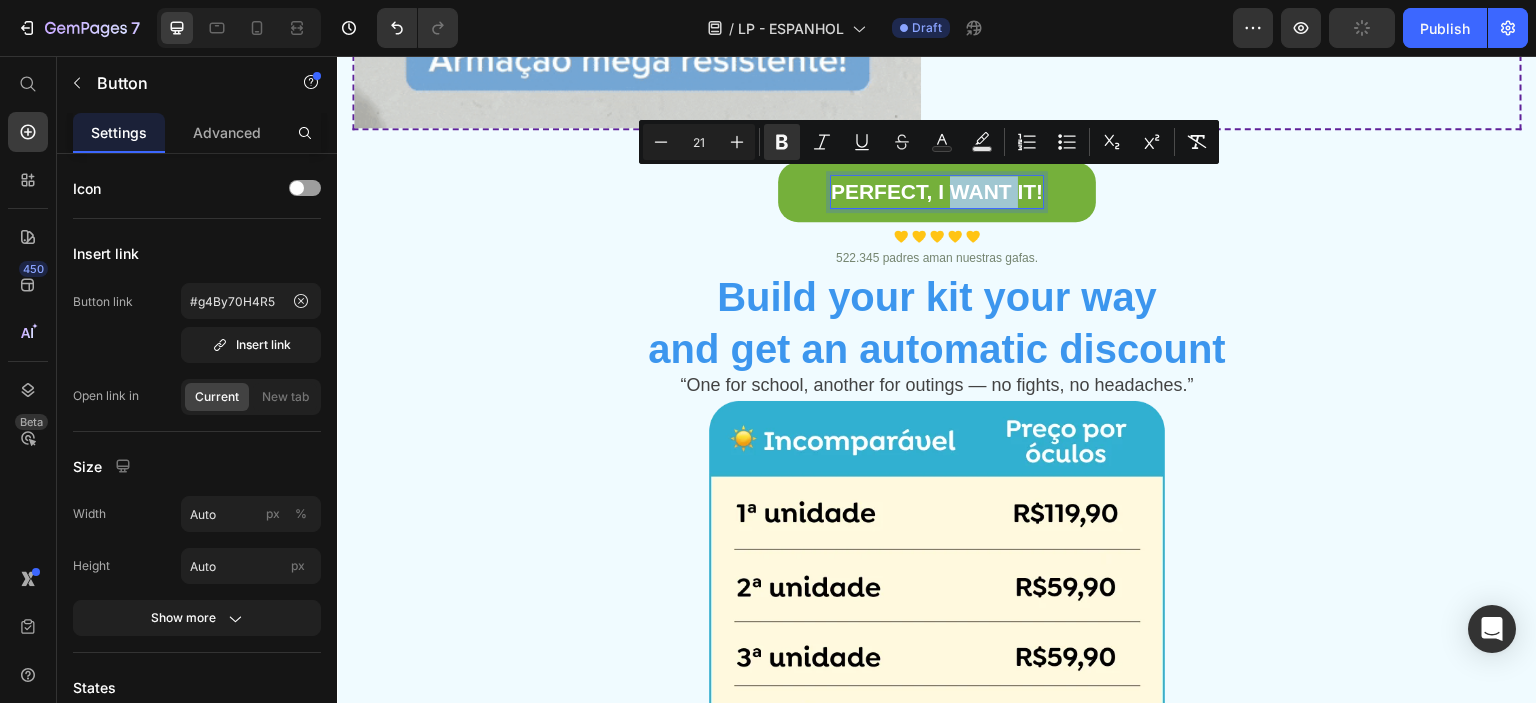 click on "PERFECT, I WANT IT!" at bounding box center (937, 191) 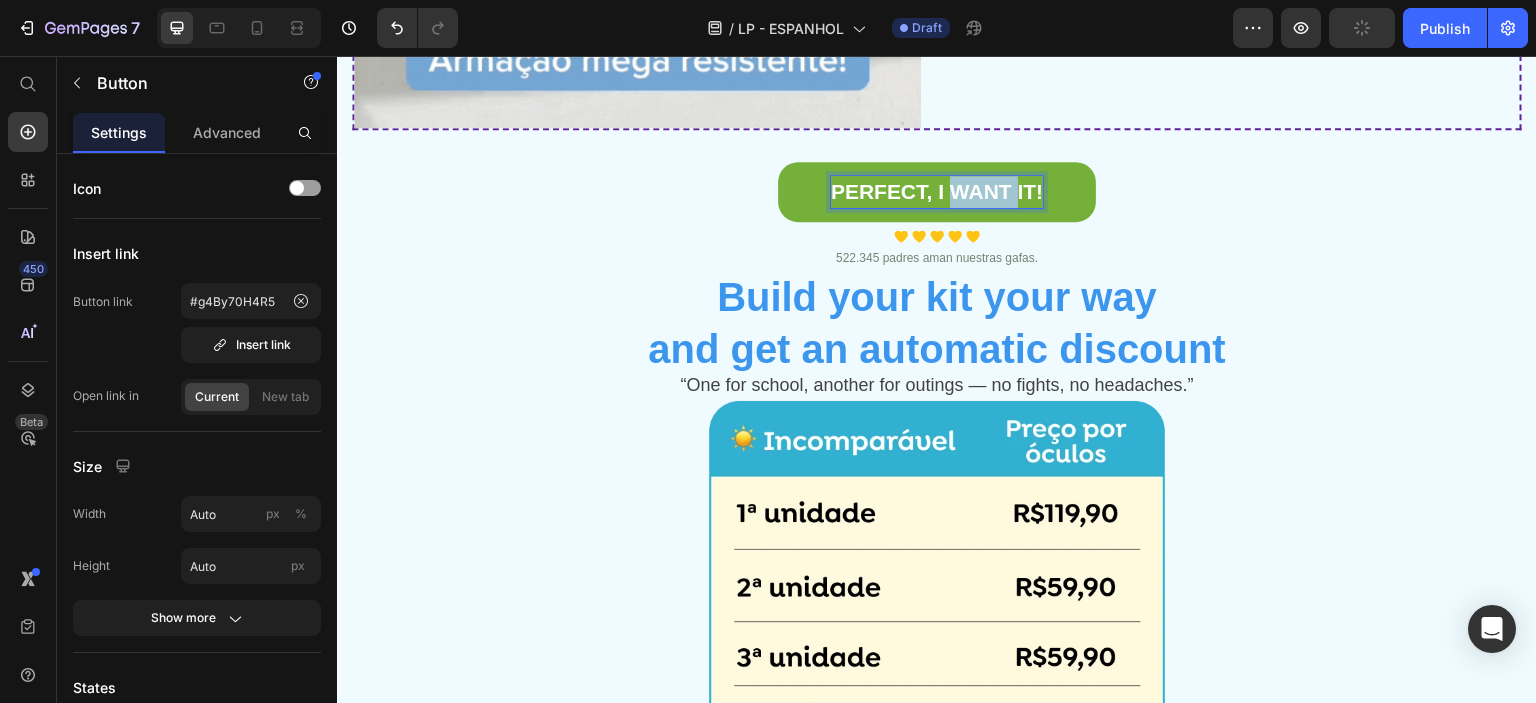 click on "PERFECT, I WANT IT!" at bounding box center (937, 191) 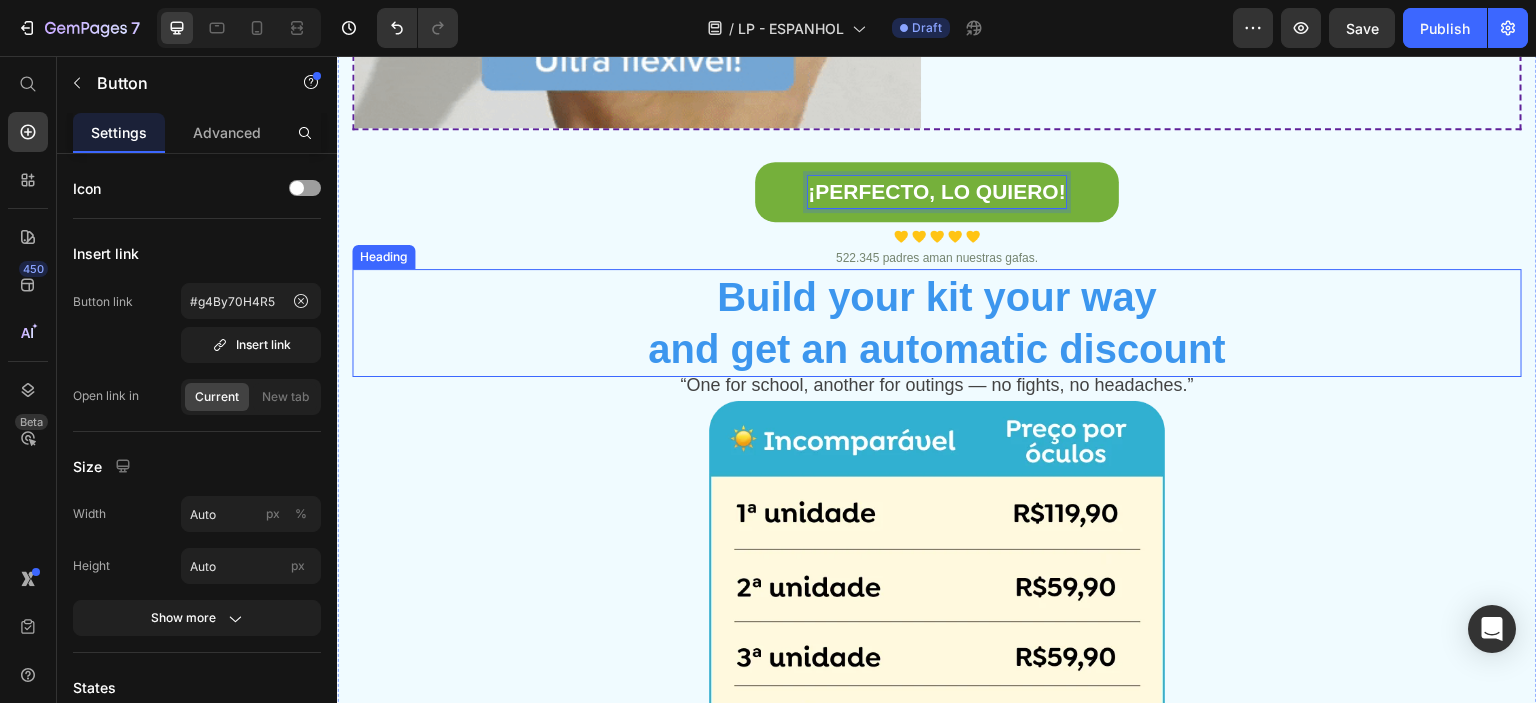 click on "Build your kit your way and get an automatic discount" at bounding box center (937, 323) 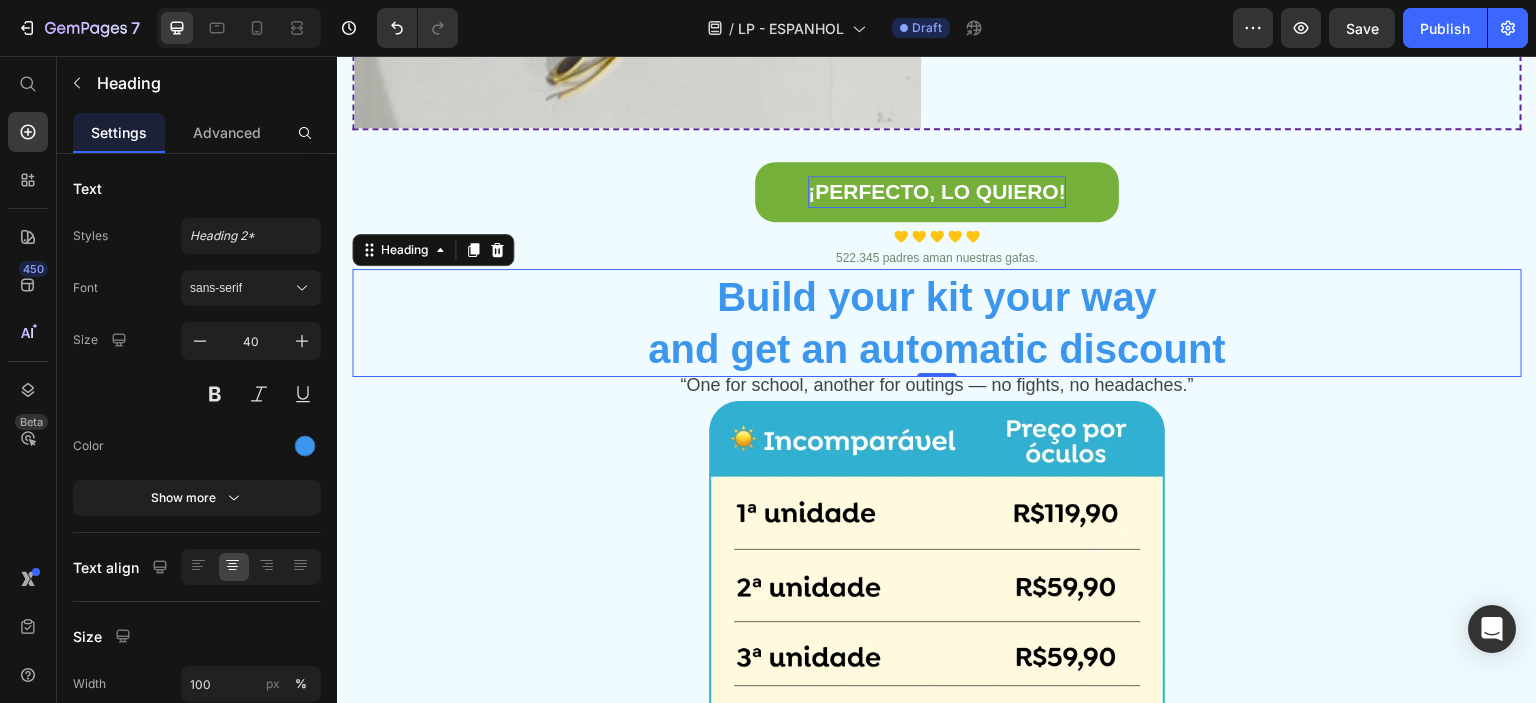 click on "Build your kit your way and get an automatic discount" at bounding box center [937, 323] 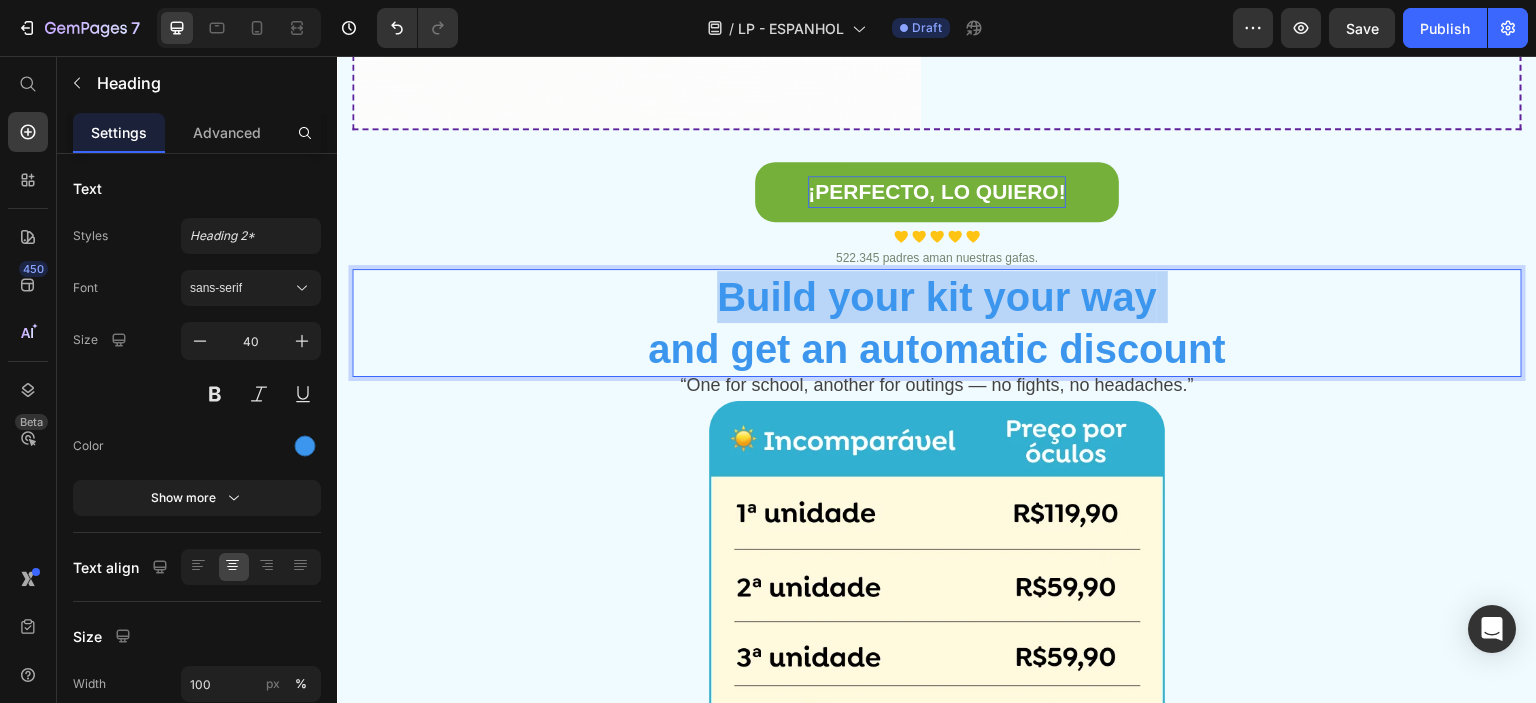 click on "Build your kit your way and get an automatic discount" at bounding box center [937, 323] 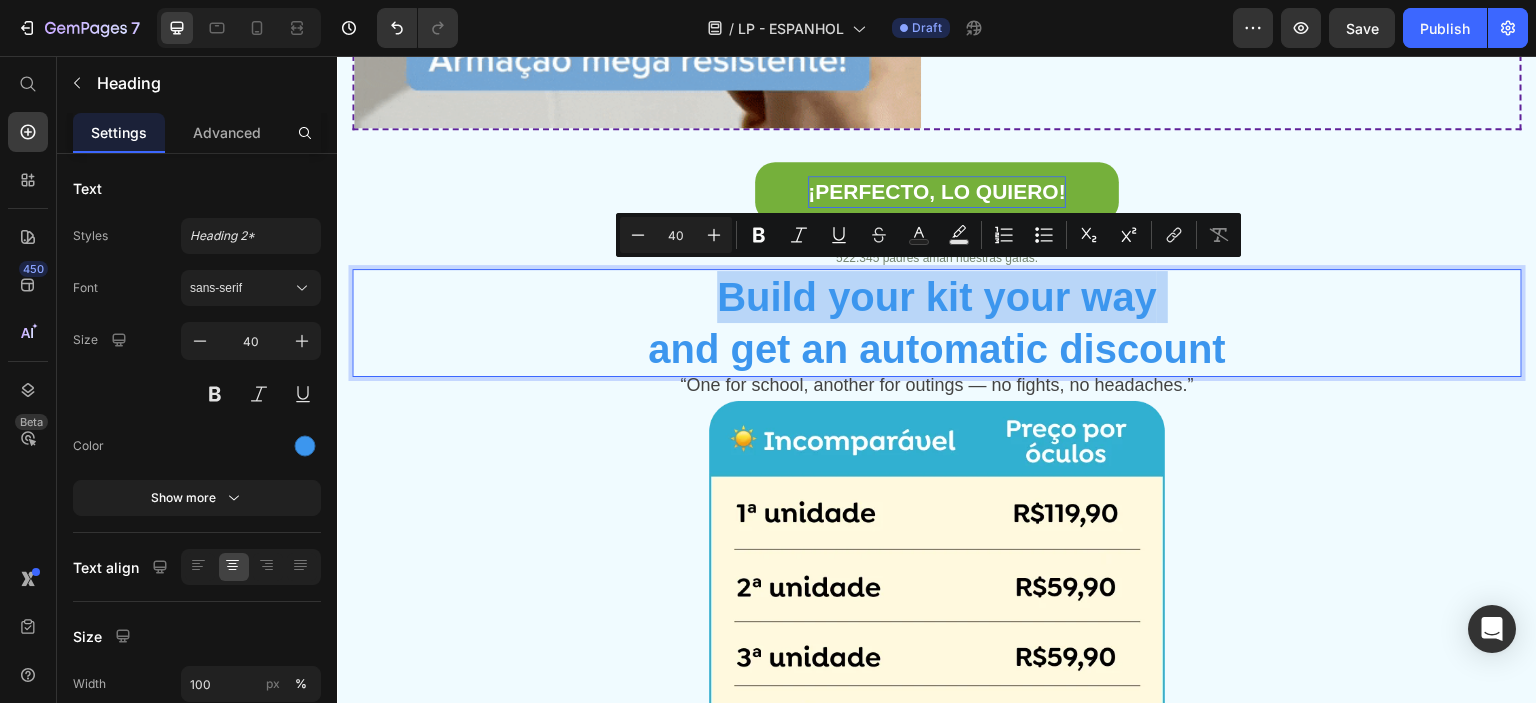 click on "Build your kit your way and get an automatic discount" at bounding box center [937, 323] 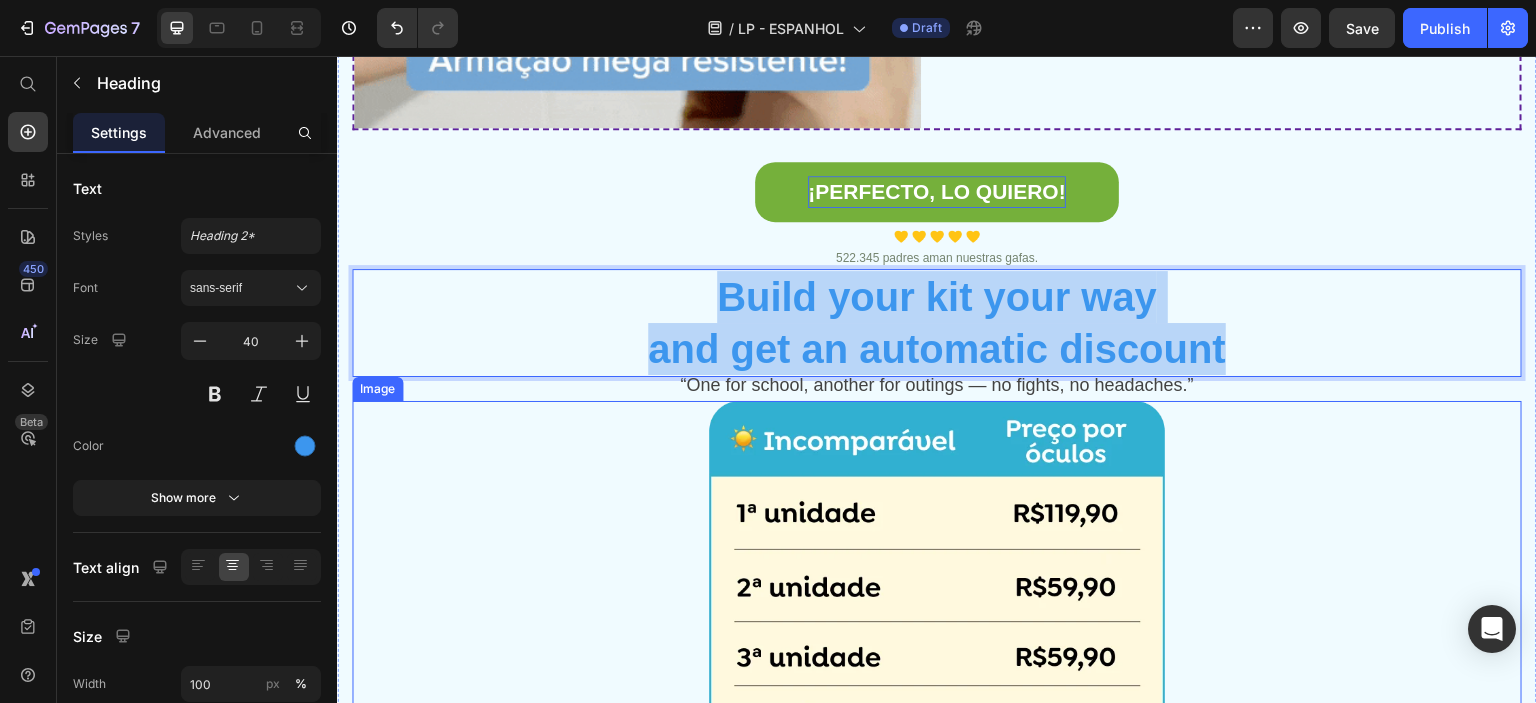 copy on "Build your kit your way and get an automatic discount" 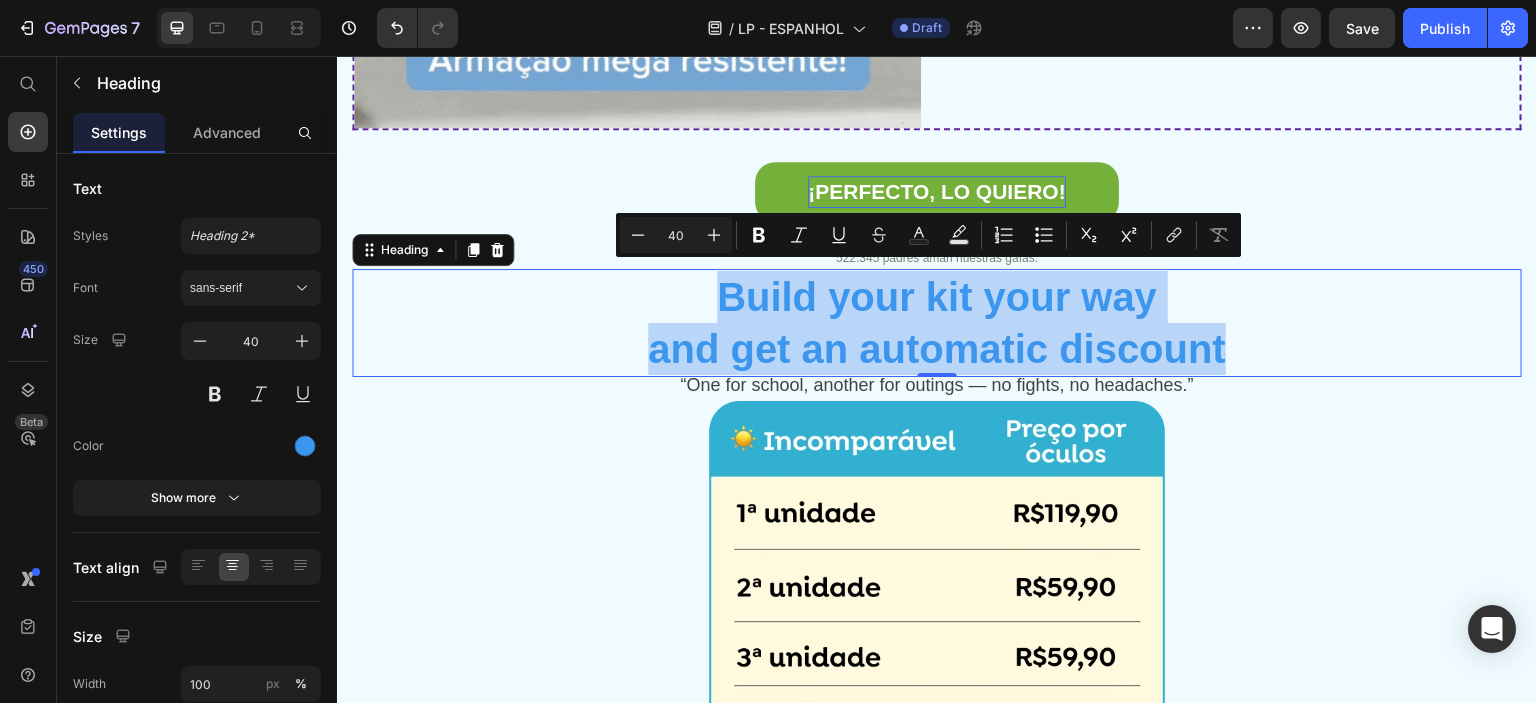click on "Build your kit your way and get an automatic discount" at bounding box center [937, 323] 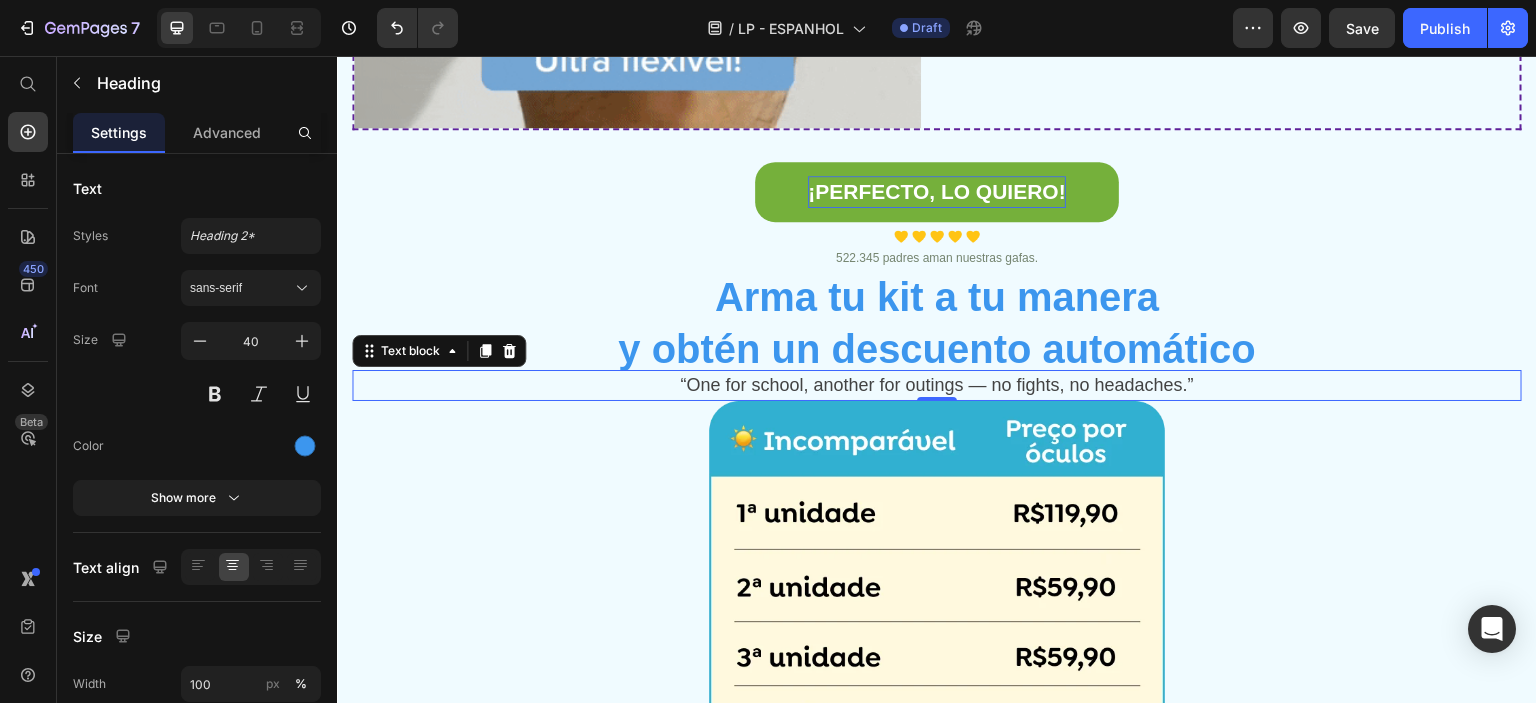 click on "“One for school, another for outings — no fights, no headaches.”" at bounding box center (937, 385) 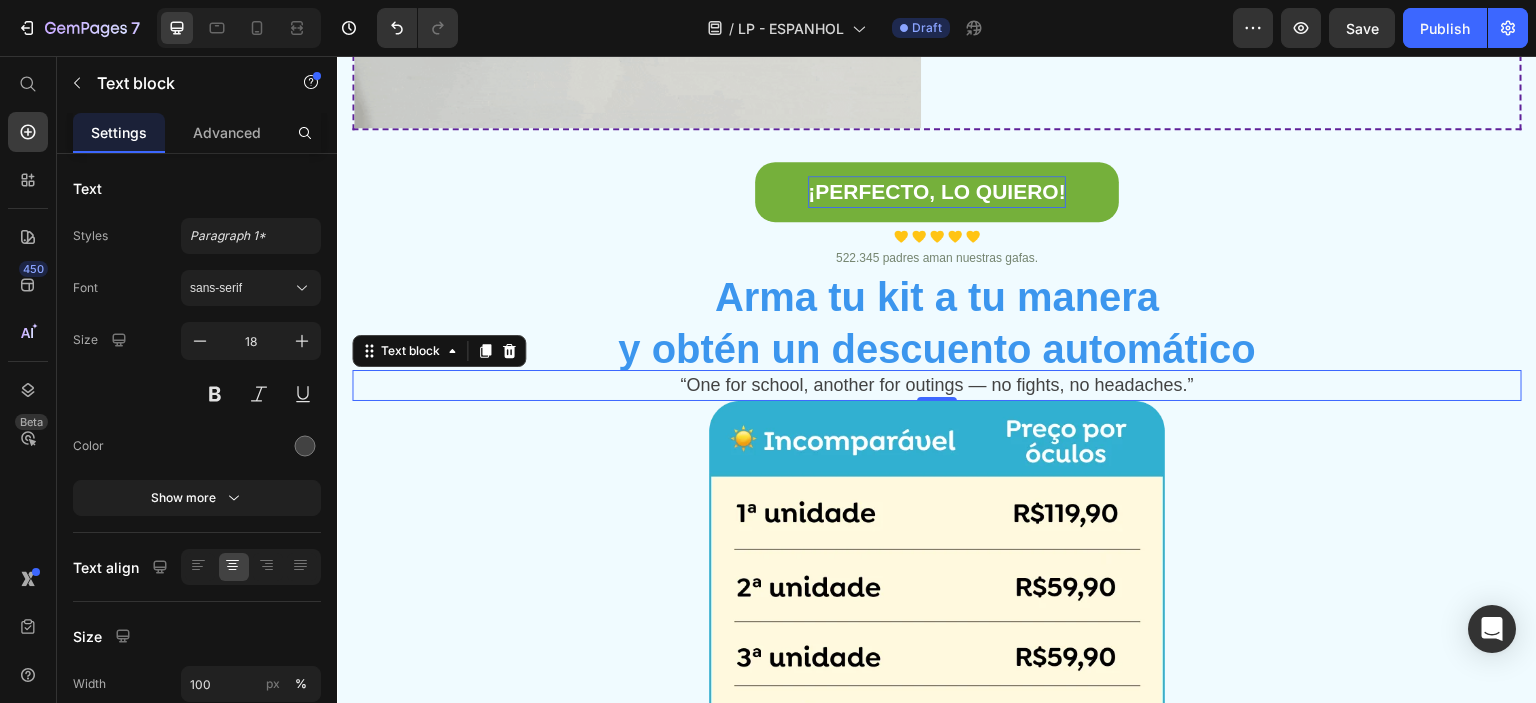 click on "“One for school, another for outings — no fights, no headaches.”" at bounding box center (937, 385) 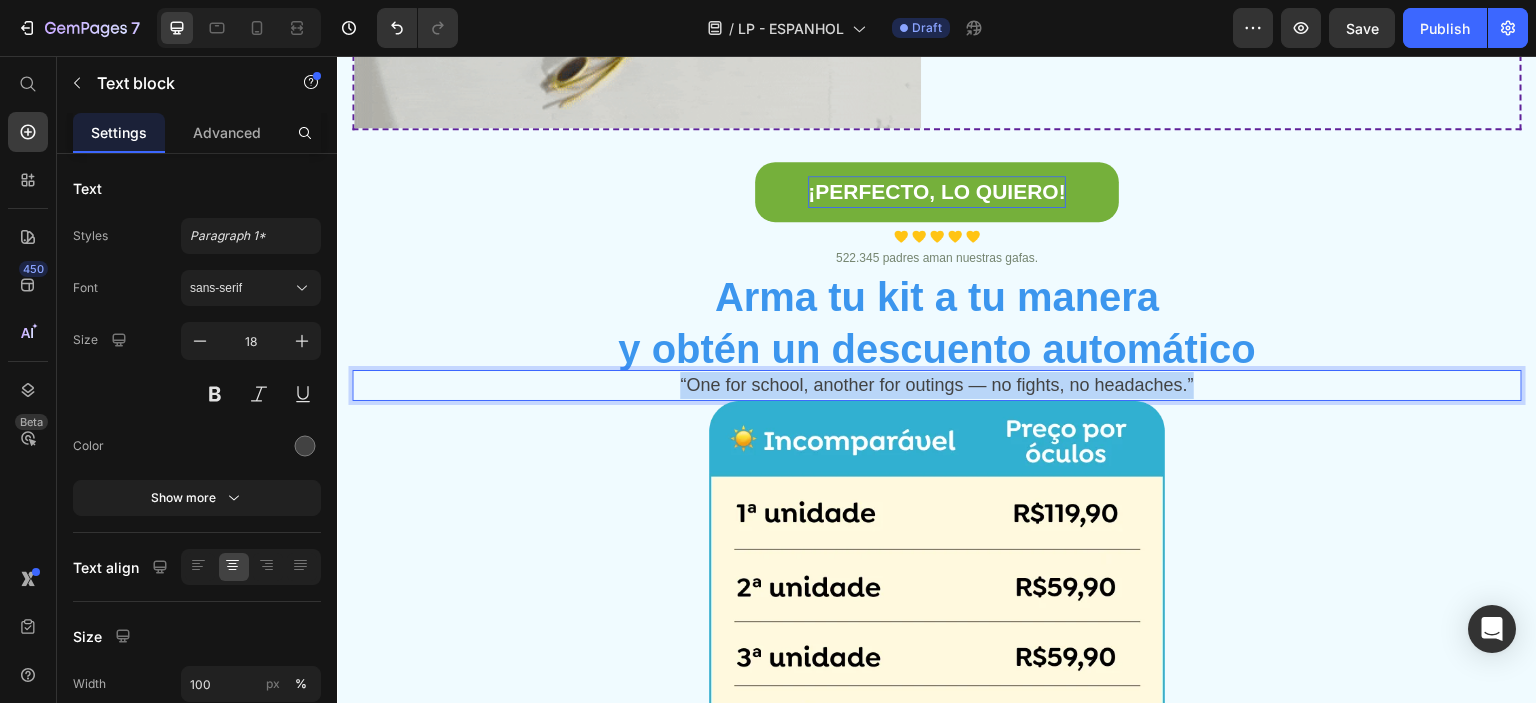 click on "“One for school, another for outings — no fights, no headaches.”" at bounding box center (937, 385) 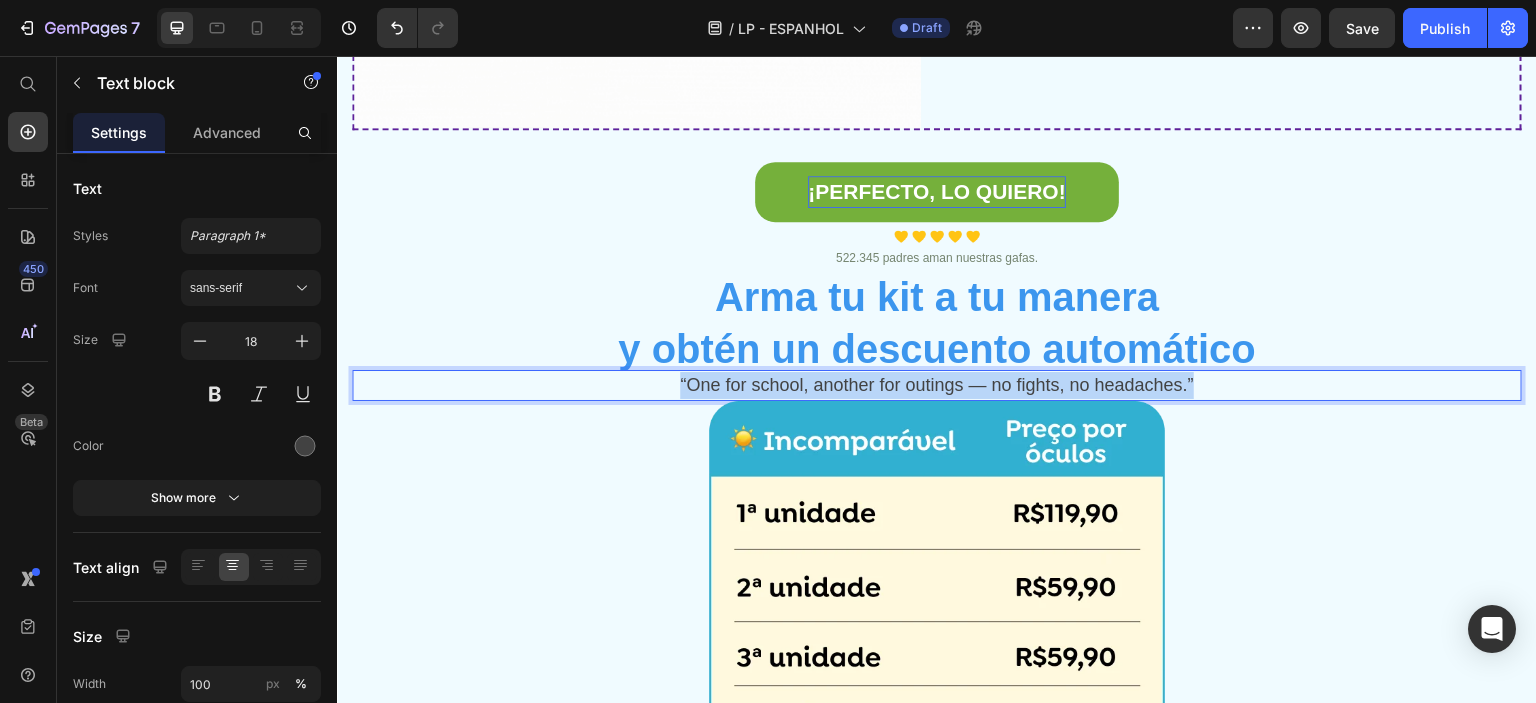 copy on "“One for school, another for outings — no fights, no headaches.”" 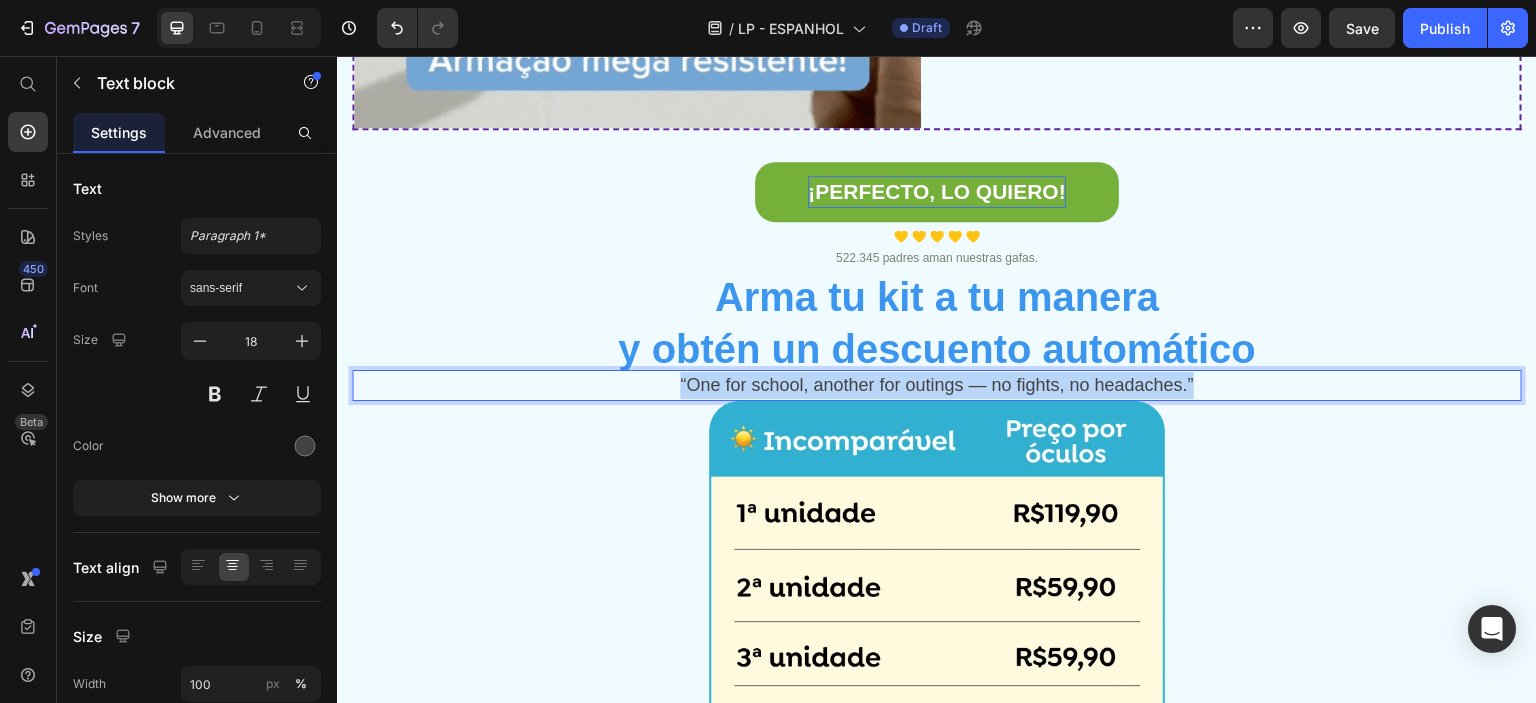 click on "“One for school, another for outings — no fights, no headaches.”" at bounding box center (937, 385) 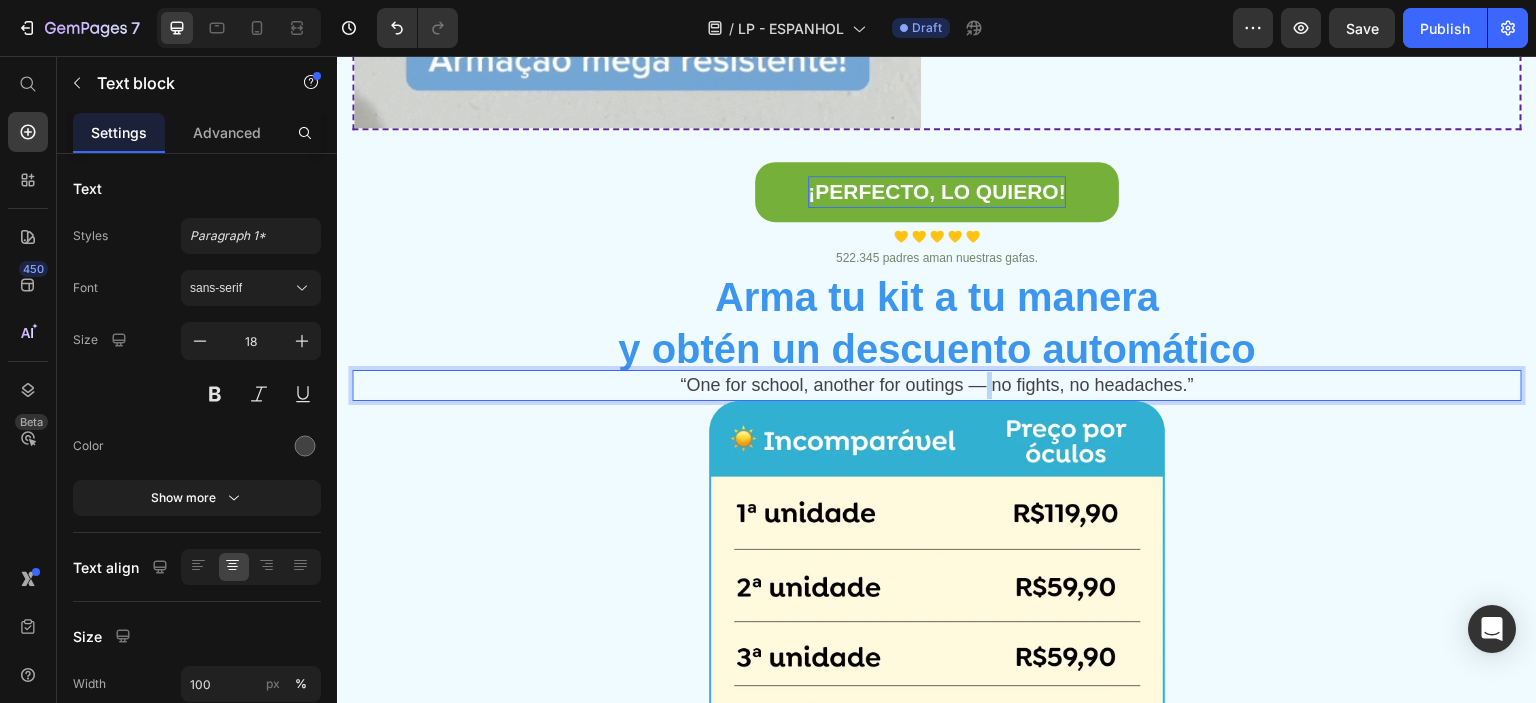 click on "“One for school, another for outings — no fights, no headaches.”" at bounding box center [937, 385] 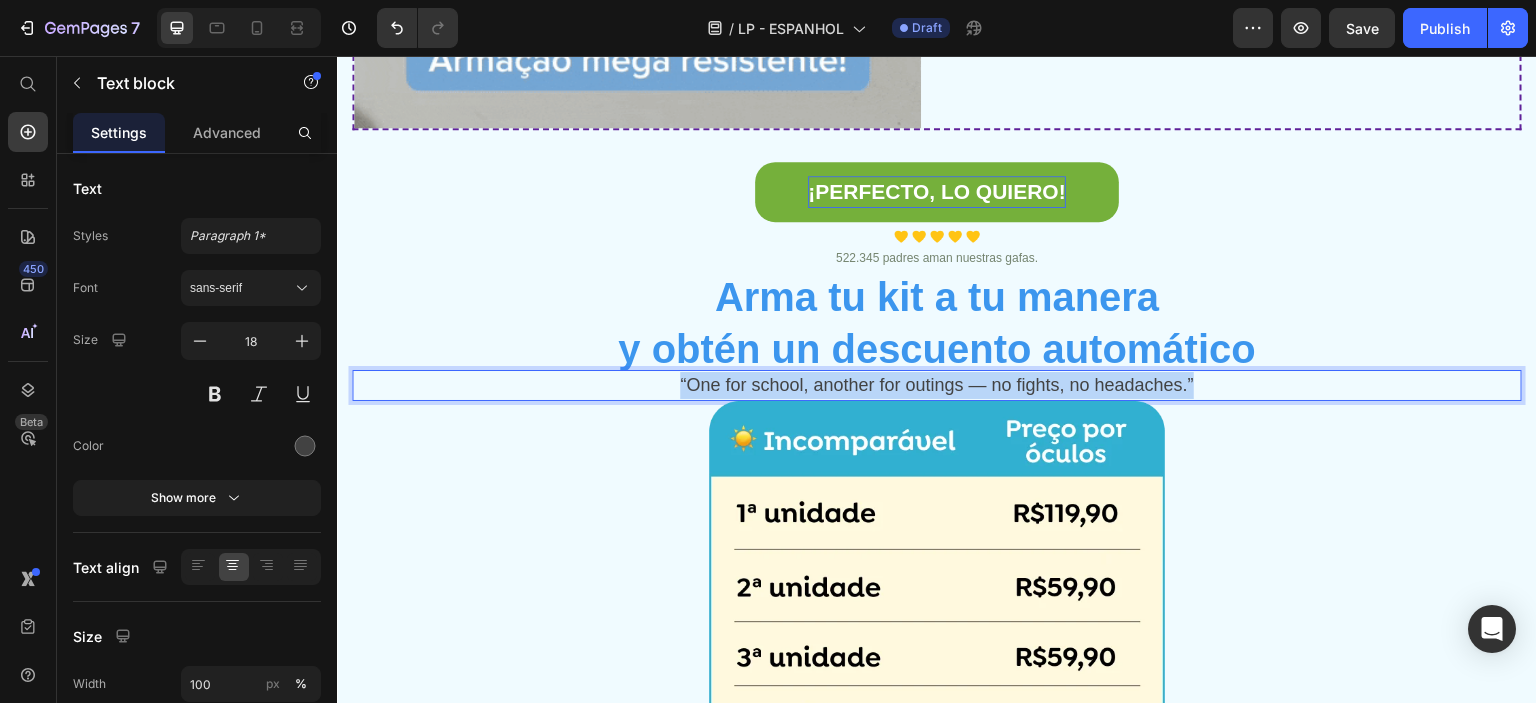 click on "“One for school, another for outings — no fights, no headaches.”" at bounding box center (937, 385) 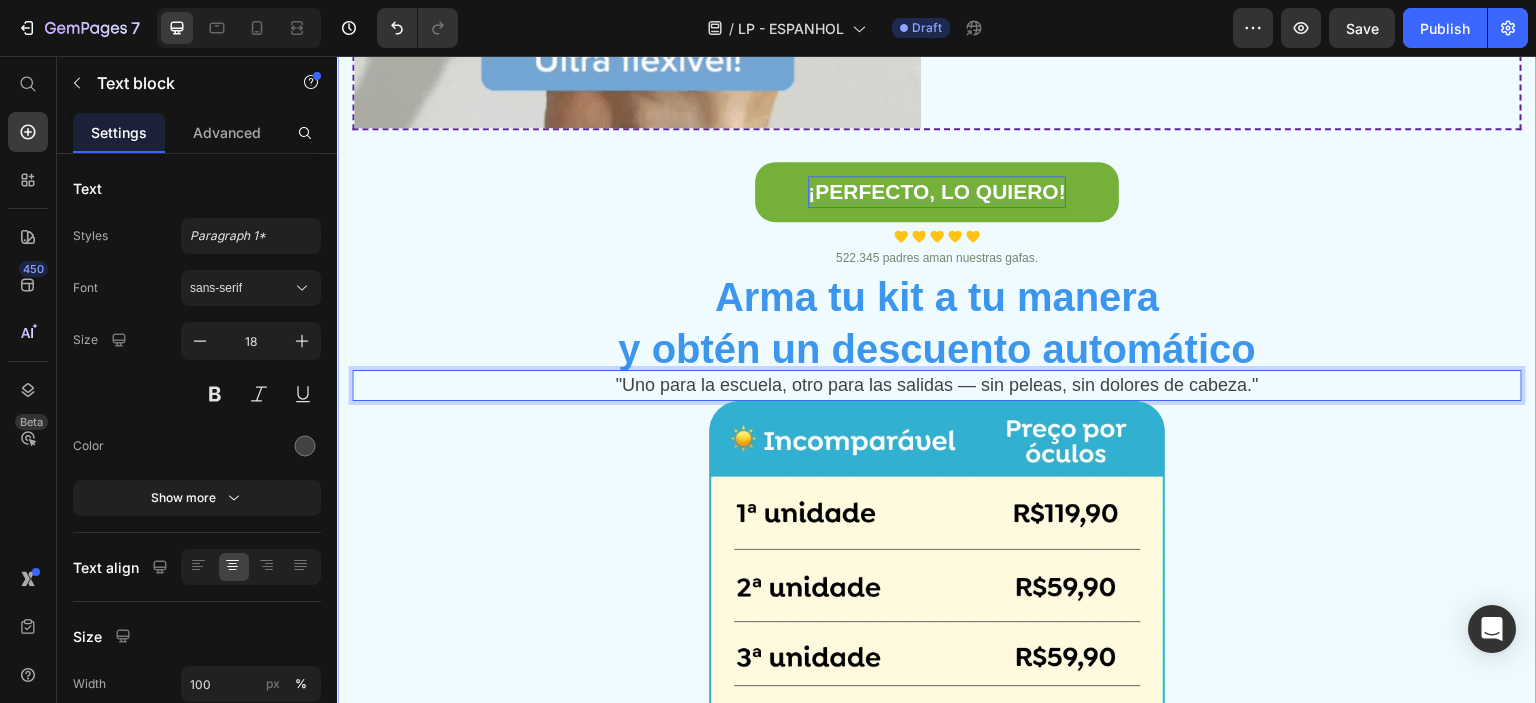scroll, scrollTop: 1900, scrollLeft: 0, axis: vertical 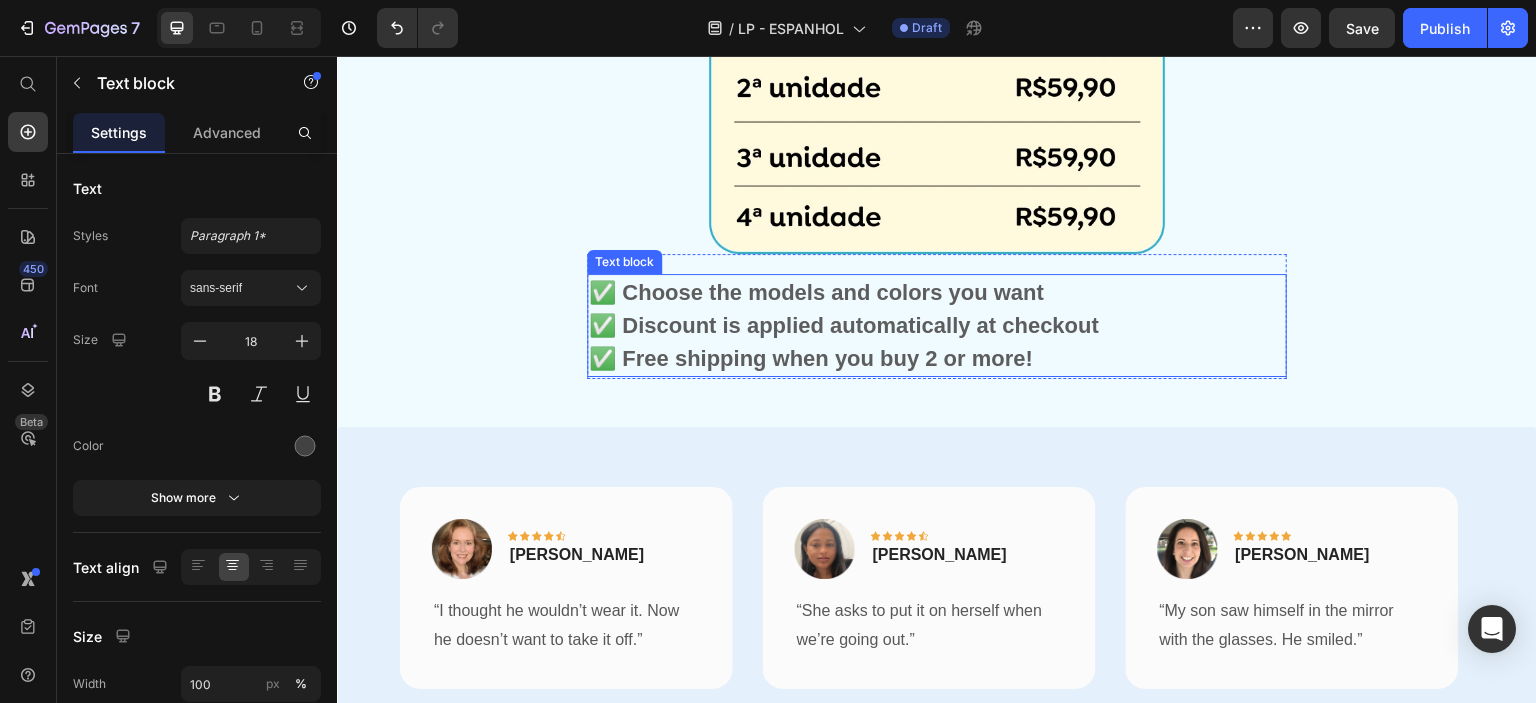 click on "✅ Choose the models and colors you want ✅ Discount is applied automatically at checkout ✅ Free shipping when you buy 2 or more!" at bounding box center [937, 325] 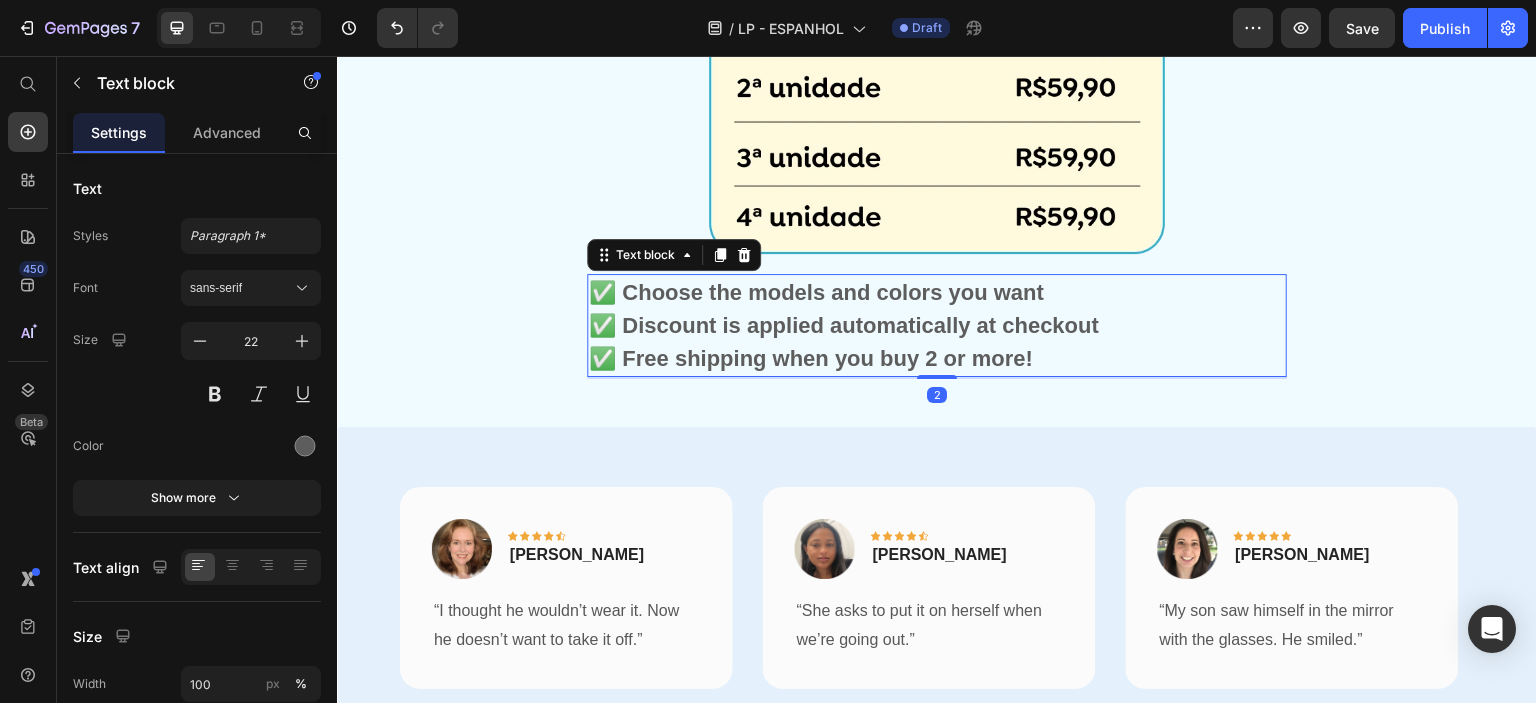 click on "✅ Choose the models and colors you want ✅ Discount is applied automatically at checkout ✅ Free shipping when you buy 2 or more!" at bounding box center [937, 325] 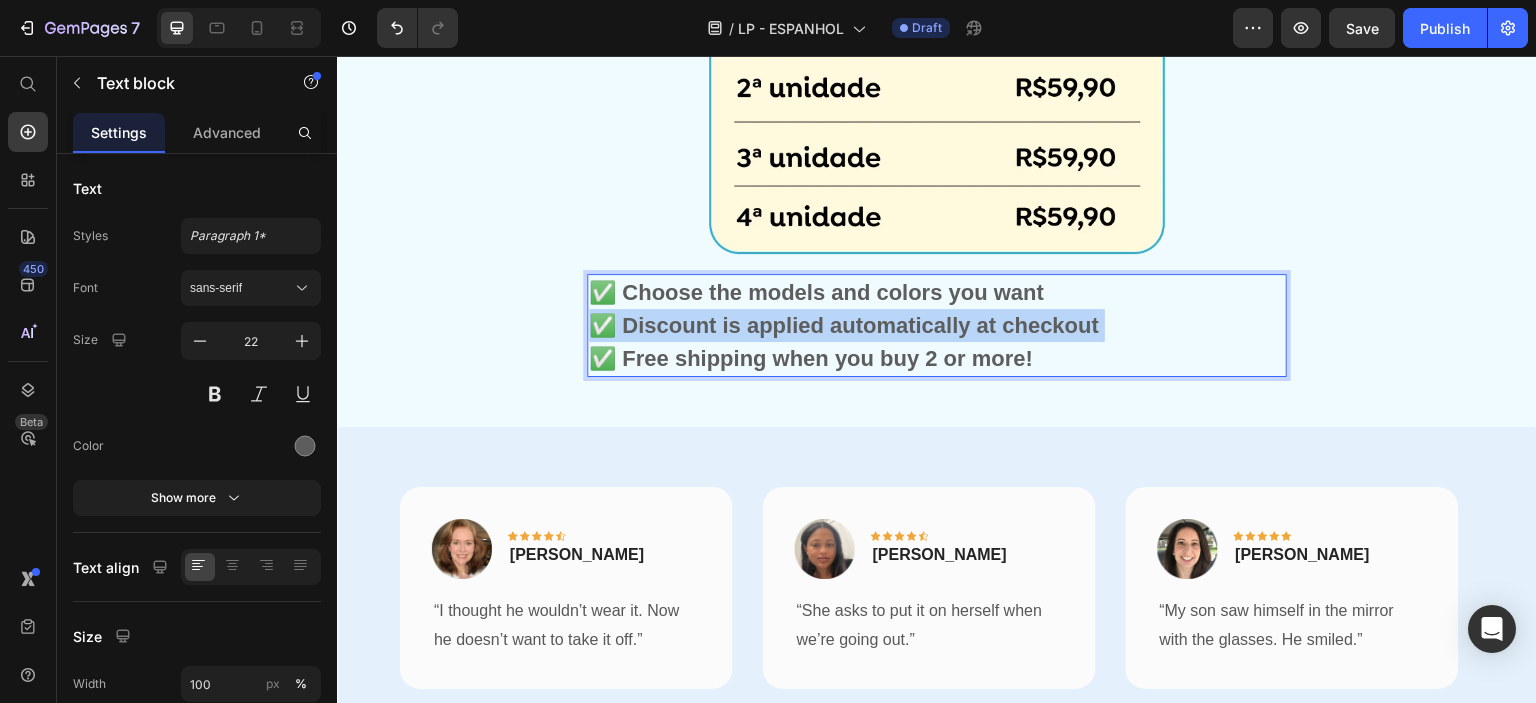 click on "✅ Choose the models and colors you want ✅ Discount is applied automatically at checkout ✅ Free shipping when you buy 2 or more!" at bounding box center [937, 325] 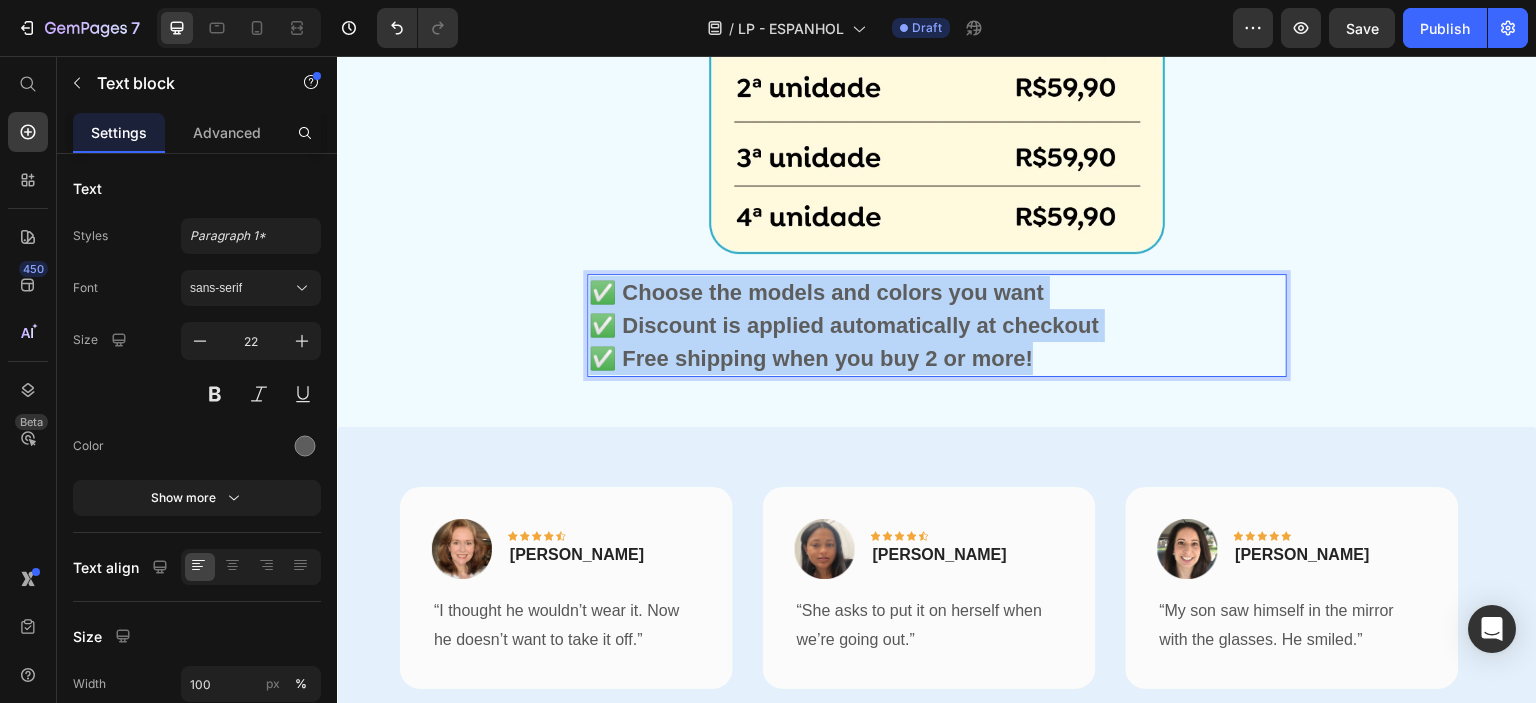 click on "✅ Choose the models and colors you want ✅ Discount is applied automatically at checkout ✅ Free shipping when you buy 2 or more!" at bounding box center (937, 325) 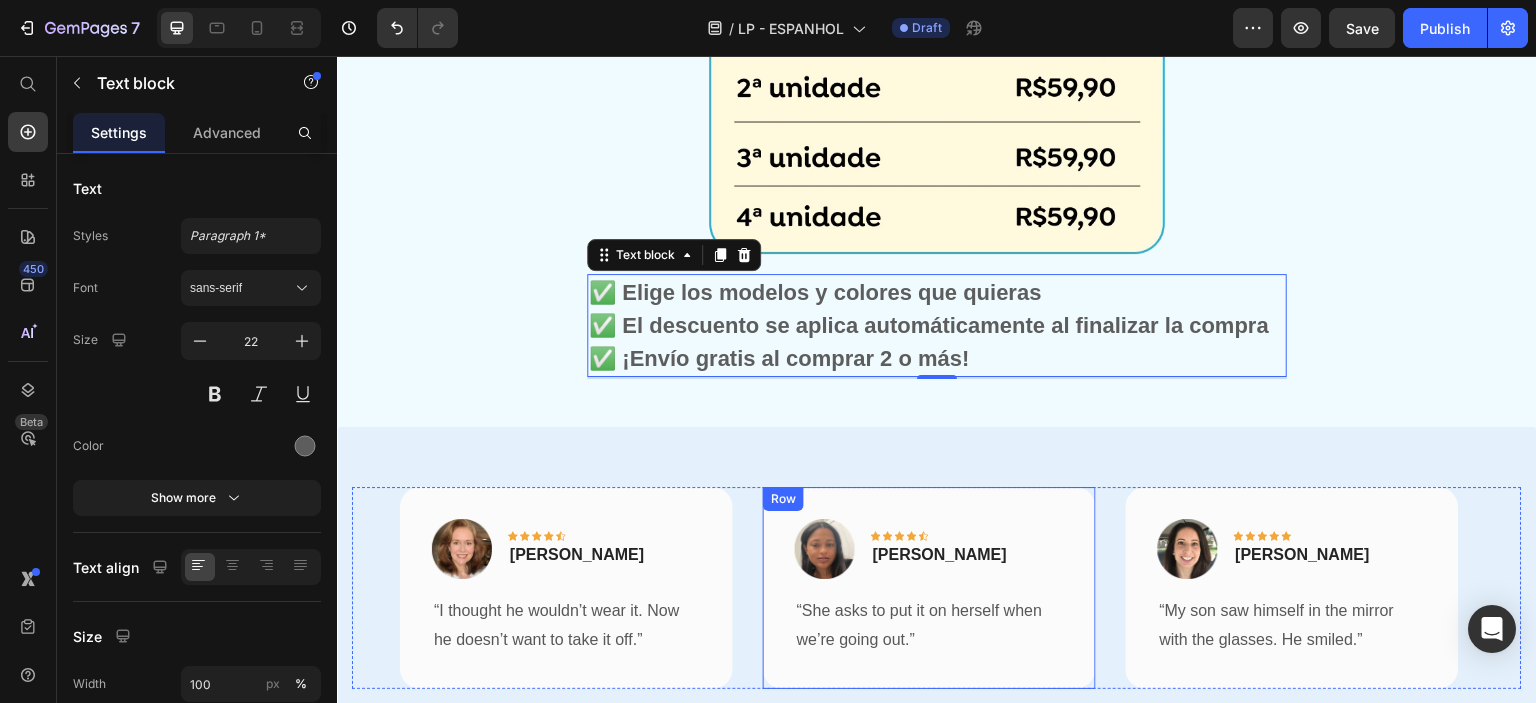 scroll, scrollTop: 2000, scrollLeft: 0, axis: vertical 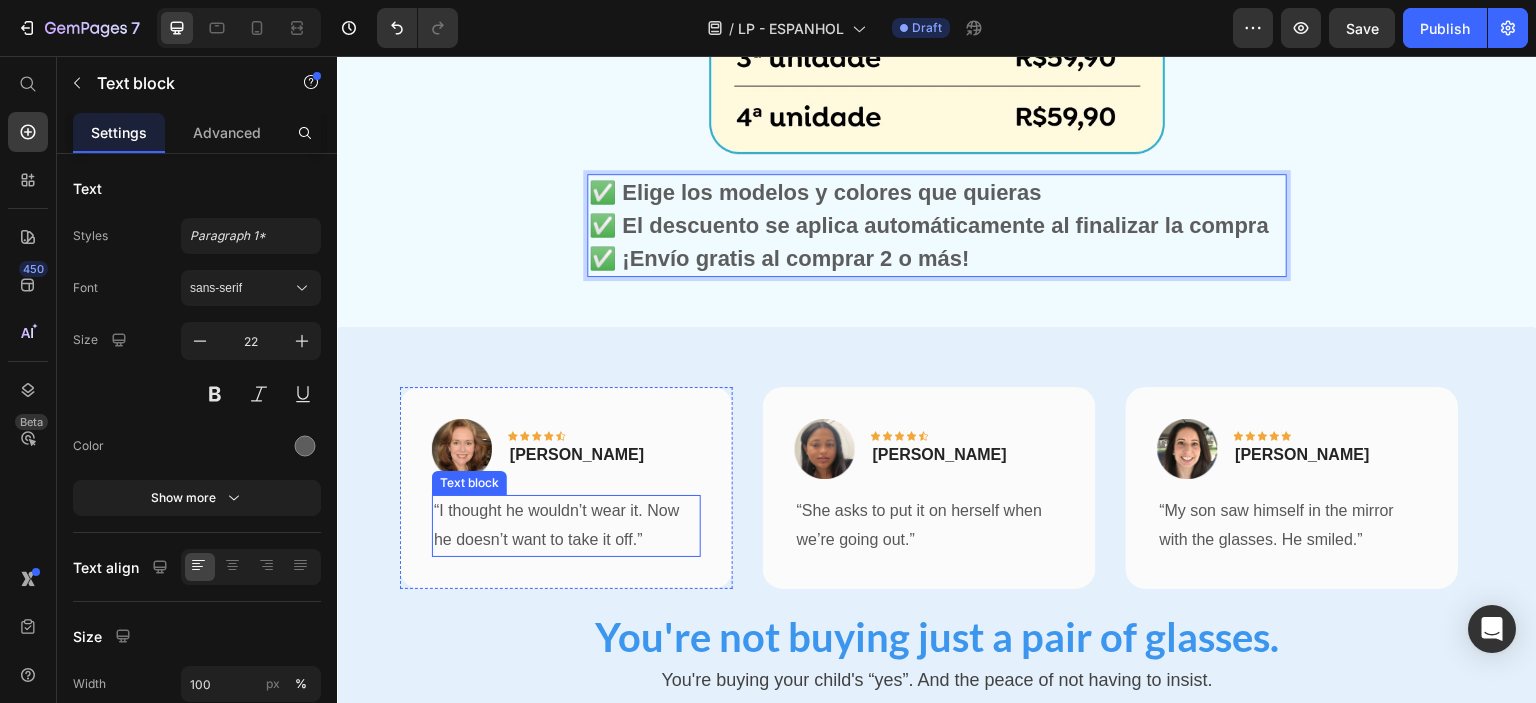 click on "“I thought he wouldn’t wear it. Now he doesn’t want to take it off.”" at bounding box center (566, 526) 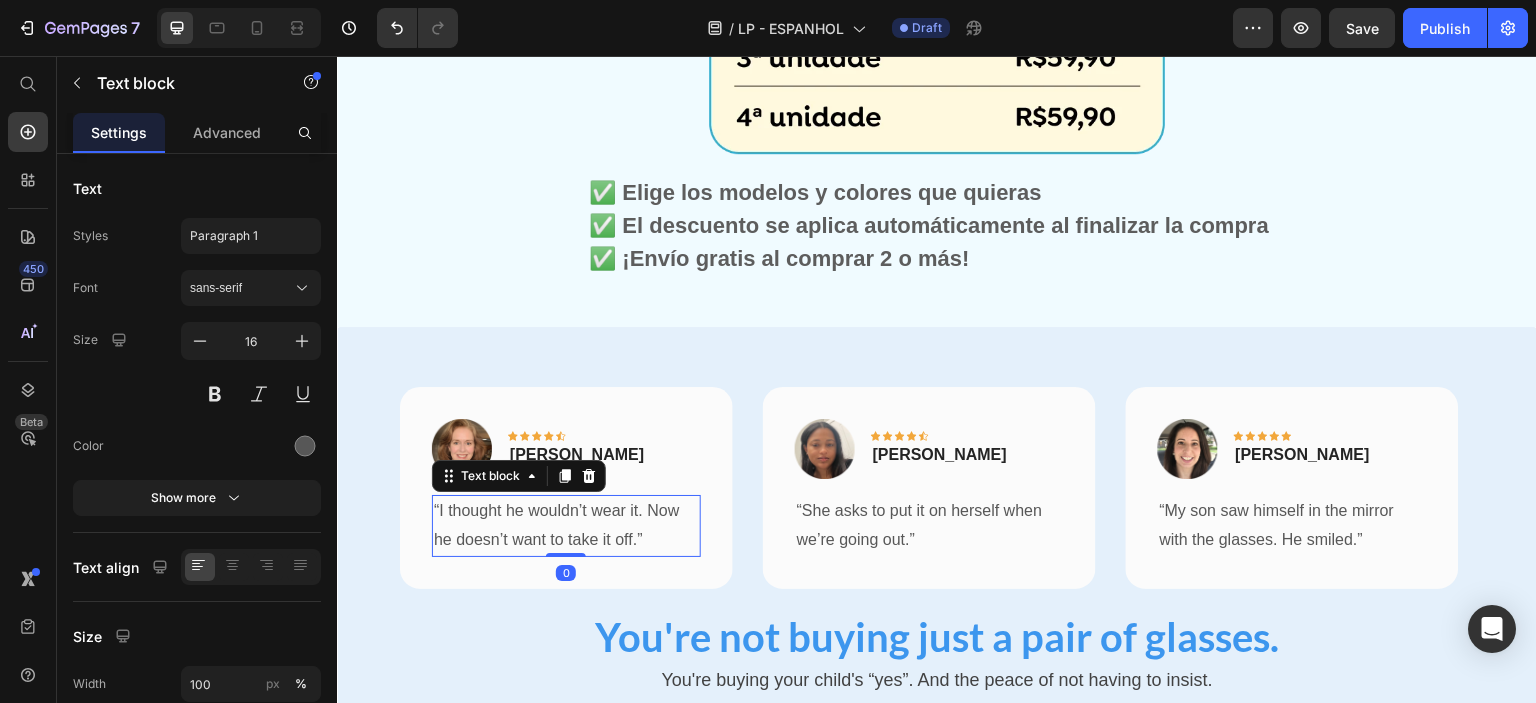 click on "“I thought he wouldn’t wear it. Now he doesn’t want to take it off.”" at bounding box center (566, 526) 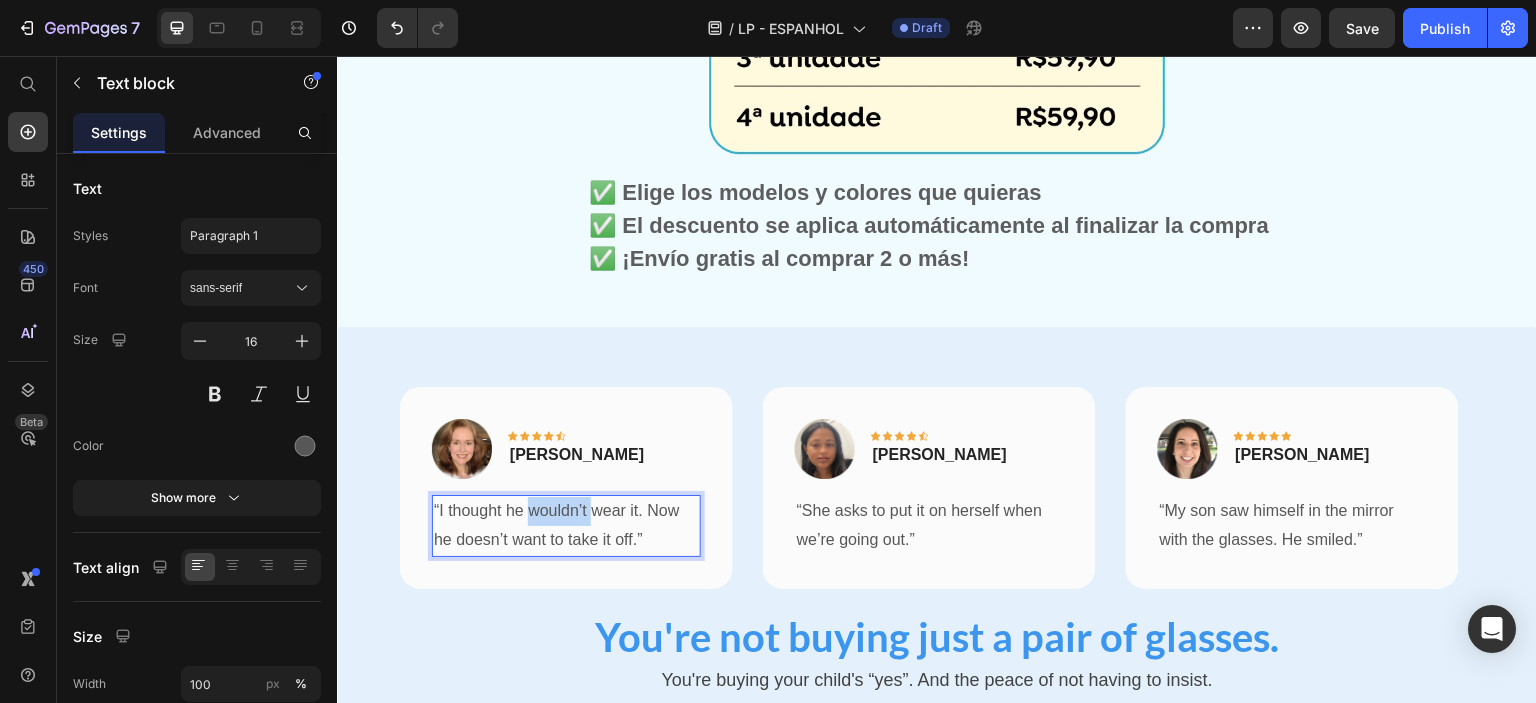 click on "“I thought he wouldn’t wear it. Now he doesn’t want to take it off.”" at bounding box center [566, 526] 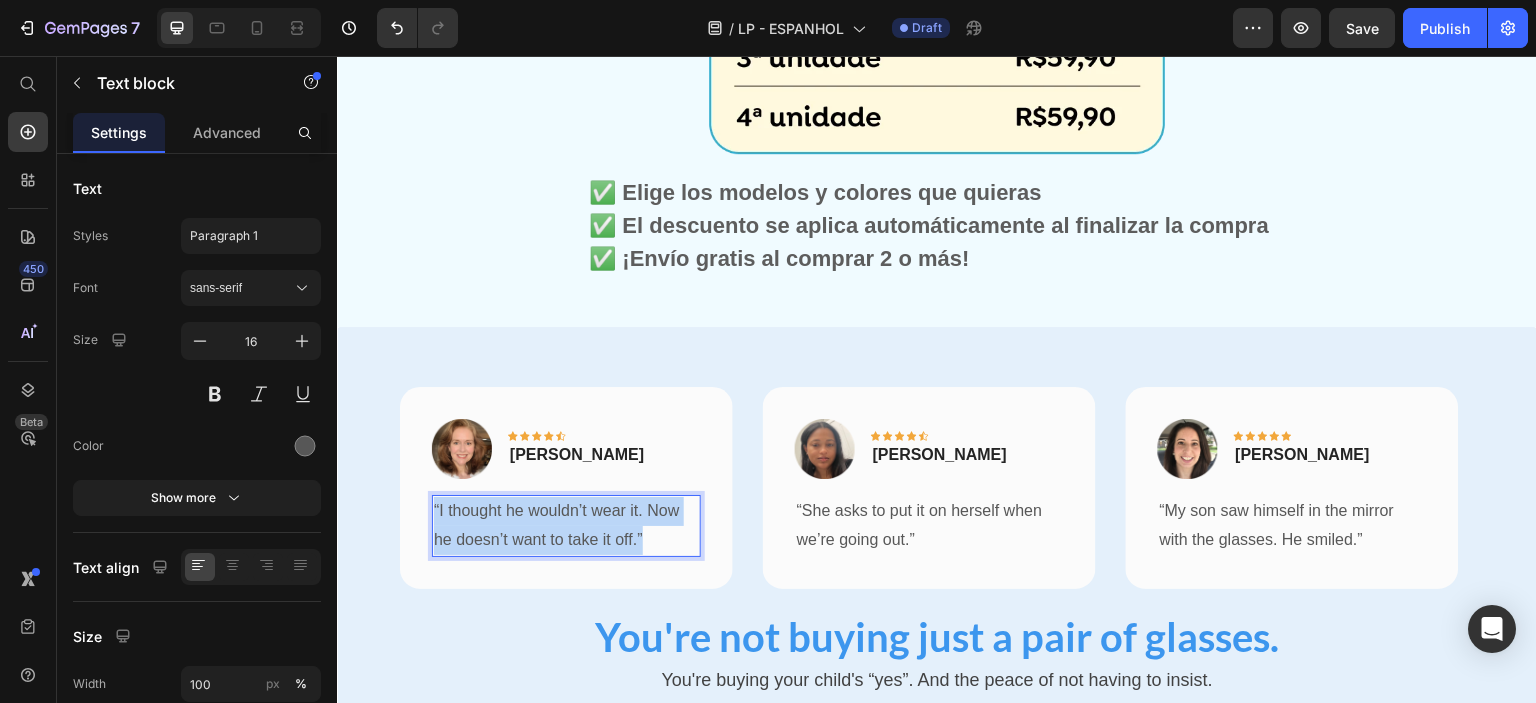 click on "“I thought he wouldn’t wear it. Now he doesn’t want to take it off.”" at bounding box center (566, 526) 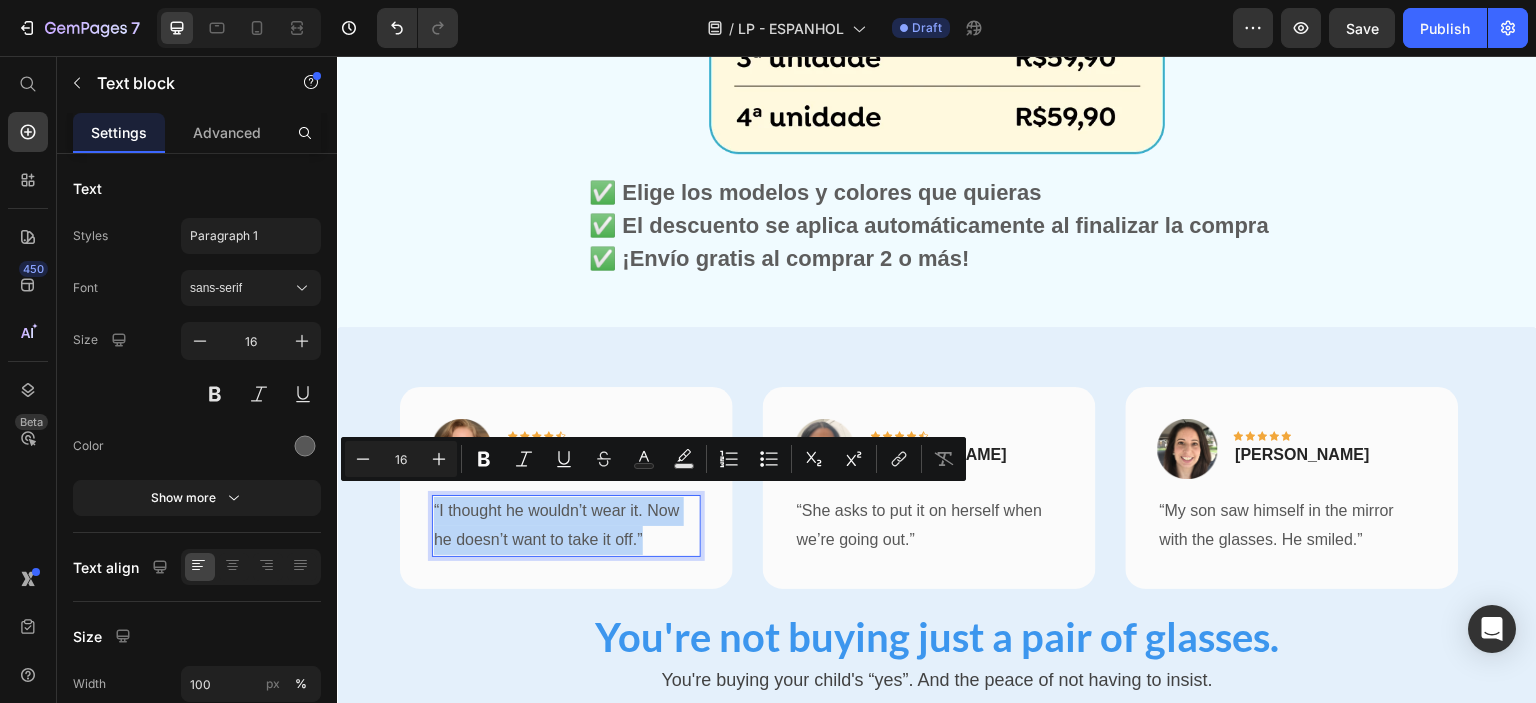 copy on "“I thought he wouldn’t wear it. Now he doesn’t want to take it off.”" 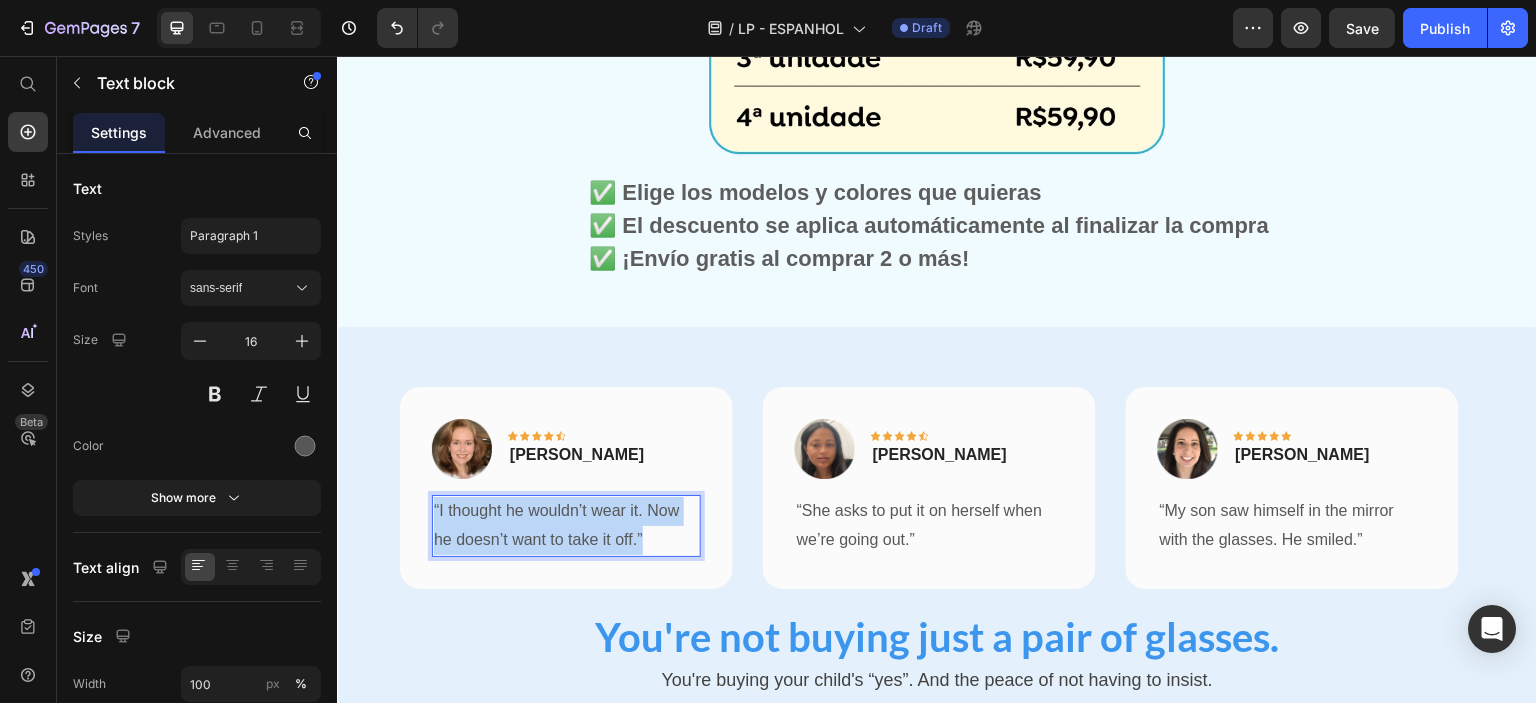 click on "“I thought he wouldn’t wear it. Now he doesn’t want to take it off.”" at bounding box center [566, 526] 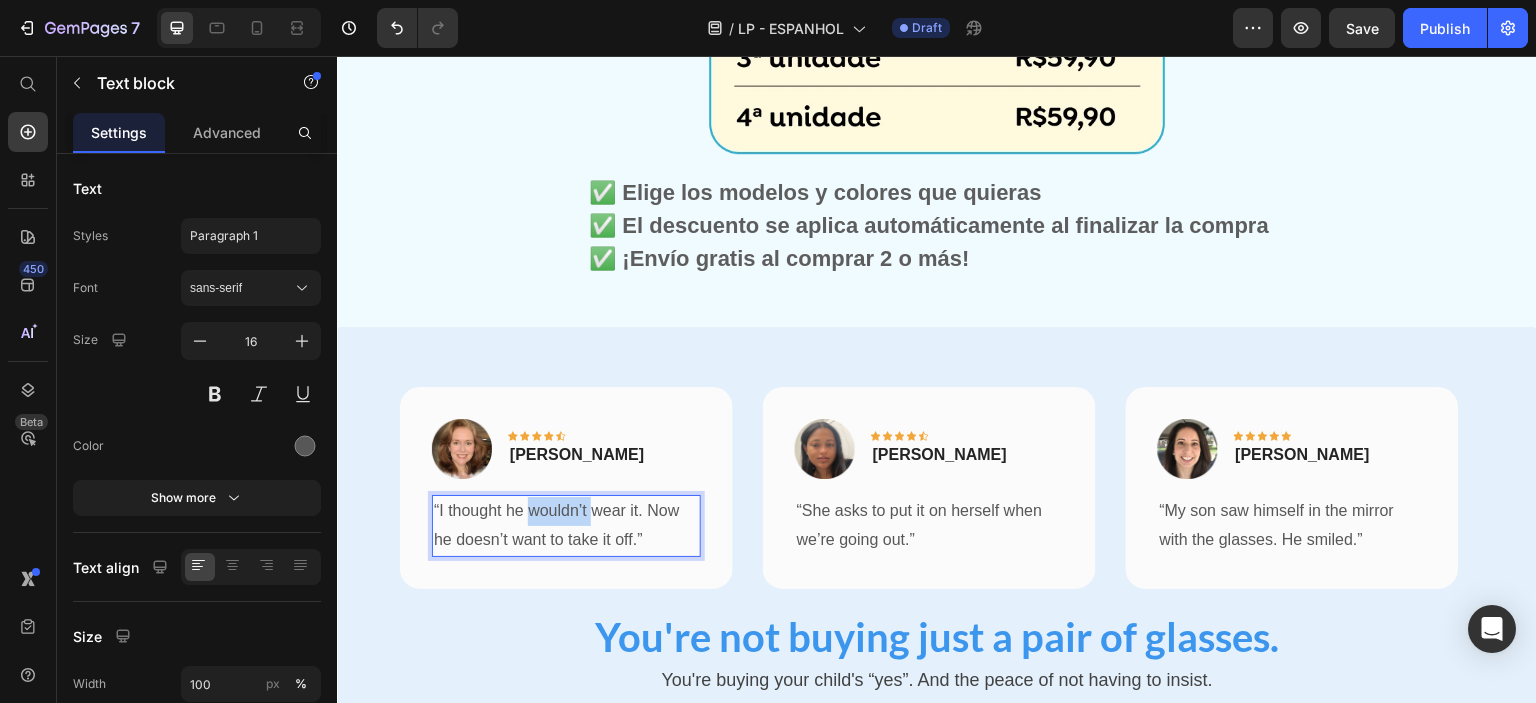 click on "“I thought he wouldn’t wear it. Now he doesn’t want to take it off.”" at bounding box center [566, 526] 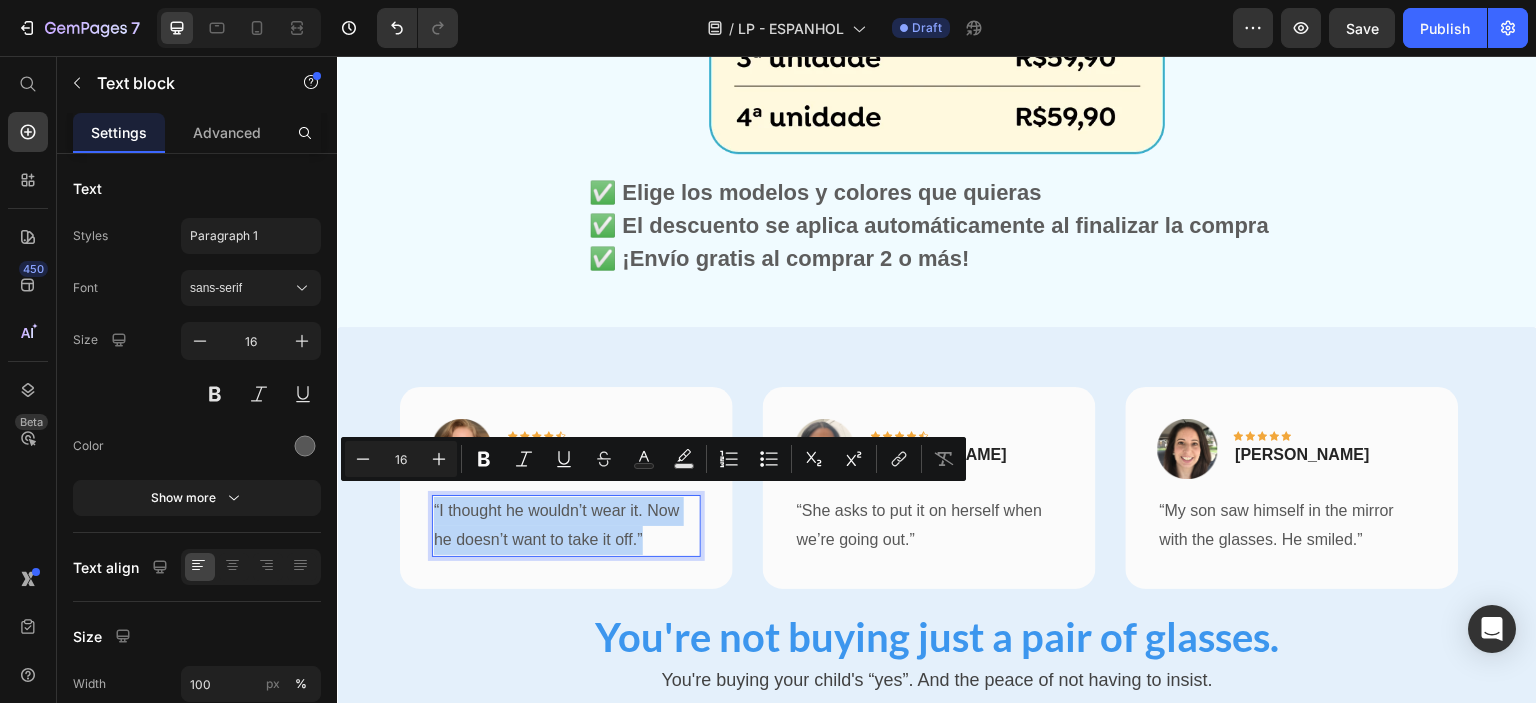 click on "“I thought he wouldn’t wear it. Now he doesn’t want to take it off.”" at bounding box center [566, 526] 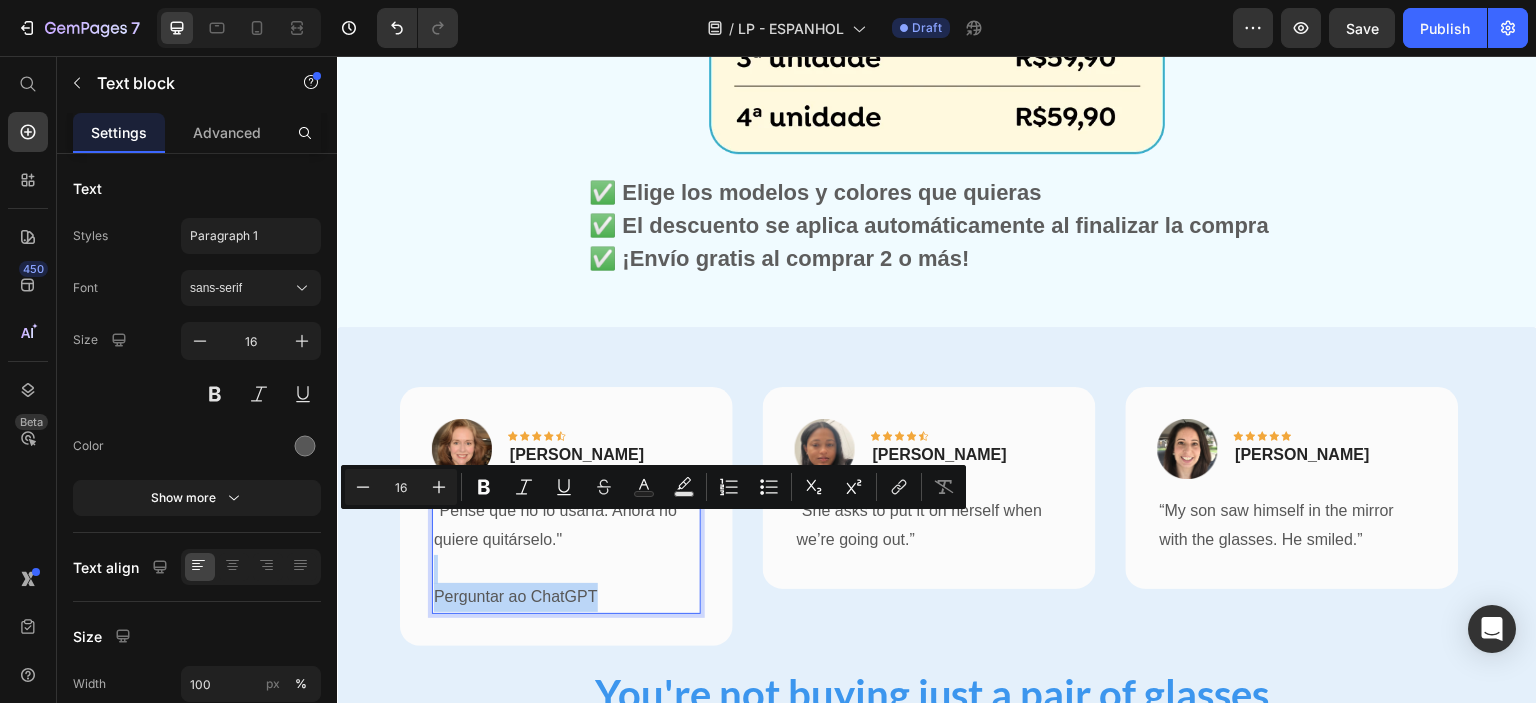 drag, startPoint x: 628, startPoint y: 586, endPoint x: 585, endPoint y: 527, distance: 73.00685 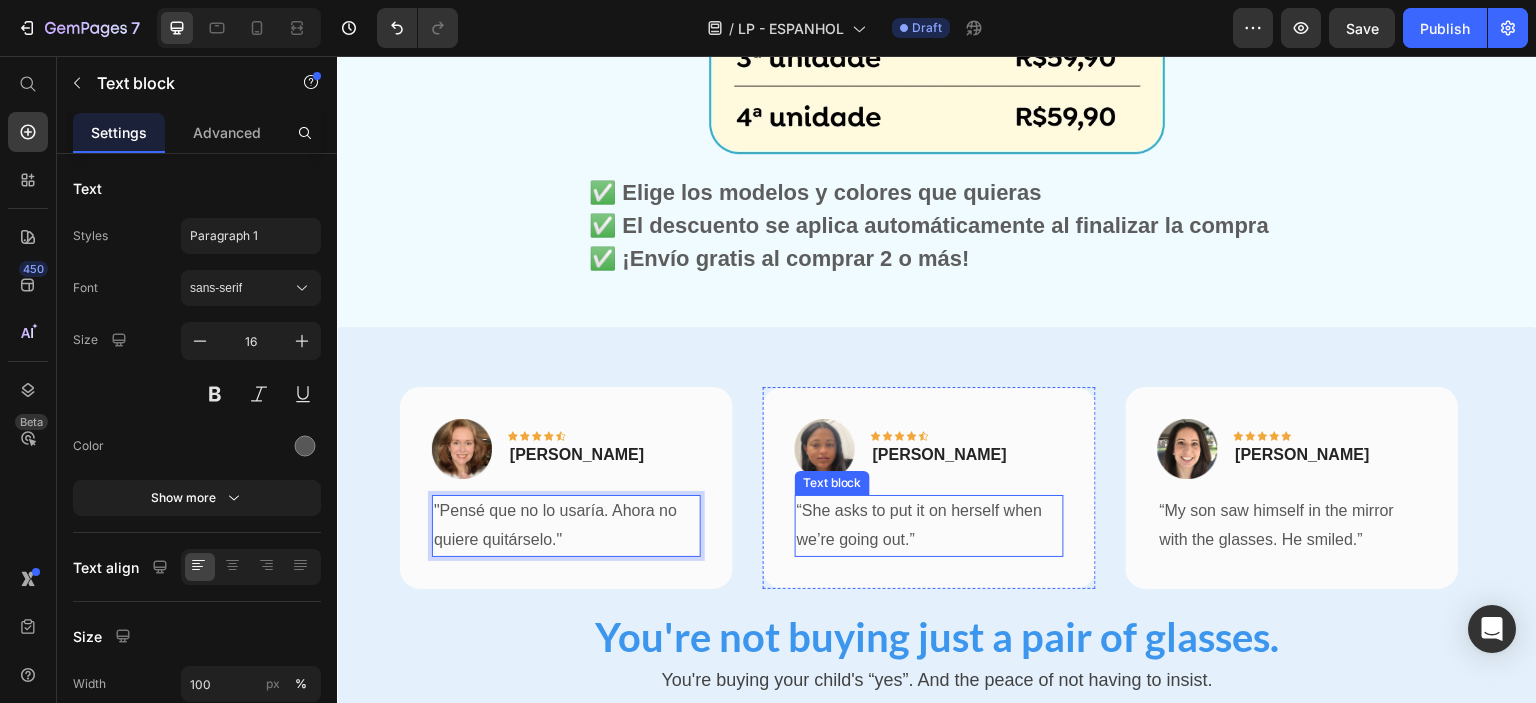 click on "“She asks to put it on herself when we’re going out.”" at bounding box center (929, 526) 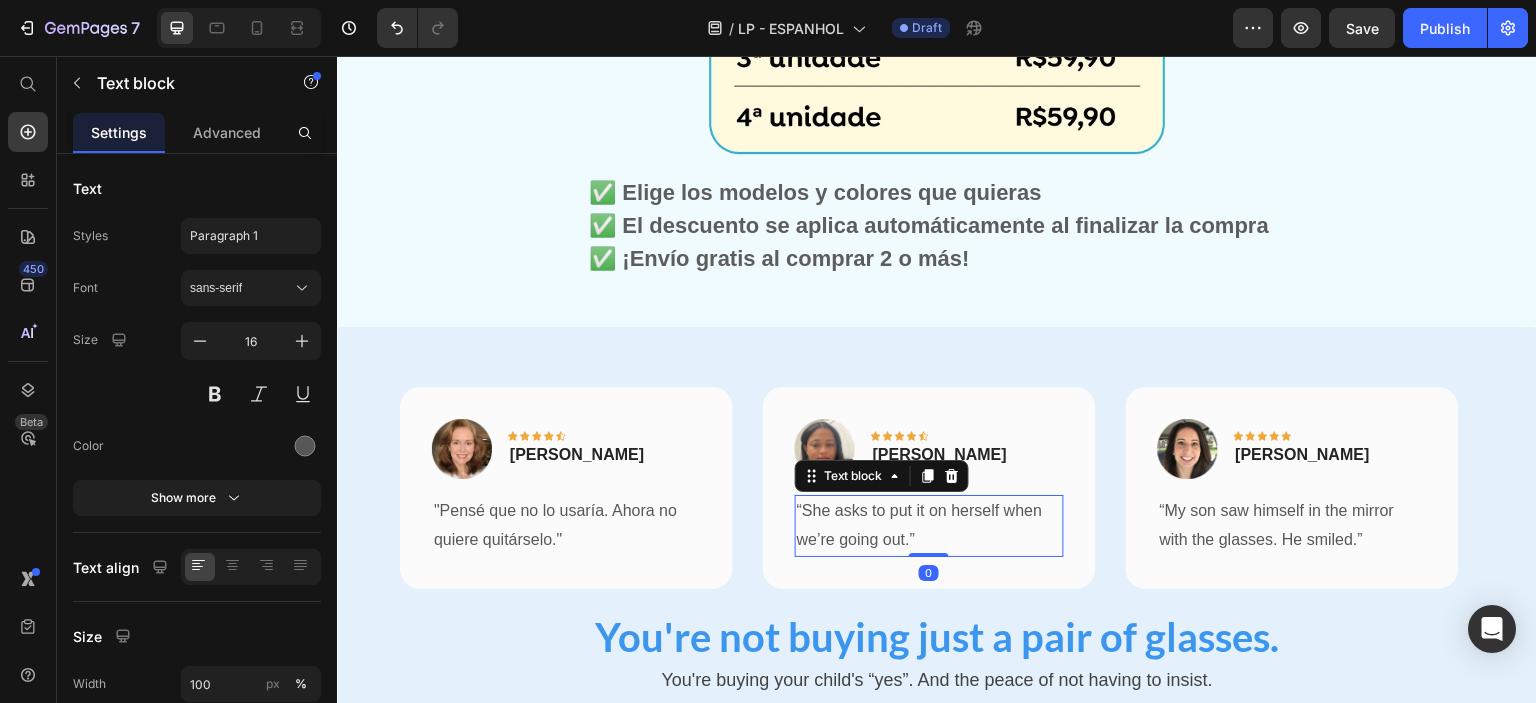 click on "“She asks to put it on herself when we’re going out.”" at bounding box center (929, 526) 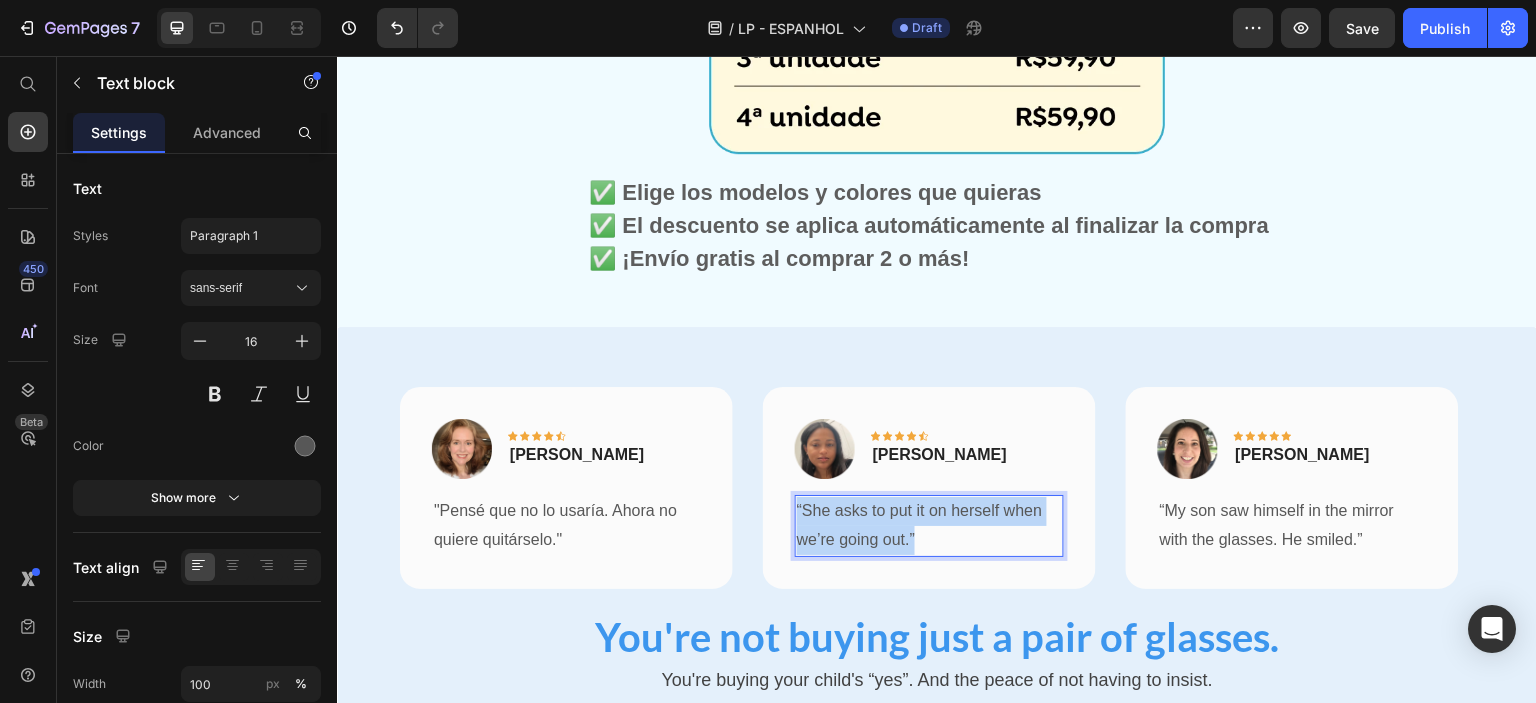 click on "“She asks to put it on herself when we’re going out.”" at bounding box center [929, 526] 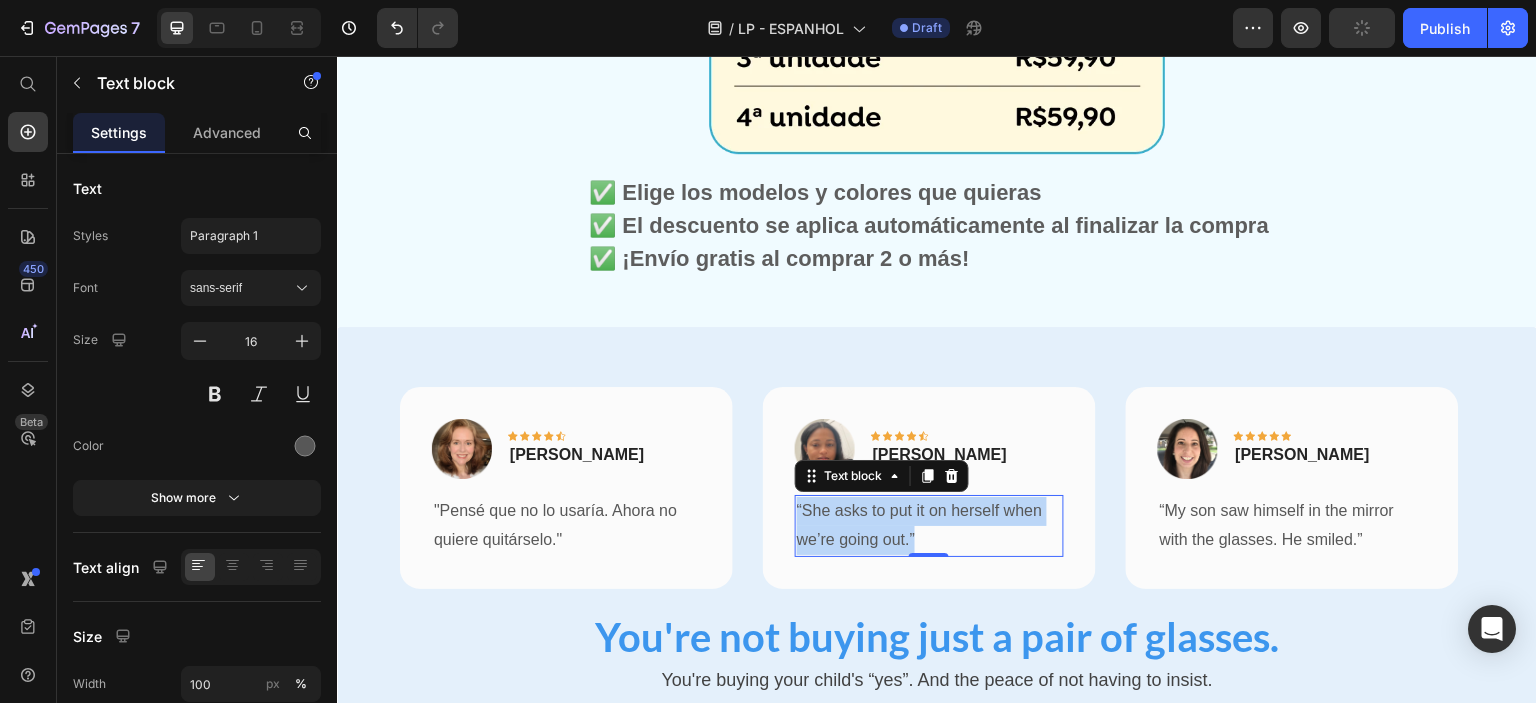 click on "“She asks to put it on herself when we’re going out.”" at bounding box center [929, 526] 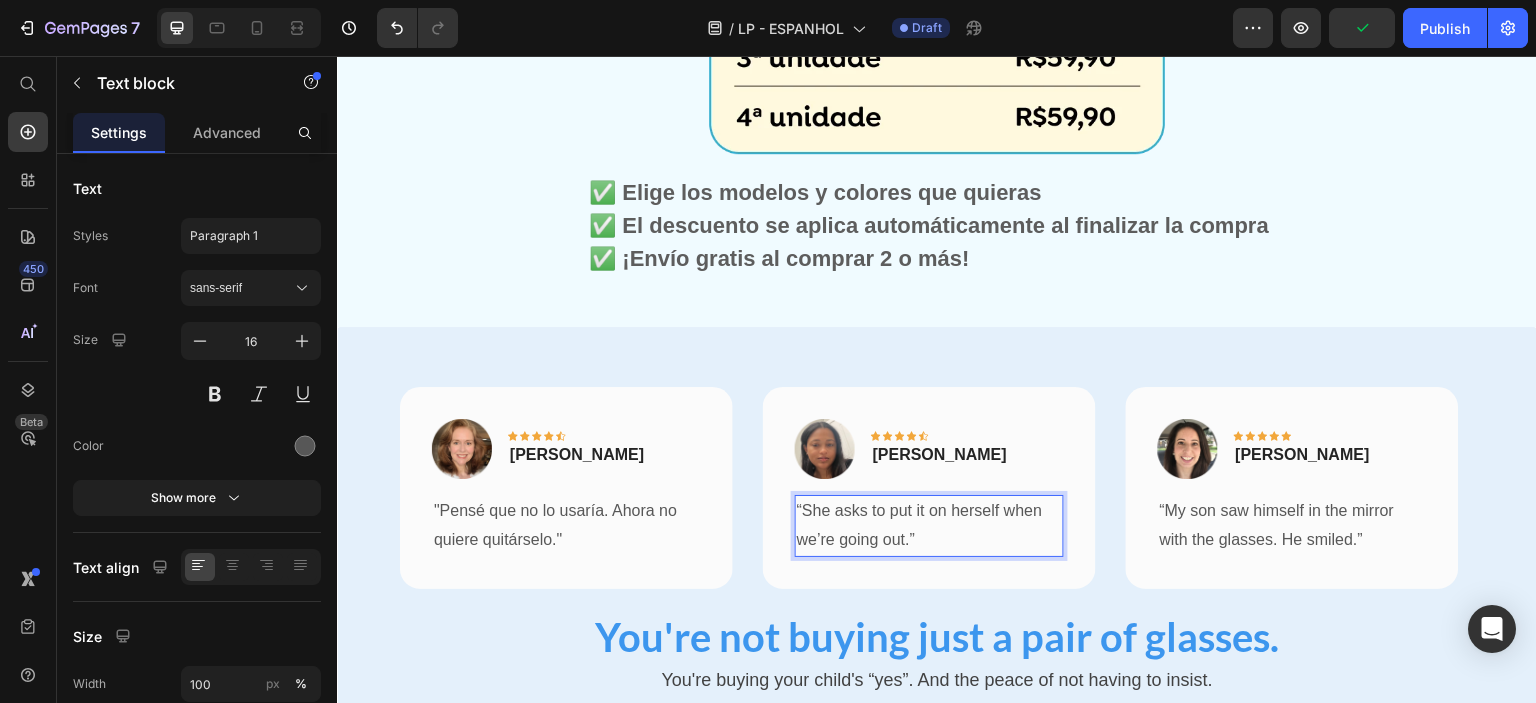 click on "“She asks to put it on herself when we’re going out.”" at bounding box center (929, 526) 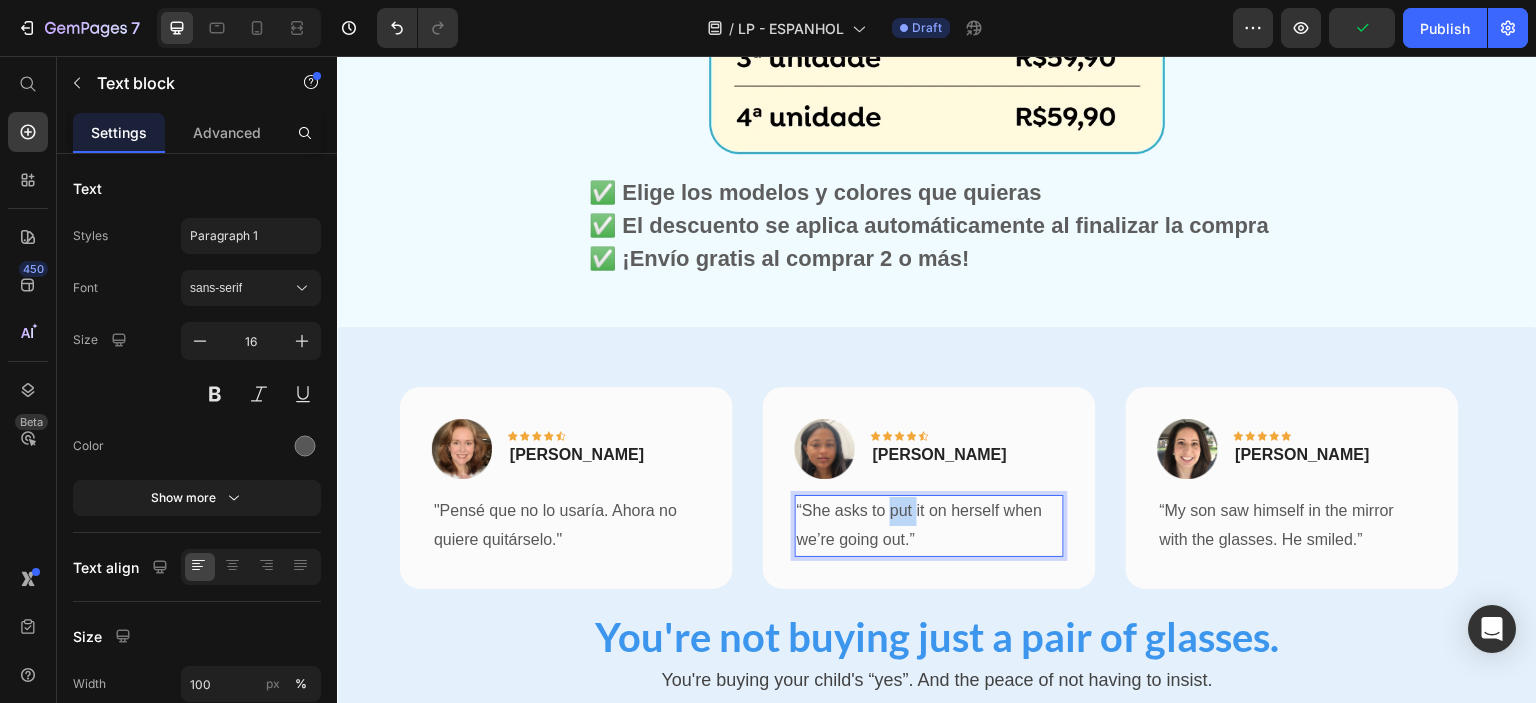 click on "“She asks to put it on herself when we’re going out.”" at bounding box center [929, 526] 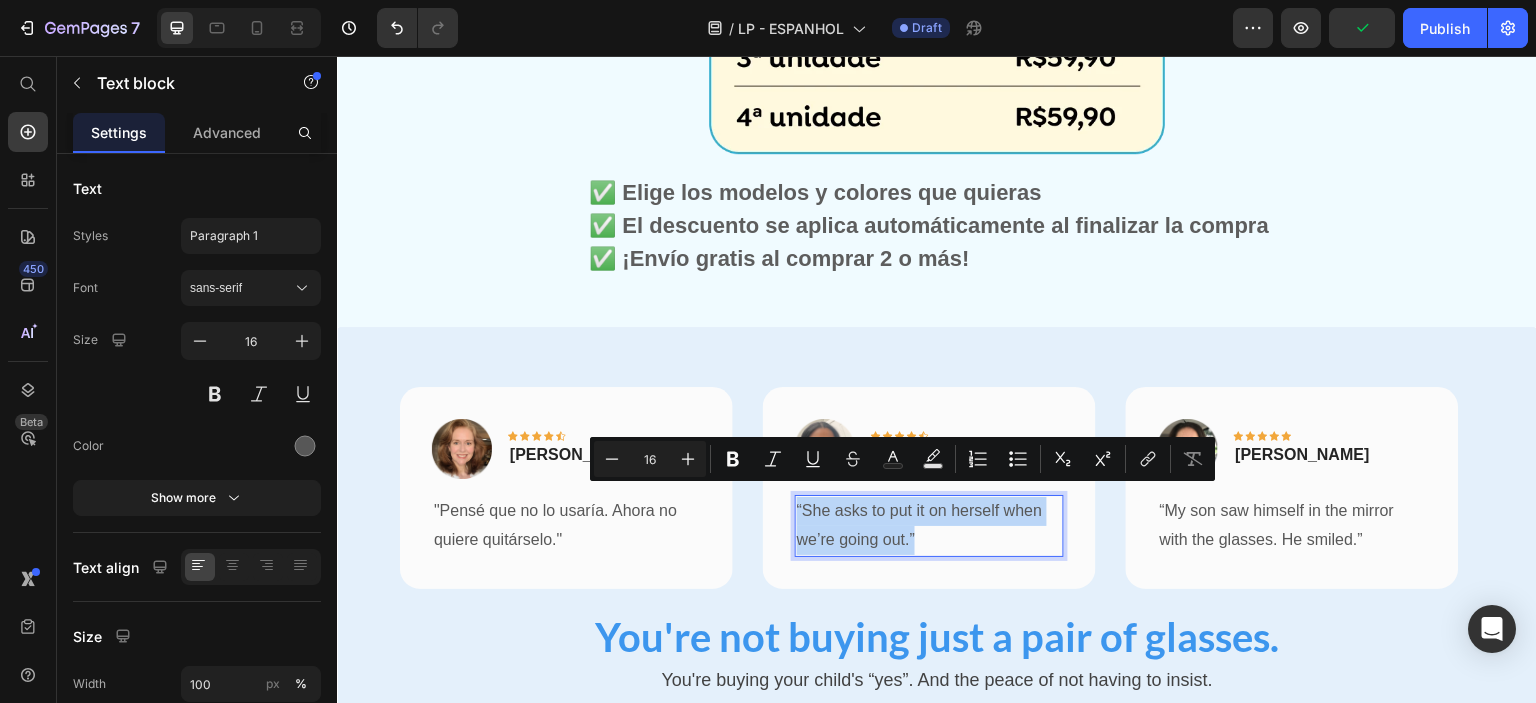 click on "“She asks to put it on herself when we’re going out.”" at bounding box center (929, 526) 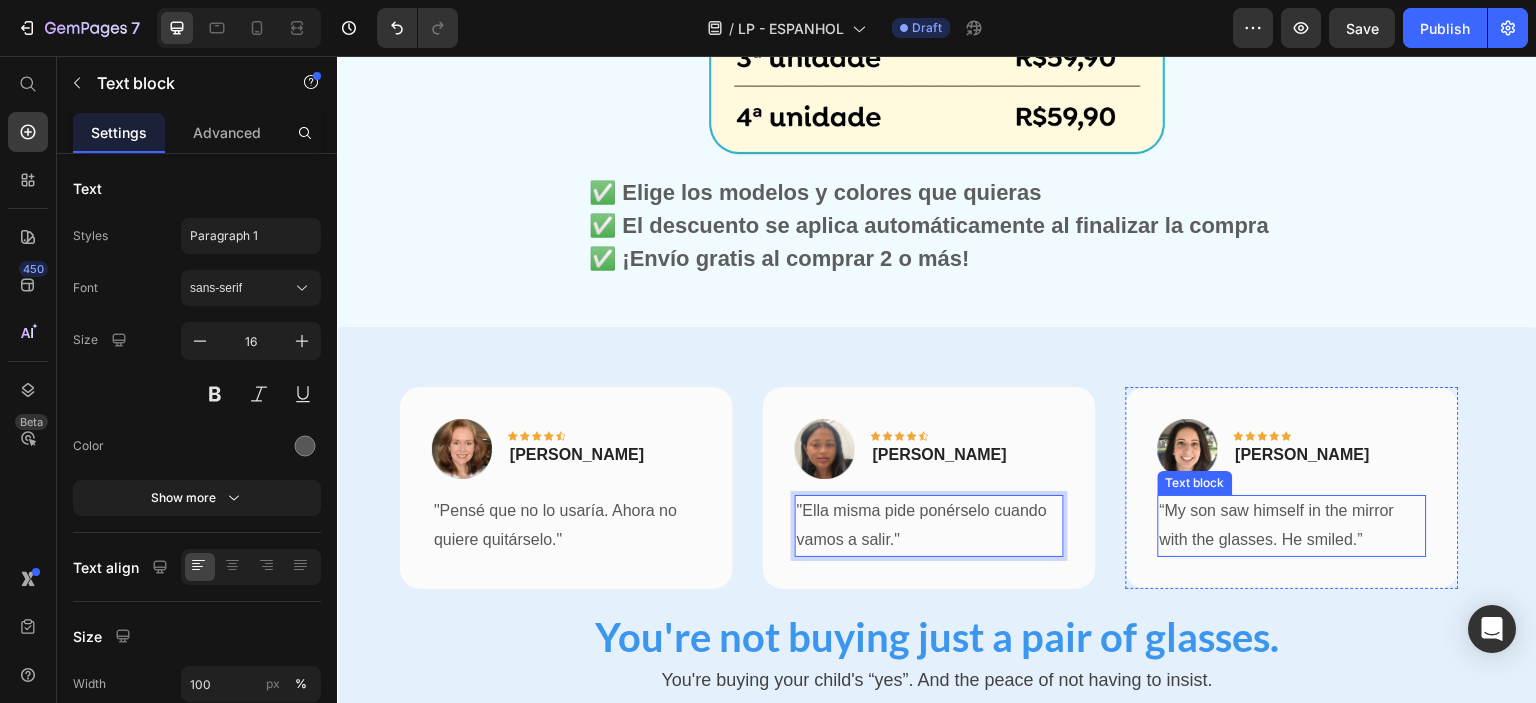 click on "“My son saw himself in the mirror with the glasses. He smiled.”" at bounding box center (1292, 526) 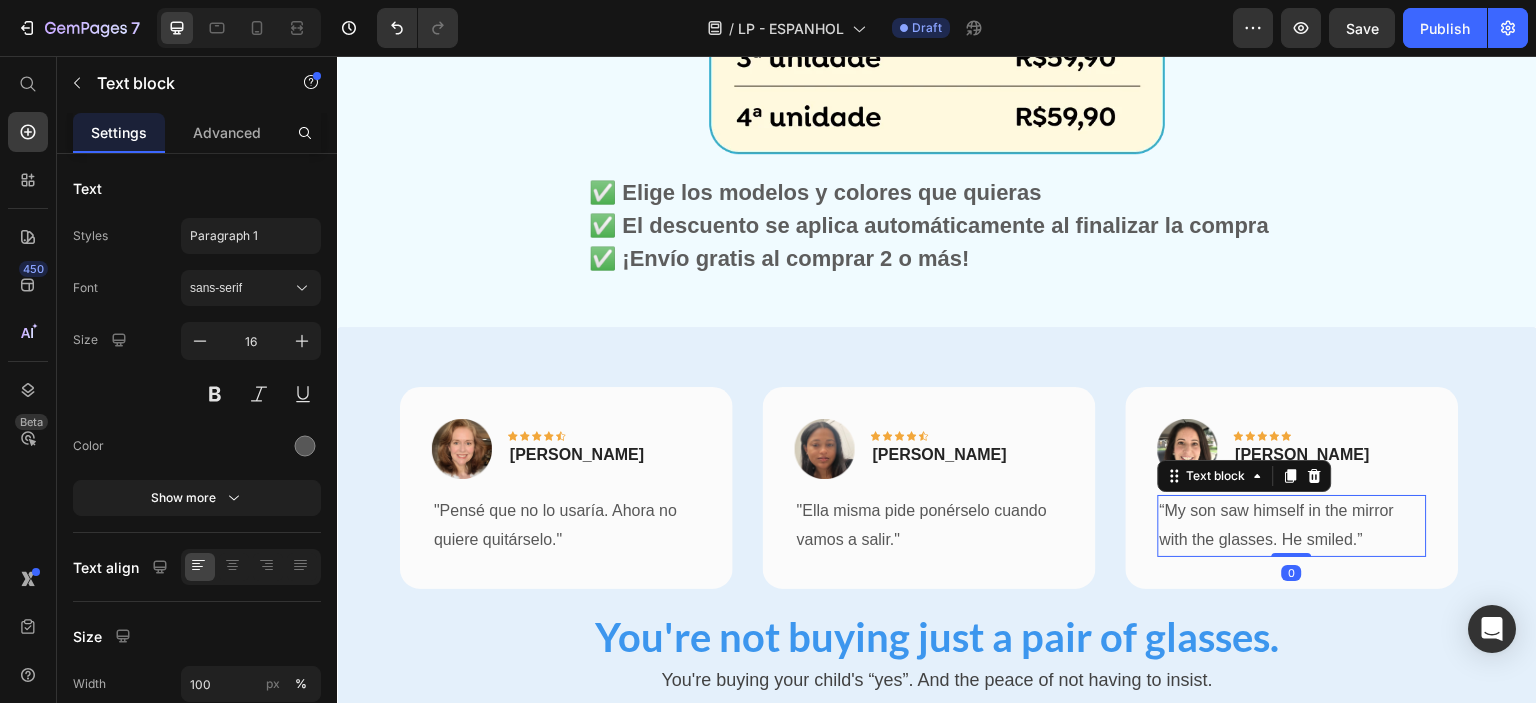 click on "“My son saw himself in the mirror with the glasses. He smiled.”" at bounding box center [1292, 526] 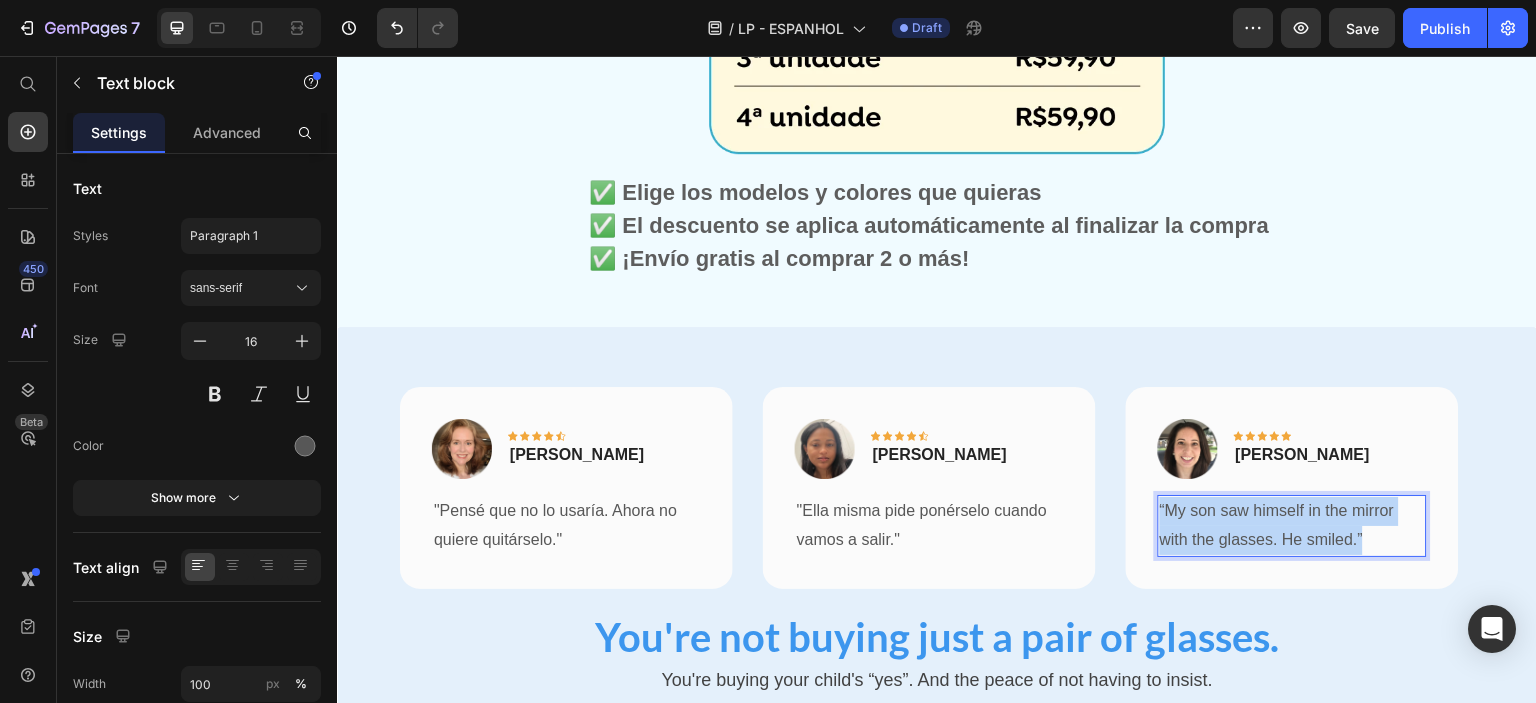 click on "“My son saw himself in the mirror with the glasses. He smiled.”" at bounding box center (1292, 526) 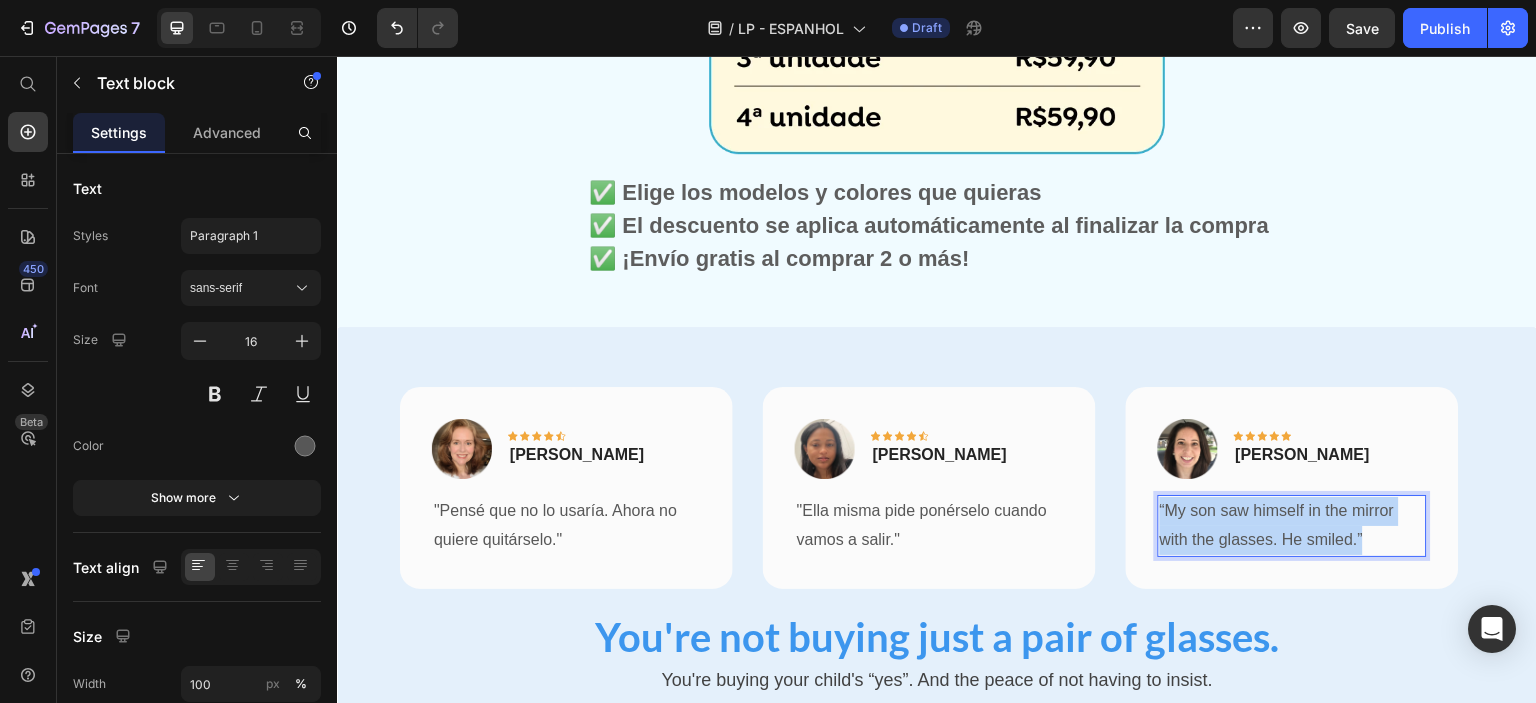 click on "“My son saw himself in the mirror with the glasses. He smiled.”" at bounding box center (1292, 526) 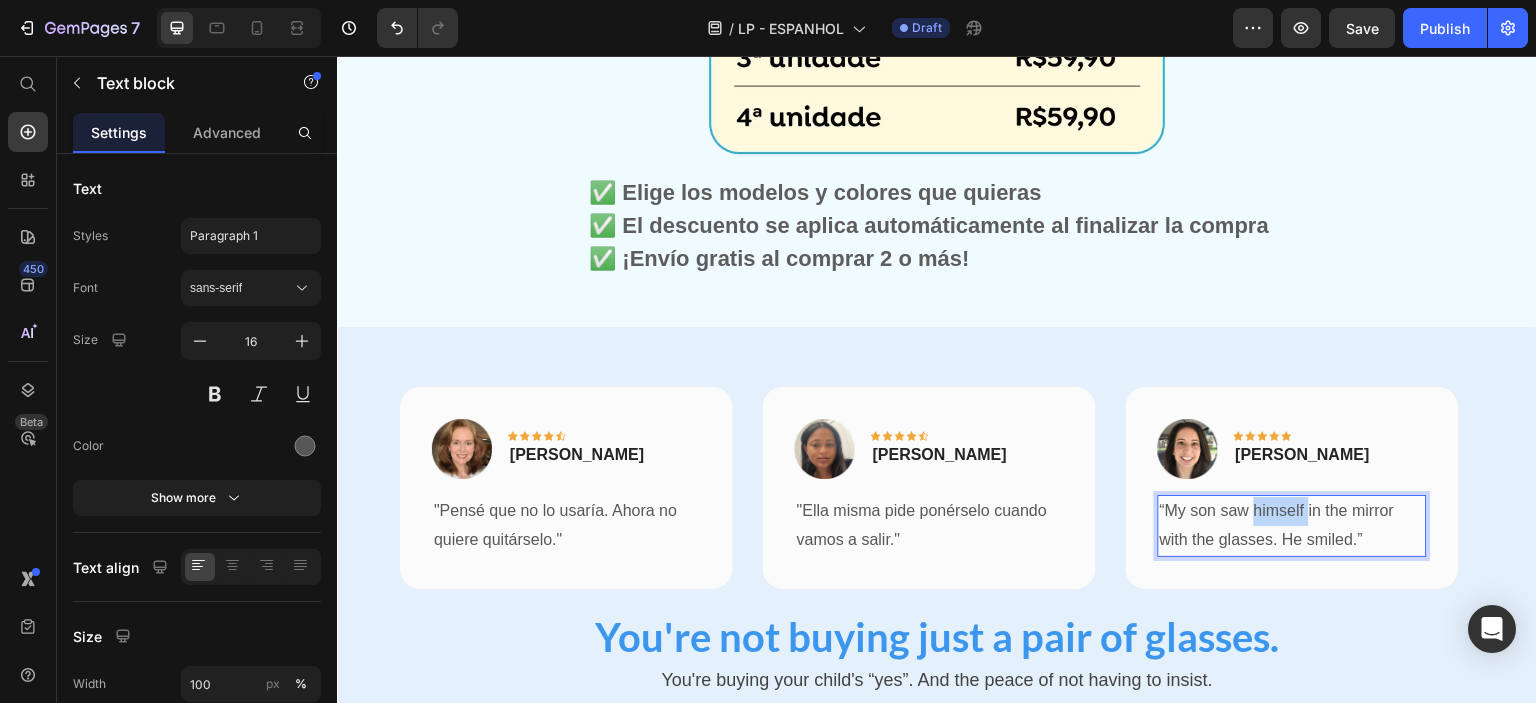 click on "“My son saw himself in the mirror with the glasses. He smiled.”" at bounding box center [1292, 526] 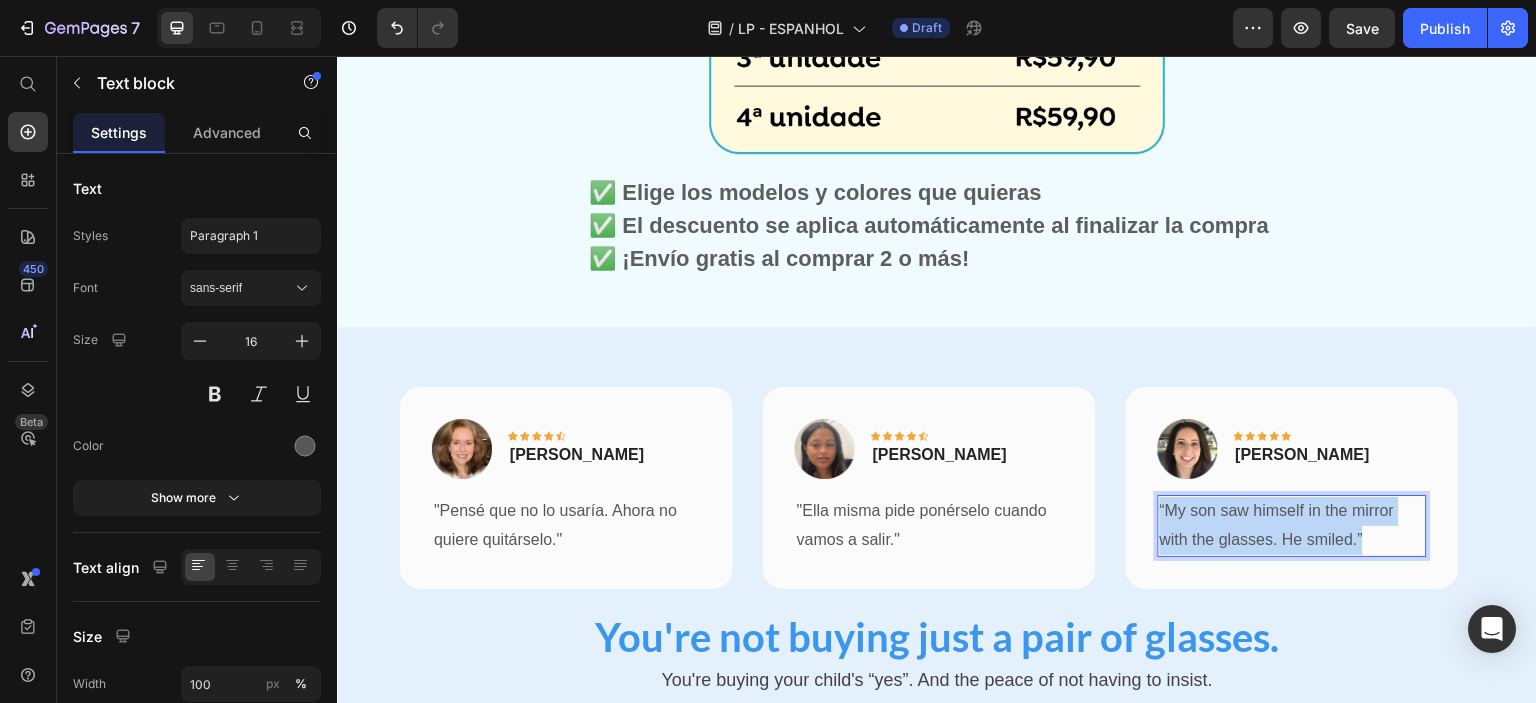 click on "“My son saw himself in the mirror with the glasses. He smiled.”" at bounding box center [1292, 526] 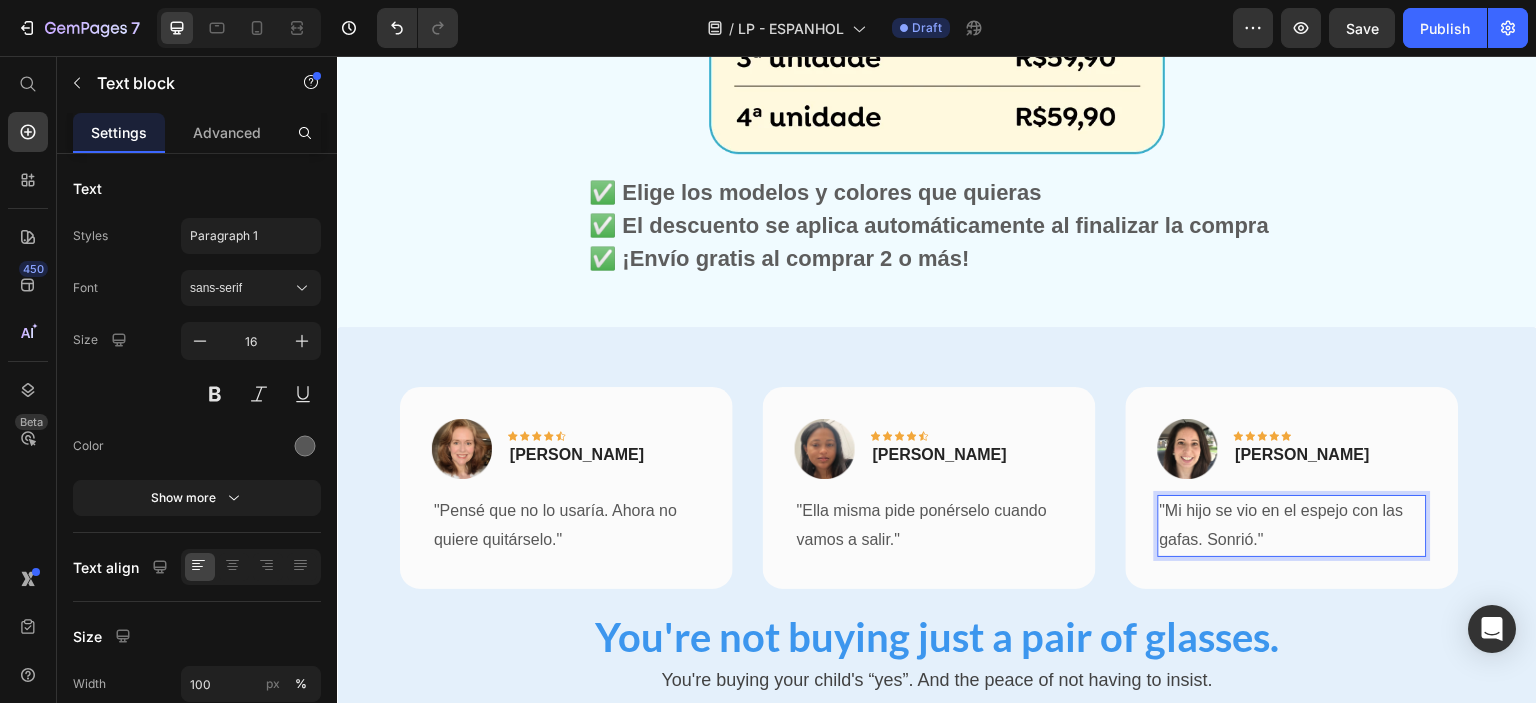scroll, scrollTop: 2300, scrollLeft: 0, axis: vertical 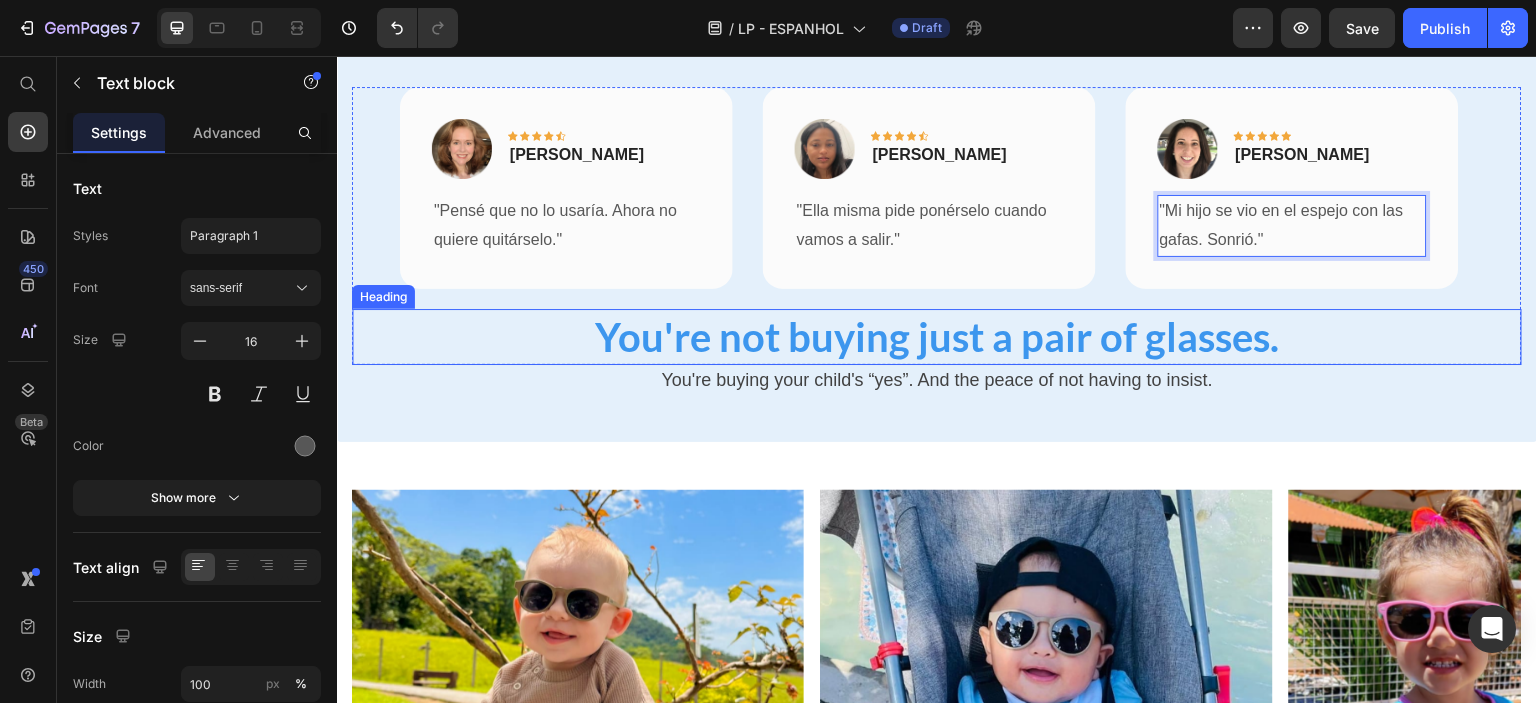 click on "You're not buying just a pair of glasses." at bounding box center [937, 337] 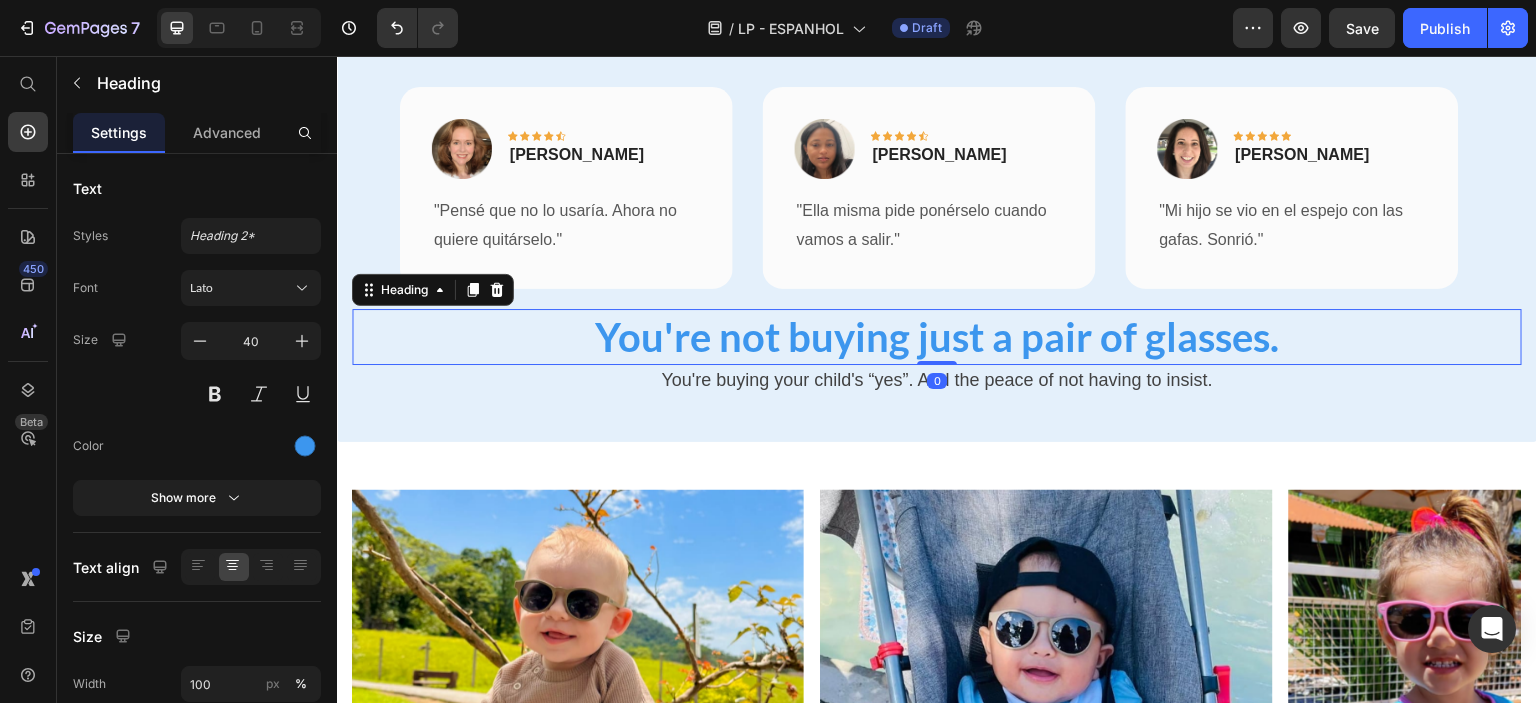click on "You're not buying just a pair of glasses." at bounding box center [937, 337] 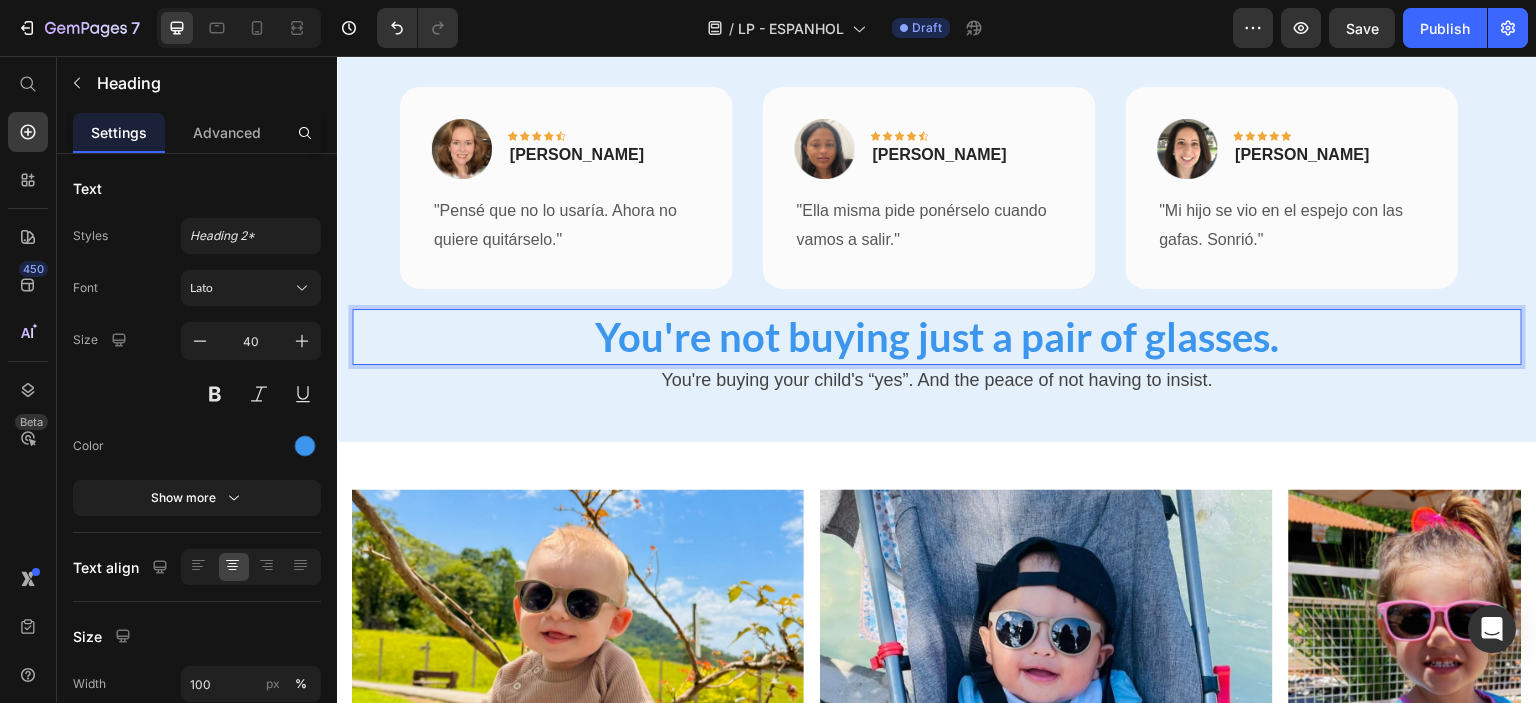 click on "You're not buying just a pair of glasses." at bounding box center [937, 337] 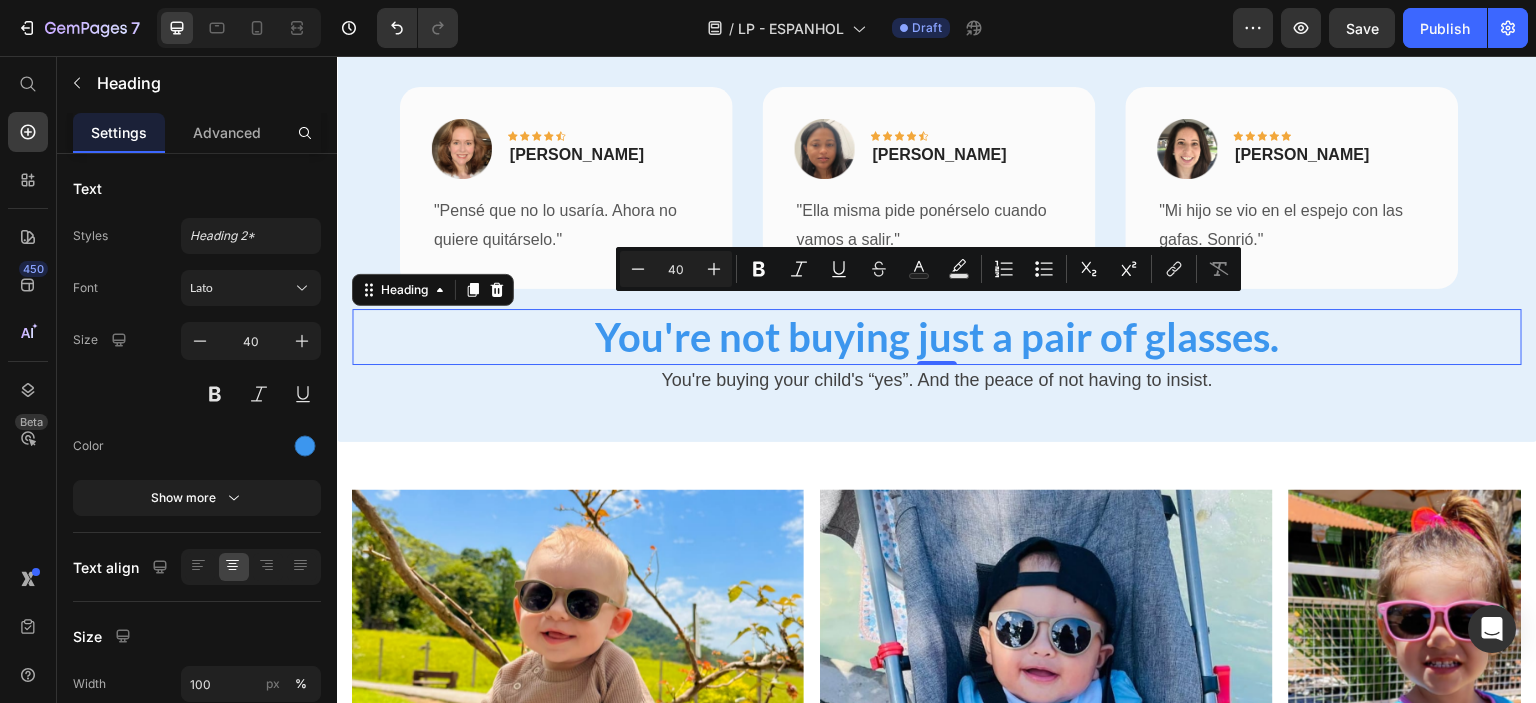 click on "You're not buying just a pair of glasses." at bounding box center [937, 337] 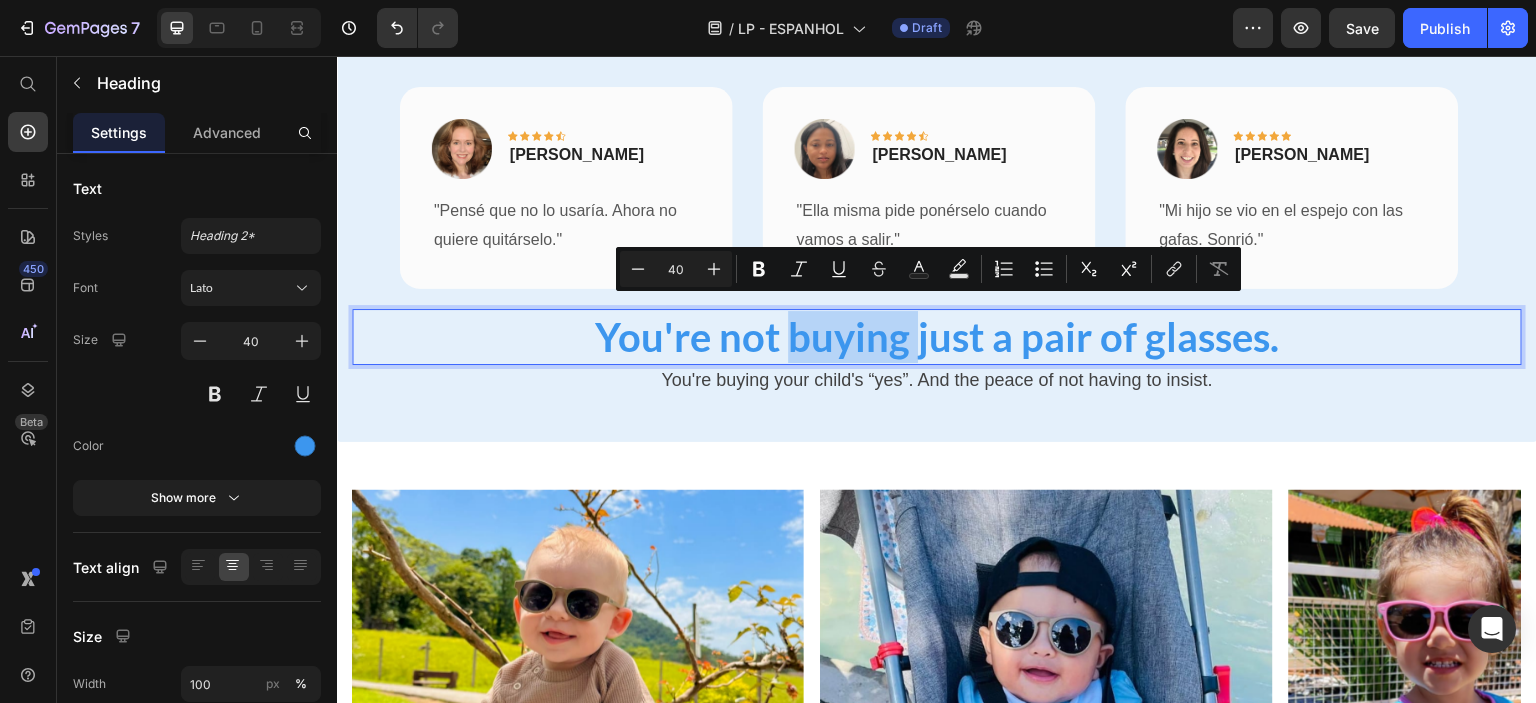 click on "You're not buying just a pair of glasses." at bounding box center [937, 337] 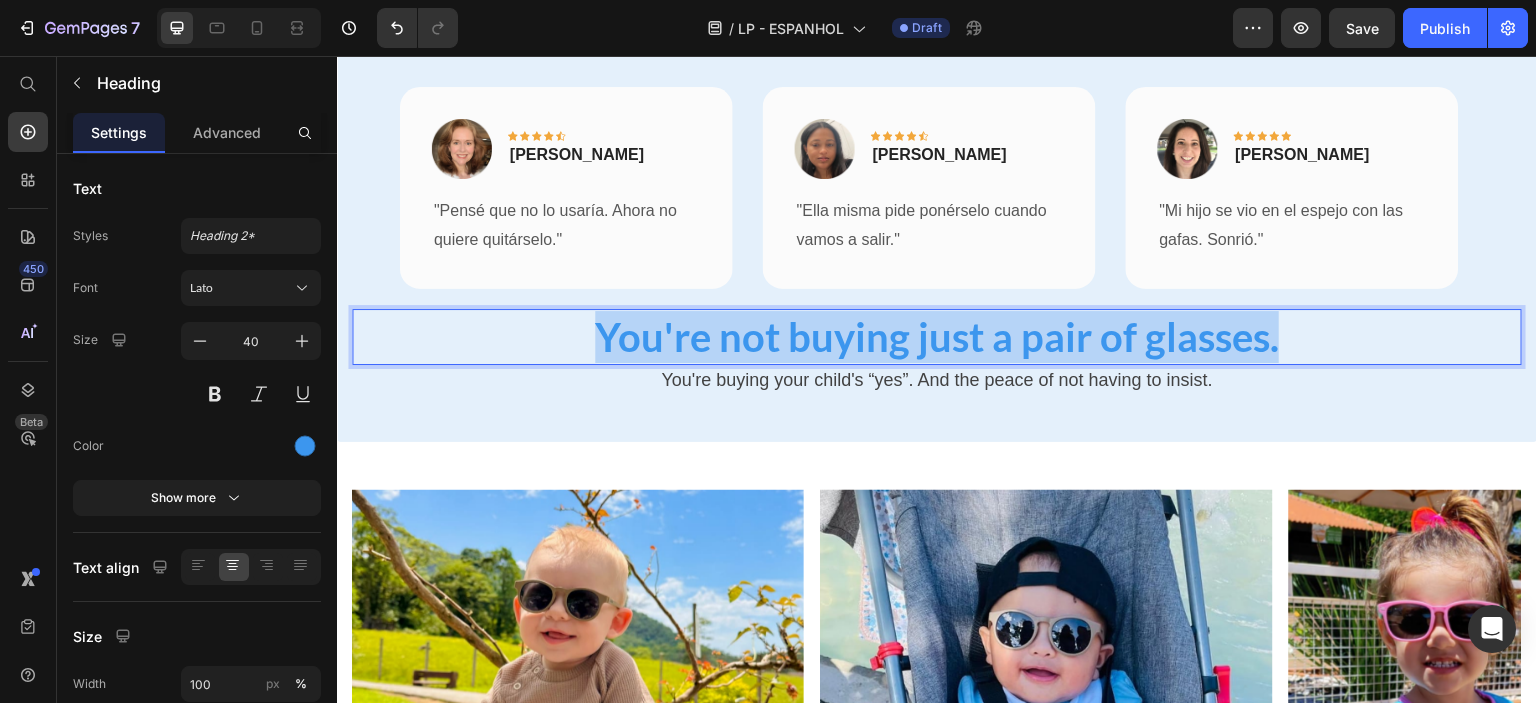 click on "You're not buying just a pair of glasses." at bounding box center [937, 337] 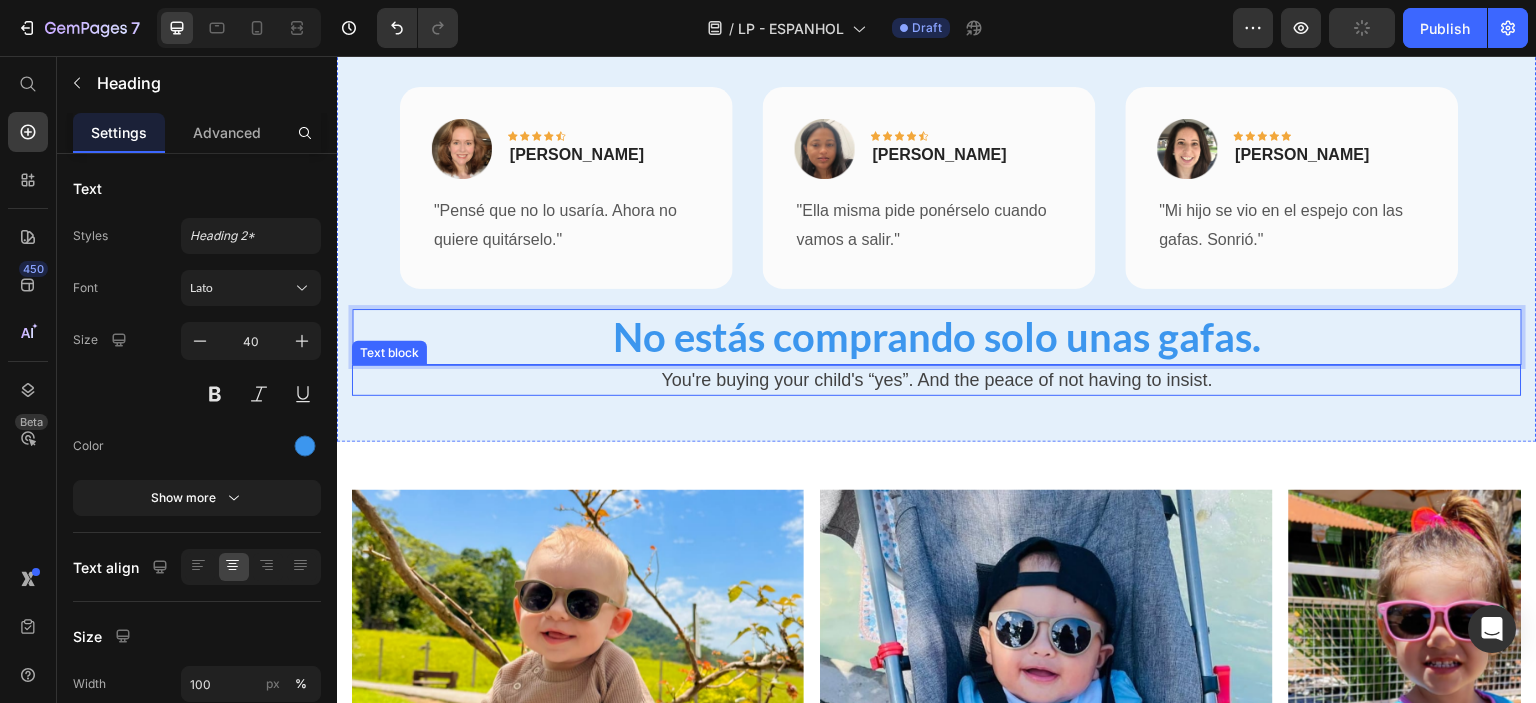click on "You're buying your child's “yes”. And the peace of not having to insist." at bounding box center (937, 380) 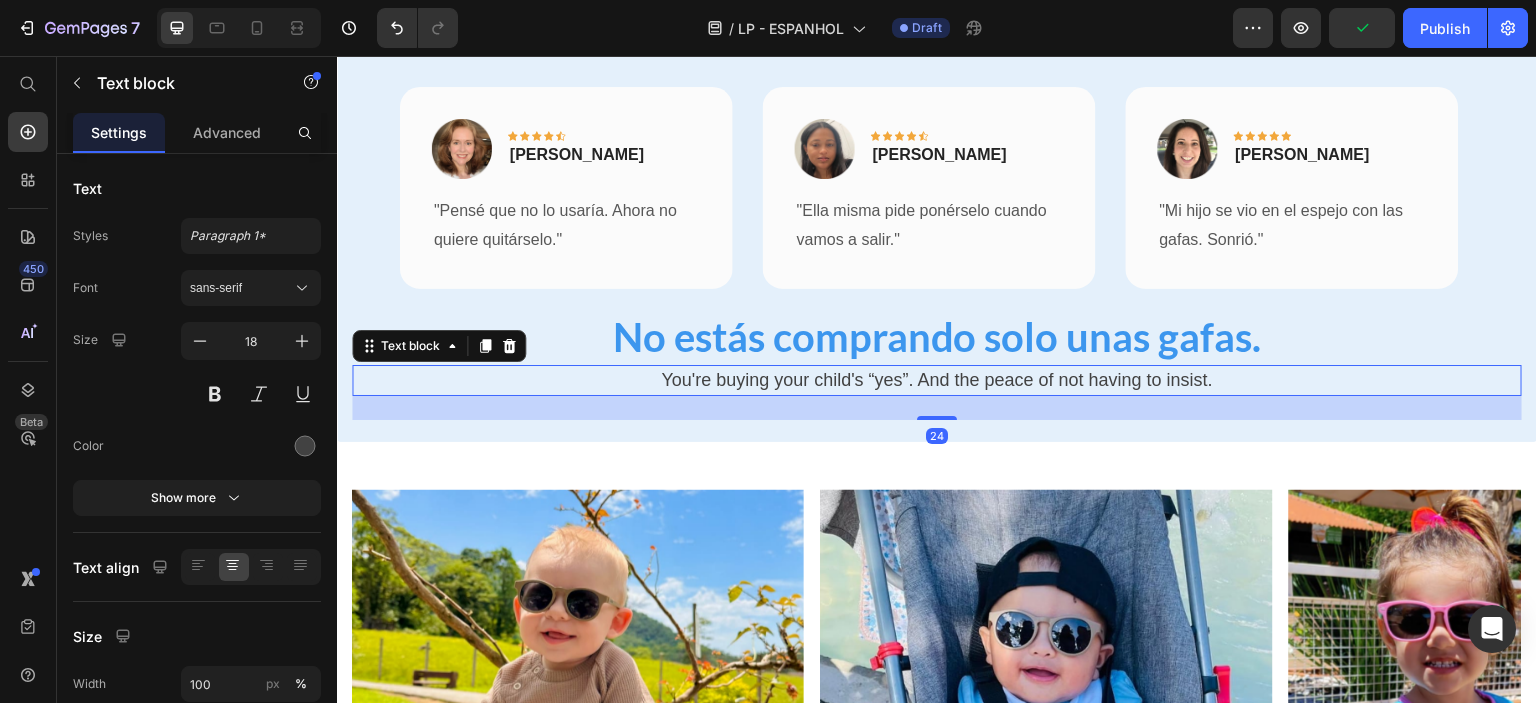 click on "You're buying your child's “yes”. And the peace of not having to insist." at bounding box center (937, 380) 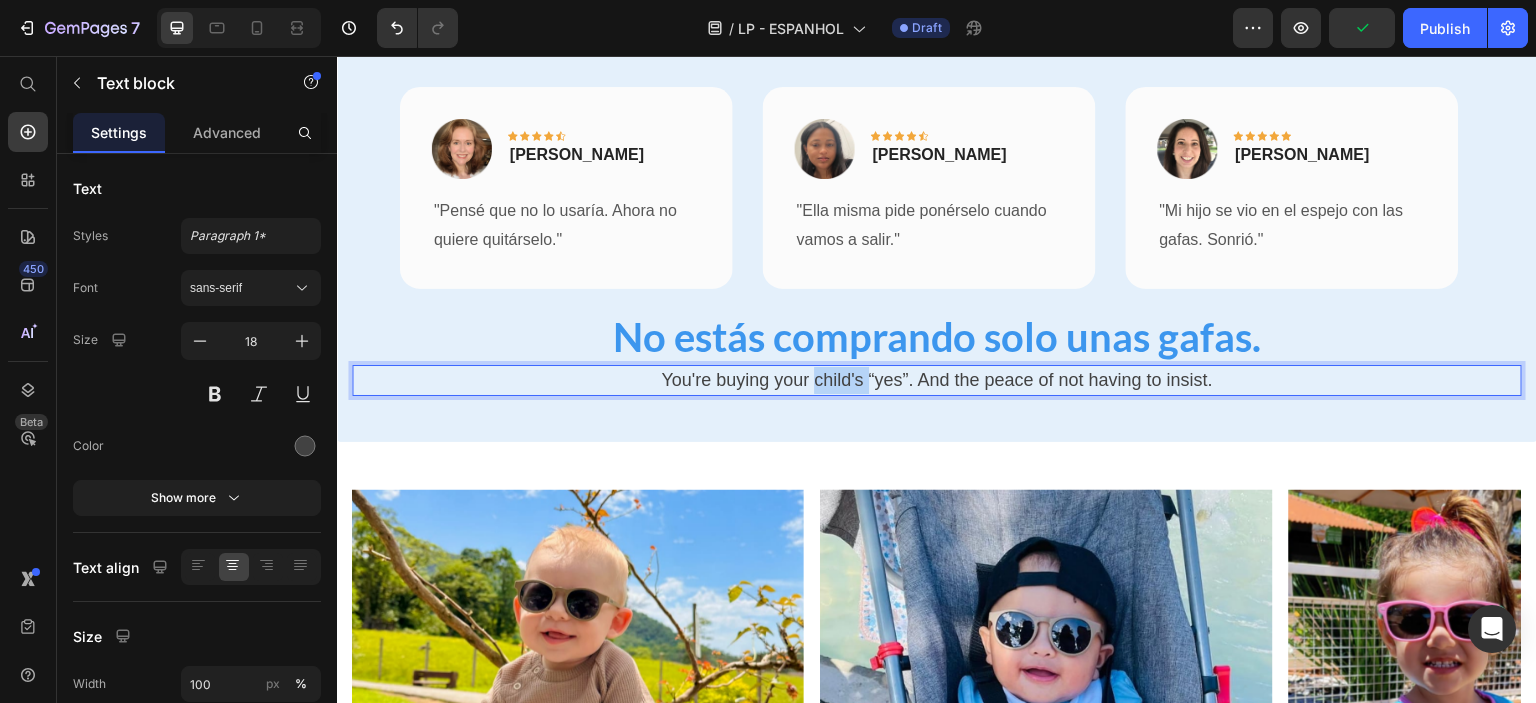 click on "You're buying your child's “yes”. And the peace of not having to insist." at bounding box center [937, 380] 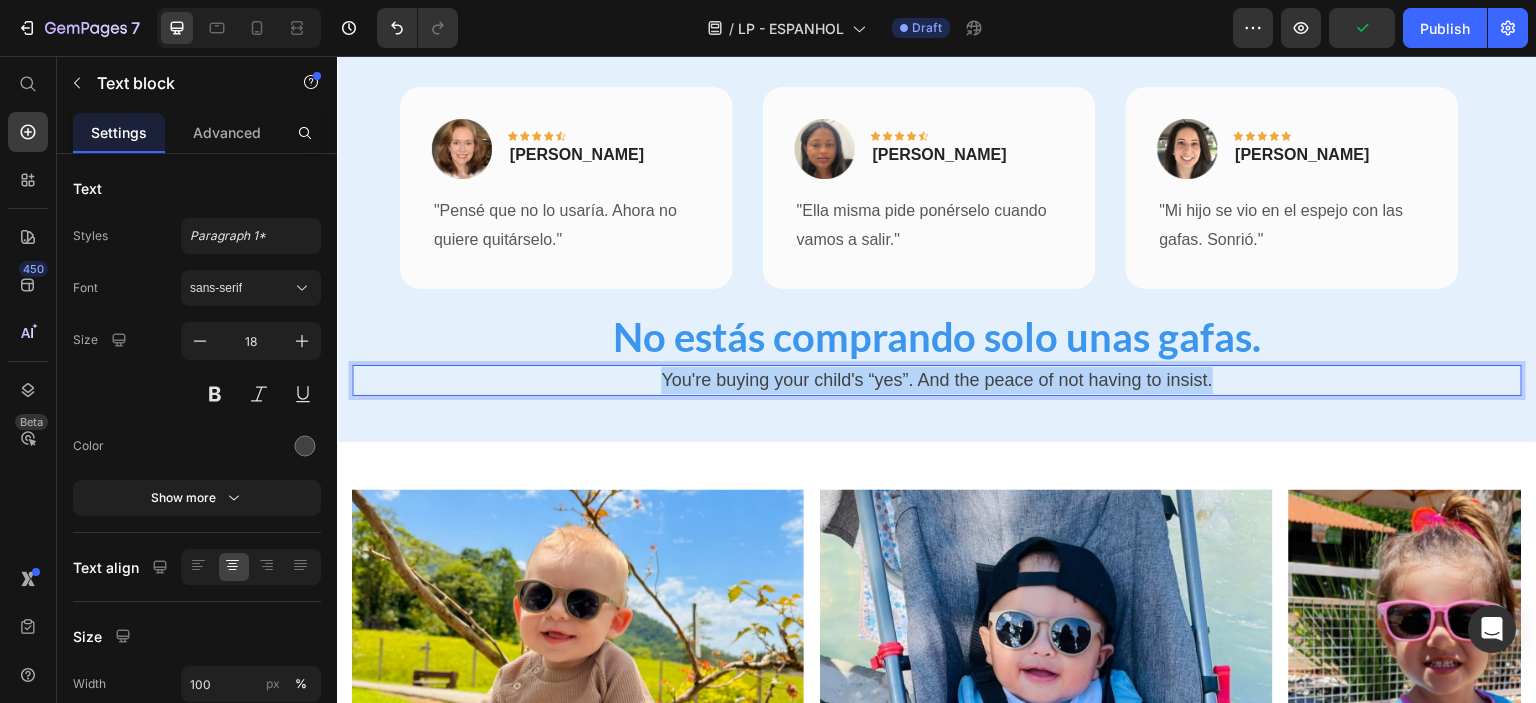 click on "You're buying your child's “yes”. And the peace of not having to insist." at bounding box center [937, 380] 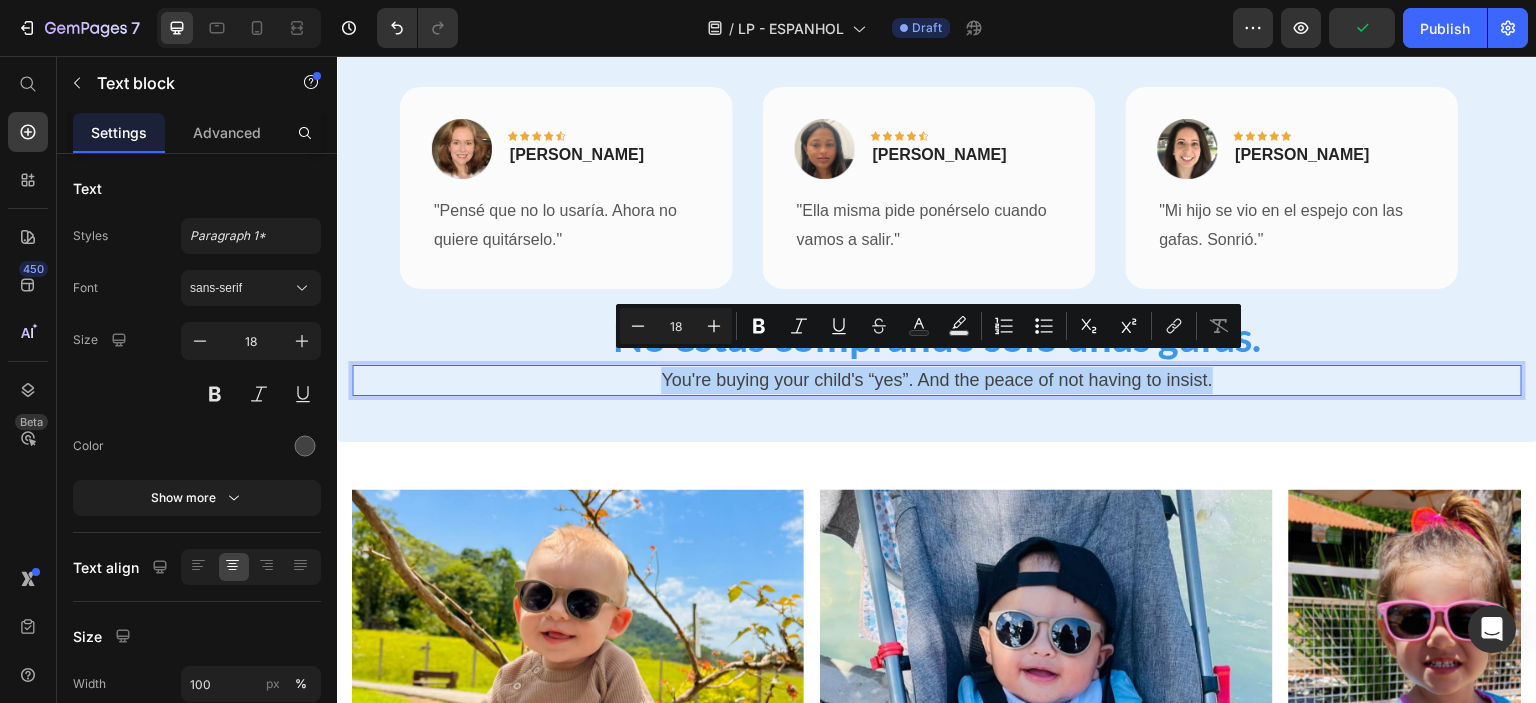 copy on "You're buying your child's “yes”. And the peace of not having to insist." 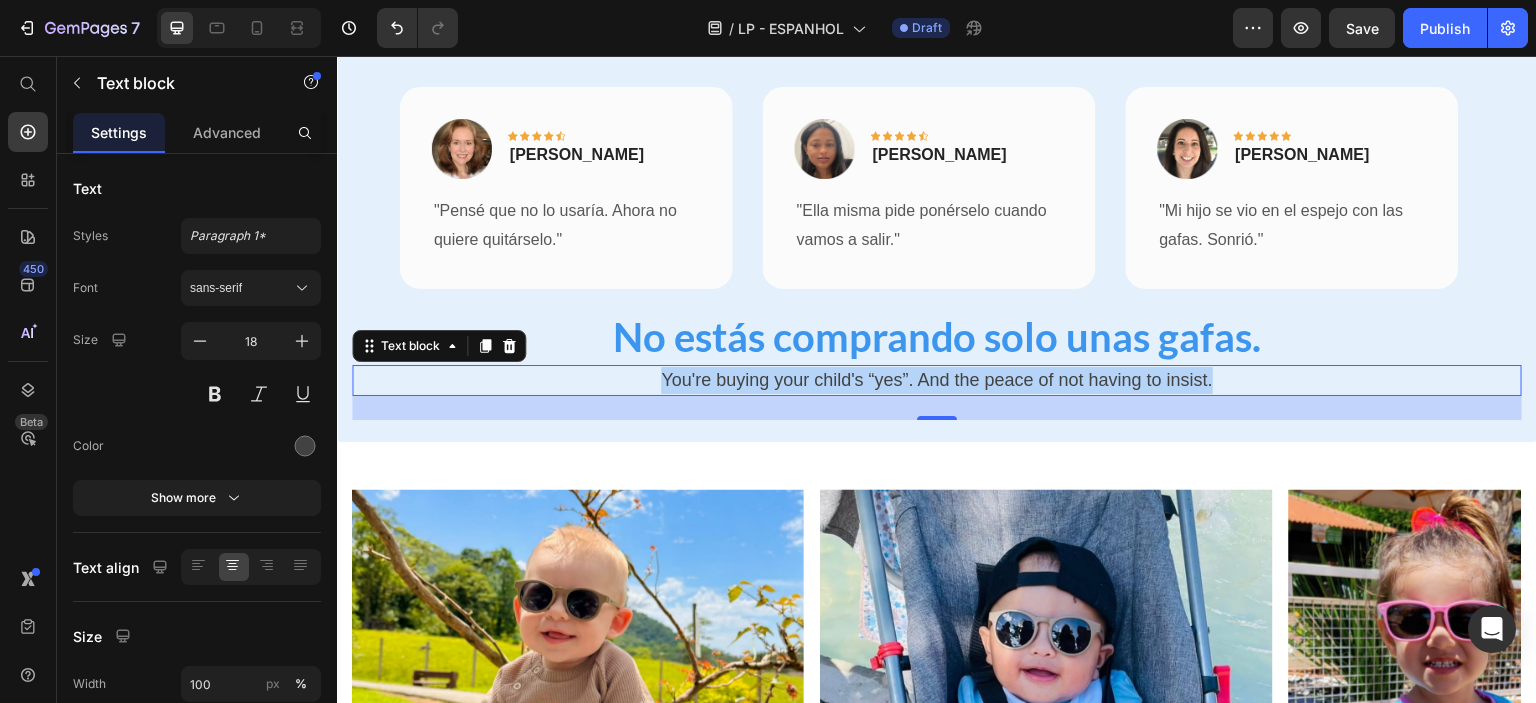 click on "You're buying your child's “yes”. And the peace of not having to insist." at bounding box center (937, 380) 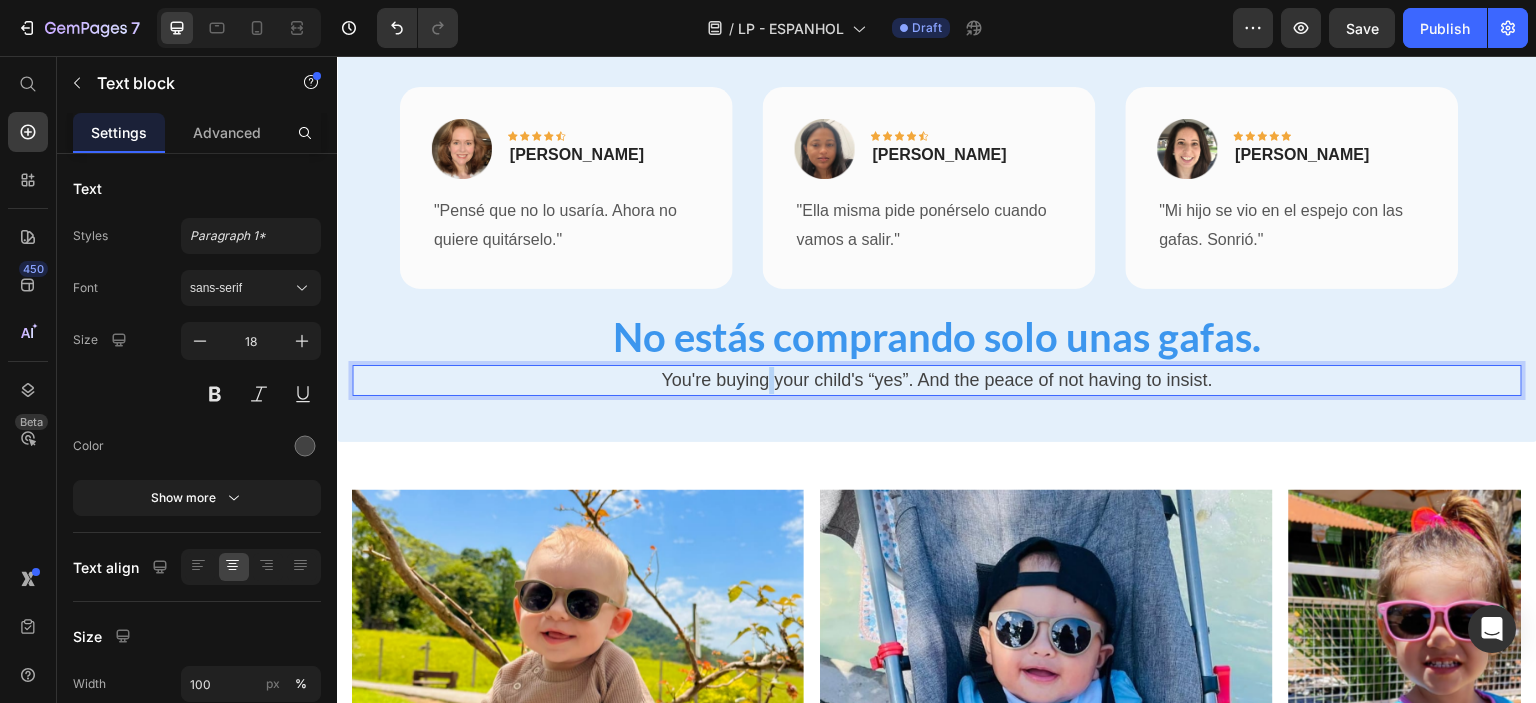 click on "You're buying your child's “yes”. And the peace of not having to insist." at bounding box center [937, 380] 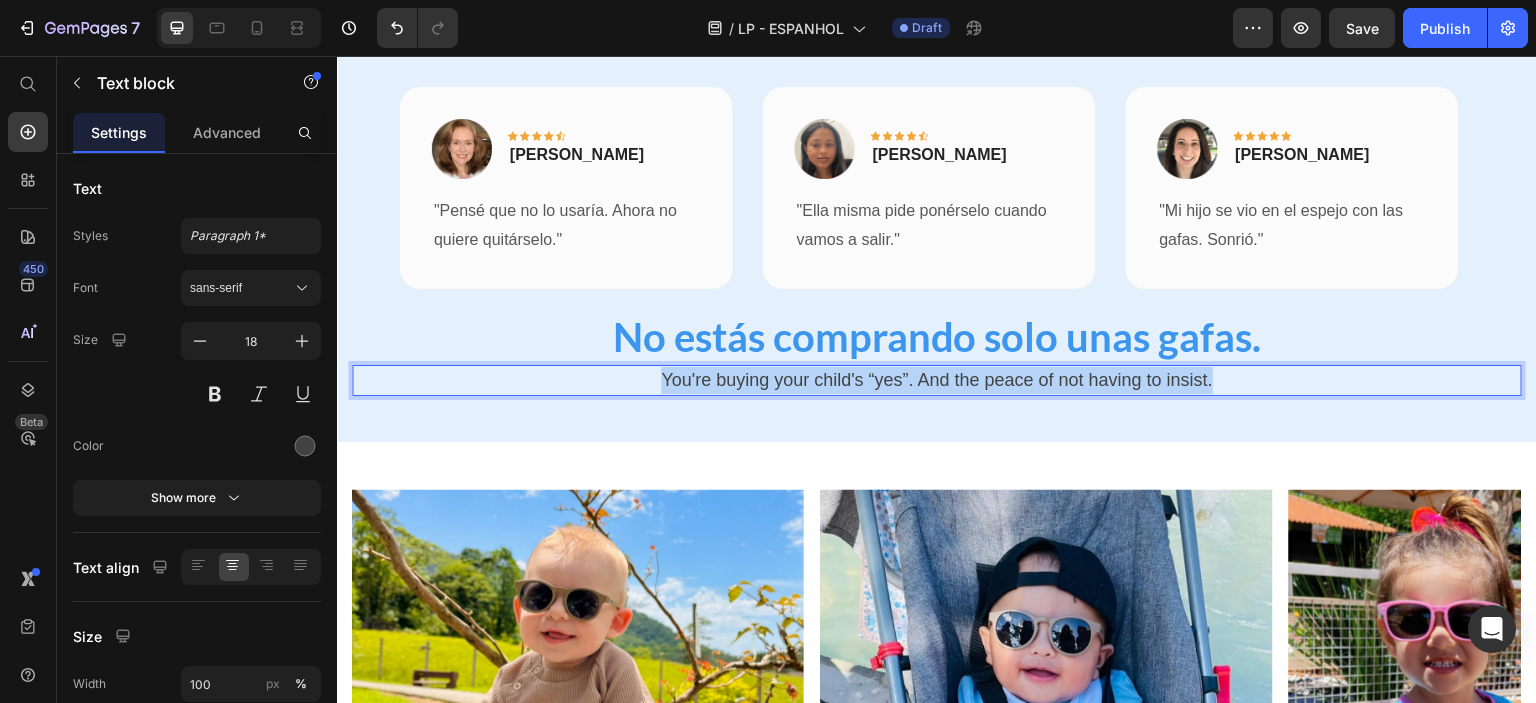 click on "You're buying your child's “yes”. And the peace of not having to insist." at bounding box center [937, 380] 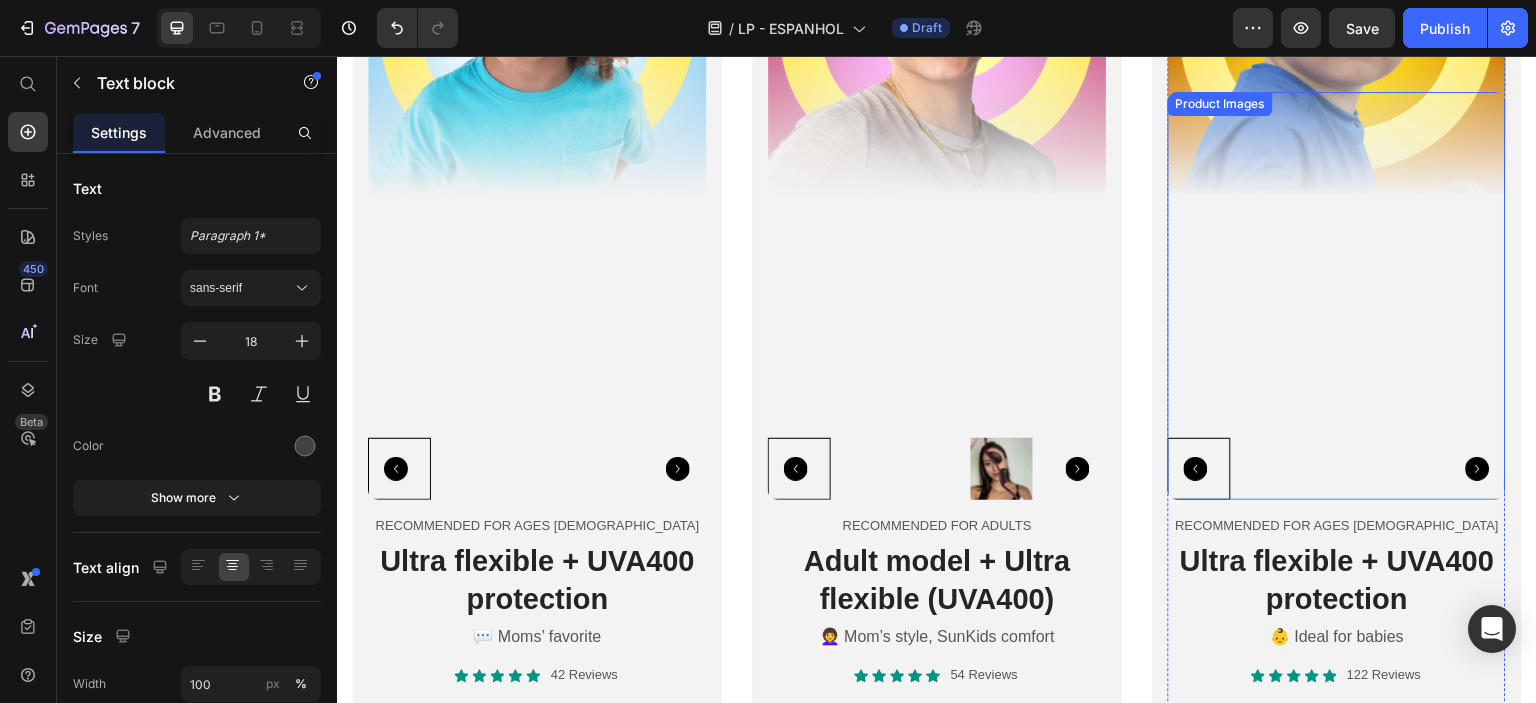 scroll, scrollTop: 3600, scrollLeft: 0, axis: vertical 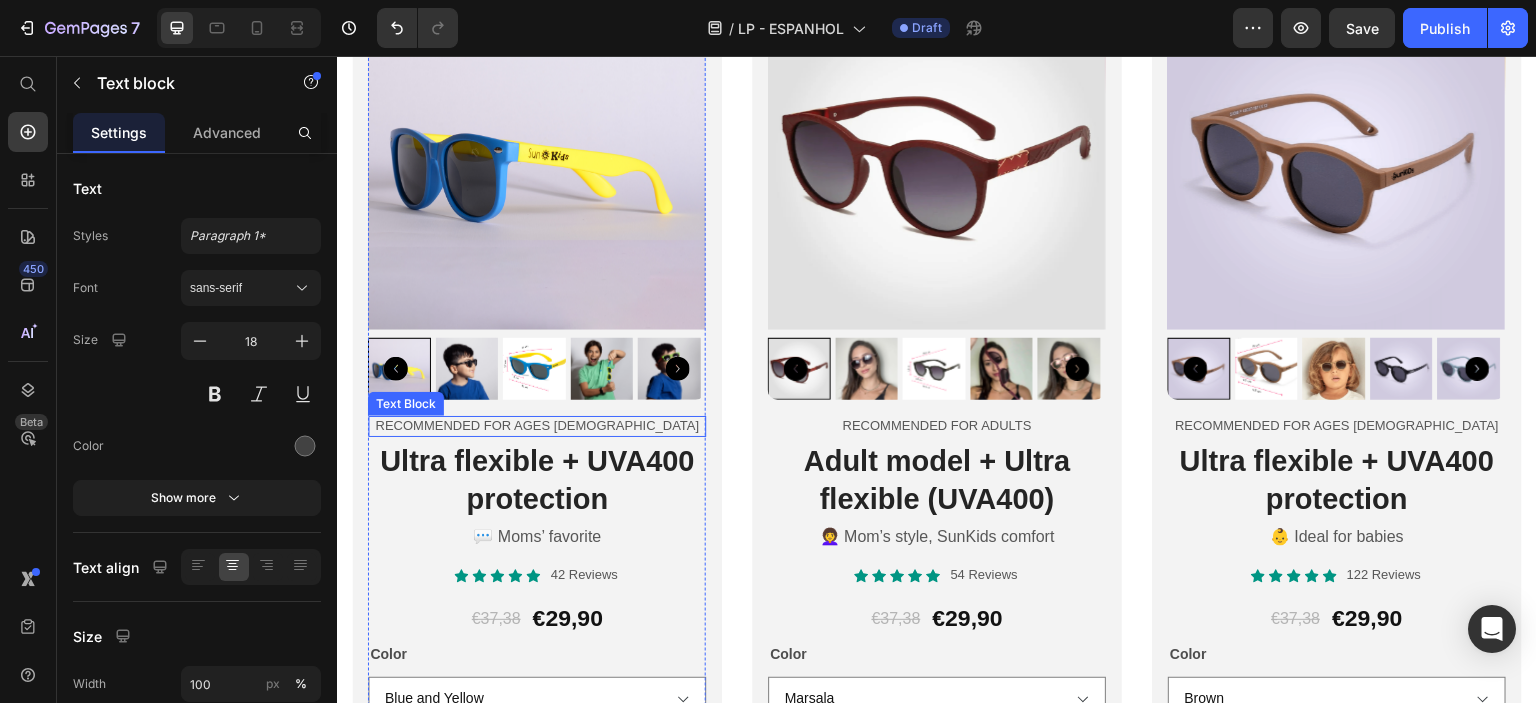 click on "Recommended for ages [DEMOGRAPHIC_DATA]" at bounding box center (537, 426) 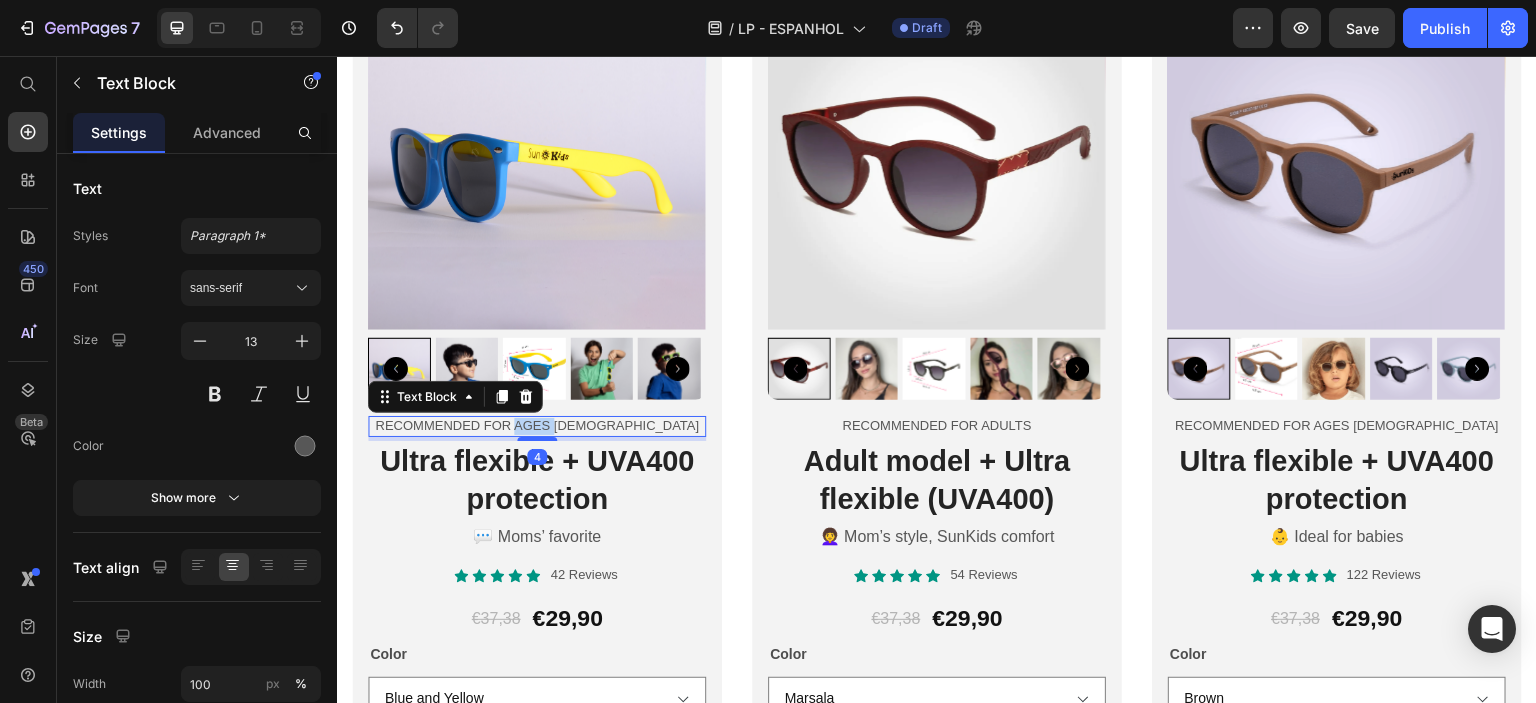 click on "Recommended for ages [DEMOGRAPHIC_DATA]" at bounding box center [537, 426] 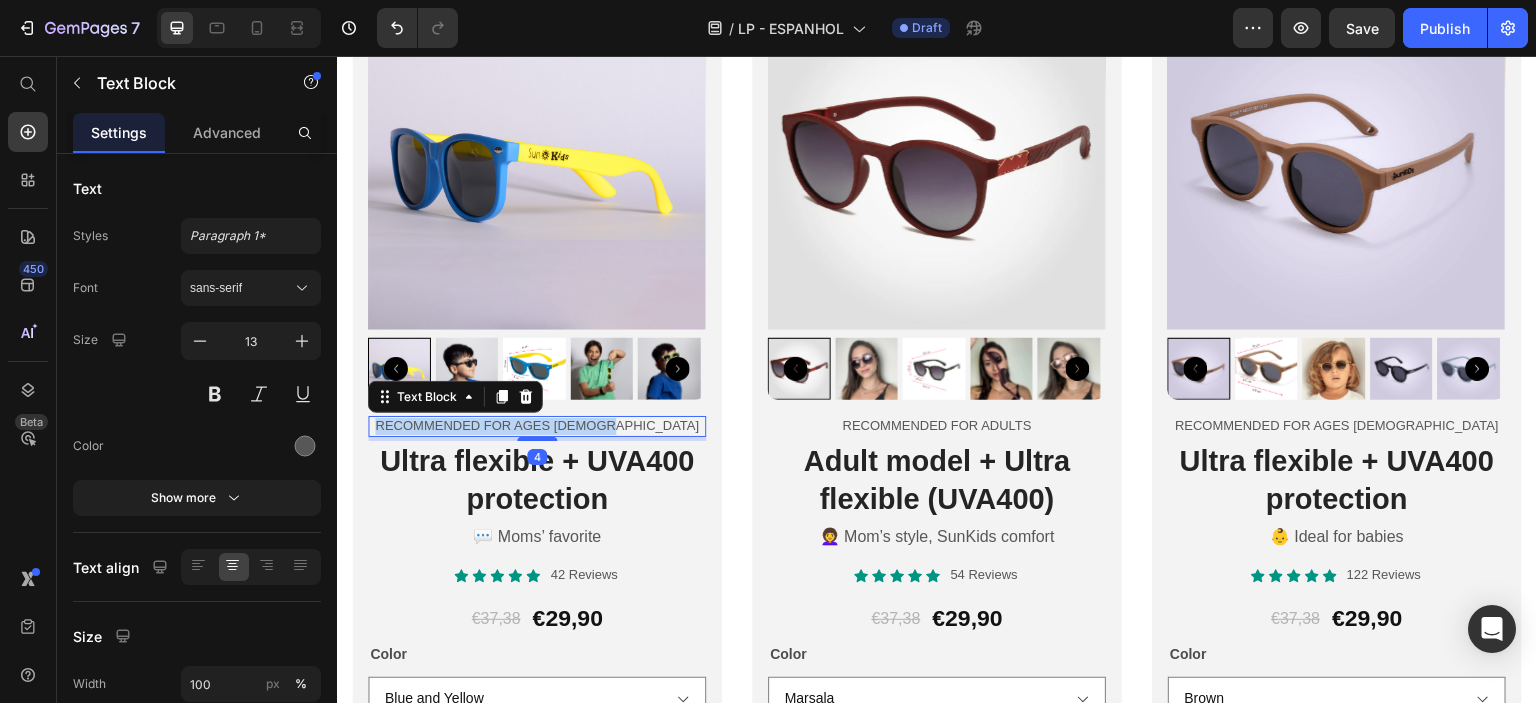 click on "Recommended for ages [DEMOGRAPHIC_DATA]" at bounding box center (537, 426) 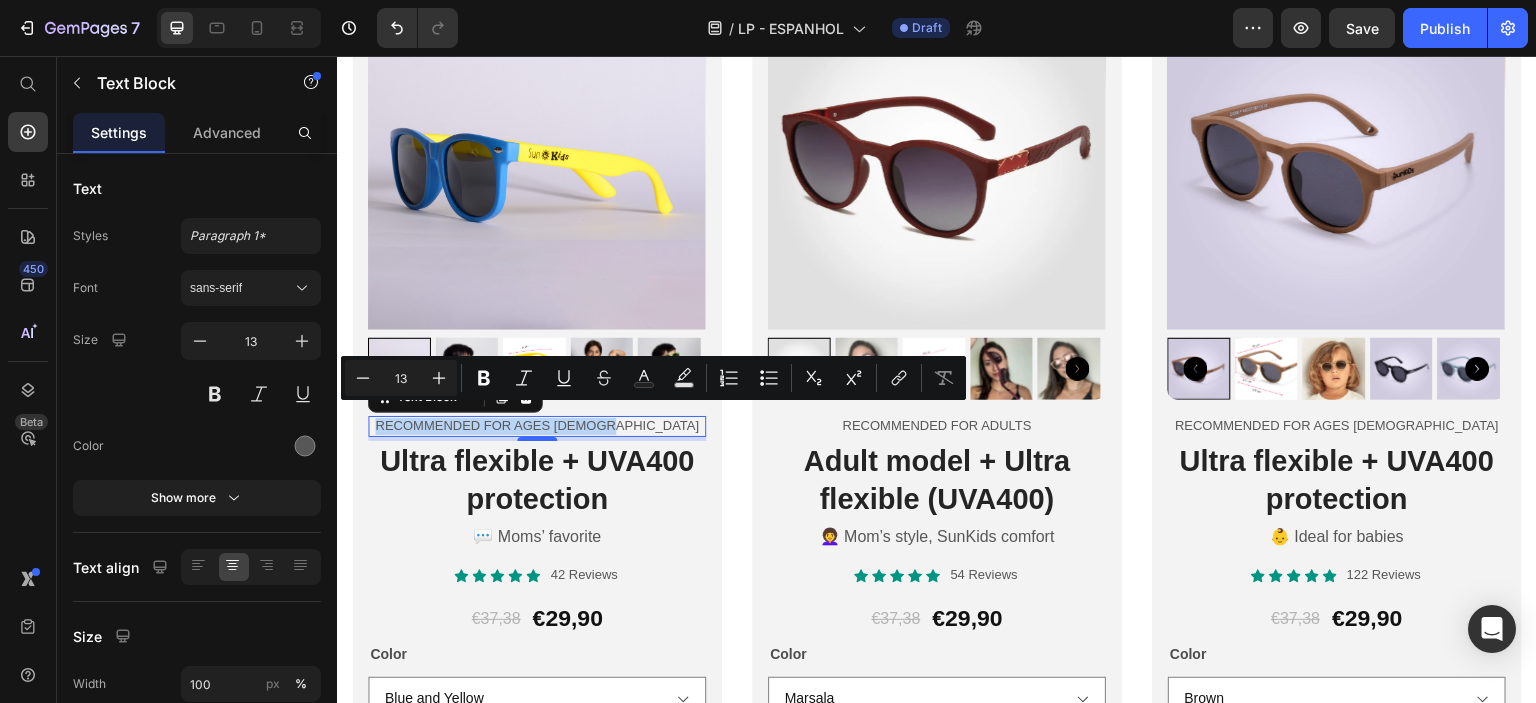 click on "Recommended for ages [DEMOGRAPHIC_DATA]" at bounding box center [537, 426] 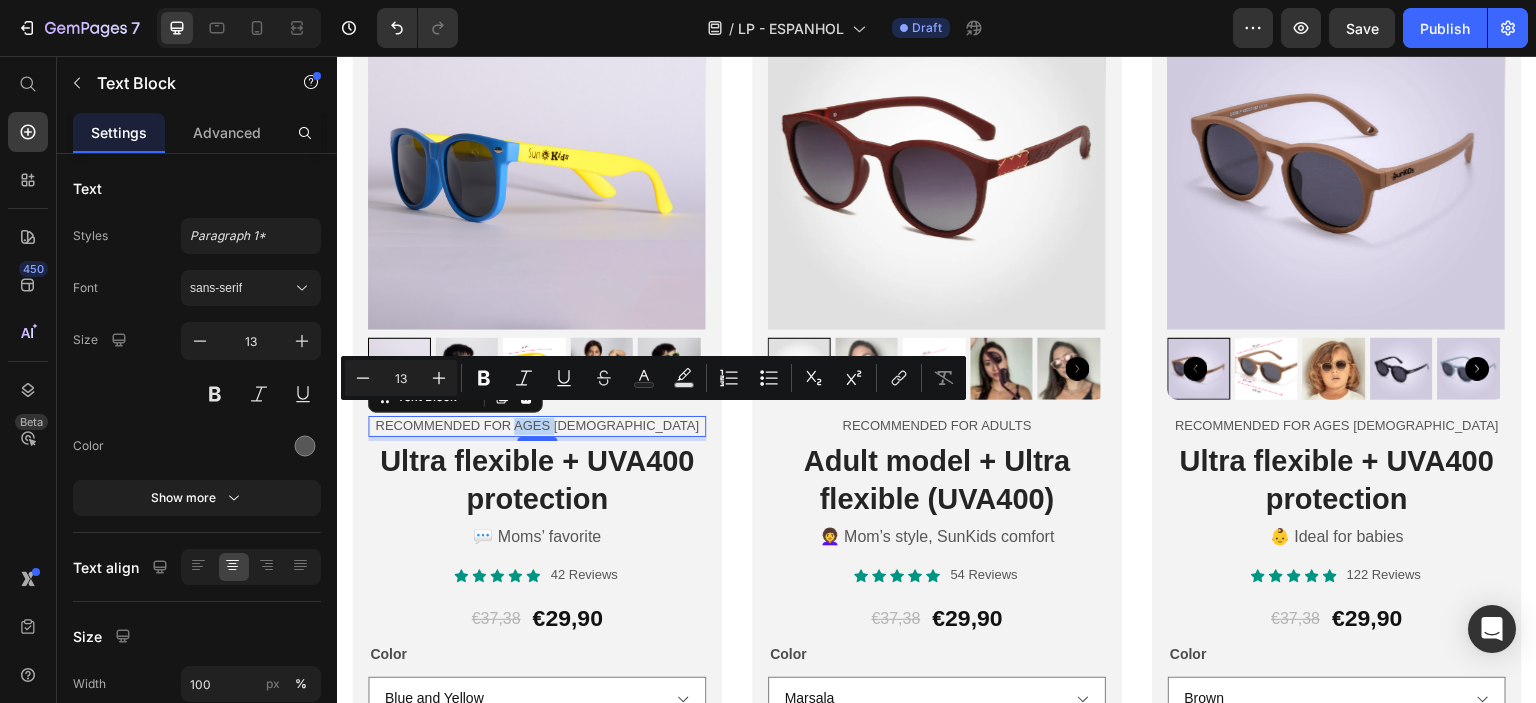 click on "Recommended for ages [DEMOGRAPHIC_DATA]" at bounding box center [537, 426] 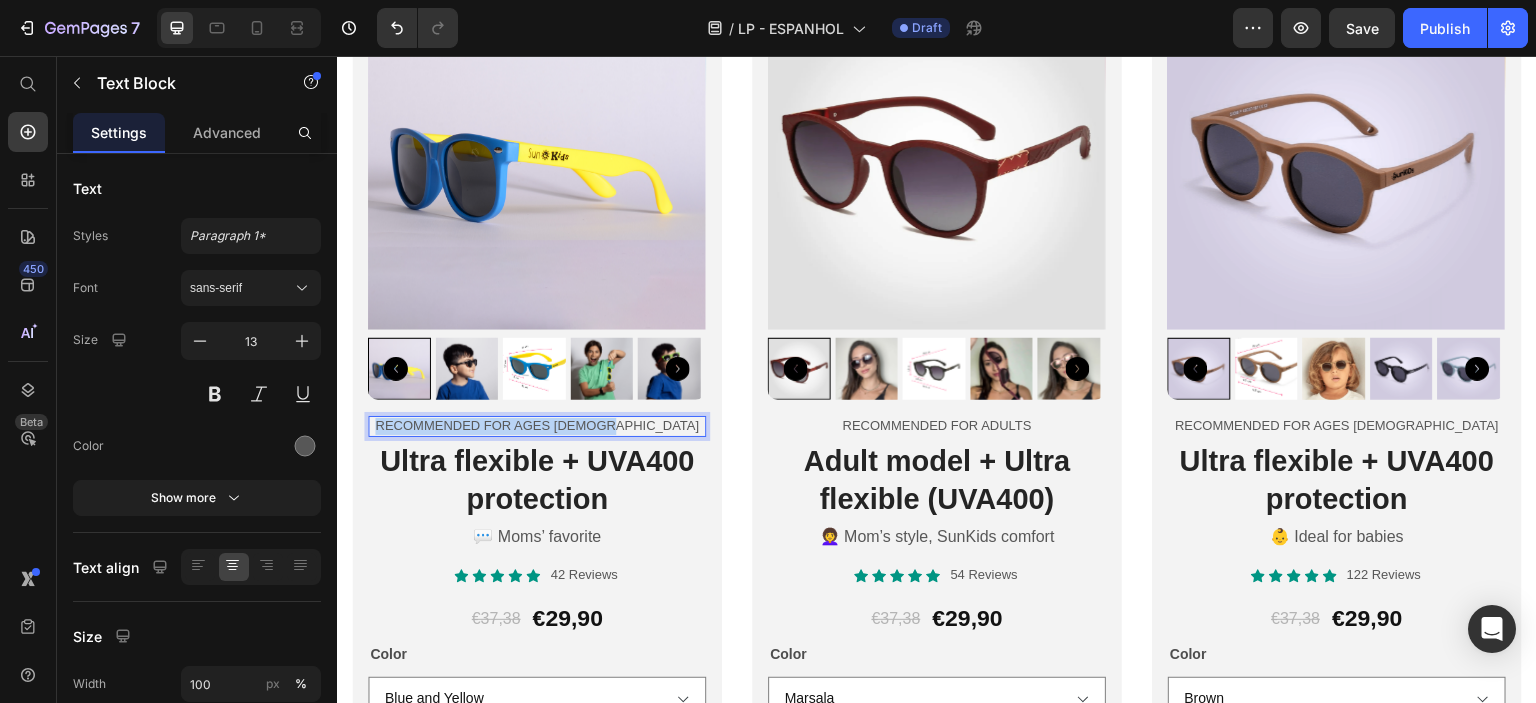 click on "Recommended for ages [DEMOGRAPHIC_DATA]" at bounding box center (537, 426) 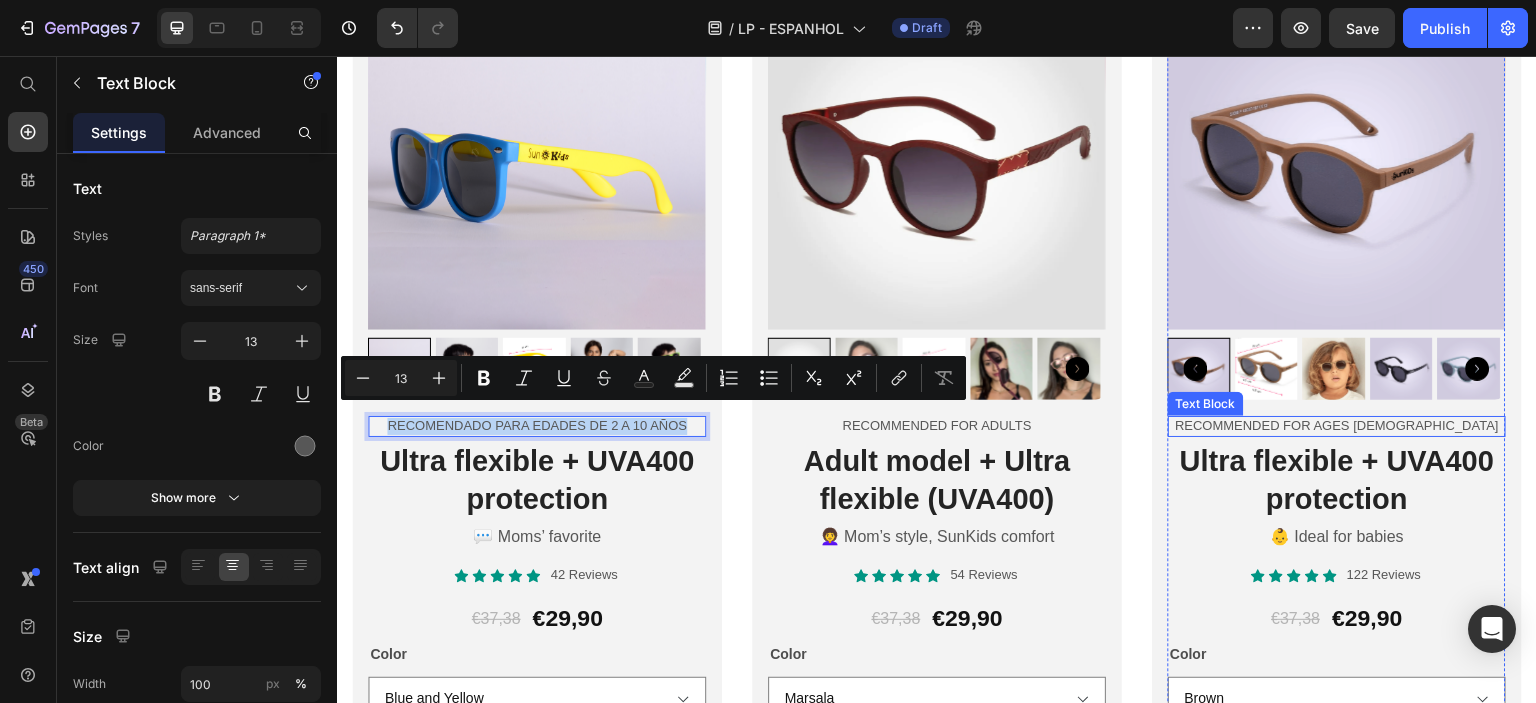 click on "Recommended for ages [DEMOGRAPHIC_DATA]" at bounding box center [1337, 426] 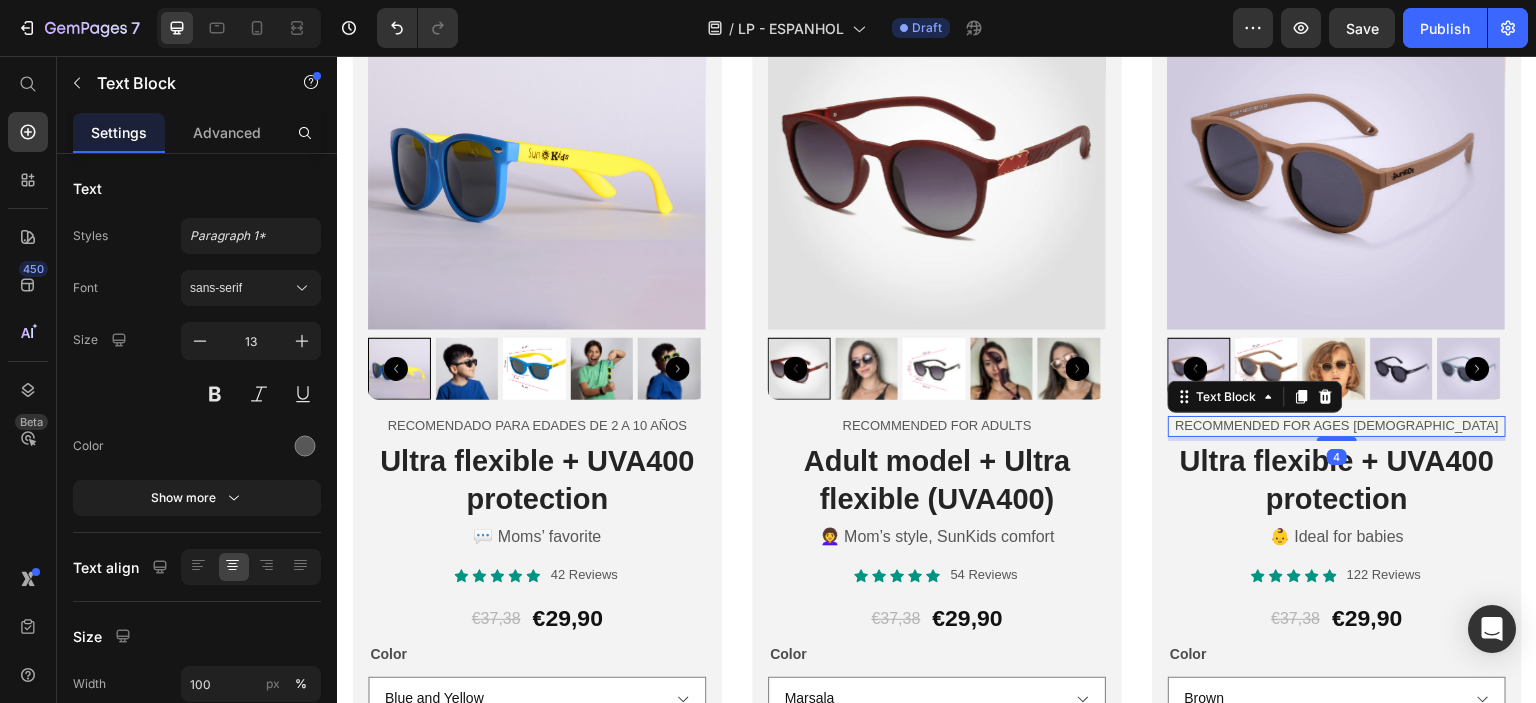 click on "Recommended for ages [DEMOGRAPHIC_DATA]" at bounding box center (1337, 426) 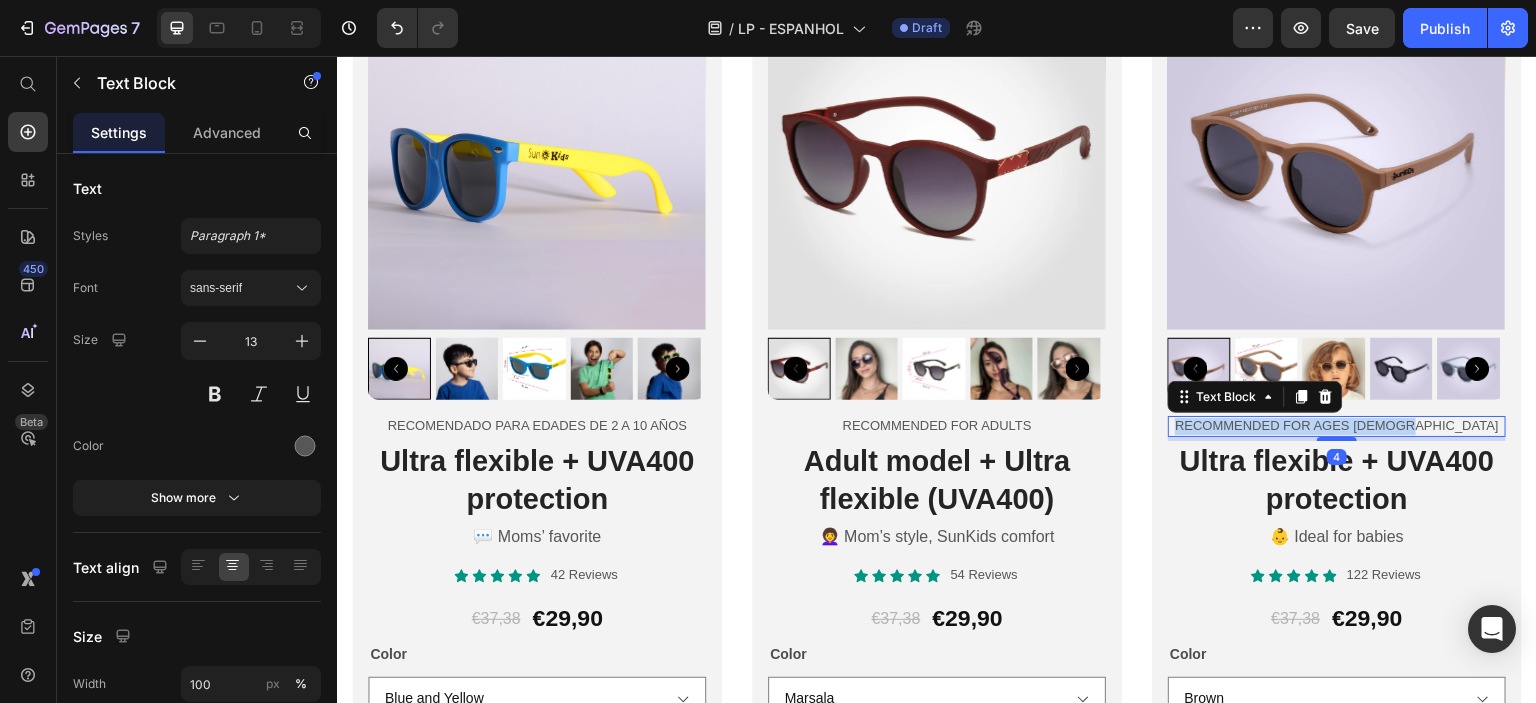 click on "Recommended for ages [DEMOGRAPHIC_DATA]" at bounding box center [1337, 426] 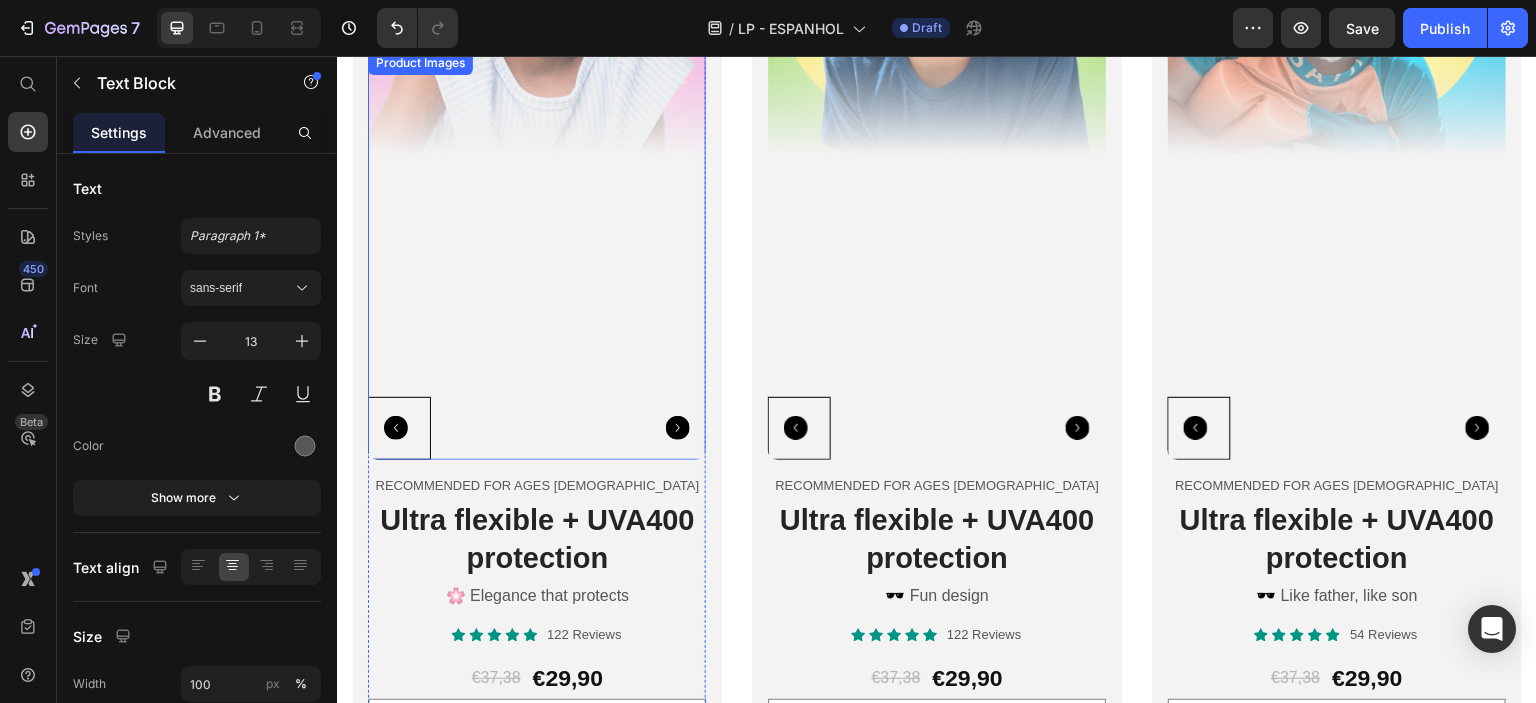 scroll, scrollTop: 4800, scrollLeft: 0, axis: vertical 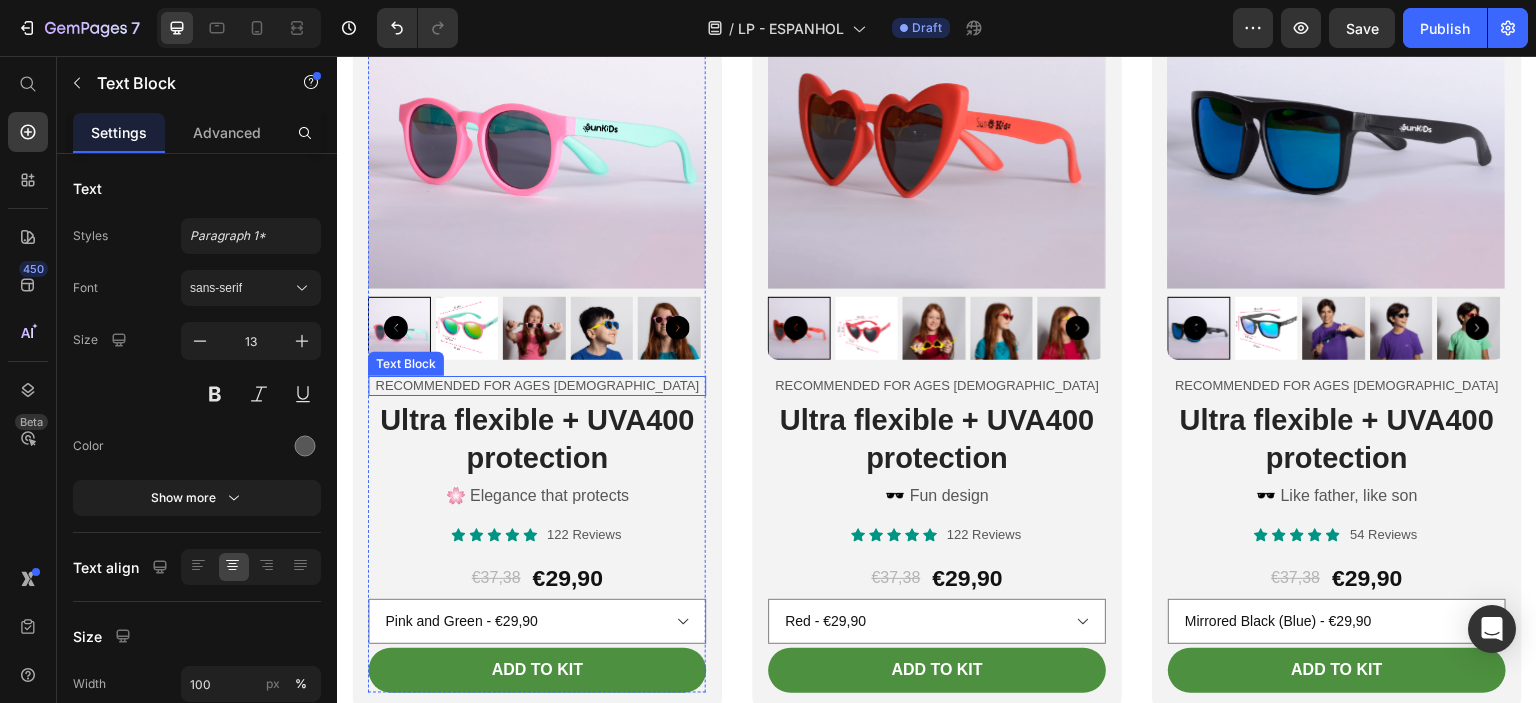 click on "Recommended for ages [DEMOGRAPHIC_DATA]" at bounding box center (537, 386) 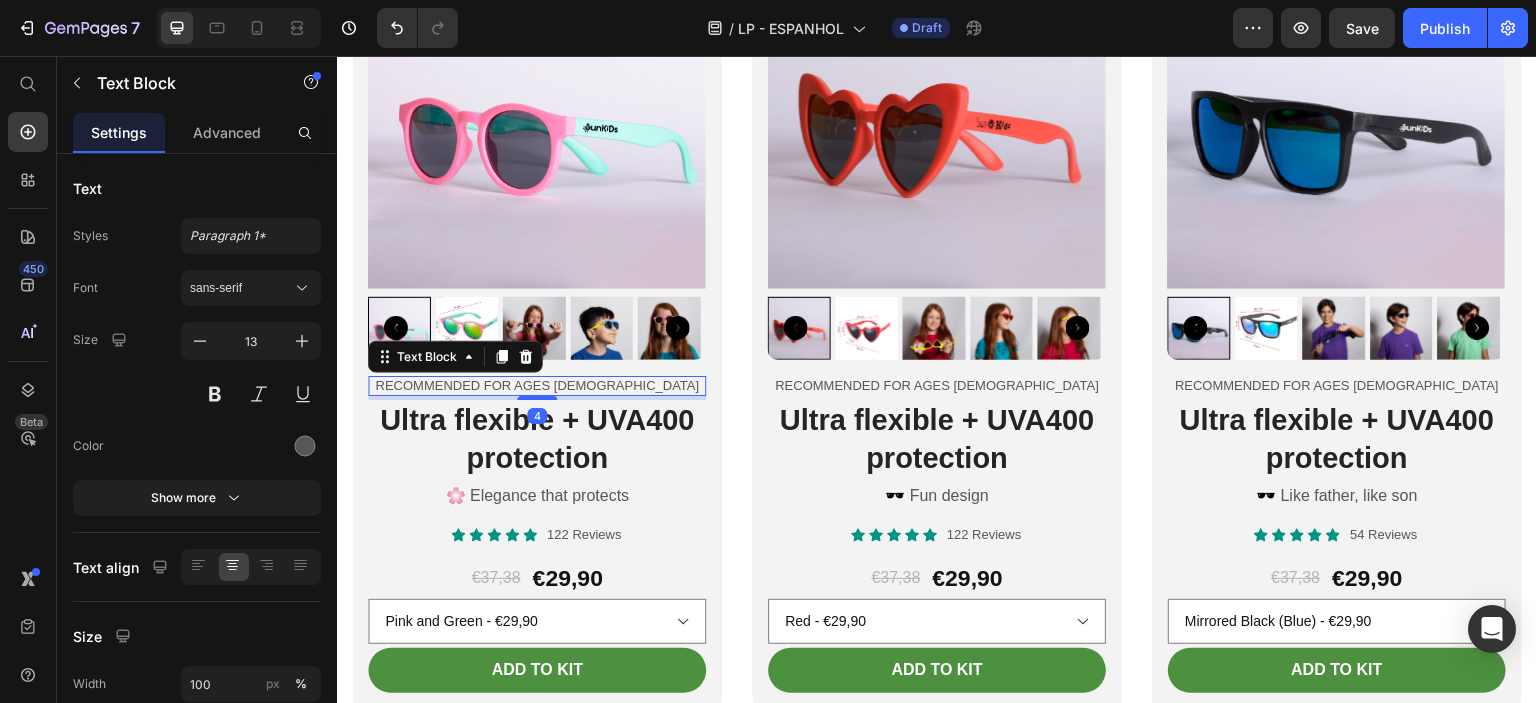 click on "Recommended for ages [DEMOGRAPHIC_DATA]" at bounding box center (537, 386) 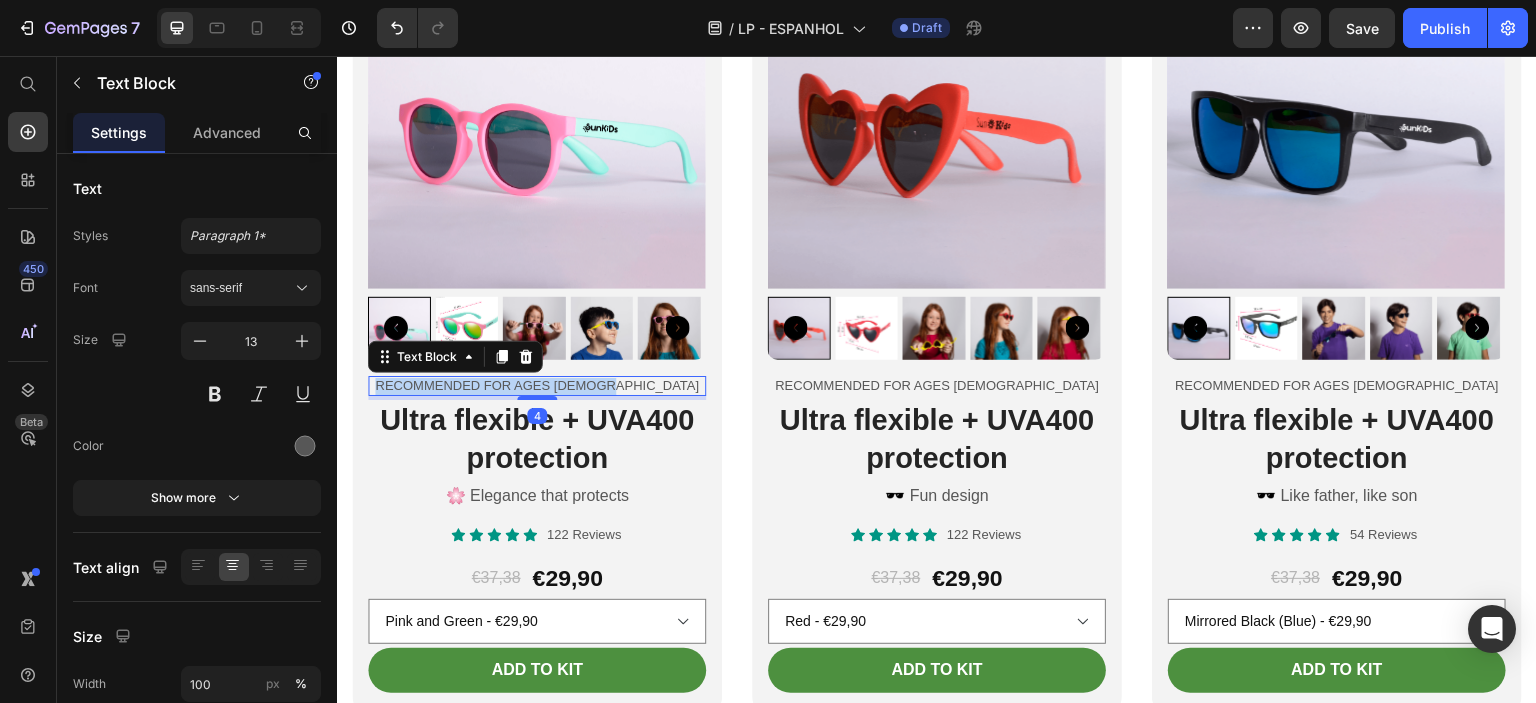 click on "Recommended for ages [DEMOGRAPHIC_DATA]" at bounding box center (537, 386) 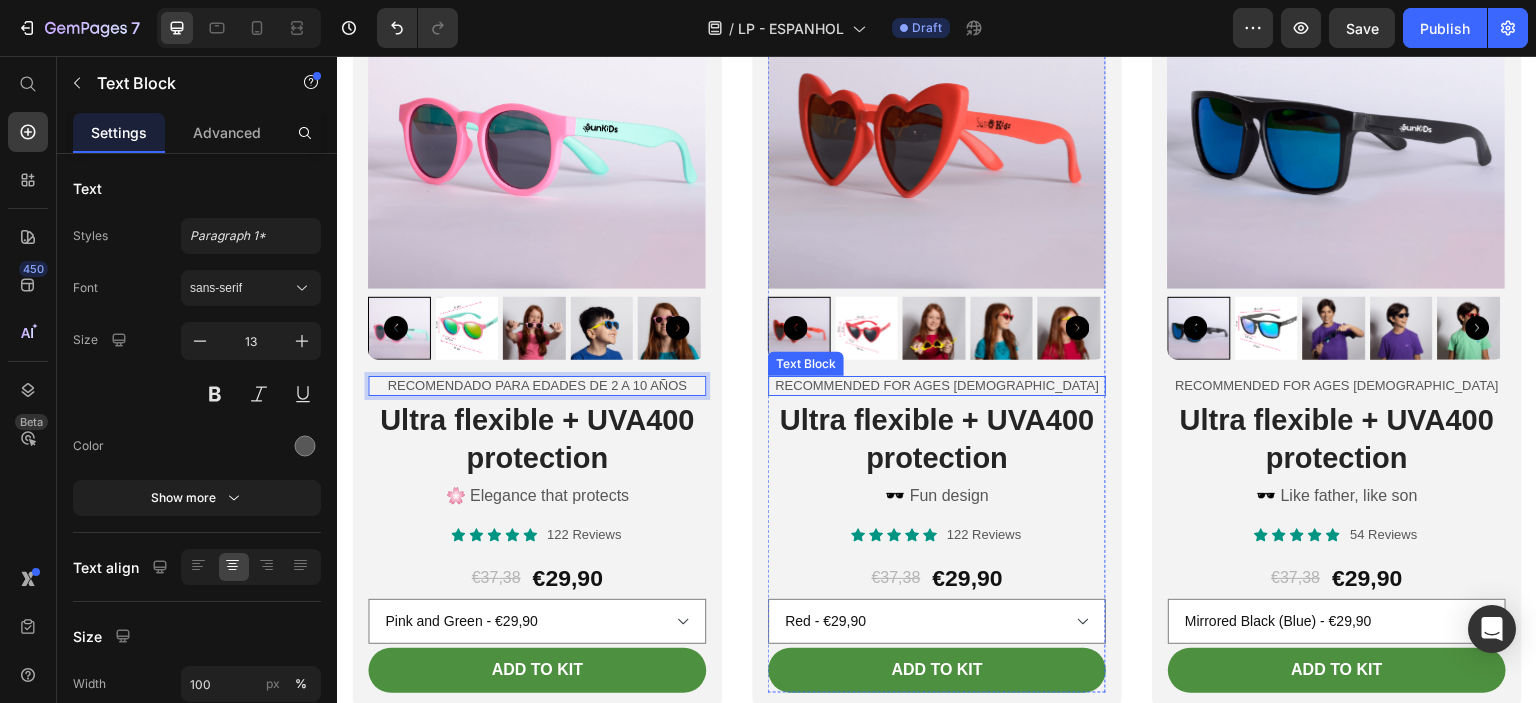click on "Recommended for ages [DEMOGRAPHIC_DATA]" at bounding box center (937, 386) 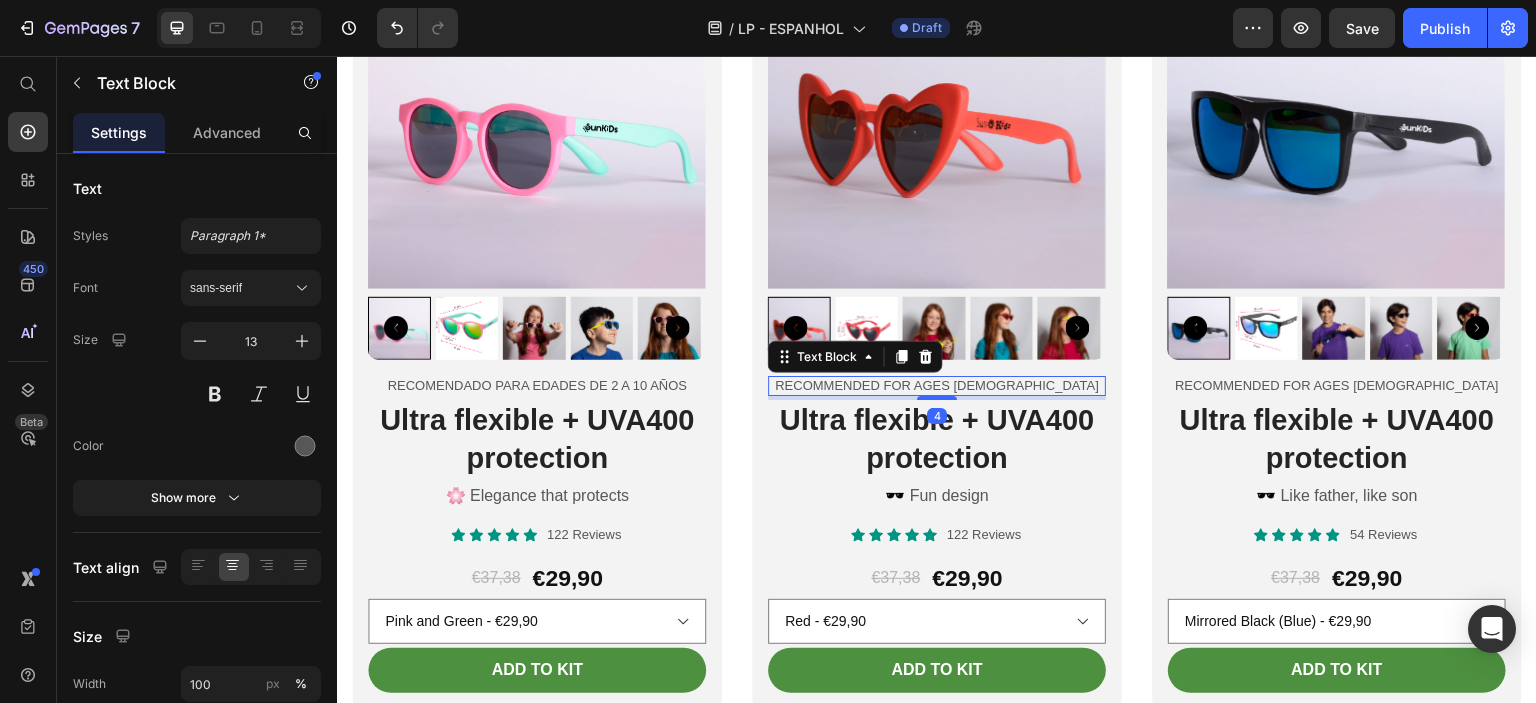 click on "Recommended for ages [DEMOGRAPHIC_DATA]" at bounding box center [937, 386] 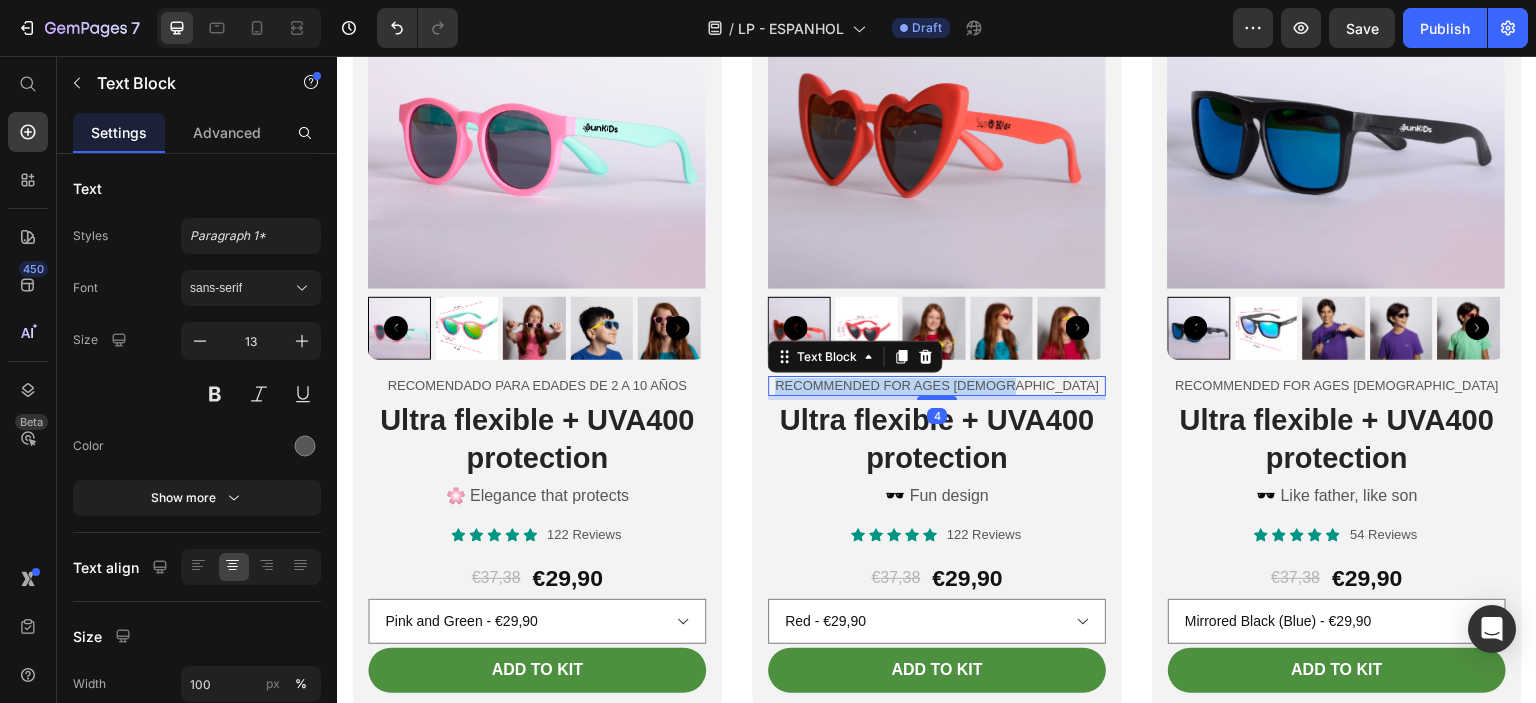 click on "Recommended for ages [DEMOGRAPHIC_DATA]" at bounding box center [937, 386] 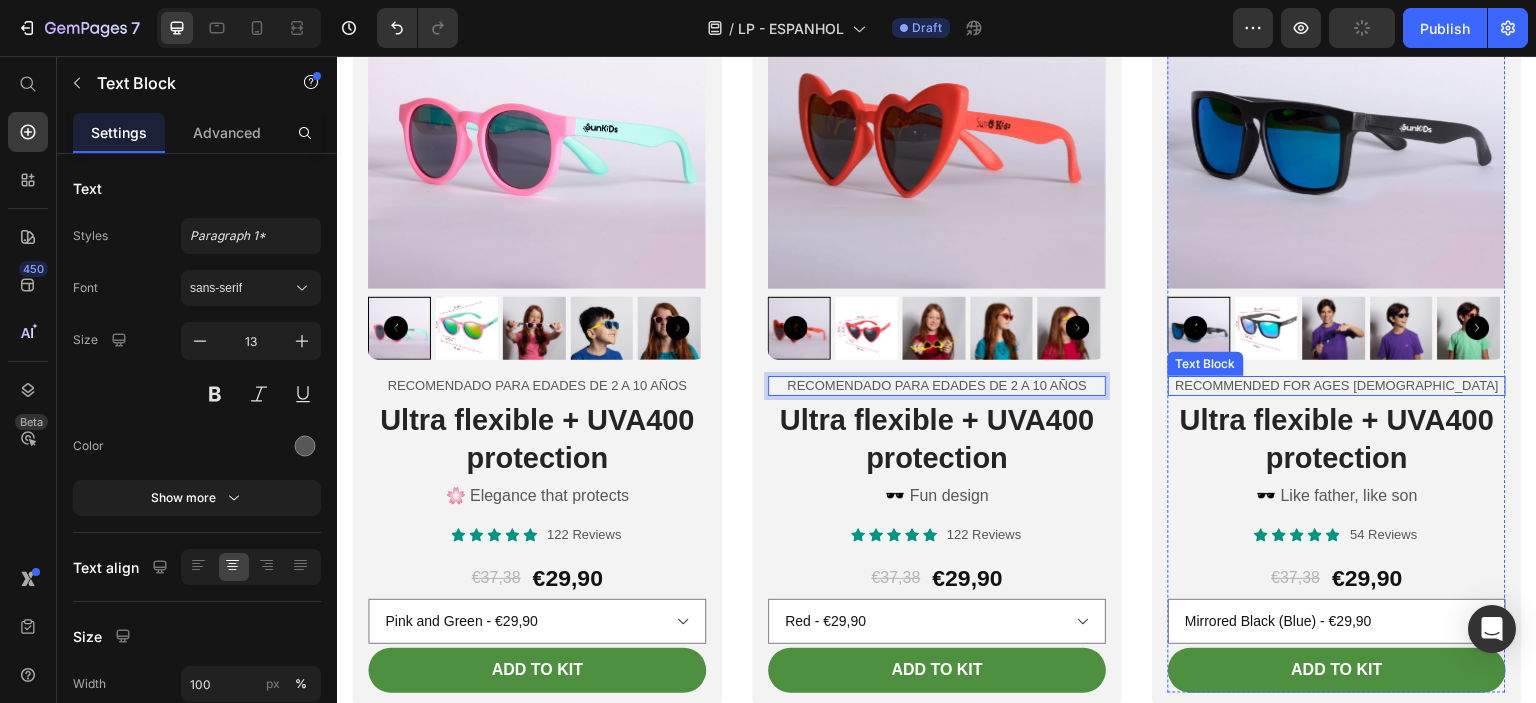 click on "Recommended for ages [DEMOGRAPHIC_DATA]" at bounding box center [1337, 386] 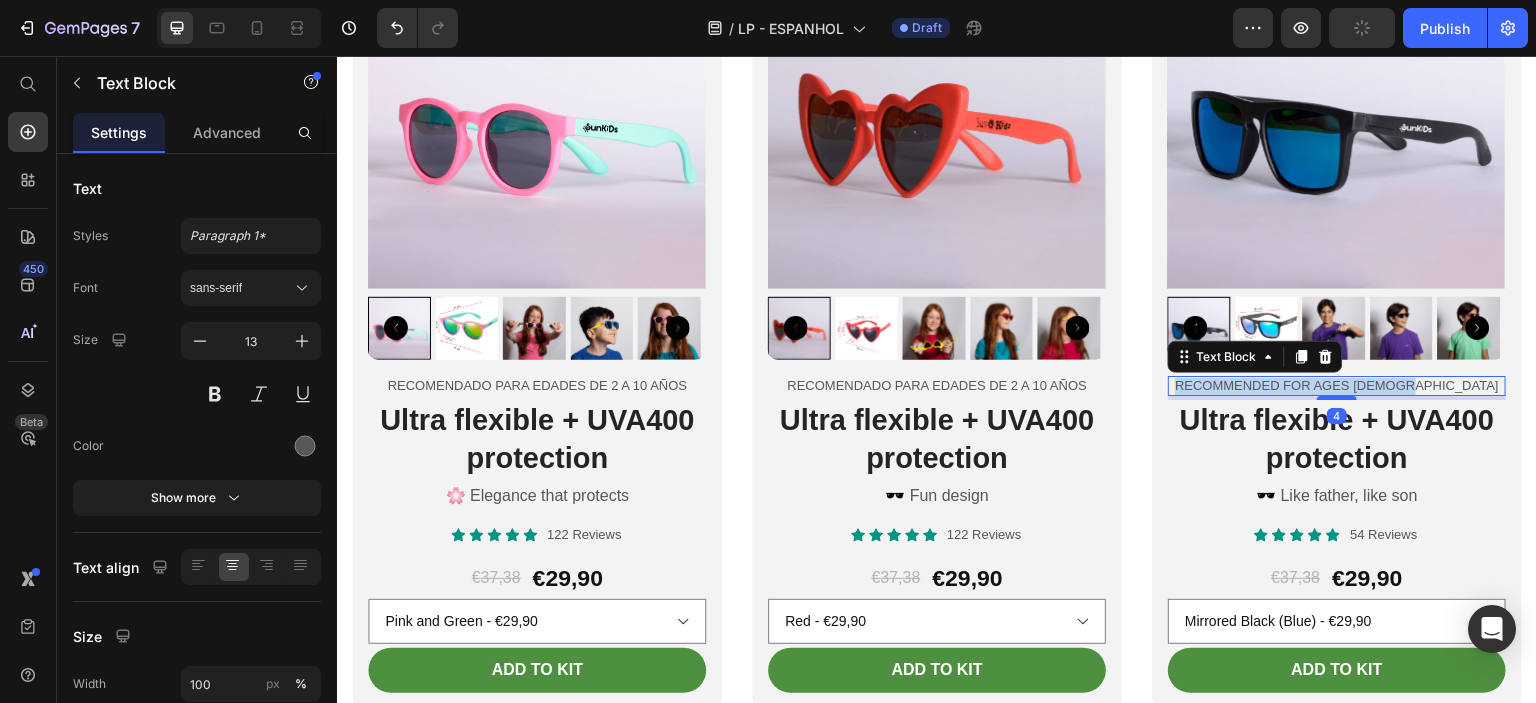 click on "Recommended for ages [DEMOGRAPHIC_DATA]" at bounding box center [1337, 386] 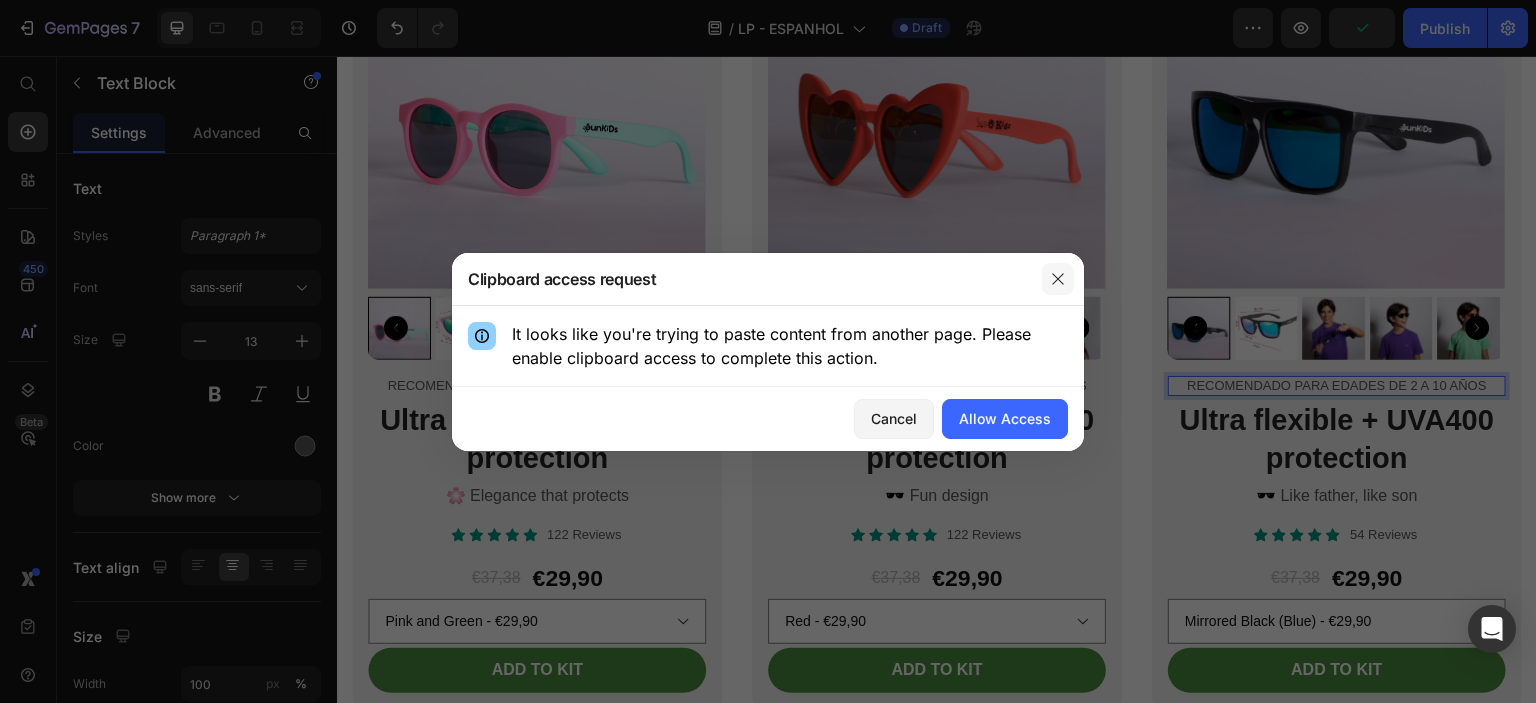click at bounding box center [1058, 279] 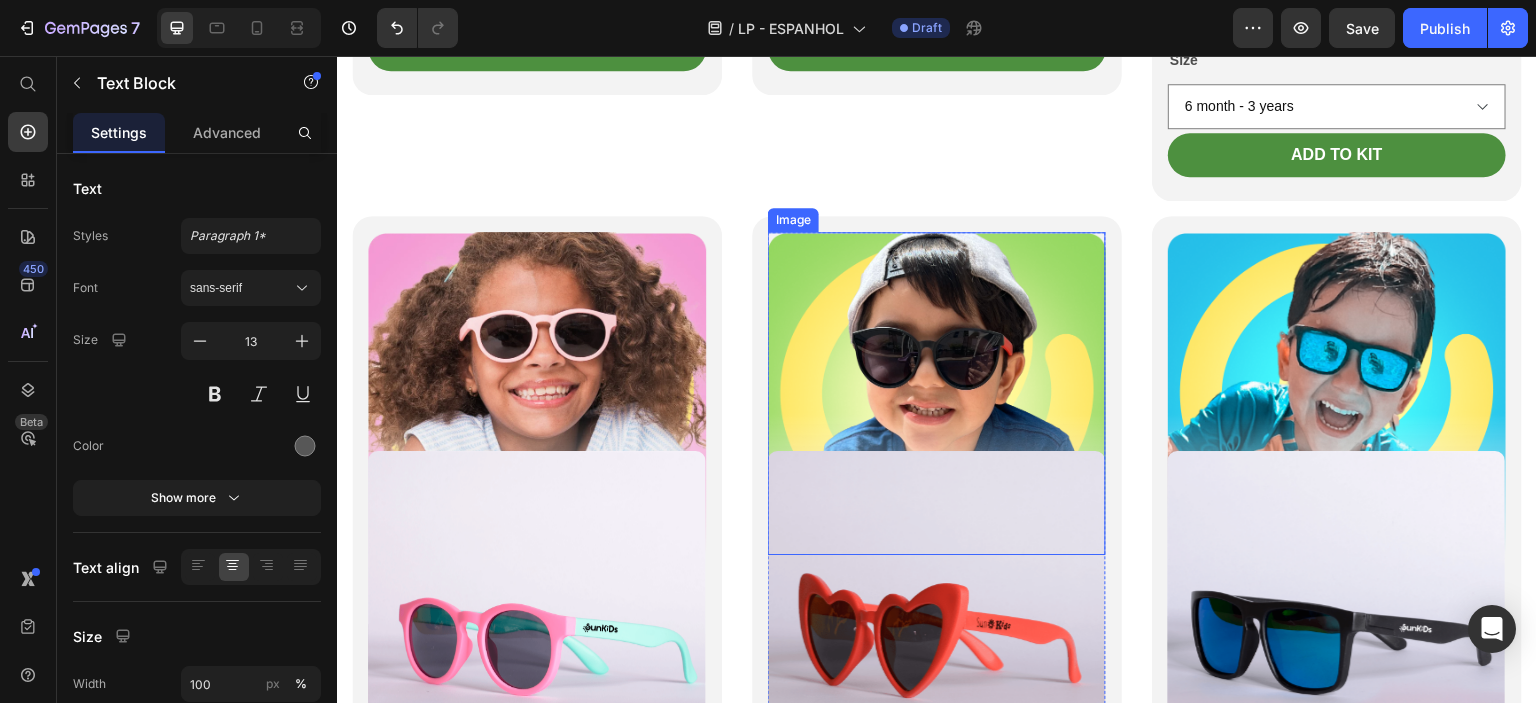 scroll, scrollTop: 4700, scrollLeft: 0, axis: vertical 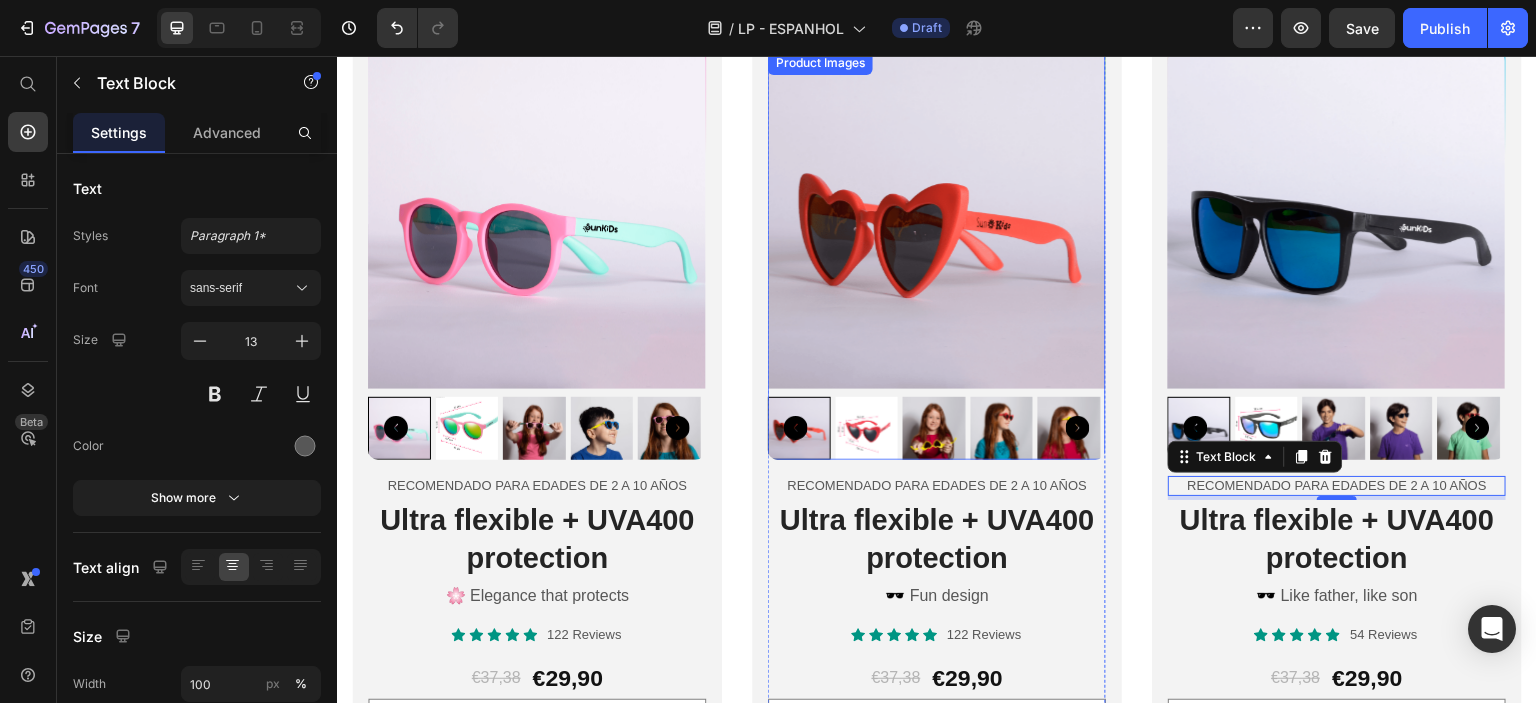 click at bounding box center [937, 220] 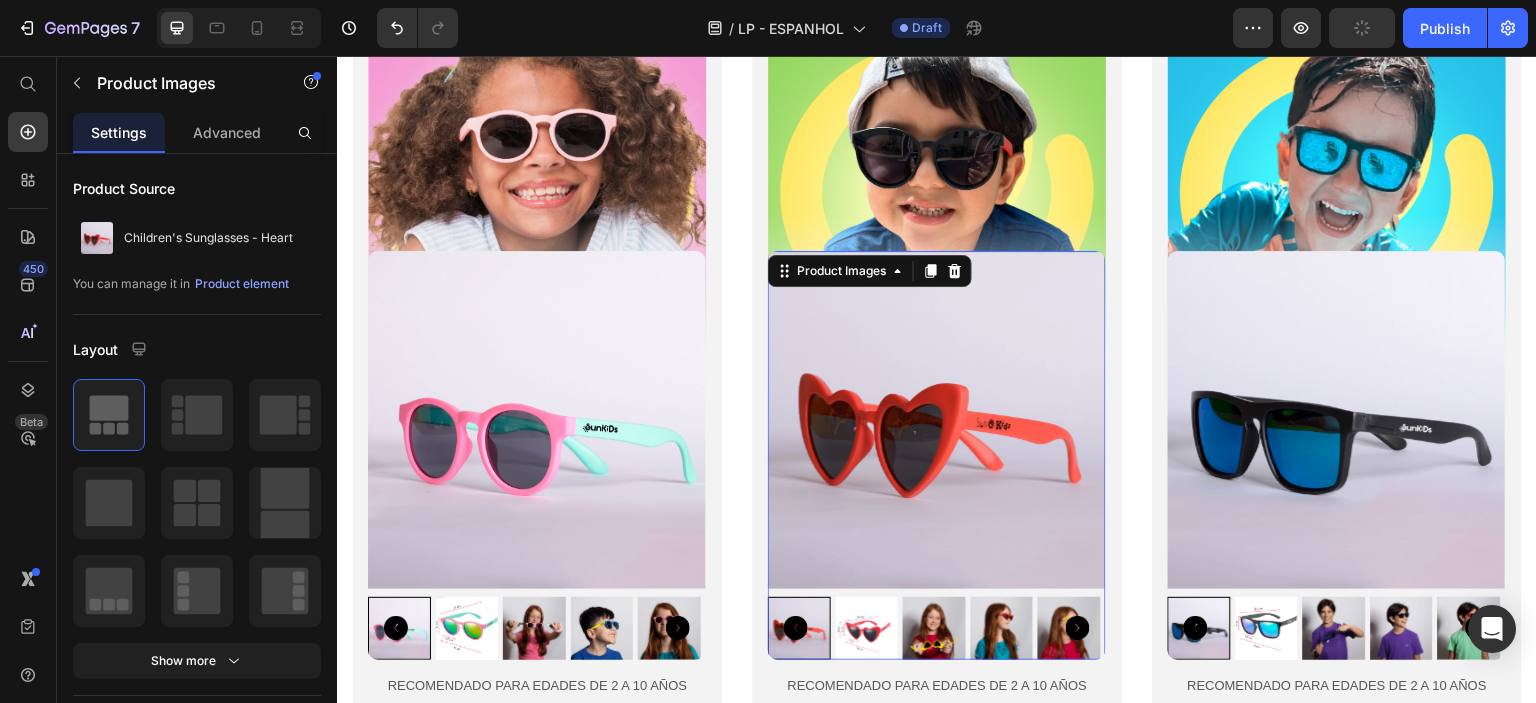 scroll, scrollTop: 4400, scrollLeft: 0, axis: vertical 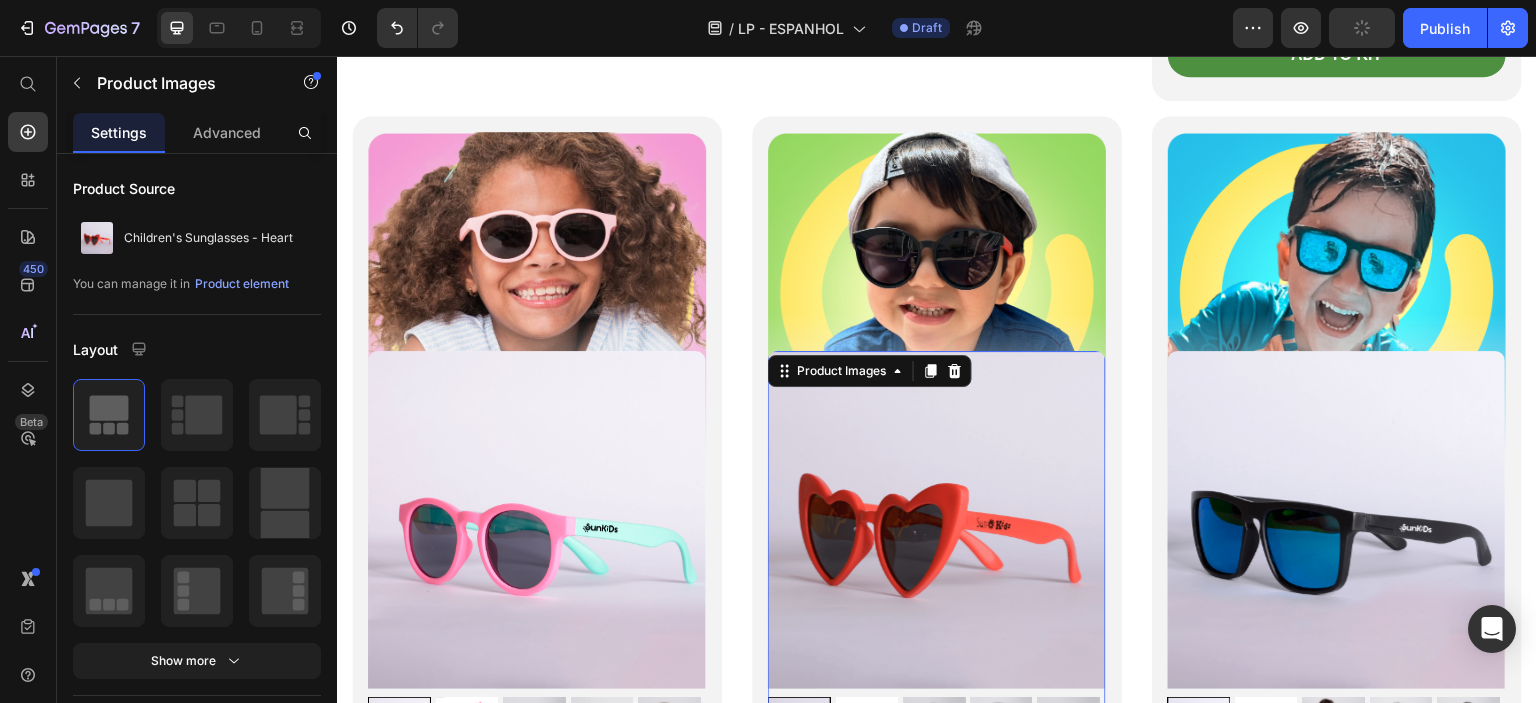 click at bounding box center (937, 520) 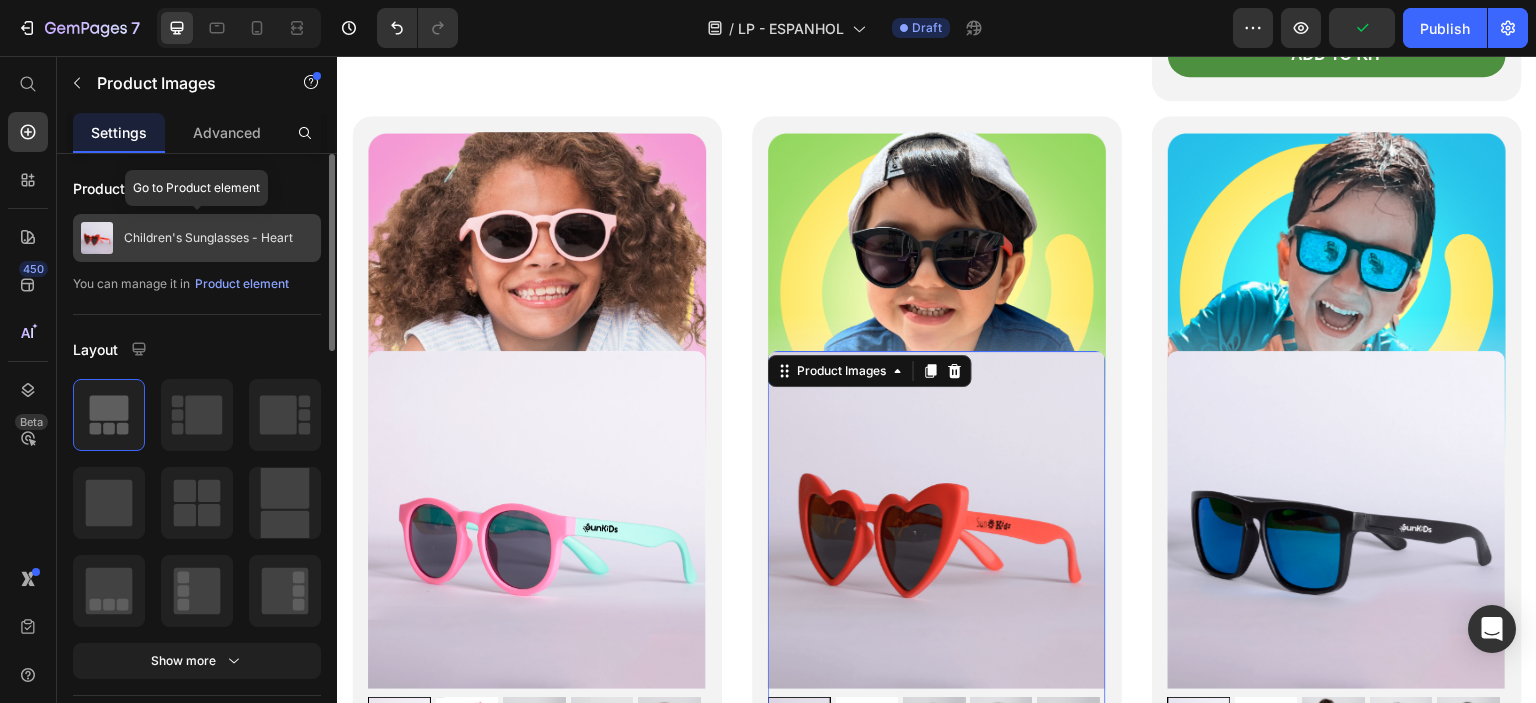 click on "Children's Sunglasses - Heart" at bounding box center [208, 238] 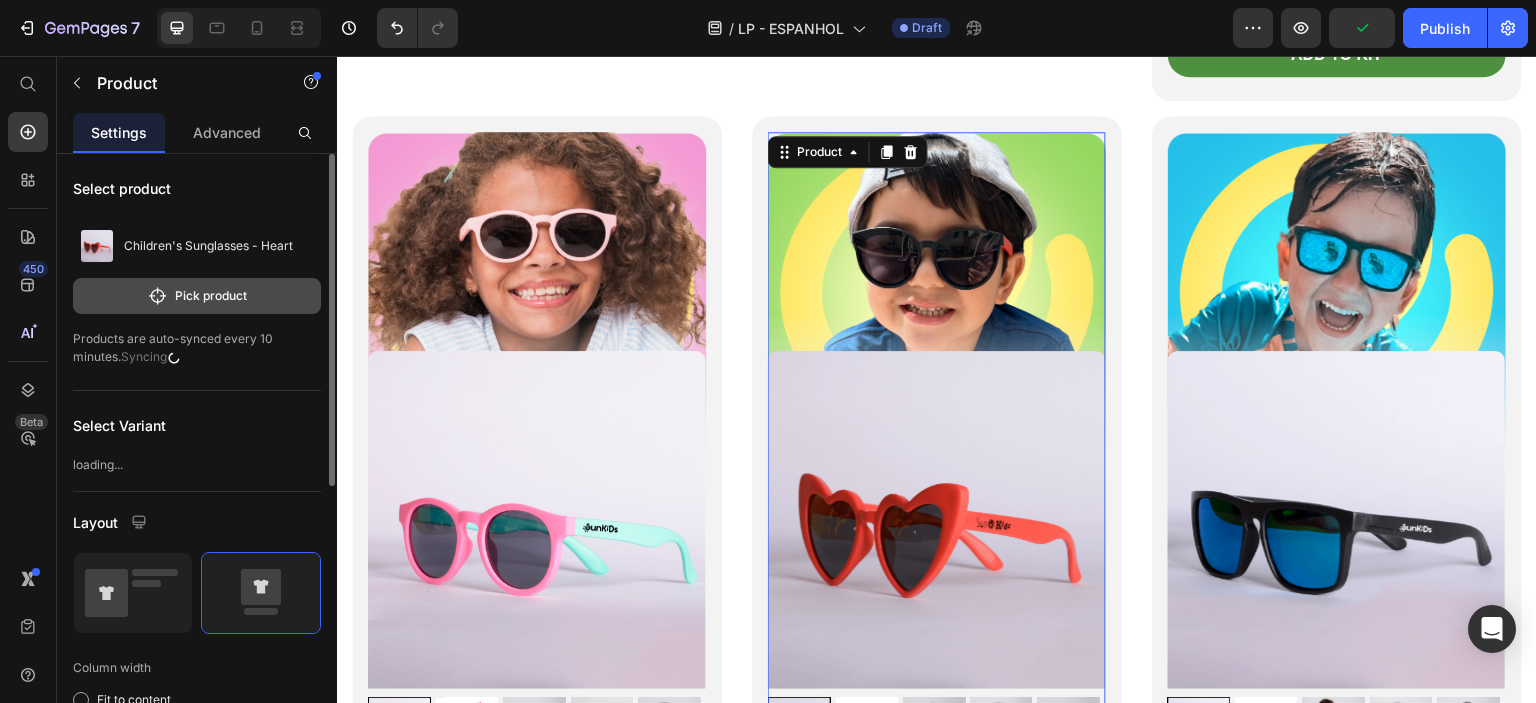 click on "Pick product" at bounding box center (197, 296) 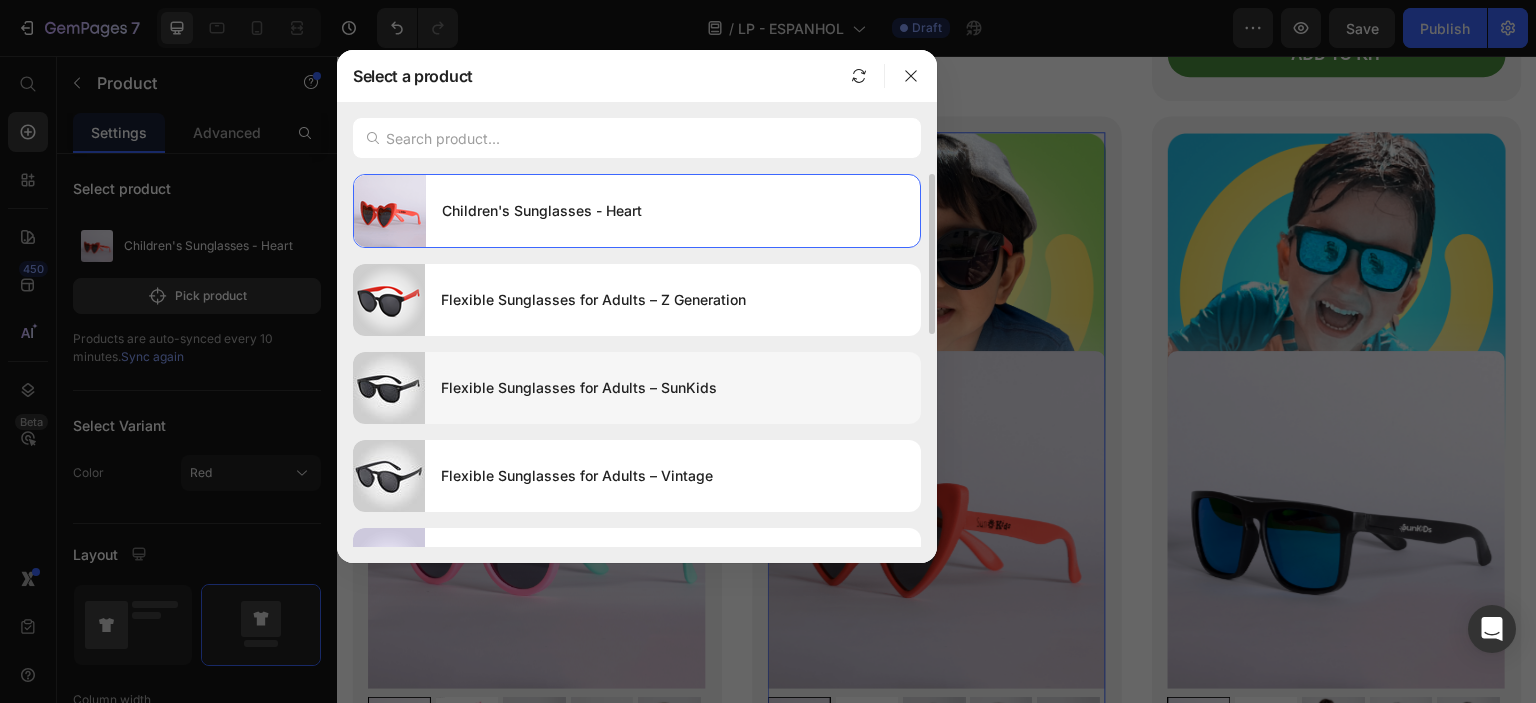 scroll, scrollTop: 100, scrollLeft: 0, axis: vertical 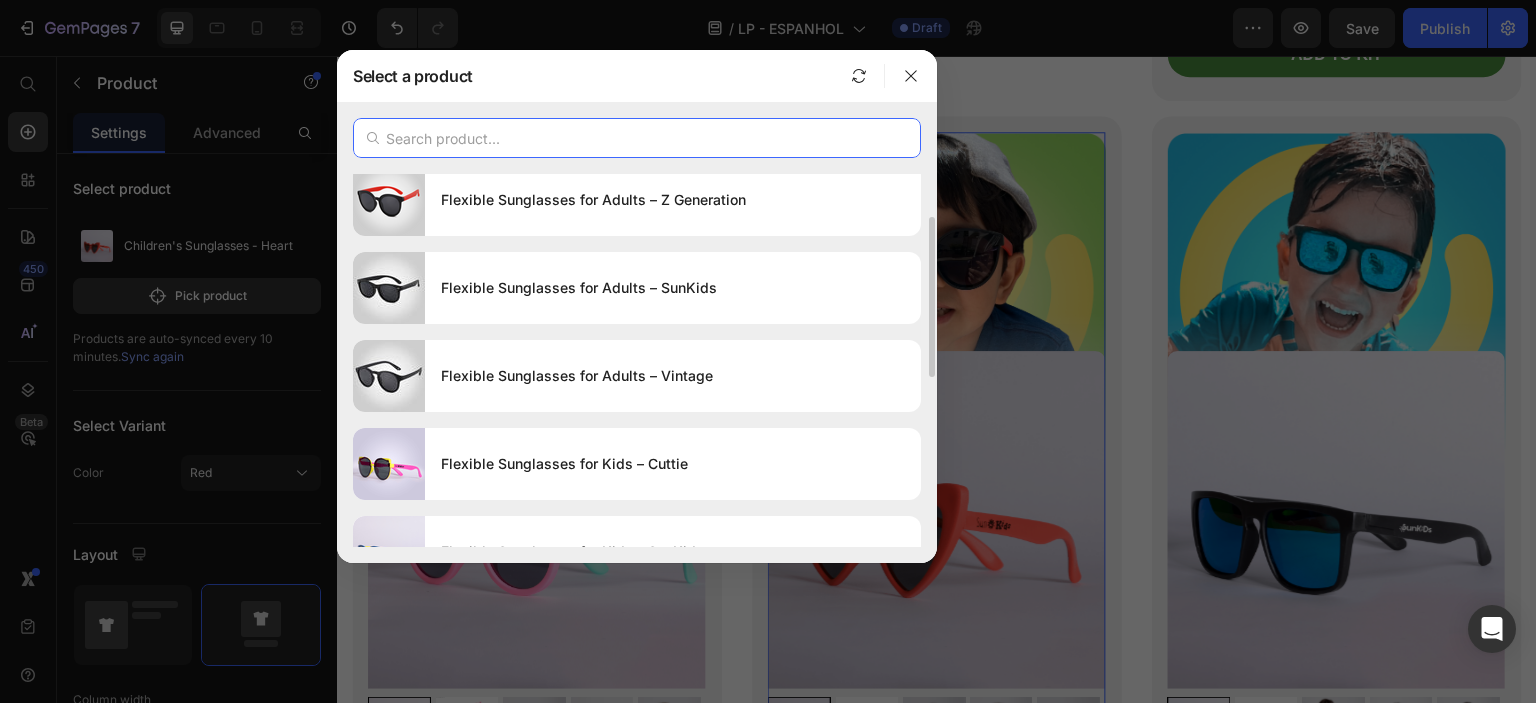 click at bounding box center (637, 138) 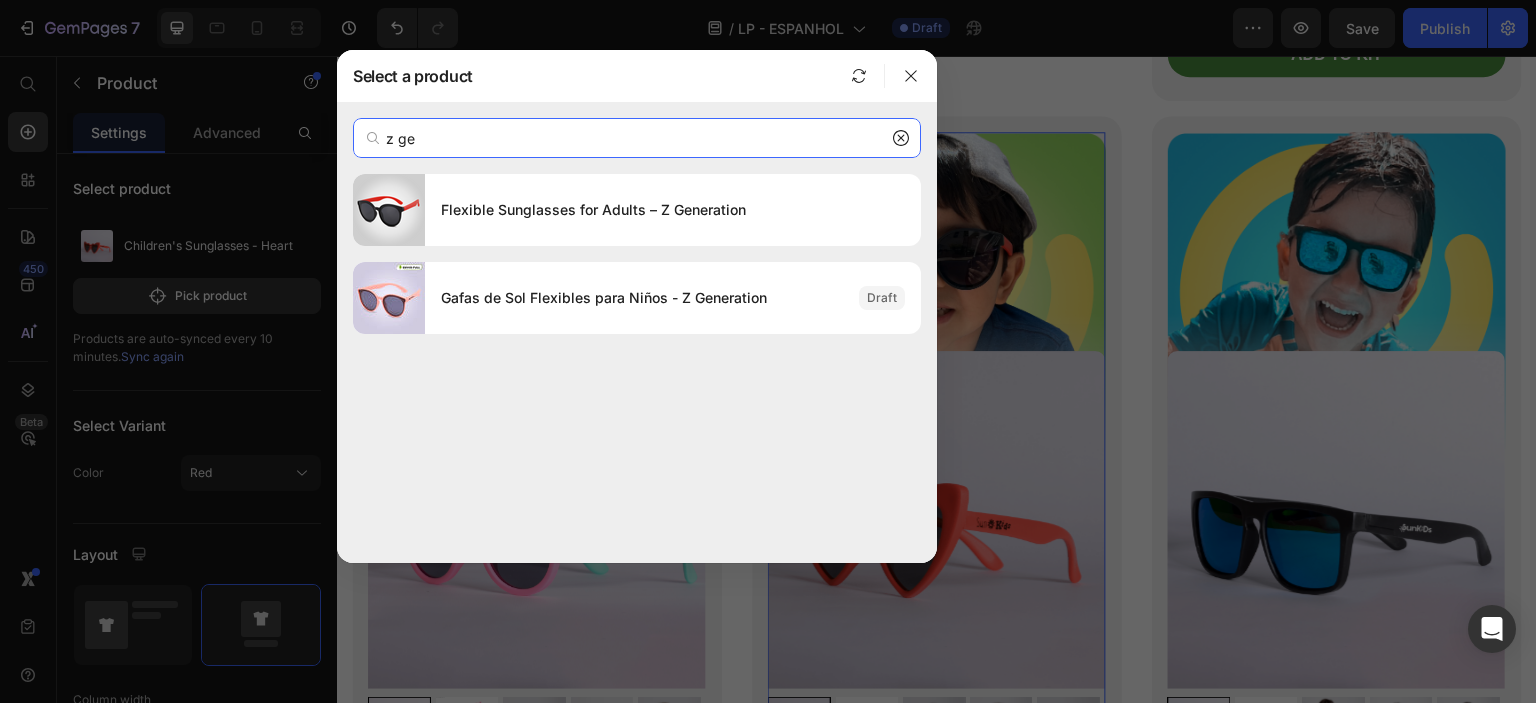 scroll, scrollTop: 0, scrollLeft: 0, axis: both 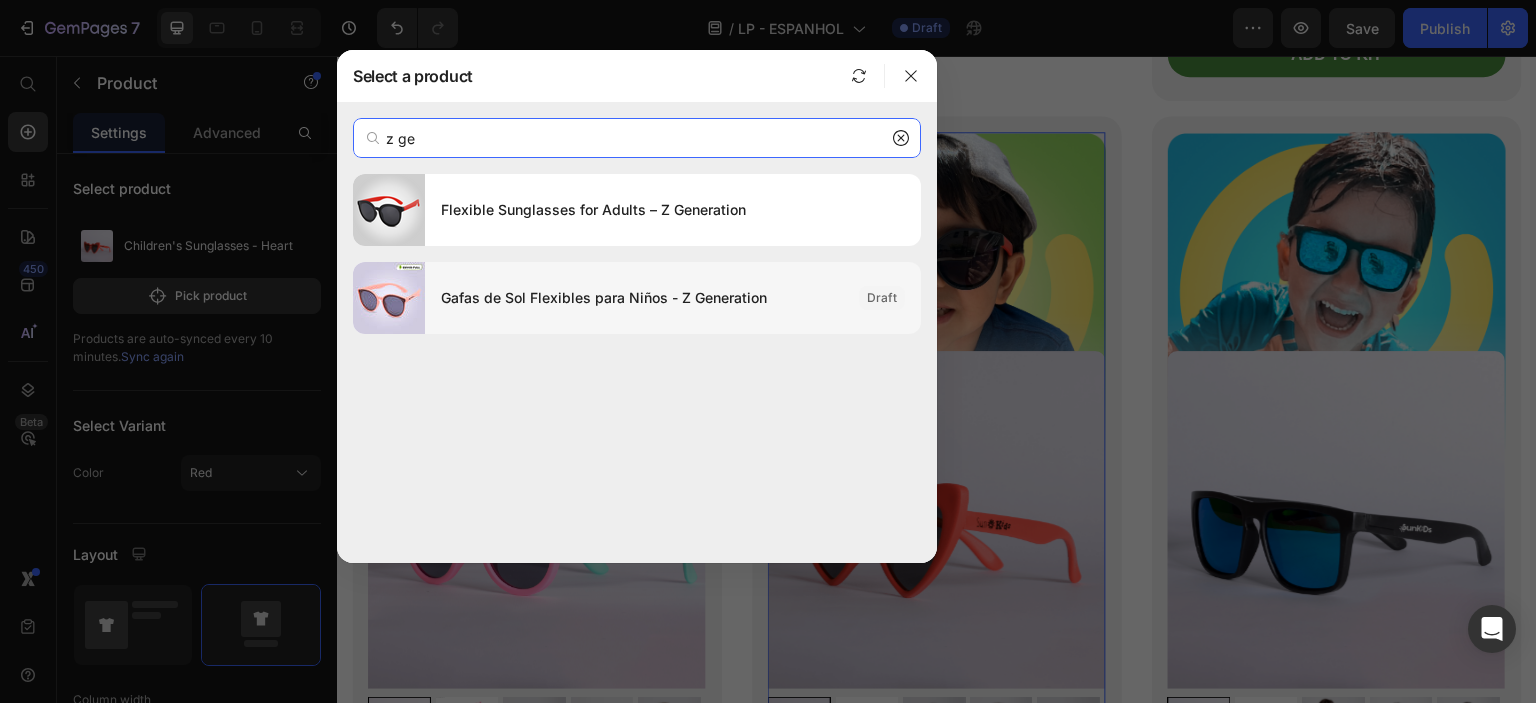 type on "z ge" 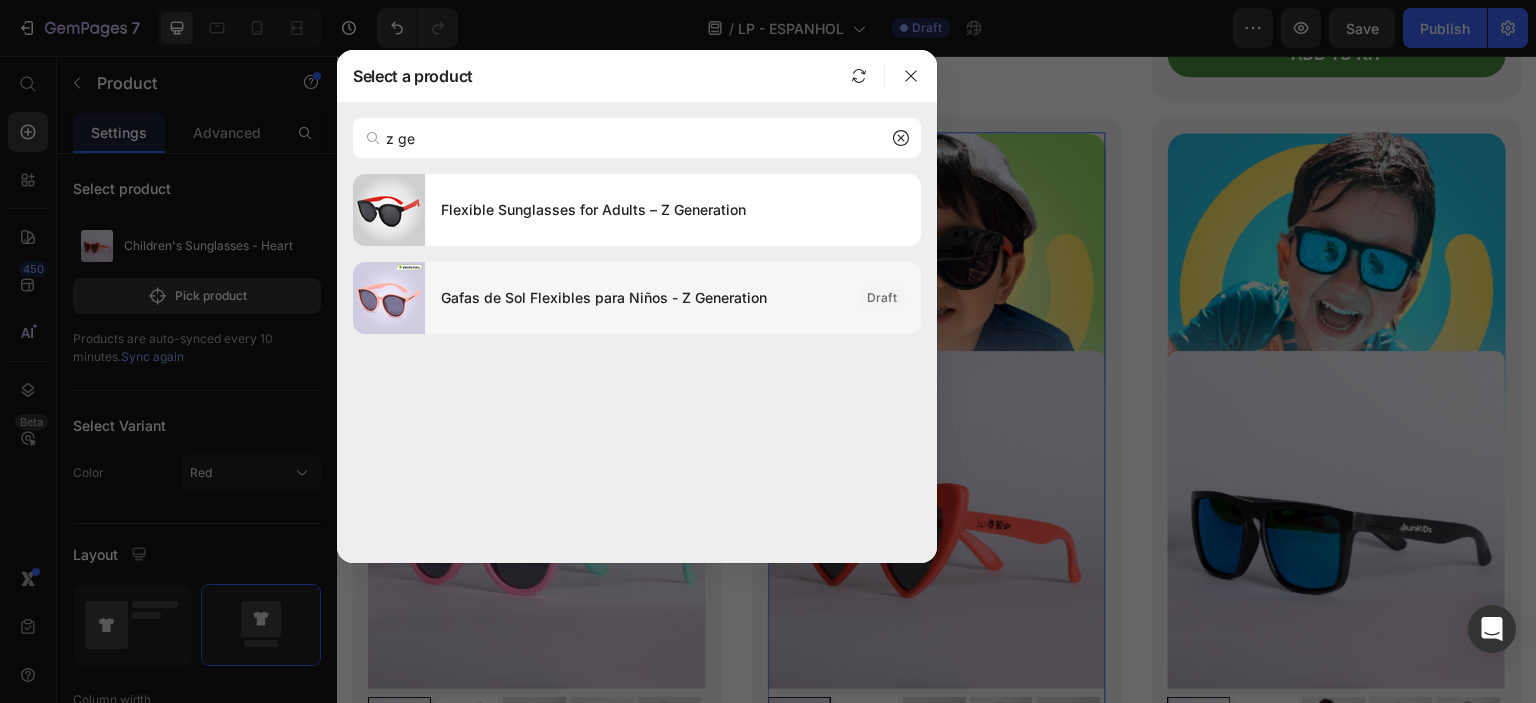 click on "Gafas de Sol Flexibles para Niños - Z Generation" at bounding box center [642, 298] 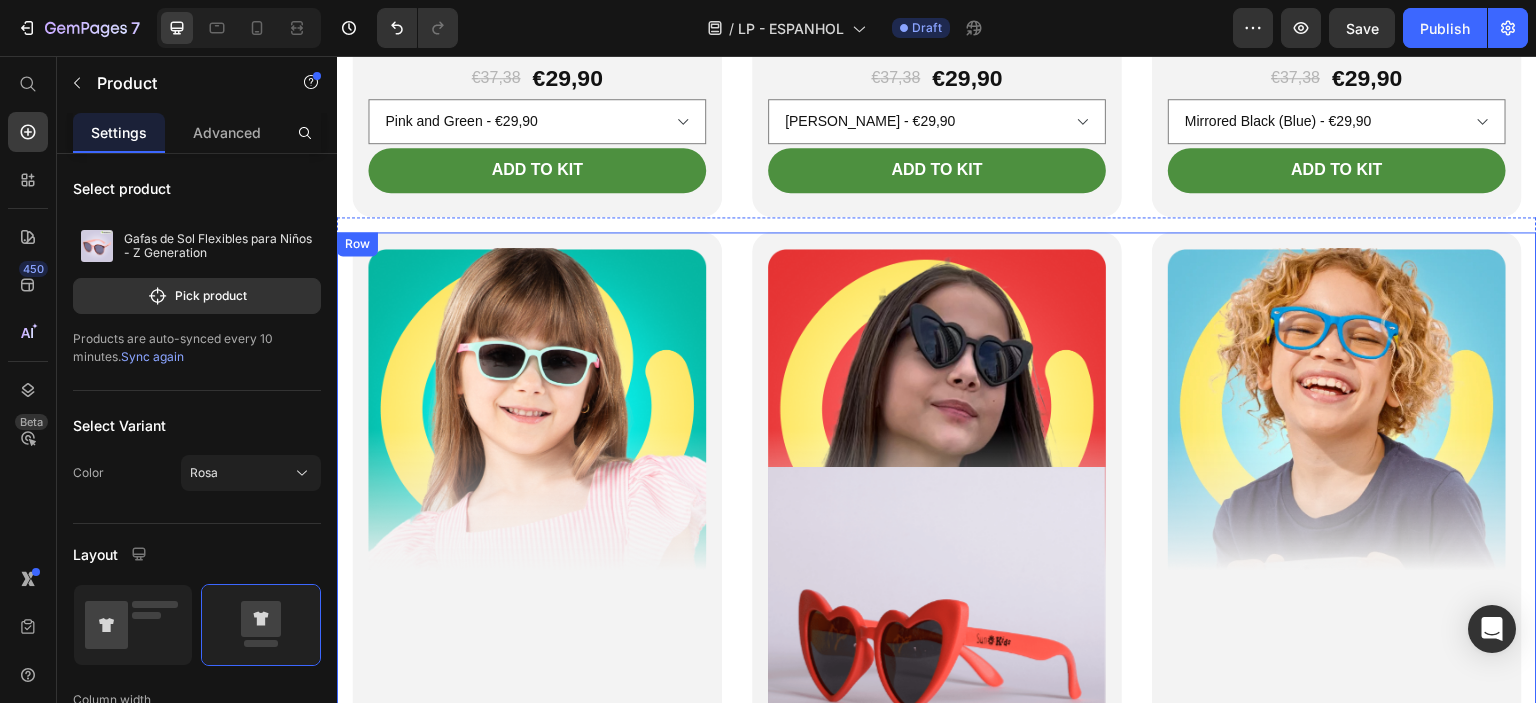scroll, scrollTop: 5700, scrollLeft: 0, axis: vertical 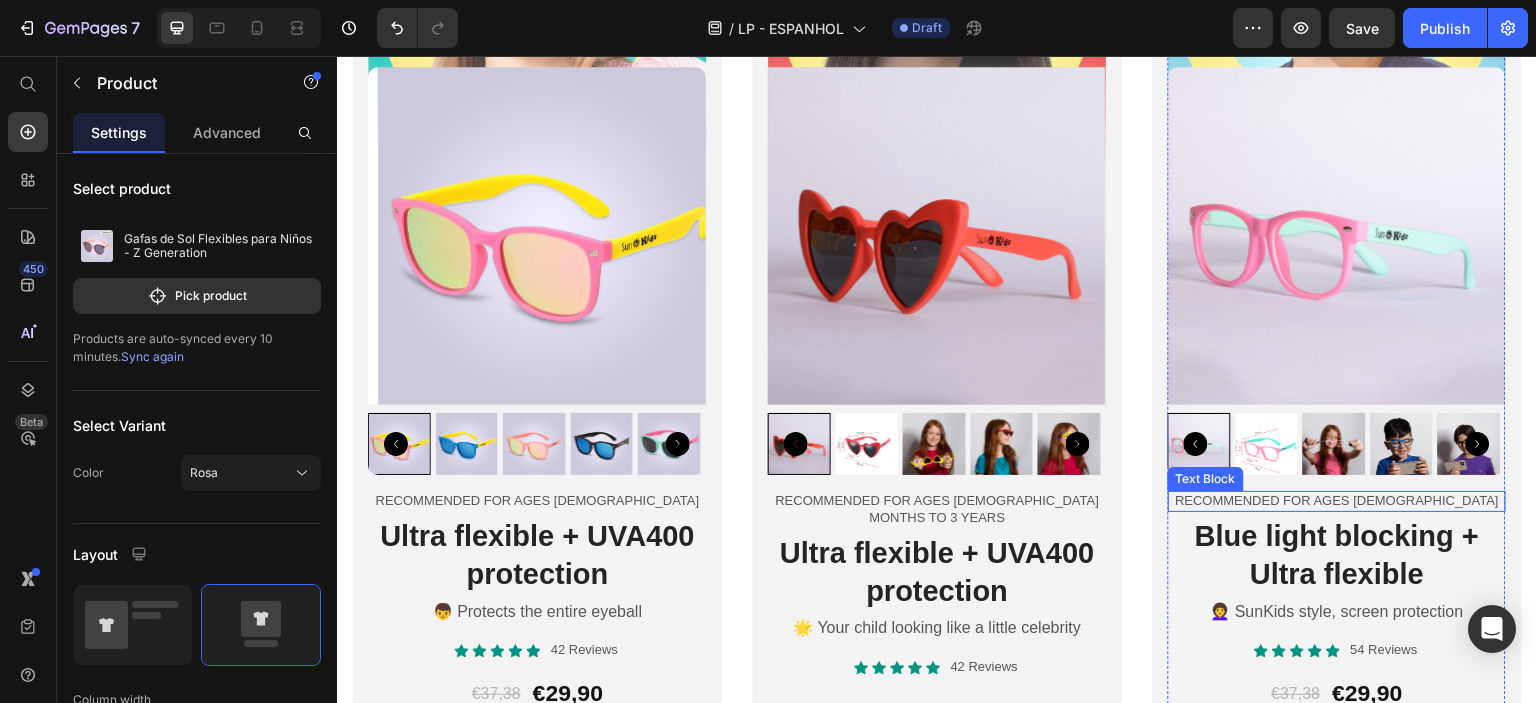 click on "Recommended for ages 2 to 10" at bounding box center (1337, 501) 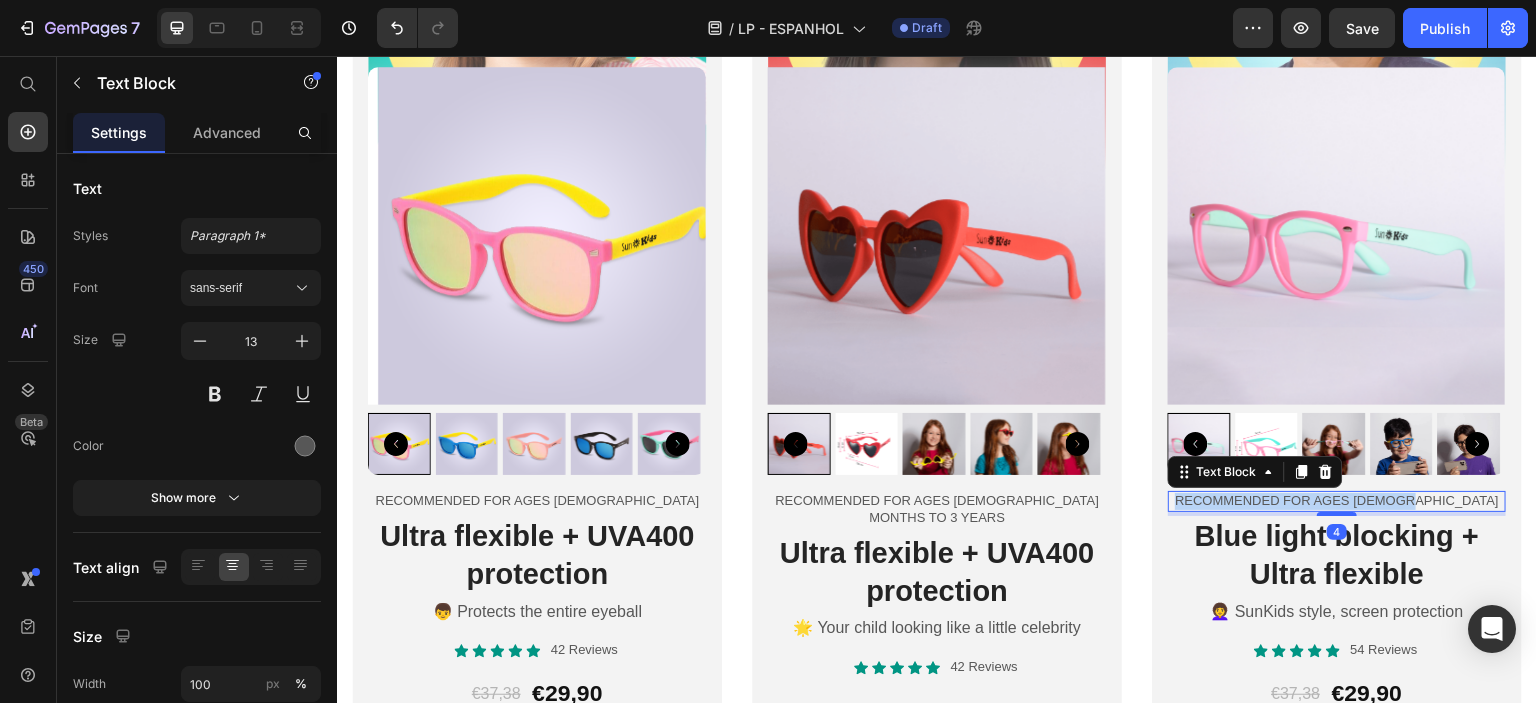 click on "Recommended for ages 2 to 10" at bounding box center (1337, 501) 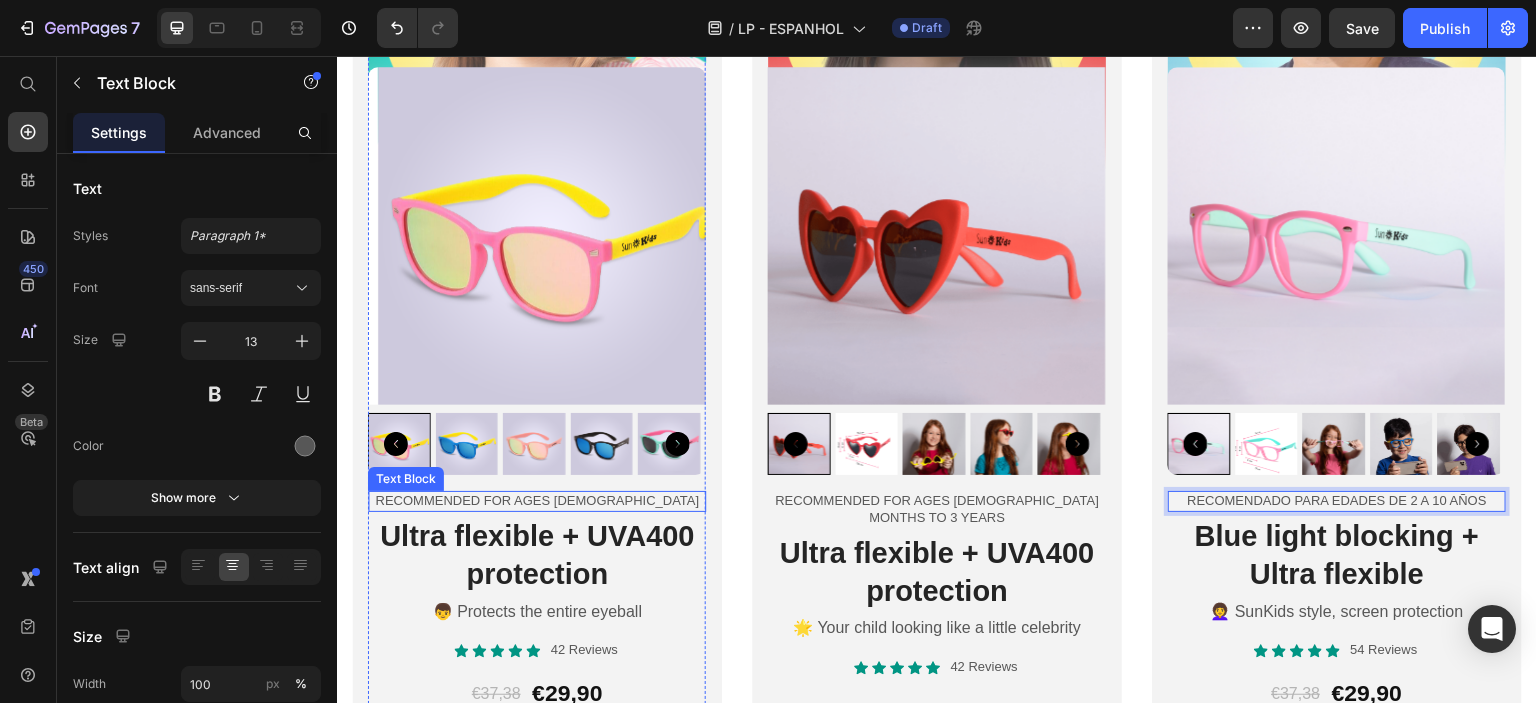 click on "Recommended for ages 2 to 10" at bounding box center (537, 501) 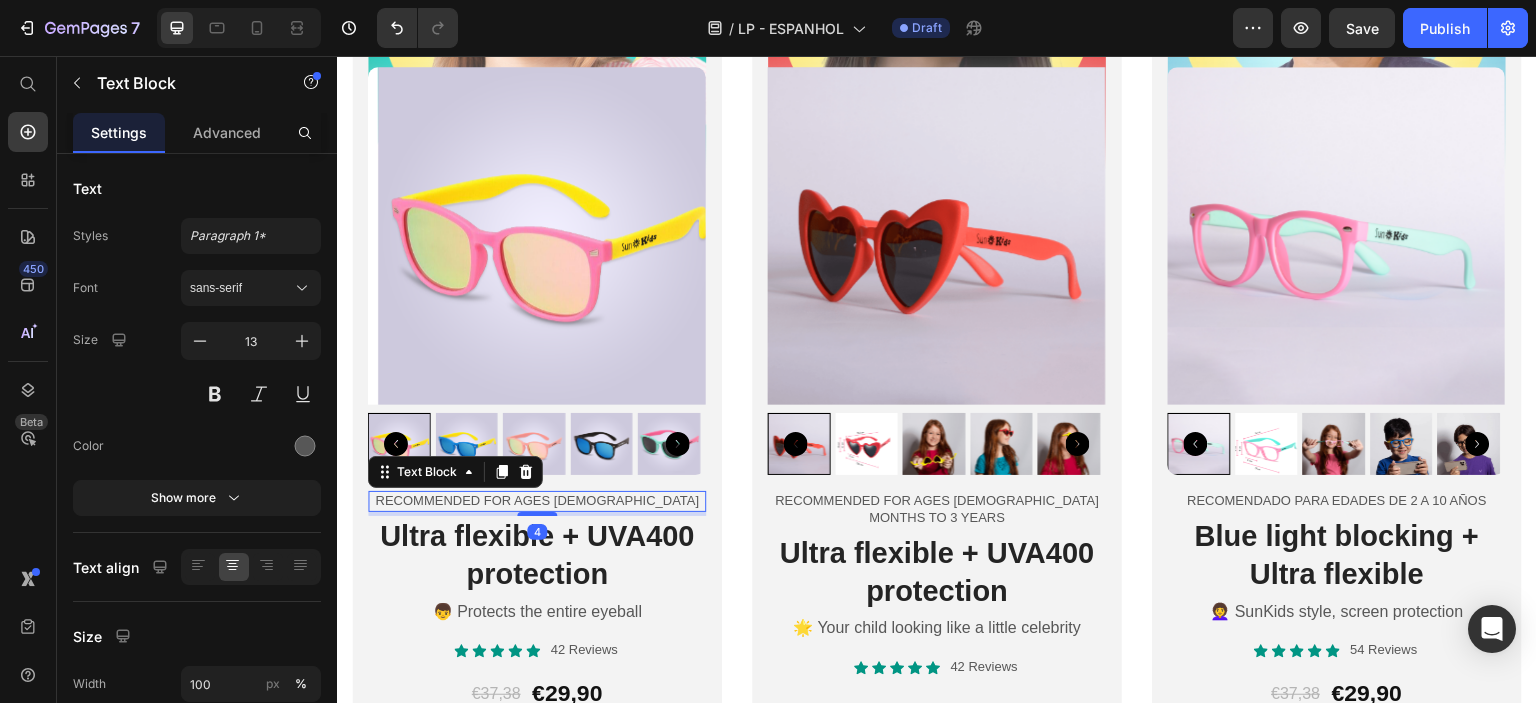 click on "Recommended for ages 2 to 10" at bounding box center [537, 501] 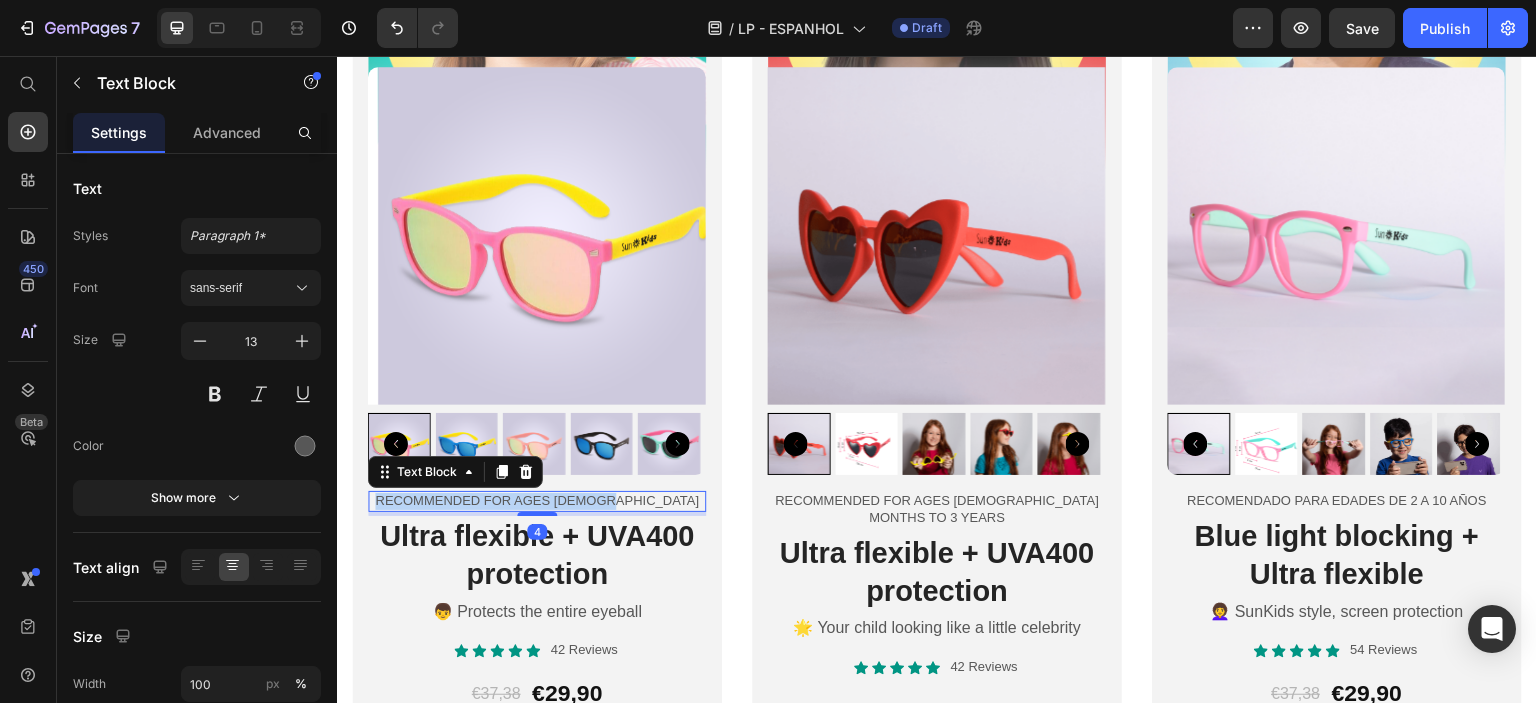 click on "Recommended for ages 2 to 10" at bounding box center (537, 501) 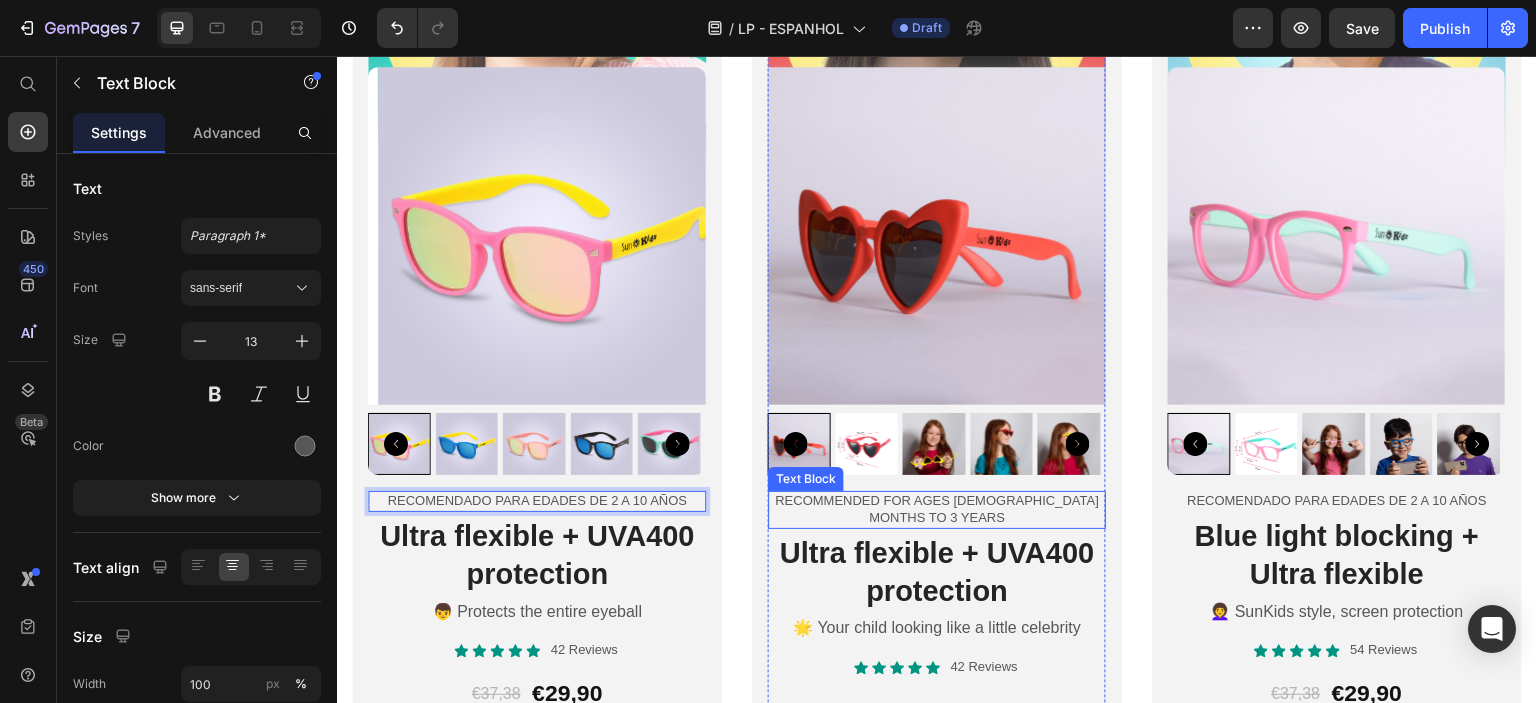 click on "Recommended for ages 6 months to 3 years" at bounding box center [937, 510] 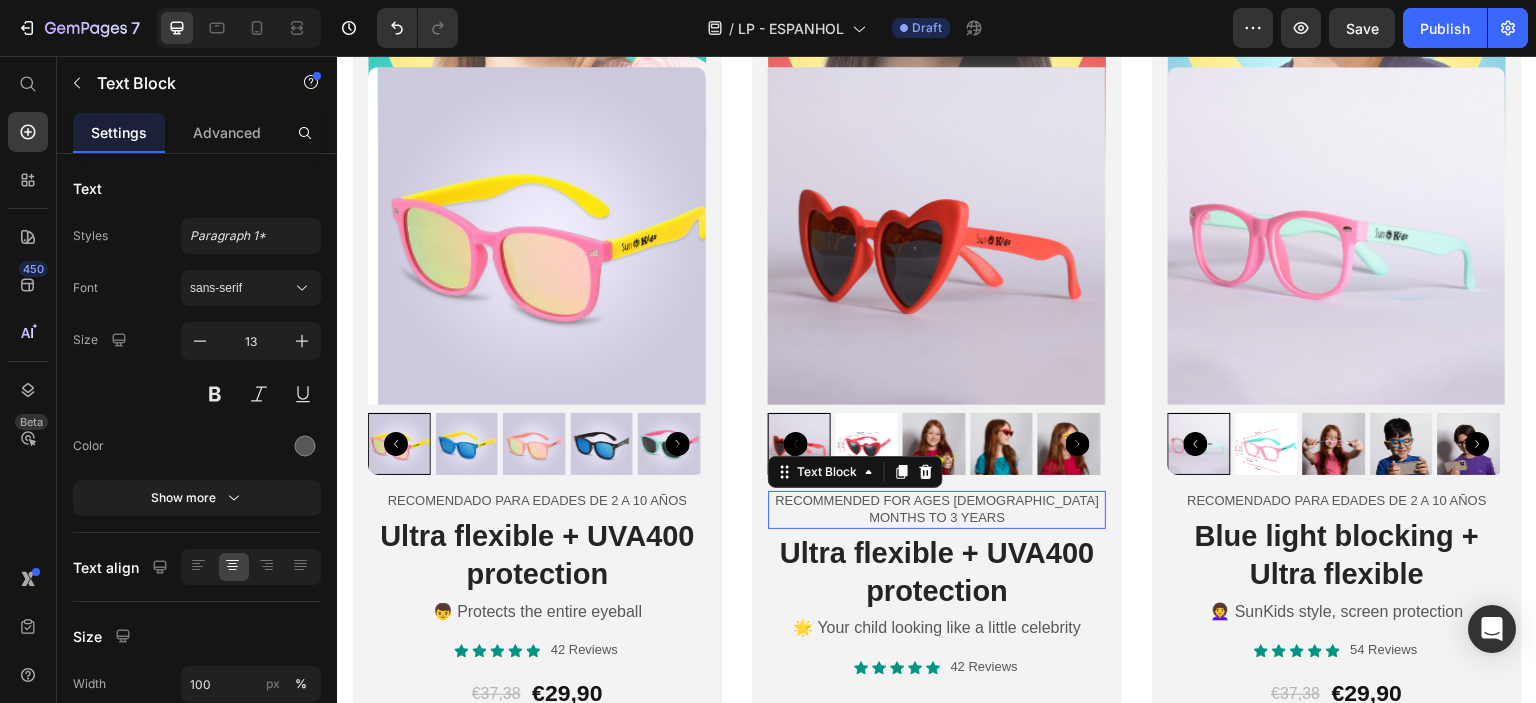 click on "Recommended for ages 6 months to 3 years" at bounding box center (937, 510) 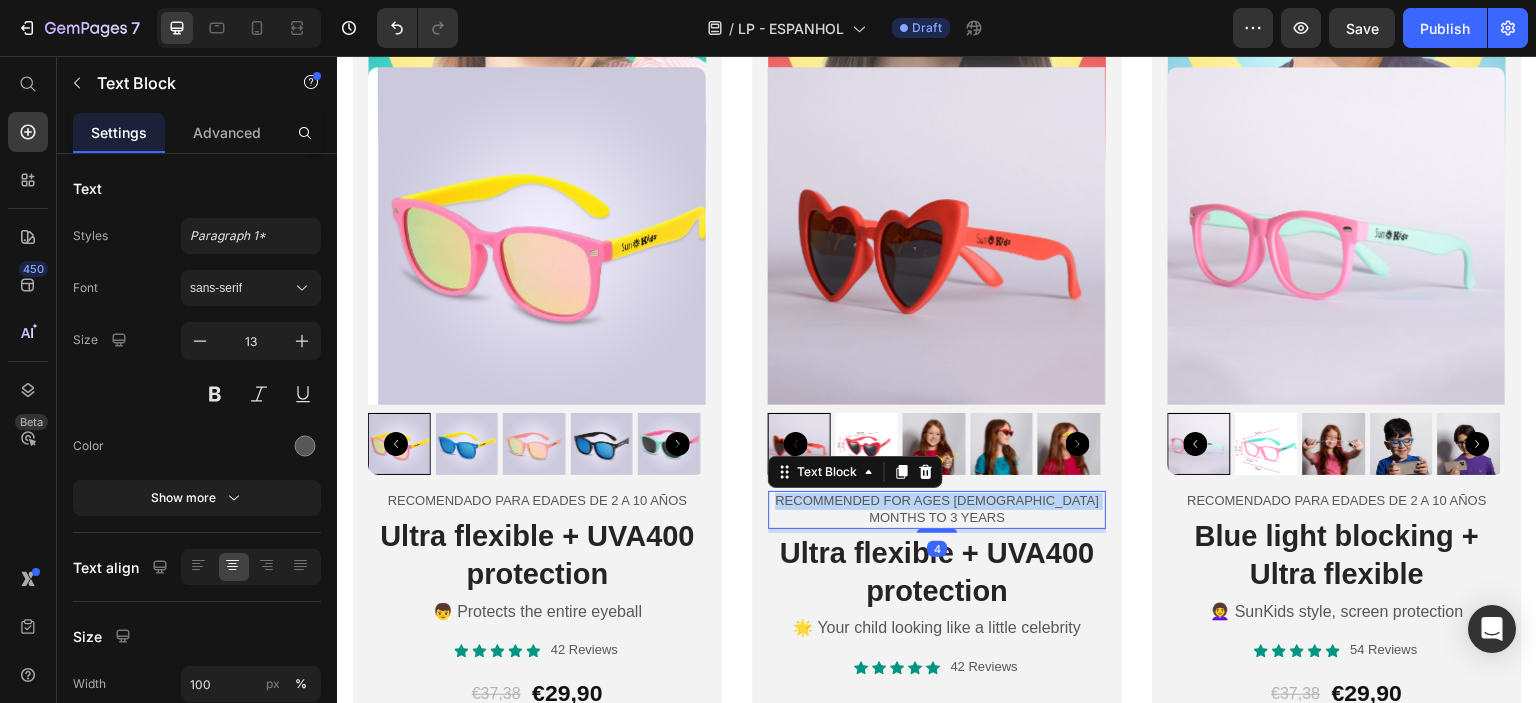 click on "Recommended for ages 6 months to 3 years" at bounding box center (937, 510) 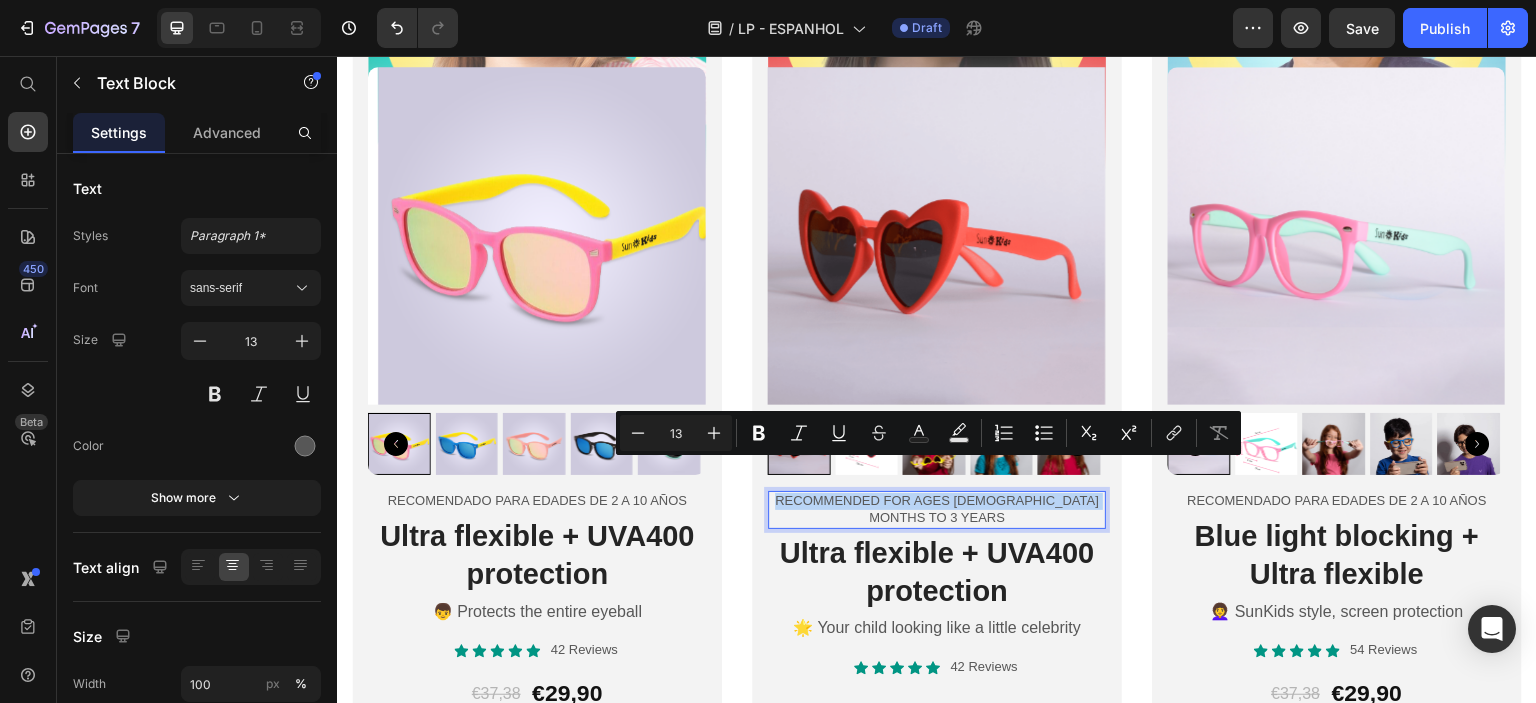 copy on "Recommended for ages 6 months to 3 years" 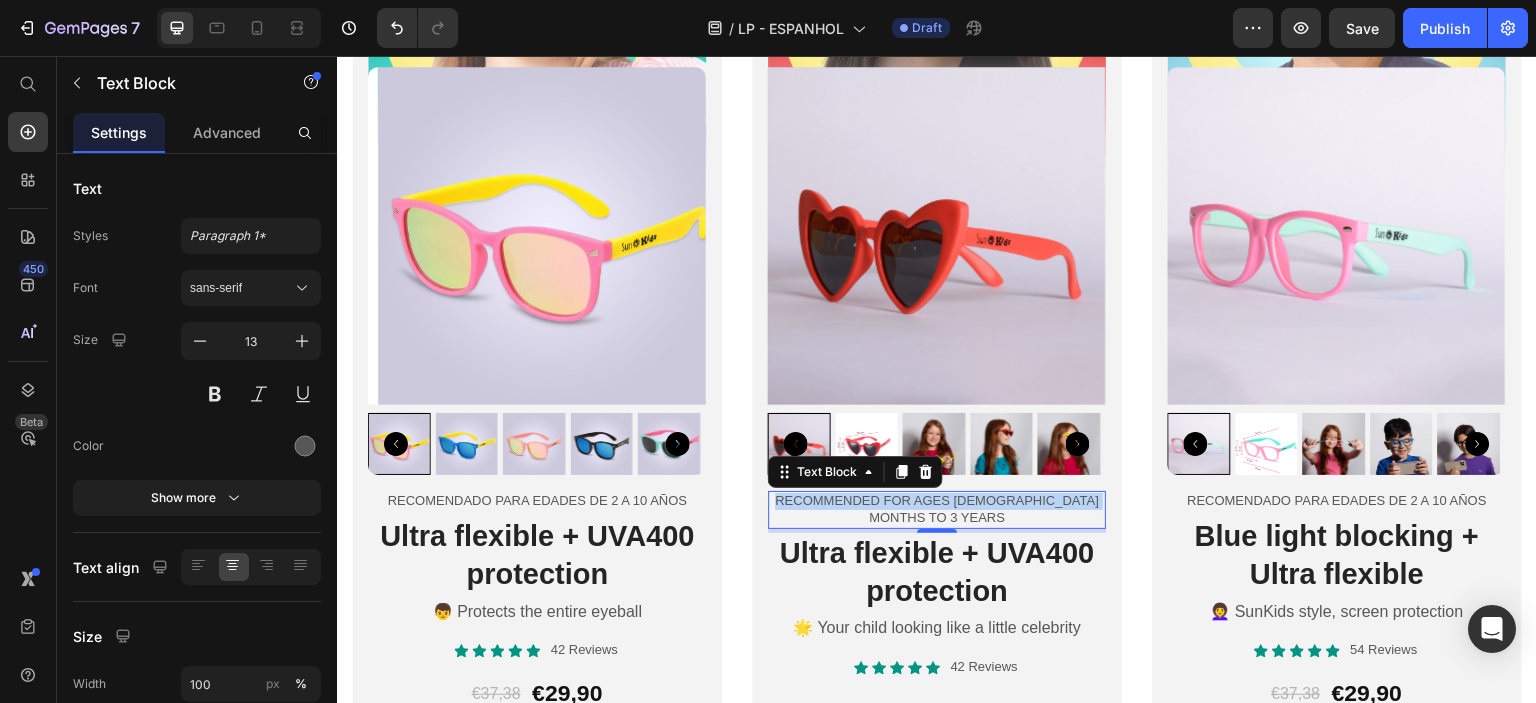 click on "Recommended for ages 6 months to 3 years" at bounding box center [937, 510] 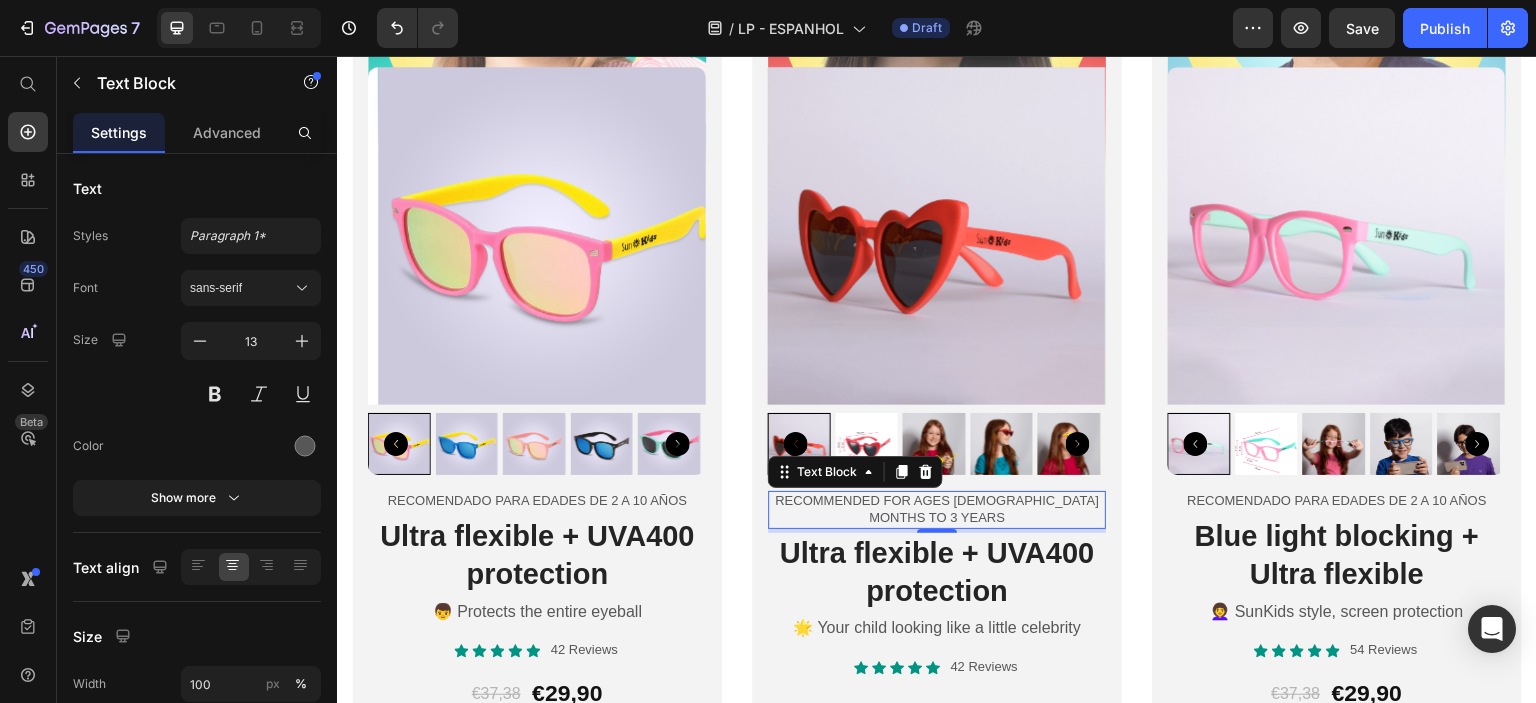 click on "Recommended for ages 6 months to 3 years" at bounding box center (937, 510) 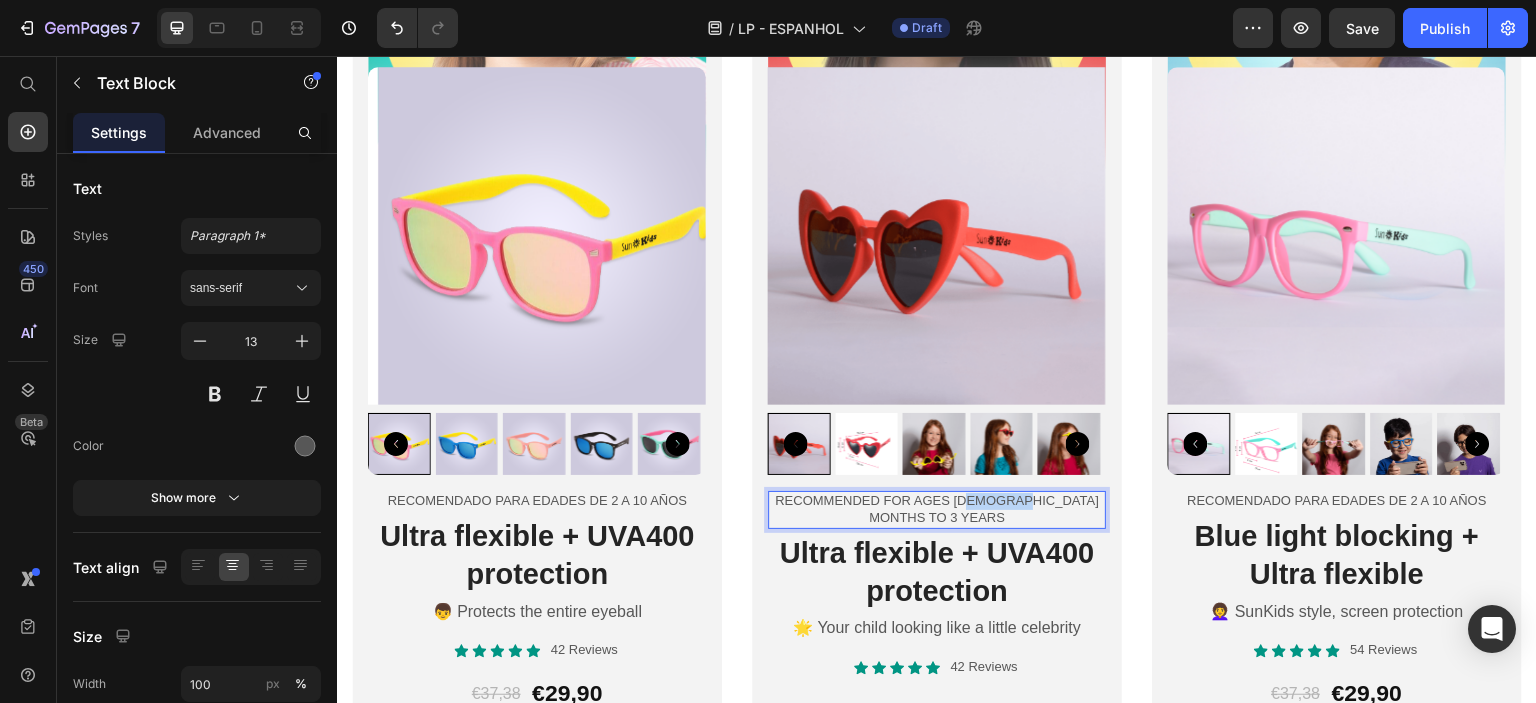 click on "Recommended for ages 6 months to 3 years" at bounding box center (937, 510) 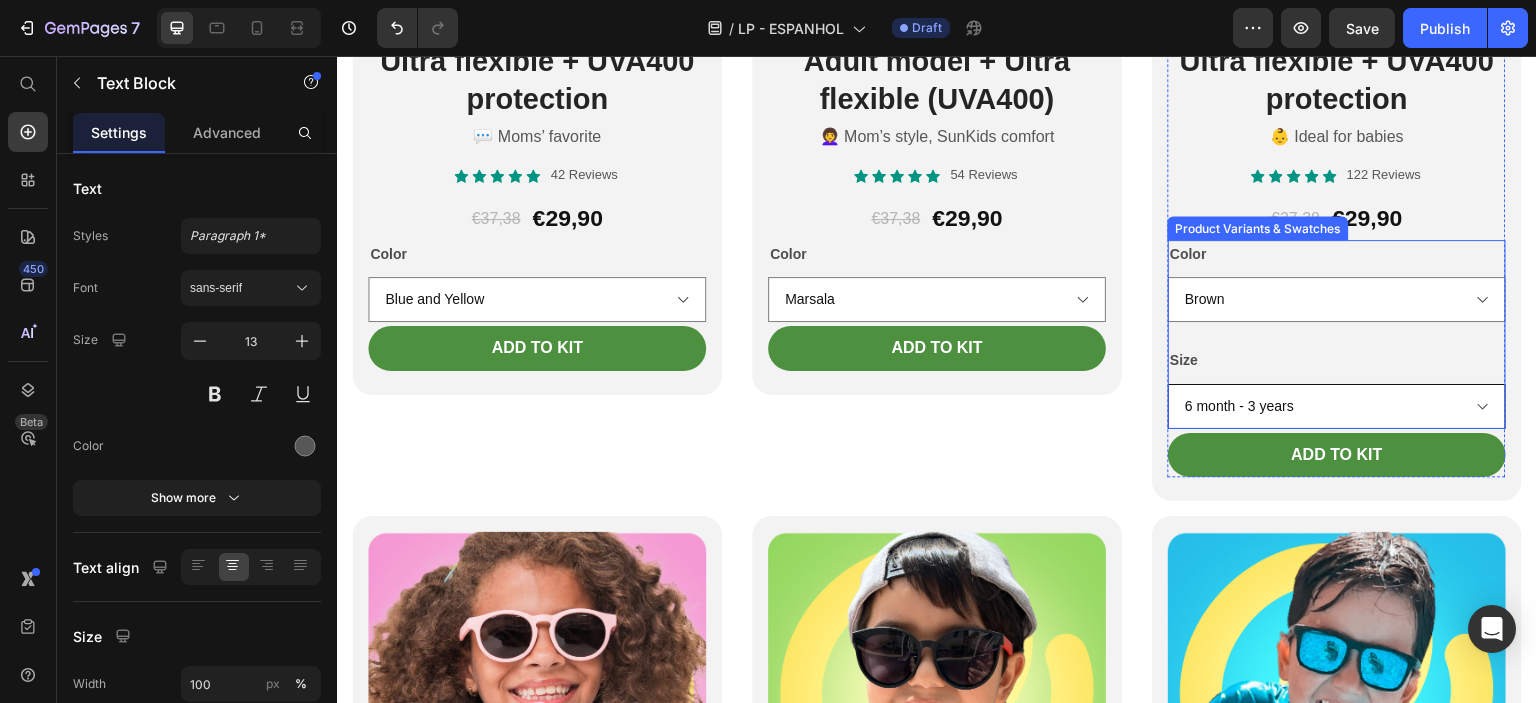 scroll, scrollTop: 3900, scrollLeft: 0, axis: vertical 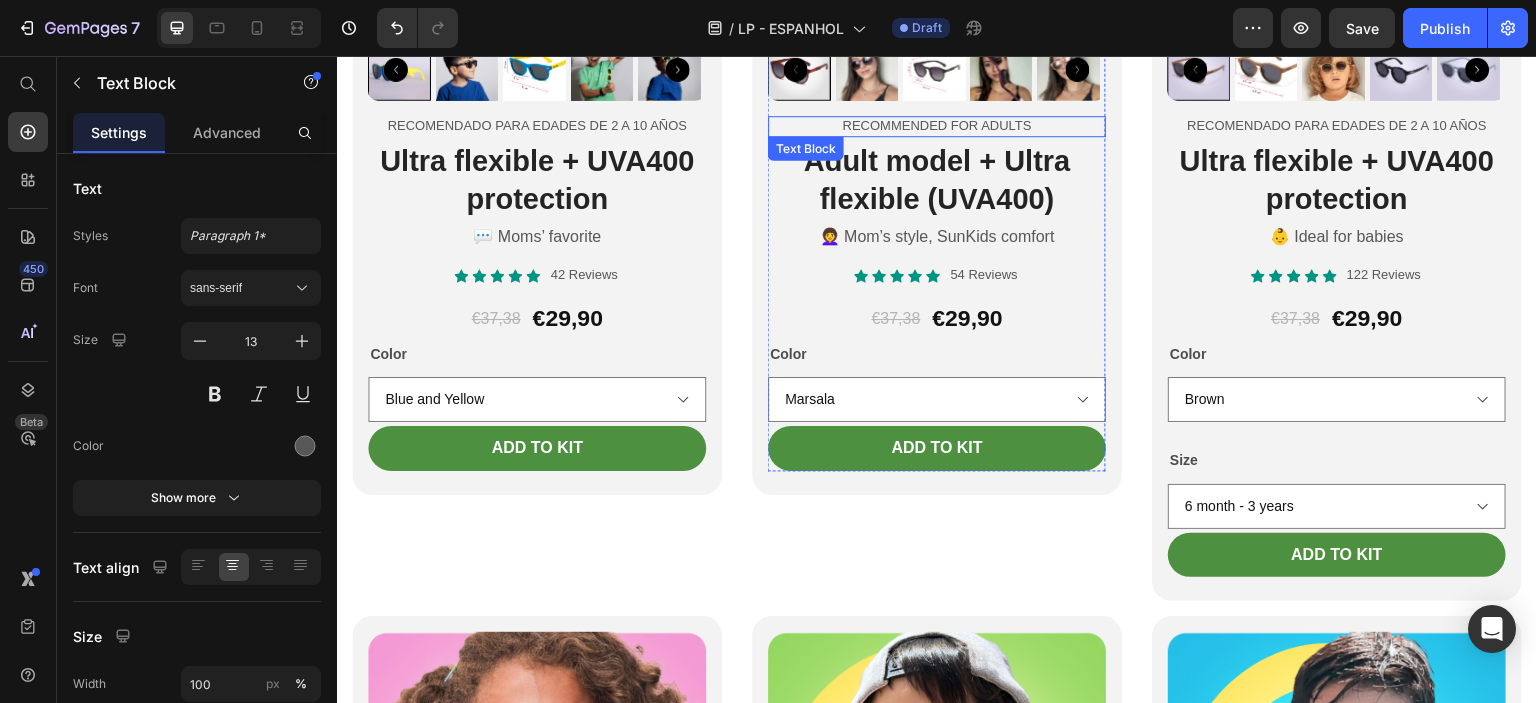 click on "Recommended for adults" at bounding box center [937, 126] 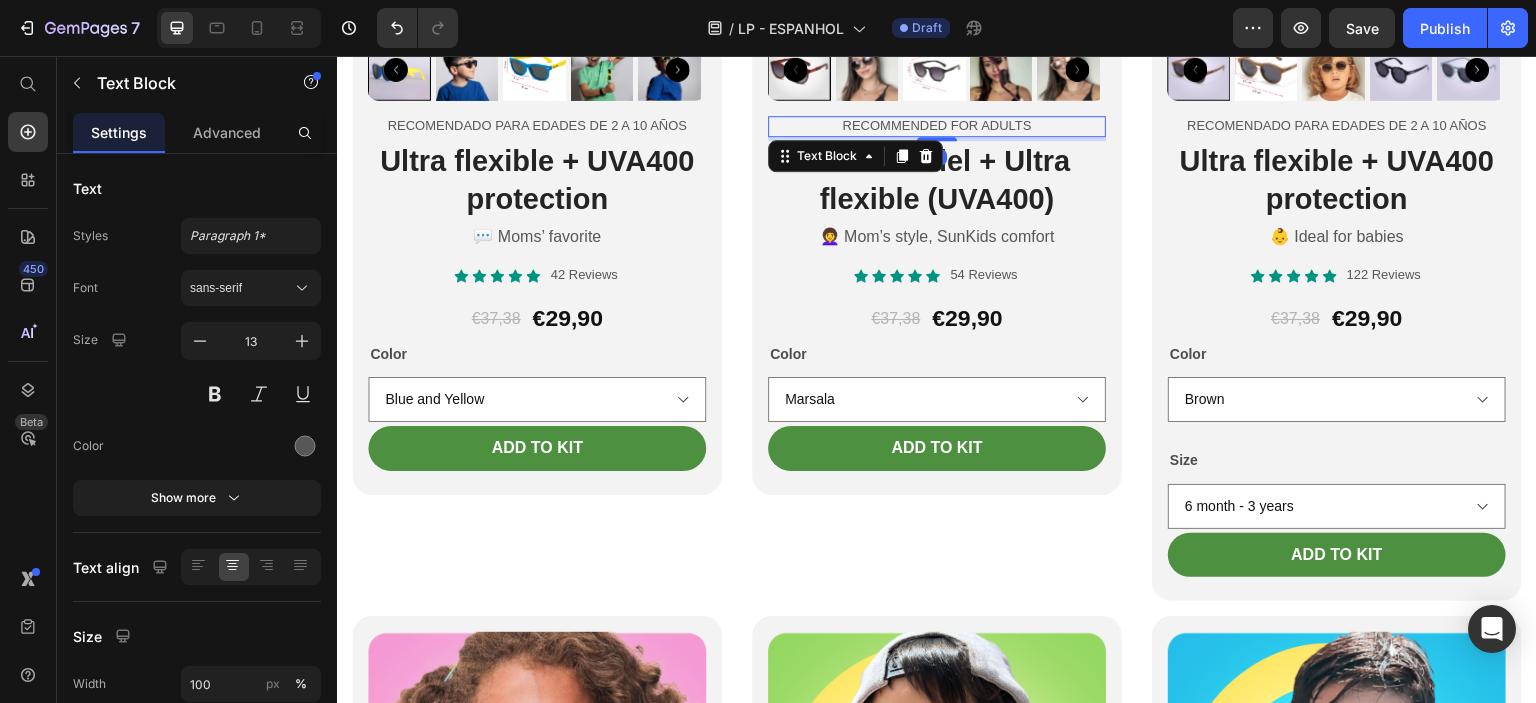 click on "Recommended for adults" at bounding box center (937, 126) 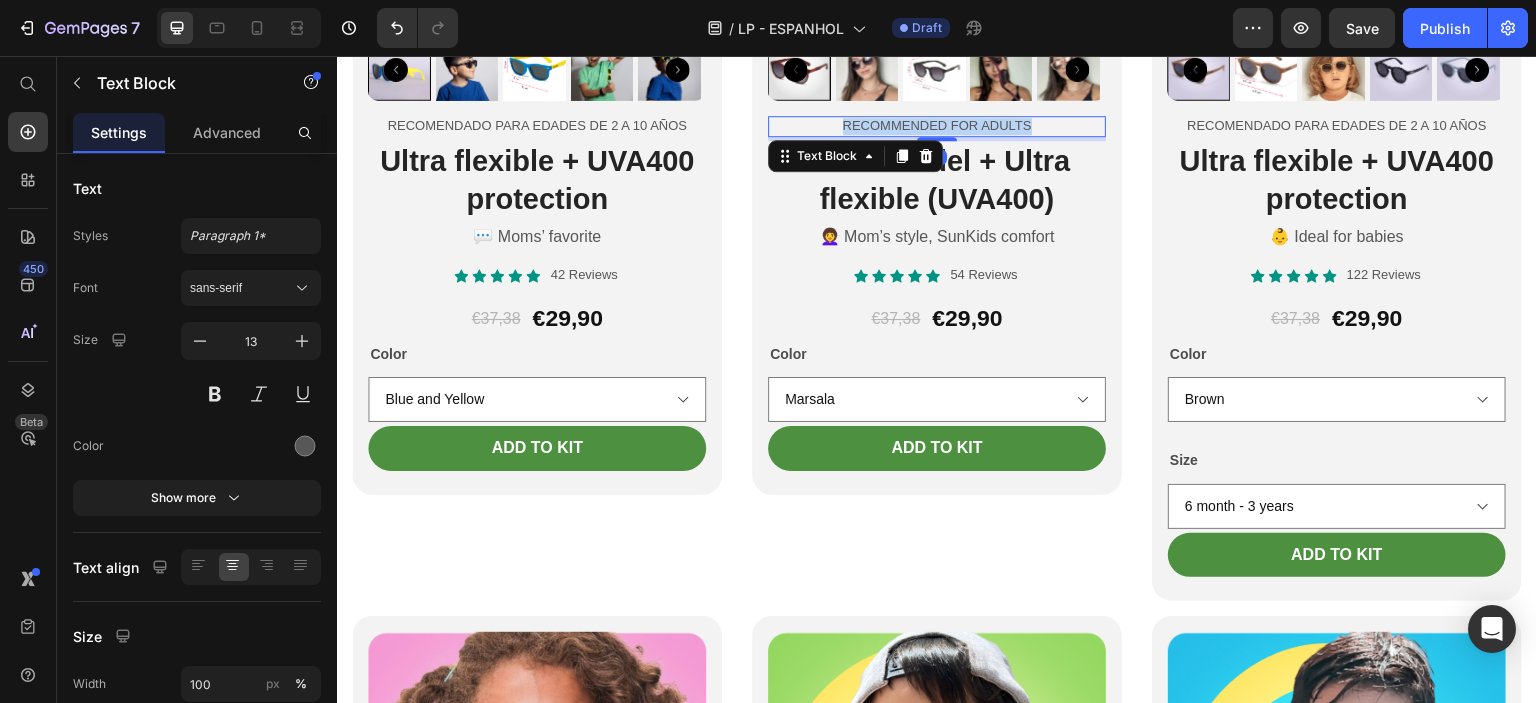 click on "Recommended for adults" at bounding box center (937, 126) 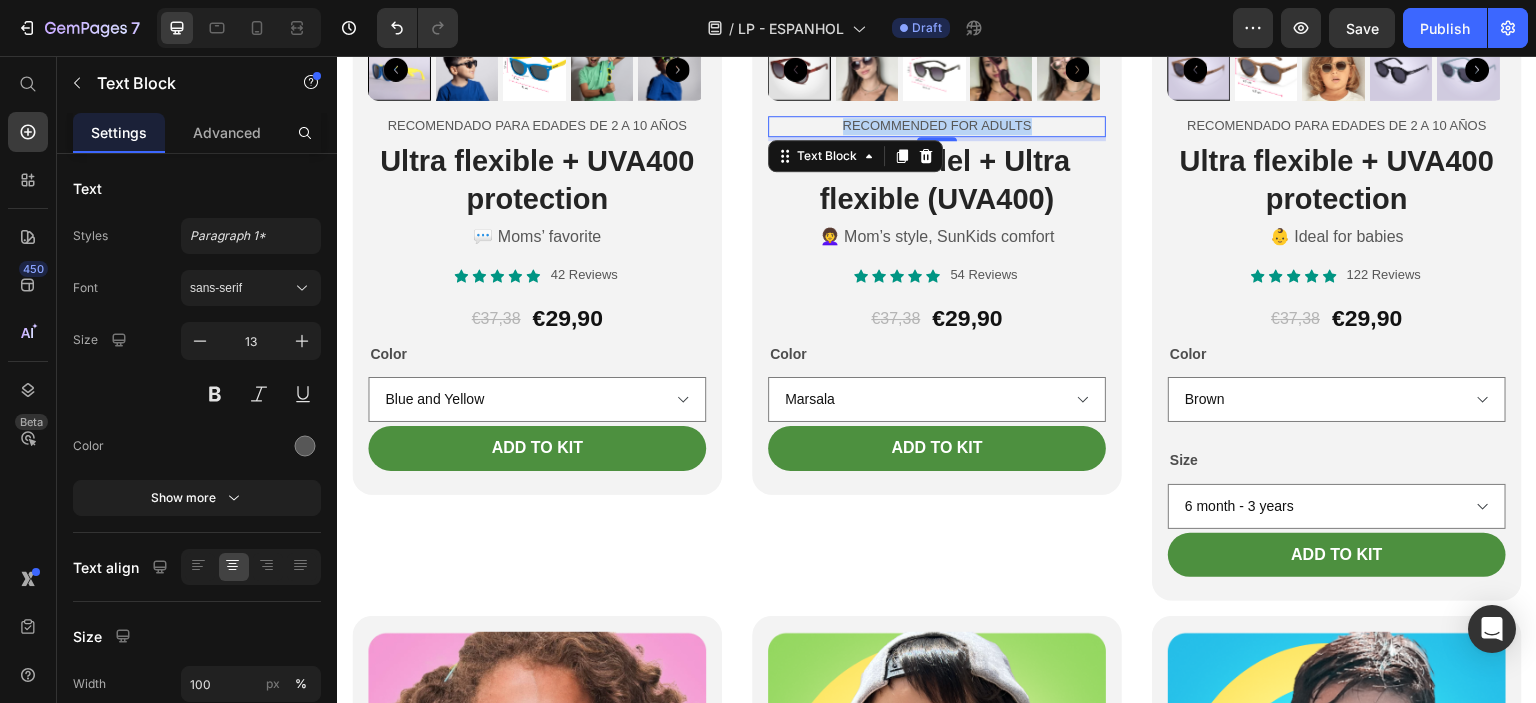 click on "Recommended for adults" at bounding box center (937, 126) 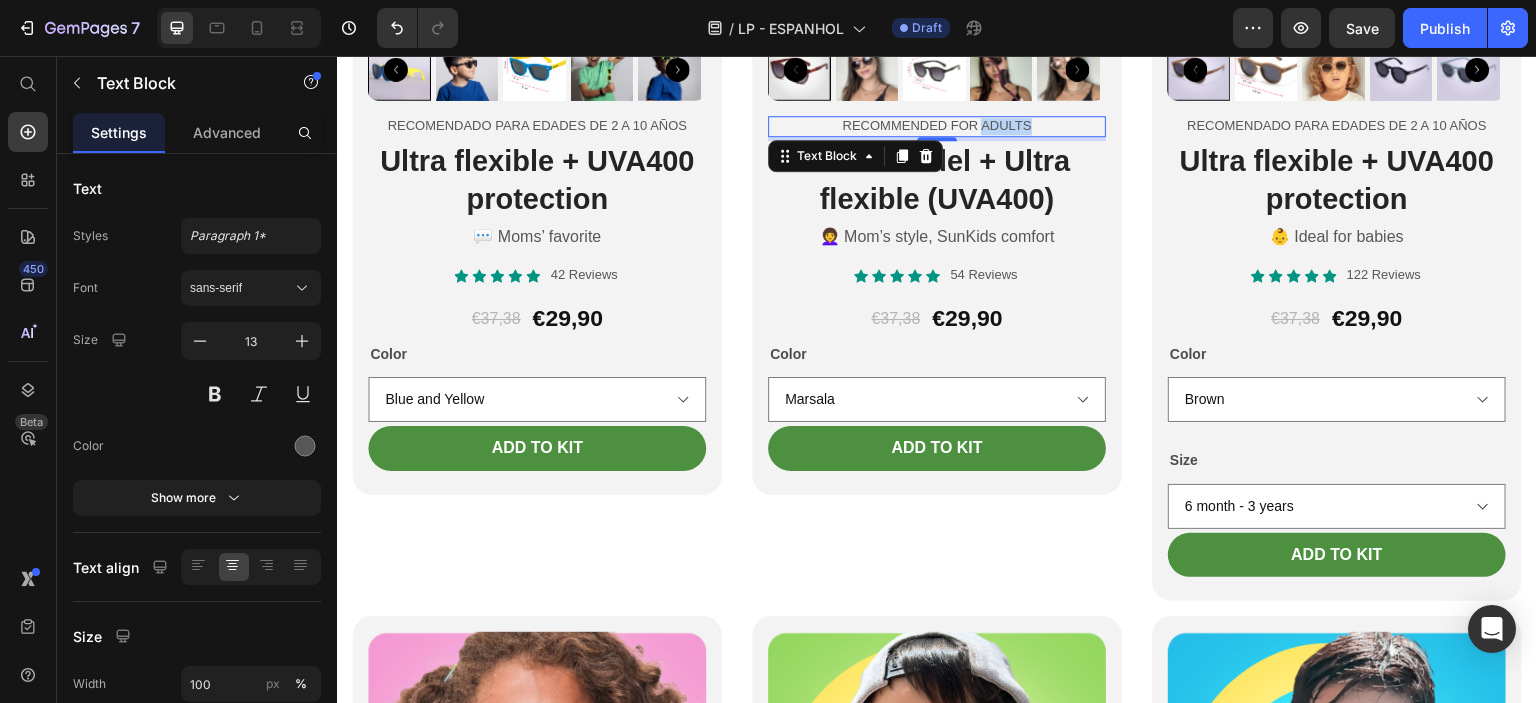 click on "Recommended for adults" at bounding box center (937, 126) 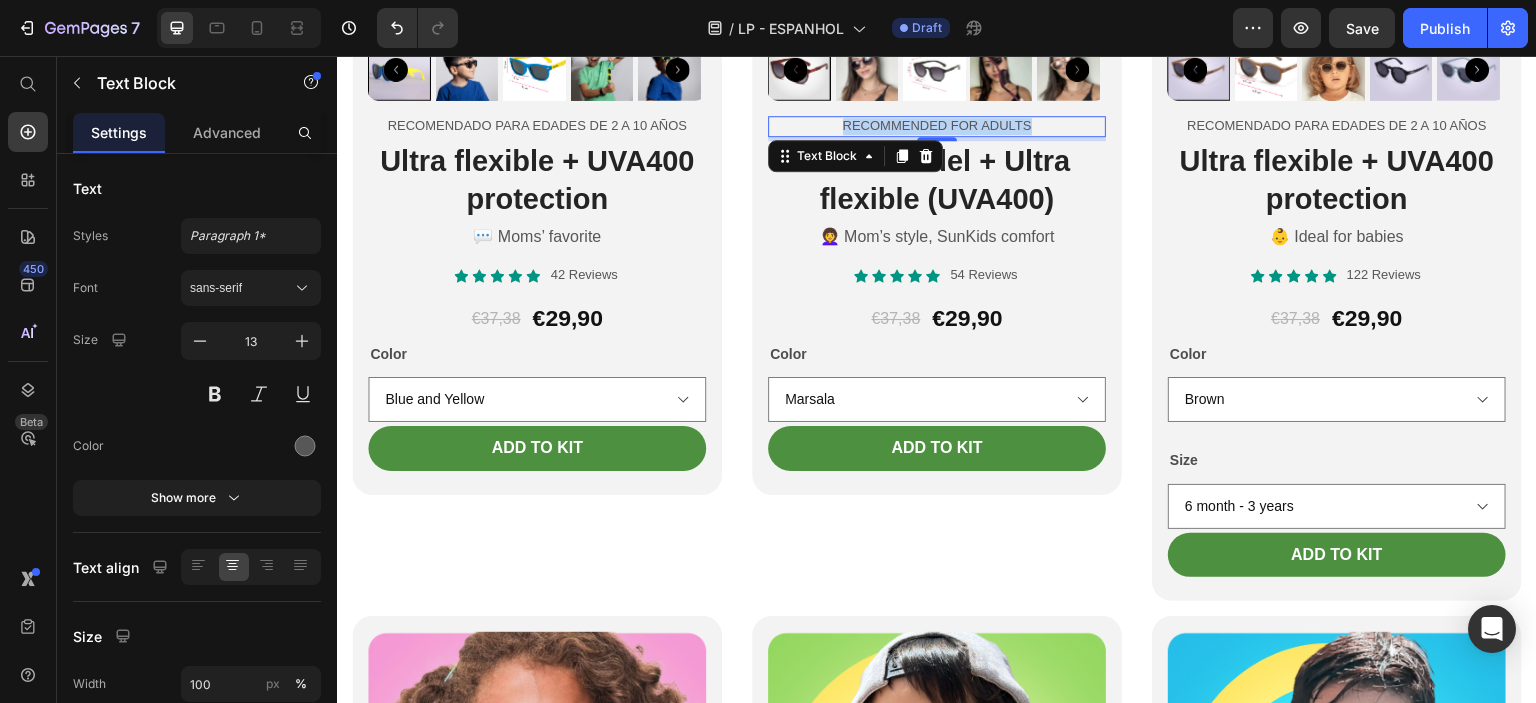 click on "Recommended for adults" at bounding box center [937, 126] 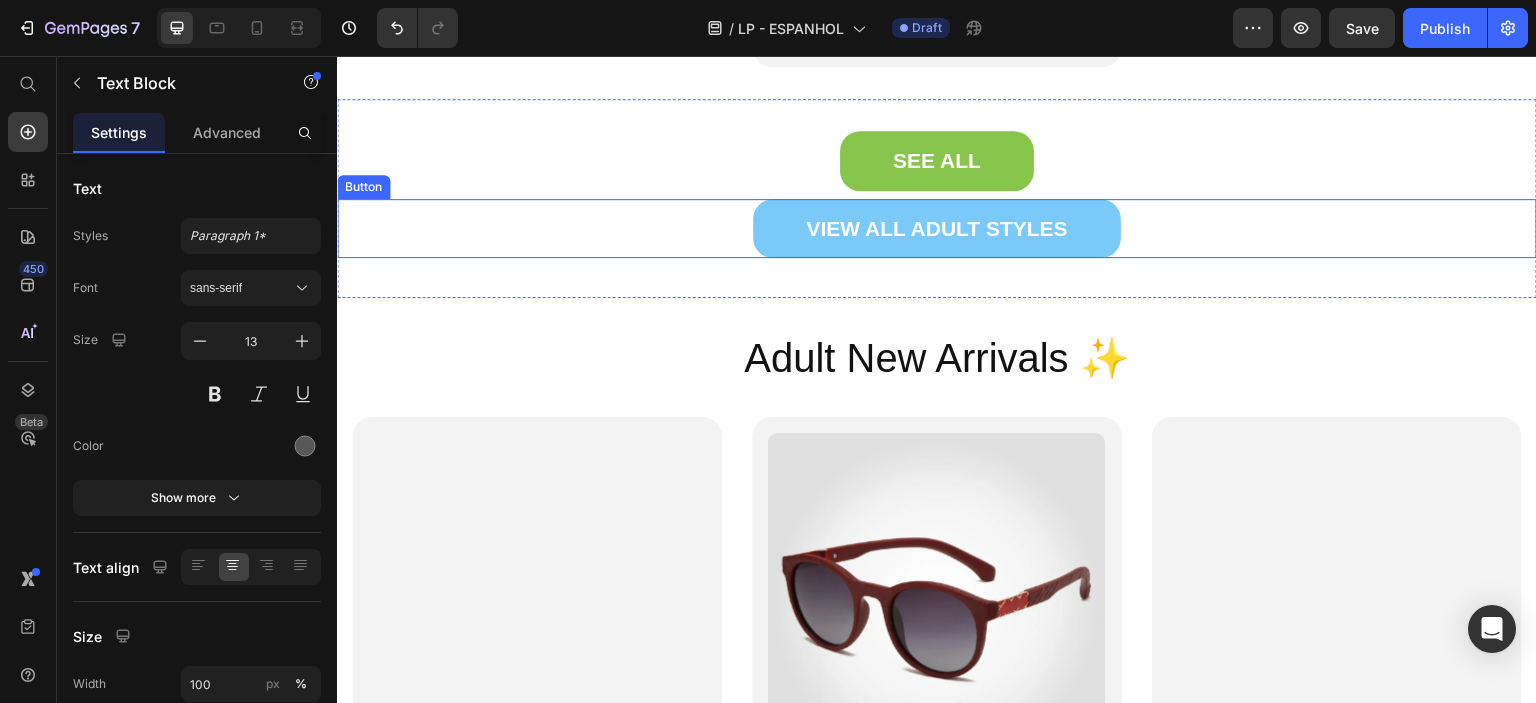 scroll, scrollTop: 6900, scrollLeft: 0, axis: vertical 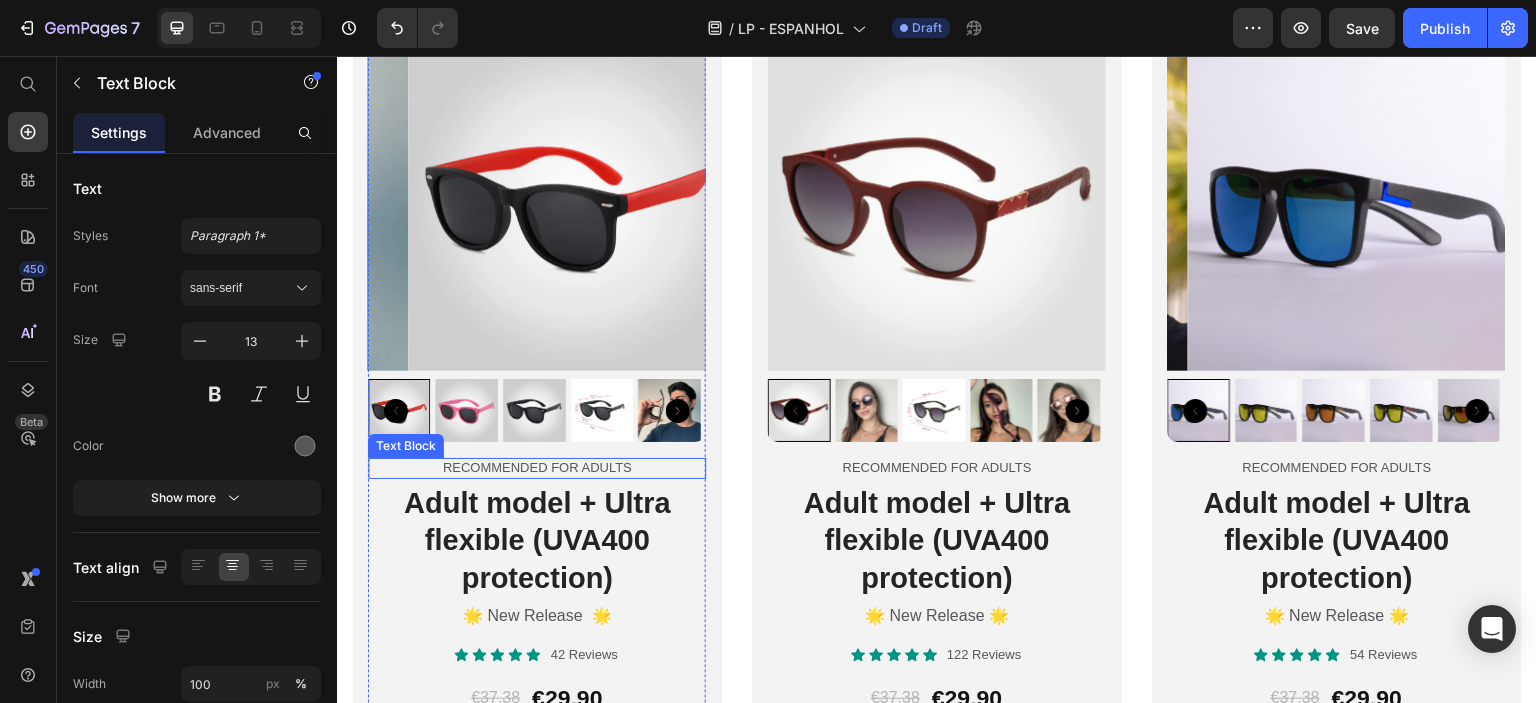 click on "Recommended for adults" at bounding box center (537, 468) 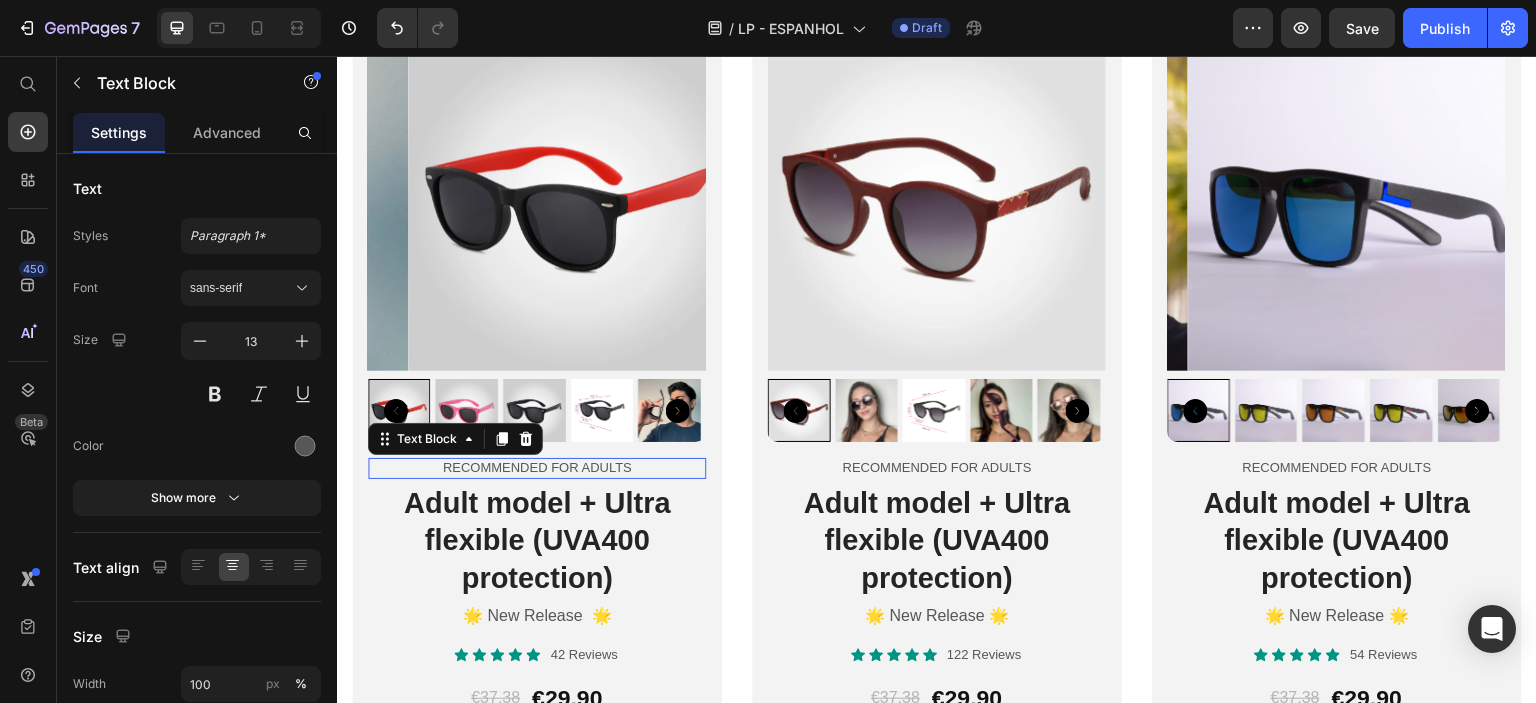 click on "Recommended for adults" at bounding box center (537, 468) 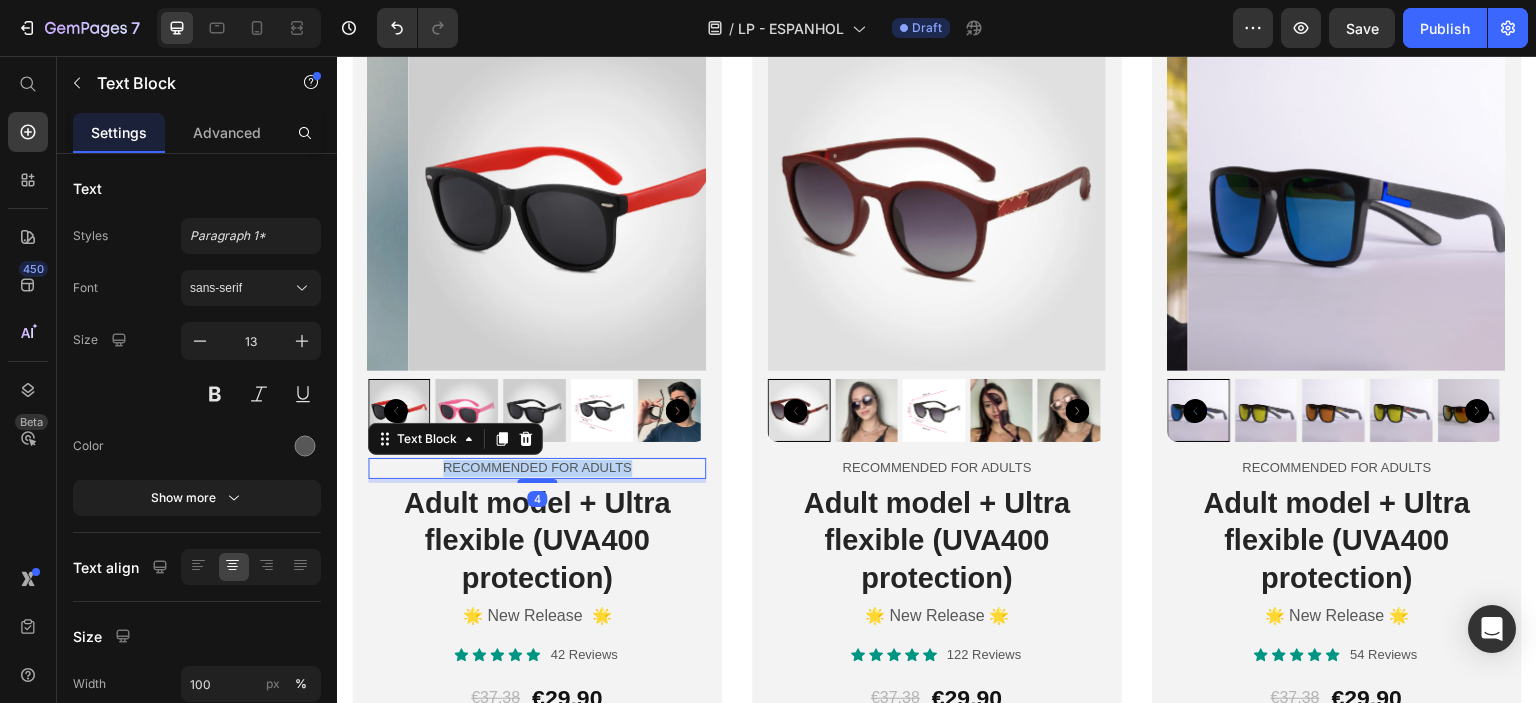 click on "Recommended for adults" at bounding box center (537, 468) 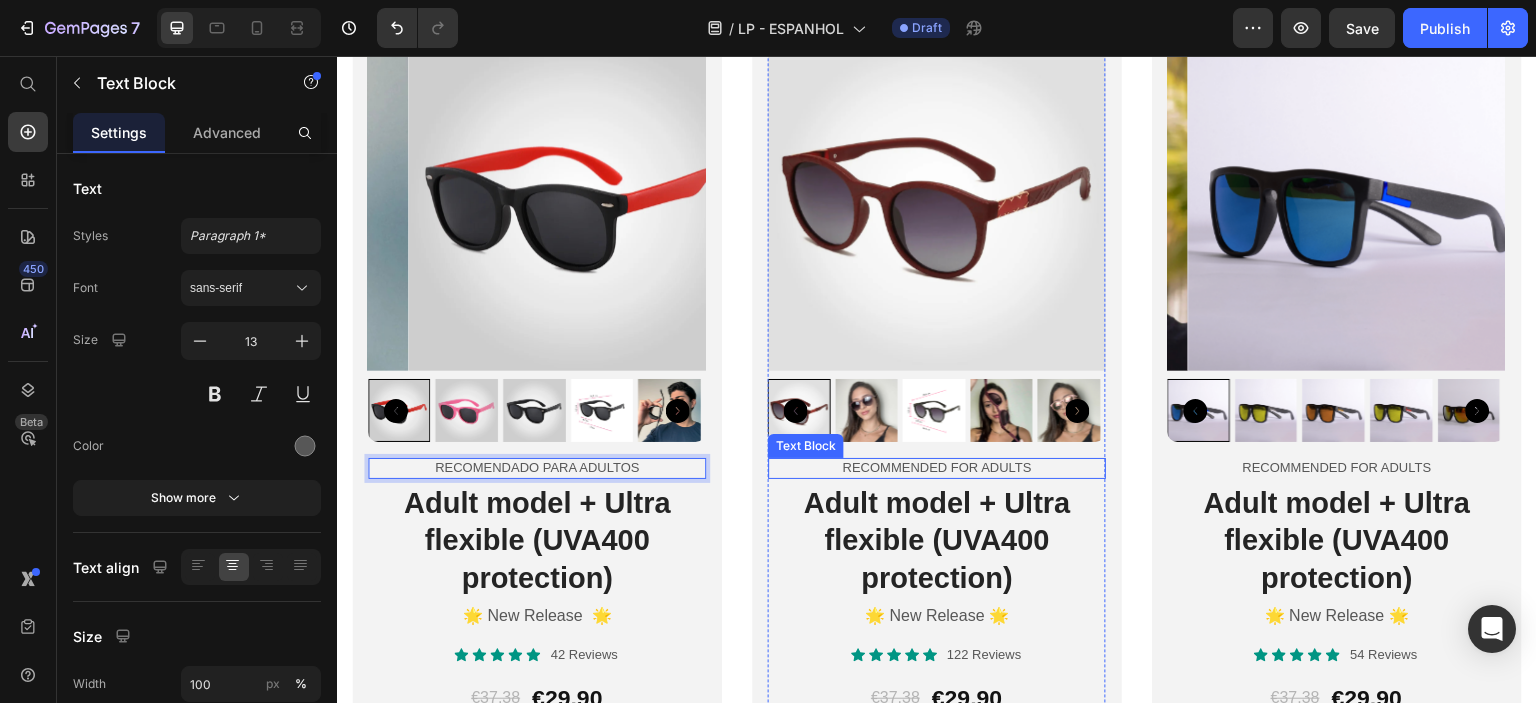 click on "Recommended for adults" at bounding box center (937, 468) 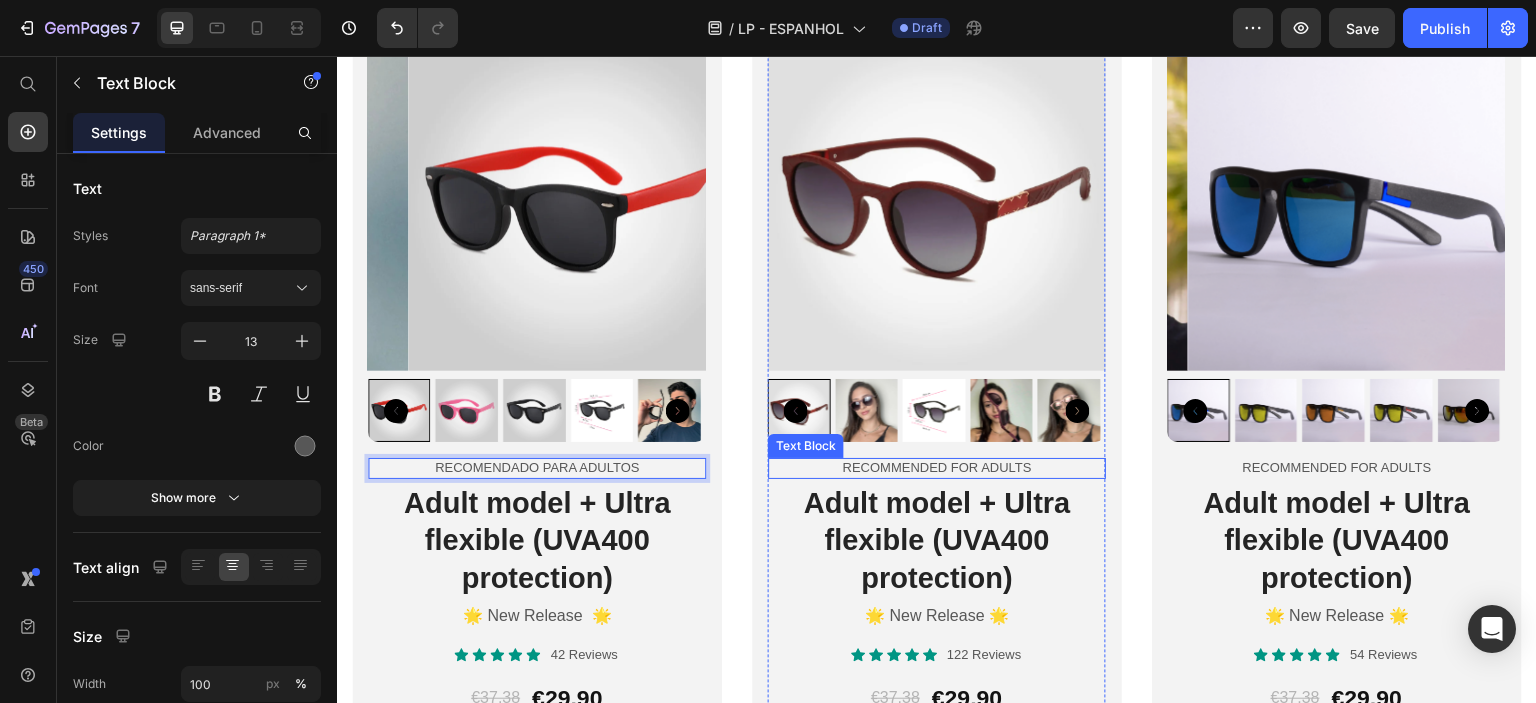 click on "Recommended for adults" at bounding box center (937, 468) 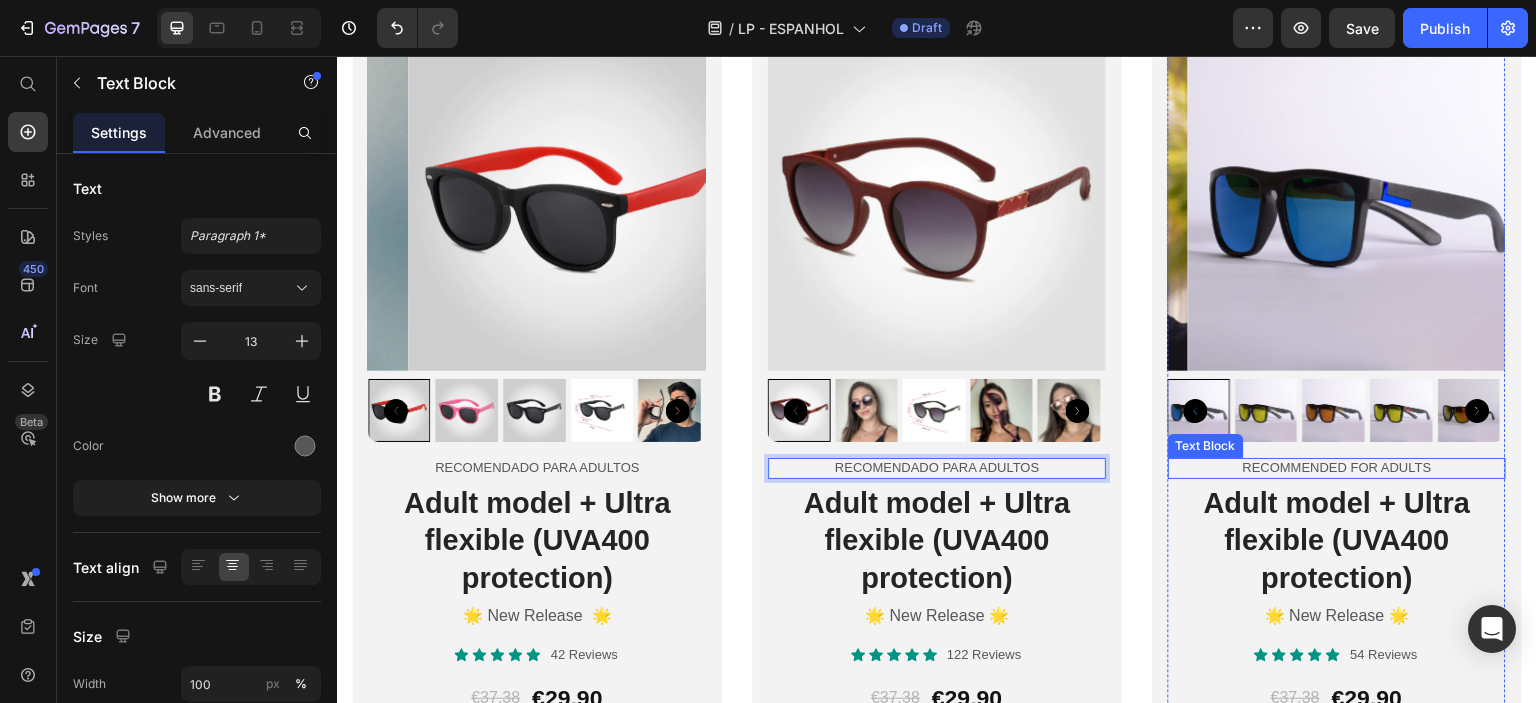 click on "Recommended for adults" at bounding box center [1337, 468] 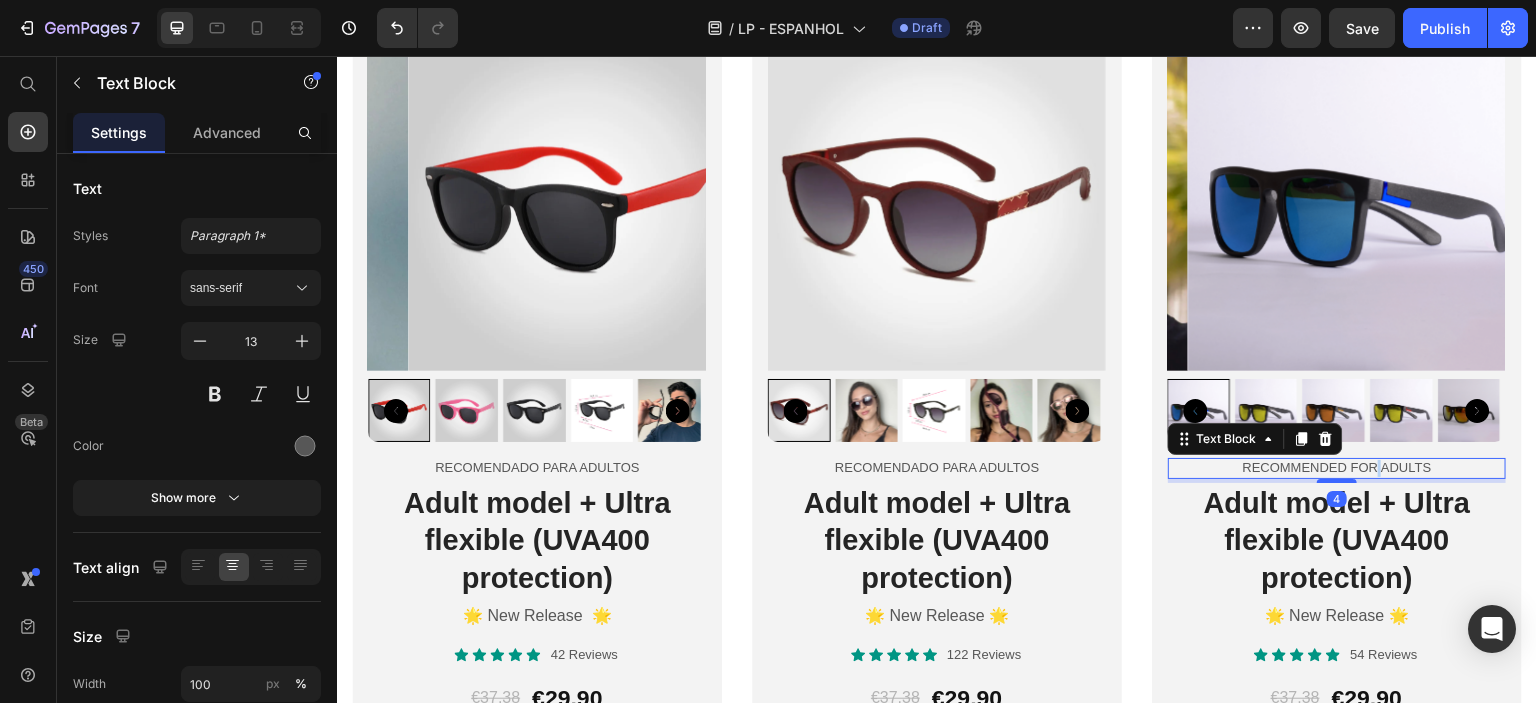 click on "Recommended for adults" at bounding box center [1337, 468] 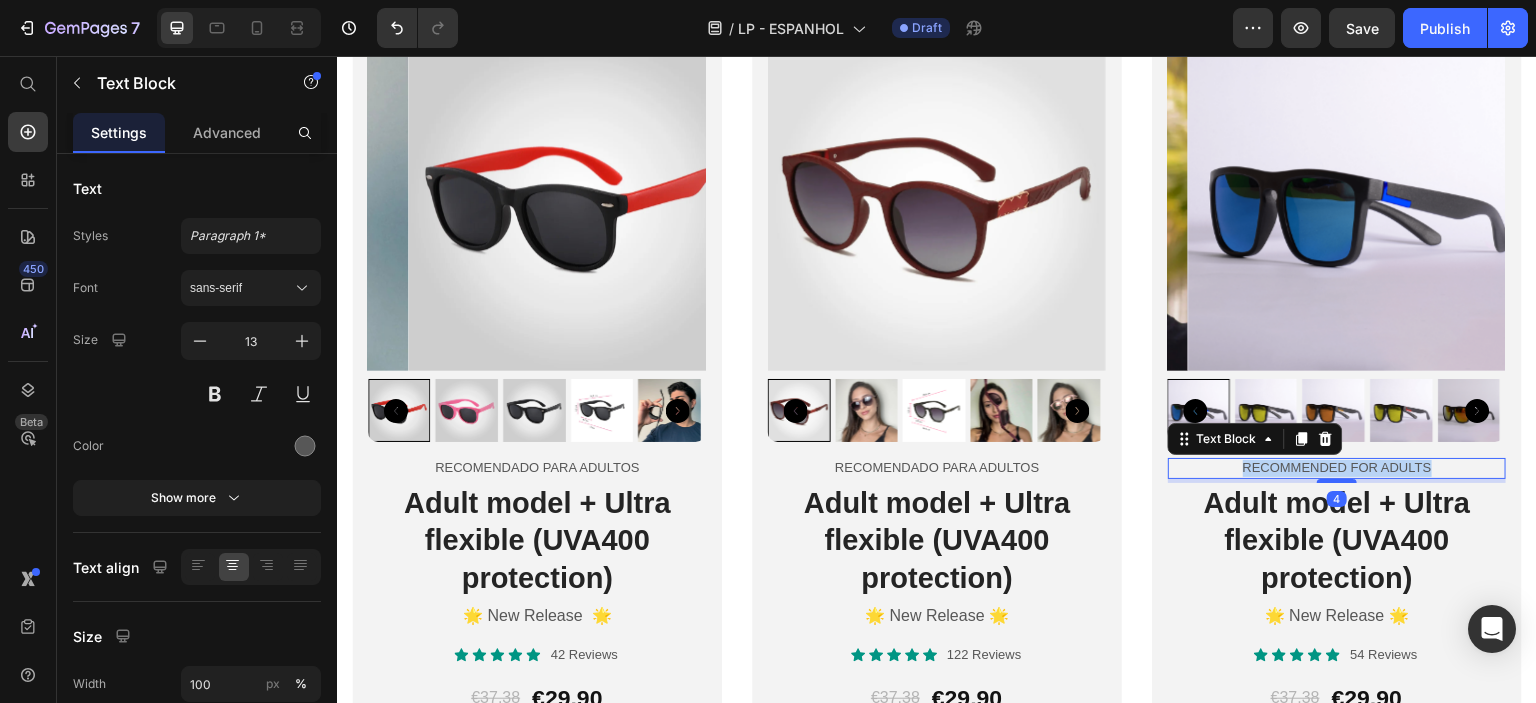 click on "Recommended for adults" at bounding box center [1337, 468] 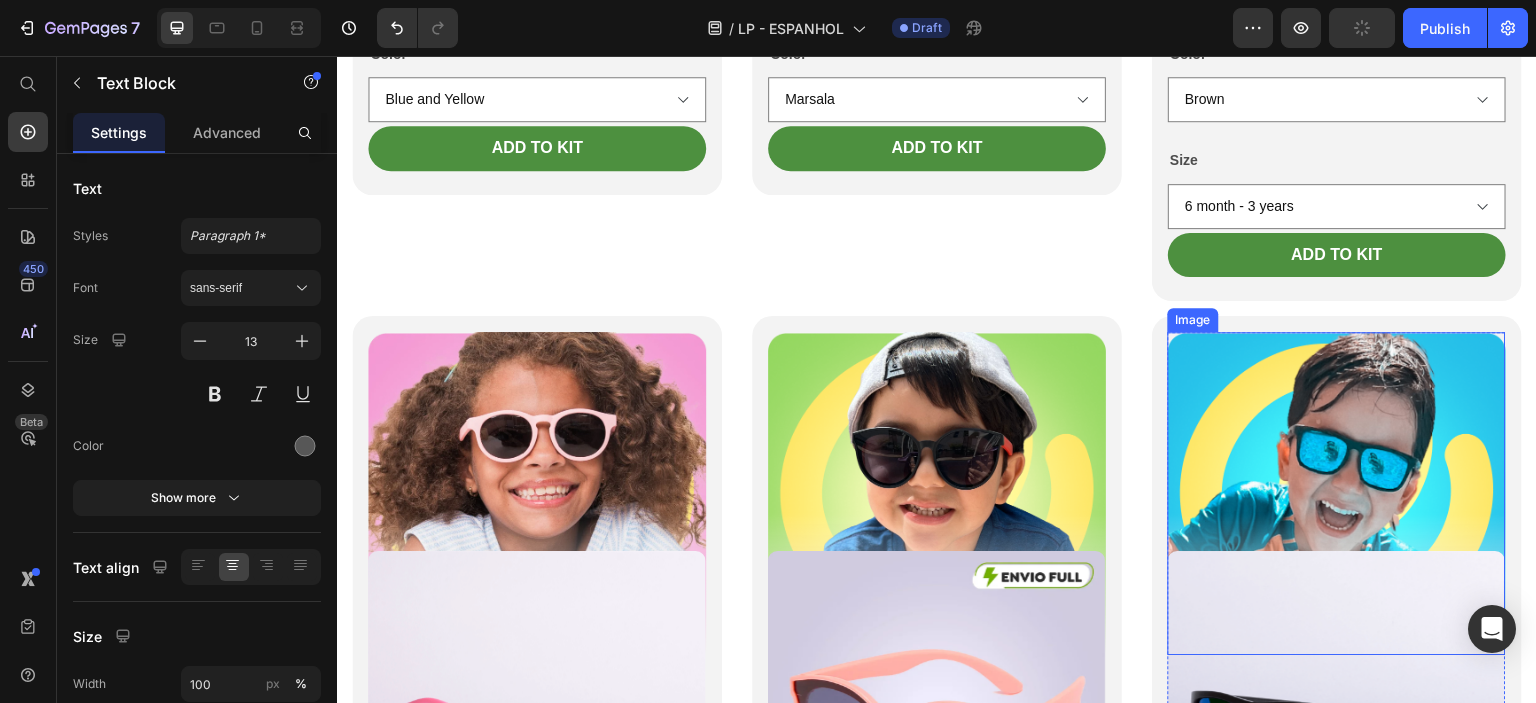scroll, scrollTop: 3800, scrollLeft: 0, axis: vertical 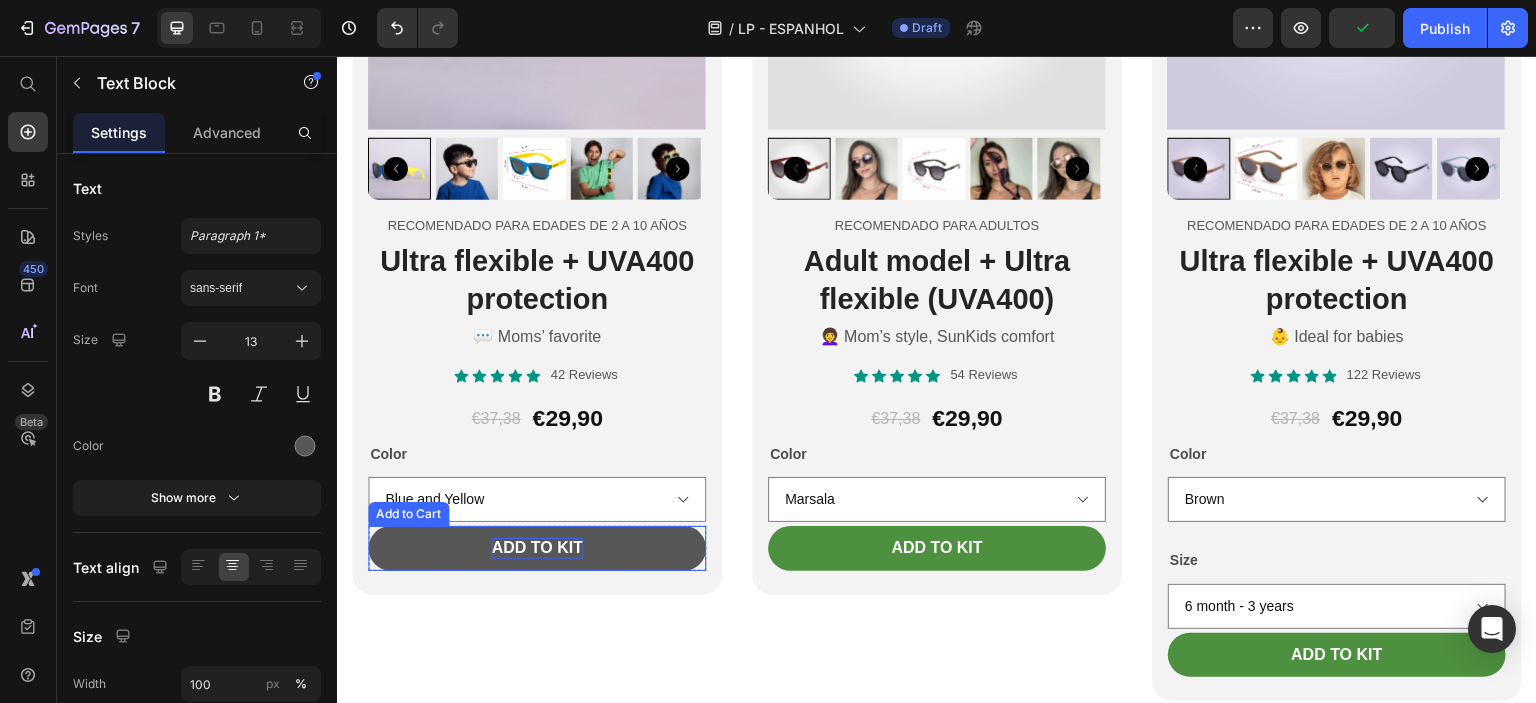 click on "Add to Kit" at bounding box center [536, 548] 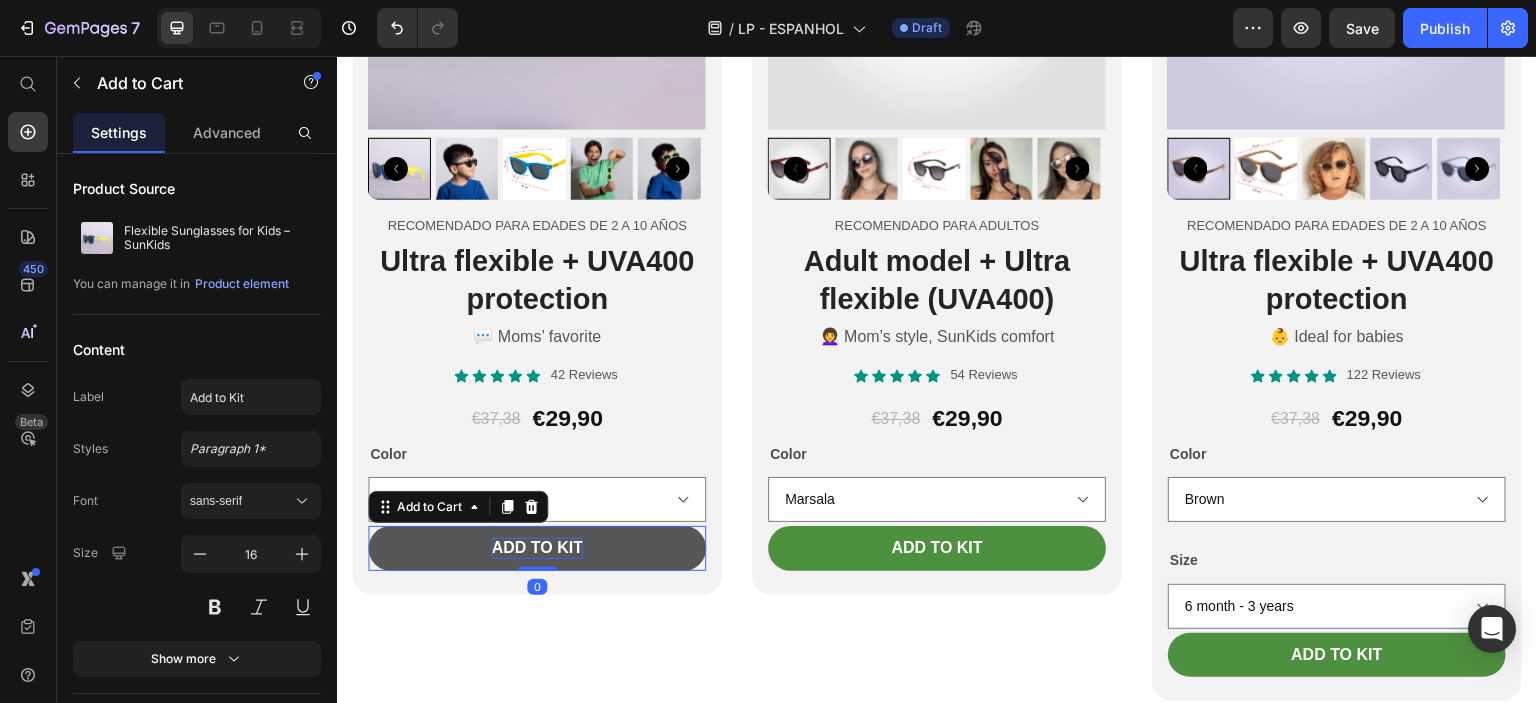 click on "Add to Kit" at bounding box center (536, 548) 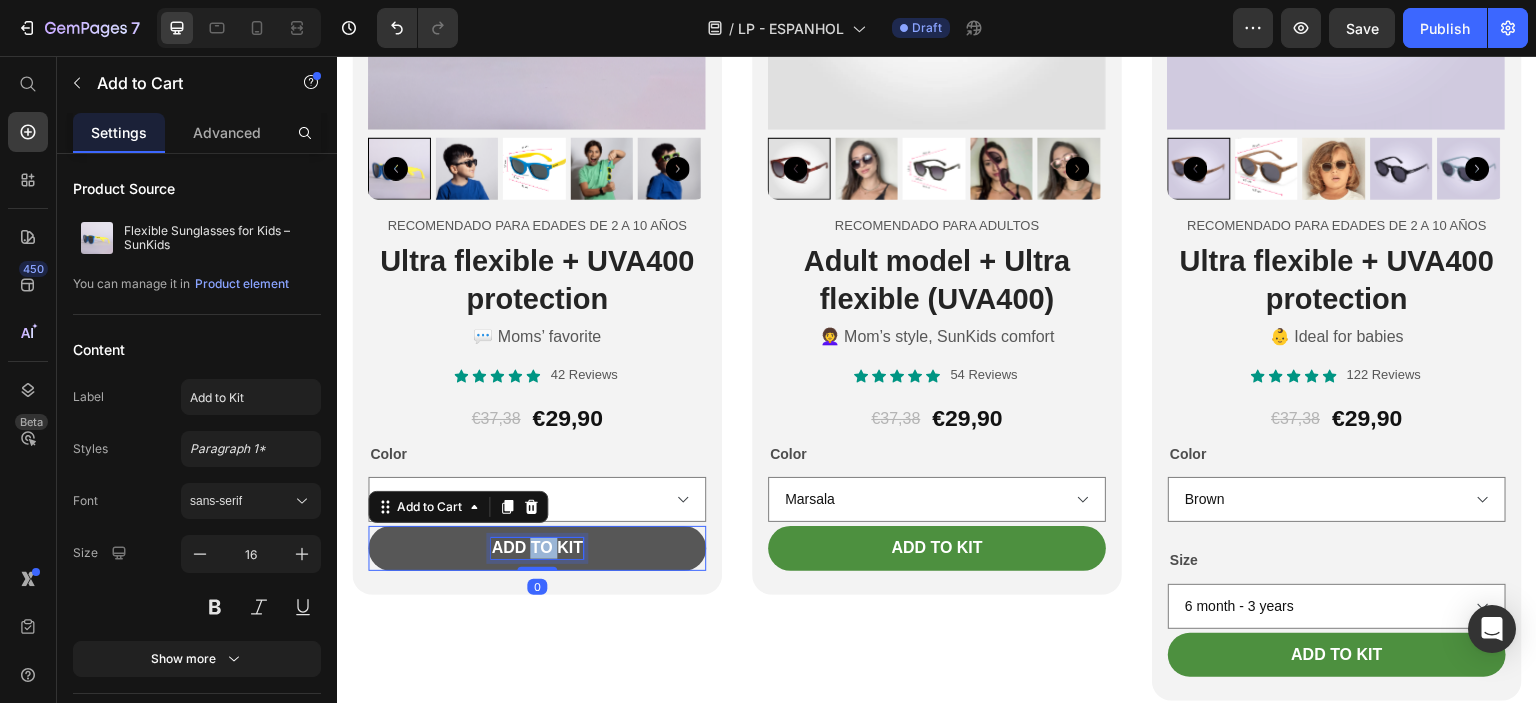 click on "Add to Kit" at bounding box center (536, 548) 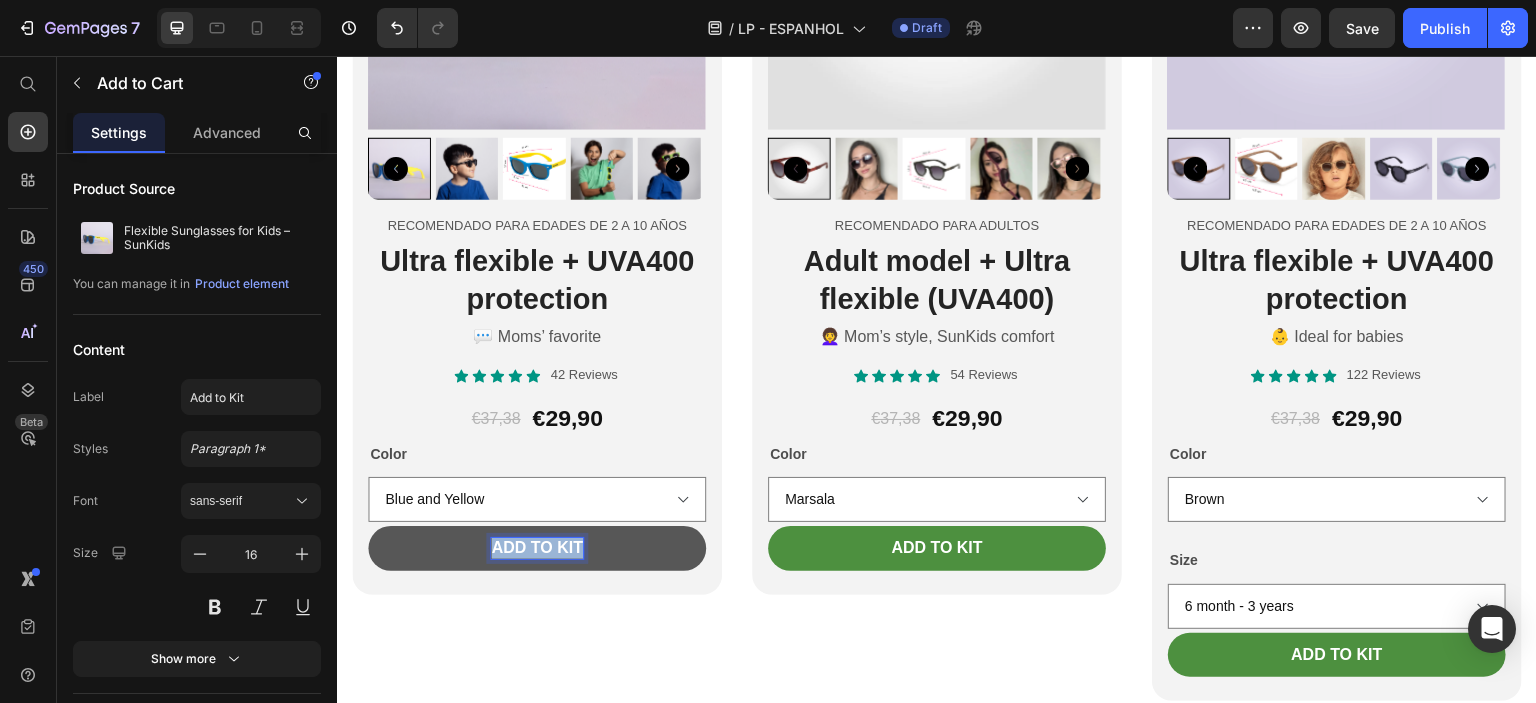 click on "Add to Kit" at bounding box center [536, 548] 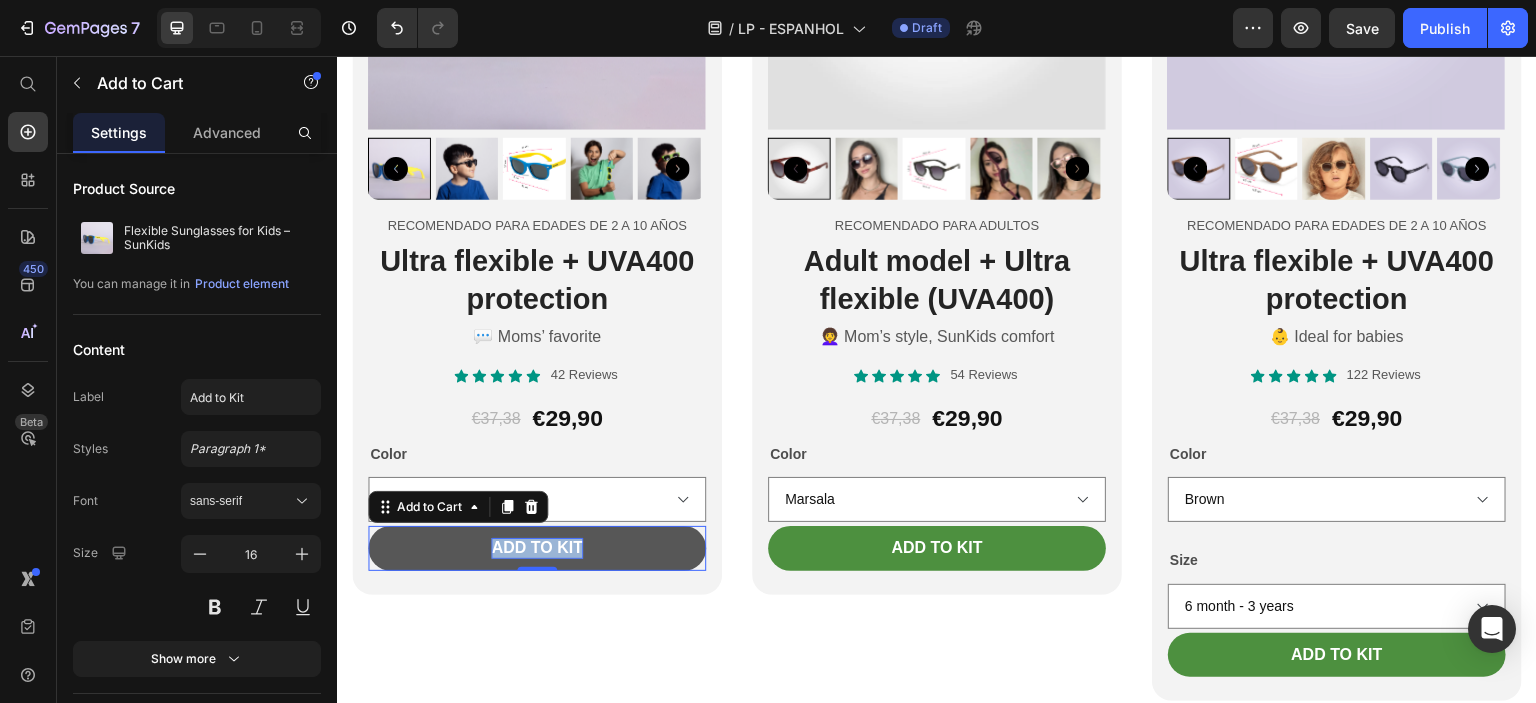 click on "Add to Kit" at bounding box center (536, 548) 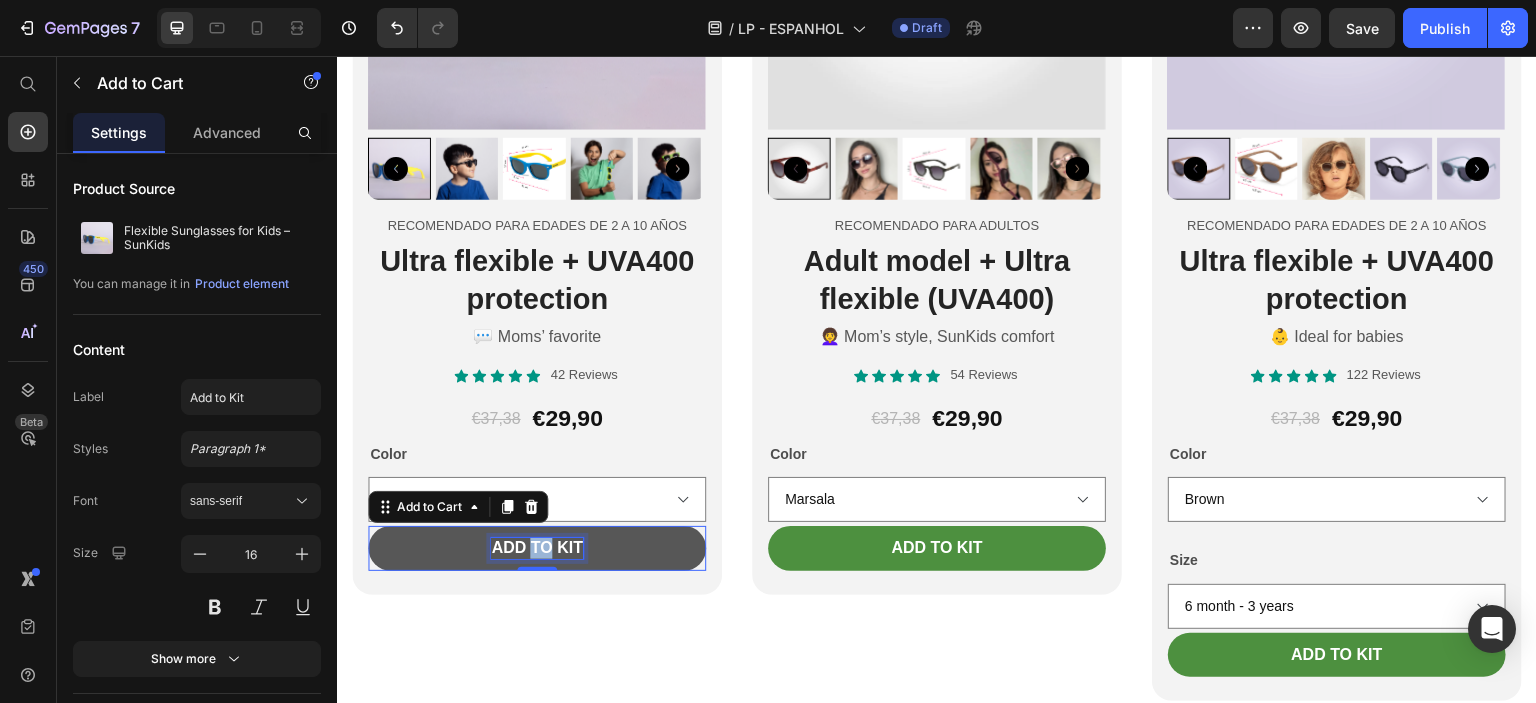click on "Add to Kit" at bounding box center [536, 548] 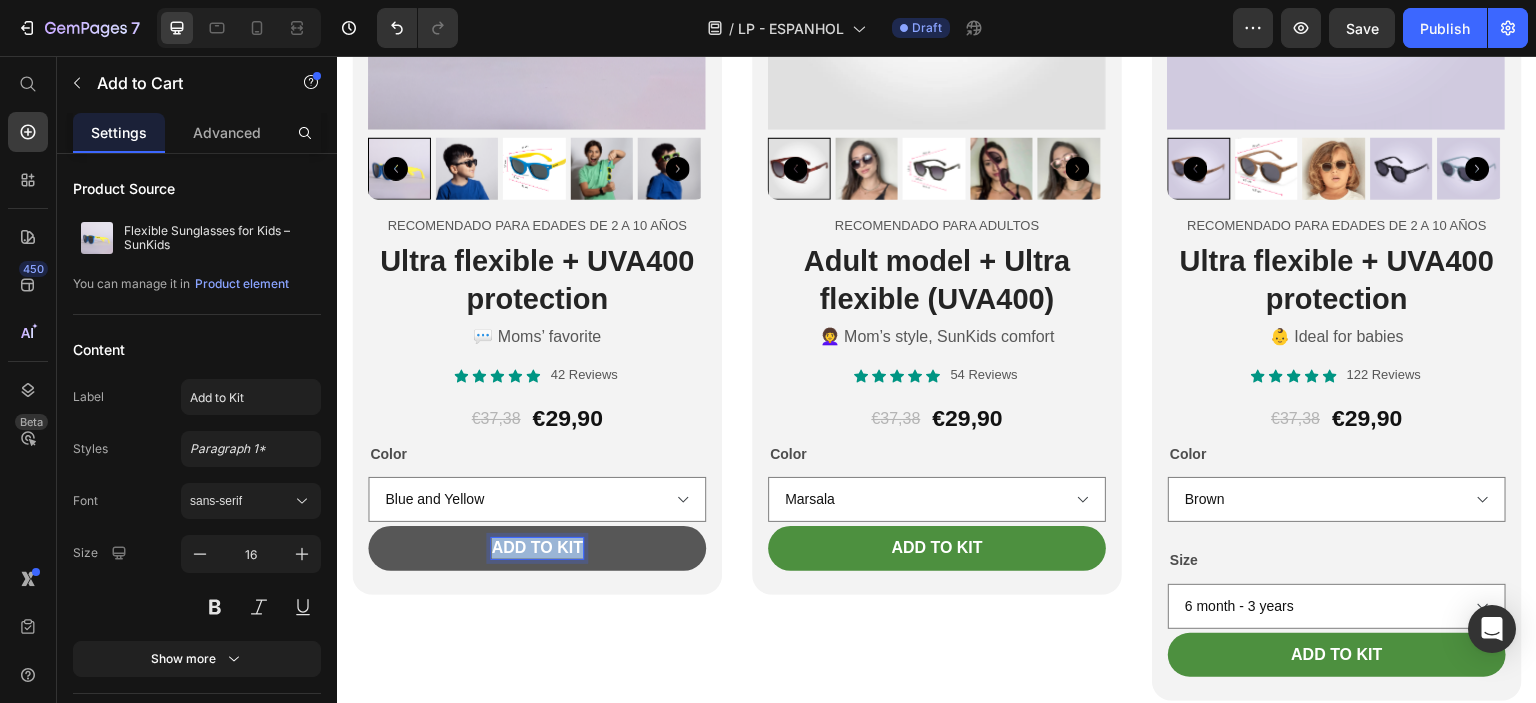 click on "Add to Kit" at bounding box center [536, 548] 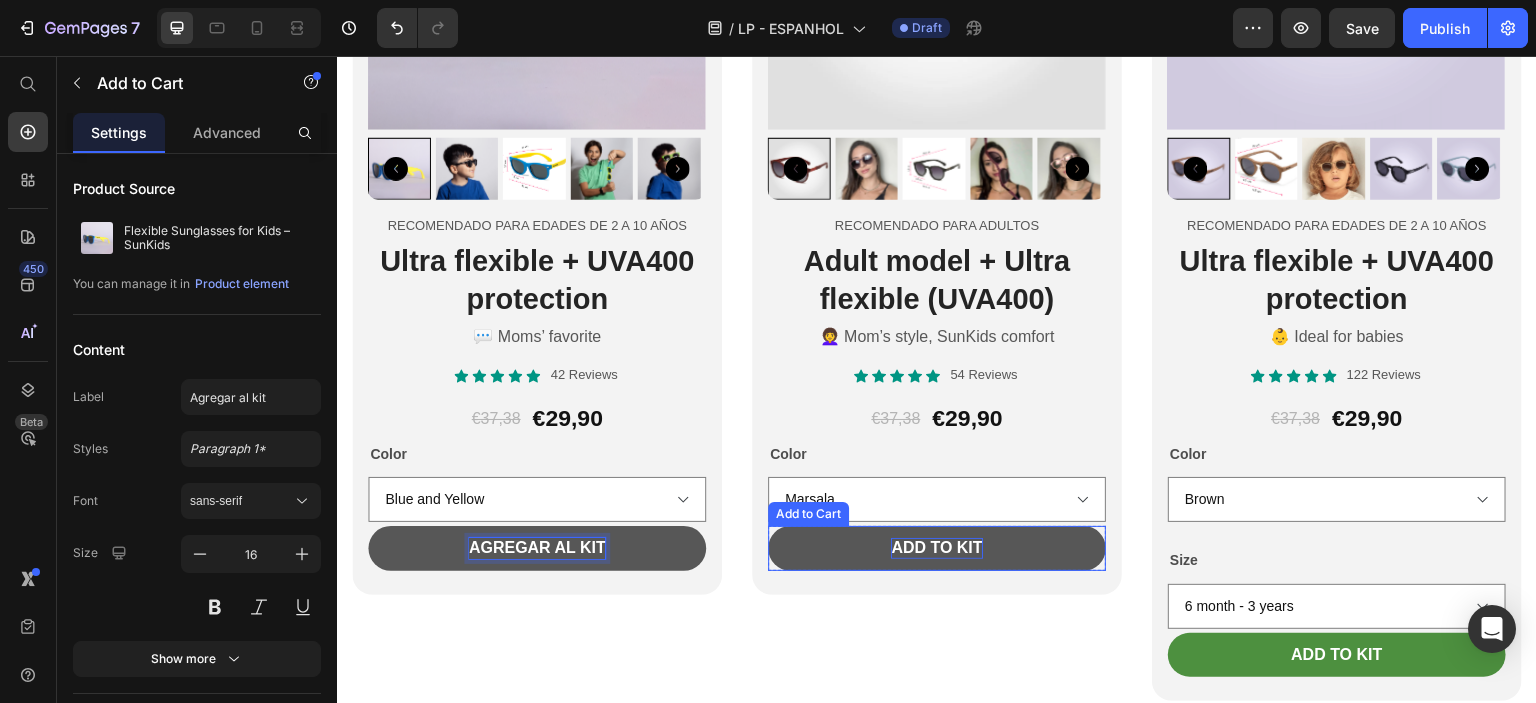 click on "Add to Kit" at bounding box center [936, 548] 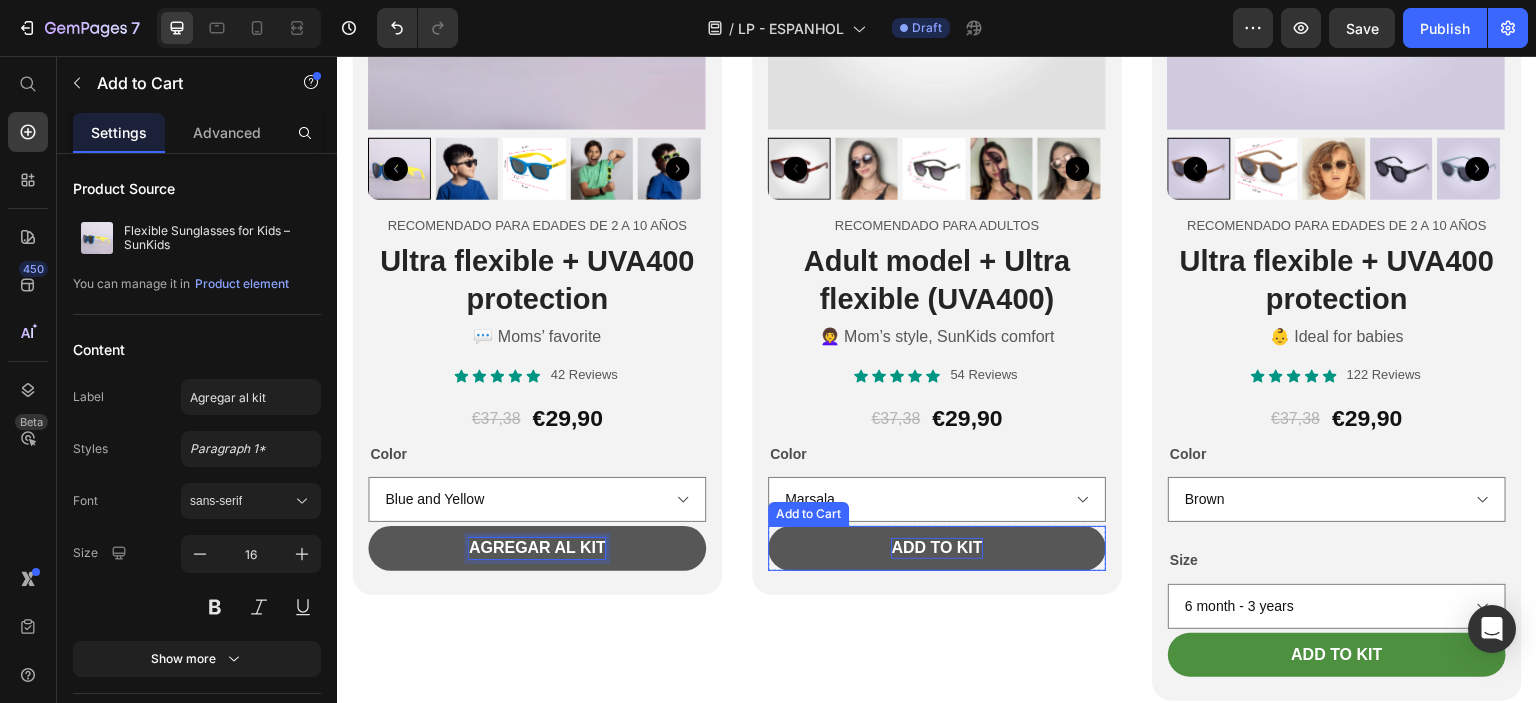 click on "Add to Kit" at bounding box center [936, 548] 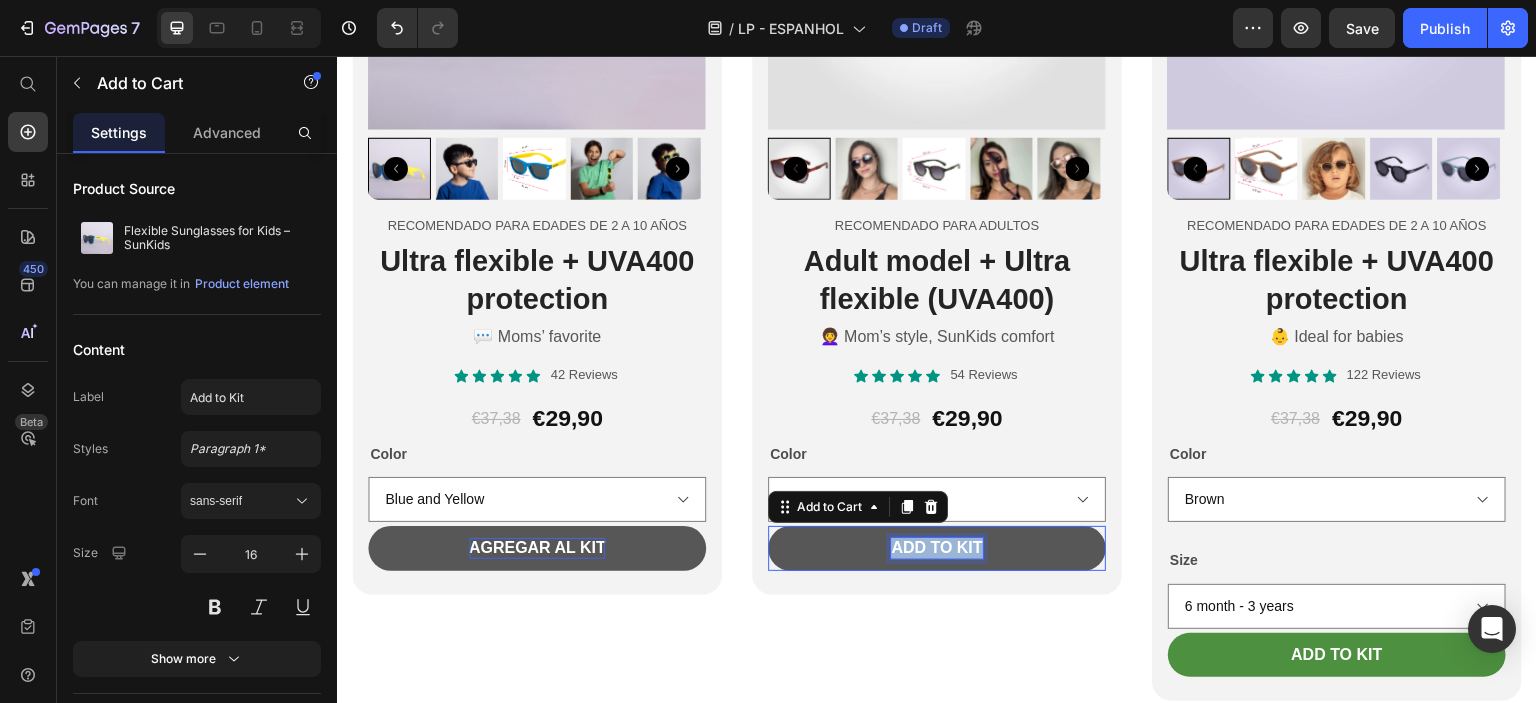 click on "Add to Kit" at bounding box center (936, 548) 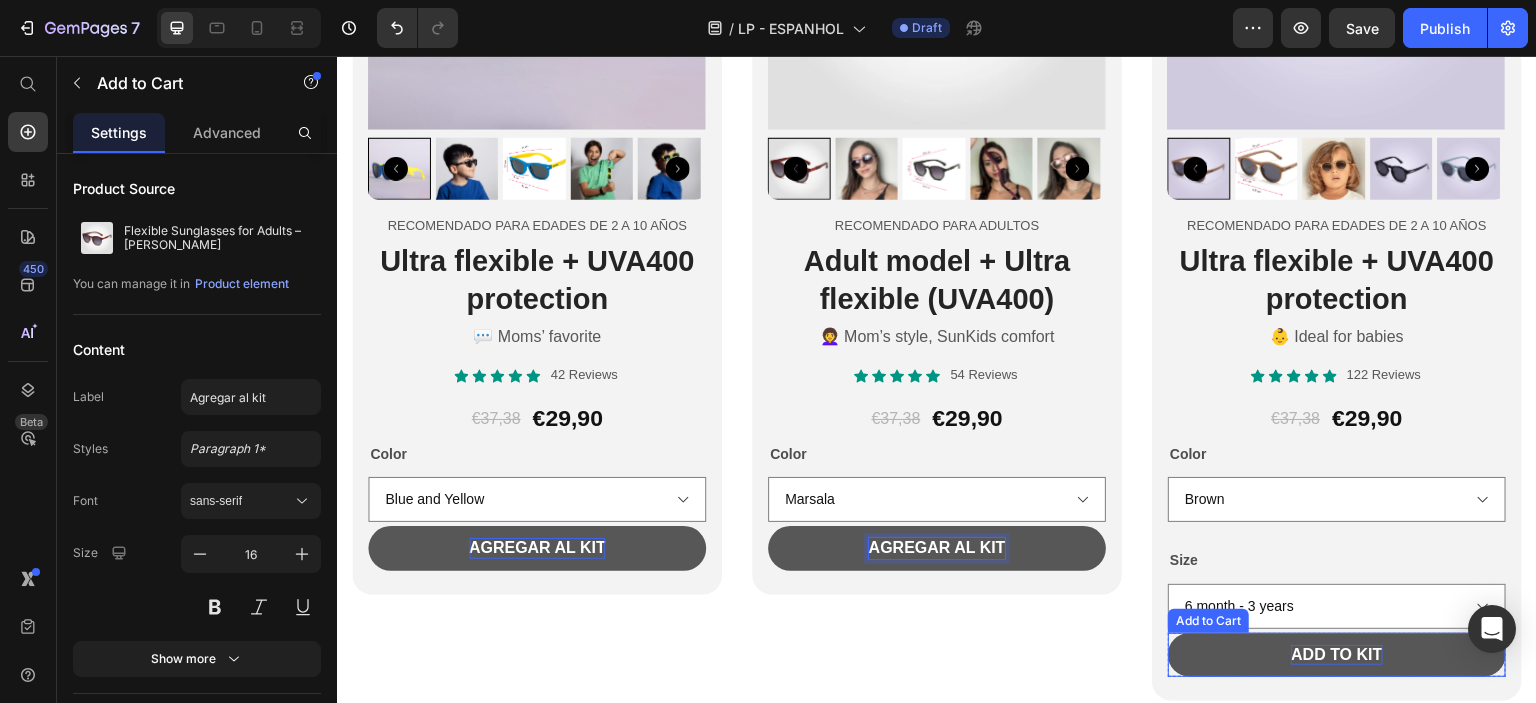 click on "Add to Kit" at bounding box center [1336, 655] 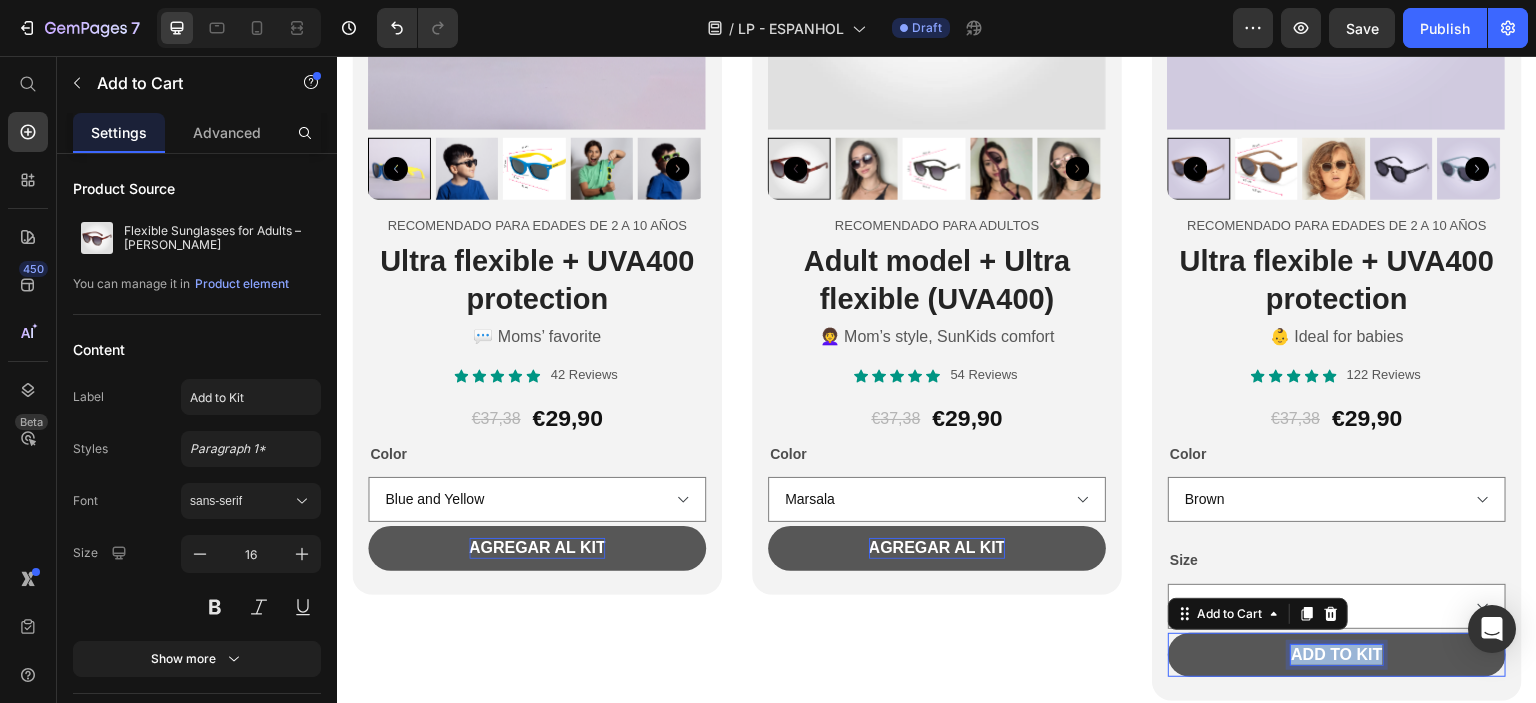 click on "Add to Kit" at bounding box center (1336, 655) 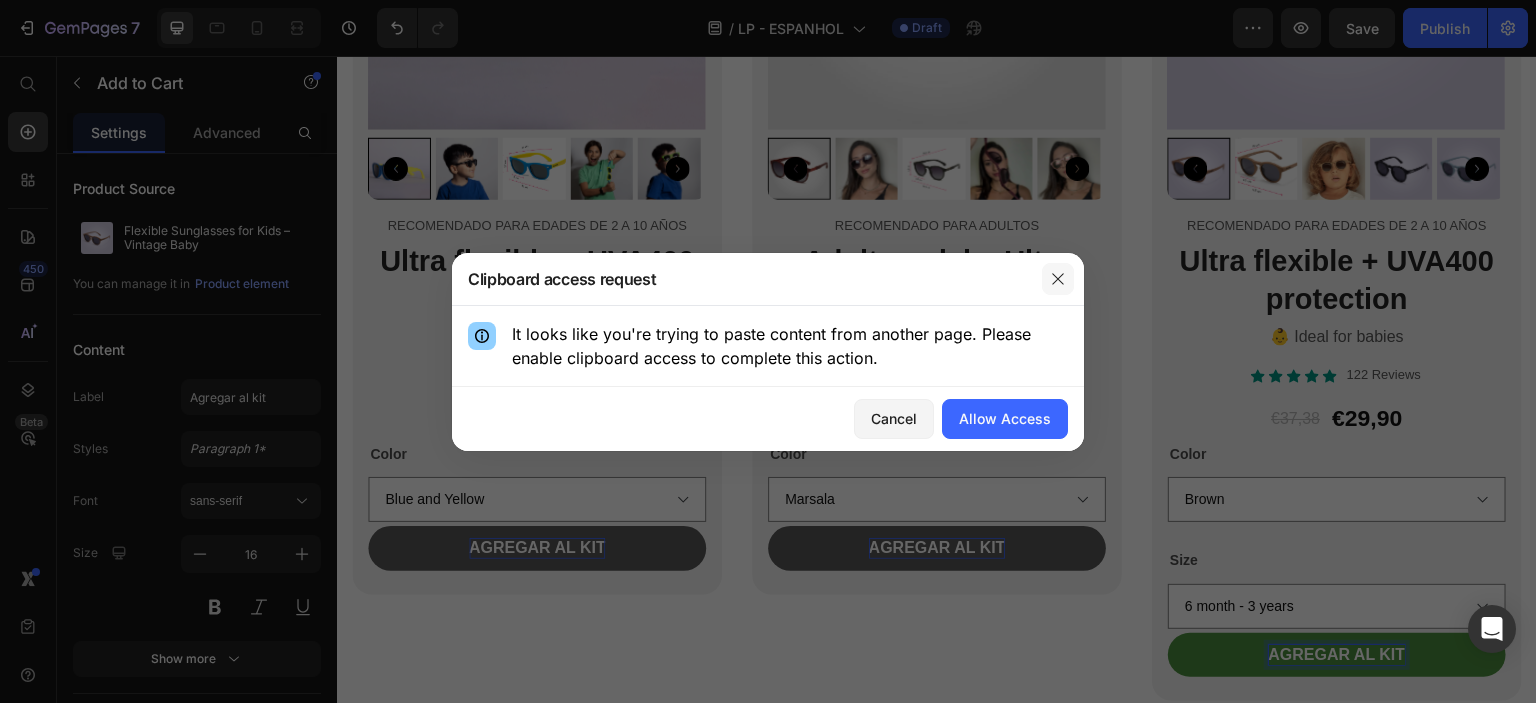 click 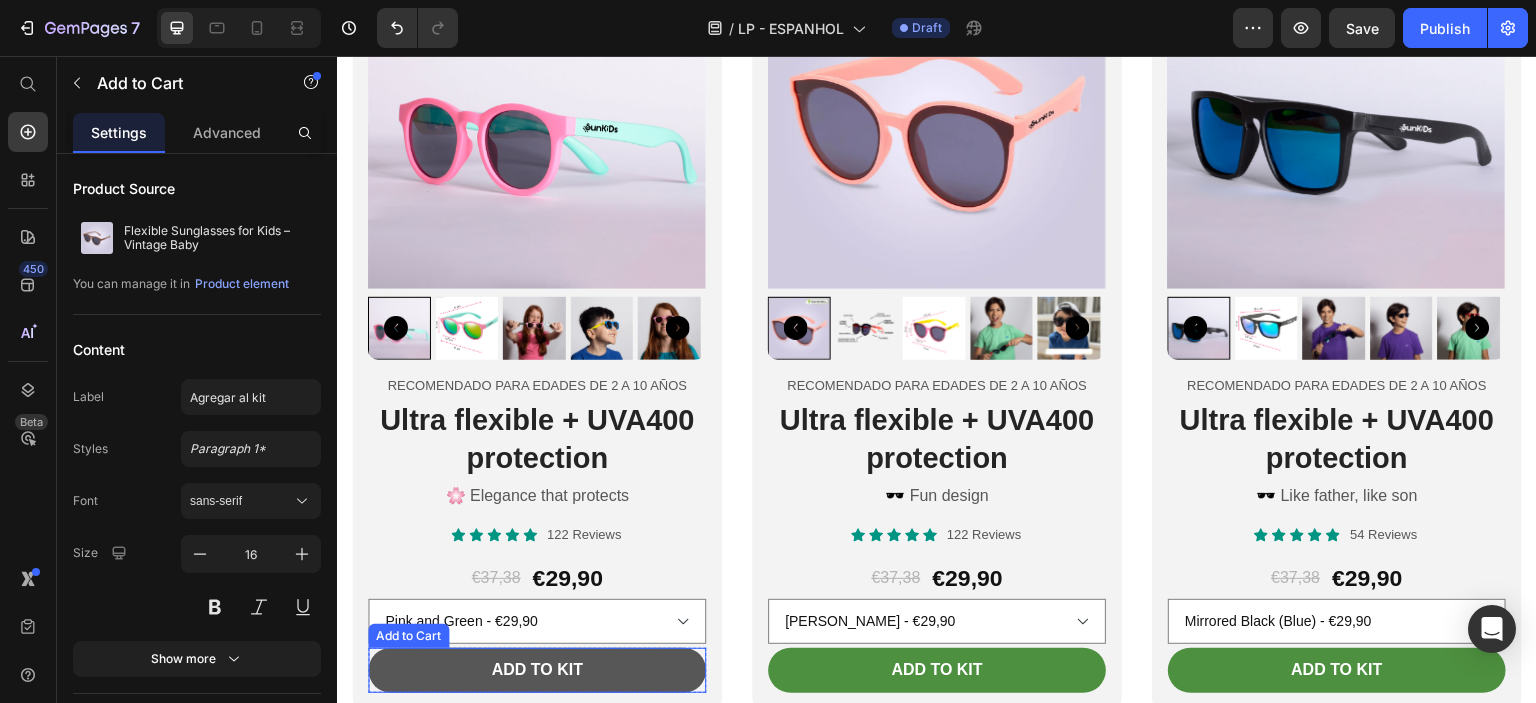 scroll, scrollTop: 5000, scrollLeft: 0, axis: vertical 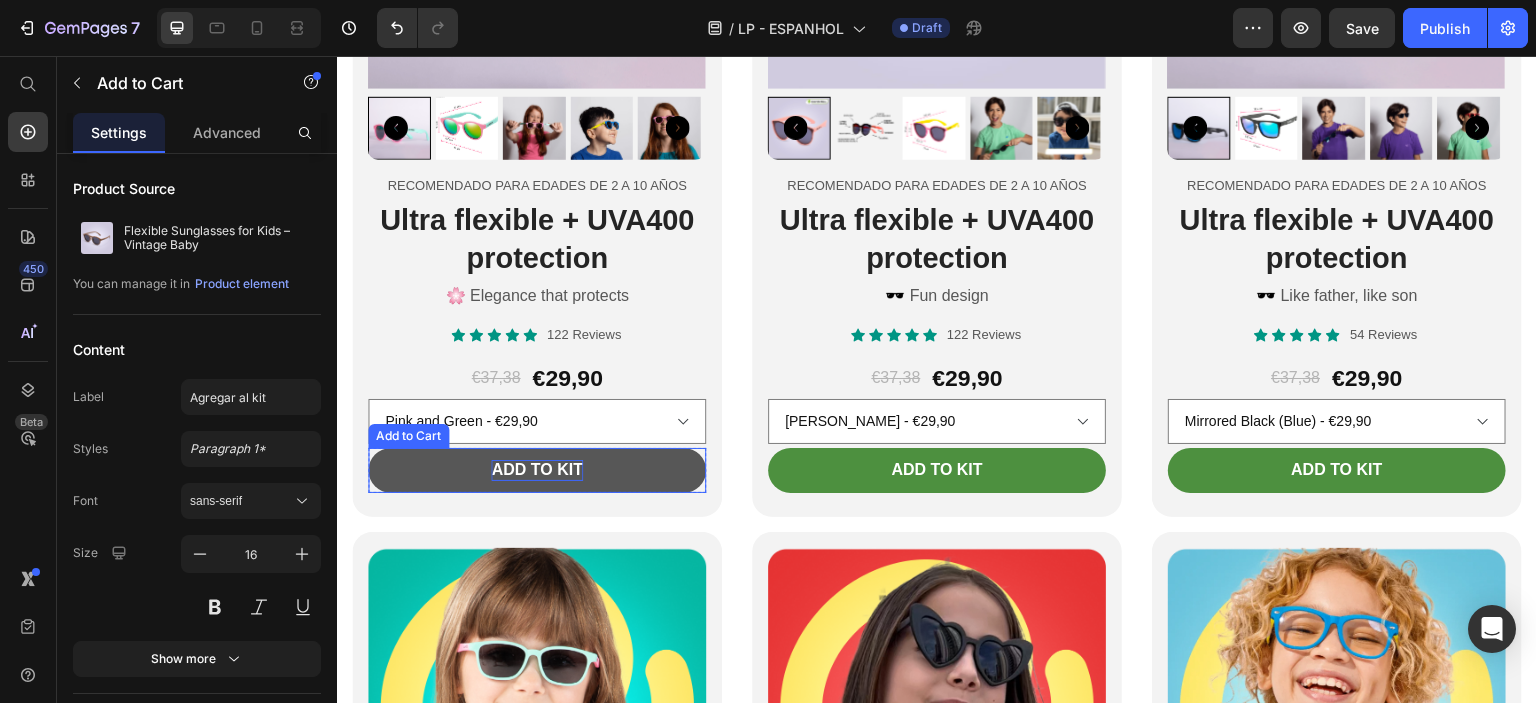 click on "Add to Kit" at bounding box center (536, 470) 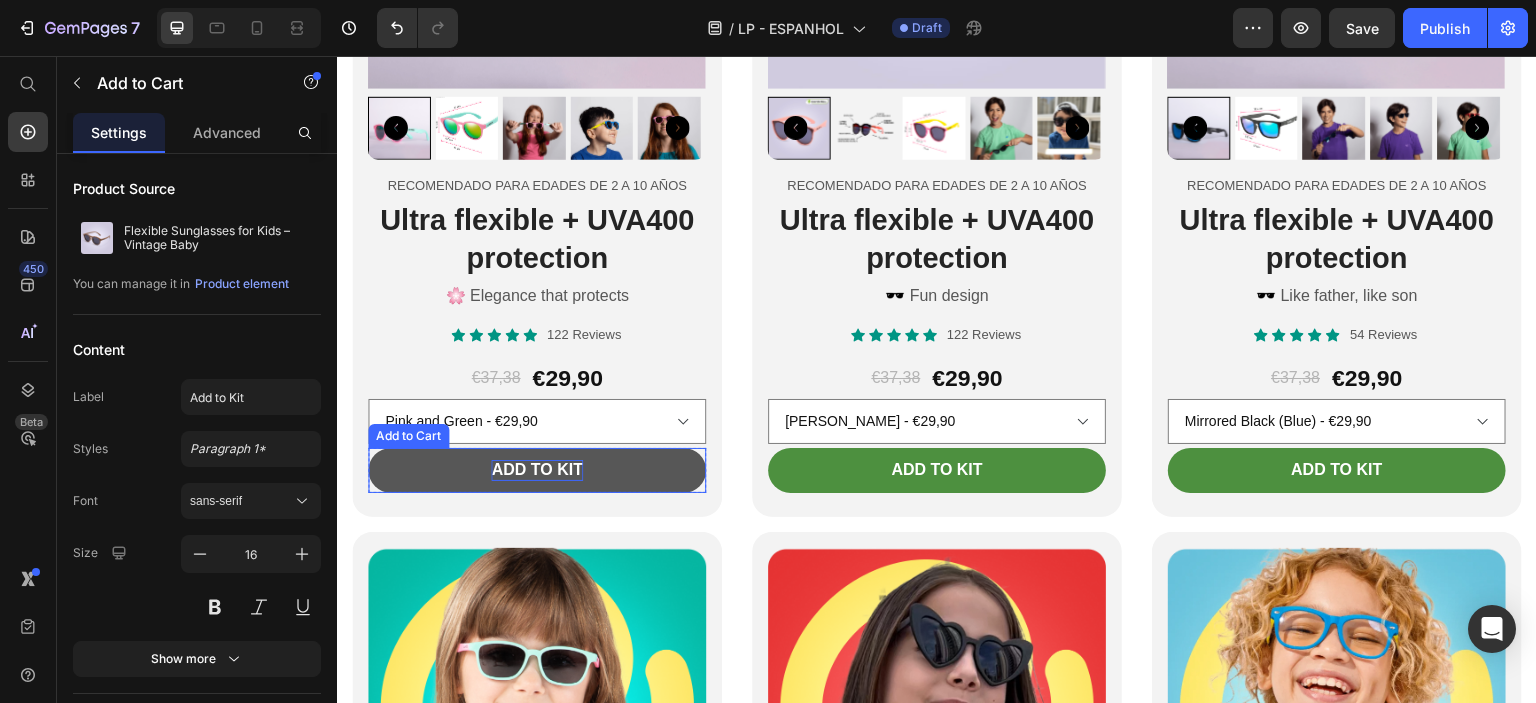 click on "Add to Kit" at bounding box center [536, 470] 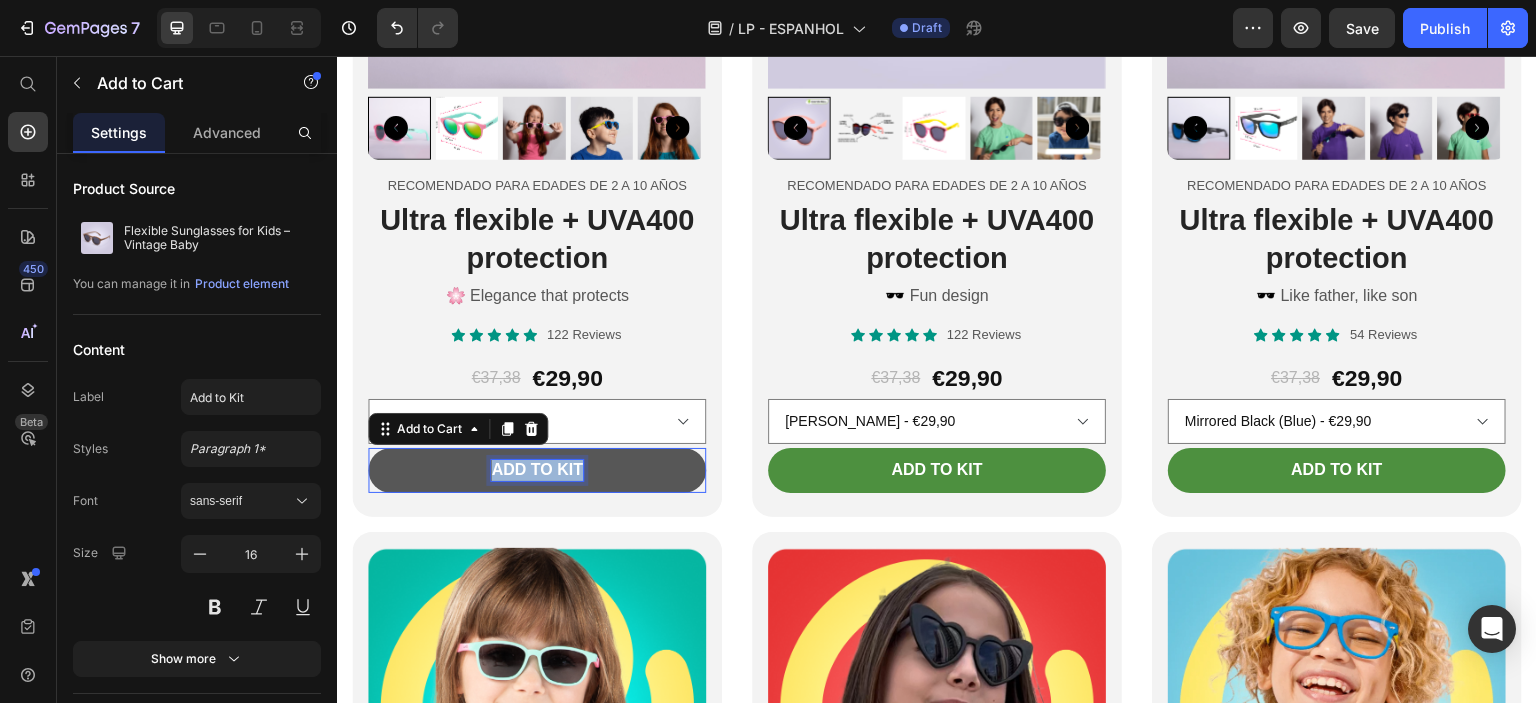 click on "Add to Kit" at bounding box center [536, 470] 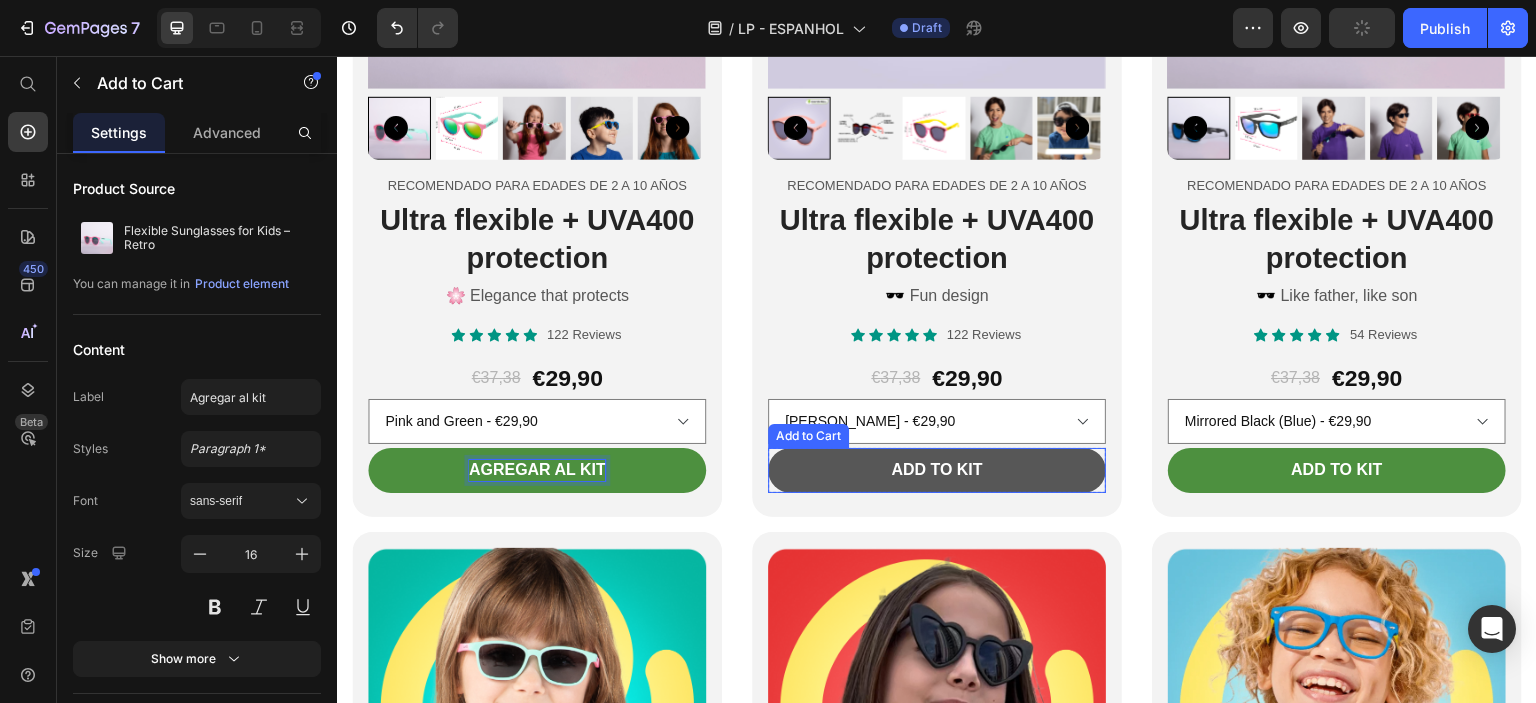 click on "Add to Kit" at bounding box center [937, 470] 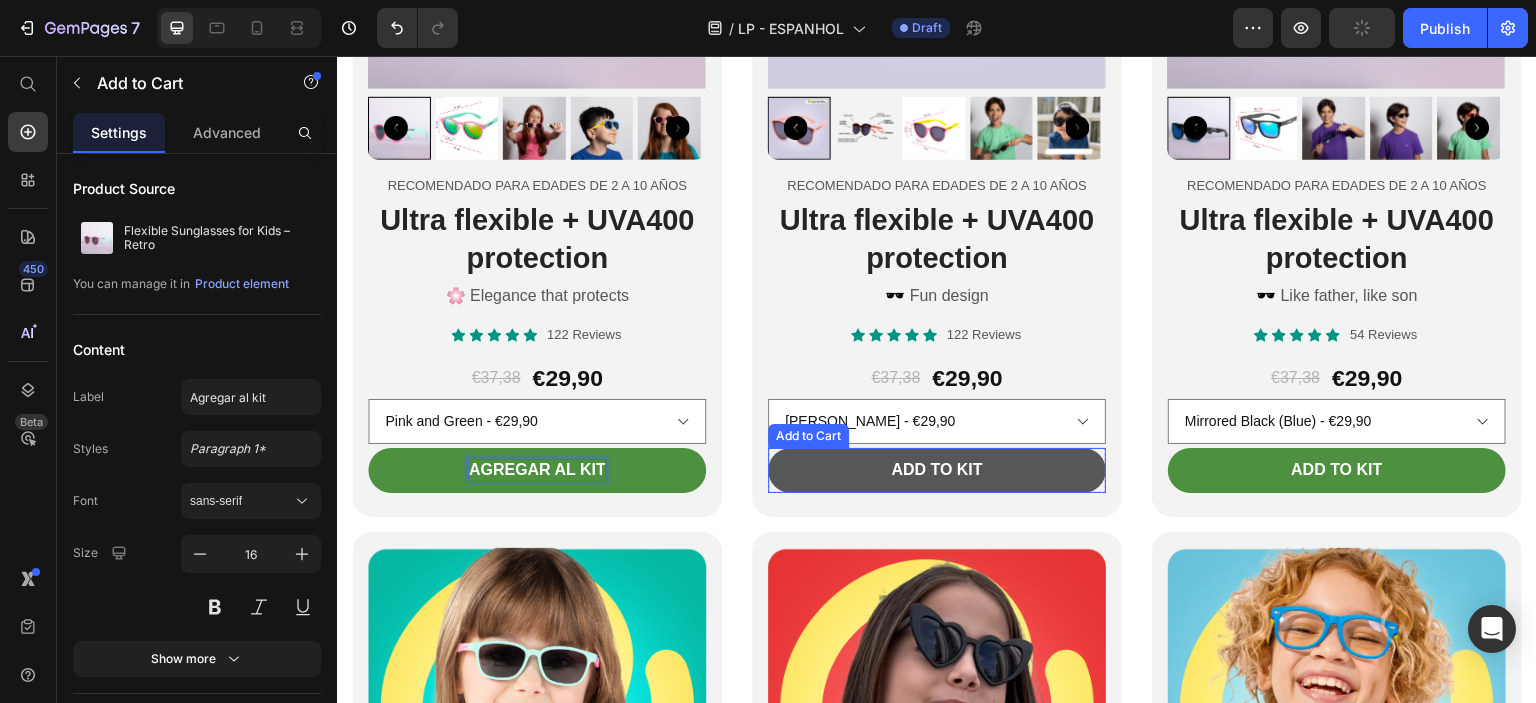 click on "Add to Kit" at bounding box center [937, 470] 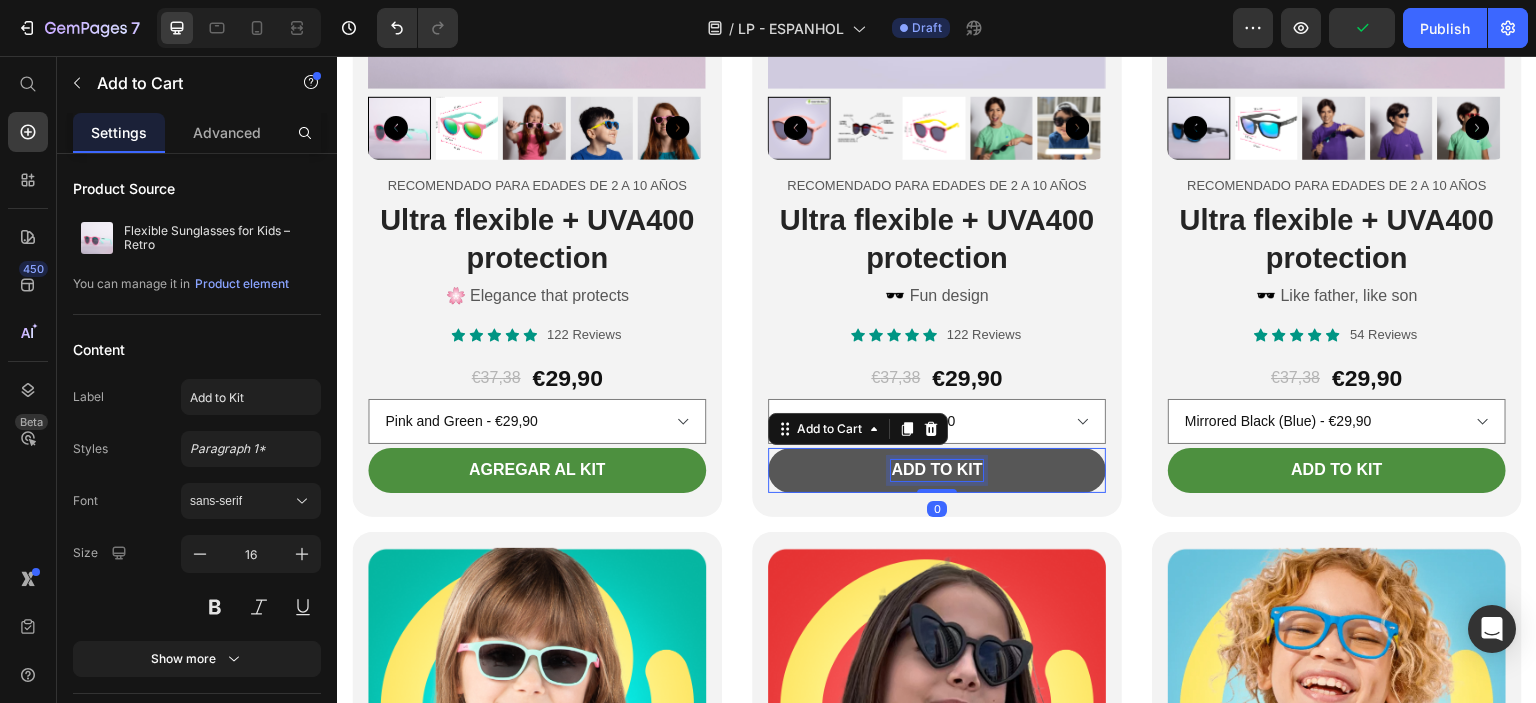 click on "Add to Kit" at bounding box center (936, 470) 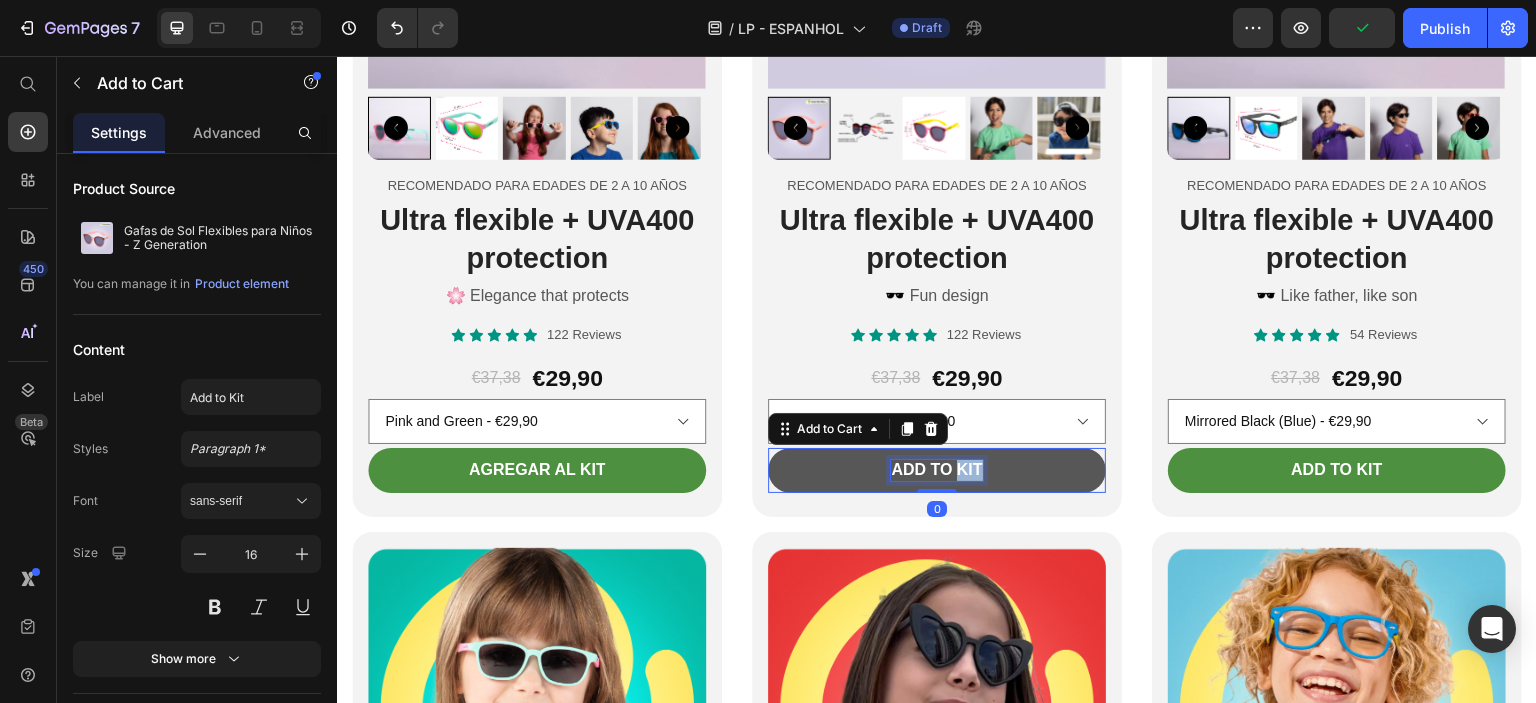 click on "Add to Kit" at bounding box center [936, 470] 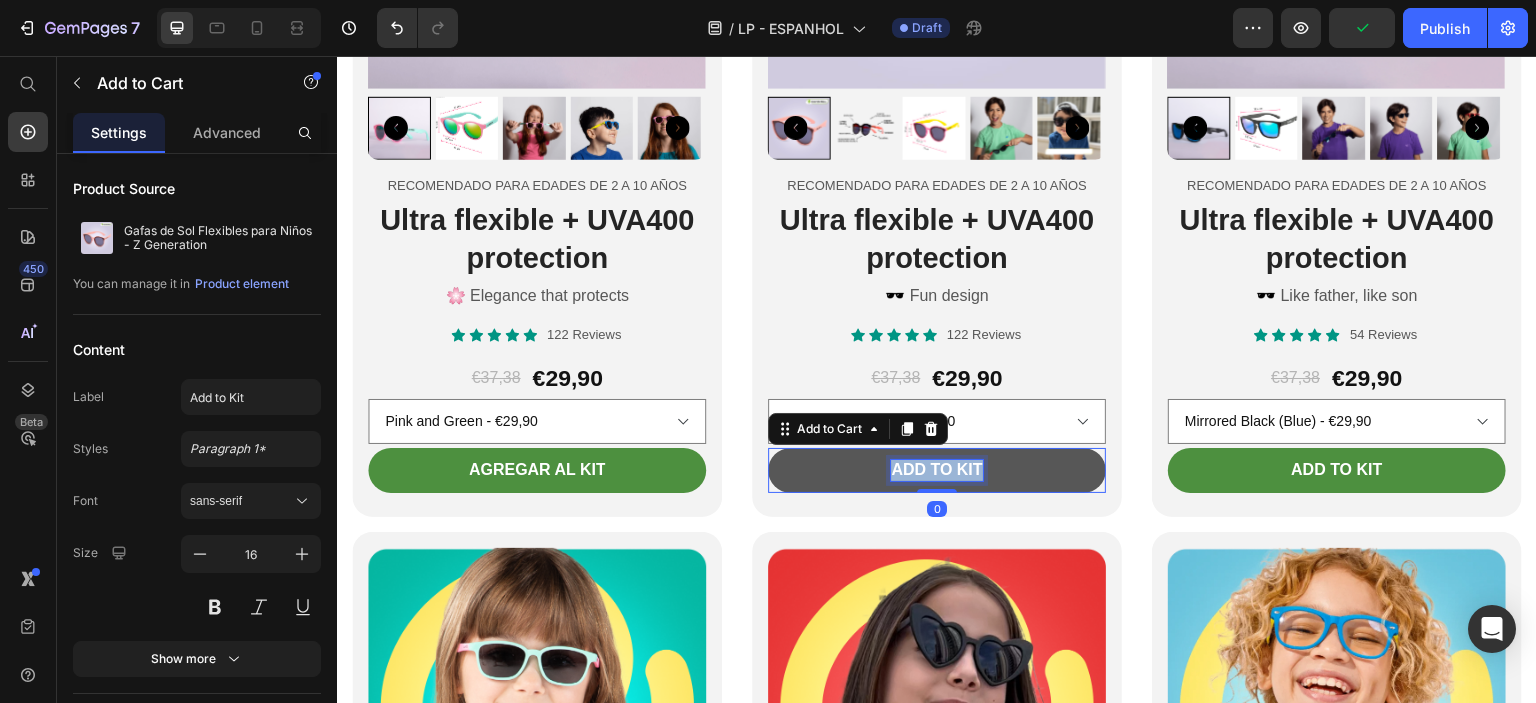 click on "Add to Kit" at bounding box center (936, 470) 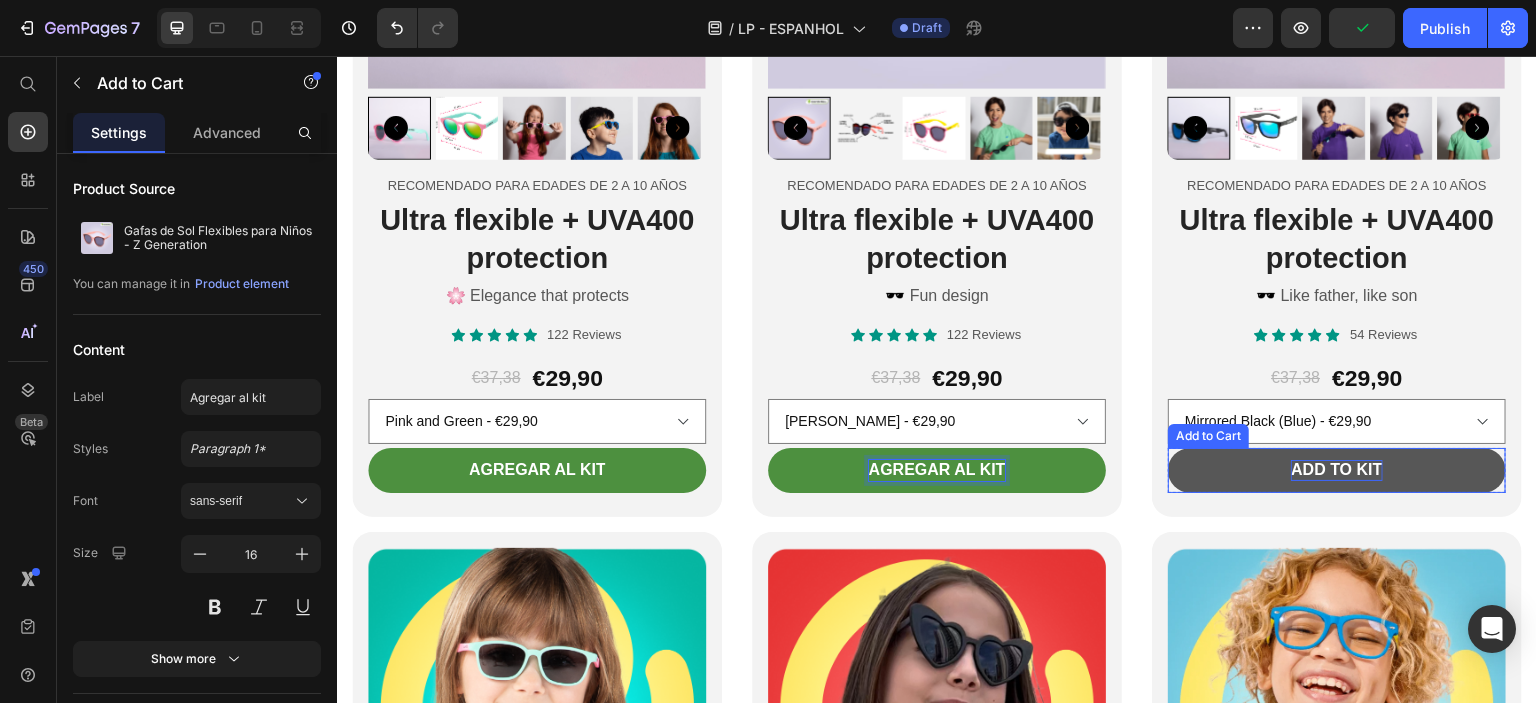 click on "Add to Kit" at bounding box center [1336, 470] 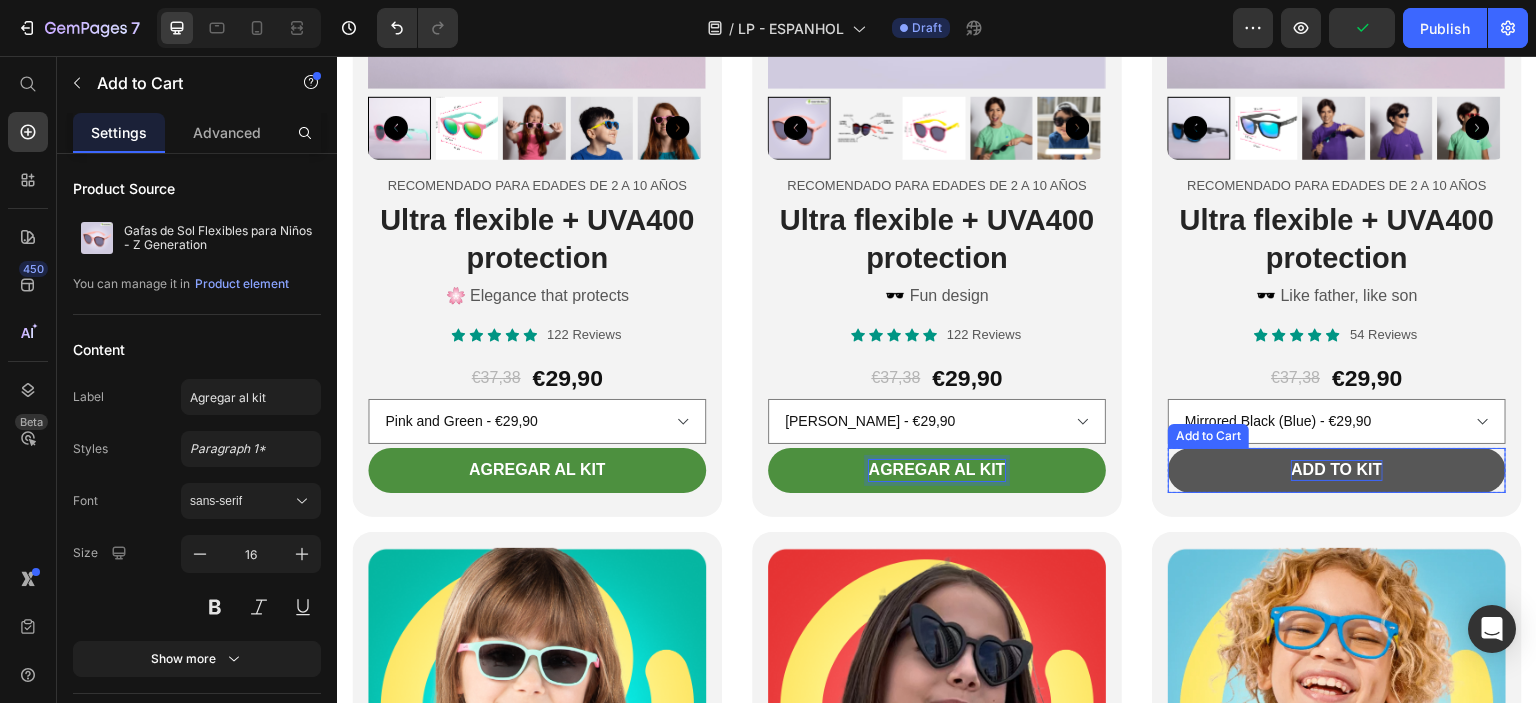 click on "Add to Kit" at bounding box center (1336, 470) 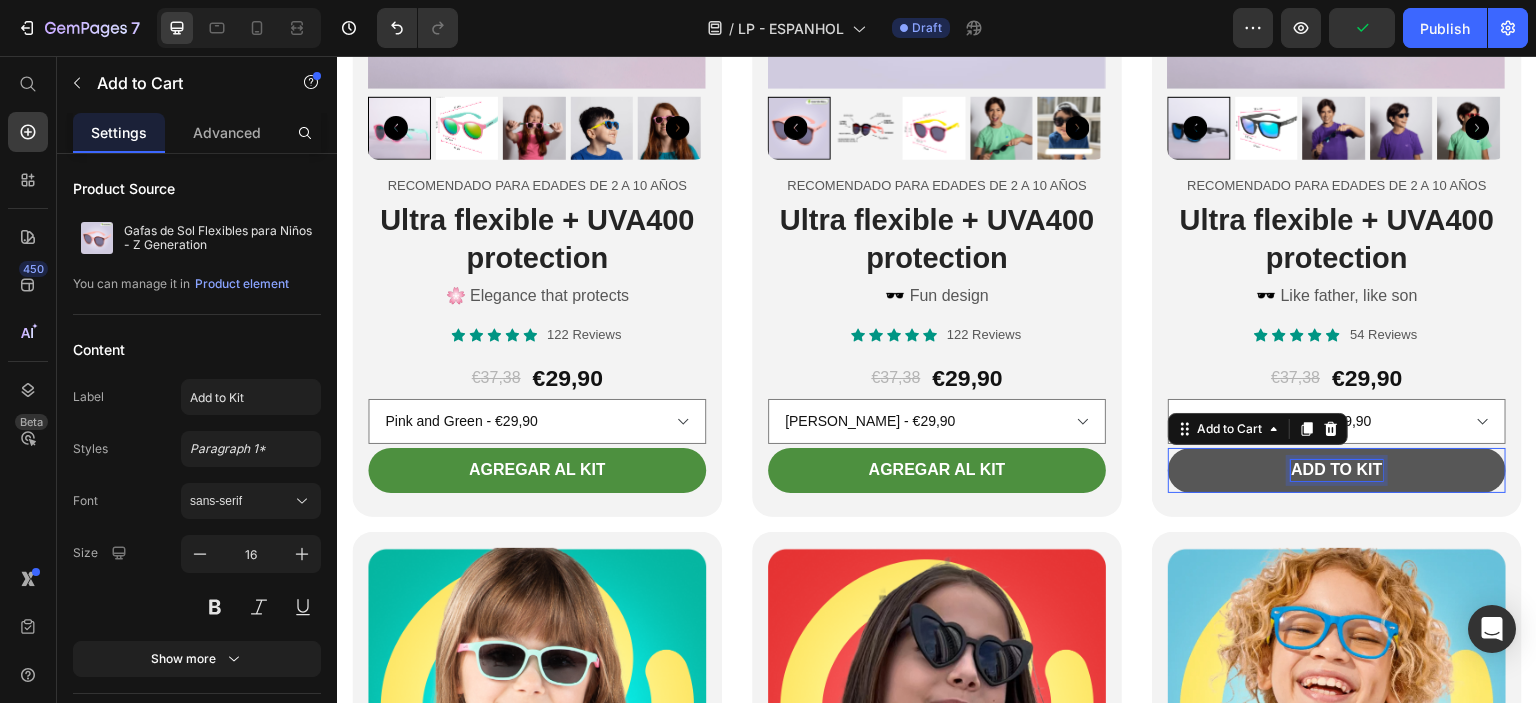 click on "Add to Kit" at bounding box center (1336, 470) 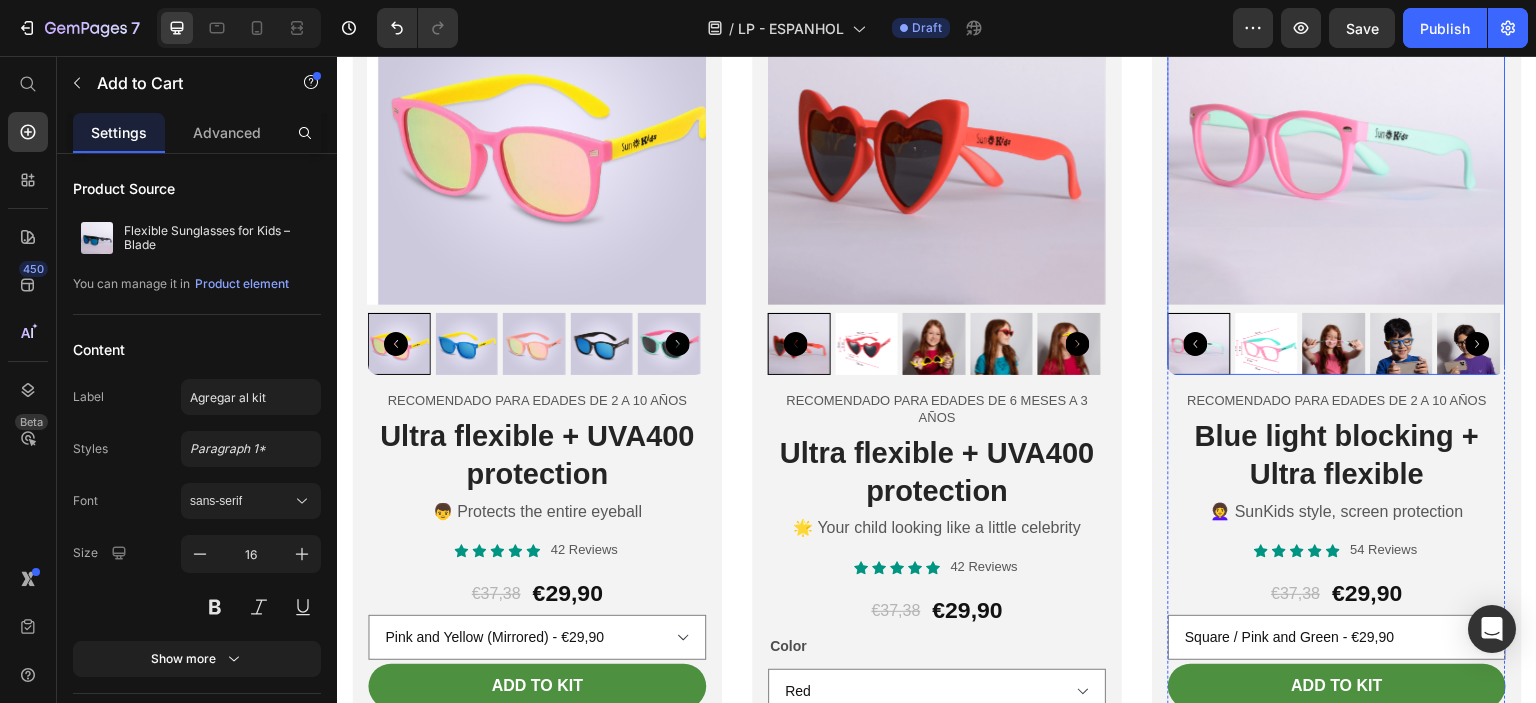 scroll, scrollTop: 6100, scrollLeft: 0, axis: vertical 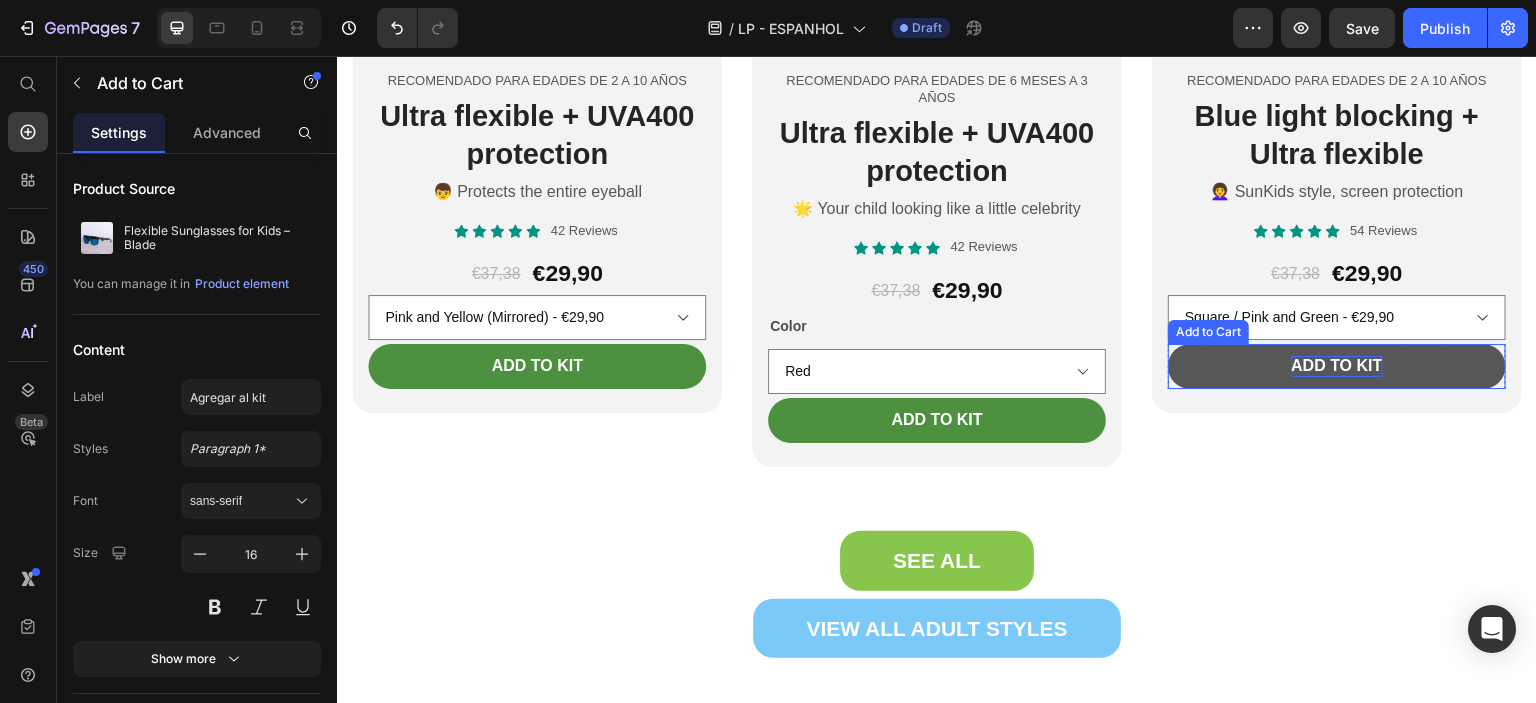 click on "Add to Kit" at bounding box center [1336, 366] 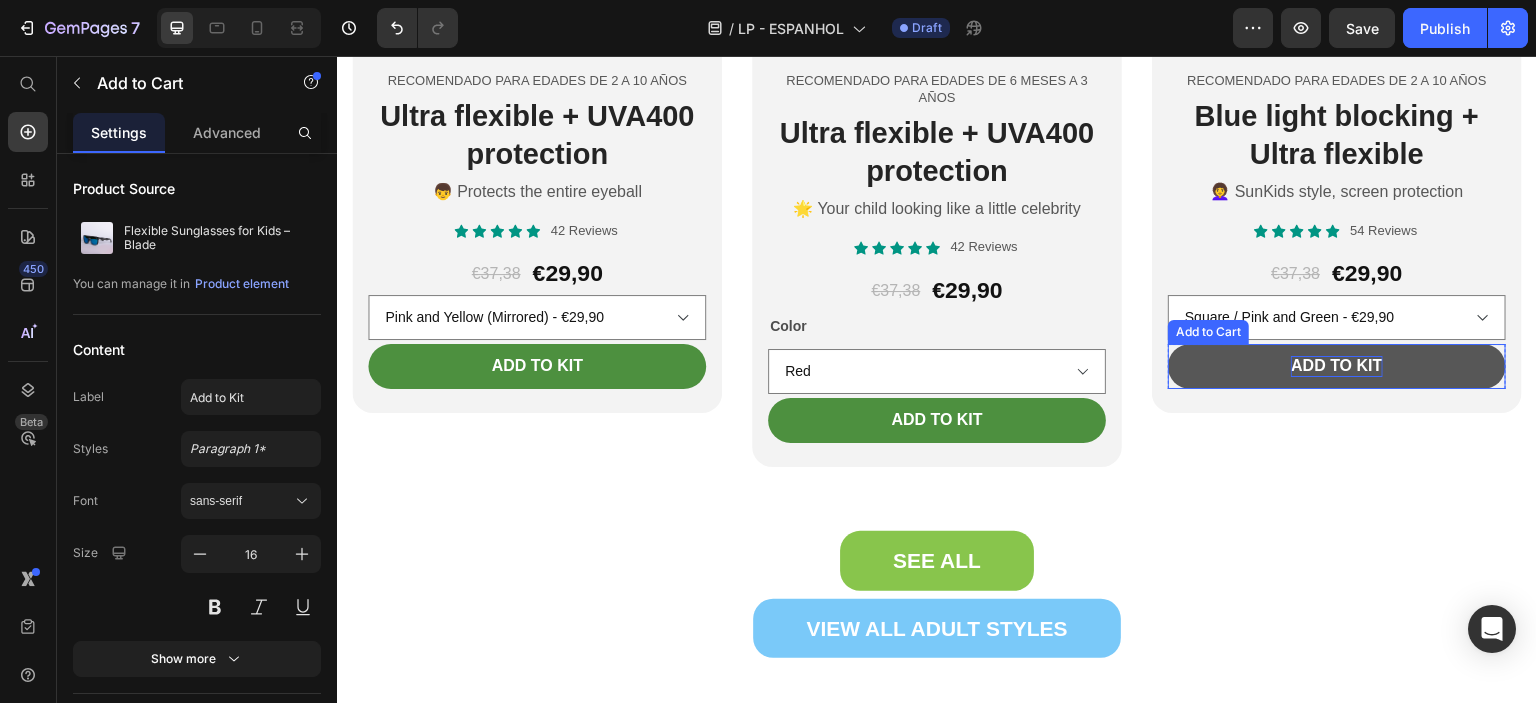click on "Add to Kit" at bounding box center (1336, 366) 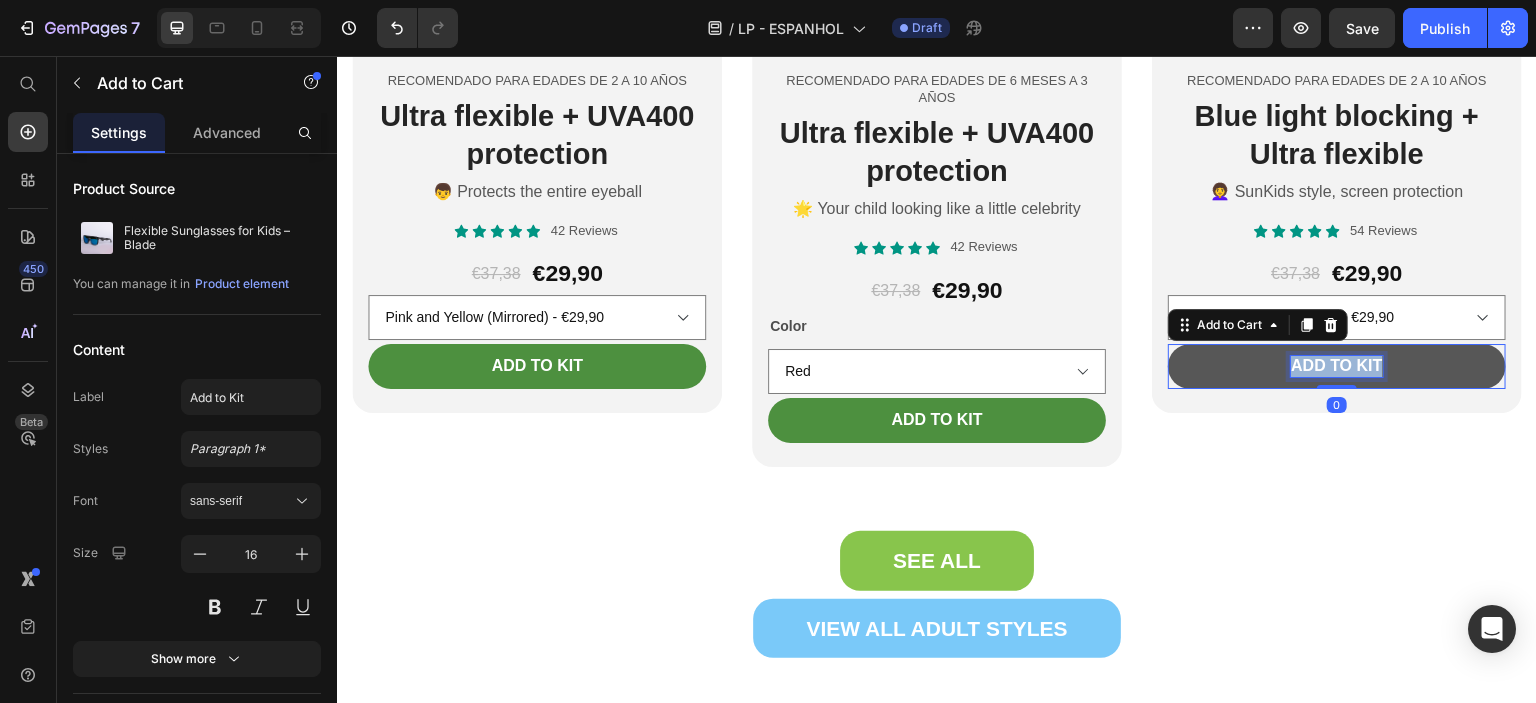 click on "Add to Kit" at bounding box center (1336, 366) 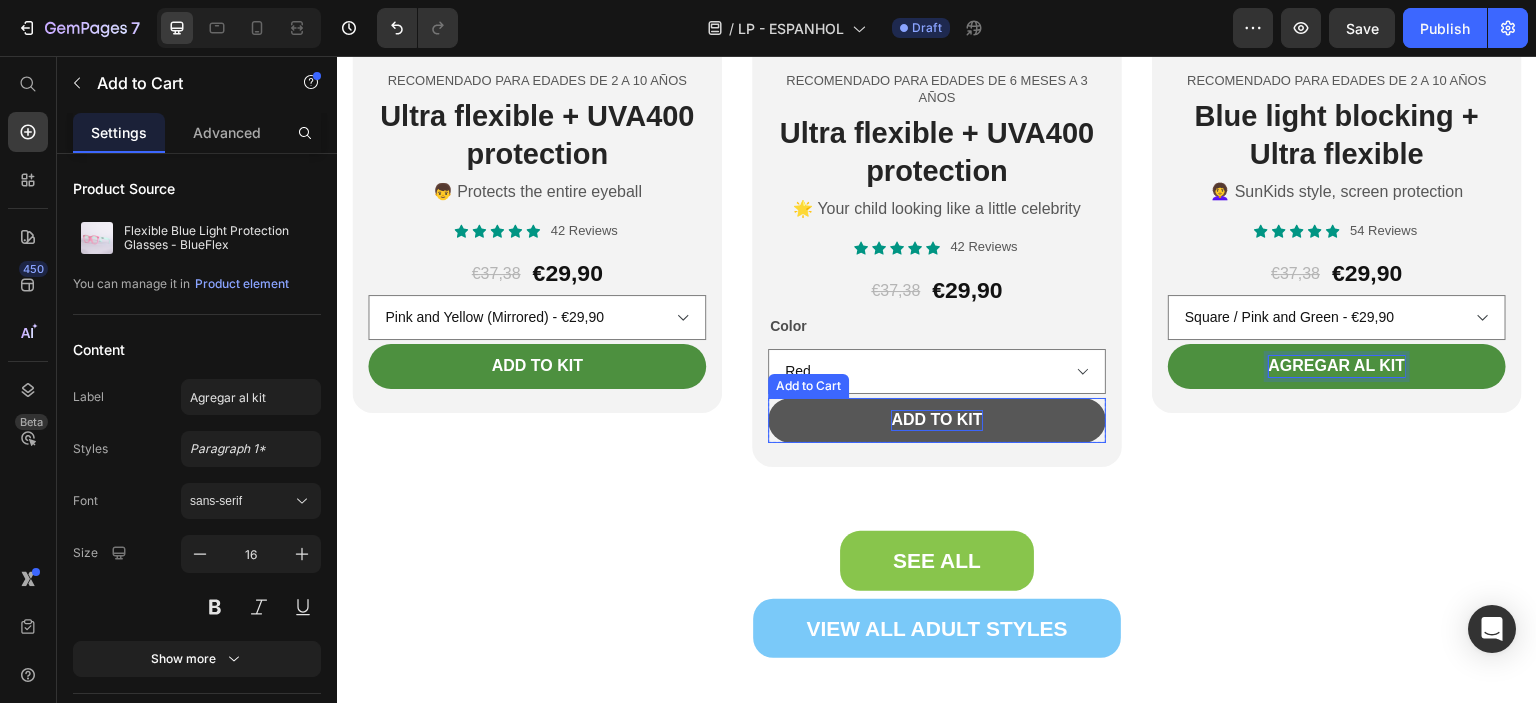 click on "Add to Kit" at bounding box center [936, 420] 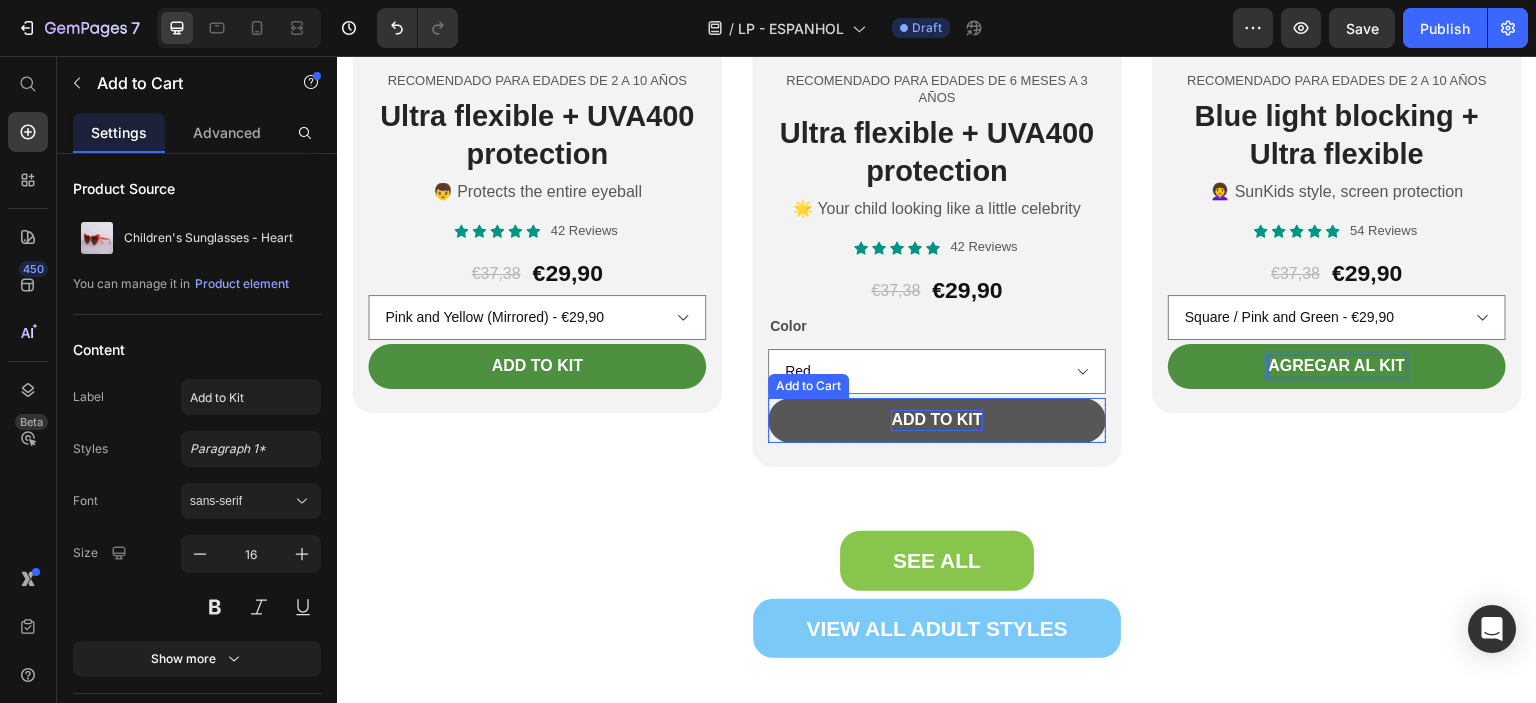 click on "Add to Kit" at bounding box center [936, 420] 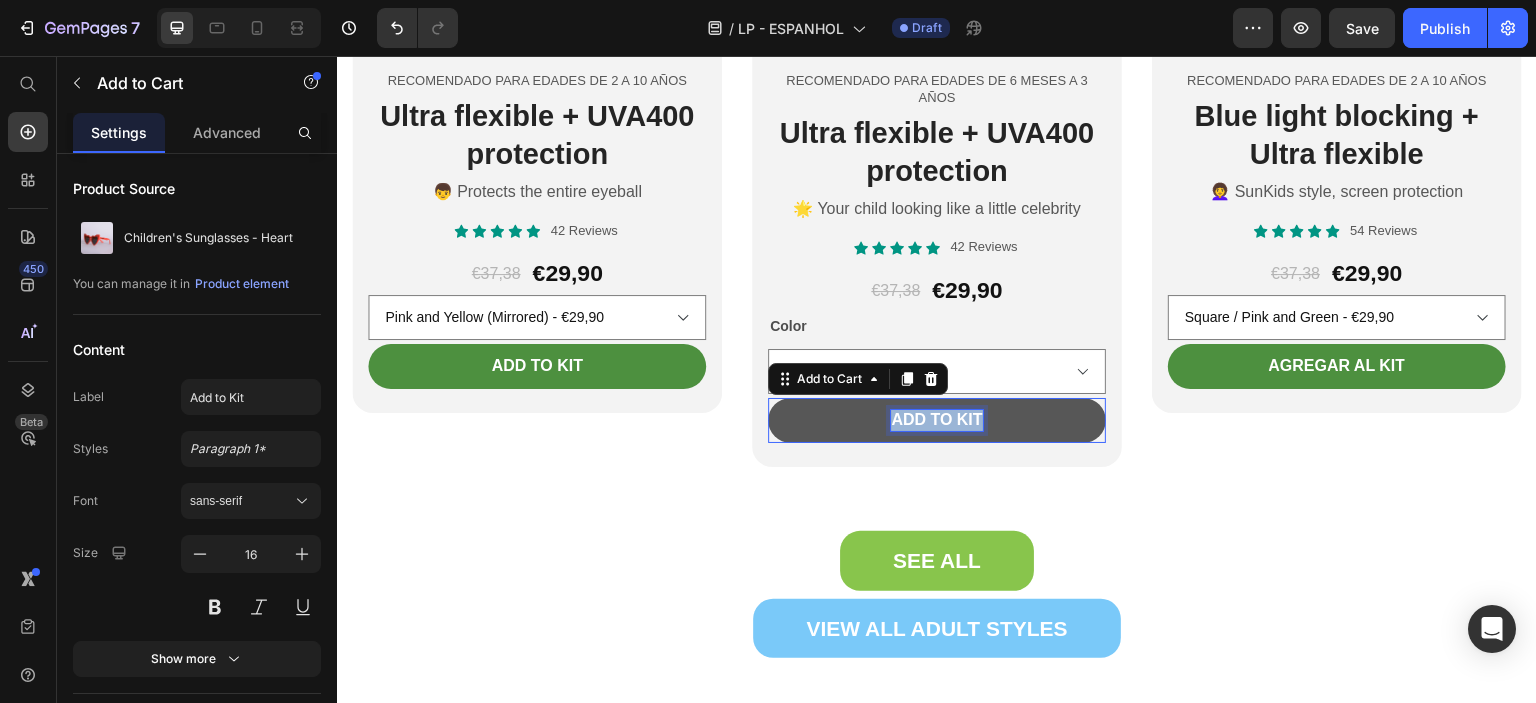 click on "Add to Kit" at bounding box center (936, 420) 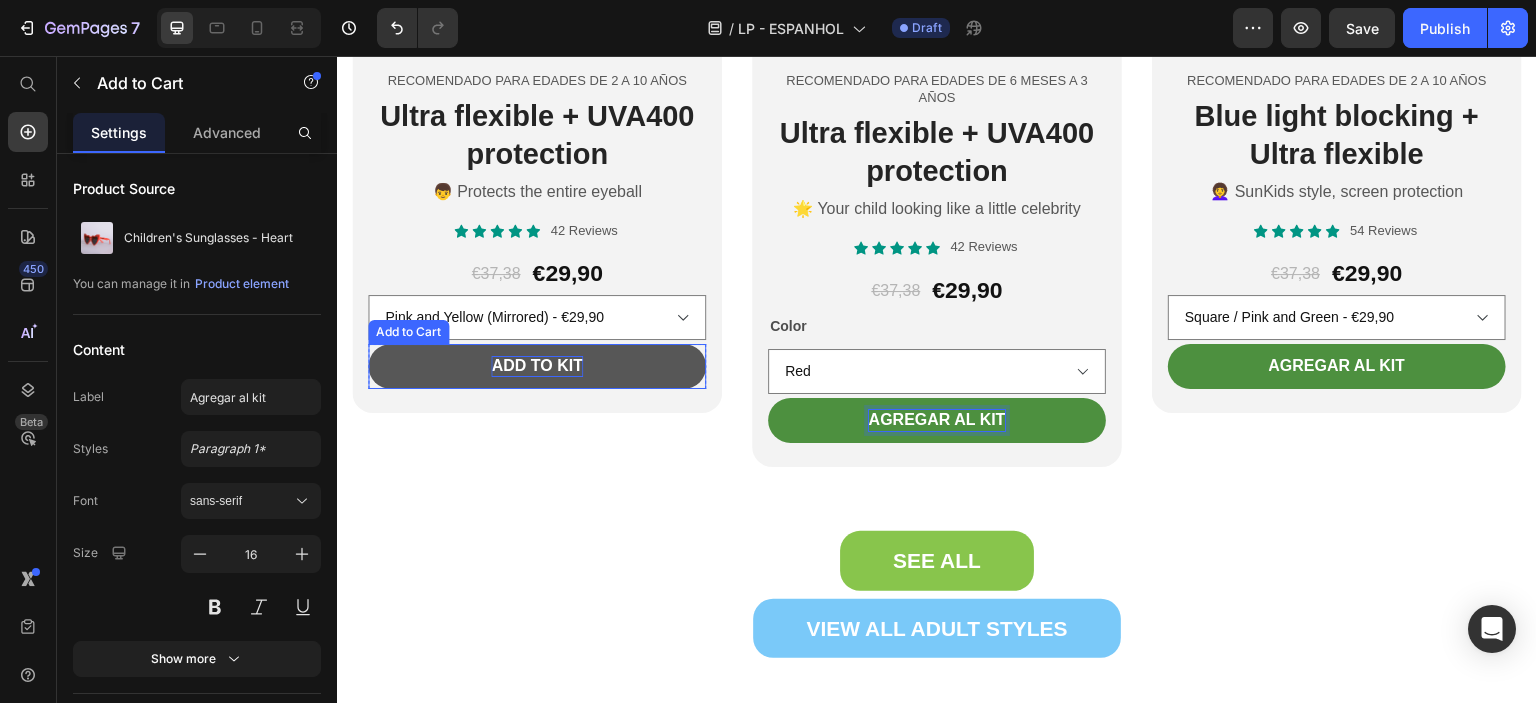 click on "Add to Kit" at bounding box center (536, 366) 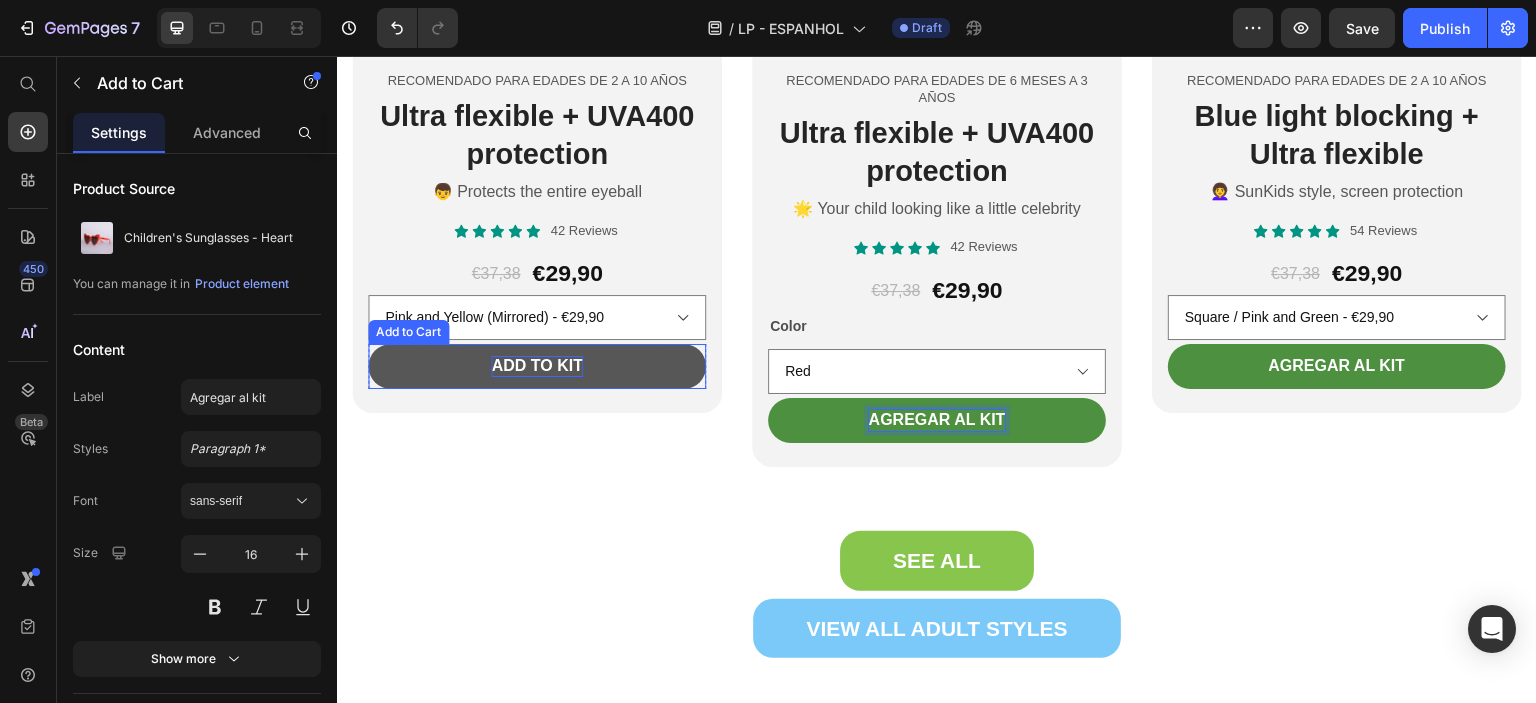 click on "Add to Kit" at bounding box center (536, 366) 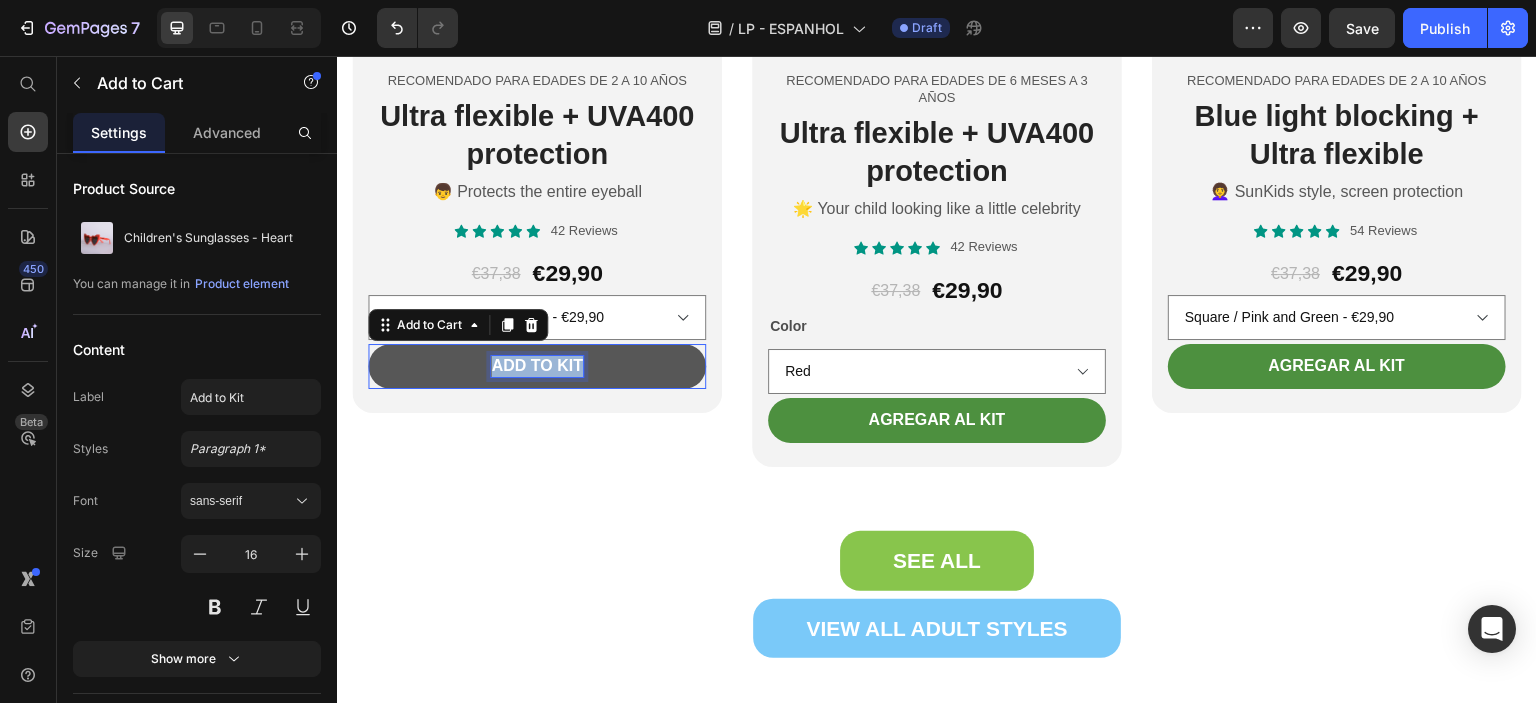 click on "Add to Kit" at bounding box center (536, 366) 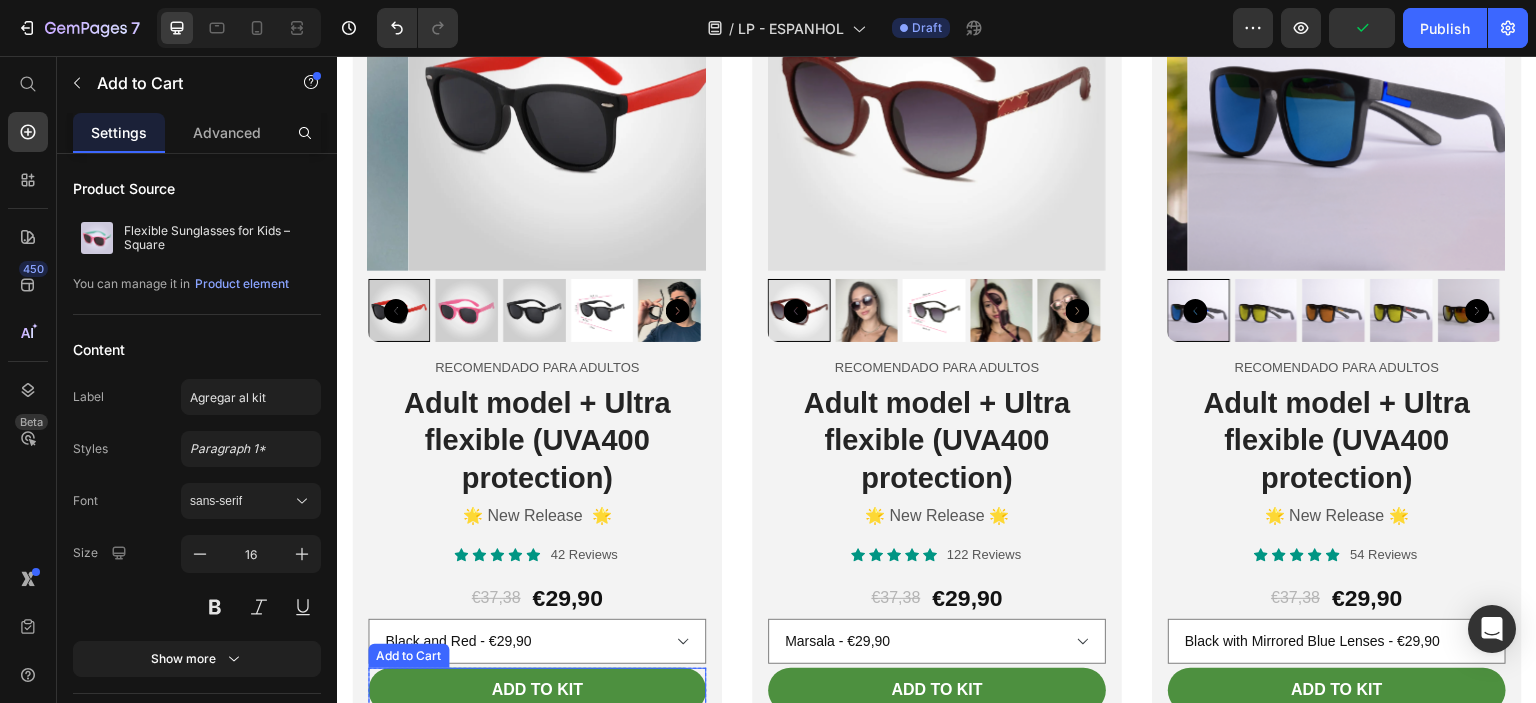 scroll, scrollTop: 7200, scrollLeft: 0, axis: vertical 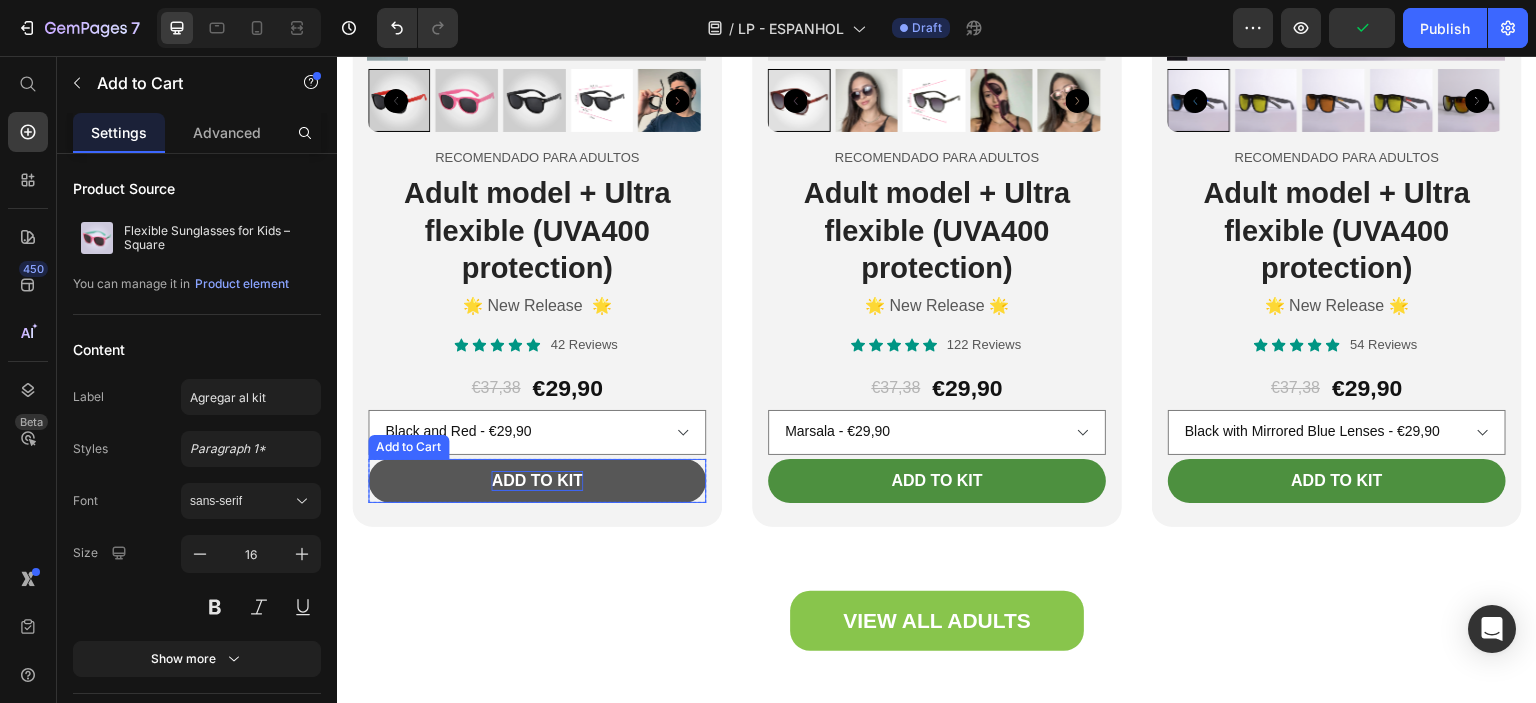 click on "Add to Kit" at bounding box center (536, 481) 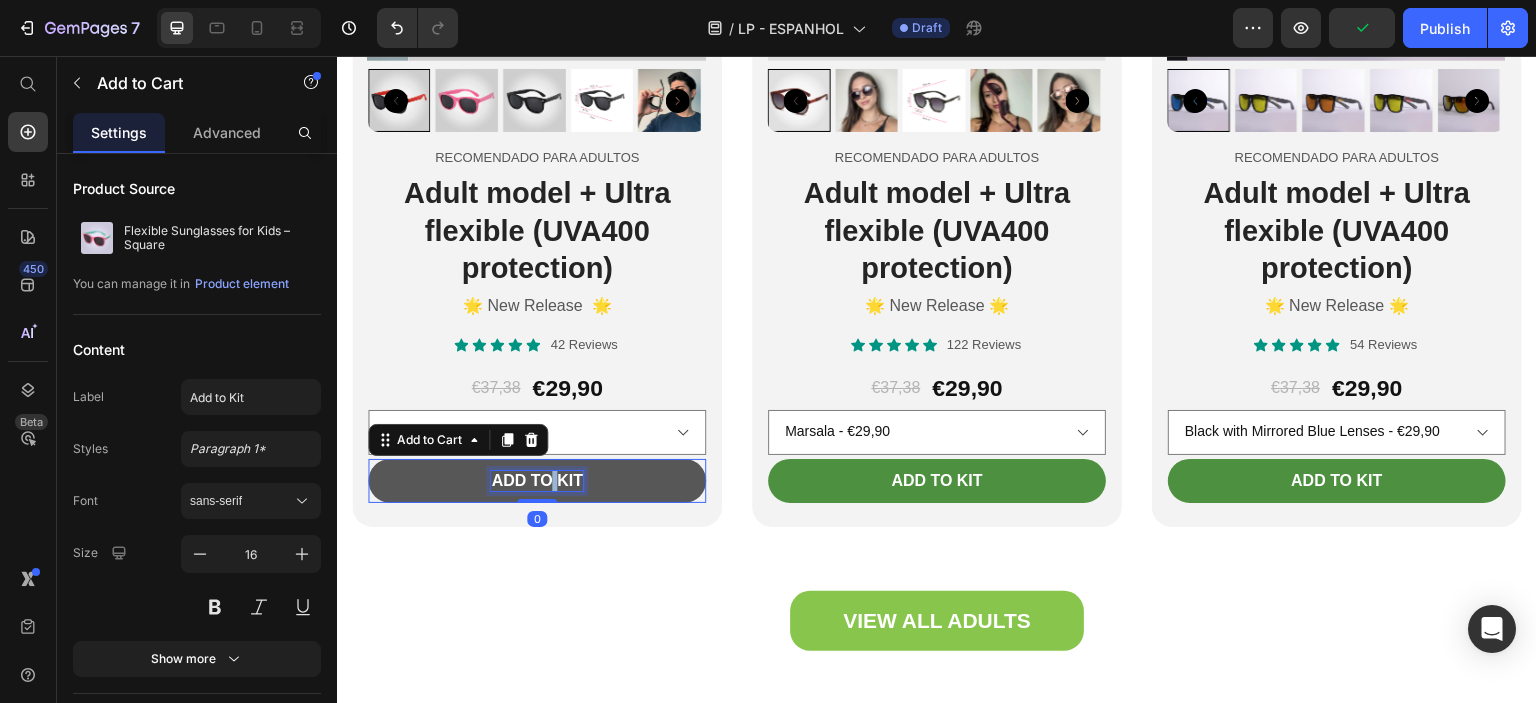 click on "Add to Kit" at bounding box center (536, 481) 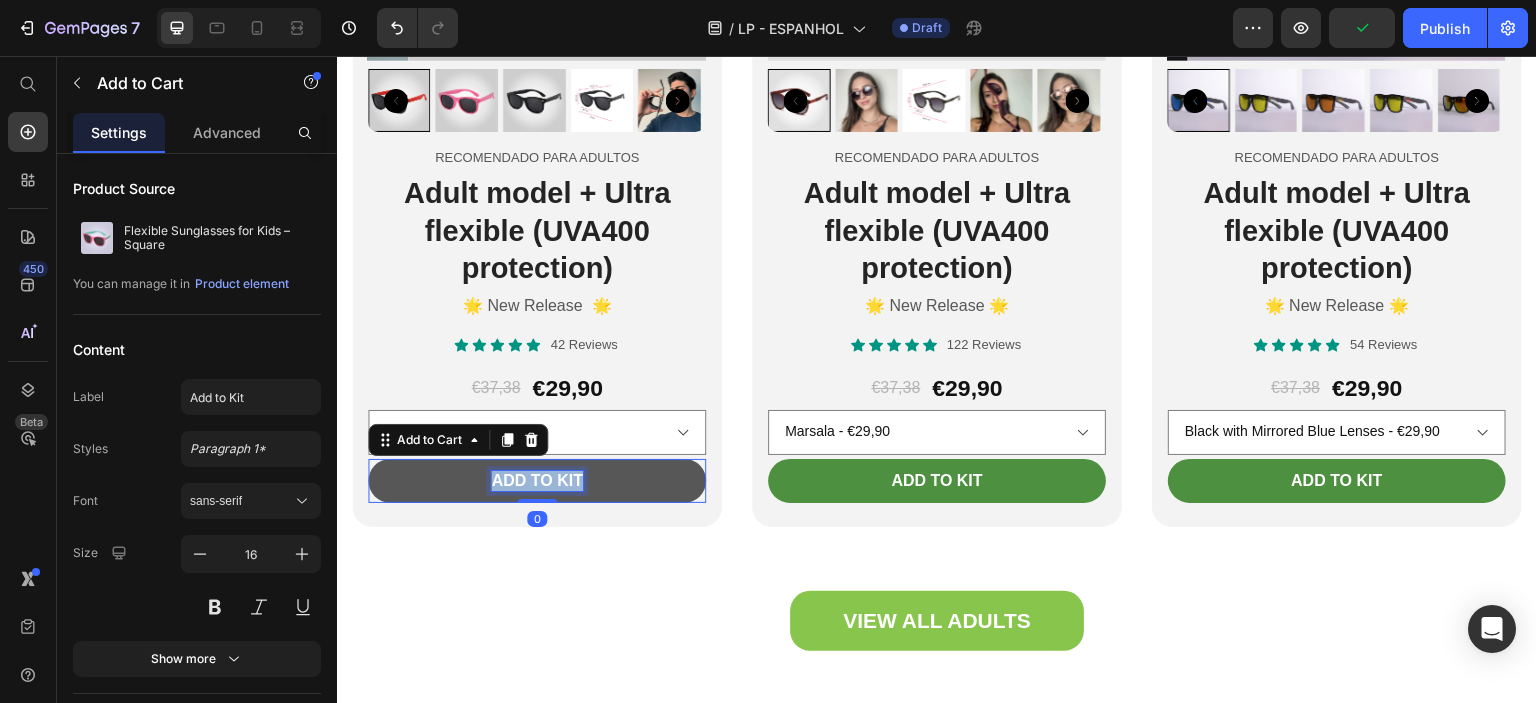 click on "Add to Kit" at bounding box center (536, 481) 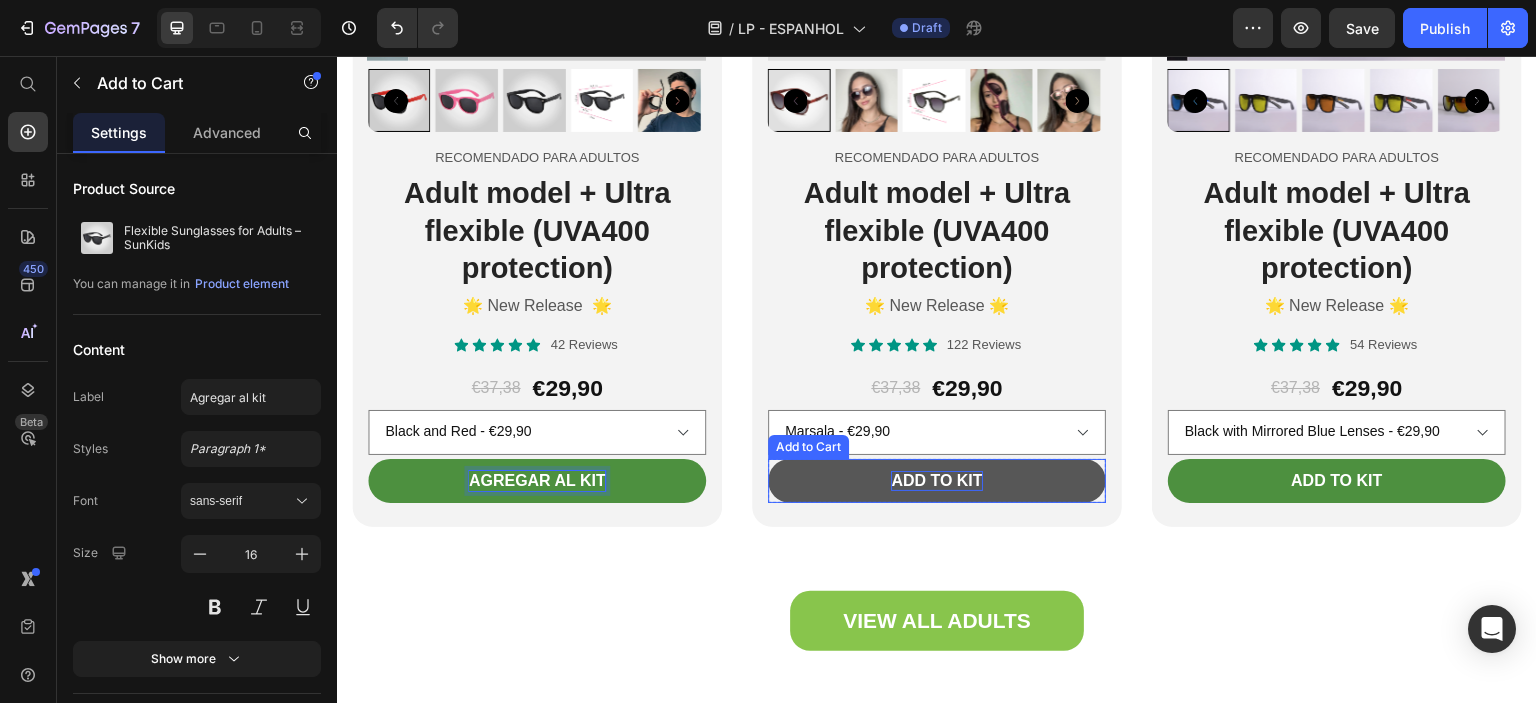 click on "Add to Kit" at bounding box center (936, 481) 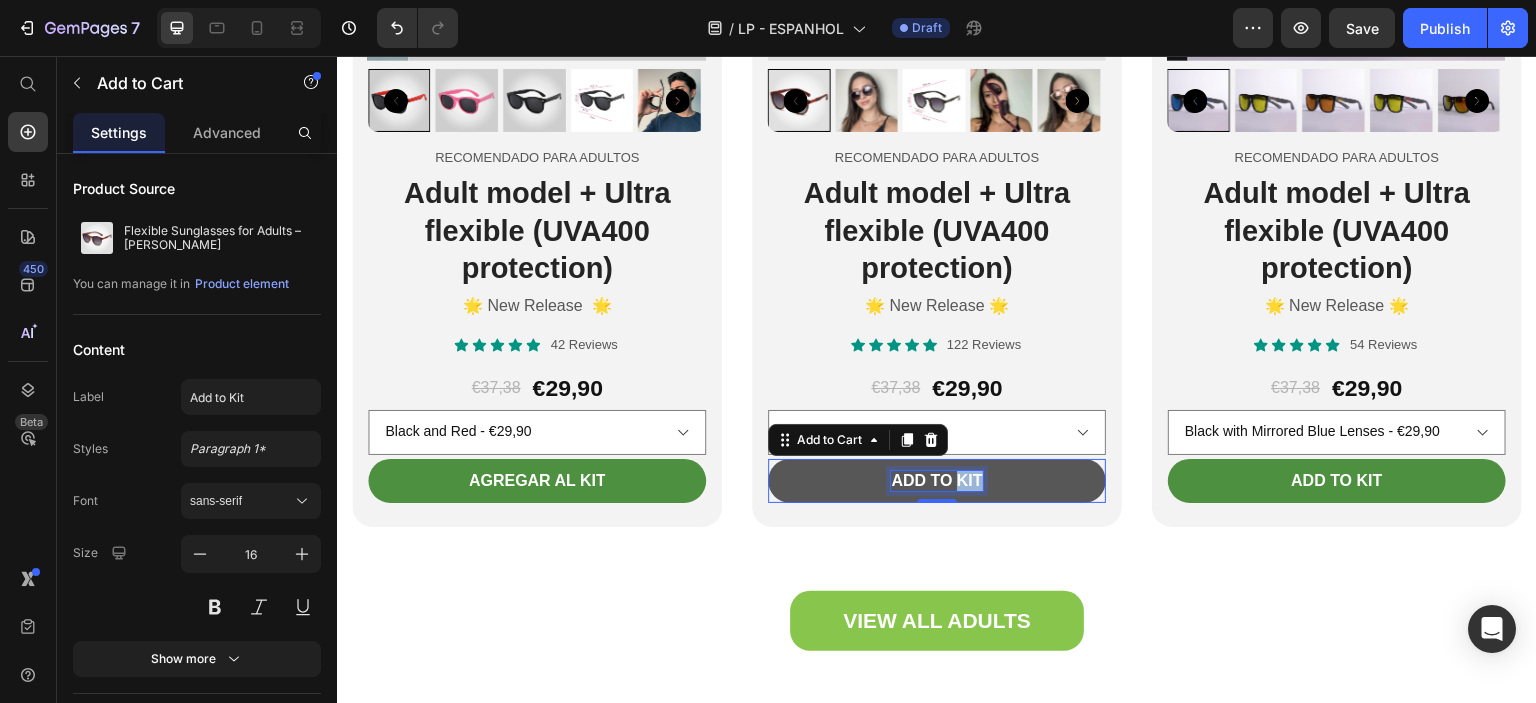 click on "Add to Kit" at bounding box center (936, 481) 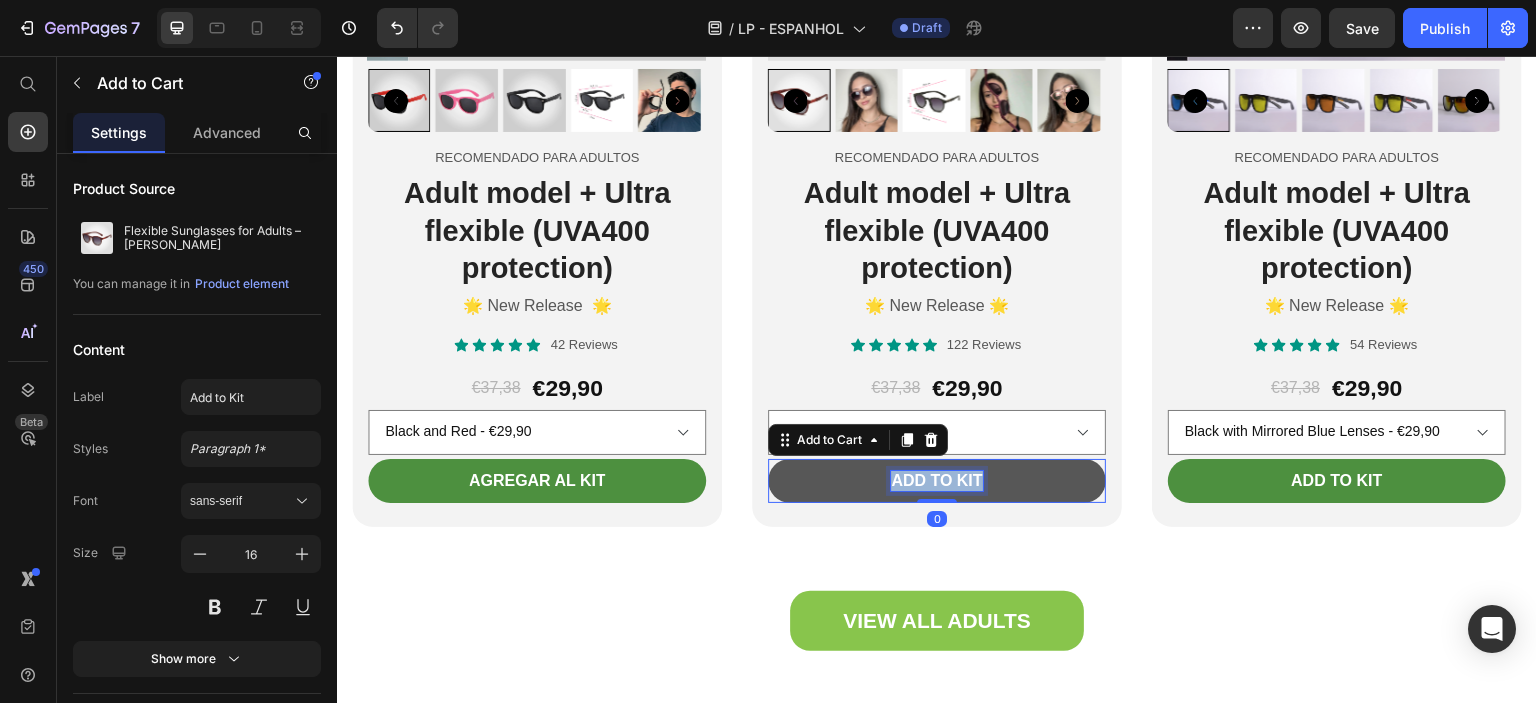 click on "Add to Kit" at bounding box center [936, 481] 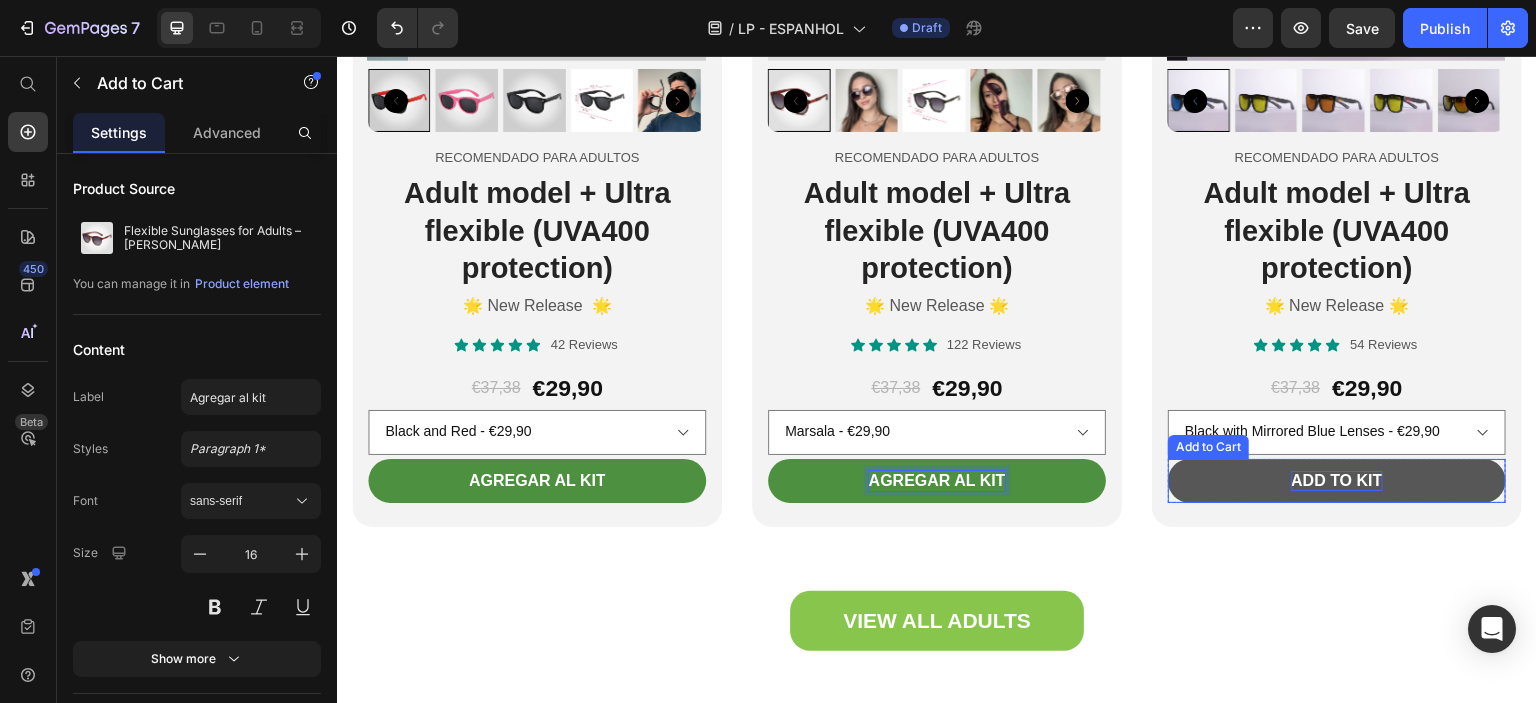 click on "Add to Kit" at bounding box center [1336, 481] 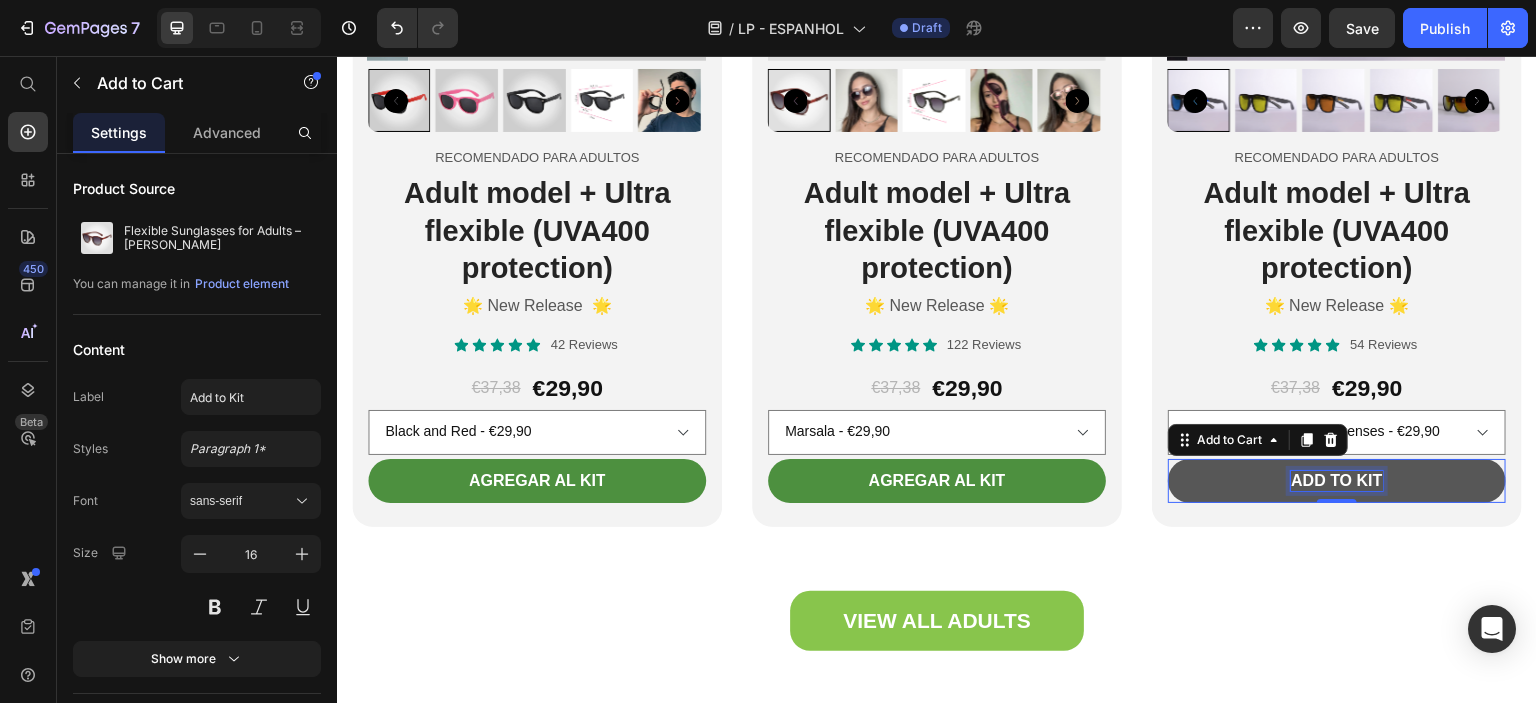 click on "Add to Kit" at bounding box center (1336, 481) 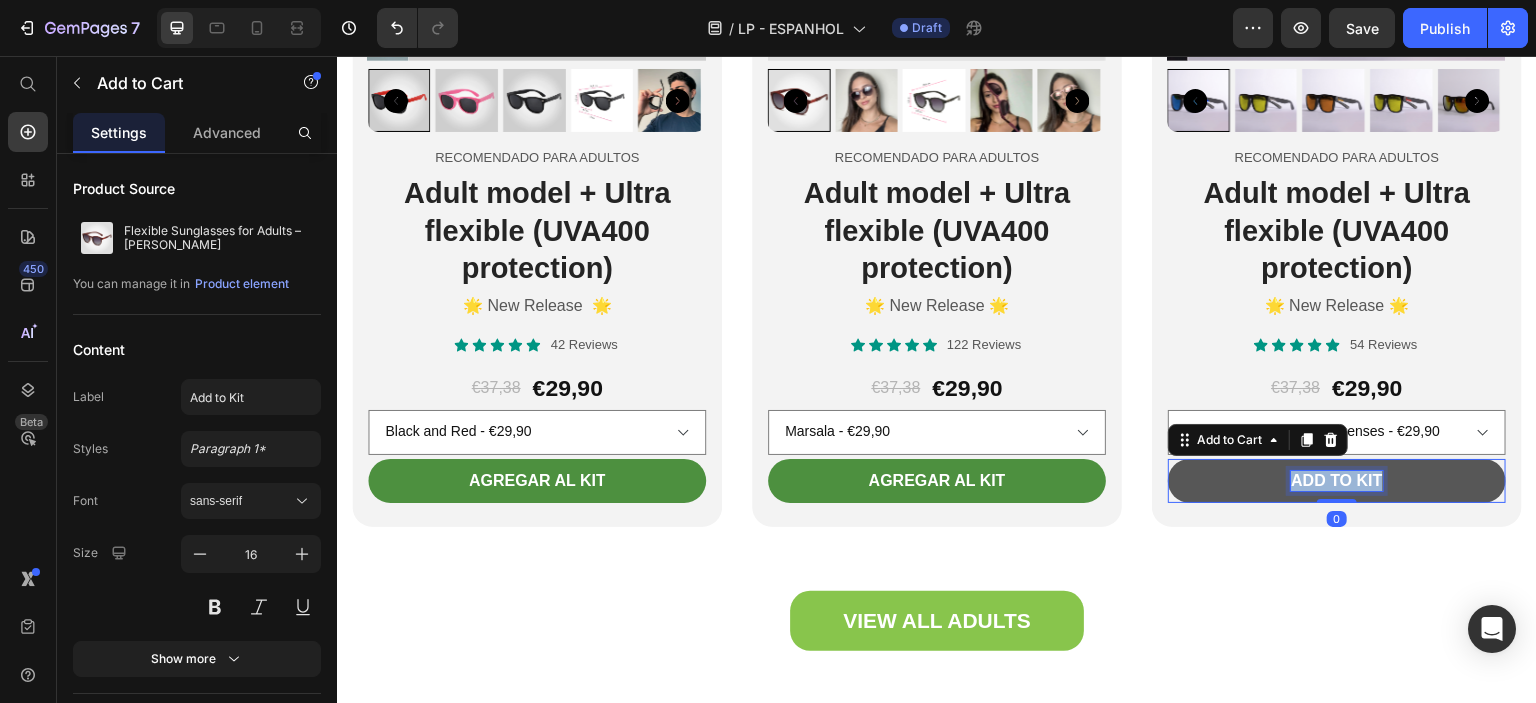 click on "Add to Kit" at bounding box center [1336, 481] 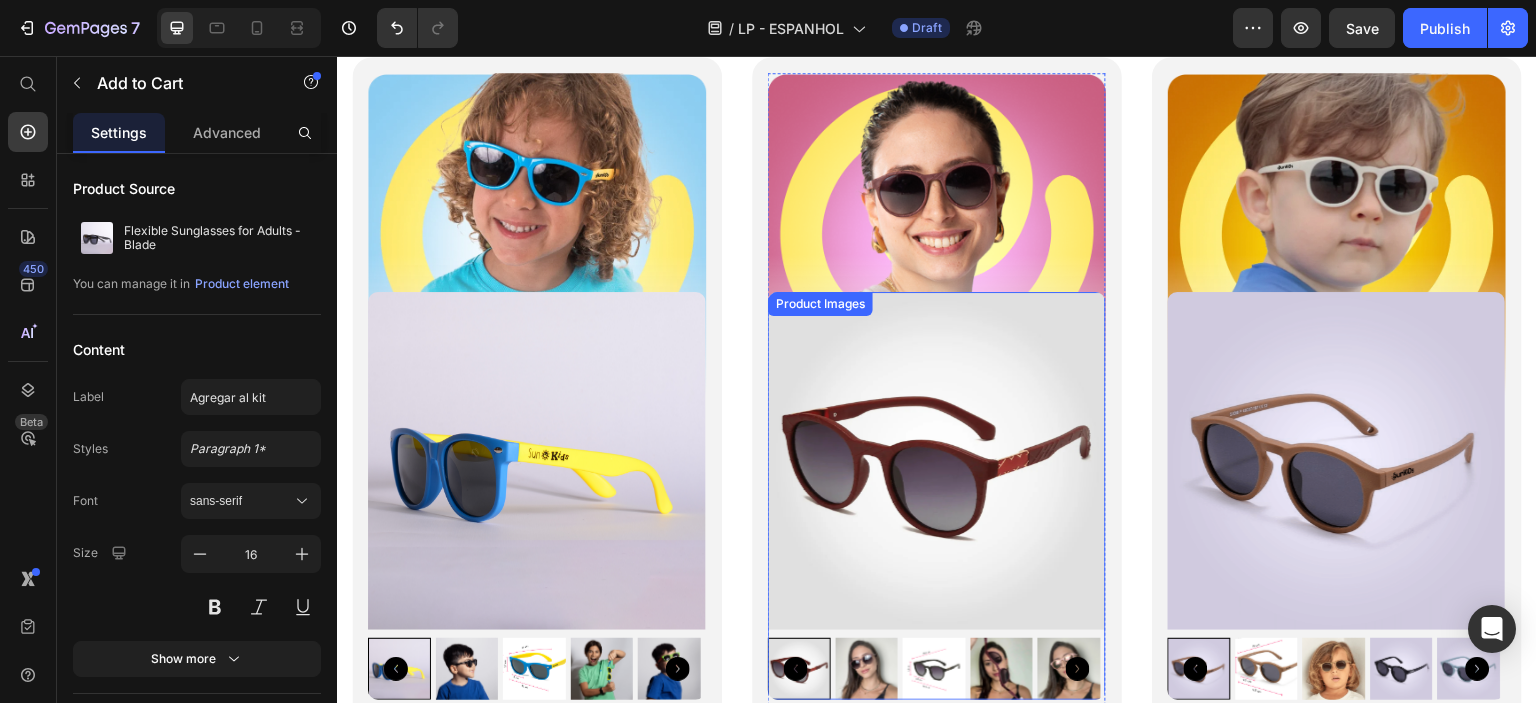 scroll, scrollTop: 3600, scrollLeft: 0, axis: vertical 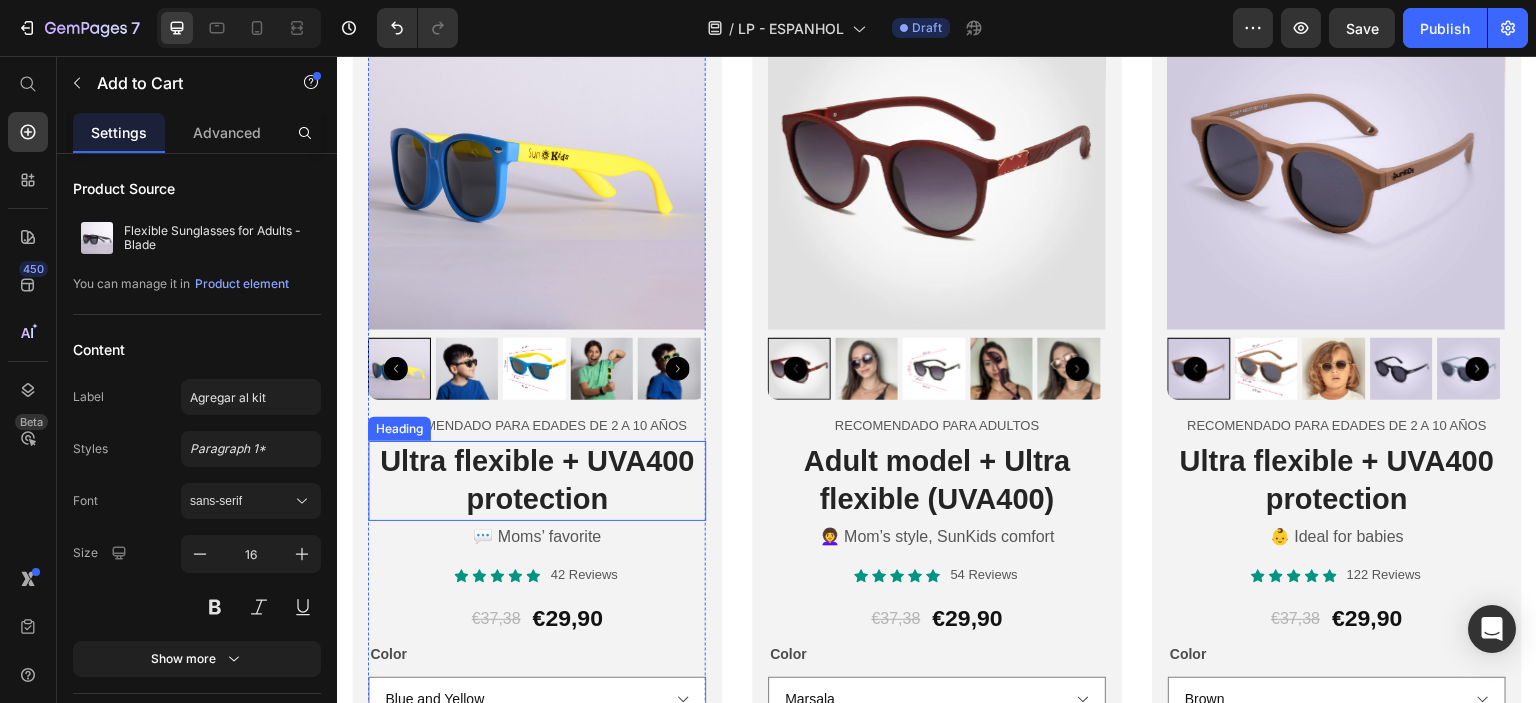 click on "Ultra flexible + UVA400 protection" at bounding box center (537, 480) 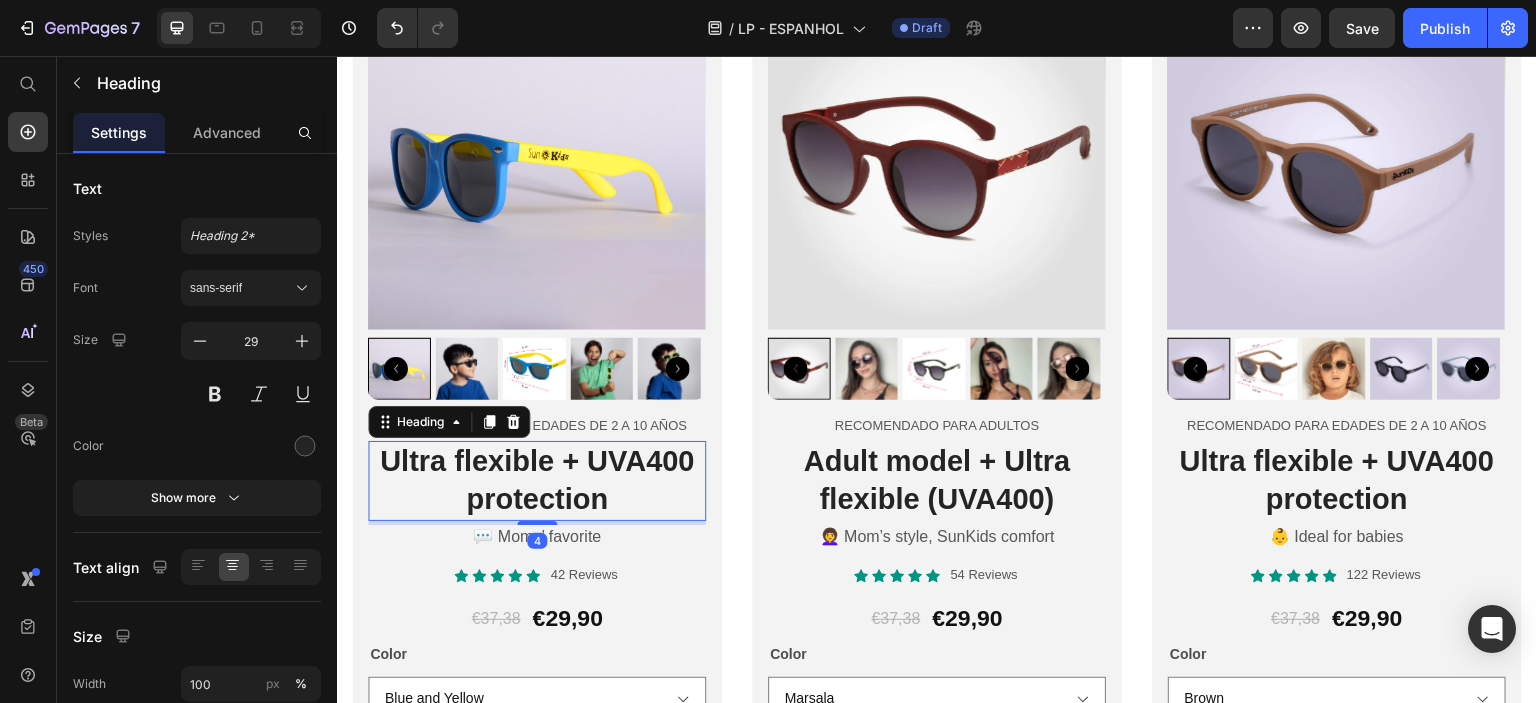 click on "Ultra flexible + UVA400 protection" at bounding box center [537, 480] 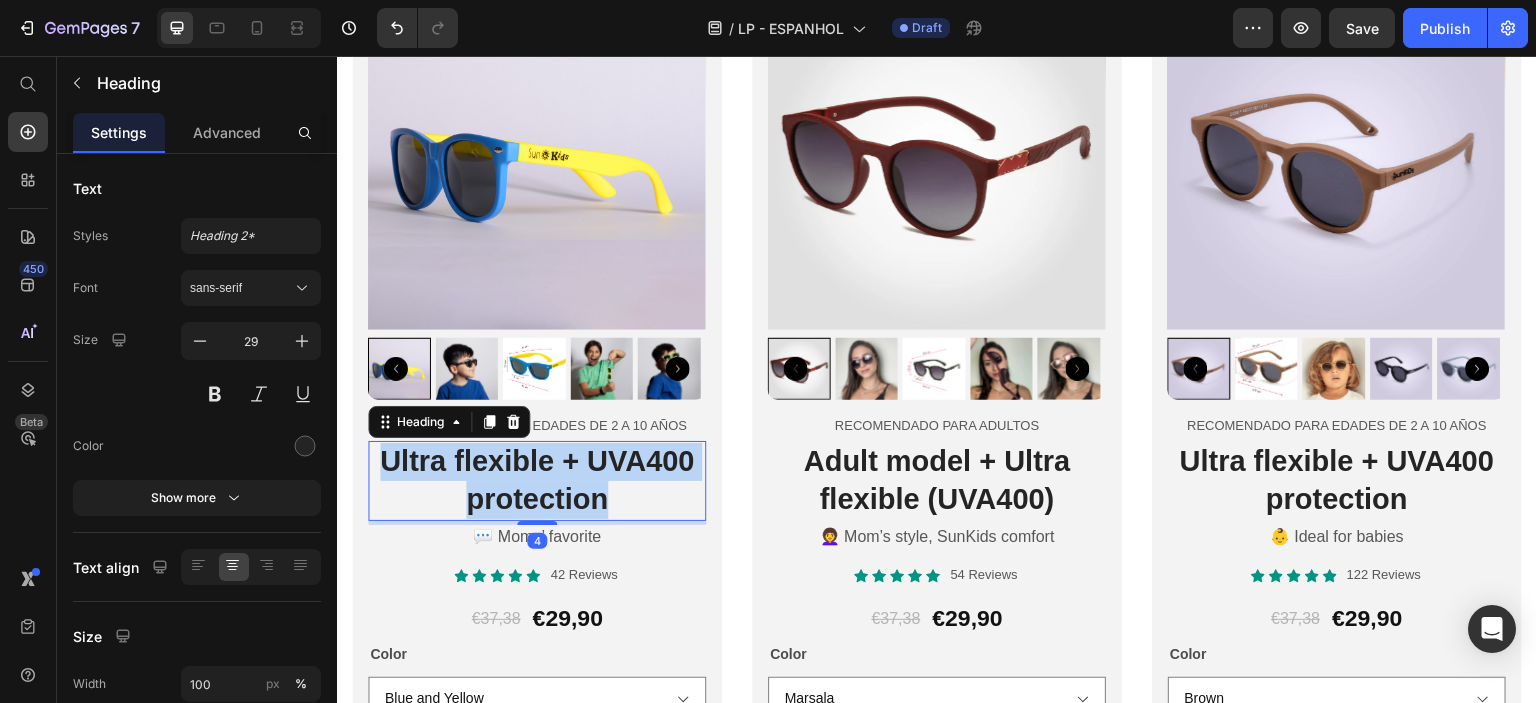 click on "Ultra flexible + UVA400 protection" at bounding box center (537, 480) 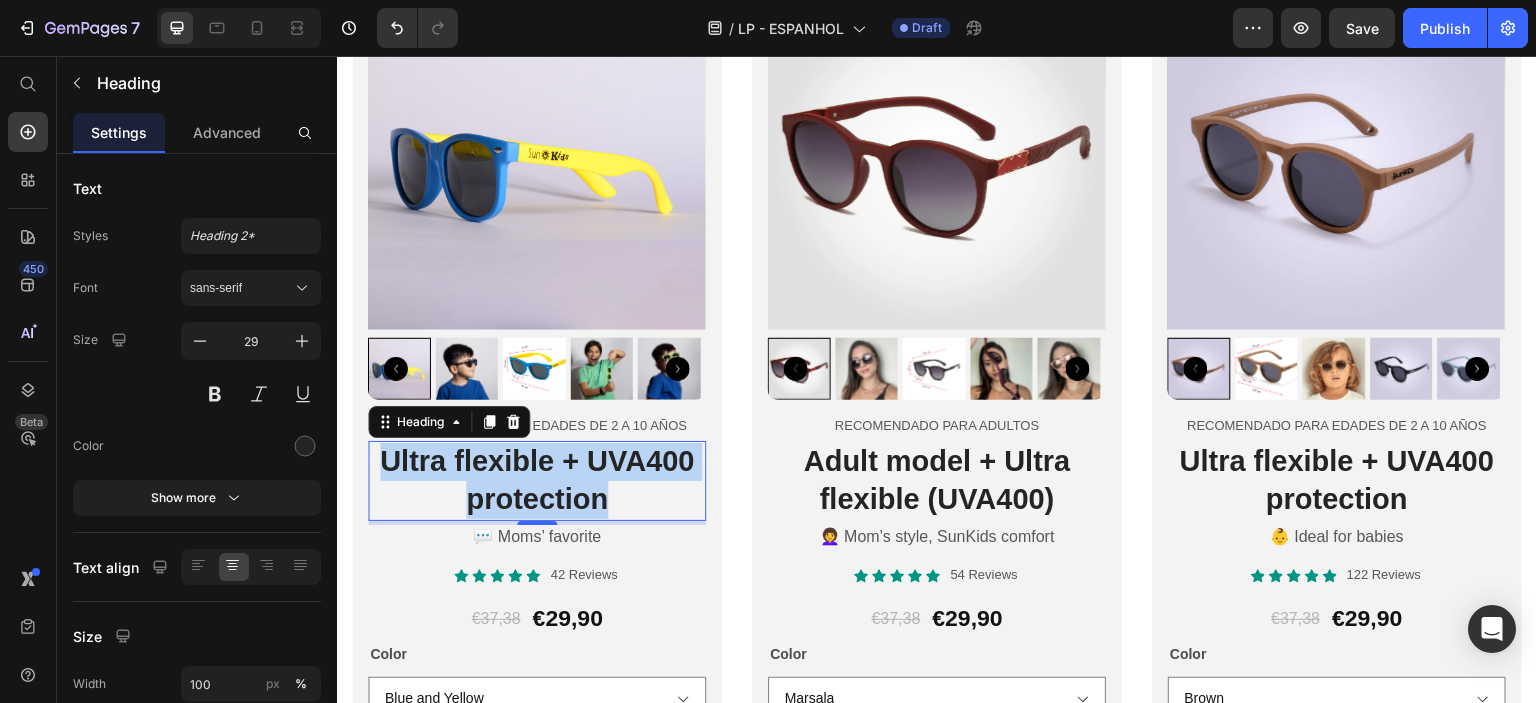 click on "Ultra flexible + UVA400 protection" at bounding box center [537, 480] 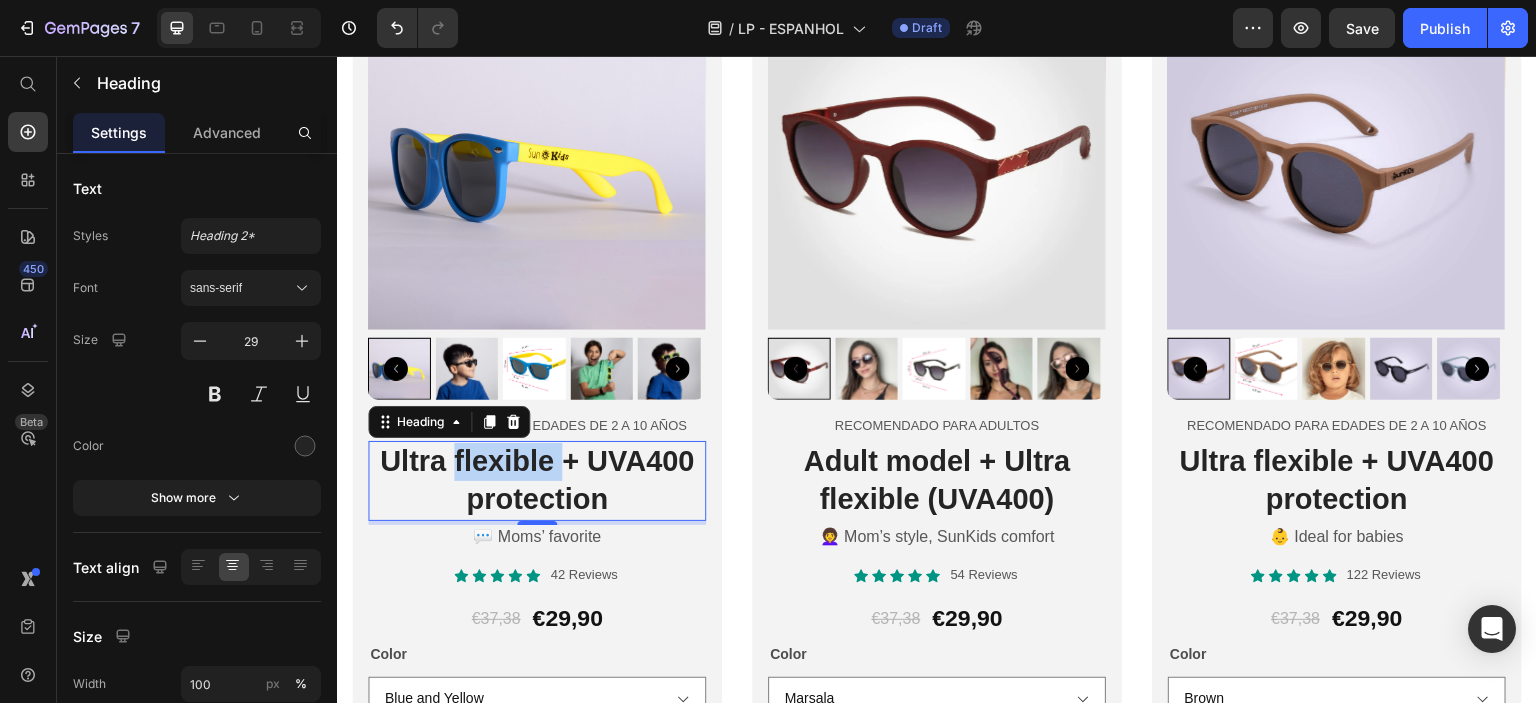 click on "Ultra flexible + UVA400 protection" at bounding box center [537, 480] 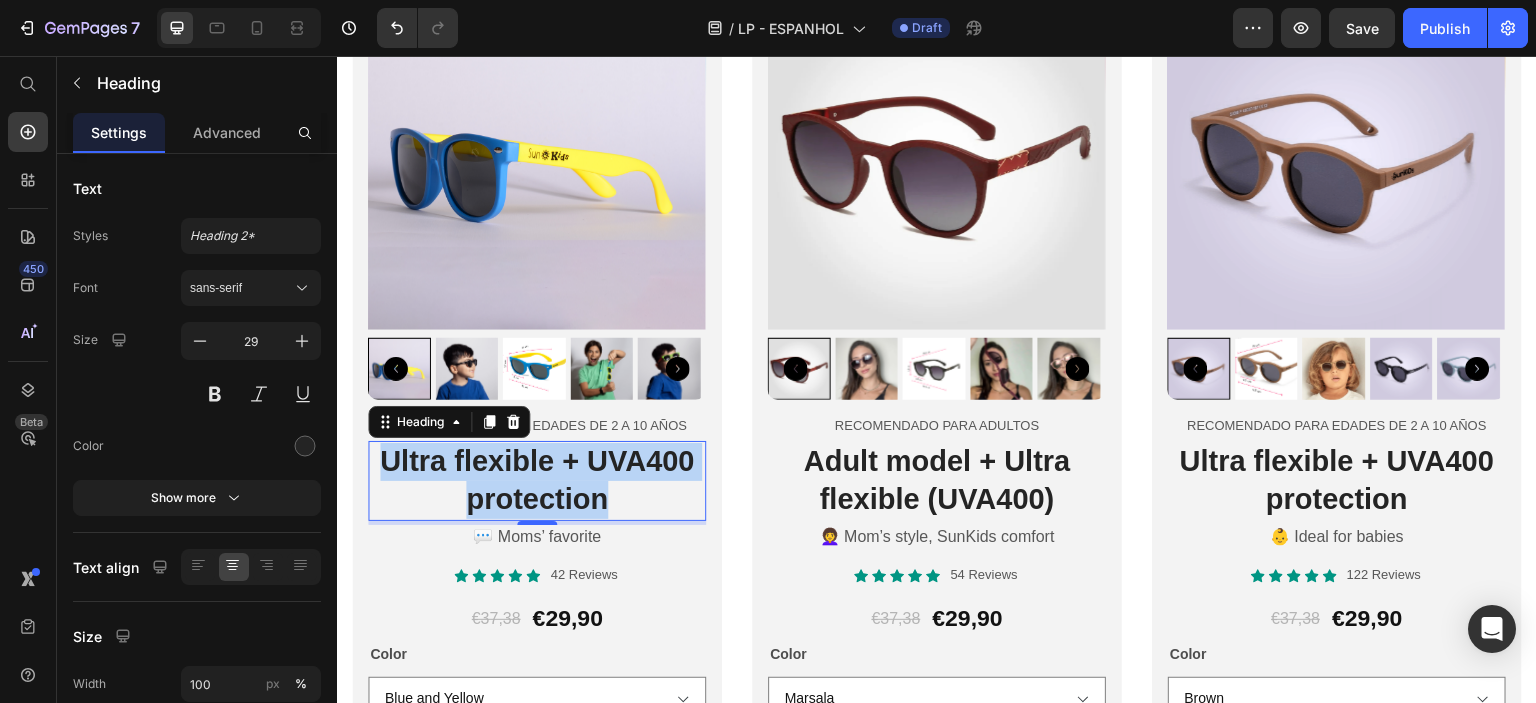 click on "Ultra flexible + UVA400 protection" at bounding box center (537, 480) 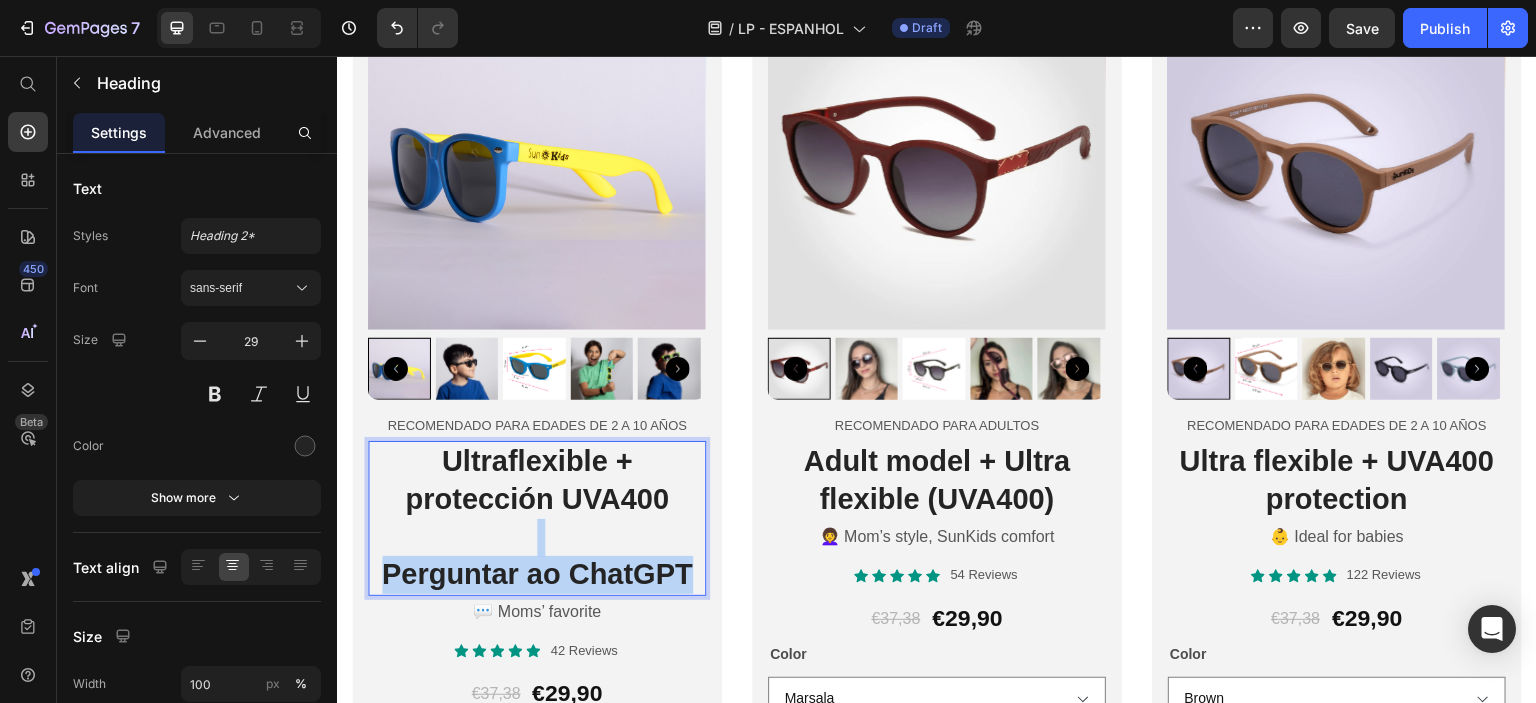 drag, startPoint x: 690, startPoint y: 567, endPoint x: 572, endPoint y: 533, distance: 122.80065 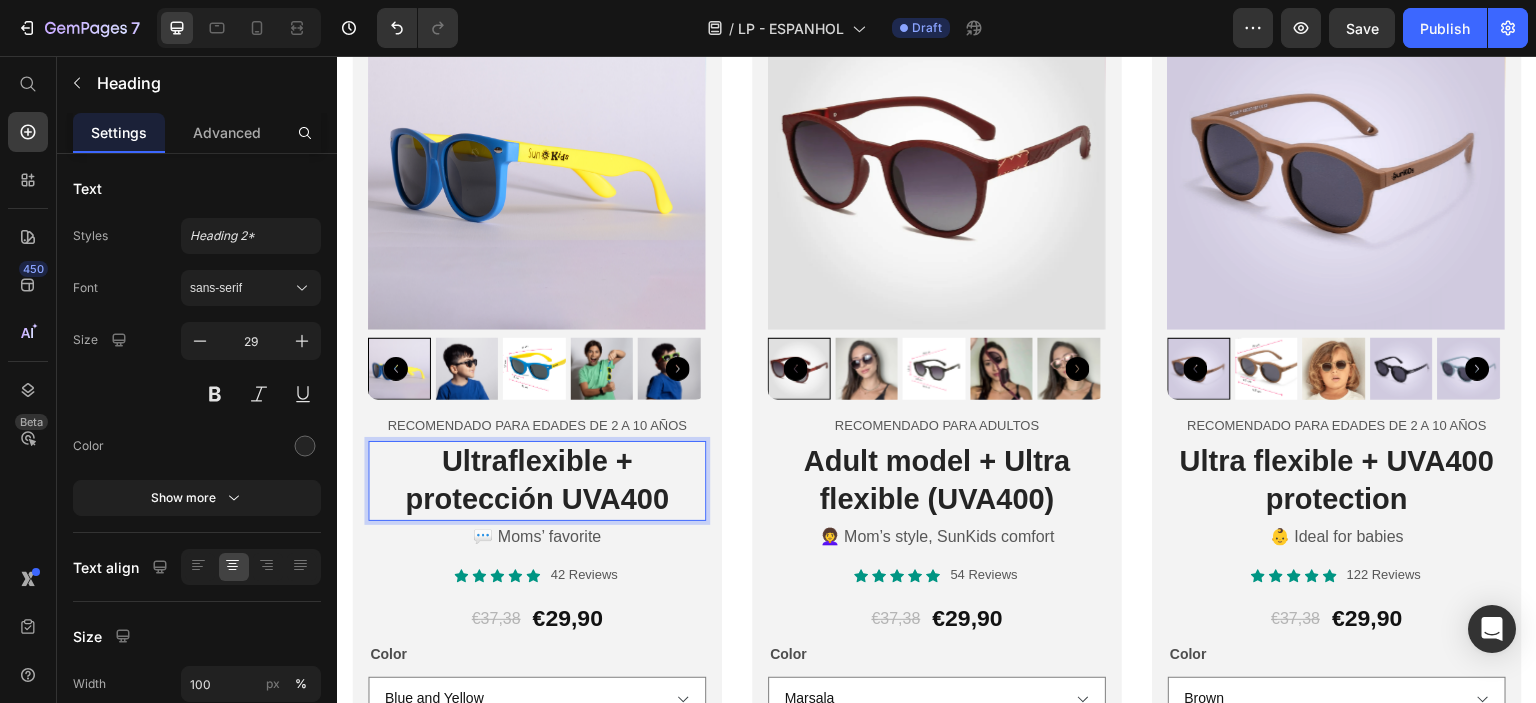 click on "Ultraflexible + protección UVA400" at bounding box center (537, 480) 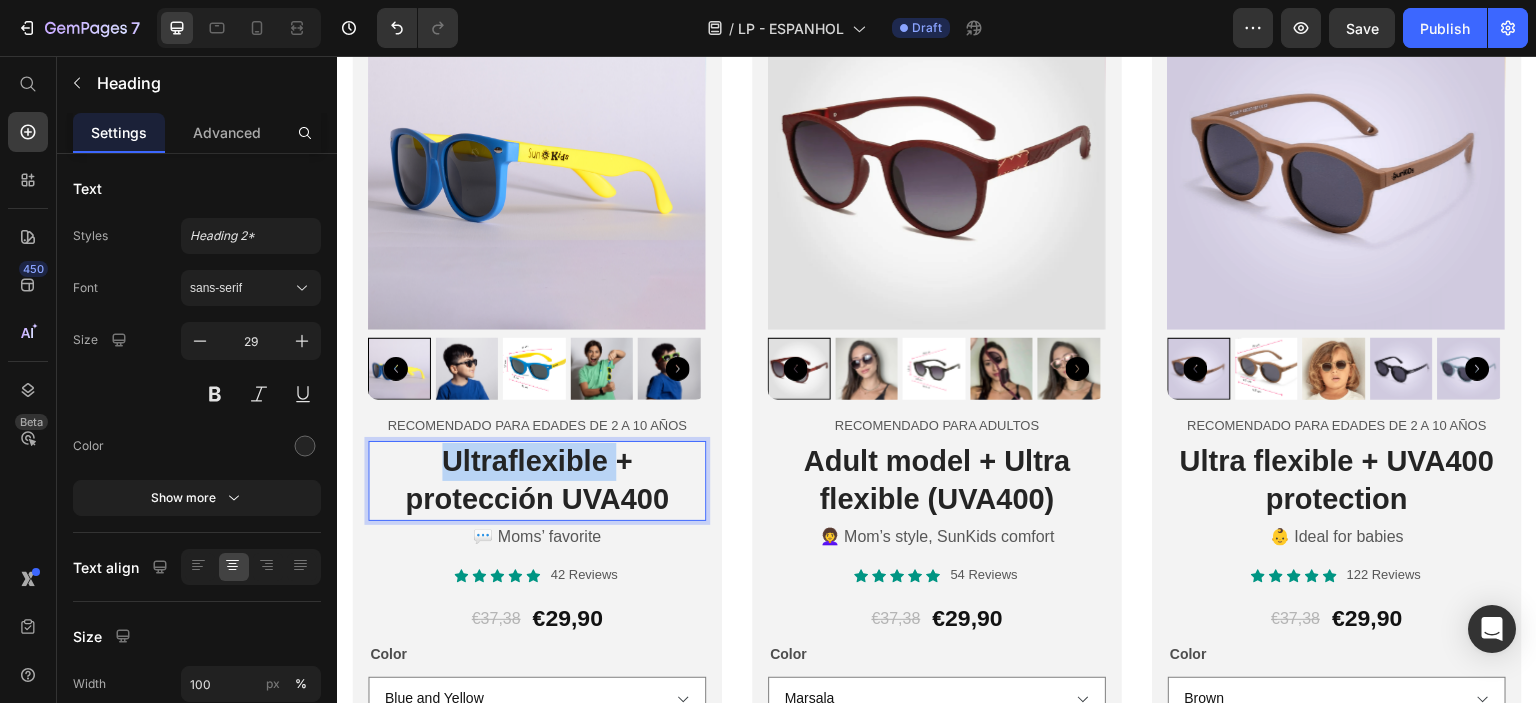 click on "Ultraflexible + protección UVA400" at bounding box center (537, 480) 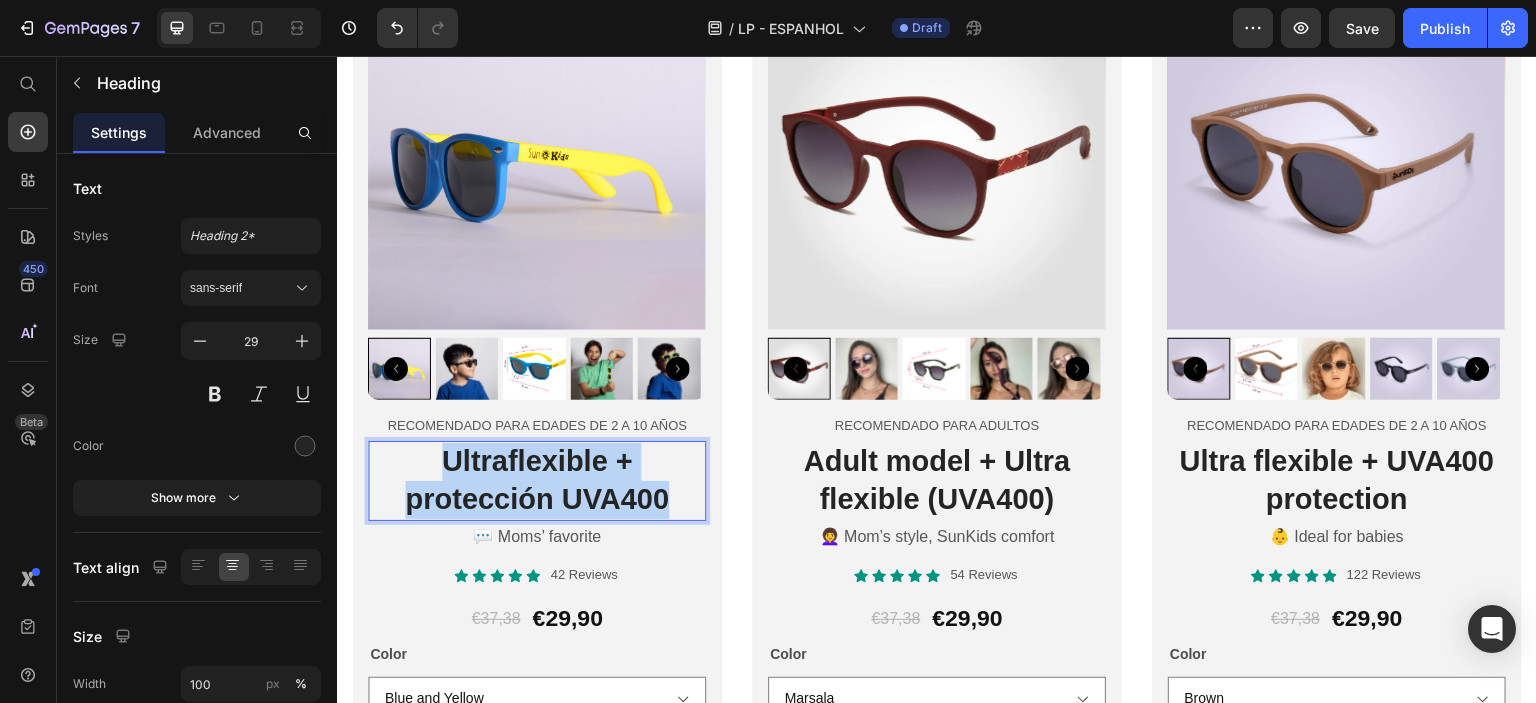 click on "Ultraflexible + protección UVA400" at bounding box center [537, 480] 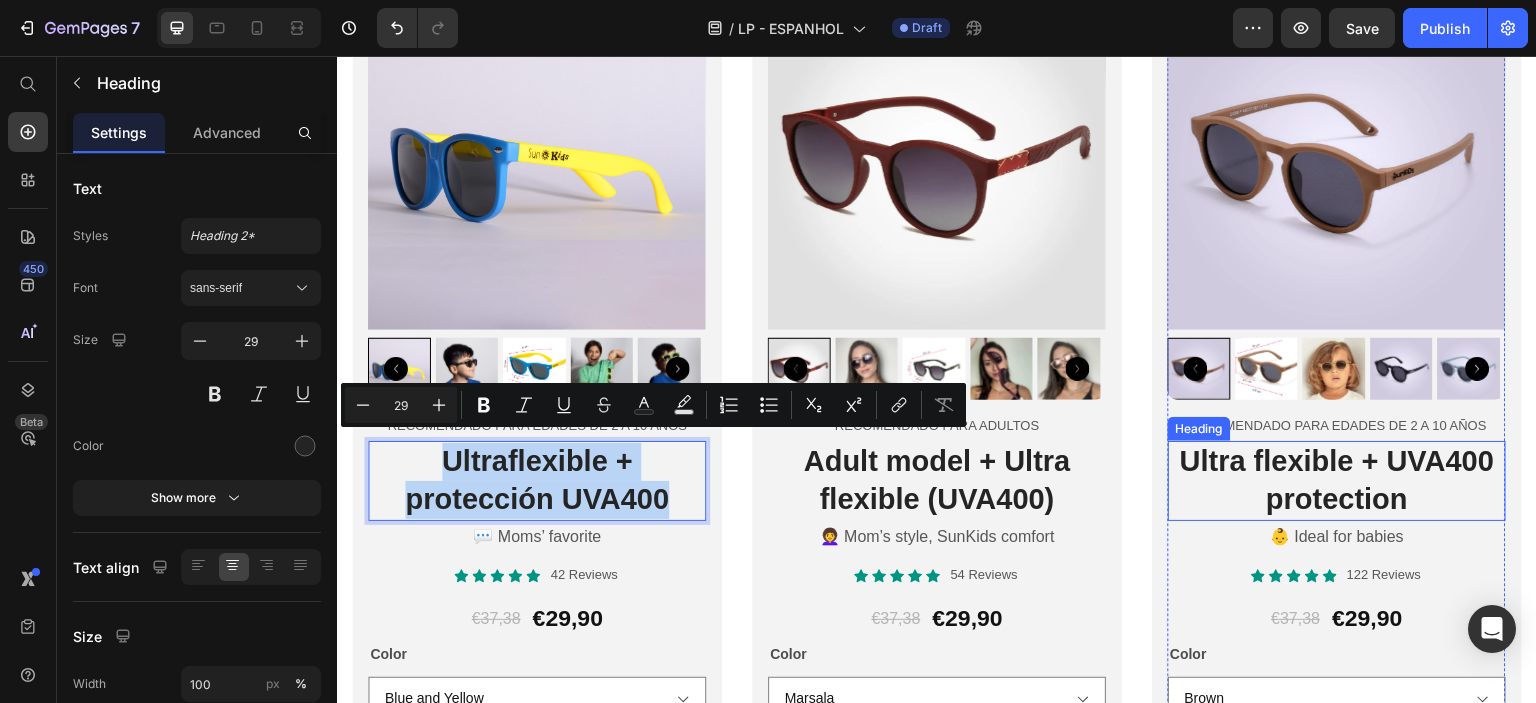 click on "Ultra flexible + UVA400 protection" at bounding box center [1337, 480] 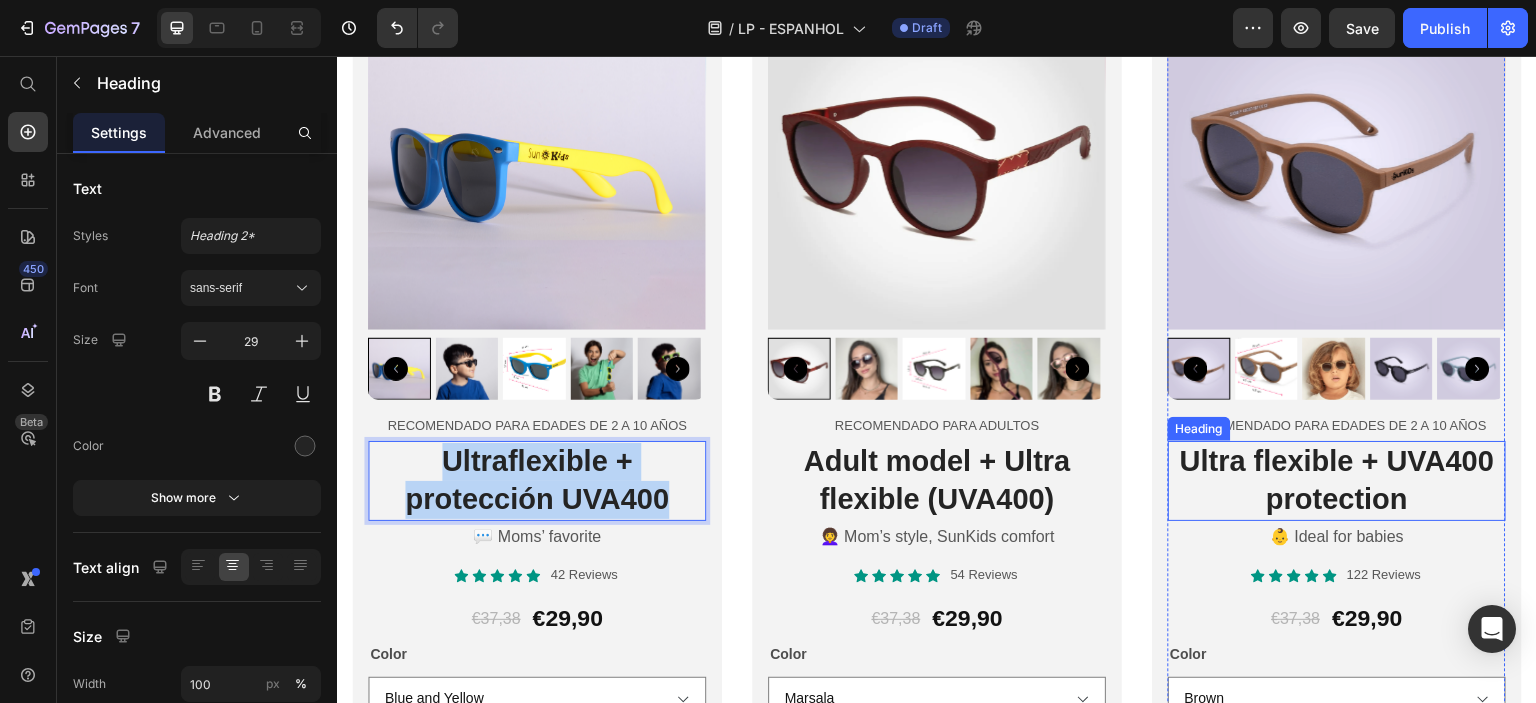 click on "Ultra flexible + UVA400 protection" at bounding box center [1337, 480] 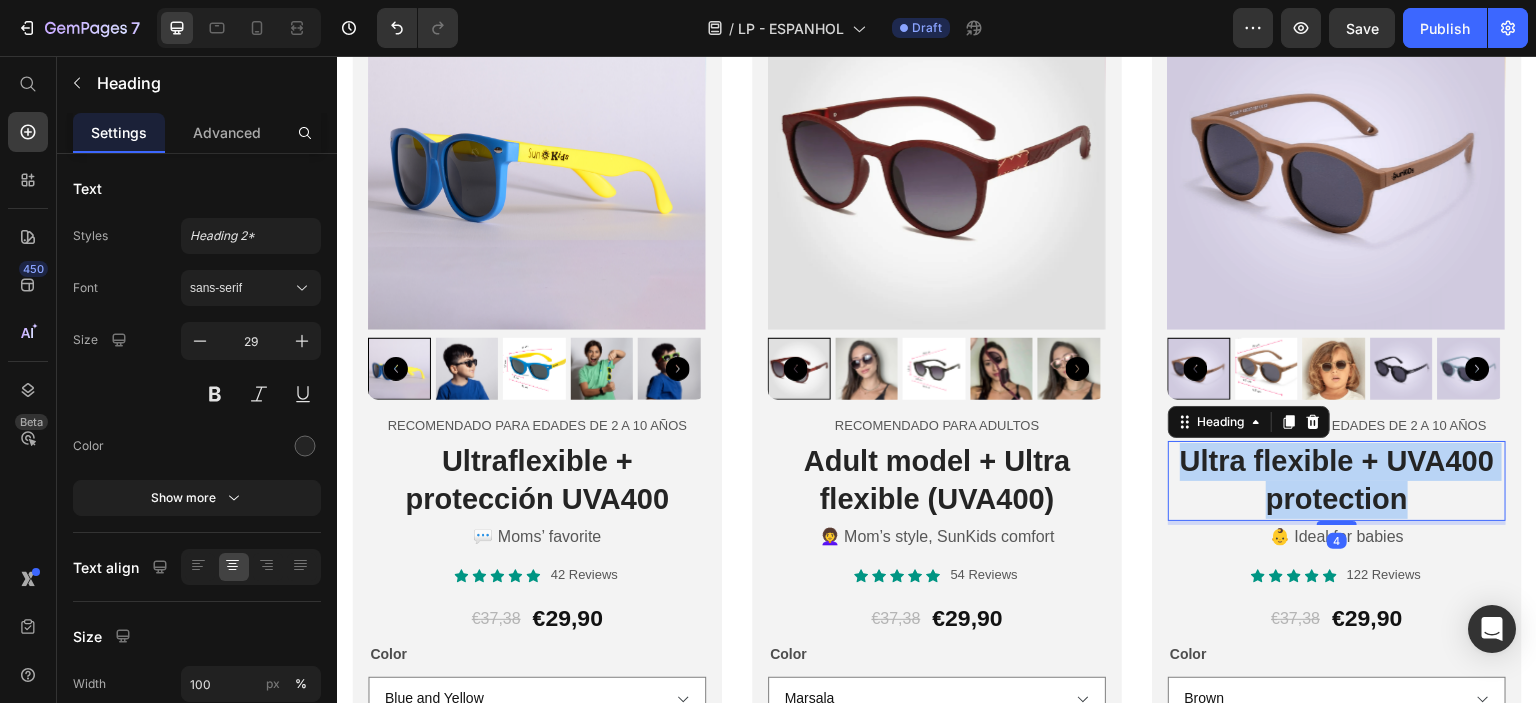 click on "Ultra flexible + UVA400 protection" at bounding box center [1337, 480] 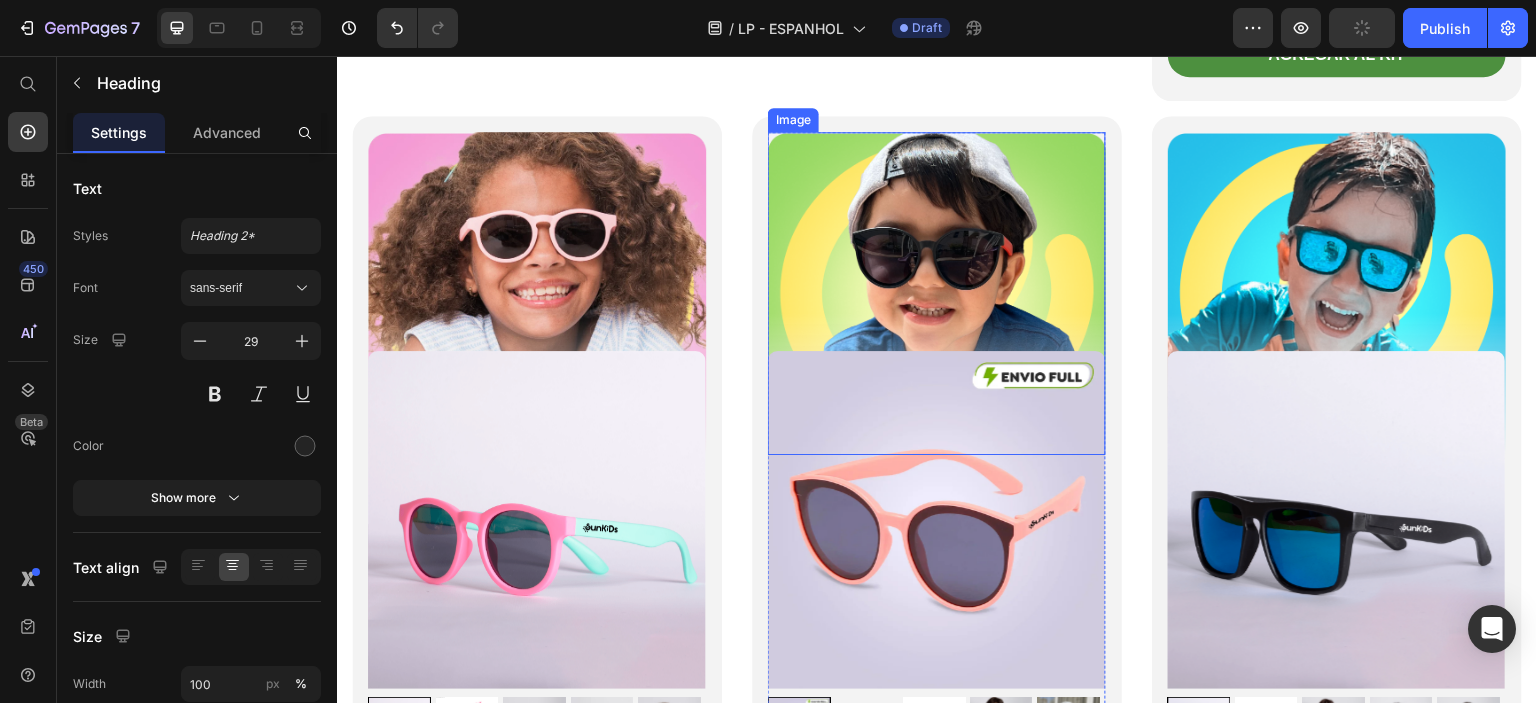 scroll, scrollTop: 4700, scrollLeft: 0, axis: vertical 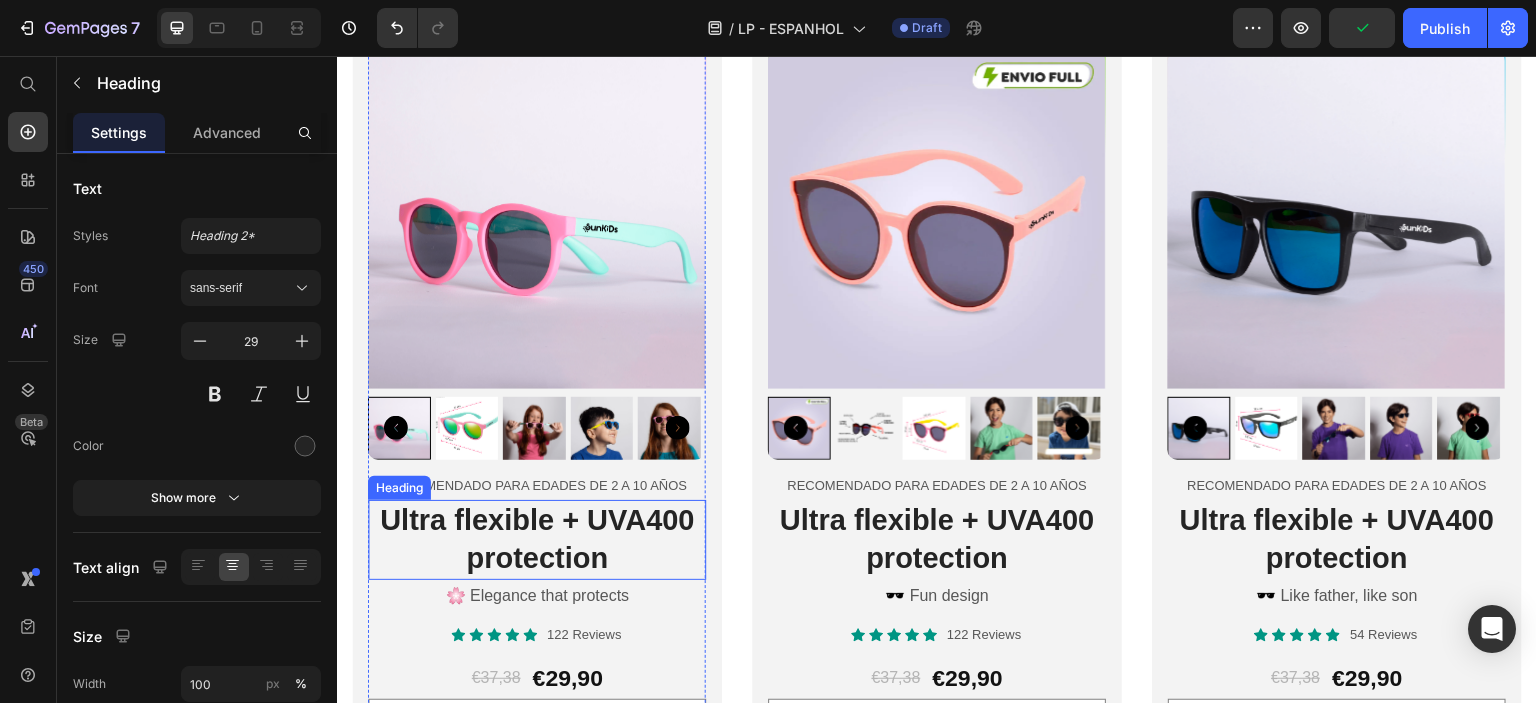 click on "Ultra flexible + UVA400 protection" at bounding box center (537, 539) 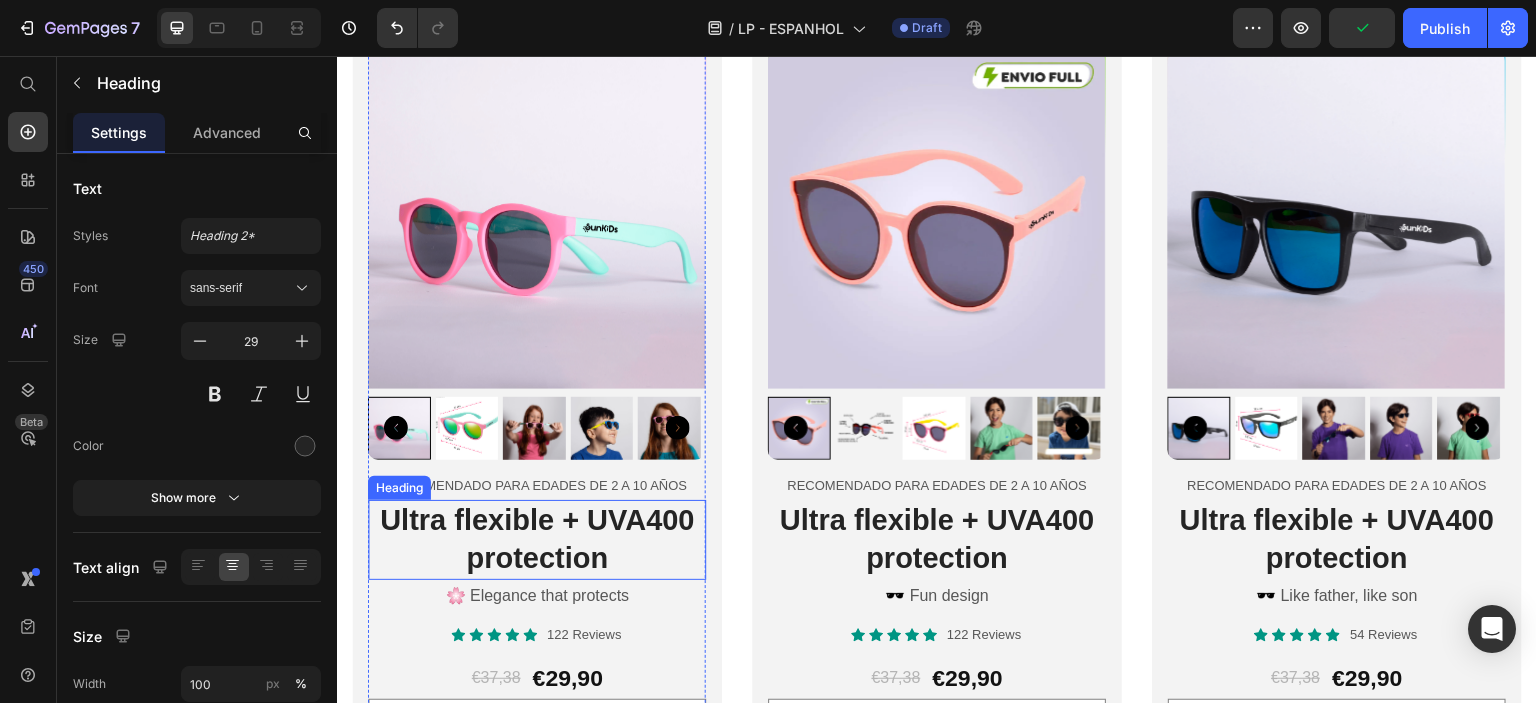 click on "Ultra flexible + UVA400 protection" at bounding box center (537, 539) 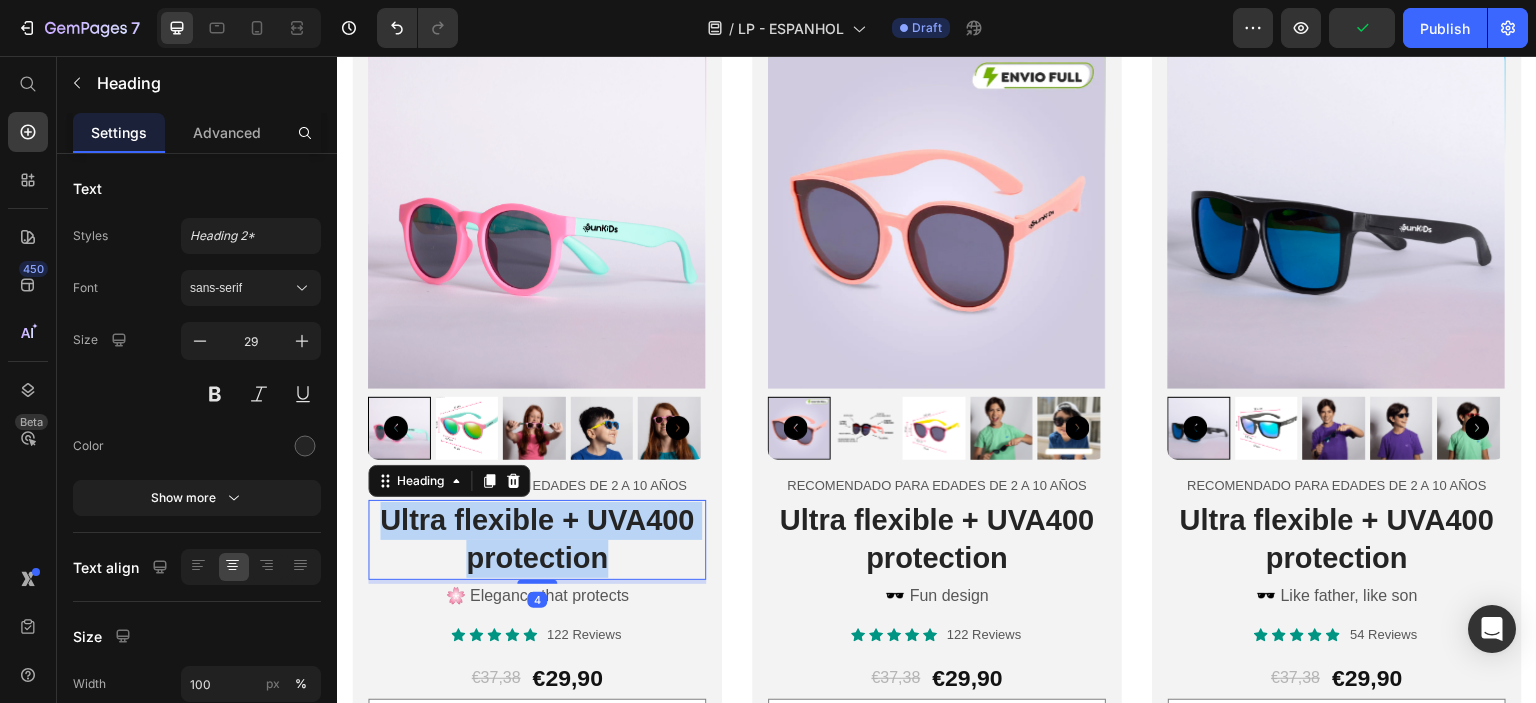 click on "Ultra flexible + UVA400 protection" at bounding box center [537, 539] 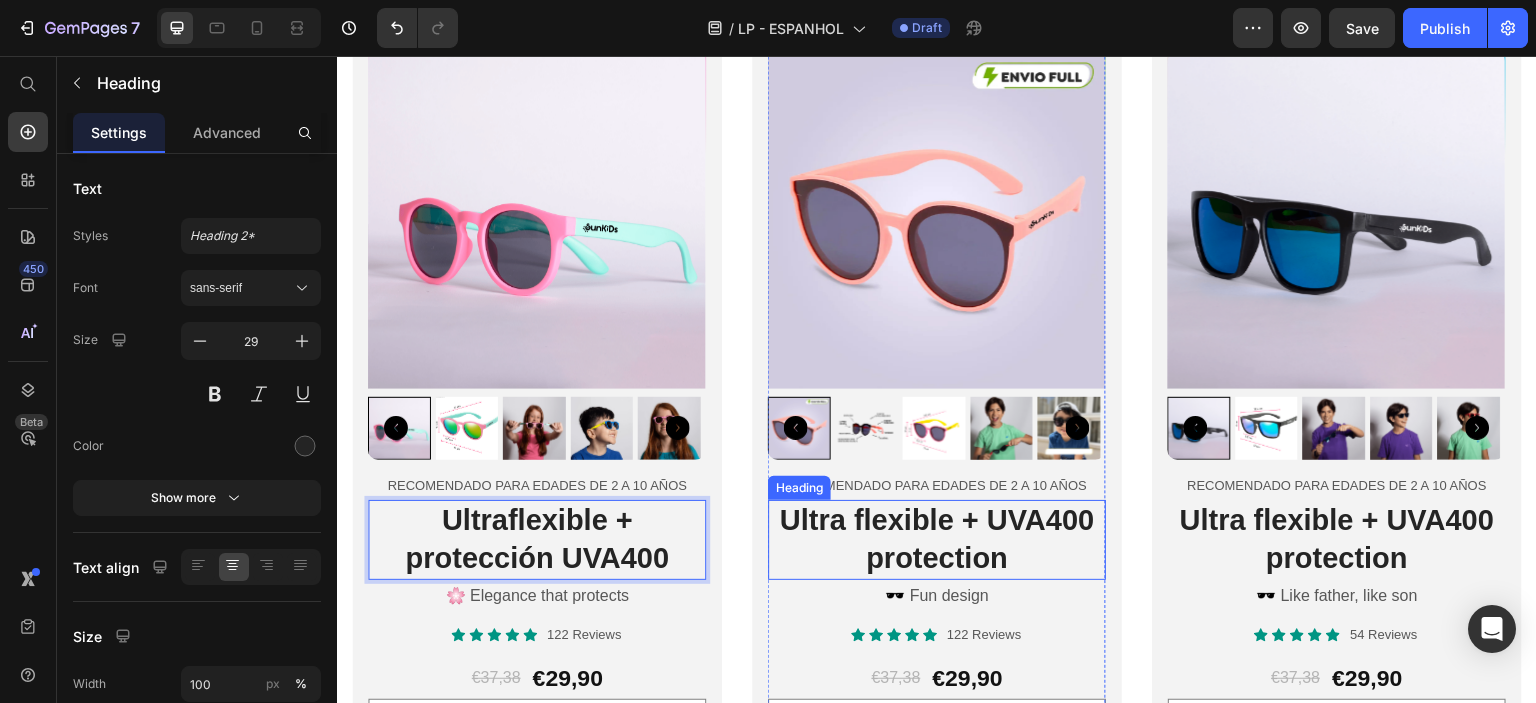click on "Ultra flexible + UVA400 protection" at bounding box center [937, 539] 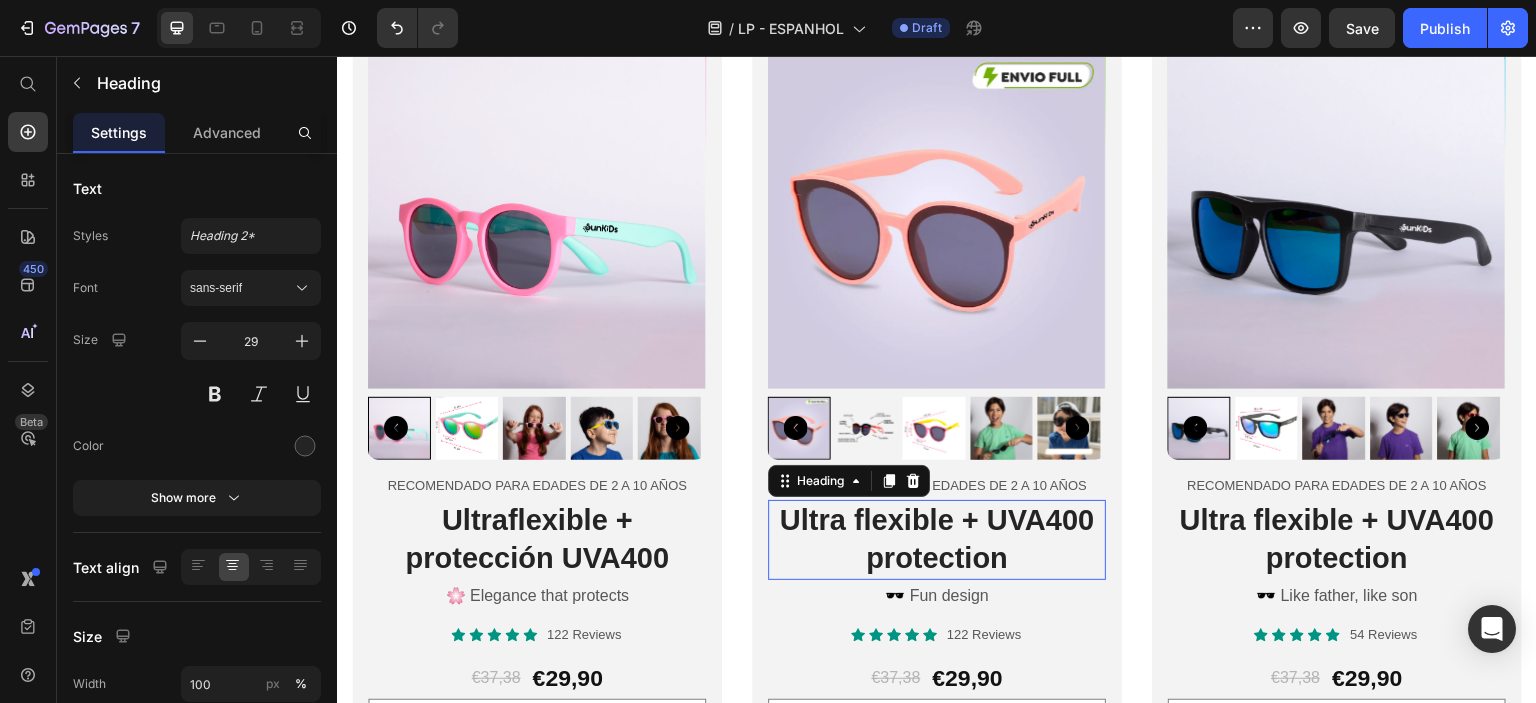click on "Ultra flexible + UVA400 protection" at bounding box center (937, 539) 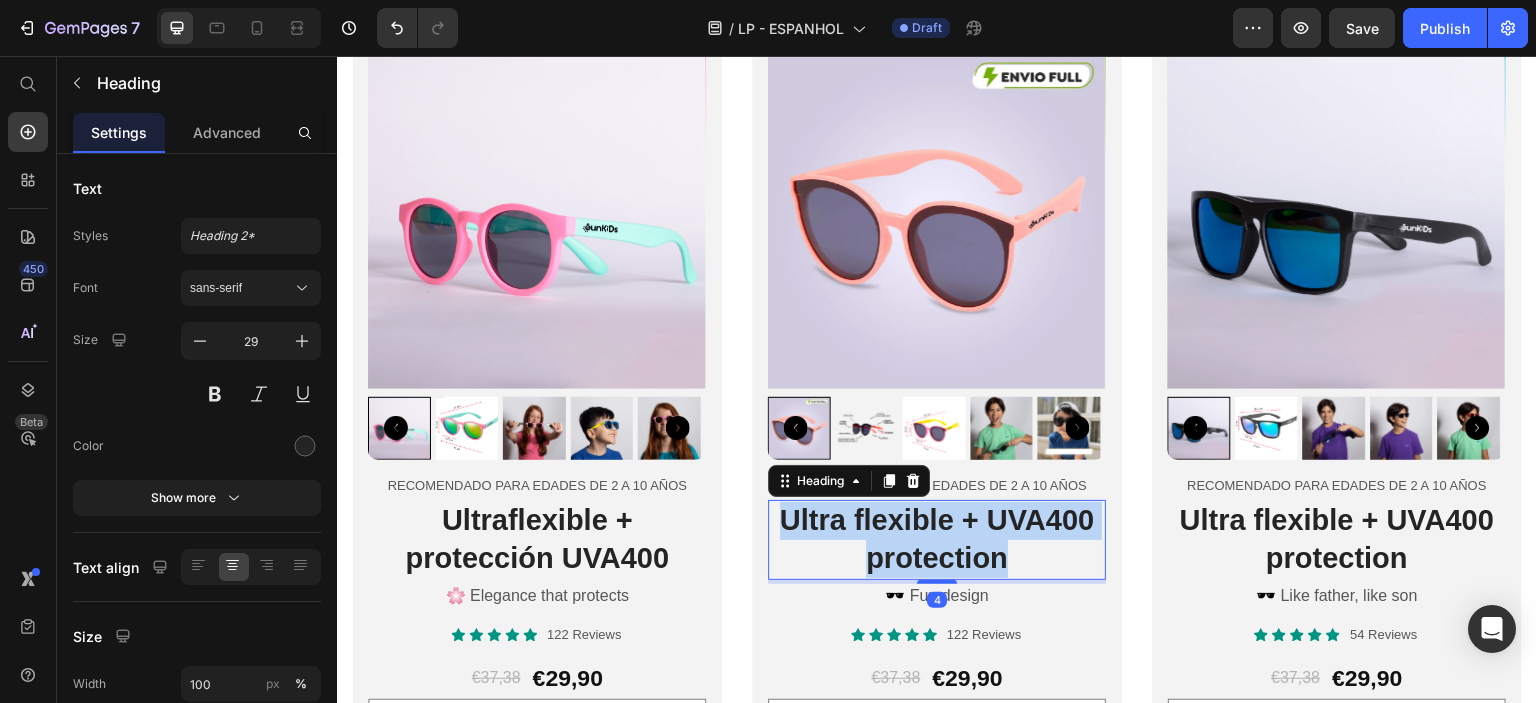 click on "Ultra flexible + UVA400 protection" at bounding box center (937, 539) 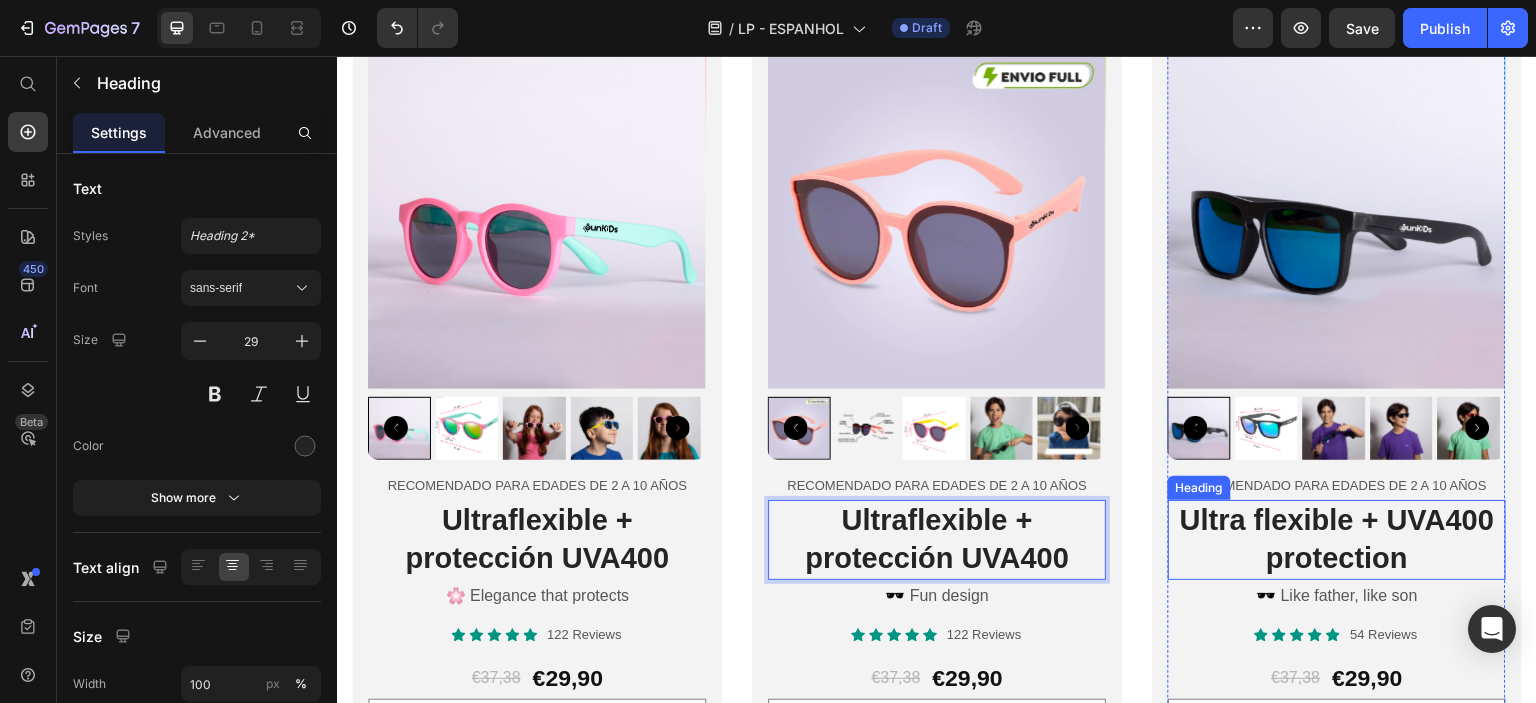 click on "Ultra flexible + UVA400 protection" at bounding box center (1337, 539) 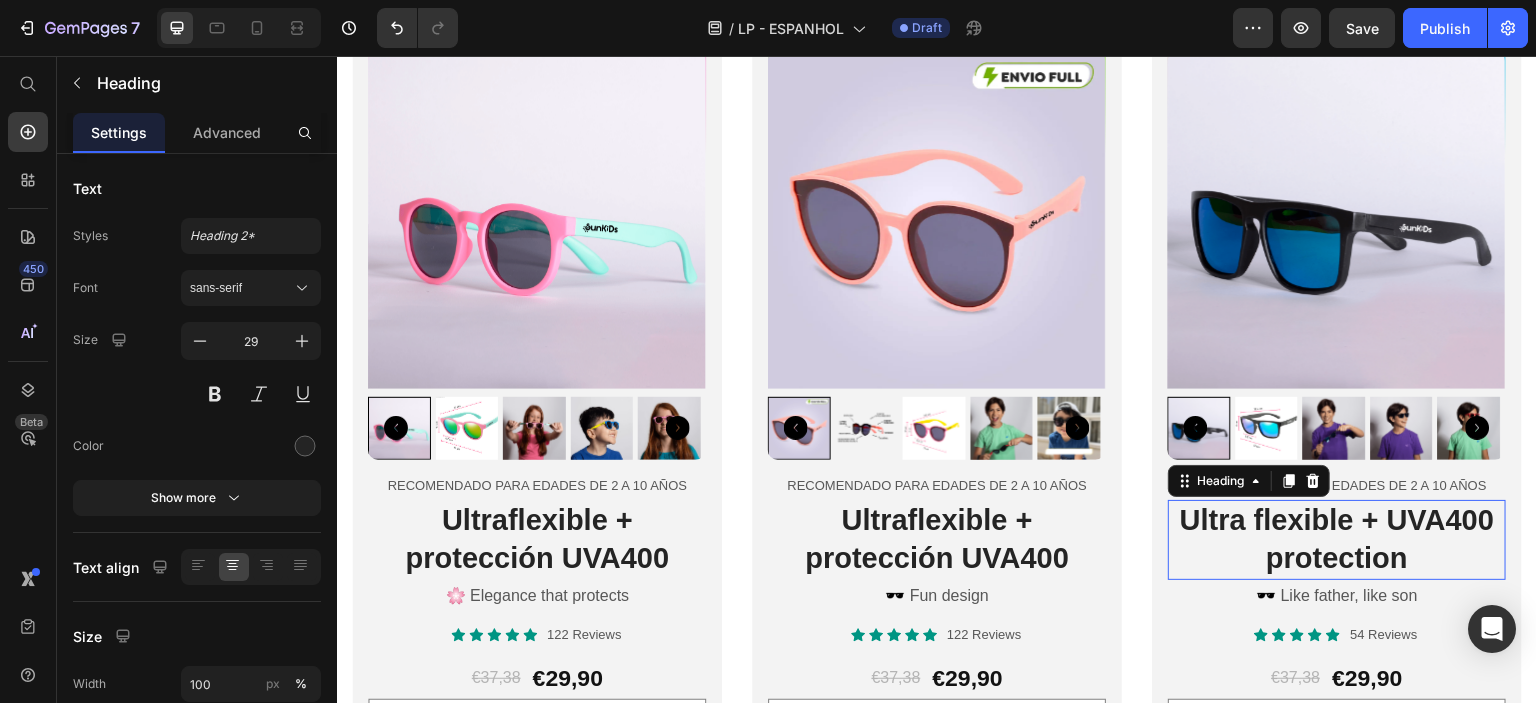 click on "Ultra flexible + UVA400 protection" at bounding box center [1337, 539] 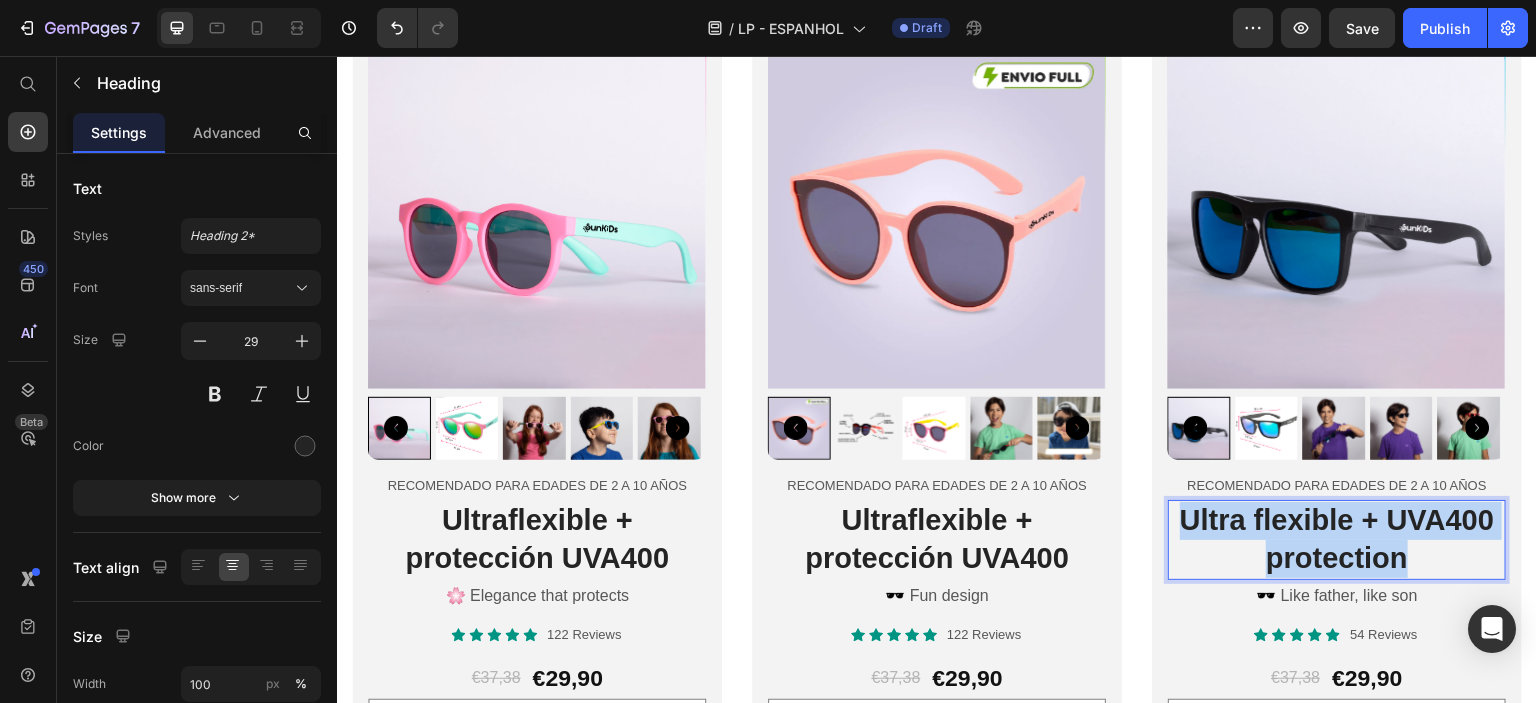 click on "Ultra flexible + UVA400 protection" at bounding box center [1337, 539] 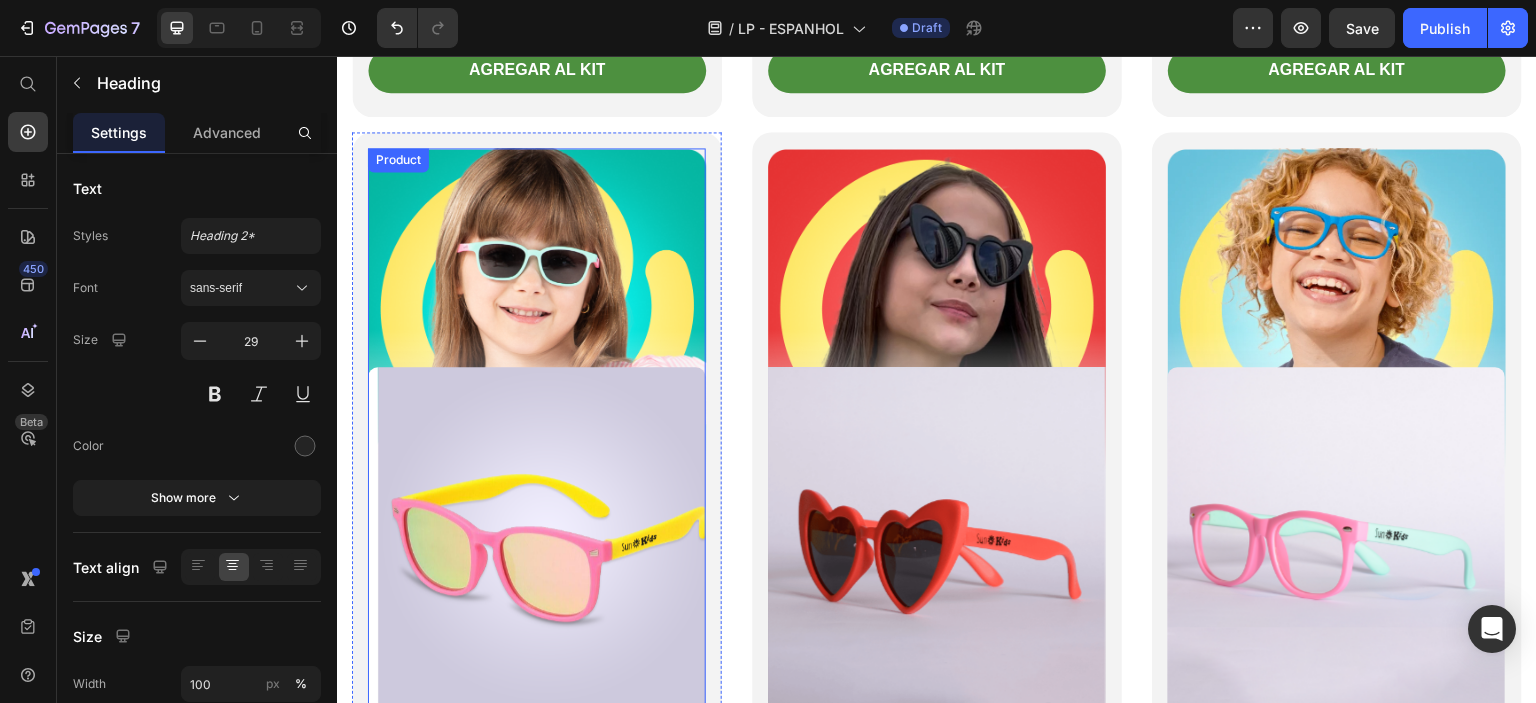 scroll, scrollTop: 5700, scrollLeft: 0, axis: vertical 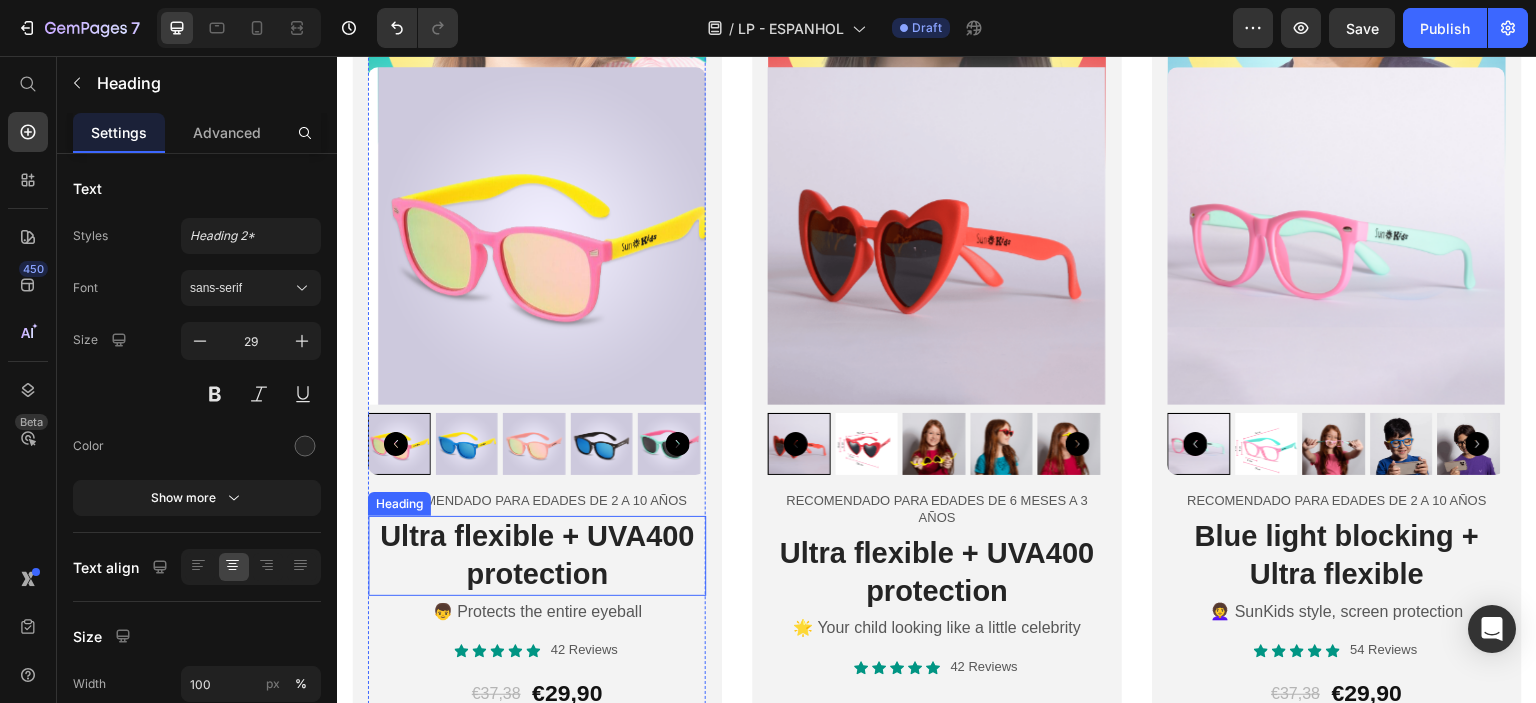 click on "Ultra flexible + UVA400 protection" at bounding box center [537, 555] 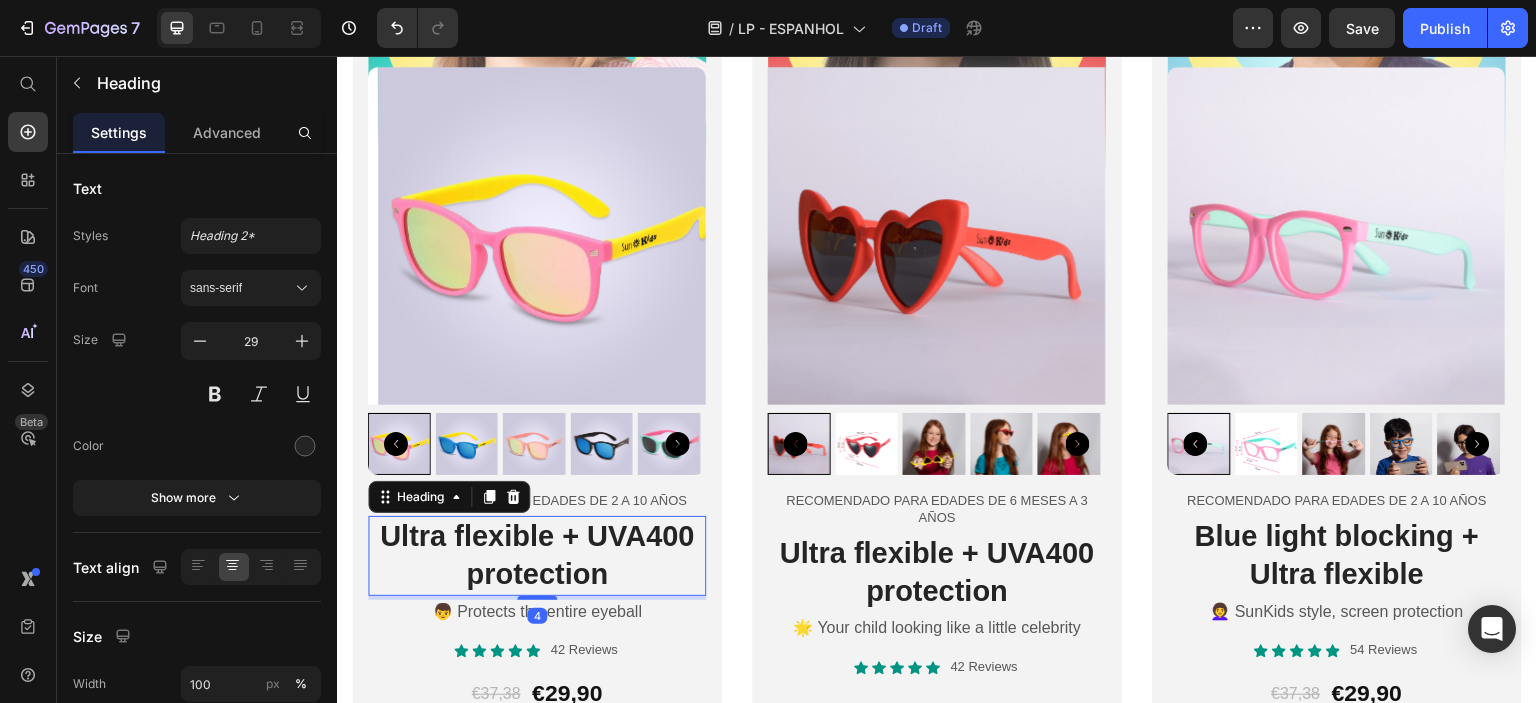 click on "Ultra flexible + UVA400 protection" at bounding box center (537, 555) 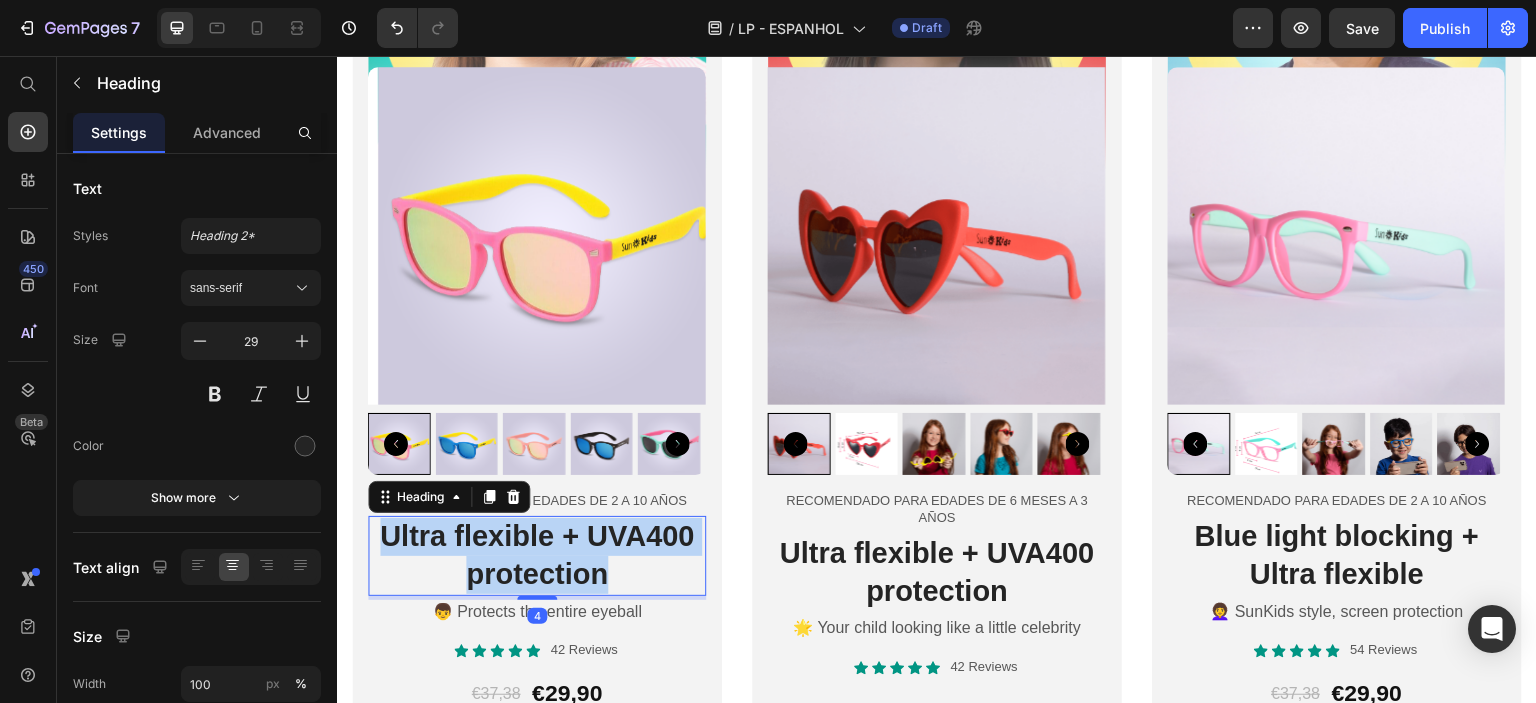 click on "Ultra flexible + UVA400 protection" at bounding box center (537, 555) 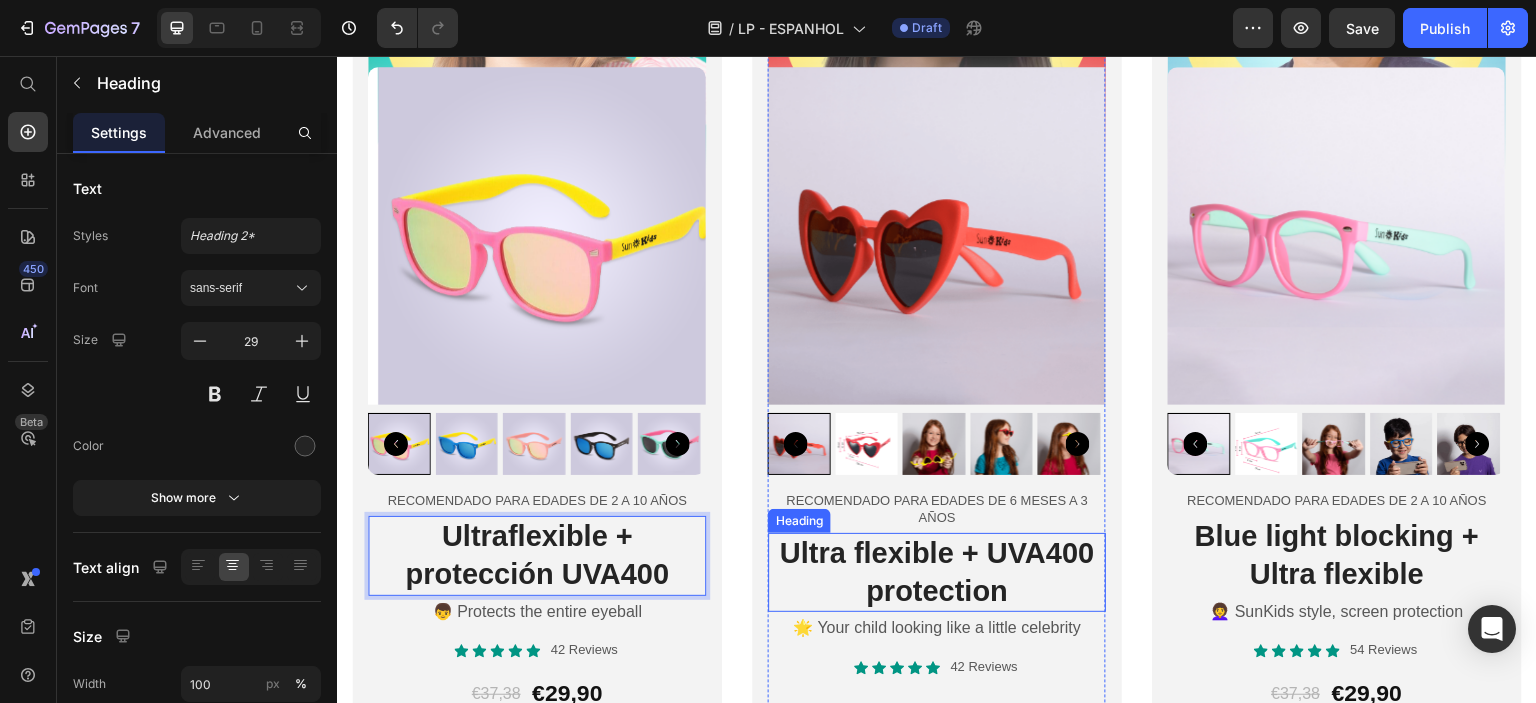click on "Ultra flexible + UVA400 protection" at bounding box center (937, 572) 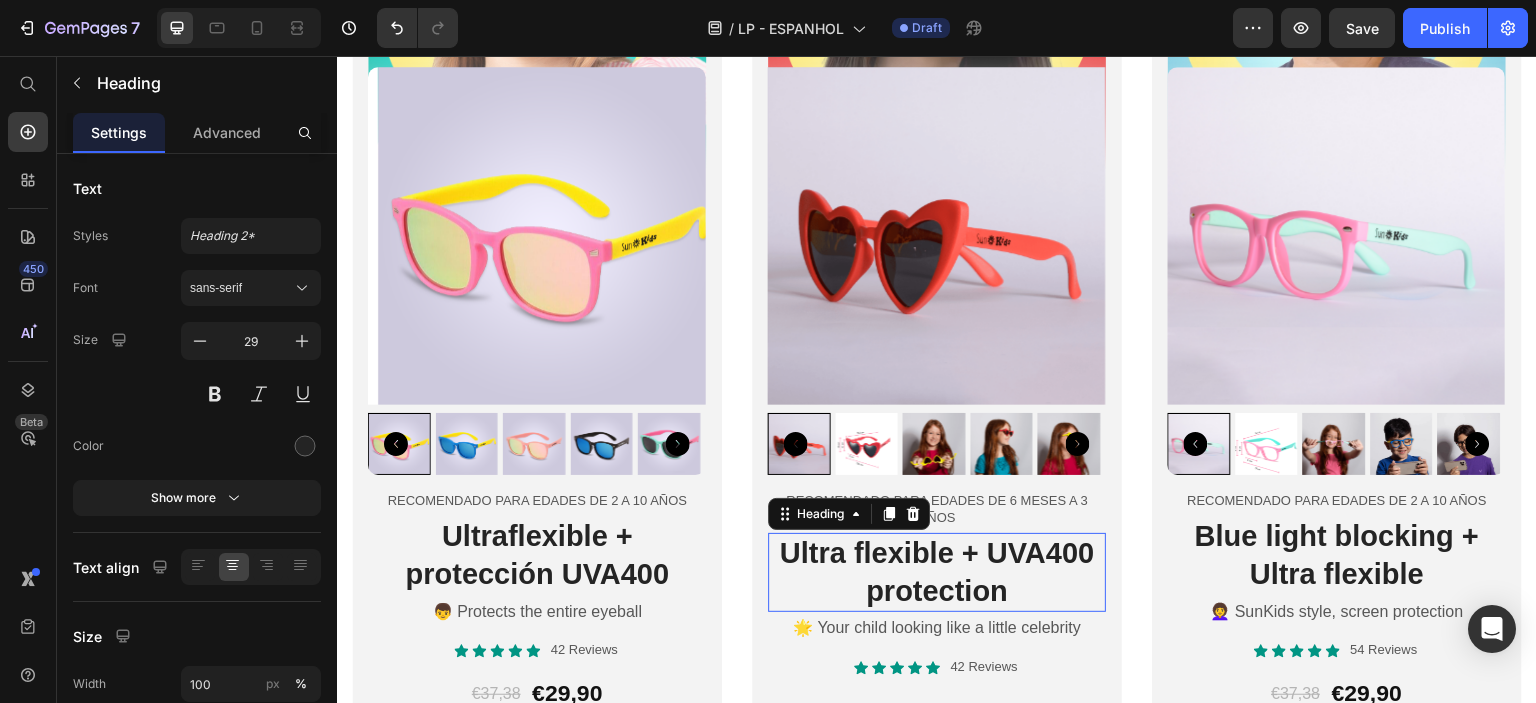click on "Ultra flexible + UVA400 protection" at bounding box center [937, 572] 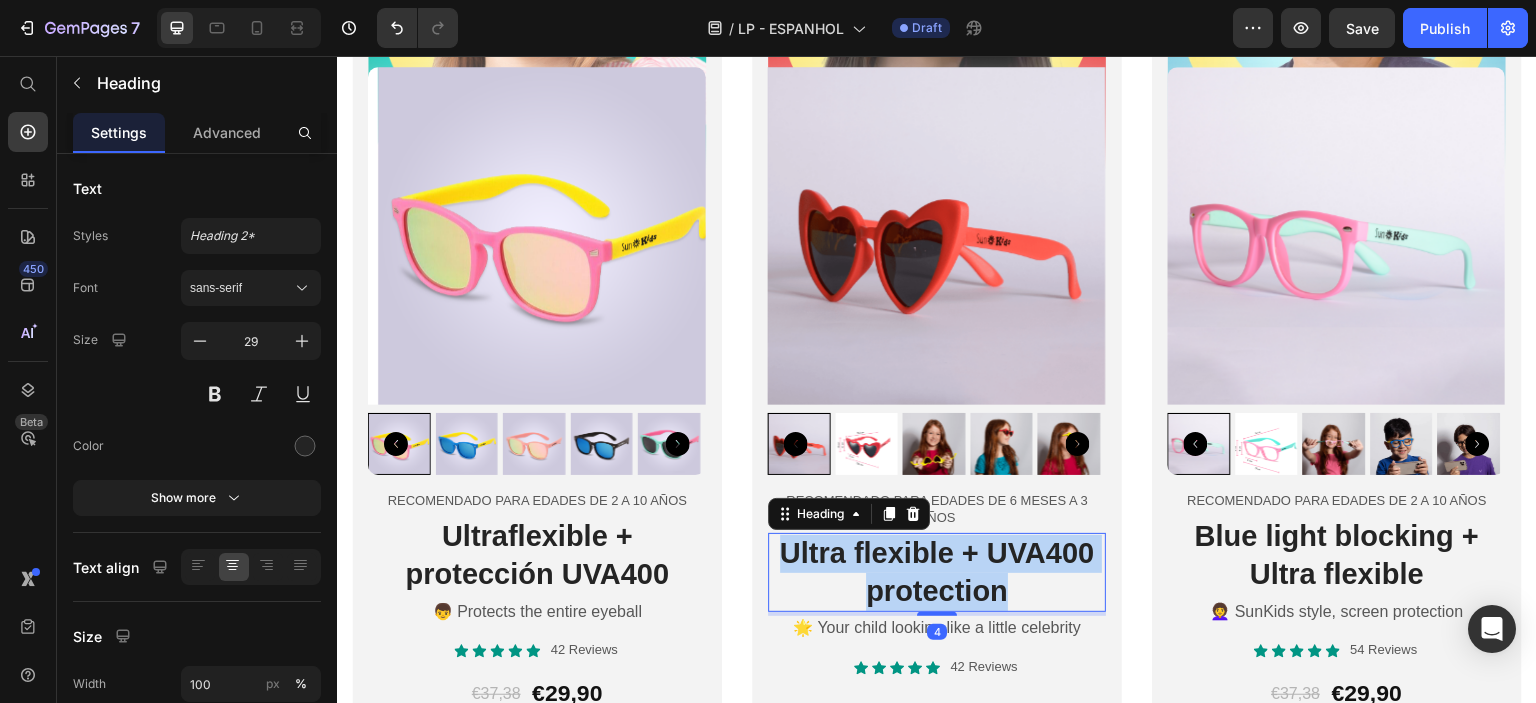 click on "Ultra flexible + UVA400 protection" at bounding box center (937, 572) 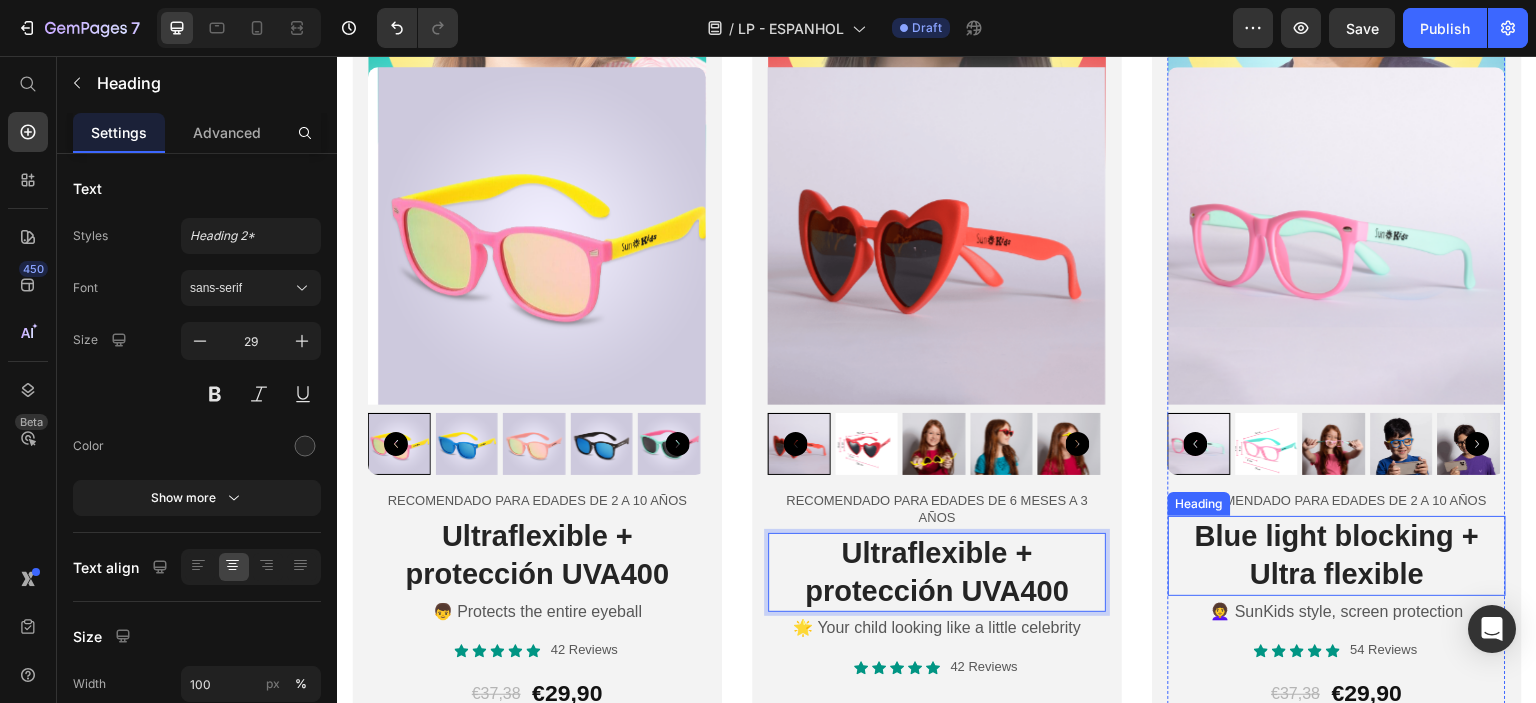 click on "Blue light blocking + Ultra flexible" at bounding box center [1337, 555] 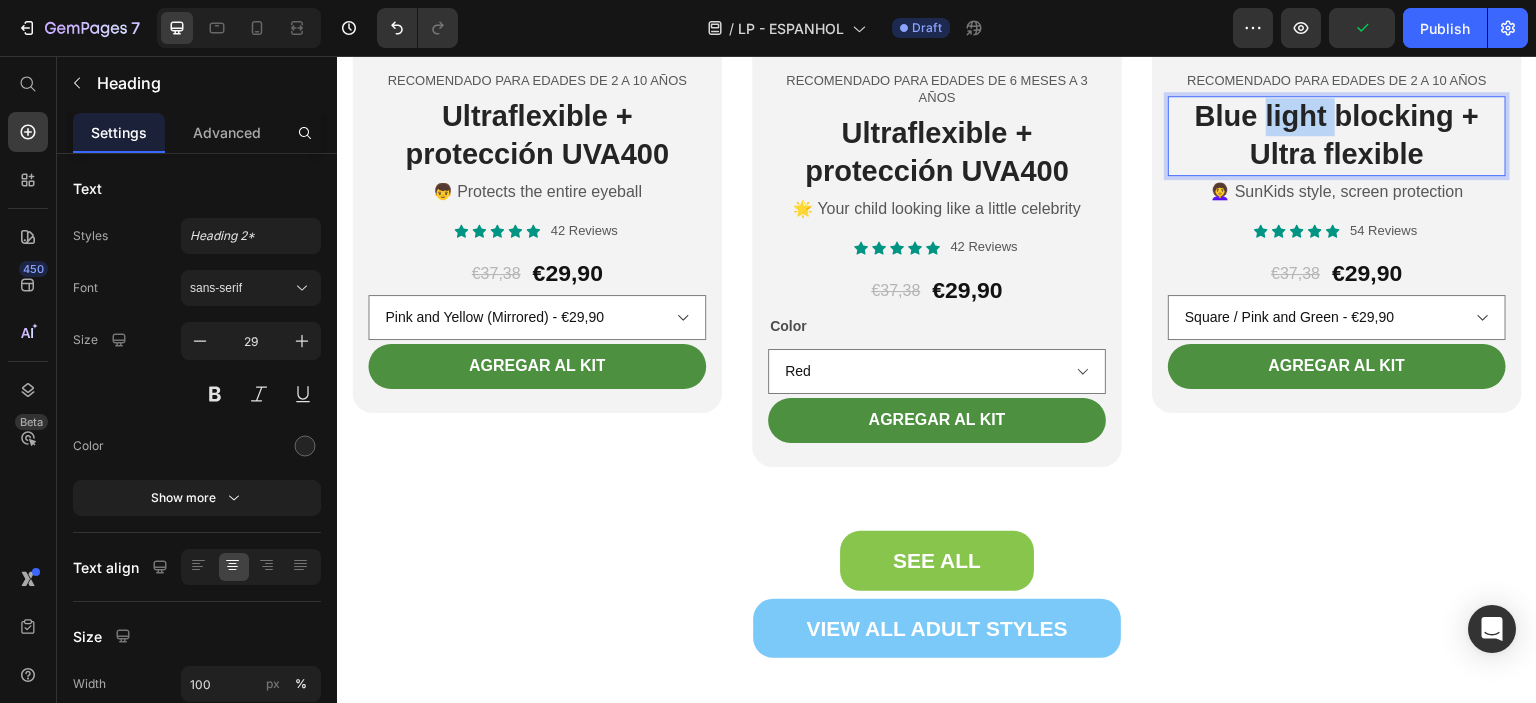 scroll, scrollTop: 6900, scrollLeft: 0, axis: vertical 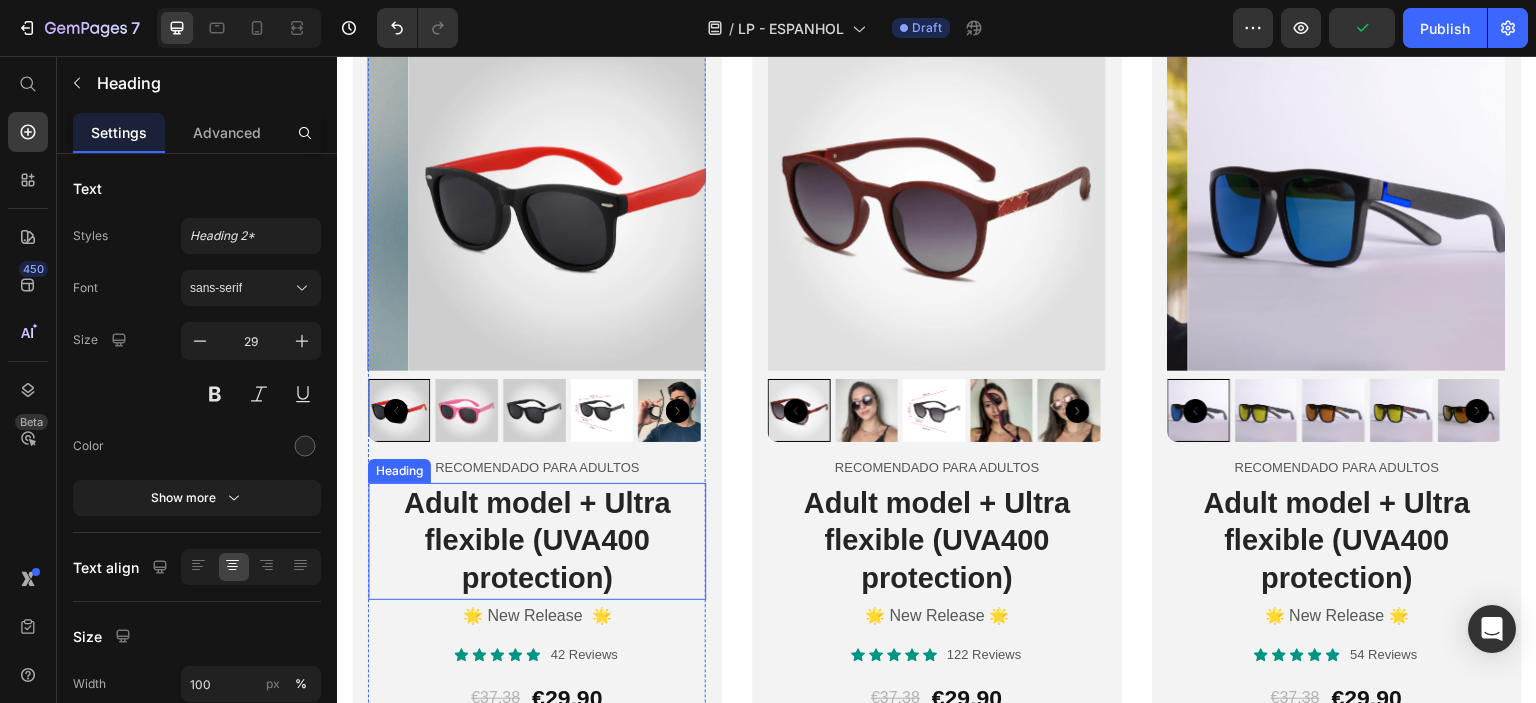 click on "Adult model + Ultra flexible (UVA400 protection)" at bounding box center (537, 541) 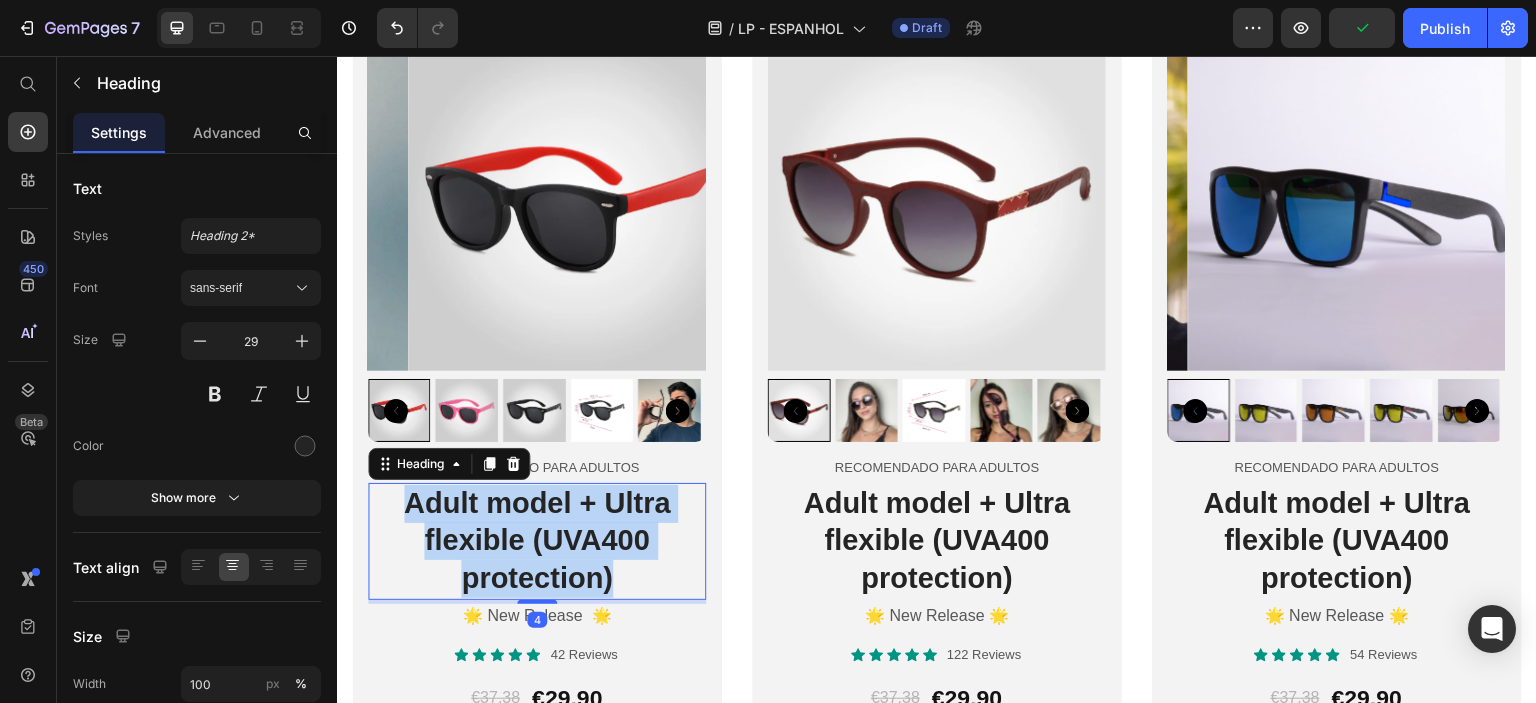 click on "Adult model + Ultra flexible (UVA400 protection)" at bounding box center [537, 541] 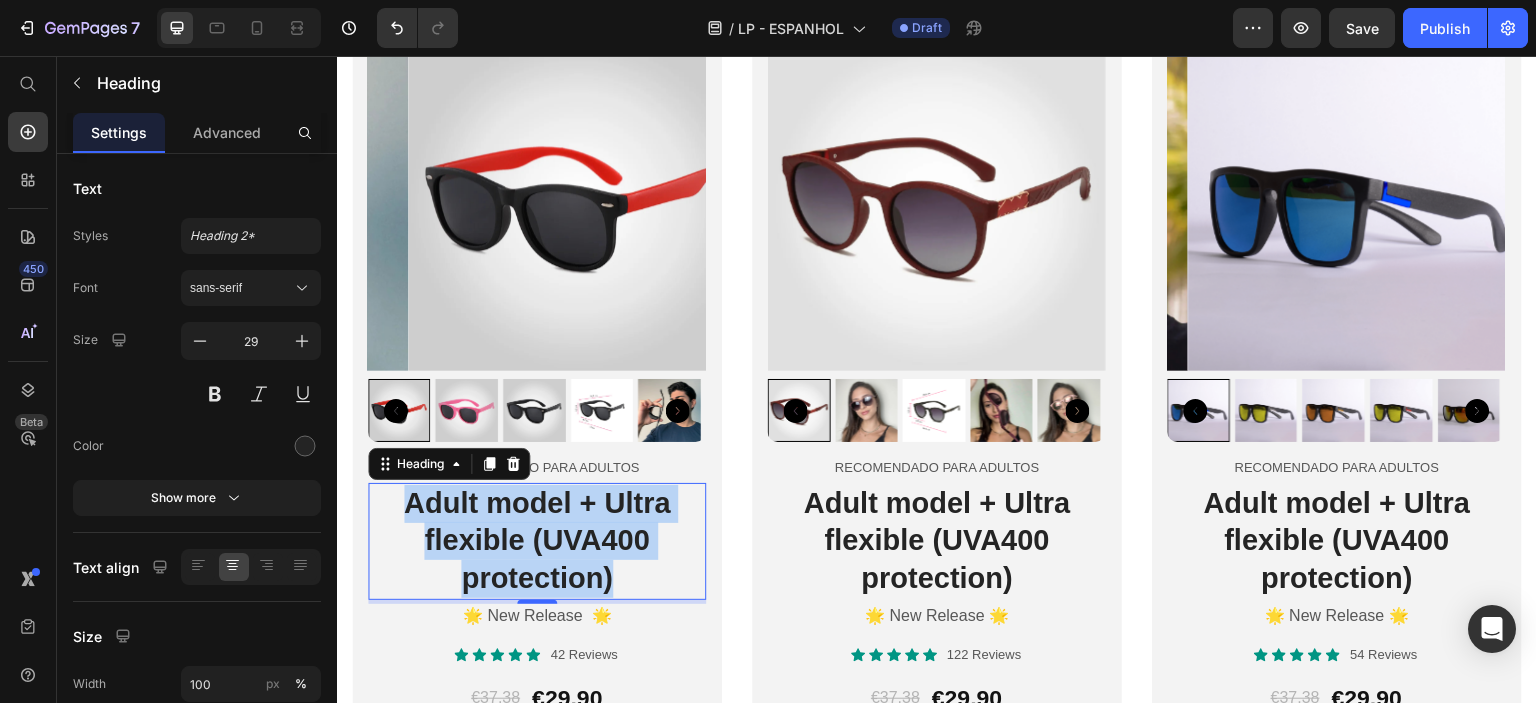 click on "Adult model + Ultra flexible (UVA400 protection)" at bounding box center [537, 541] 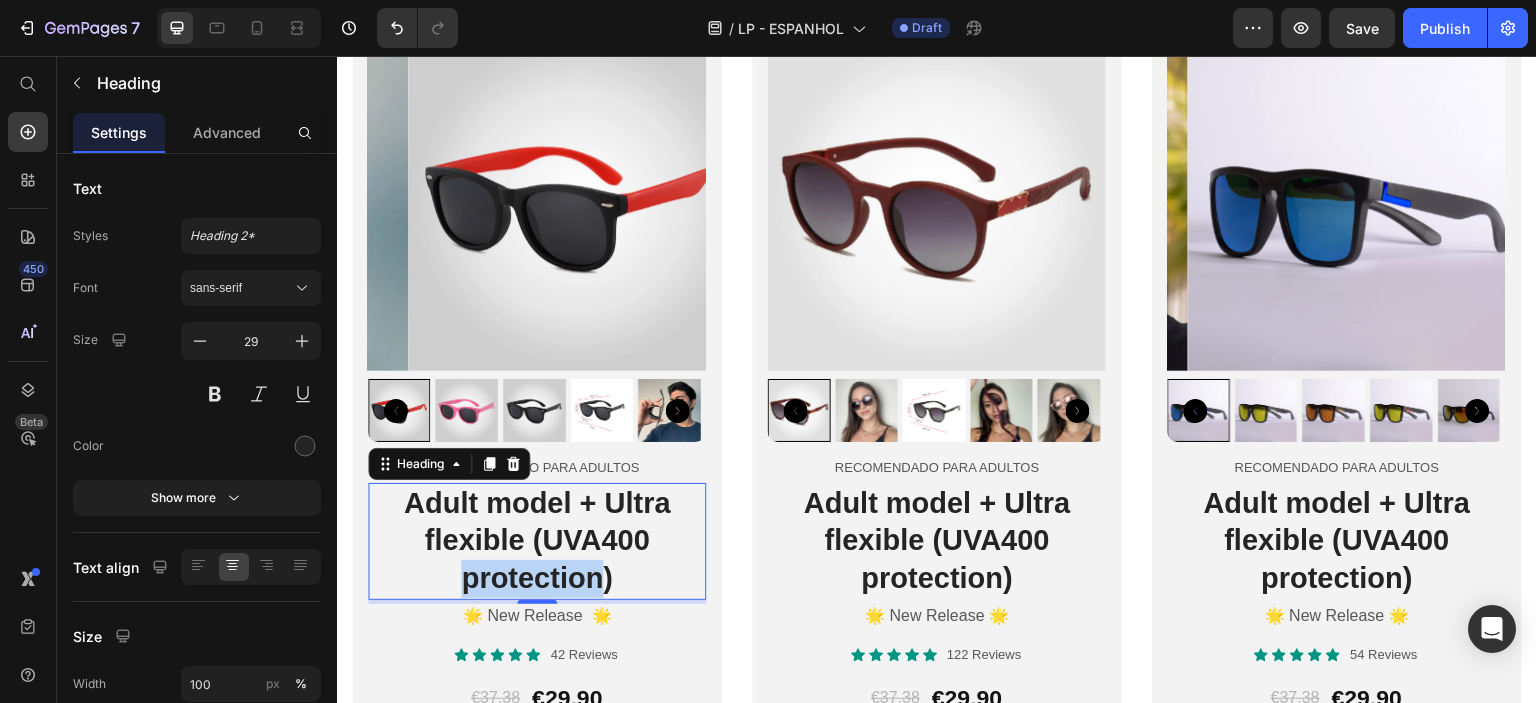 click on "Adult model + Ultra flexible (UVA400 protection)" at bounding box center (537, 541) 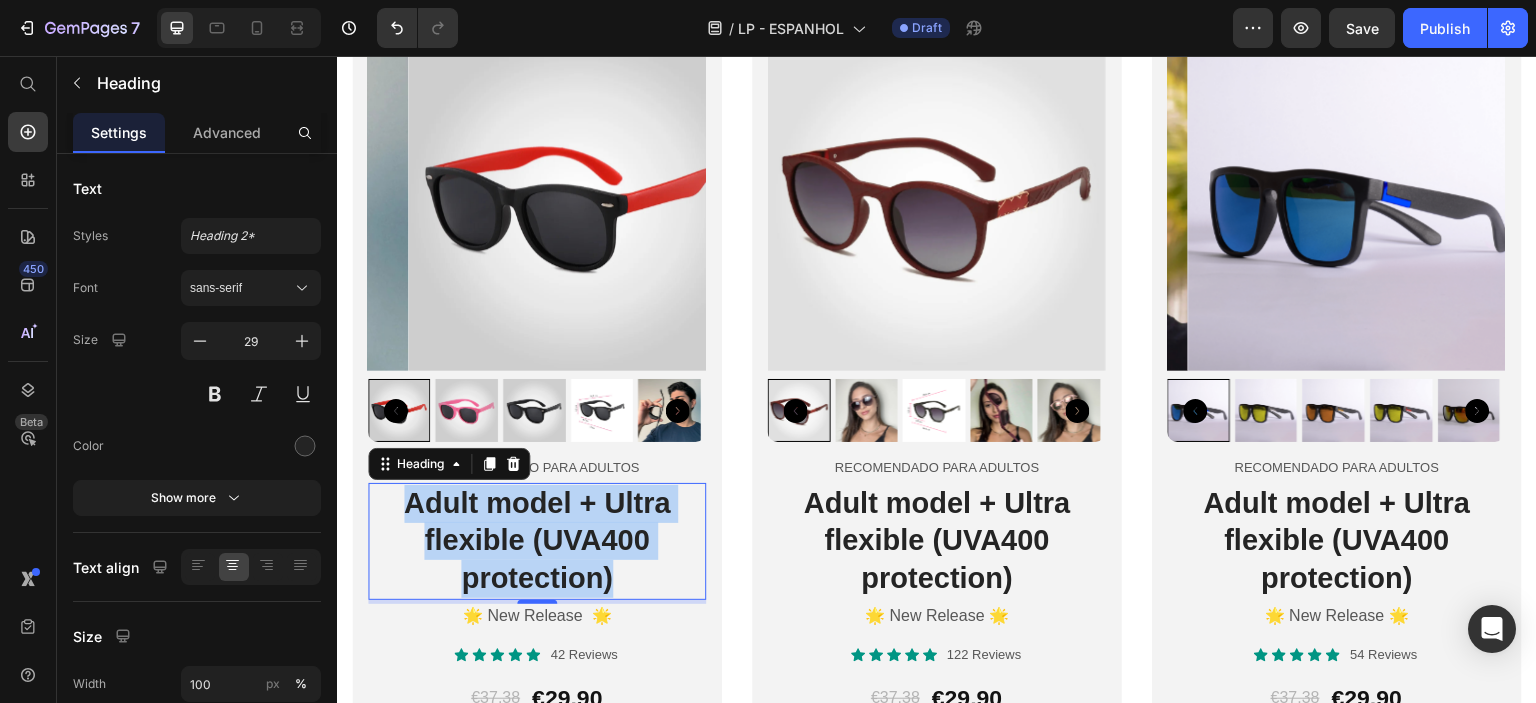 click on "Adult model + Ultra flexible (UVA400 protection)" at bounding box center [537, 541] 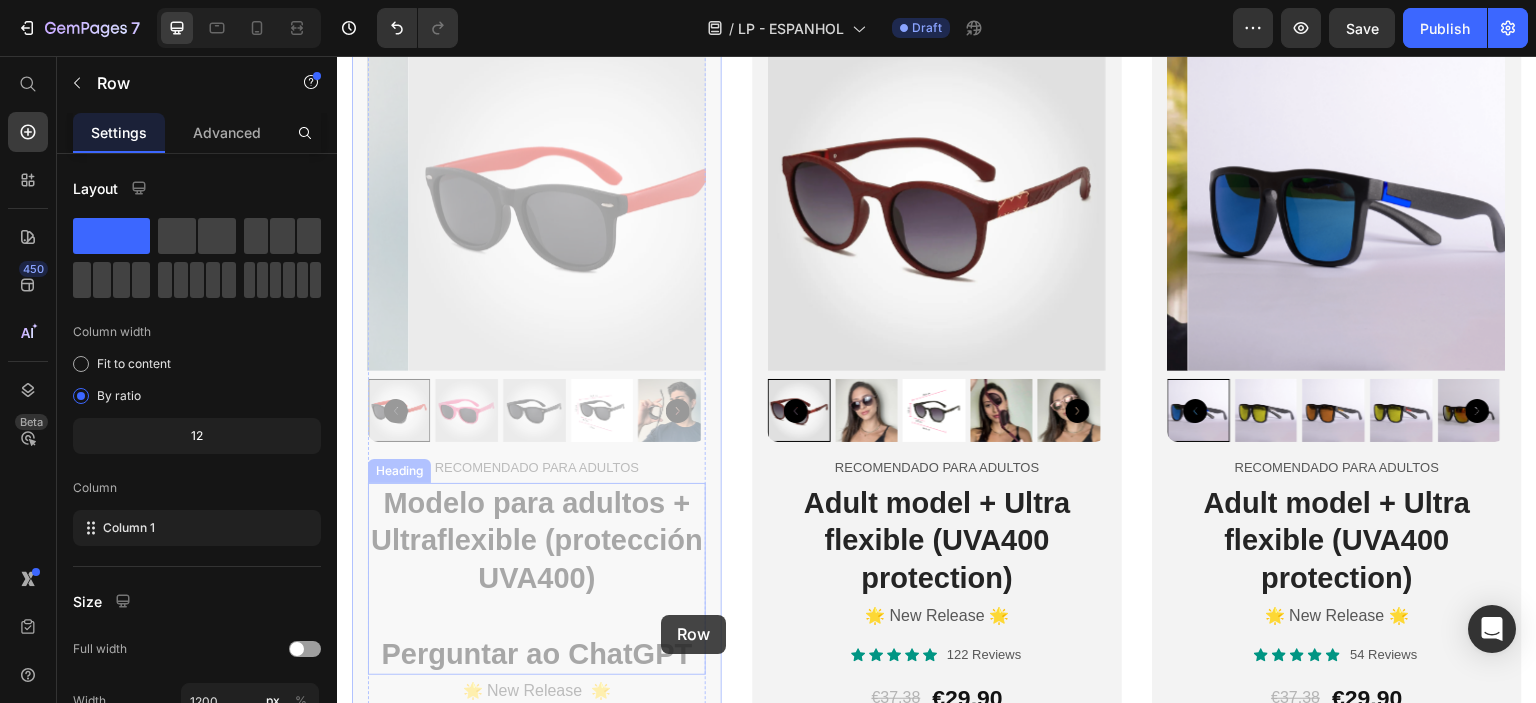 drag, startPoint x: 701, startPoint y: 641, endPoint x: 691, endPoint y: 637, distance: 10.770329 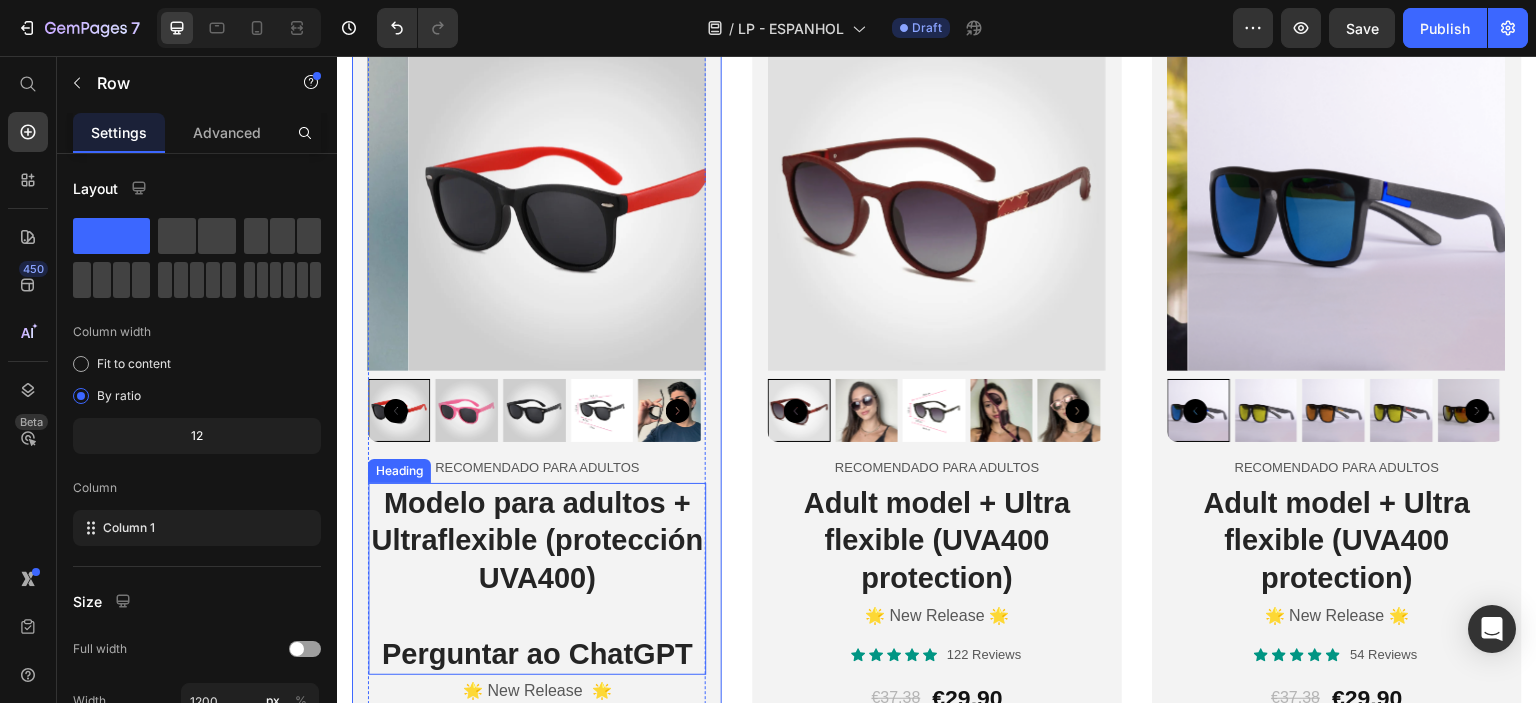 click on "Modelo para adultos + Ultraflexible (protección UVA400)   Perguntar ao ChatGPT" at bounding box center (537, 579) 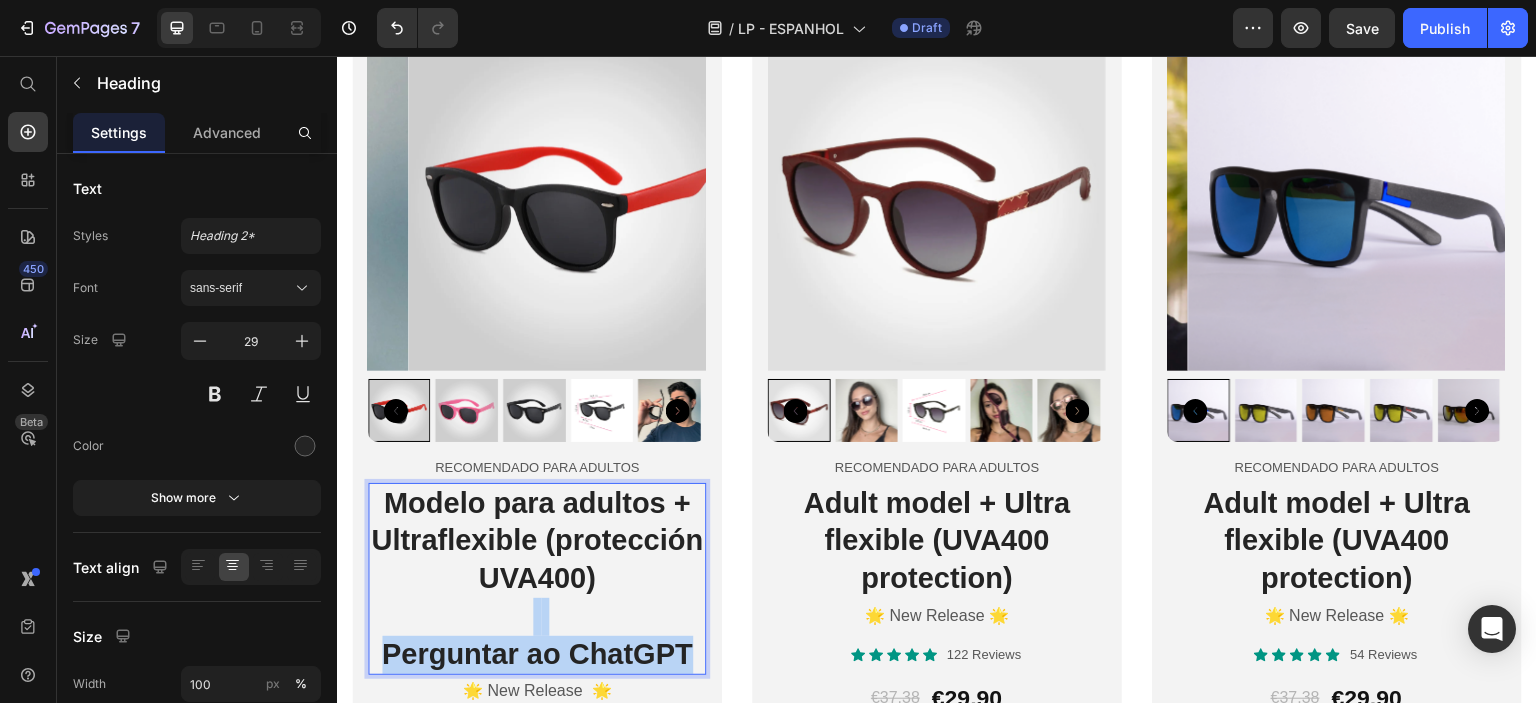 drag, startPoint x: 689, startPoint y: 642, endPoint x: 985, endPoint y: 659, distance: 296.48776 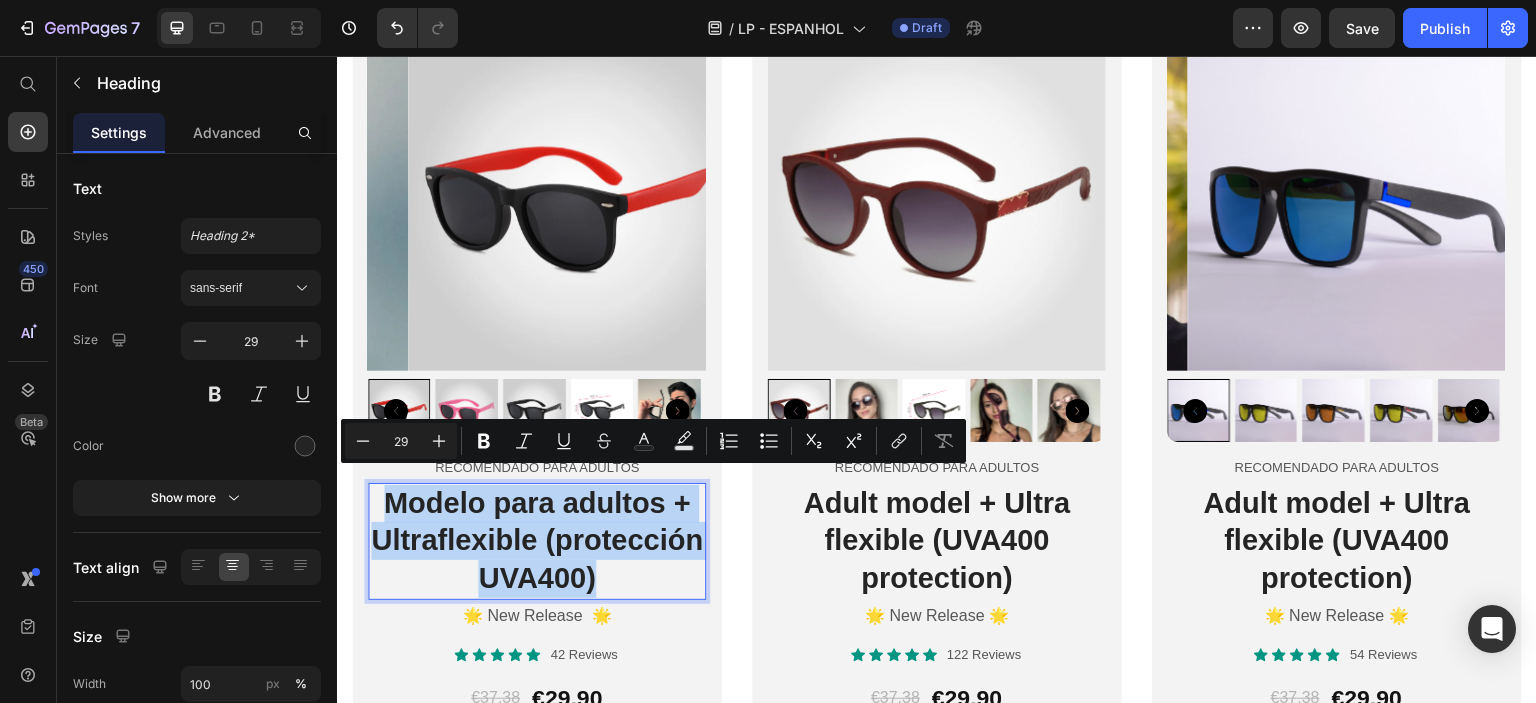 drag, startPoint x: 679, startPoint y: 564, endPoint x: 391, endPoint y: 480, distance: 300 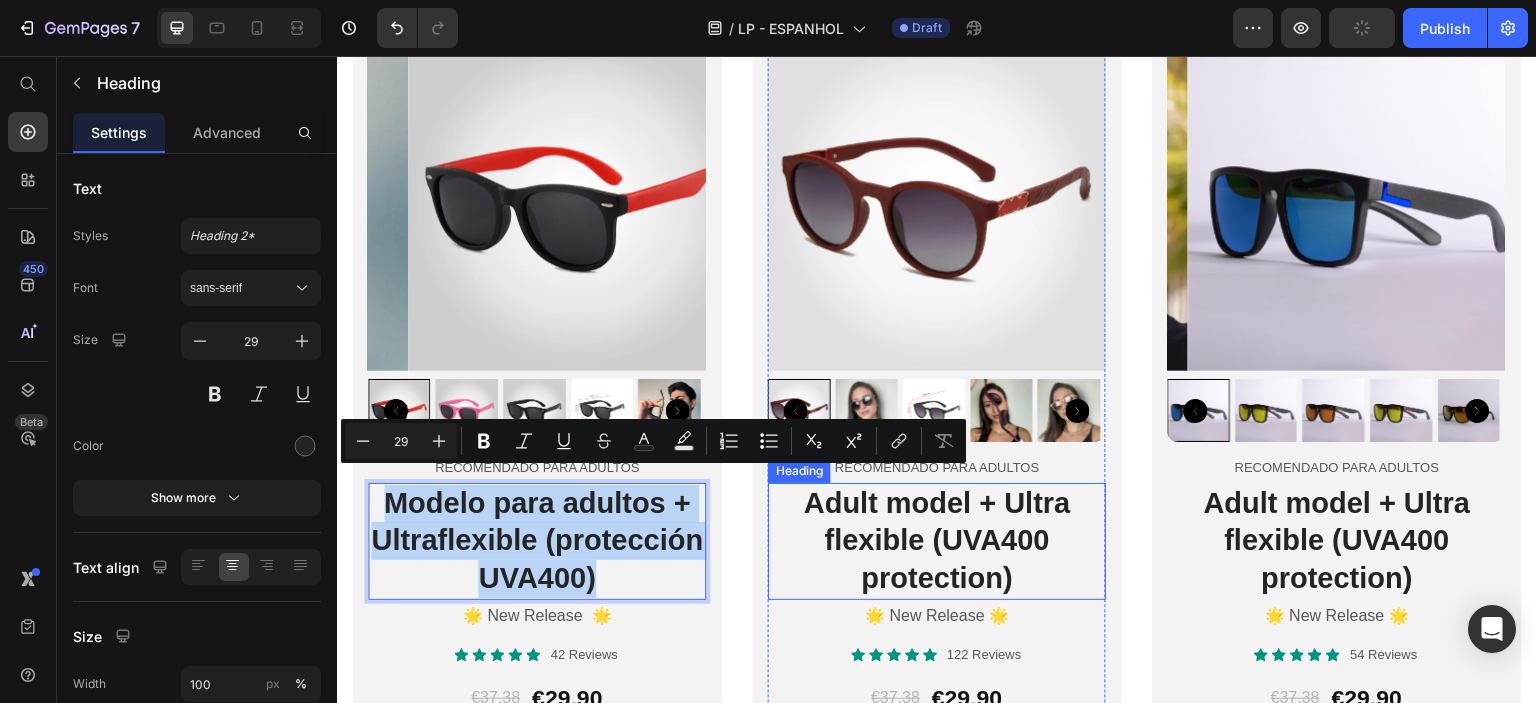 click on "Adult model + Ultra flexible (UVA400 protection)" at bounding box center (937, 541) 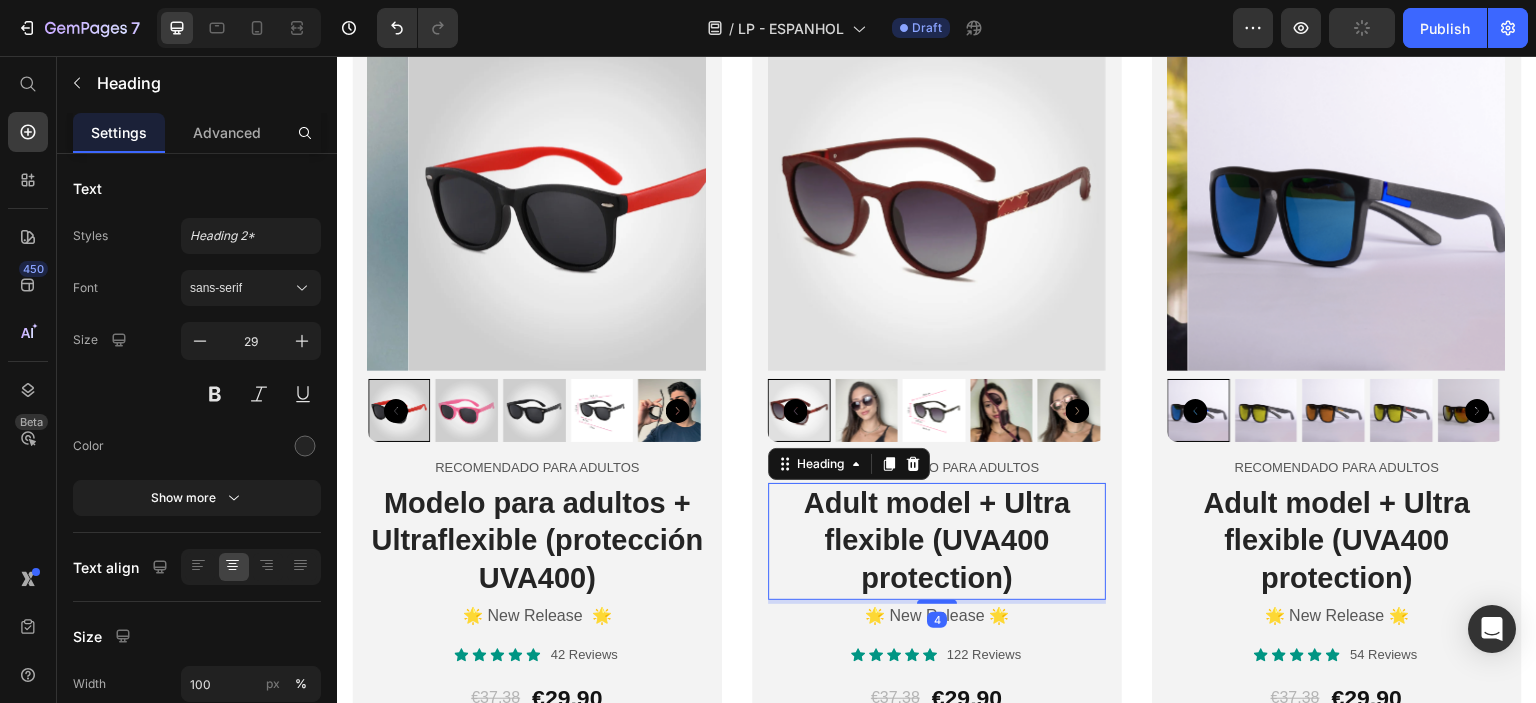 click on "Adult model + Ultra flexible (UVA400 protection)" at bounding box center (937, 541) 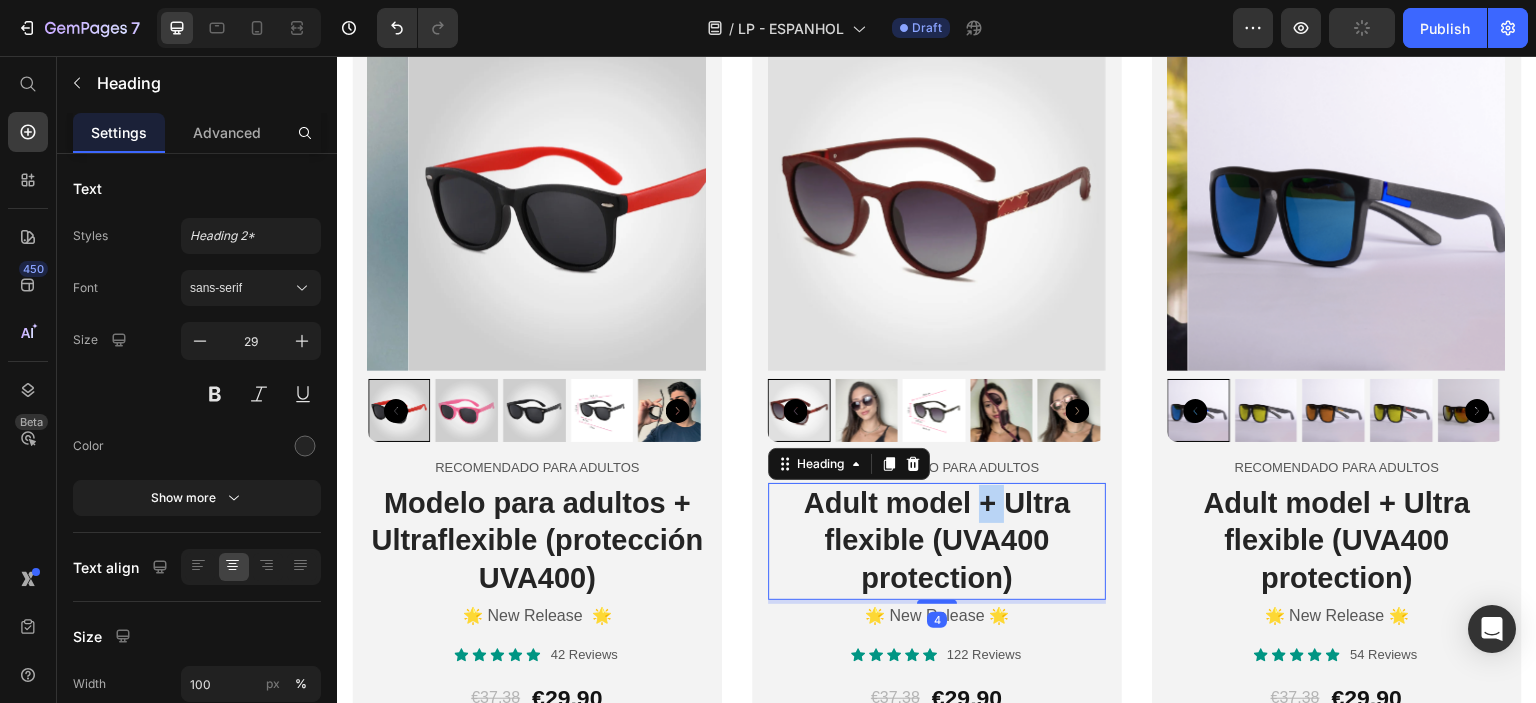 click on "Adult model + Ultra flexible (UVA400 protection)" at bounding box center (937, 541) 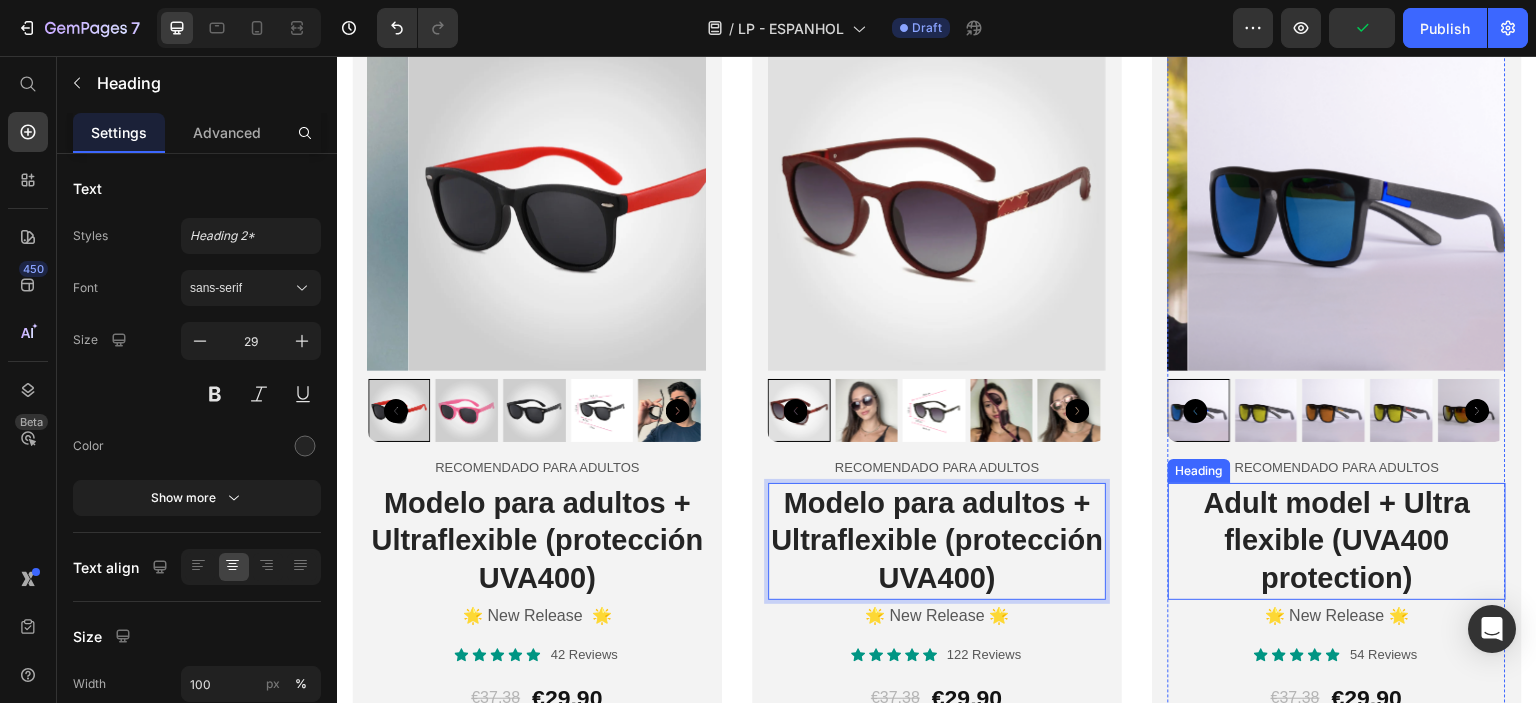 click on "Adult model + Ultra flexible (UVA400 protection)" at bounding box center [1337, 541] 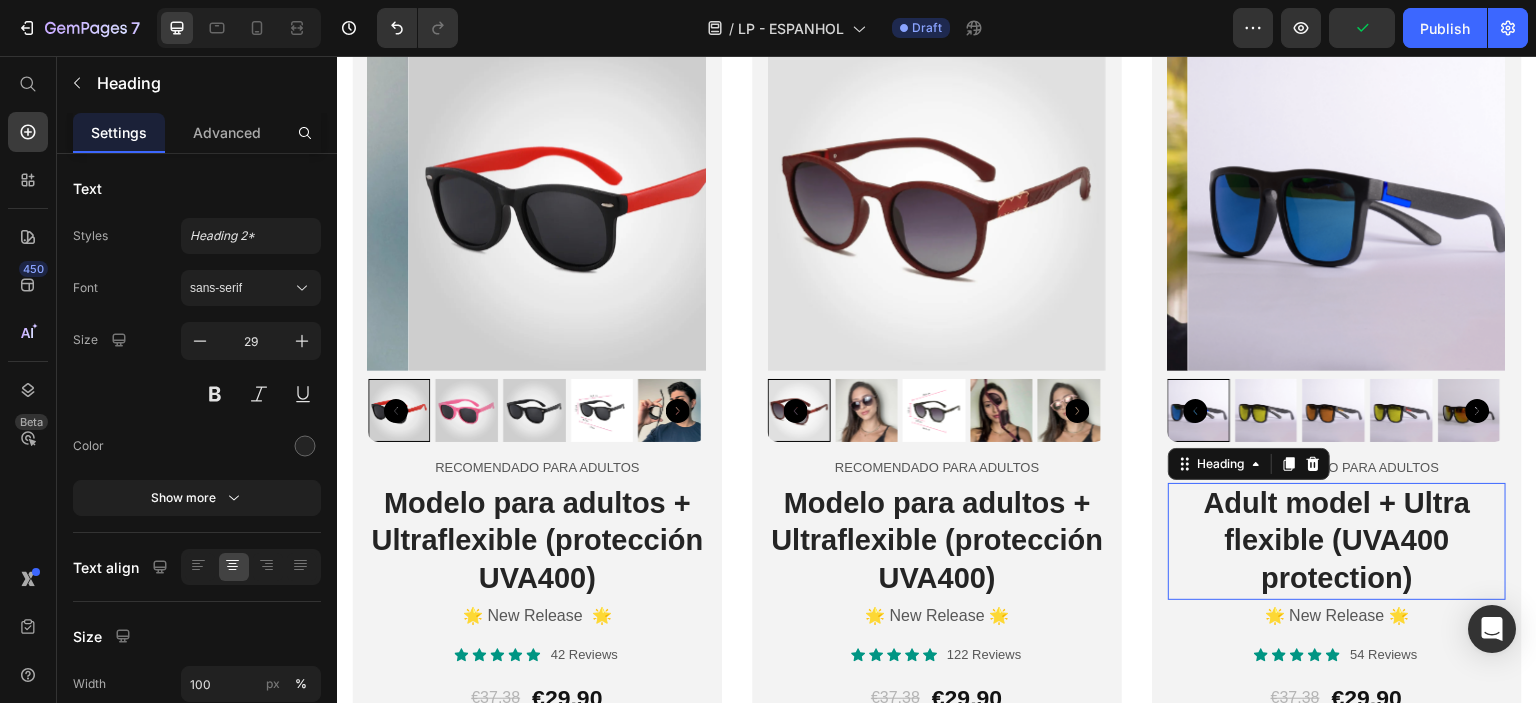 click on "Adult model + Ultra flexible (UVA400 protection)" at bounding box center [1337, 541] 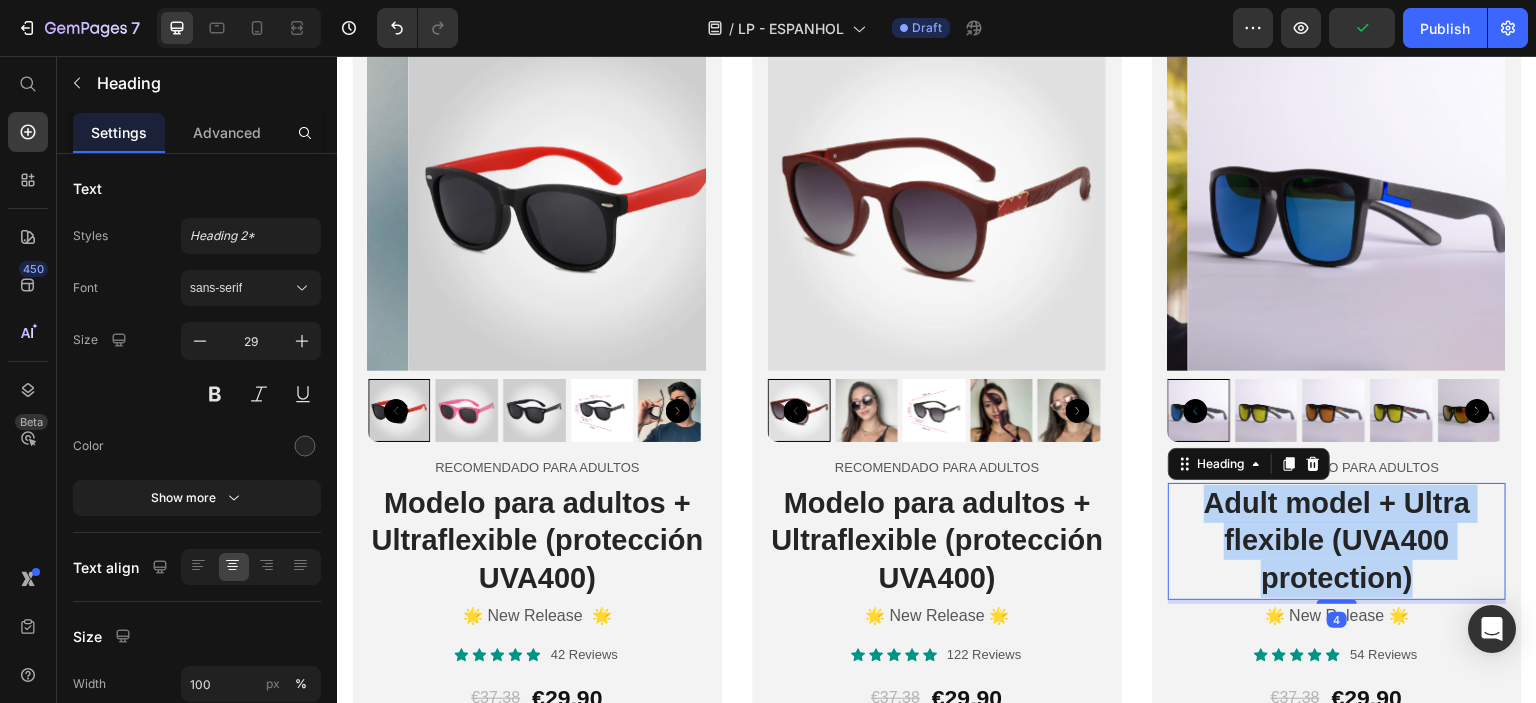 click on "Adult model + Ultra flexible (UVA400 protection)" at bounding box center [1337, 541] 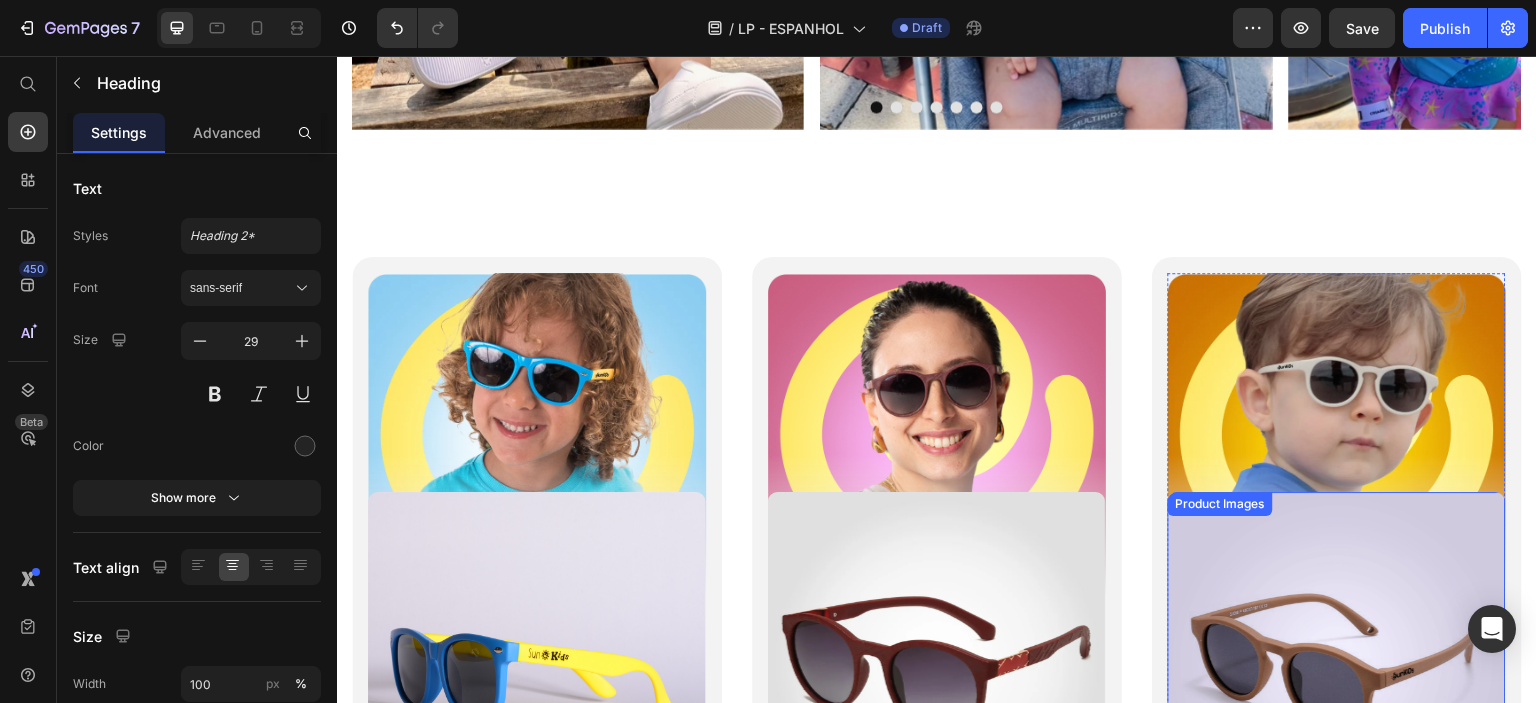 scroll, scrollTop: 3500, scrollLeft: 0, axis: vertical 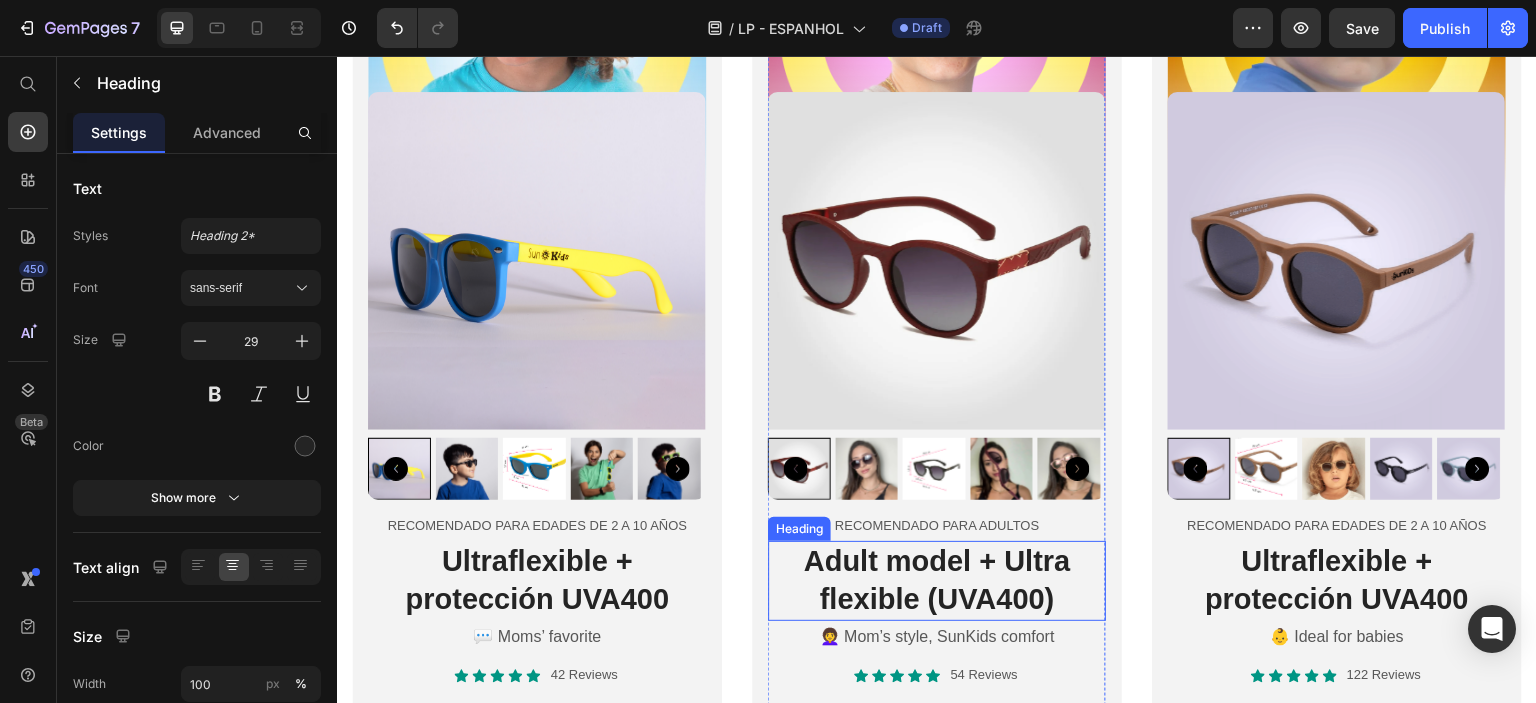 click on "Adult model + Ultra flexible (UVA400)" at bounding box center (937, 580) 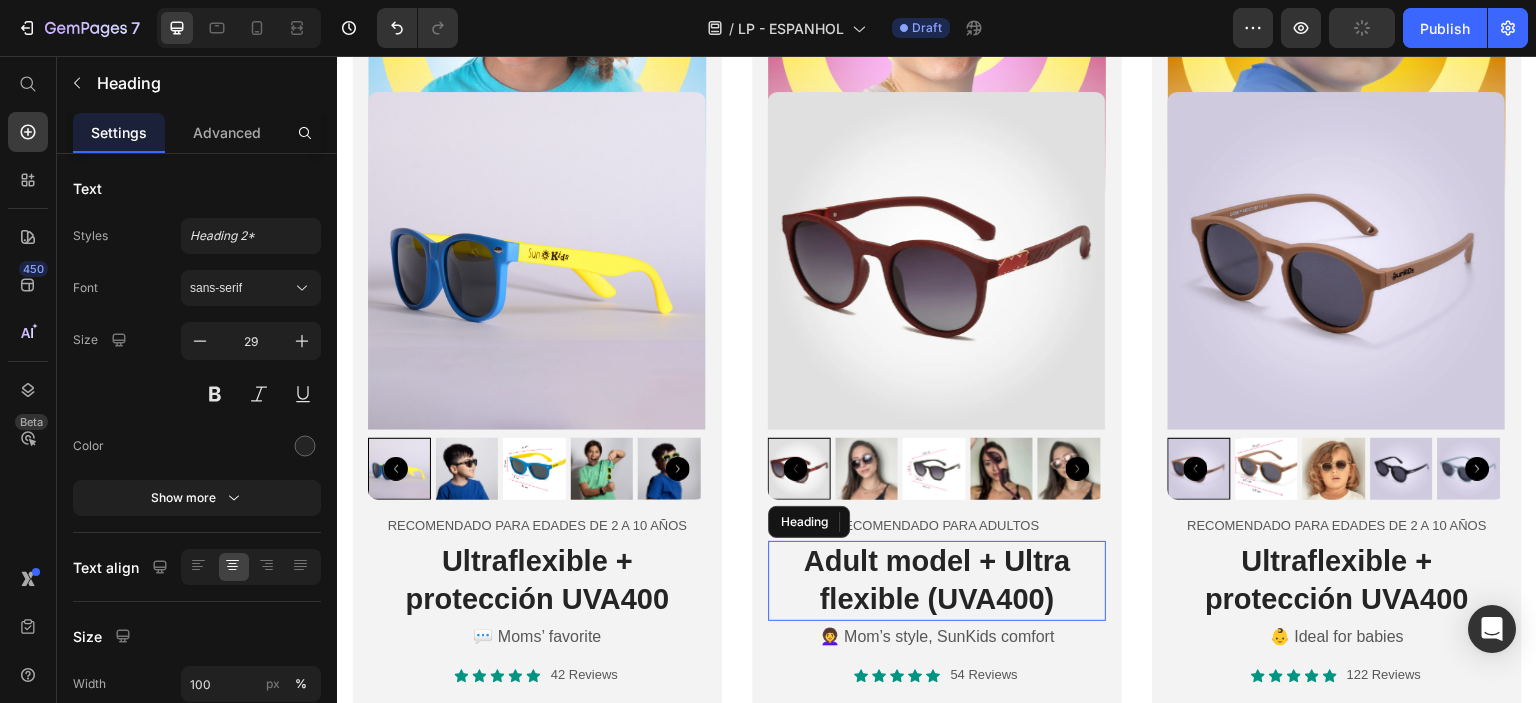 click on "Adult model + Ultra flexible (UVA400)" at bounding box center [937, 580] 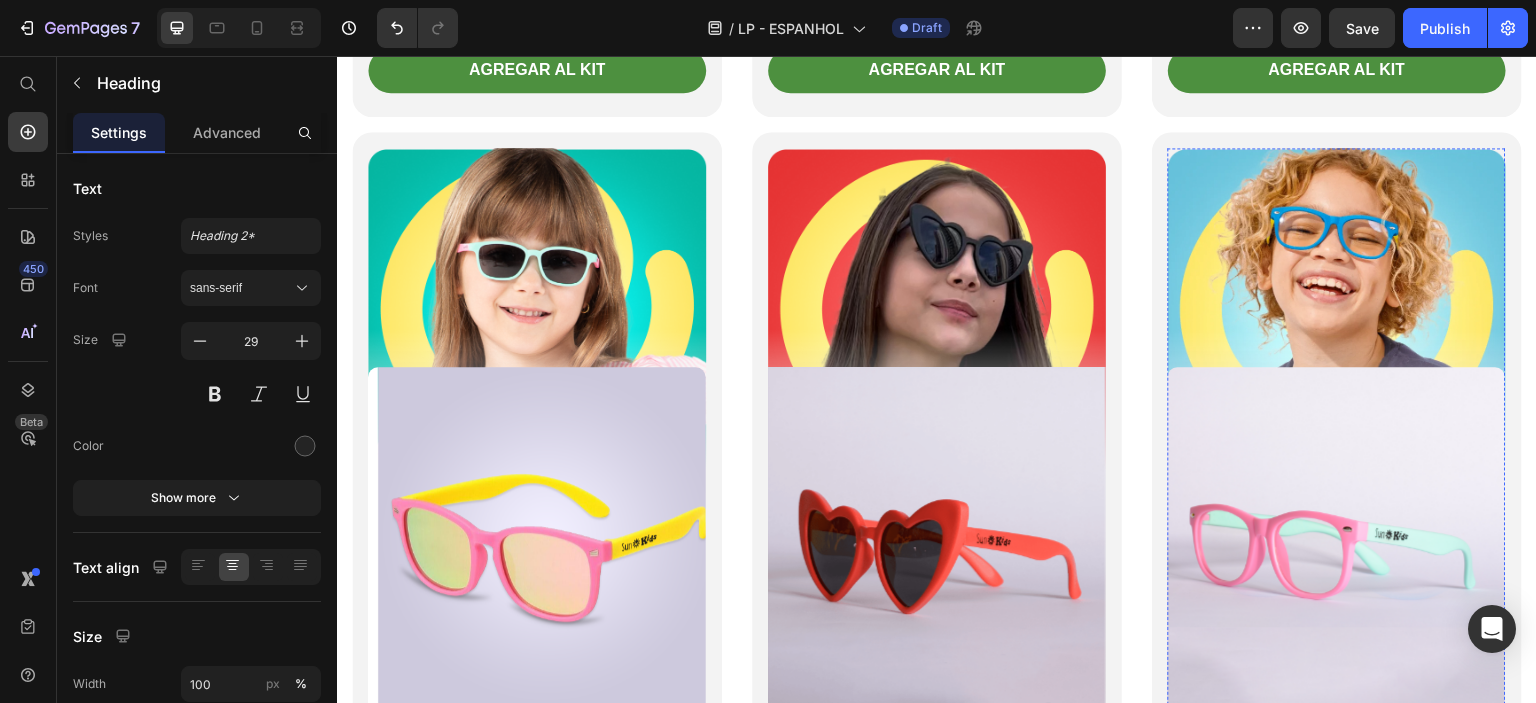 scroll, scrollTop: 5800, scrollLeft: 0, axis: vertical 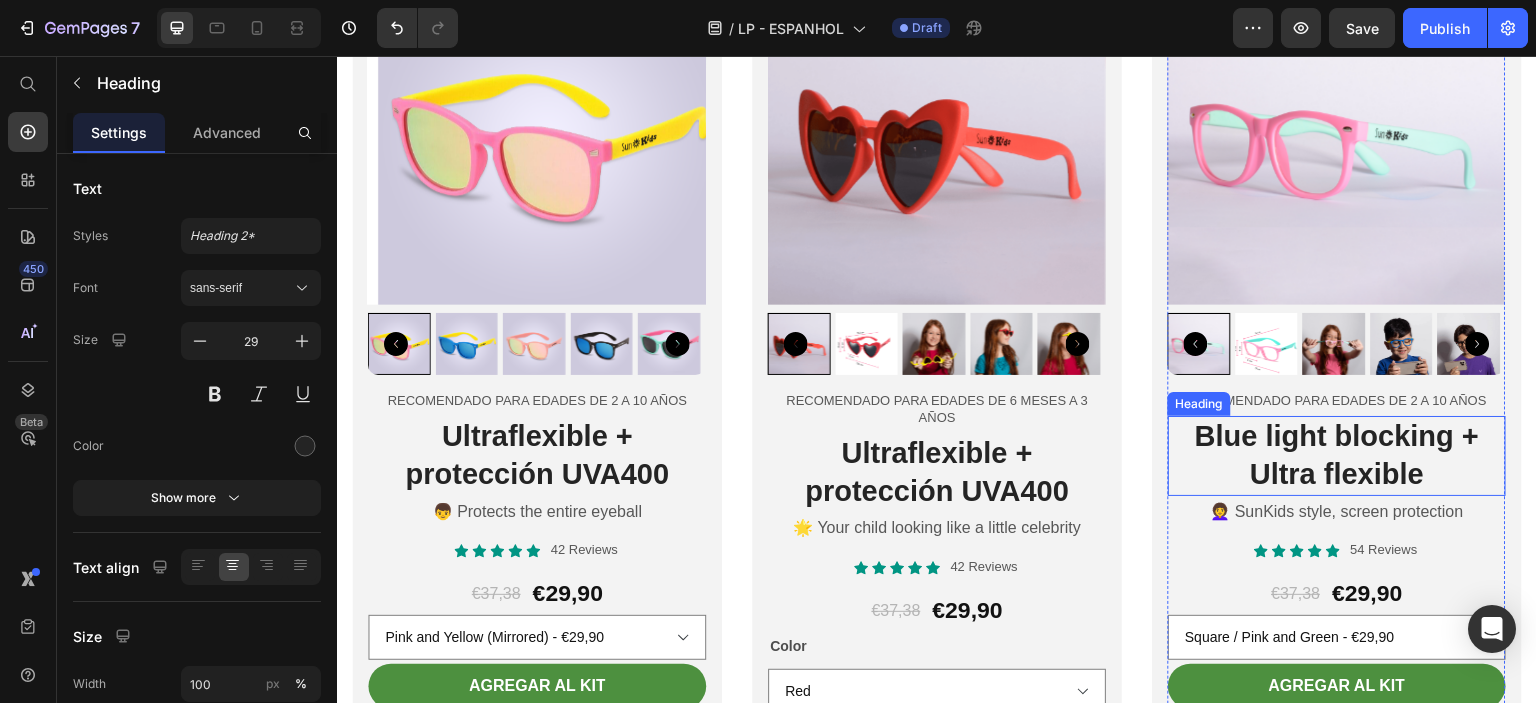 click on "Blue light blocking + Ultra flexible" at bounding box center [1337, 455] 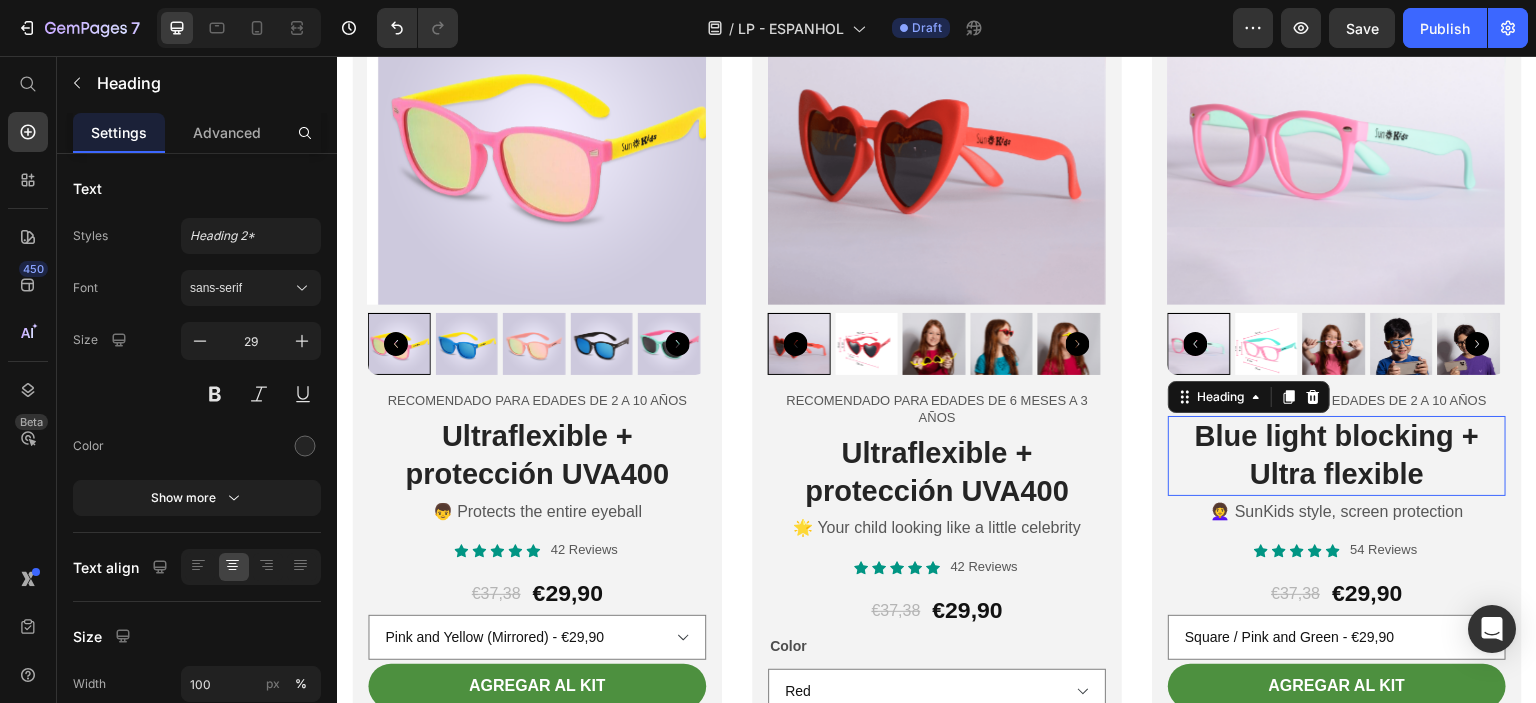 click on "Blue light blocking + Ultra flexible" at bounding box center [1337, 455] 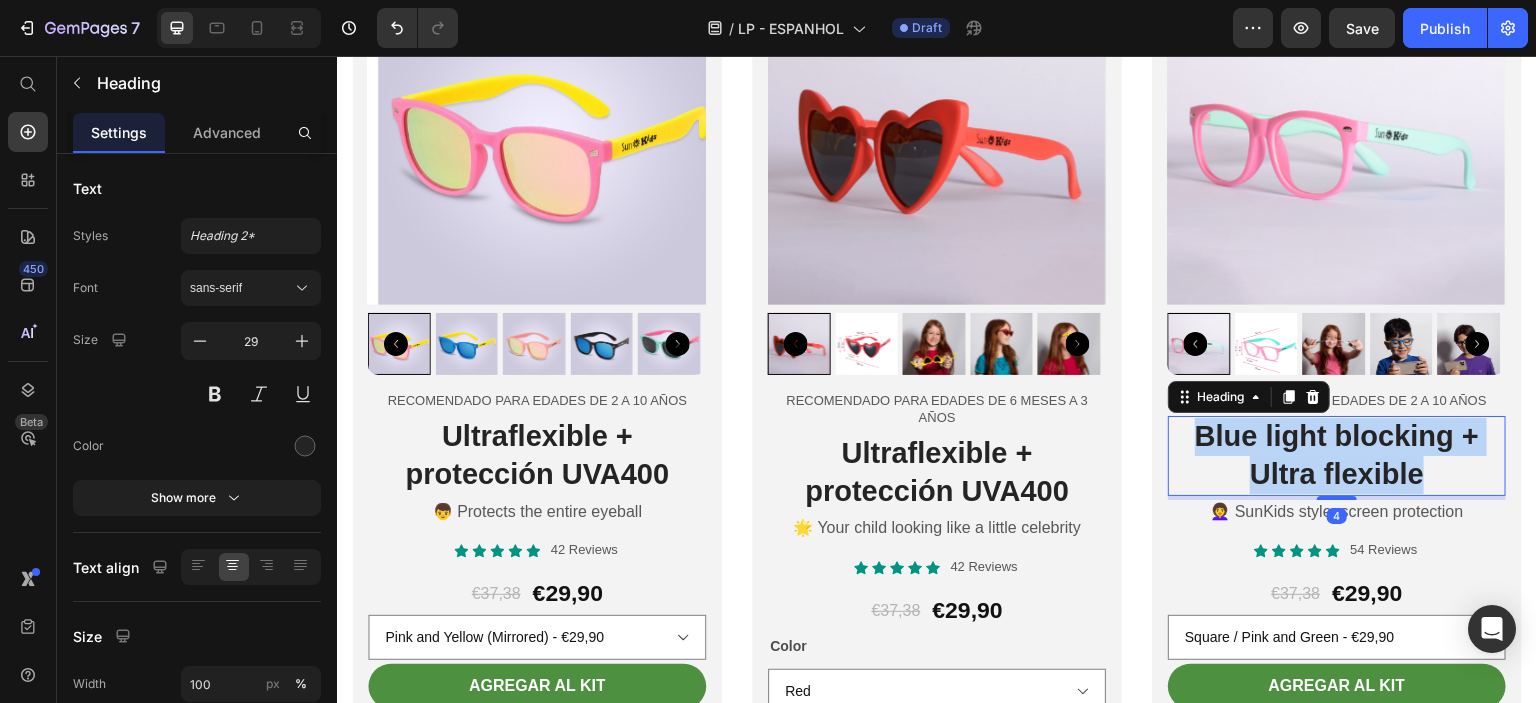 click on "Blue light blocking + Ultra flexible" at bounding box center [1337, 455] 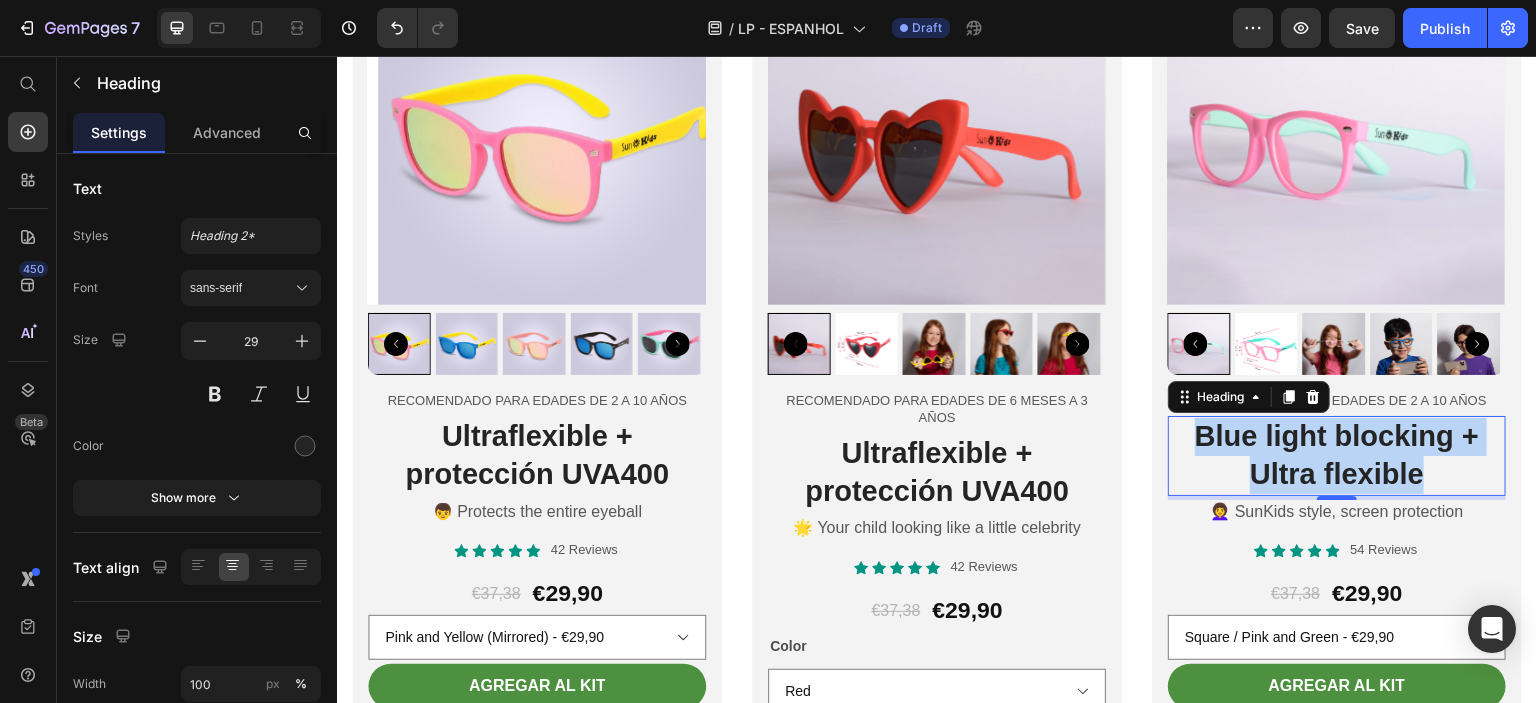 click on "Blue light blocking + Ultra flexible" at bounding box center (1337, 455) 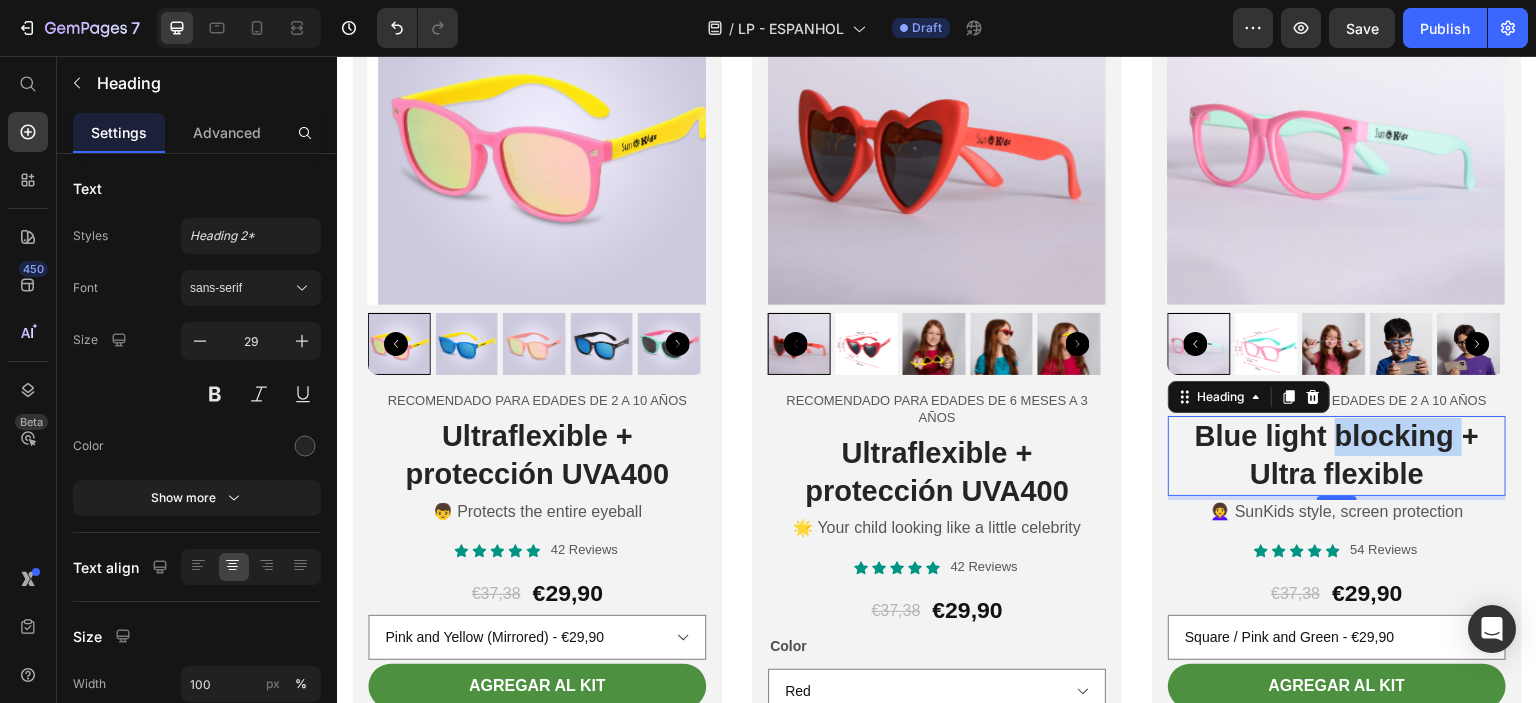 click on "Blue light blocking + Ultra flexible" at bounding box center [1337, 455] 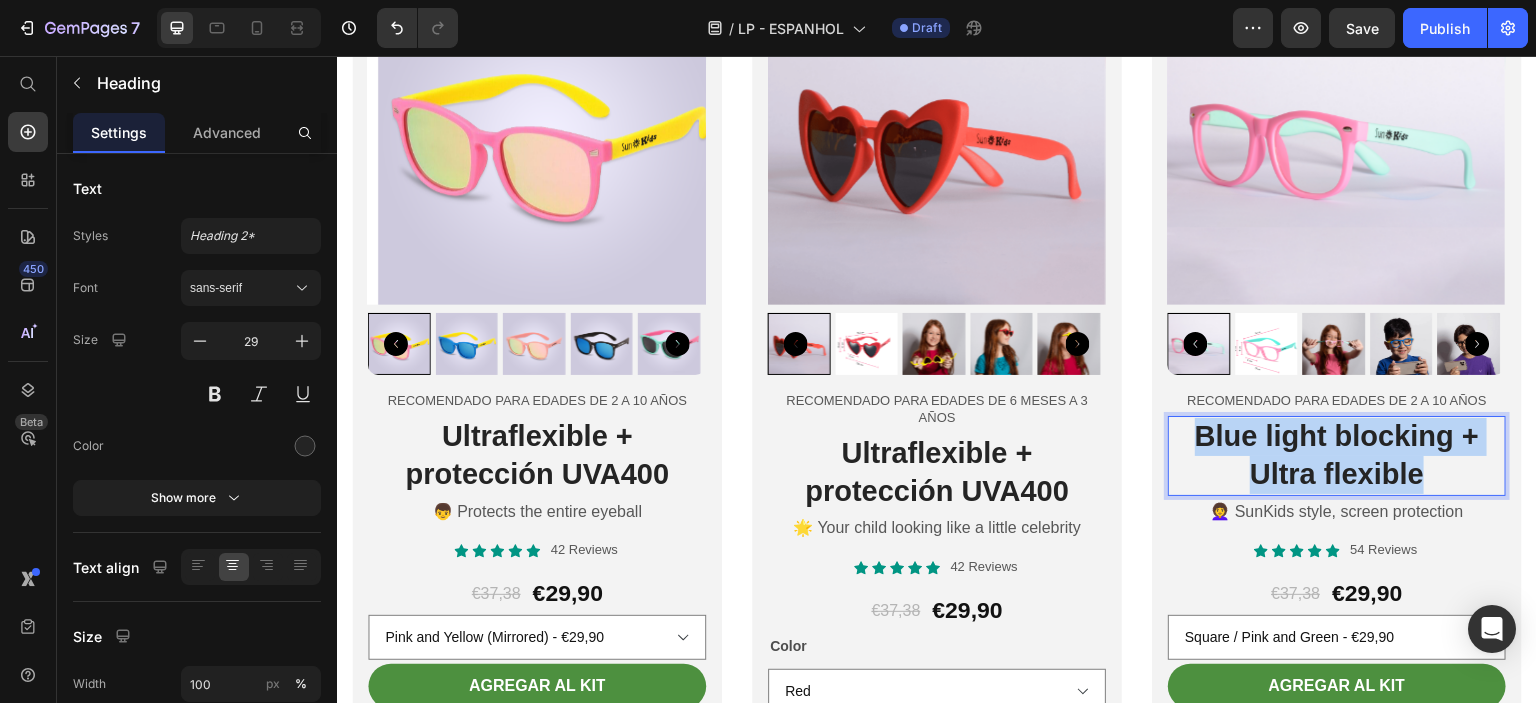 click on "Blue light blocking + Ultra flexible" at bounding box center [1337, 455] 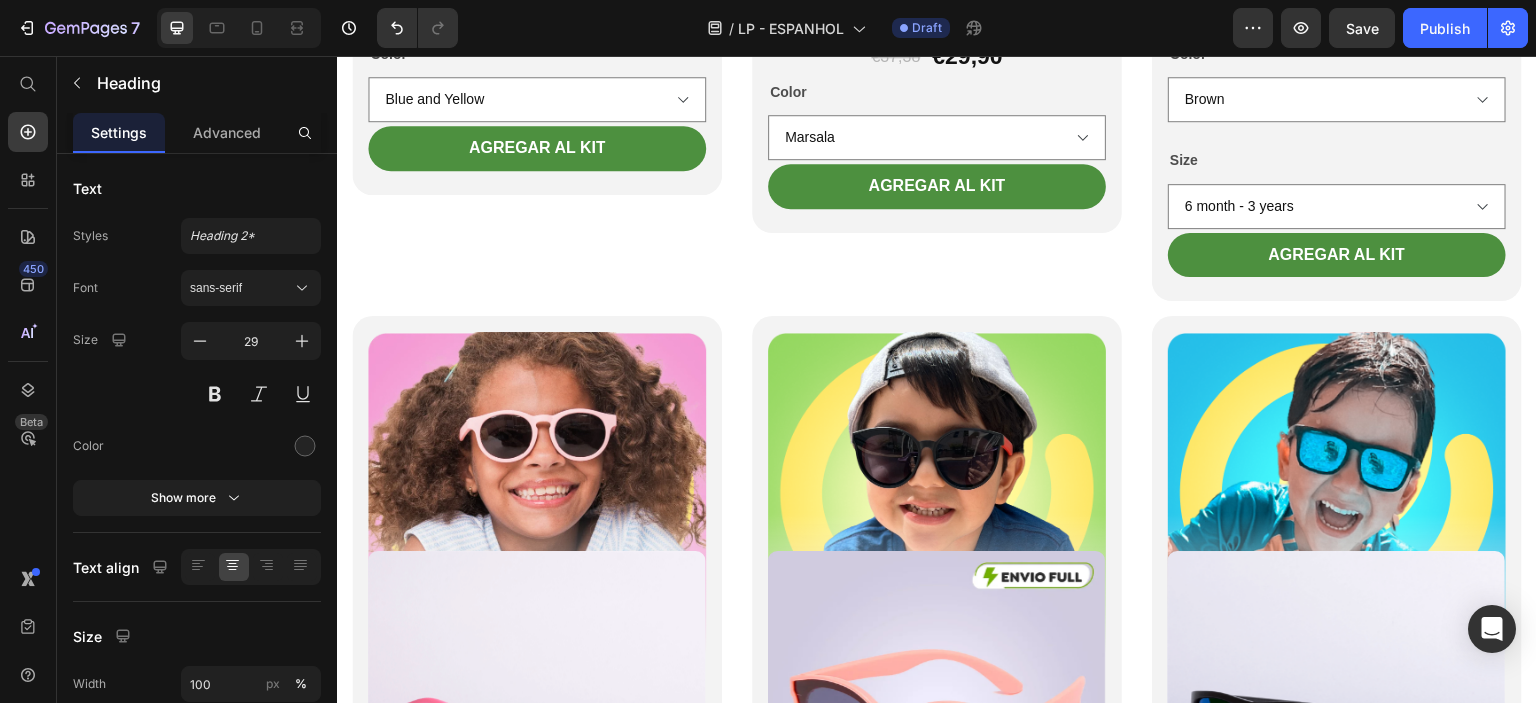 scroll, scrollTop: 3700, scrollLeft: 0, axis: vertical 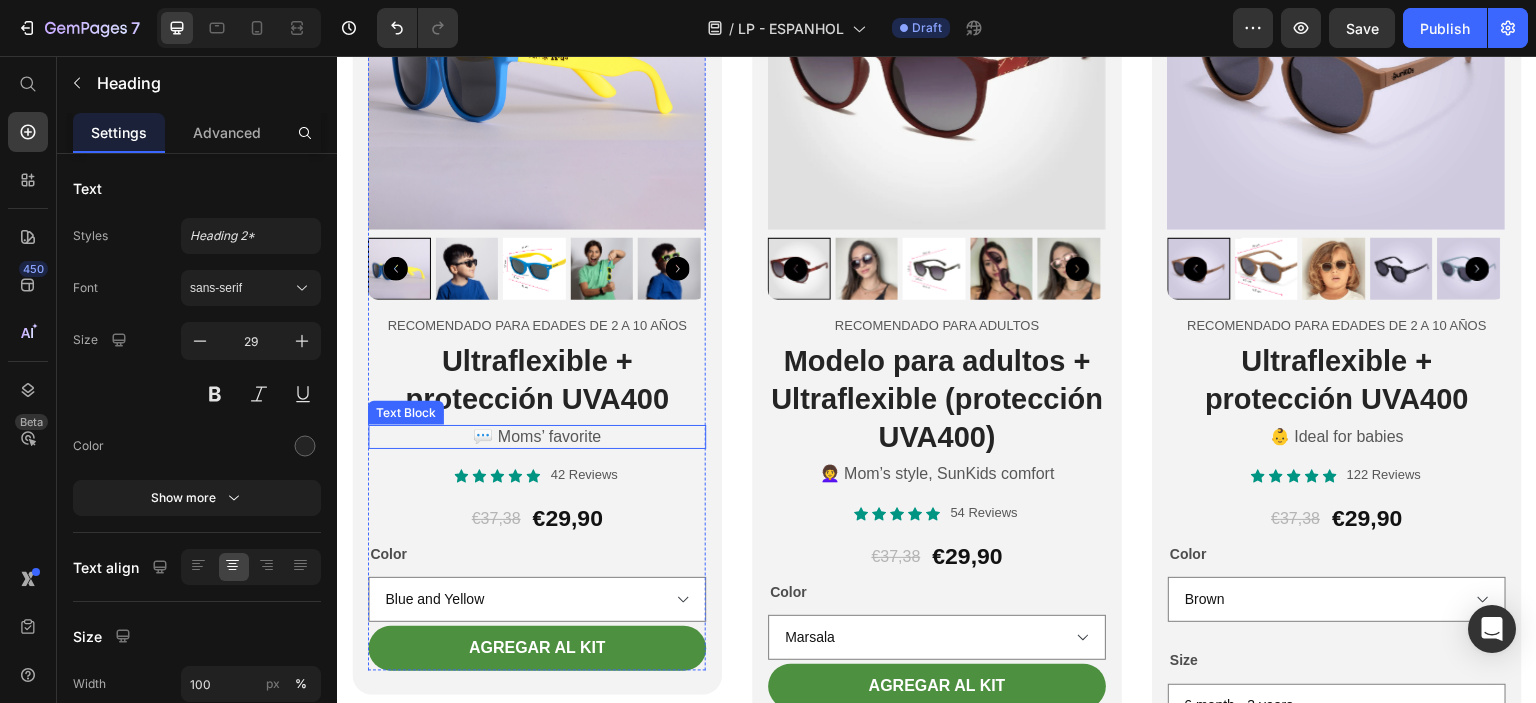 click on "💬 Moms’ favorite" at bounding box center (537, 437) 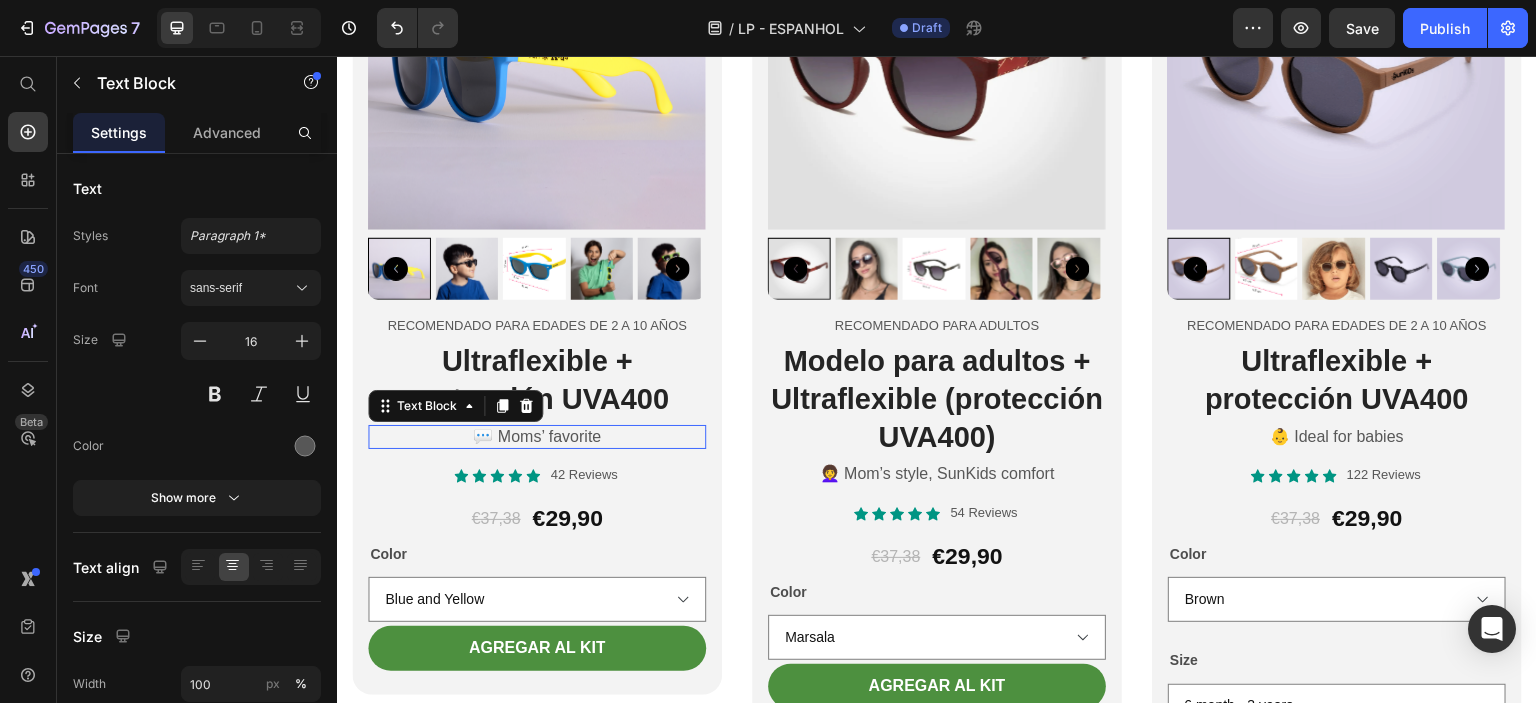 click on "💬 Moms’ favorite" at bounding box center [537, 437] 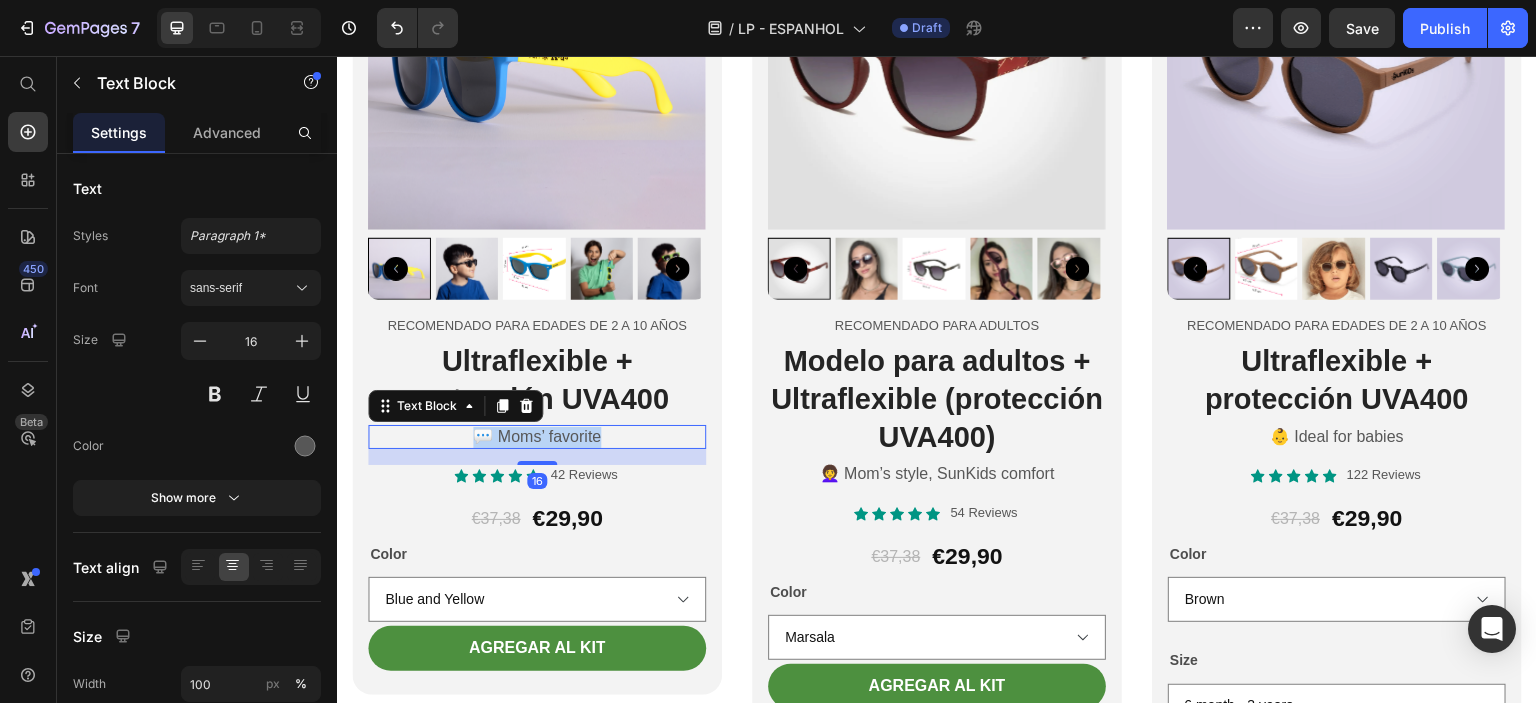 click on "💬 Moms’ favorite" at bounding box center (537, 437) 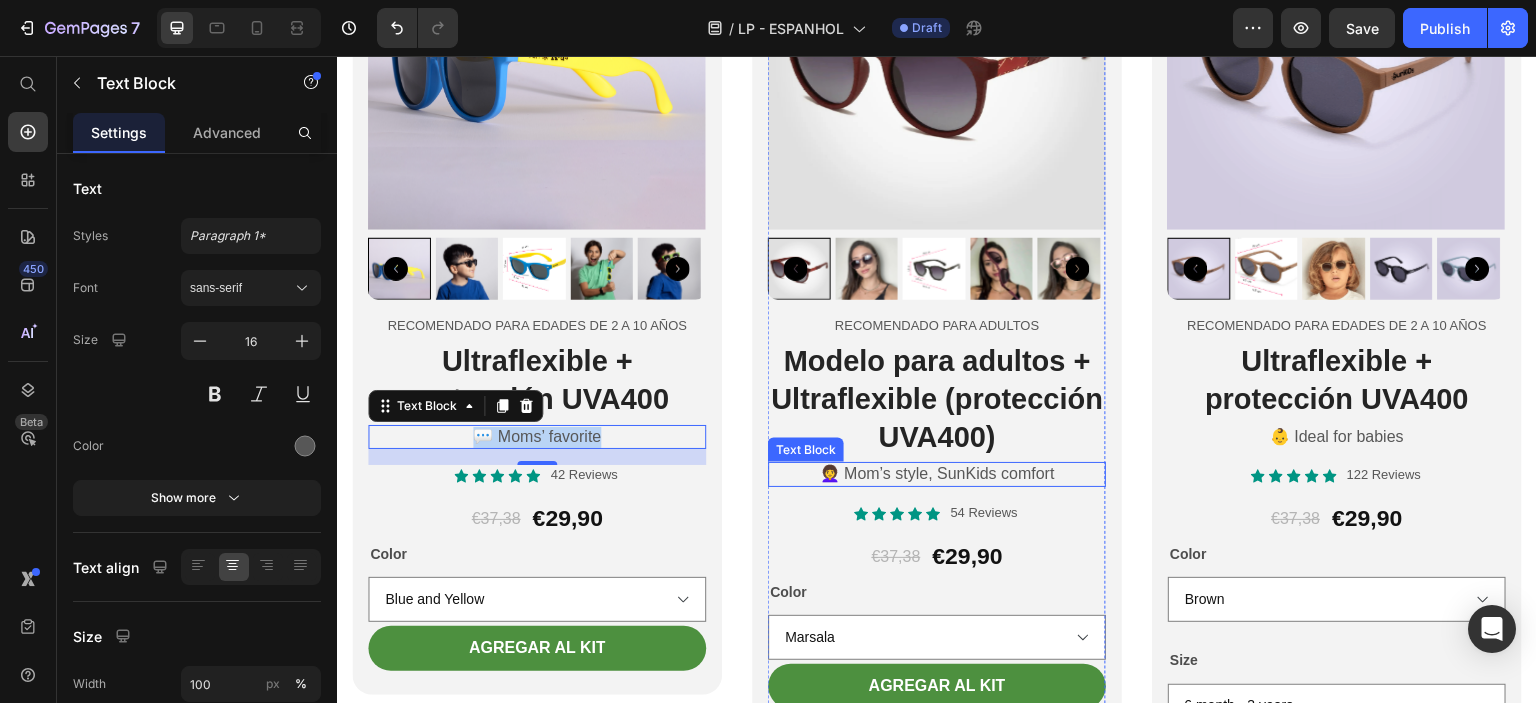 click on "👩‍🦱 Mom’s style, SunKids comfort" at bounding box center [937, 474] 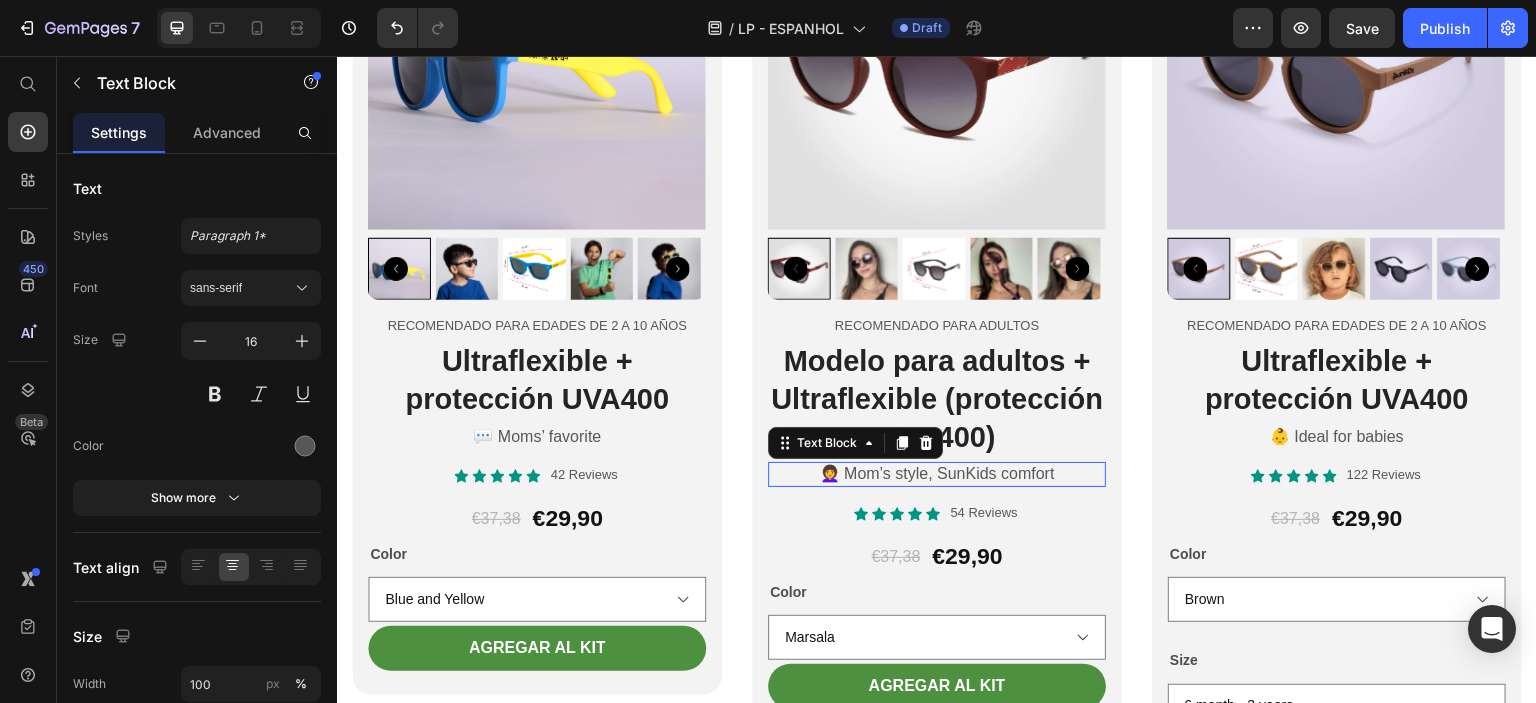 click on "👩‍🦱 Mom’s style, SunKids comfort" at bounding box center [937, 474] 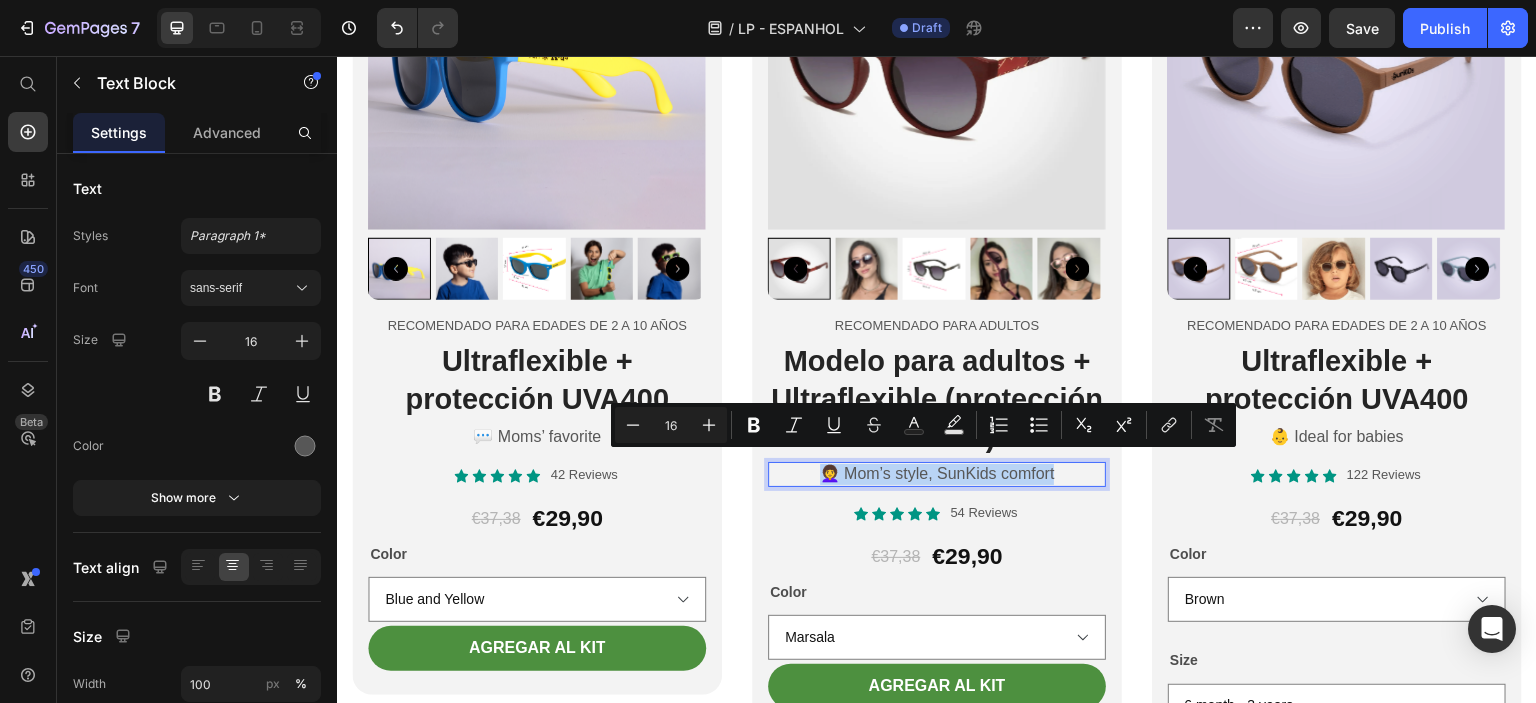click on "👩‍🦱 Mom’s style, SunKids comfort" at bounding box center [937, 474] 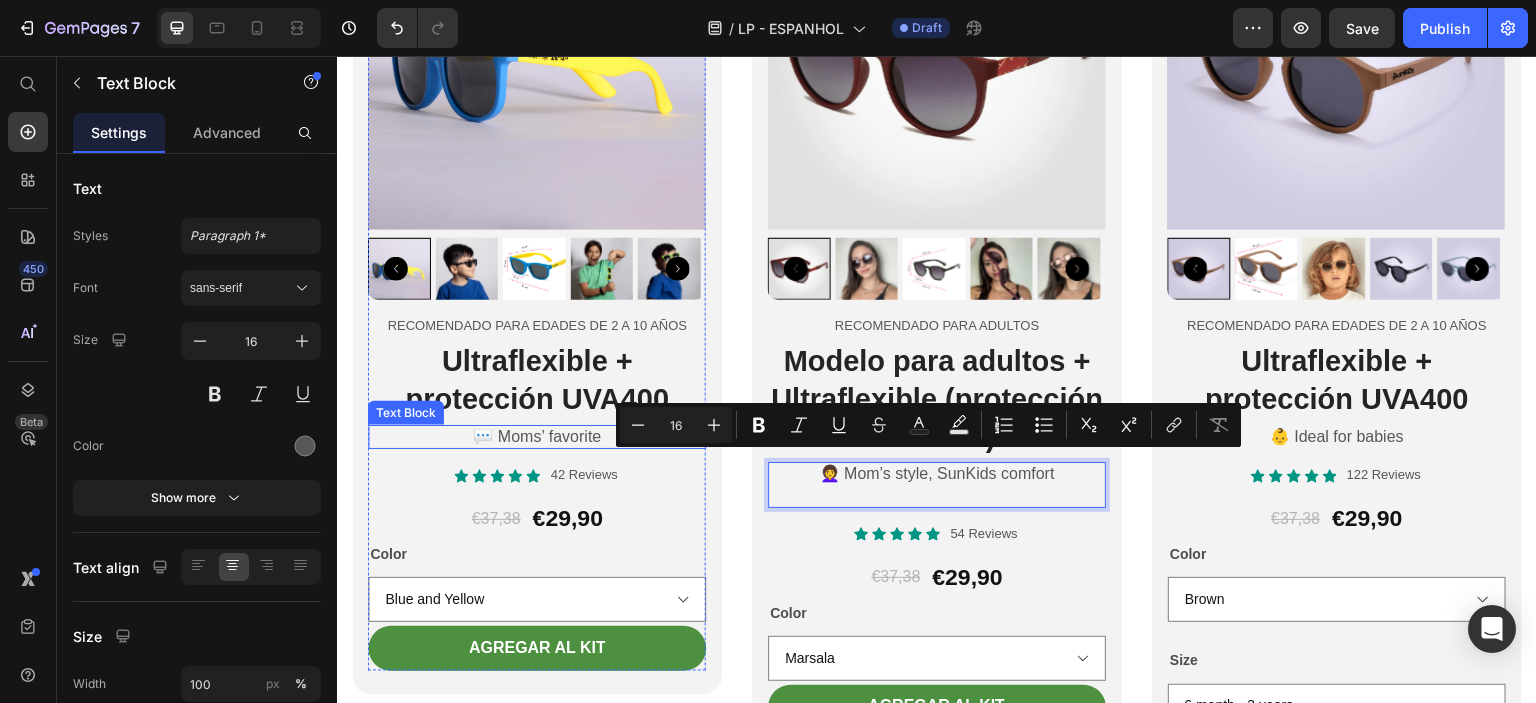 click on "💬 Moms’ favorite" at bounding box center [537, 437] 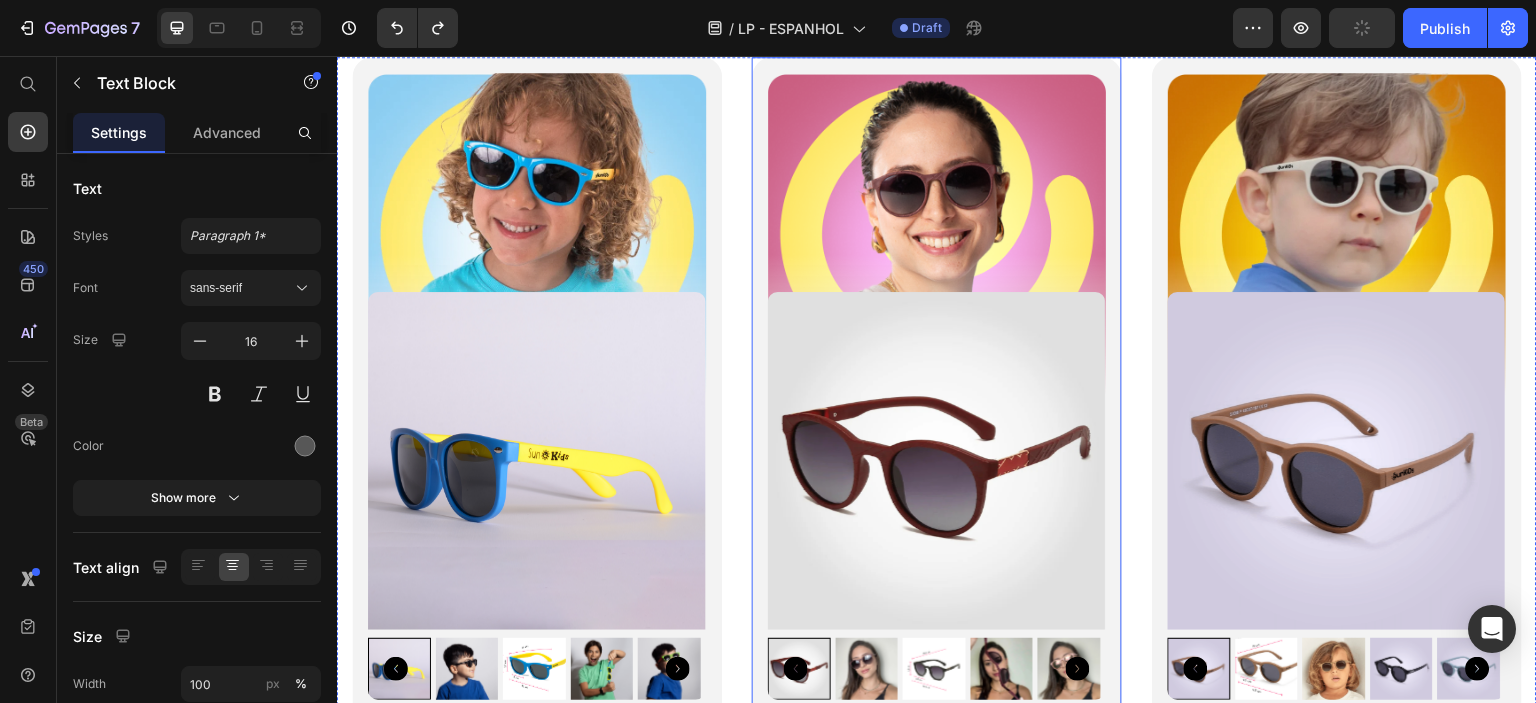 scroll, scrollTop: 3600, scrollLeft: 0, axis: vertical 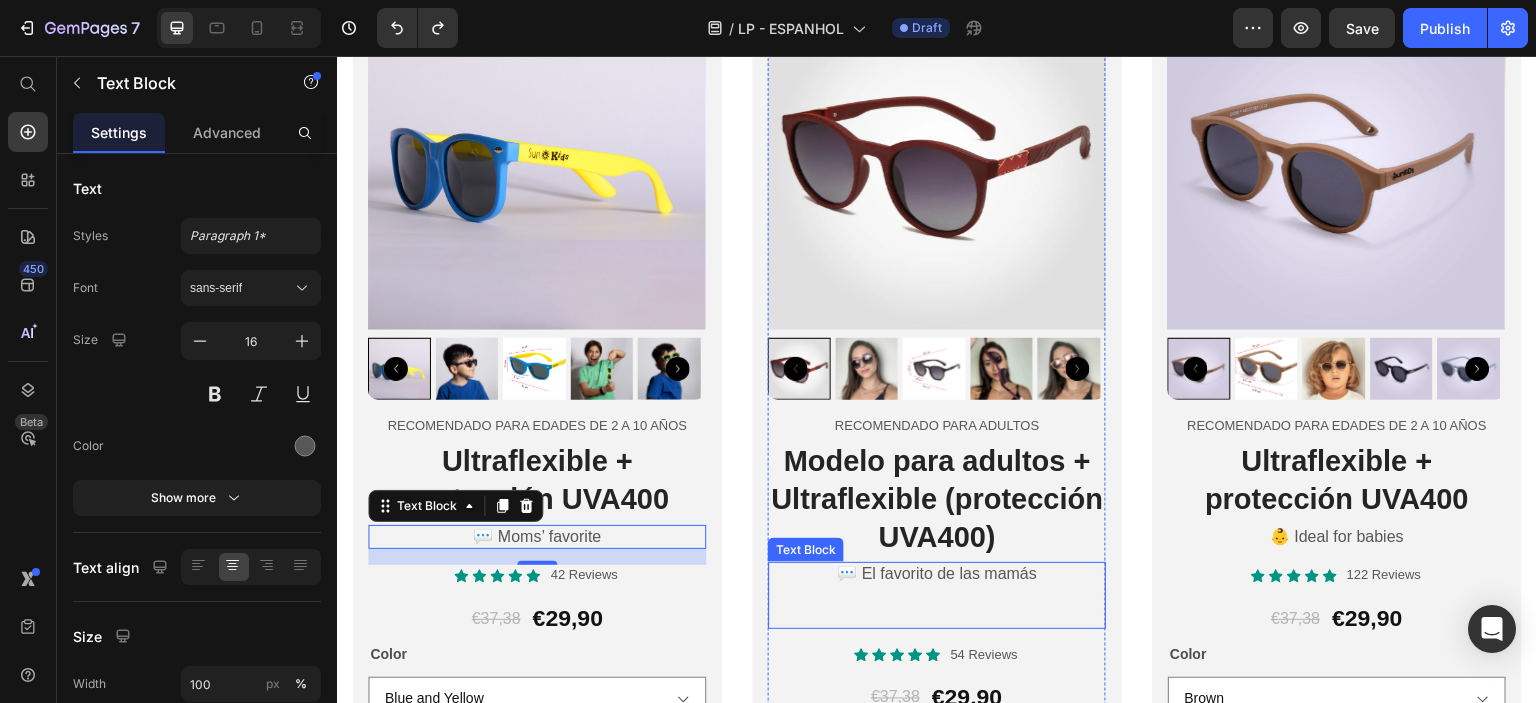 click at bounding box center (937, 595) 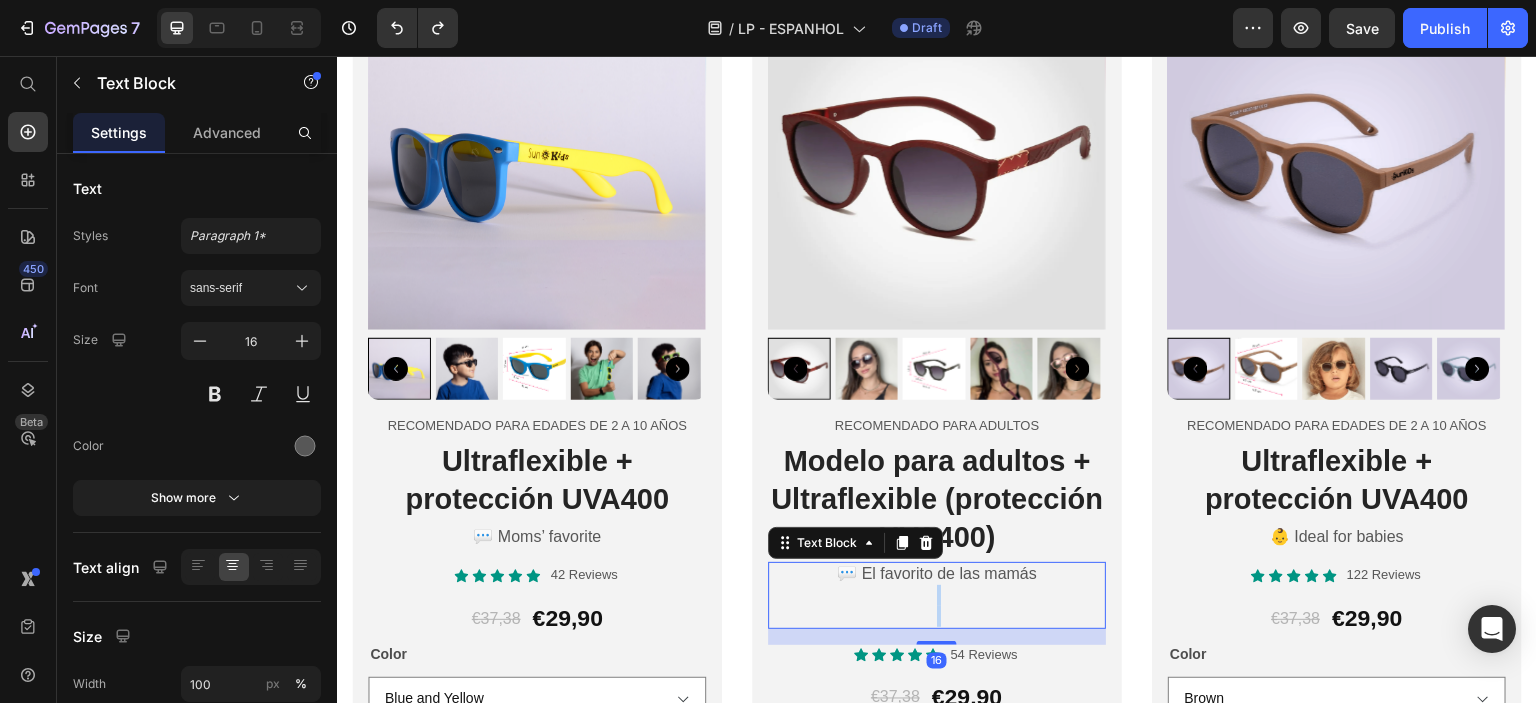click at bounding box center (937, 595) 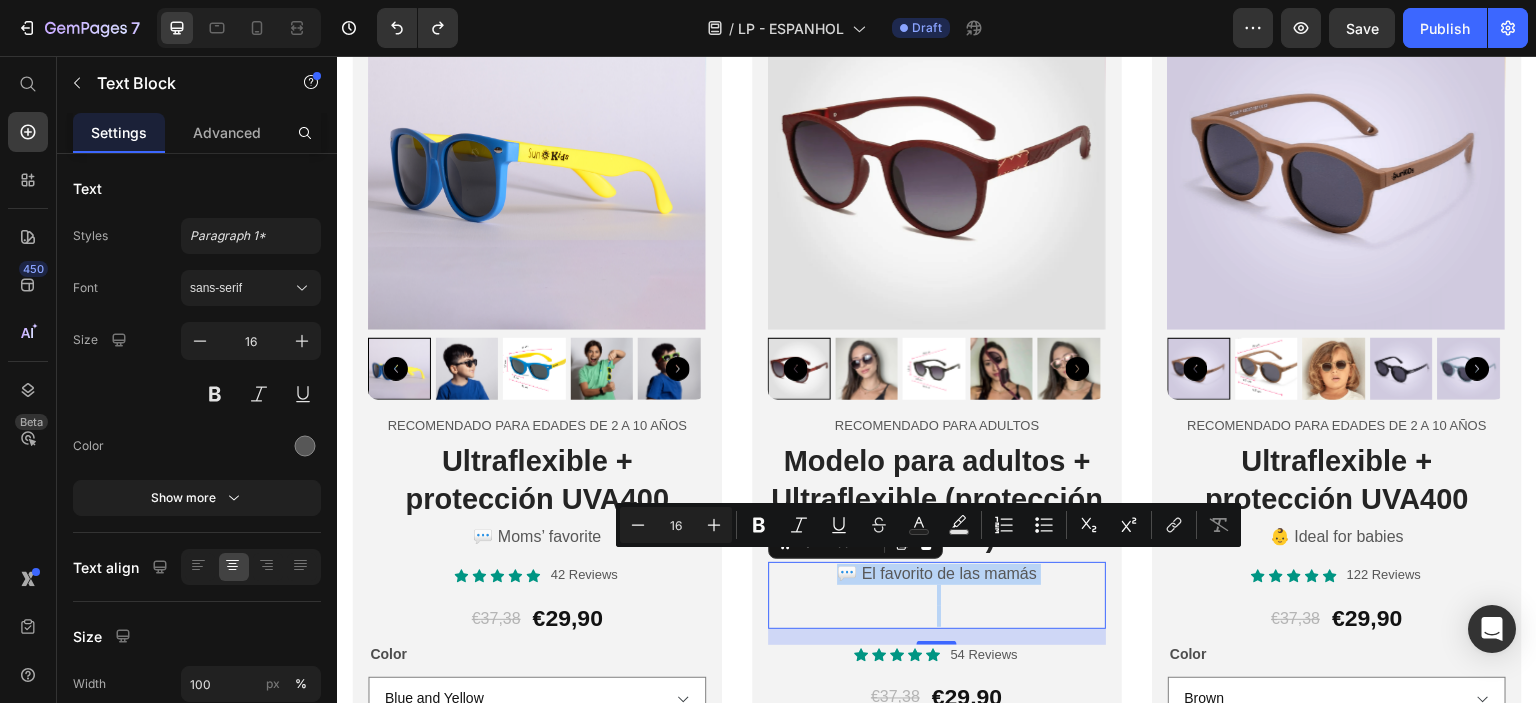 click on "💬 El favorito de las mamás" at bounding box center (937, 574) 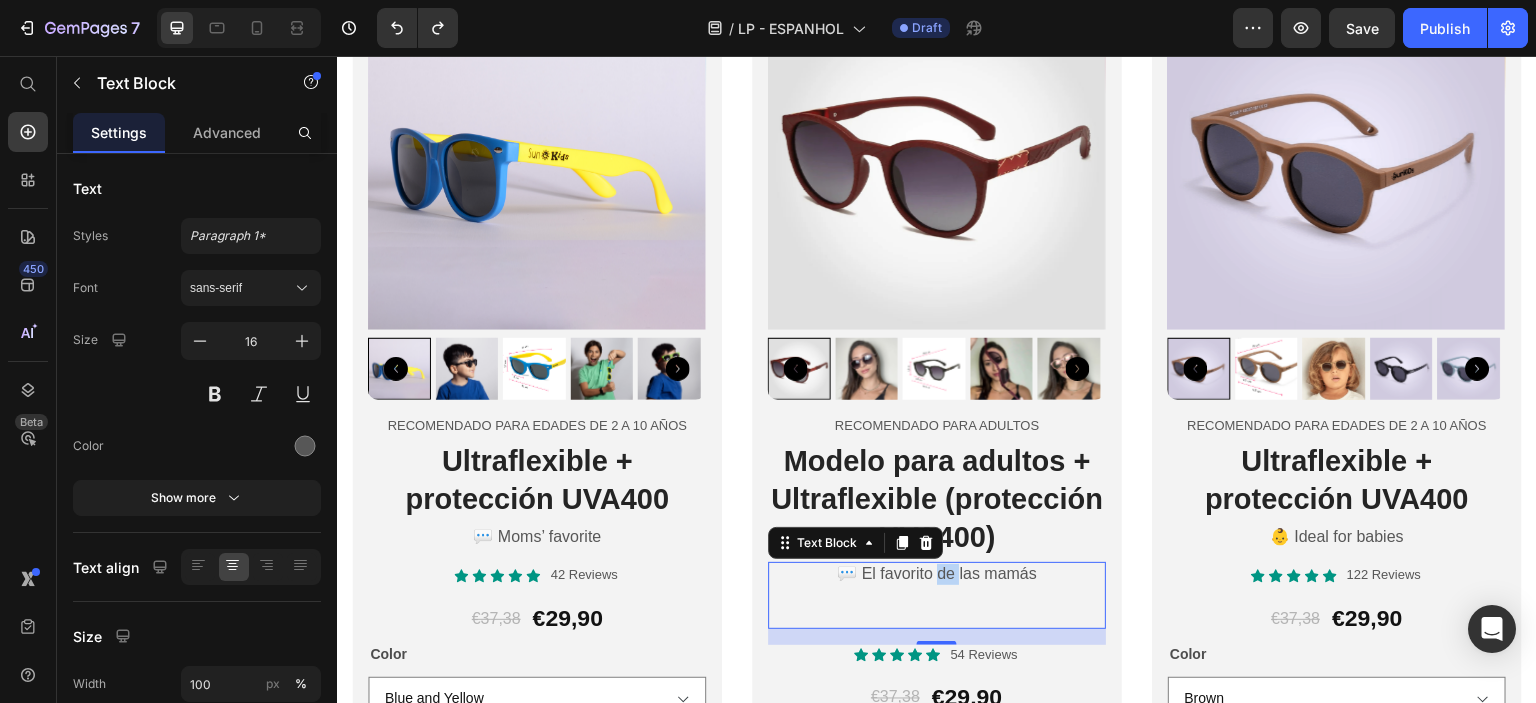 click on "💬 El favorito de las mamás" at bounding box center [937, 574] 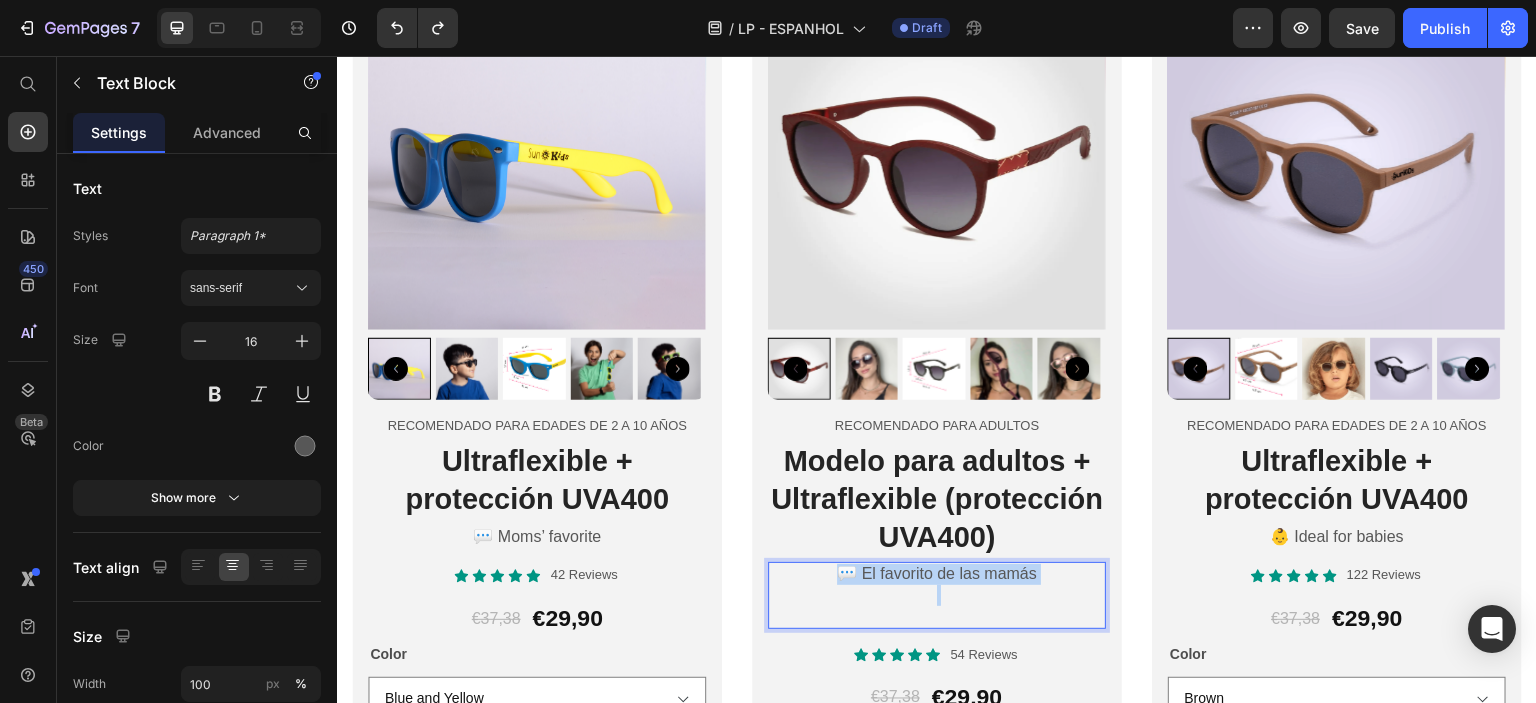 click on "💬 El favorito de las mamás" at bounding box center (937, 574) 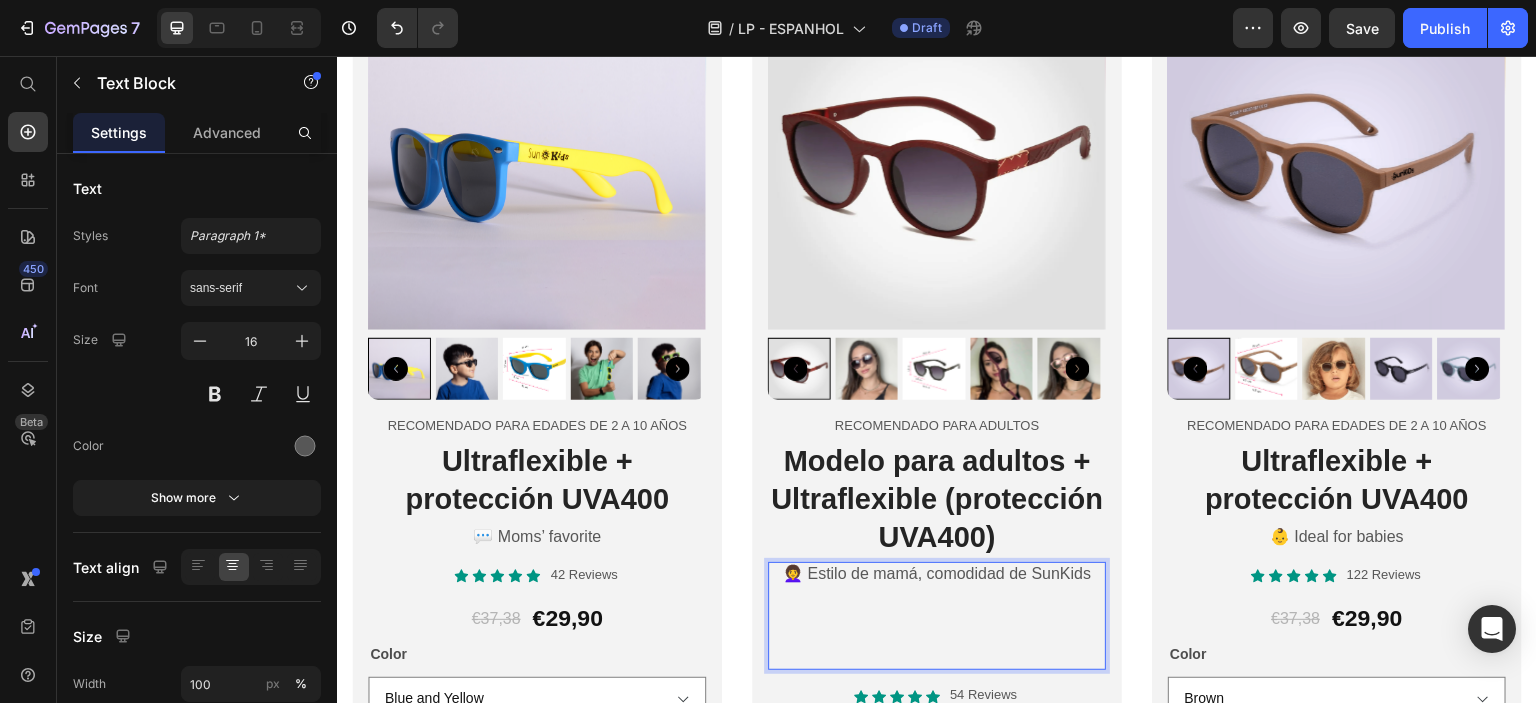 click at bounding box center [937, 637] 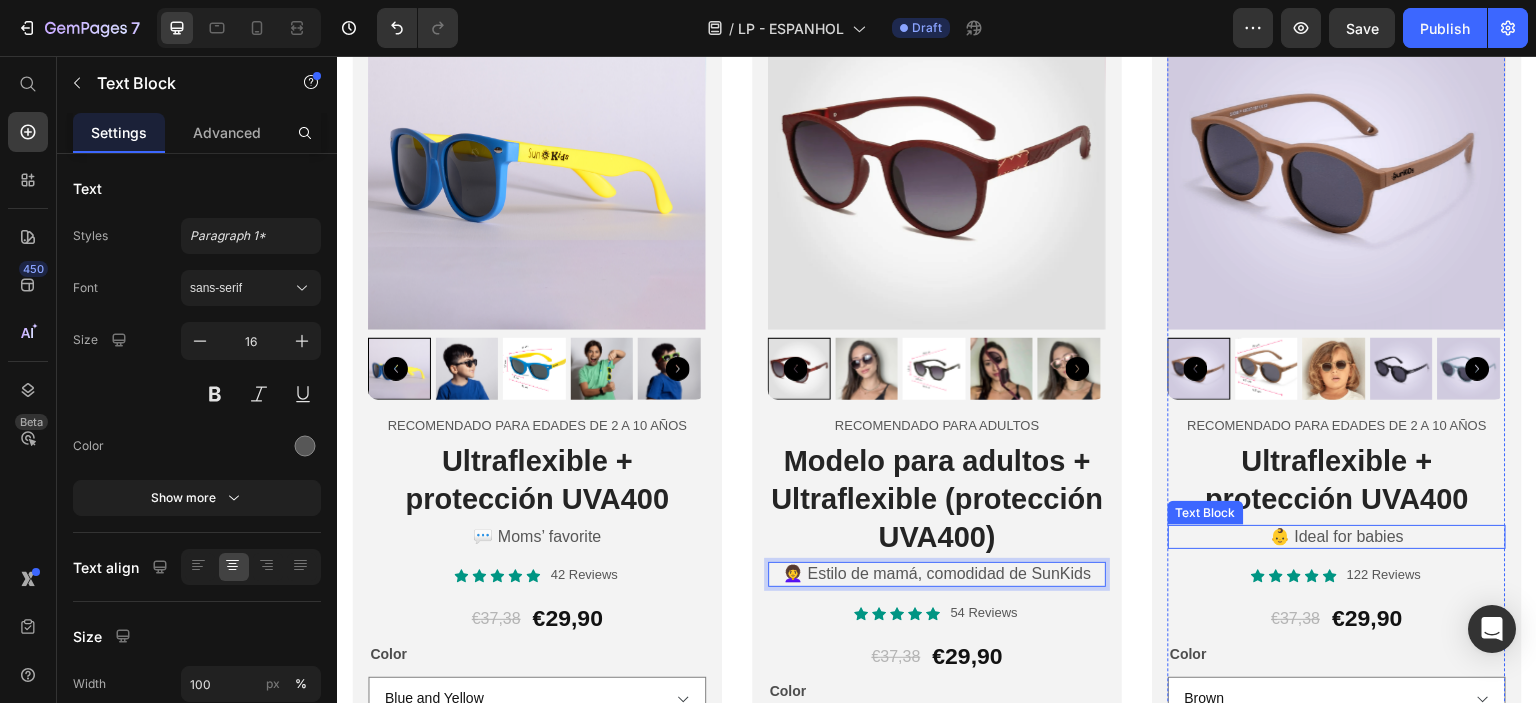 click on "👶 Ideal for babies" at bounding box center (1337, 537) 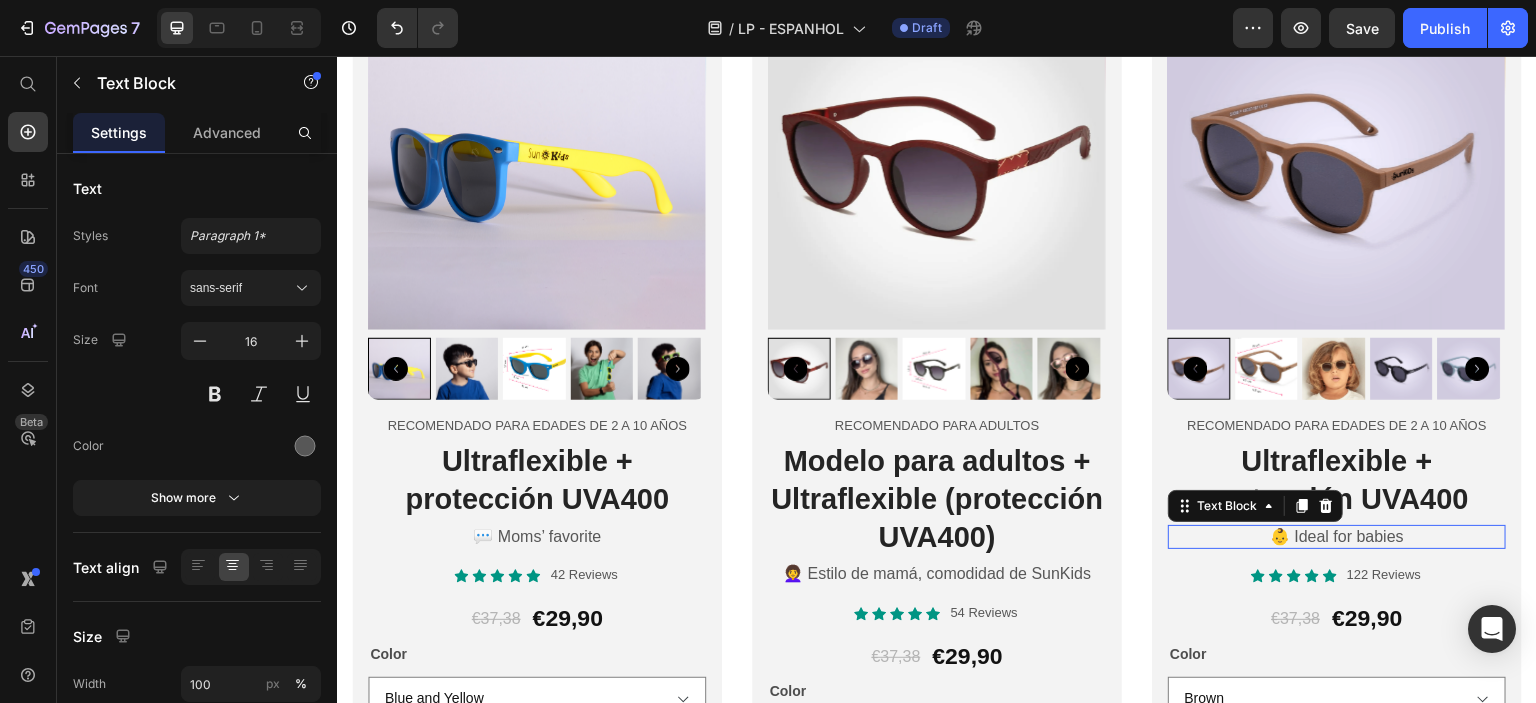 click on "👶 Ideal for babies" at bounding box center [1337, 537] 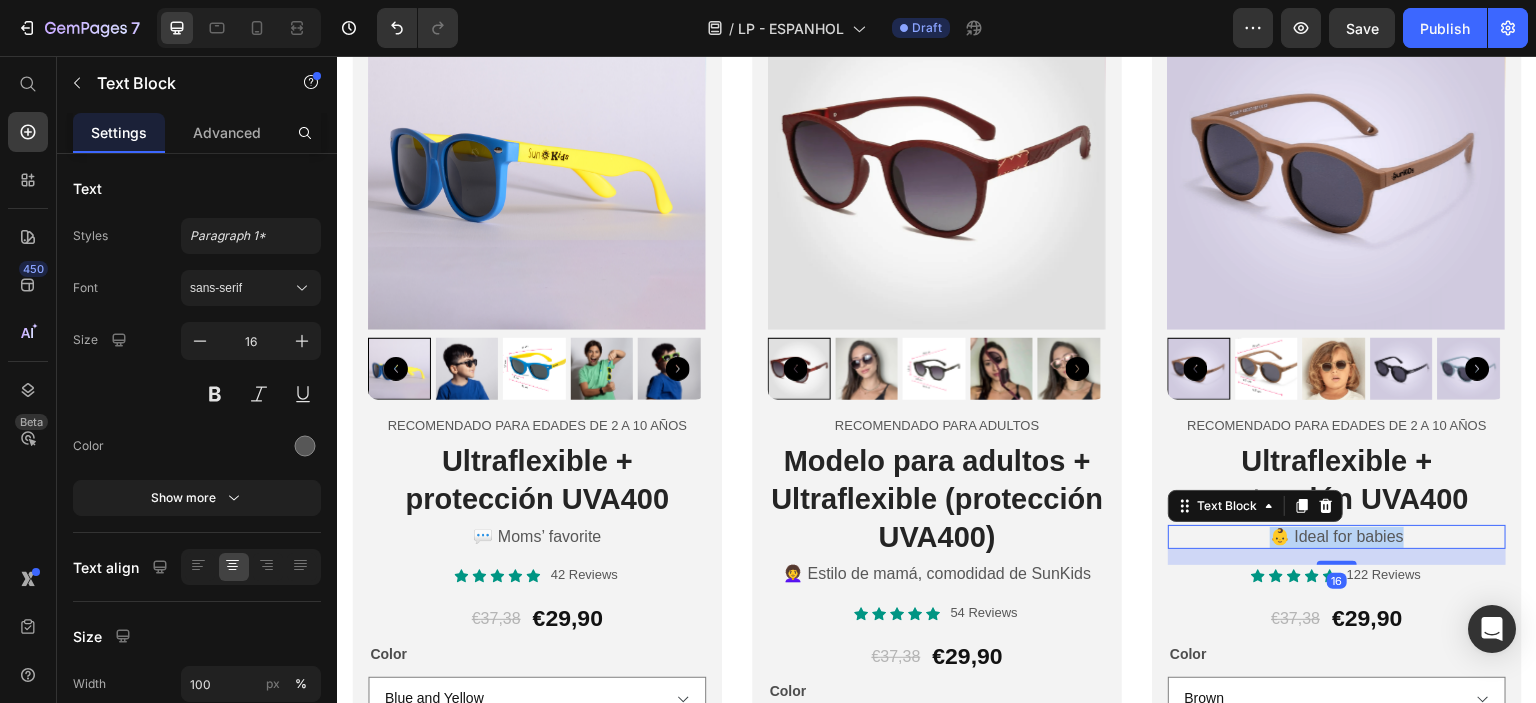 click on "👶 Ideal for babies" at bounding box center [1337, 537] 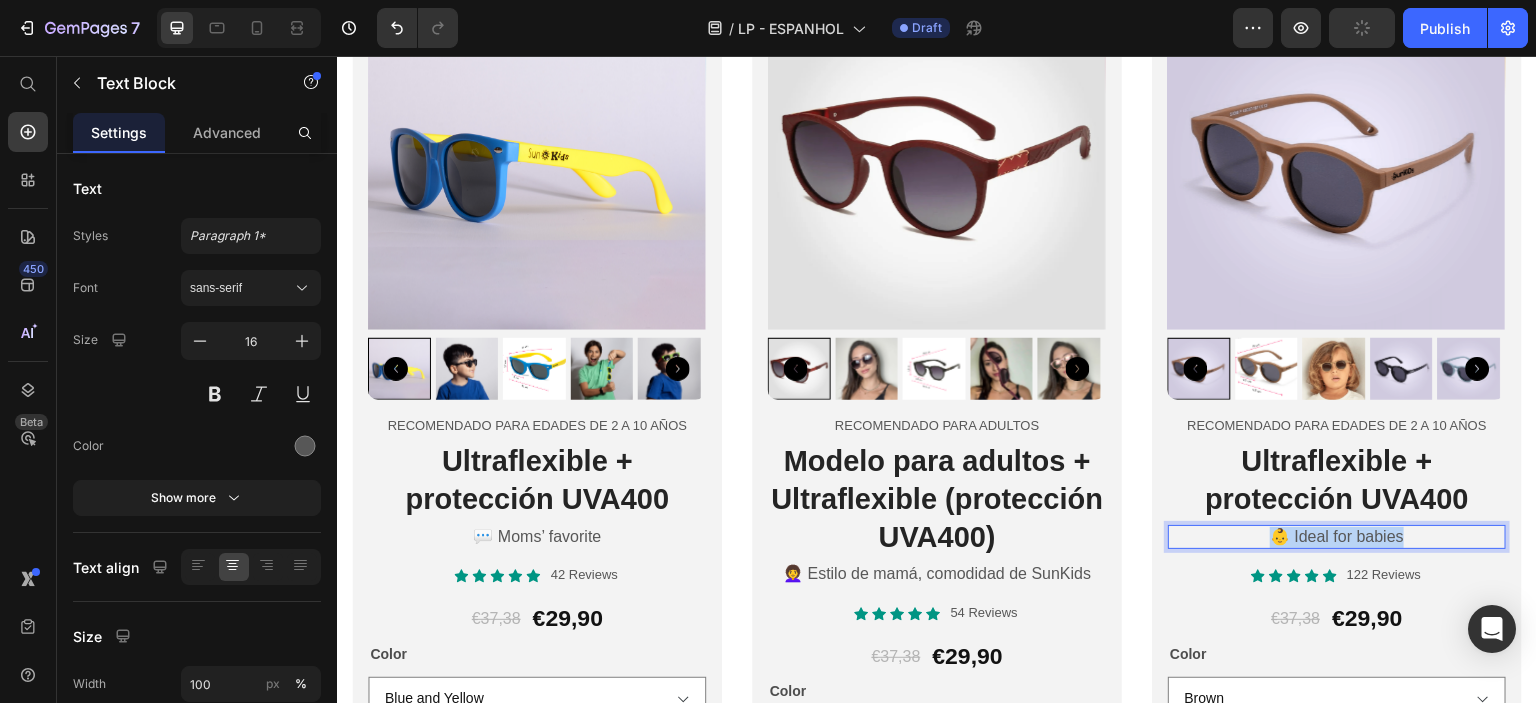 click on "👶 Ideal for babies" at bounding box center (1337, 537) 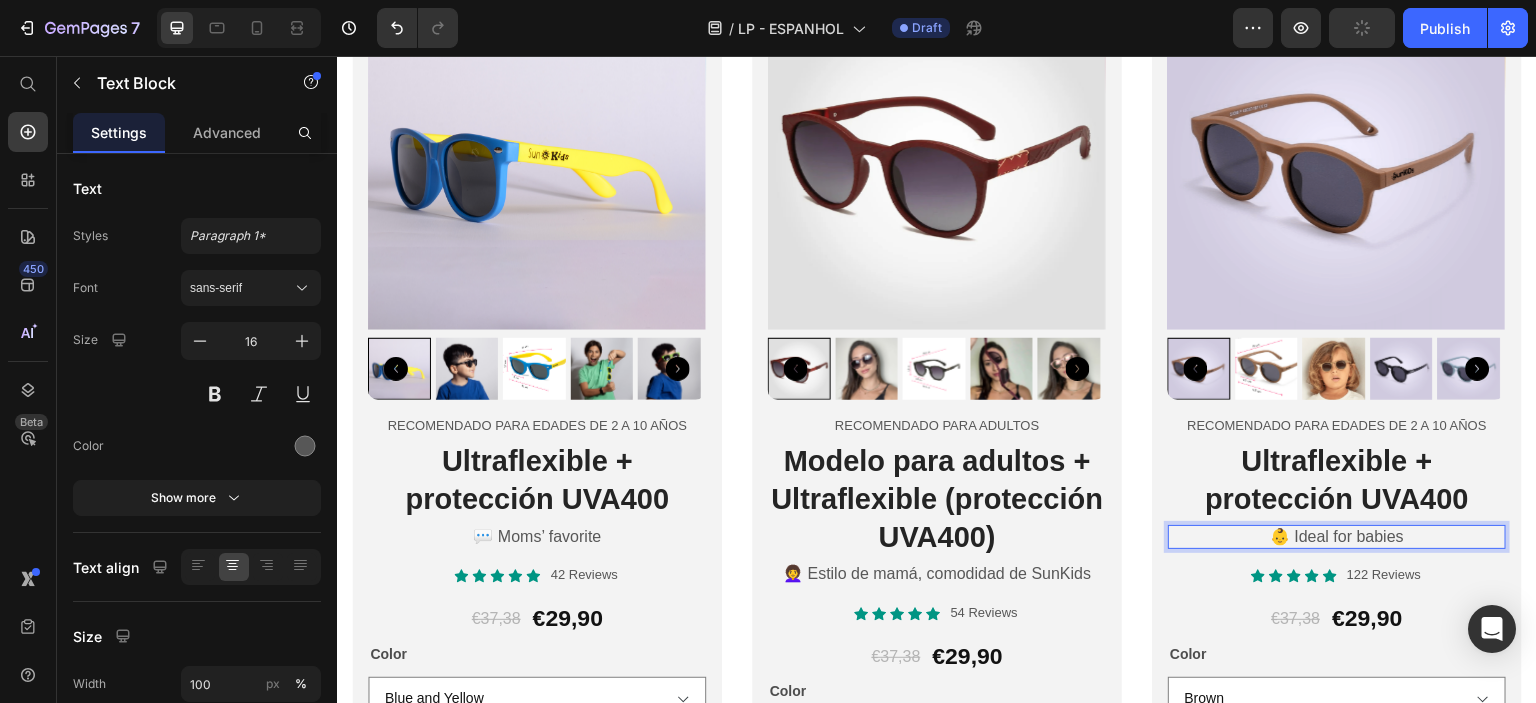 click on "👶 Ideal for babies" at bounding box center (1337, 537) 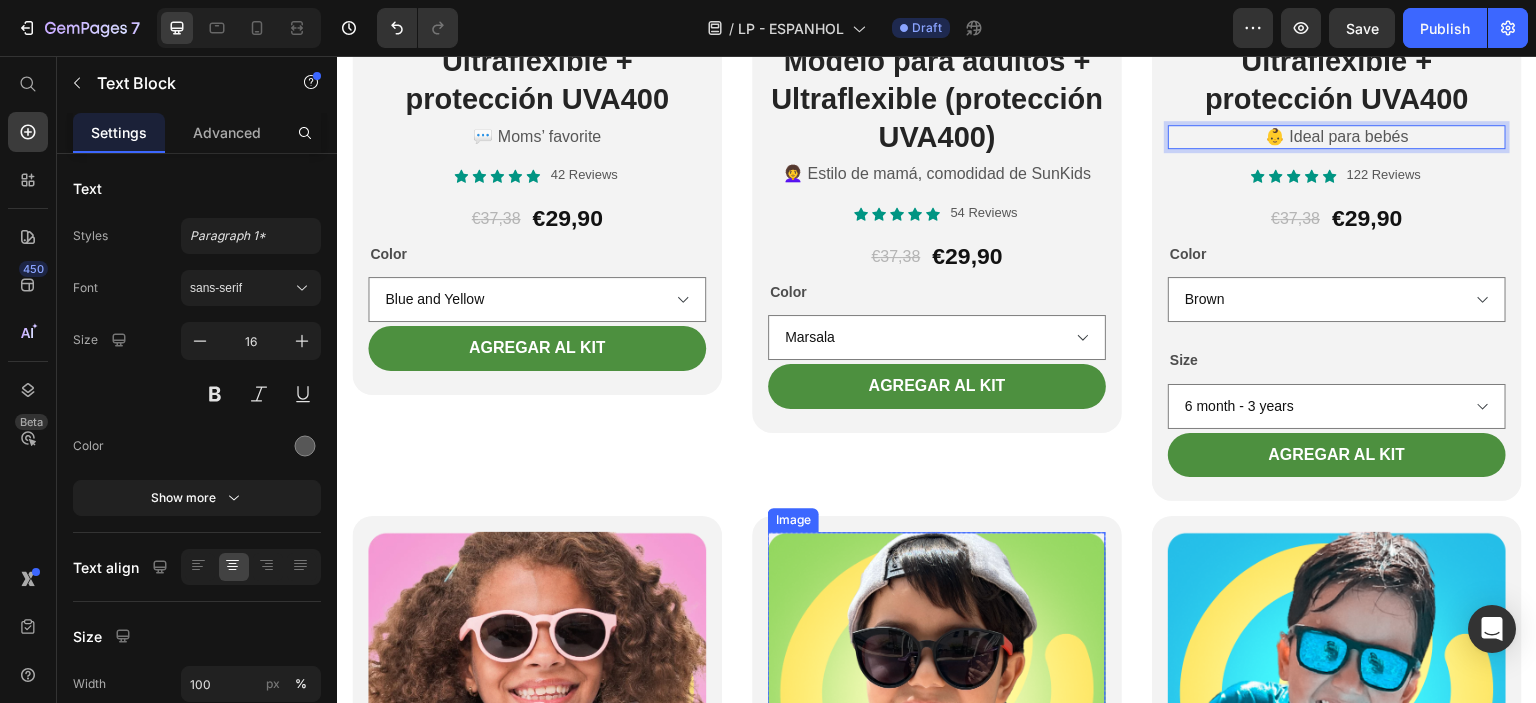 scroll, scrollTop: 4700, scrollLeft: 0, axis: vertical 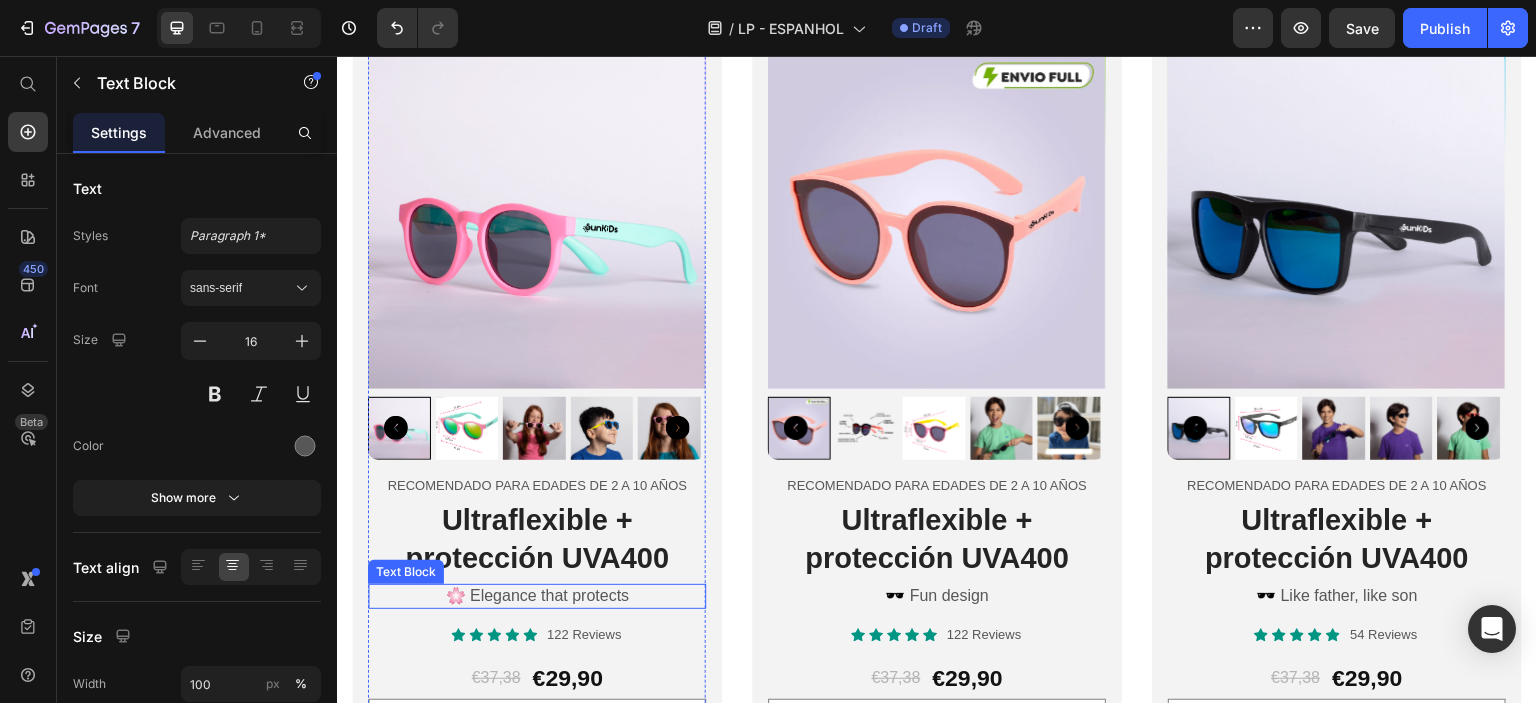 click on "🌸 Elegance that protects" at bounding box center [537, 596] 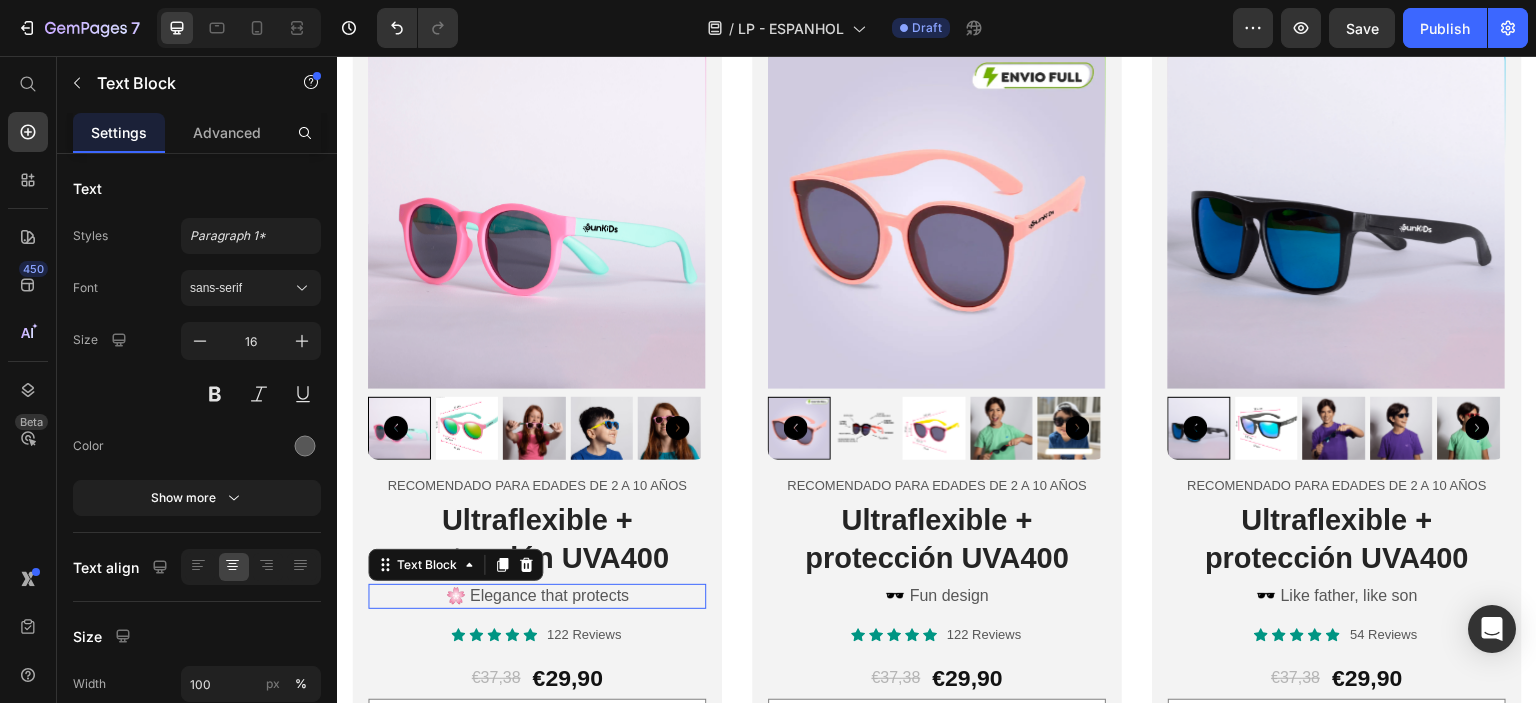 click on "🌸 Elegance that protects" at bounding box center [537, 596] 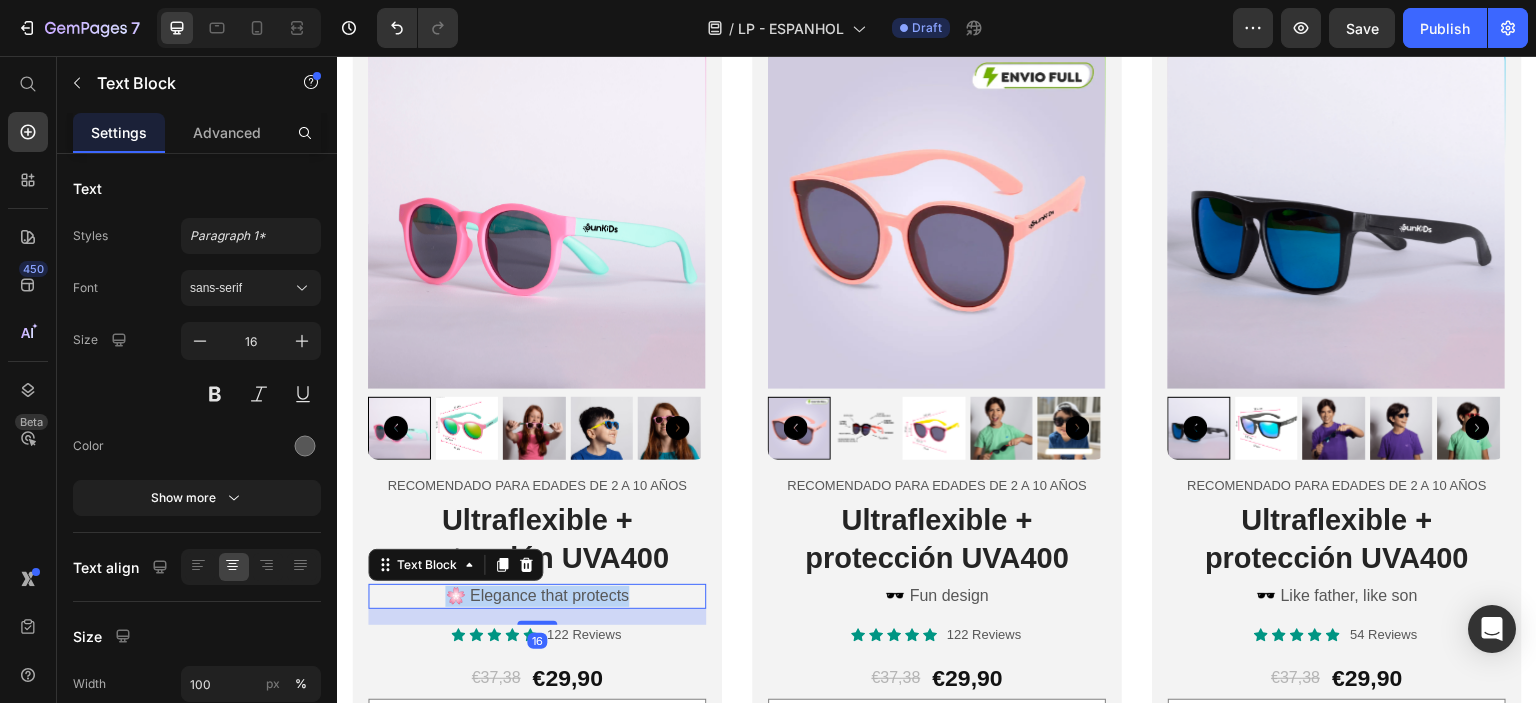 click on "🌸 Elegance that protects" at bounding box center [537, 596] 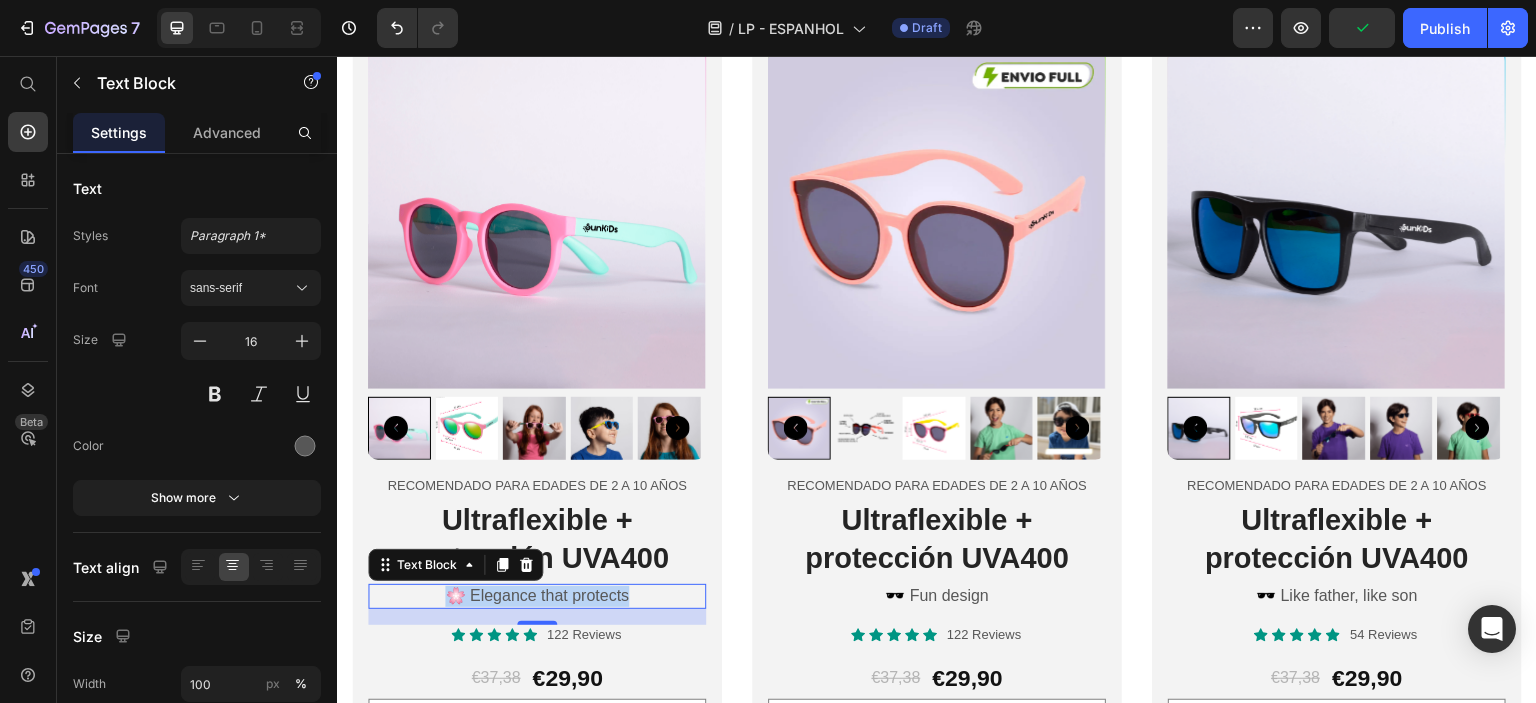 click on "🌸 Elegance that protects" at bounding box center [537, 596] 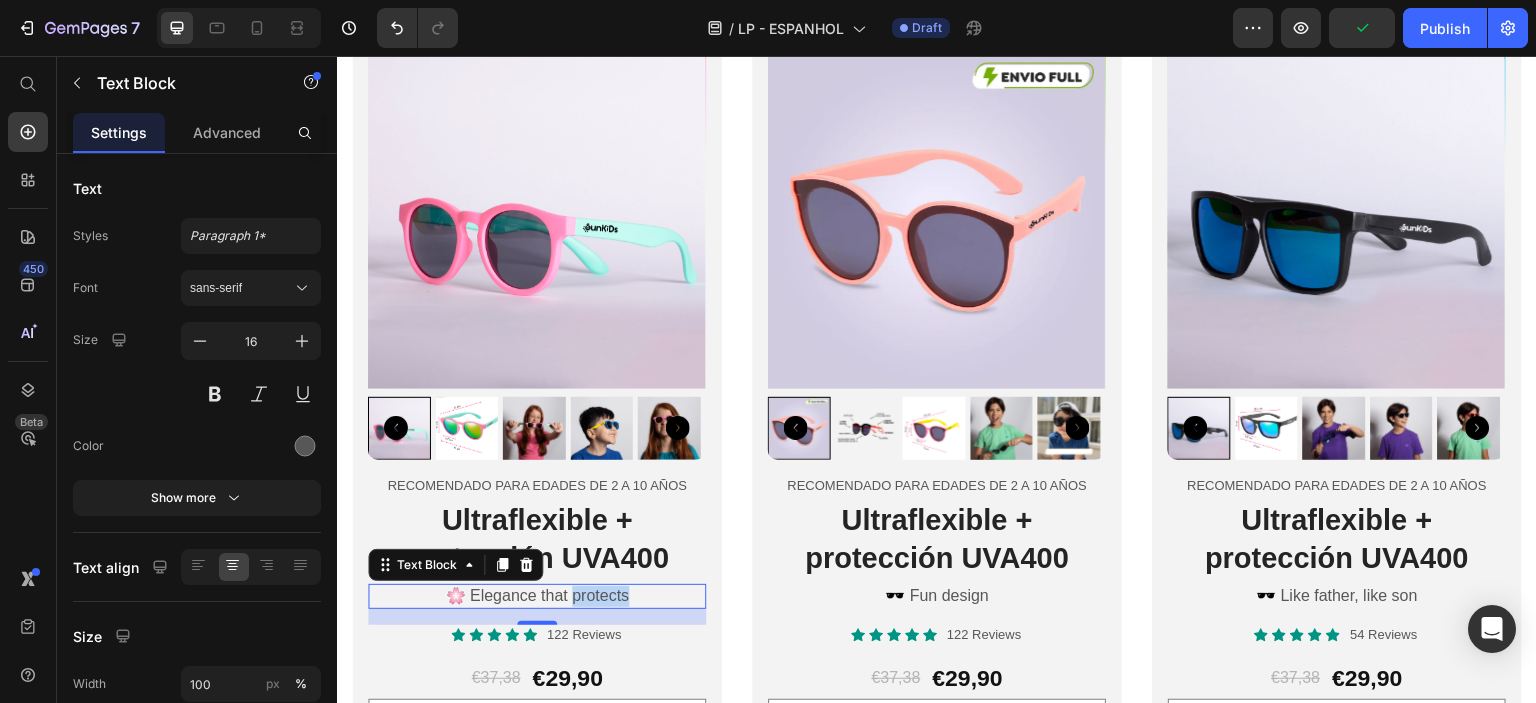 click on "🌸 Elegance that protects" at bounding box center (537, 596) 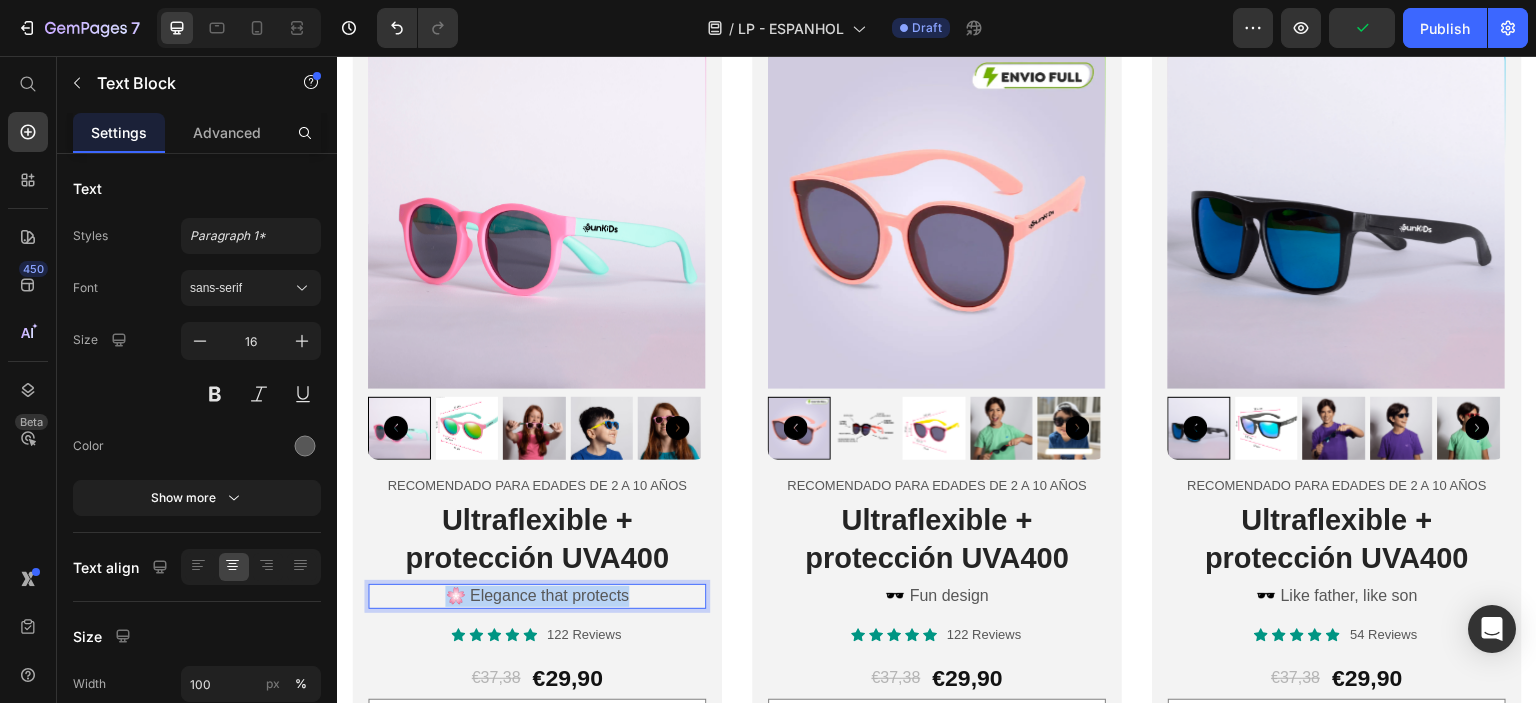 click on "🌸 Elegance that protects" at bounding box center [537, 596] 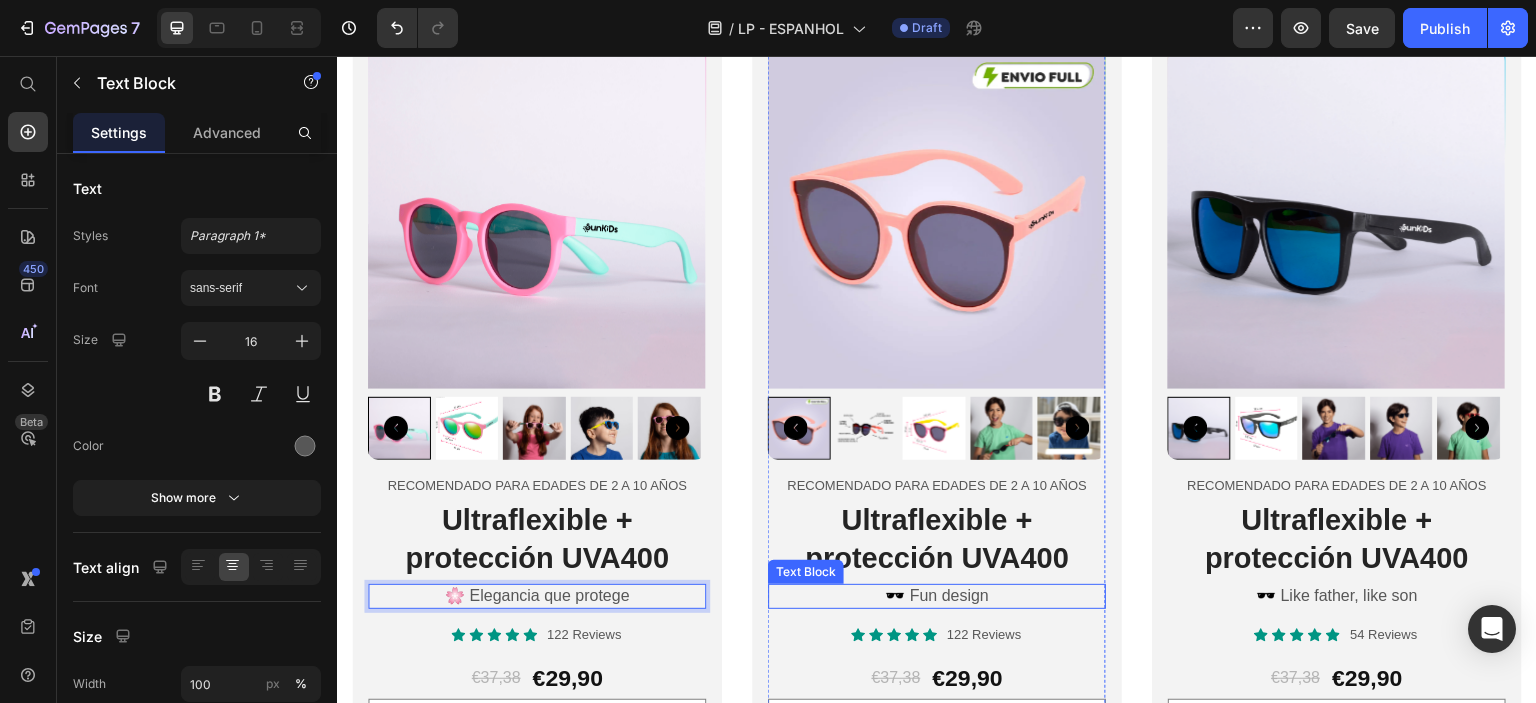 click on "🕶️ Fun design" at bounding box center (937, 596) 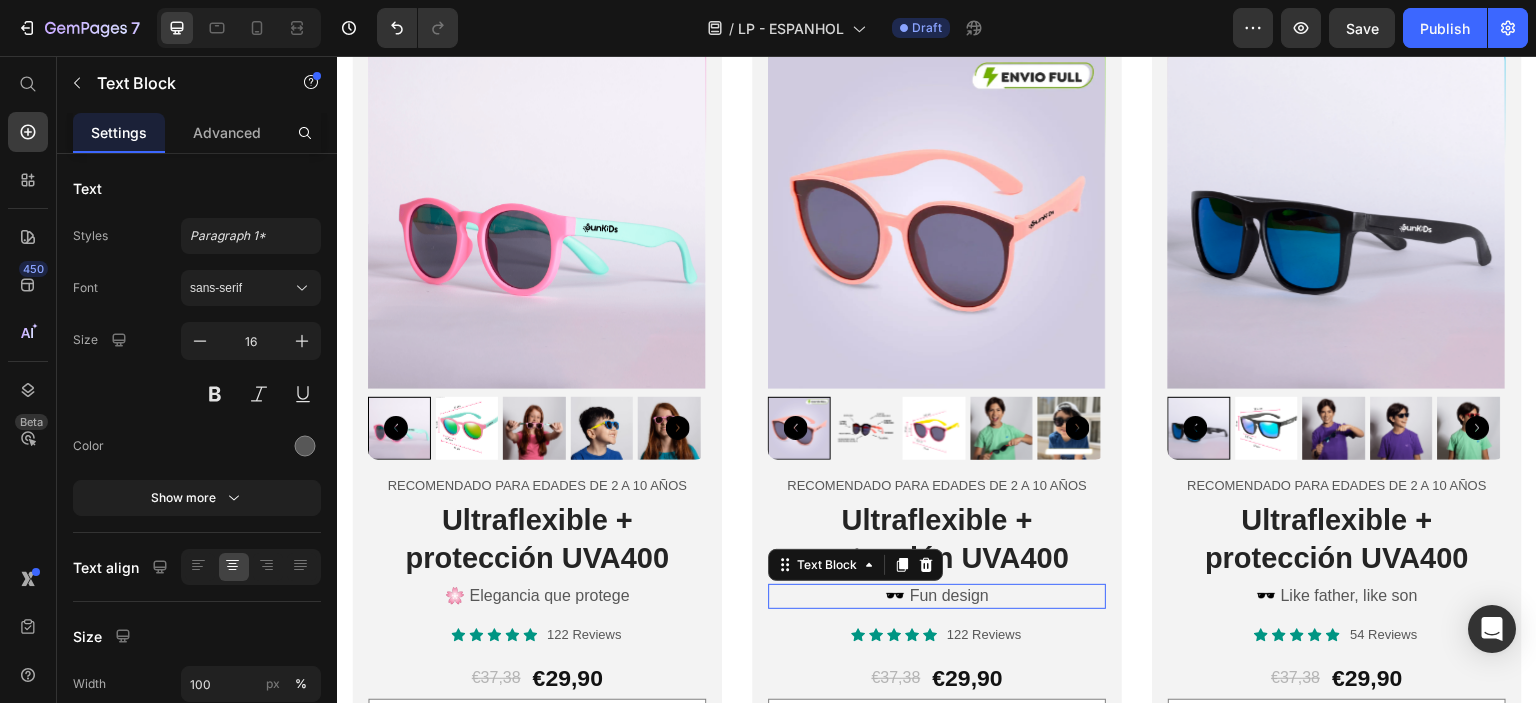 click on "🕶️ Fun design" at bounding box center [937, 596] 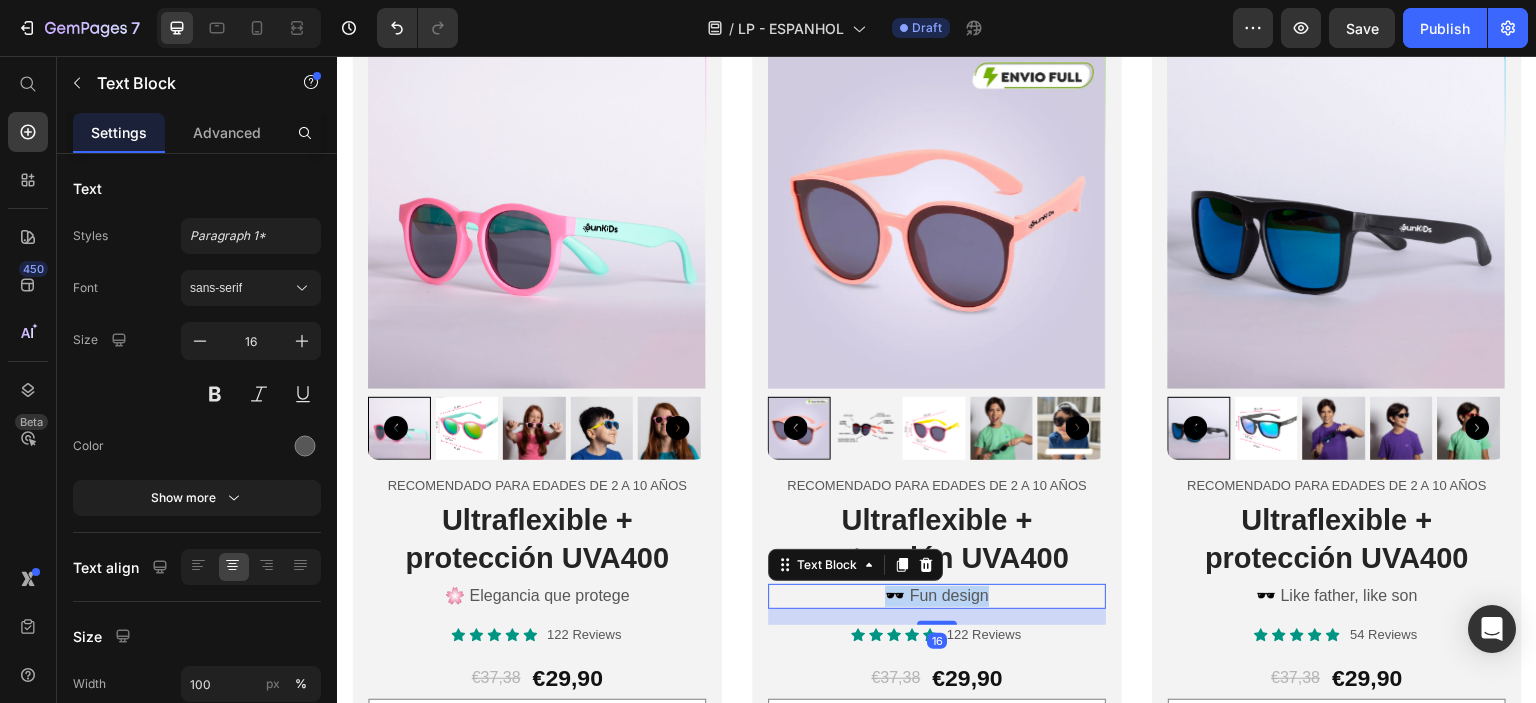 click on "🕶️ Fun design" at bounding box center (937, 596) 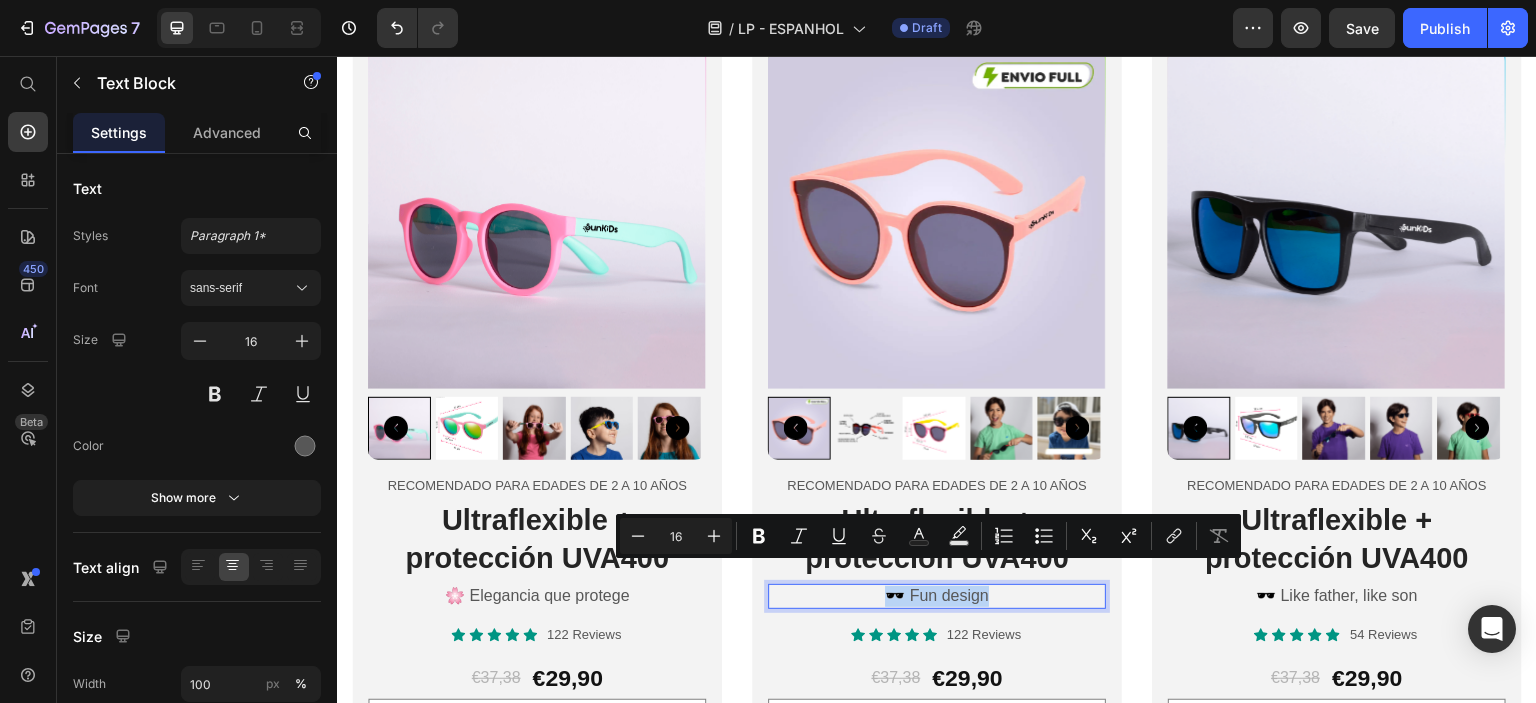 click on "🕶️ Fun design" at bounding box center (937, 596) 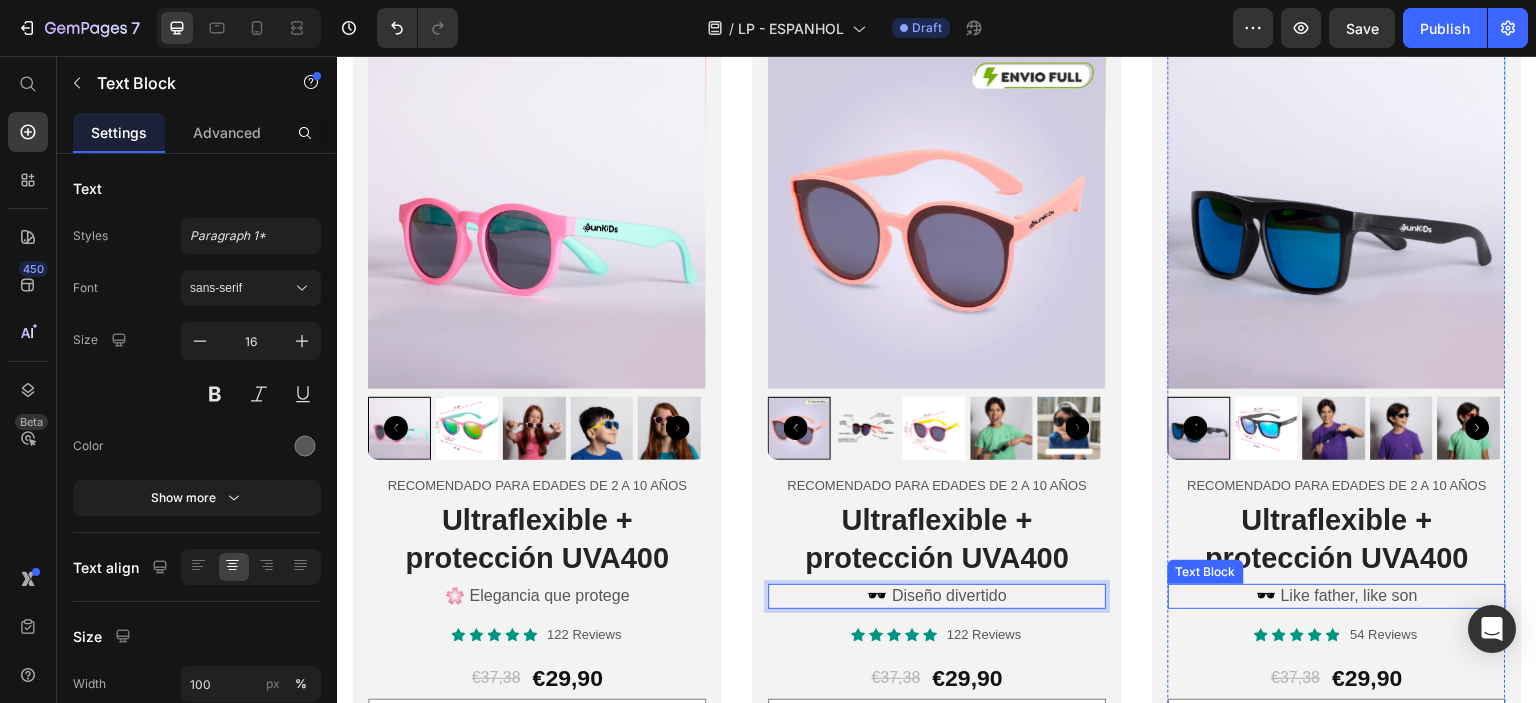 click on "🕶️ Like father, like son" at bounding box center [1337, 596] 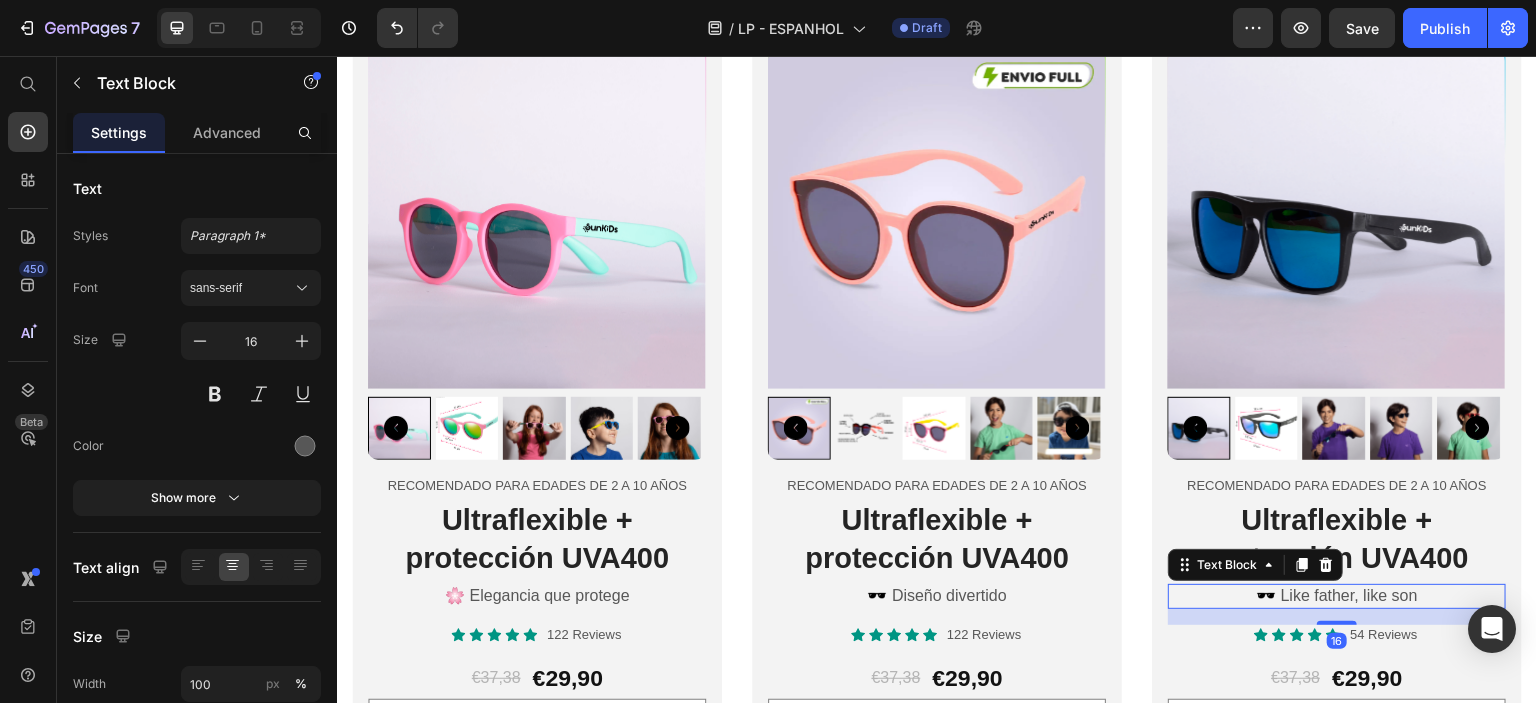 click on "🕶️ Like father, like son" at bounding box center (1337, 596) 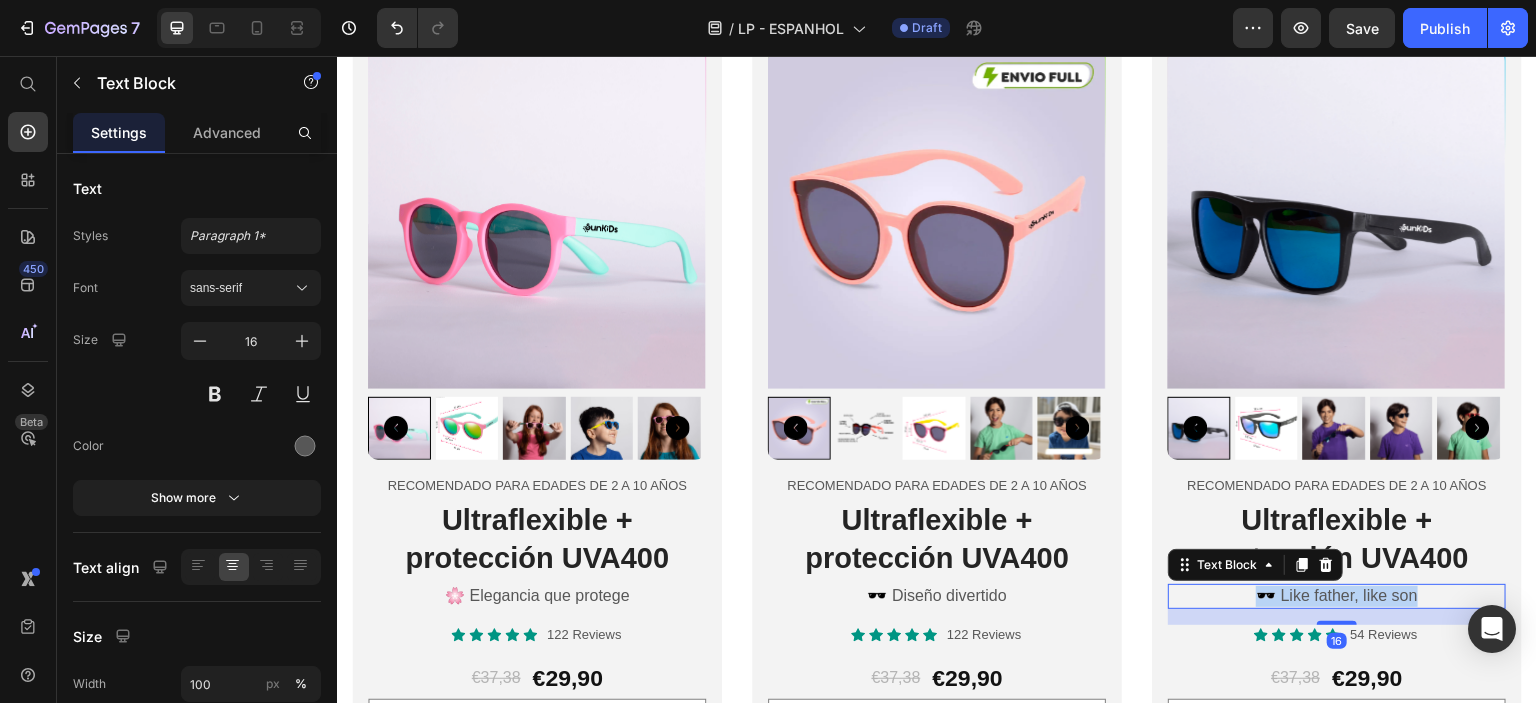 click on "🕶️ Like father, like son" at bounding box center [1337, 596] 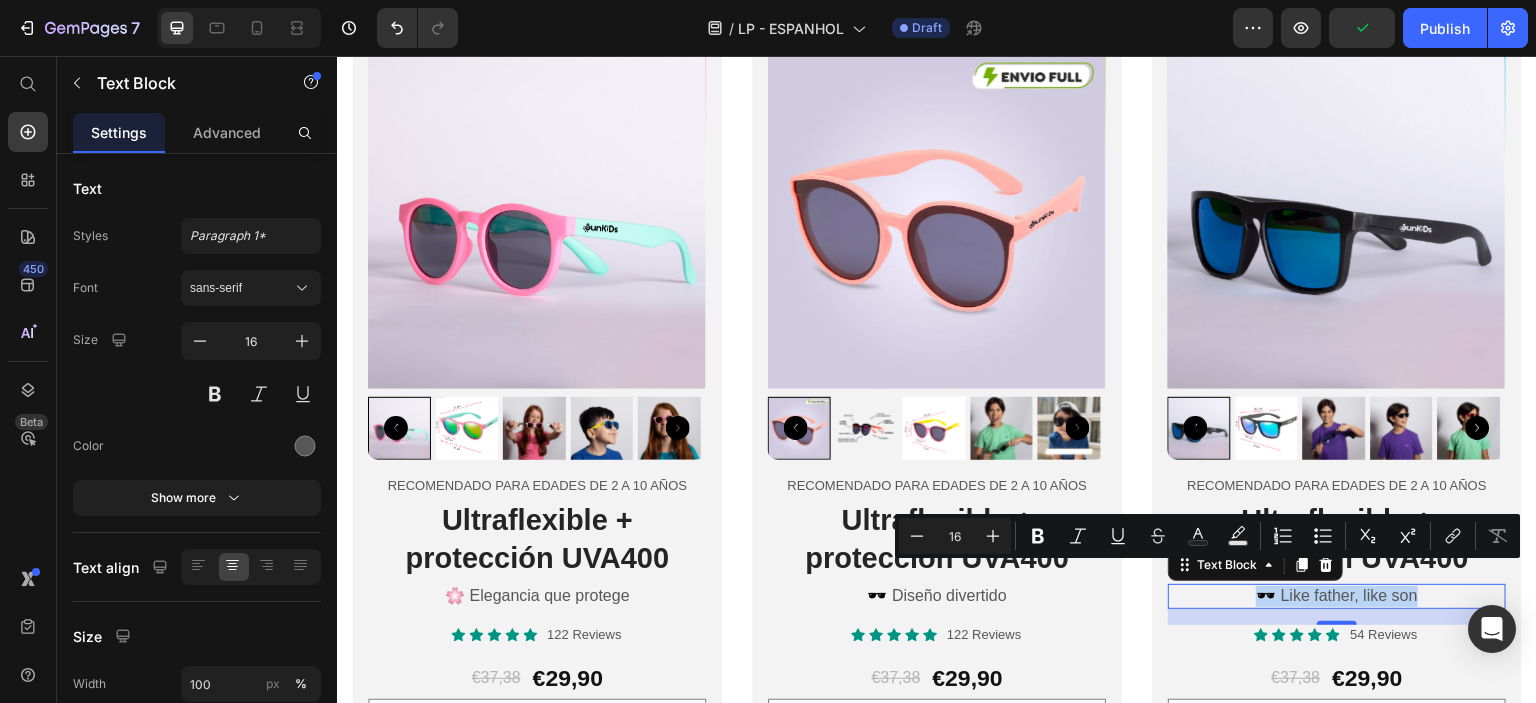 click on "🕶️ Like father, like son" at bounding box center [1337, 596] 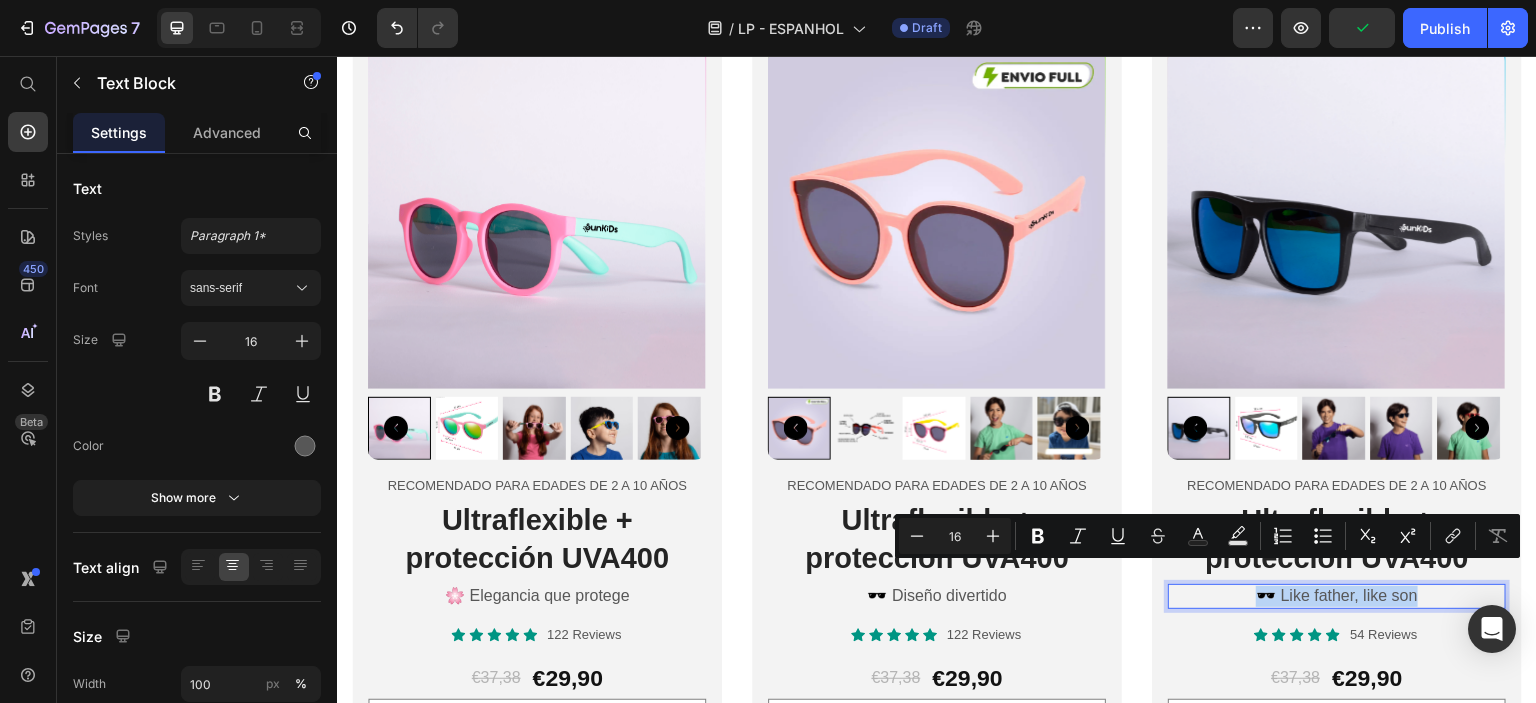 click on "🕶️ Like father, like son" at bounding box center (1337, 596) 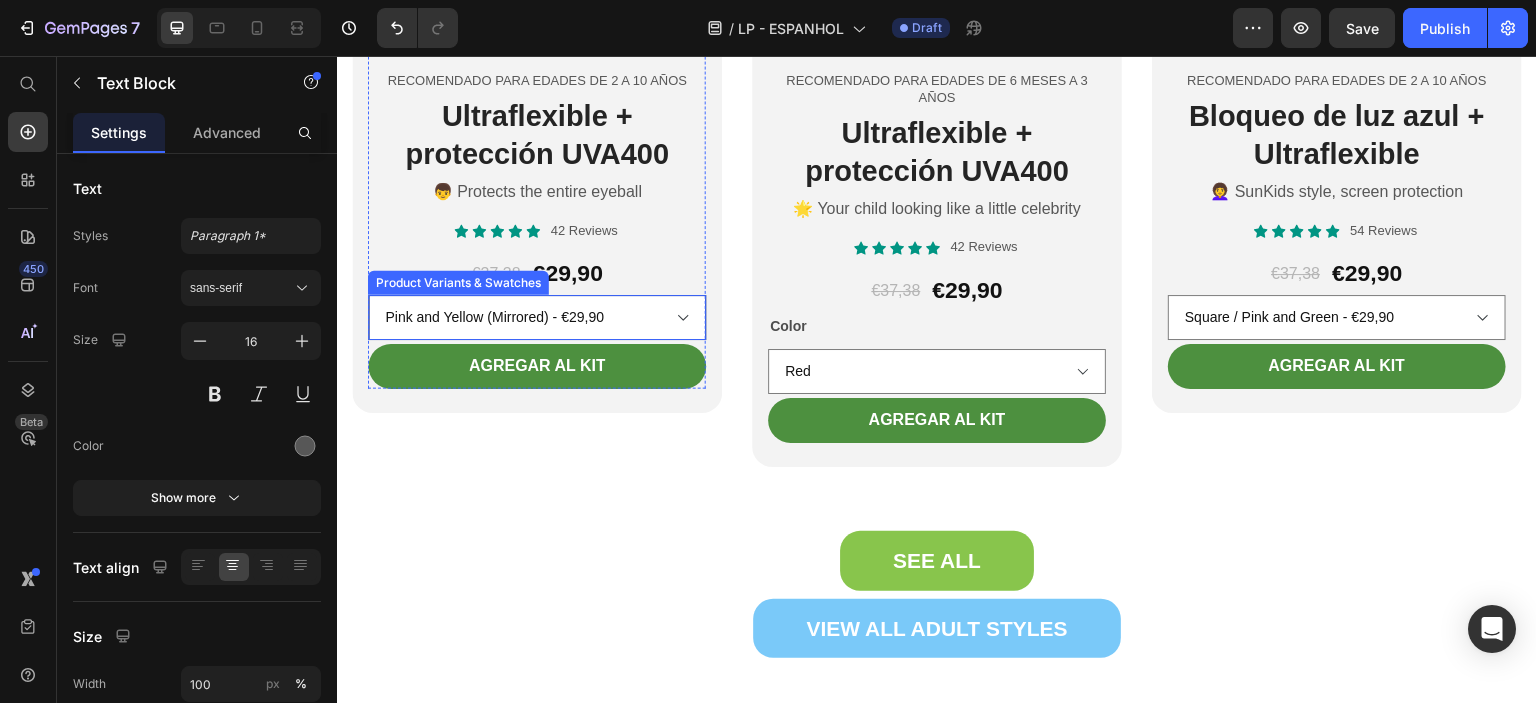 scroll, scrollTop: 6000, scrollLeft: 0, axis: vertical 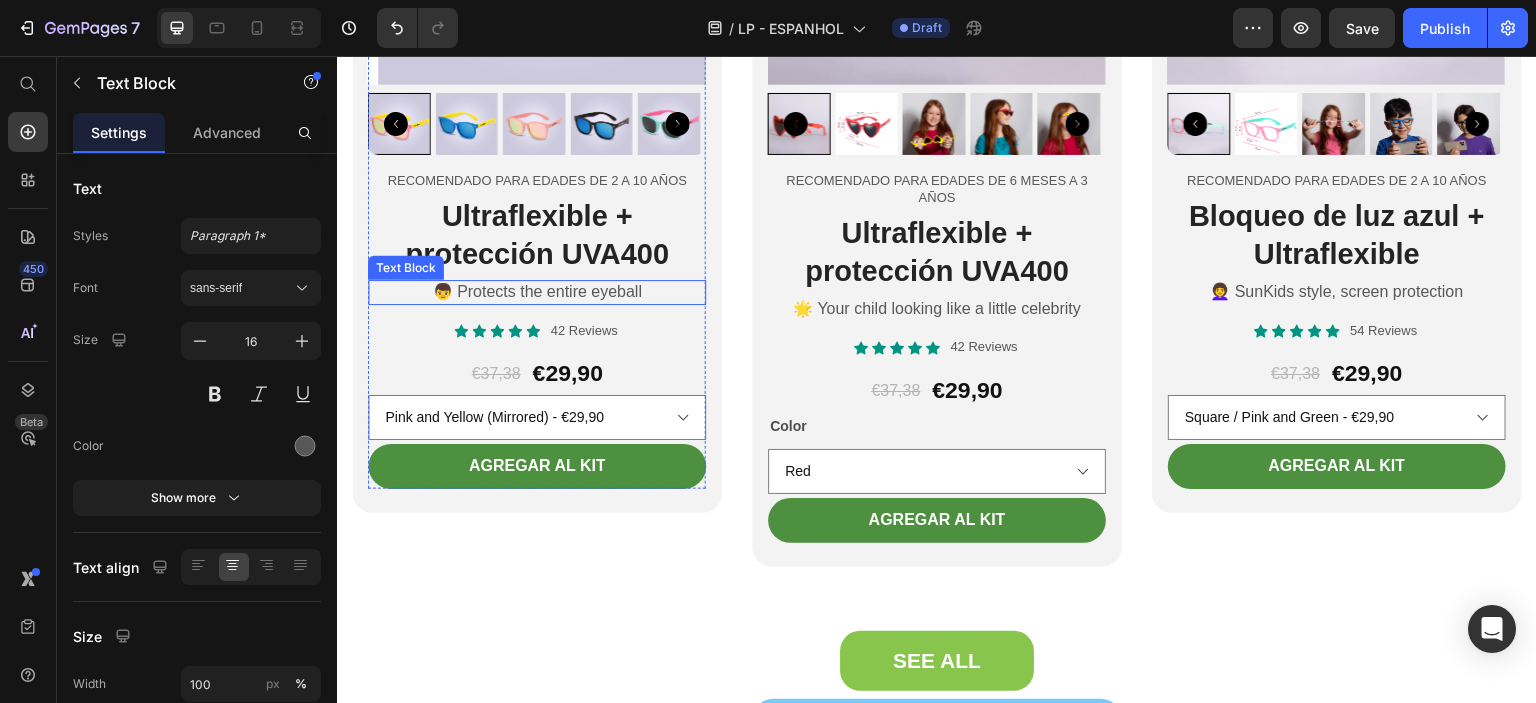 click on "👦 Protects the entire eyeball" at bounding box center [537, 292] 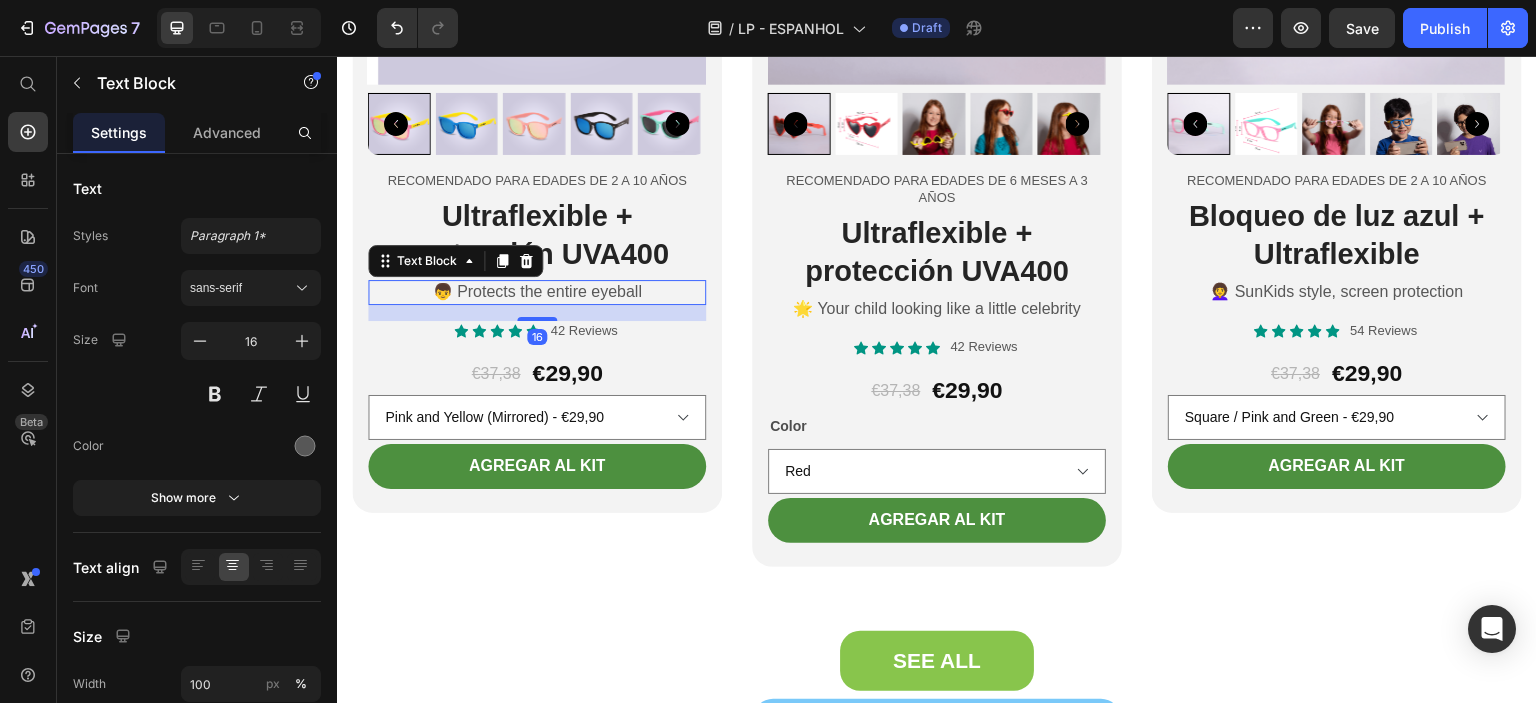 click on "👦 Protects the entire eyeball" at bounding box center [537, 292] 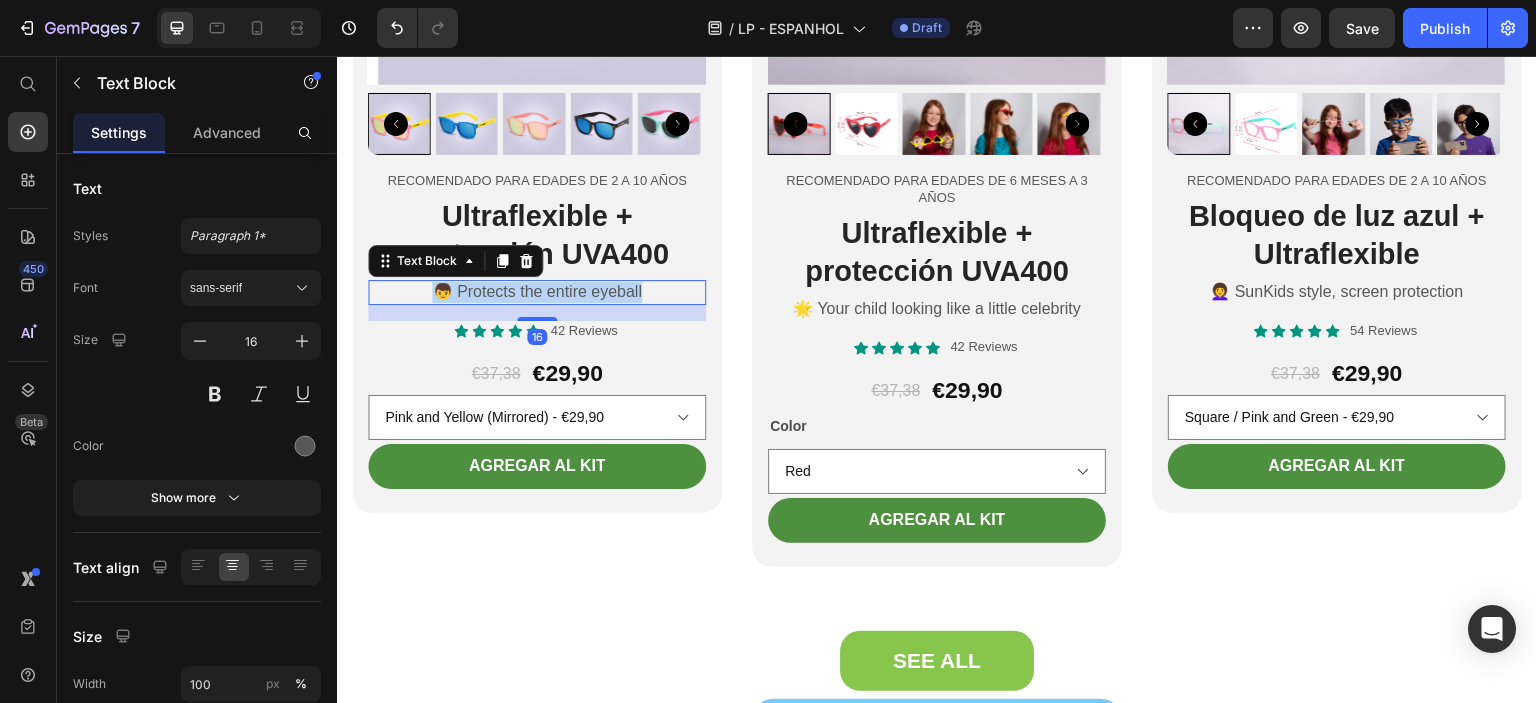 click on "👦 Protects the entire eyeball" at bounding box center [537, 292] 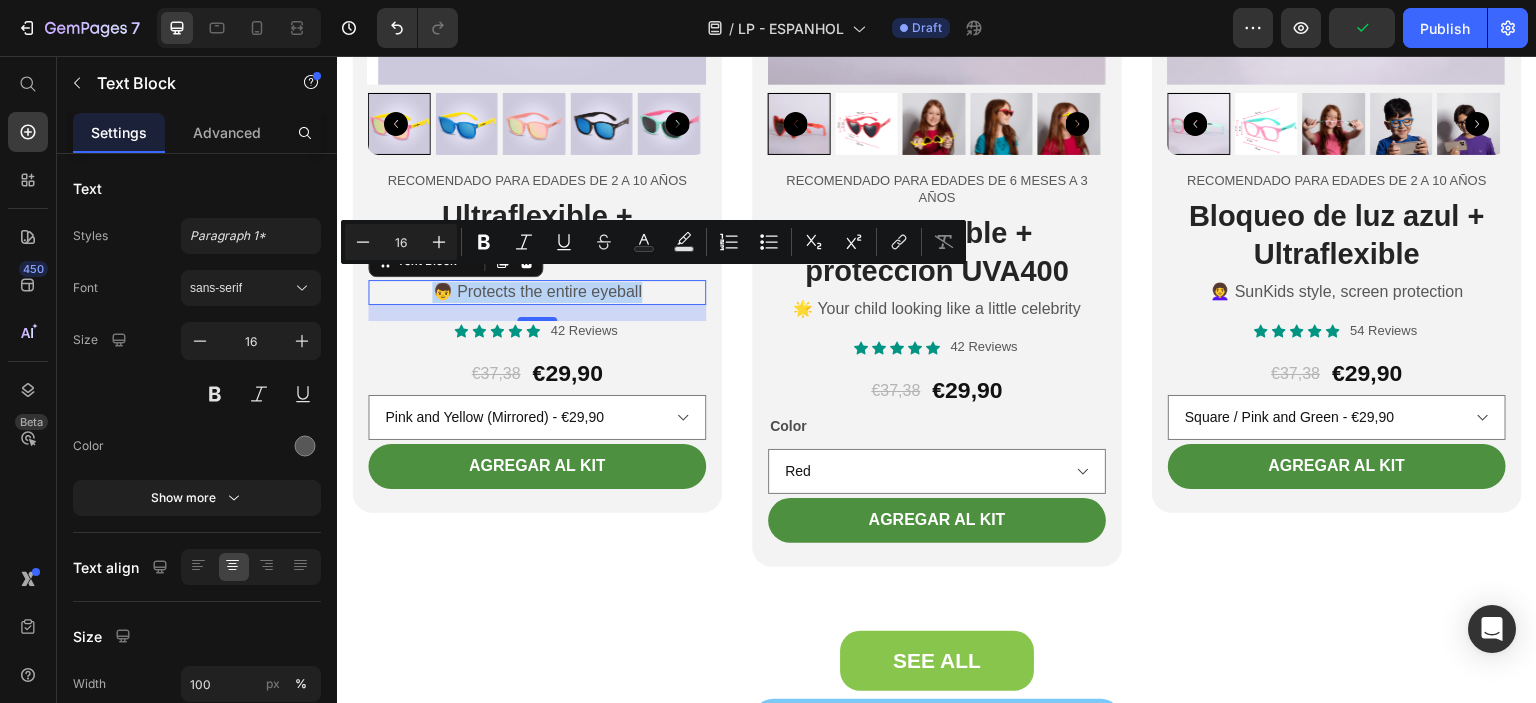 click on "👦 Protects the entire eyeball" at bounding box center (537, 292) 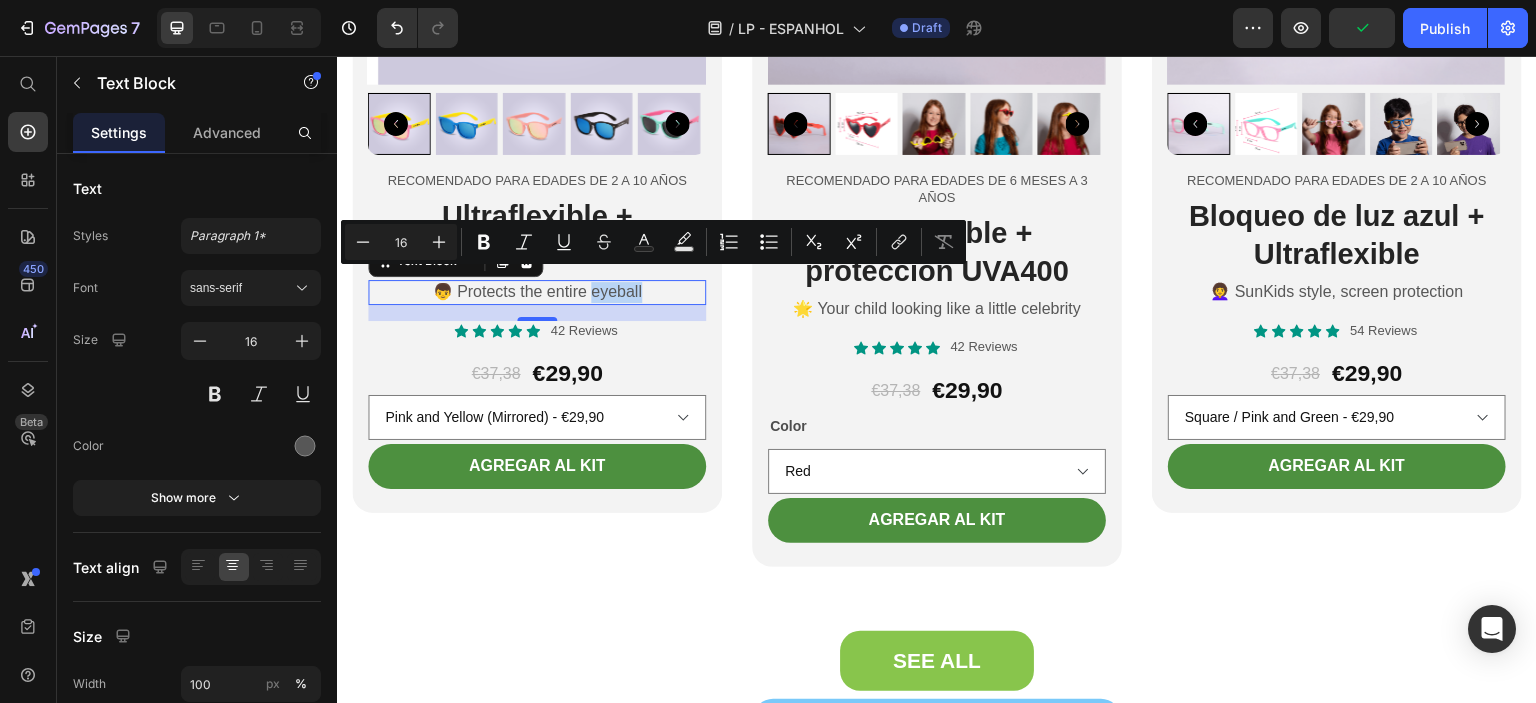 click on "👦 Protects the entire eyeball" at bounding box center (537, 292) 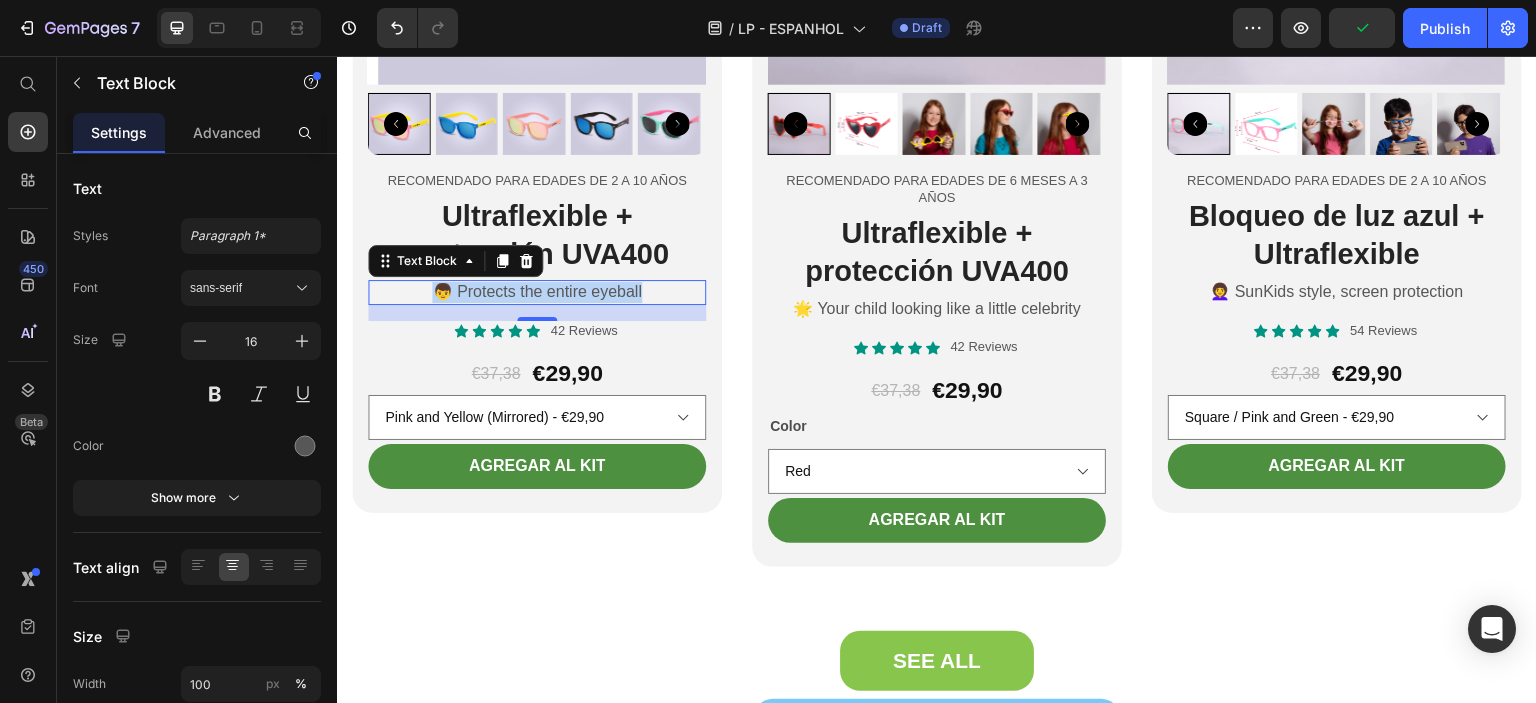 click on "👦 Protects the entire eyeball" at bounding box center [537, 292] 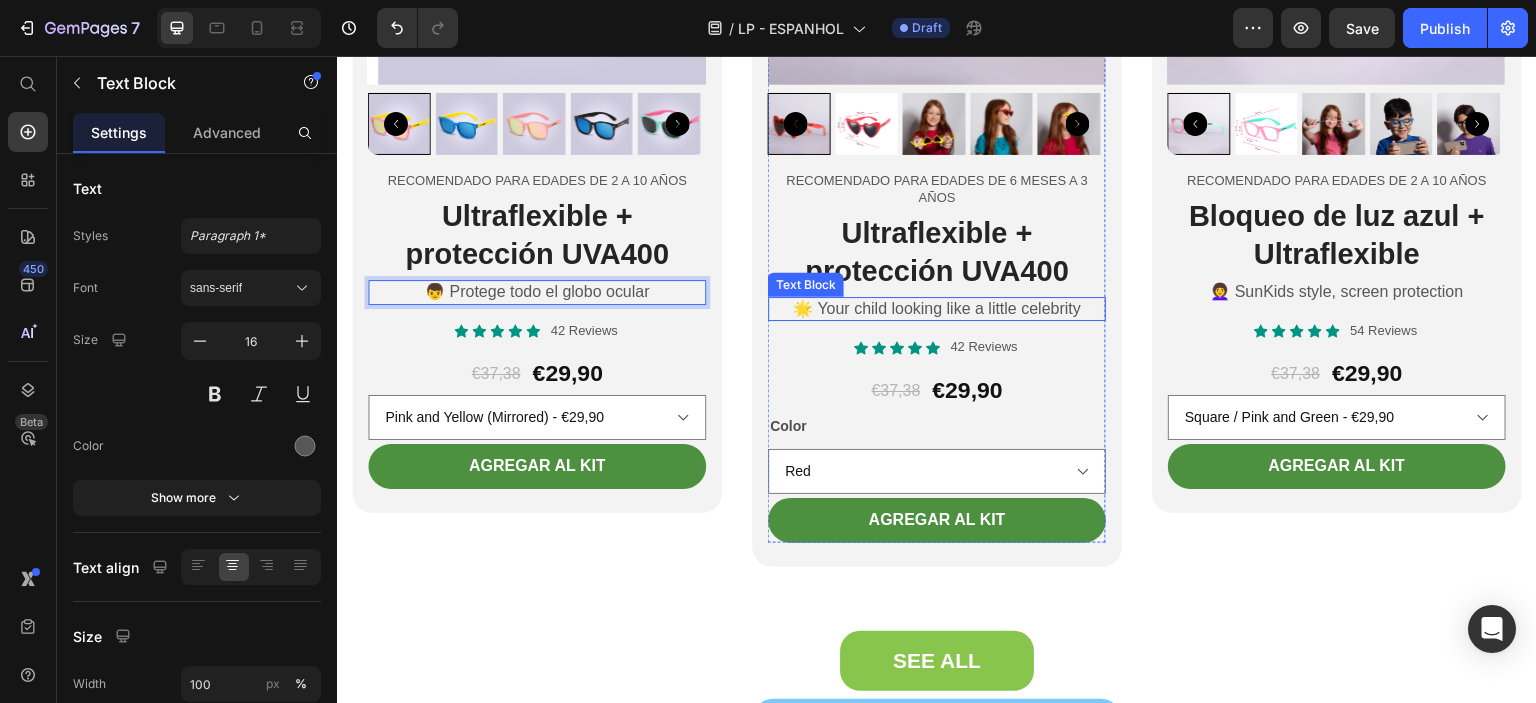 click on "🌟 Your child looking like a little celebrity" at bounding box center (937, 309) 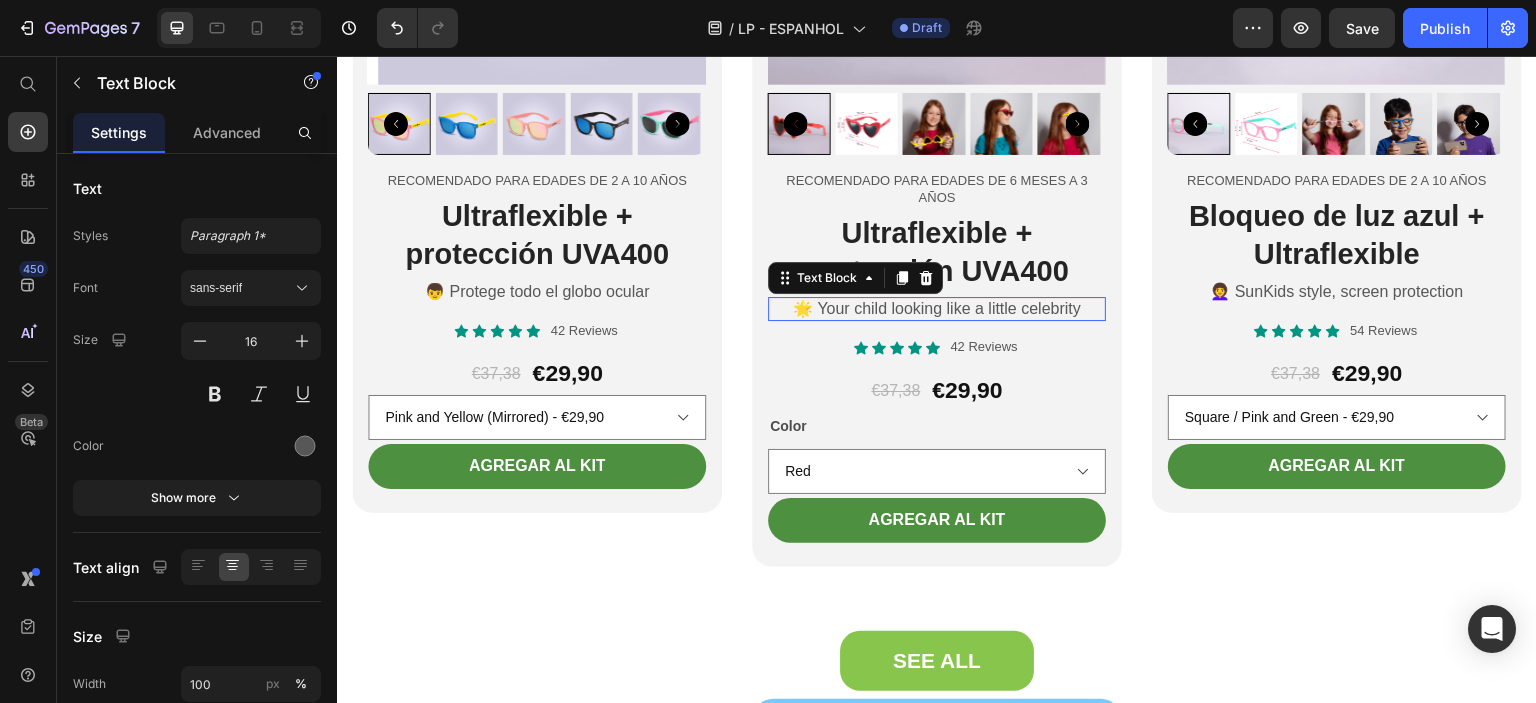 click on "🌟 Your child looking like a little celebrity" at bounding box center (937, 309) 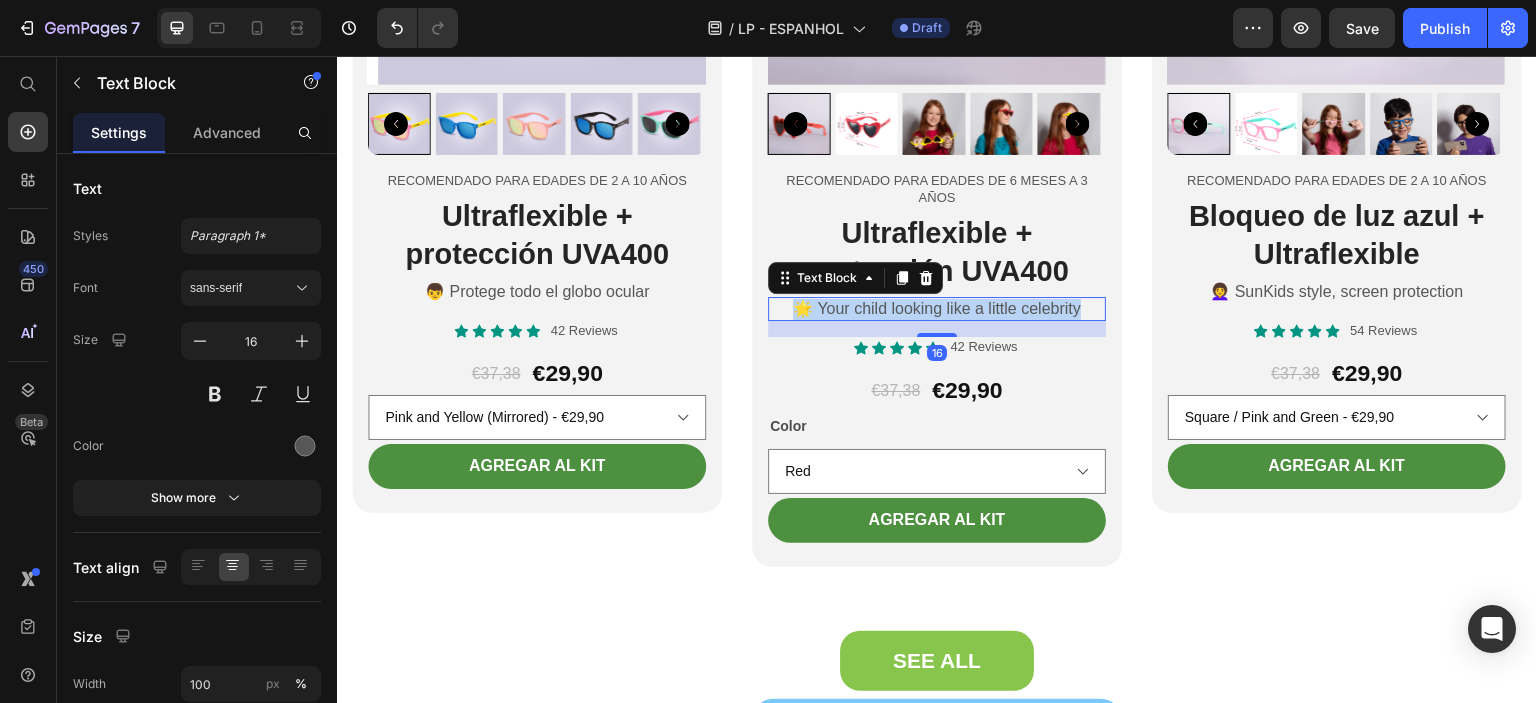 click on "🌟 Your child looking like a little celebrity" at bounding box center (937, 309) 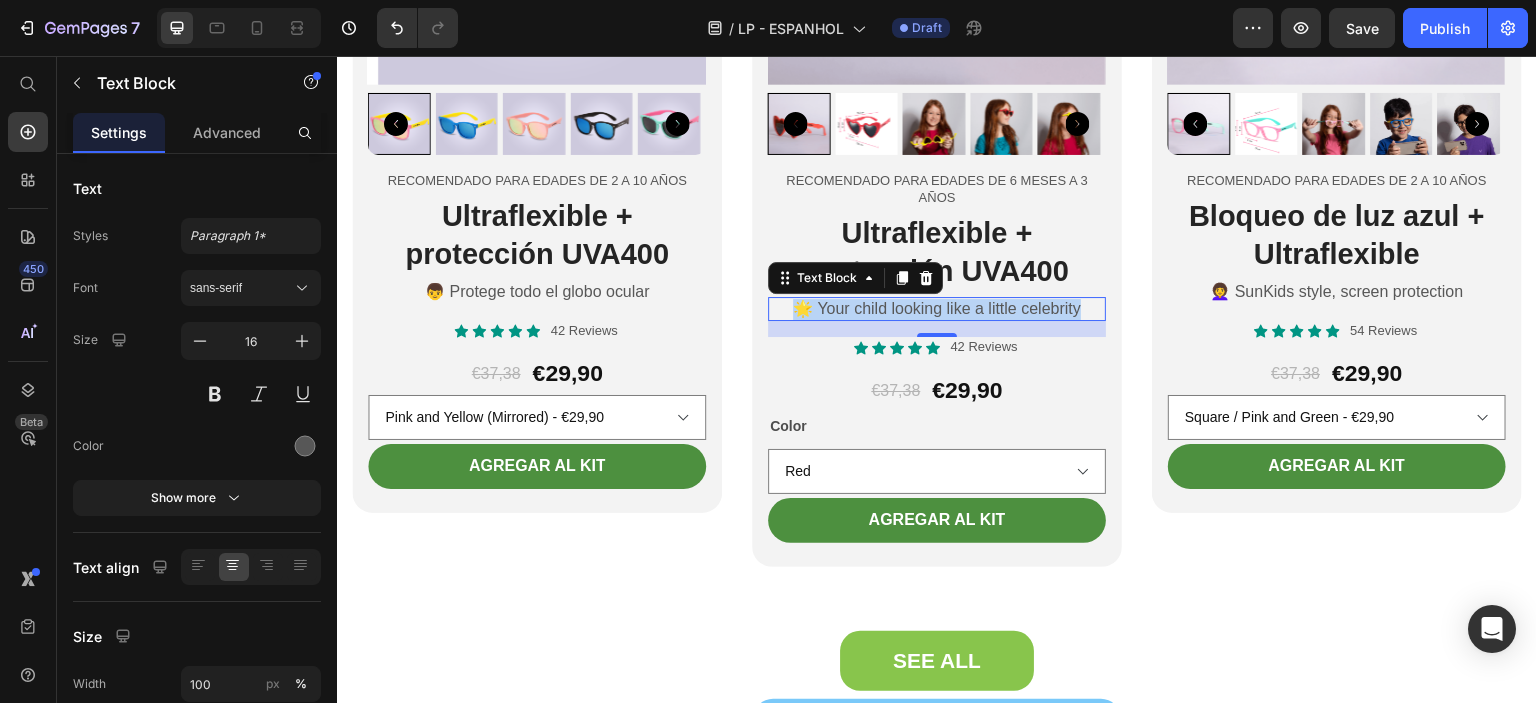 click on "🌟 Your child looking like a little celebrity" at bounding box center (937, 309) 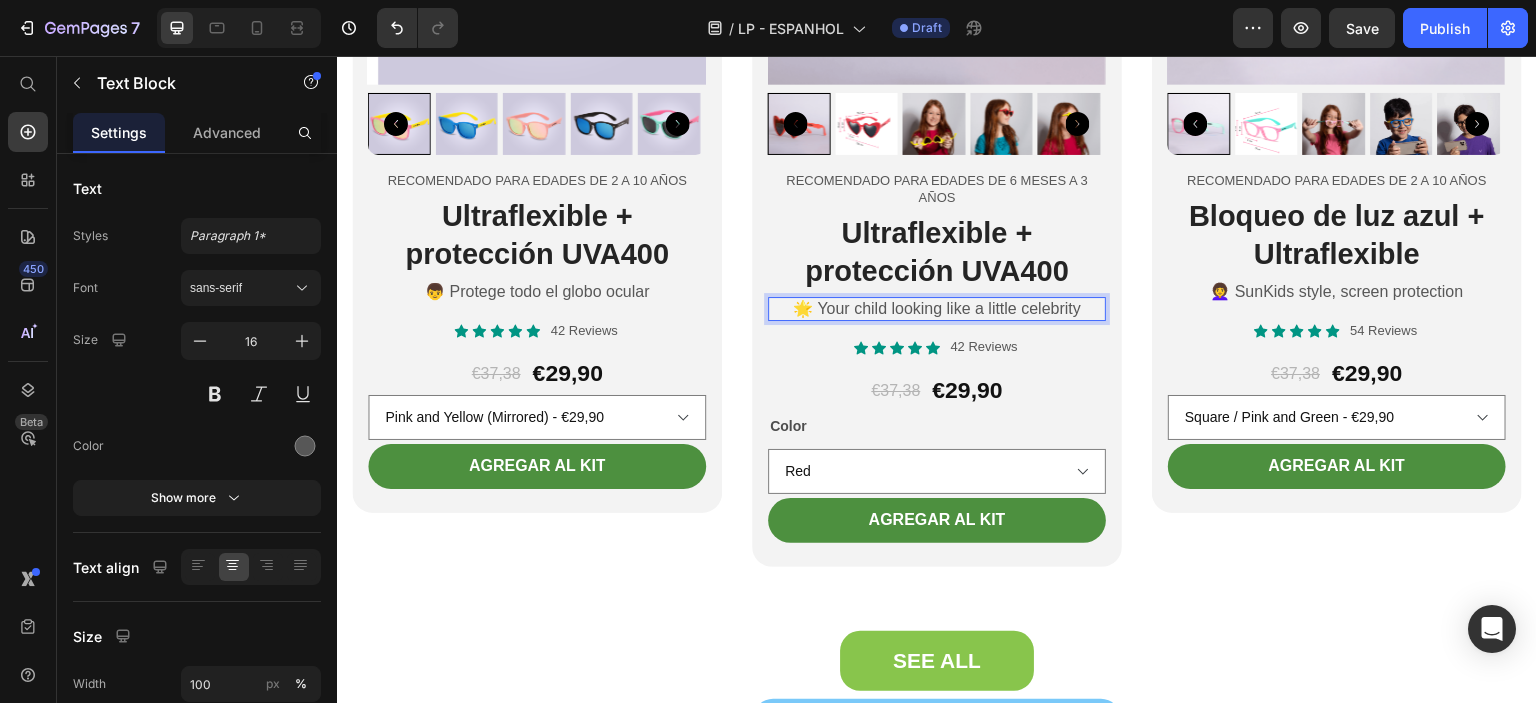 click on "🌟 Your child looking like a little celebrity" at bounding box center [937, 309] 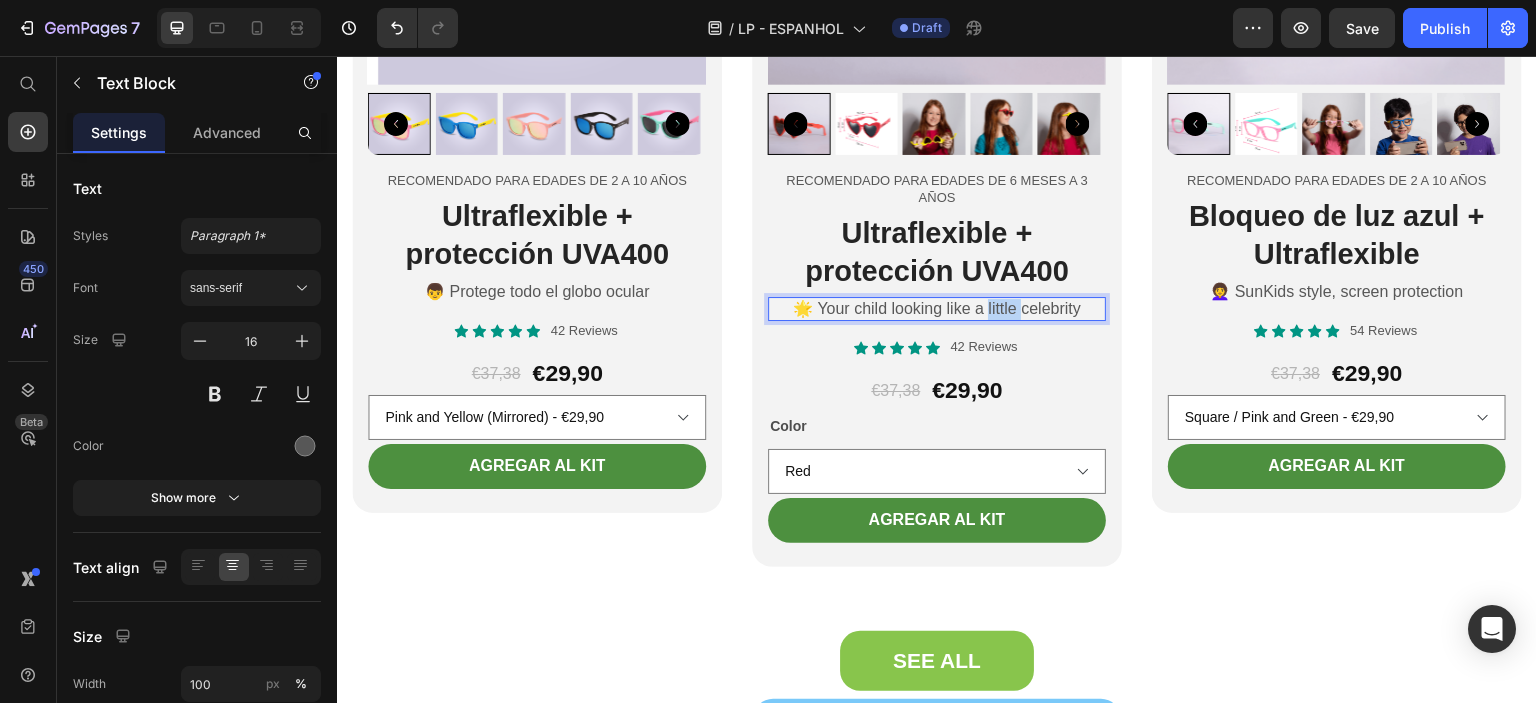 click on "🌟 Your child looking like a little celebrity" at bounding box center [937, 309] 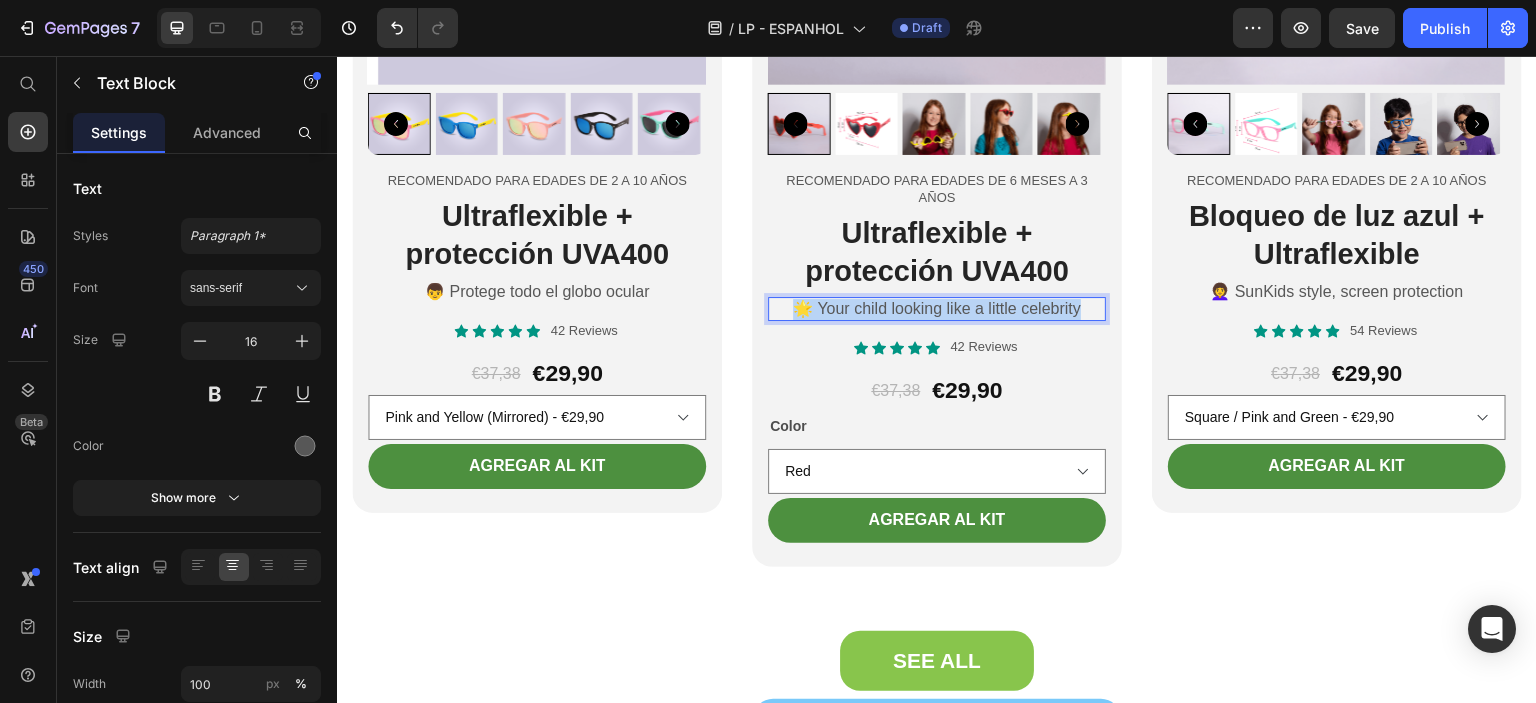 click on "🌟 Your child looking like a little celebrity" at bounding box center (937, 309) 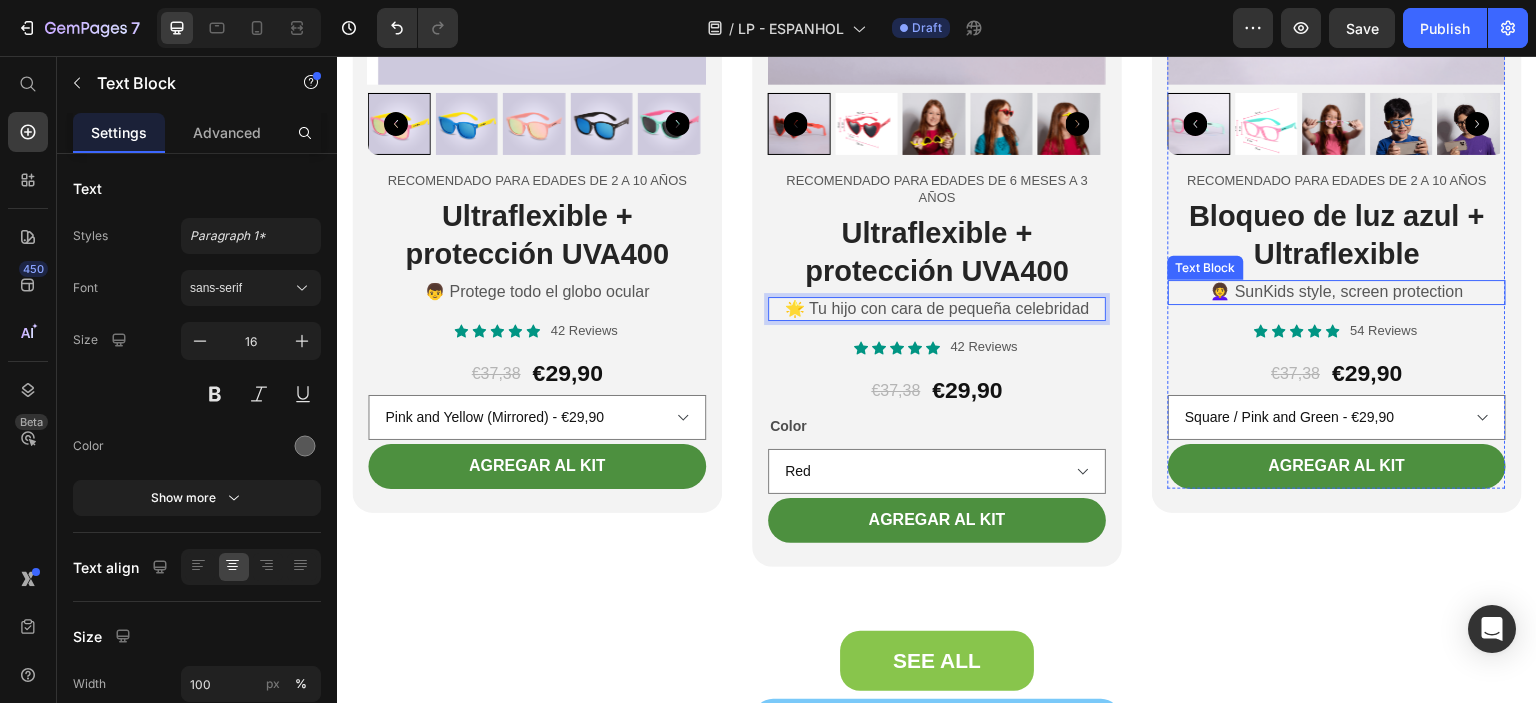 click on "👩‍🦱 SunKids style, screen protection" at bounding box center (1337, 292) 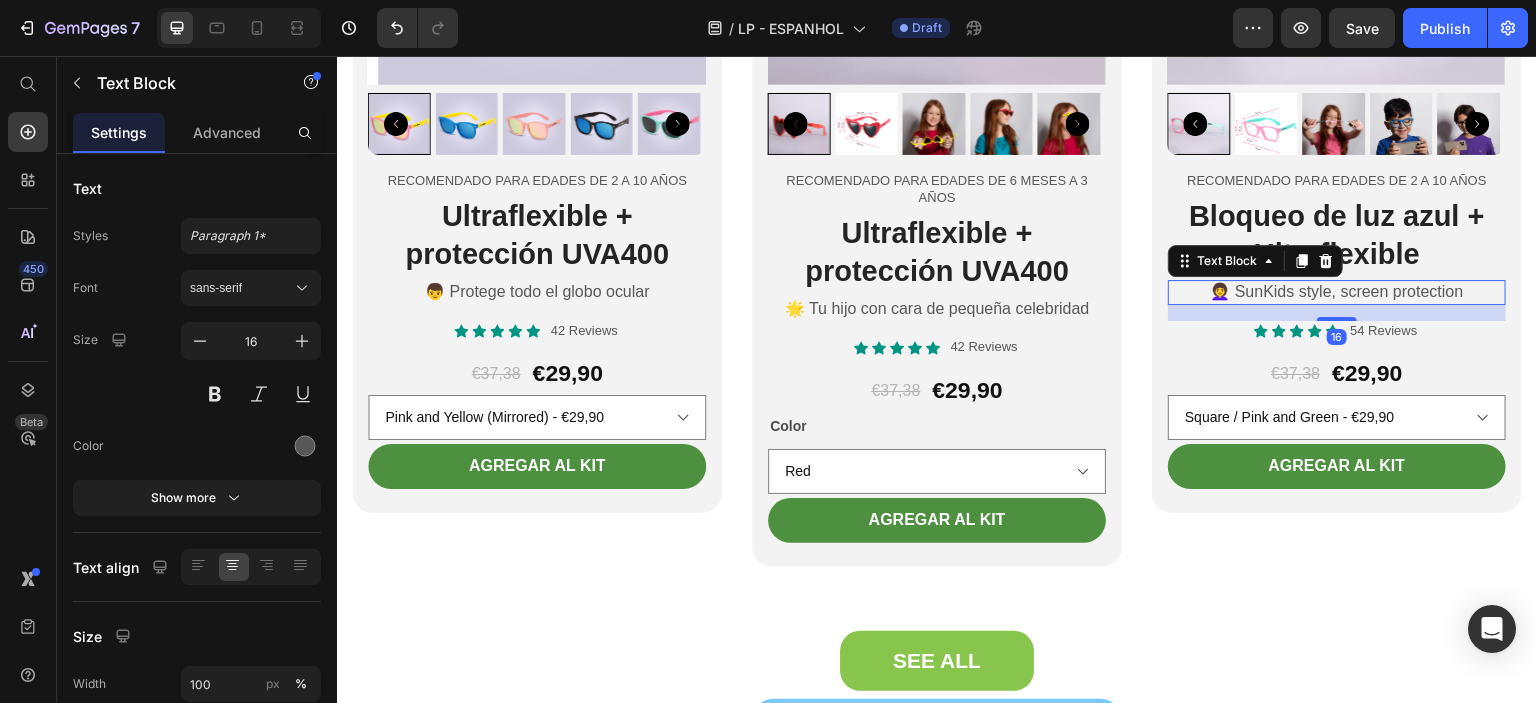 click on "👩‍🦱 SunKids style, screen protection" at bounding box center [1337, 292] 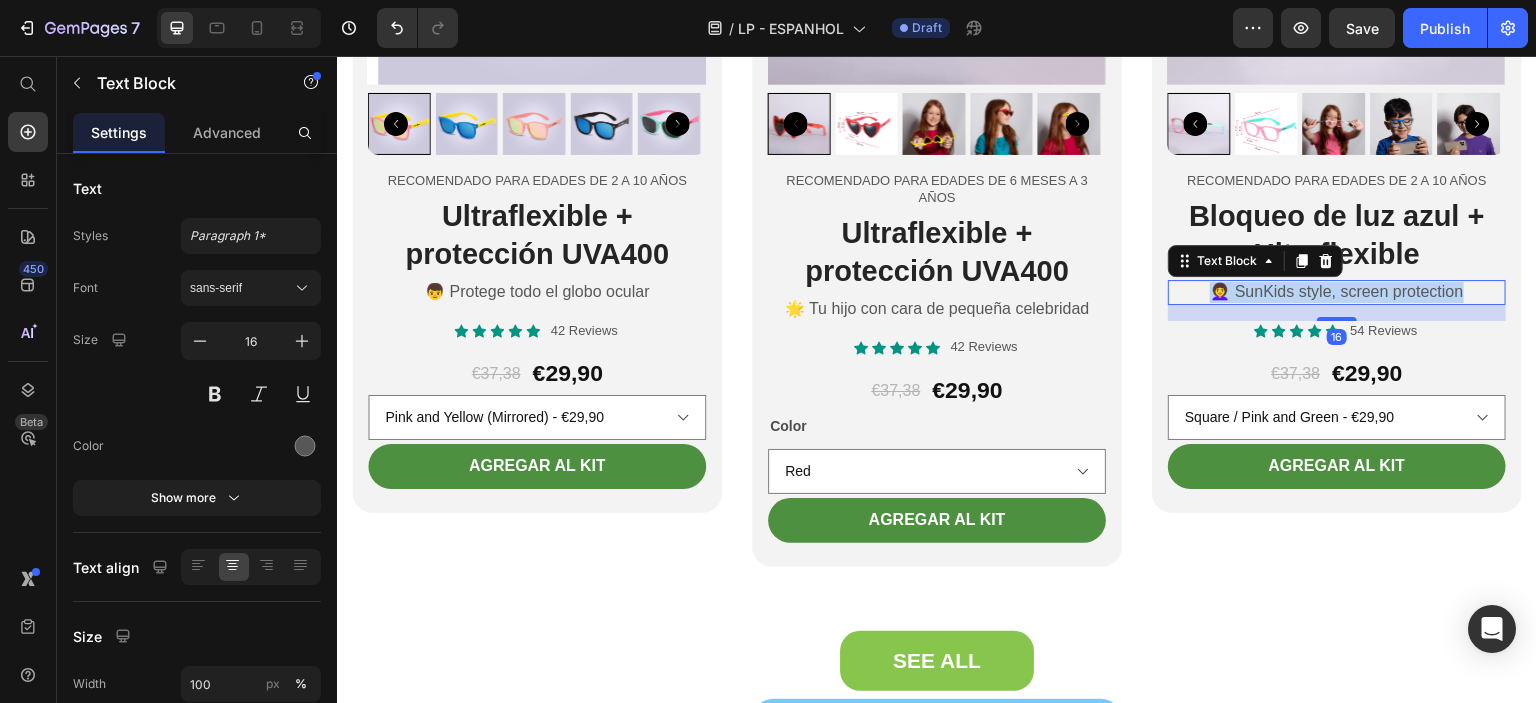 click on "👩‍🦱 SunKids style, screen protection" at bounding box center (1337, 292) 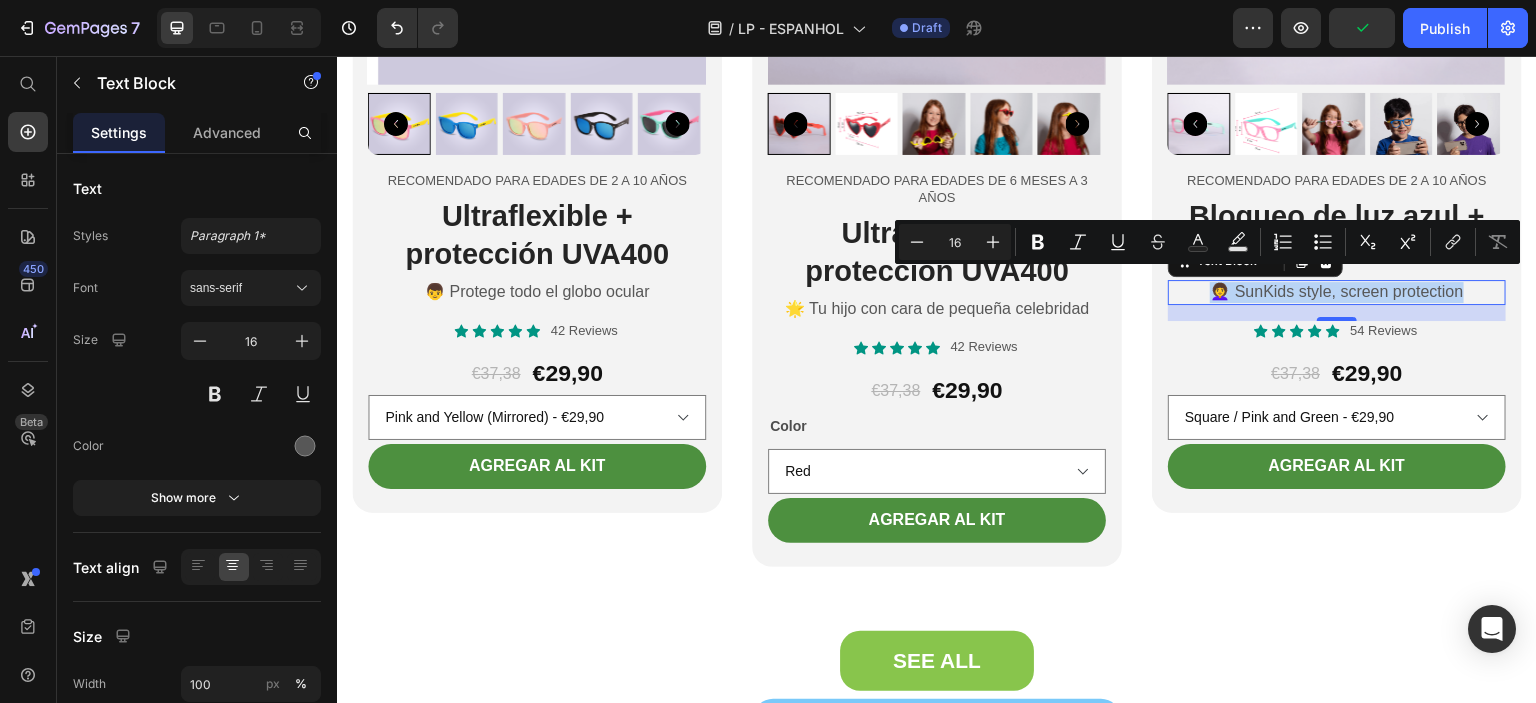 click on "👩‍🦱 SunKids style, screen protection" at bounding box center (1337, 292) 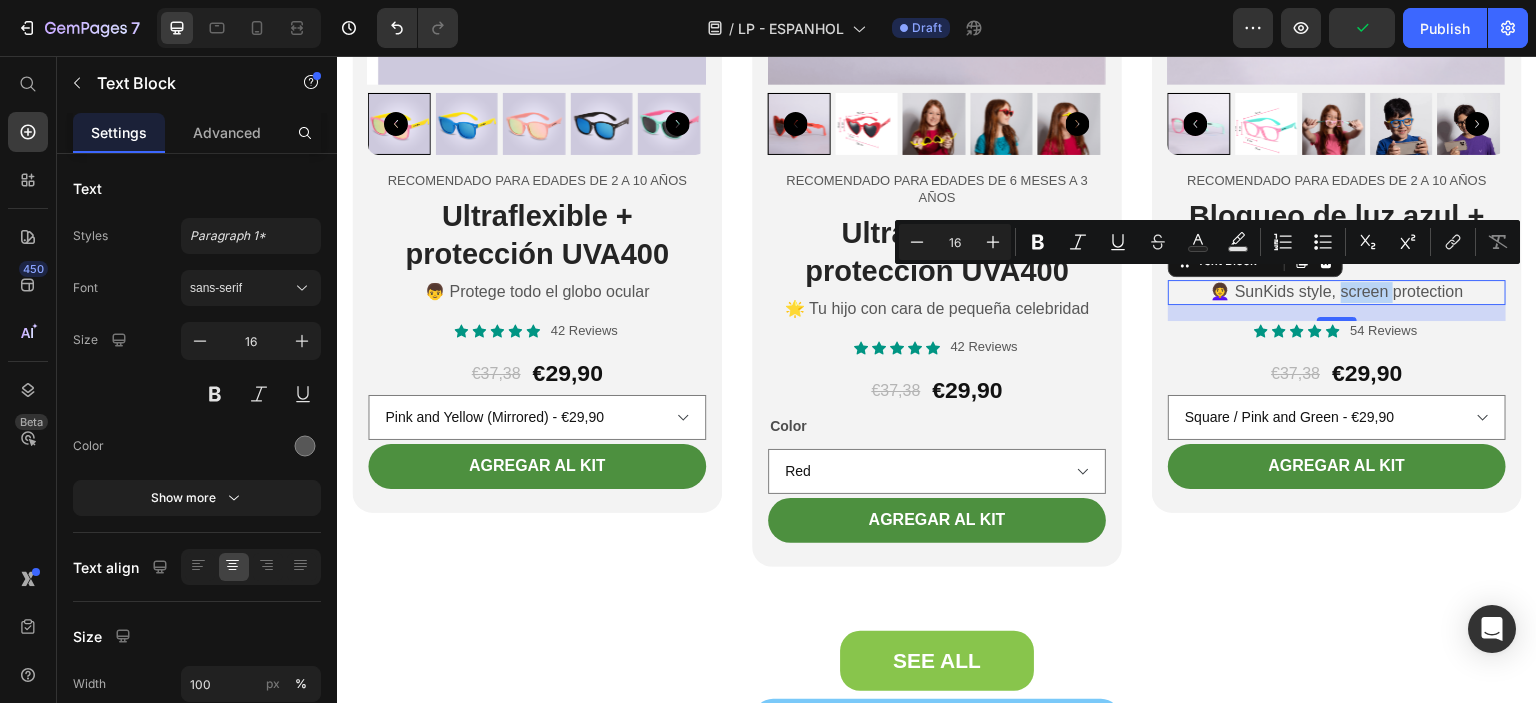click on "👩‍🦱 SunKids style, screen protection" at bounding box center [1337, 292] 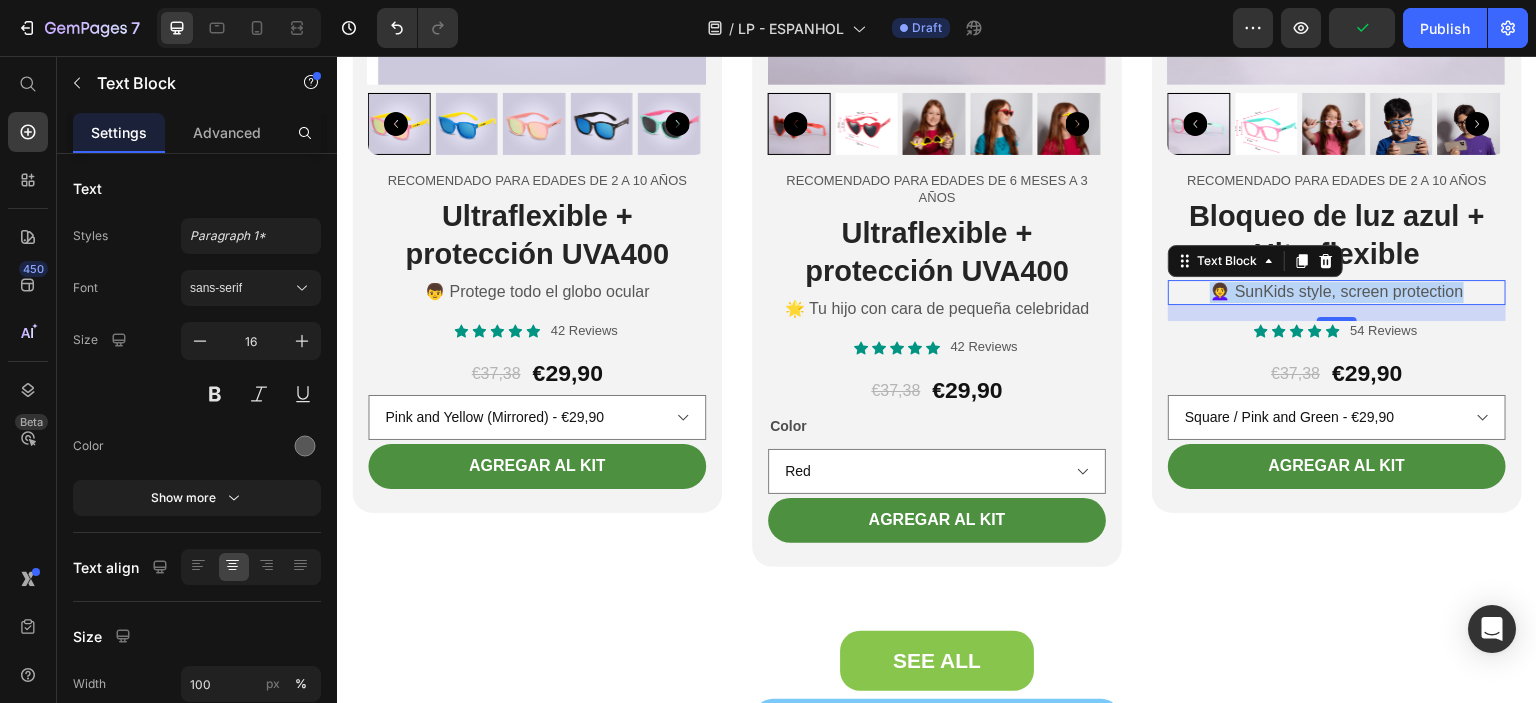 click on "👩‍🦱 SunKids style, screen protection" at bounding box center [1337, 292] 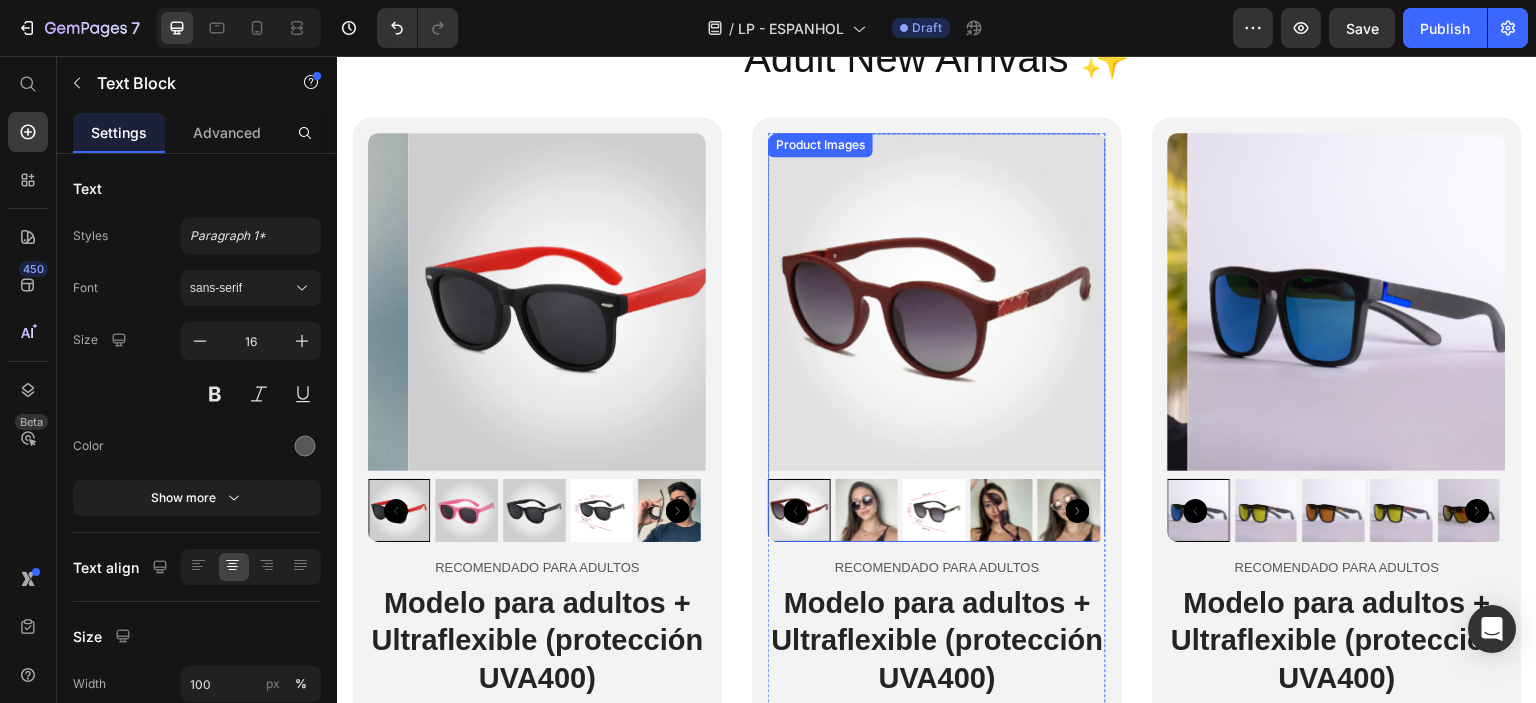 scroll, scrollTop: 6700, scrollLeft: 0, axis: vertical 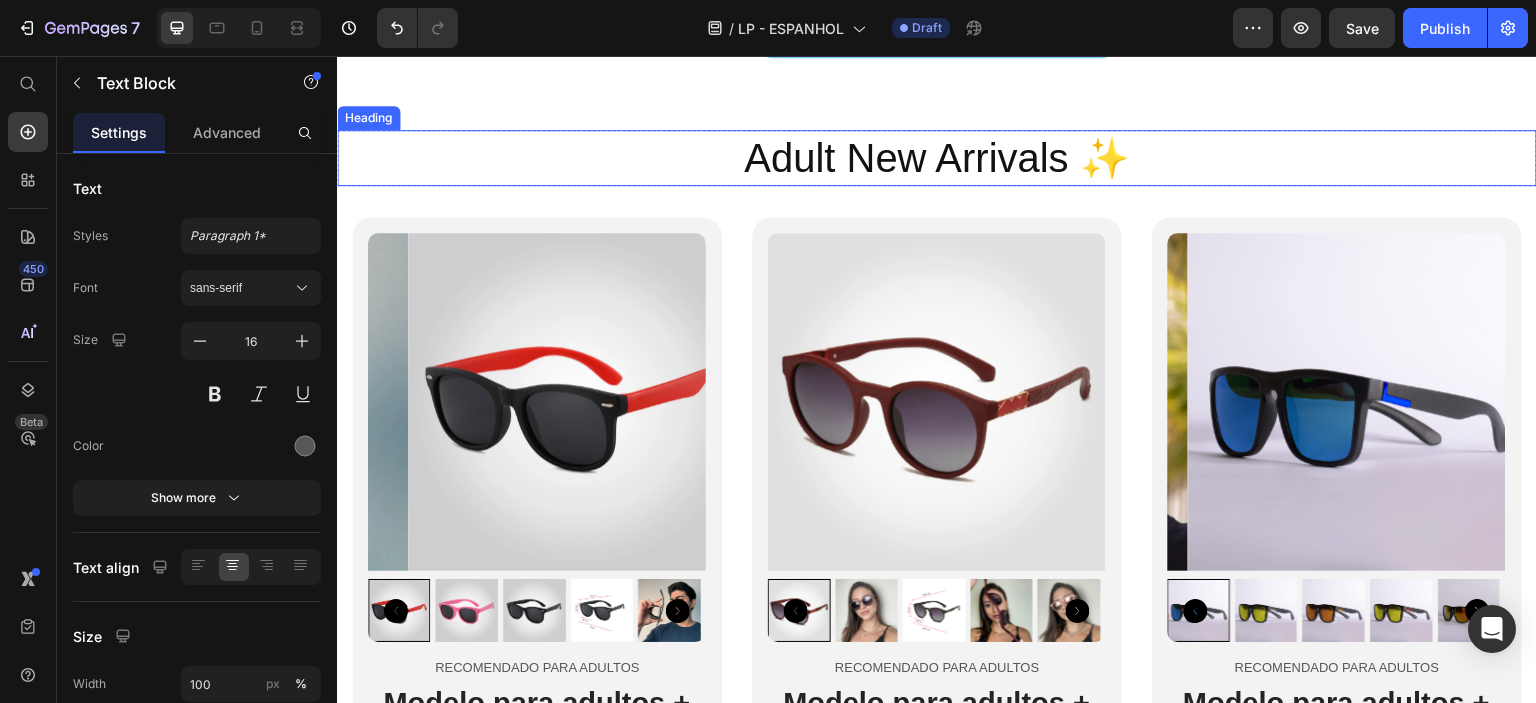 click on "Adult New Arrivals ✨" at bounding box center (937, 158) 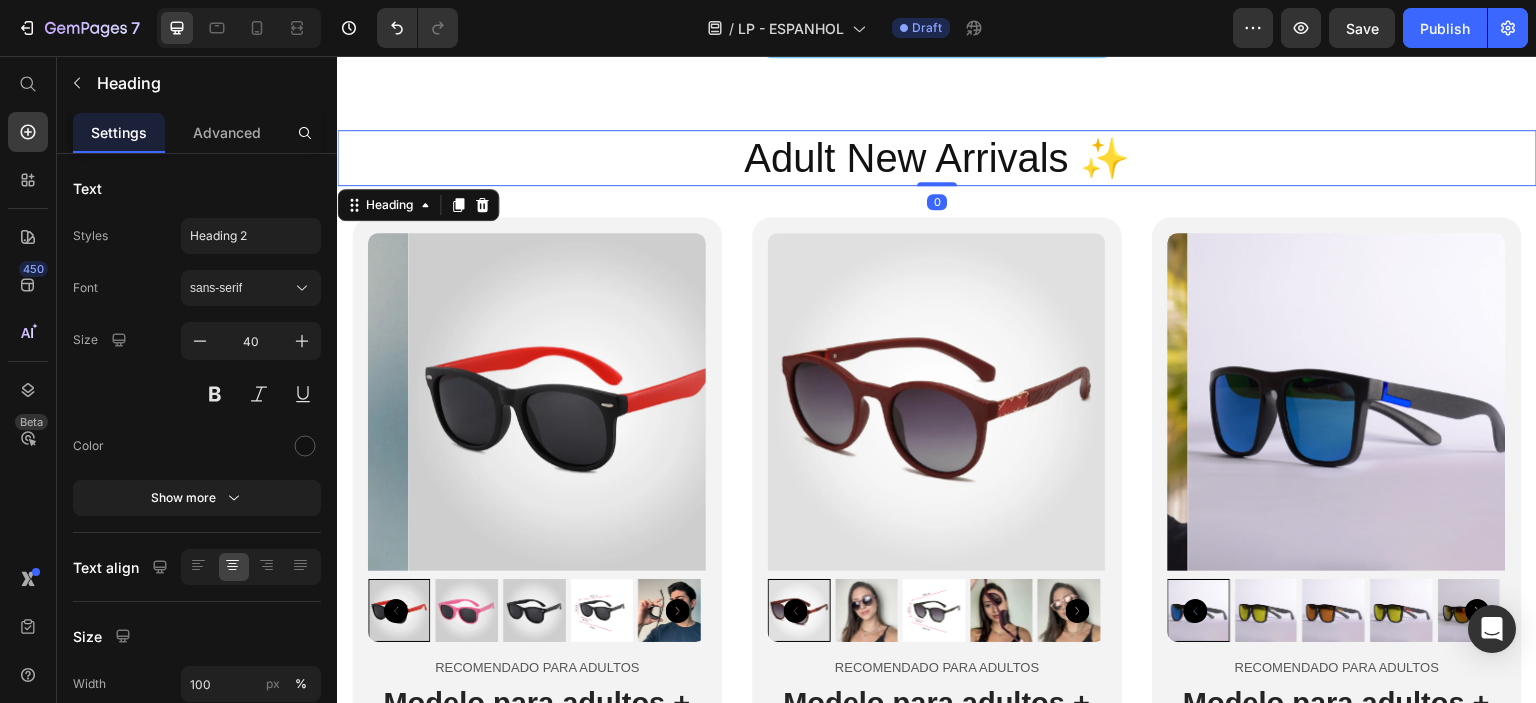 click on "Adult New Arrivals ✨" at bounding box center [937, 158] 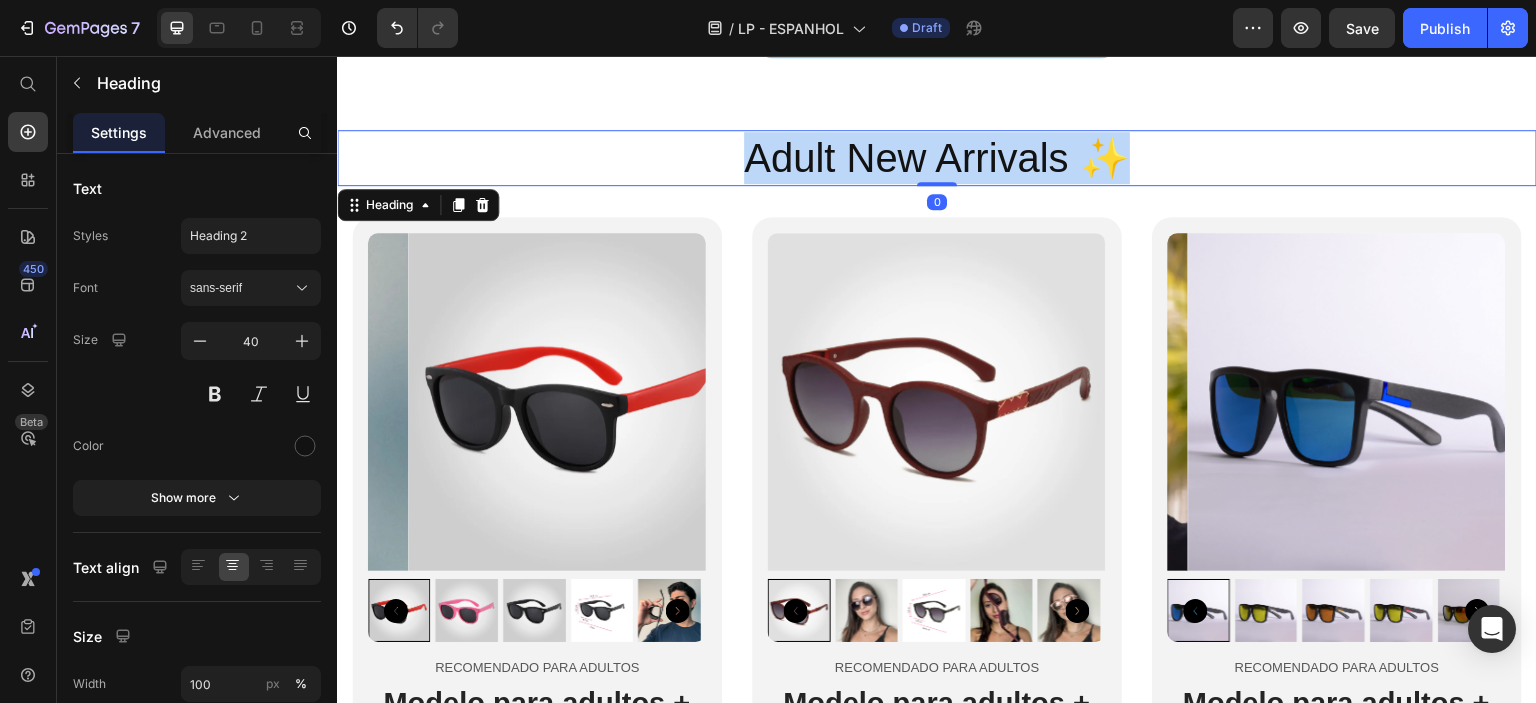 click on "Adult New Arrivals ✨" at bounding box center [937, 158] 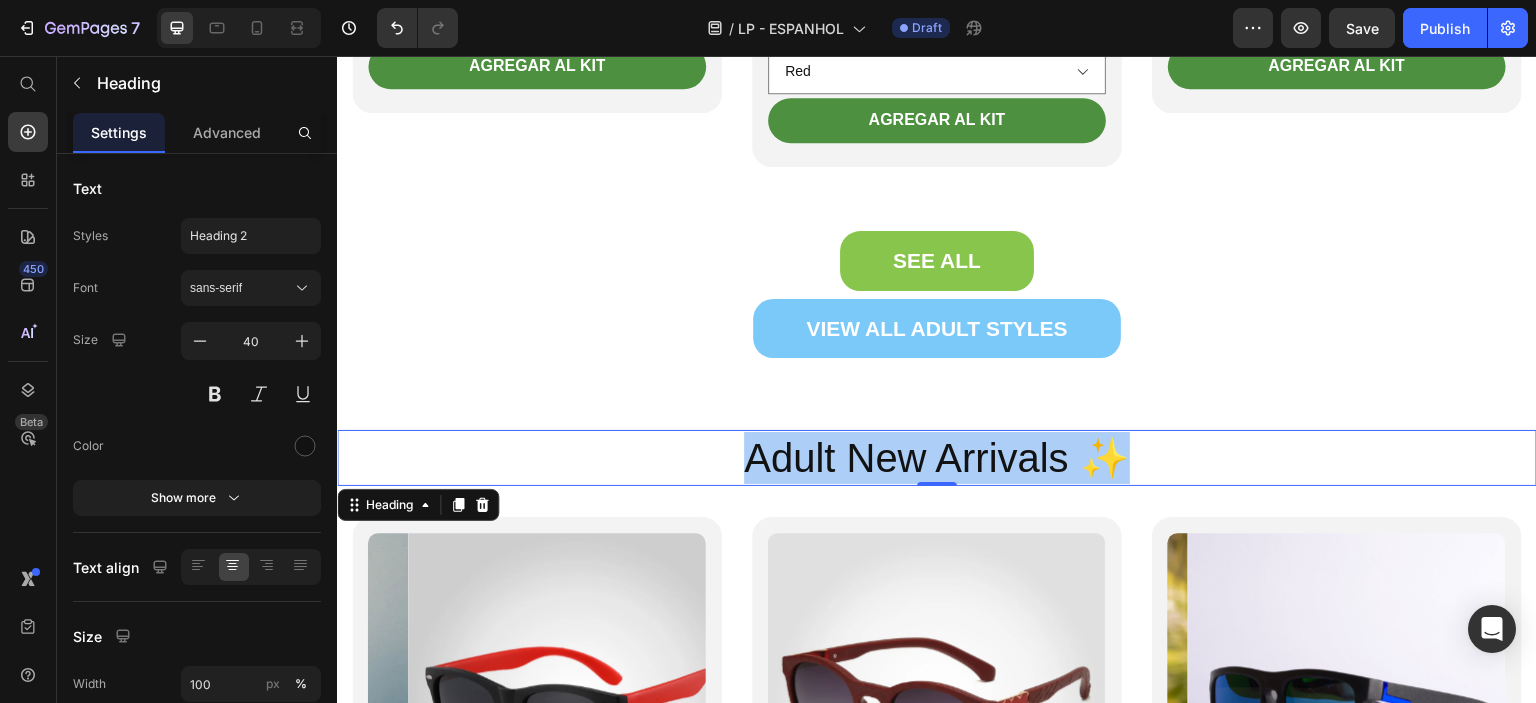 scroll, scrollTop: 6300, scrollLeft: 0, axis: vertical 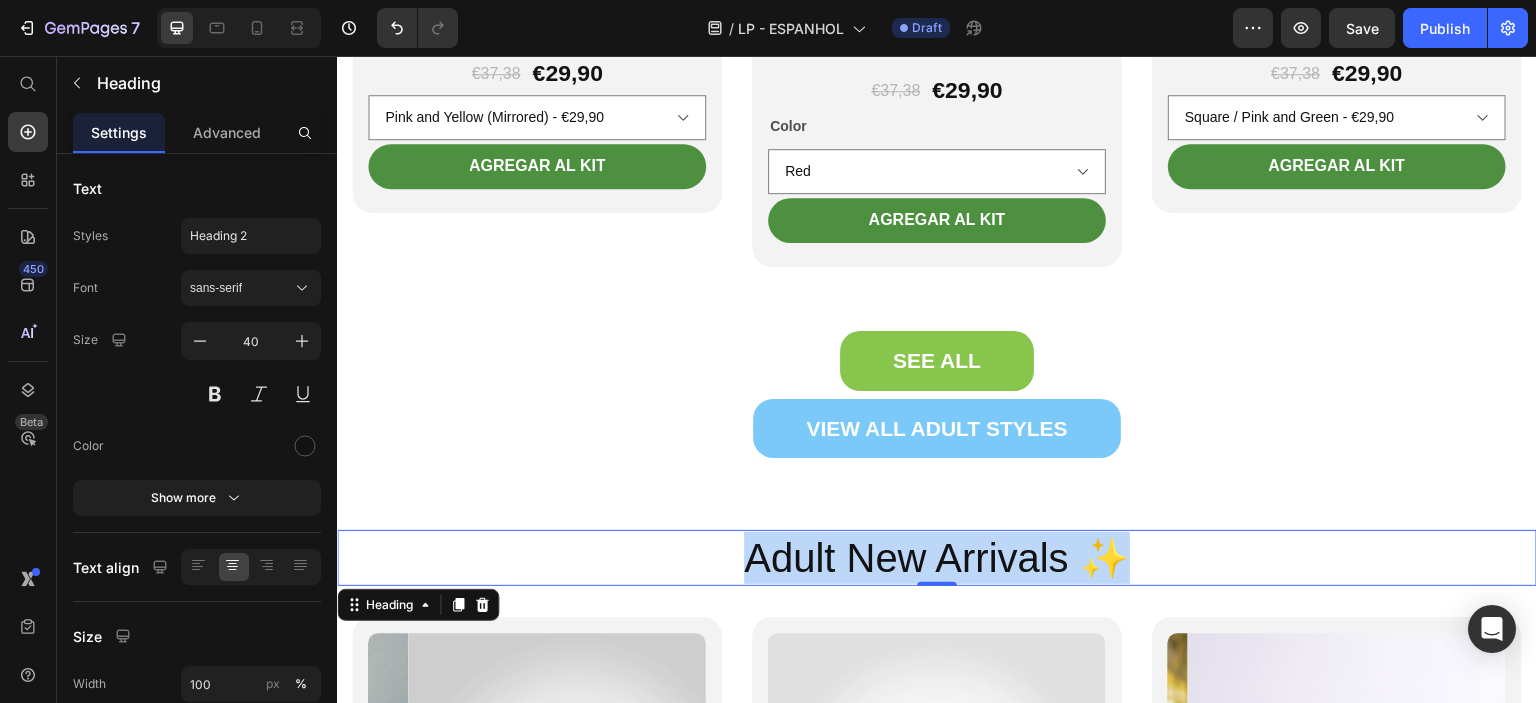 click on "Adult New Arrivals ✨" at bounding box center [937, 558] 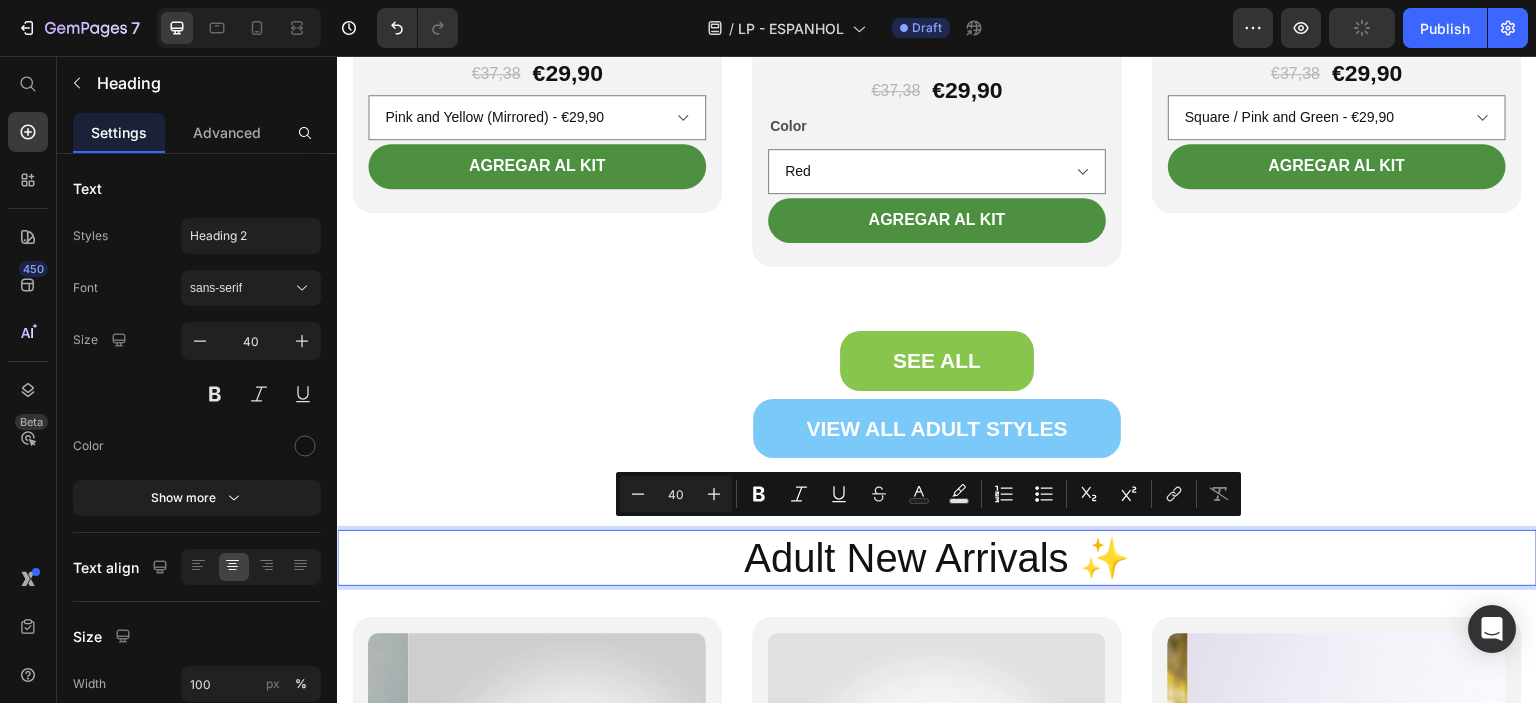 click on "Adult New Arrivals ✨" at bounding box center [937, 558] 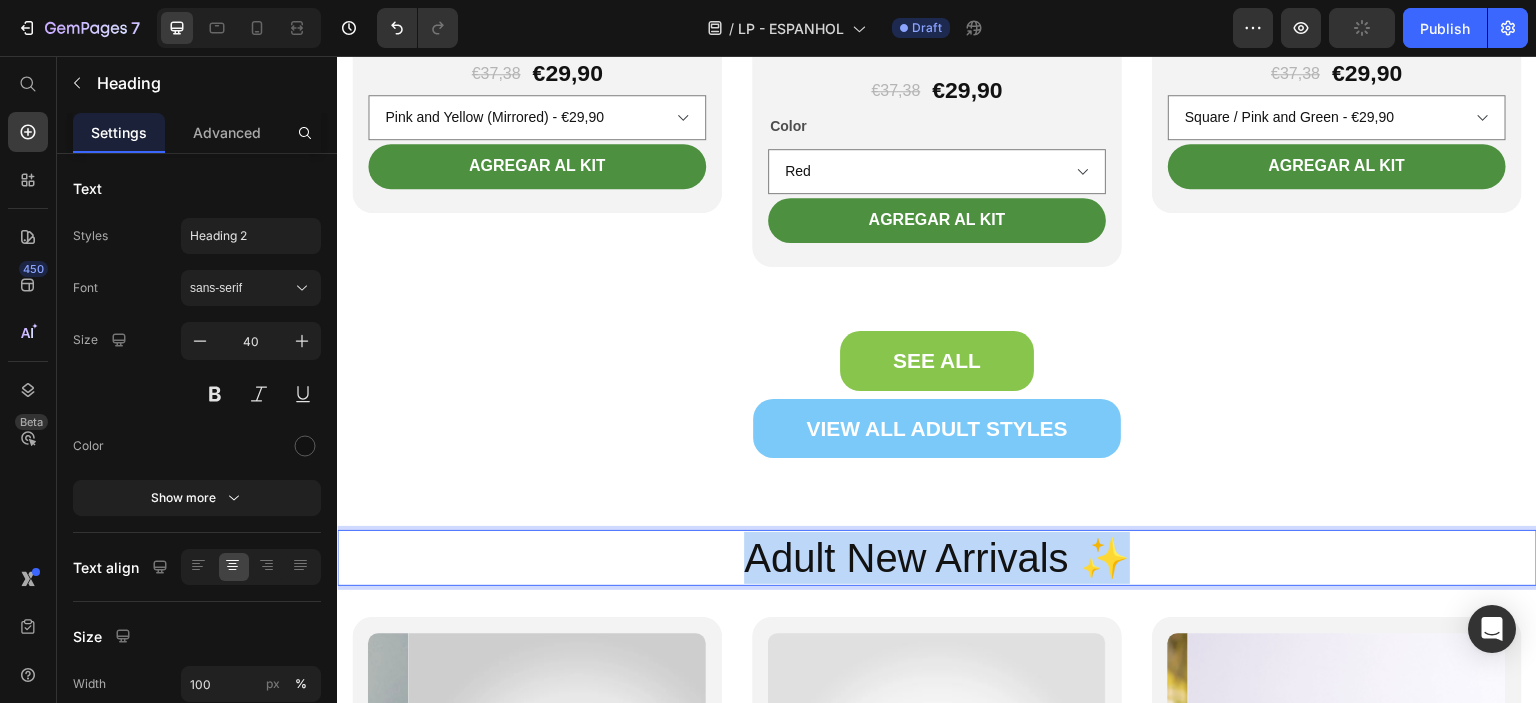 click on "Adult New Arrivals ✨" at bounding box center (937, 558) 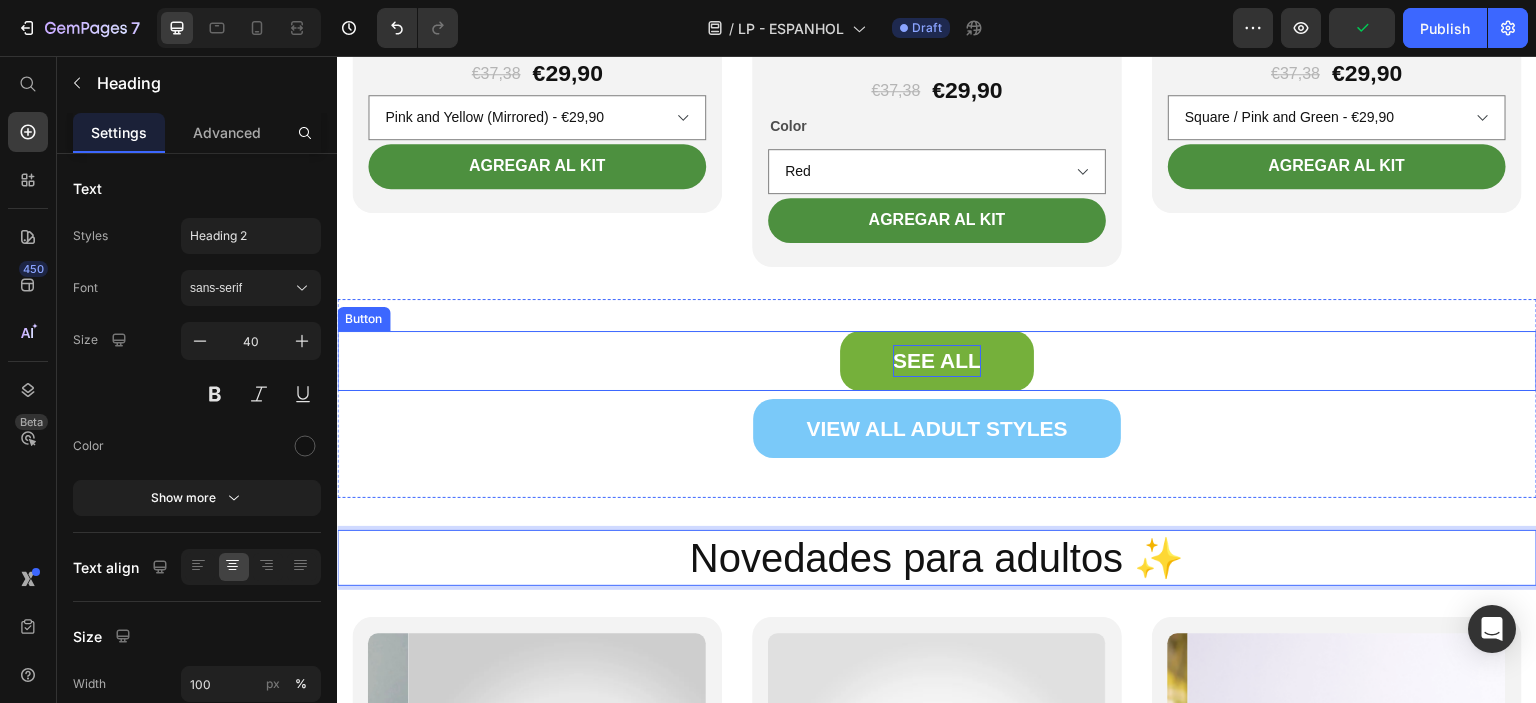 click on "SEE ALL" at bounding box center [937, 361] 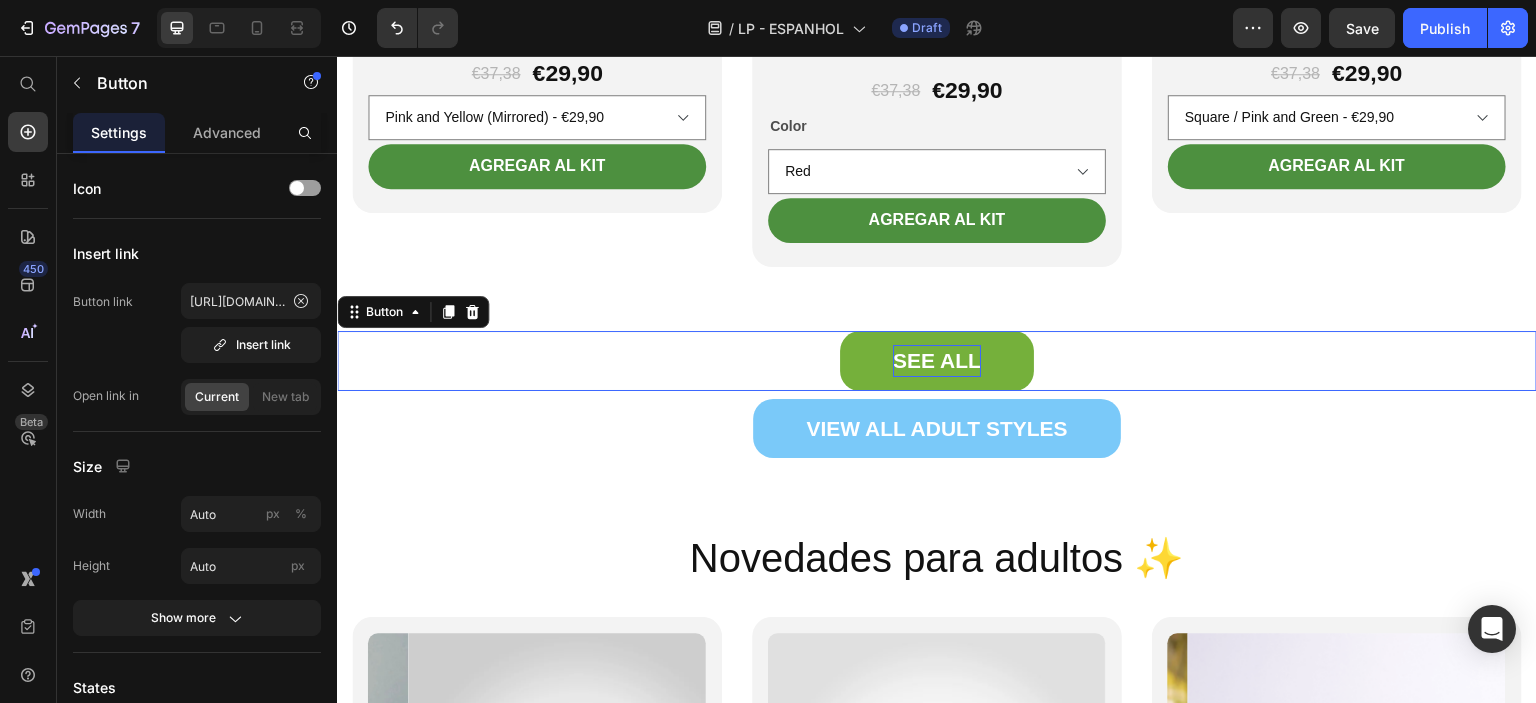 click on "SEE ALL" at bounding box center [937, 361] 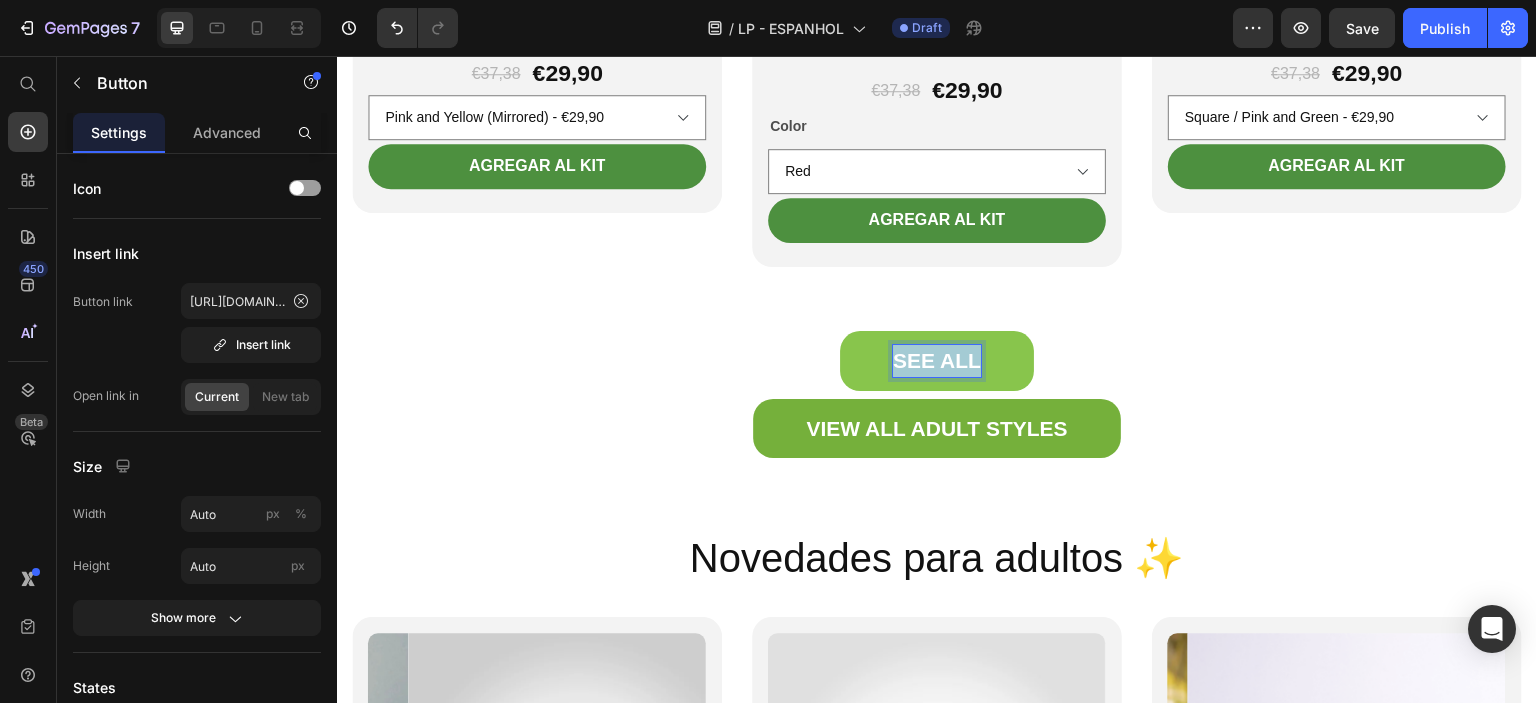 drag, startPoint x: 918, startPoint y: 348, endPoint x: 926, endPoint y: 396, distance: 48.6621 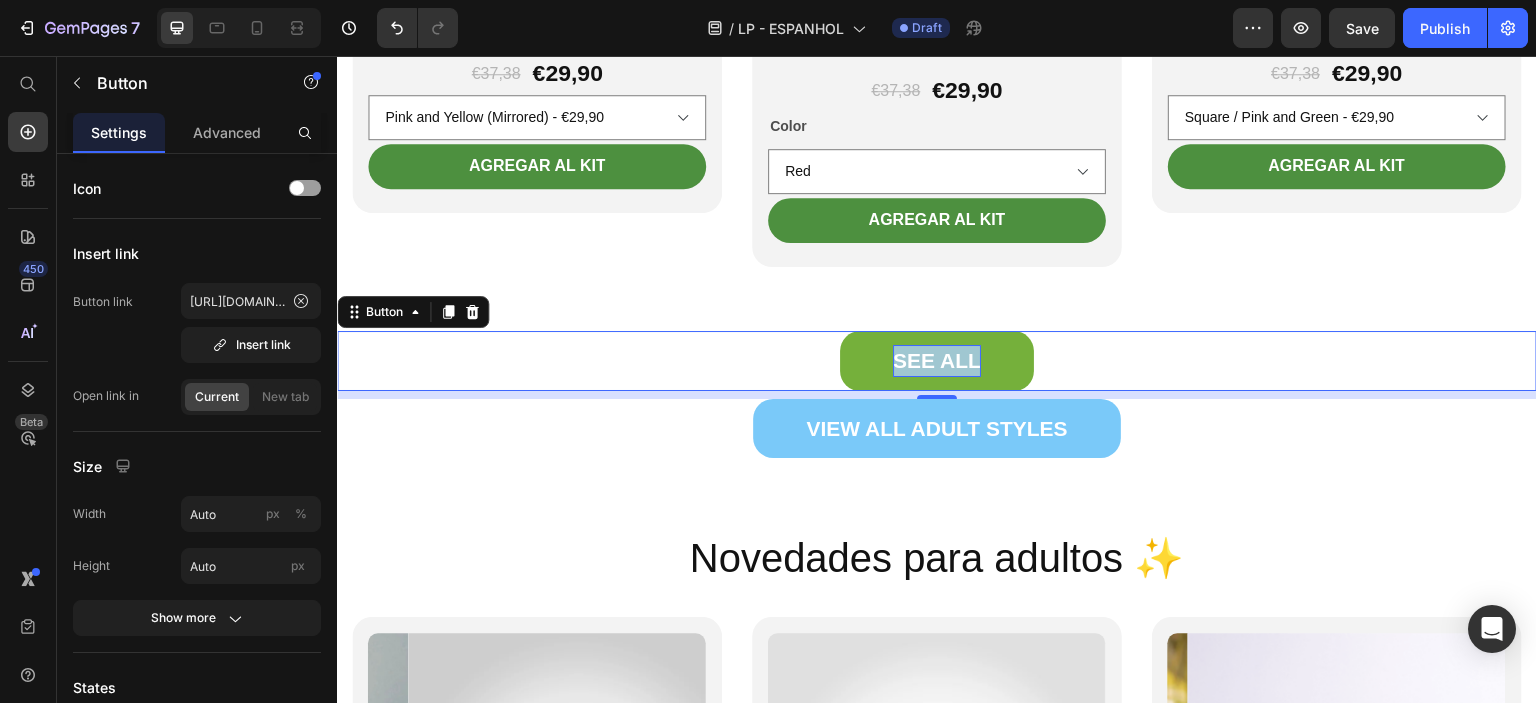 click on "SEE ALL" at bounding box center [937, 361] 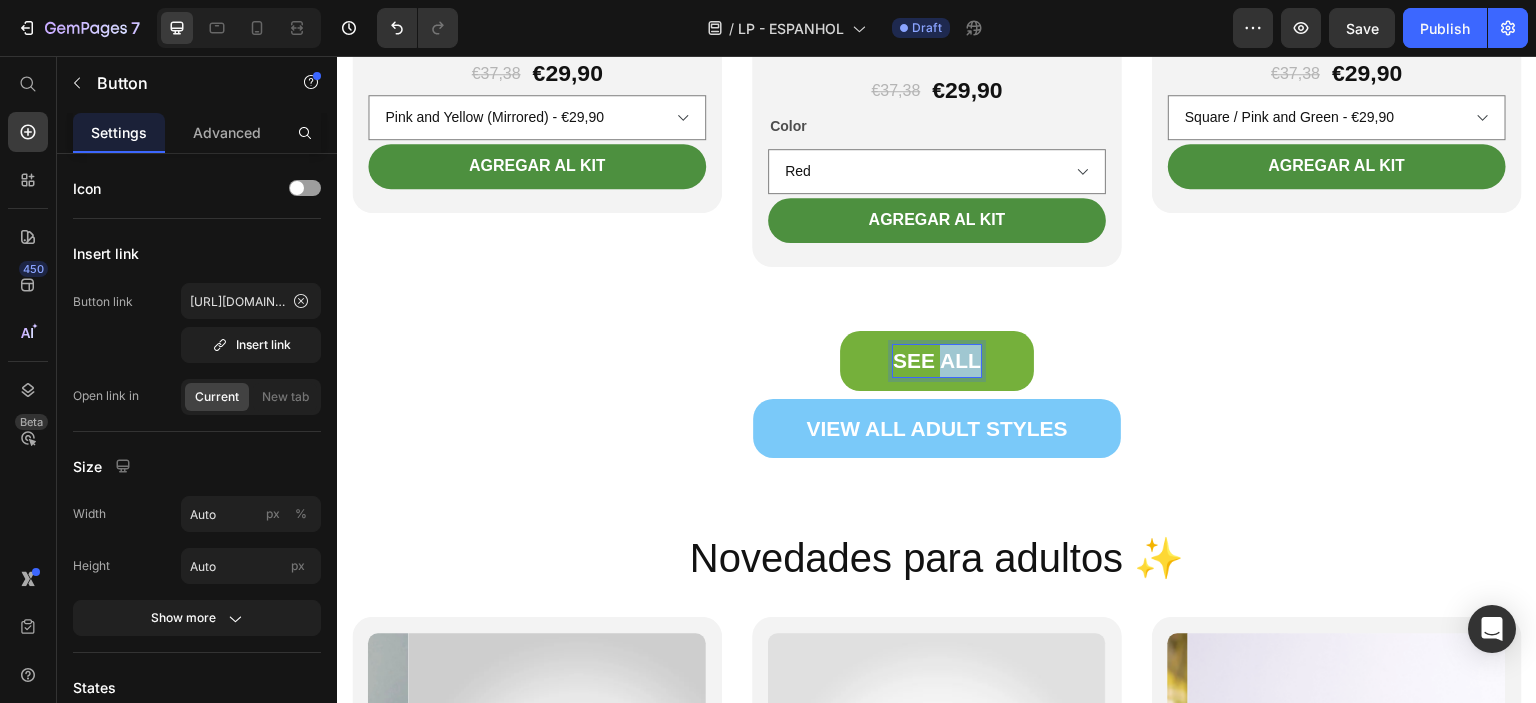 click on "SEE ALL" at bounding box center [937, 361] 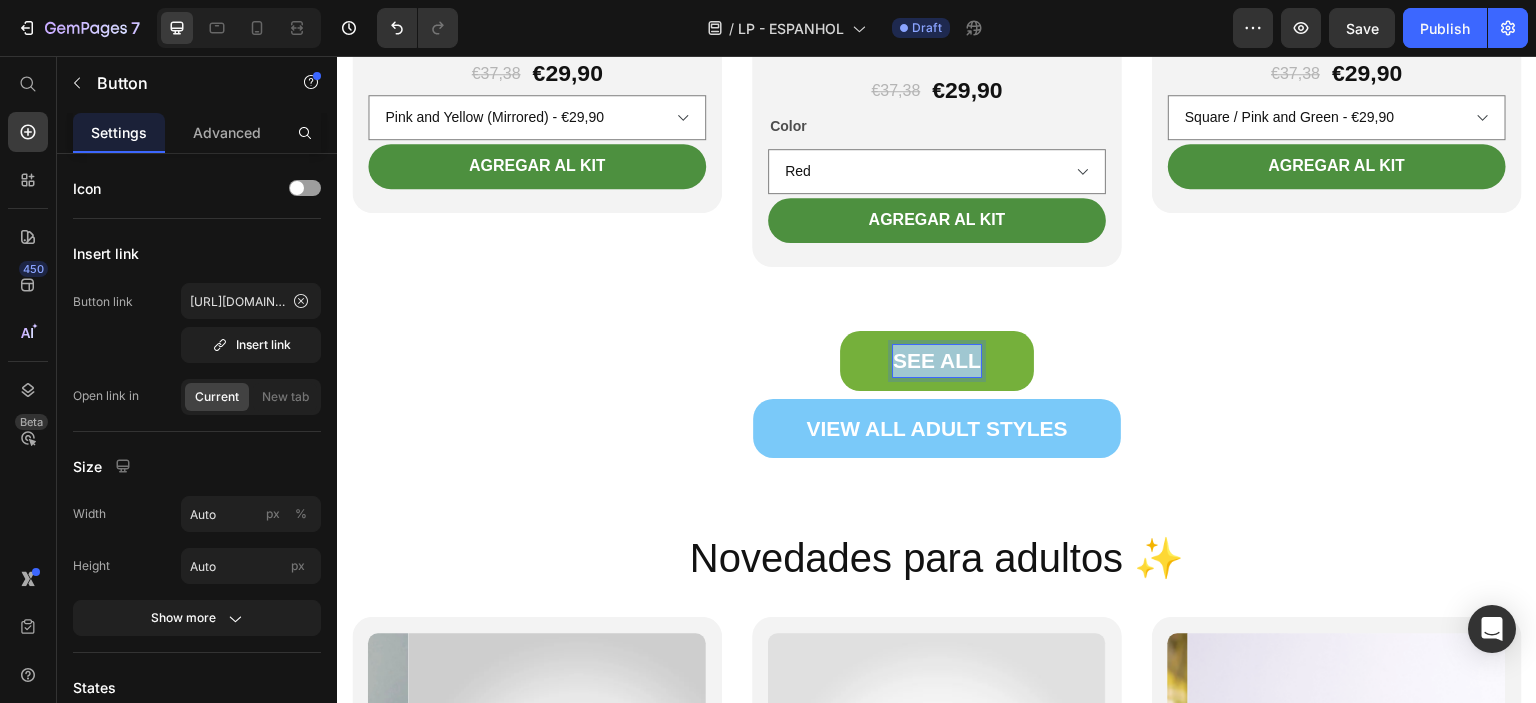 click on "SEE ALL" at bounding box center [937, 361] 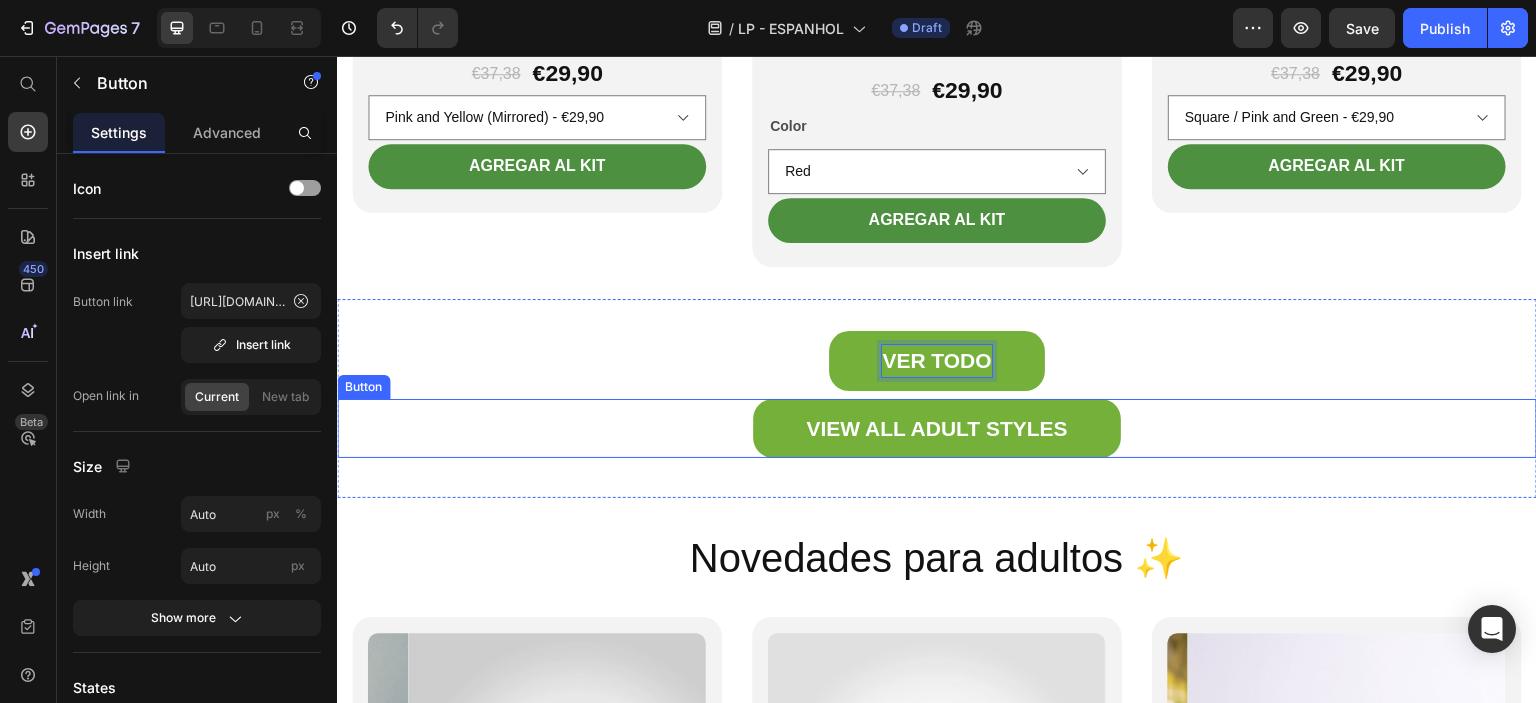 click on "VIEW ALL ADULT STYLES" at bounding box center (936, 429) 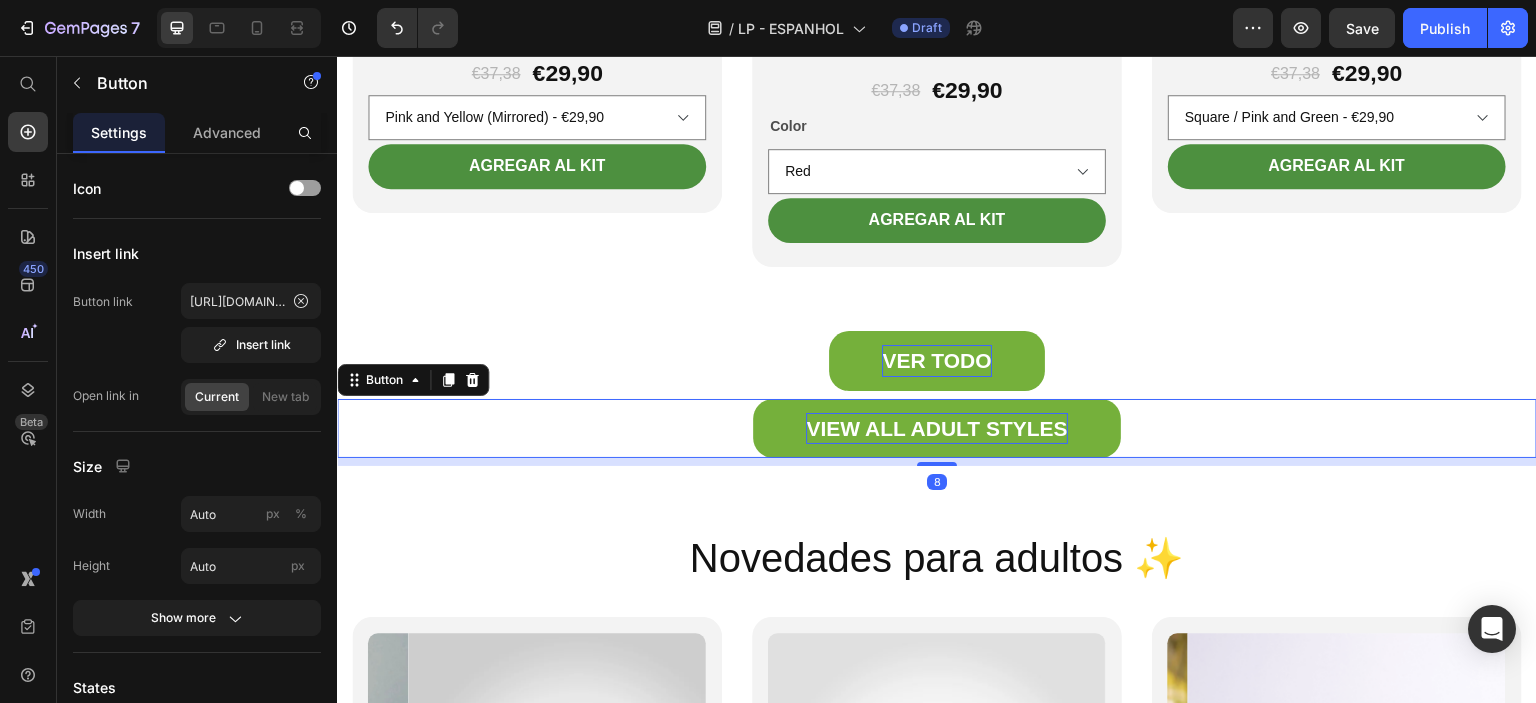 click on "VIEW ALL ADULT STYLES" at bounding box center [936, 429] 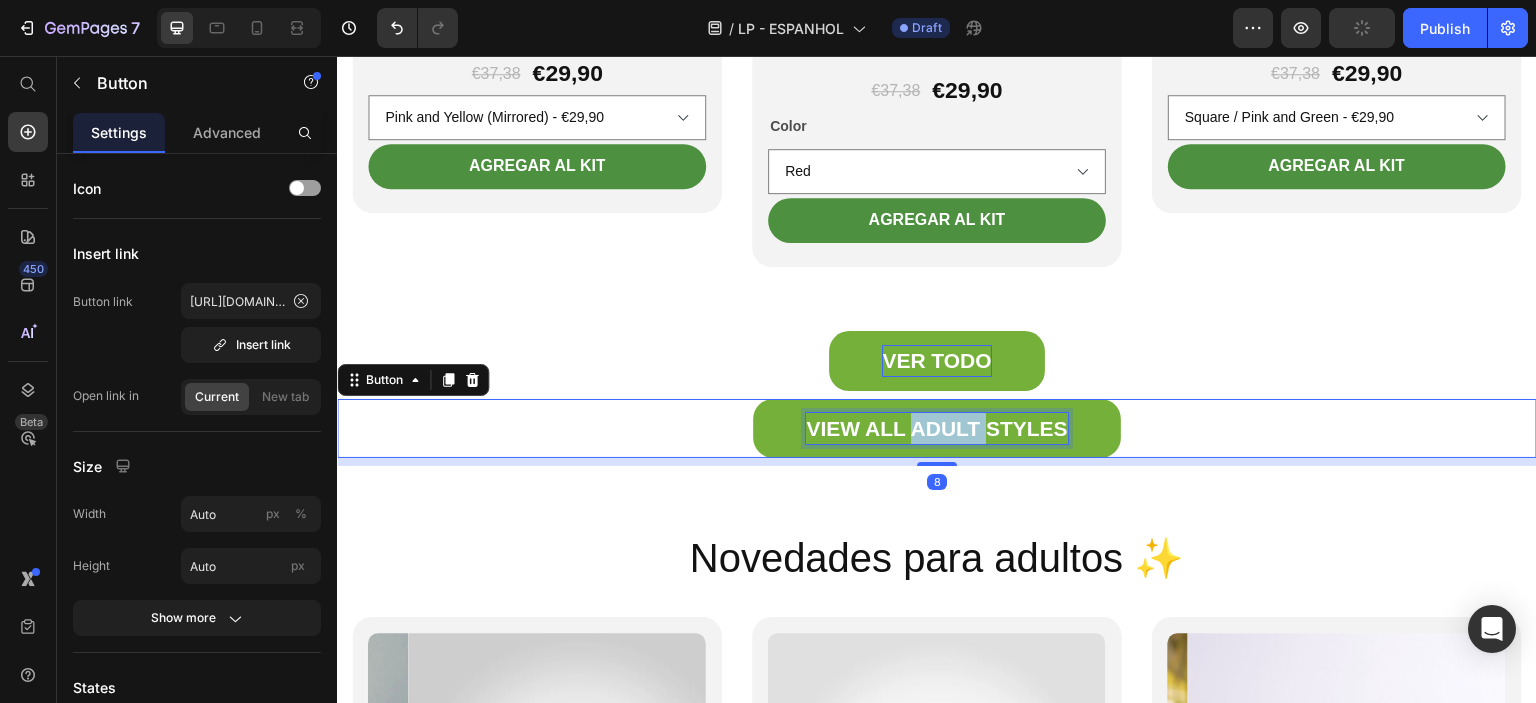 click on "VIEW ALL ADULT STYLES" at bounding box center [936, 429] 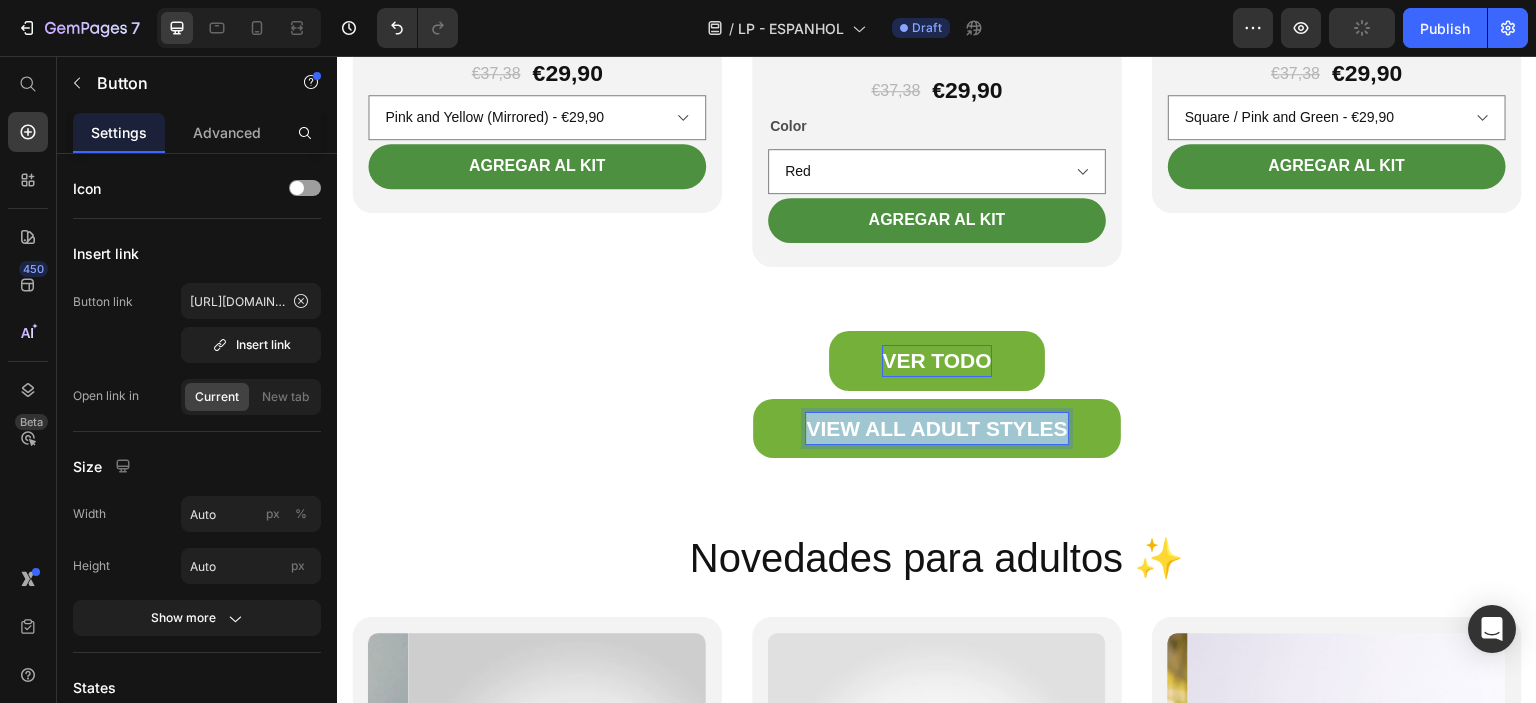 click on "VIEW ALL ADULT STYLES" at bounding box center [936, 429] 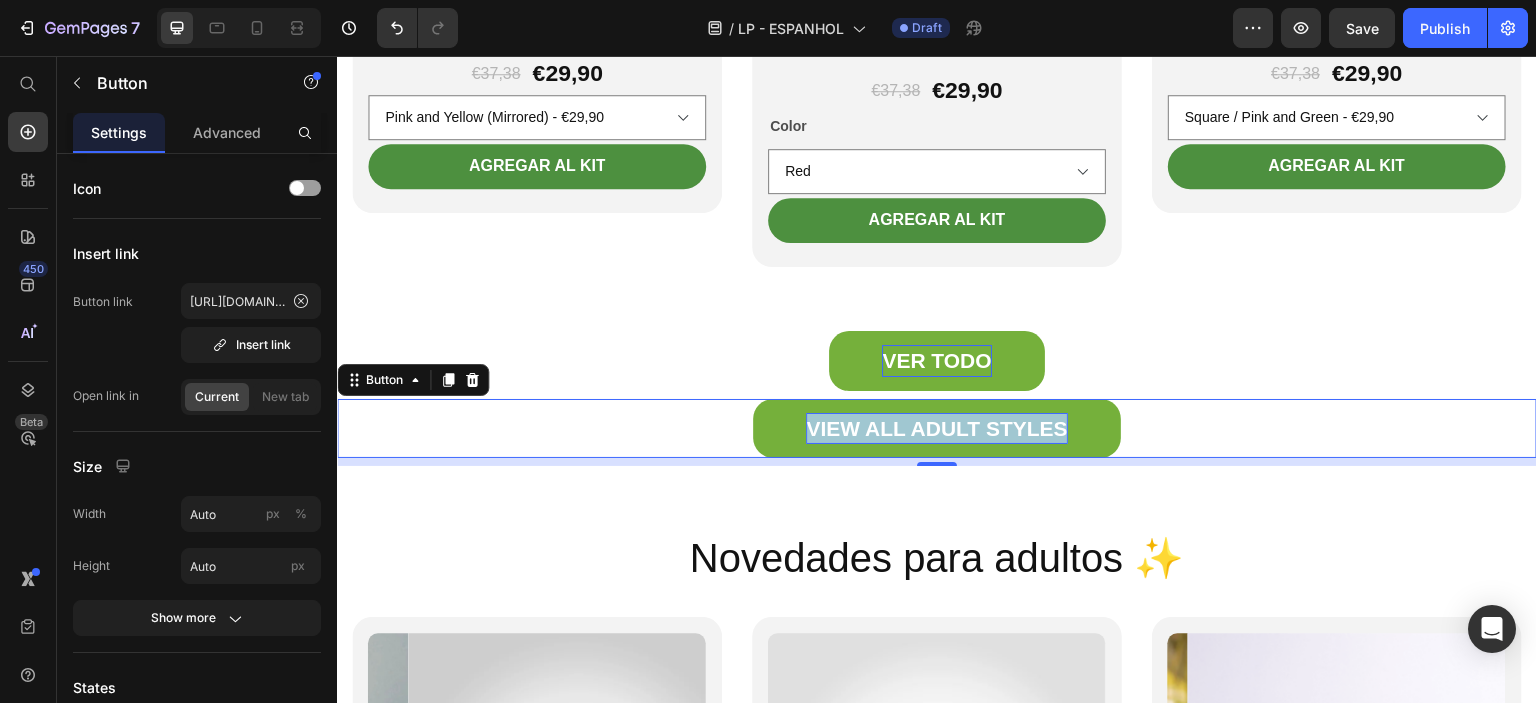 click on "VIEW ALL ADULT STYLES" at bounding box center [936, 429] 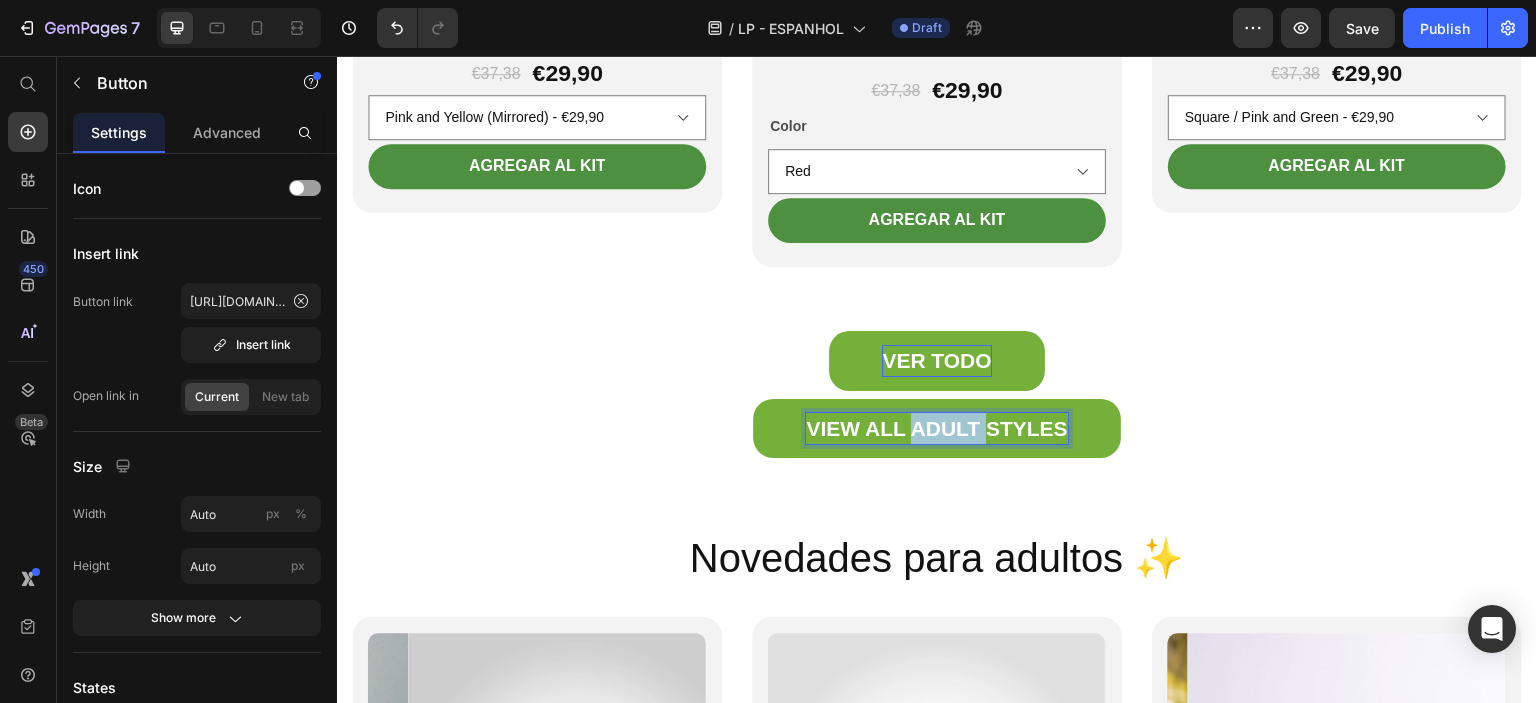 click on "VIEW ALL ADULT STYLES" at bounding box center (936, 429) 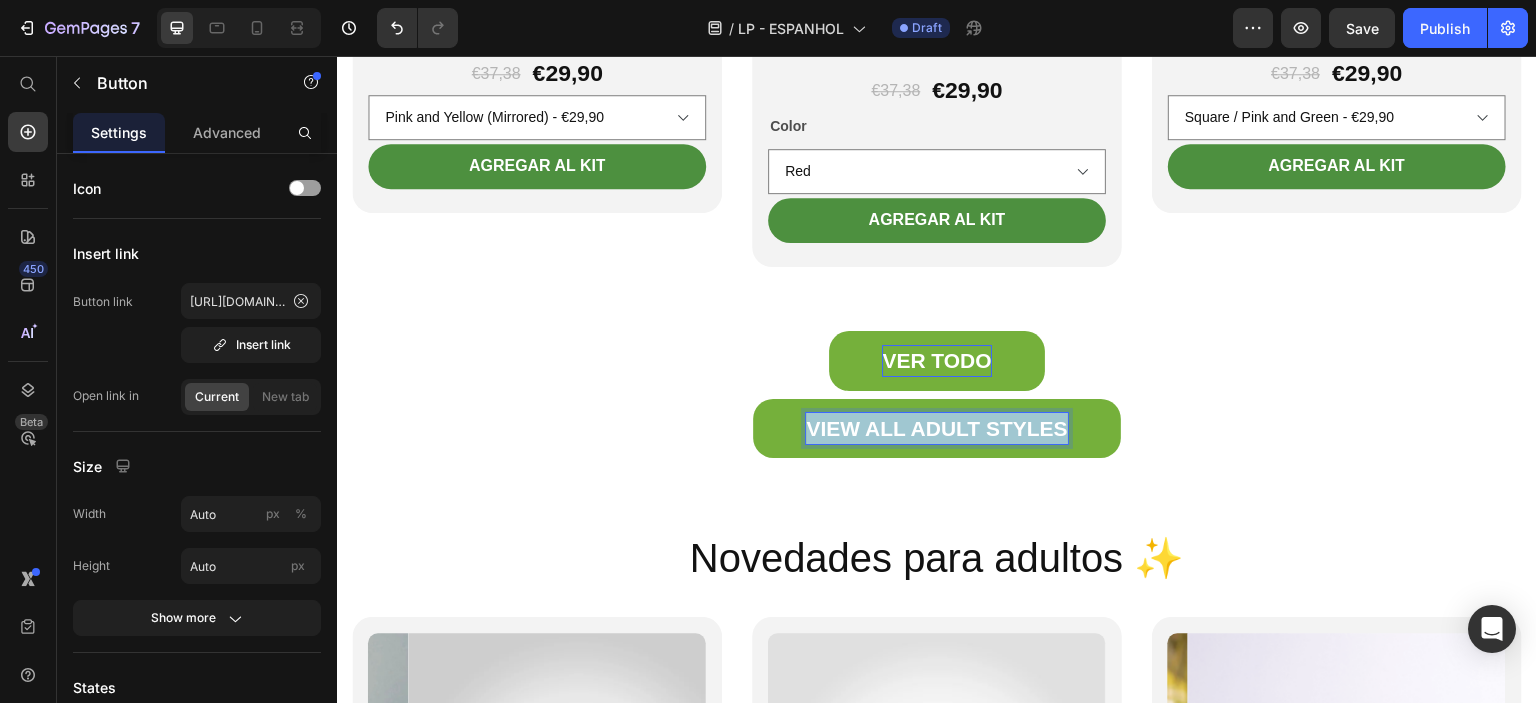 click on "VIEW ALL ADULT STYLES" at bounding box center [936, 429] 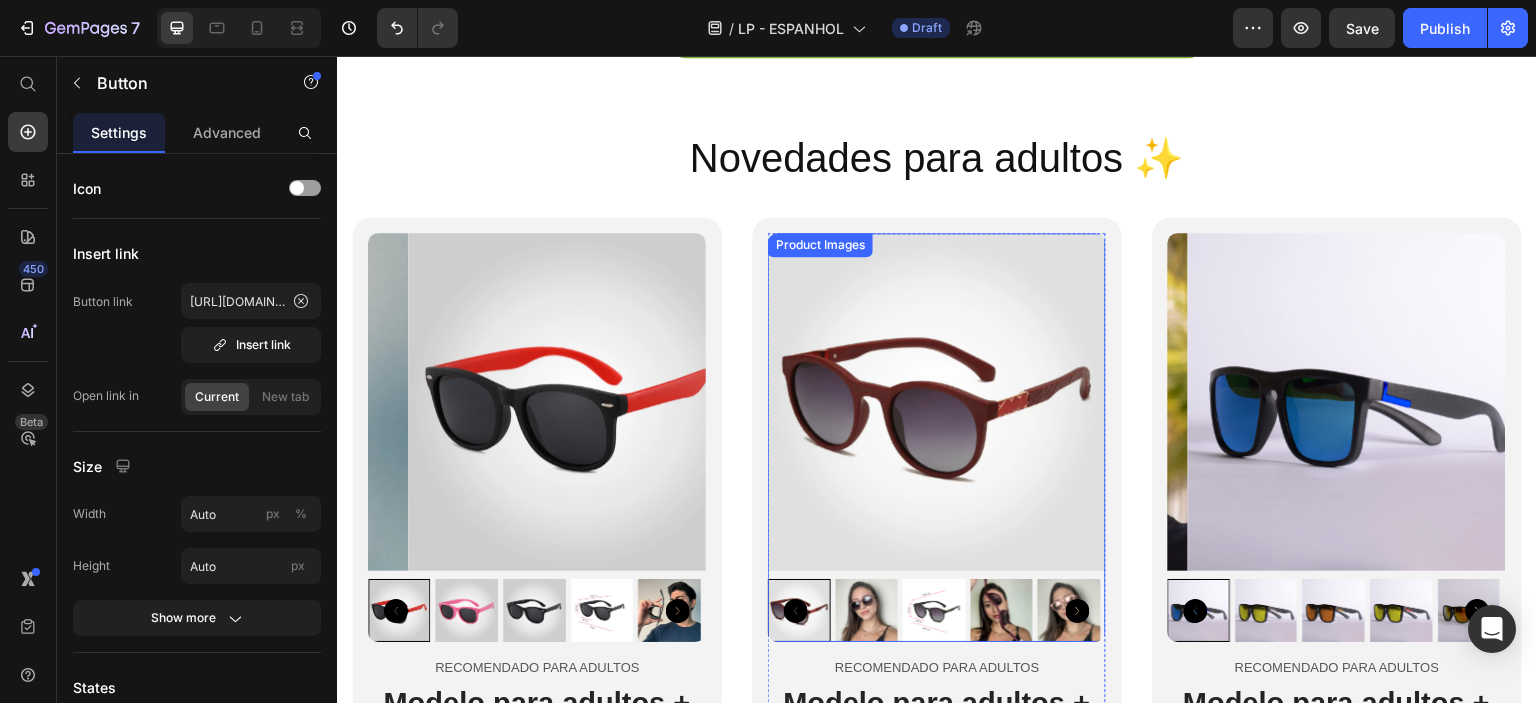 scroll, scrollTop: 7000, scrollLeft: 0, axis: vertical 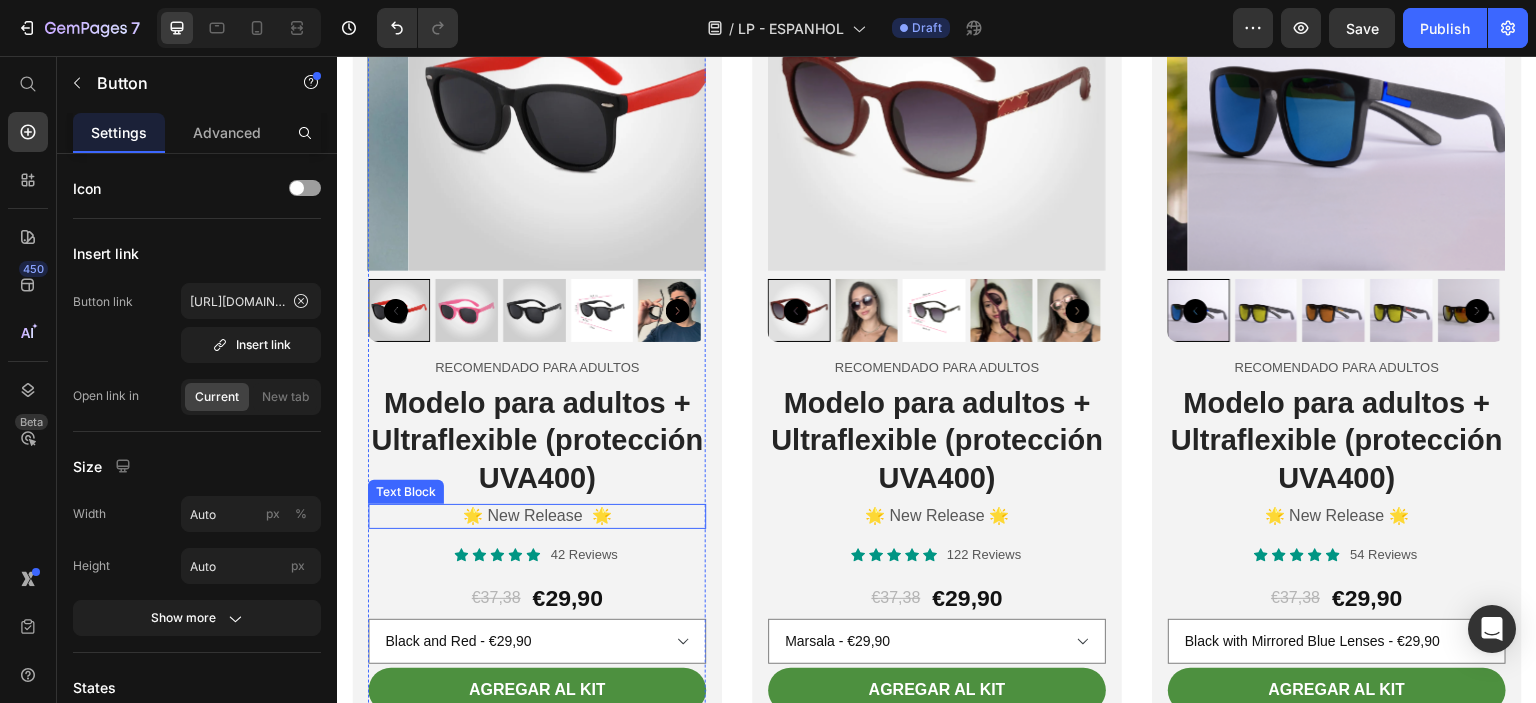 click on "🌟 New Release  🌟" at bounding box center [537, 516] 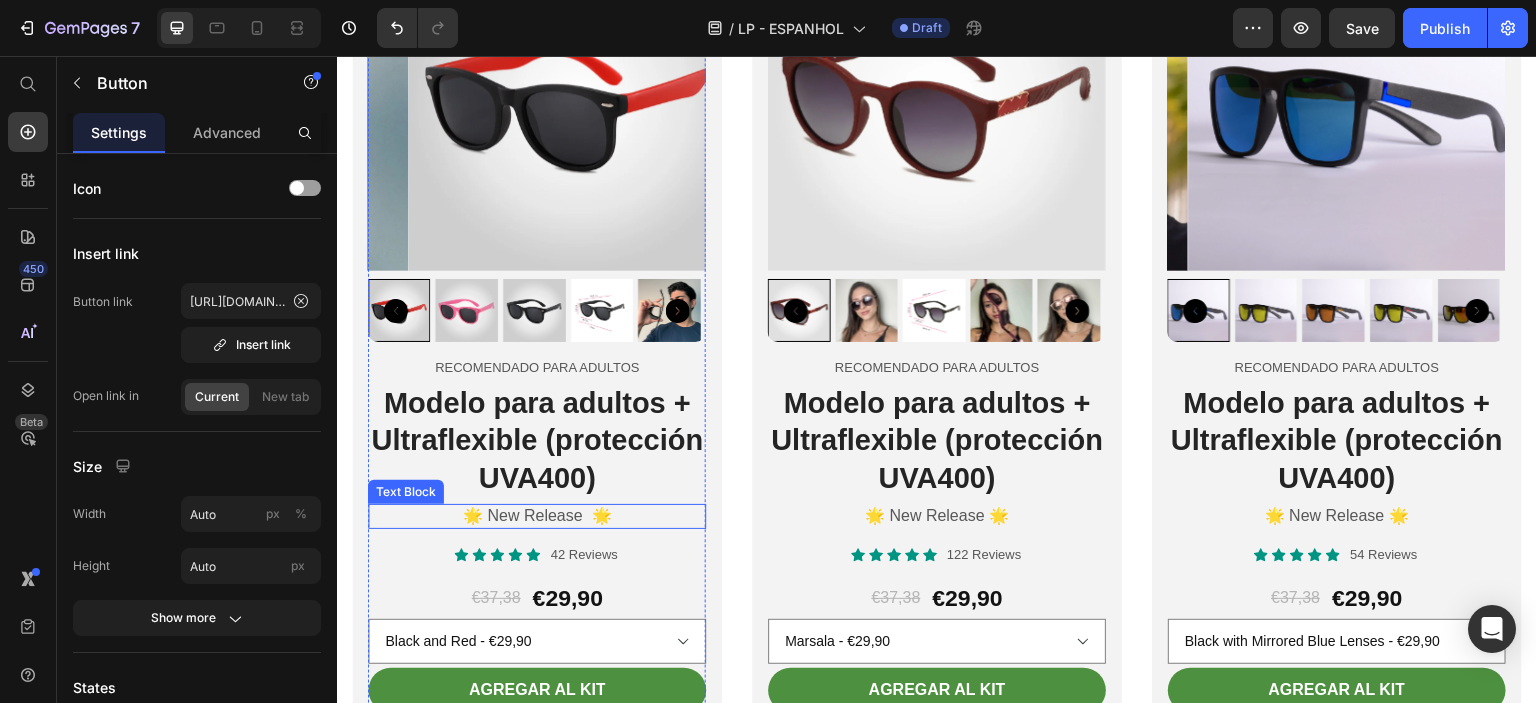 click on "🌟 New Release  🌟" at bounding box center (537, 516) 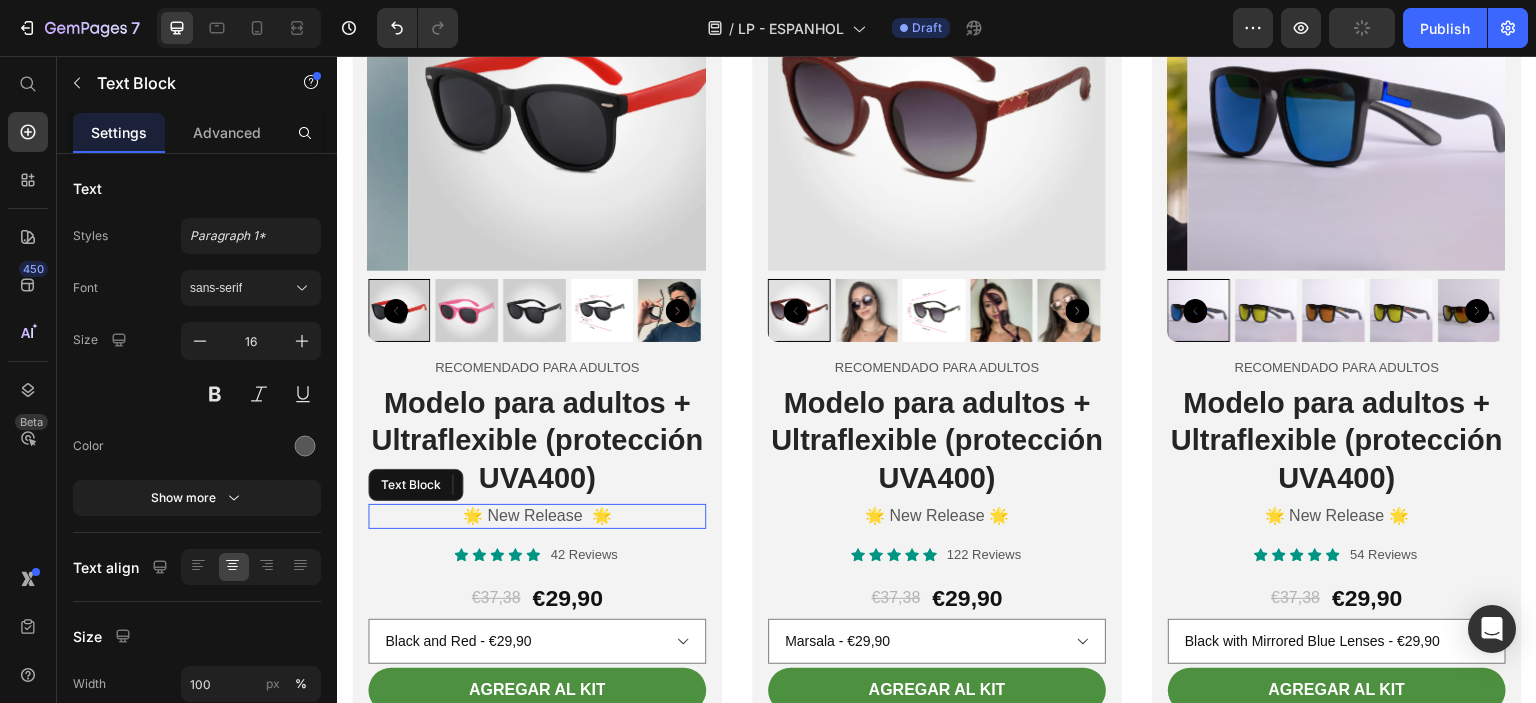 click on "🌟 New Release  🌟" at bounding box center (537, 516) 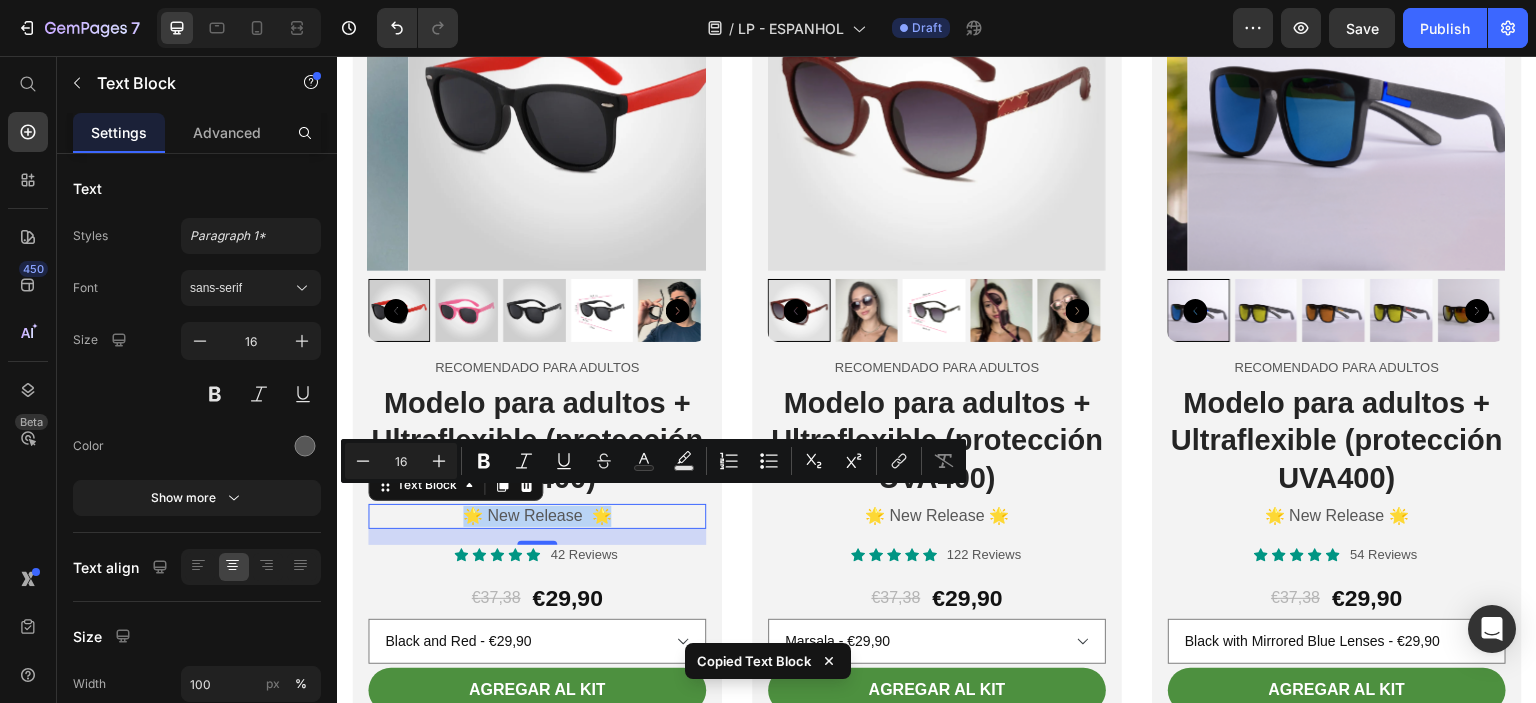 click on "🌟 New Release  🌟" at bounding box center (537, 516) 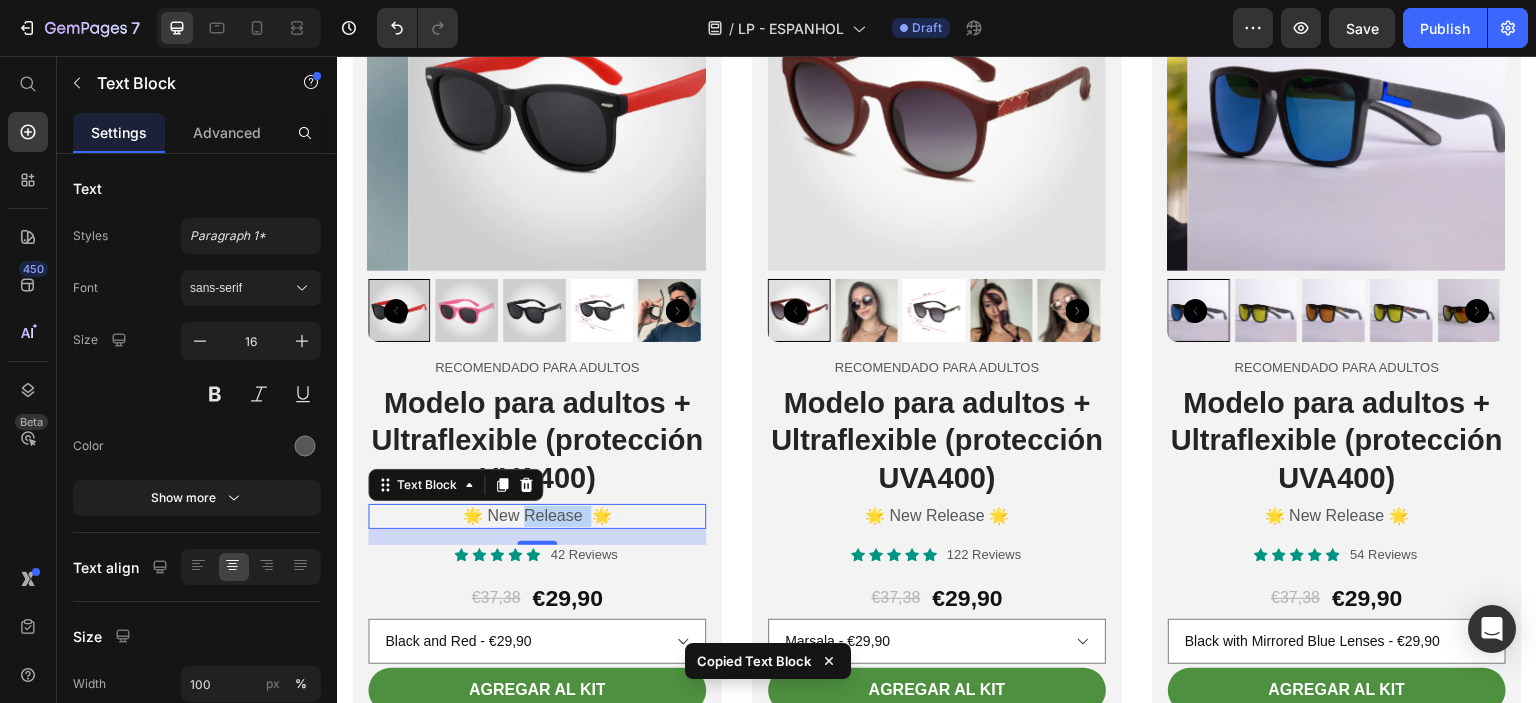 click on "🌟 New Release  🌟" at bounding box center [537, 516] 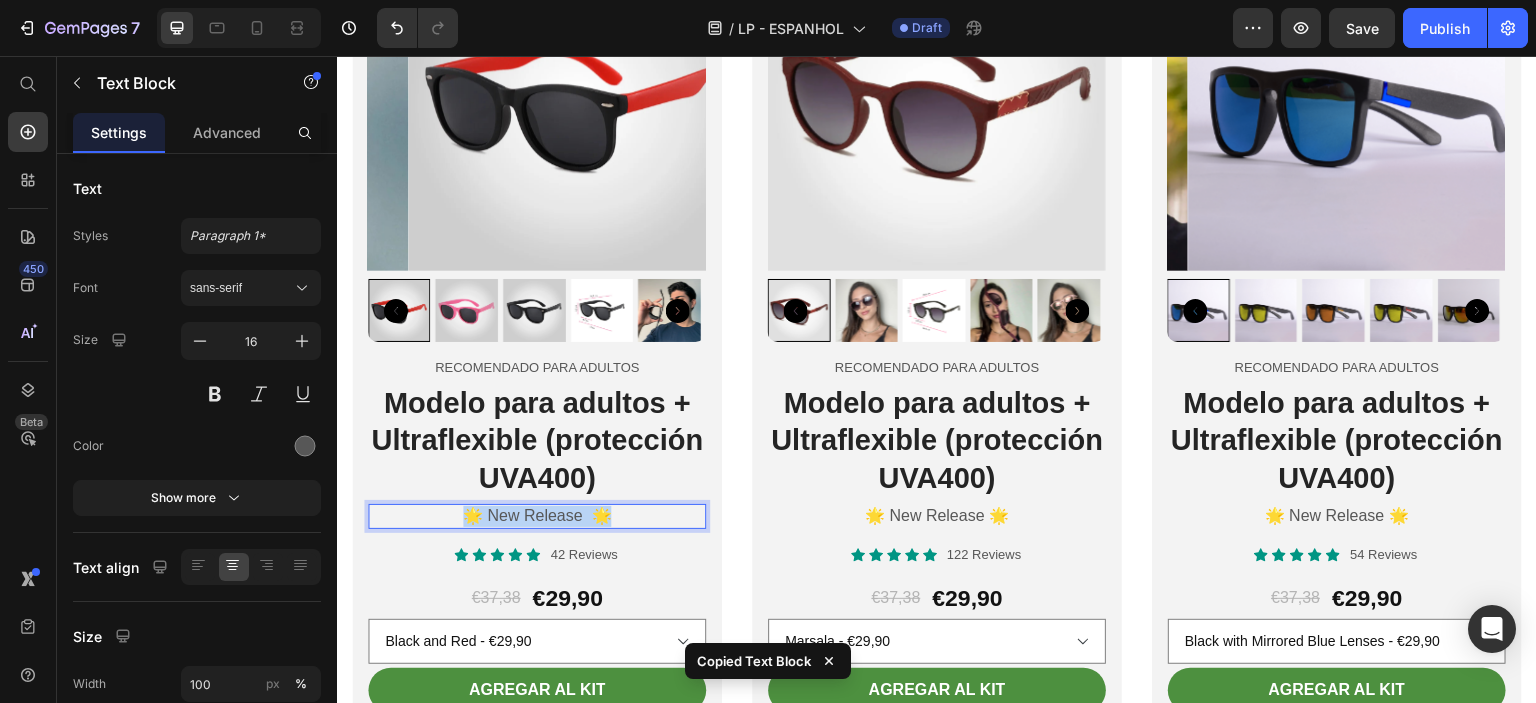 click on "🌟 New Release  🌟" at bounding box center (537, 516) 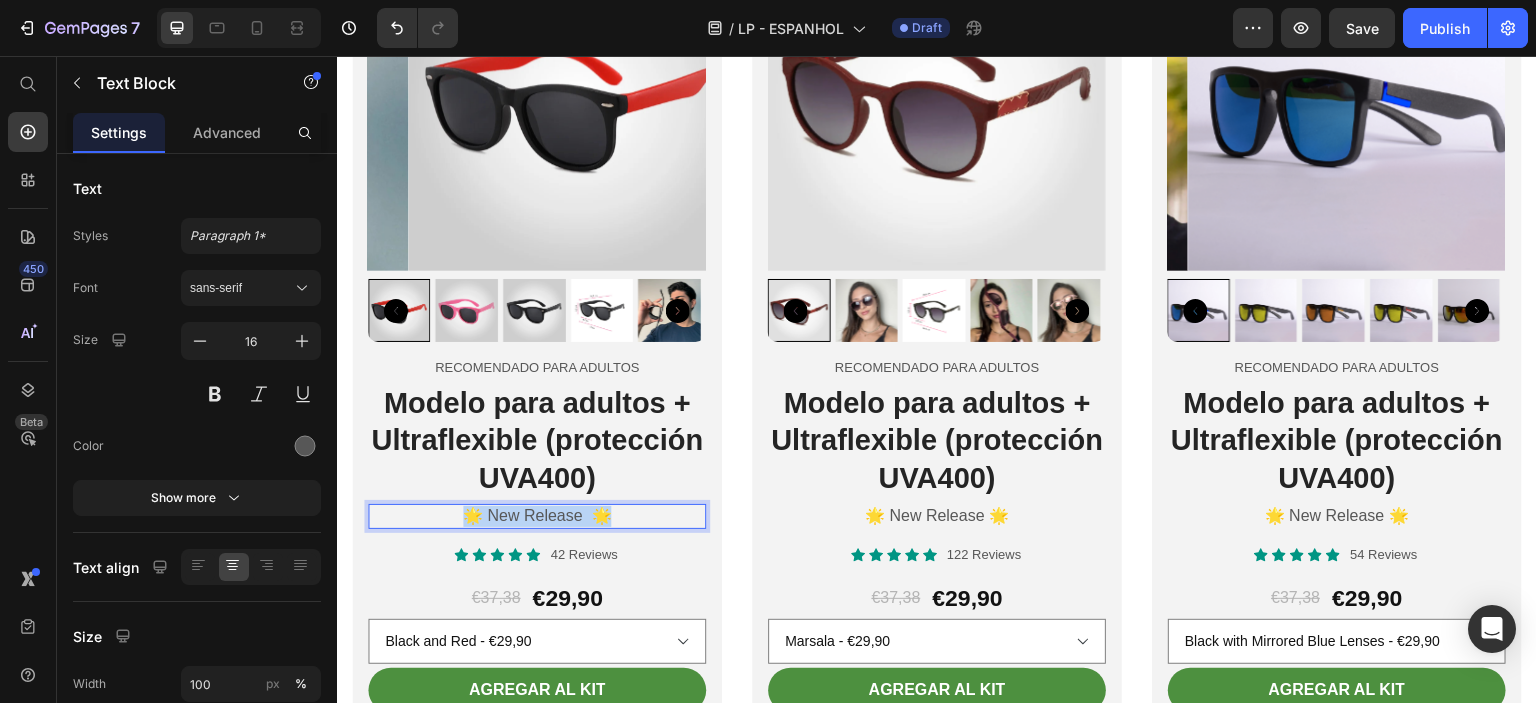 click on "🌟 New Release  🌟" at bounding box center [537, 516] 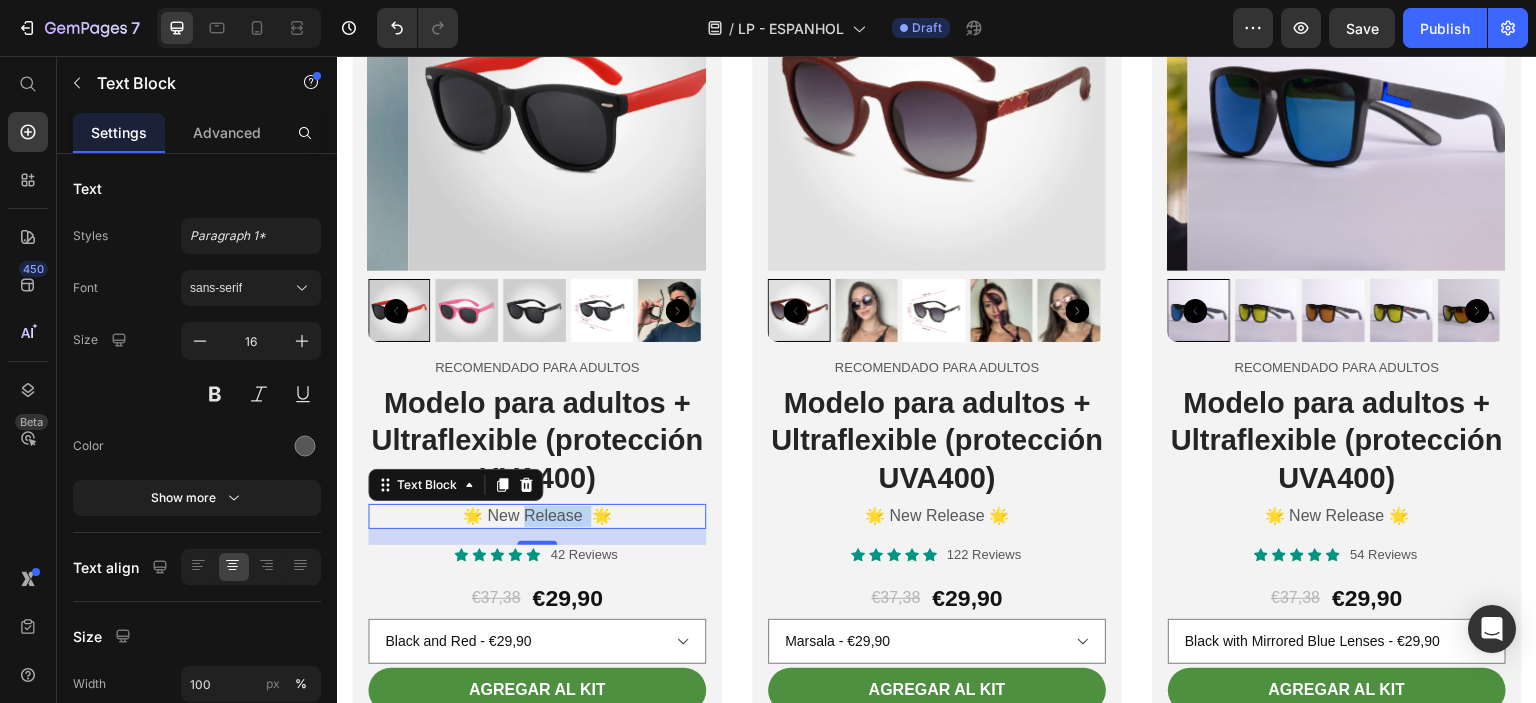 click on "🌟 New Release  🌟" at bounding box center (537, 516) 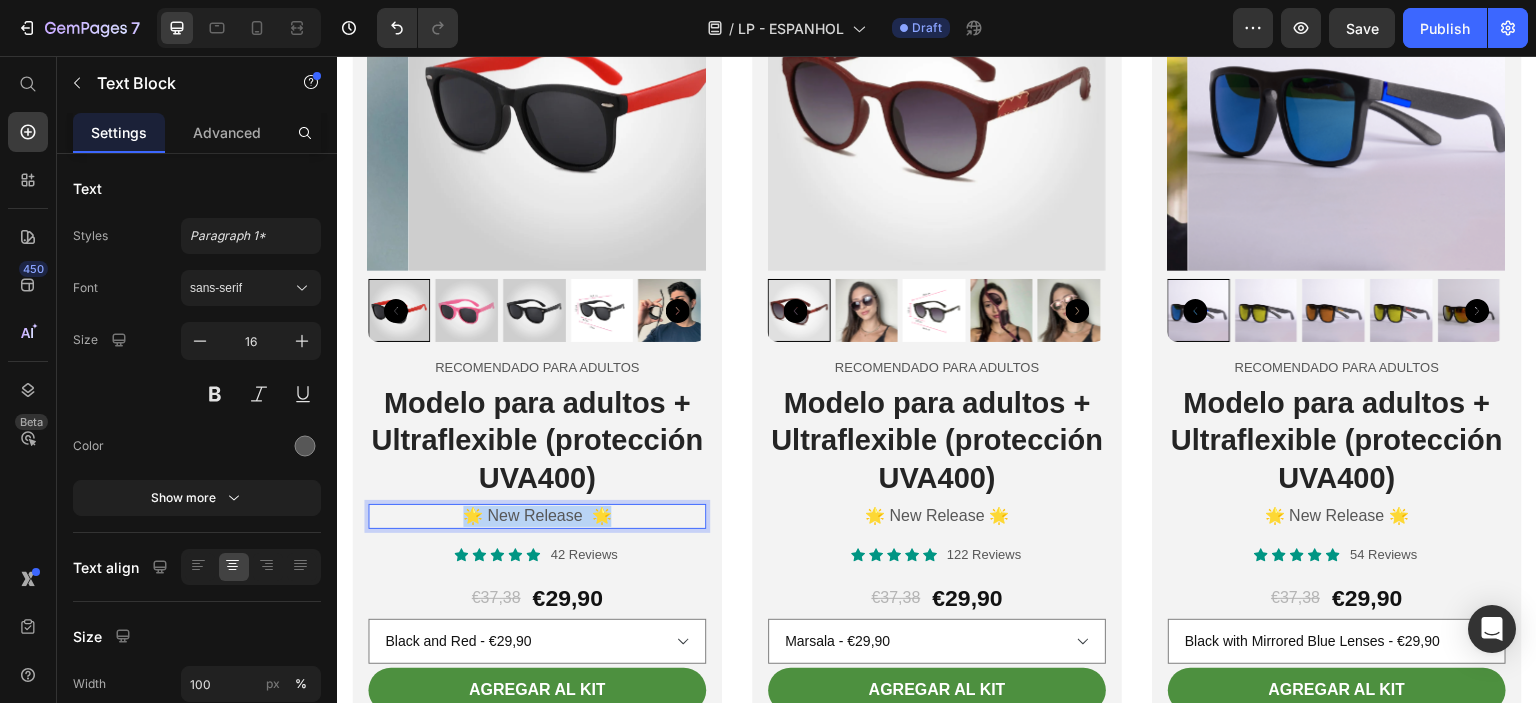 click on "🌟 New Release  🌟" at bounding box center [537, 516] 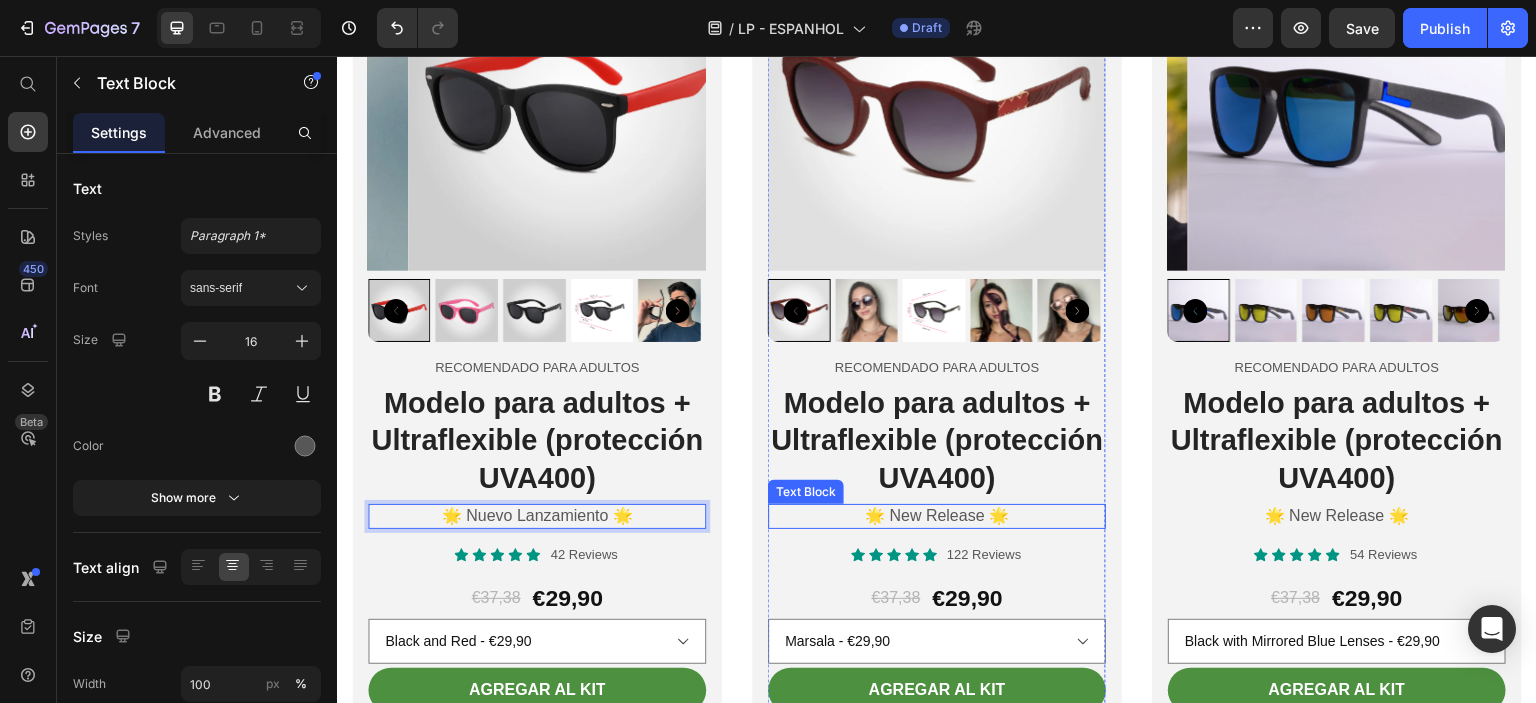 click on "🌟 New Release 🌟" at bounding box center [937, 516] 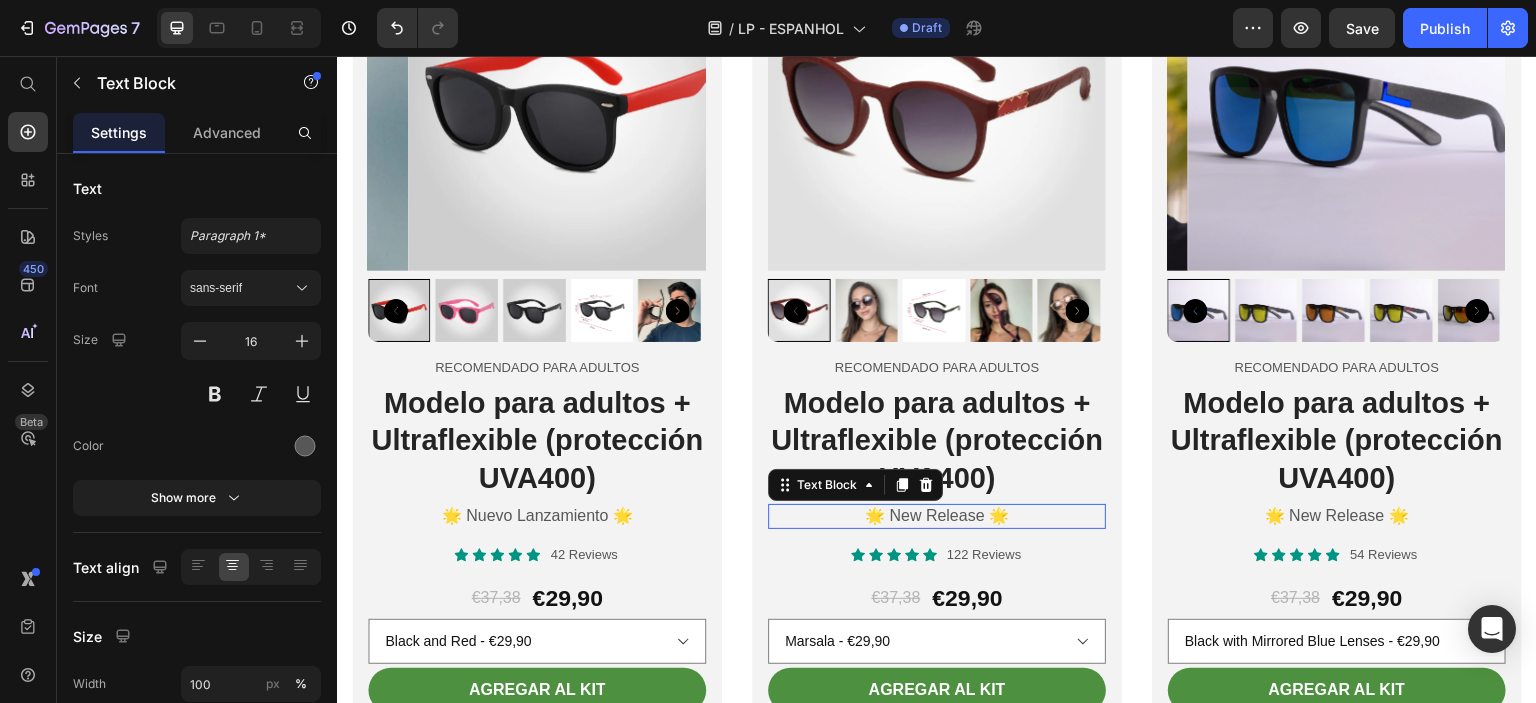 click on "🌟 New Release 🌟" at bounding box center [937, 516] 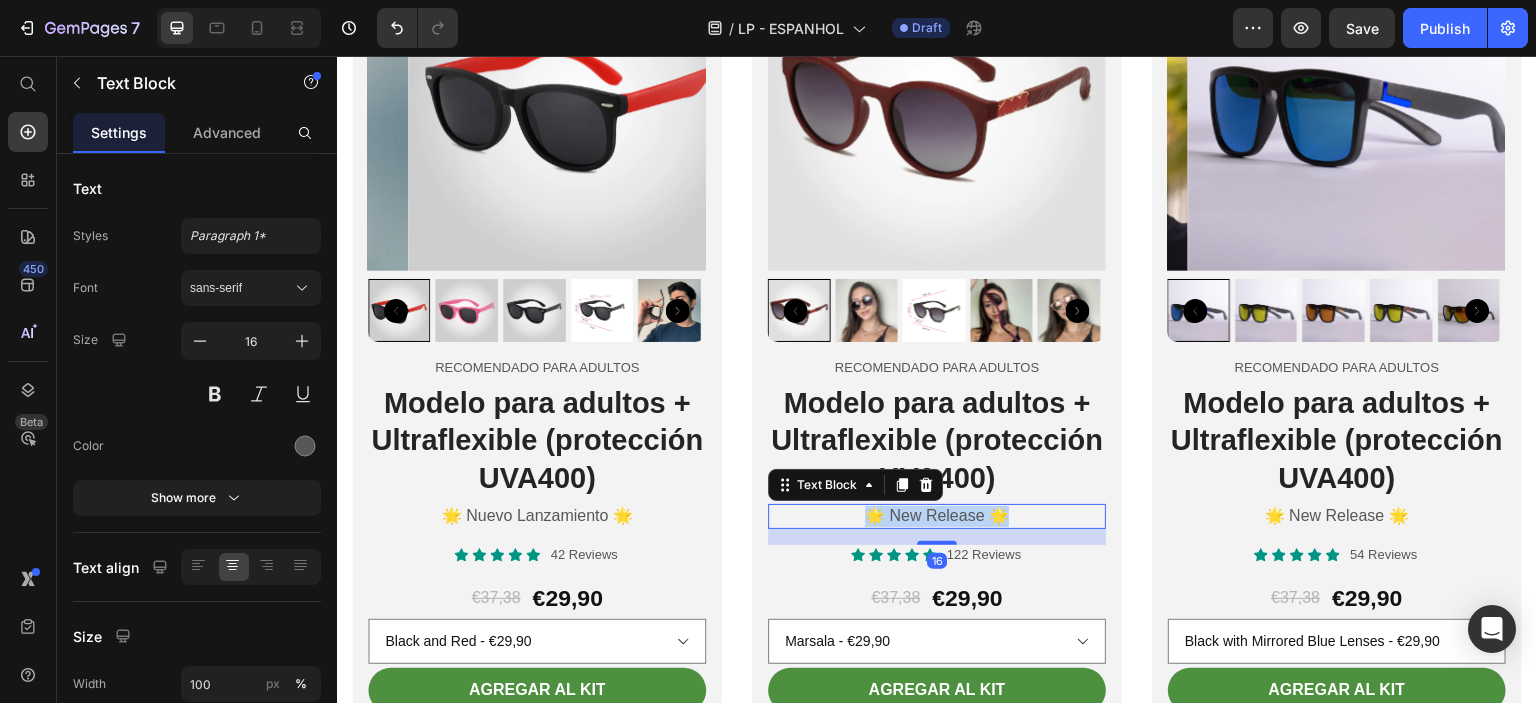 click on "🌟 New Release 🌟" at bounding box center (937, 516) 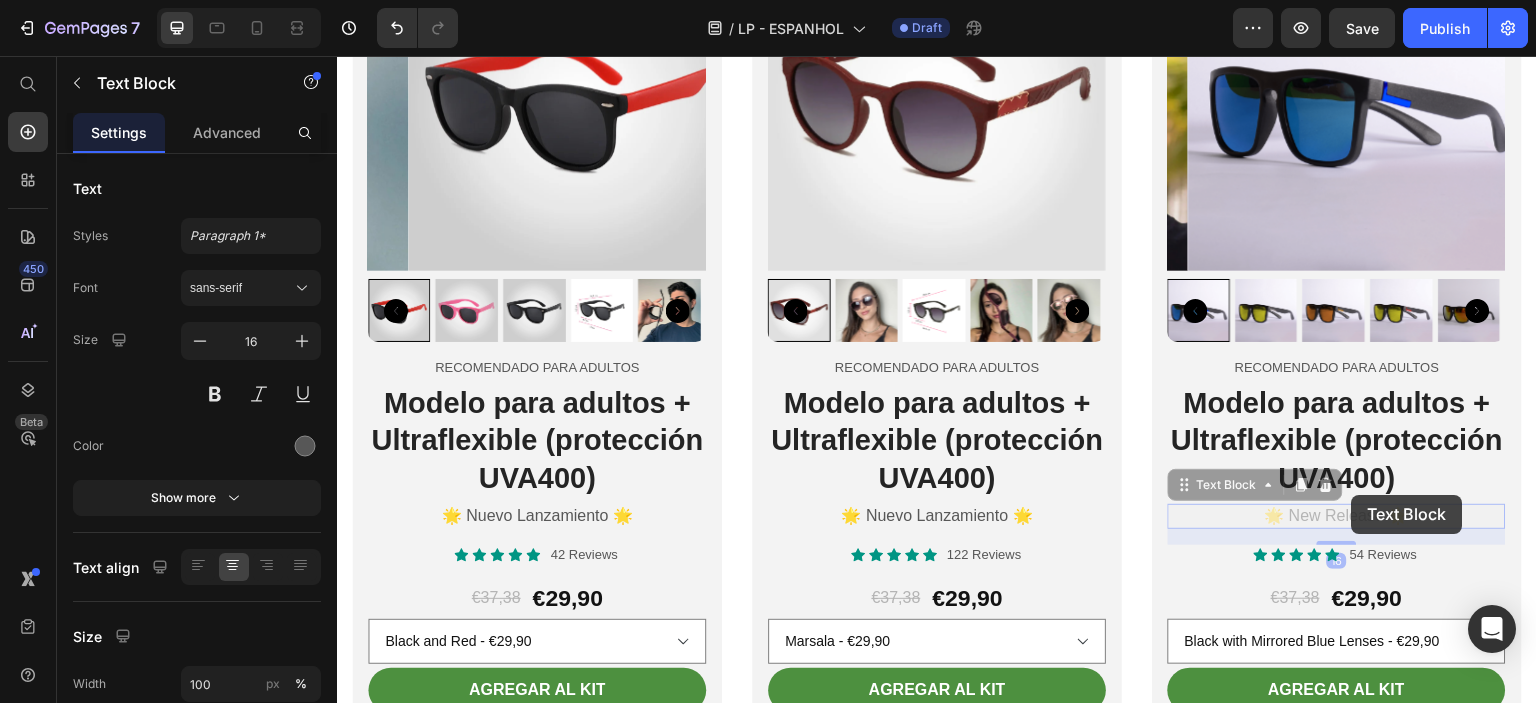 click on "🌟 New Release 🌟" at bounding box center [337, 56] 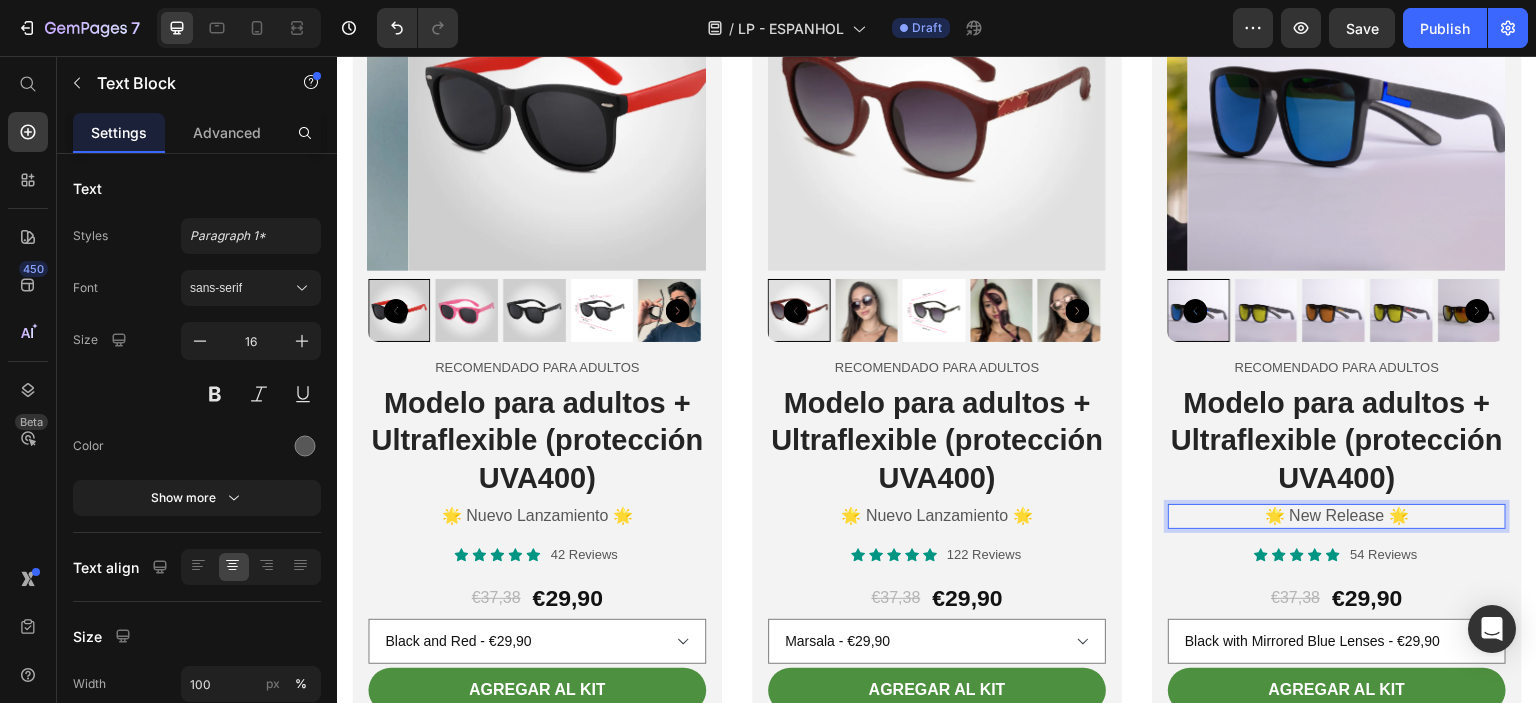 click on "🌟 New Release 🌟" at bounding box center [1337, 516] 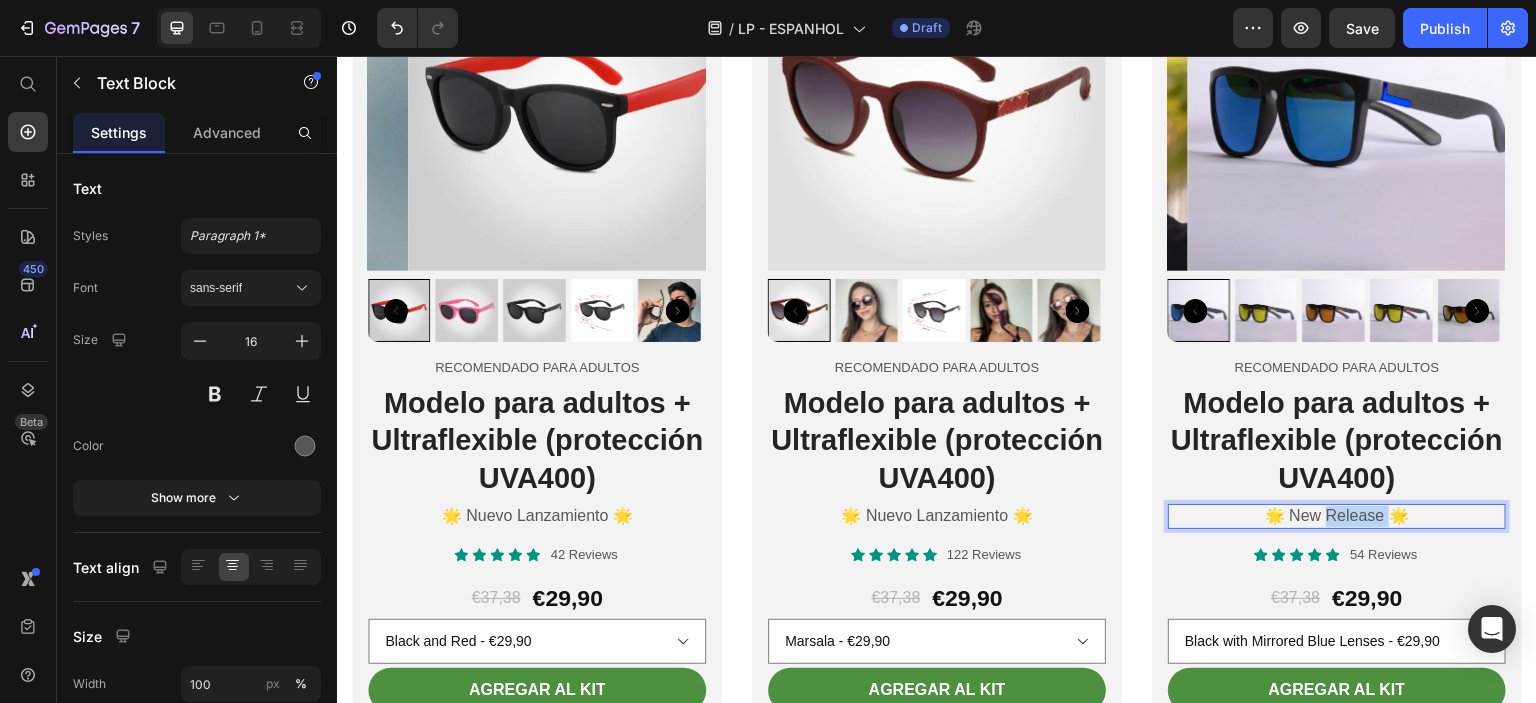 click on "🌟 New Release 🌟" at bounding box center (1337, 516) 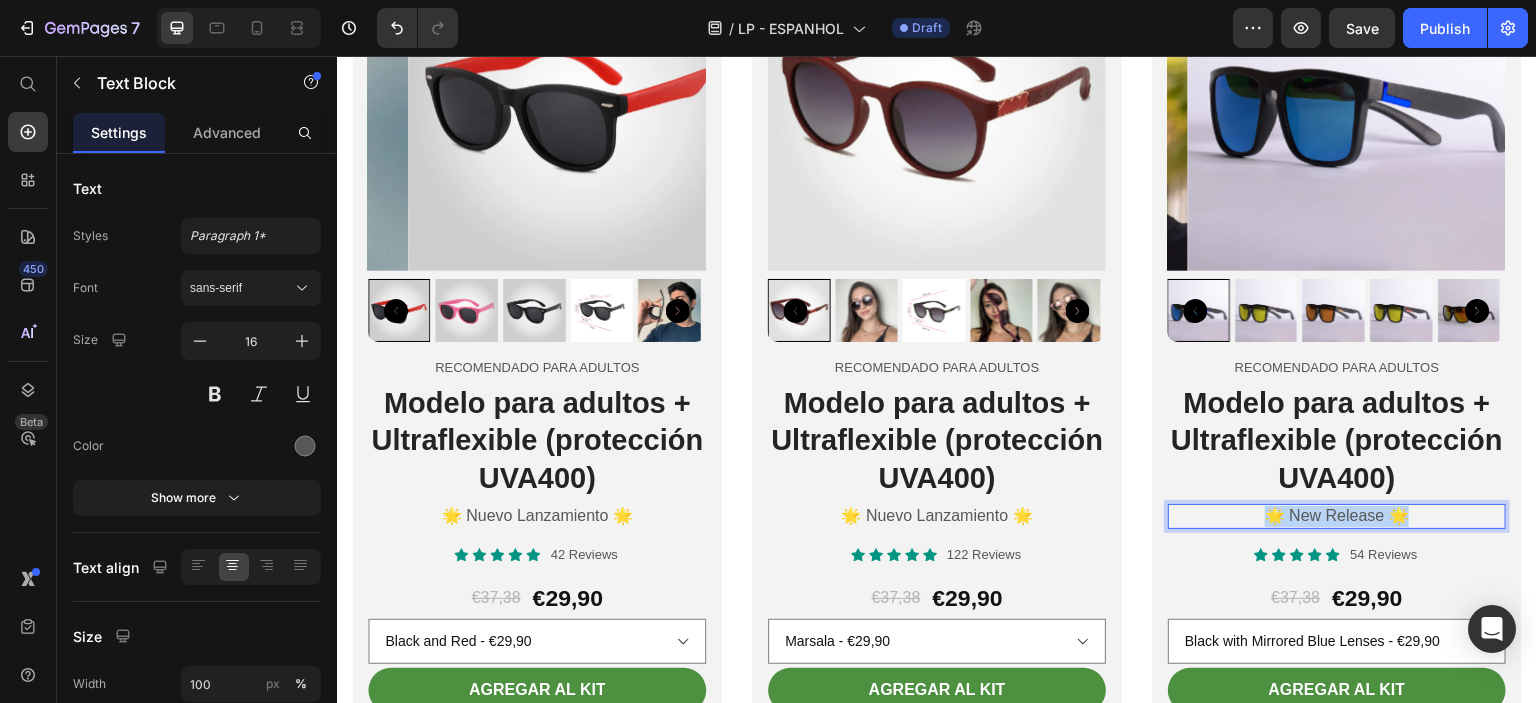 click on "🌟 New Release 🌟" at bounding box center (1337, 516) 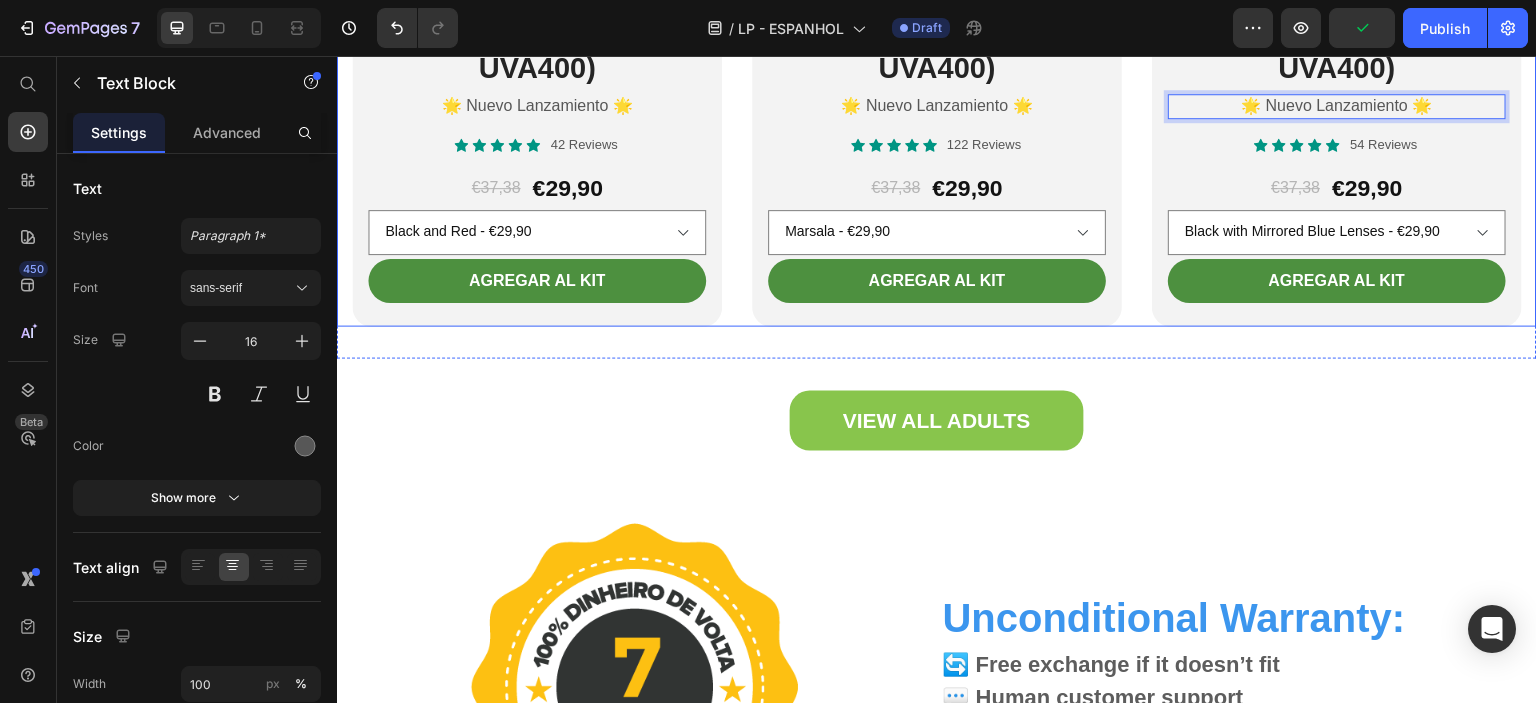 scroll, scrollTop: 7700, scrollLeft: 0, axis: vertical 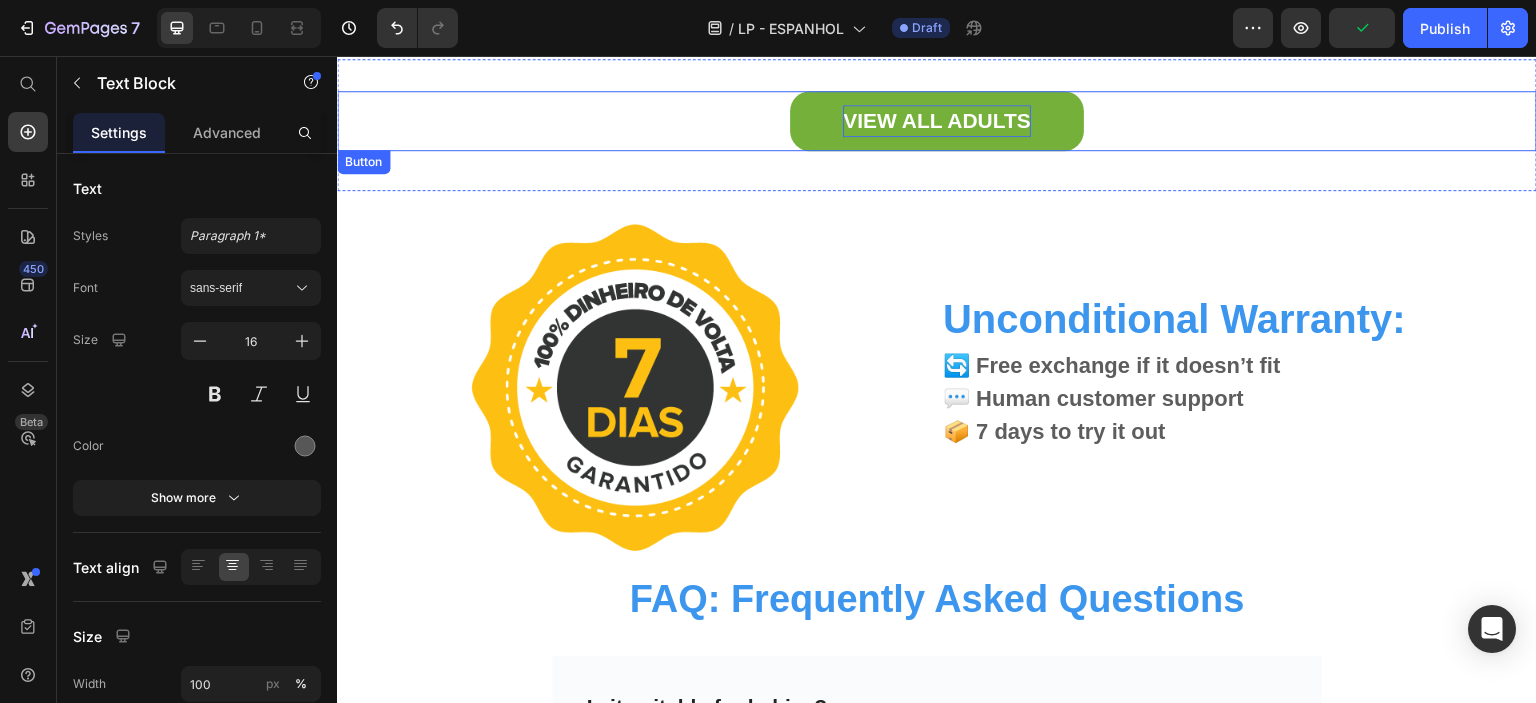 click on "VIEW ALL ADULTS" at bounding box center [937, 121] 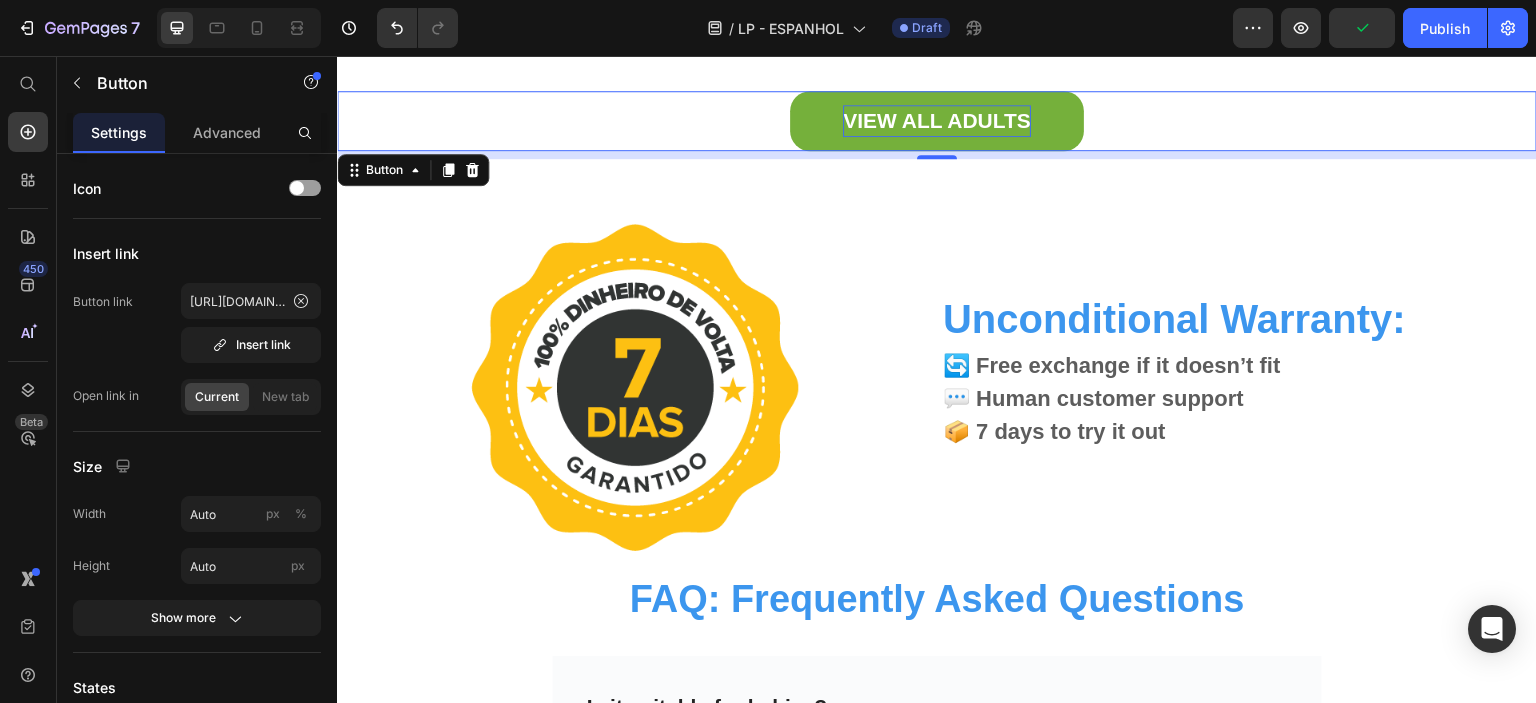 click on "VIEW ALL ADULTS" at bounding box center (937, 121) 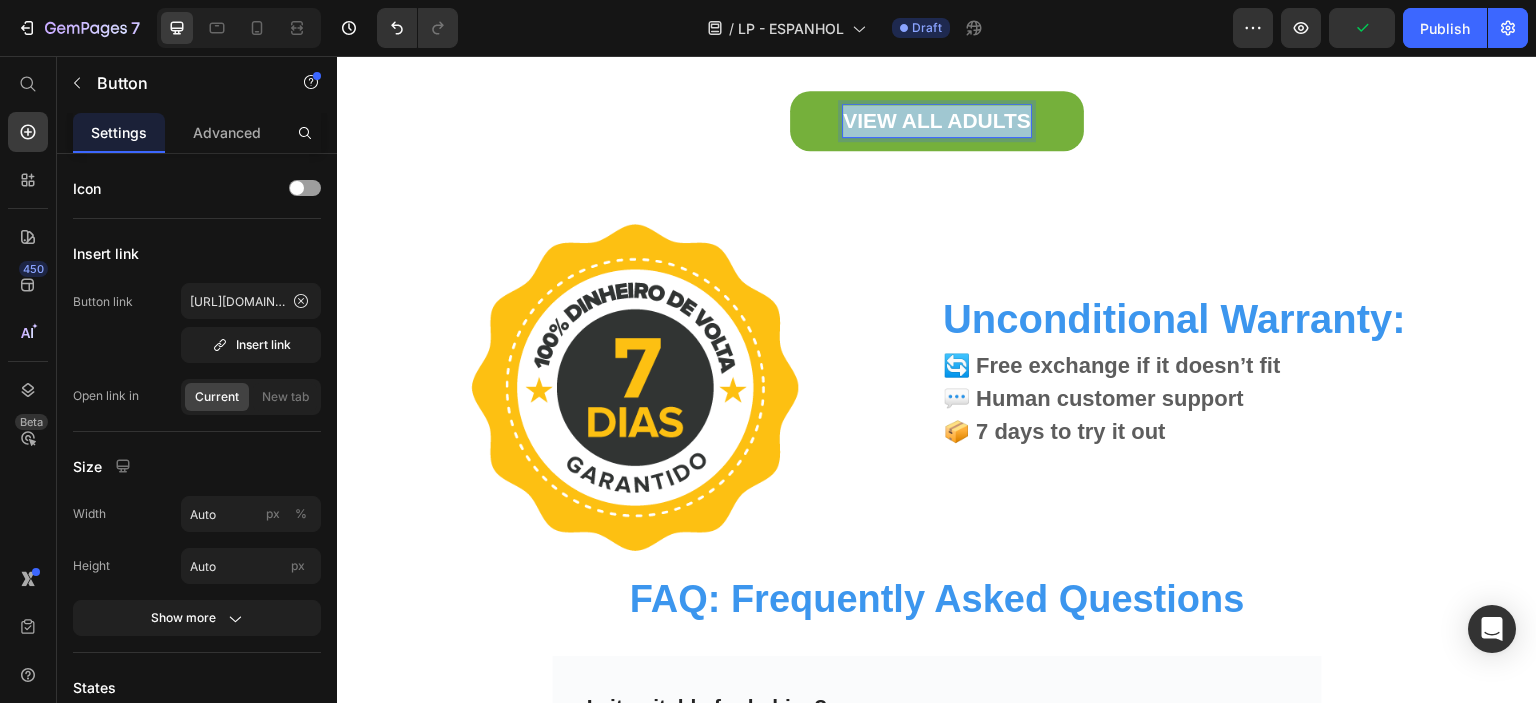click on "VIEW ALL ADULTS" at bounding box center (937, 121) 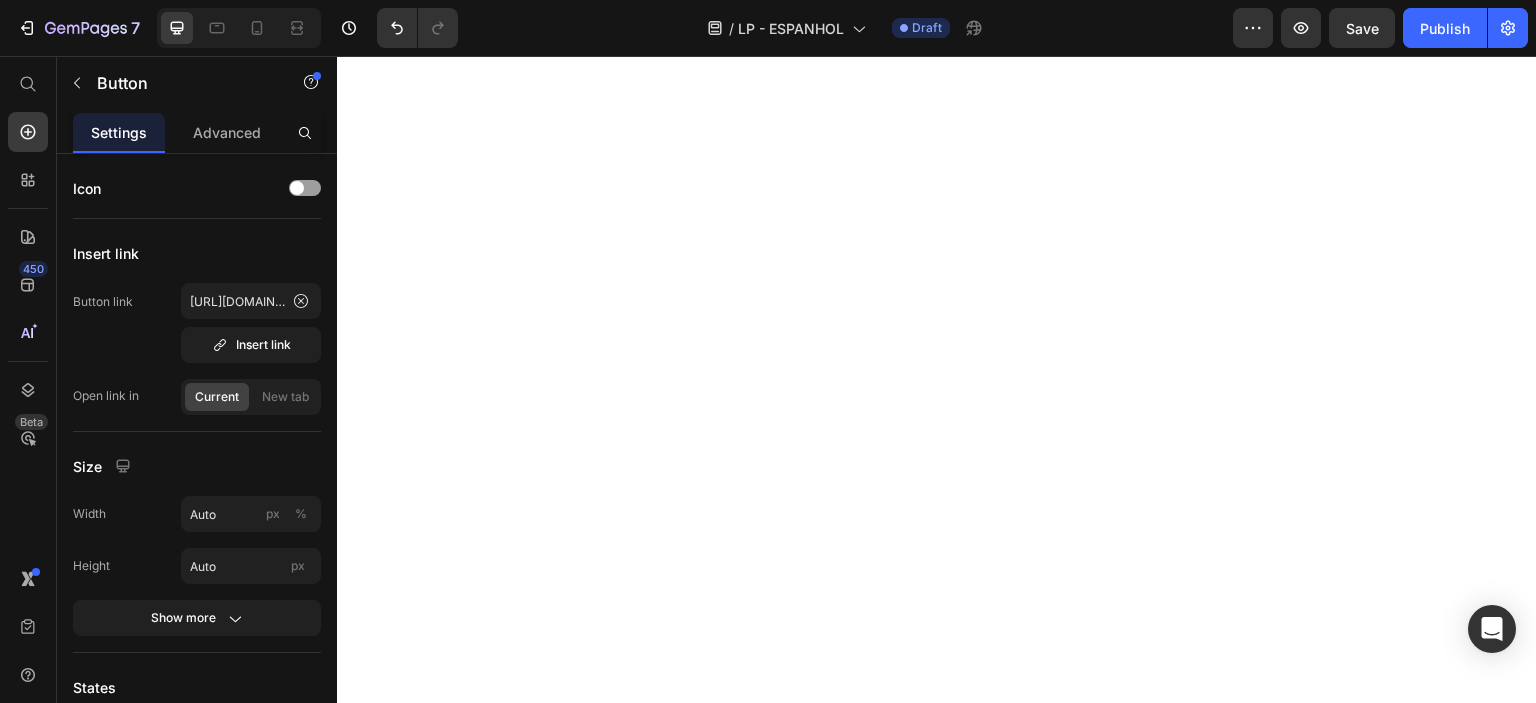 scroll, scrollTop: 0, scrollLeft: 0, axis: both 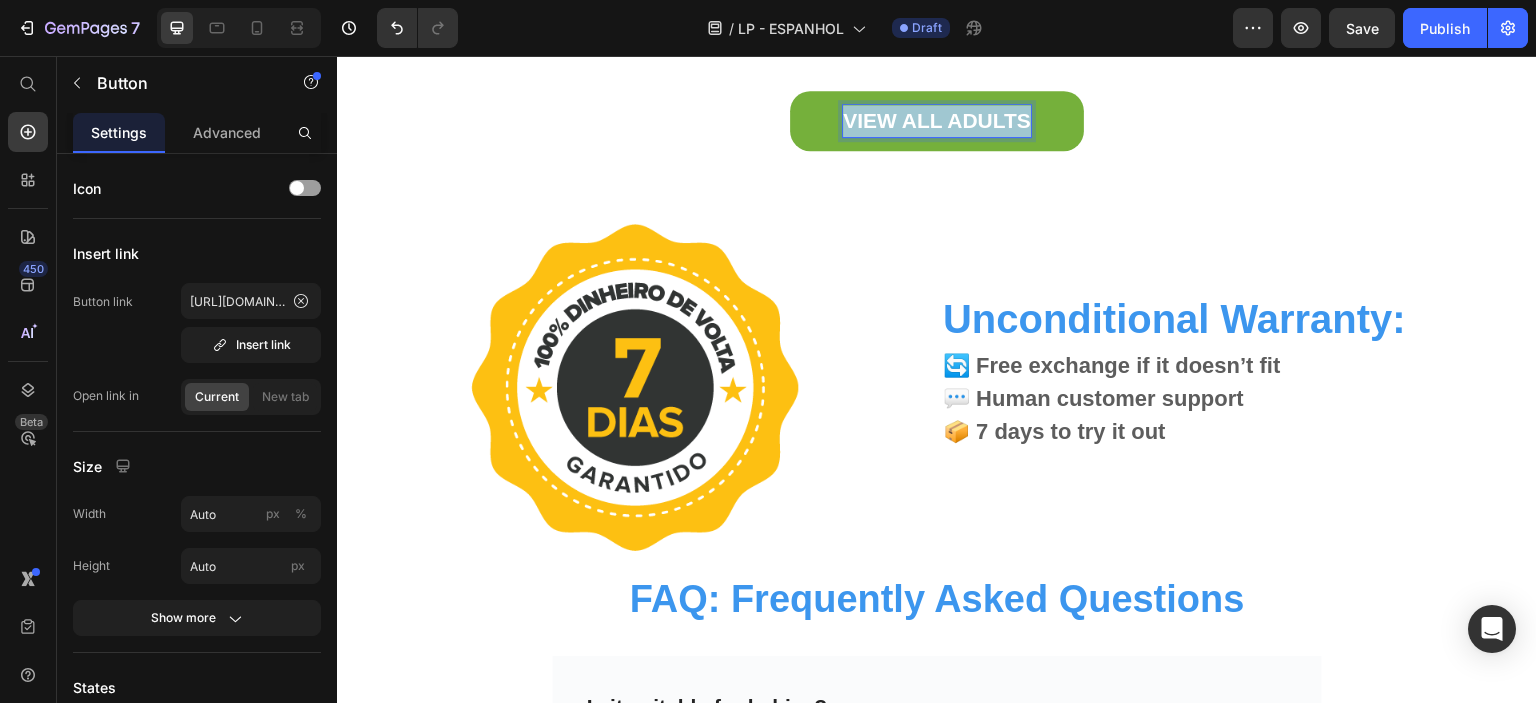 click on "VIEW ALL ADULTS" at bounding box center (937, 121) 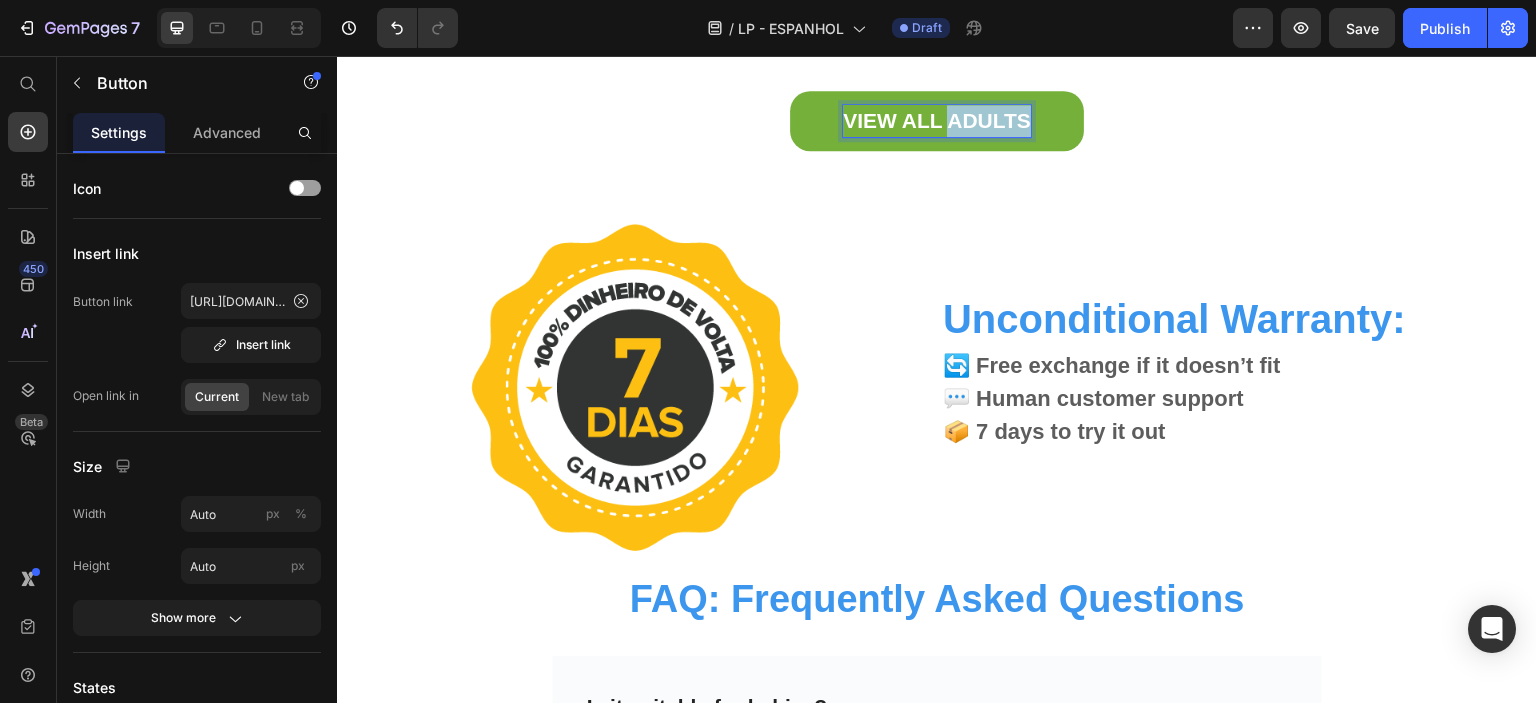 click on "VIEW ALL ADULTS" at bounding box center [937, 121] 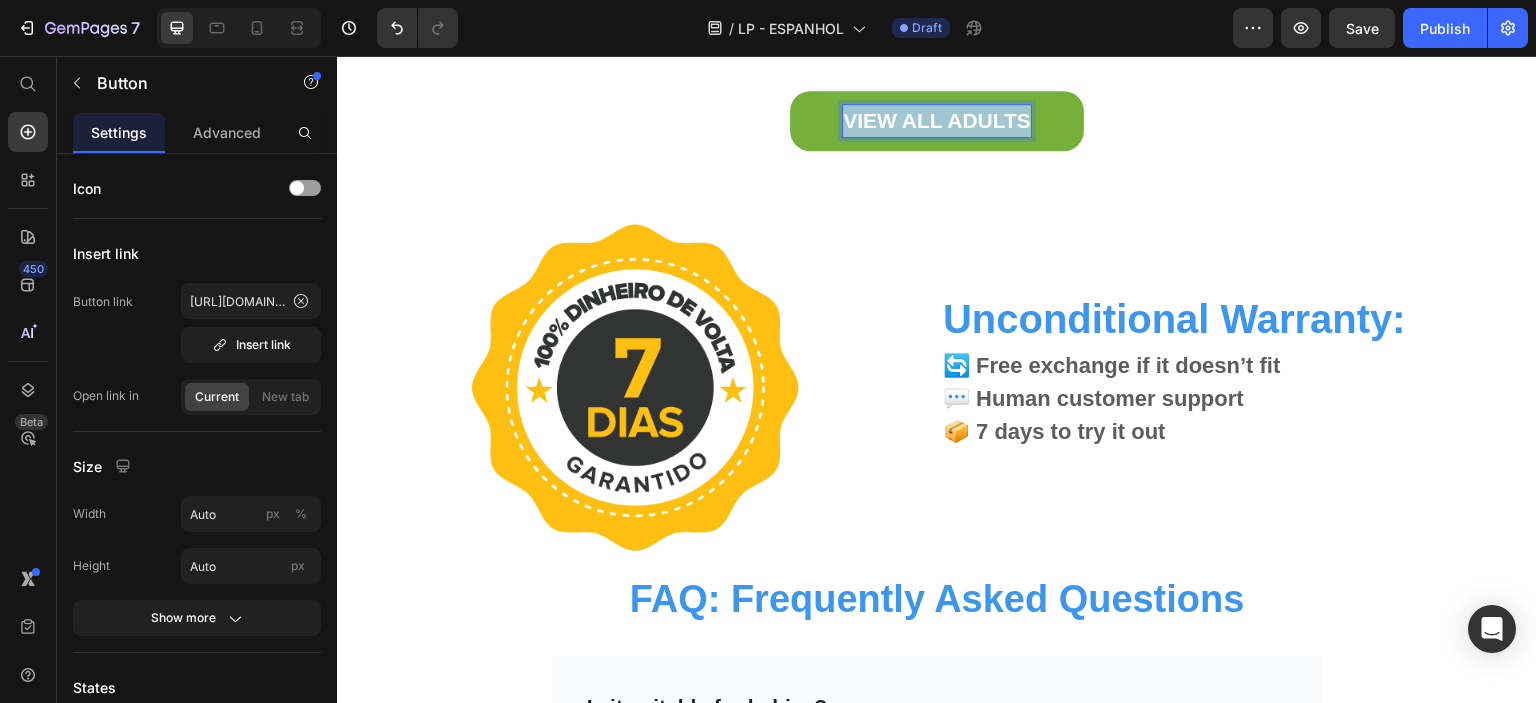 click on "VIEW ALL ADULTS" at bounding box center [937, 121] 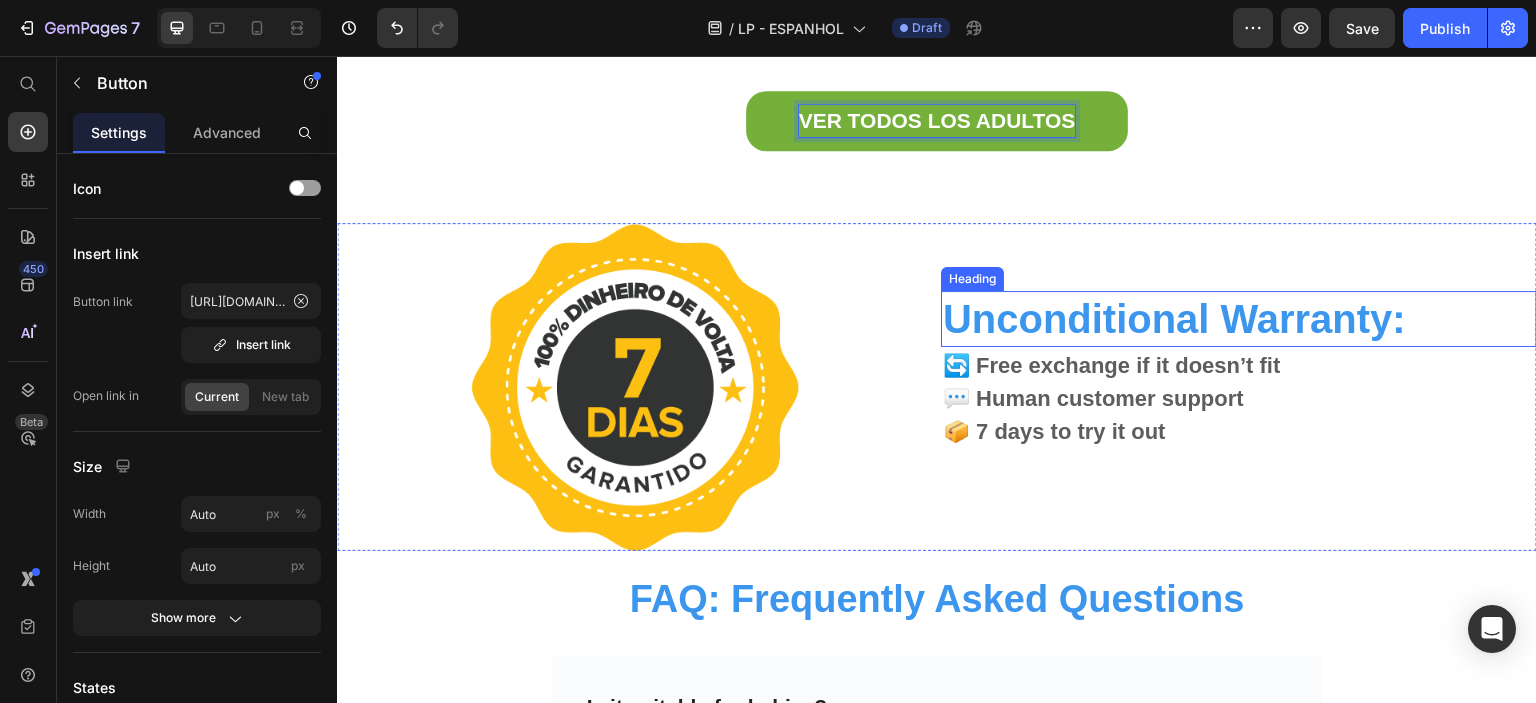 click on "Unconditional Warranty:" at bounding box center (1239, 319) 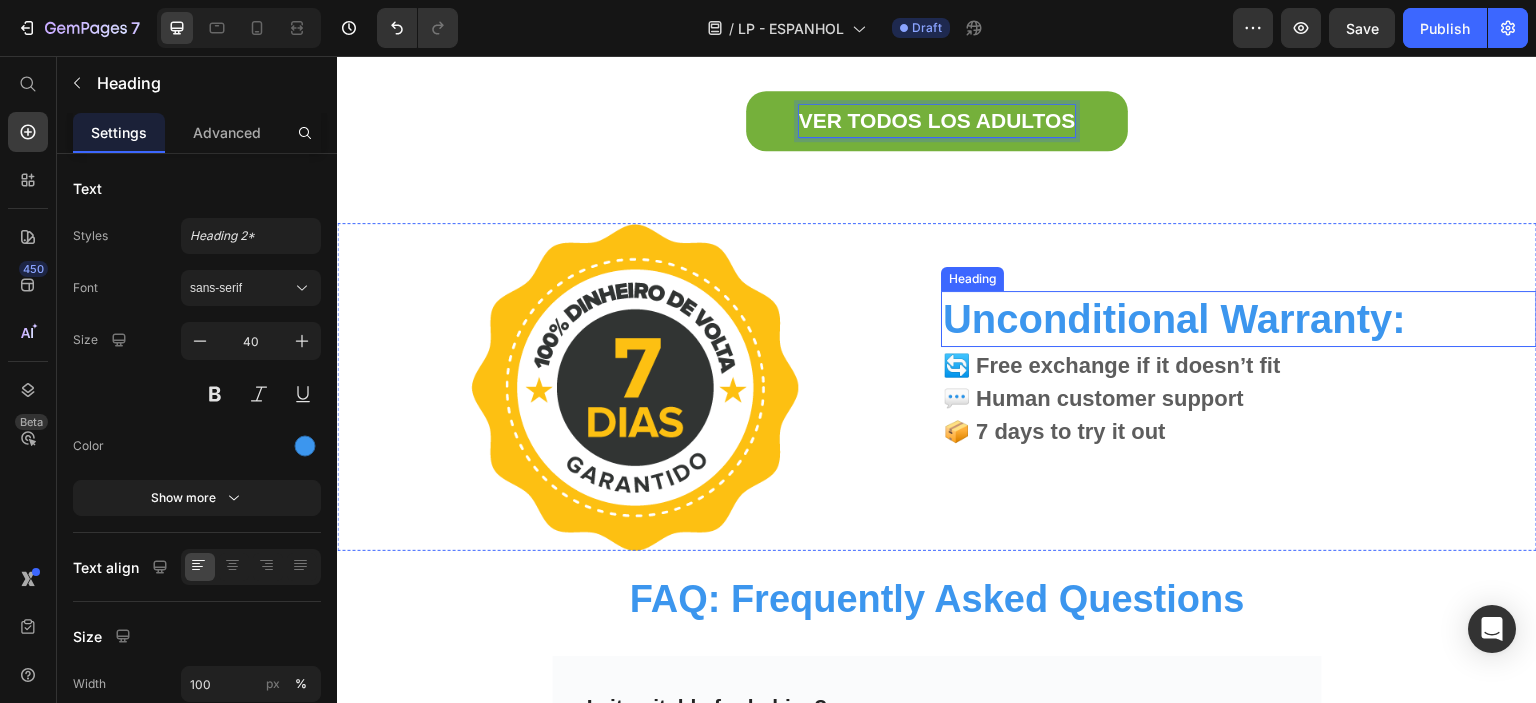 click on "Unconditional Warranty:" at bounding box center [1239, 319] 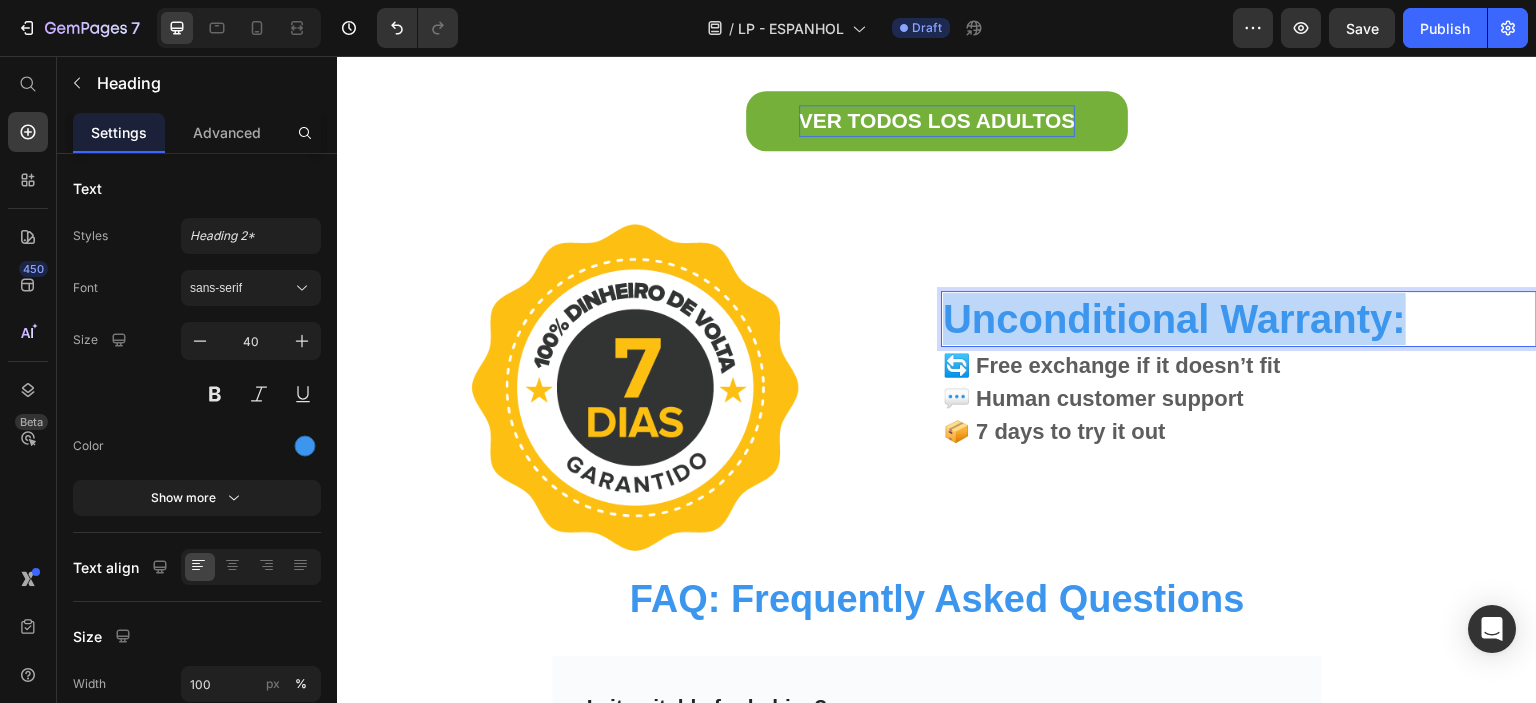 click on "Unconditional Warranty:" at bounding box center [1239, 319] 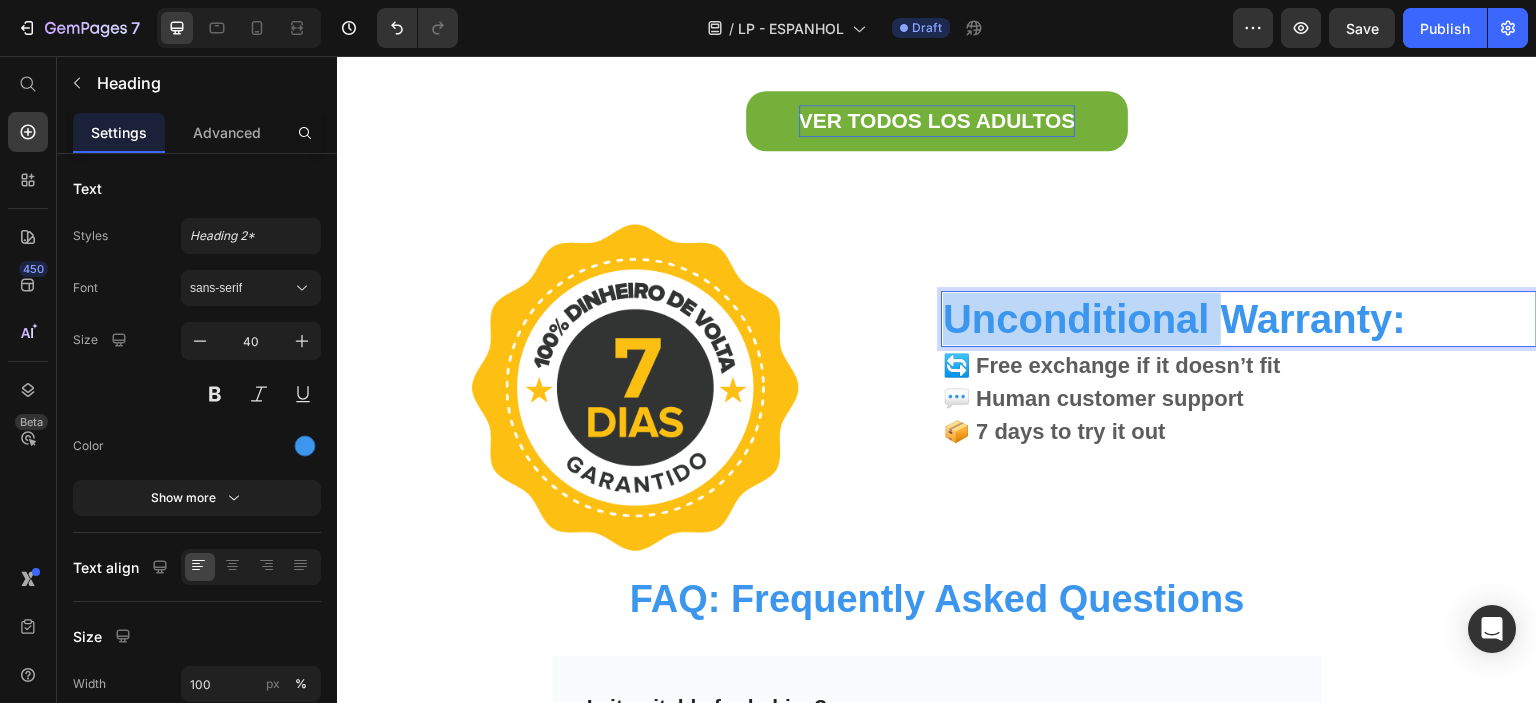 click on "Unconditional Warranty:" at bounding box center [1239, 319] 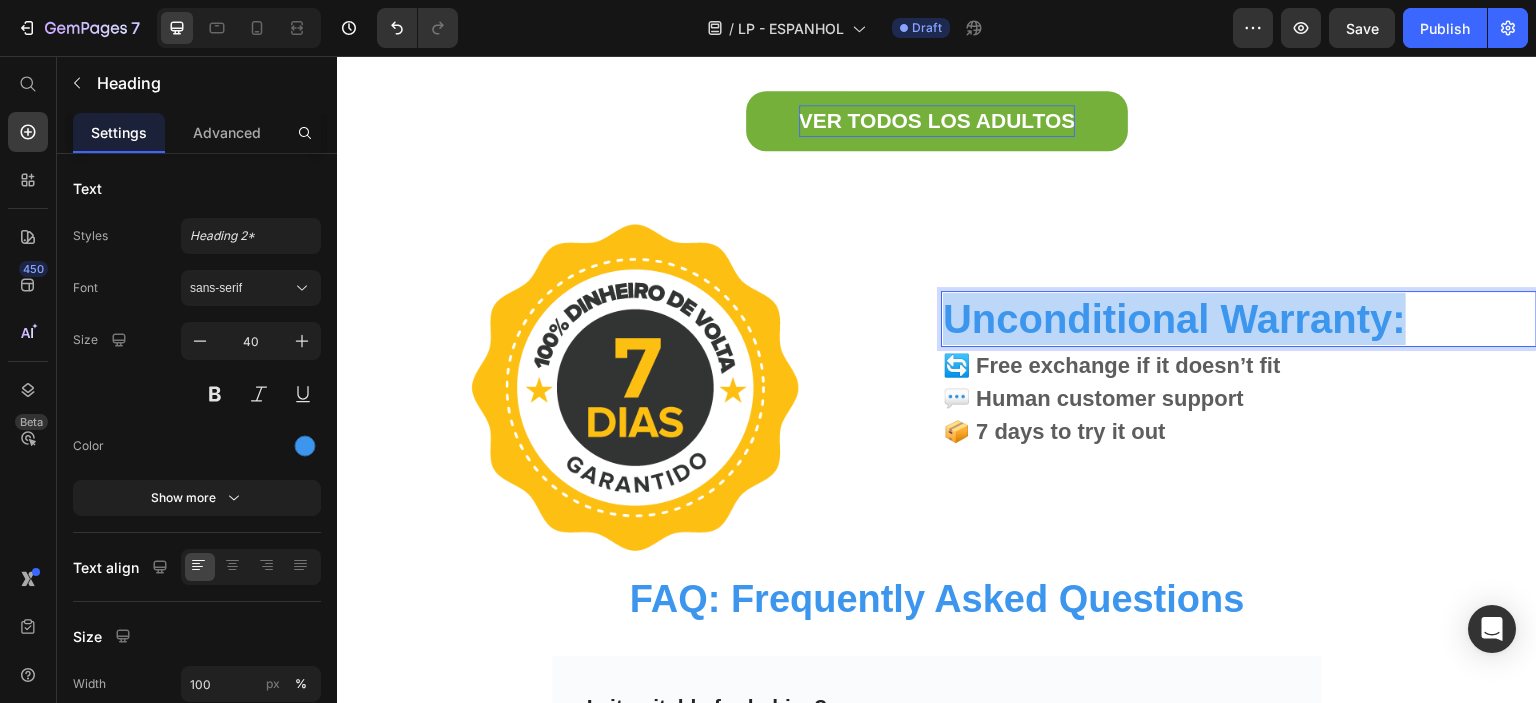 click on "Unconditional Warranty:" at bounding box center (1239, 319) 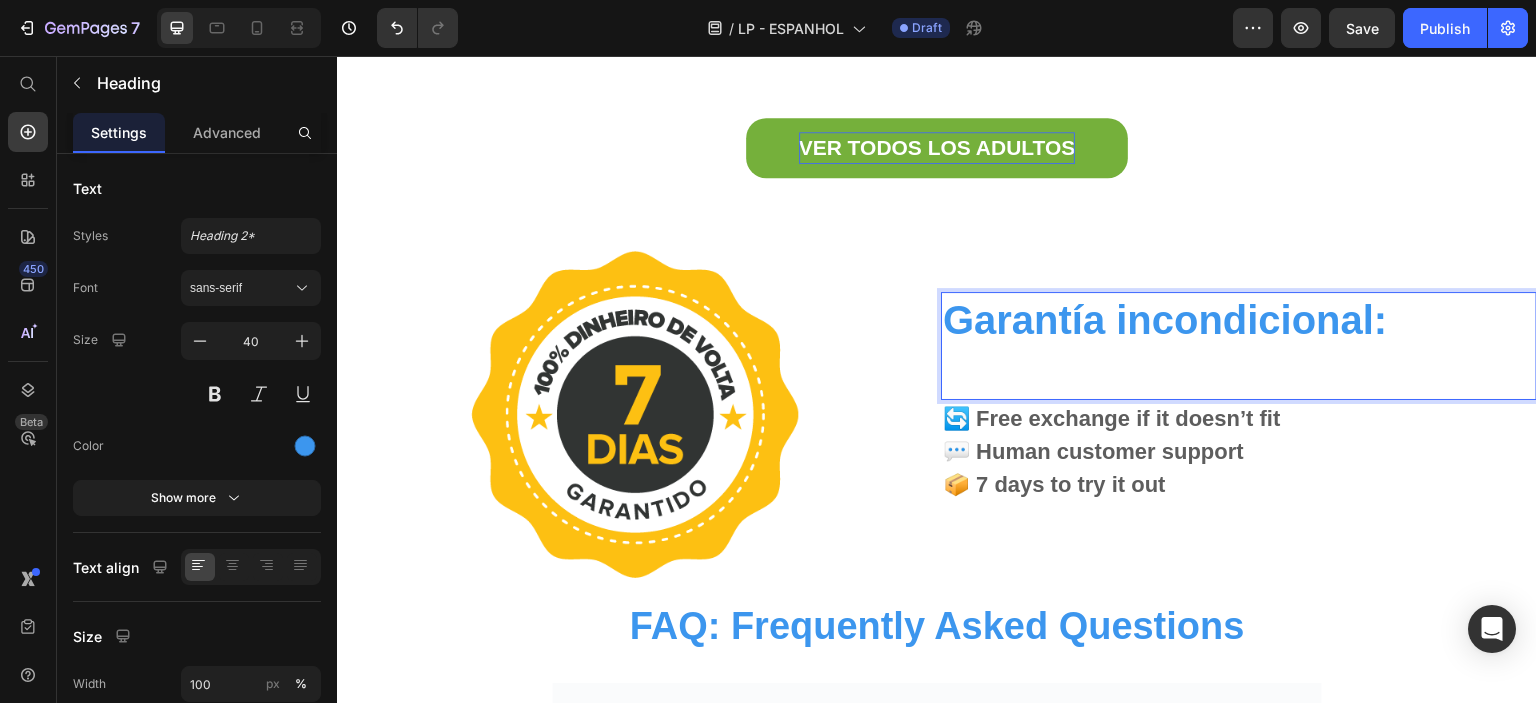 scroll, scrollTop: 7700, scrollLeft: 0, axis: vertical 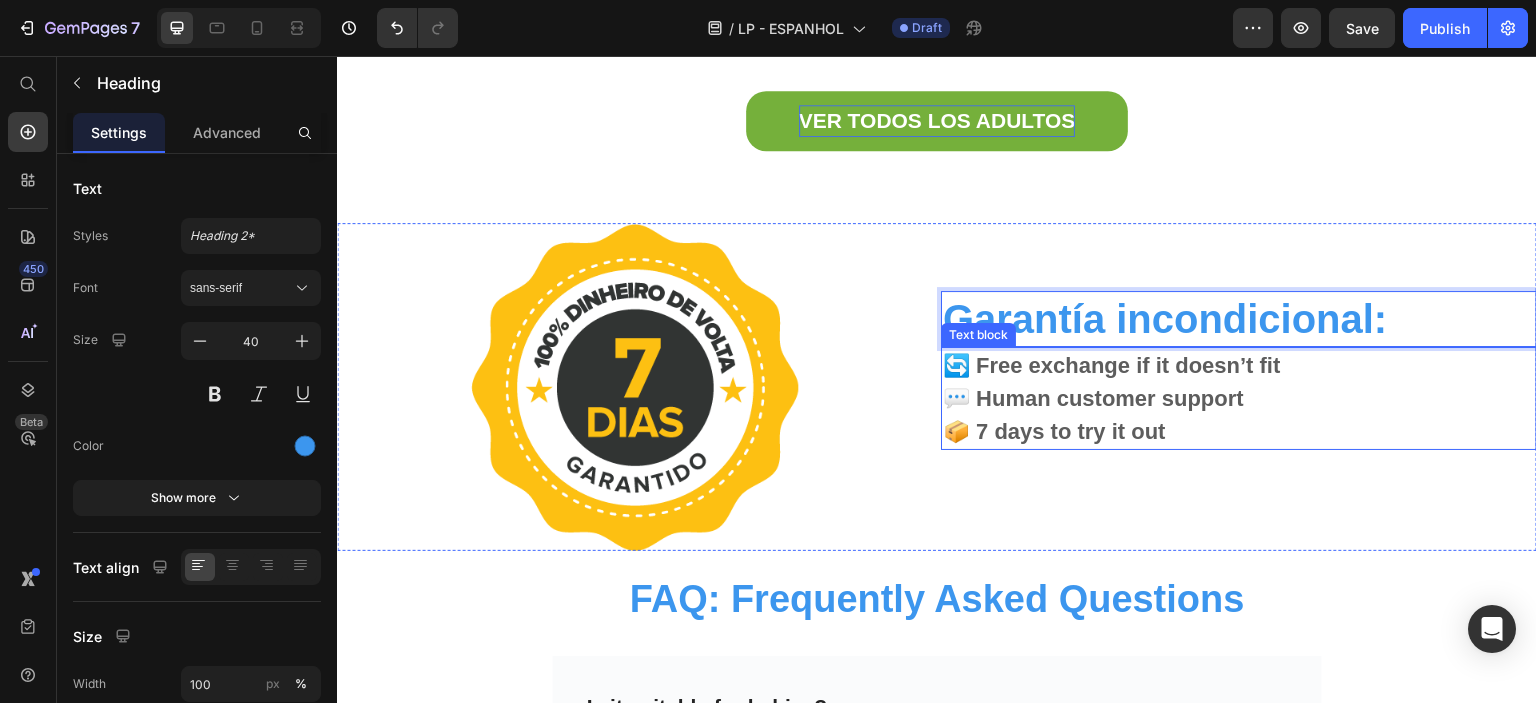 click on "🔄 Free exchange if it doesn’t fit 💬 Human customer support 📦 7 days to try it out" at bounding box center (1239, 398) 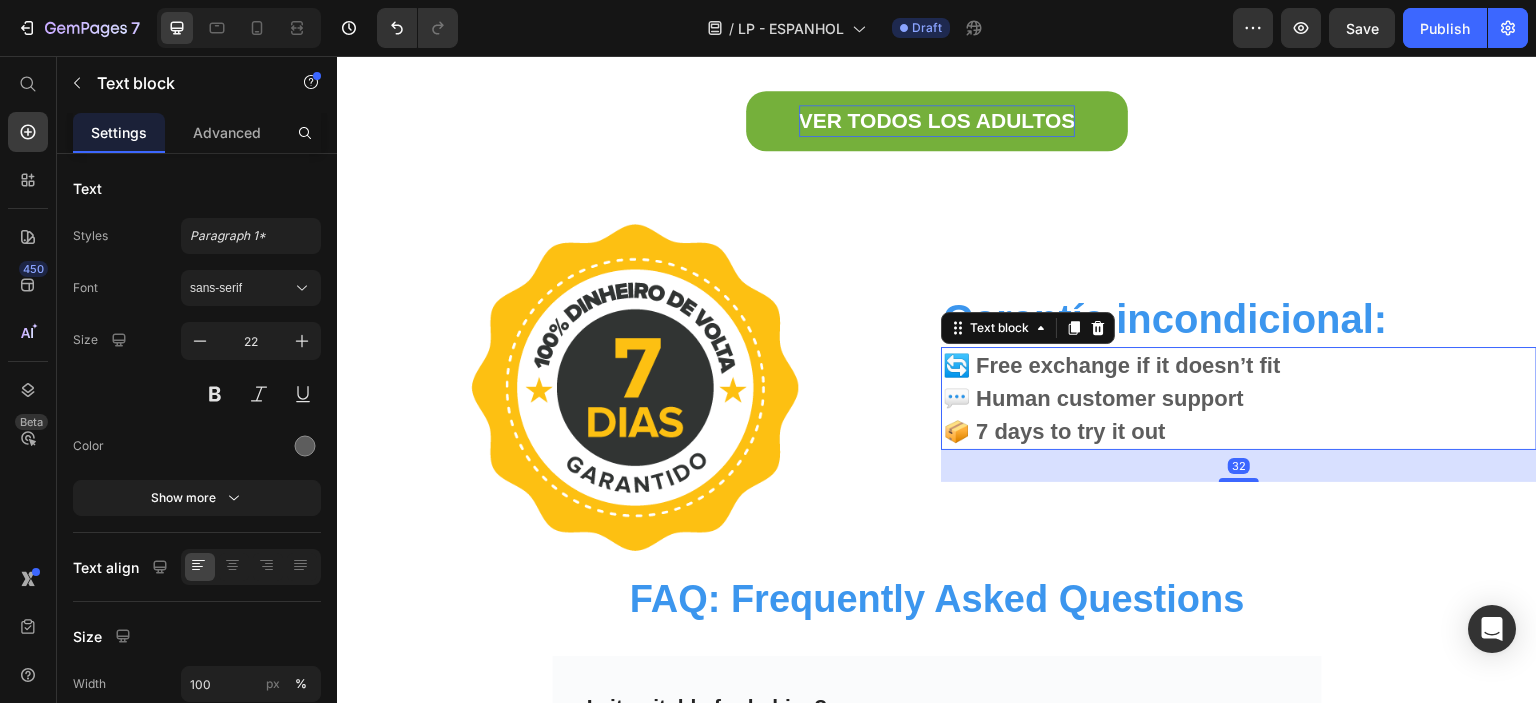 click on "🔄 Free exchange if it doesn’t fit 💬 Human customer support 📦 7 days to try it out" at bounding box center (1239, 398) 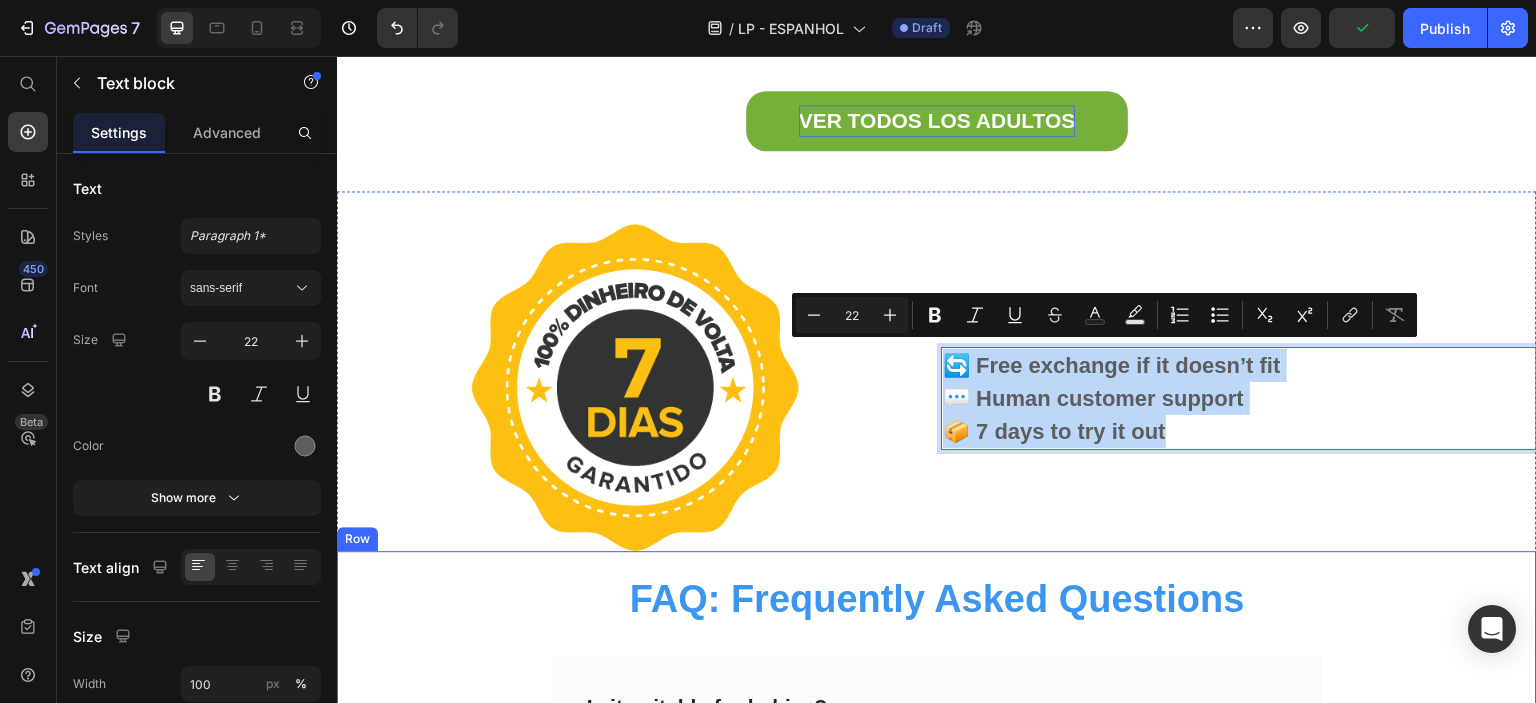 copy on "🔄 Free exchange if it doesn’t fit 💬 Human customer support 📦 7 days to try it out" 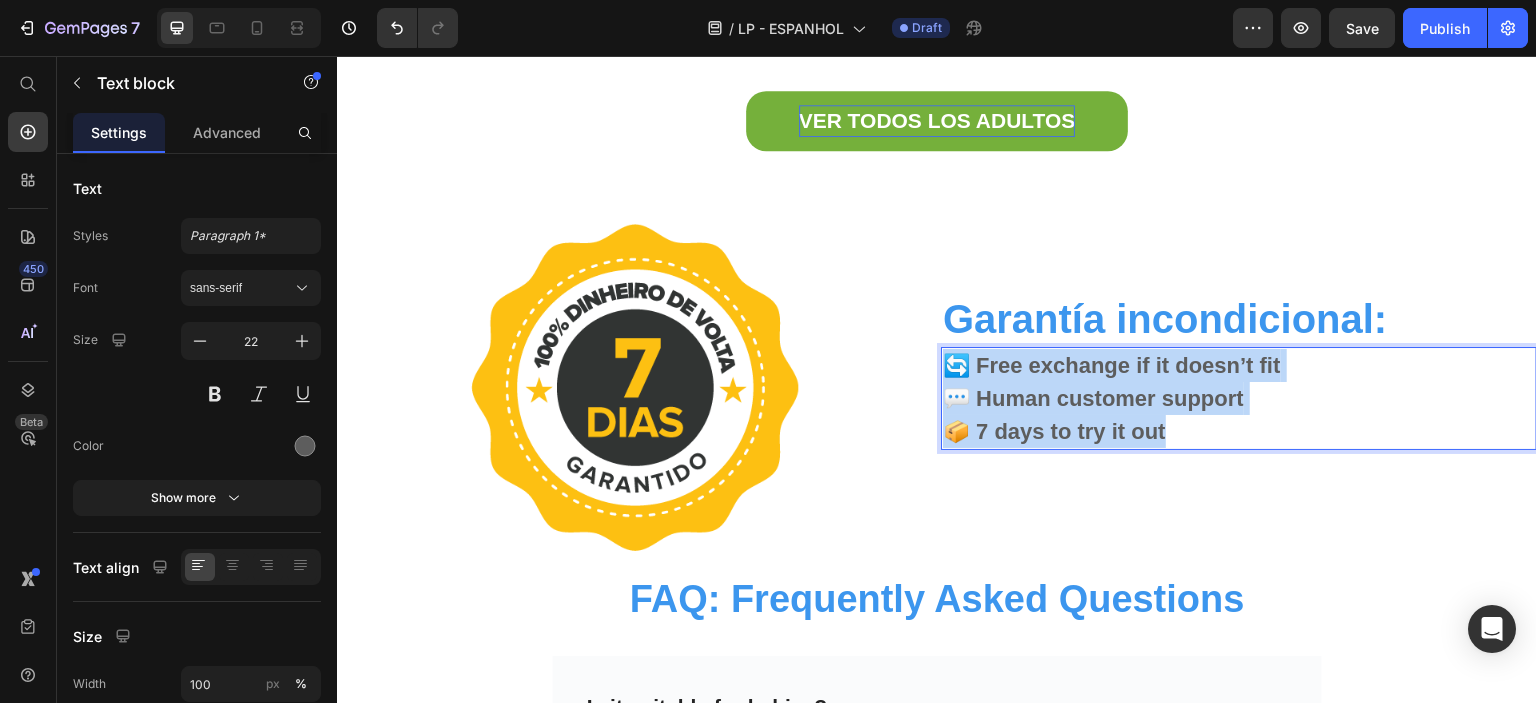 click on "🔄 Free exchange if it doesn’t fit 💬 Human customer support 📦 7 days to try it out" at bounding box center [1239, 398] 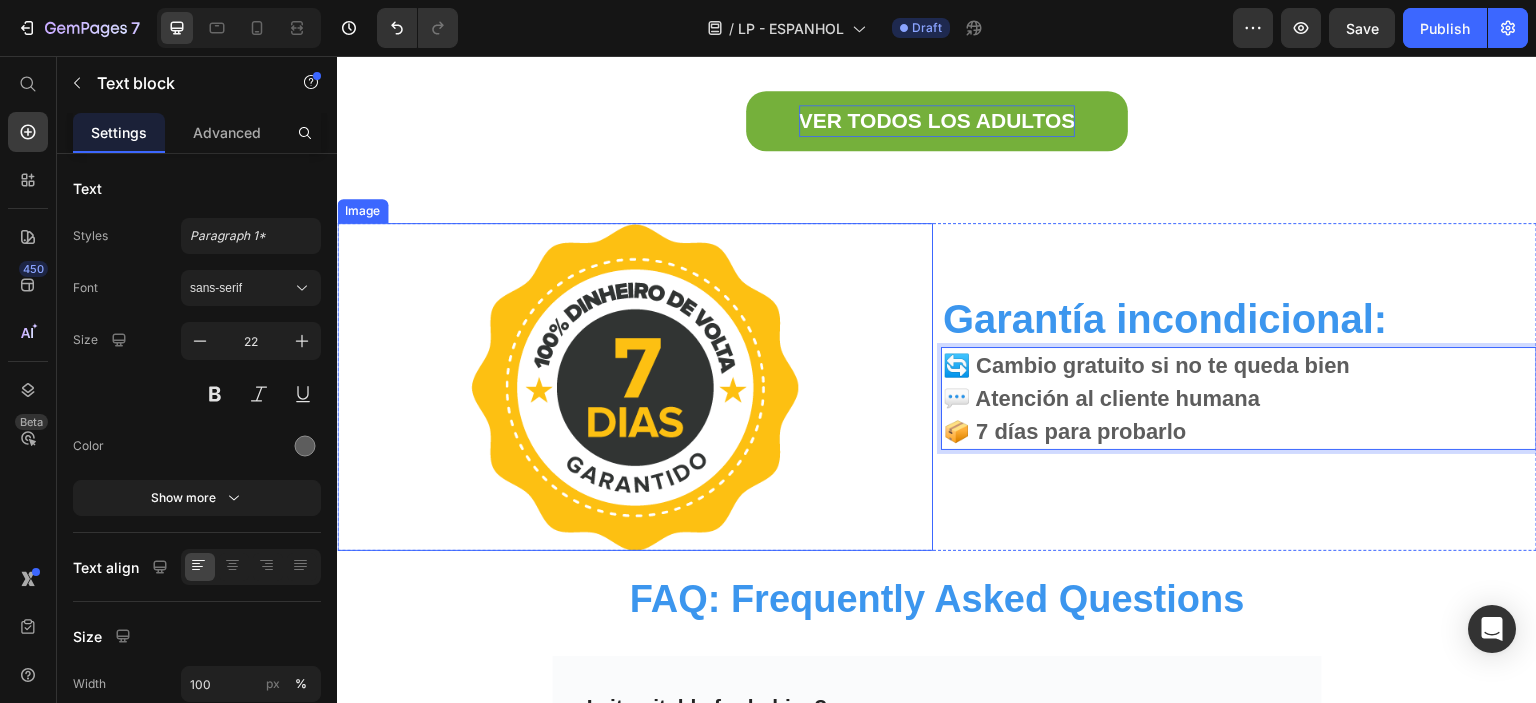 scroll, scrollTop: 8000, scrollLeft: 0, axis: vertical 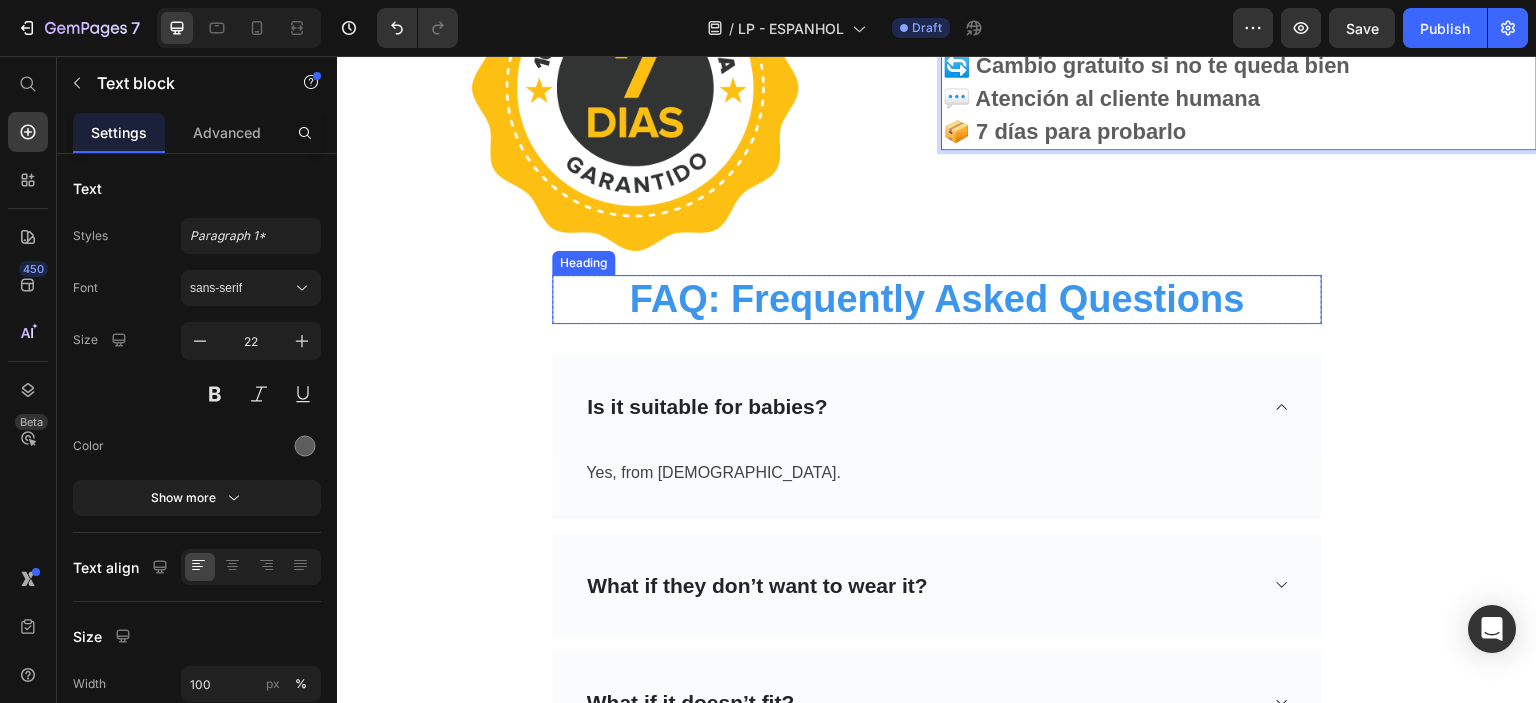 click on "FAQ: Frequently Asked Questions" at bounding box center (937, 300) 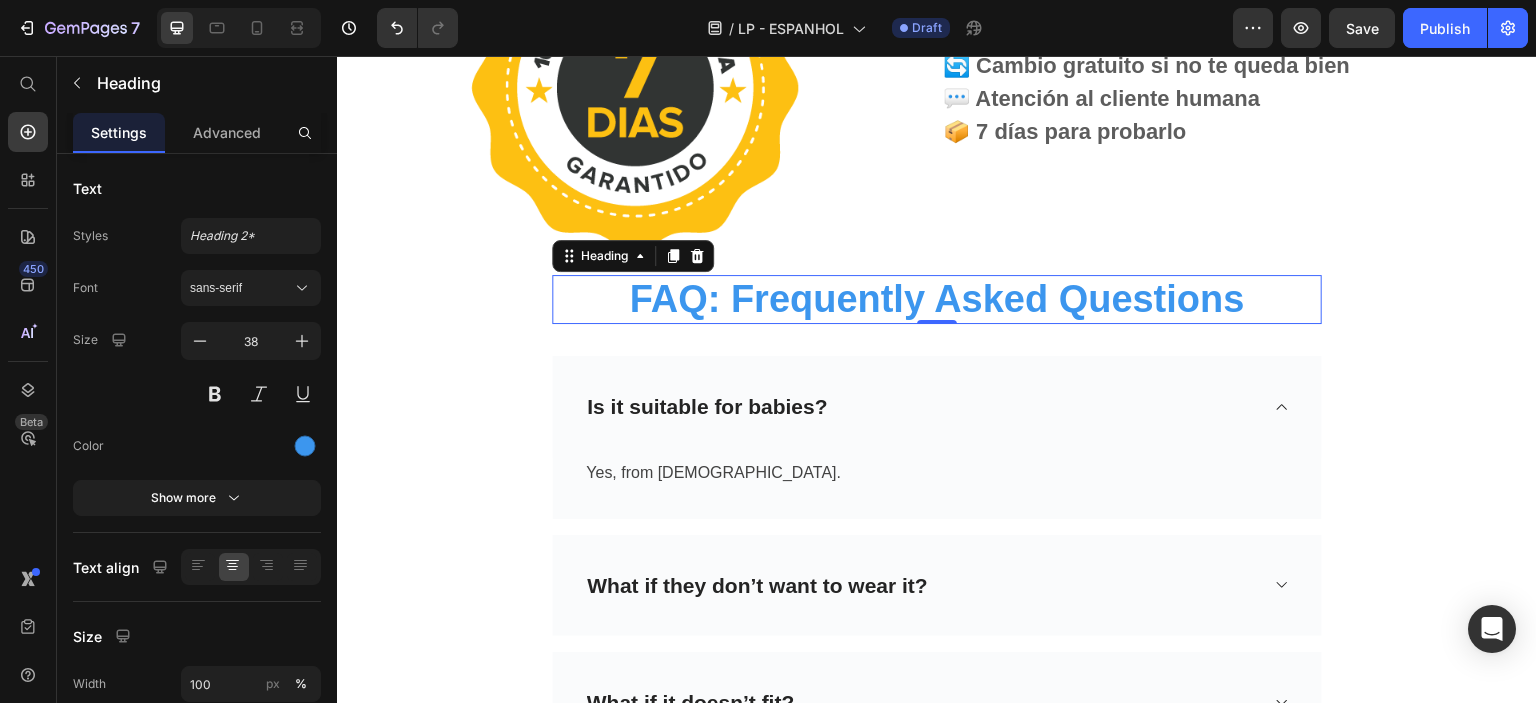 click on "FAQ: Frequently Asked Questions" at bounding box center [937, 300] 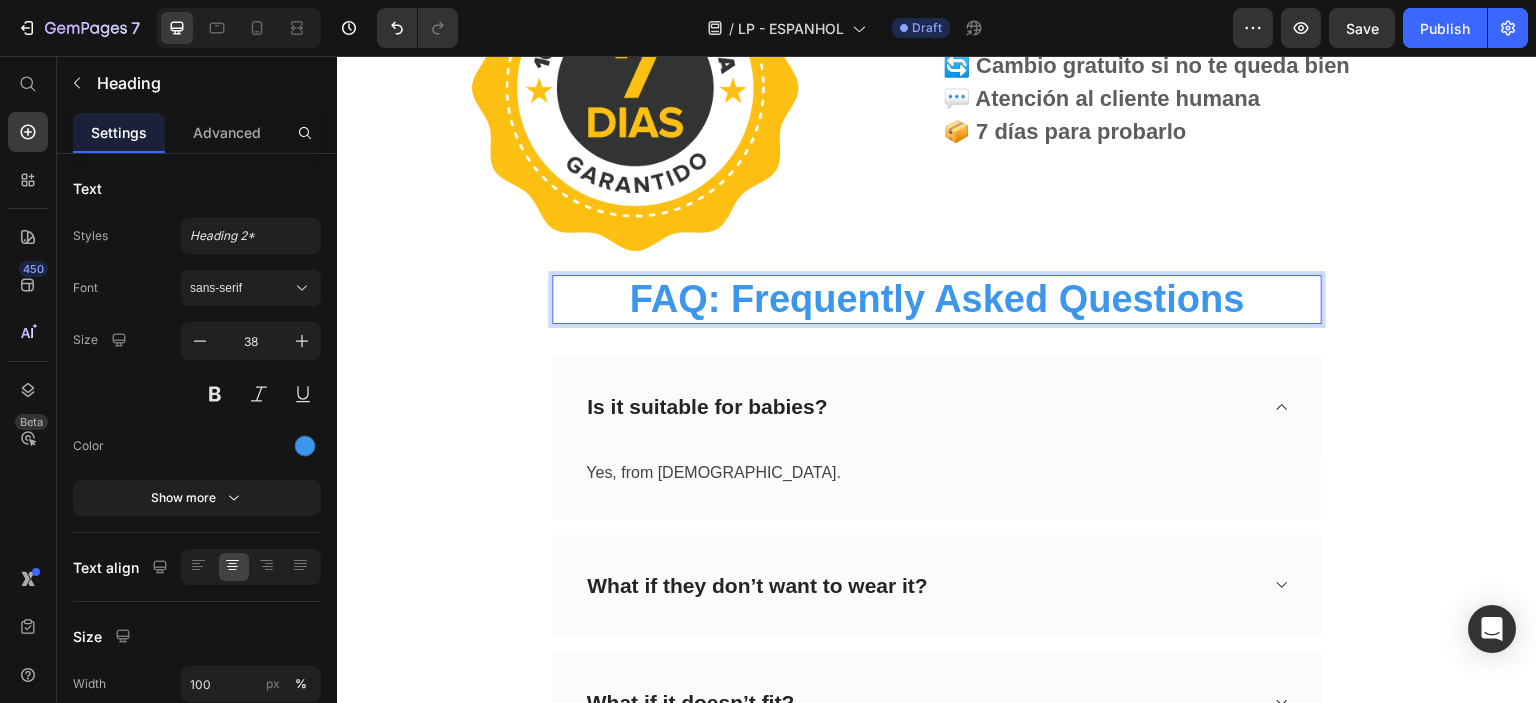 click on "FAQ: Frequently Asked Questions" at bounding box center [937, 300] 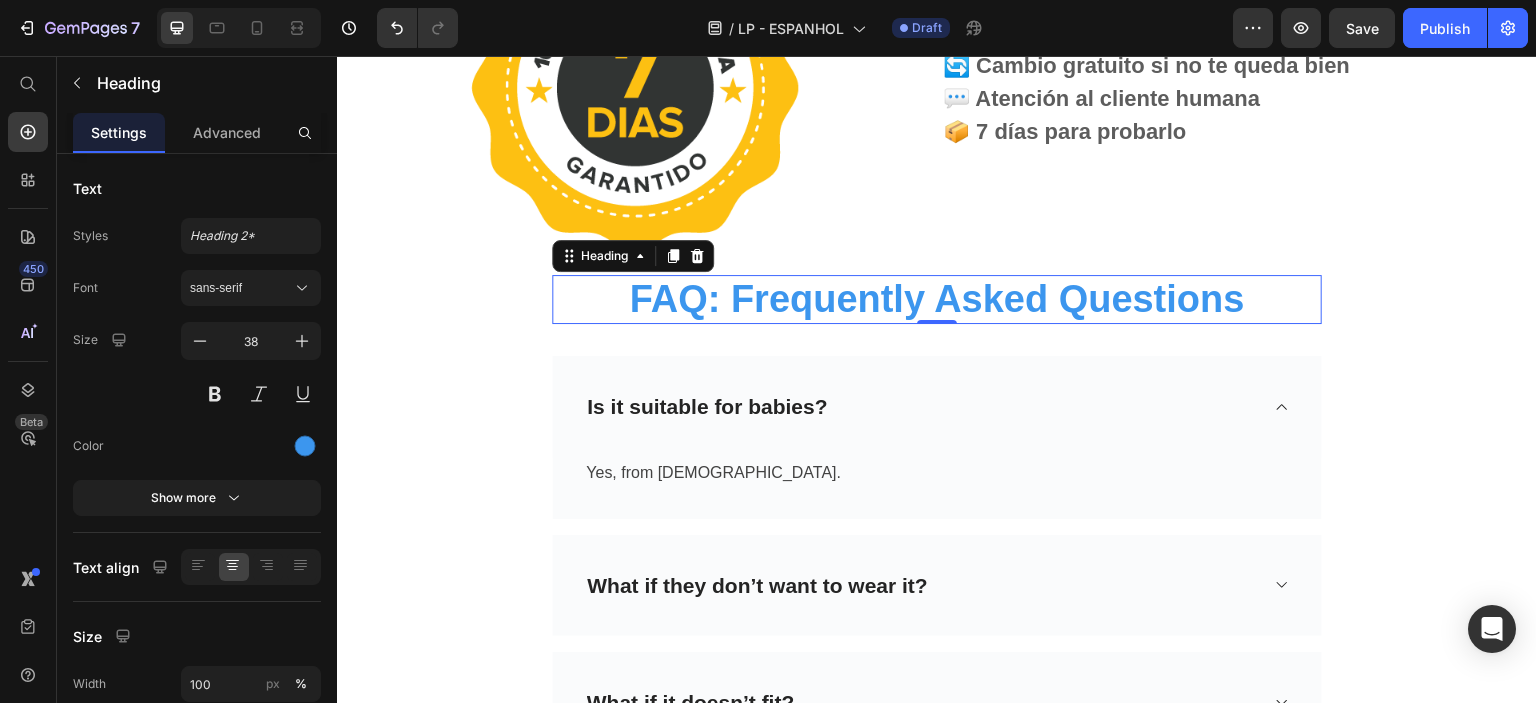 click on "FAQ: Frequently Asked Questions" at bounding box center [937, 300] 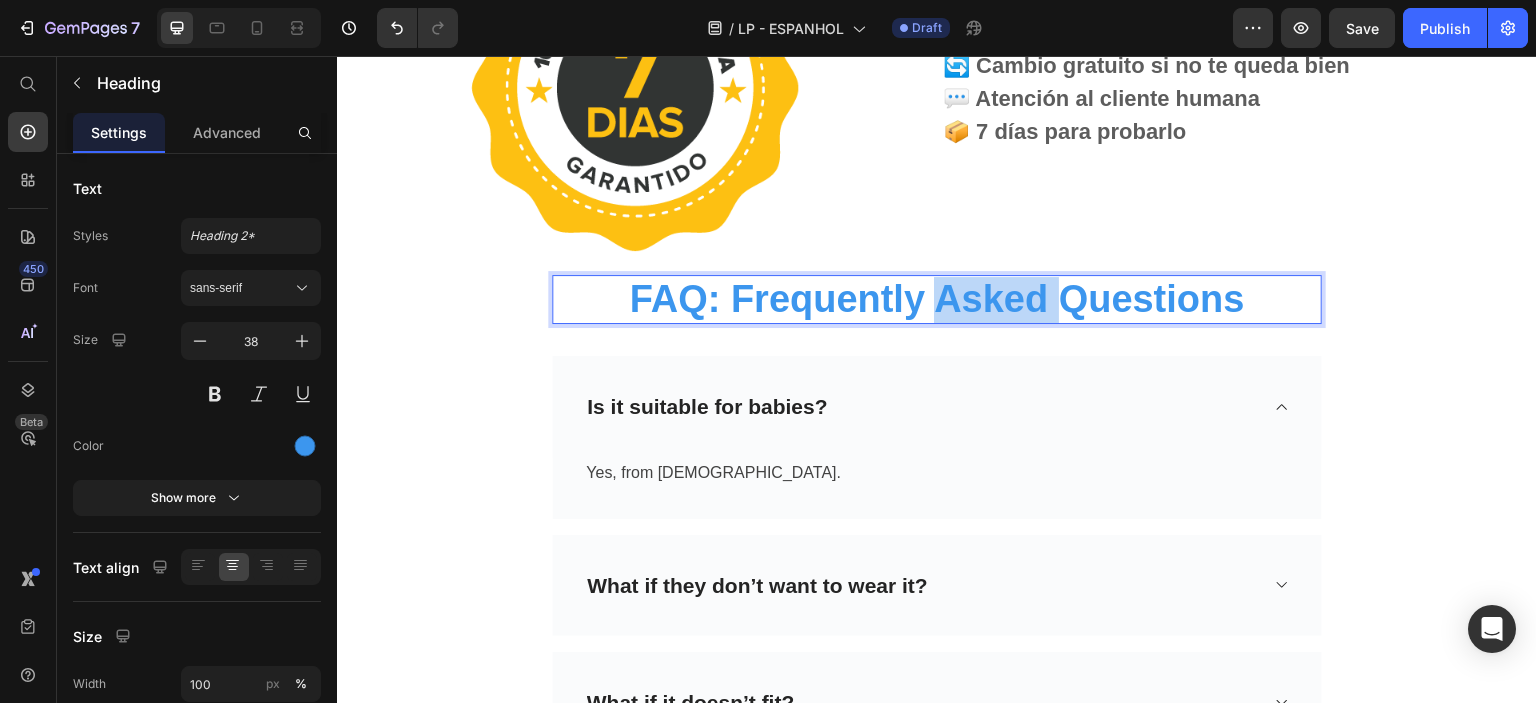 click on "FAQ: Frequently Asked Questions" at bounding box center (937, 300) 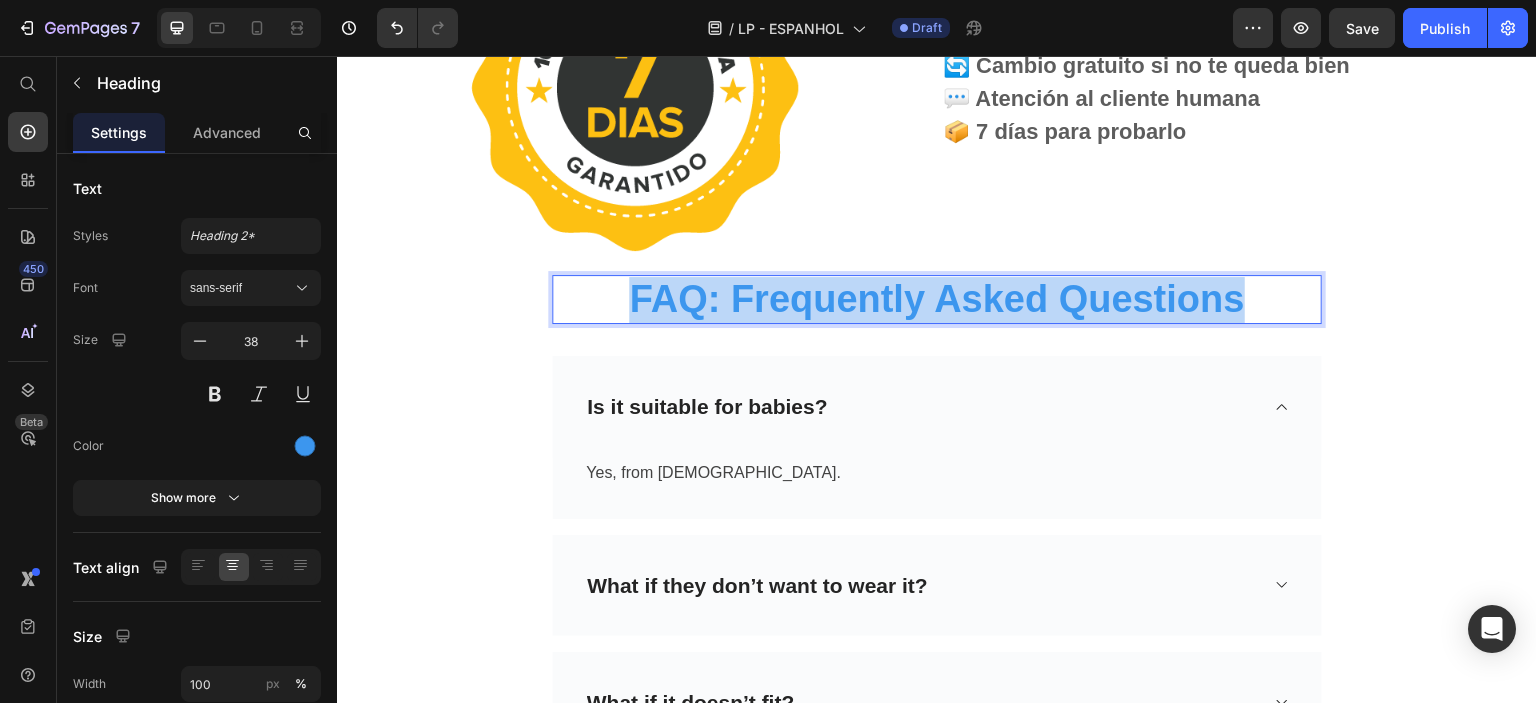 click on "FAQ: Frequently Asked Questions" at bounding box center [937, 300] 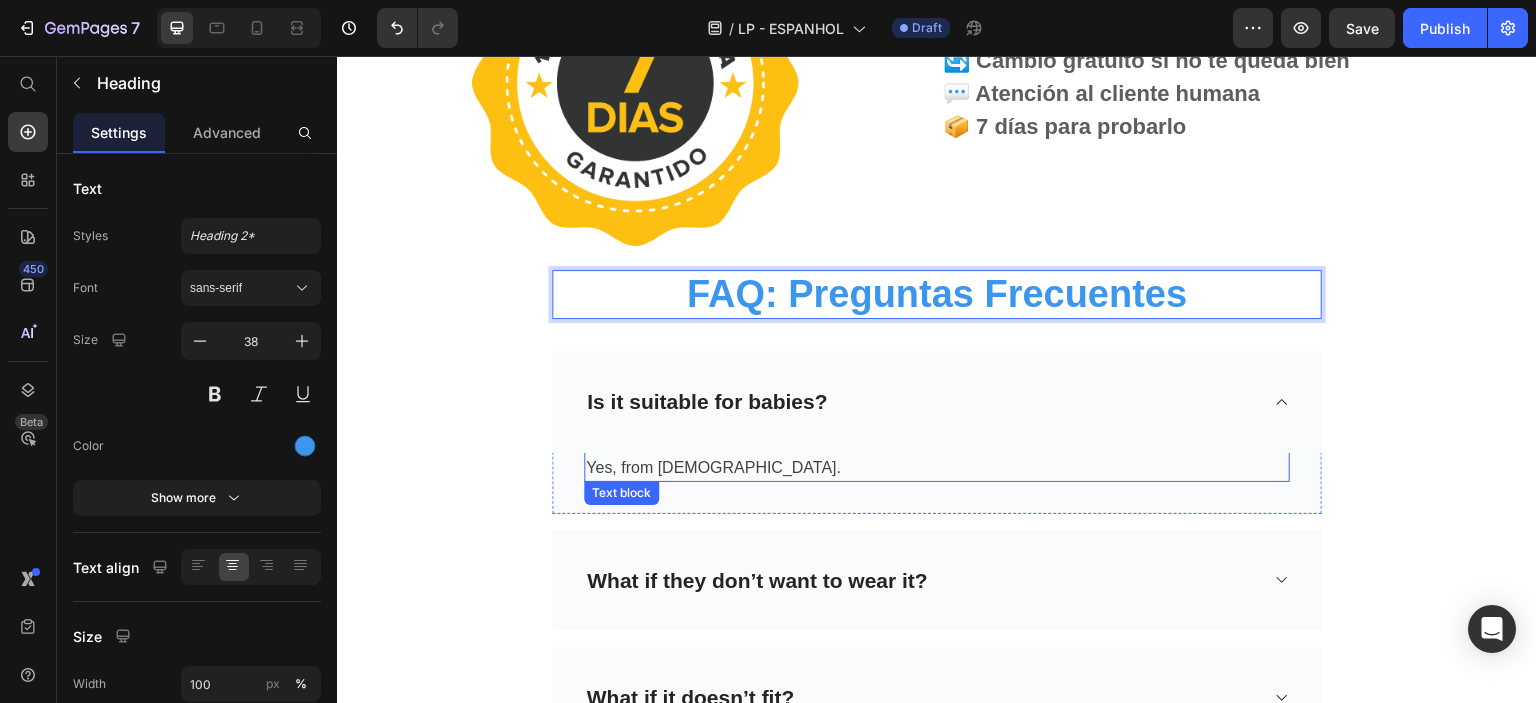 scroll, scrollTop: 8200, scrollLeft: 0, axis: vertical 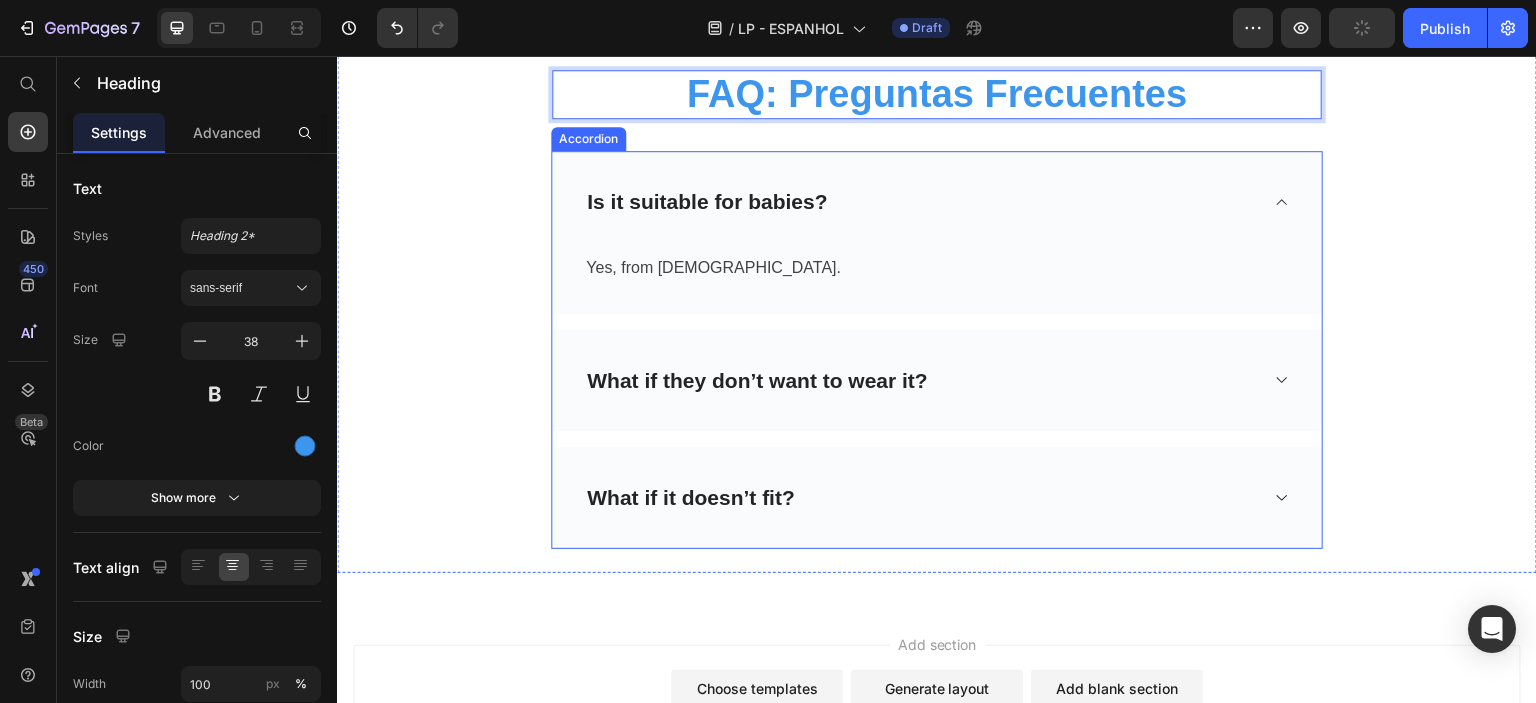 click on "Is it suitable for babies?" at bounding box center [707, 202] 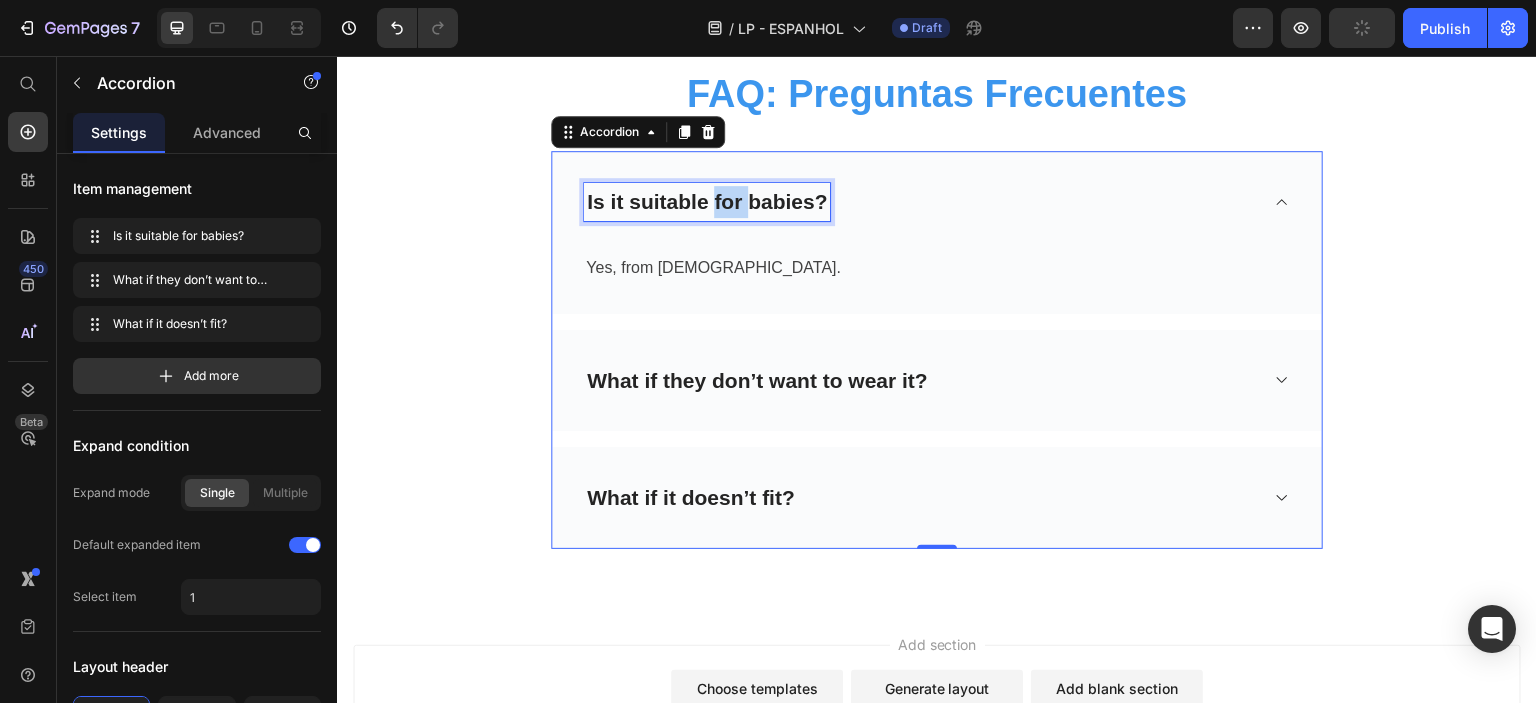 click on "Is it suitable for babies?" at bounding box center (707, 202) 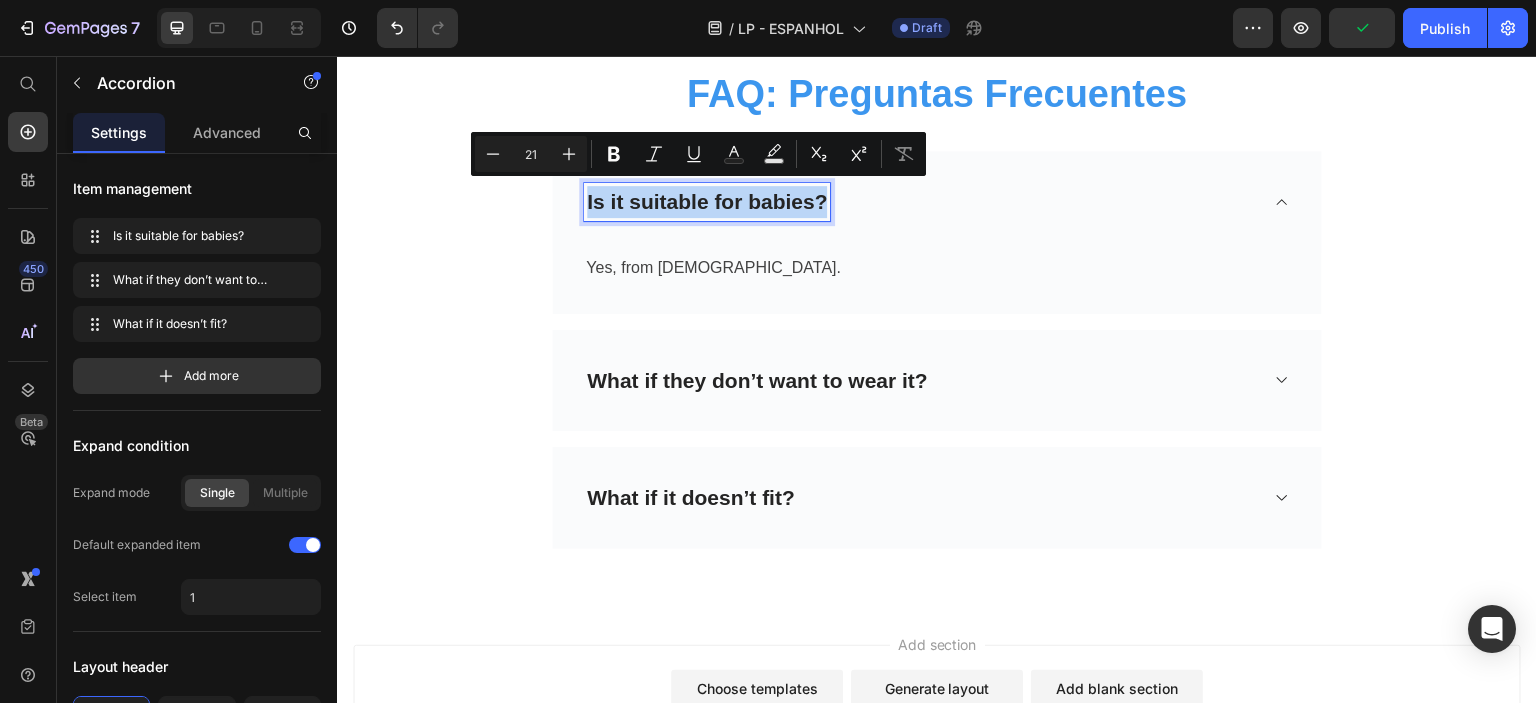 copy on "Is it suitable for babies?" 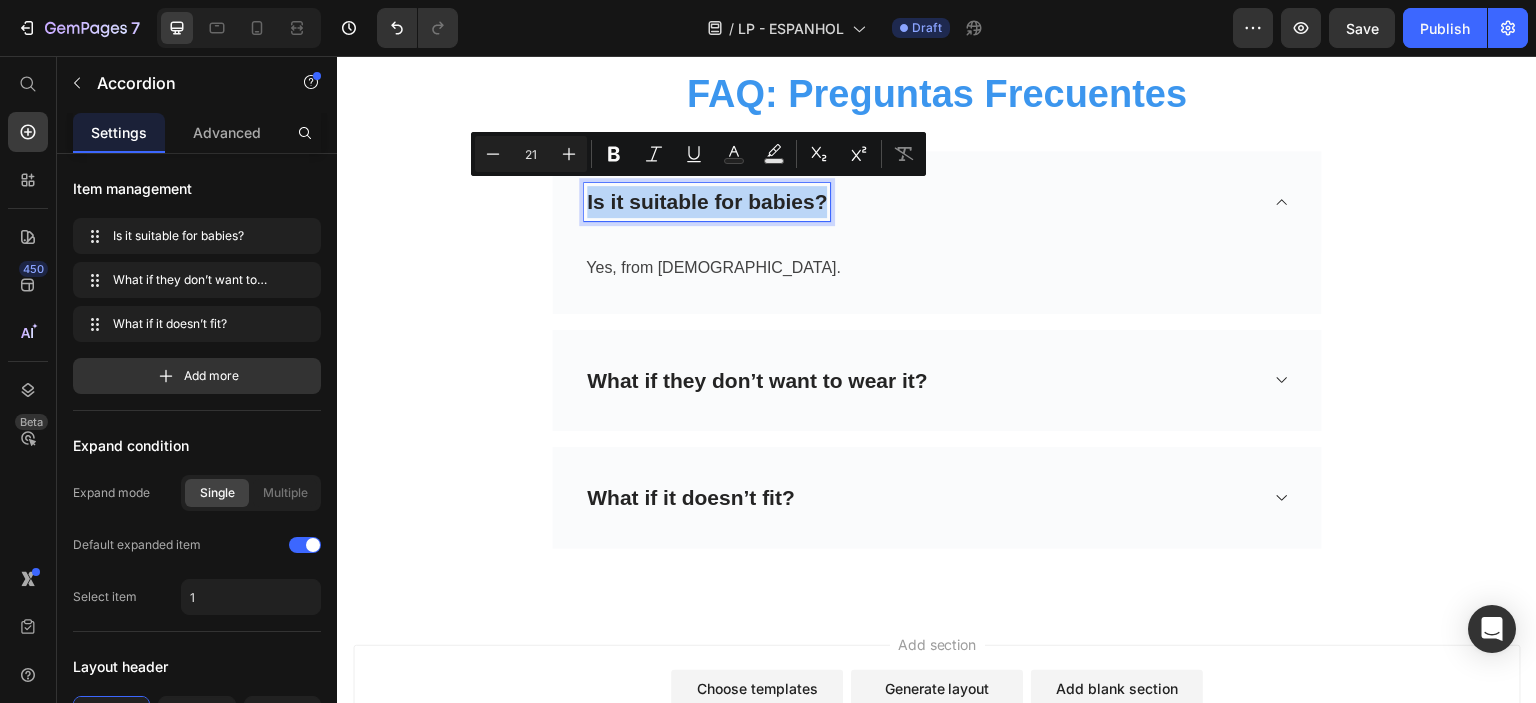 click on "Is it suitable for babies?" at bounding box center (707, 202) 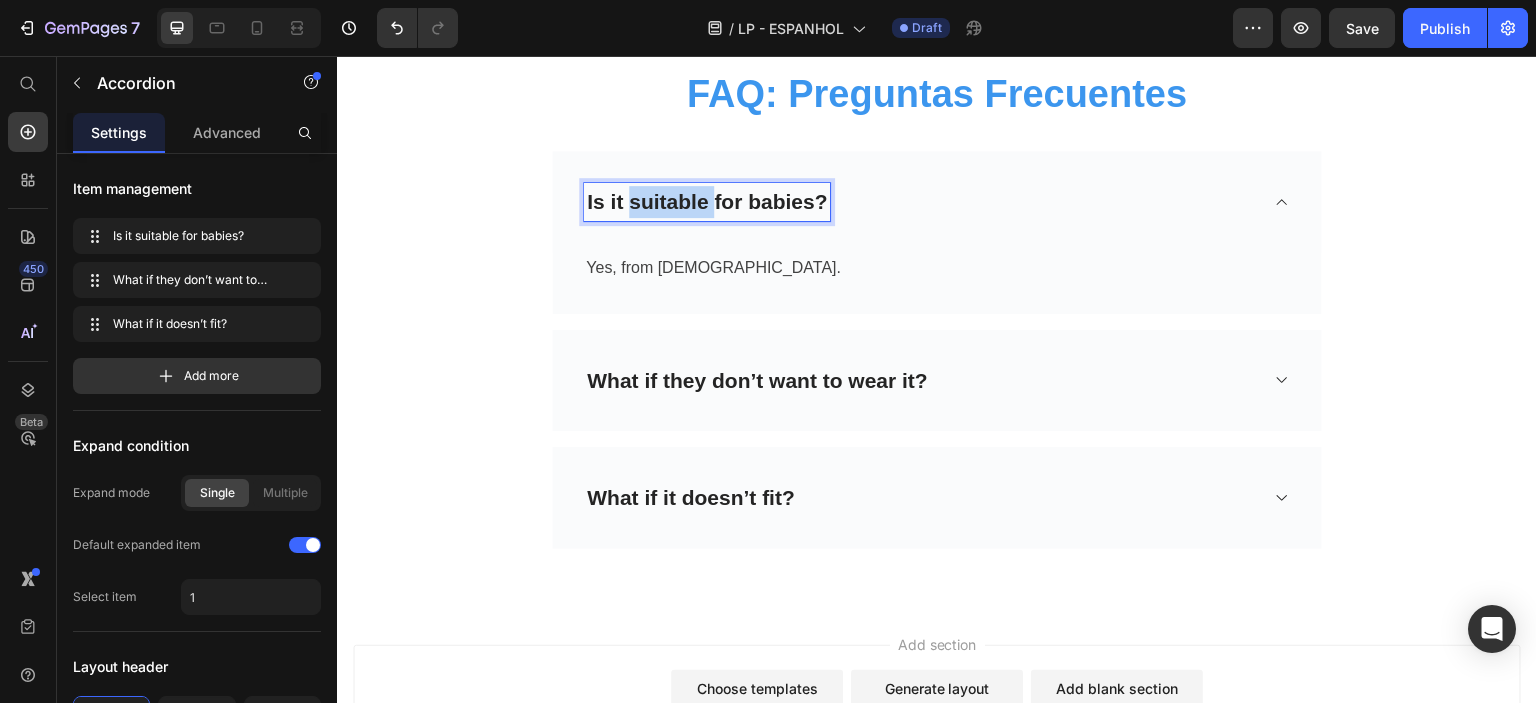 click on "Is it suitable for babies?" at bounding box center [707, 202] 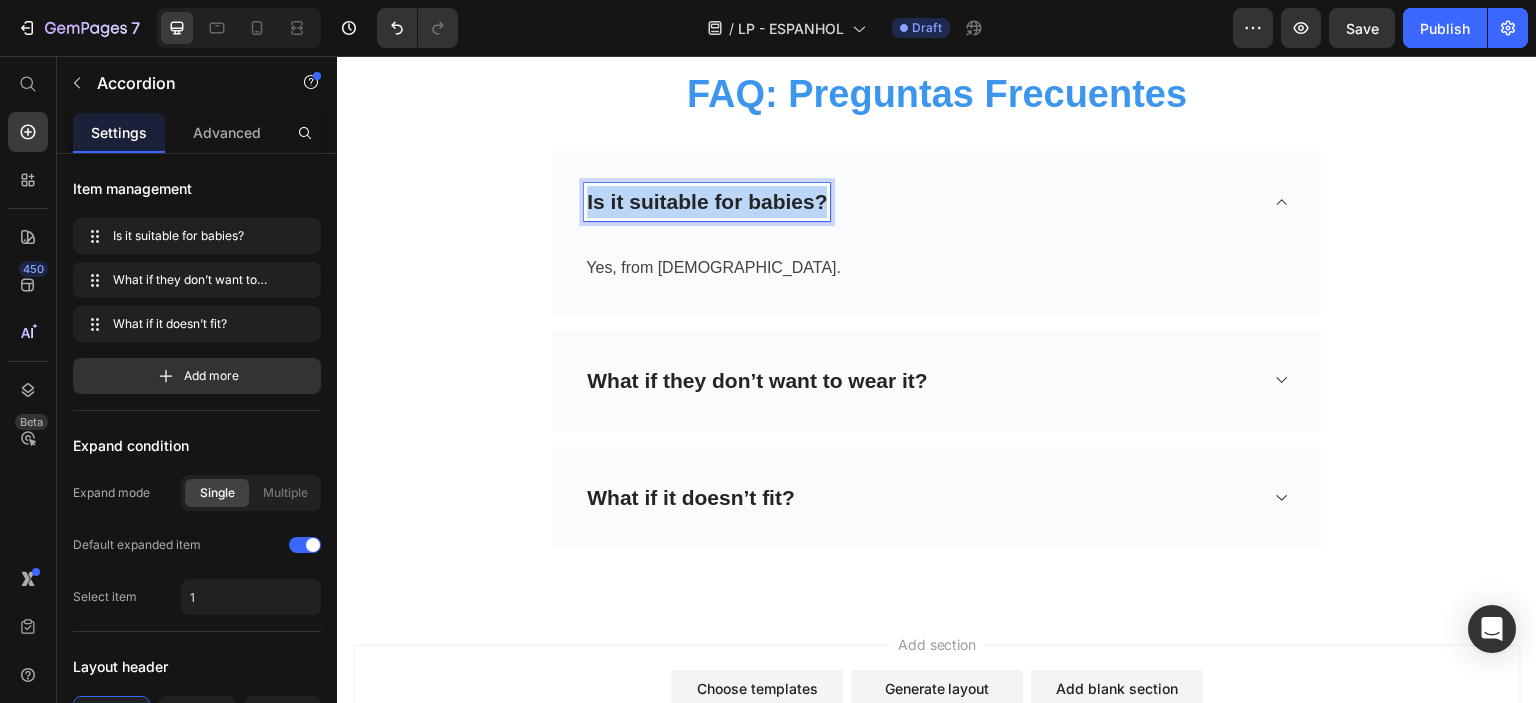 click on "Is it suitable for babies?" at bounding box center [707, 202] 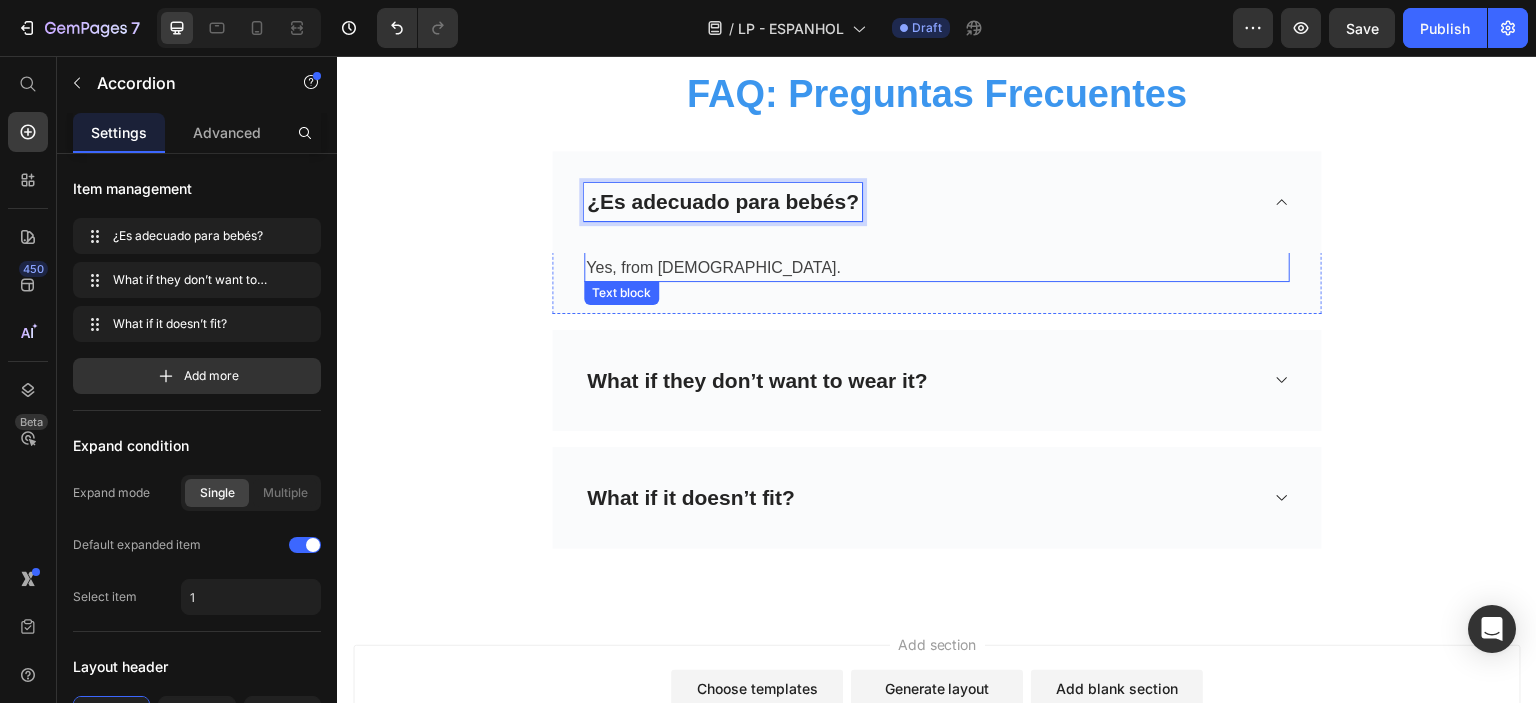 click on "Yes, from [DEMOGRAPHIC_DATA]." at bounding box center (937, 268) 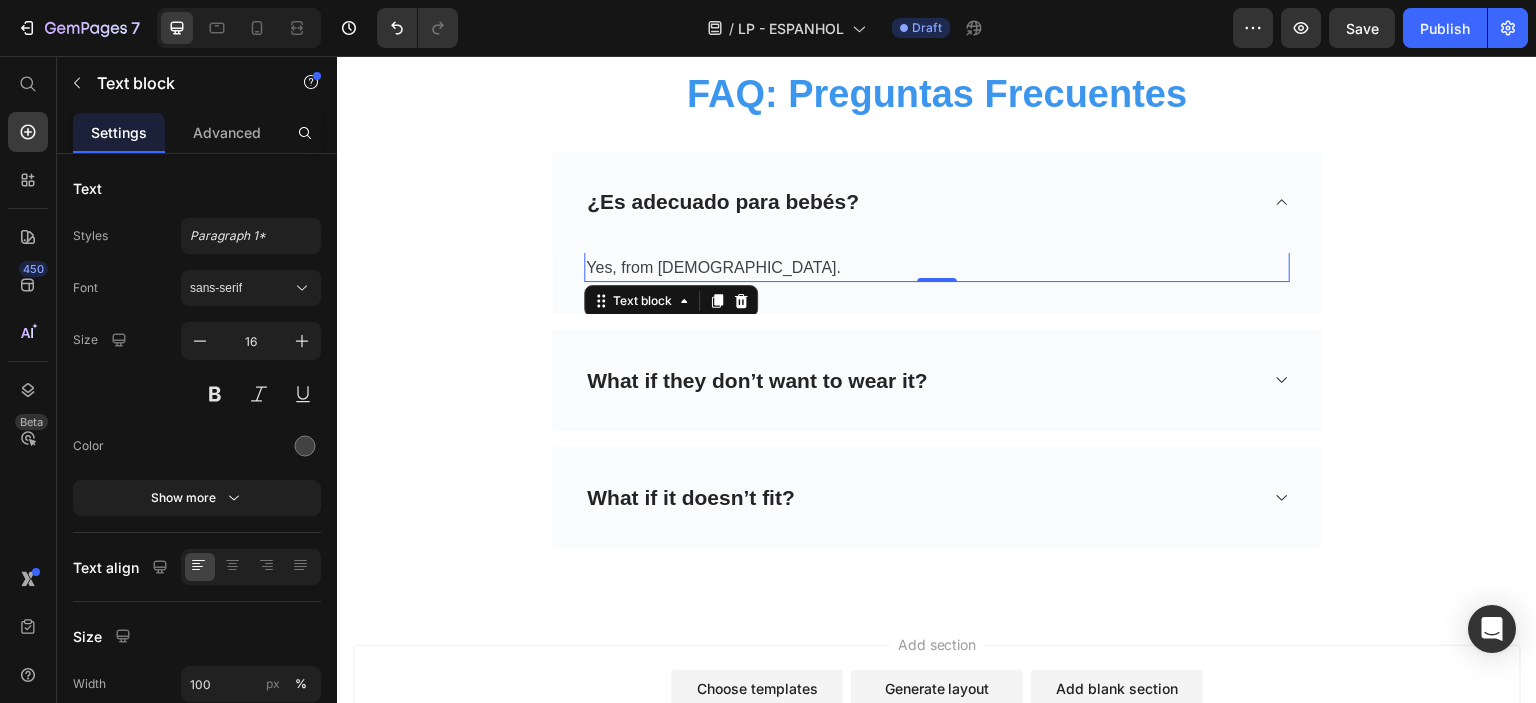click on "Yes, from [DEMOGRAPHIC_DATA]." at bounding box center [937, 268] 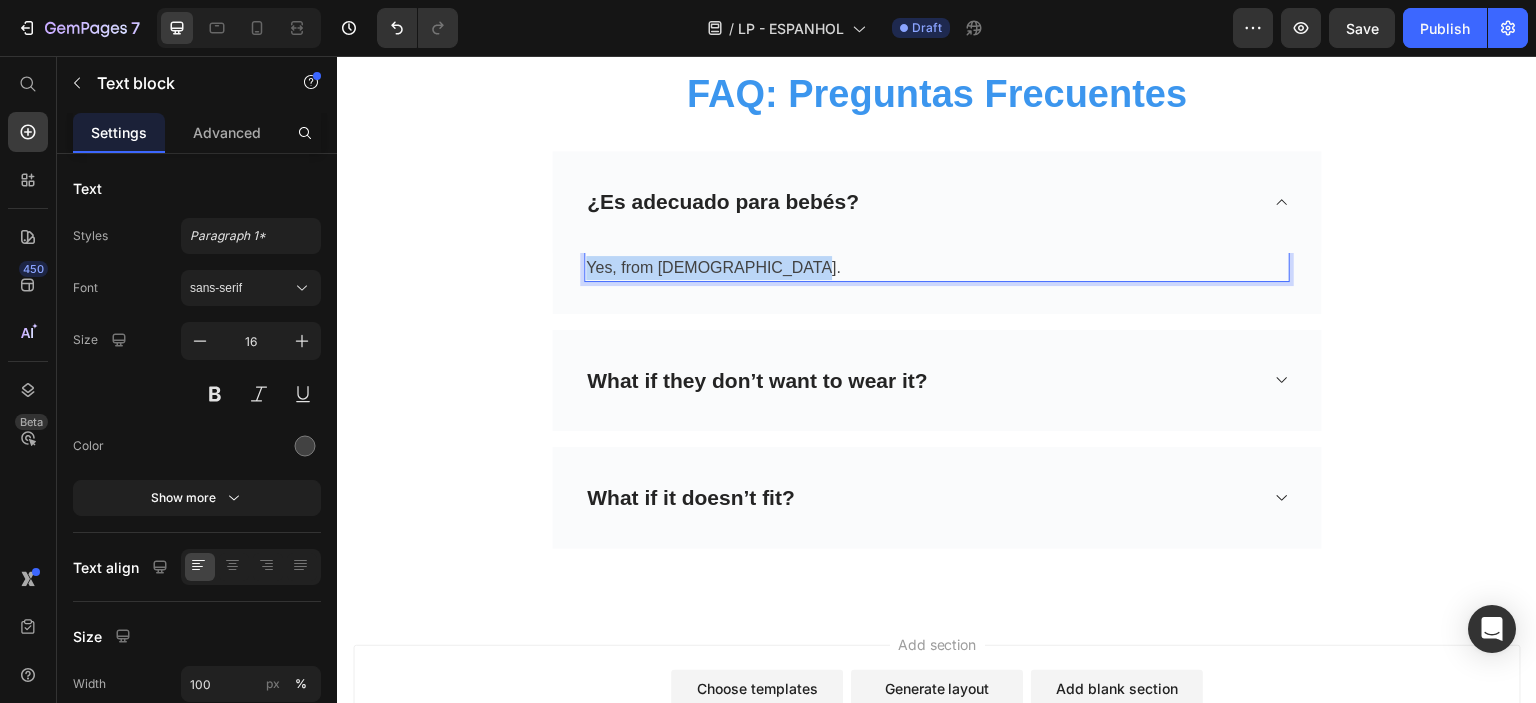 click on "Yes, from [DEMOGRAPHIC_DATA]." at bounding box center [937, 268] 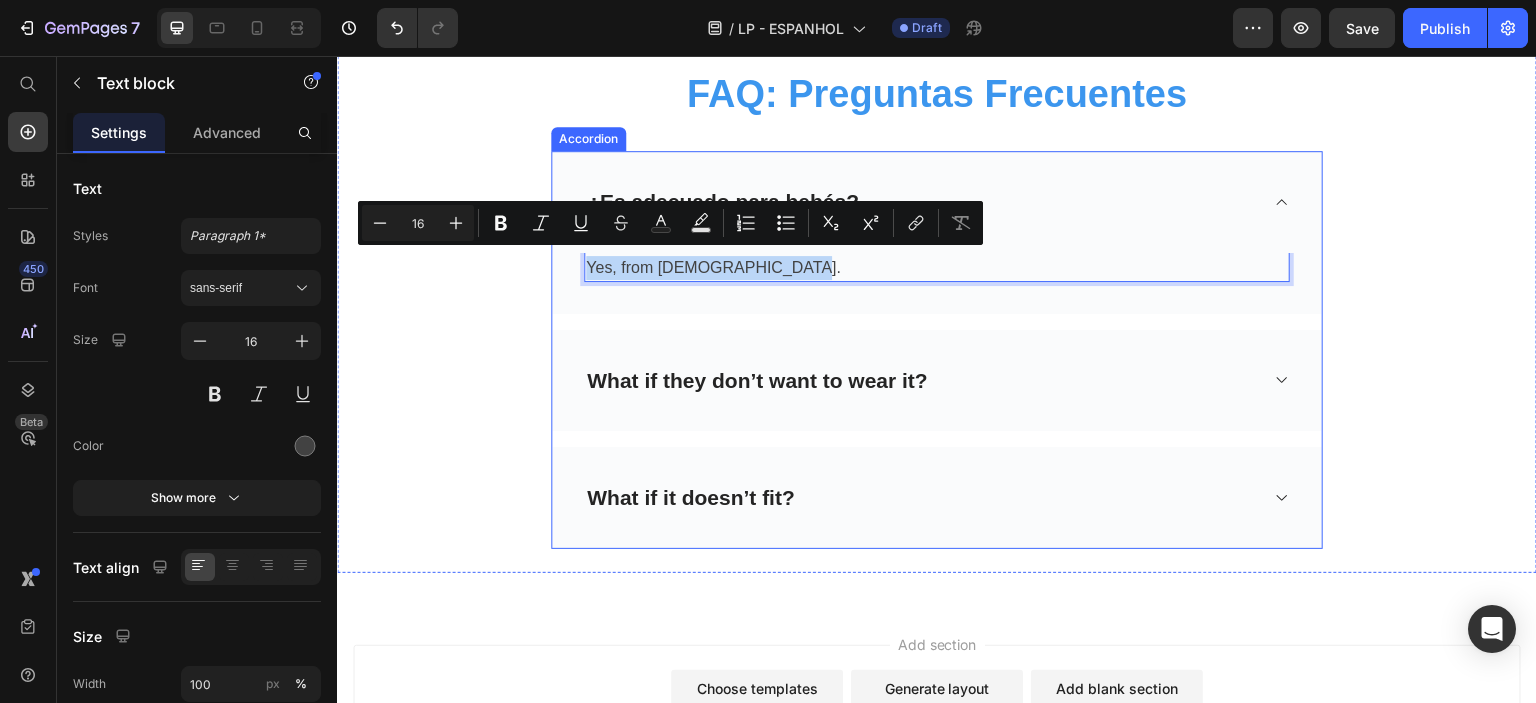 copy on "Yes, from [DEMOGRAPHIC_DATA]." 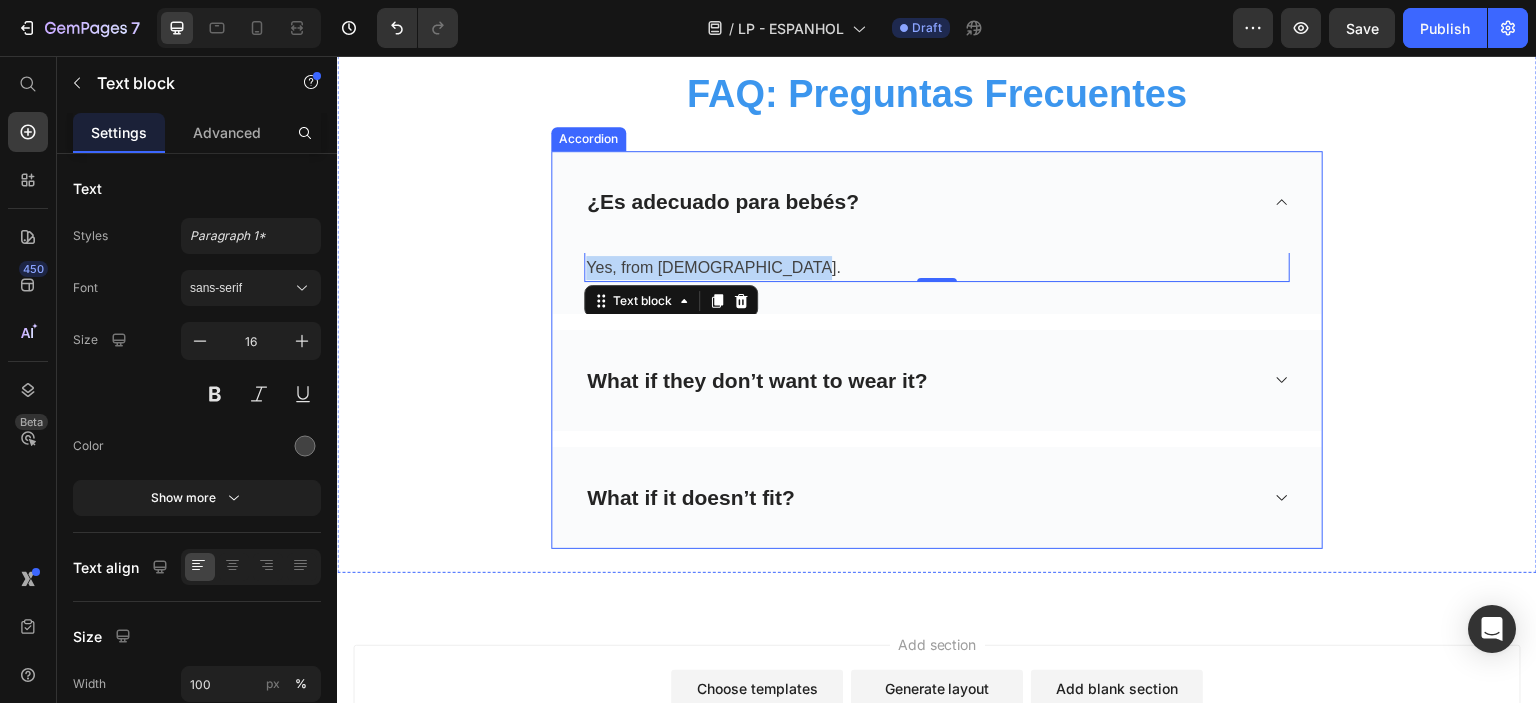 click on "What if they don’t want to wear it?" at bounding box center (757, 381) 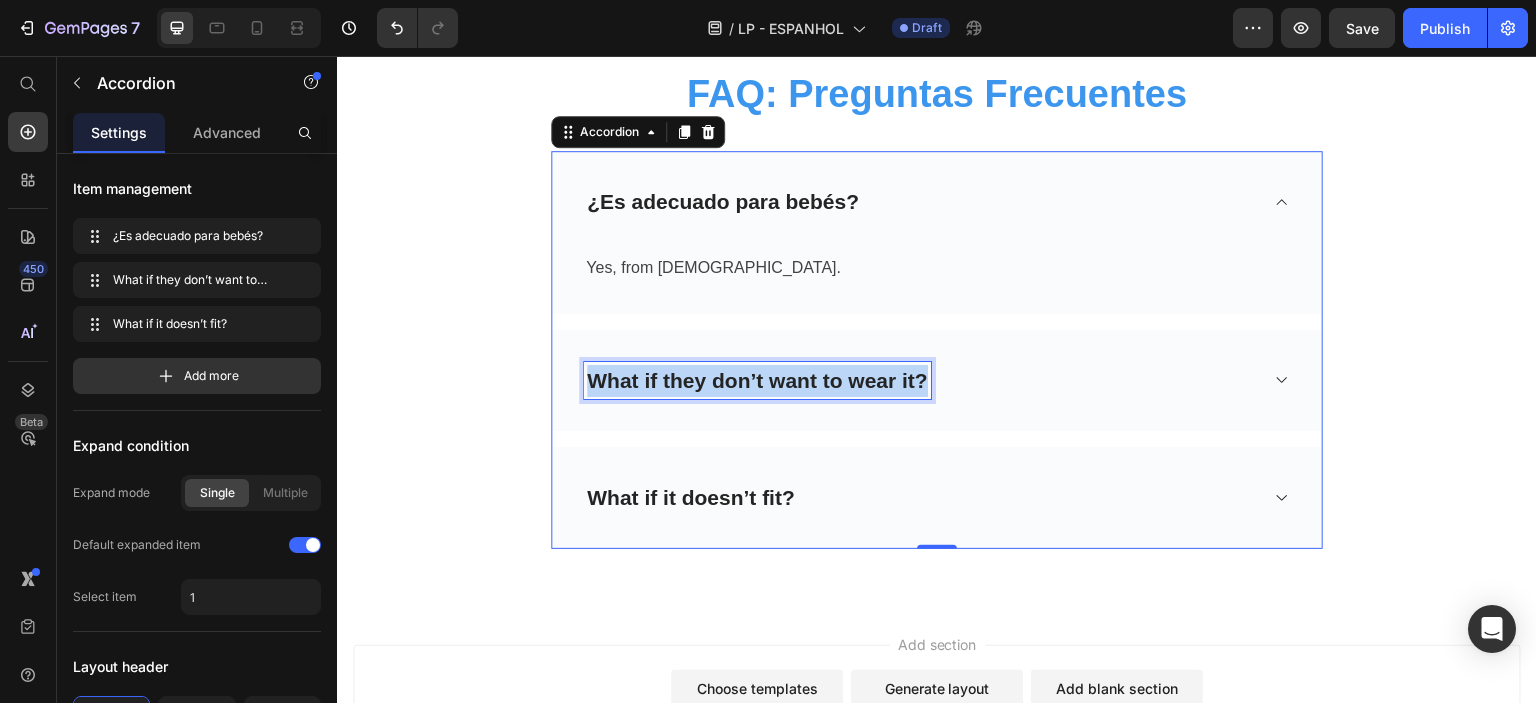 click on "What if they don’t want to wear it?" at bounding box center (757, 381) 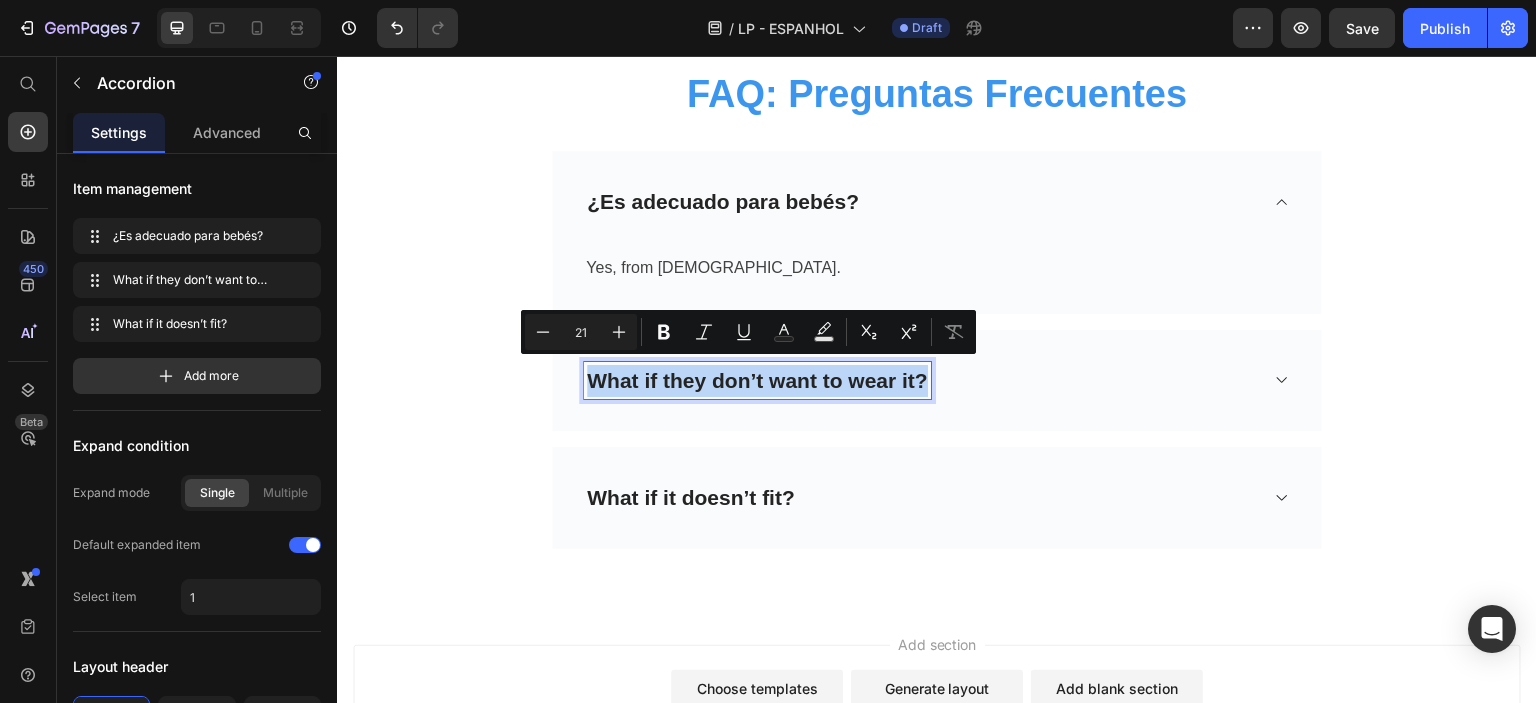 copy on "What if they don’t want to wear it?" 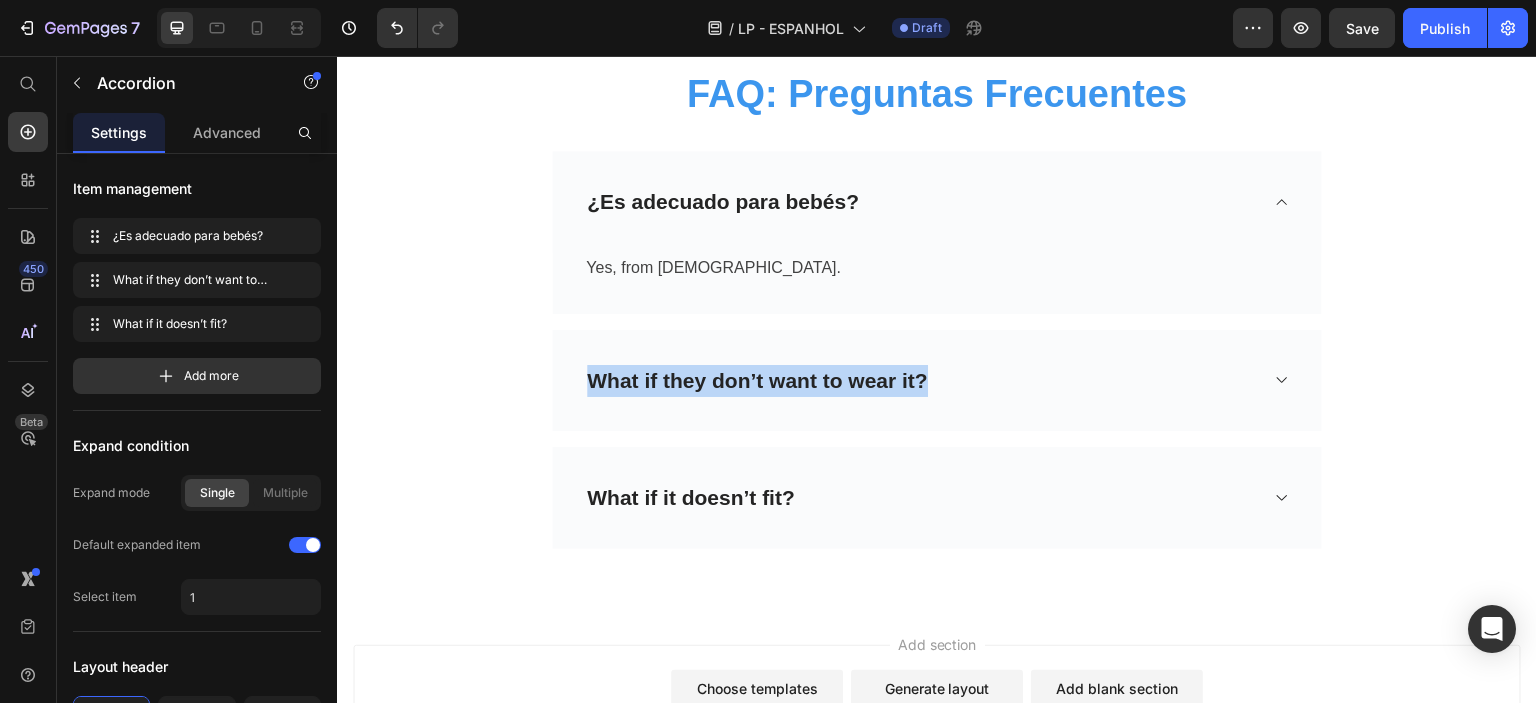 click on "What if they don’t want to wear it?" at bounding box center (937, 381) 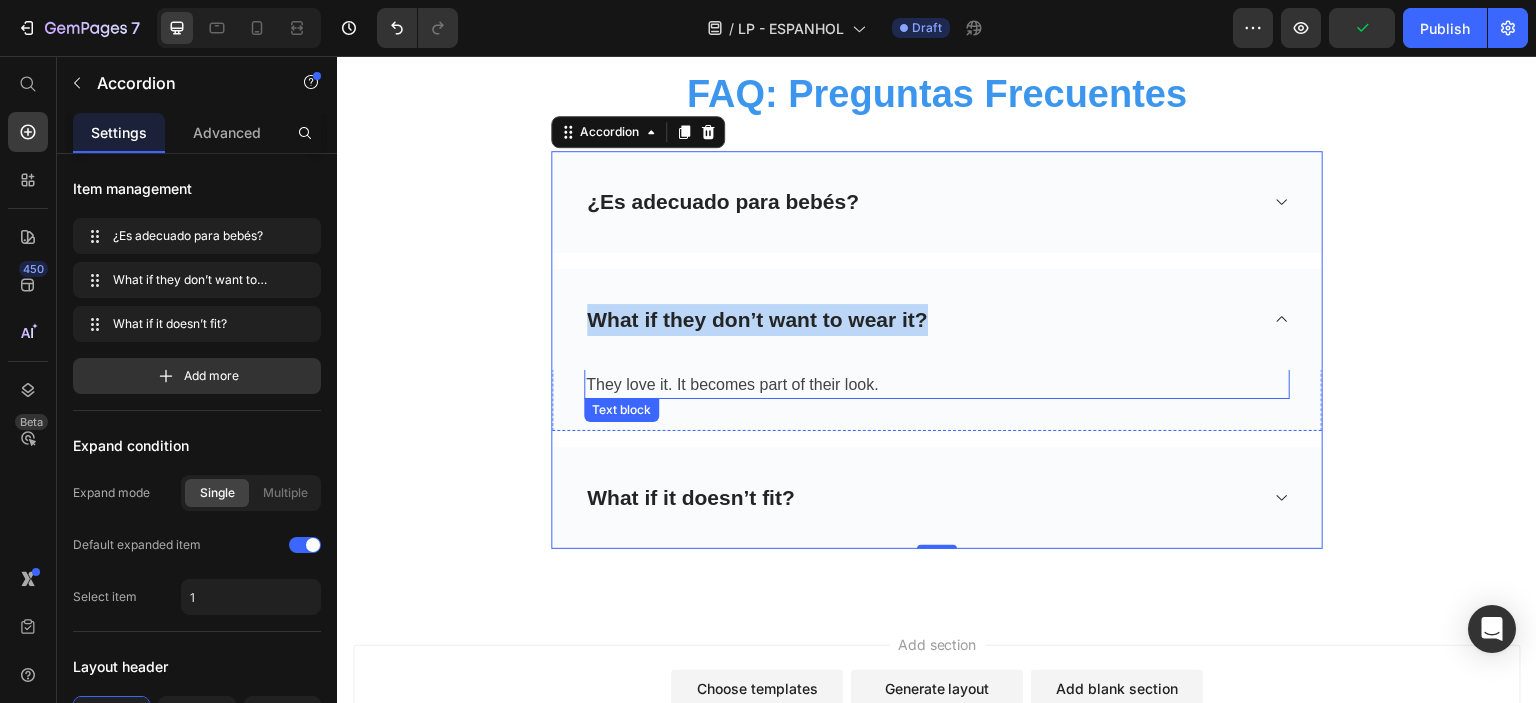 click on "They love it. It becomes part of their look." at bounding box center (937, 385) 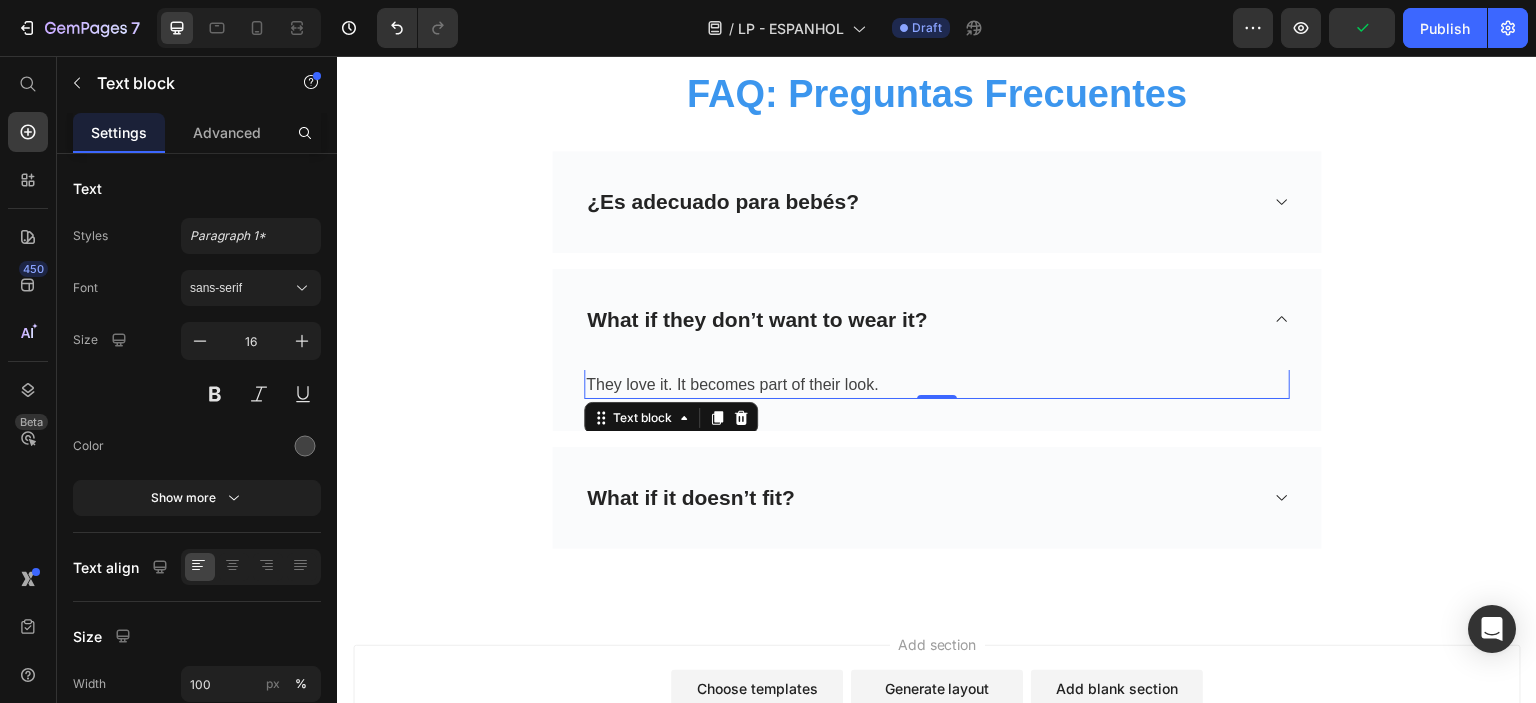 click on "They love it. It becomes part of their look." at bounding box center (937, 385) 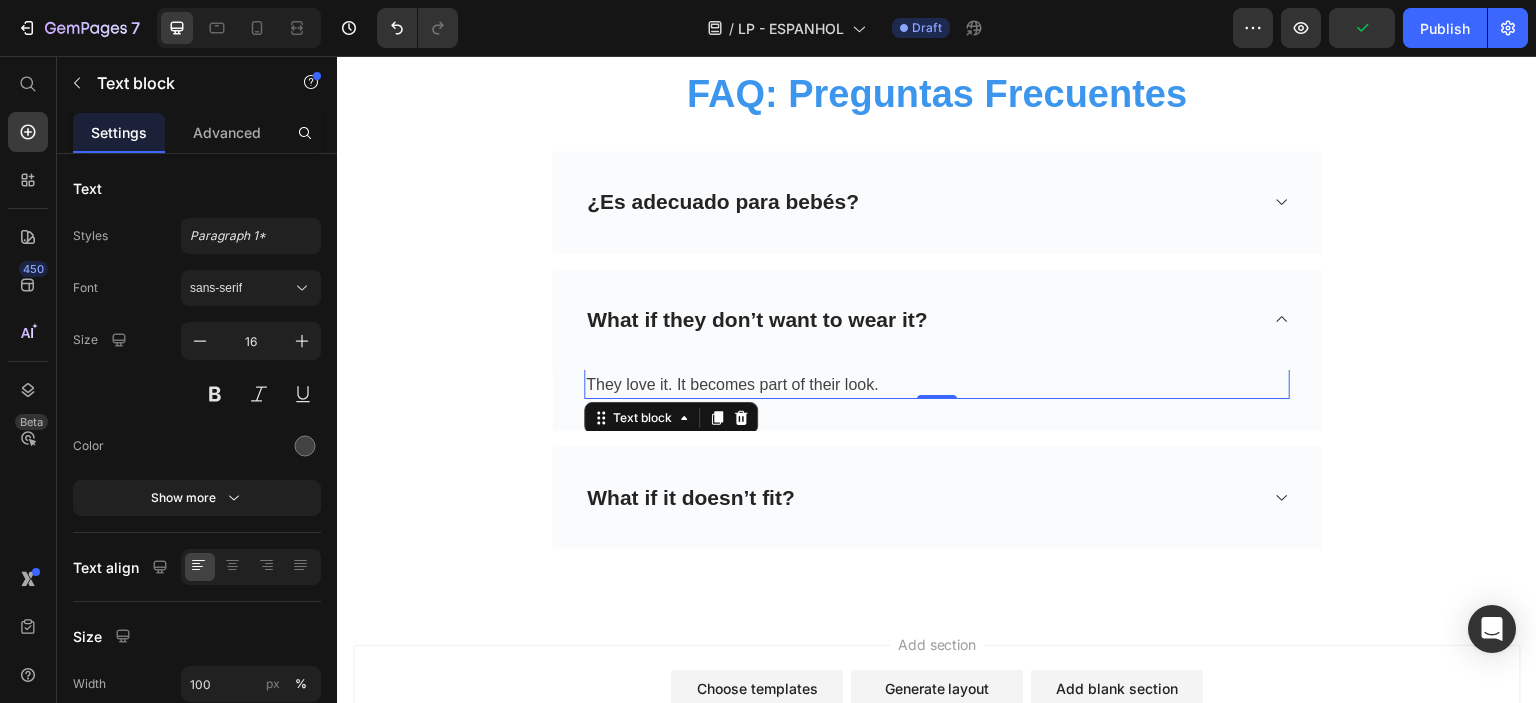 click on "They love it. It becomes part of their look." at bounding box center (937, 385) 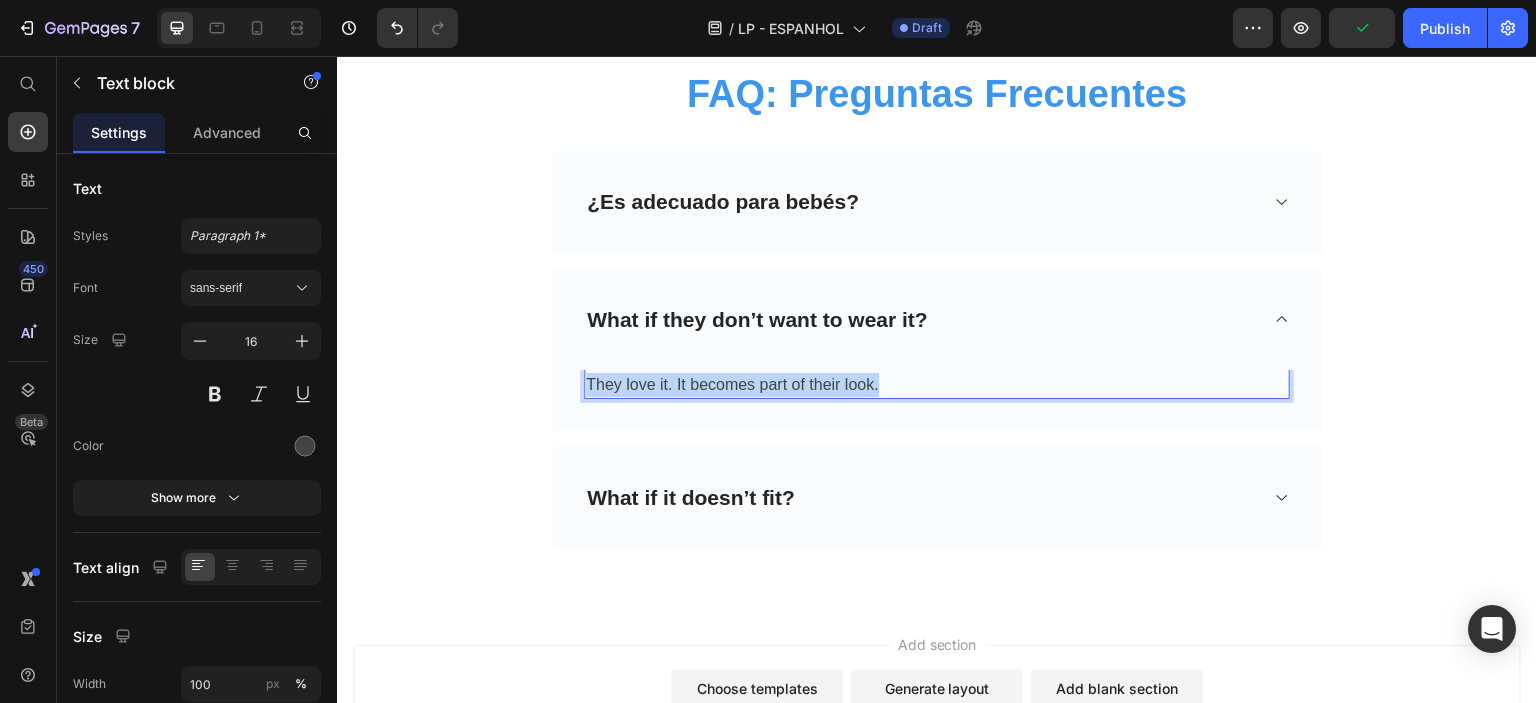 click on "They love it. It becomes part of their look." at bounding box center (937, 385) 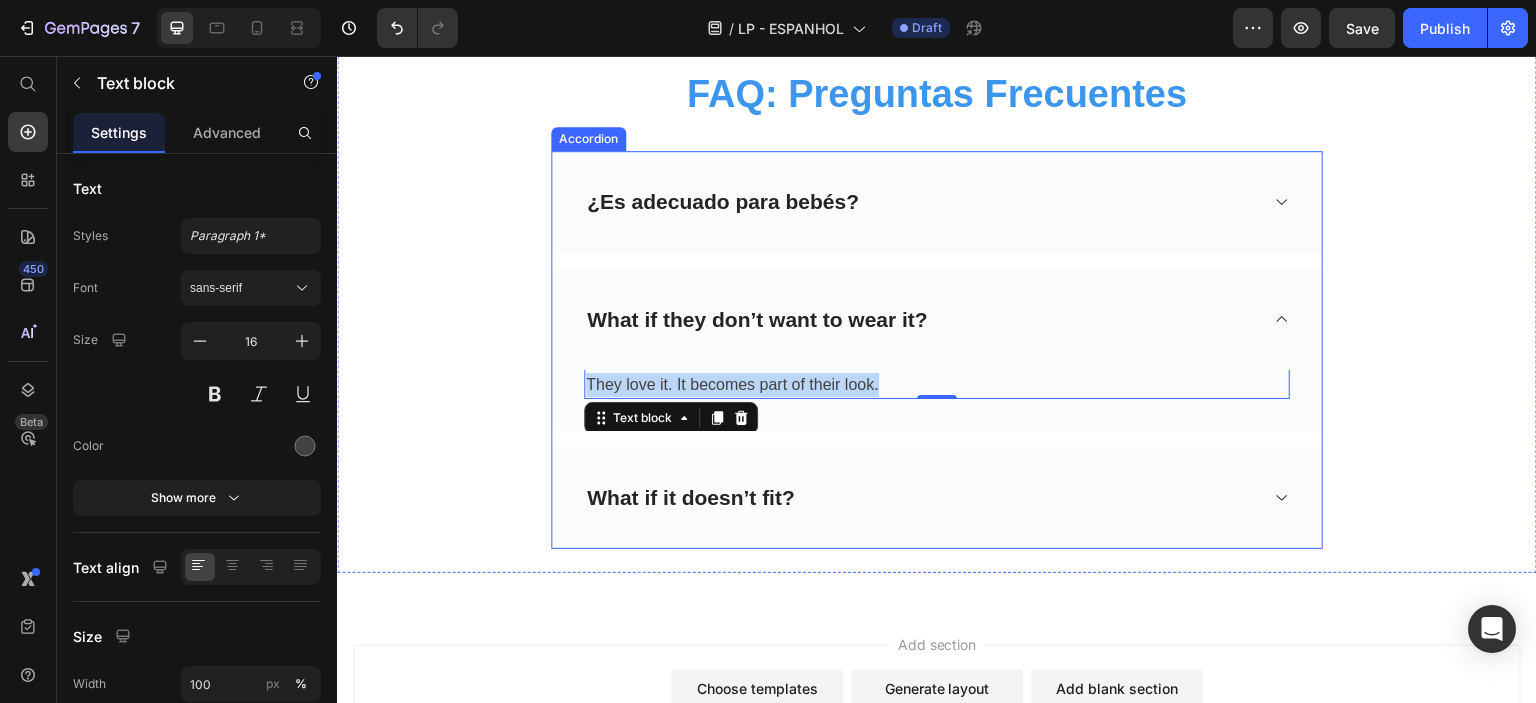 click on "¿Es adecuado para bebés?" at bounding box center (723, 202) 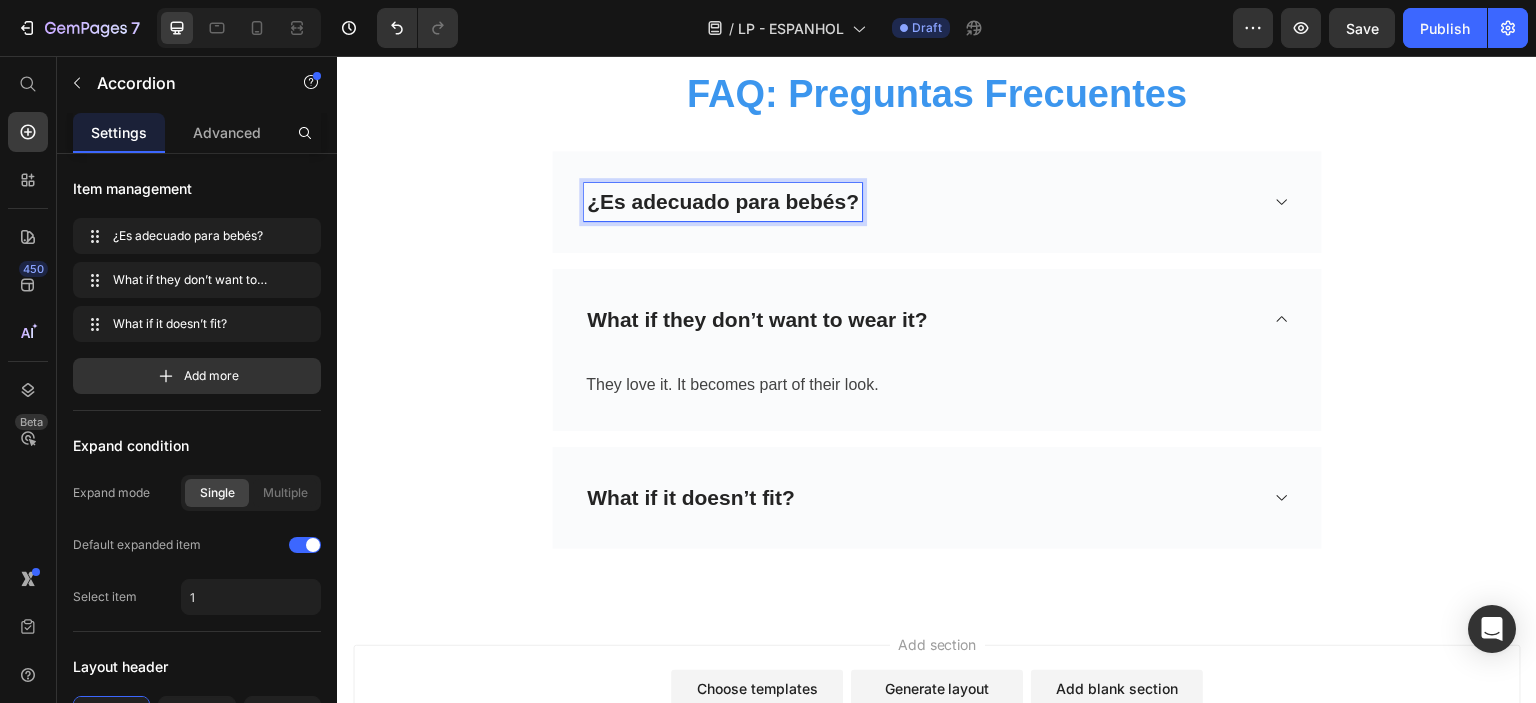 click on "¿Es adecuado para bebés?" at bounding box center (937, 202) 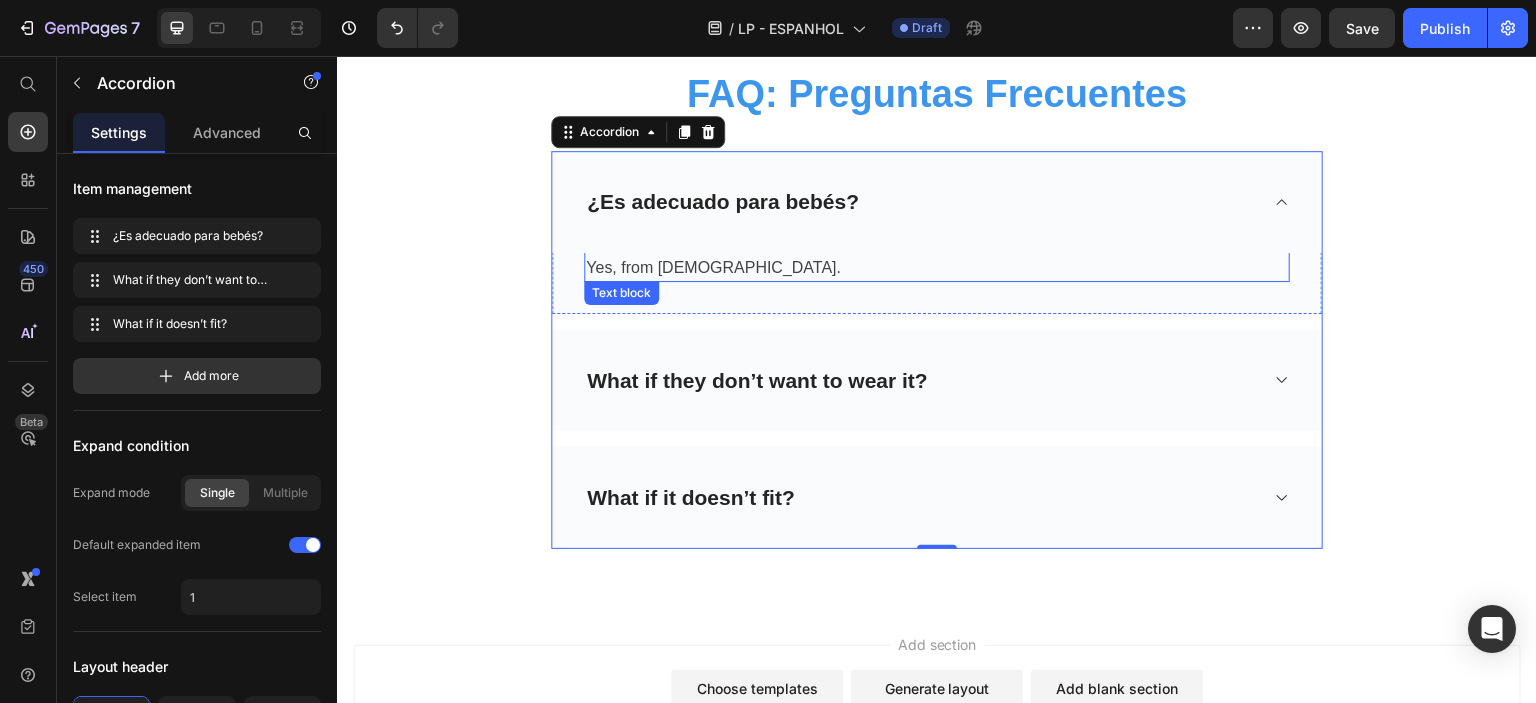 click on "Yes, from [DEMOGRAPHIC_DATA]." at bounding box center (937, 268) 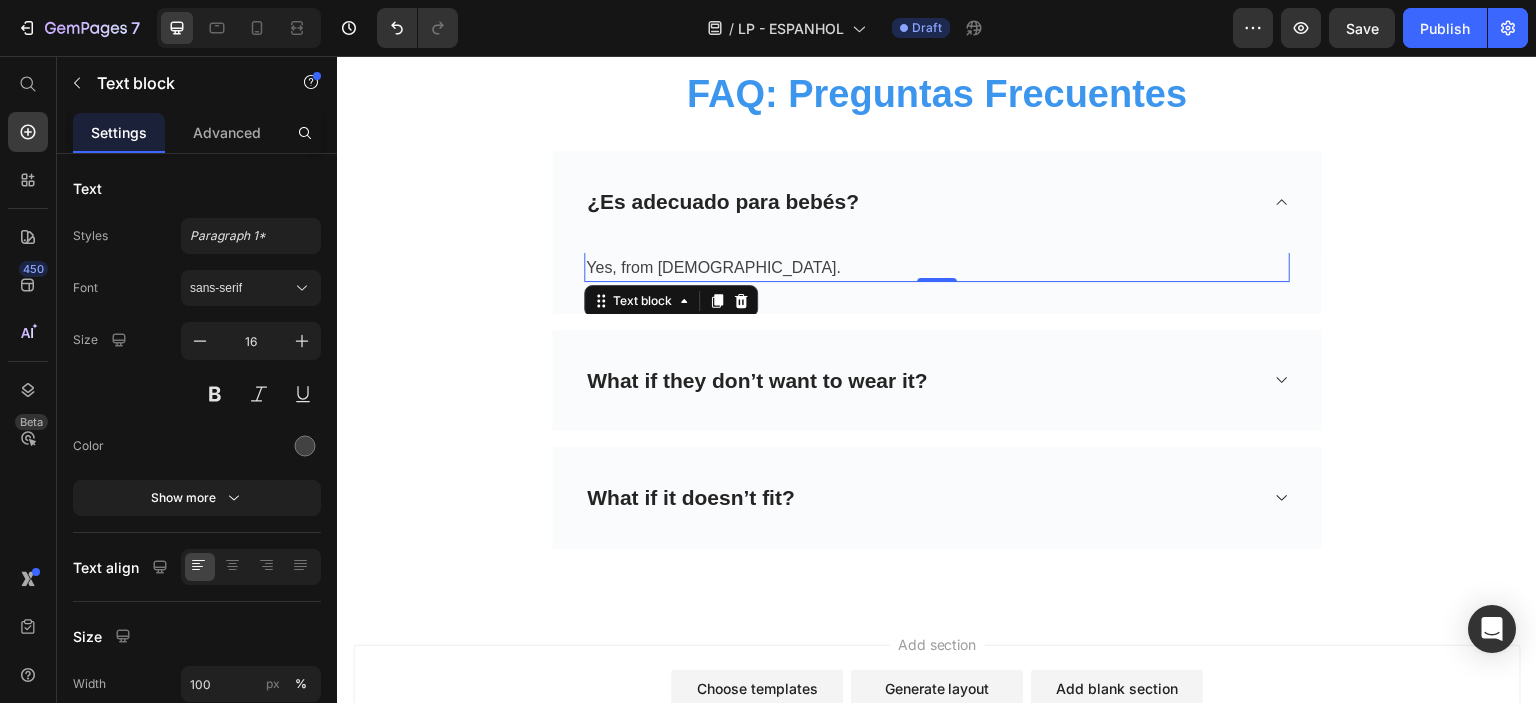 click on "Yes, from [DEMOGRAPHIC_DATA]." at bounding box center (937, 268) 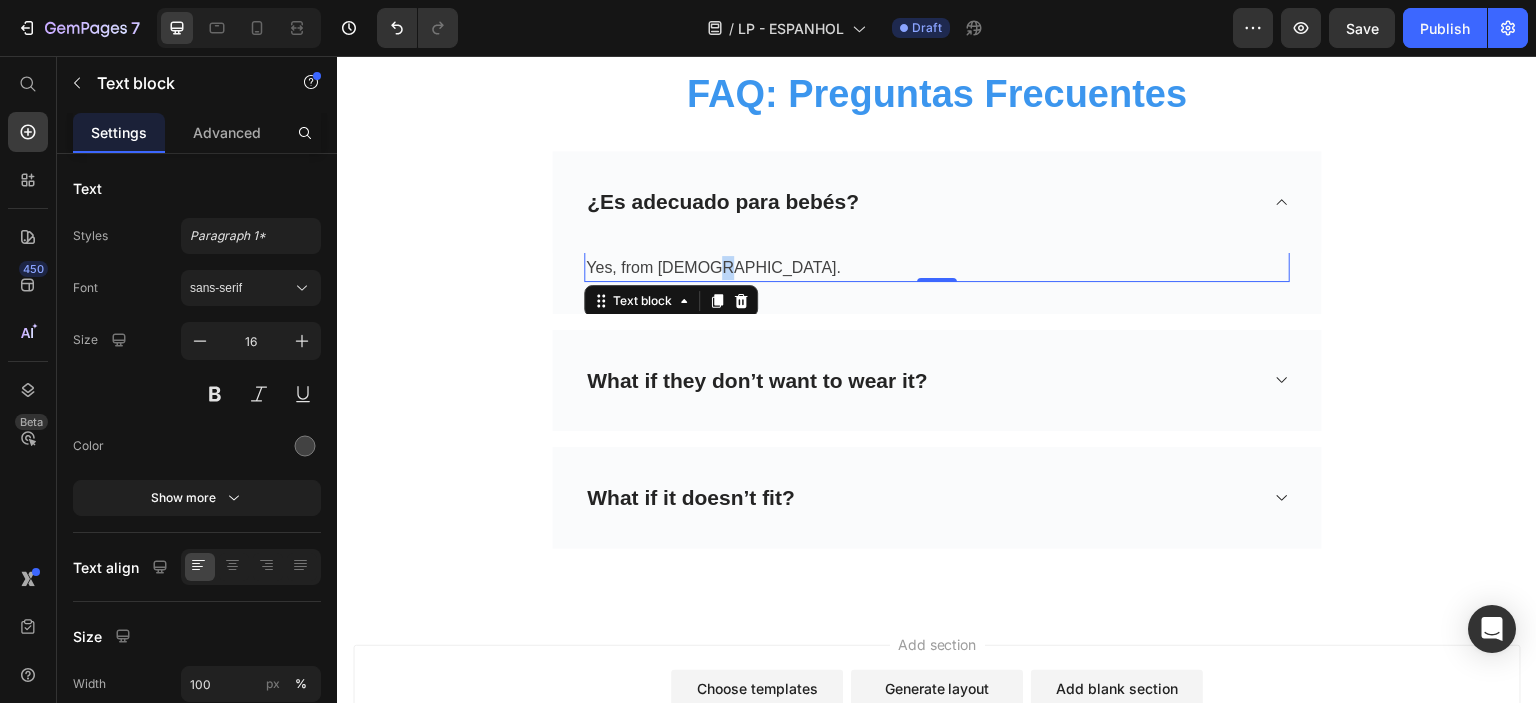 click on "Yes, from [DEMOGRAPHIC_DATA]." at bounding box center (937, 268) 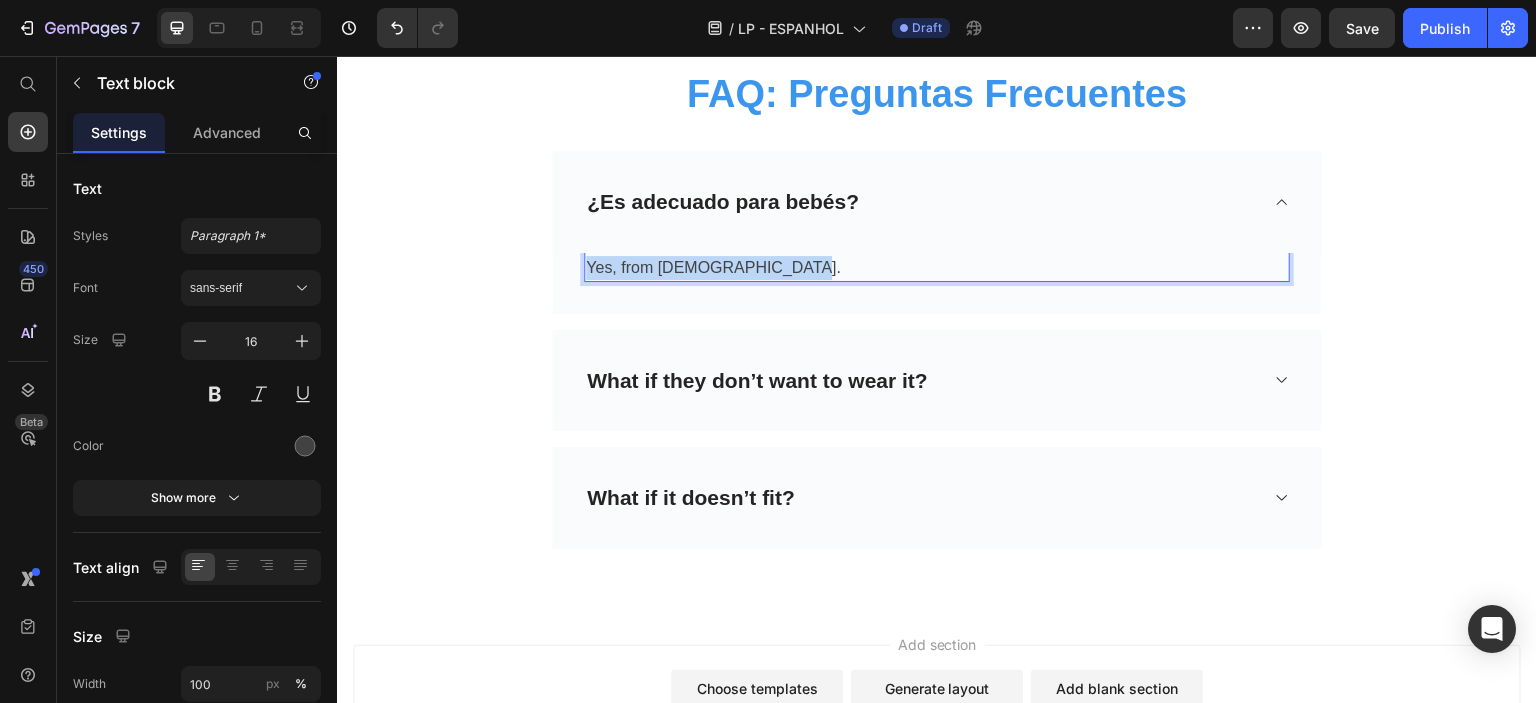 click on "Yes, from [DEMOGRAPHIC_DATA]." at bounding box center (937, 268) 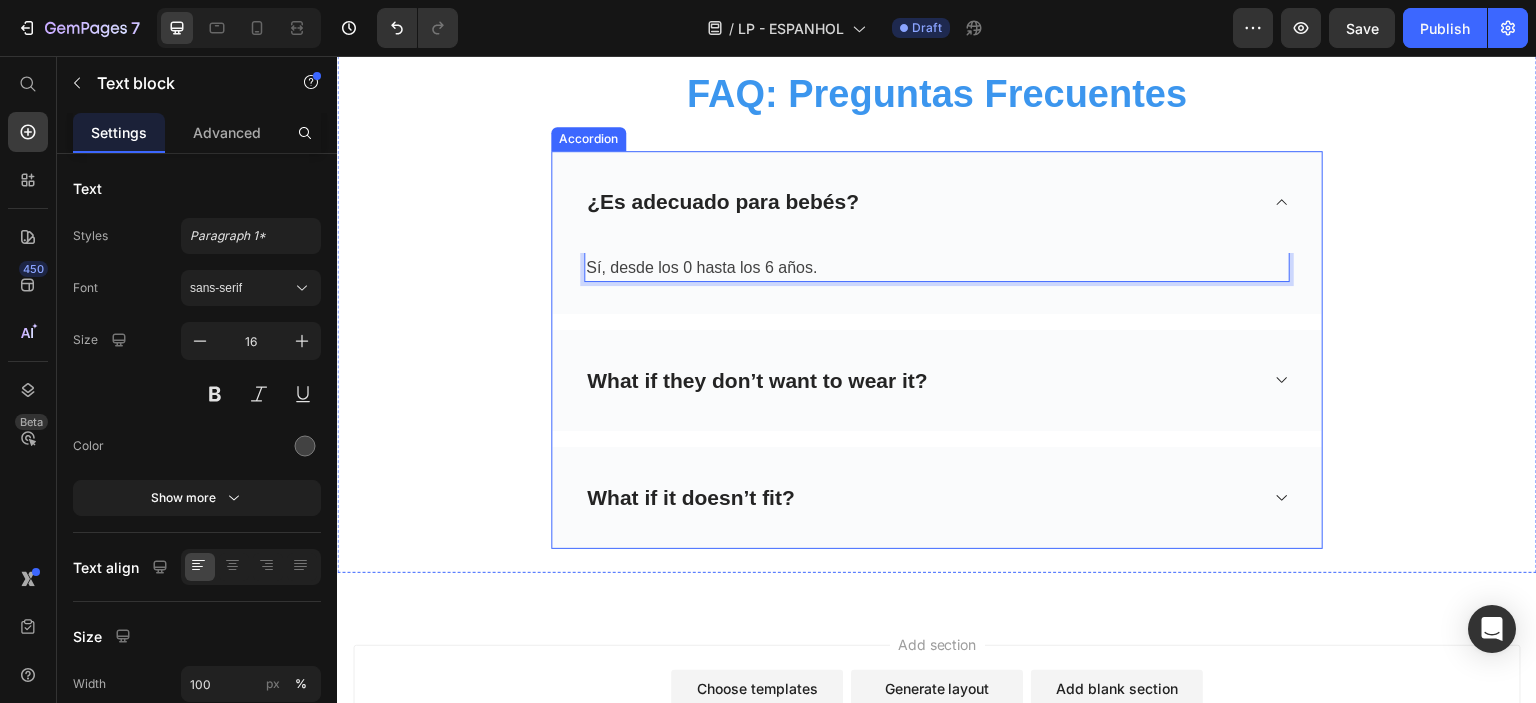 click on "What if they don’t want to wear it?" at bounding box center [921, 381] 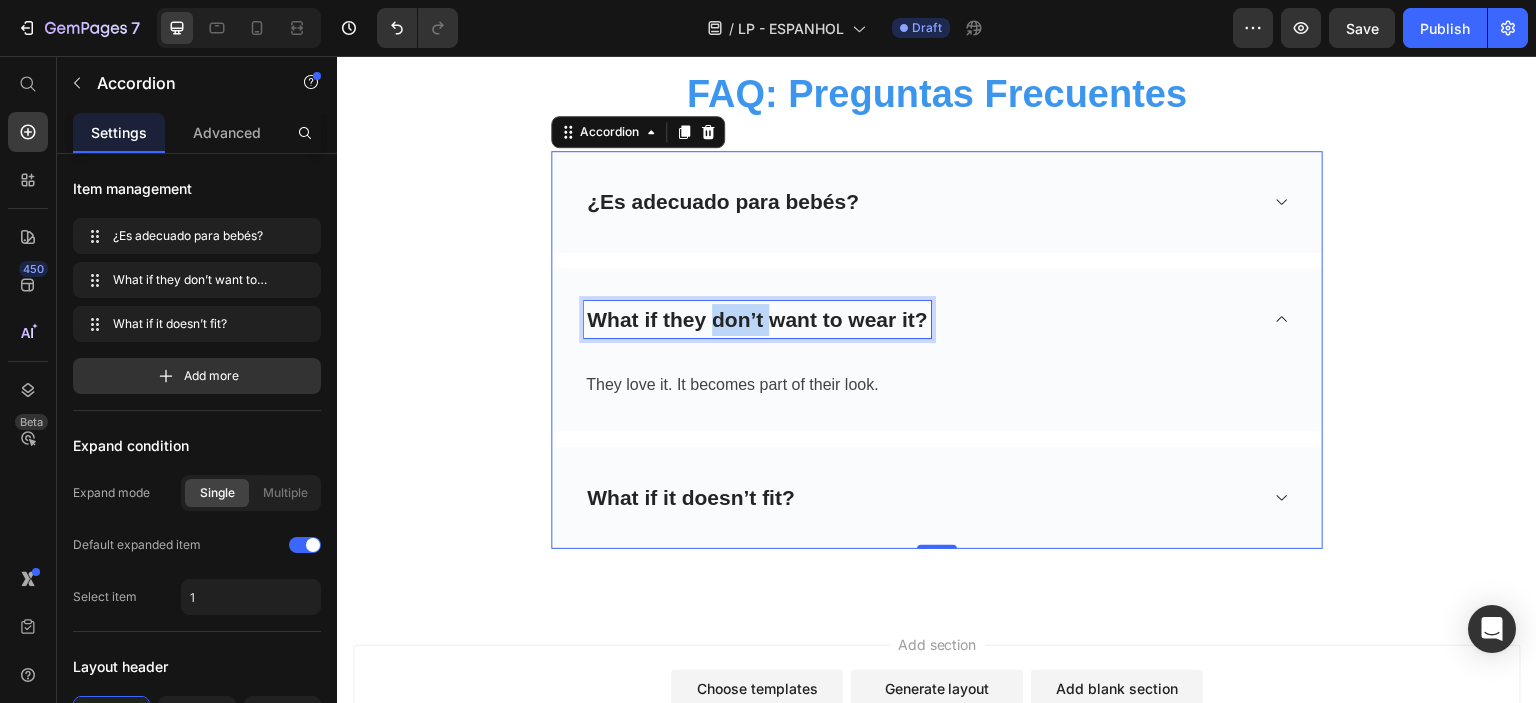 click on "What if they don’t want to wear it?" at bounding box center (757, 320) 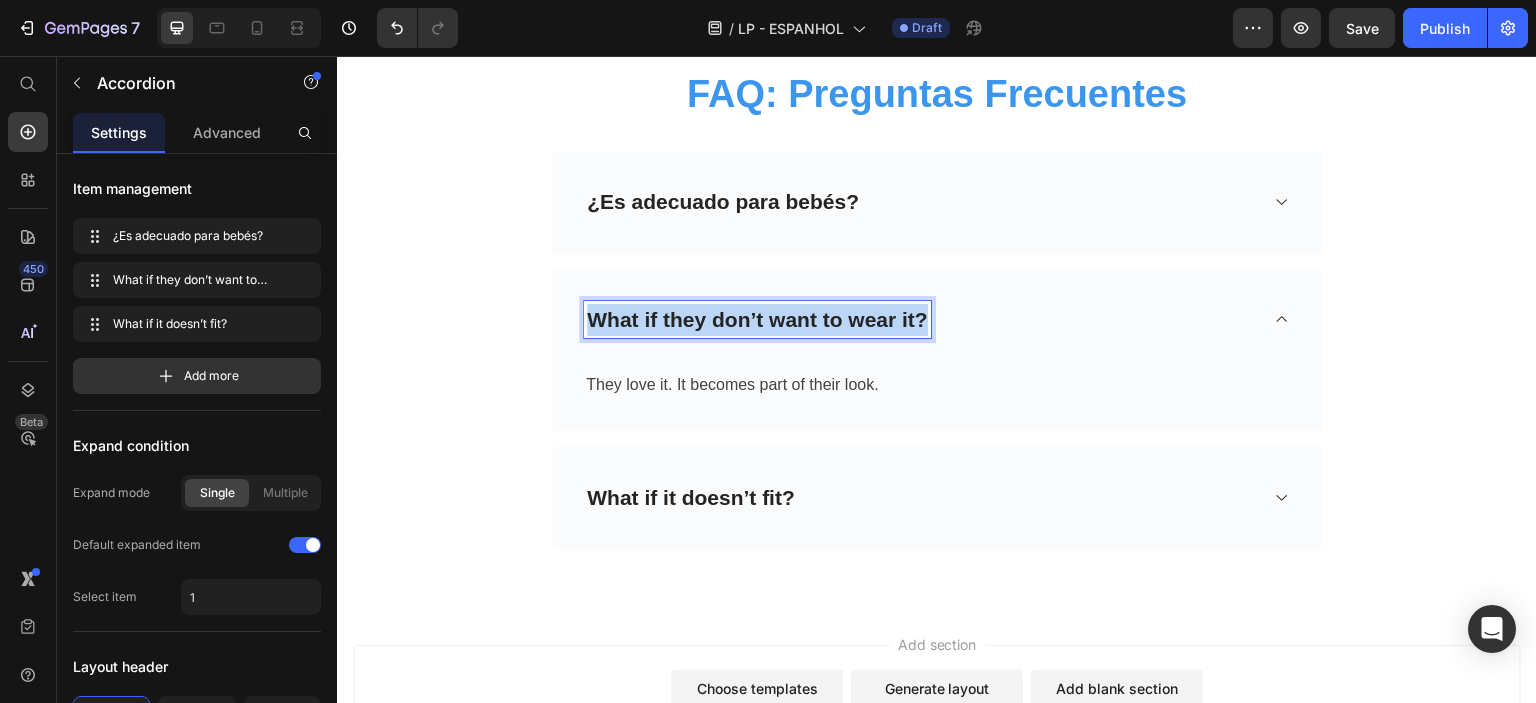 click on "What if they don’t want to wear it?" at bounding box center (757, 320) 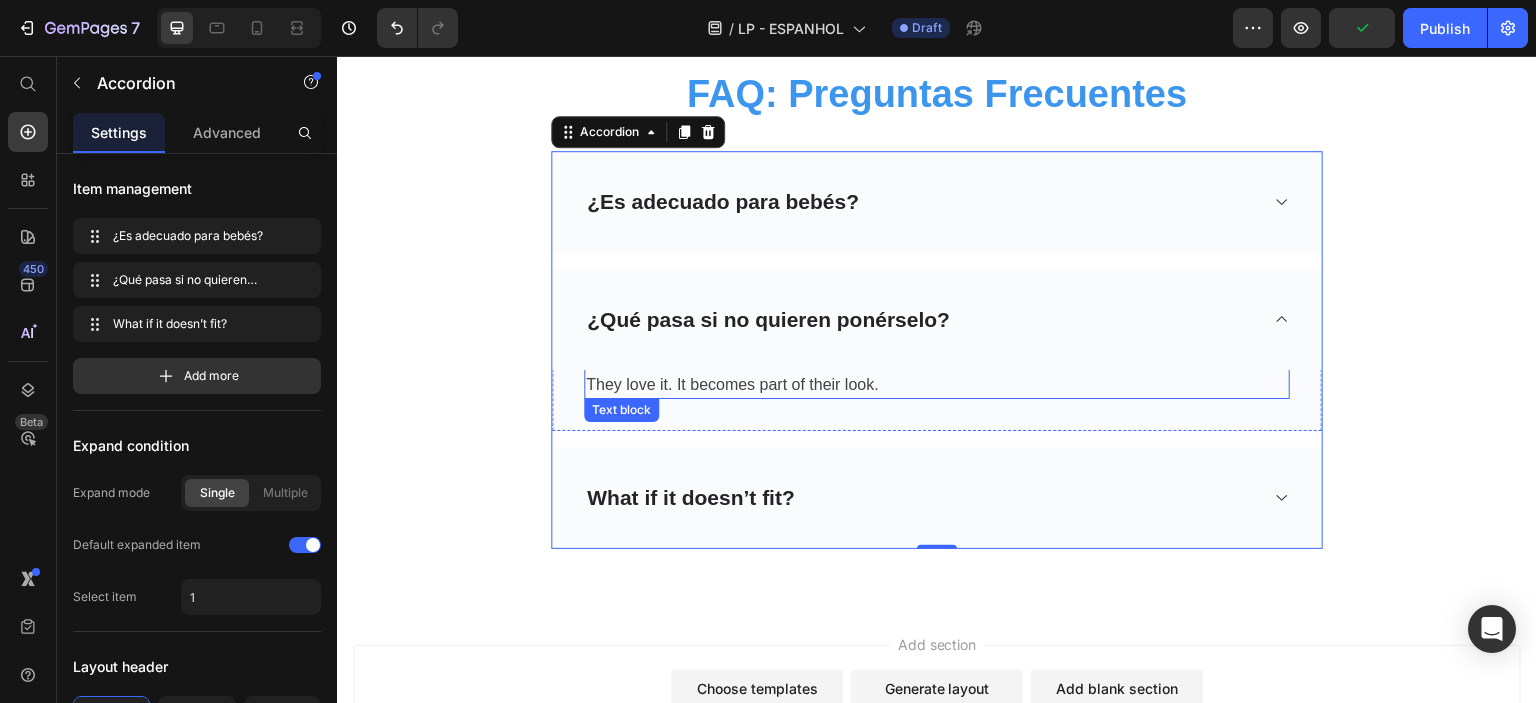 click on "They love it. It becomes part of their look." at bounding box center [937, 385] 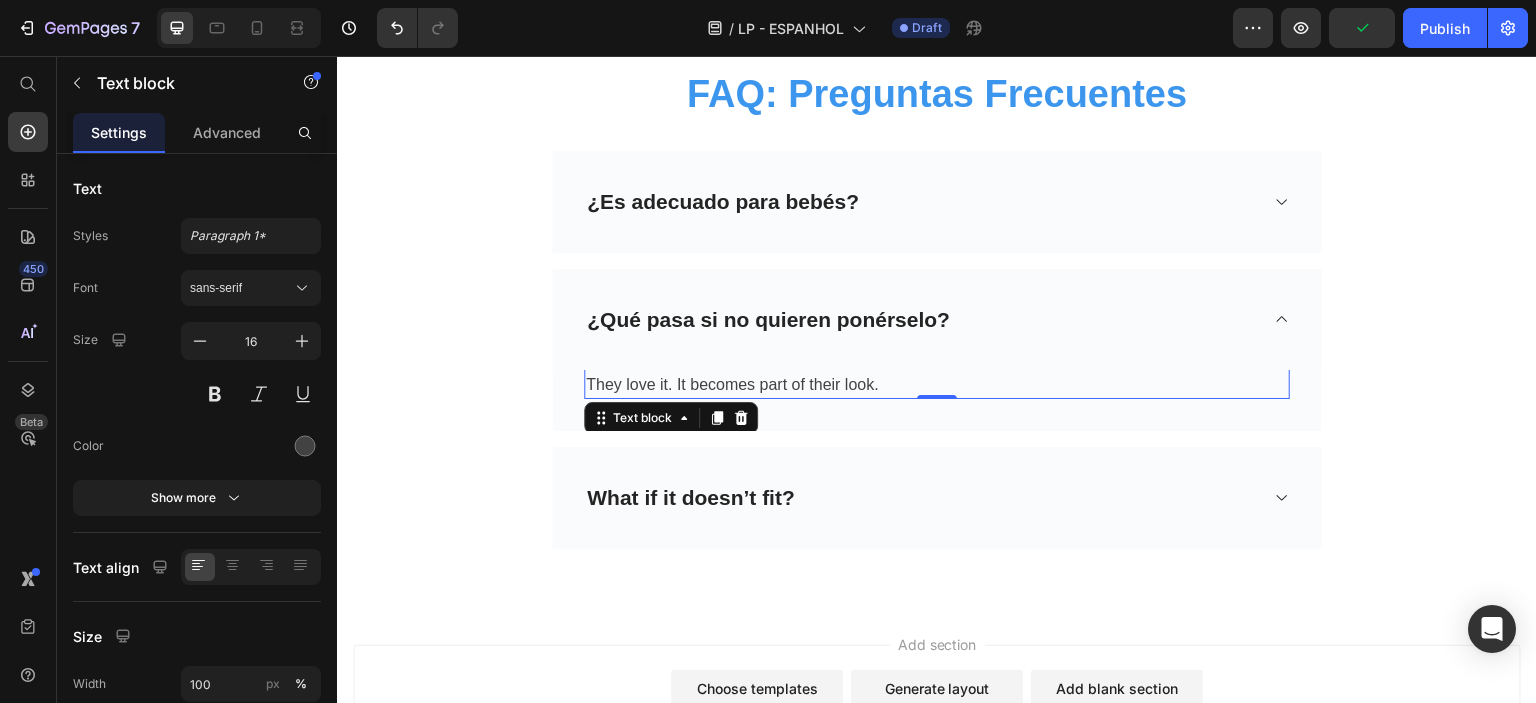 click on "They love it. It becomes part of their look." at bounding box center [937, 385] 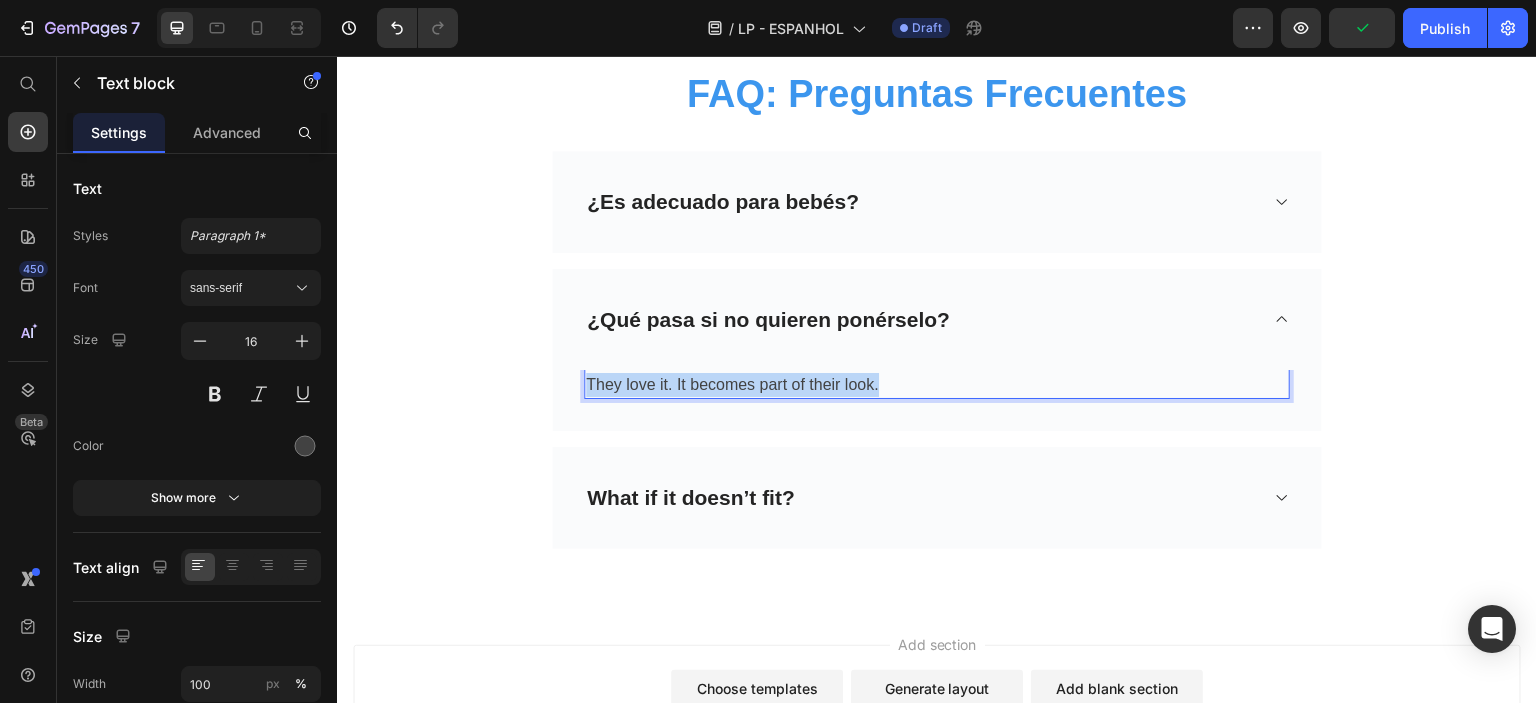 click on "They love it. It becomes part of their look." at bounding box center (937, 385) 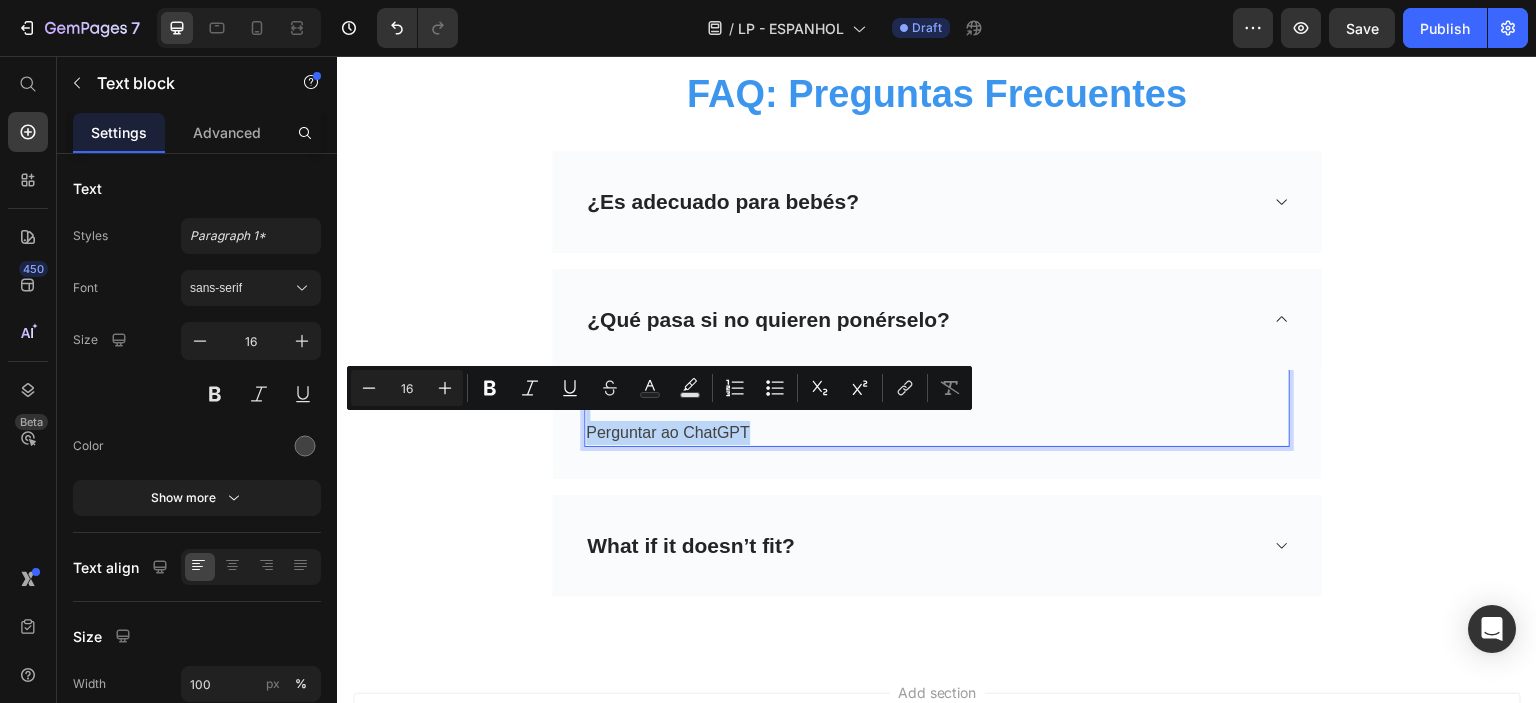 drag, startPoint x: 793, startPoint y: 432, endPoint x: 680, endPoint y: 406, distance: 115.952576 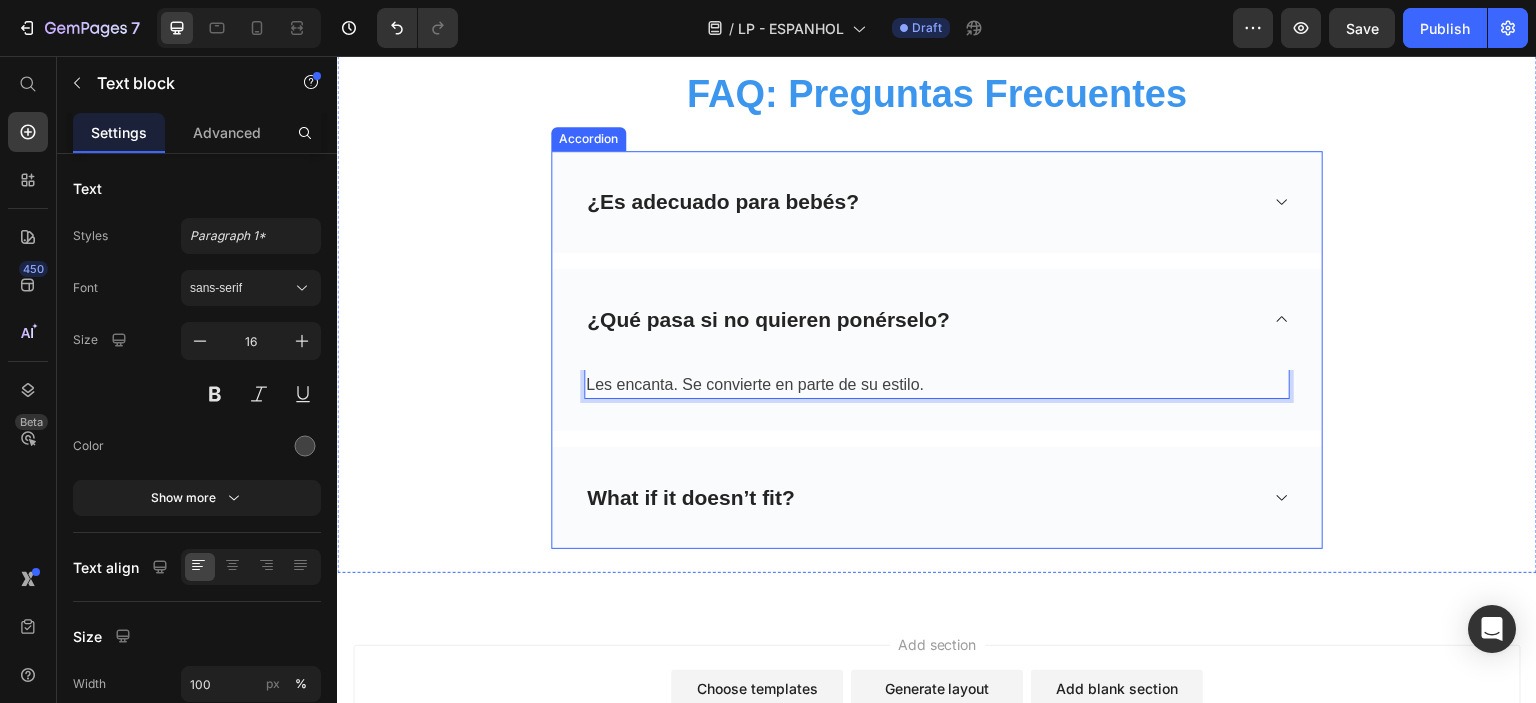 click on "What if it doesn’t fit?" at bounding box center (691, 498) 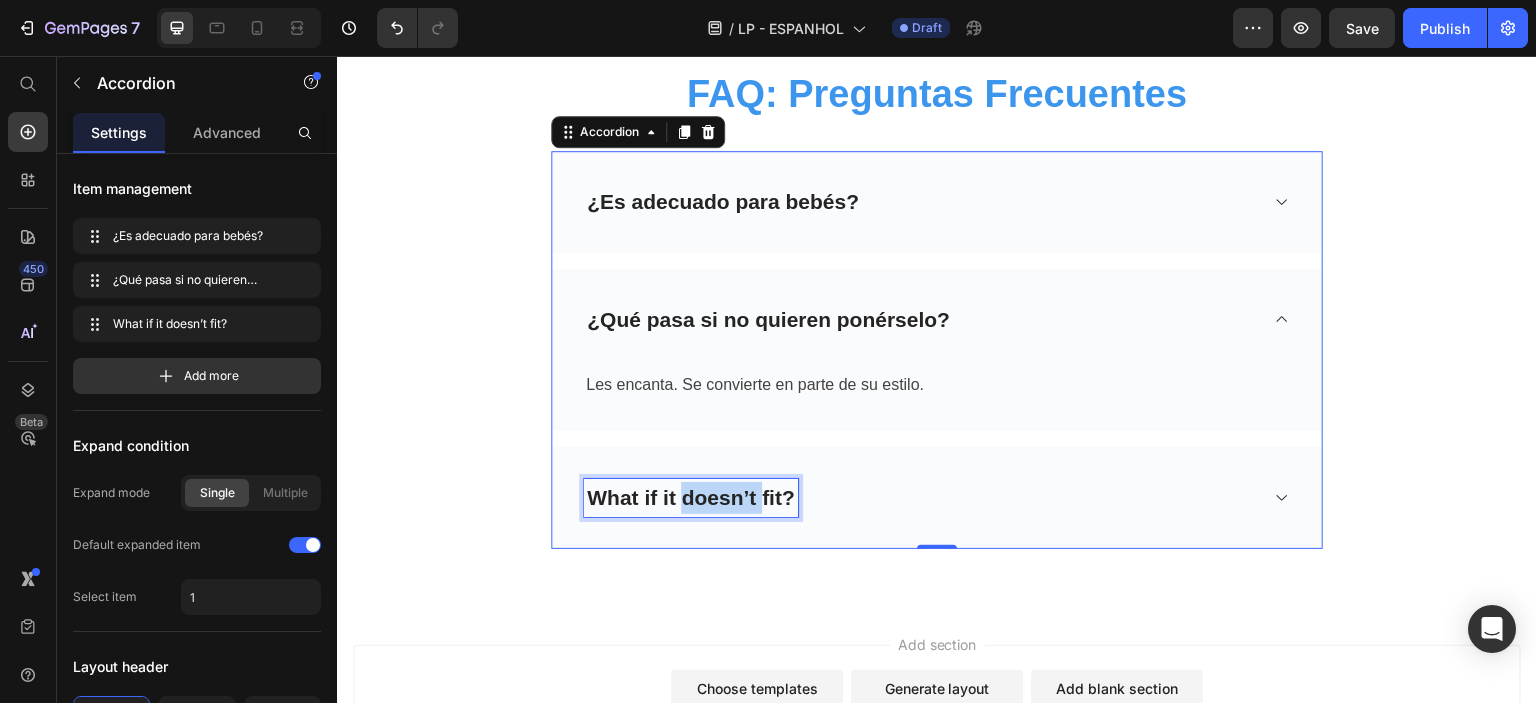 click on "What if it doesn’t fit?" at bounding box center (691, 498) 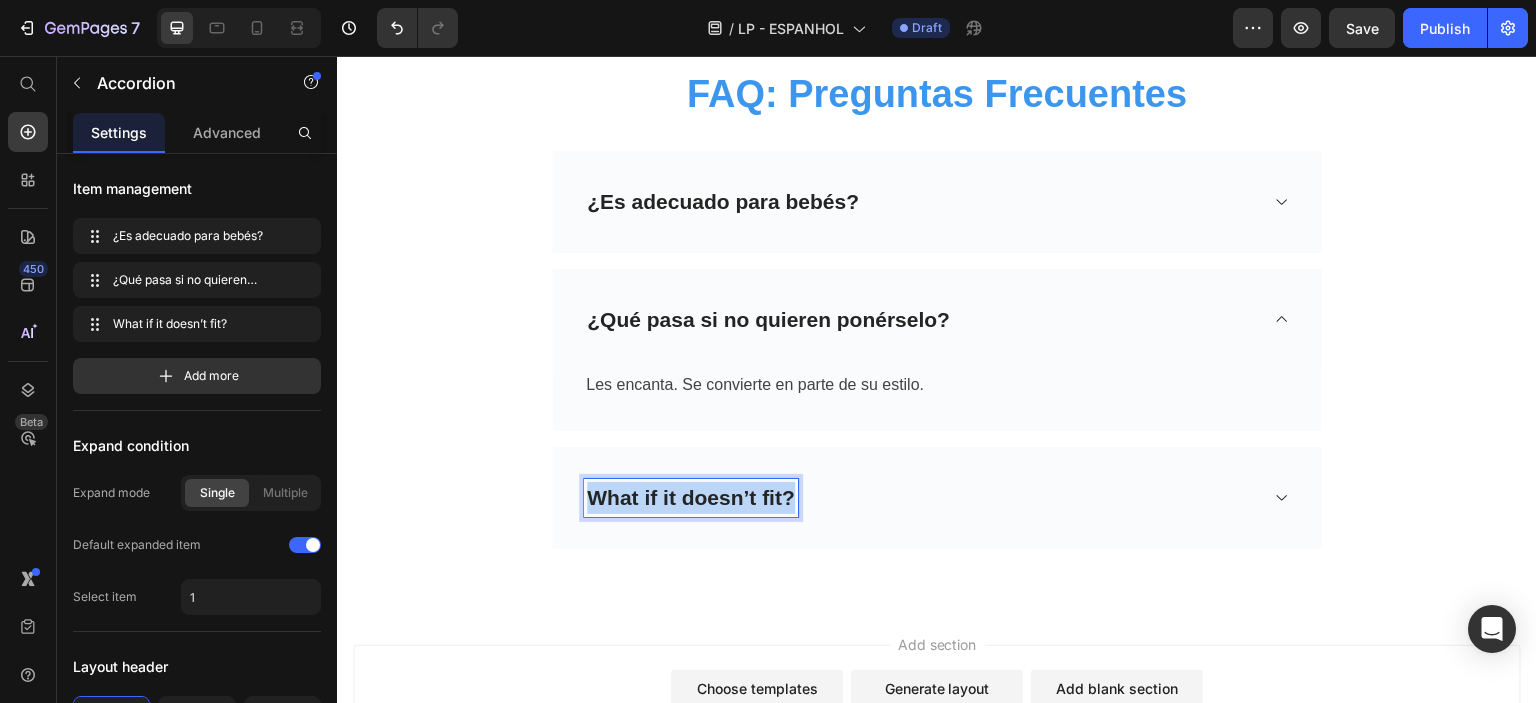 click on "What if it doesn’t fit?" at bounding box center [691, 498] 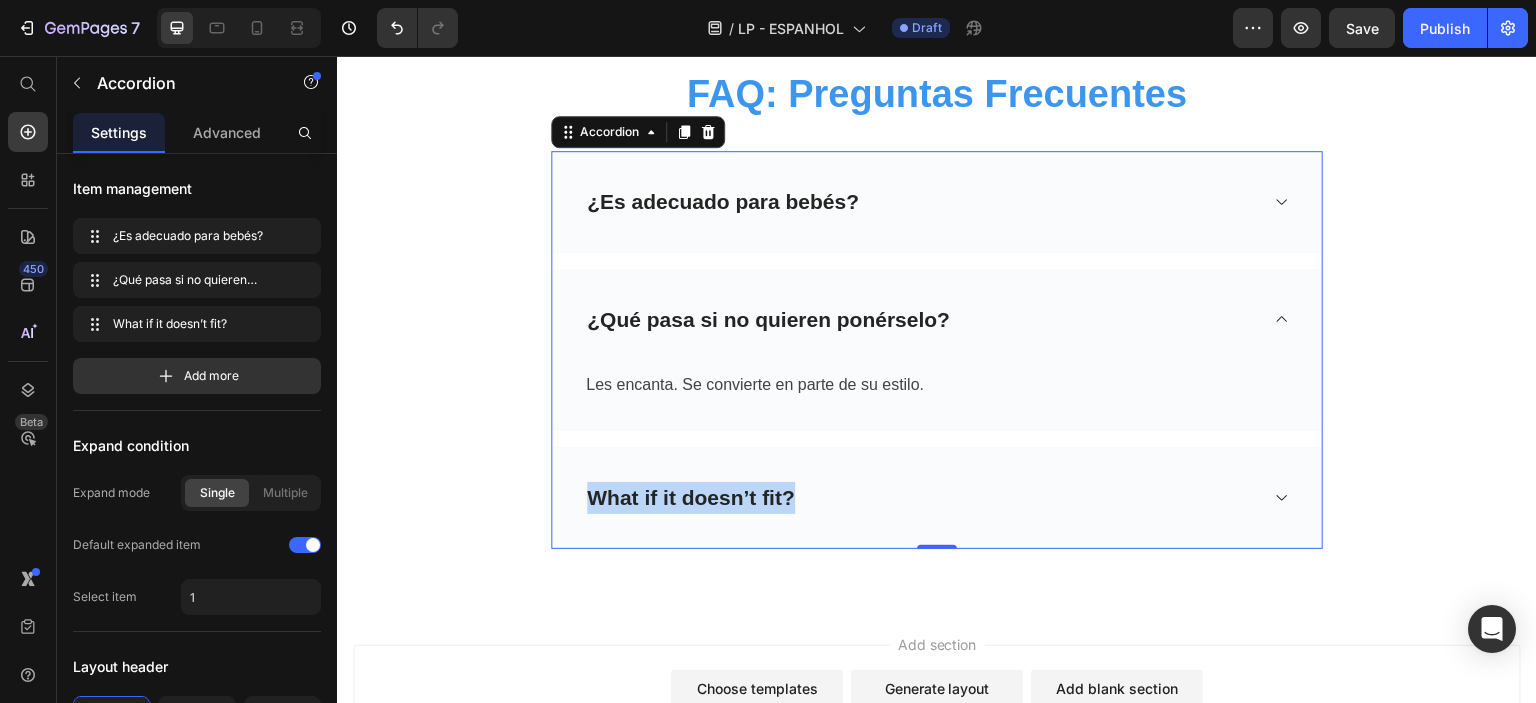 click on "What if it doesn’t fit?" at bounding box center [691, 498] 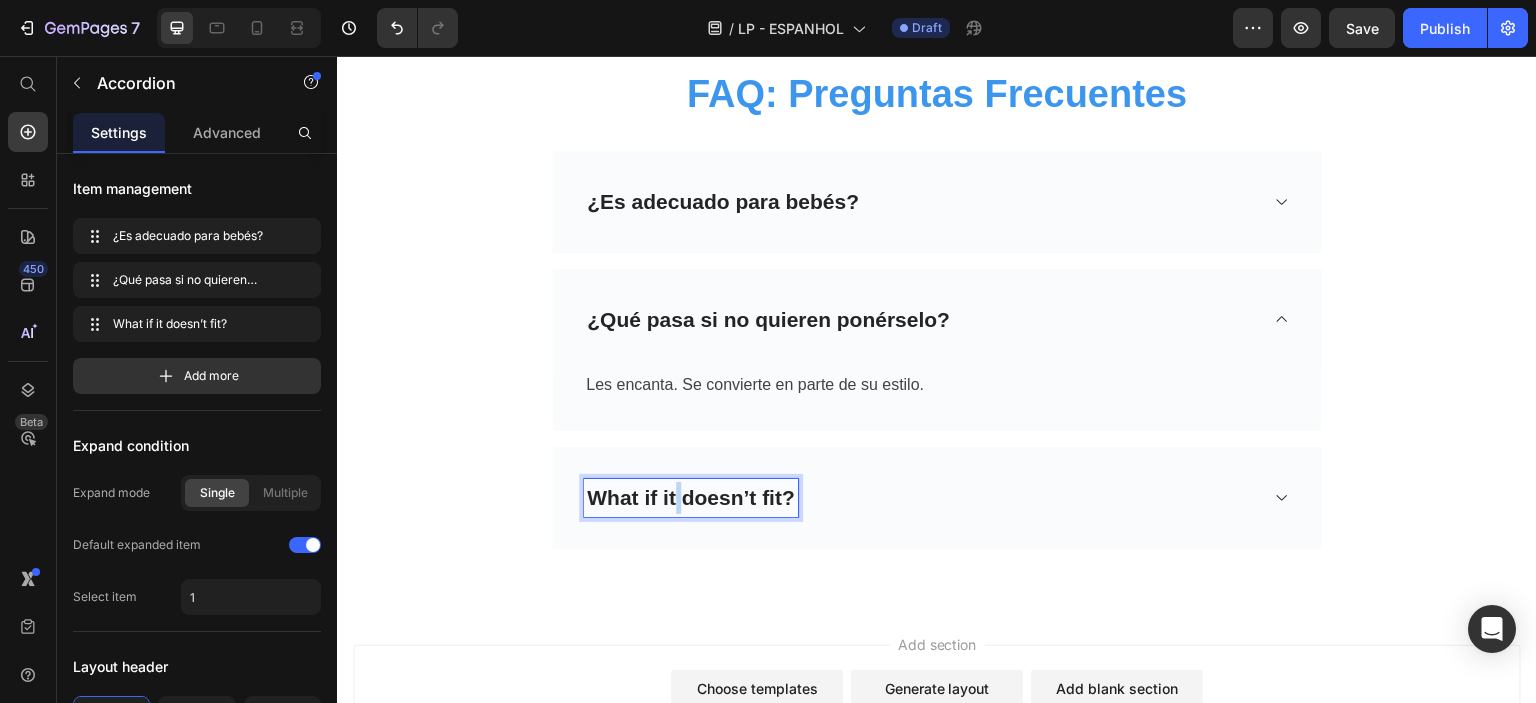 click on "What if it doesn’t fit?" at bounding box center (691, 498) 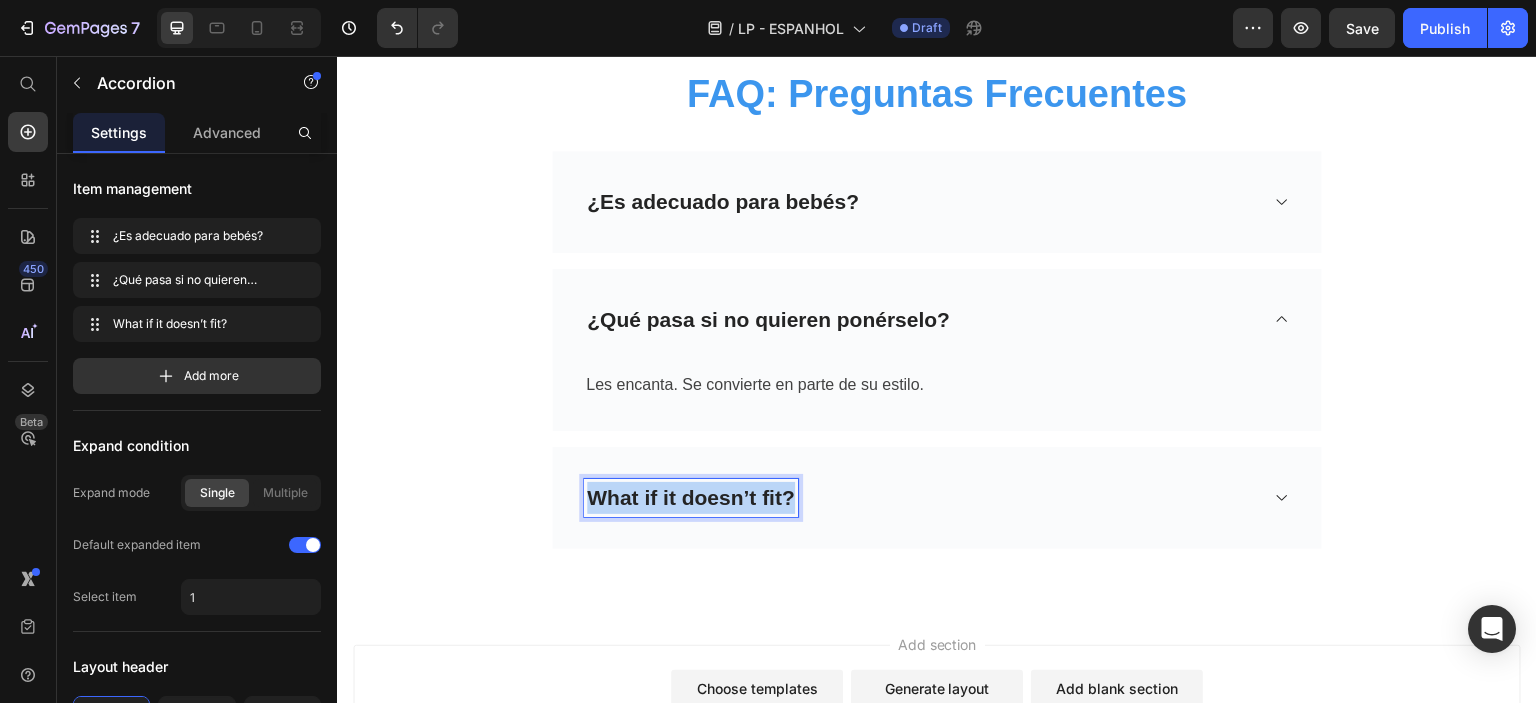 click on "What if it doesn’t fit?" at bounding box center (691, 498) 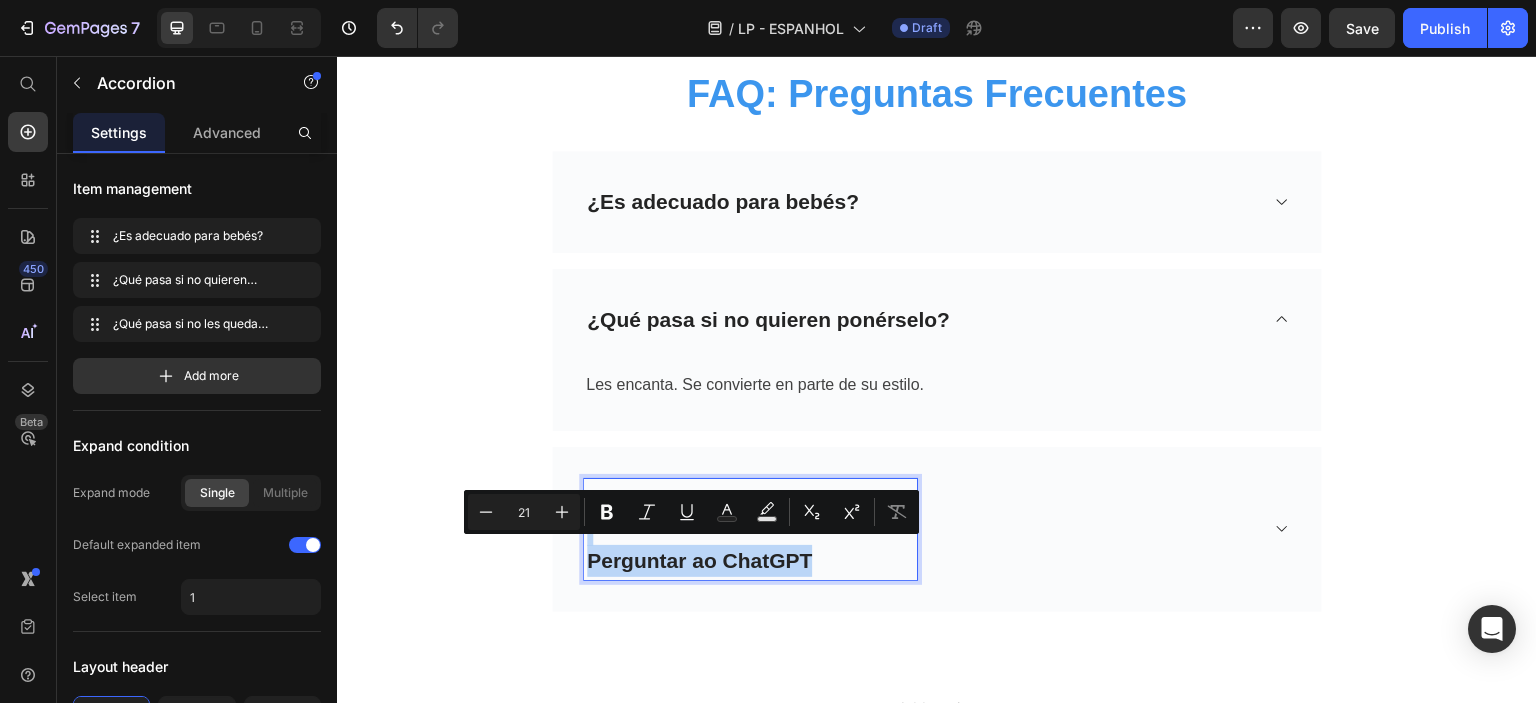 drag, startPoint x: 844, startPoint y: 555, endPoint x: 1121, endPoint y: 579, distance: 278.03778 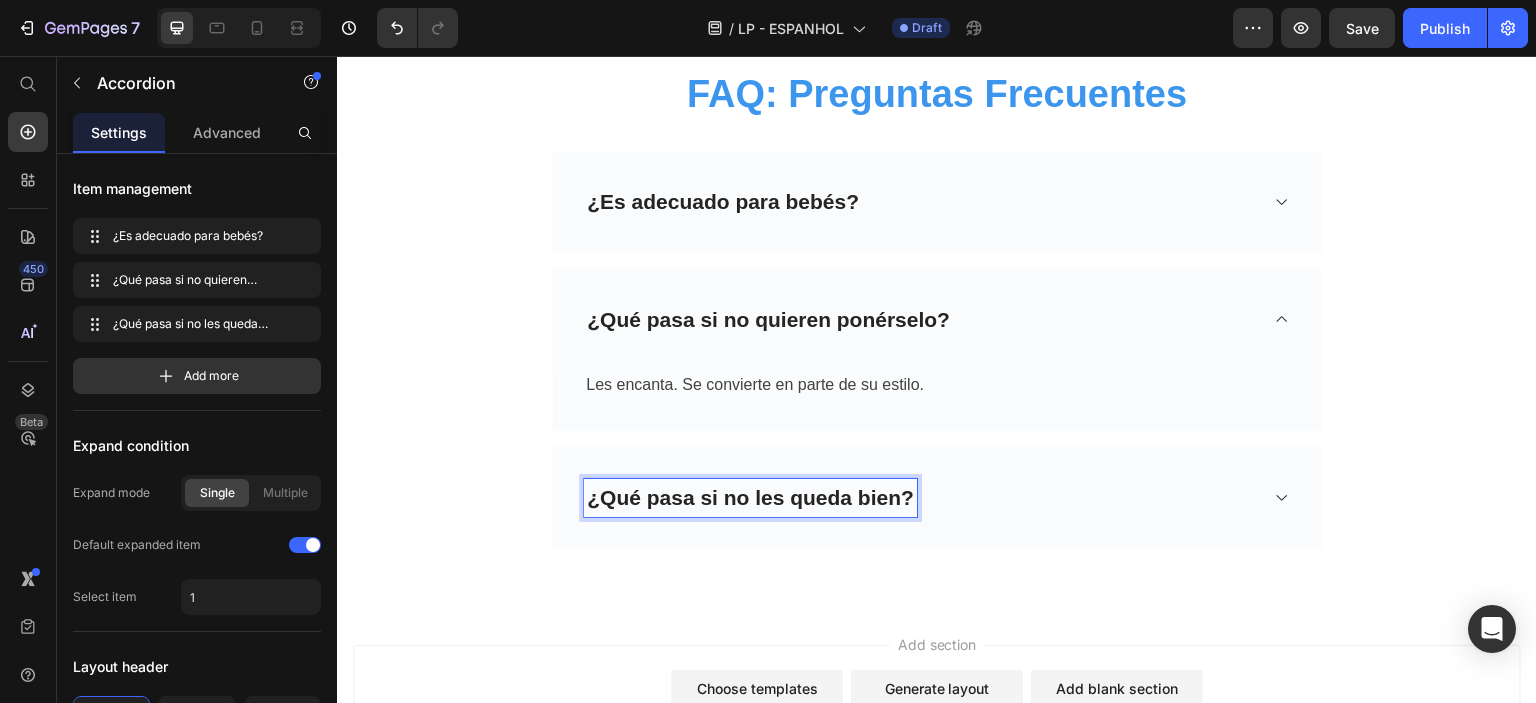 click on "¿Qué pasa si no les queda bien?" at bounding box center [921, 498] 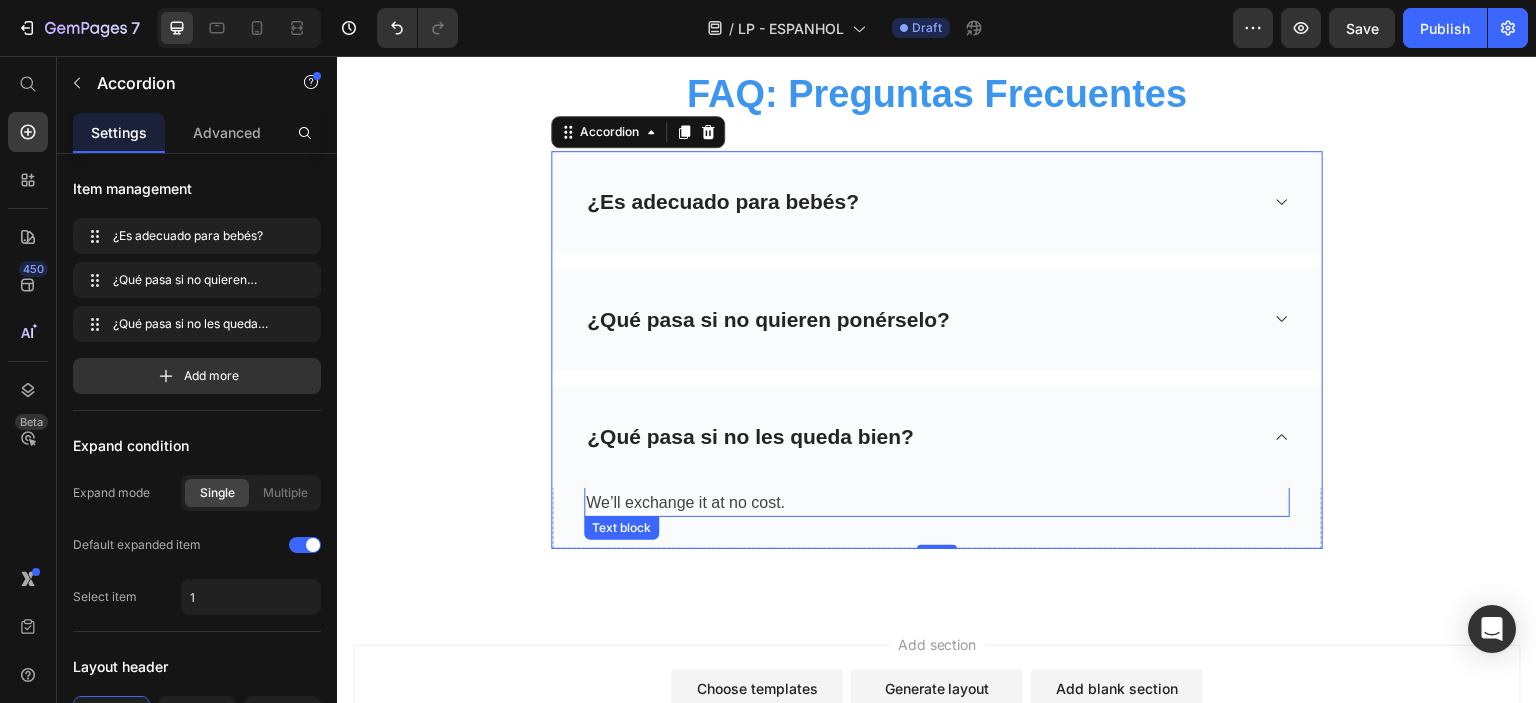 click on "We’ll exchange it at no cost." at bounding box center (937, 503) 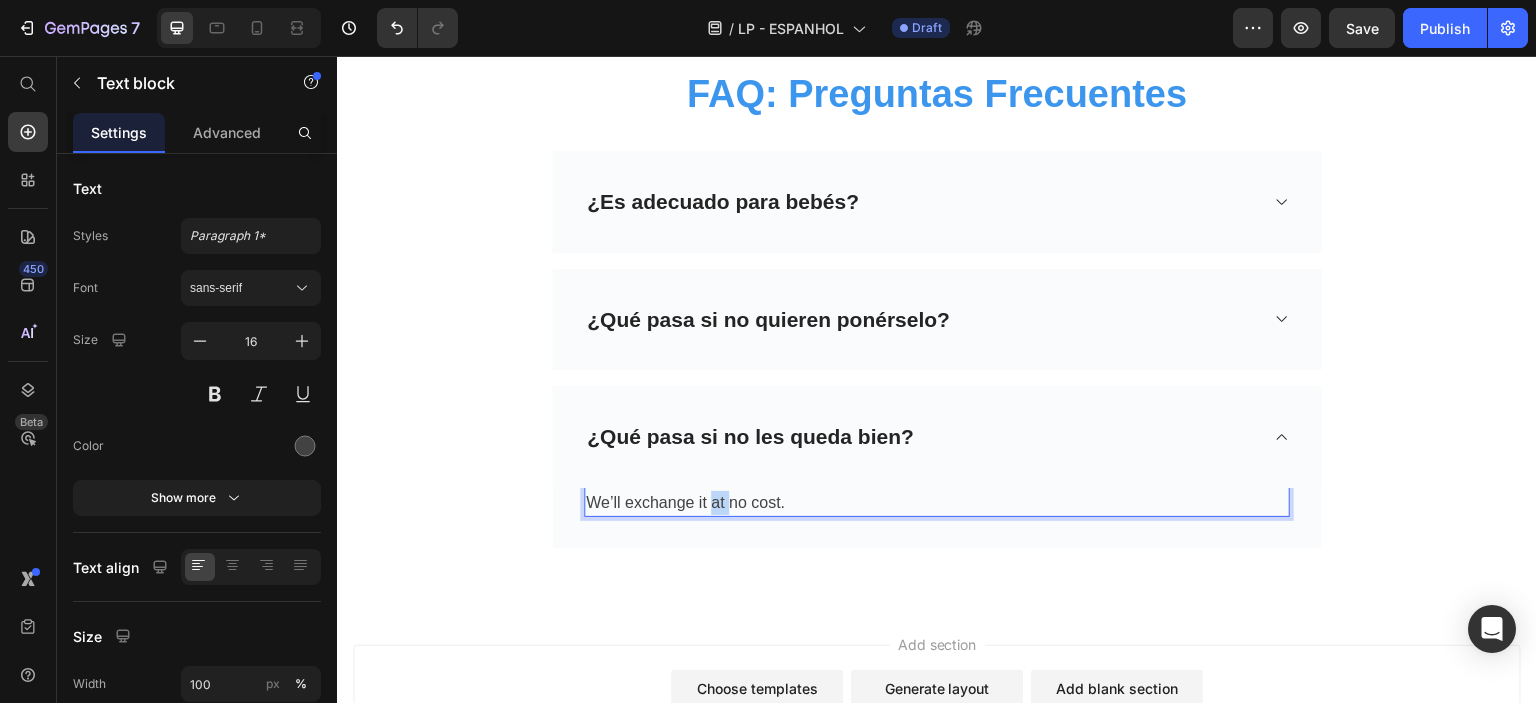 click on "We’ll exchange it at no cost." at bounding box center (937, 503) 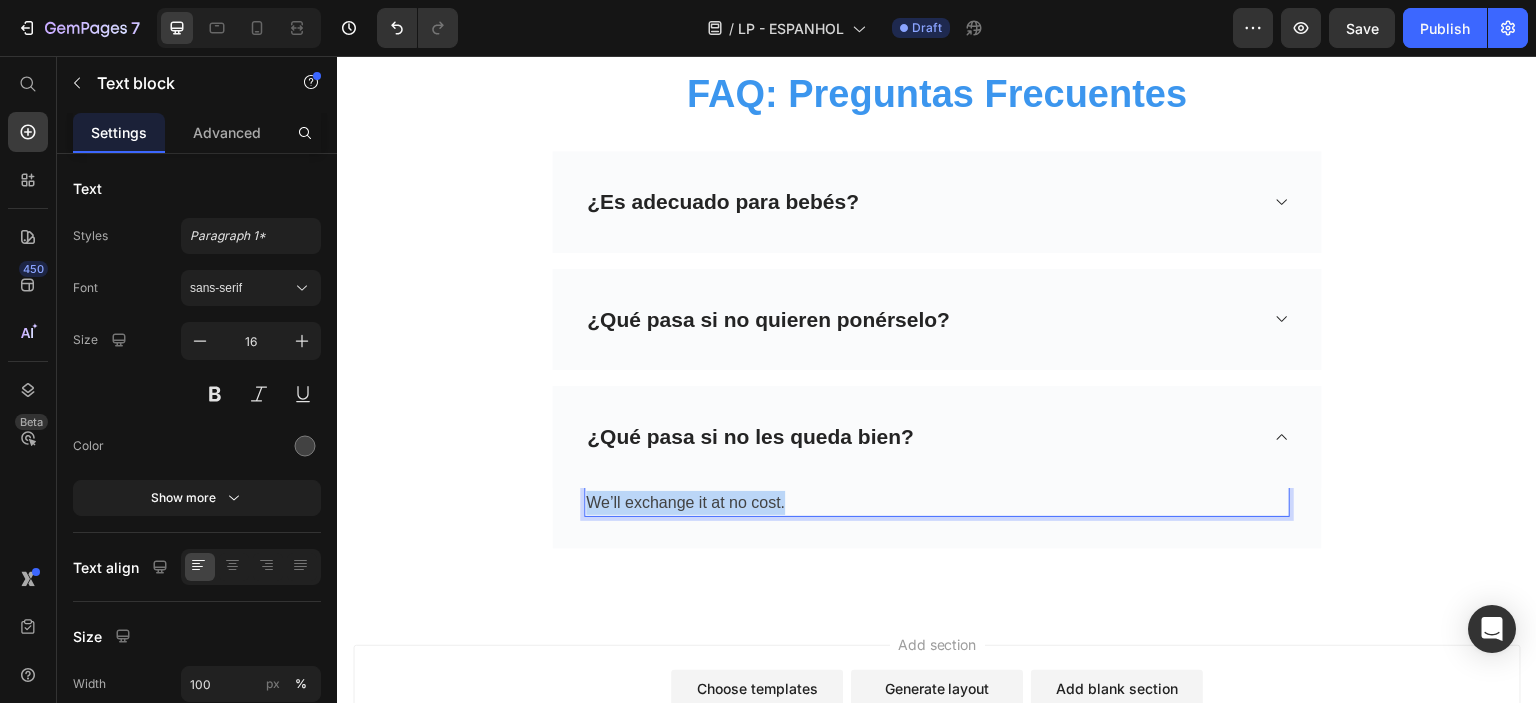 click on "We’ll exchange it at no cost." at bounding box center [937, 503] 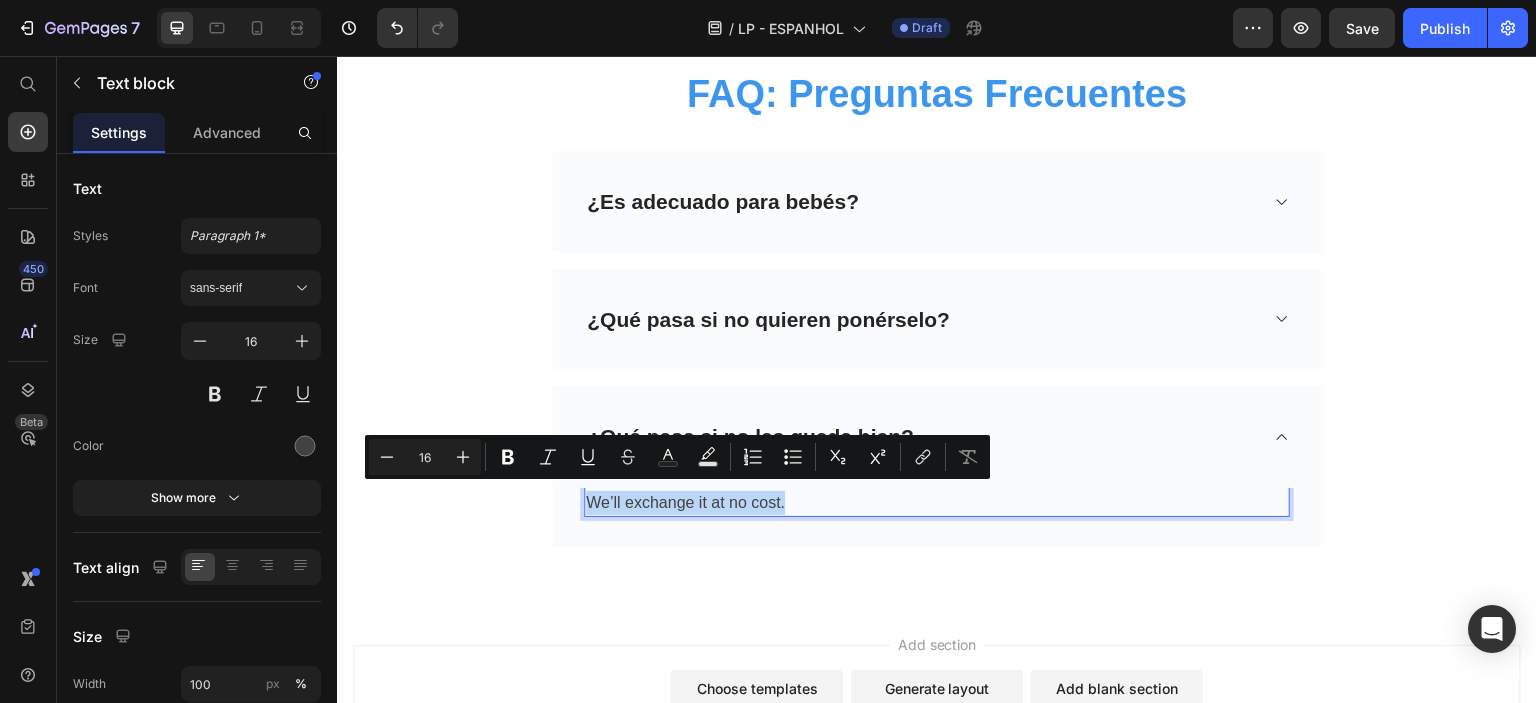 copy on "We’ll exchange it at no cost." 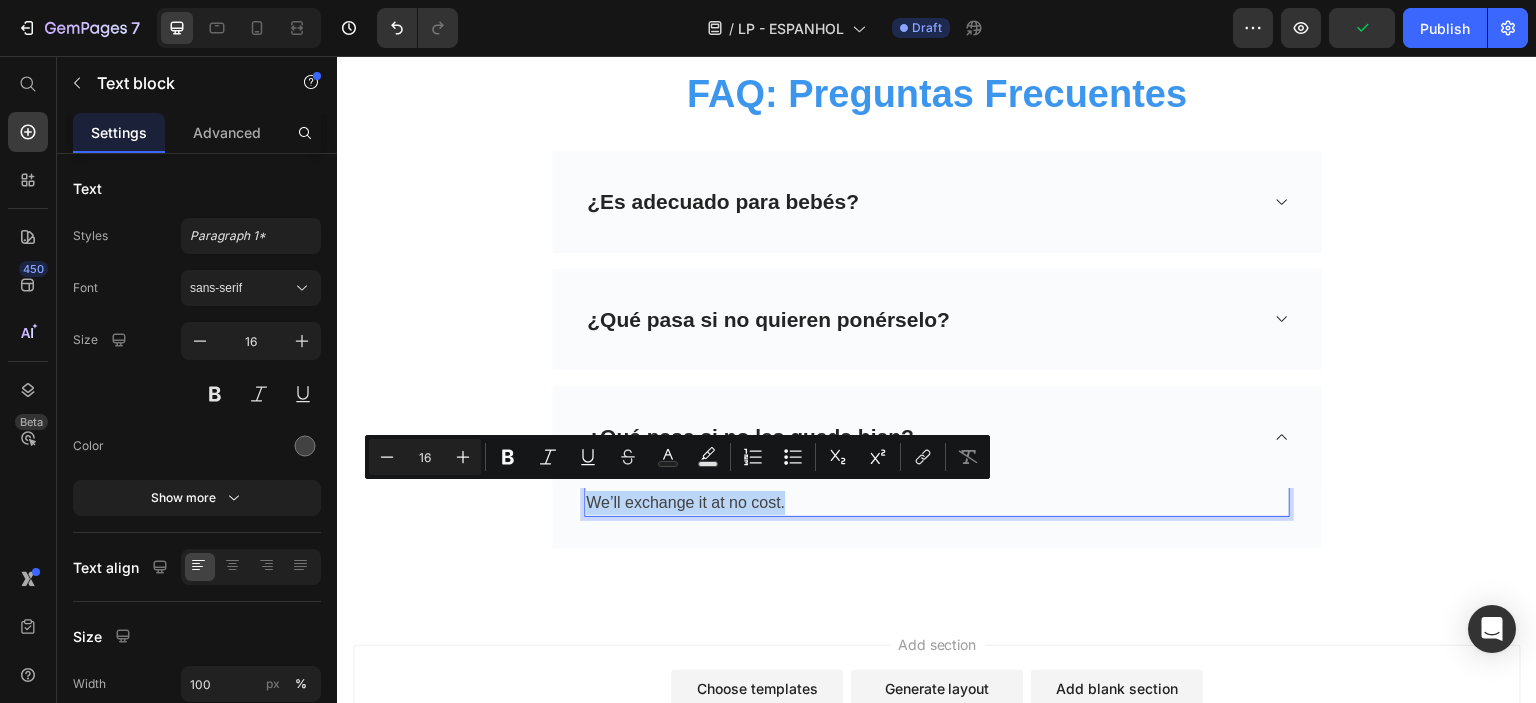 click on "We’ll exchange it at no cost." at bounding box center (937, 503) 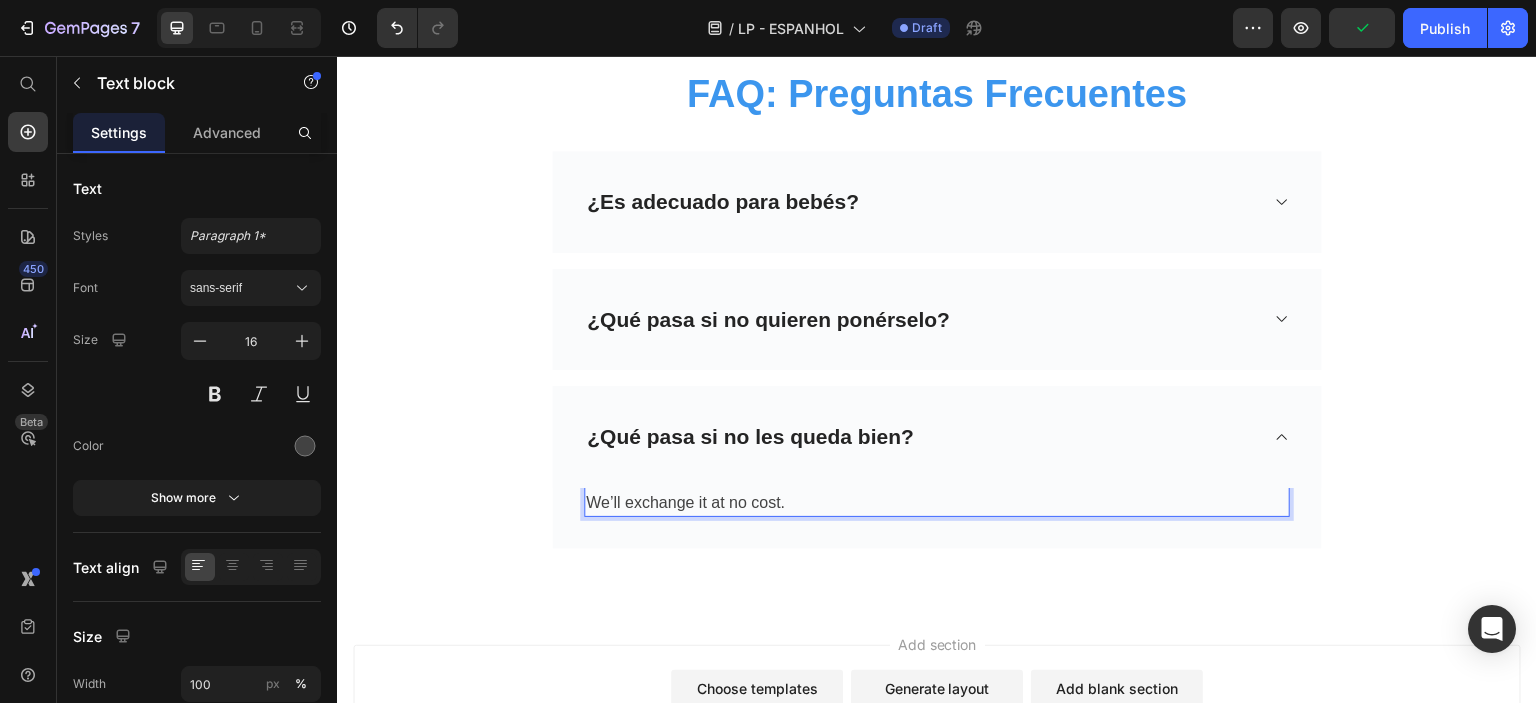 click on "We’ll exchange it at no cost." at bounding box center (937, 503) 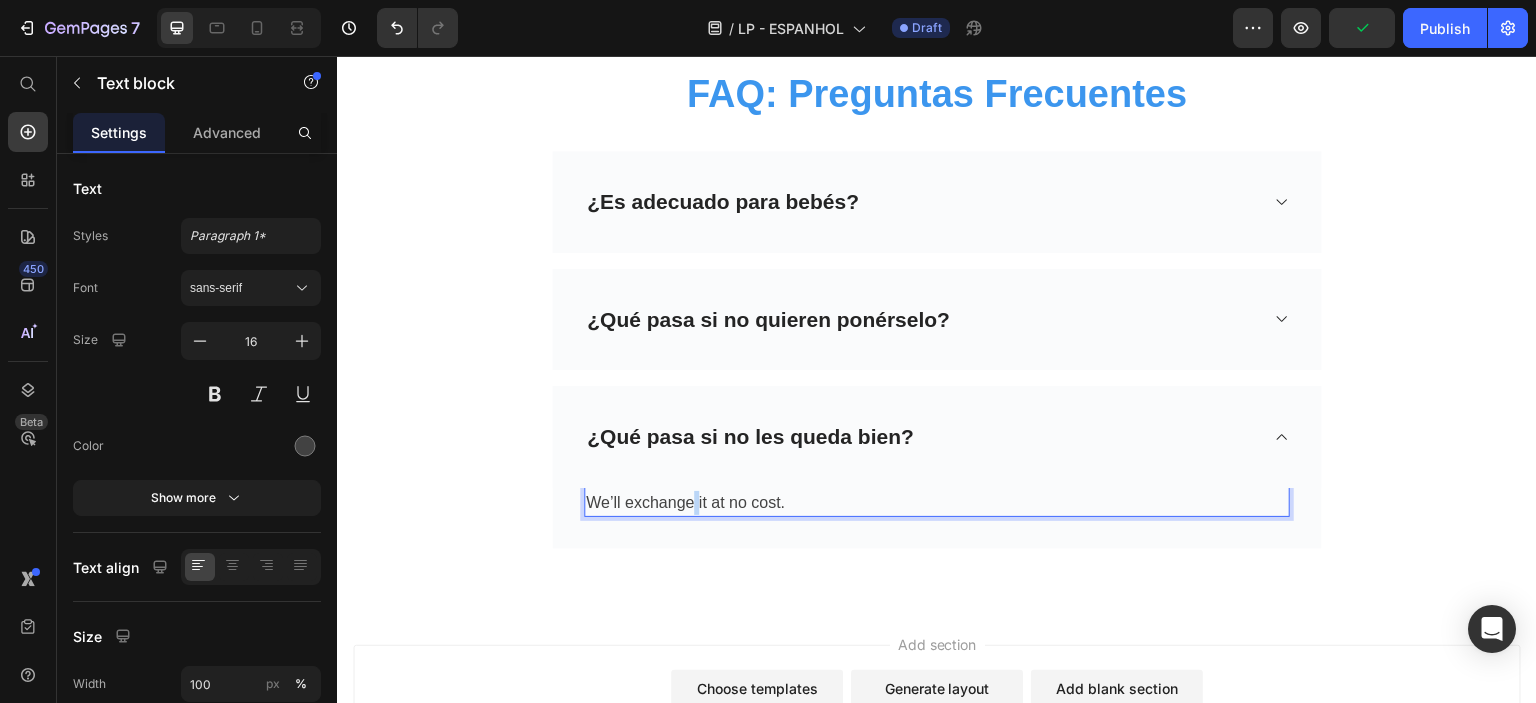 click on "We’ll exchange it at no cost." at bounding box center (937, 503) 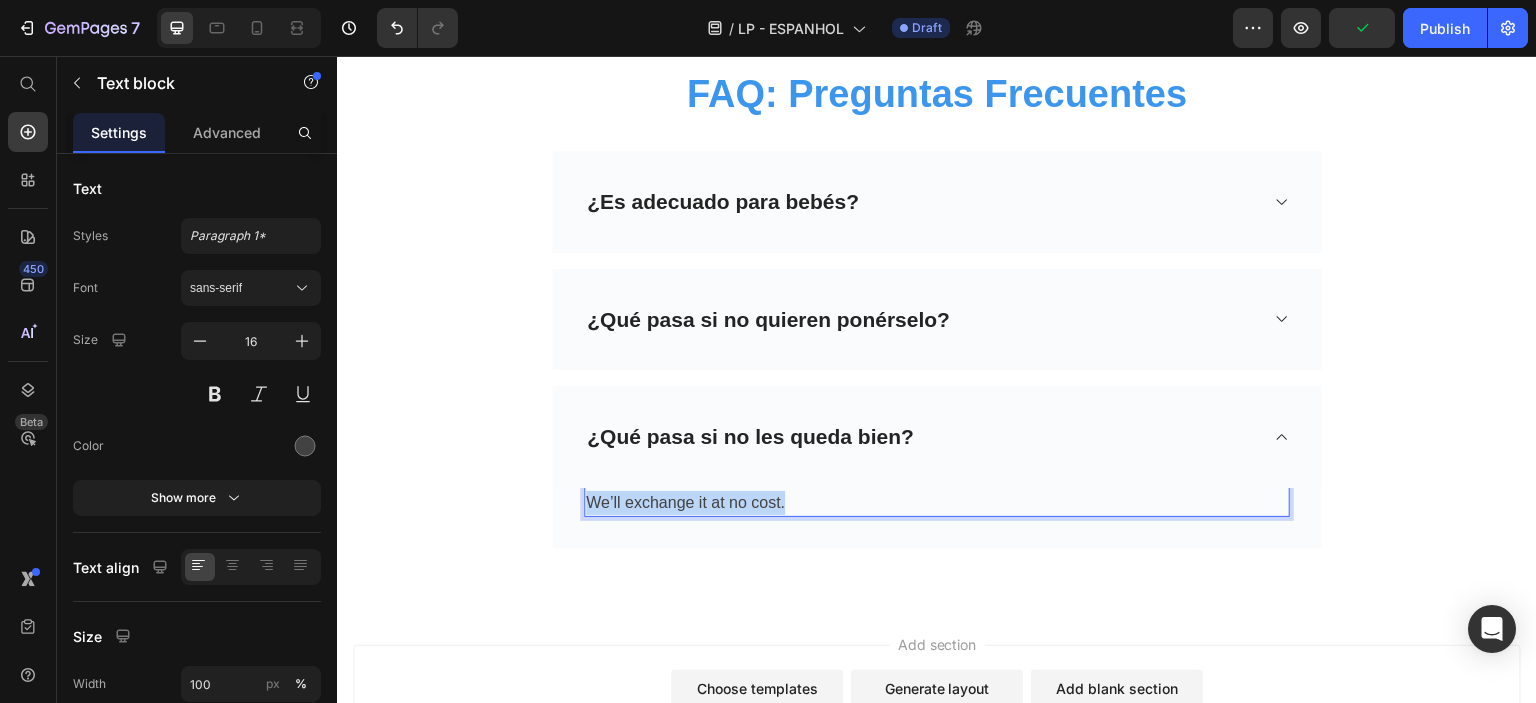 click on "We’ll exchange it at no cost." at bounding box center [937, 503] 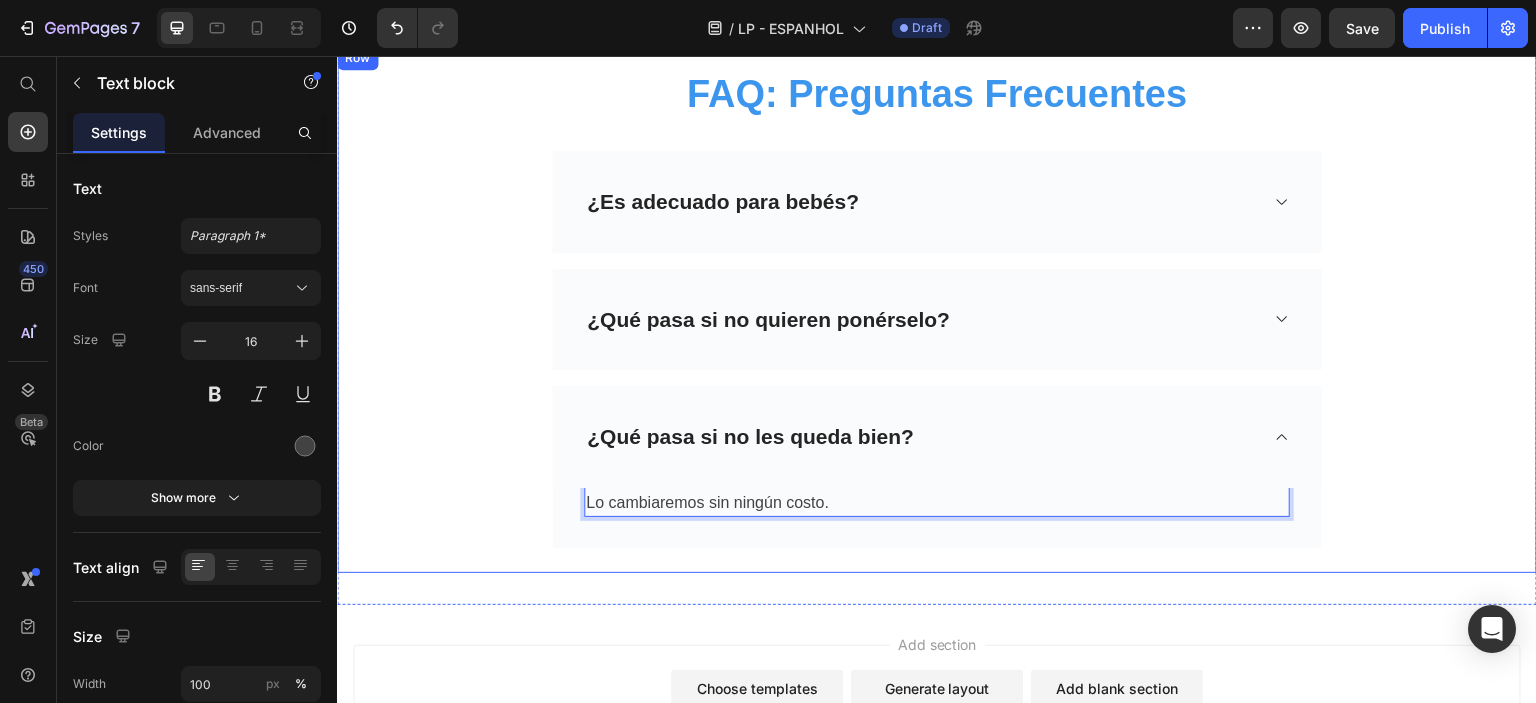 click on "FAQ: Preguntas Frecuentes Heading Row
¿Es adecuado para bebés?
¿Qué pasa si no quieren ponérselo?
¿Qué pasa si no les queda bien? Lo cambiaremos sin ningún costo. Text block   0 Row Accordion" at bounding box center (937, 309) 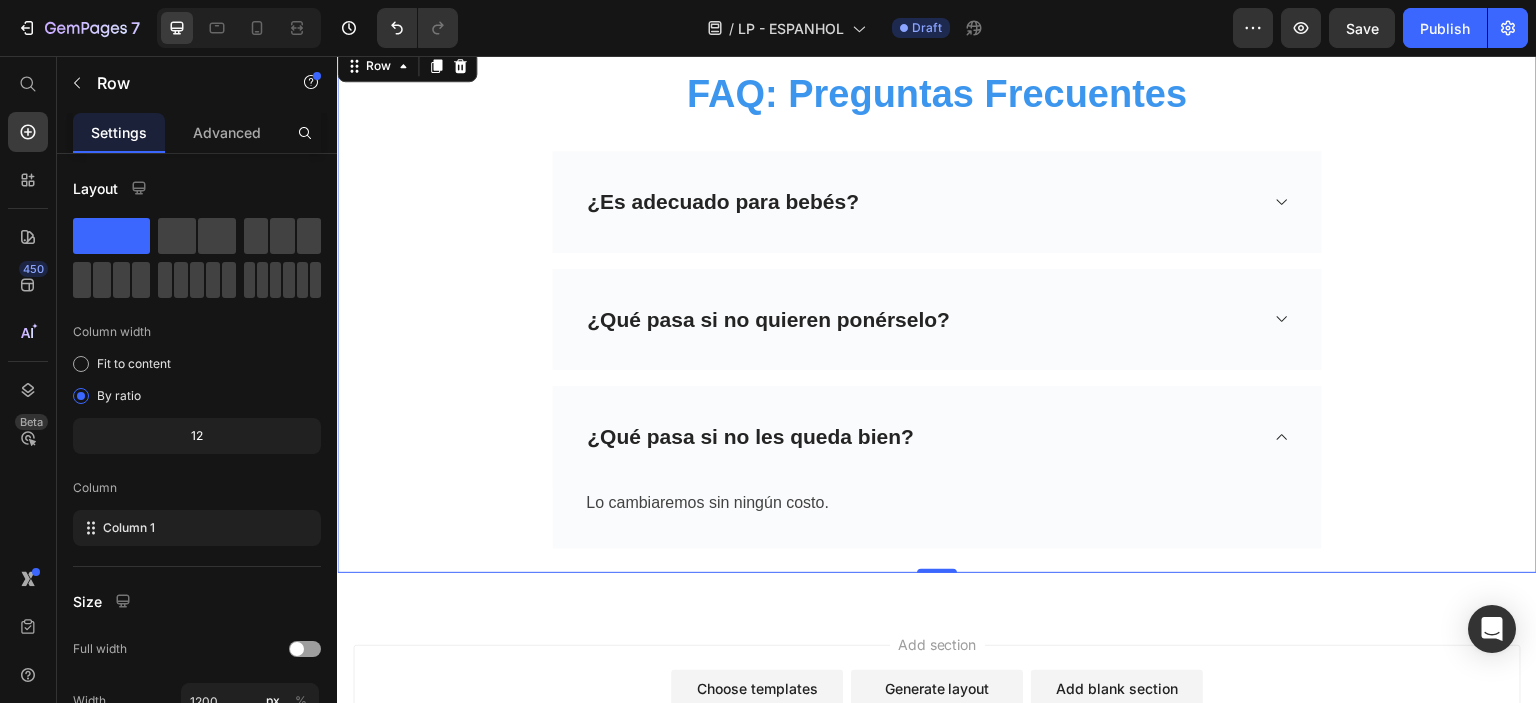 scroll, scrollTop: 8383, scrollLeft: 0, axis: vertical 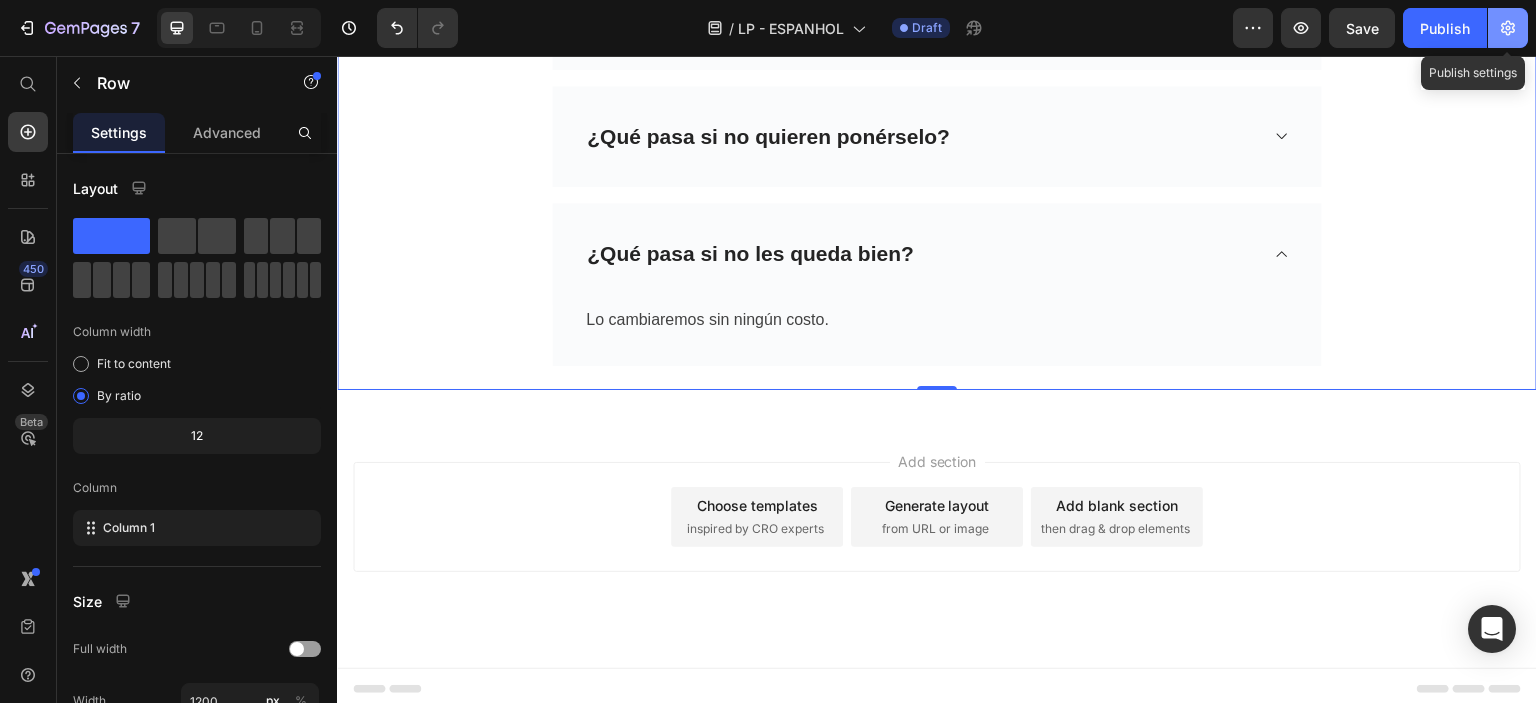 click 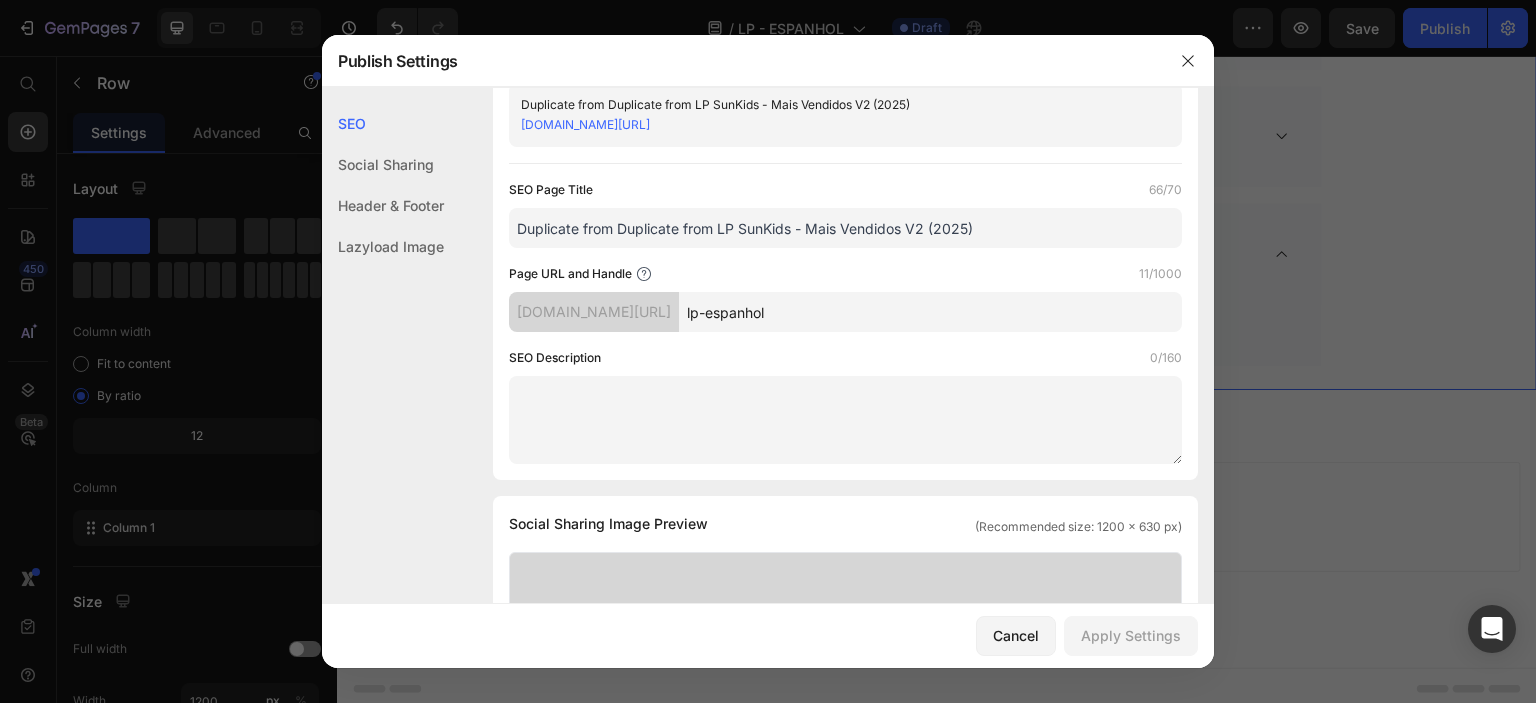 scroll, scrollTop: 0, scrollLeft: 0, axis: both 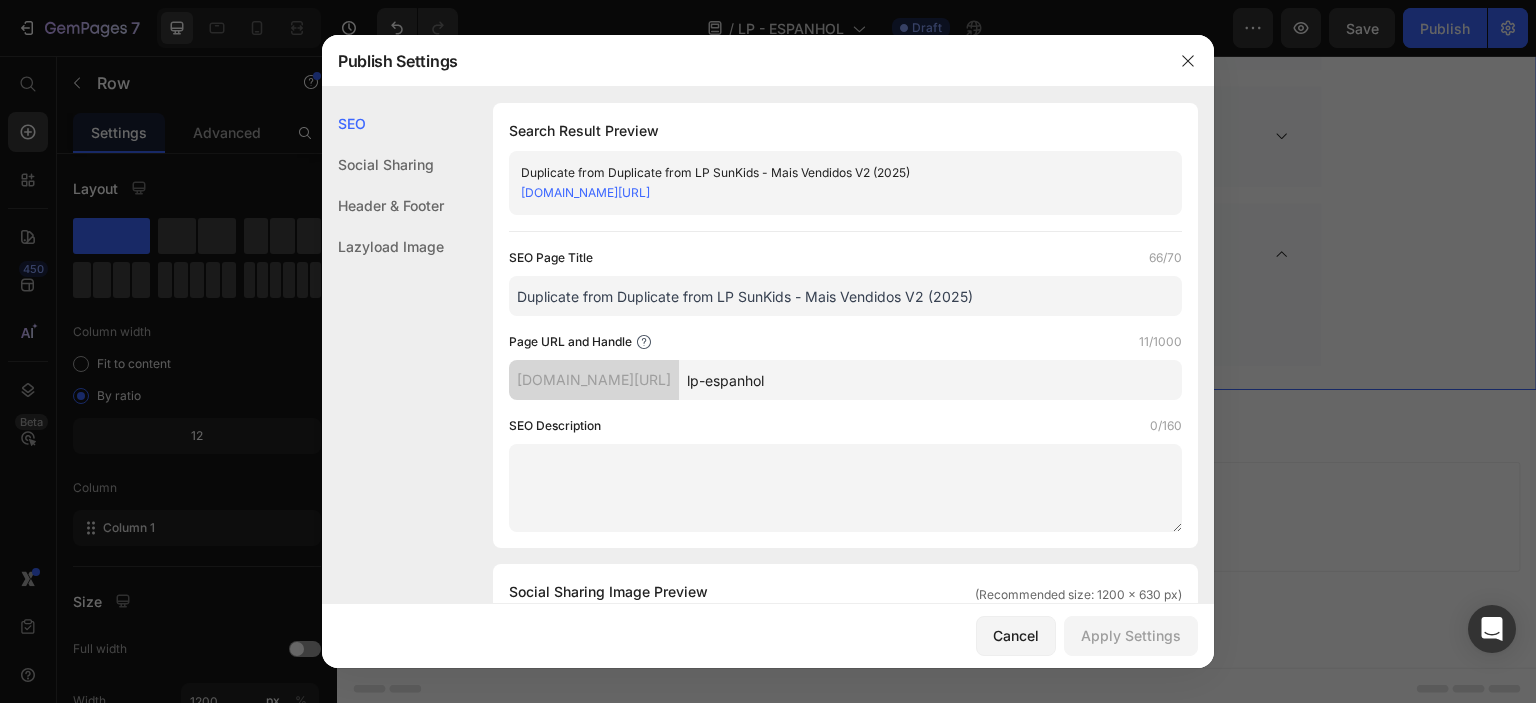 click on "lp-espanhol" at bounding box center (930, 380) 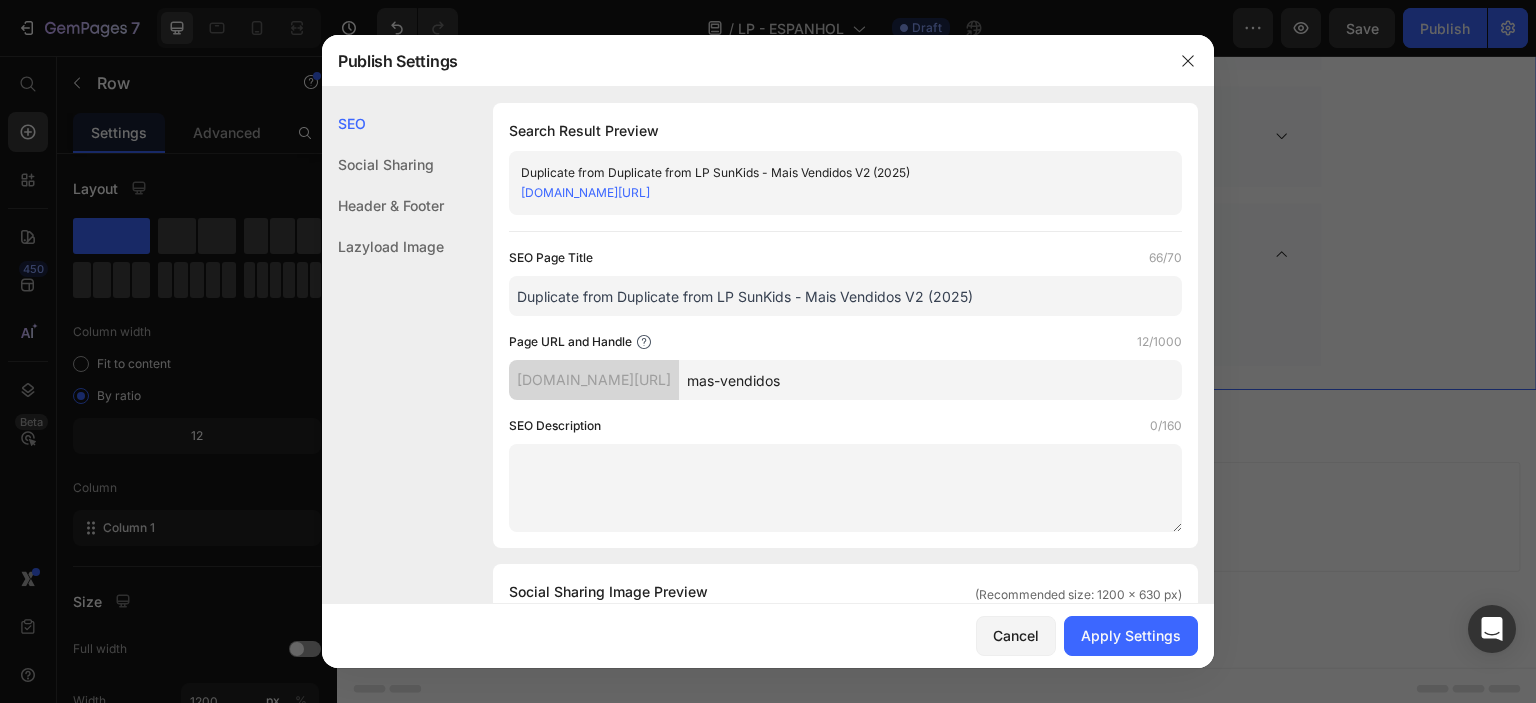 type on "mas-vendidos" 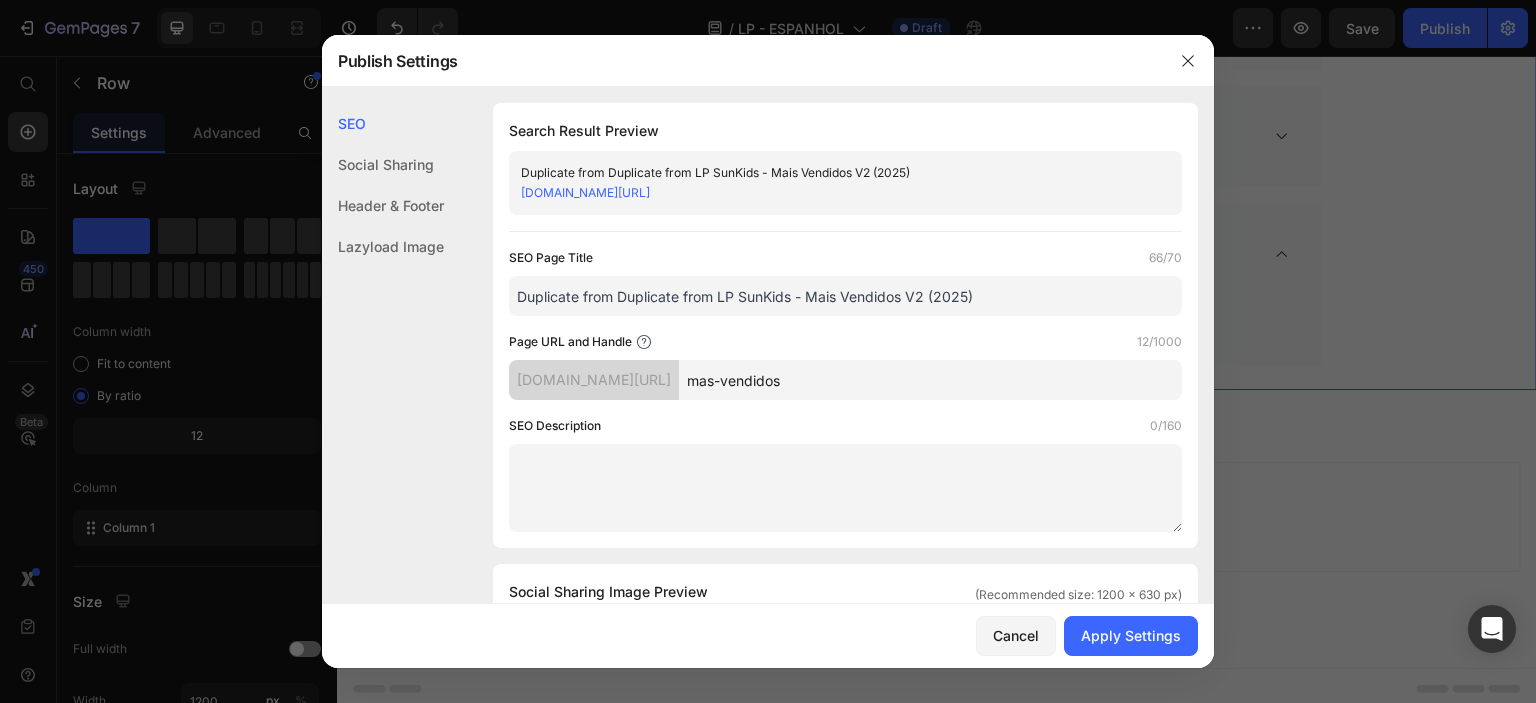 click on "SEO Page Title  66/70  Duplicate from Duplicate from LP SunKids - Mais Vendidos V2 (2025)  Page URL and Handle  12/1000  [DOMAIN_NAME][URL] mas-vendidos  SEO Description  0/160" 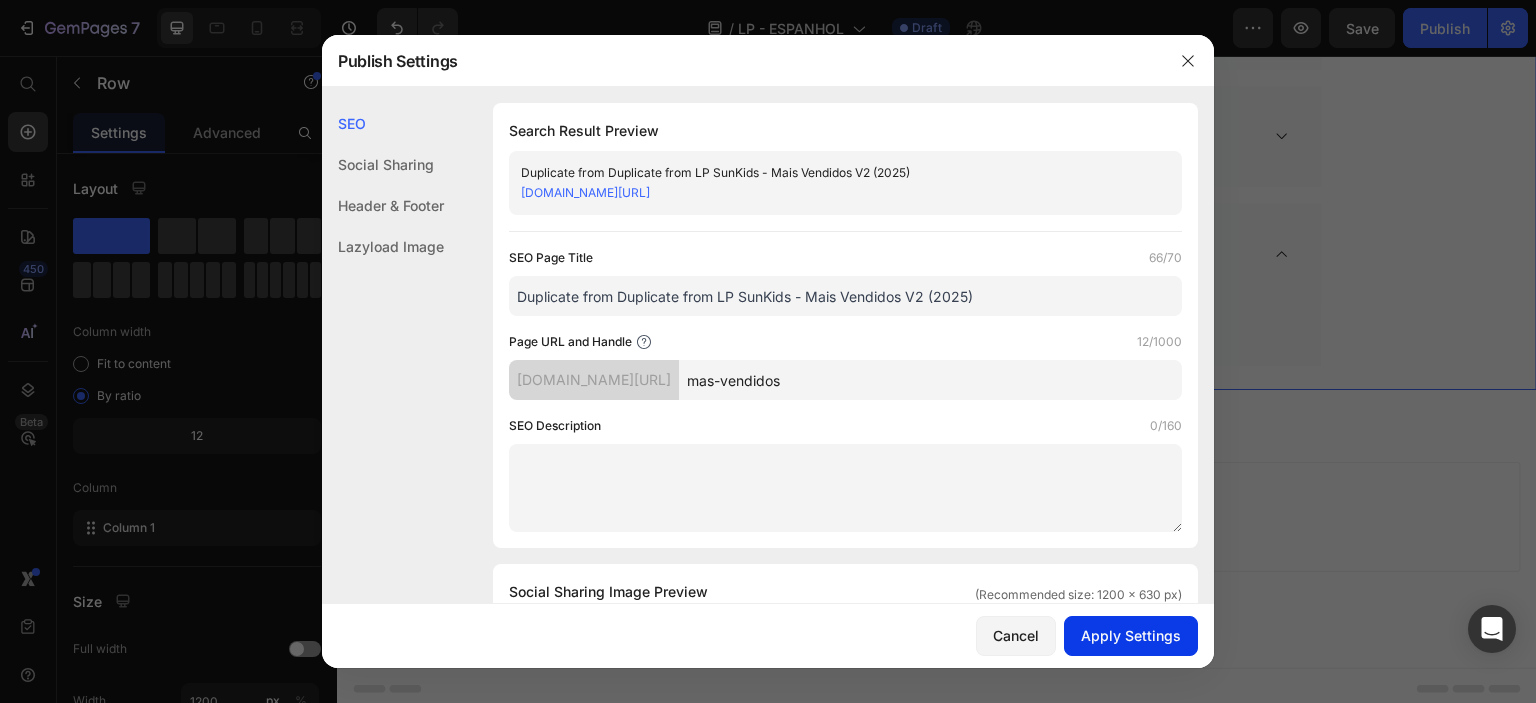 click on "Apply Settings" at bounding box center (1131, 635) 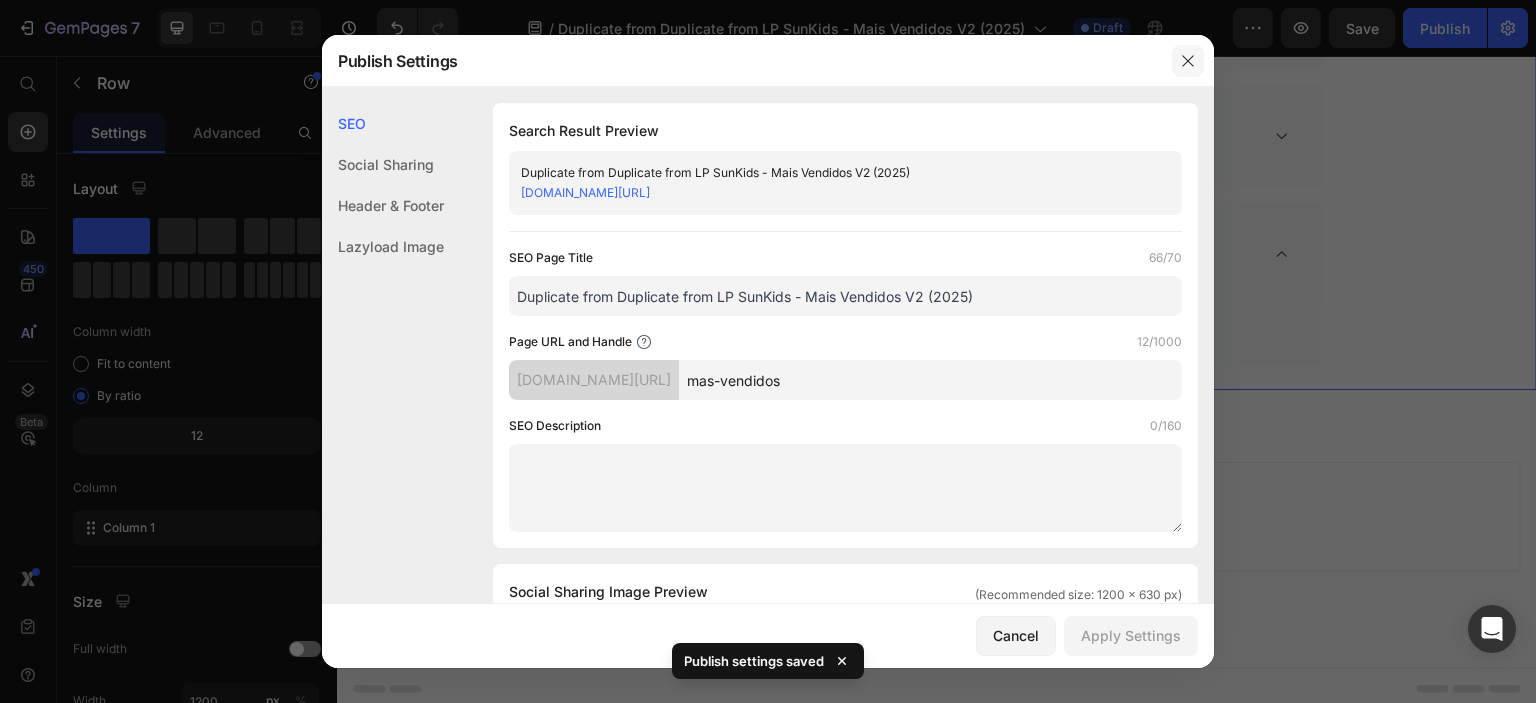 click 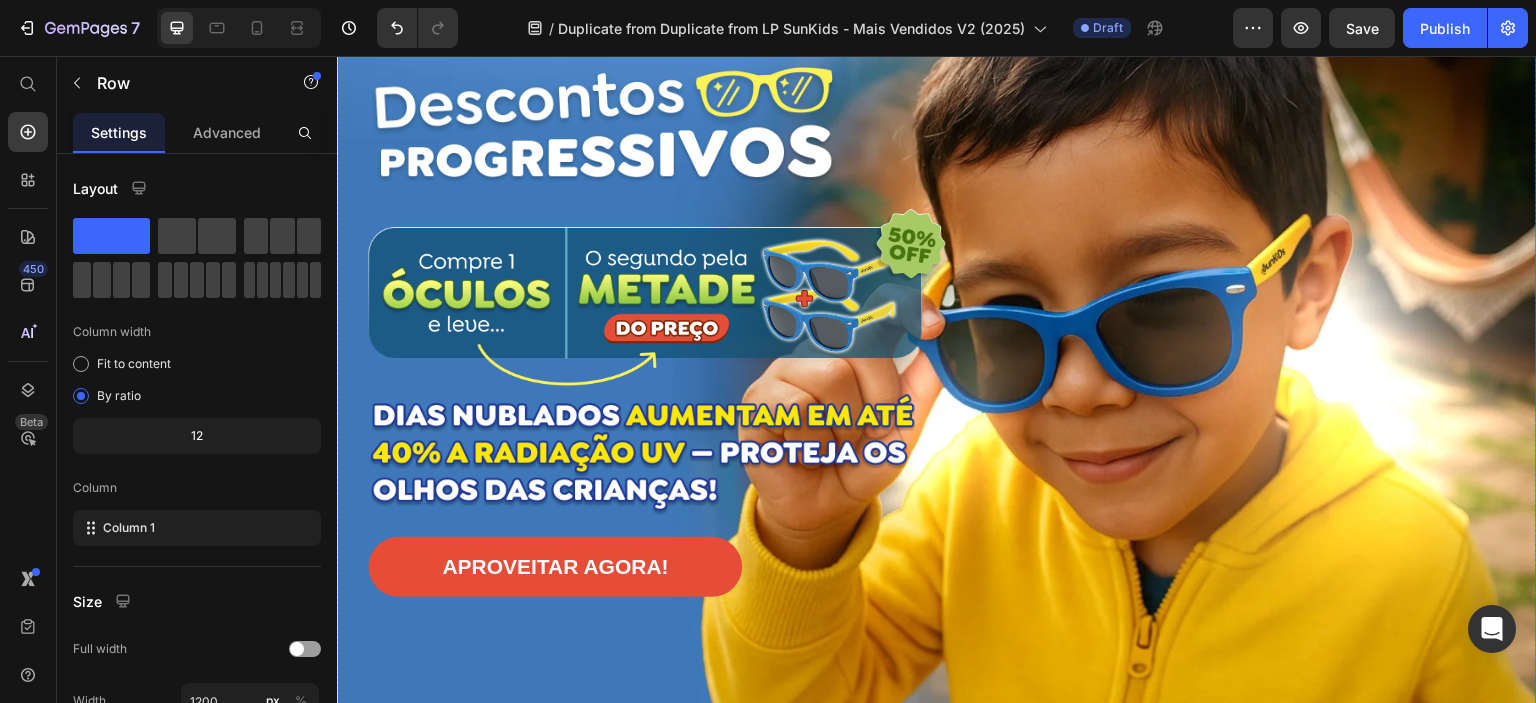 scroll, scrollTop: 0, scrollLeft: 0, axis: both 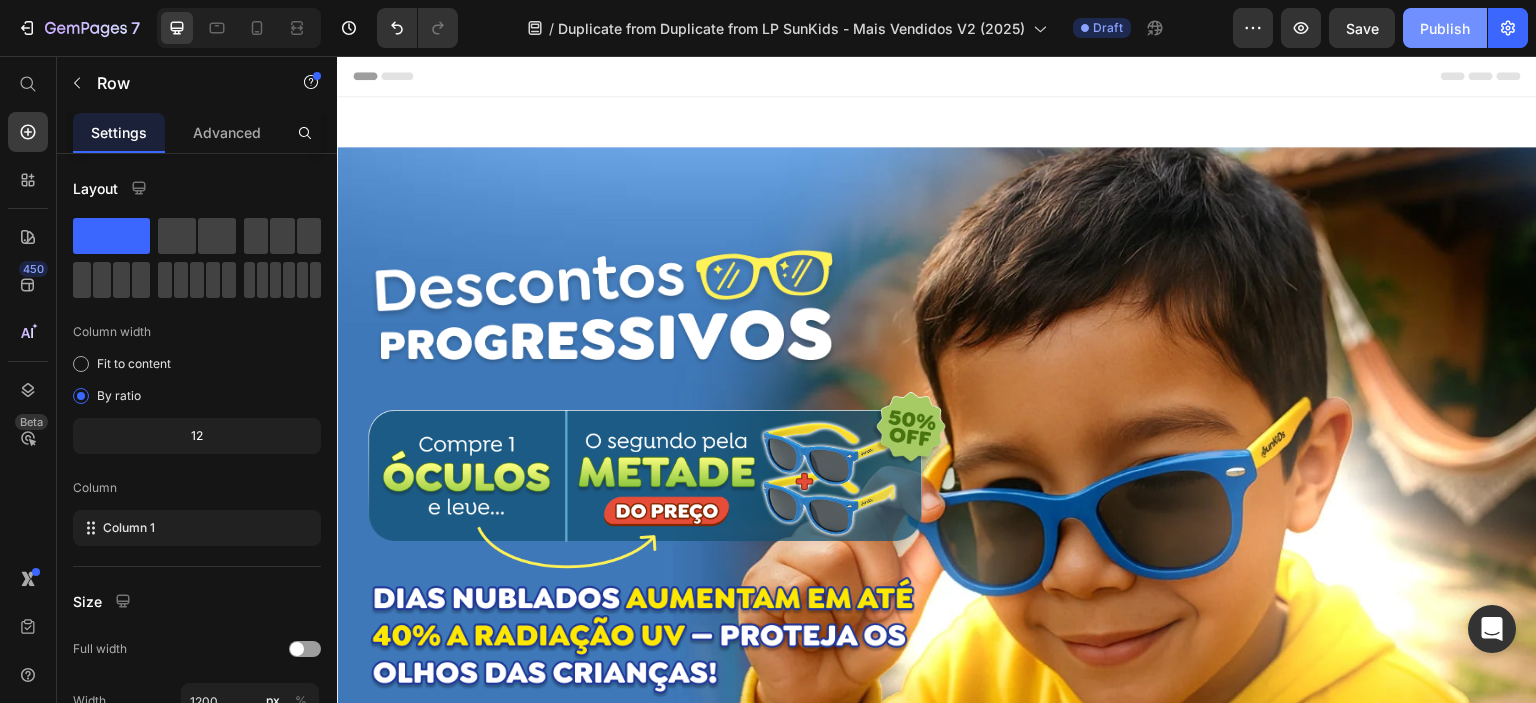 click on "Publish" at bounding box center [1445, 28] 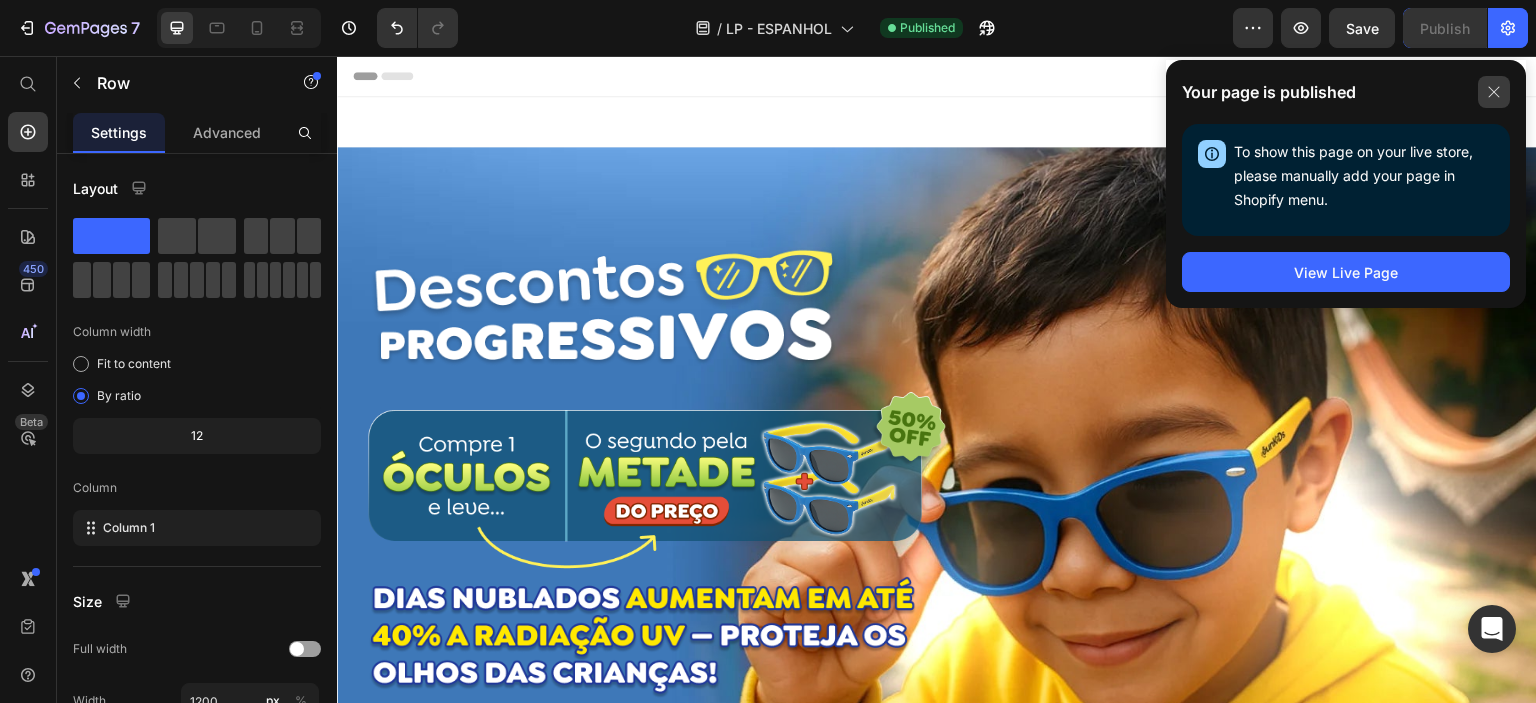 click 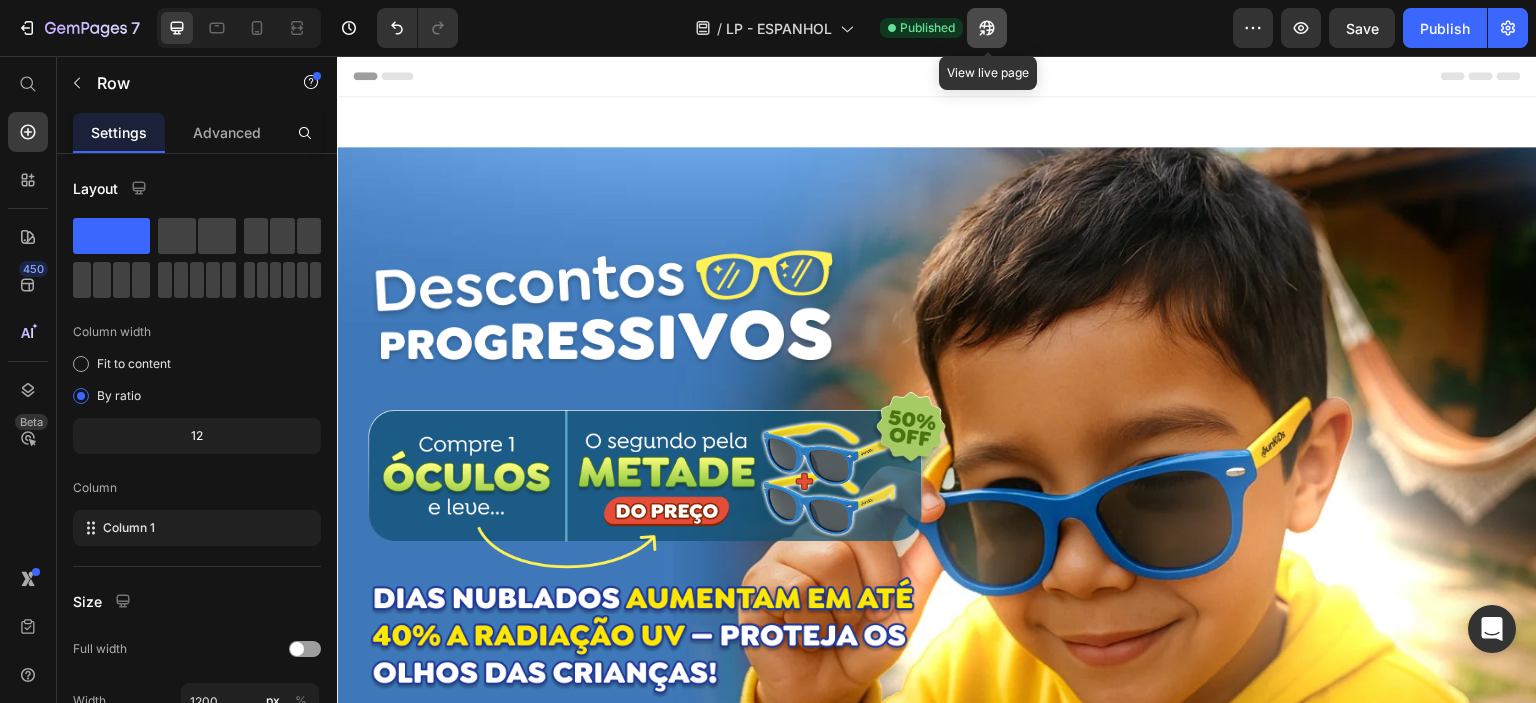 click 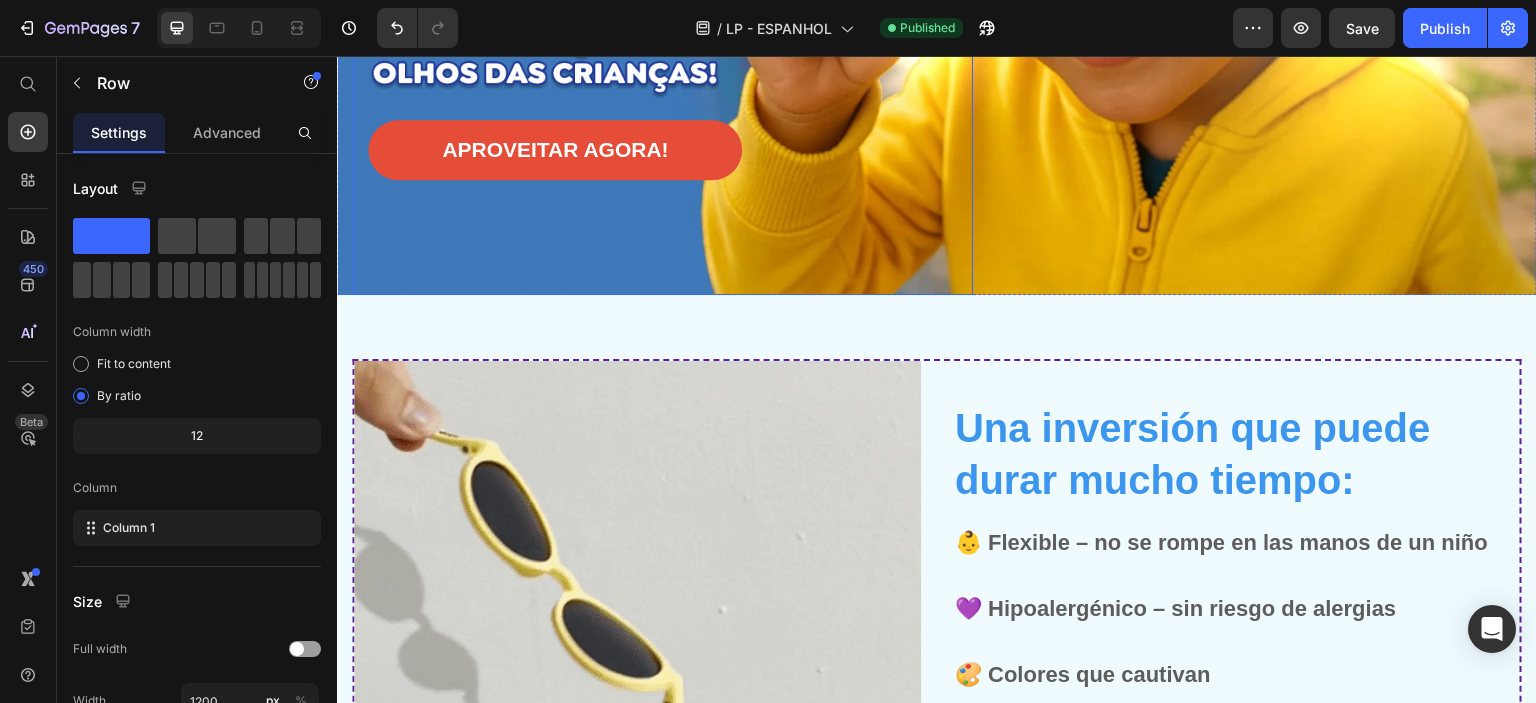 scroll, scrollTop: 900, scrollLeft: 0, axis: vertical 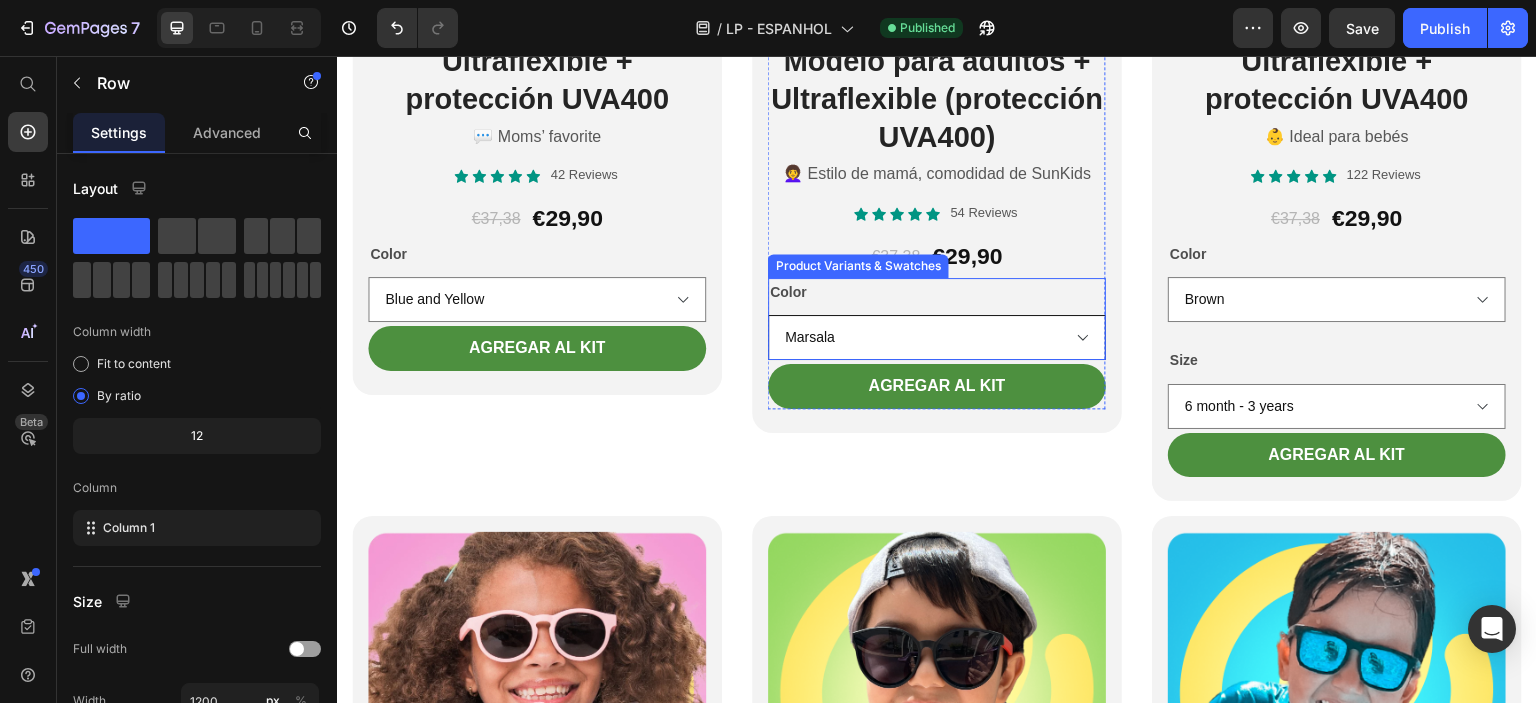 click on "Marsala Dark Grey Grey Black Black and Yellow Pink (Mirrored) Pink Beige" at bounding box center (937, 337) 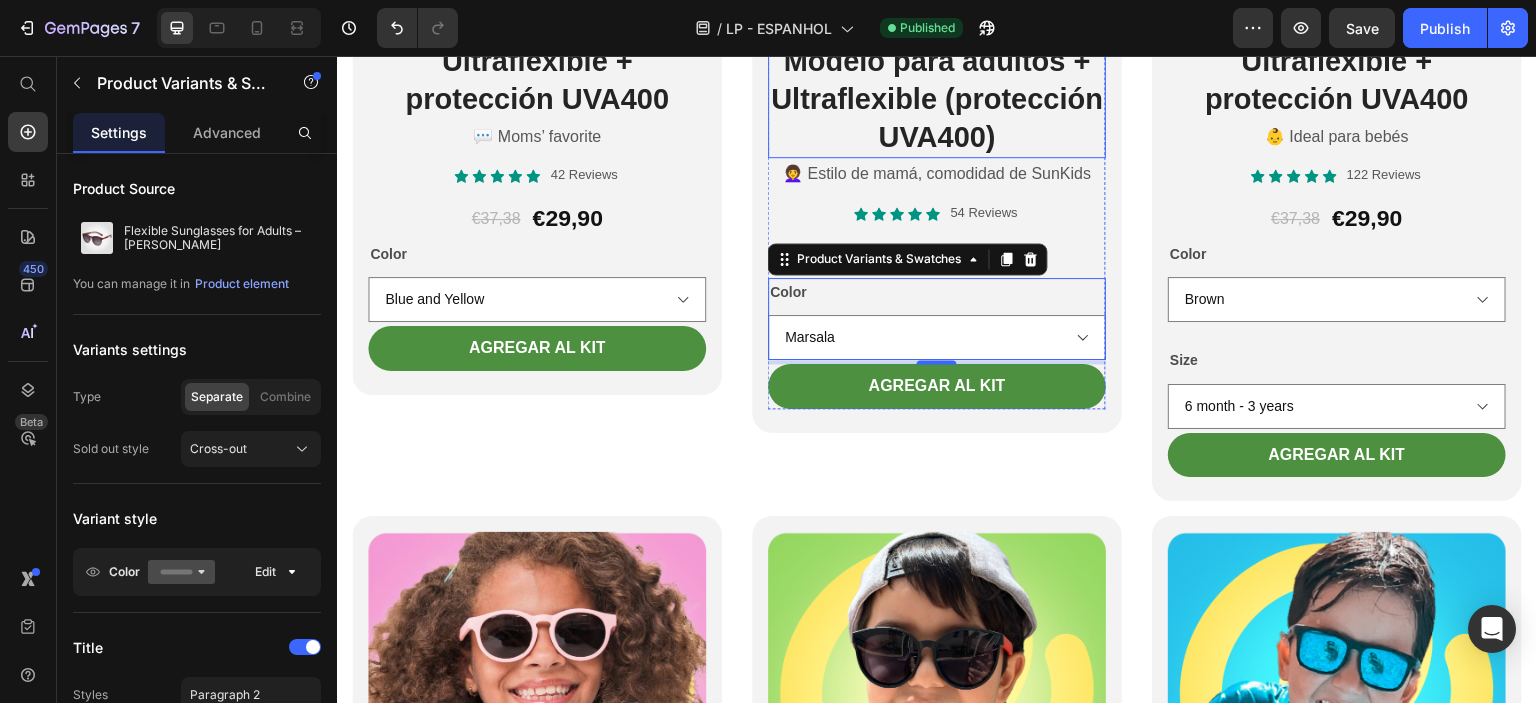 scroll, scrollTop: 3700, scrollLeft: 0, axis: vertical 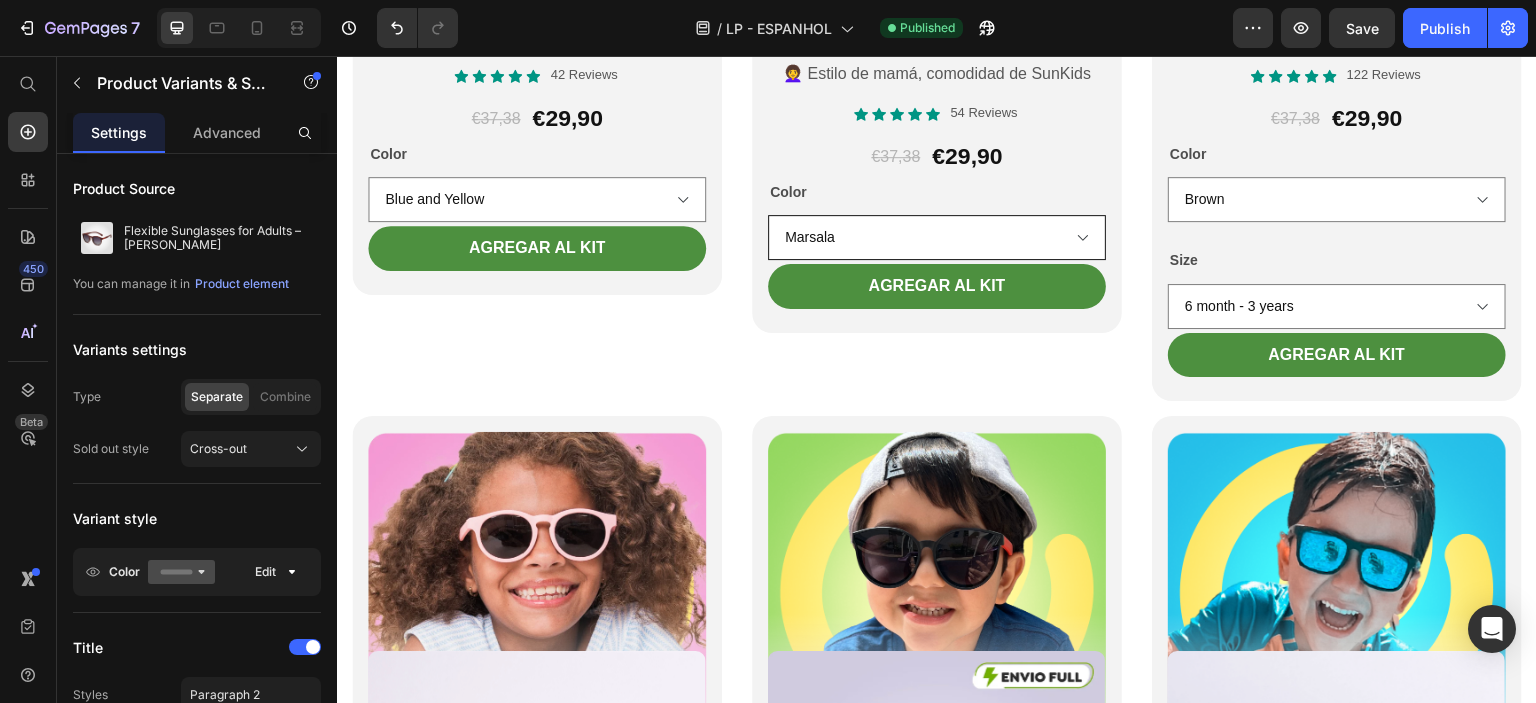 click on "Marsala Dark Grey Grey Black Black and Yellow Pink (Mirrored) Pink Beige" at bounding box center [937, 237] 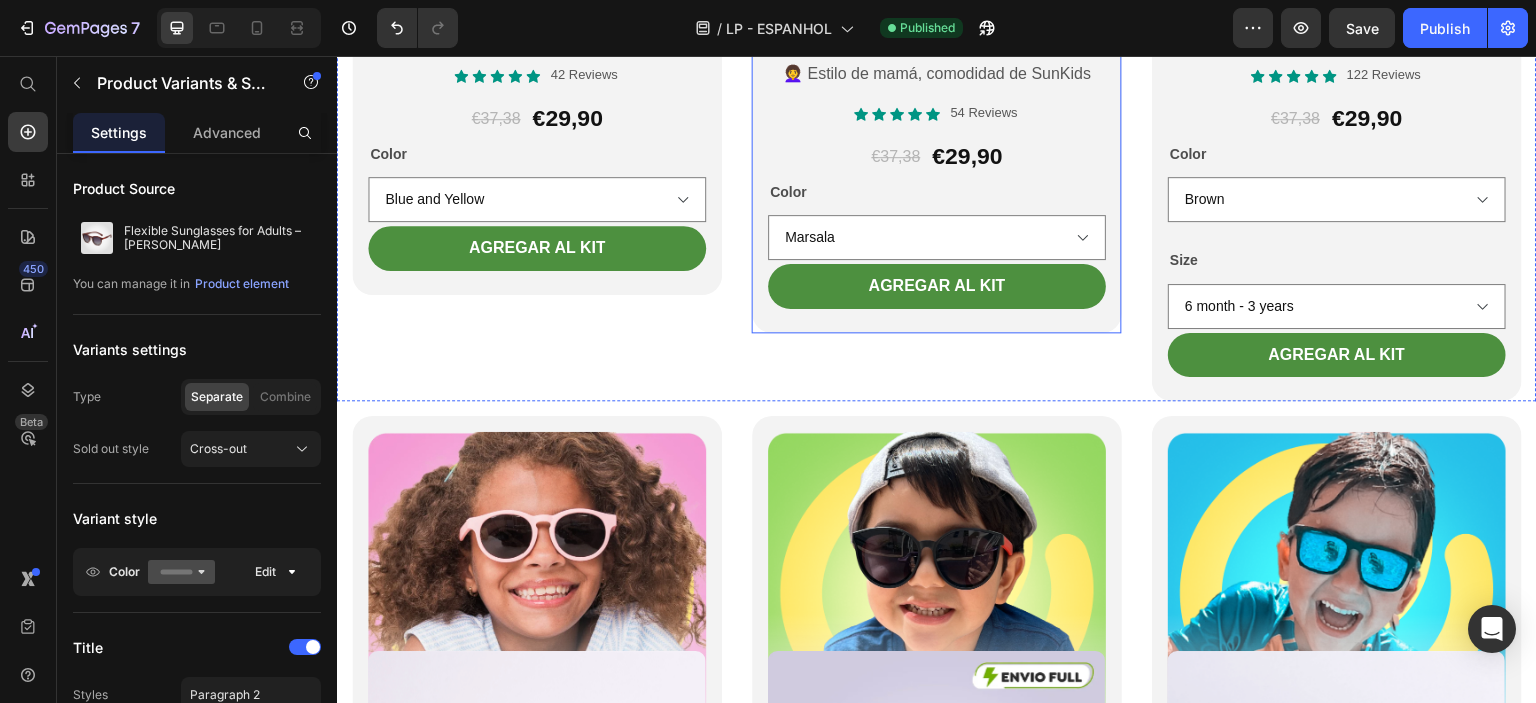 scroll, scrollTop: 3700, scrollLeft: 0, axis: vertical 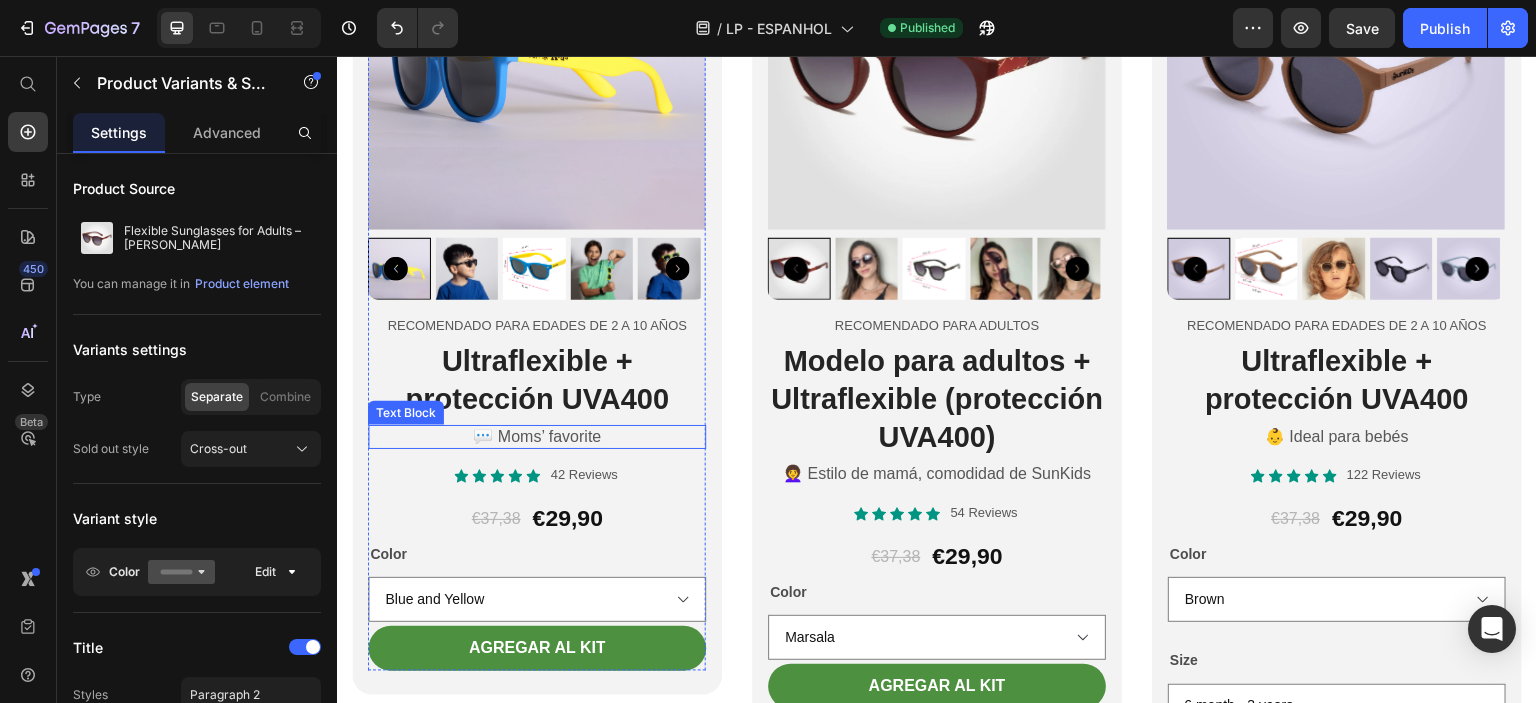 click on "💬 Moms’ favorite" at bounding box center (537, 437) 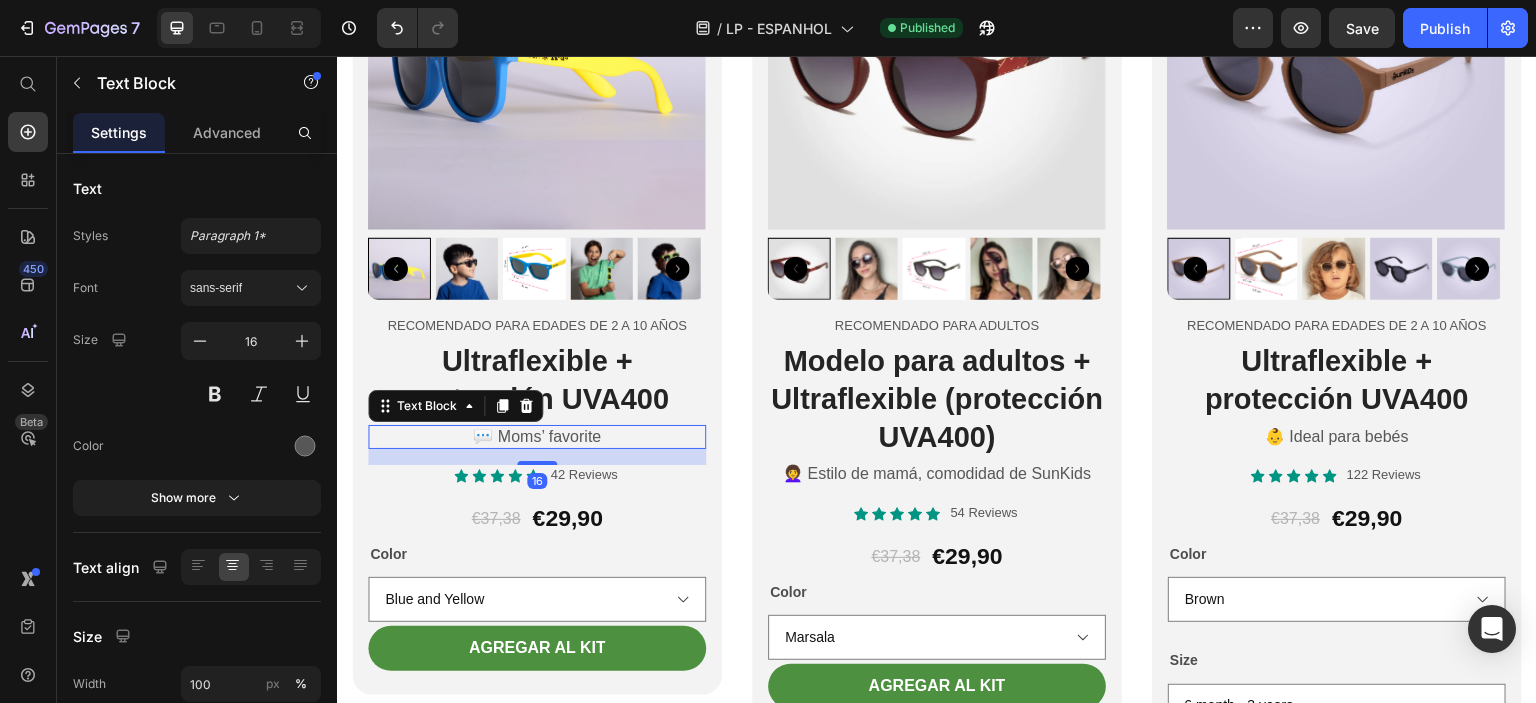 click on "💬 Moms’ favorite" at bounding box center [537, 437] 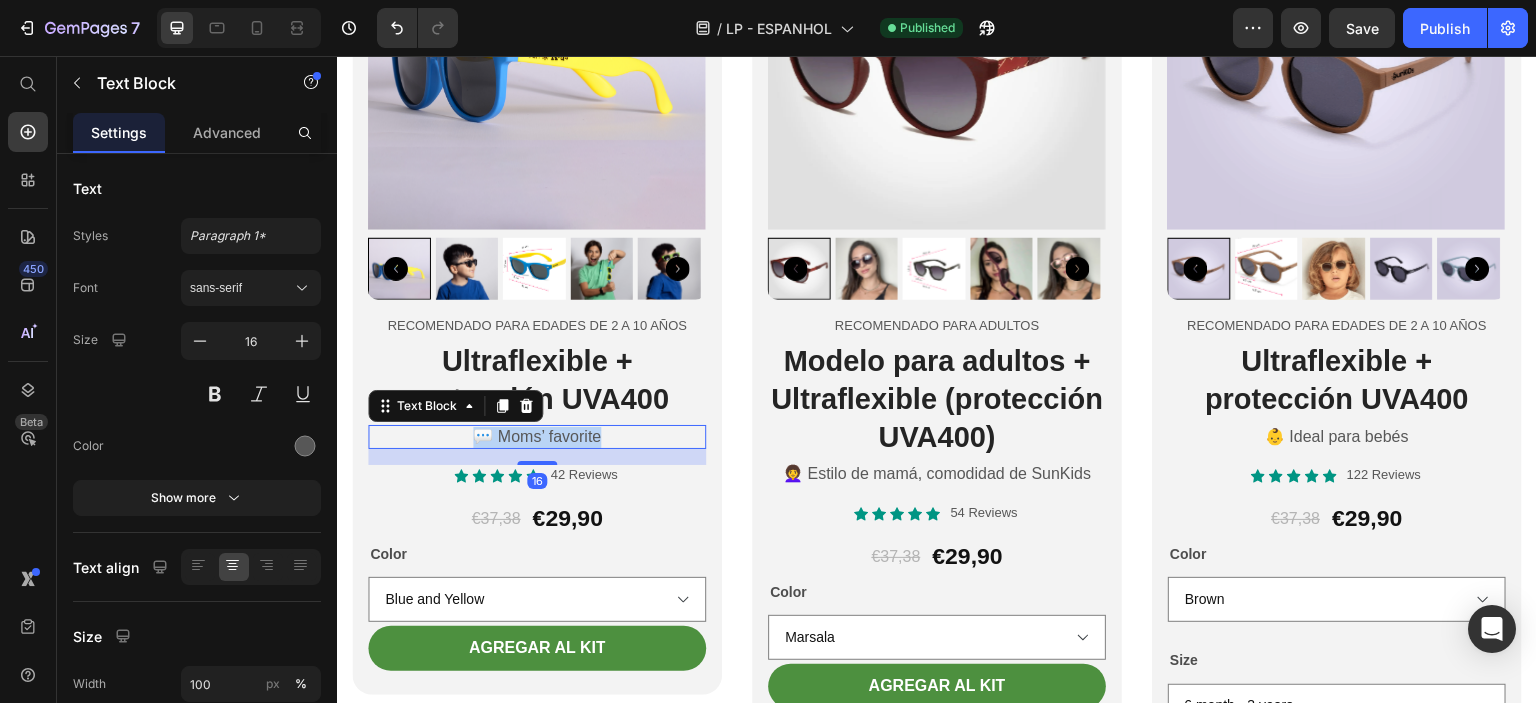 click on "💬 Moms’ favorite" at bounding box center [537, 437] 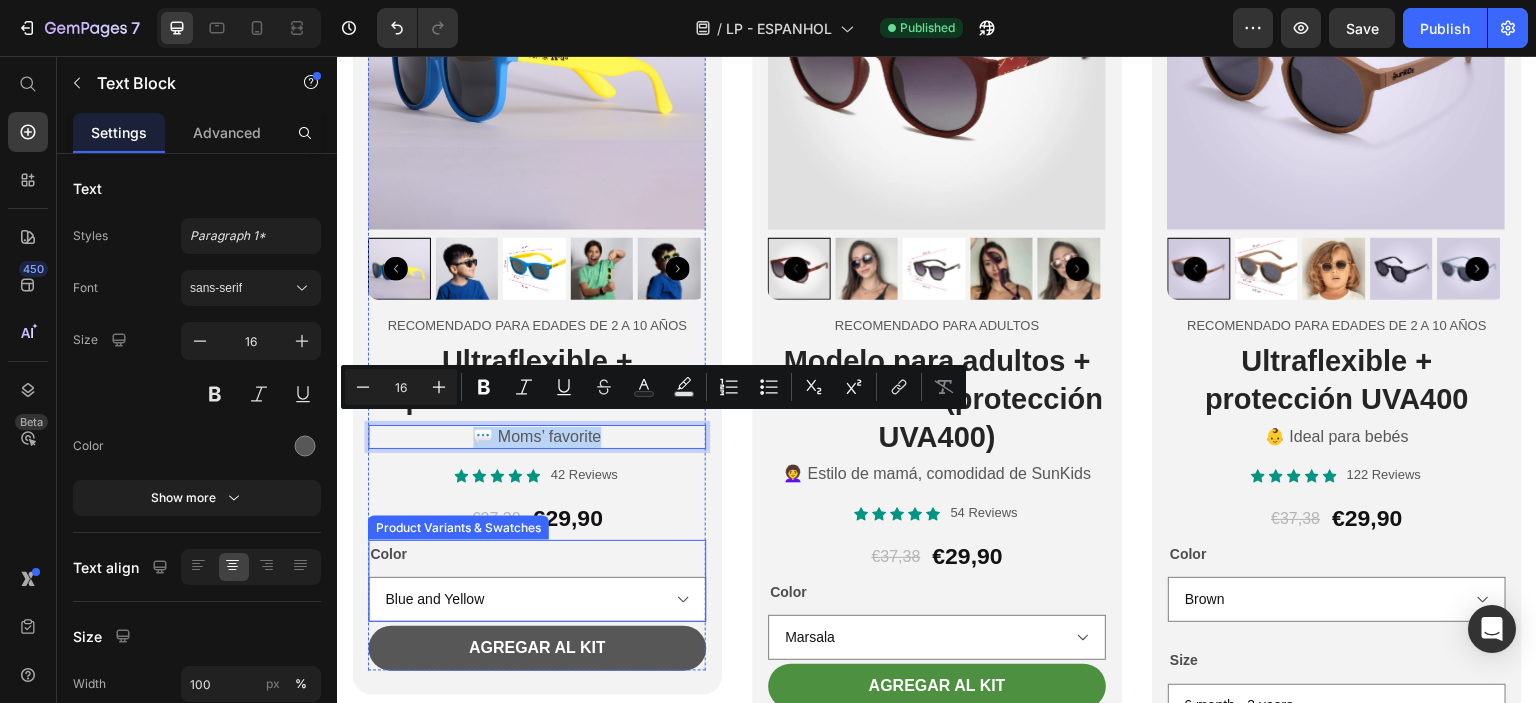 copy on "💬 Moms’ favorite" 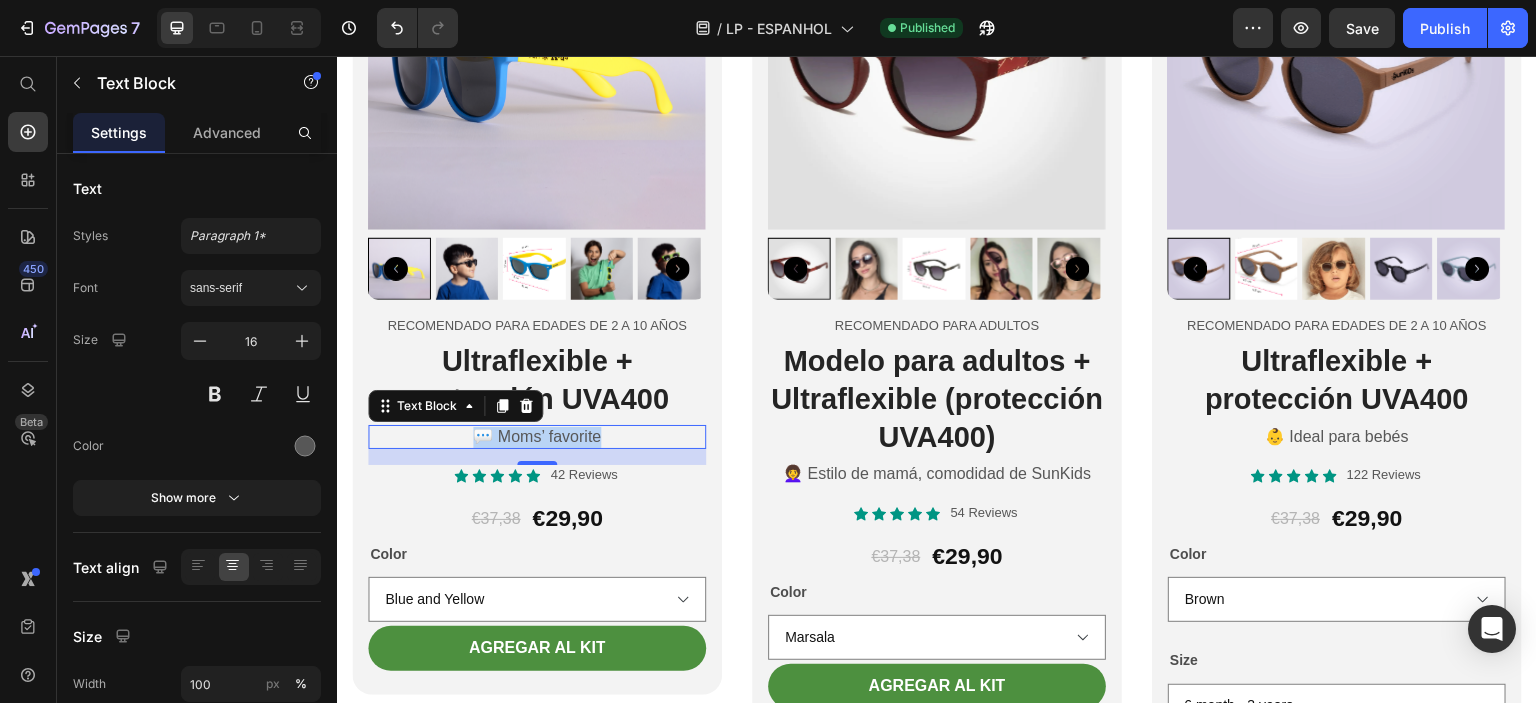 click on "💬 Moms’ favorite" at bounding box center [537, 437] 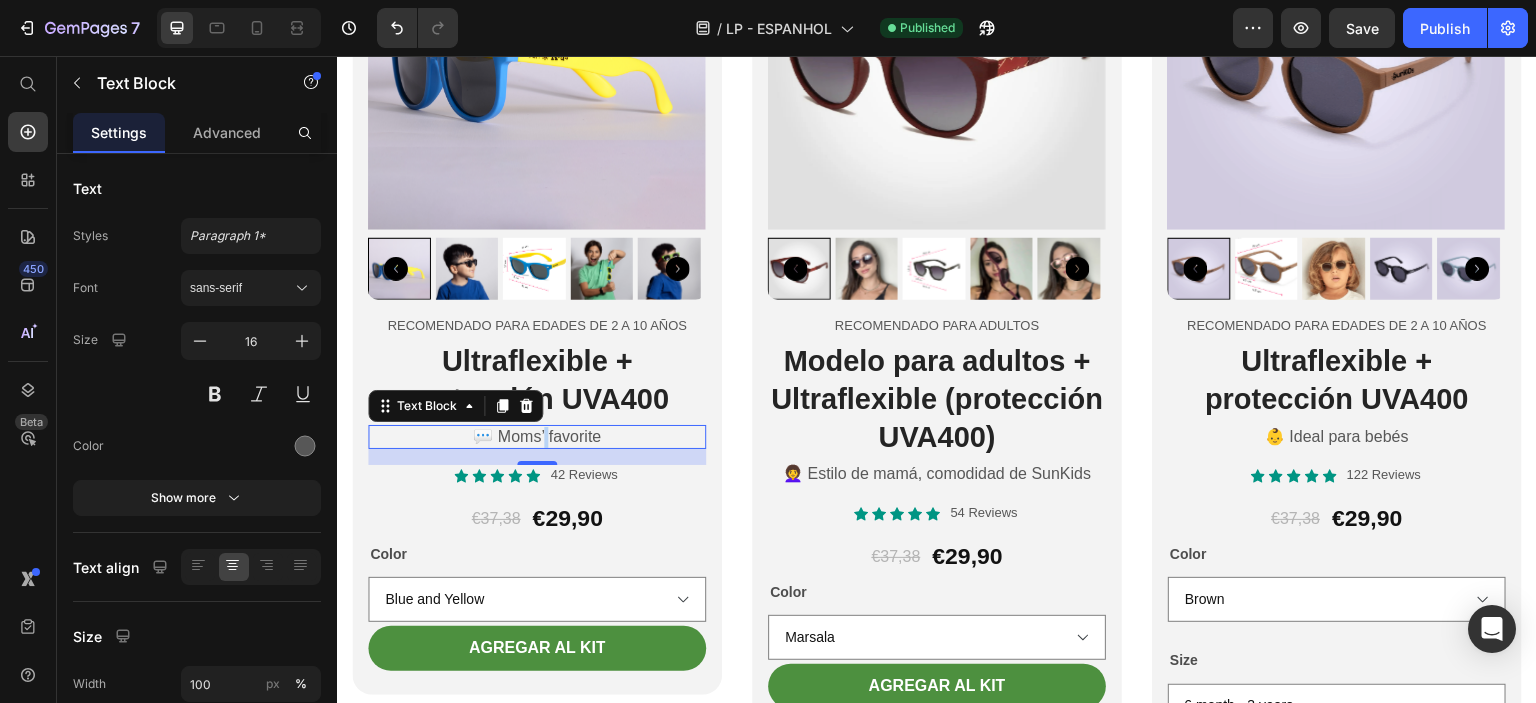 click on "💬 Moms’ favorite" at bounding box center [537, 437] 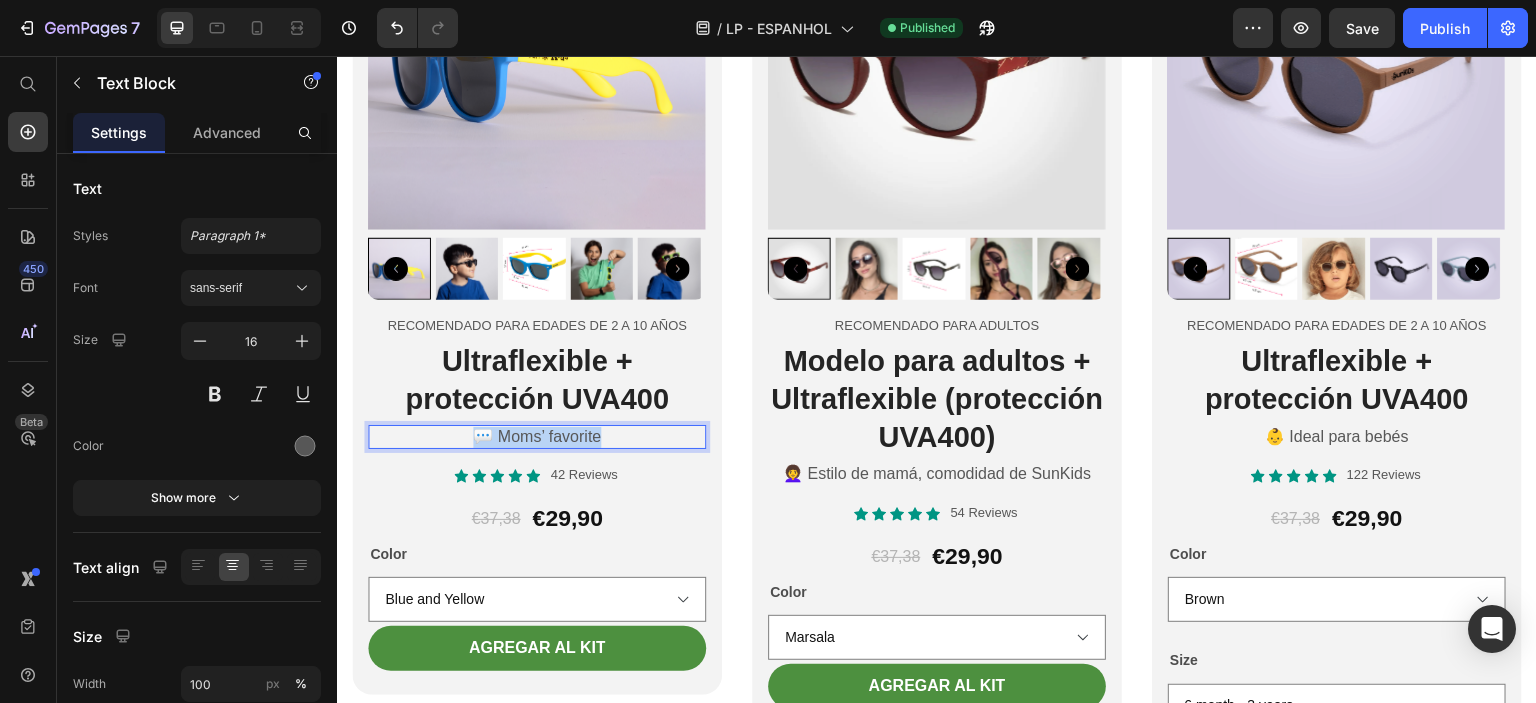click on "💬 Moms’ favorite" at bounding box center (537, 437) 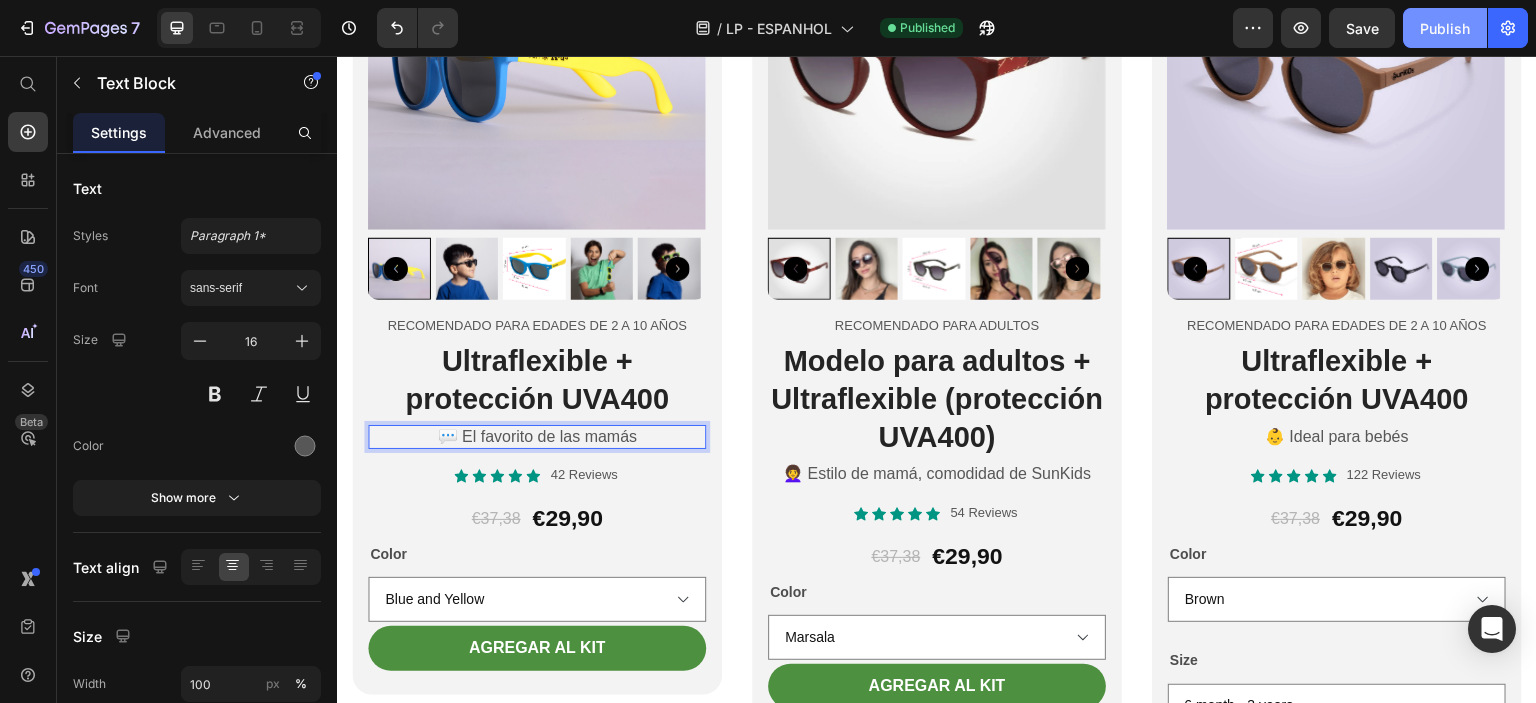 click on "Publish" at bounding box center [1445, 28] 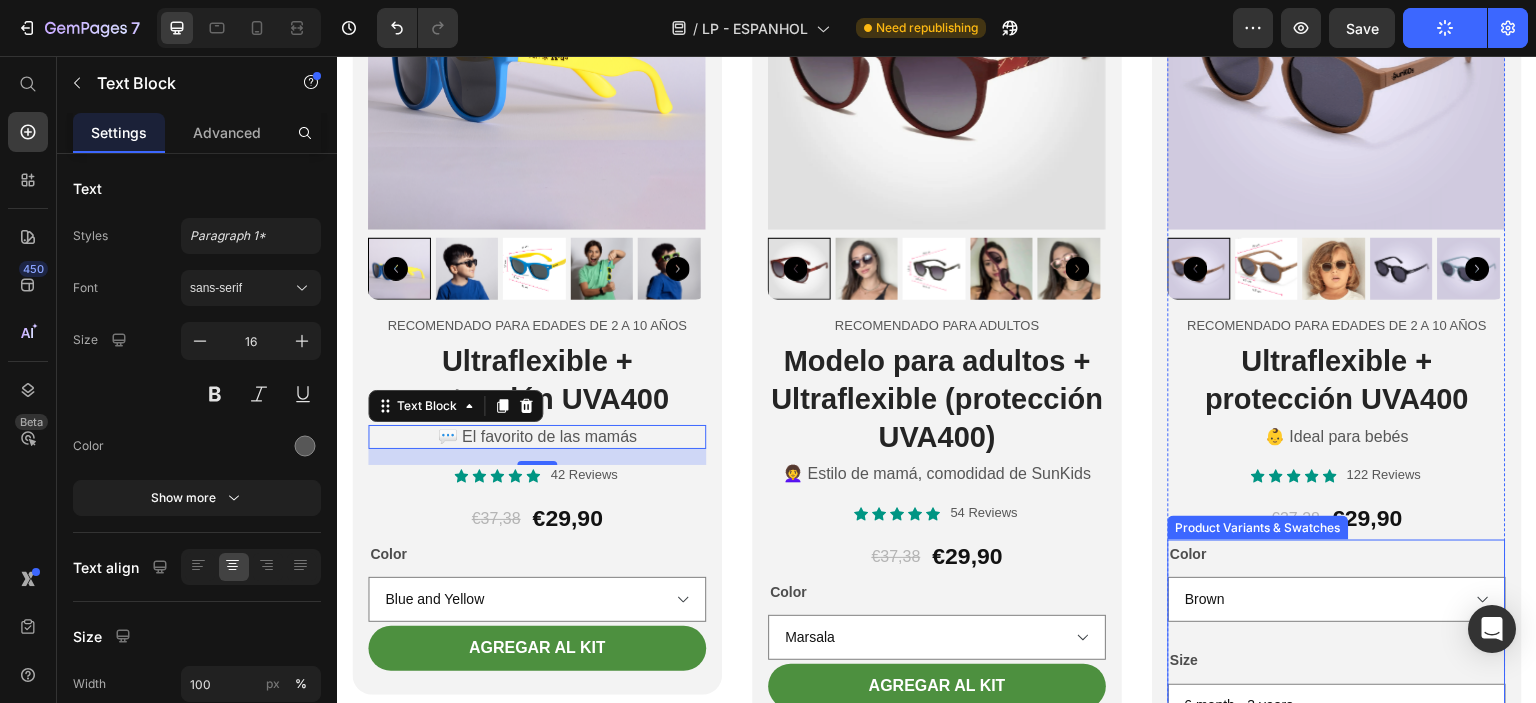 click on "Color Brown Blue Pink Black" at bounding box center (1337, 581) 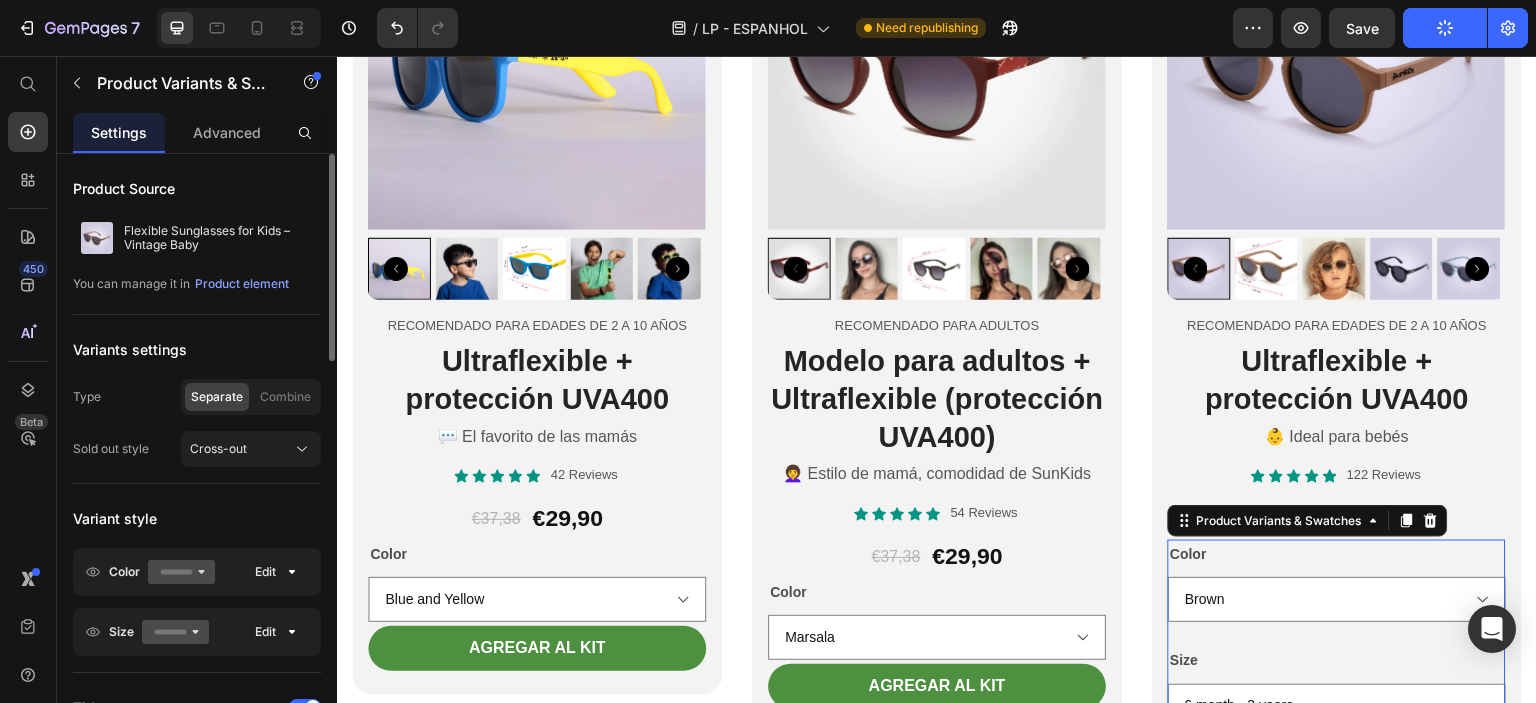 scroll, scrollTop: 100, scrollLeft: 0, axis: vertical 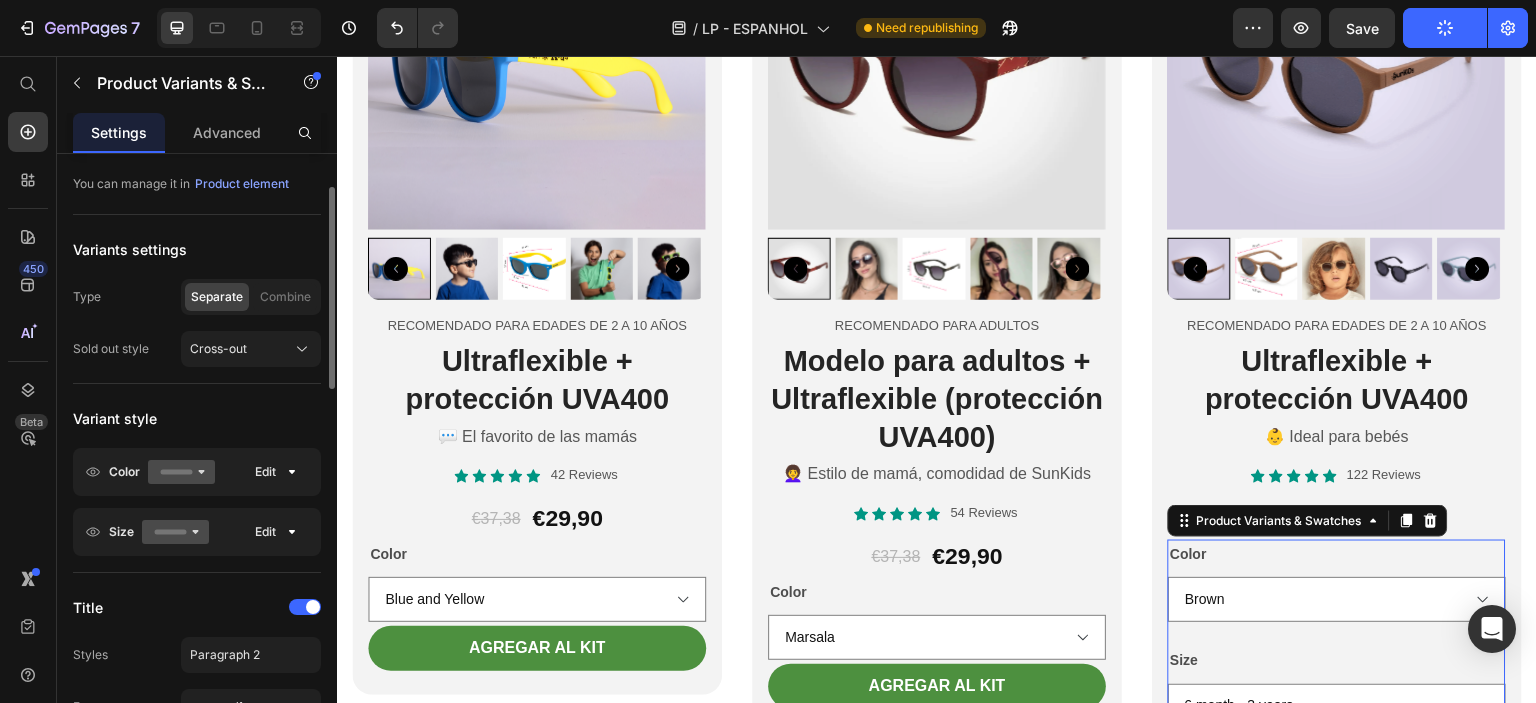 click on "Color Edit" 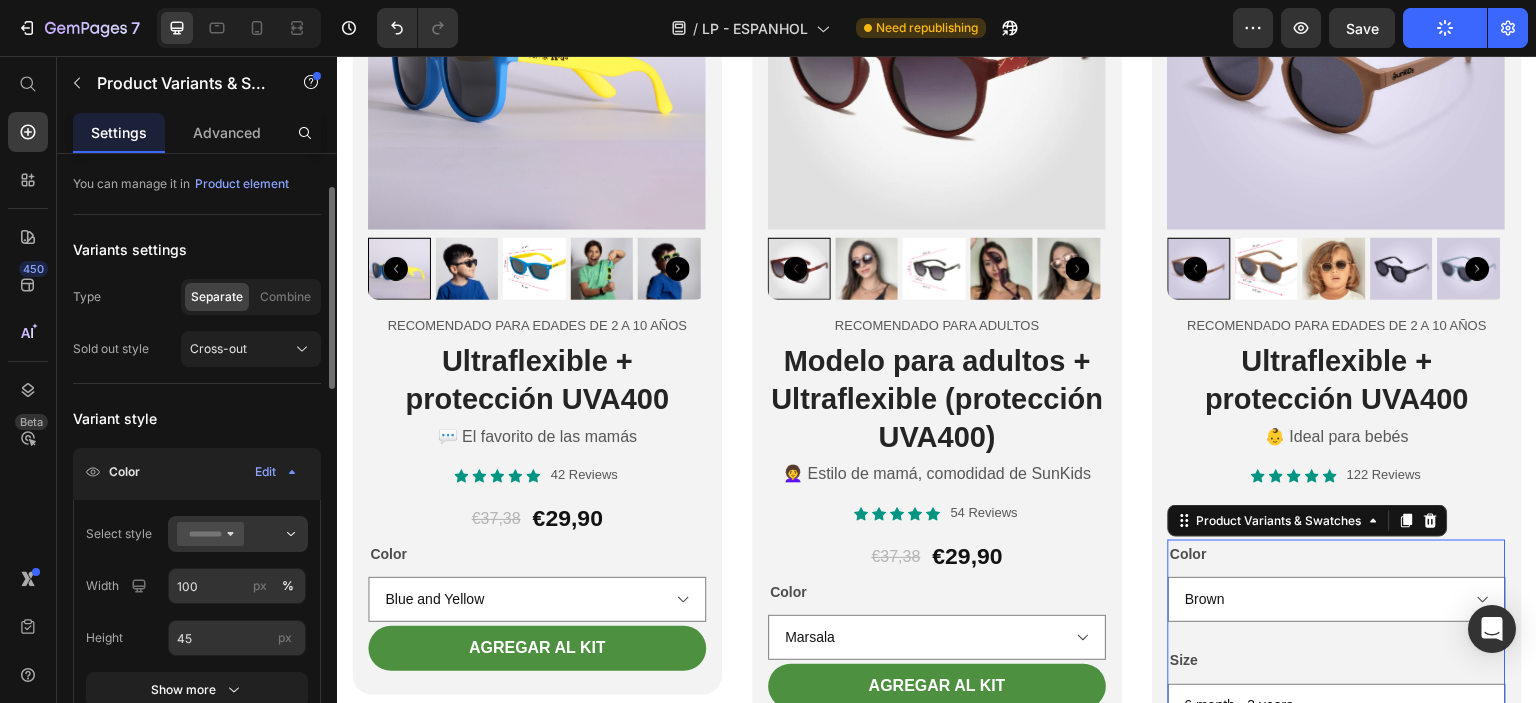 click on "Color Edit" 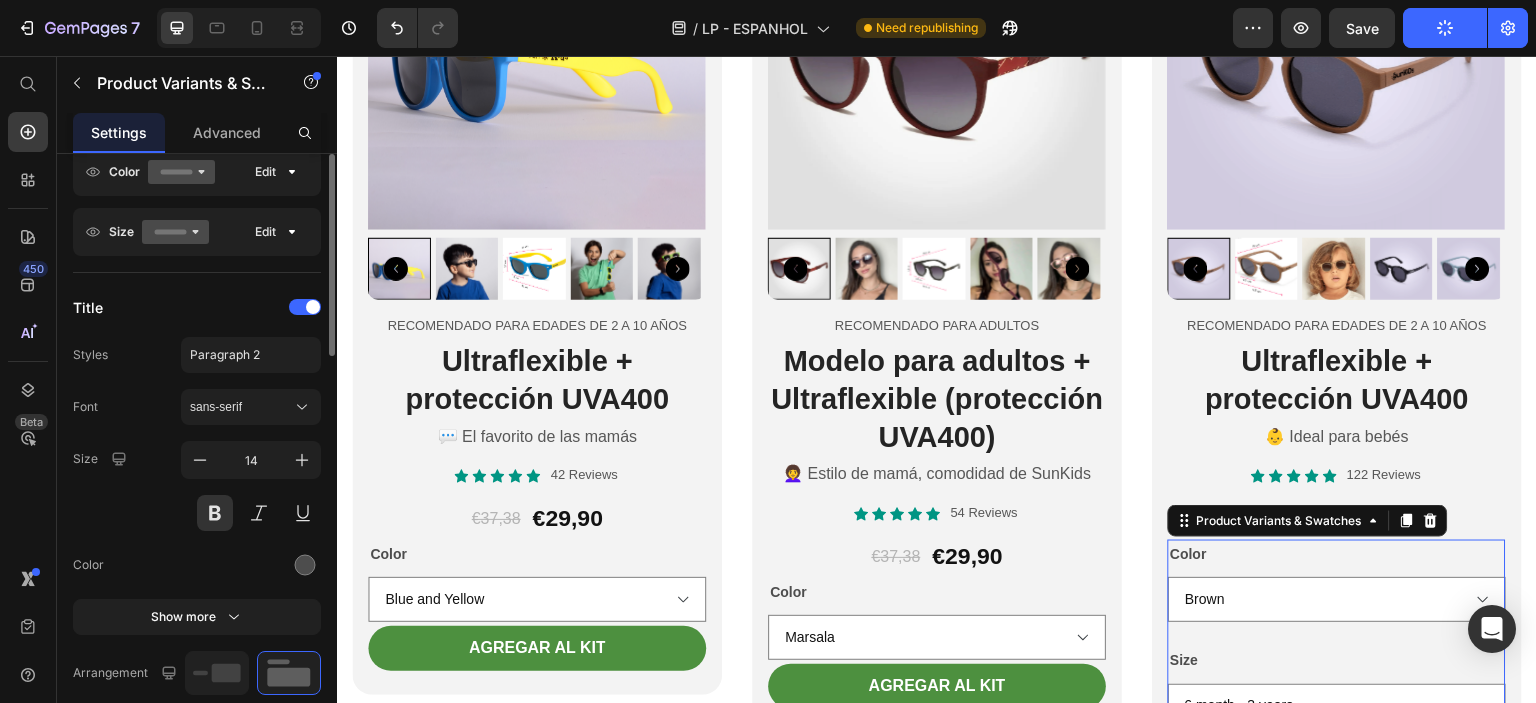 scroll, scrollTop: 0, scrollLeft: 0, axis: both 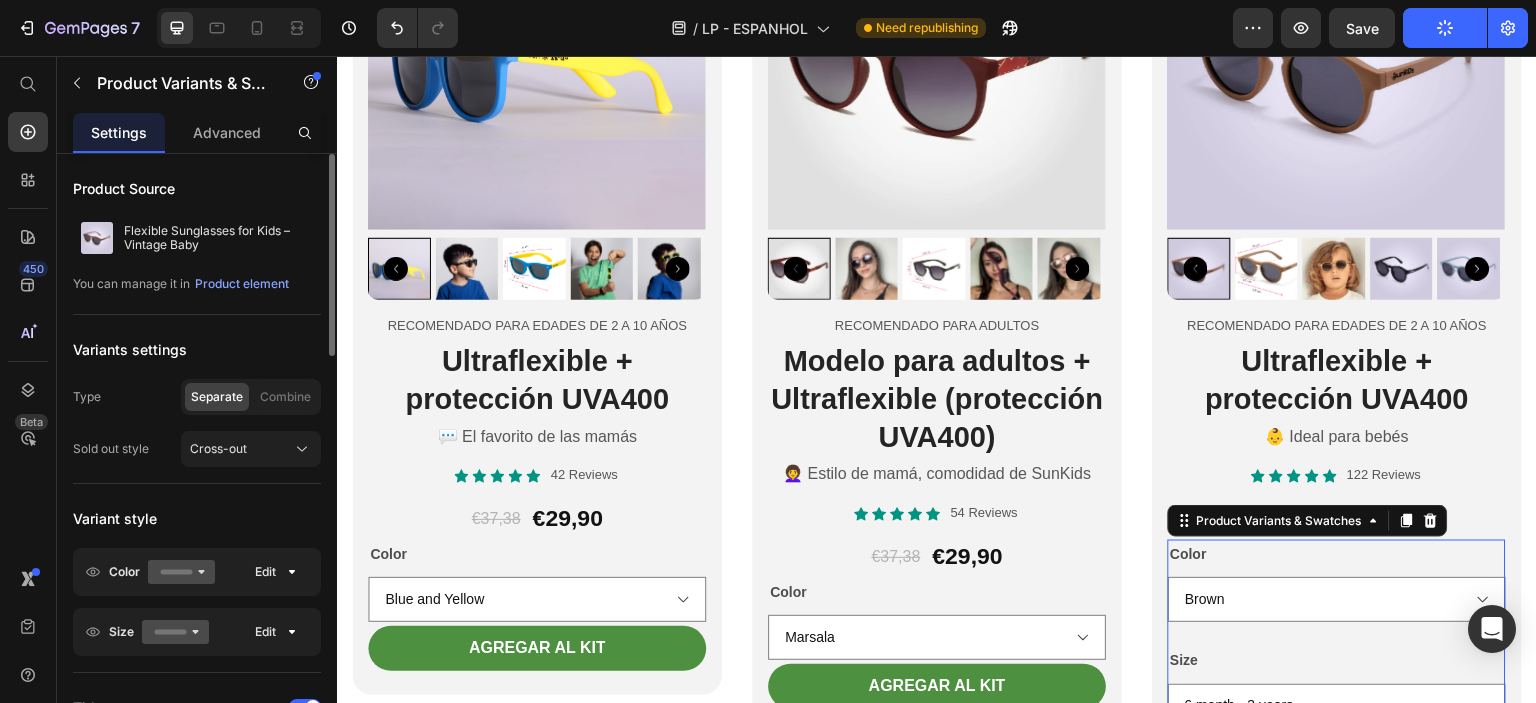 click 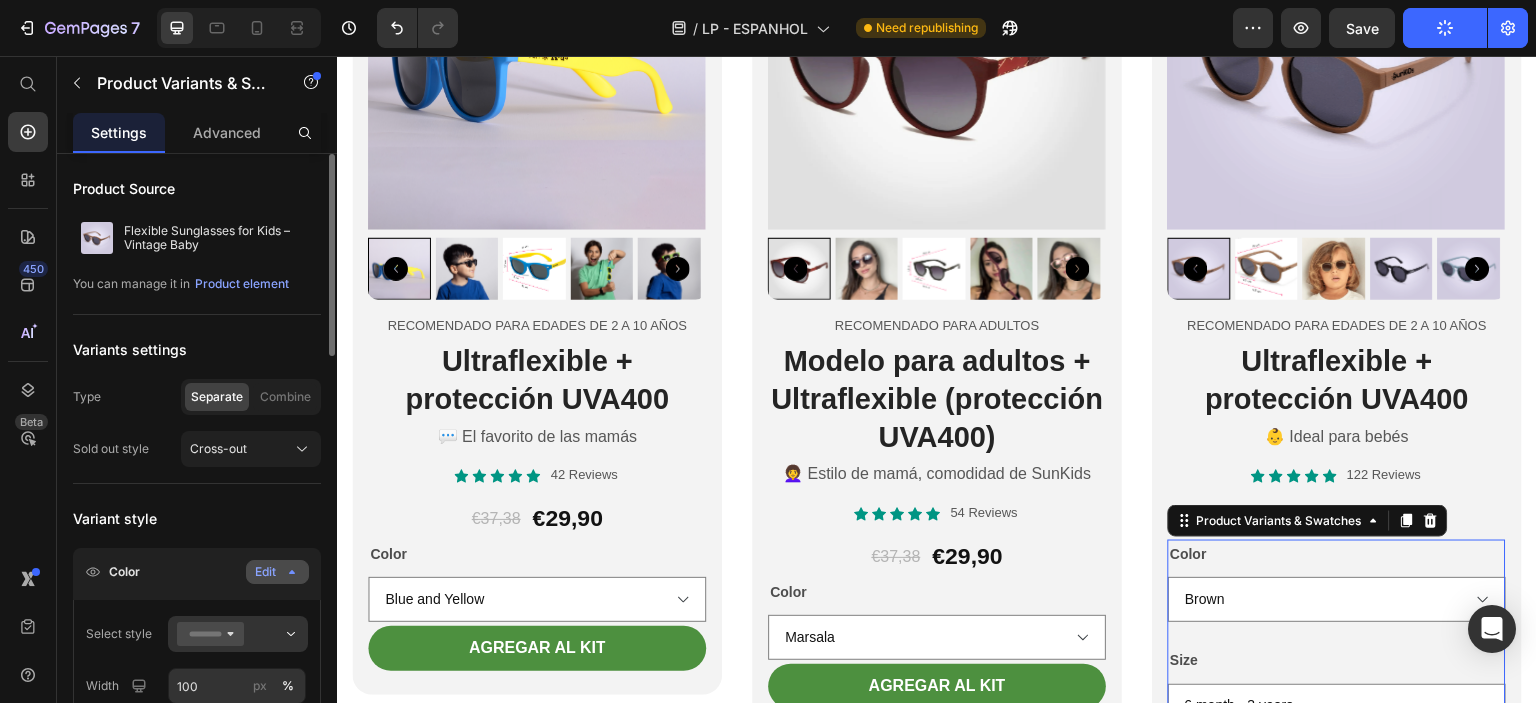 click on "Edit" 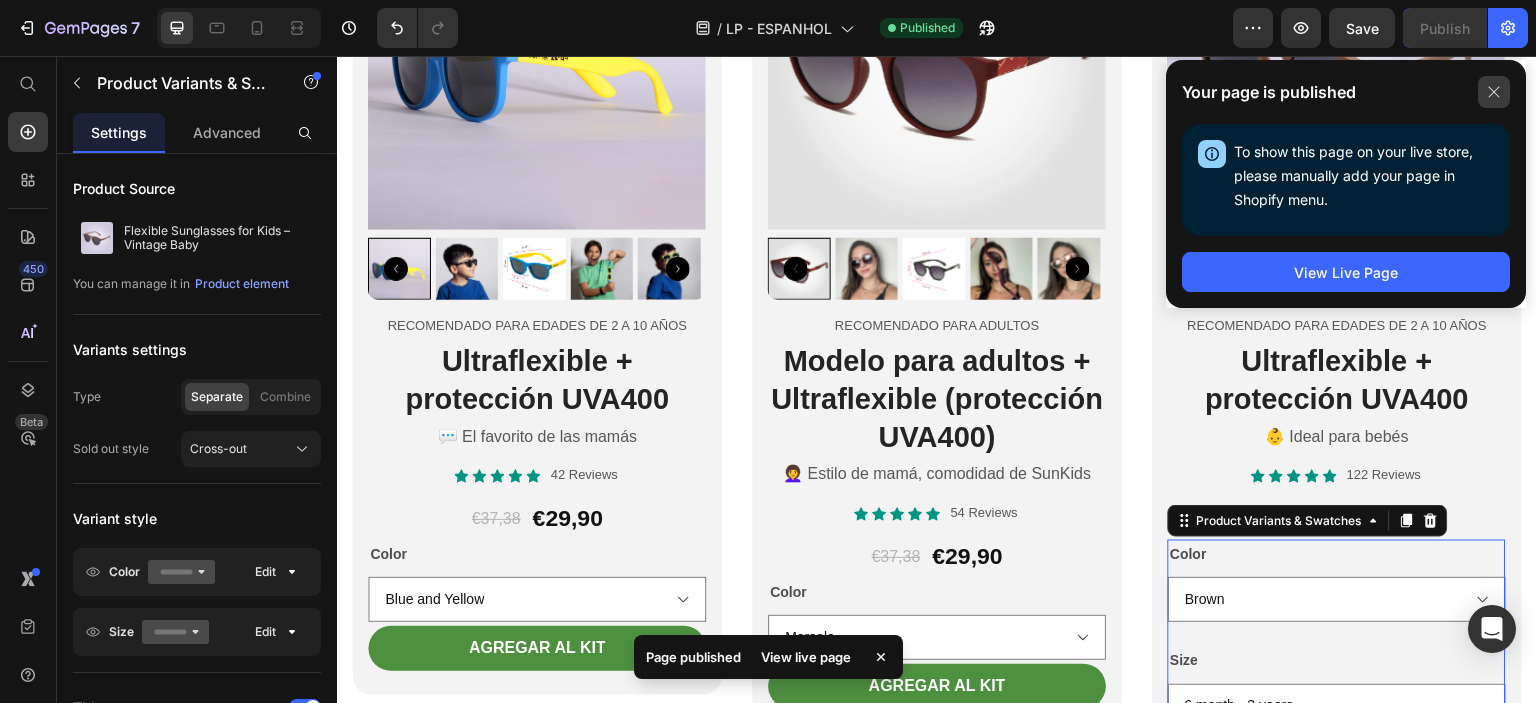 click 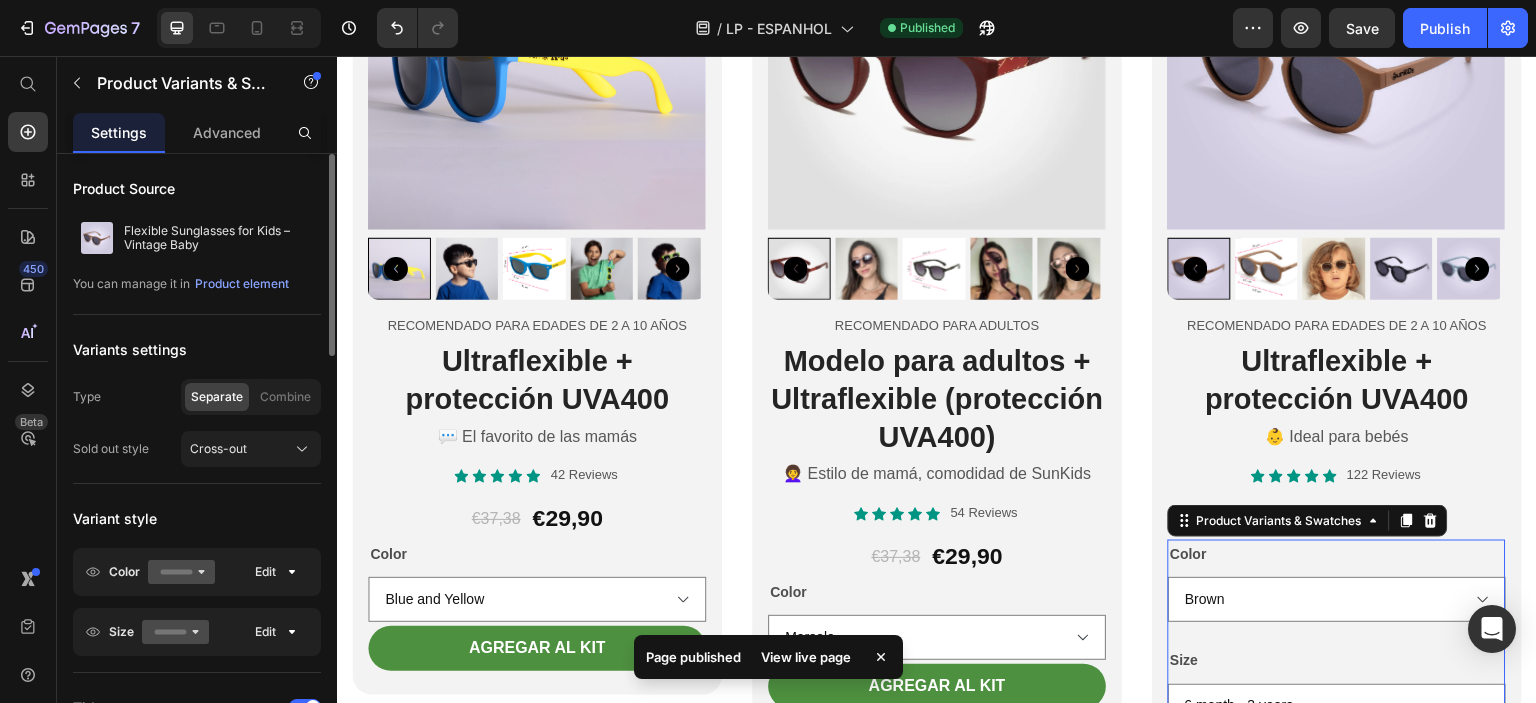 click on "Color Edit" 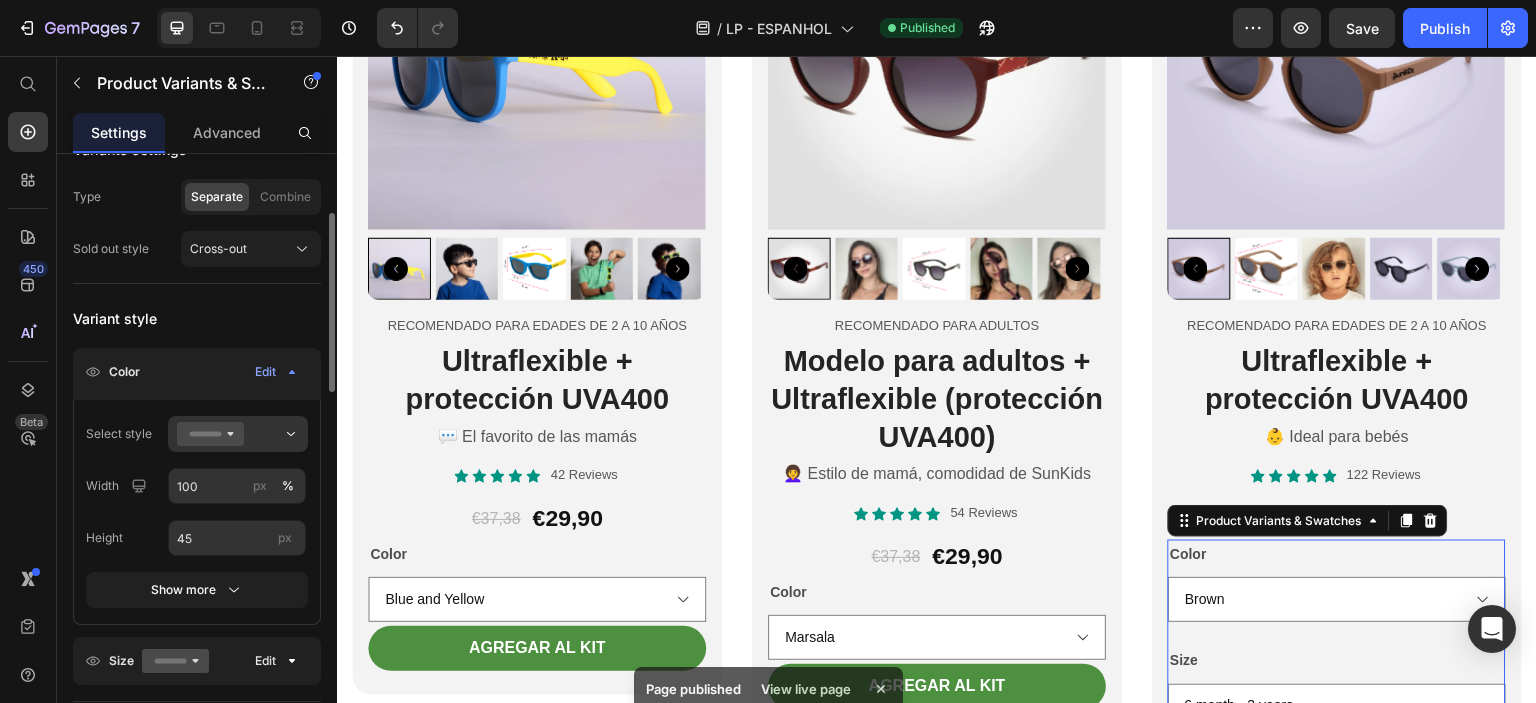 scroll, scrollTop: 400, scrollLeft: 0, axis: vertical 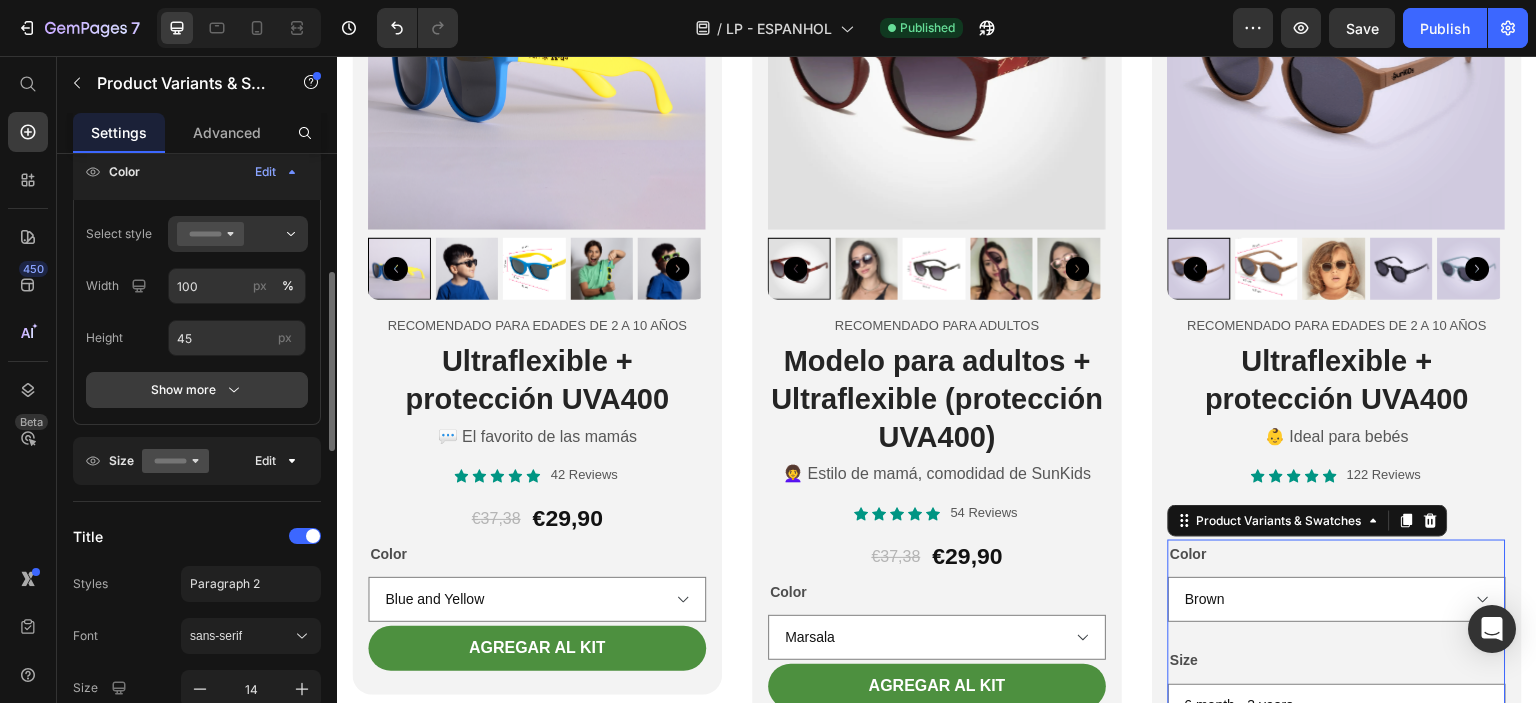 click on "Show more" at bounding box center [197, 390] 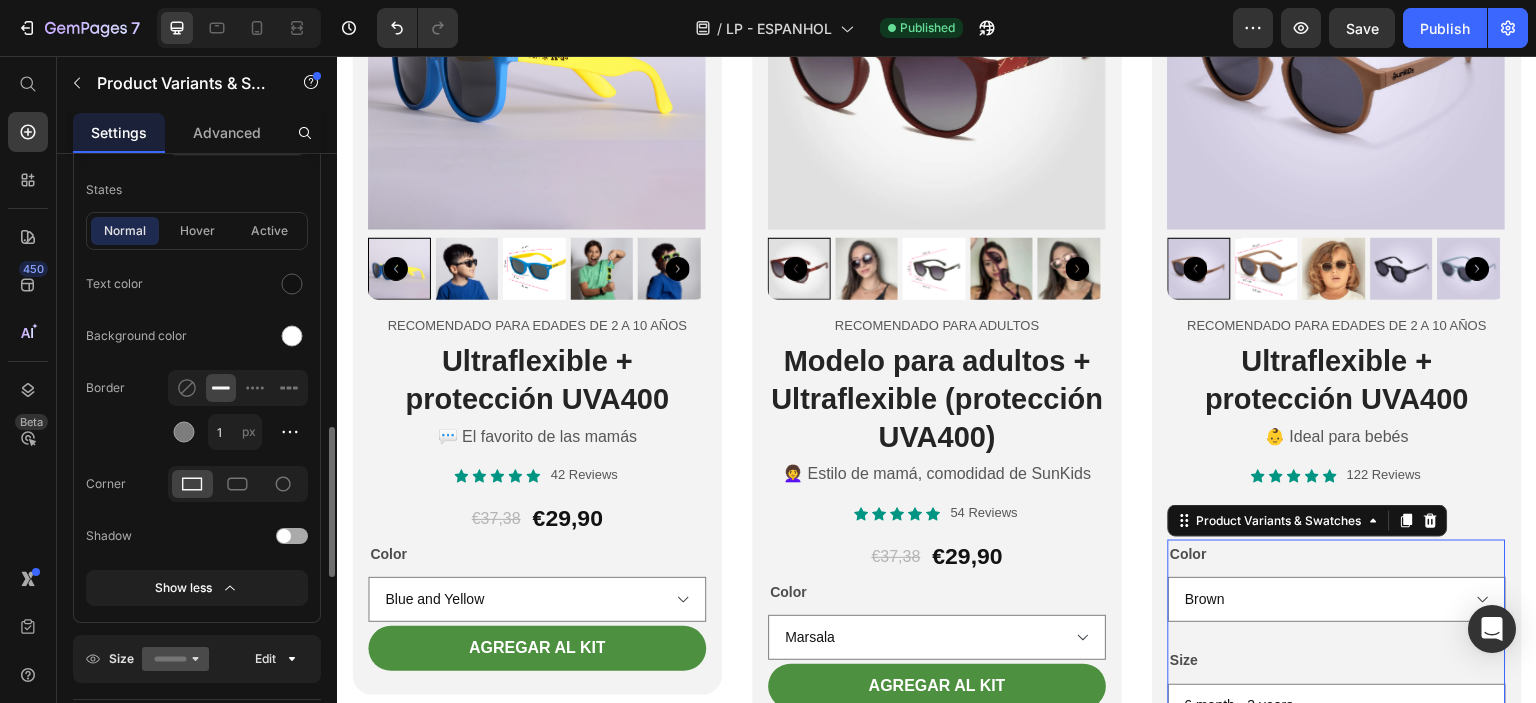 scroll, scrollTop: 700, scrollLeft: 0, axis: vertical 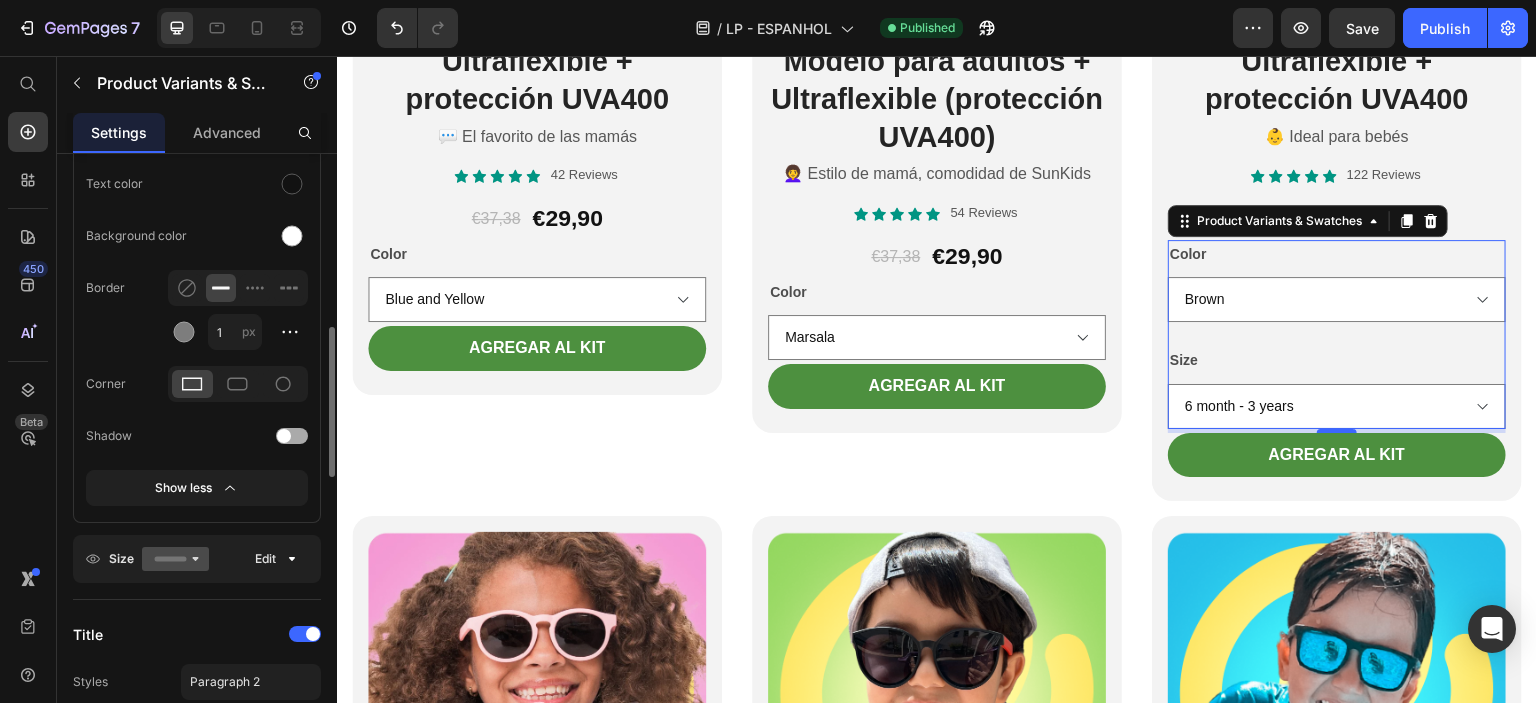 click on "Size Edit" 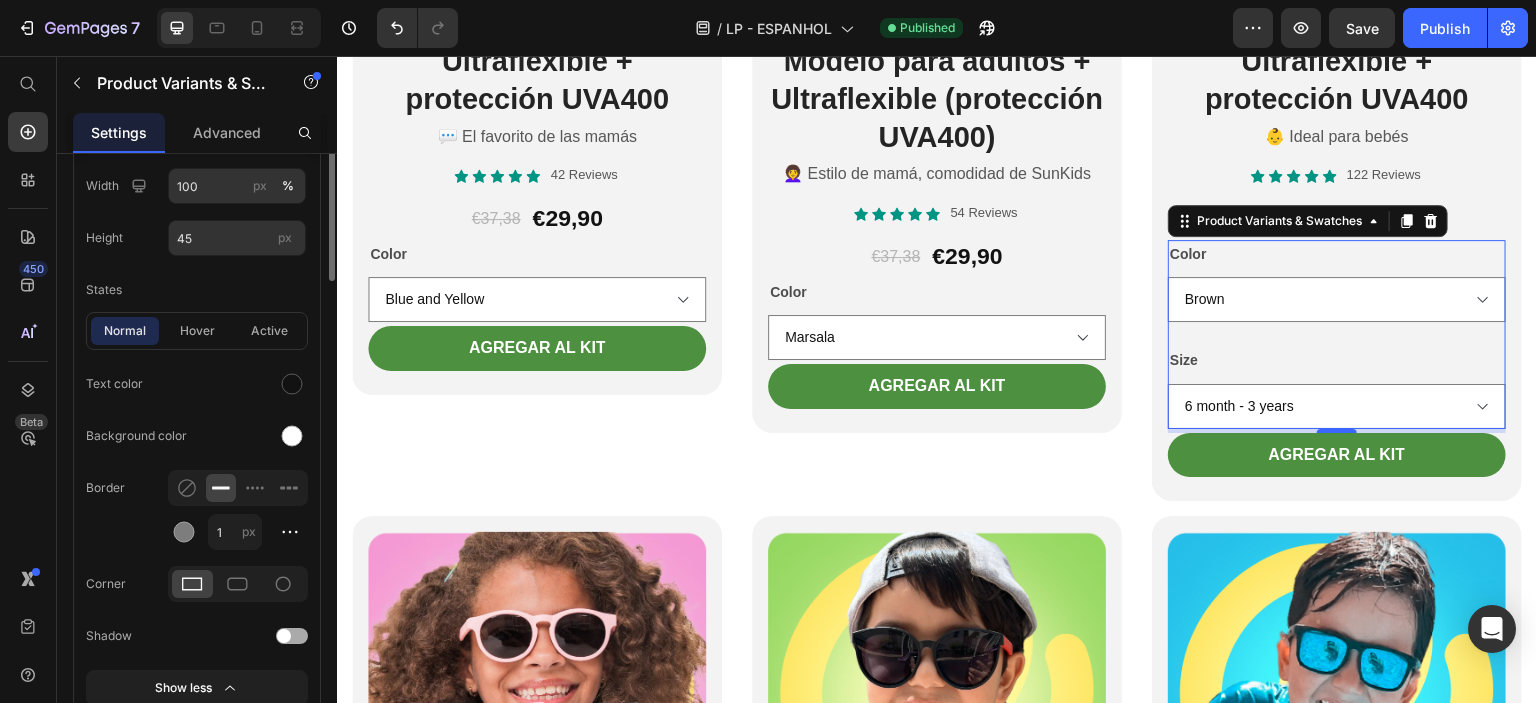 scroll, scrollTop: 300, scrollLeft: 0, axis: vertical 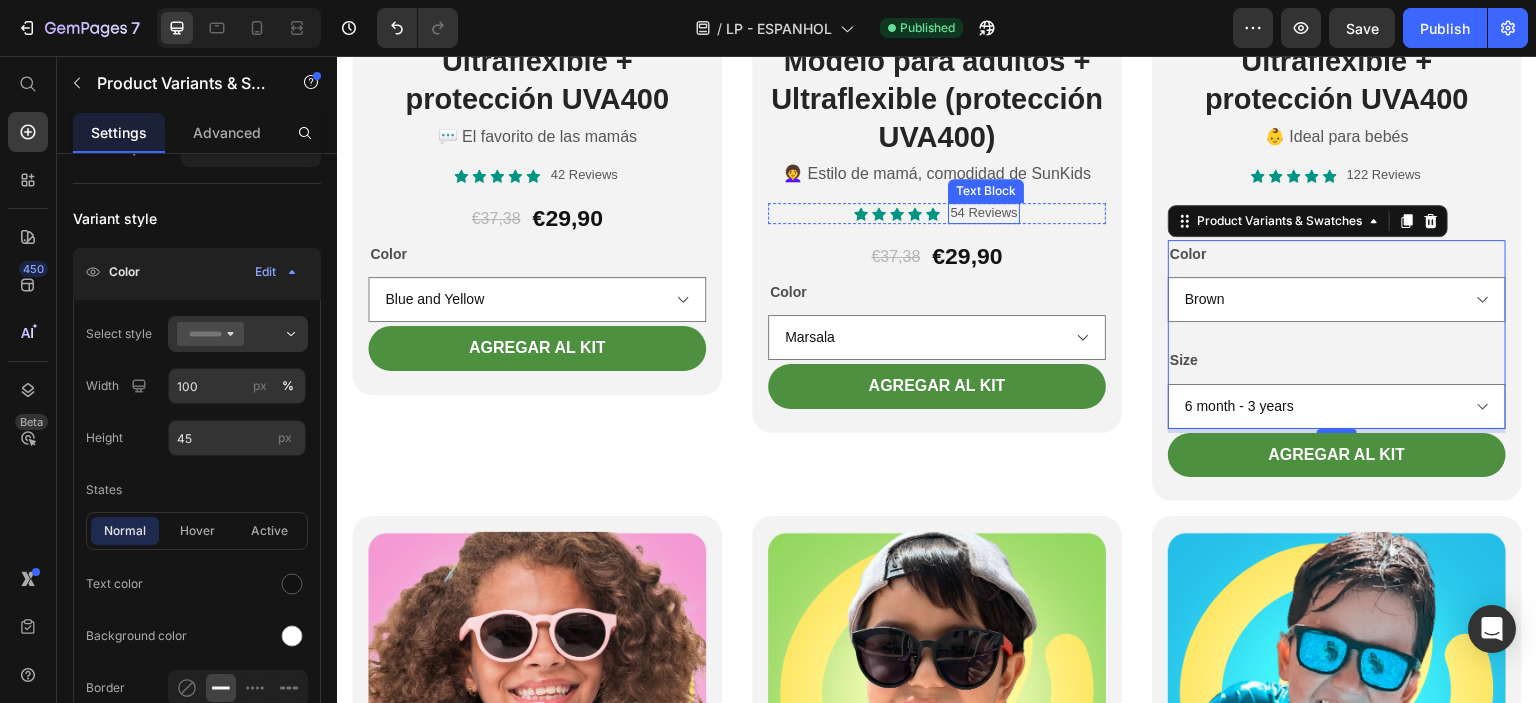 click on "54 Reviews" at bounding box center [983, 213] 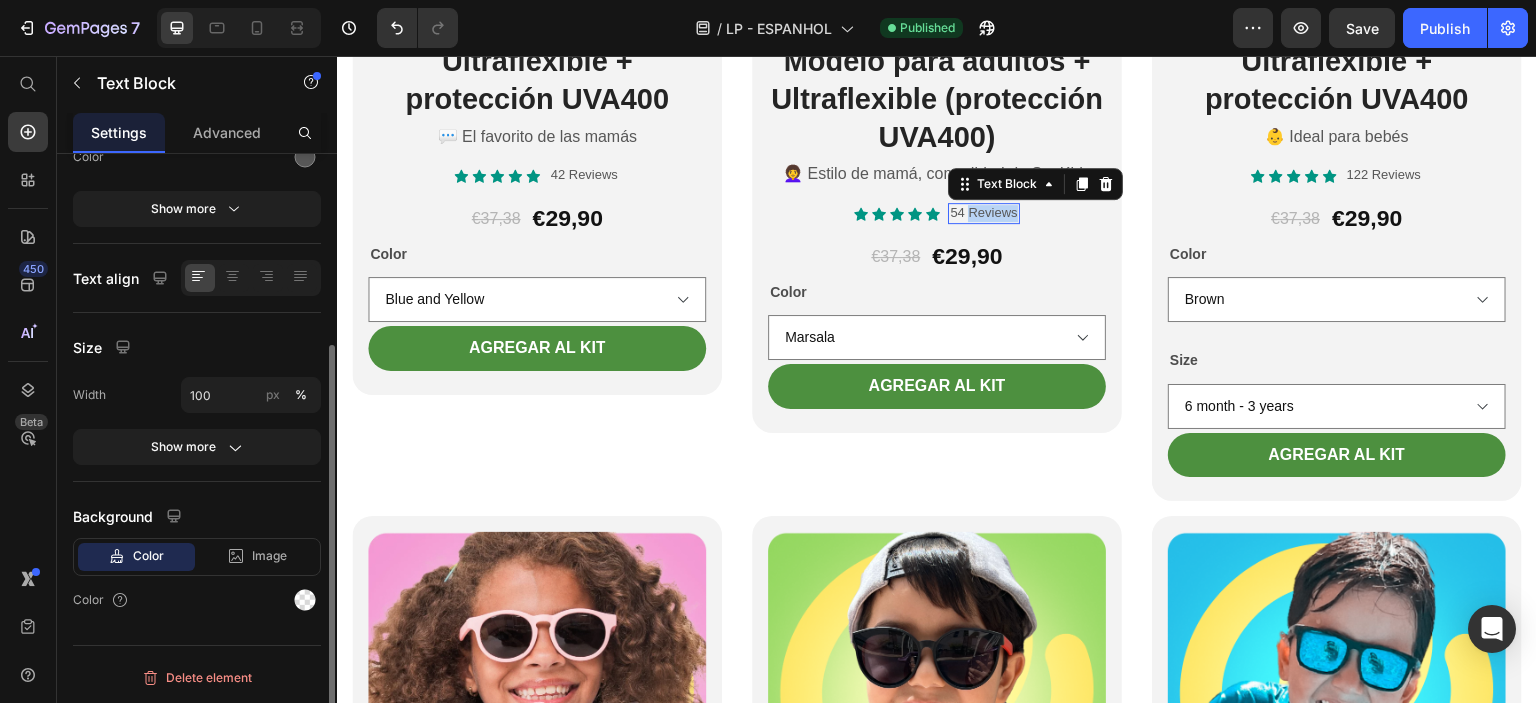 scroll, scrollTop: 0, scrollLeft: 0, axis: both 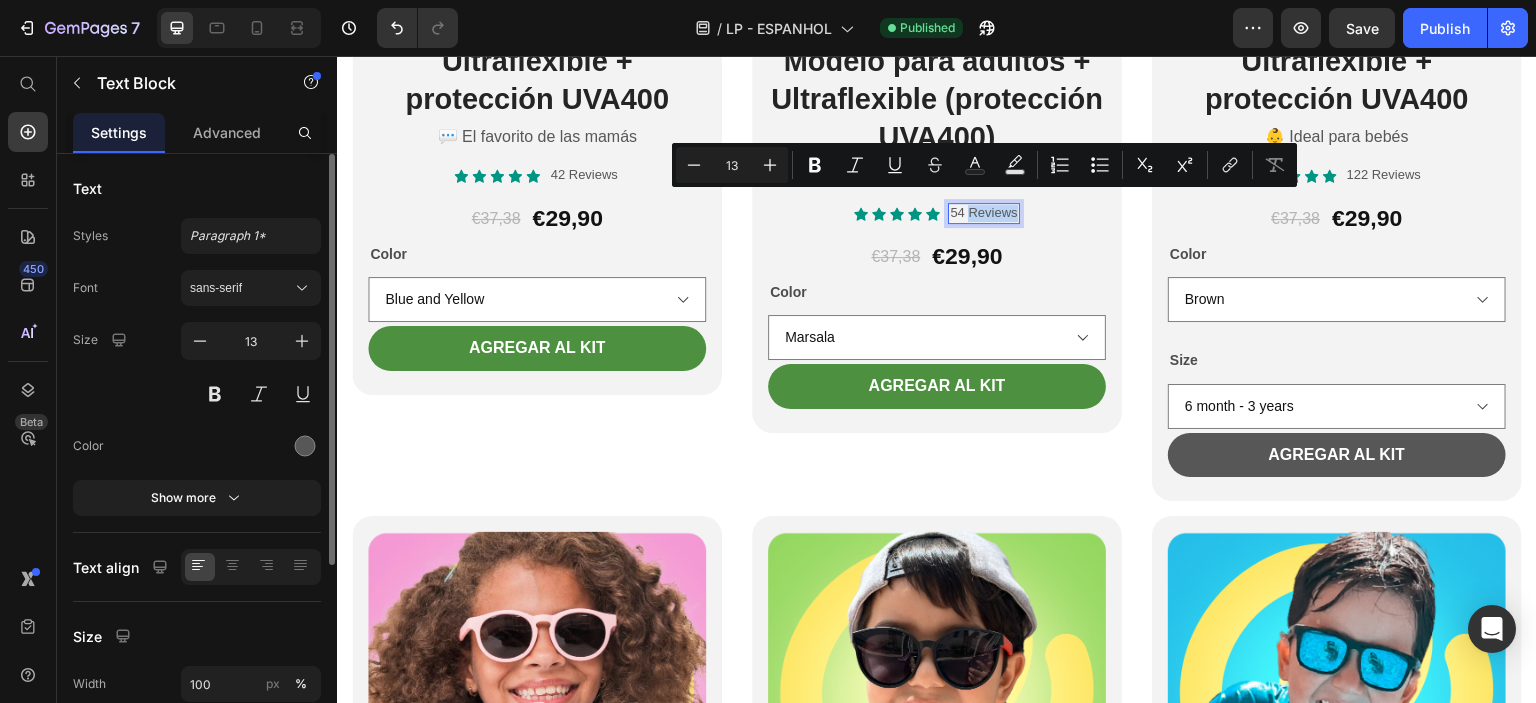 copy on "Reviews" 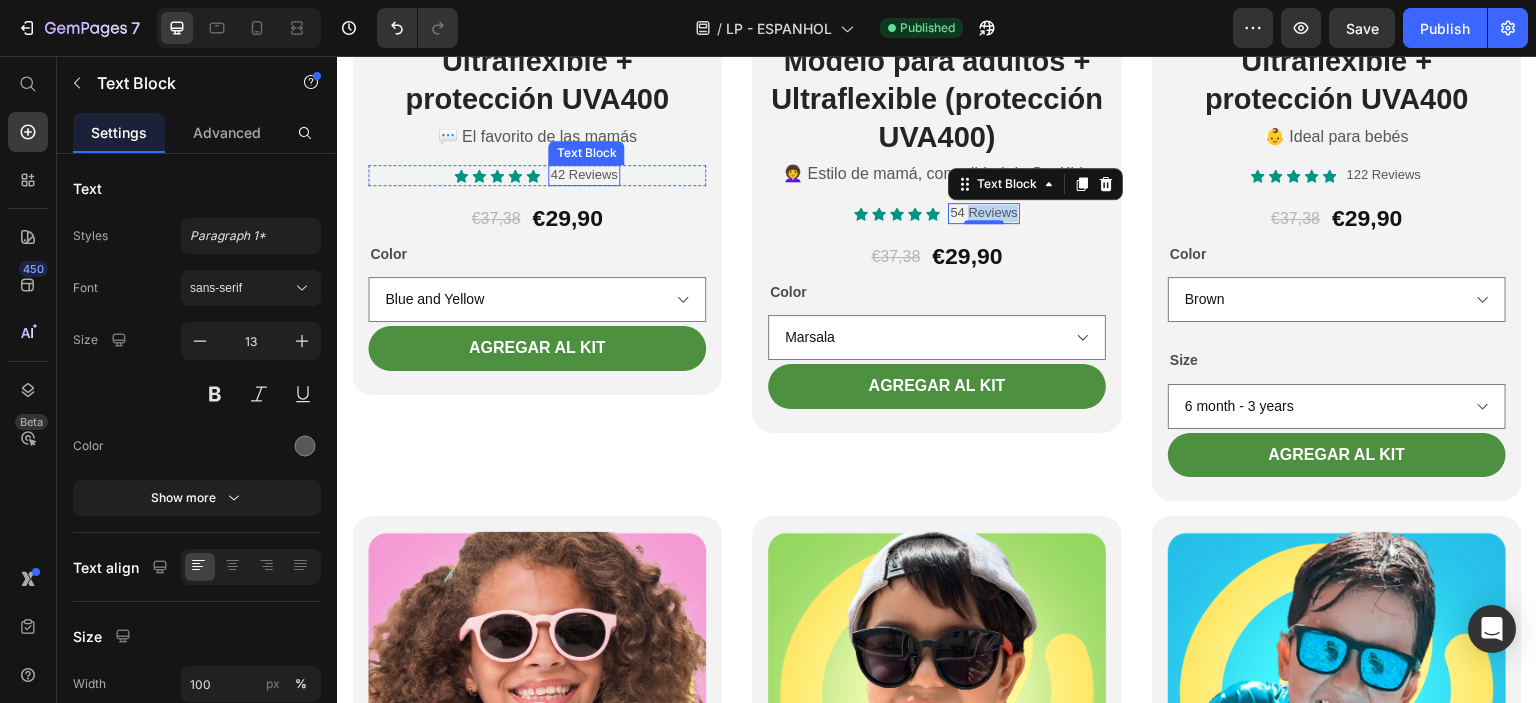click on "42 Reviews" at bounding box center [583, 175] 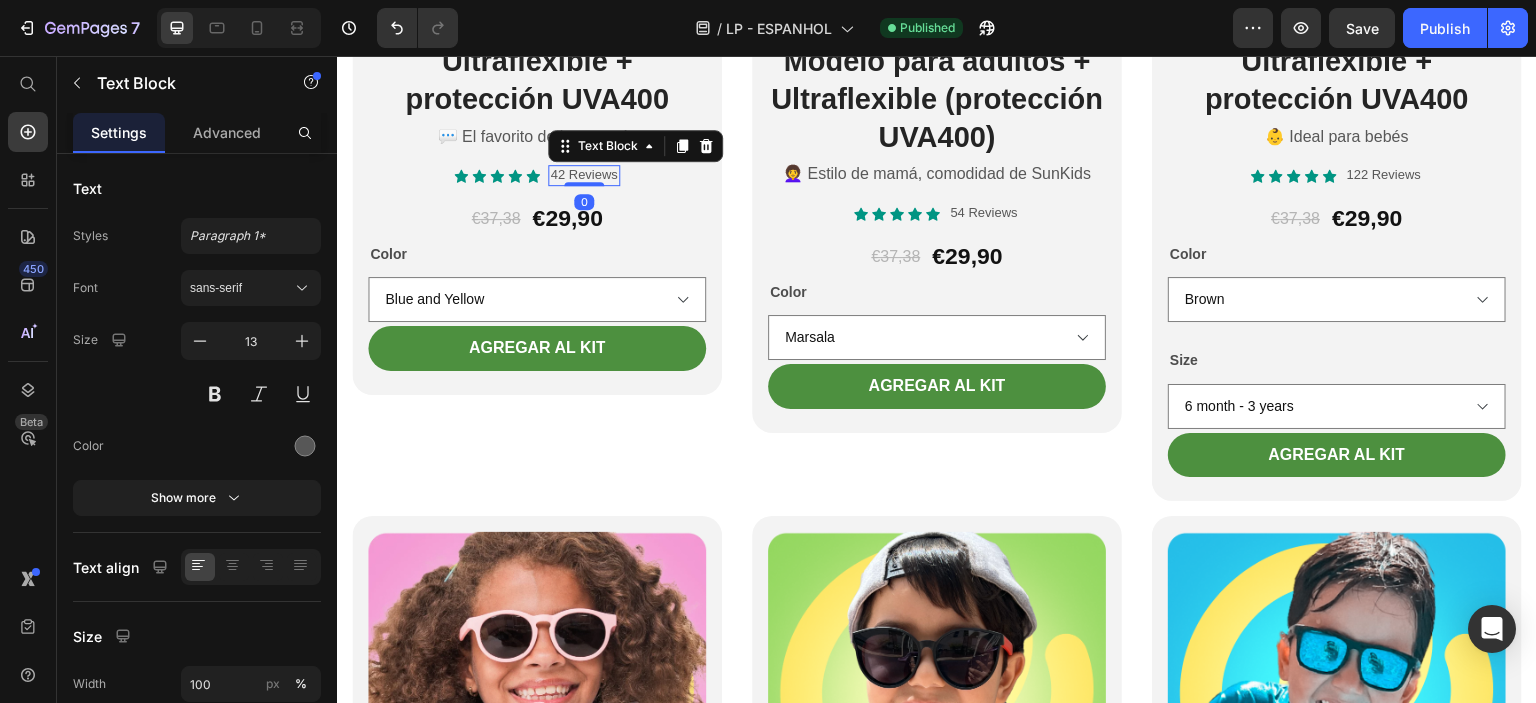 click on "42 Reviews" at bounding box center (583, 175) 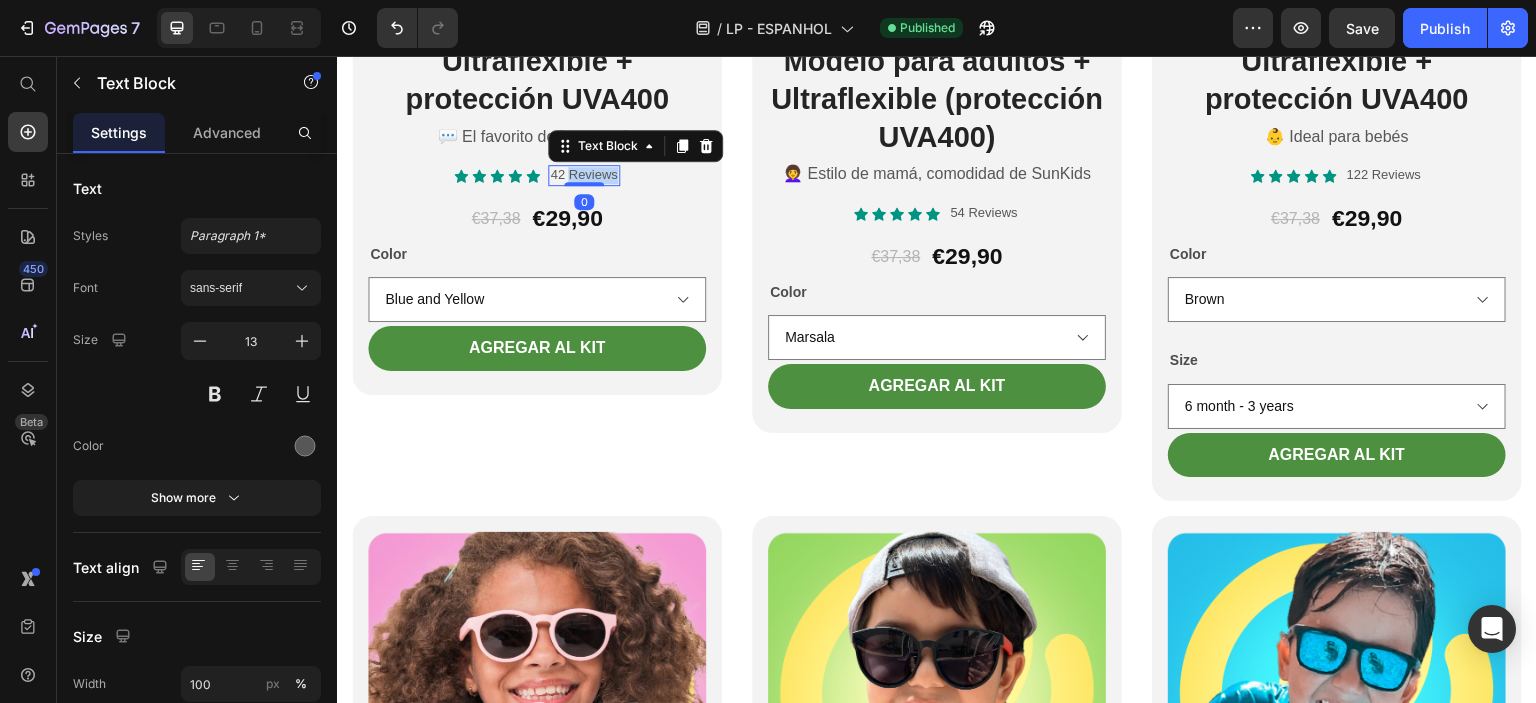 click on "42 Reviews" at bounding box center [583, 175] 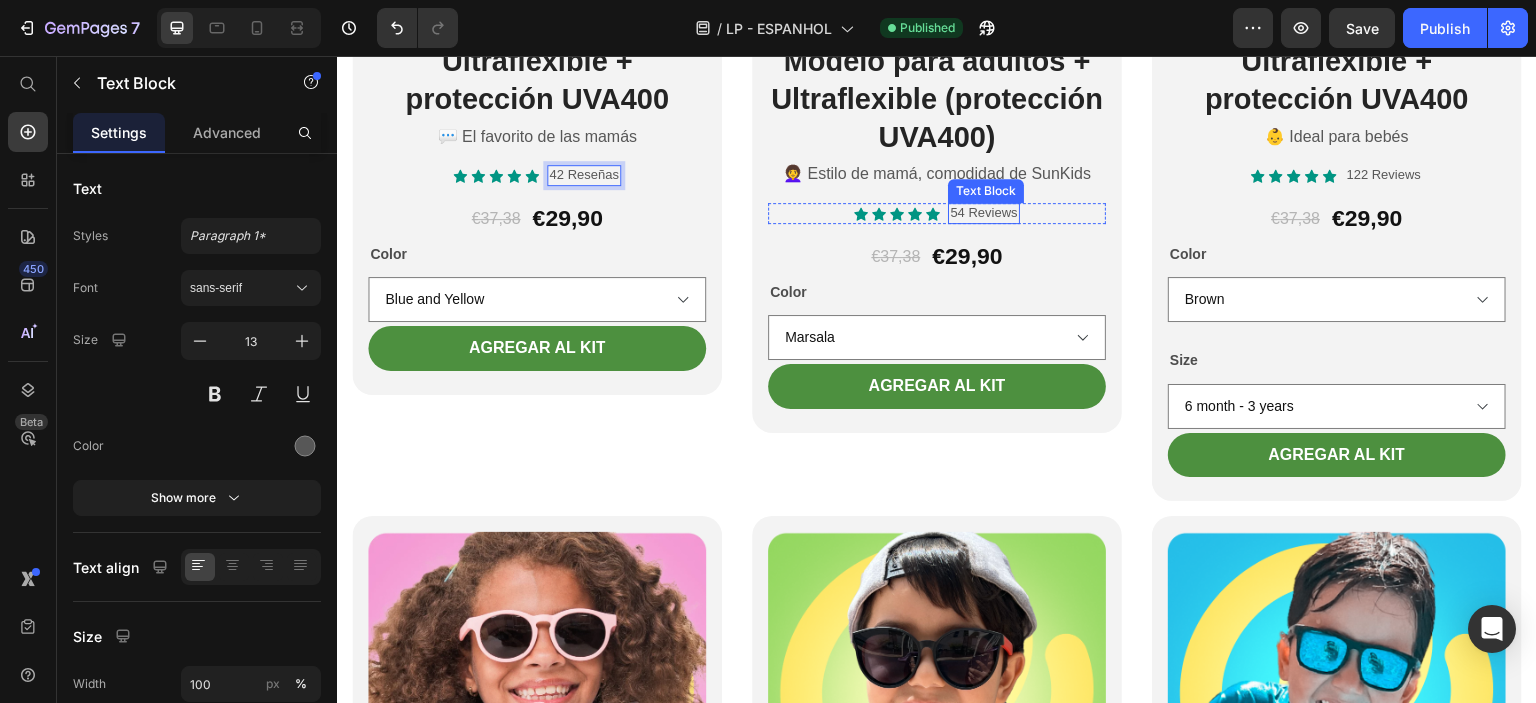 click on "54 Reviews" at bounding box center [983, 213] 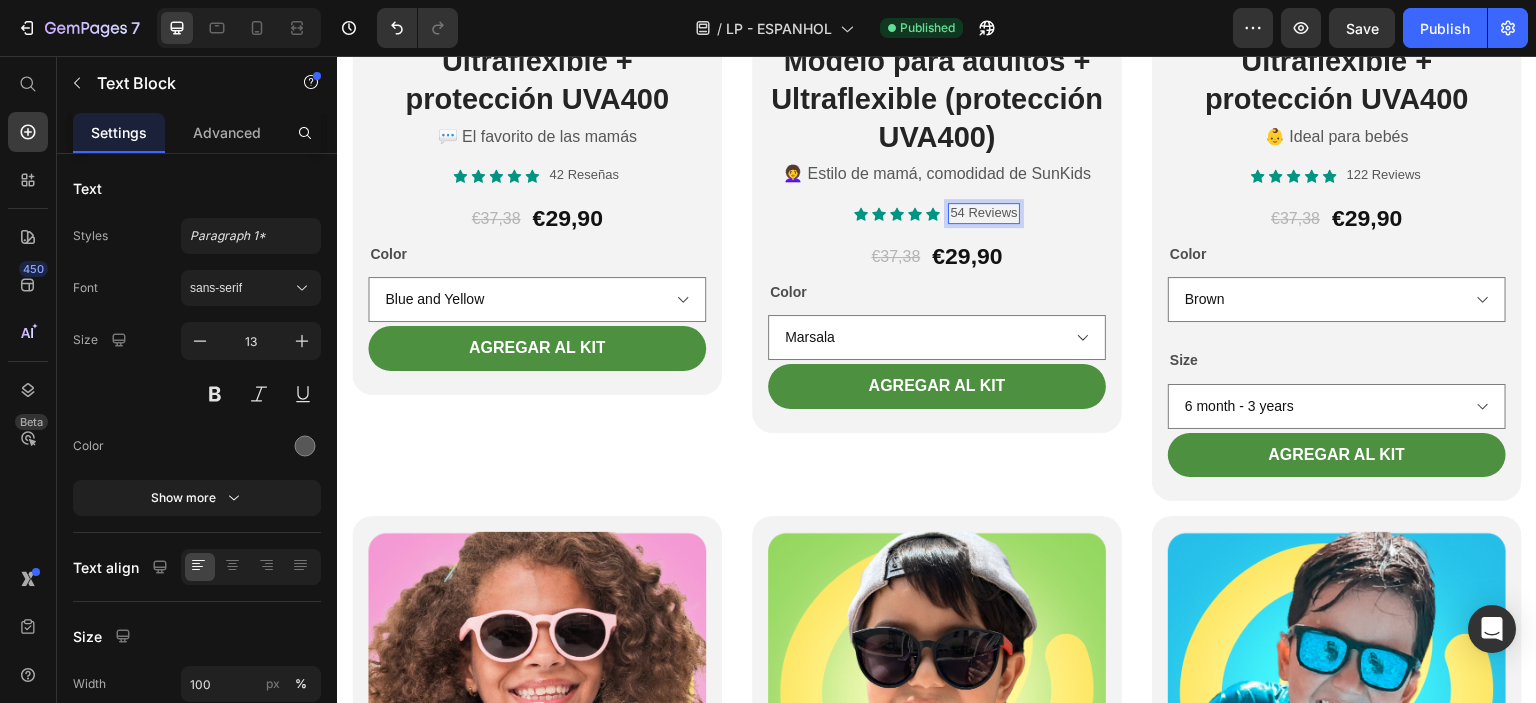 click on "54 Reviews" at bounding box center [983, 213] 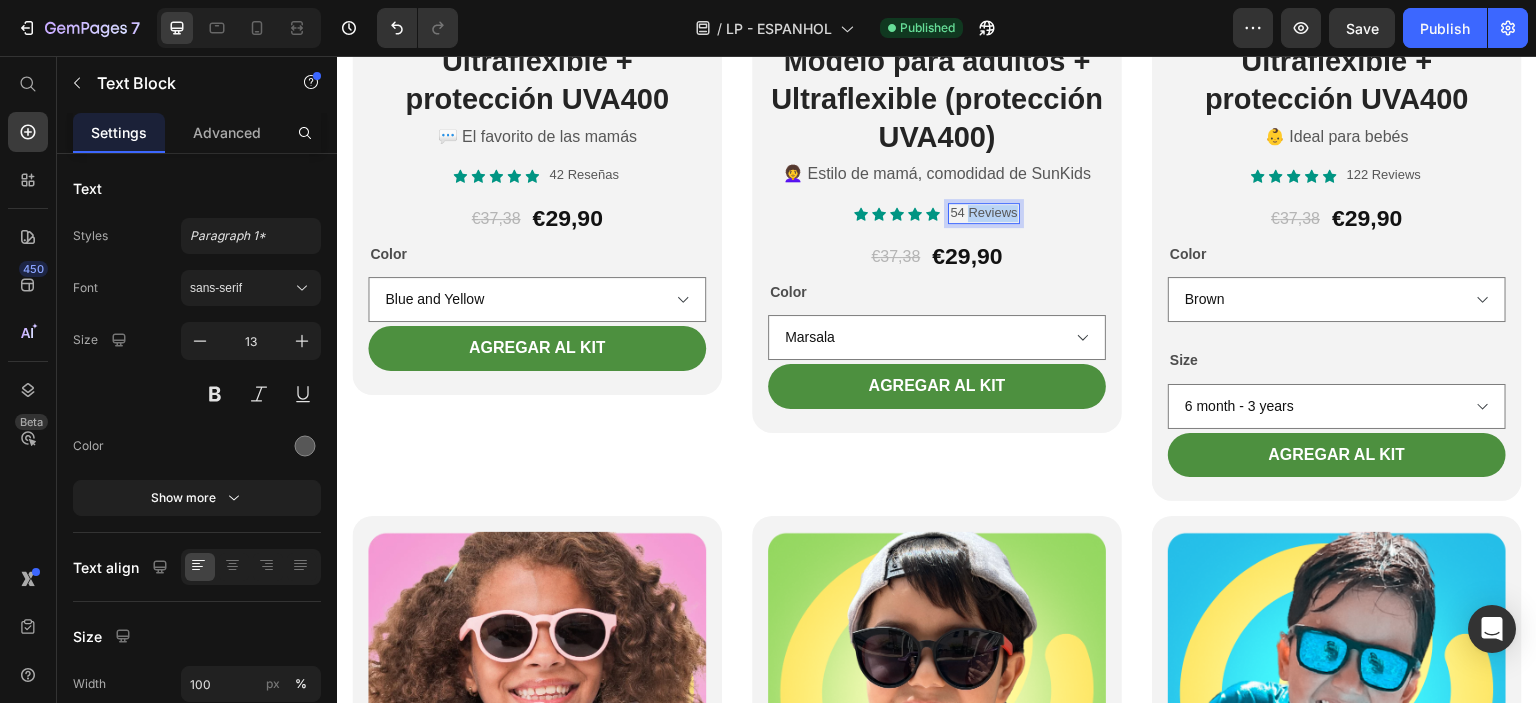 click on "54 Reviews" at bounding box center [983, 213] 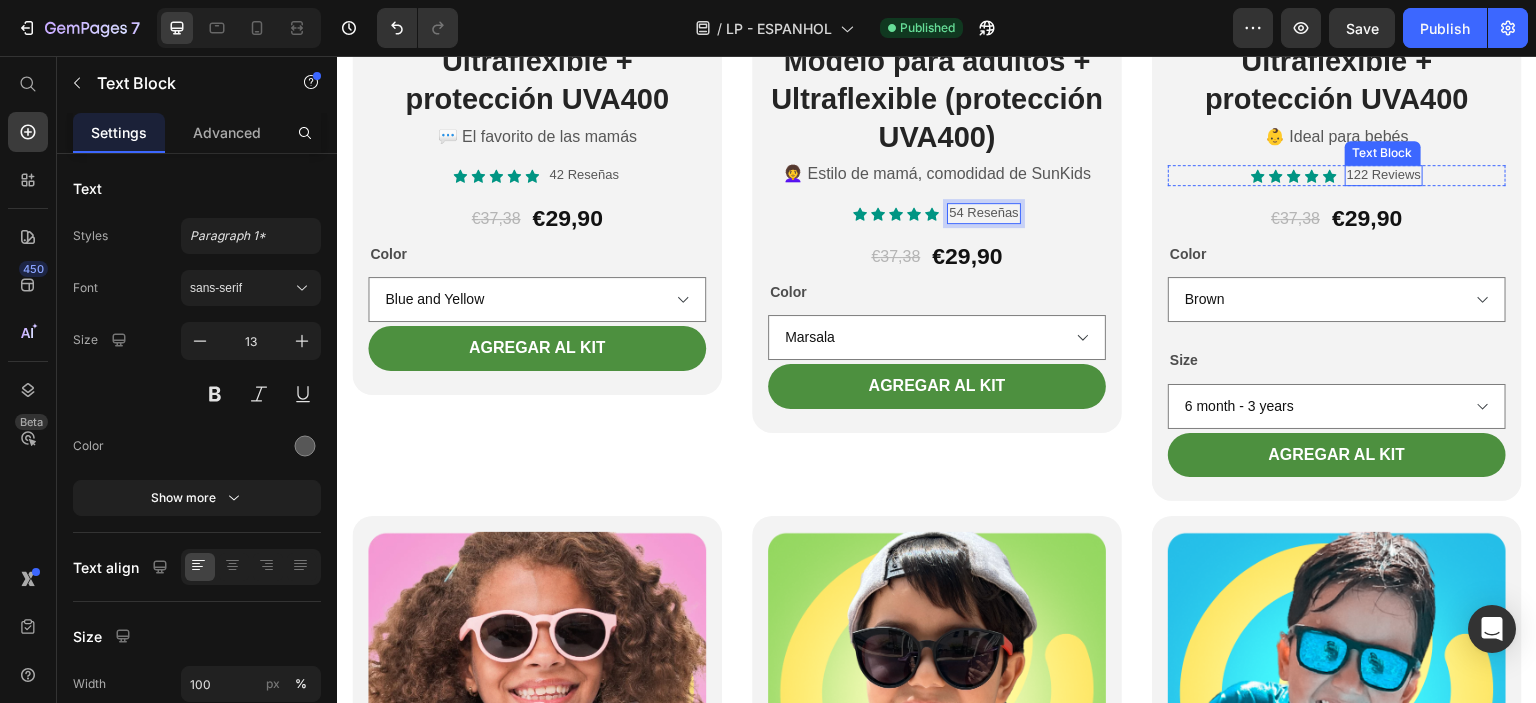 click on "122 Reviews" at bounding box center [1384, 175] 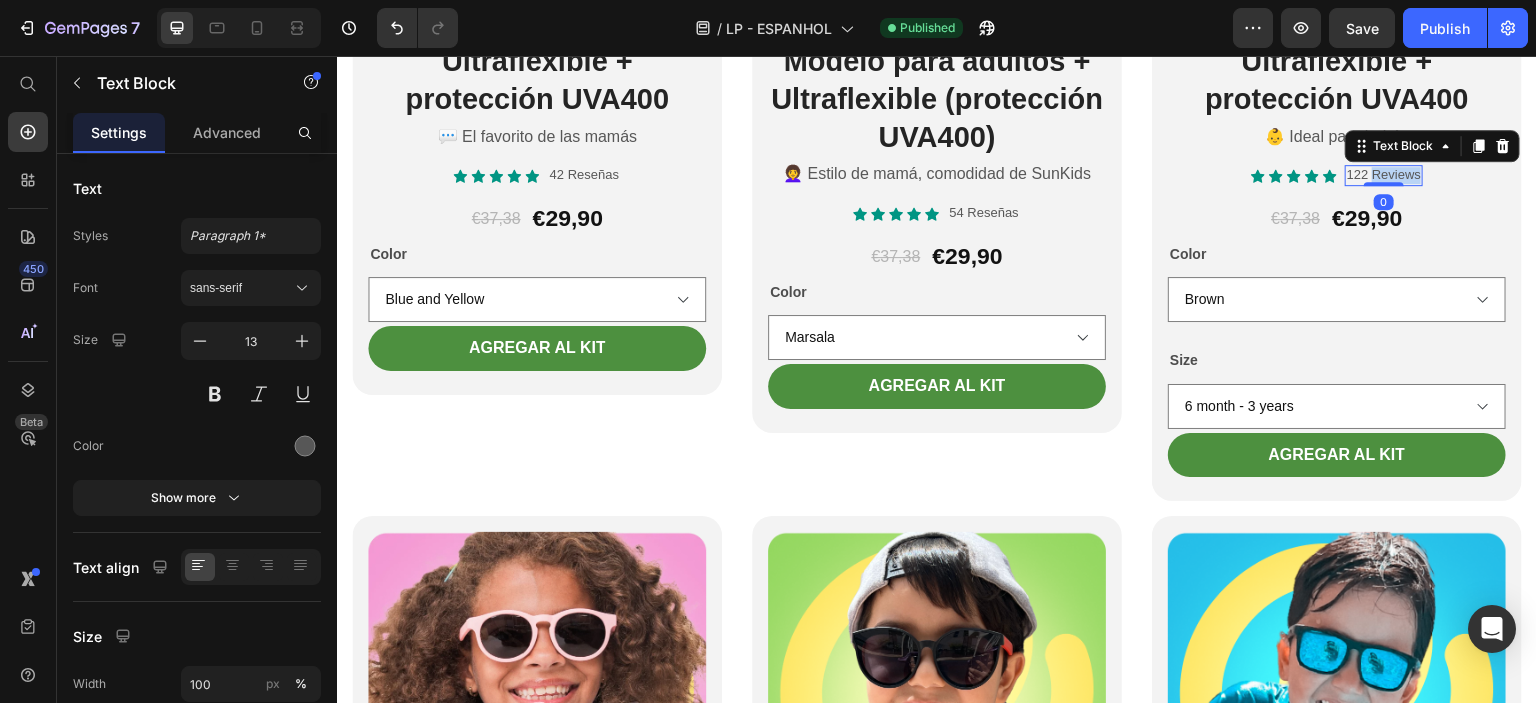 click on "122 Reviews" at bounding box center [1384, 175] 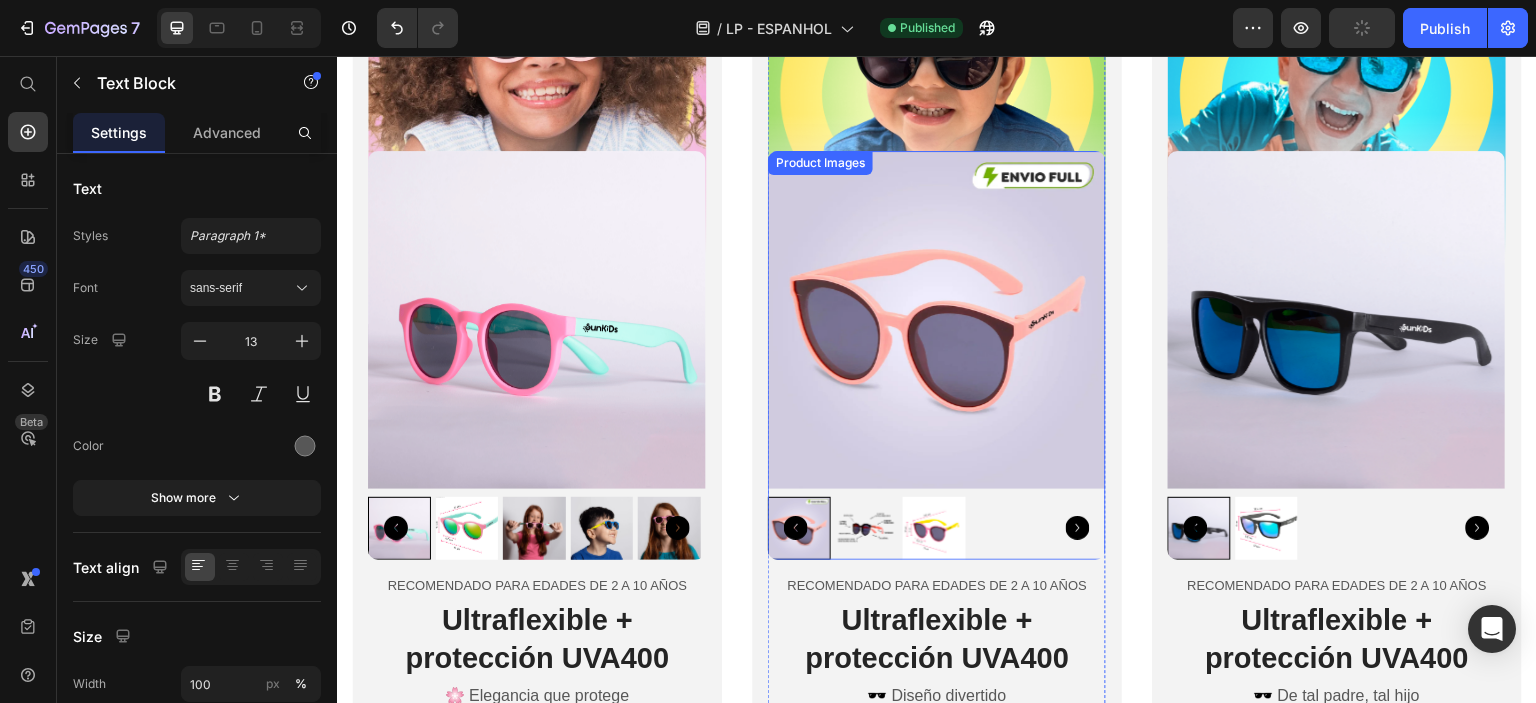 scroll, scrollTop: 4900, scrollLeft: 0, axis: vertical 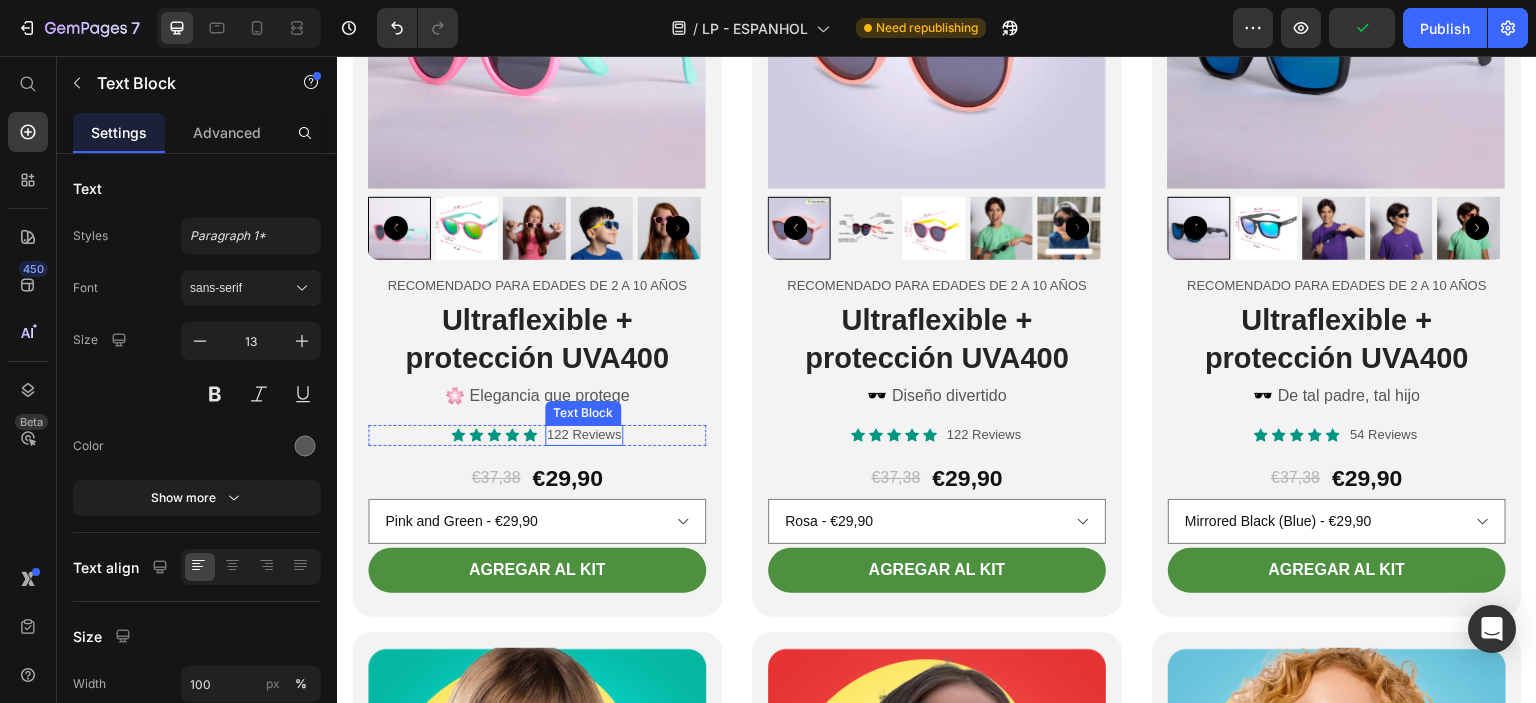 click on "122 Reviews" at bounding box center (584, 435) 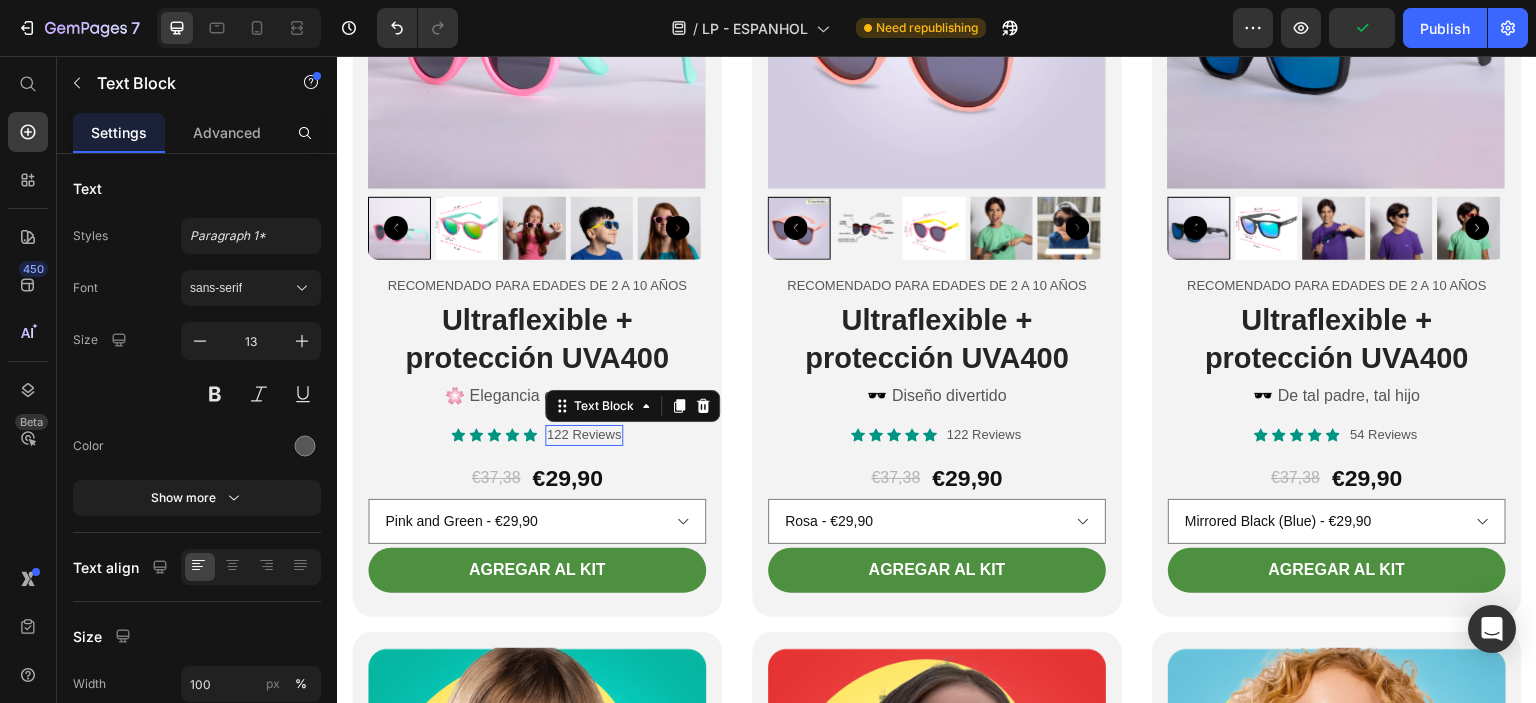 click on "122 Reviews" at bounding box center (584, 435) 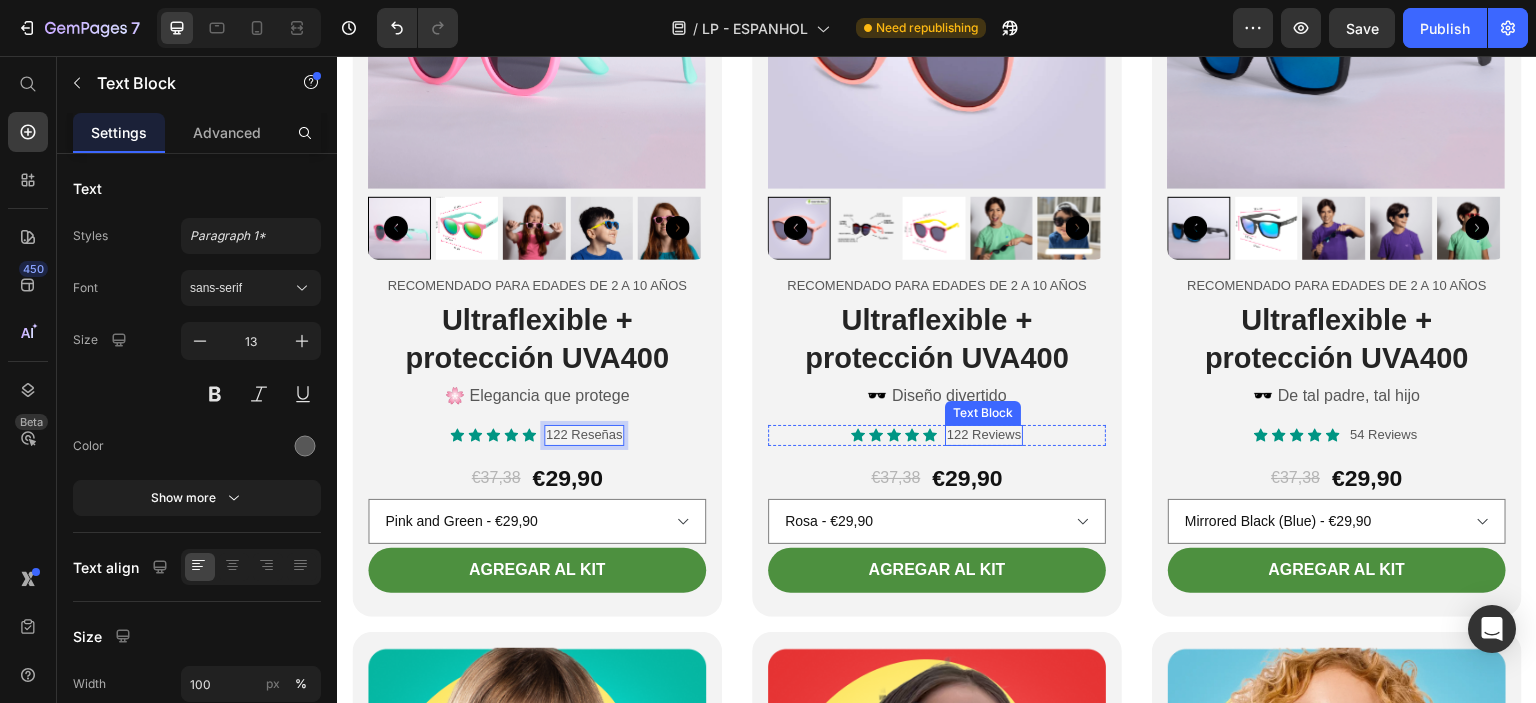 click on "122 Reviews" at bounding box center [984, 435] 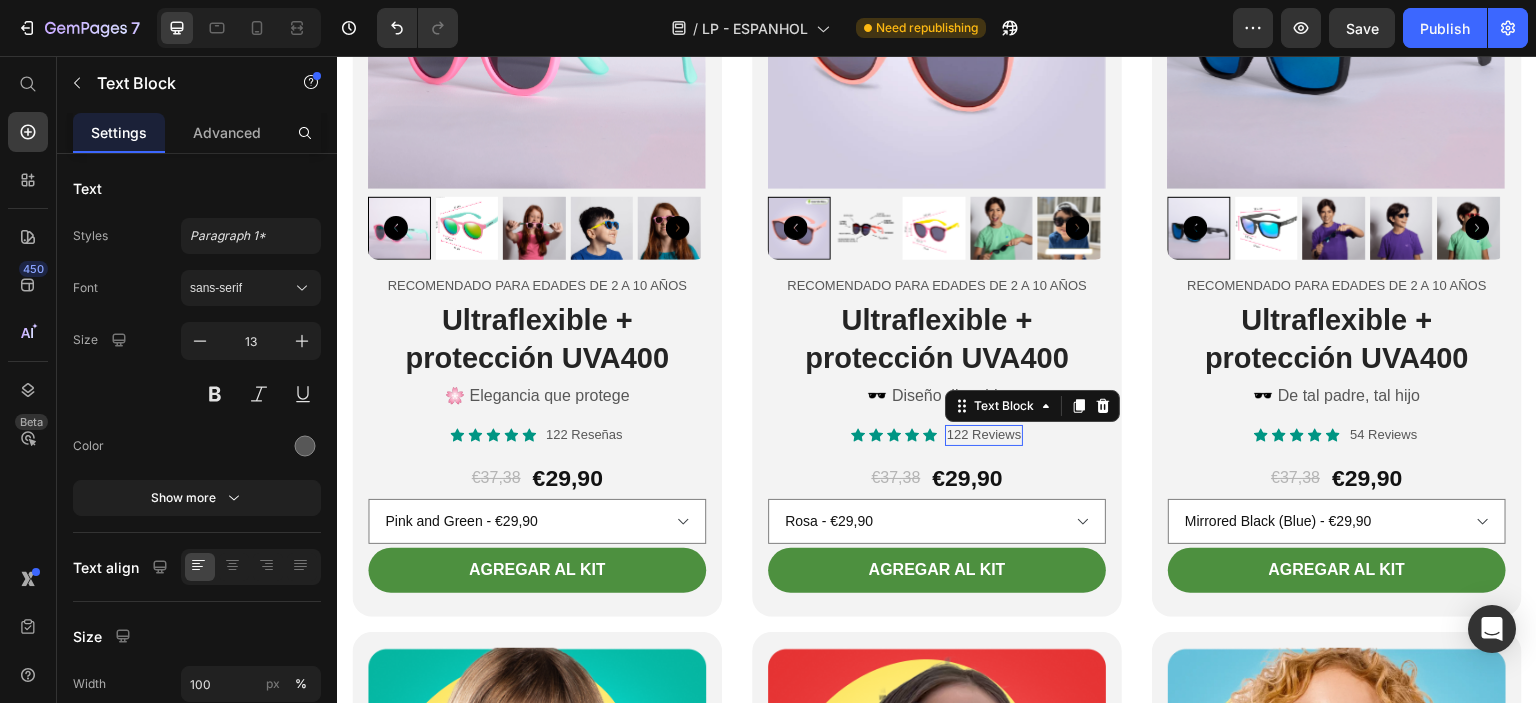click on "122 Reviews" at bounding box center [984, 435] 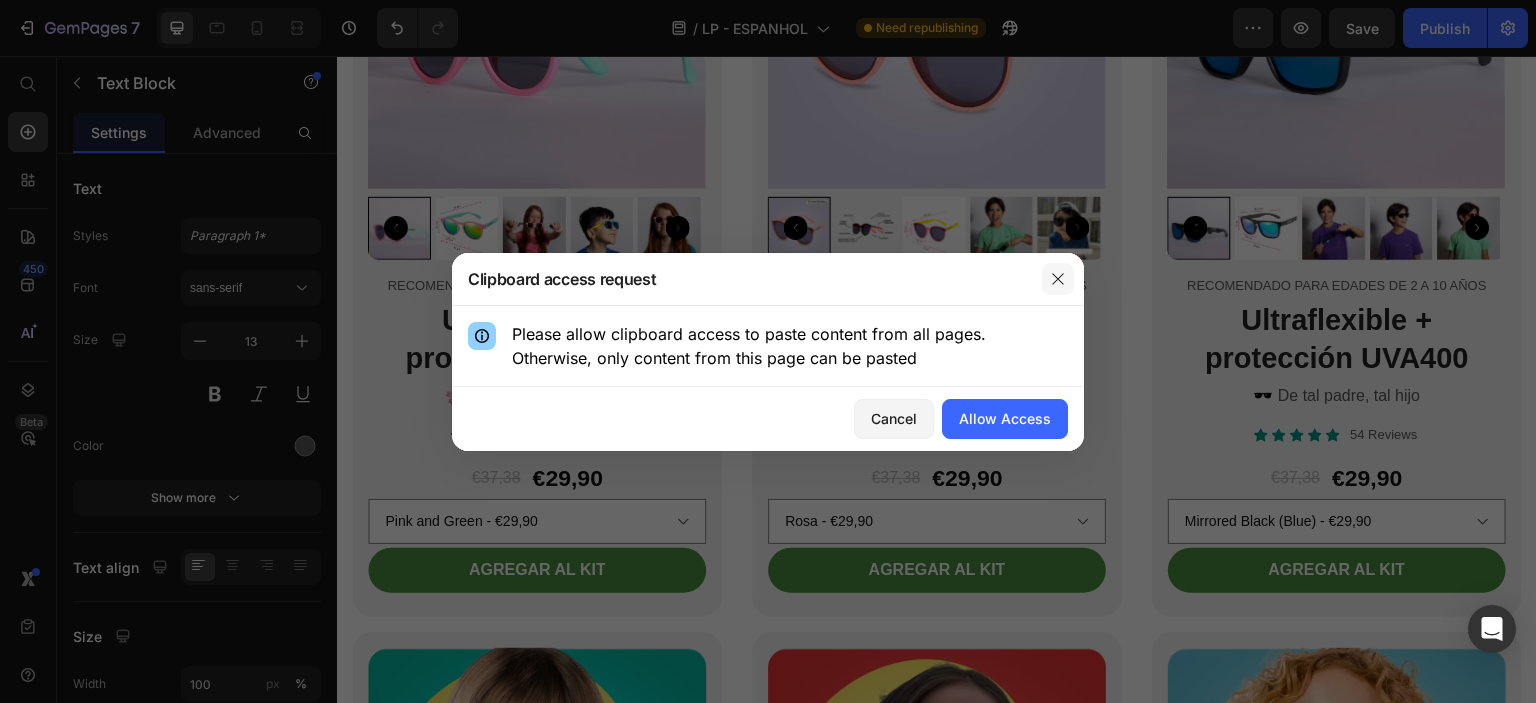 click at bounding box center (1058, 279) 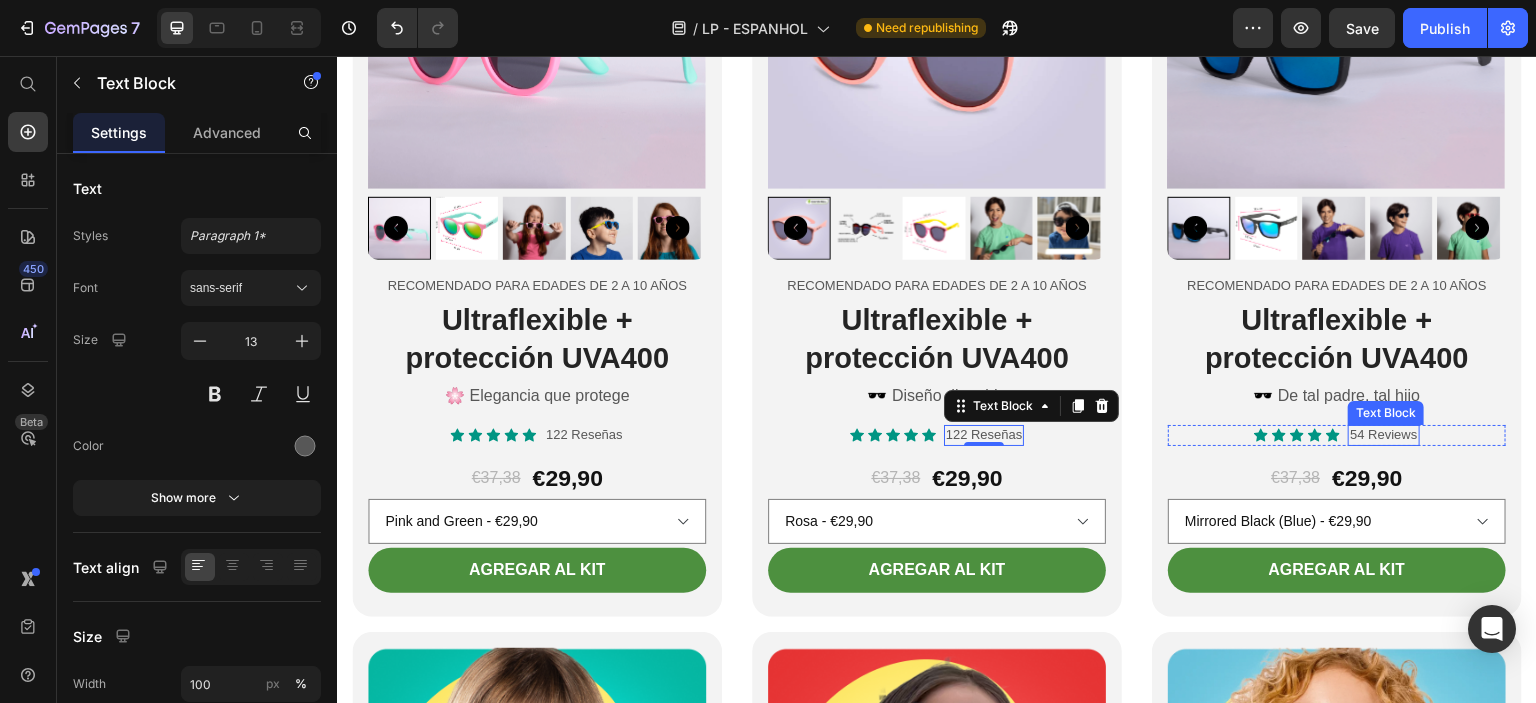 click on "54 Reviews" at bounding box center [1383, 435] 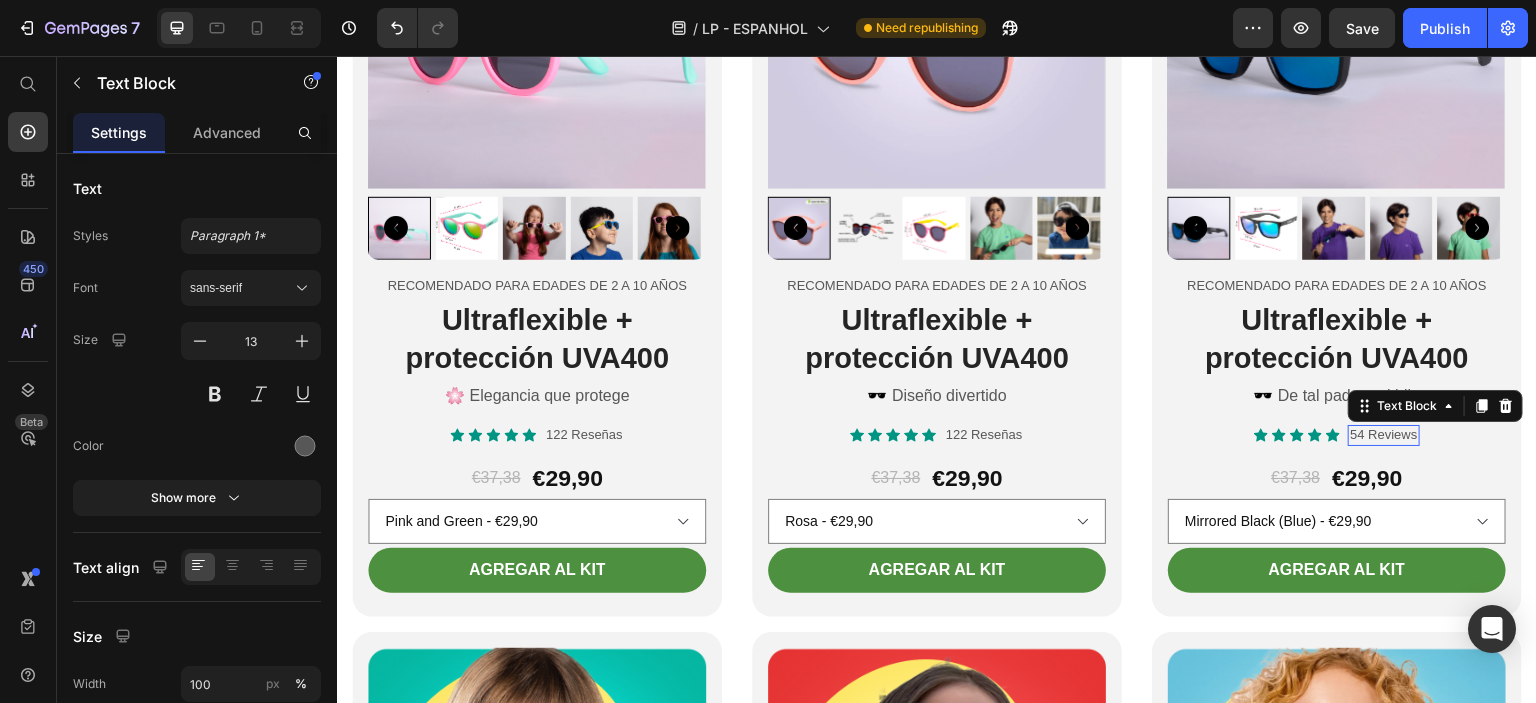 click at bounding box center (337, 56) 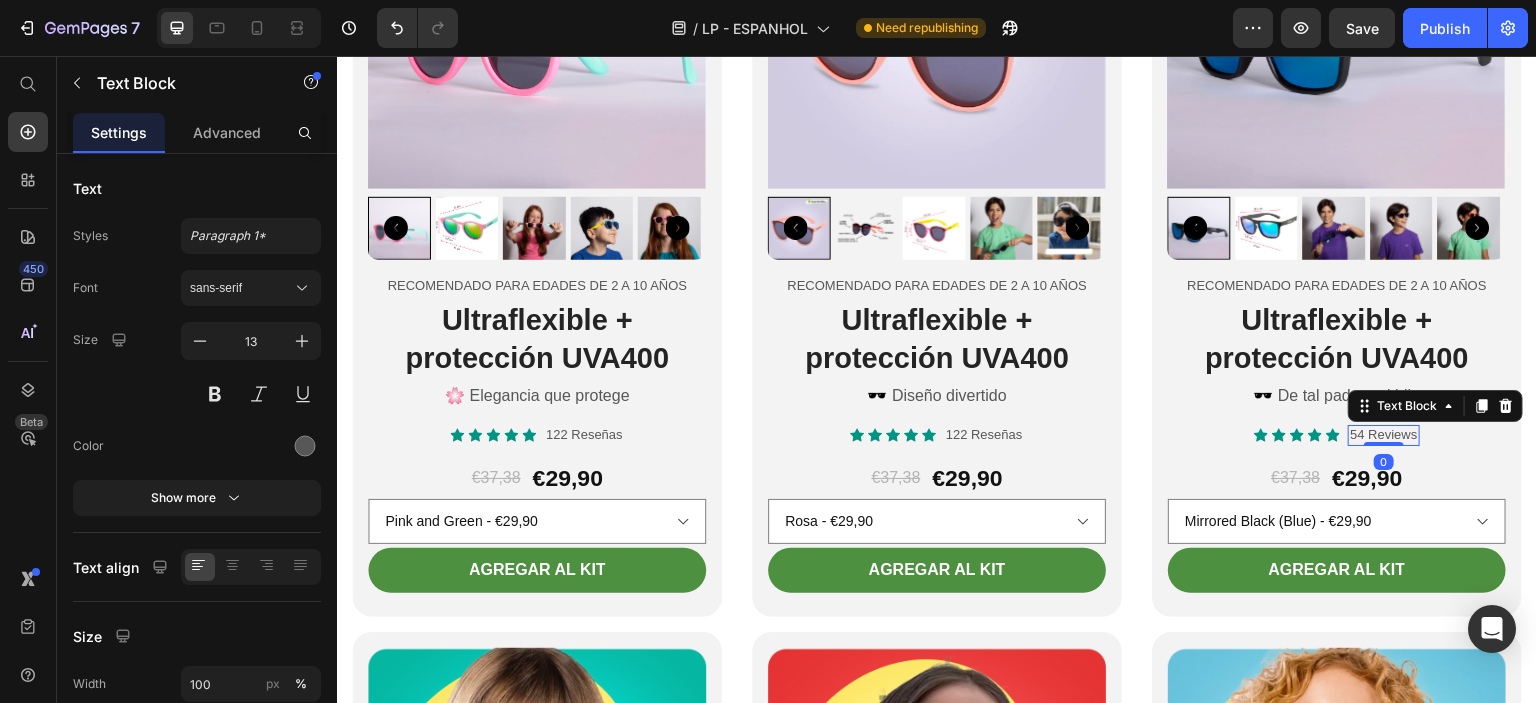 click on "54 Reviews" at bounding box center [1383, 435] 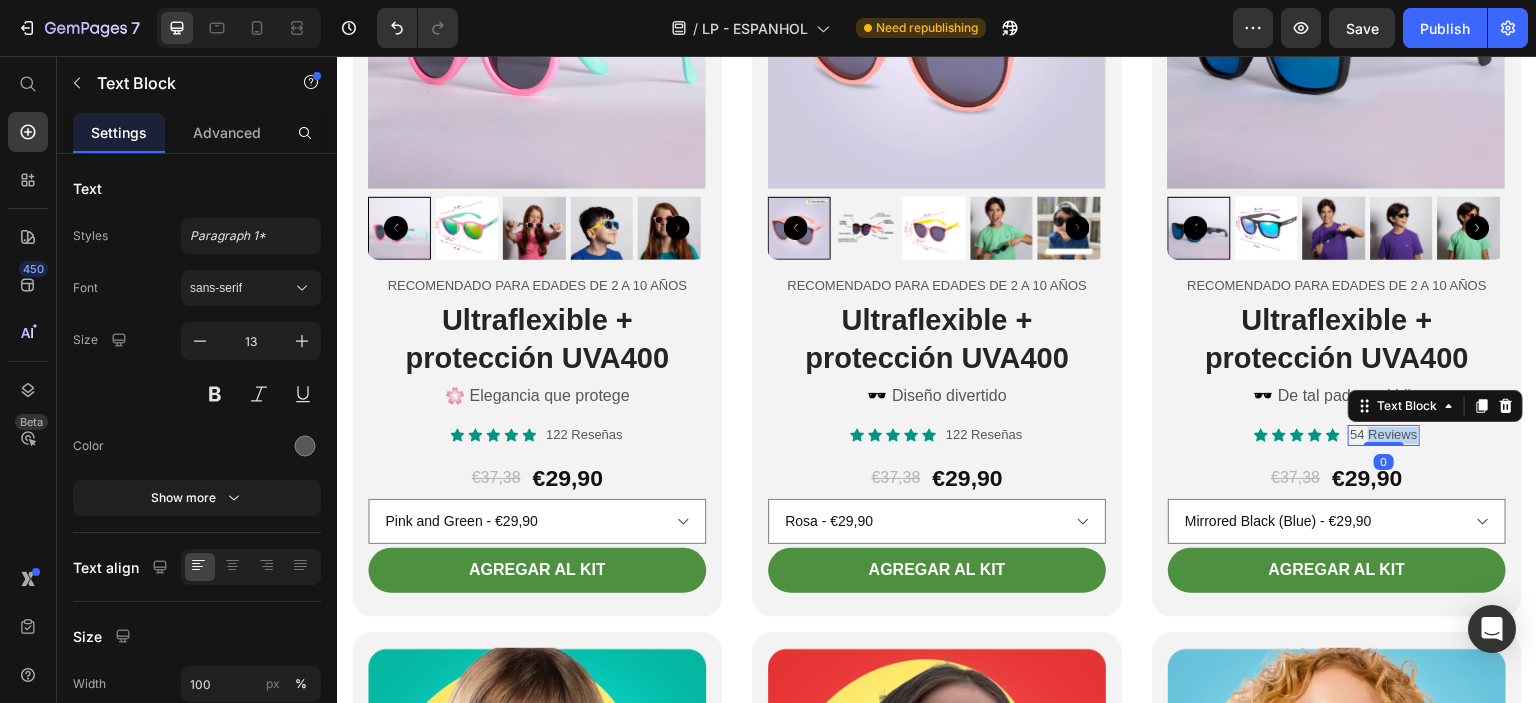 click on "54 Reviews" at bounding box center (1383, 435) 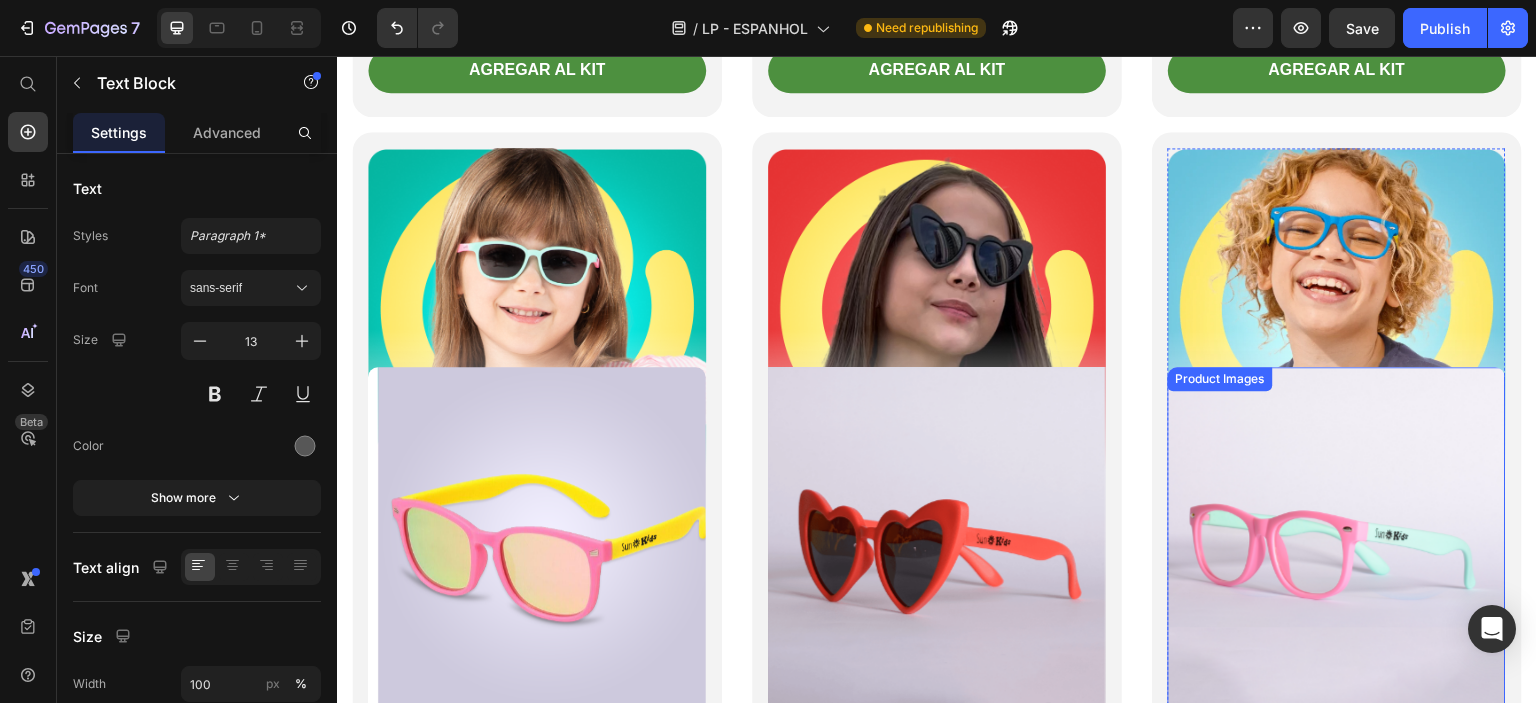 scroll, scrollTop: 5700, scrollLeft: 0, axis: vertical 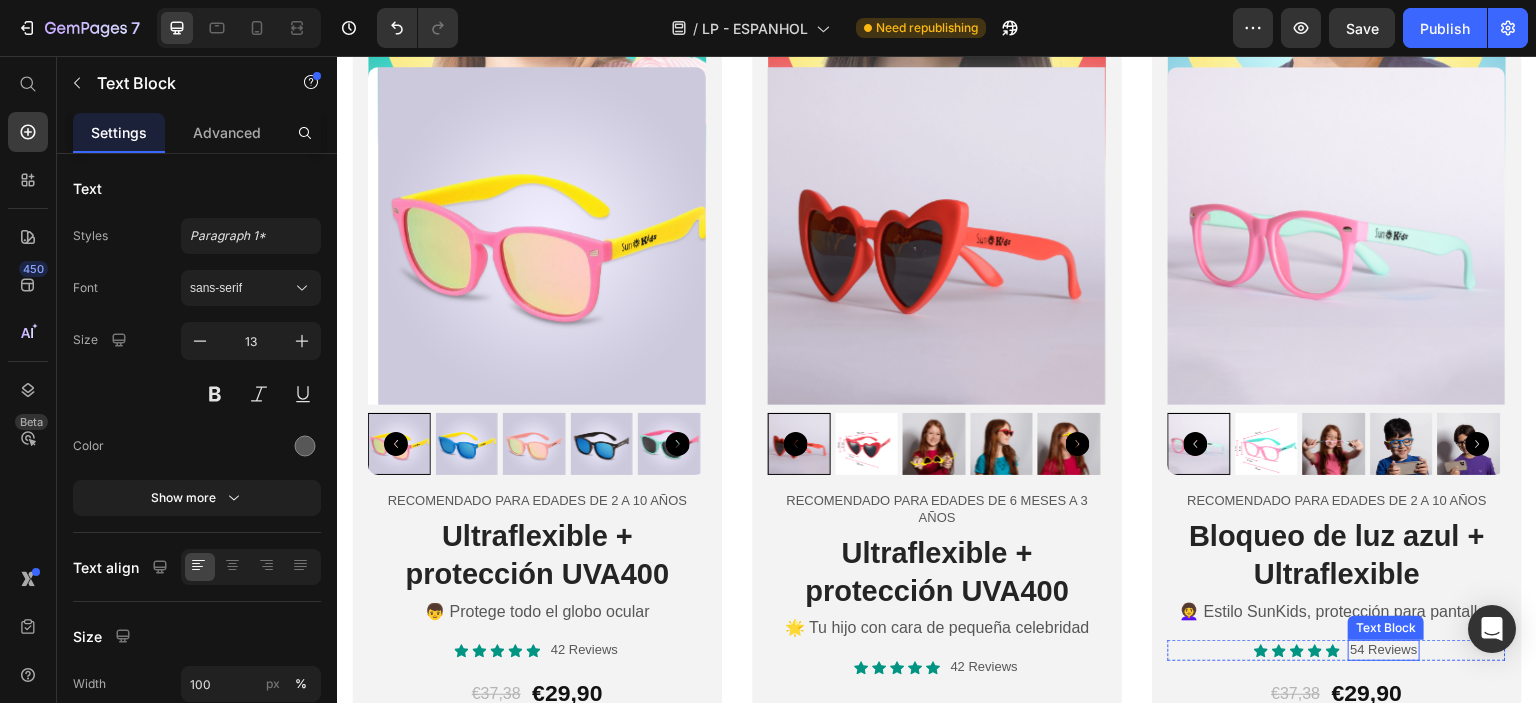 click on "54 Reviews" at bounding box center [1383, 650] 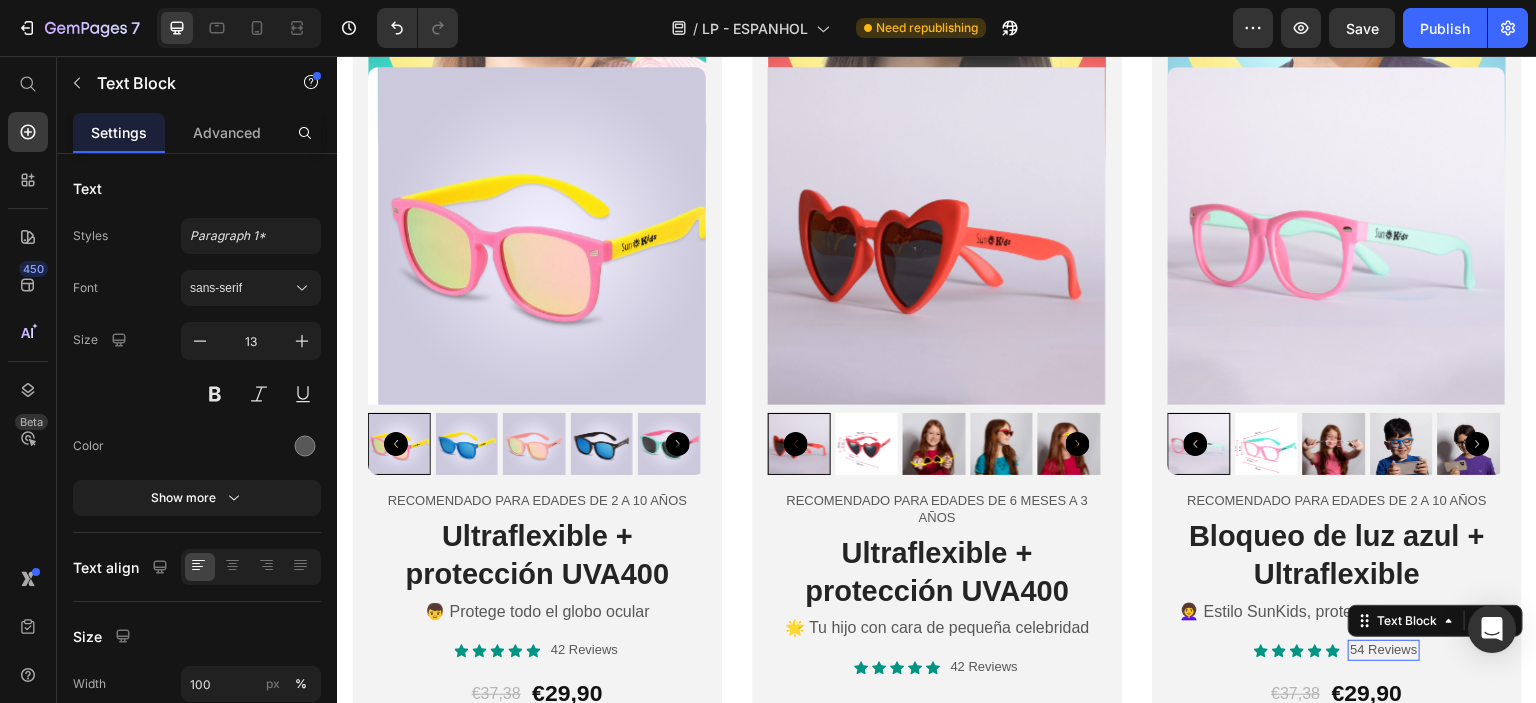 click on "54 Reviews" at bounding box center [1383, 650] 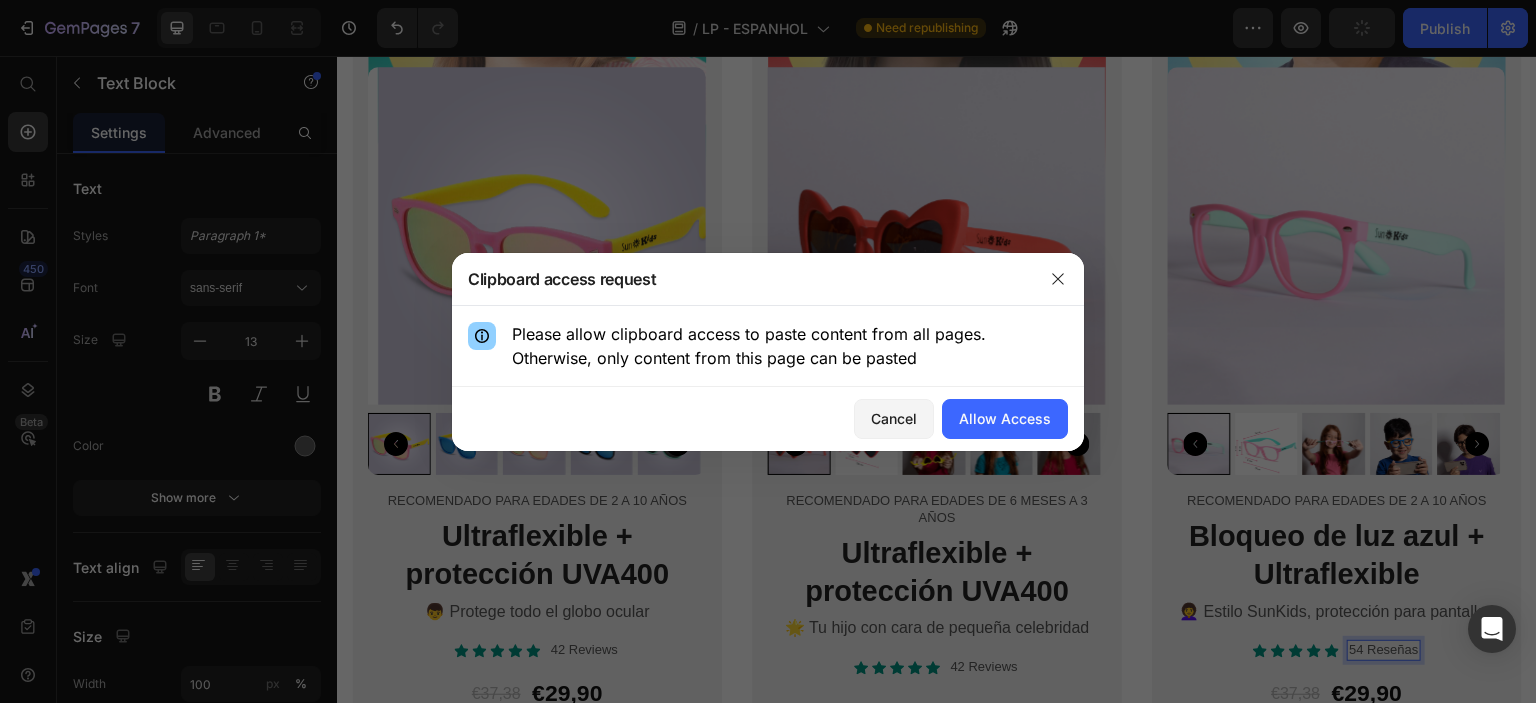 click 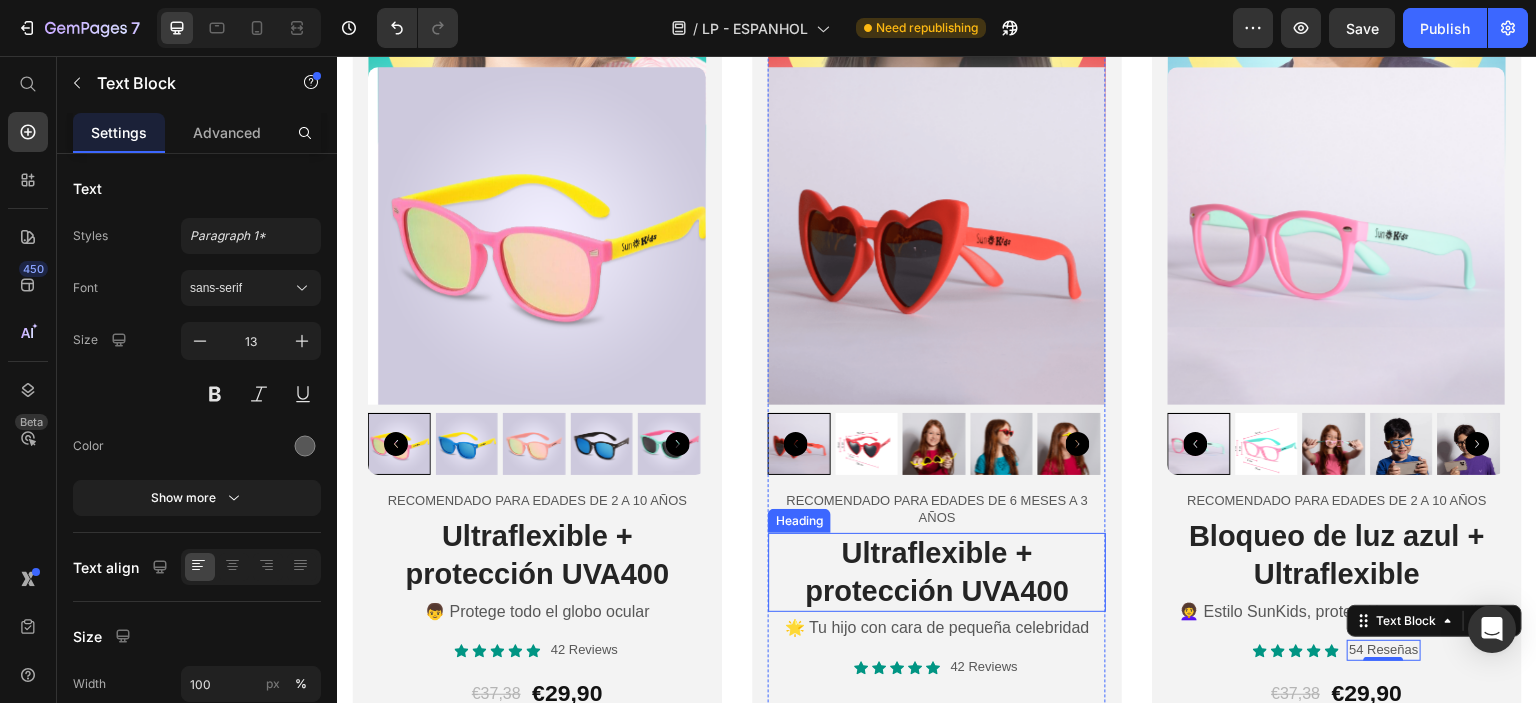 scroll, scrollTop: 6000, scrollLeft: 0, axis: vertical 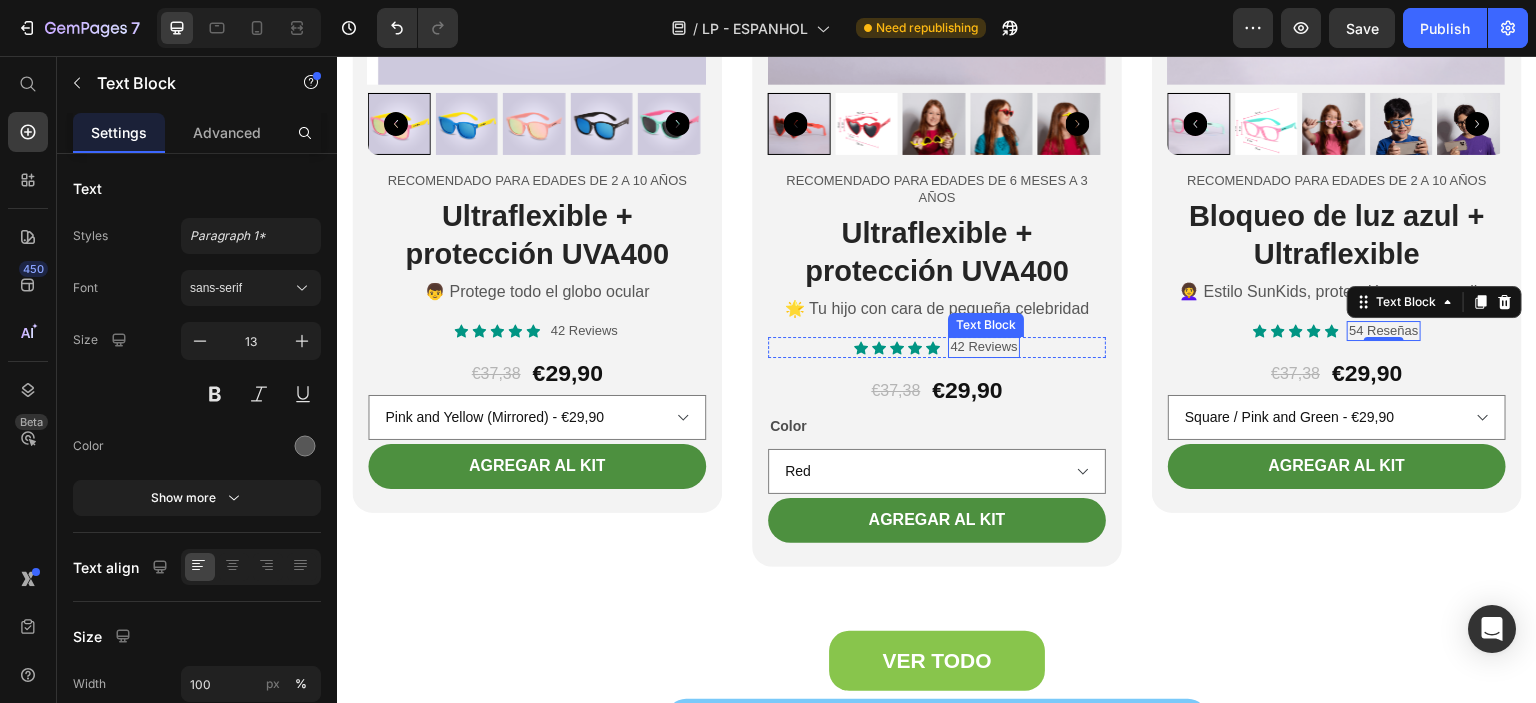 click on "42 Reviews" at bounding box center (983, 347) 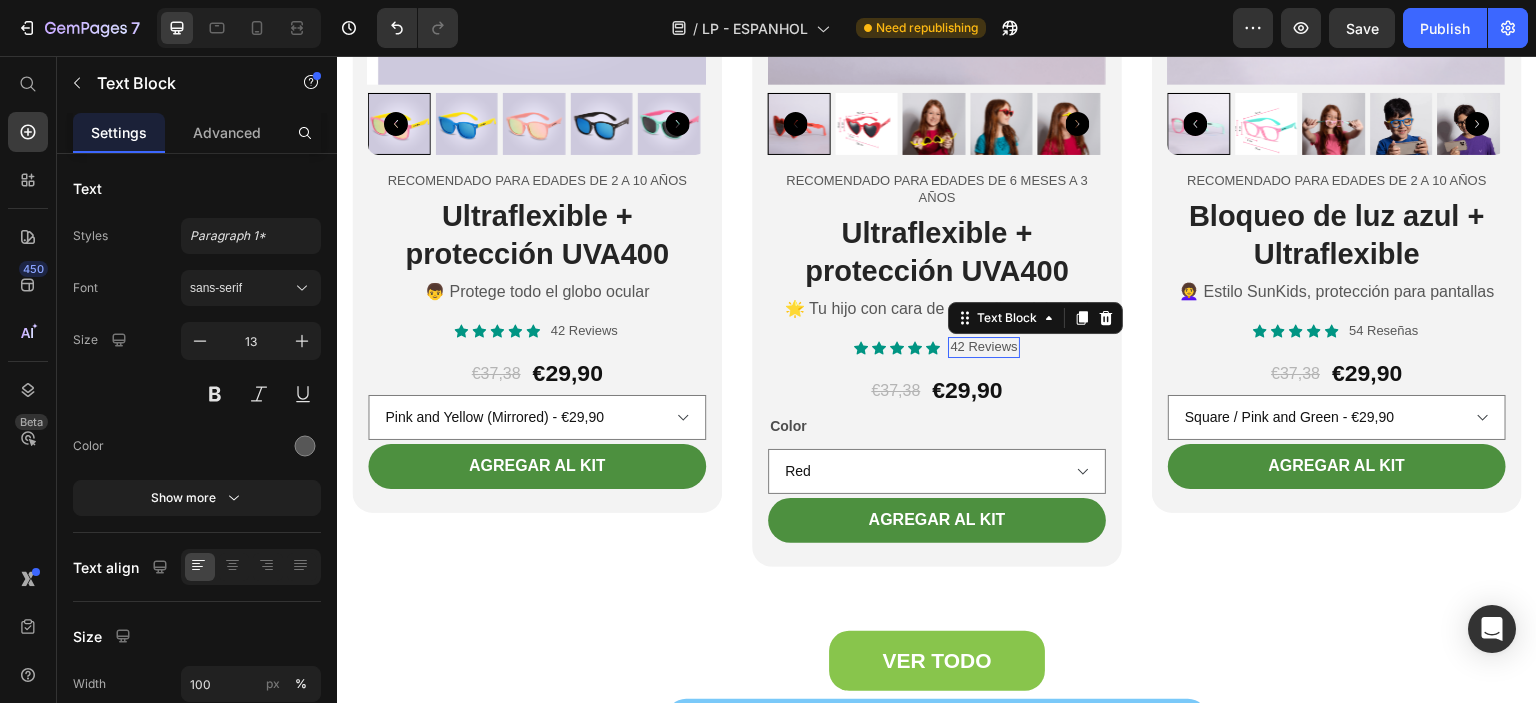 click on "42 Reviews" at bounding box center (983, 347) 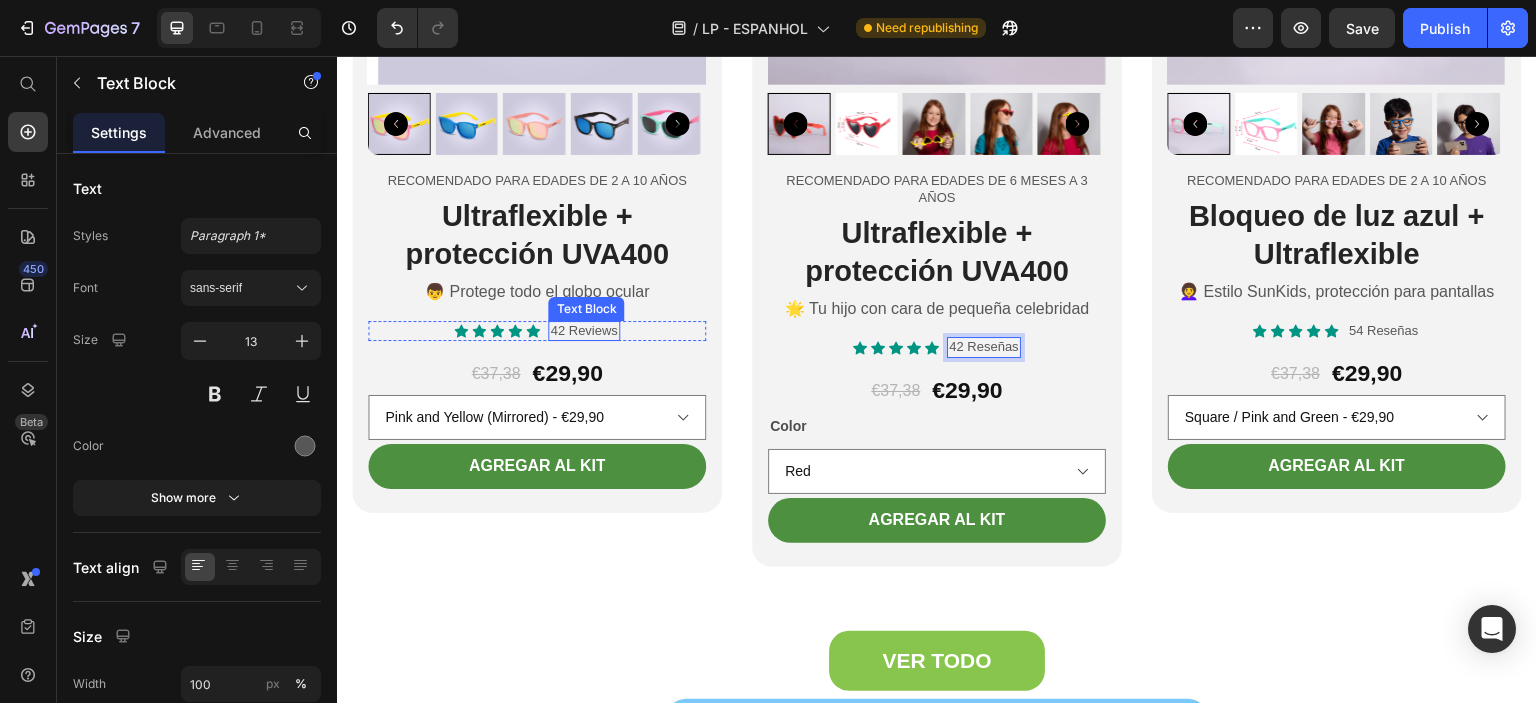click on "42 Reviews" at bounding box center [583, 331] 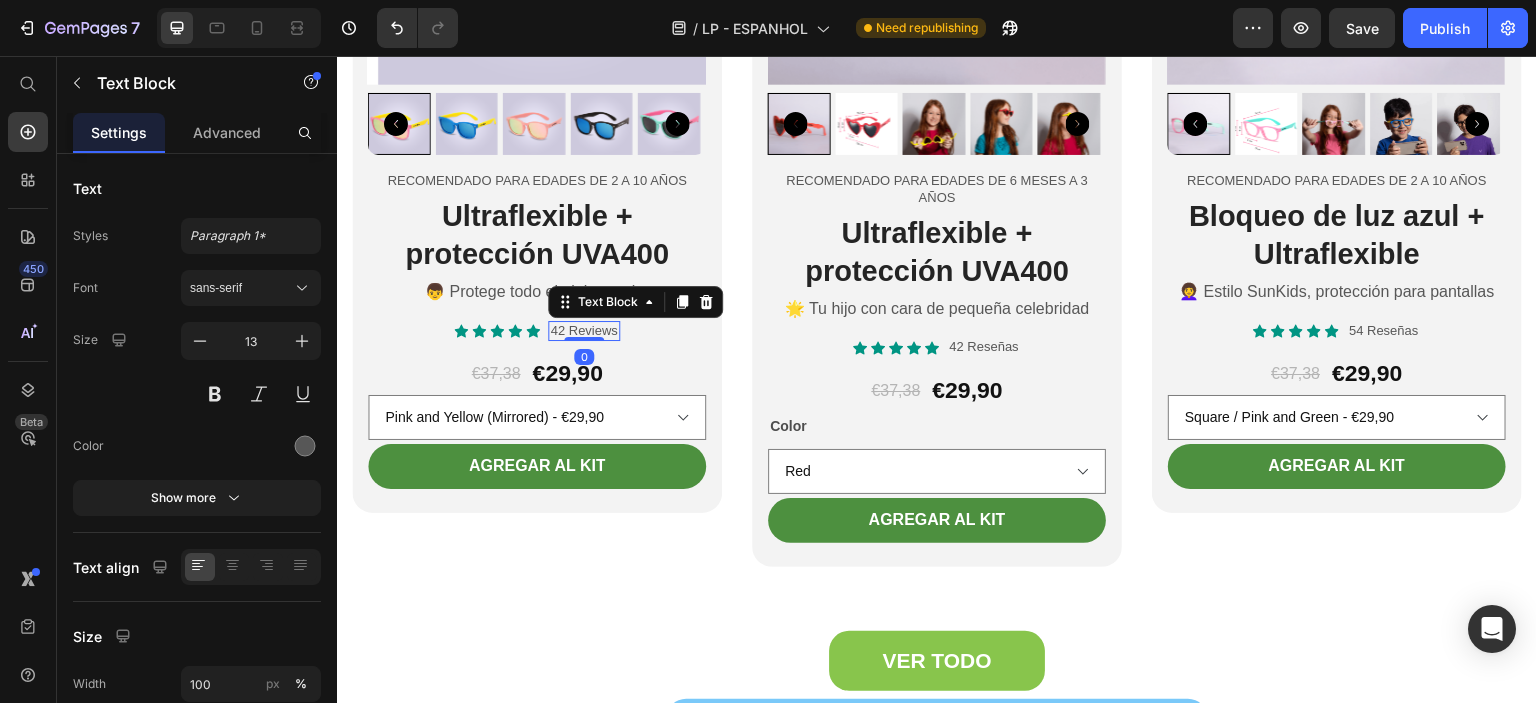click on "42 Reviews" at bounding box center (583, 331) 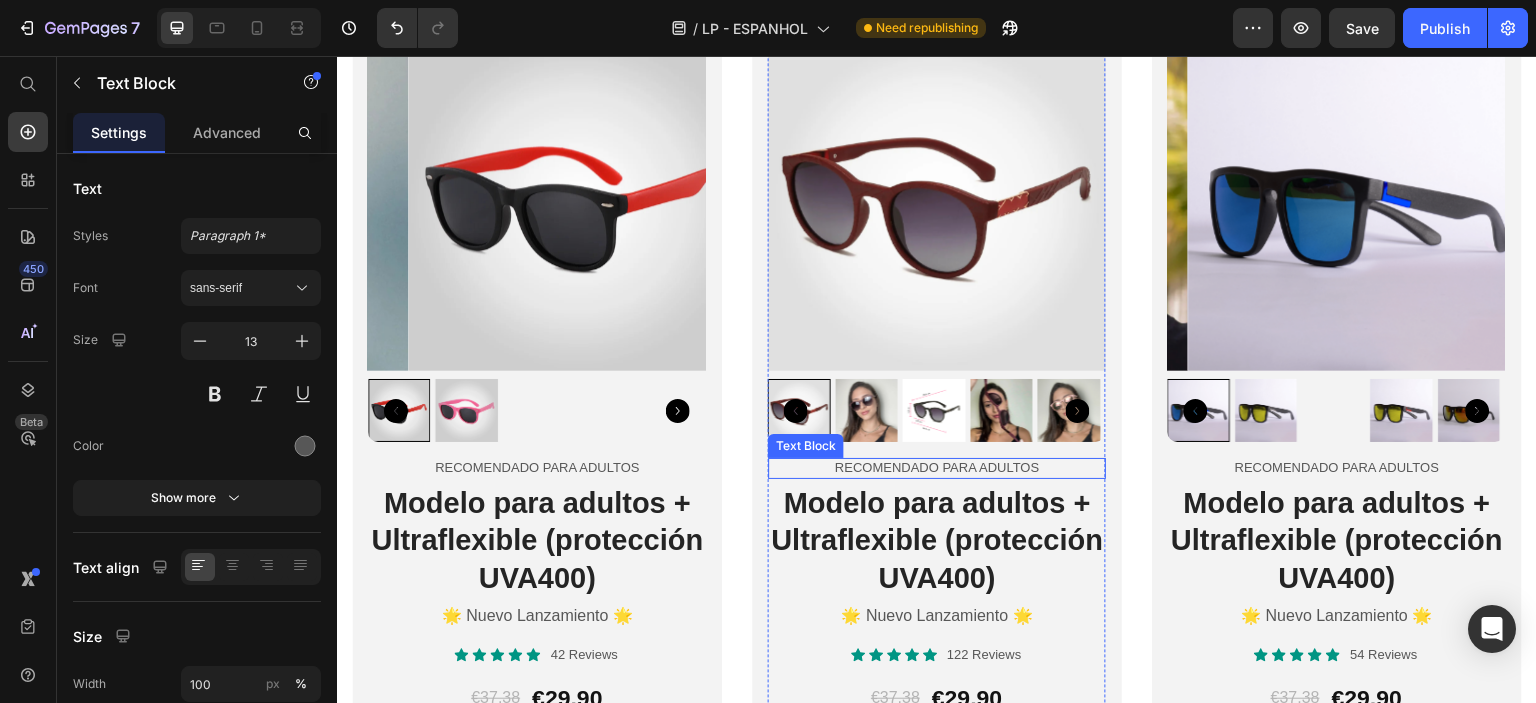 scroll, scrollTop: 7000, scrollLeft: 0, axis: vertical 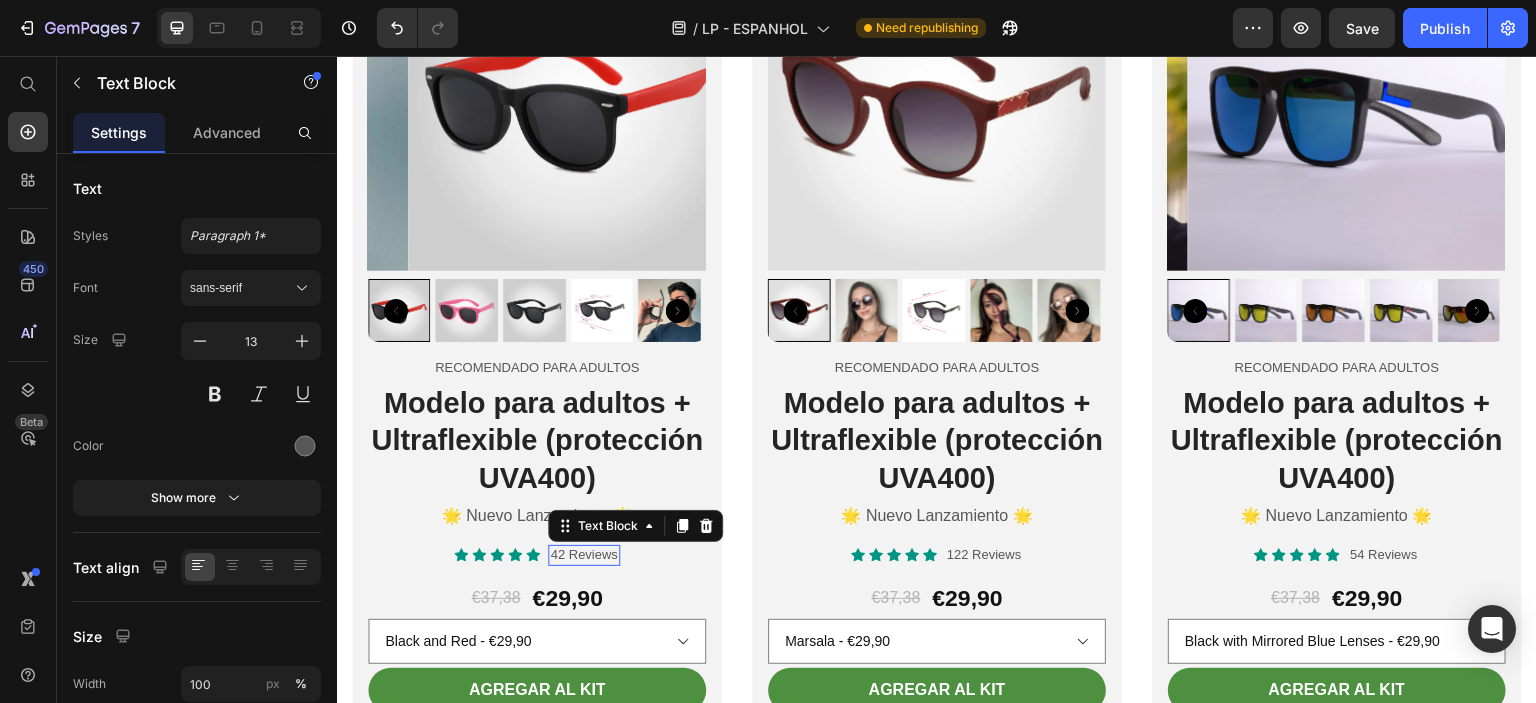 click on "42 Reviews" at bounding box center (583, 555) 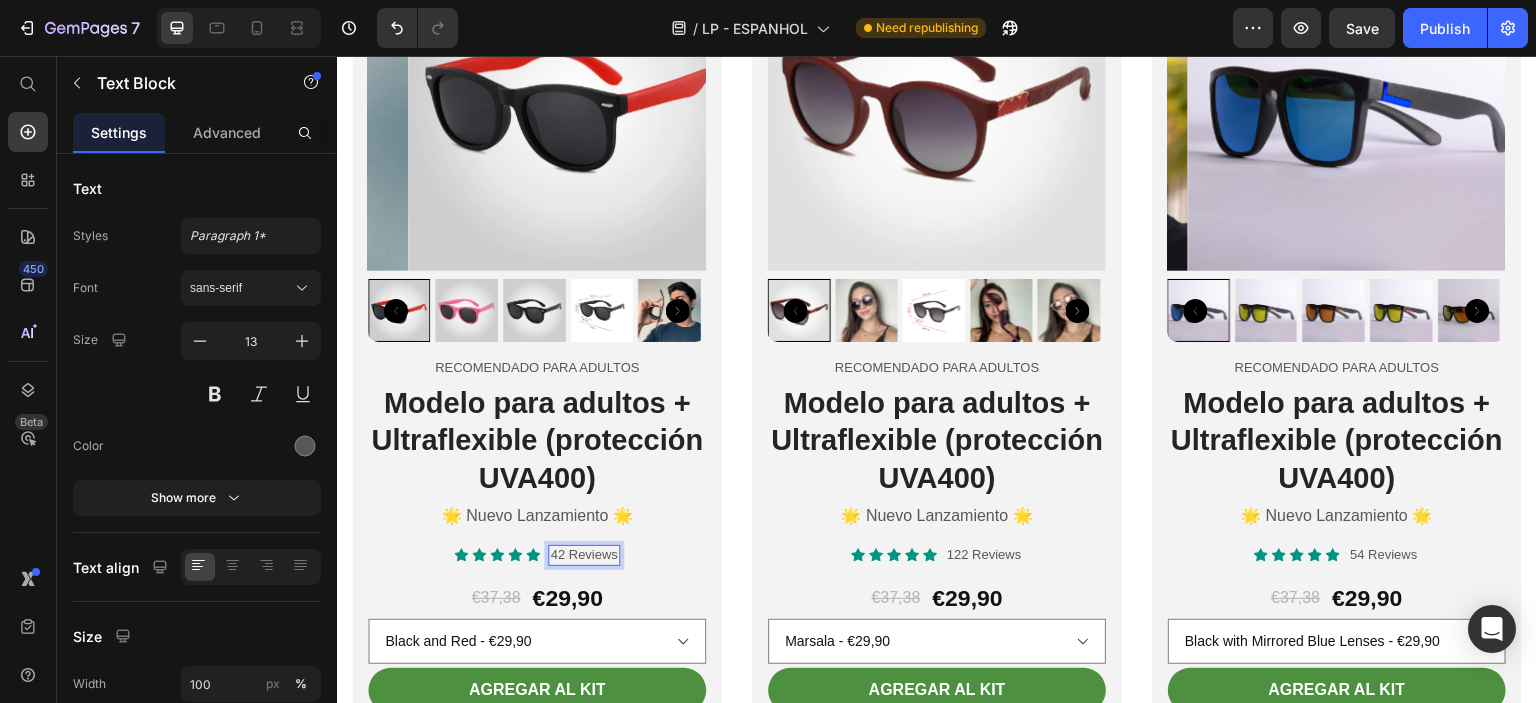 click on "42 Reviews" at bounding box center [583, 555] 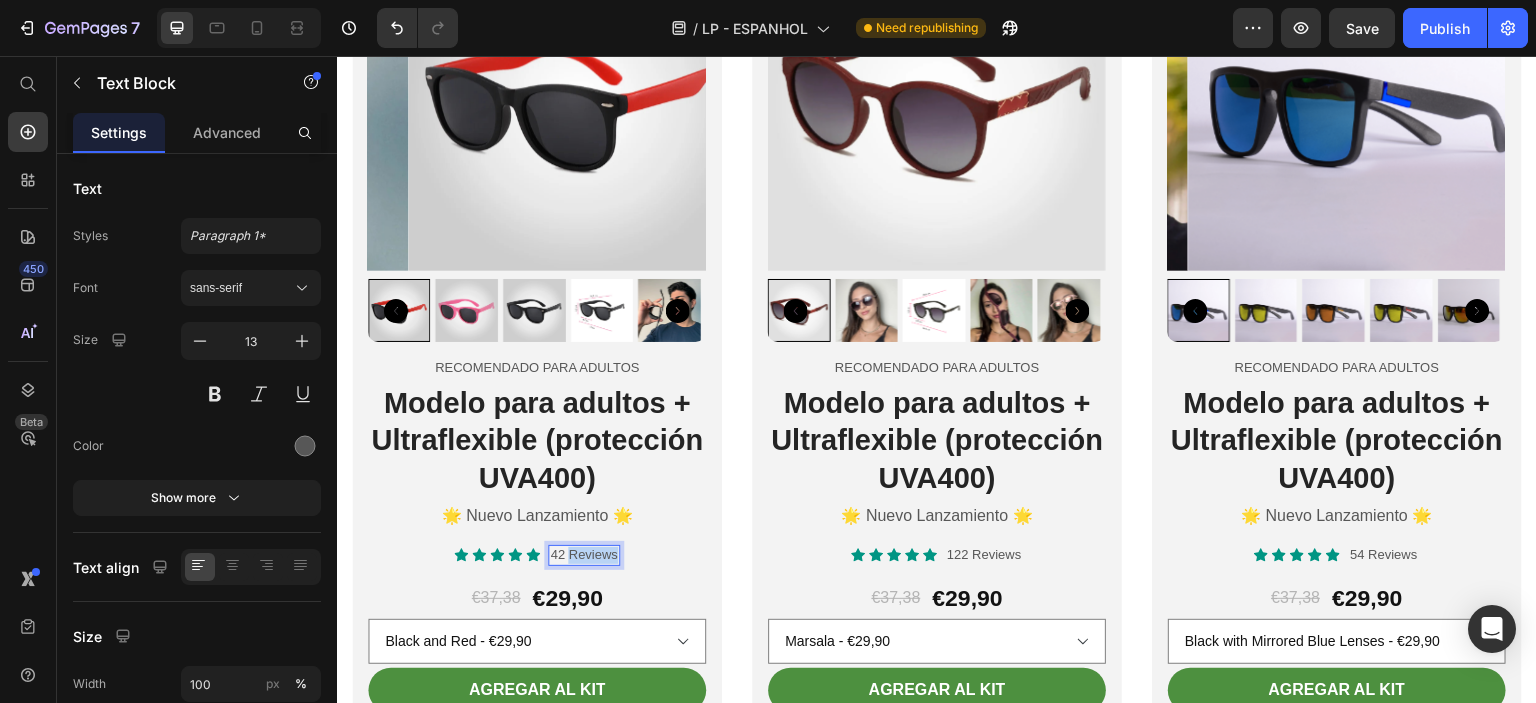 click on "42 Reviews" at bounding box center (583, 555) 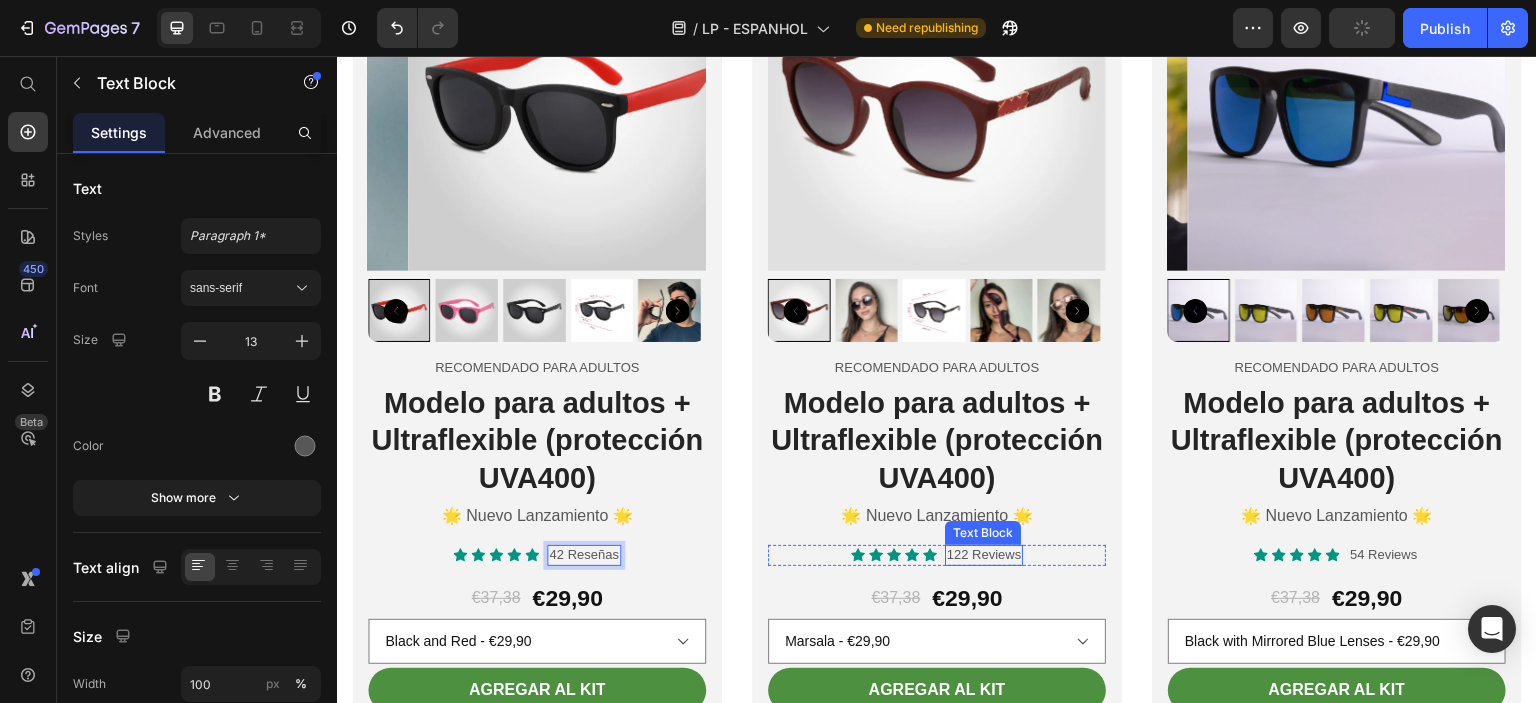 click on "122 Reviews" at bounding box center (984, 555) 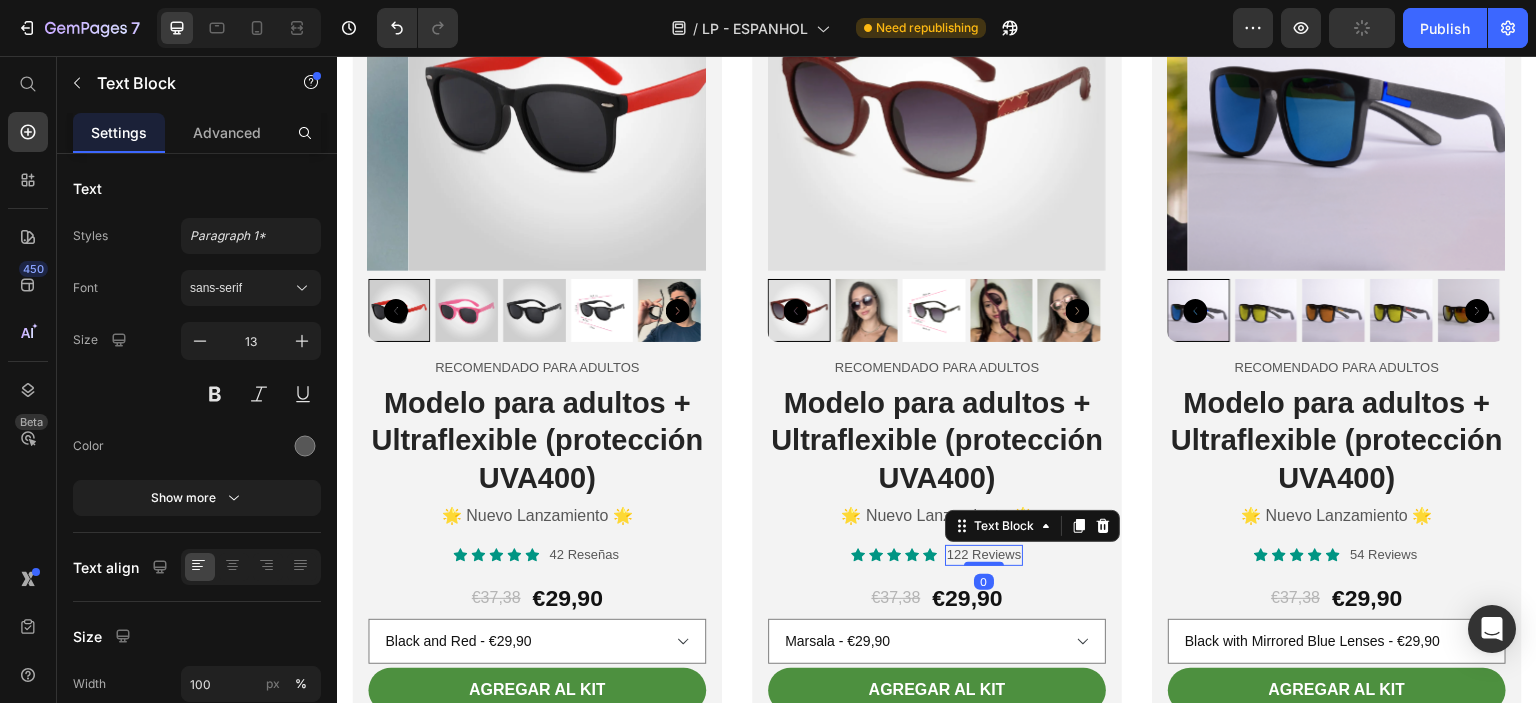click on "122 Reviews" at bounding box center [984, 555] 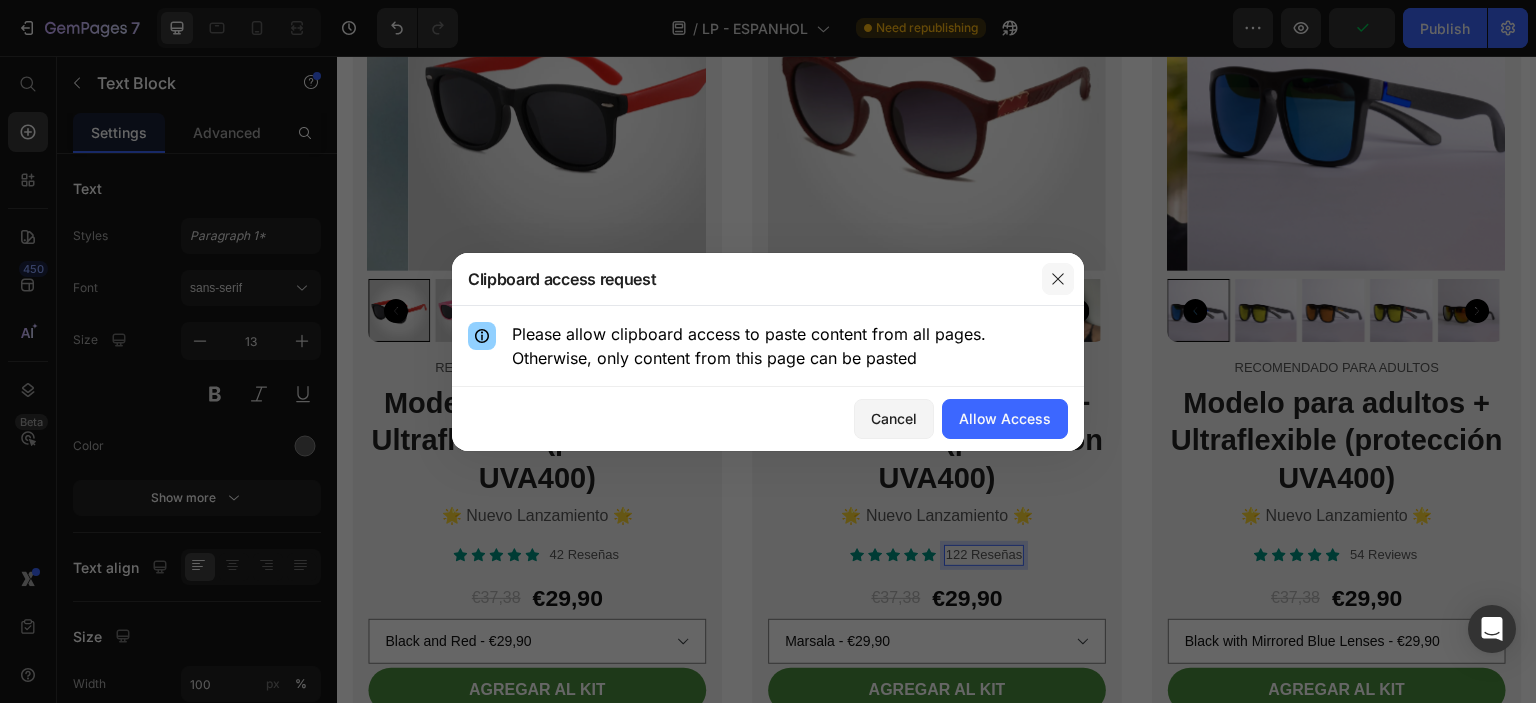 click 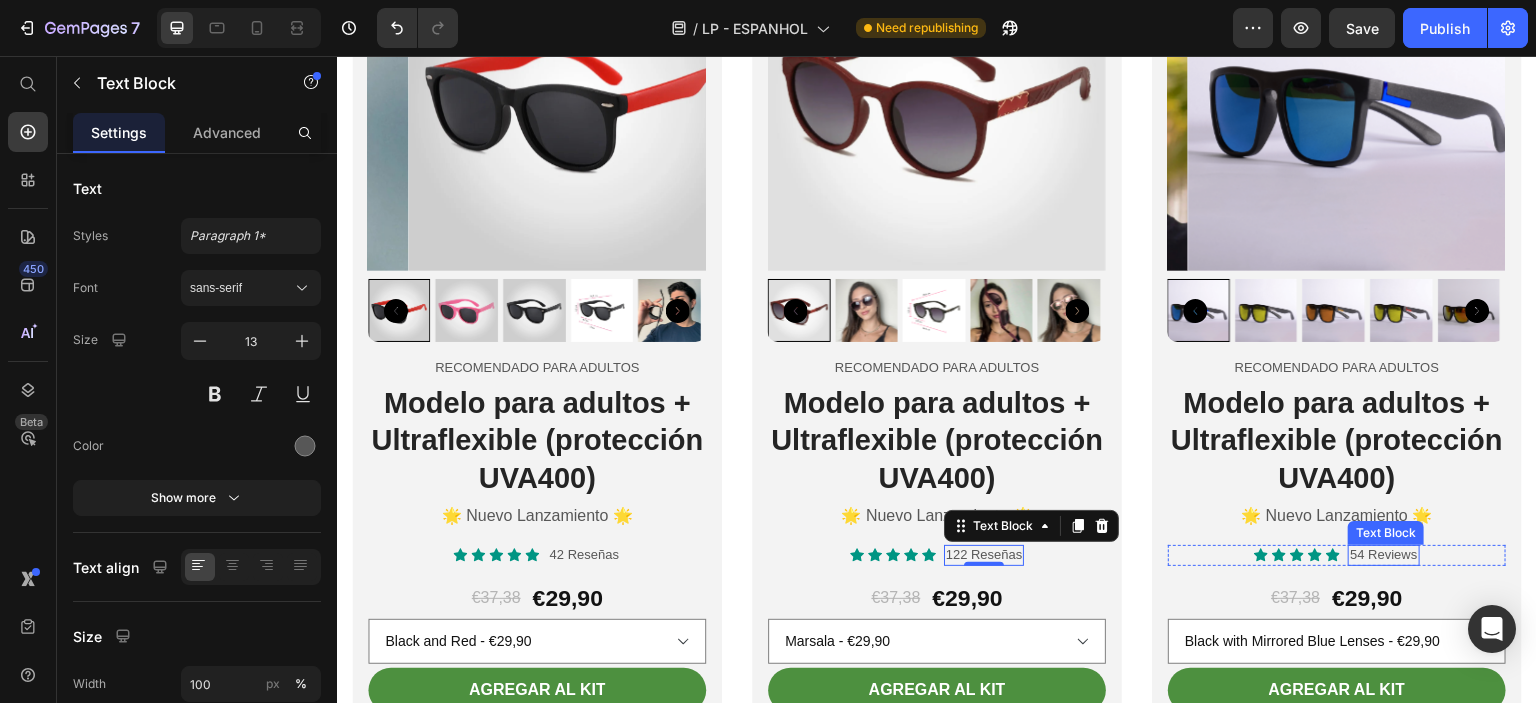 click on "54 Reviews" at bounding box center [1383, 555] 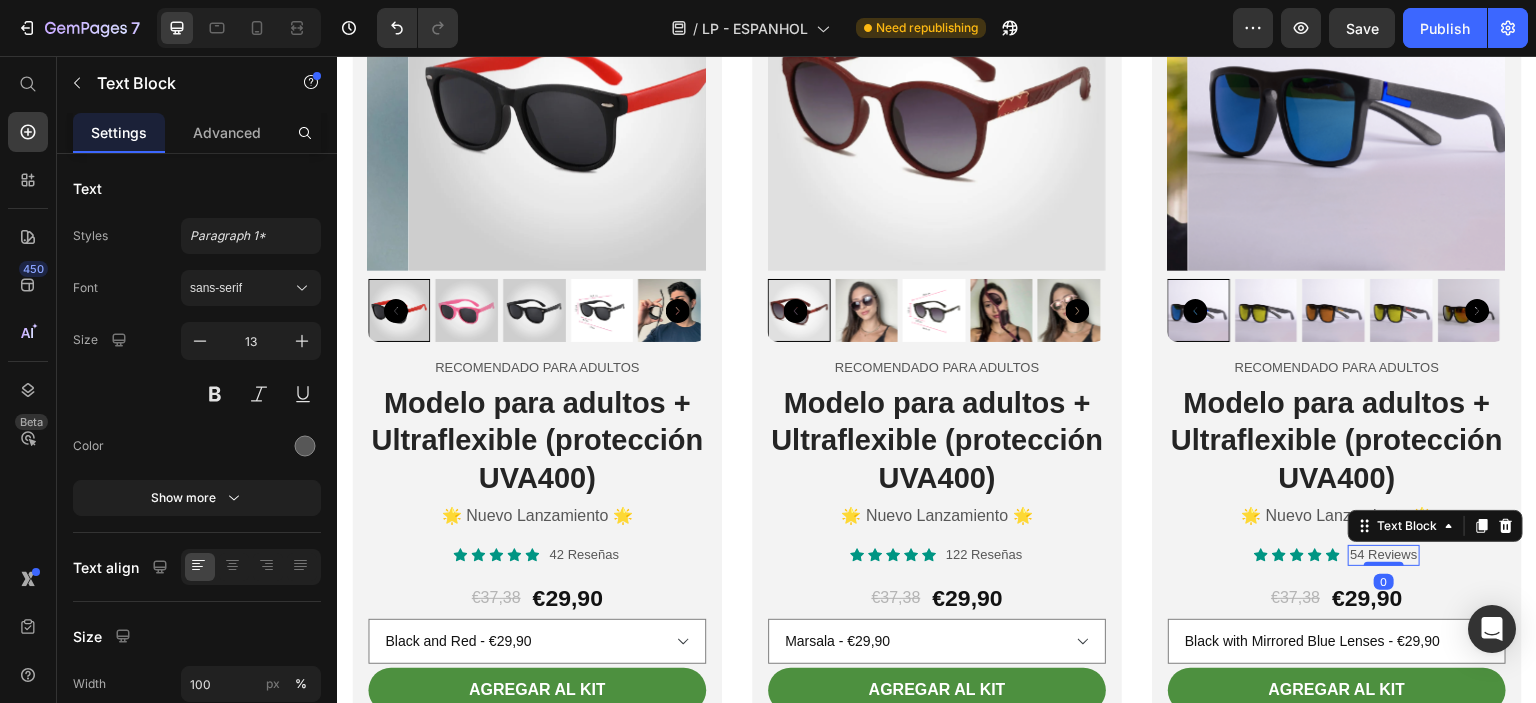 click on "54 Reviews" at bounding box center [1383, 555] 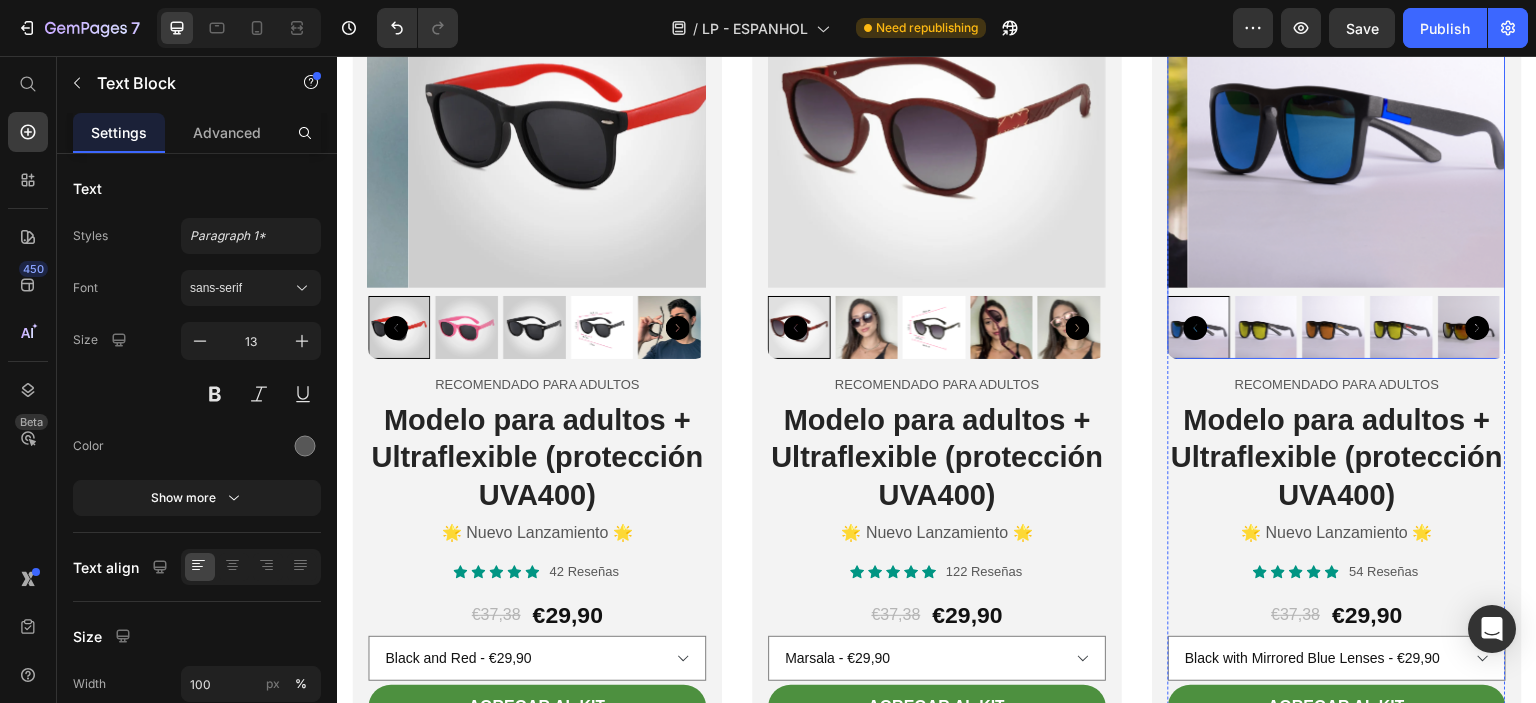 scroll, scrollTop: 6683, scrollLeft: 0, axis: vertical 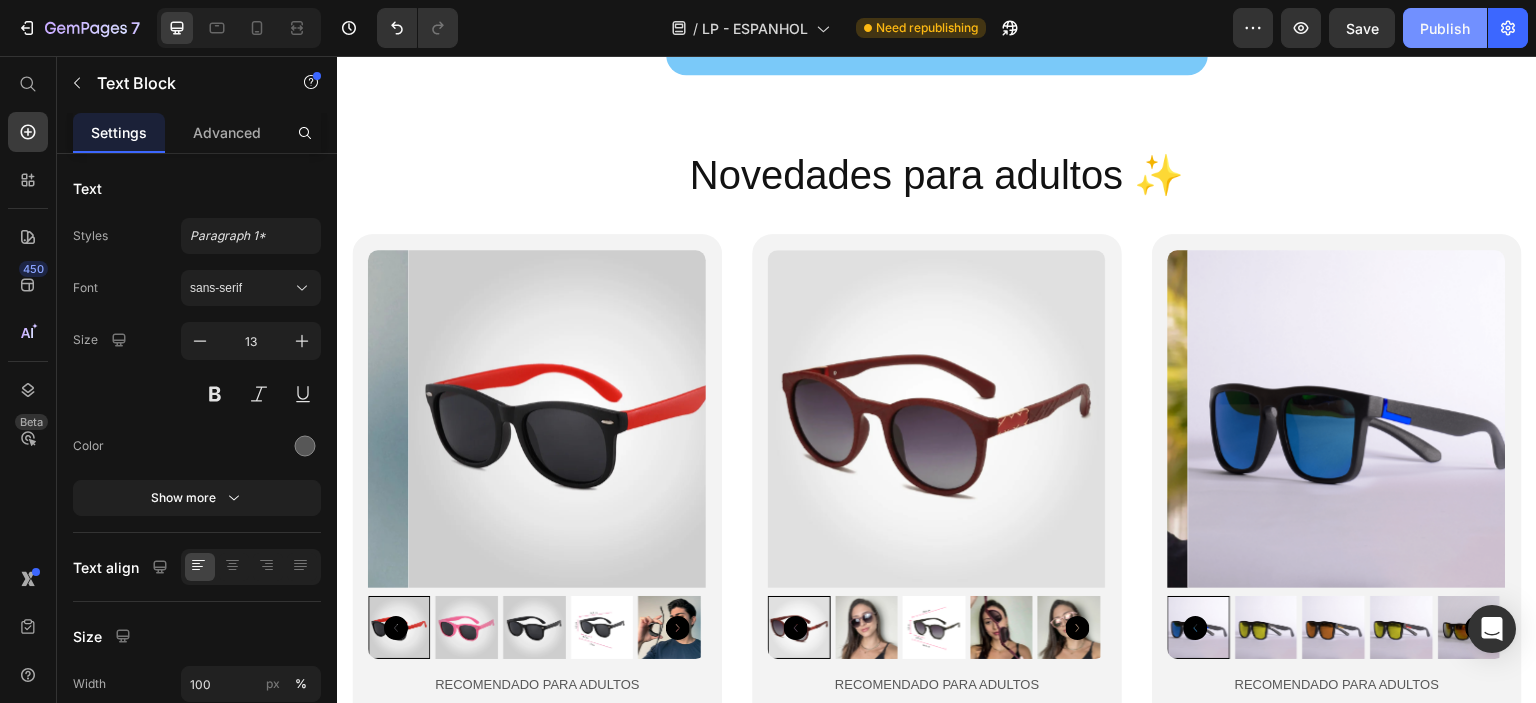 click on "Publish" at bounding box center (1445, 28) 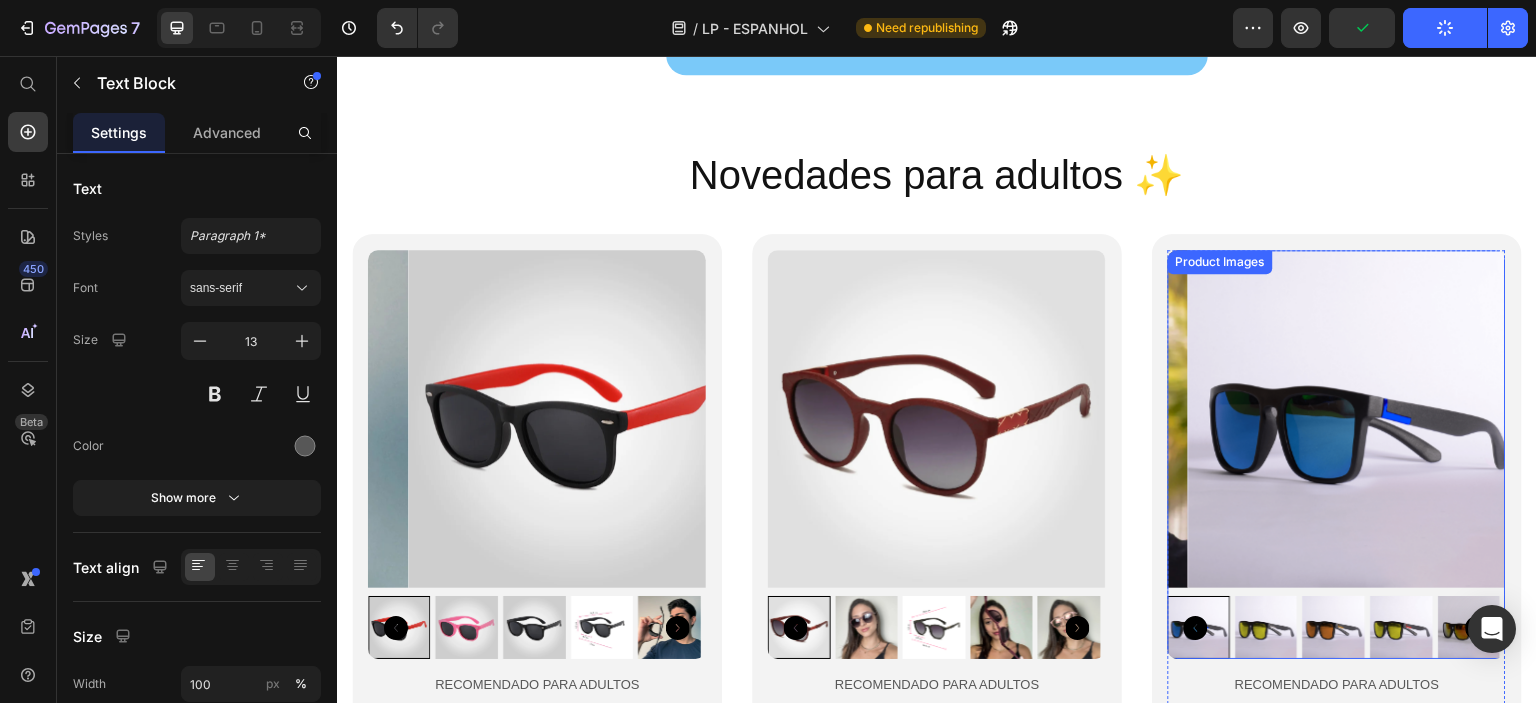 scroll, scrollTop: 7083, scrollLeft: 0, axis: vertical 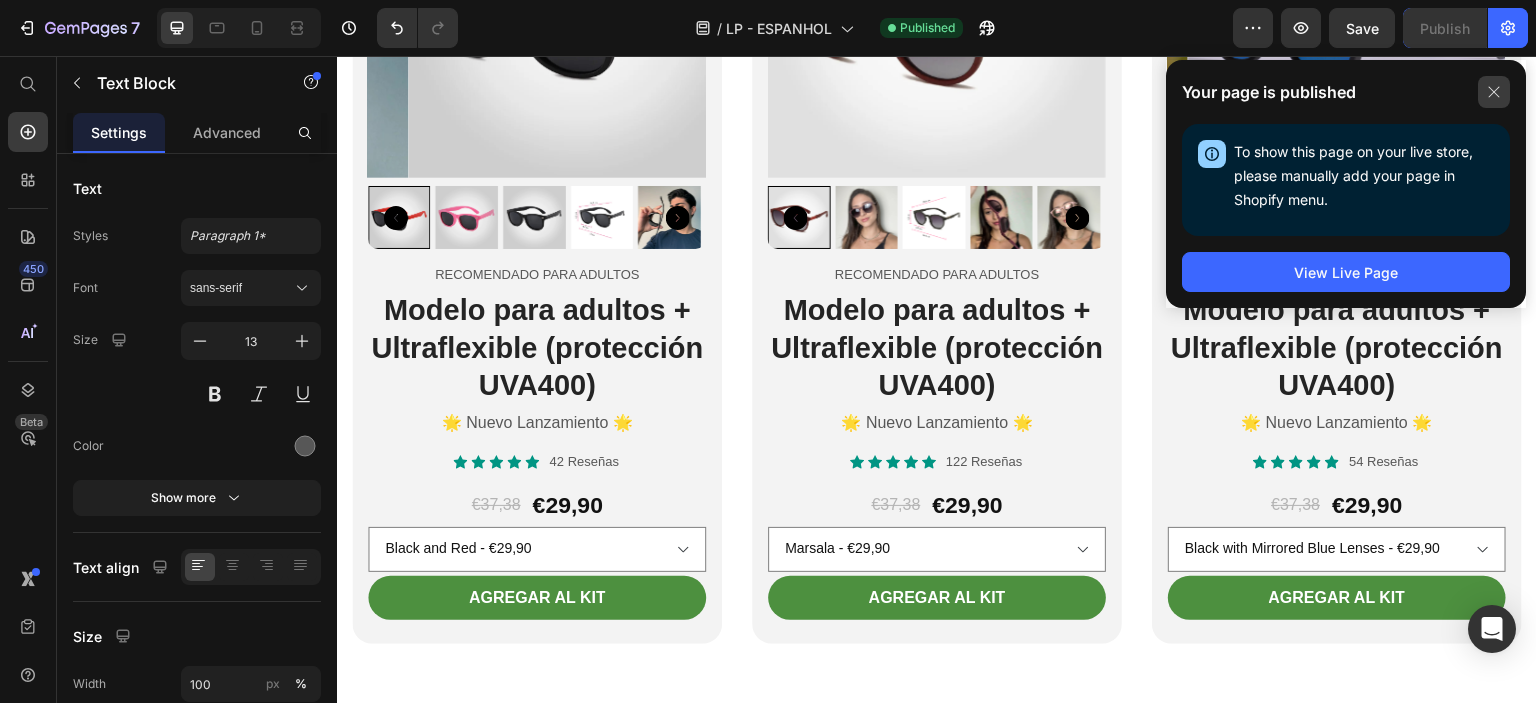 click 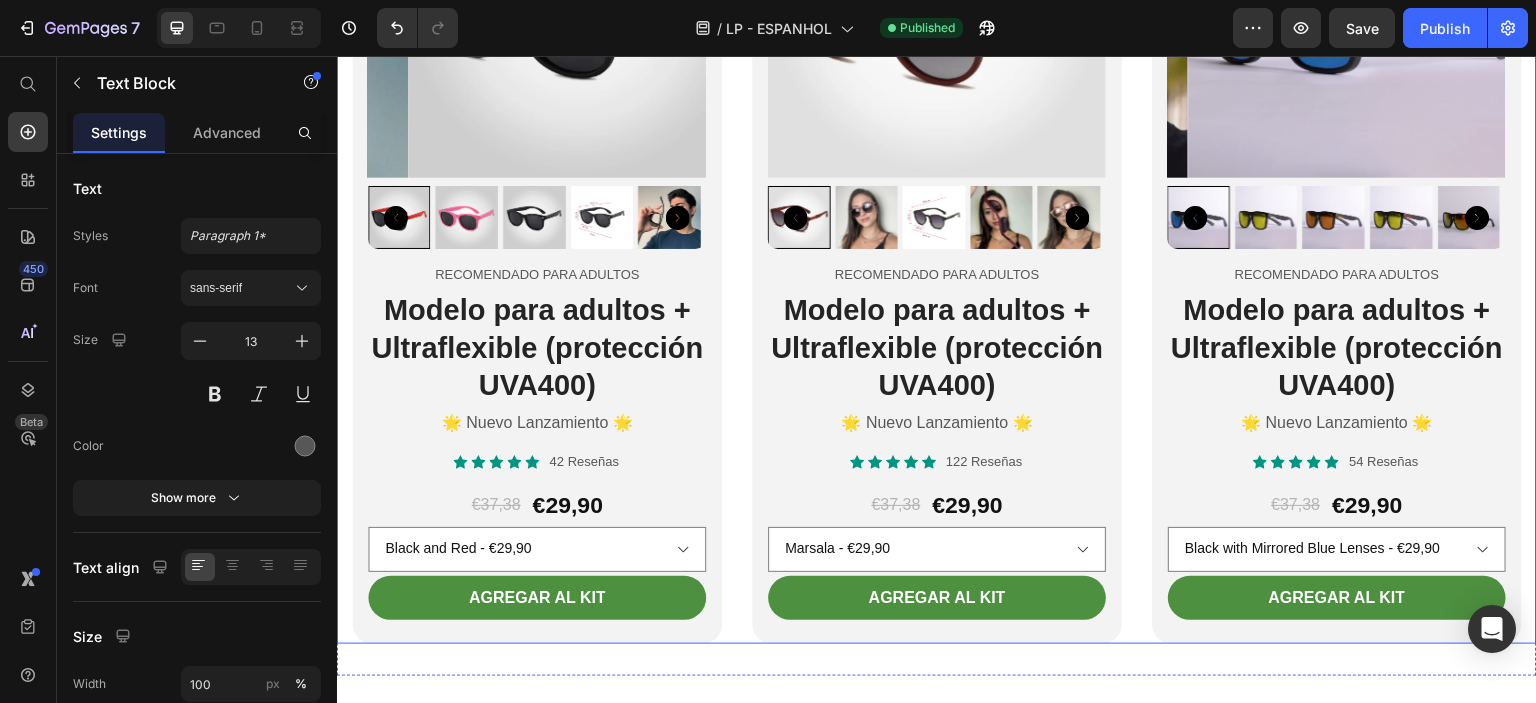 scroll, scrollTop: 7583, scrollLeft: 0, axis: vertical 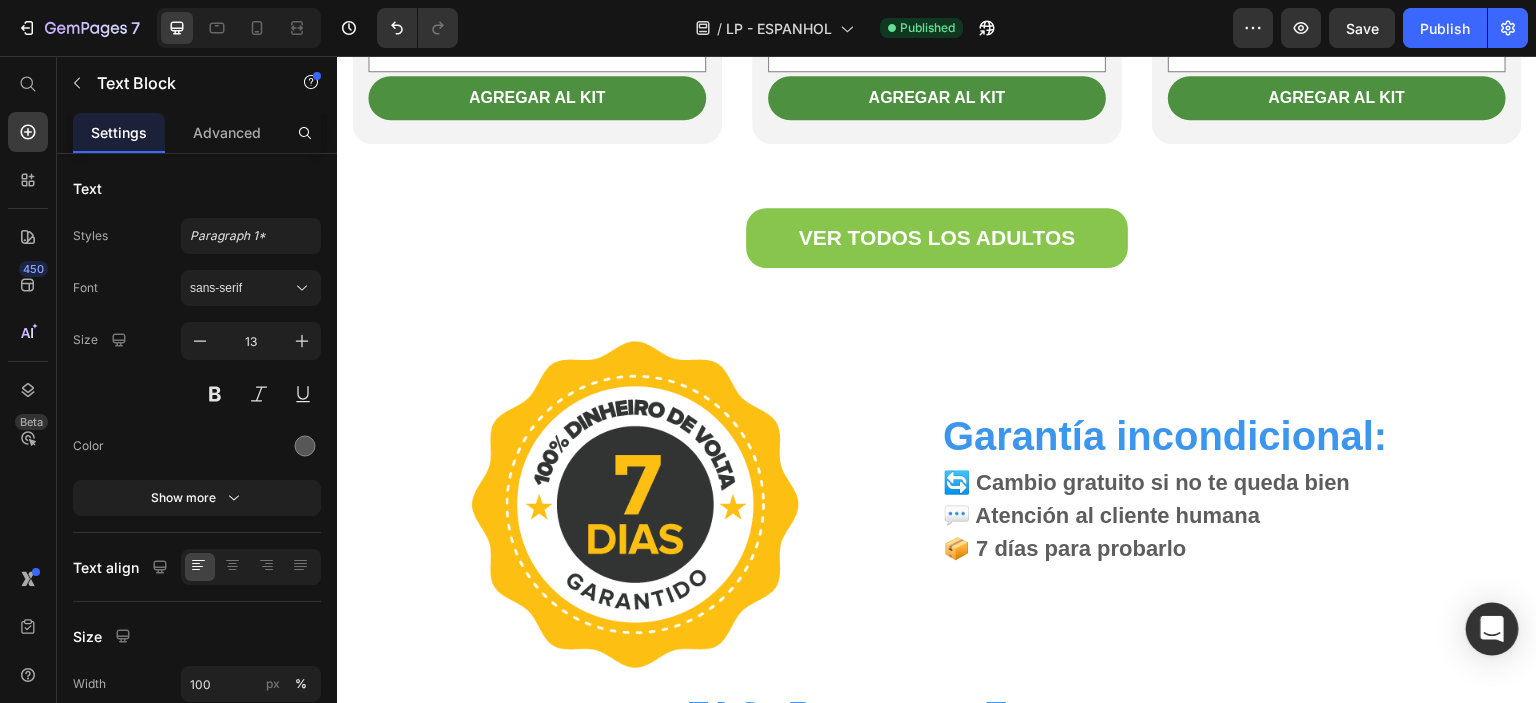 click 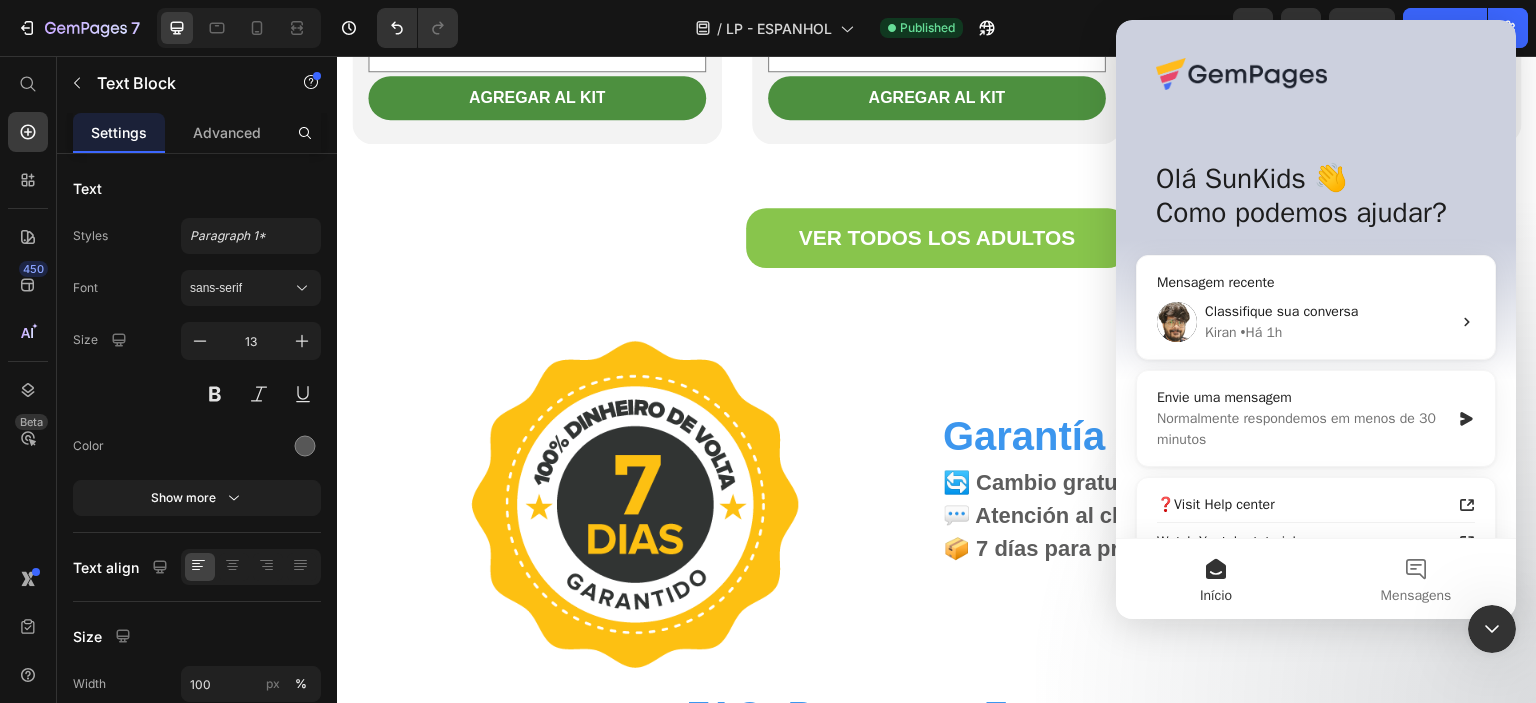 scroll, scrollTop: 0, scrollLeft: 0, axis: both 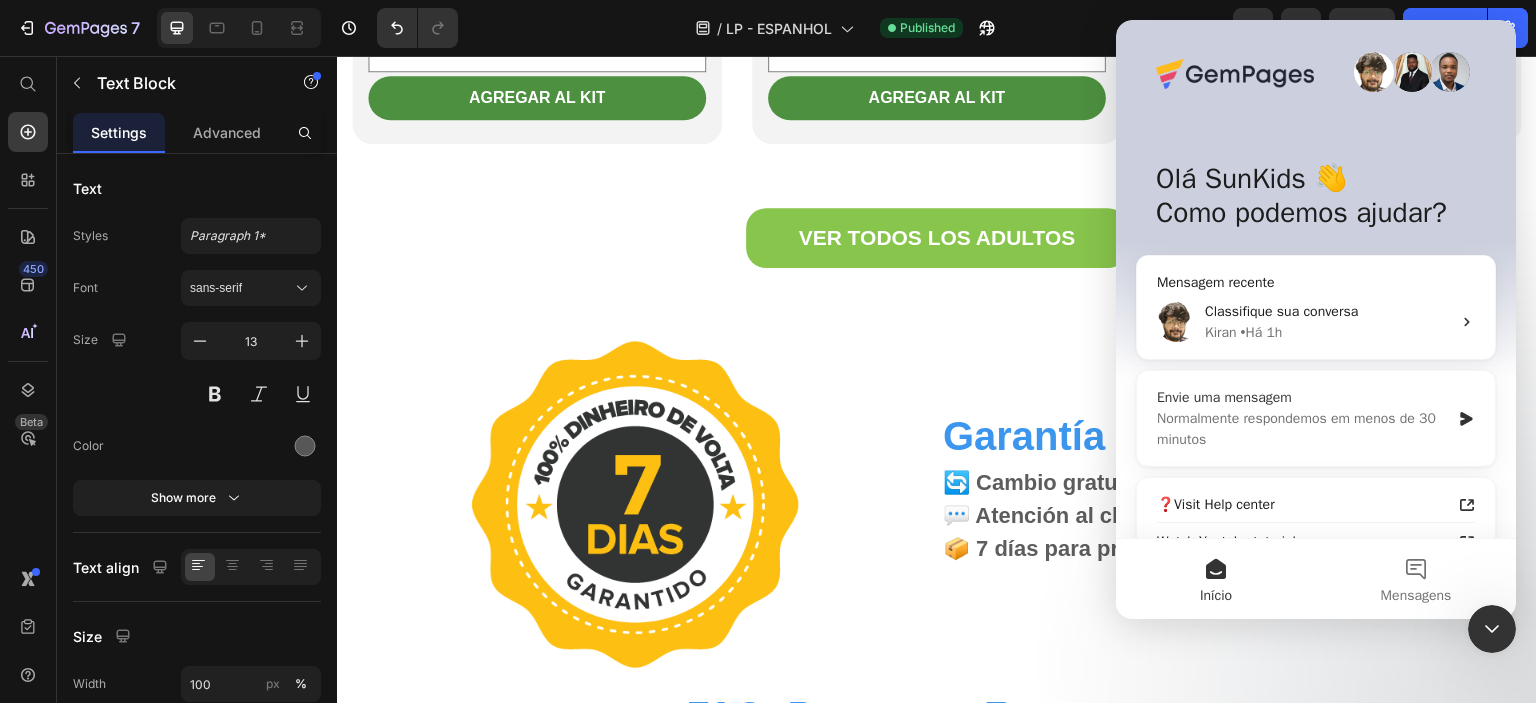 click on "Envie uma mensagem" at bounding box center (1303, 397) 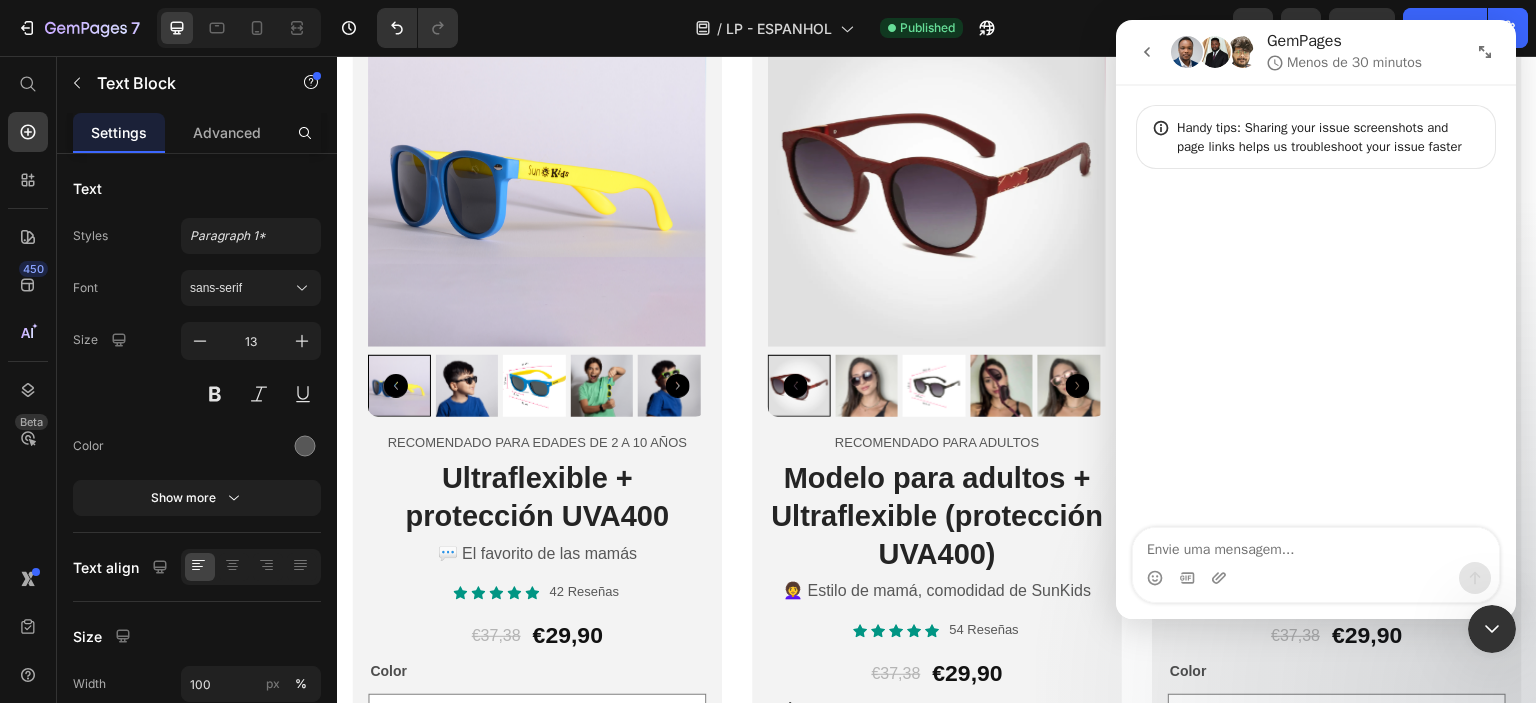 scroll, scrollTop: 3983, scrollLeft: 0, axis: vertical 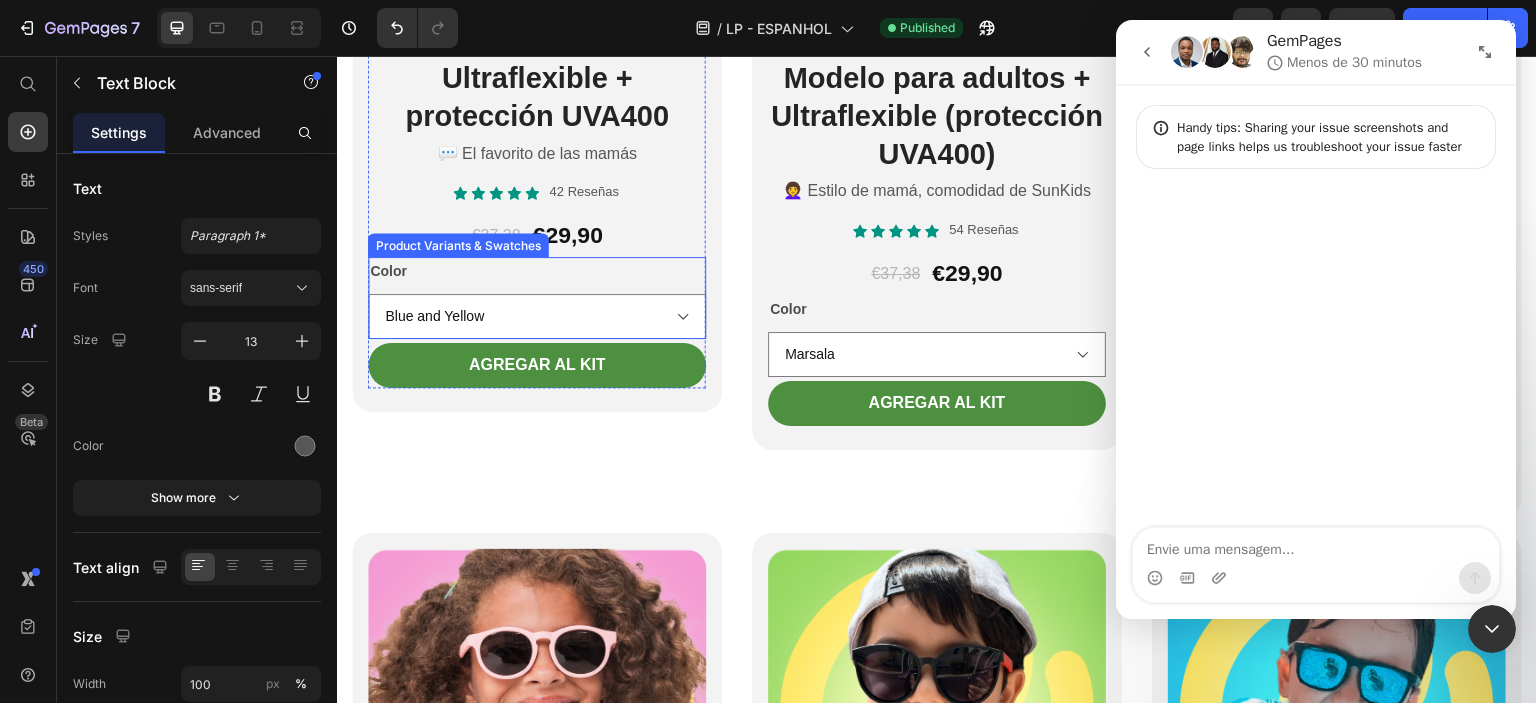 click on "Color Blue and Yellow Black Black and Red Pink Pink and Green Green and Pink Green and Orange Pink and Yellow Blue and Pink Yellow and Blue Yellow and Pink Red and White Green and Yellow White and Red" at bounding box center (537, 298) 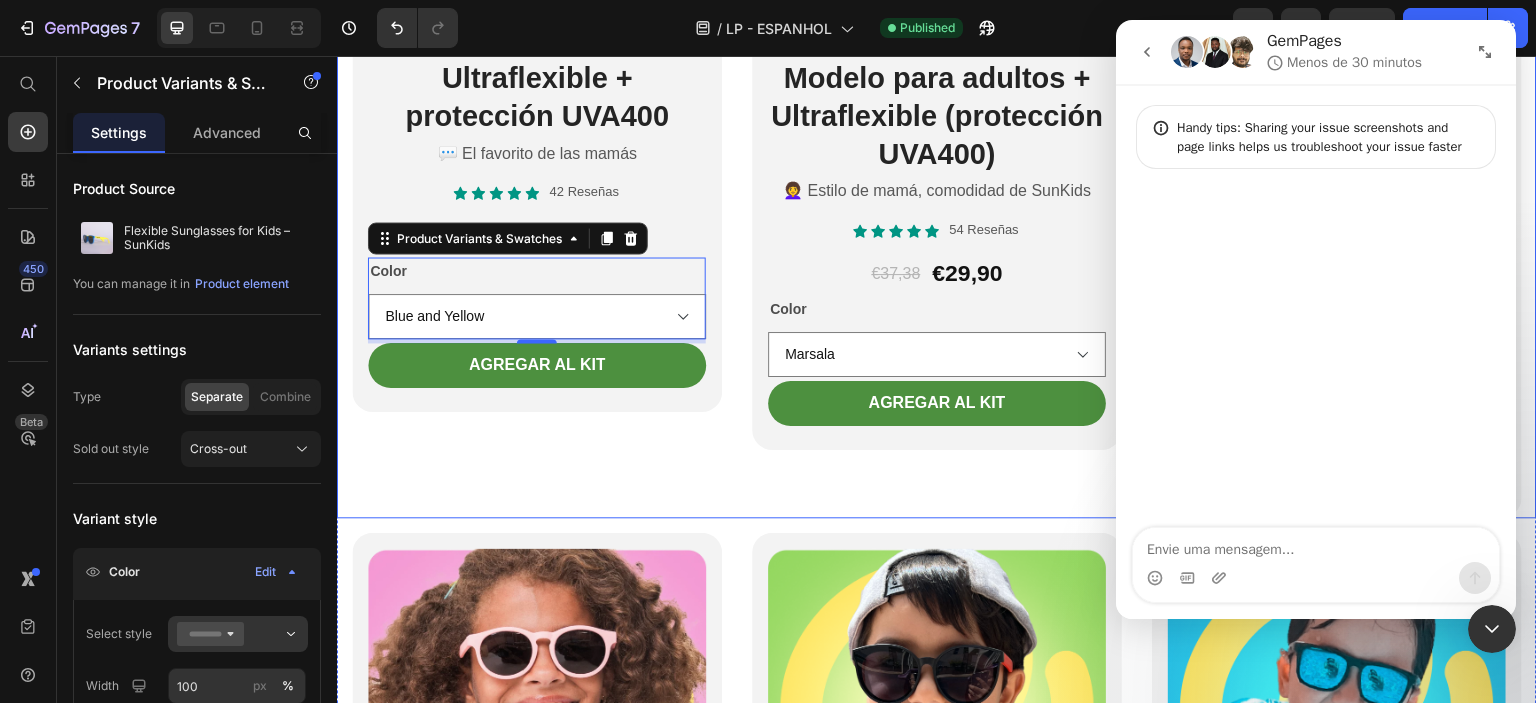 click on "Image
Product Images Recomendado para edades de 2 a 10 años Text Block Ultraflexible + protección UVA400 Heading 💬 El favorito de las mamás Text Block Icon Icon Icon Icon Icon Icon List 42 Reseñas Text Block Row €37,38 Product Price €29,90 Product Price Row Color Blue and Yellow Black Black and Red Pink Pink and Green Green and Pink Green and Orange Pink and Yellow Blue and Pink Yellow and Blue Yellow and Pink Red and White Green and Yellow White and Red Product Variants & Swatches   4 Agregar al kit     Add to Cart Row Product Row Image
Product Images Recomendado para adultos Text Block Modelo para adultos + Ultraflexible (protección UVA400) Heading 👩‍🦱 Estilo de mamá, comodidad de SunKids Text Block Icon Icon Icon Icon Icon Icon List 54 Reseñas Text Block Row €37,38 Product Price €29,90 Product Price Row Color Marsala Dark Grey Grey Black Black and Yellow Pink (Mirrored) Pink Beige Product Variants & Swatches Agregar al kit     Row" at bounding box center (937, -54) 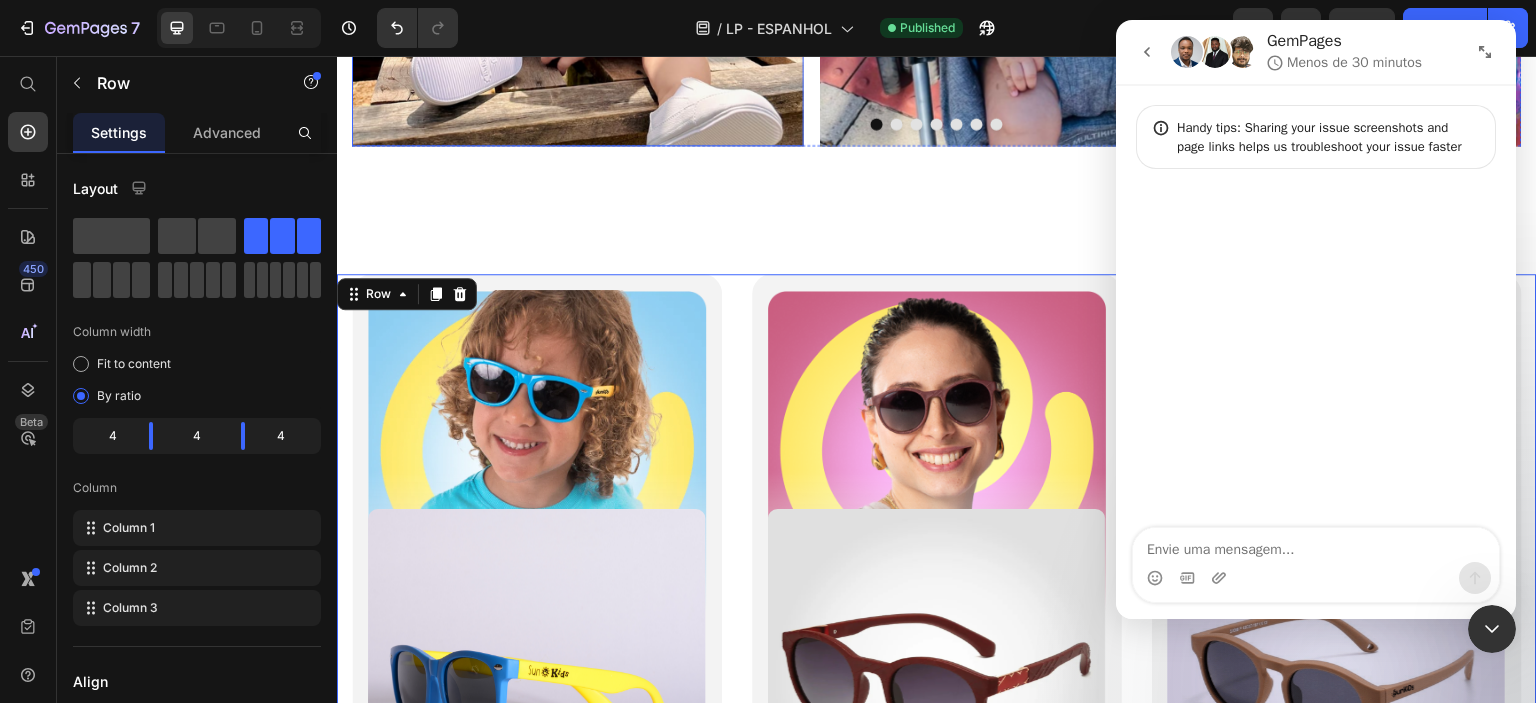 scroll, scrollTop: 3583, scrollLeft: 0, axis: vertical 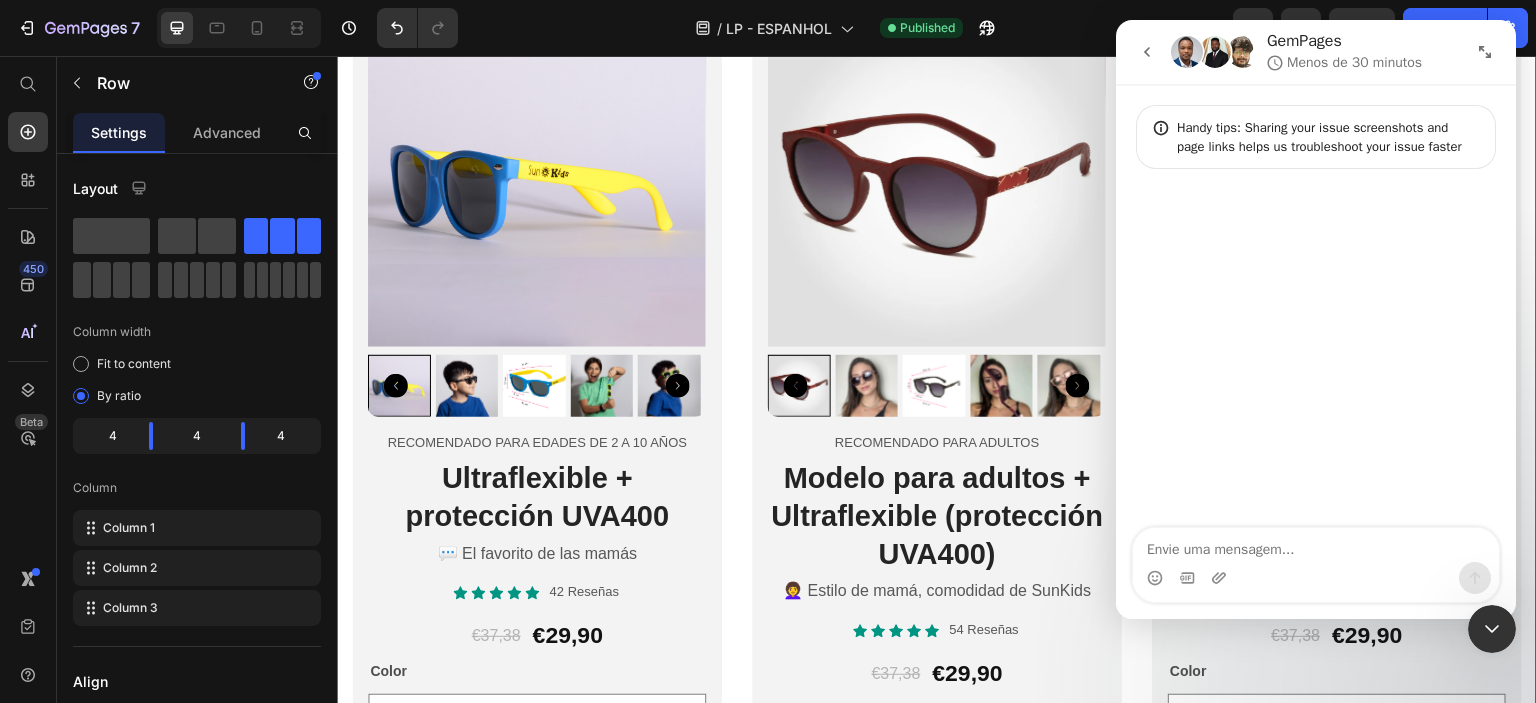 click at bounding box center [1492, 629] 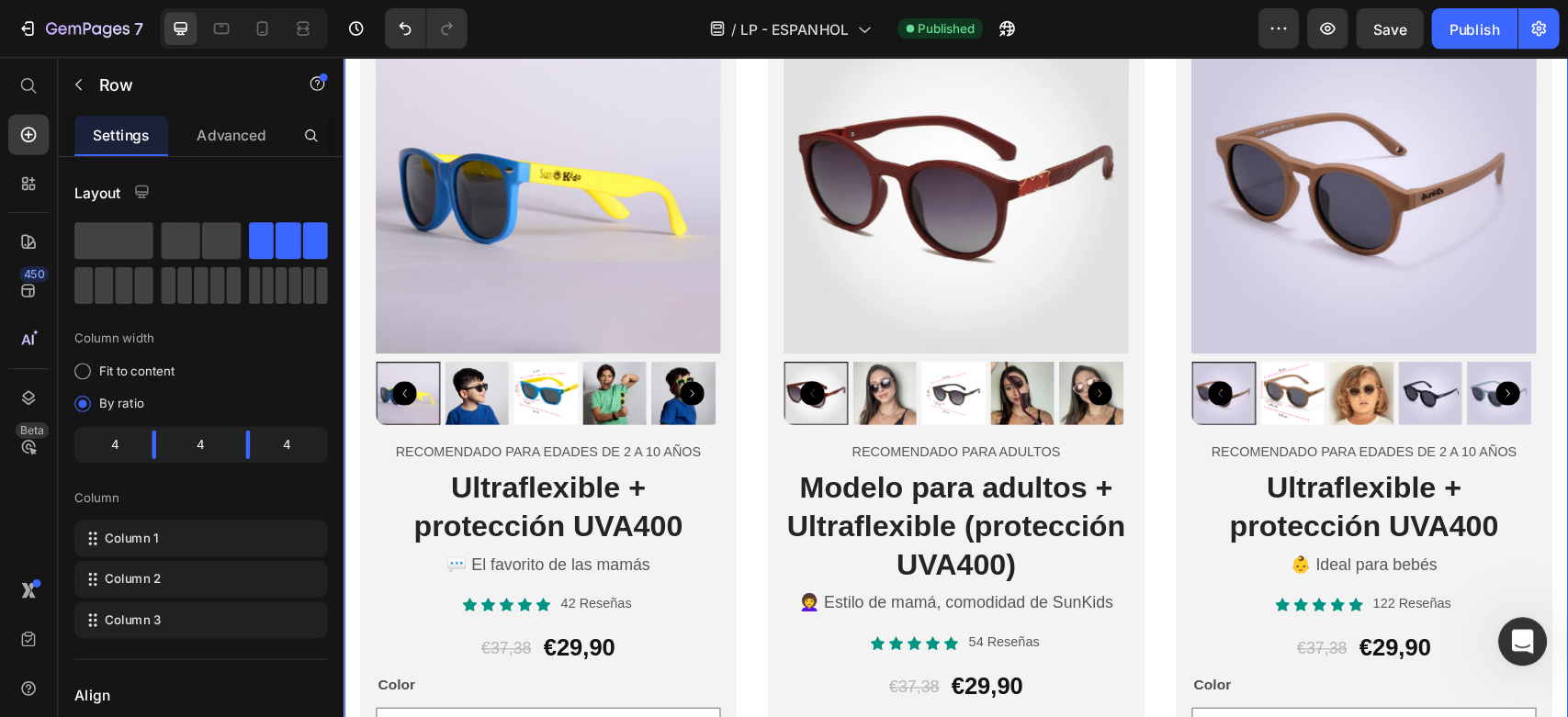 scroll, scrollTop: 0, scrollLeft: 0, axis: both 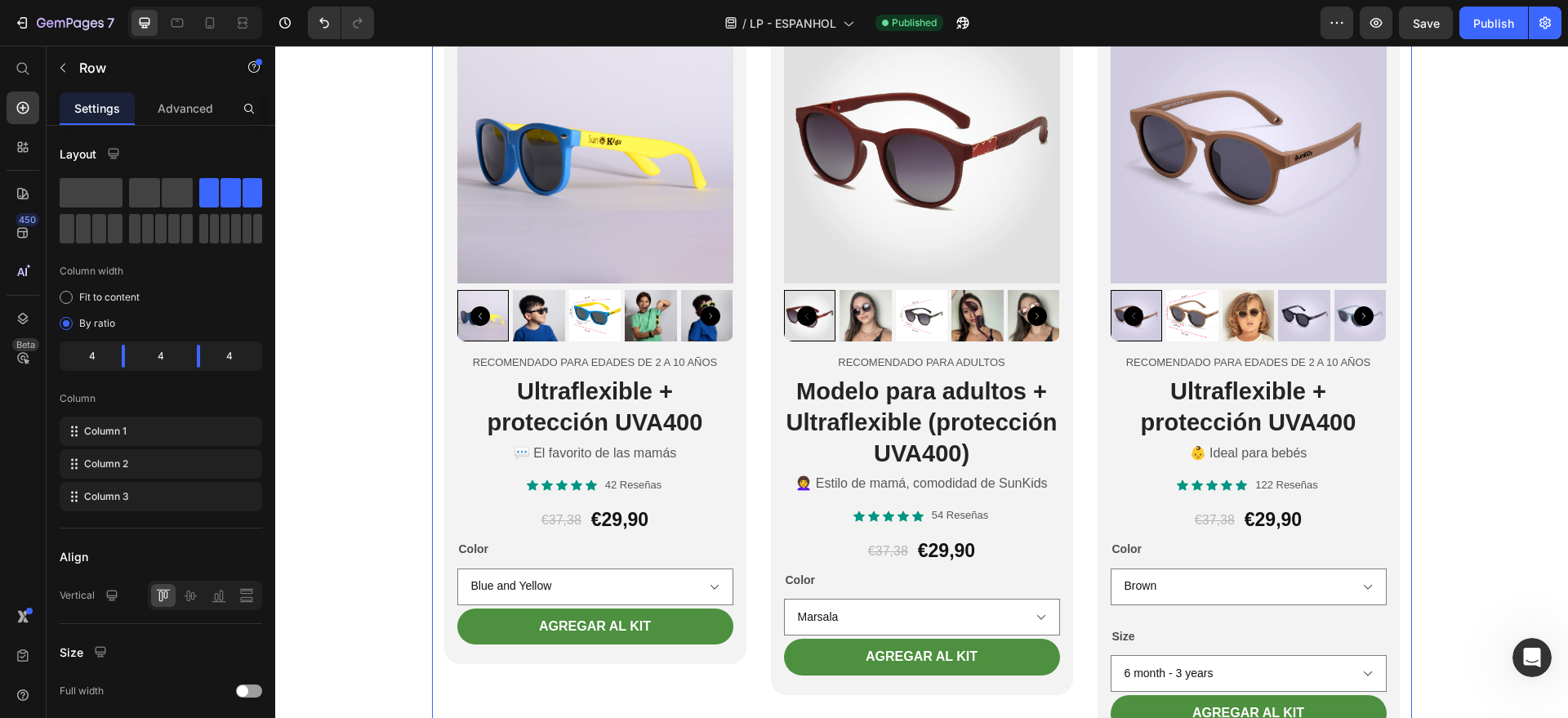 click 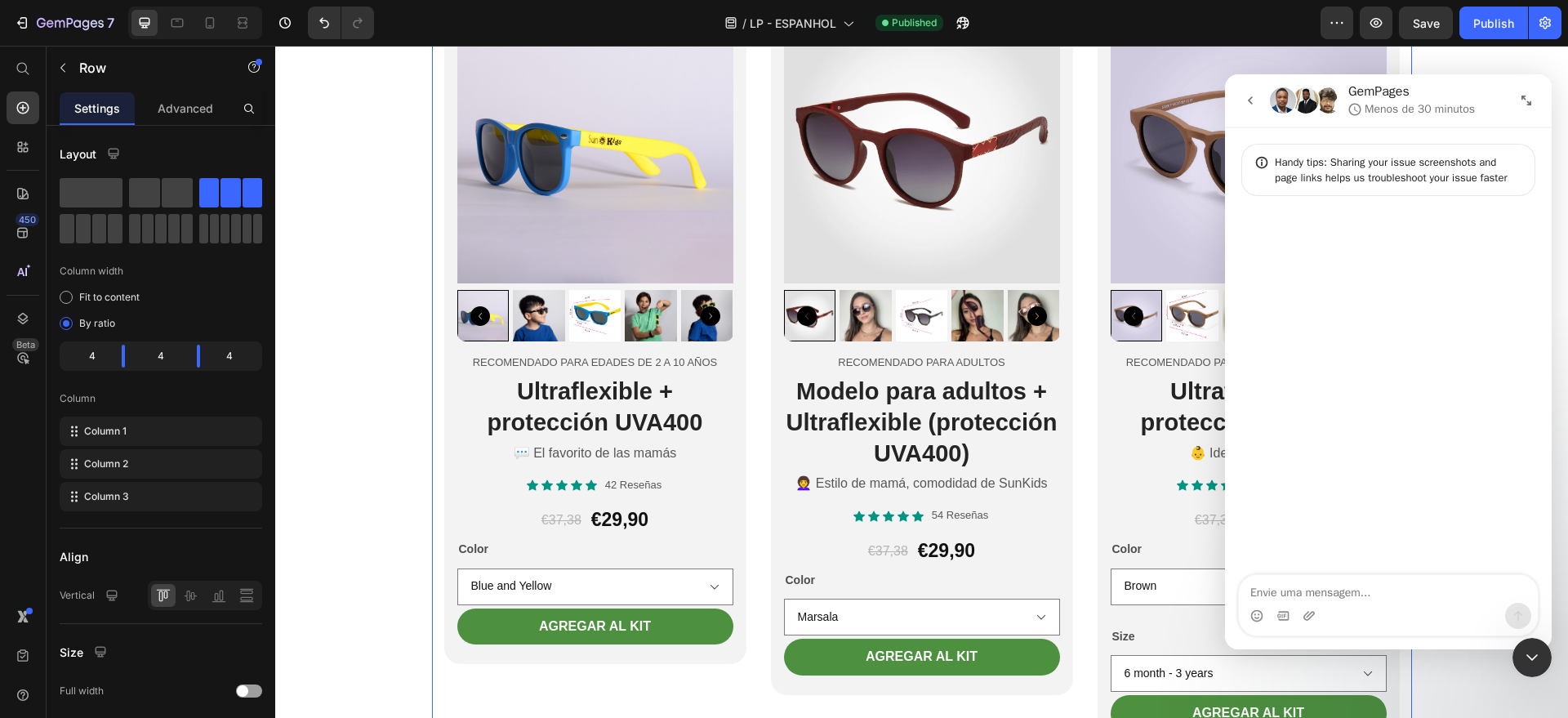click at bounding box center [1388, 386] 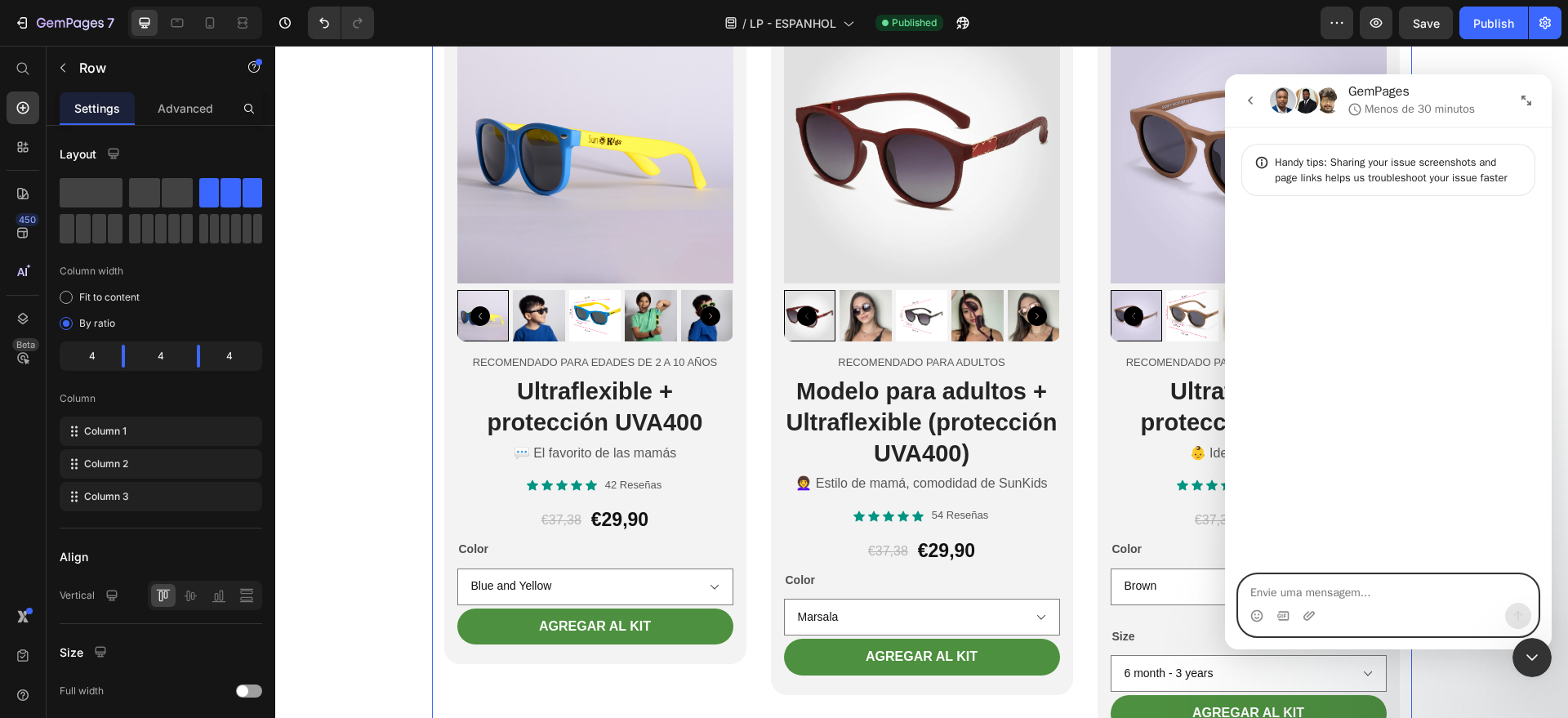 click at bounding box center (1388, 589) 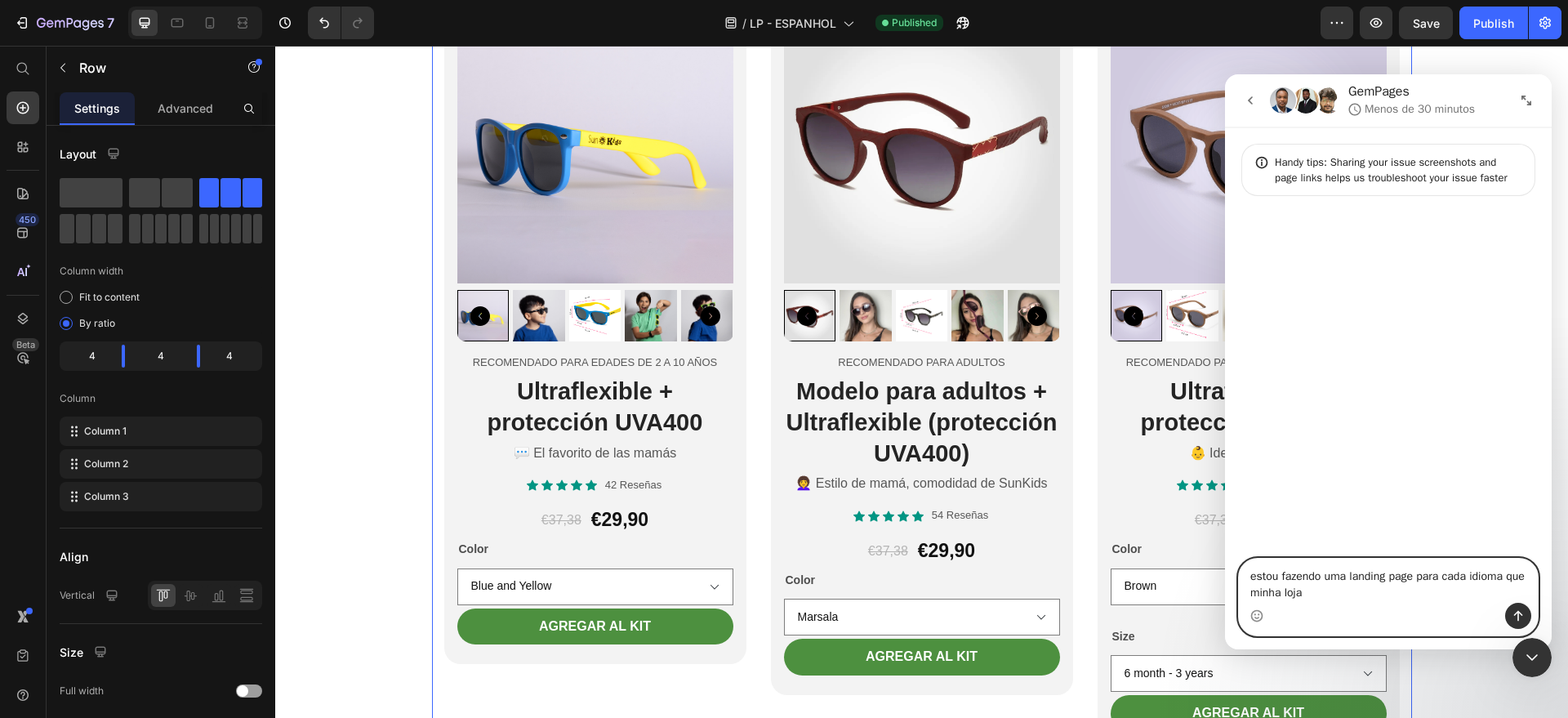 click on "estou fazendo uma landing page para cada idioma que minha loja" at bounding box center (1388, 581) 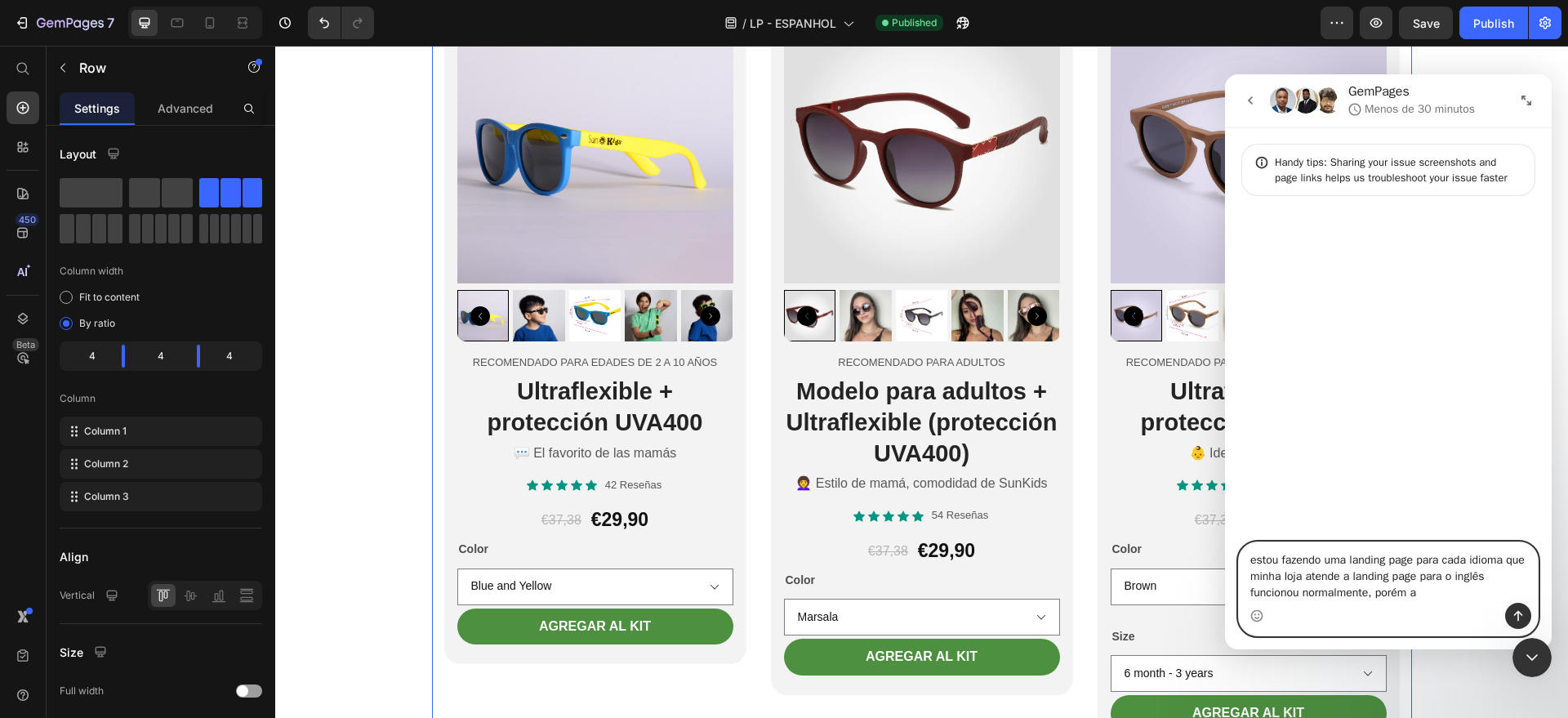 click on "estou fazendo uma landing page para cada idioma que minha loja atende a landing page para o inglês funcionou normalmente, porém a" at bounding box center (1388, 573) 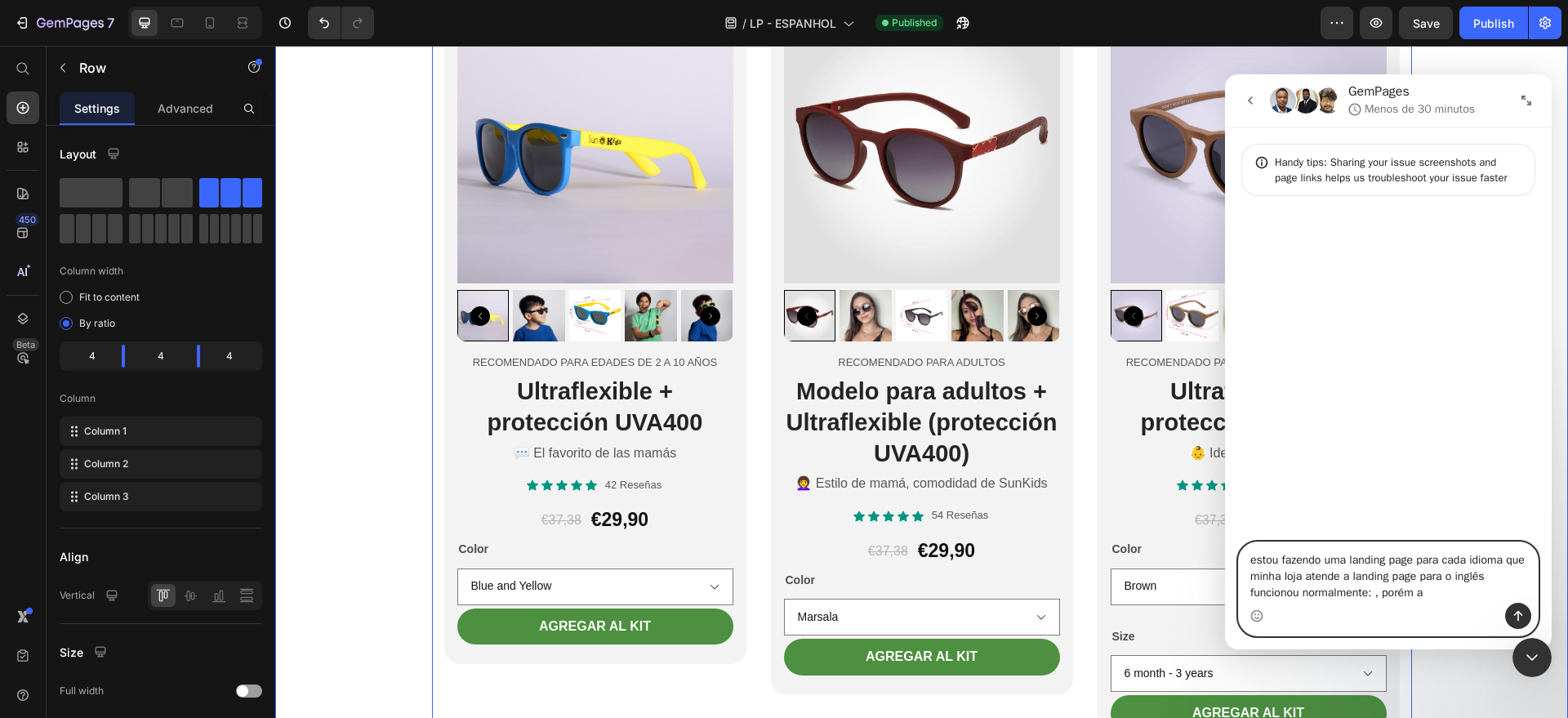 paste on "[URL][DOMAIN_NAME]" 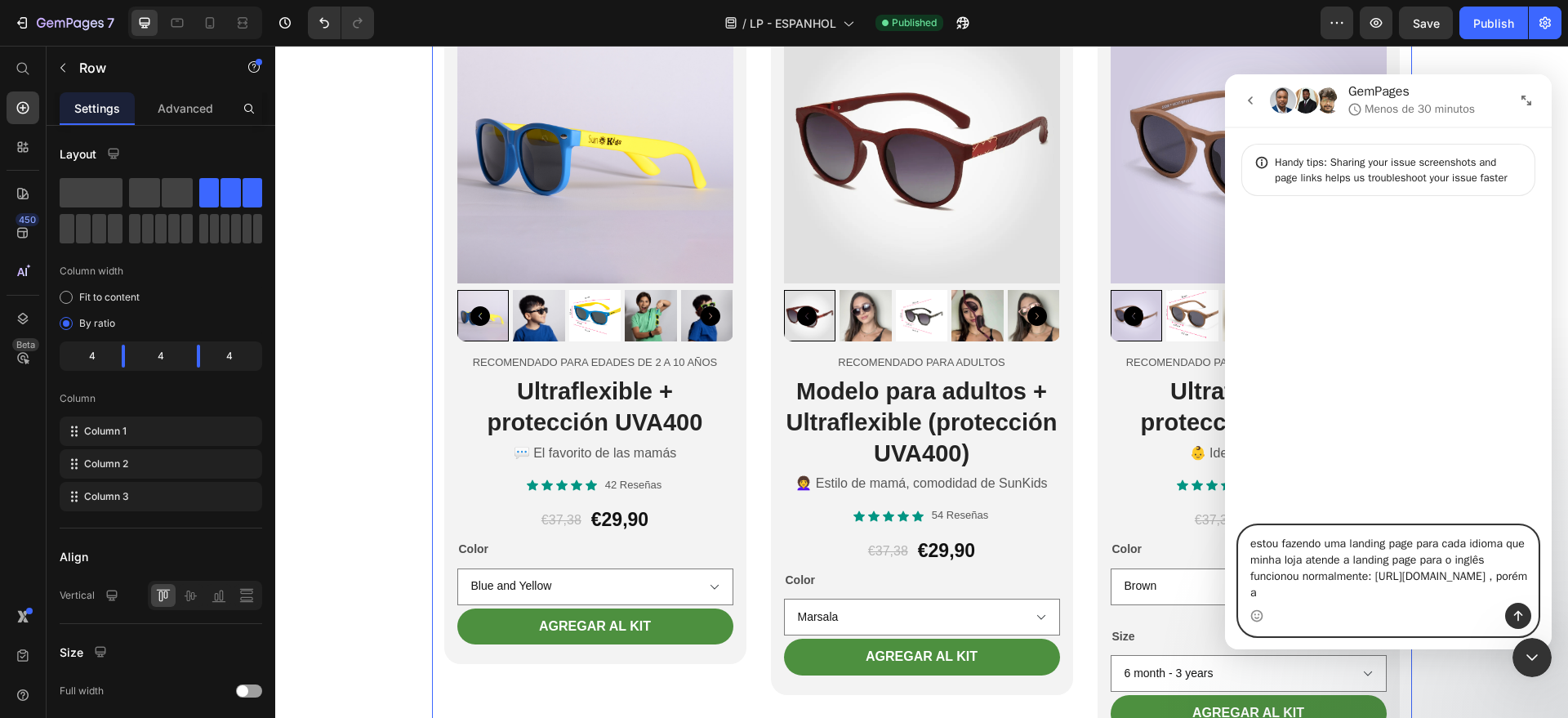 click on "estou fazendo uma landing page para cada idioma que minha loja atende a landing page para o inglês funcionou normalmente: [URL][DOMAIN_NAME] , porém a" at bounding box center [1388, 564] 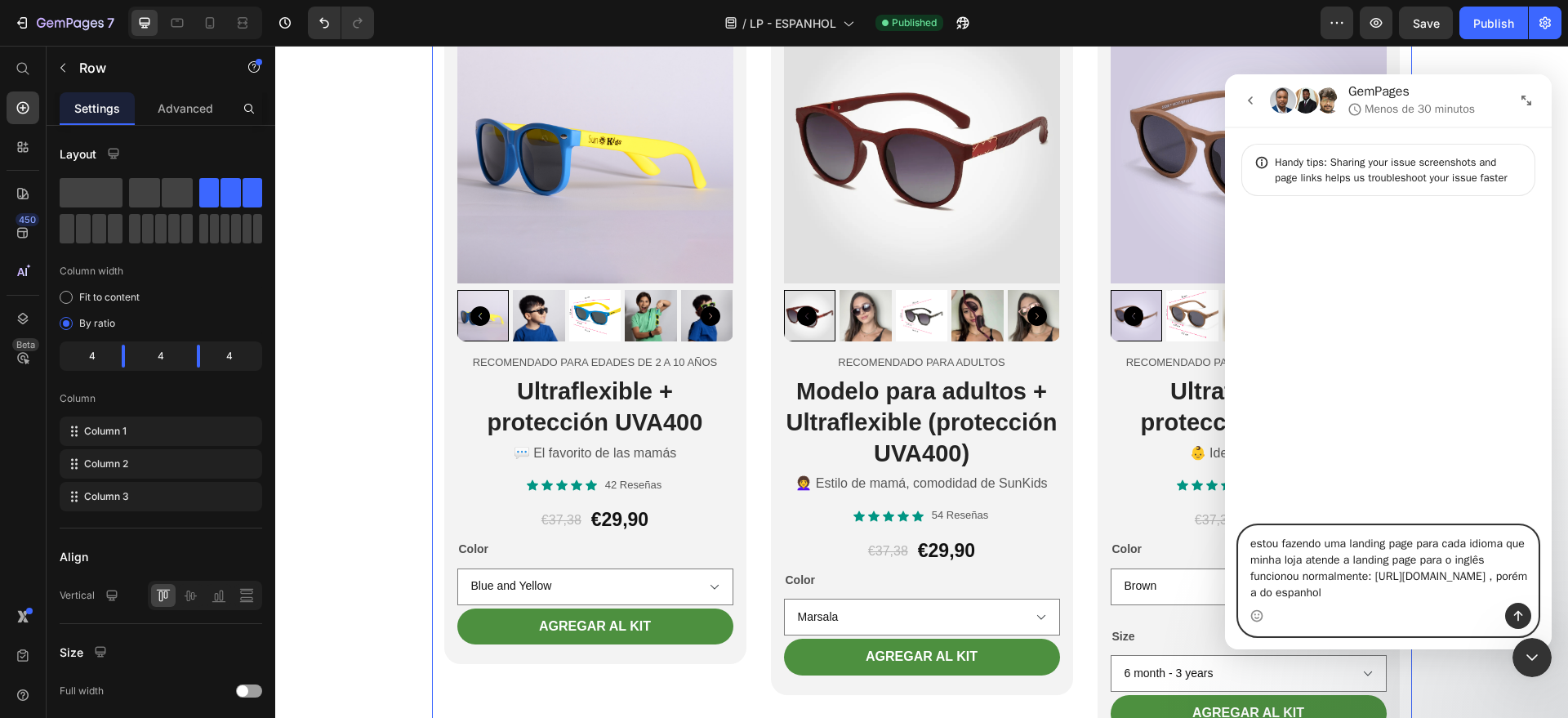 click on "estou fazendo uma landing page para cada idioma que minha loja atende a landing page para o inglês funcionou normalmente: [URL][DOMAIN_NAME] , porém a do espanhol" at bounding box center [1388, 564] 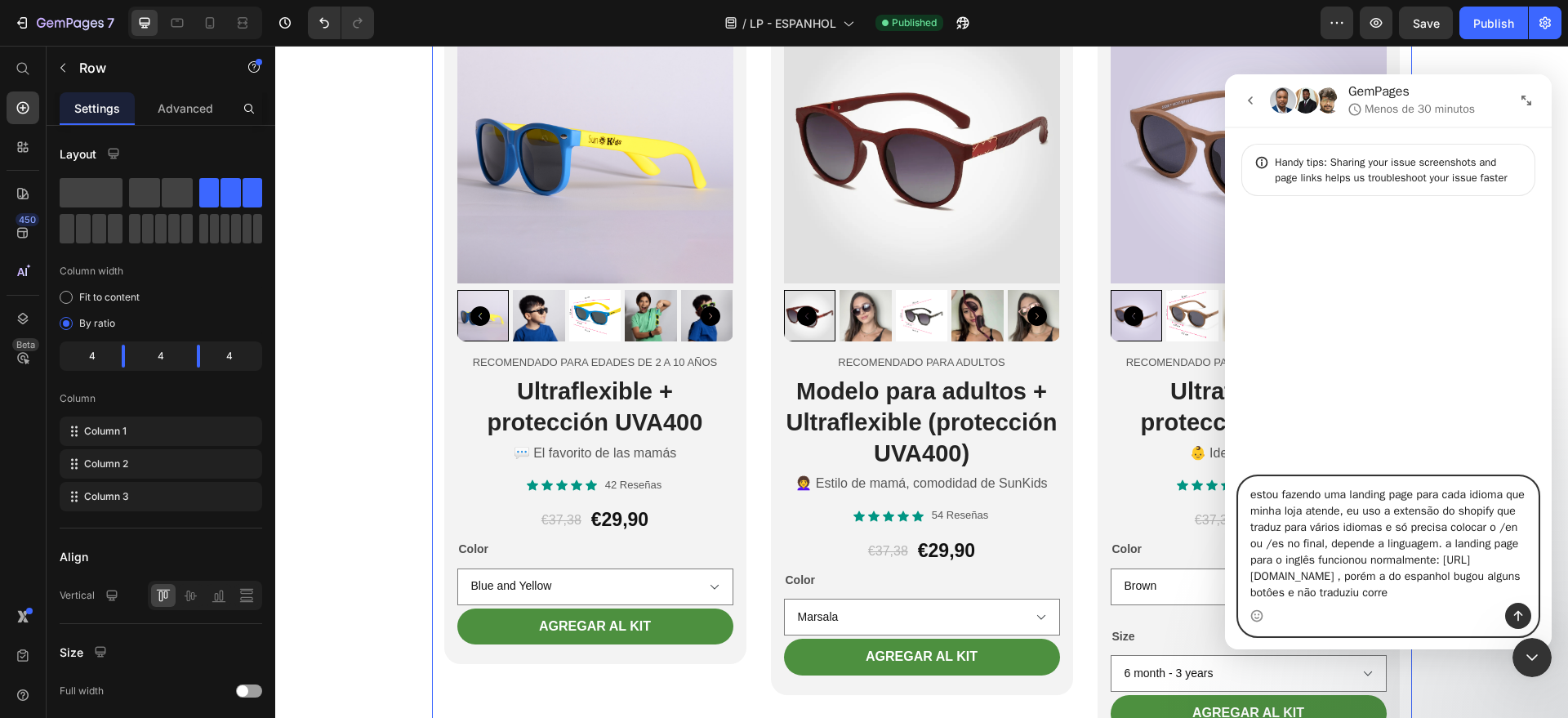 scroll, scrollTop: 11, scrollLeft: 0, axis: vertical 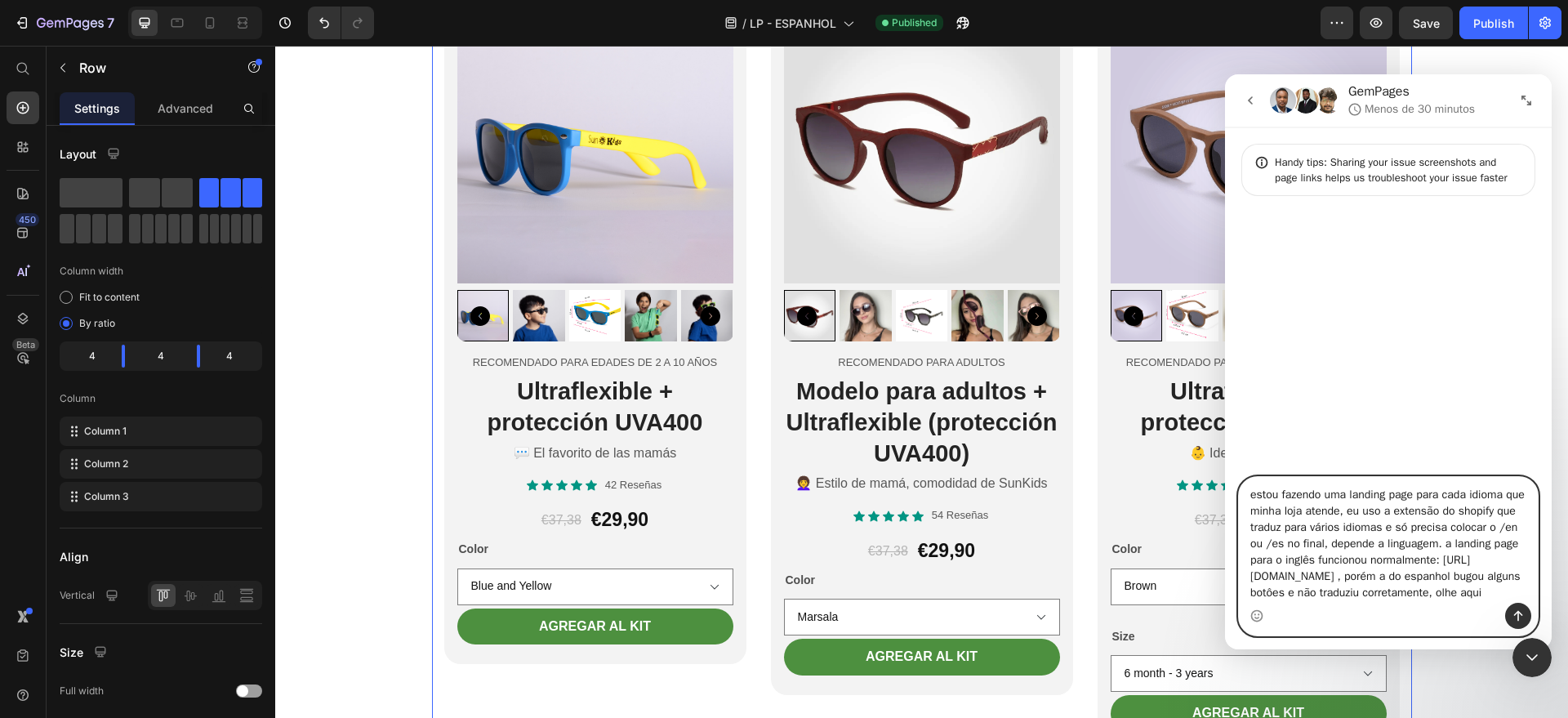type on "estou fazendo uma landing page para cada idioma que minha loja atende, eu uso a extensão do shopify que traduz para vários idiomas e só precisa colocar o /en ou /es no final, depende a linguagem. a landing page para o inglês funcionou normalmente: [URL][DOMAIN_NAME] , porém a do espanhol bugou alguns botôes e não traduziu corretamente, olhe aqui:" 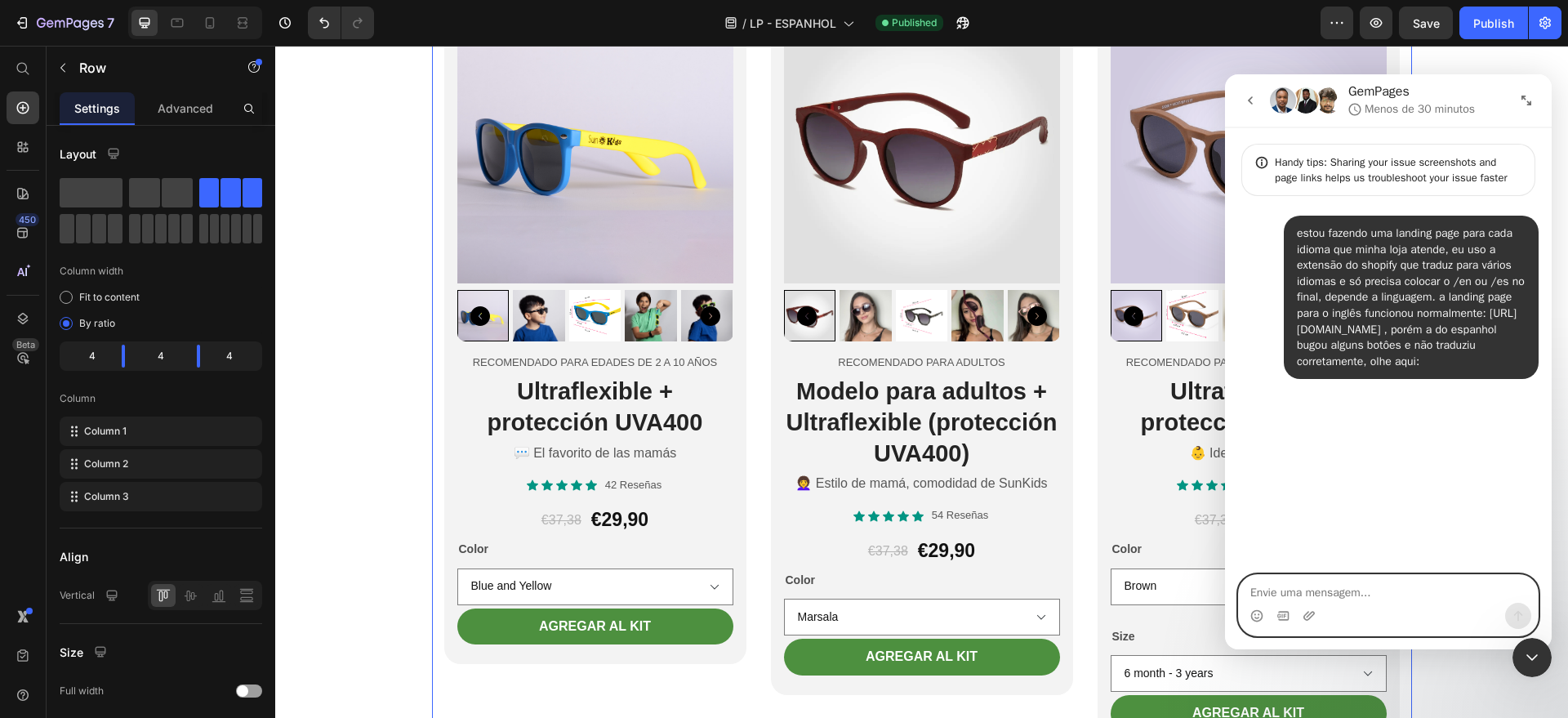 scroll, scrollTop: 0, scrollLeft: 0, axis: both 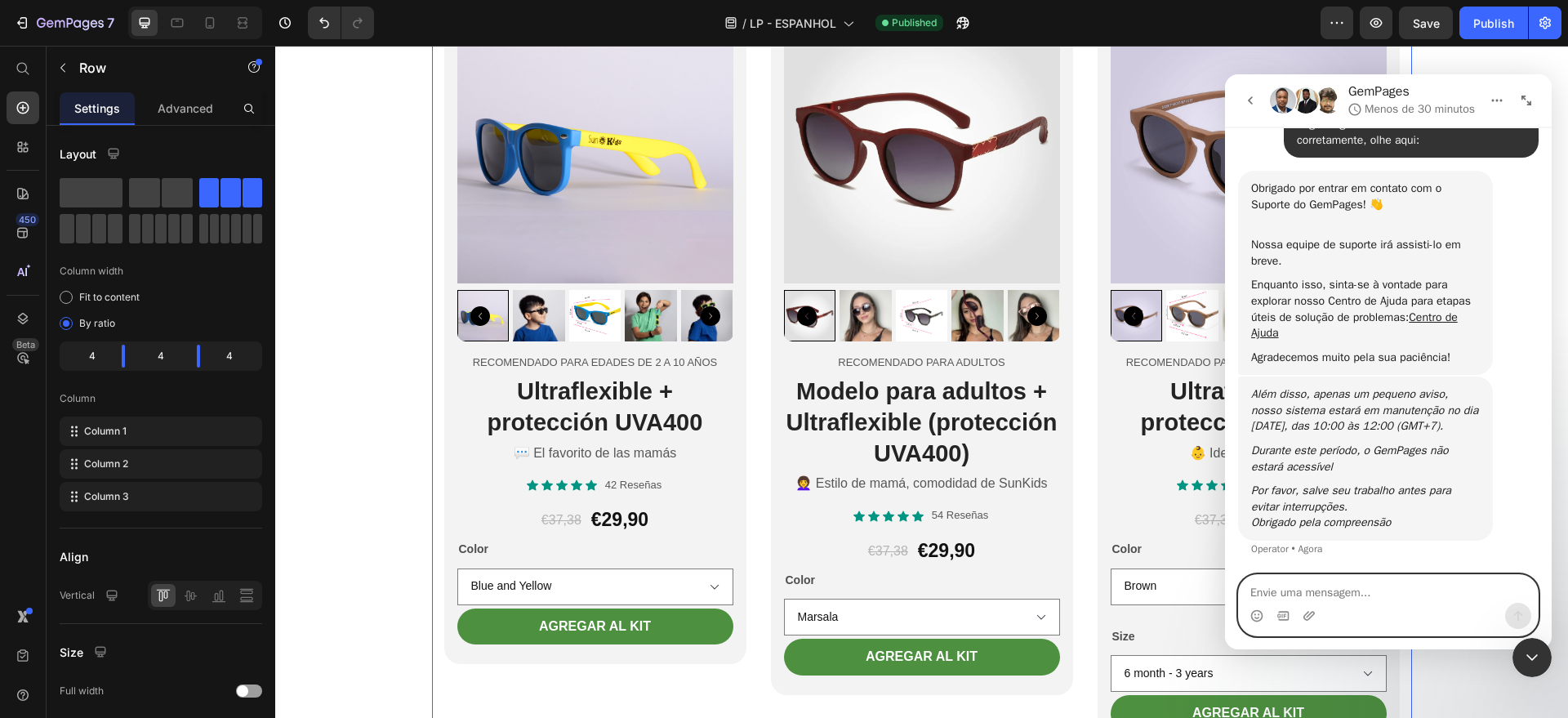 click at bounding box center (1388, 589) 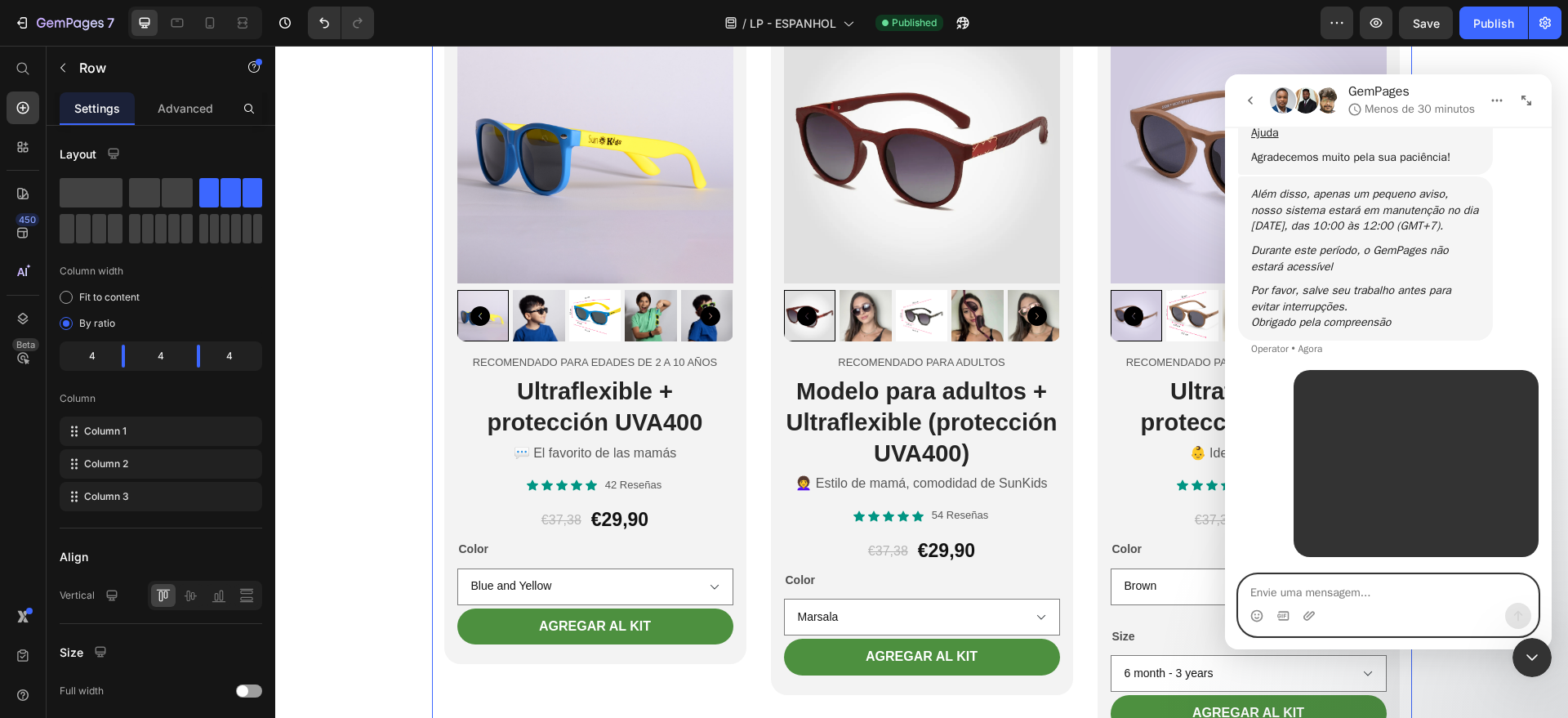 scroll, scrollTop: 453, scrollLeft: 0, axis: vertical 